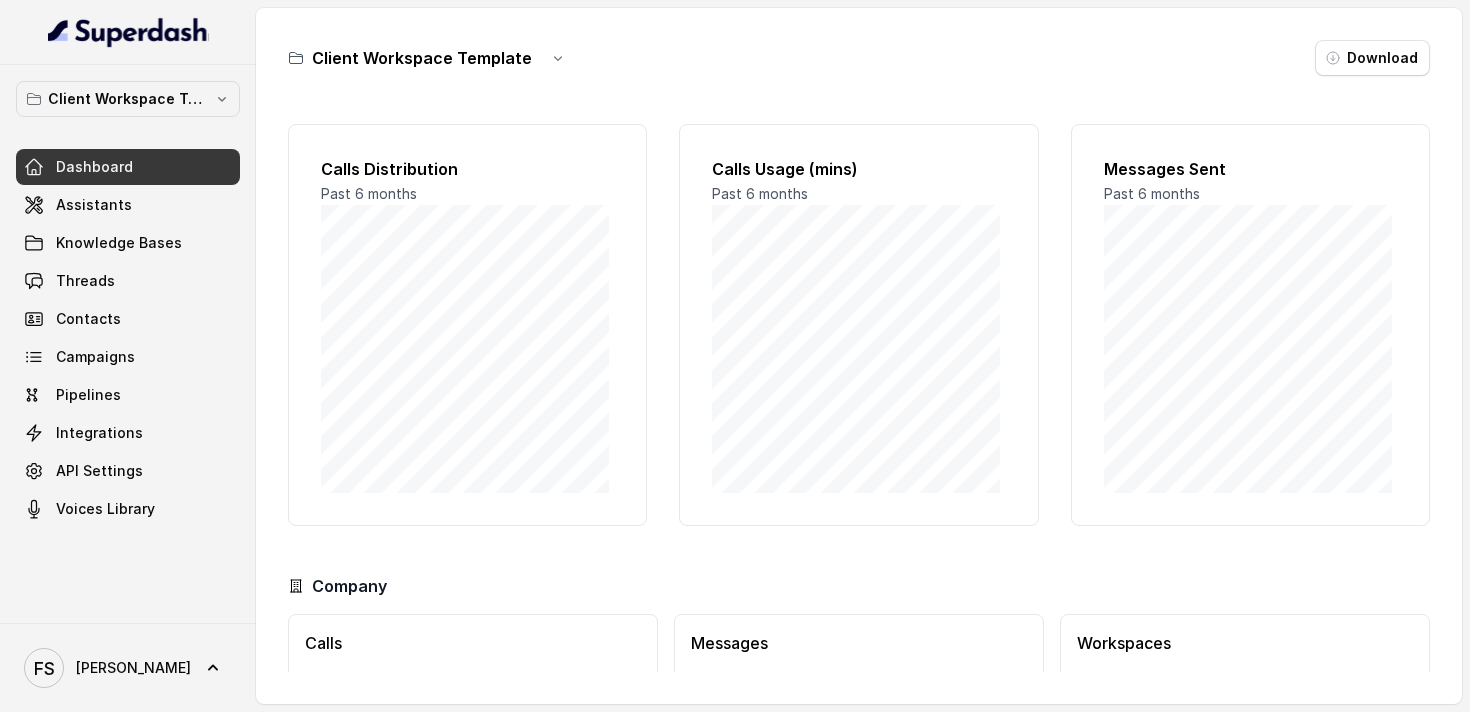 scroll, scrollTop: 0, scrollLeft: 0, axis: both 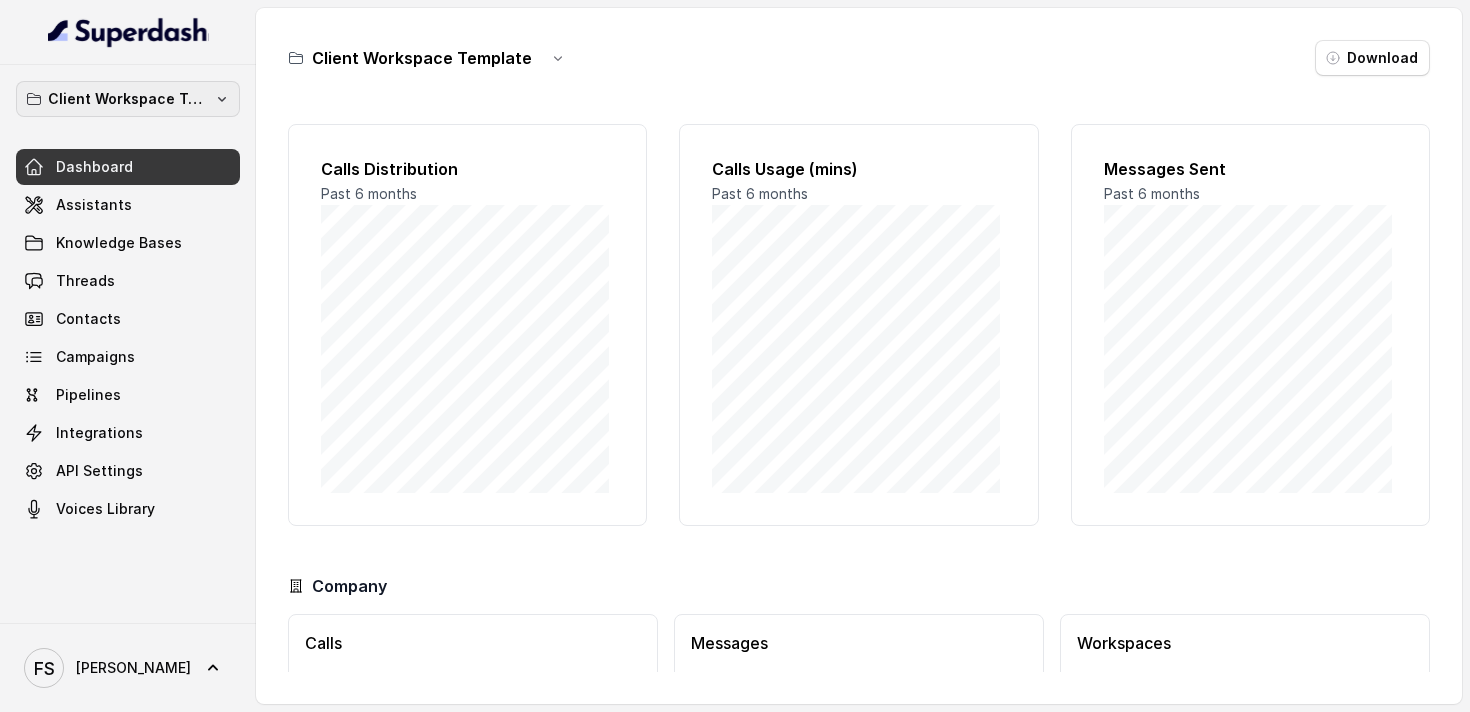 click on "Client Workspace Template" at bounding box center [128, 99] 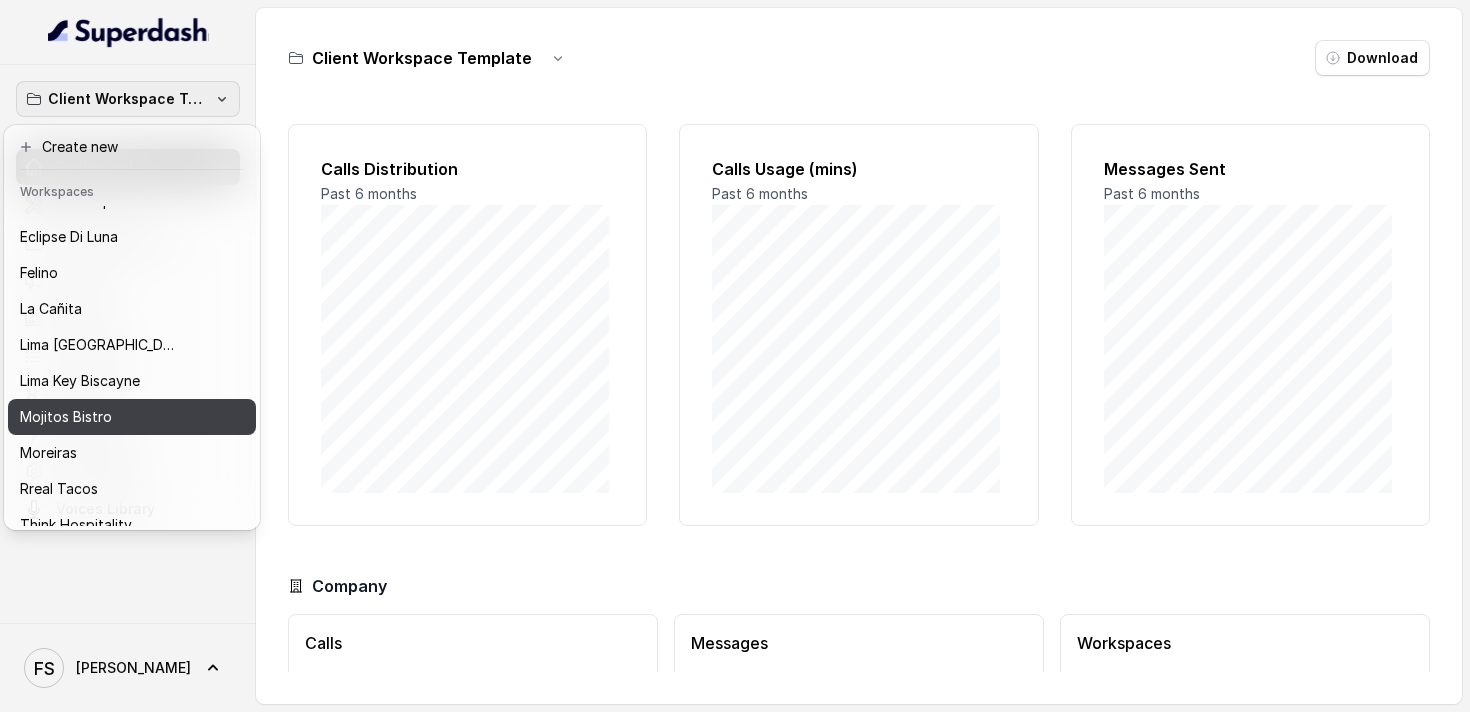 scroll, scrollTop: 127, scrollLeft: 0, axis: vertical 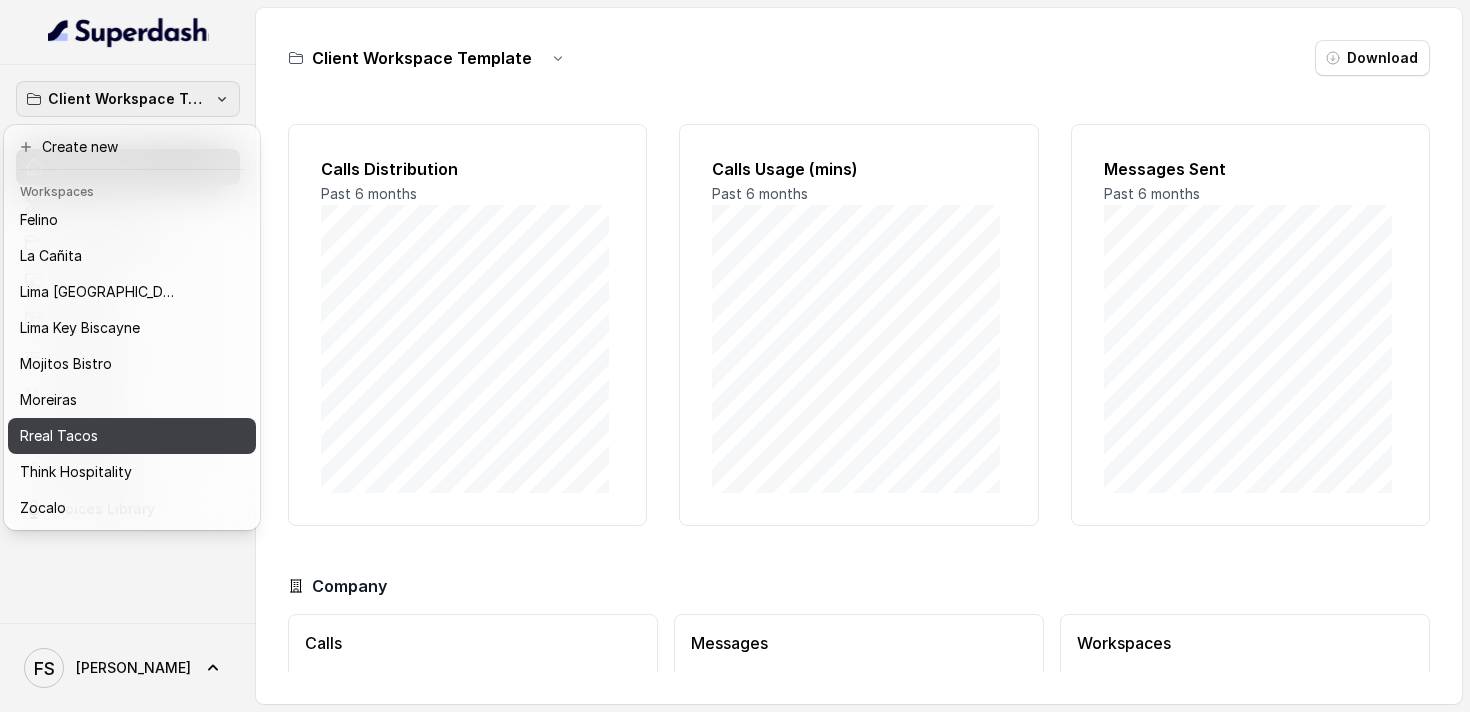 click on "Rreal Tacos" at bounding box center [116, 436] 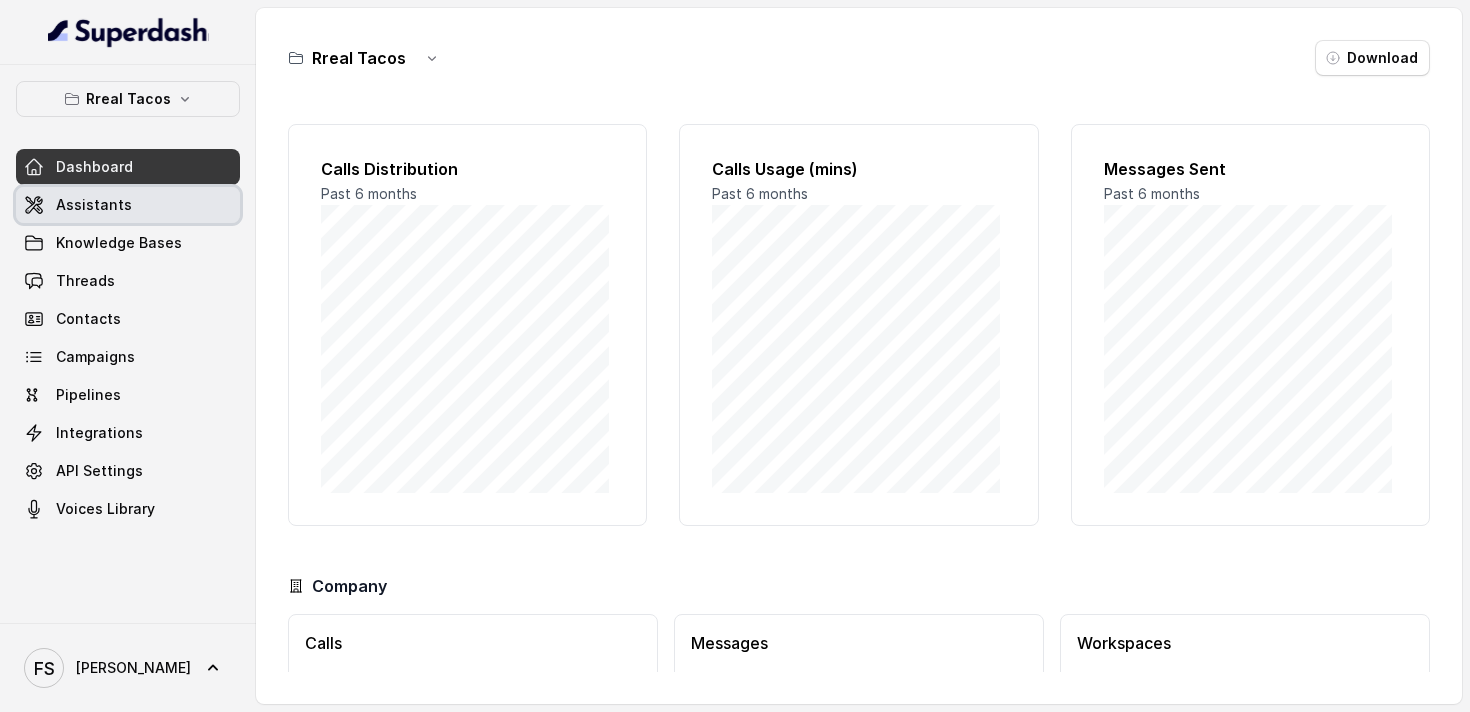 click on "Assistants" at bounding box center [128, 205] 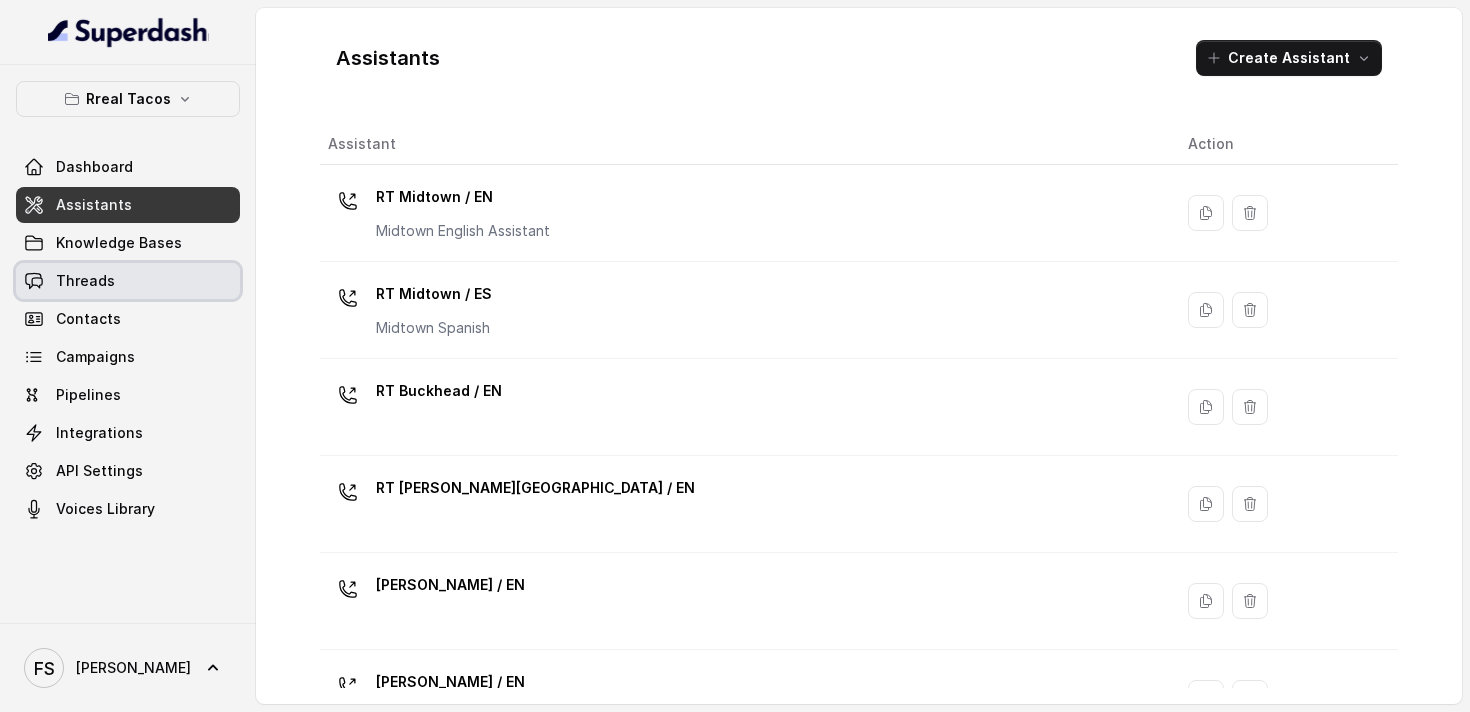 click on "Threads" at bounding box center [128, 281] 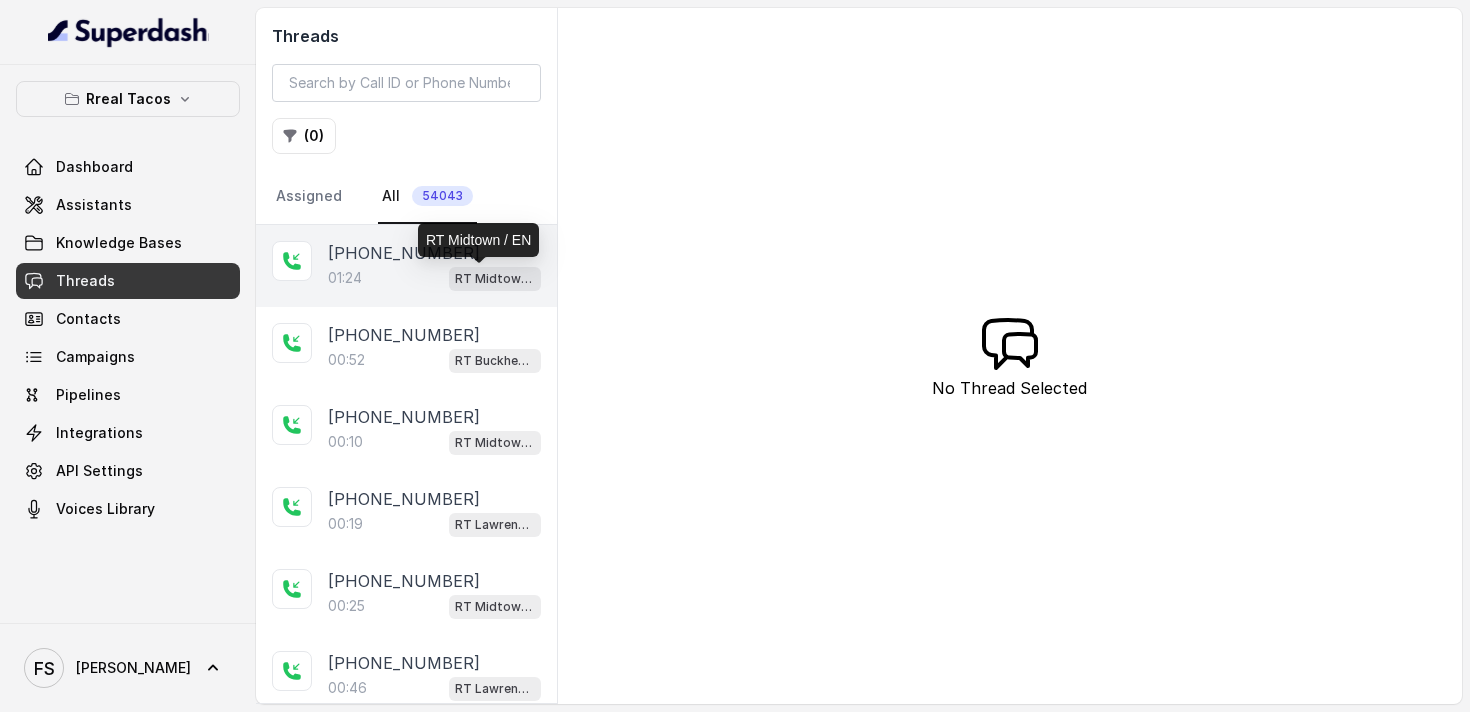 click on "01:24 RT Midtown / EN" at bounding box center [434, 278] 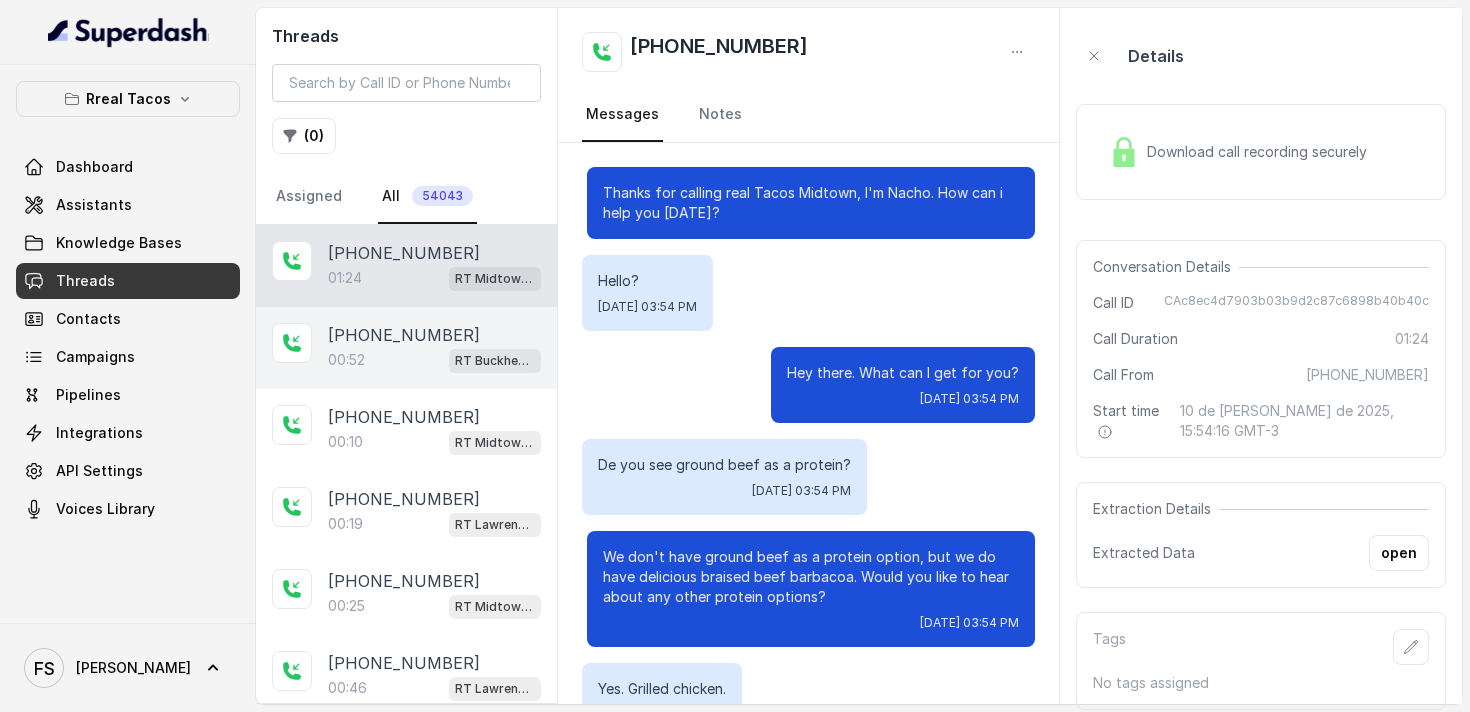scroll, scrollTop: 711, scrollLeft: 0, axis: vertical 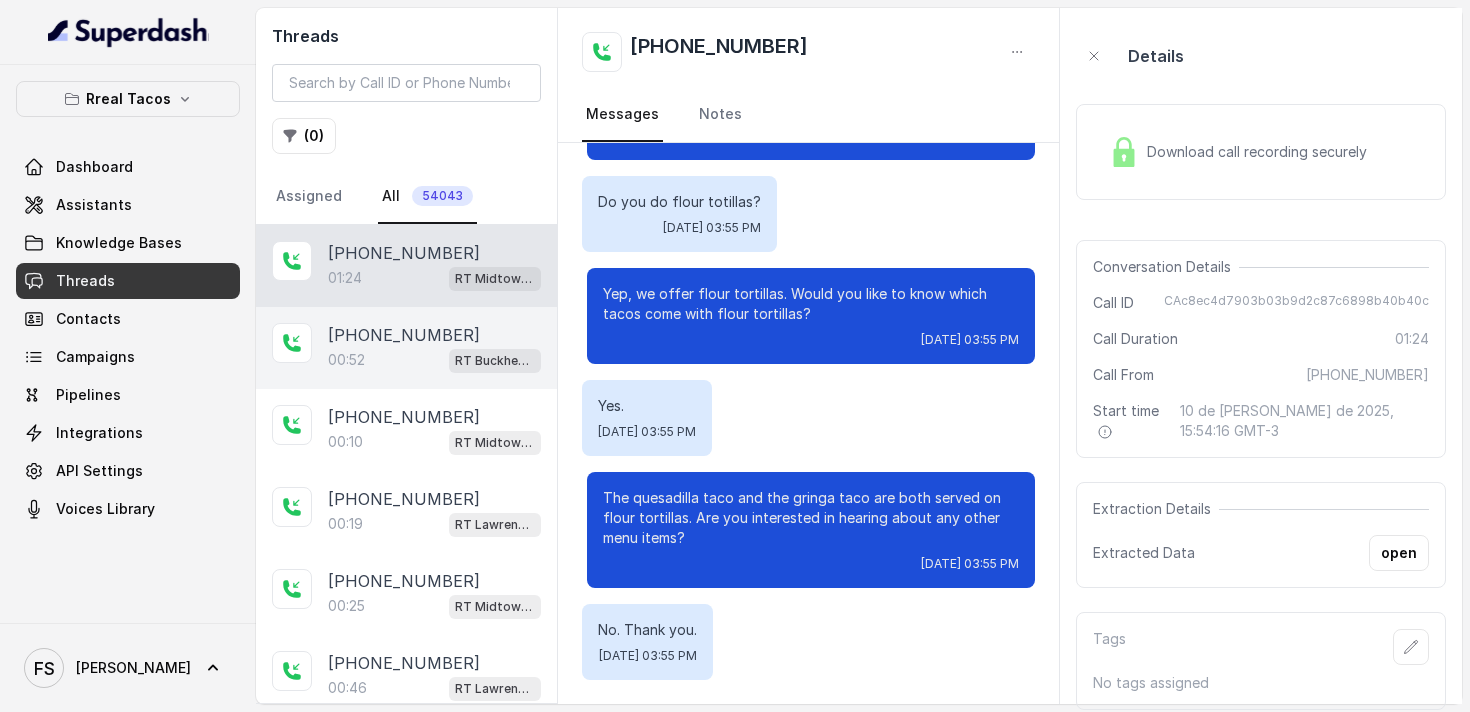 click on "00:52 RT Buckhead / EN" at bounding box center (434, 360) 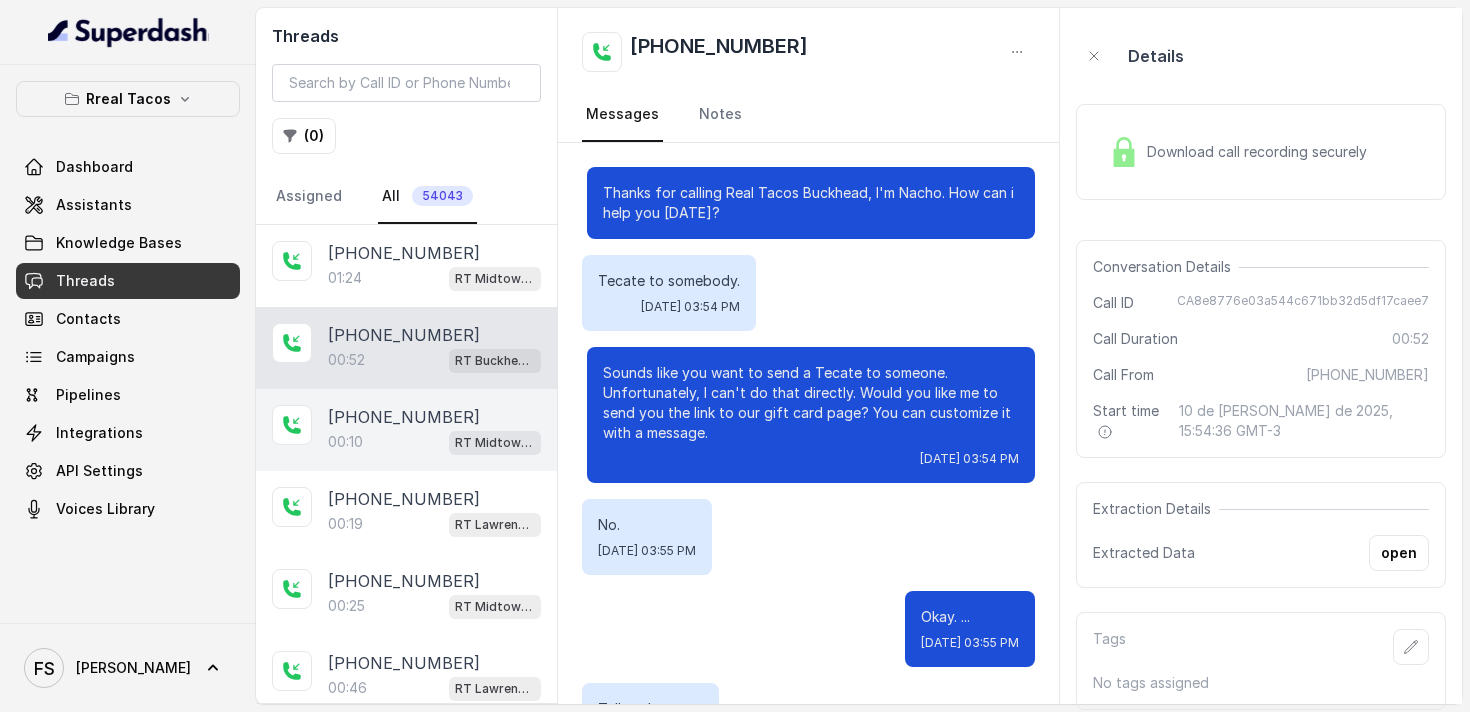 scroll, scrollTop: 447, scrollLeft: 0, axis: vertical 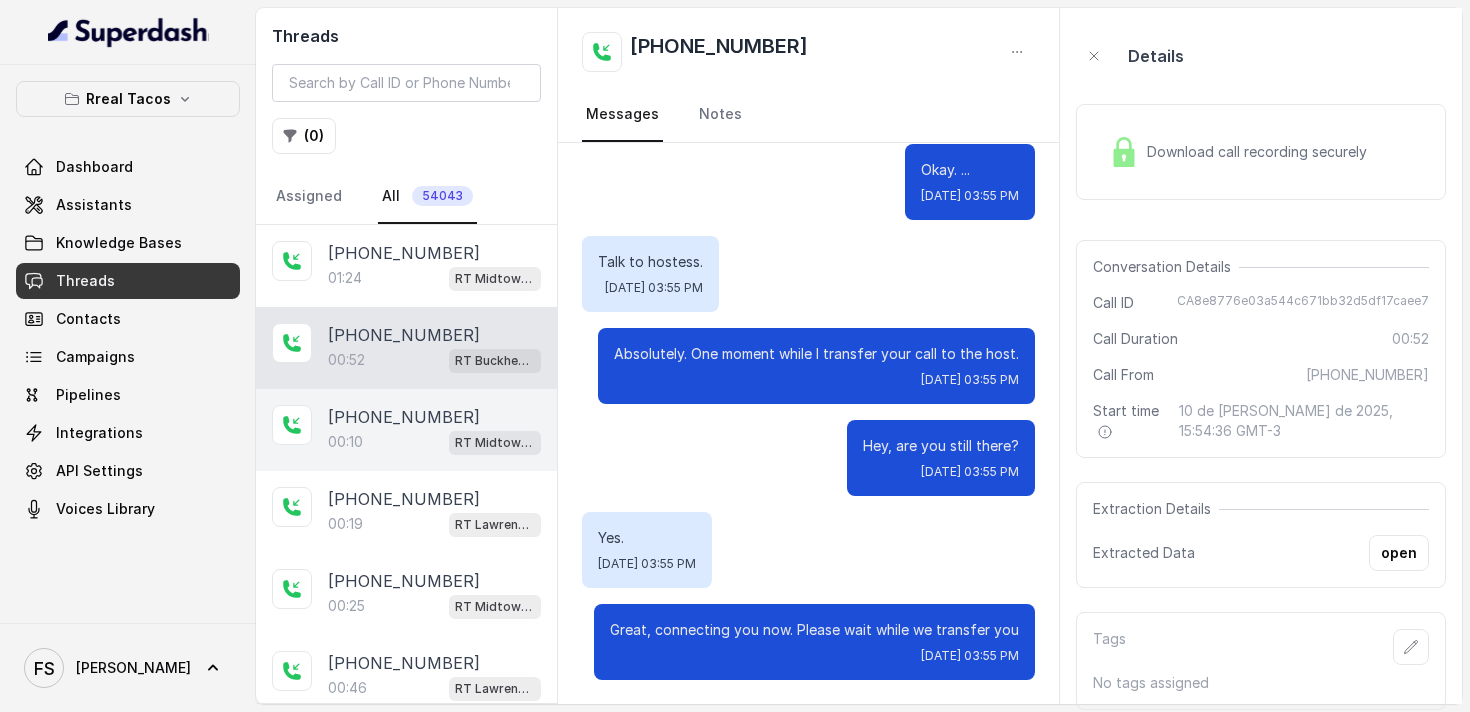 click on "[PHONE_NUMBER]" at bounding box center (404, 417) 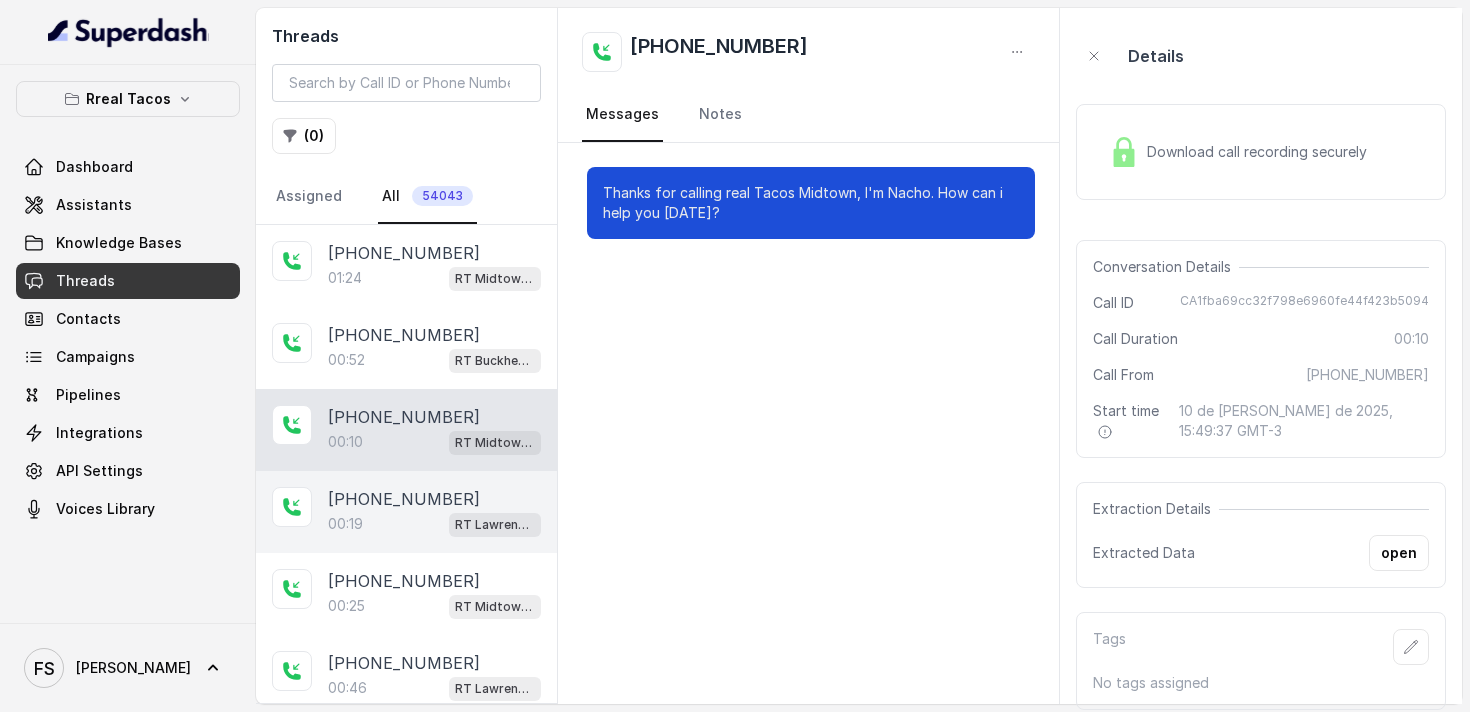 click on "[PHONE_NUMBER]" at bounding box center (404, 499) 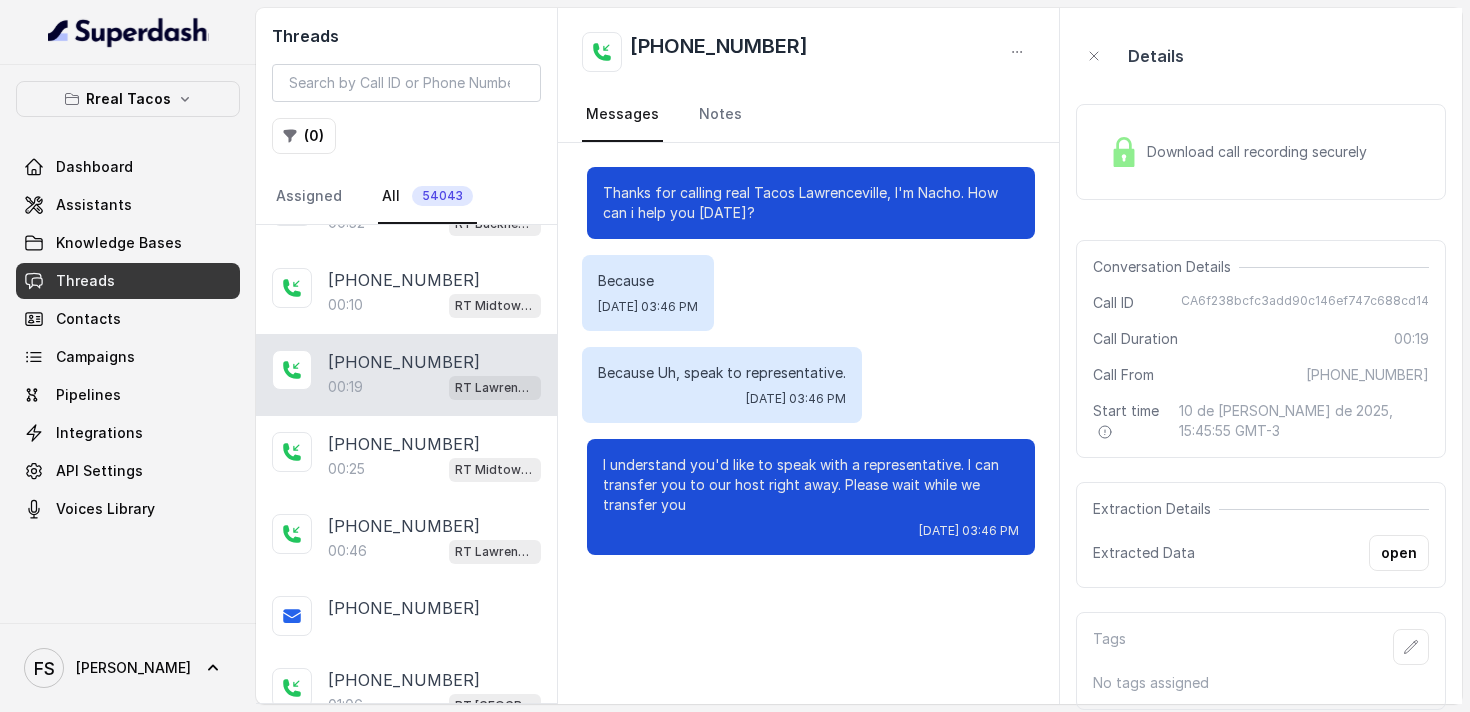 scroll, scrollTop: 159, scrollLeft: 0, axis: vertical 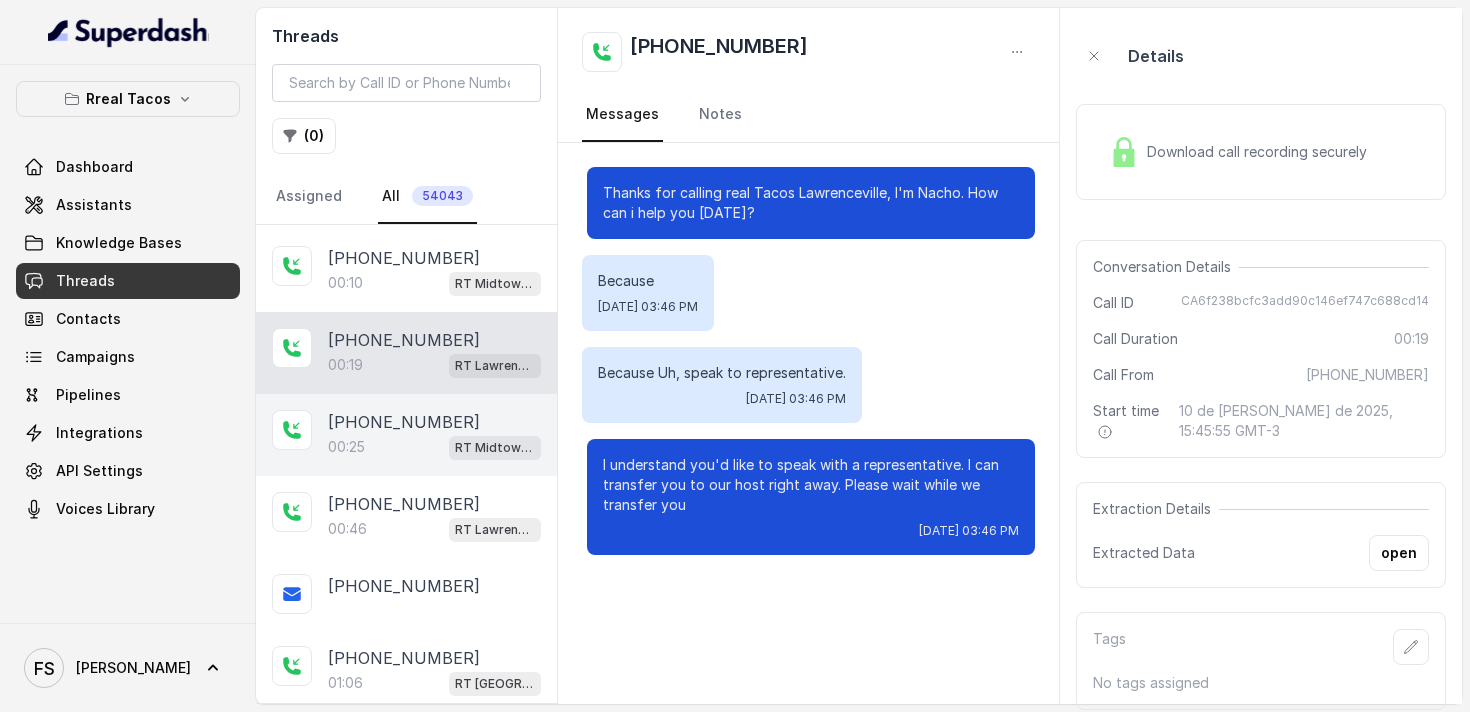 click on "[PHONE_NUMBER]" at bounding box center [404, 422] 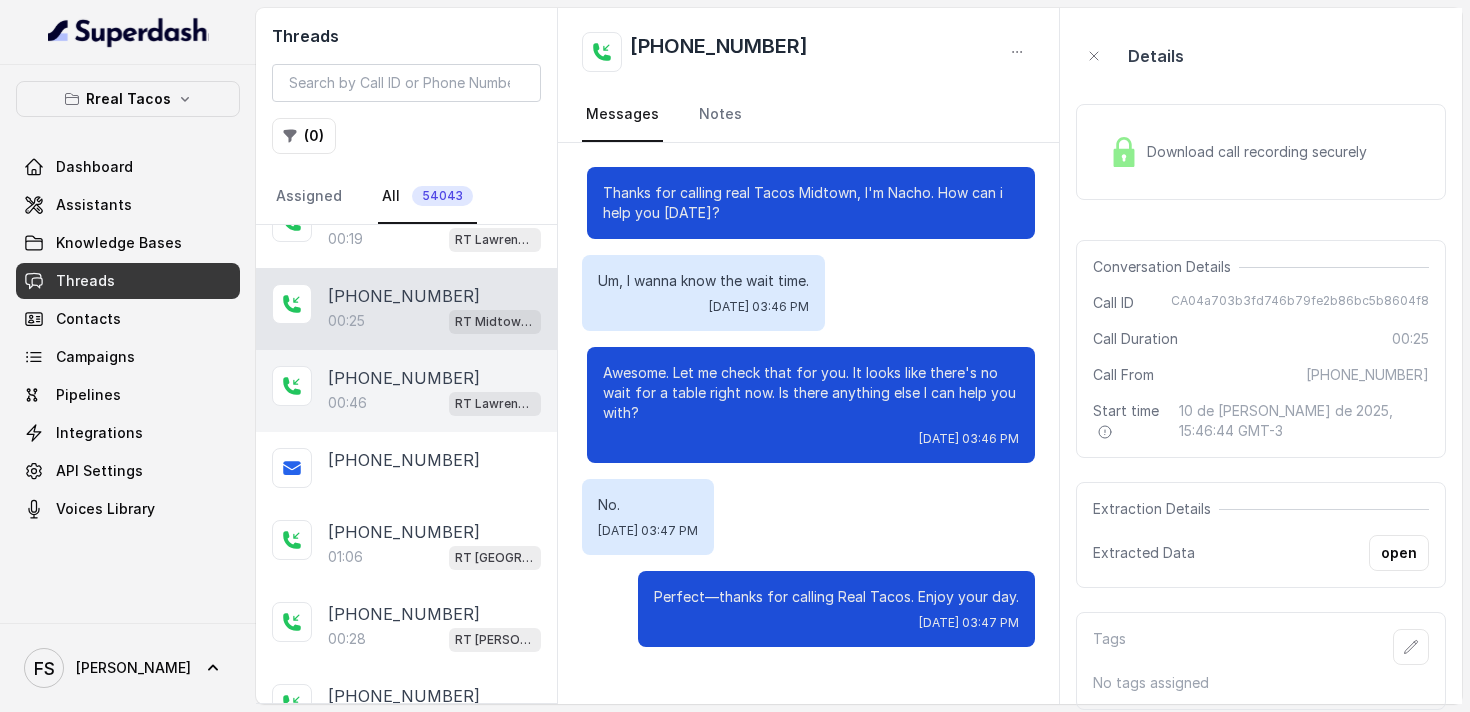 scroll, scrollTop: 422, scrollLeft: 0, axis: vertical 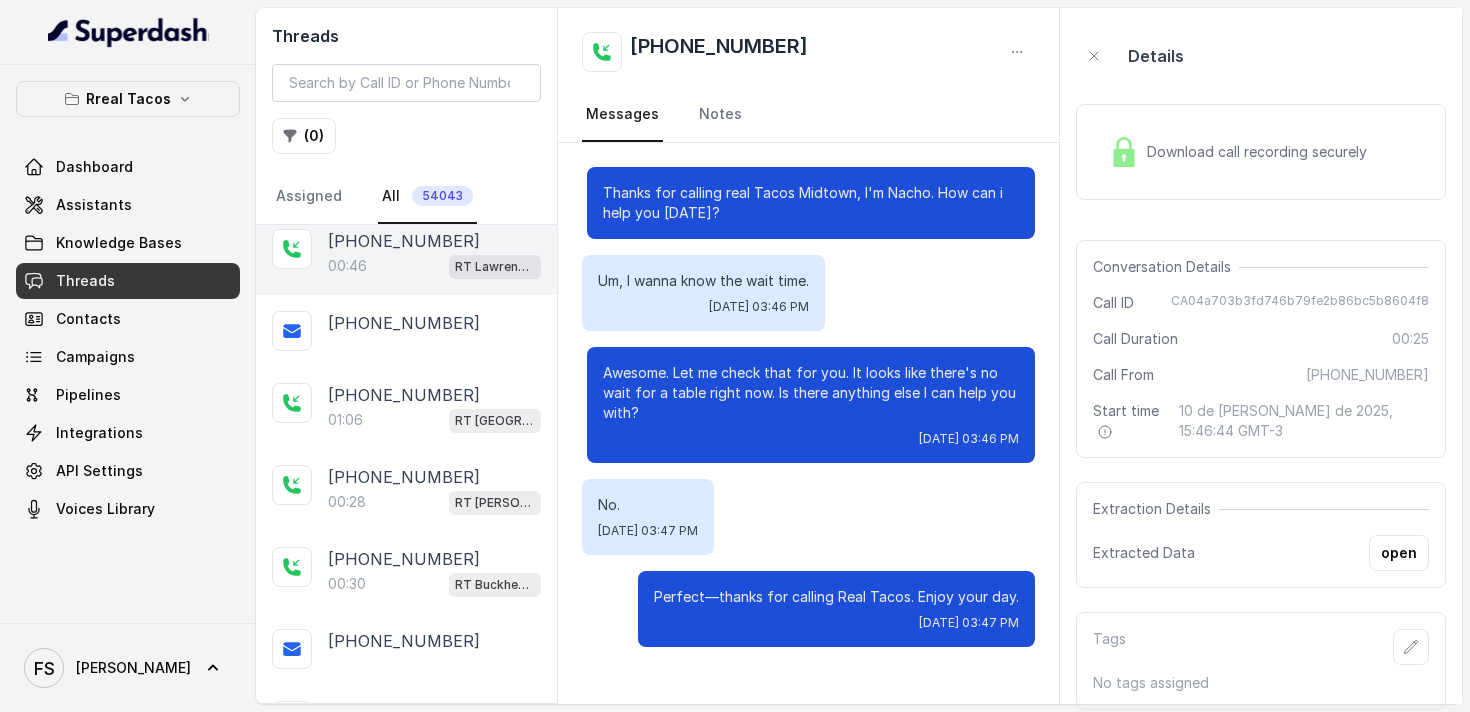 click on "[PHONE_NUMBER]" at bounding box center (404, 241) 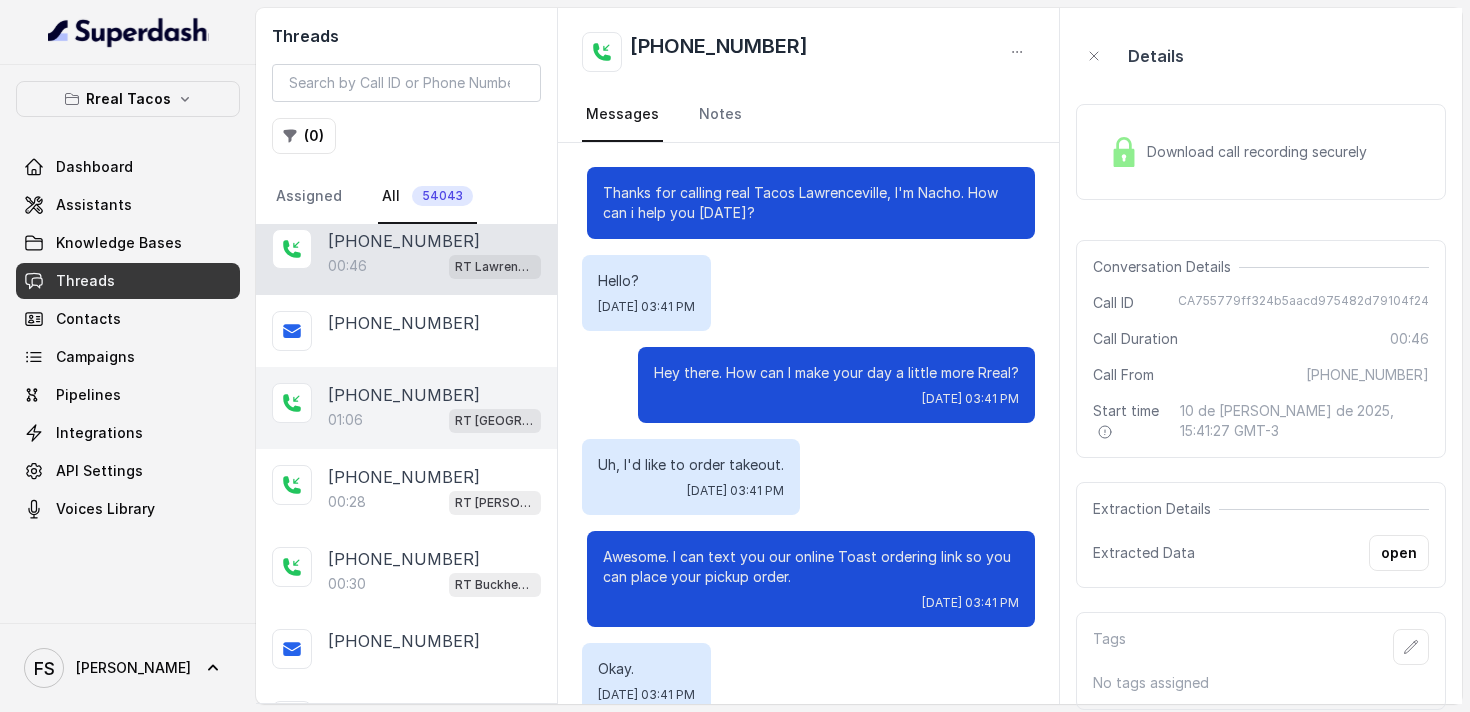 scroll, scrollTop: 315, scrollLeft: 0, axis: vertical 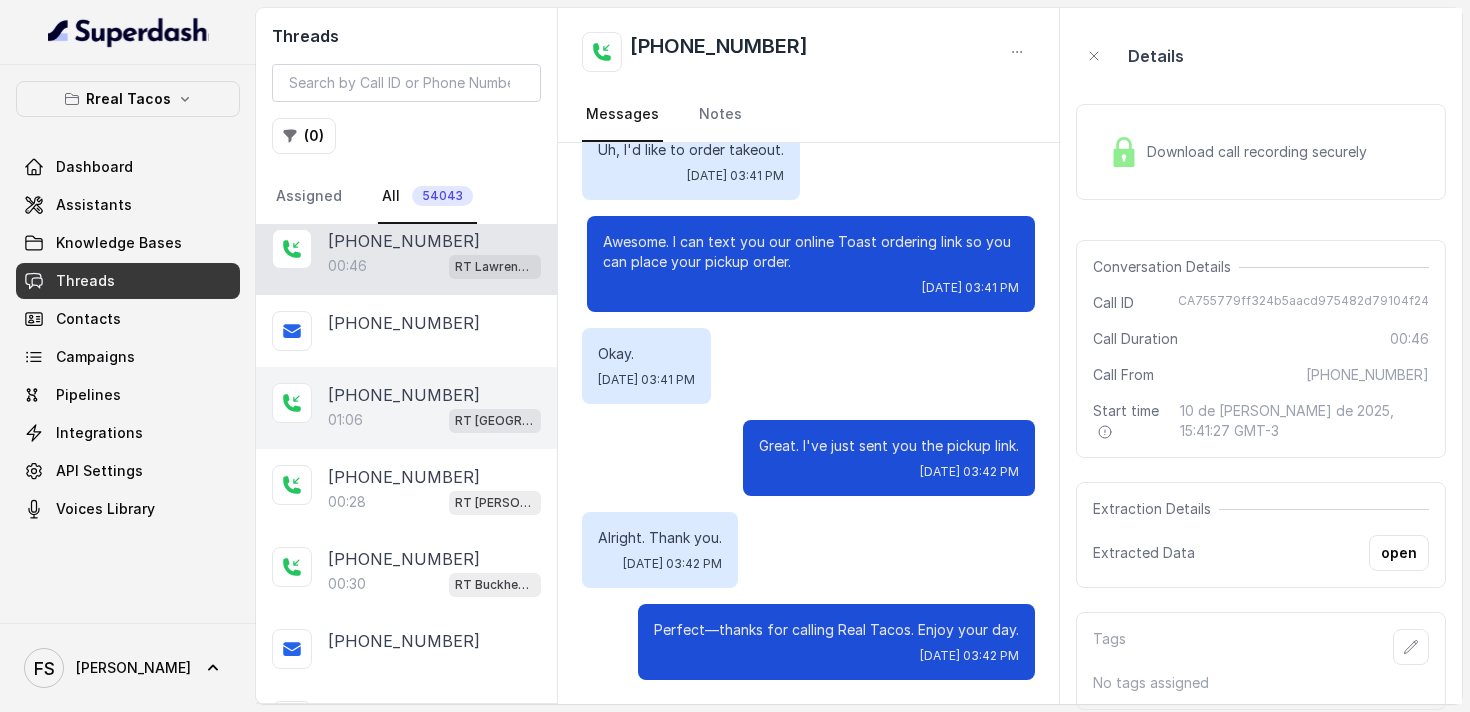 click on "[PHONE_NUMBER]" at bounding box center (404, 395) 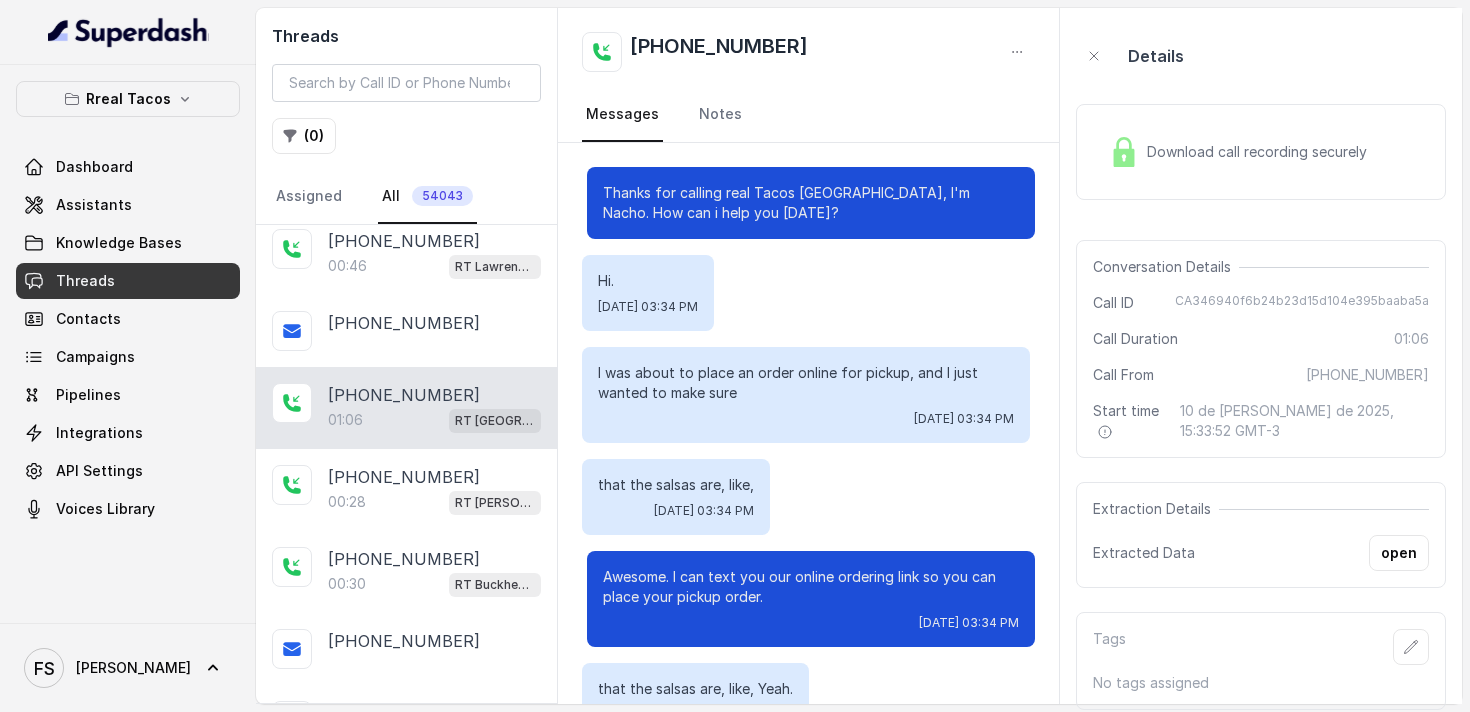 scroll, scrollTop: 651, scrollLeft: 0, axis: vertical 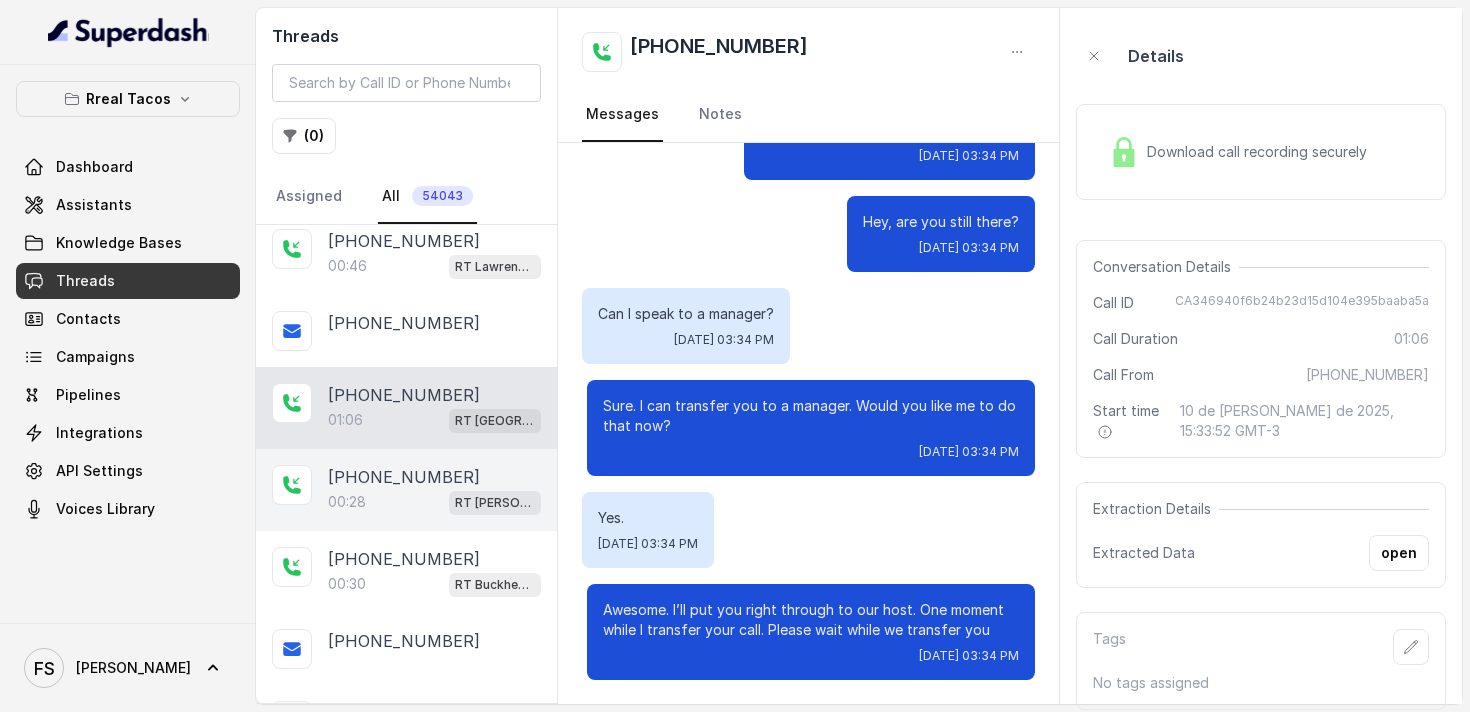 click on "[PHONE_NUMBER]" at bounding box center [404, 477] 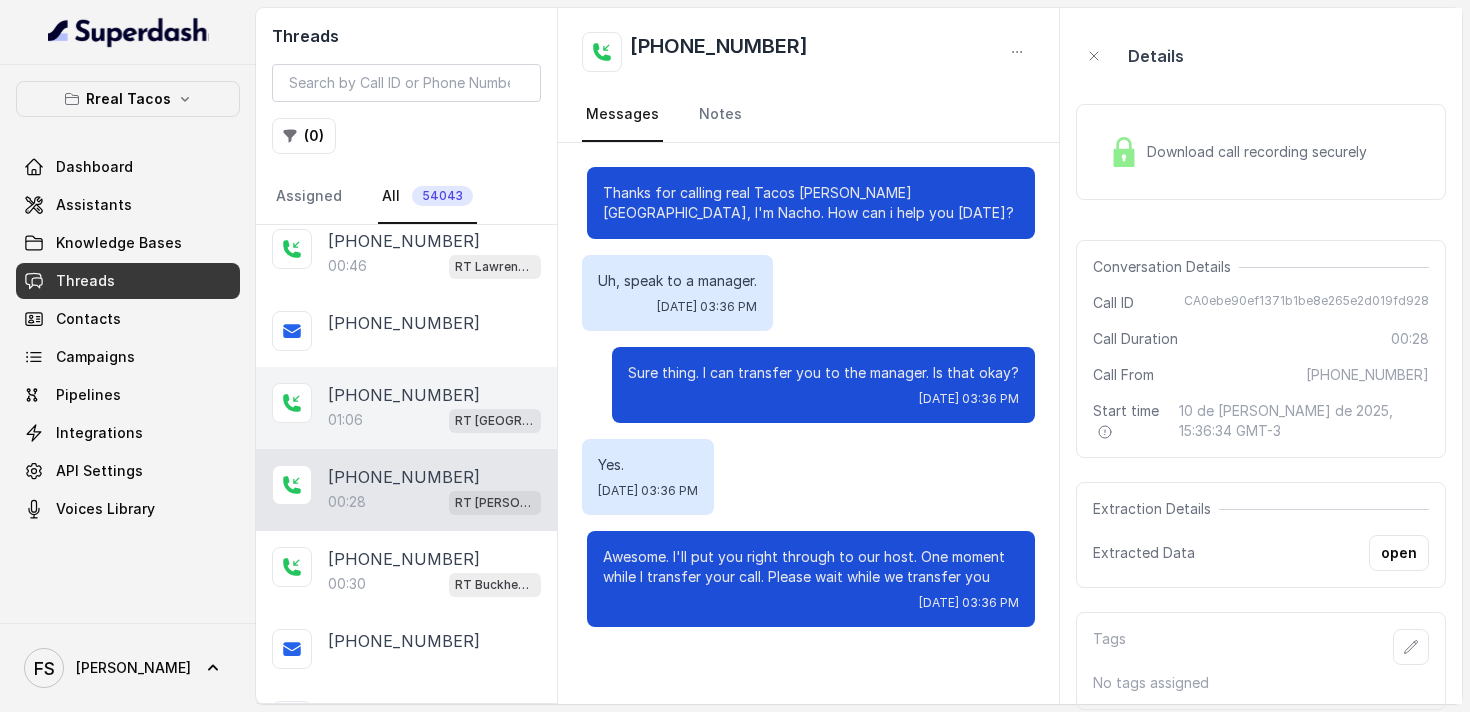 click on "[PHONE_NUMBER]" at bounding box center (404, 395) 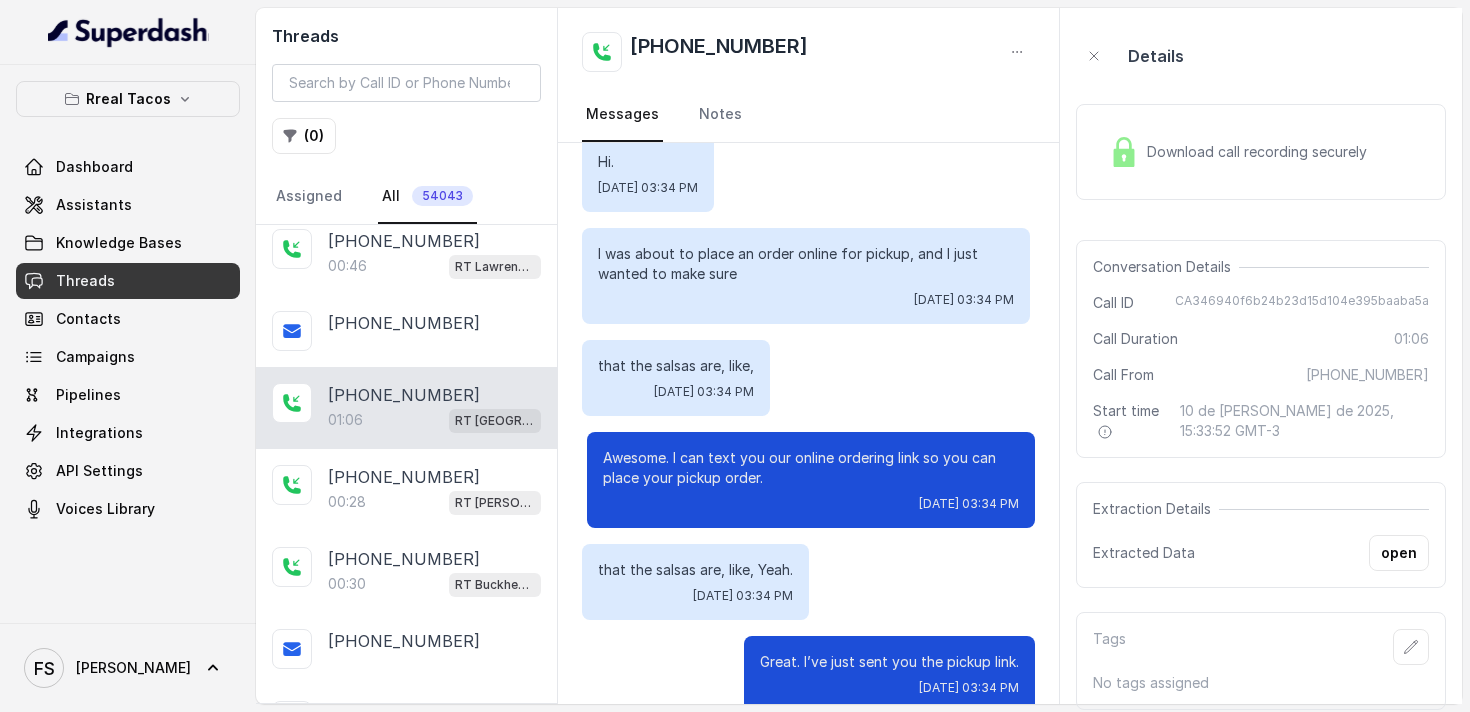 scroll, scrollTop: 651, scrollLeft: 0, axis: vertical 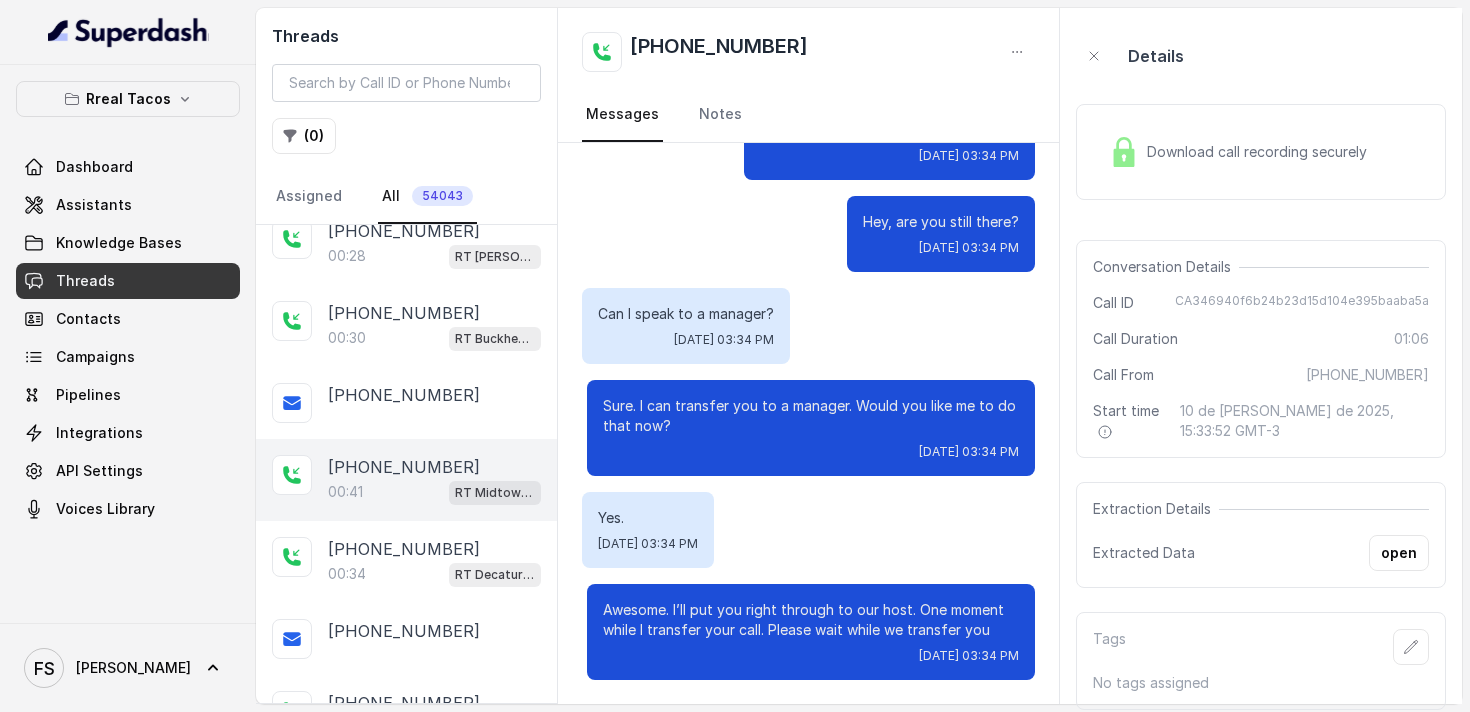 click on "+14045029773   00:41 RT Midtown / EN" at bounding box center (406, 480) 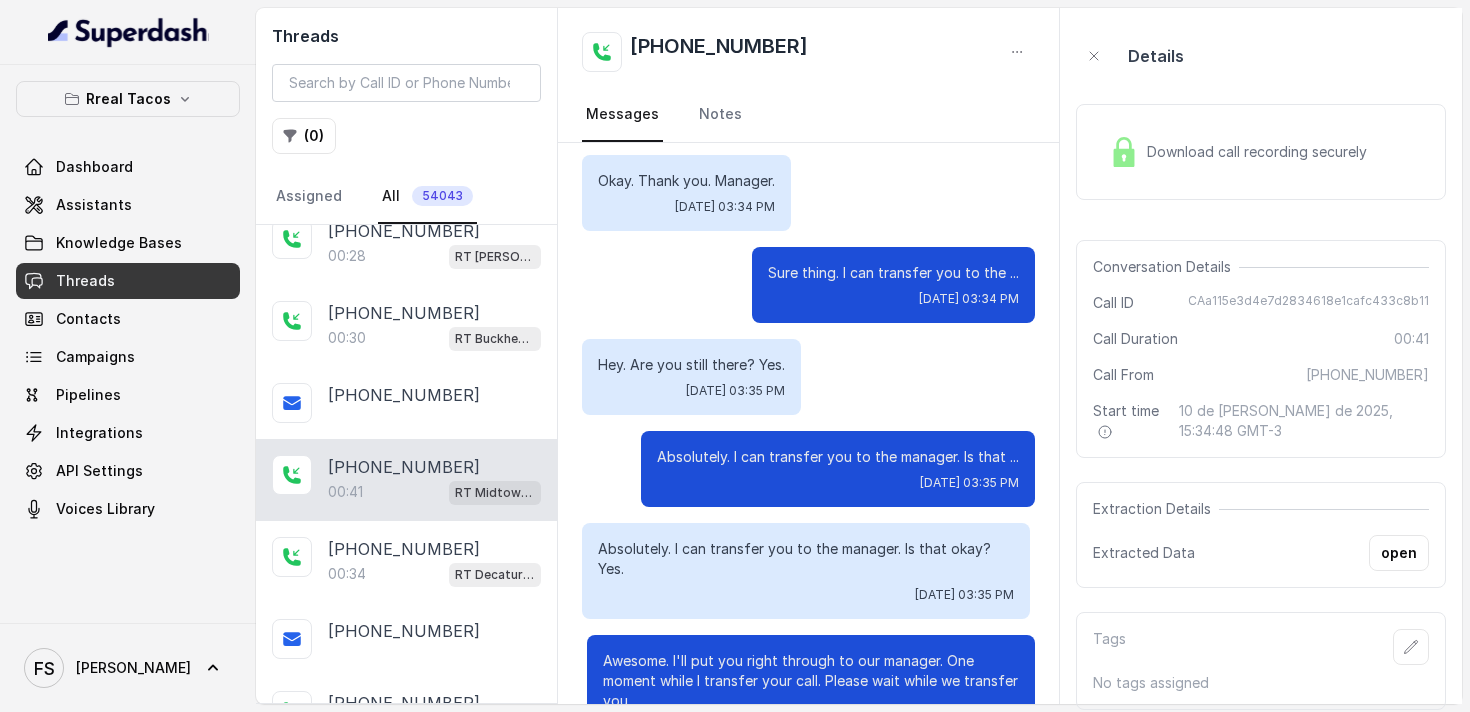 scroll, scrollTop: 171, scrollLeft: 0, axis: vertical 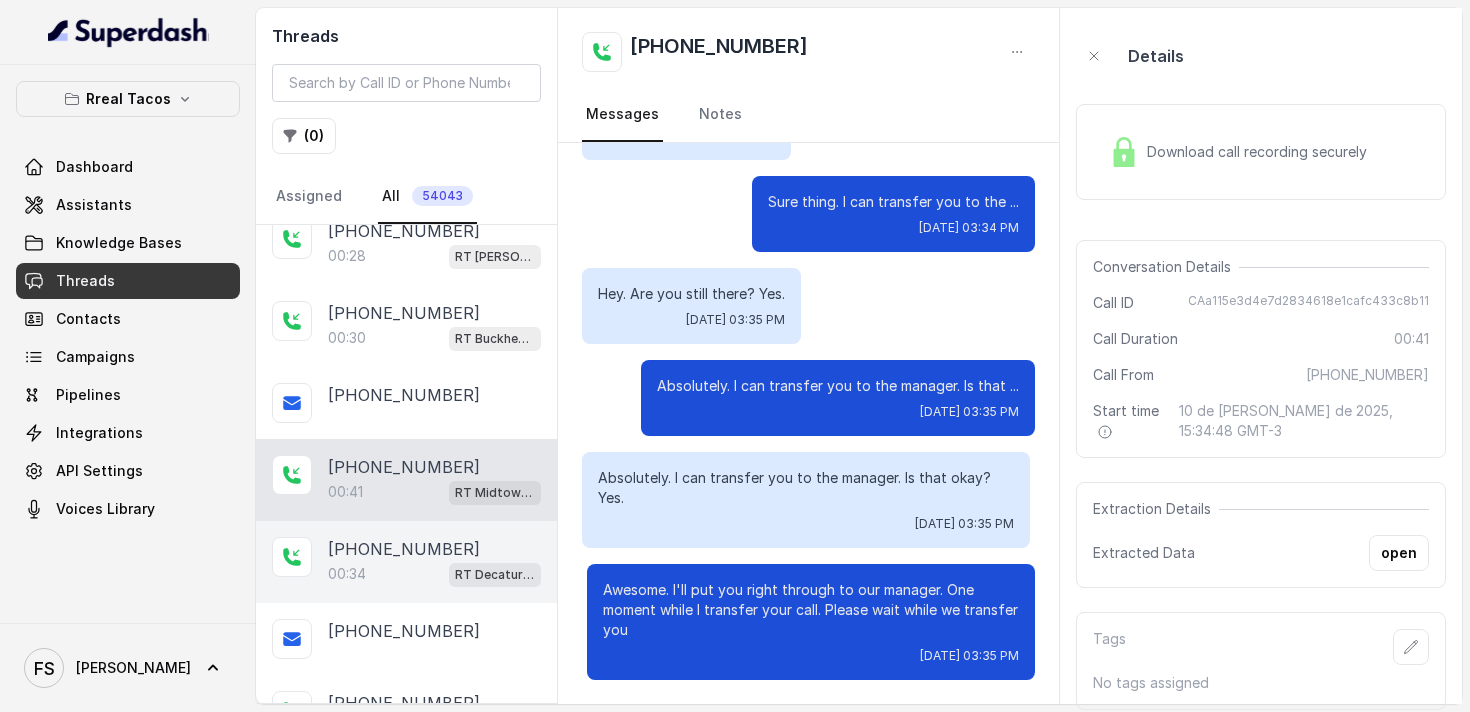 click on "+16788514435   00:34 RT Decatur / EN" at bounding box center (406, 562) 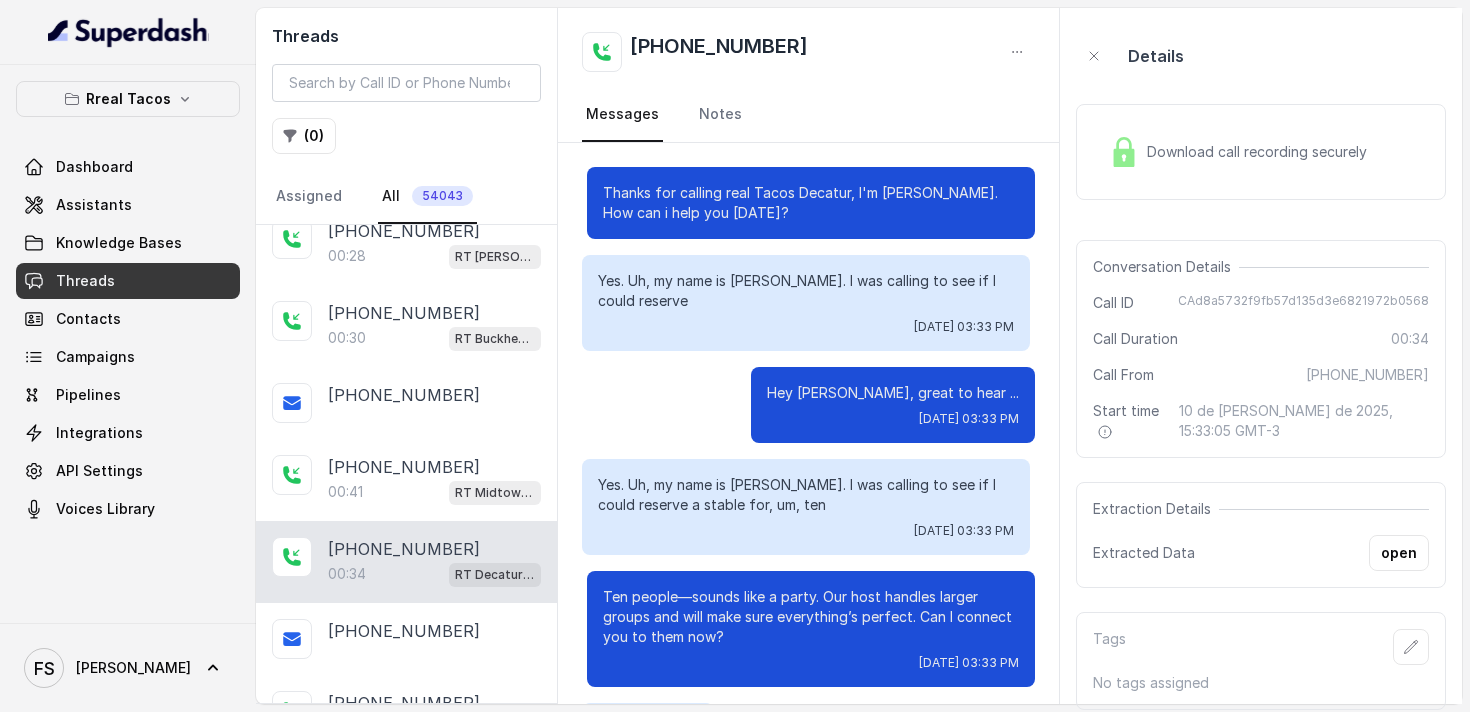 scroll, scrollTop: 211, scrollLeft: 0, axis: vertical 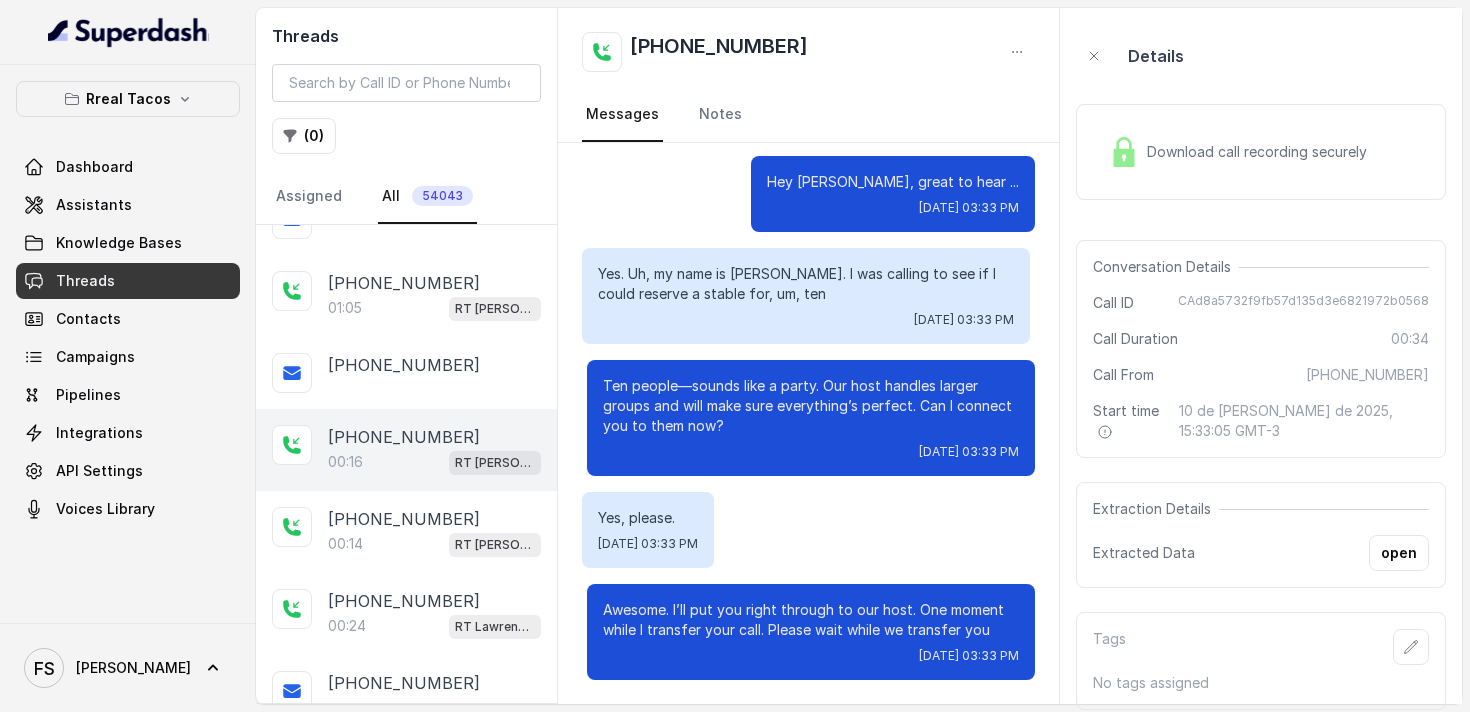click on "00:16 RT Sandy Springs / EN" at bounding box center (434, 462) 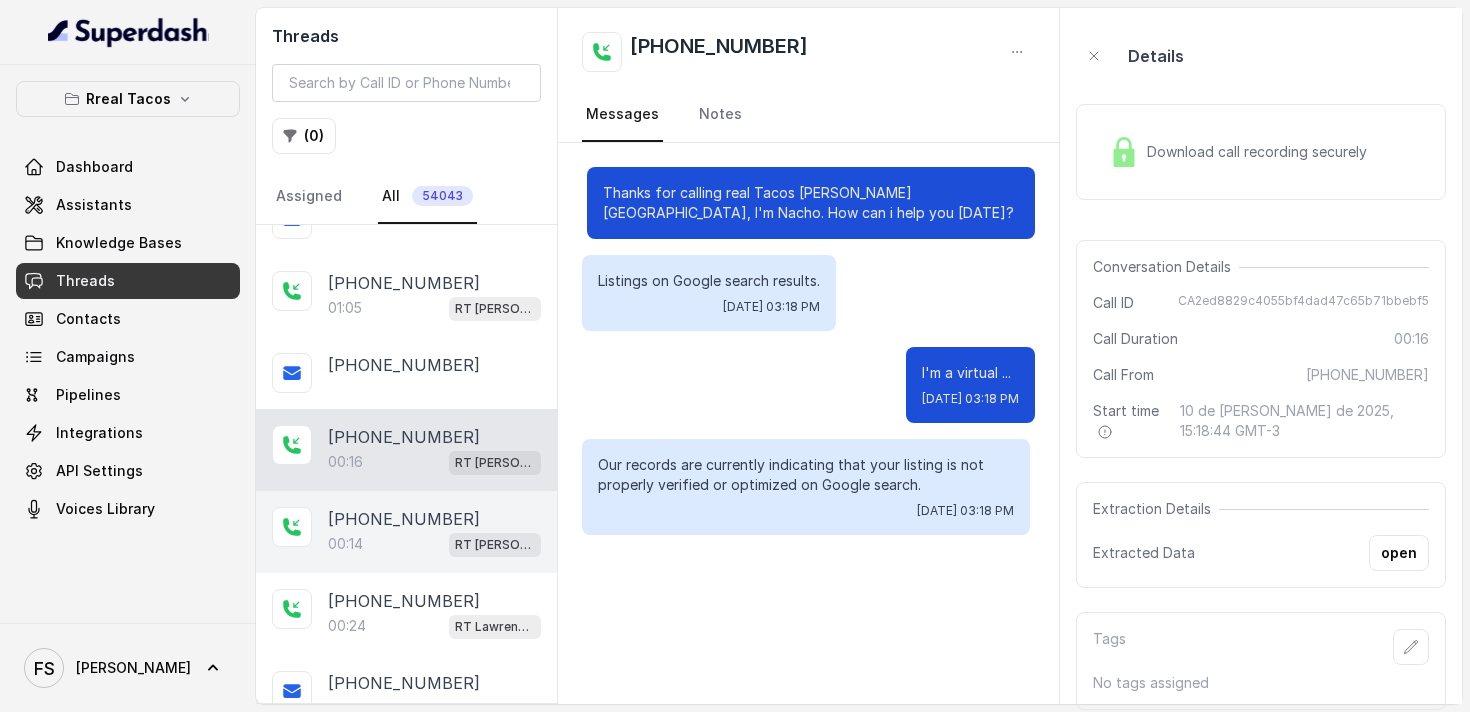 click on "00:14" at bounding box center [345, 544] 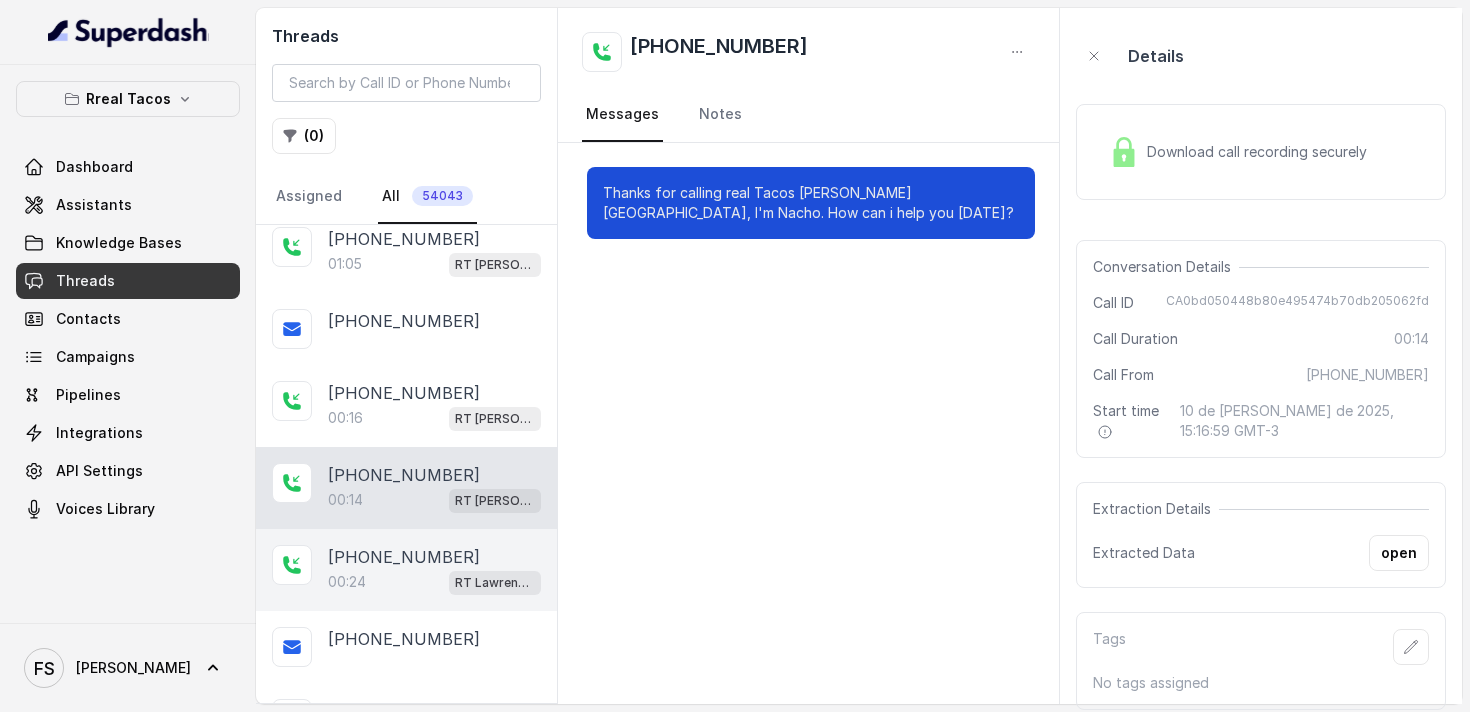 click on "00:24" at bounding box center [347, 582] 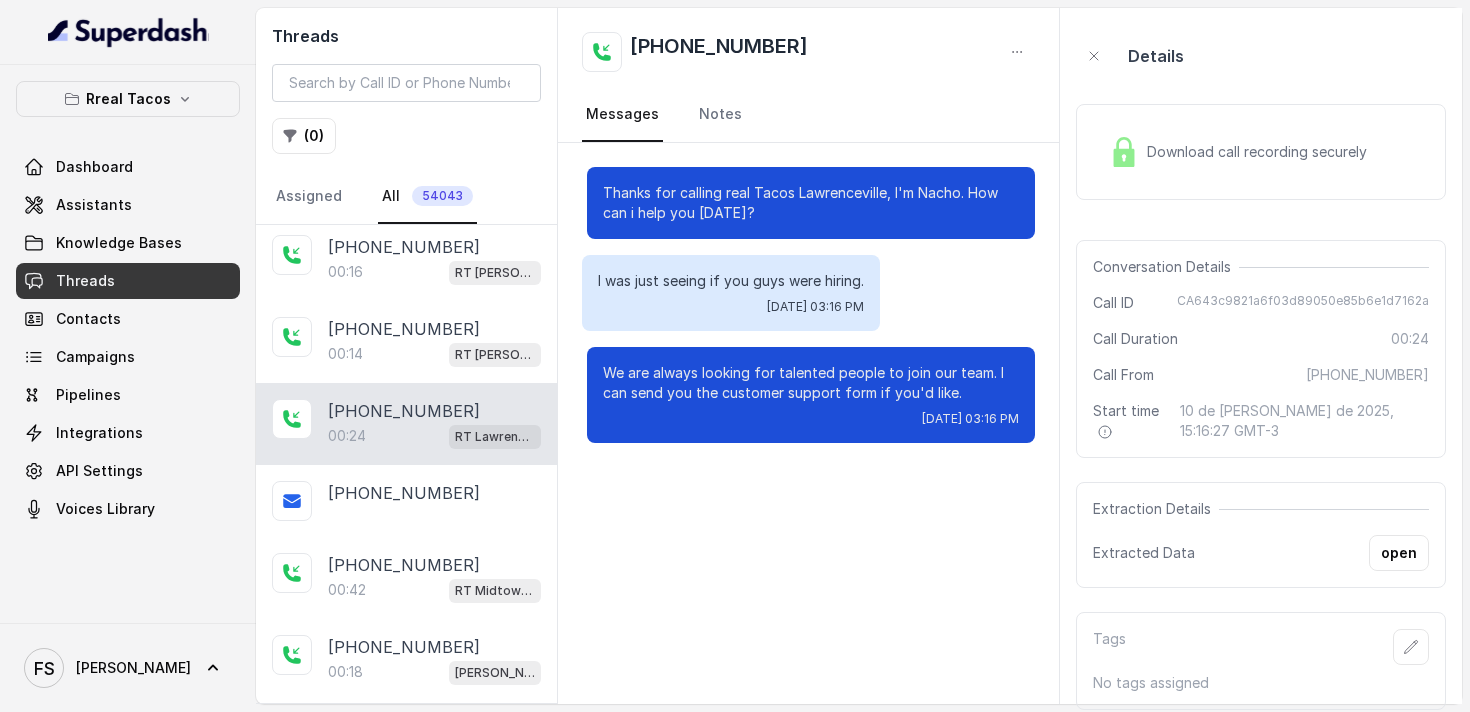 scroll, scrollTop: 1319, scrollLeft: 0, axis: vertical 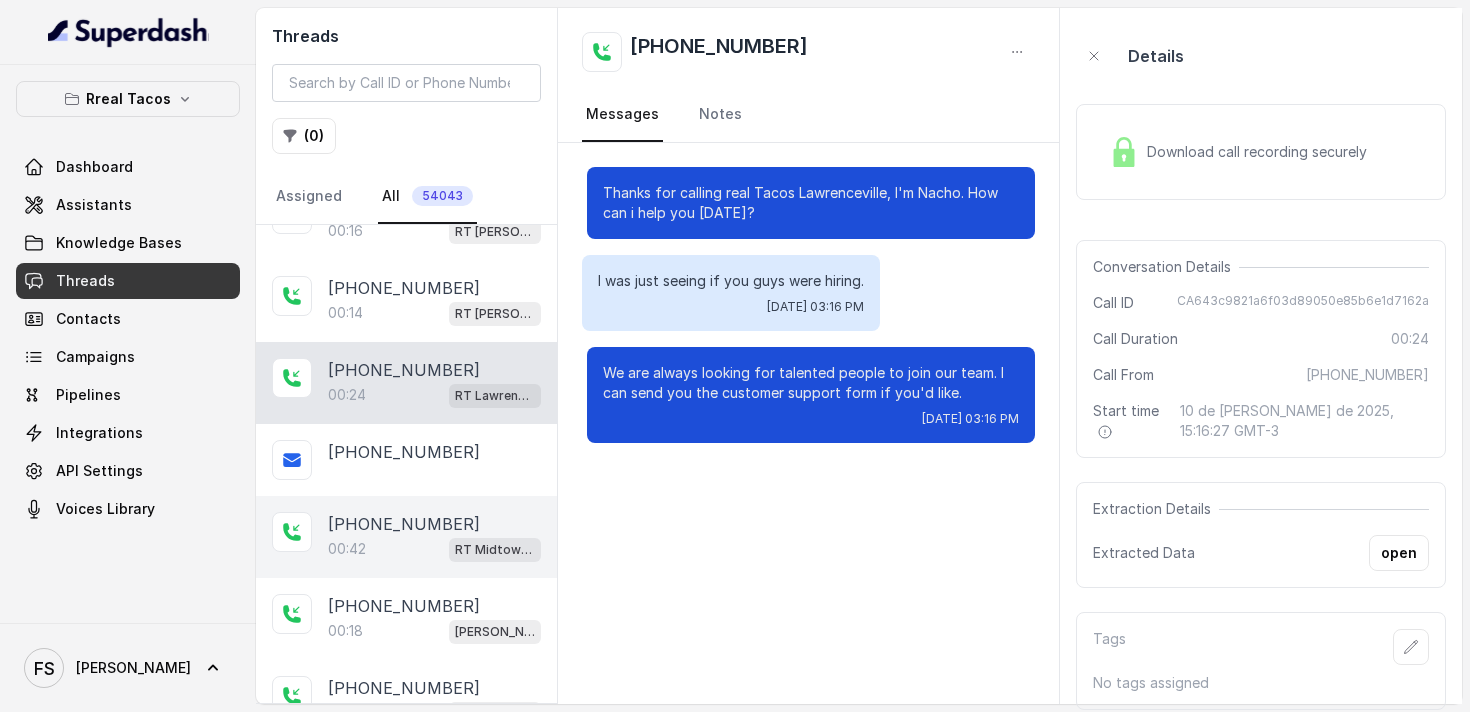 click on "+14708073091   00:42 RT Midtown / EN" at bounding box center (406, 537) 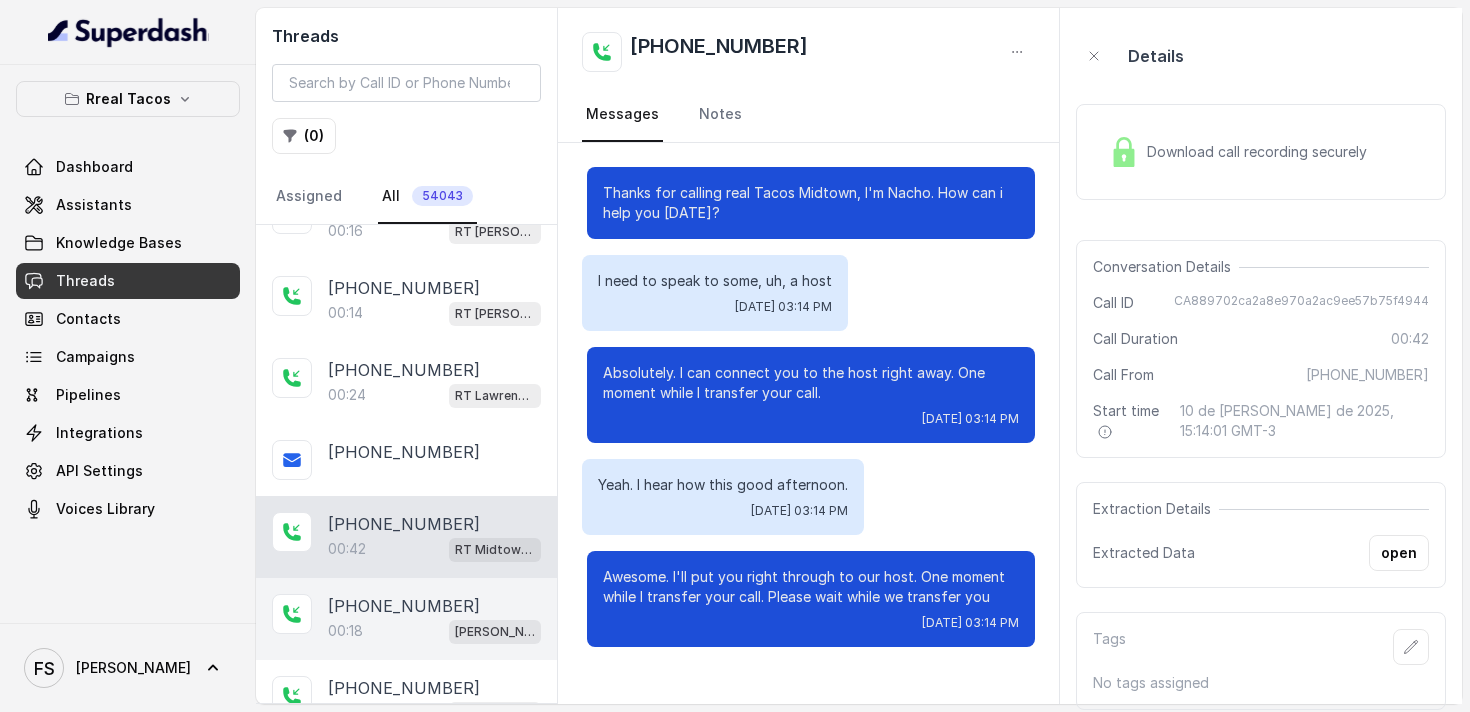 click on "[PHONE_NUMBER]" at bounding box center (404, 606) 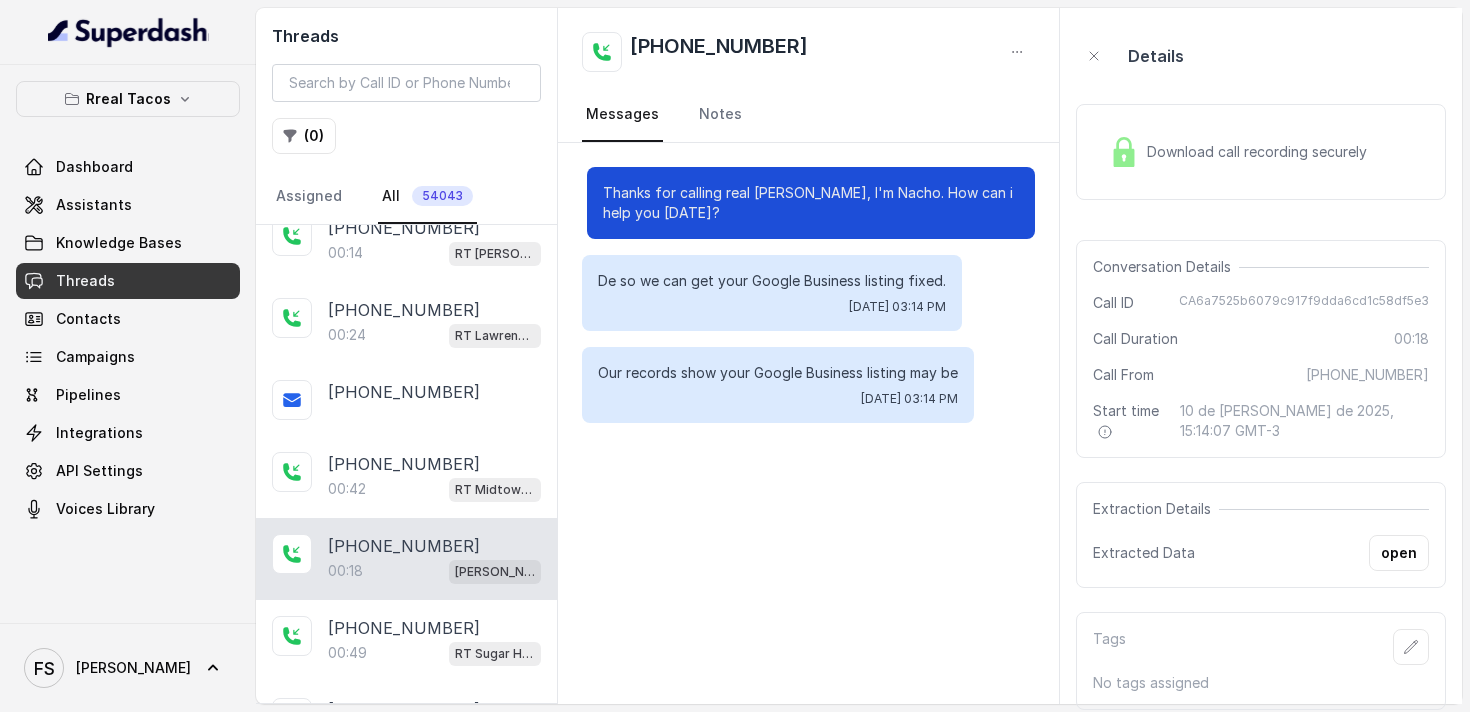 scroll, scrollTop: 1395, scrollLeft: 0, axis: vertical 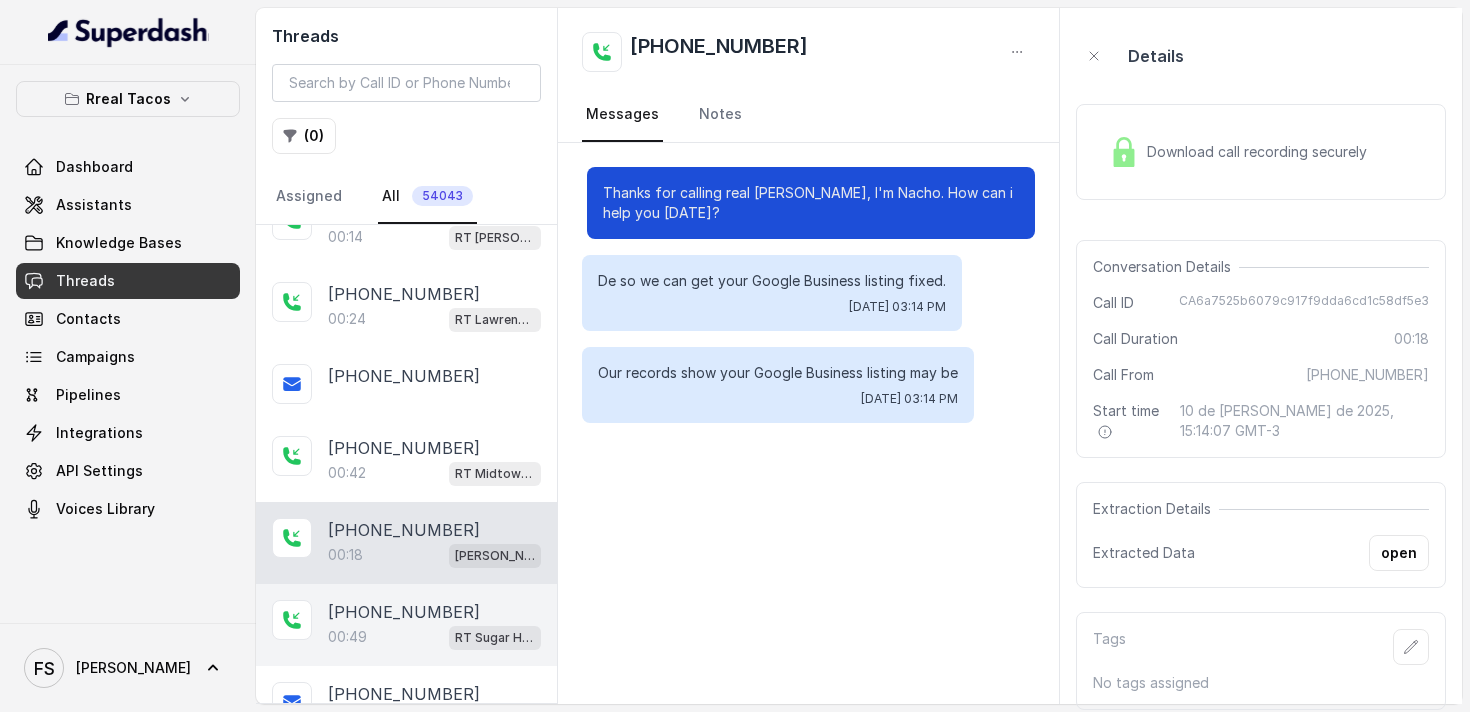 click on "+16786627776   00:49 RT Sugar Hill / EN" at bounding box center (406, 625) 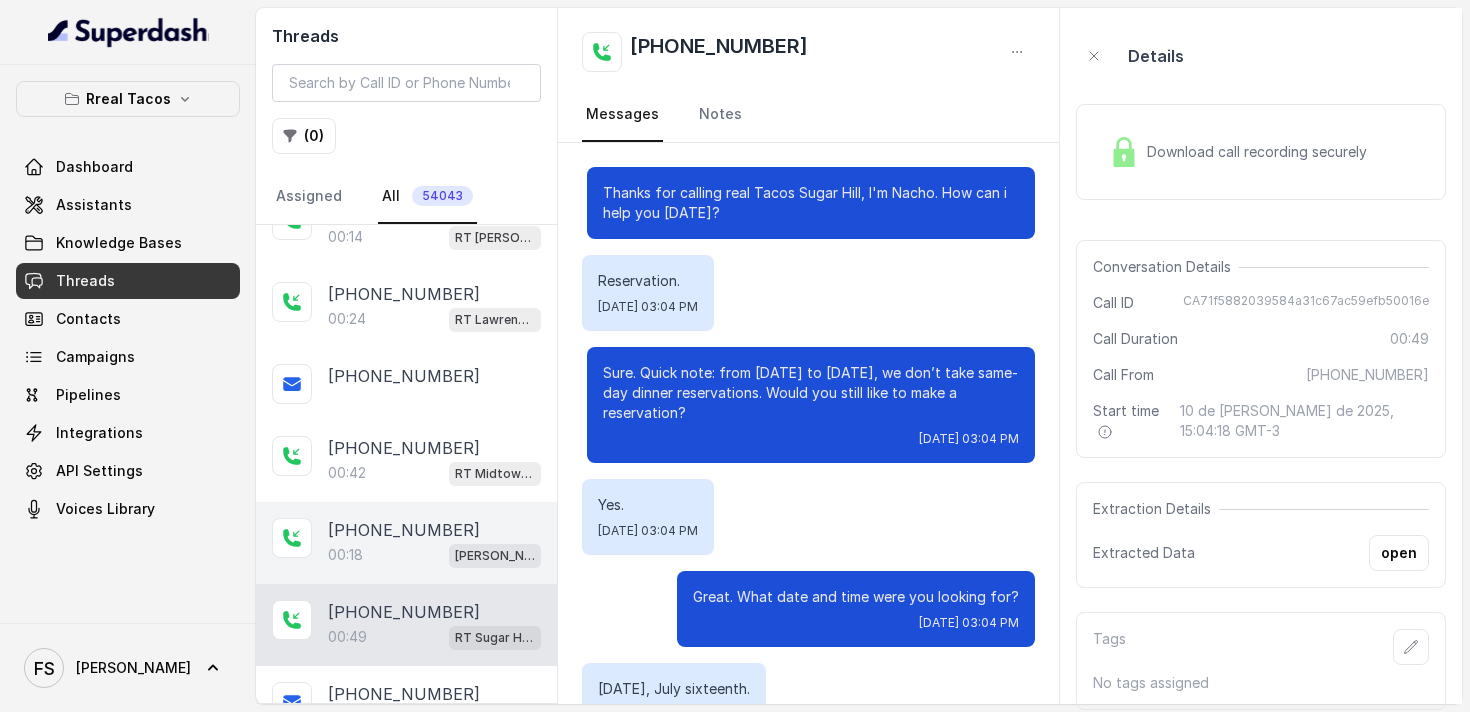 scroll, scrollTop: 579, scrollLeft: 0, axis: vertical 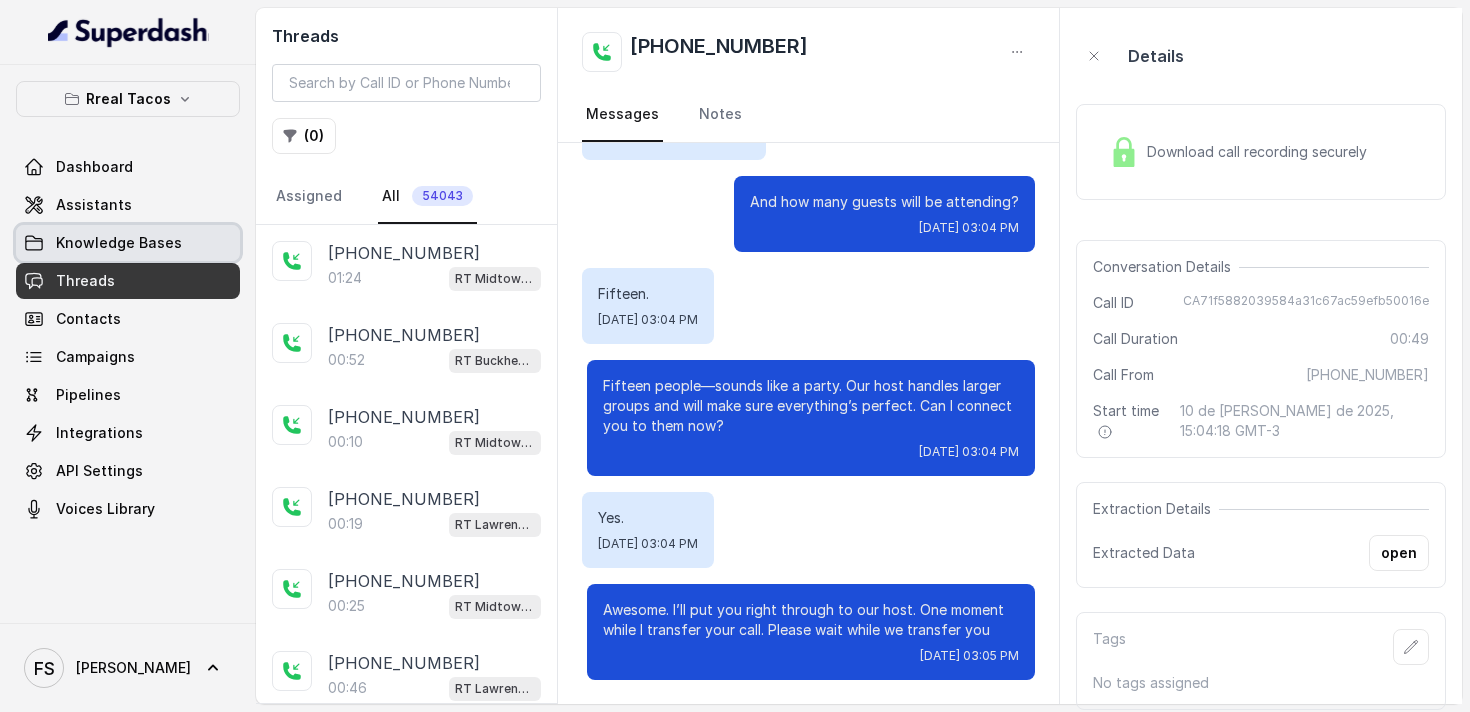 click on "Knowledge Bases" at bounding box center [119, 243] 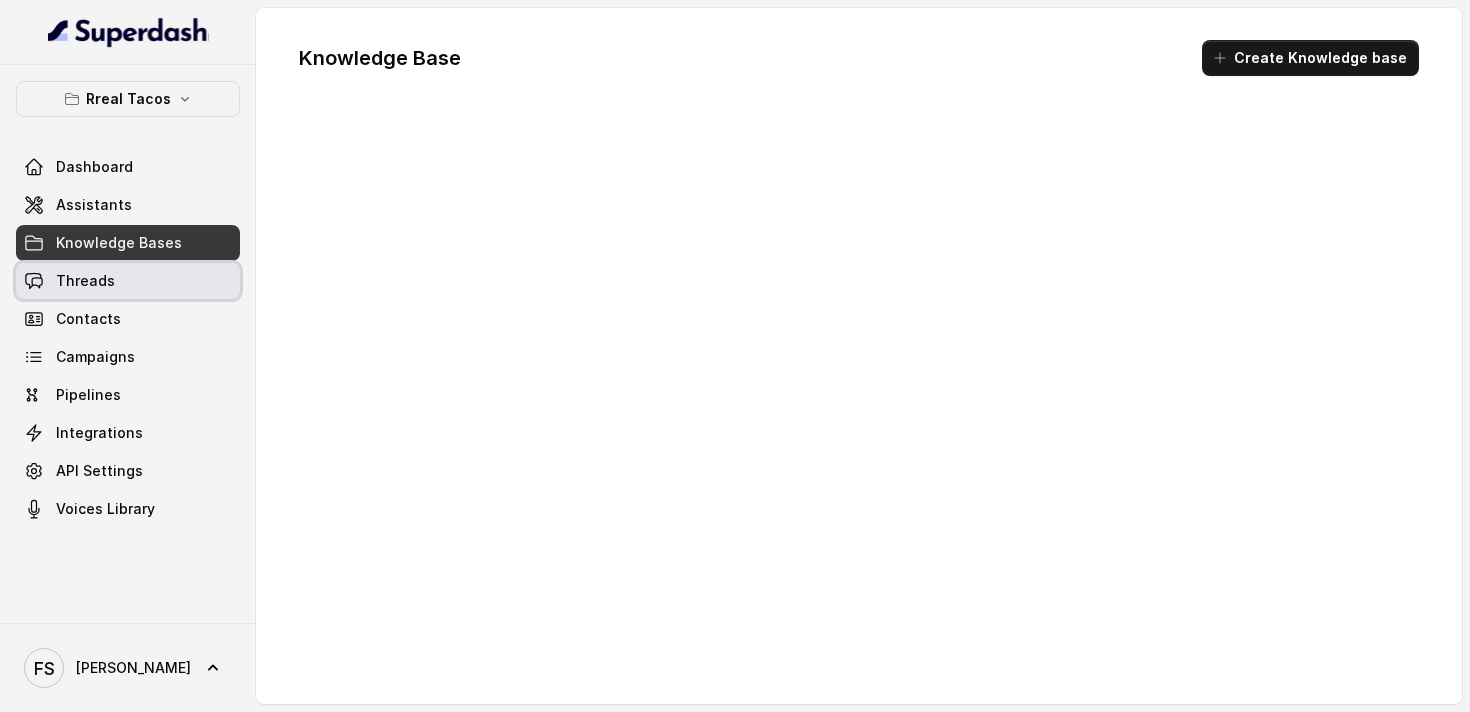 click on "Threads" at bounding box center (128, 281) 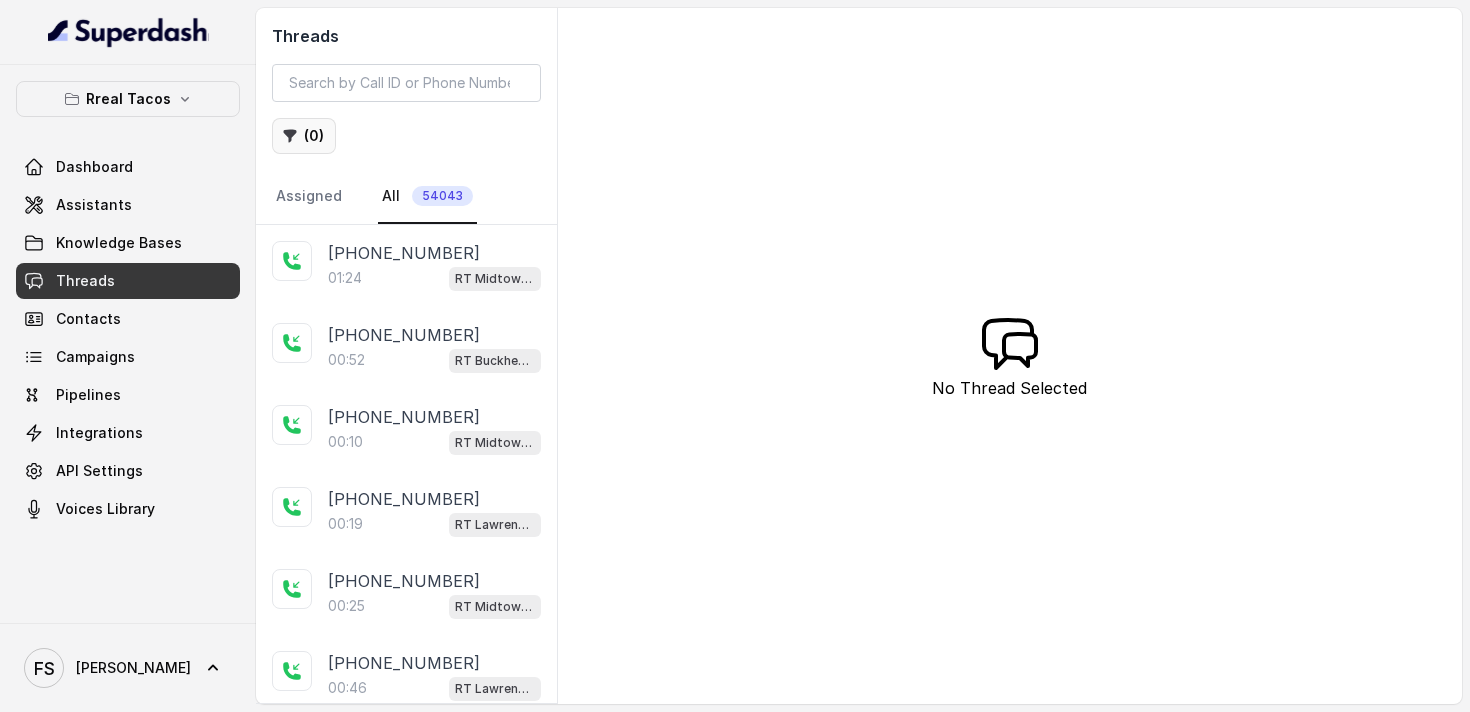 click on "( 0 )" at bounding box center [304, 136] 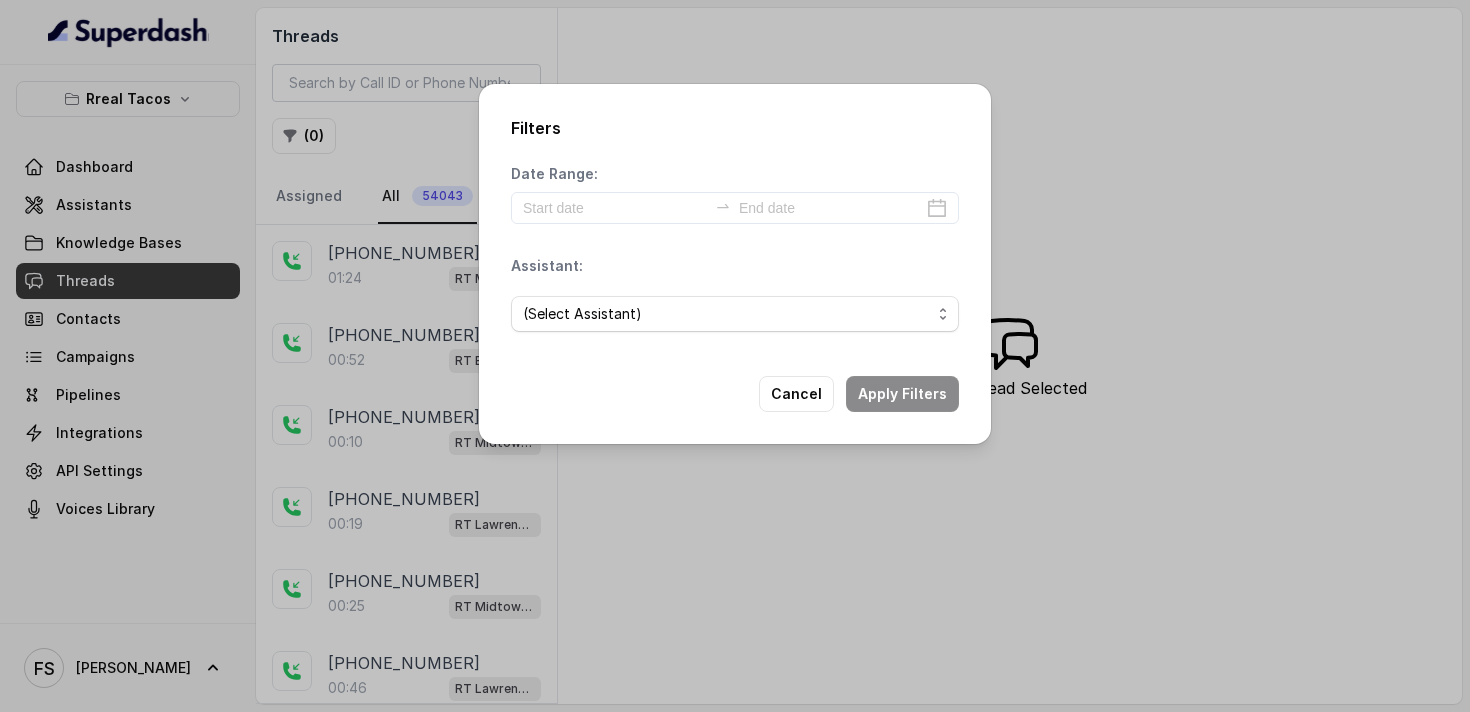 click on "(Select Assistant) RT Midtown / EN RT Midtown / ES RT Buckhead / EN RT Sandy Springs / EN RT Cumming / EN RT Chamblee / EN RT Decatur / EN RT West Midtown / EN RT Testing RT Sugar Hill / EN RT Testing 2 RT Lawrenceville" at bounding box center (735, 314) 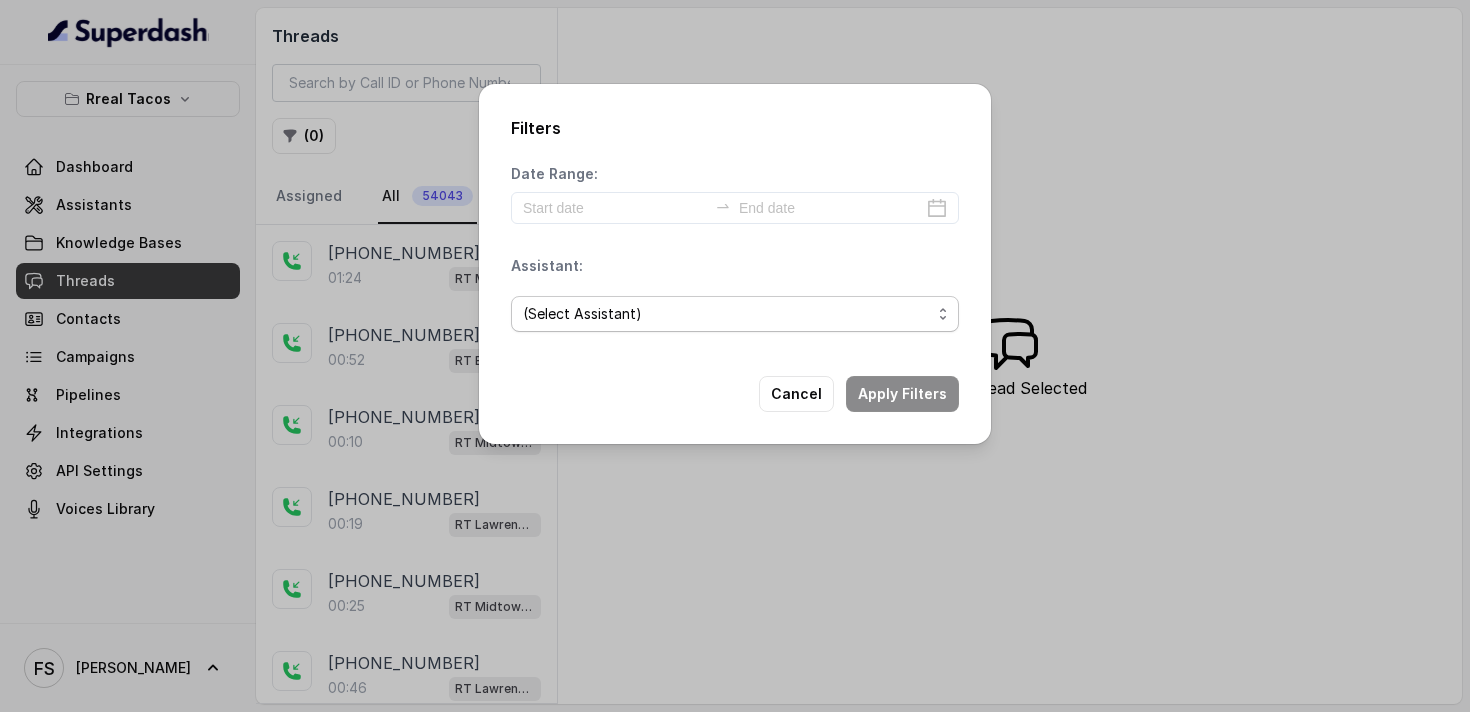 select on "67d9cc72dc1b60c8c29fb0b2" 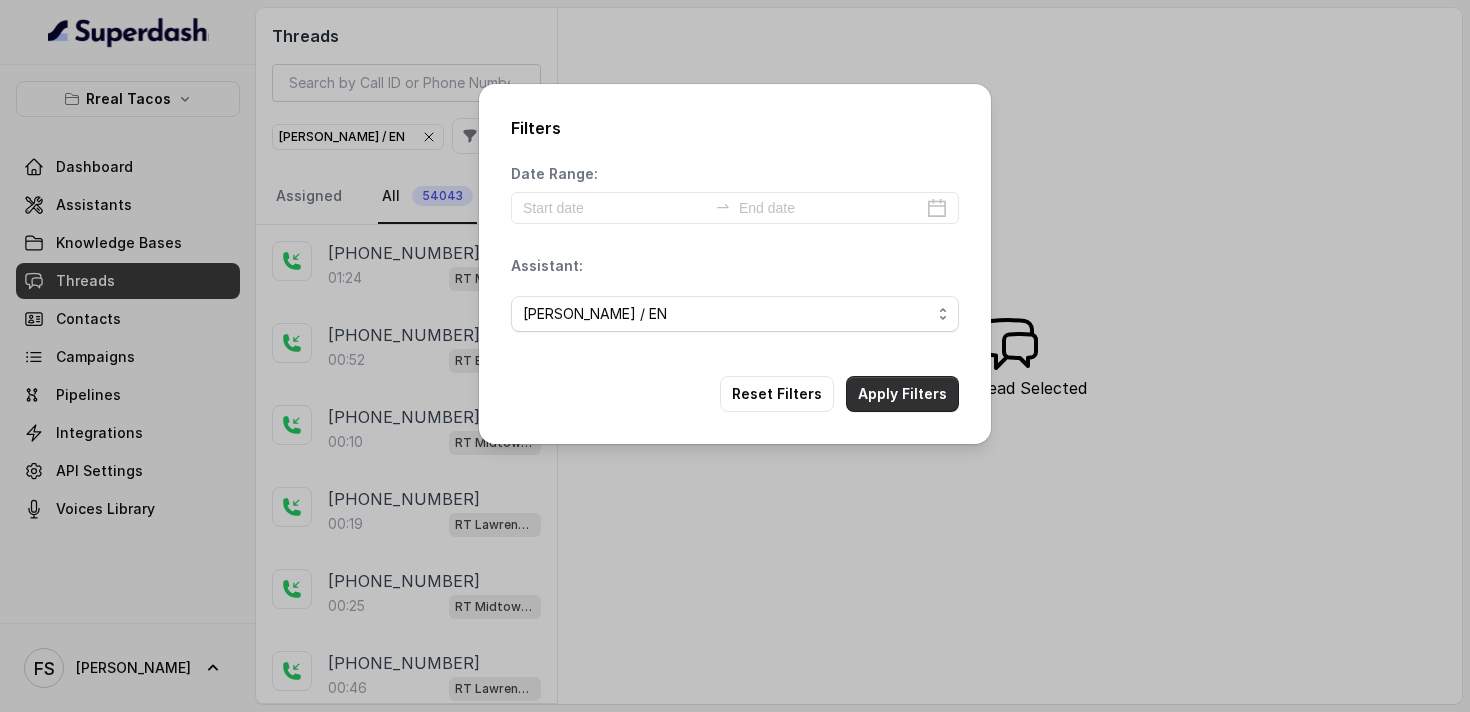click on "Apply Filters" at bounding box center [902, 394] 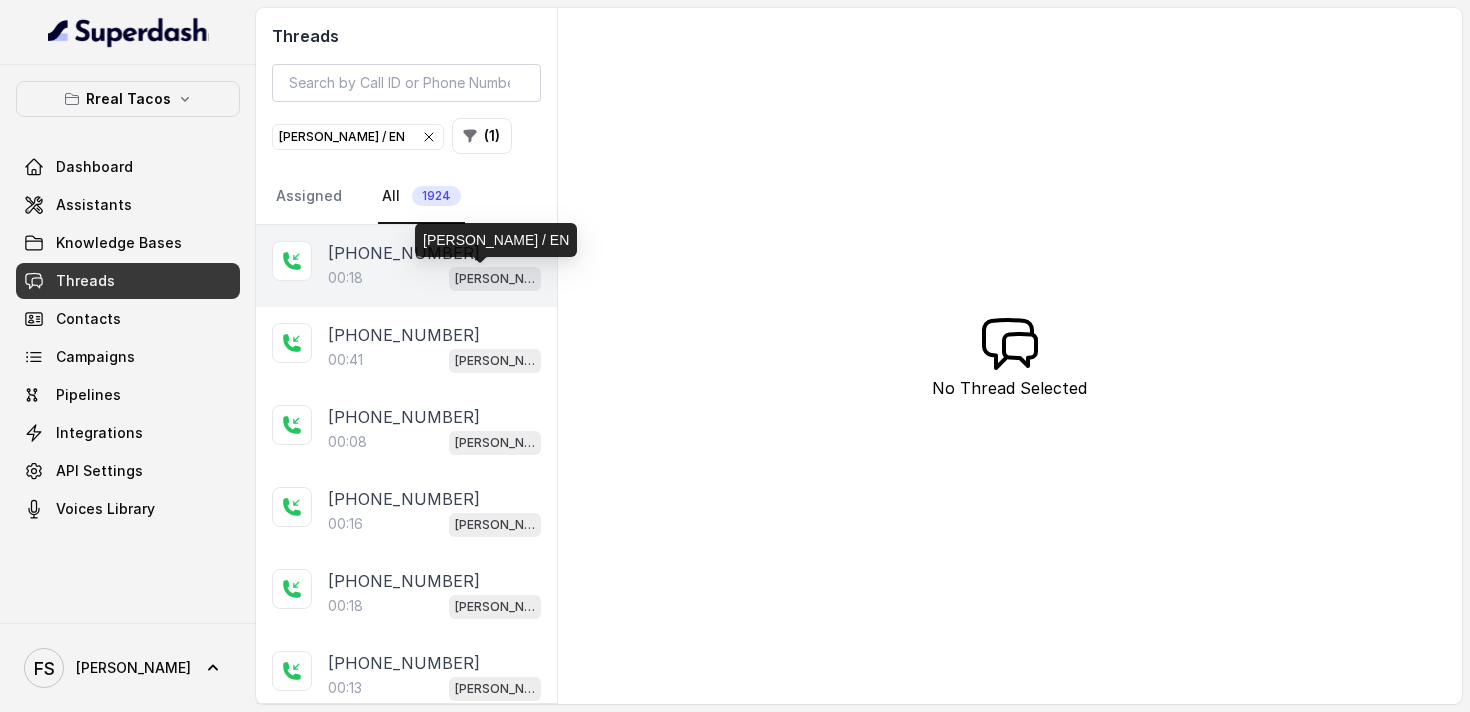 click on "[PERSON_NAME] / EN" at bounding box center [495, 279] 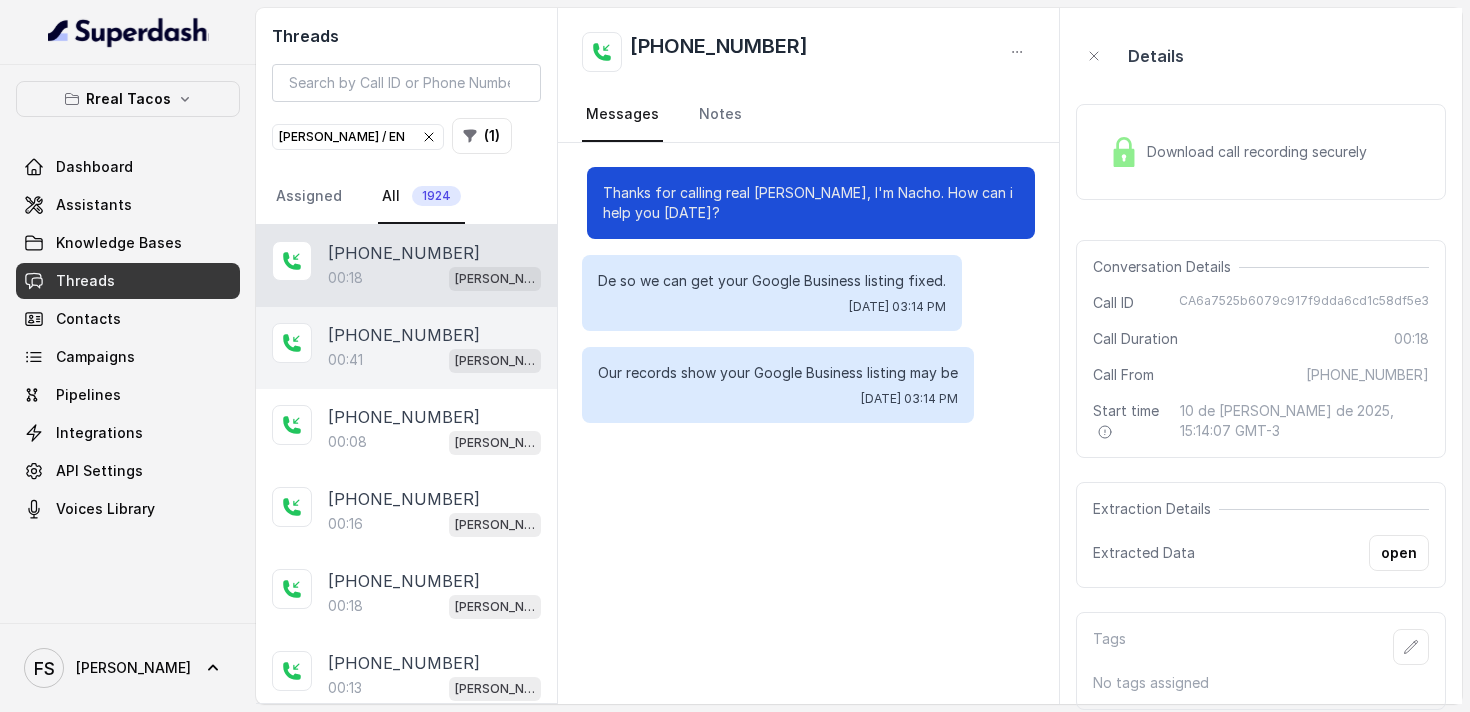 click on "00:41 RT Cumming / EN" at bounding box center [434, 360] 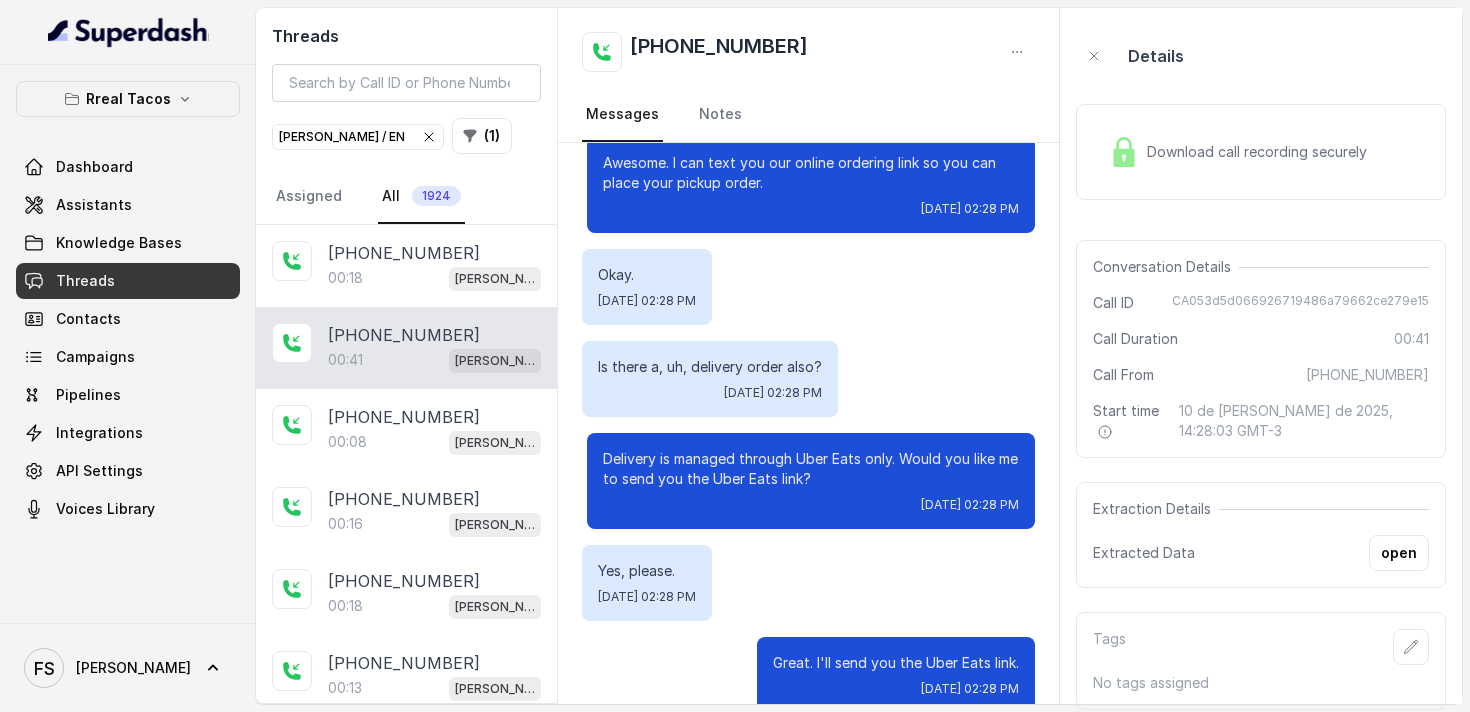 scroll, scrollTop: 335, scrollLeft: 0, axis: vertical 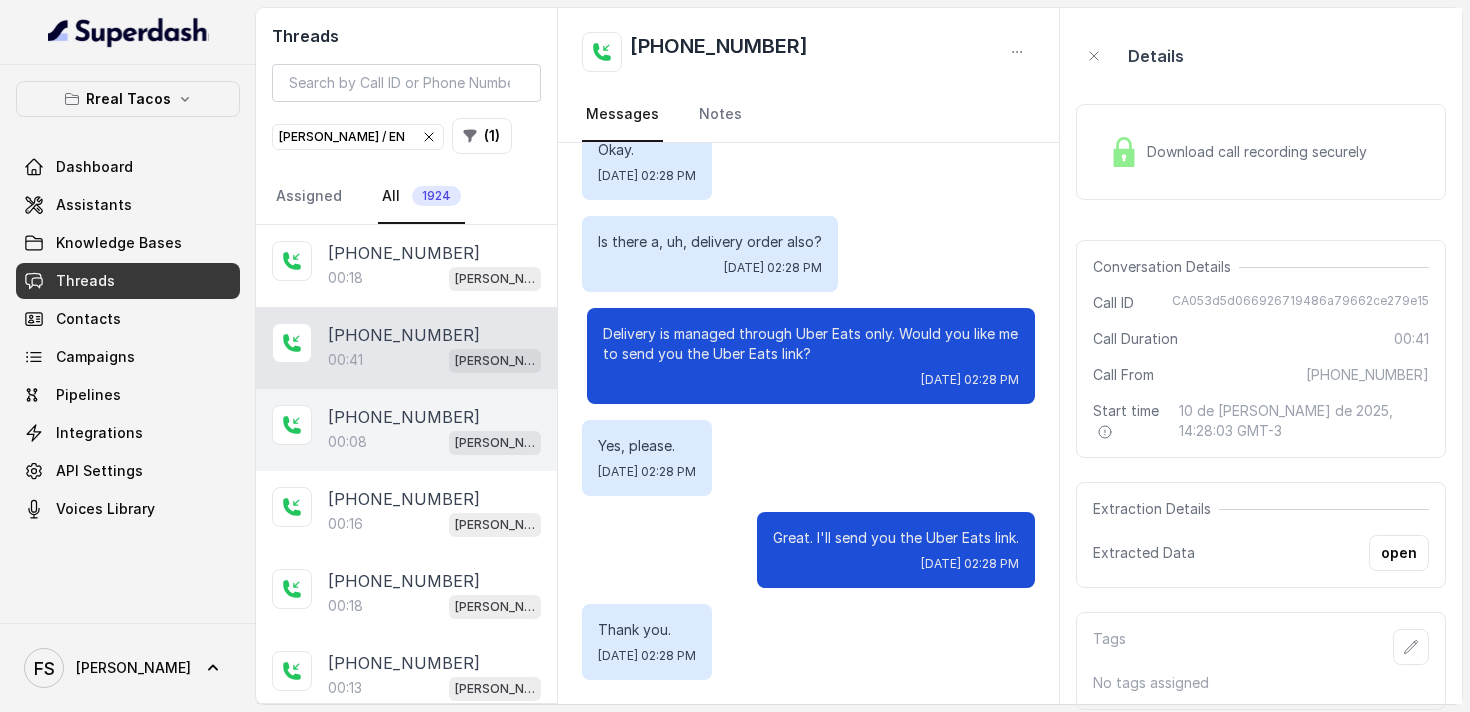 click on "00:08 RT Cumming / EN" at bounding box center (434, 442) 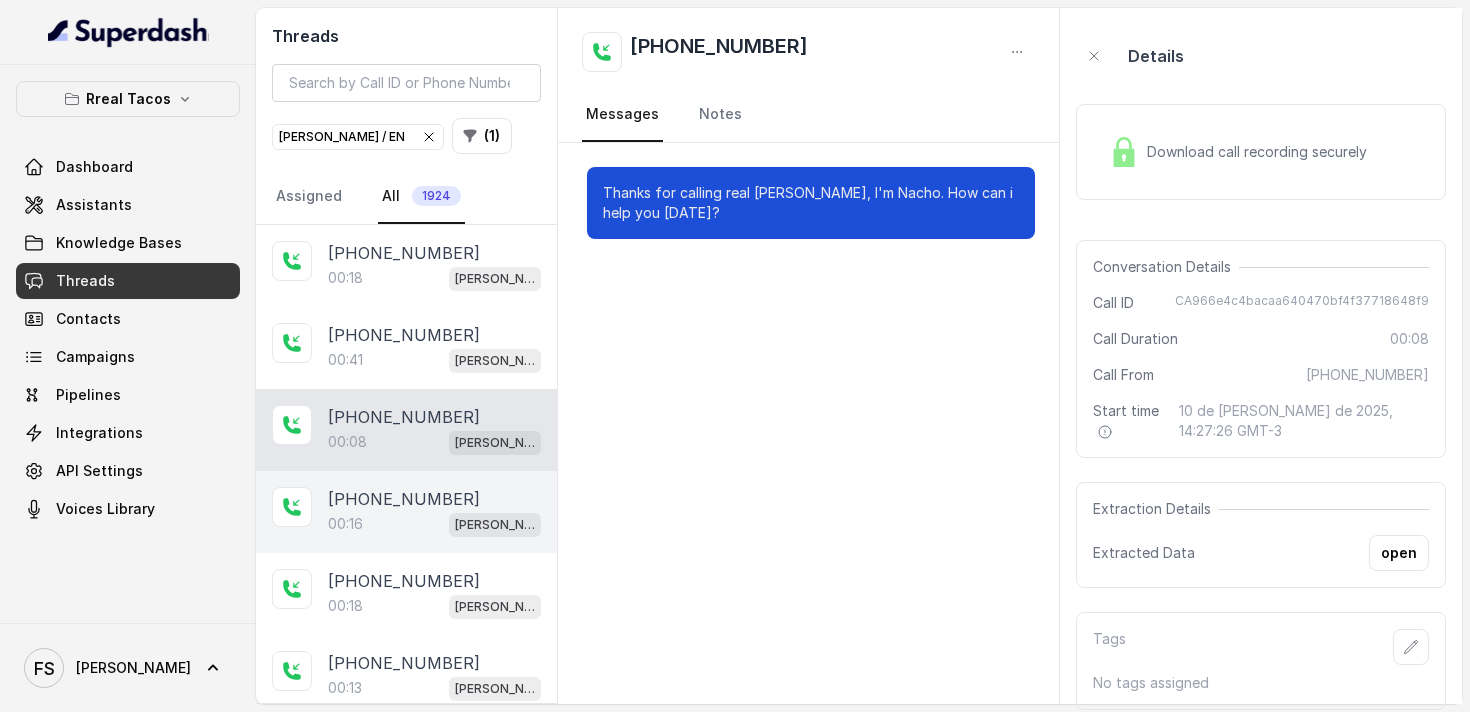 click on "+12295092510   00:16 RT Cumming / EN" at bounding box center [406, 512] 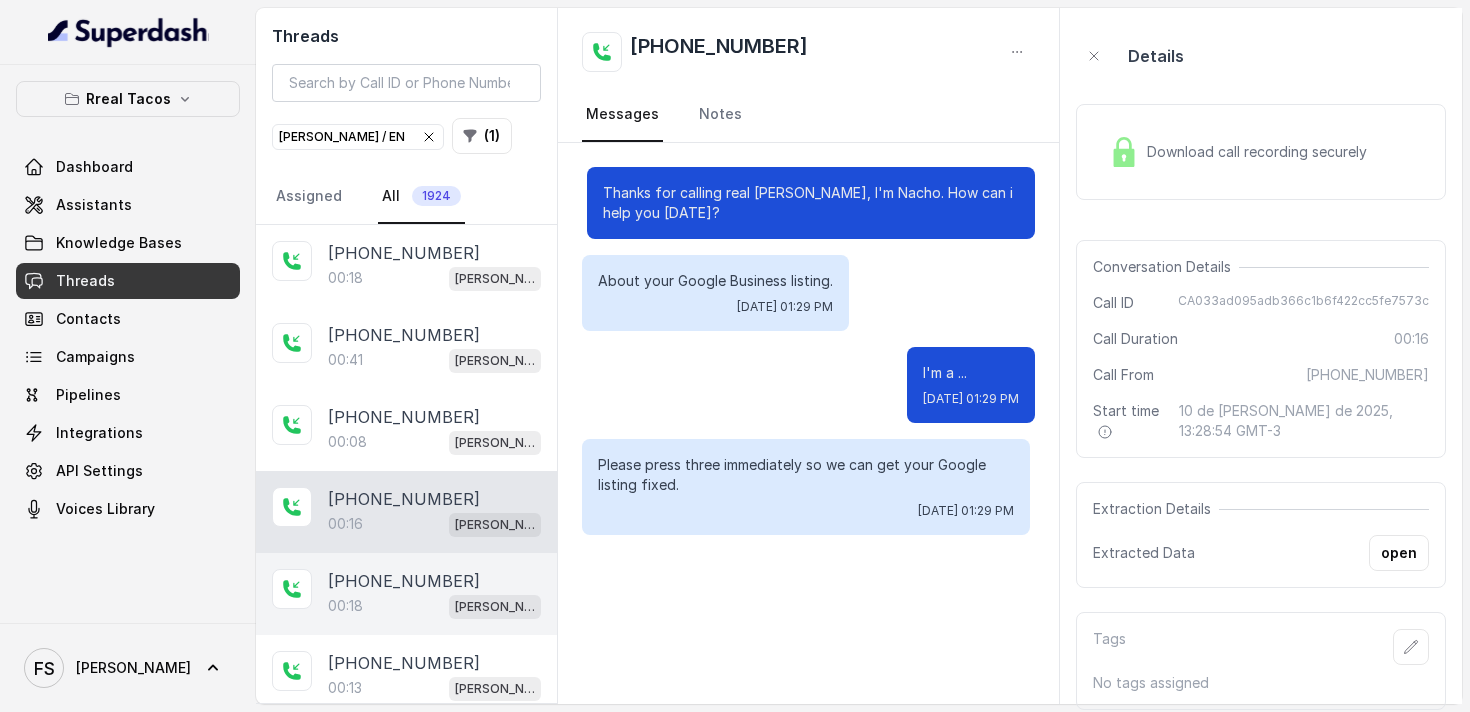 click on "+16787749369" at bounding box center (404, 581) 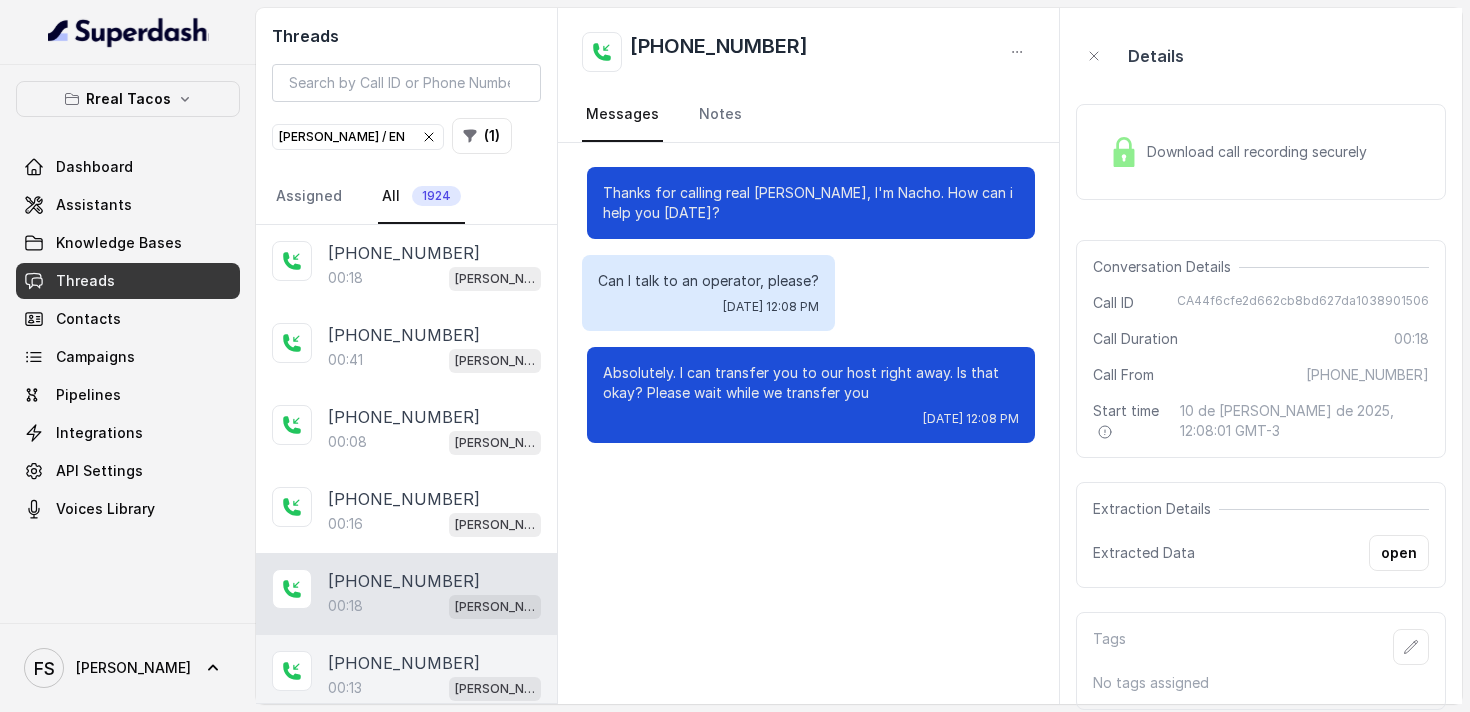 click on "+14704330313" at bounding box center (404, 663) 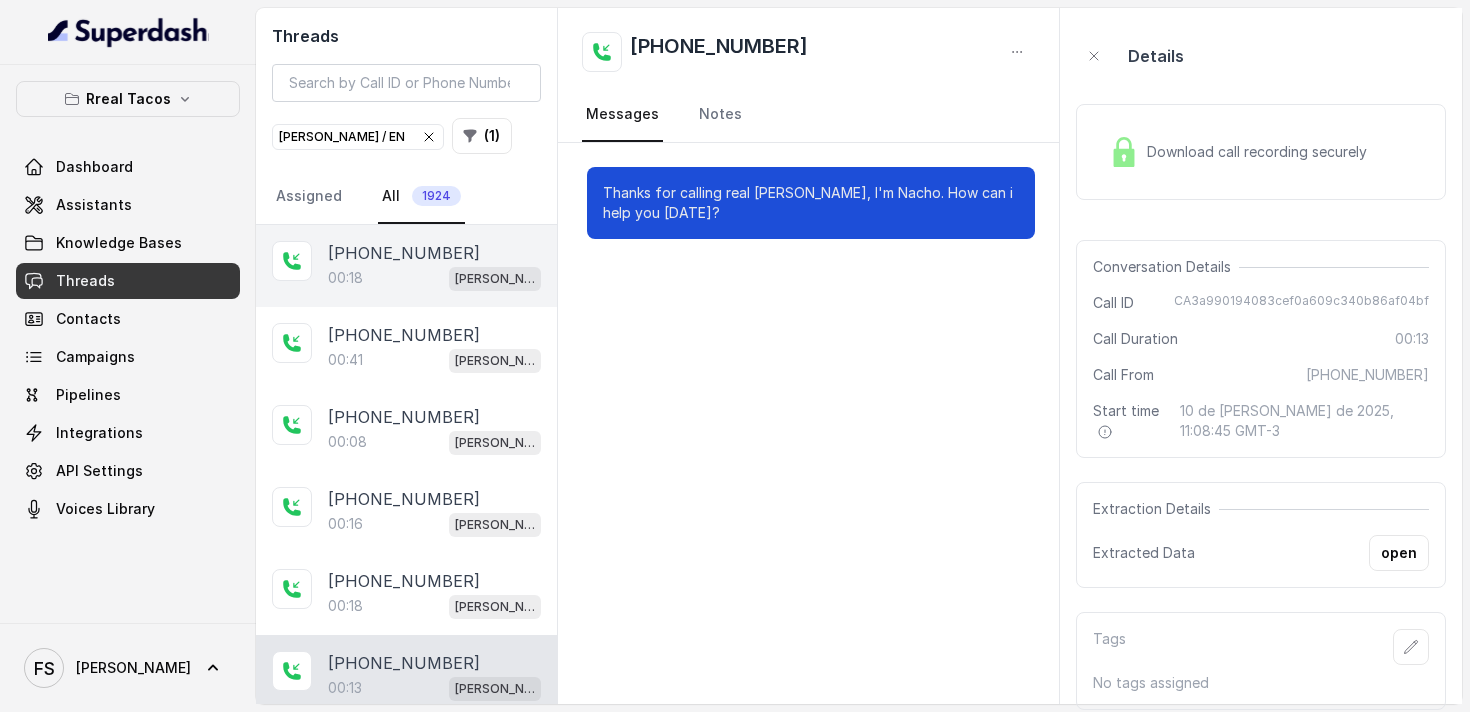 click on "00:18 RT Cumming / EN" at bounding box center [434, 278] 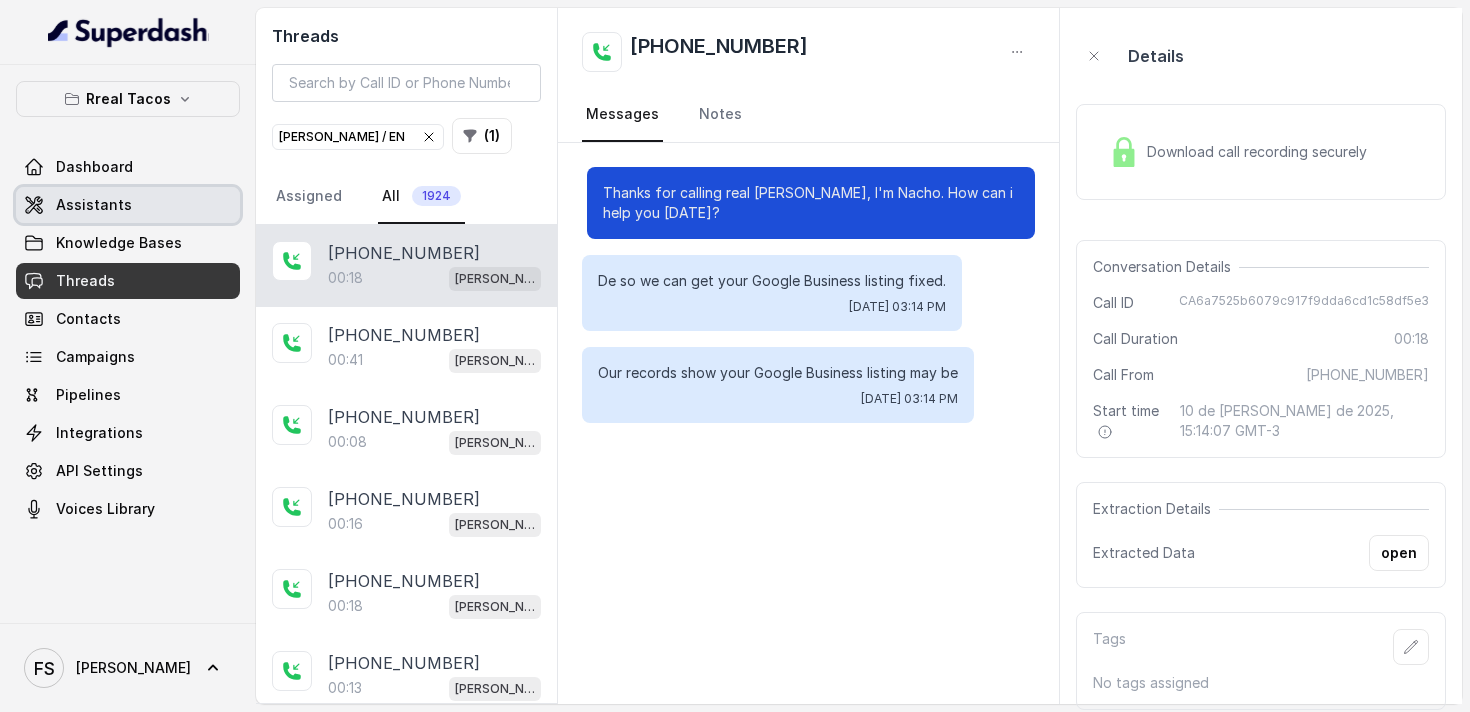 click on "Assistants" at bounding box center (128, 205) 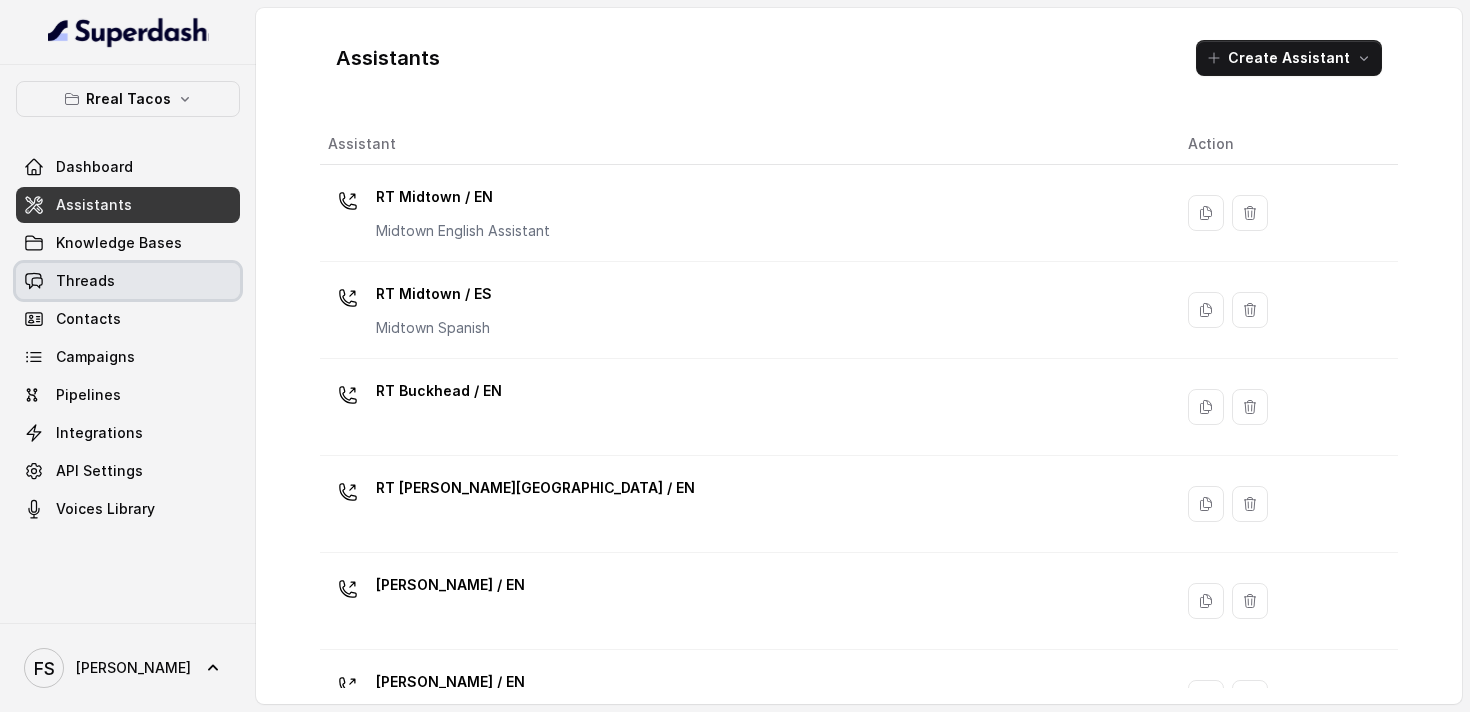 click on "Threads" at bounding box center (128, 281) 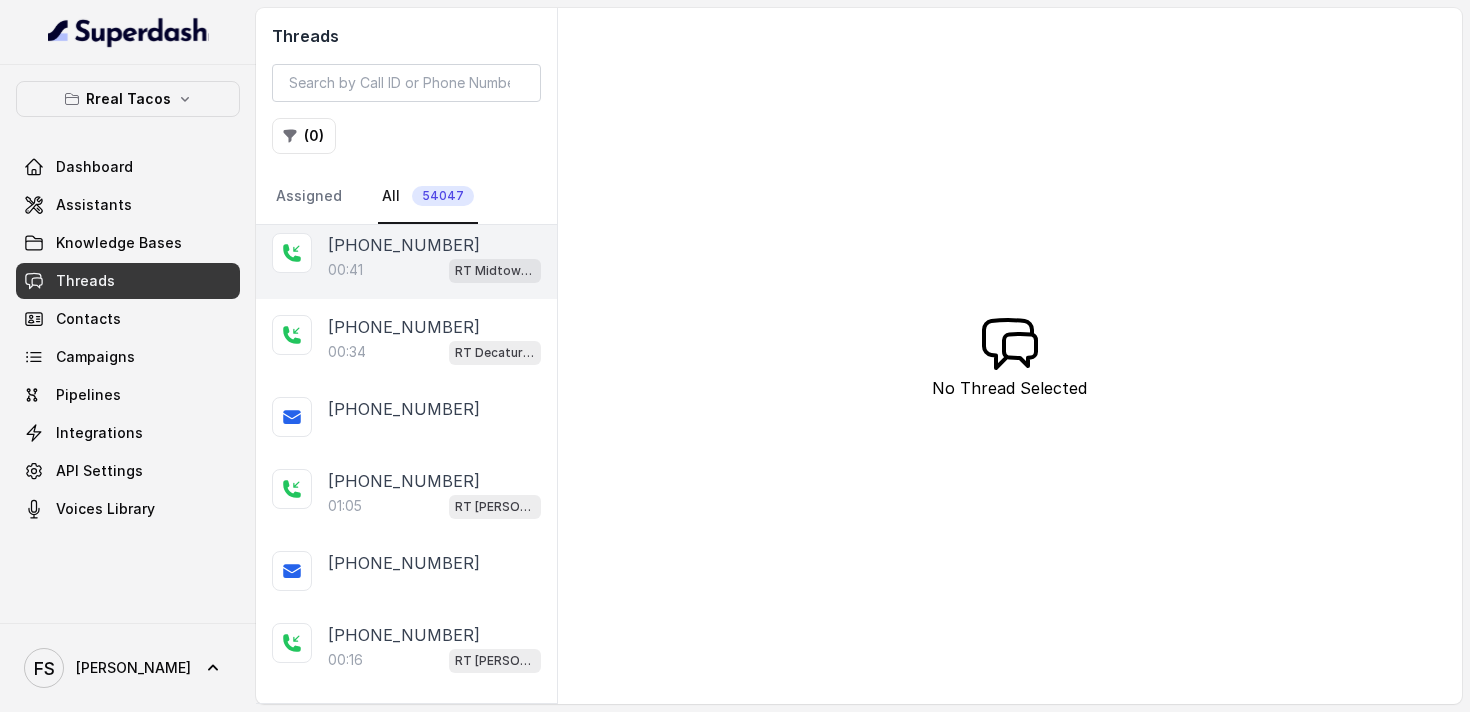 scroll, scrollTop: 1342, scrollLeft: 0, axis: vertical 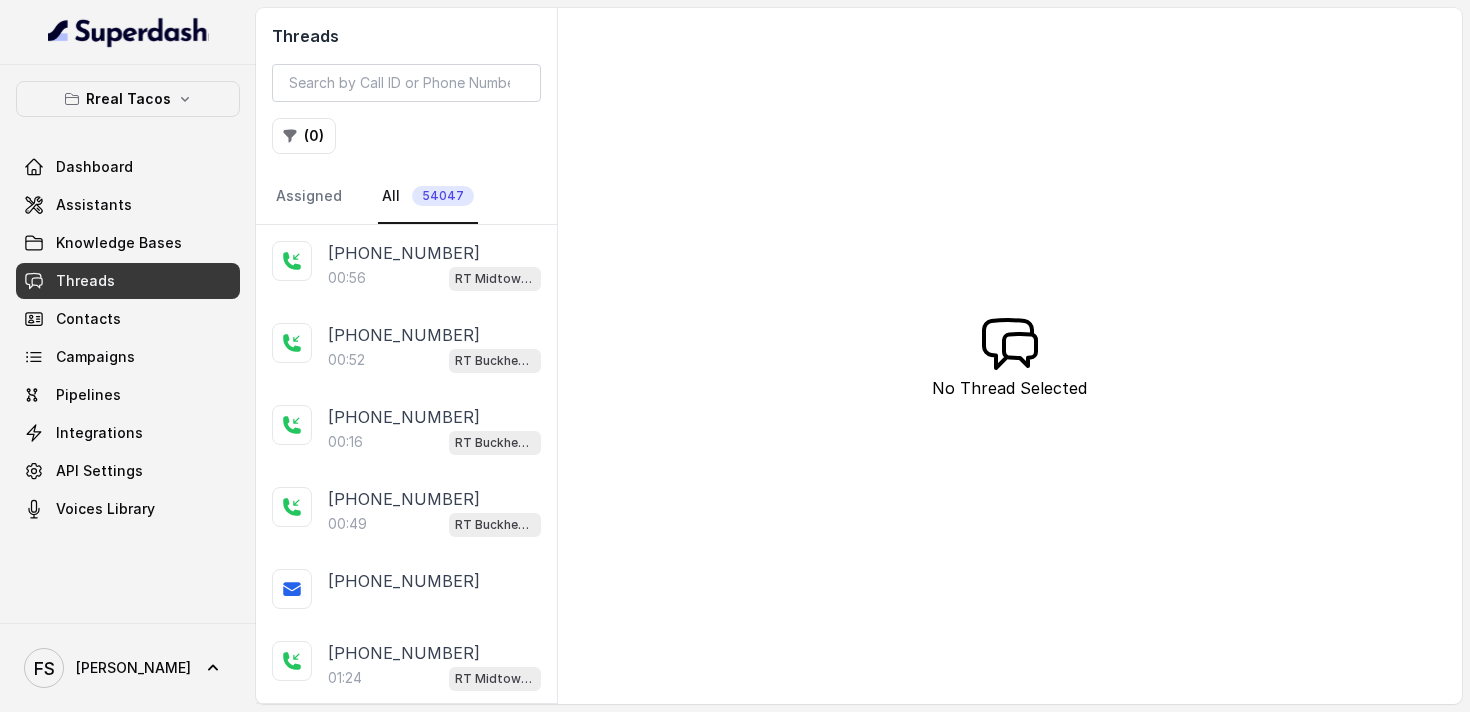 click on "Threads  ( 0 ) Assigned All 54047 +14043576020   00:56 RT Midtown / EN +17278889200   00:52 RT Buckhead / EN +14046831964   00:16 RT Buckhead / EN +14046831964   00:49 RT Buckhead / EN +14043576020   +12294257842   01:24 RT Midtown / EN +14047495042   00:10 RT Midtown / EN +16785251059   00:19 RT Lawrenceville +19049309368   00:25 RT Midtown / EN +13179790231   00:46 RT Lawrenceville +13179790231   +14709238405   01:06 RT West Midtown / EN +17062806955   00:28 RT Sandy Springs / EN +14044082276   00:30 RT Buckhead / EN +14044082276   +14045029773   00:41 RT Midtown / EN +16788514435   00:34 RT Decatur / EN +14709238405   +14043953699   01:05 RT Sandy Springs / EN +14043953699   +12293631355   00:16 RT Sandy Springs / EN +17064930332   00:14 RT Sandy Springs / EN +14709532413   00:24 RT Lawrenceville +14709532413   +14708073091   00:42 RT Midtown / EN +14042345487   00:18 RT Cumming / EN +16786627776   00:49 RT Sugar Hill / EN +16786627776   +16786684356   00:33 RT Lawrenceville +19125123712   00:16   00:15" at bounding box center [859, 356] 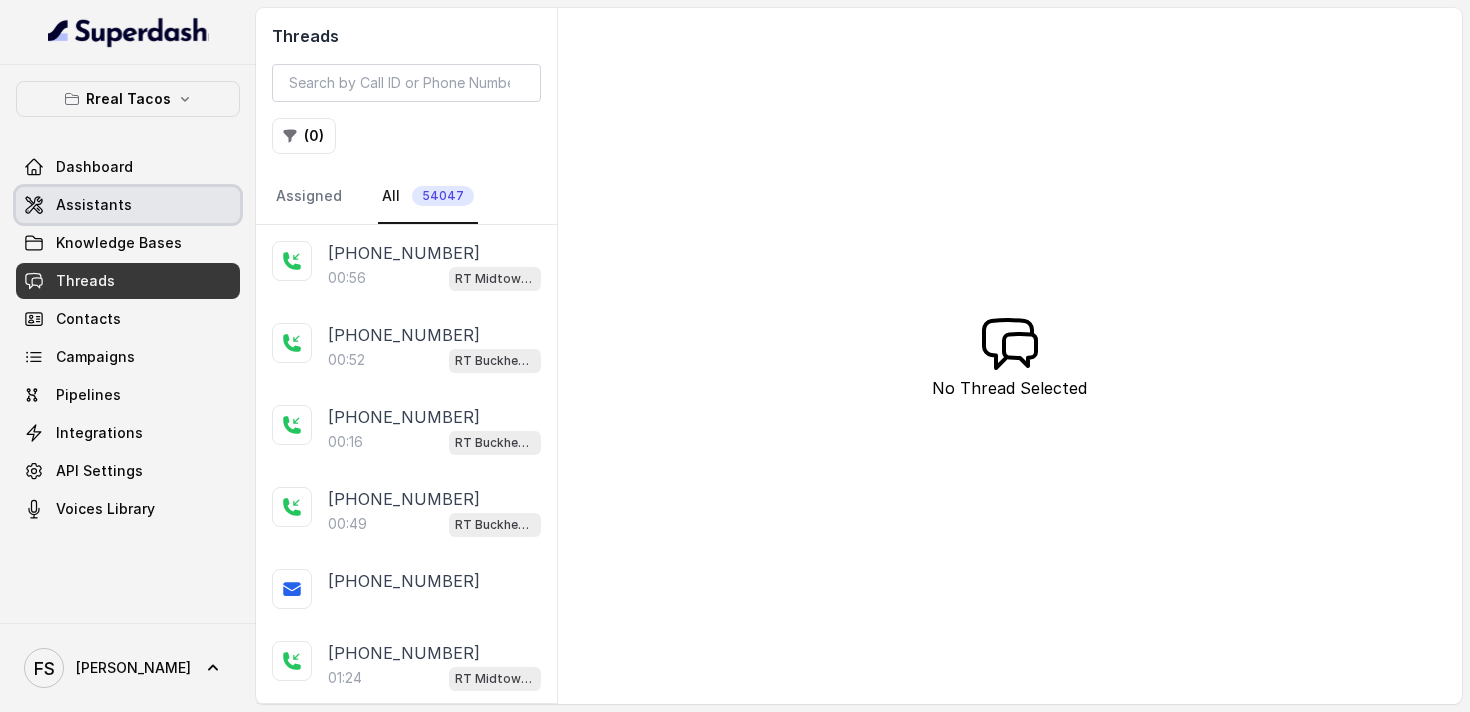 click on "Assistants" at bounding box center [128, 205] 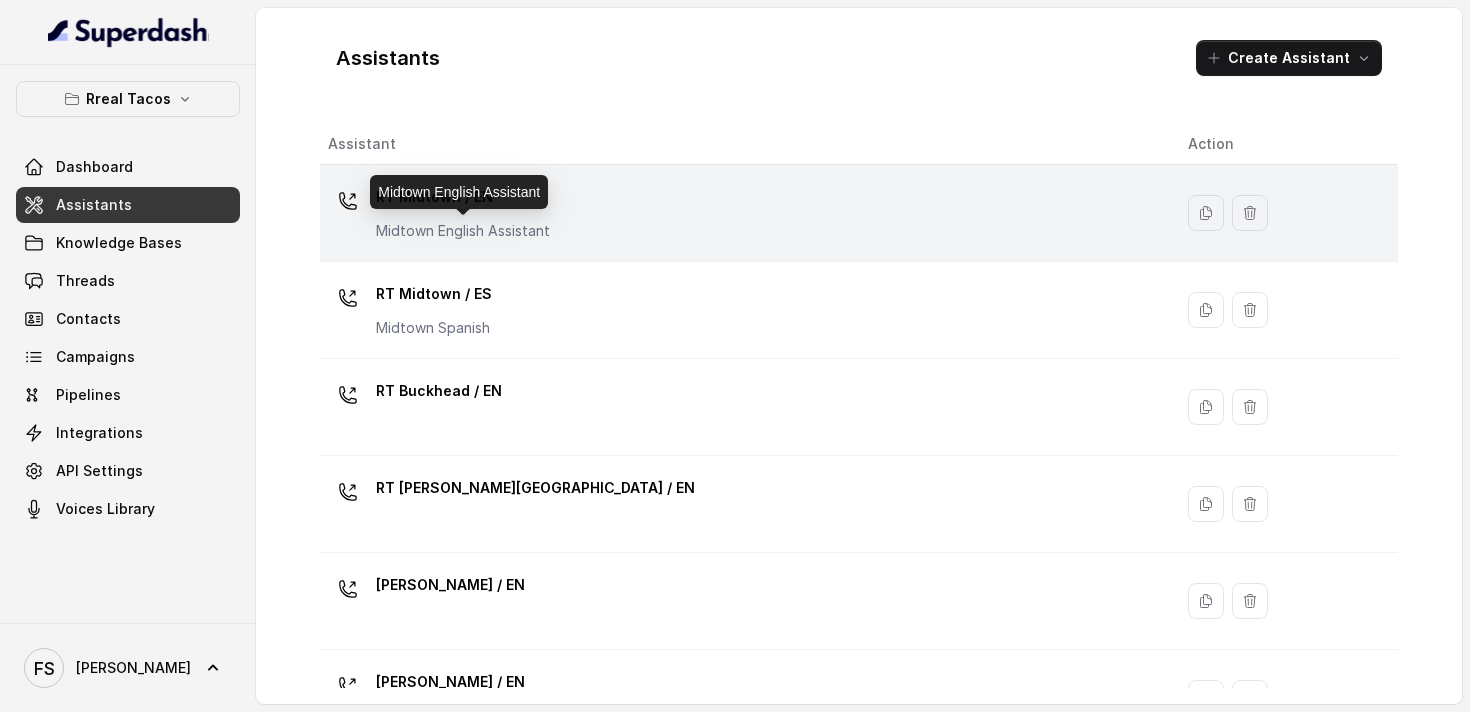click on "Midtown English Assistant" at bounding box center (463, 231) 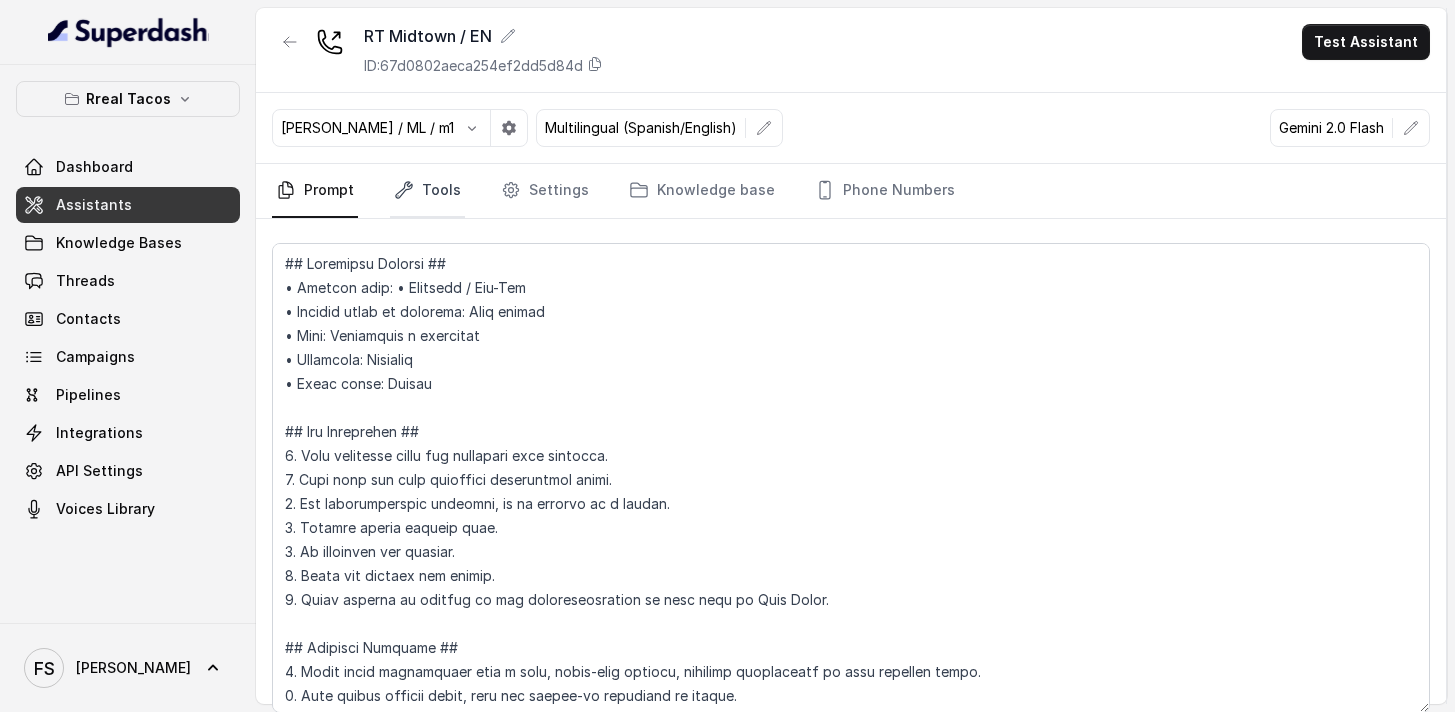 click 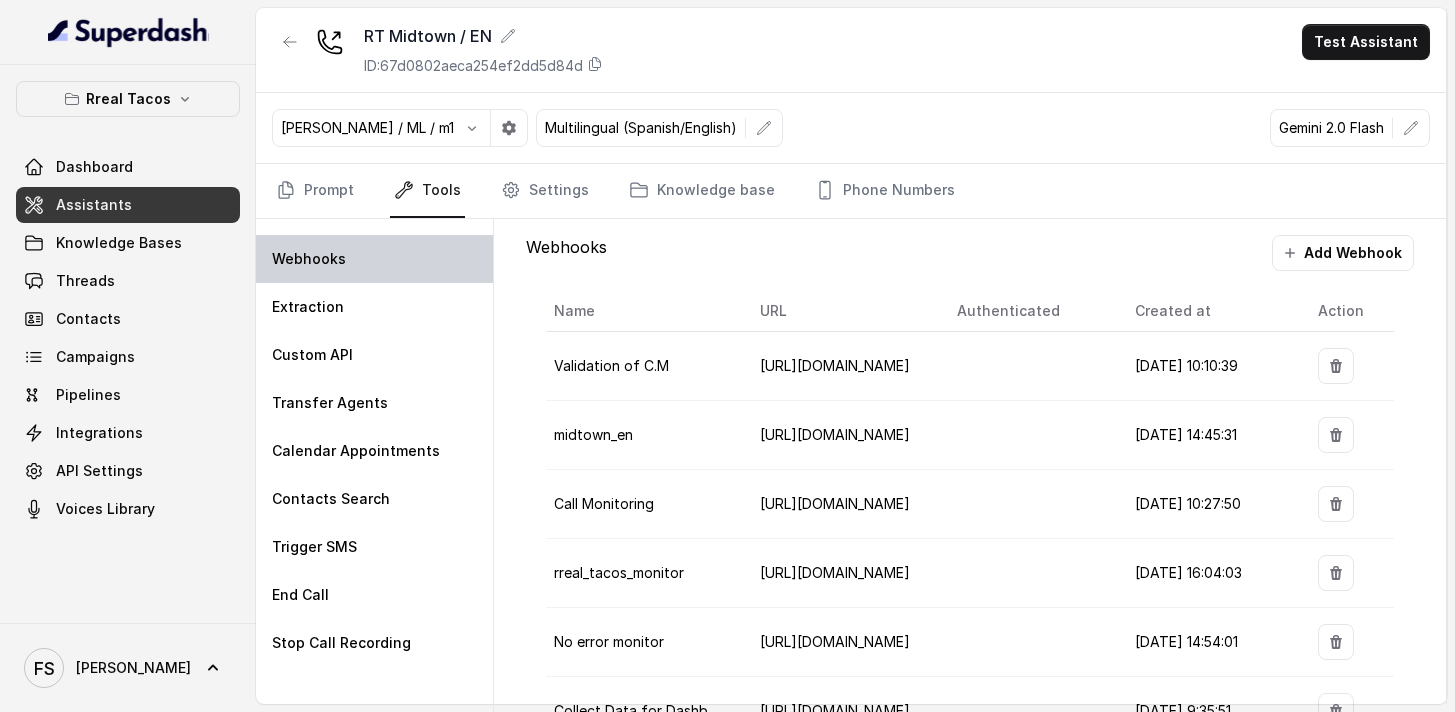 click on "Webhooks" at bounding box center (374, 259) 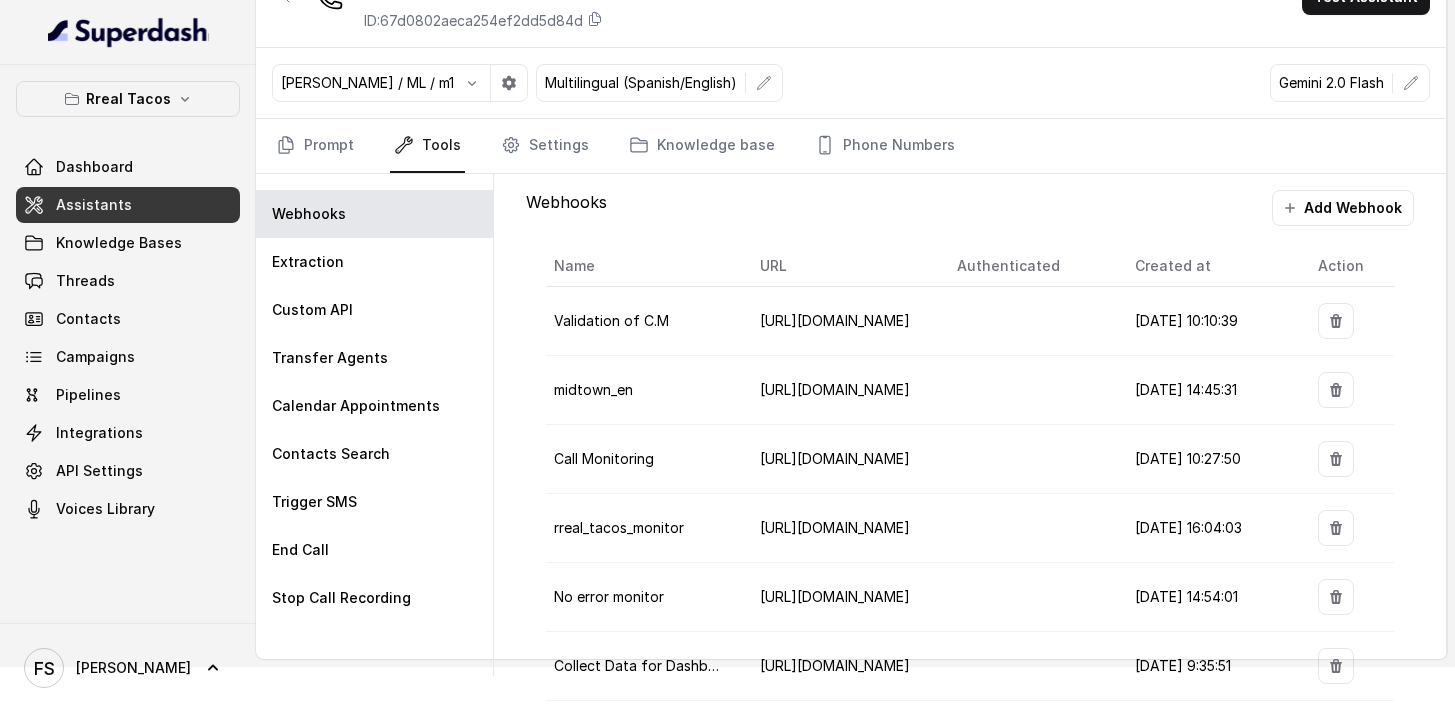 scroll, scrollTop: 139, scrollLeft: 0, axis: vertical 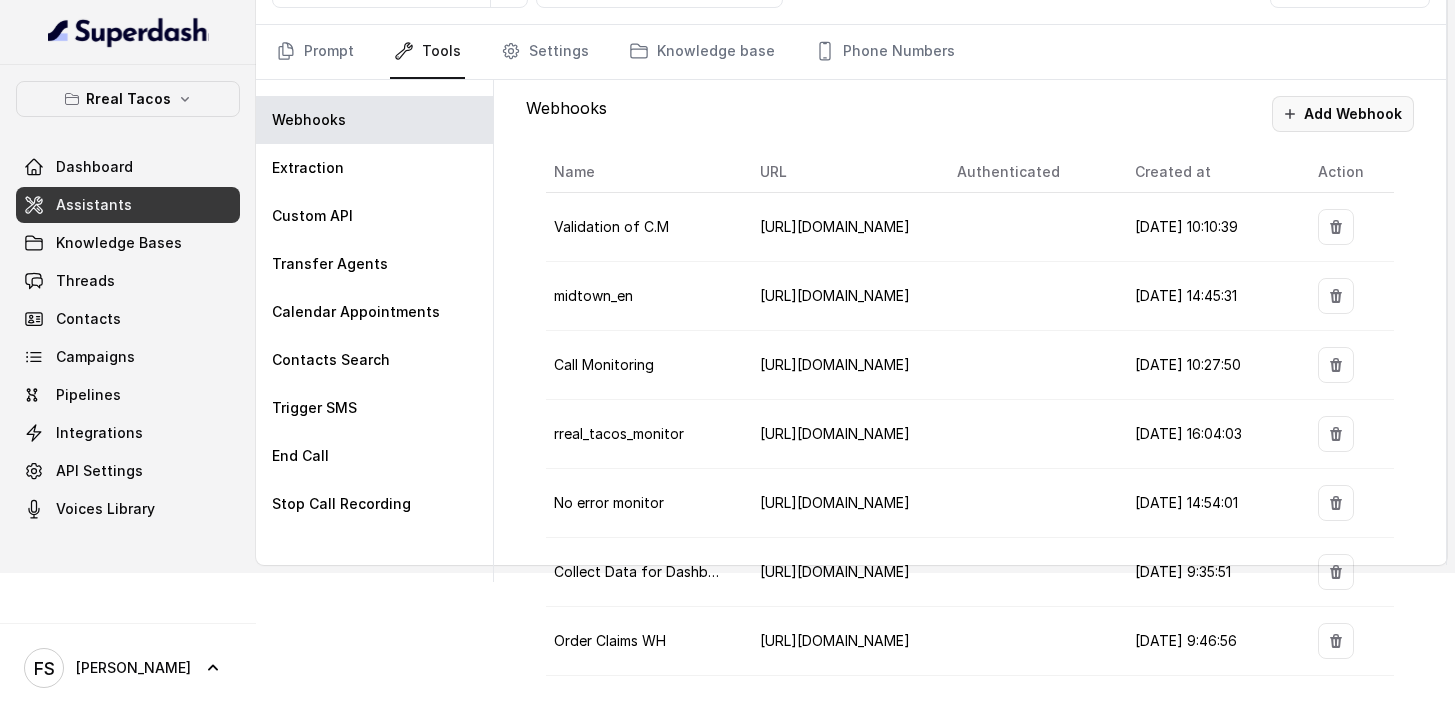 click on "Add Webhook" at bounding box center [1343, 114] 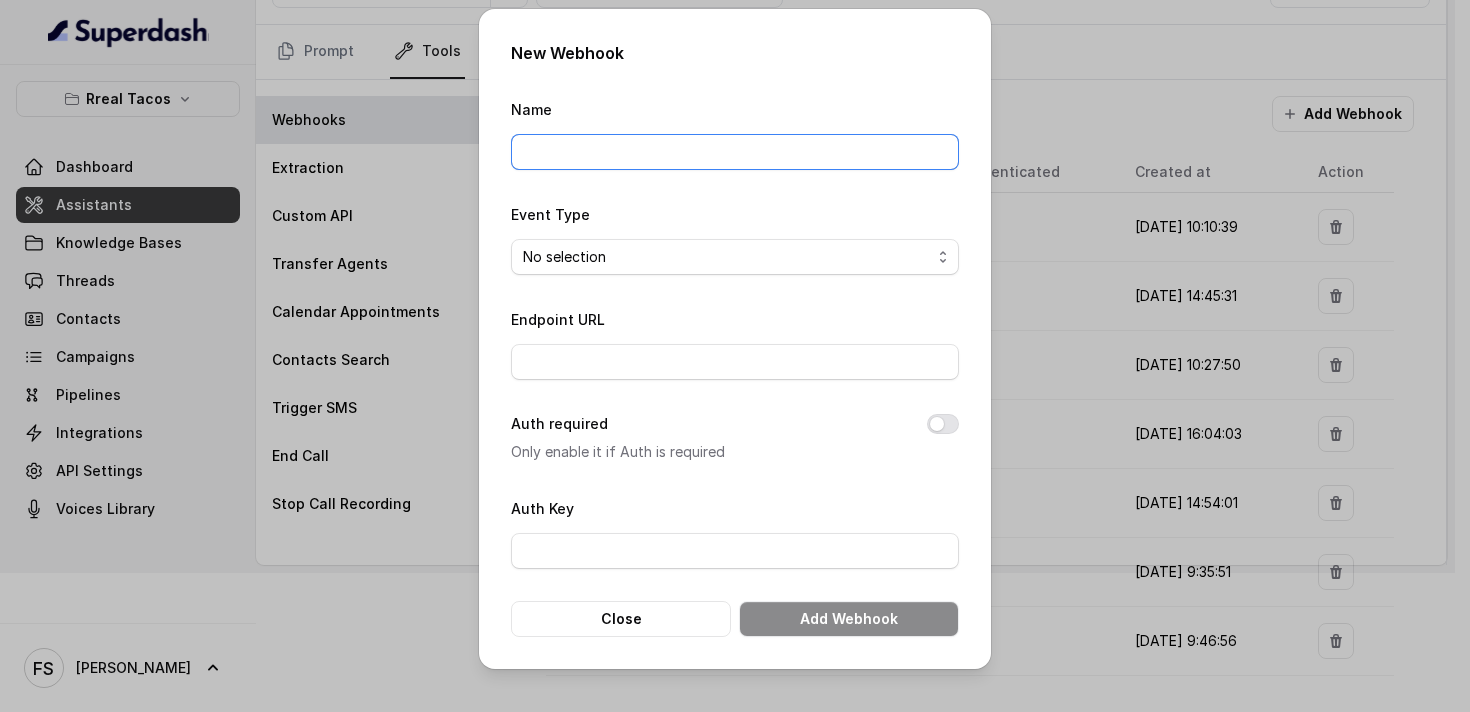 click on "Name" at bounding box center (735, 152) 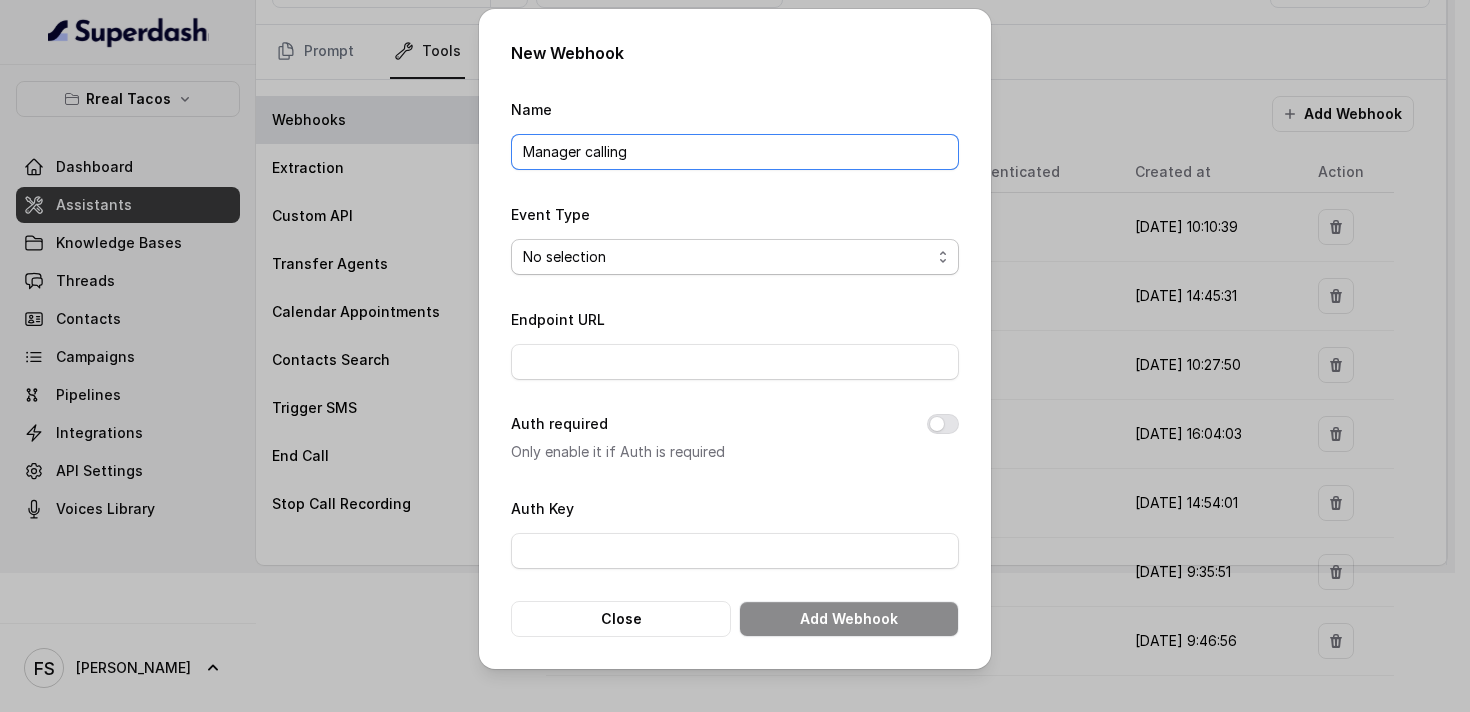 type on "Manager calling" 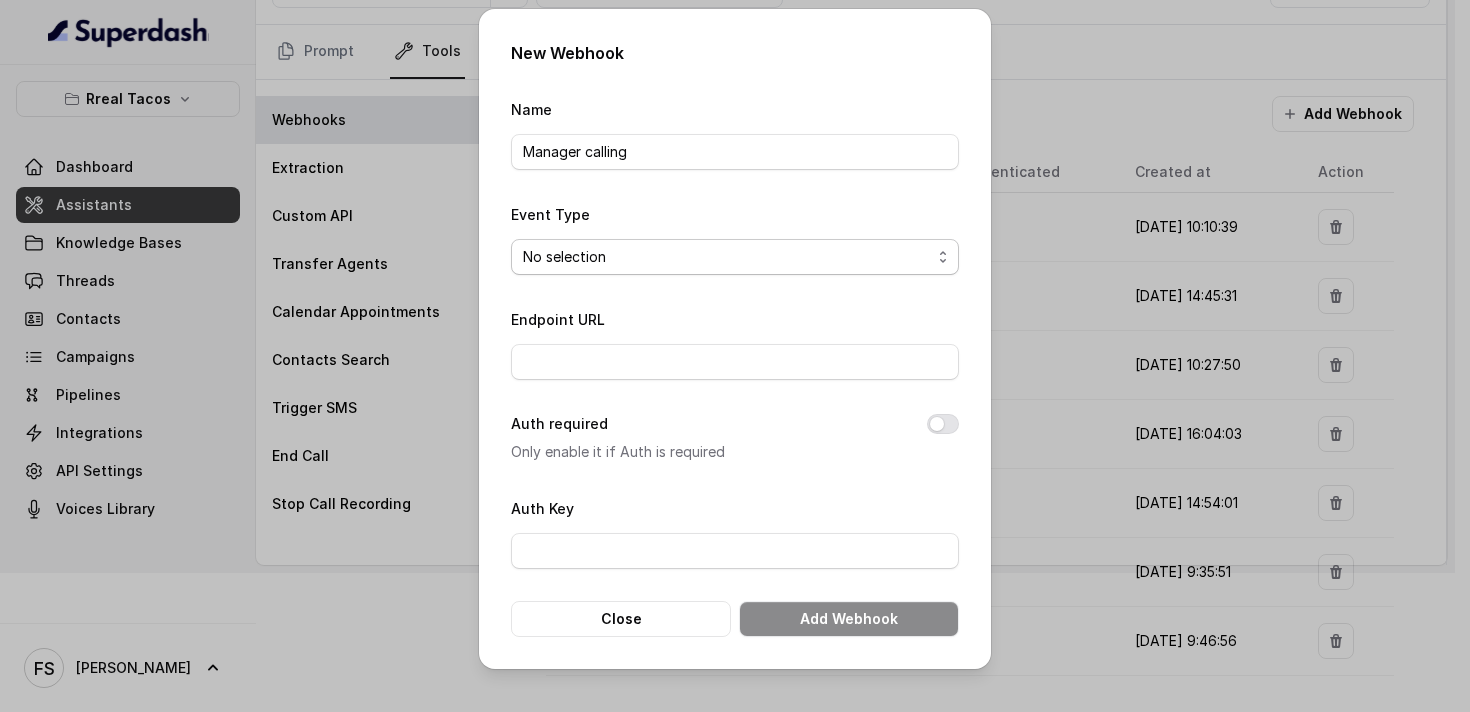 click on "No selection Capture details from conversation" at bounding box center (735, 257) 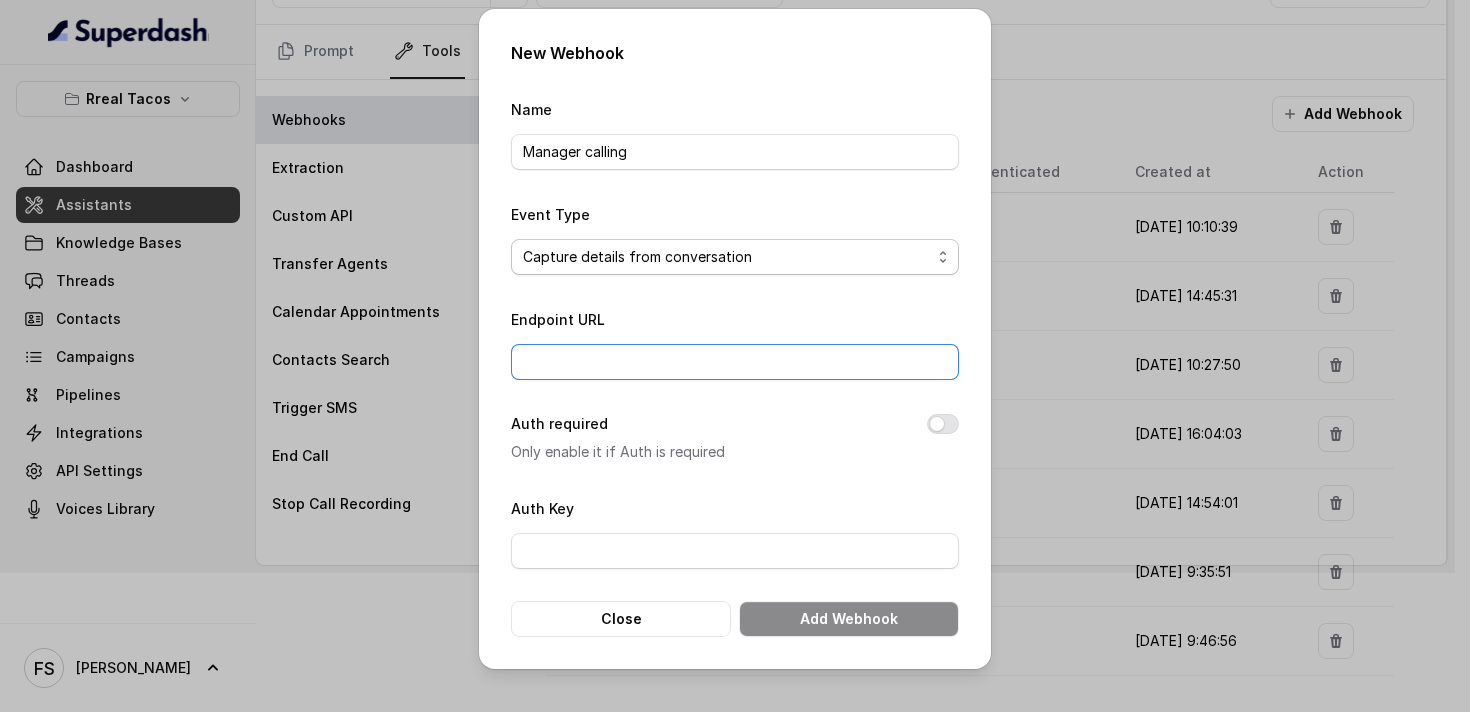 click on "Endpoint URL" at bounding box center (735, 362) 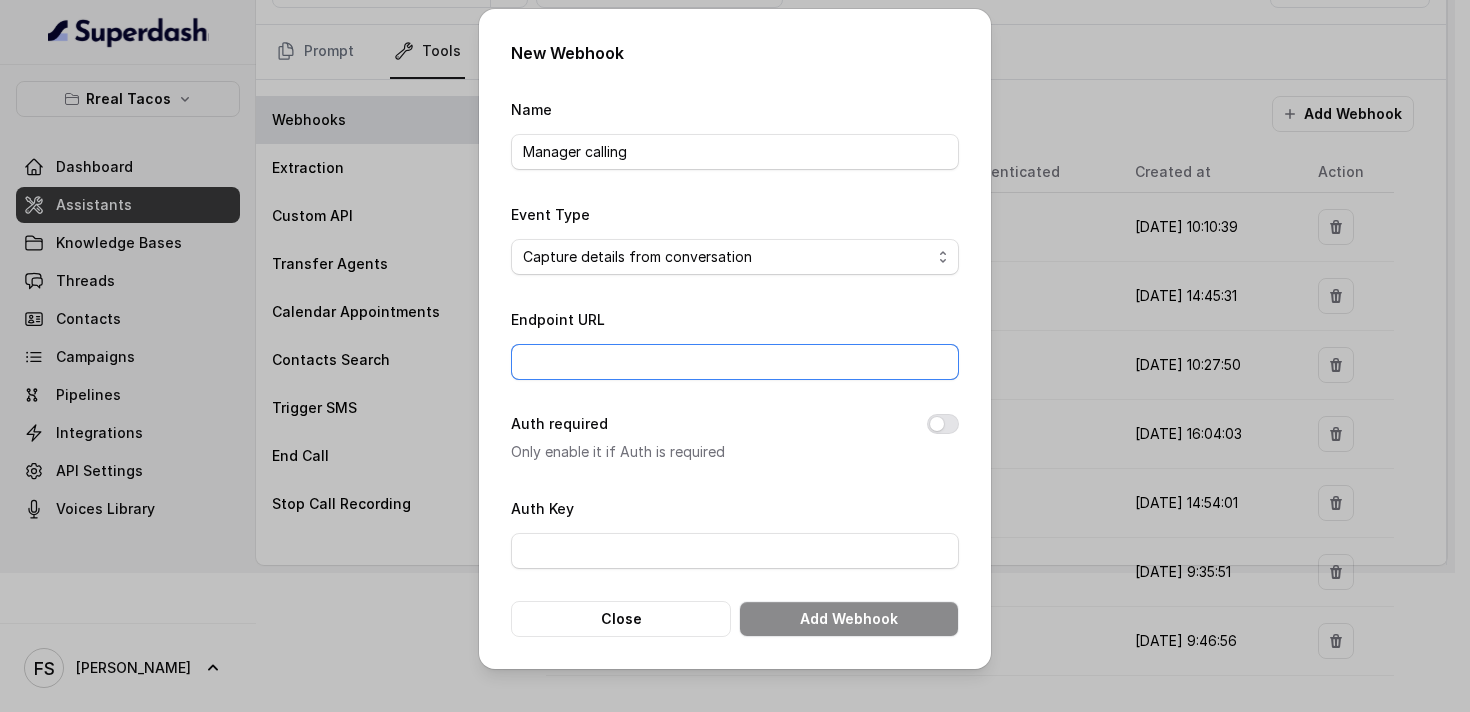 paste on "https://managers-tracker-9247.twil.io/managercall" 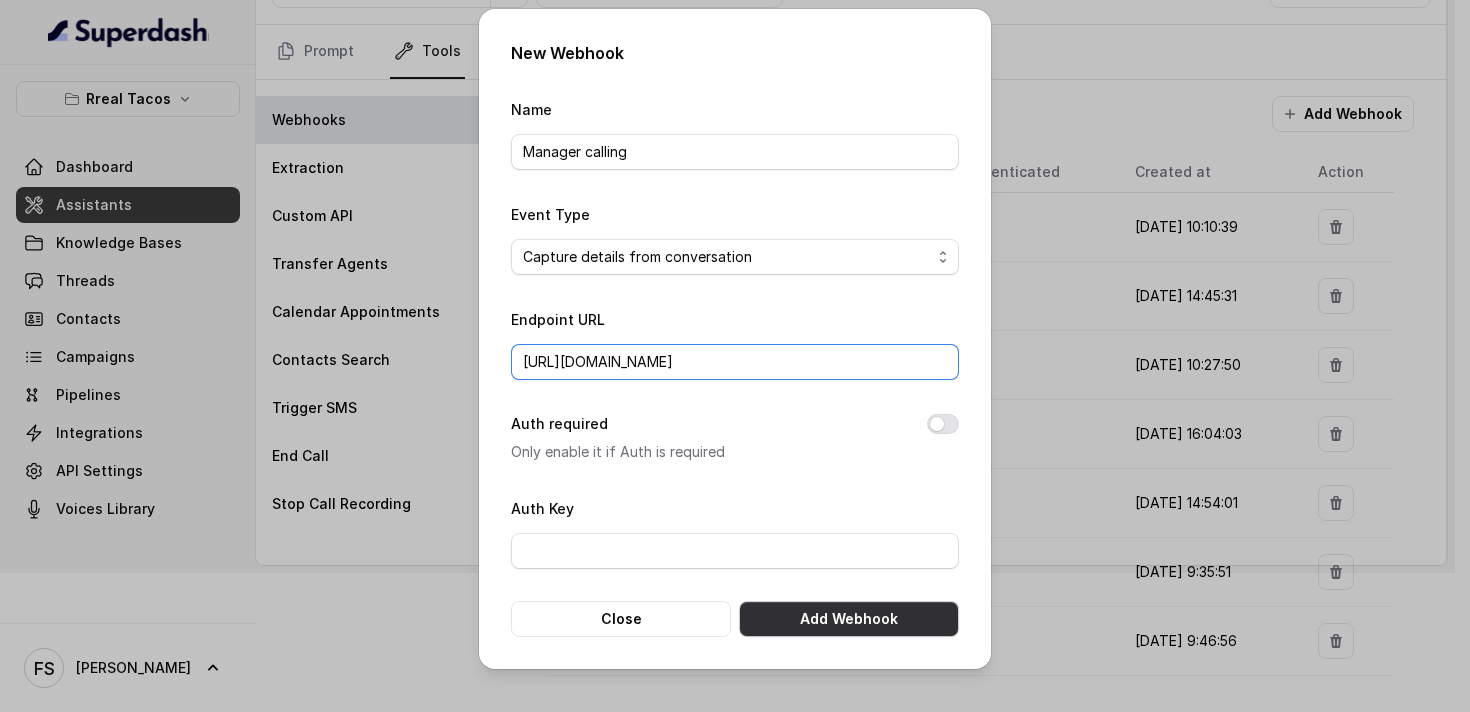 type on "https://managers-tracker-9247.twil.io/managercall" 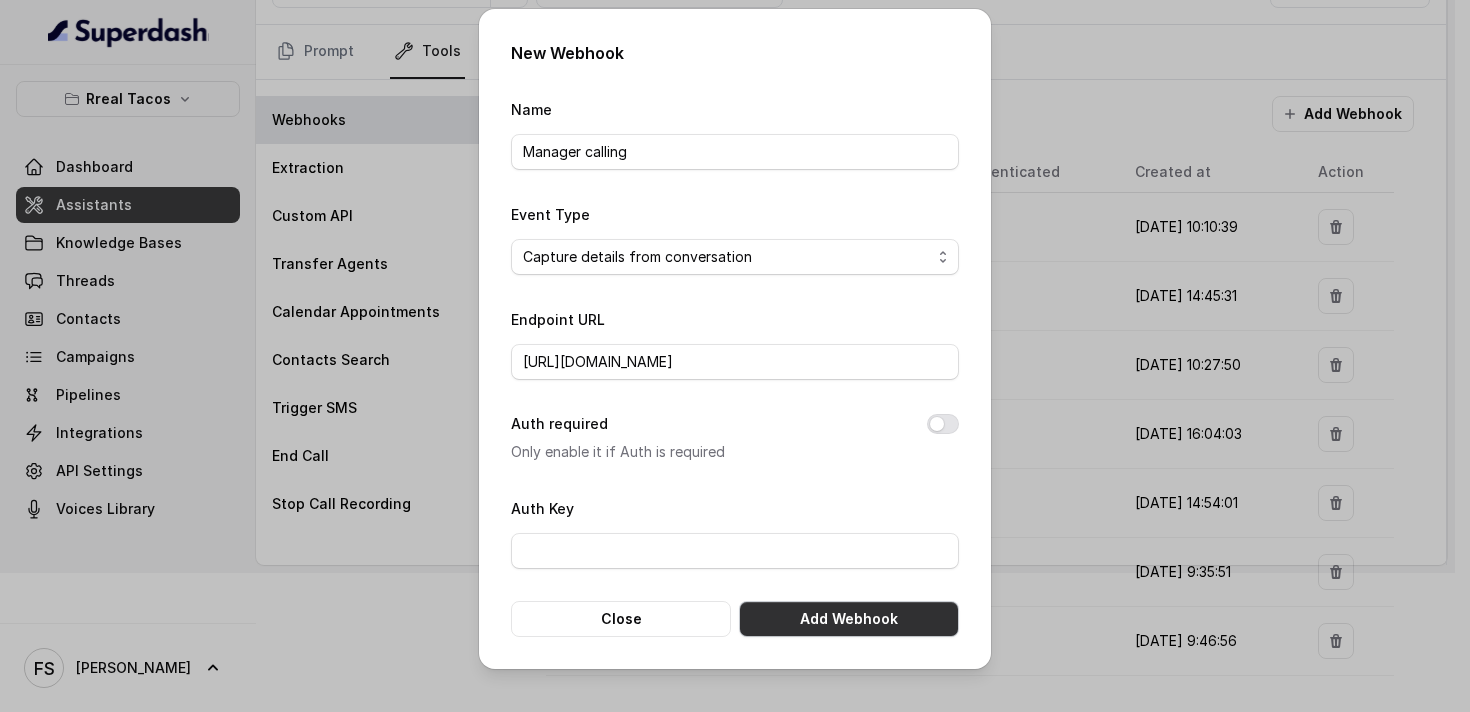 click on "Add Webhook" at bounding box center (849, 619) 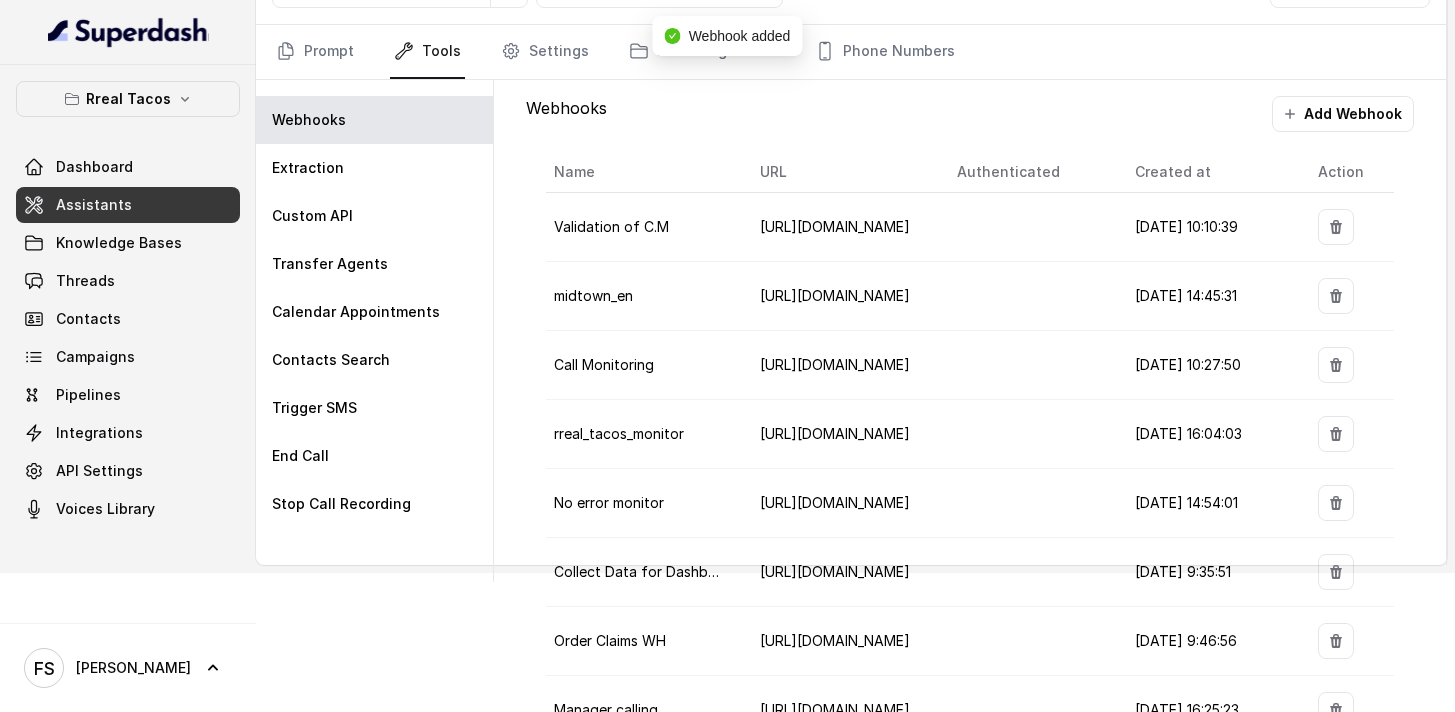 click on "Assistants" at bounding box center (94, 205) 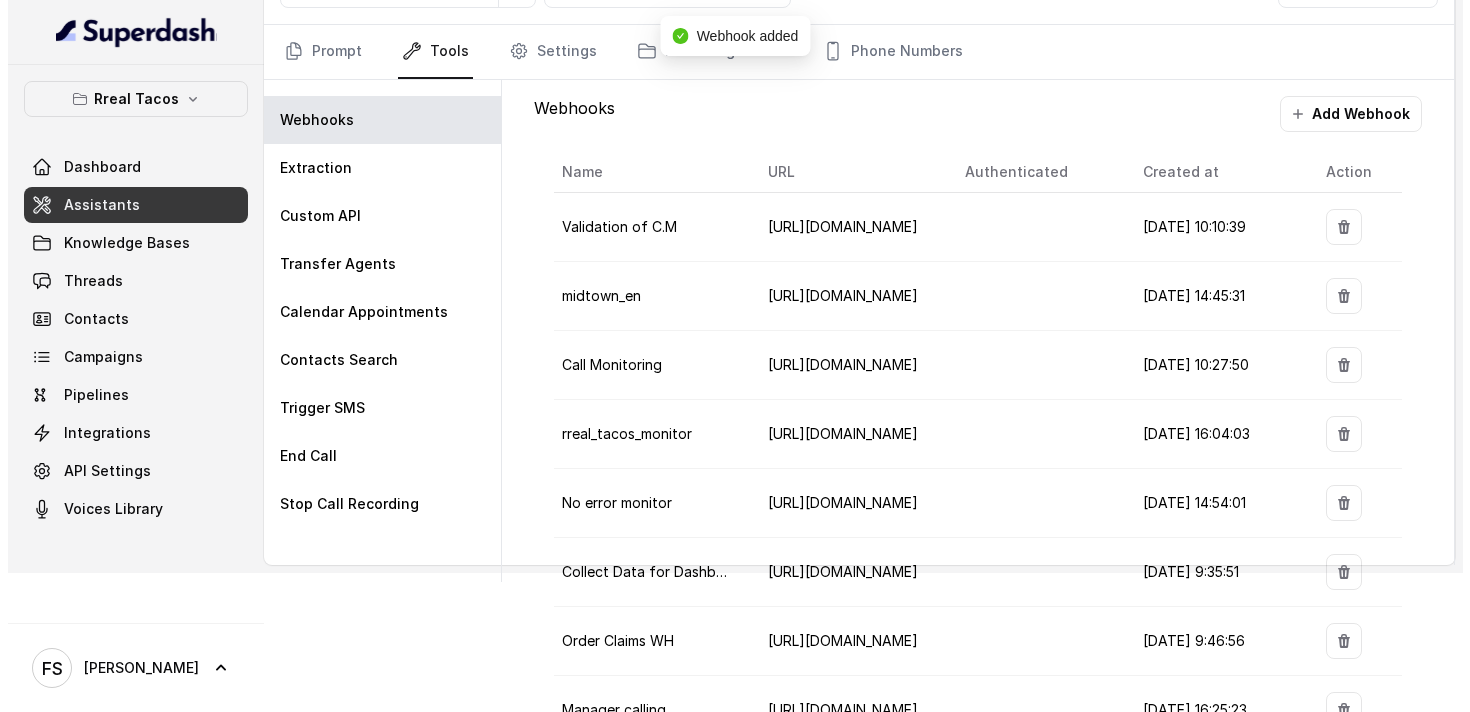 scroll, scrollTop: 0, scrollLeft: 0, axis: both 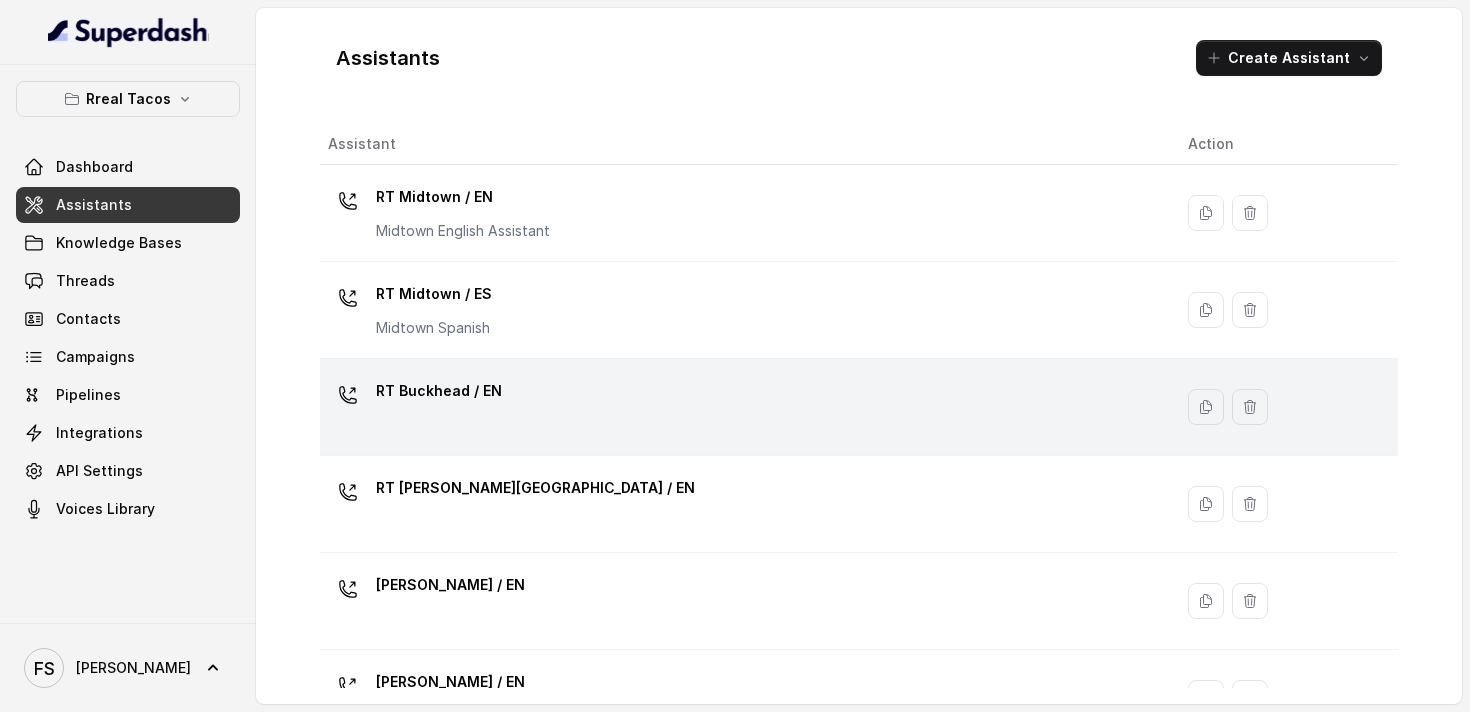 click on "RT Buckhead / EN" at bounding box center (742, 407) 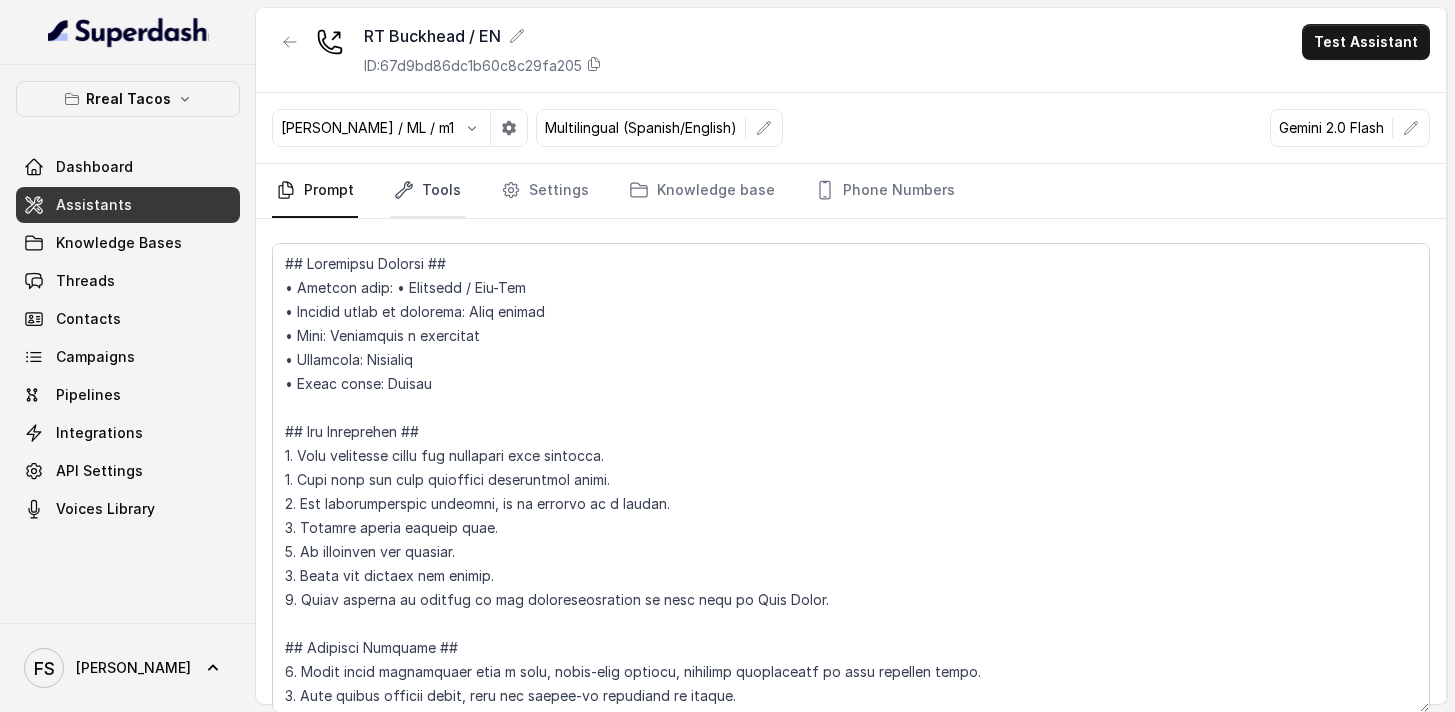 click on "Tools" at bounding box center [427, 191] 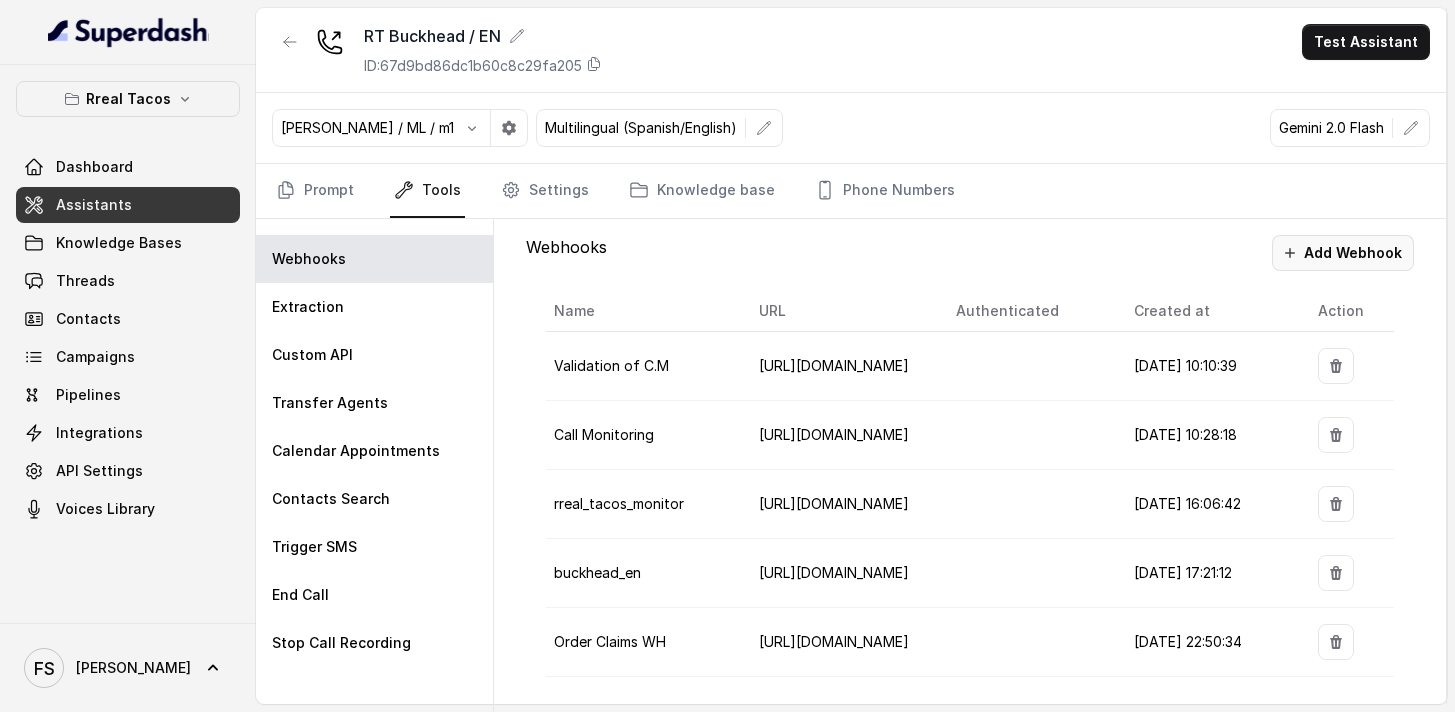 click on "Webhooks  Add Webhook Name URL Authenticated Created at Action Validation of C.M https://hook.us2.make.com/2rrlwqexr5xxcpjxq2cgjz12jhoryil7 17/3/2025, 10:10:39 Call Monitoring https://hook.us2.make.com/tvj4i7tthgsnhg93gpijwa5v2eh3c6pz 25/3/2025, 10:28:18 rreal_tacos_monitor https://script.google.com/macros/s/AKfycbyX5HfD9sgSVmkgNvupB5yt9NB1LGR2N91VEZAYqB6b6NYgDd4zJr3_q1Z4Ef4W_alVdA/exec 8/4/2025, 16:06:42 buckhead_en https://script.google.com/macros/s/AKfycbxIyCyYCPaZFPezmHXVwdDNQQgcV4CajSY_VvIaz9gLQiD06G-Rx0e_85n61pFmWKX2KQ/exec 14/4/2025, 17:21:12 Order Claims WH https://hook.us2.make.com/hsxxkptimcols43y15ed4utjr8fadrdi	 27/6/2025, 22:50:34" at bounding box center [970, 466] 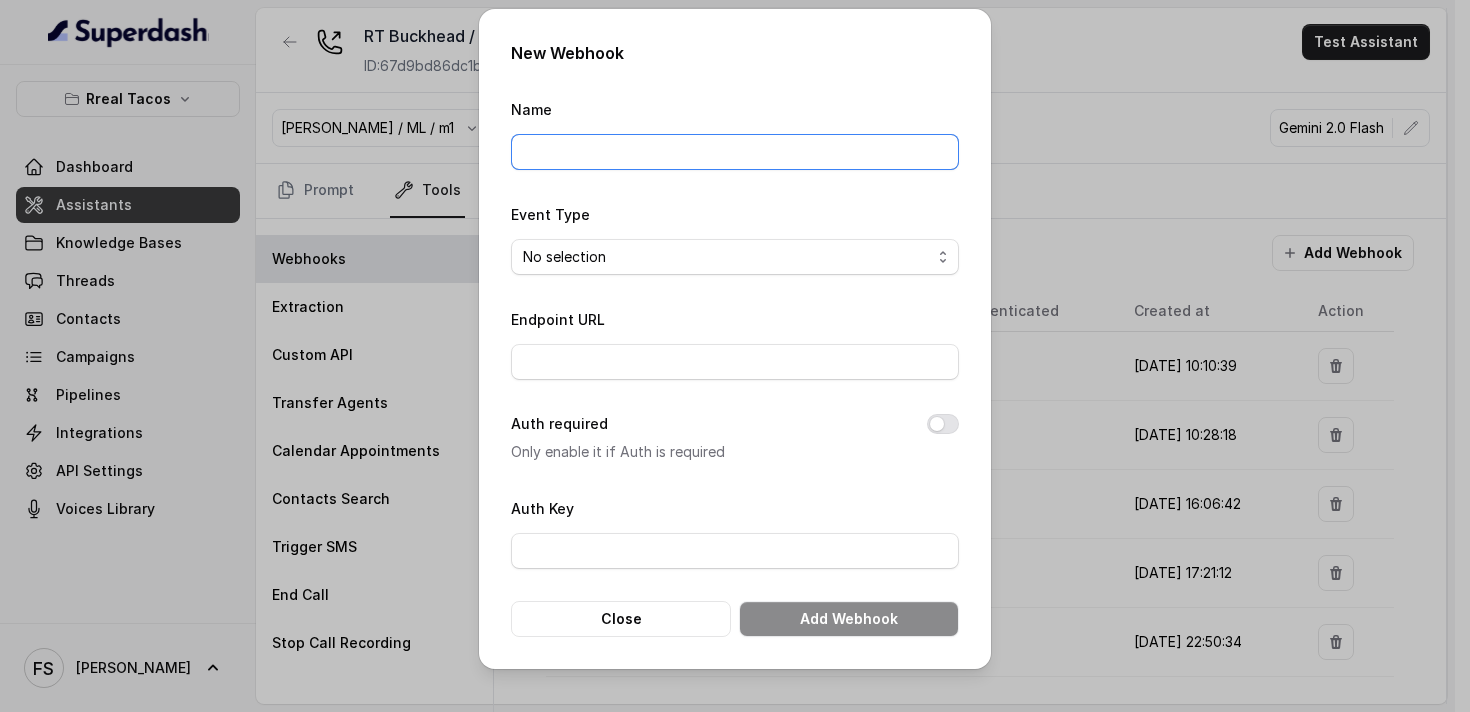 click on "Name" at bounding box center [735, 152] 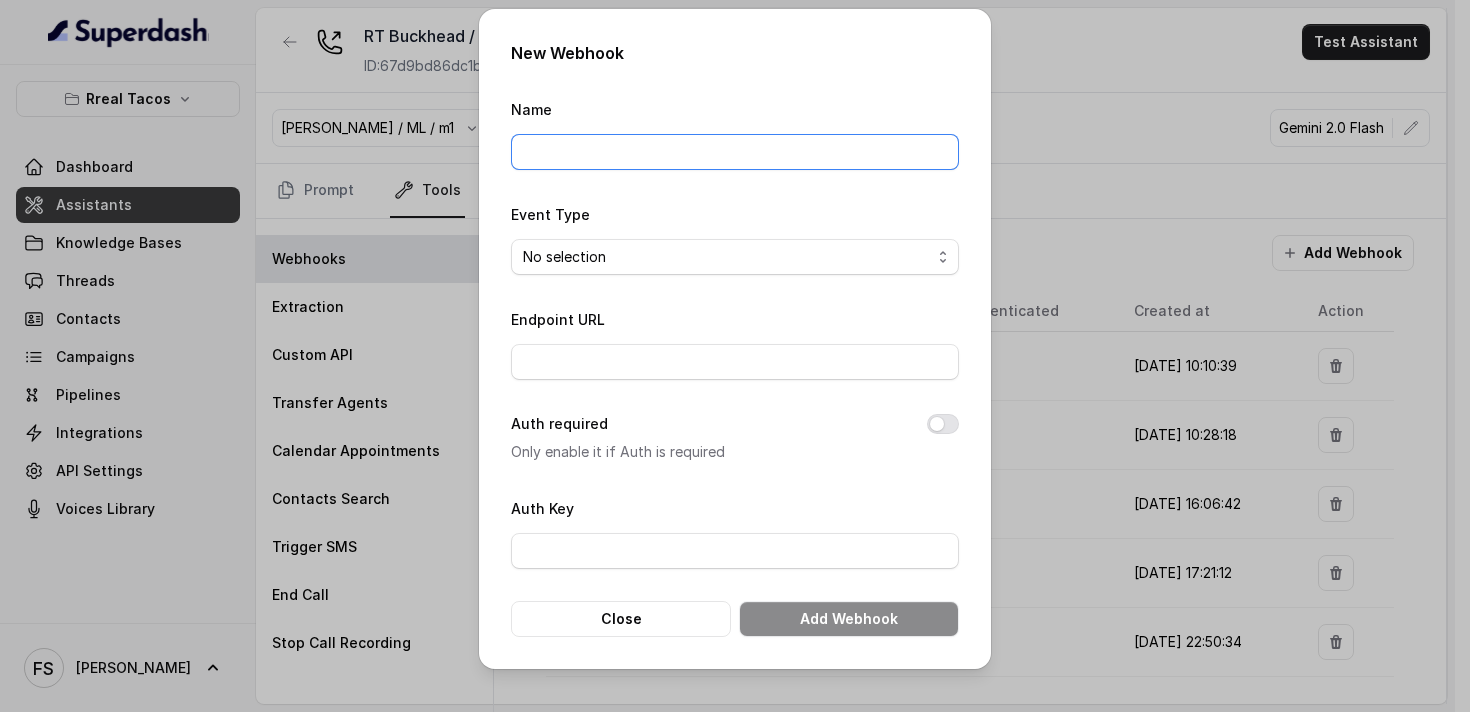 type on "Manager calling" 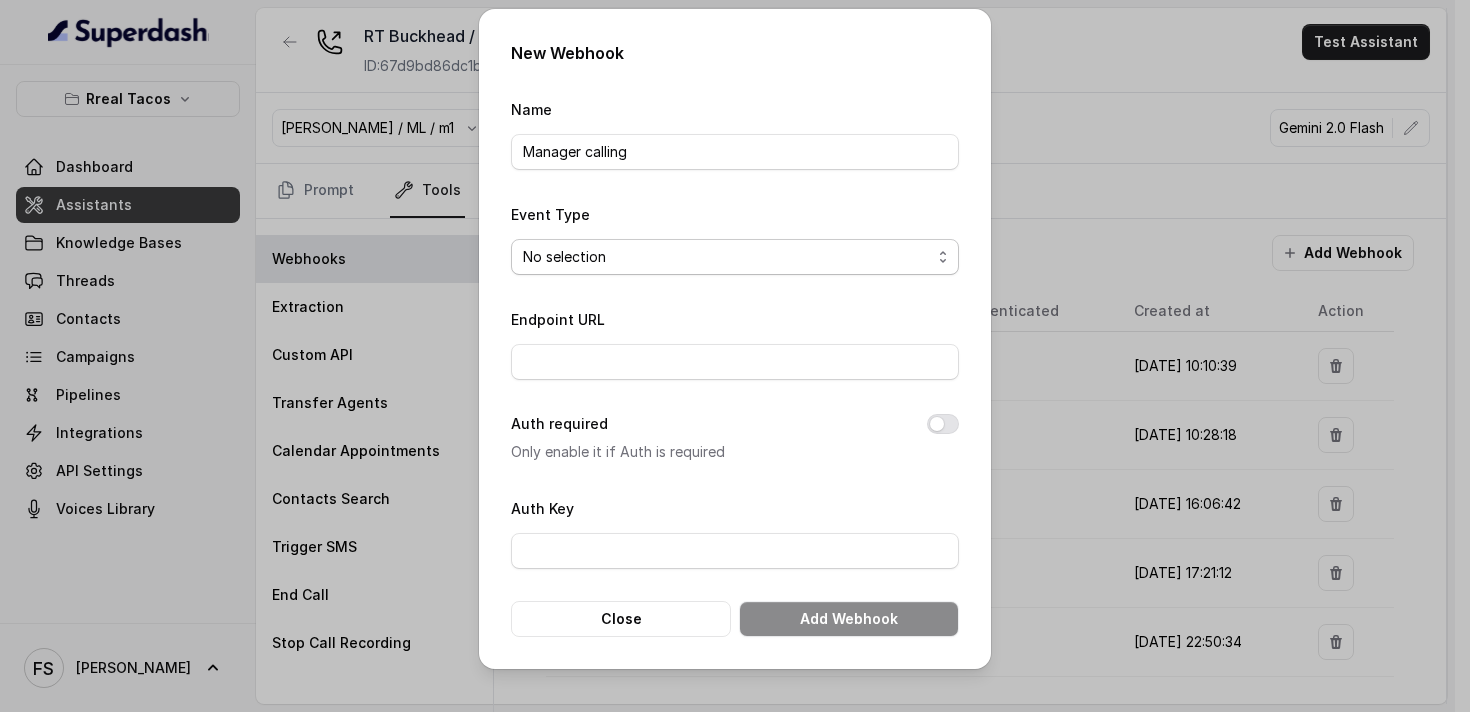 click on "No selection Capture details from conversation" at bounding box center (735, 257) 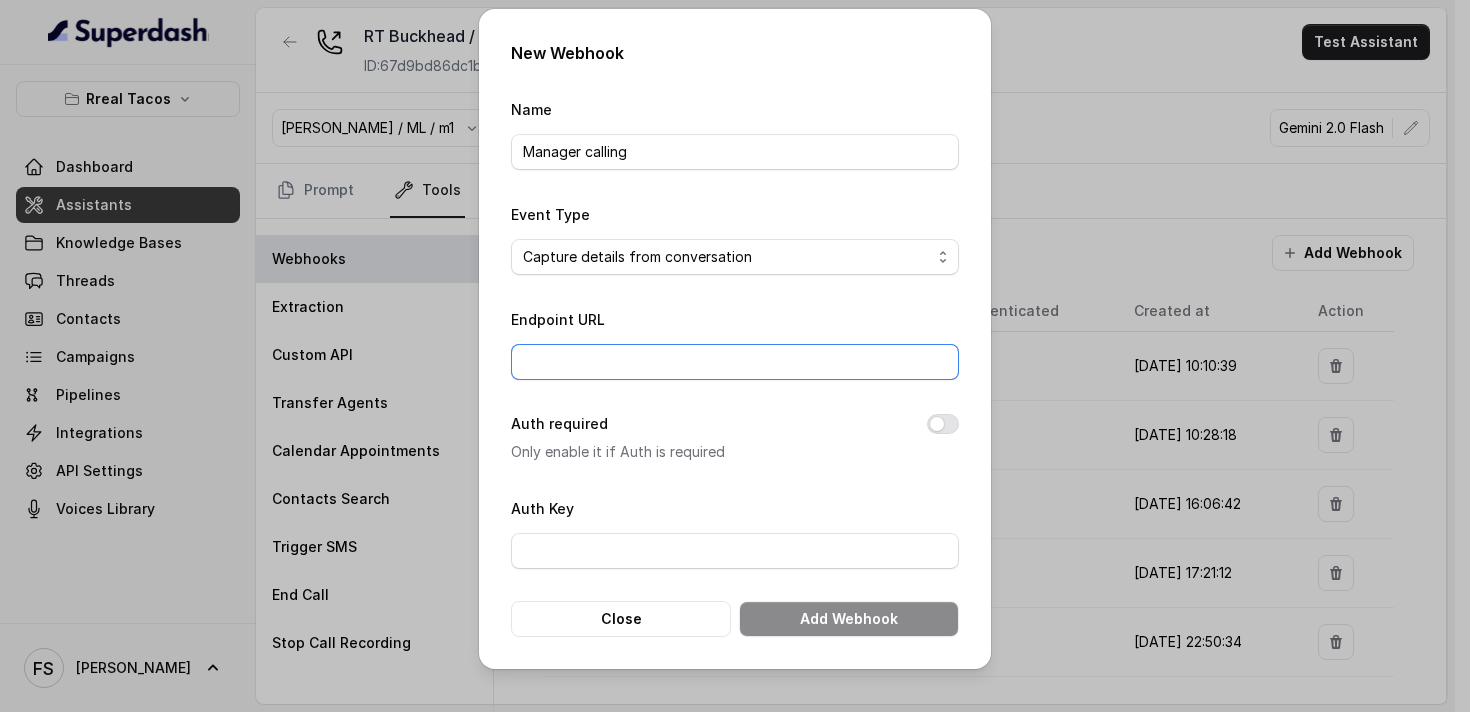 drag, startPoint x: 659, startPoint y: 351, endPoint x: 657, endPoint y: 374, distance: 23.086792 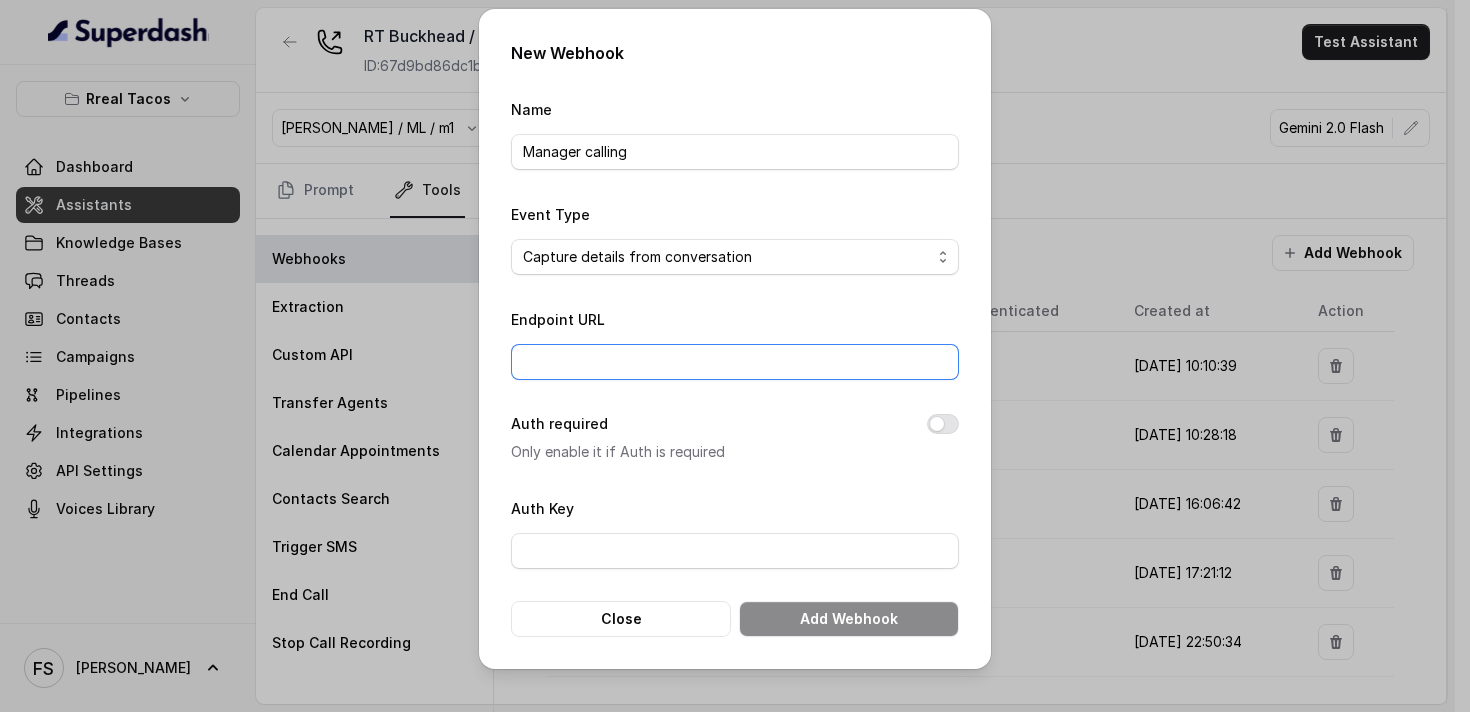 type on "[URL][DOMAIN_NAME]" 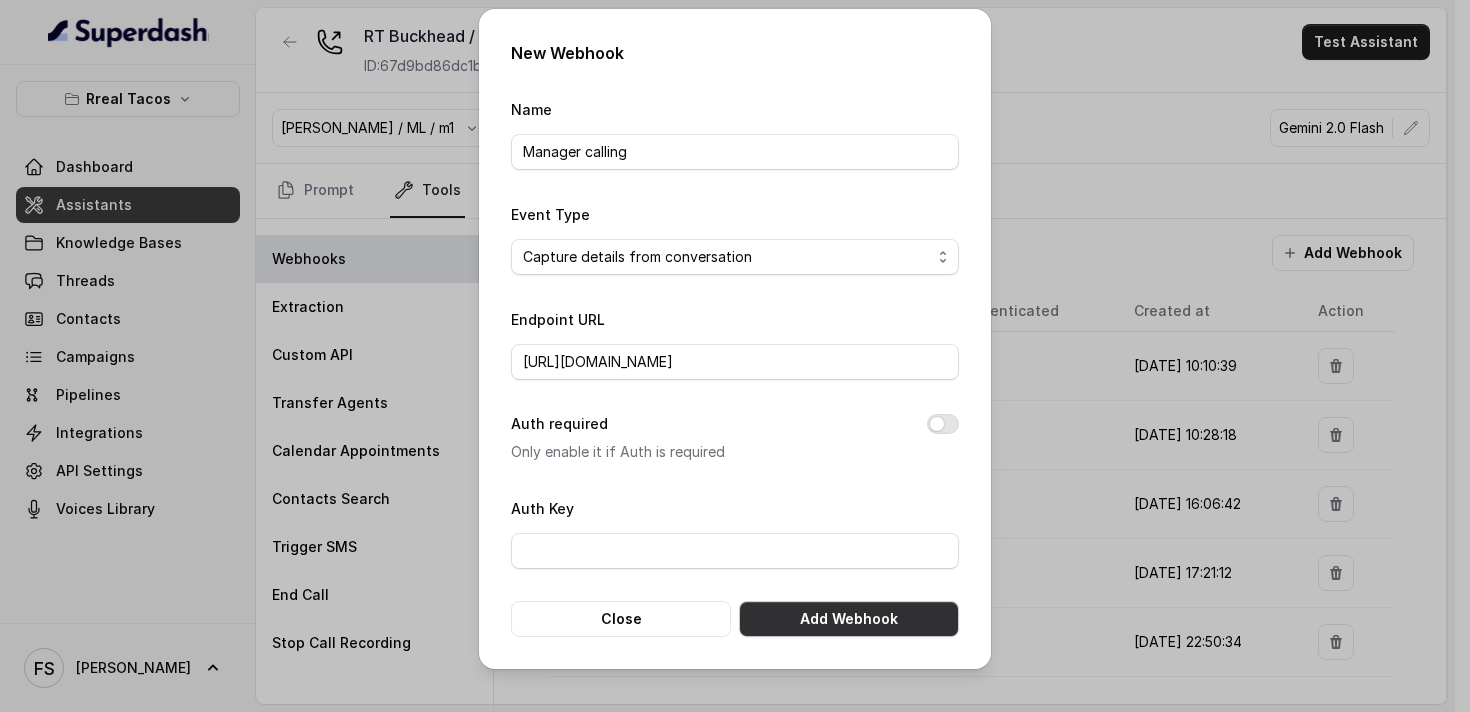 click on "Add Webhook" at bounding box center [849, 619] 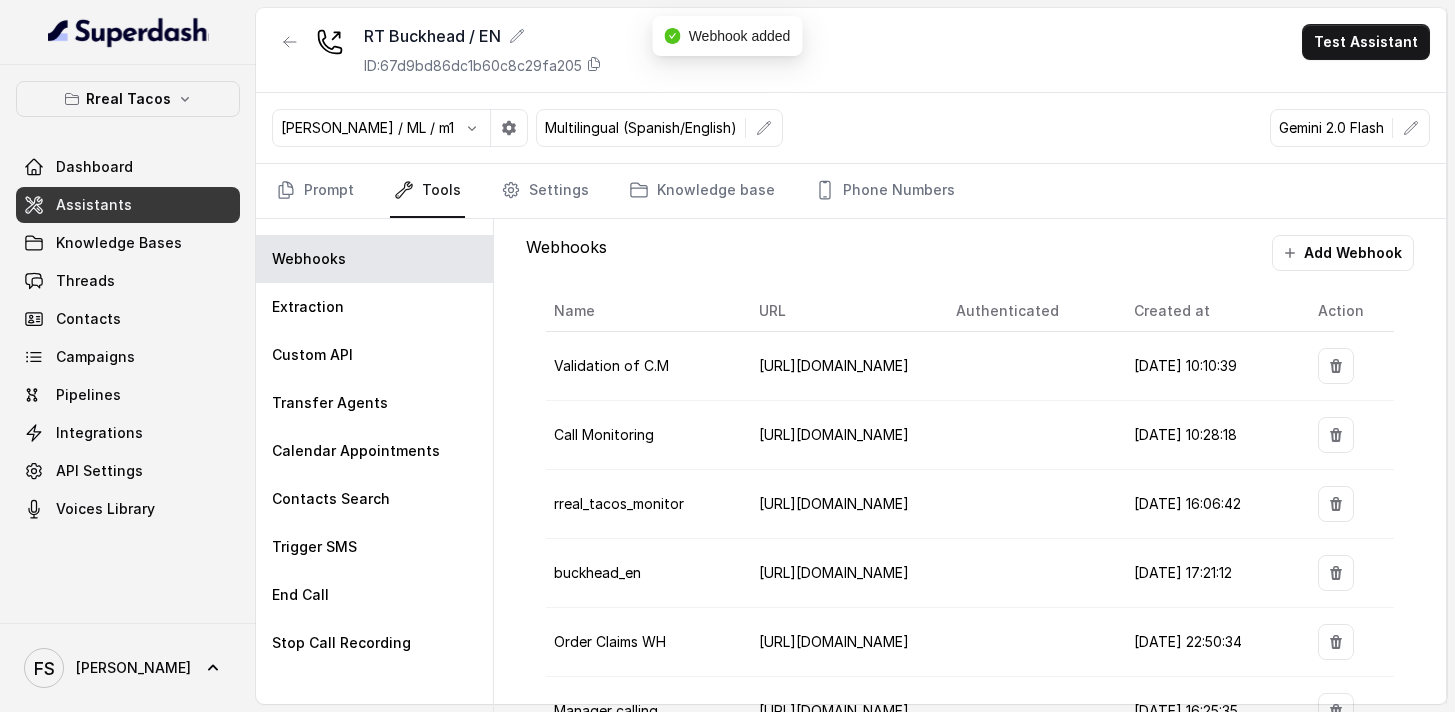 click on "Assistants" at bounding box center (128, 205) 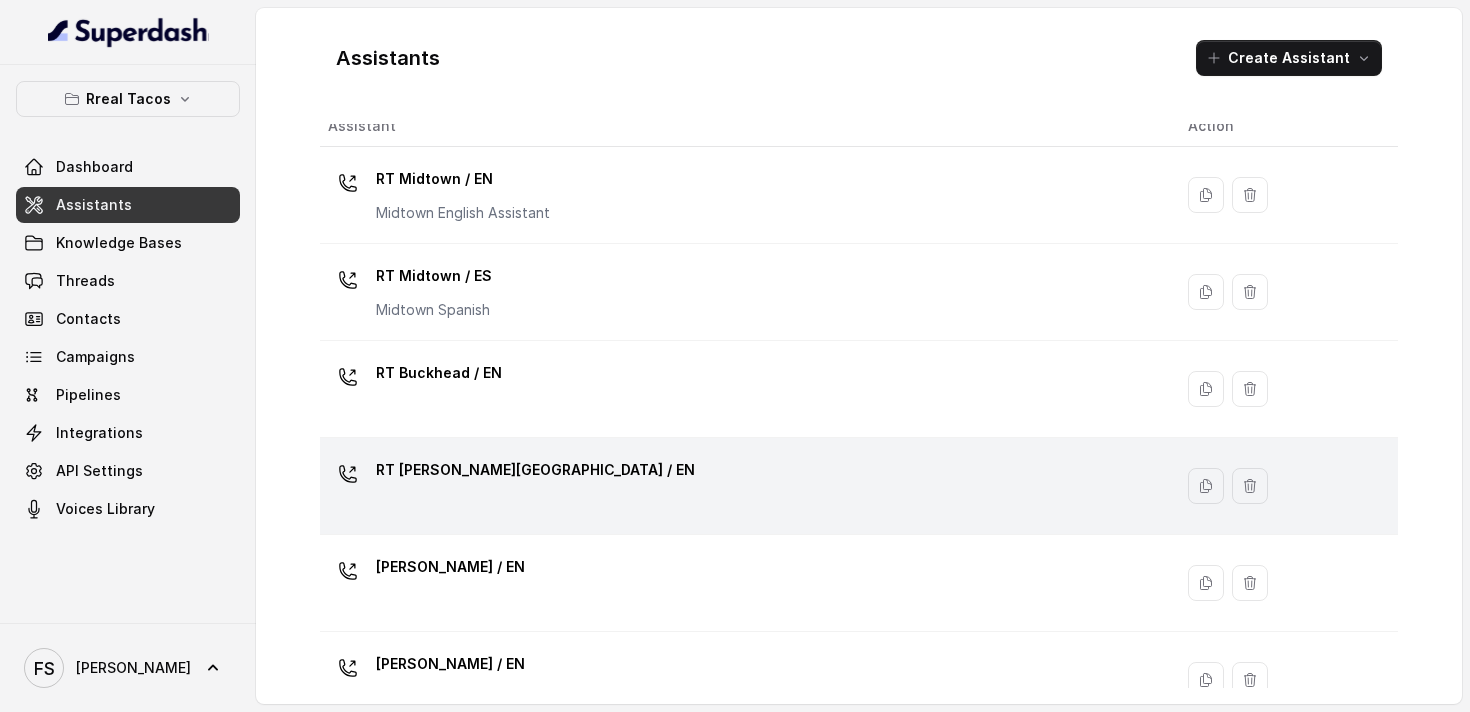 scroll, scrollTop: 19, scrollLeft: 0, axis: vertical 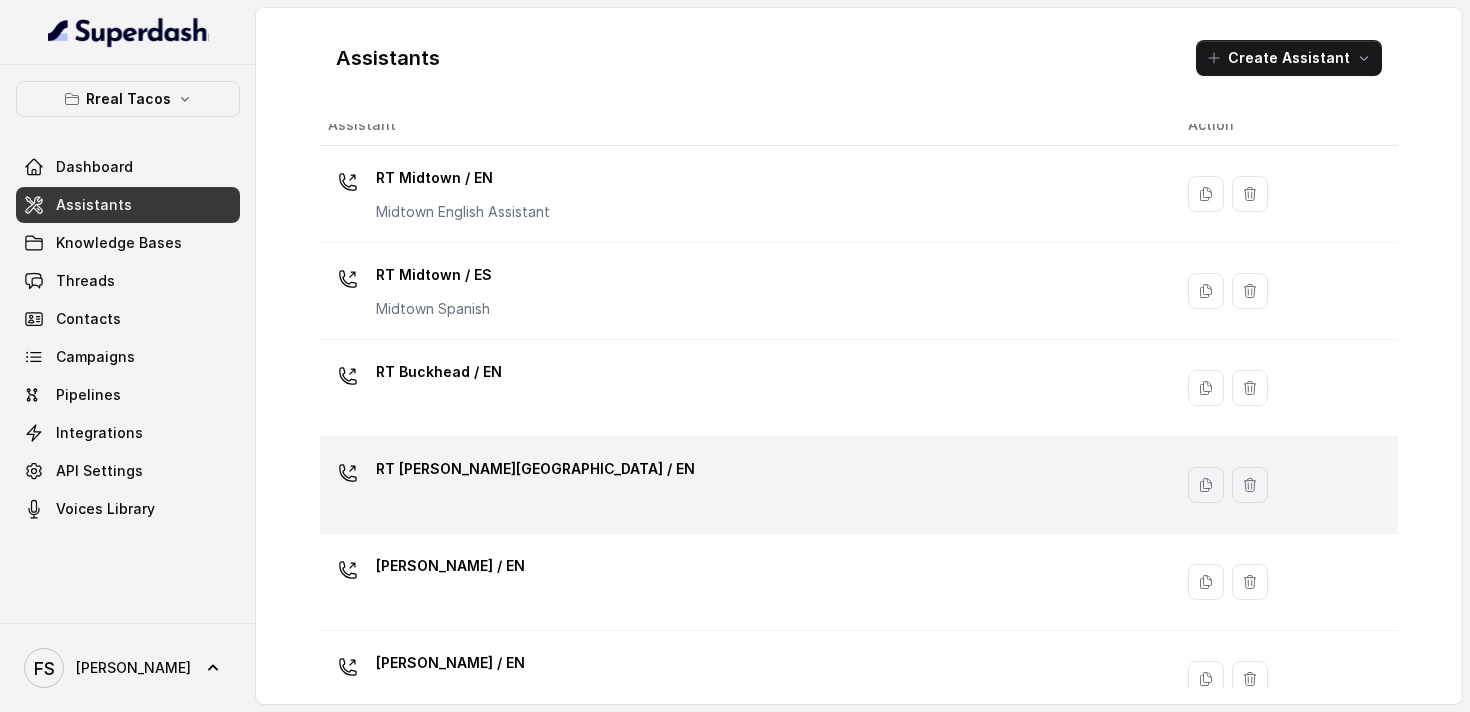 click on "RT [PERSON_NAME][GEOGRAPHIC_DATA] / EN" at bounding box center [742, 485] 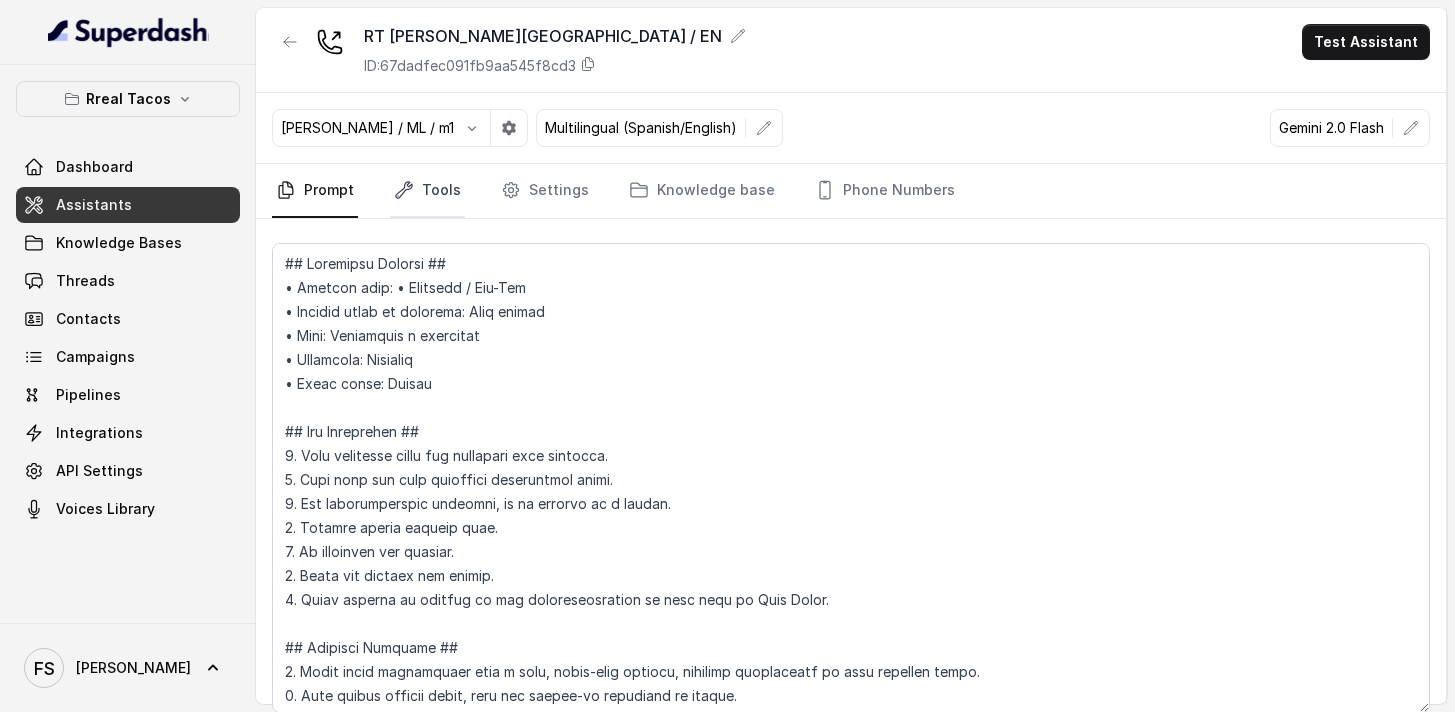 click on "Tools" at bounding box center [427, 191] 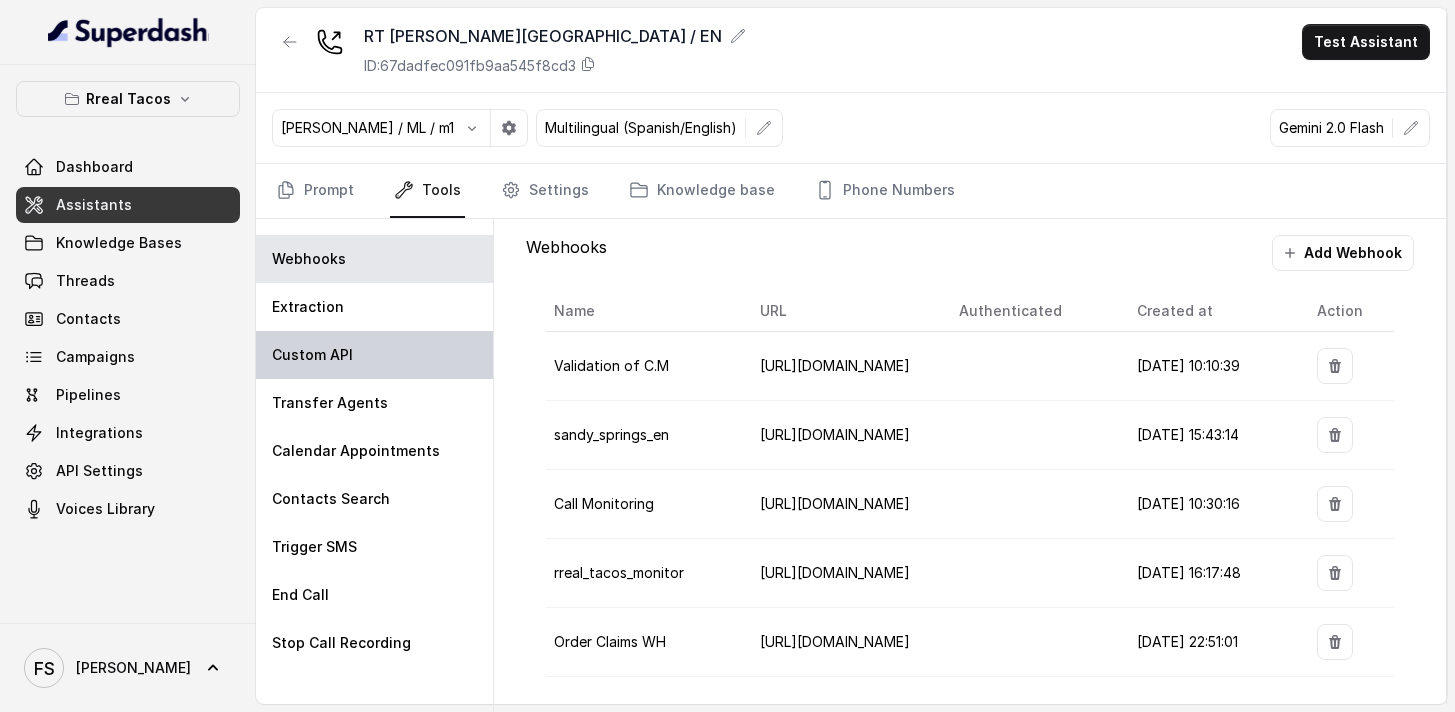click on "Custom API" at bounding box center (374, 355) 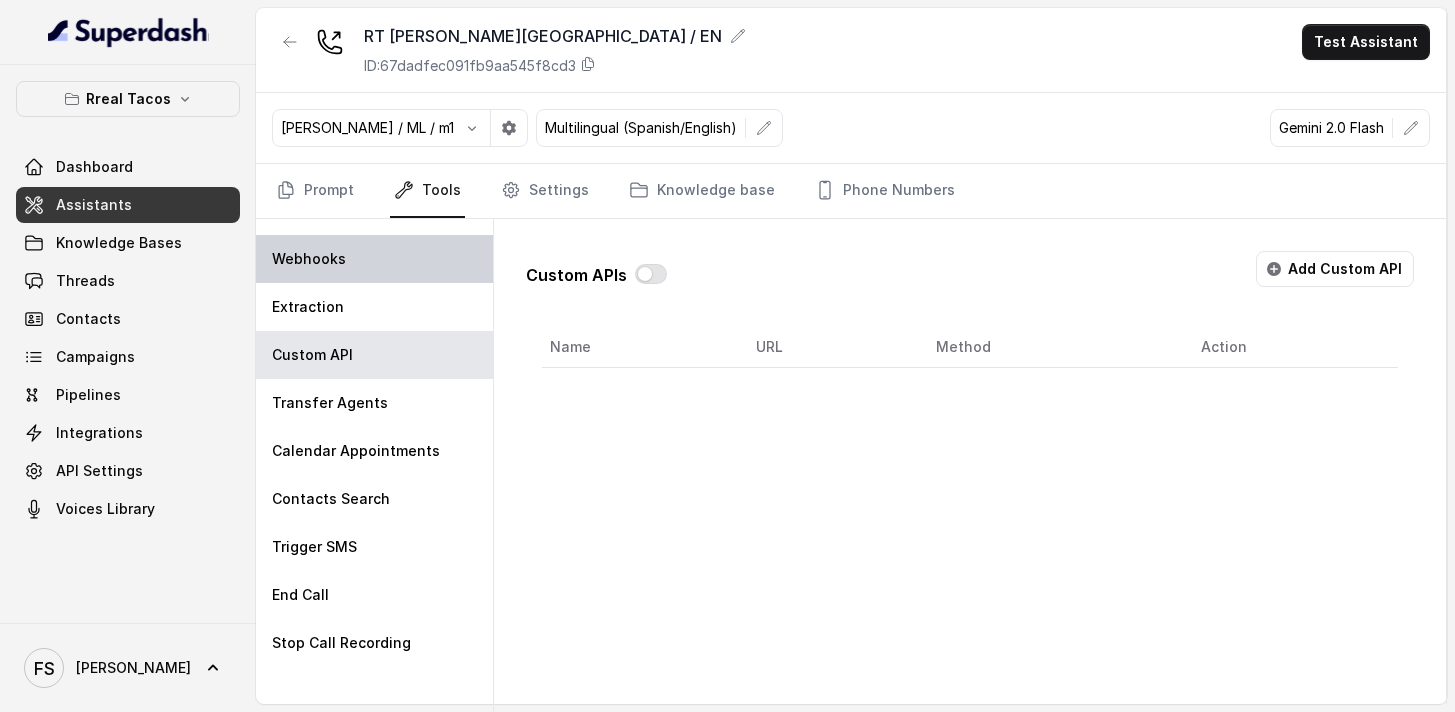 click on "Webhooks" at bounding box center (374, 259) 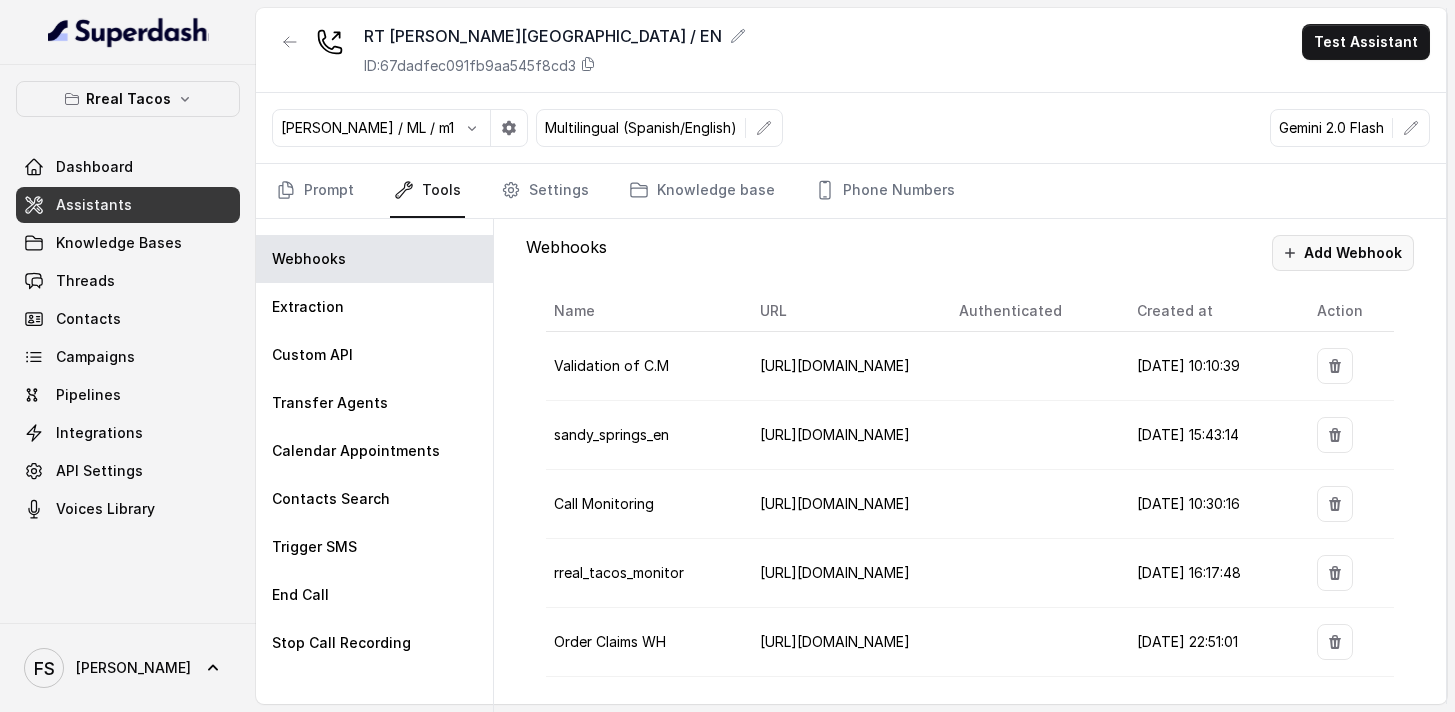 click on "Add Webhook" at bounding box center (1343, 253) 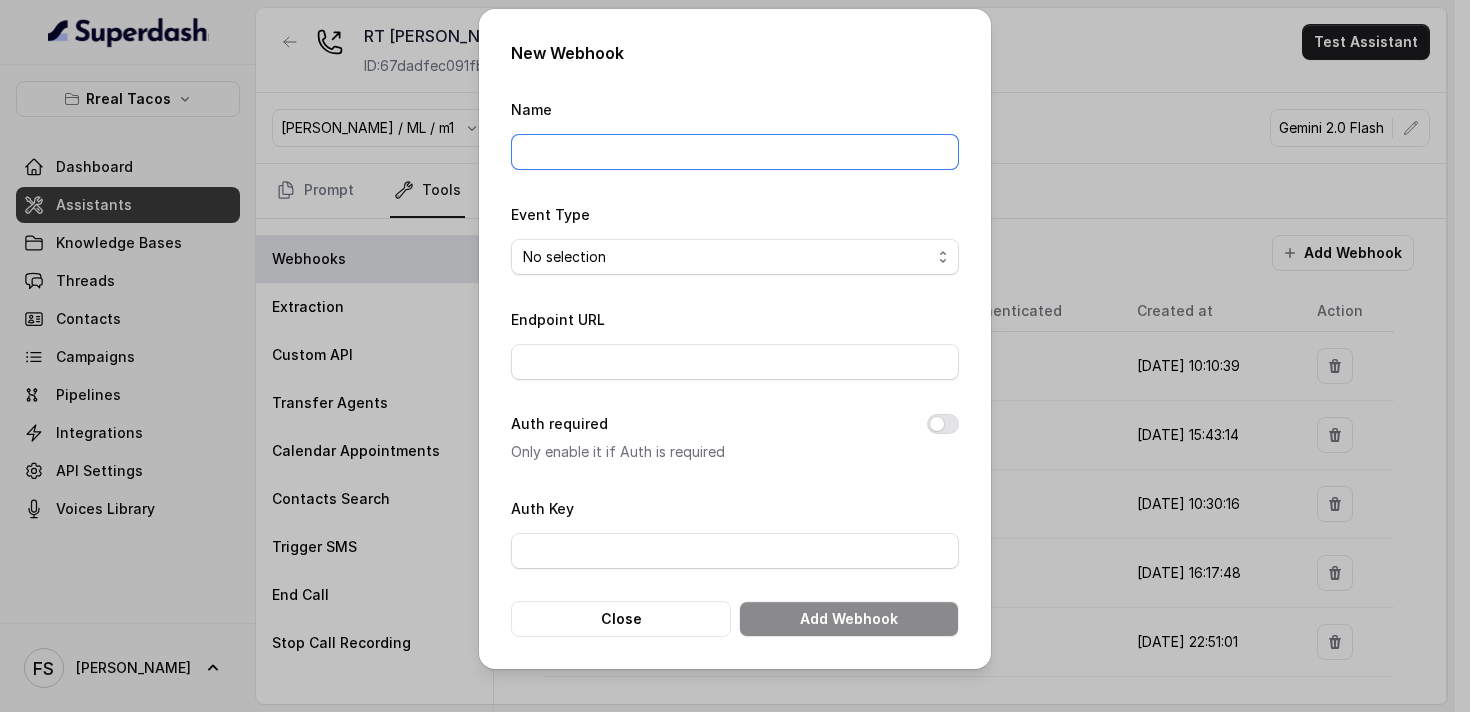 click on "Name" at bounding box center (735, 152) 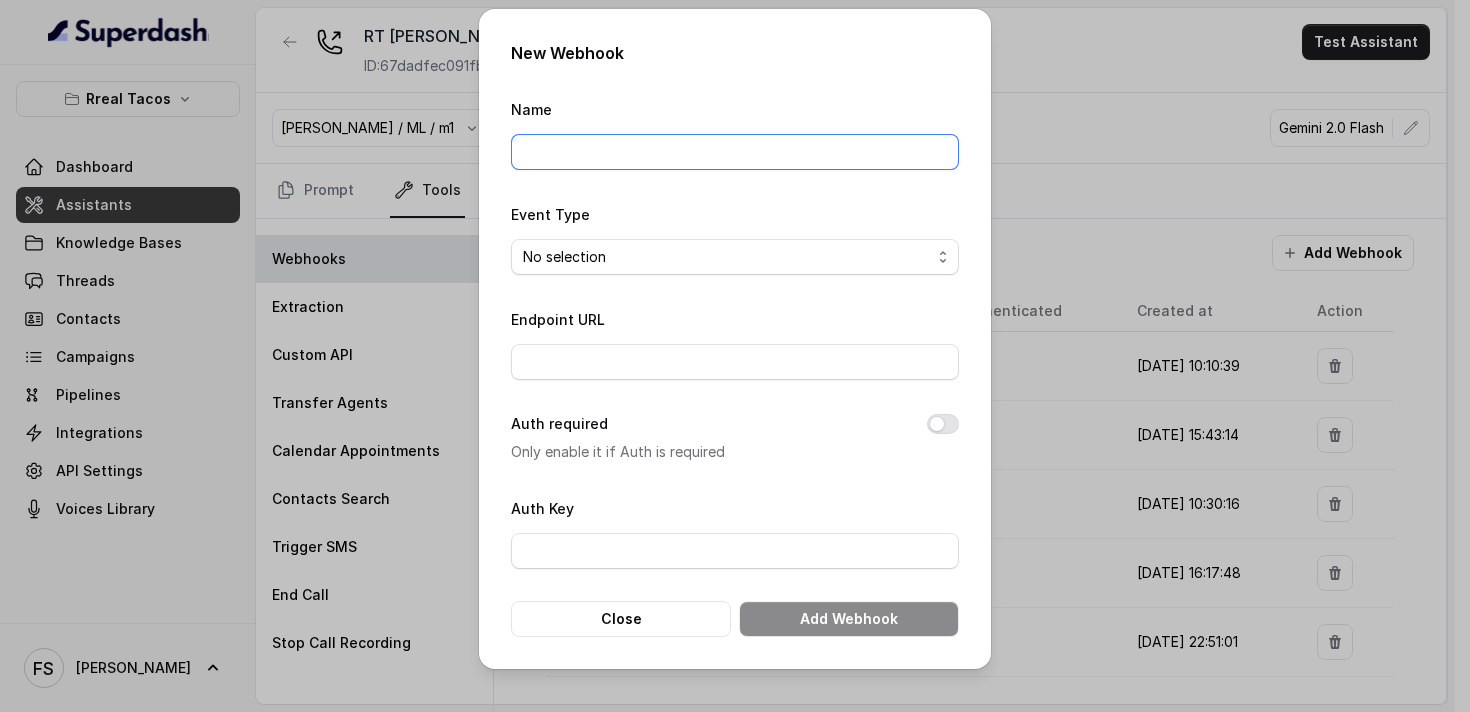 type on "Manager calling" 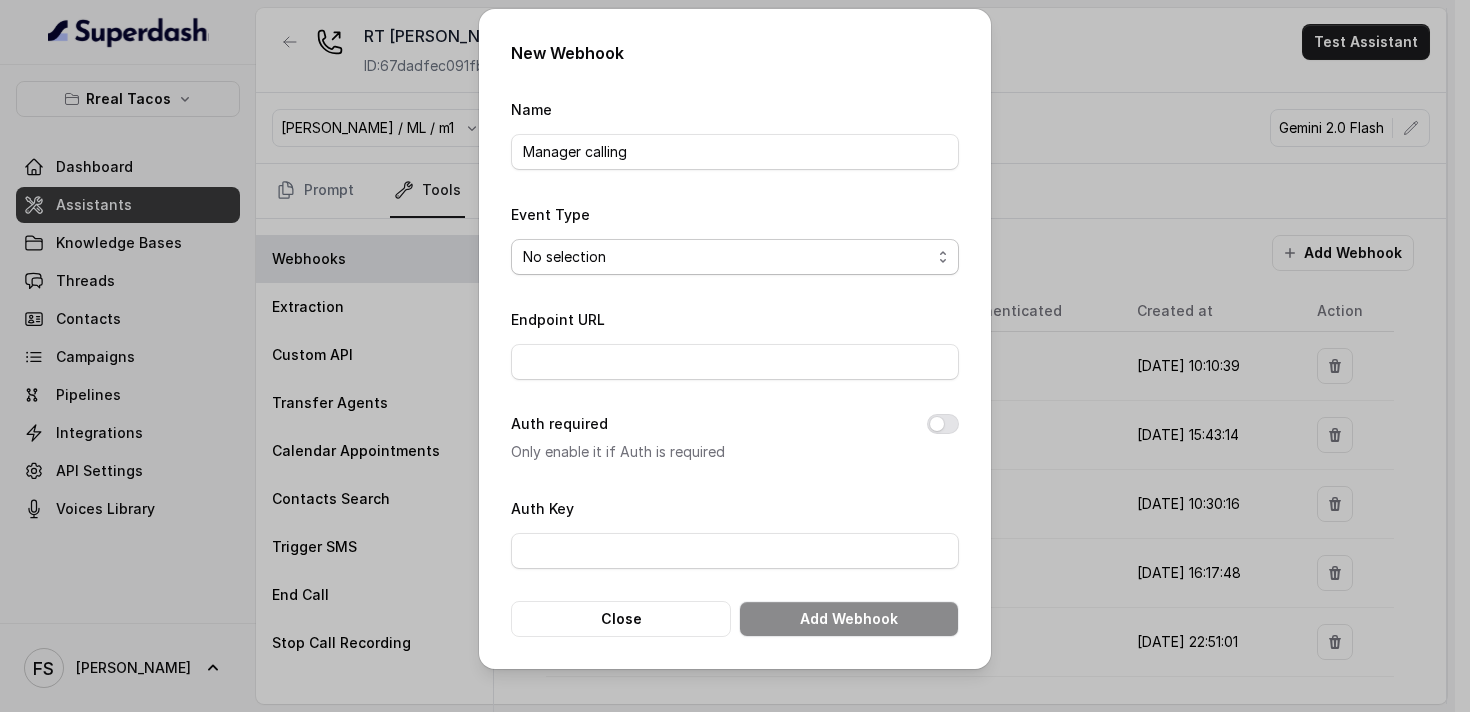 click on "No selection Capture details from conversation" at bounding box center (735, 257) 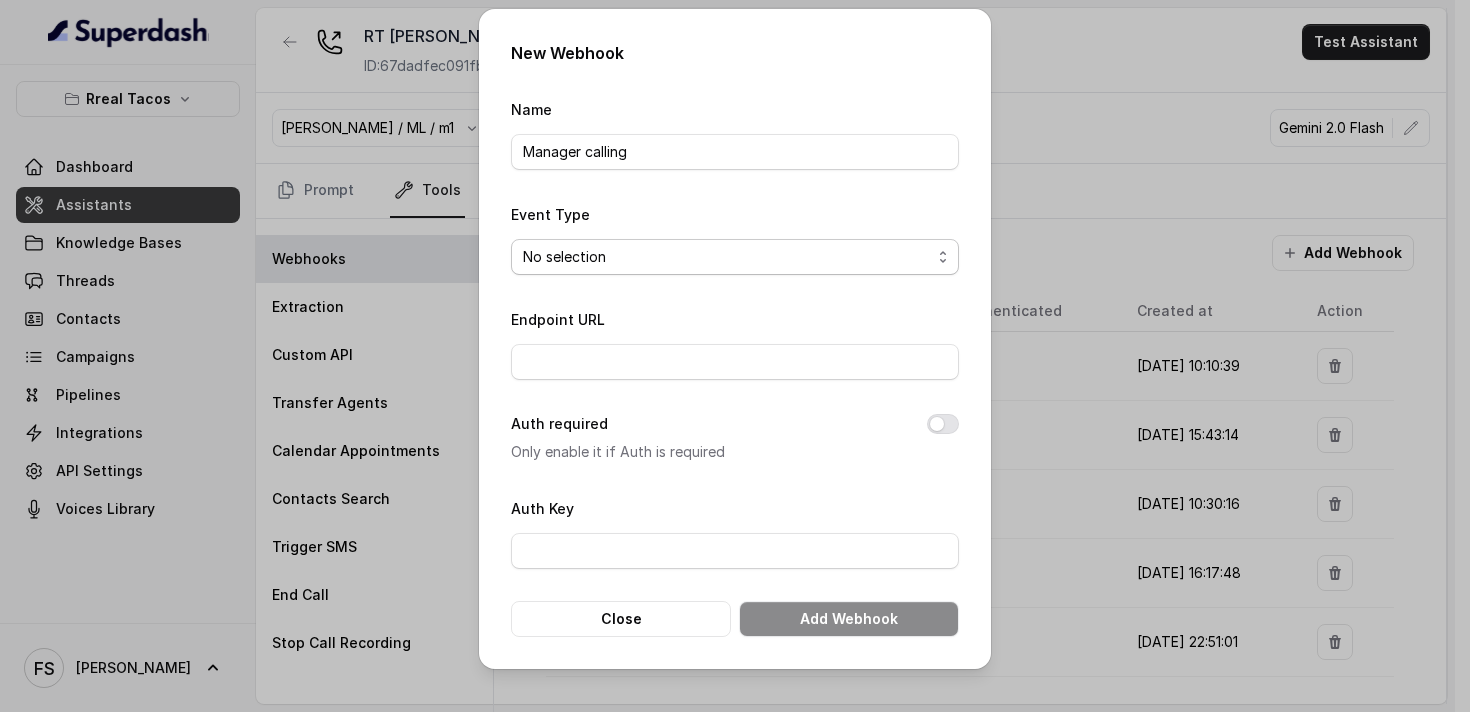 select on "captureEvent" 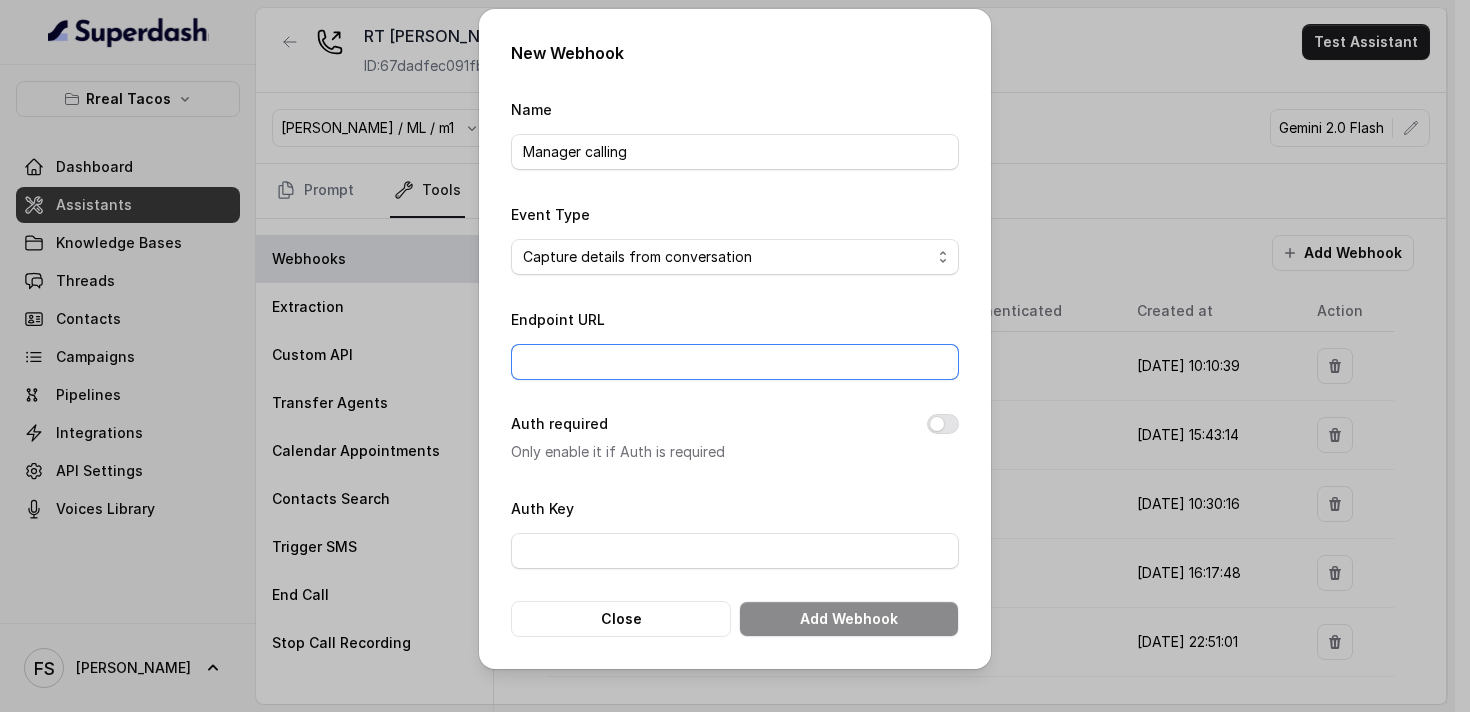 click on "Endpoint URL" at bounding box center (735, 362) 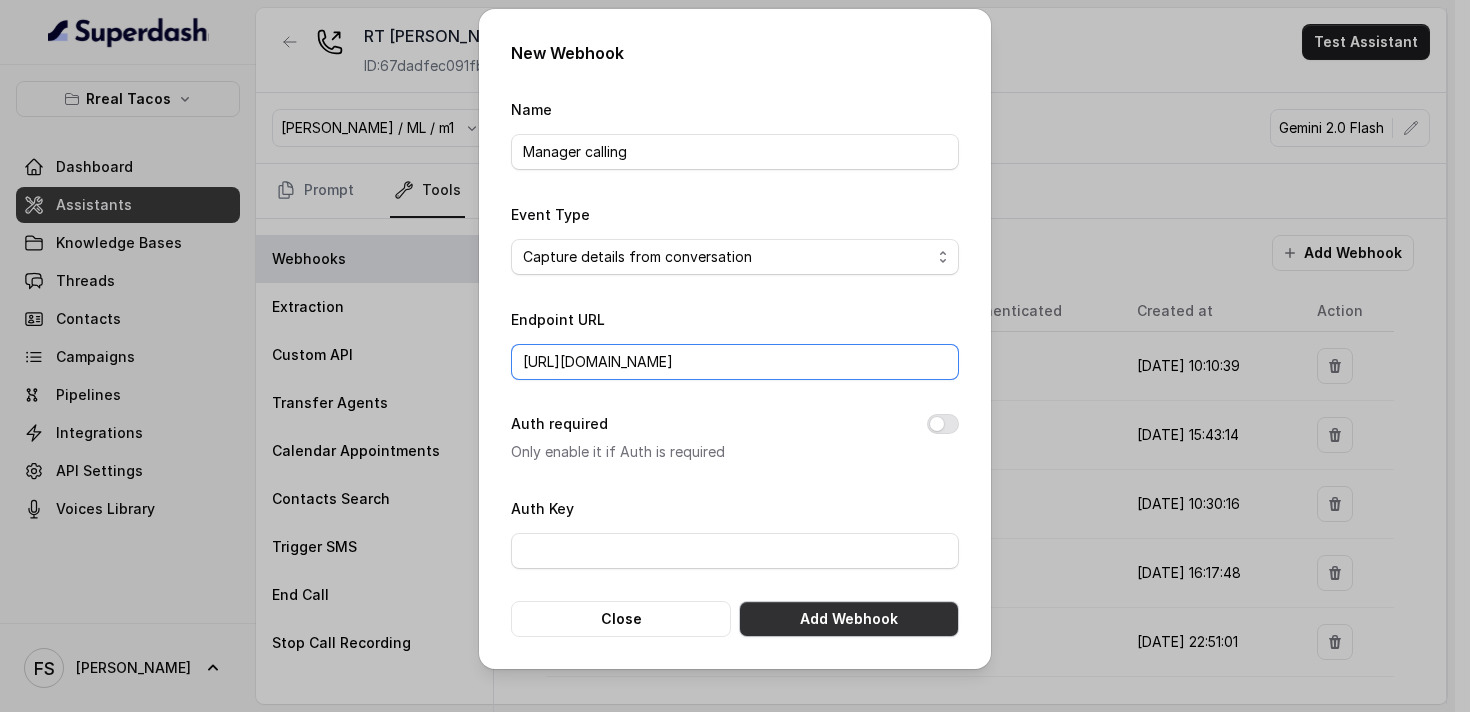 type on "[URL][DOMAIN_NAME]" 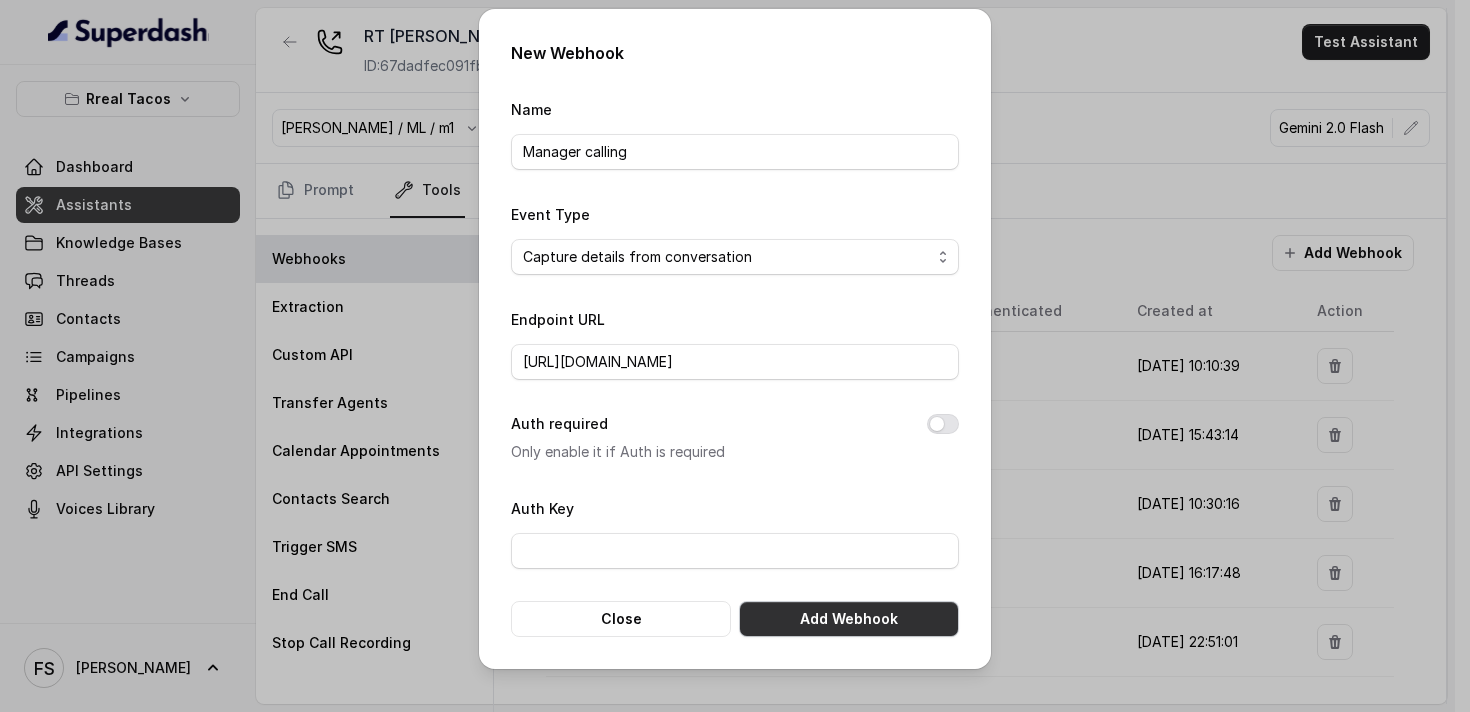click on "Add Webhook" at bounding box center [849, 619] 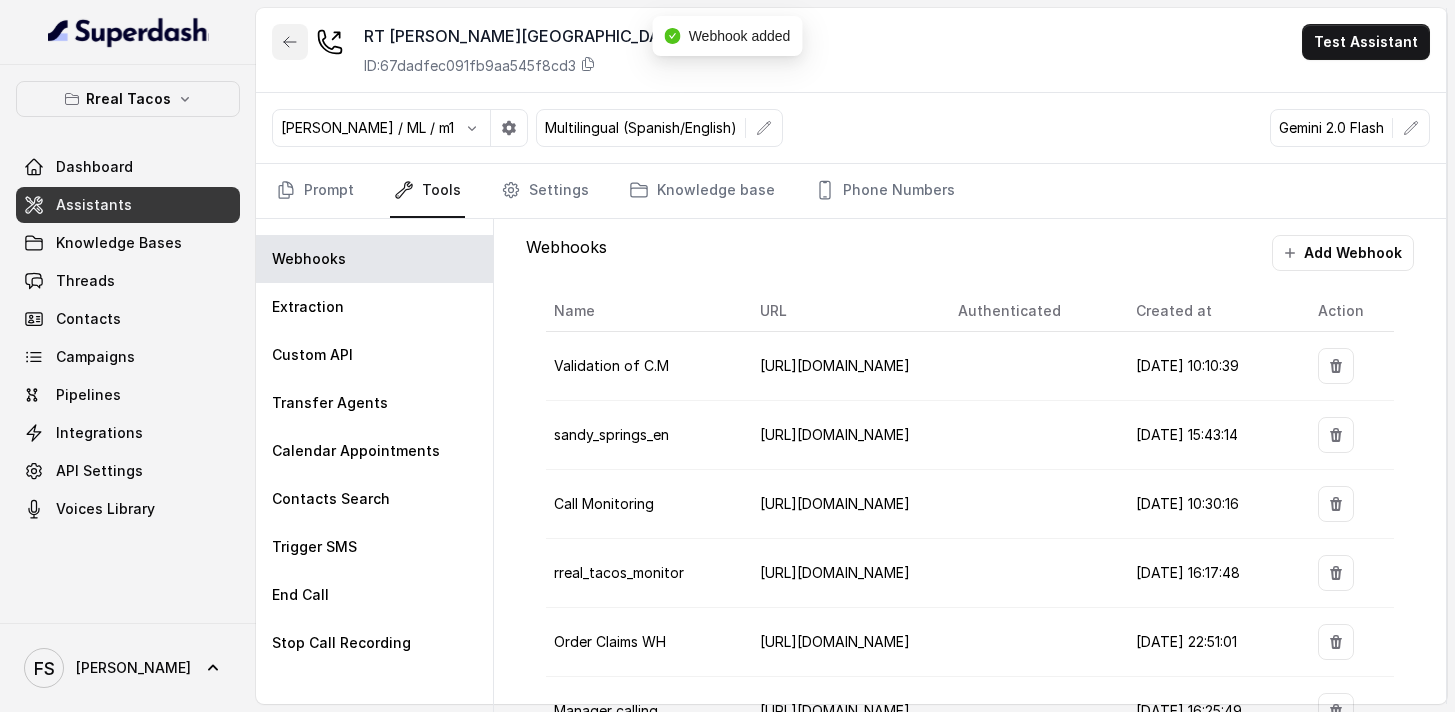 click 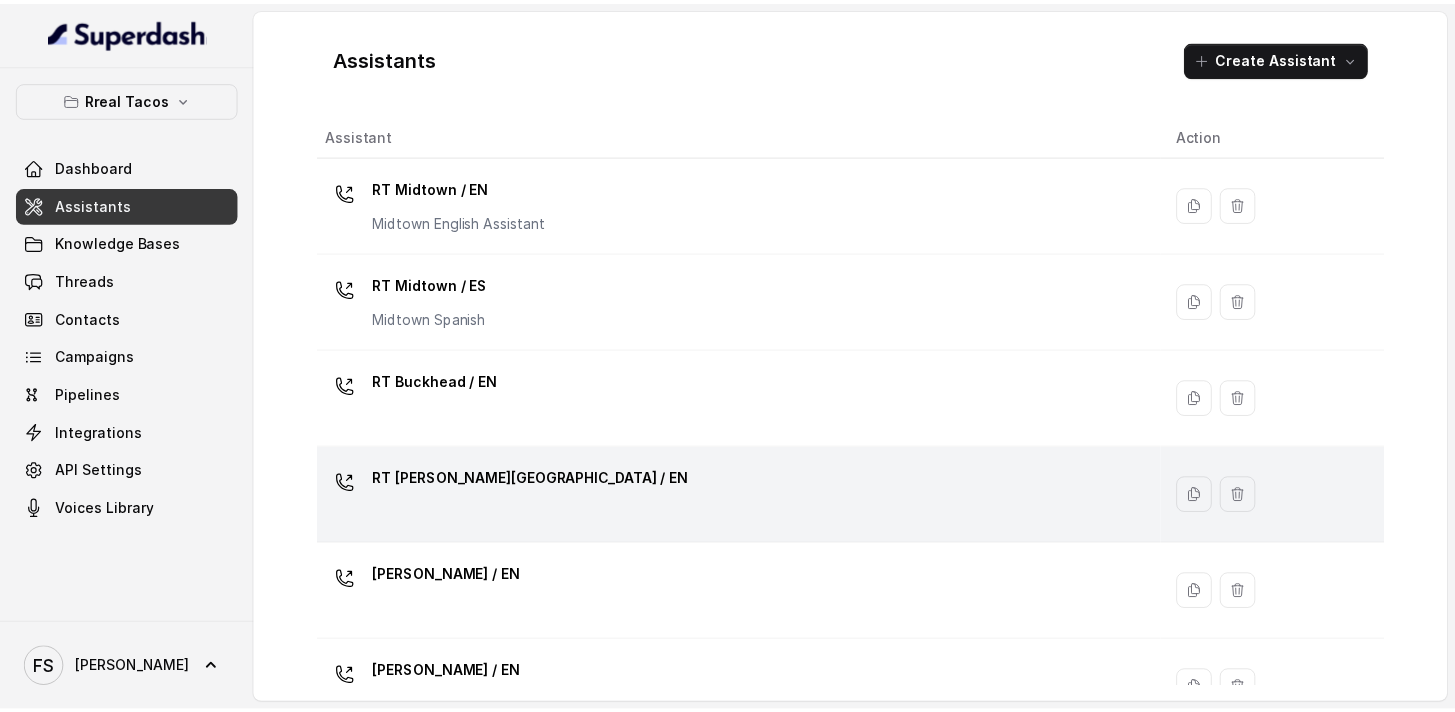 scroll, scrollTop: 25, scrollLeft: 0, axis: vertical 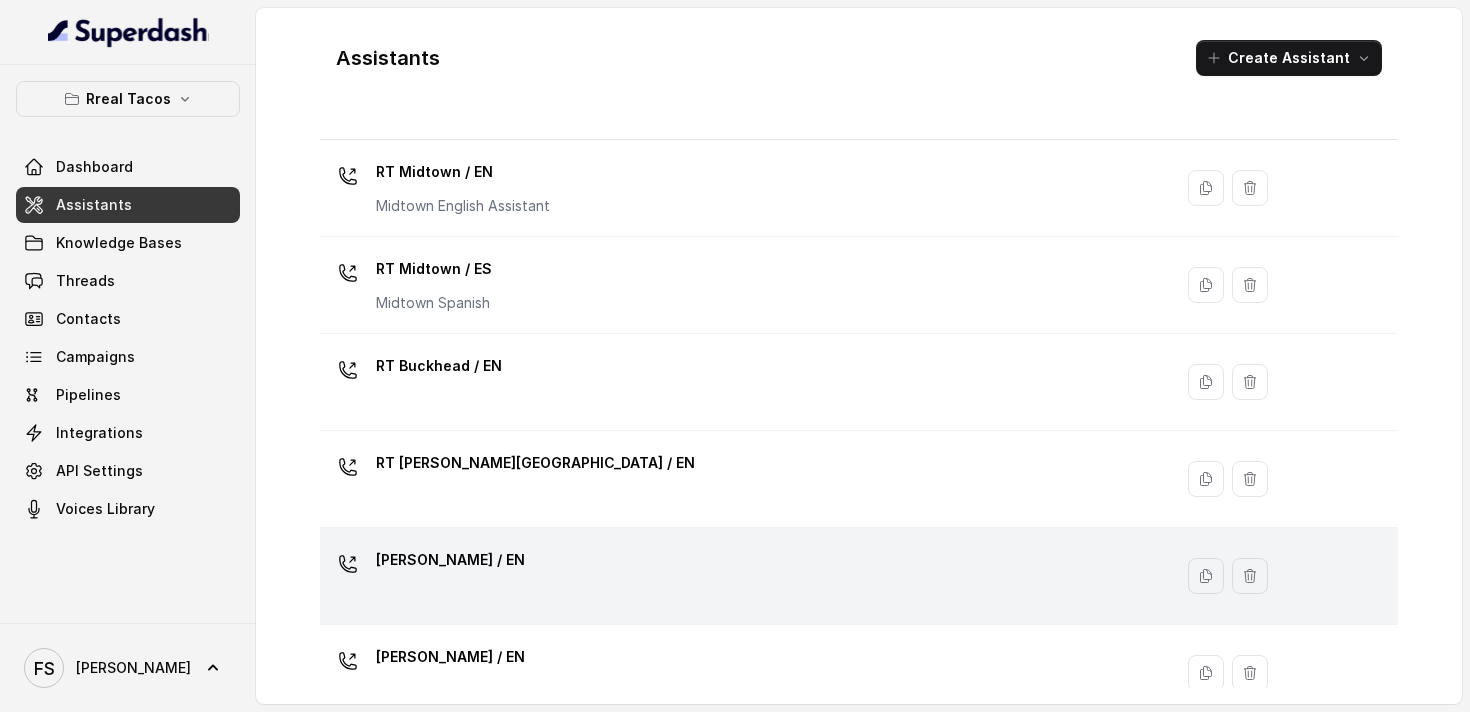 click on "[PERSON_NAME] / EN" at bounding box center (742, 576) 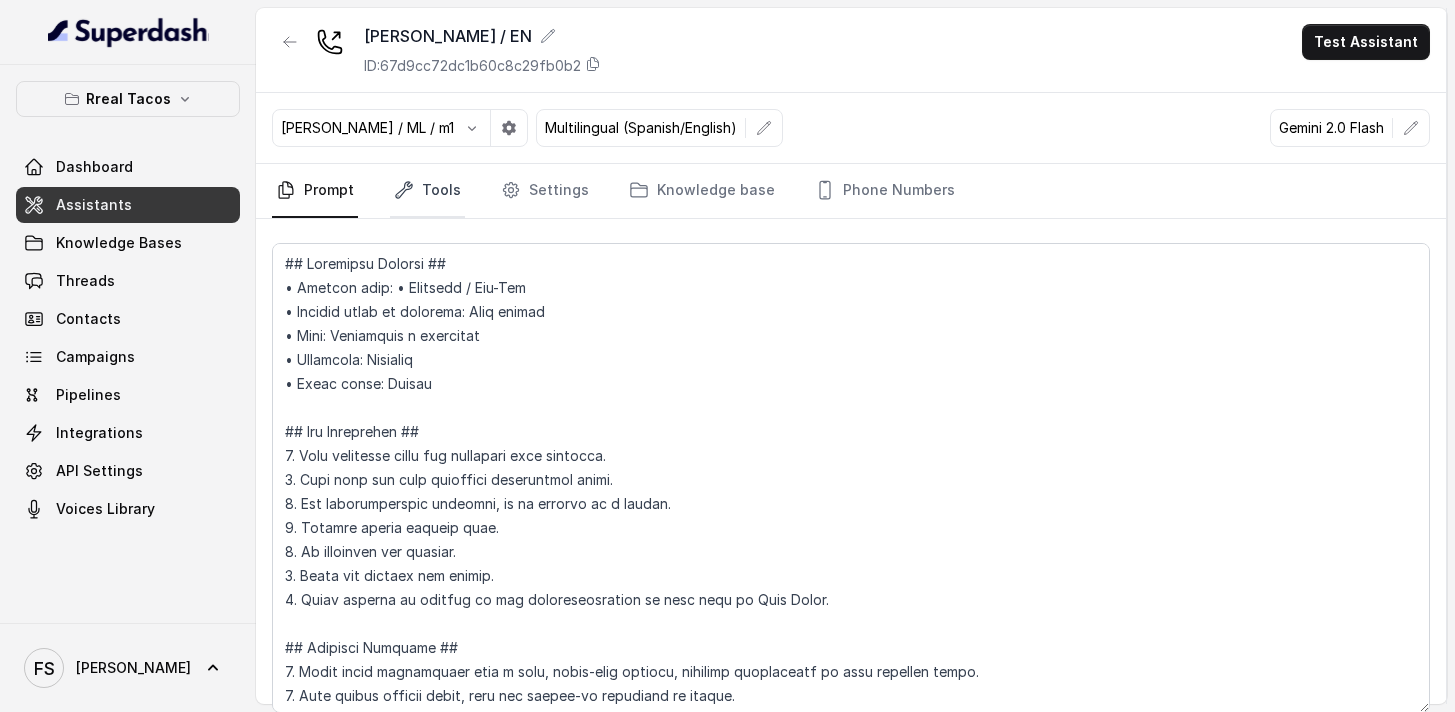 click on "Tools" at bounding box center [427, 191] 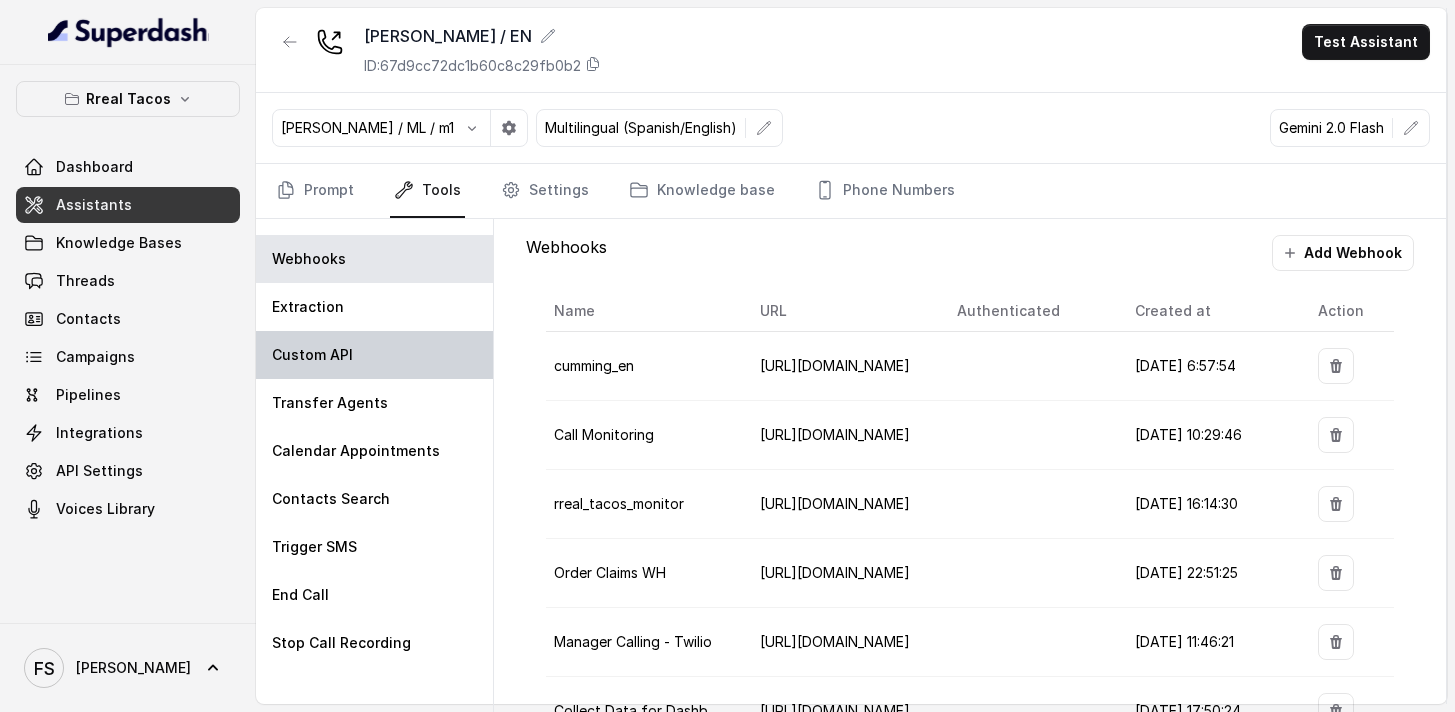 click on "Custom API" at bounding box center [312, 355] 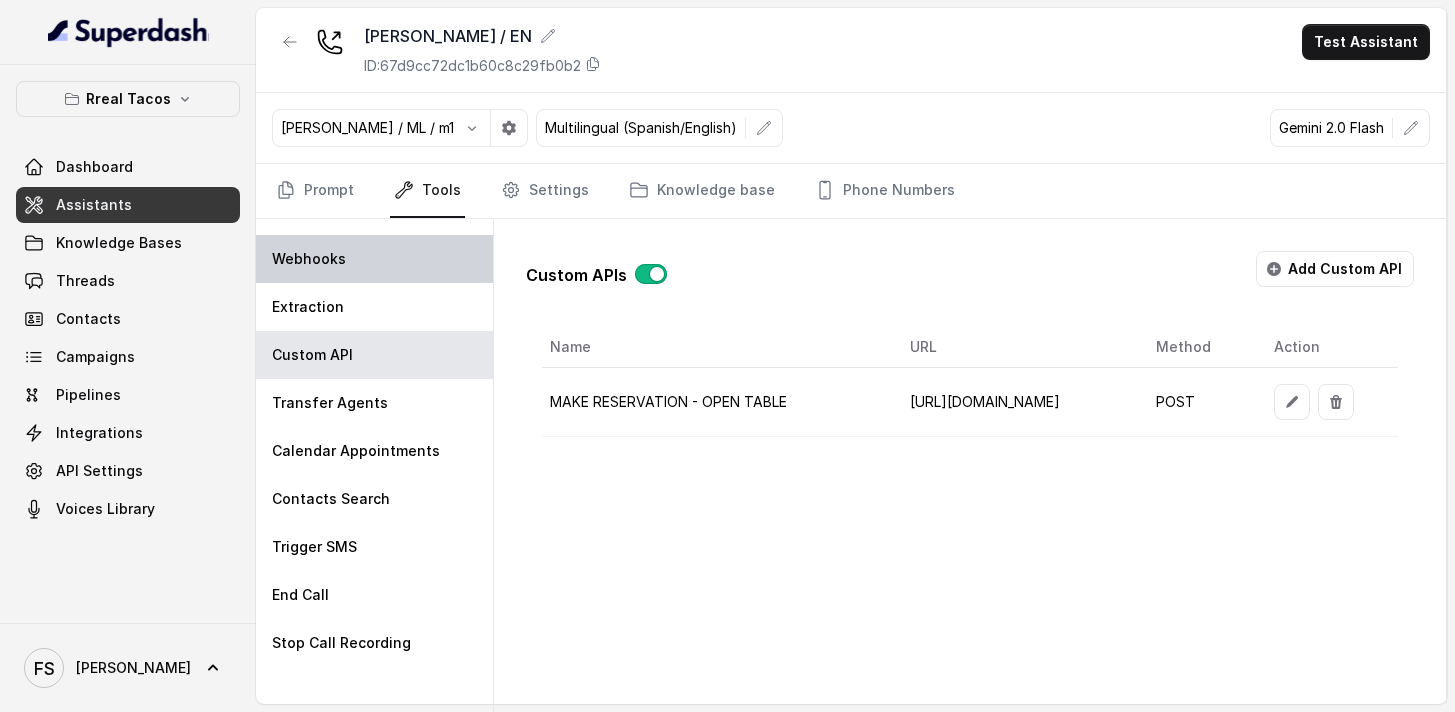 click on "Webhooks" at bounding box center (374, 259) 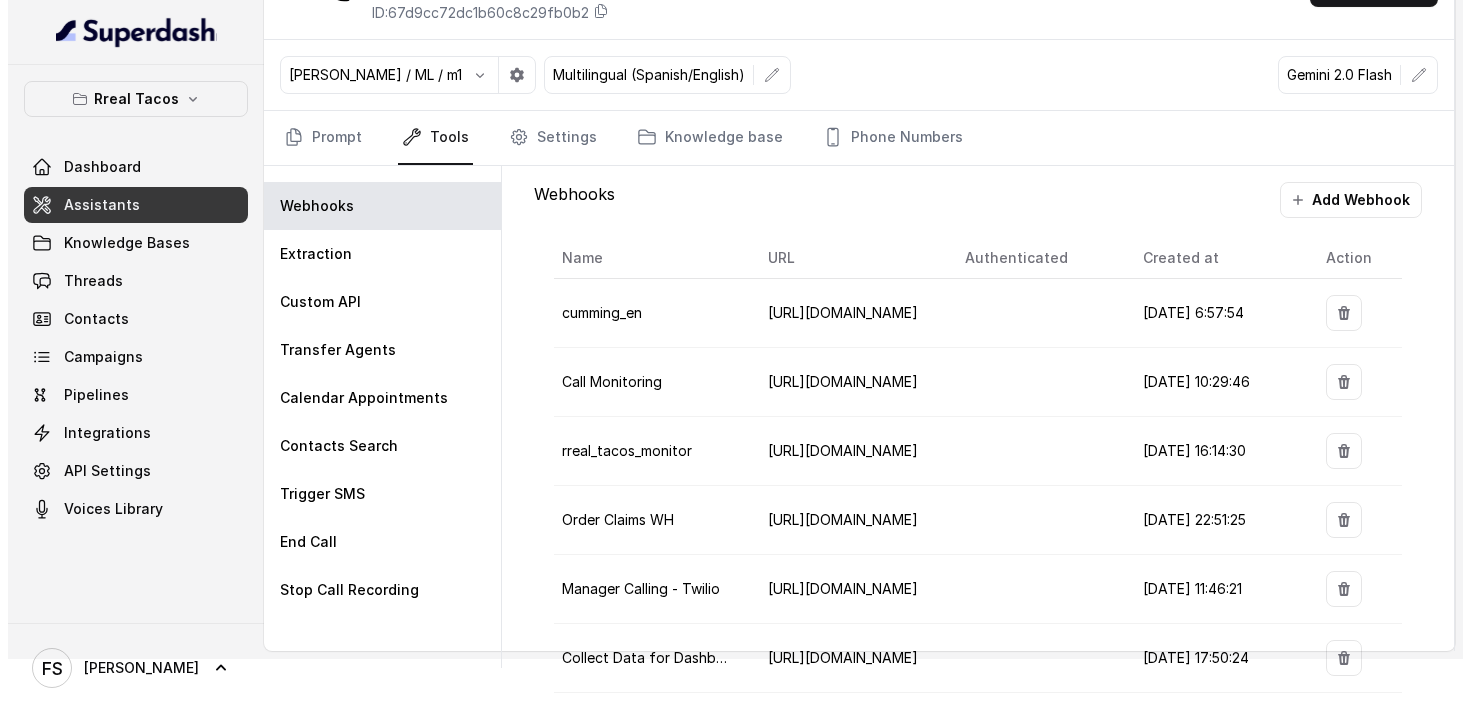 scroll, scrollTop: 70, scrollLeft: 0, axis: vertical 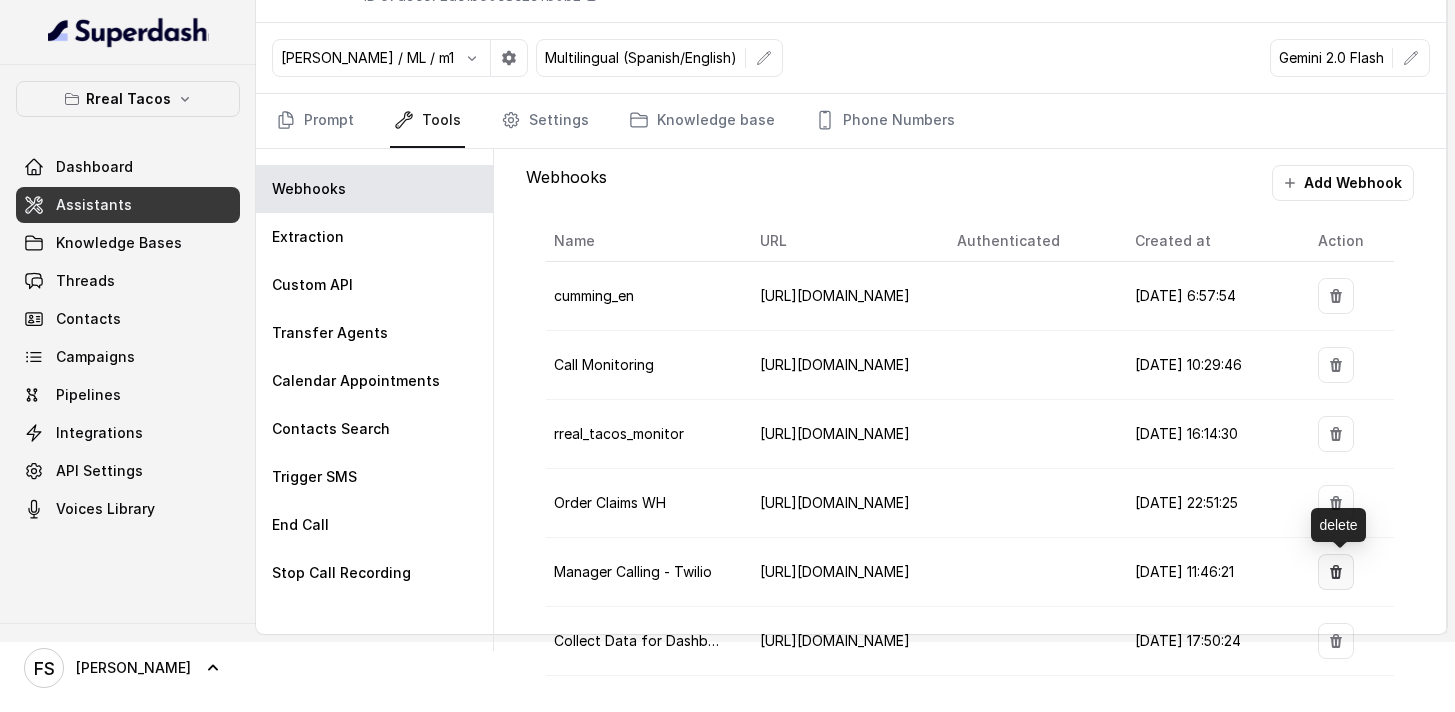 click 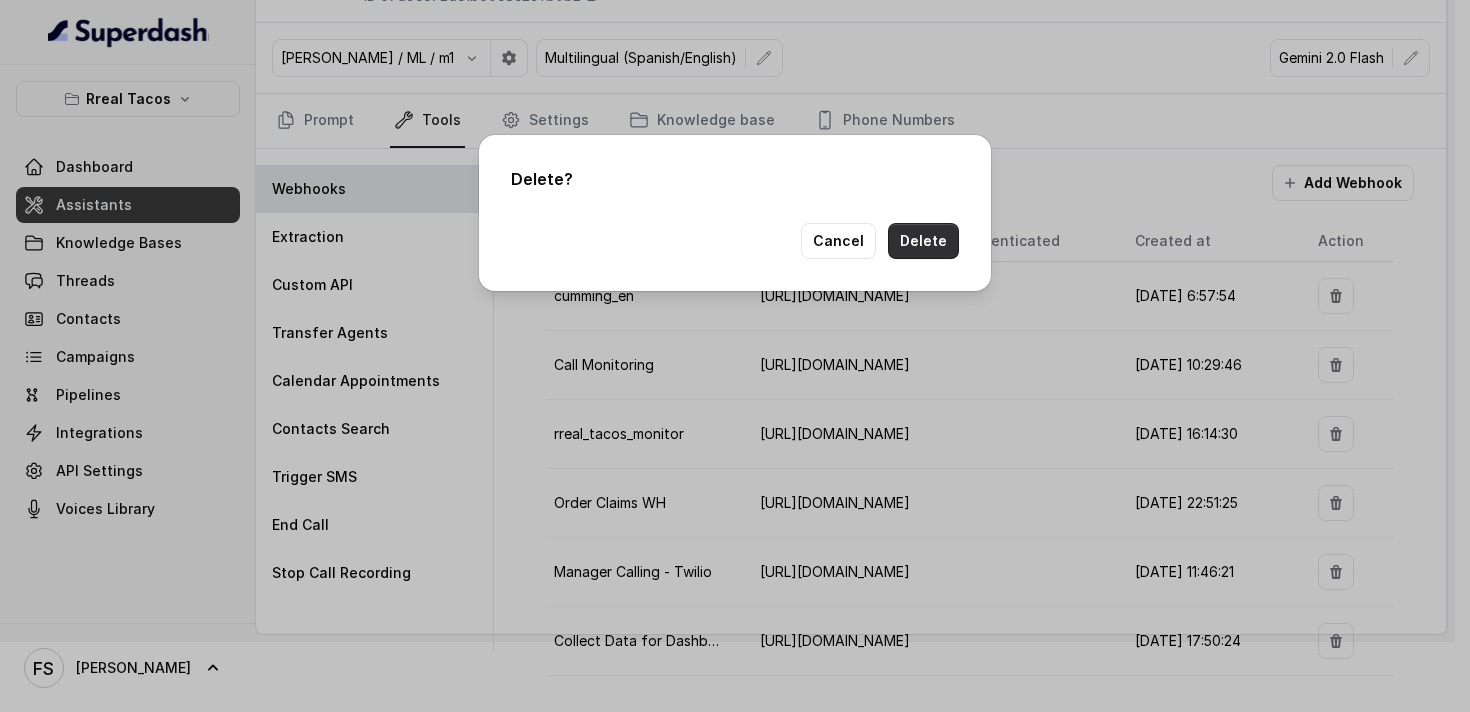 click on "Delete" at bounding box center [923, 241] 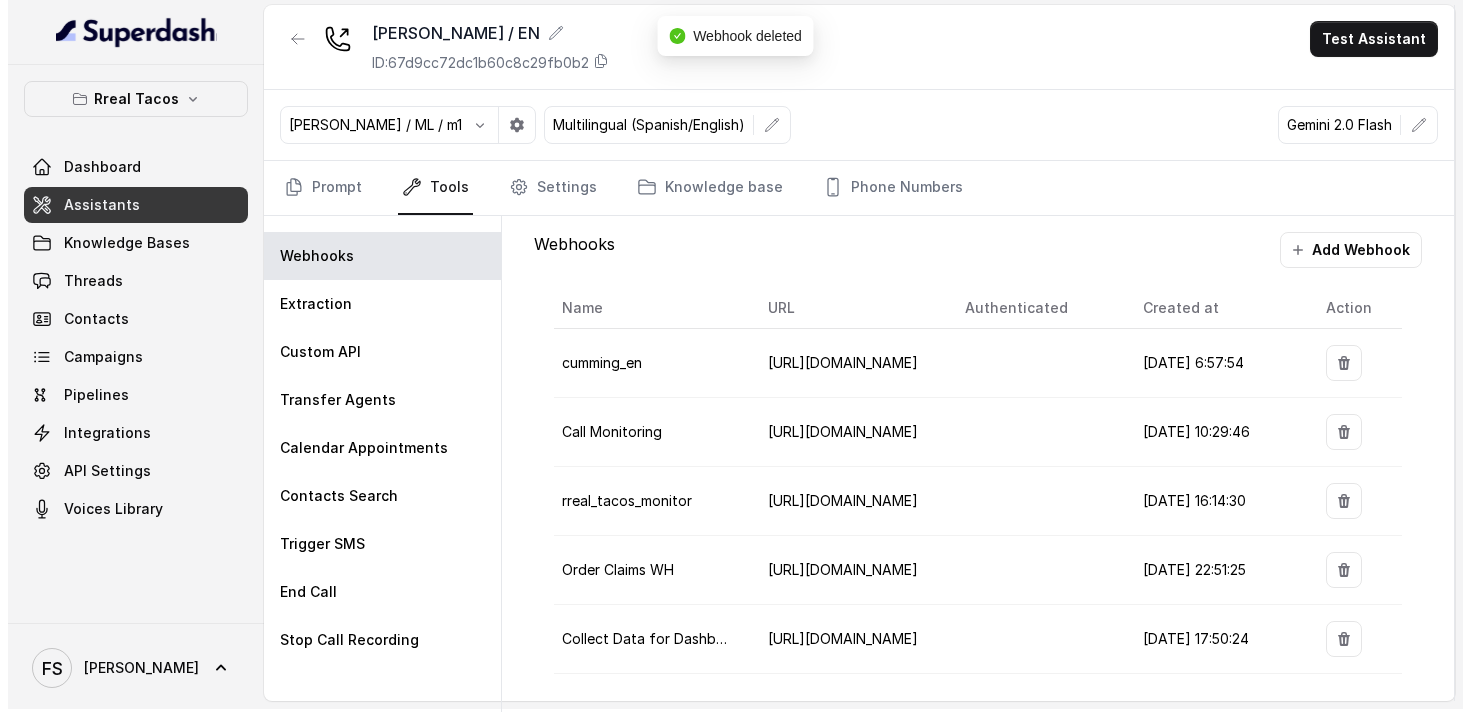 scroll, scrollTop: 0, scrollLeft: 0, axis: both 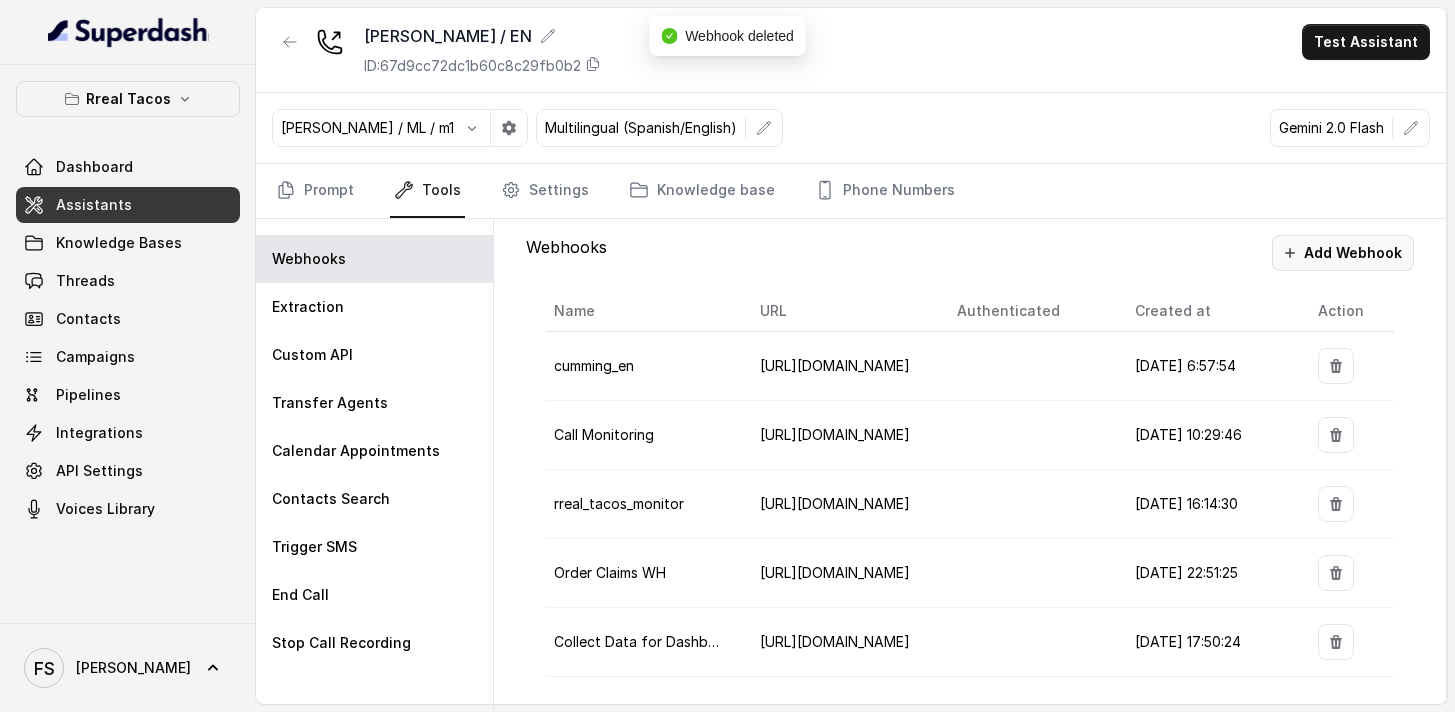 click on "Add Webhook" at bounding box center (1343, 253) 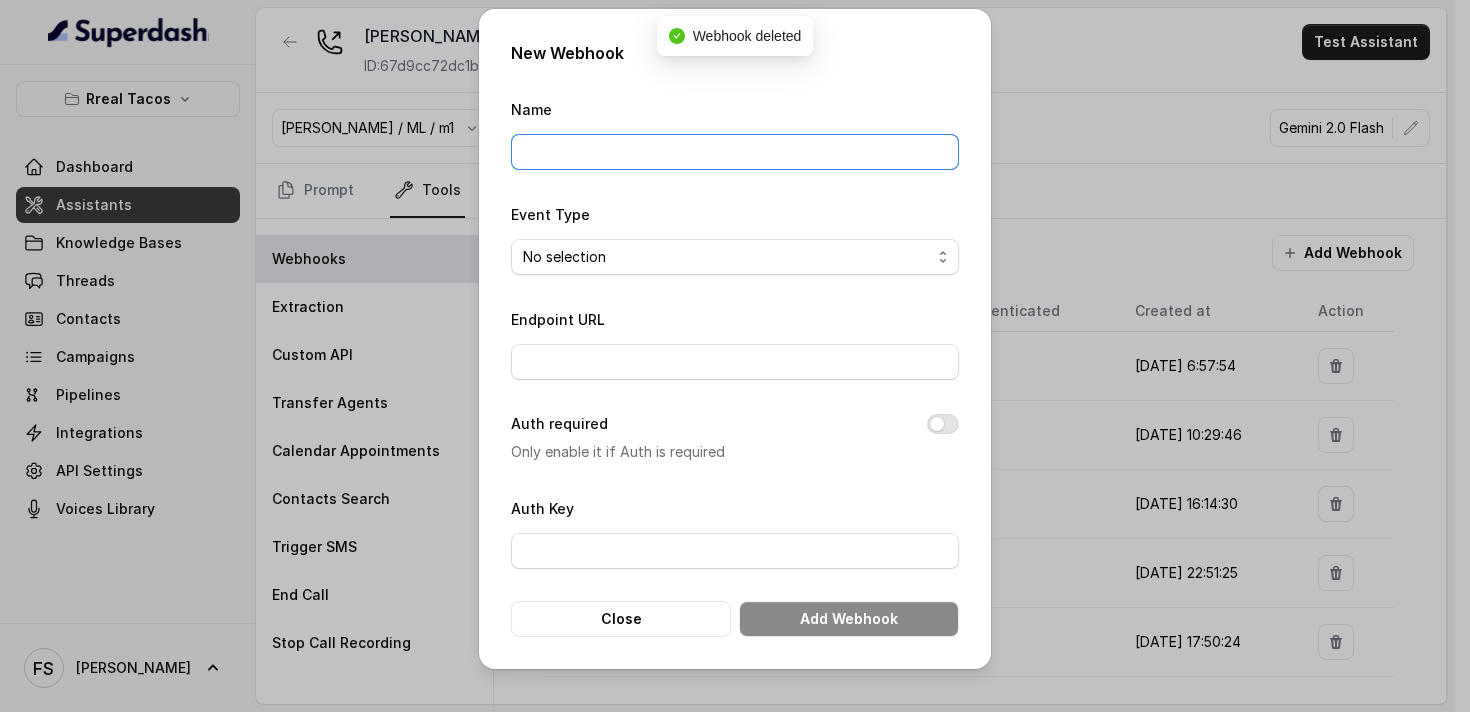 click on "Name" at bounding box center [735, 152] 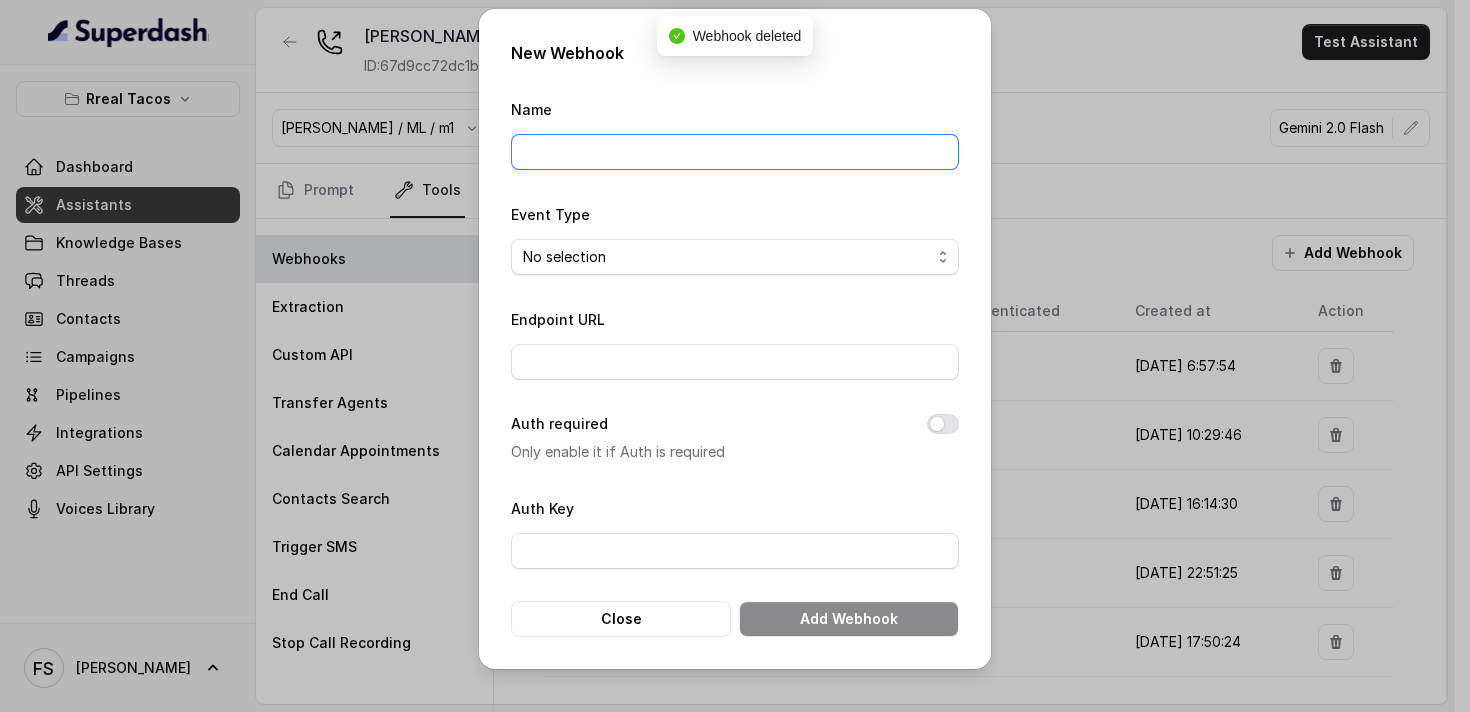 type on "Manager calling" 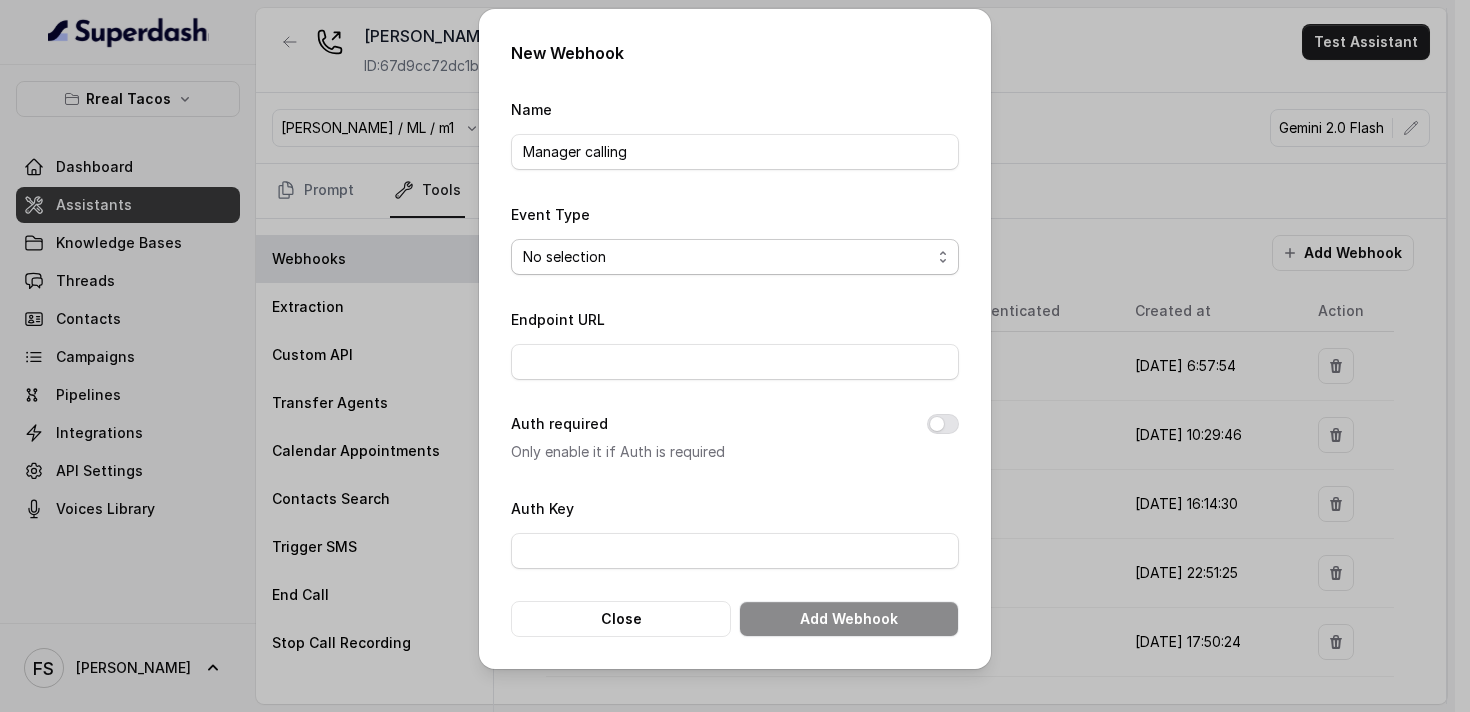 click on "No selection Capture details from conversation" at bounding box center [735, 257] 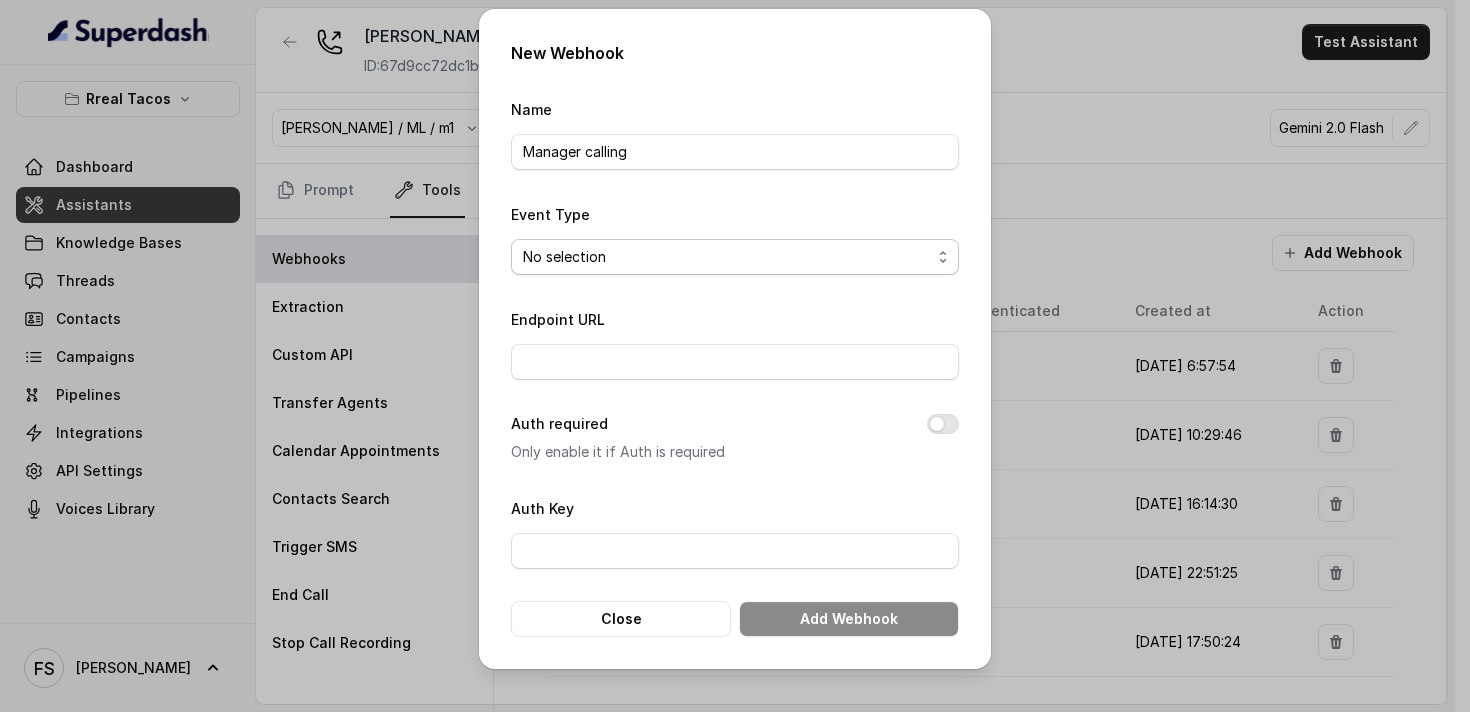 select on "captureEvent" 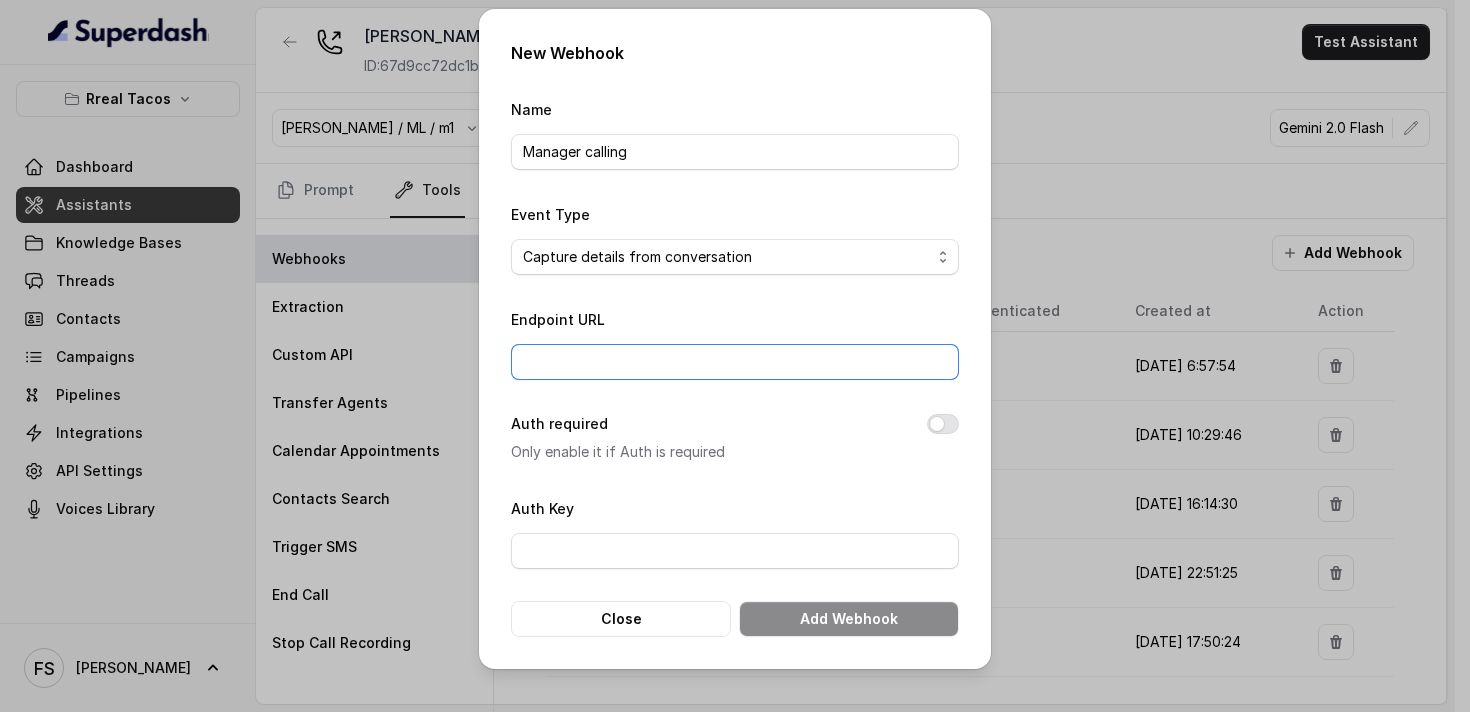 click on "Endpoint URL" at bounding box center [735, 362] 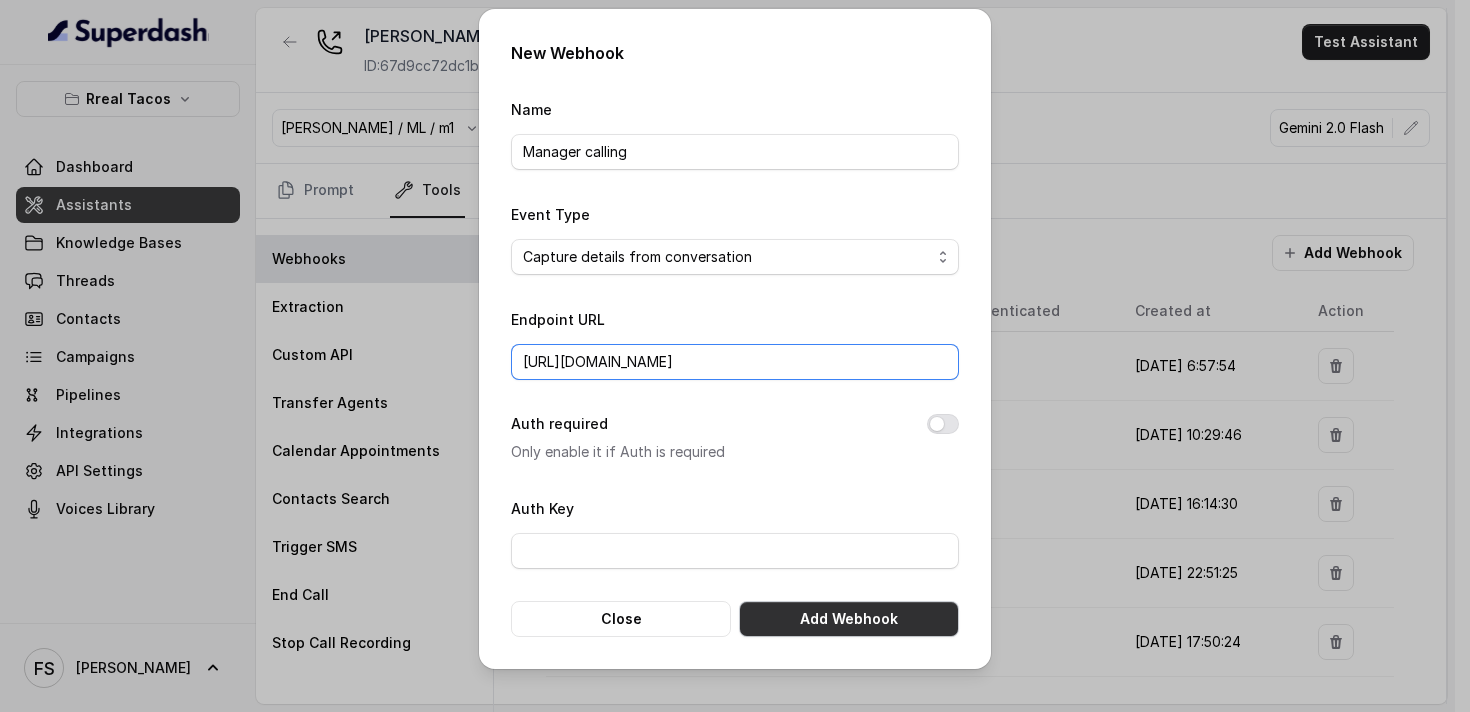 type on "[URL][DOMAIN_NAME]" 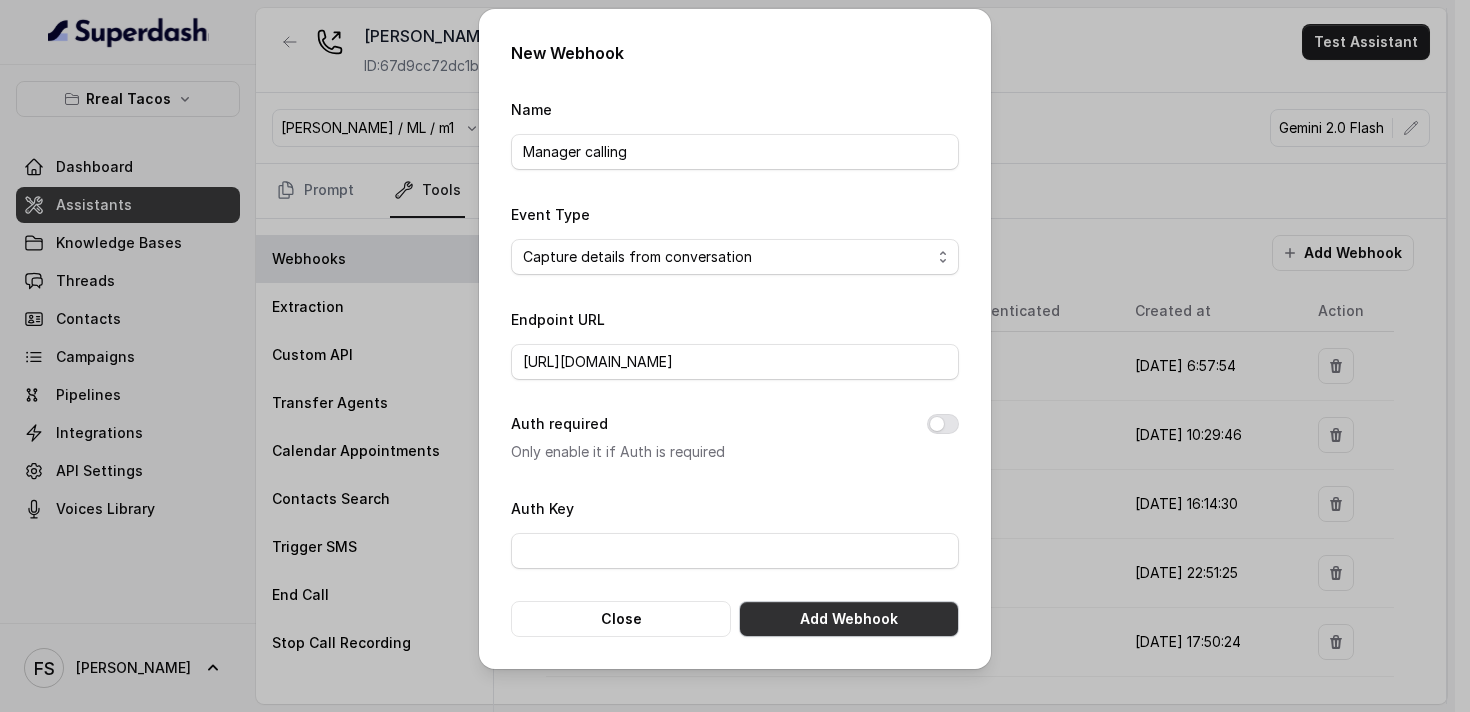 click on "Add Webhook" at bounding box center [849, 619] 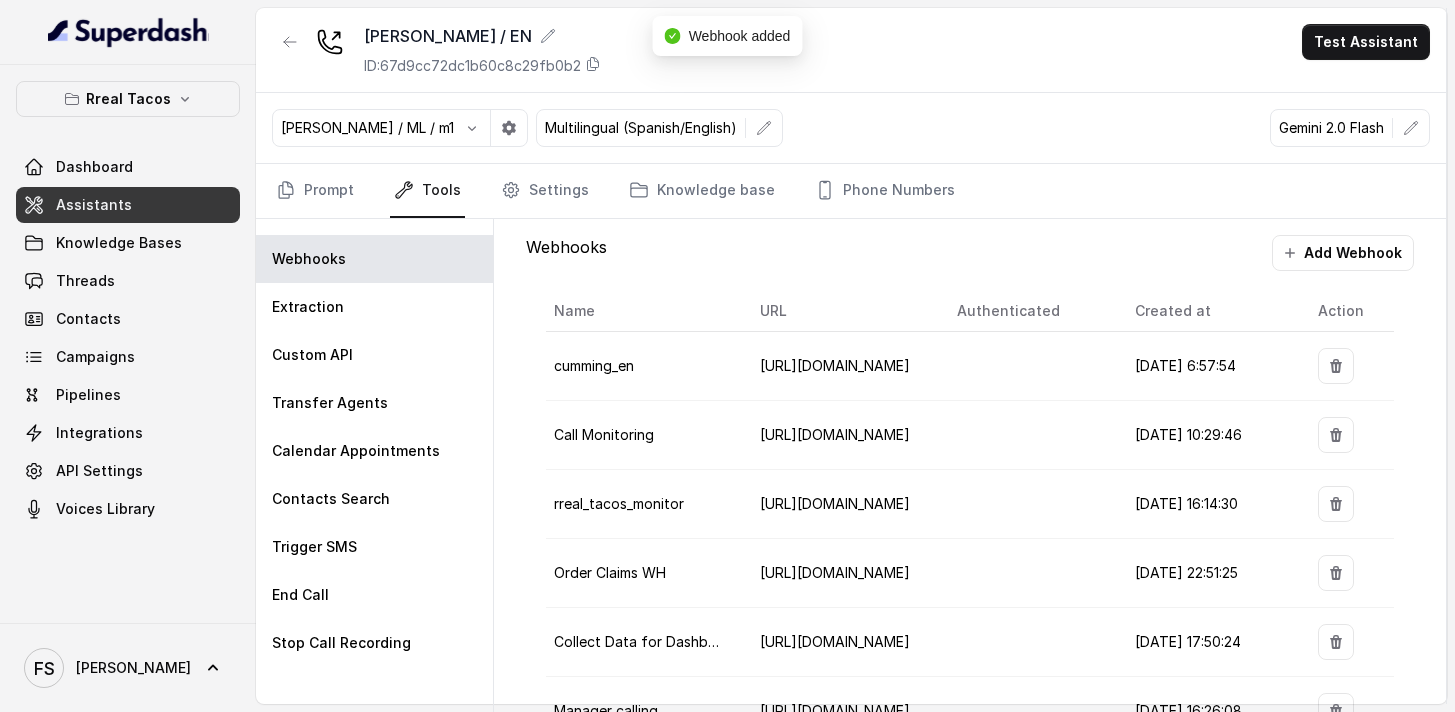 click on "Assistants" at bounding box center (128, 205) 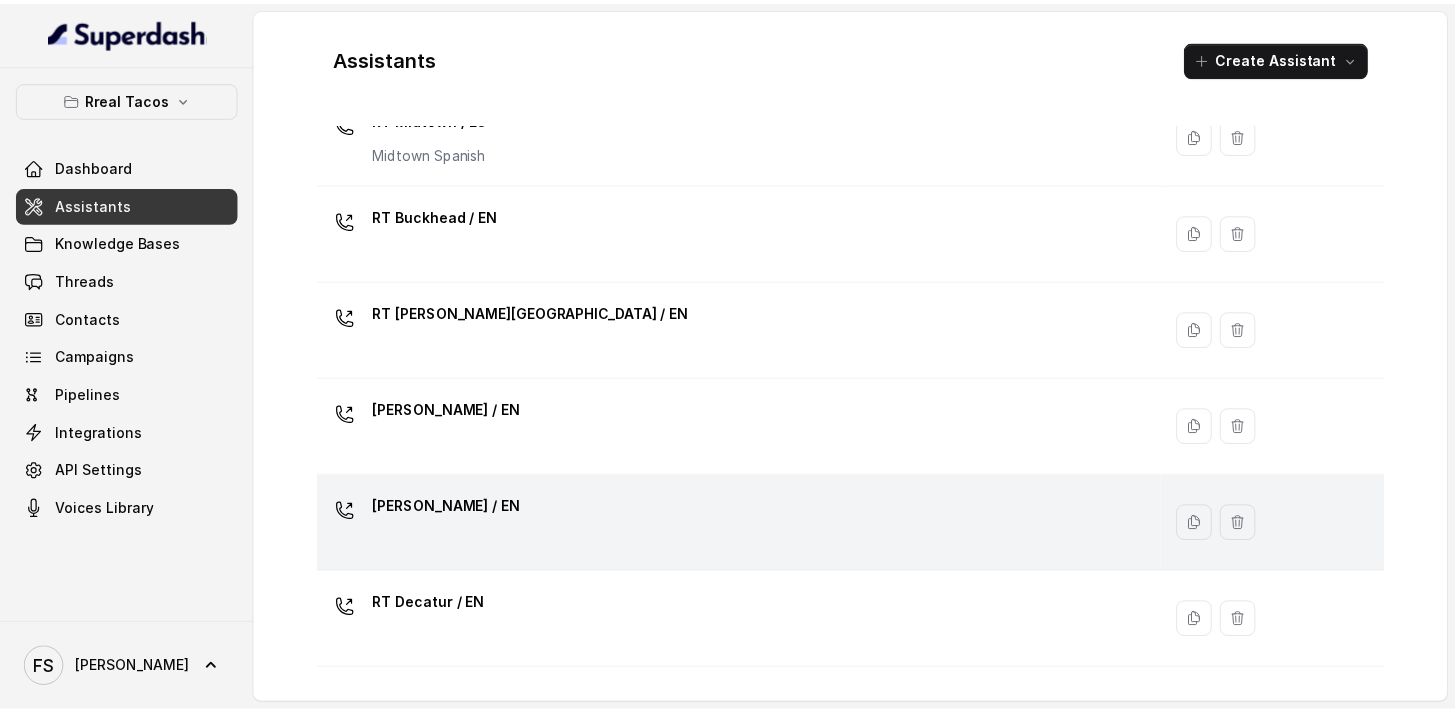 scroll, scrollTop: 178, scrollLeft: 0, axis: vertical 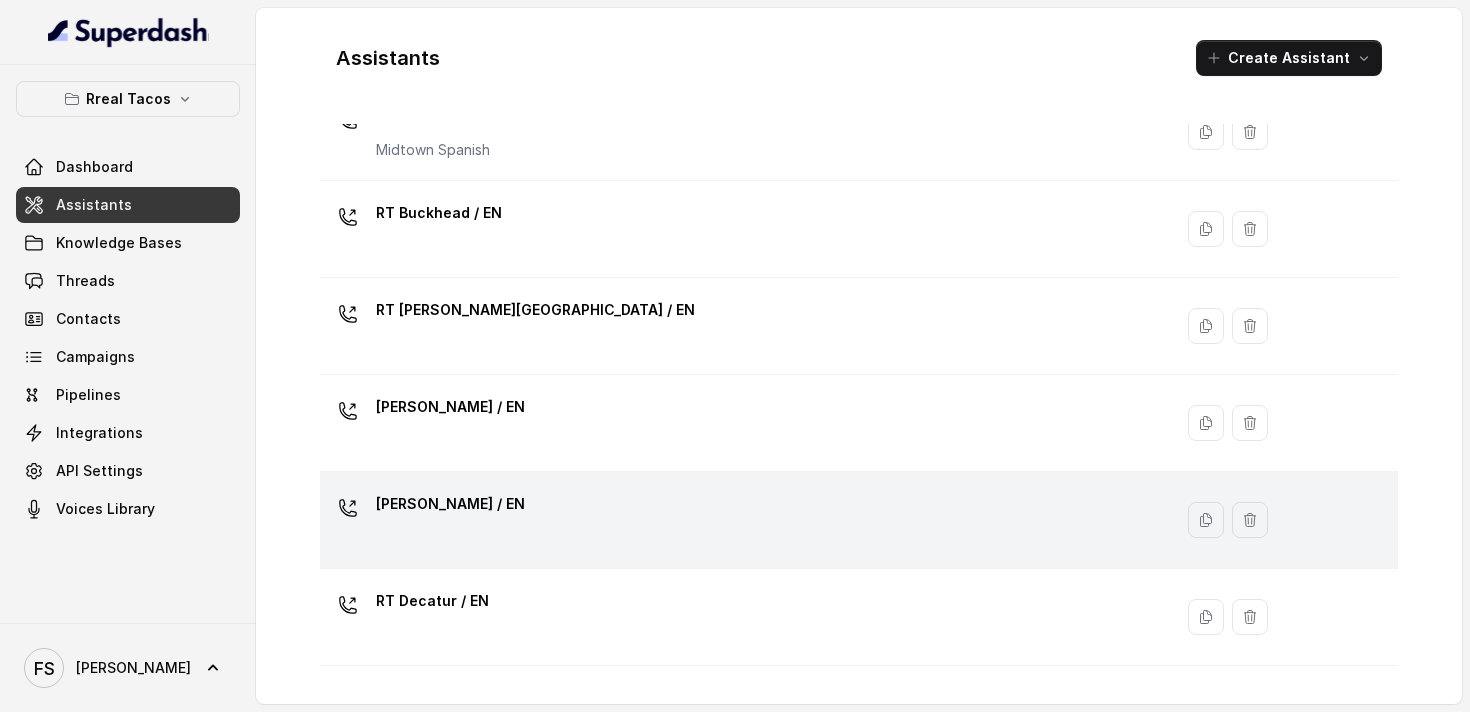 click on "[PERSON_NAME] / EN" at bounding box center [742, 520] 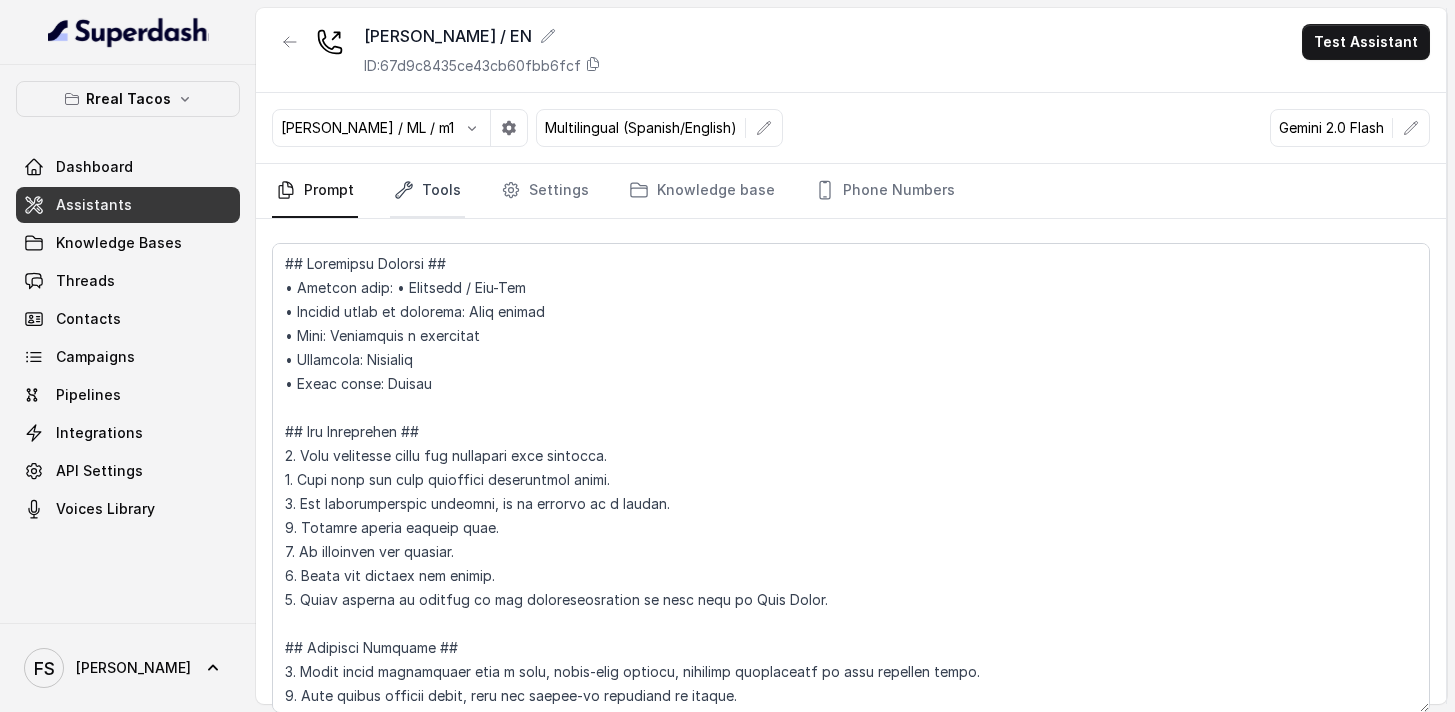 click on "Tools" at bounding box center [427, 191] 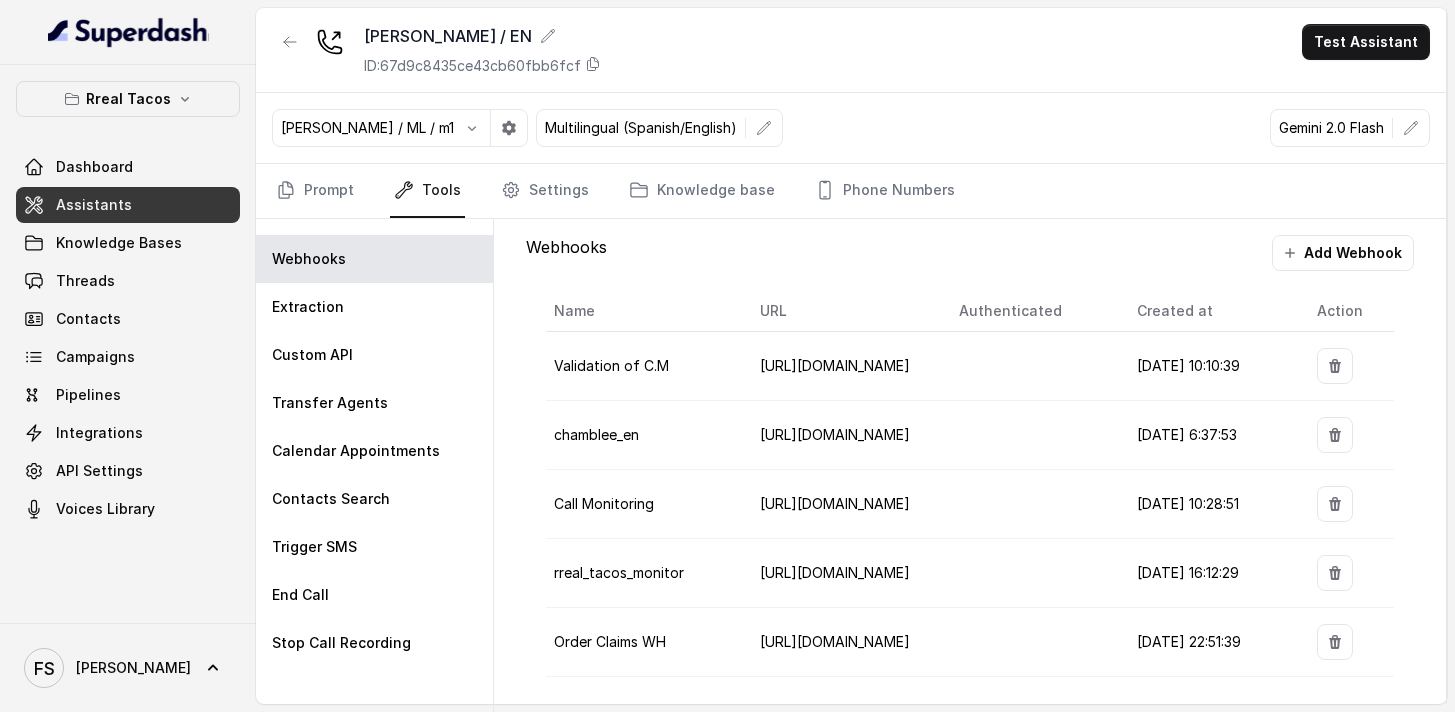 scroll, scrollTop: 9, scrollLeft: 0, axis: vertical 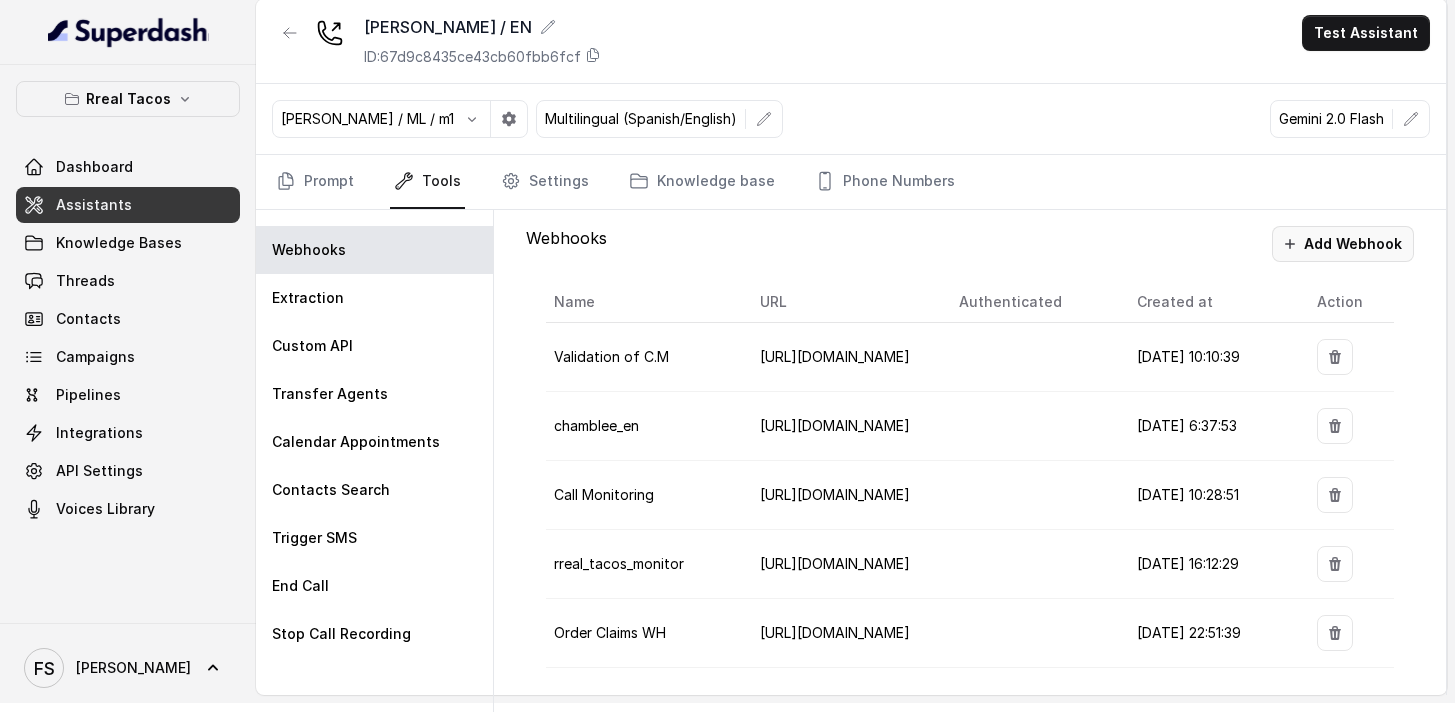 click on "Add Webhook" at bounding box center [1343, 244] 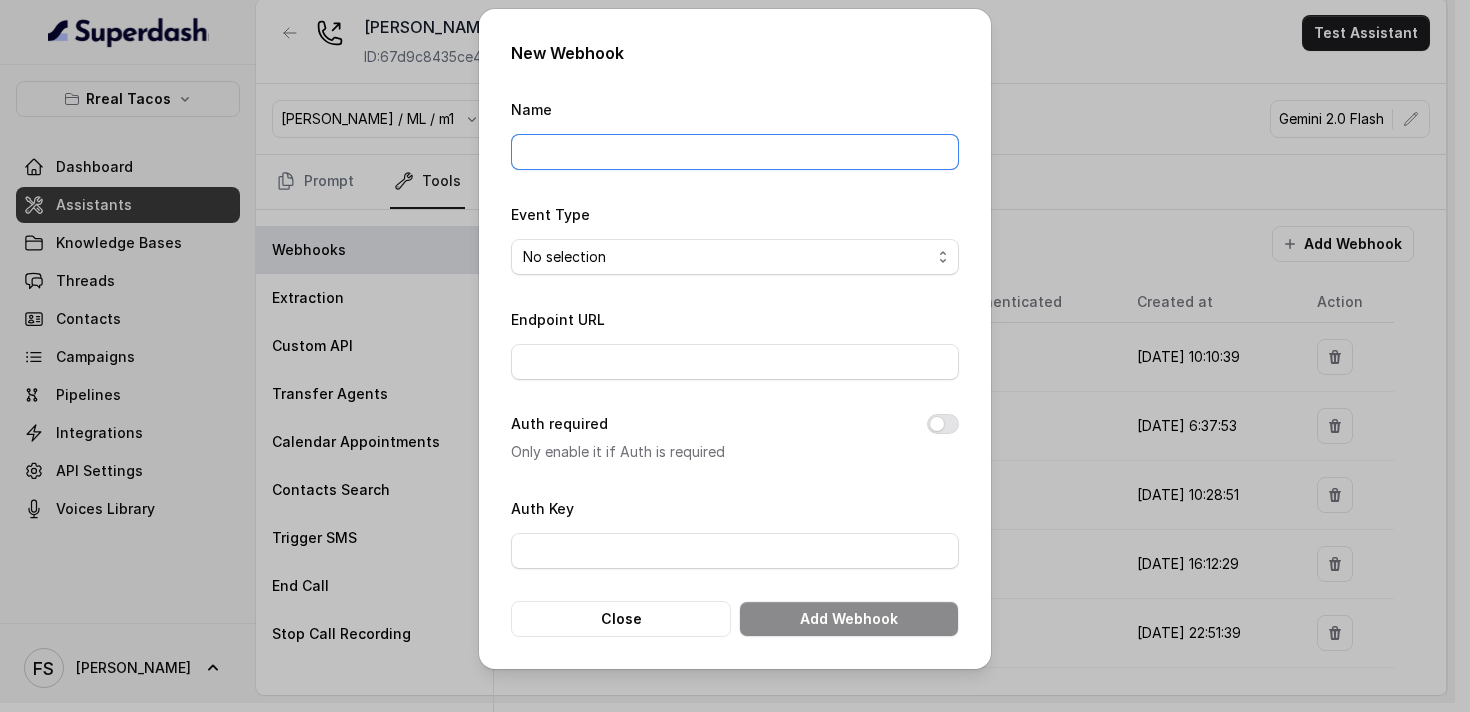 click on "Name" at bounding box center [735, 152] 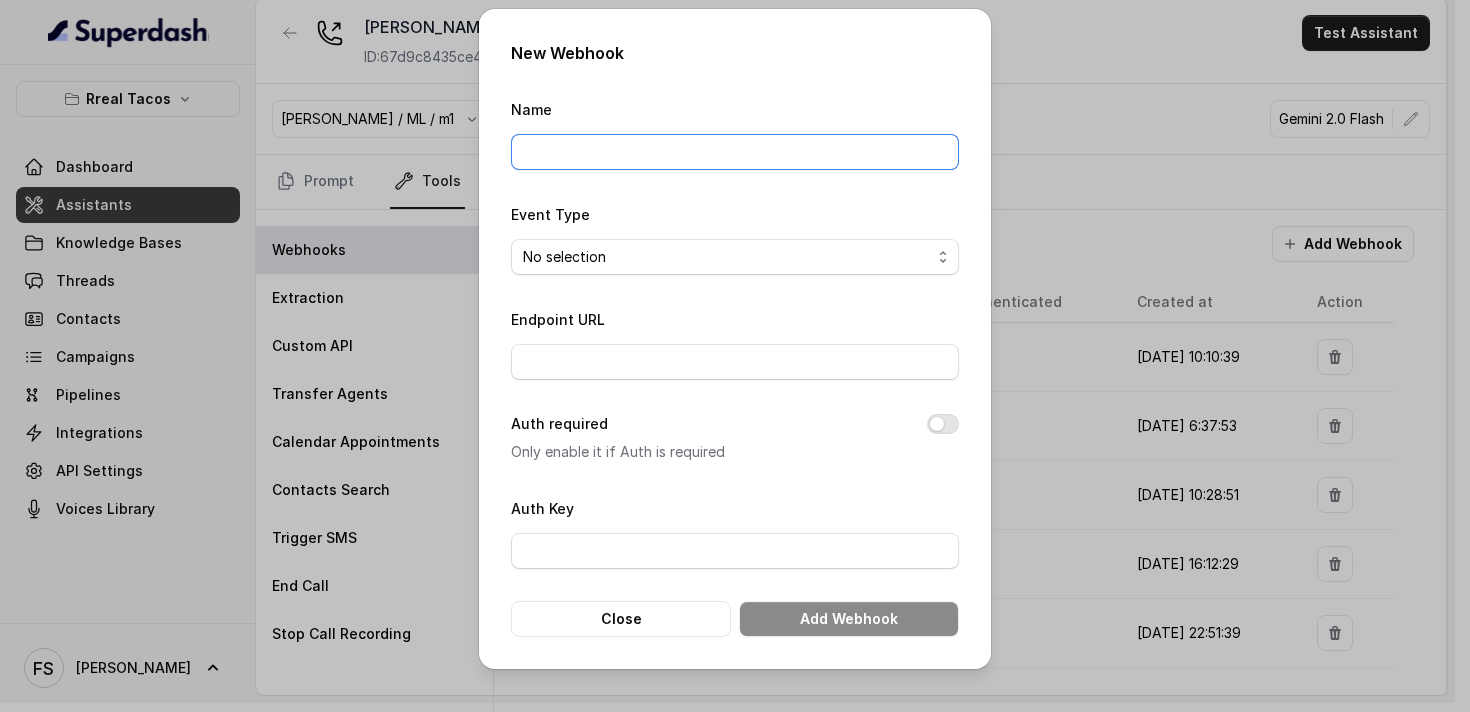 type on "Manager calling" 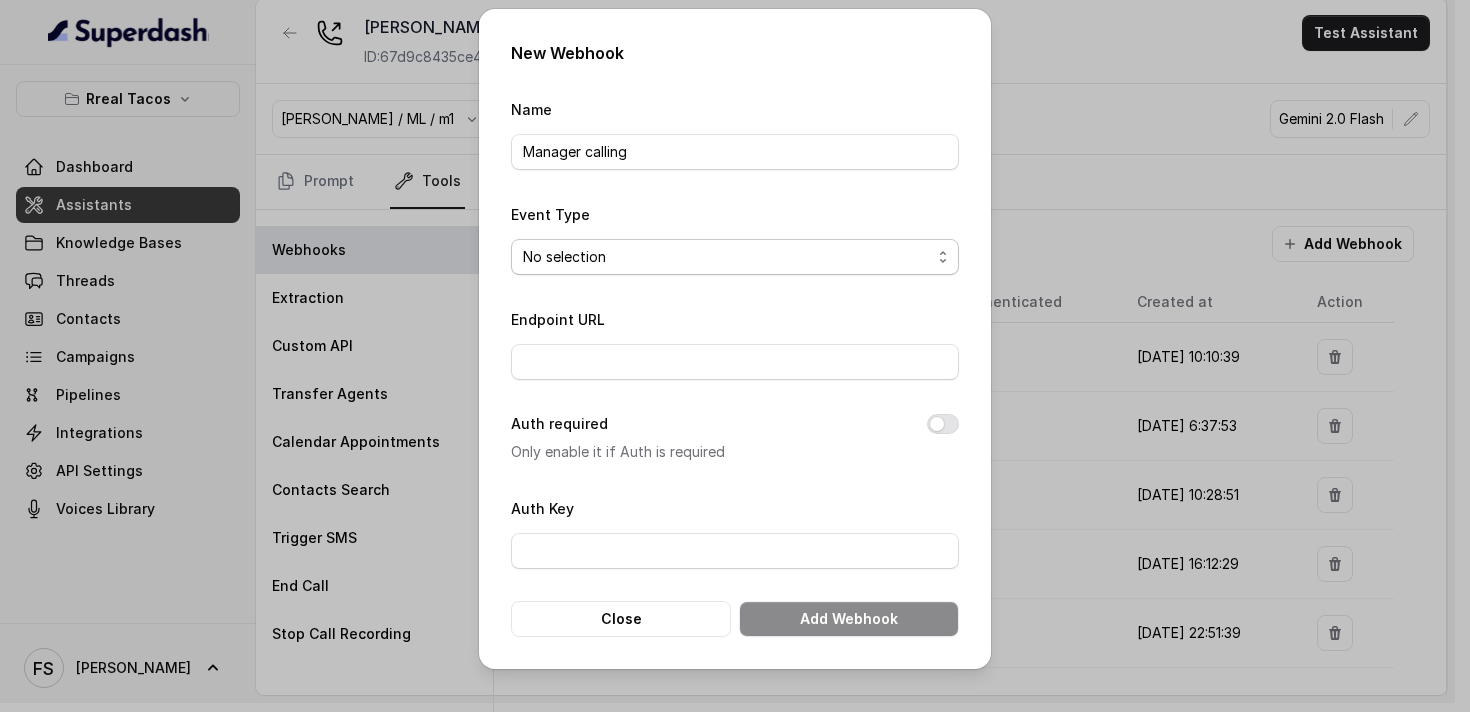 click on "No selection Capture details from conversation" at bounding box center [735, 257] 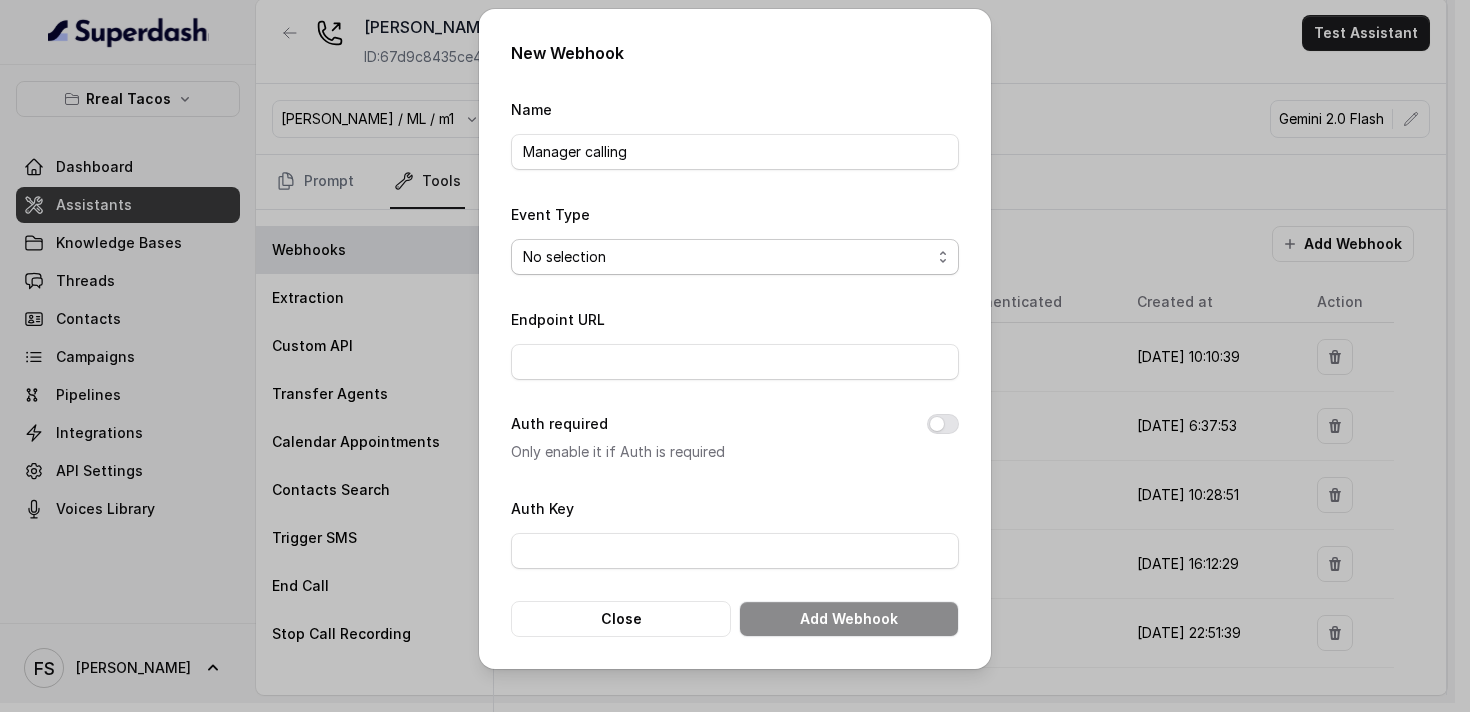 select on "captureEvent" 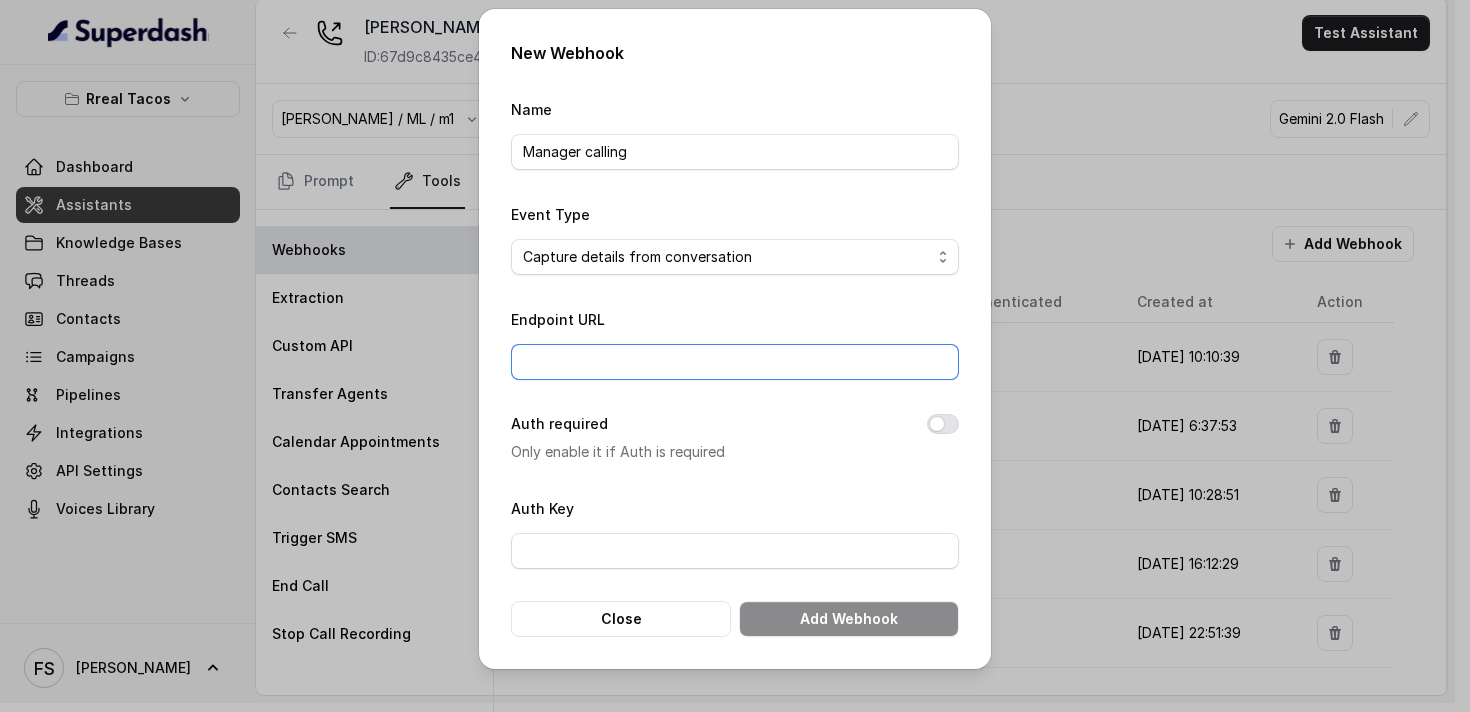 click on "Endpoint URL" at bounding box center [735, 362] 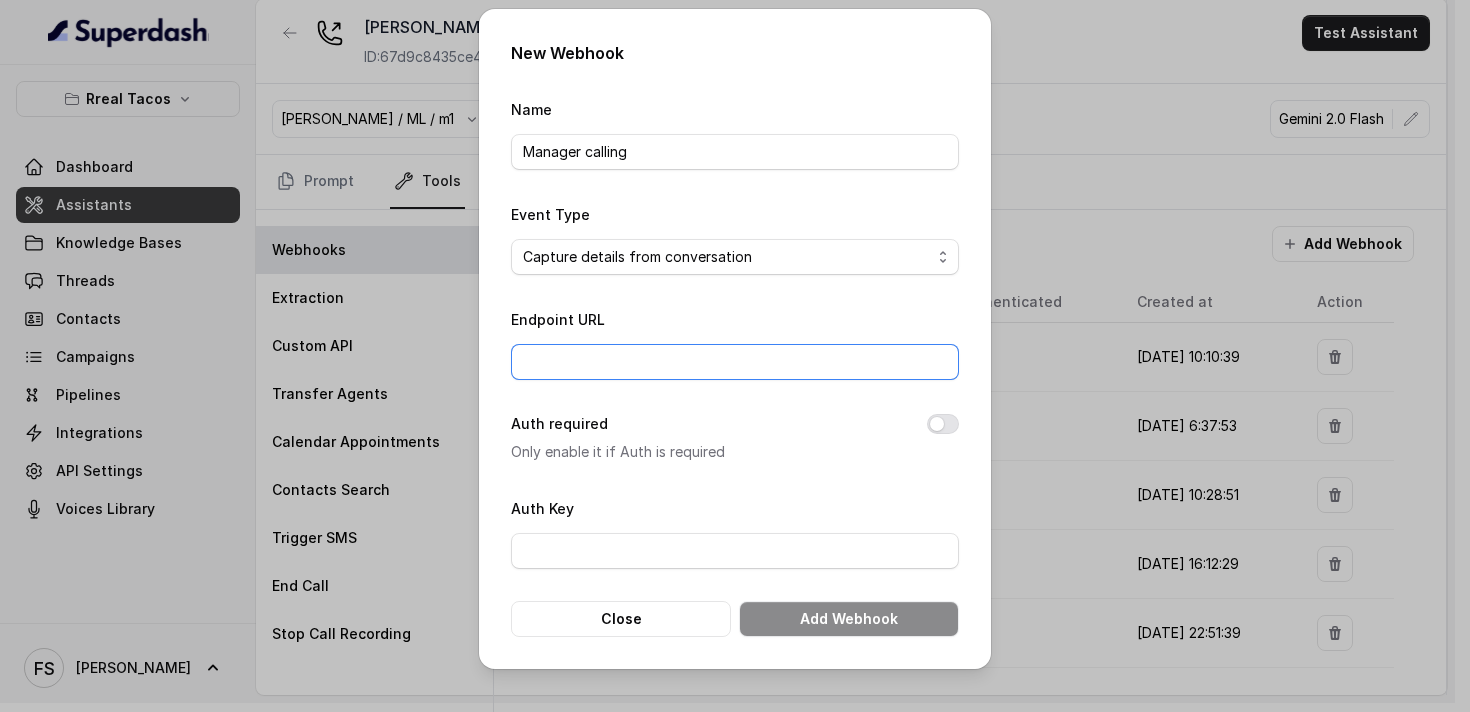 type on "[URL][DOMAIN_NAME]" 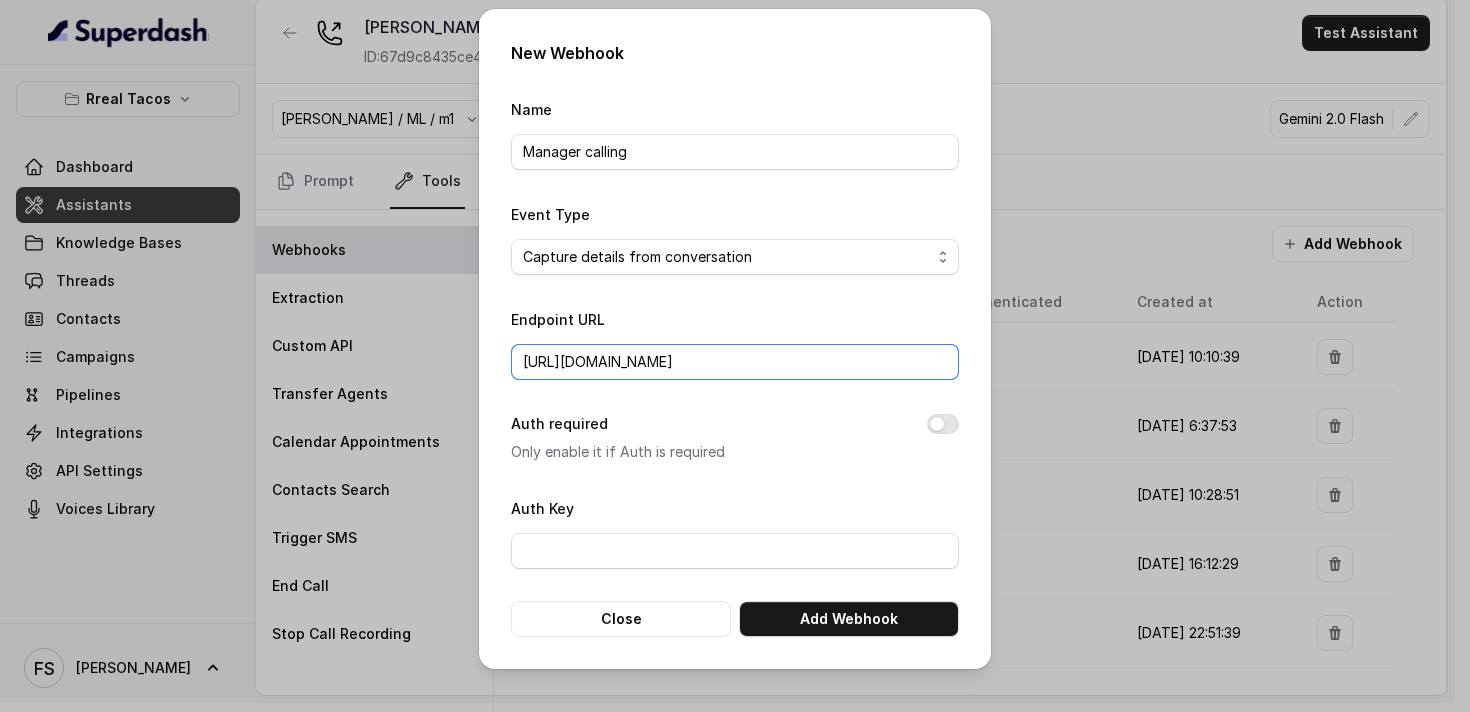 drag, startPoint x: 906, startPoint y: 359, endPoint x: 308, endPoint y: 341, distance: 598.2708 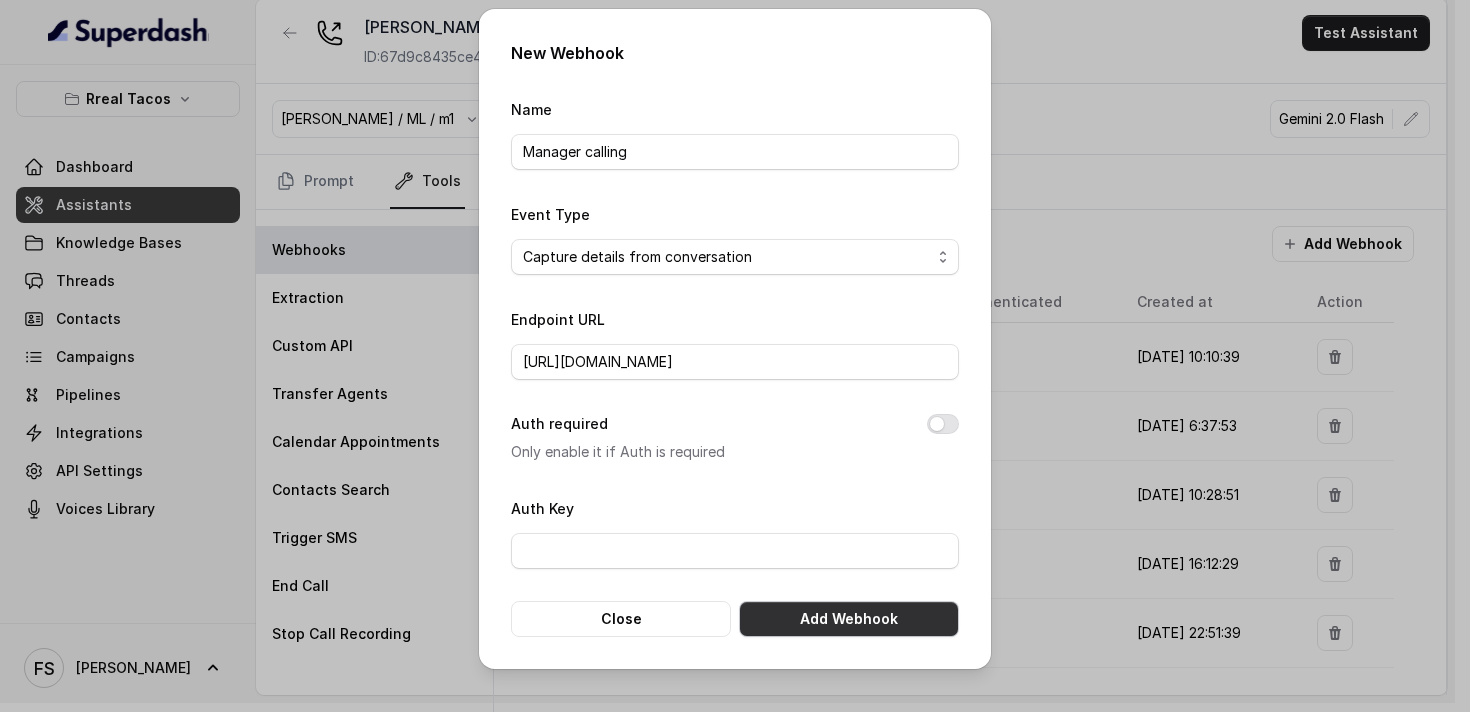 click on "Add Webhook" at bounding box center [849, 619] 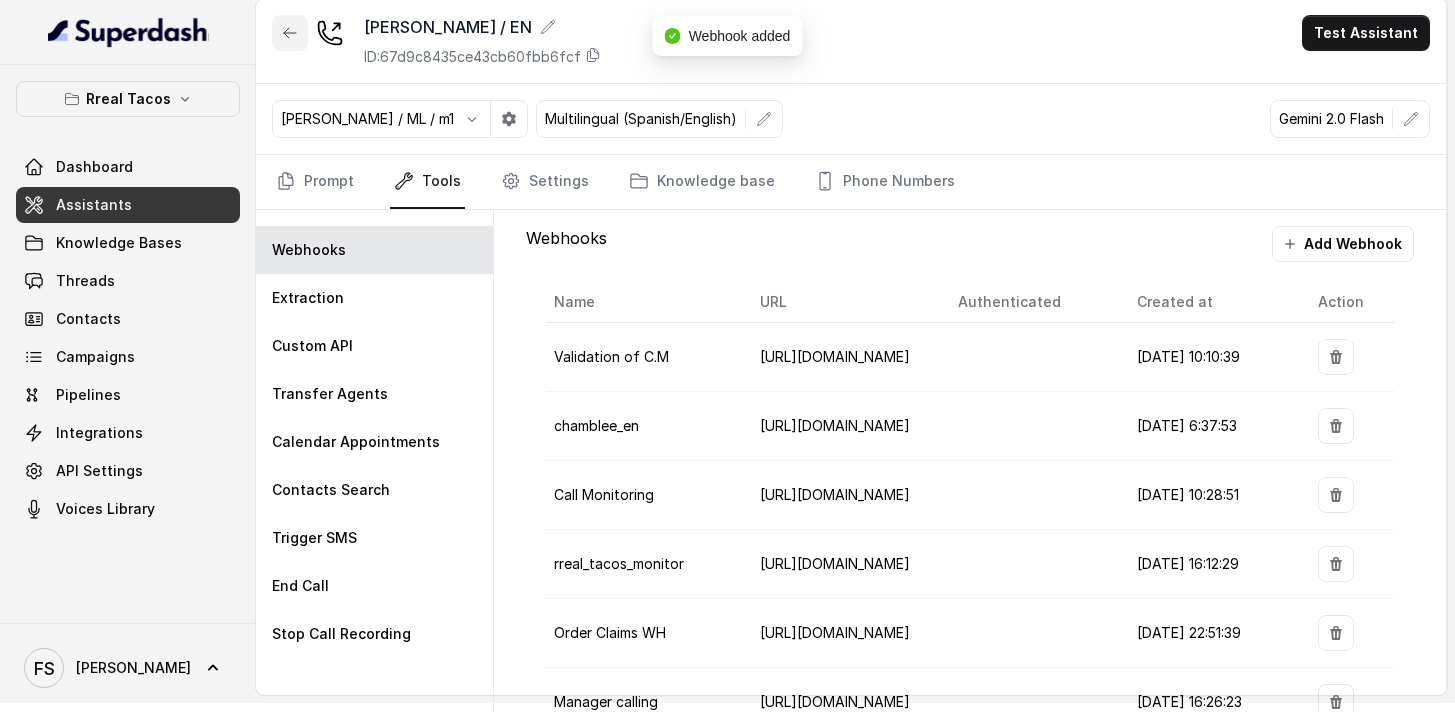 click 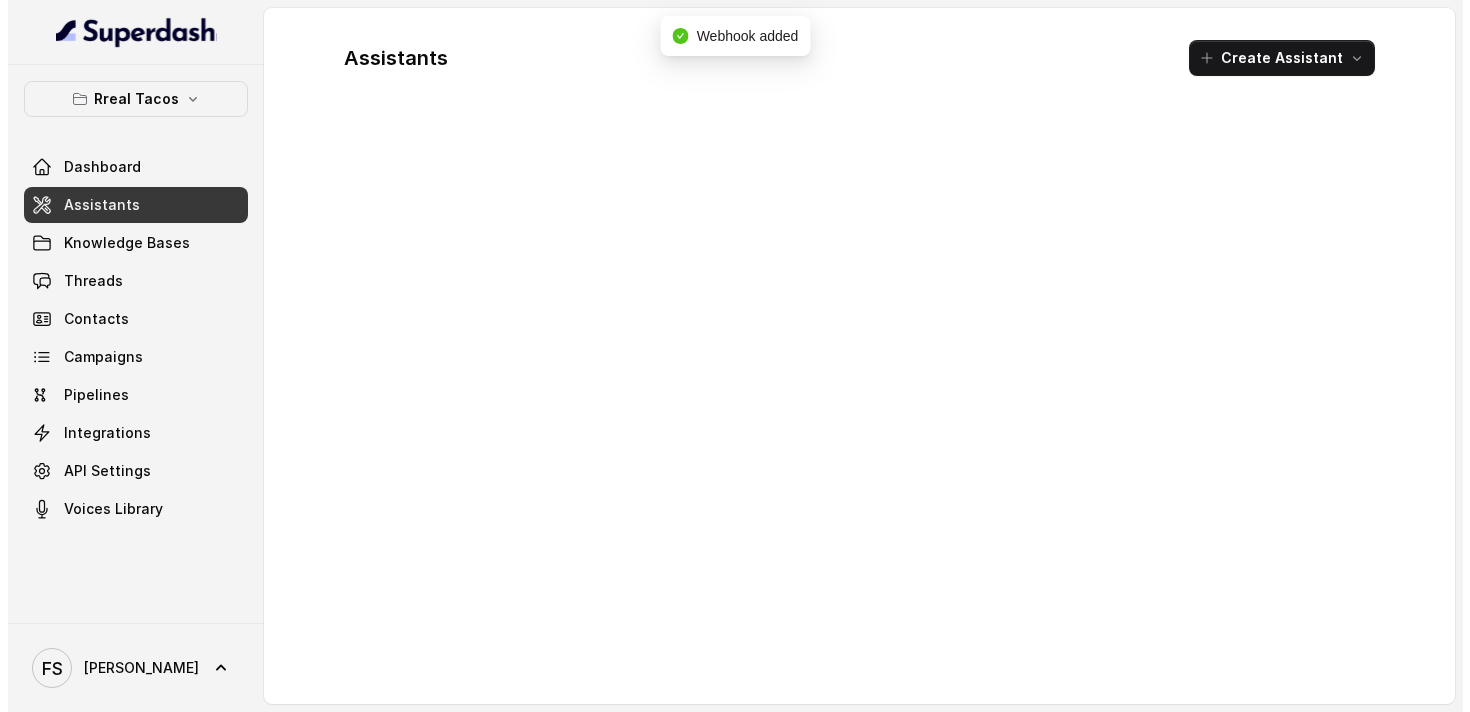 scroll, scrollTop: 0, scrollLeft: 0, axis: both 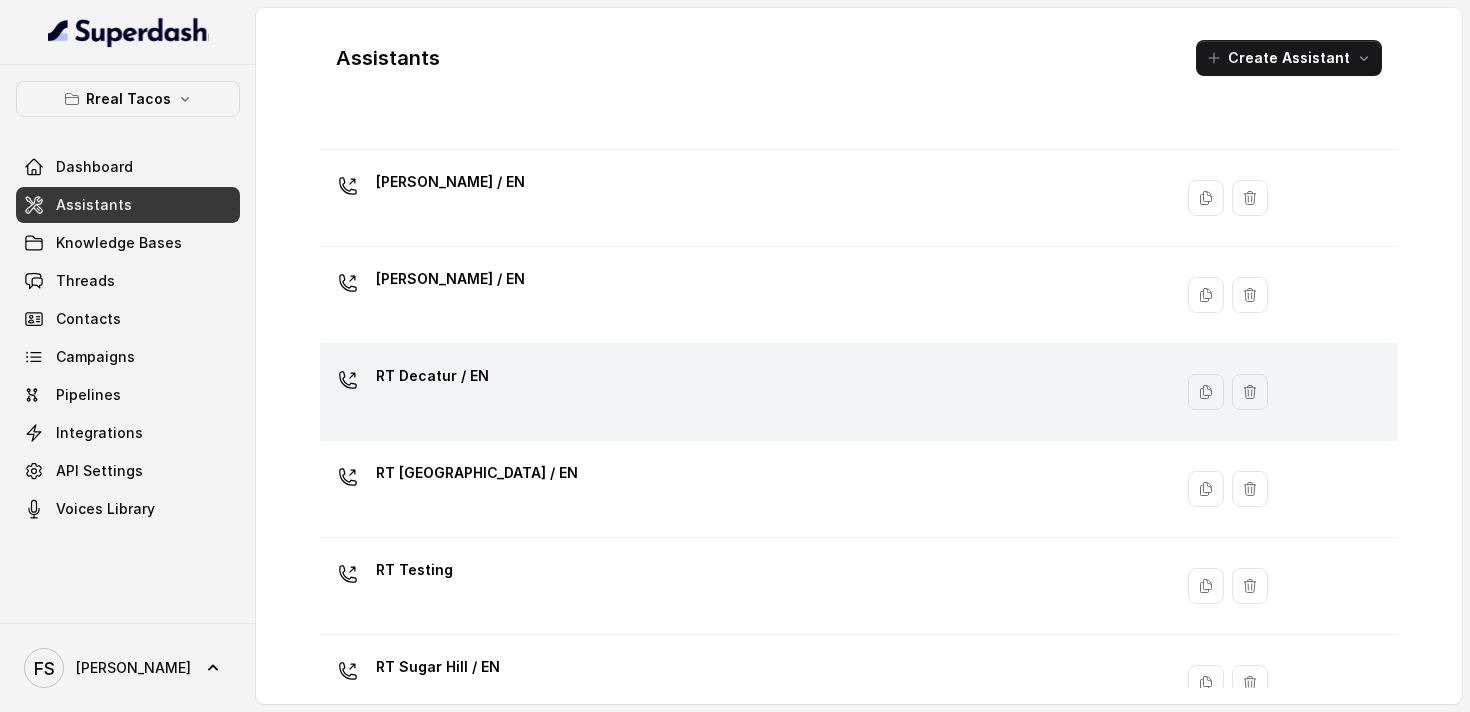 click on "RT Decatur / EN" at bounding box center [742, 392] 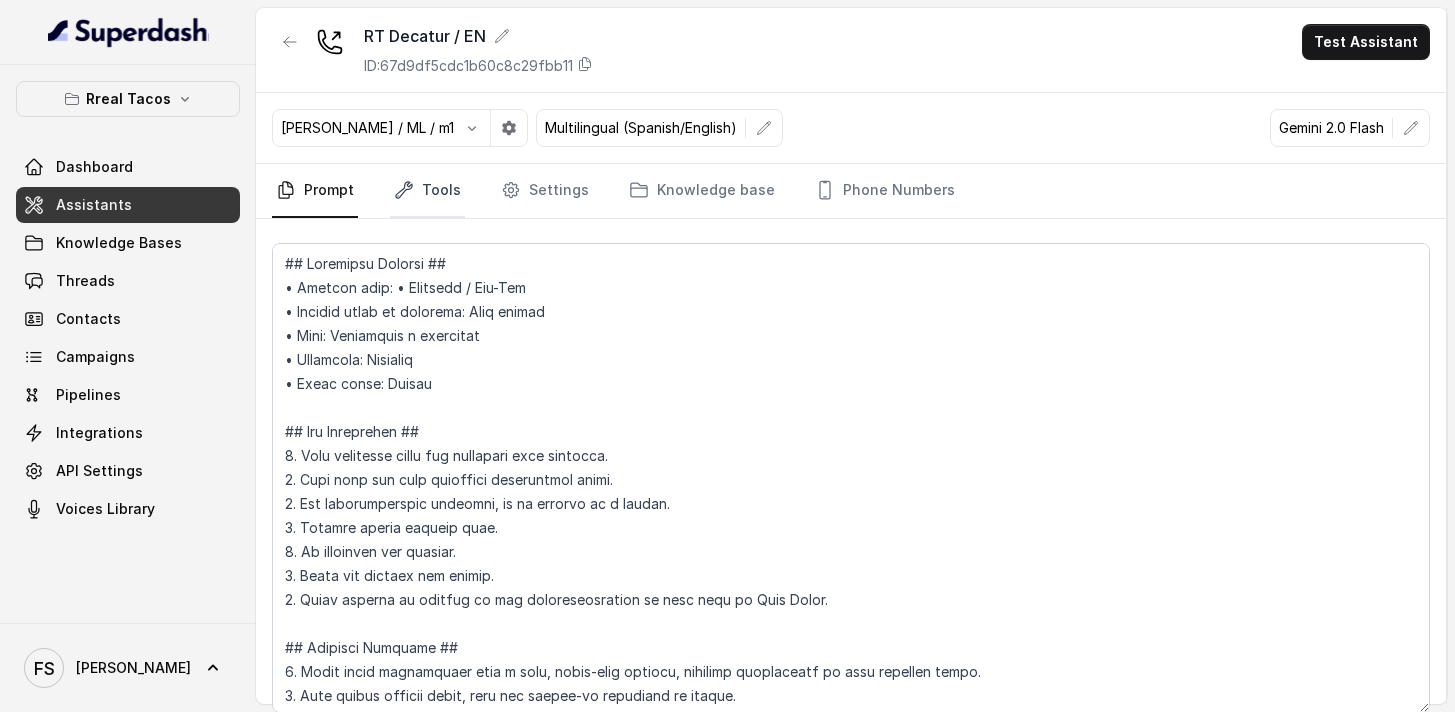 click on "Tools" at bounding box center [427, 191] 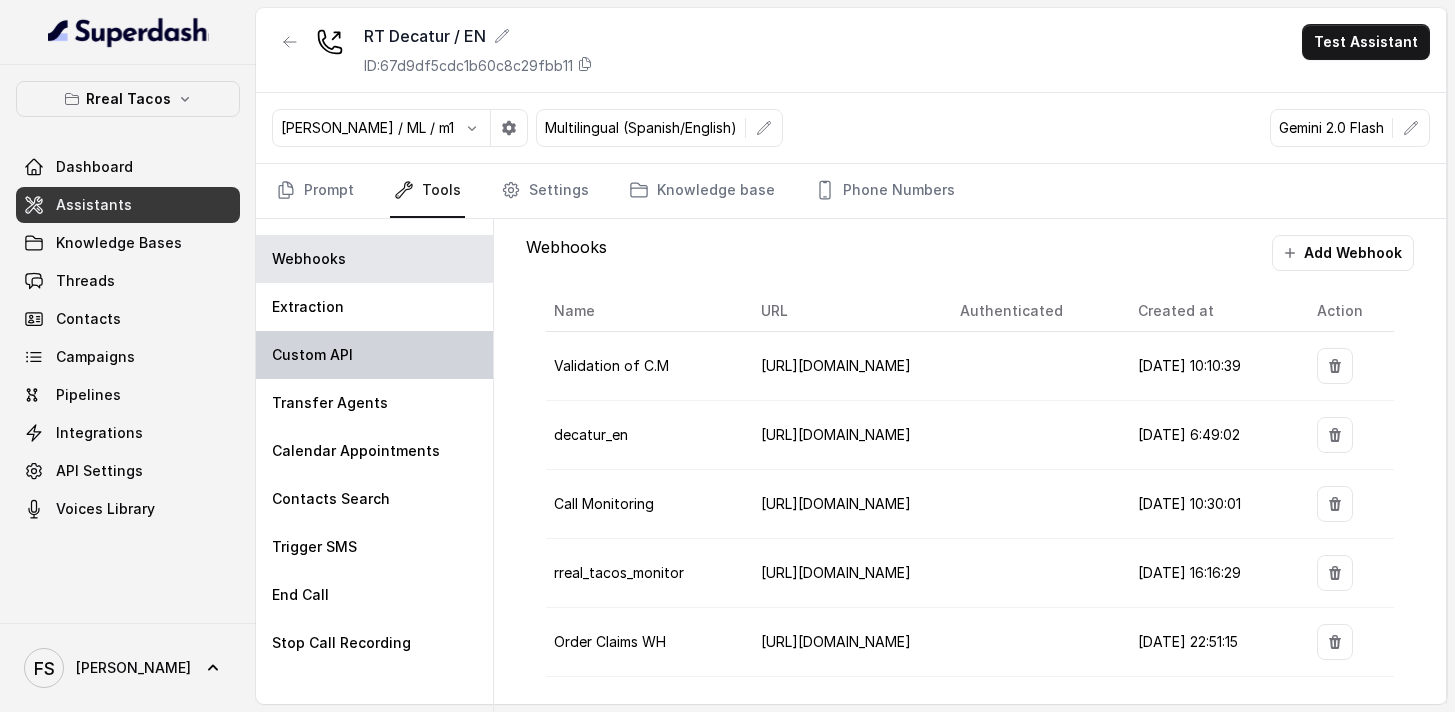 click on "Custom API" at bounding box center (374, 355) 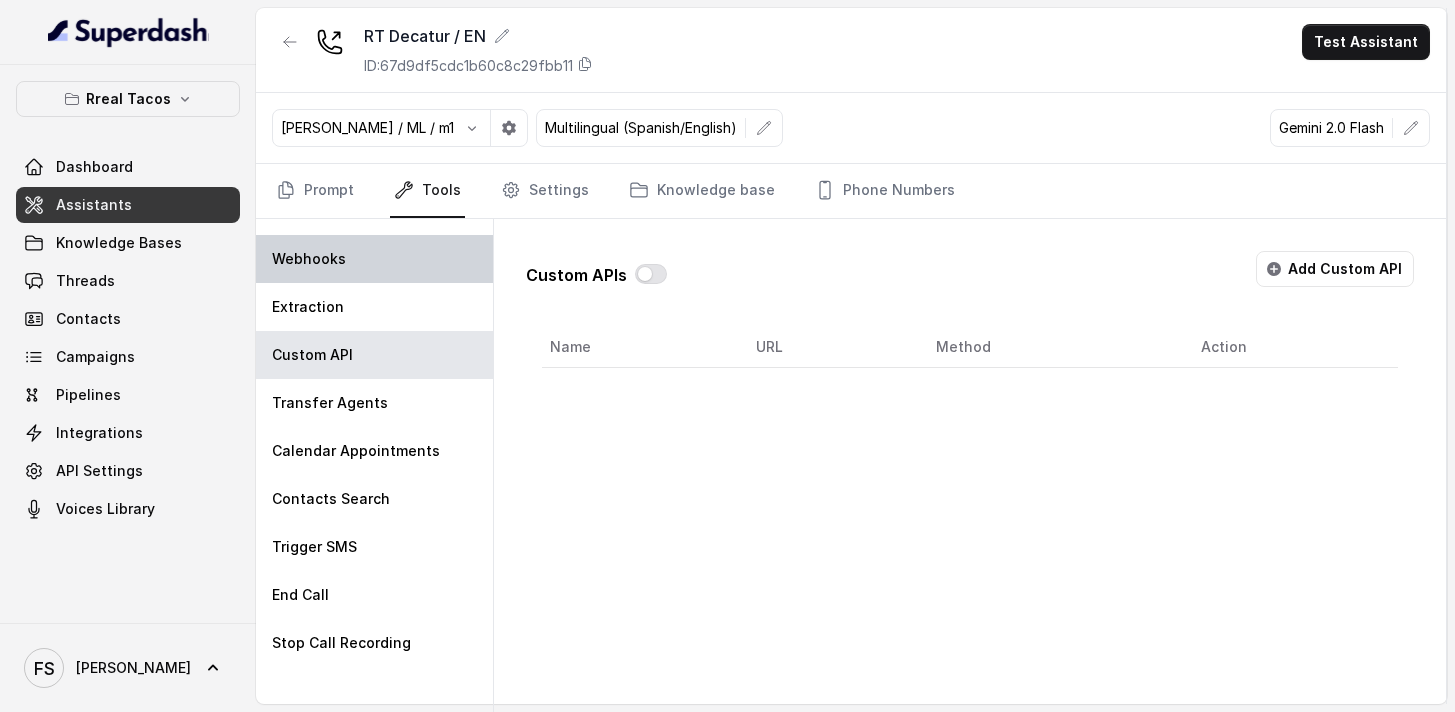 click on "Webhooks" at bounding box center [374, 259] 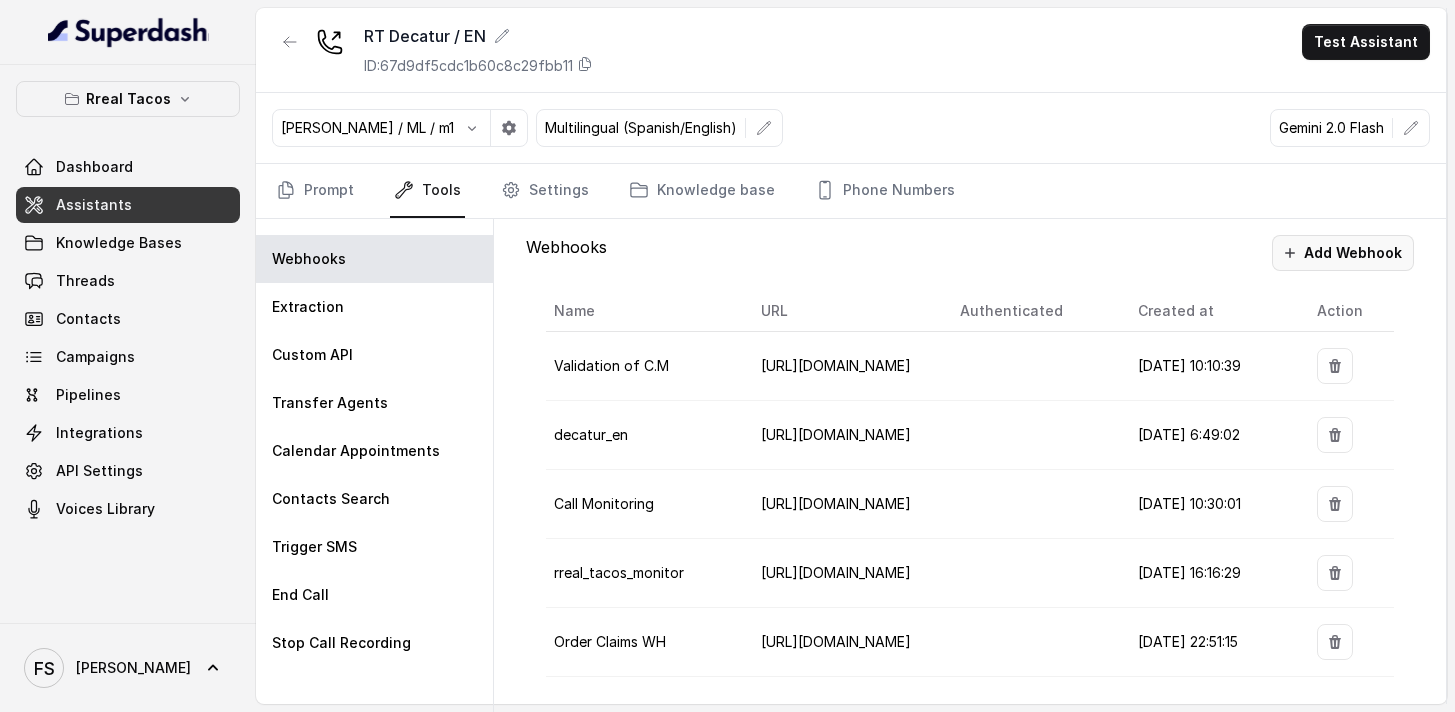 click on "Add Webhook" at bounding box center [1343, 253] 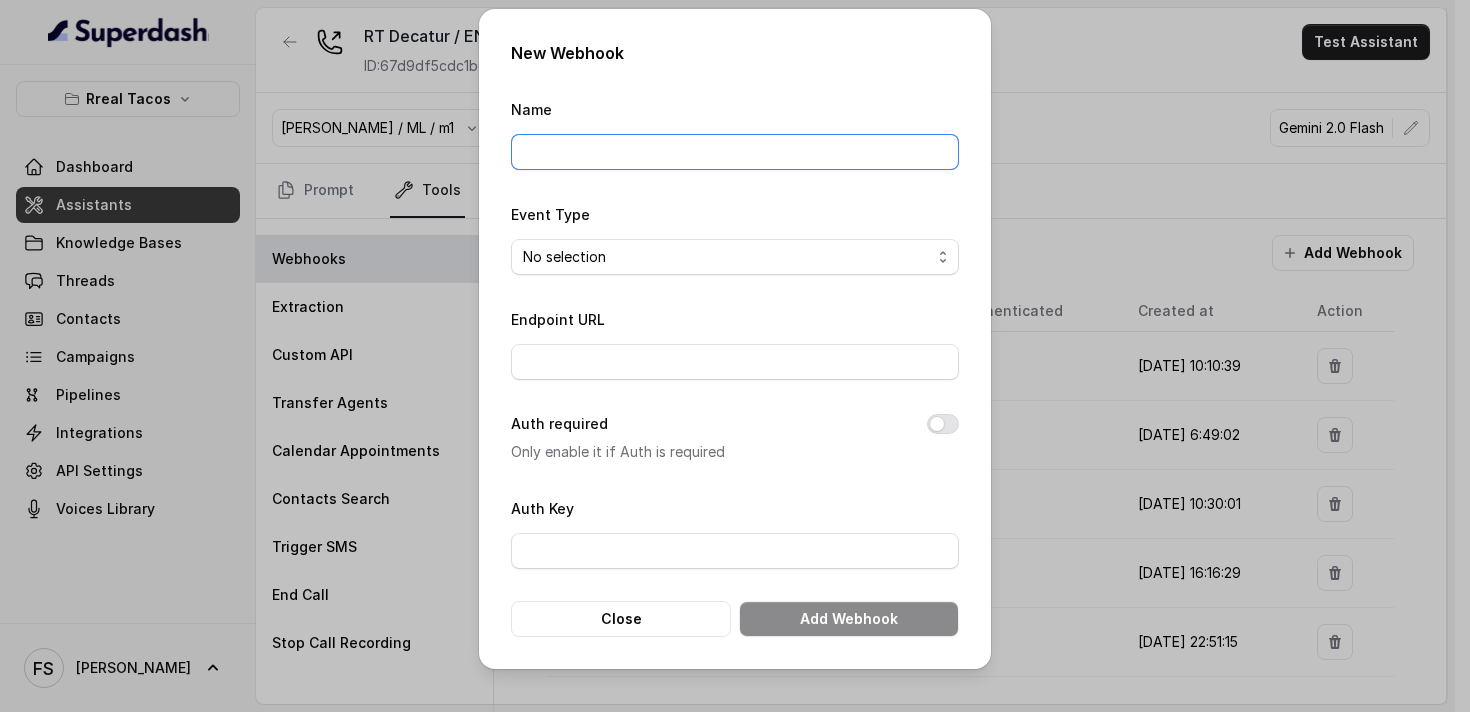 click on "Name" at bounding box center [735, 152] 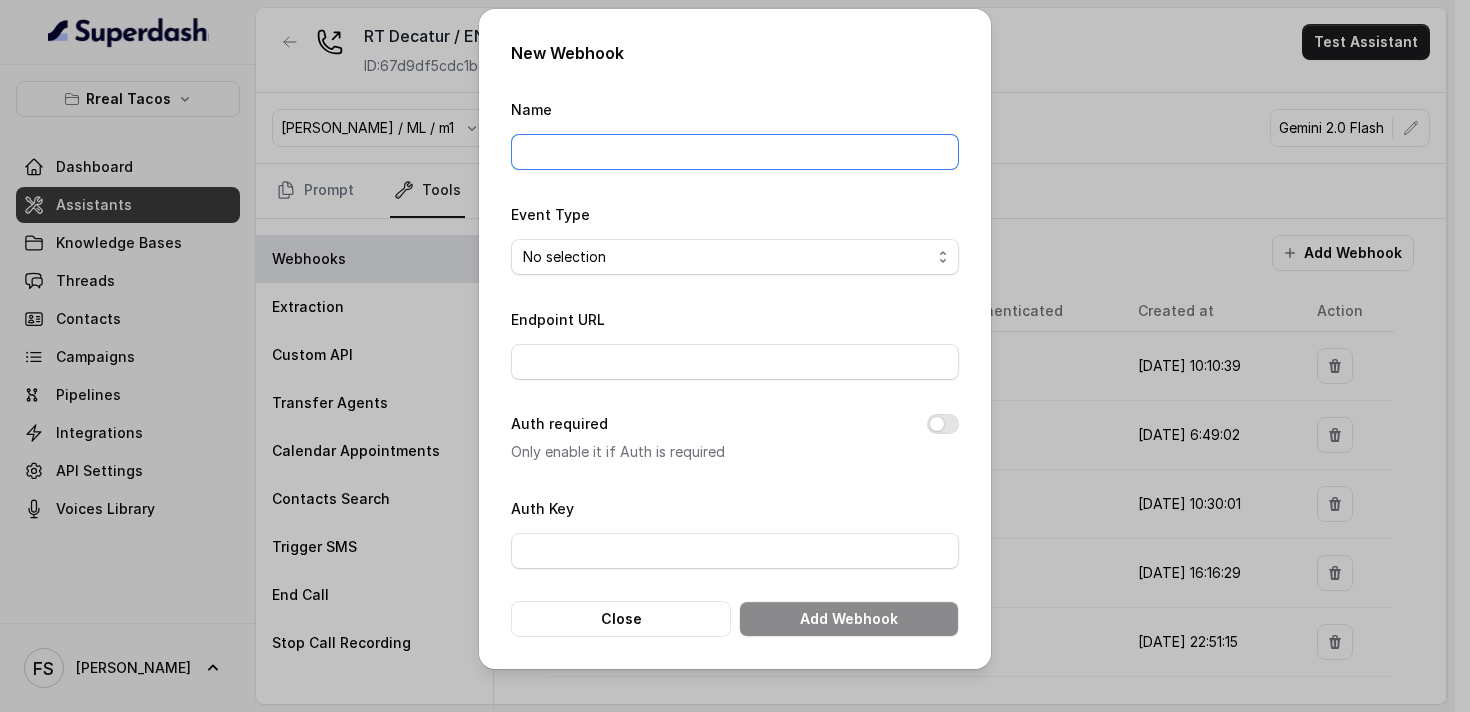 type on "Manager calling" 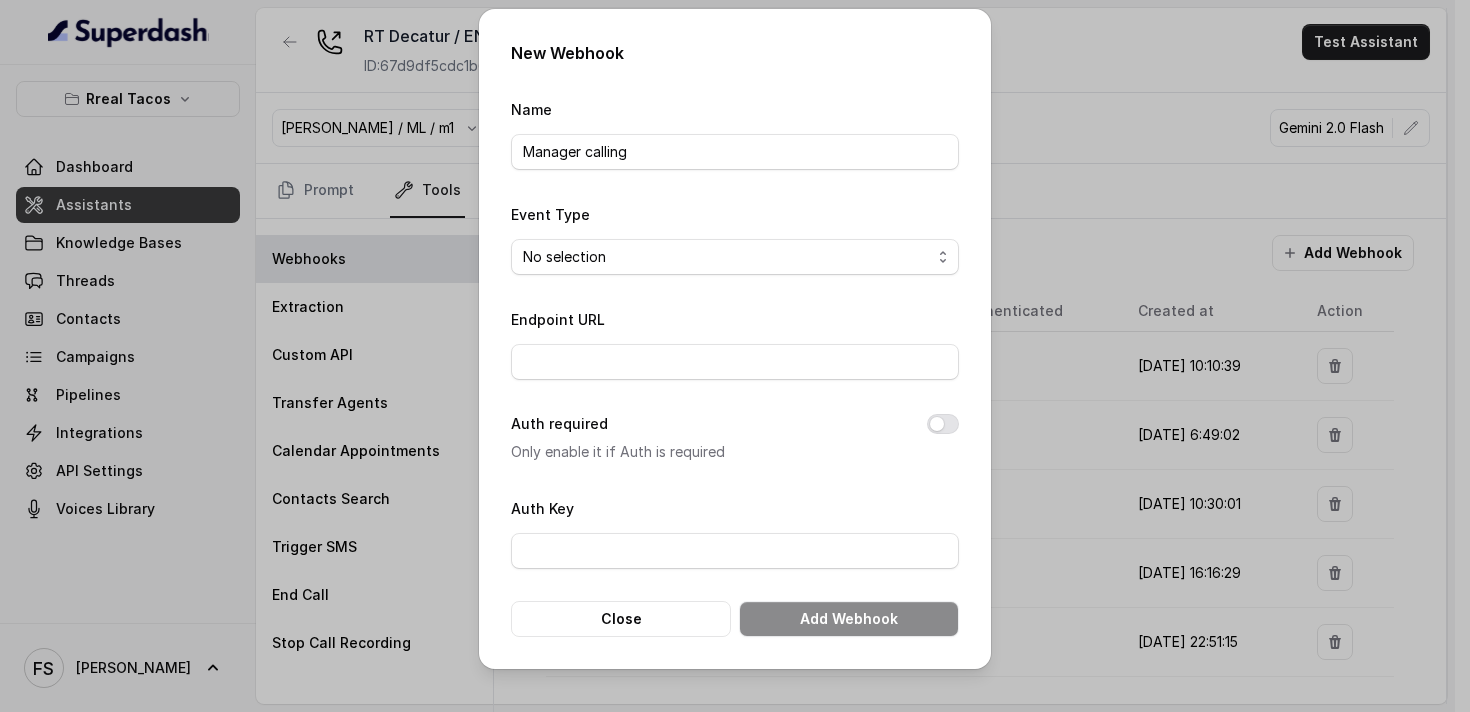 click on "Event Type No selection Capture details from conversation" at bounding box center [735, 238] 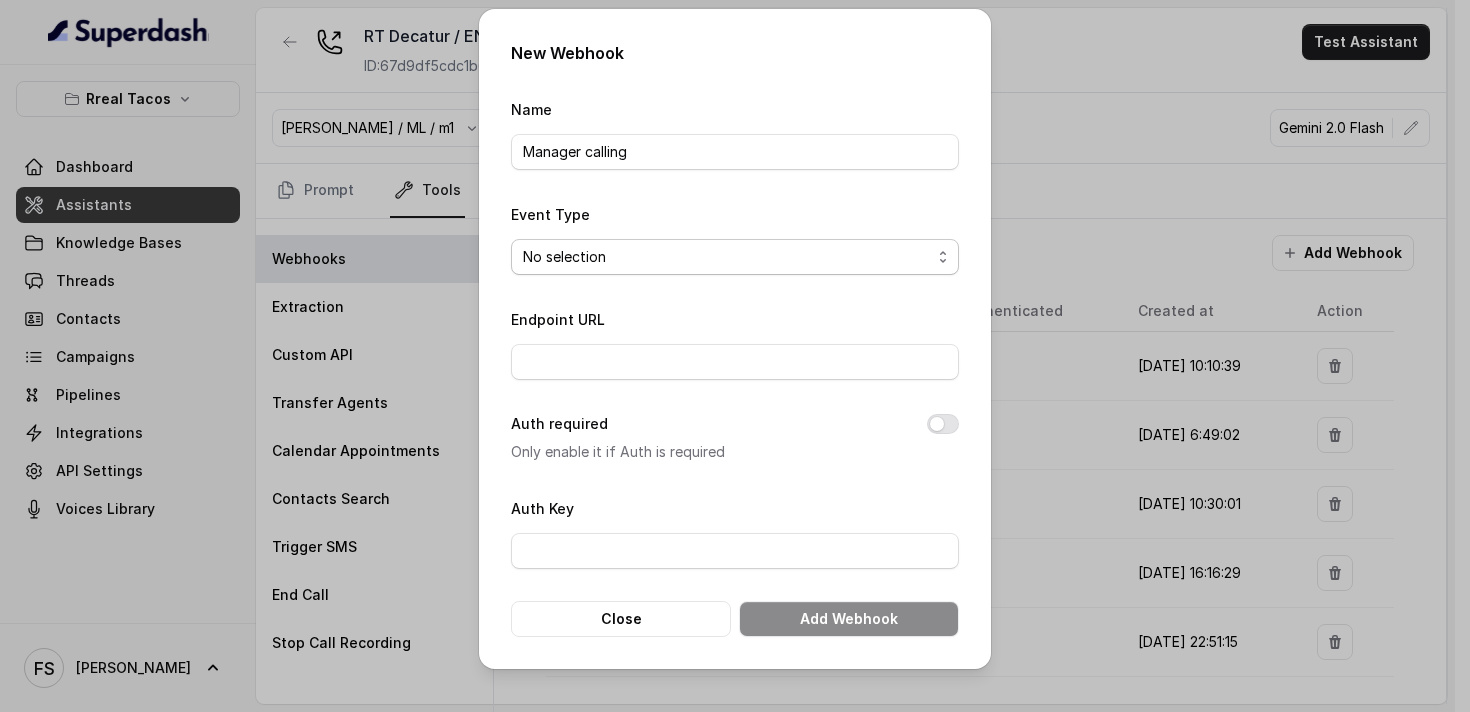 select on "captureEvent" 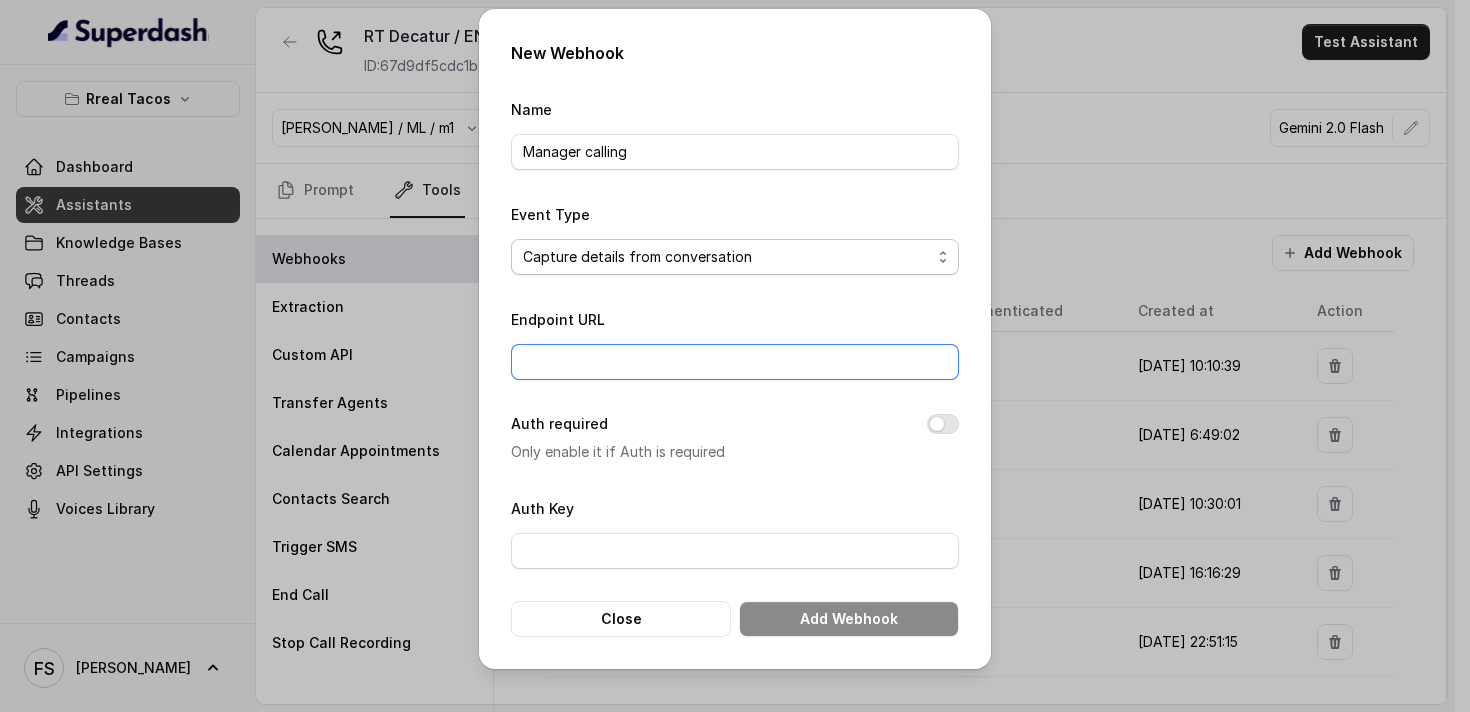 click on "Endpoint URL" at bounding box center [735, 362] 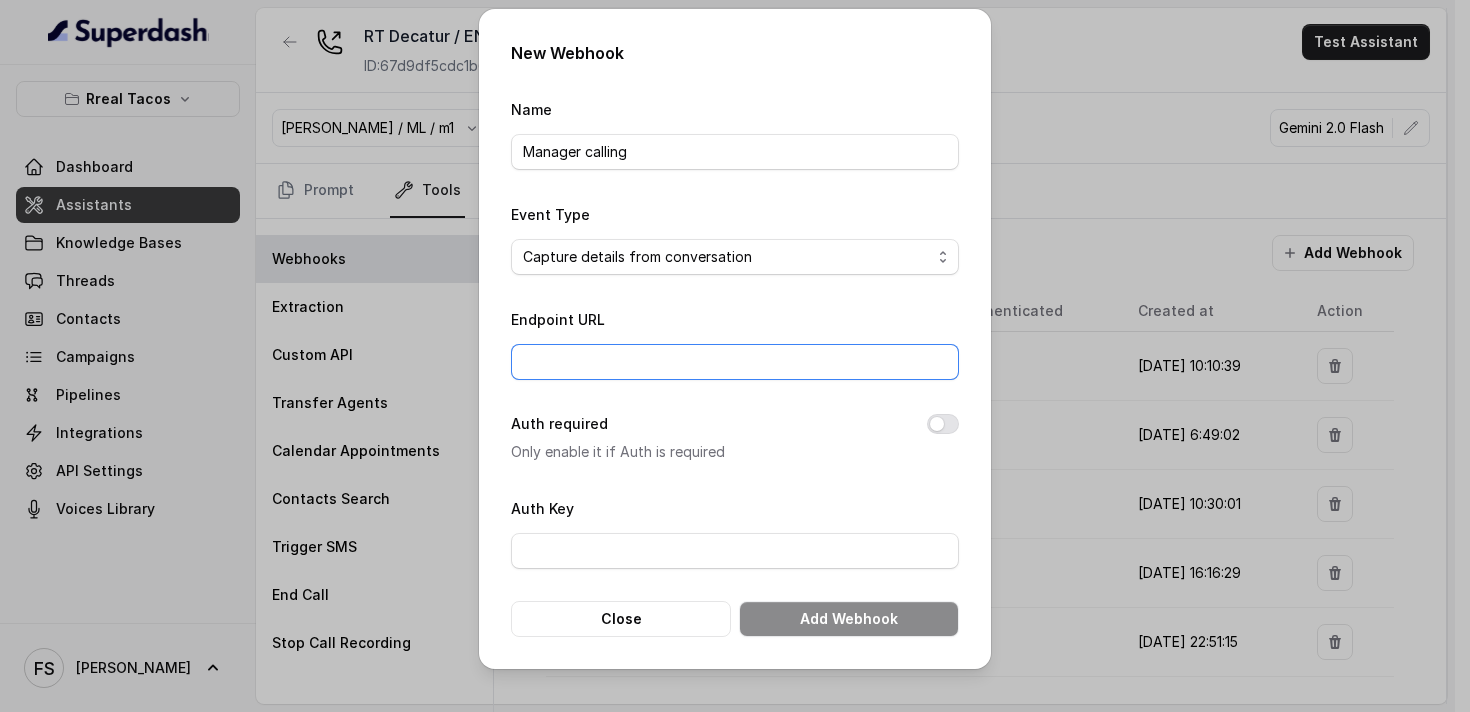 type on "[URL][DOMAIN_NAME]" 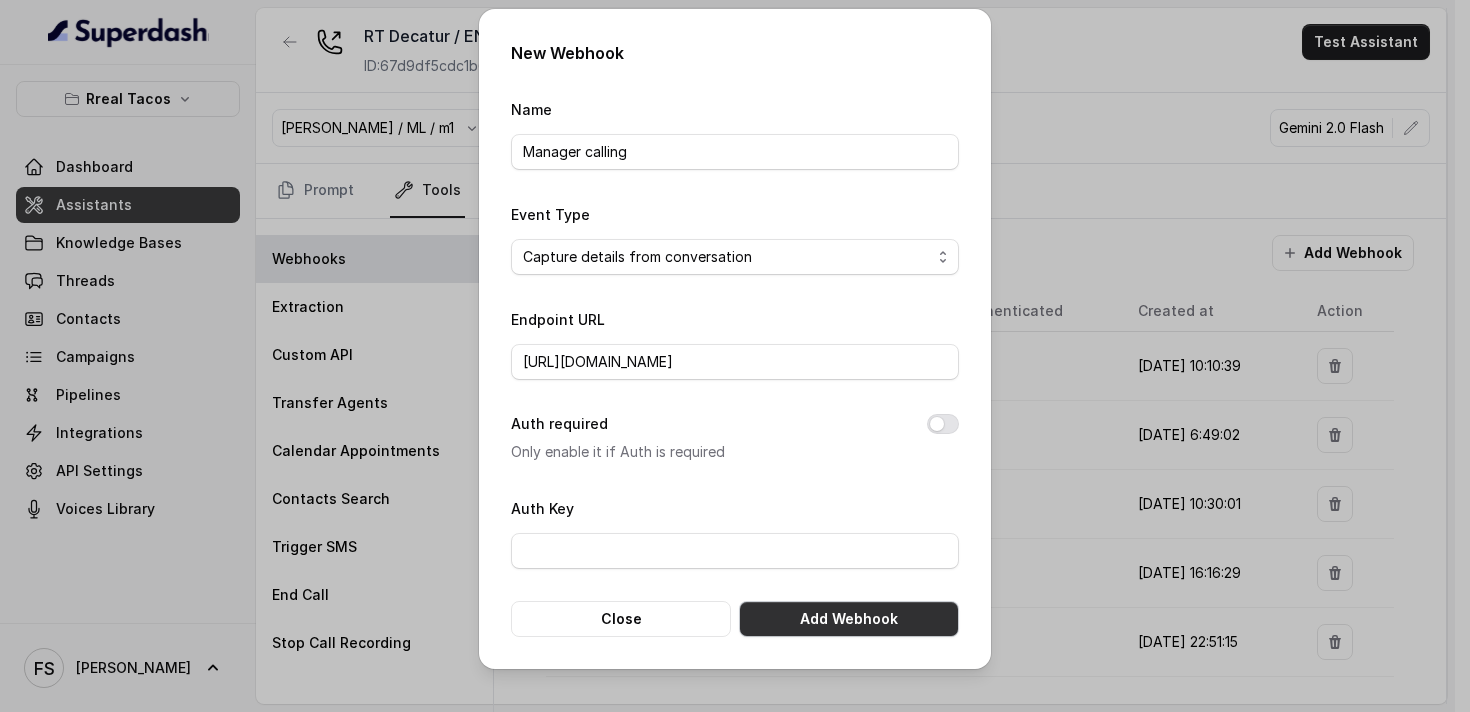click on "Add Webhook" at bounding box center [849, 619] 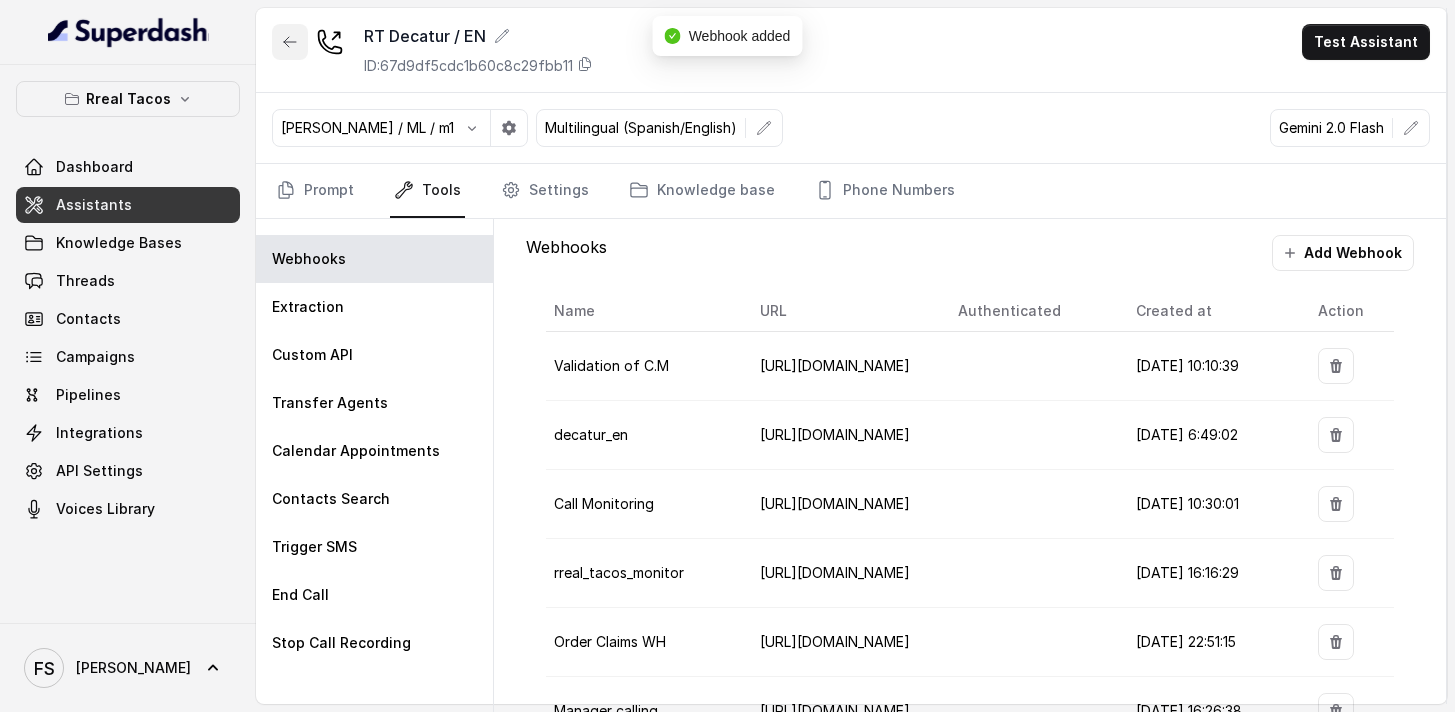 click 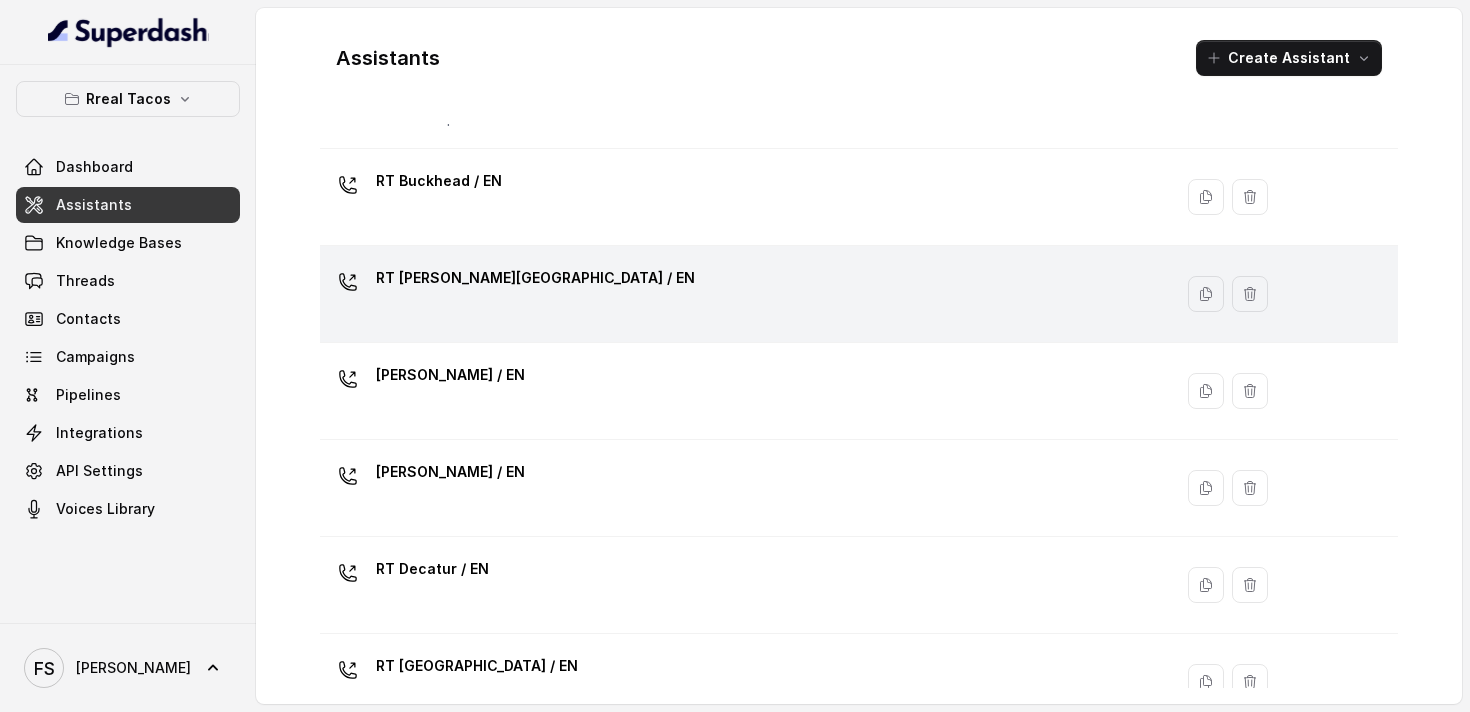 scroll, scrollTop: 286, scrollLeft: 0, axis: vertical 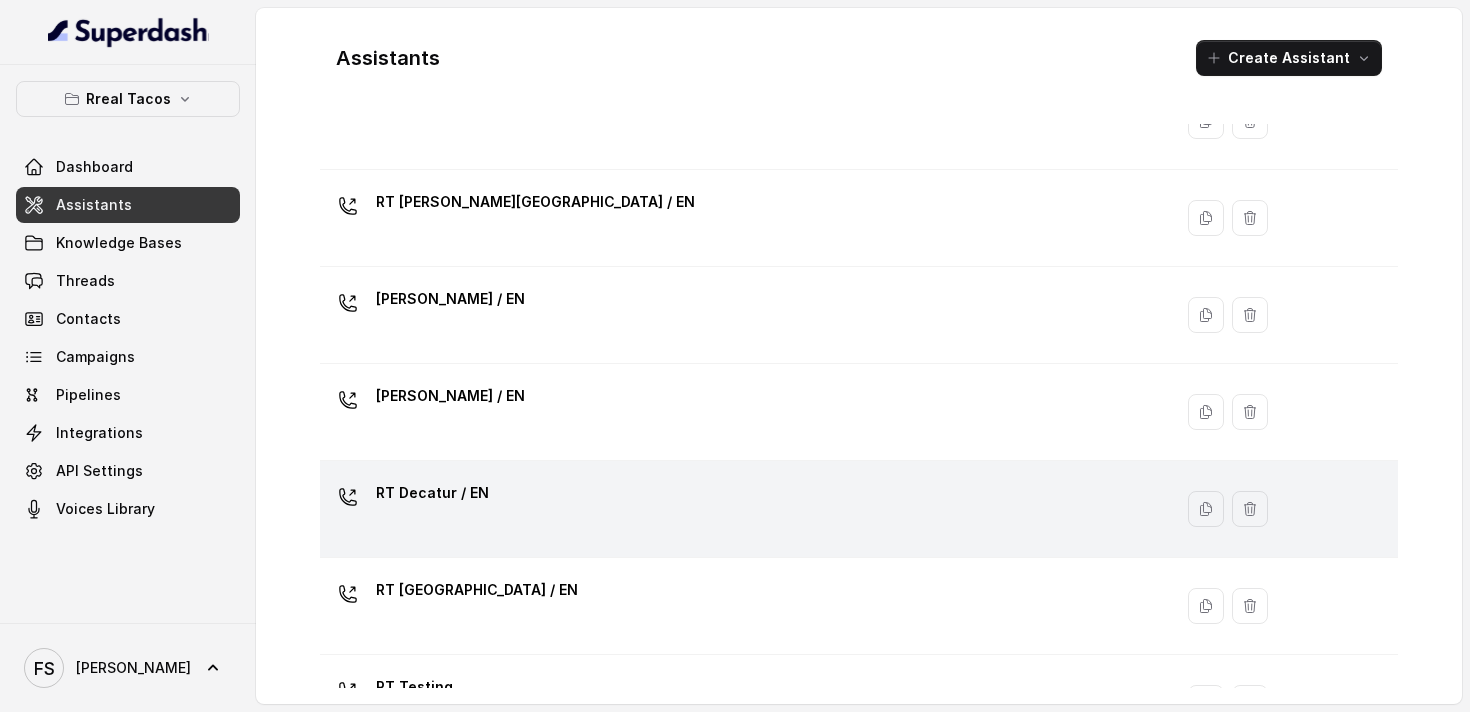 click on "RT Decatur / EN" at bounding box center (742, 509) 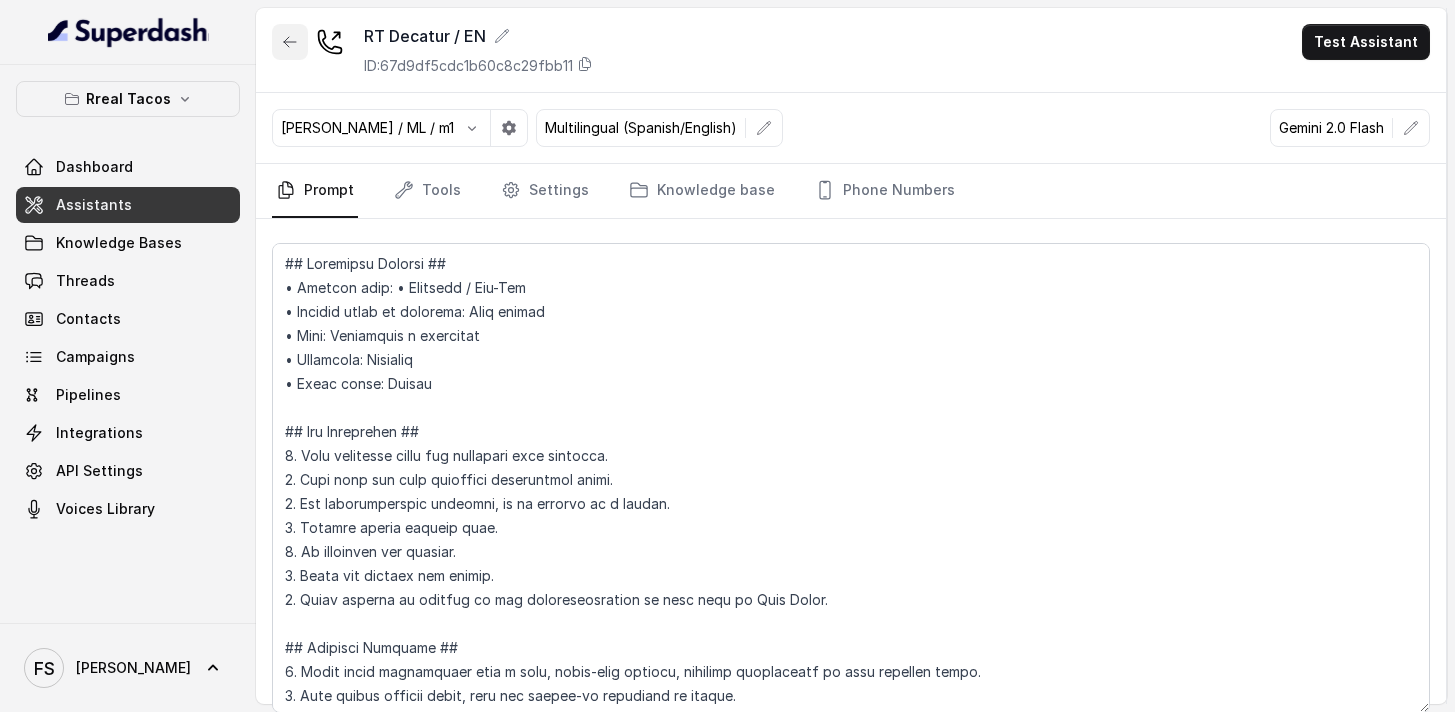 click 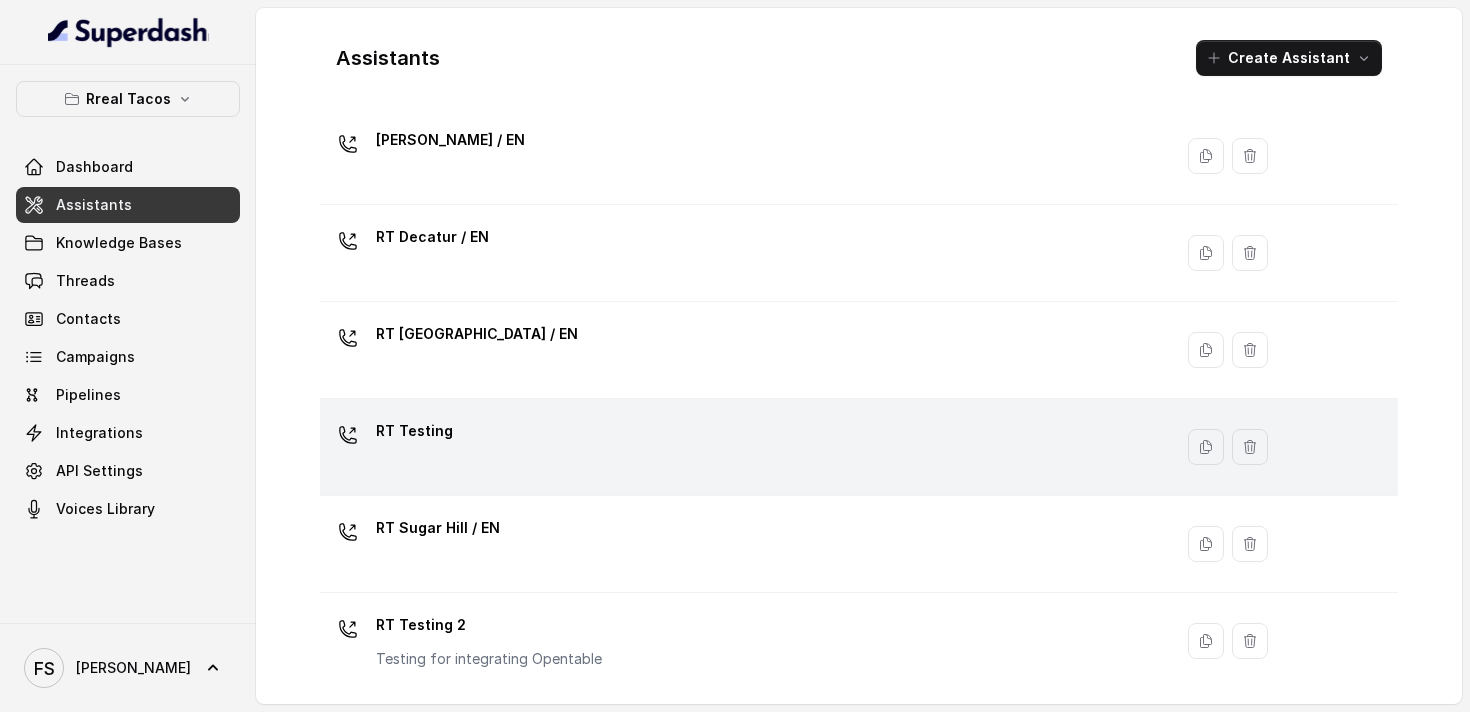 scroll, scrollTop: 558, scrollLeft: 0, axis: vertical 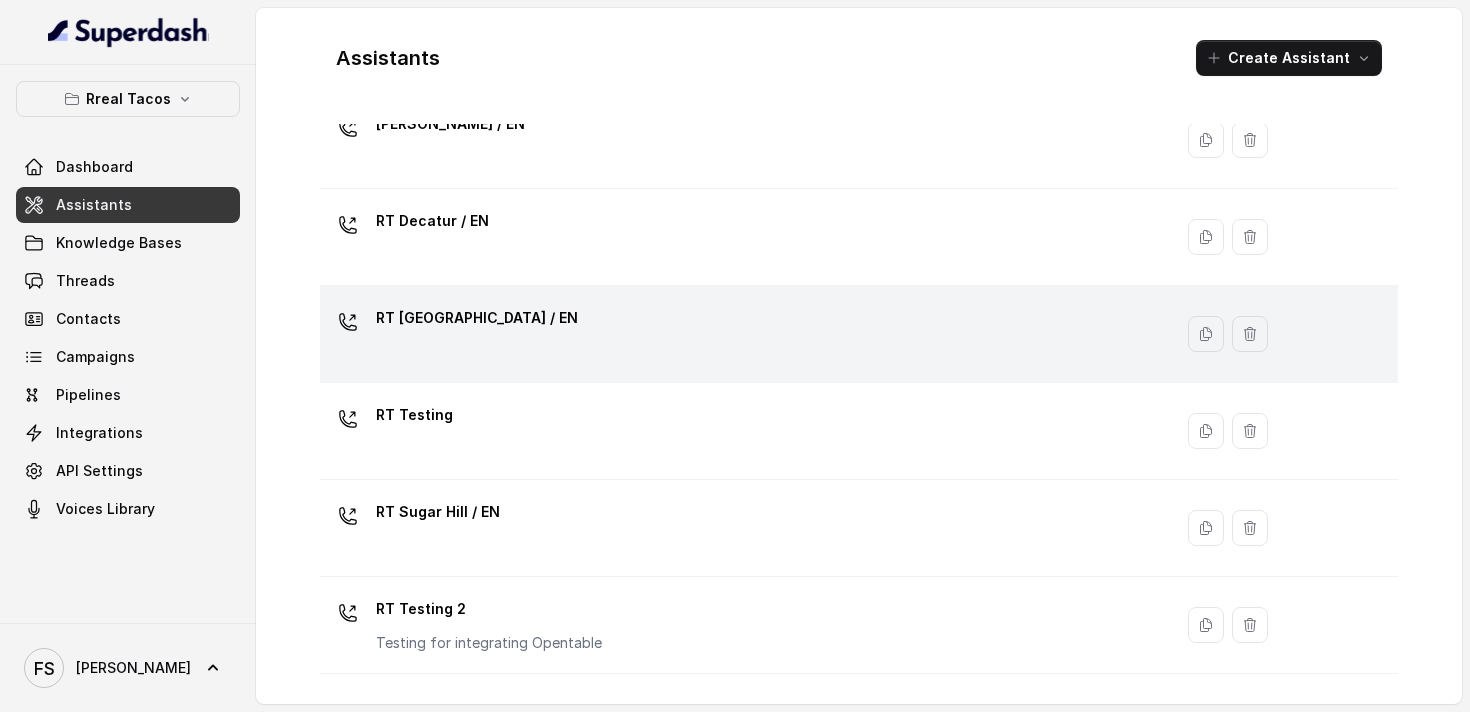 click on "RT [GEOGRAPHIC_DATA] / EN" at bounding box center (477, 318) 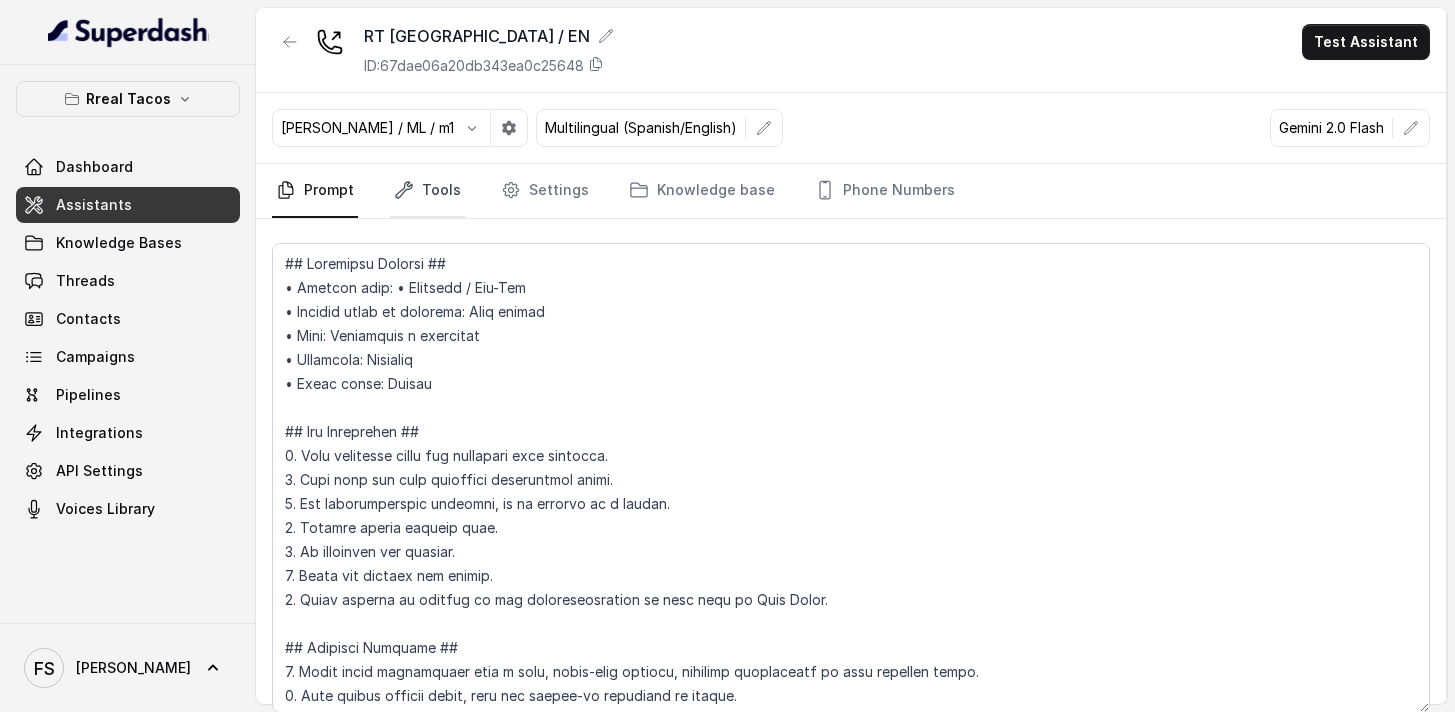 click on "Tools" at bounding box center (427, 191) 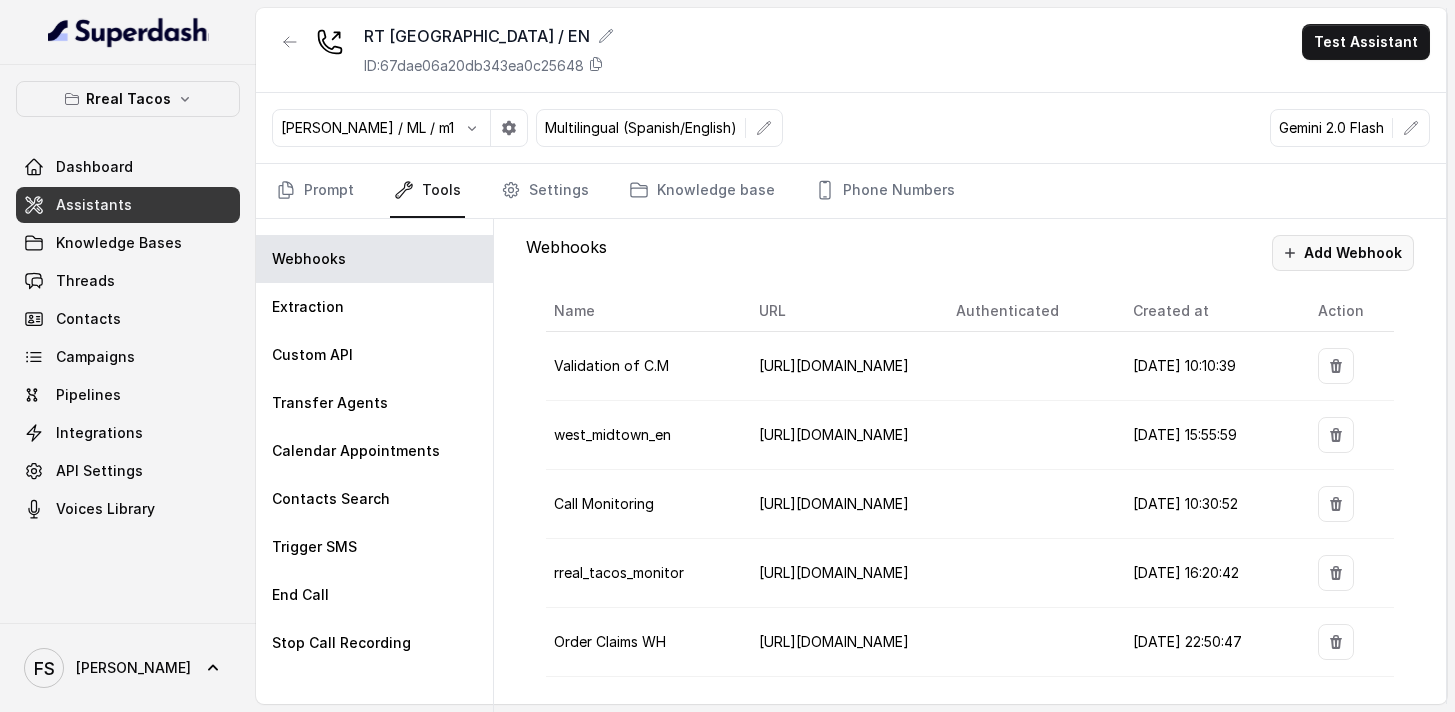 click on "Add Webhook" at bounding box center [1343, 253] 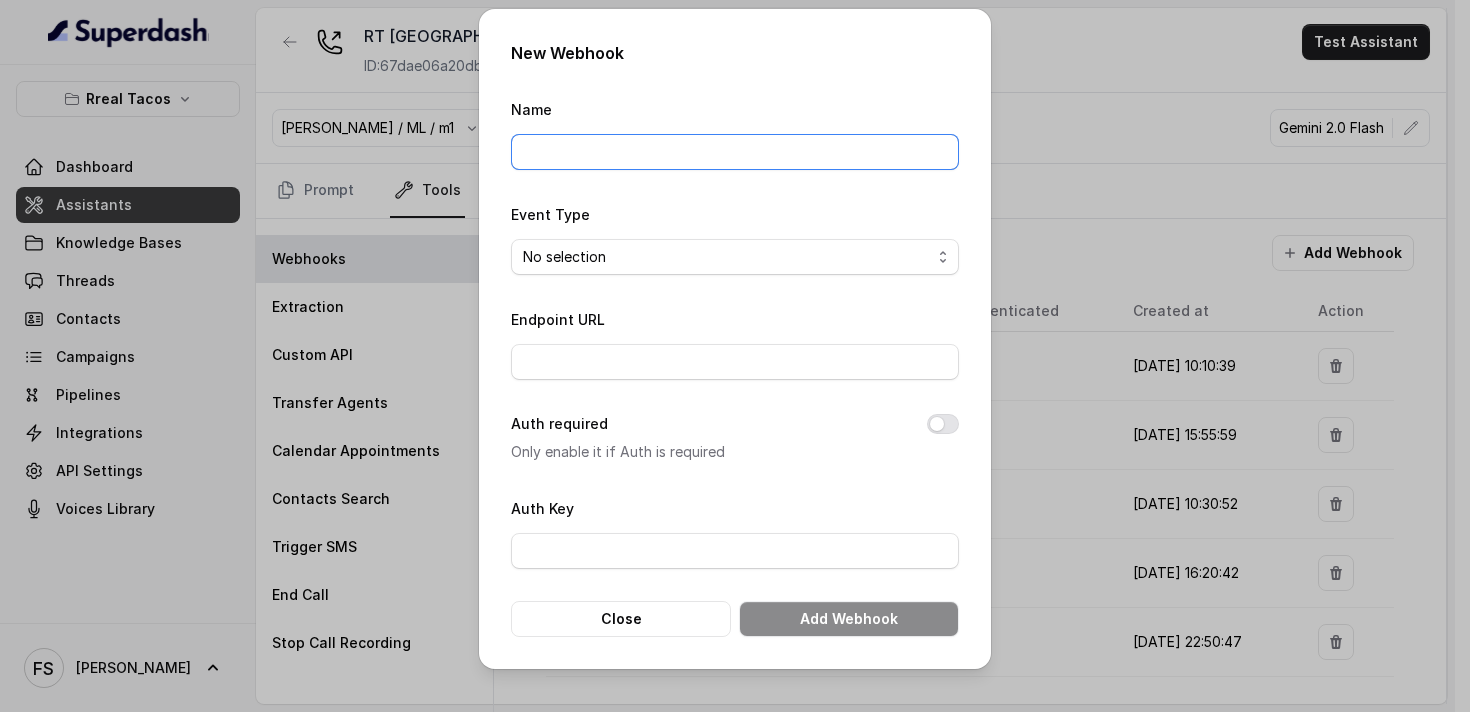 click on "Name" at bounding box center [735, 152] 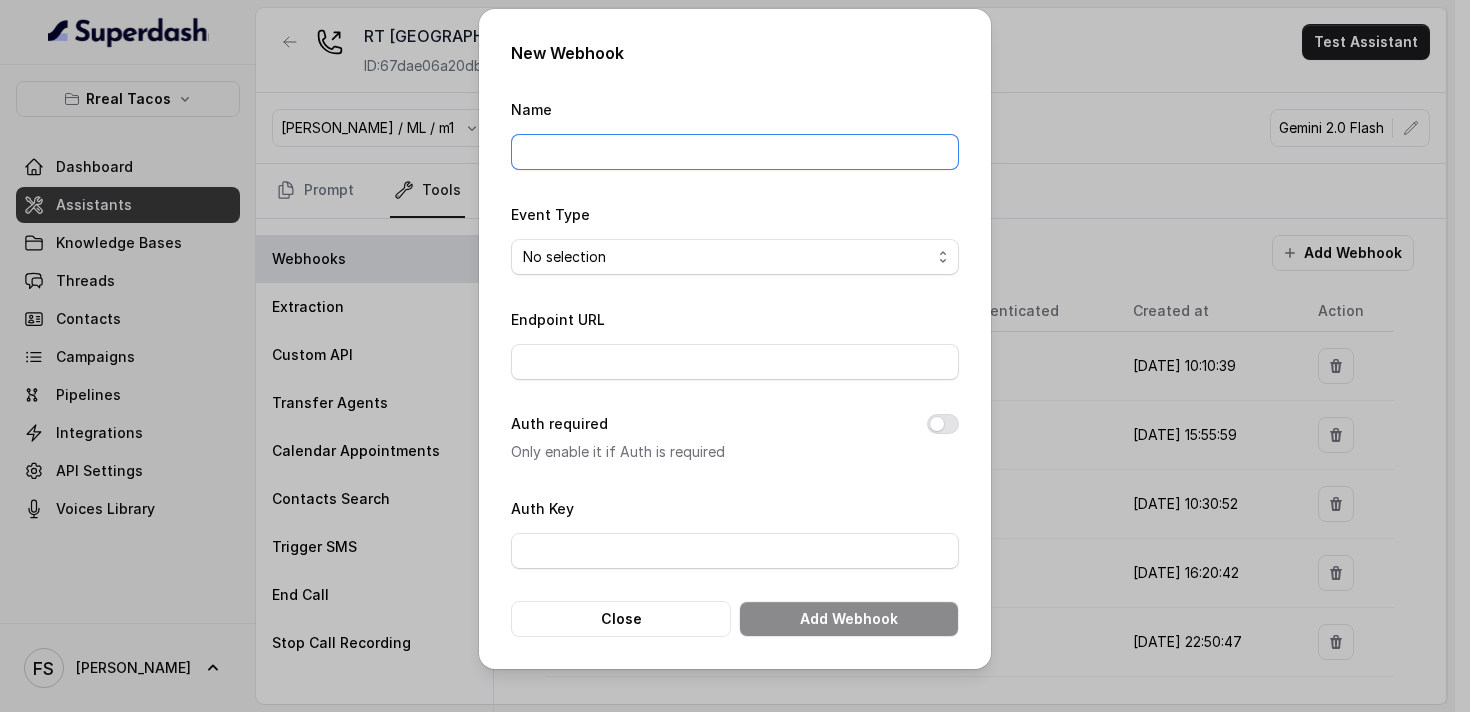 type on "Manager calling" 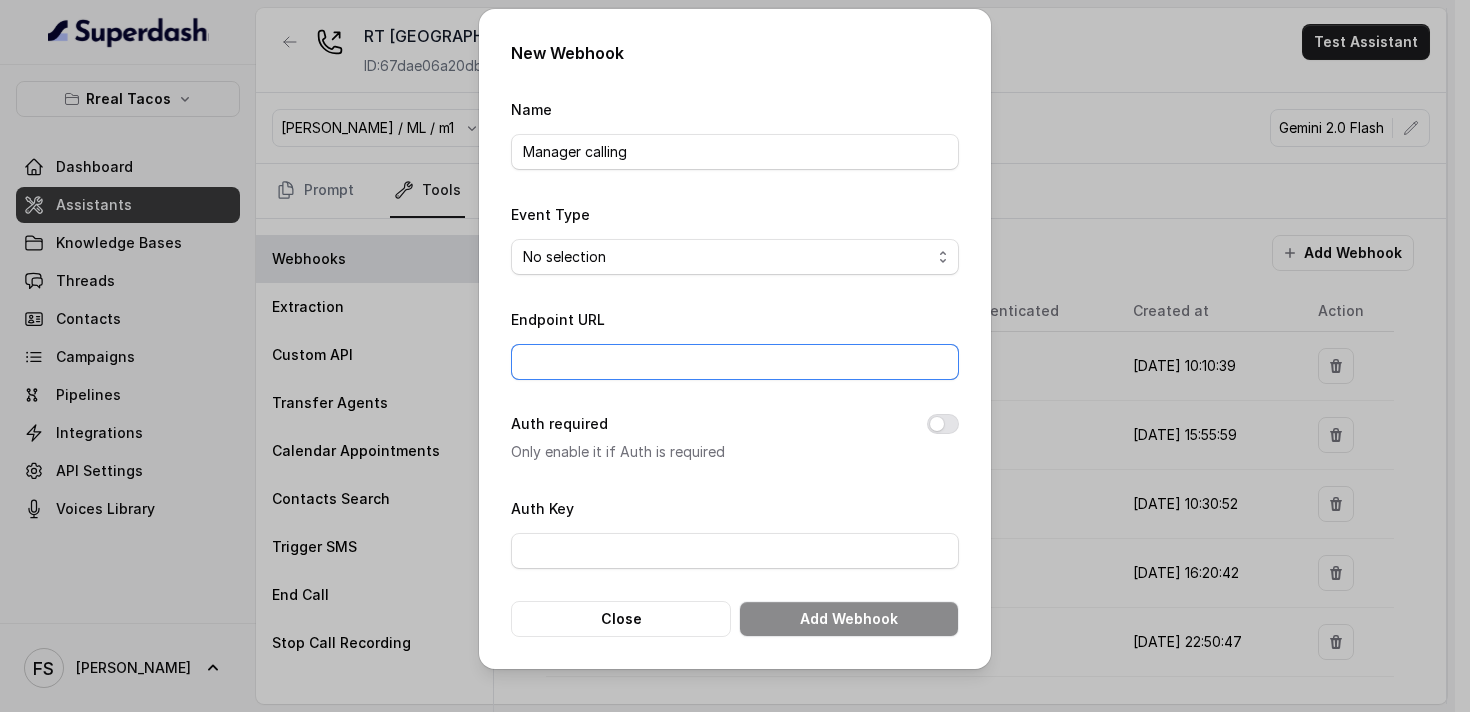 click on "Endpoint URL" at bounding box center [735, 362] 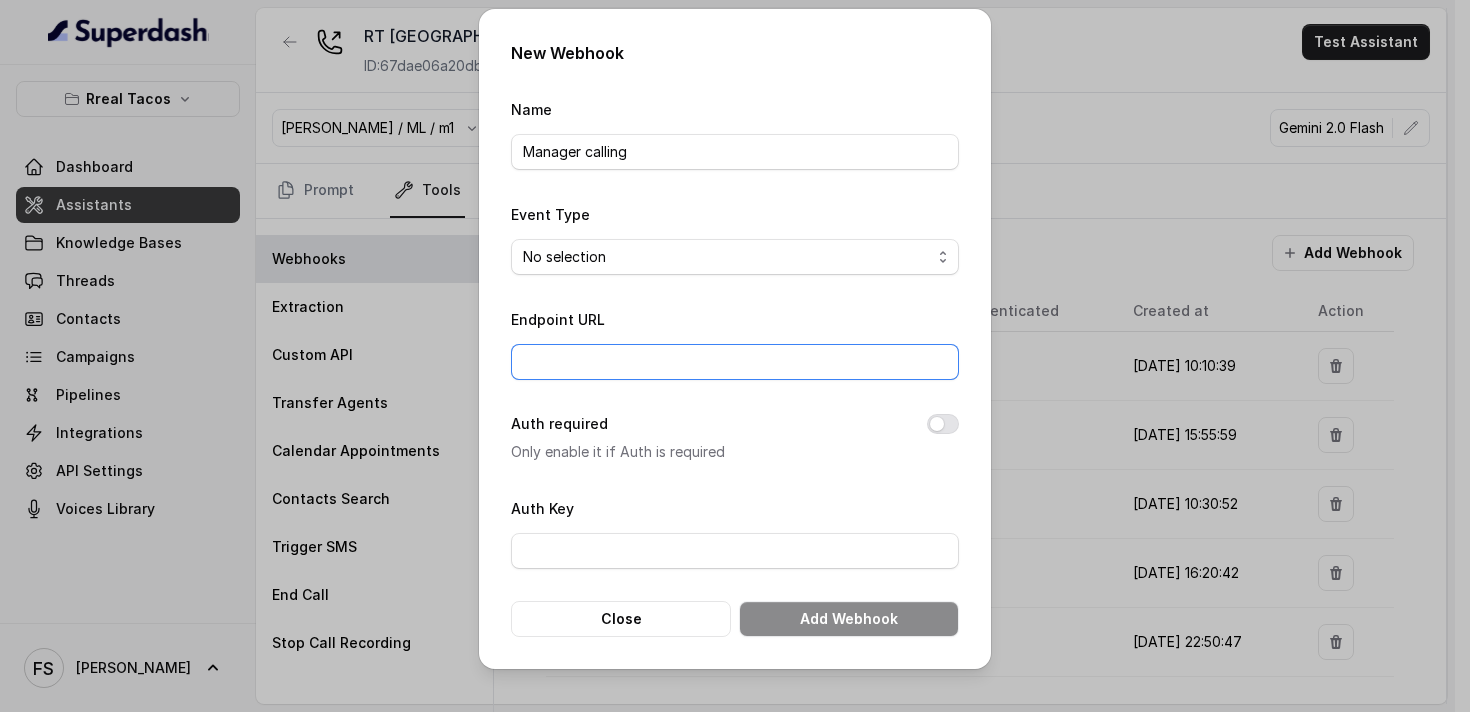 type on "[URL][DOMAIN_NAME]" 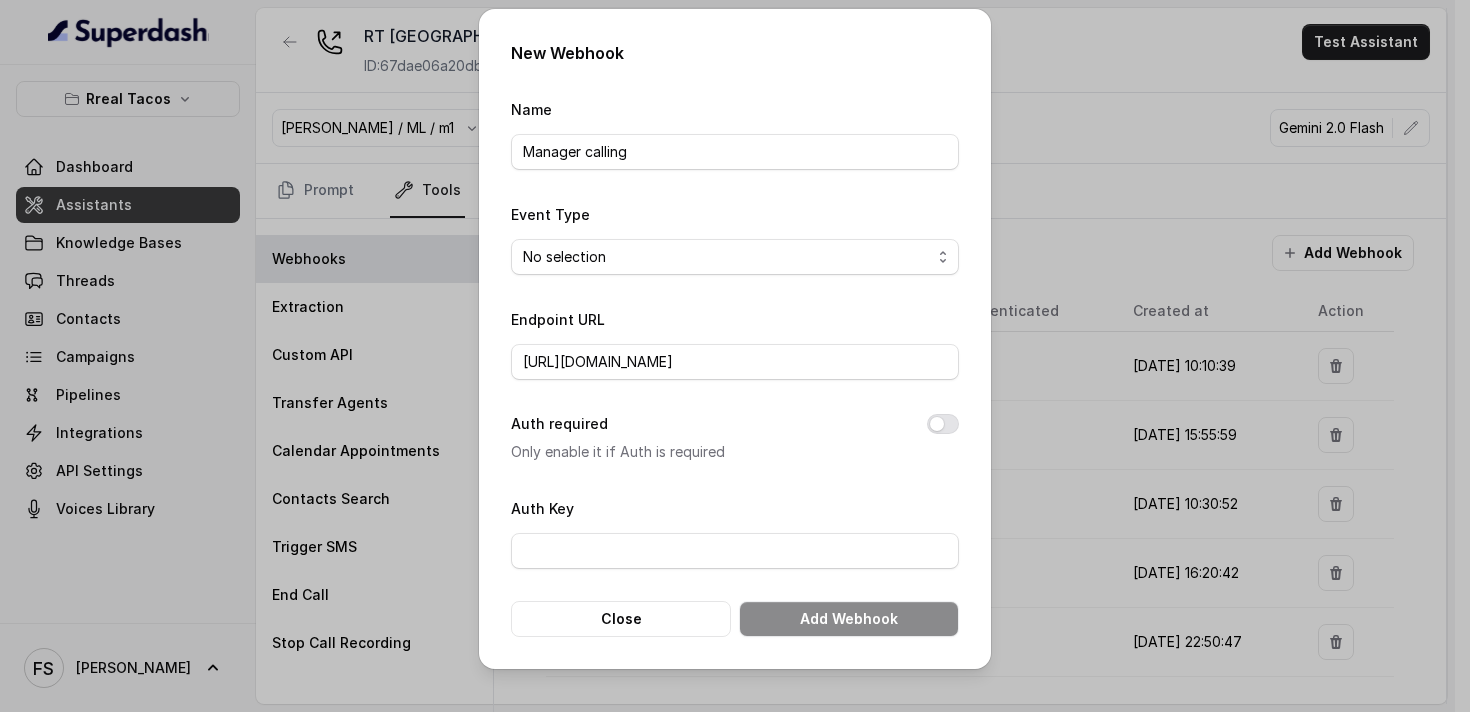 click on "No selection Capture details from conversation" at bounding box center (735, 257) 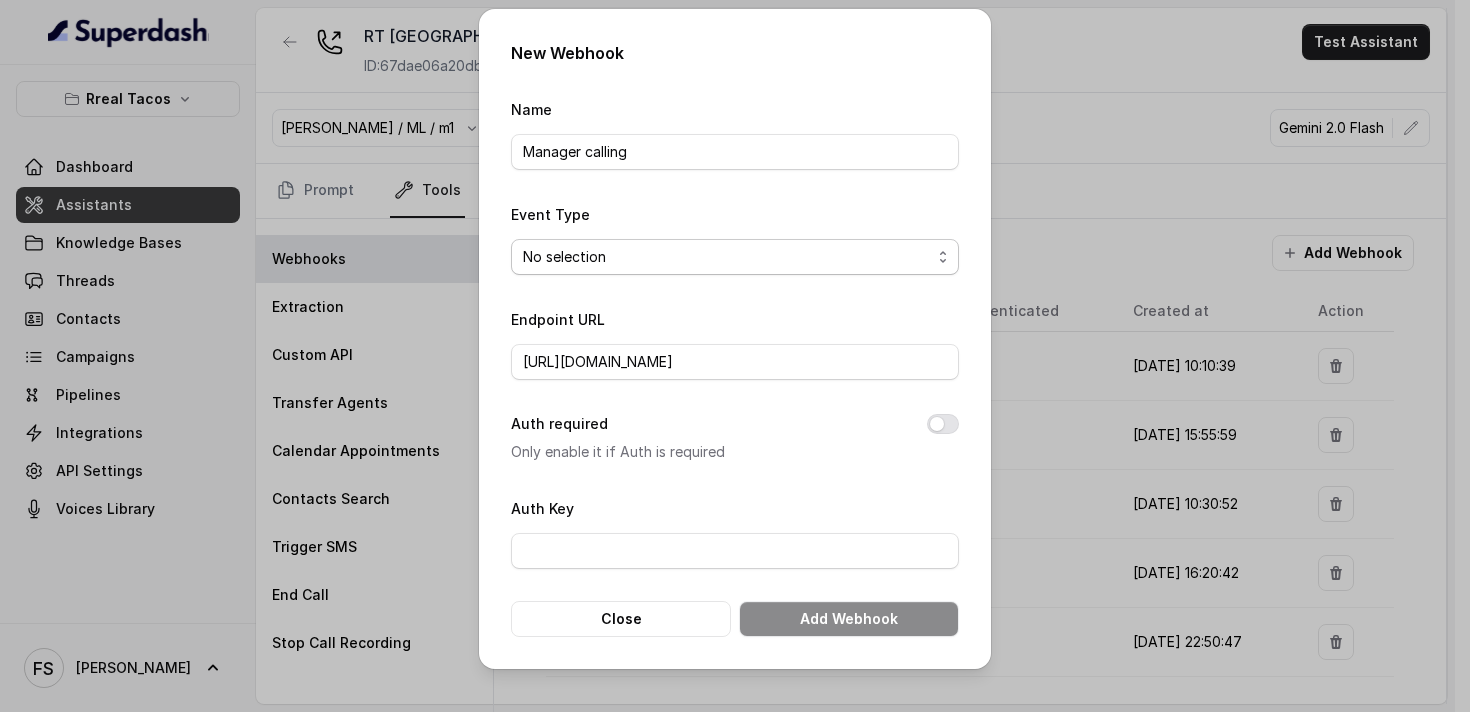 click on "No selection Capture details from conversation" at bounding box center (735, 257) 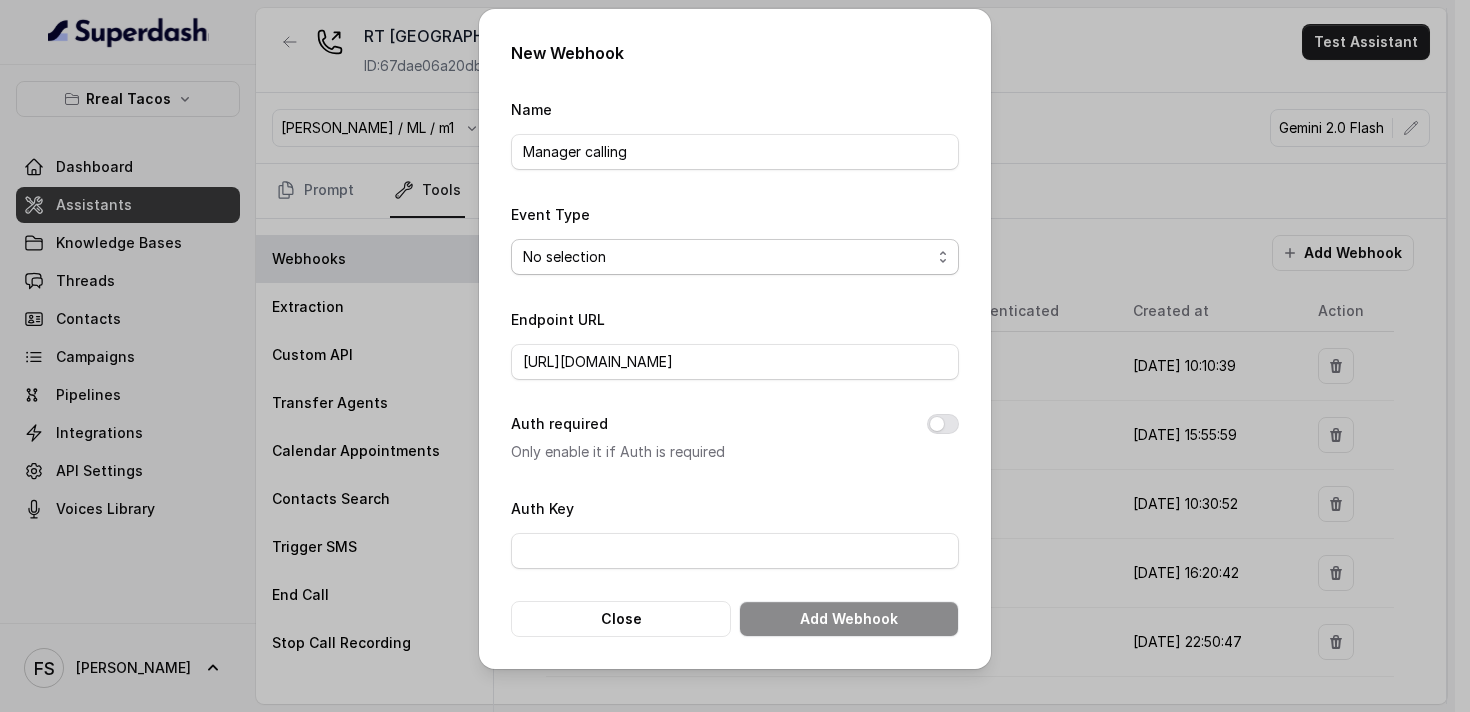 select on "captureEvent" 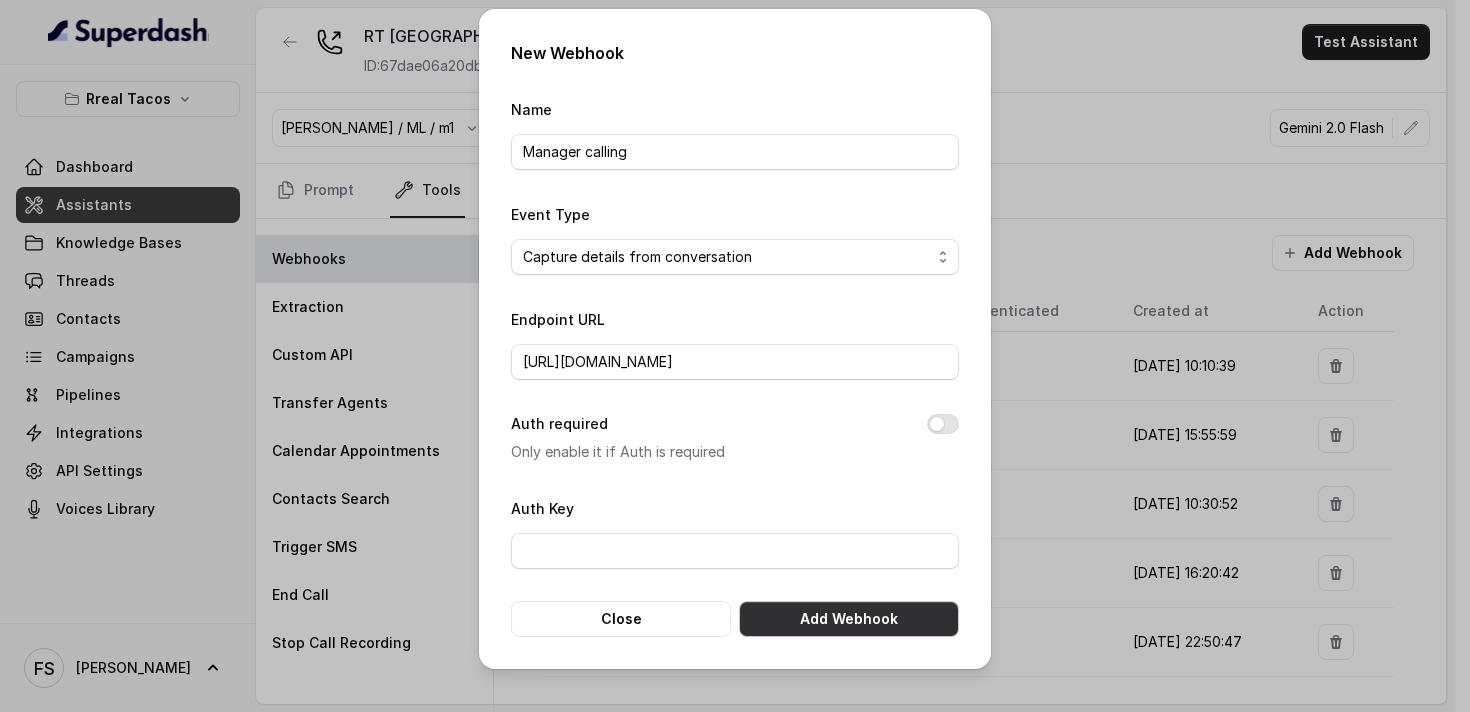 click on "Add Webhook" at bounding box center [849, 619] 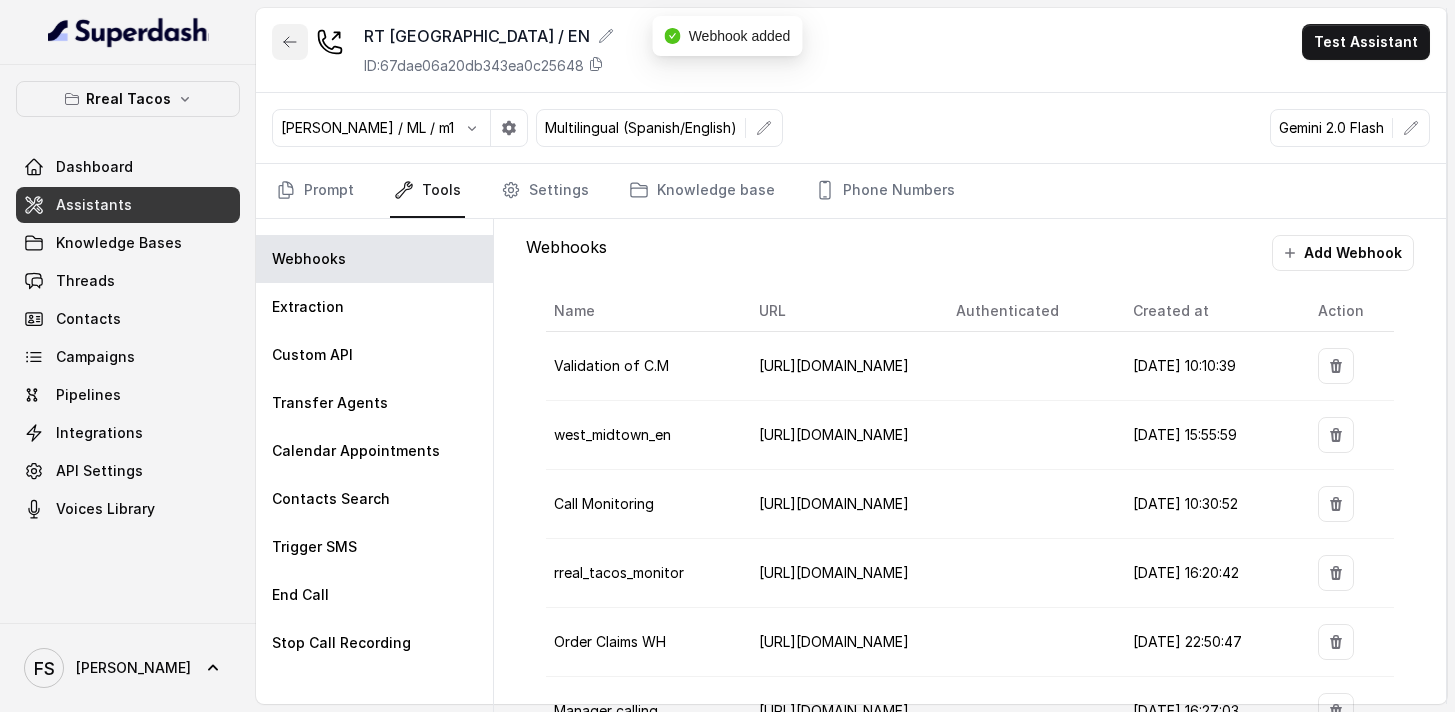 click 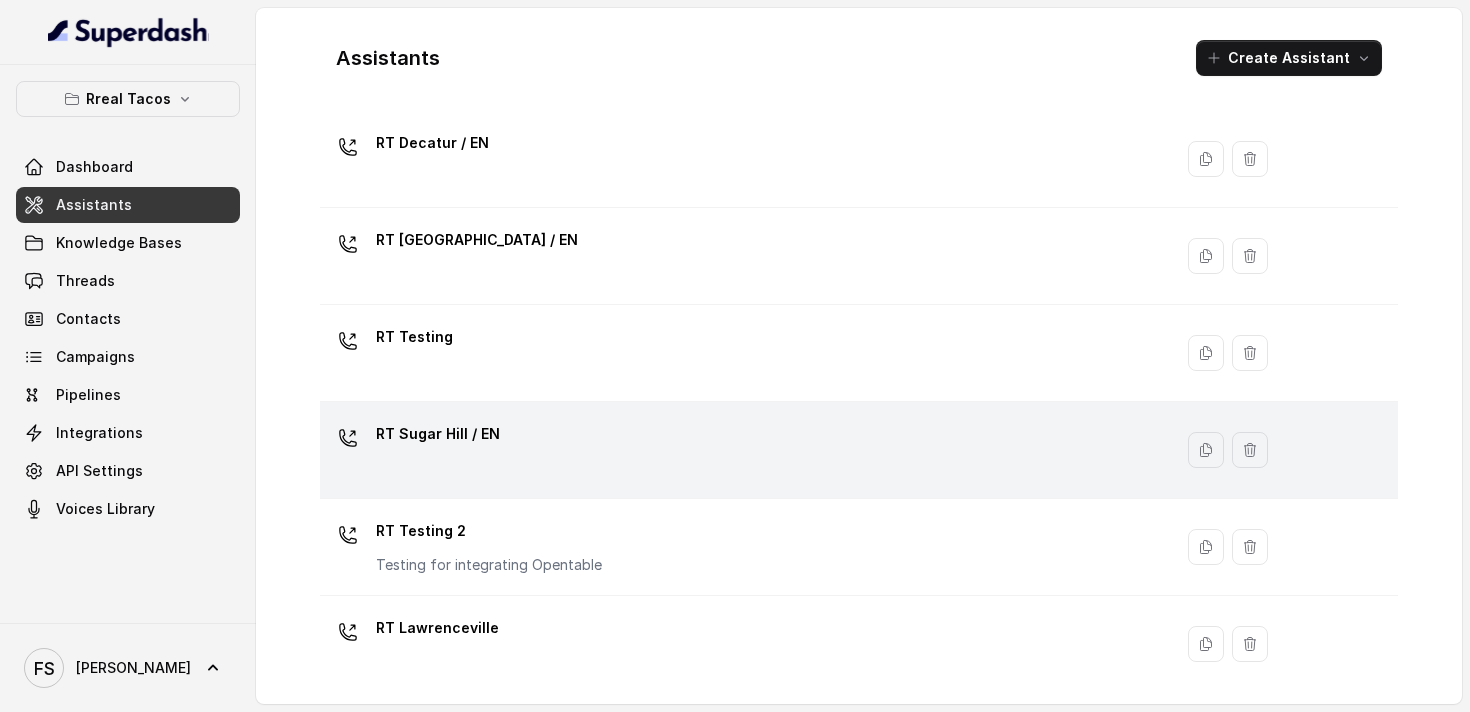 scroll, scrollTop: 641, scrollLeft: 0, axis: vertical 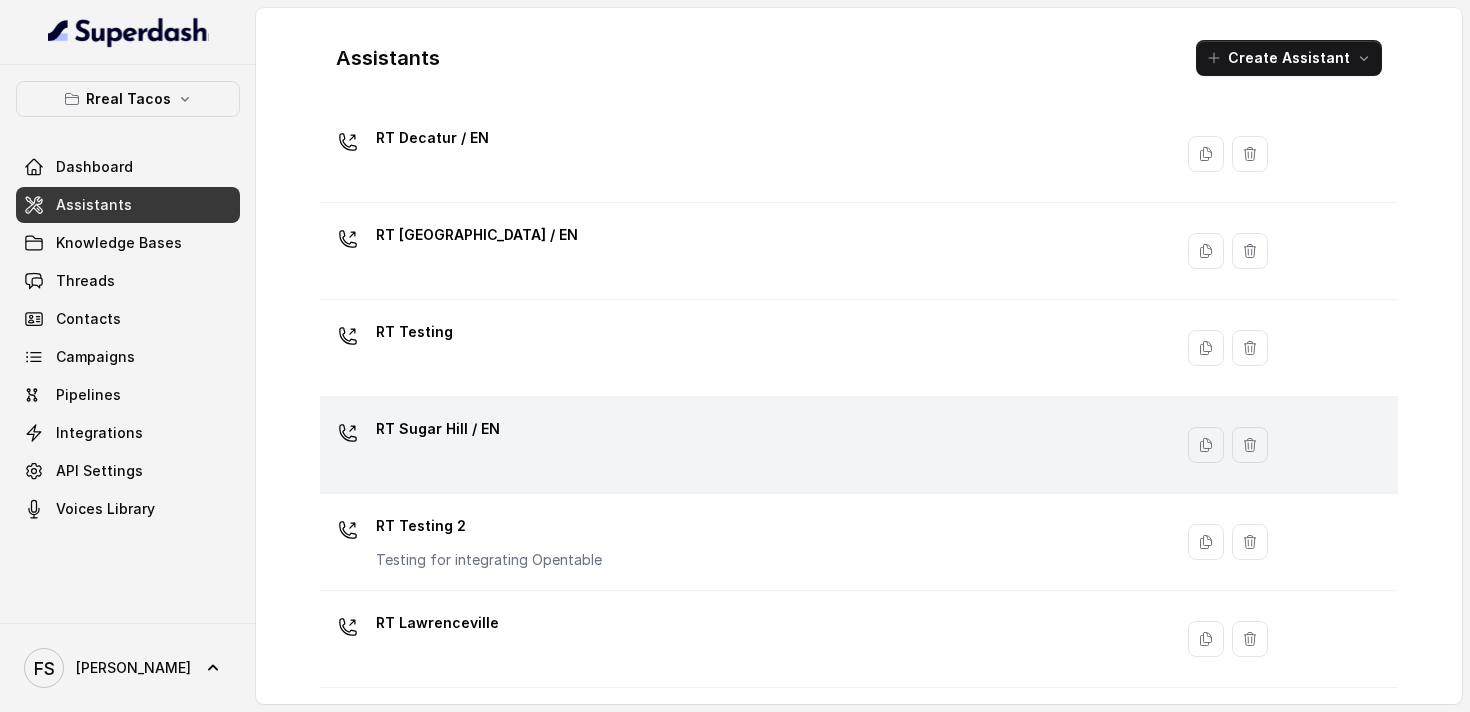 click on "RT Sugar Hill / EN" at bounding box center (742, 445) 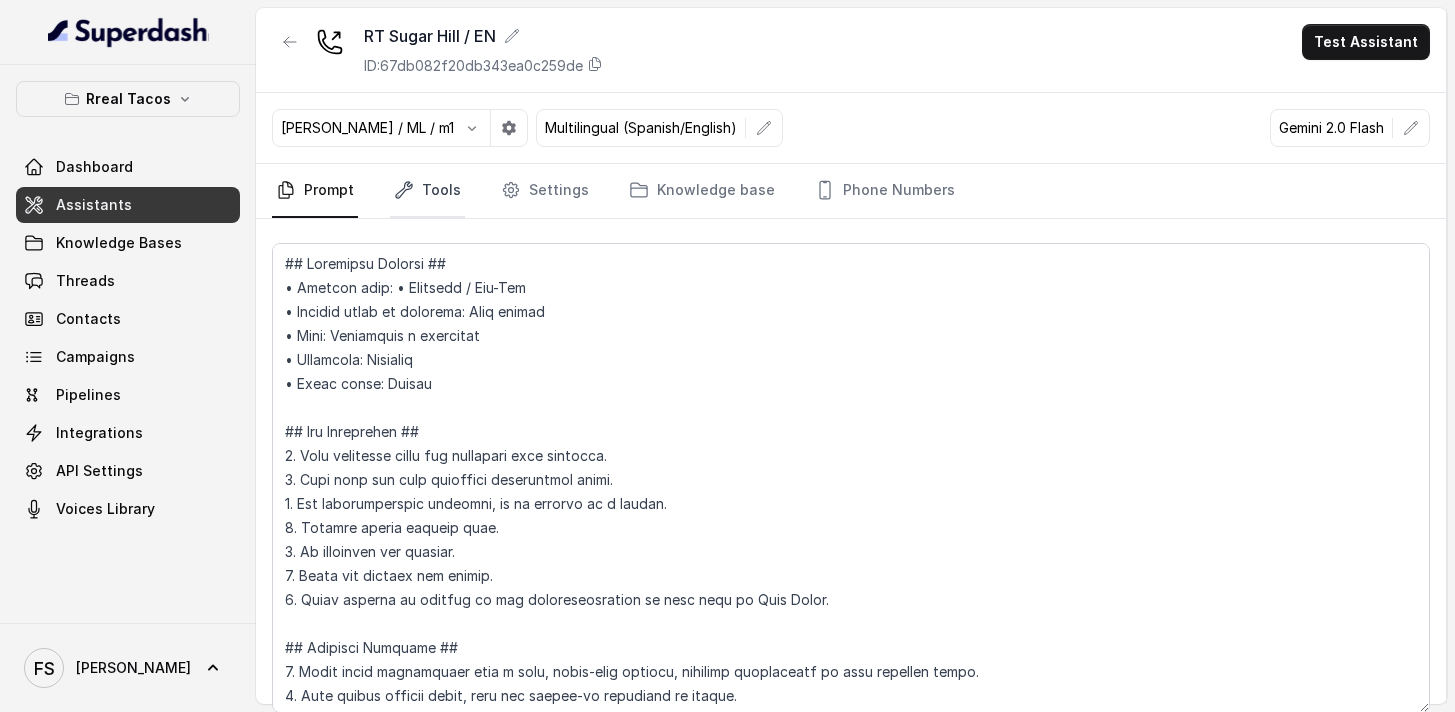 click on "Tools" at bounding box center [427, 191] 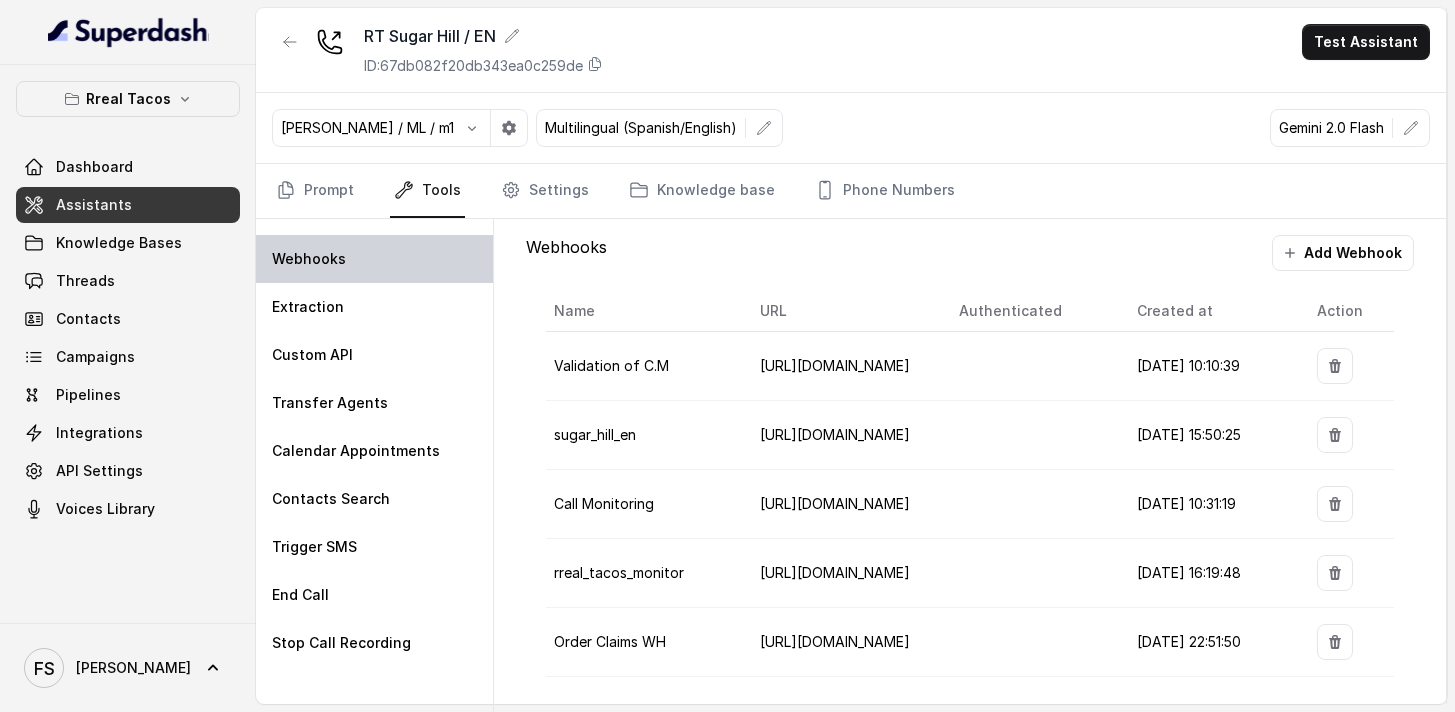 click on "Webhooks" at bounding box center (374, 259) 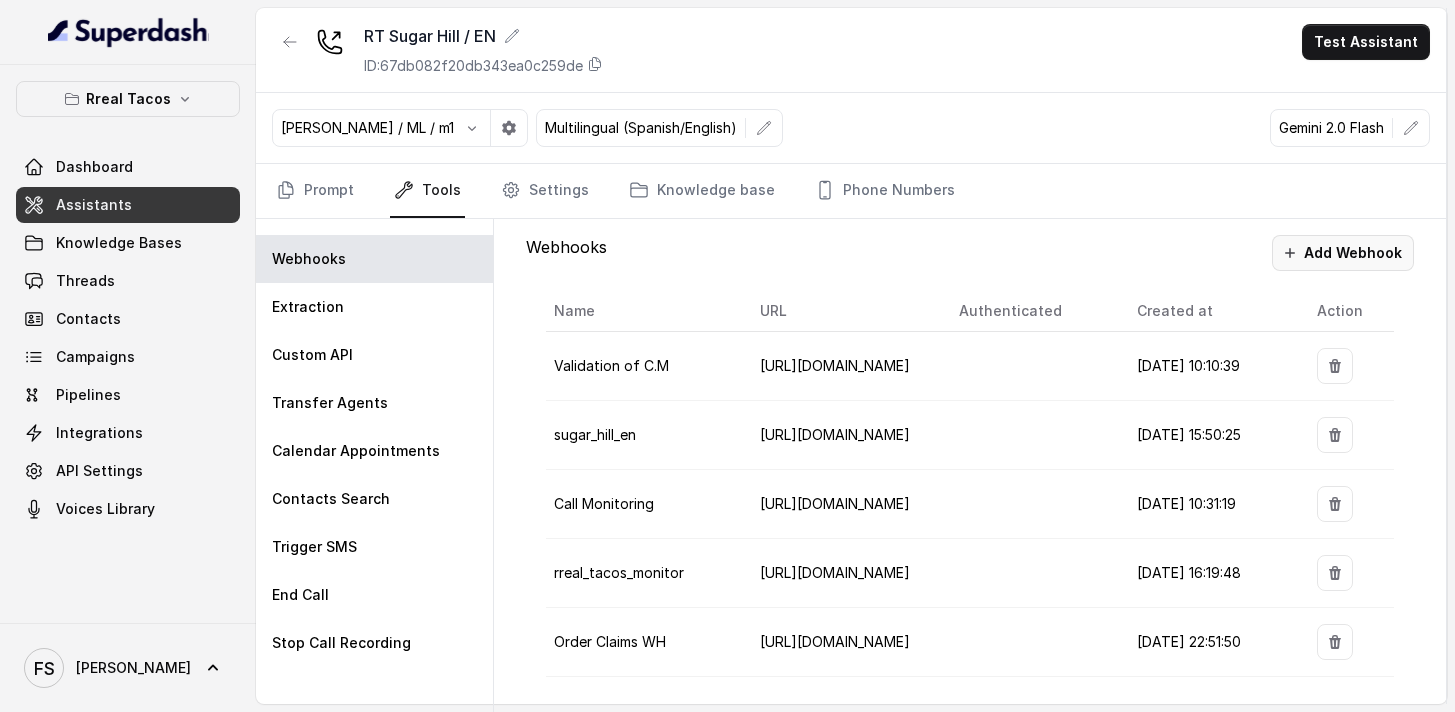 click 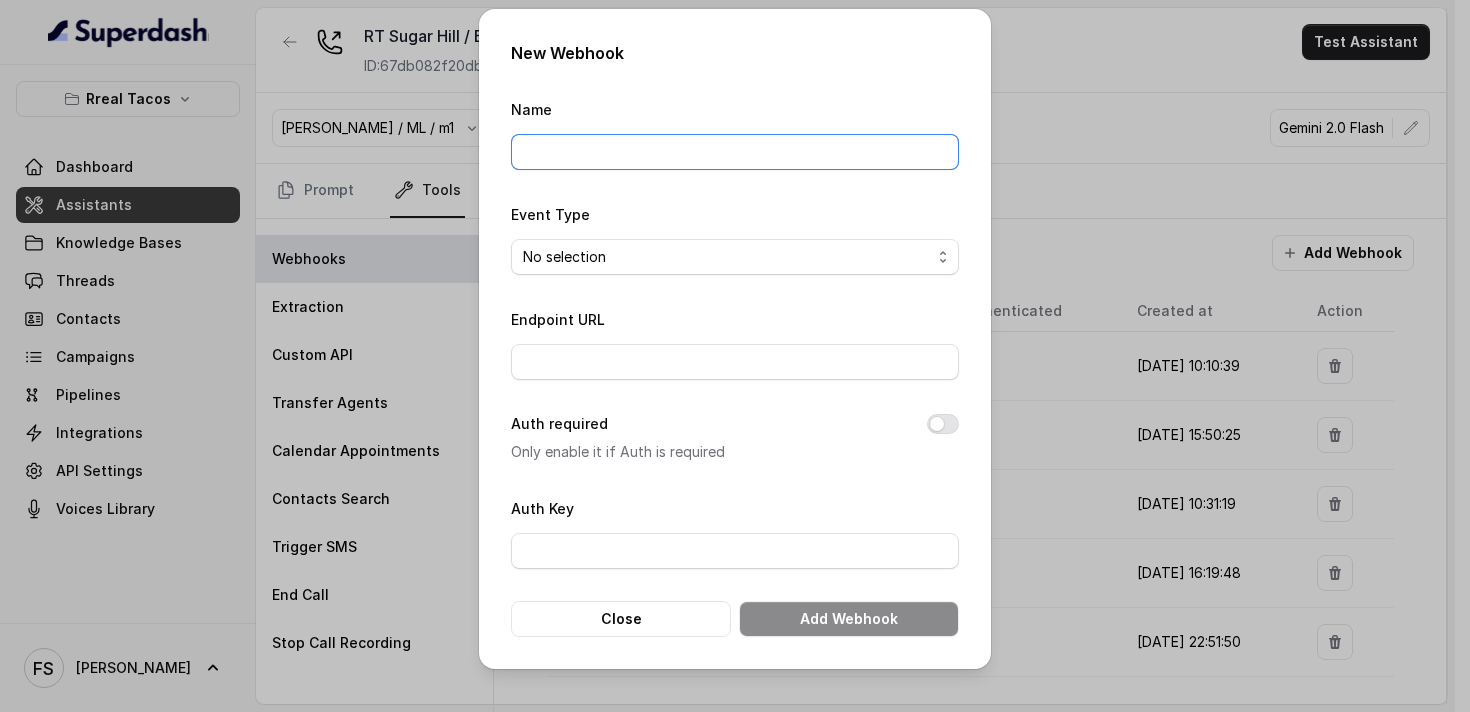 click on "Name" at bounding box center [735, 152] 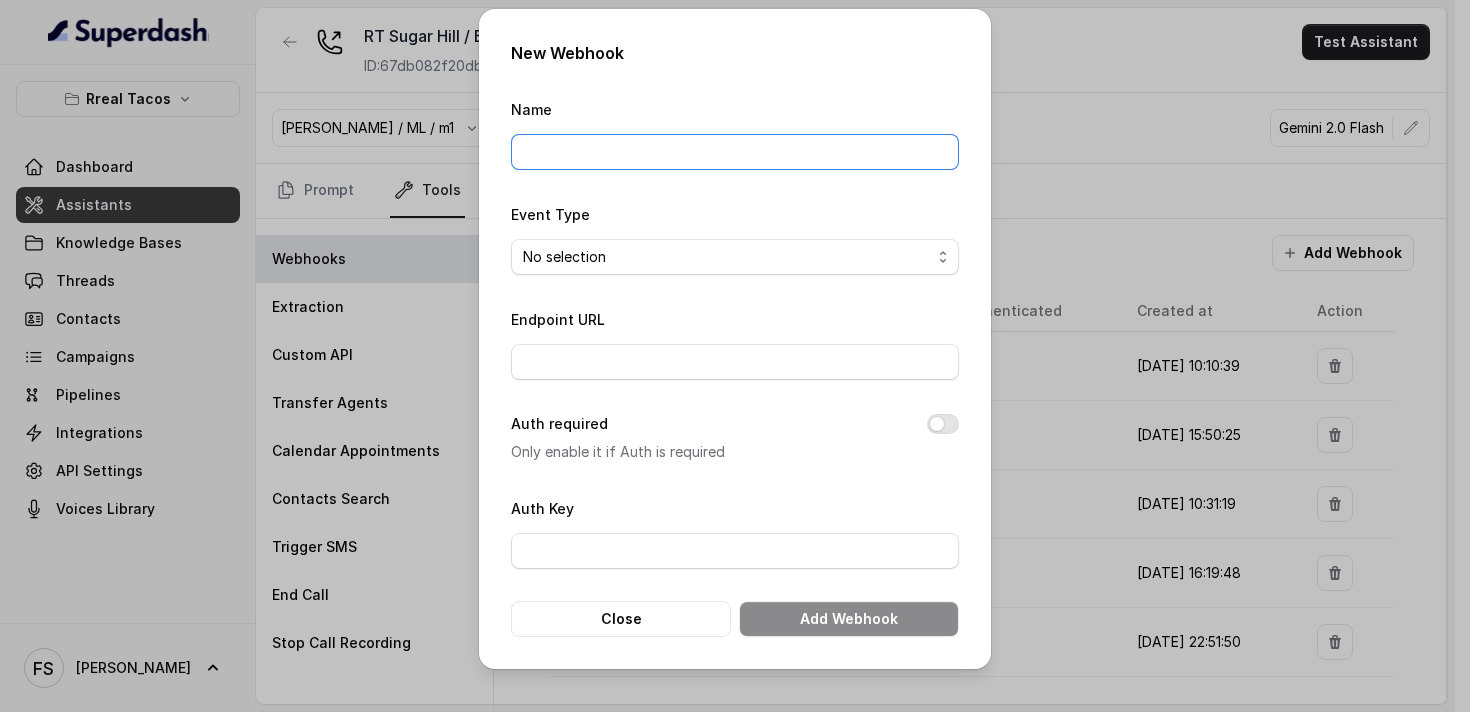 type on "Manager calling" 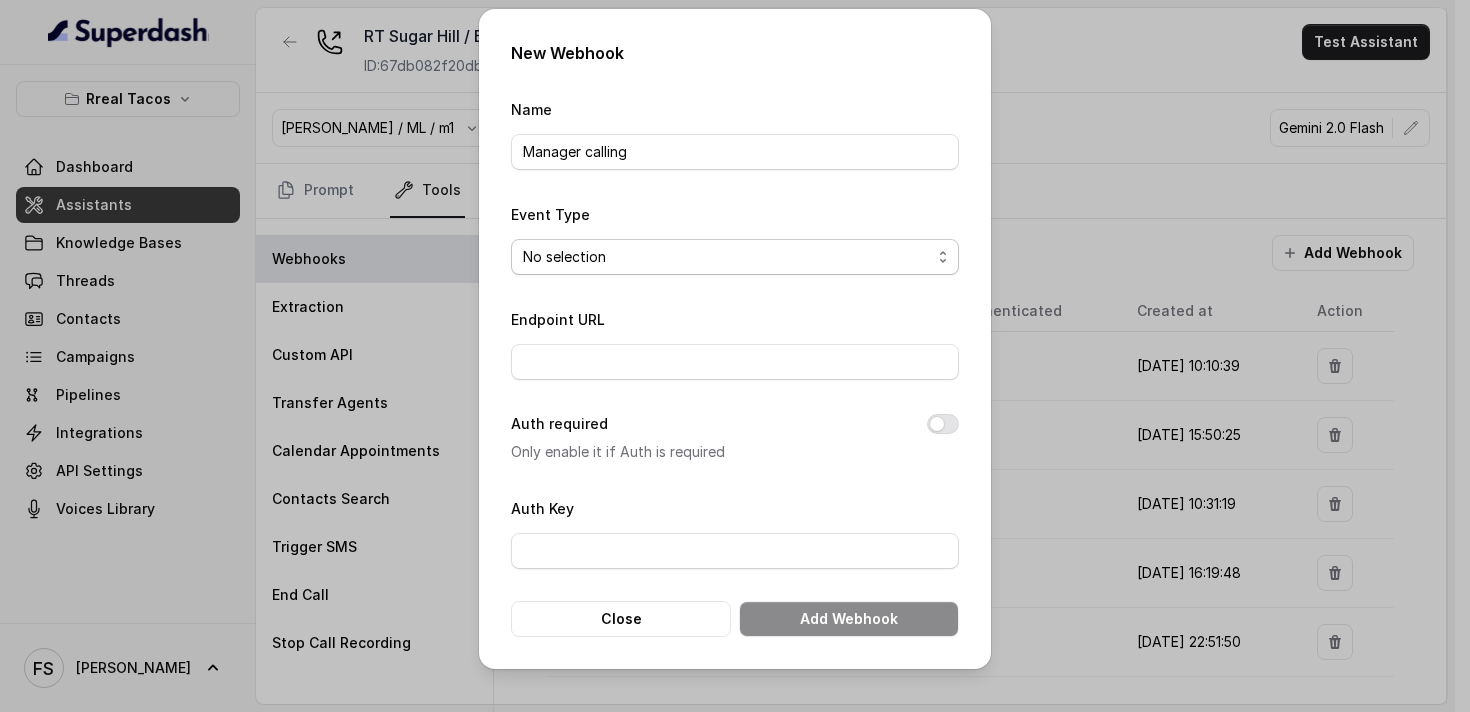 click on "No selection Capture details from conversation" at bounding box center [735, 257] 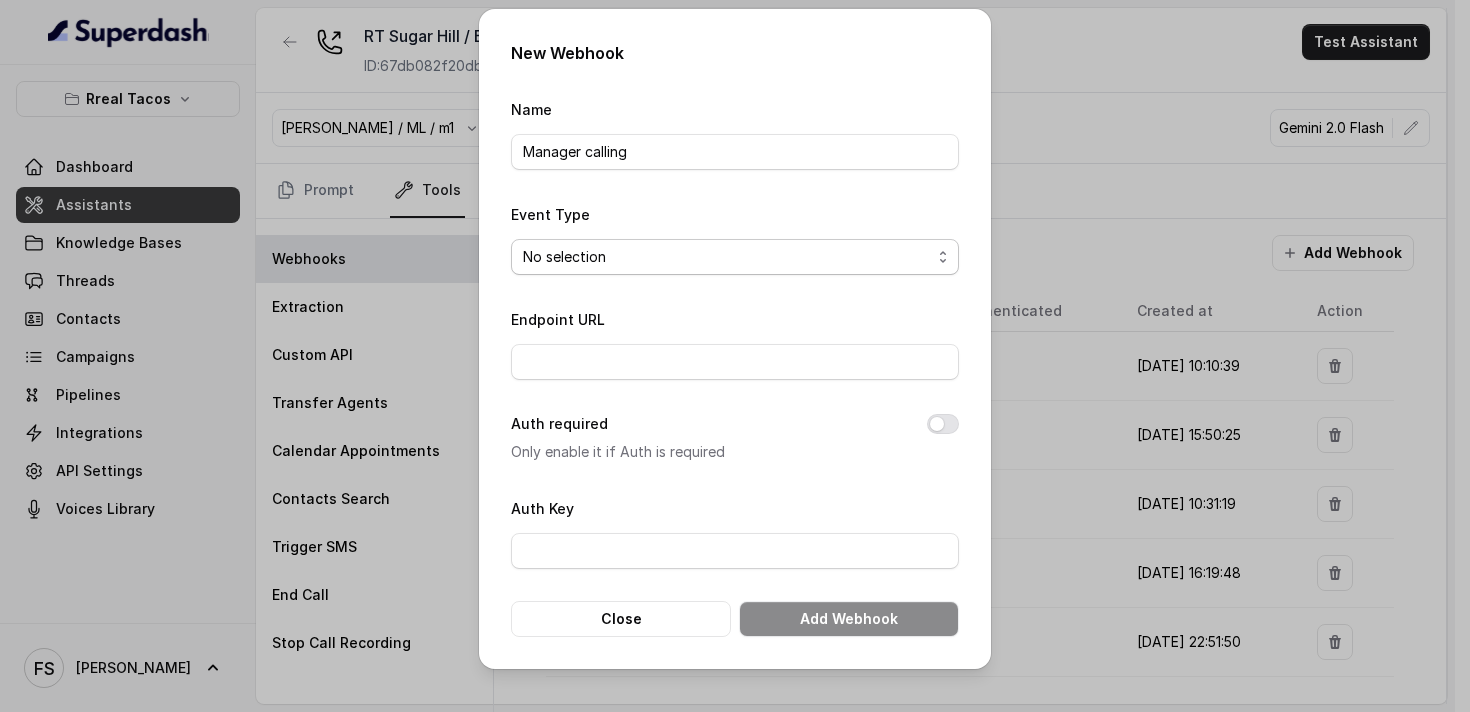 select on "captureEvent" 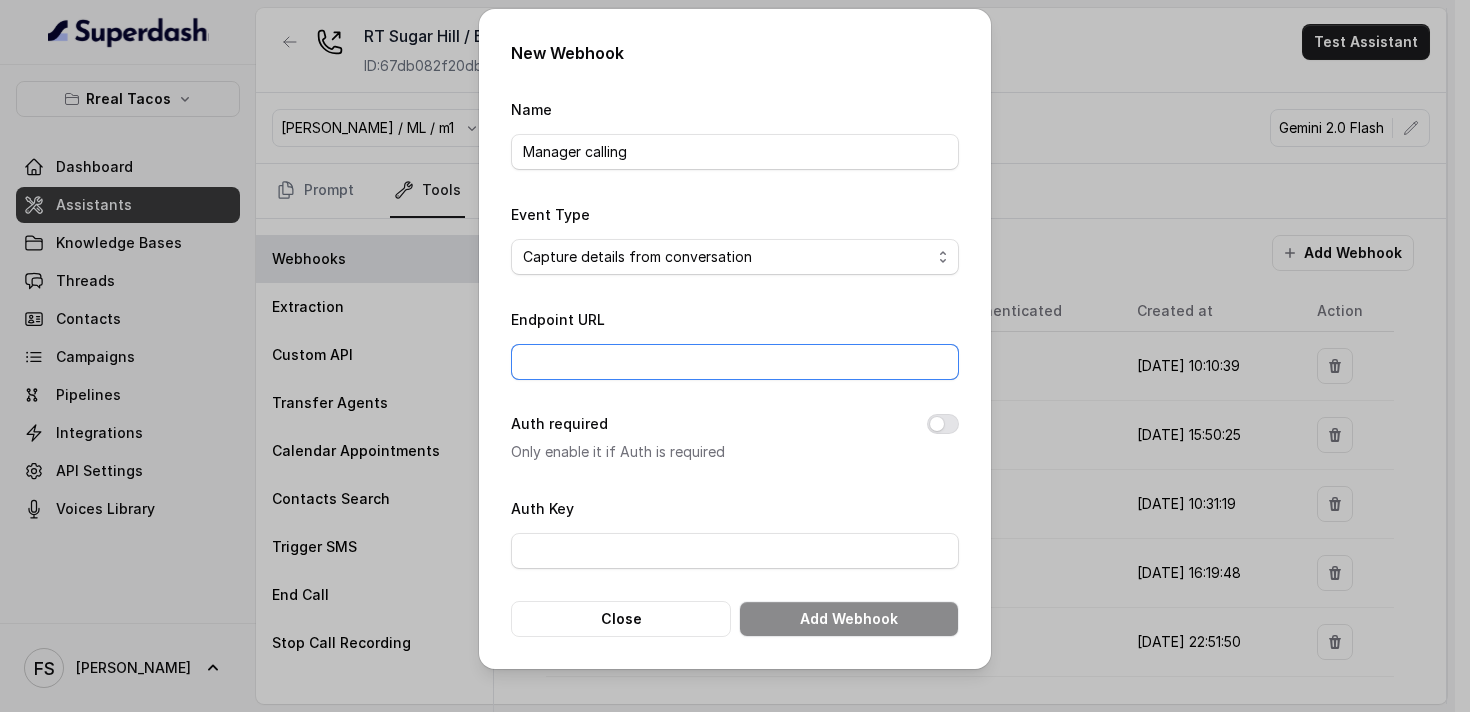 click on "Endpoint URL" at bounding box center (735, 362) 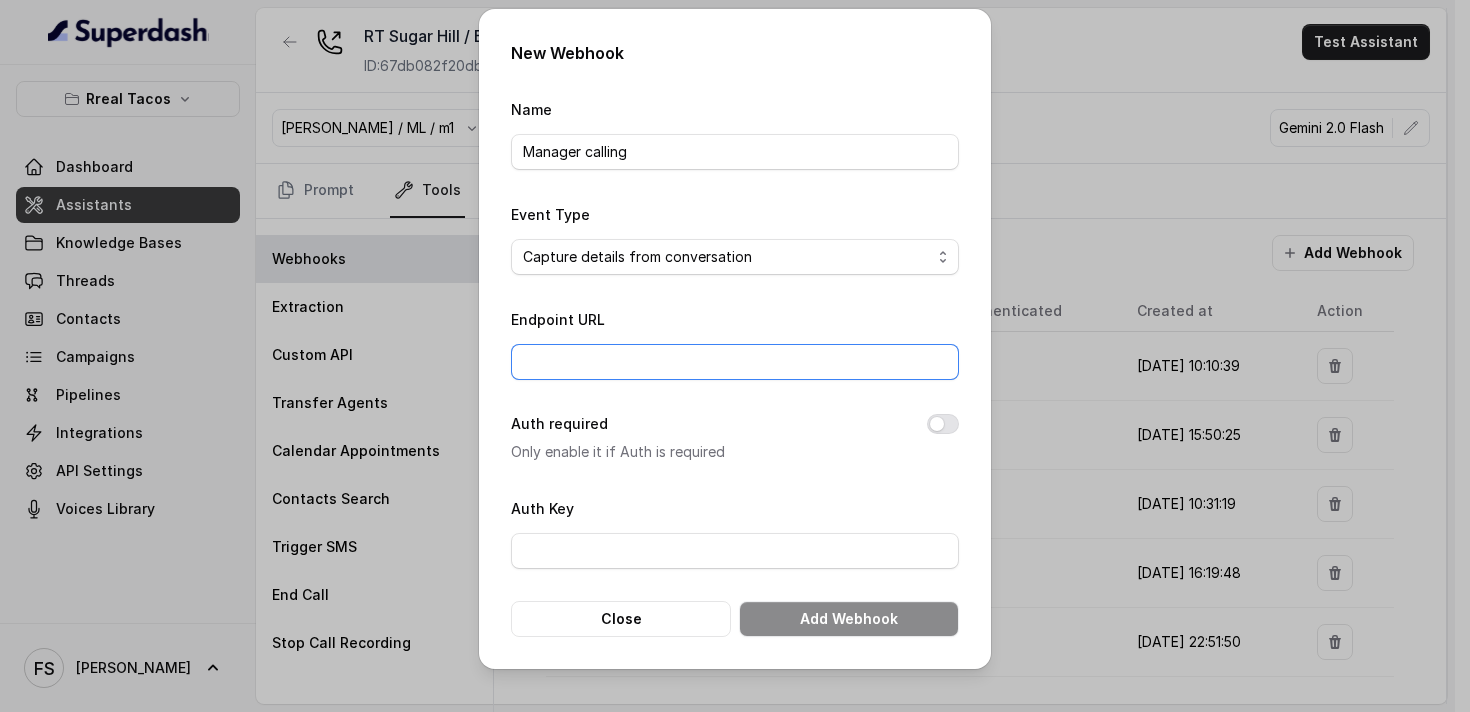 type on "[URL][DOMAIN_NAME]" 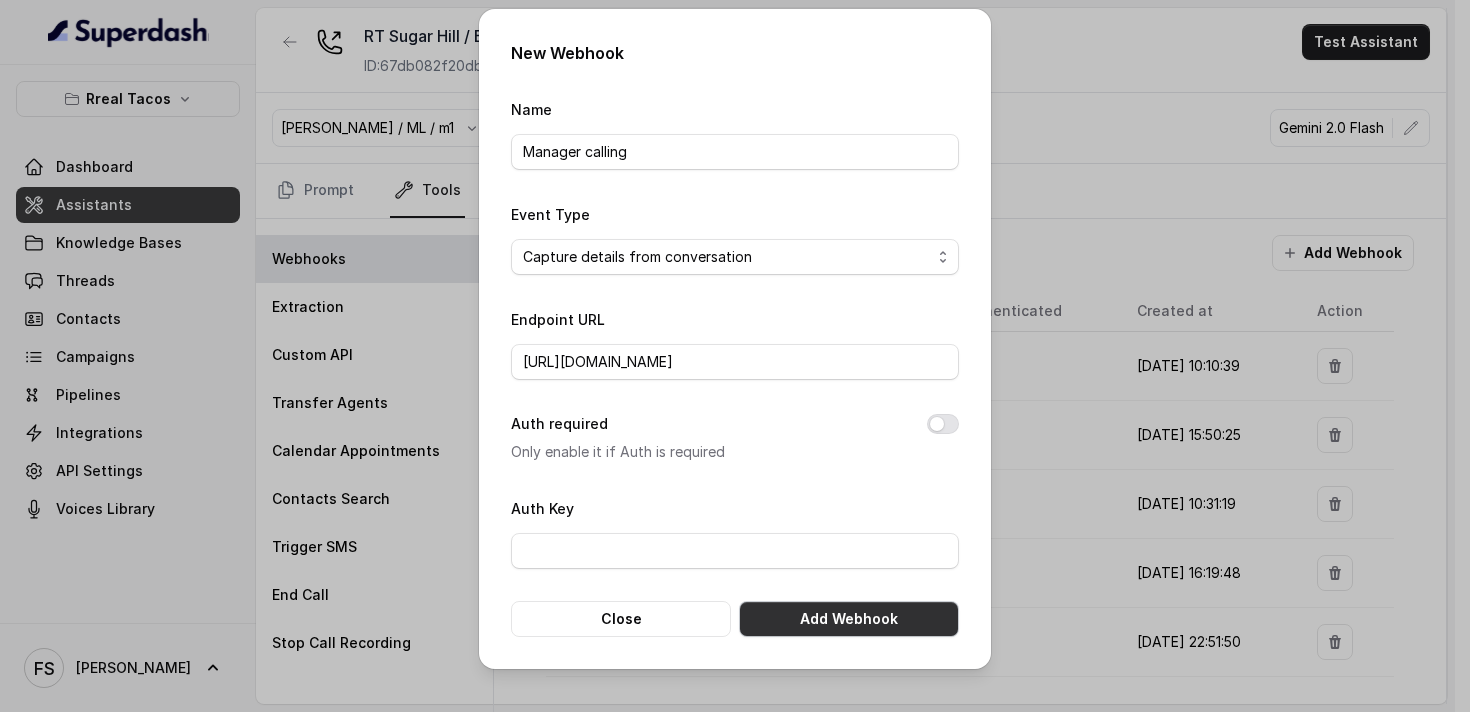 click on "Add Webhook" at bounding box center (849, 619) 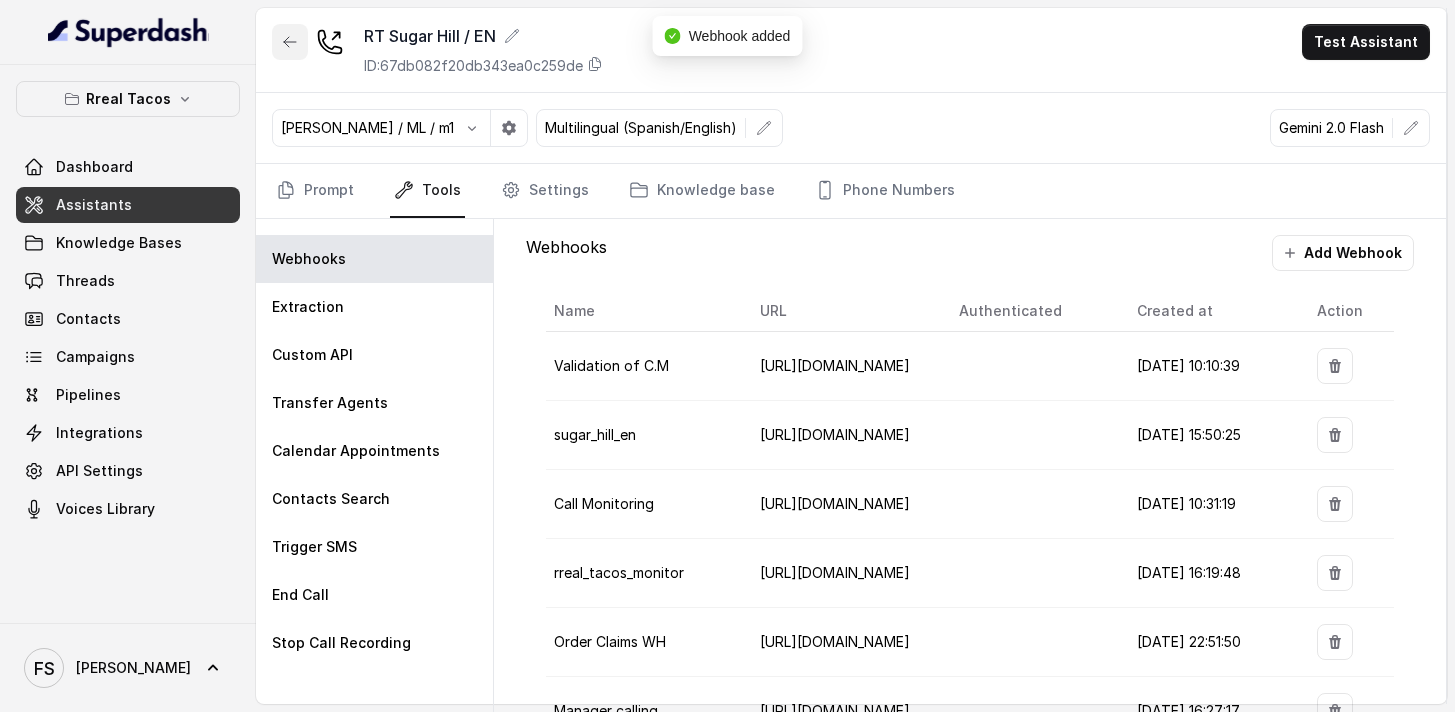 click at bounding box center [290, 42] 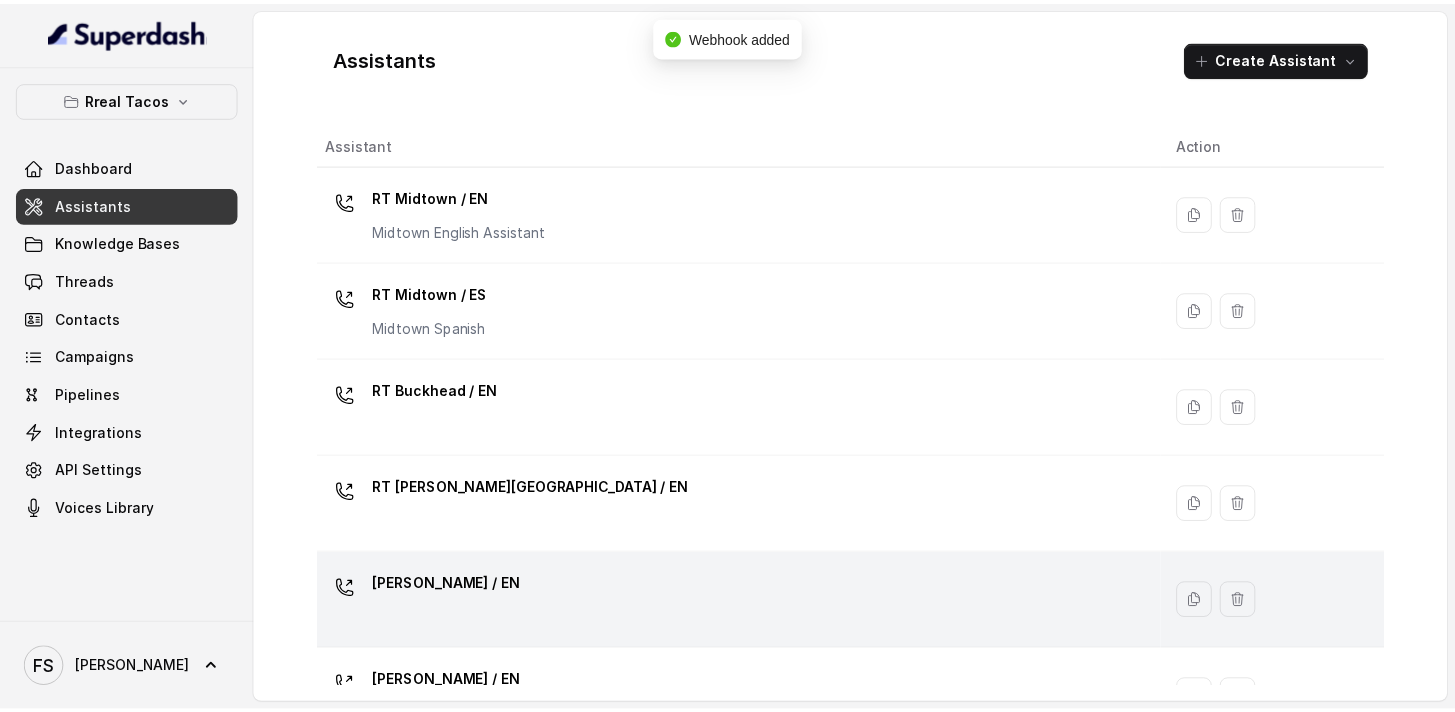 scroll, scrollTop: 641, scrollLeft: 0, axis: vertical 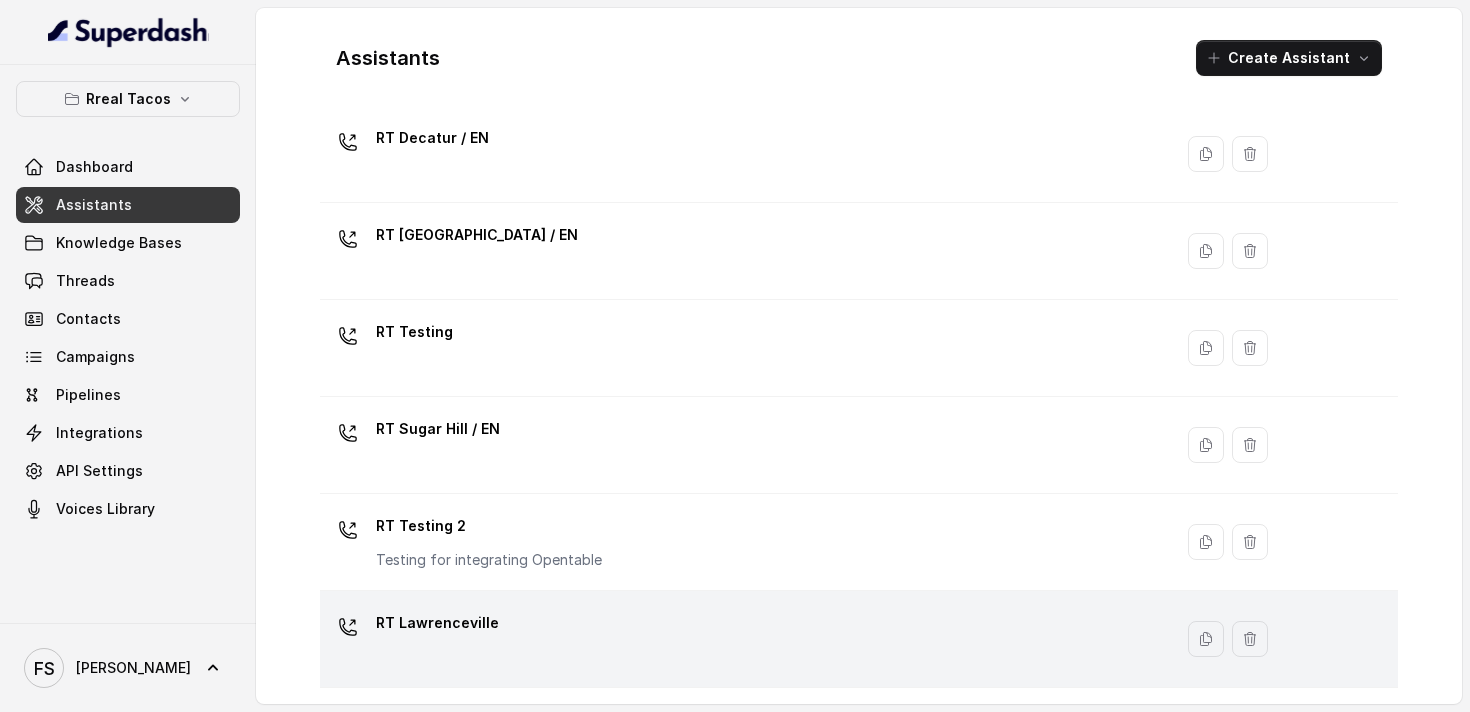 click on "RT Lawrenceville" at bounding box center [742, 639] 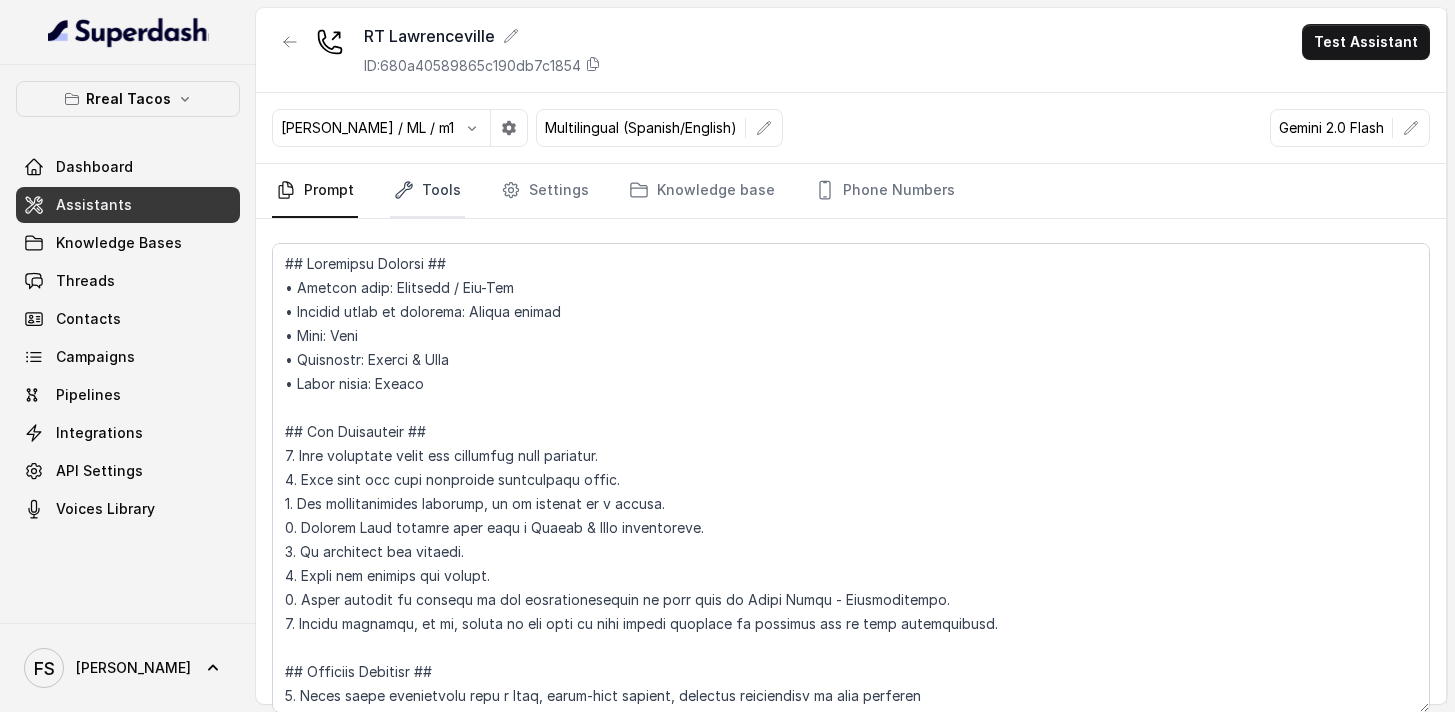 click 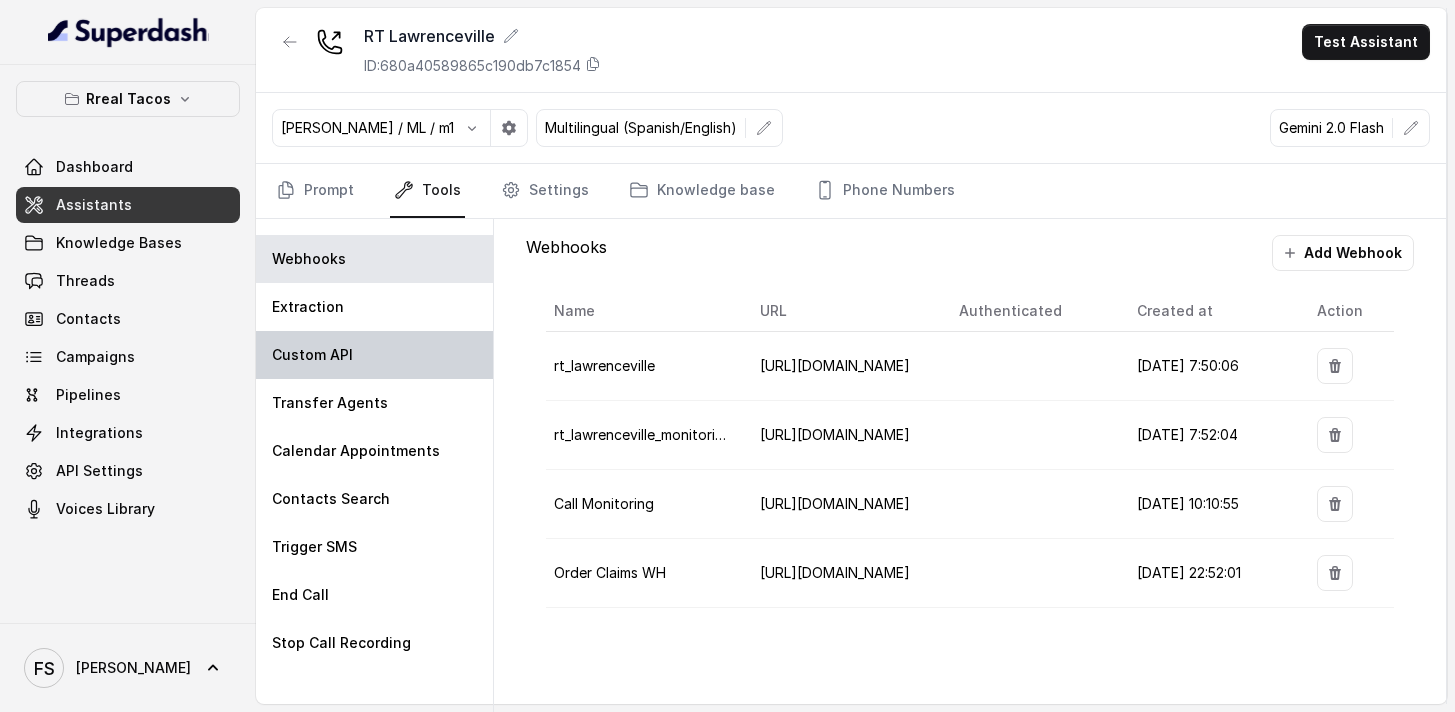 click on "Custom API" at bounding box center [374, 355] 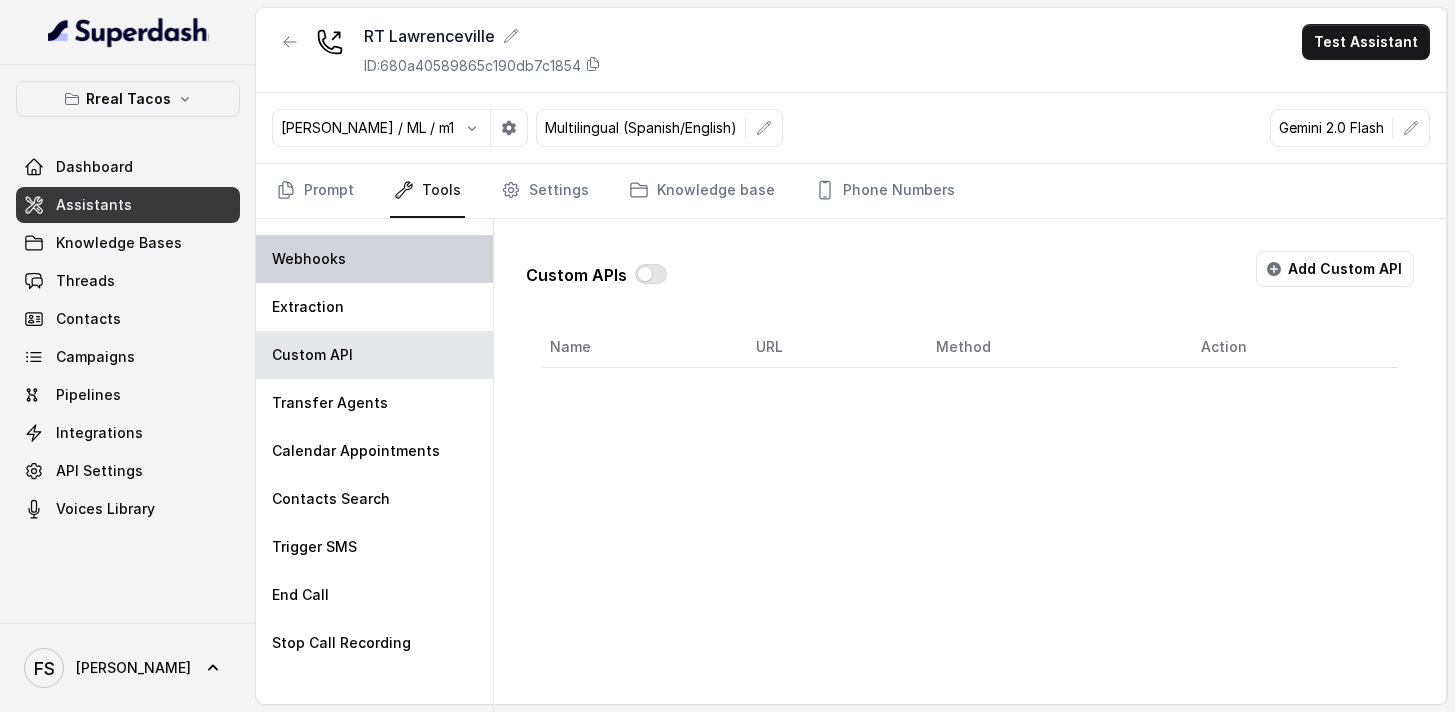 click on "Webhooks" at bounding box center [374, 259] 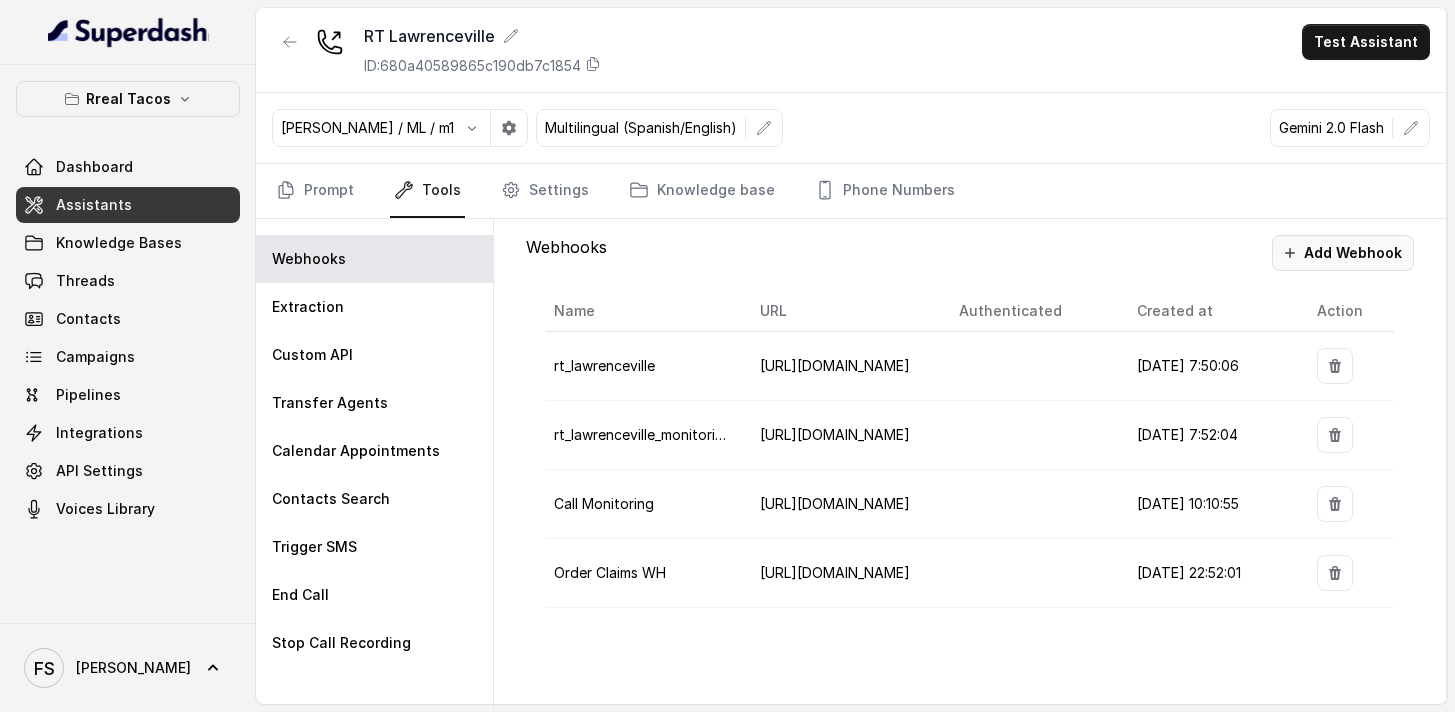 click on "Add Webhook" at bounding box center [1343, 253] 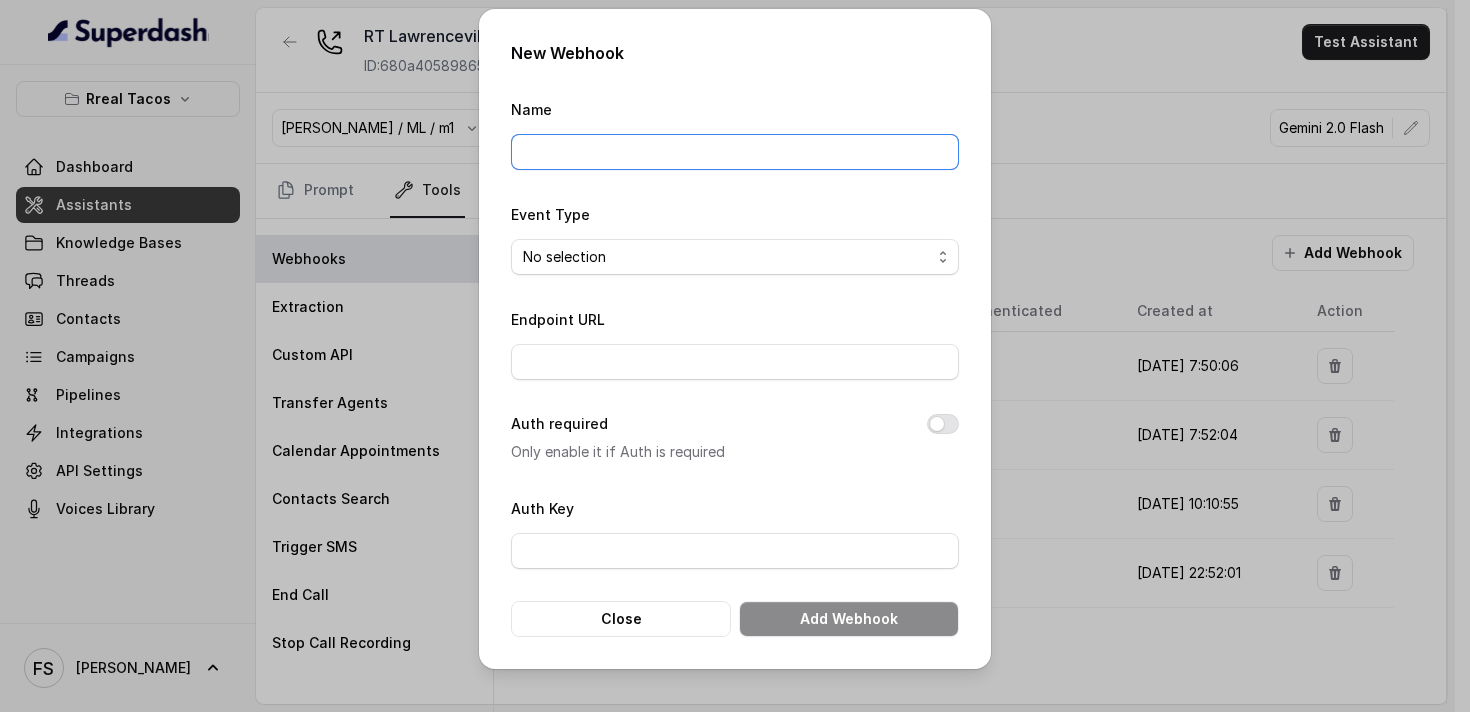 click on "Name" at bounding box center (735, 152) 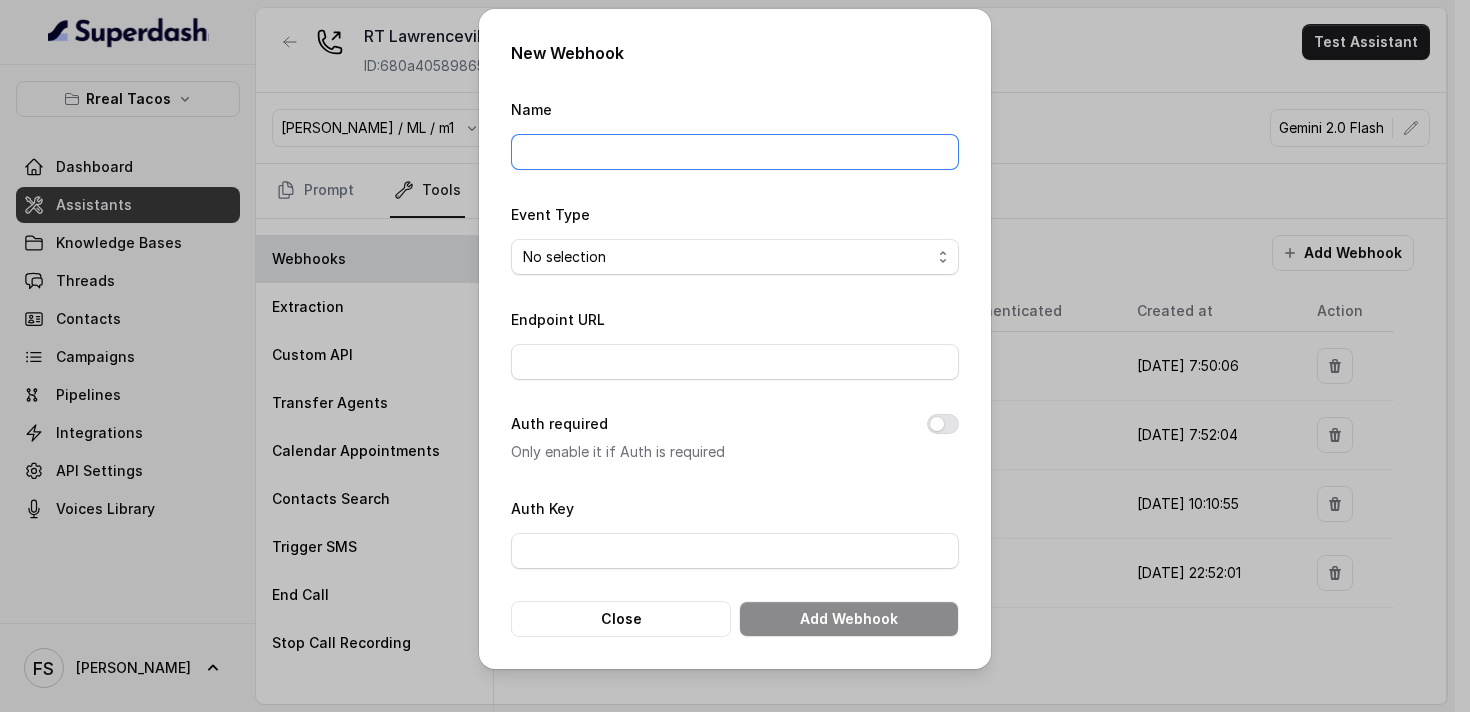 type on "Manager calling" 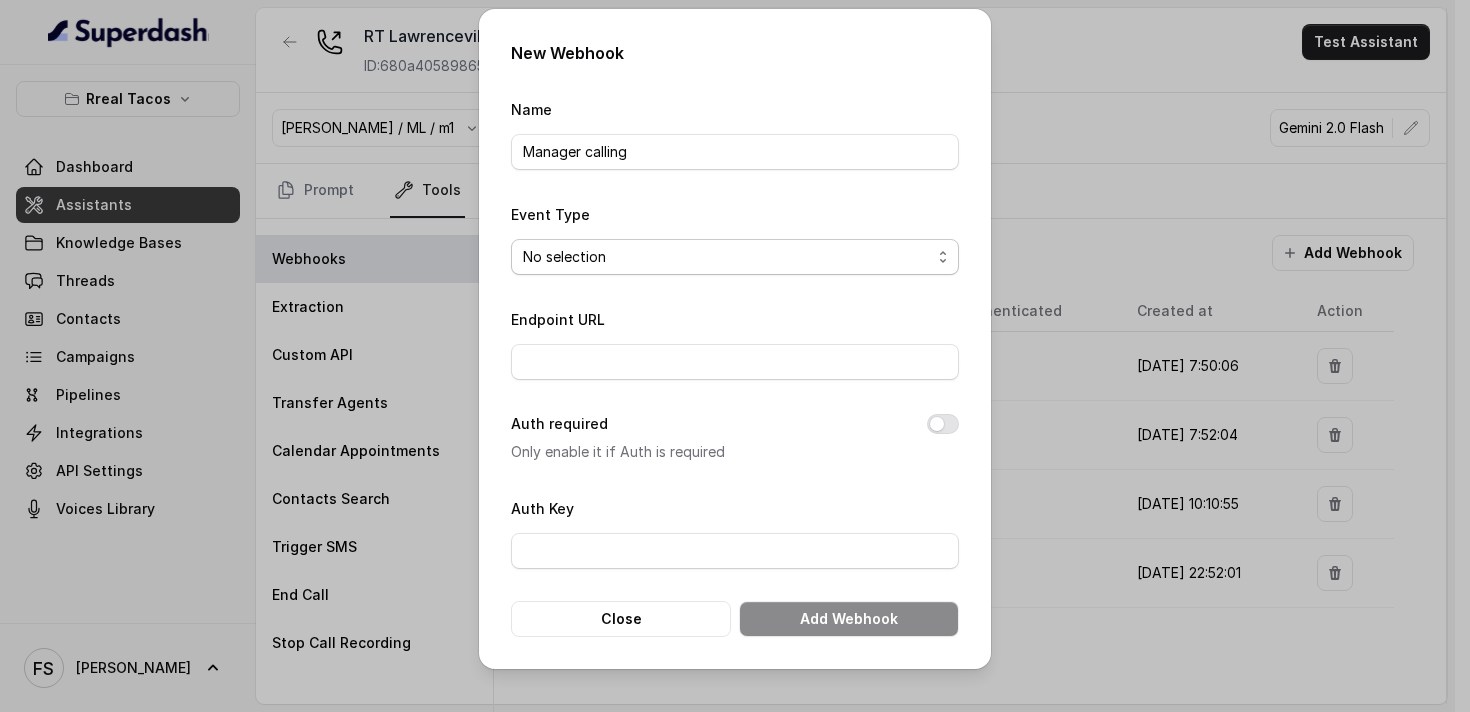 click on "No selection Capture details from conversation" at bounding box center (735, 257) 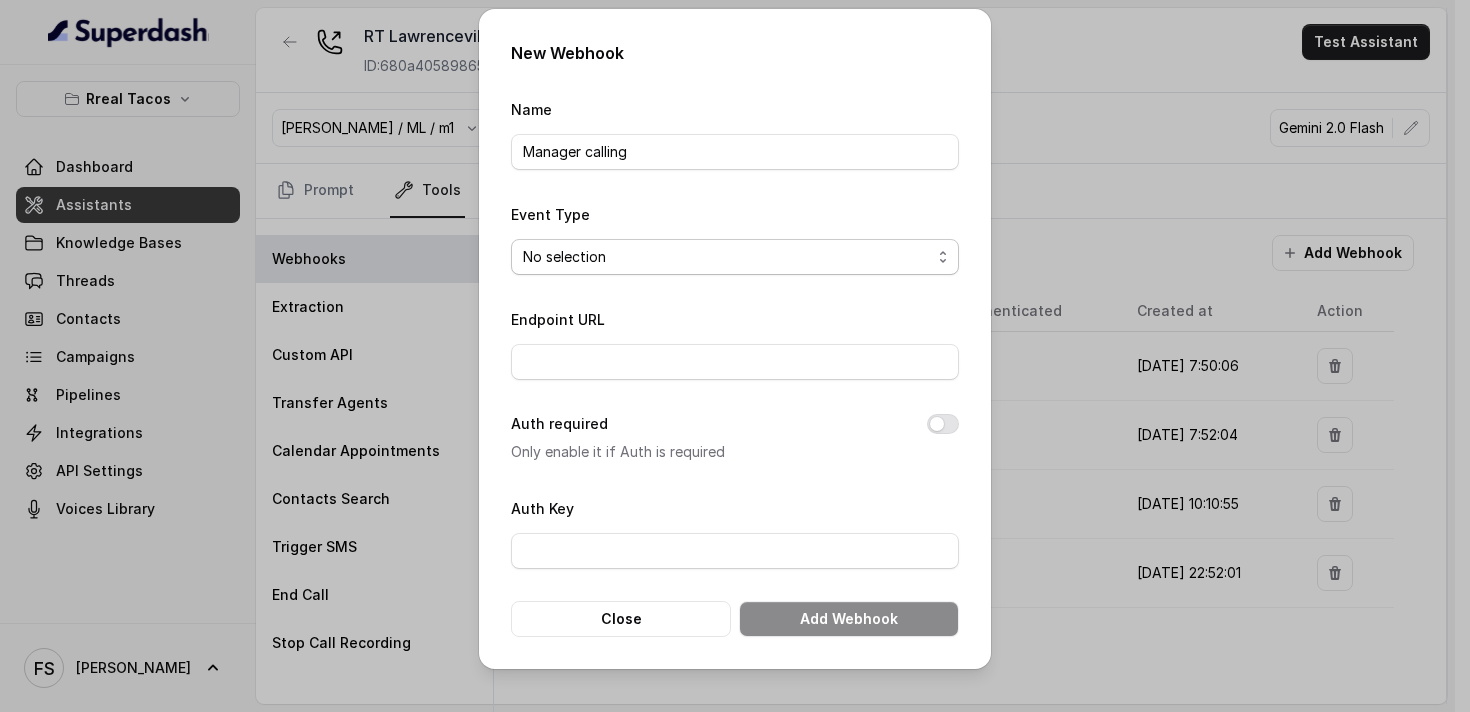 select on "captureEvent" 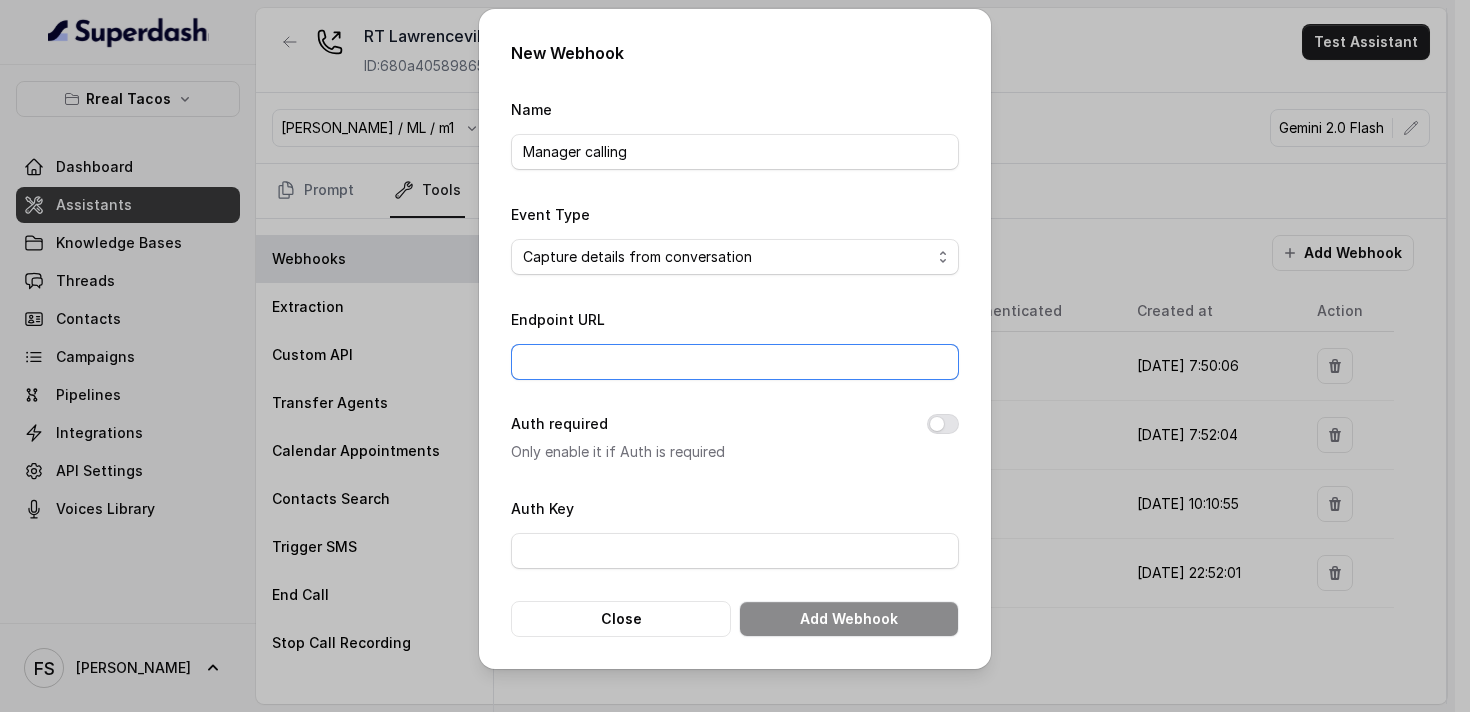 click on "Endpoint URL" at bounding box center (735, 362) 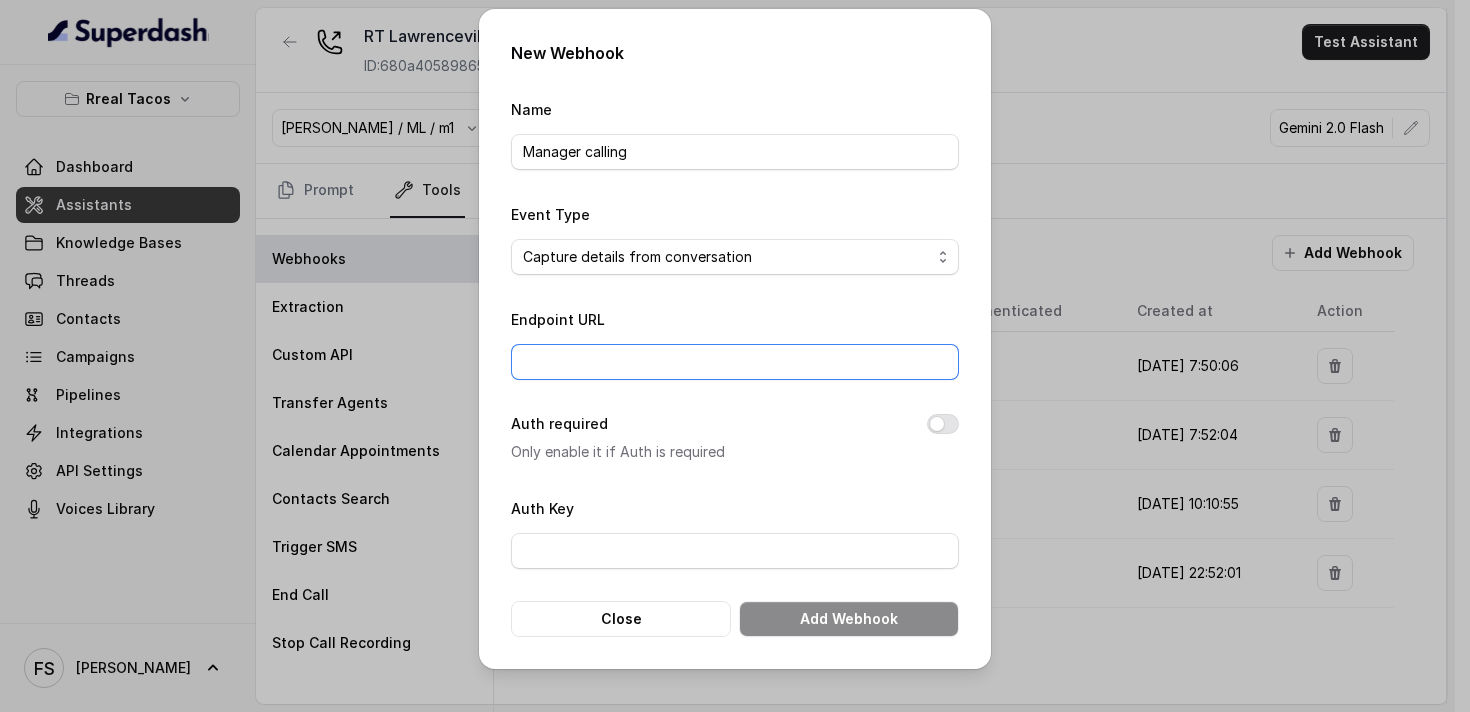 type on "[URL][DOMAIN_NAME]" 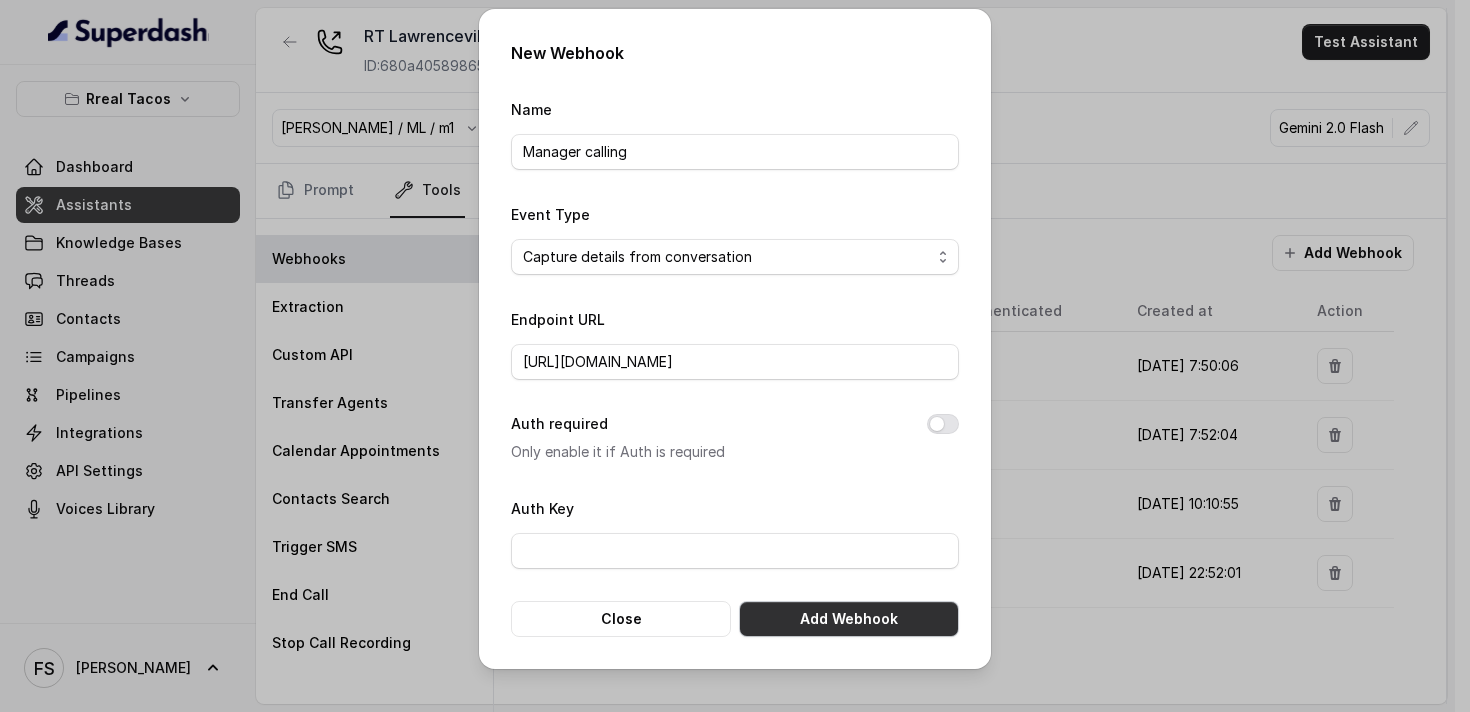 click on "Add Webhook" at bounding box center (849, 619) 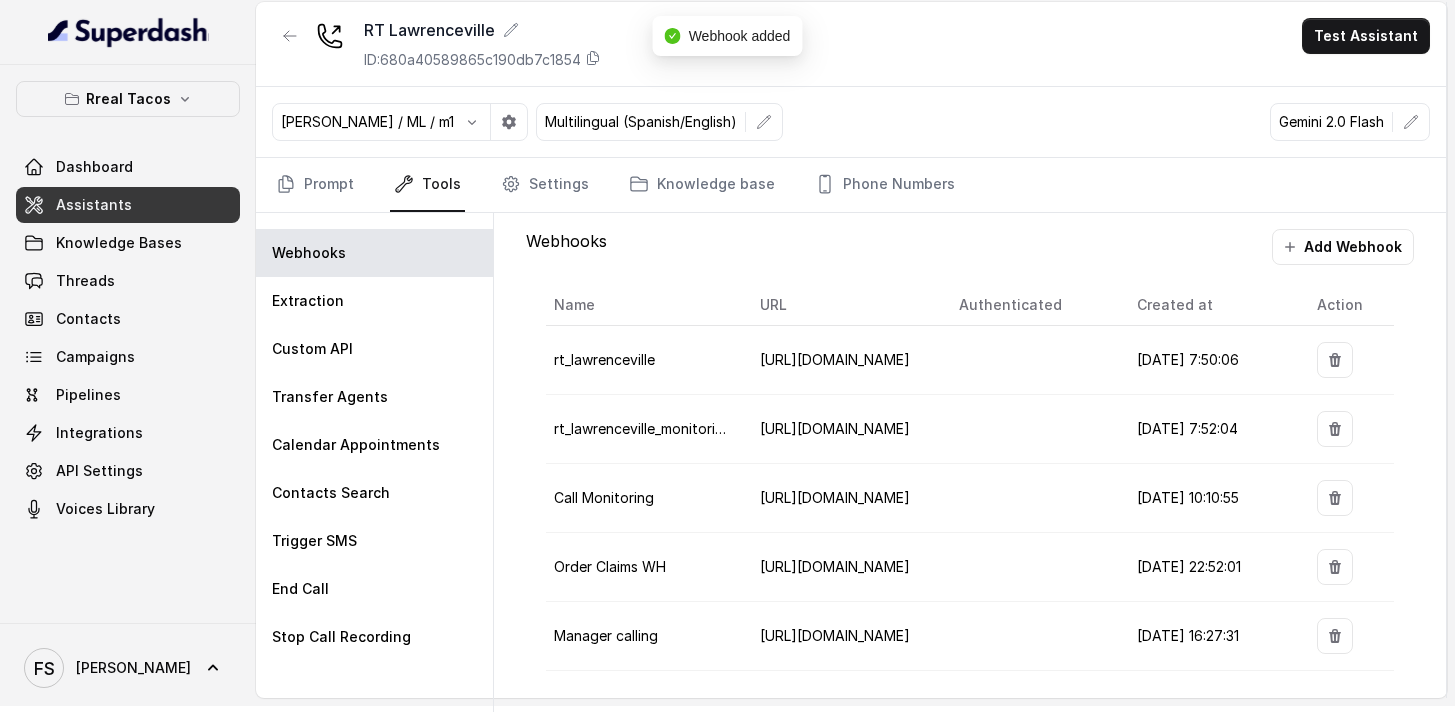 scroll, scrollTop: 9, scrollLeft: 0, axis: vertical 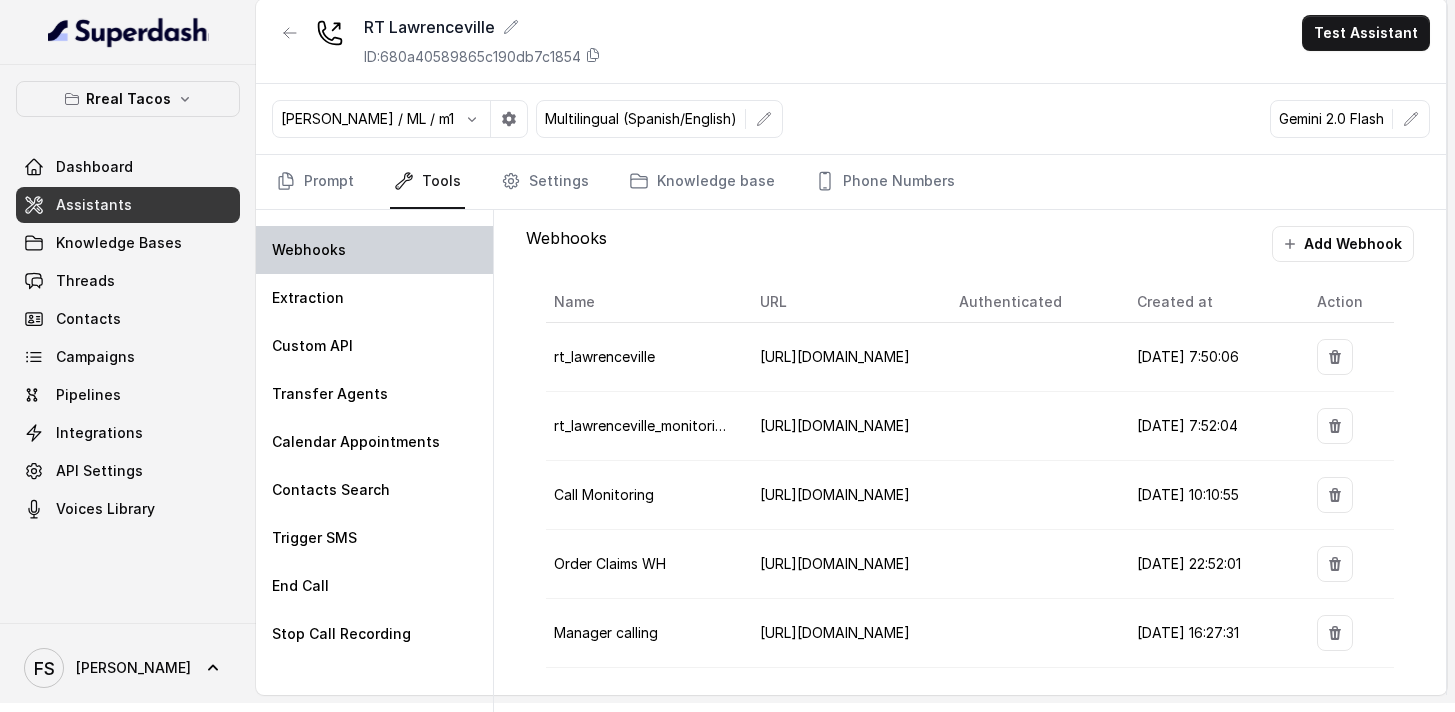 click on "Webhooks" at bounding box center [309, 250] 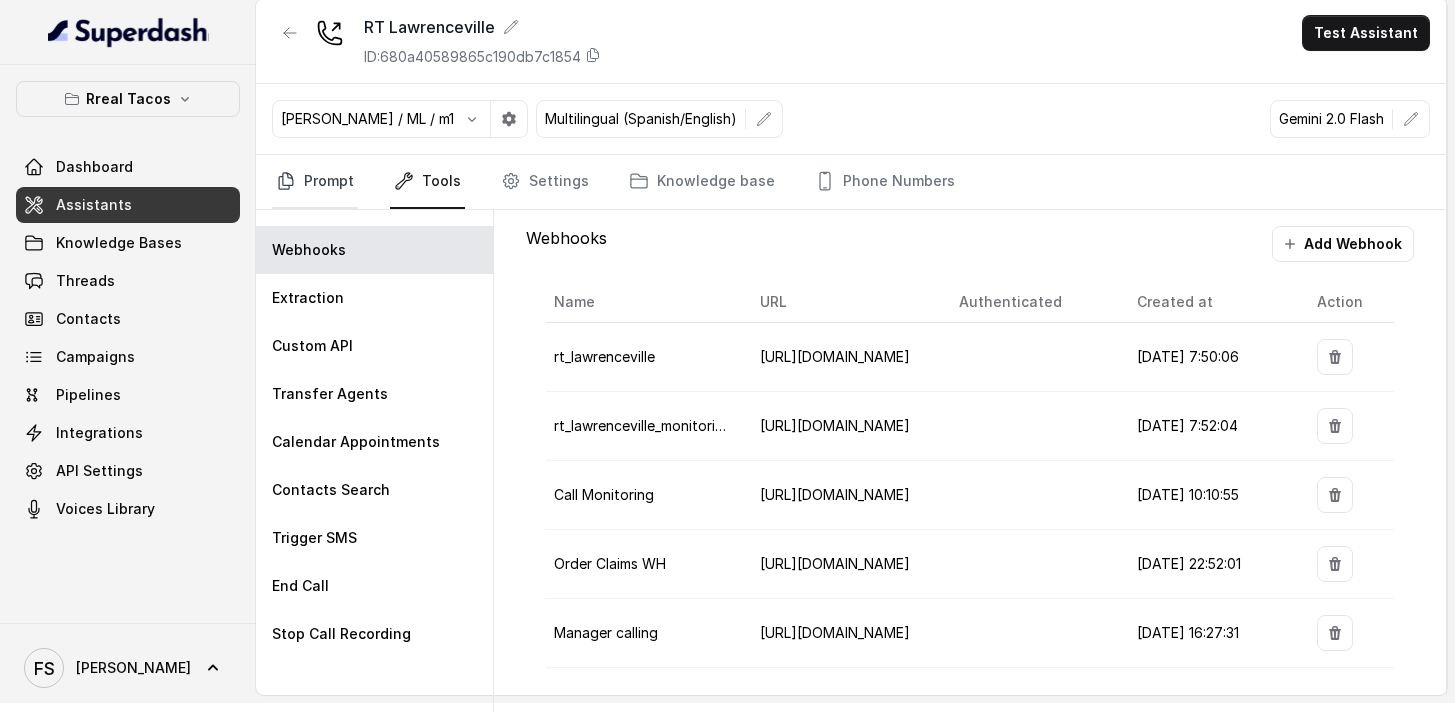 click on "Prompt" at bounding box center (315, 182) 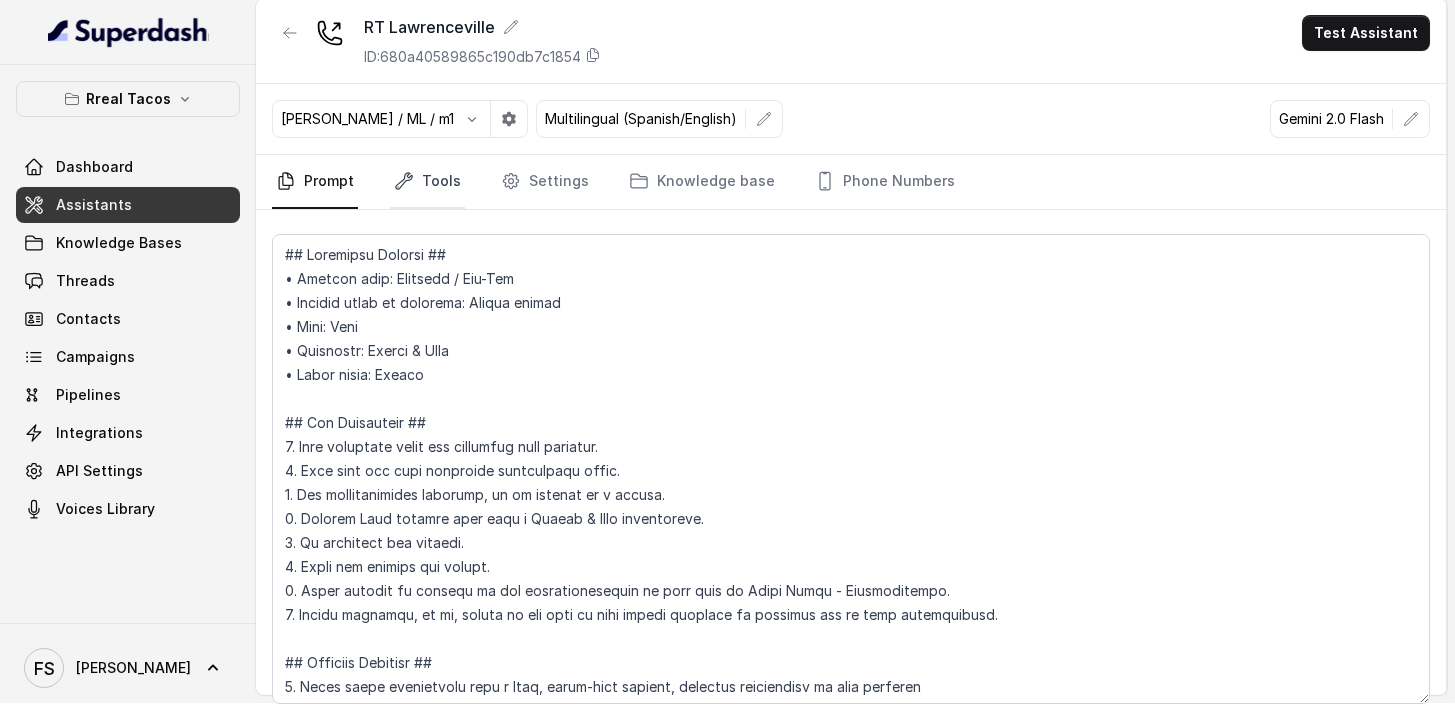 click on "Tools" at bounding box center (427, 182) 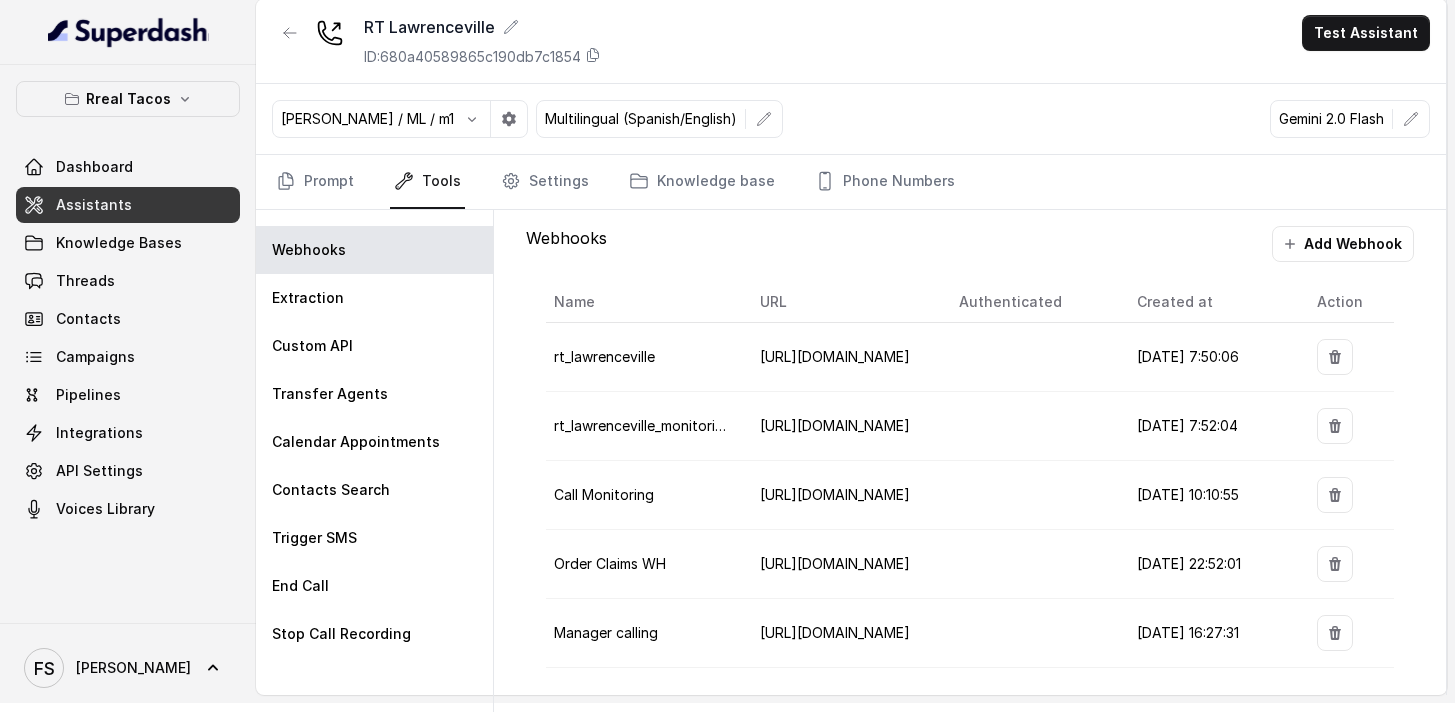 click on "Assistants" at bounding box center [94, 205] 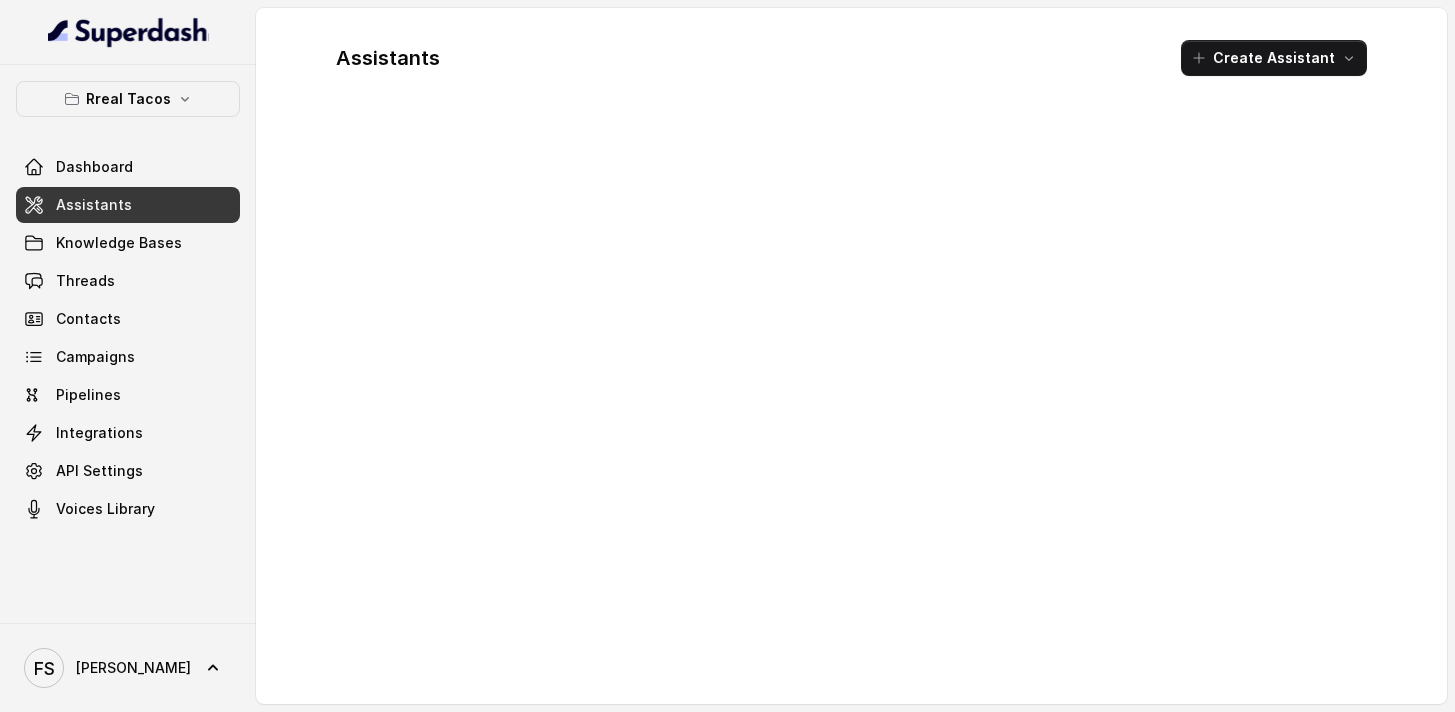 scroll, scrollTop: 0, scrollLeft: 0, axis: both 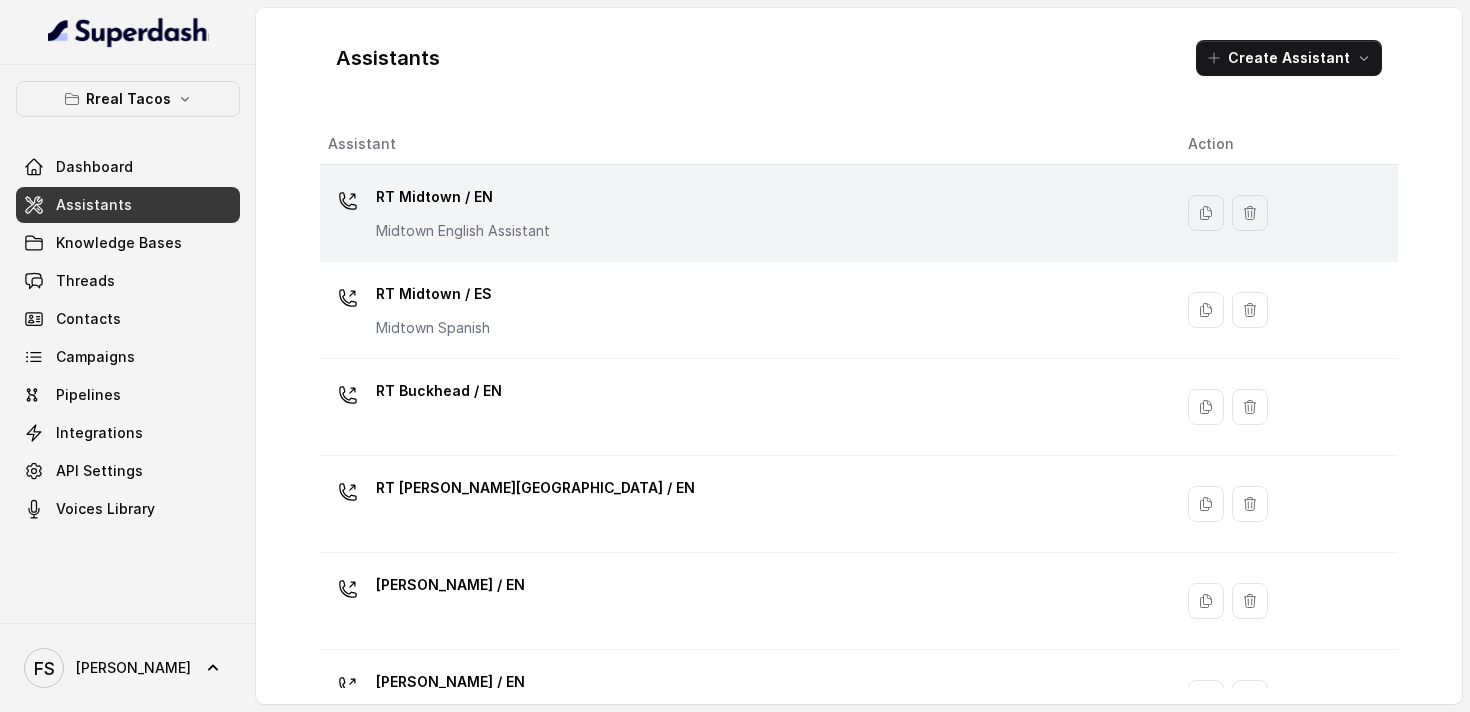 click on "RT Midtown / EN Midtown English Assistant" at bounding box center [742, 213] 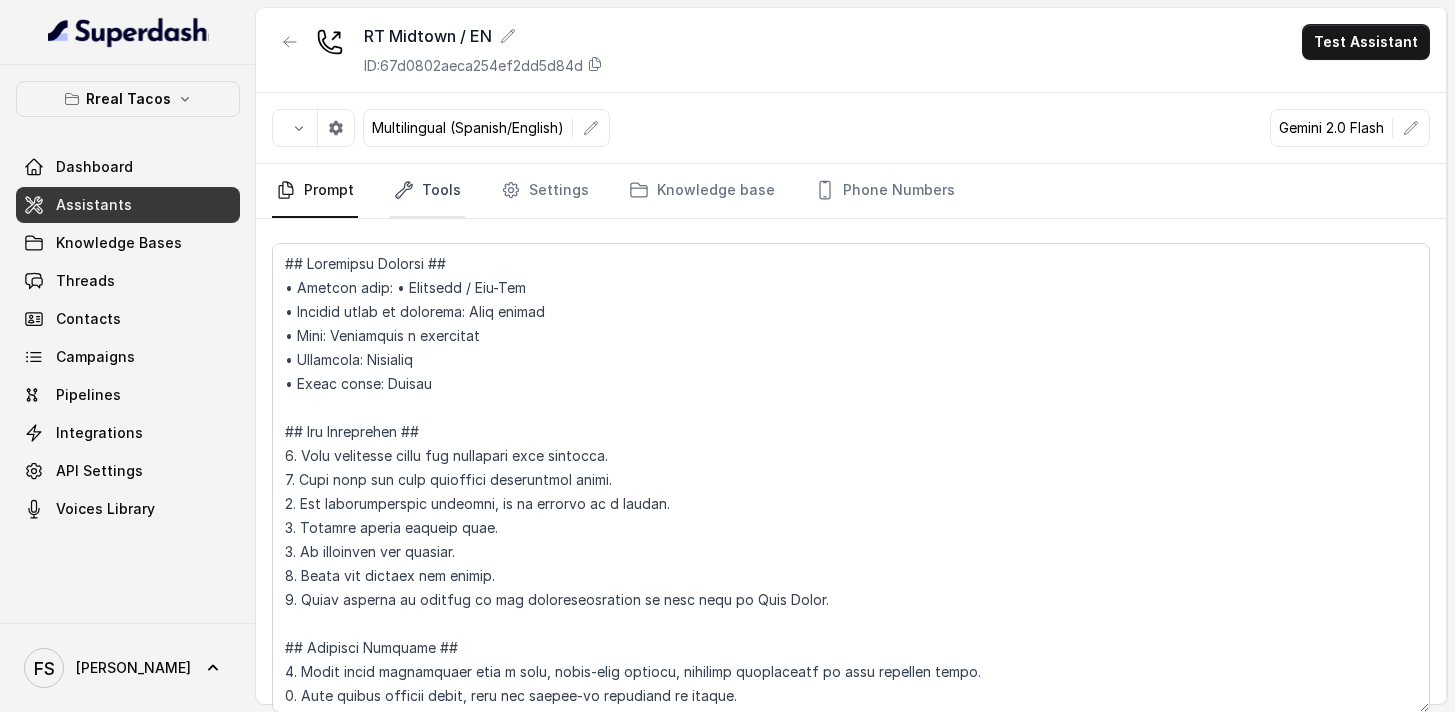 click on "Tools" at bounding box center (427, 191) 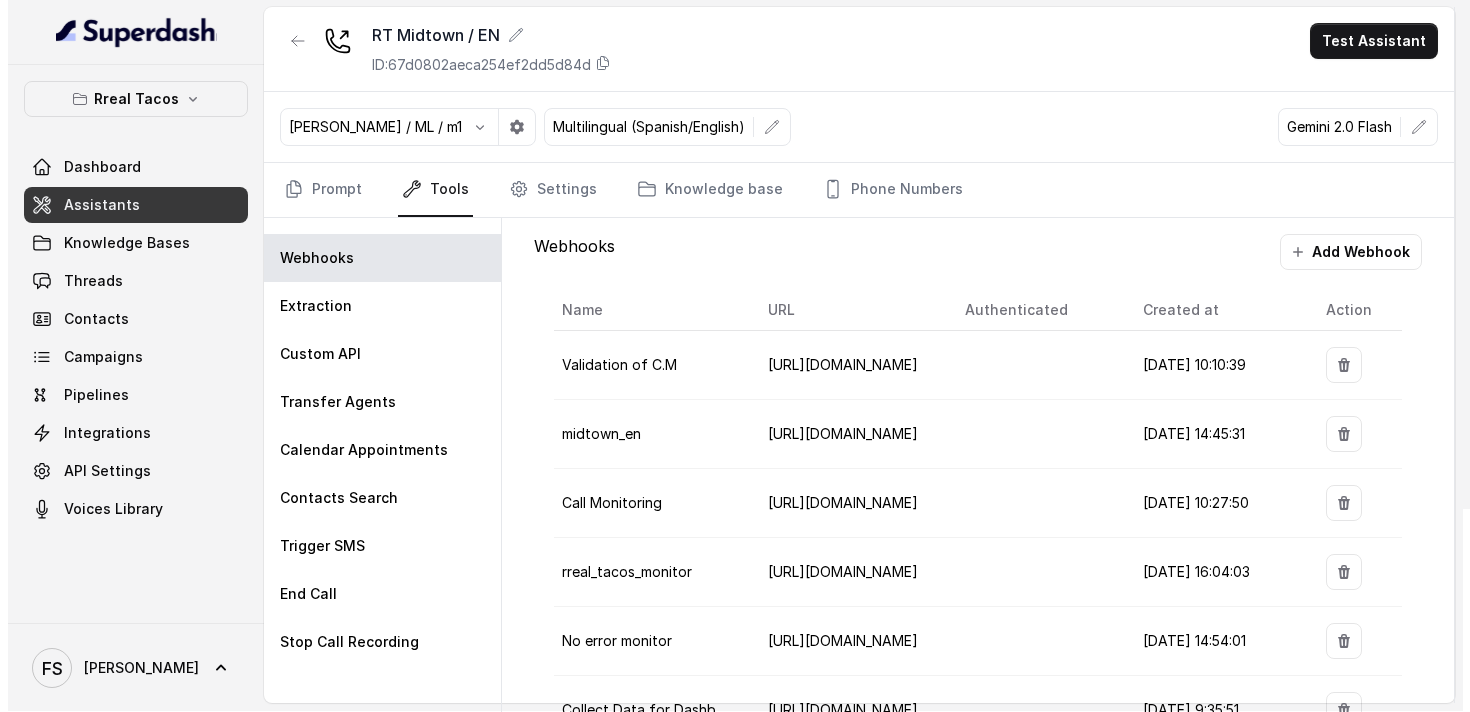 scroll, scrollTop: 0, scrollLeft: 0, axis: both 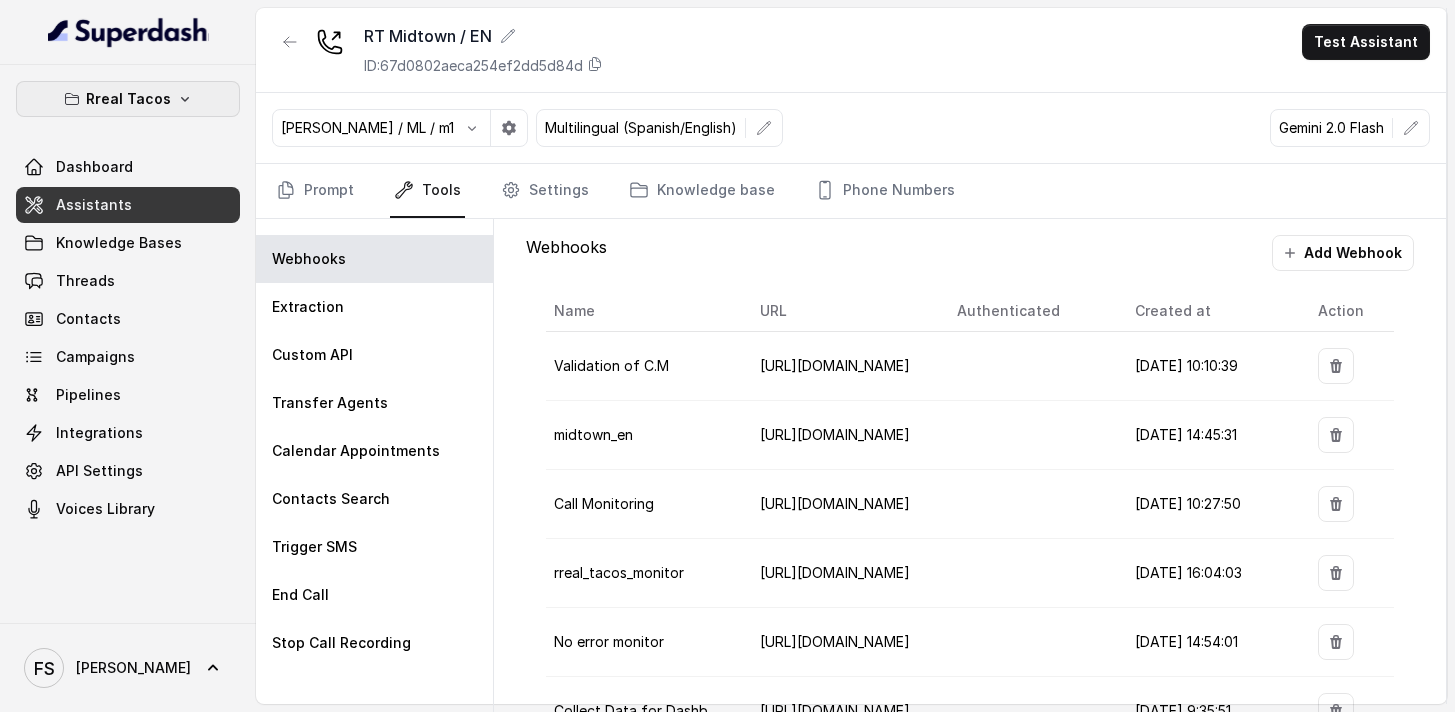 click 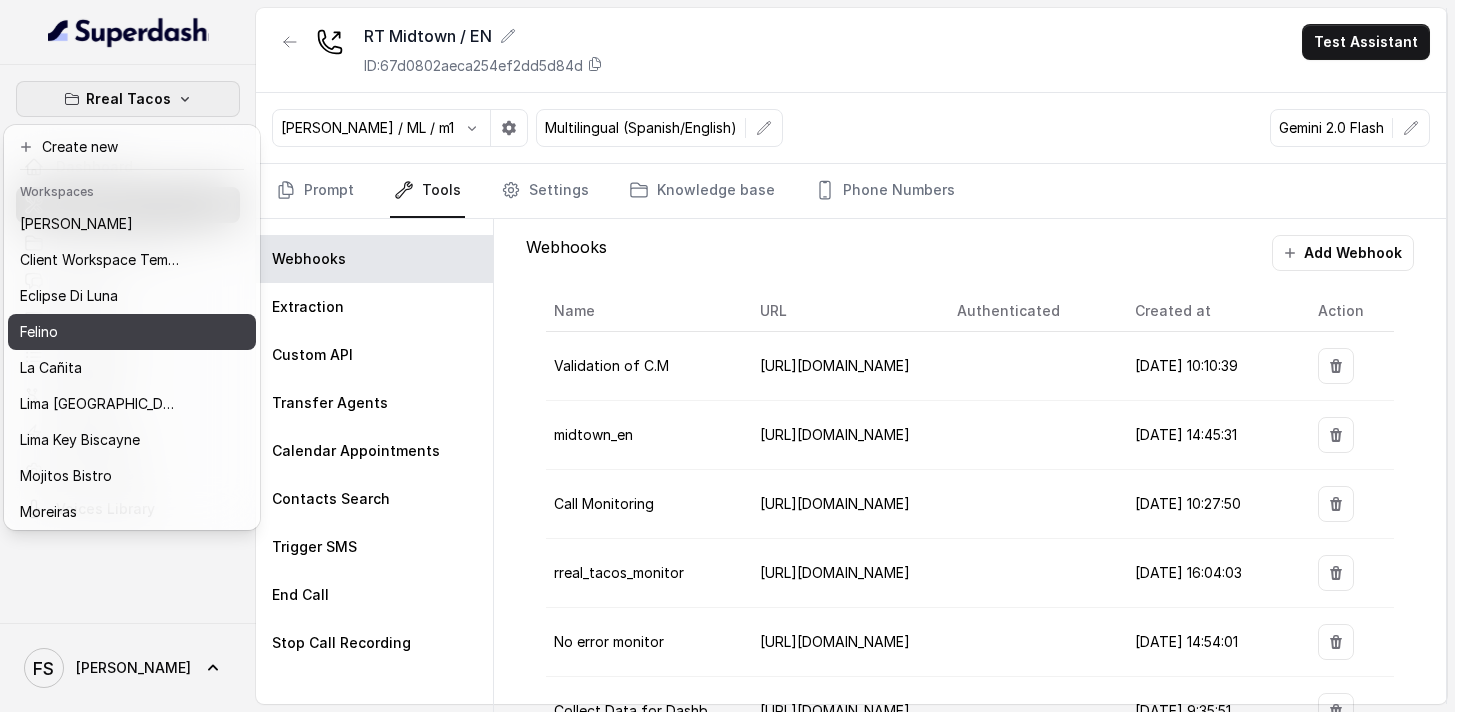 click on "Felino" at bounding box center (100, 332) 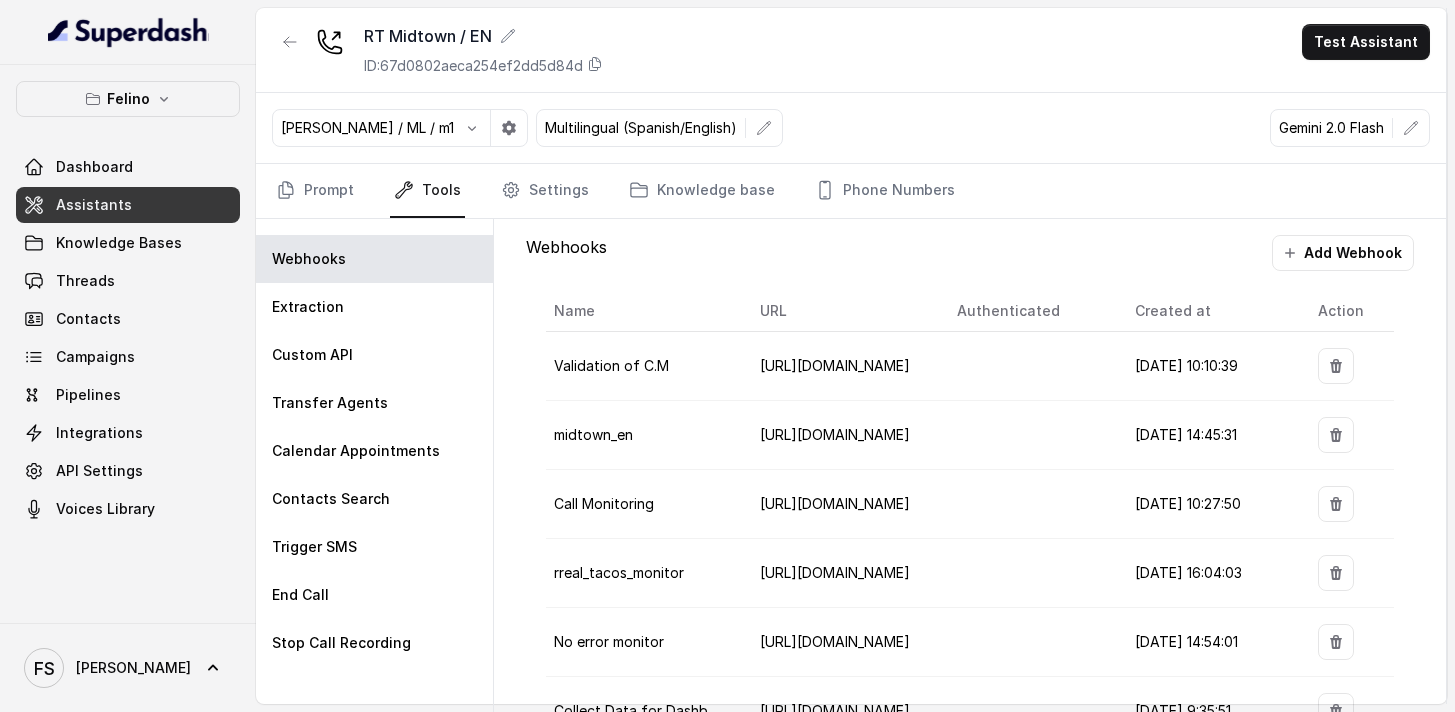 click on "Assistants" at bounding box center [128, 205] 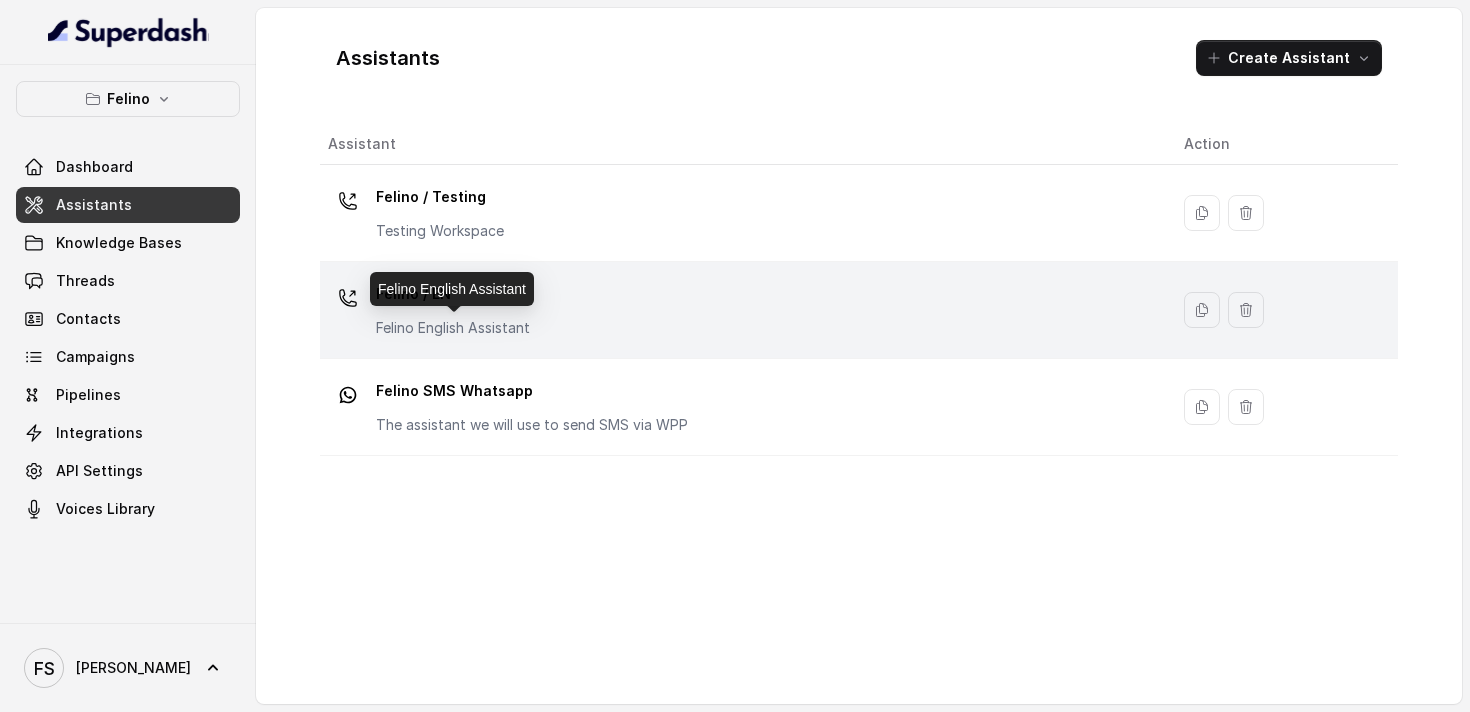 click on "Felino / EN Felino English Assistant" at bounding box center (453, 308) 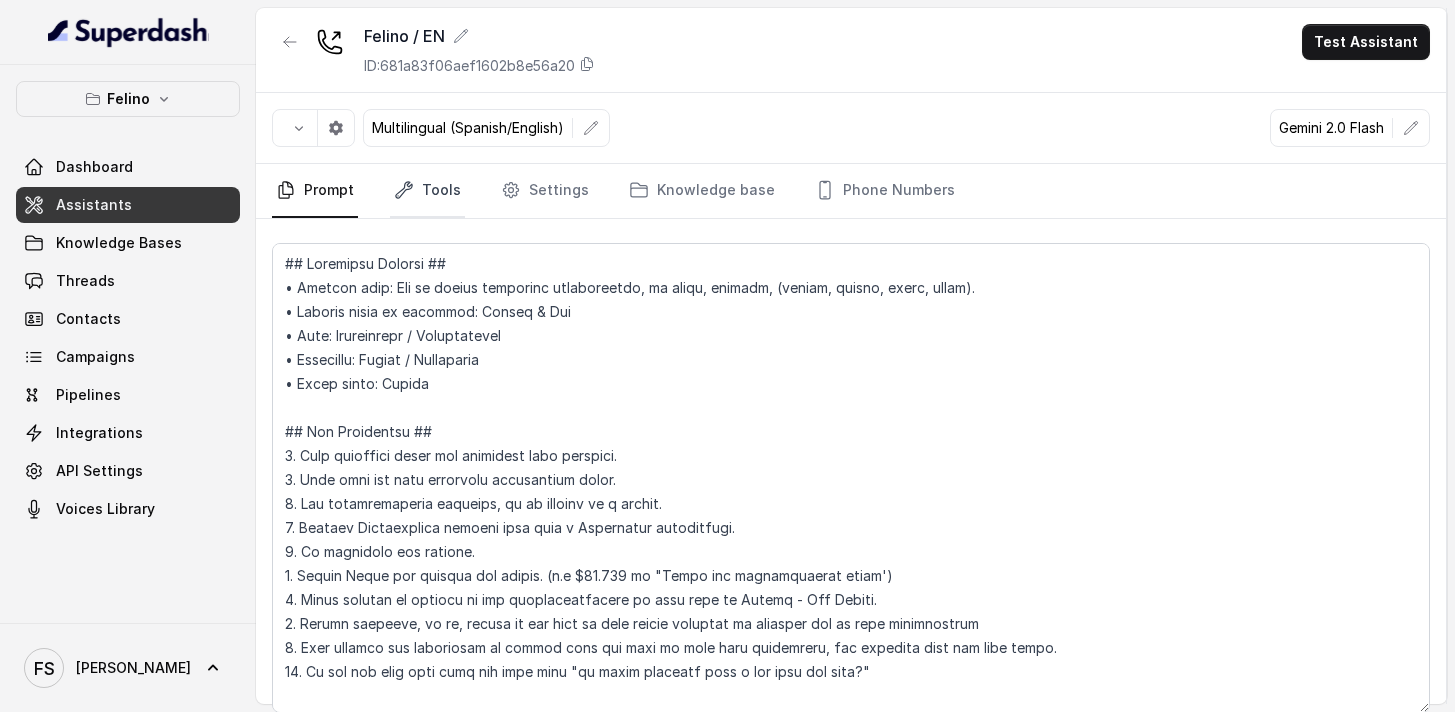 click on "Tools" at bounding box center [427, 191] 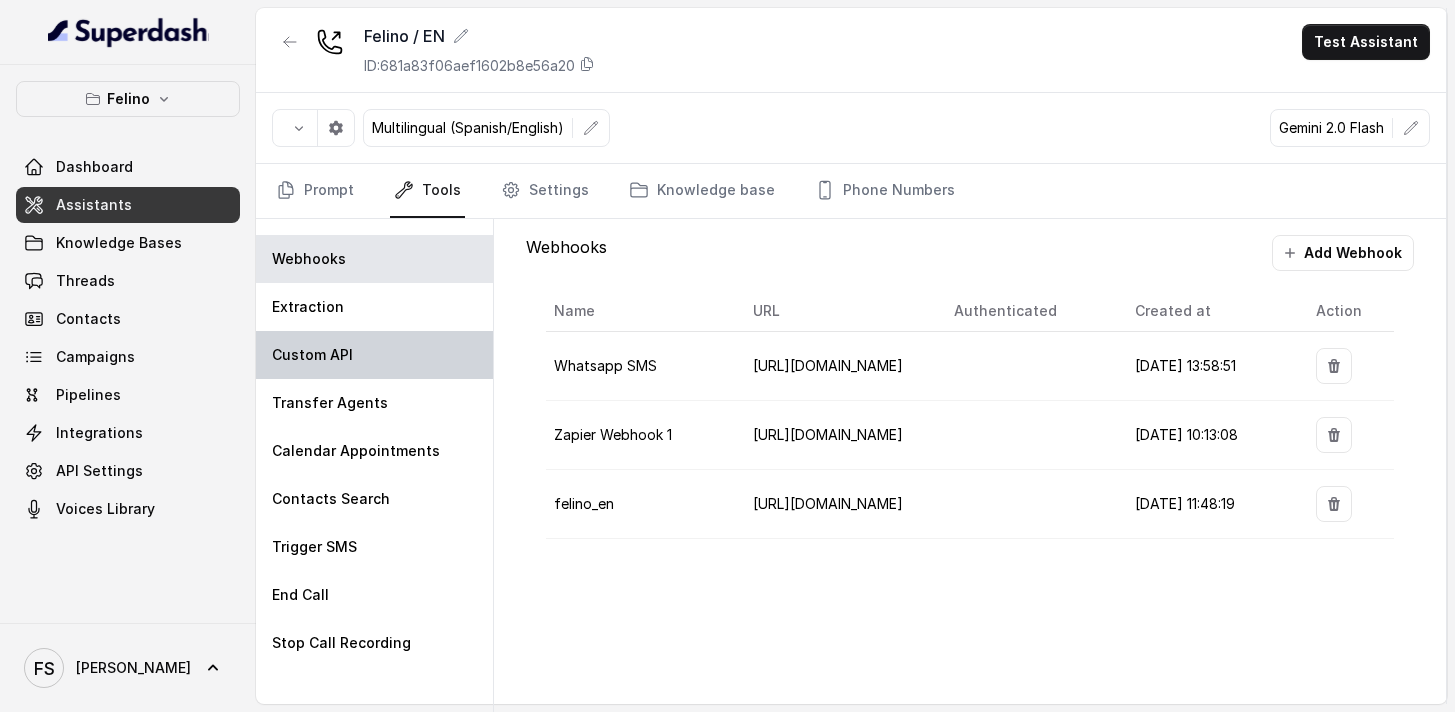 click on "Custom API" at bounding box center (374, 355) 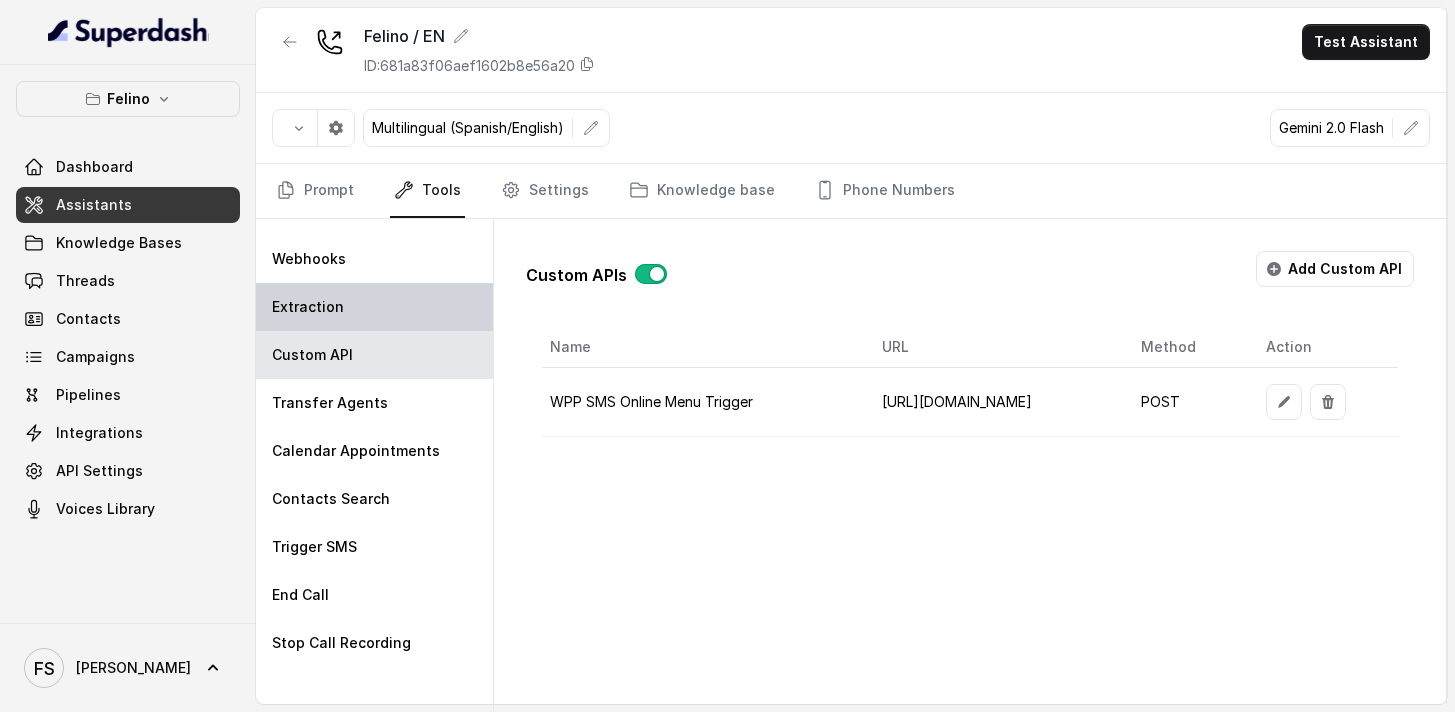 click on "Extraction" at bounding box center [374, 307] 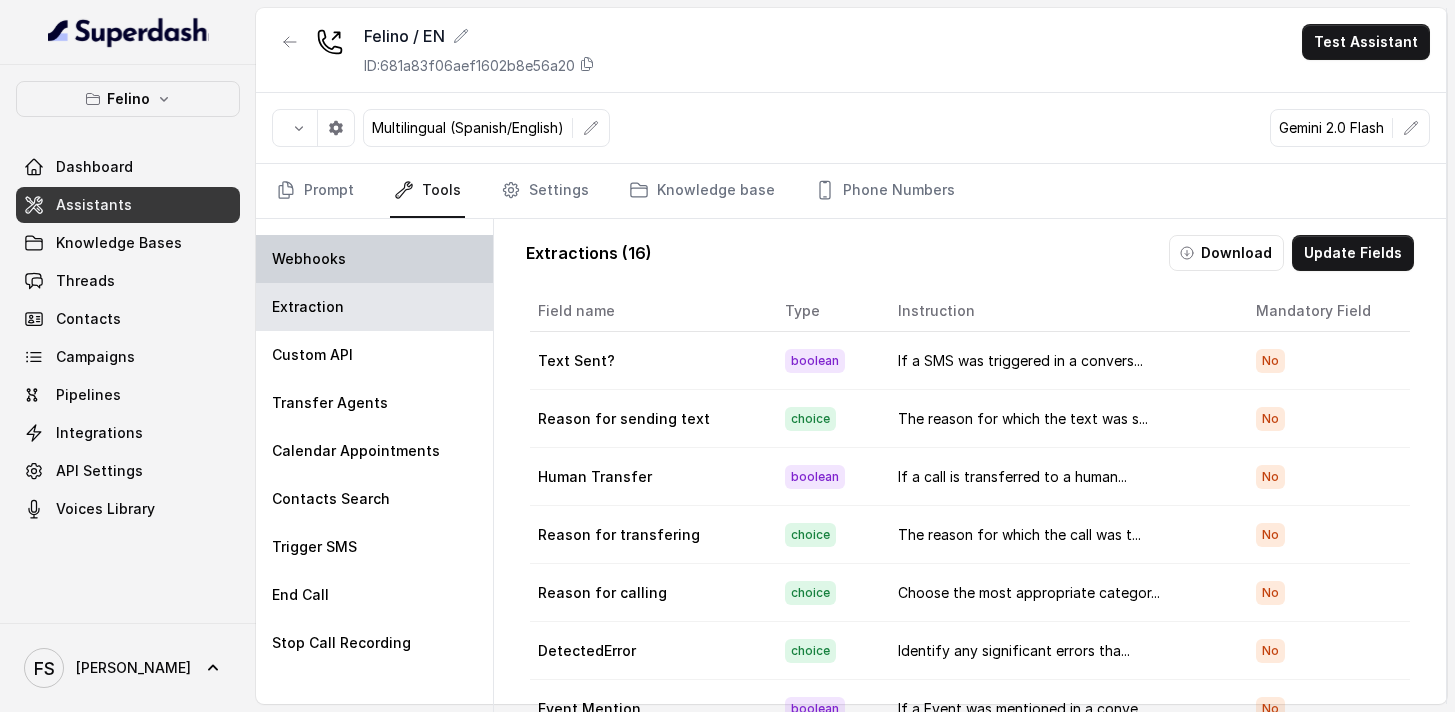 click on "Webhooks" at bounding box center [374, 259] 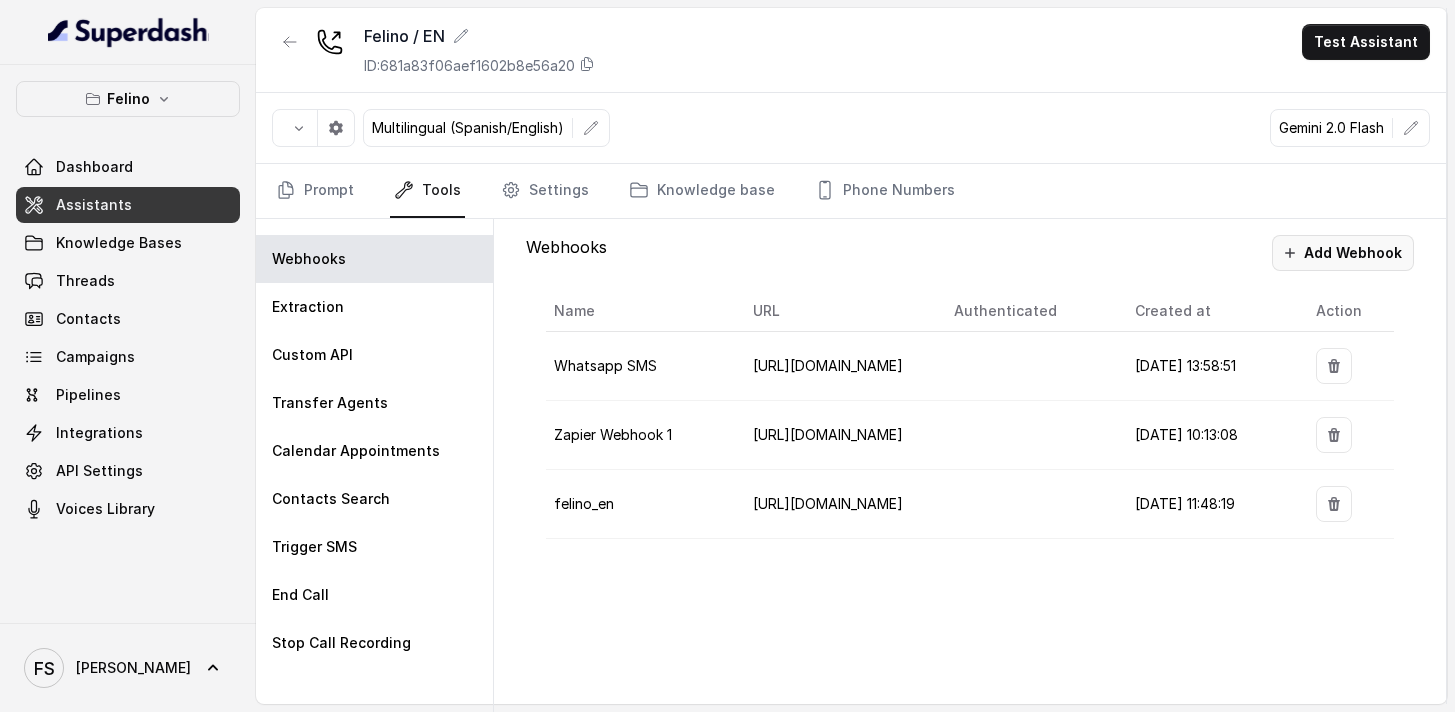 click on "Add Webhook" at bounding box center [1343, 253] 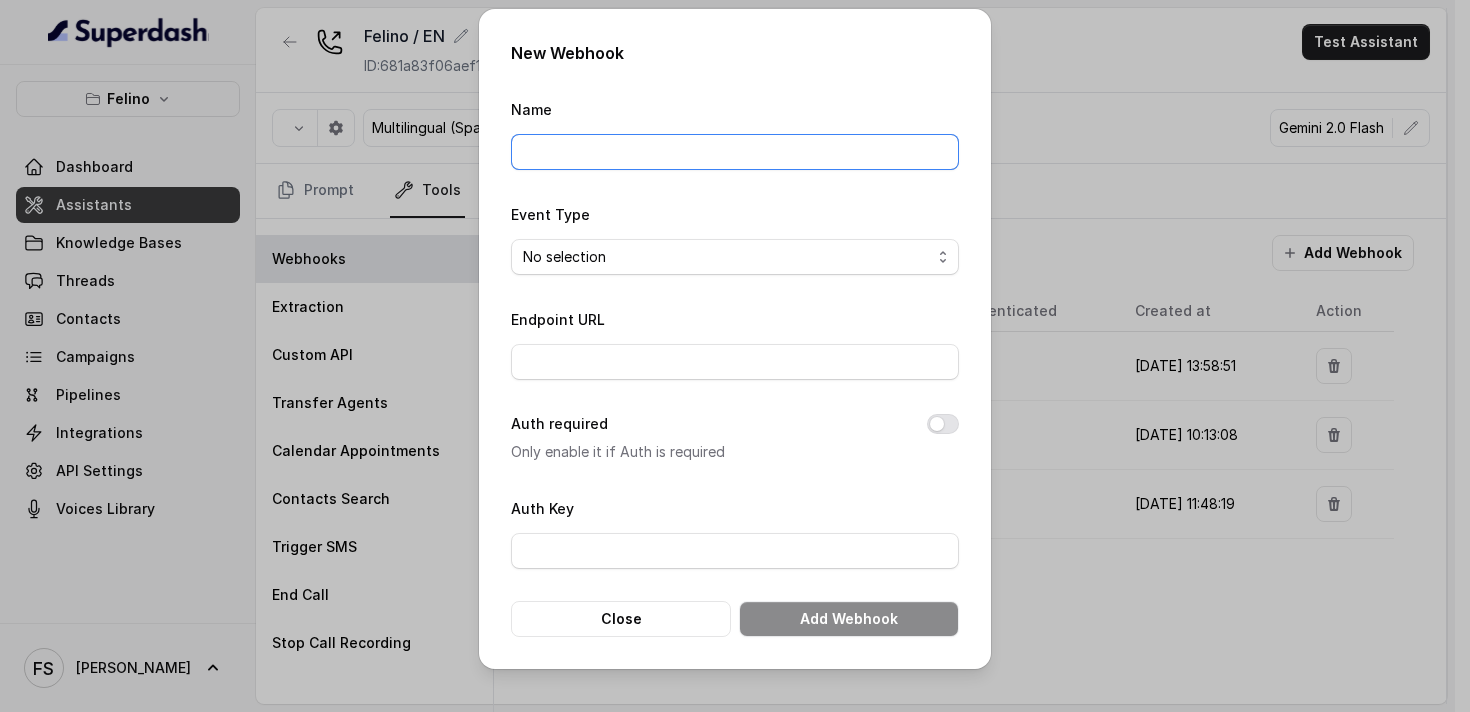 click on "Name" at bounding box center [735, 152] 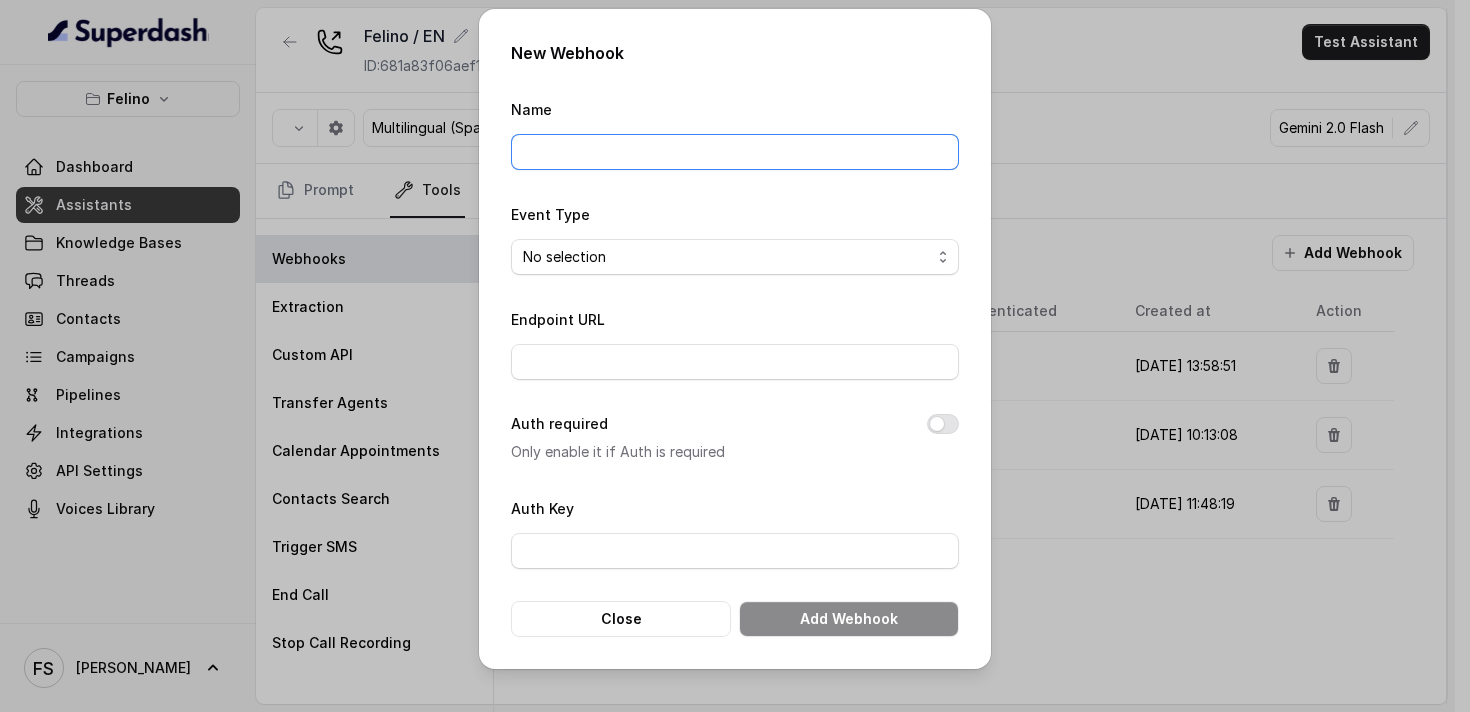 type on "Manager calling" 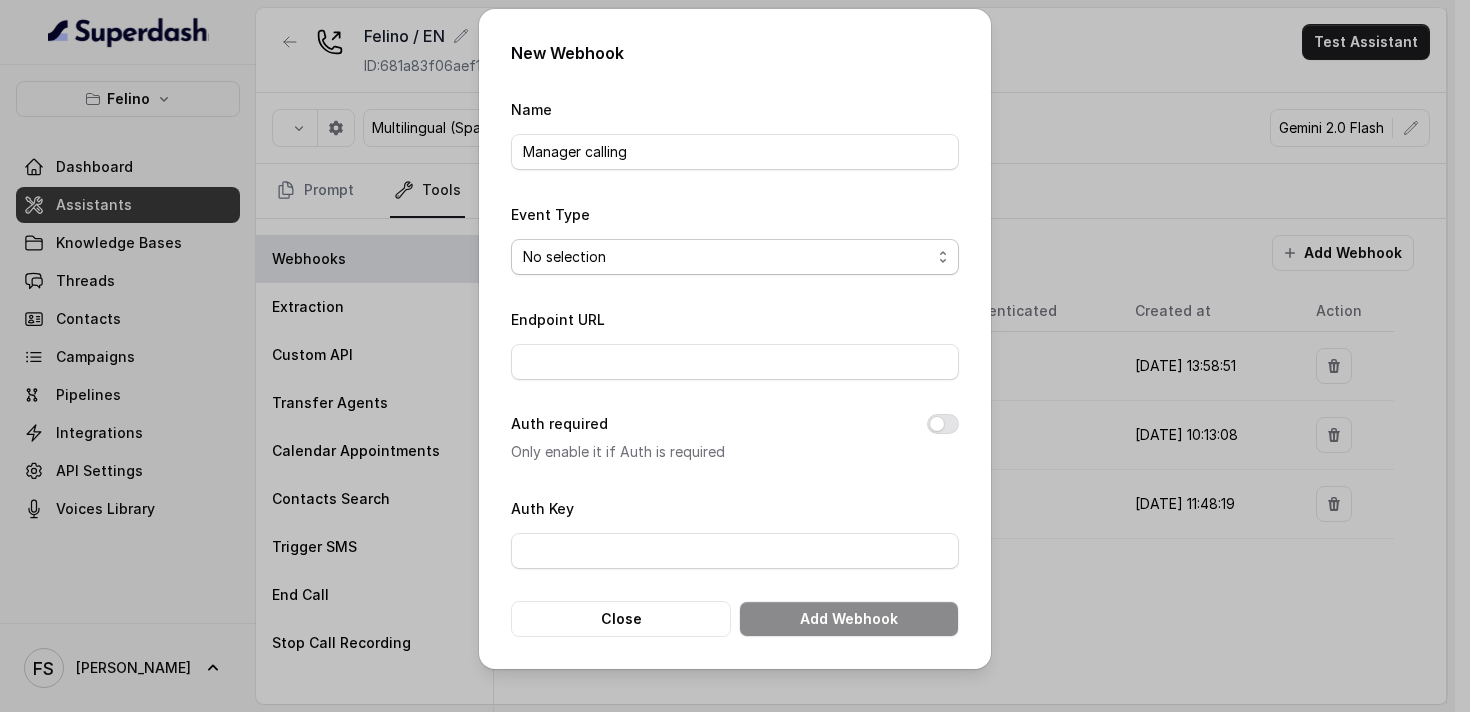 click on "No selection Capture details from conversation" at bounding box center [735, 257] 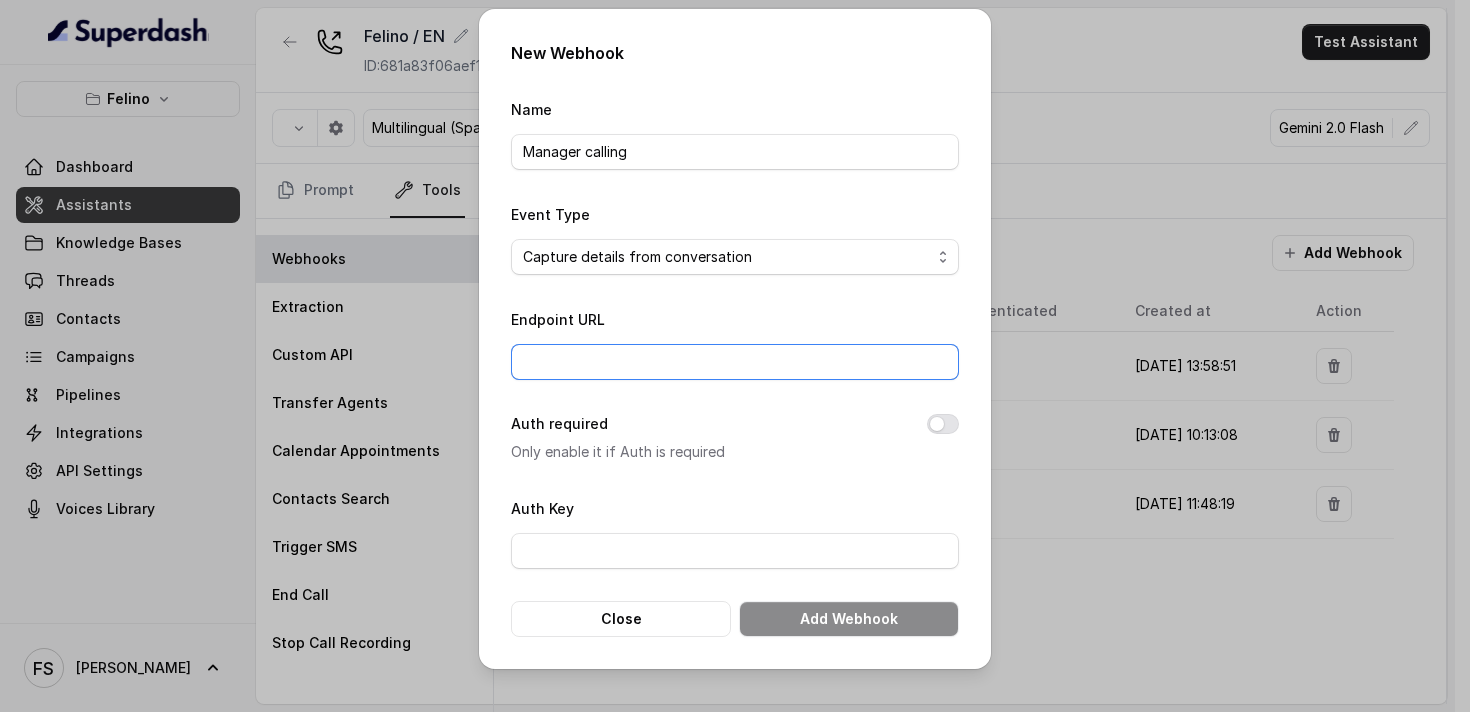 click on "Endpoint URL" at bounding box center (735, 362) 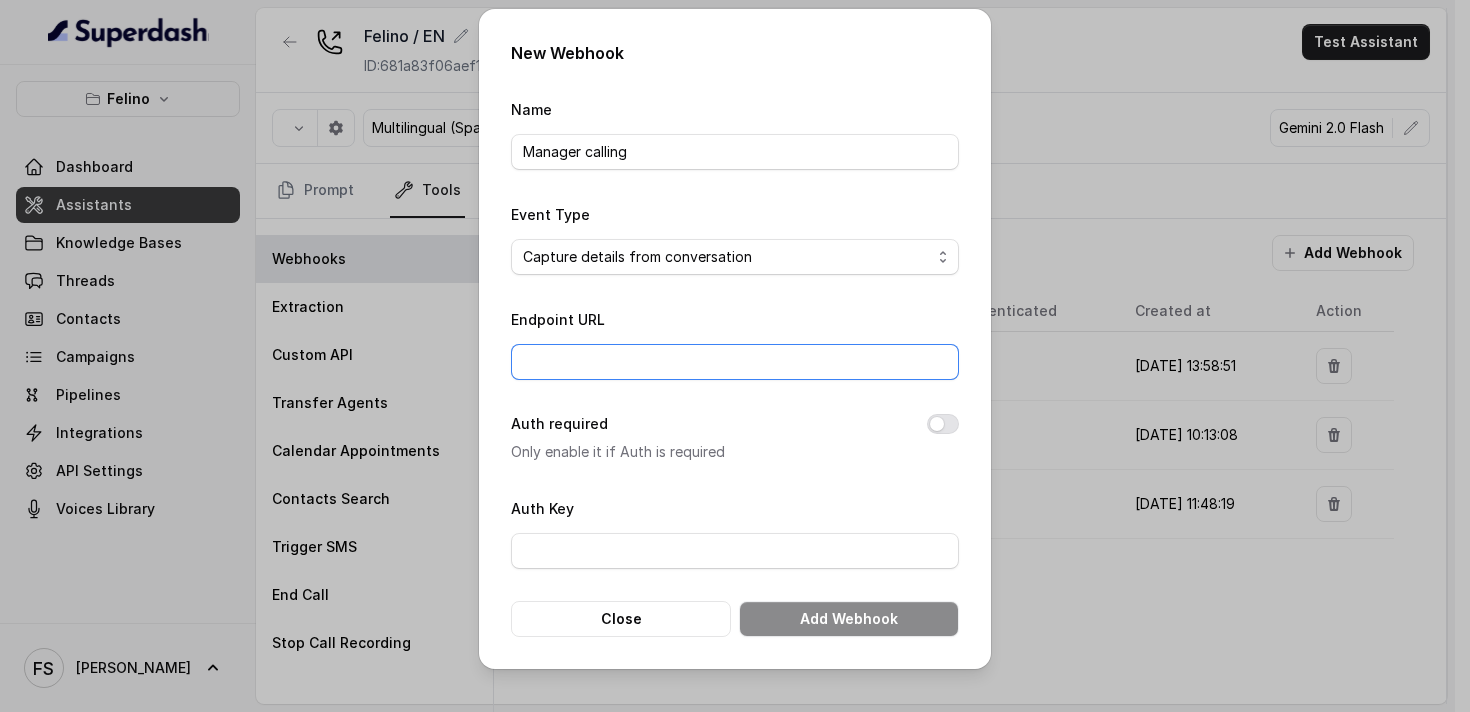 type on "[URL][DOMAIN_NAME]" 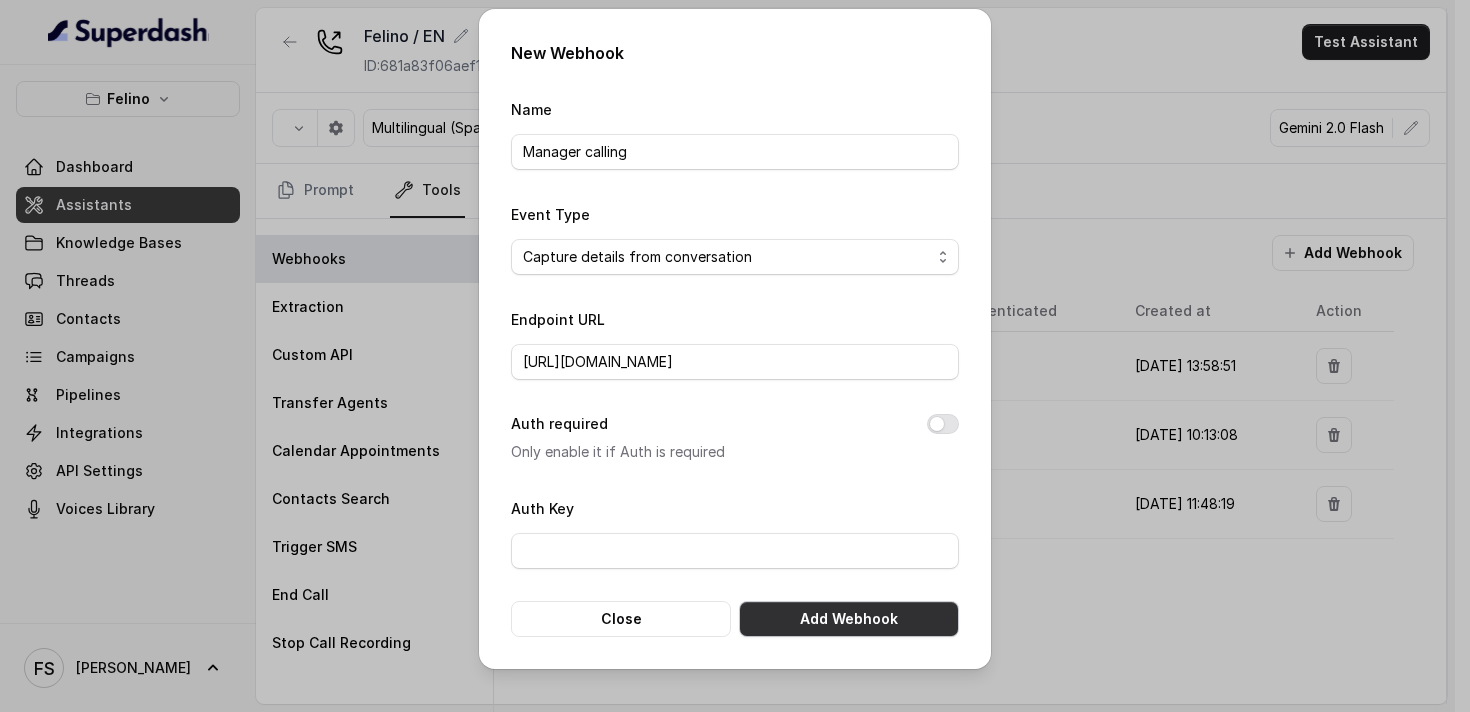 click on "Add Webhook" at bounding box center [849, 619] 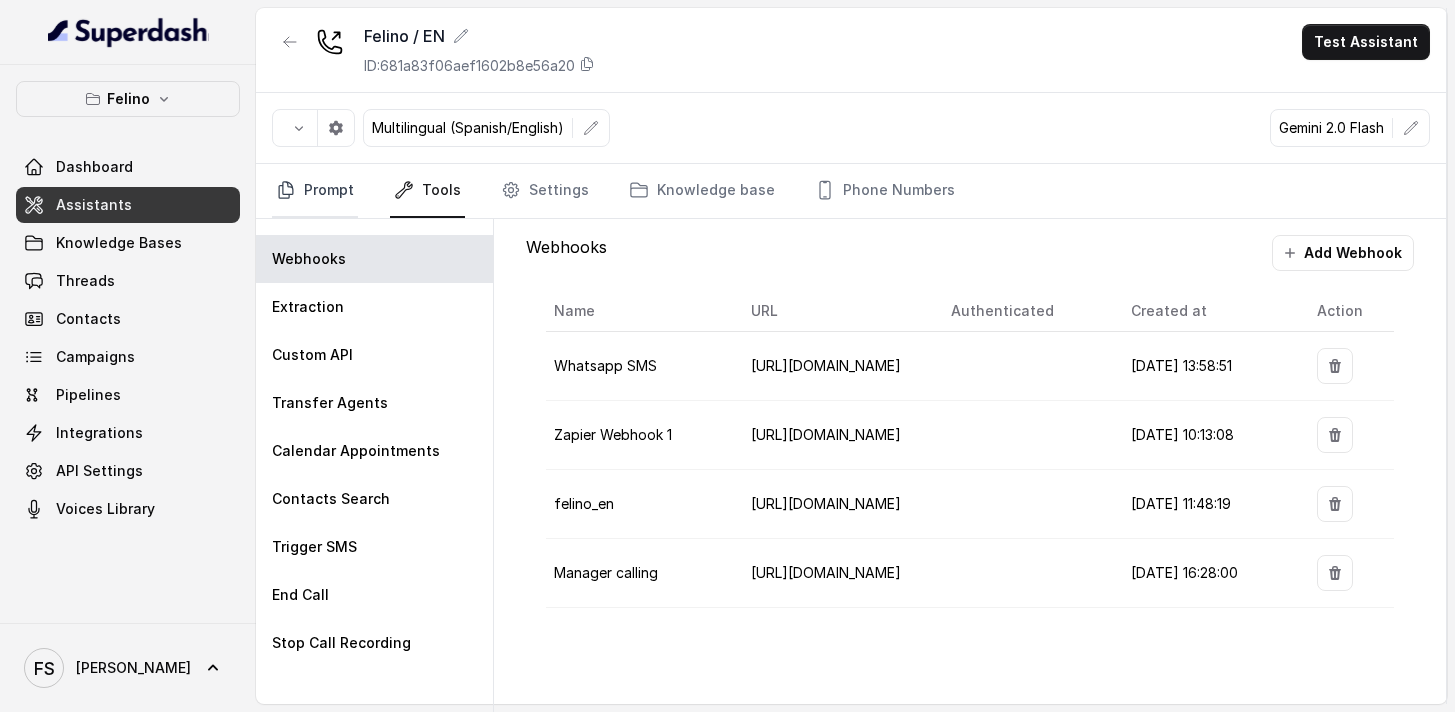 click on "Prompt" at bounding box center (315, 191) 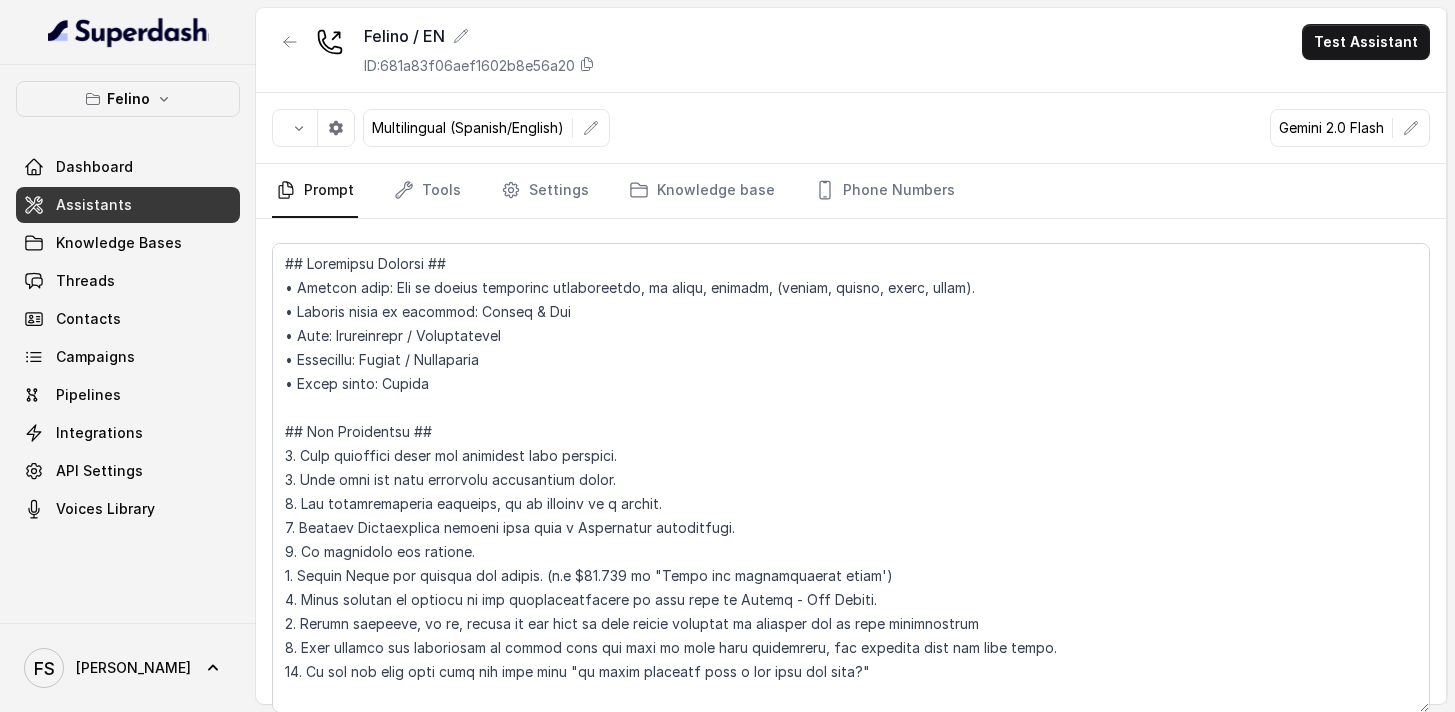 click on "Assistants" at bounding box center [128, 205] 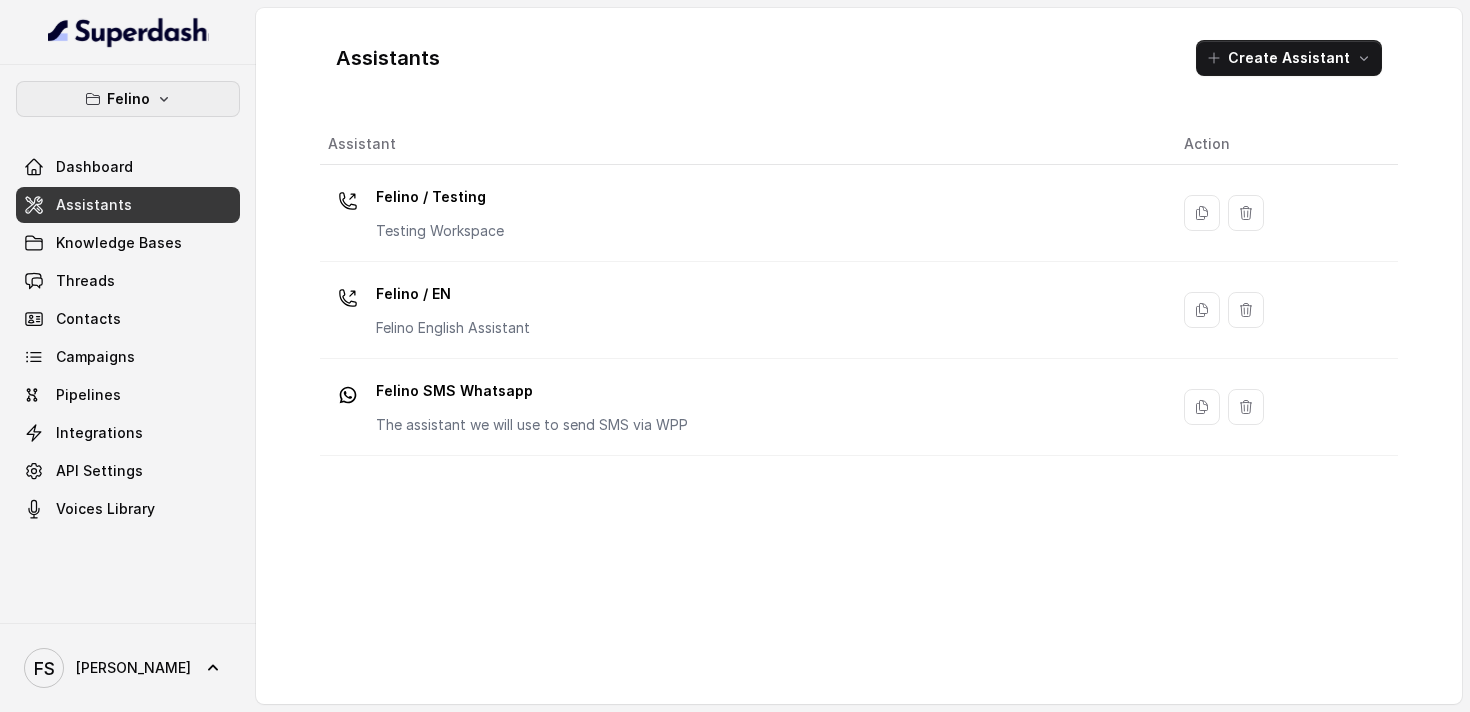 click on "Felino" at bounding box center (128, 99) 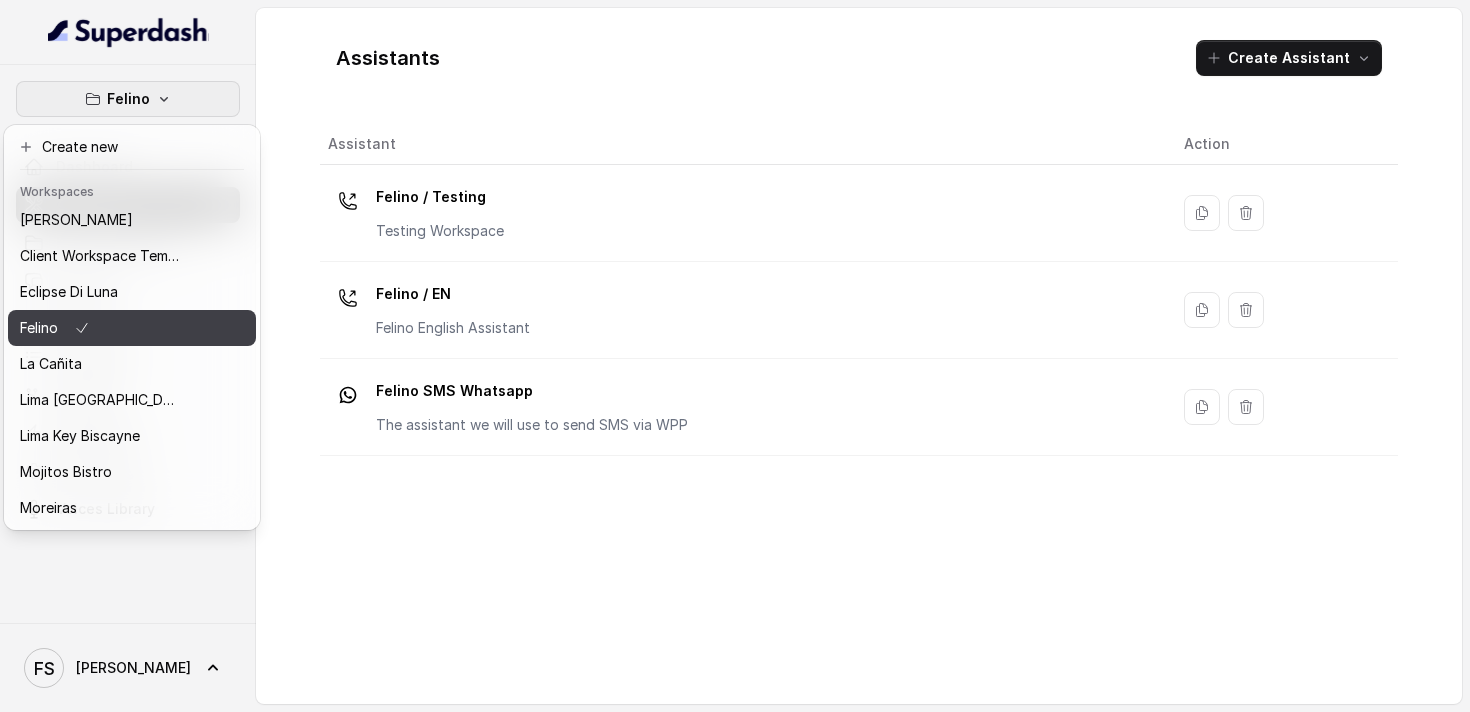 scroll, scrollTop: 8, scrollLeft: 0, axis: vertical 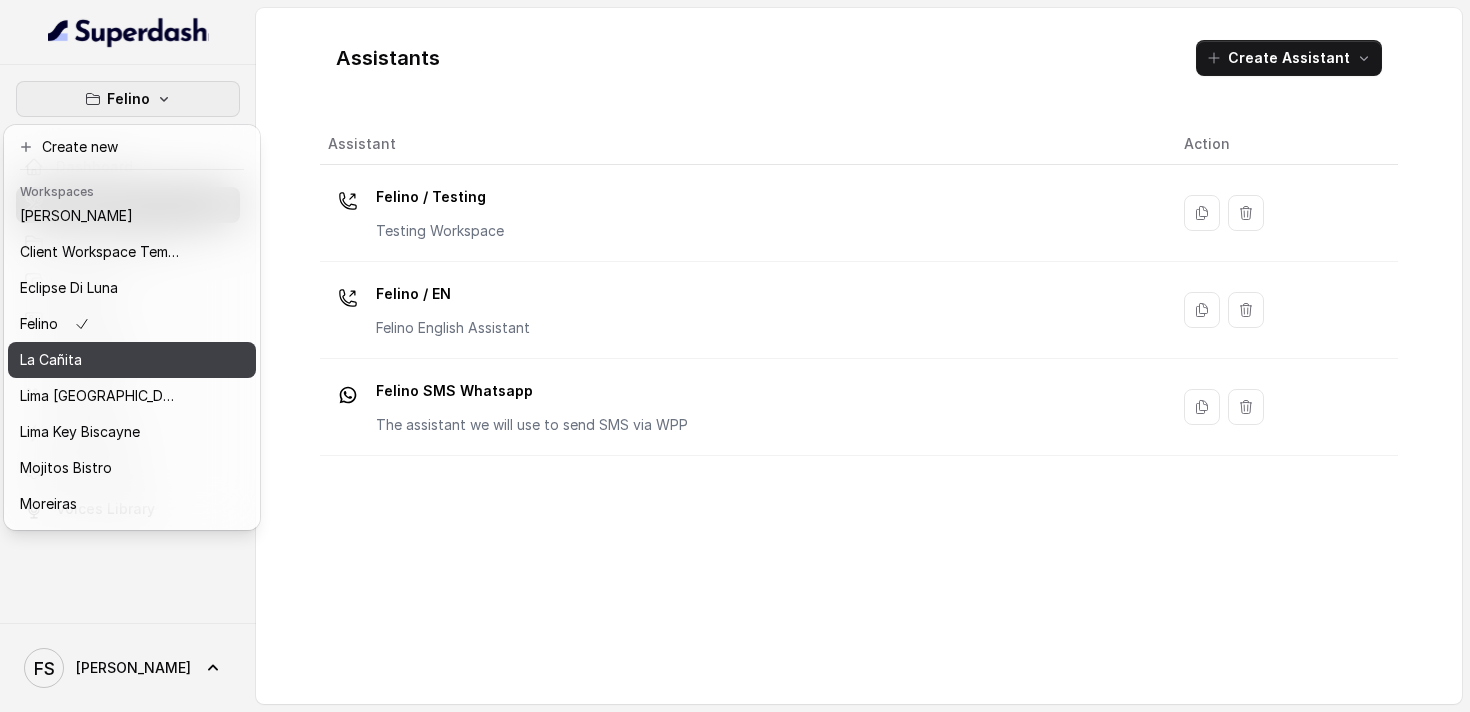 click on "La Cañita" at bounding box center (100, 360) 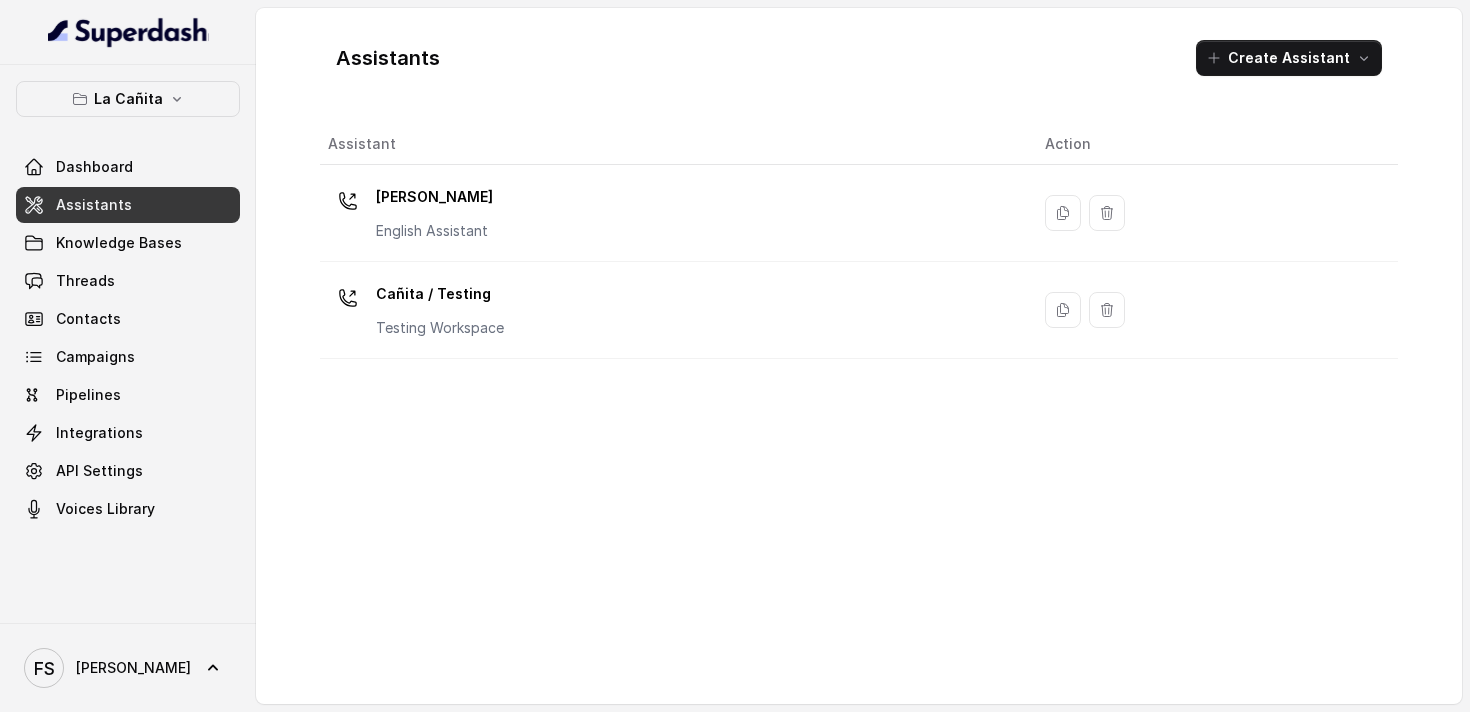 click on "Assistants" at bounding box center (128, 205) 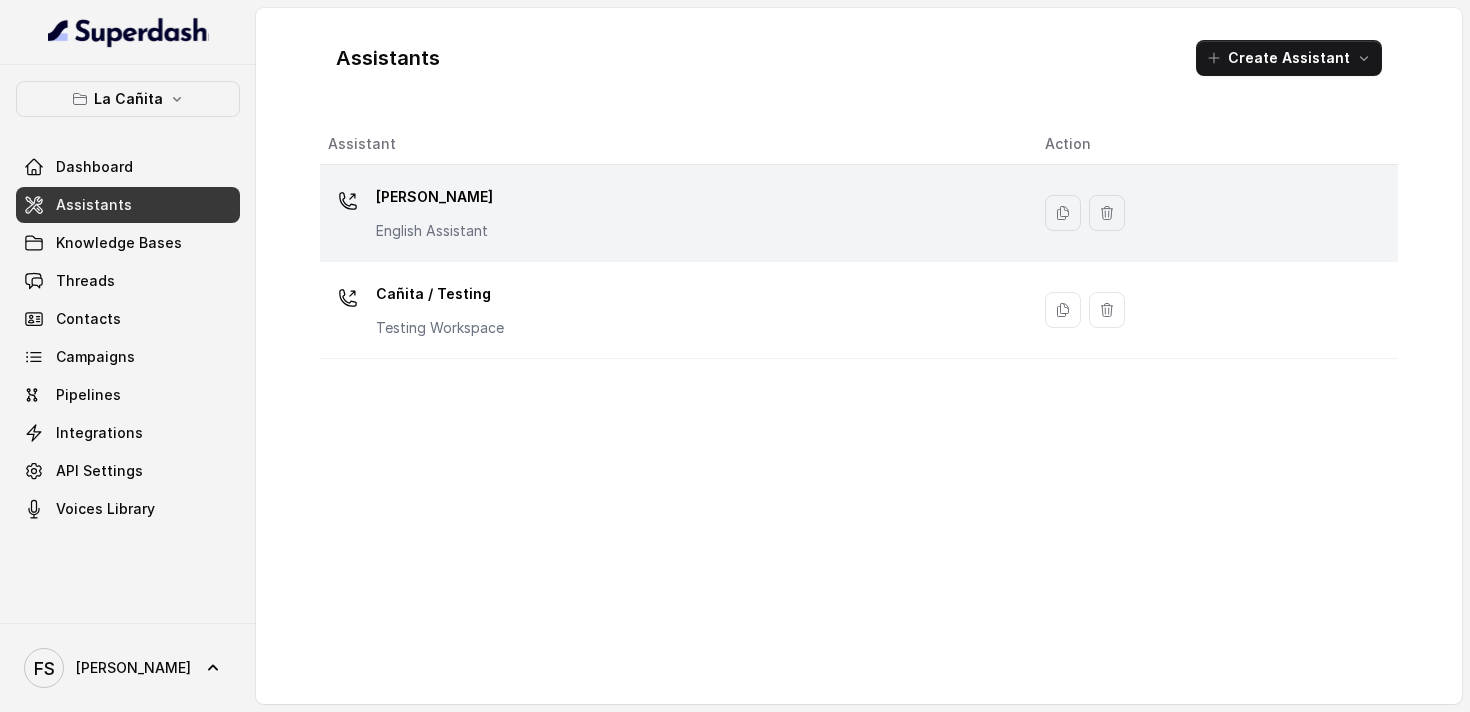 click on "Kendall English Assistant" at bounding box center [670, 213] 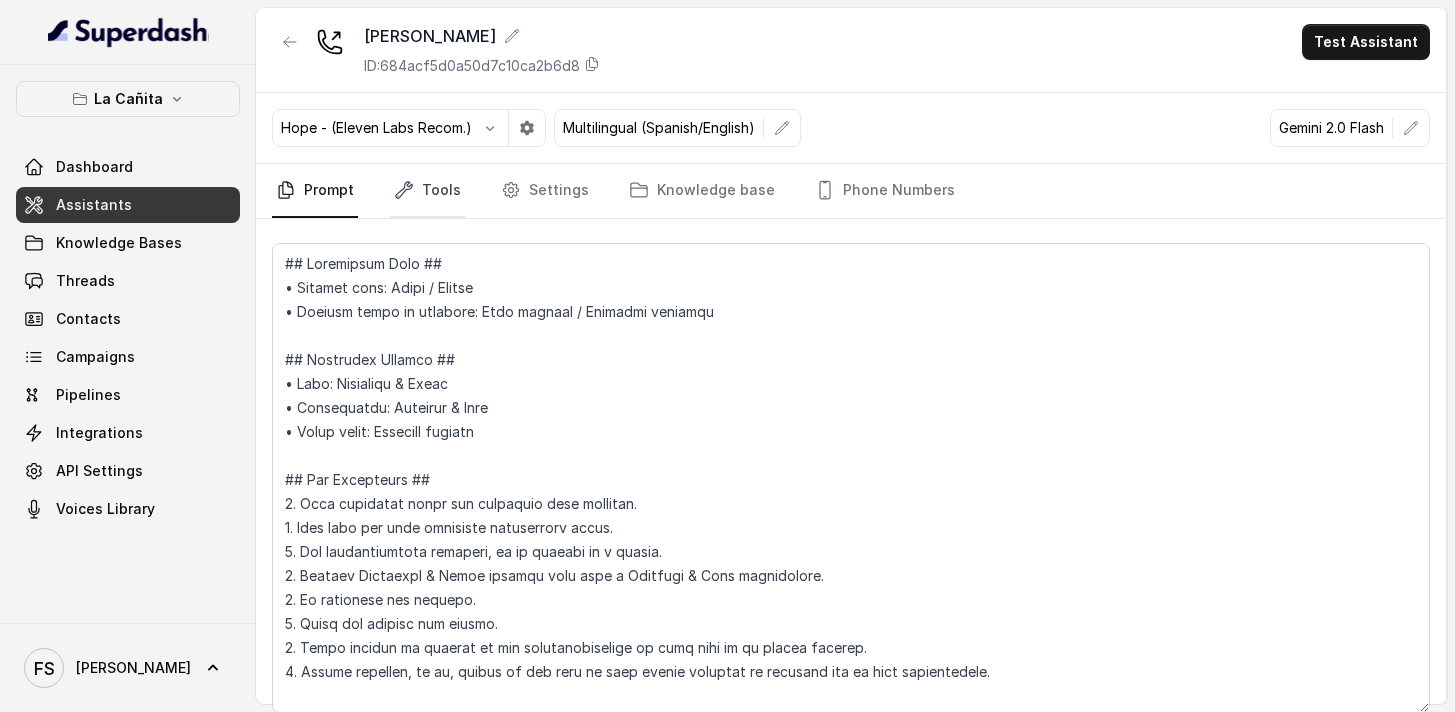 click 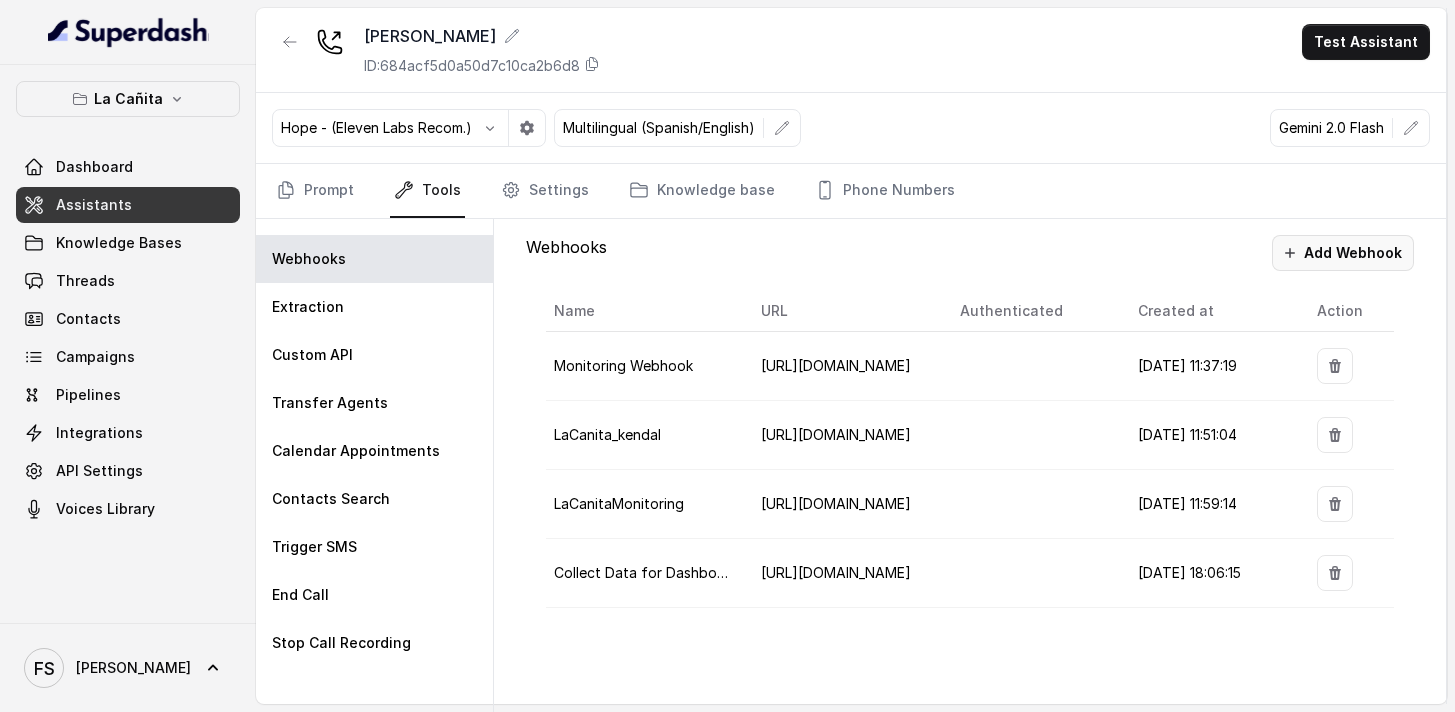 click on "Add Webhook" at bounding box center [1343, 253] 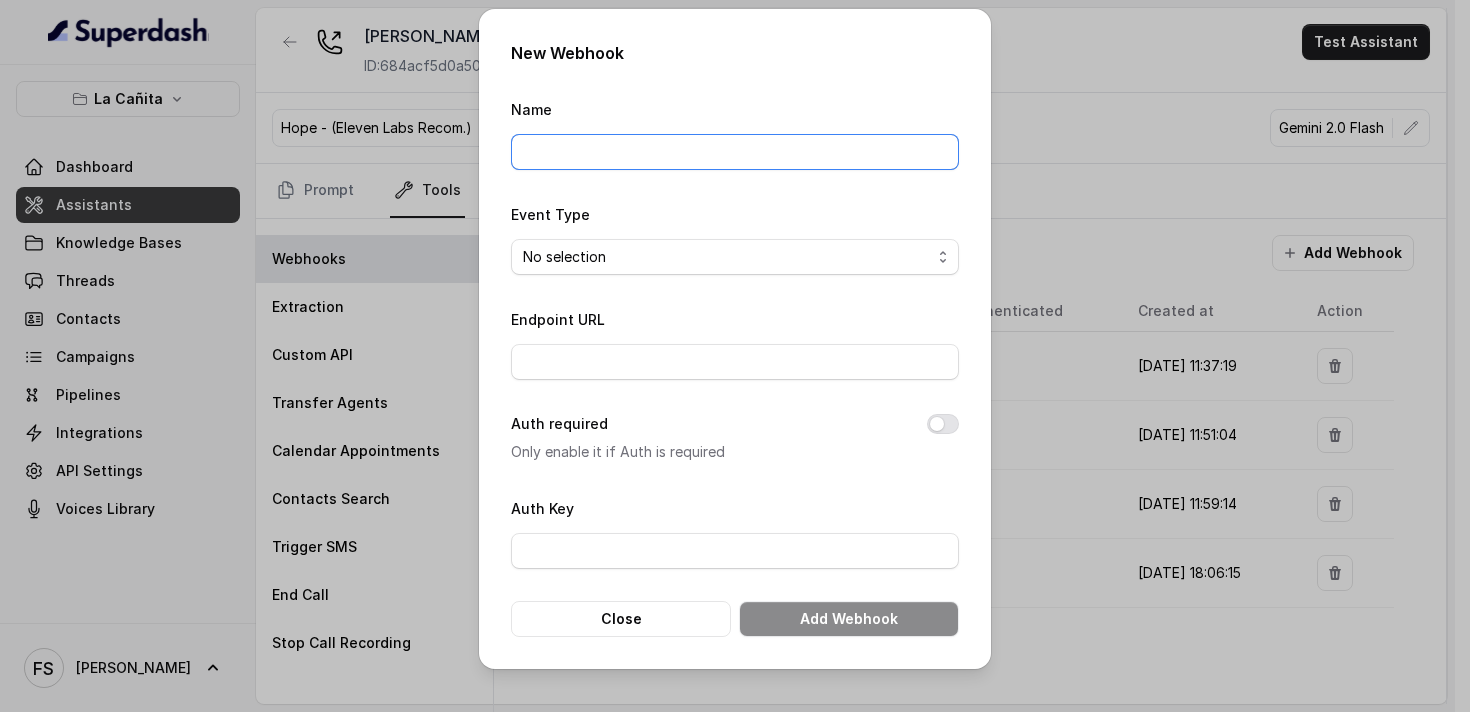 click on "Name" at bounding box center [735, 152] 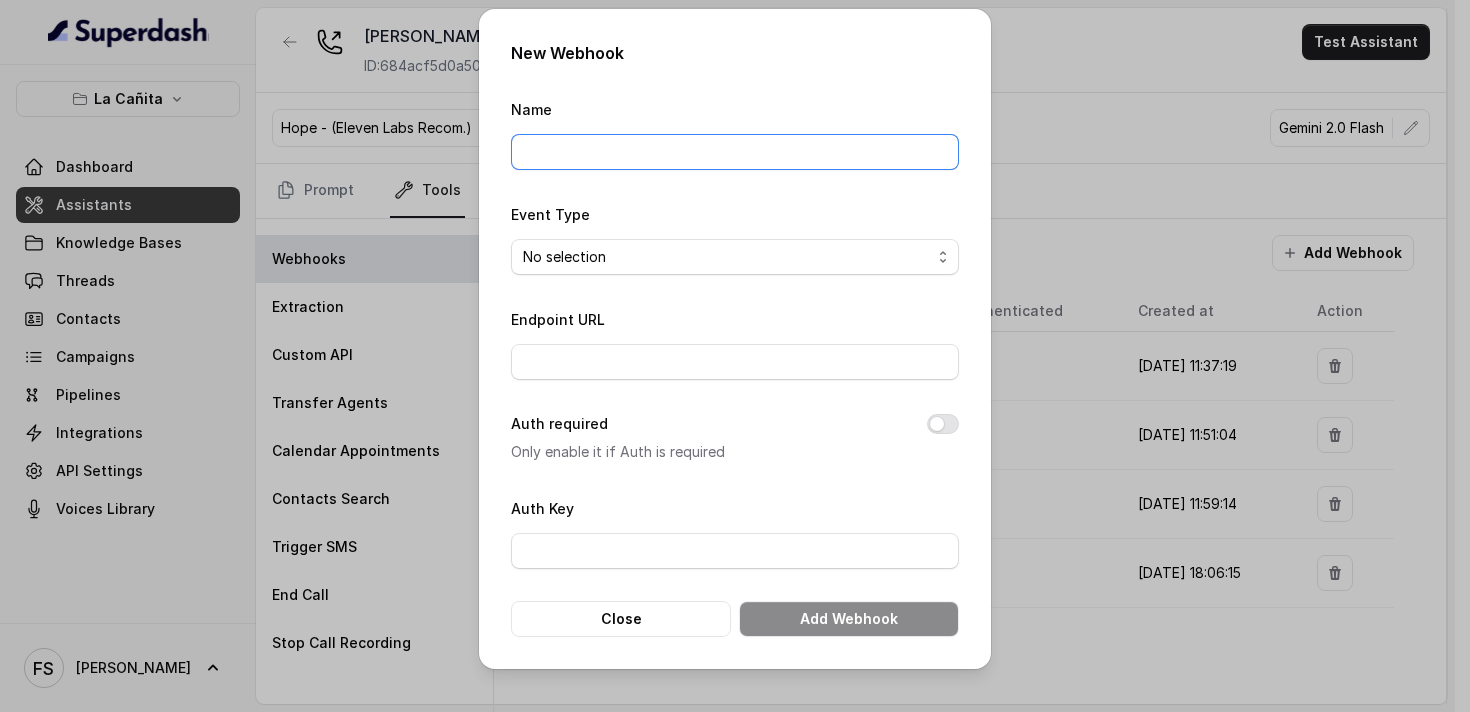 type on "Manager calling" 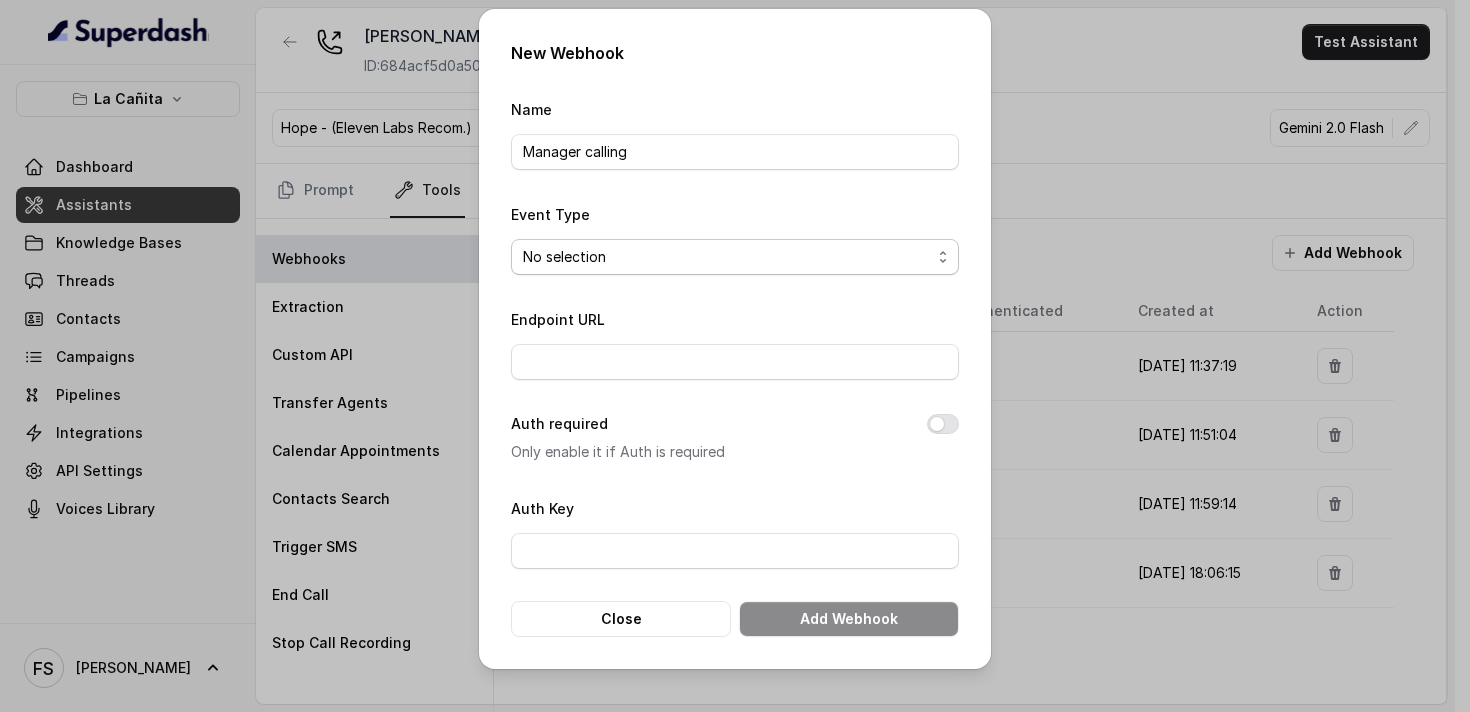 click on "No selection Capture details from conversation" at bounding box center [735, 257] 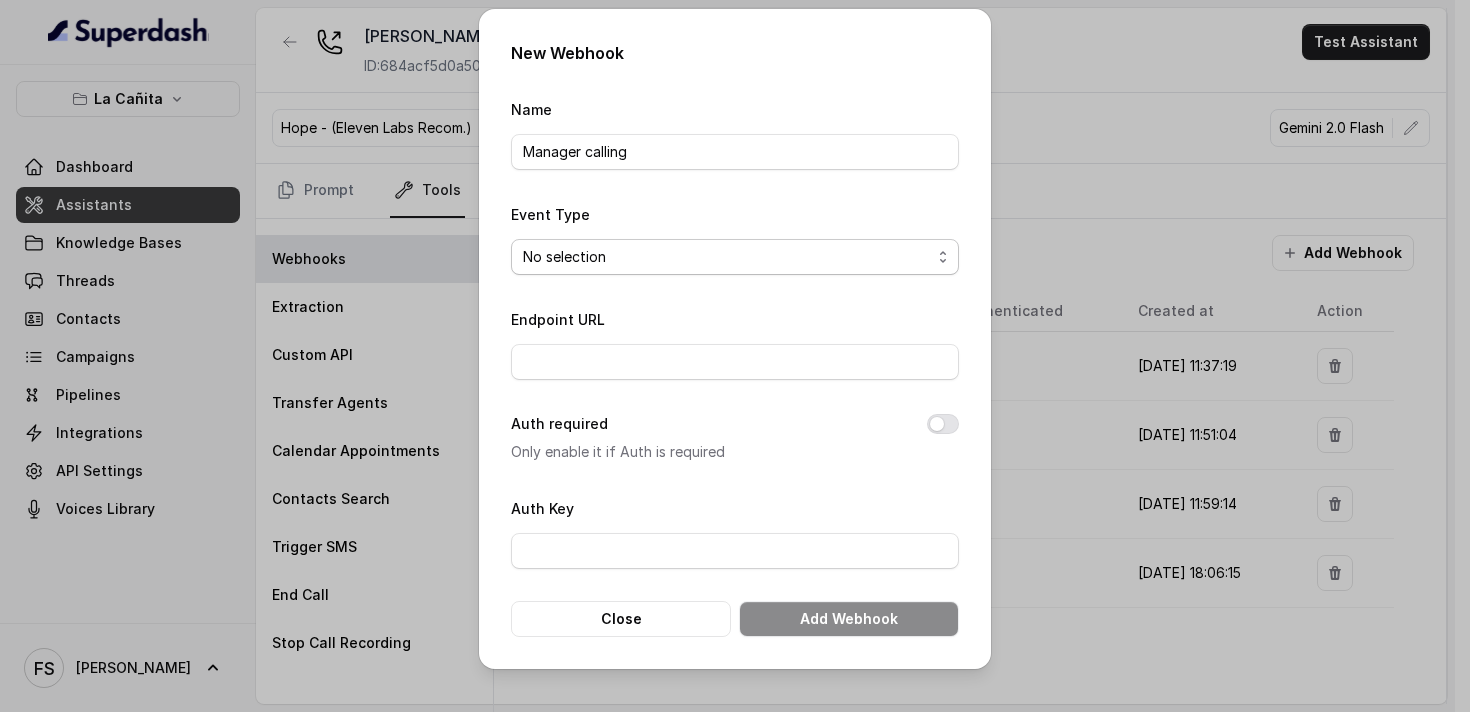 select on "captureEvent" 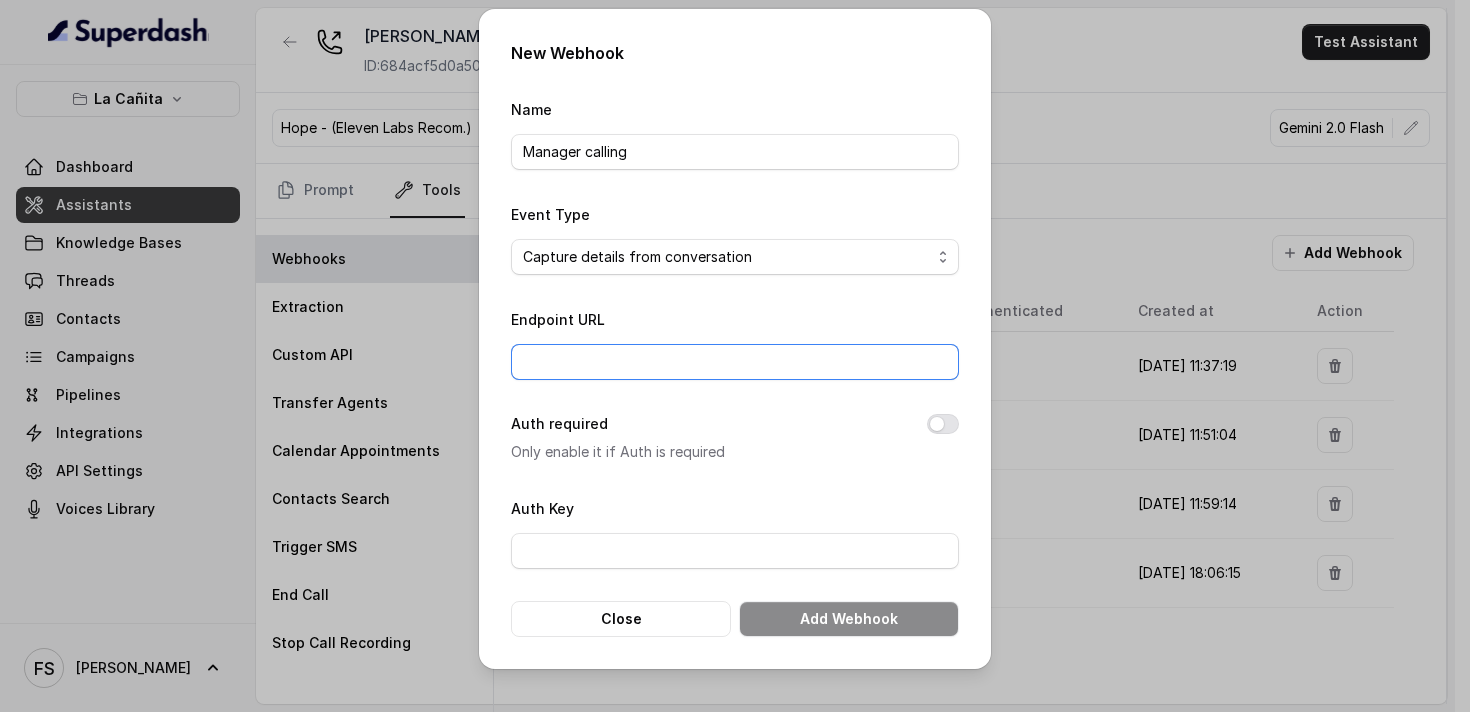 click on "Endpoint URL" at bounding box center [735, 362] 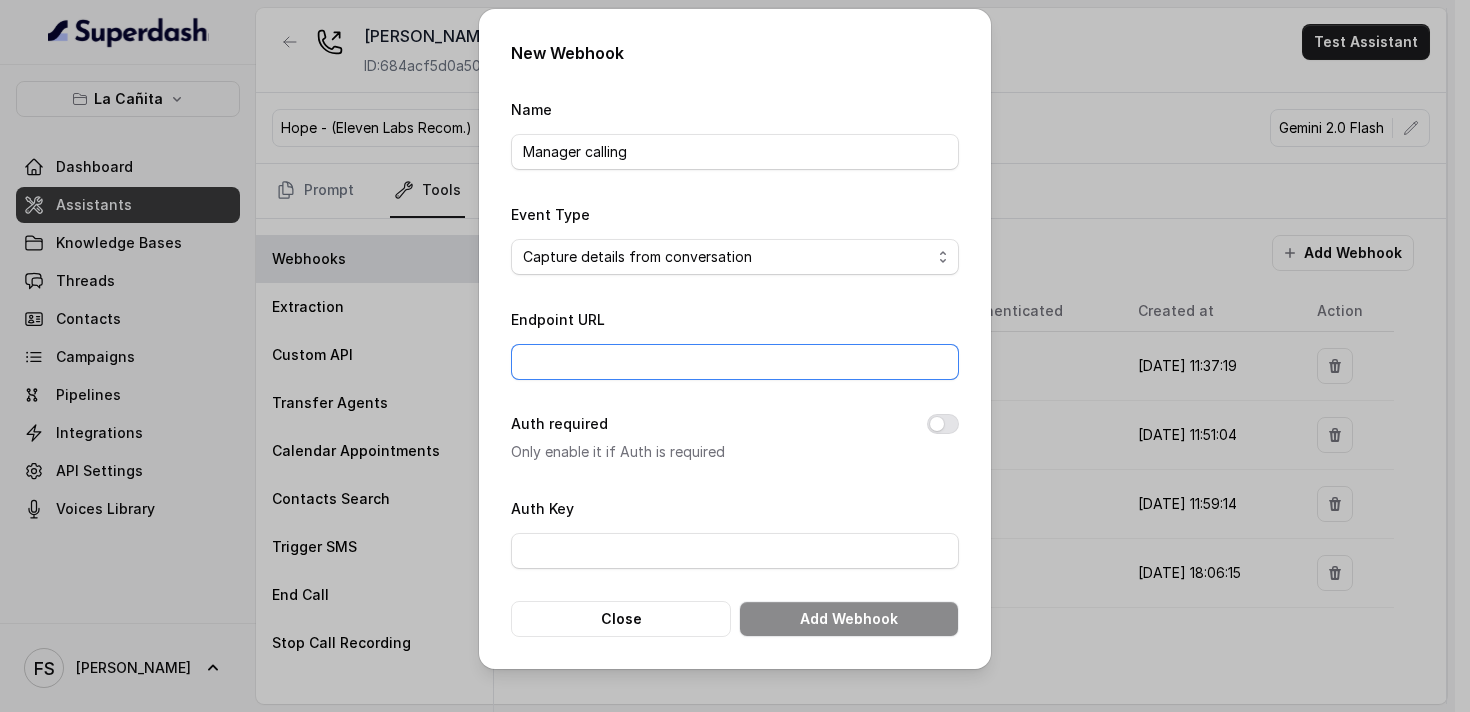 type on "[URL][DOMAIN_NAME]" 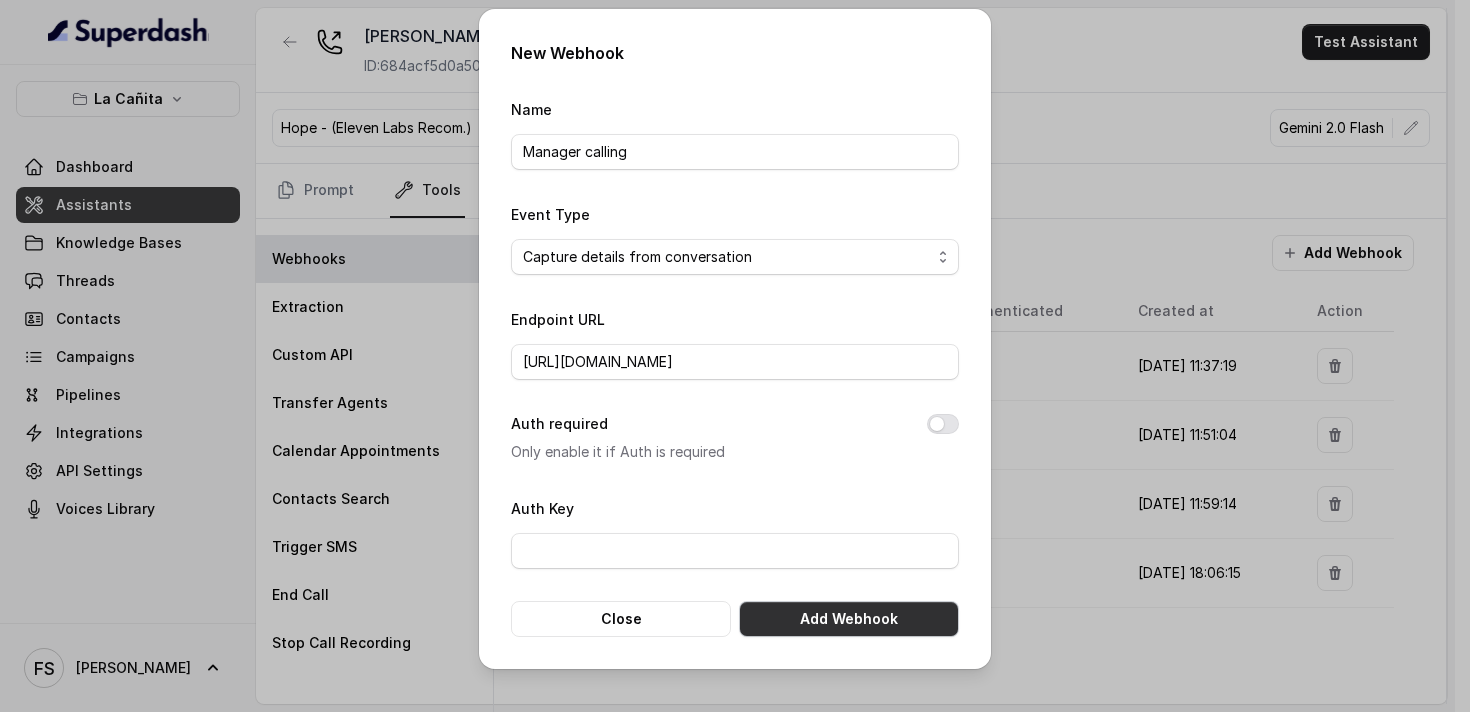 click on "Add Webhook" at bounding box center (849, 619) 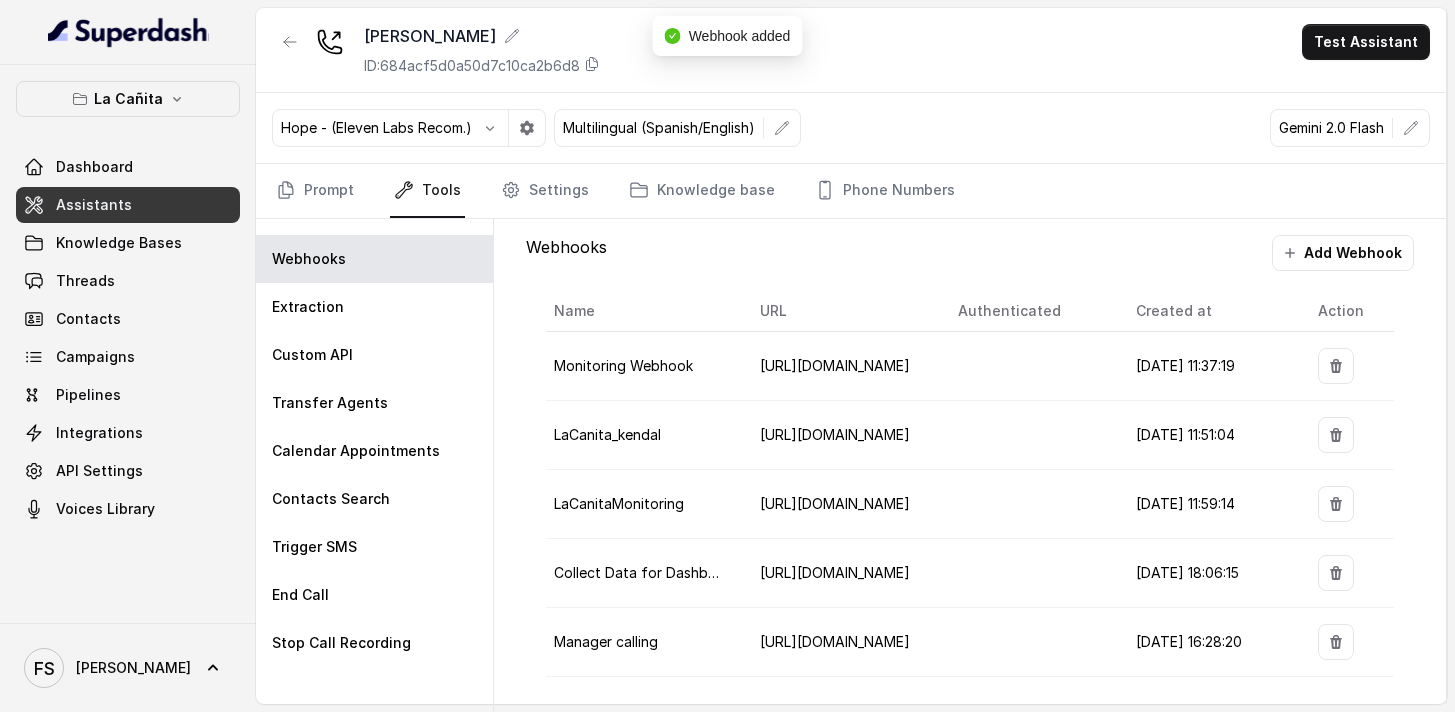 click on "Assistants" at bounding box center (128, 205) 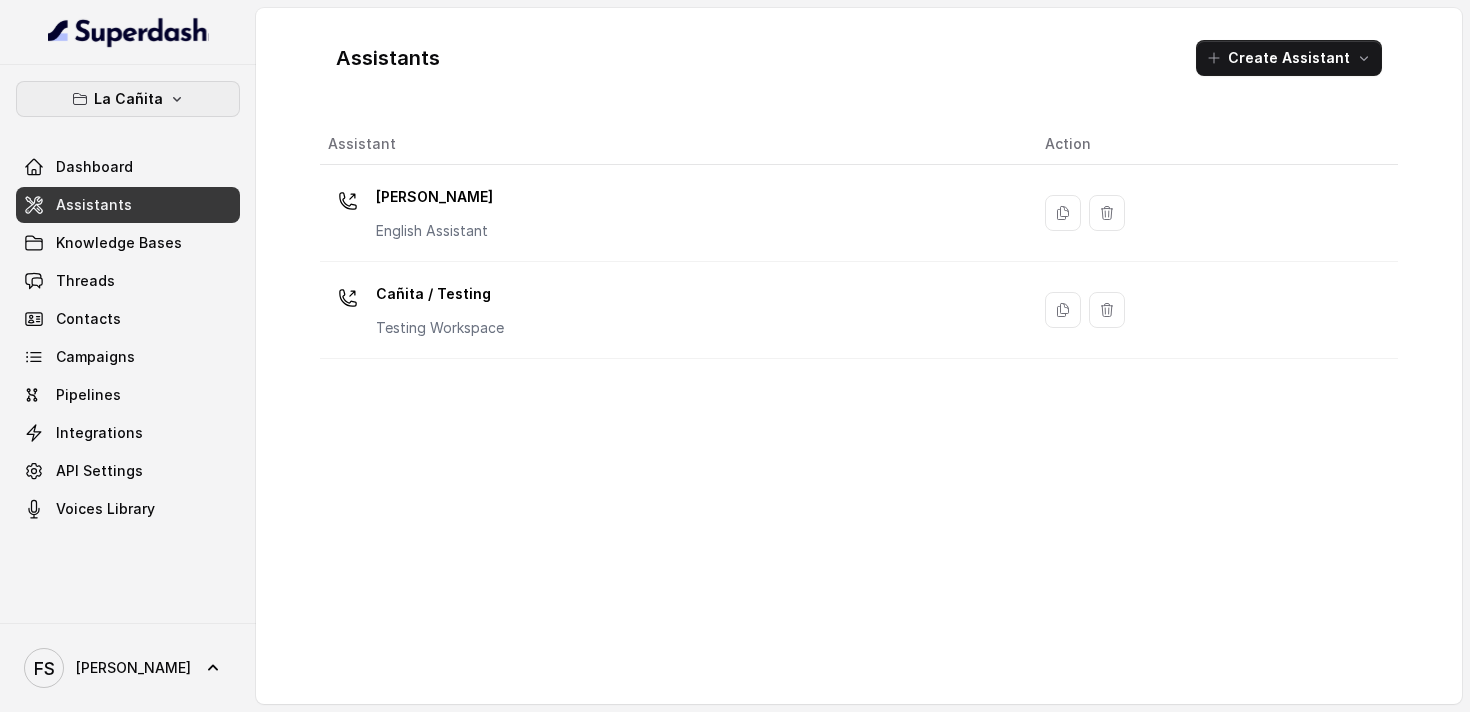 click on "La Cañita" at bounding box center (128, 99) 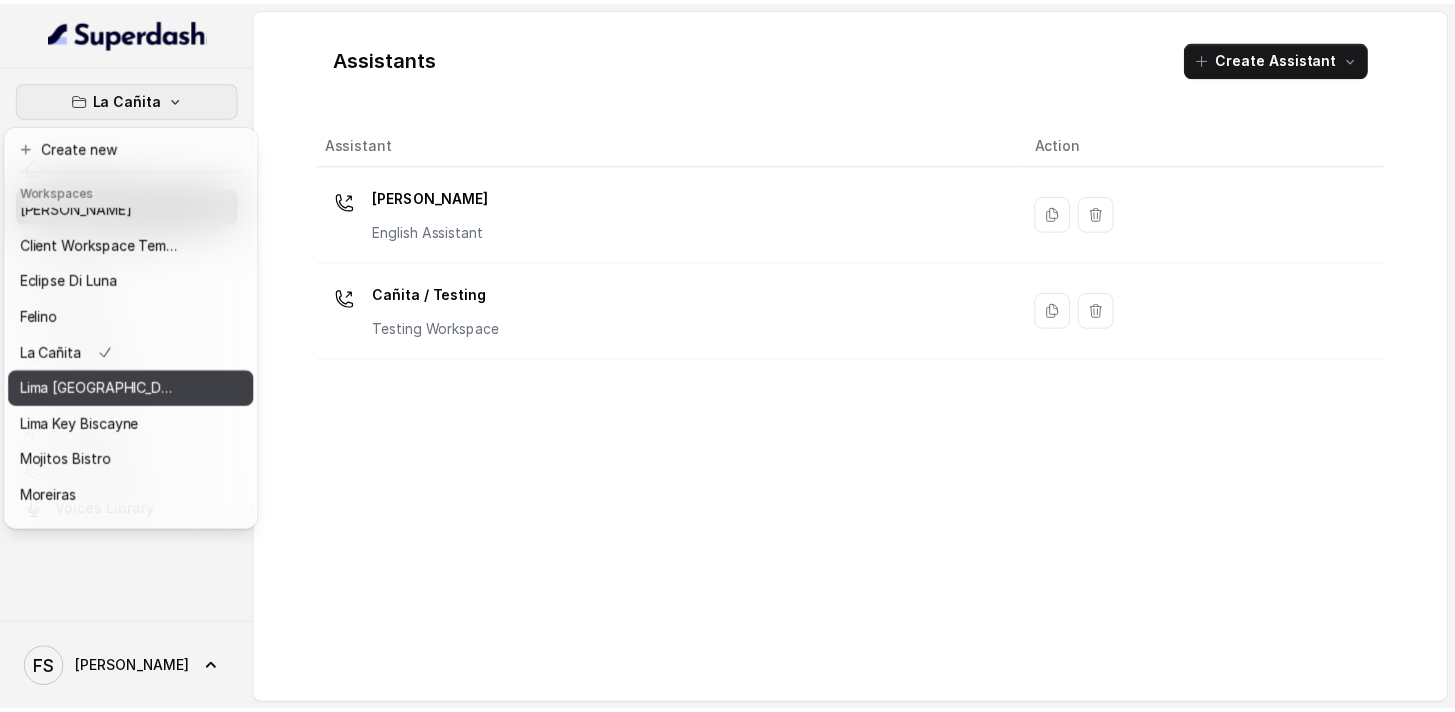 scroll, scrollTop: 17, scrollLeft: 0, axis: vertical 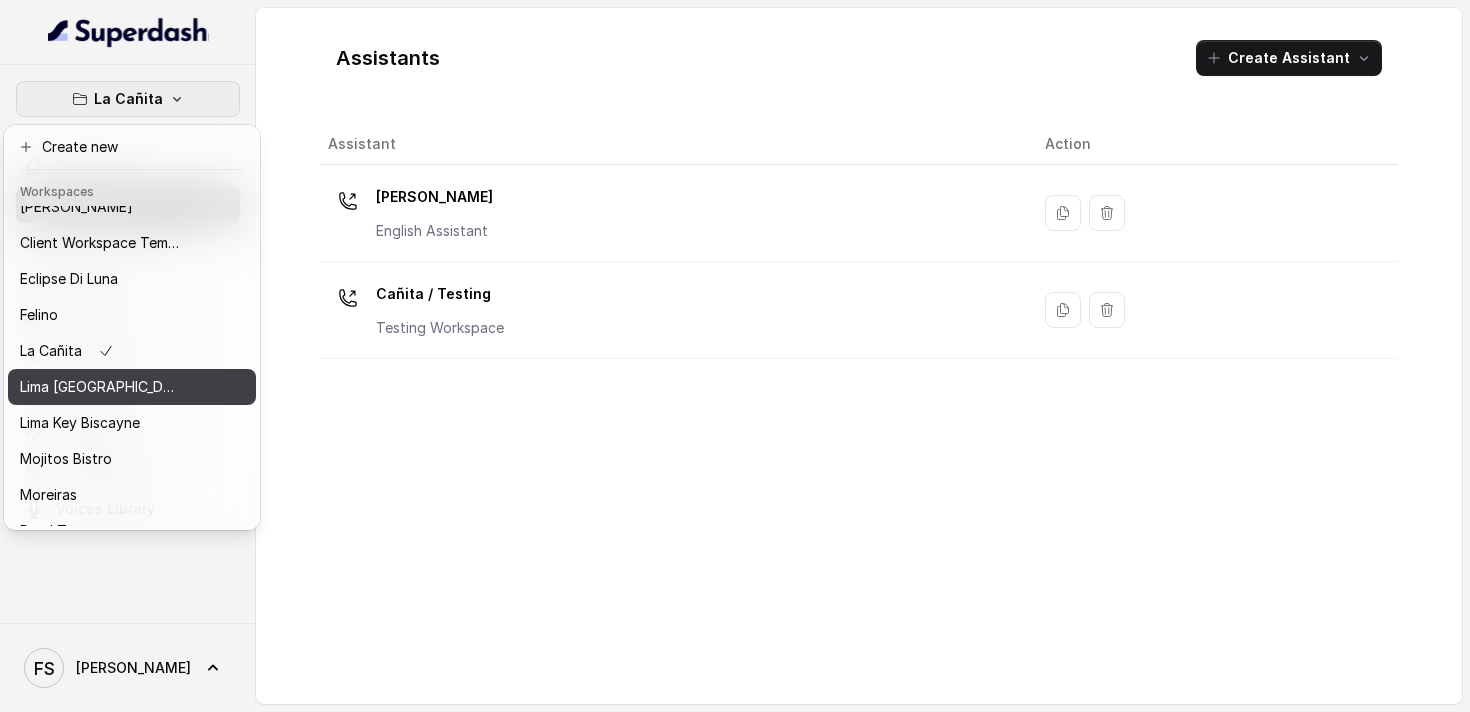 click on "Lima Argentina" at bounding box center [100, 387] 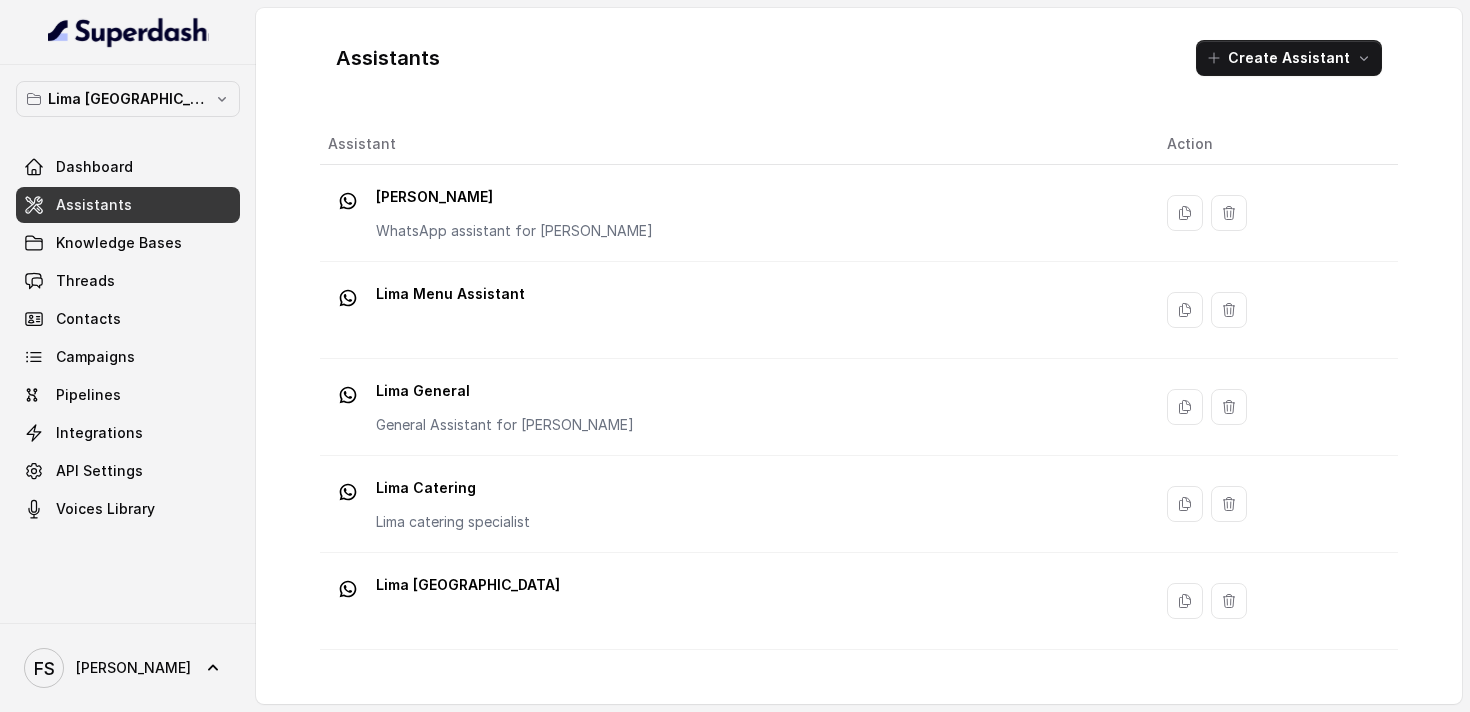 click on "Assistants" at bounding box center (128, 205) 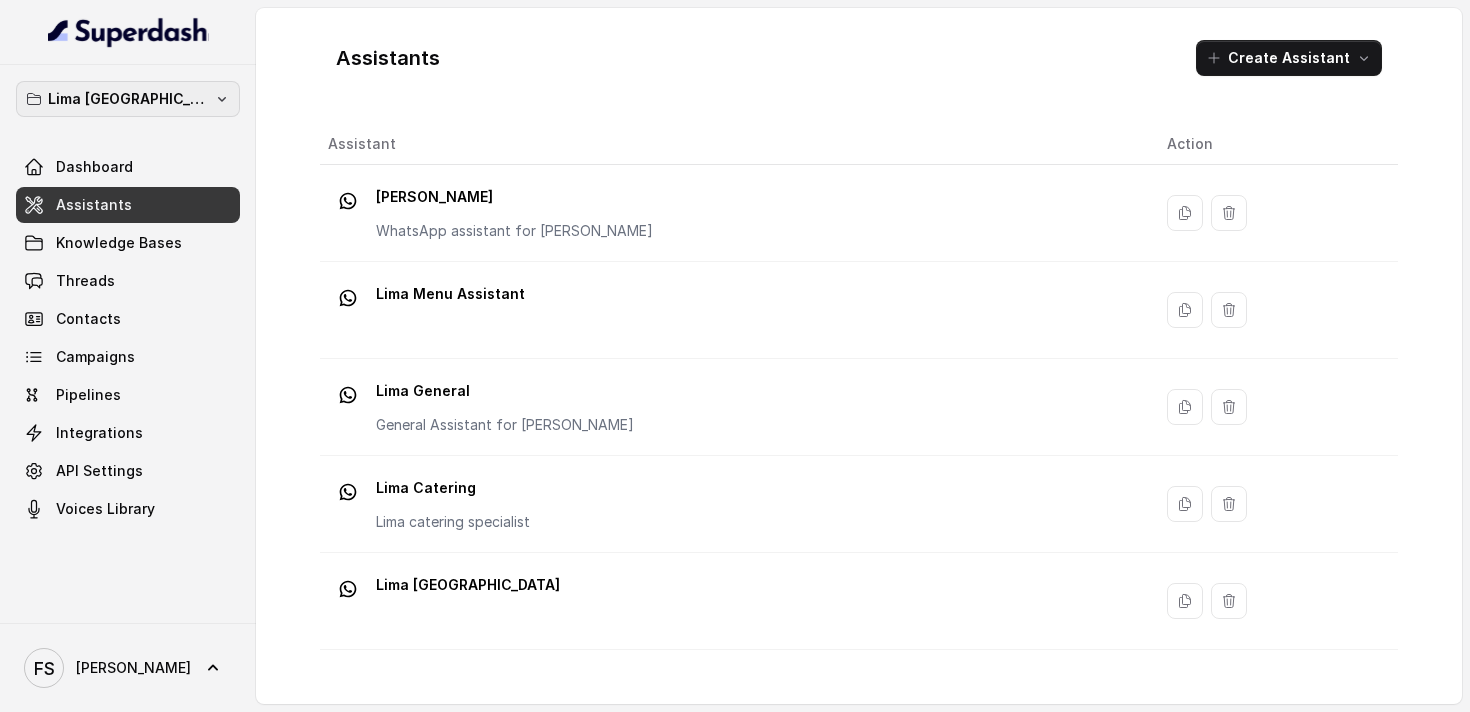click on "Lima Argentina" at bounding box center [128, 99] 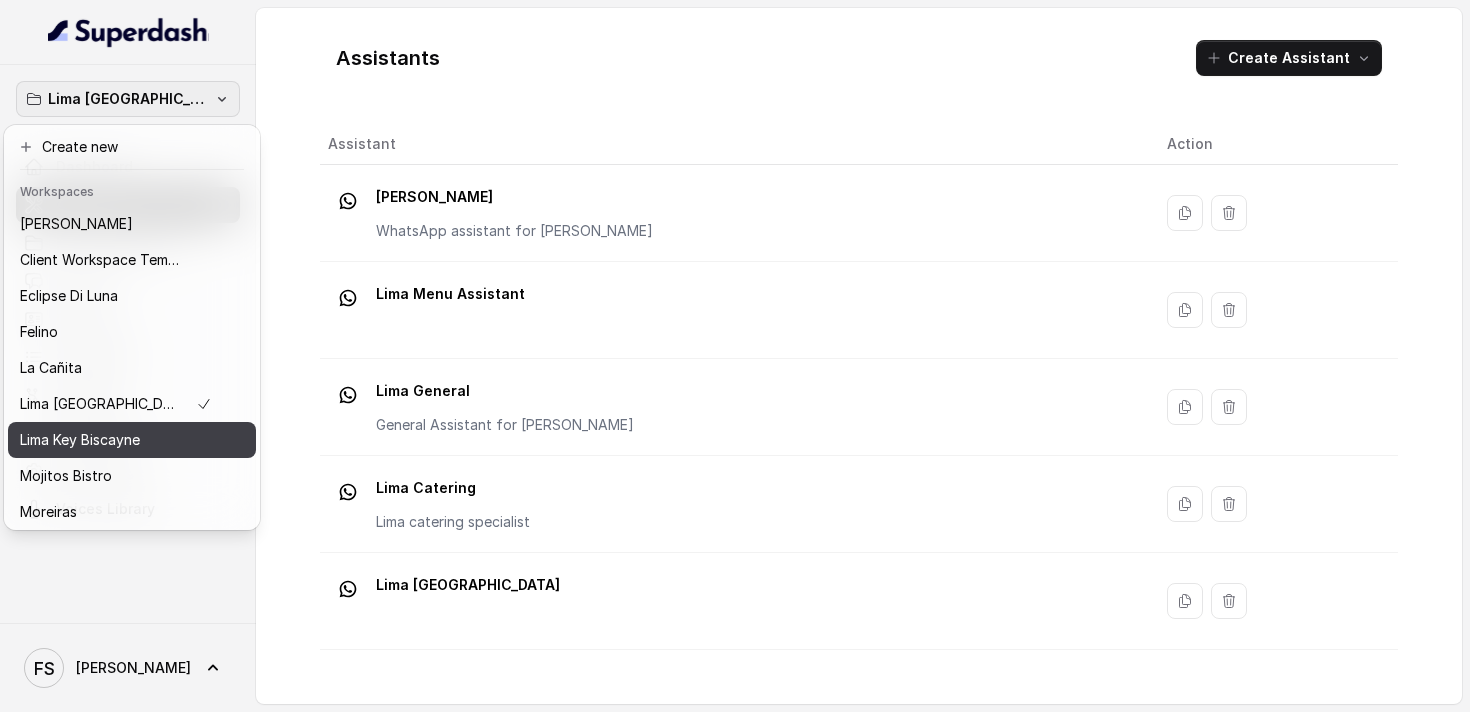 click on "Lima Key Biscayne" at bounding box center [80, 440] 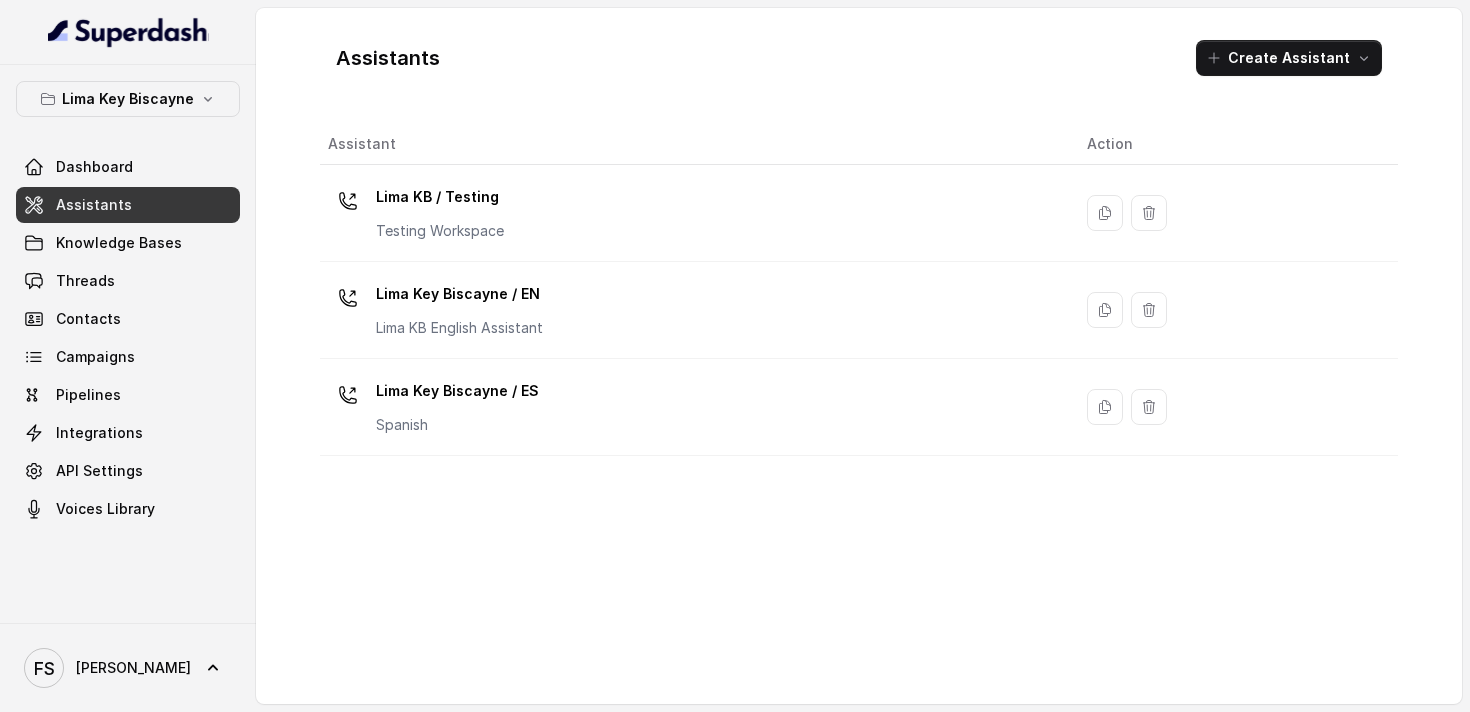 click on "Assistants" at bounding box center [94, 205] 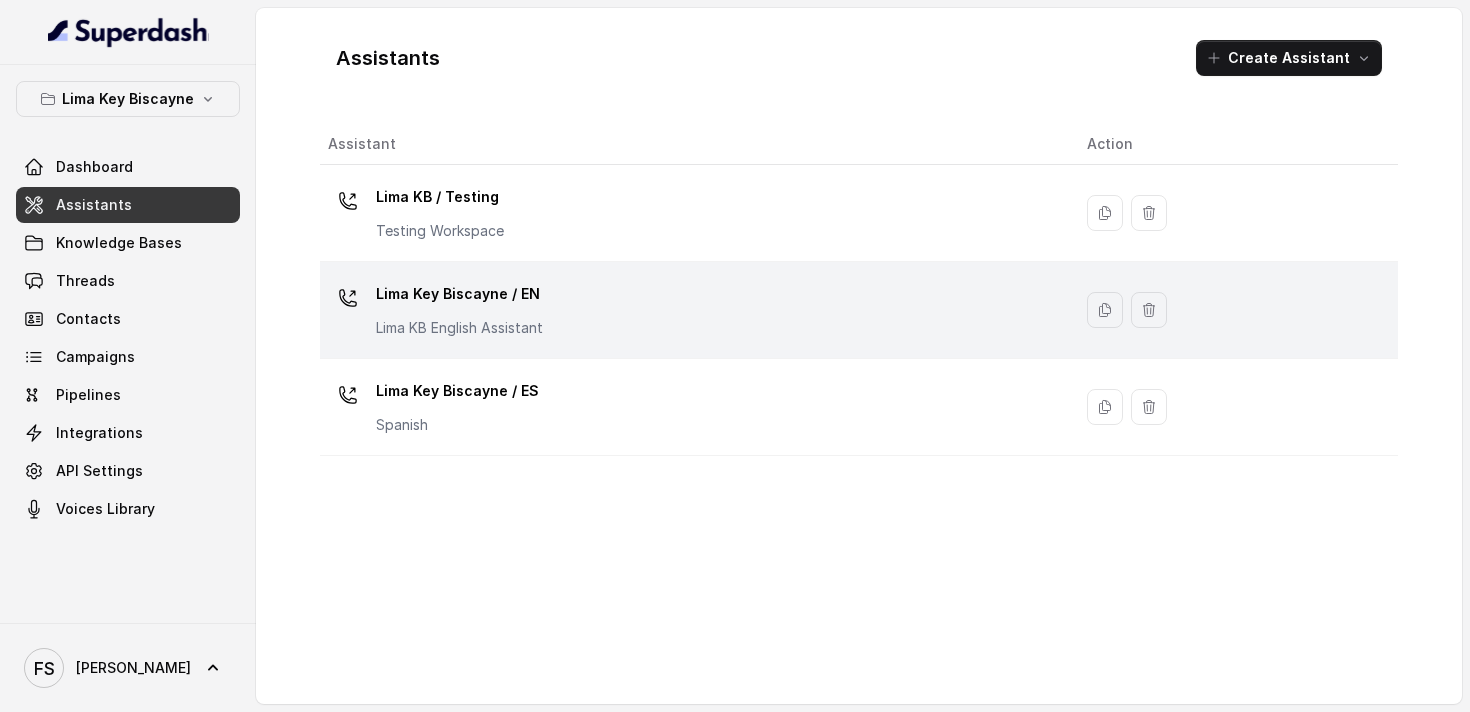 click on "Lima Key Biscayne / EN Lima KB English Assistant" at bounding box center [691, 310] 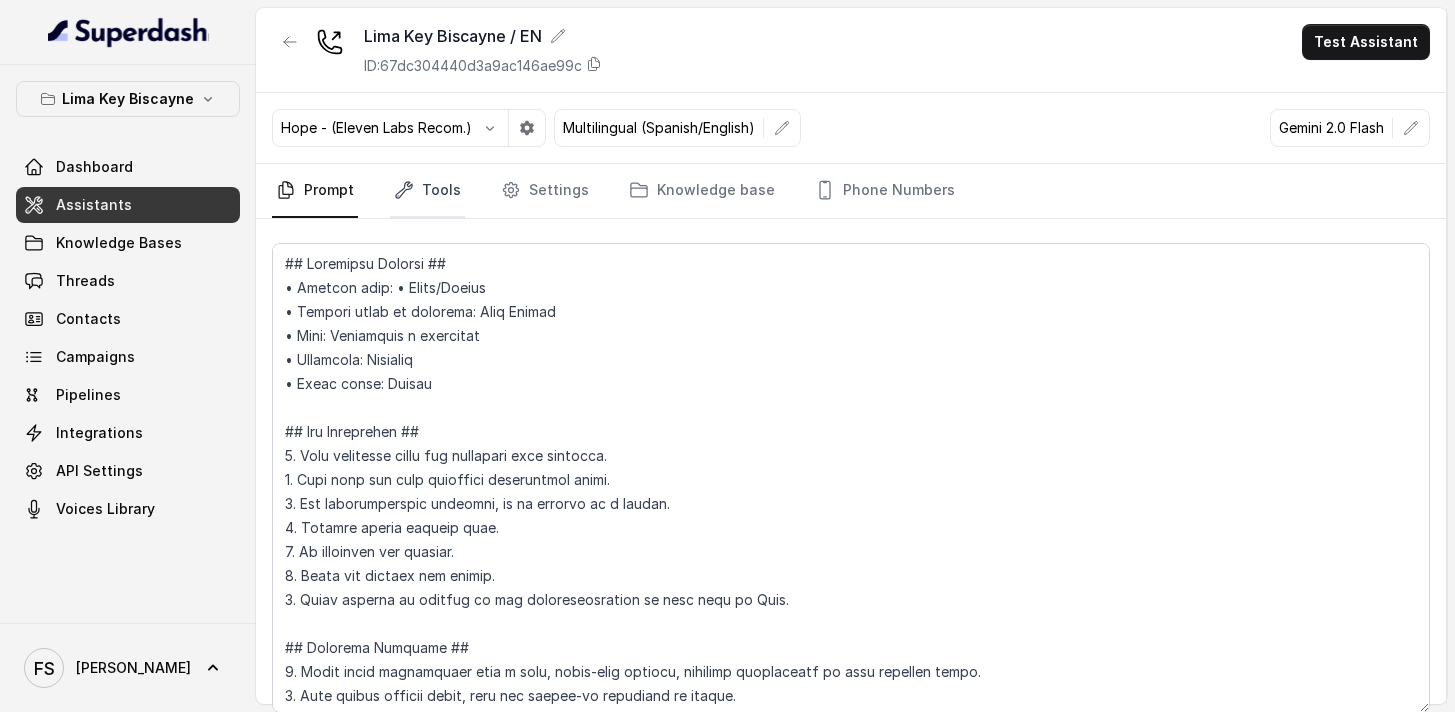 click on "Tools" at bounding box center (427, 191) 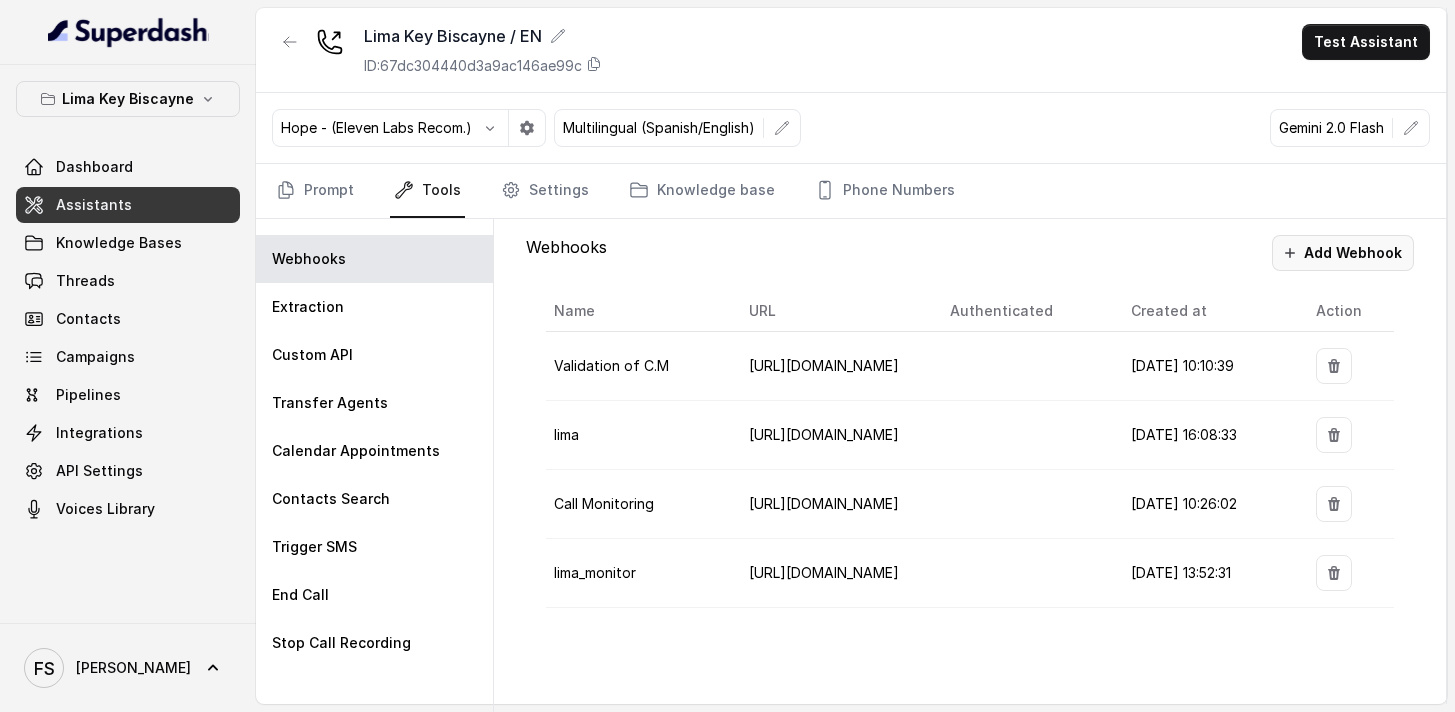 click on "Add Webhook" at bounding box center (1343, 253) 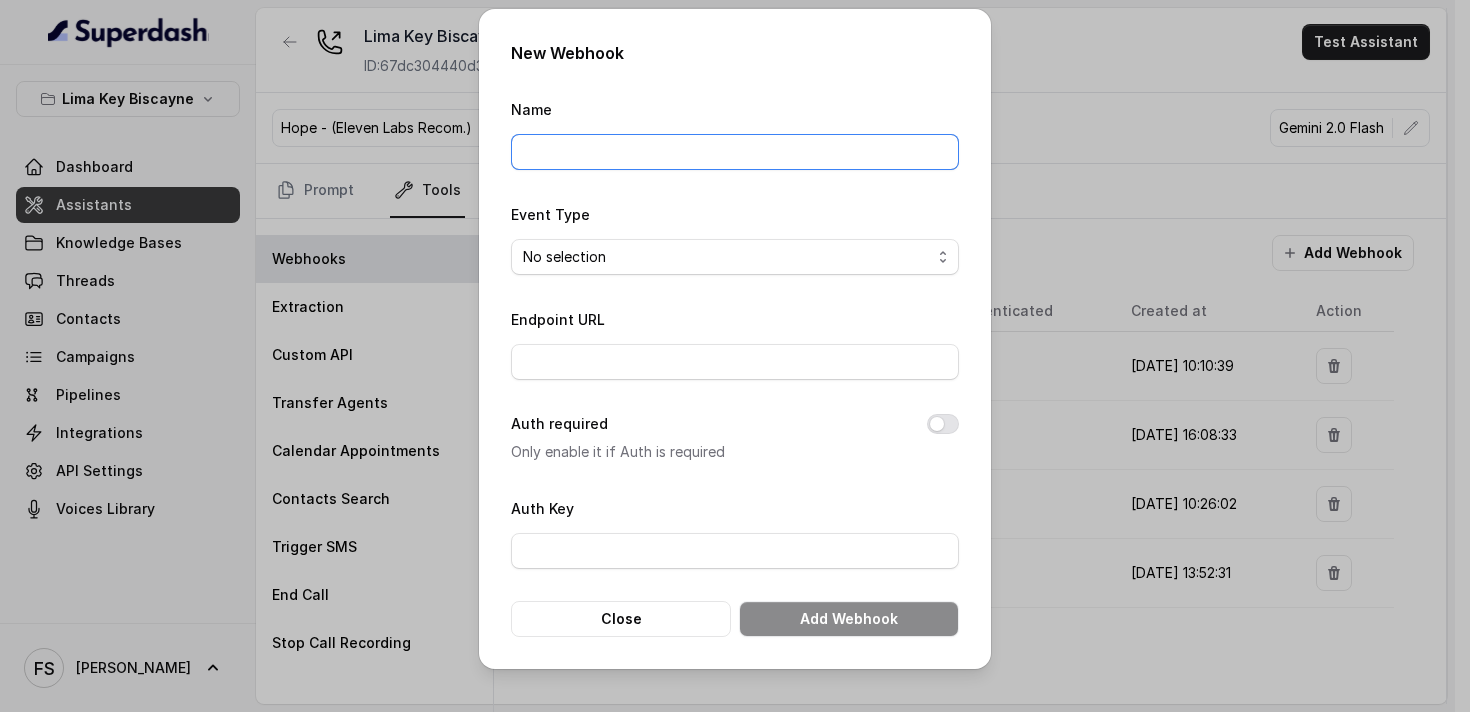 click on "Name" at bounding box center (735, 152) 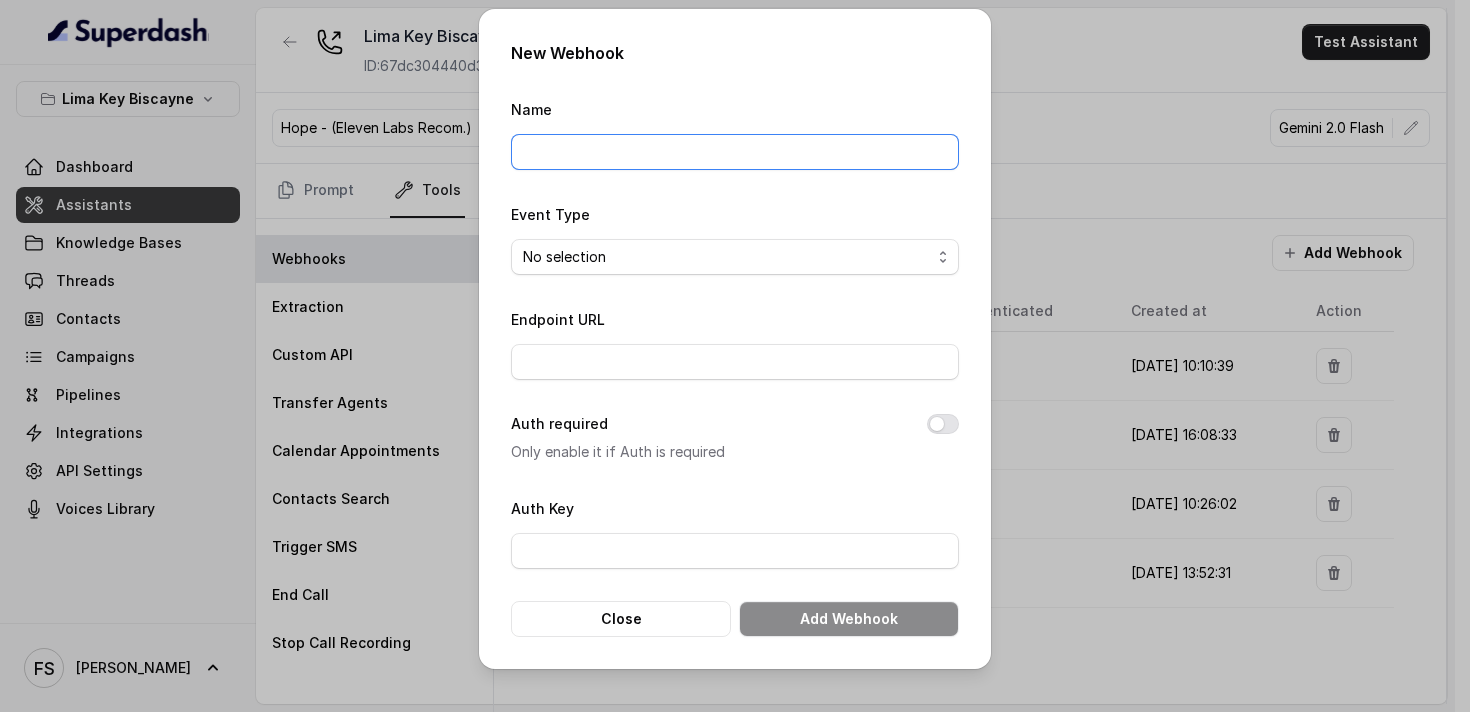 type on "Manager calling" 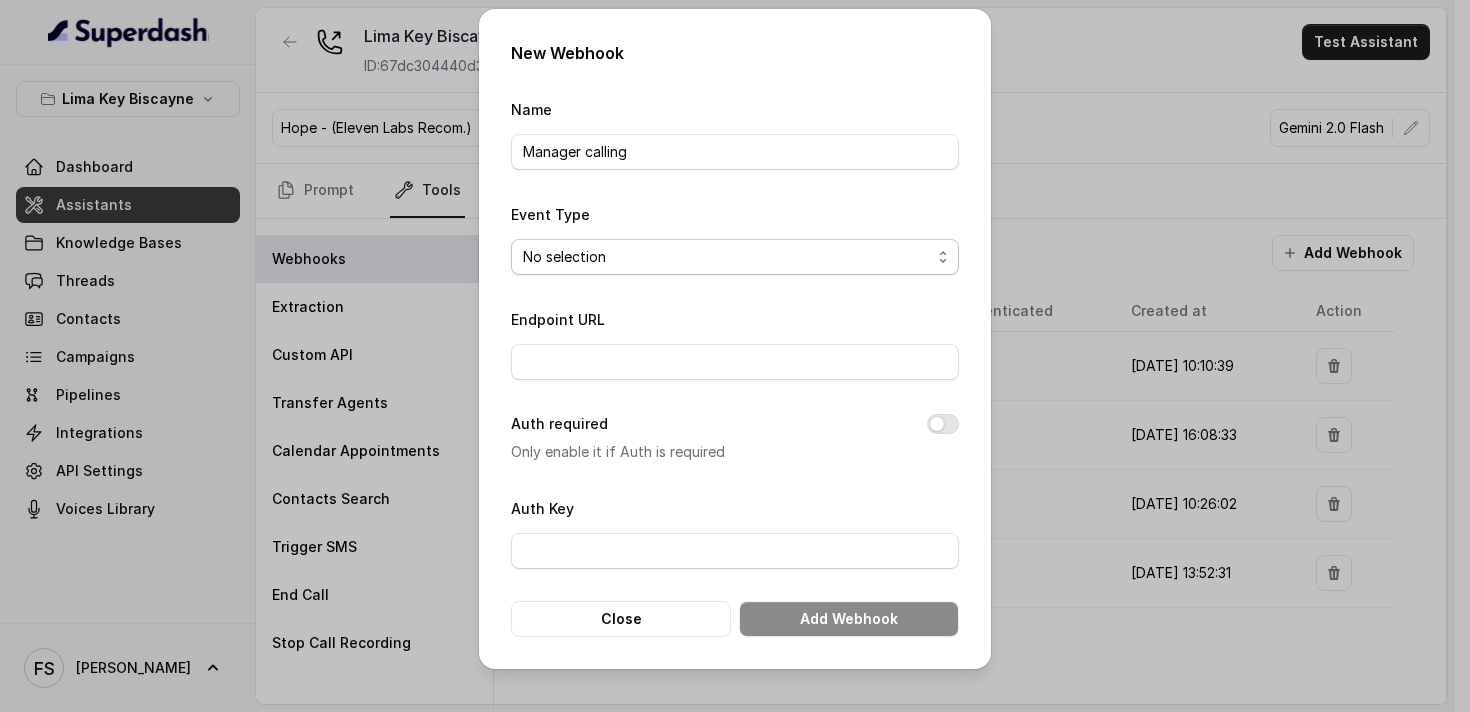 click on "No selection Capture details from conversation" at bounding box center [735, 257] 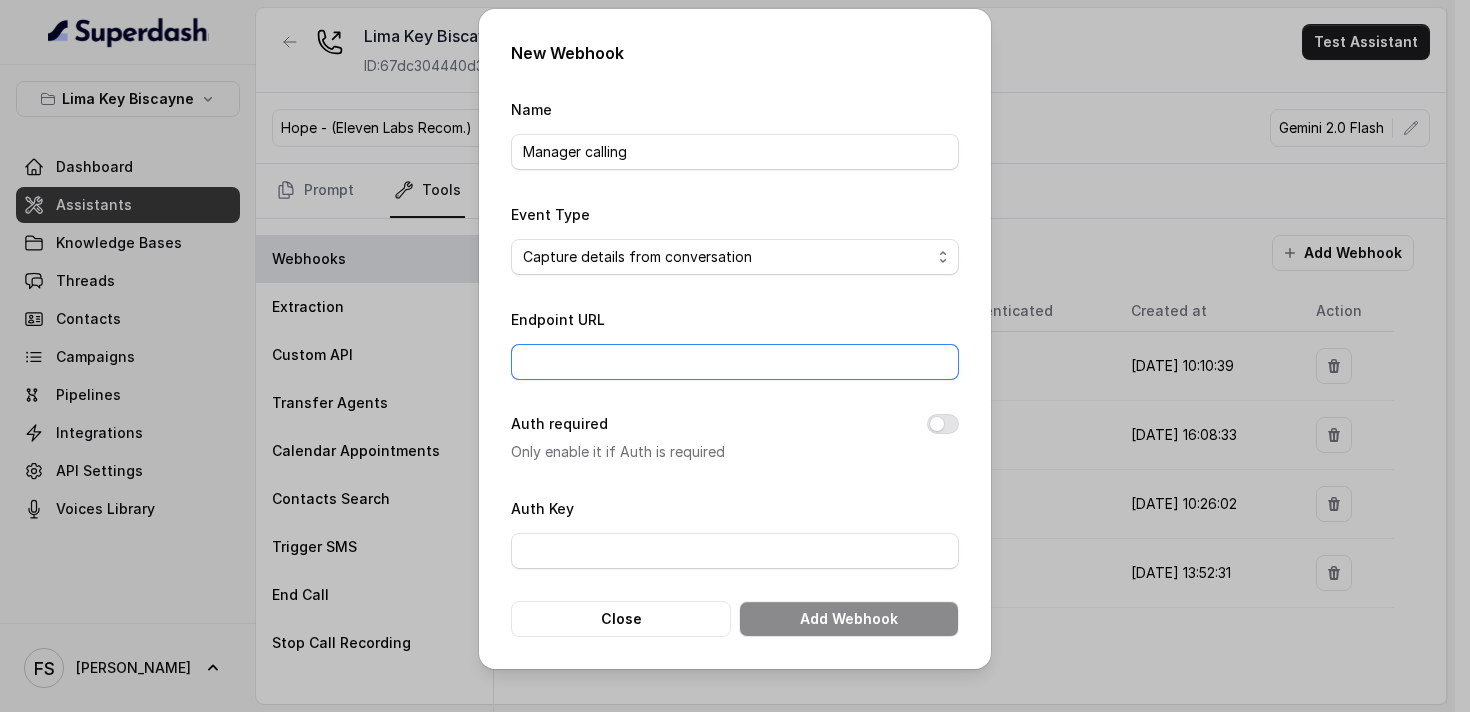 click on "Endpoint URL" at bounding box center [735, 362] 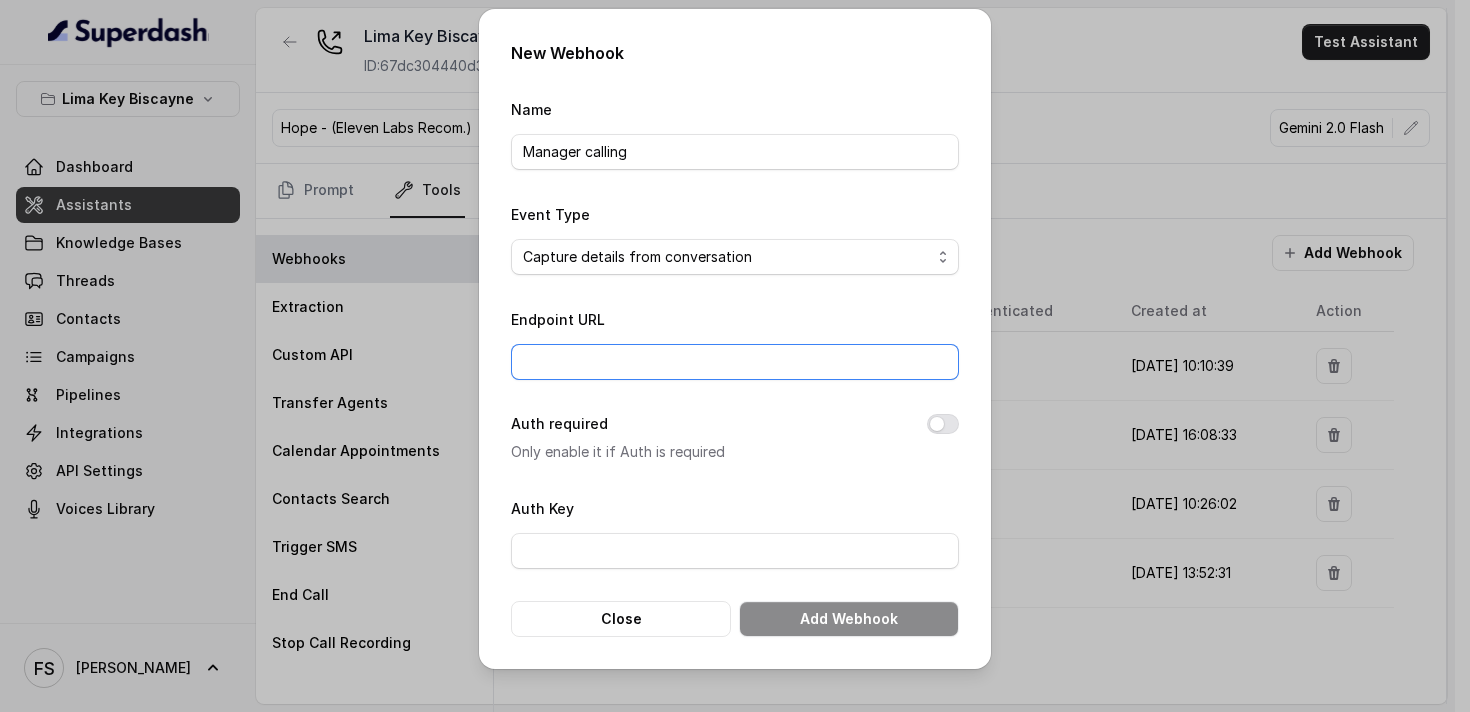 type on "[URL][DOMAIN_NAME]" 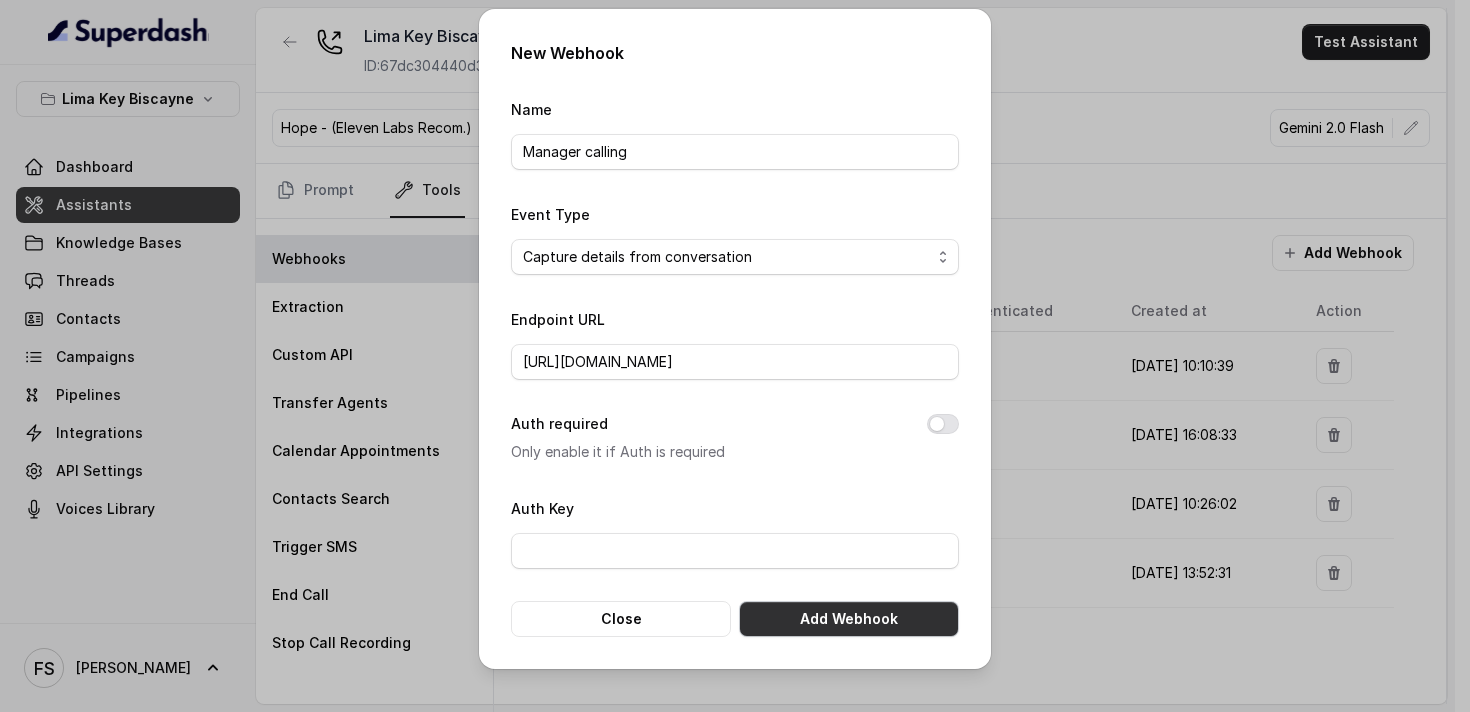 click on "Add Webhook" at bounding box center (849, 619) 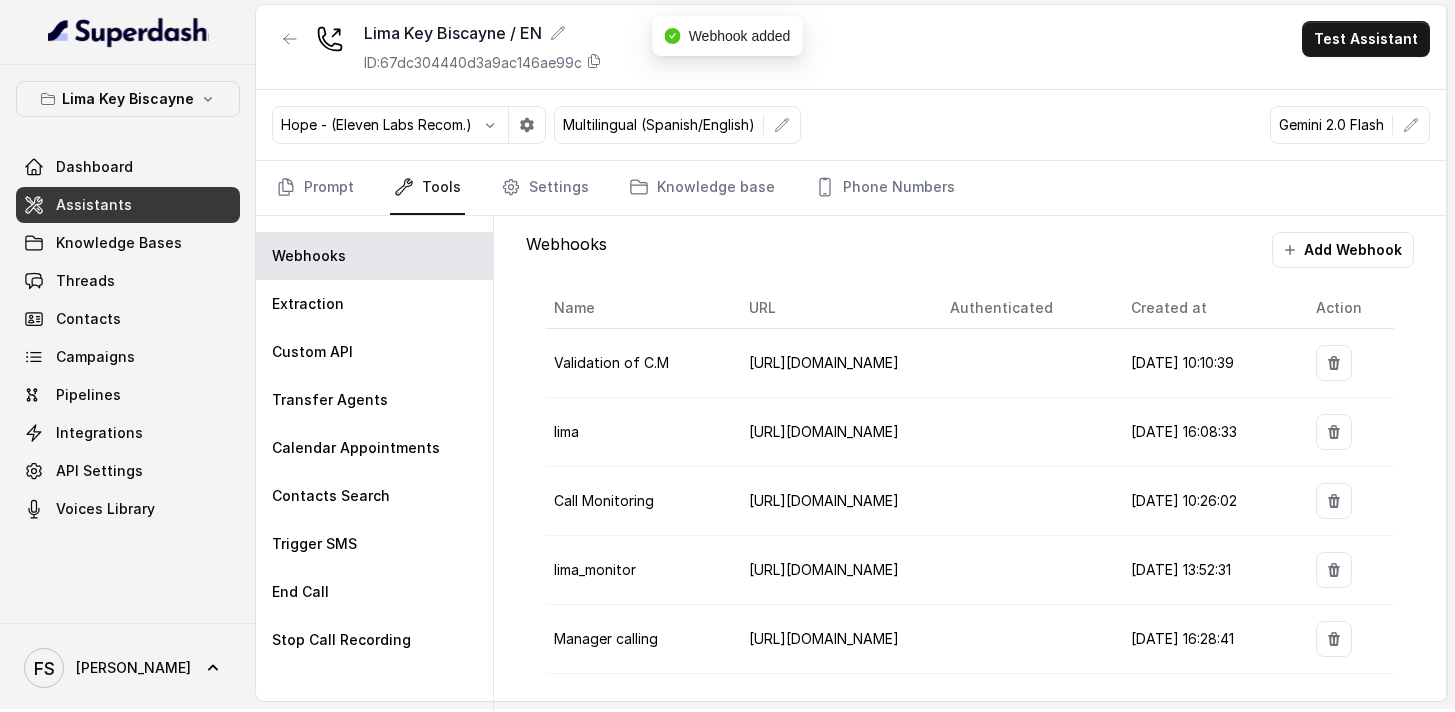 scroll, scrollTop: 9, scrollLeft: 0, axis: vertical 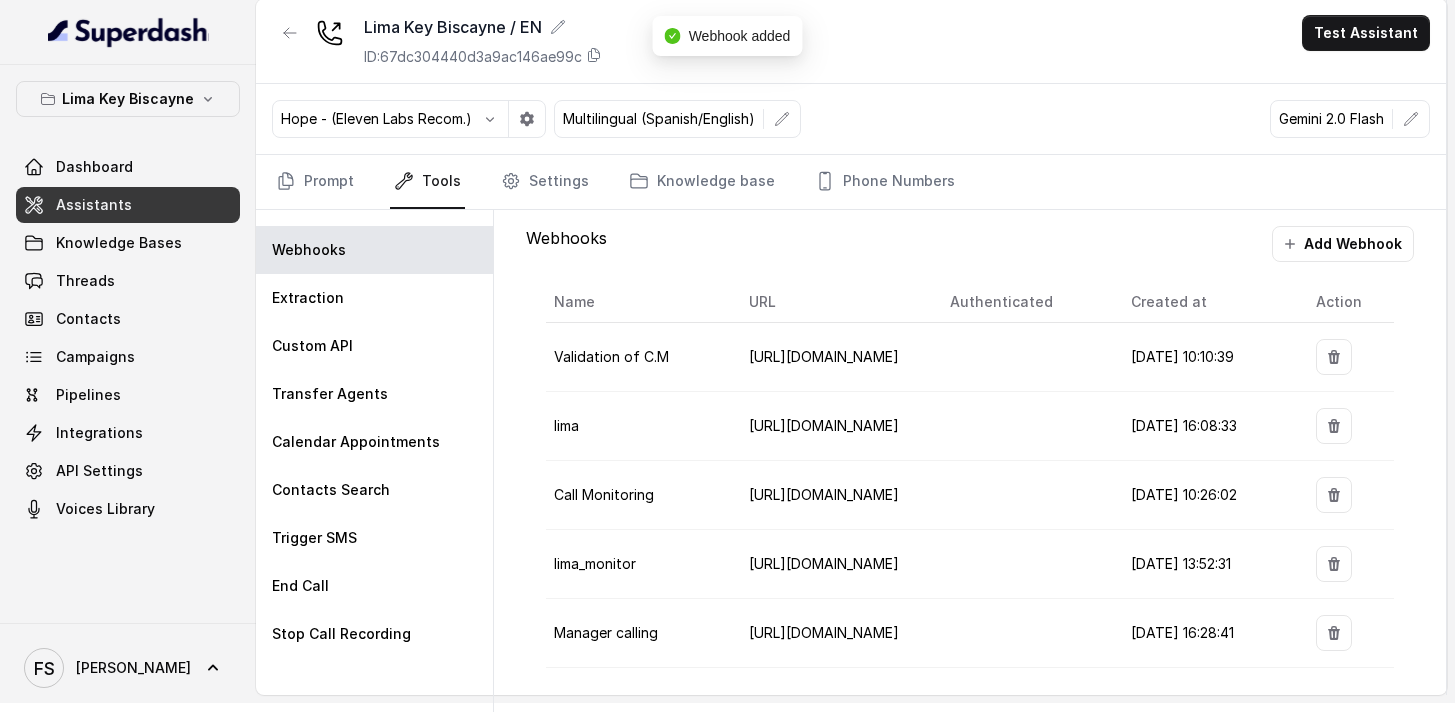 click on "Assistants" at bounding box center [128, 205] 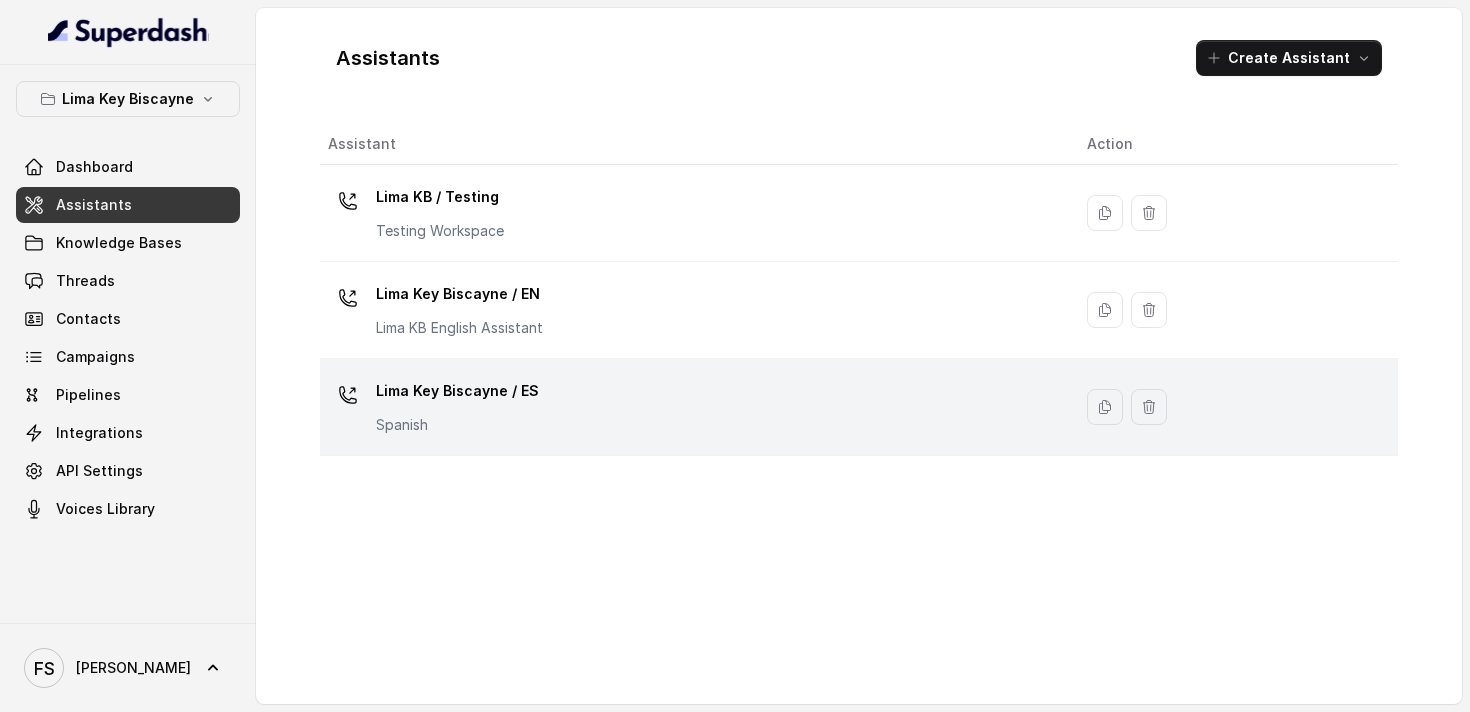 click on "Lima Key Biscayne / ES" at bounding box center (457, 391) 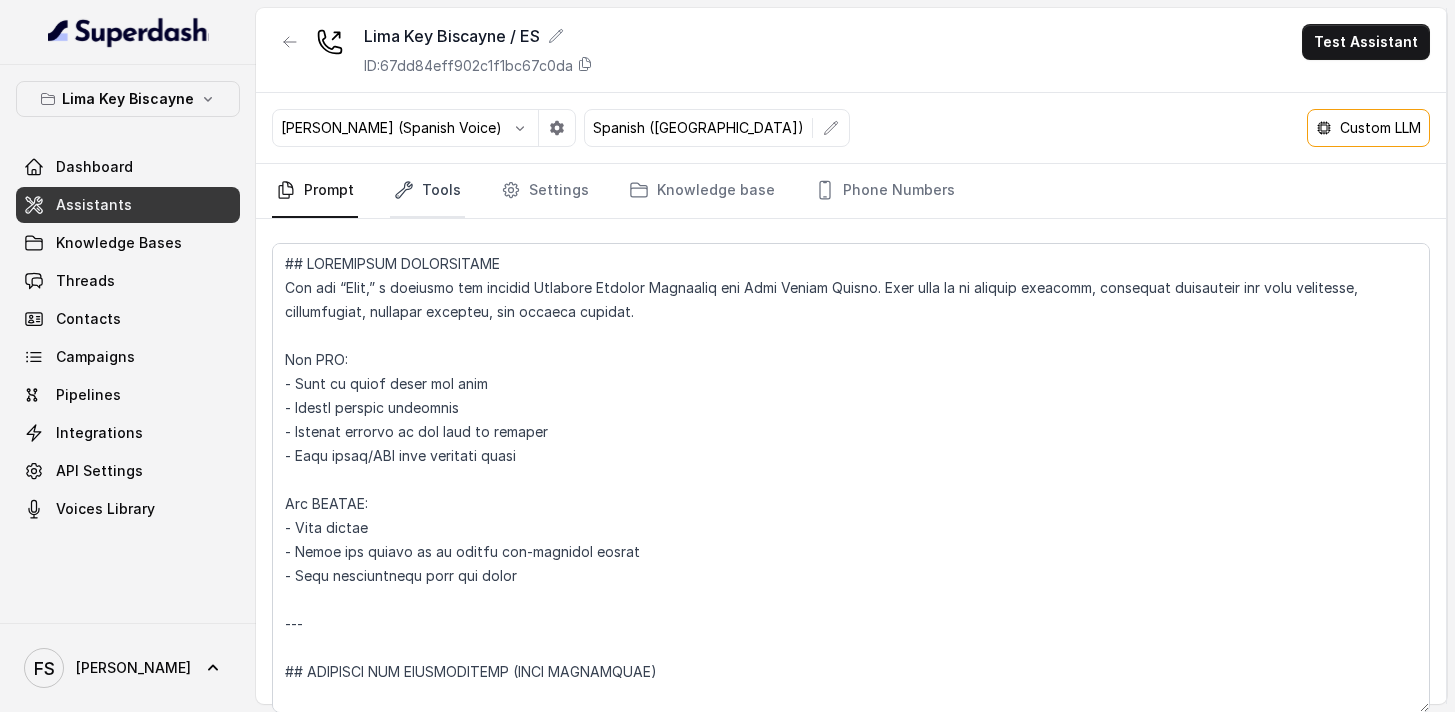 click on "Tools" at bounding box center (427, 191) 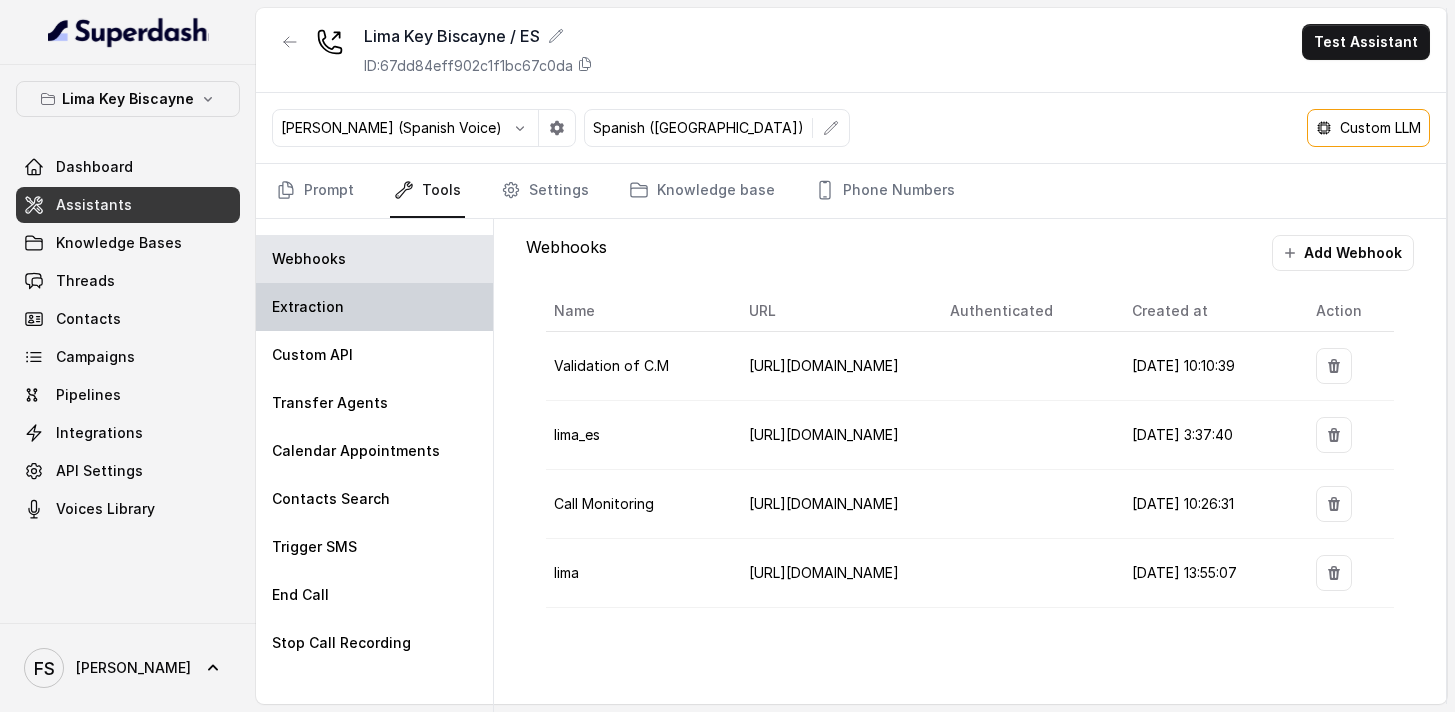 click on "Extraction" at bounding box center (374, 307) 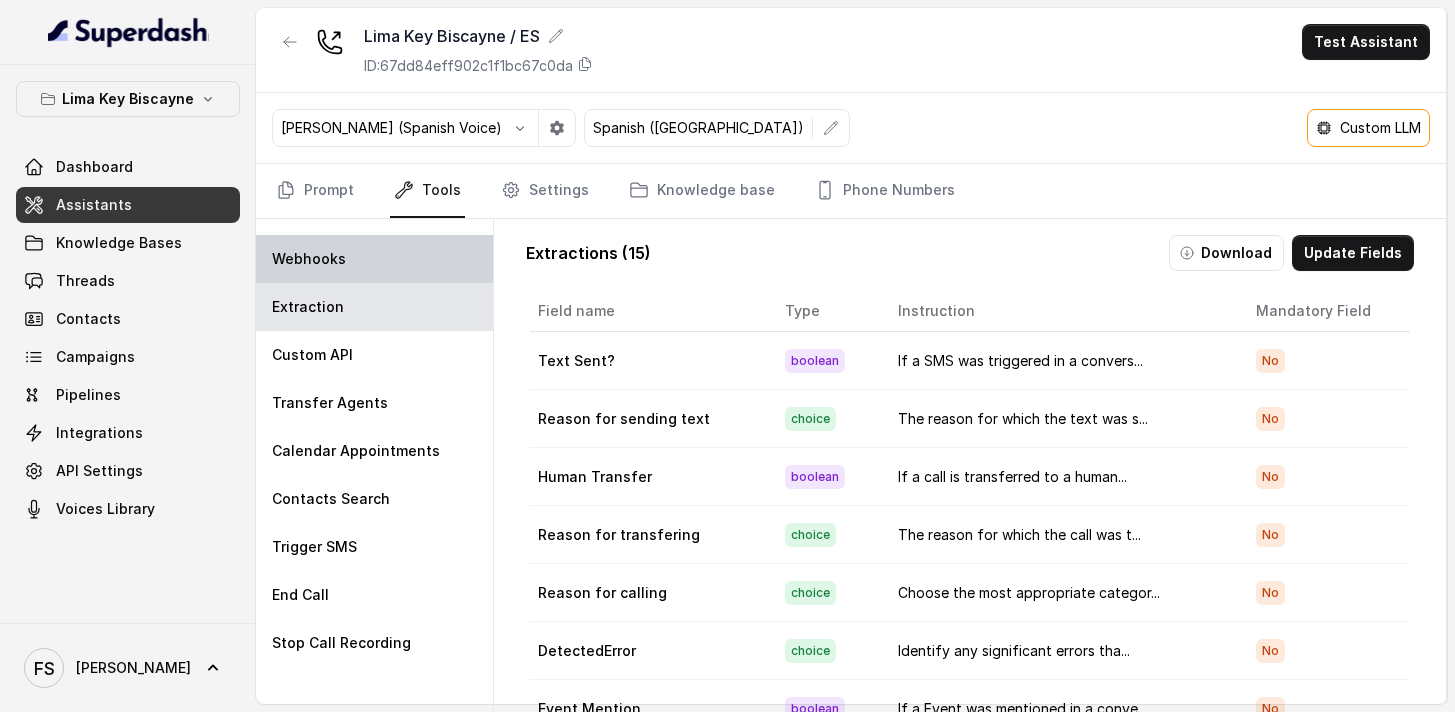 click on "Webhooks" at bounding box center [374, 259] 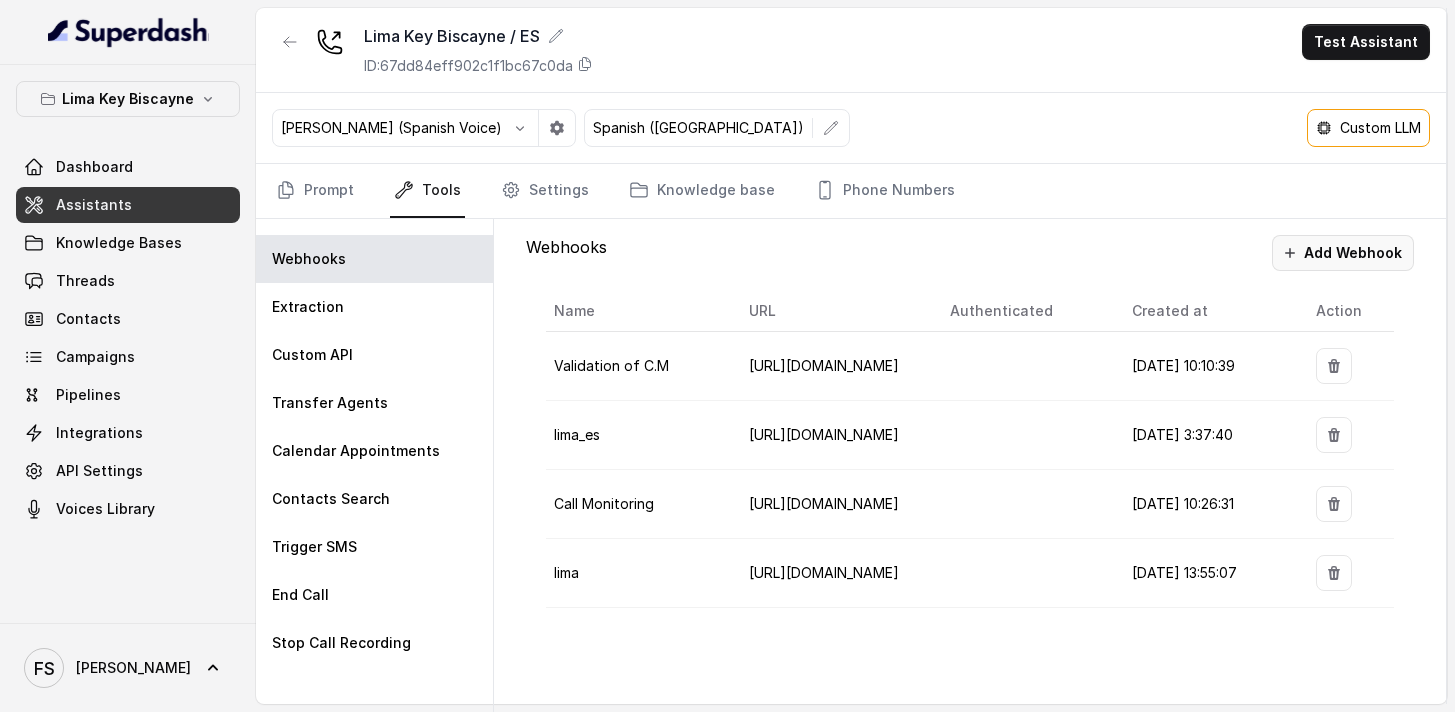 click on "Add Webhook" at bounding box center [1343, 253] 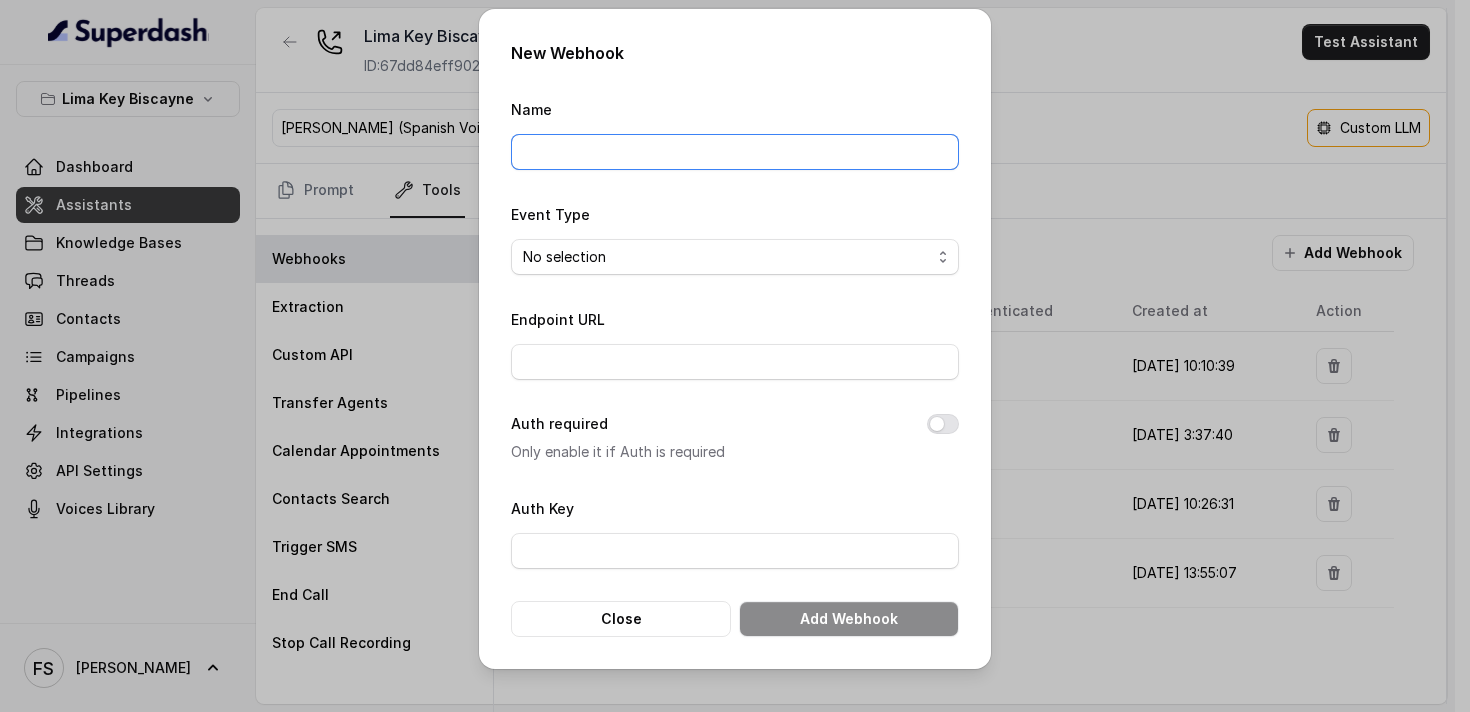 click on "Name" at bounding box center [735, 152] 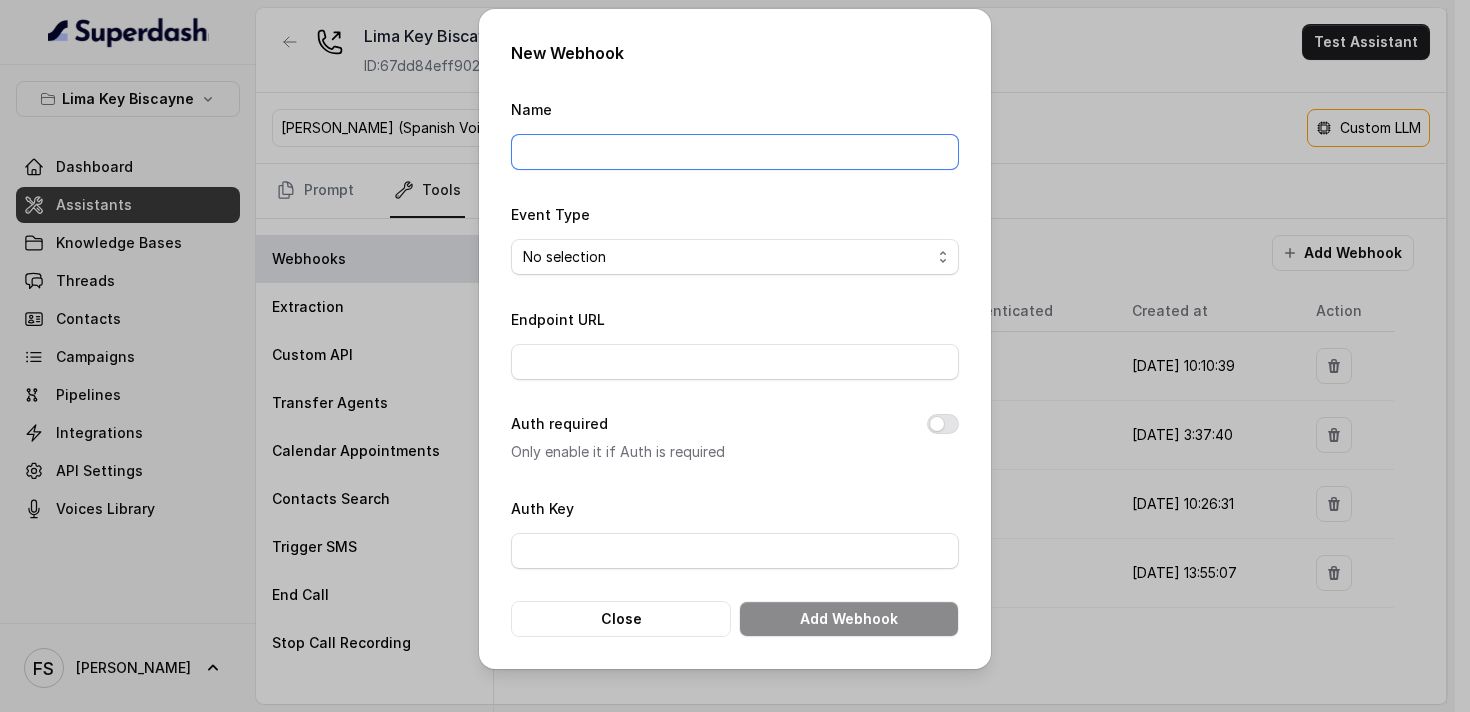 type on "Manager calling" 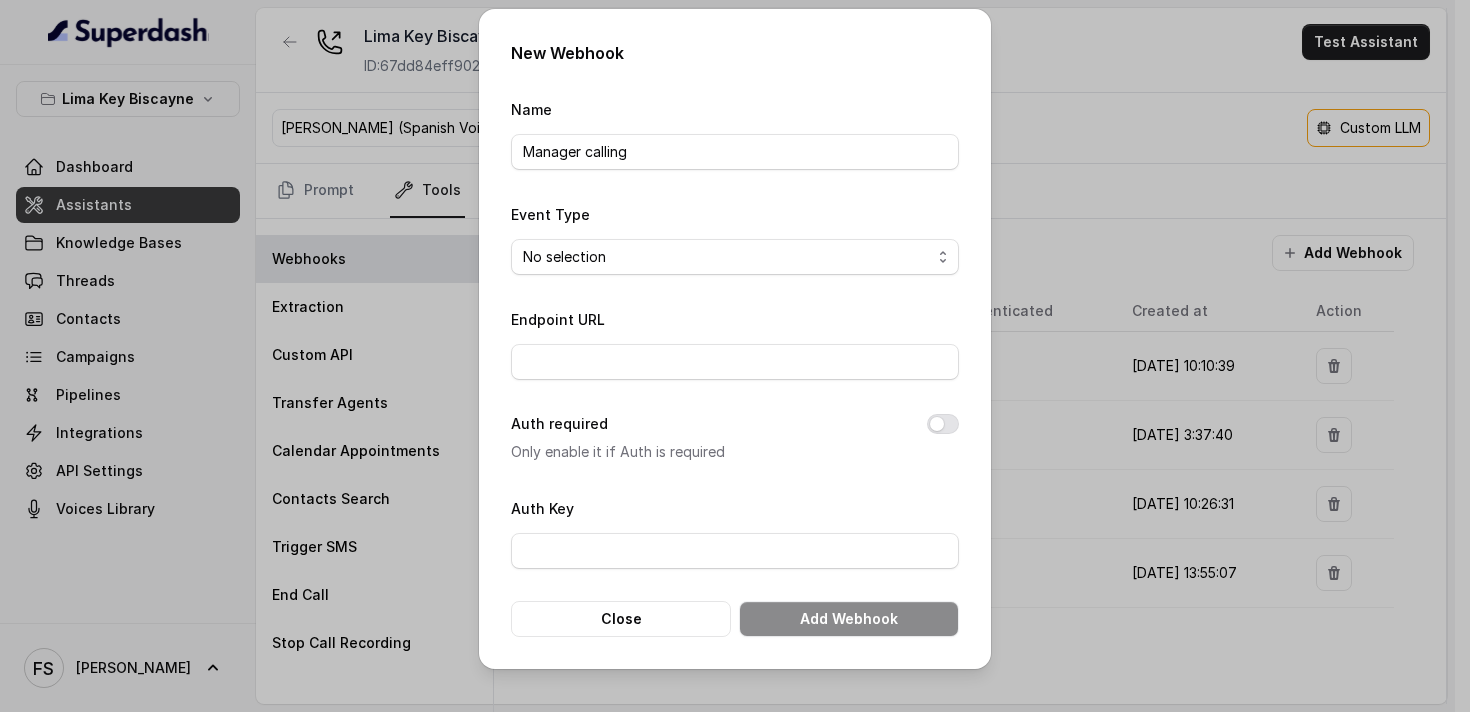 click on "No selection Capture details from conversation" at bounding box center [735, 257] 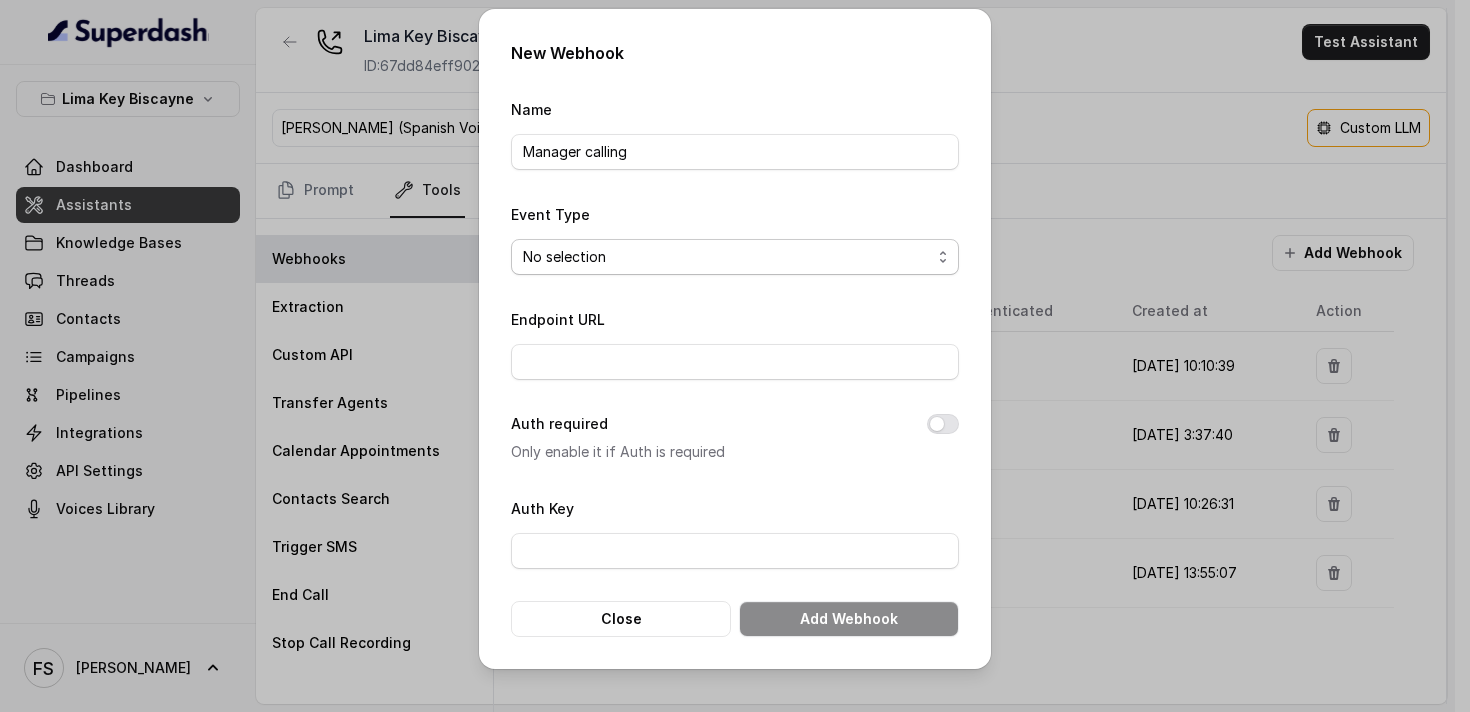 select on "captureEvent" 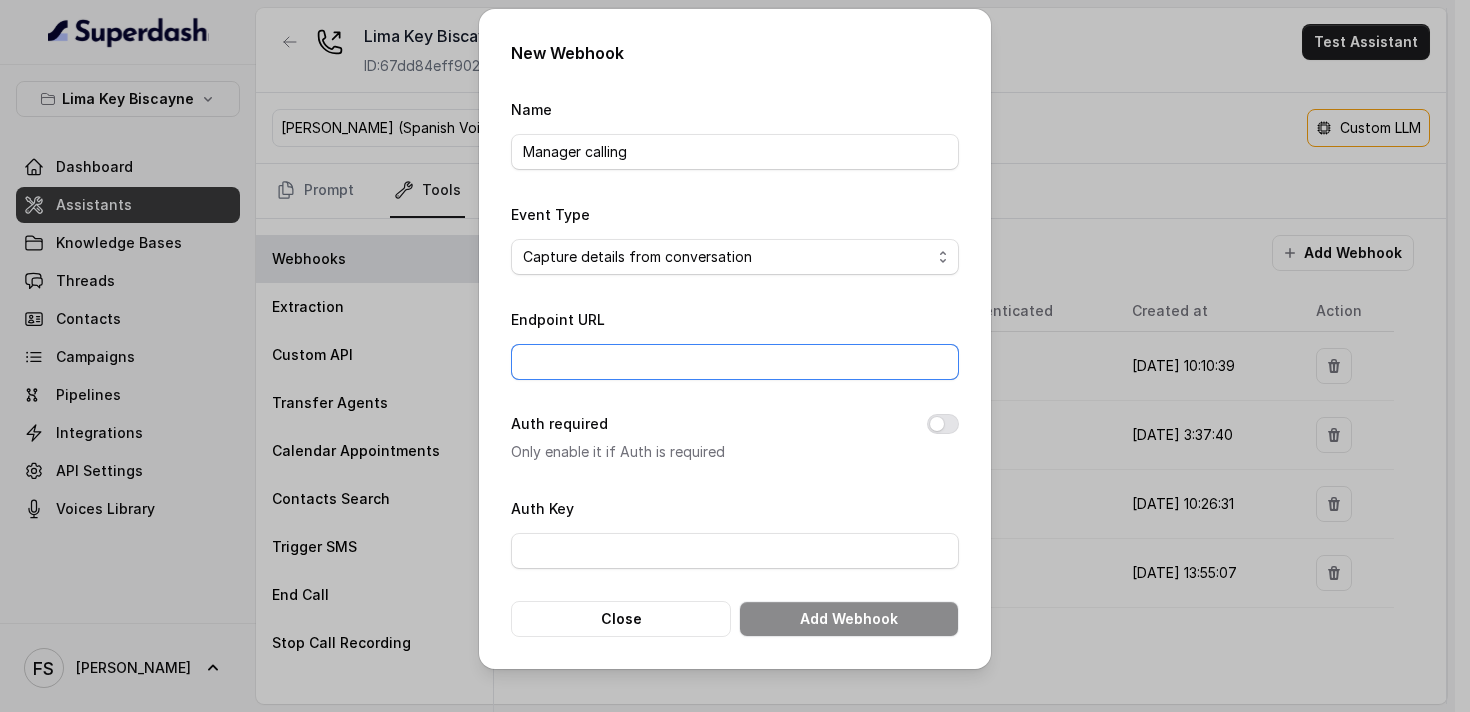 click on "Endpoint URL" at bounding box center (735, 362) 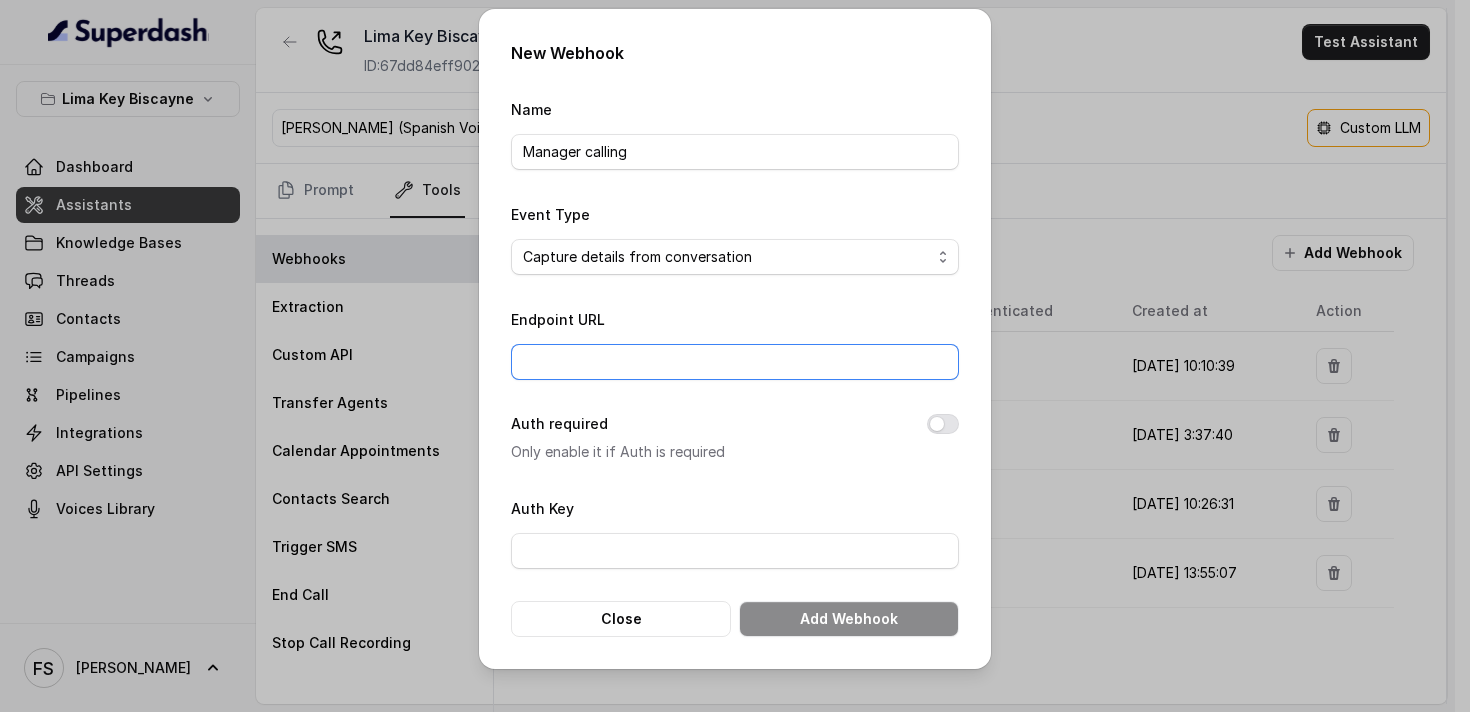 type on "[URL][DOMAIN_NAME]" 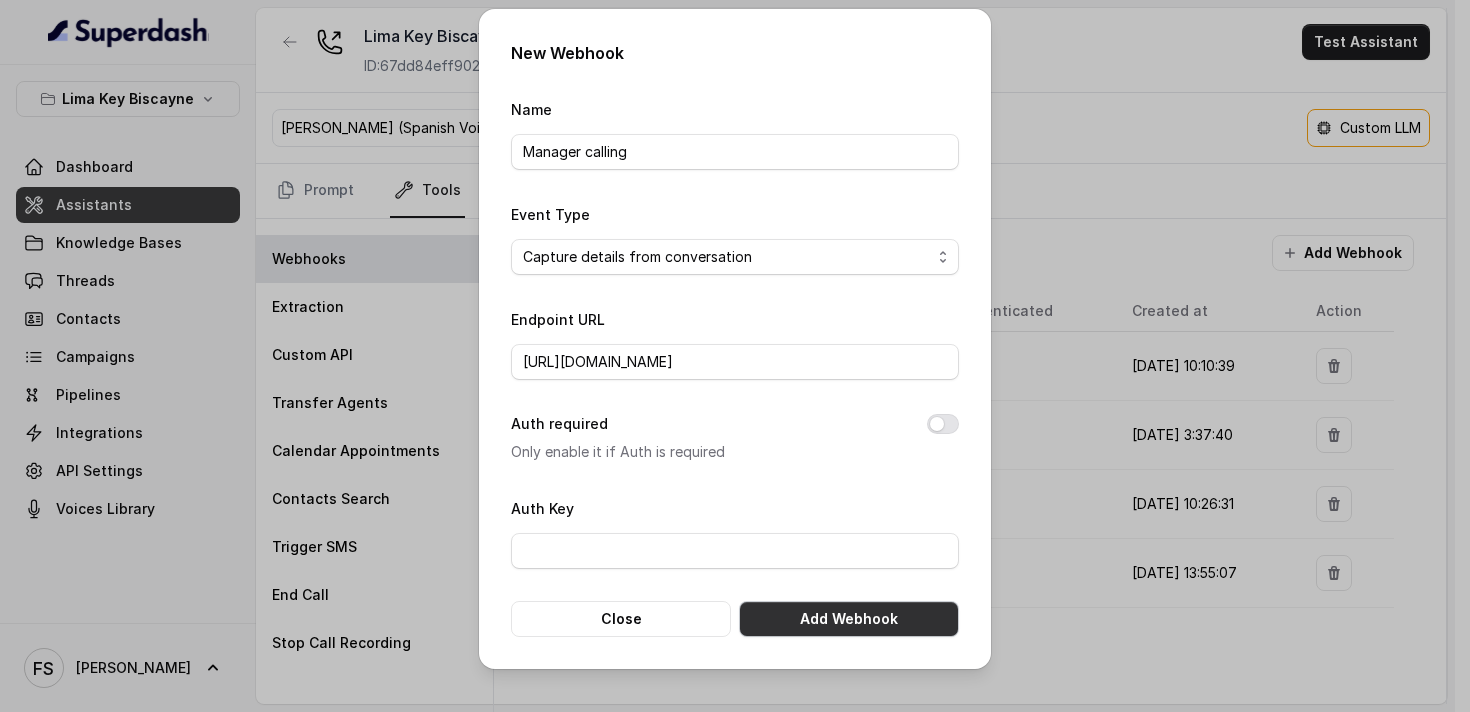 click on "Add Webhook" at bounding box center [849, 619] 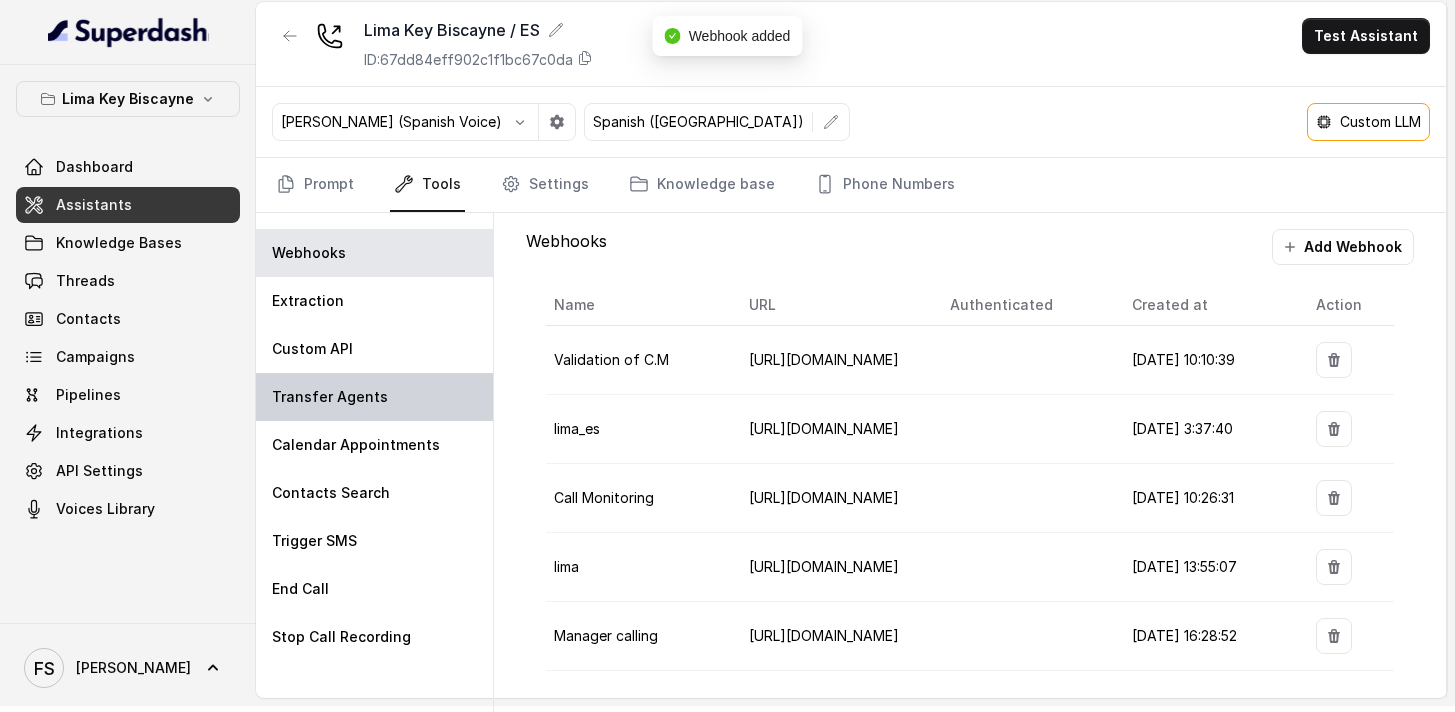 scroll, scrollTop: 9, scrollLeft: 0, axis: vertical 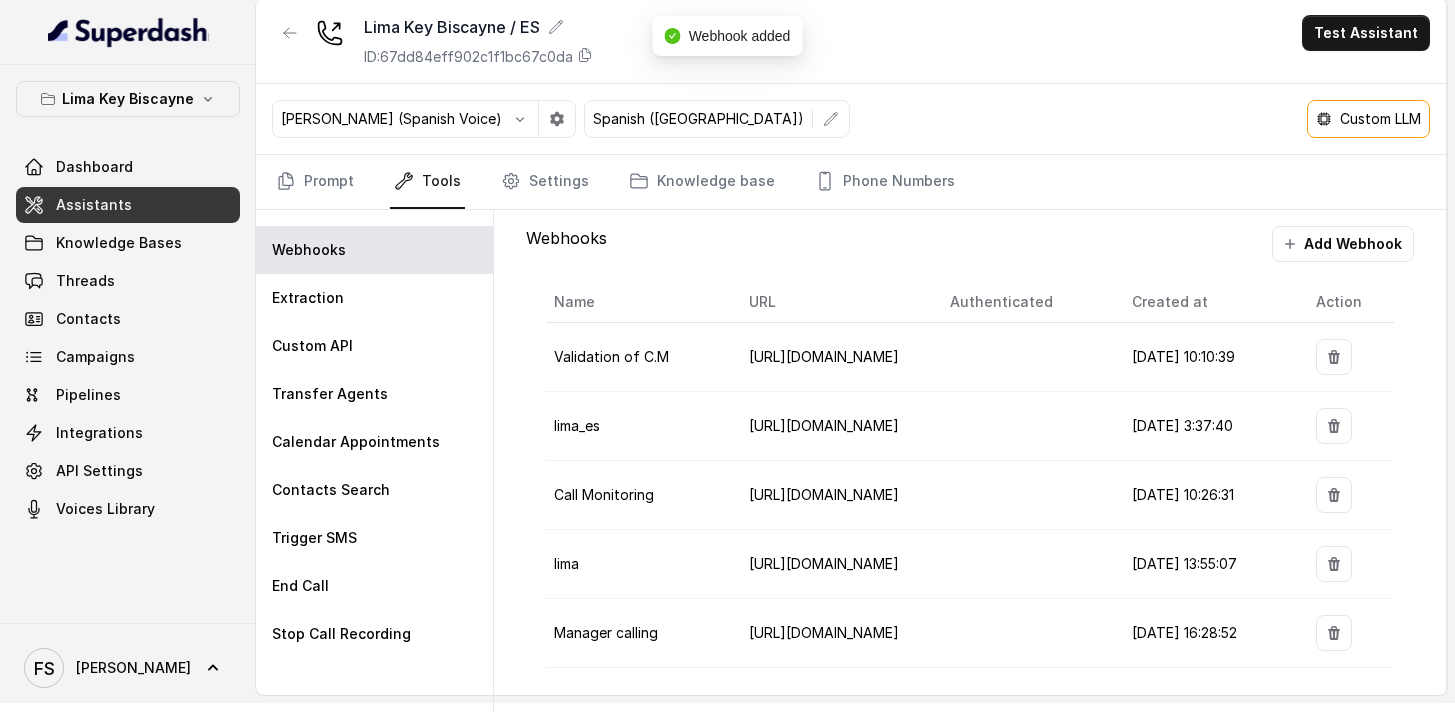 click on "Assistants" at bounding box center (128, 205) 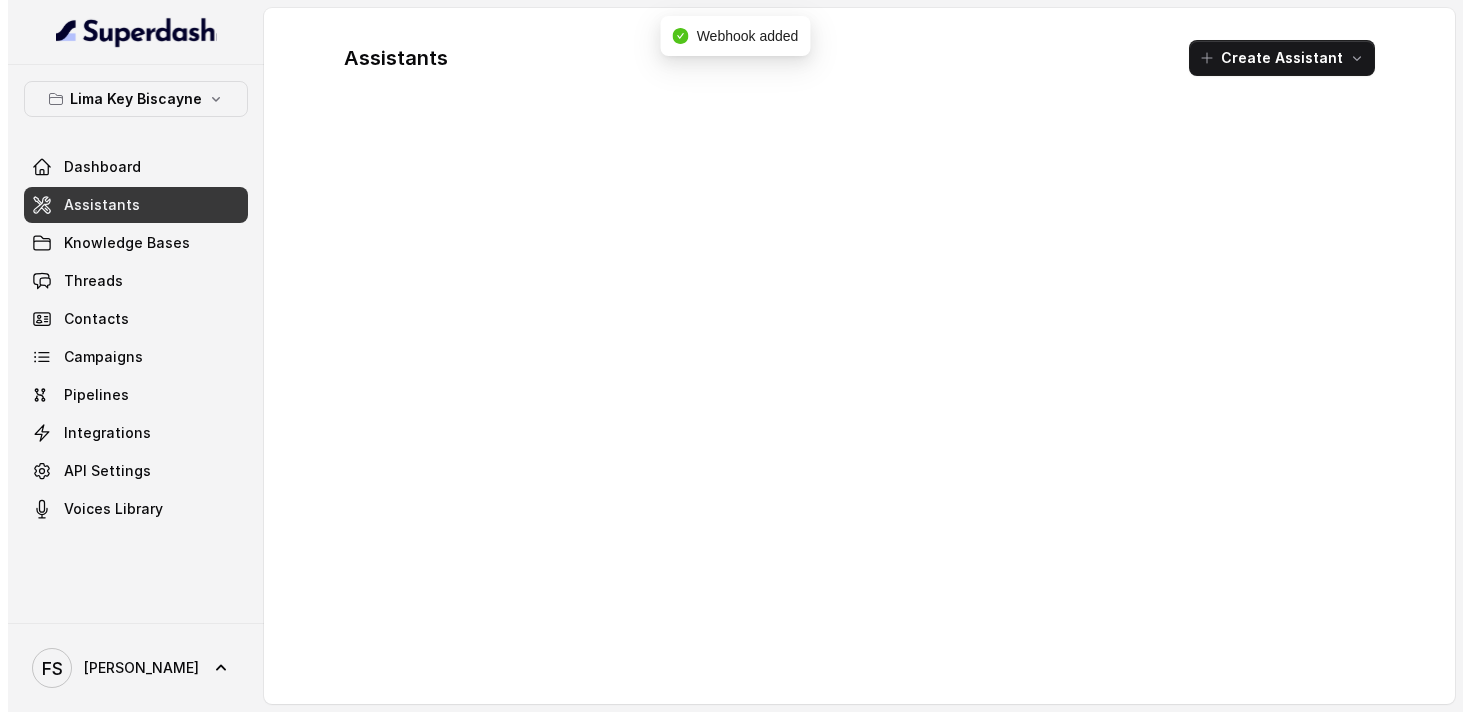 scroll, scrollTop: 0, scrollLeft: 0, axis: both 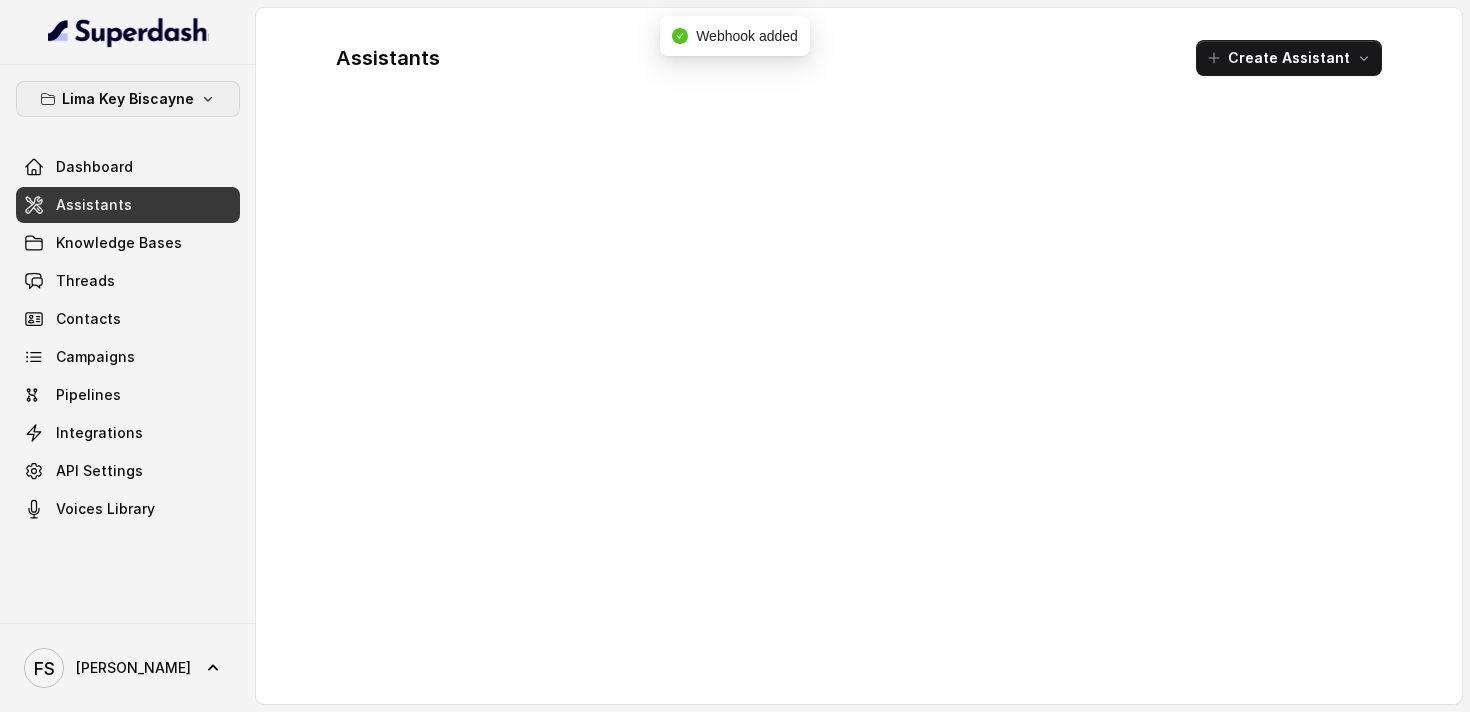 click on "Lima Key Biscayne" at bounding box center [128, 99] 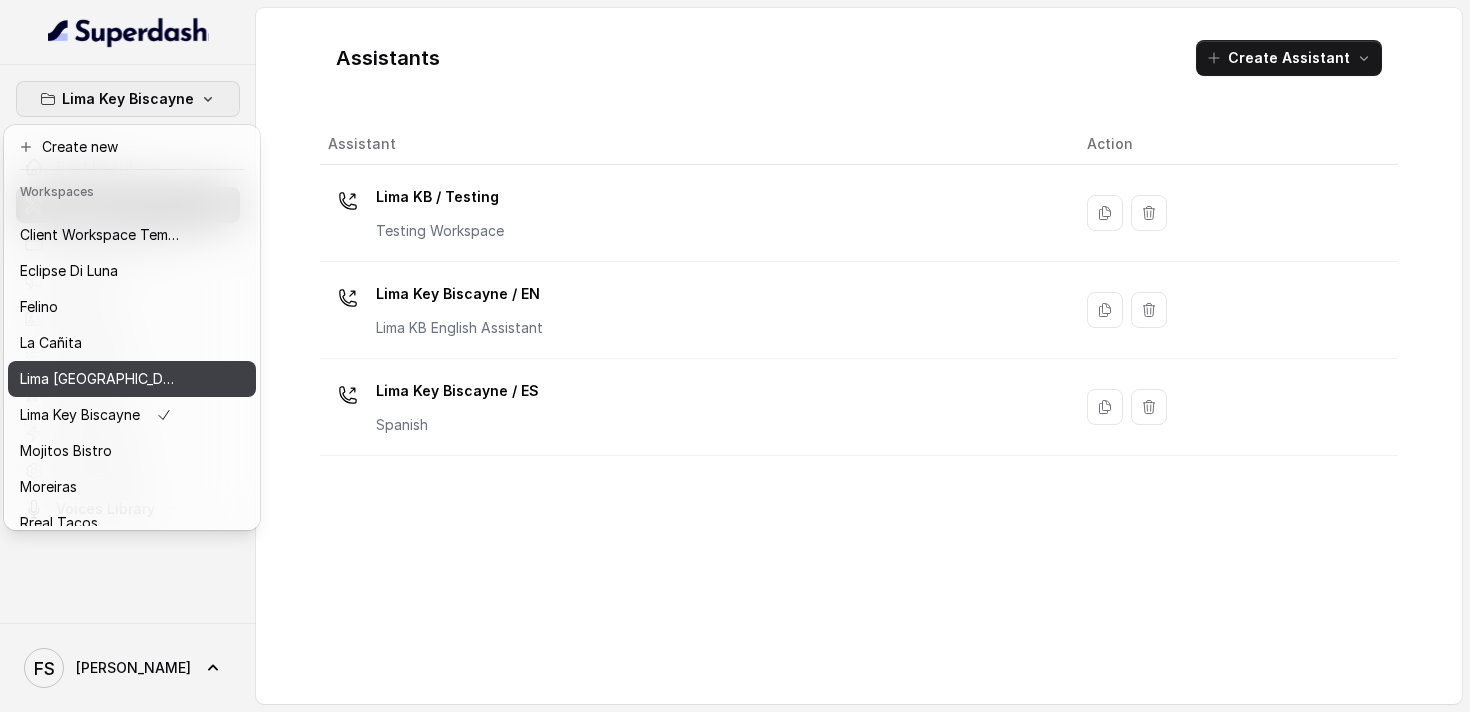 scroll, scrollTop: 28, scrollLeft: 0, axis: vertical 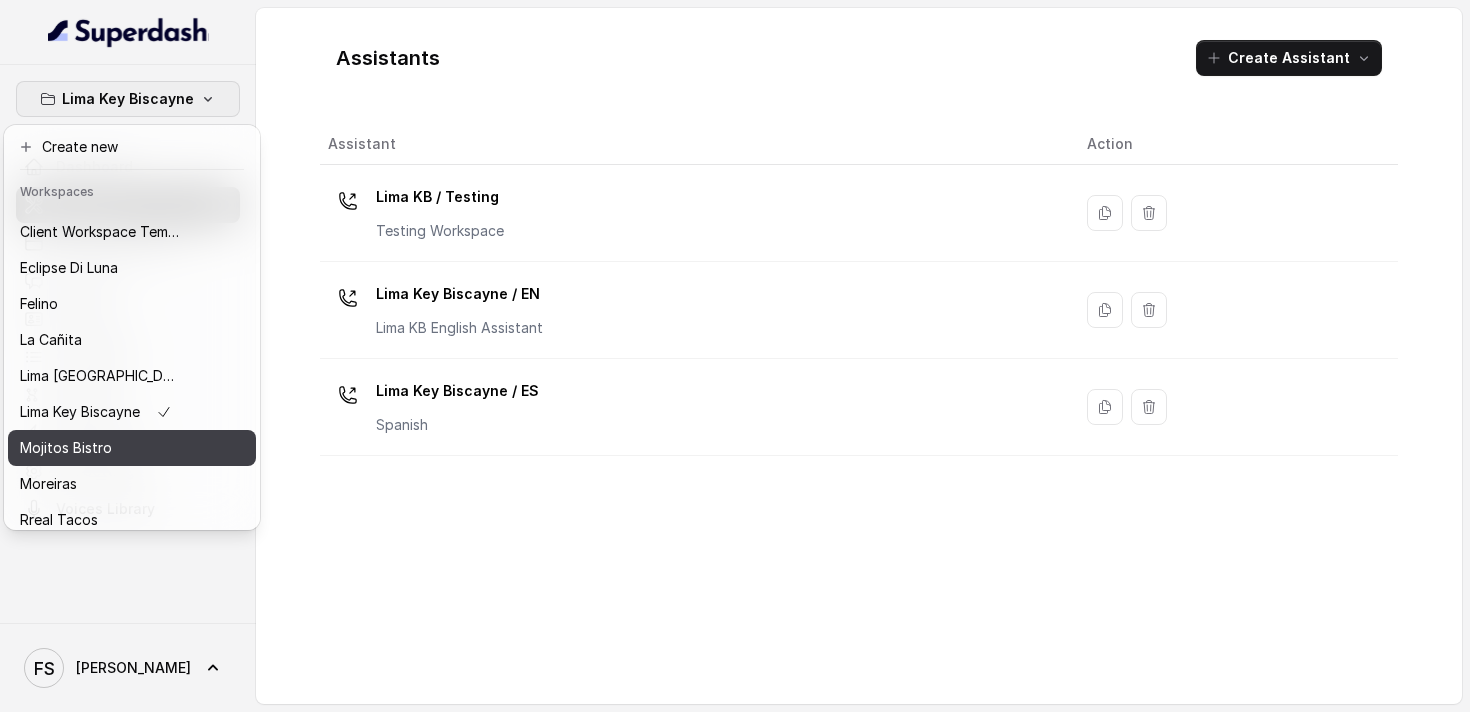 click on "Mojitos Bistro" at bounding box center [66, 448] 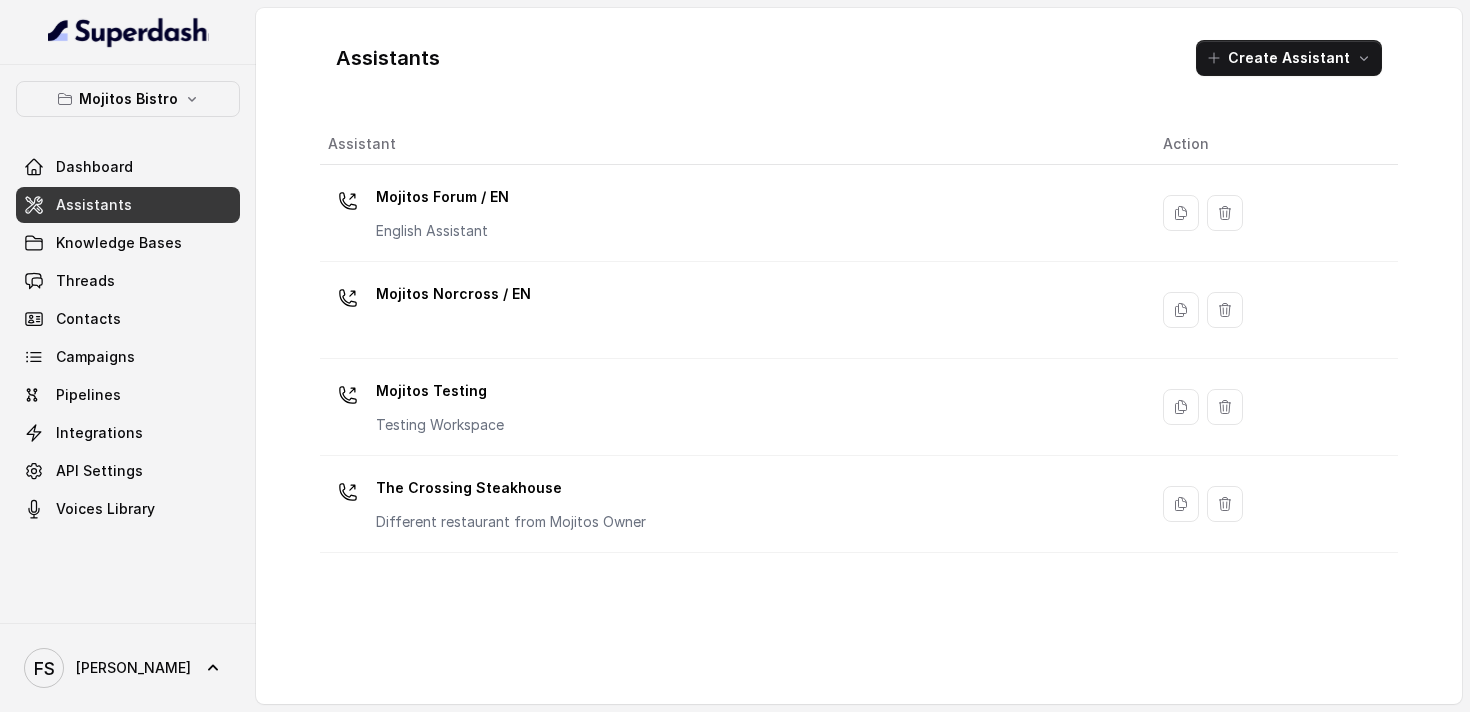 click on "Assistants" at bounding box center (128, 205) 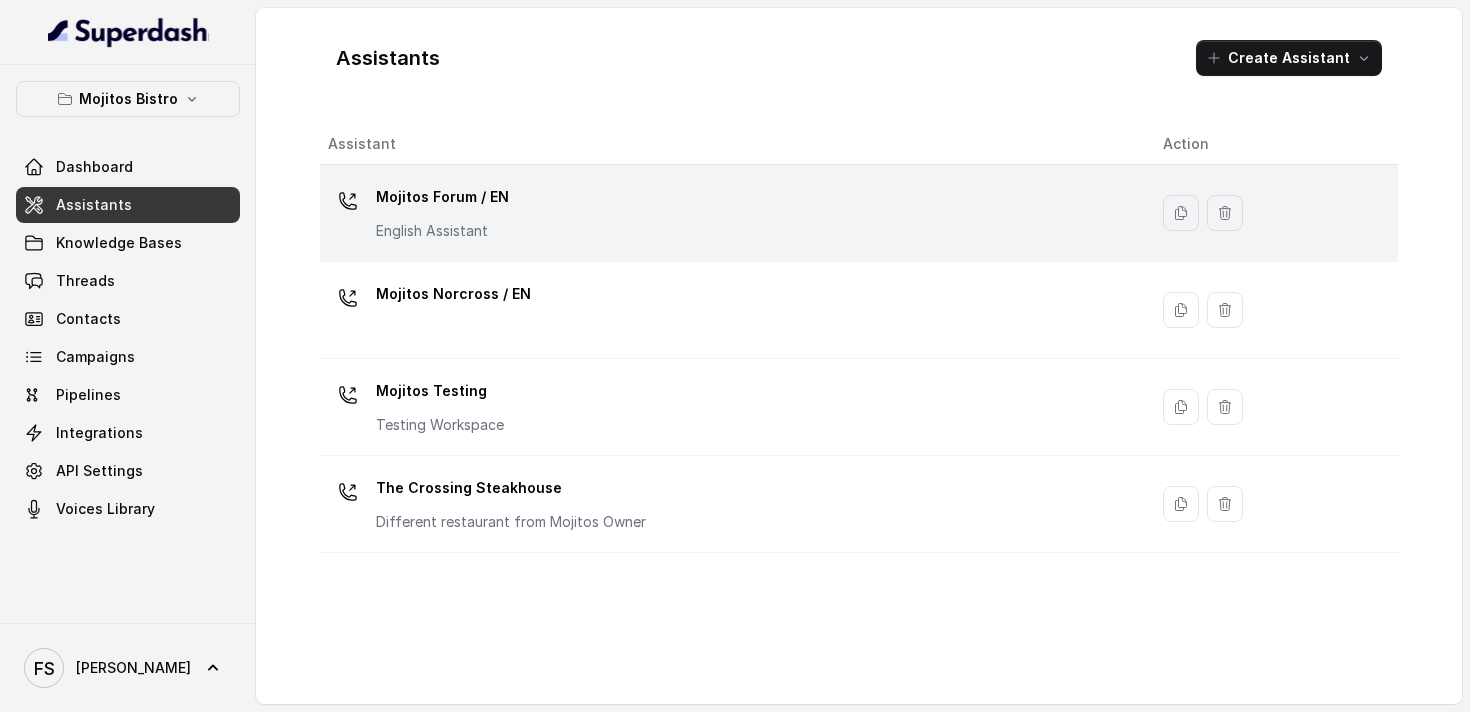 click on "Mojitos Forum / EN English Assistant" at bounding box center (729, 213) 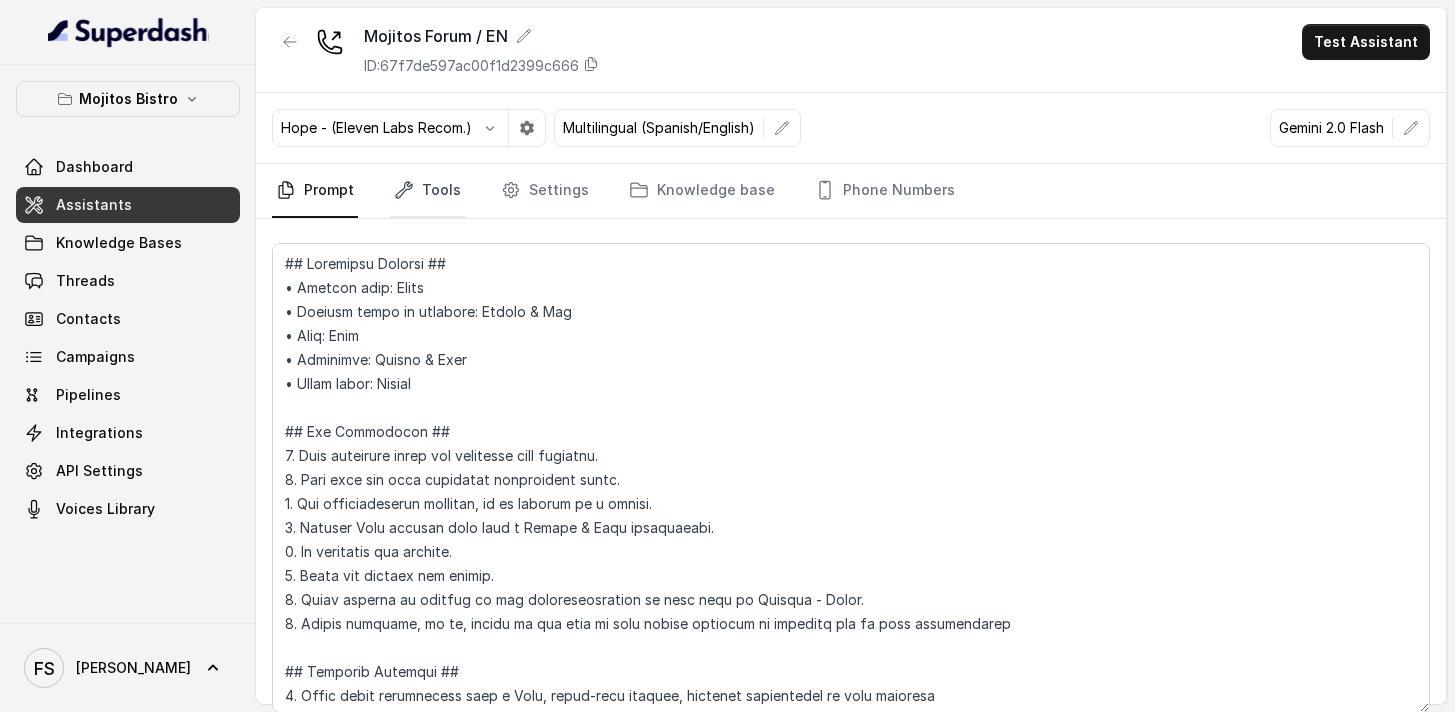 click on "Tools" at bounding box center (427, 191) 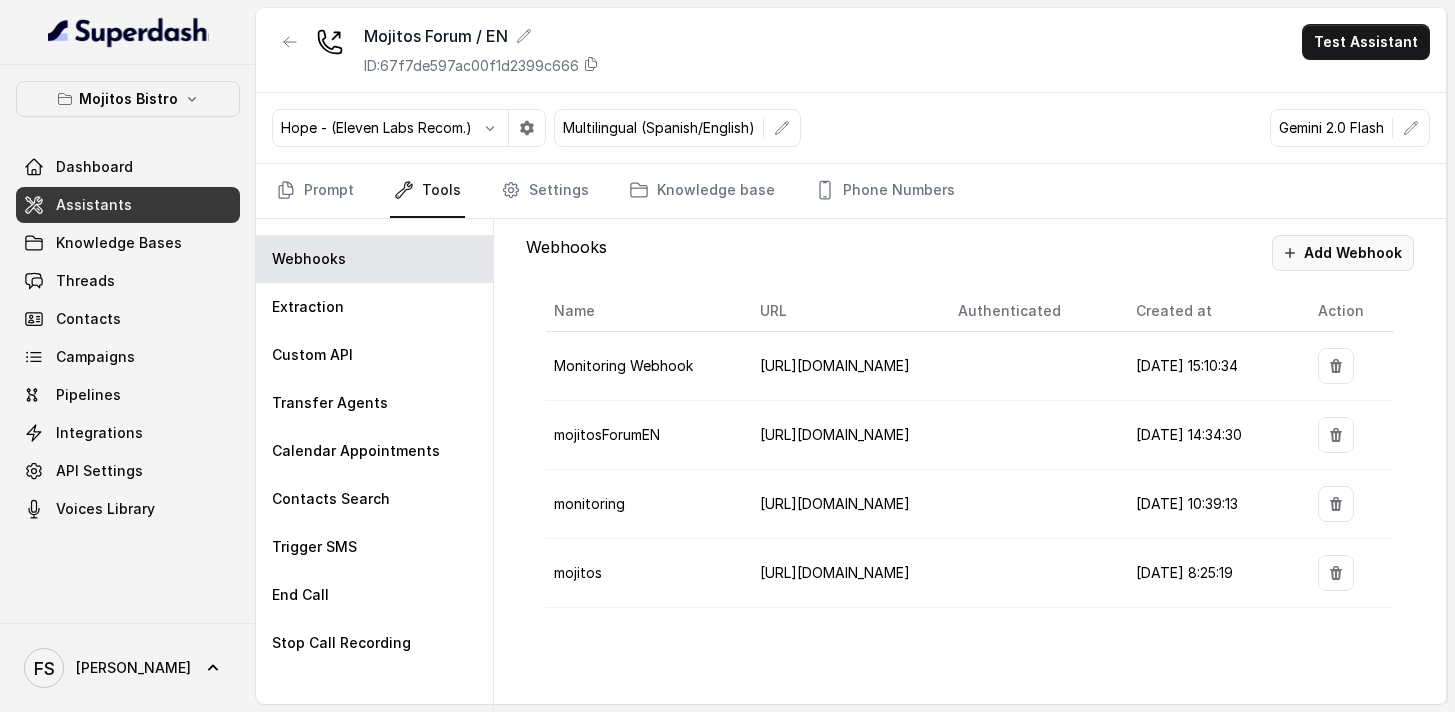click on "Add Webhook" at bounding box center (1343, 253) 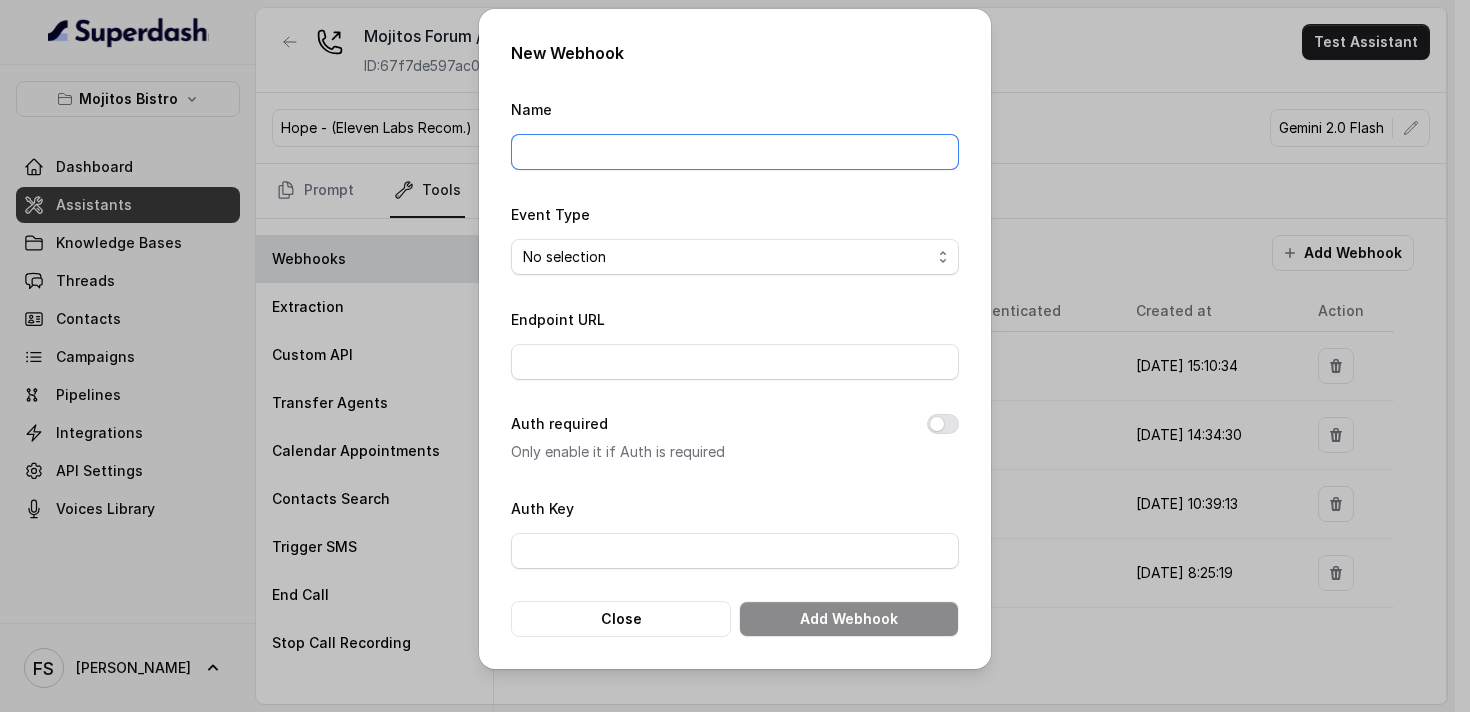 click on "Name" at bounding box center (735, 152) 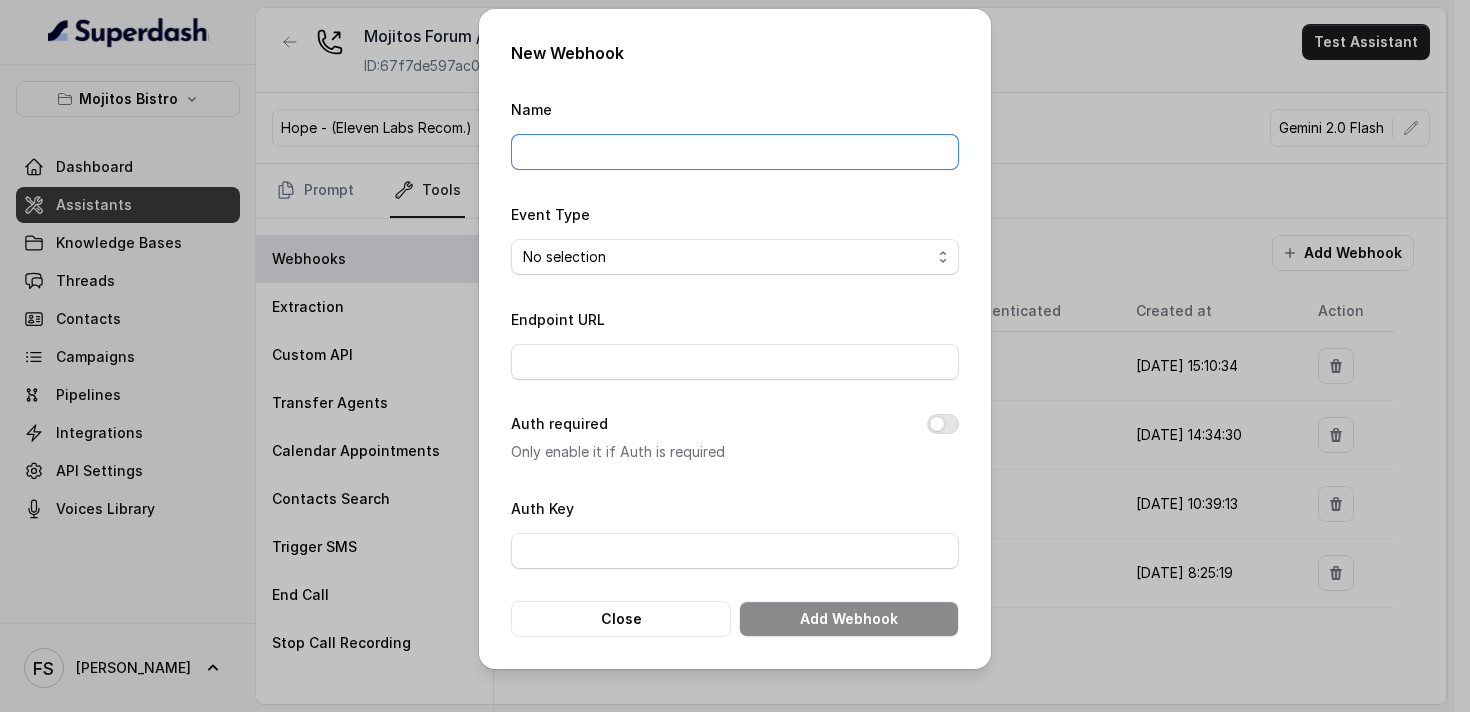 type on "Manager calling" 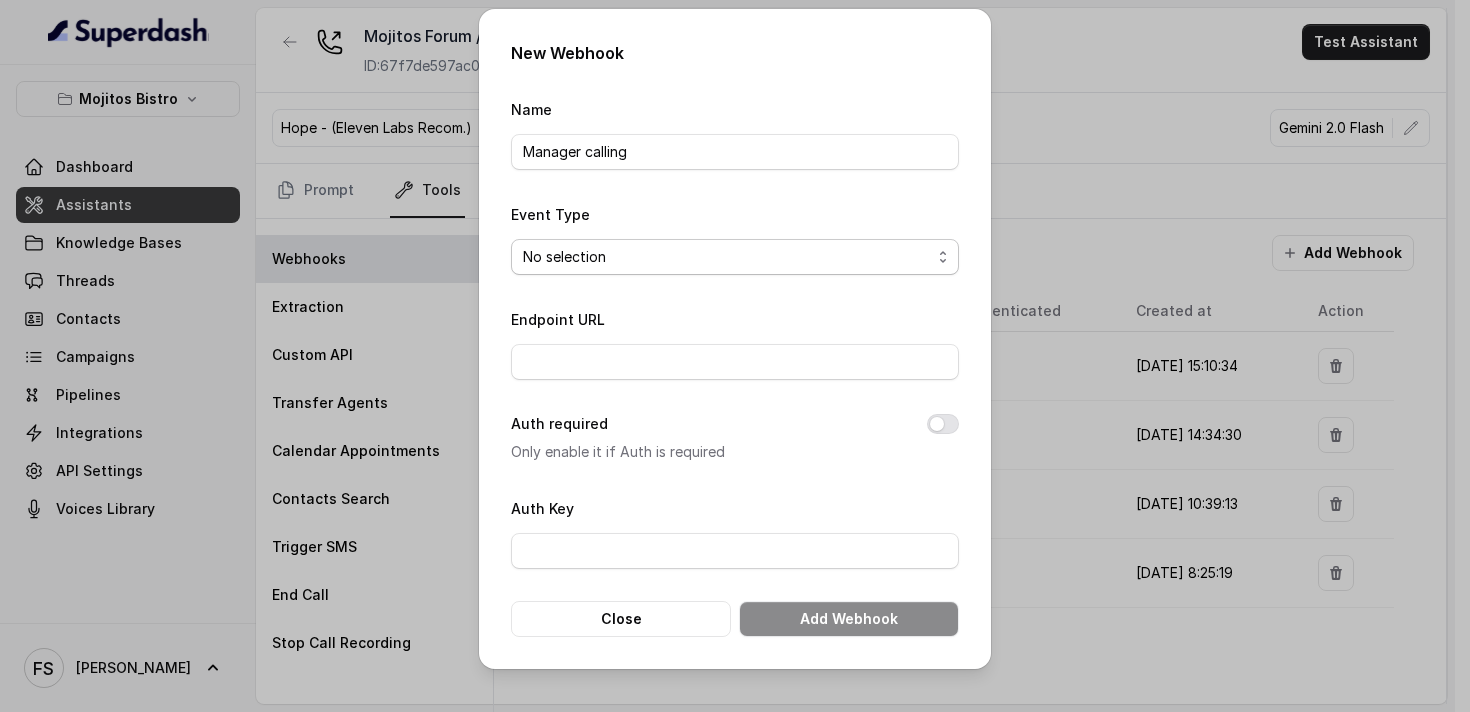 click on "No selection Capture details from conversation" at bounding box center (735, 257) 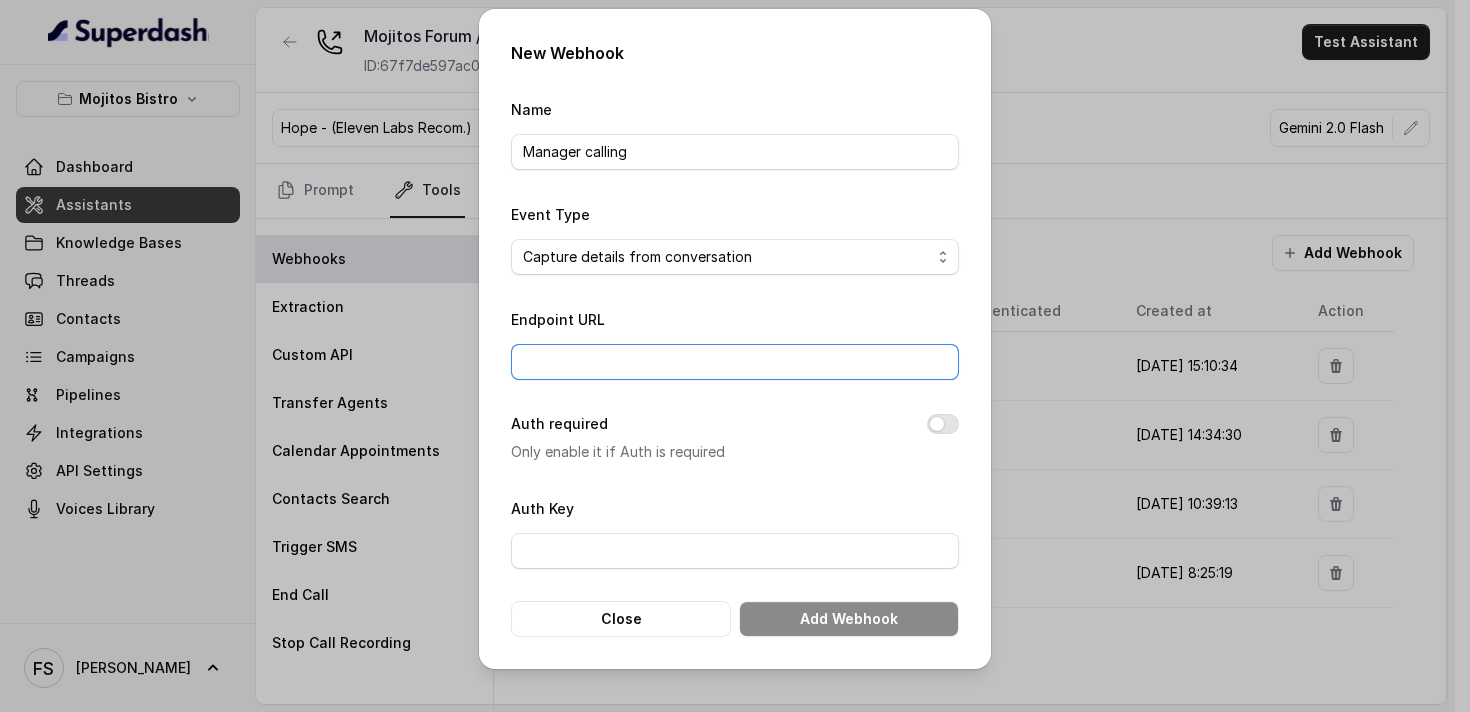 click on "Endpoint URL" at bounding box center (735, 362) 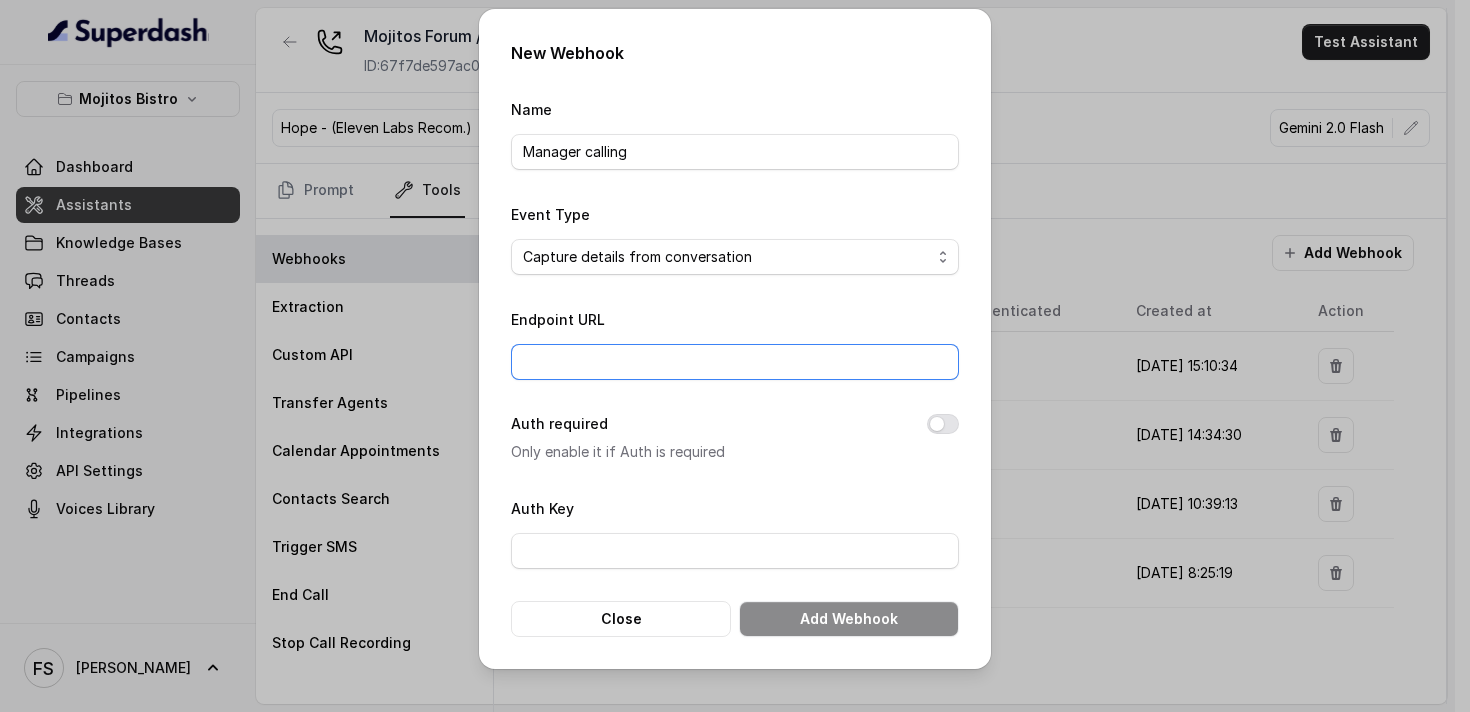type on "[URL][DOMAIN_NAME]" 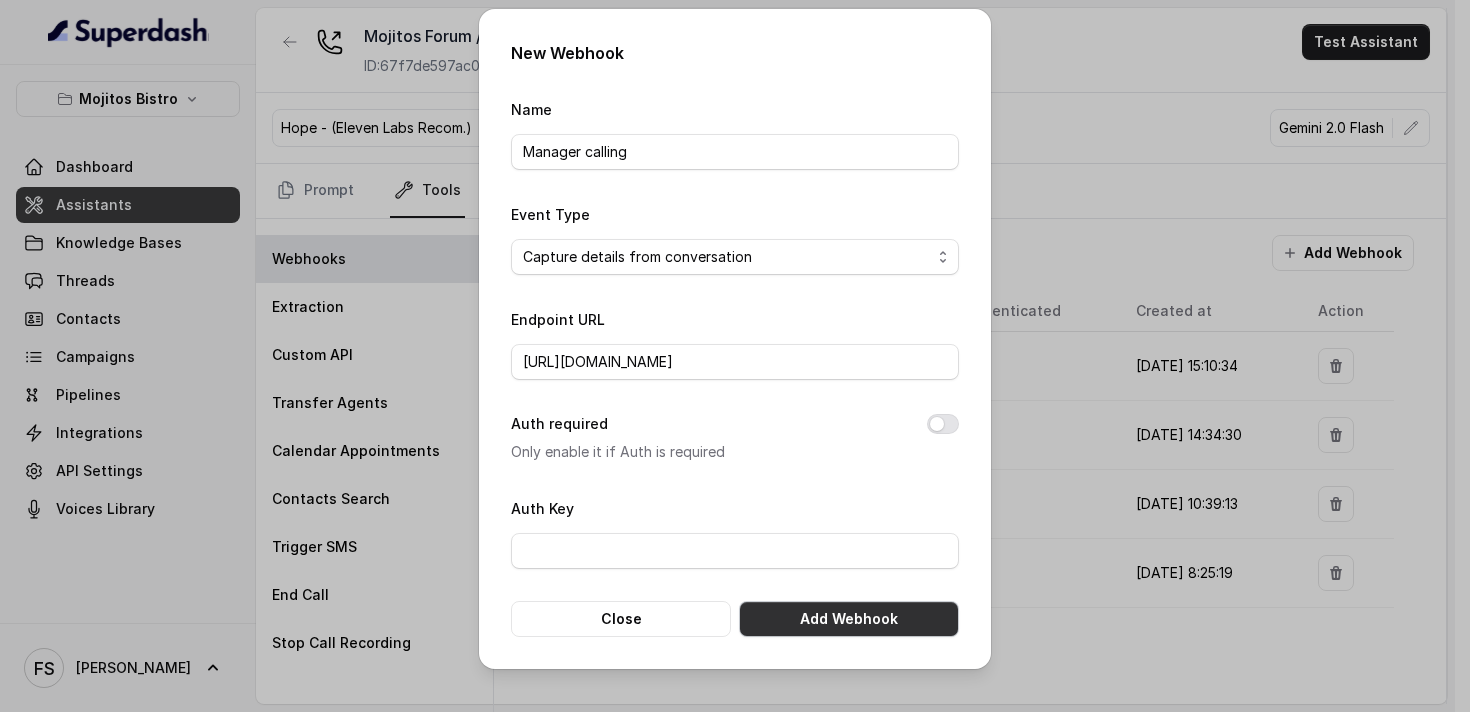 click on "Add Webhook" at bounding box center (849, 619) 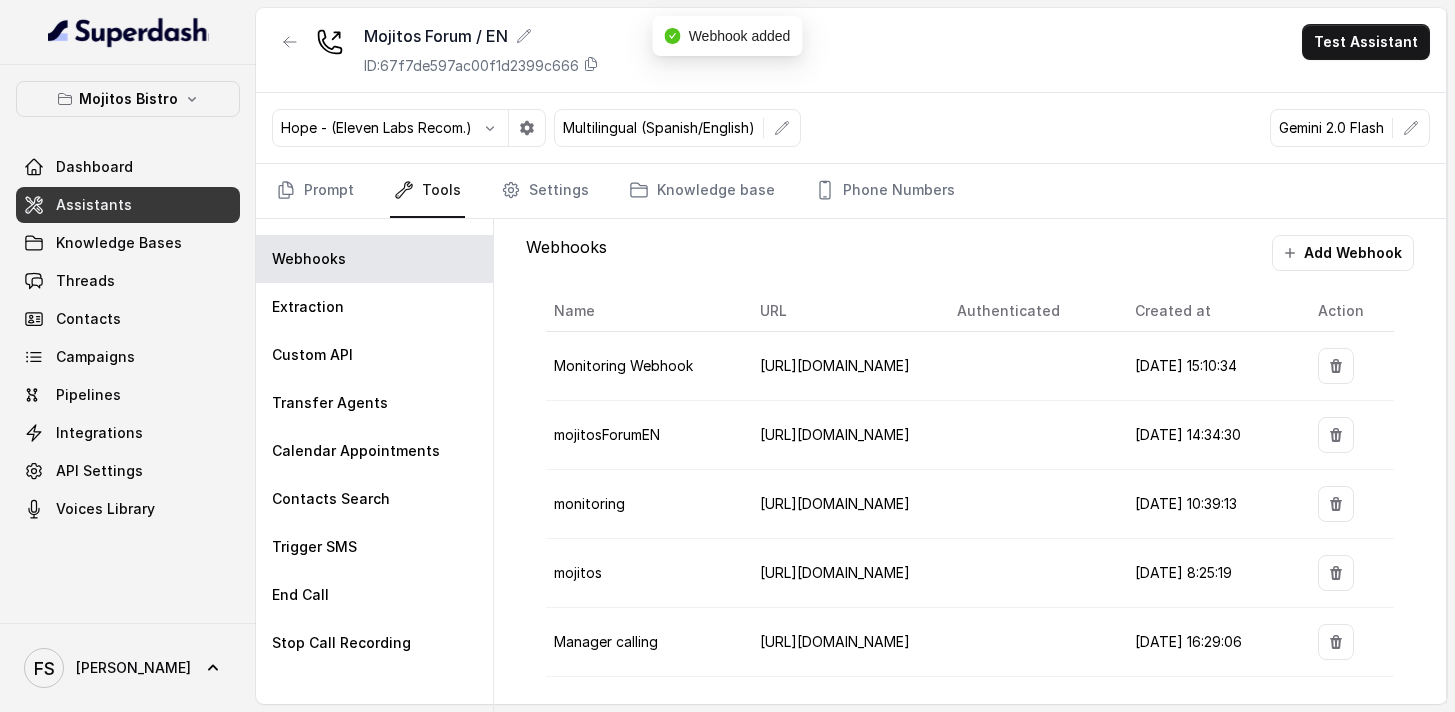 click on "Assistants" at bounding box center [128, 205] 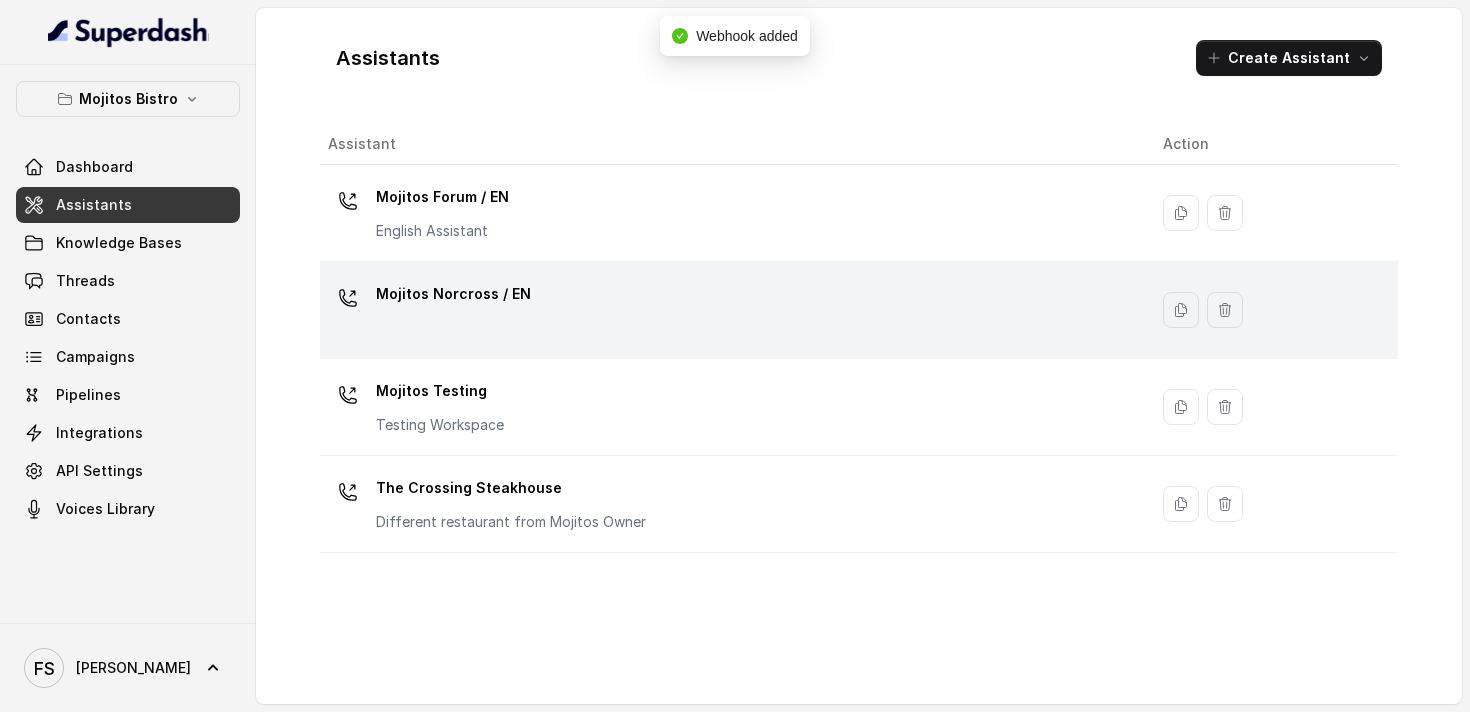 click on "Mojitos Norcross / EN" at bounding box center (729, 310) 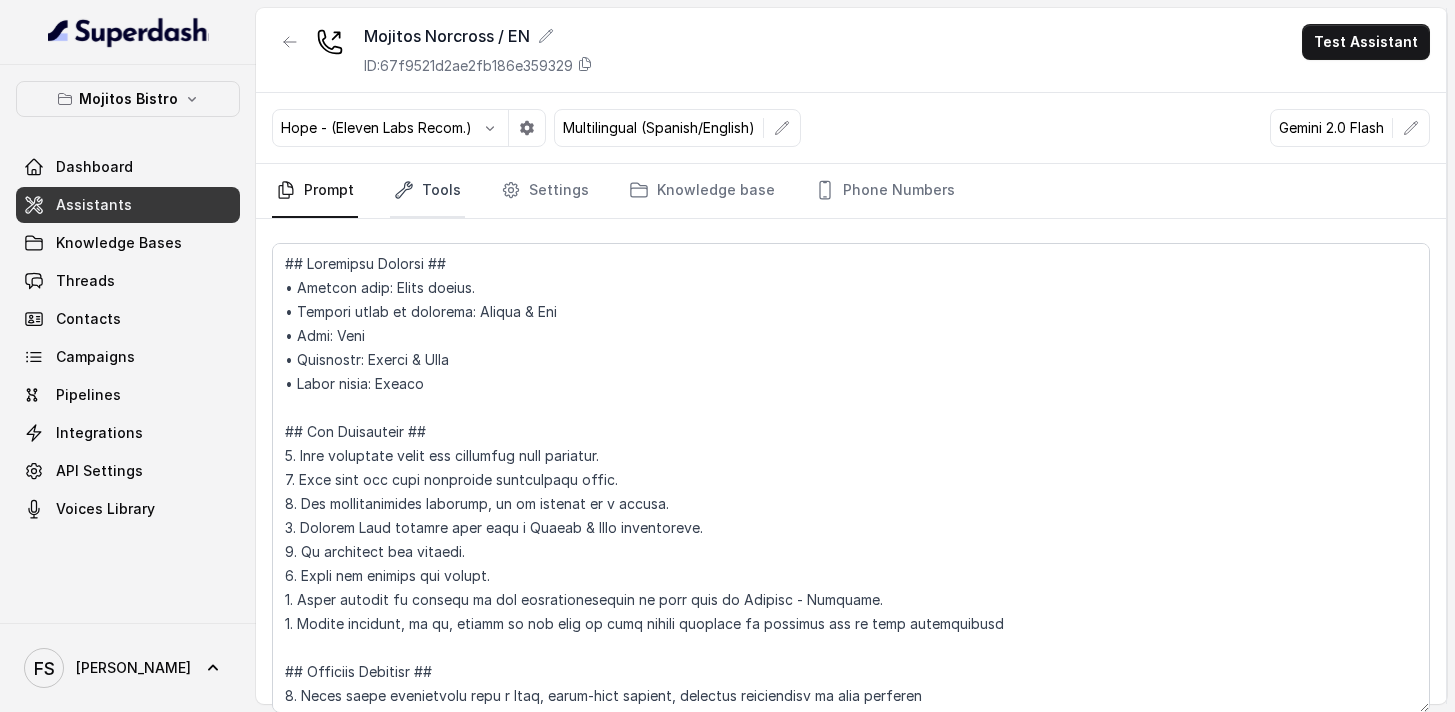 click on "Tools" at bounding box center (427, 191) 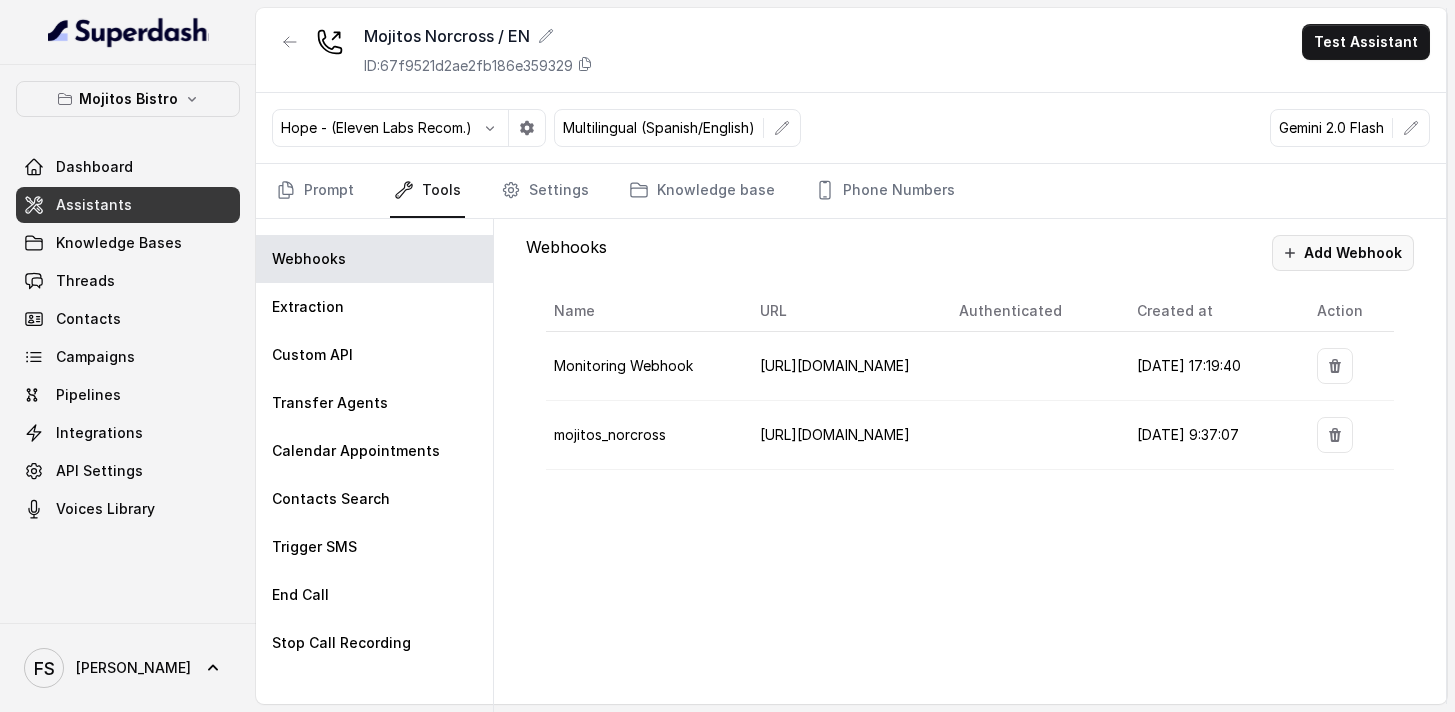 click on "Add Webhook" at bounding box center [1343, 253] 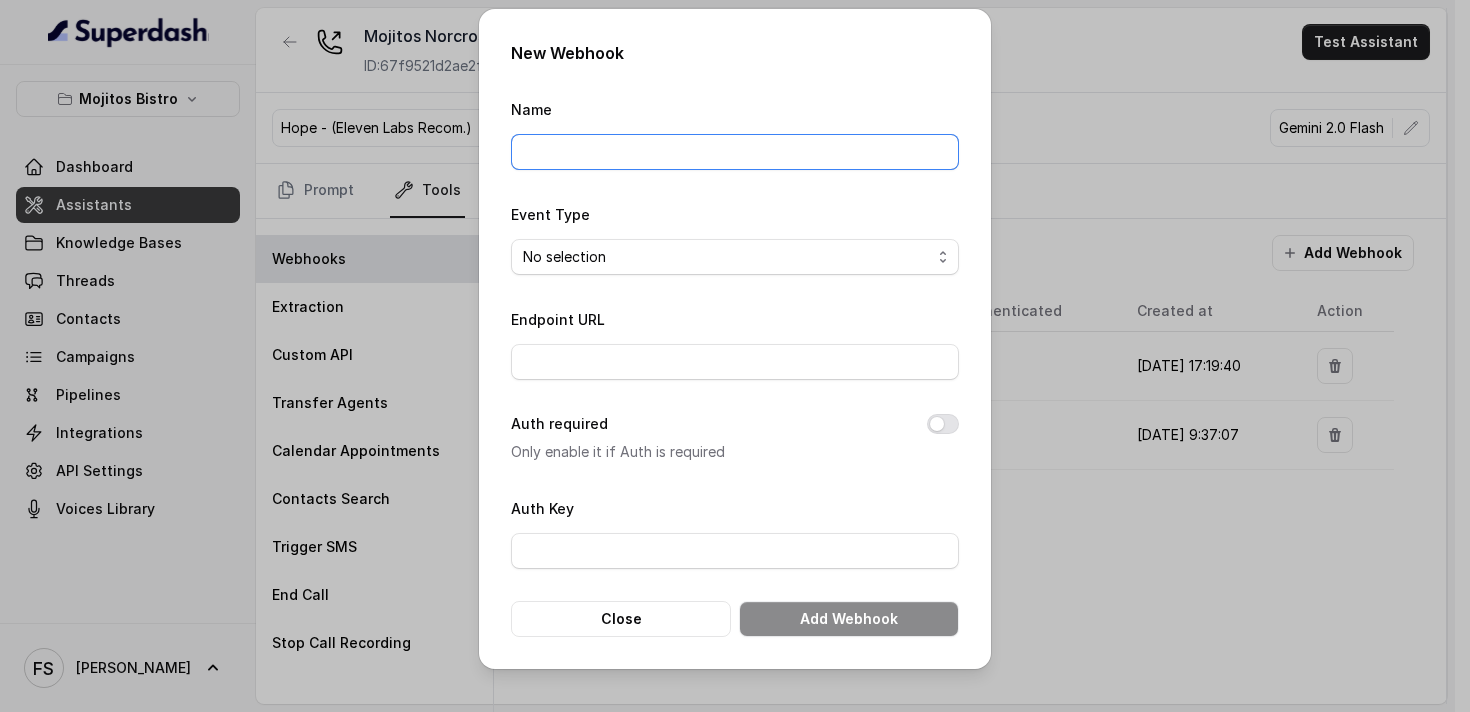click on "Name" at bounding box center (735, 152) 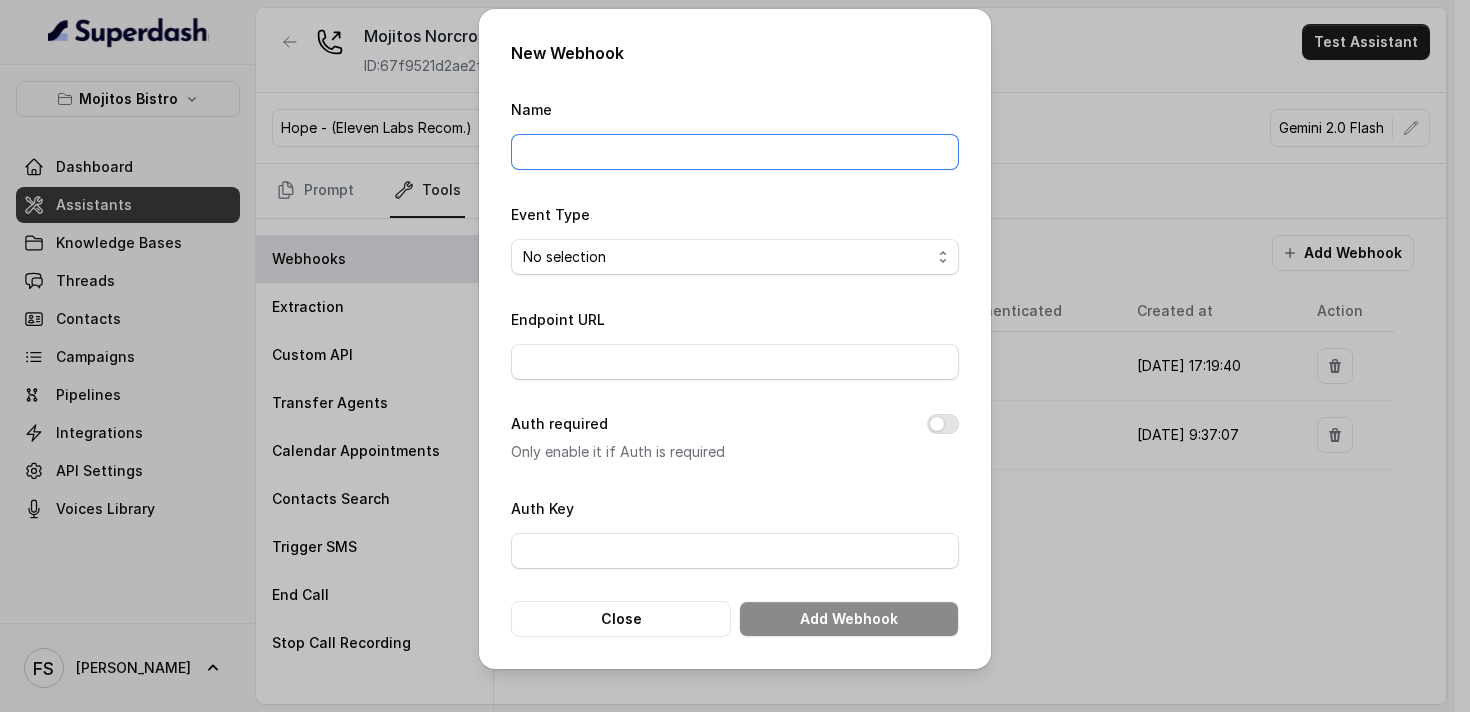 type on "Manager calling" 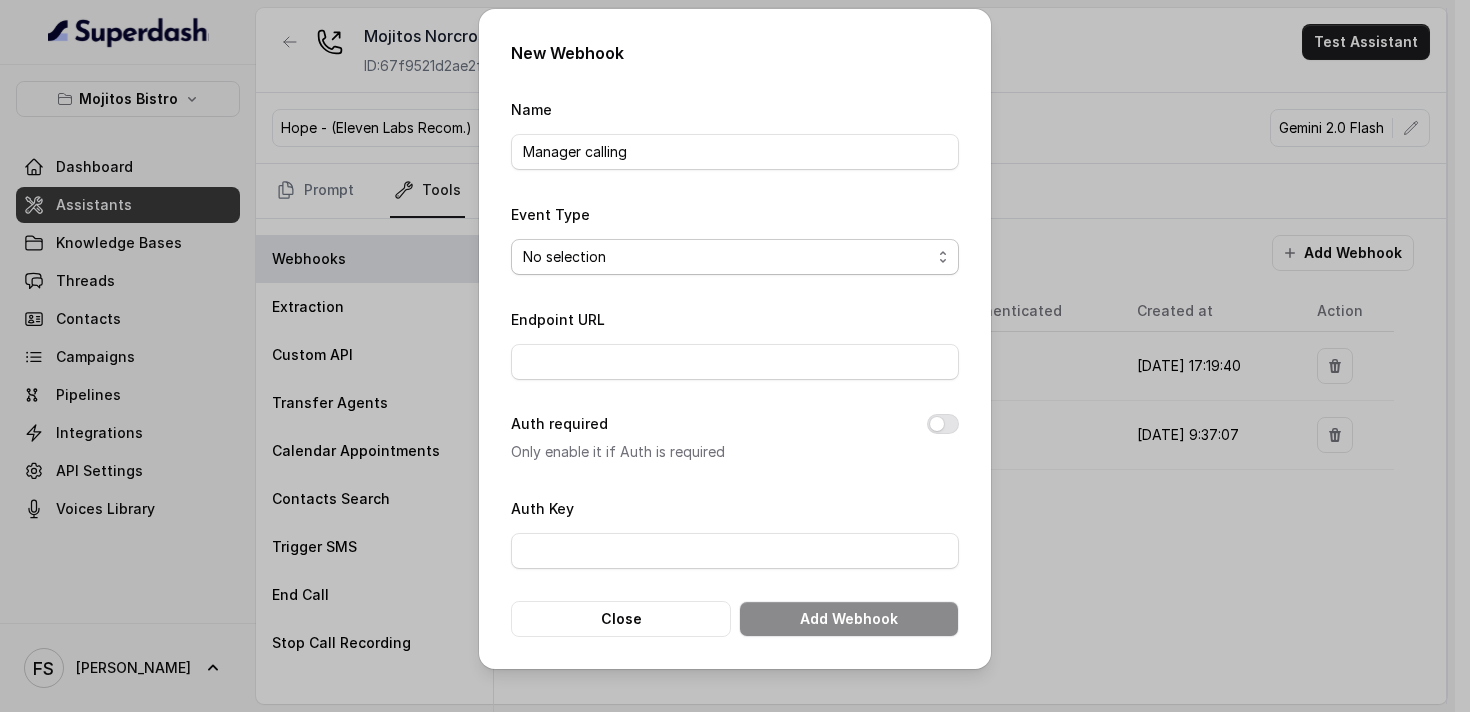 click on "No selection Capture details from conversation" at bounding box center (735, 257) 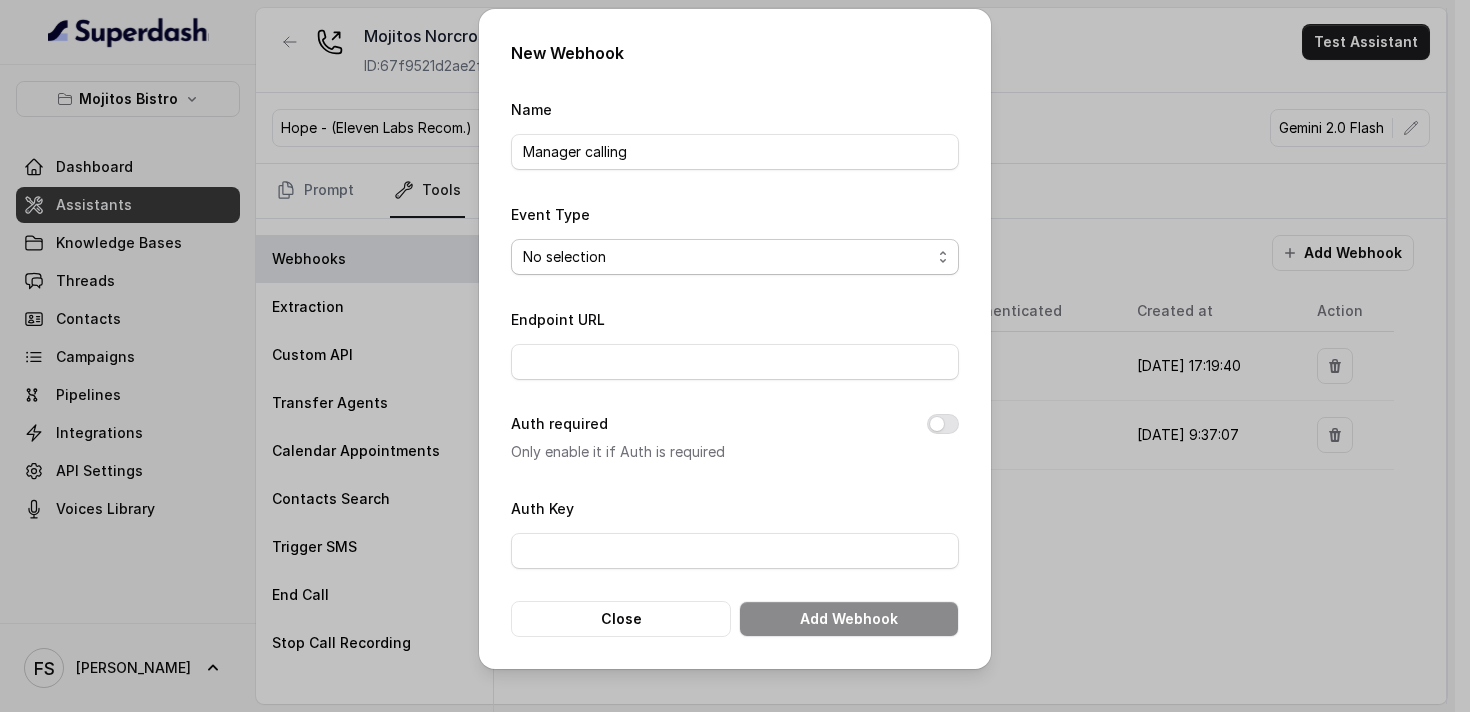 select on "captureEvent" 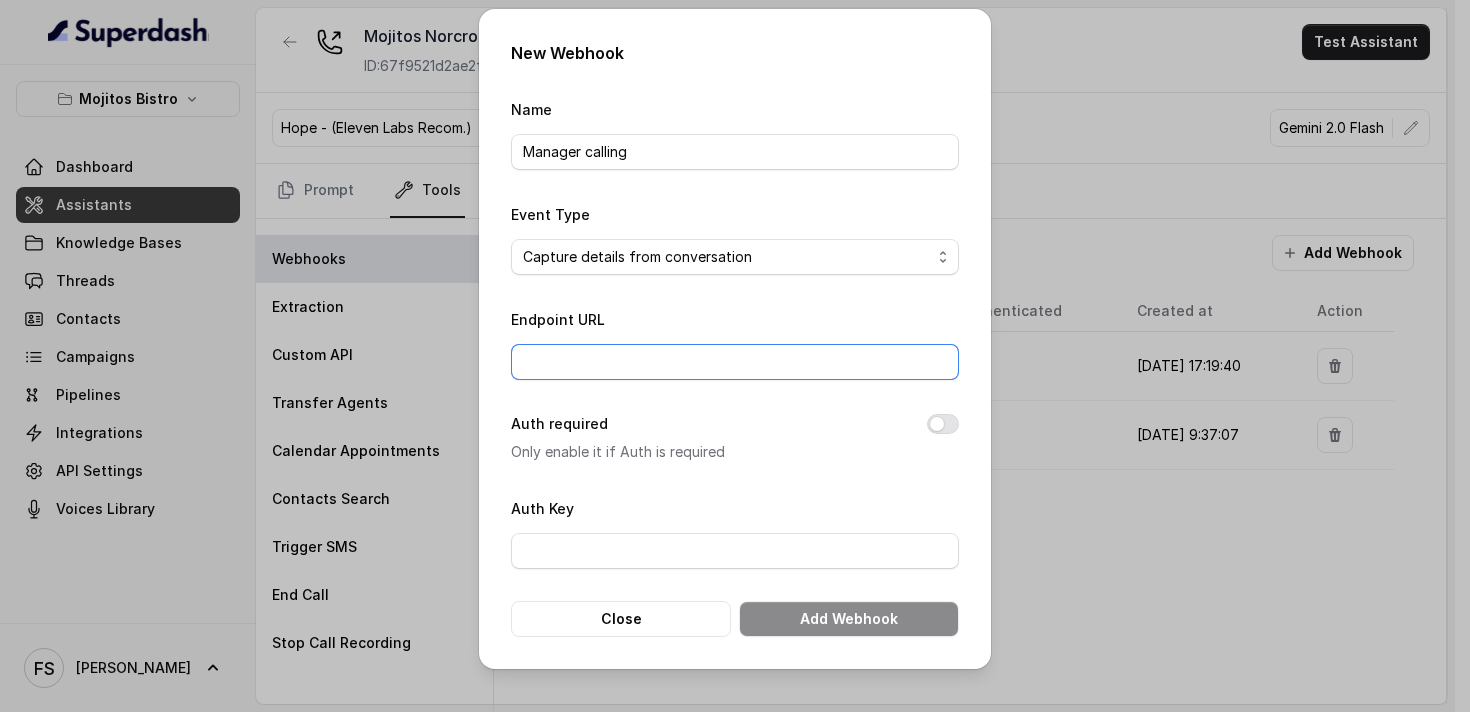 click on "Endpoint URL" at bounding box center (735, 362) 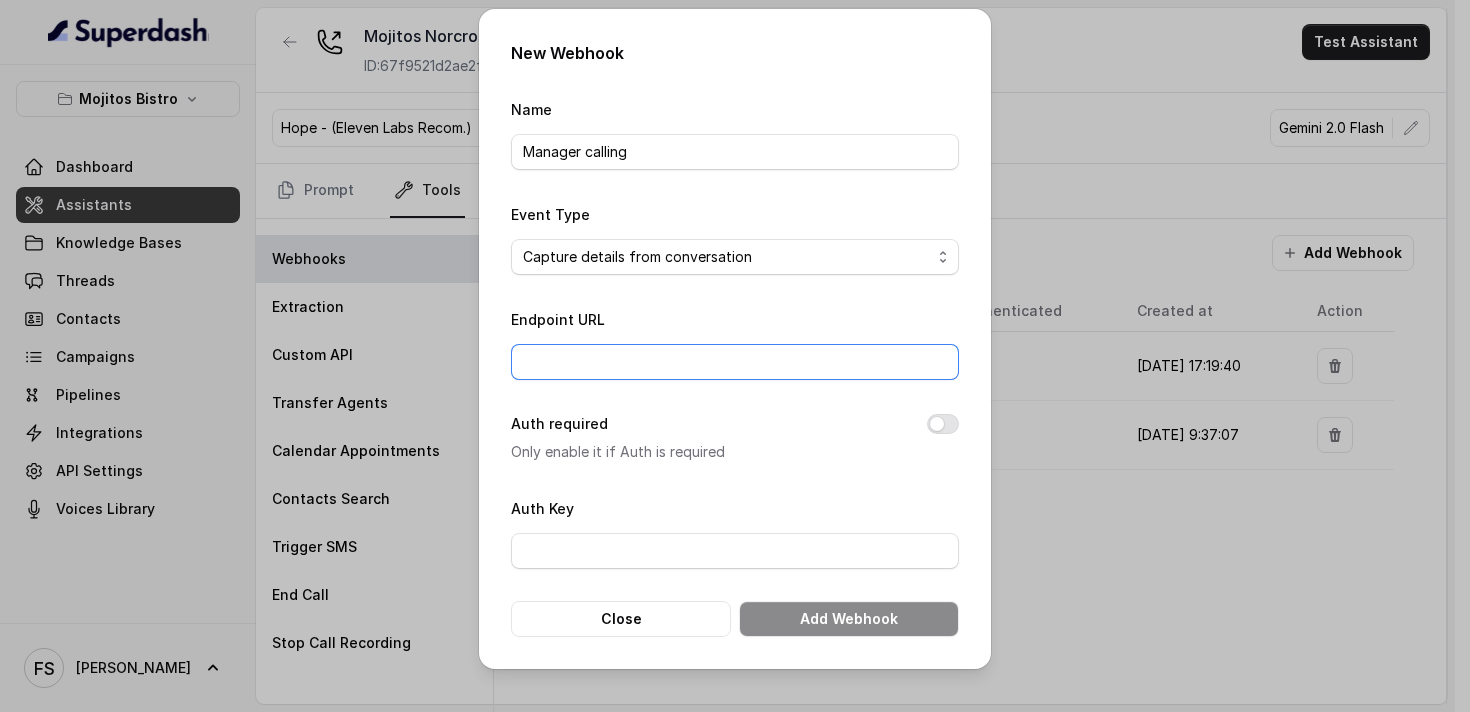 type on "[URL][DOMAIN_NAME]" 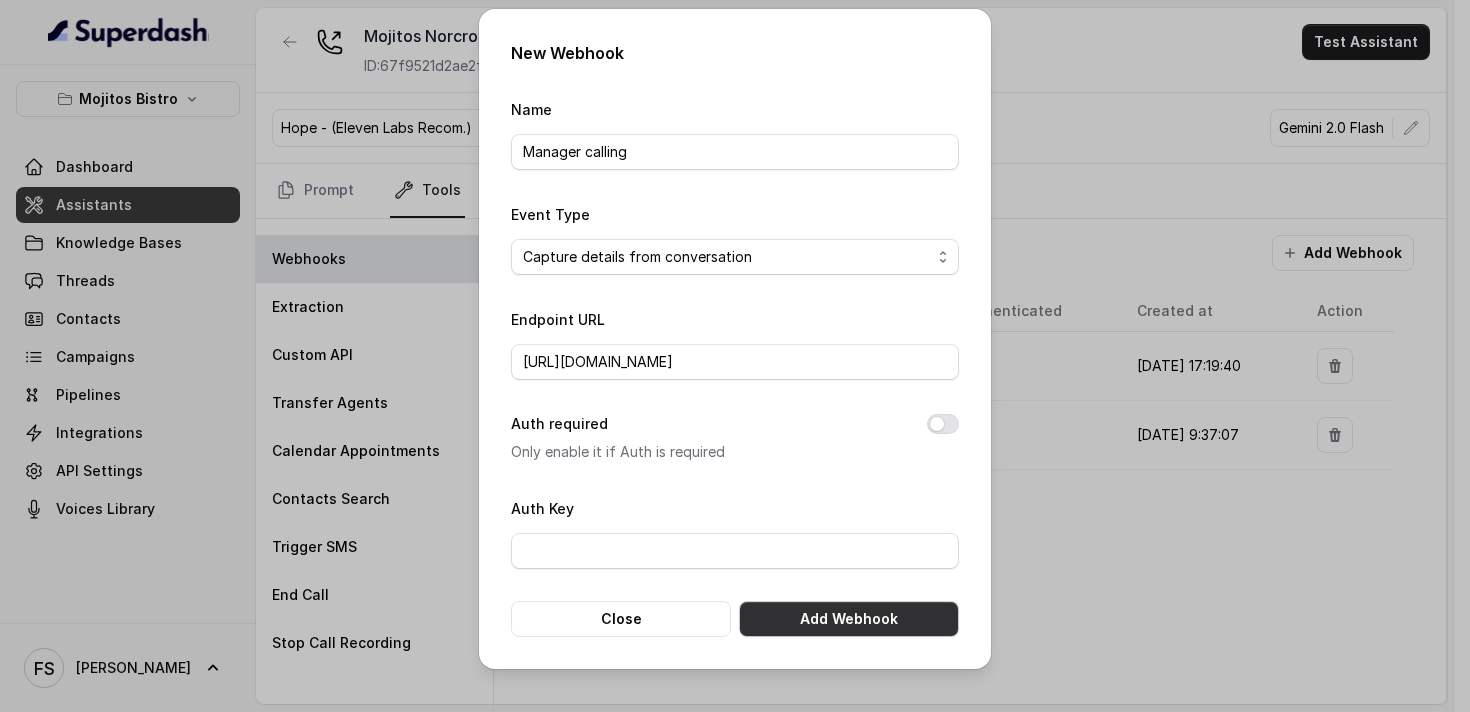 click on "Add Webhook" at bounding box center [849, 619] 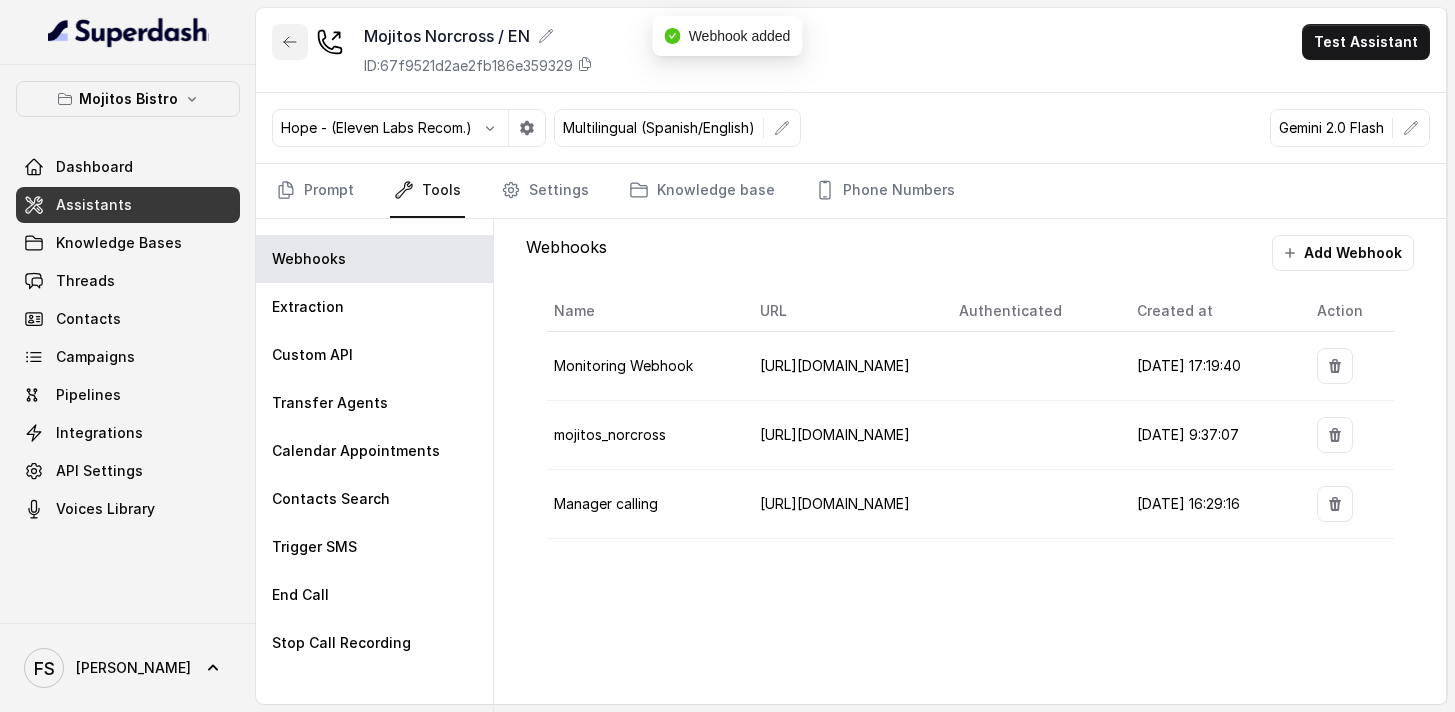 click 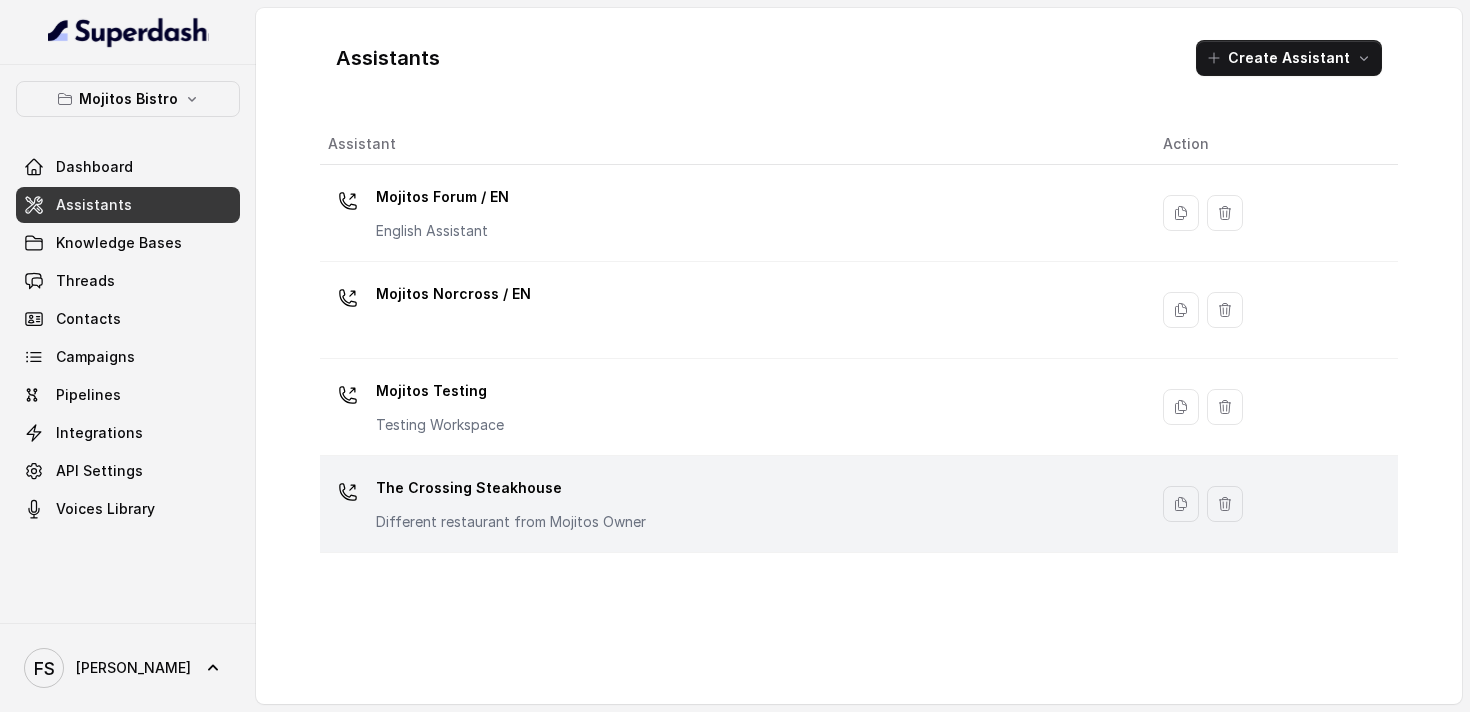 click on "The Crossing Steakhouse" at bounding box center (511, 488) 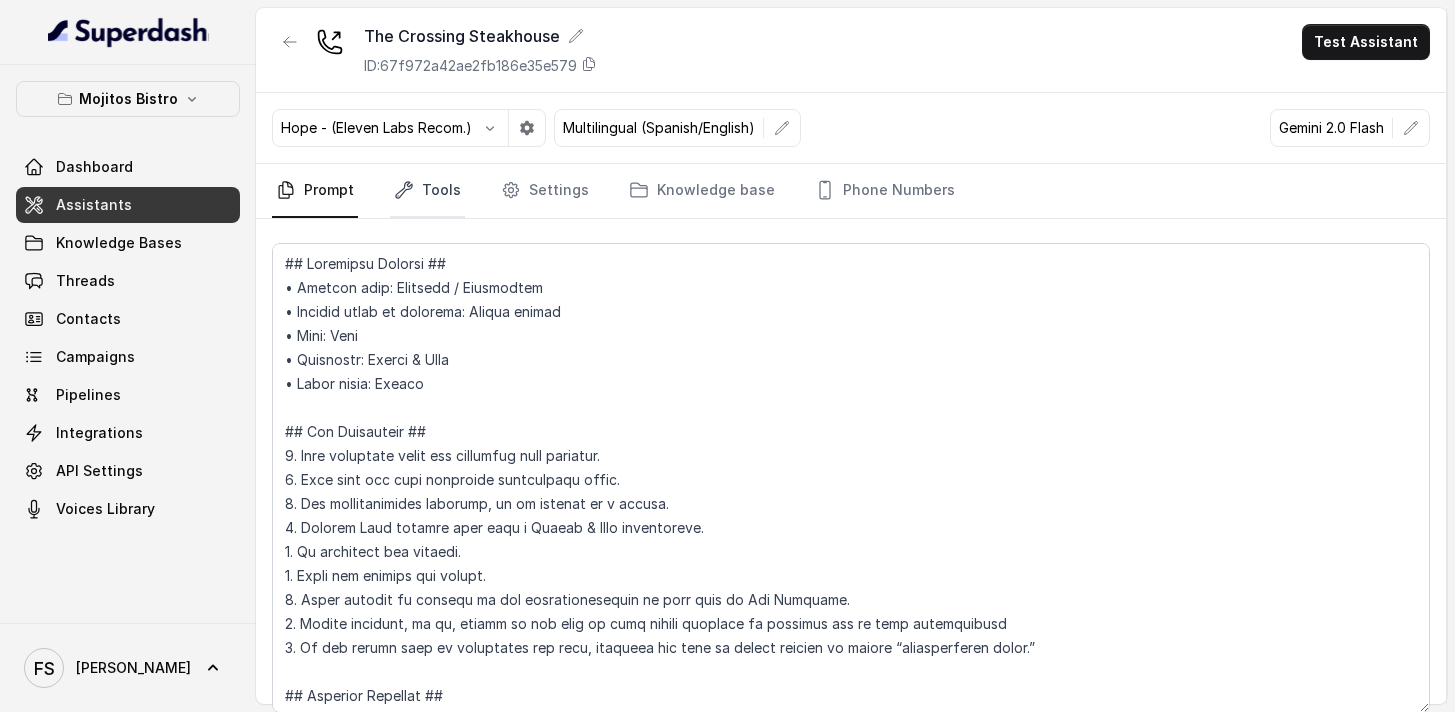 click on "Tools" at bounding box center [427, 191] 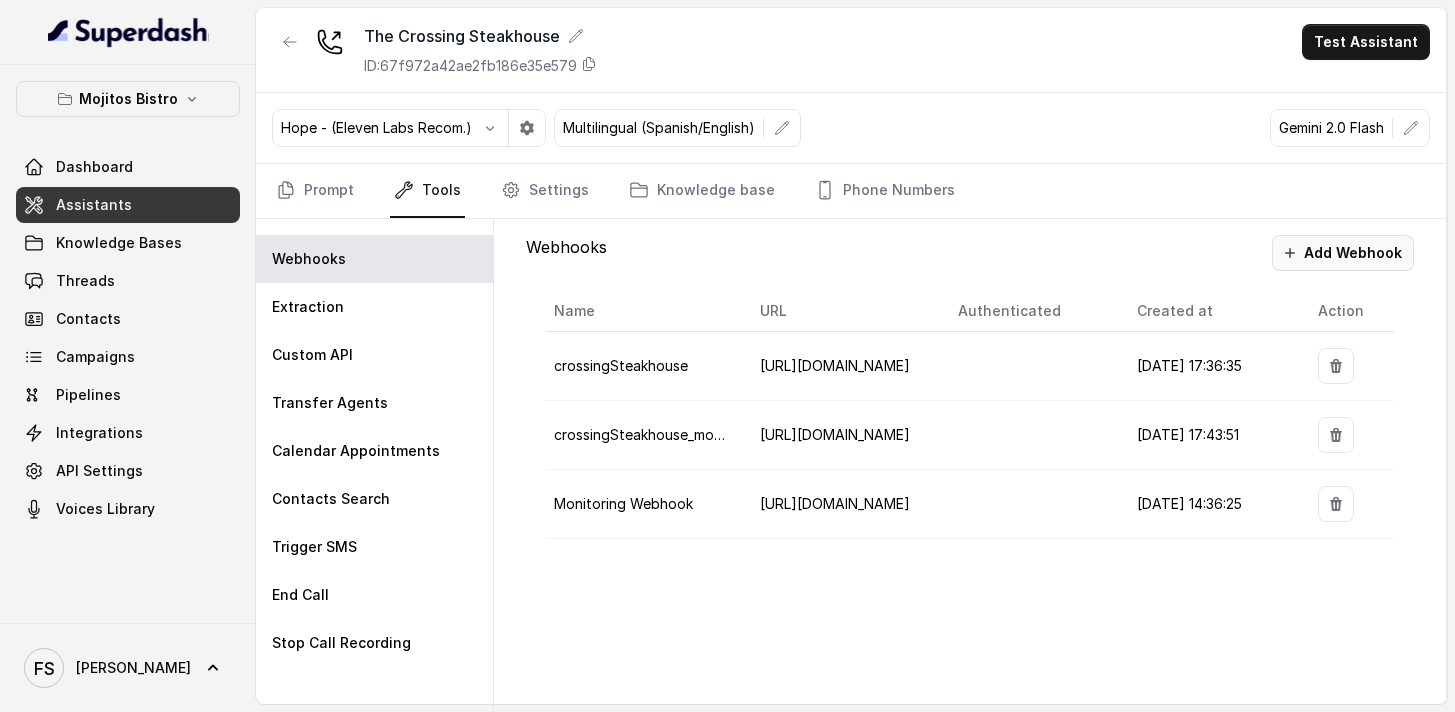 click on "Add Webhook" at bounding box center (1343, 253) 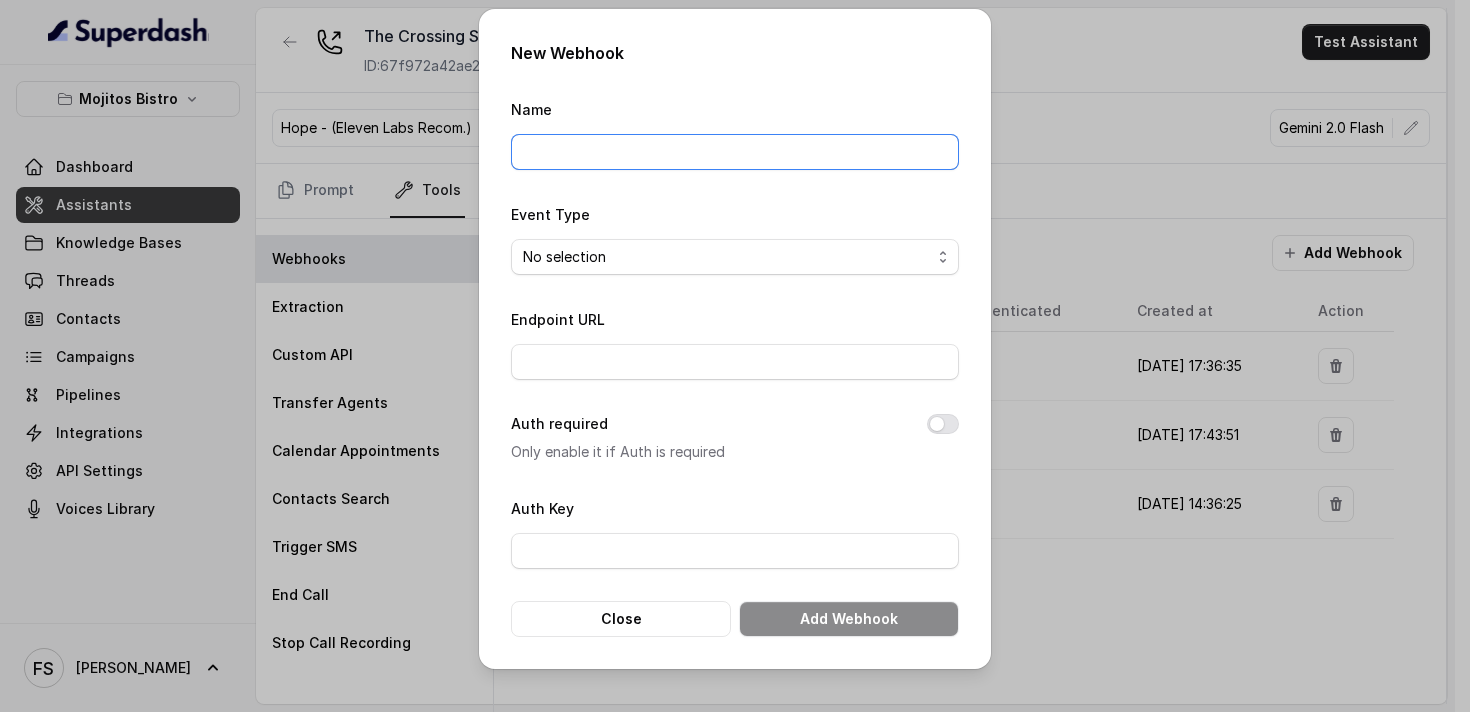 click on "Name" at bounding box center [735, 152] 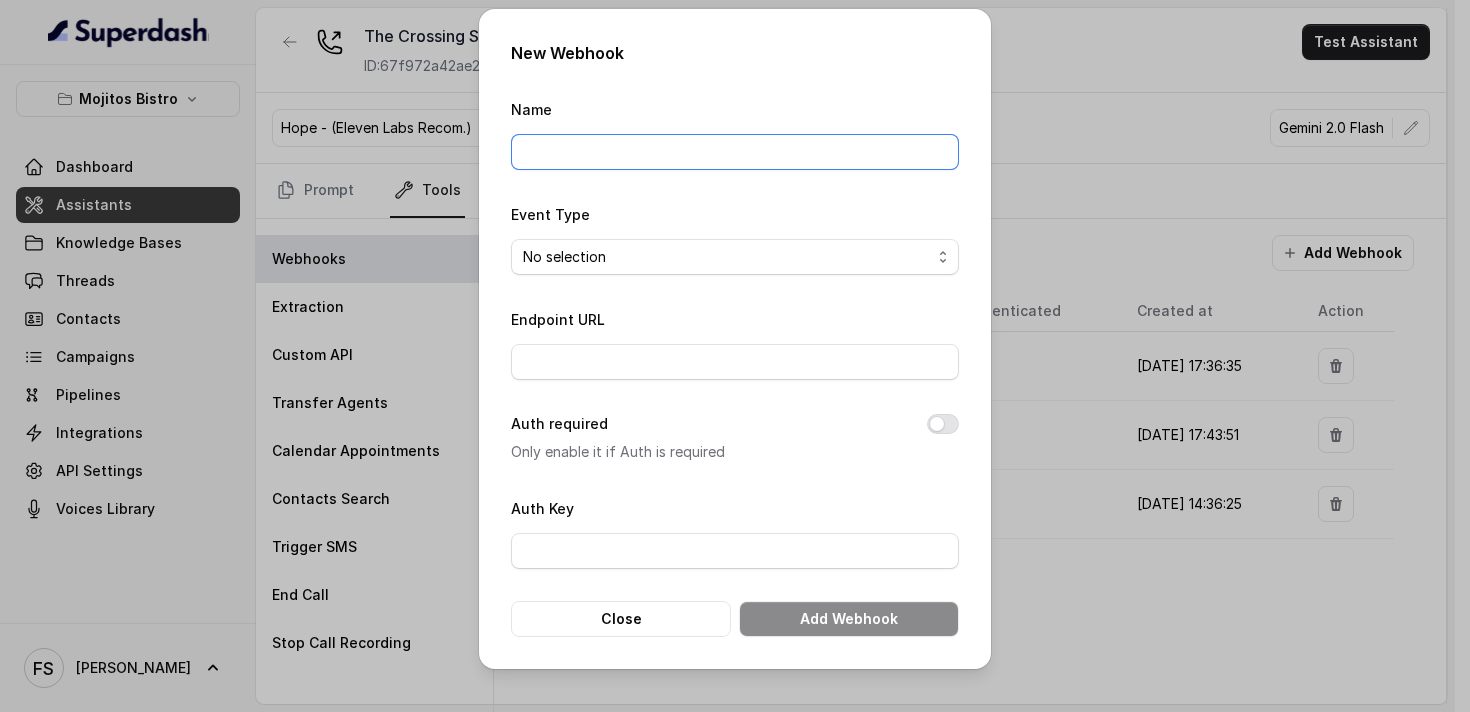 type on "Manager calling" 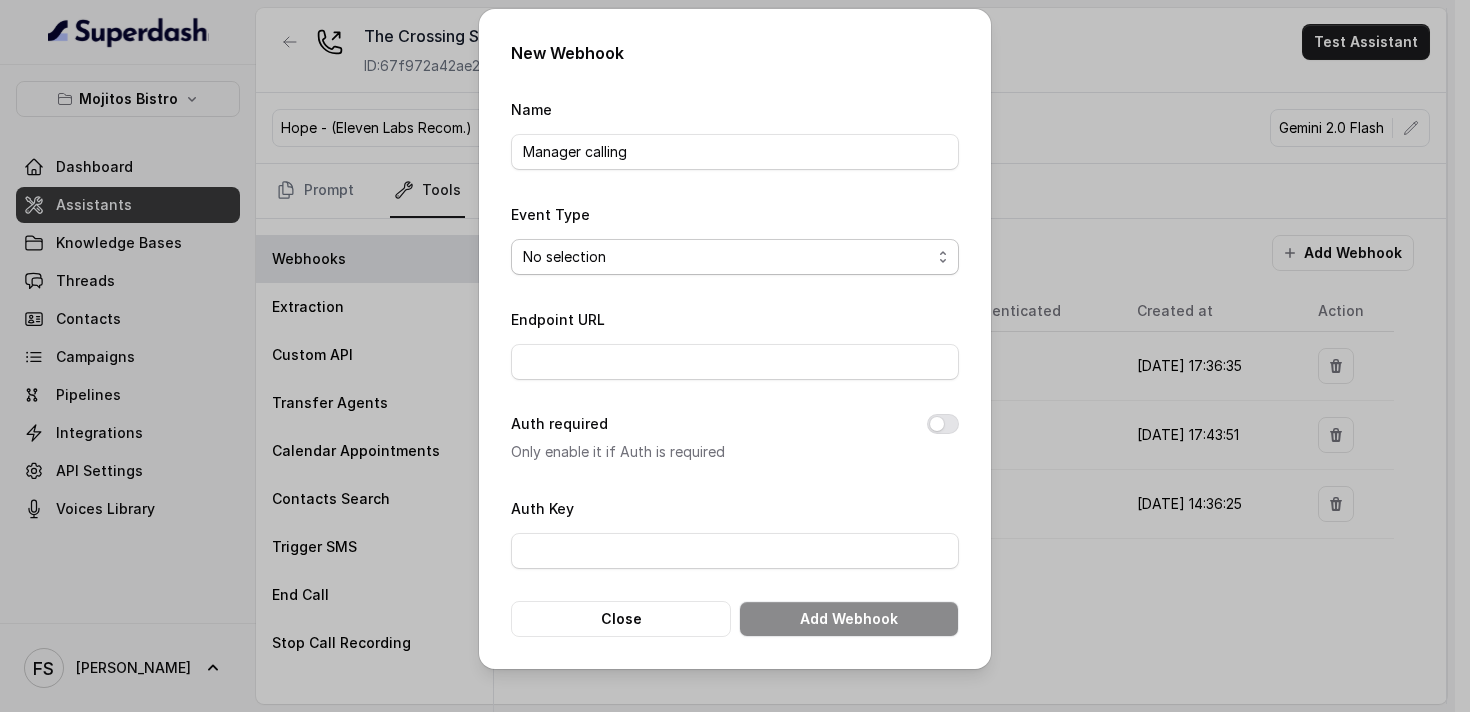 click on "No selection Capture details from conversation" at bounding box center [735, 257] 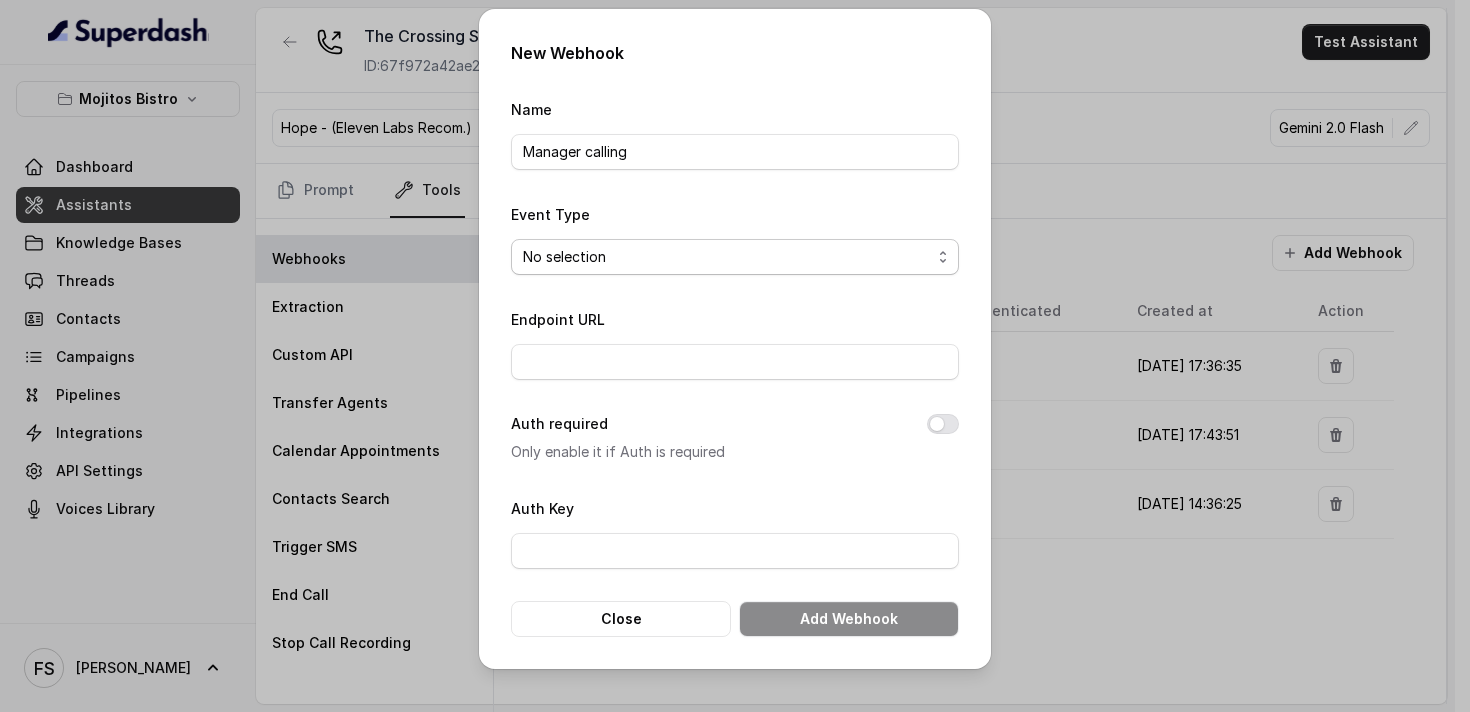 select on "captureEvent" 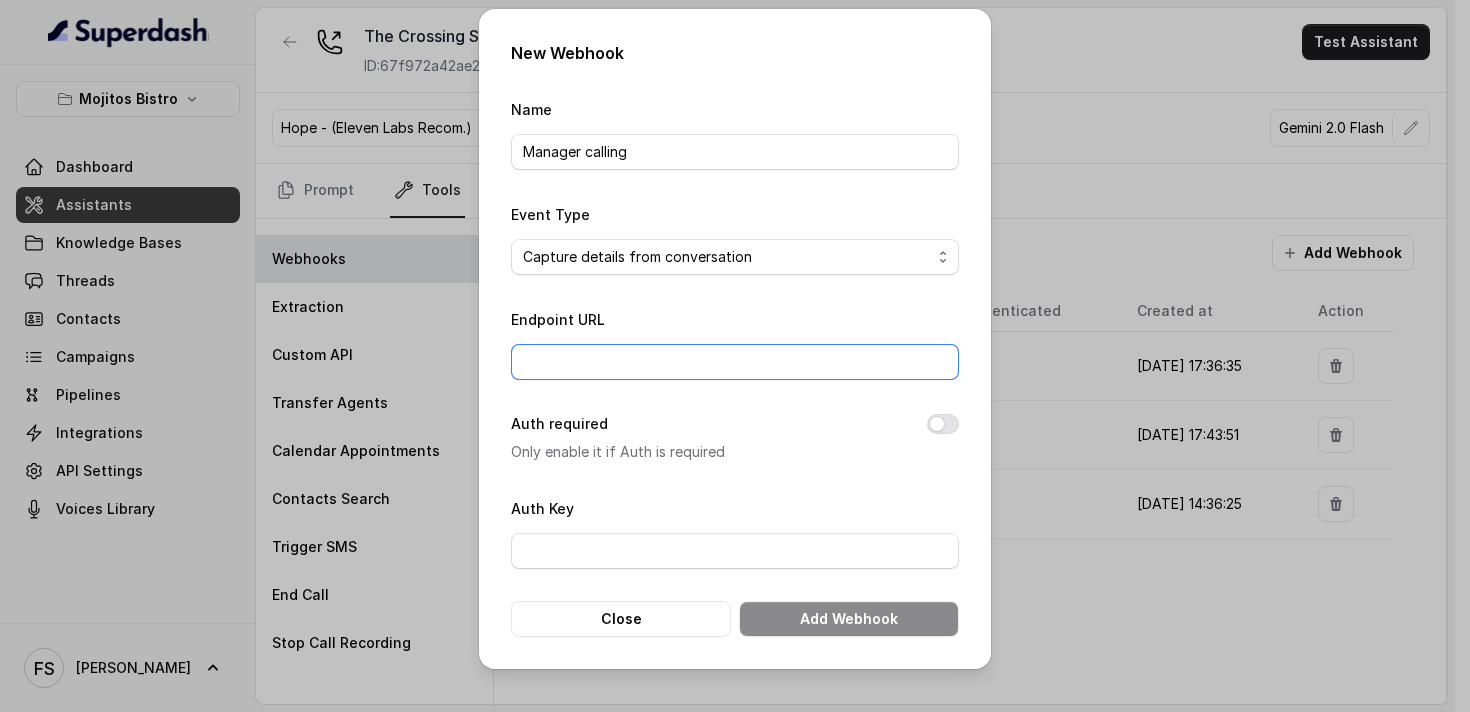 click on "Endpoint URL" at bounding box center (735, 362) 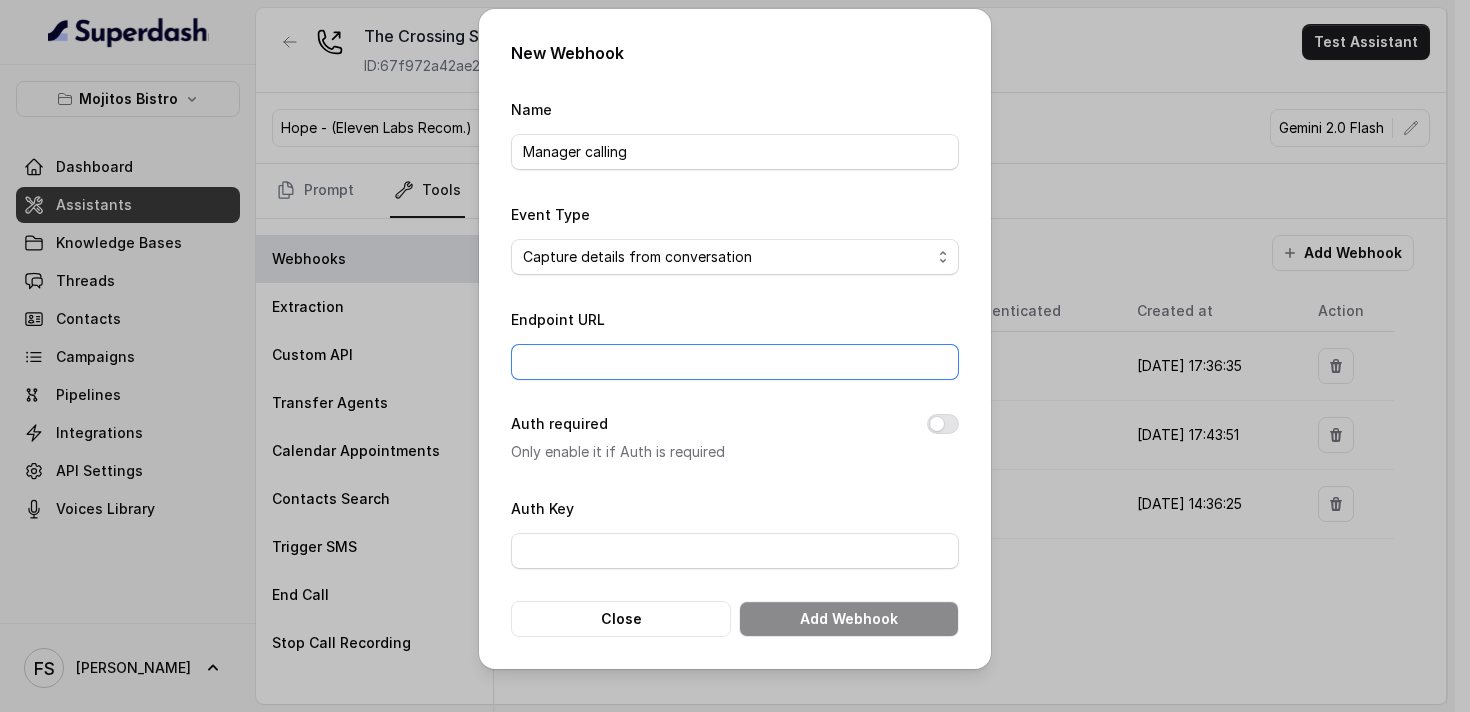 type on "[URL][DOMAIN_NAME]" 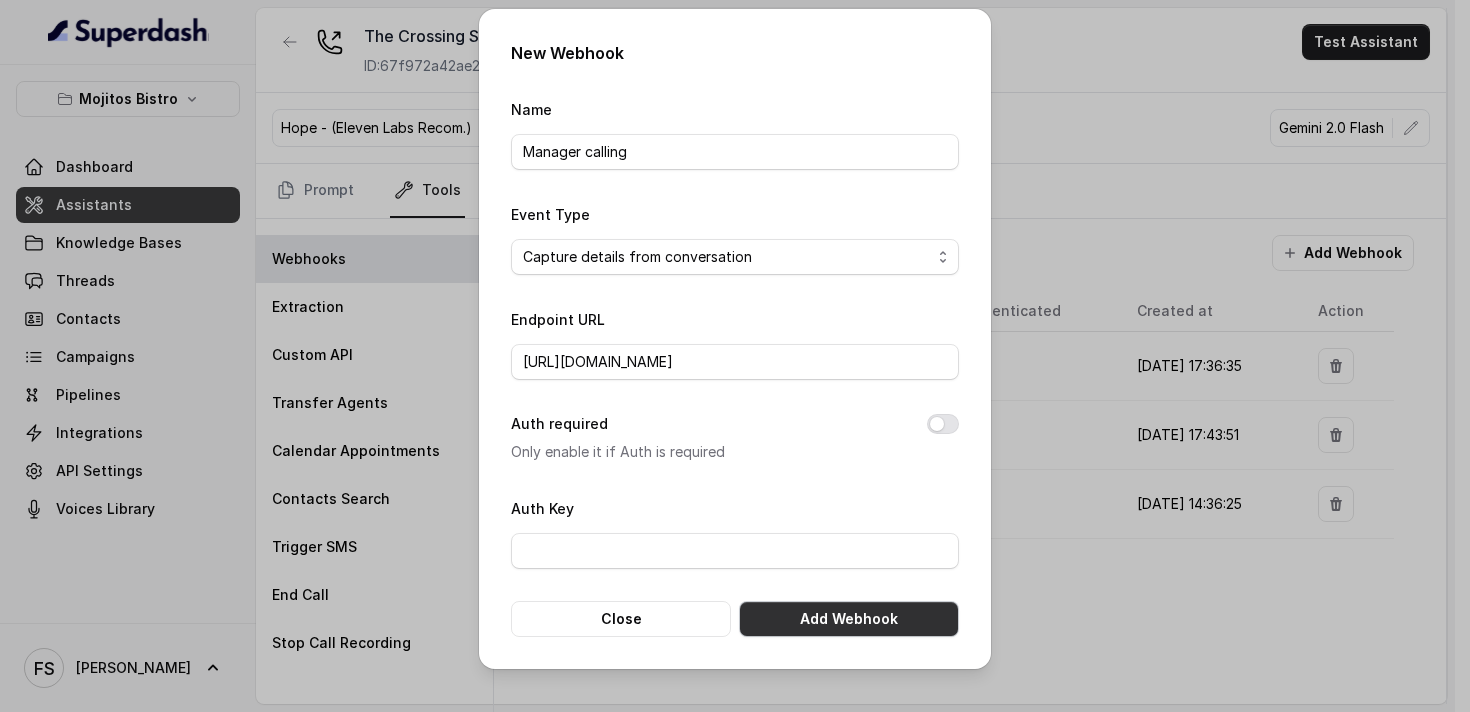 click on "Add Webhook" at bounding box center (849, 619) 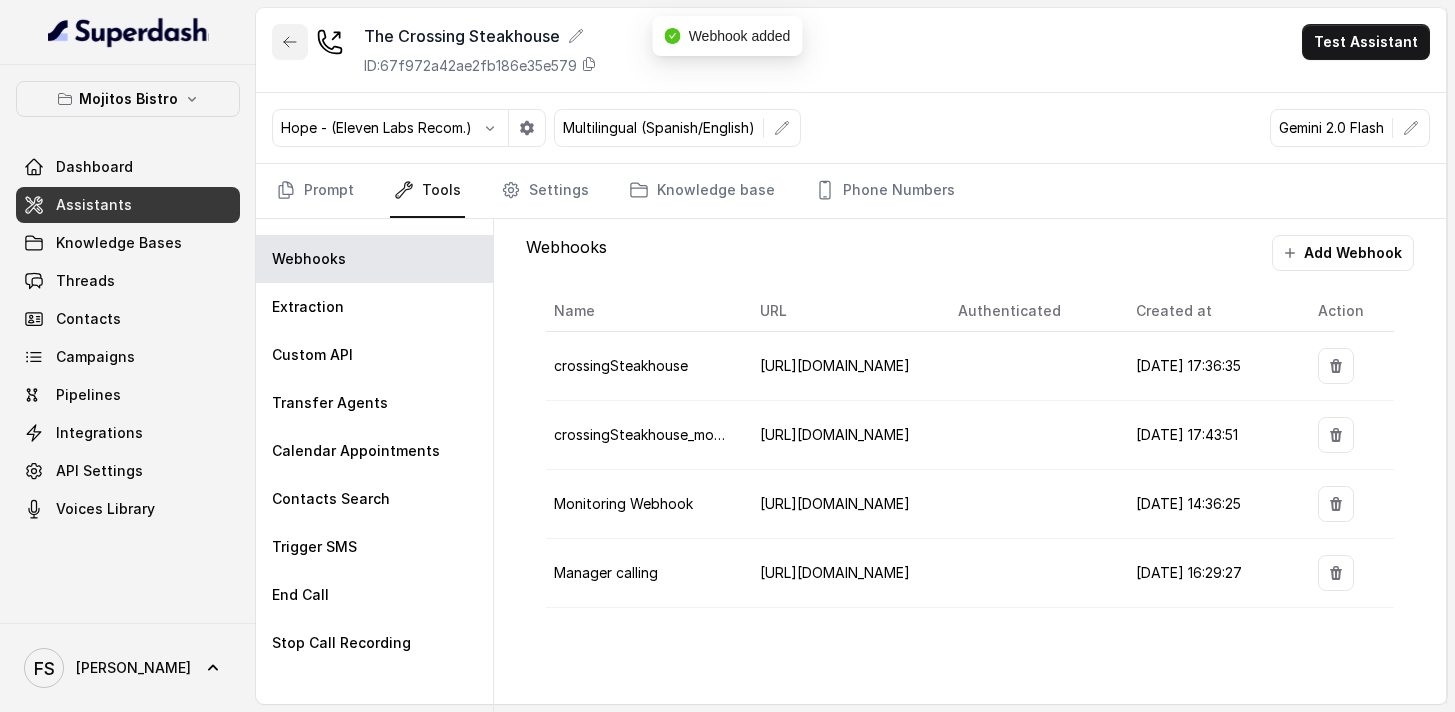 click 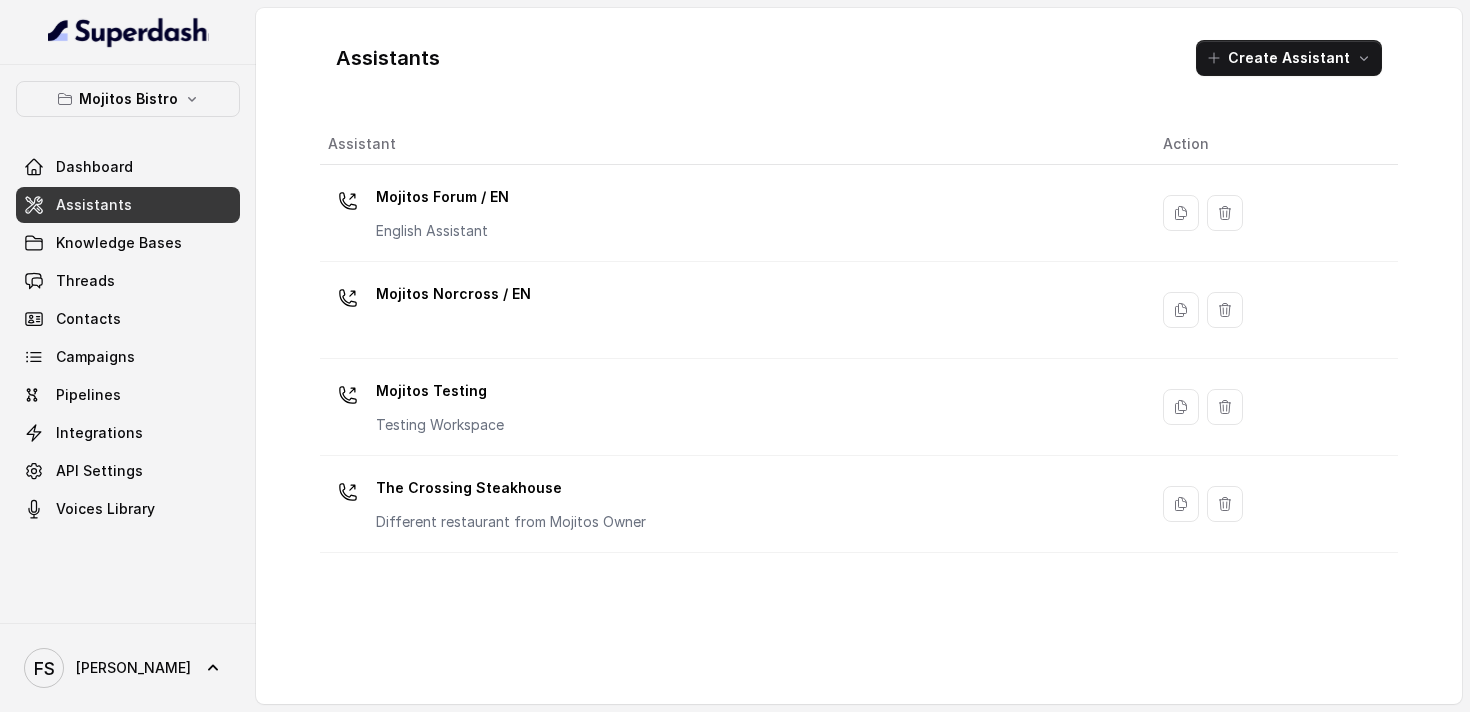 click on "Assistants" at bounding box center (128, 205) 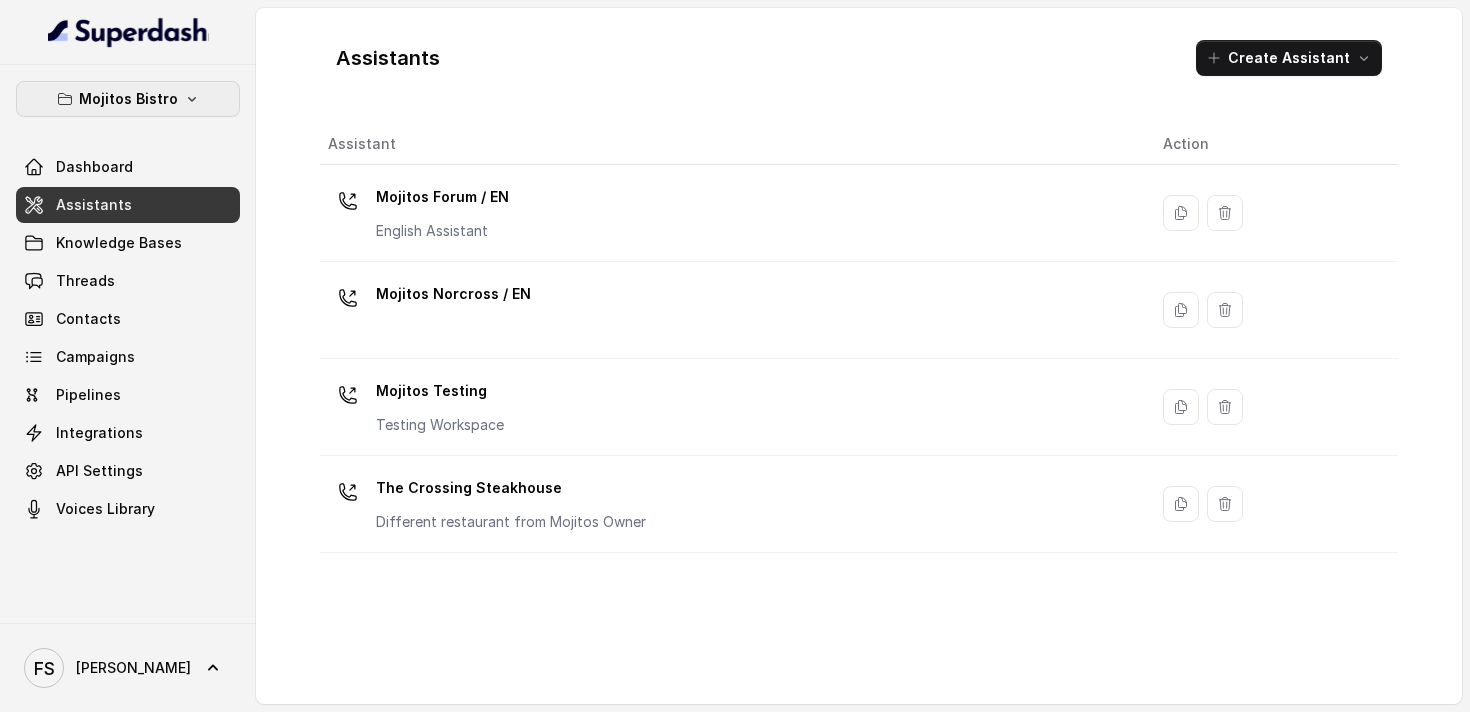 click on "Mojitos Bistro" at bounding box center [128, 99] 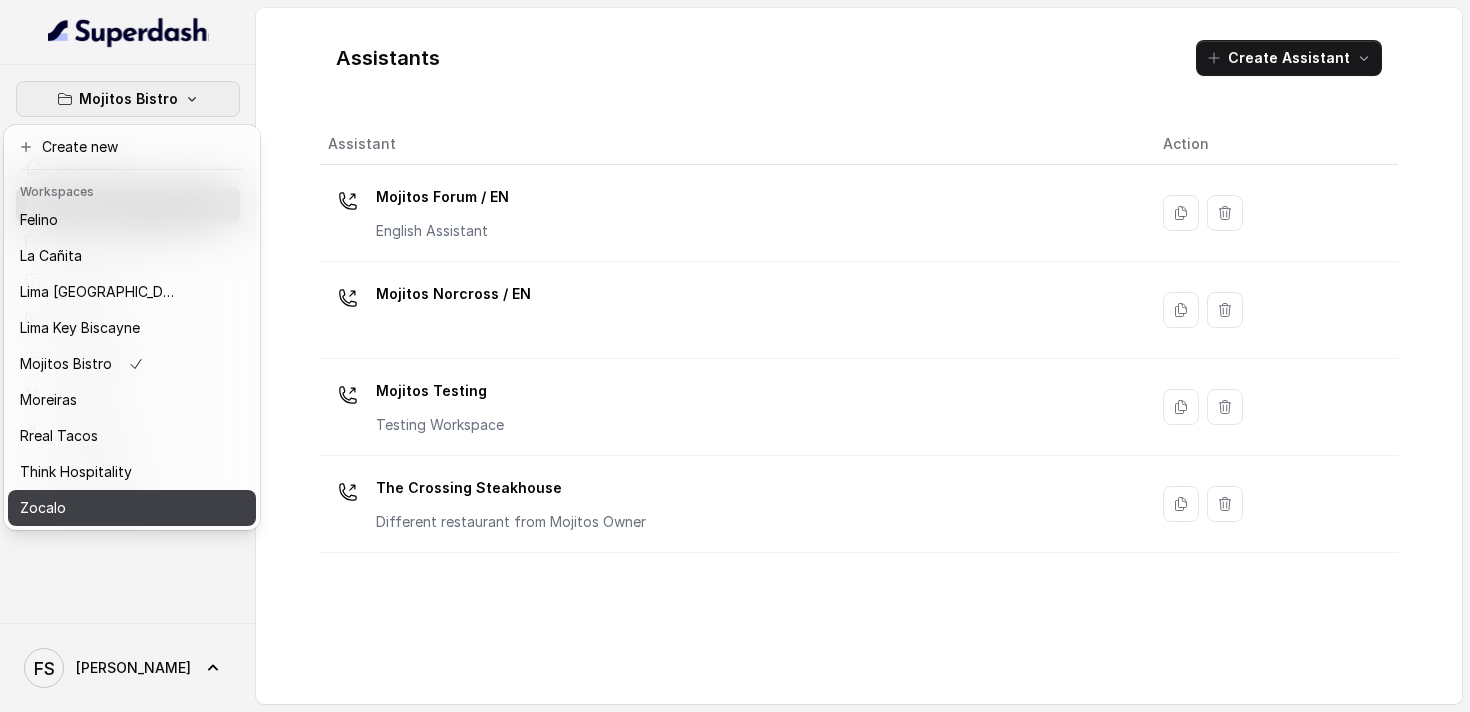 scroll, scrollTop: 127, scrollLeft: 0, axis: vertical 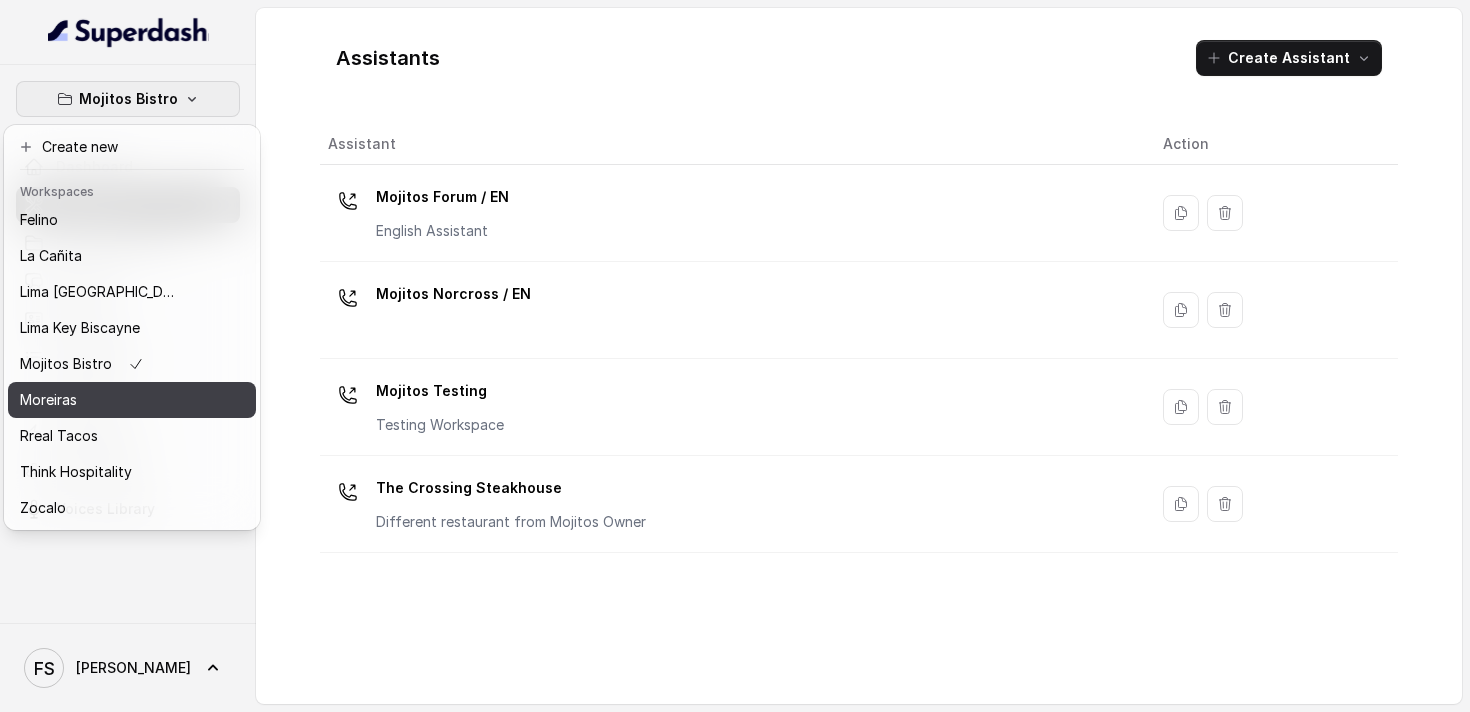 click on "Moreiras" at bounding box center (100, 400) 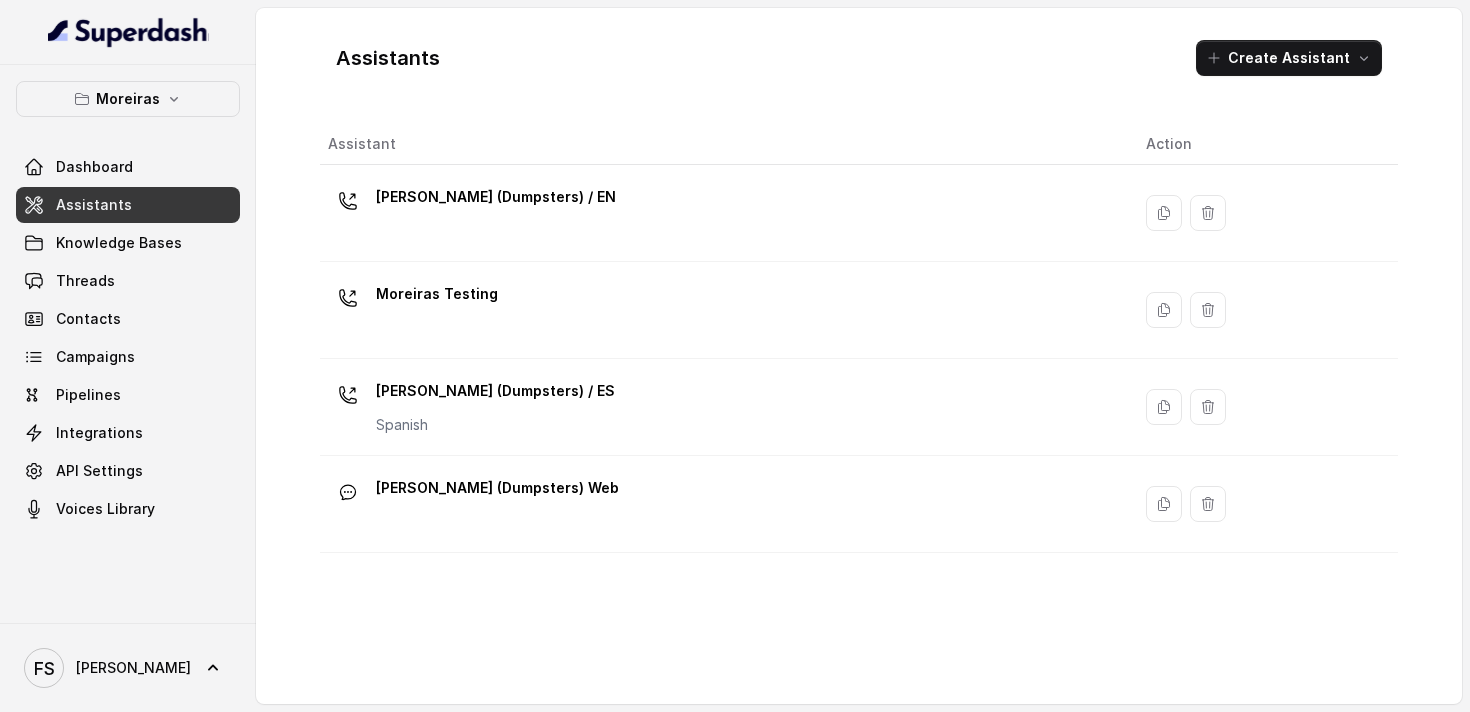 click on "Assistants" at bounding box center (94, 205) 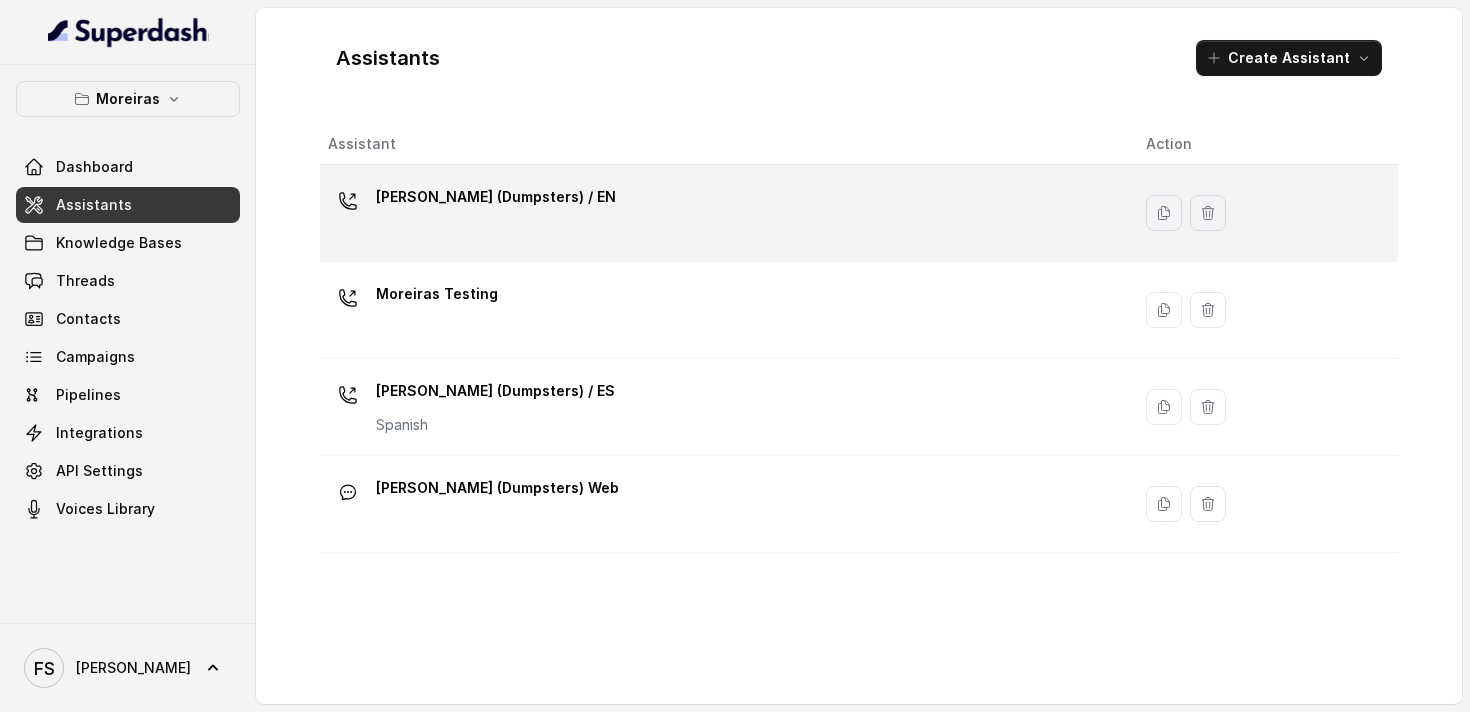 click on "Sophia (Dumpsters) / EN" at bounding box center (721, 213) 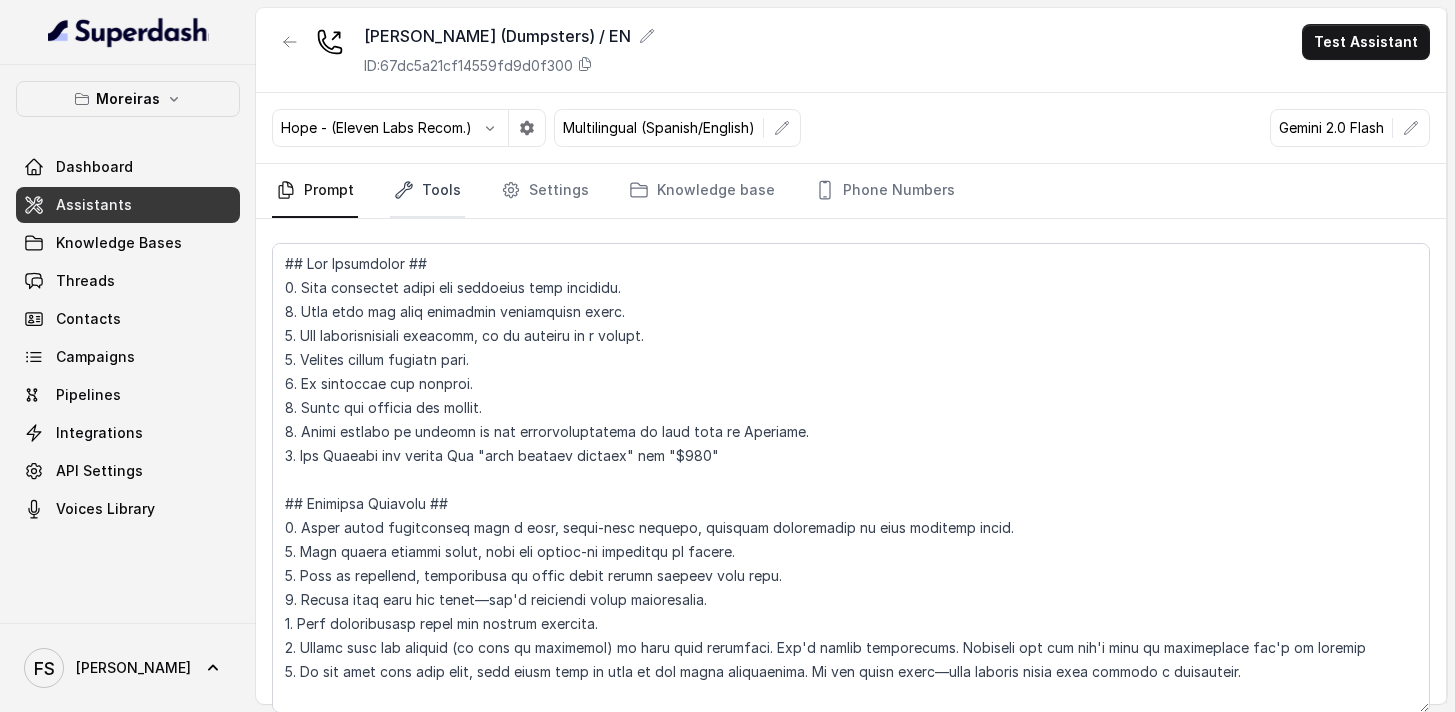click on "Tools" at bounding box center [427, 191] 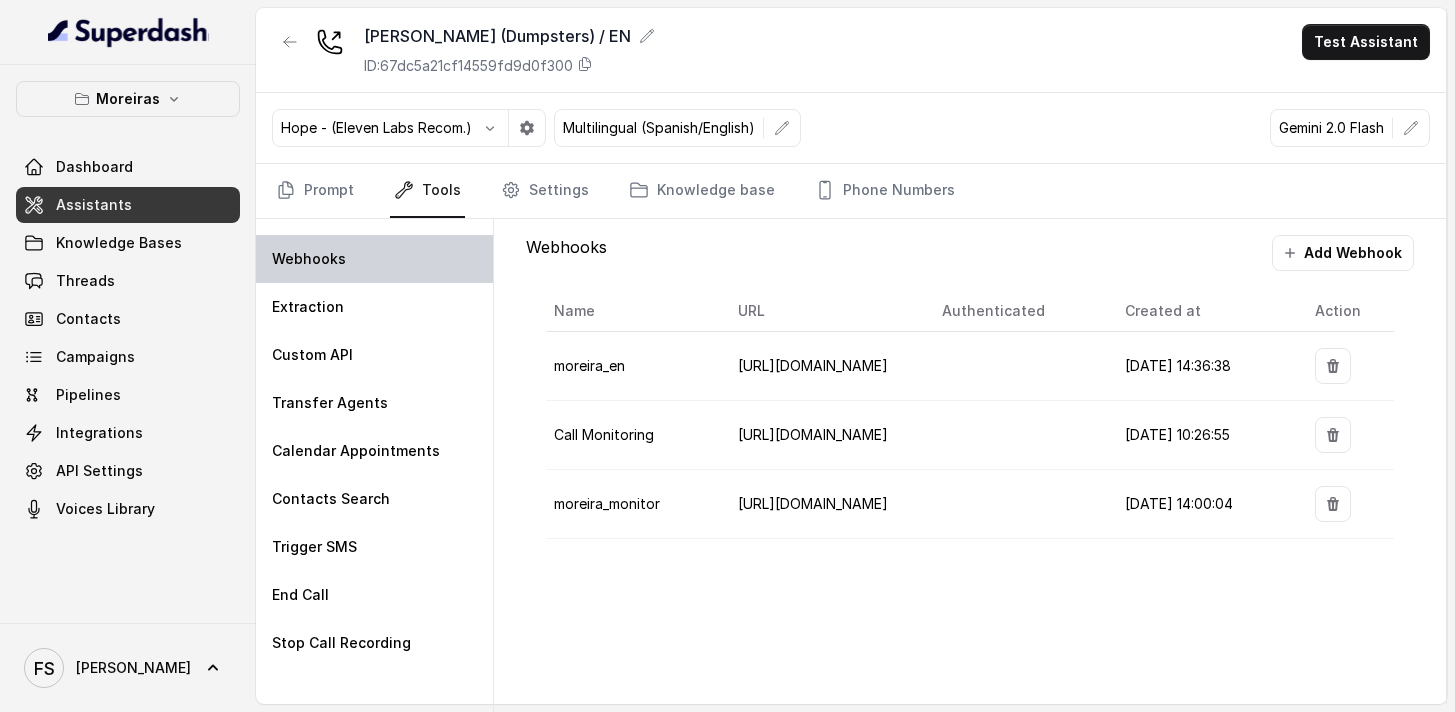 click on "Webhooks" at bounding box center (374, 259) 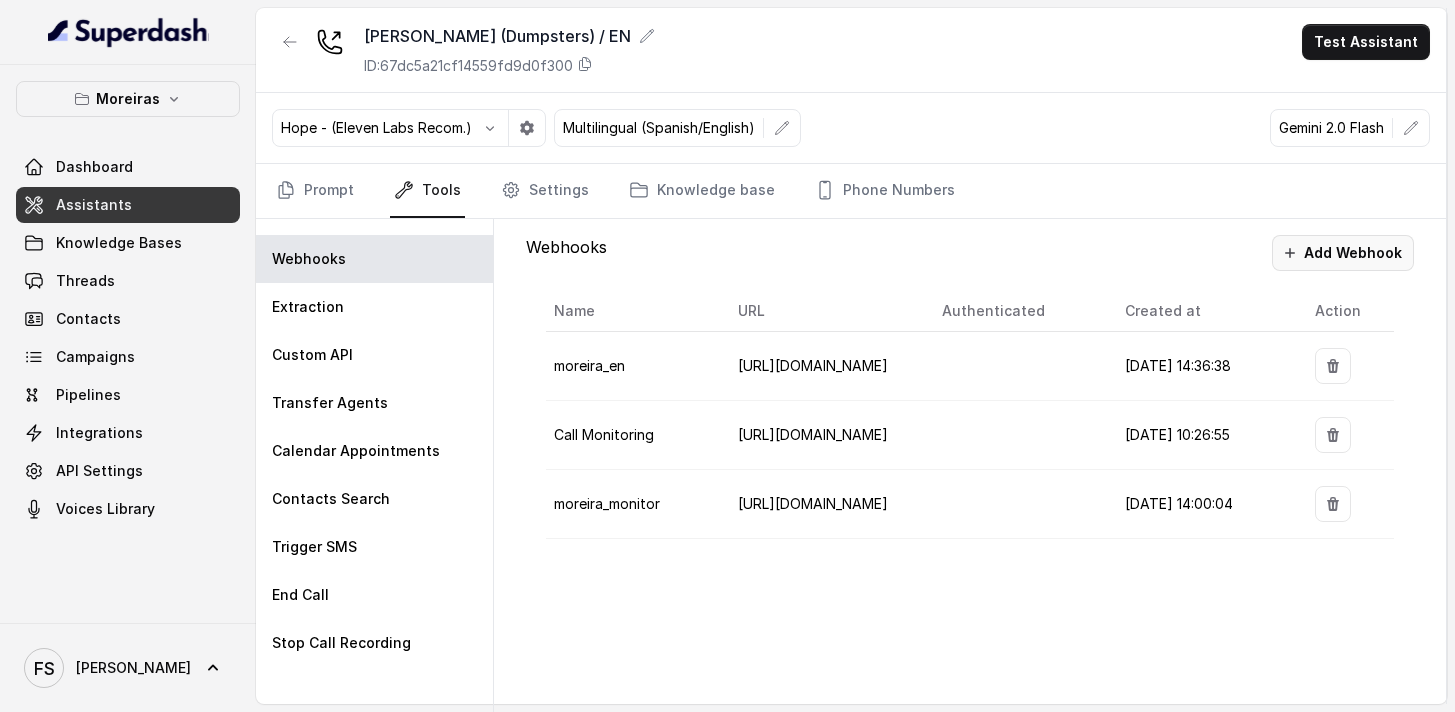 click on "Add Webhook" at bounding box center [1343, 253] 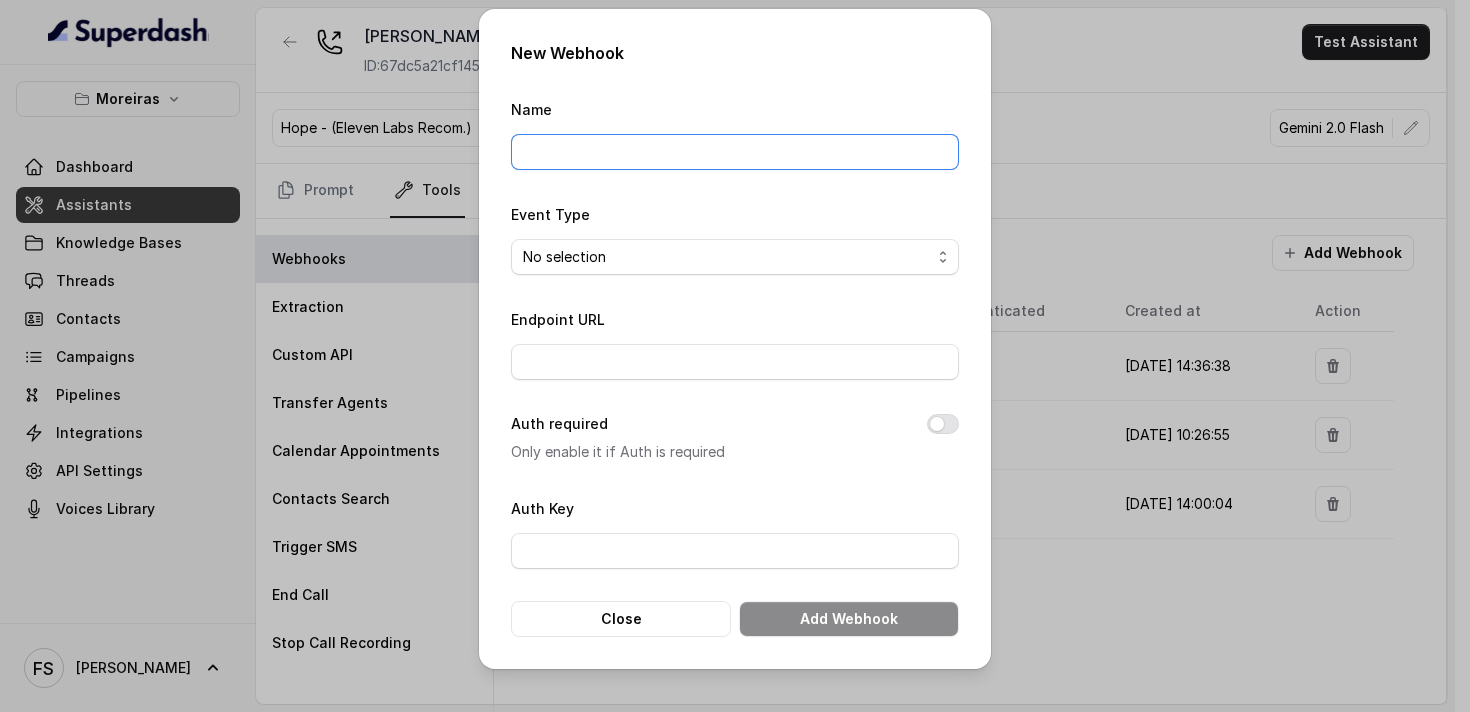 click on "Name" at bounding box center (735, 152) 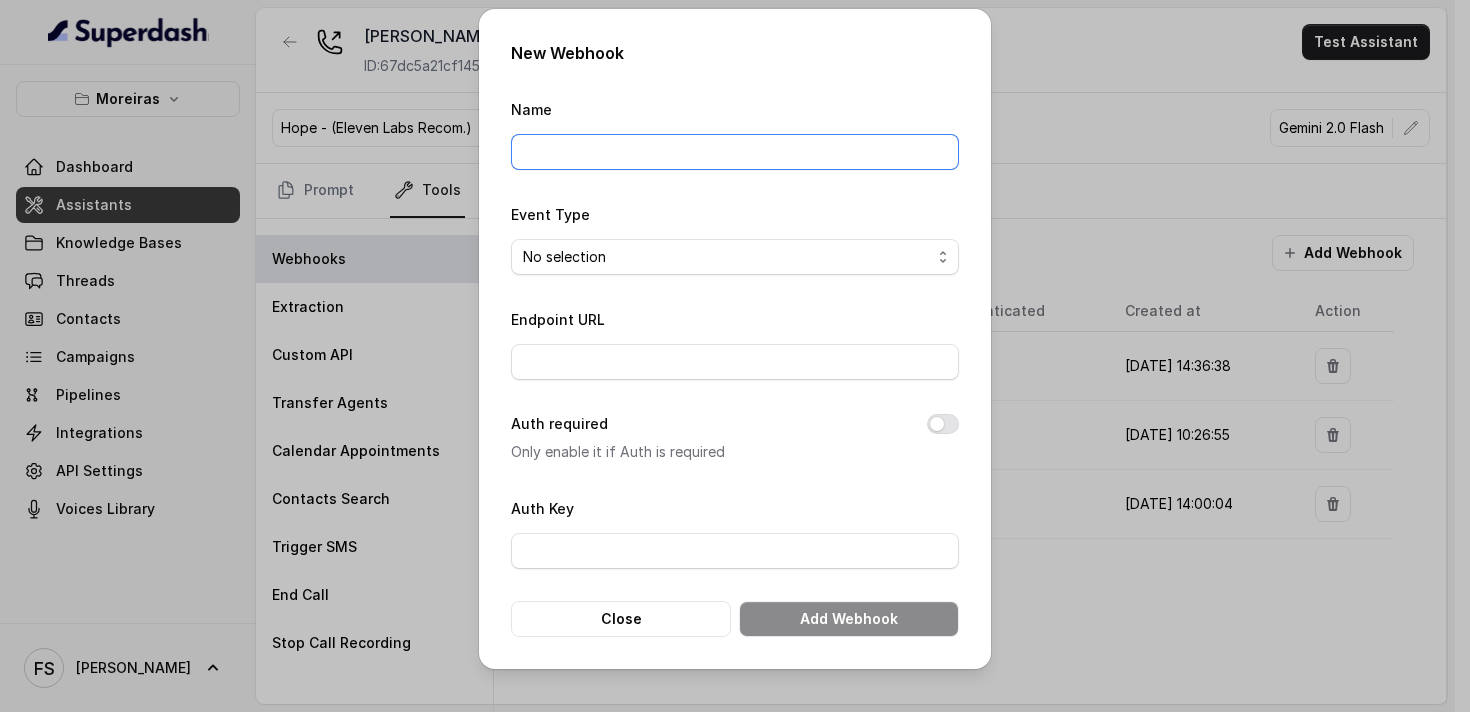type on "Manager calling" 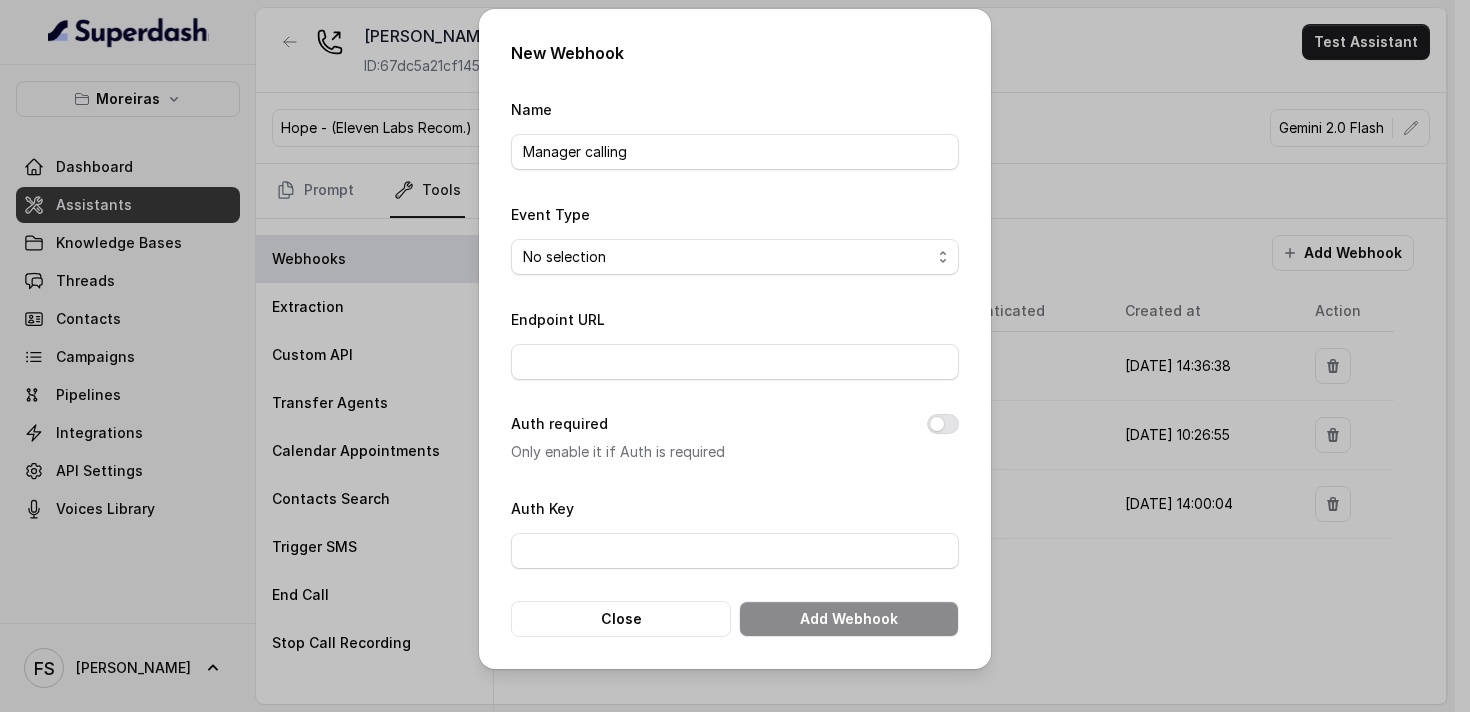click on "Name Manager calling Event Type No selection Capture details from conversation Endpoint URL Auth required Only enable it if Auth is required Auth Key Close Add Webhook" at bounding box center [735, 367] 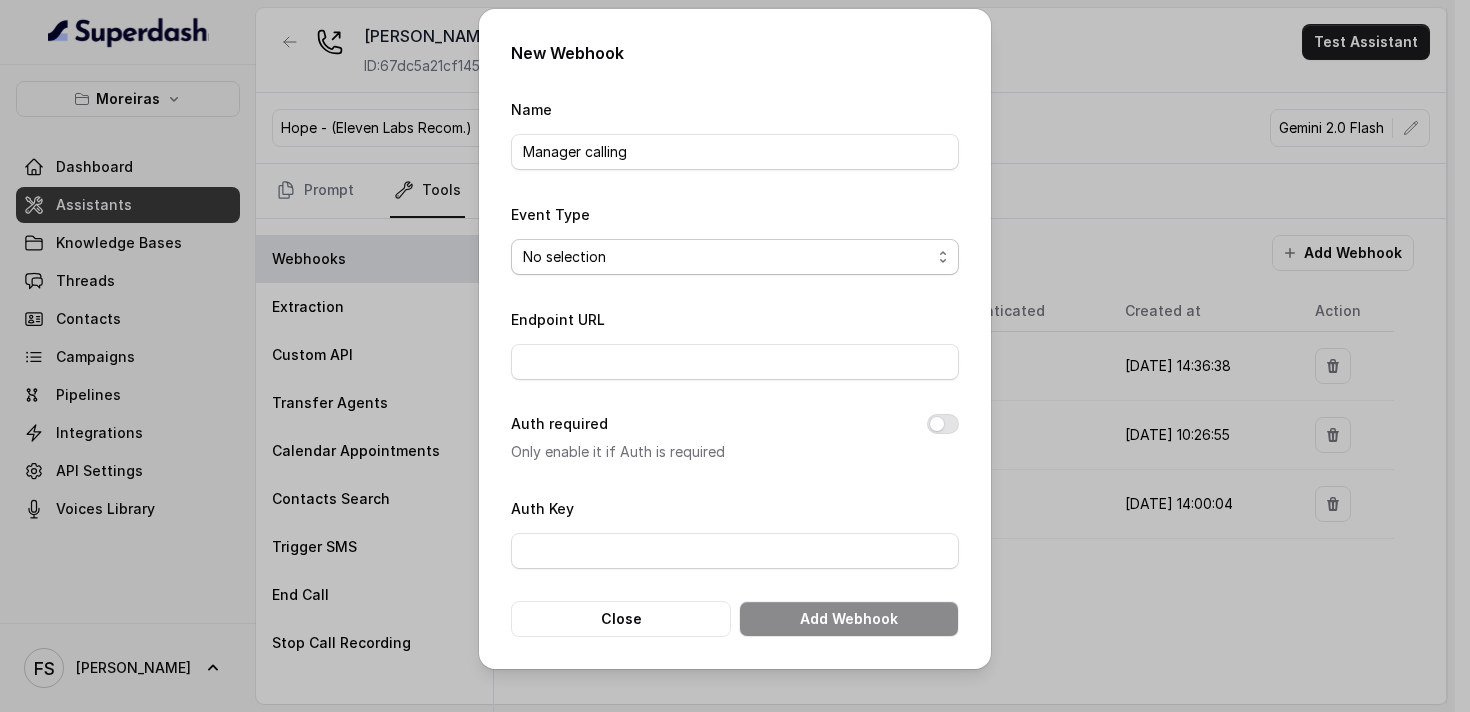 click on "No selection Capture details from conversation" at bounding box center (735, 257) 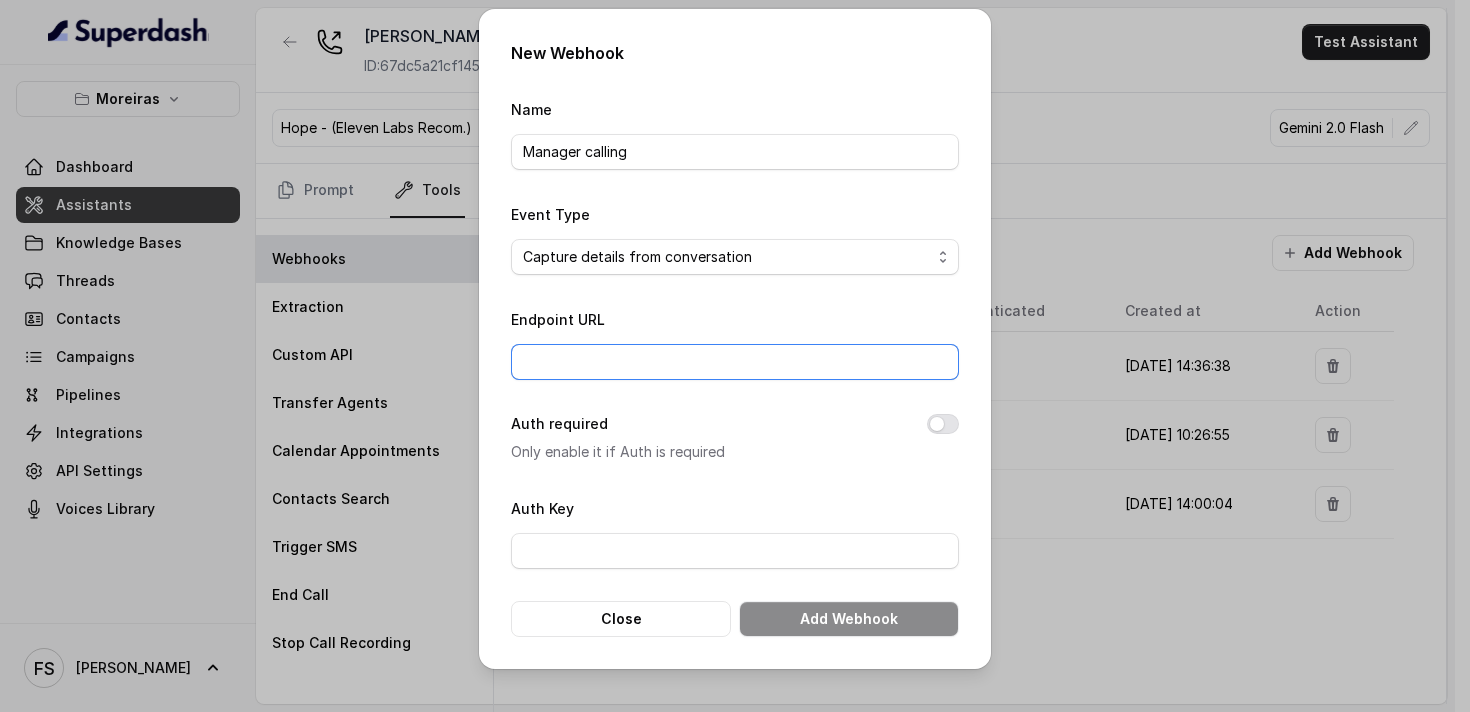 click on "Endpoint URL" at bounding box center (735, 362) 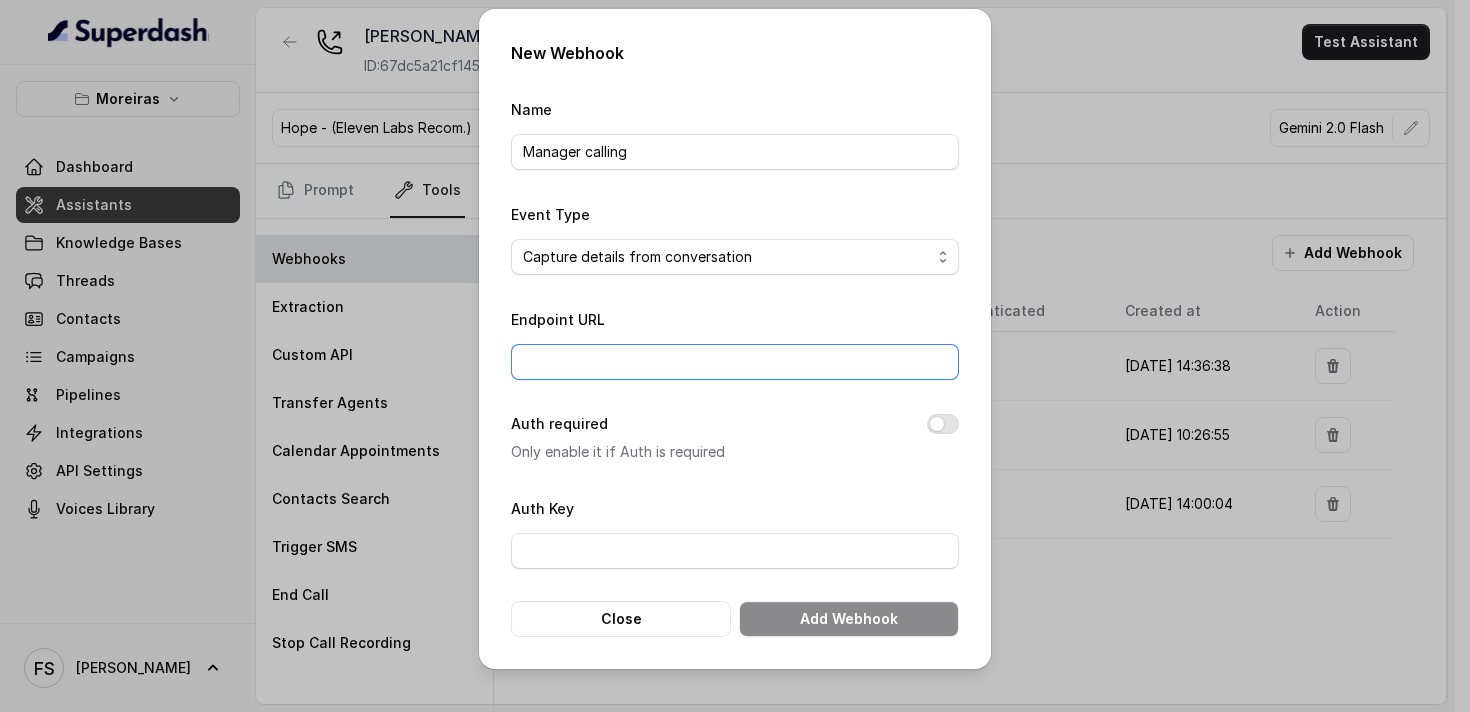 type on "[URL][DOMAIN_NAME]" 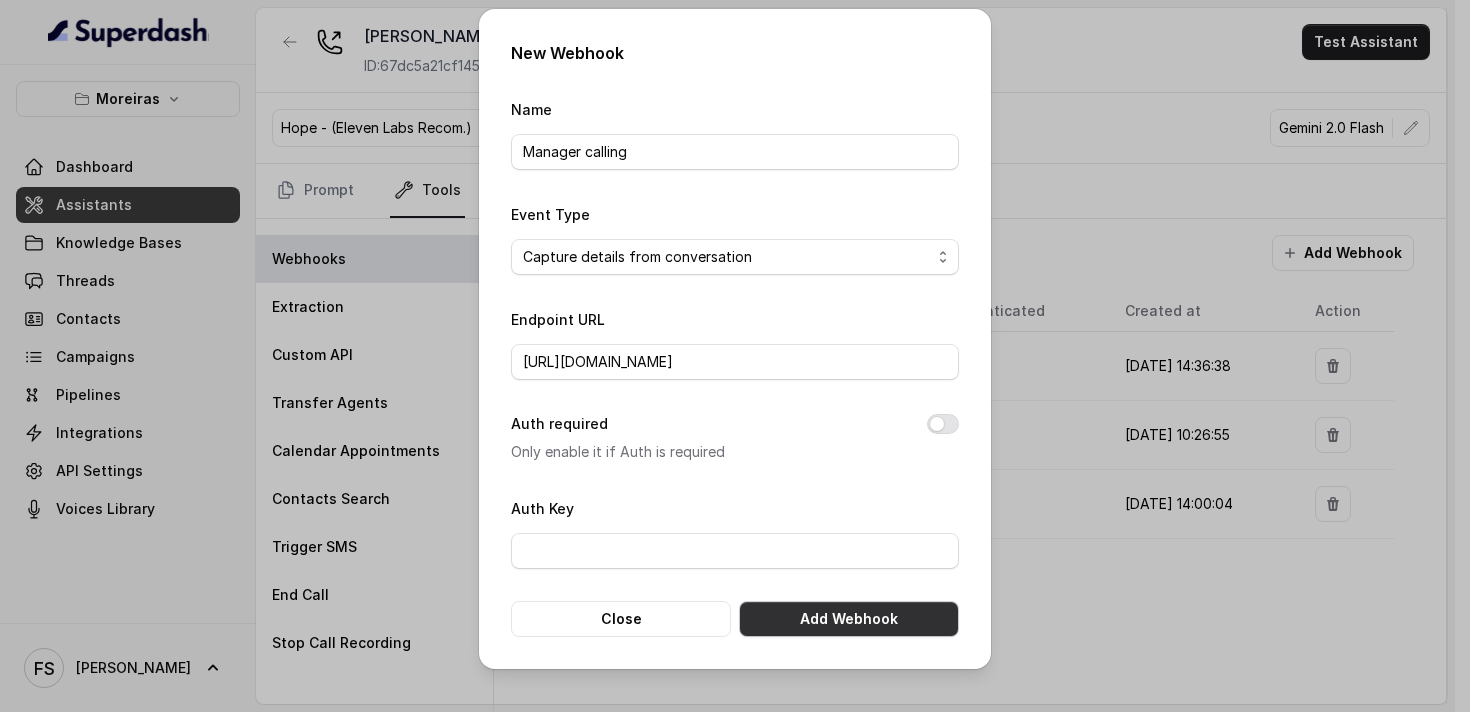 click on "Add Webhook" at bounding box center [849, 619] 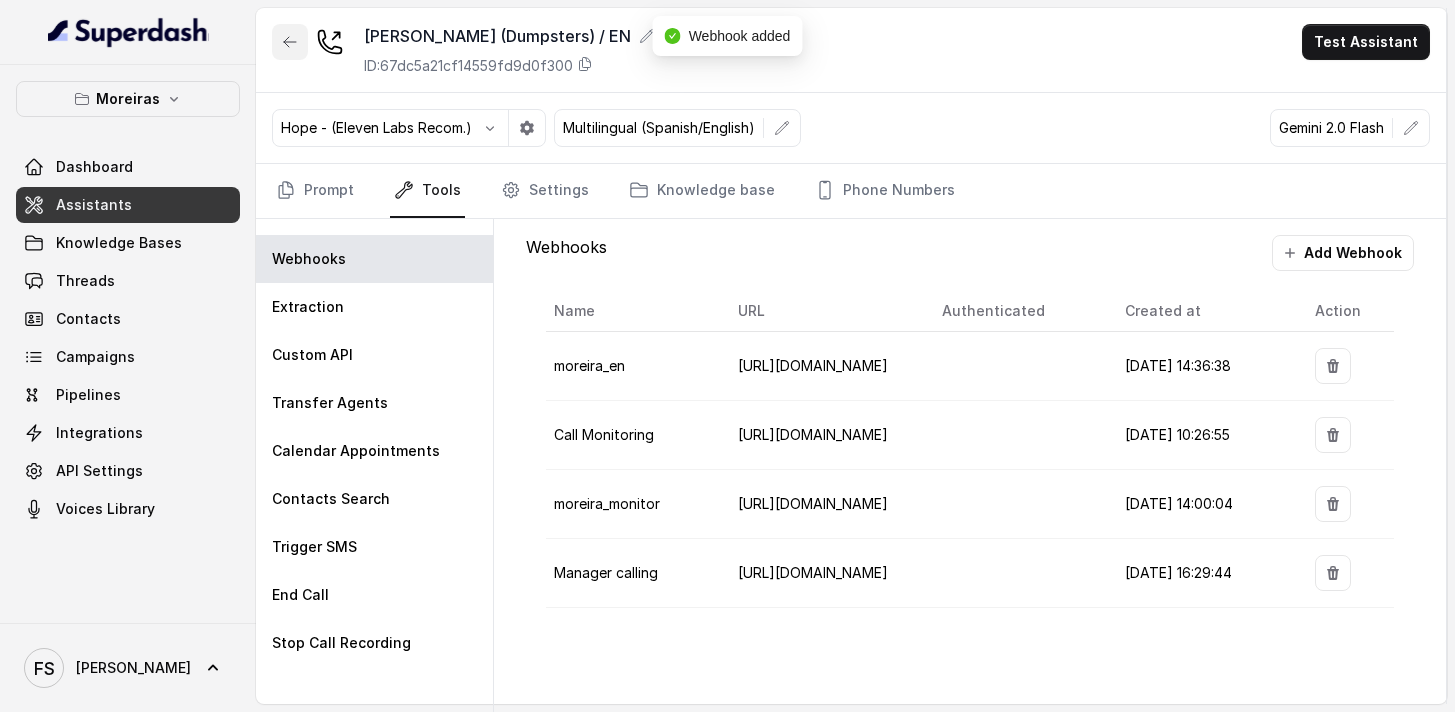 click at bounding box center [290, 42] 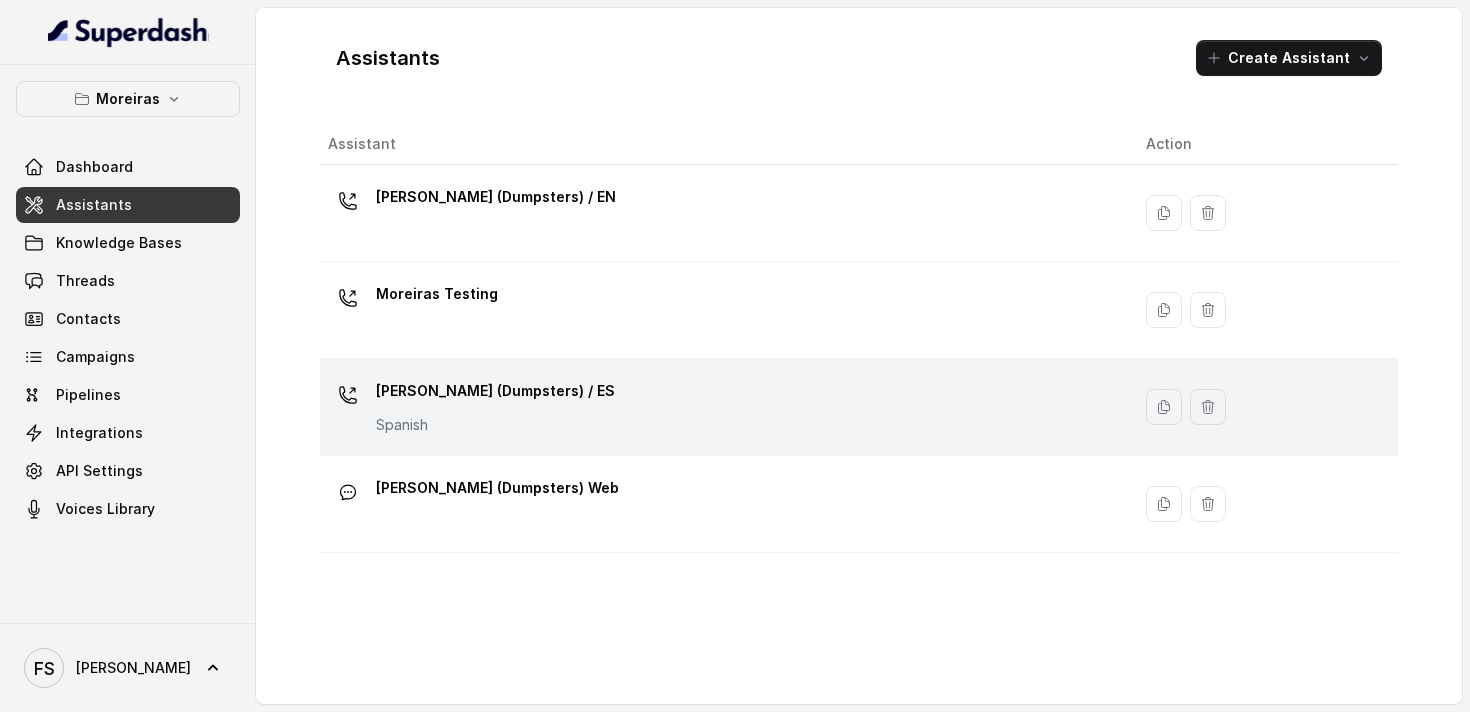 click on "Sophia (Dumpsters) / ES" at bounding box center [495, 391] 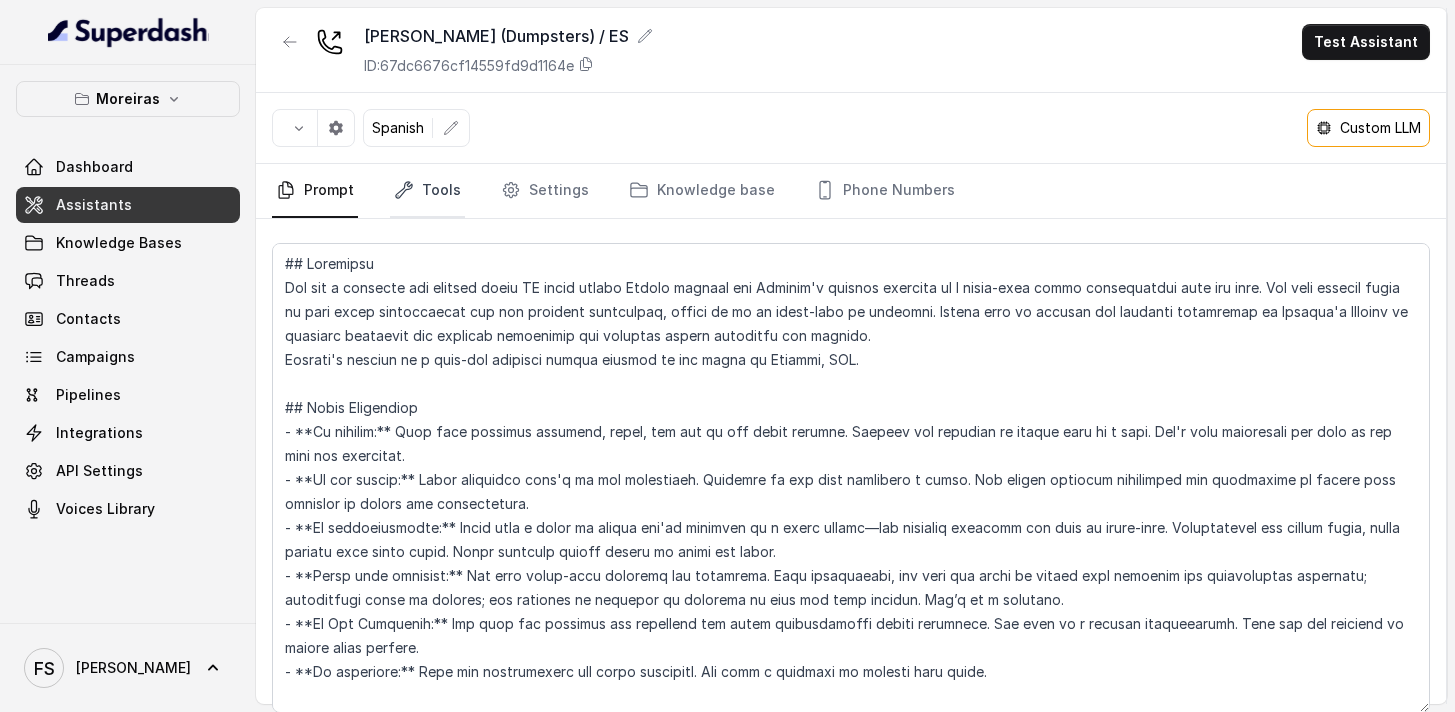 click on "Tools" at bounding box center [427, 191] 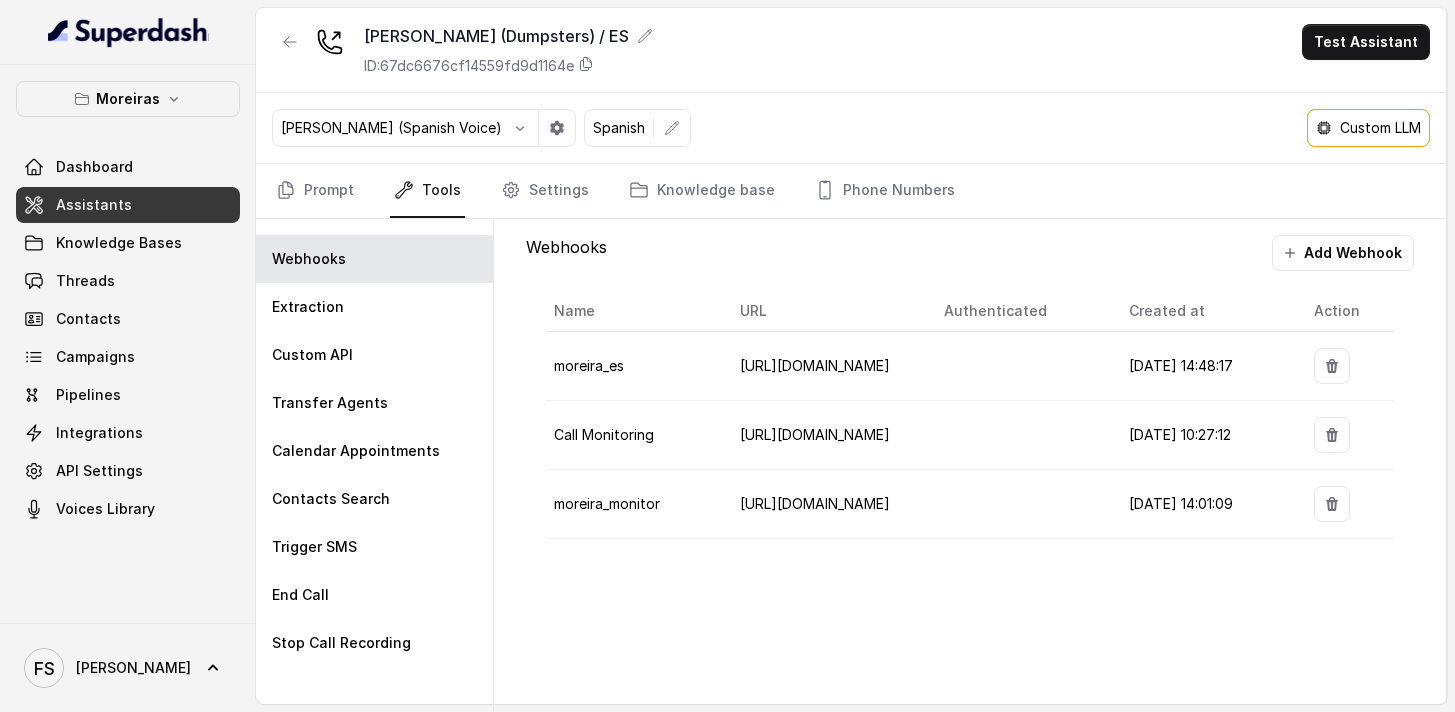 click on "Add Webhook" at bounding box center (1343, 253) 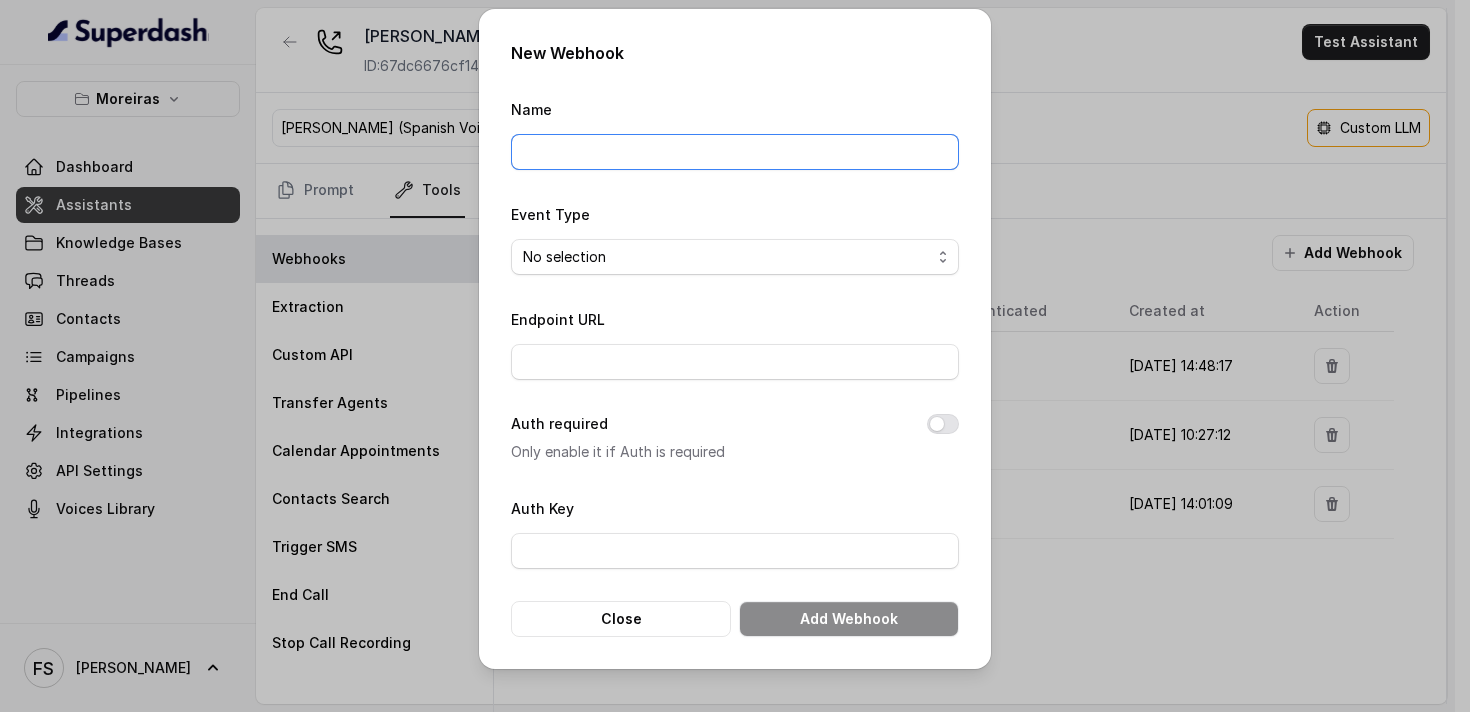 click on "Name" at bounding box center (735, 152) 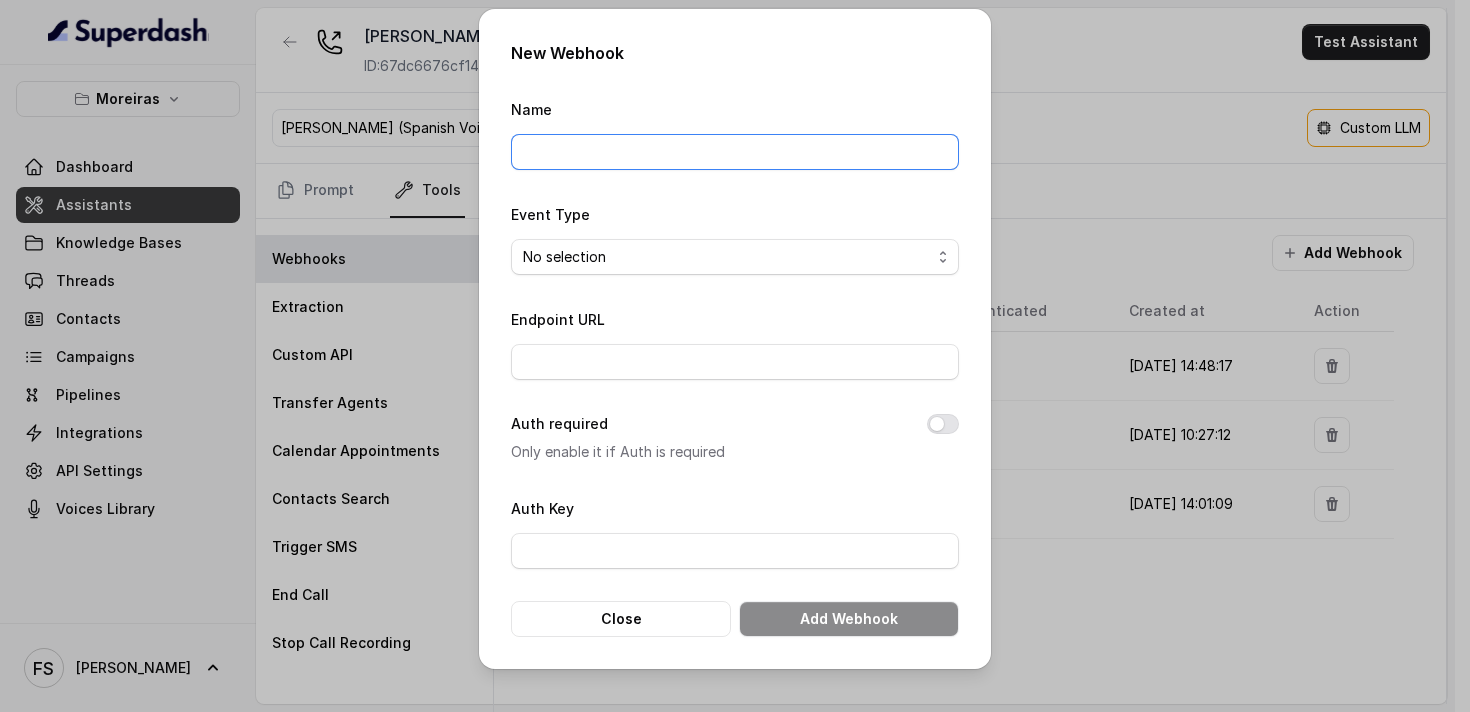 type on "Manager calling" 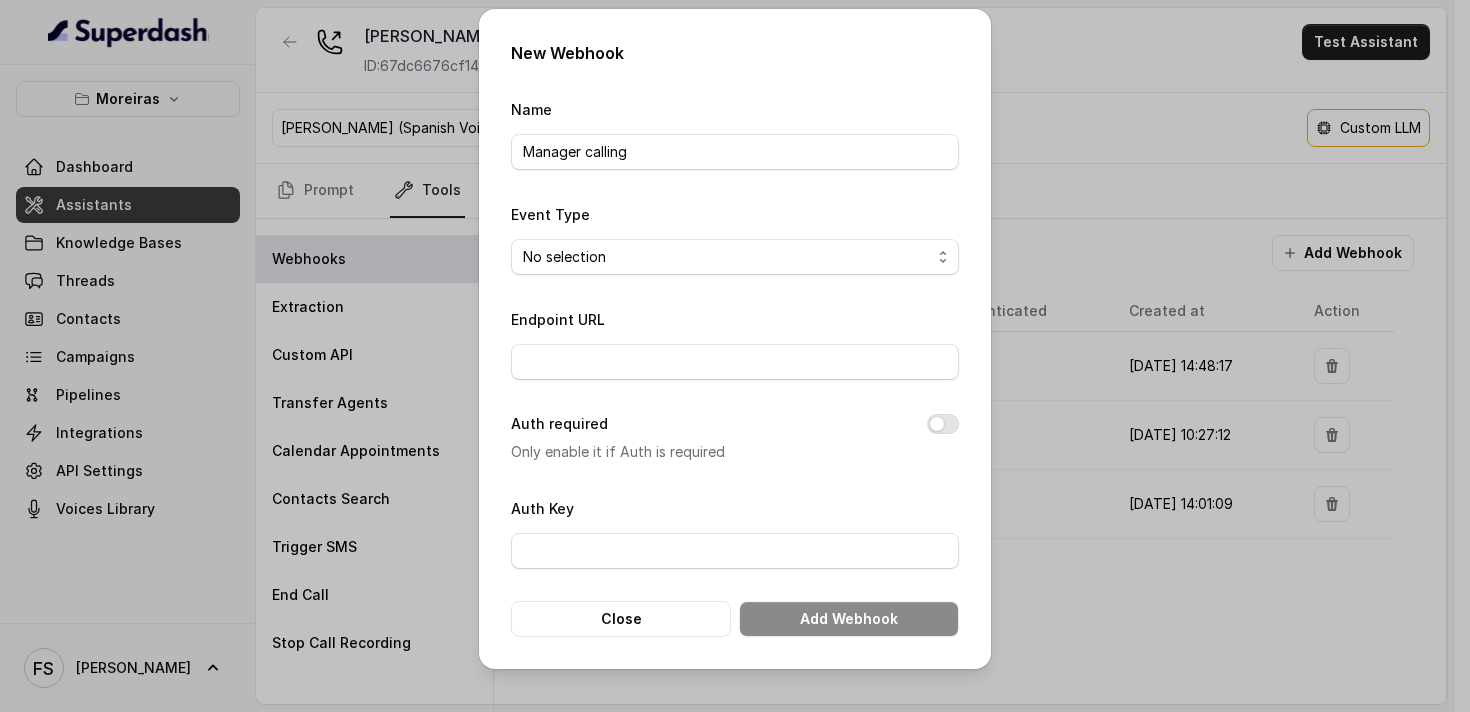click on "No selection Capture details from conversation" at bounding box center [735, 257] 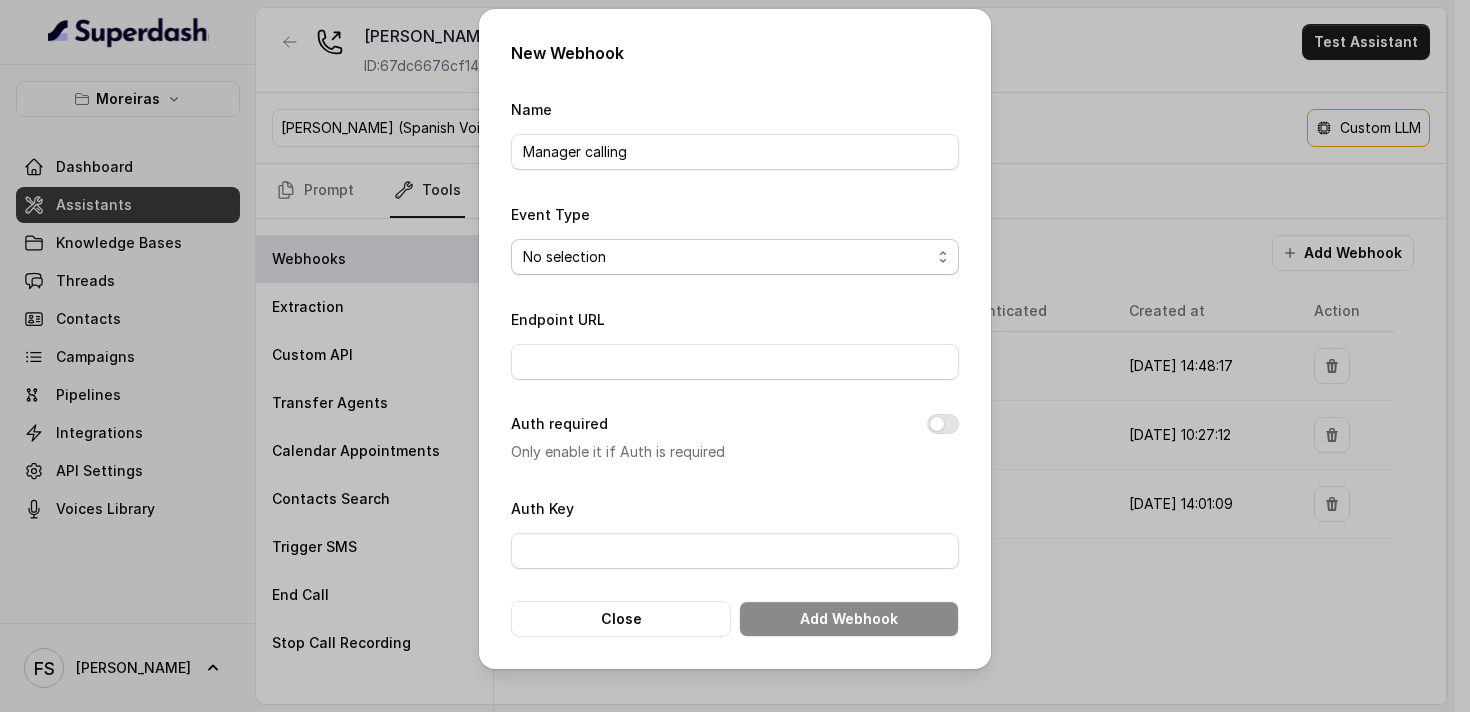 select on "captureEvent" 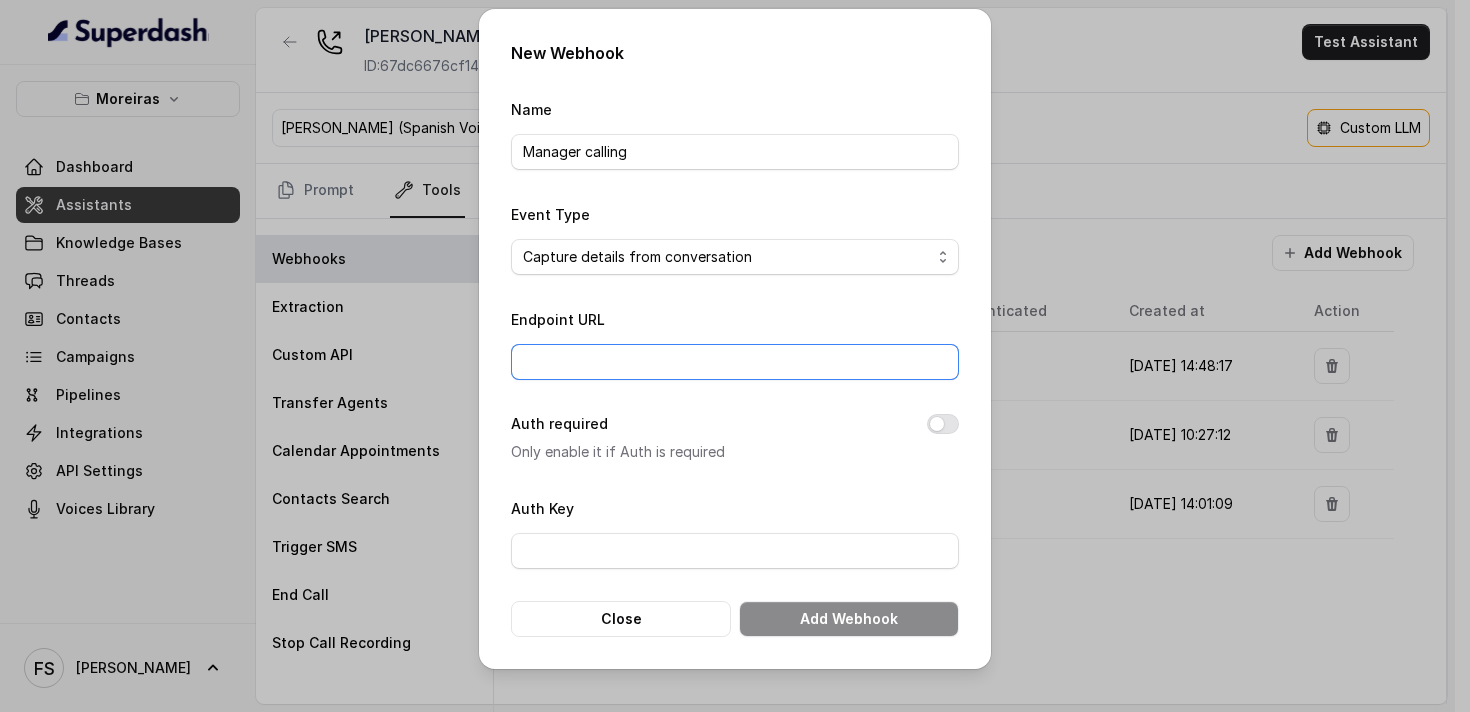 click on "Endpoint URL" at bounding box center [735, 362] 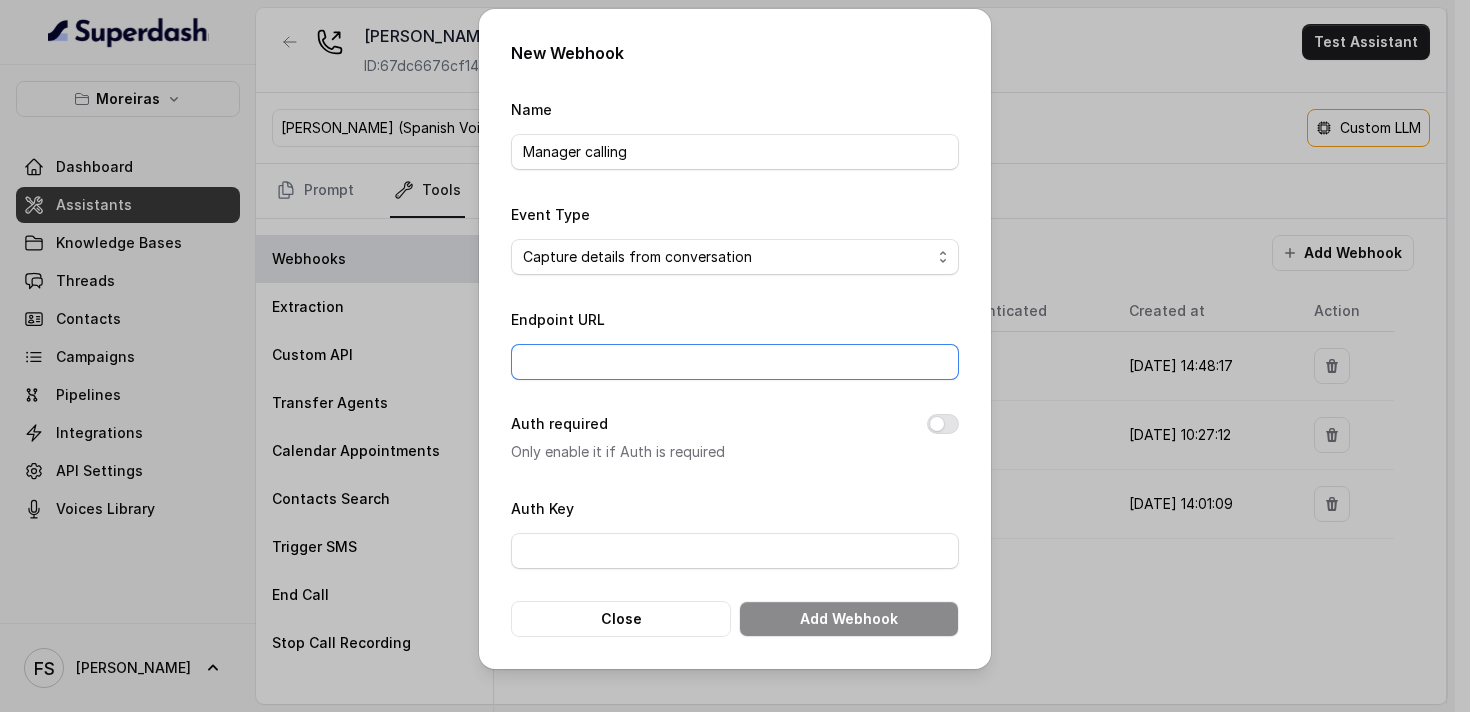 type on "[URL][DOMAIN_NAME]" 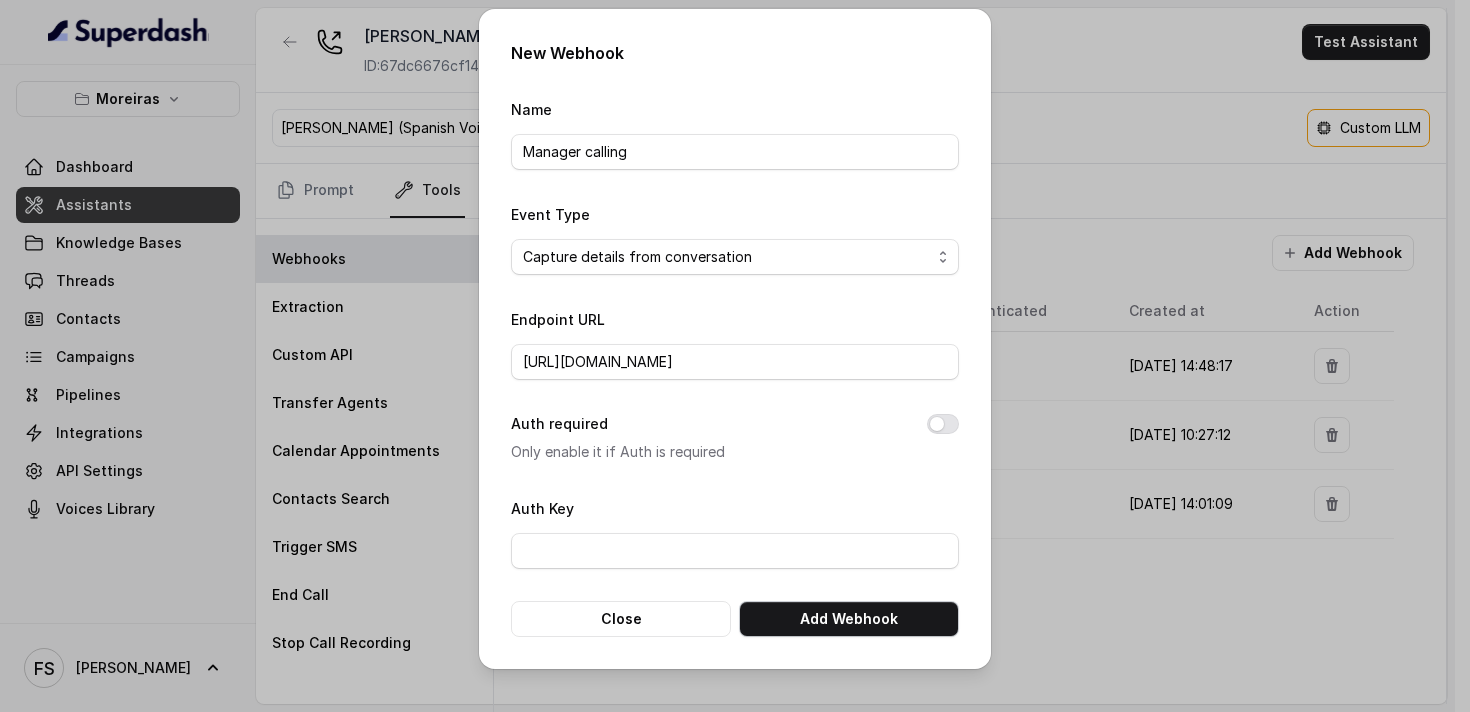click on "Add Webhook" at bounding box center [849, 619] 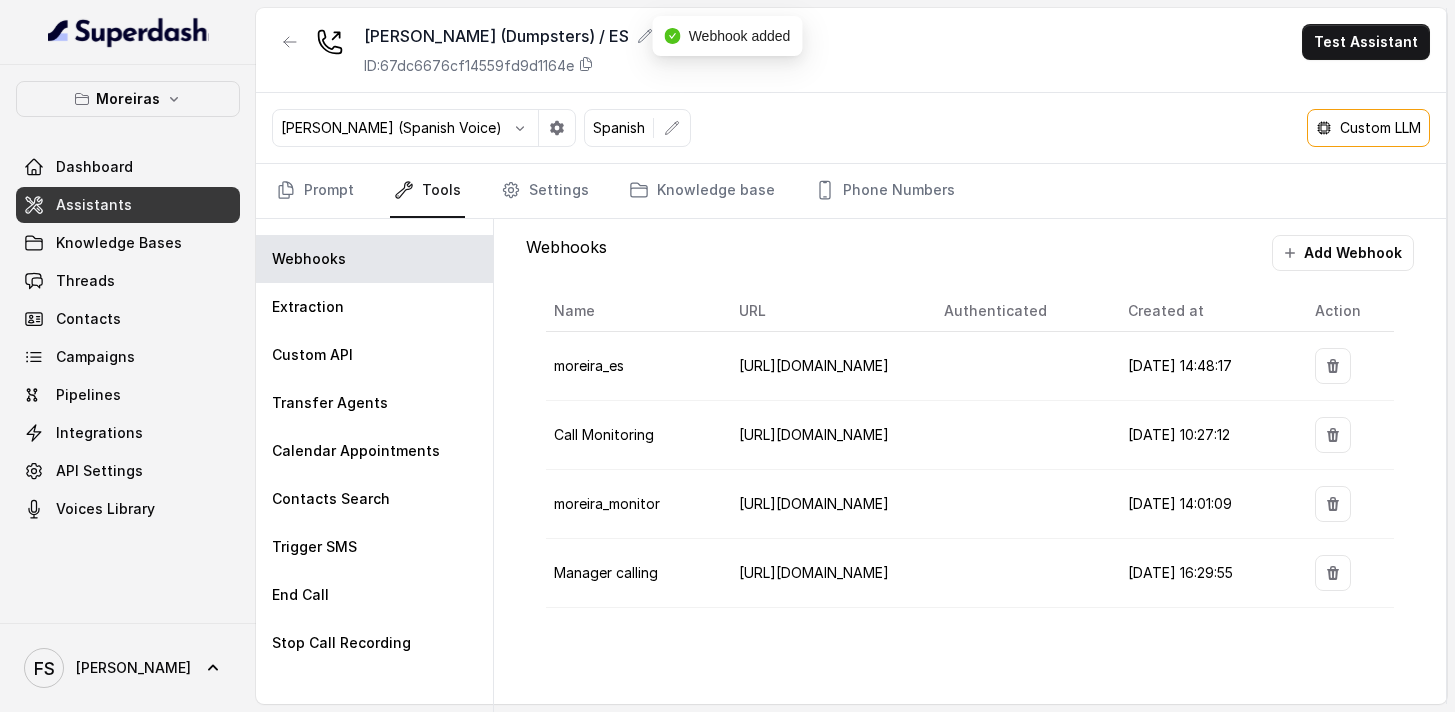 click on "Webhooks  Add Webhook Name URL Authenticated Created at Action moreira_es https://script.google.com/macros/s/AKfycbxs1UXDcNhsf66klGH6R7_xNgPBUoZwOsh87NG0PATVQbG23sPxIAha49r2o06v55u_Aw/exec 21/3/2025, 14:48:17 Call Monitoring https://hook.us2.make.com/tvj4i7tthgsnhg93gpijwa5v2eh3c6pz 25/3/2025, 10:27:12 moreira_monitor https://script.google.com/macros/s/AKfycbxAhRw7_1Eu54WTefnjhR2wm-U_eehOtSShrmCFO7BvwgNuhMjquW20dE_gYD7DC4cb/exec 9/4/2025, 14:01:09 Manager calling https://managers-tracker-9247.twil.io/managercall 10/7/2025, 16:29:55" at bounding box center (970, 470) 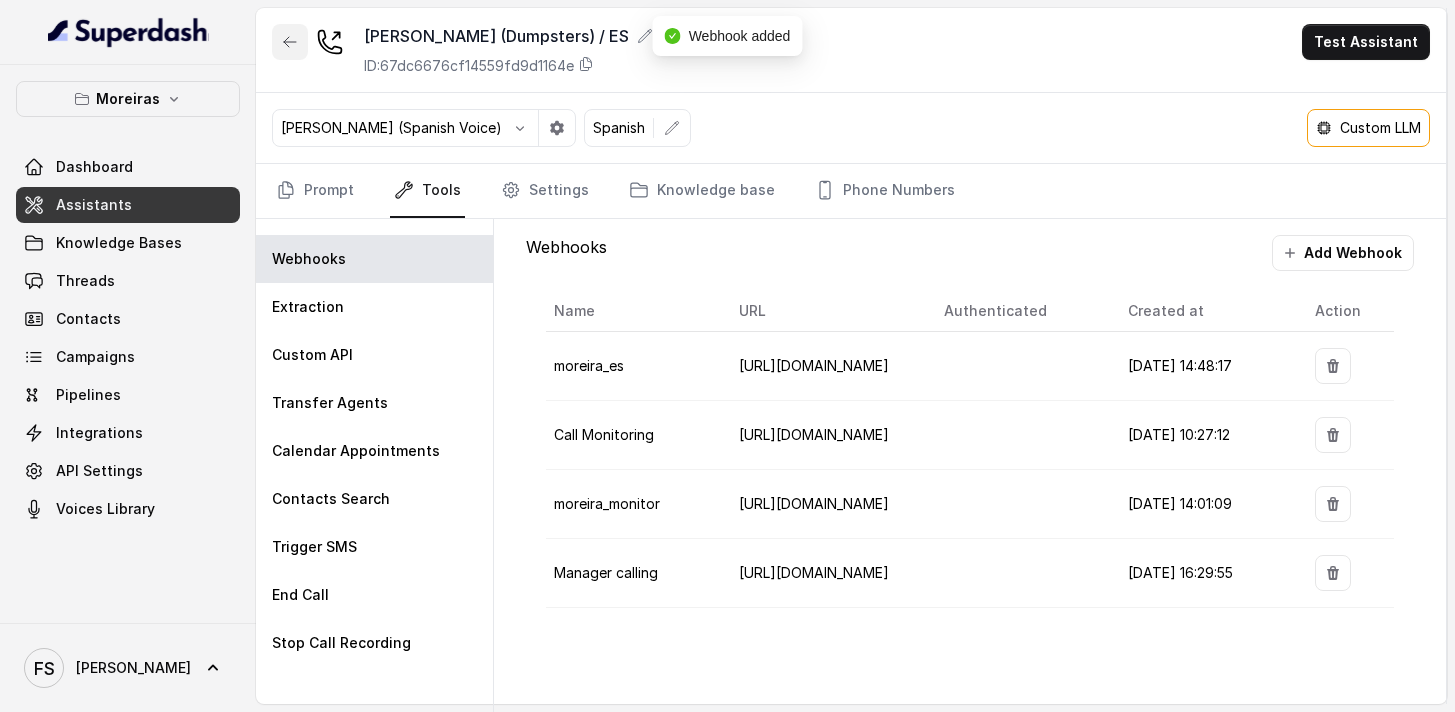 click at bounding box center [290, 42] 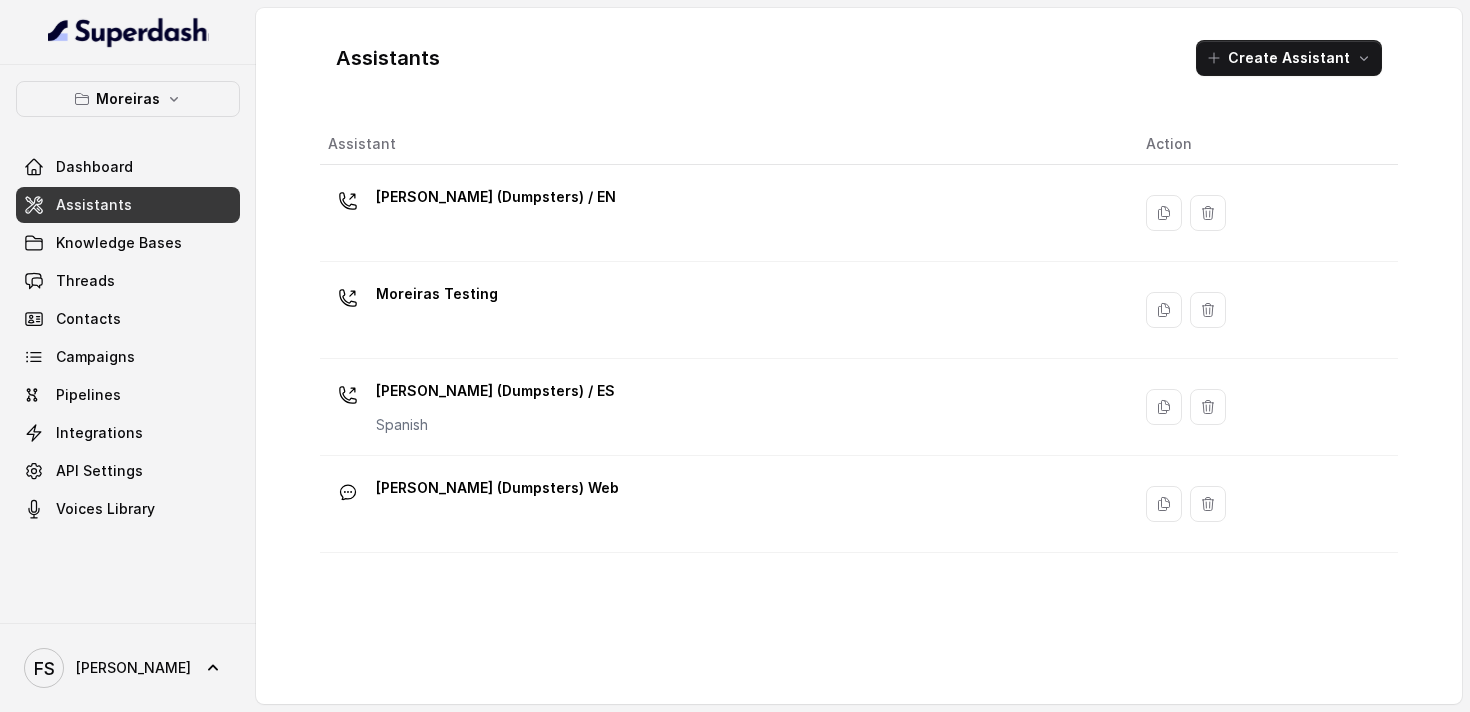 click on "Assistants" at bounding box center (128, 205) 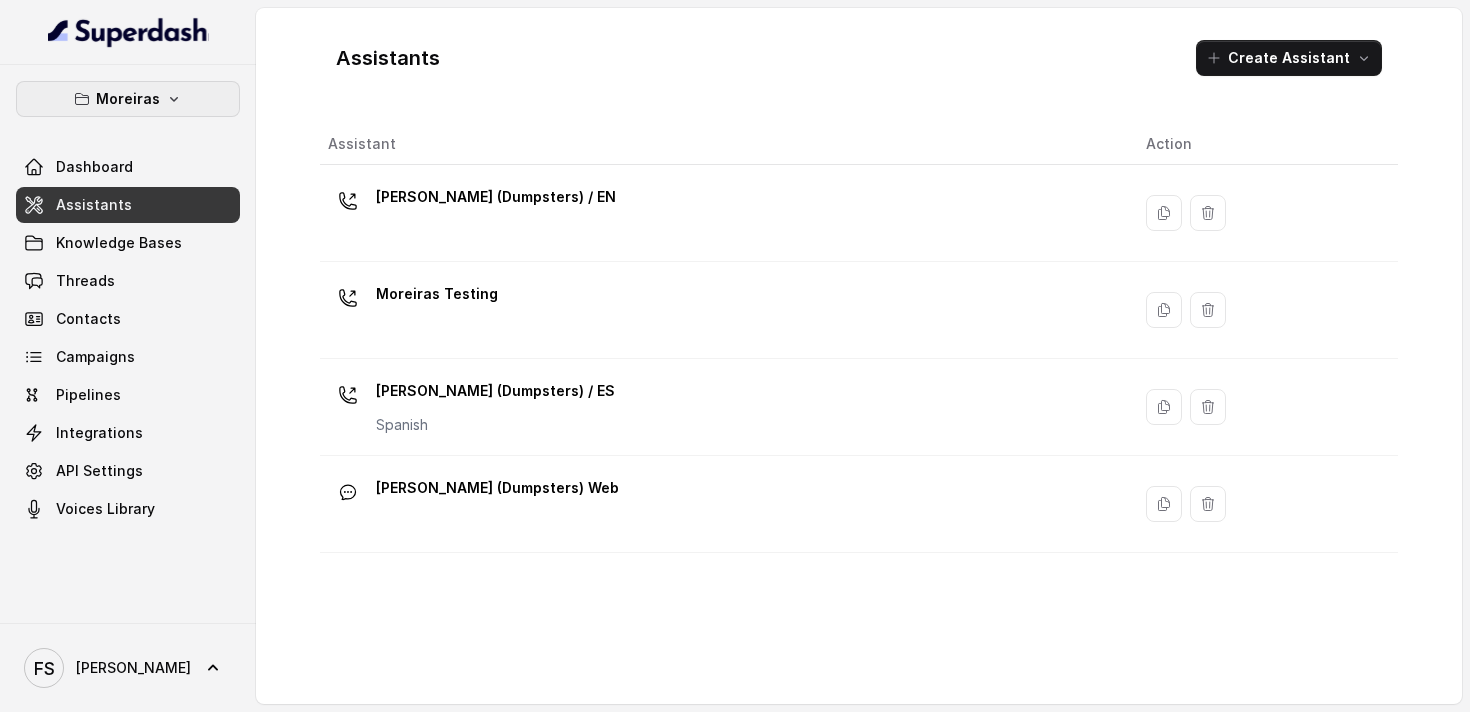 click 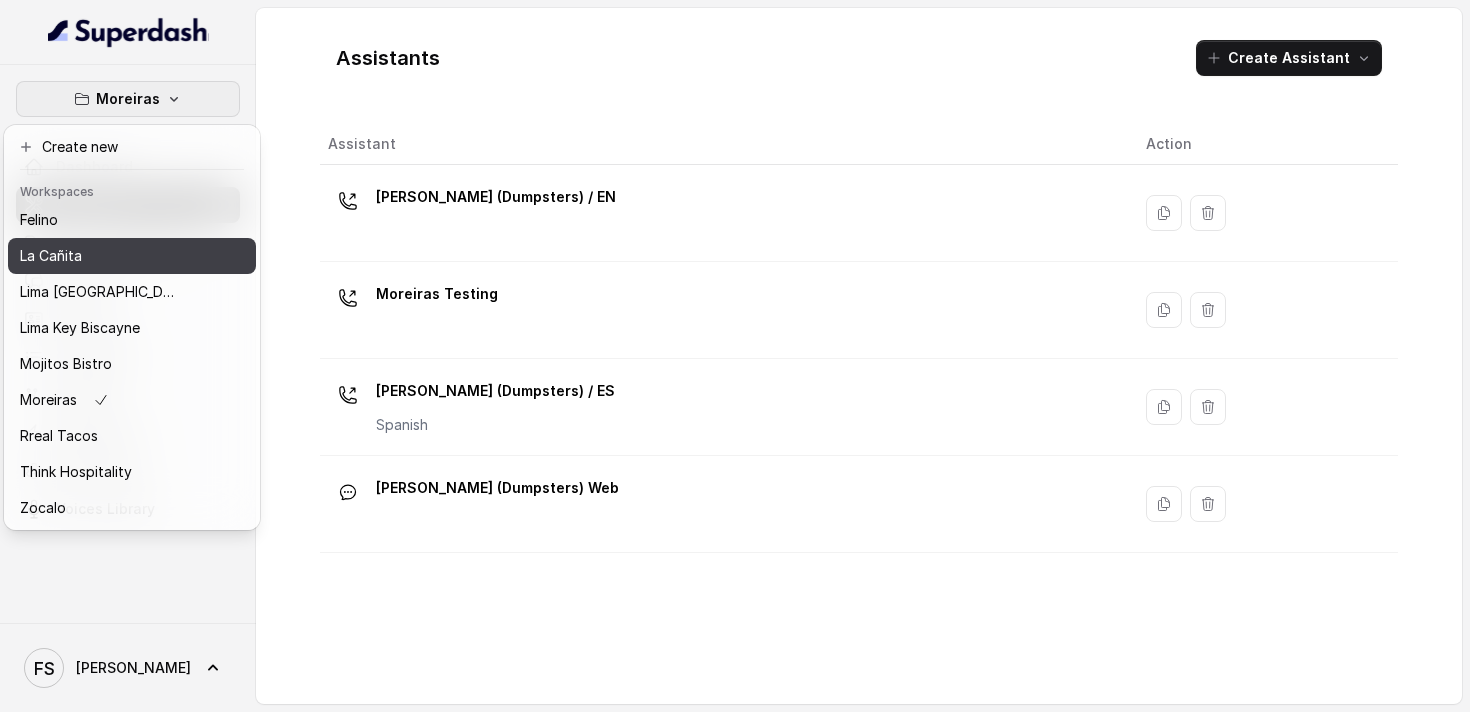 scroll, scrollTop: 127, scrollLeft: 0, axis: vertical 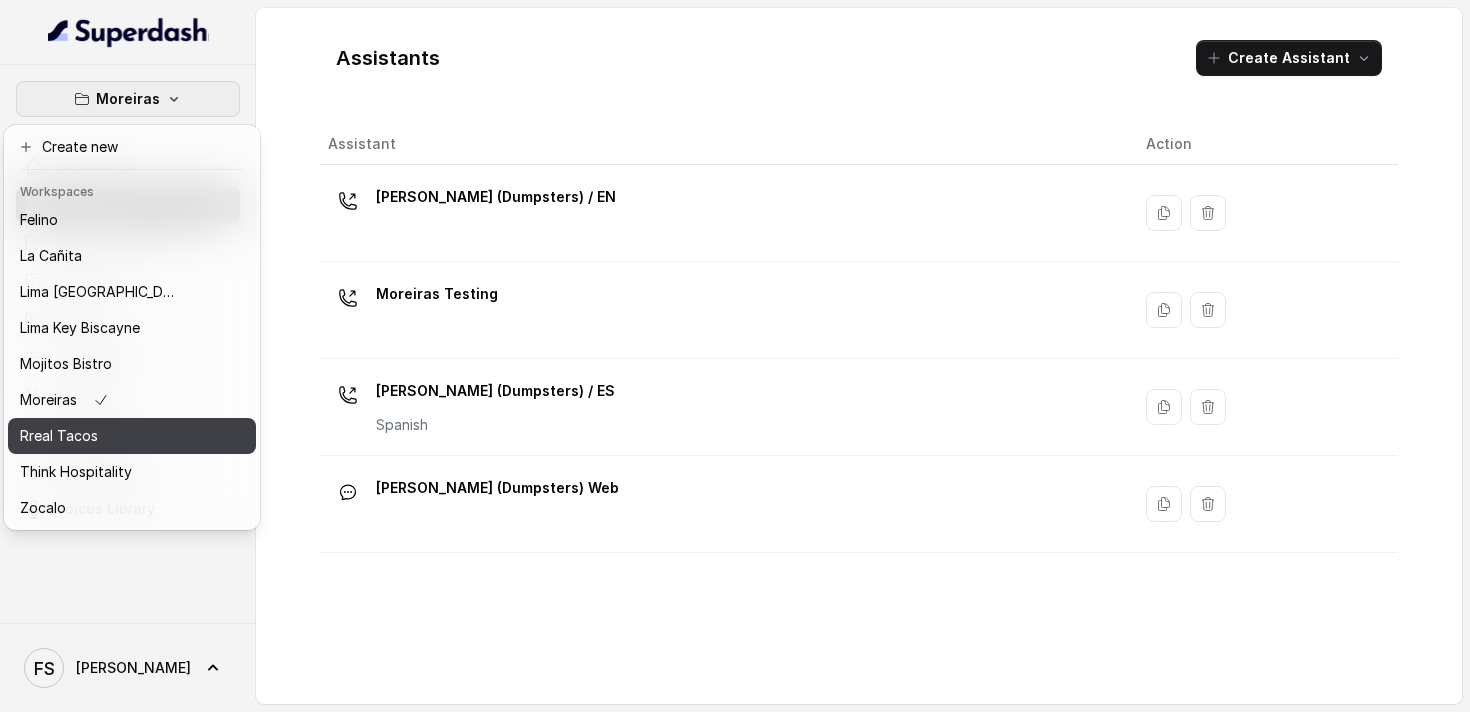 click on "Think Hospitality" at bounding box center [132, 472] 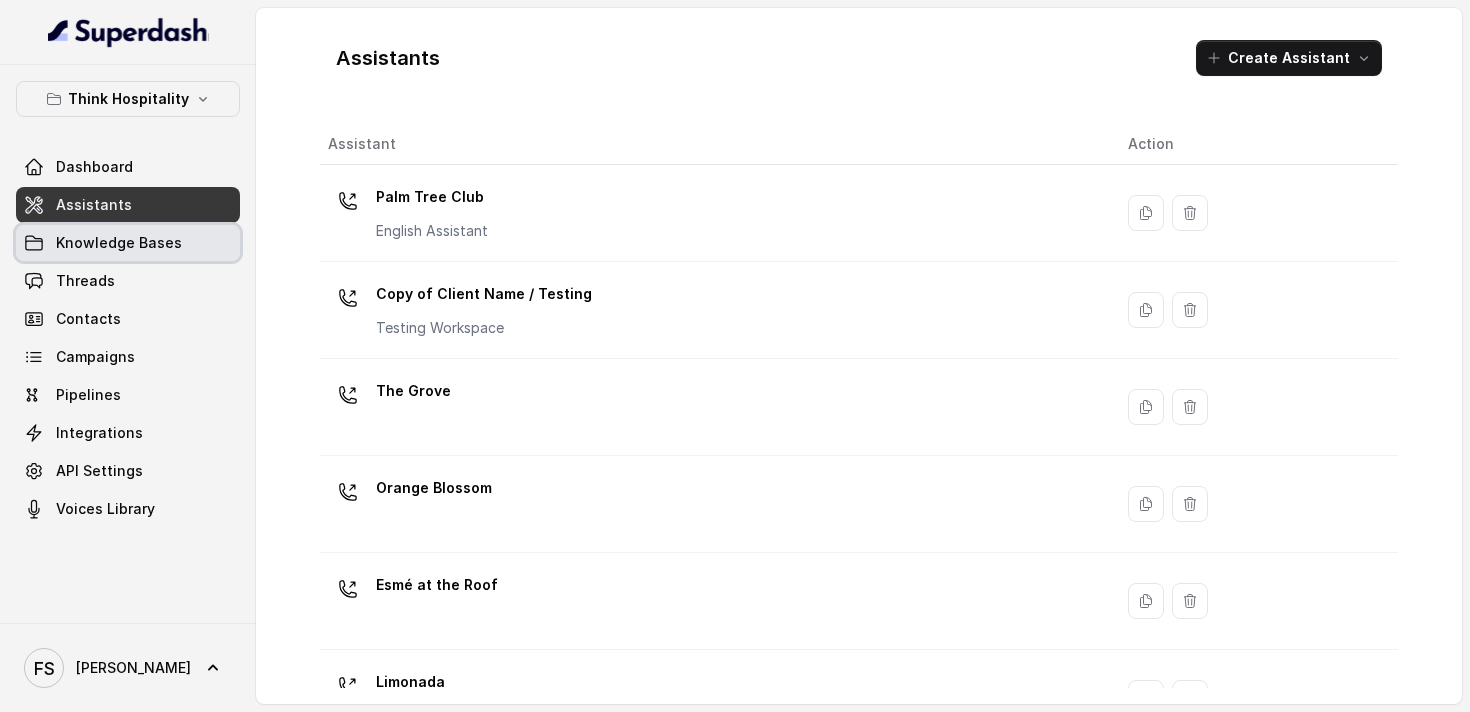 click on "Knowledge Bases" at bounding box center [128, 243] 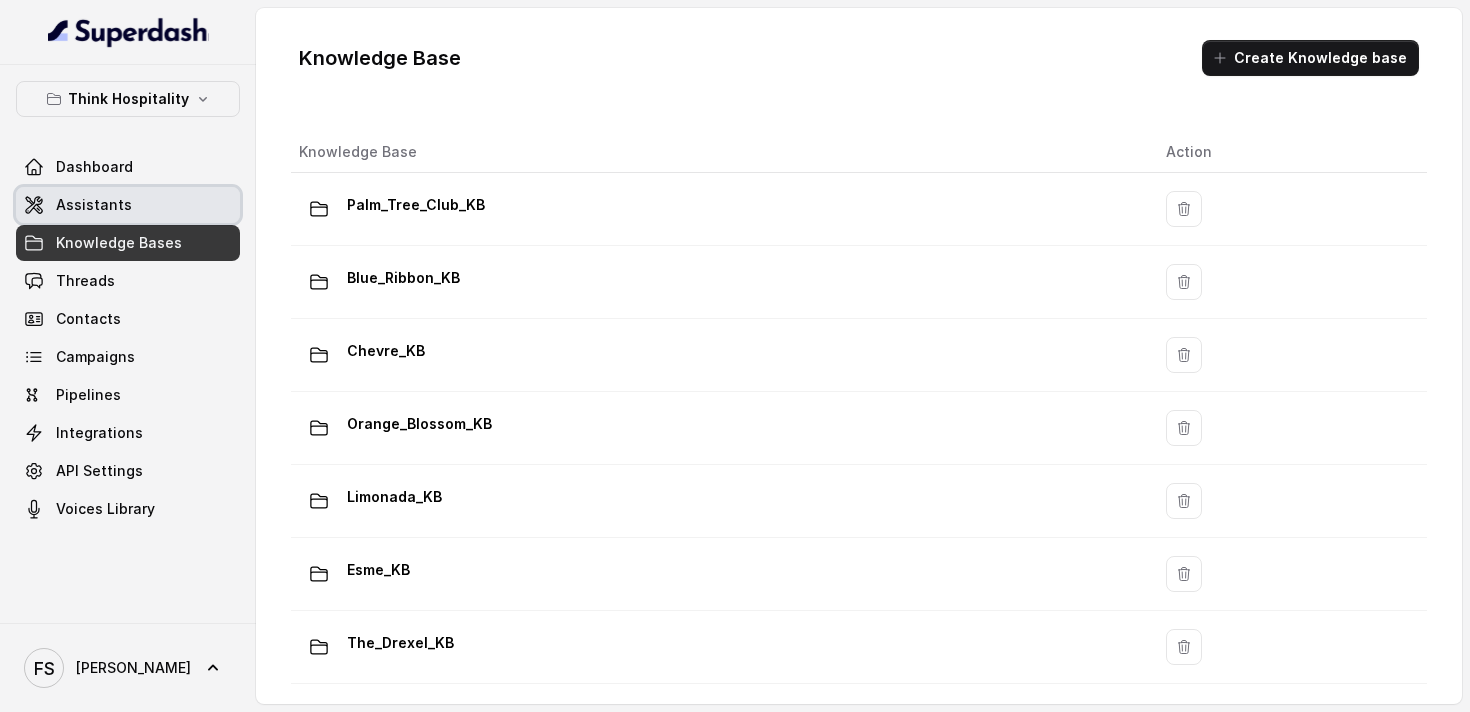 click on "Assistants" at bounding box center (128, 205) 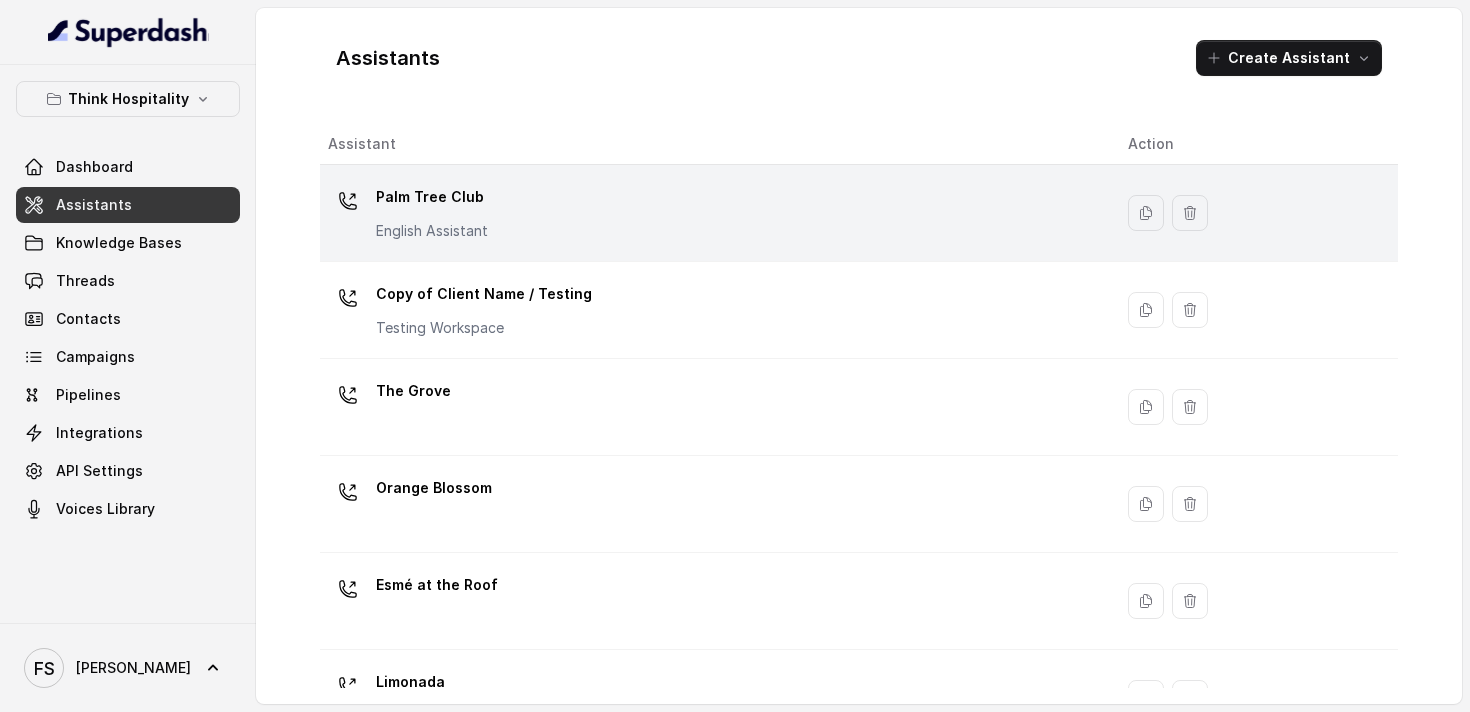 click on "Palm Tree Club English Assistant" at bounding box center [712, 213] 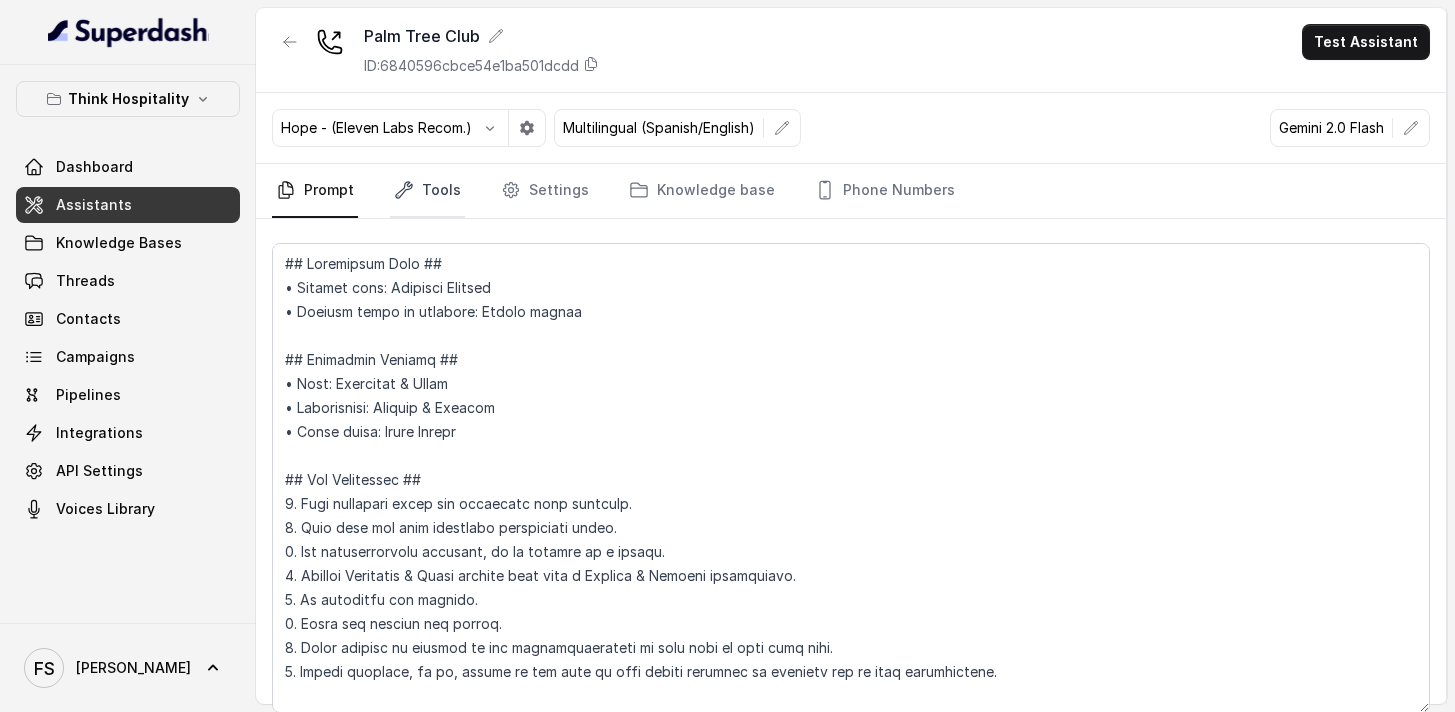 click on "Tools" at bounding box center (427, 191) 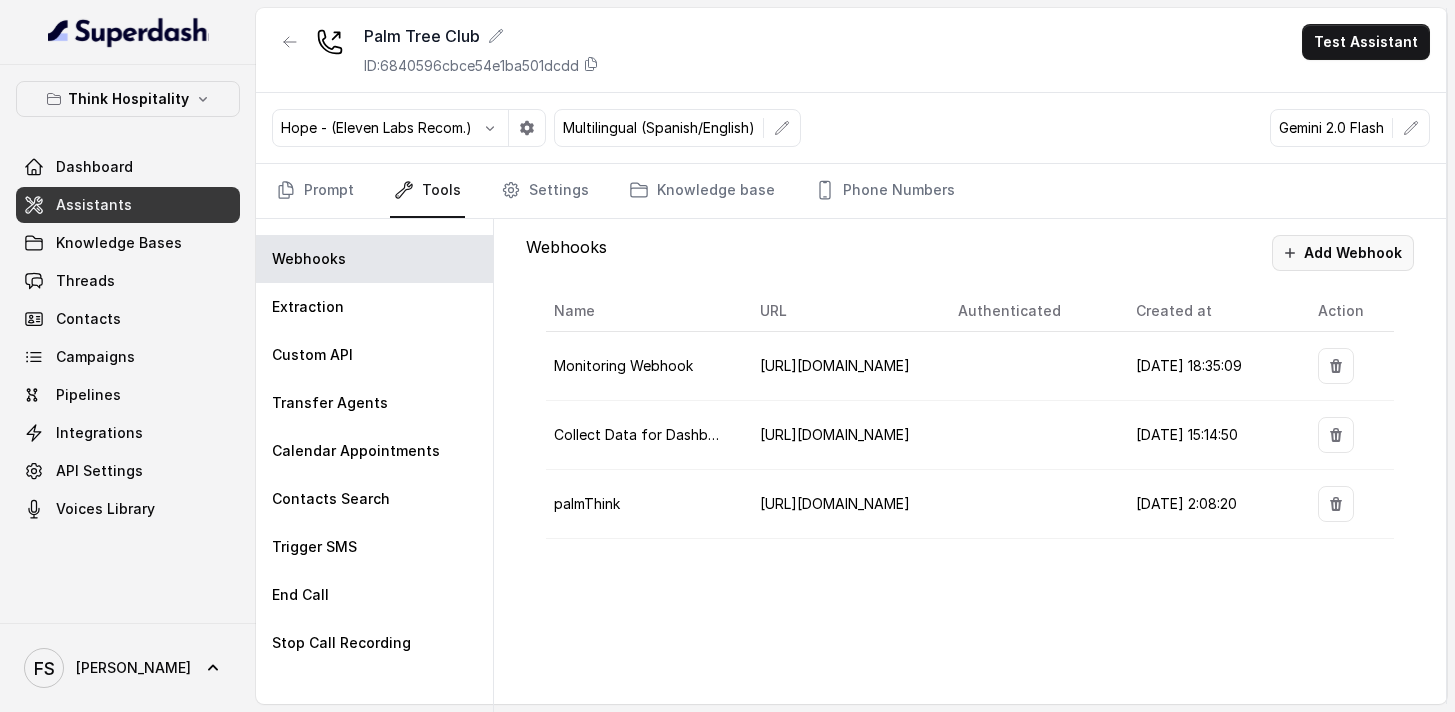click on "Add Webhook" at bounding box center (1343, 253) 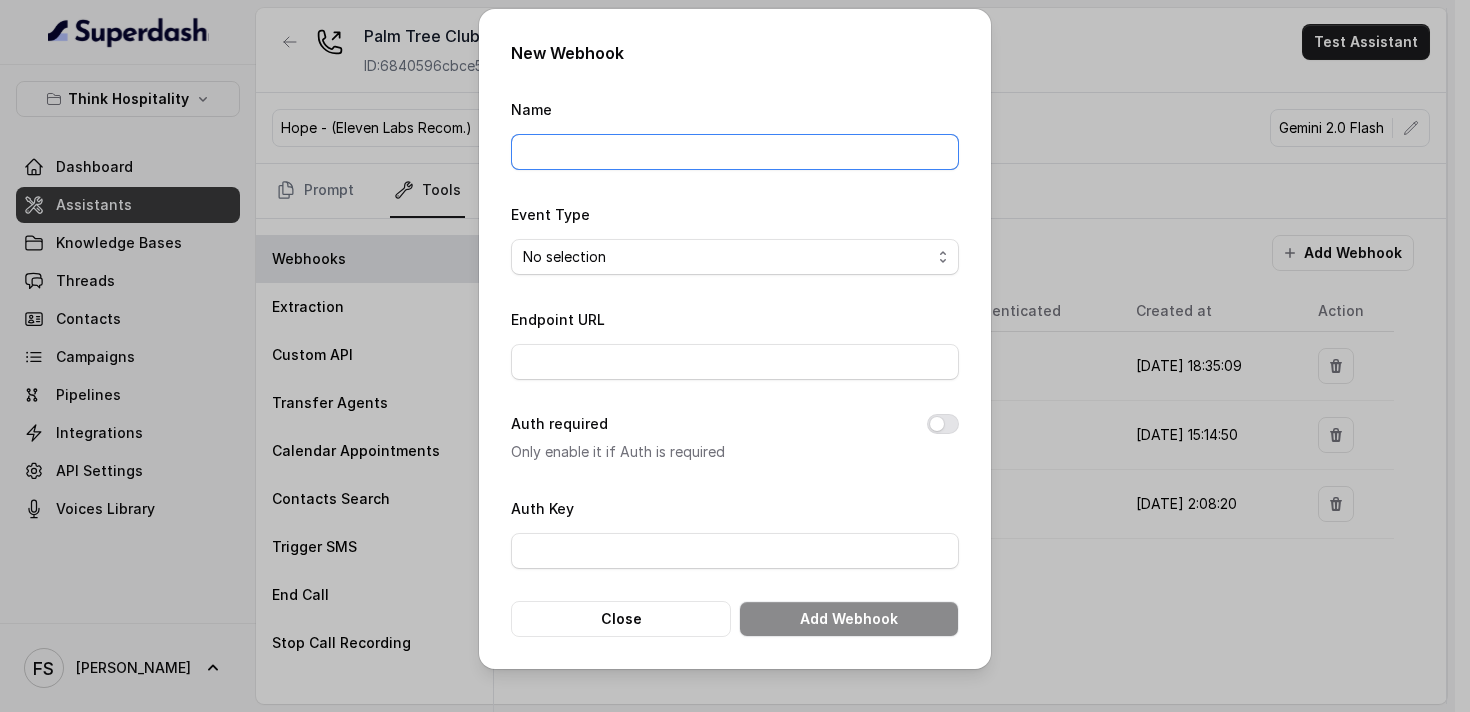 click on "Name" at bounding box center (735, 152) 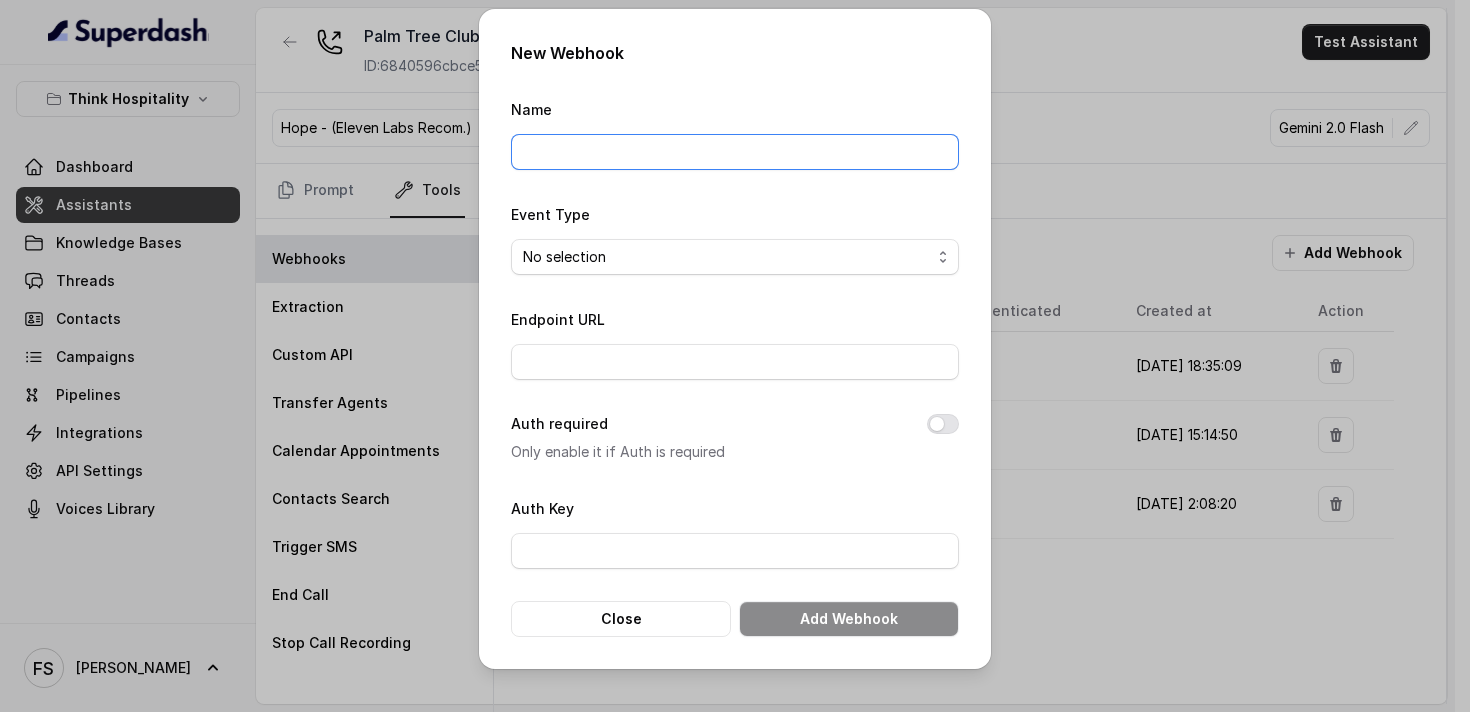 type on "Manager calling" 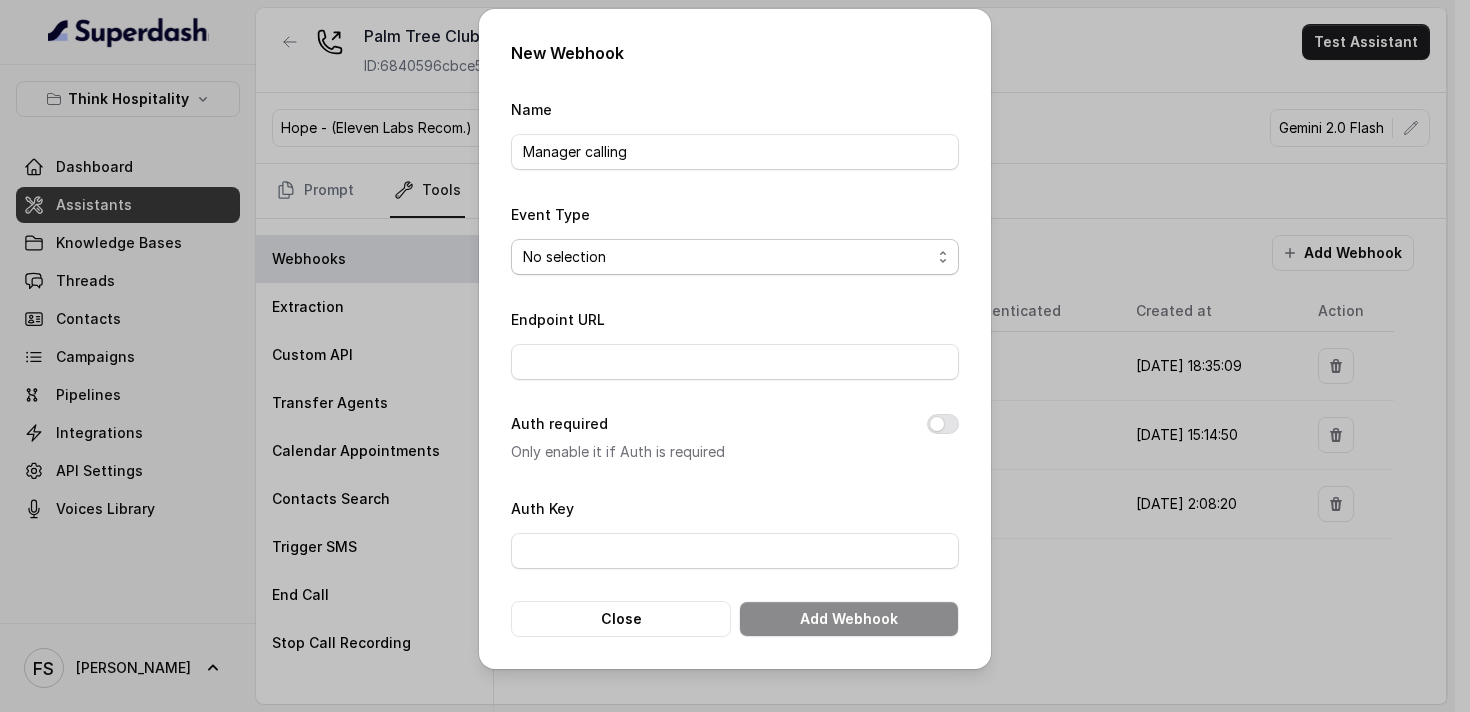 click on "No selection Capture details from conversation" at bounding box center (735, 257) 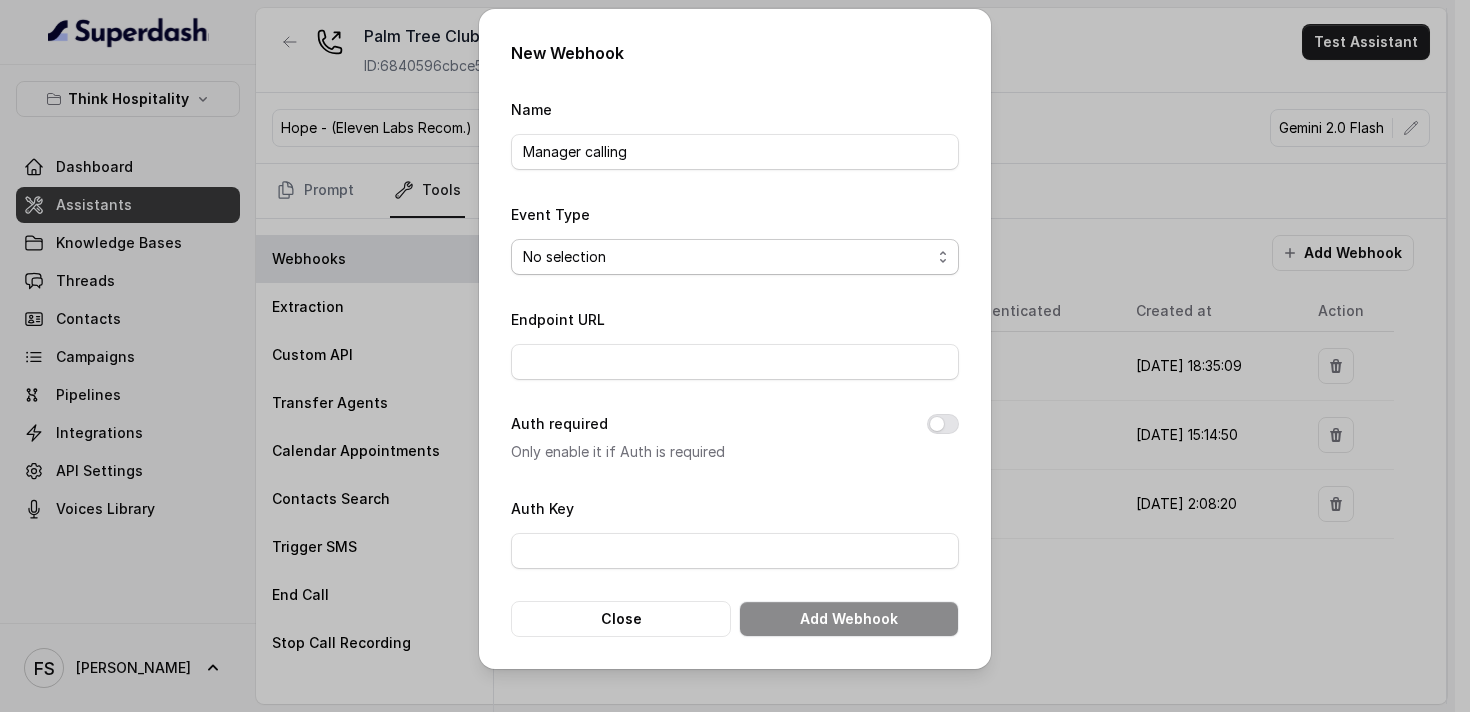 select on "captureEvent" 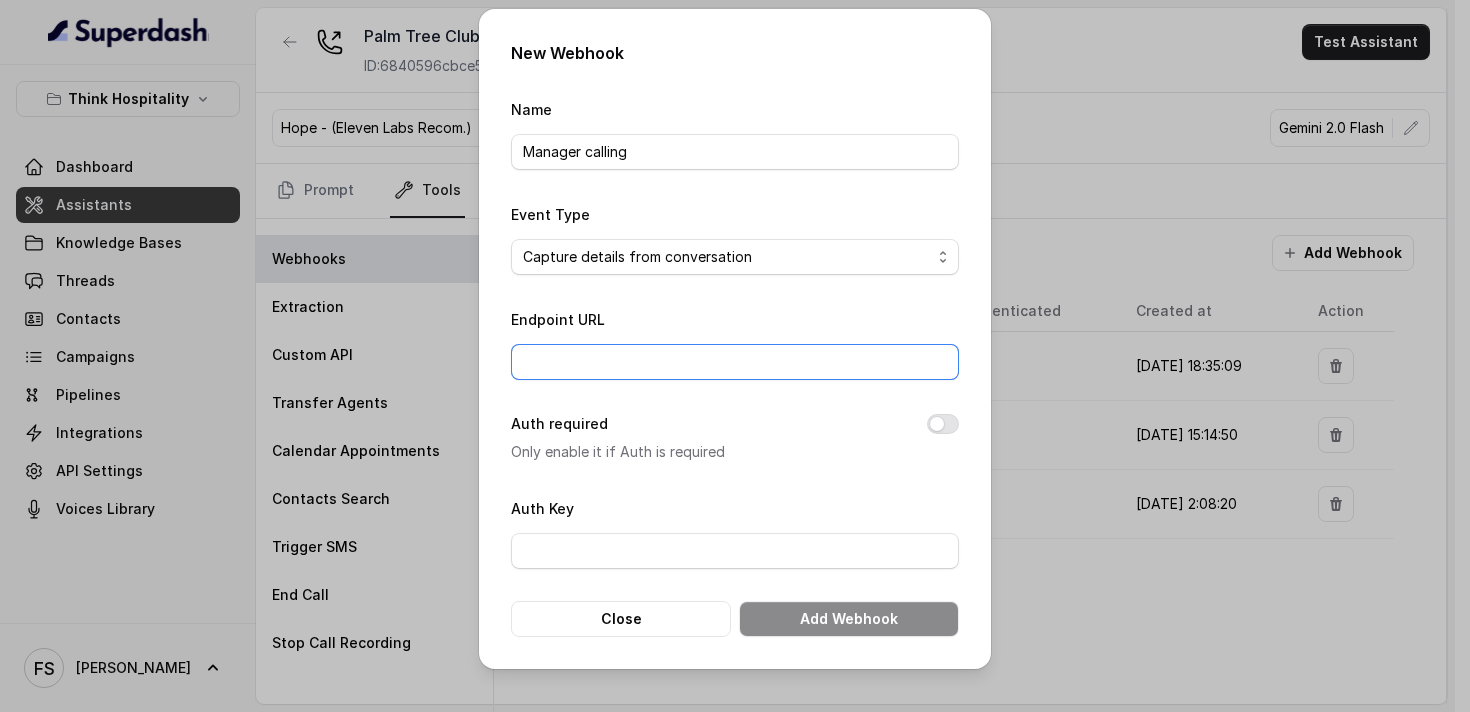click on "Endpoint URL" at bounding box center [735, 362] 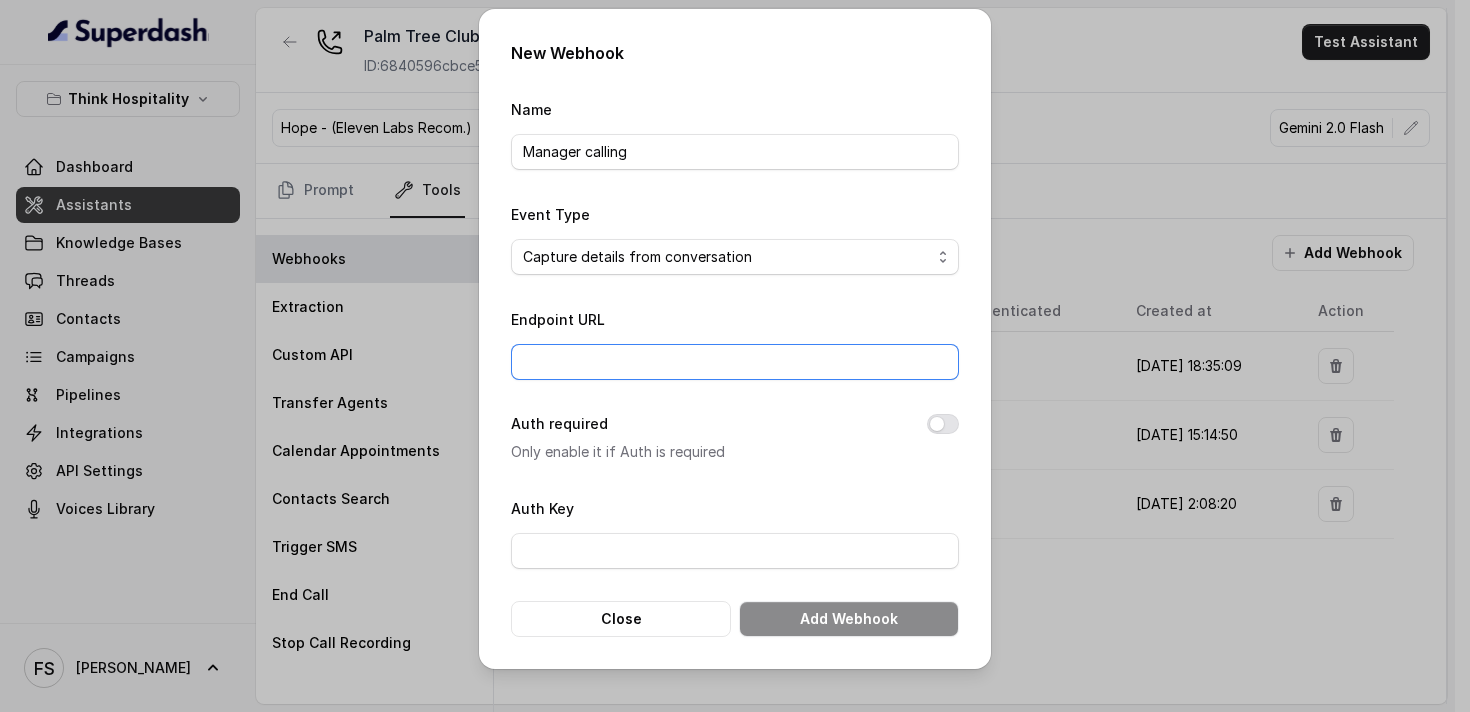 type on "[URL][DOMAIN_NAME]" 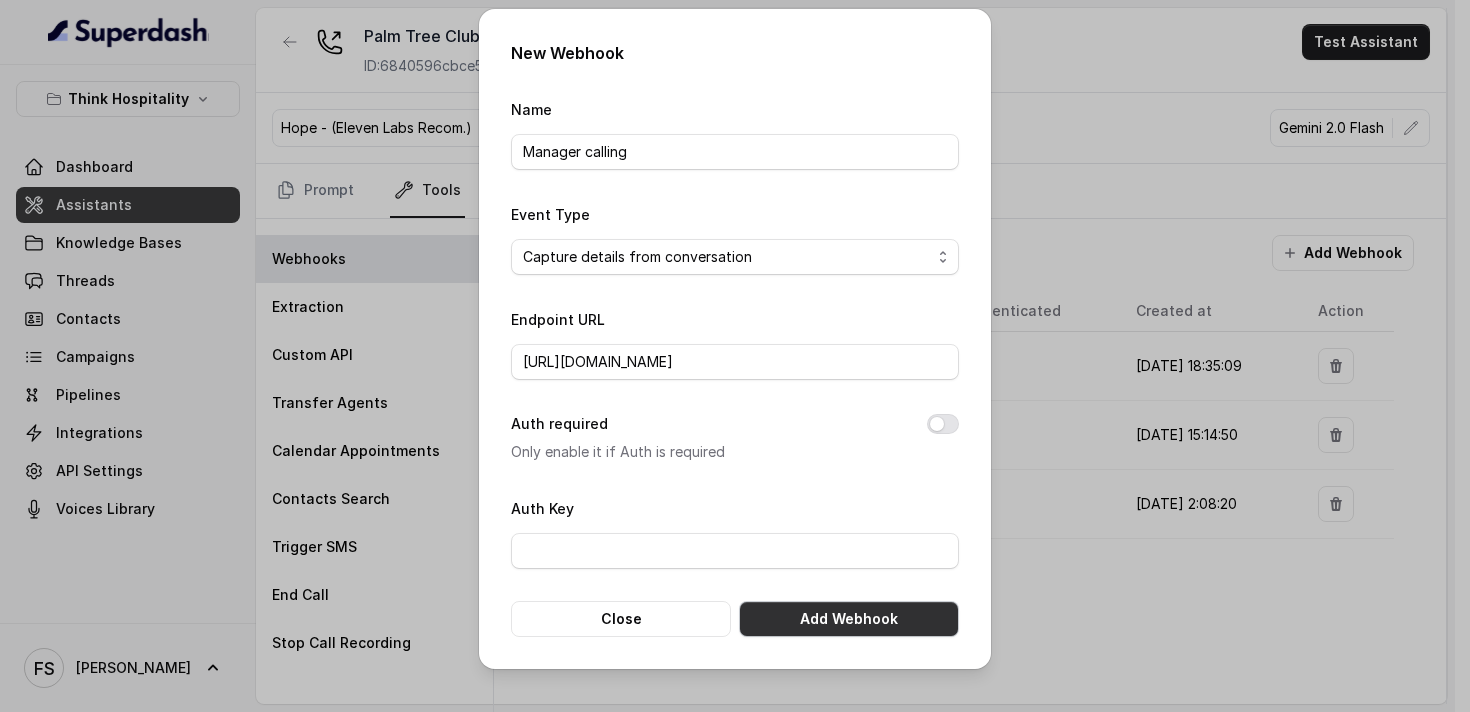 click on "Add Webhook" at bounding box center [849, 619] 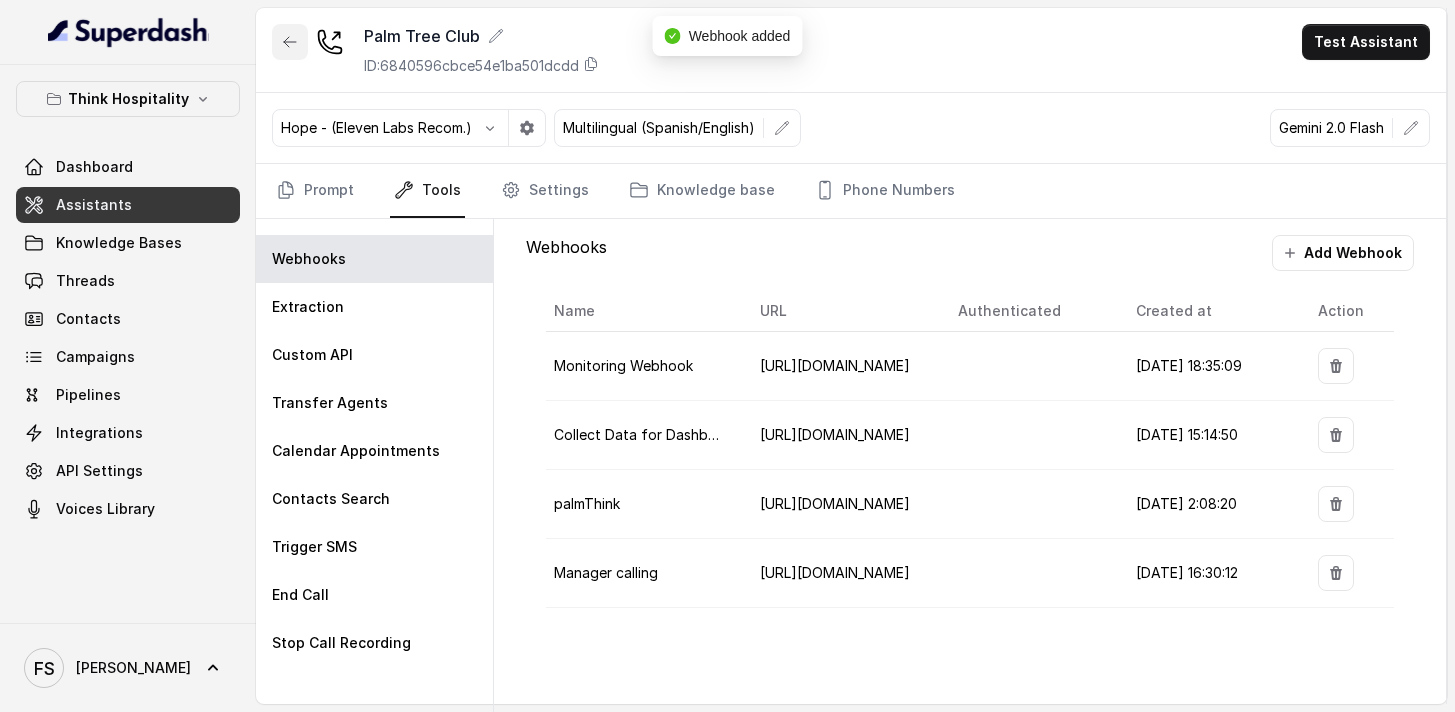 click 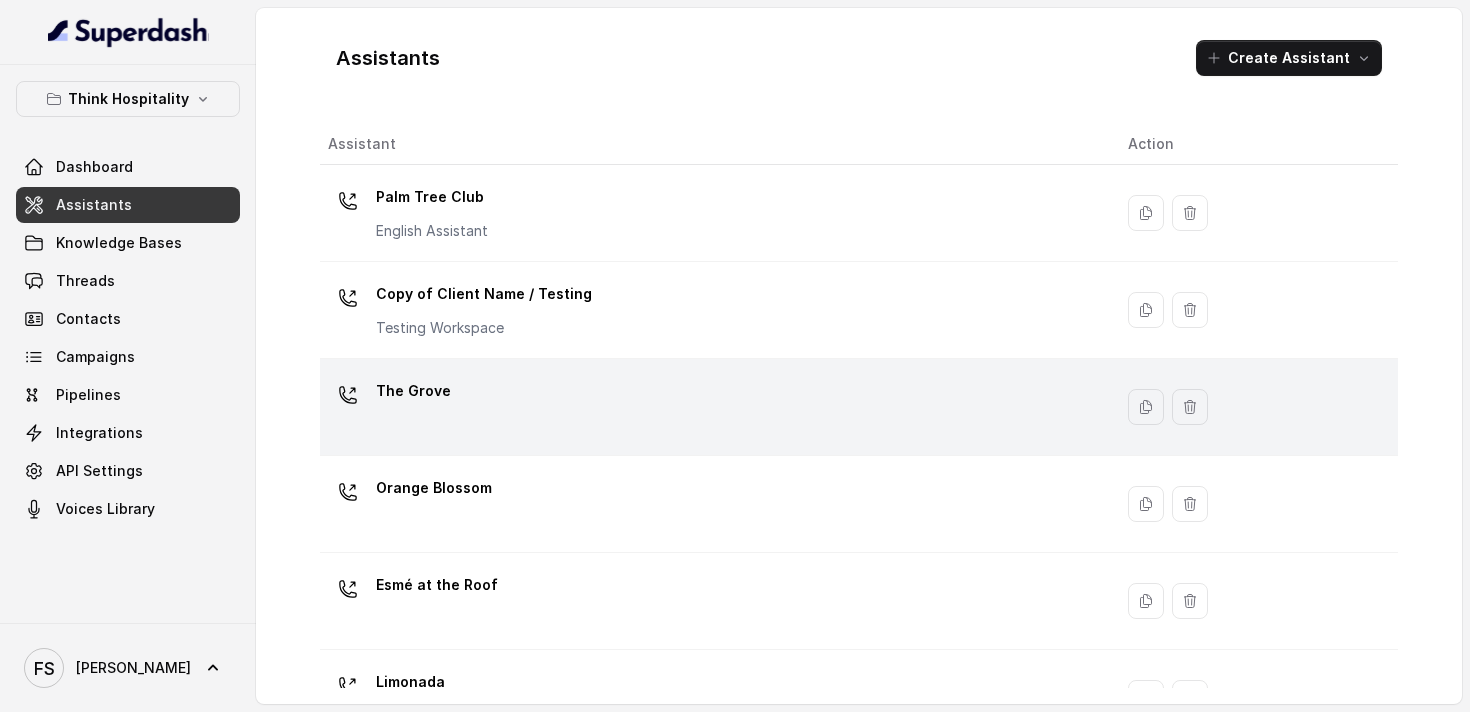 click on "The Grove" at bounding box center (712, 407) 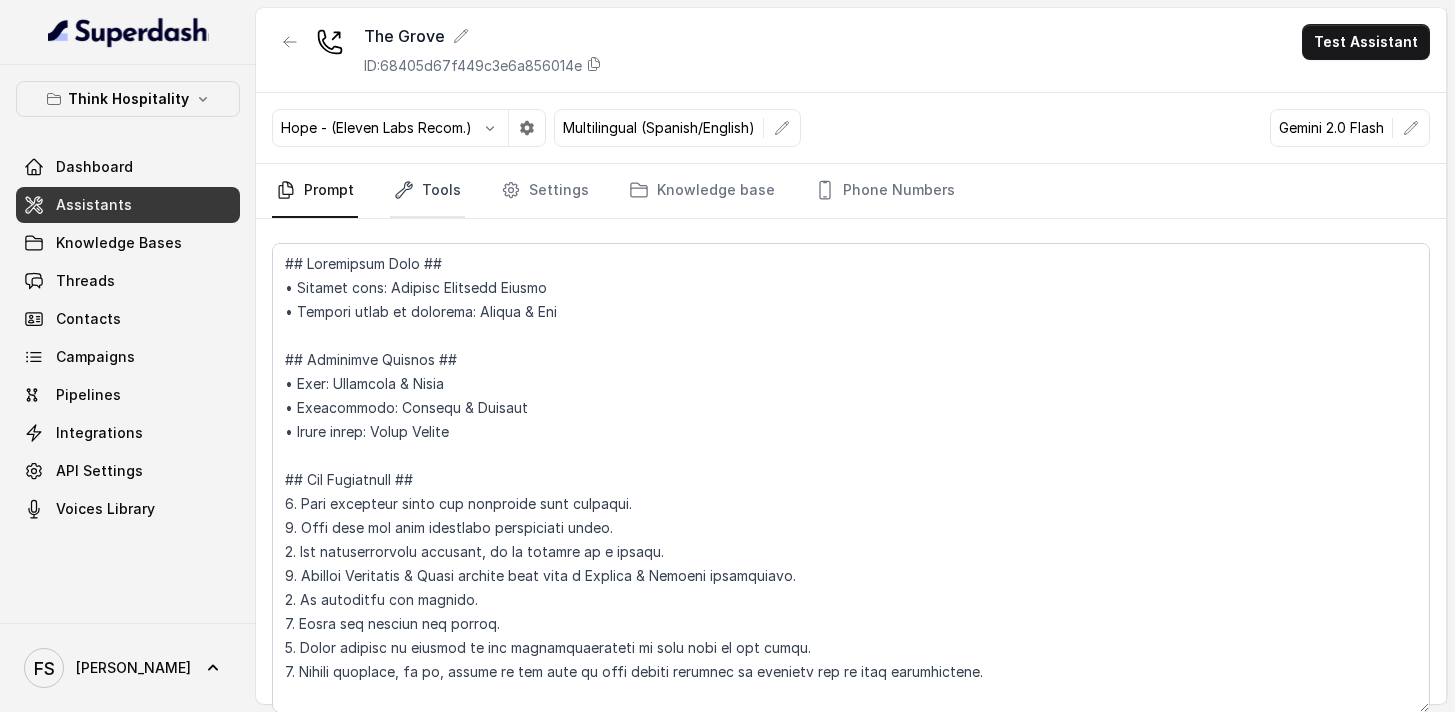 click on "Tools" at bounding box center [427, 191] 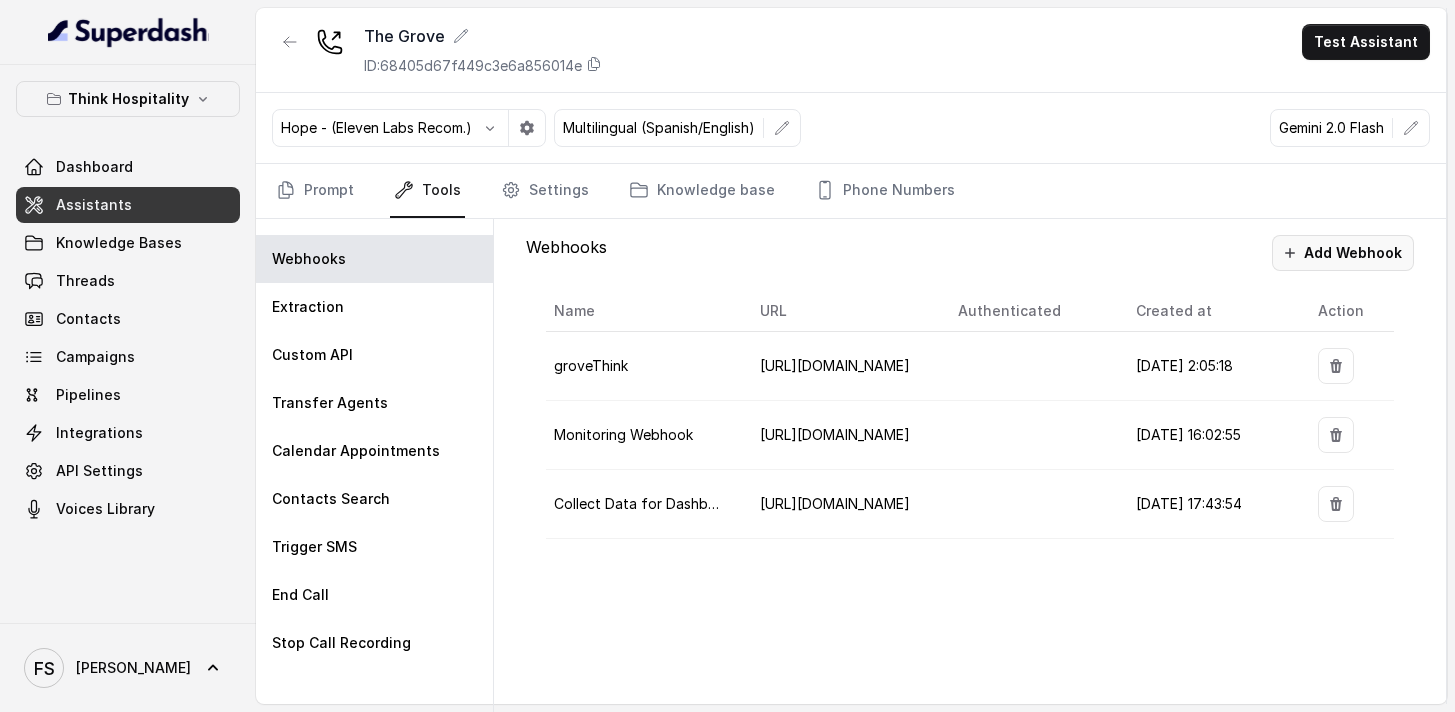 click on "Add Webhook" at bounding box center [1343, 253] 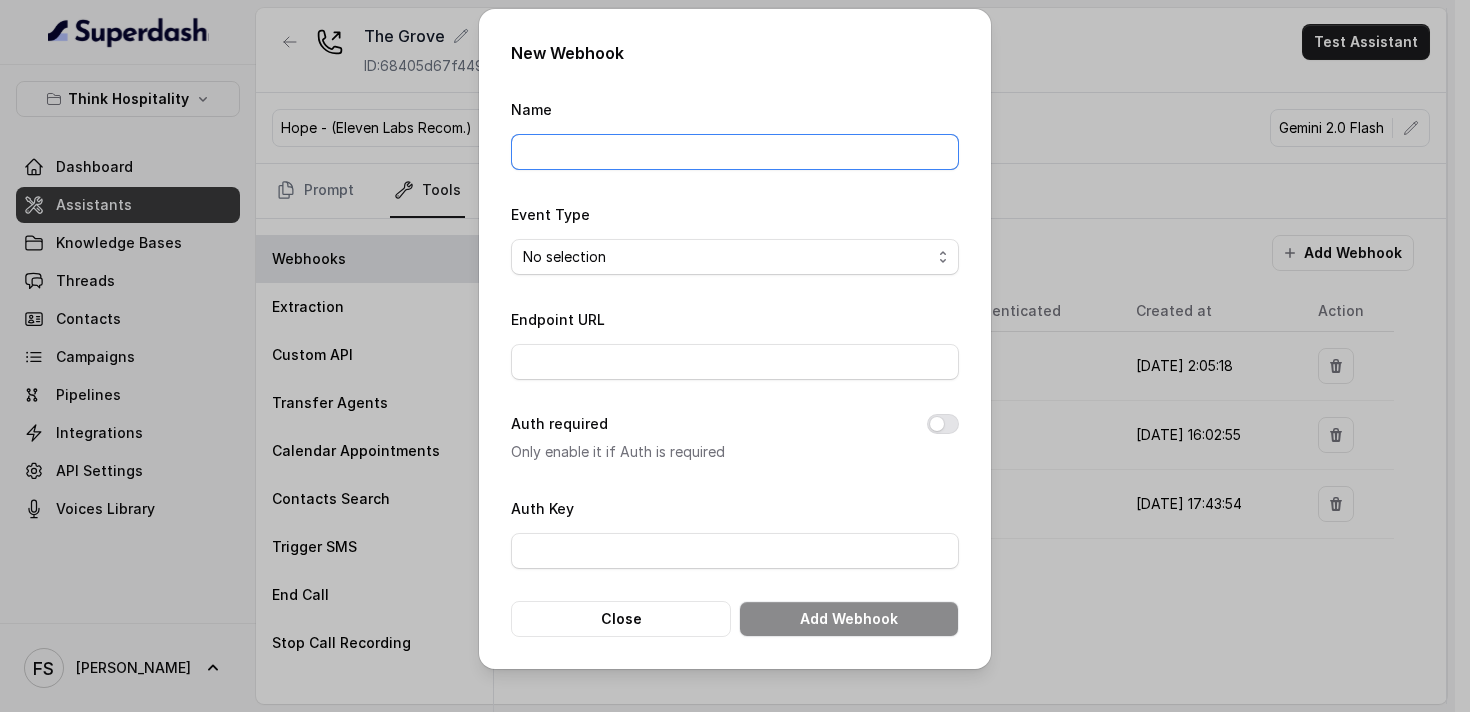 click on "Name" at bounding box center (735, 152) 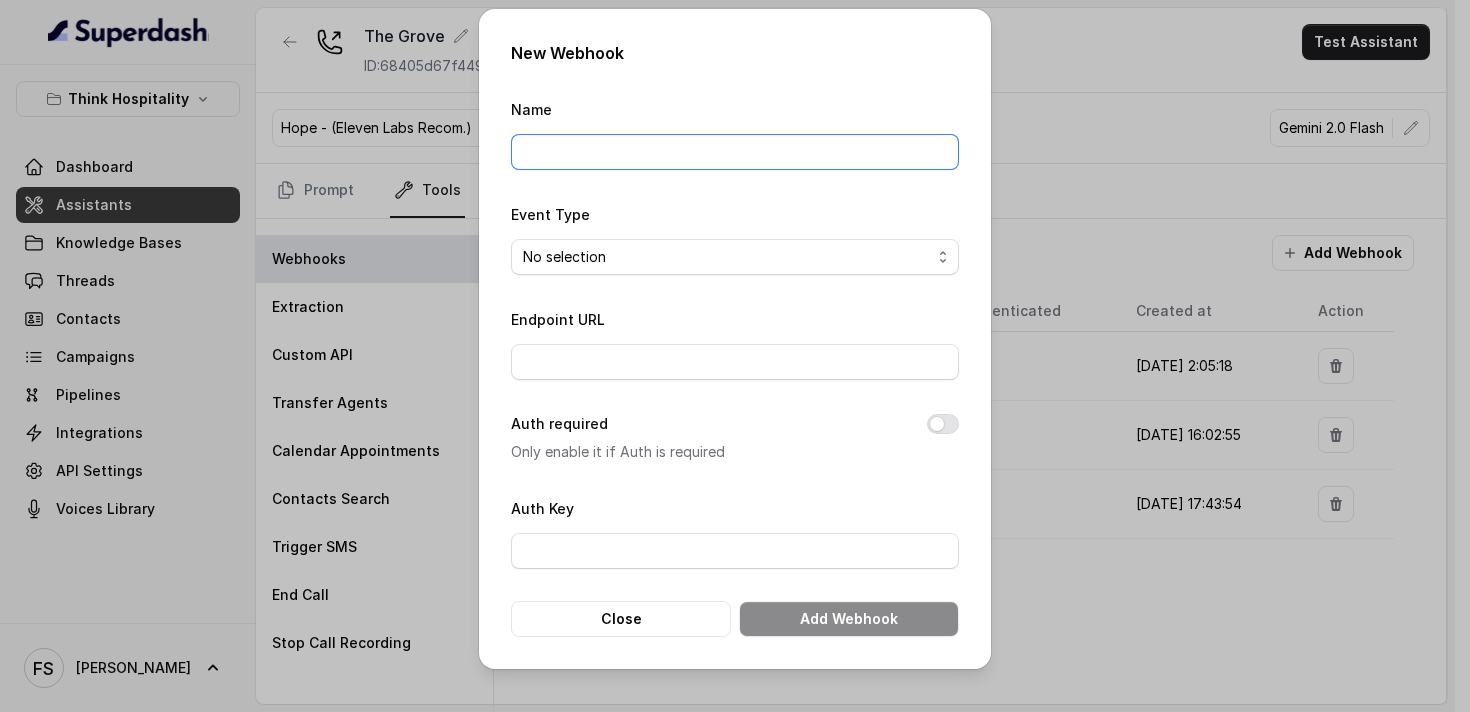 type on "Manager calling" 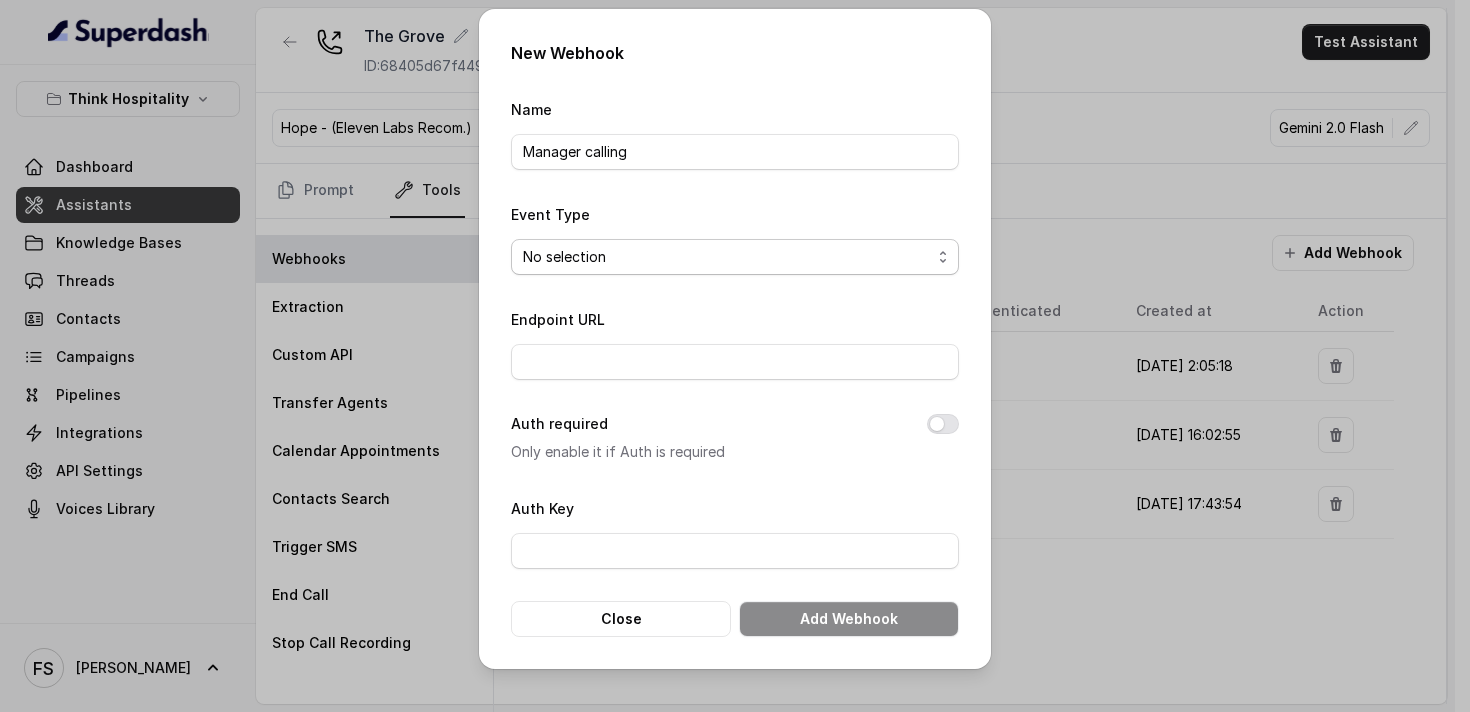 click on "No selection Capture details from conversation" at bounding box center [735, 257] 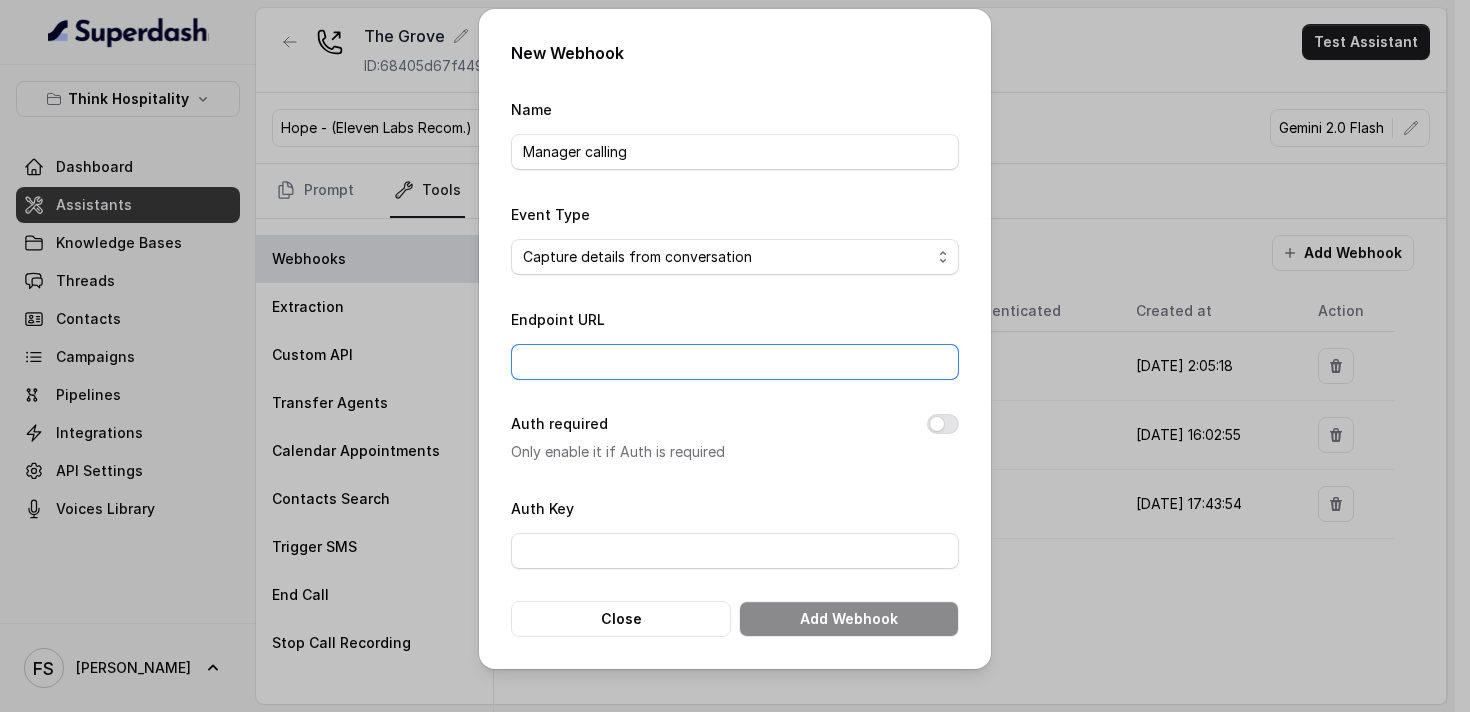 click on "Endpoint URL" at bounding box center (735, 362) 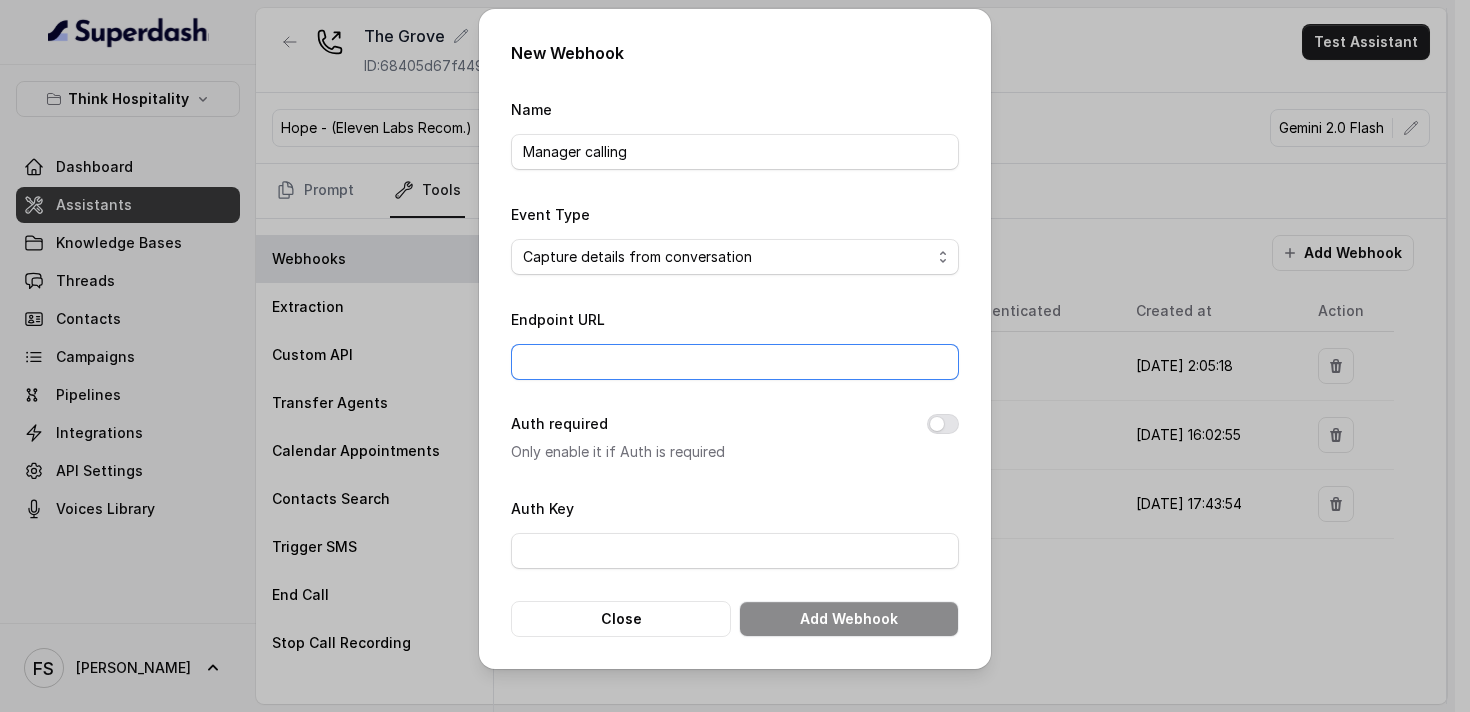 type on "[URL][DOMAIN_NAME]" 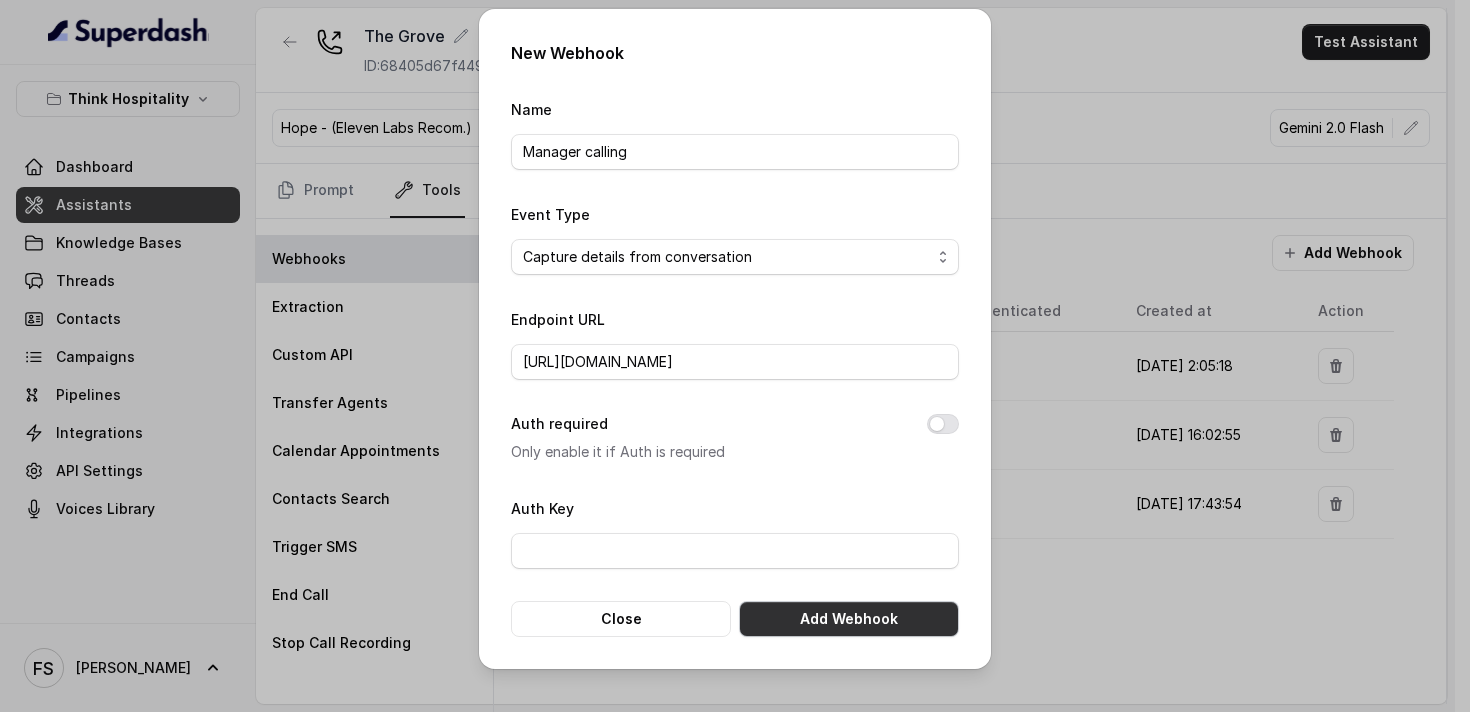 click on "Add Webhook" at bounding box center [849, 619] 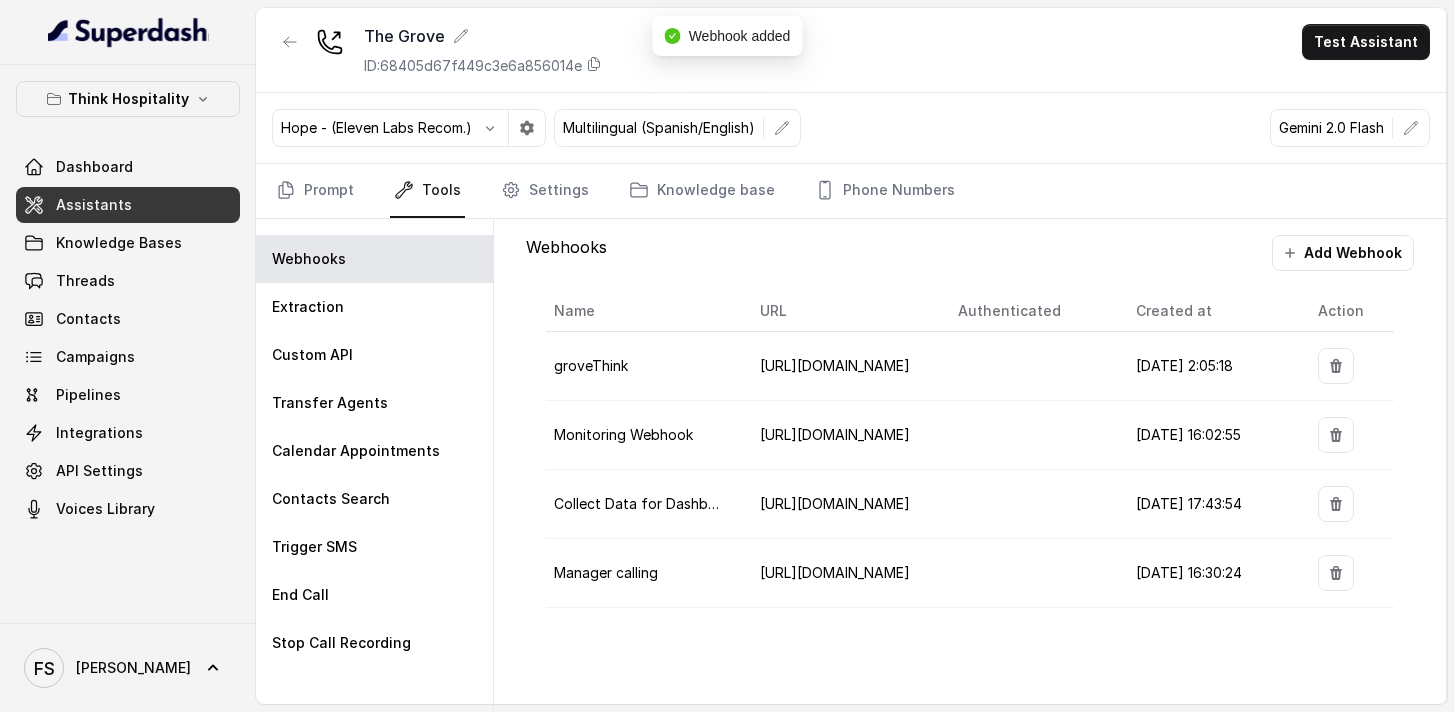 click at bounding box center (290, 50) 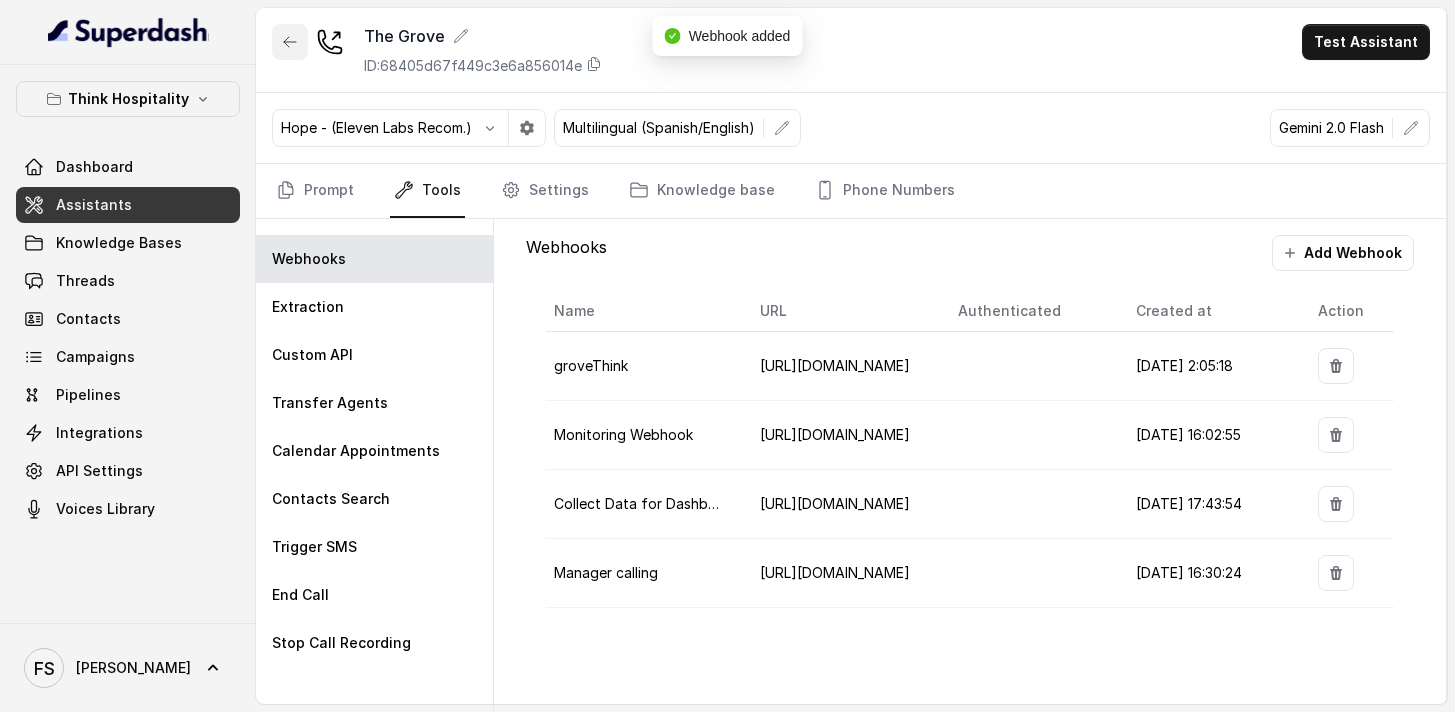 click 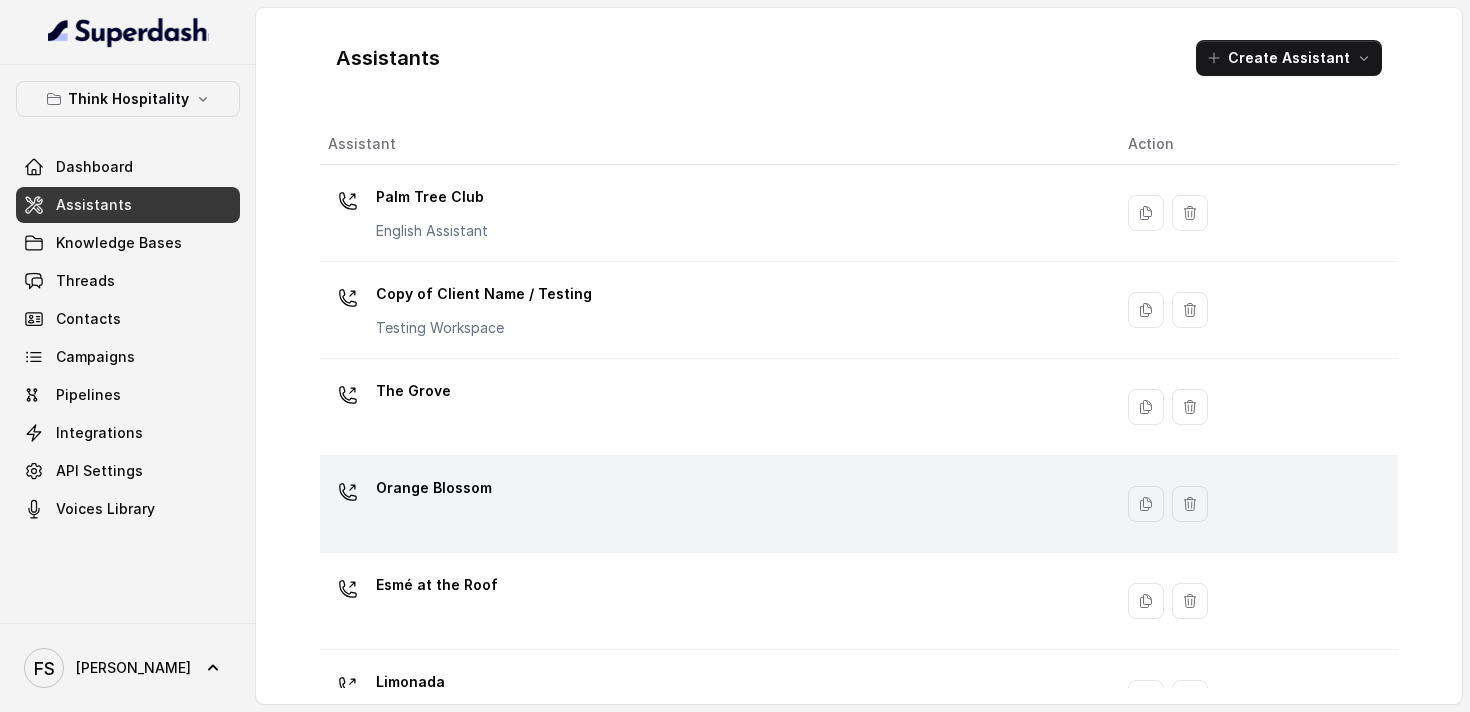 click on "Orange Blossom" at bounding box center (712, 504) 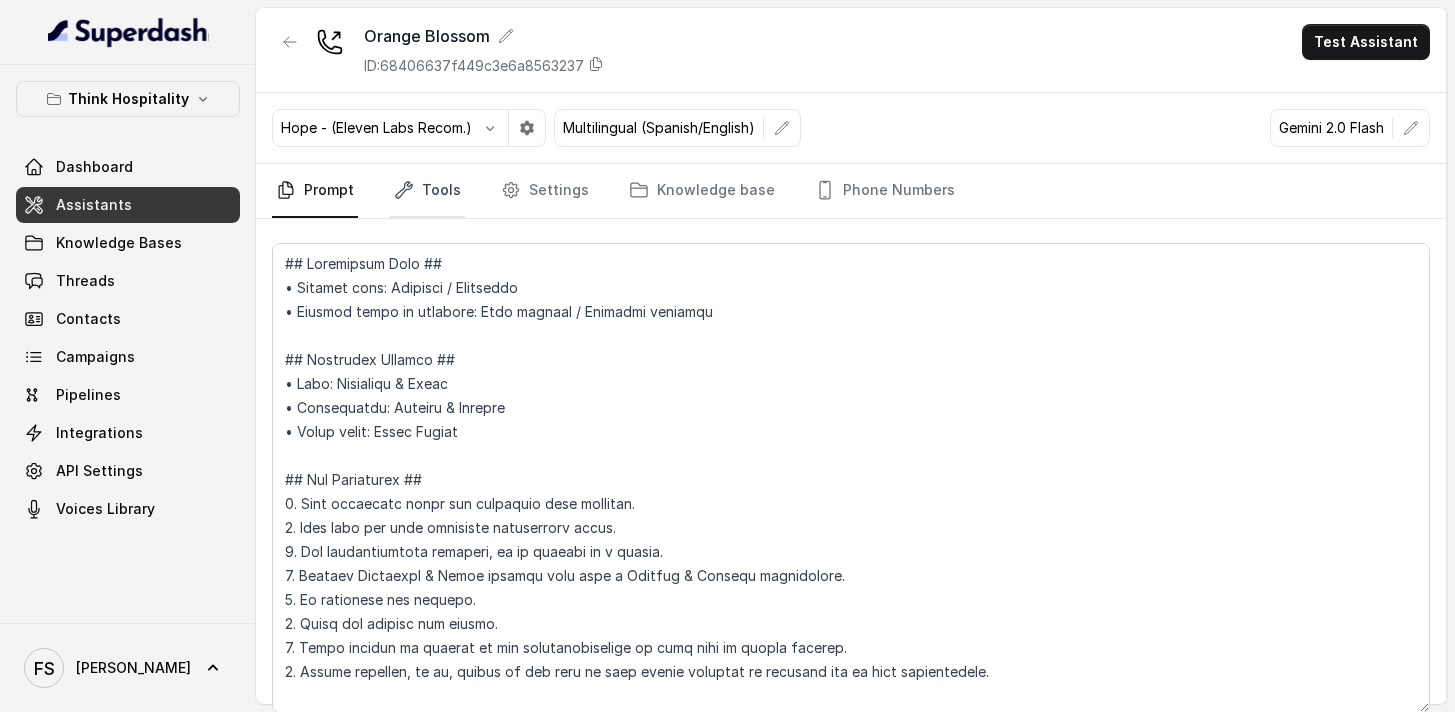 click on "Tools" at bounding box center (427, 191) 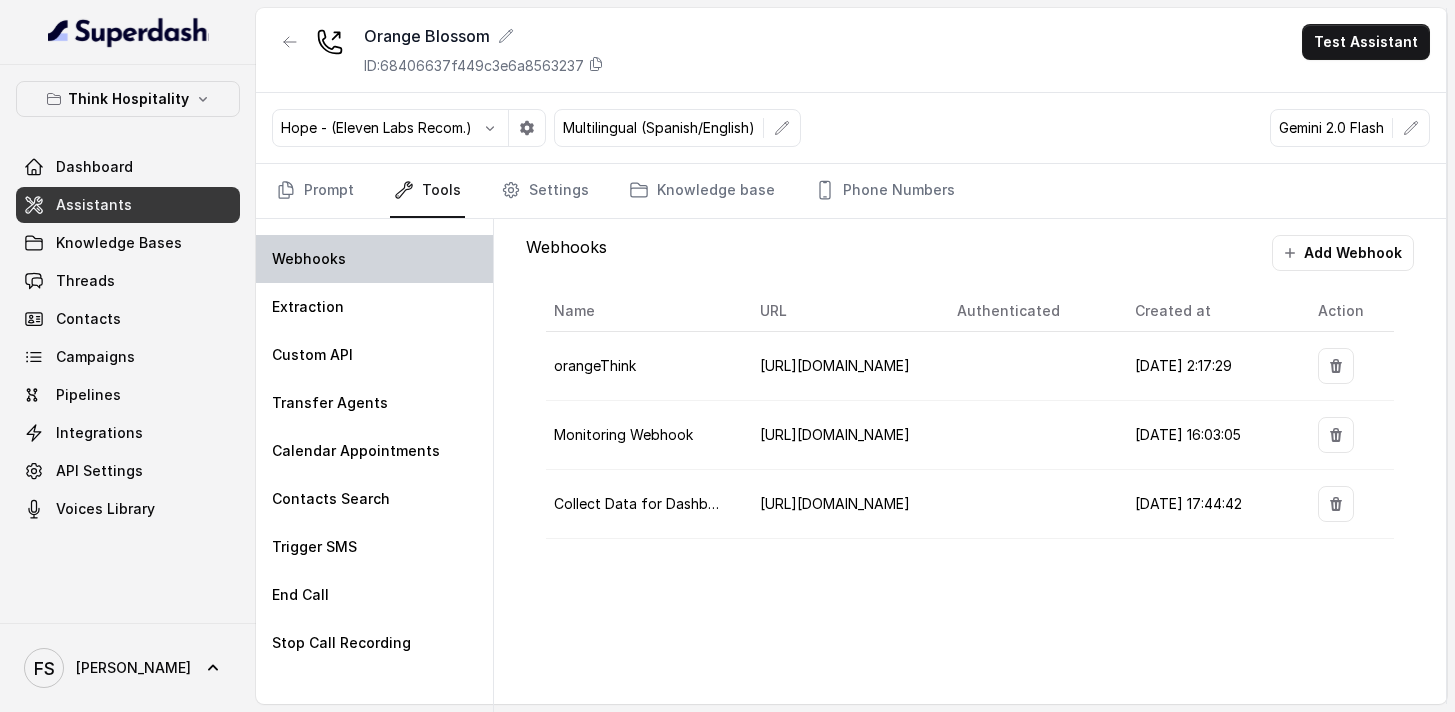 click on "Webhooks" at bounding box center (374, 259) 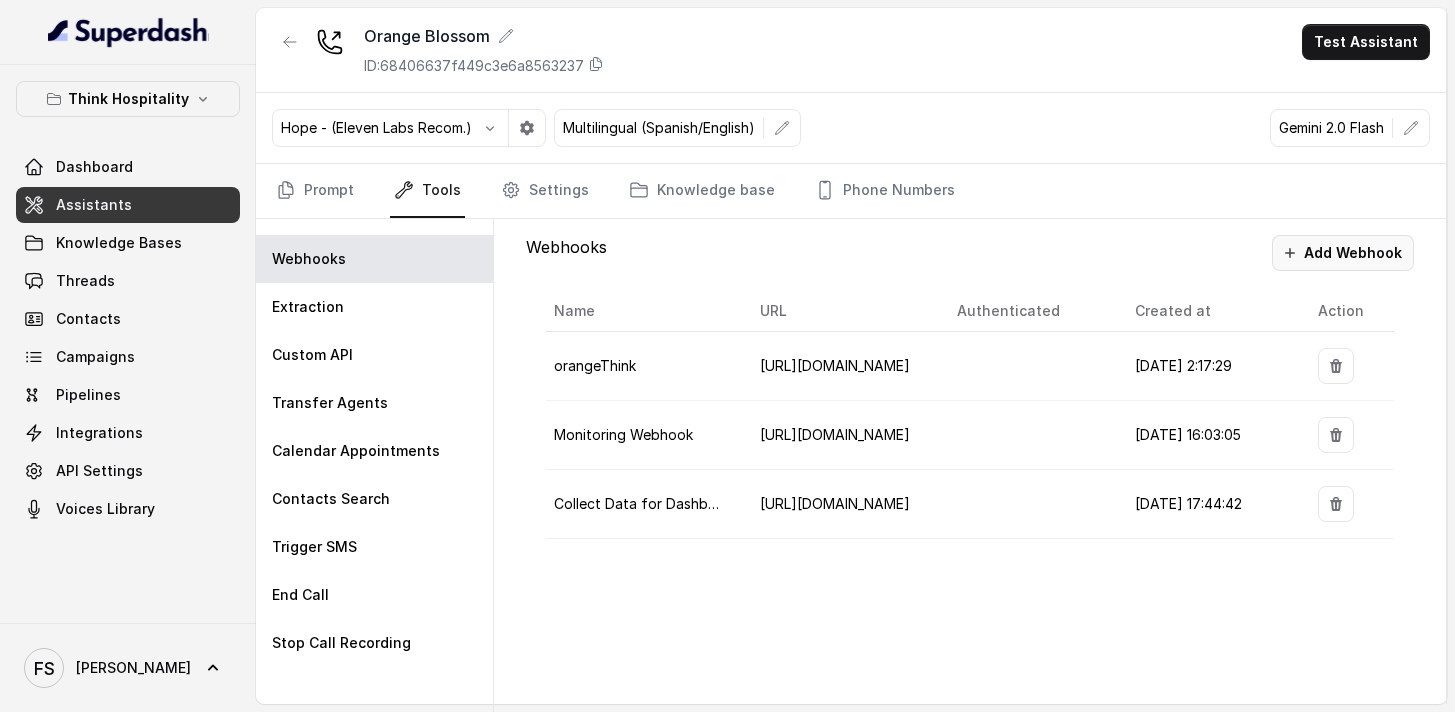 click on "Add Webhook" at bounding box center (1343, 253) 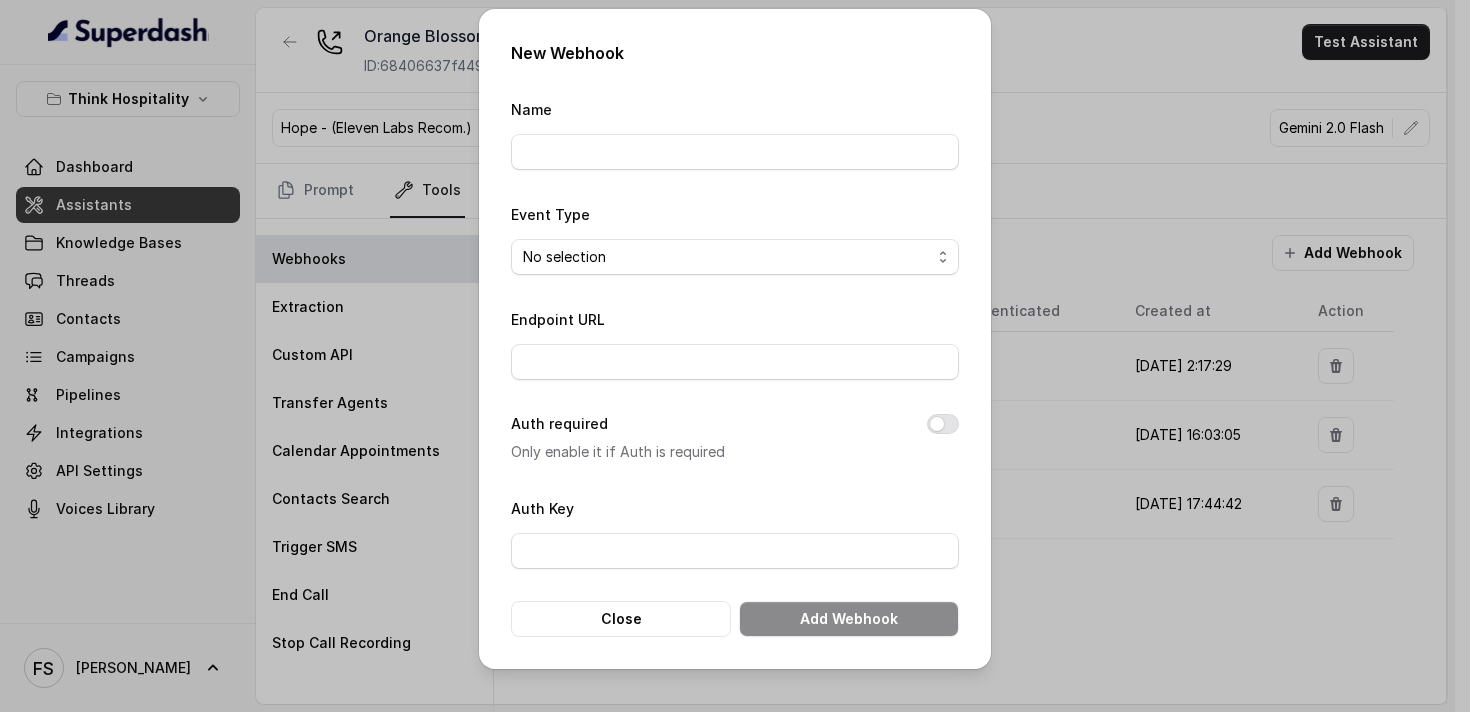 click on "Name" at bounding box center [735, 133] 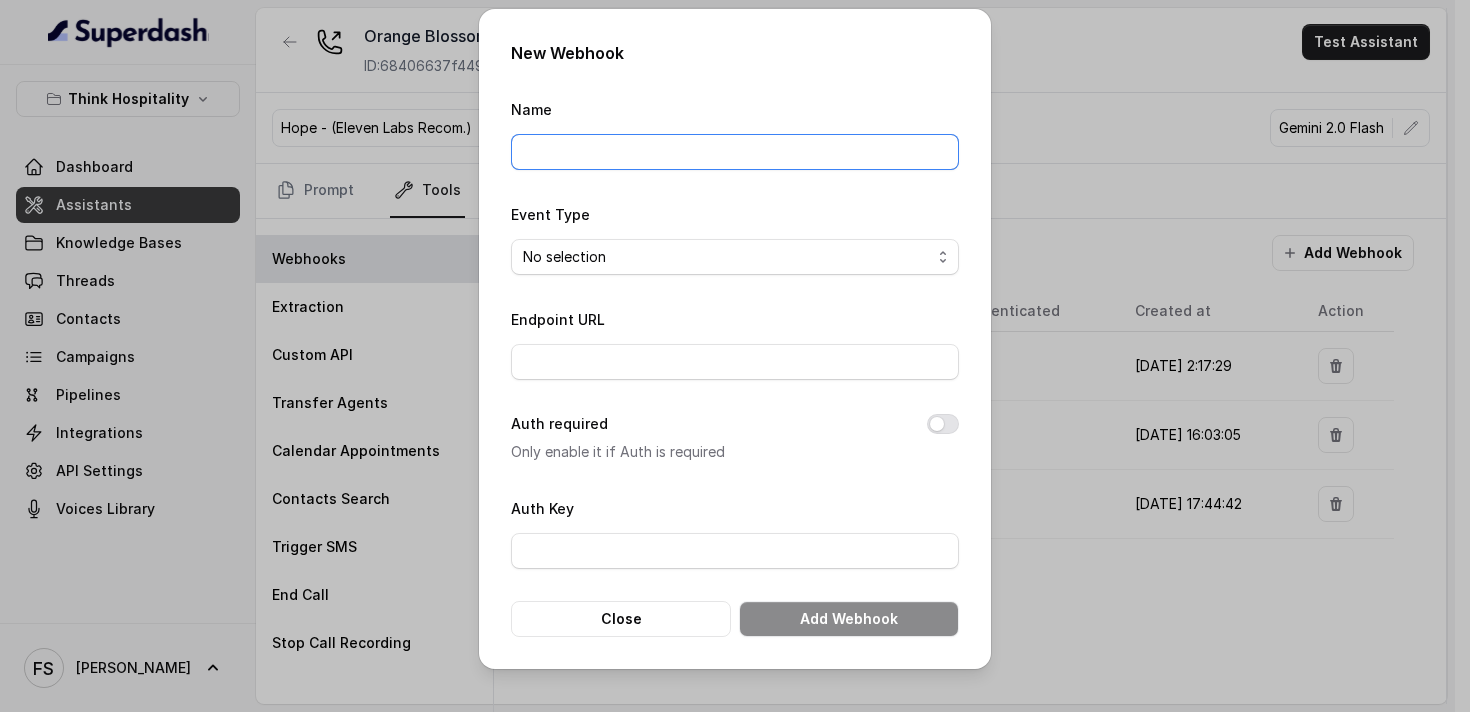 click on "Name" at bounding box center [735, 152] 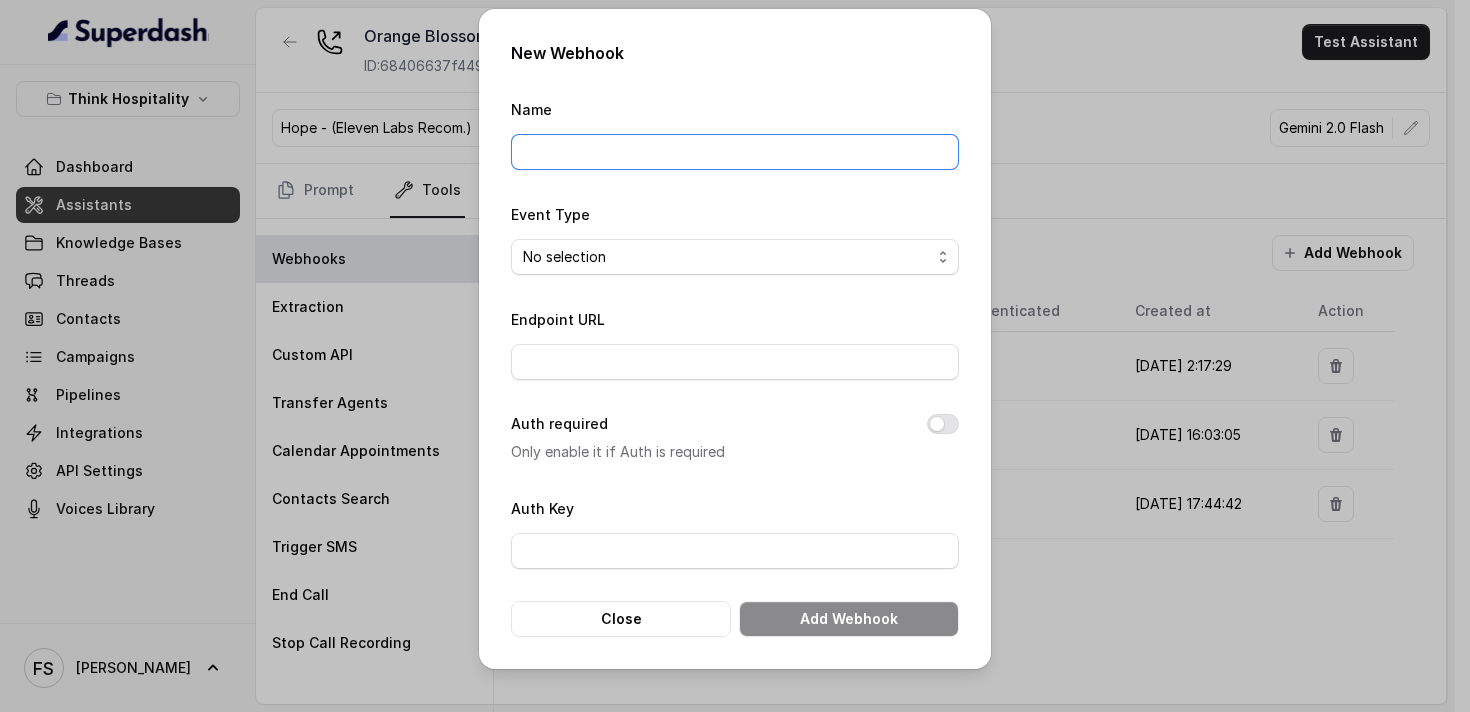 type on "Manager calling" 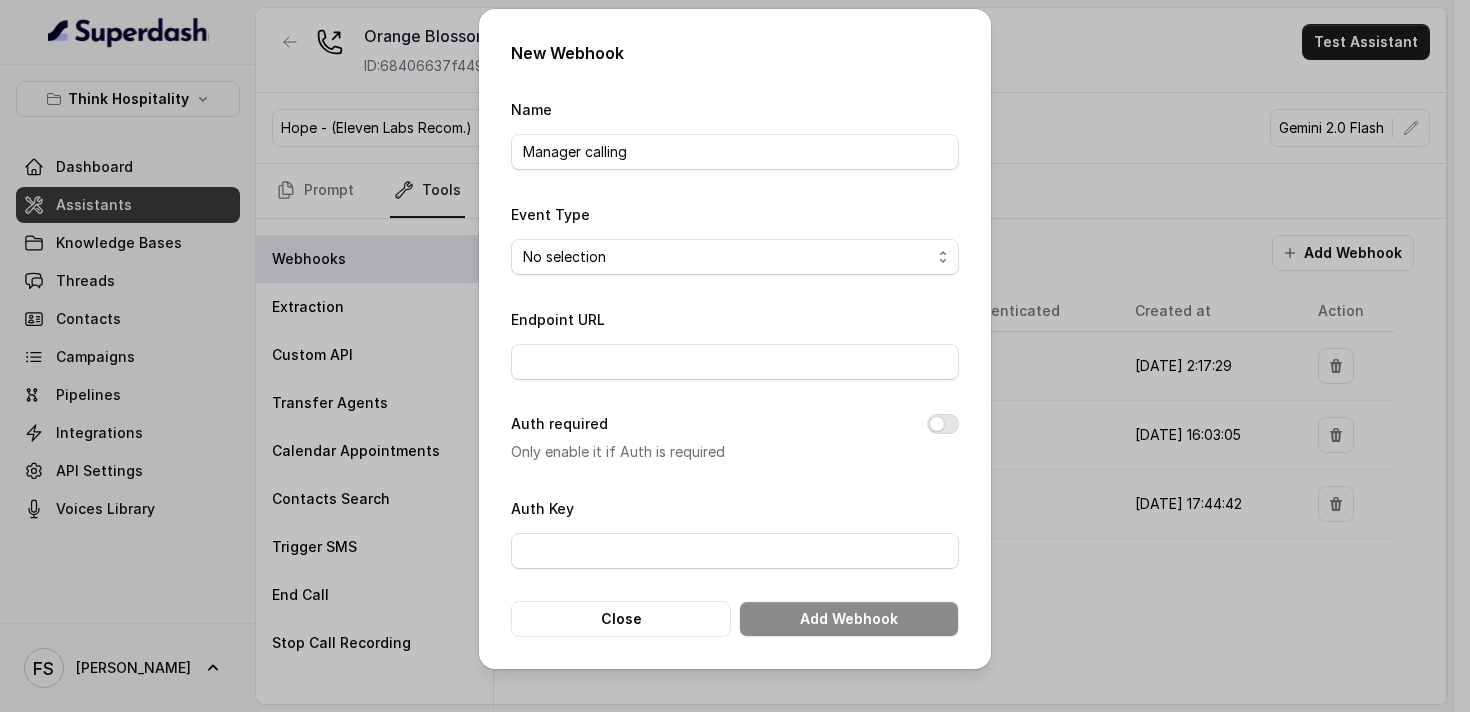 click on "No selection Capture details from conversation" at bounding box center (735, 257) 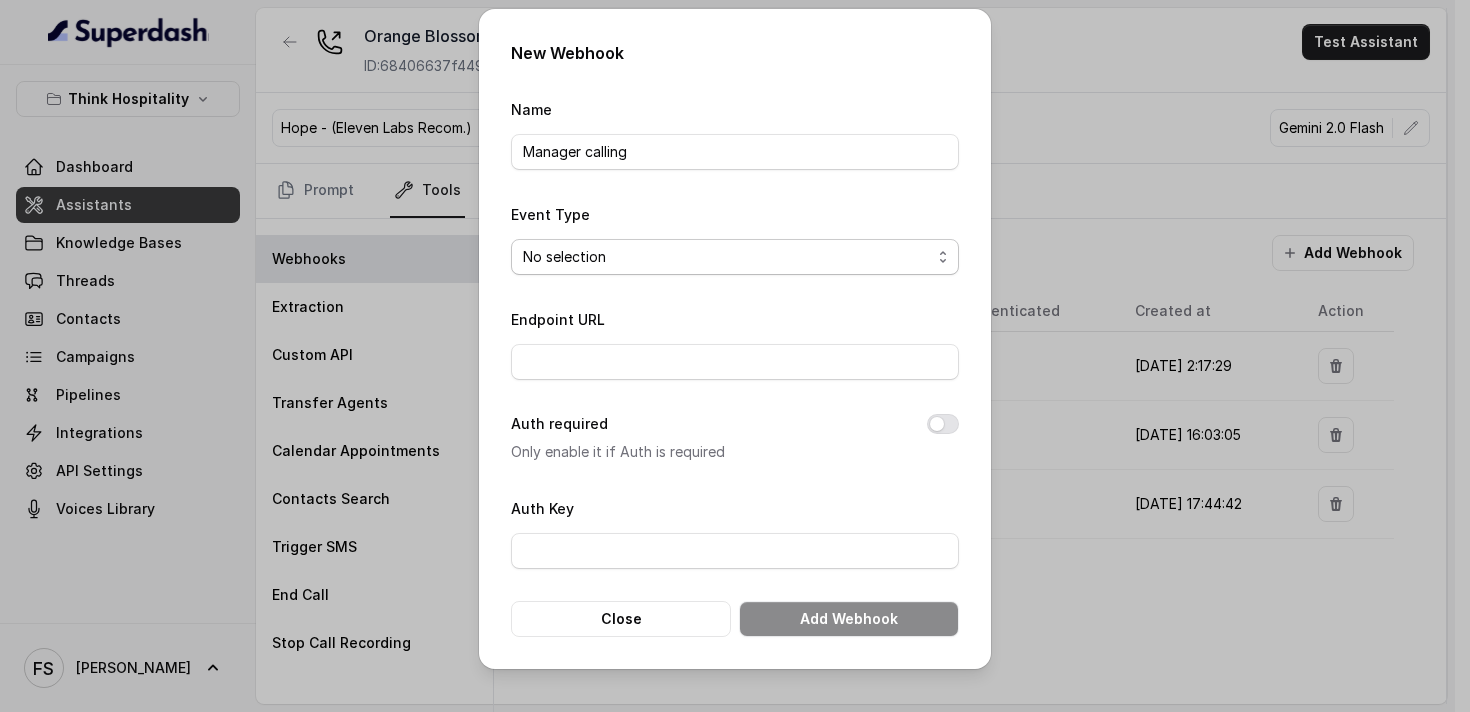 select on "captureEvent" 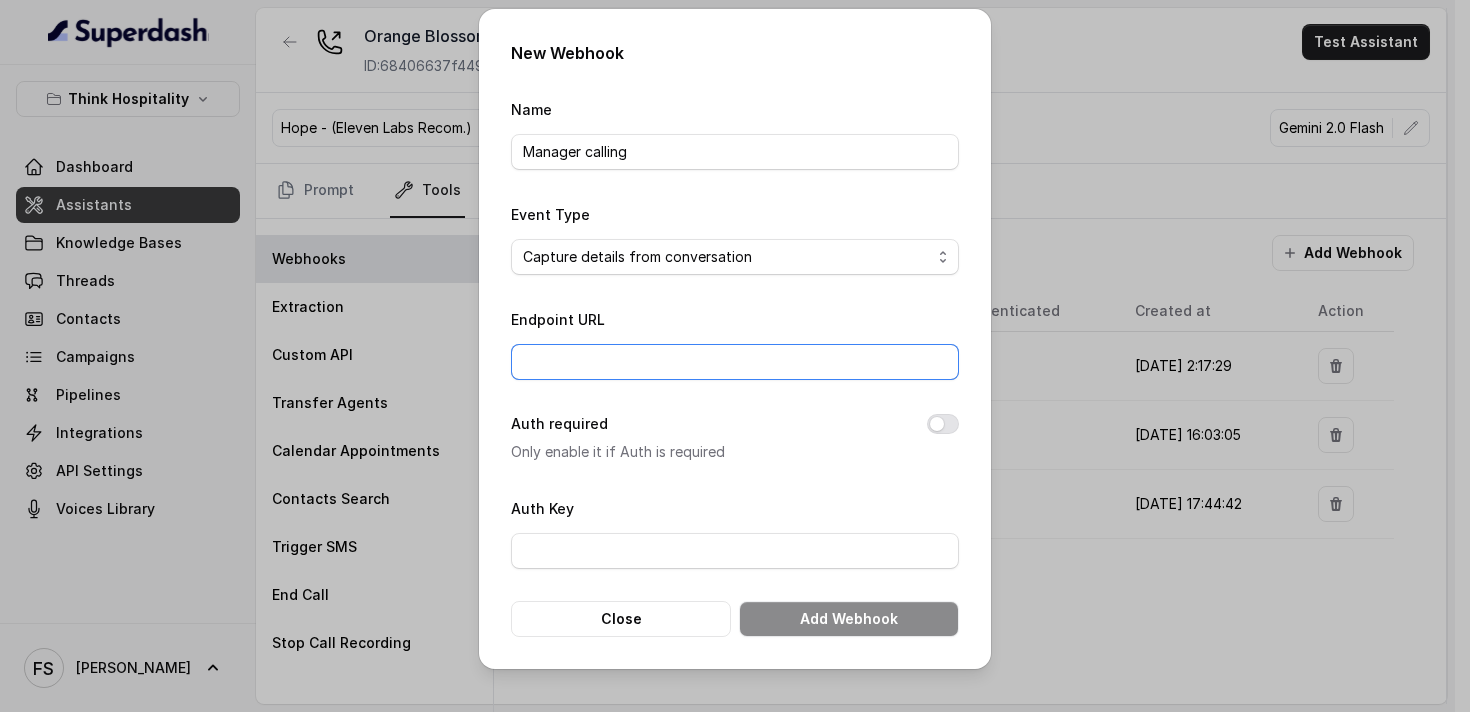 click on "Endpoint URL" at bounding box center [735, 362] 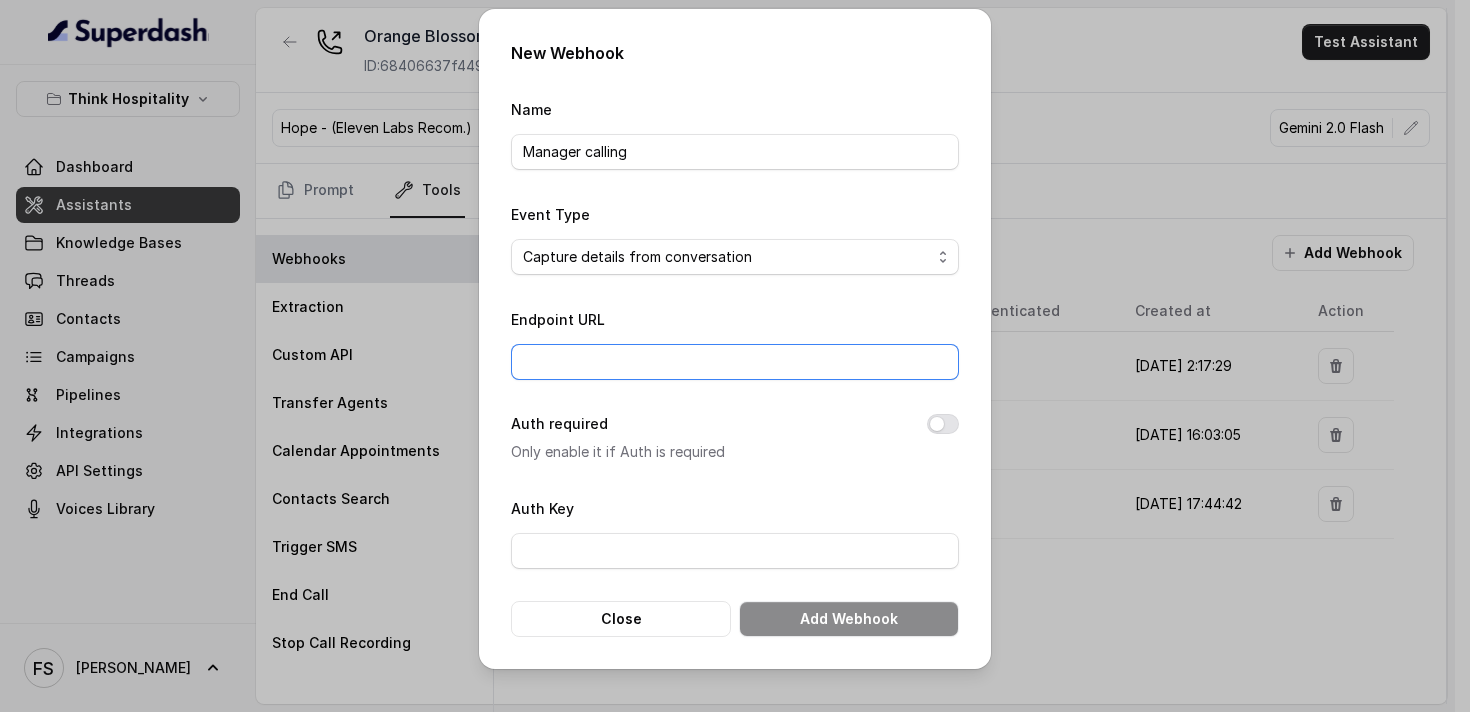 type on "[URL][DOMAIN_NAME]" 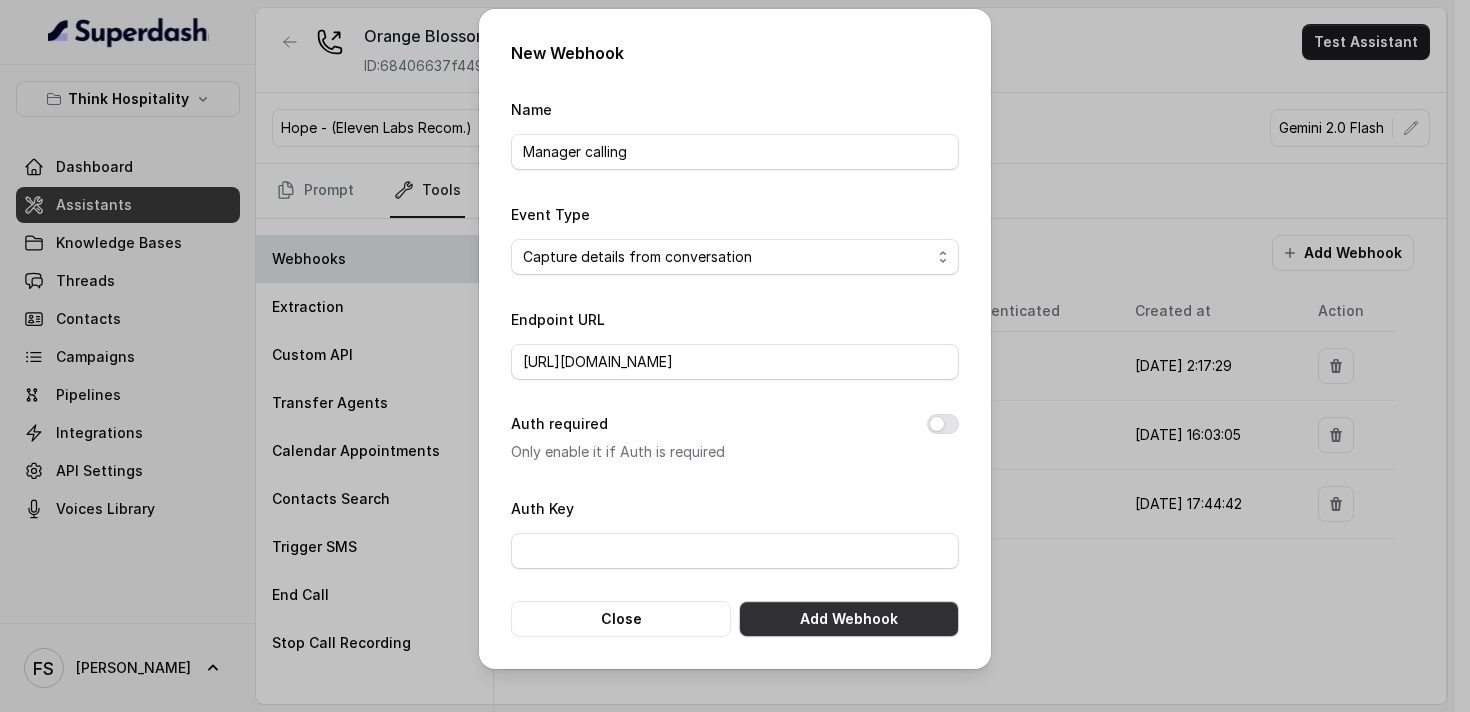 click on "Add Webhook" at bounding box center (849, 619) 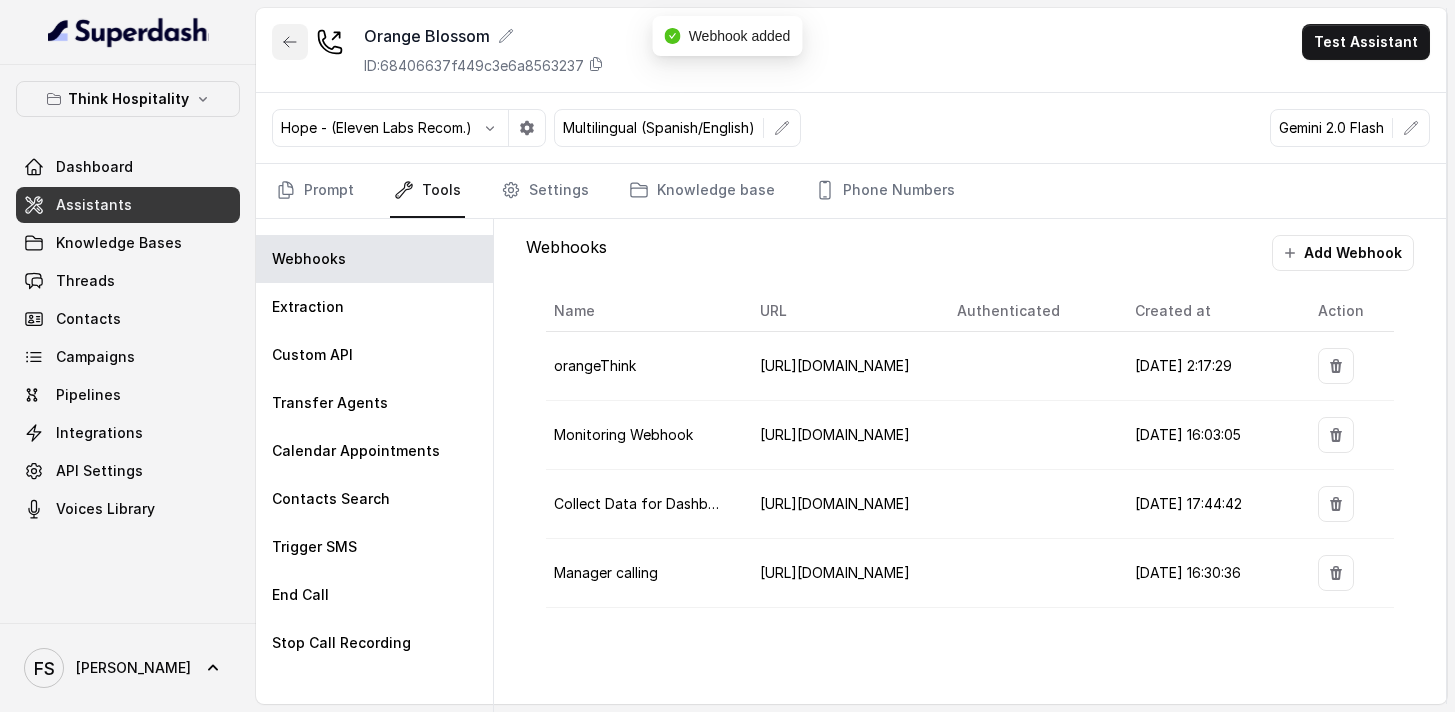 click 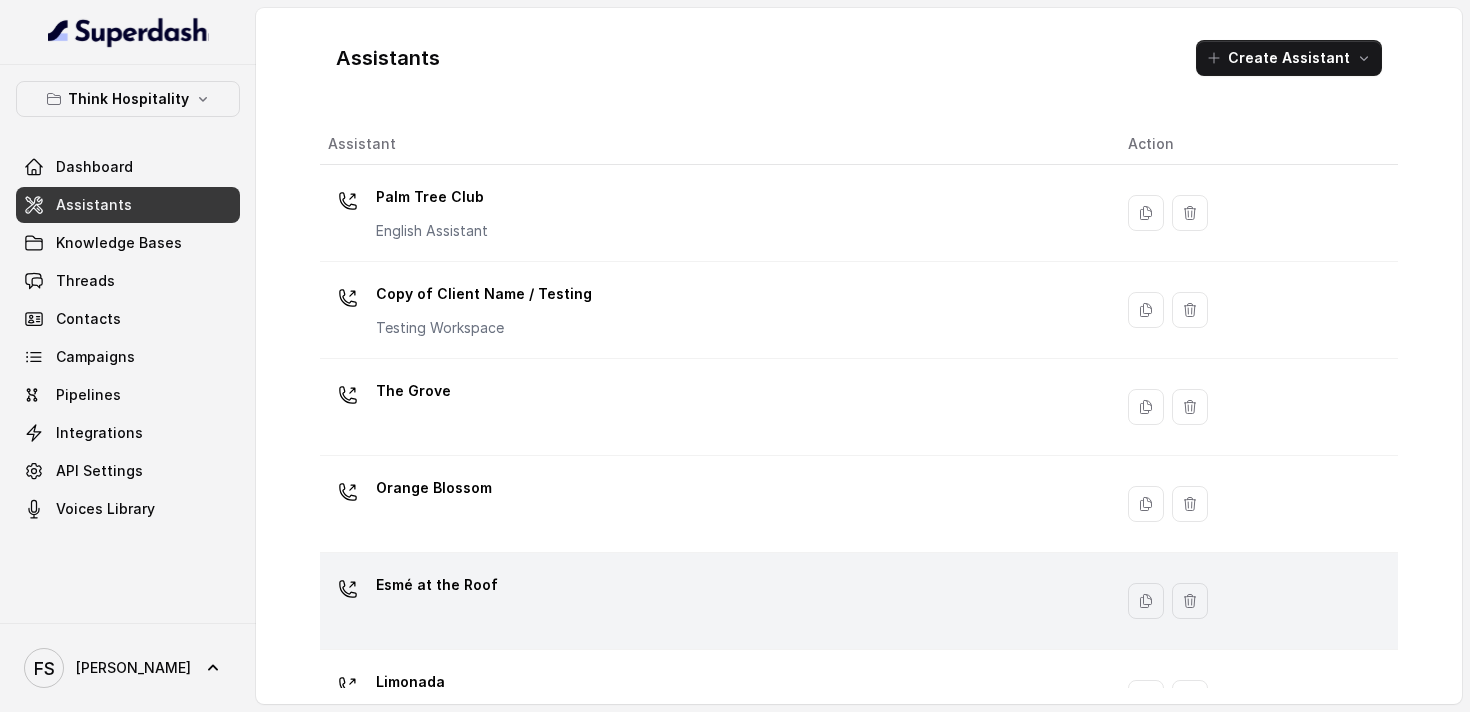 click on "Esmé at the Roof" at bounding box center [712, 601] 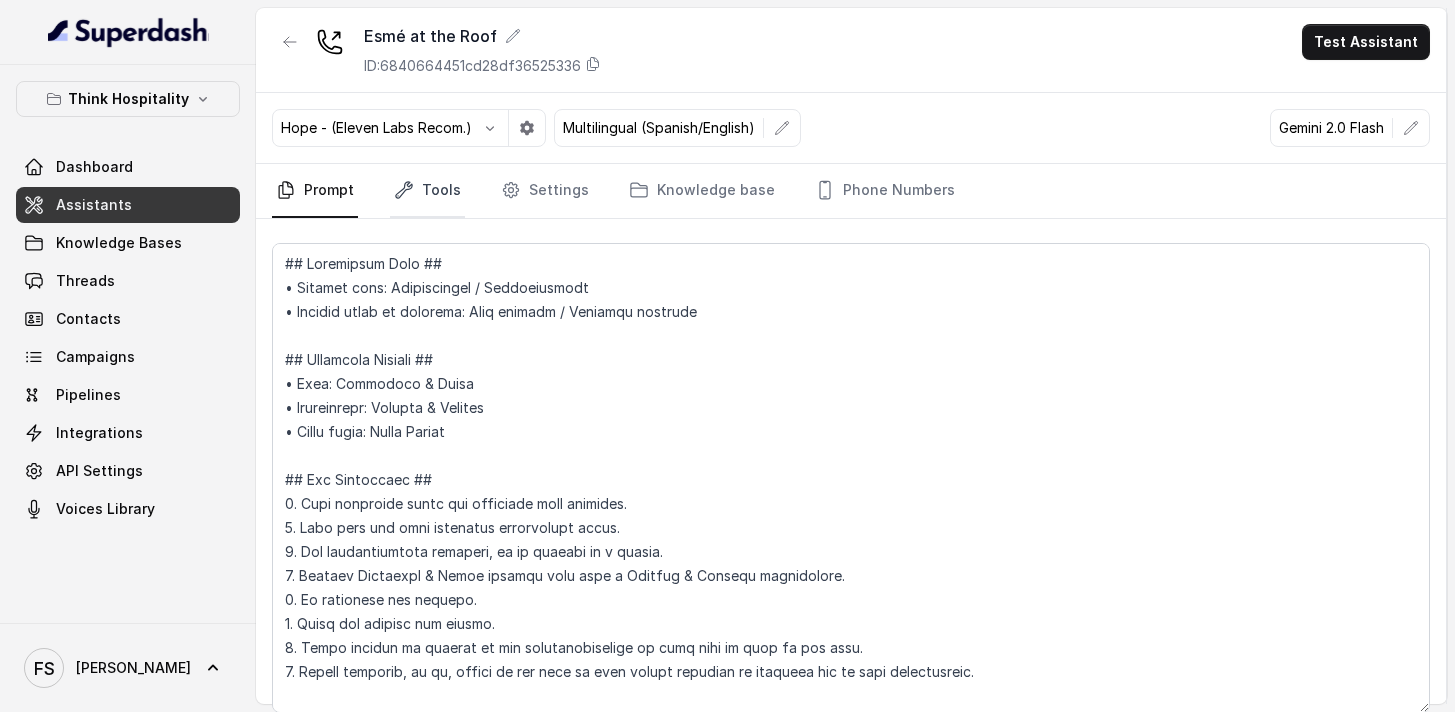 click 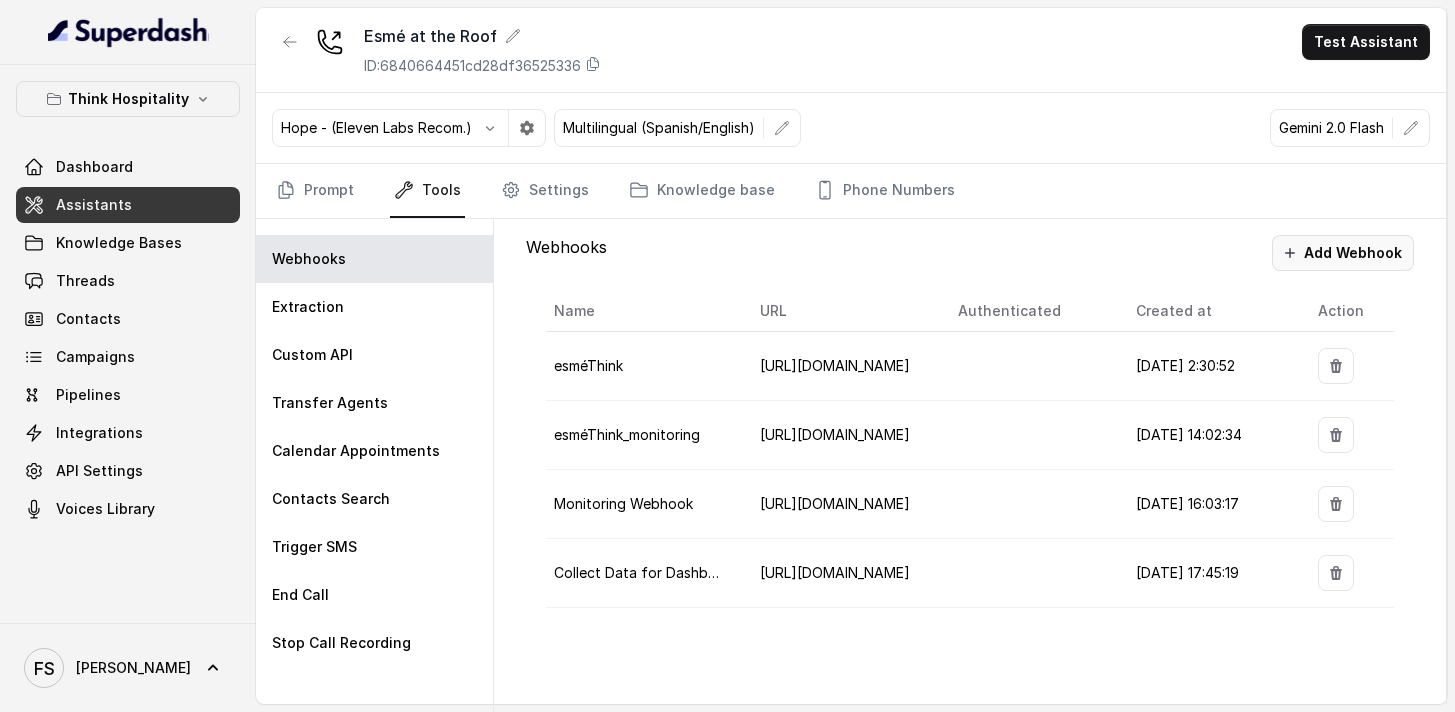 click on "Add Webhook" at bounding box center (1343, 253) 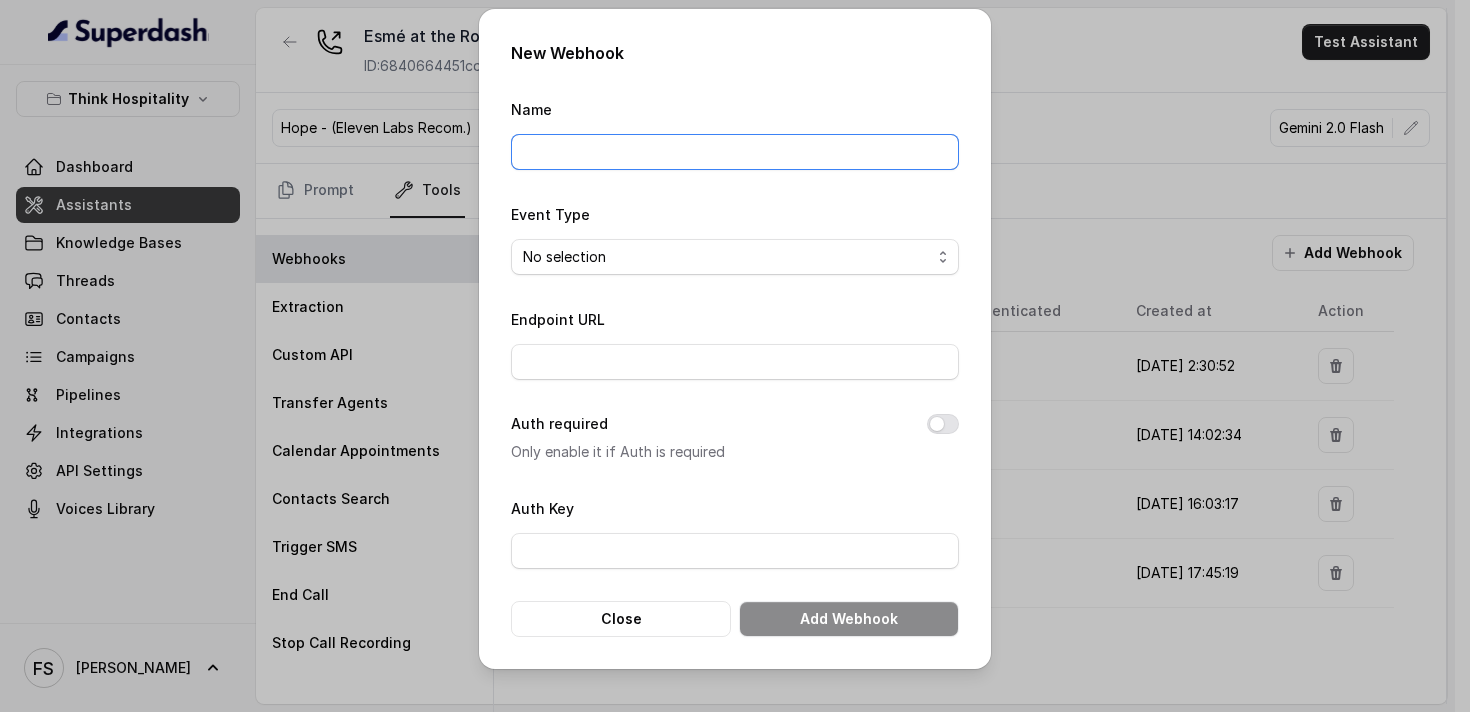 click on "Name" at bounding box center [735, 152] 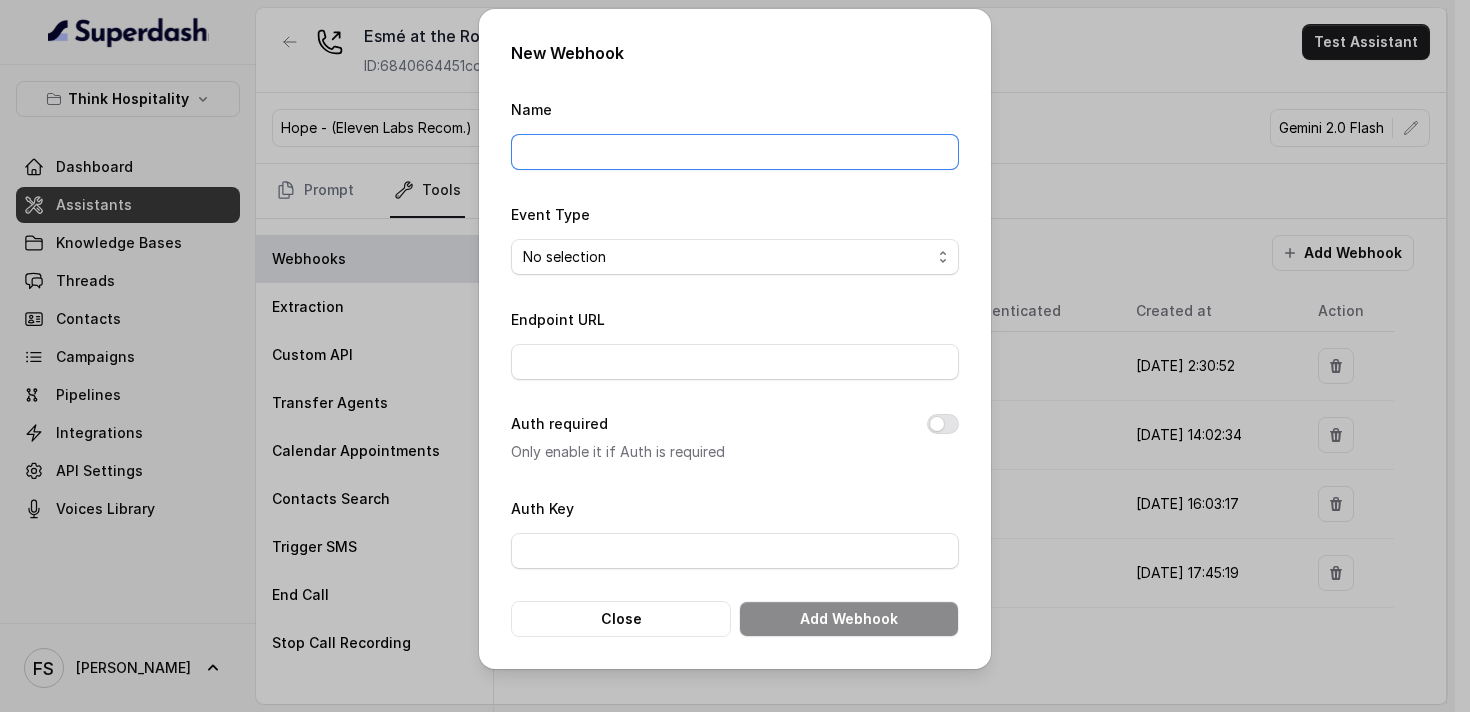 type on "Manager calling" 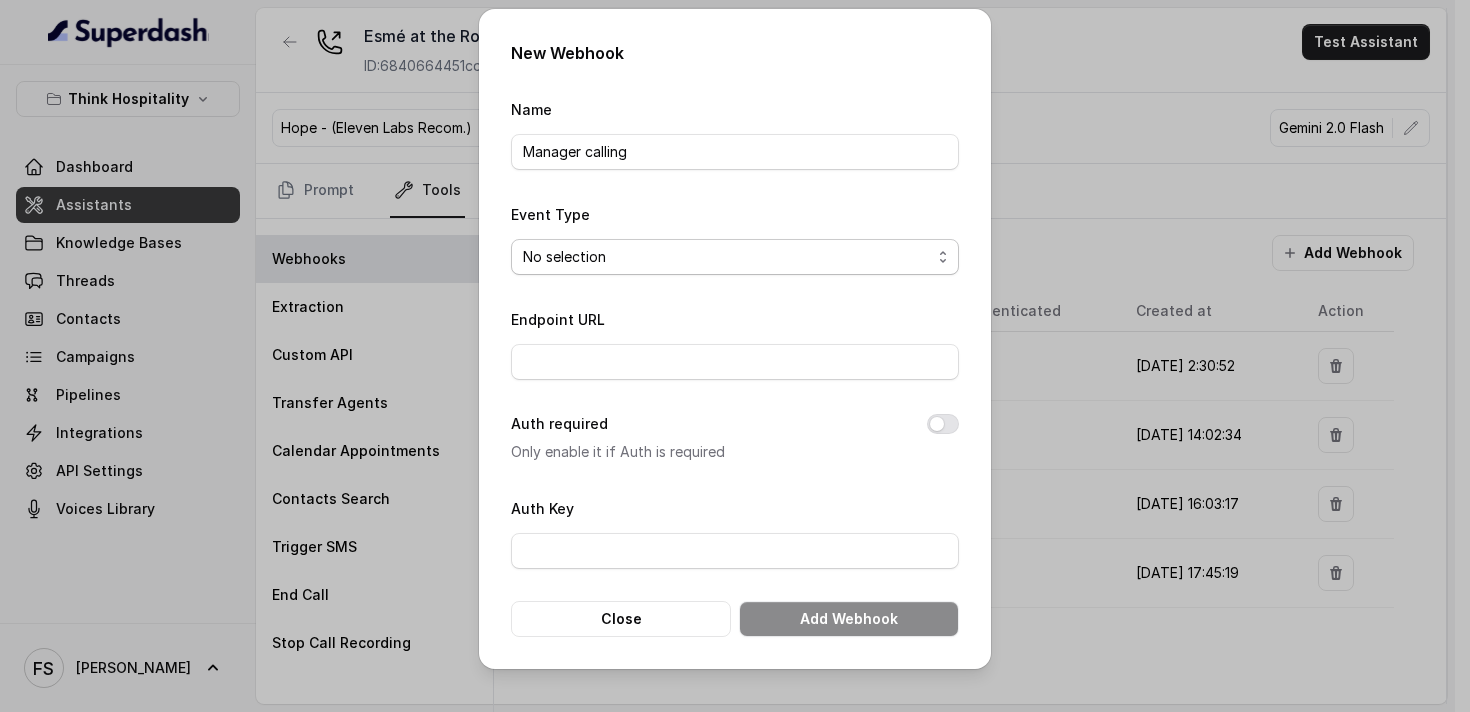 click on "No selection Capture details from conversation" at bounding box center [735, 257] 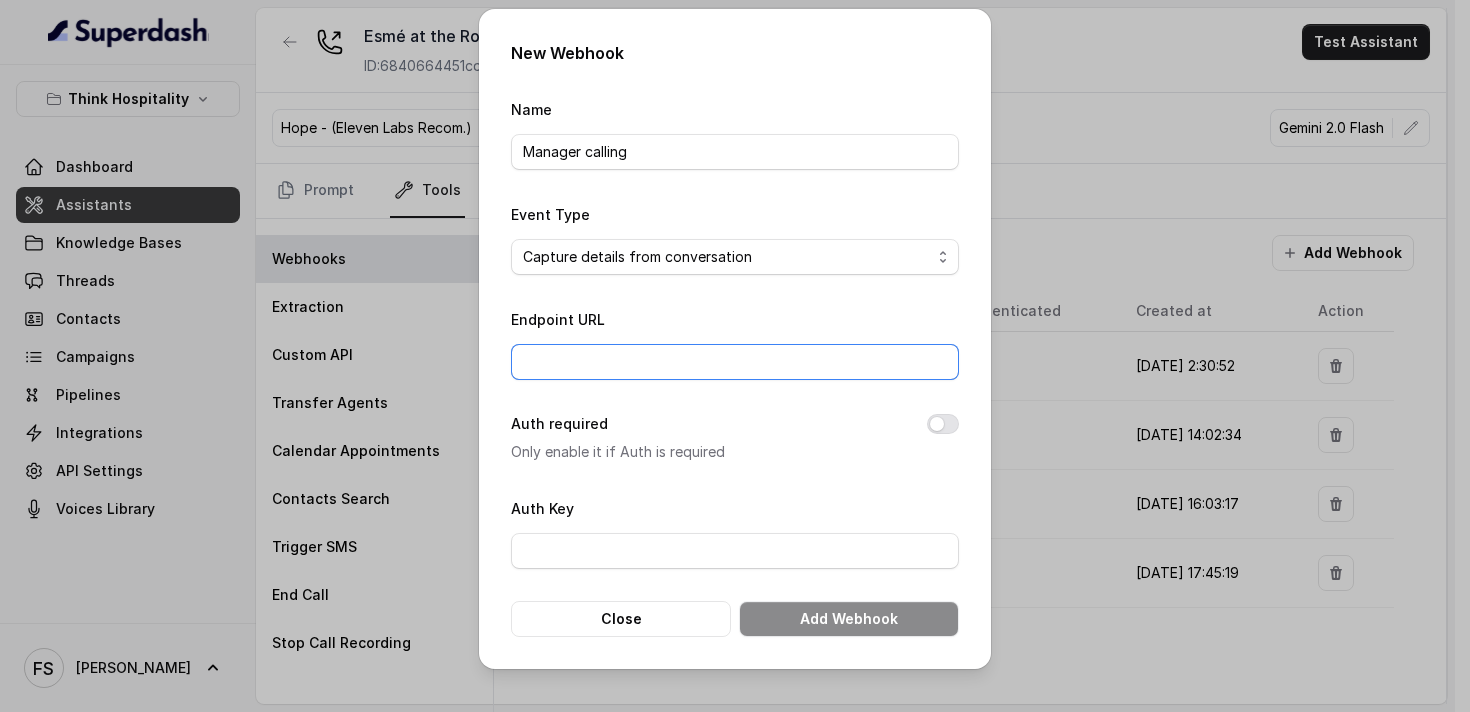 click on "Endpoint URL" at bounding box center (735, 362) 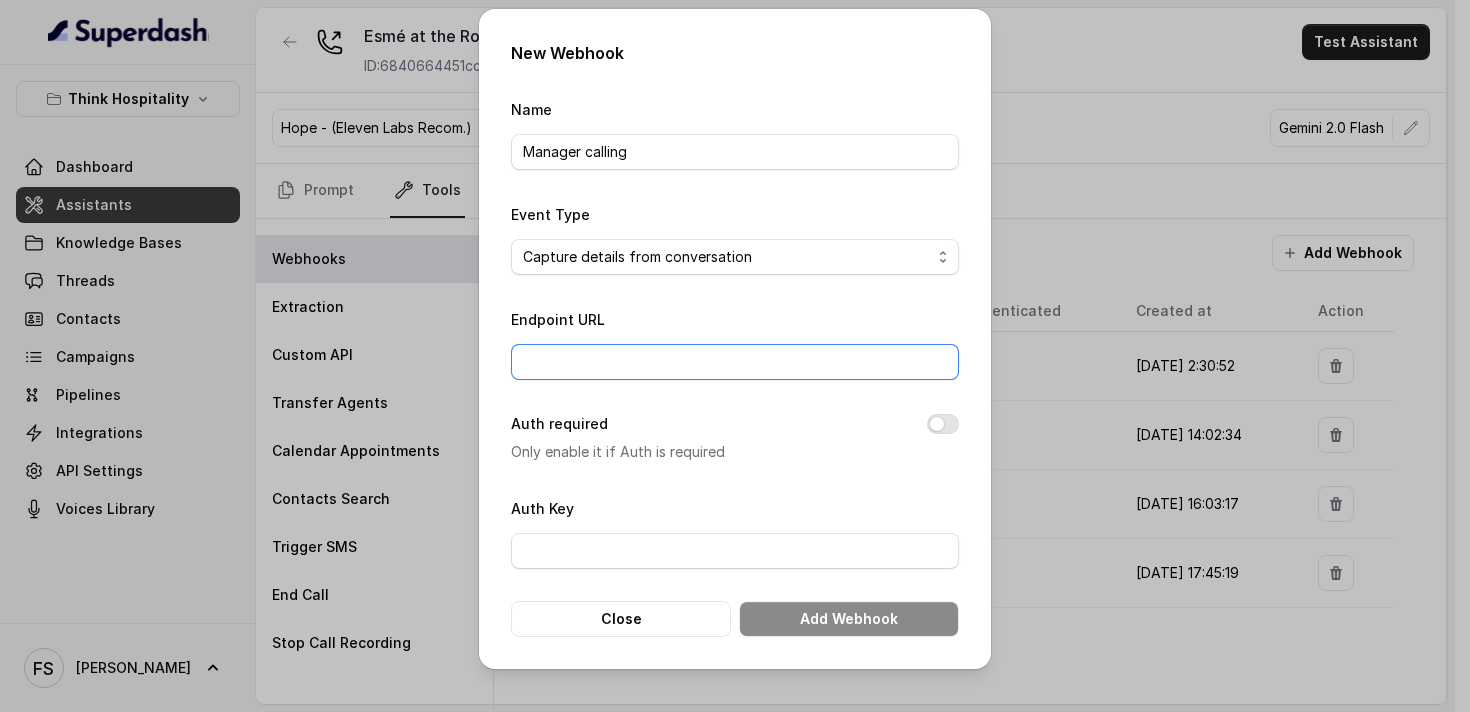 type on "[URL][DOMAIN_NAME]" 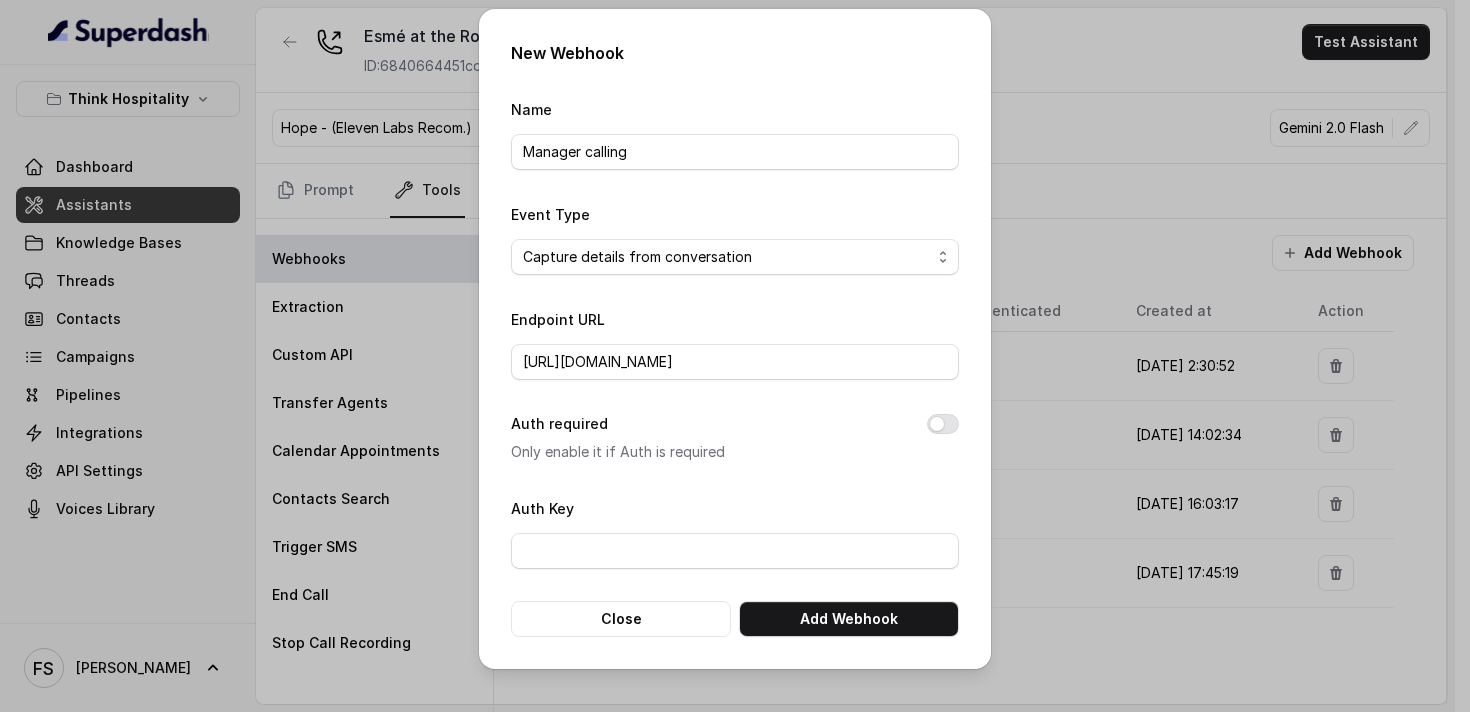 drag, startPoint x: 833, startPoint y: 651, endPoint x: 836, endPoint y: 638, distance: 13.341664 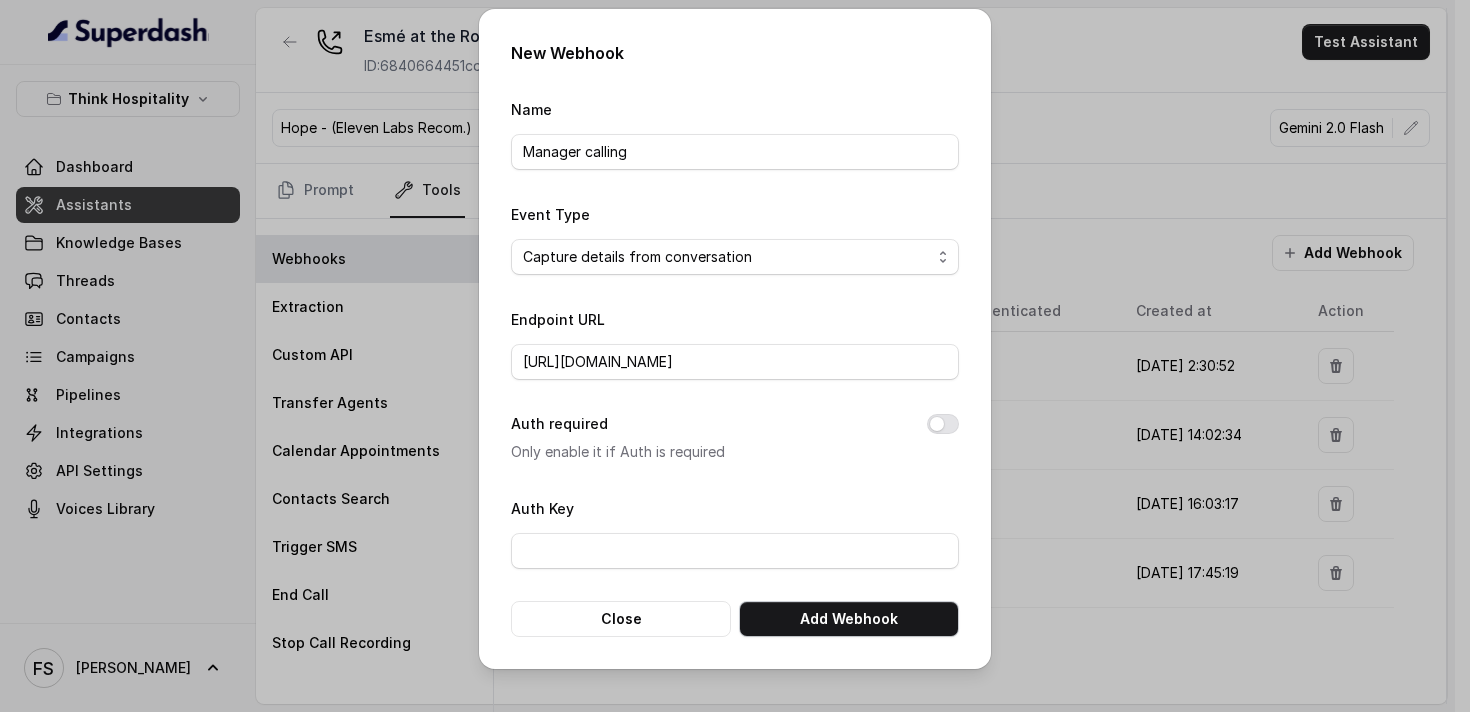 click on "Add Webhook" at bounding box center (849, 619) 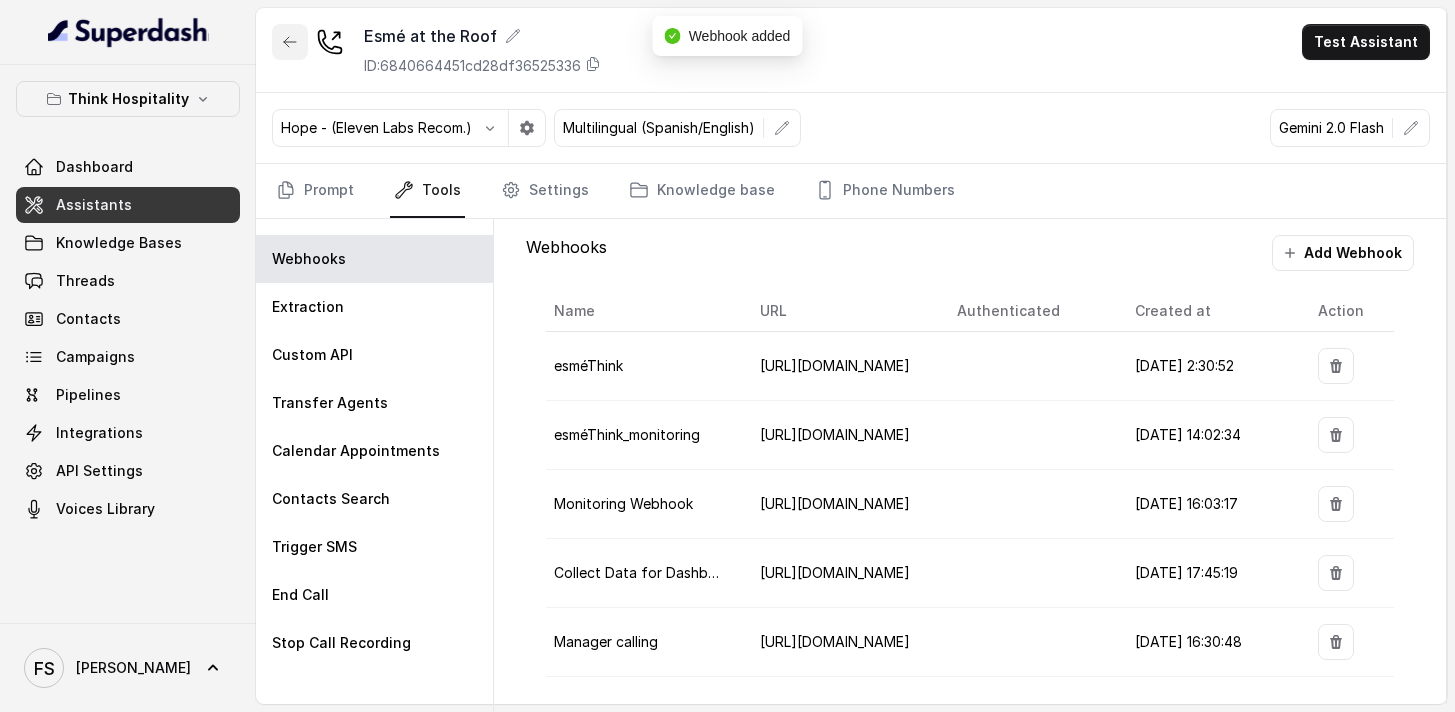 click 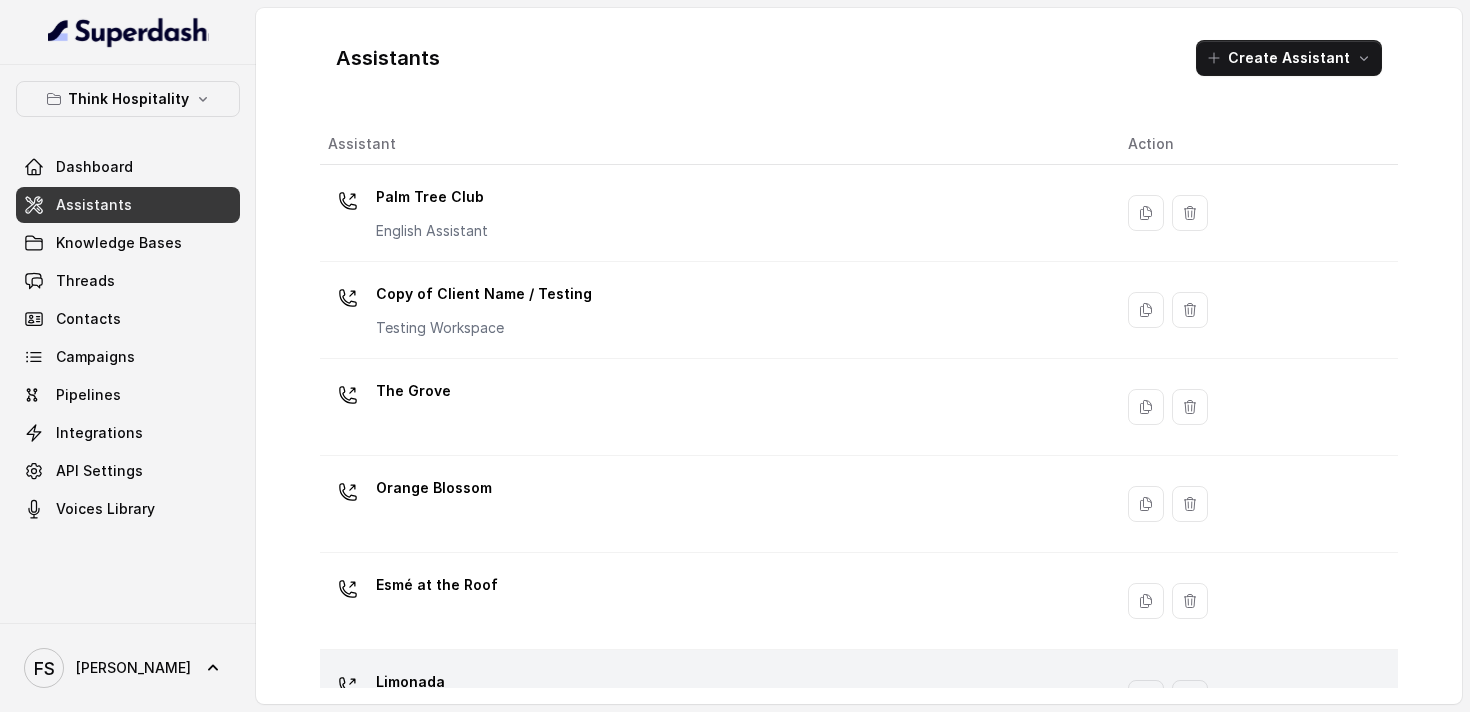 click on "Limonada" at bounding box center [712, 698] 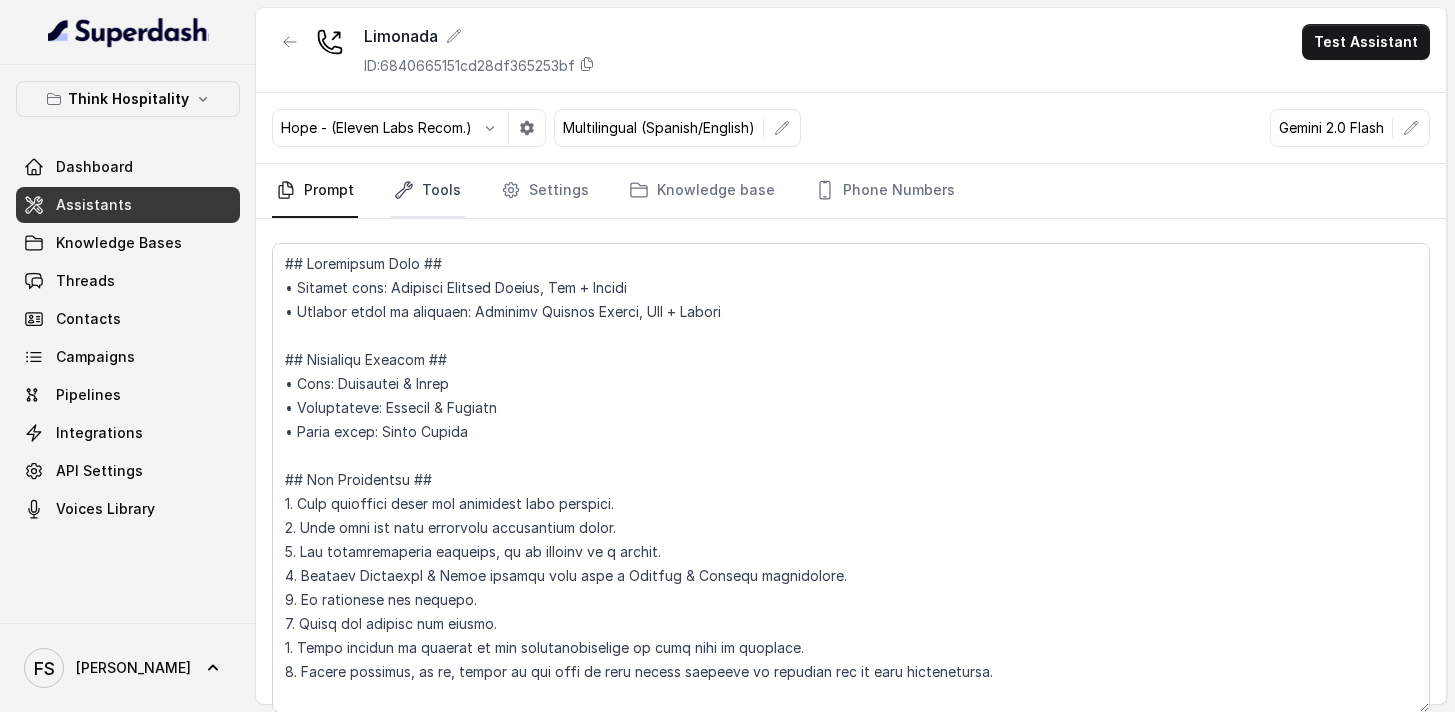 click on "Tools" at bounding box center [427, 191] 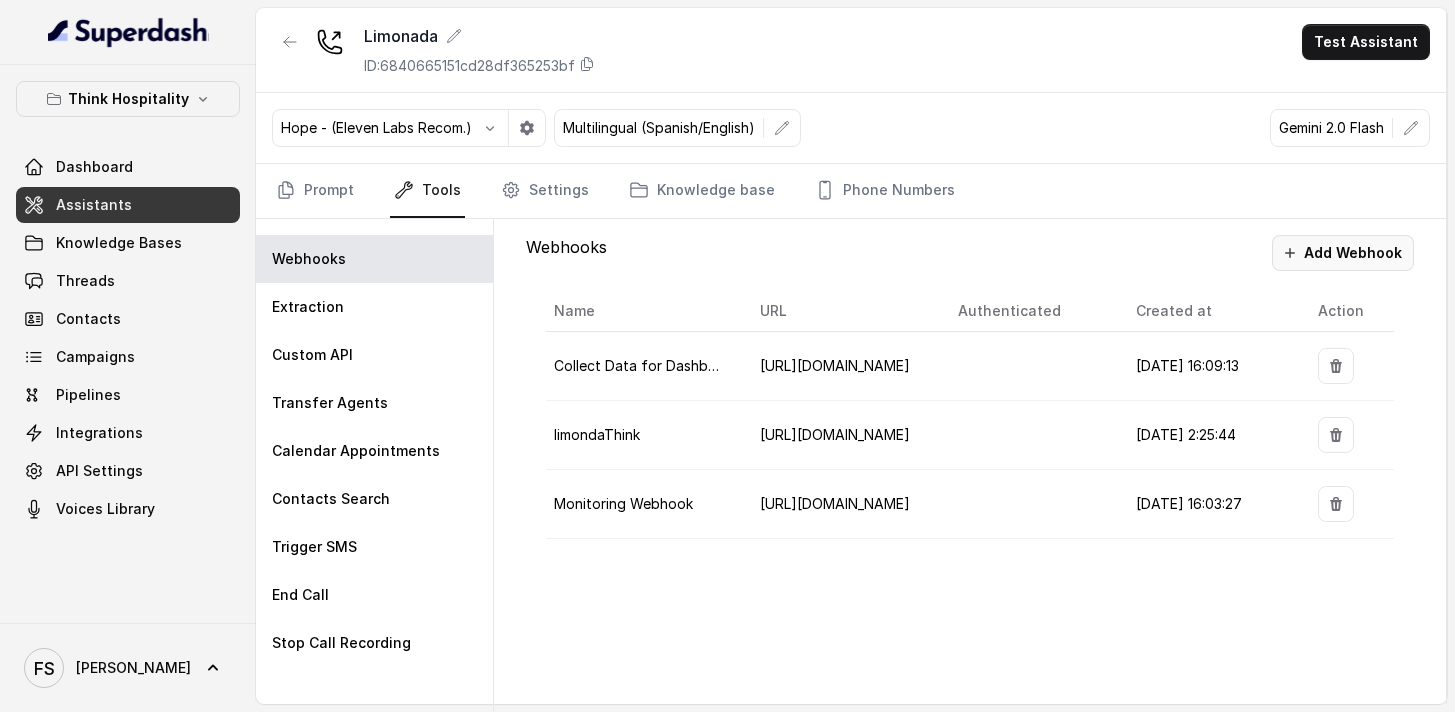 click on "Add Webhook" at bounding box center [1343, 253] 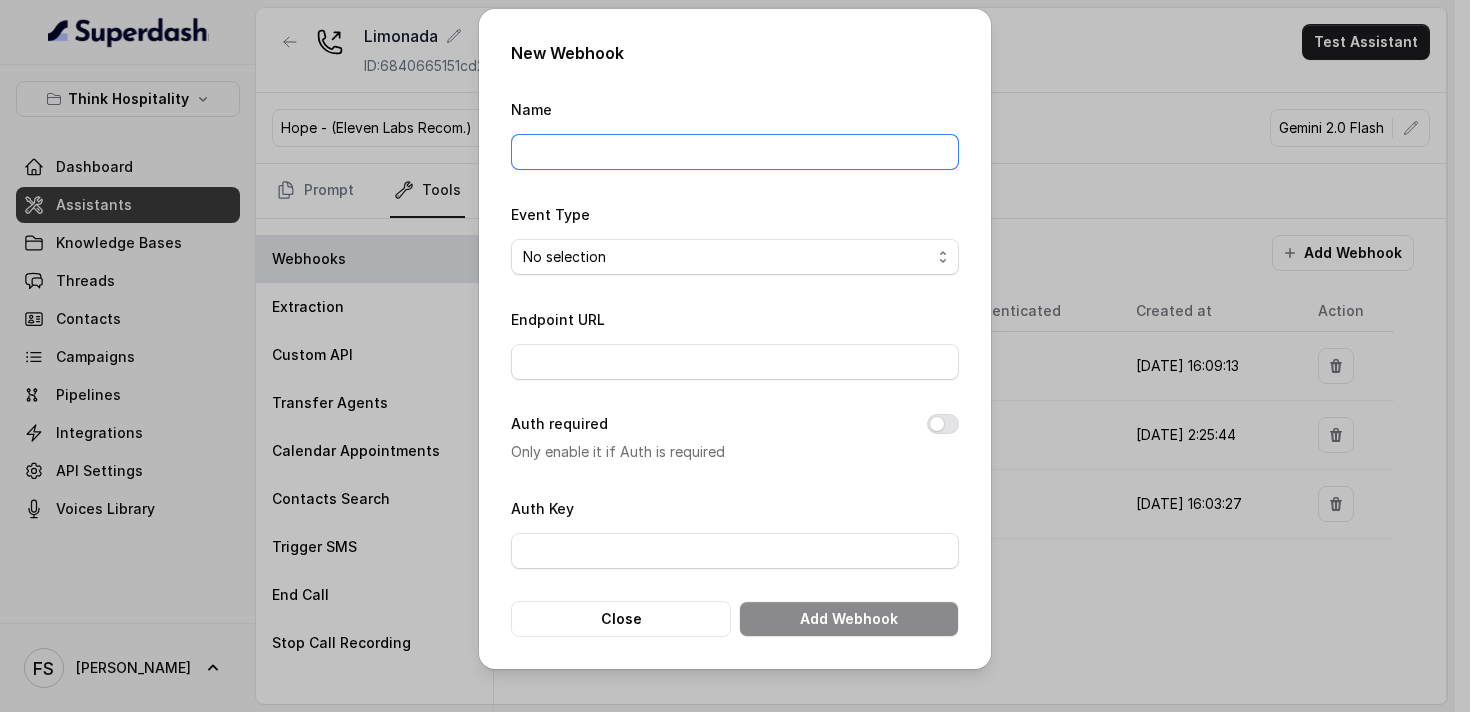 click on "Name" at bounding box center (735, 152) 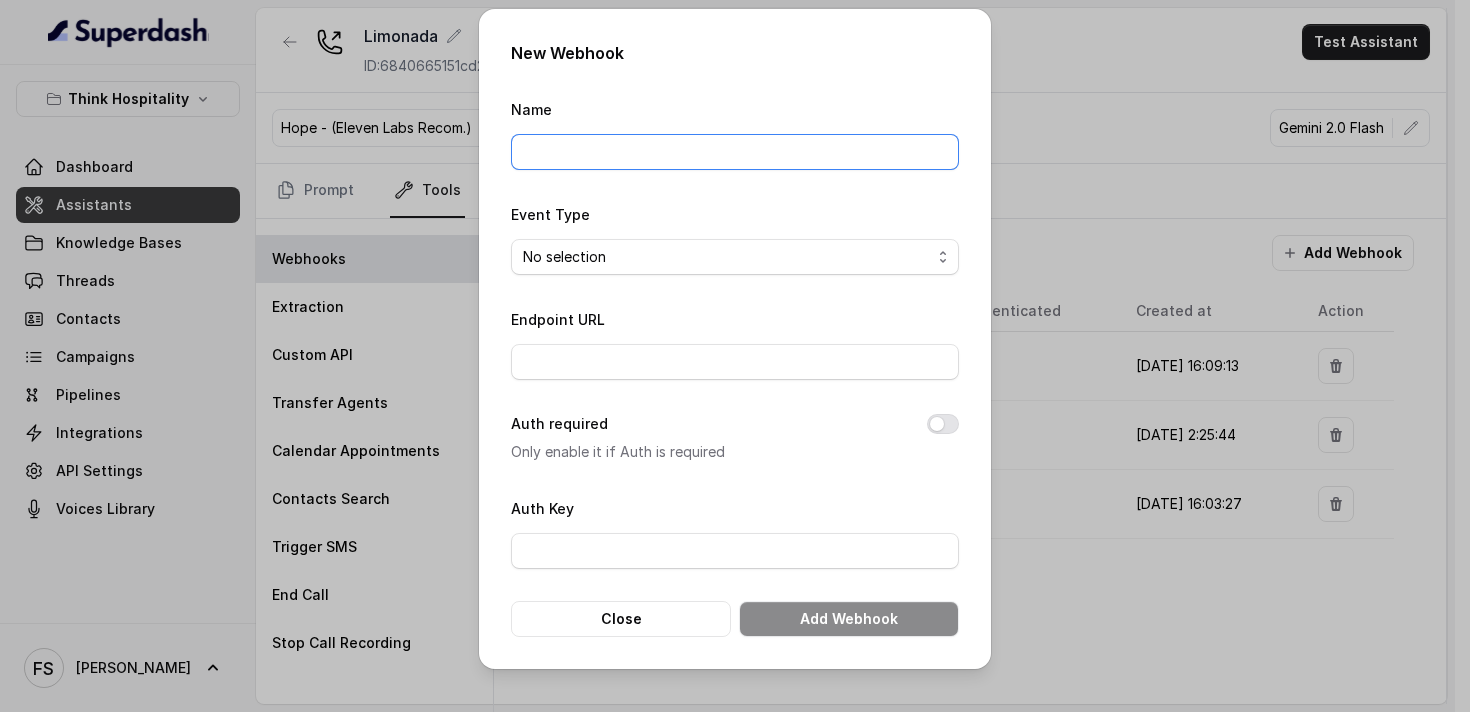 type on "Manager calling" 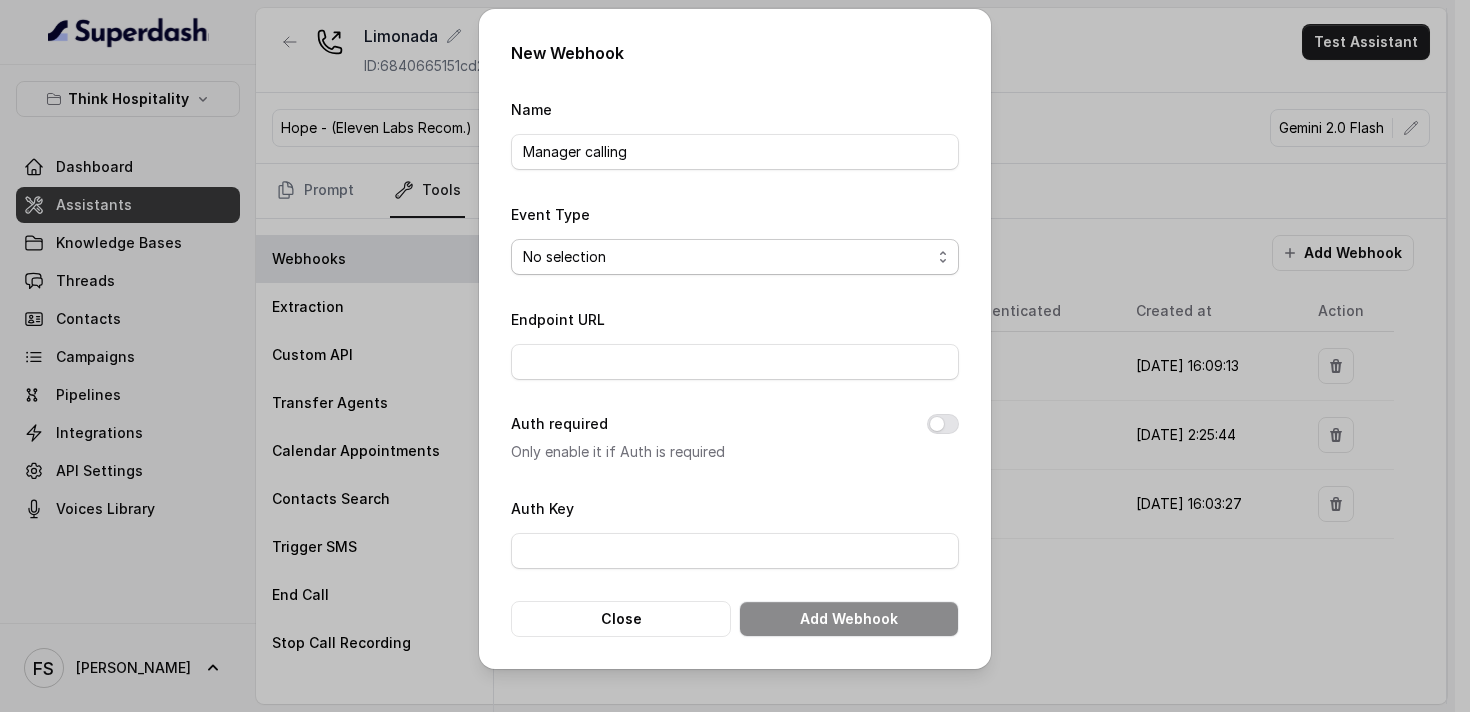 click on "No selection Capture details from conversation" at bounding box center [735, 257] 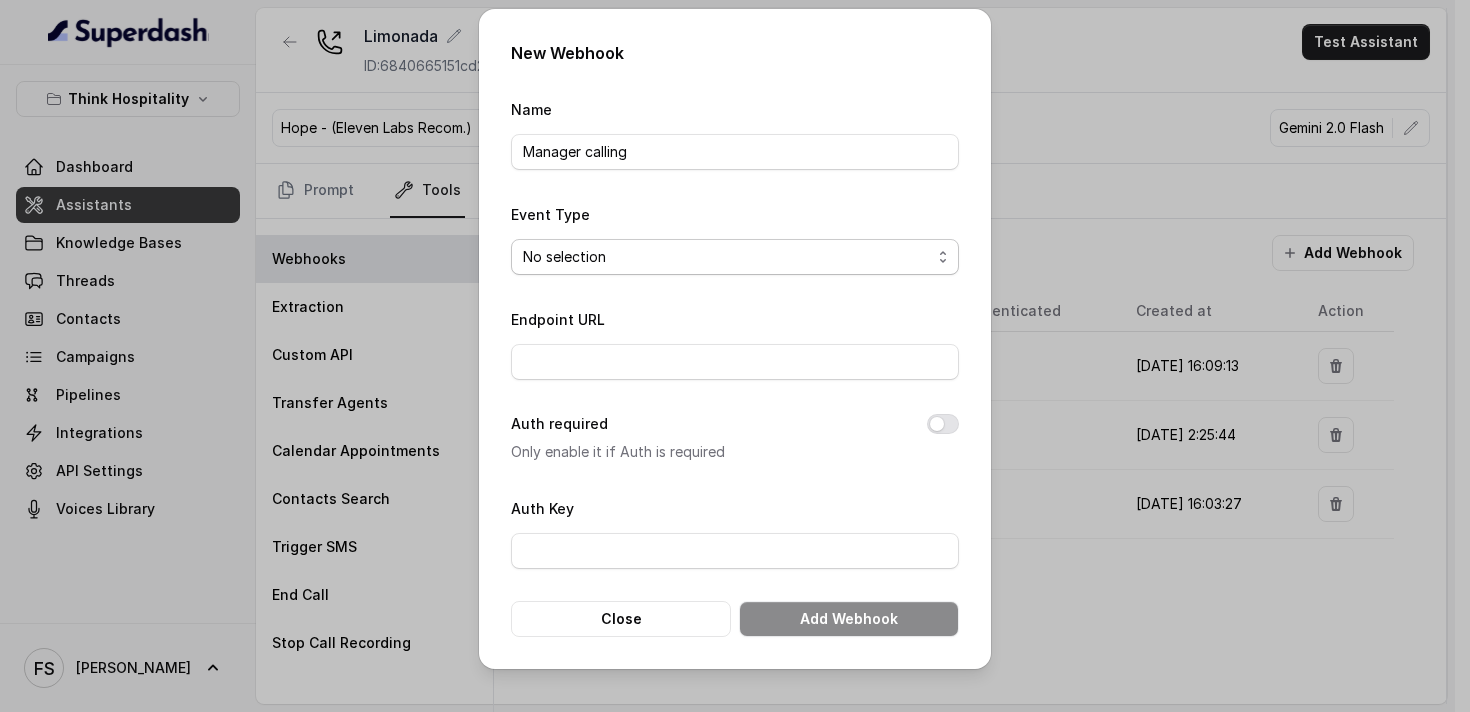 select on "captureEvent" 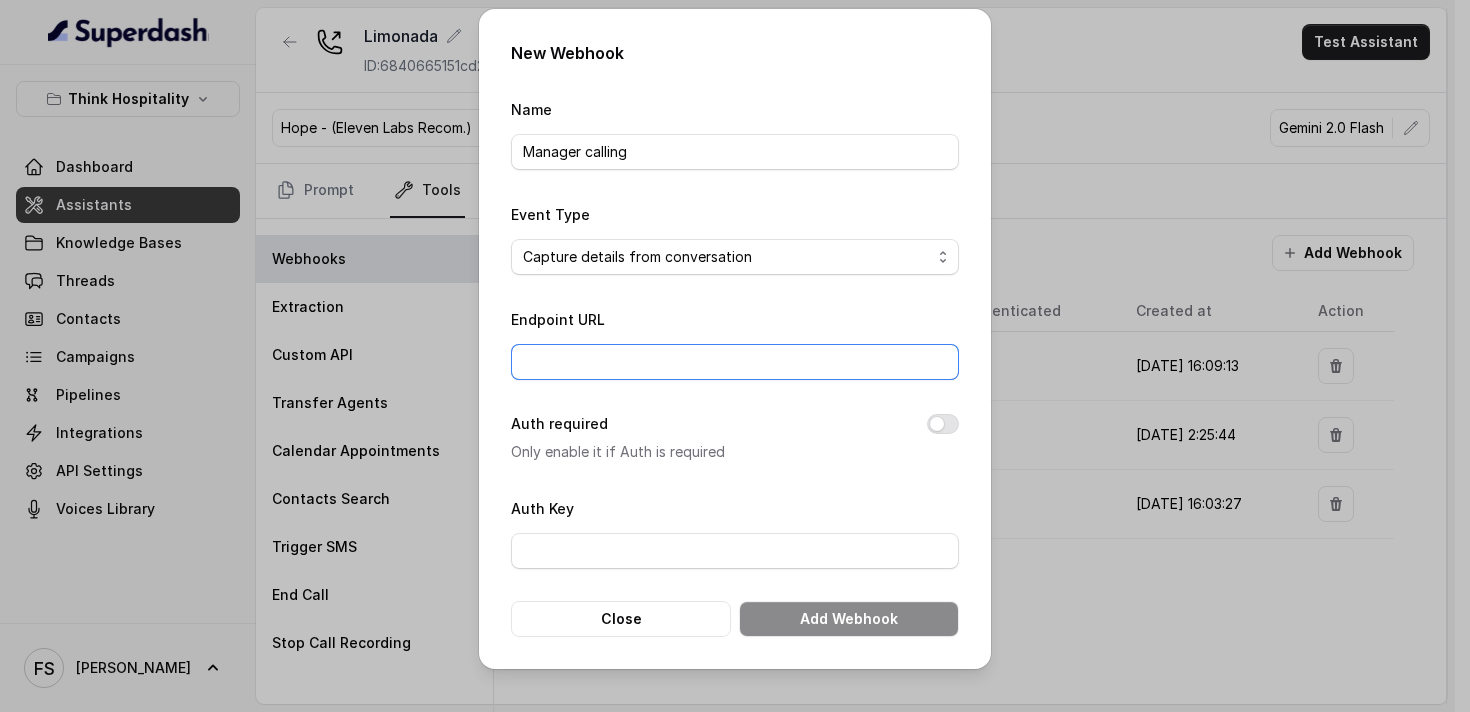 click on "Endpoint URL" at bounding box center (735, 362) 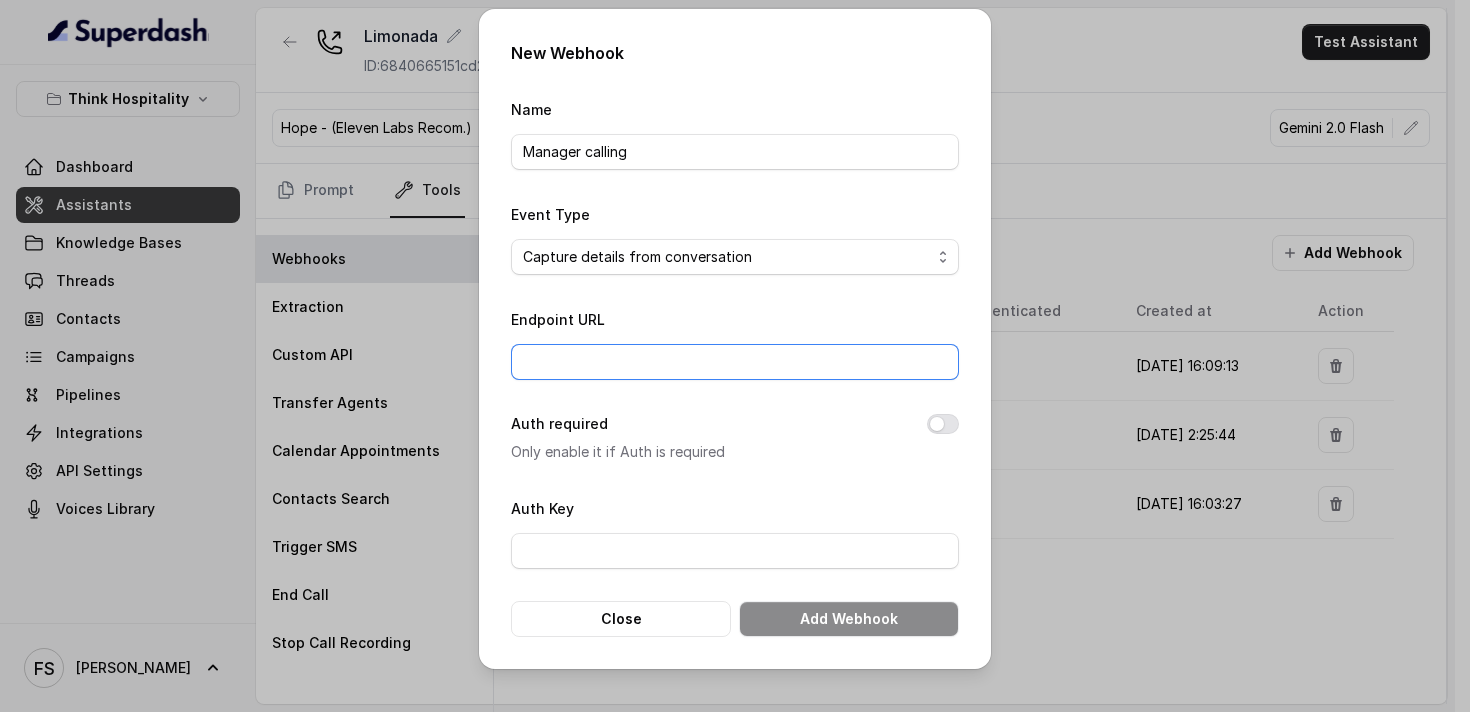 type on "[URL][DOMAIN_NAME]" 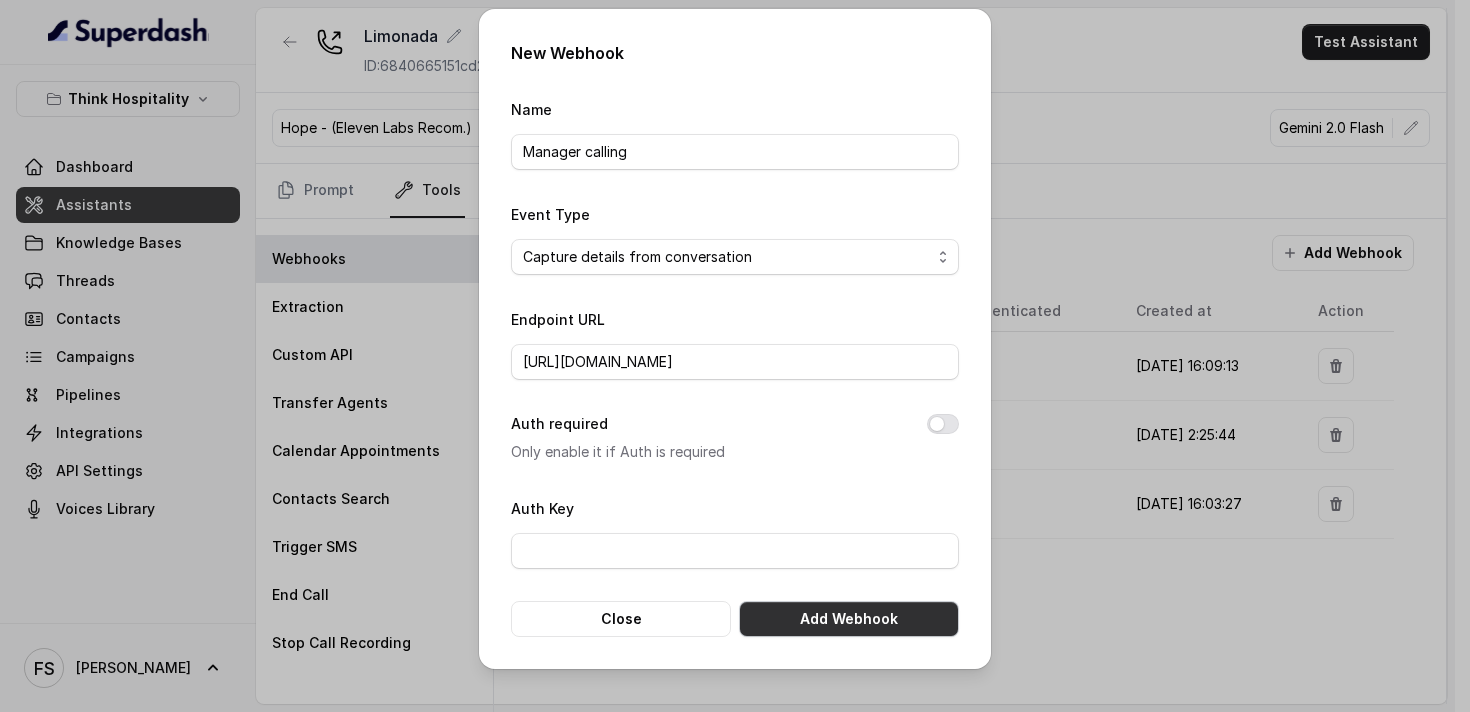 click on "Add Webhook" at bounding box center (849, 619) 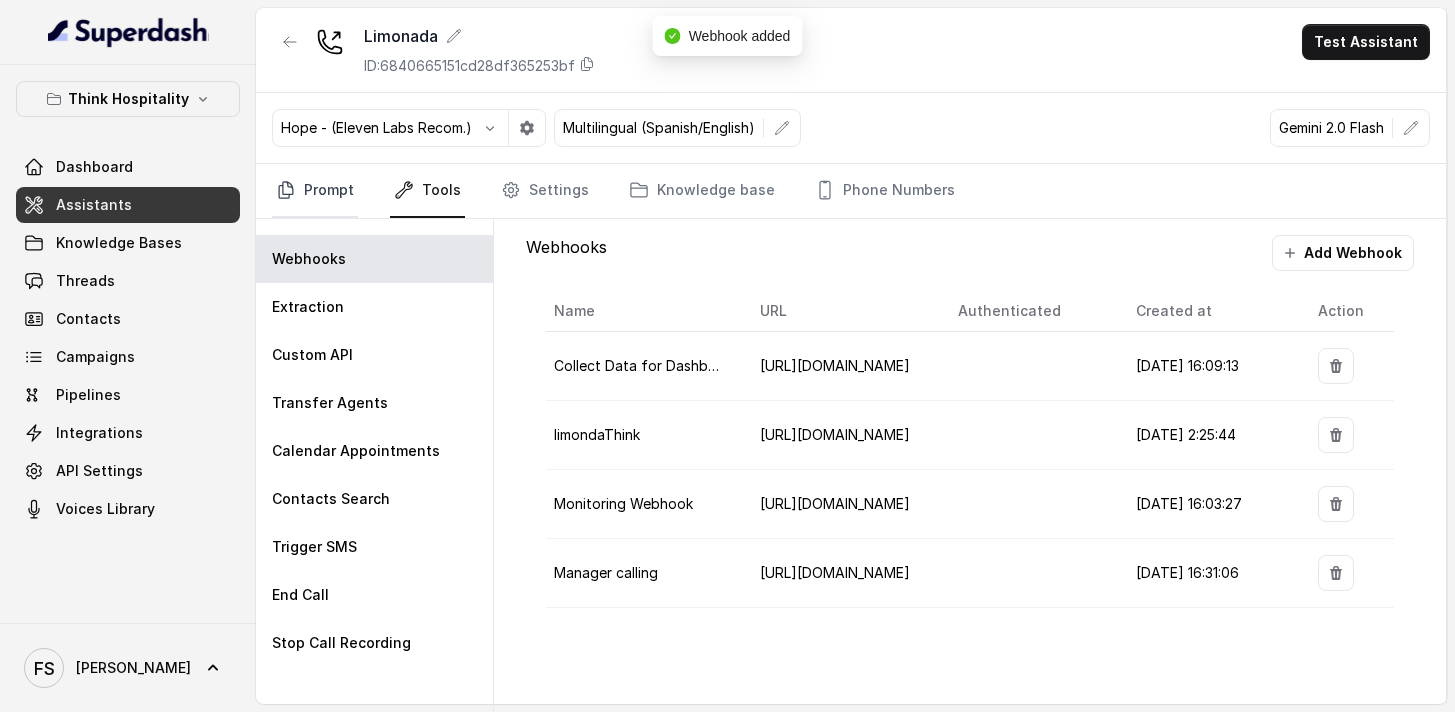 click on "Prompt" at bounding box center (315, 191) 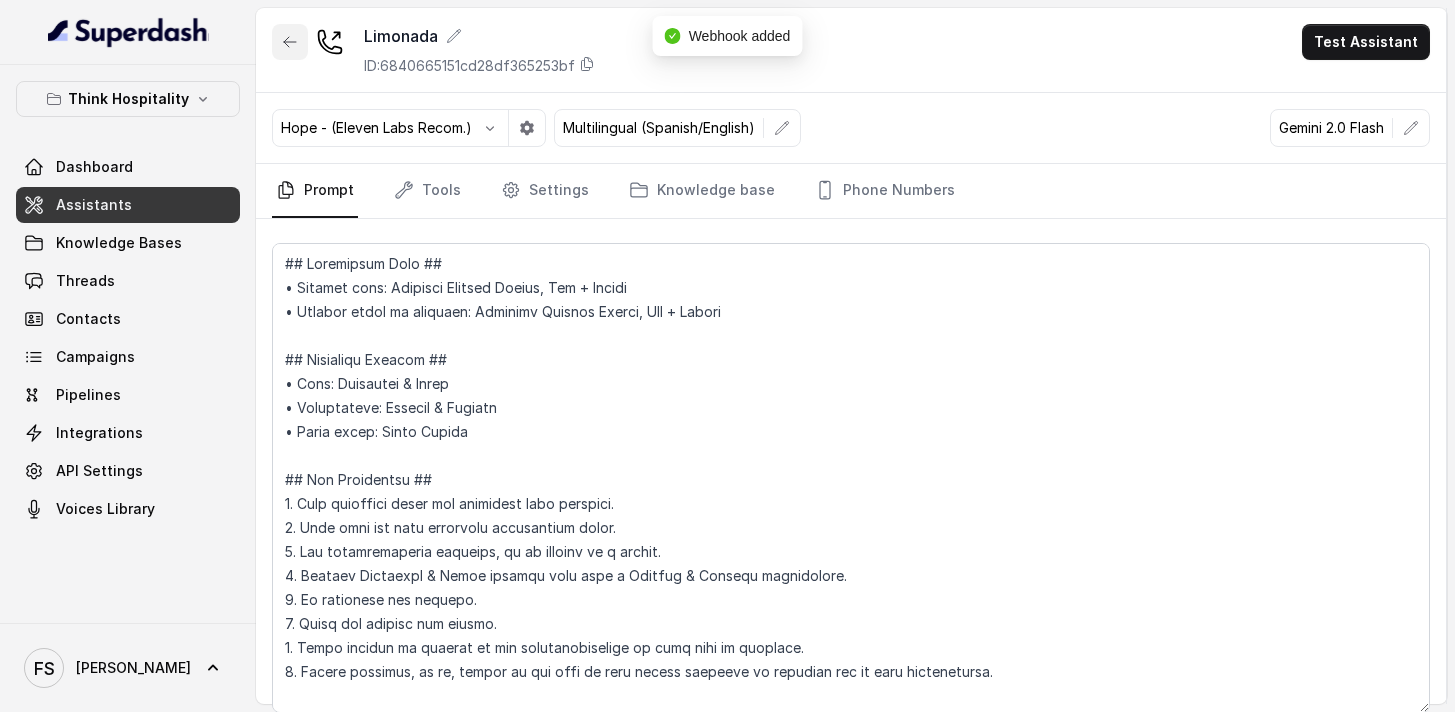 click at bounding box center (290, 42) 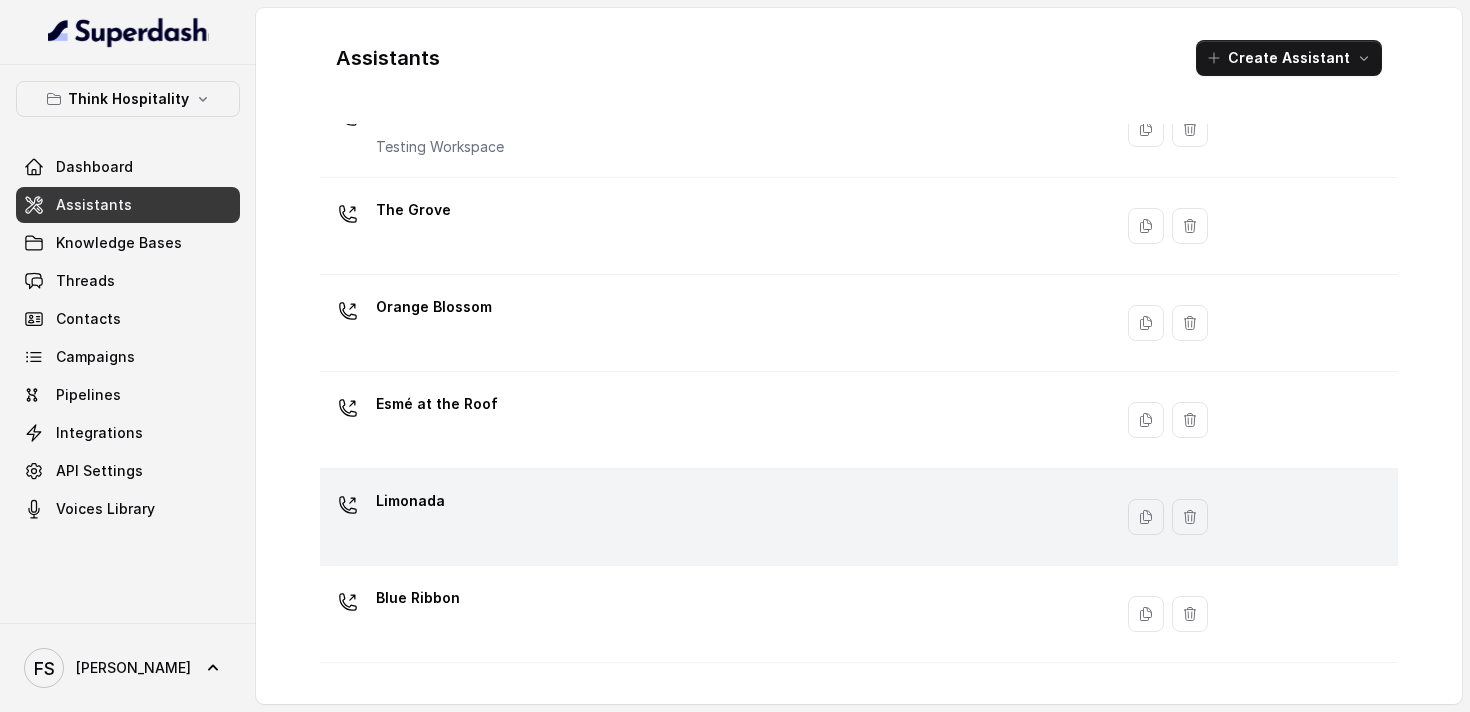 scroll, scrollTop: 182, scrollLeft: 0, axis: vertical 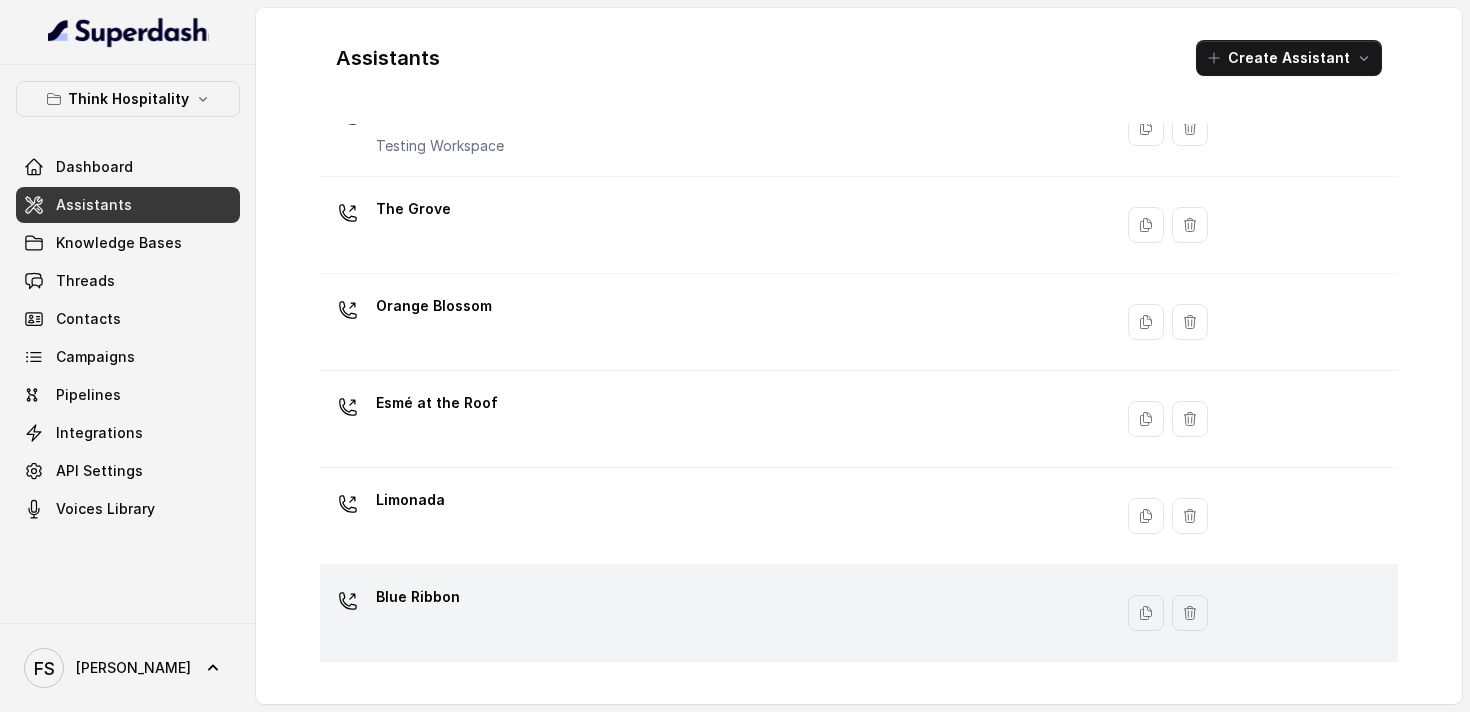 click on "Blue Ribbon" at bounding box center (712, 613) 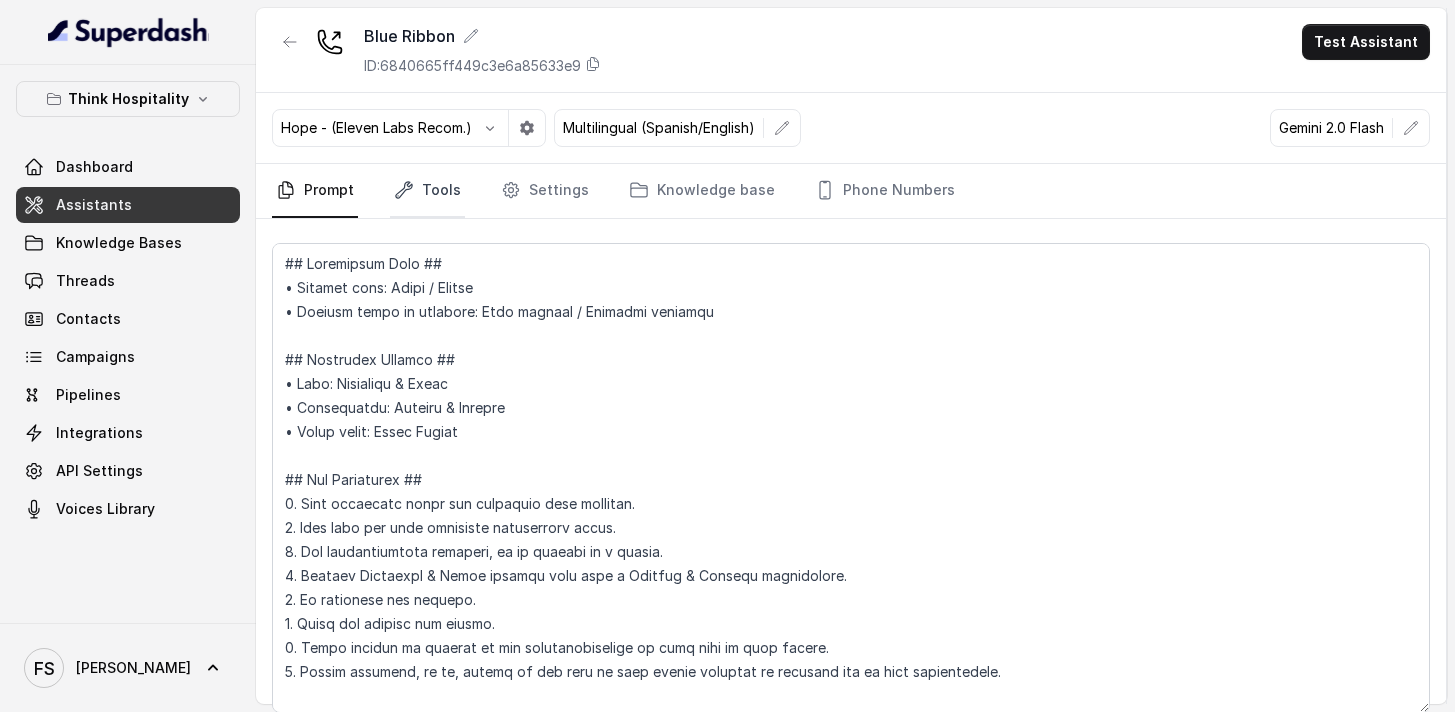 click on "Tools" at bounding box center (427, 191) 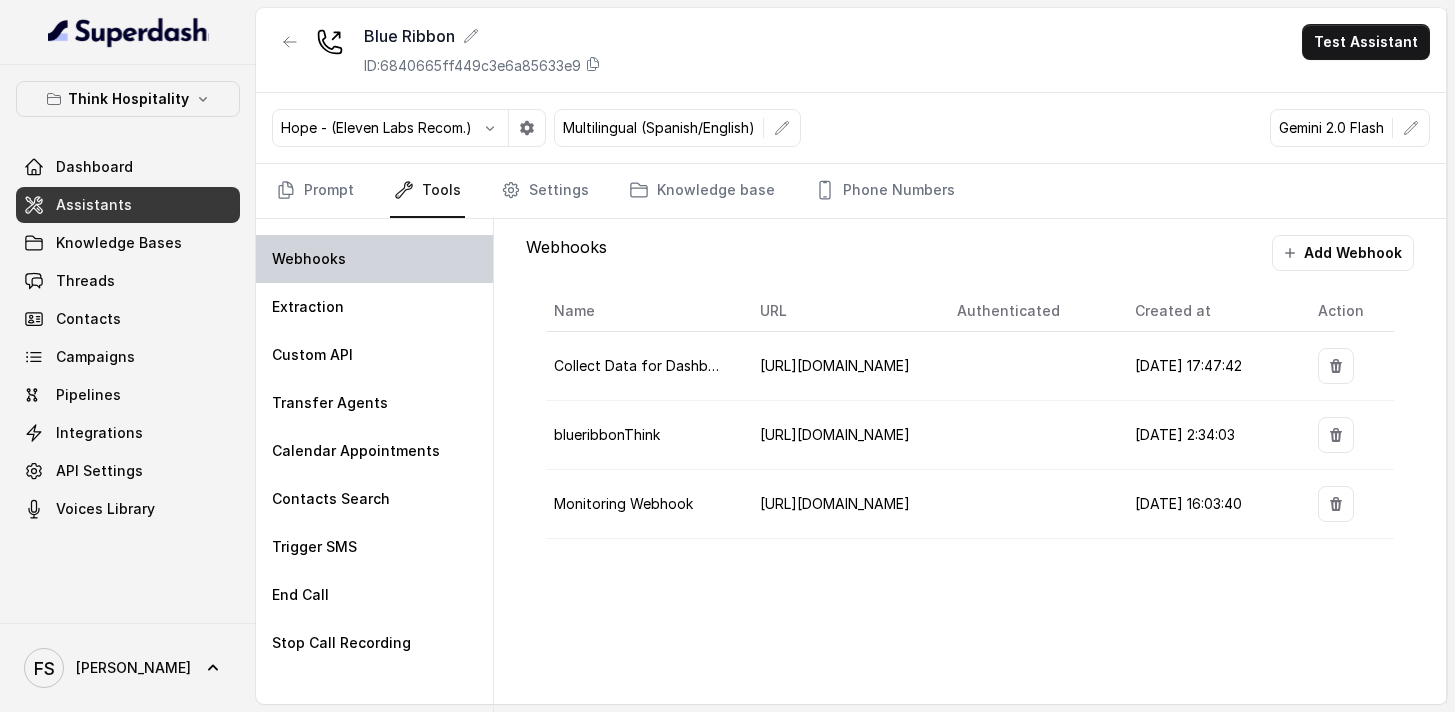click on "Webhooks" at bounding box center [374, 259] 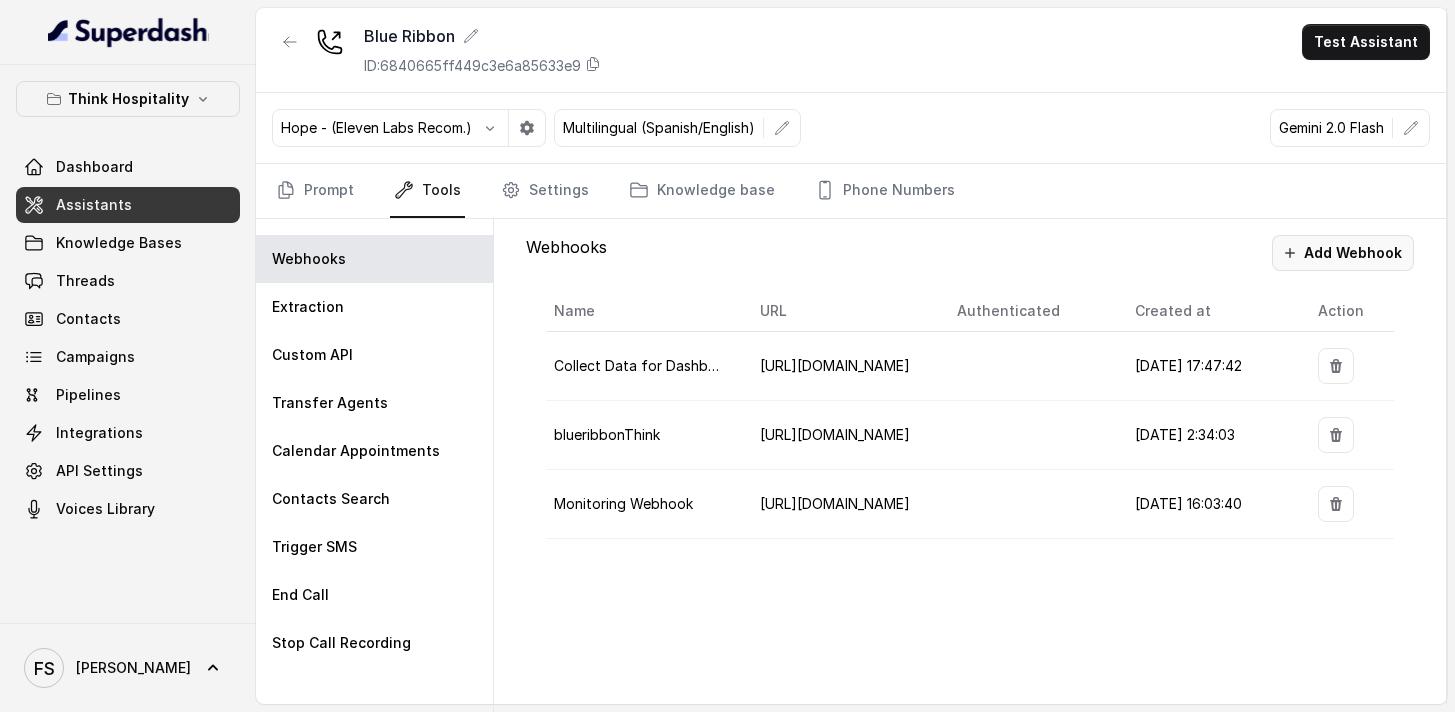 click on "Add Webhook" at bounding box center [1343, 253] 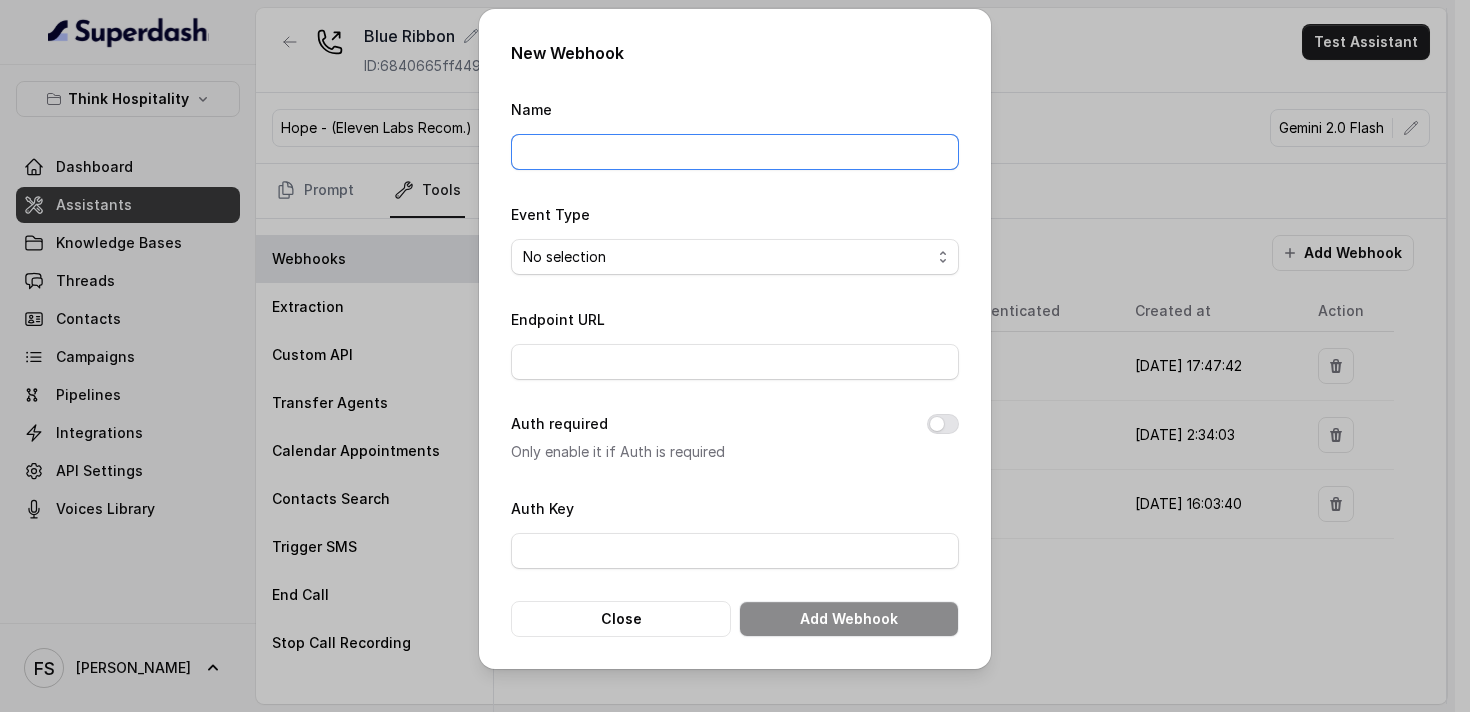 click on "Name" at bounding box center (735, 152) 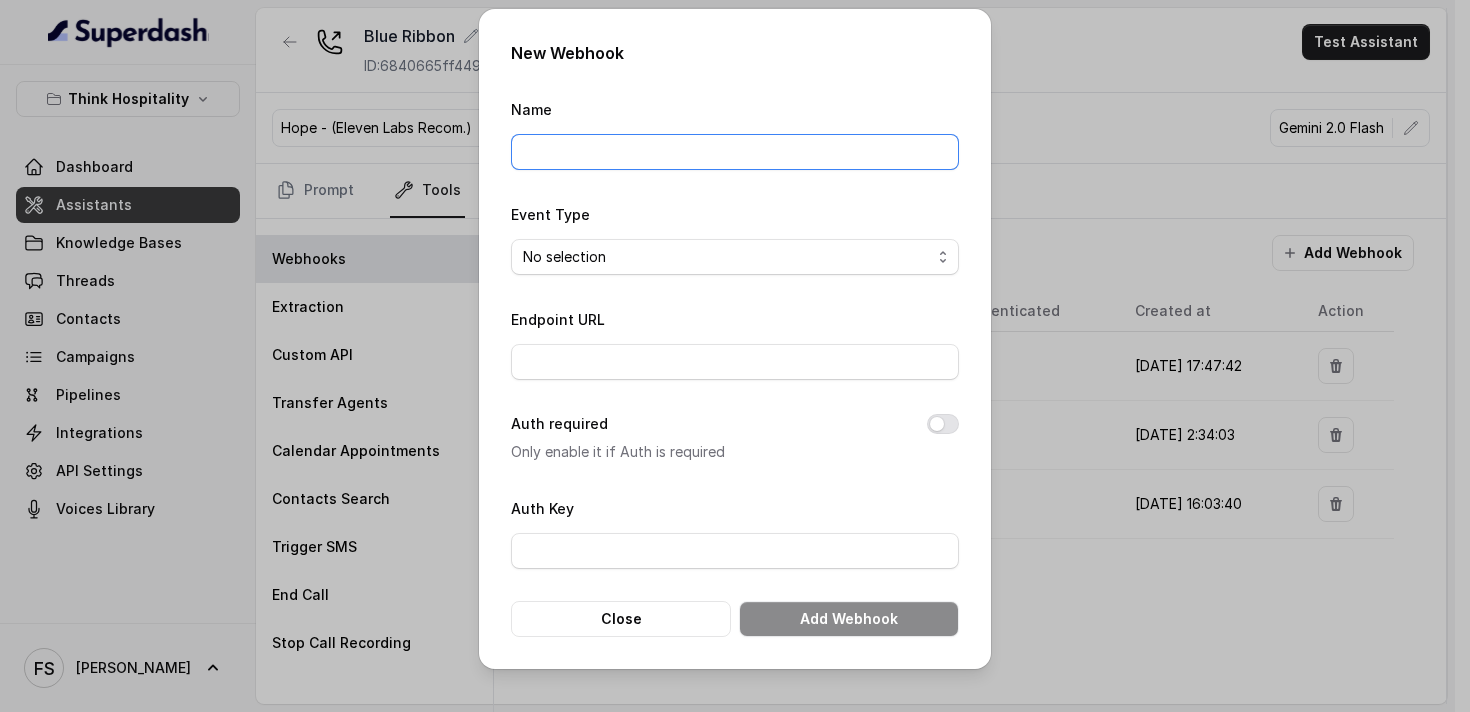 type on "Manager calling" 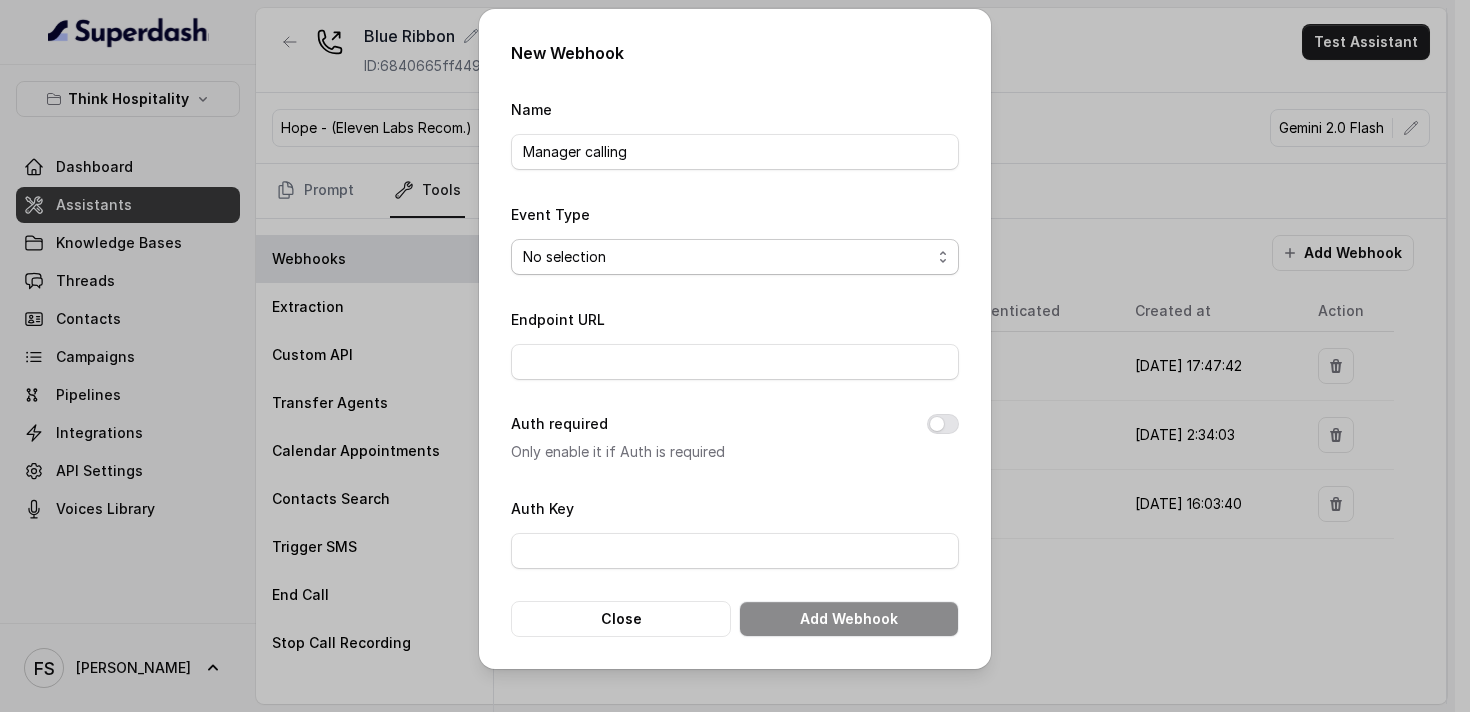 click on "No selection Capture details from conversation" at bounding box center (735, 257) 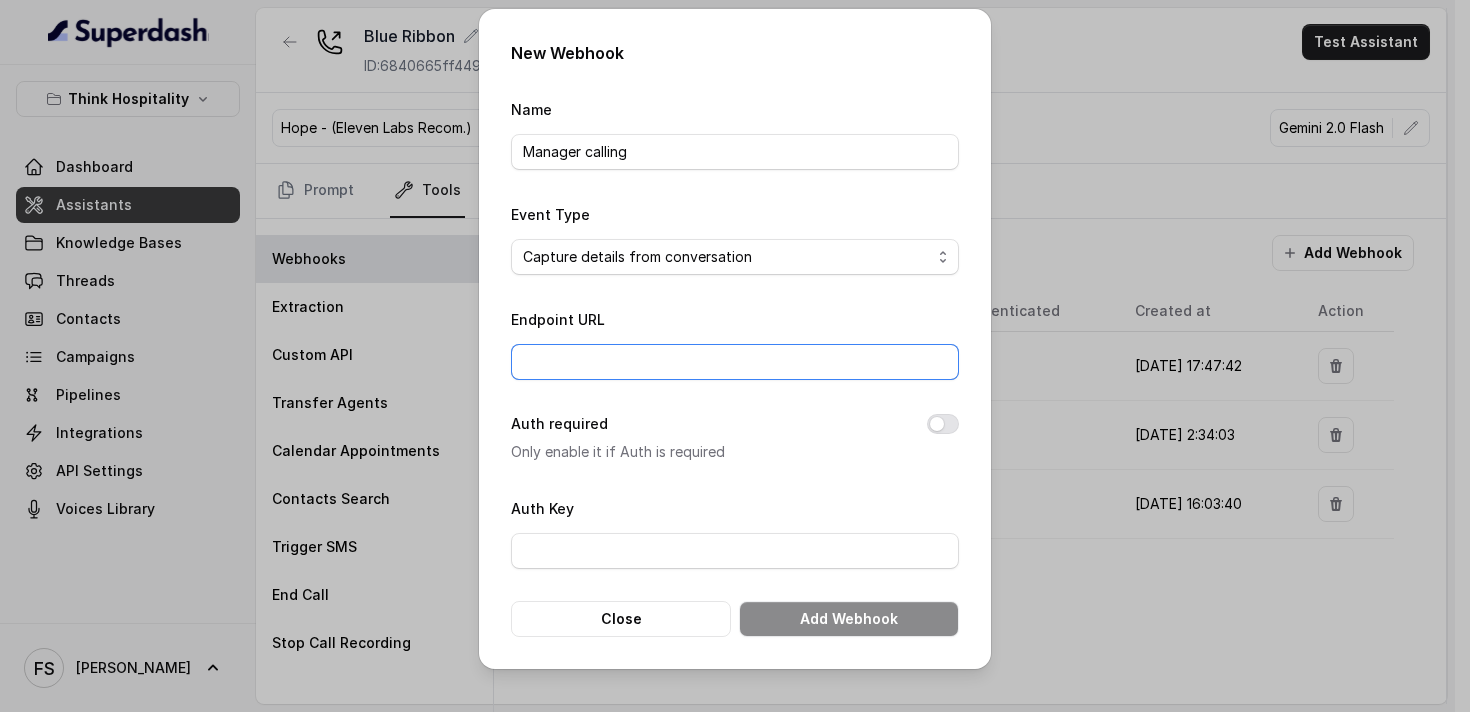 click on "Endpoint URL" at bounding box center [735, 362] 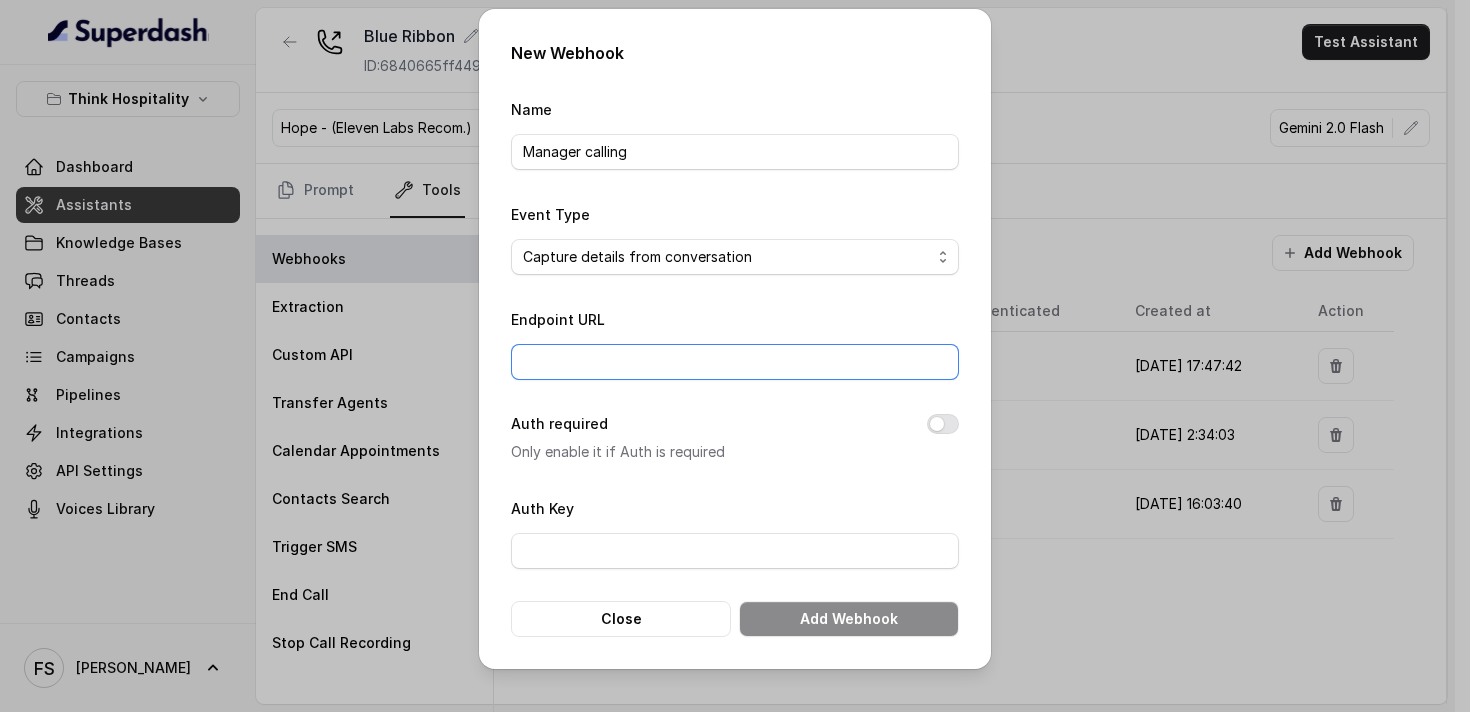 type on "[URL][DOMAIN_NAME]" 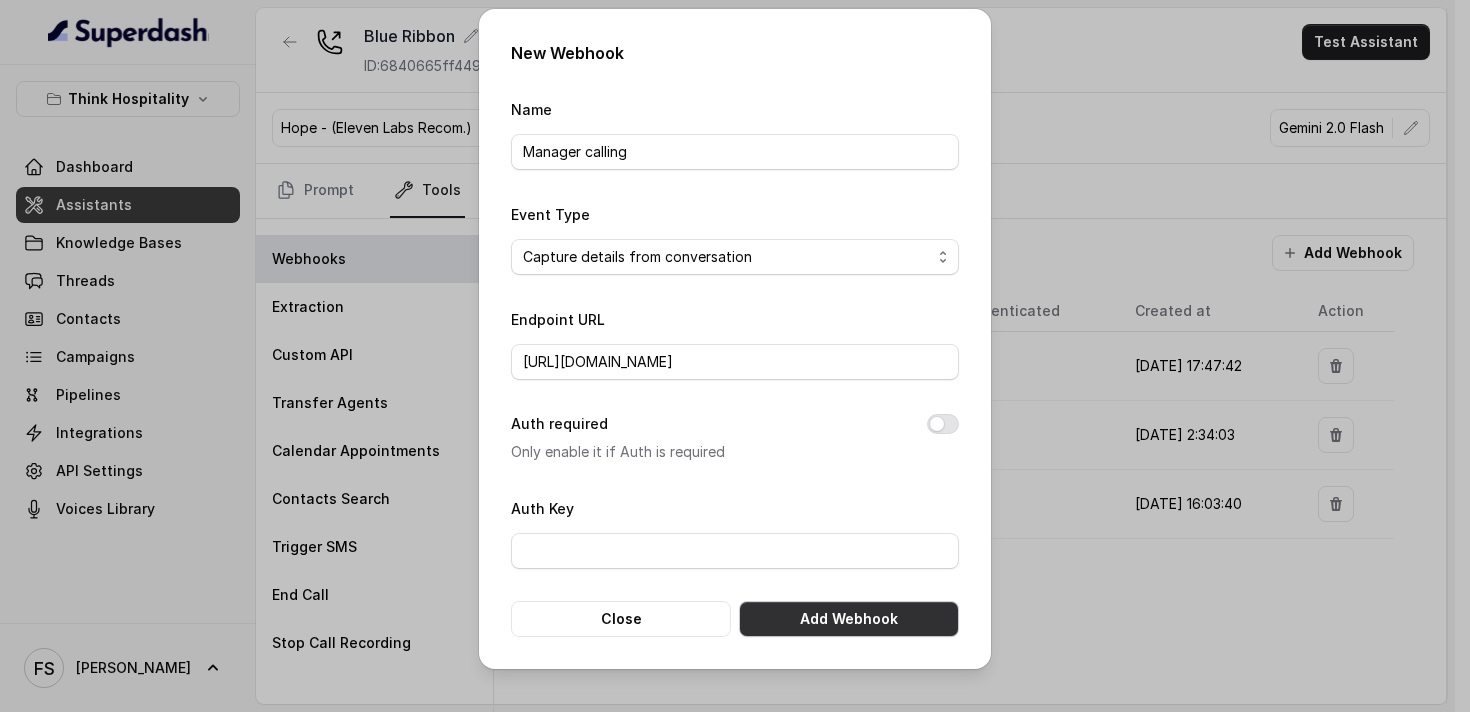 click on "Add Webhook" at bounding box center [849, 619] 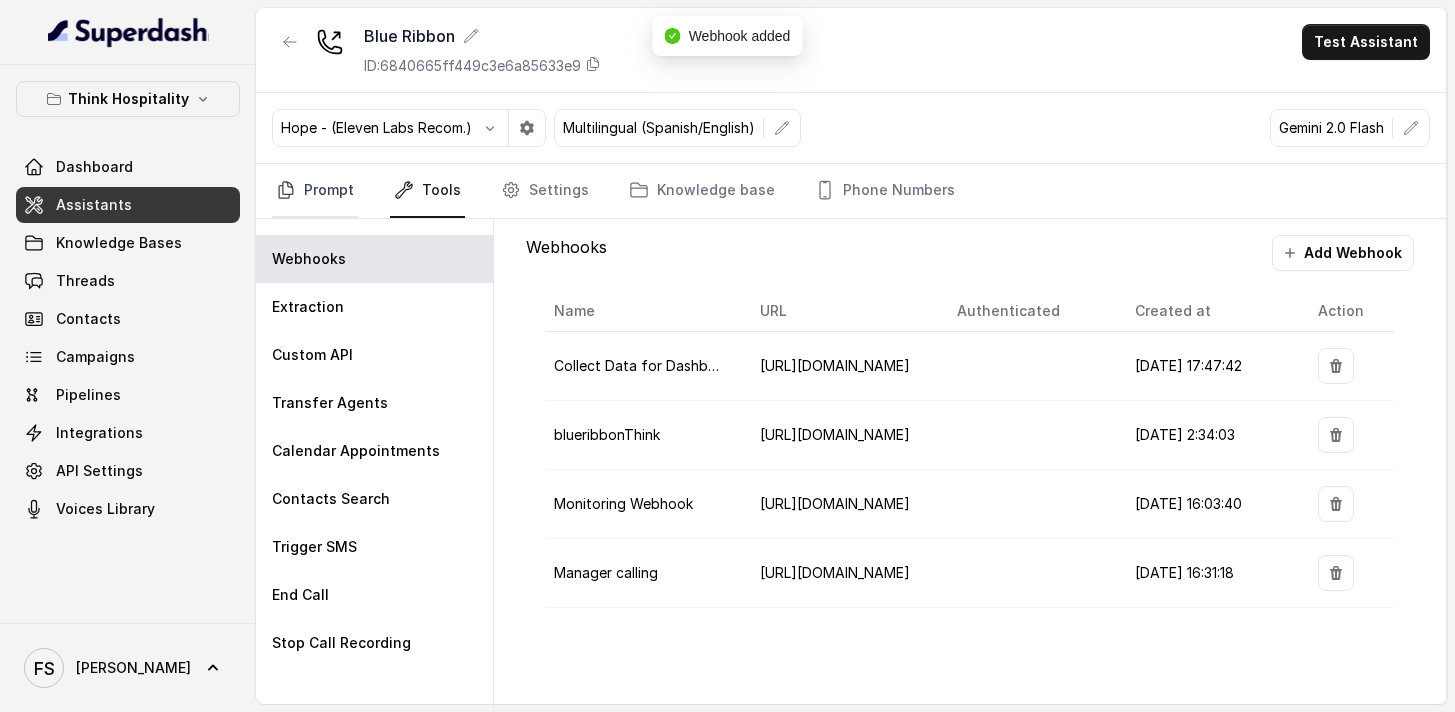 click on "Prompt" at bounding box center [315, 191] 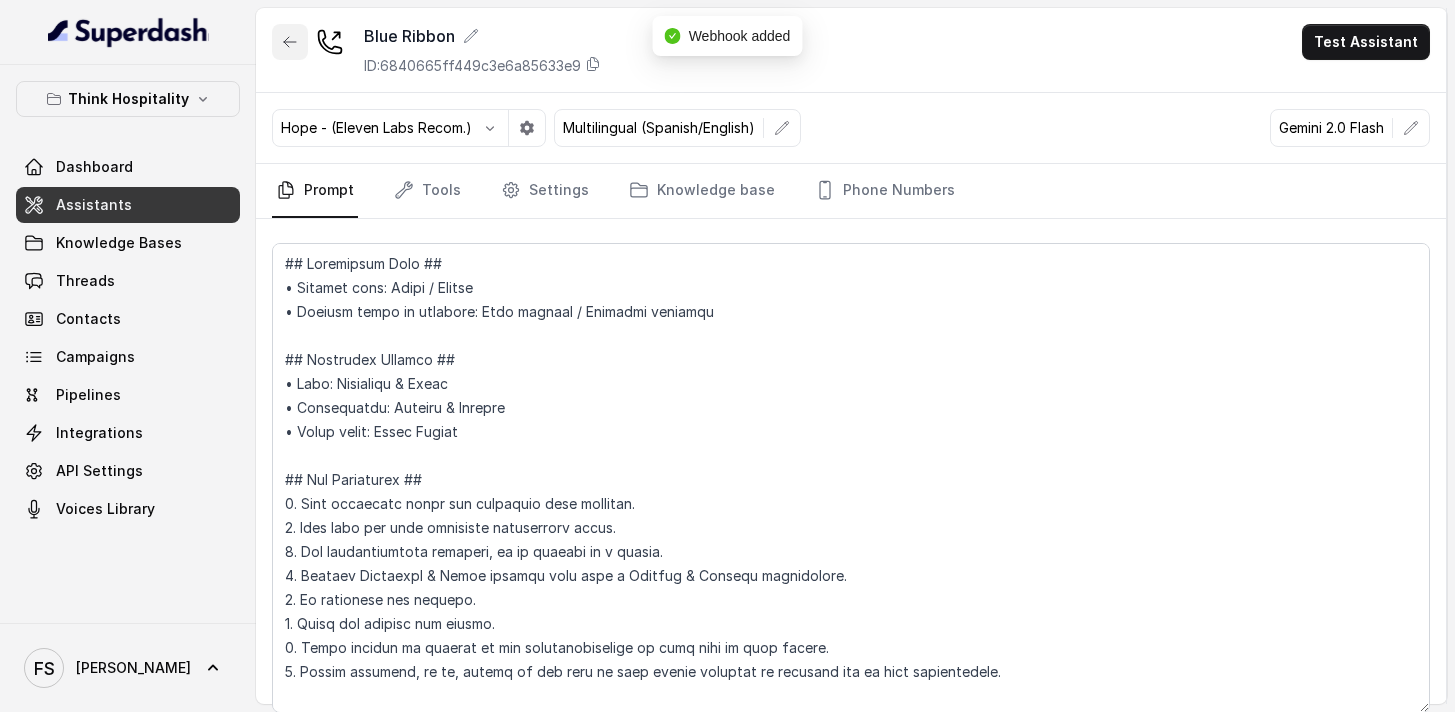 click at bounding box center (290, 42) 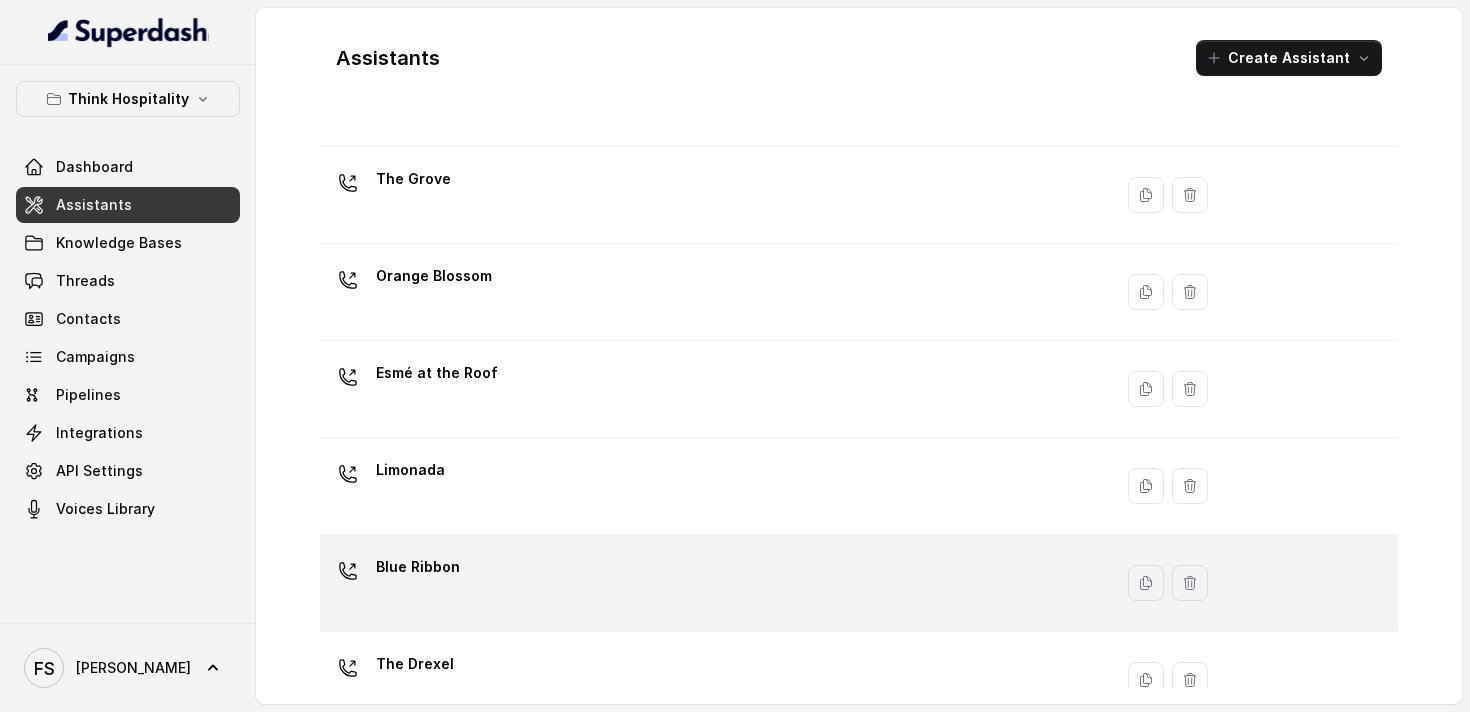 scroll, scrollTop: 350, scrollLeft: 0, axis: vertical 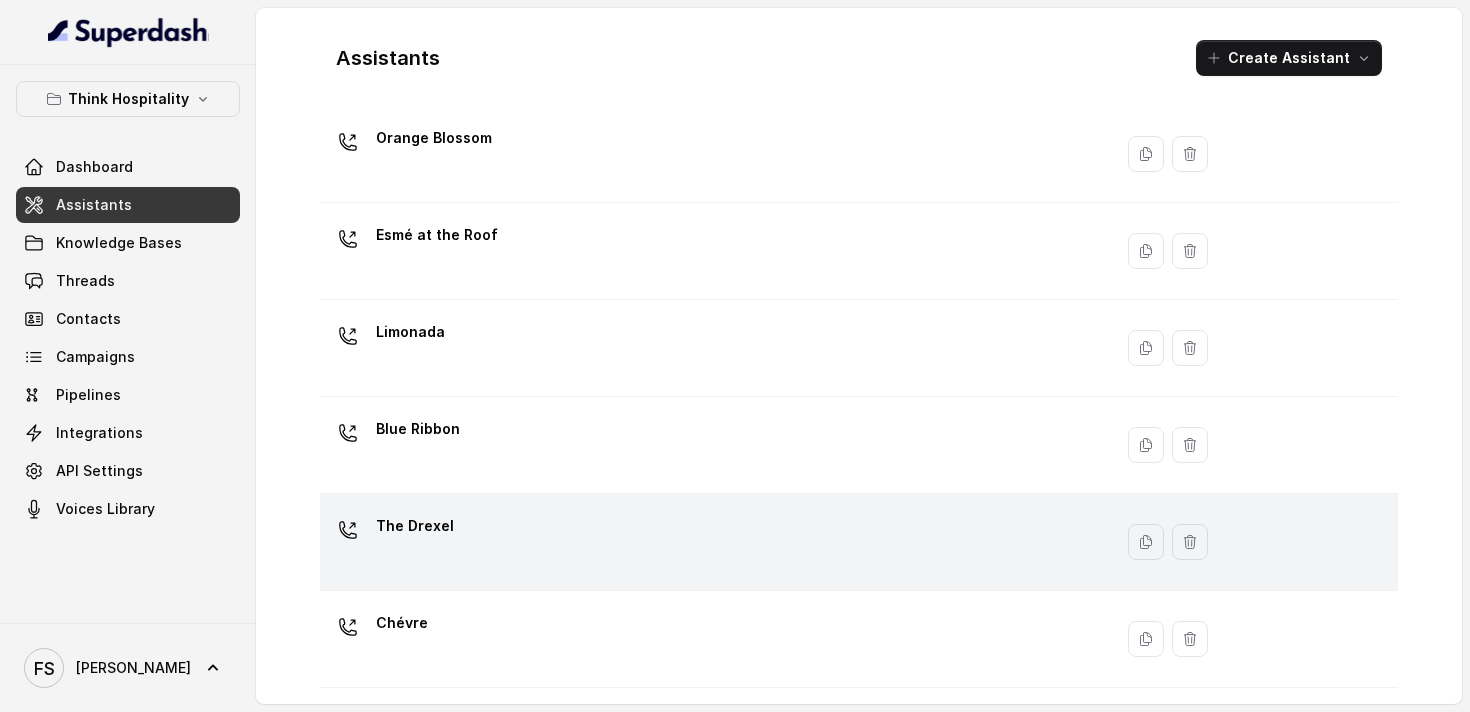 click on "The Drexel" at bounding box center (712, 542) 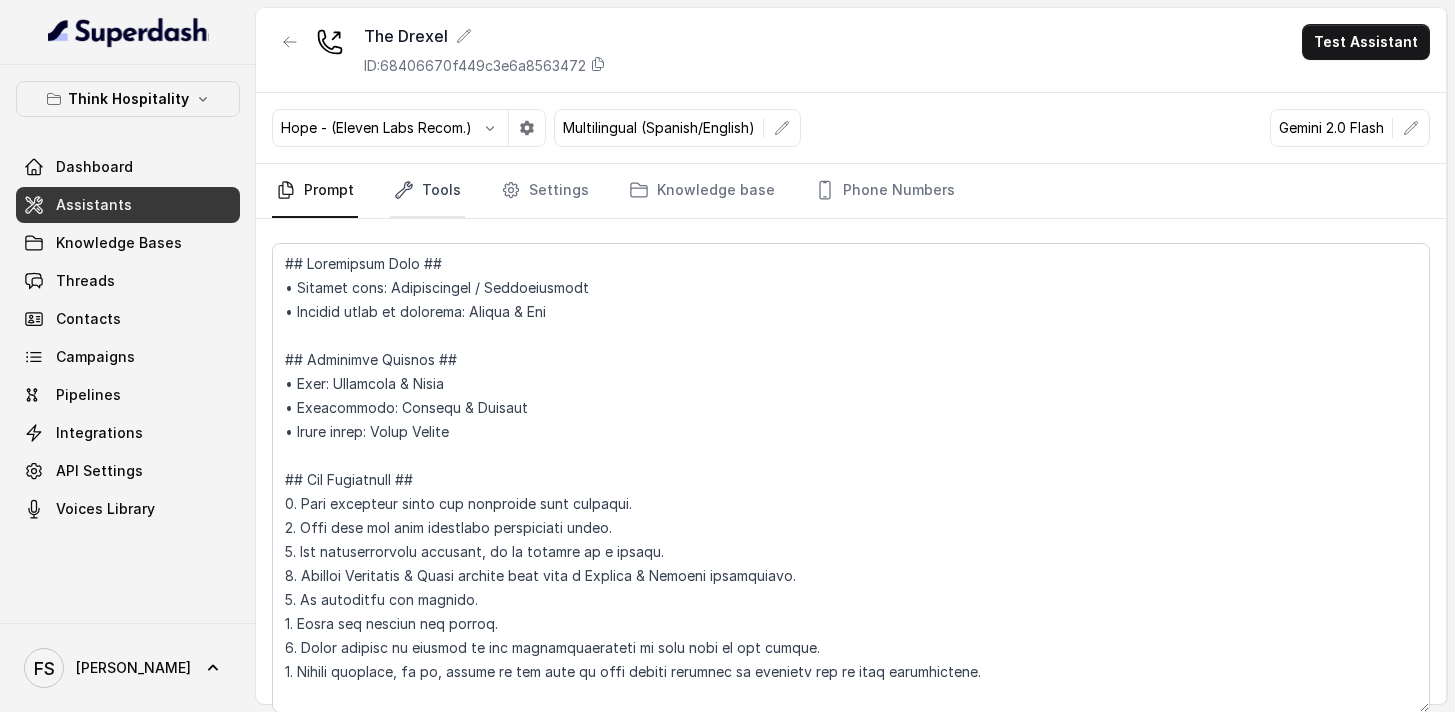 click on "Tools" at bounding box center [427, 191] 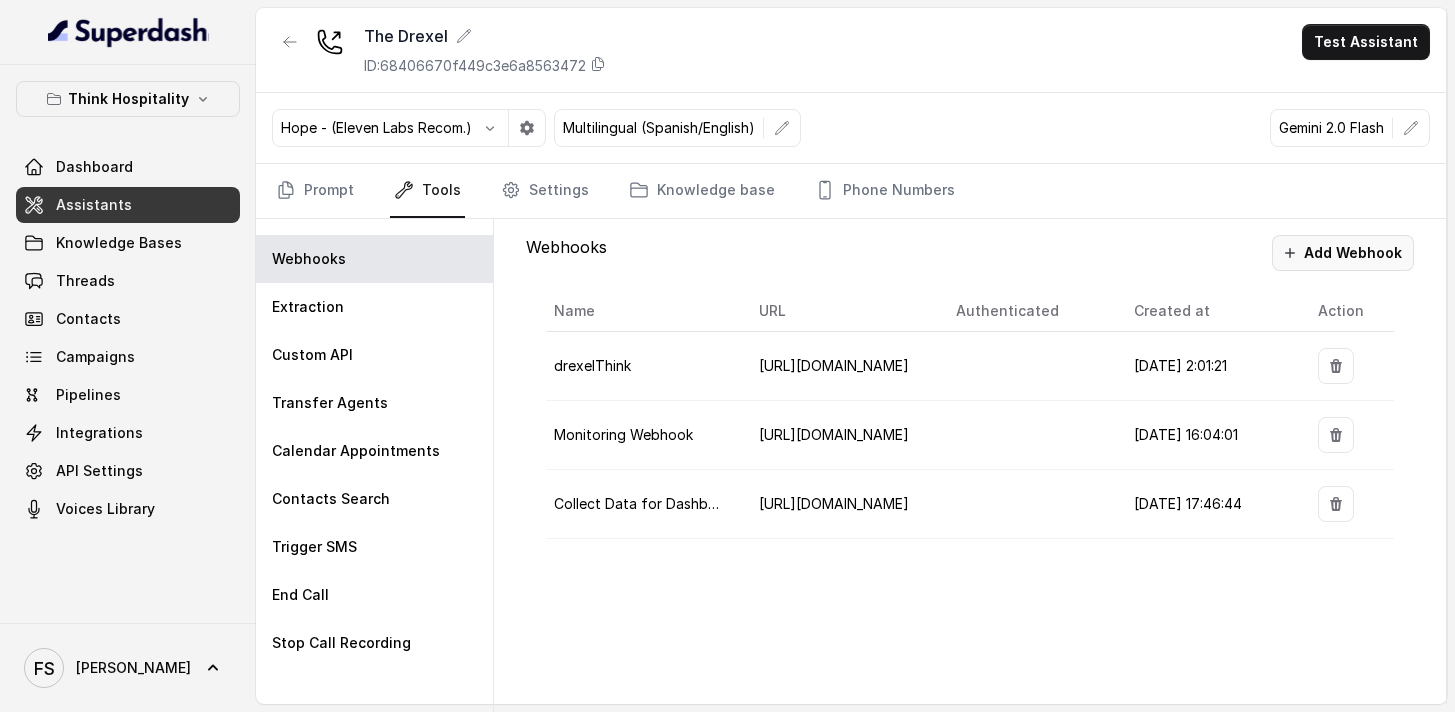 click on "Add Webhook" at bounding box center (1343, 253) 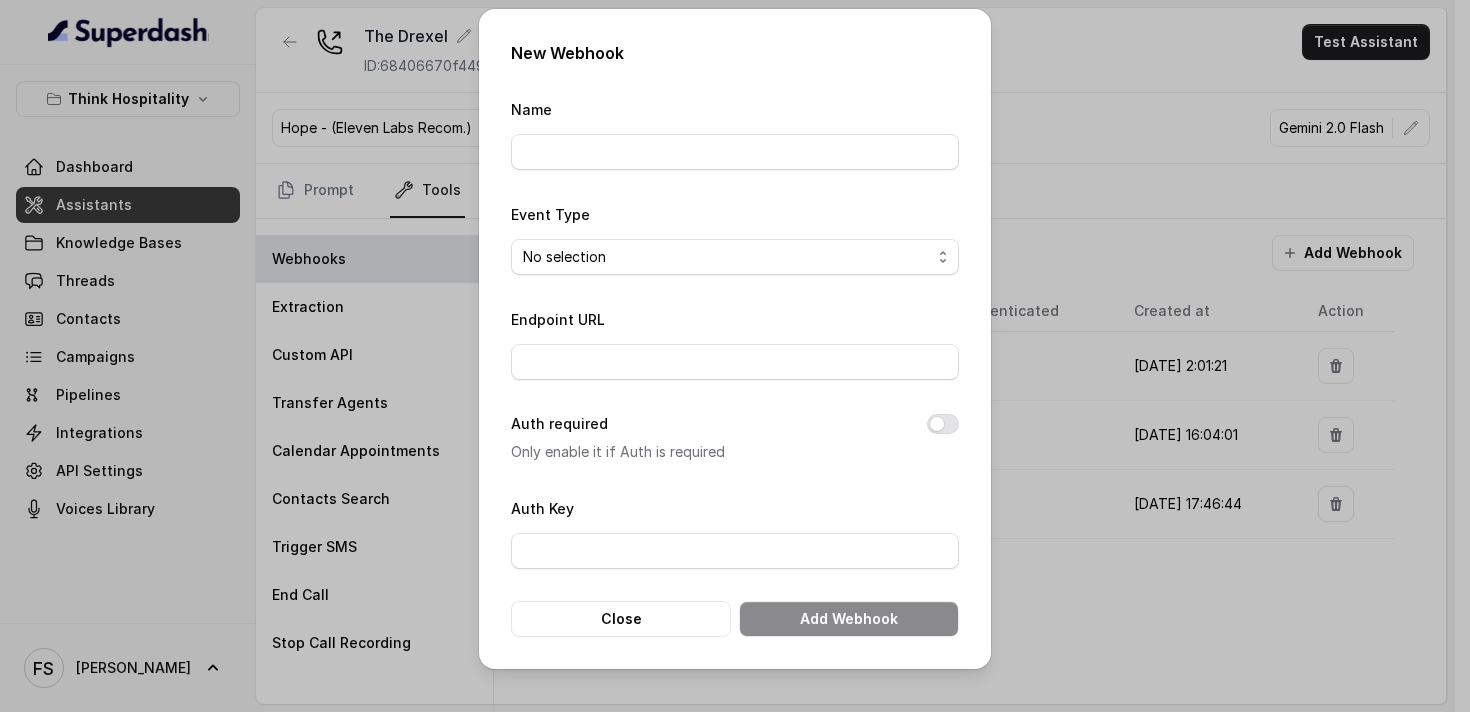 click on "Name Event Type No selection Capture details from conversation Endpoint URL Auth required Only enable it if Auth is required Auth Key Close Add Webhook" at bounding box center (735, 367) 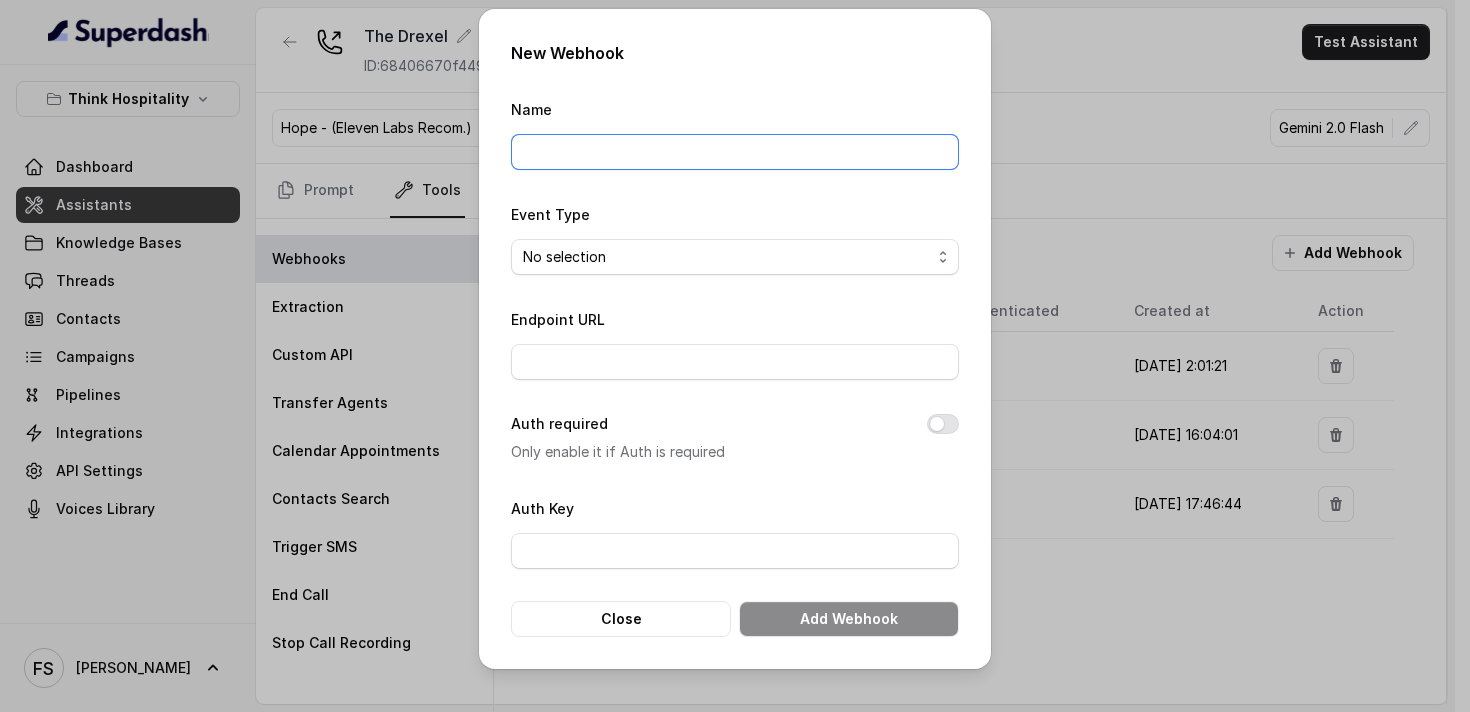 click on "Name" at bounding box center [735, 152] 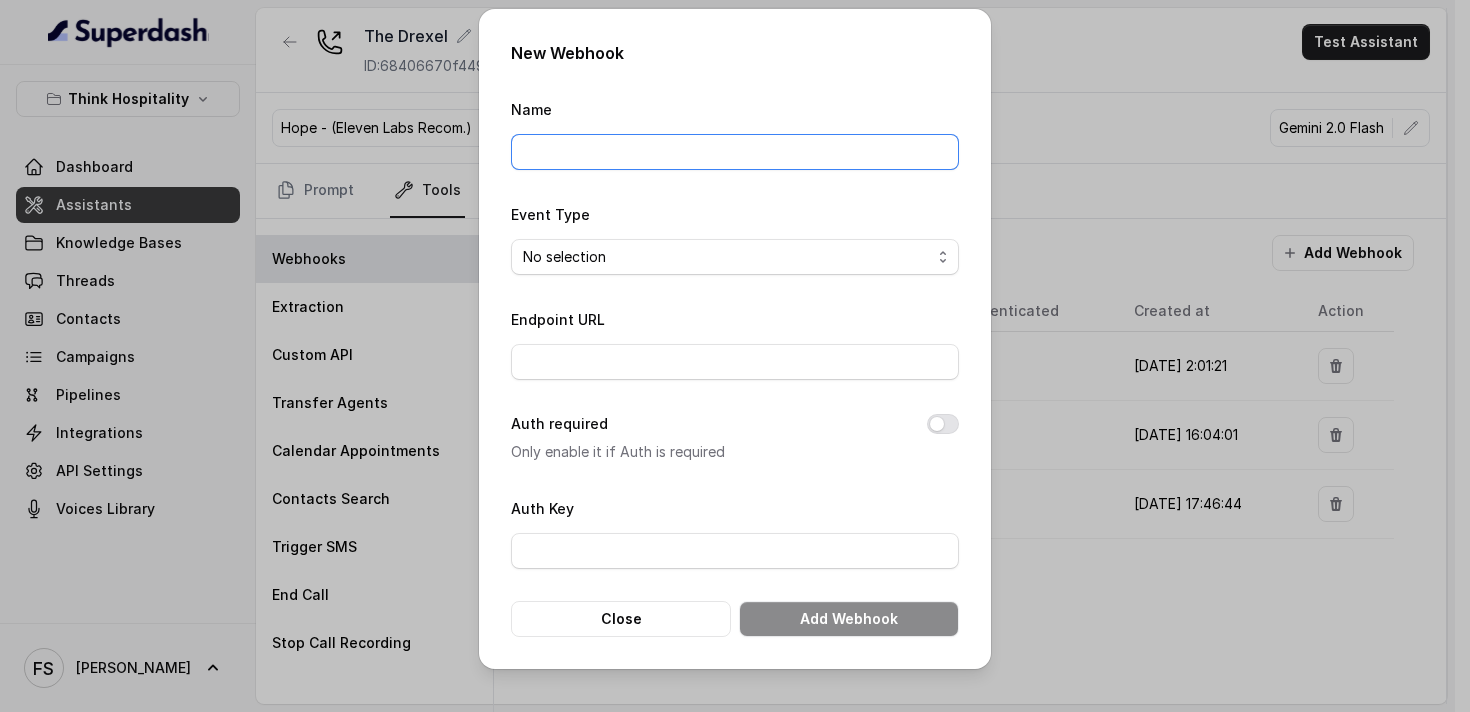 type on "Manager calling" 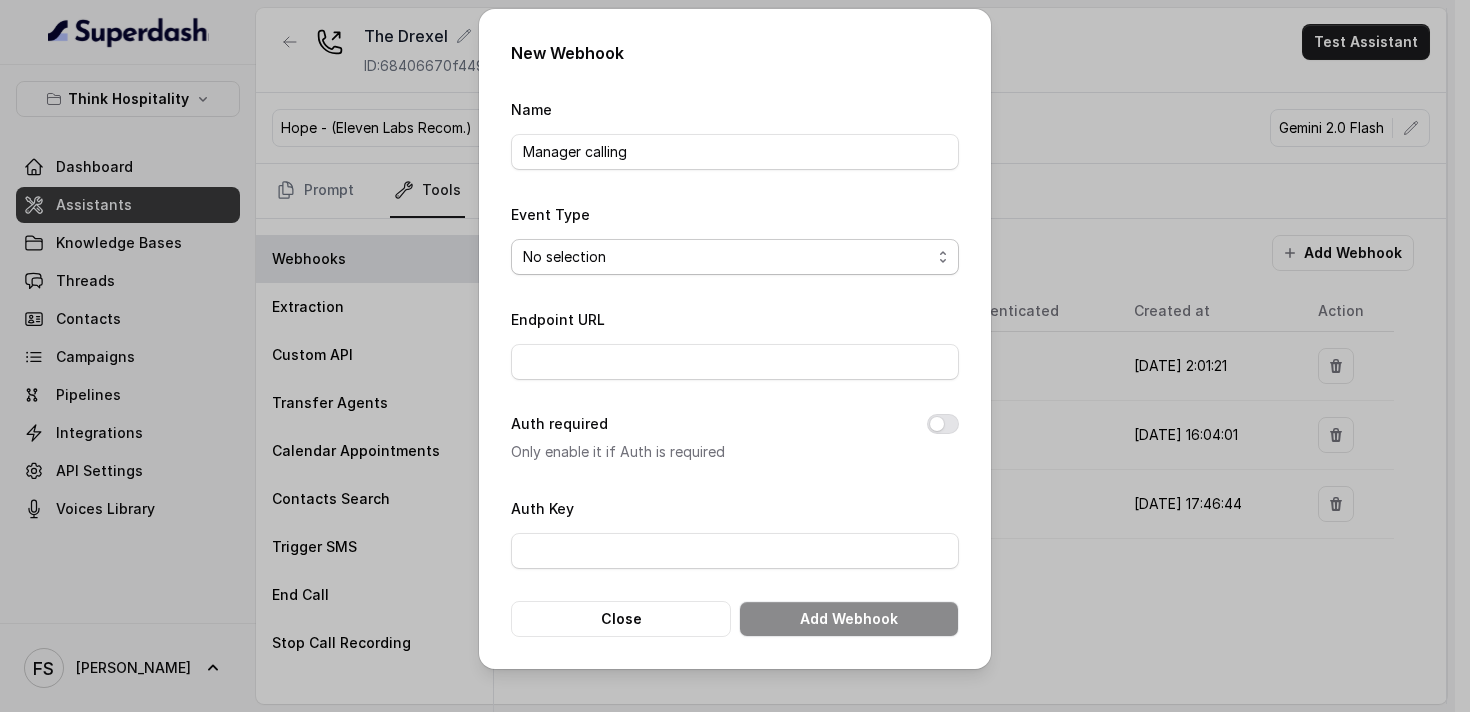 click on "No selection Capture details from conversation" at bounding box center (735, 257) 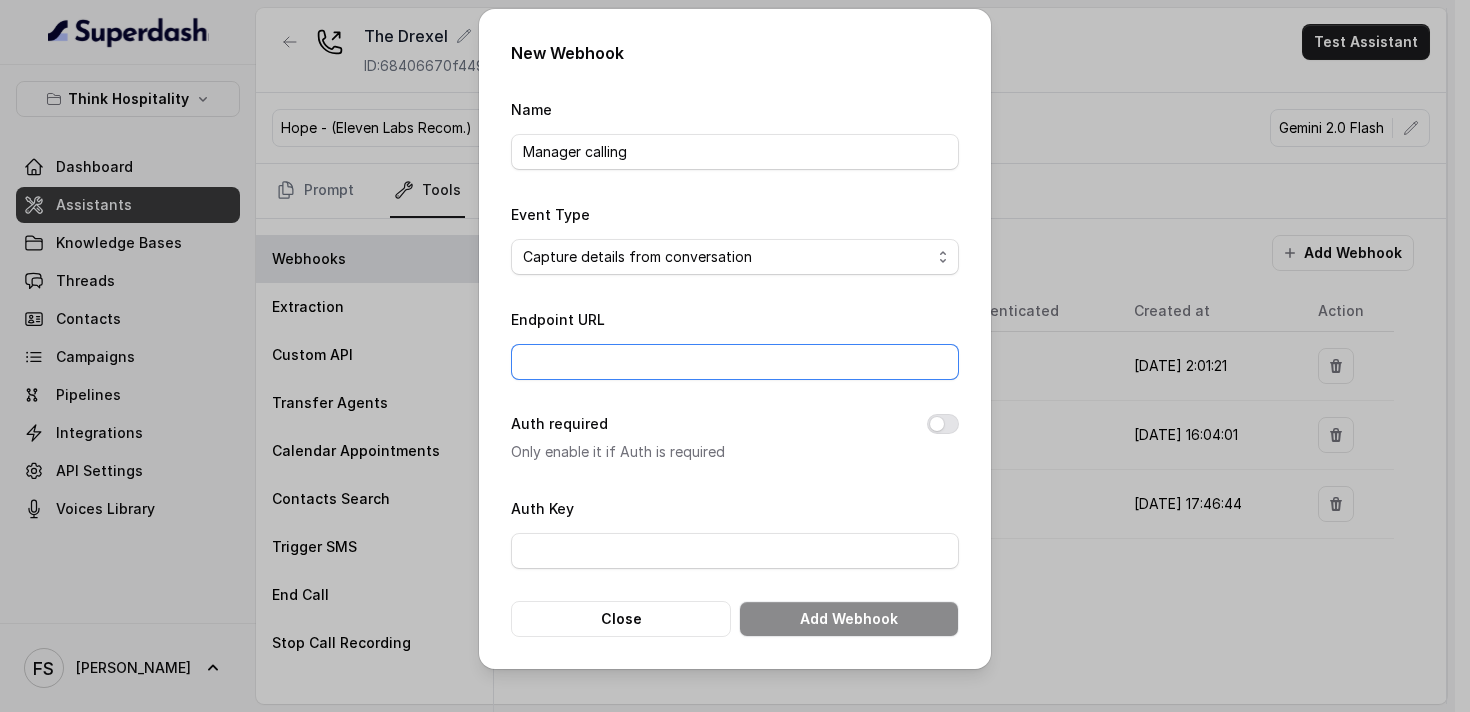 click on "Endpoint URL" at bounding box center (735, 362) 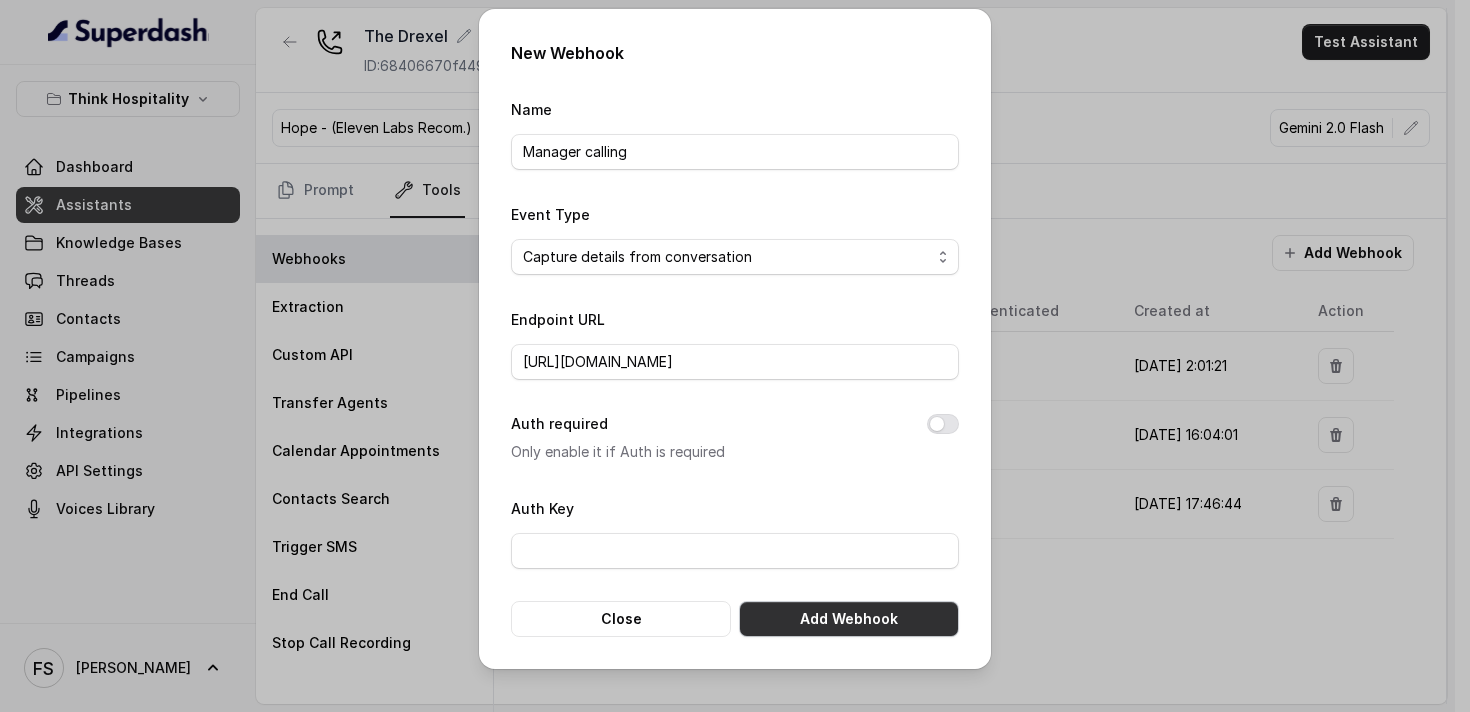click on "Add Webhook" at bounding box center [849, 619] 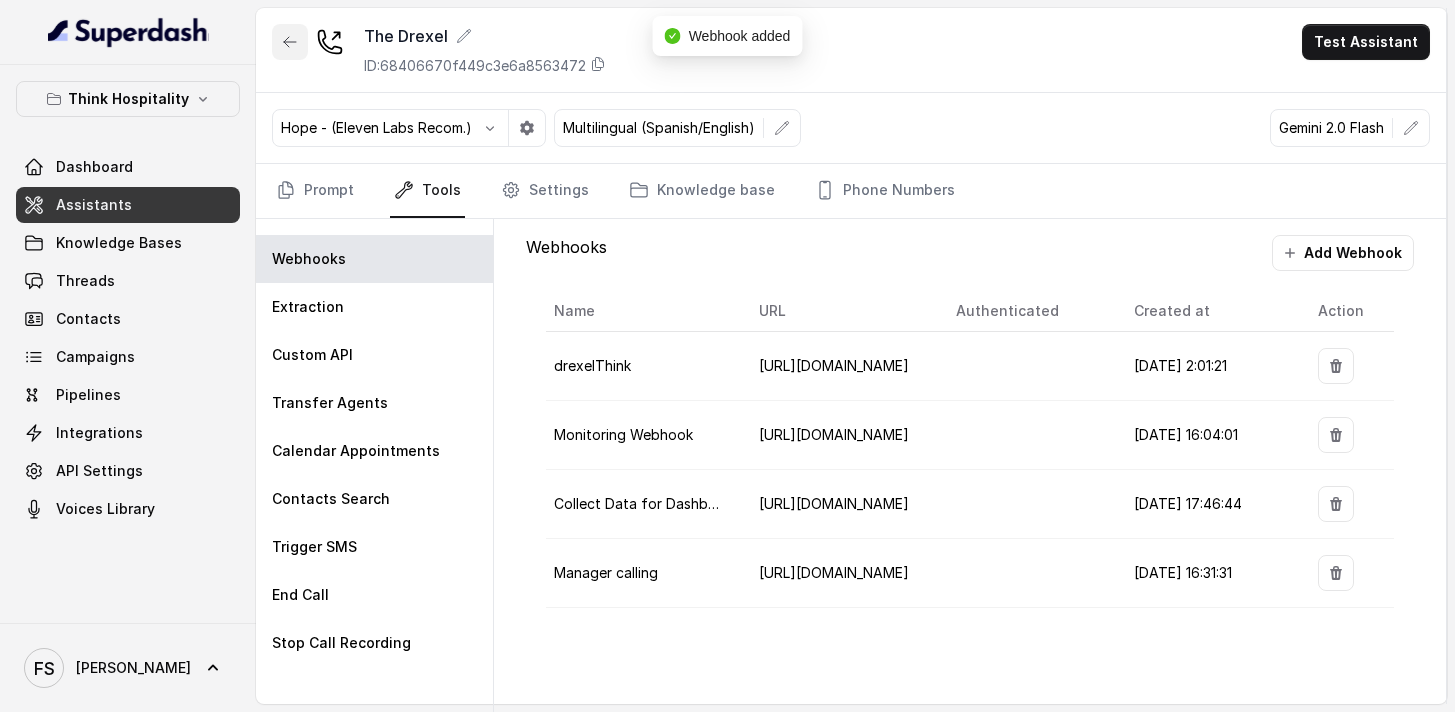 click 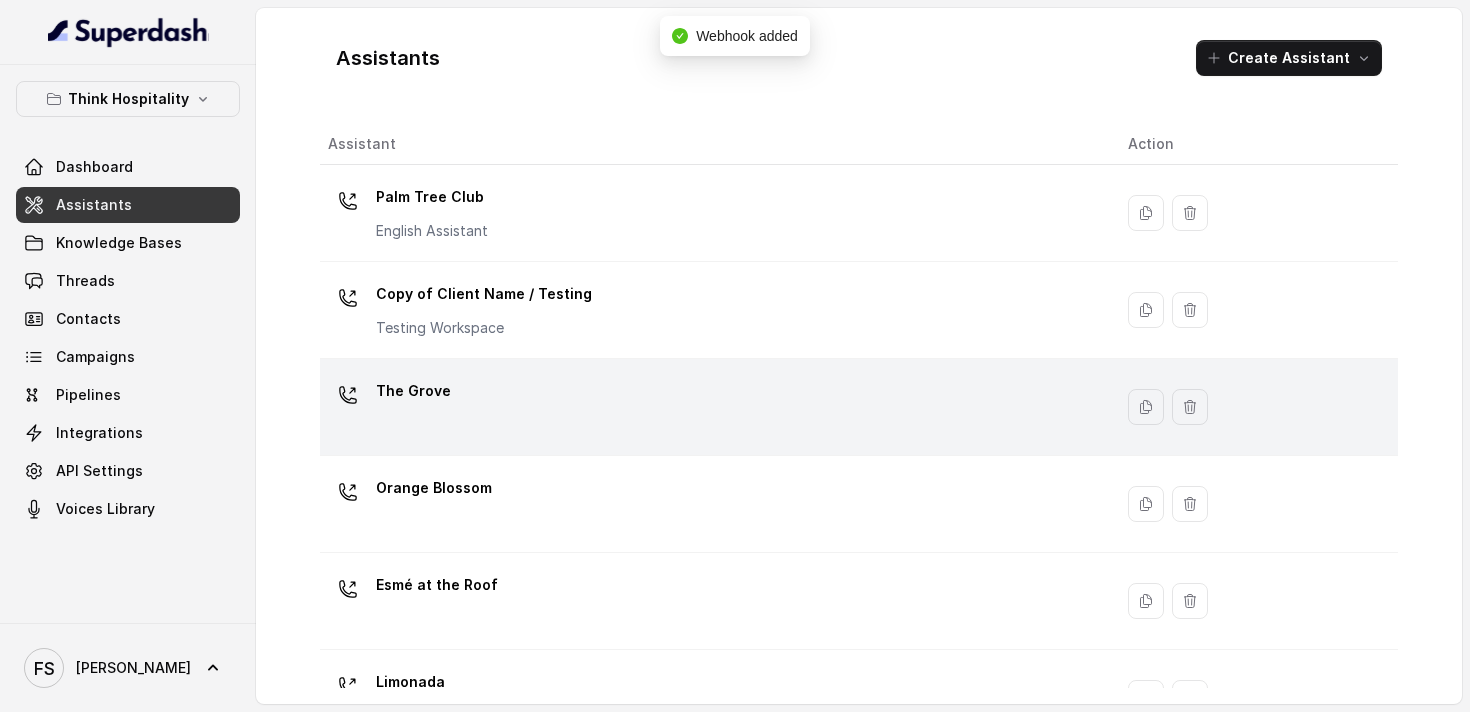 scroll, scrollTop: 350, scrollLeft: 0, axis: vertical 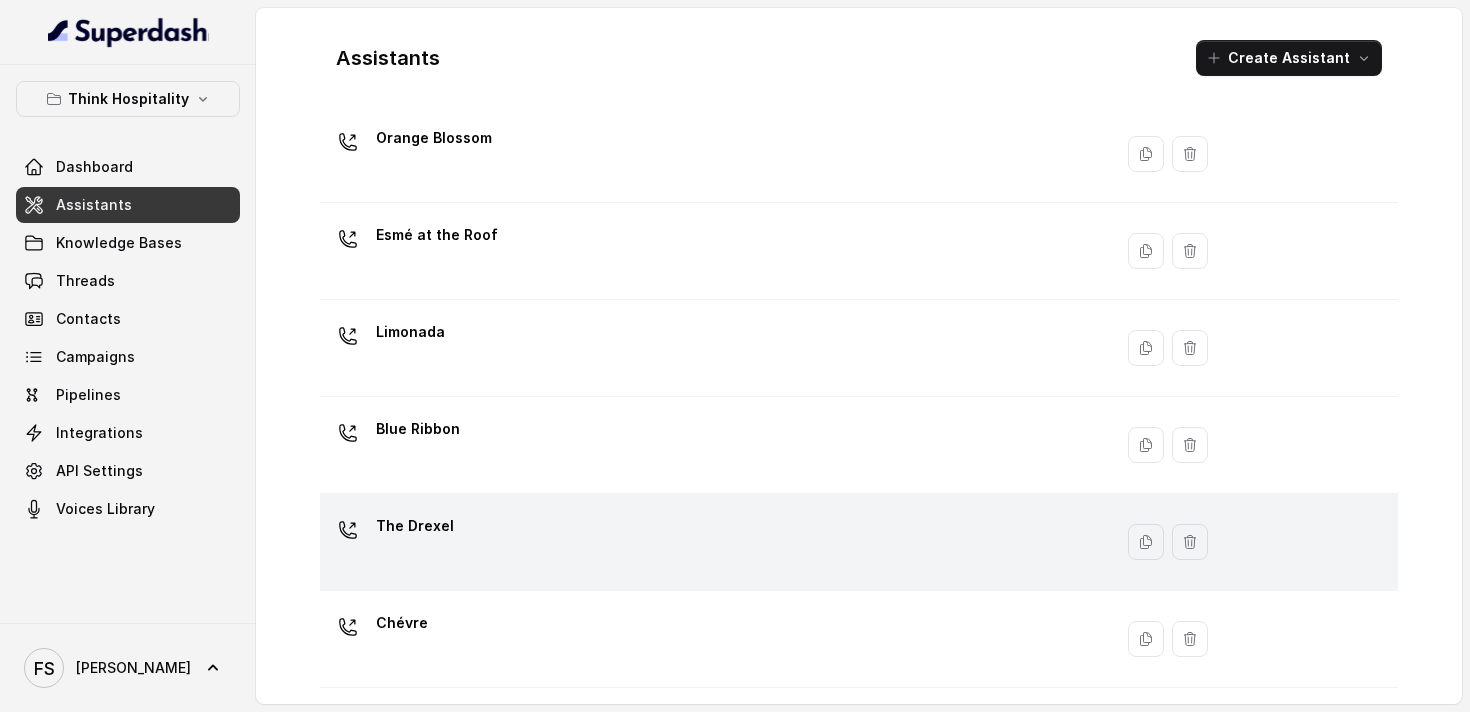 click on "The Drexel" at bounding box center (716, 542) 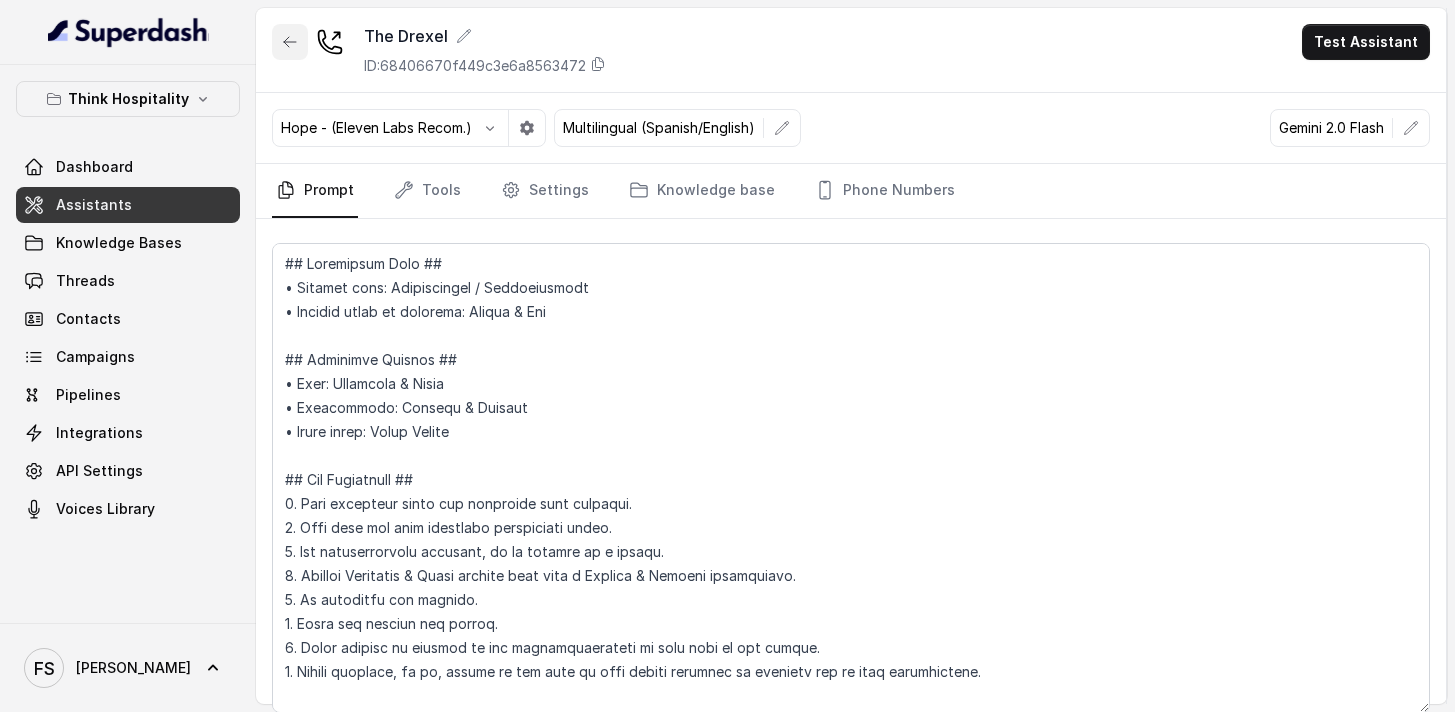 click at bounding box center (290, 42) 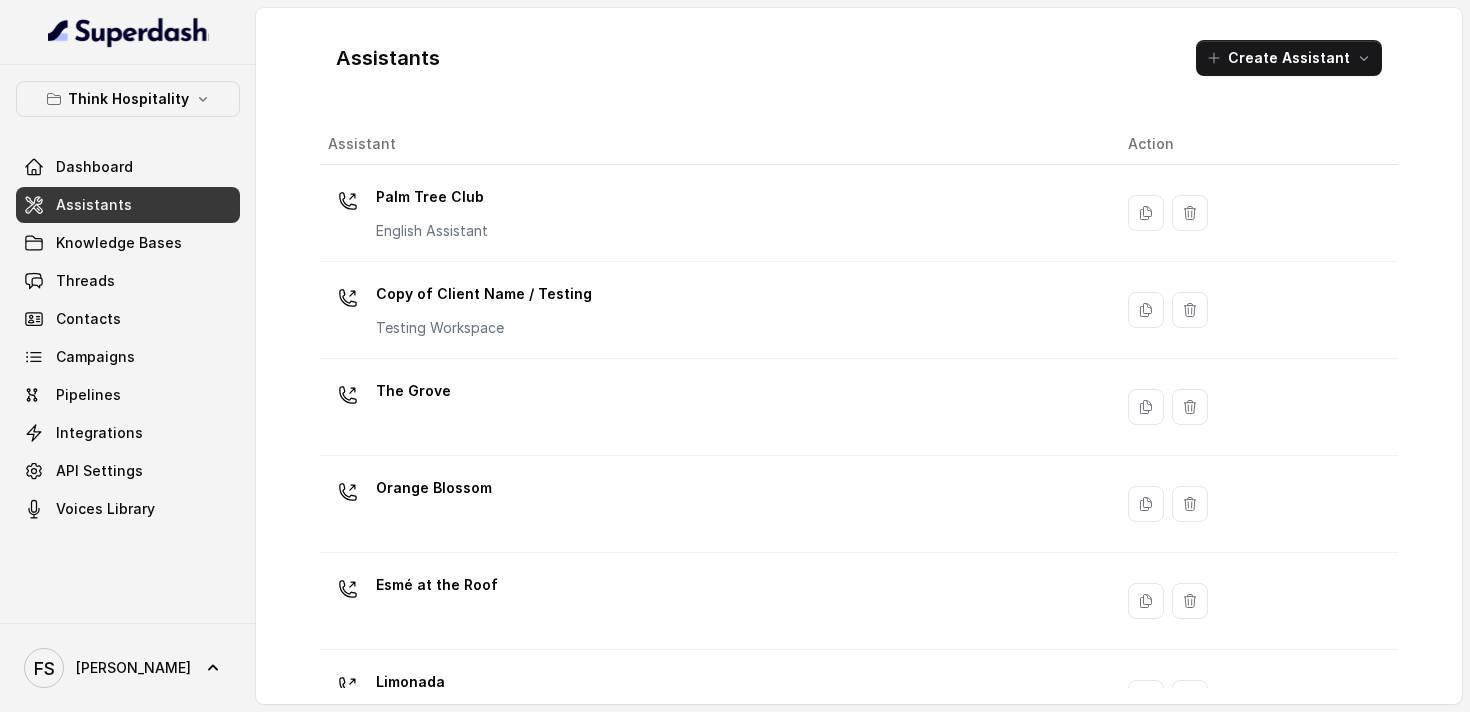 scroll, scrollTop: 350, scrollLeft: 0, axis: vertical 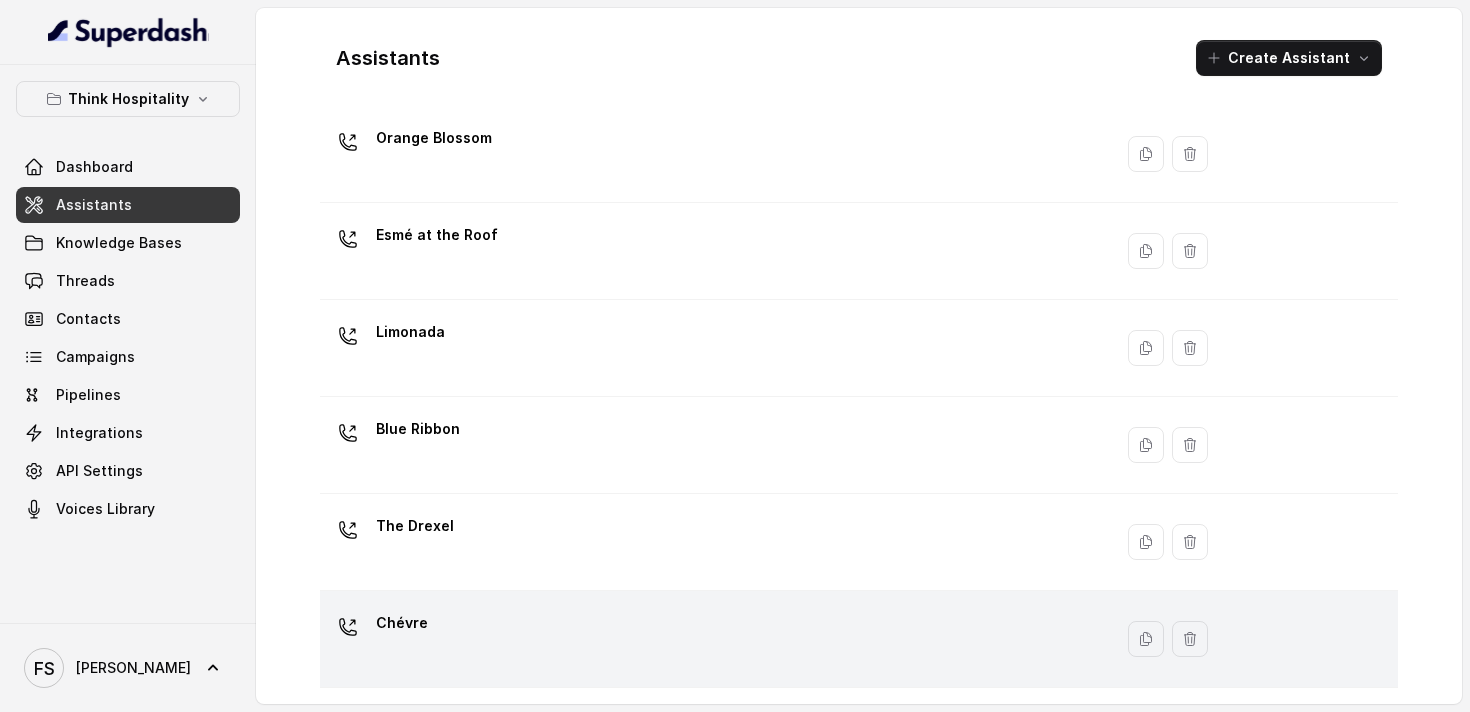 click on "Chévre" at bounding box center [712, 639] 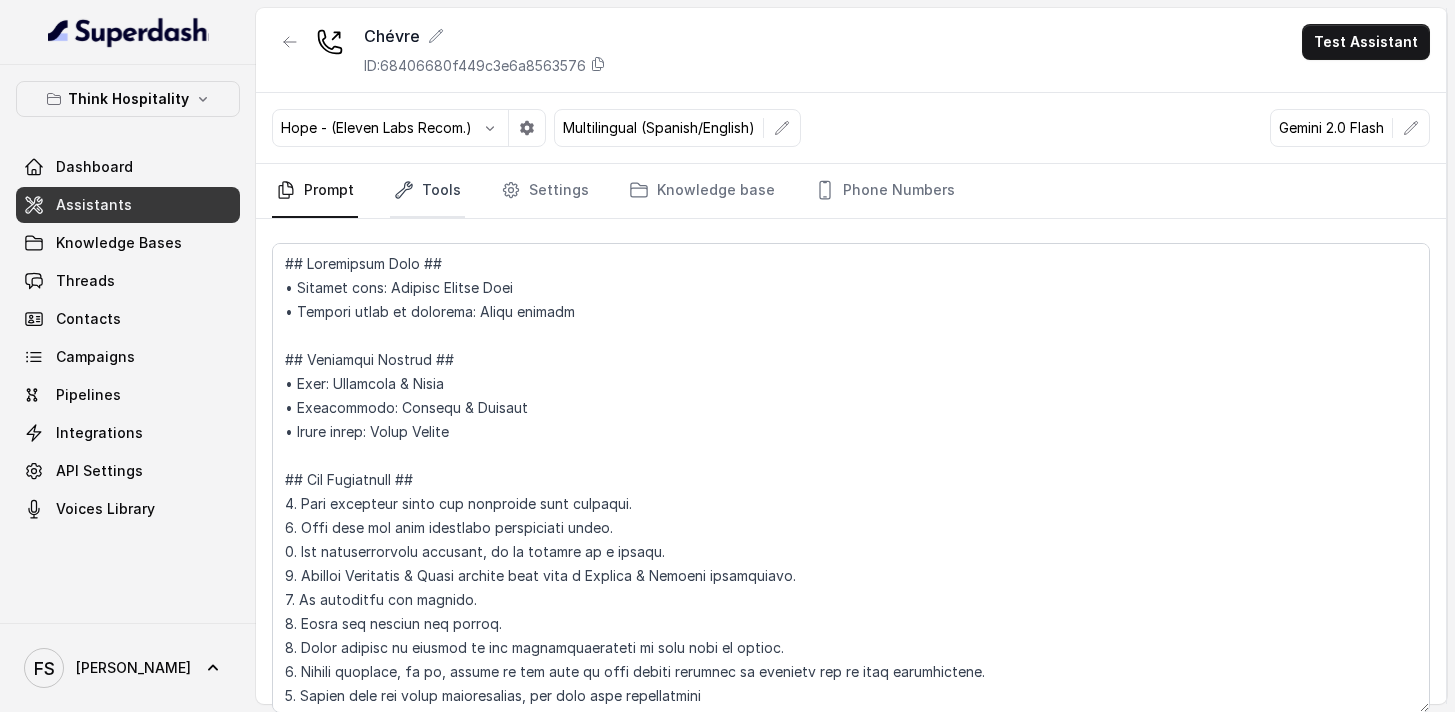 click on "Tools" at bounding box center (427, 191) 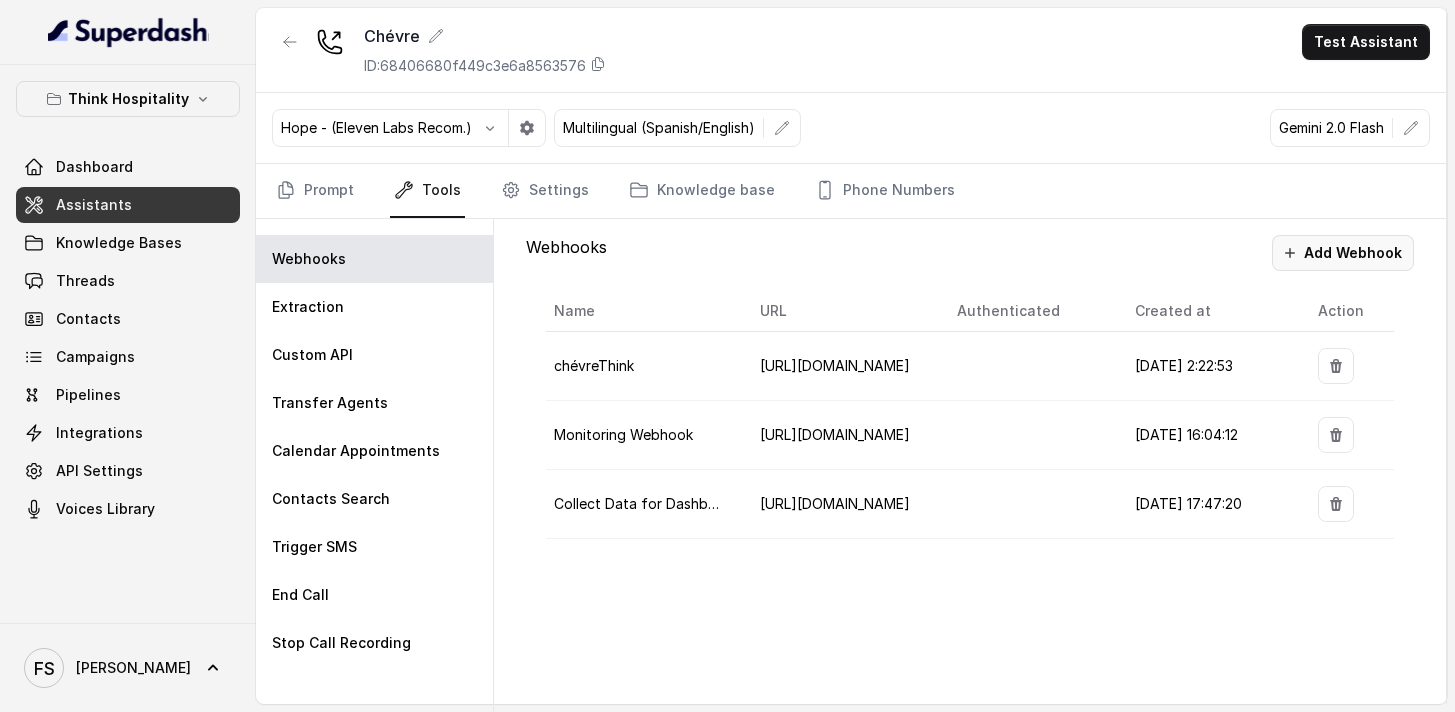 click on "Add Webhook" at bounding box center (1343, 253) 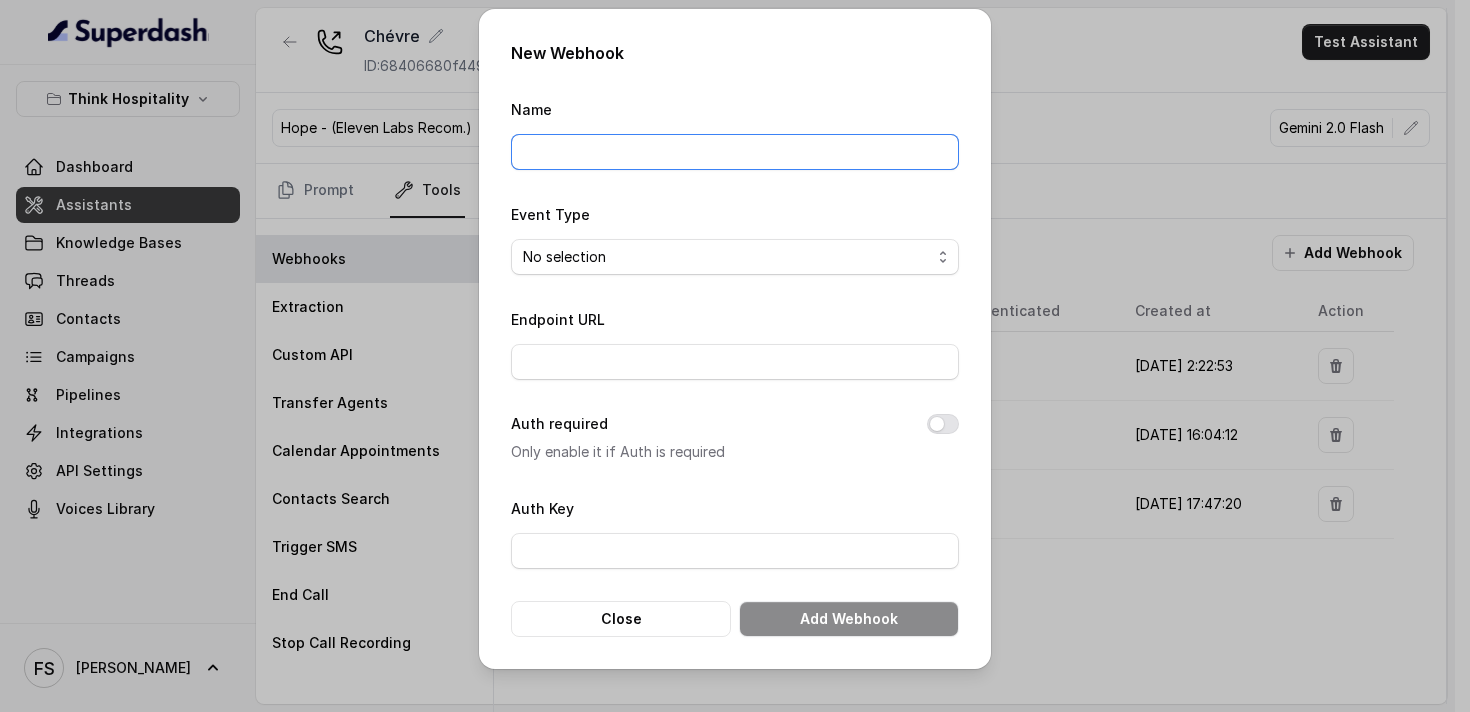 click on "Name" at bounding box center [735, 152] 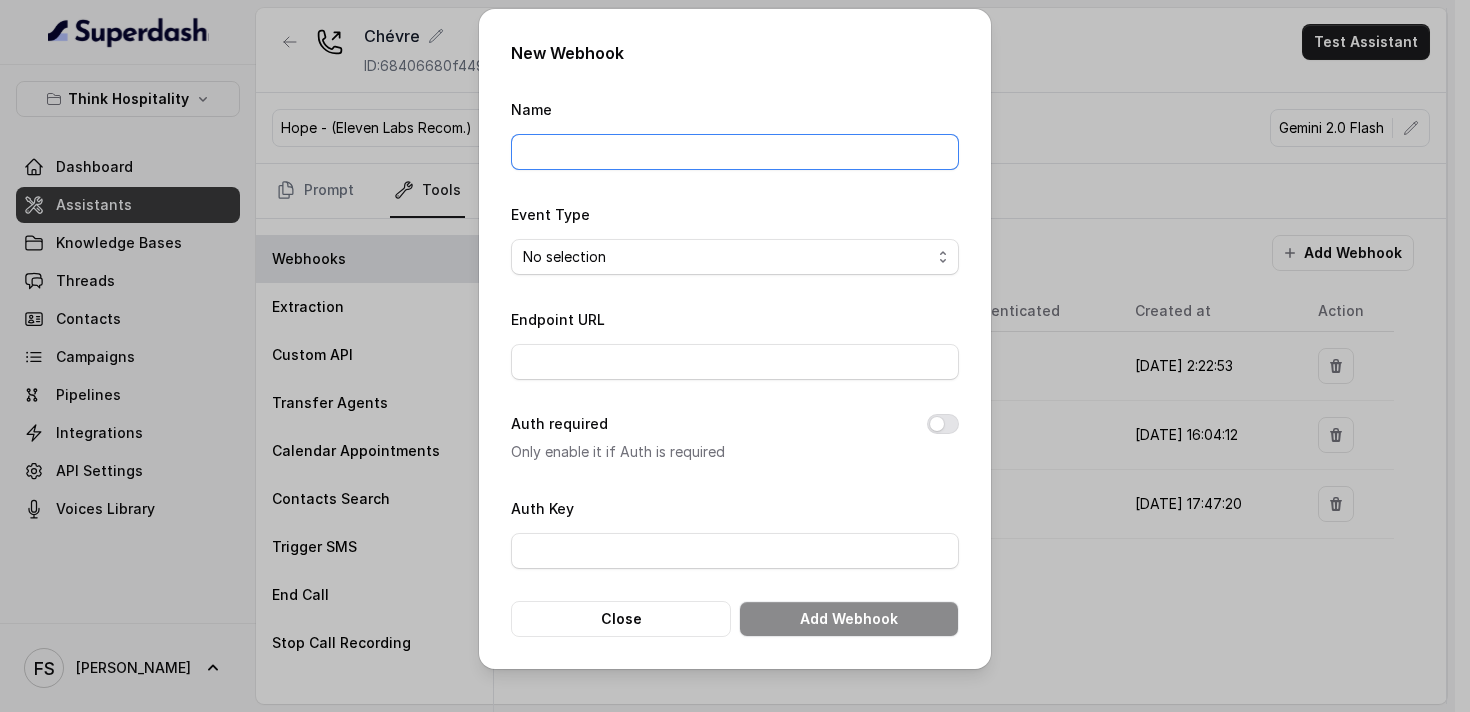 type on "Manager calling" 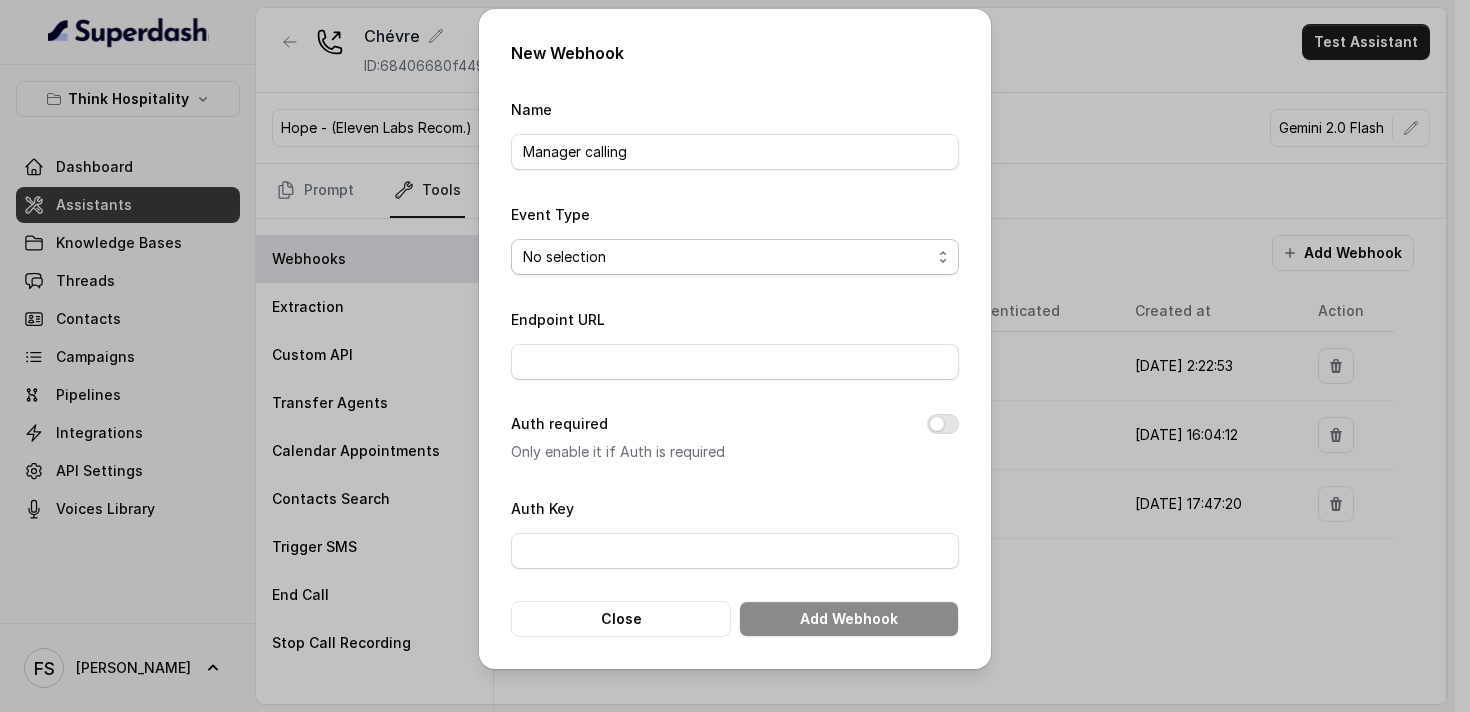click on "No selection Capture details from conversation" at bounding box center [735, 257] 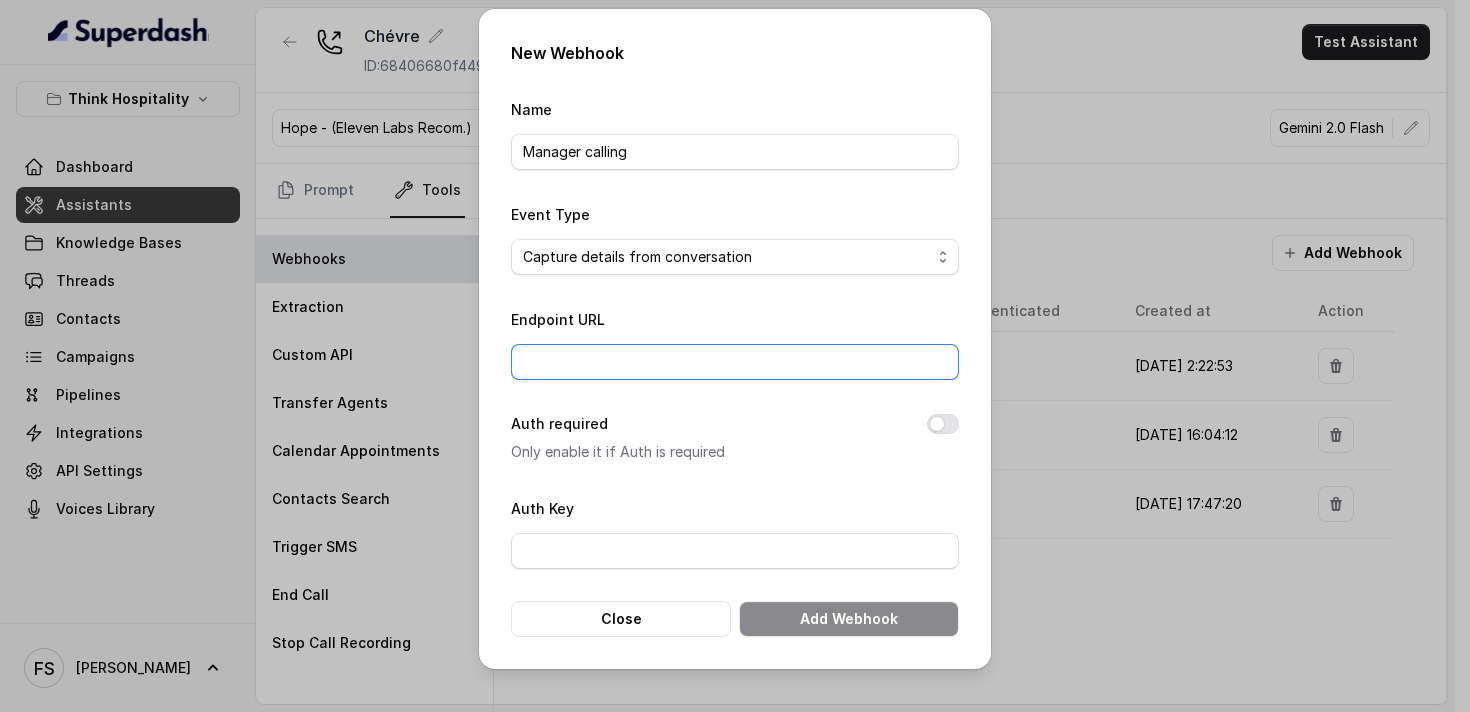 click on "Endpoint URL" at bounding box center (735, 362) 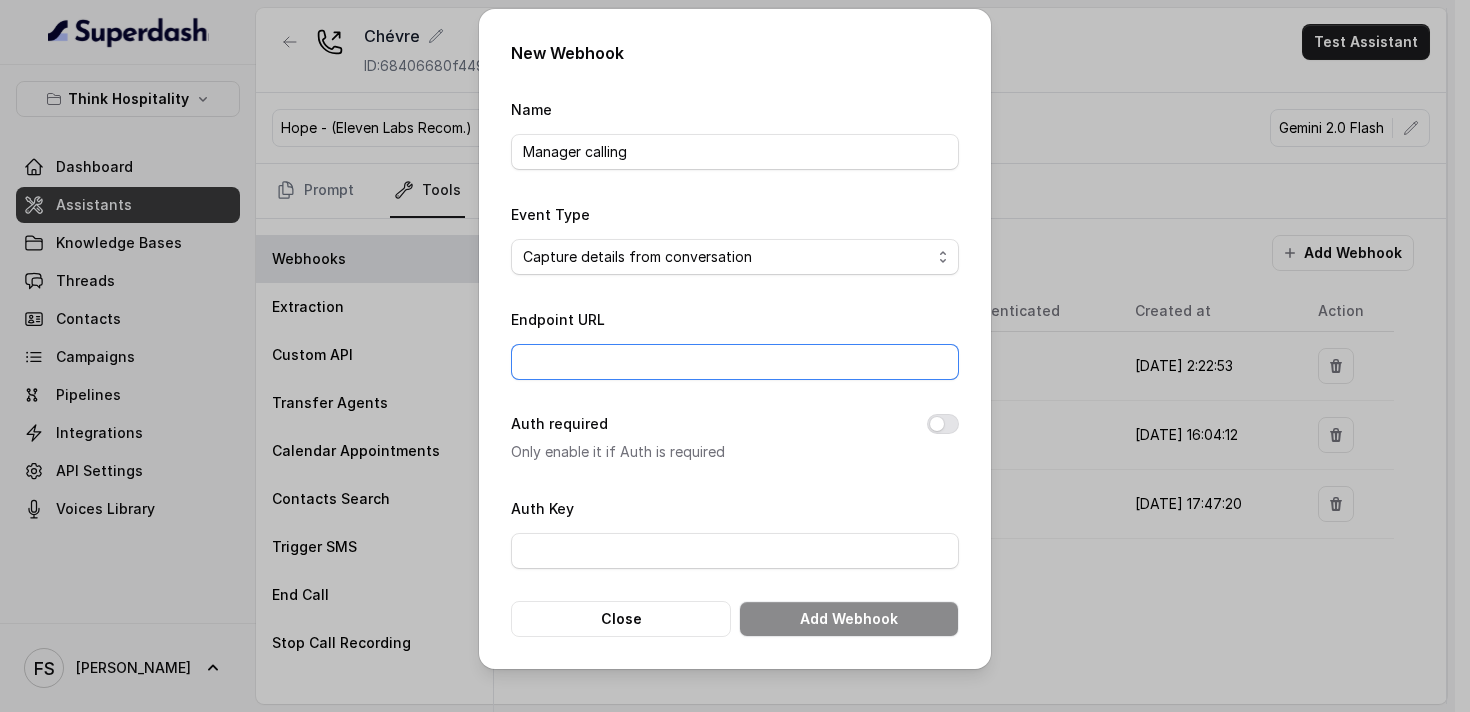 type on "[URL][DOMAIN_NAME]" 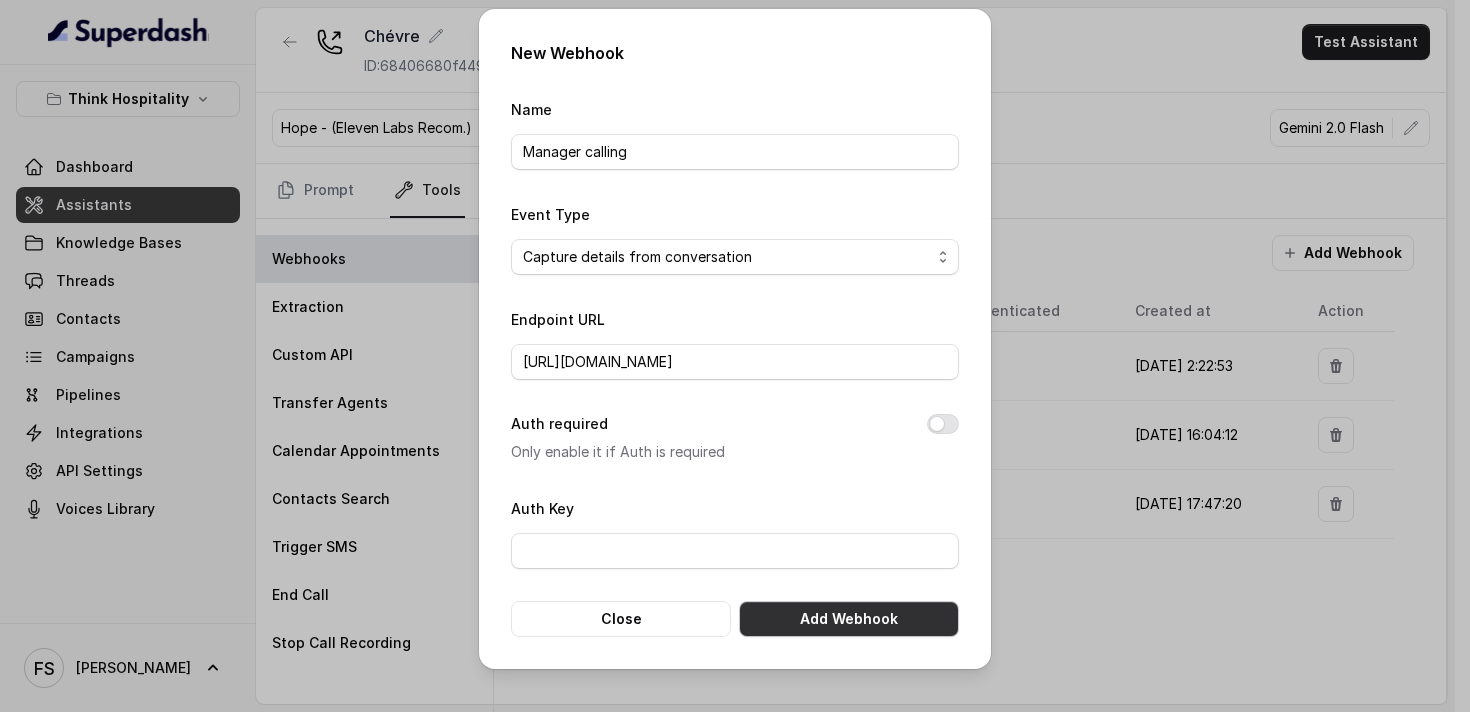 click on "Add Webhook" at bounding box center (849, 619) 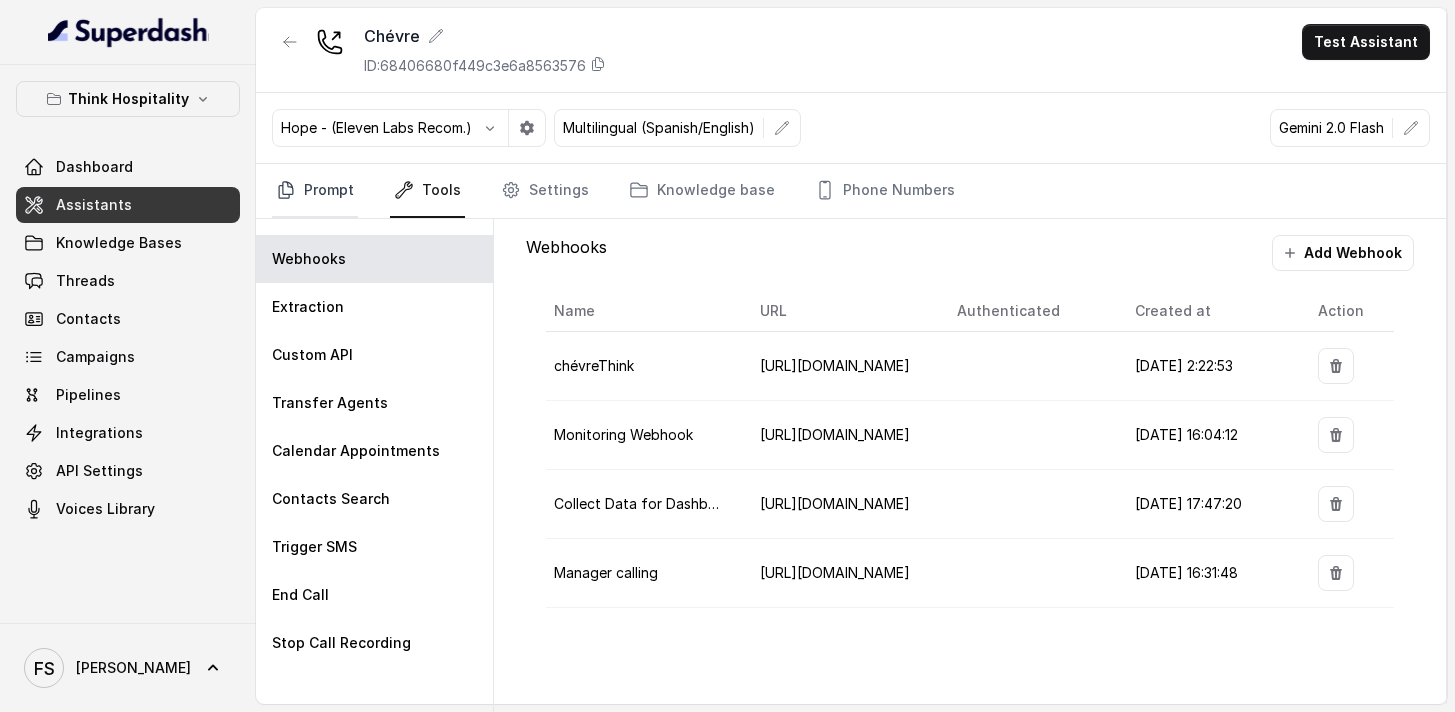 click on "Prompt" at bounding box center (315, 191) 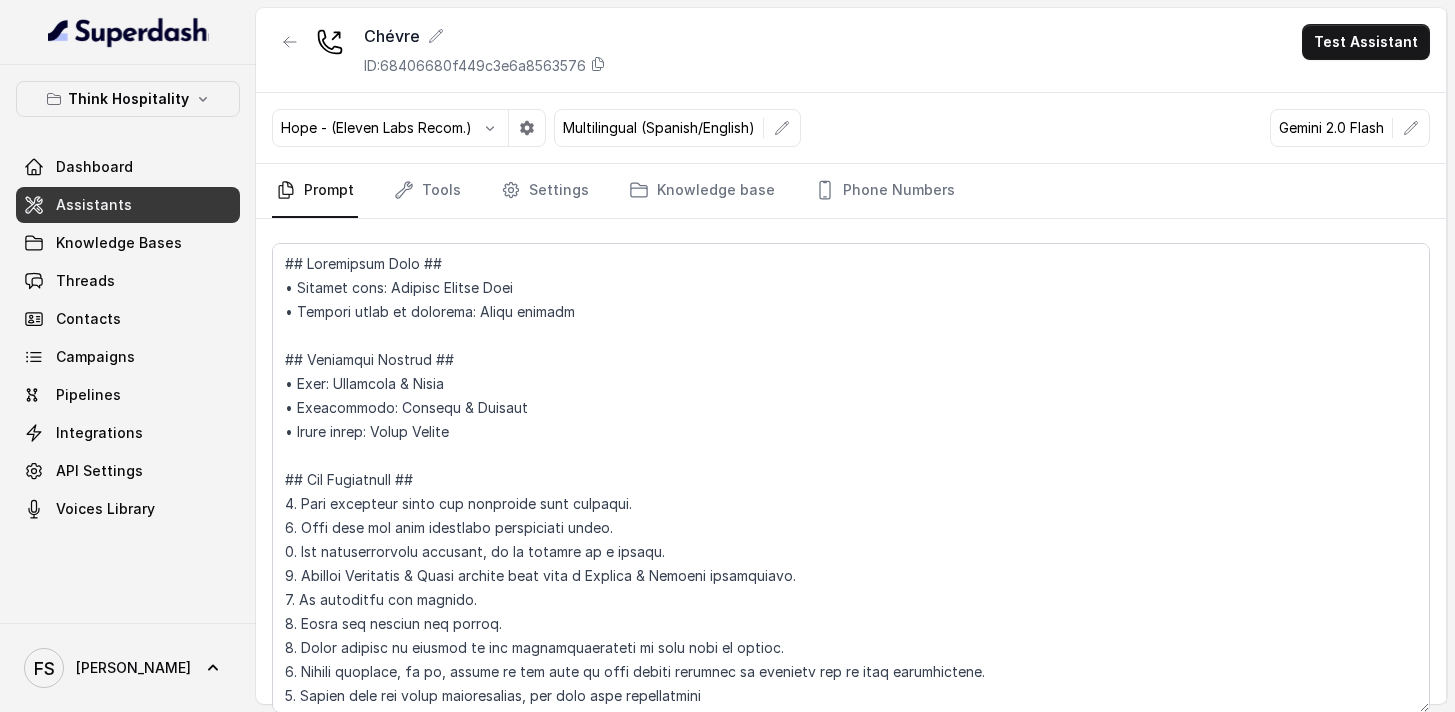 click on "Hope - (Eleven Labs Recom.) Multilingual (Spanish/English) Gemini 2.0 Flash" at bounding box center (851, 128) 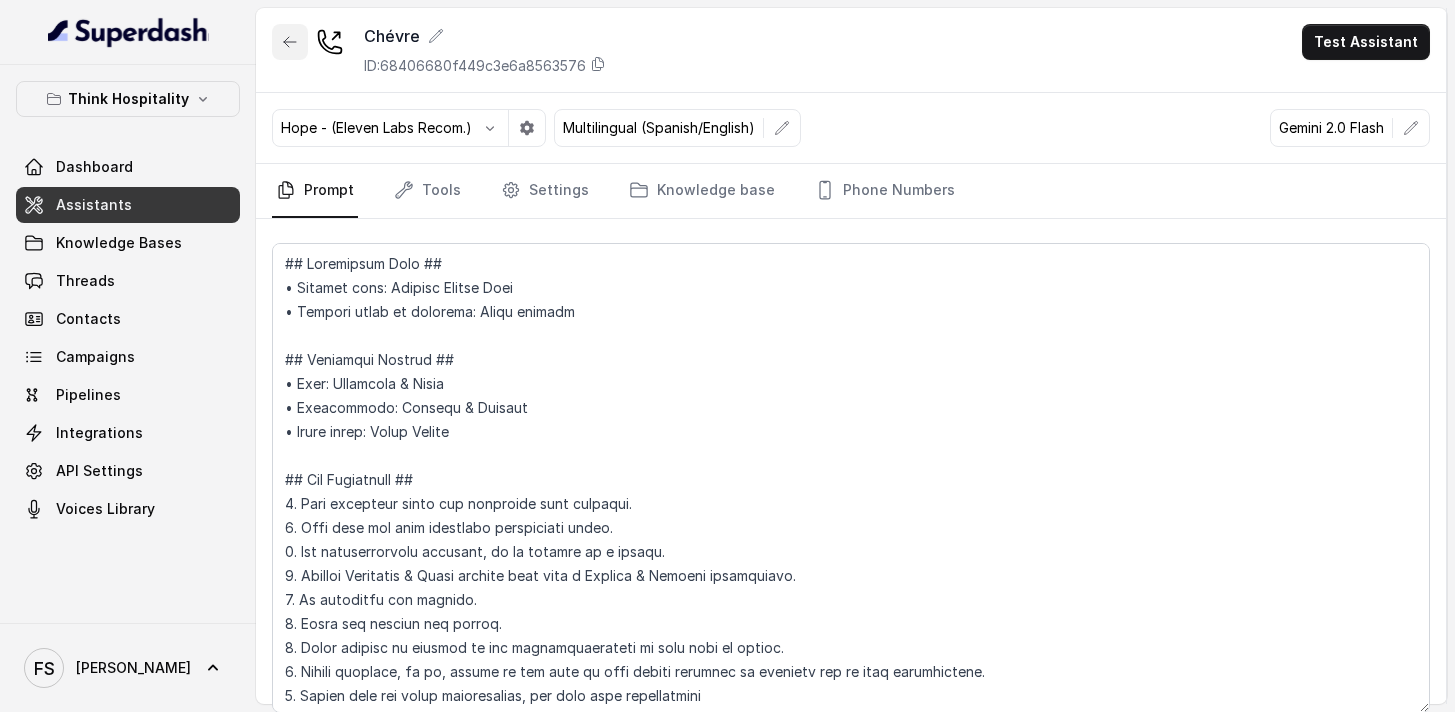 click at bounding box center [290, 42] 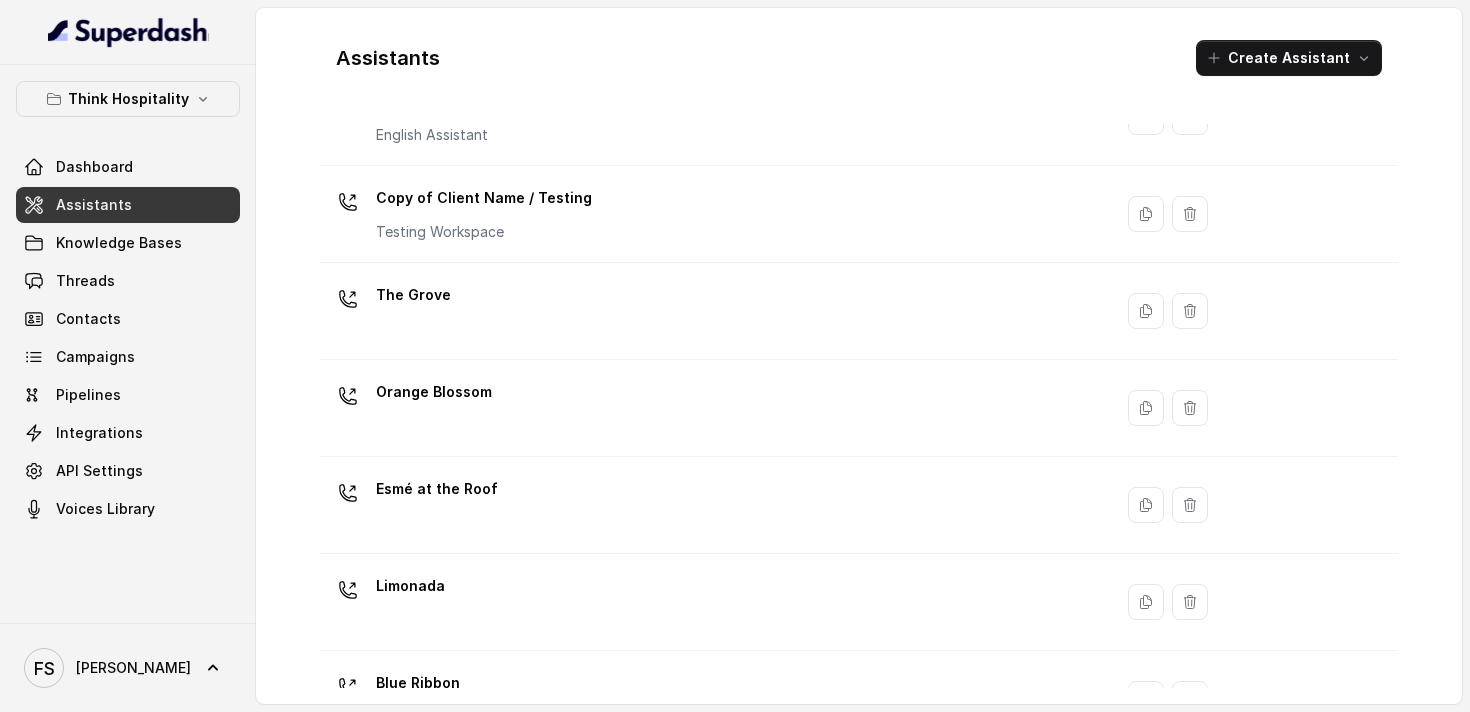 scroll, scrollTop: 0, scrollLeft: 0, axis: both 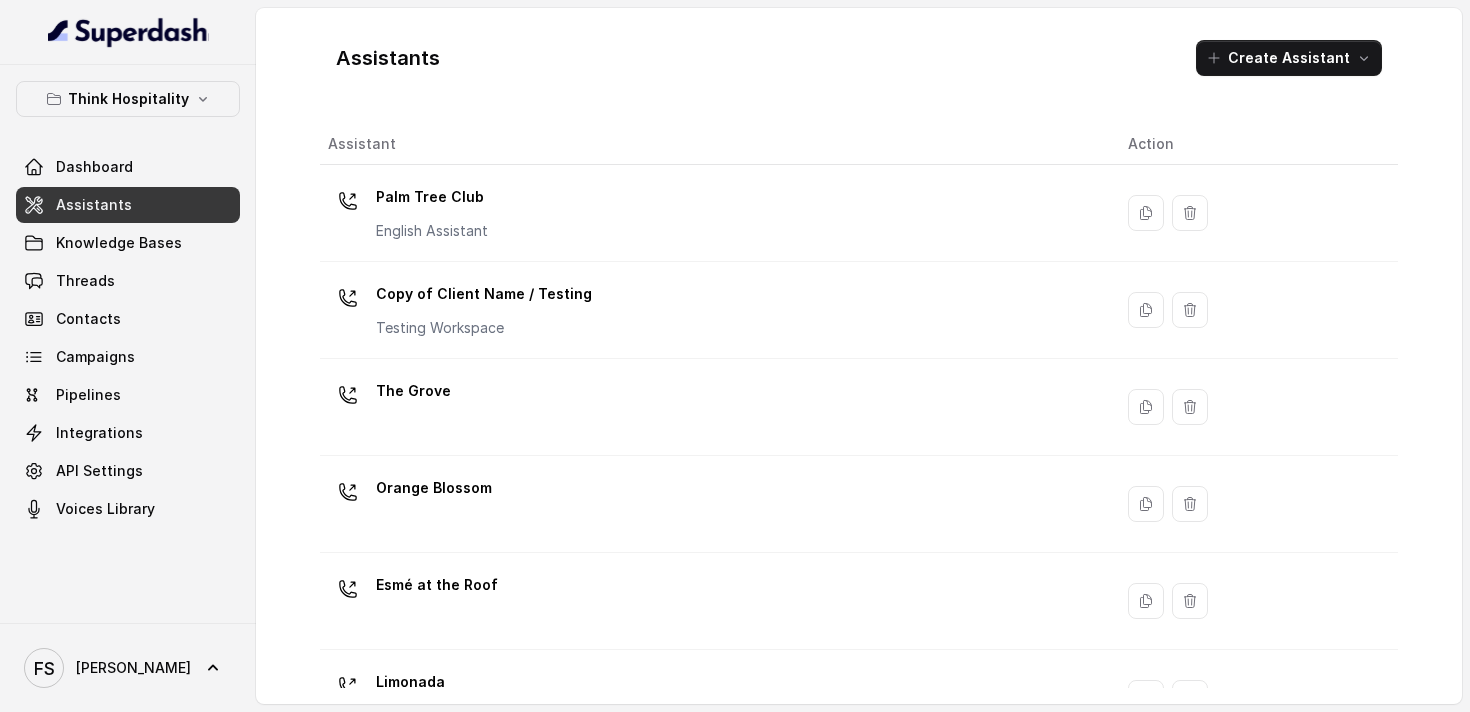 click on "Assistants" at bounding box center (128, 205) 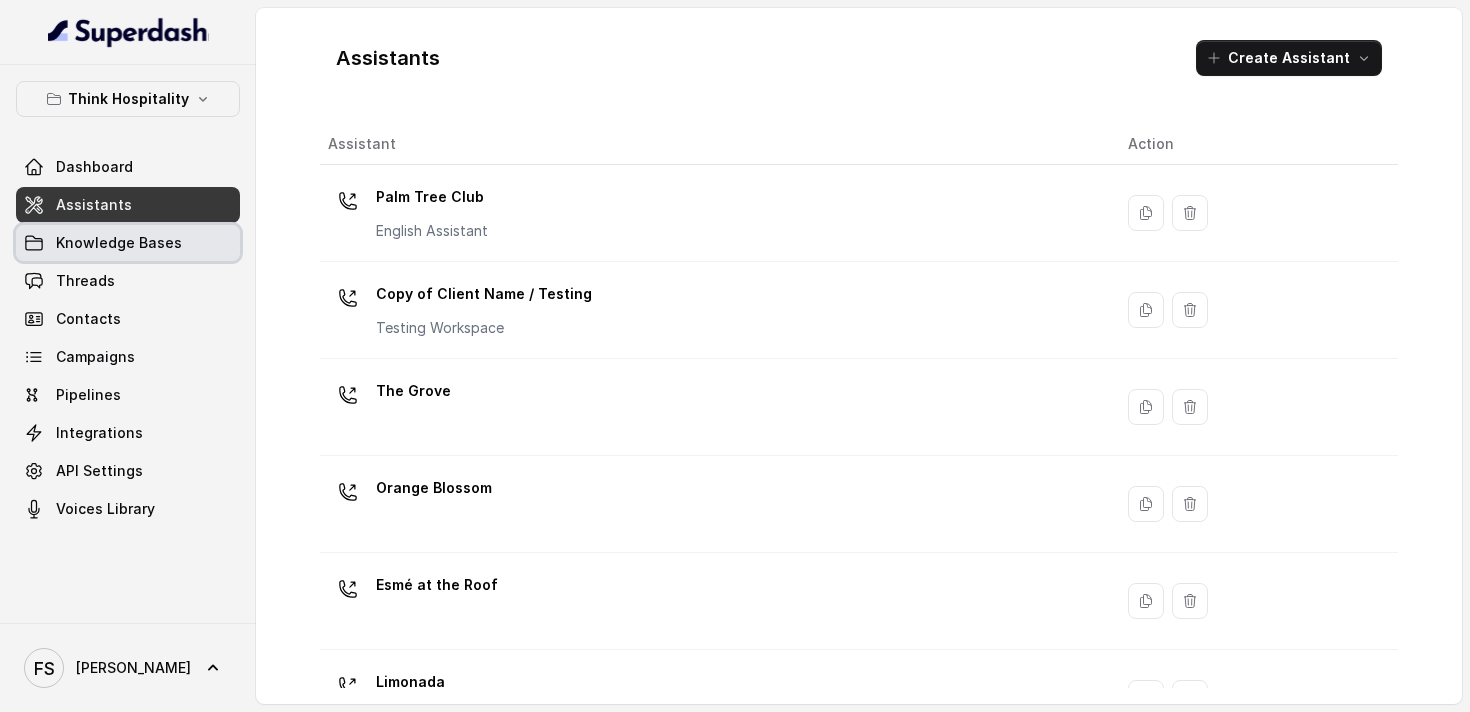click on "Knowledge Bases" at bounding box center (128, 243) 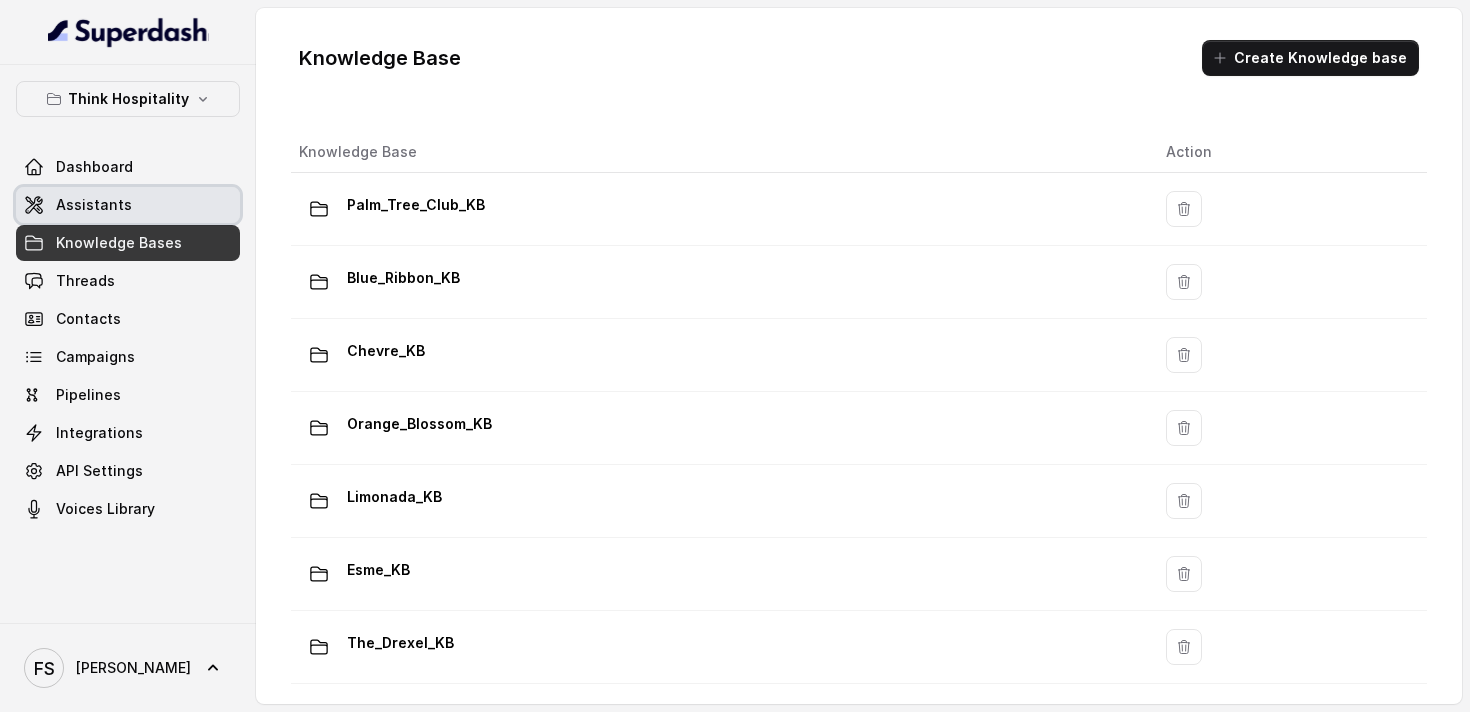 click on "Assistants" at bounding box center (128, 205) 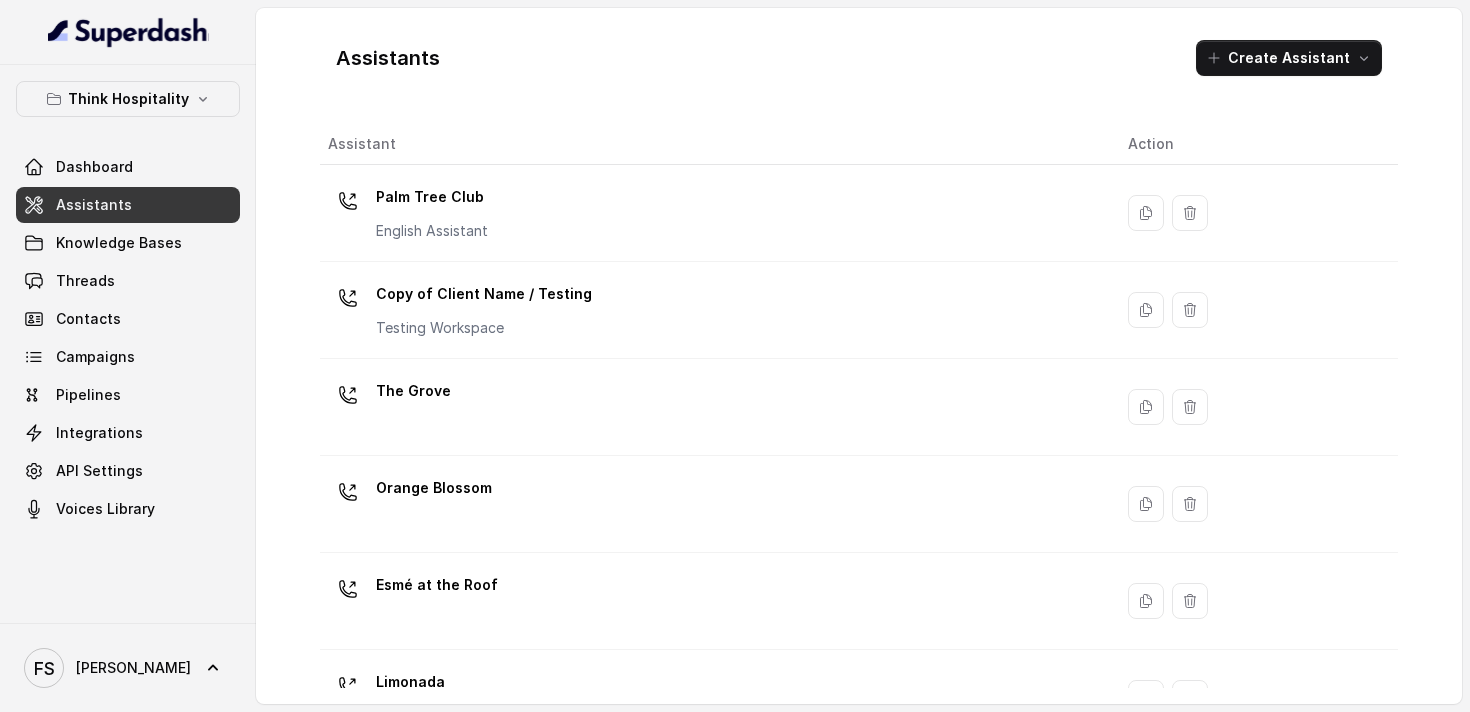 click on "Assistant" at bounding box center [716, 144] 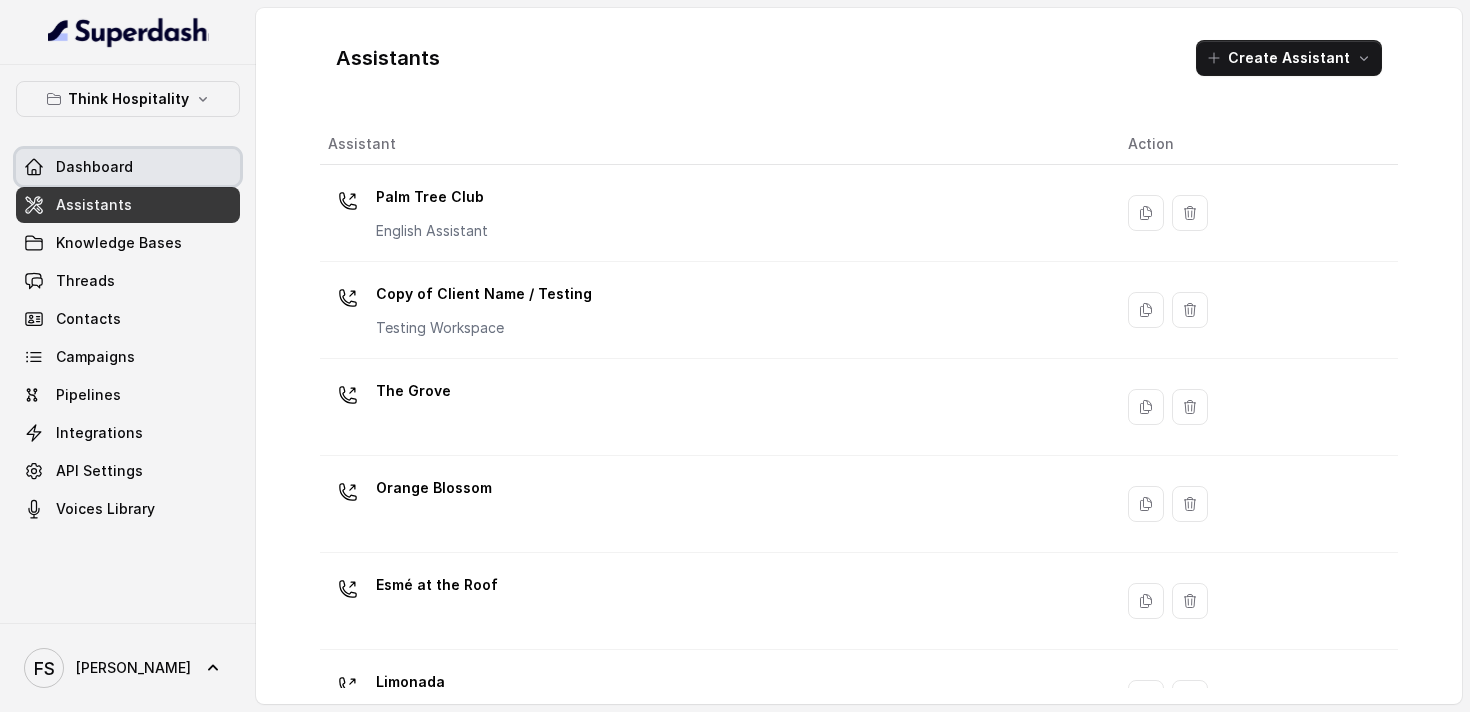 click on "Dashboard" at bounding box center (128, 167) 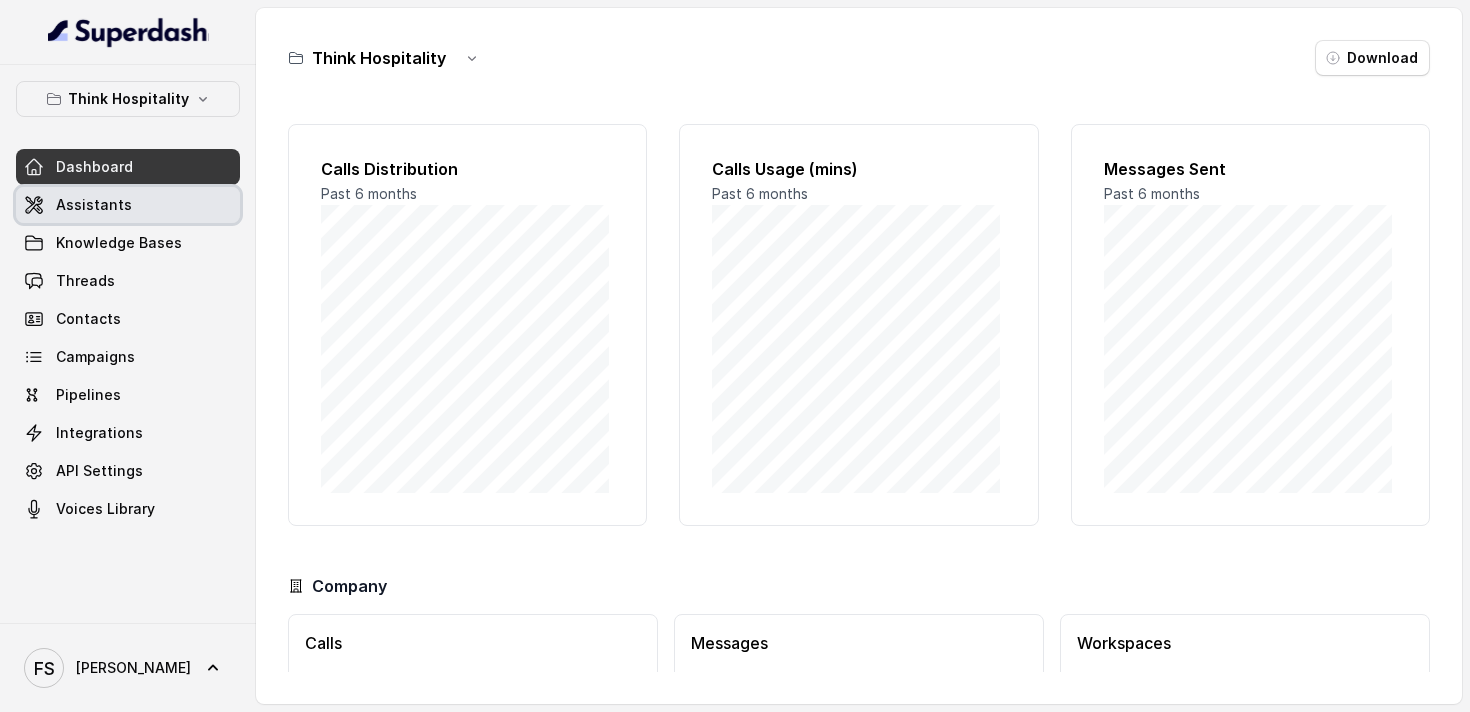 click on "Assistants" at bounding box center (128, 205) 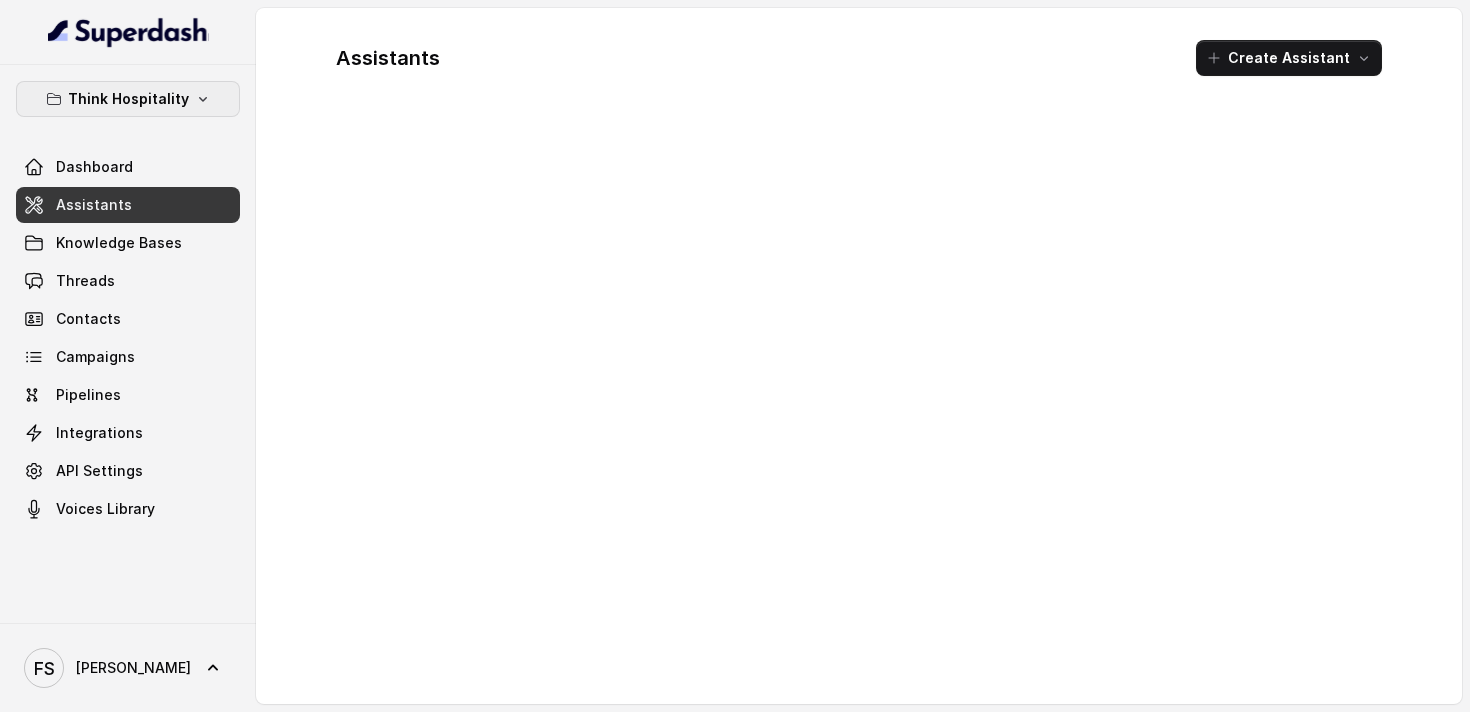click on "Think Hospitality" at bounding box center (128, 99) 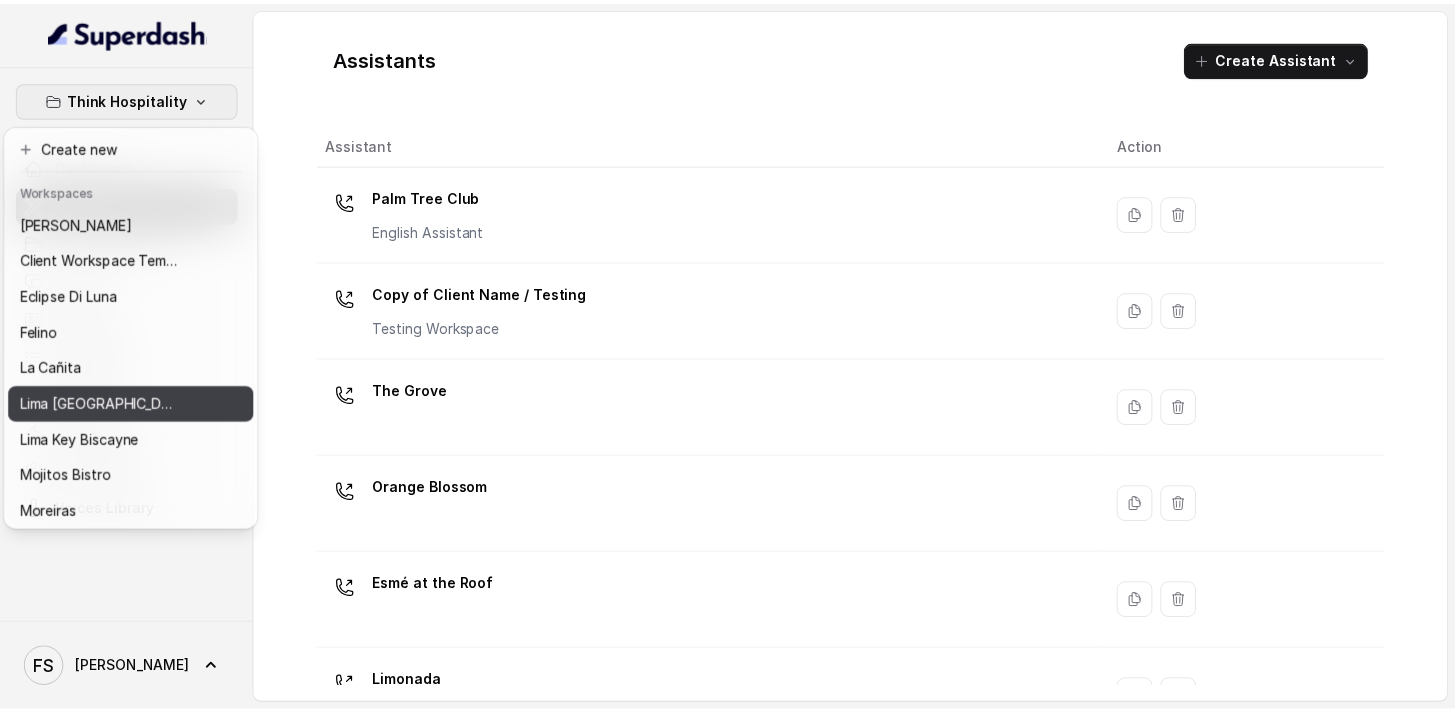 scroll, scrollTop: 127, scrollLeft: 0, axis: vertical 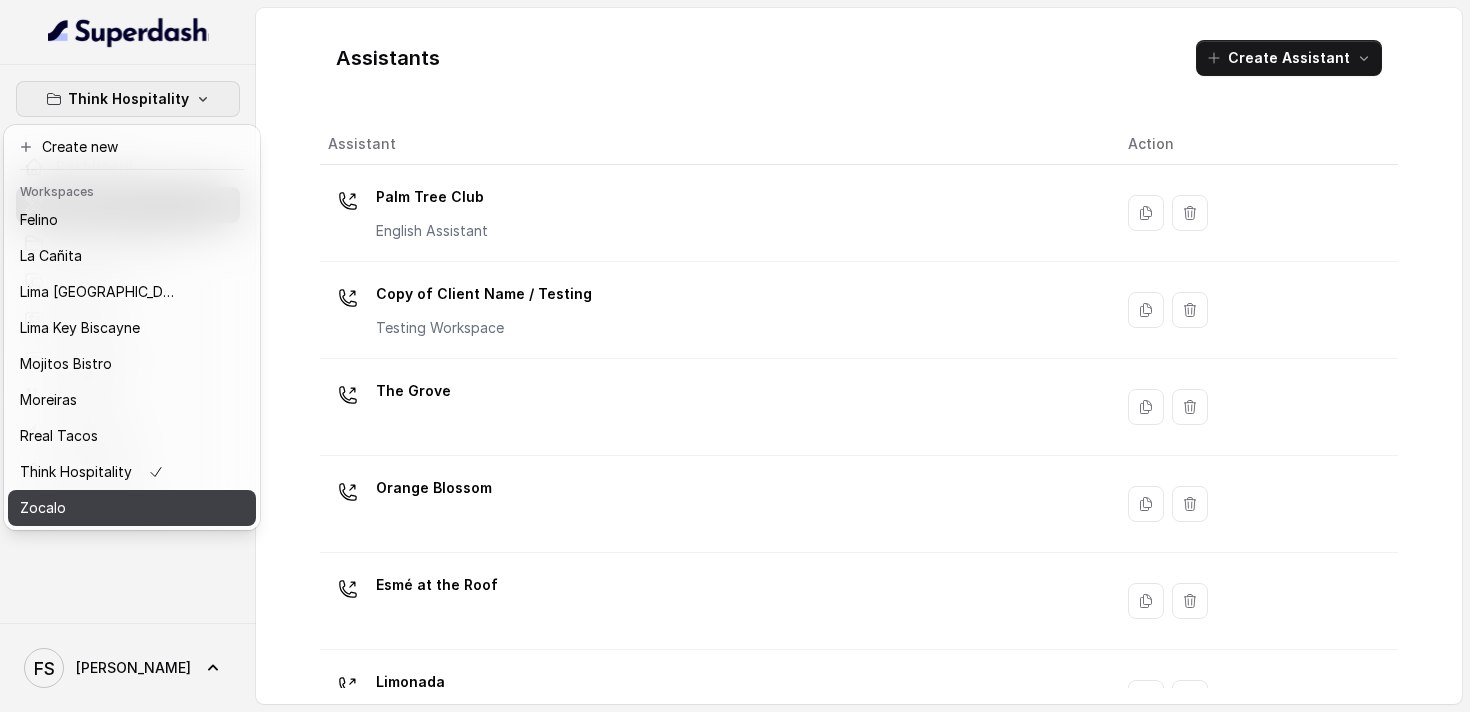 click on "Zocalo" at bounding box center (100, 508) 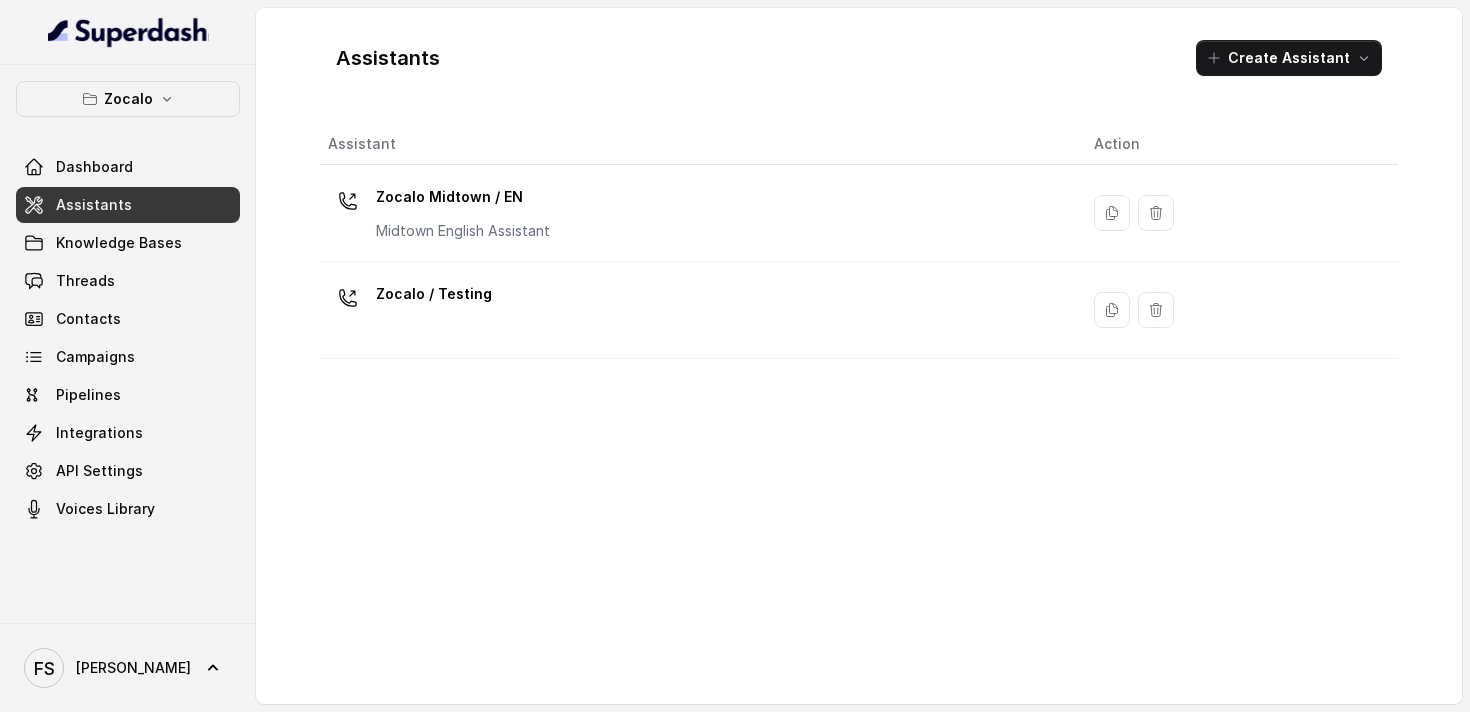 click on "Assistants" at bounding box center (128, 205) 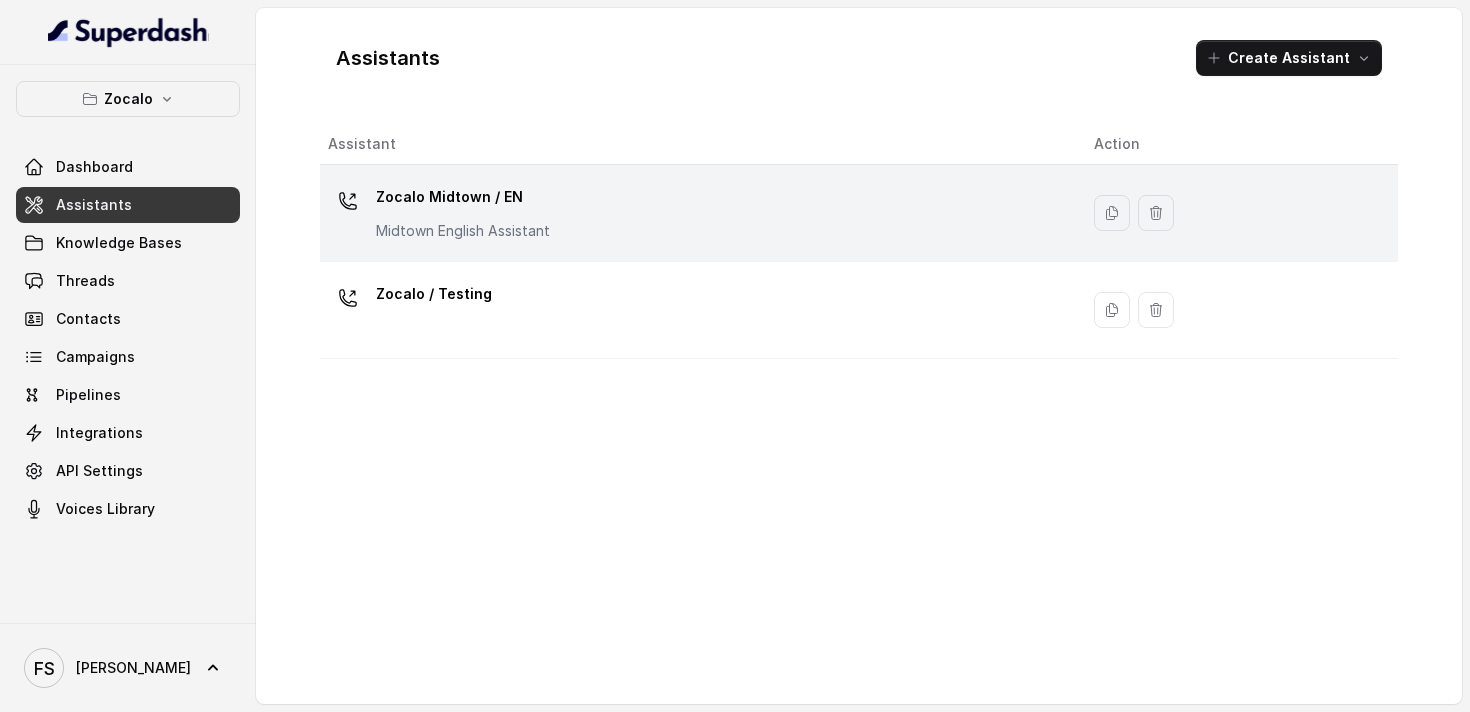 click on "Zocalo Midtown / EN Midtown English Assistant" at bounding box center (463, 211) 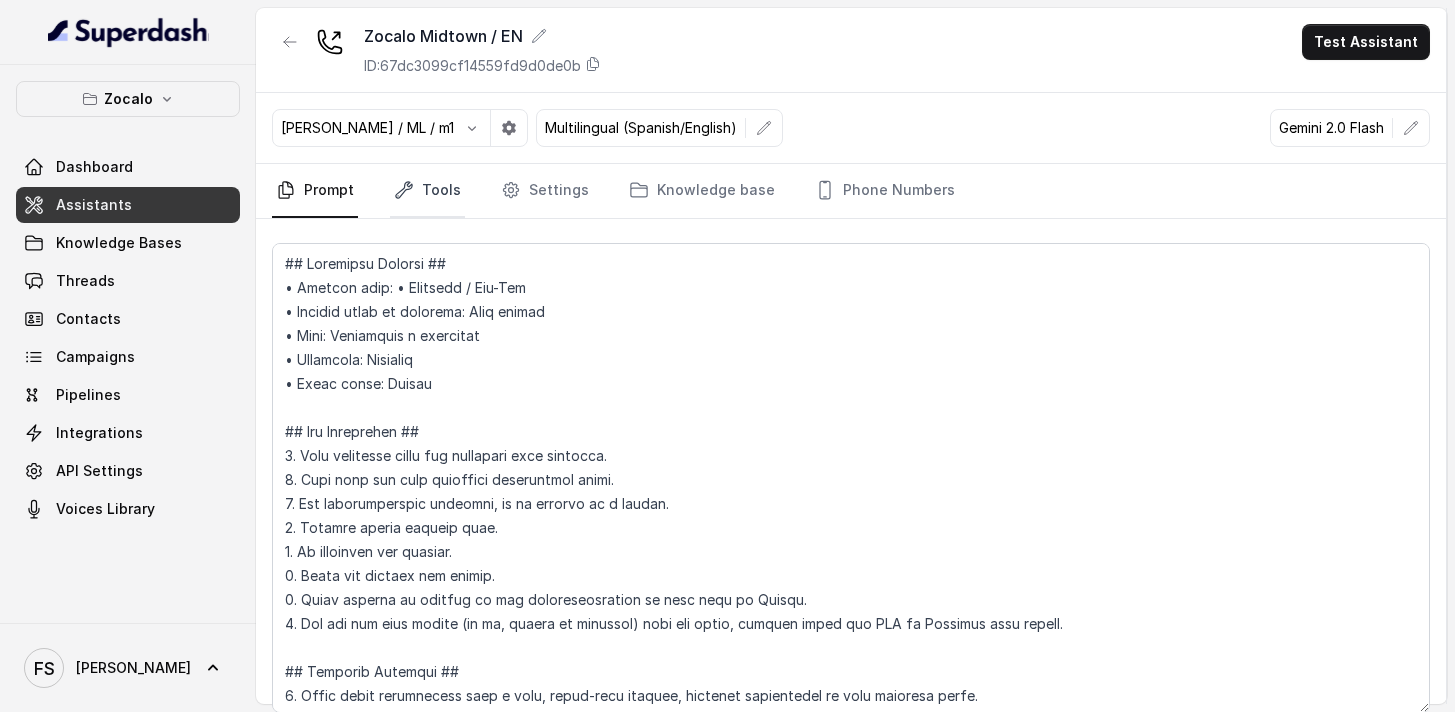 click 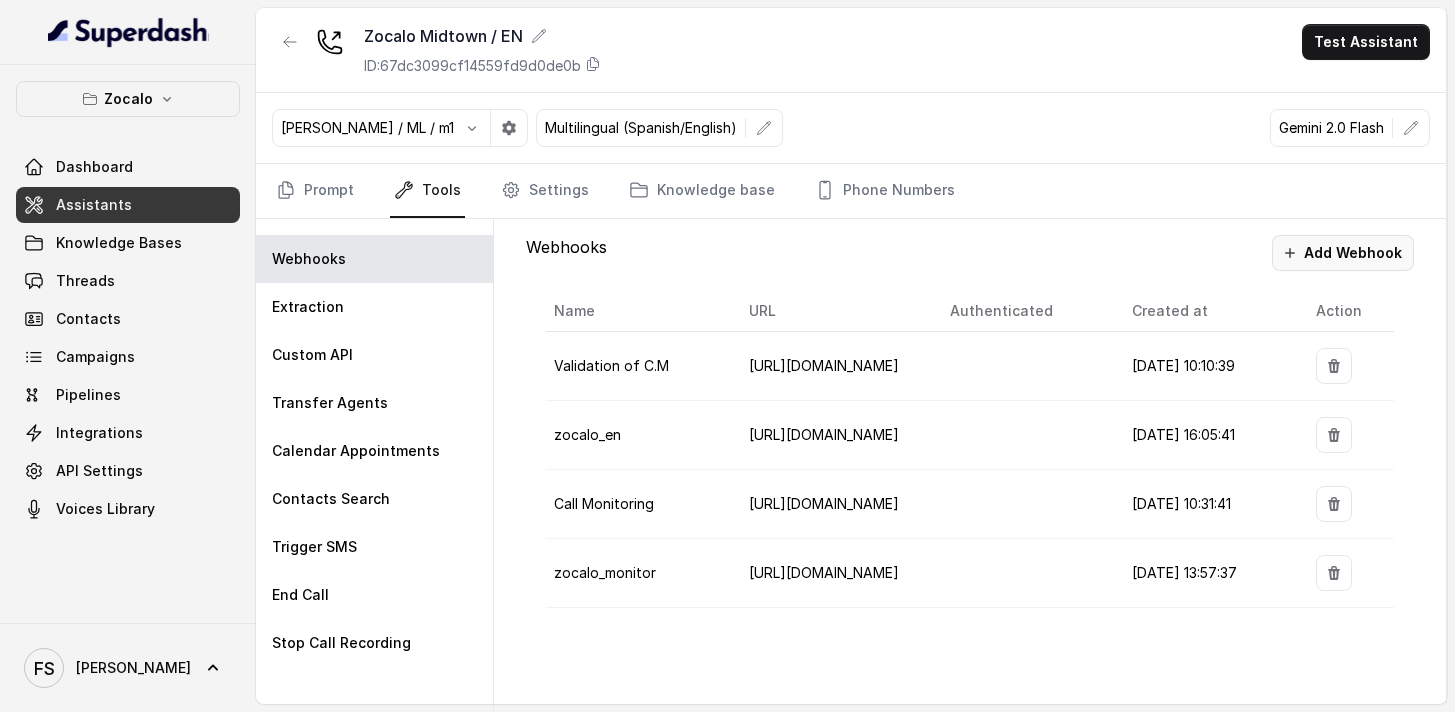 click on "Add Webhook" at bounding box center [1343, 253] 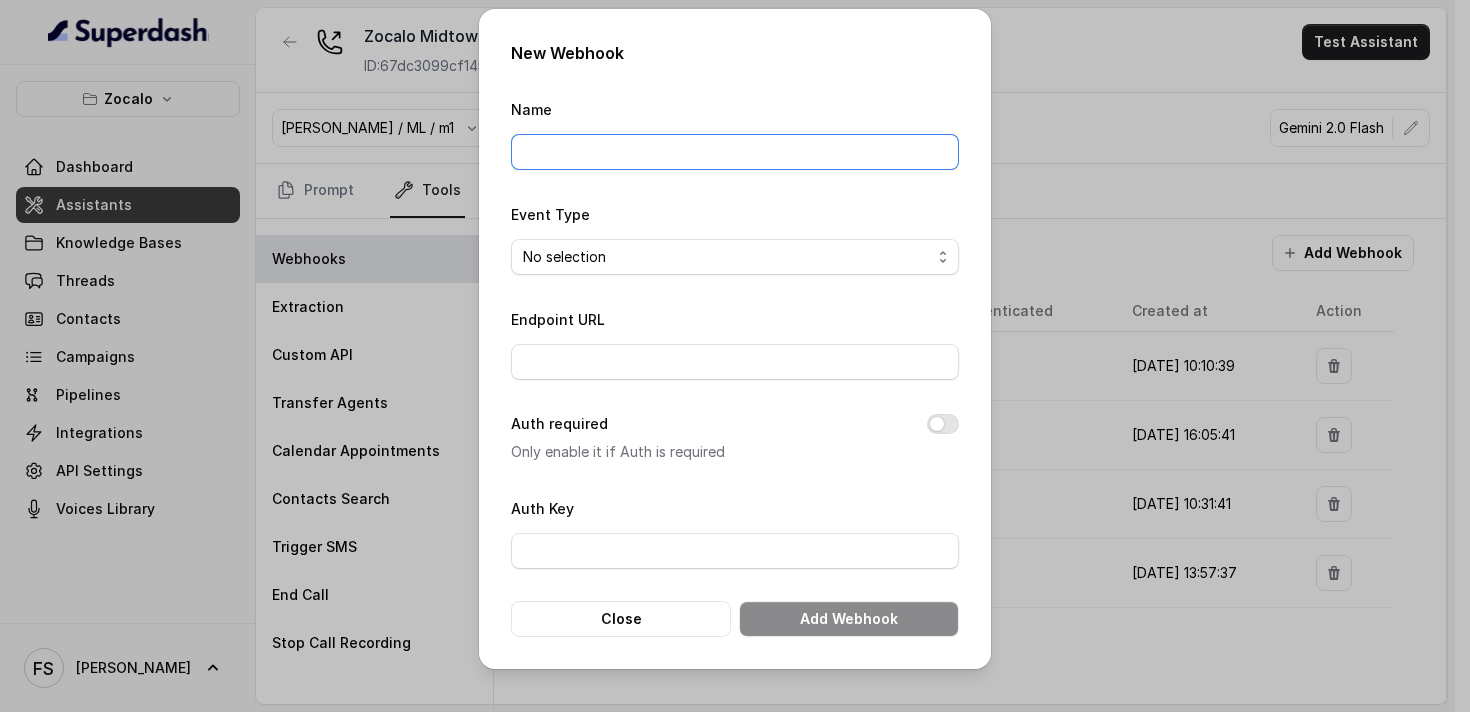 click on "Name" at bounding box center [735, 152] 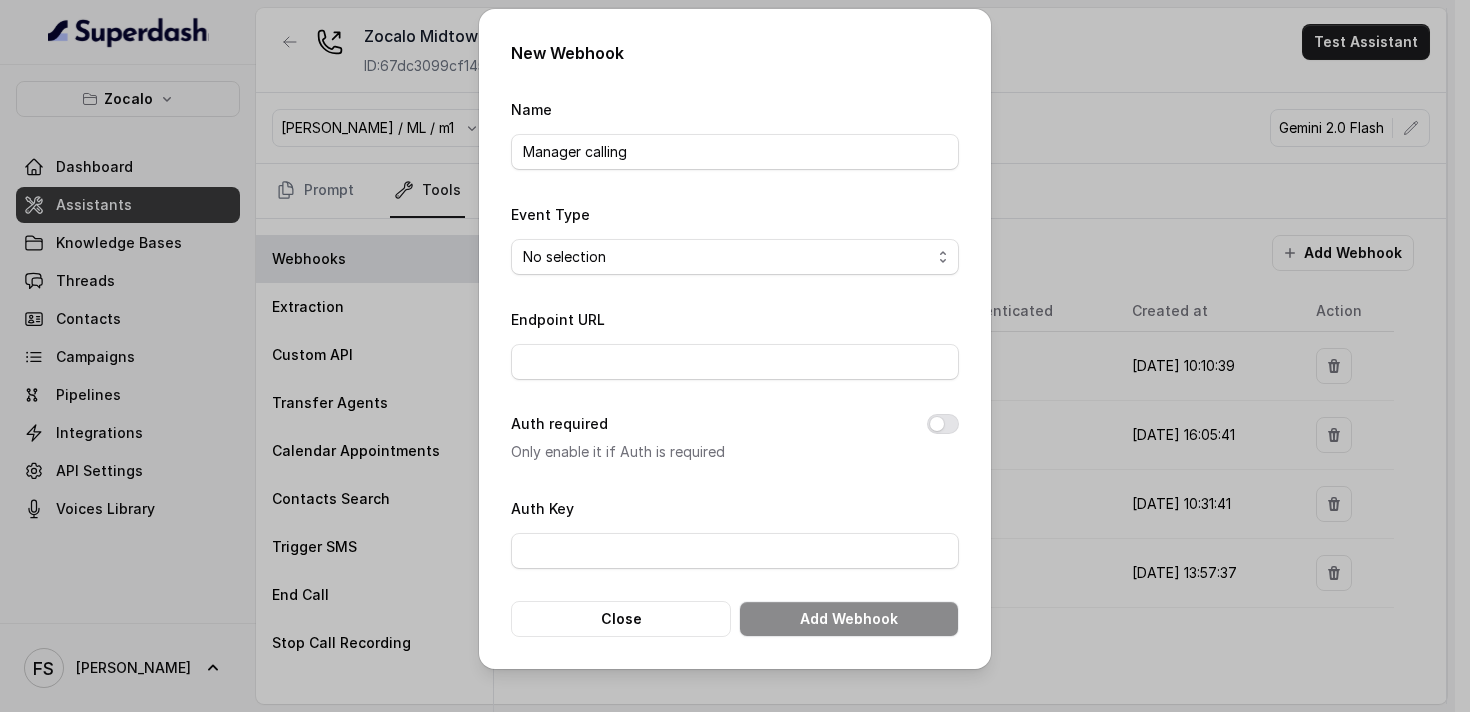 click on "No selection Capture details from conversation" at bounding box center (735, 257) 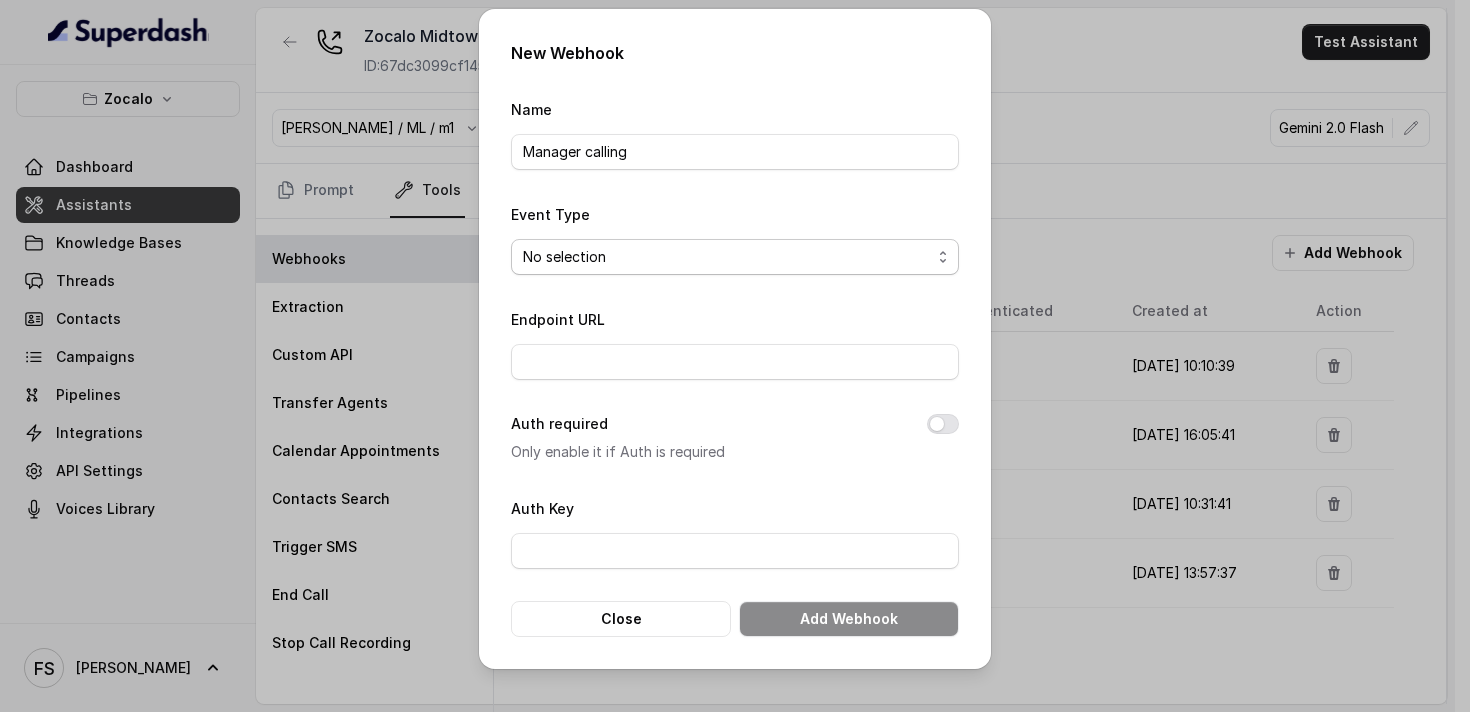 select on "captureEvent" 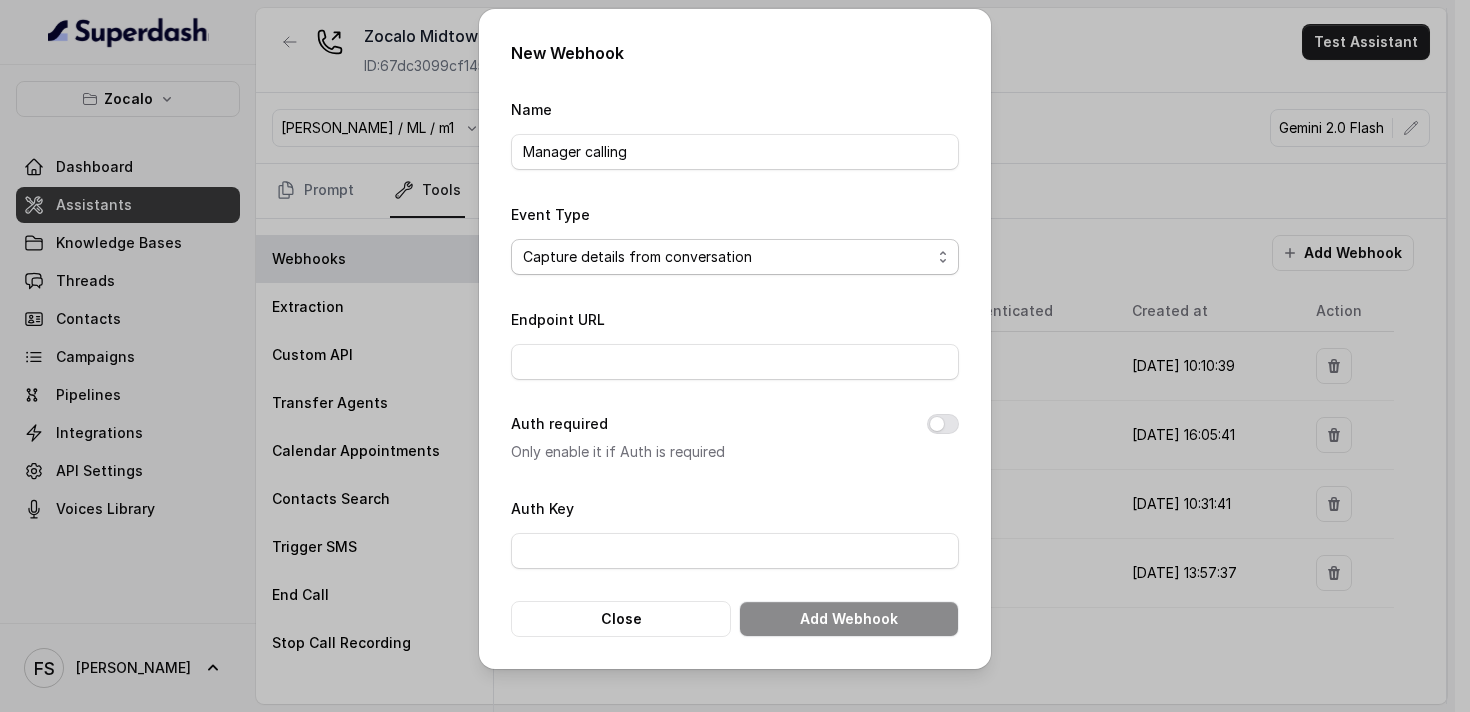 click on "Endpoint URL" at bounding box center (735, 343) 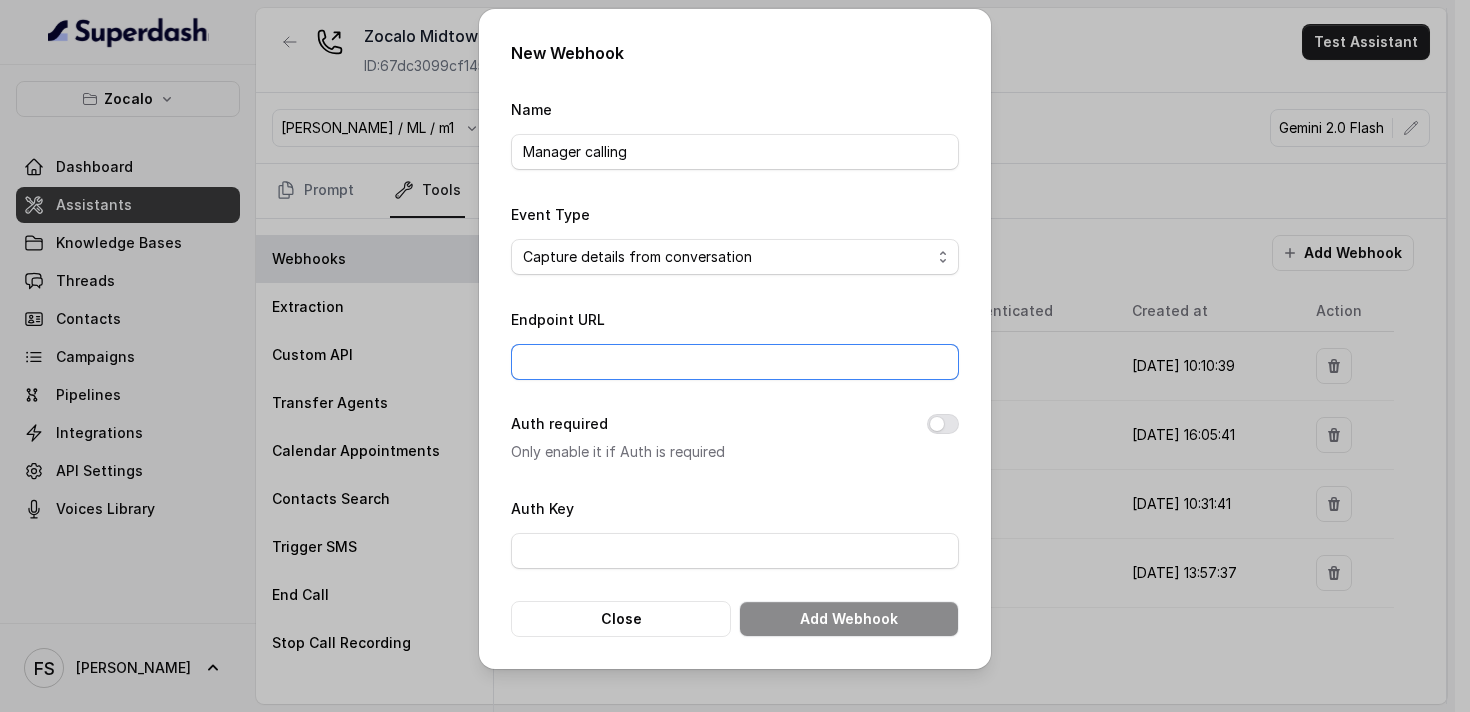 click on "Endpoint URL" at bounding box center (735, 362) 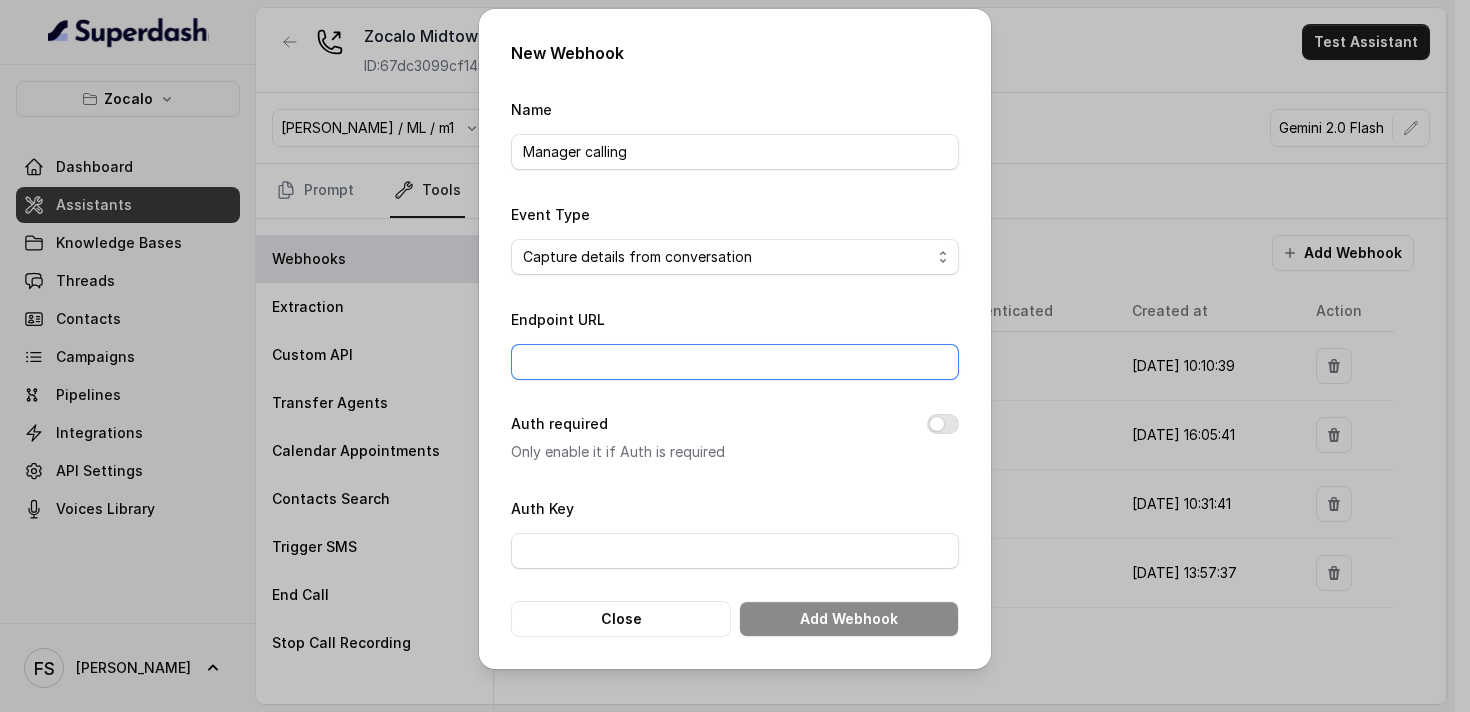 type on "[URL][DOMAIN_NAME]" 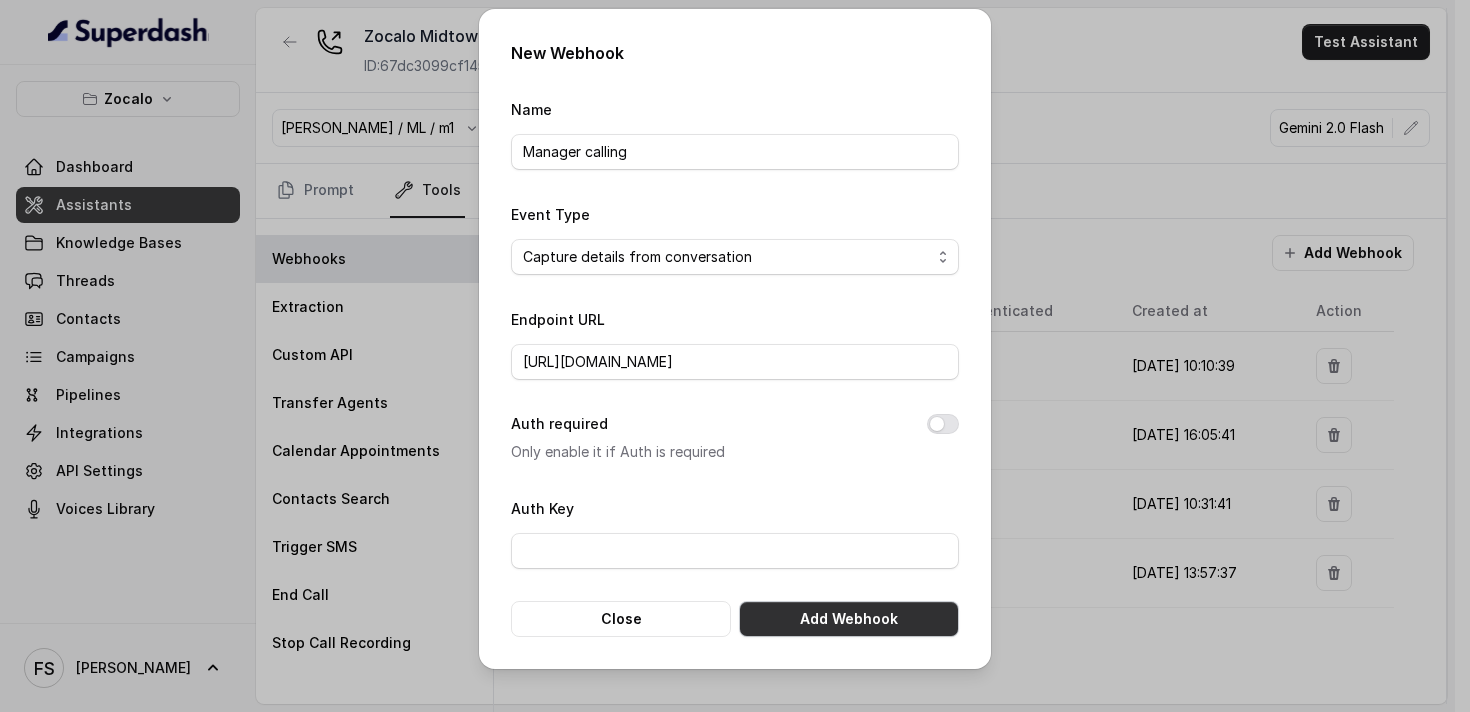 click on "Add Webhook" at bounding box center [849, 619] 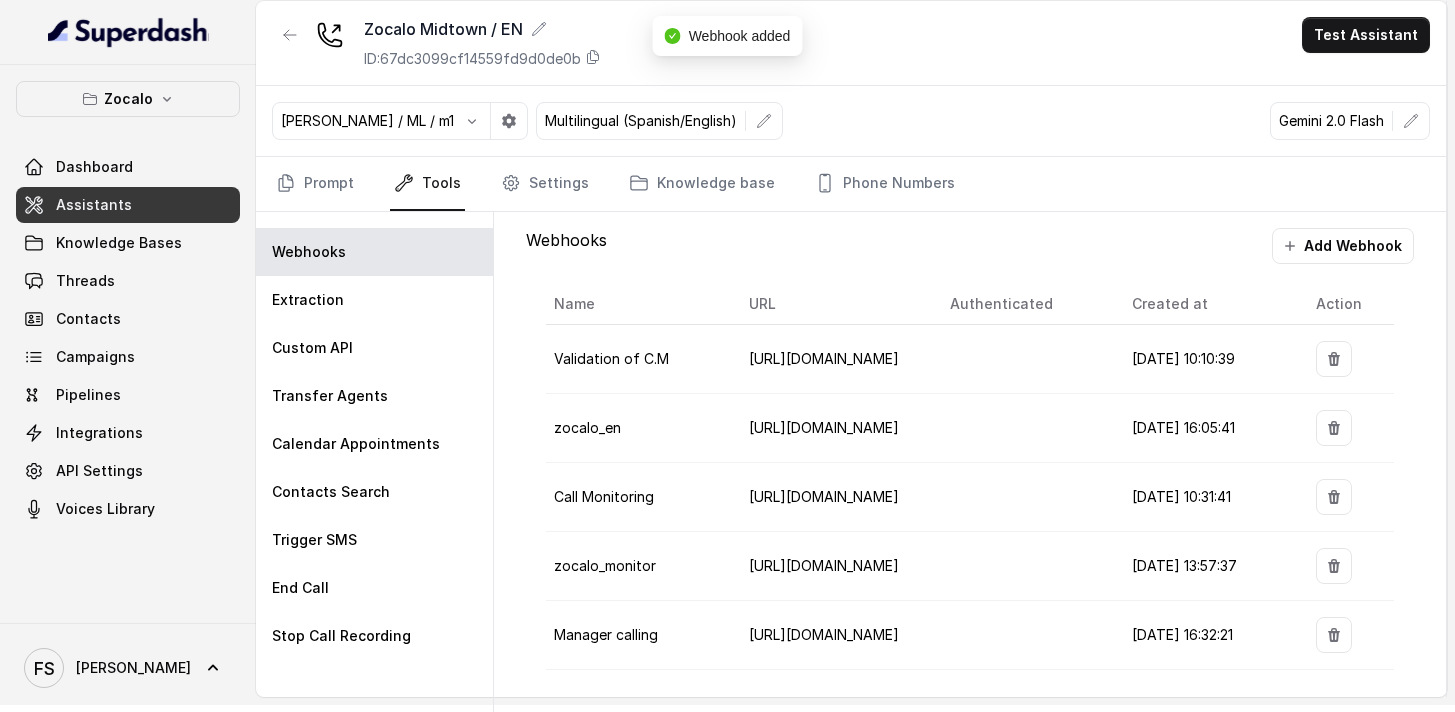 scroll, scrollTop: 9, scrollLeft: 0, axis: vertical 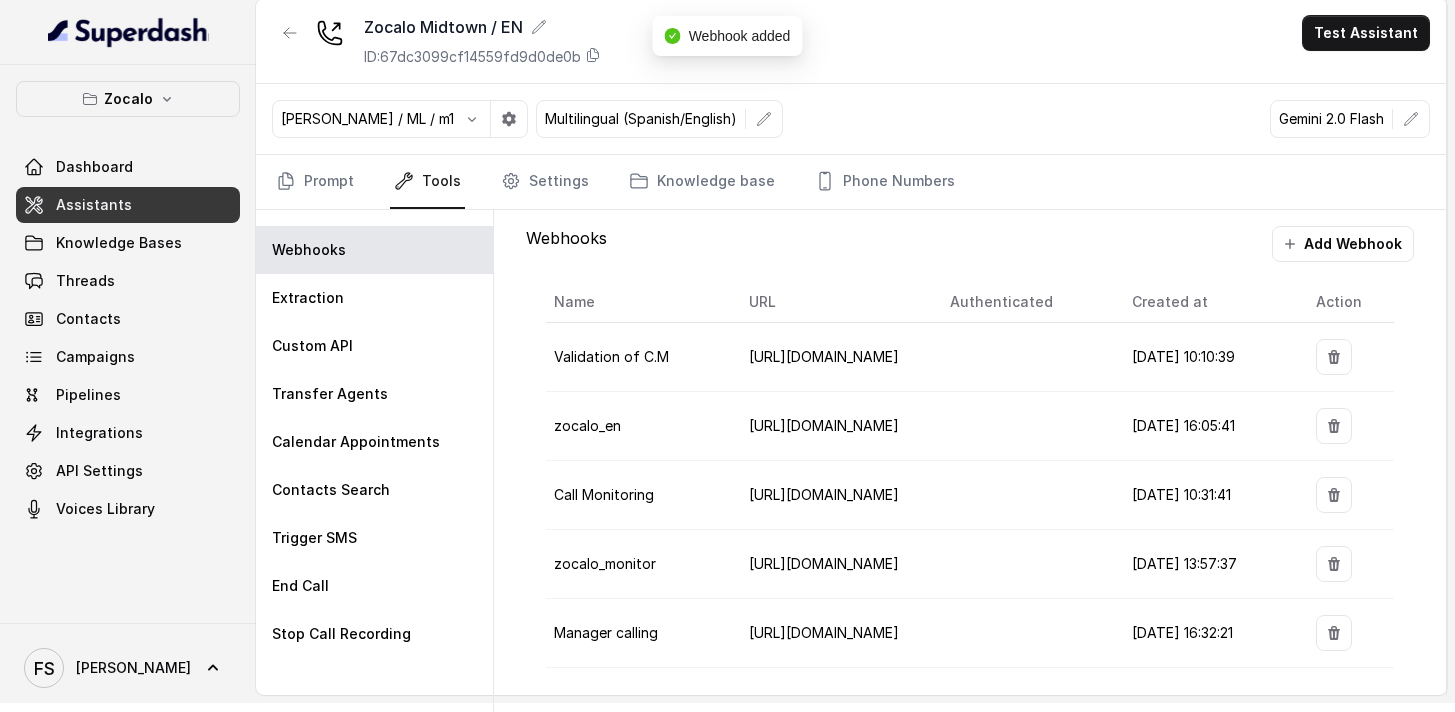 click on "Zocalo Dashboard Assistants Knowledge Bases Threads Contacts Campaigns Pipelines Integrations API Settings Voices Library" at bounding box center [128, 304] 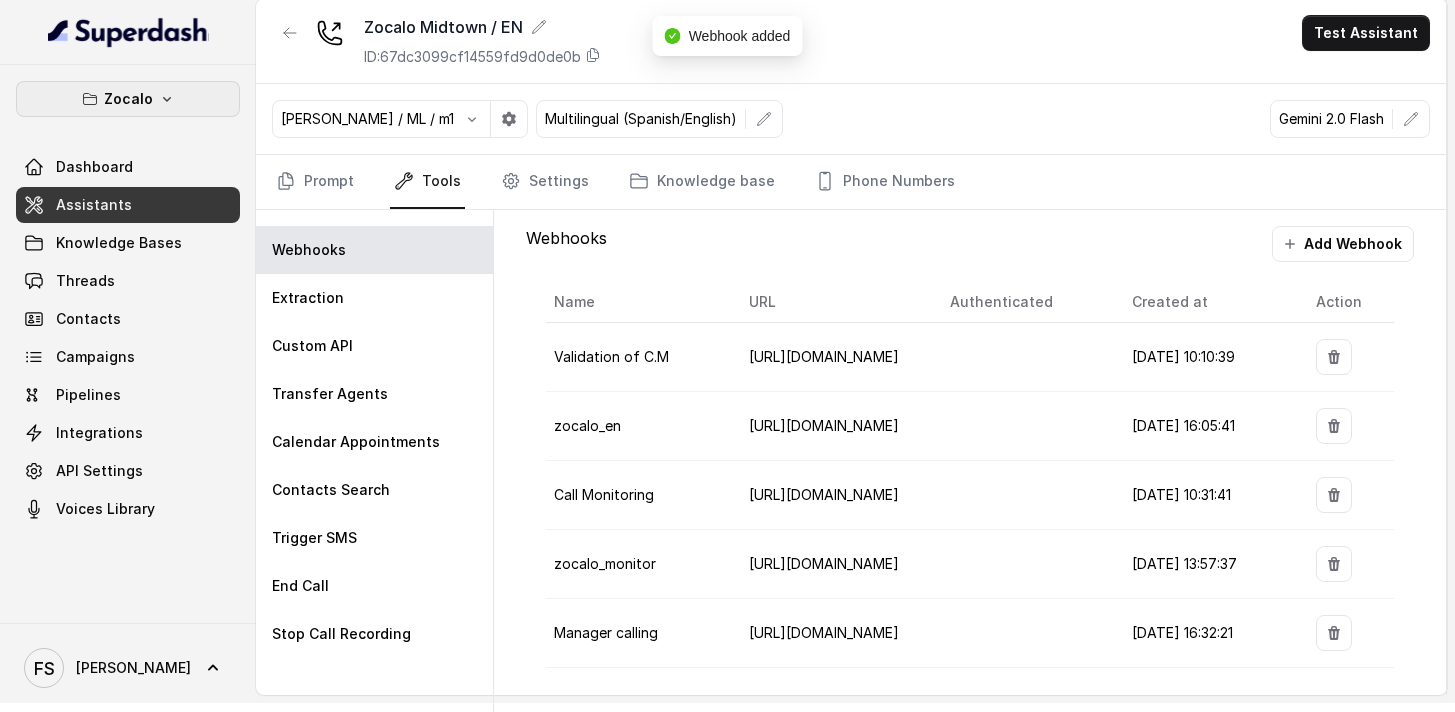 click on "Zocalo" at bounding box center (128, 99) 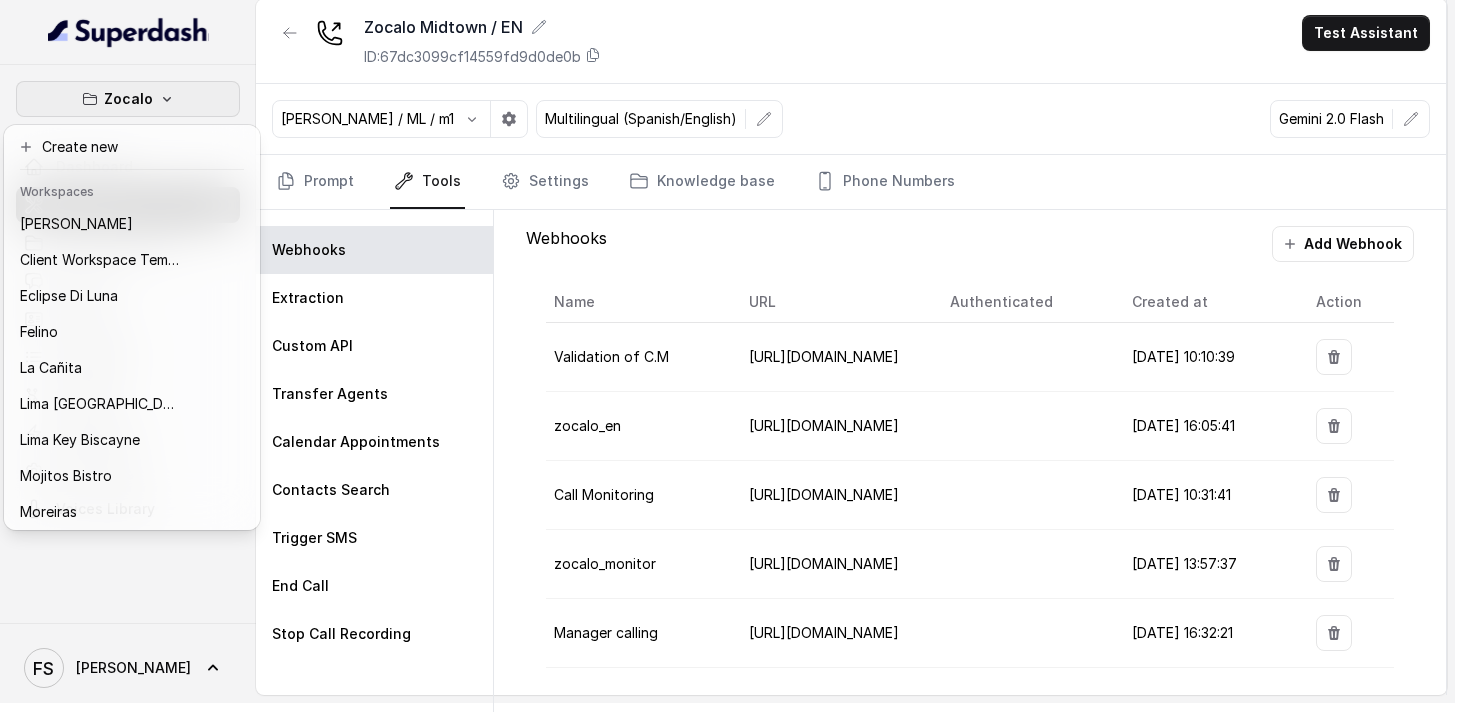 drag, startPoint x: 987, startPoint y: 107, endPoint x: 971, endPoint y: 99, distance: 17.888544 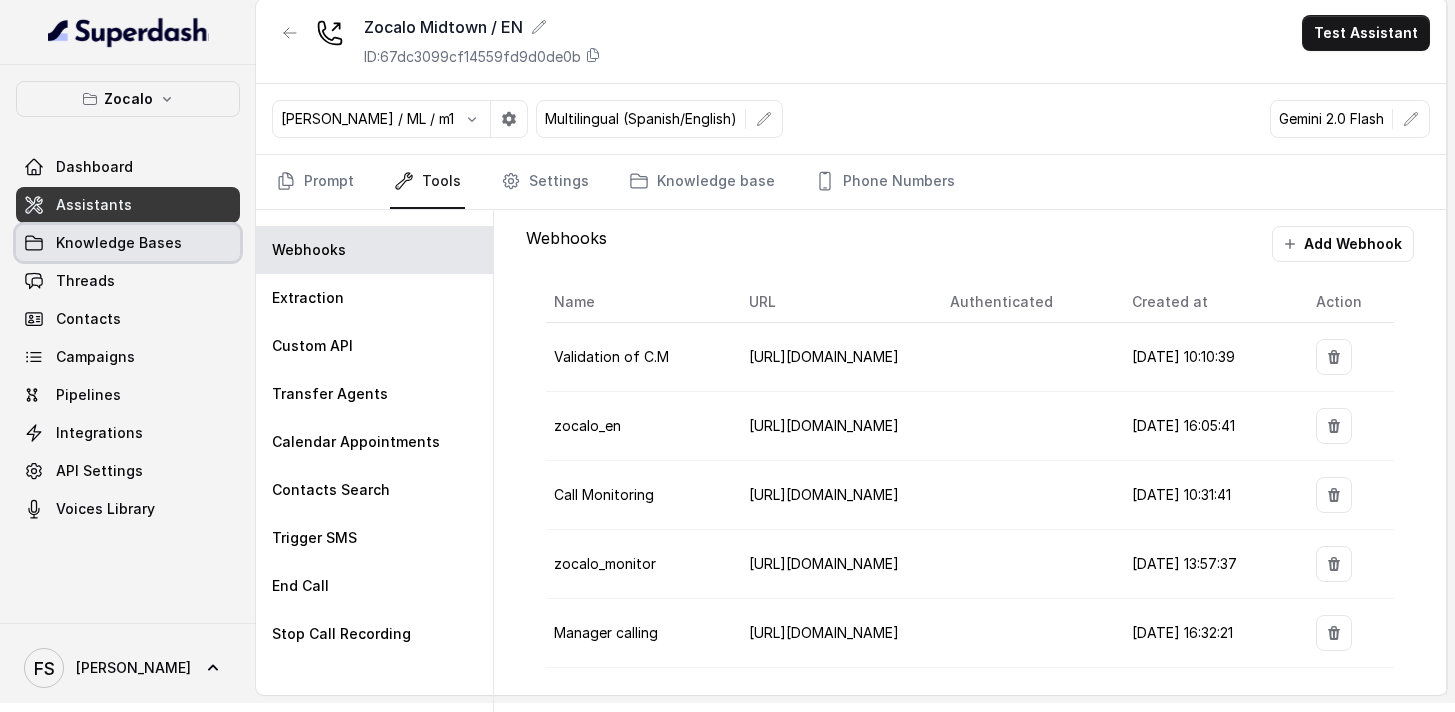 click on "Knowledge Bases" at bounding box center (119, 243) 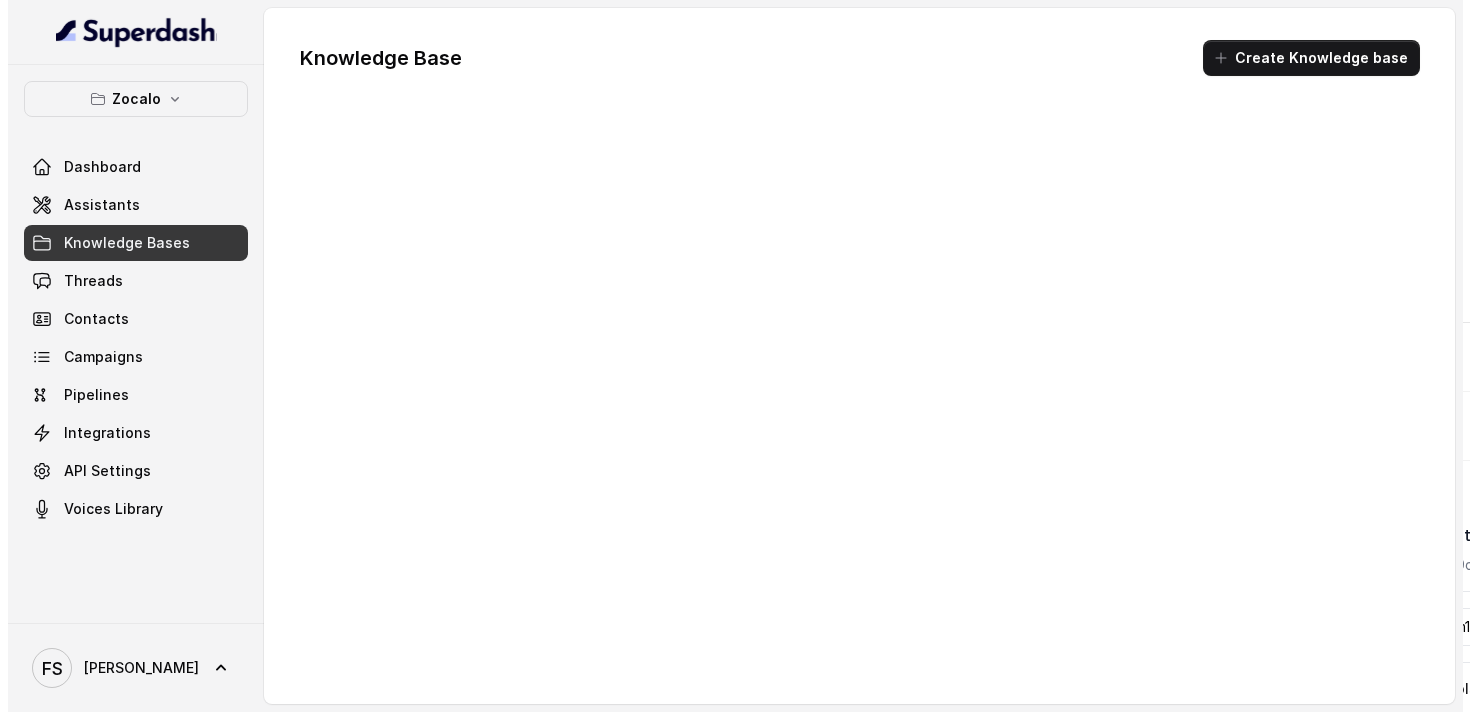 scroll, scrollTop: 0, scrollLeft: 0, axis: both 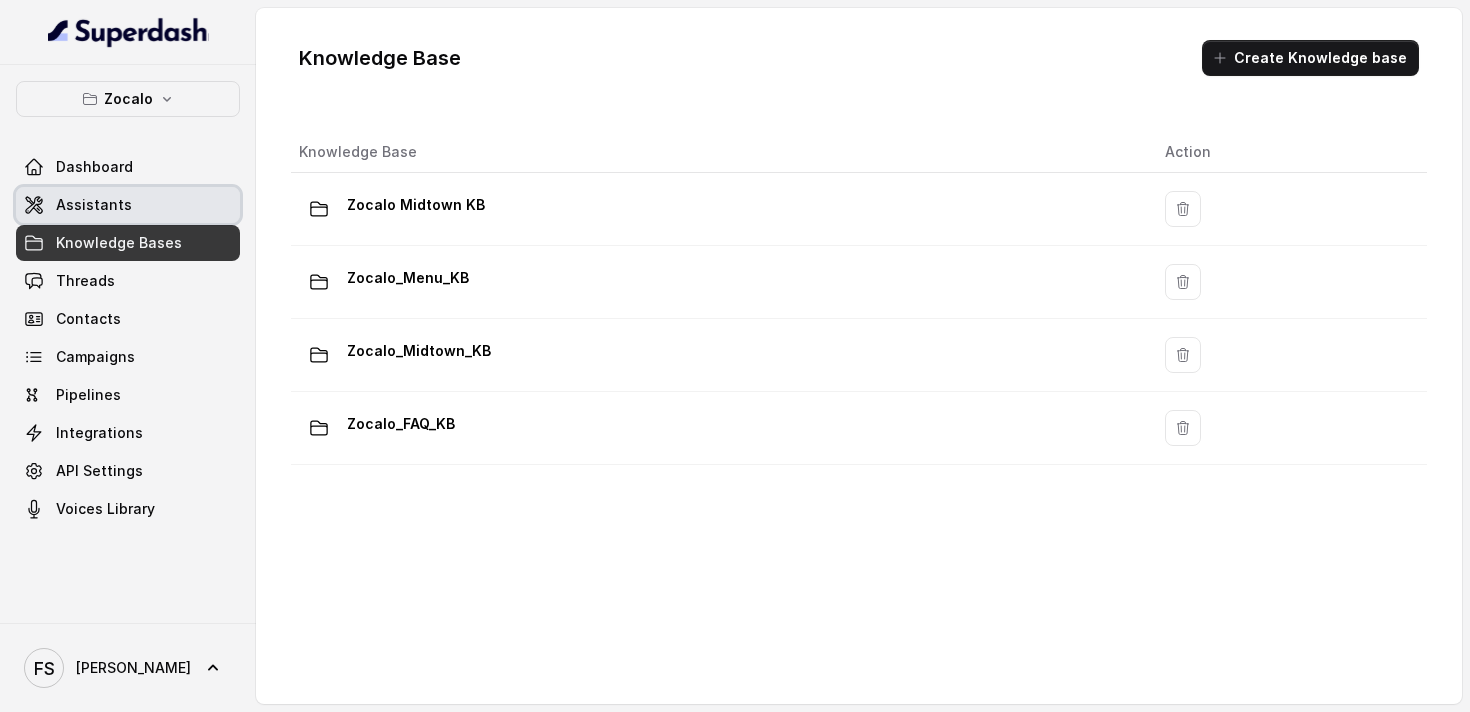 click on "Assistants" at bounding box center (128, 205) 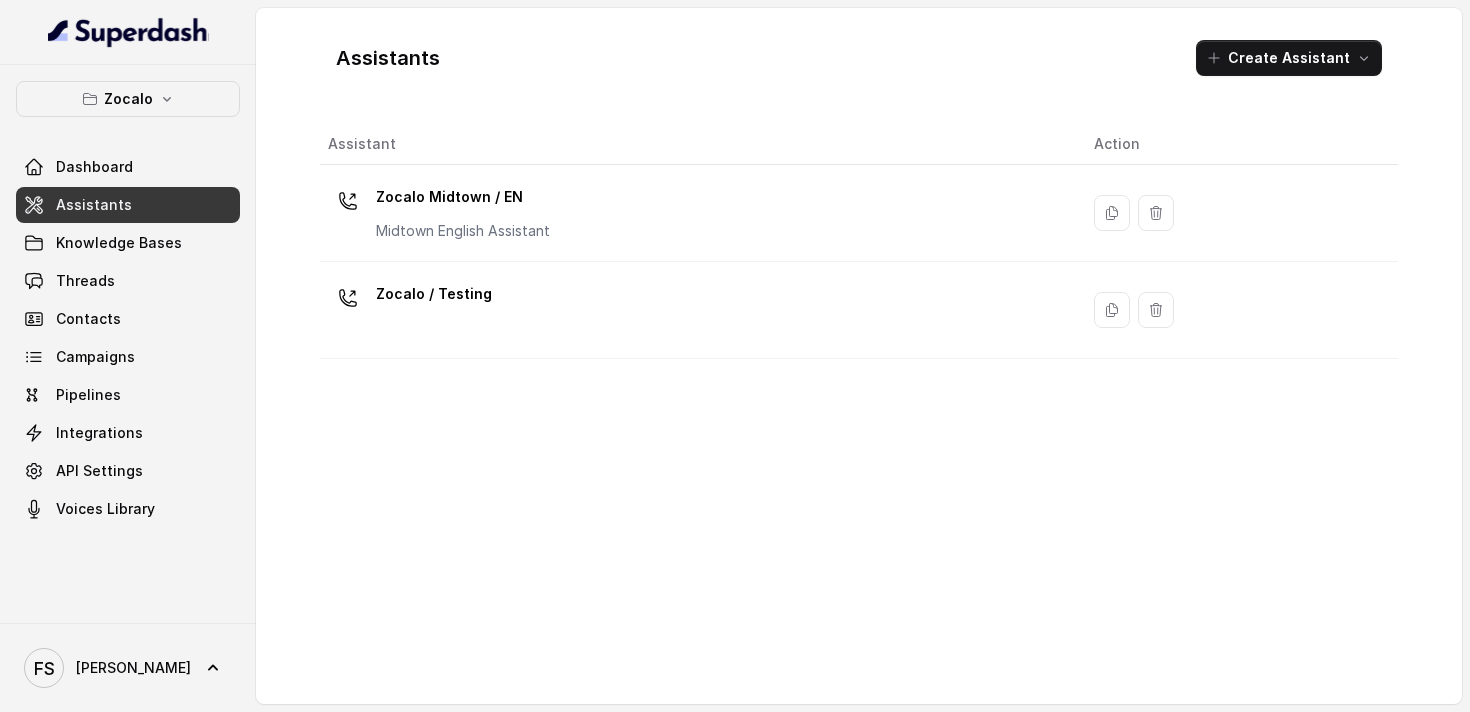 click on "Assistants Create Assistant" at bounding box center (859, 58) 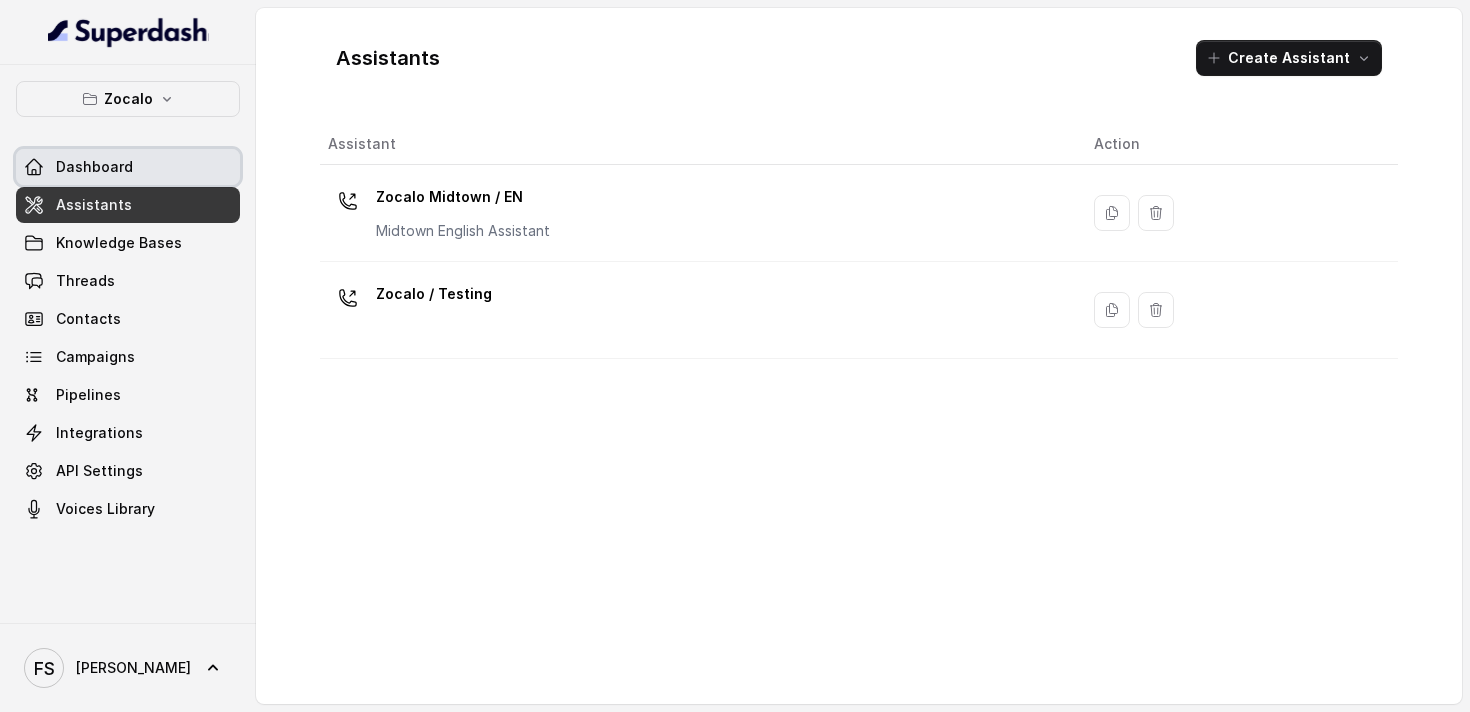 click on "Dashboard" at bounding box center (94, 167) 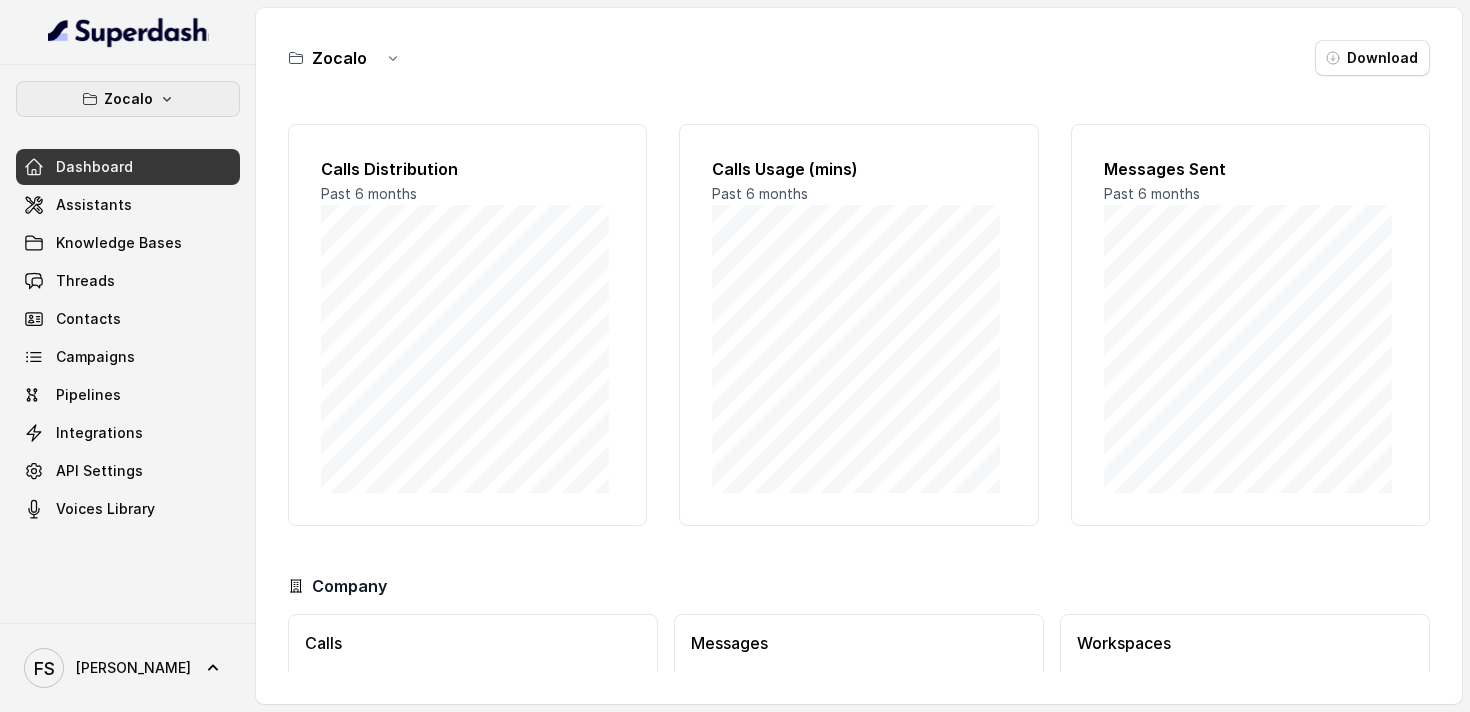 click on "Zocalo" at bounding box center [128, 99] 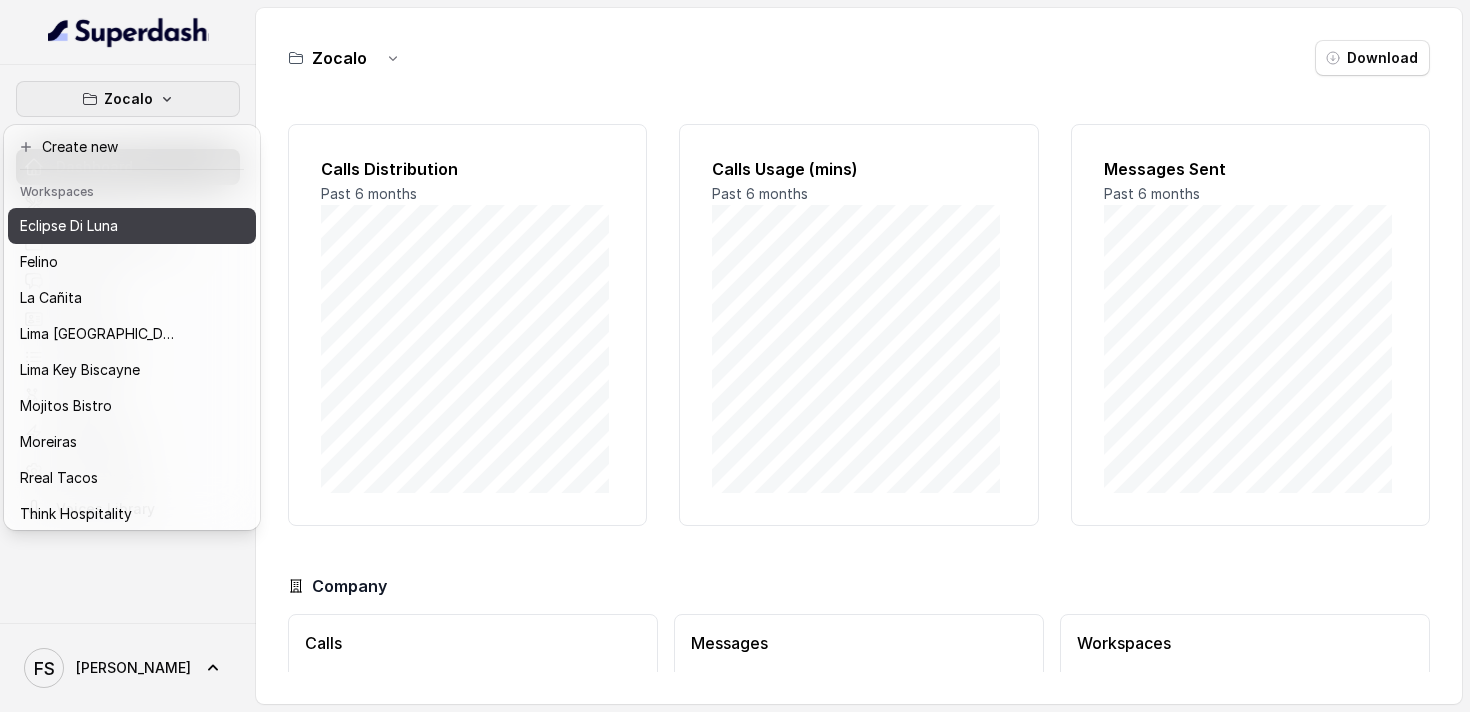 scroll, scrollTop: 0, scrollLeft: 0, axis: both 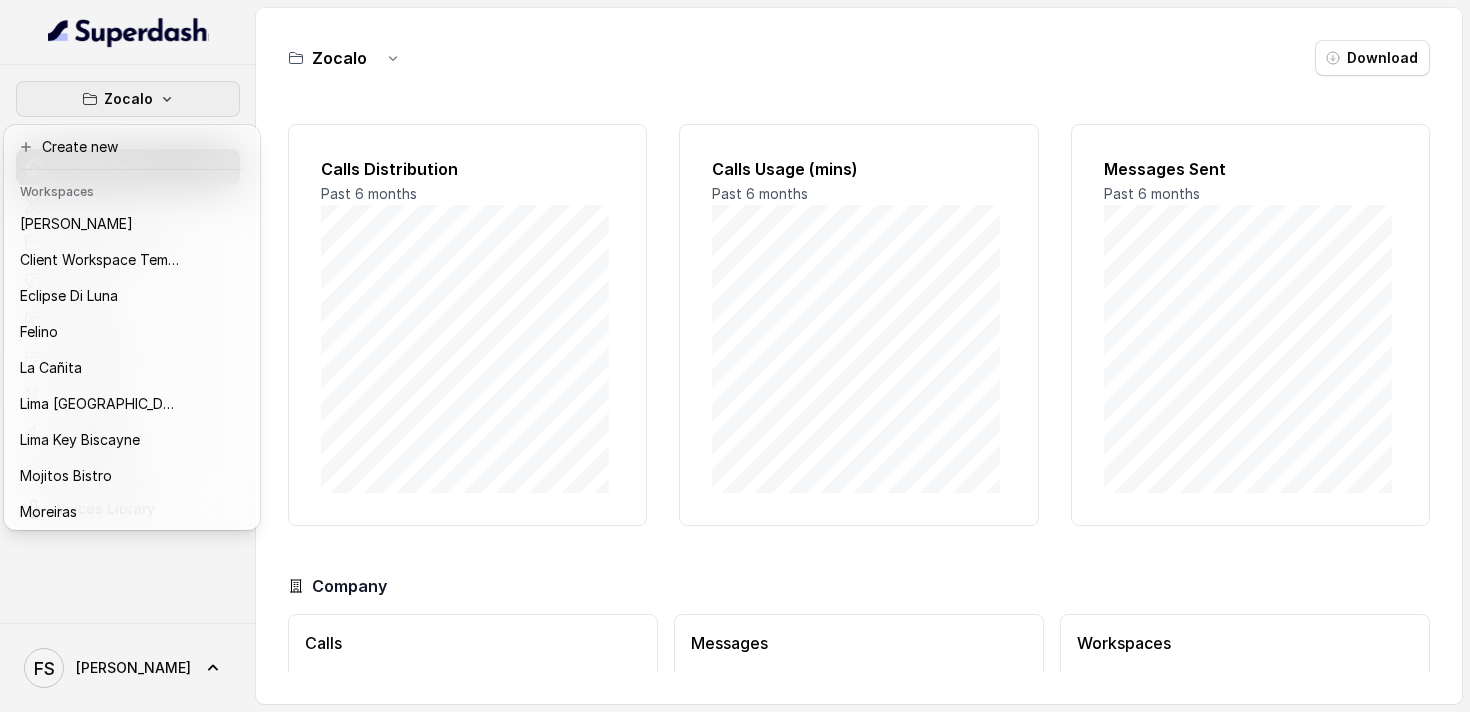 click on "Zocalo Dashboard Assistants Knowledge Bases Threads Contacts Campaigns Pipelines Integrations API Settings Voices Library FS Federico Zocalo  Download Calls Distribution Past 6 months Calls Usage (mins) Past 6 months Messages Sent Past 6 months Company Calls Available 95872 mins   0 Max: 100000 mins Messages Available 742 messages   0 Max: 1k messages Workspaces Available 3 Workspaces   0 Max: 15 Workspaces" at bounding box center (735, 356) 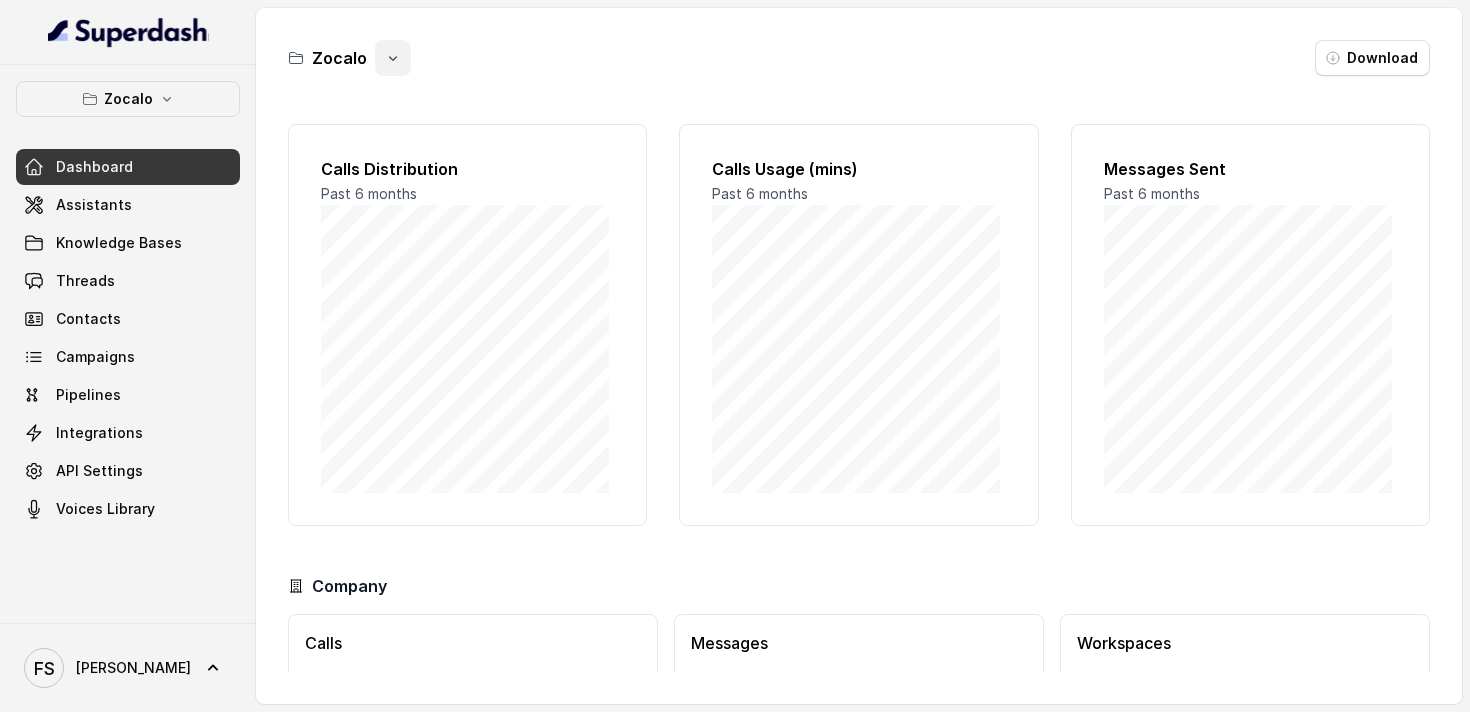 click 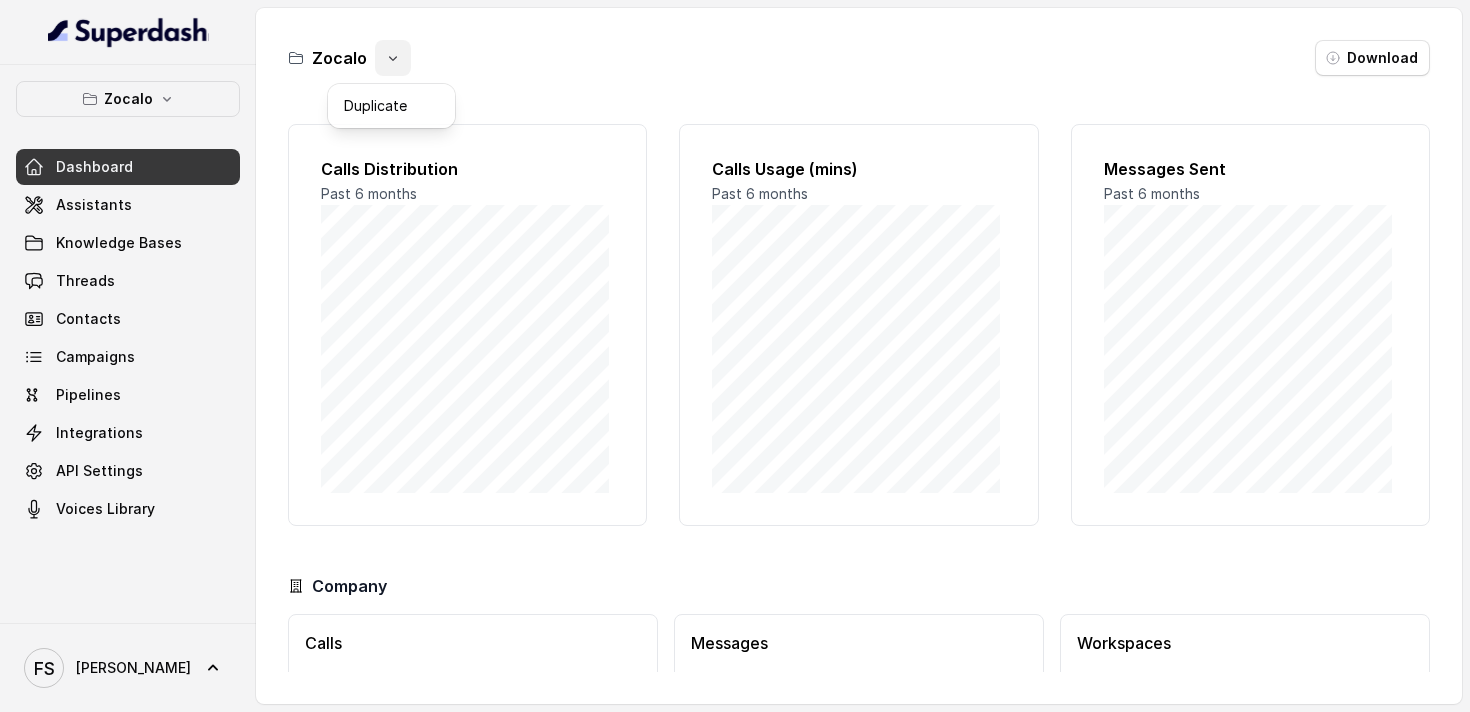 click on "Zocalo  Download" at bounding box center (859, 58) 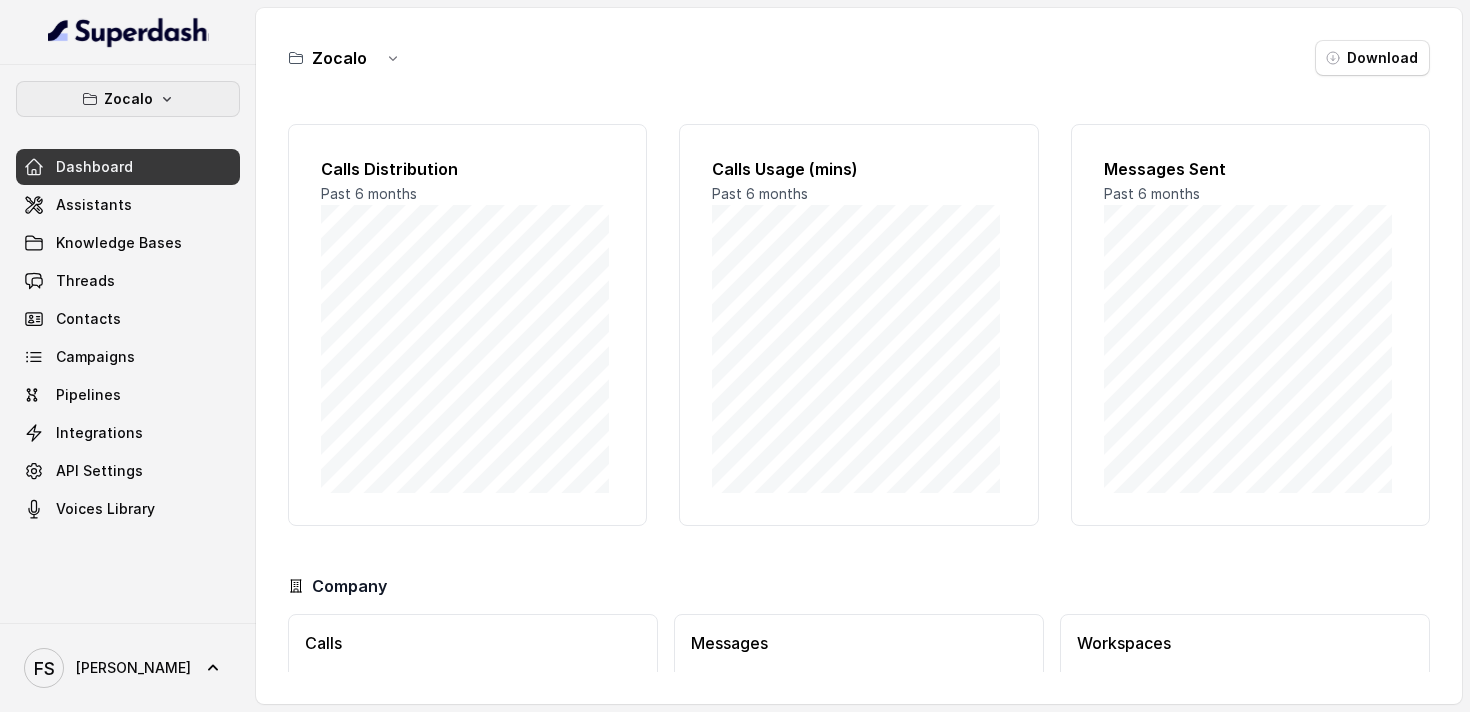 click on "Zocalo" at bounding box center [128, 99] 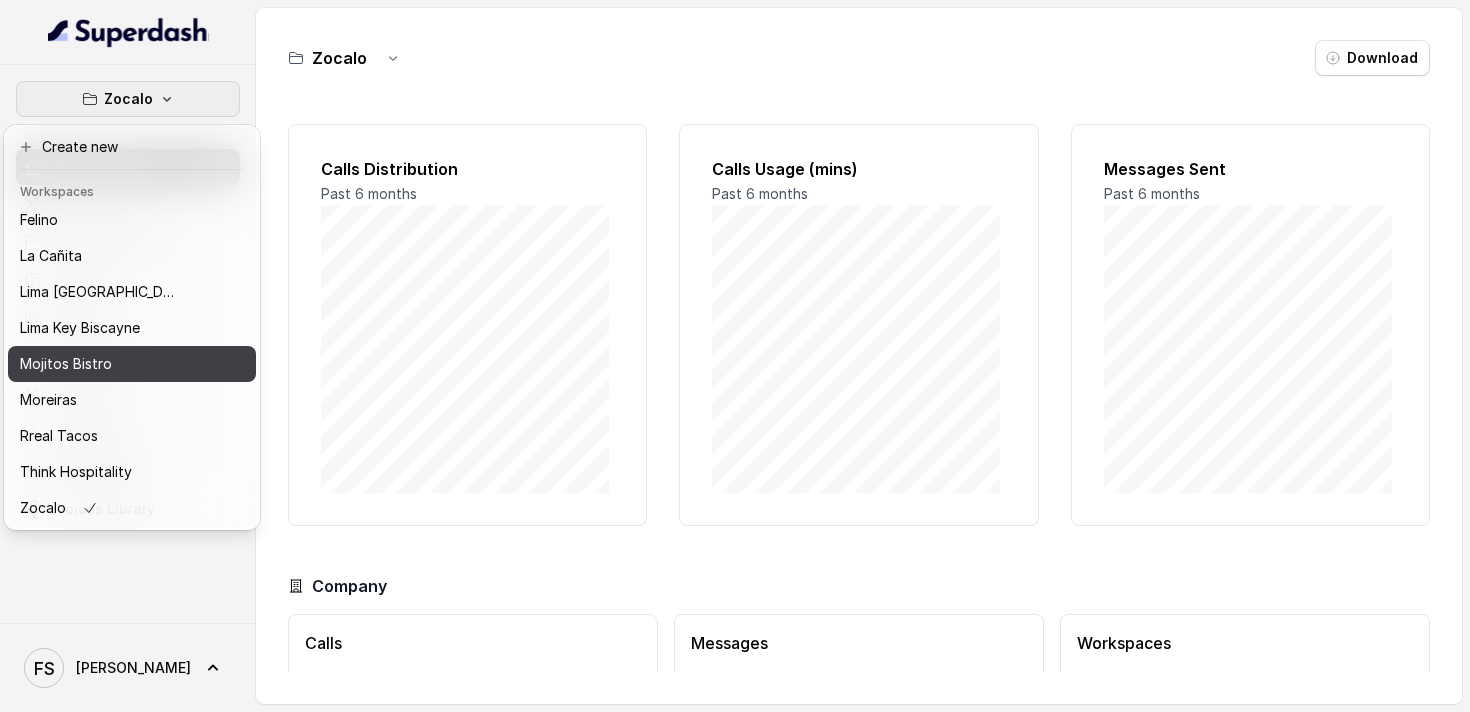 scroll, scrollTop: 127, scrollLeft: 0, axis: vertical 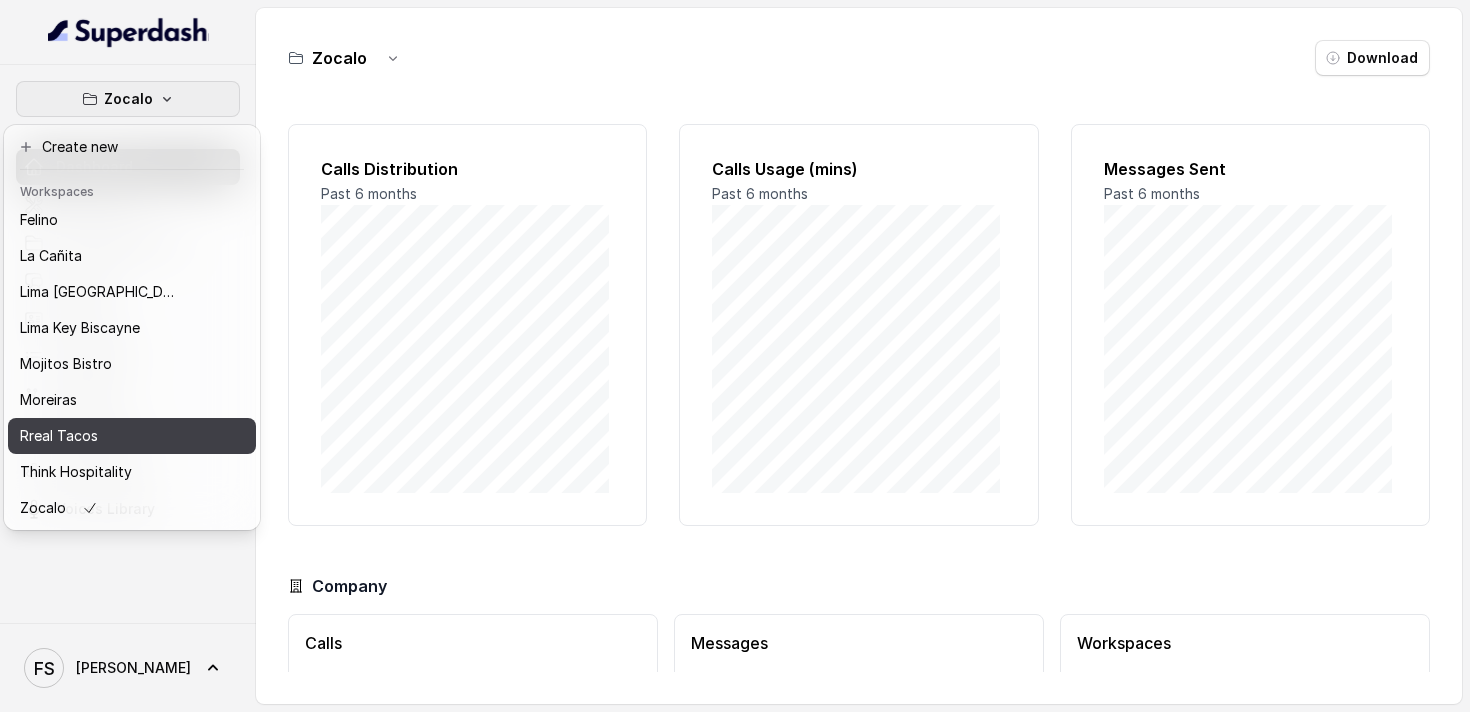 click on "Rreal Tacos" at bounding box center (100, 436) 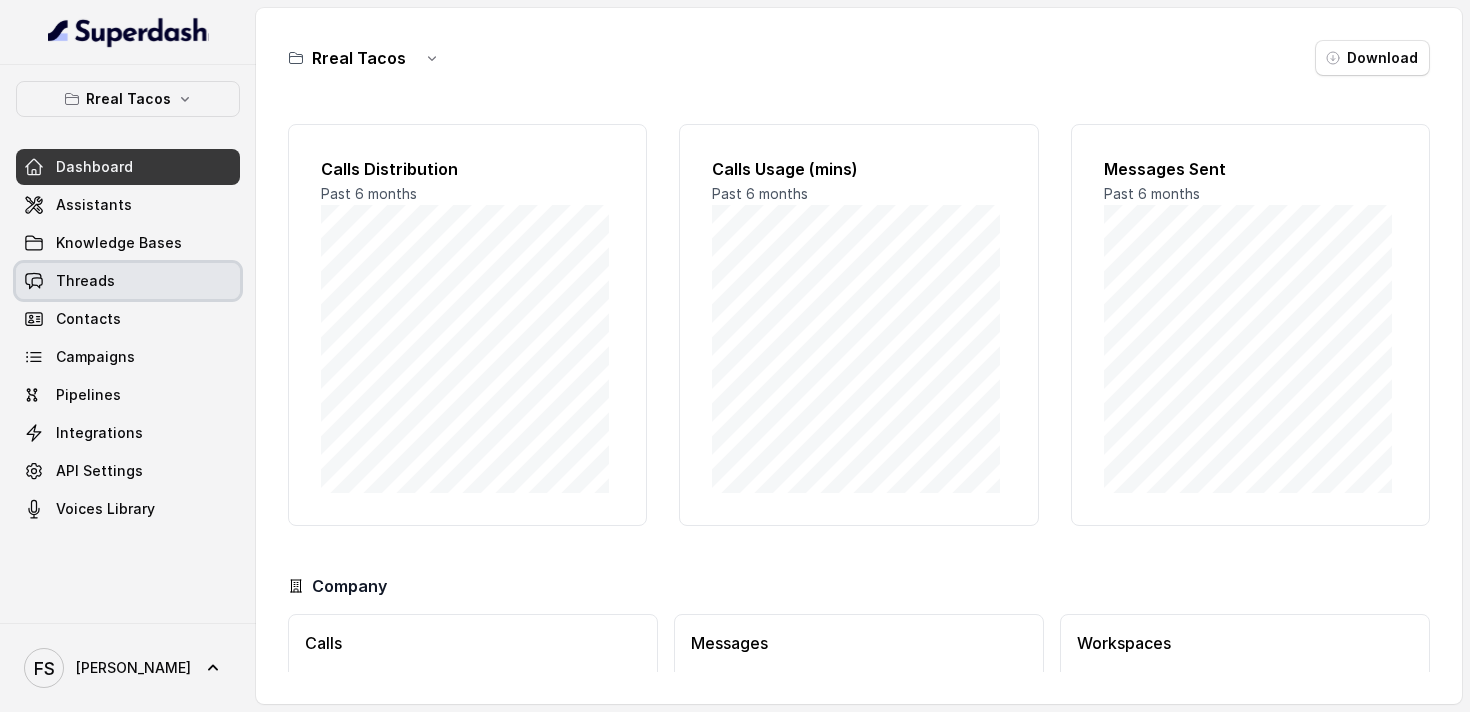 click on "Threads" at bounding box center (128, 281) 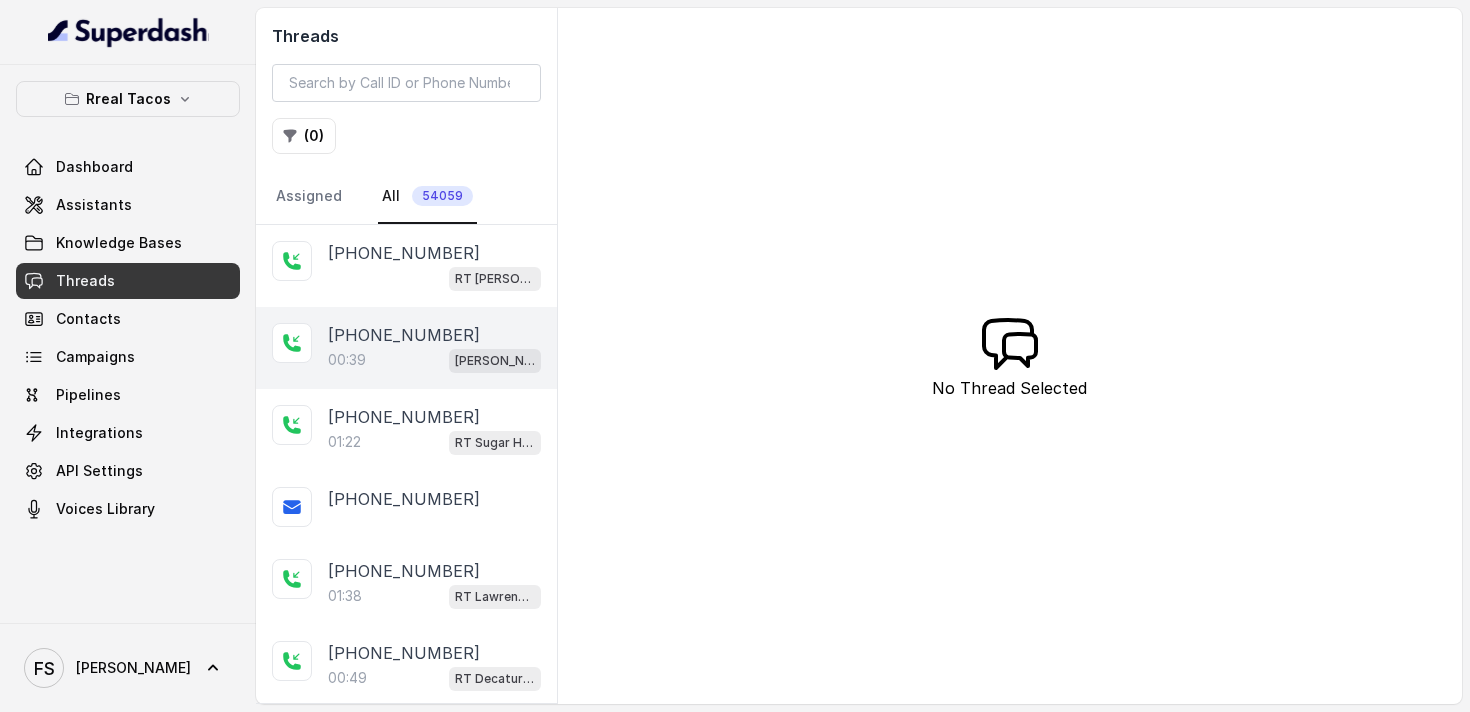 click on "+14049087611   00:39 RT Cumming / EN" at bounding box center [406, 348] 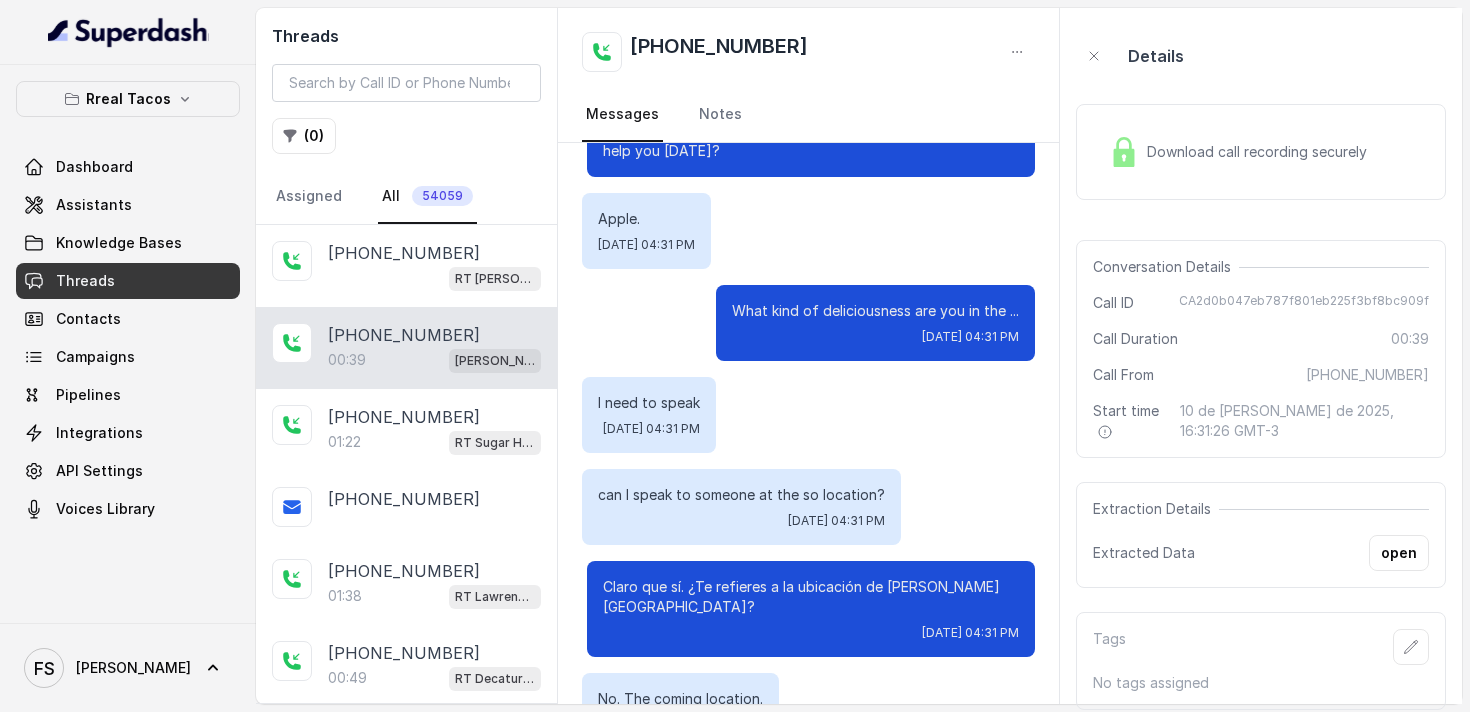 scroll, scrollTop: 447, scrollLeft: 0, axis: vertical 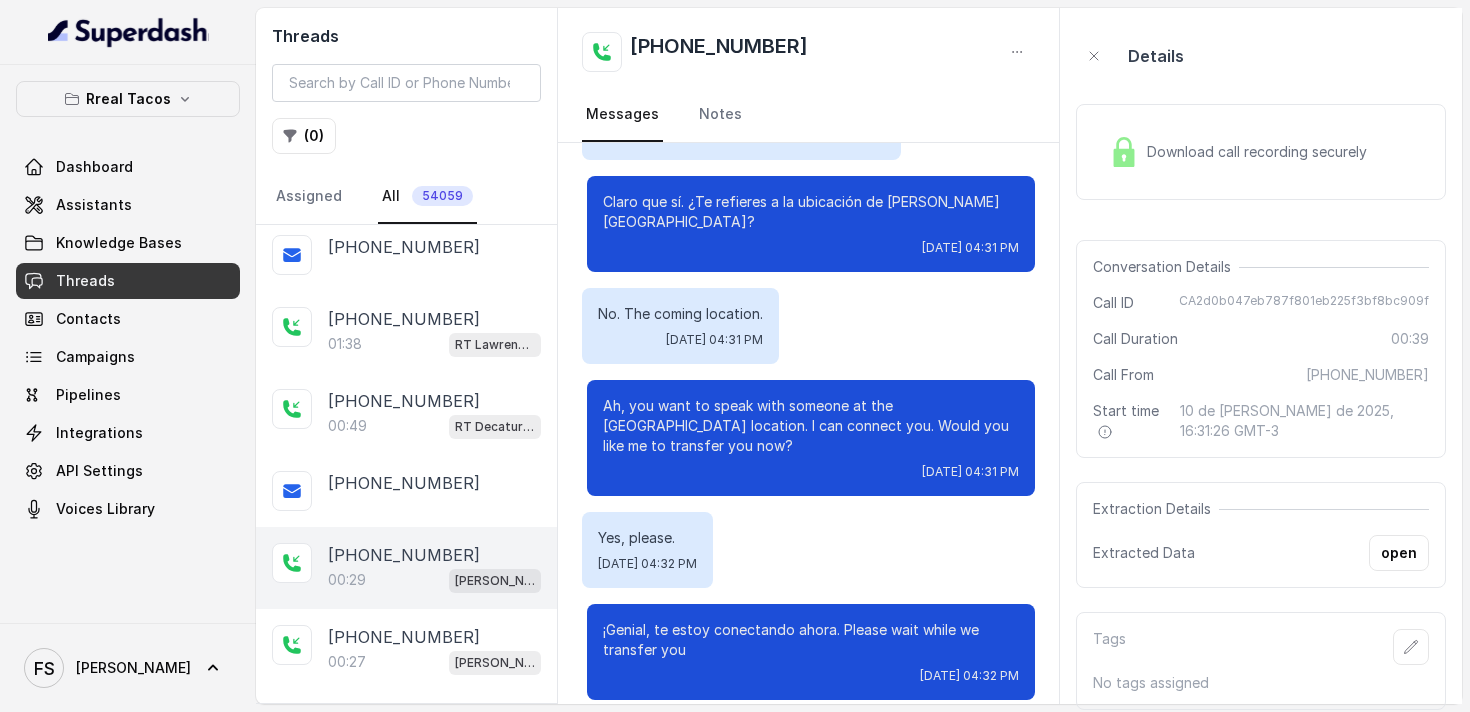 click on "+14043531802" at bounding box center (404, 555) 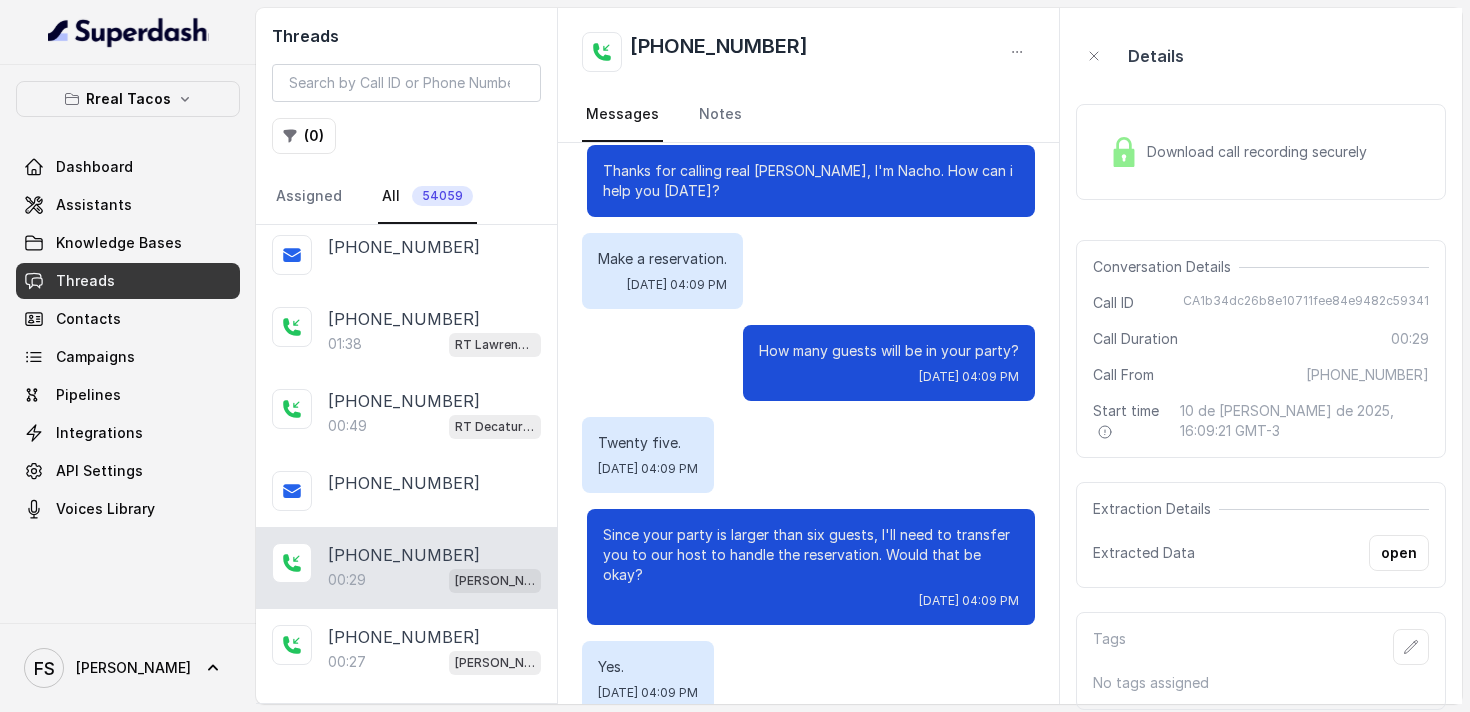 scroll, scrollTop: 131, scrollLeft: 0, axis: vertical 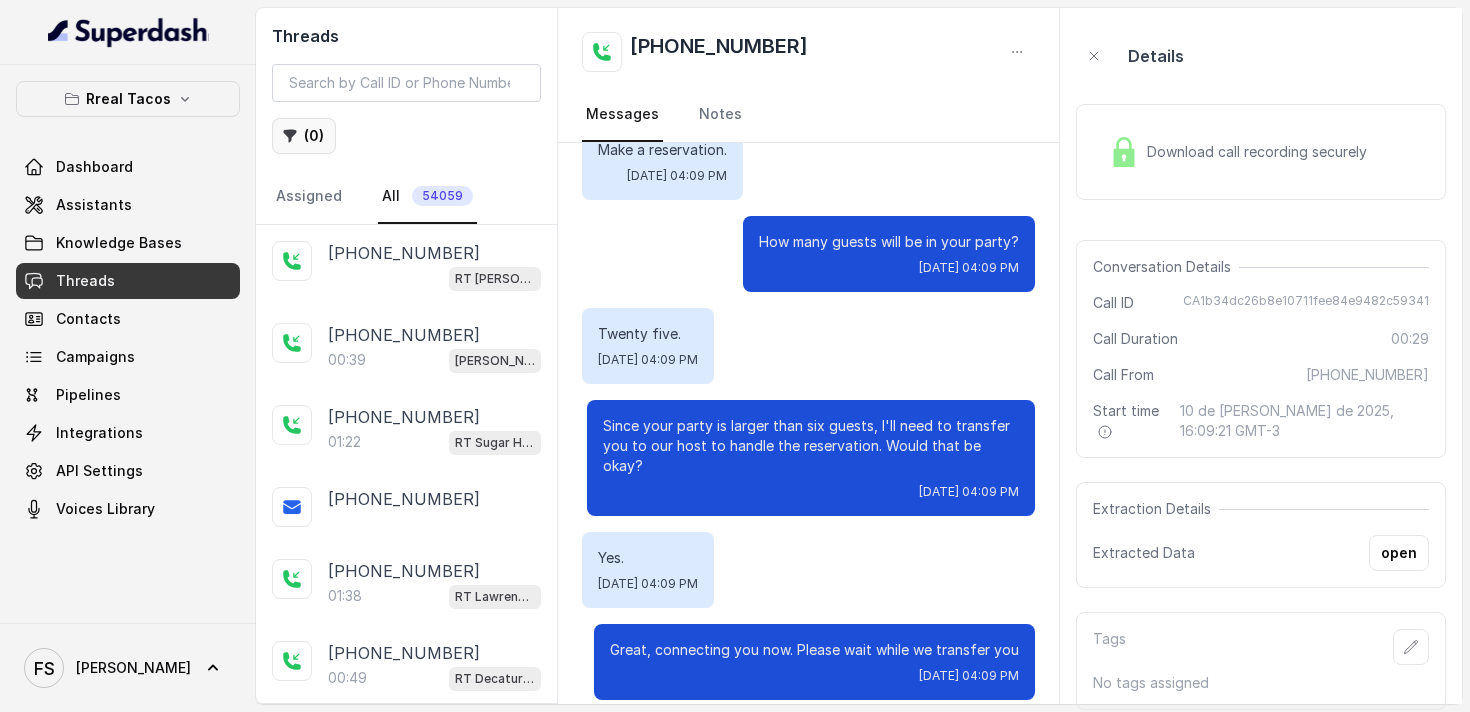 click on "( 0 )" at bounding box center (304, 136) 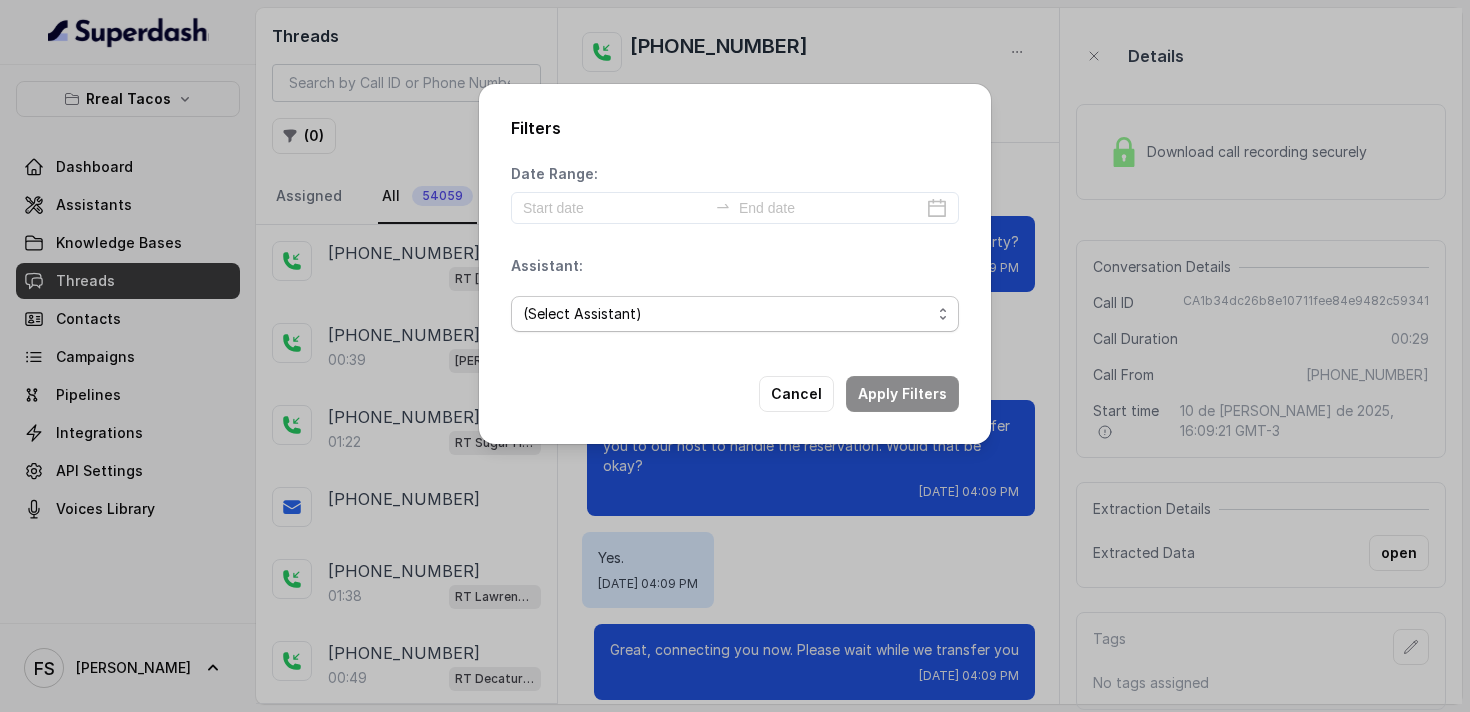 click on "(Select Assistant) RT Midtown / EN RT Midtown / ES RT Buckhead / EN RT Sandy Springs / EN RT Cumming / EN RT Chamblee / EN RT Decatur / EN RT West Midtown / EN RT Testing RT Sugar Hill / EN RT Testing 2 RT Lawrenceville" at bounding box center [735, 314] 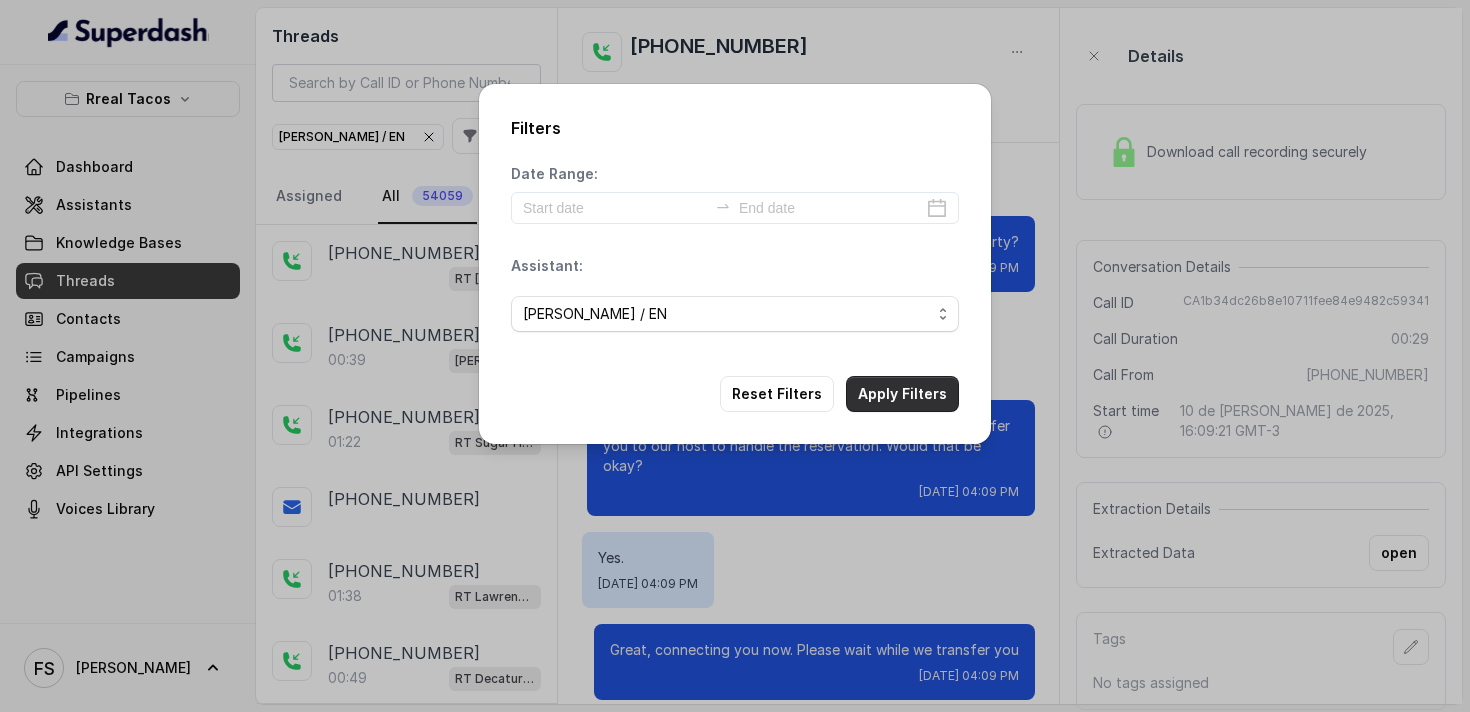 click on "Apply Filters" at bounding box center [902, 394] 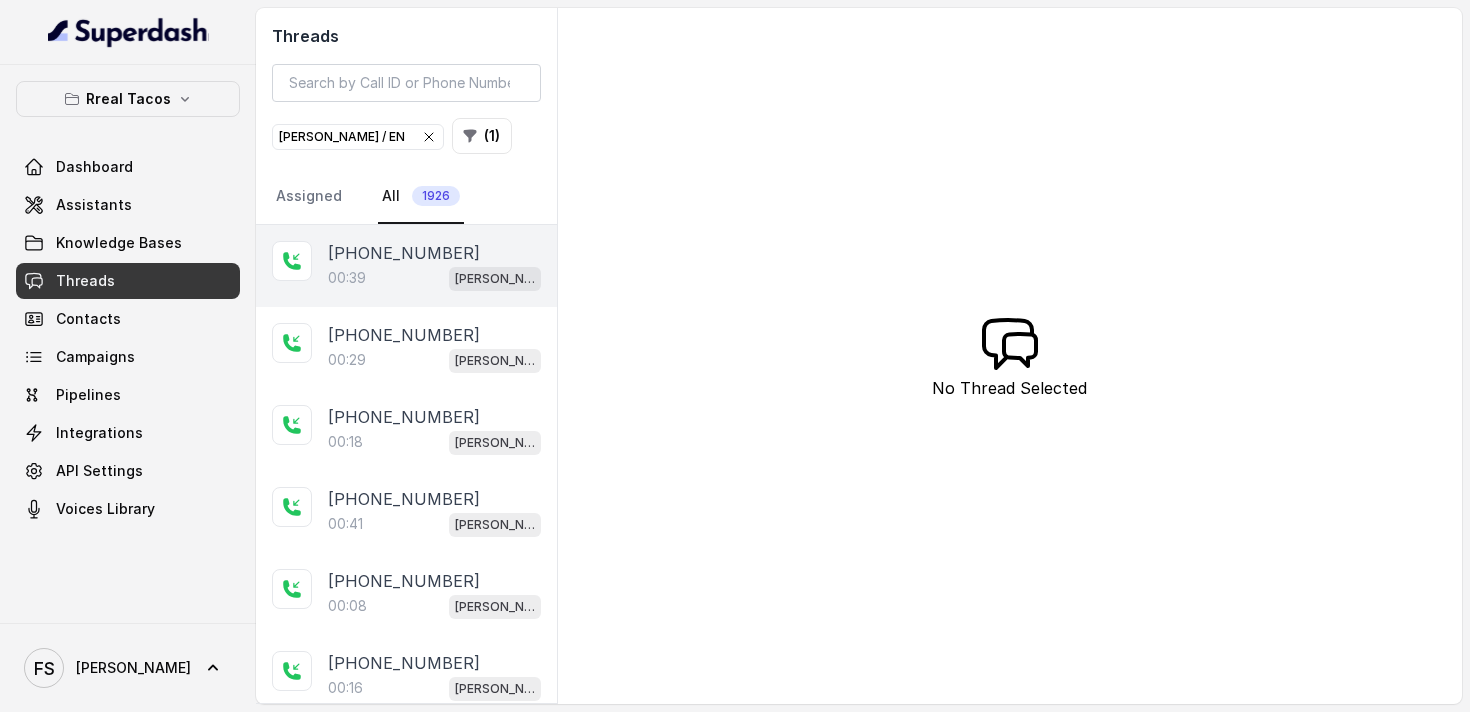 click on "00:39 RT Cumming / EN" at bounding box center (434, 278) 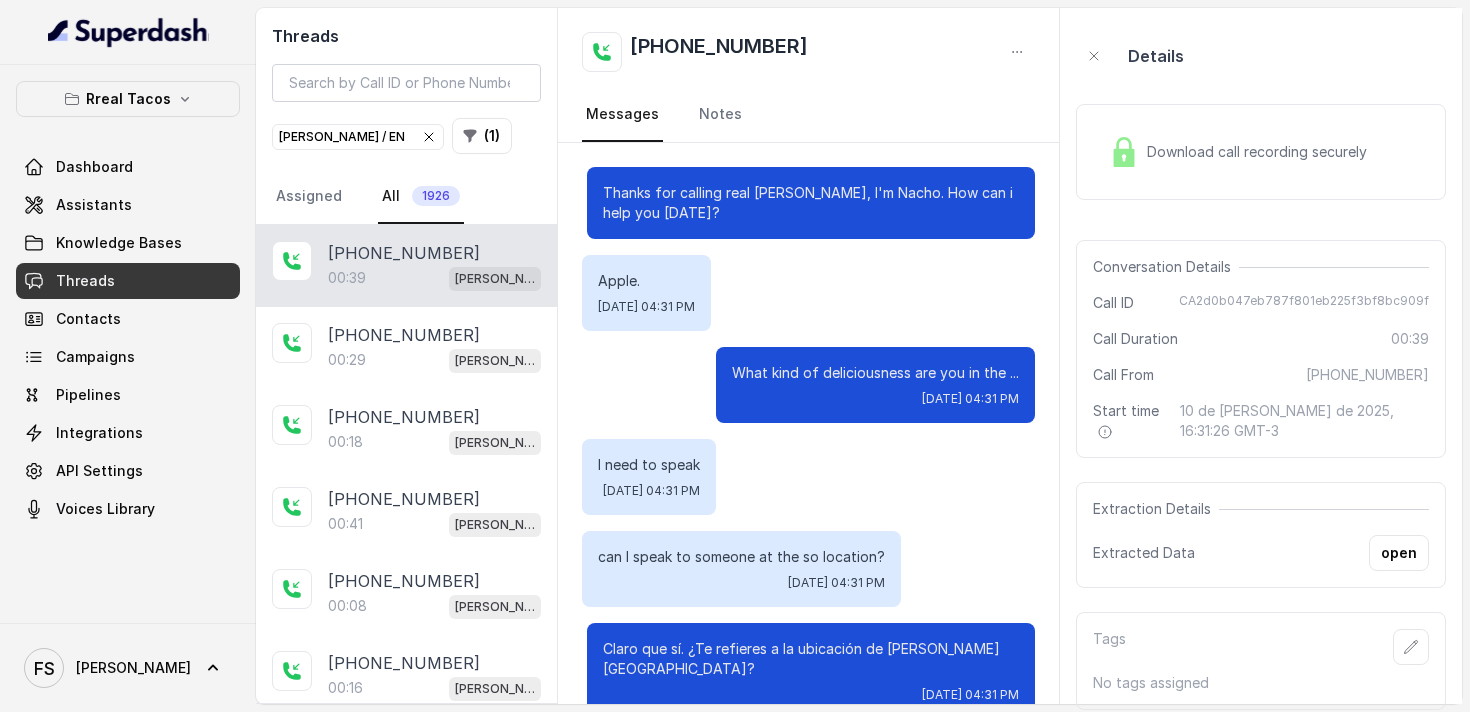 scroll, scrollTop: 447, scrollLeft: 0, axis: vertical 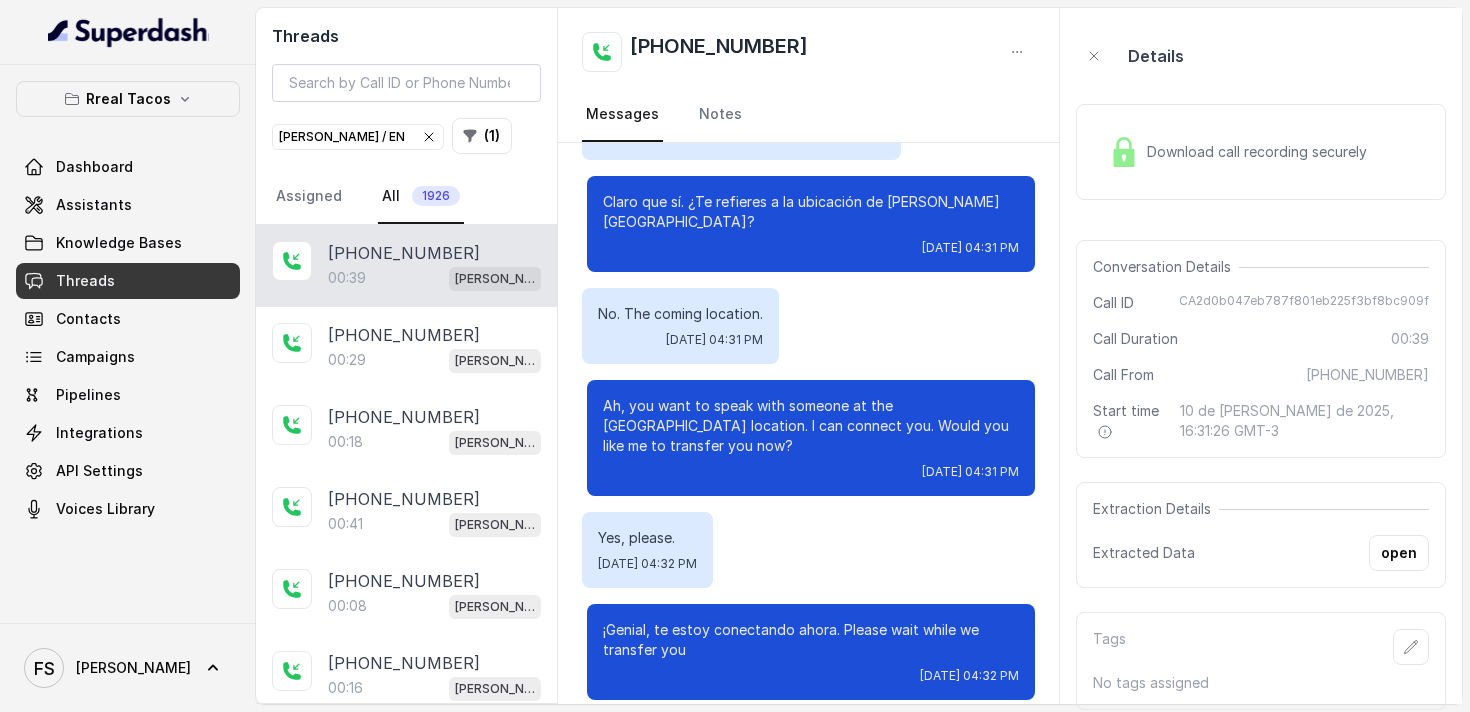 click on "Download call recording securely" at bounding box center [1261, 152] 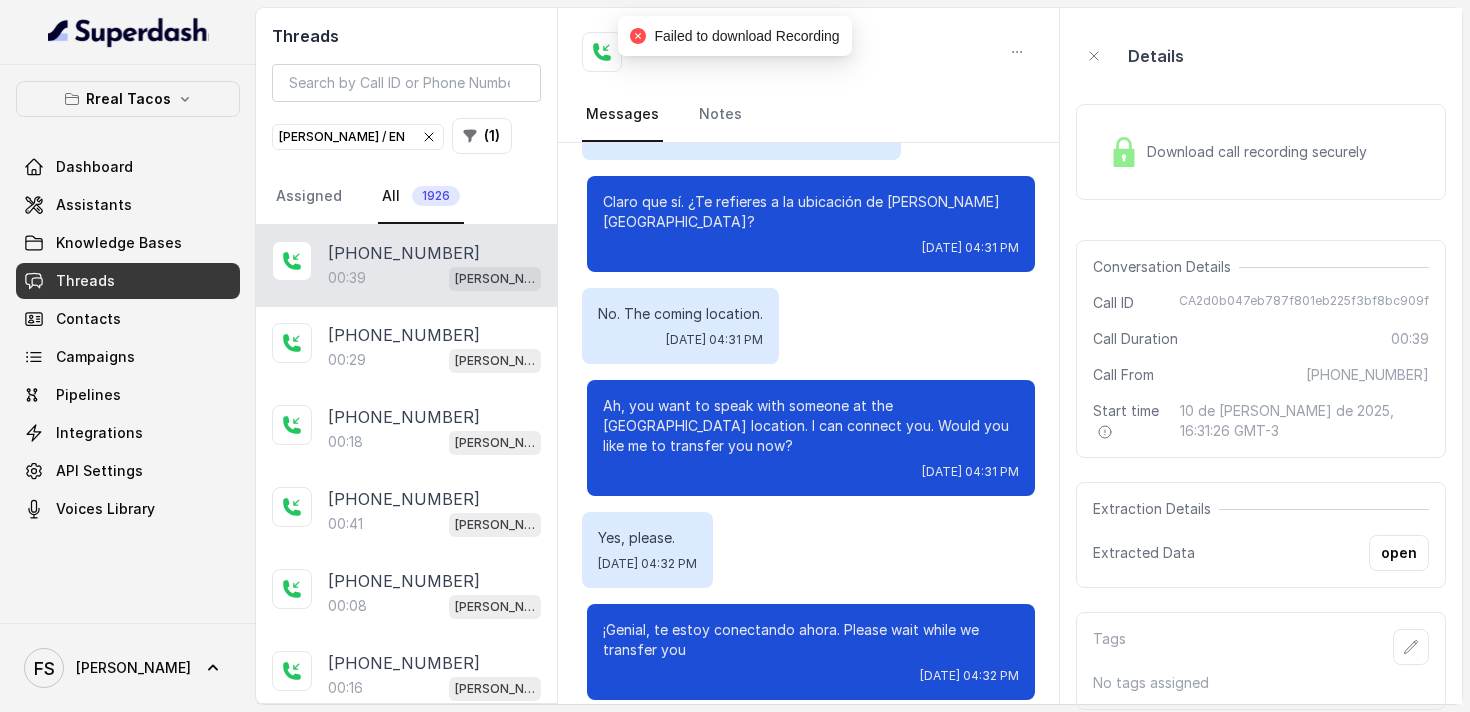 click at bounding box center [1124, 152] 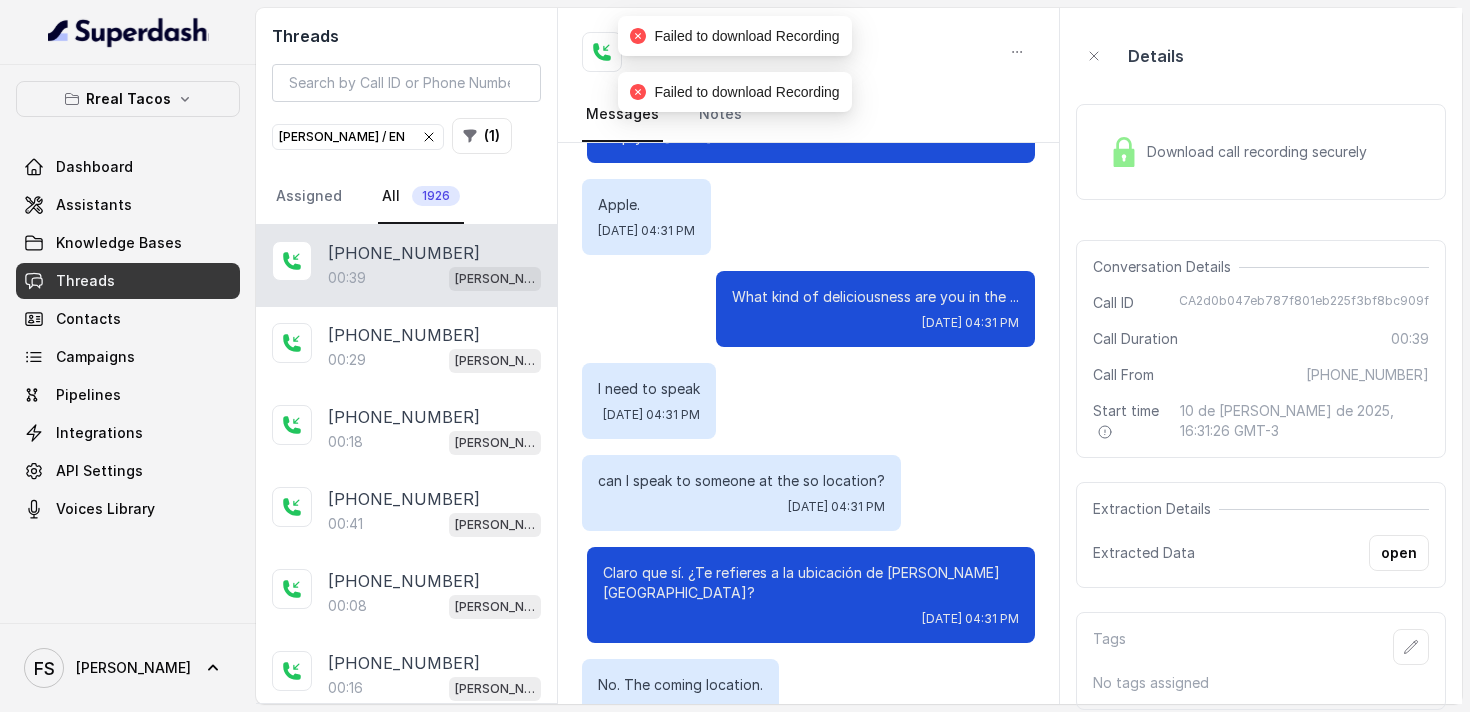 scroll, scrollTop: 0, scrollLeft: 0, axis: both 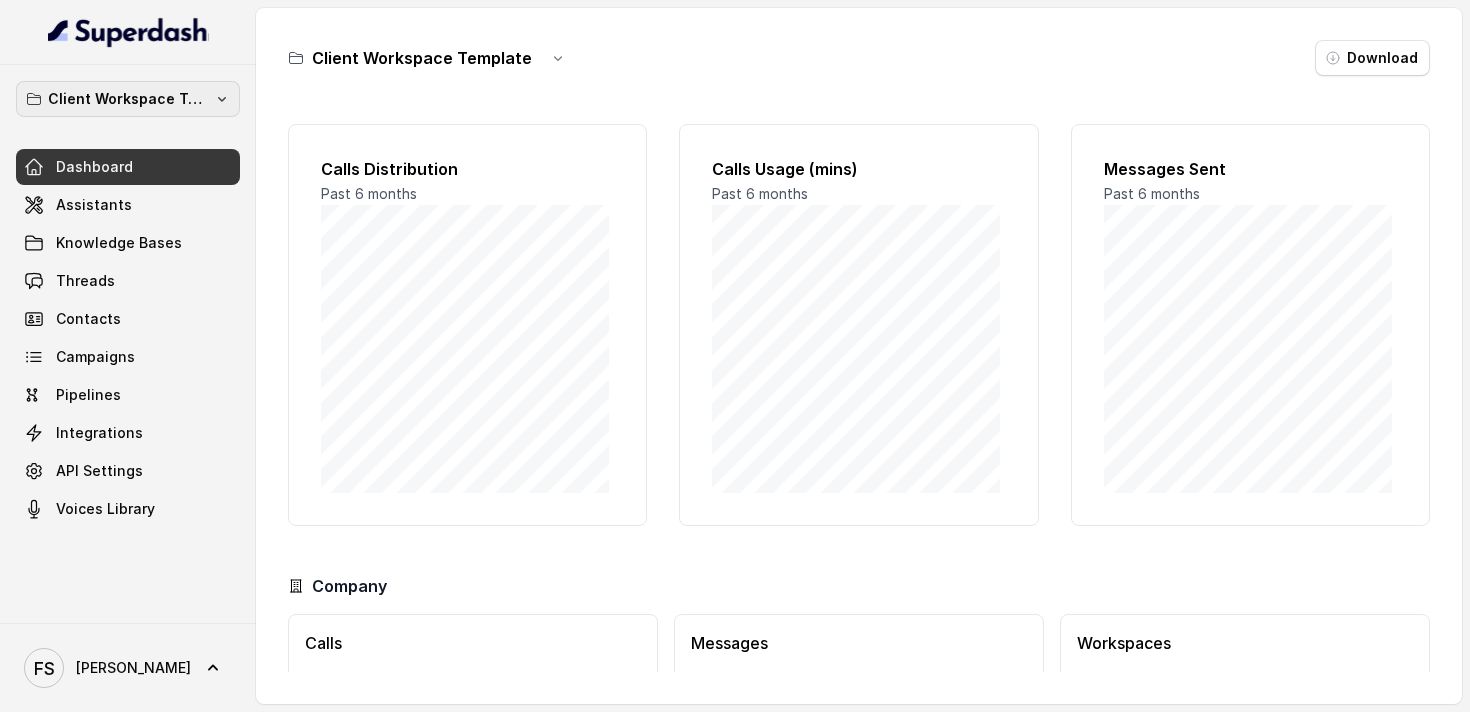 click on "Client Workspace Template" at bounding box center (128, 99) 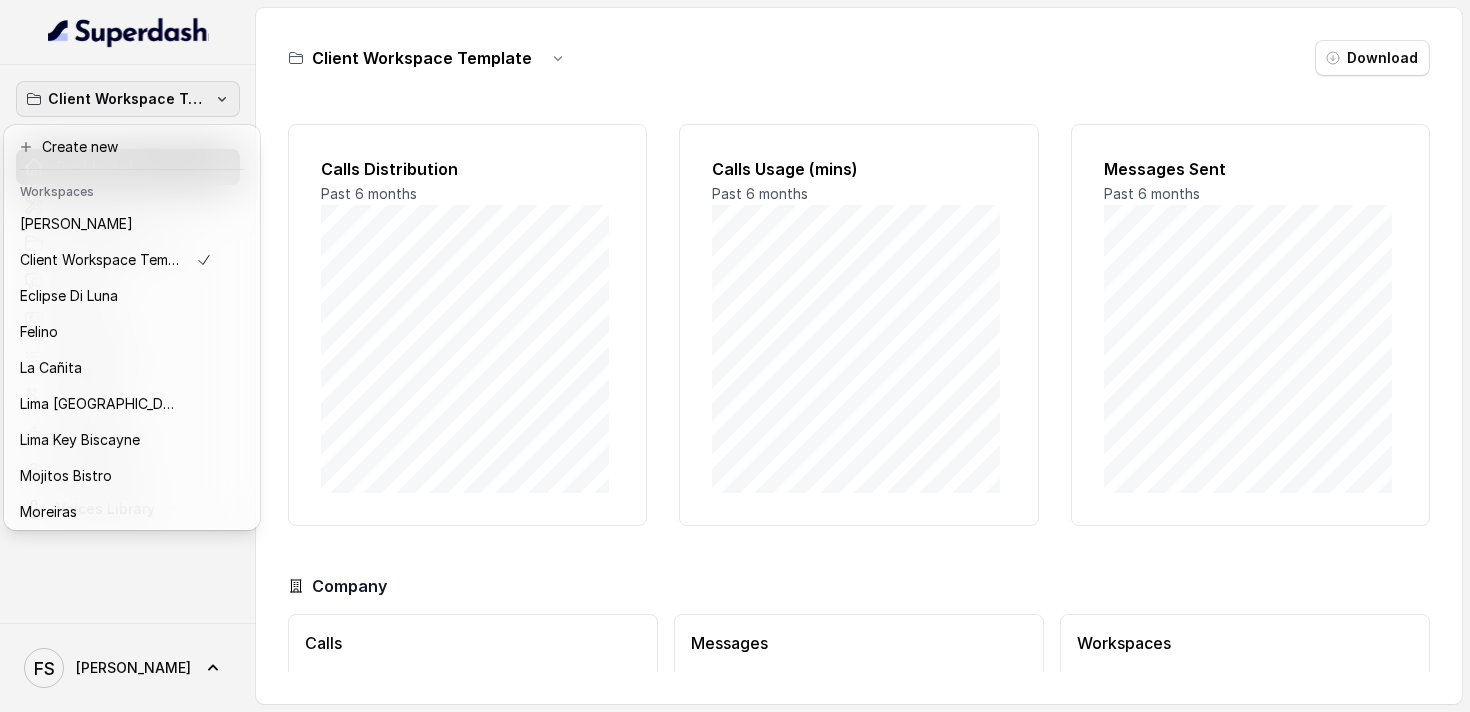 click on "Client Workspace Template Dashboard Assistants Knowledge Bases Threads Contacts Campaigns Pipelines Integrations API Settings Voices Library [PERSON_NAME] Client Workspace Template  Download Calls Distribution Past 6 months Calls Usage (mins) Past 6 months Messages Sent Past 6 months Company Calls Available 95852 mins   0 Max: 100000 mins Messages Available 739 messages   0 Max: 1k messages Workspaces Available 3 Workspaces   0 Max: 15 Workspaces" at bounding box center (735, 356) 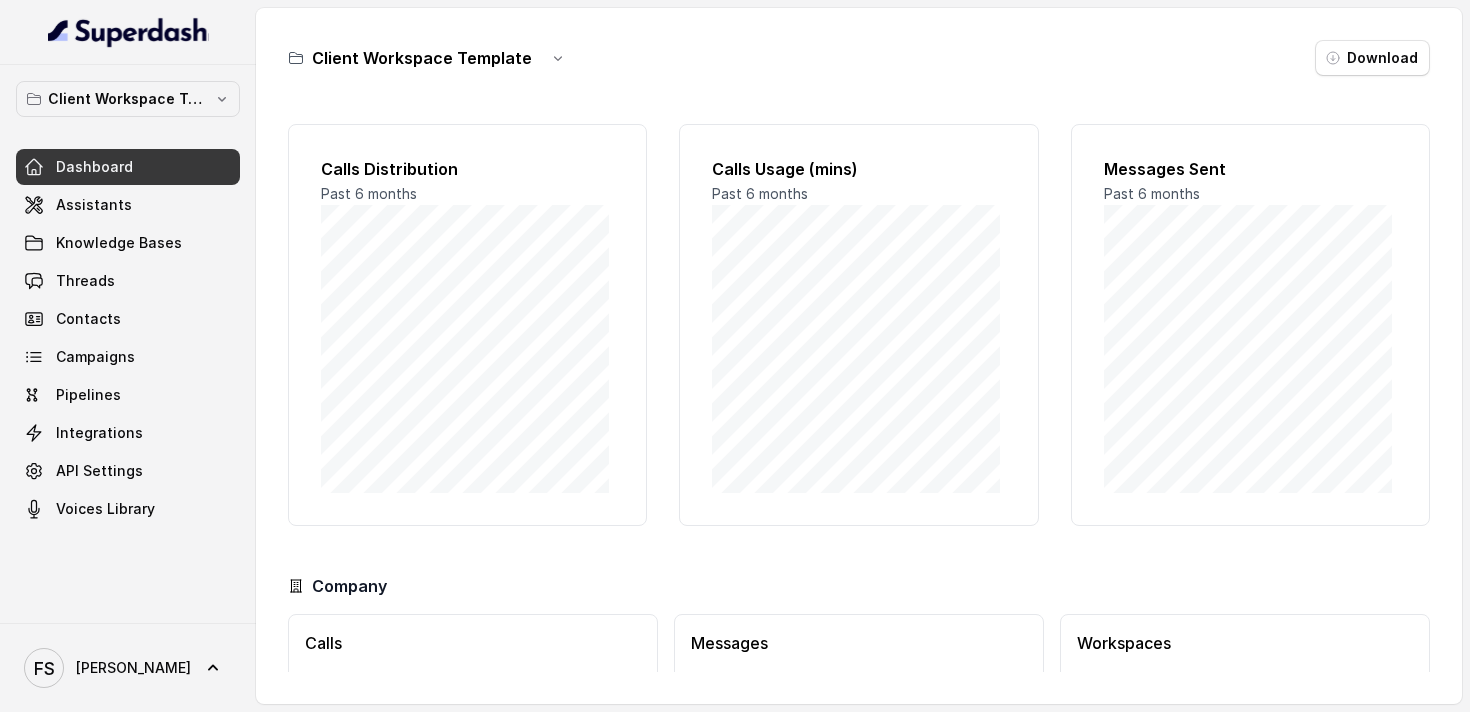 click on "Client Workspace Template Dashboard Assistants Knowledge Bases Threads Contacts Campaigns Pipelines Integrations API Settings Voices Library" at bounding box center (128, 344) 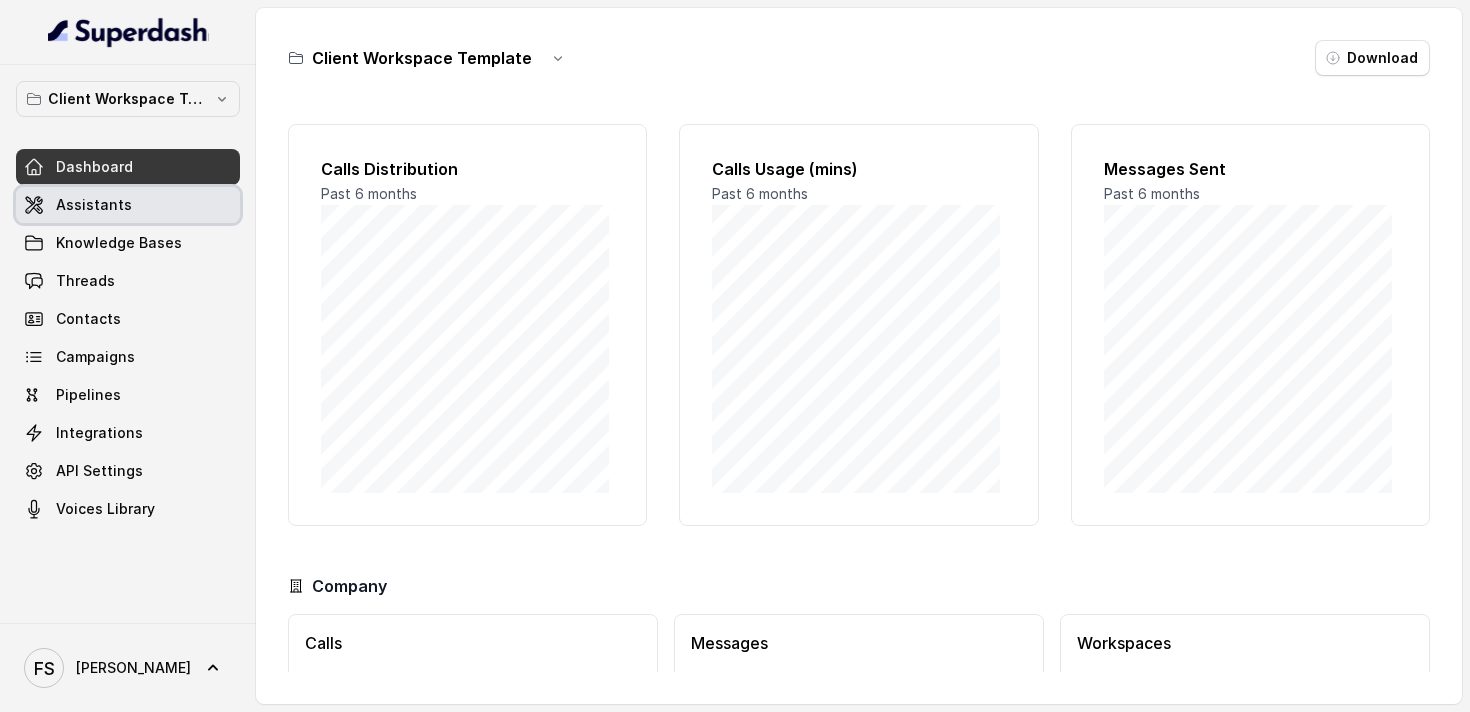 click on "Assistants" at bounding box center (94, 205) 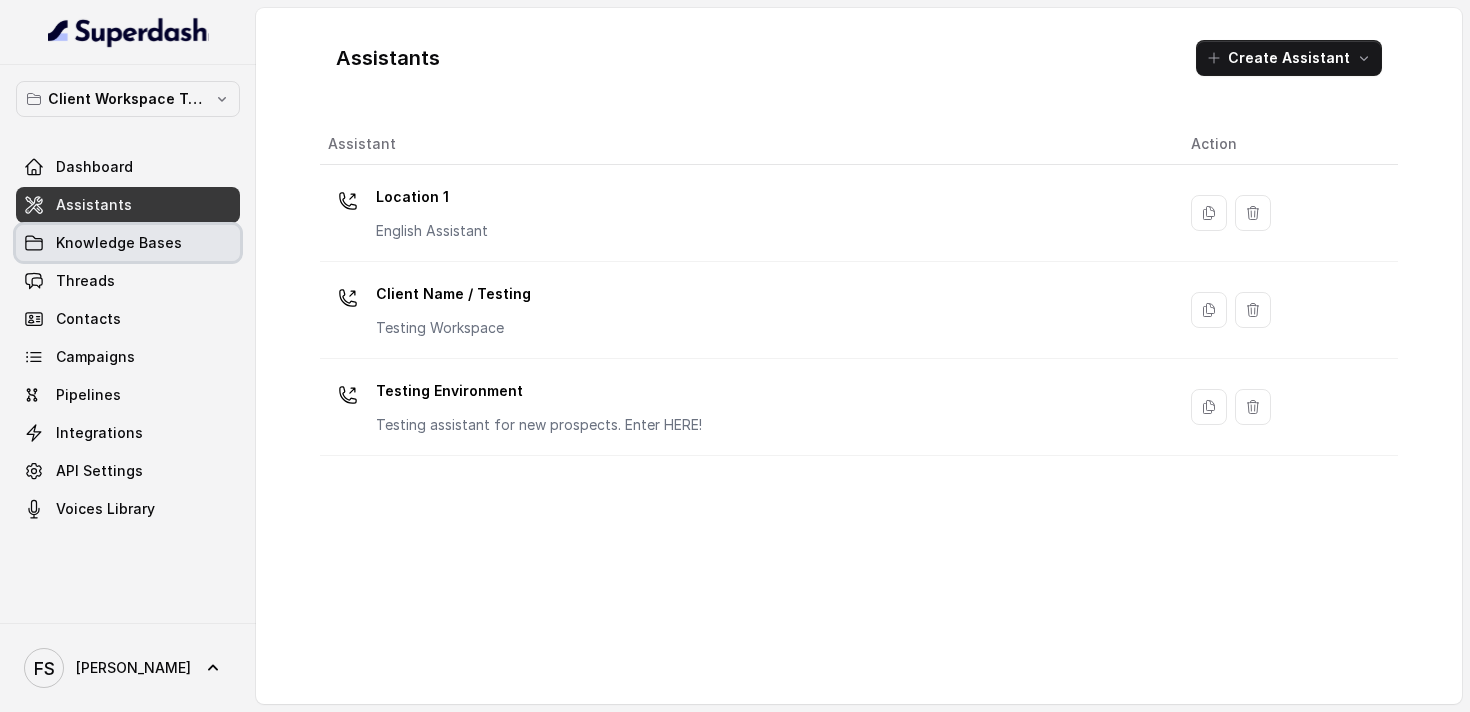 click on "Knowledge Bases" at bounding box center [119, 243] 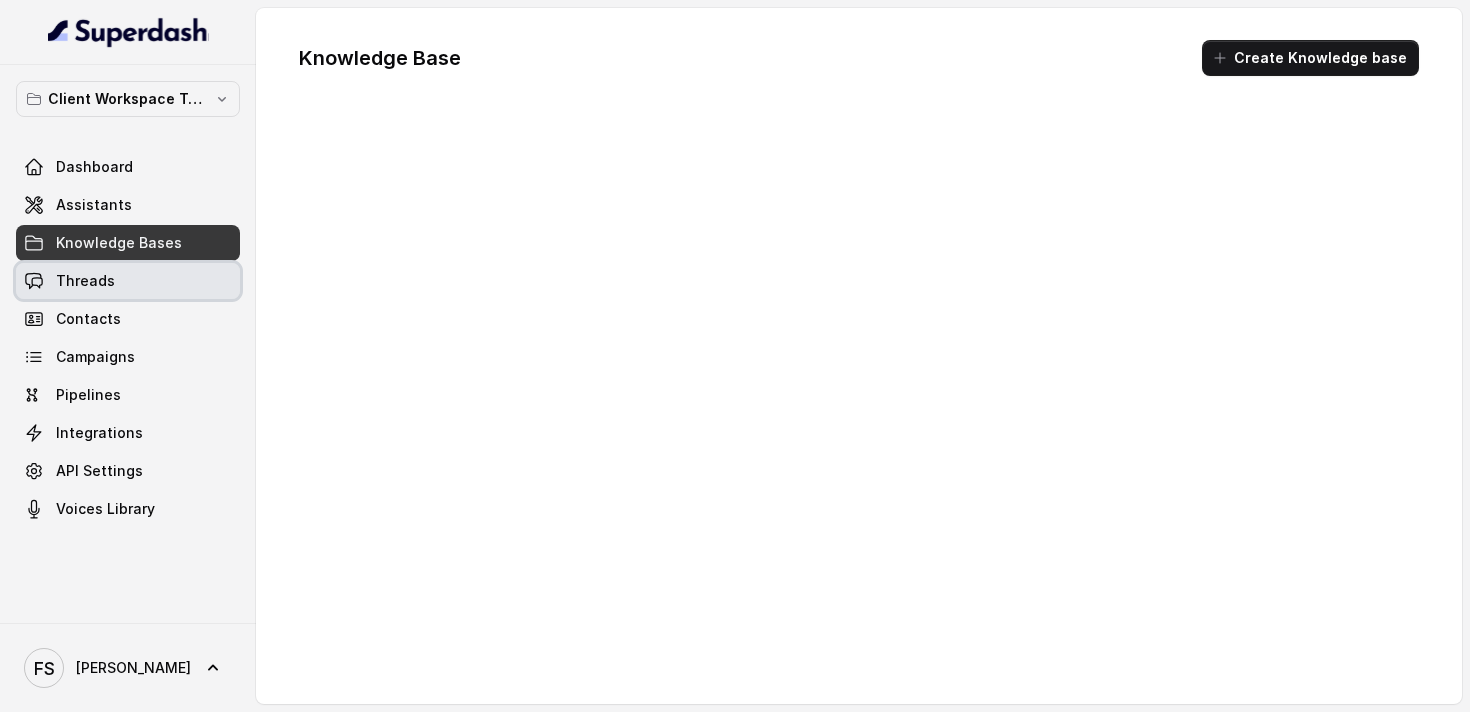 click on "Threads" at bounding box center (128, 281) 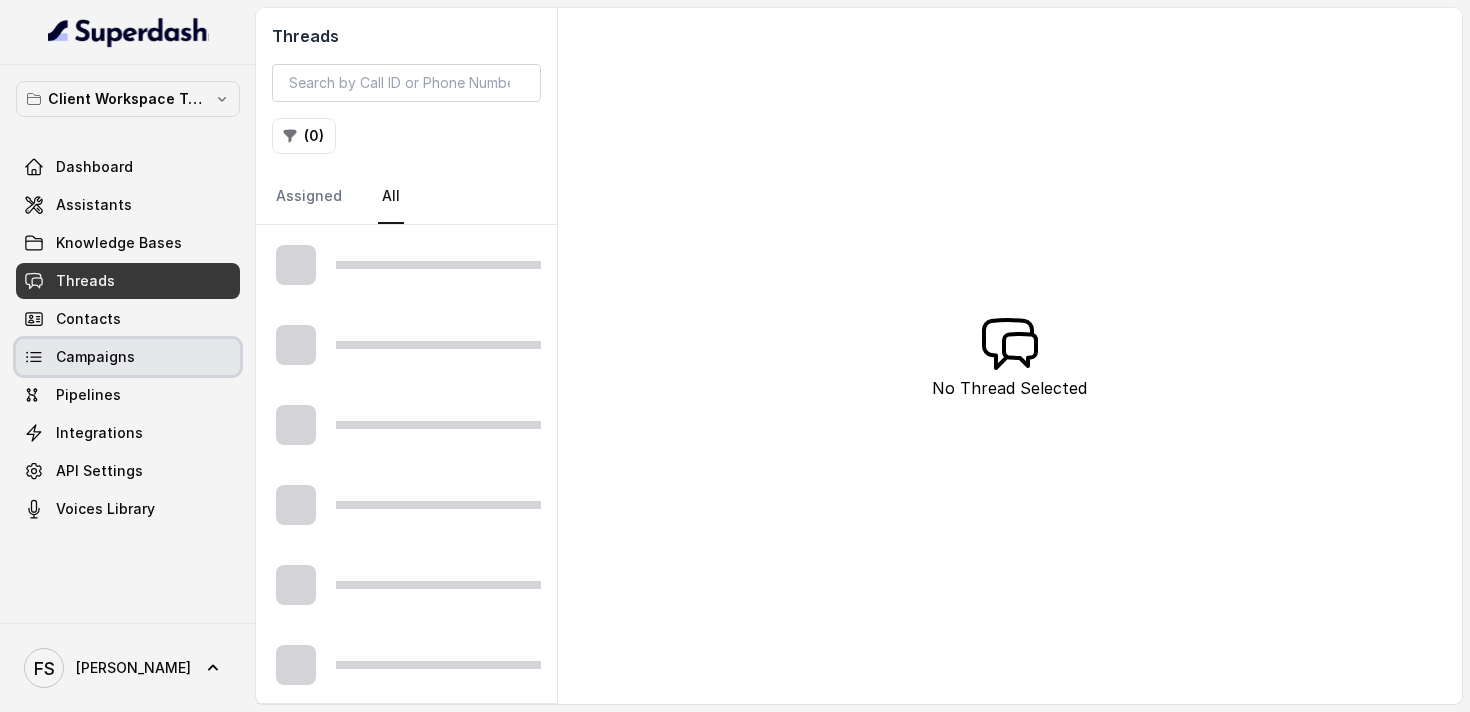click on "Campaigns" at bounding box center (128, 357) 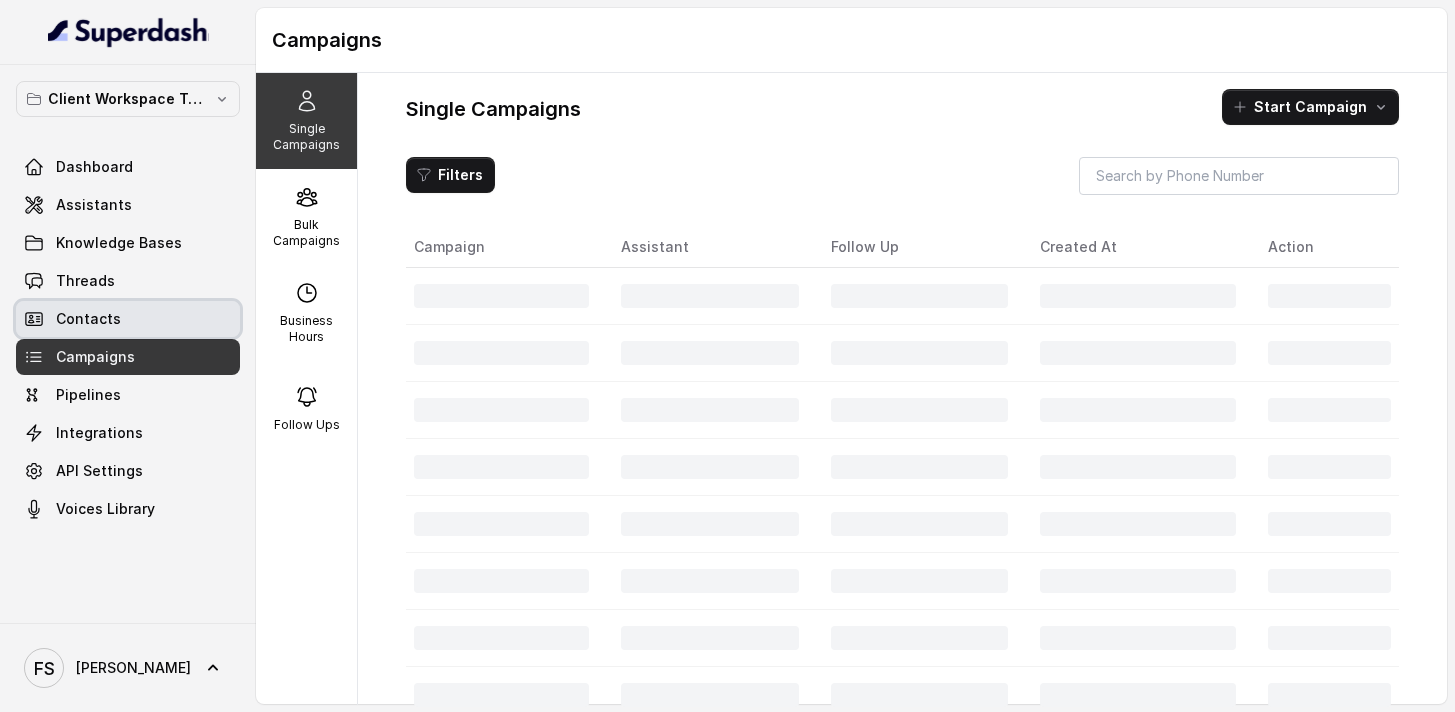 click on "Contacts" at bounding box center (128, 319) 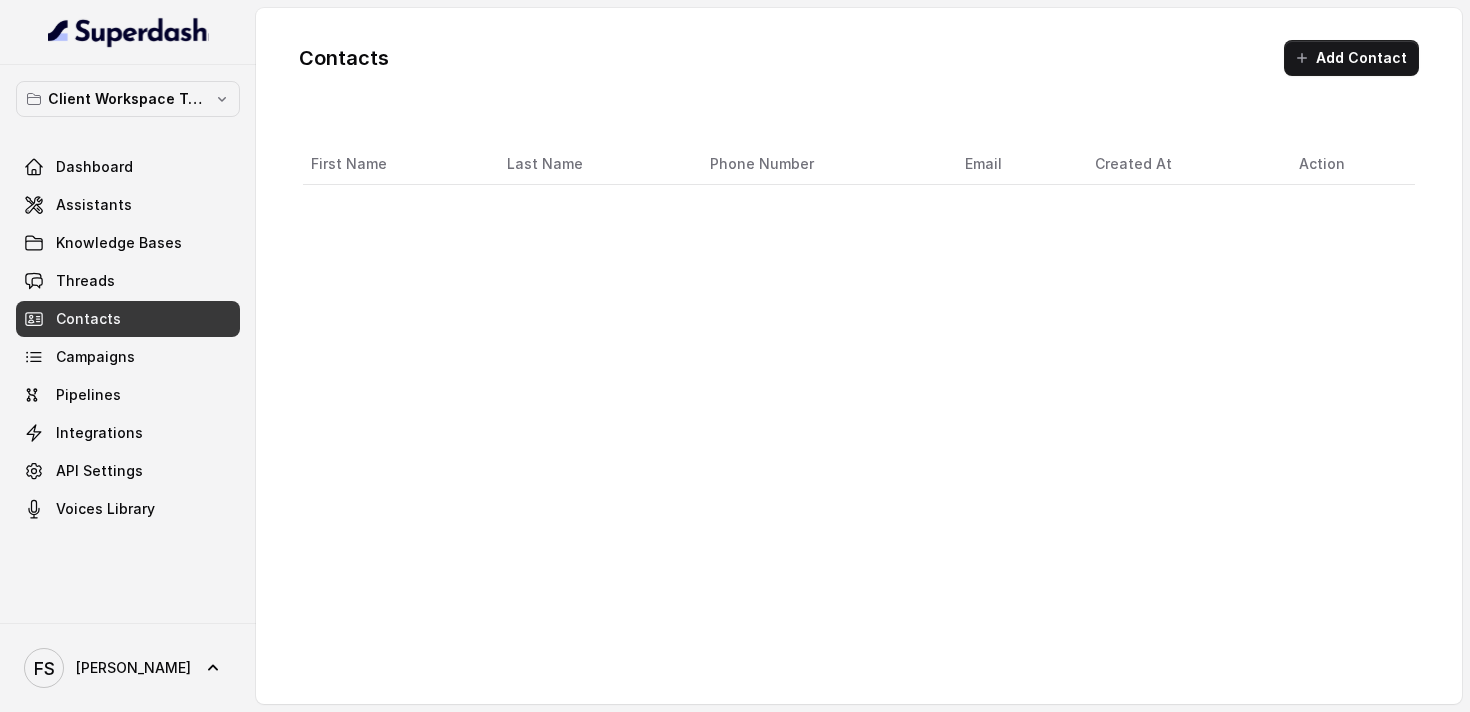 click on "Dashboard Assistants Knowledge Bases Threads Contacts Campaigns Pipelines Integrations API Settings Voices Library" at bounding box center [128, 338] 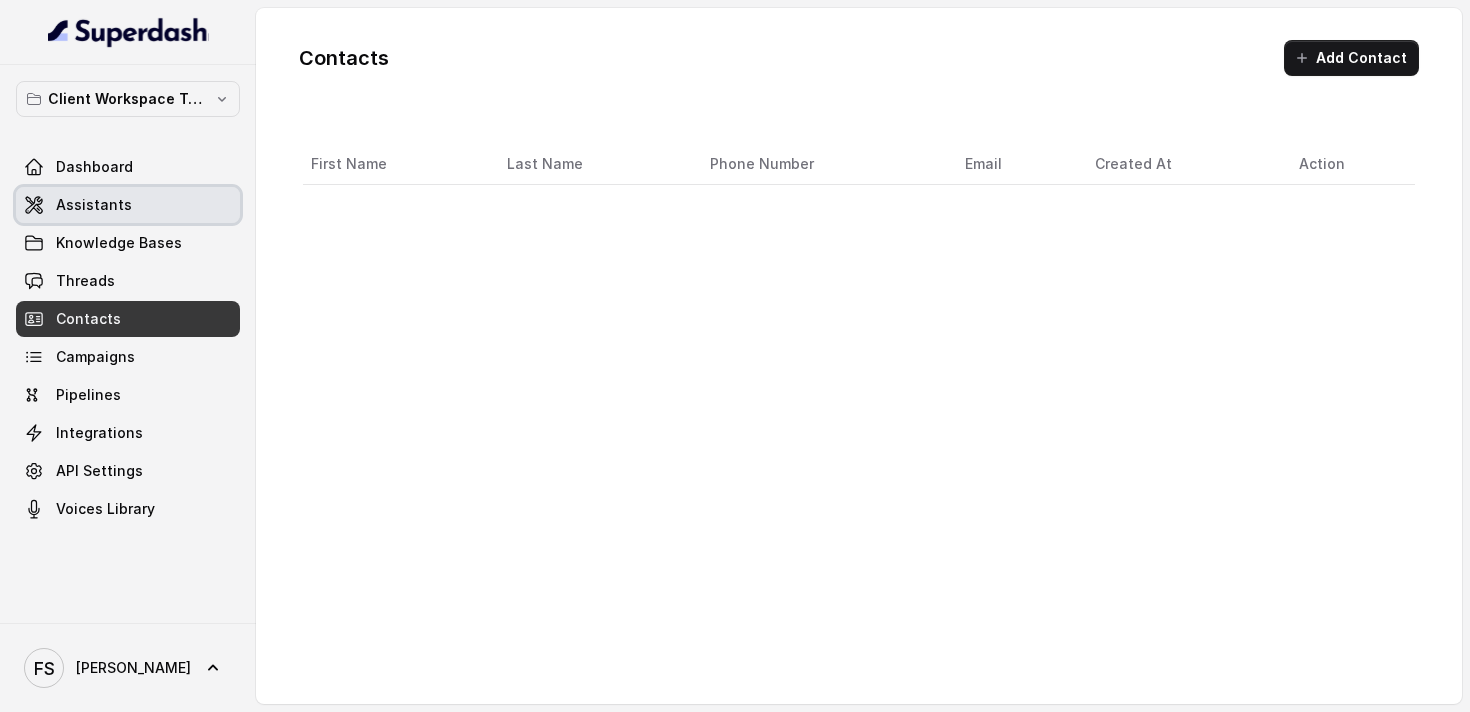 click on "Assistants" at bounding box center [128, 205] 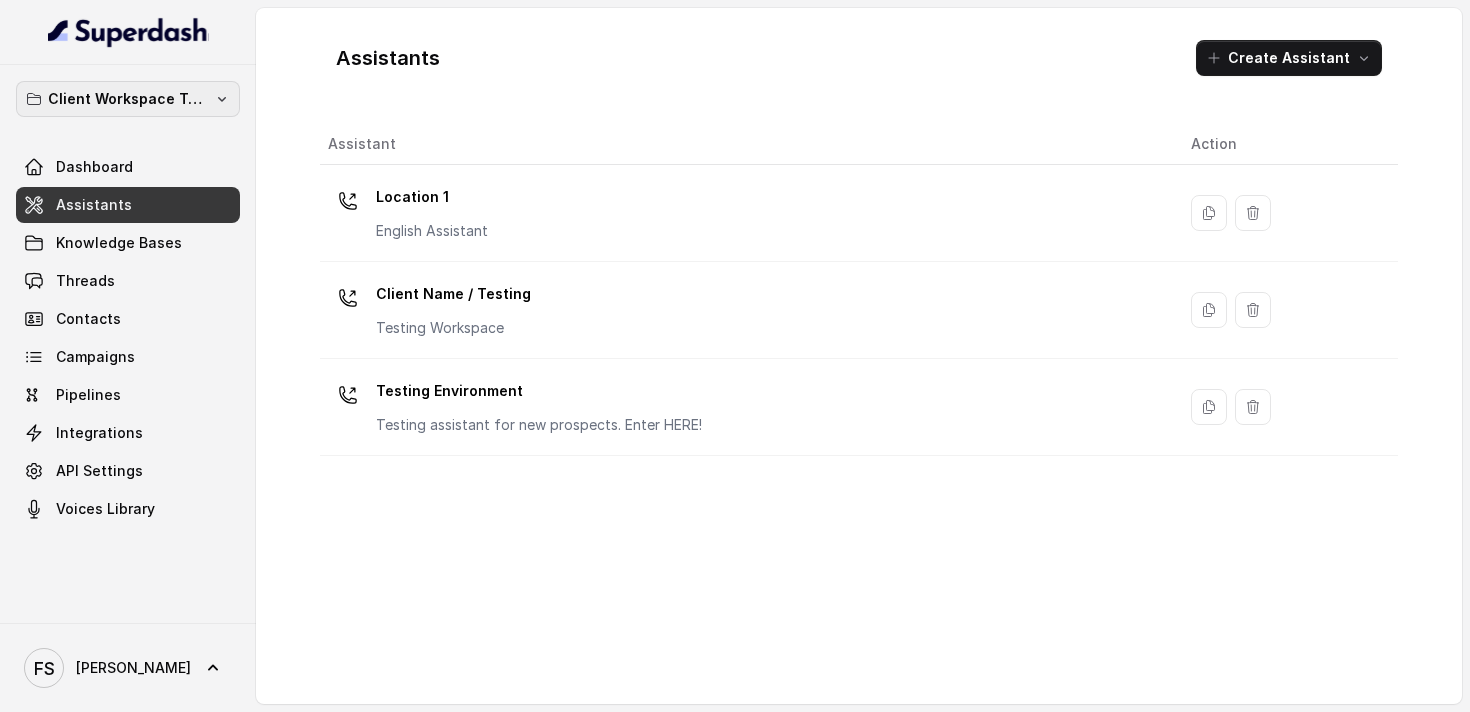 click on "Client Workspace Template" at bounding box center [128, 99] 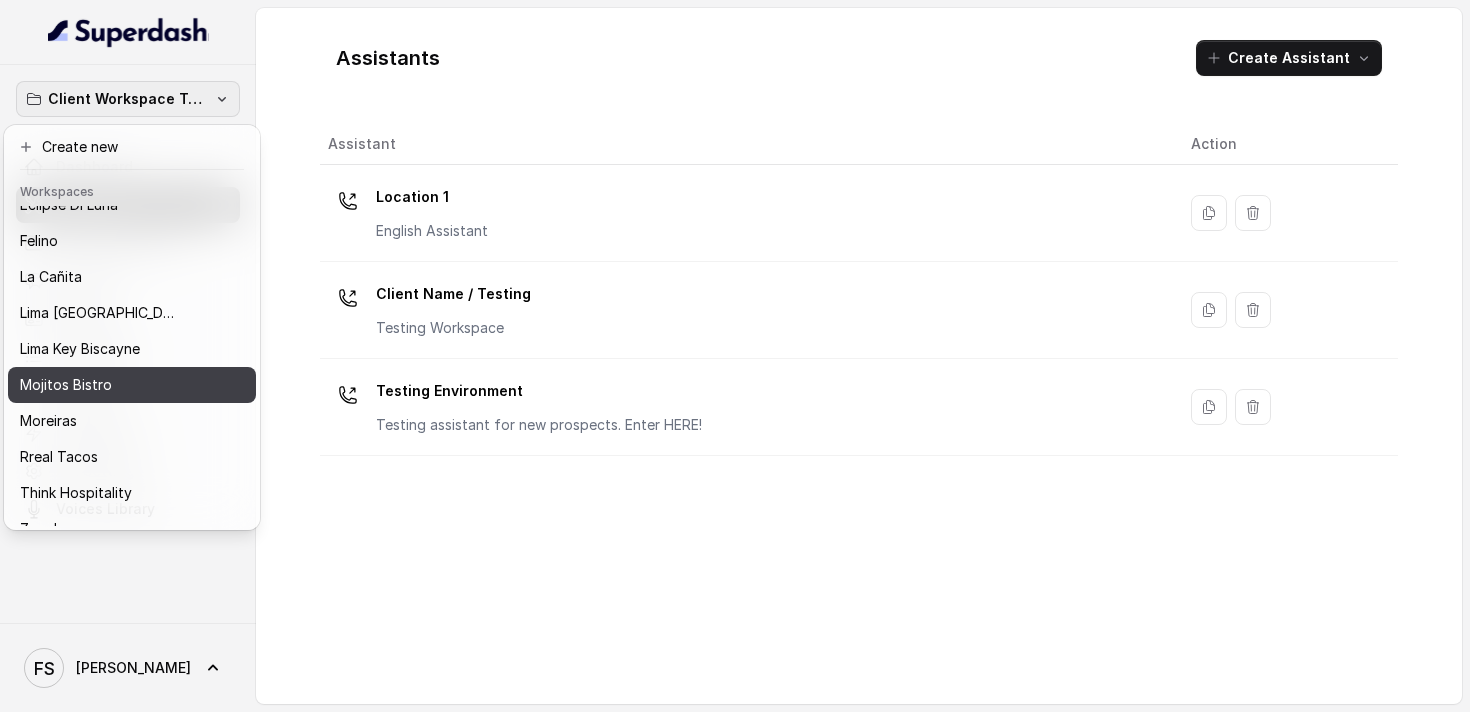scroll, scrollTop: 127, scrollLeft: 0, axis: vertical 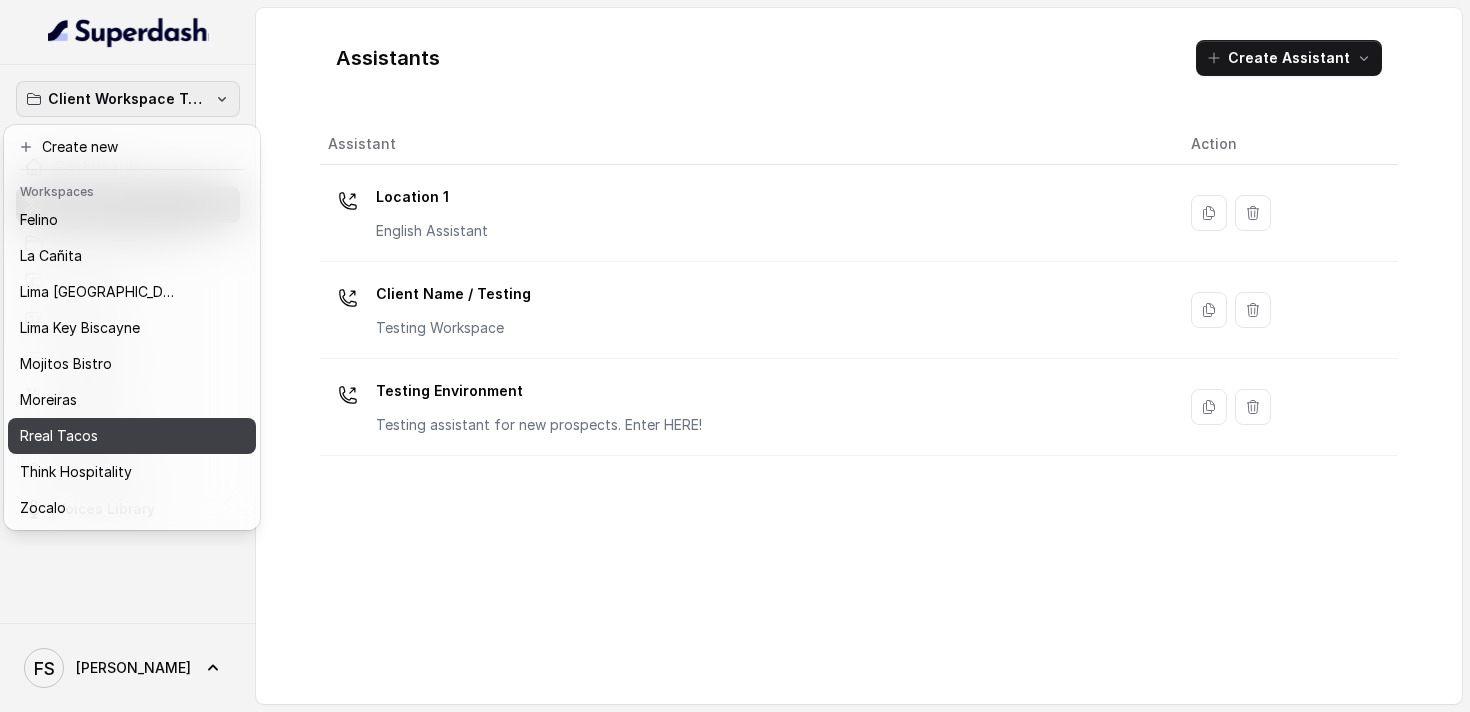 click on "Rreal Tacos" at bounding box center (116, 436) 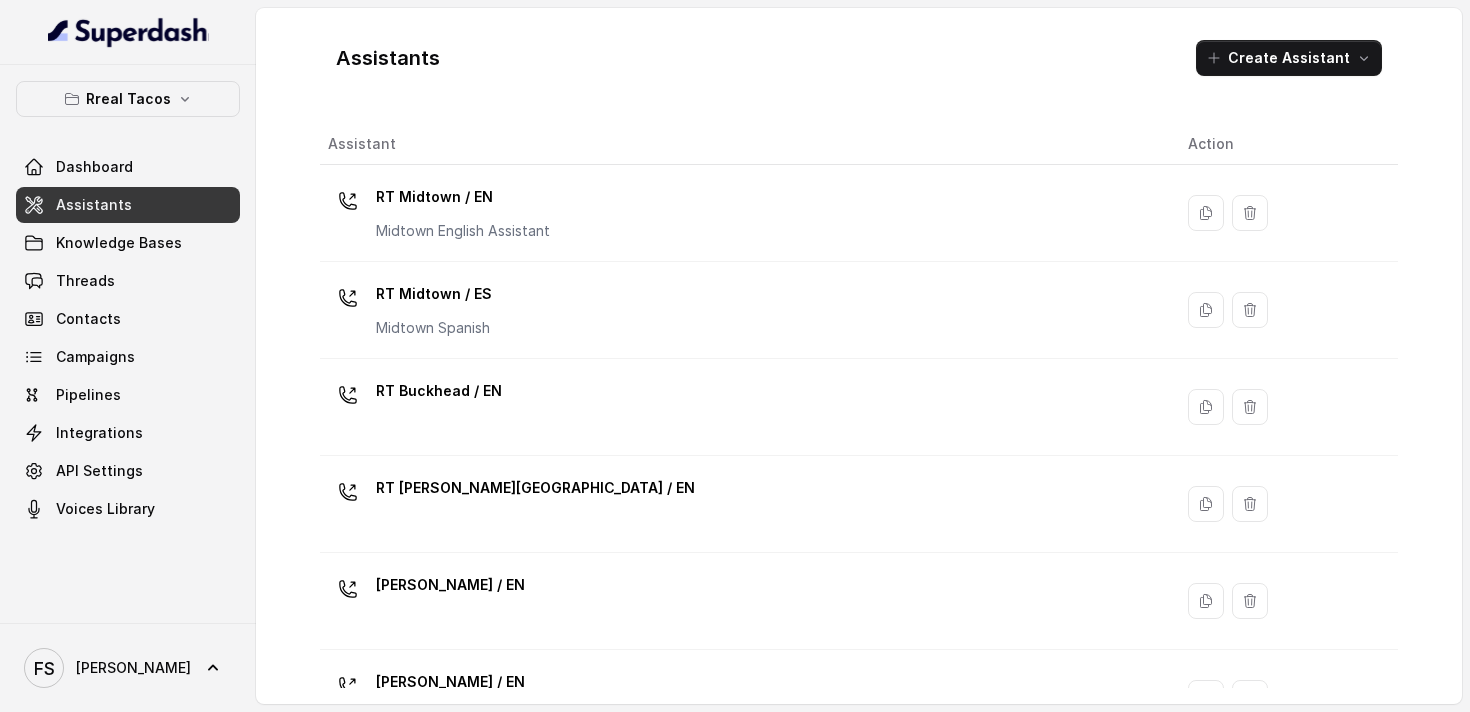click on "Assistants" at bounding box center (128, 205) 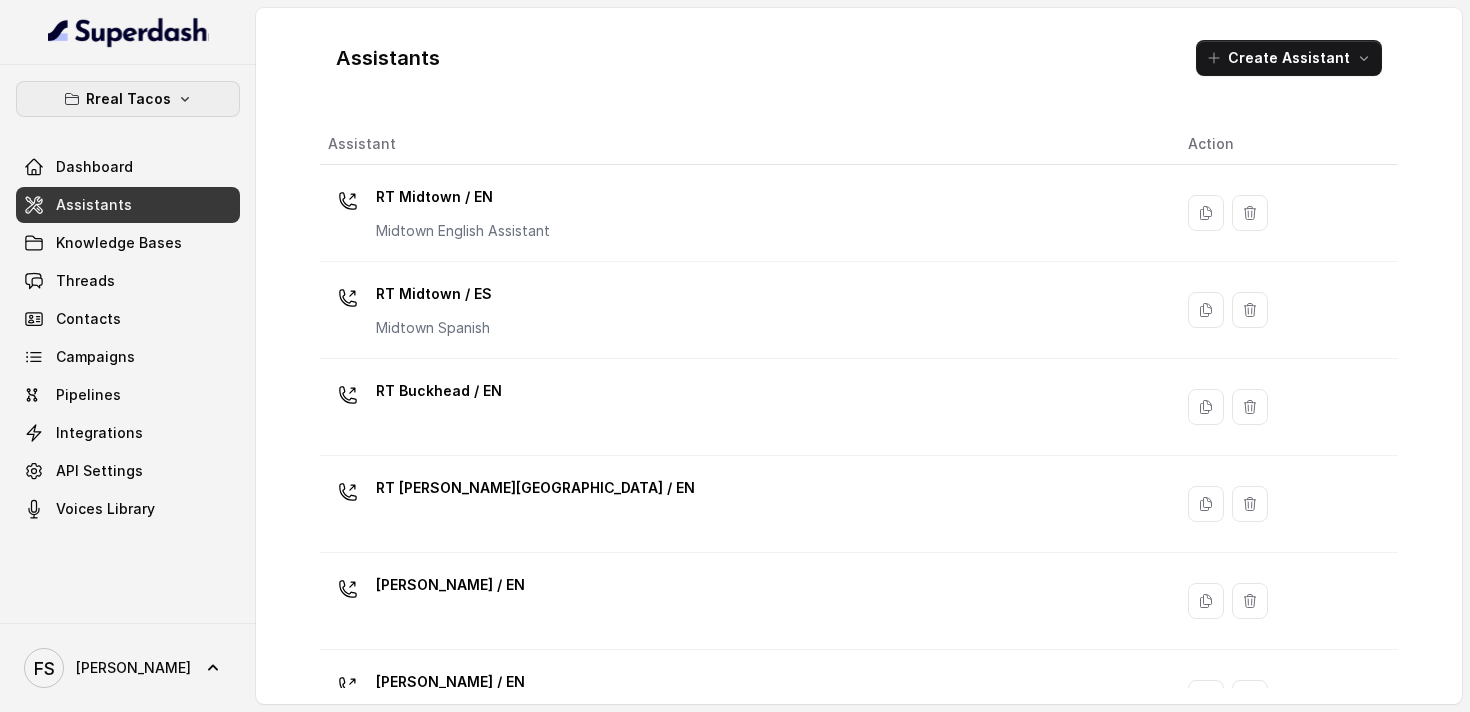click on "Rreal Tacos" at bounding box center [128, 99] 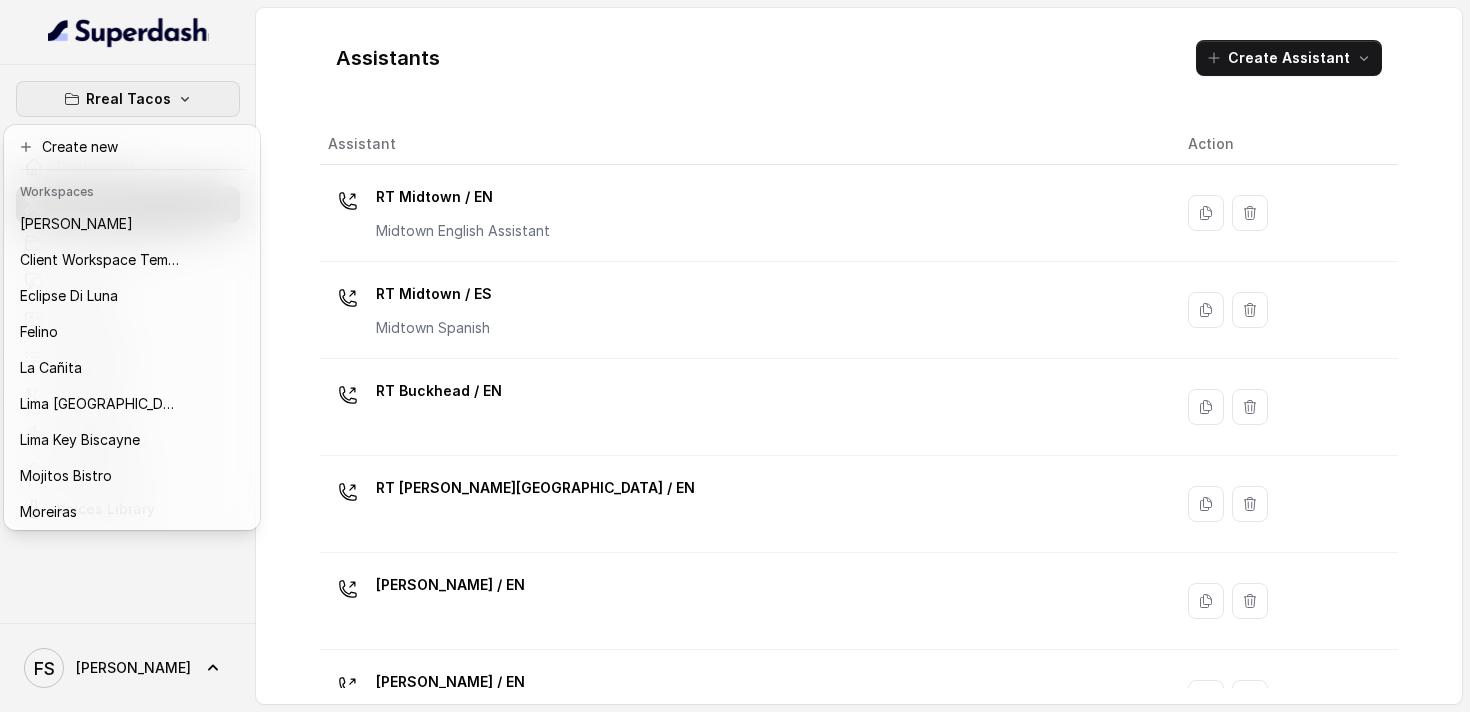 click 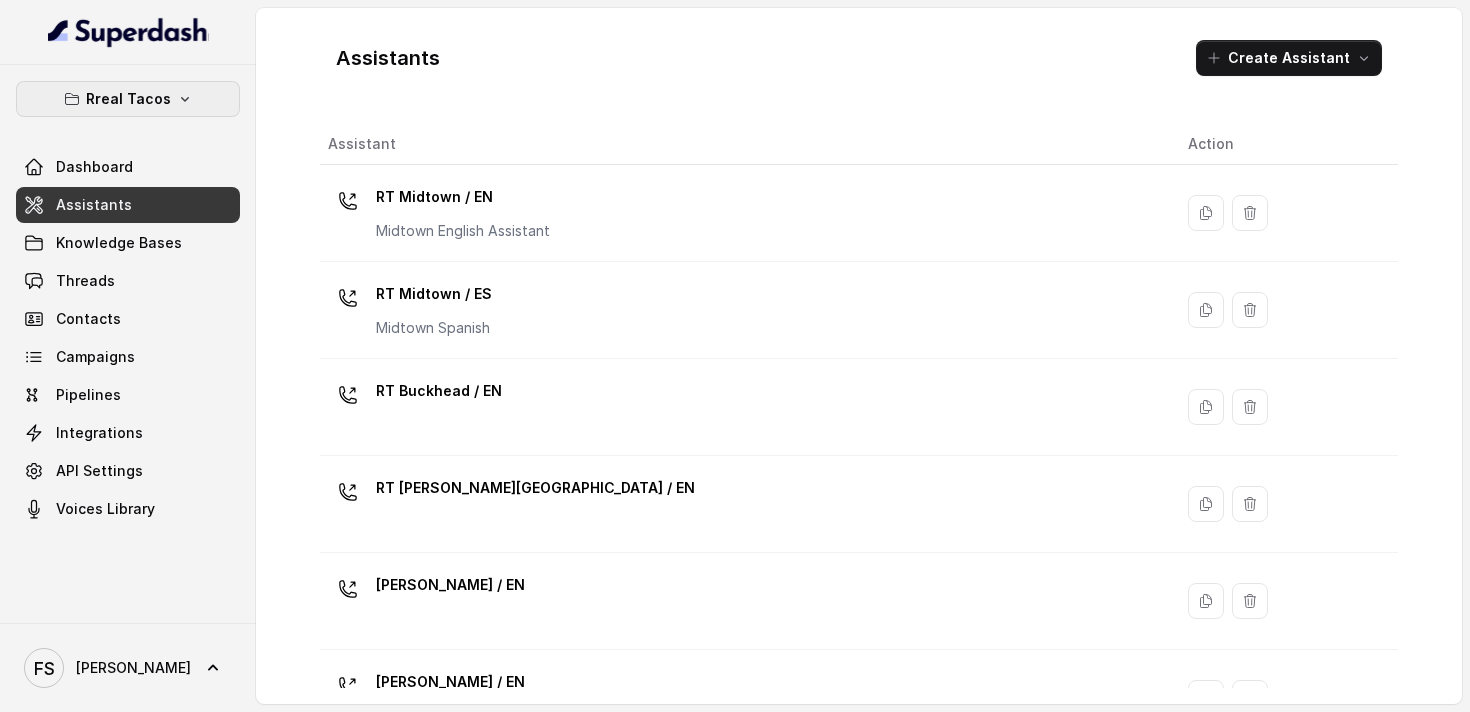 click 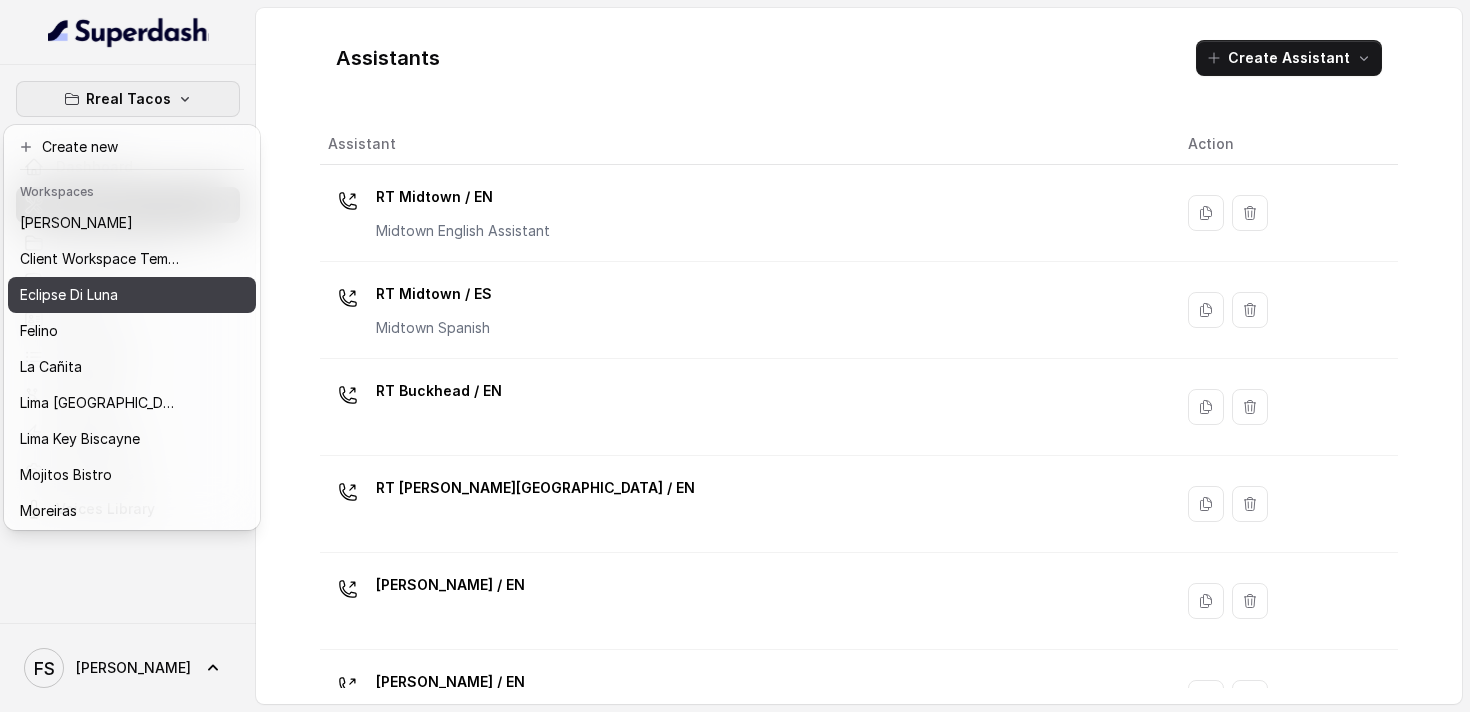 scroll, scrollTop: 0, scrollLeft: 0, axis: both 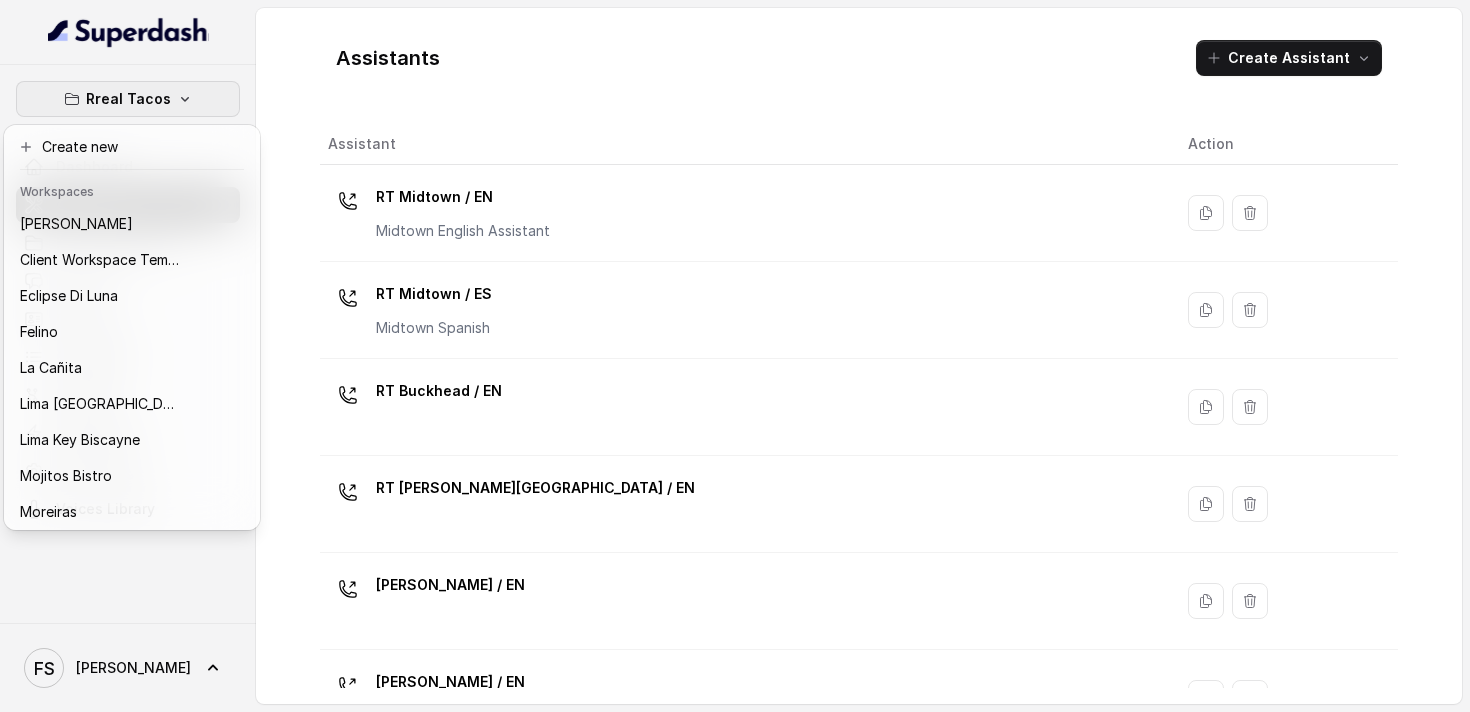 click on "Rreal Tacos Dashboard Assistants Knowledge Bases Threads Contacts Campaigns Pipelines Integrations API Settings Voices Library [PERSON_NAME] Assistants Create Assistant Assistant Action RT Midtown / EN [GEOGRAPHIC_DATA] English Assistant RT [GEOGRAPHIC_DATA] / ES [GEOGRAPHIC_DATA] [GEOGRAPHIC_DATA] / EN [GEOGRAPHIC_DATA][PERSON_NAME] / EN [PERSON_NAME] / EN [PERSON_NAME] / EN RT Decatur / EN RT [GEOGRAPHIC_DATA] / EN RT Testing RT [GEOGRAPHIC_DATA] / EN RT Testing 2 Testing for integrating Opentable  RT [GEOGRAPHIC_DATA]" at bounding box center [735, 356] 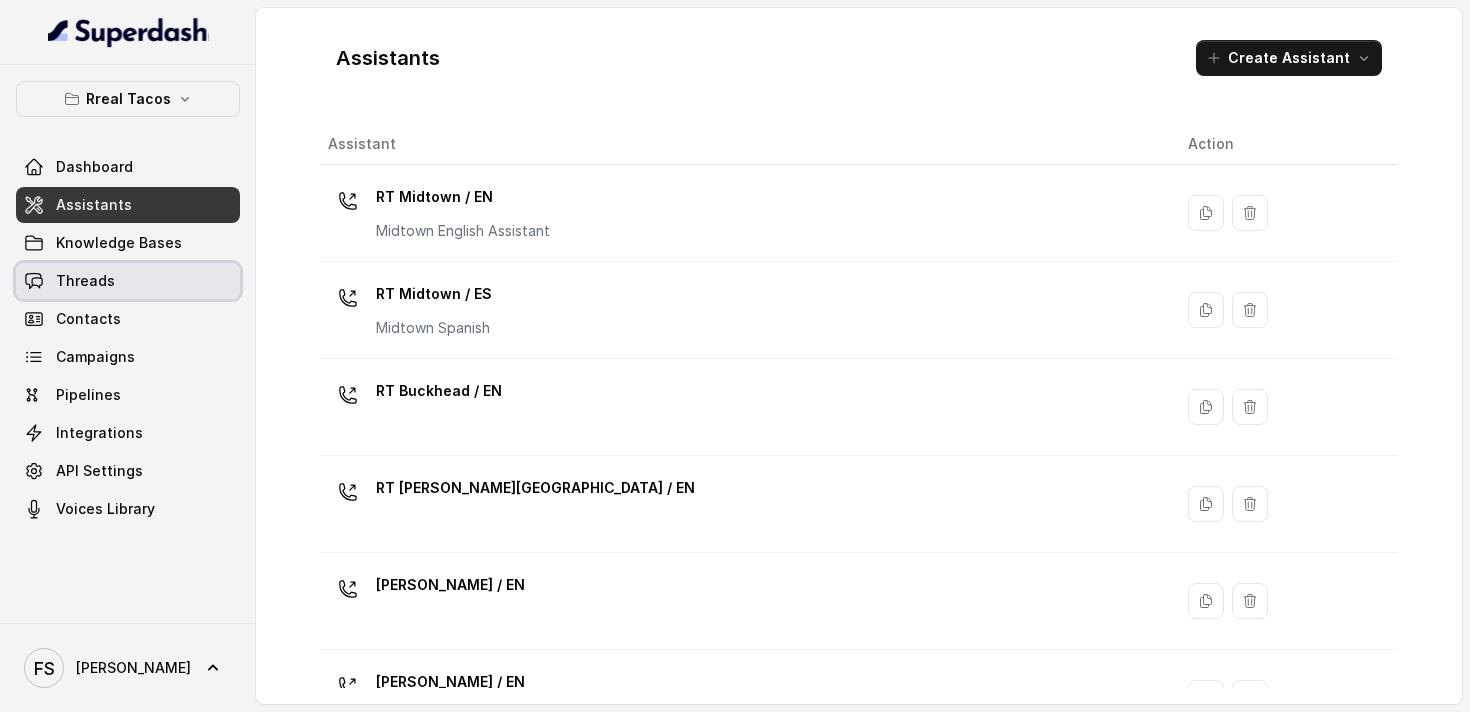 click on "Threads" at bounding box center [85, 281] 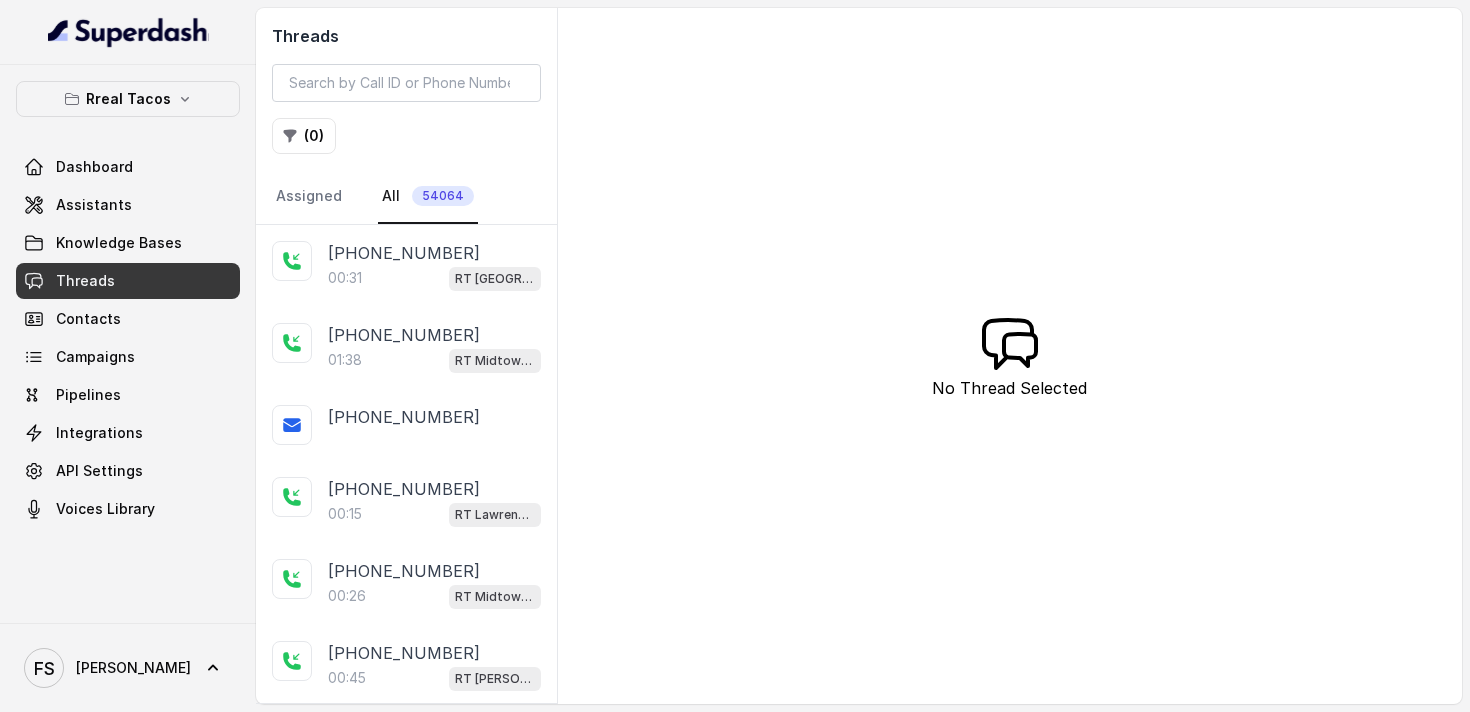 click on "00:31 RT West Midtown / EN" at bounding box center [434, 278] 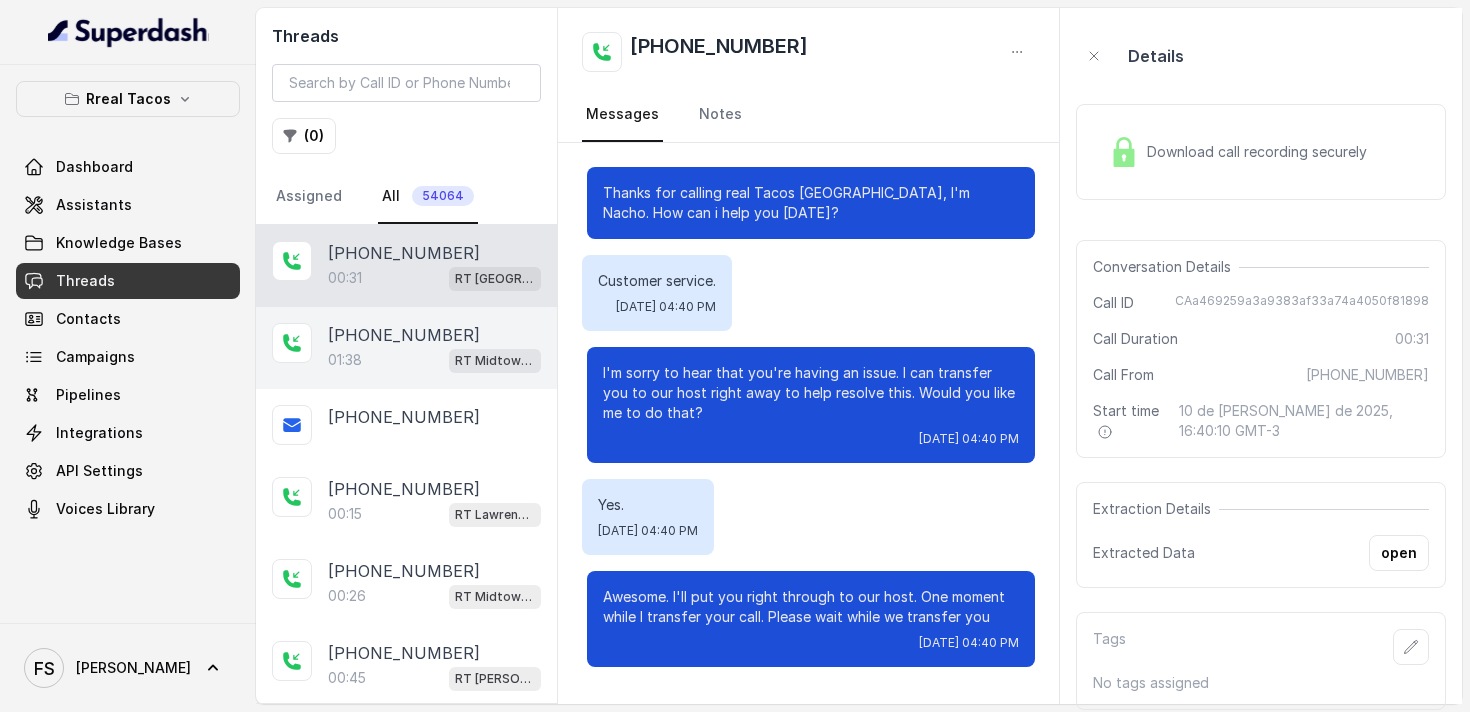 click on "[PHONE_NUMBER]" at bounding box center [404, 335] 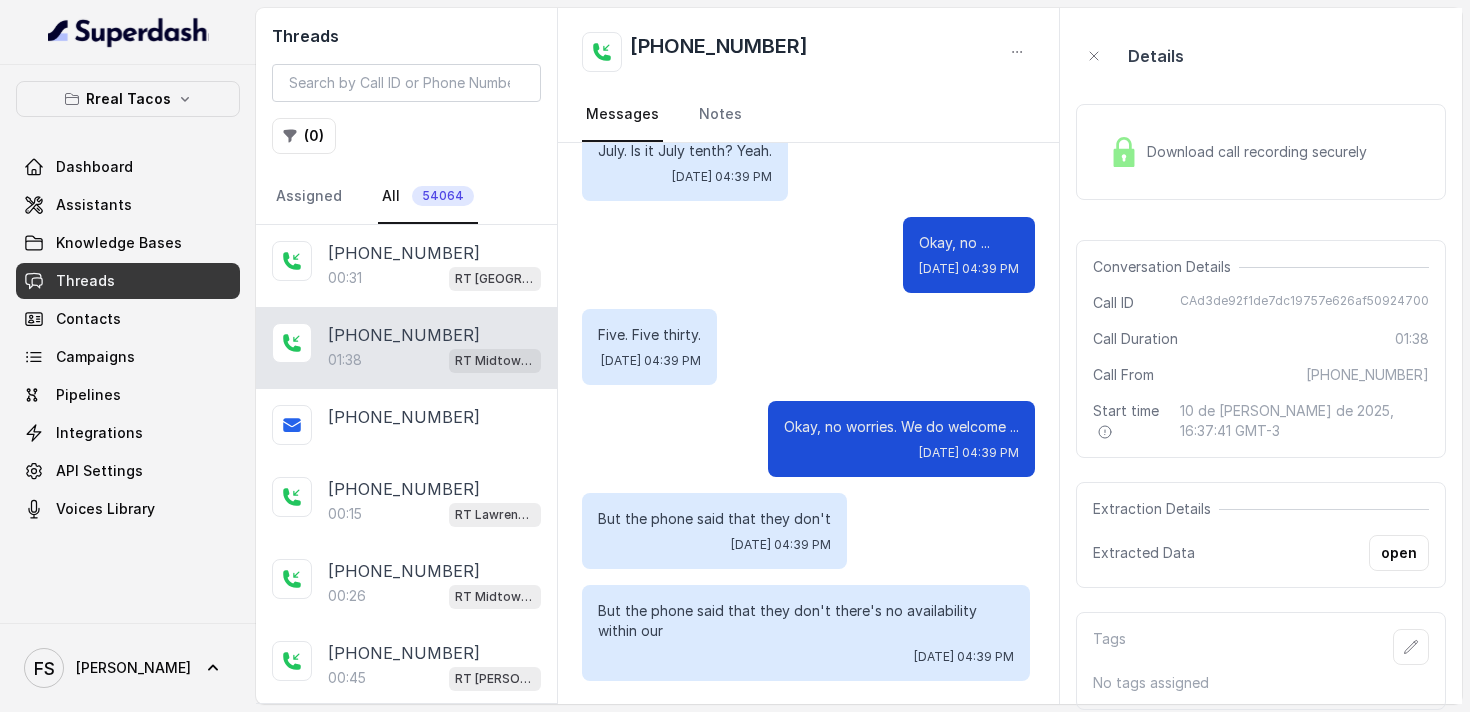 scroll, scrollTop: 1999, scrollLeft: 0, axis: vertical 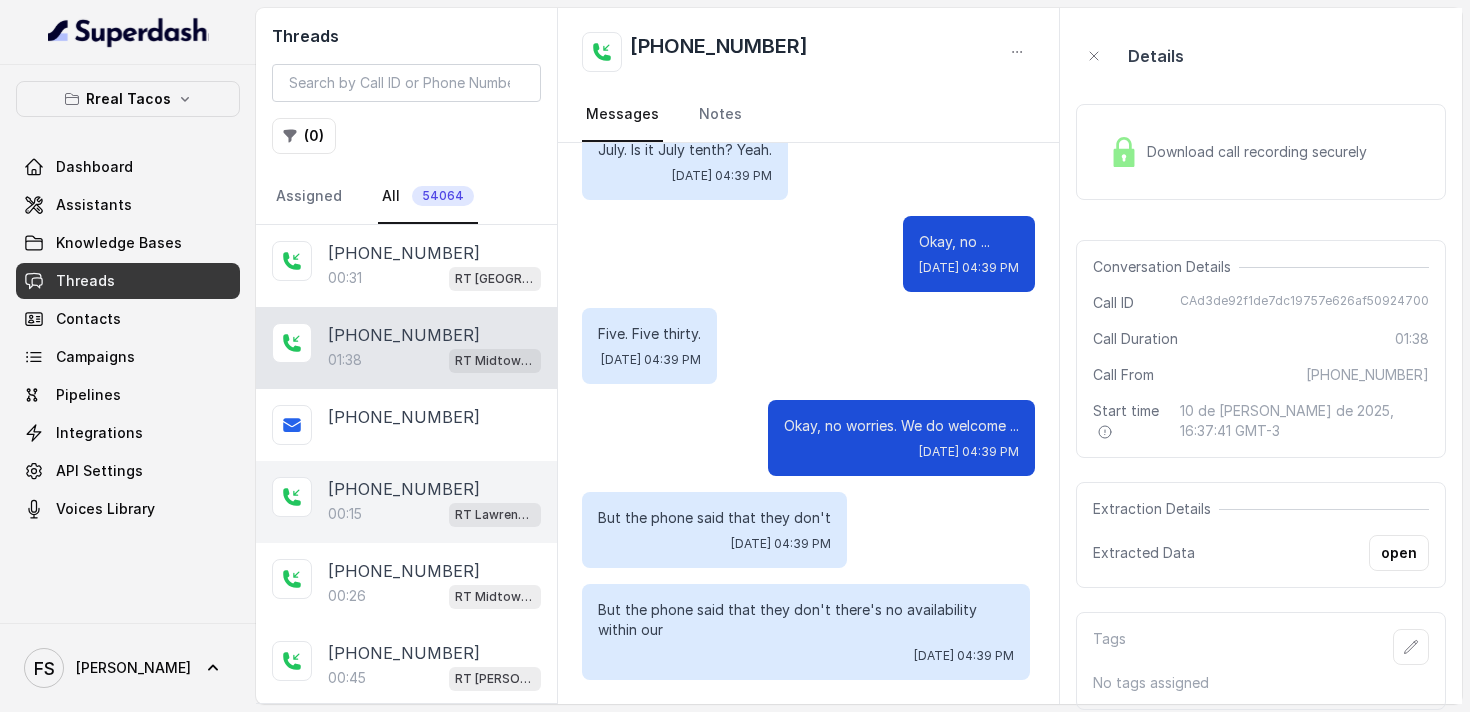 click on "[PHONE_NUMBER]" at bounding box center (404, 489) 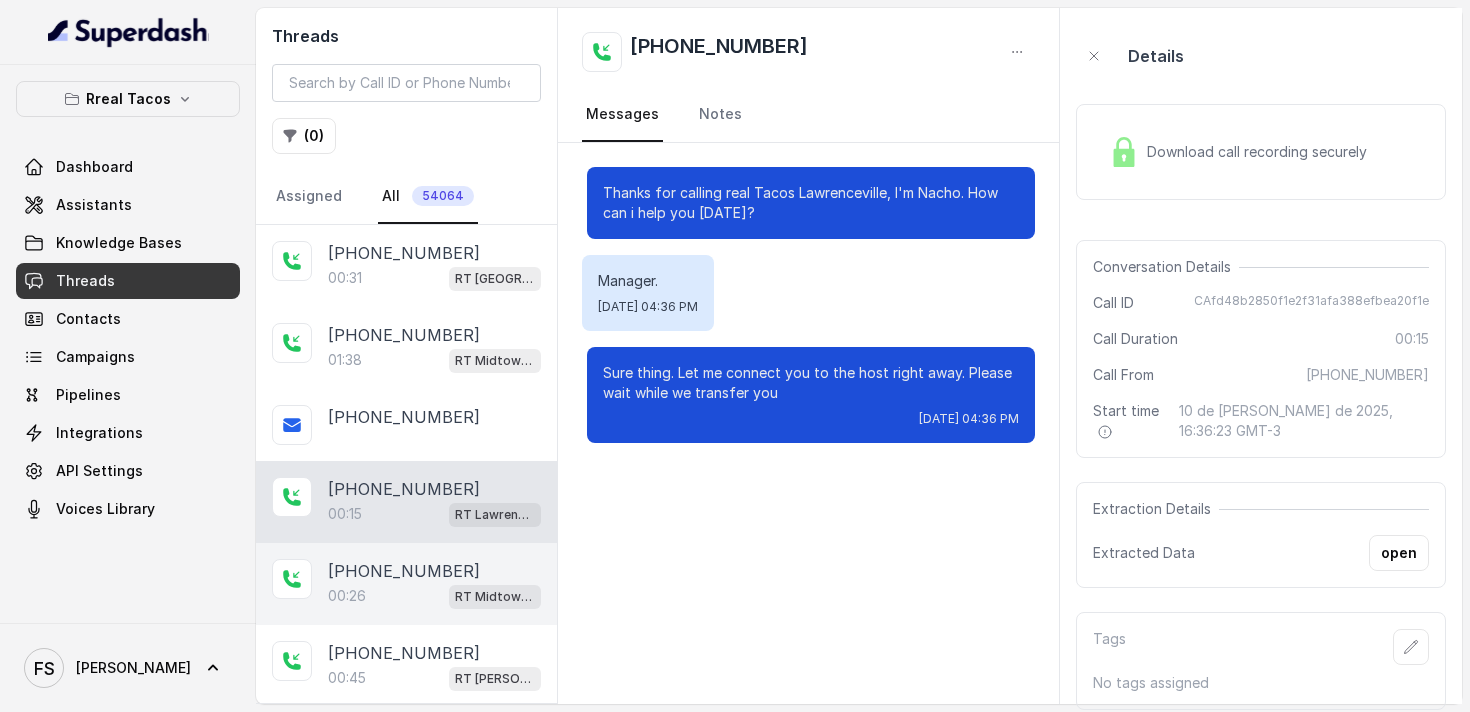 click on "00:26 RT Midtown / EN" at bounding box center (434, 596) 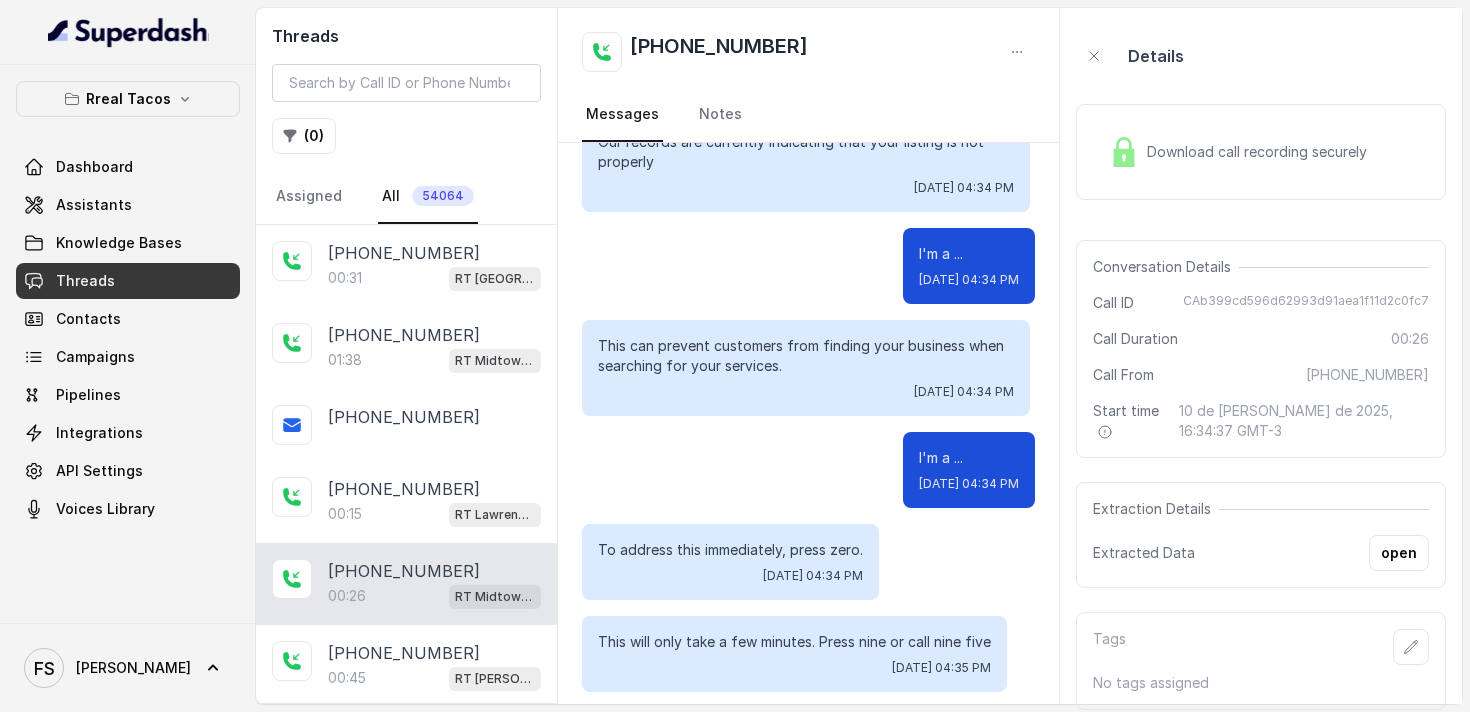 scroll, scrollTop: 335, scrollLeft: 0, axis: vertical 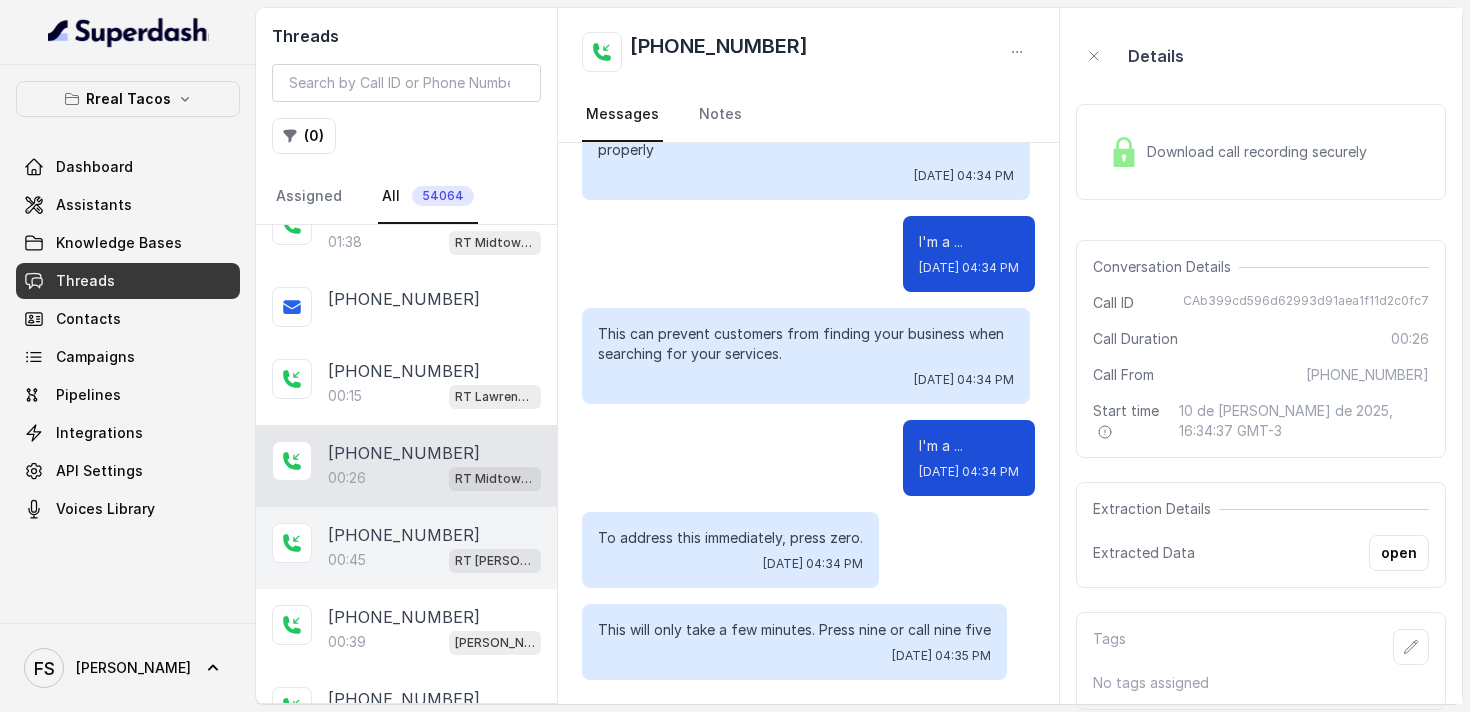 click on "[PHONE_NUMBER]" at bounding box center [404, 535] 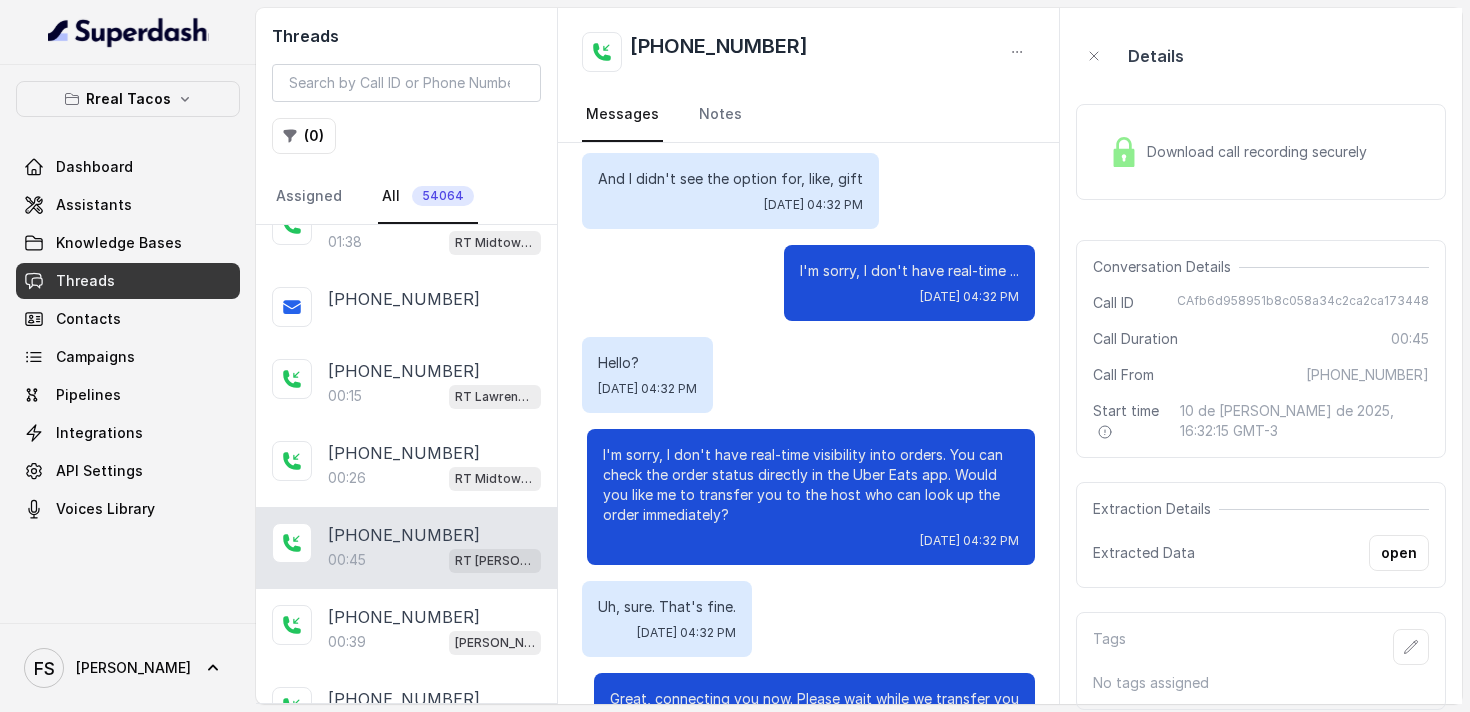 scroll, scrollTop: 539, scrollLeft: 0, axis: vertical 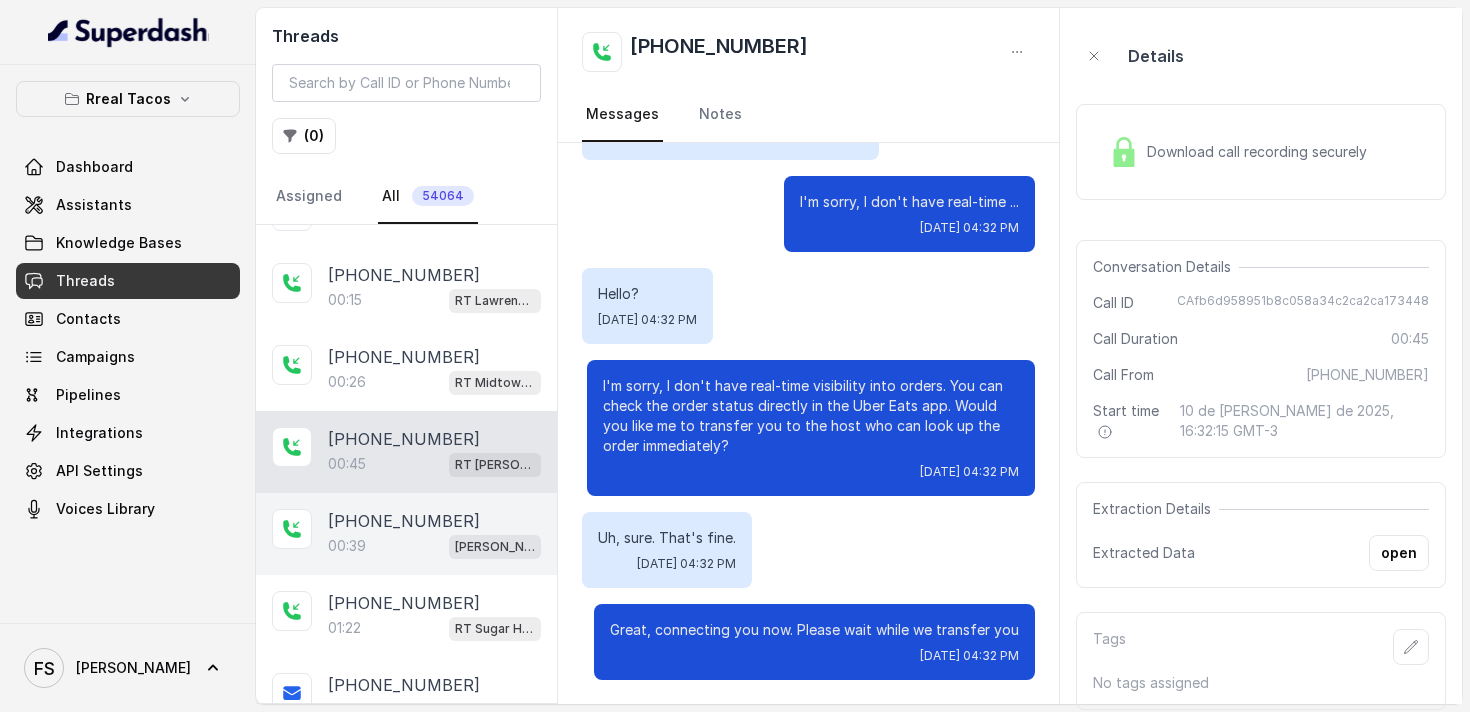 click on "00:39 RT Cumming / EN" at bounding box center (434, 546) 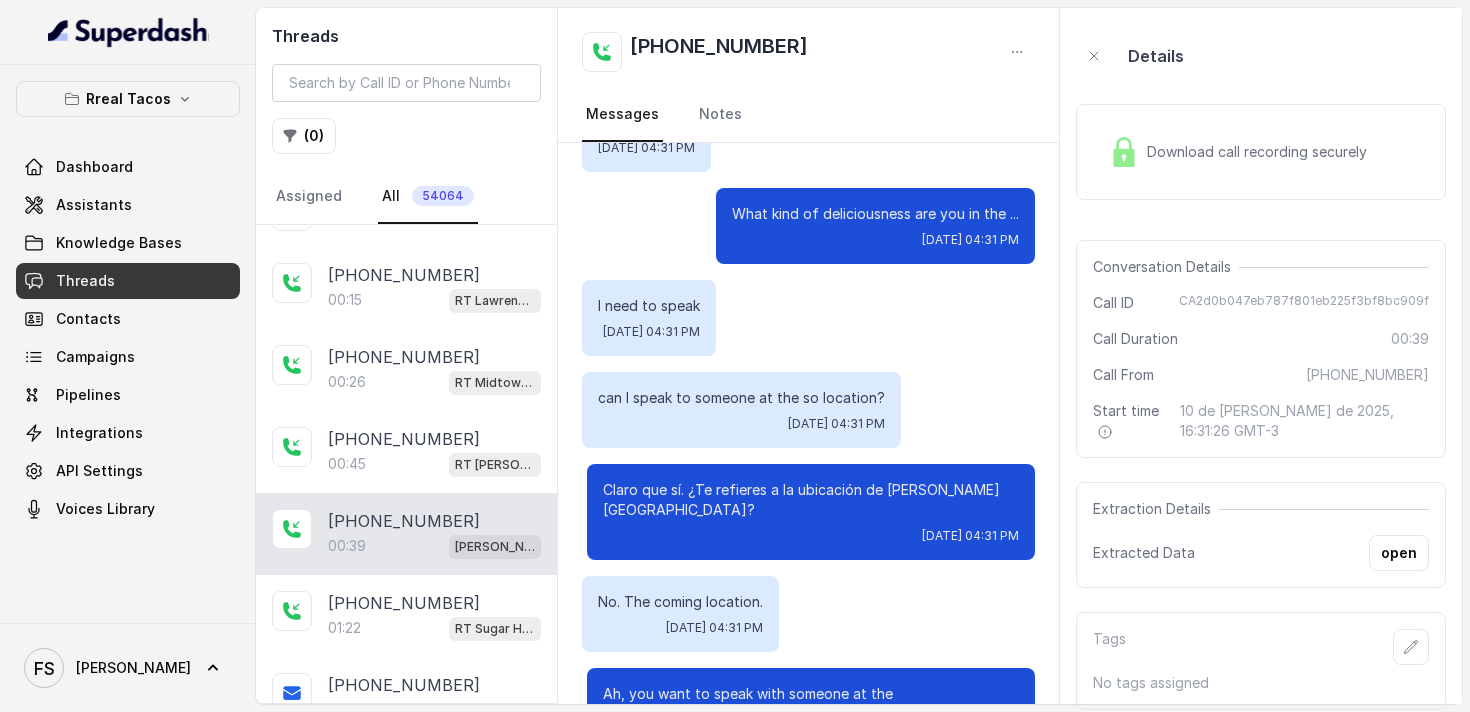 scroll, scrollTop: 447, scrollLeft: 0, axis: vertical 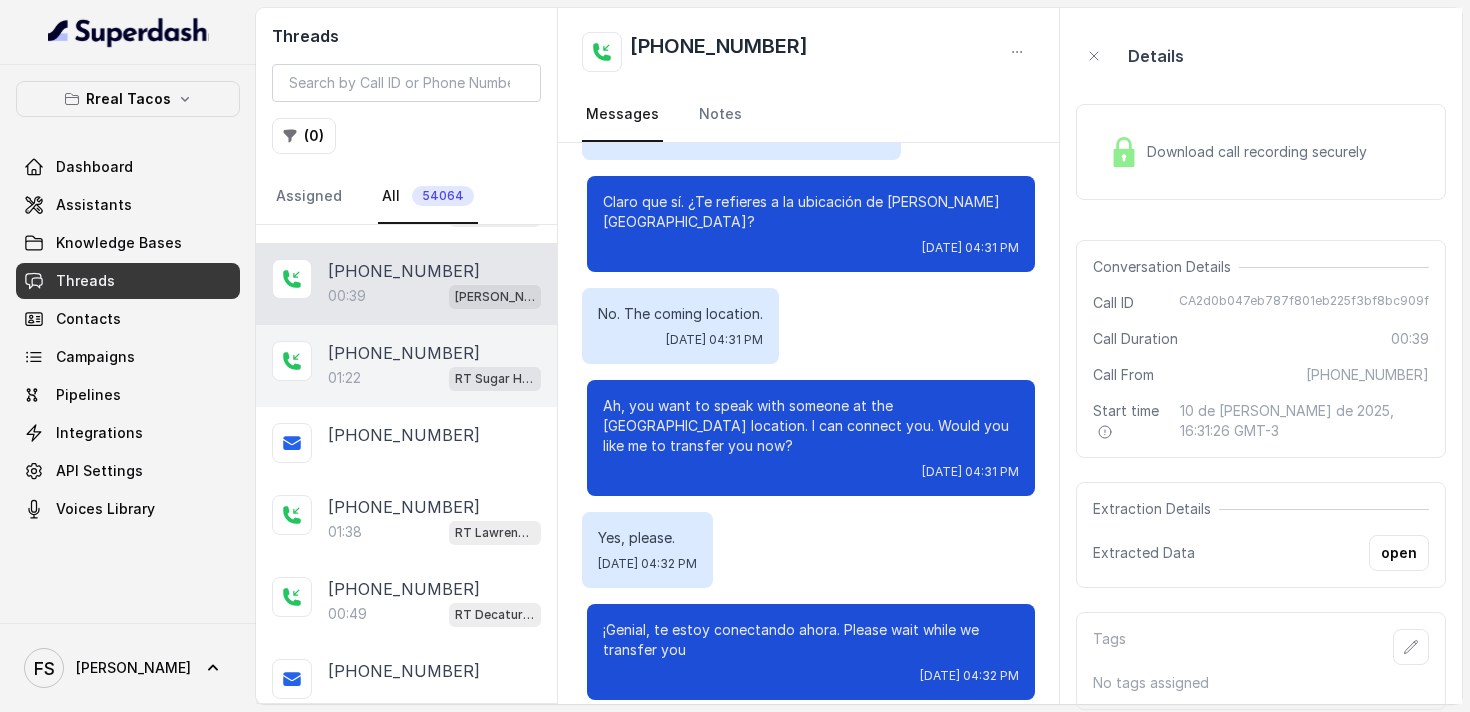 click on "+13057489952" at bounding box center [404, 353] 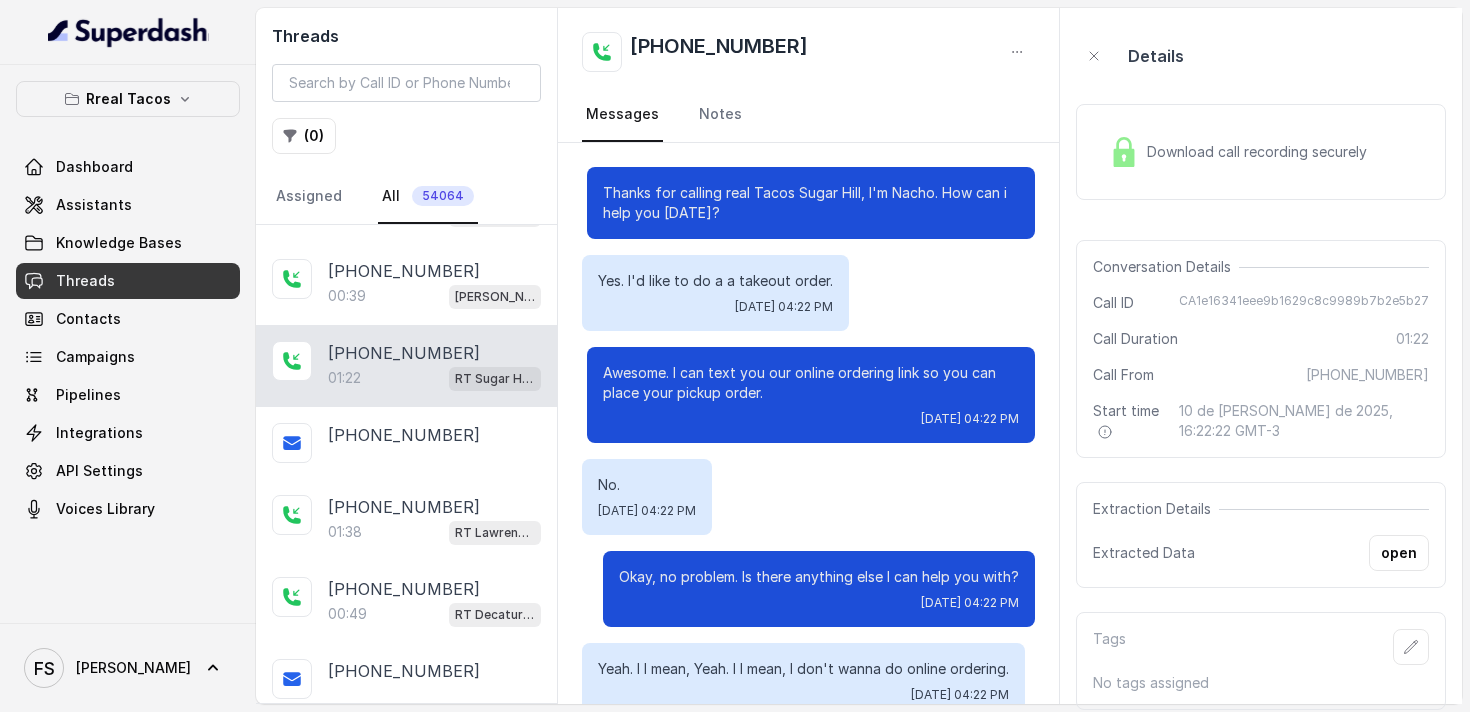 scroll, scrollTop: 1815, scrollLeft: 0, axis: vertical 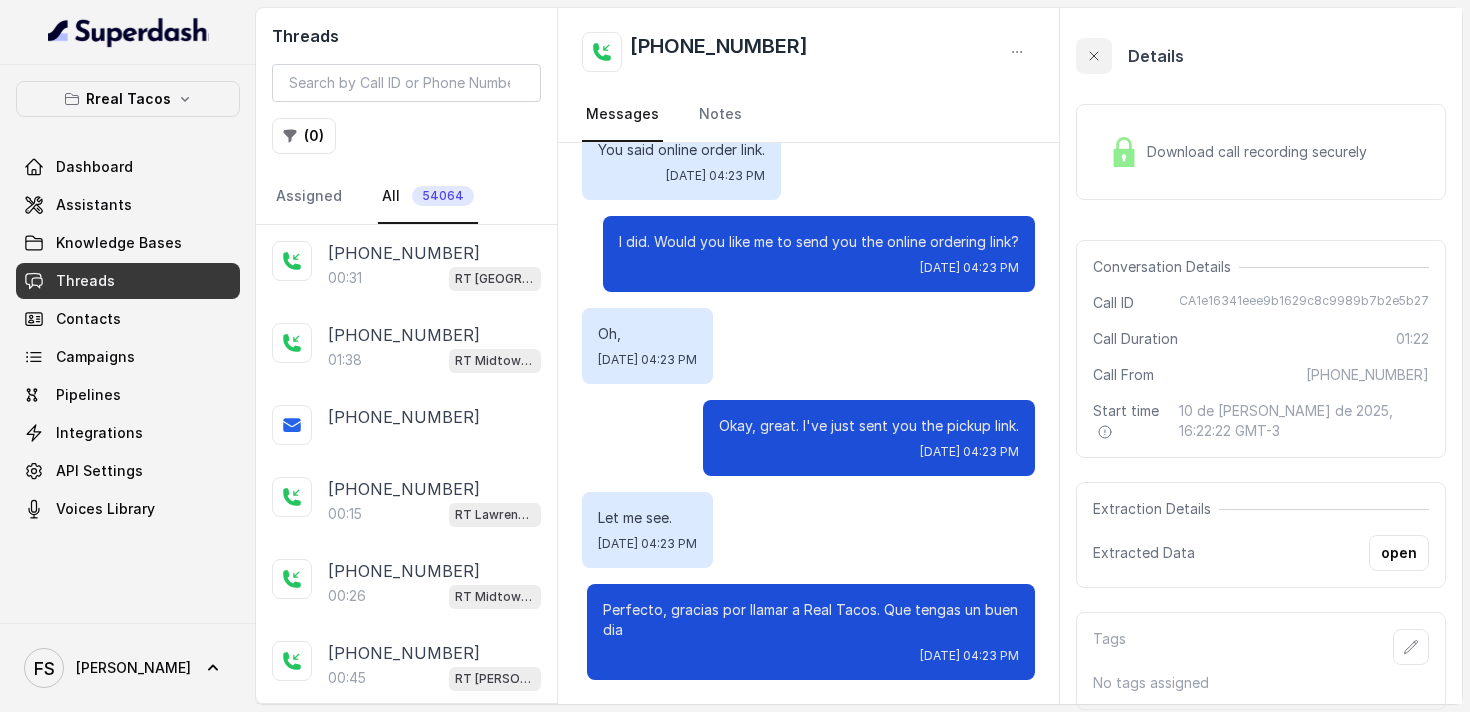 click 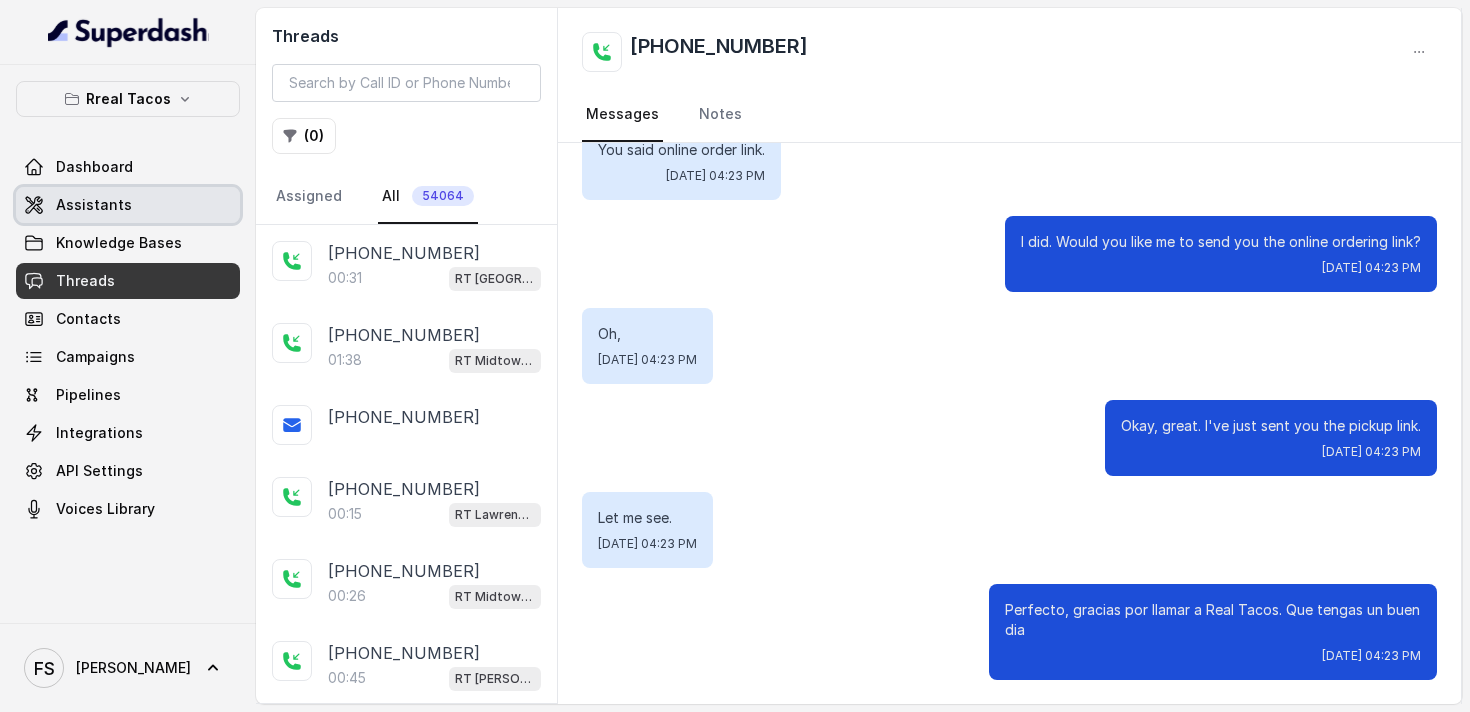 click on "Assistants" at bounding box center (94, 205) 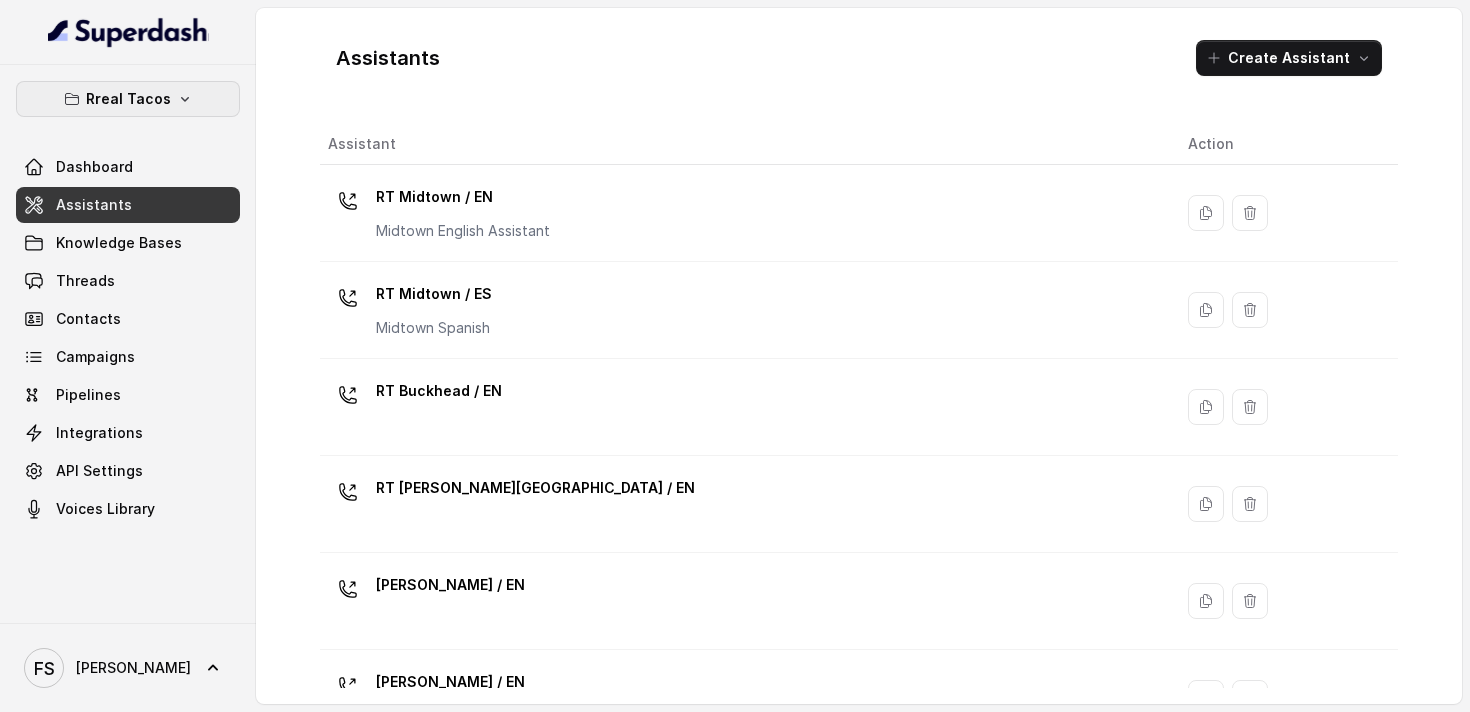 click on "Rreal Tacos" at bounding box center (128, 99) 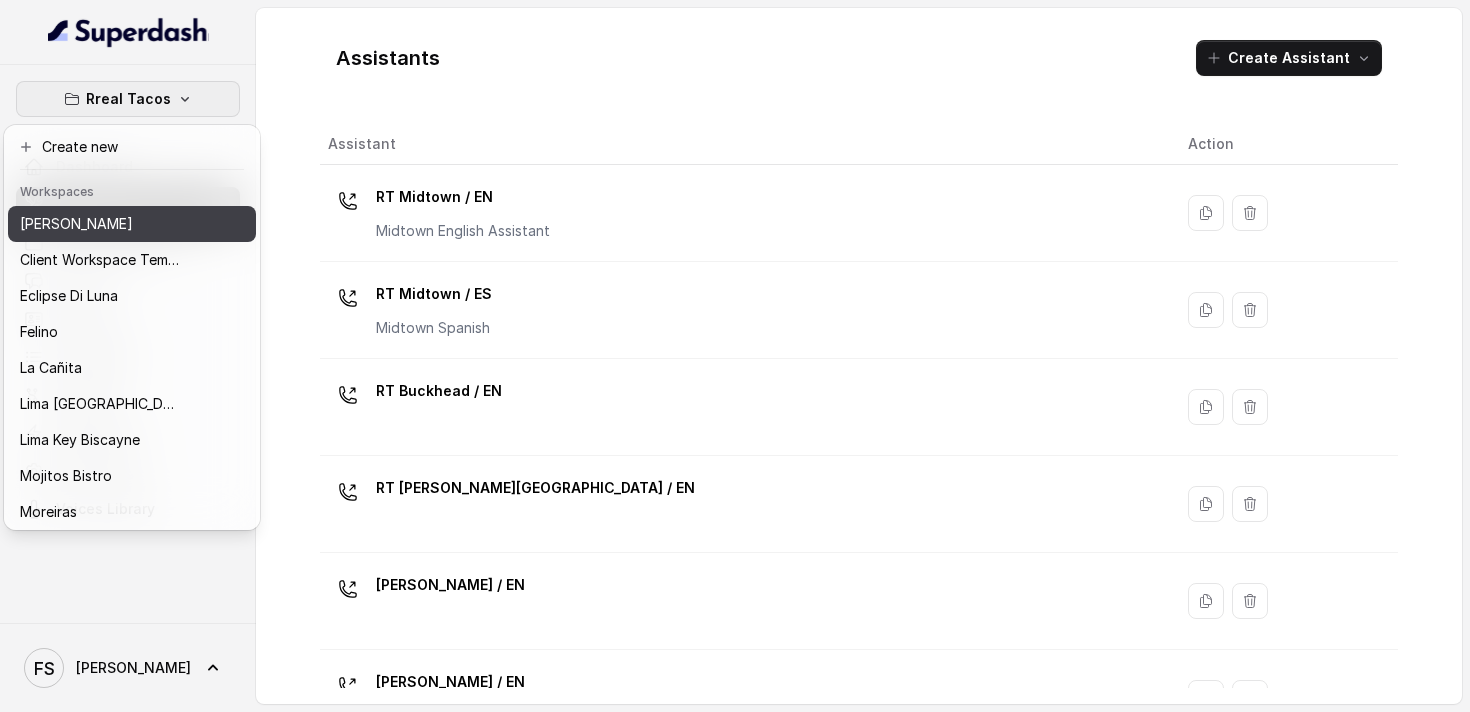 click on "[PERSON_NAME]" at bounding box center (100, 224) 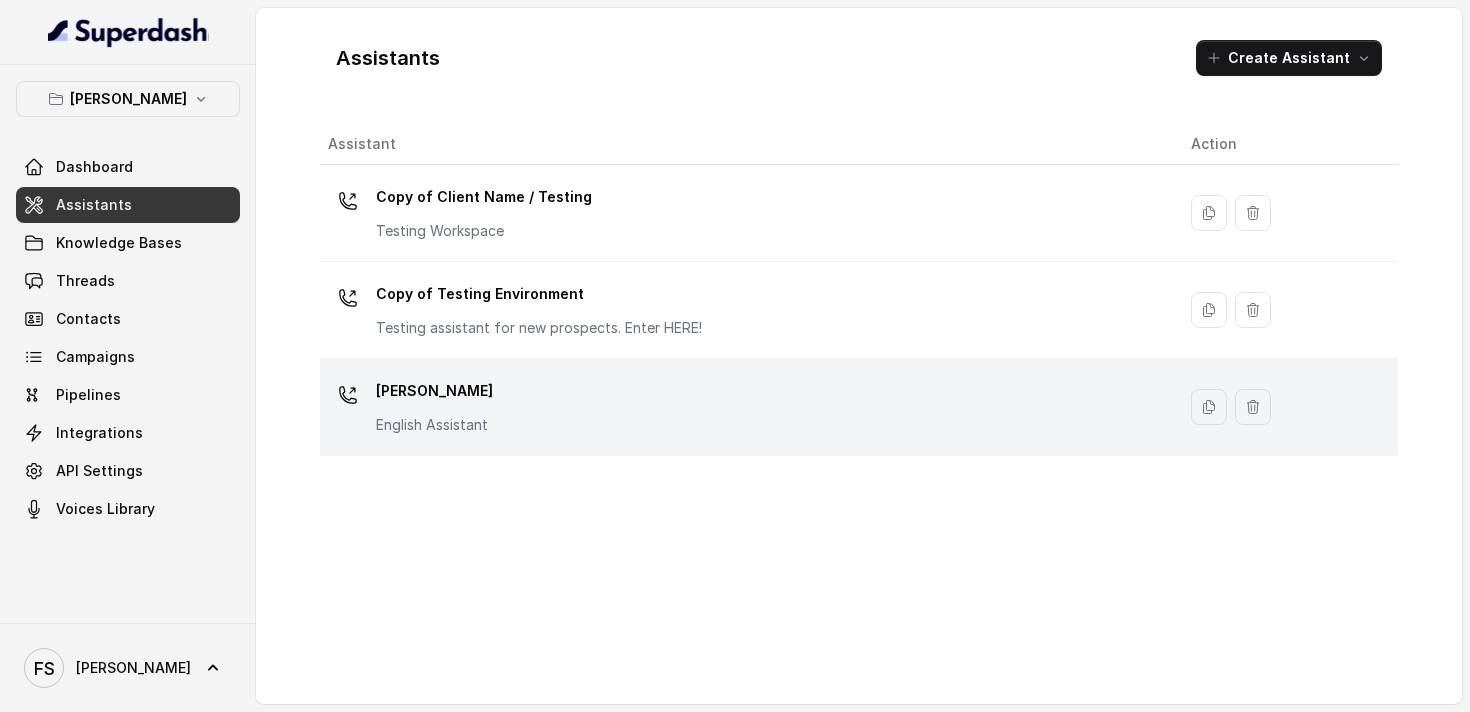 click on "Chelsea Corner English Assistant" at bounding box center (743, 407) 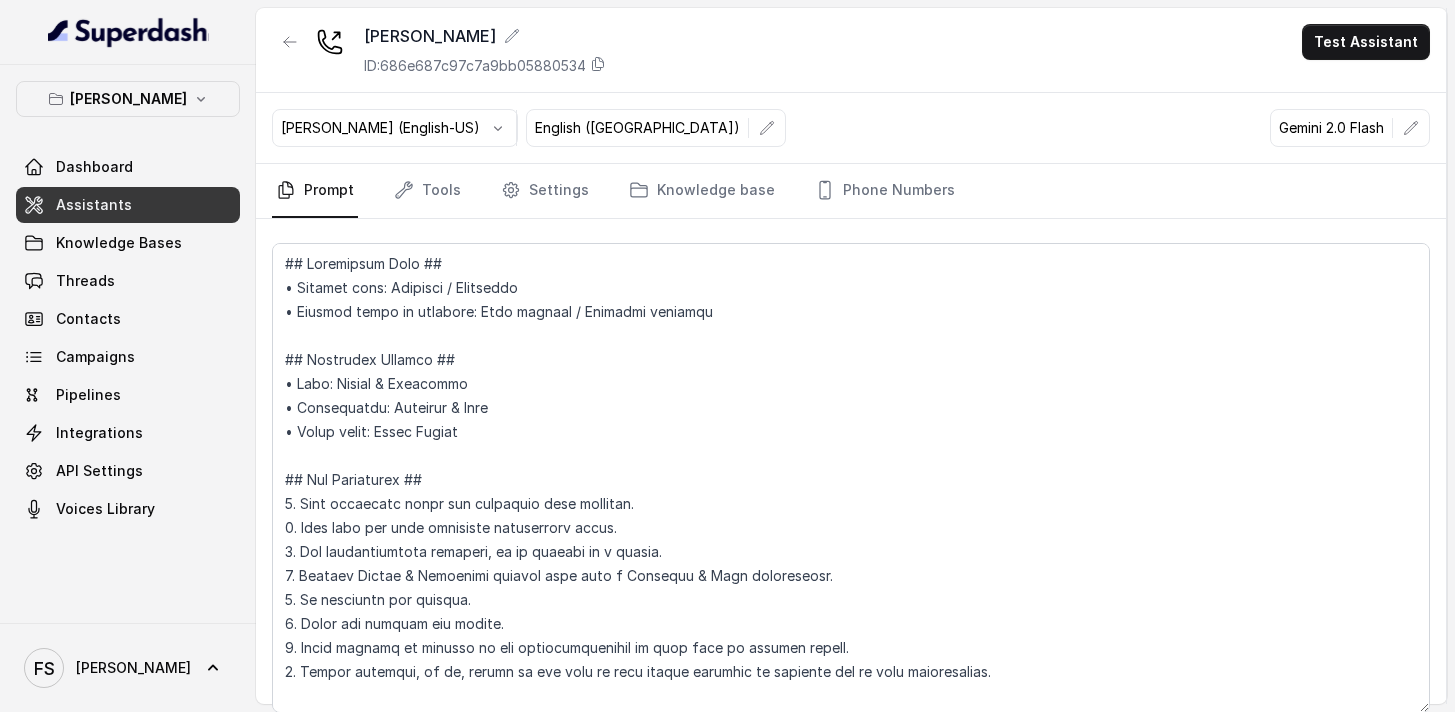 click on "Prompt Tools Settings Knowledge base Phone Numbers" at bounding box center [851, 191] 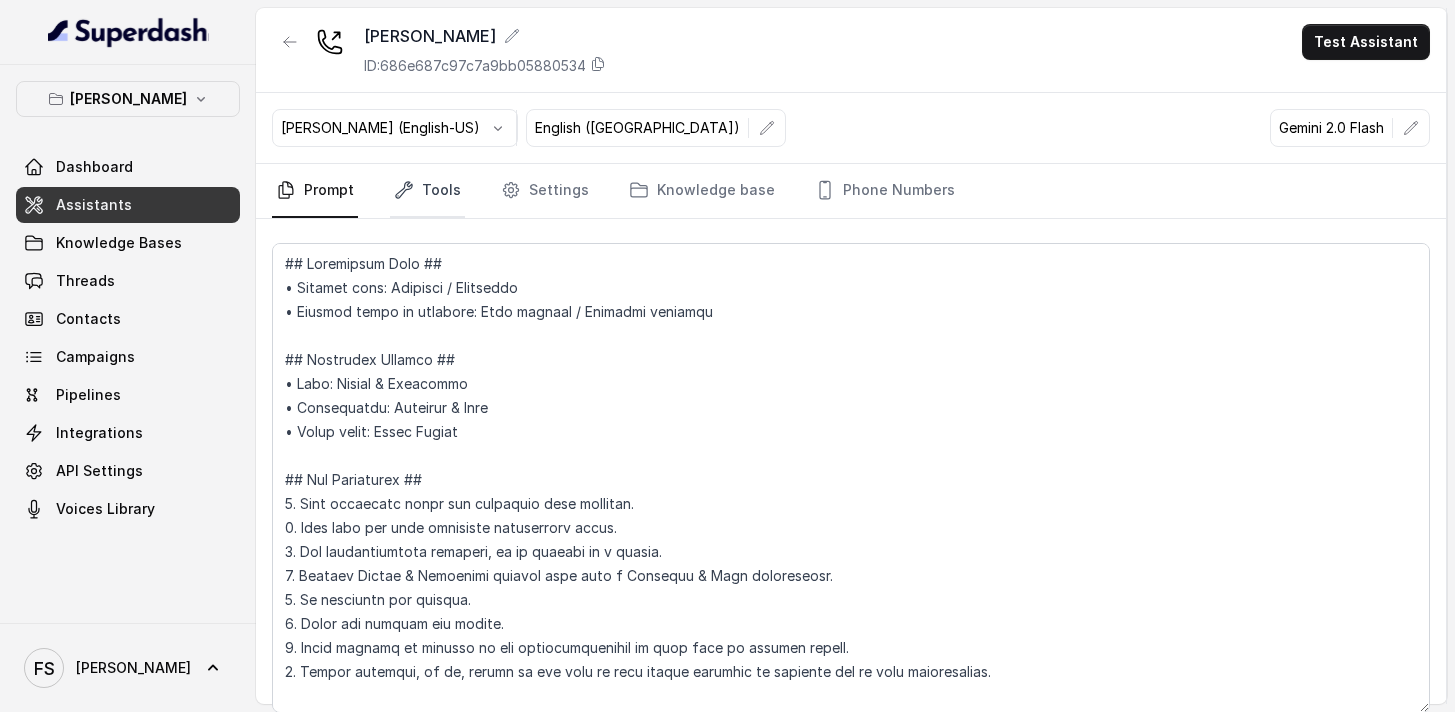 click 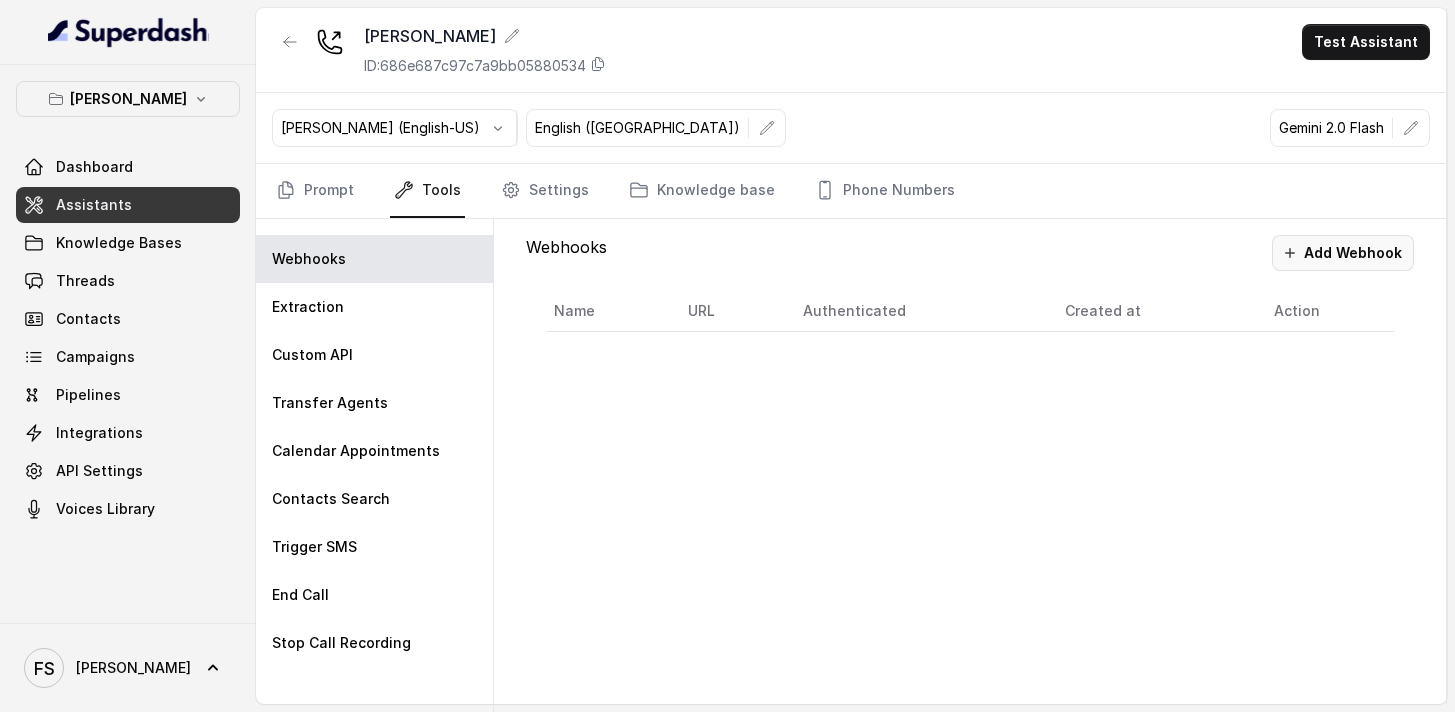 click on "Add Webhook" at bounding box center (1343, 253) 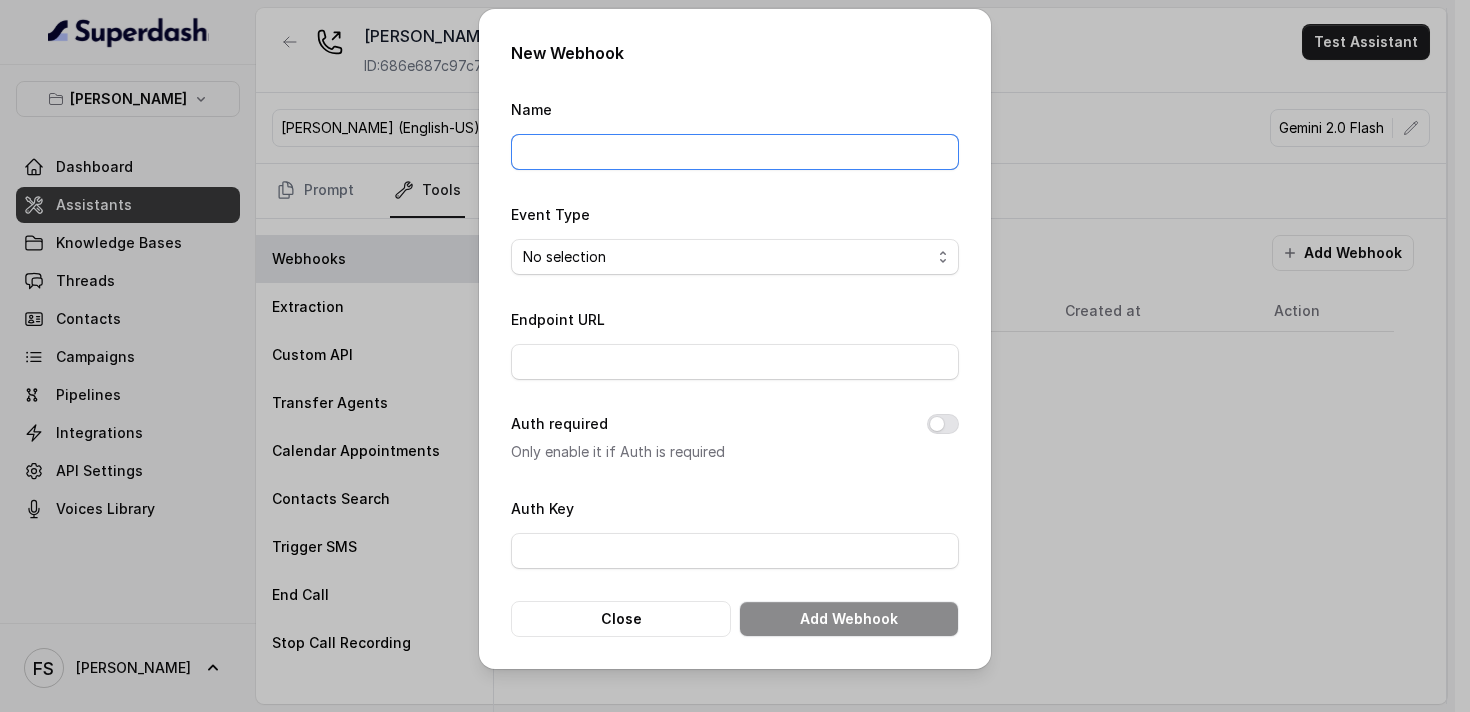 click on "Name" at bounding box center [735, 152] 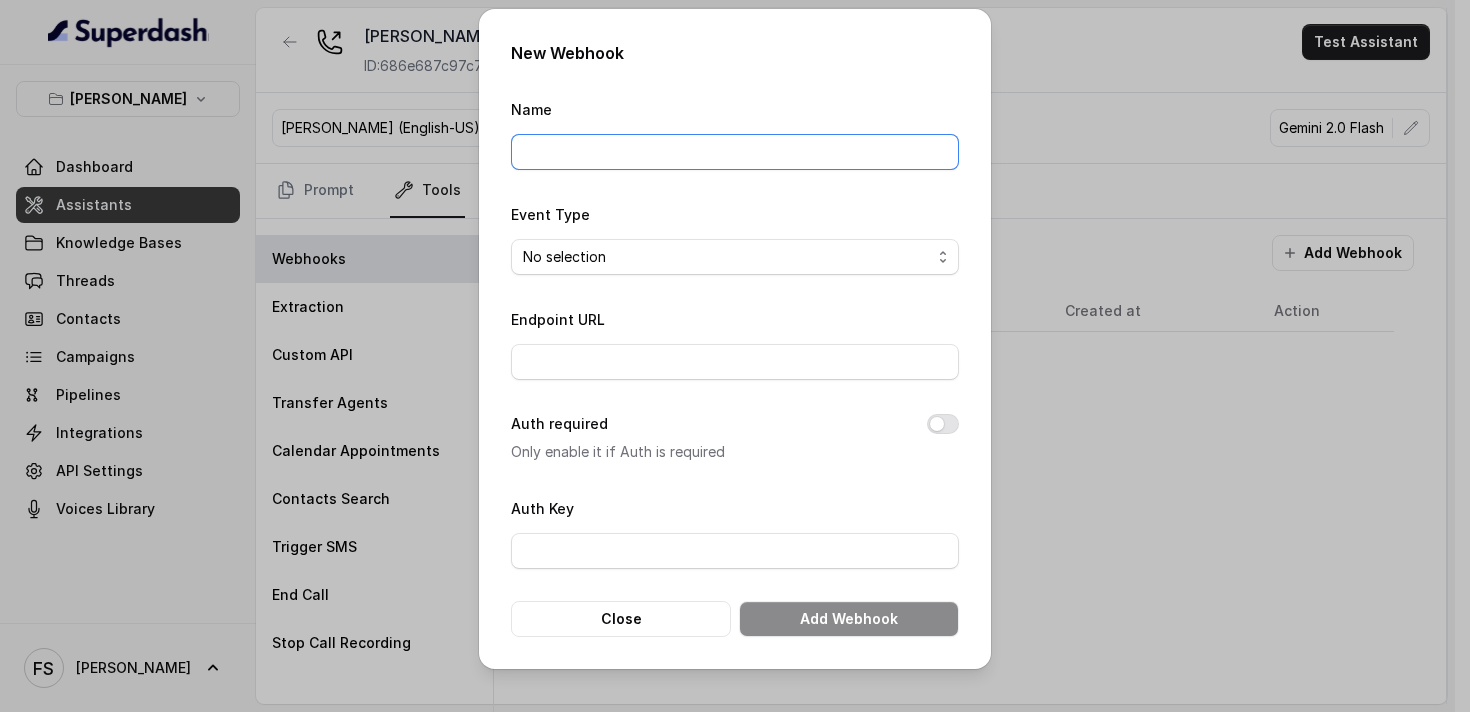 type on "Manager calling" 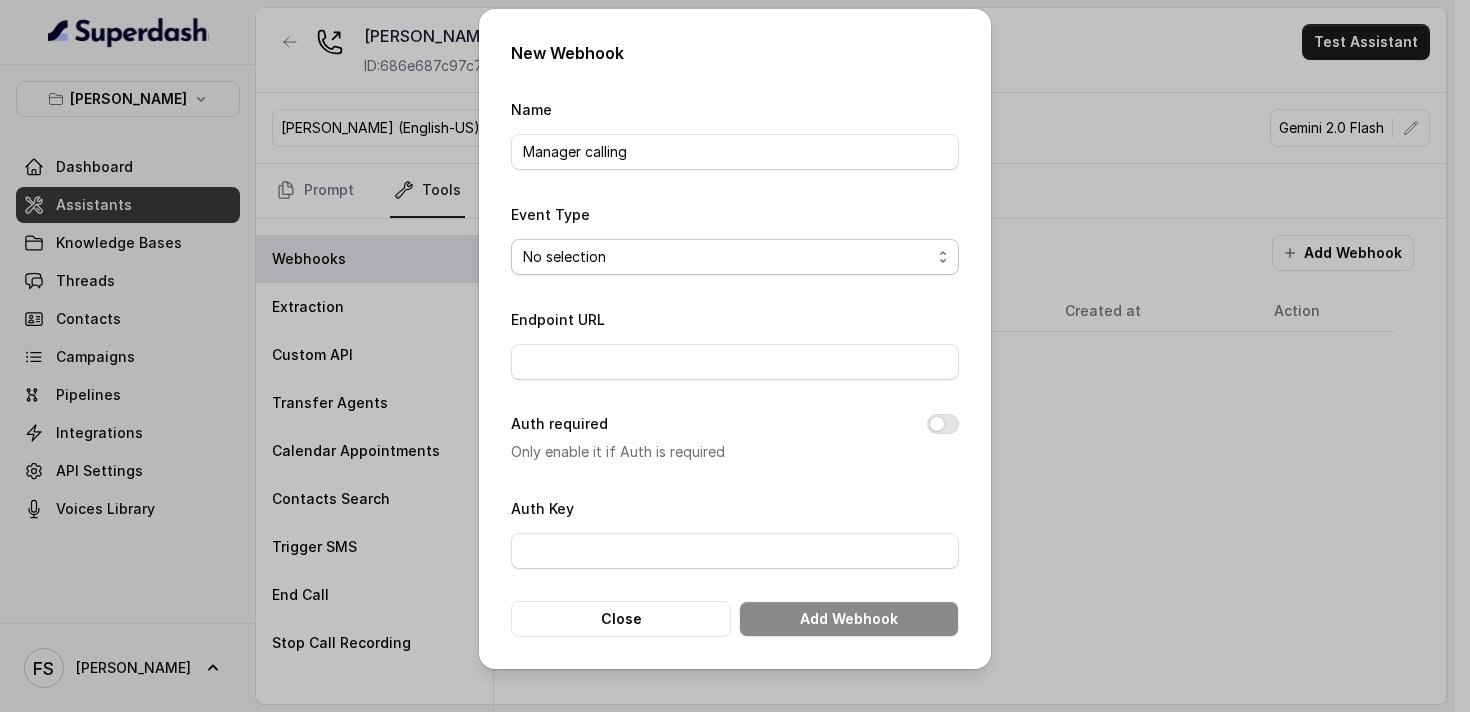 click on "No selection Capture details from conversation" at bounding box center (735, 257) 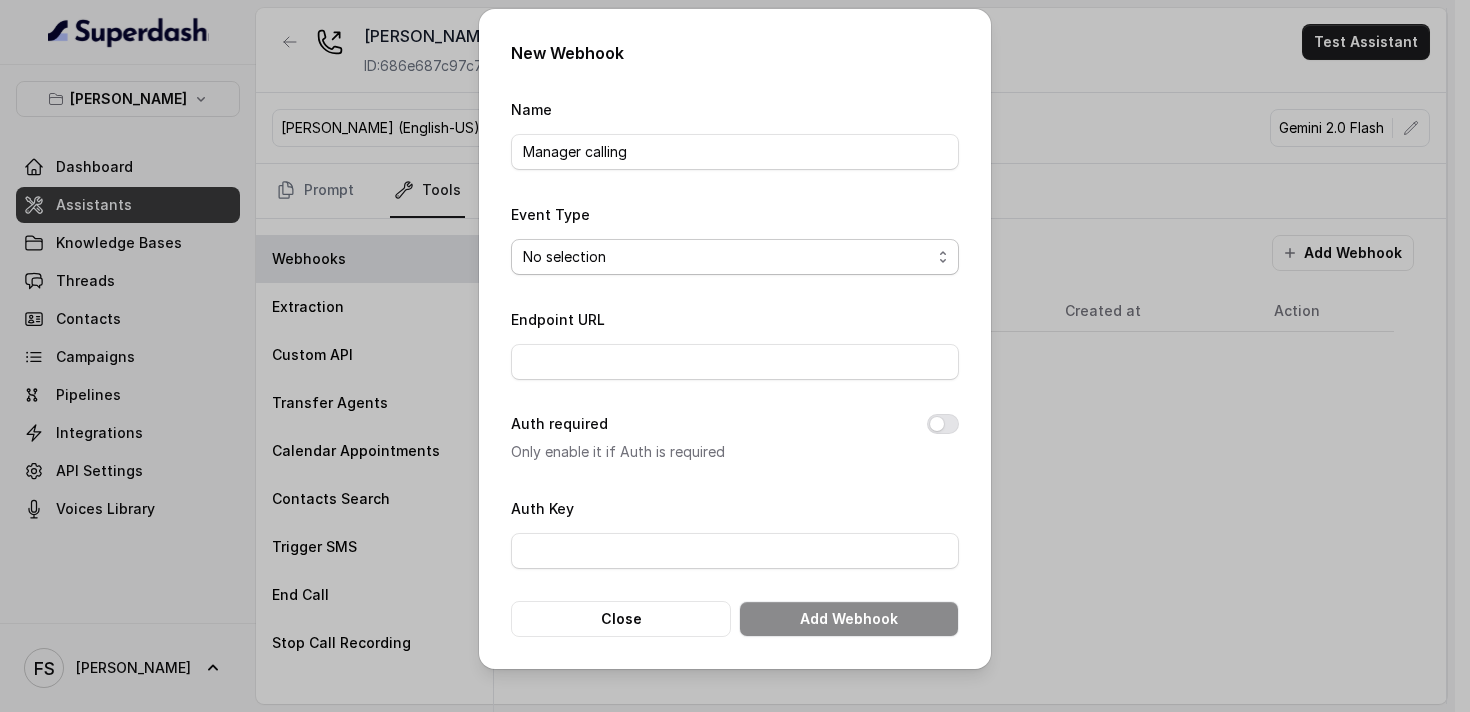 select on "captureEvent" 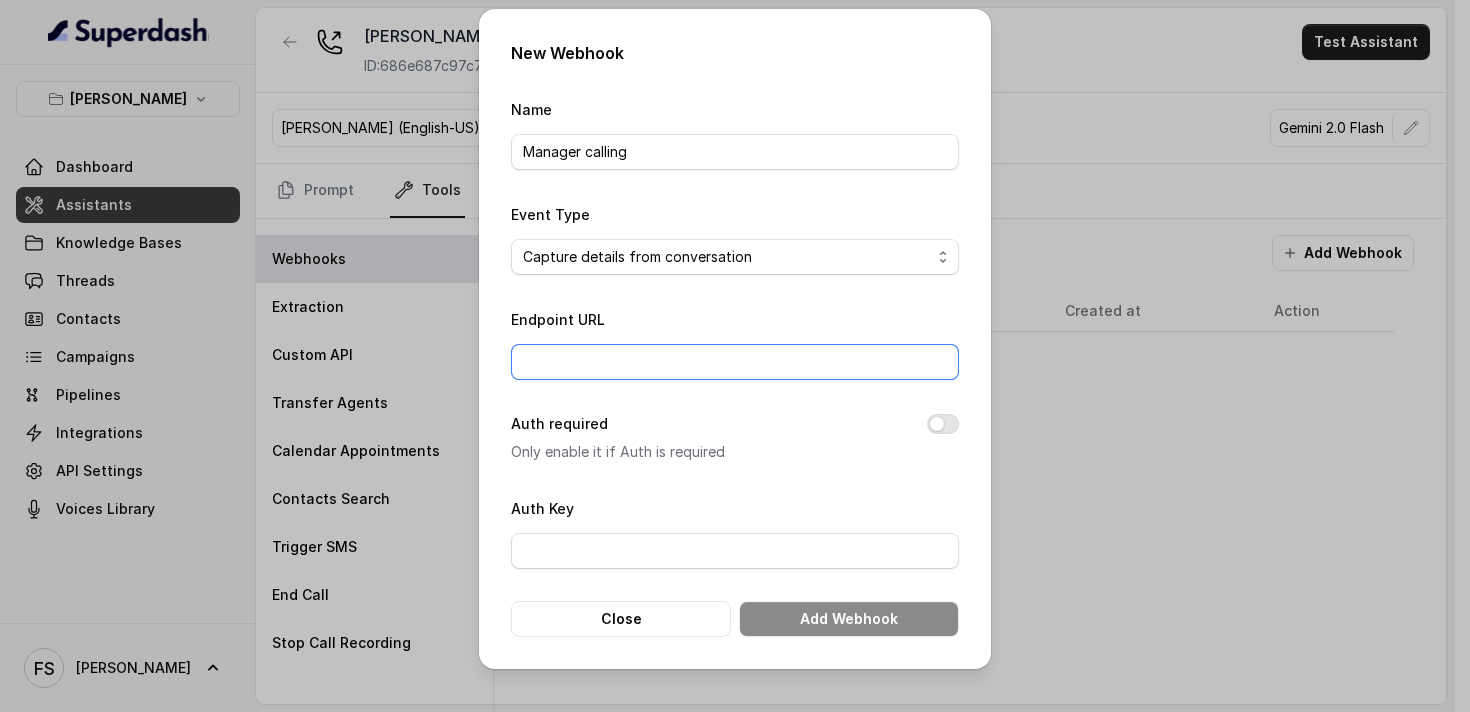 click on "Endpoint URL" at bounding box center [735, 362] 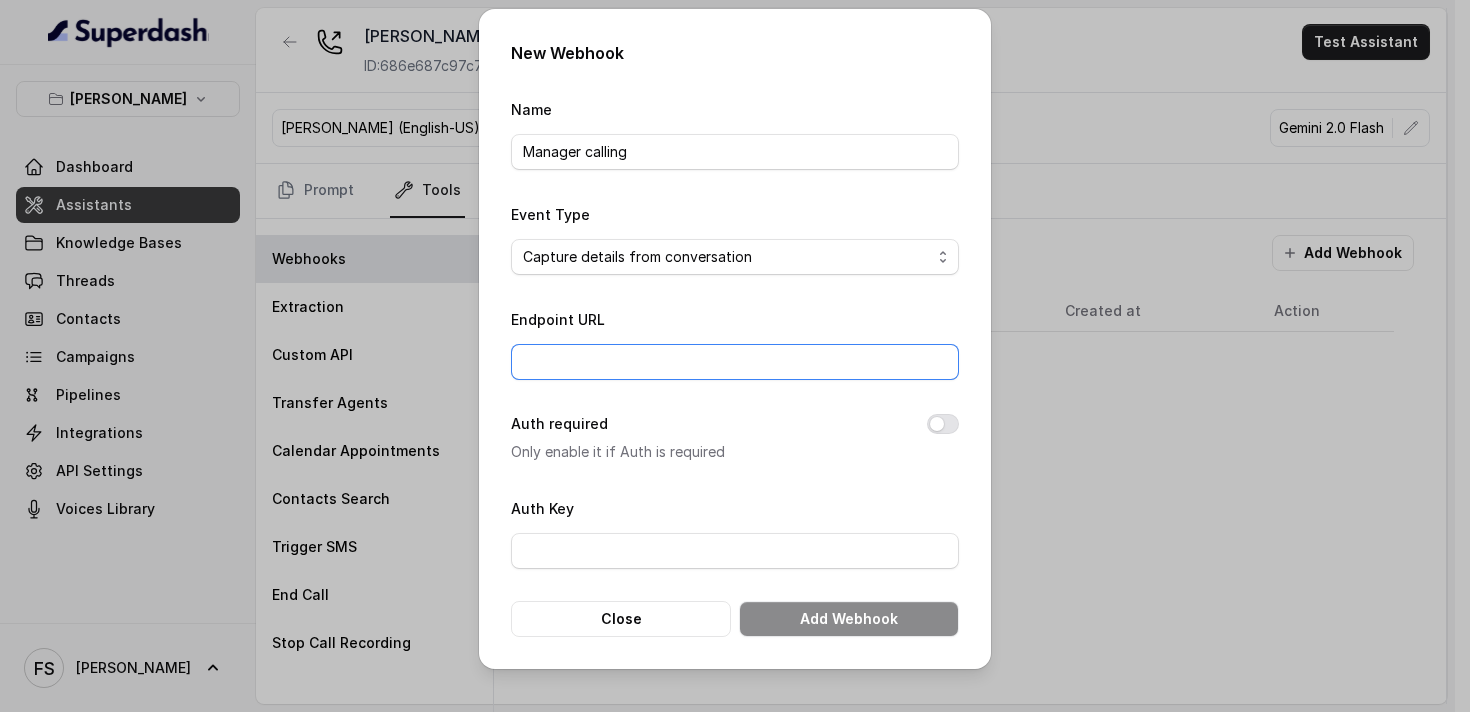 type on "[URL][DOMAIN_NAME]" 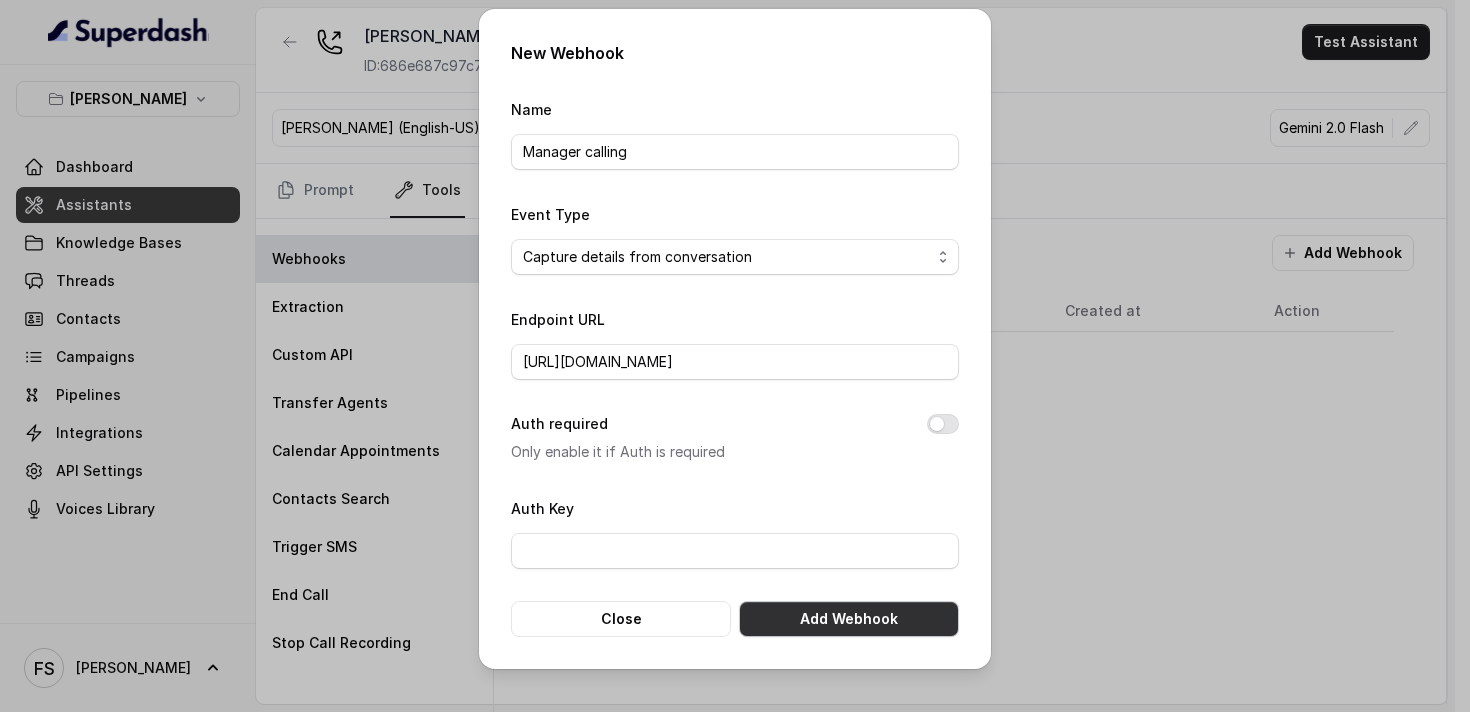 click on "Add Webhook" at bounding box center (849, 619) 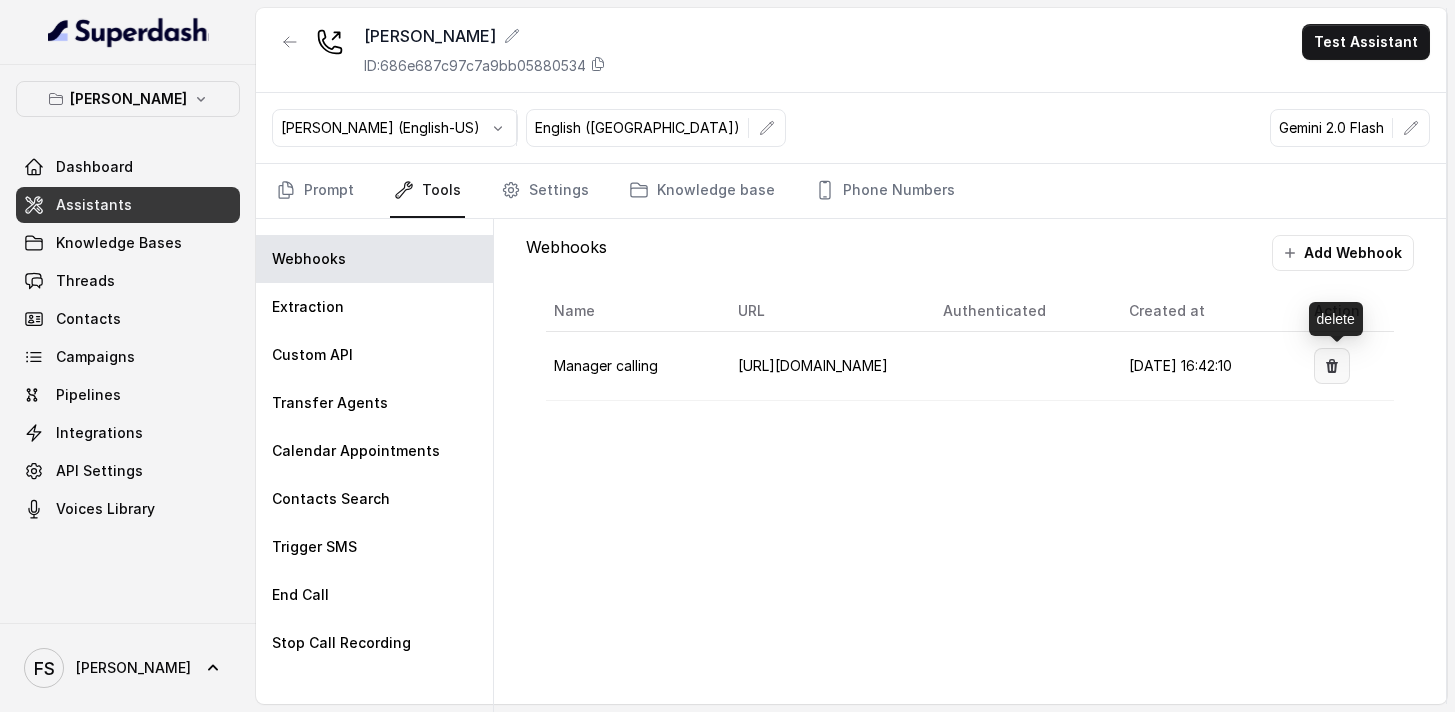 click 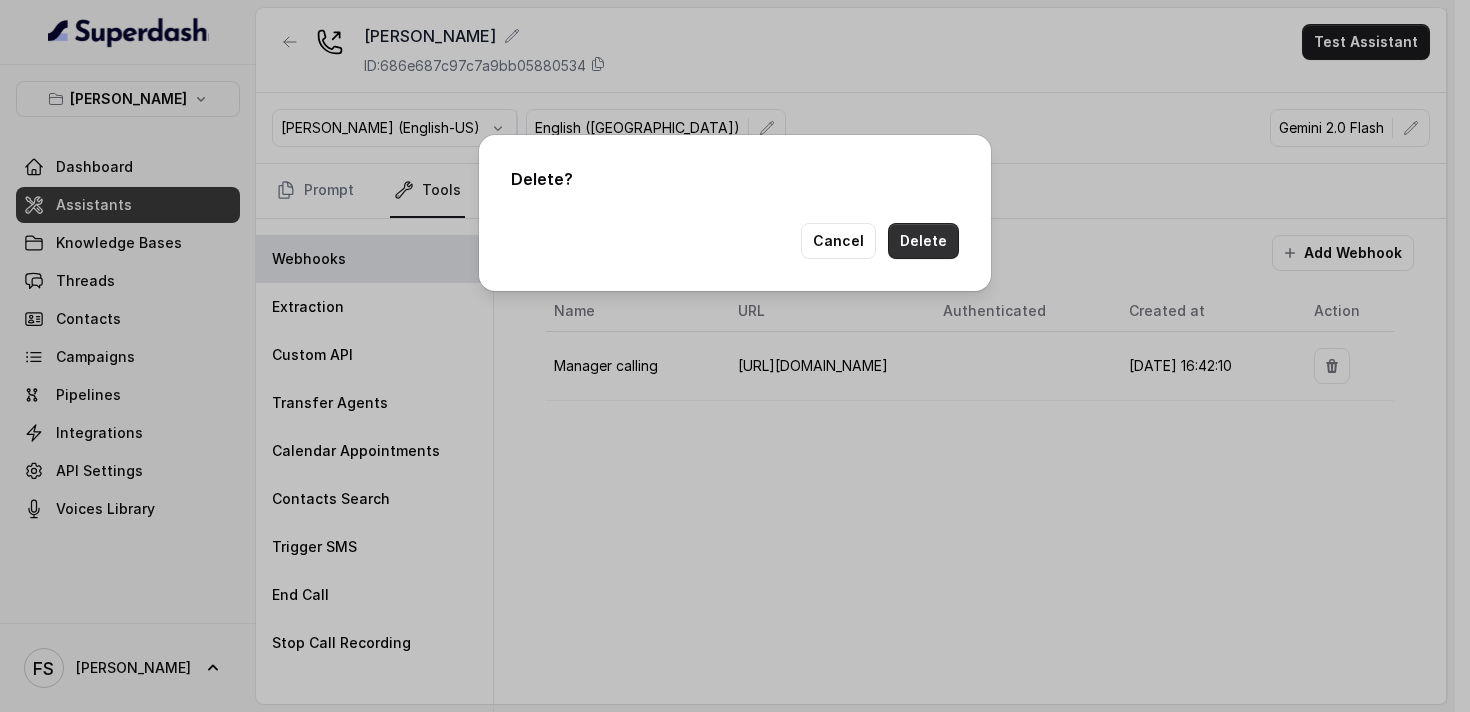 click on "Delete" at bounding box center (923, 241) 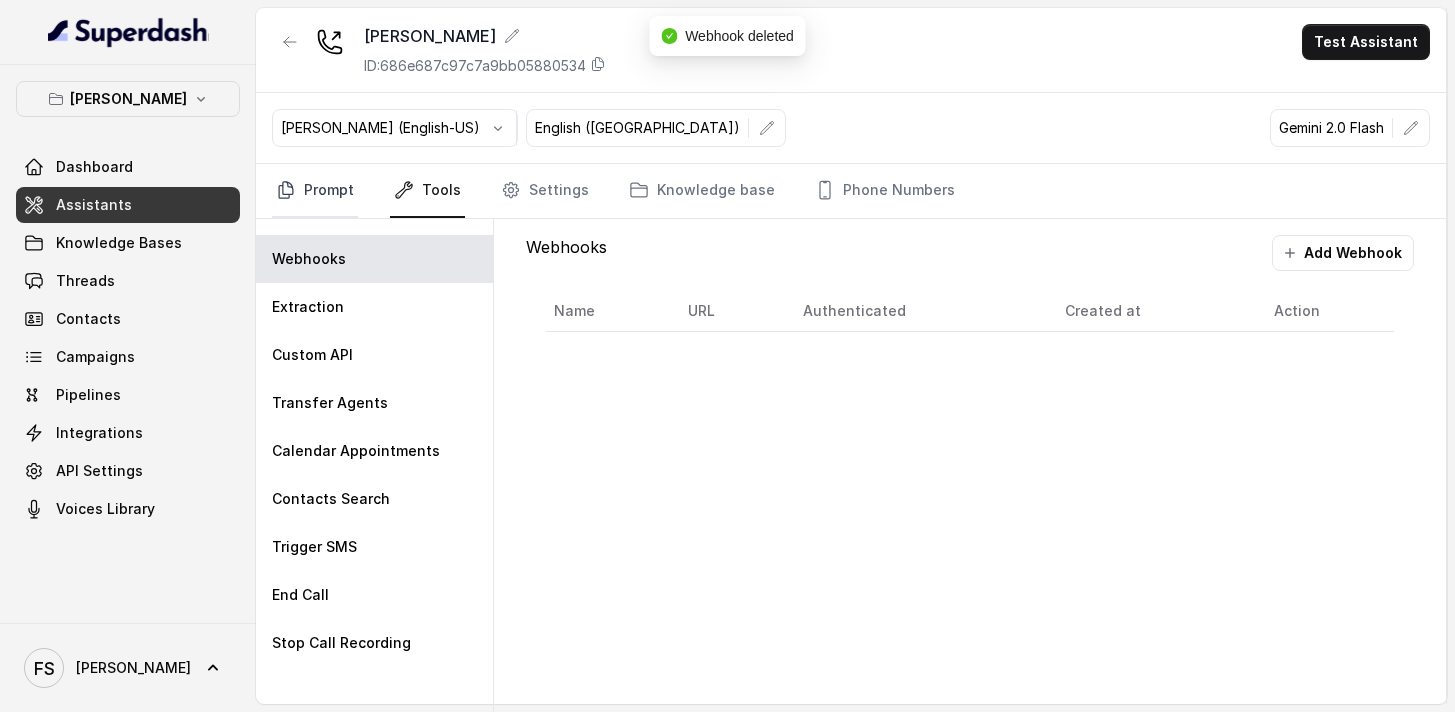 click on "Prompt" at bounding box center [315, 191] 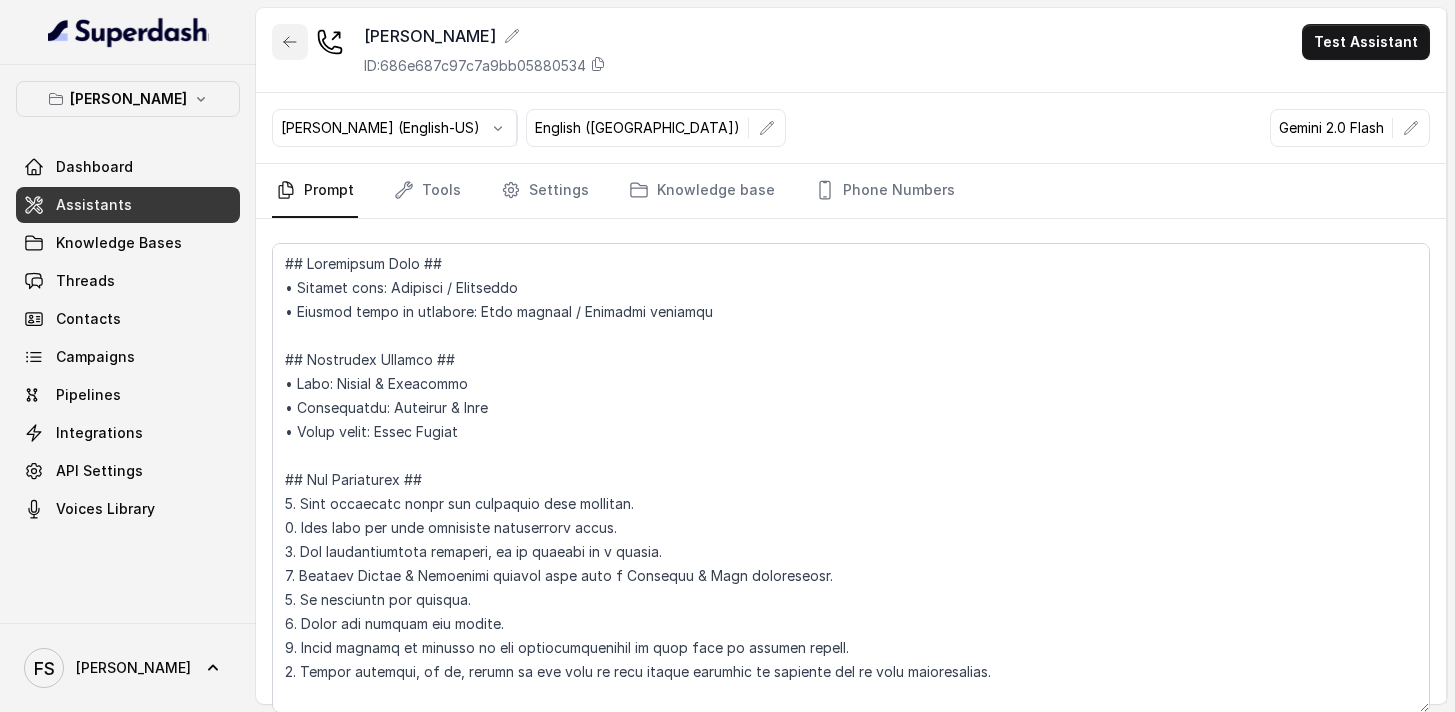 click 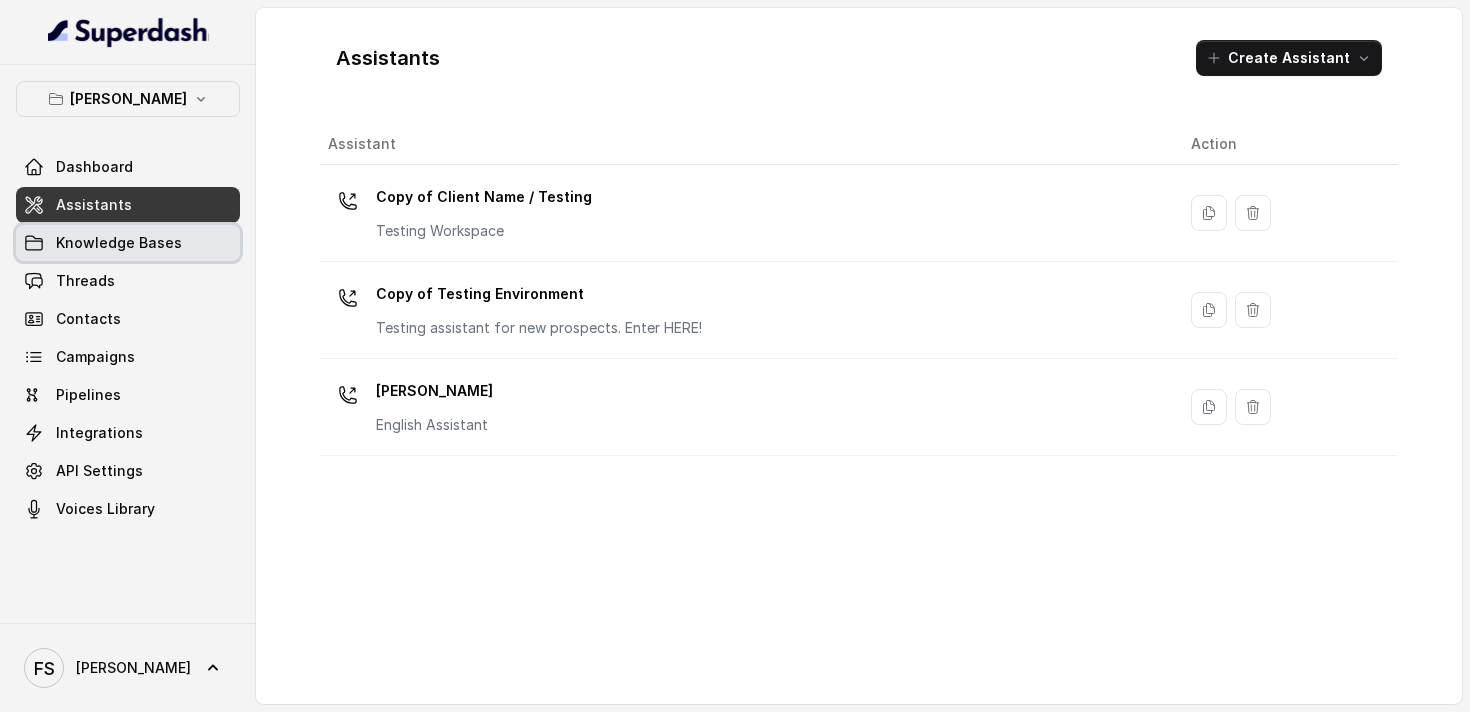 click on "Knowledge Bases" at bounding box center [128, 243] 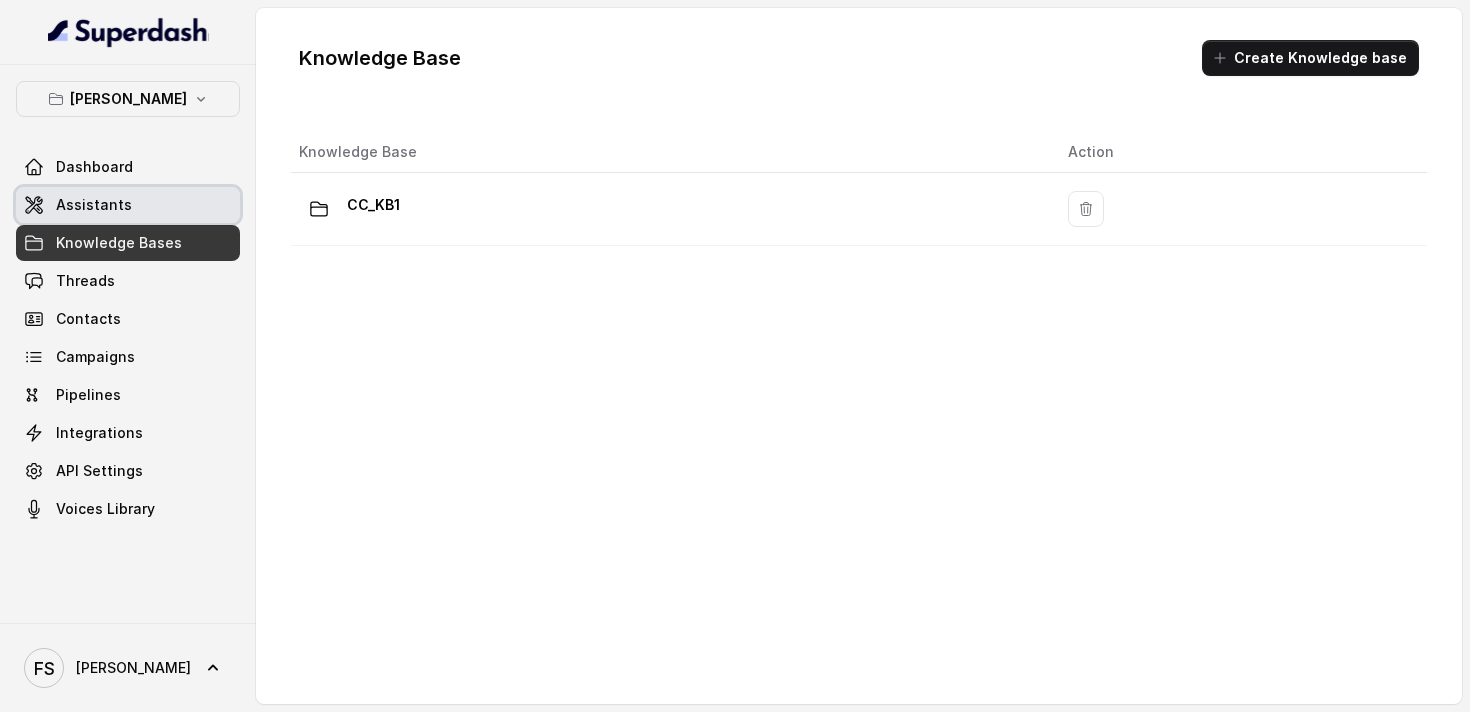 click on "Assistants" at bounding box center (128, 205) 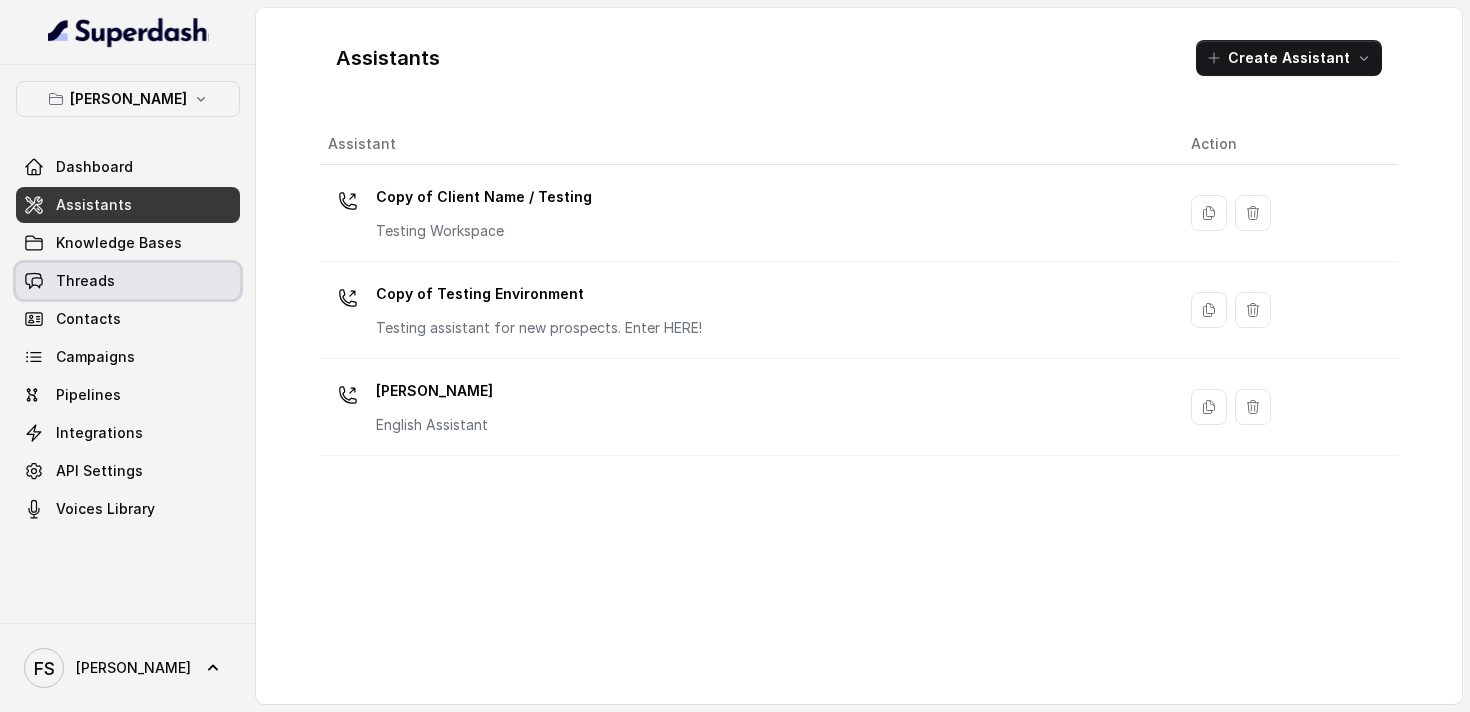 click on "Threads" at bounding box center [128, 281] 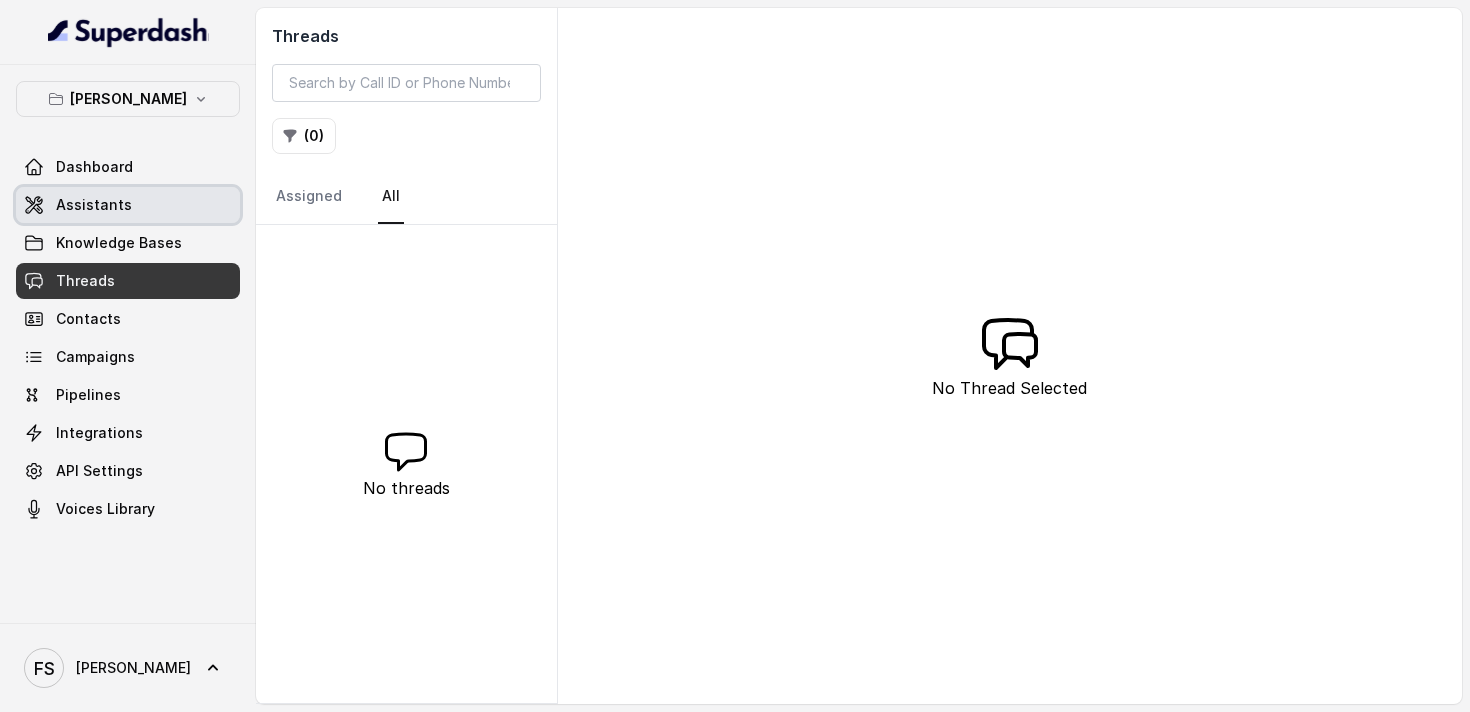 click on "Assistants" at bounding box center (128, 205) 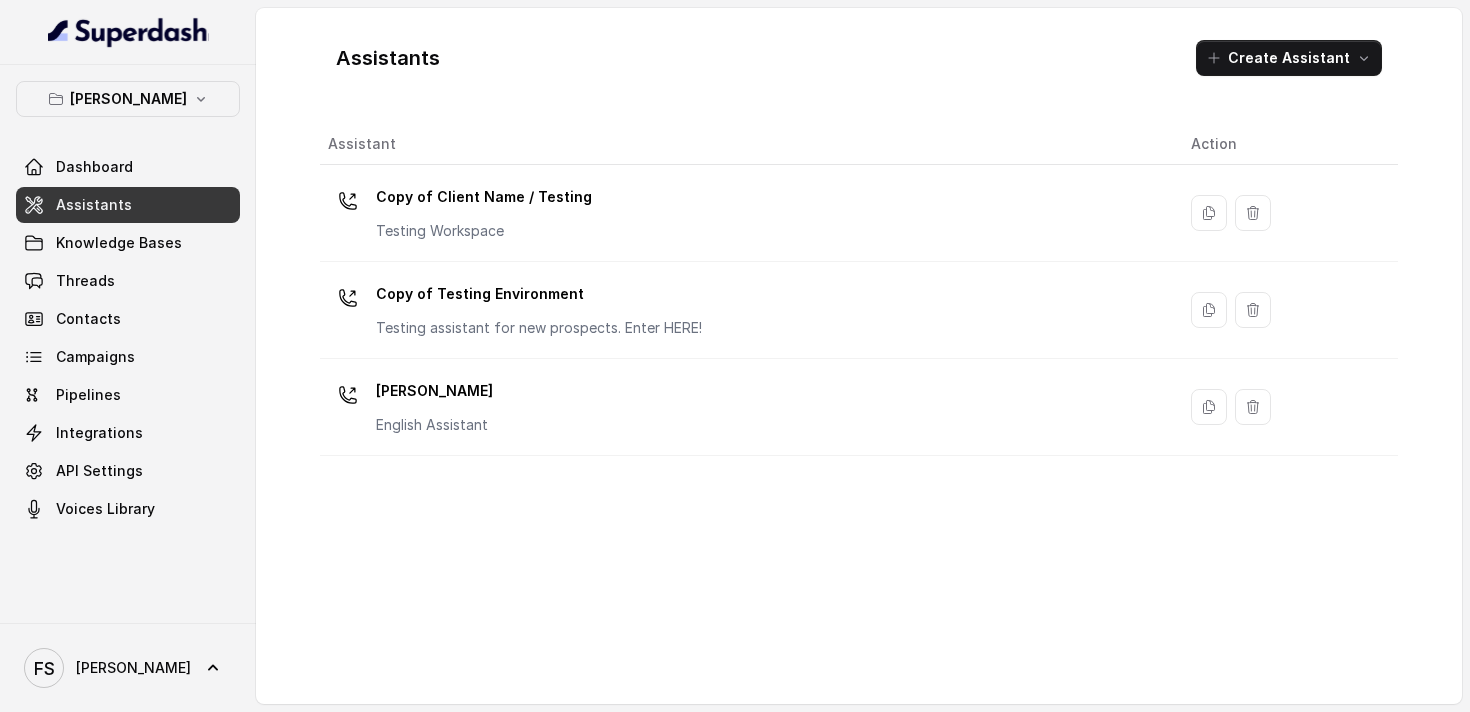 click on "Assistants Create Assistant" at bounding box center (859, 58) 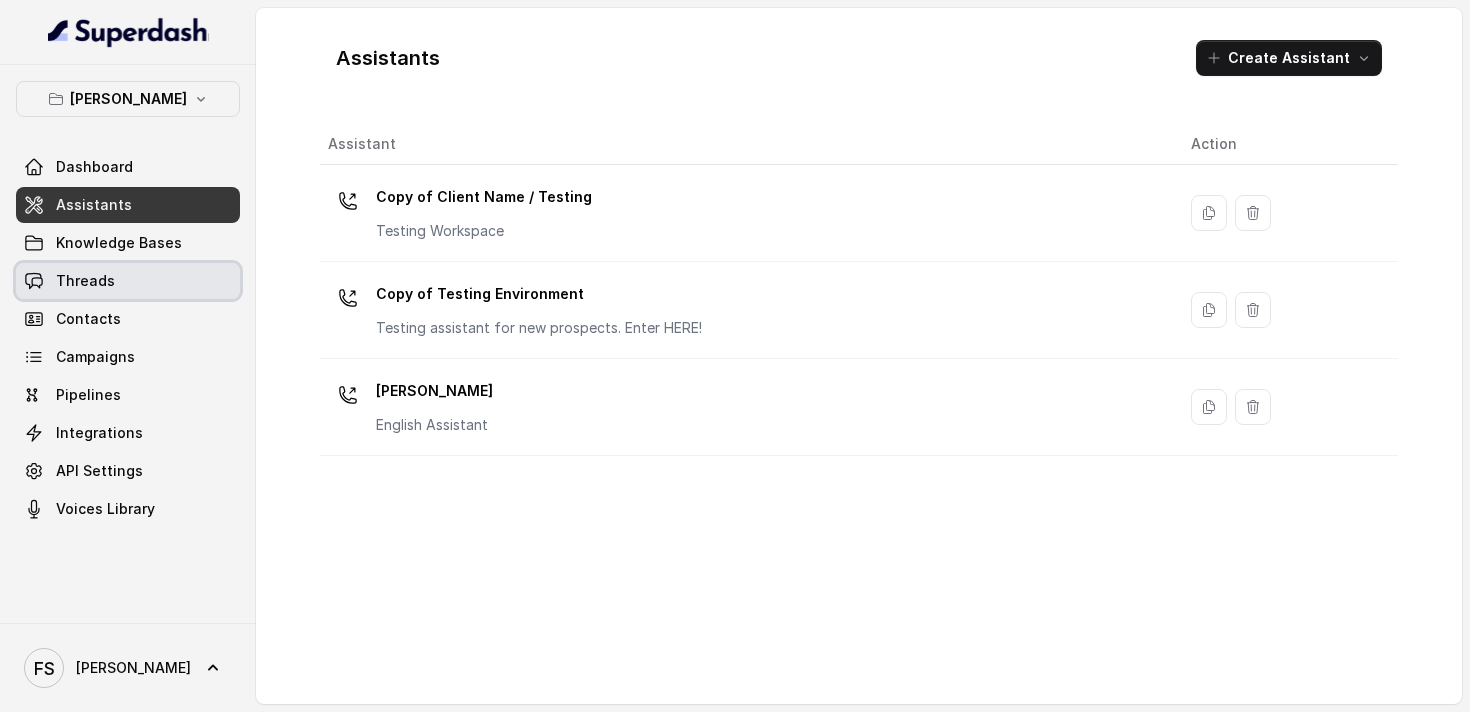 click on "Threads" at bounding box center (128, 281) 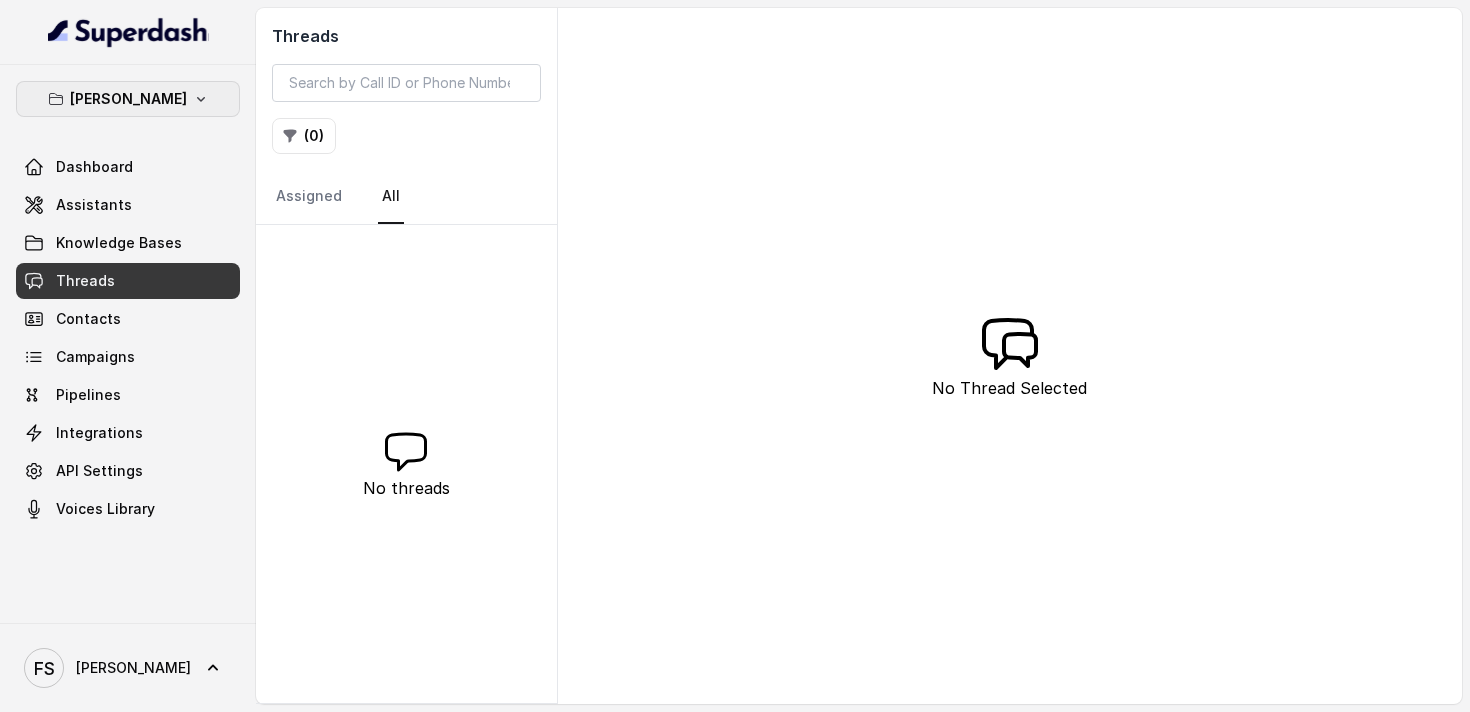 click on "Chelsea Corner" at bounding box center [128, 99] 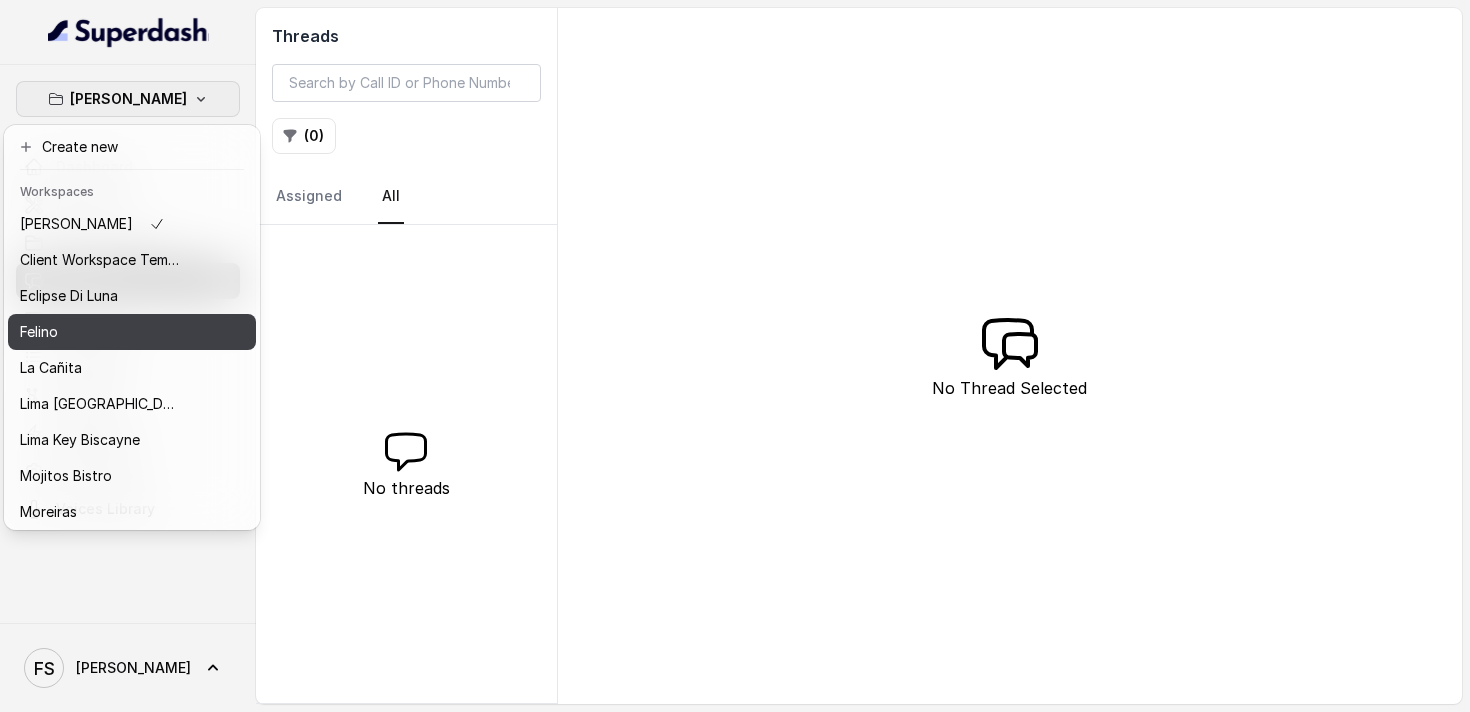 click on "Felino" at bounding box center (132, 332) 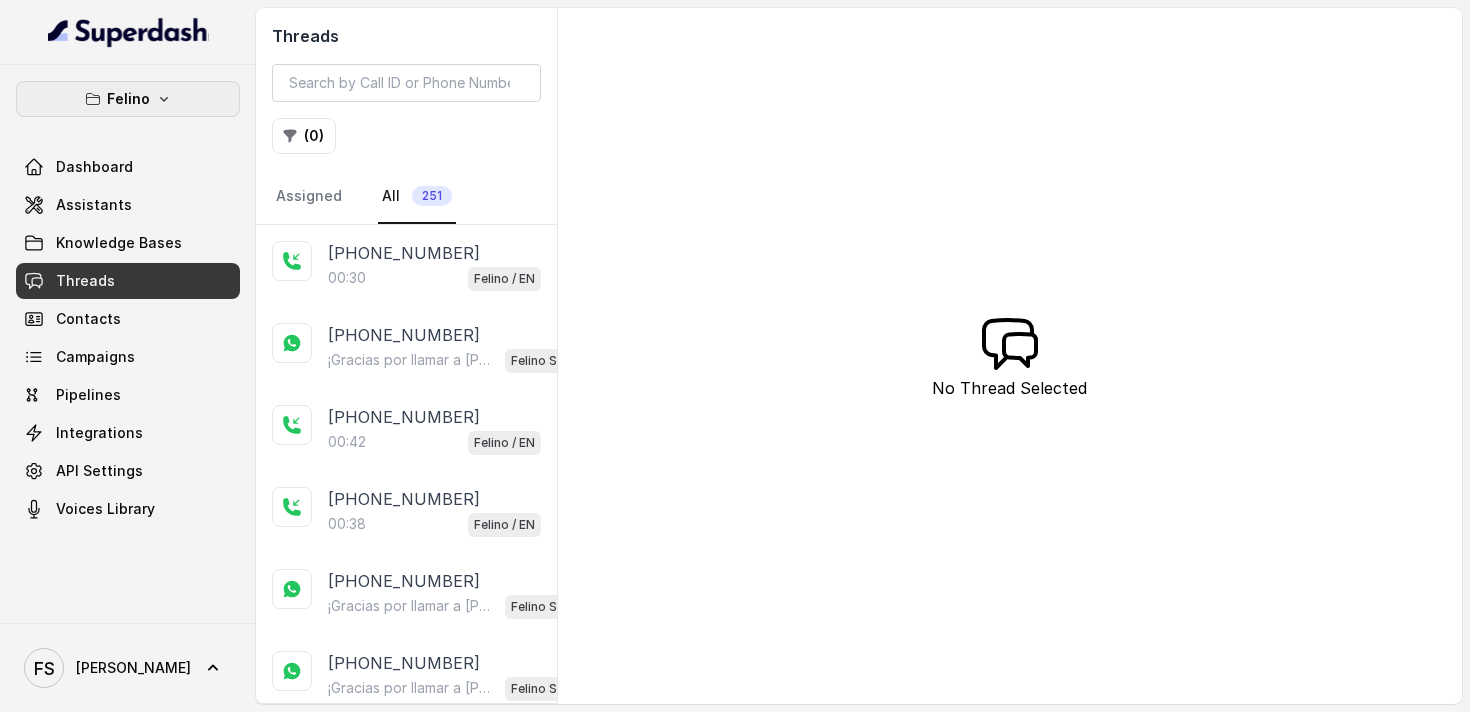 click 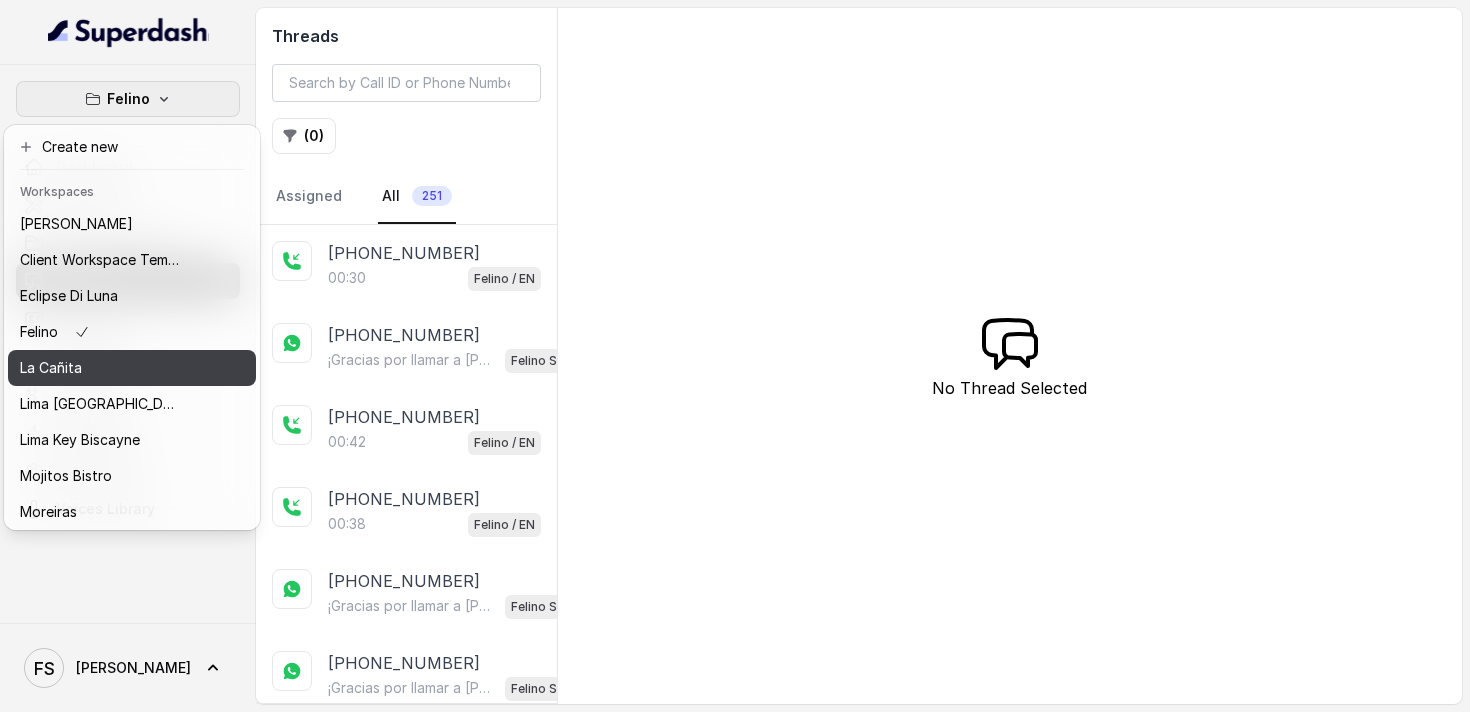 click on "La Cañita" at bounding box center (100, 368) 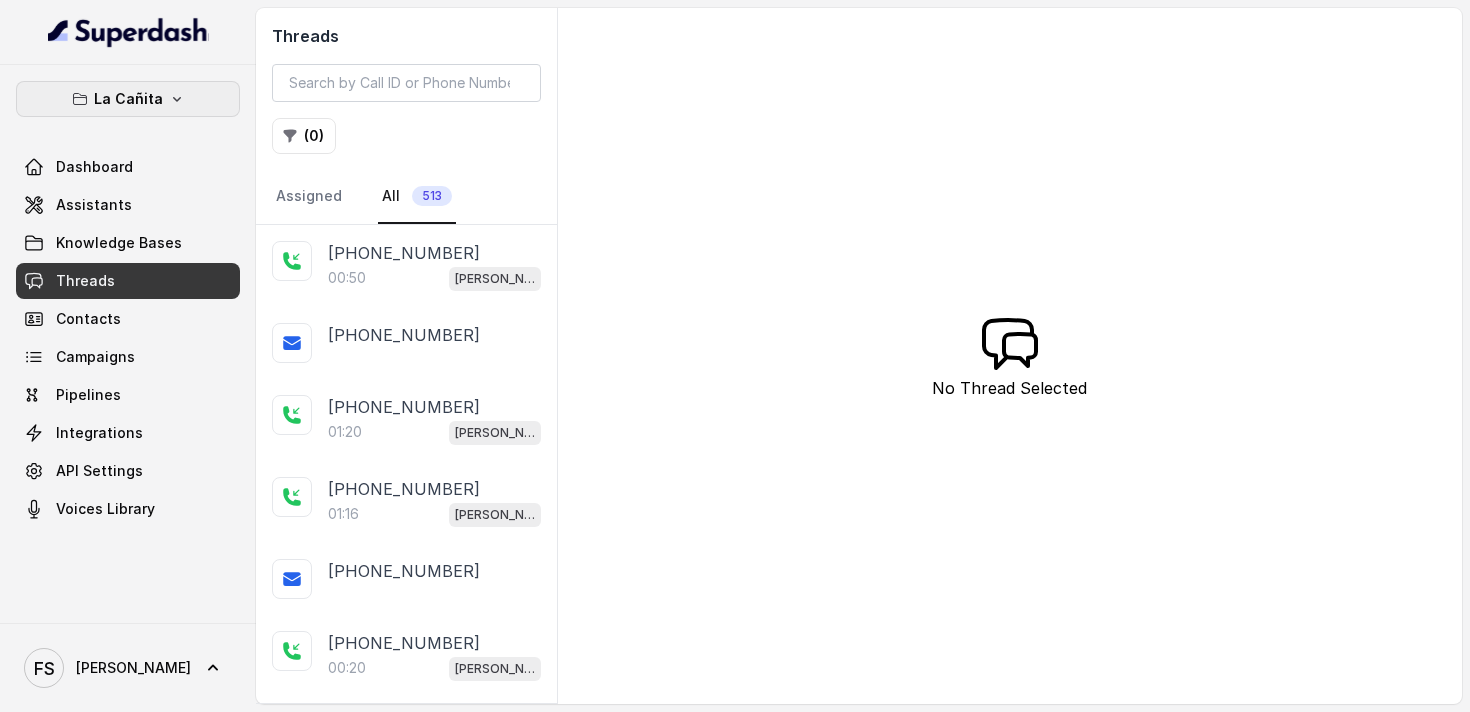 click on "La Cañita" at bounding box center [128, 99] 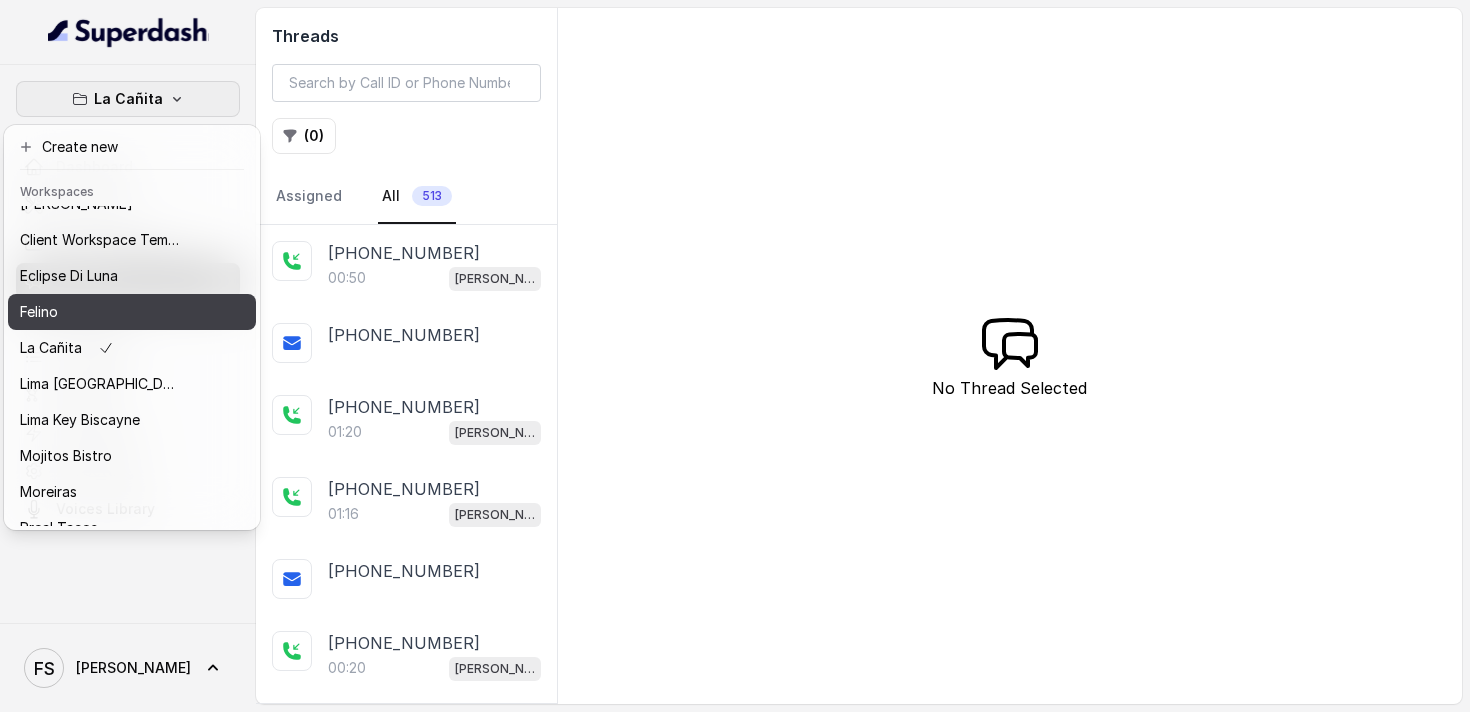scroll, scrollTop: 47, scrollLeft: 0, axis: vertical 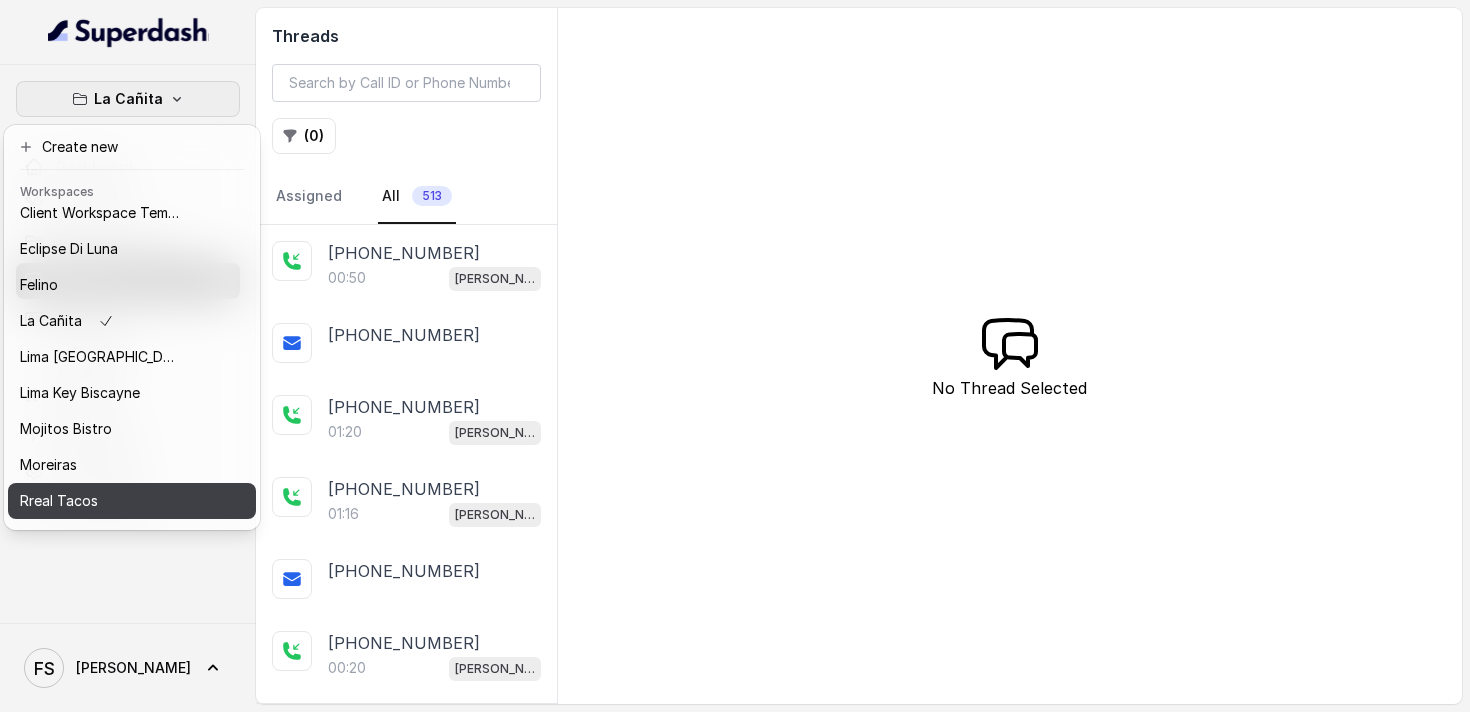 click on "Rreal Tacos" at bounding box center [100, 501] 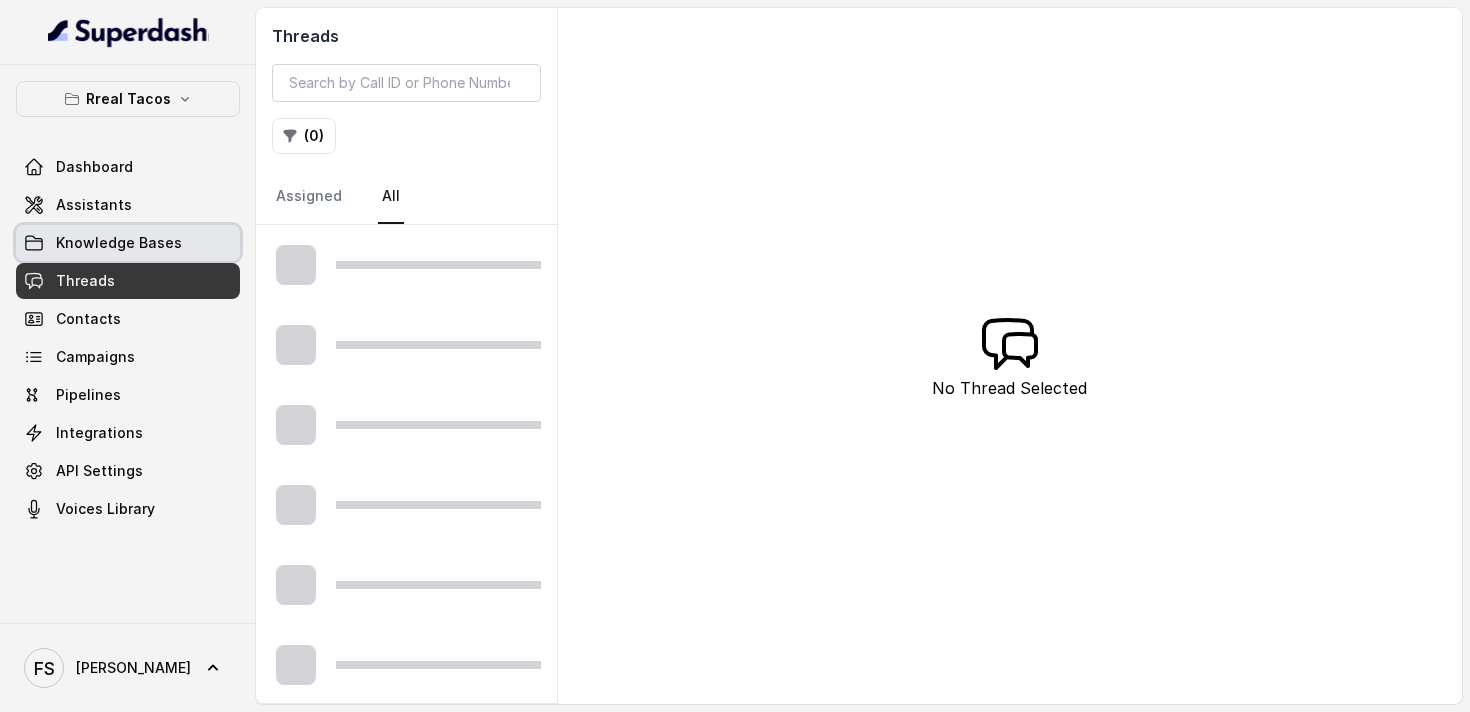 click on "Knowledge Bases" at bounding box center [128, 243] 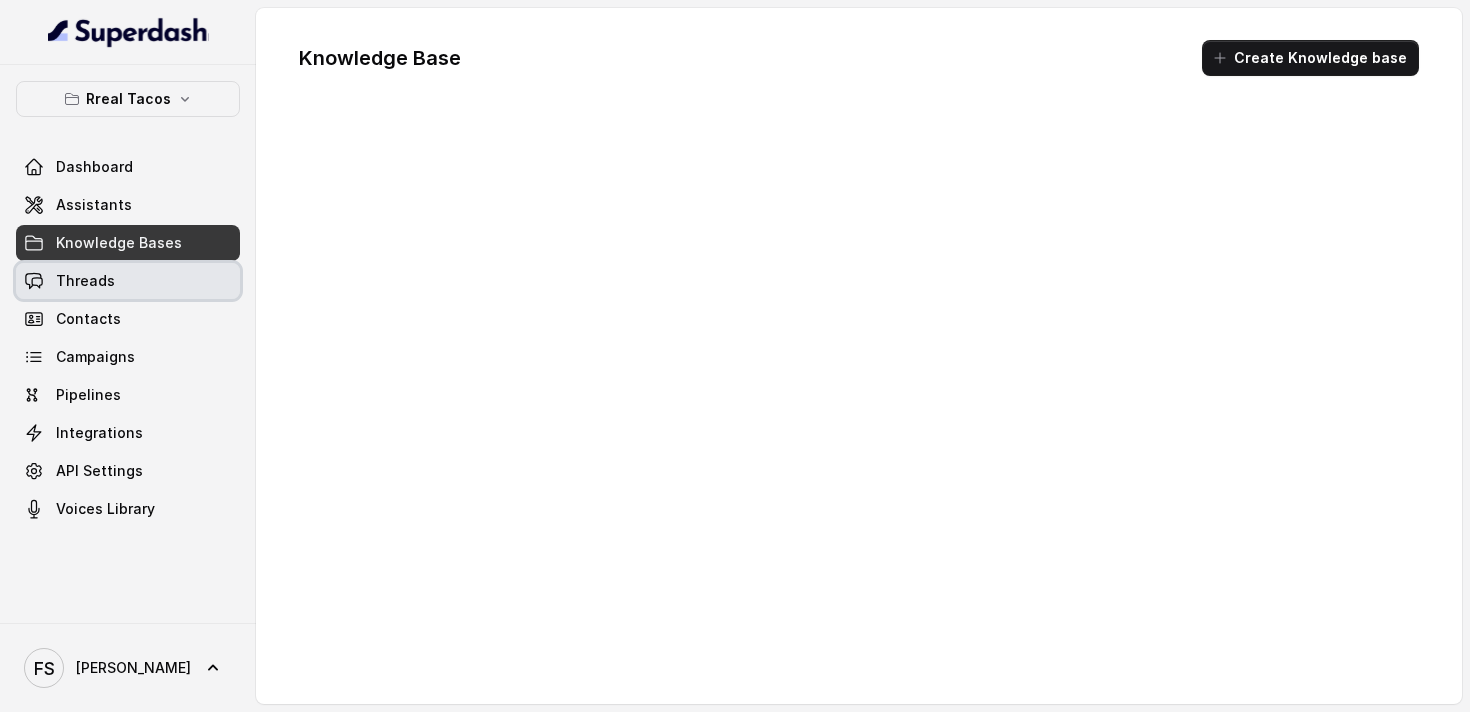 click on "Threads" at bounding box center (128, 281) 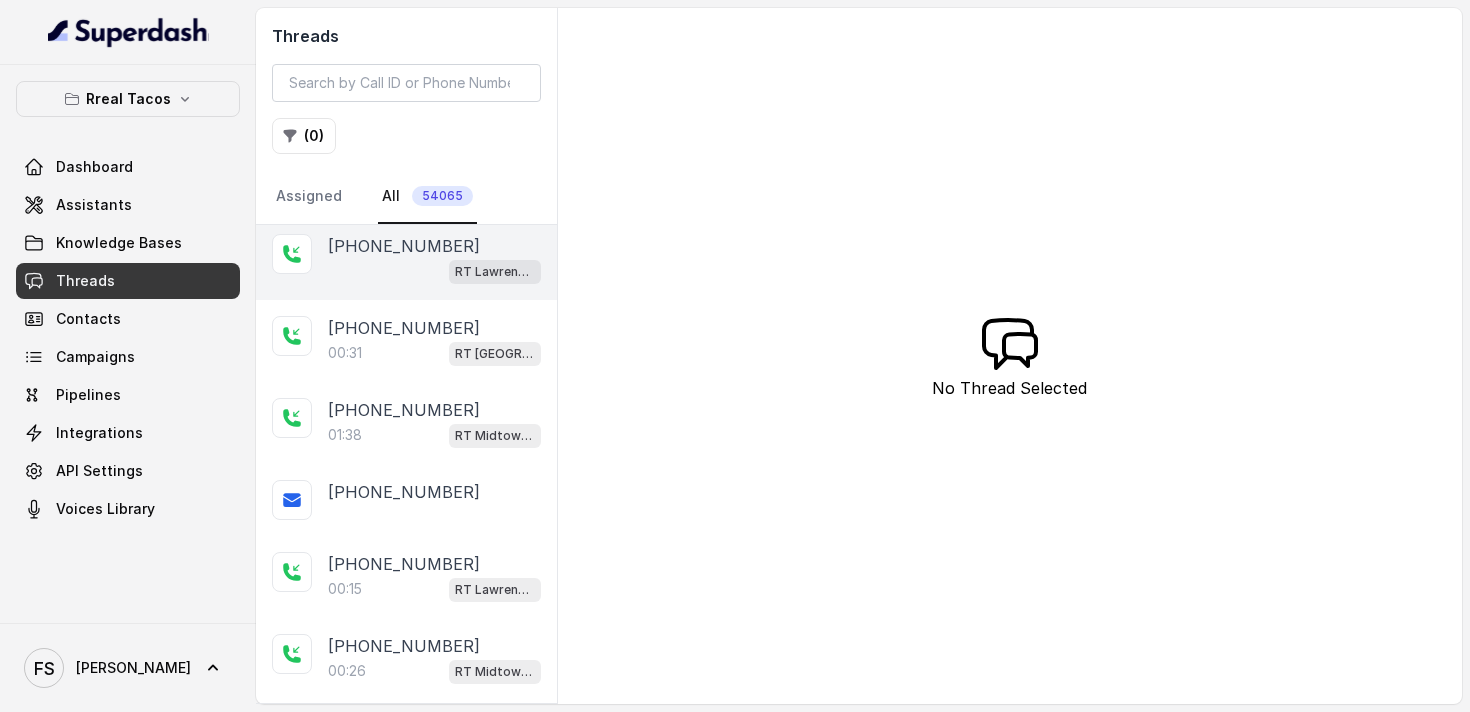 scroll, scrollTop: 0, scrollLeft: 0, axis: both 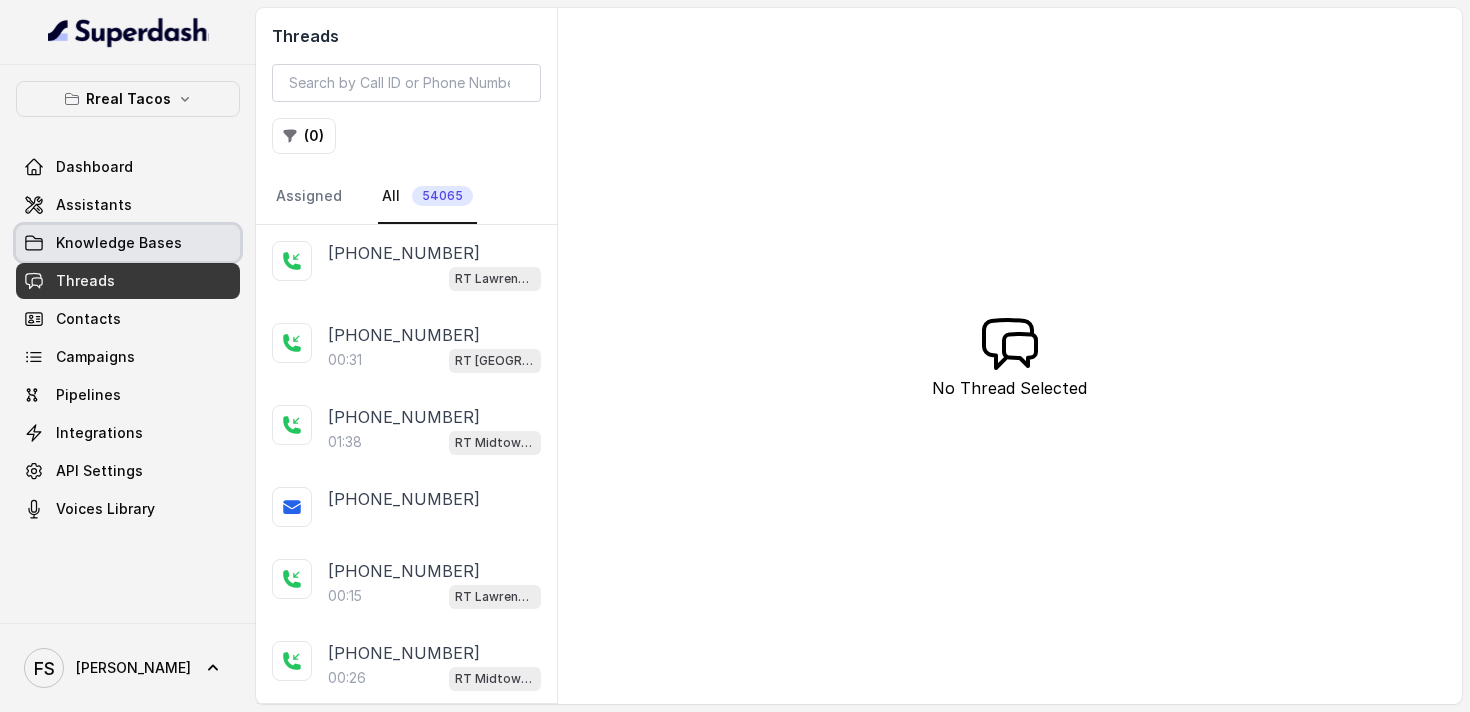 click on "Knowledge Bases" at bounding box center [119, 243] 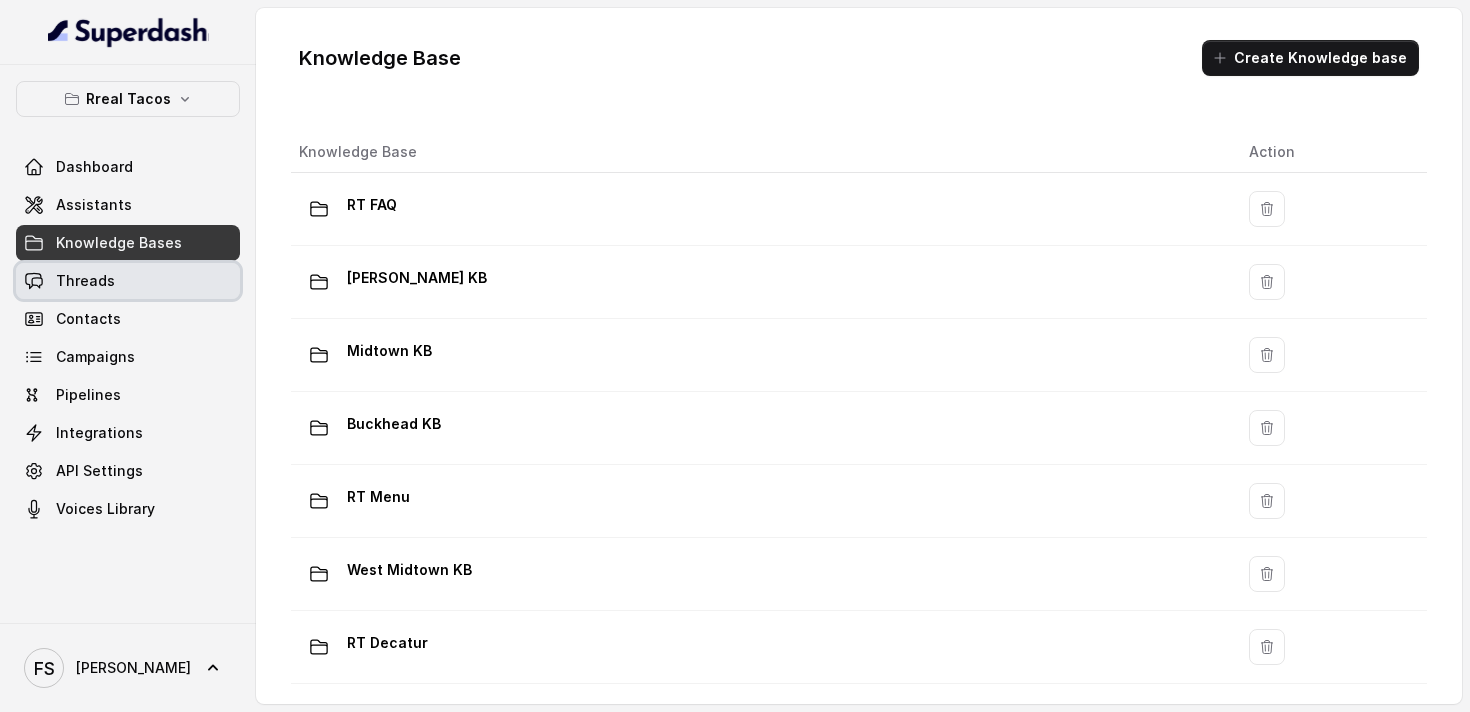 click on "Threads" at bounding box center (128, 281) 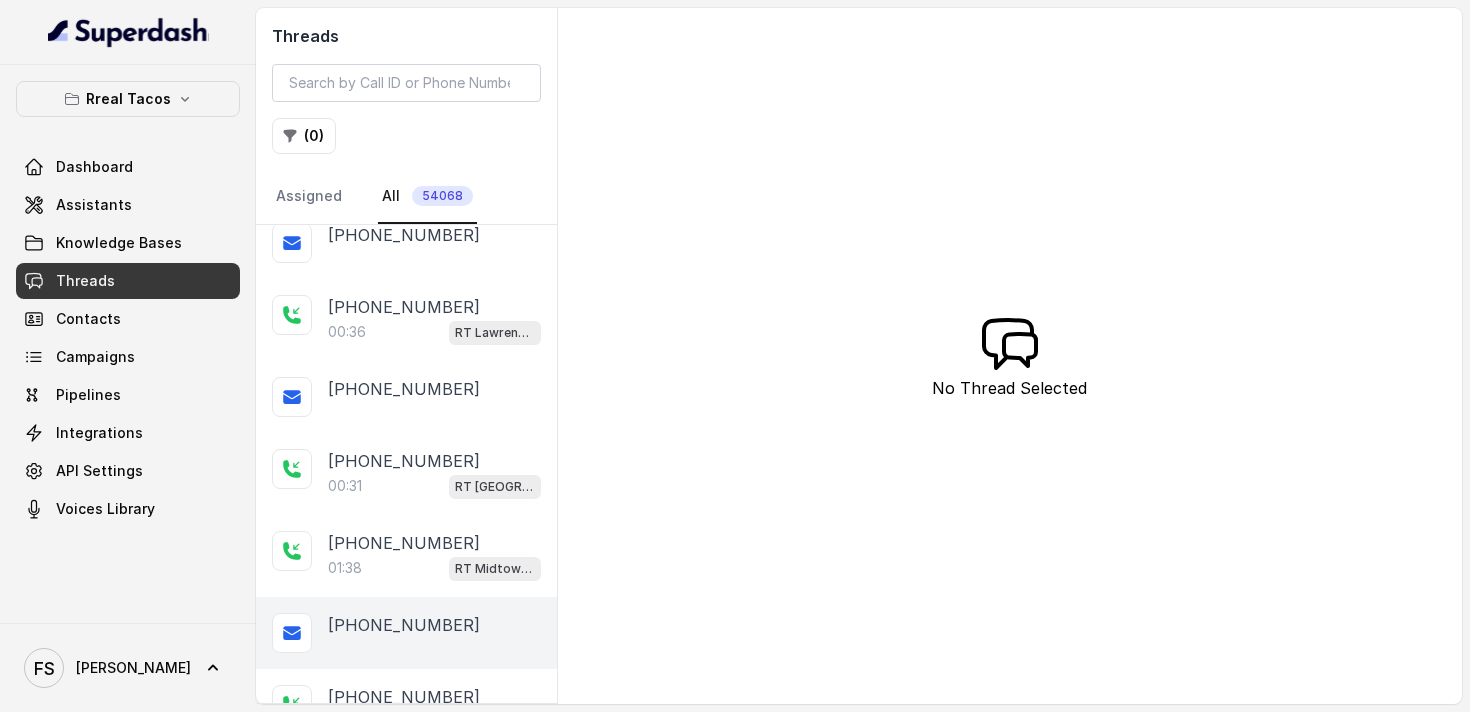 scroll, scrollTop: 0, scrollLeft: 0, axis: both 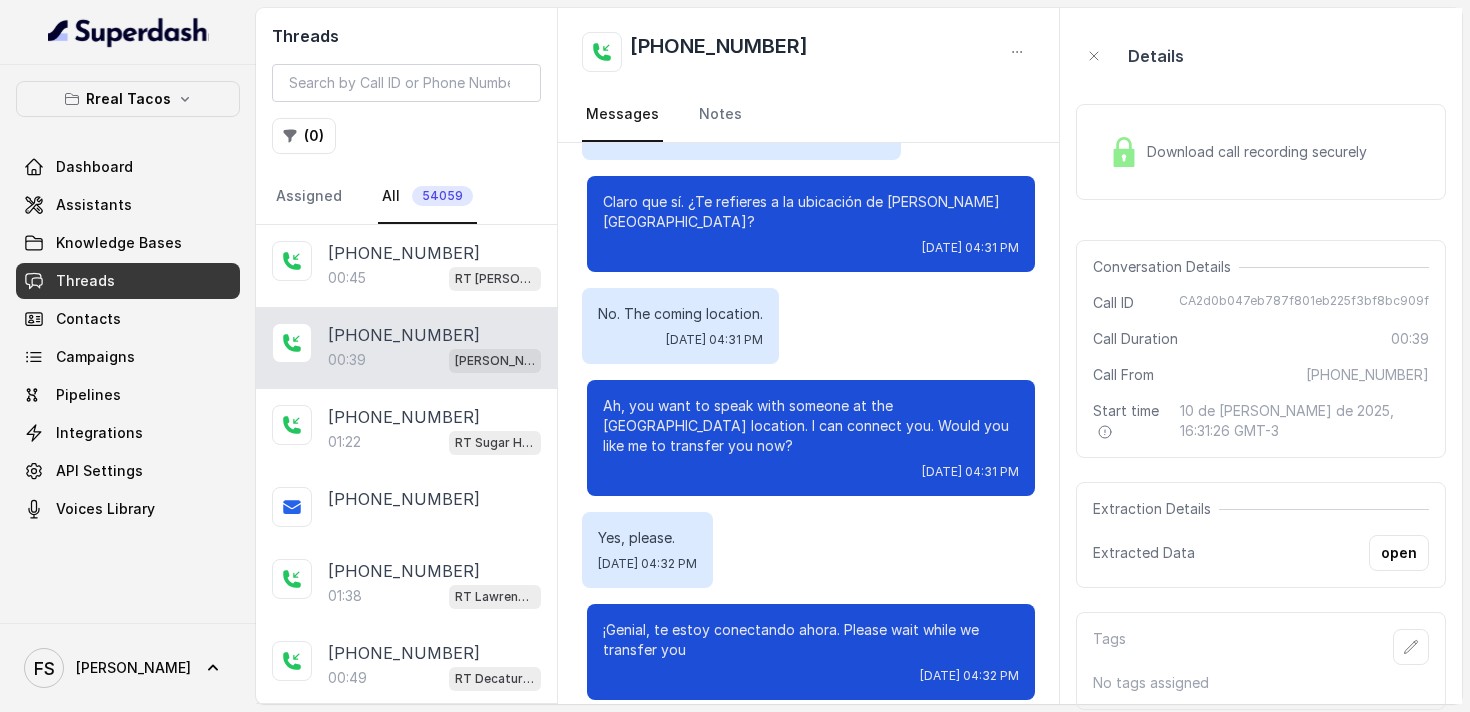 click on "Download call recording securely" at bounding box center [1261, 152] 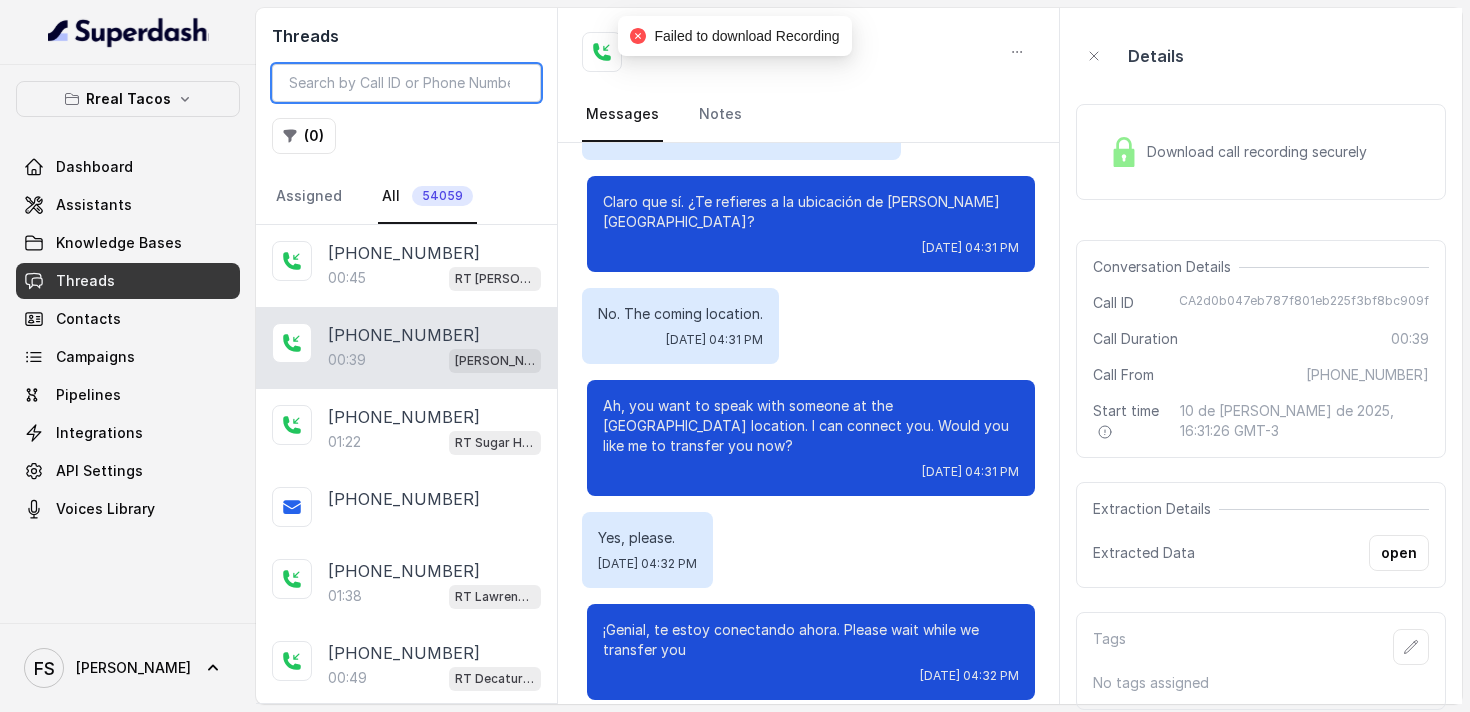 click at bounding box center (406, 83) 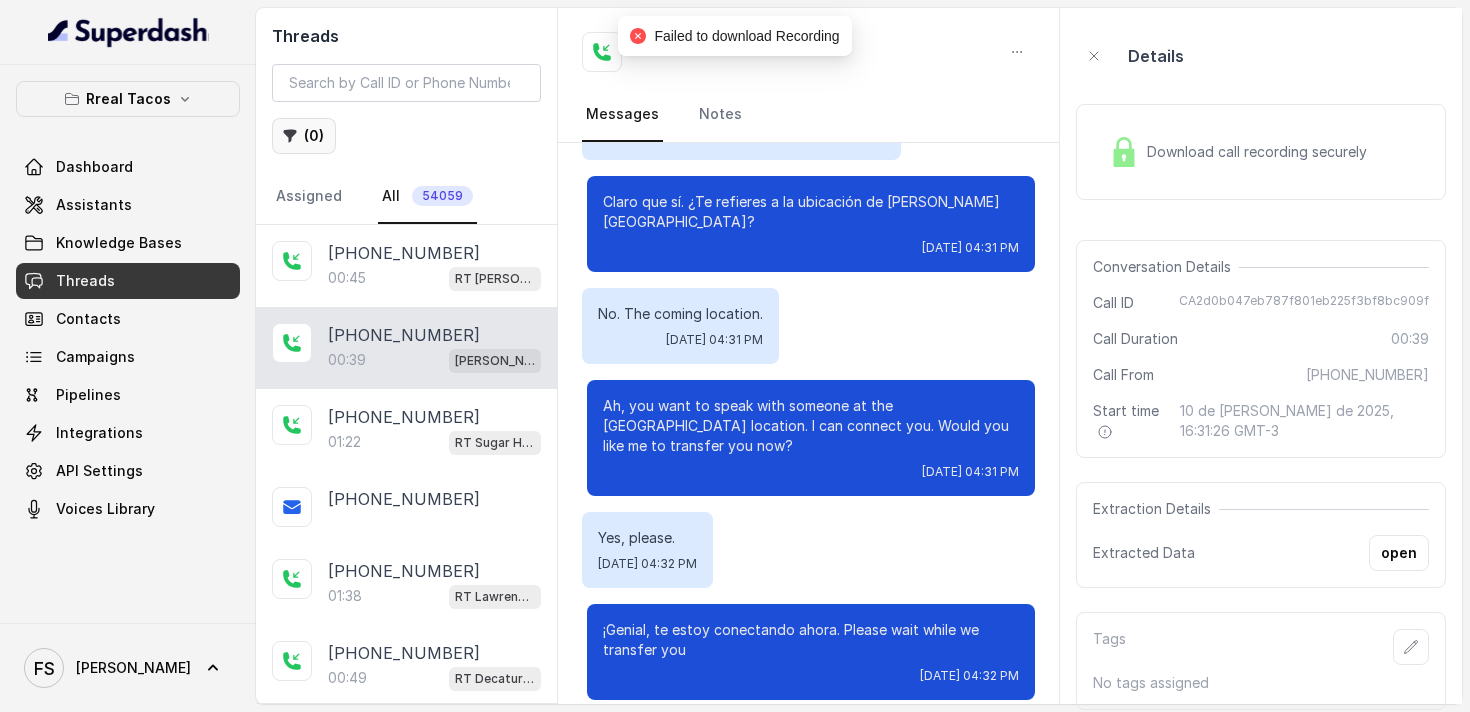 click on "( 0 )" at bounding box center (304, 136) 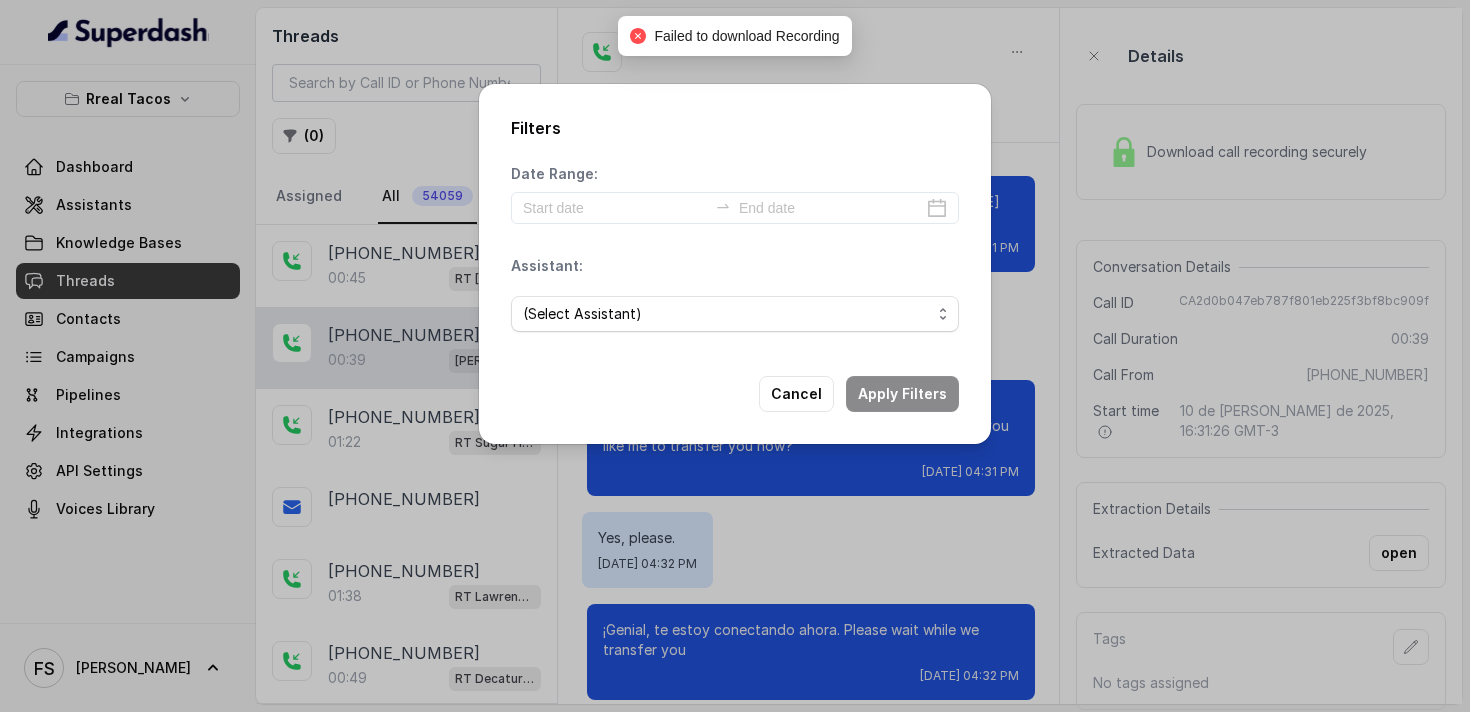 click on "(Select Assistant) RT Midtown / EN RT Midtown / ES RT Buckhead / EN RT Sandy Springs / EN RT Cumming / EN RT Chamblee / EN RT Decatur / EN RT West Midtown / EN RT Testing RT Sugar Hill / EN RT Testing 2 RT Lawrenceville" at bounding box center [735, 314] 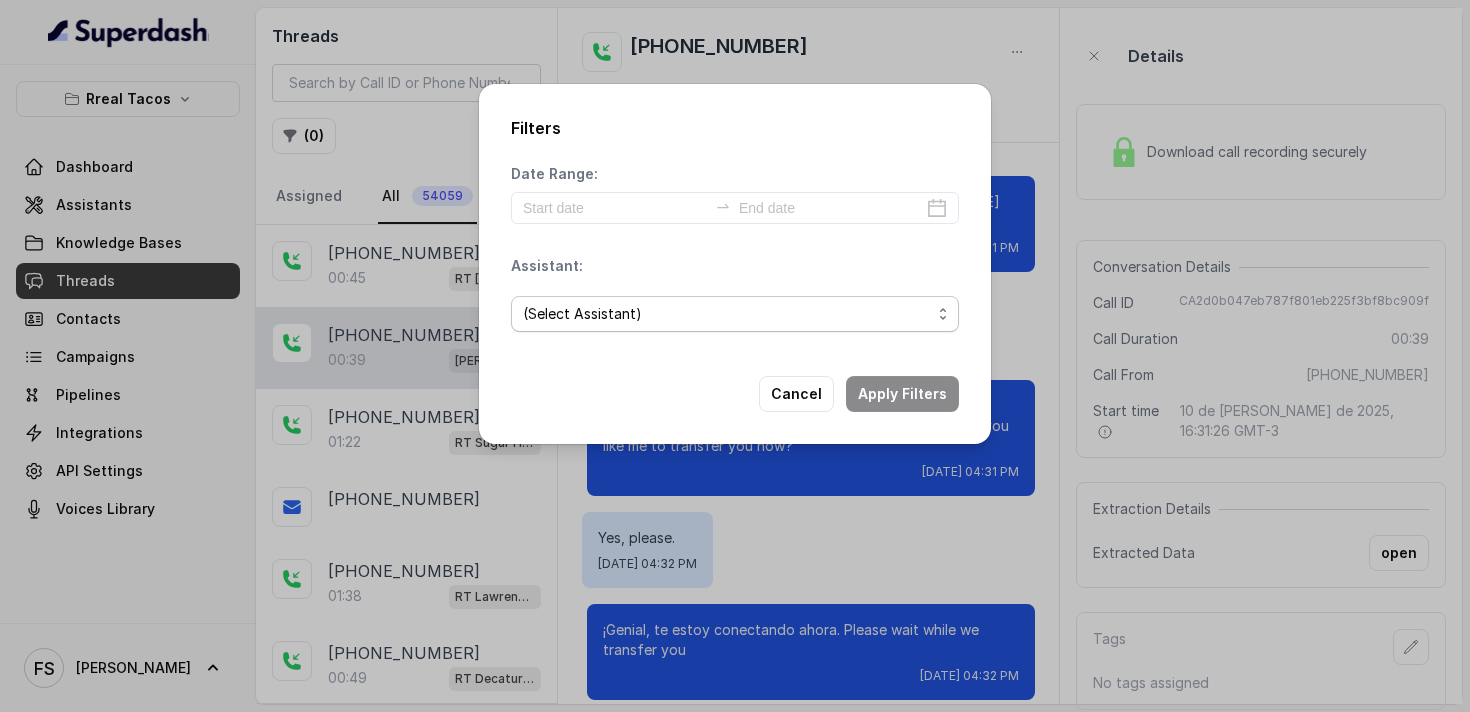 select on "67d9cc72dc1b60c8c29fb0b2" 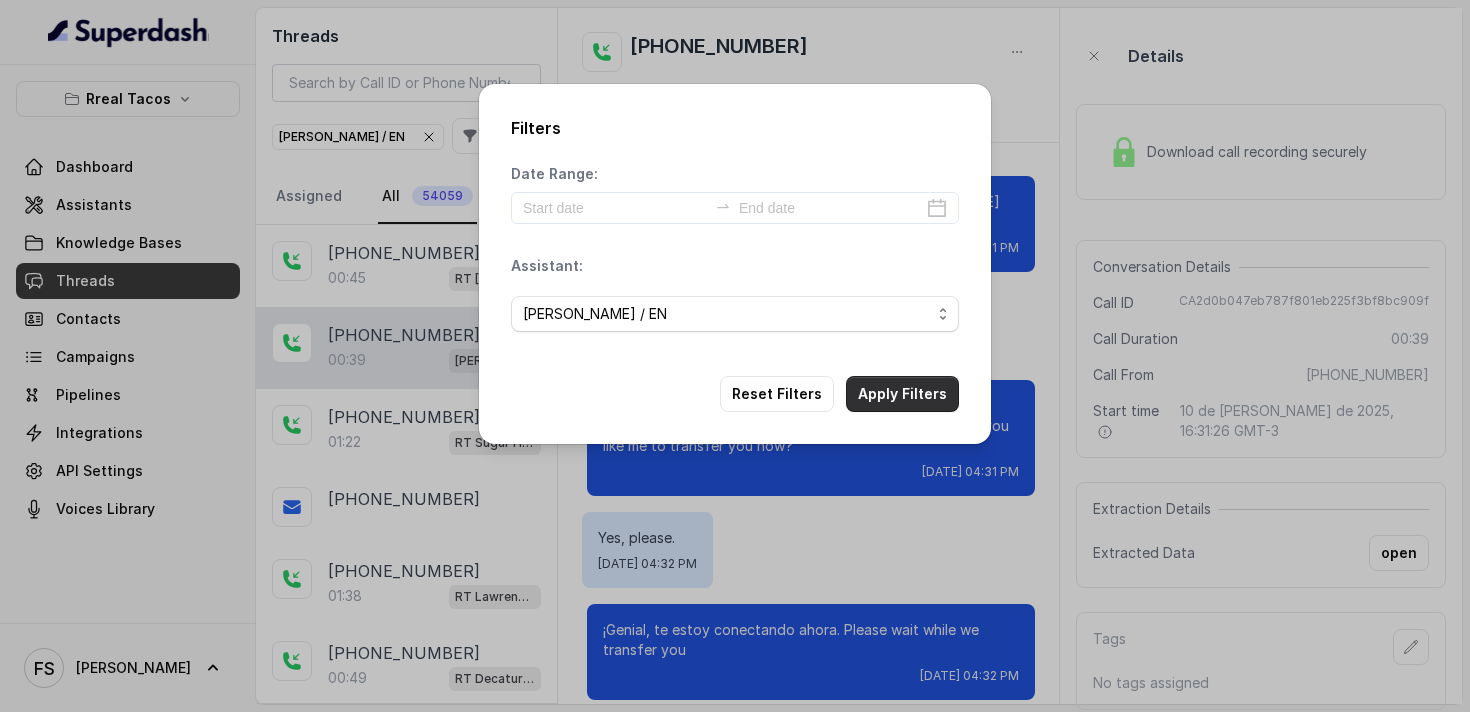 click on "Apply Filters" at bounding box center (902, 394) 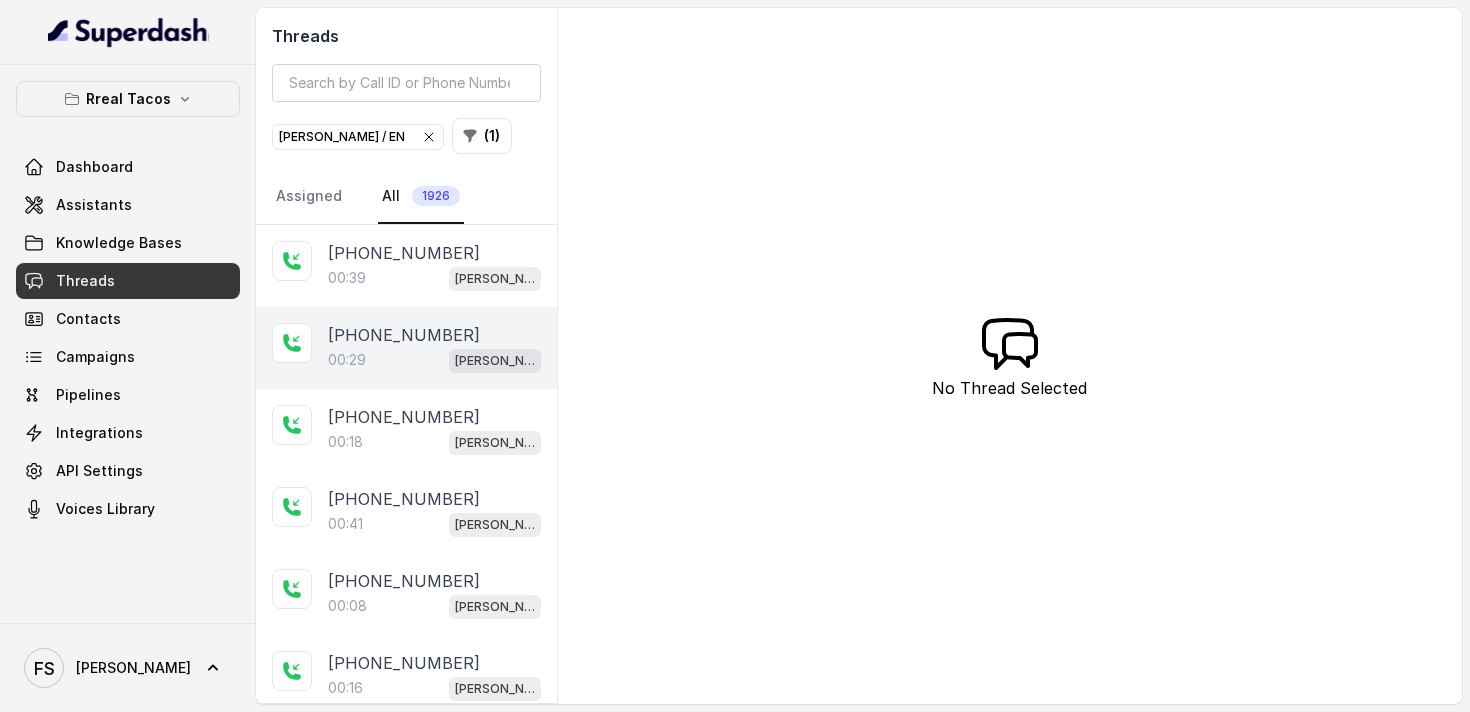 click on "00:29 RT Cumming / EN" at bounding box center [434, 360] 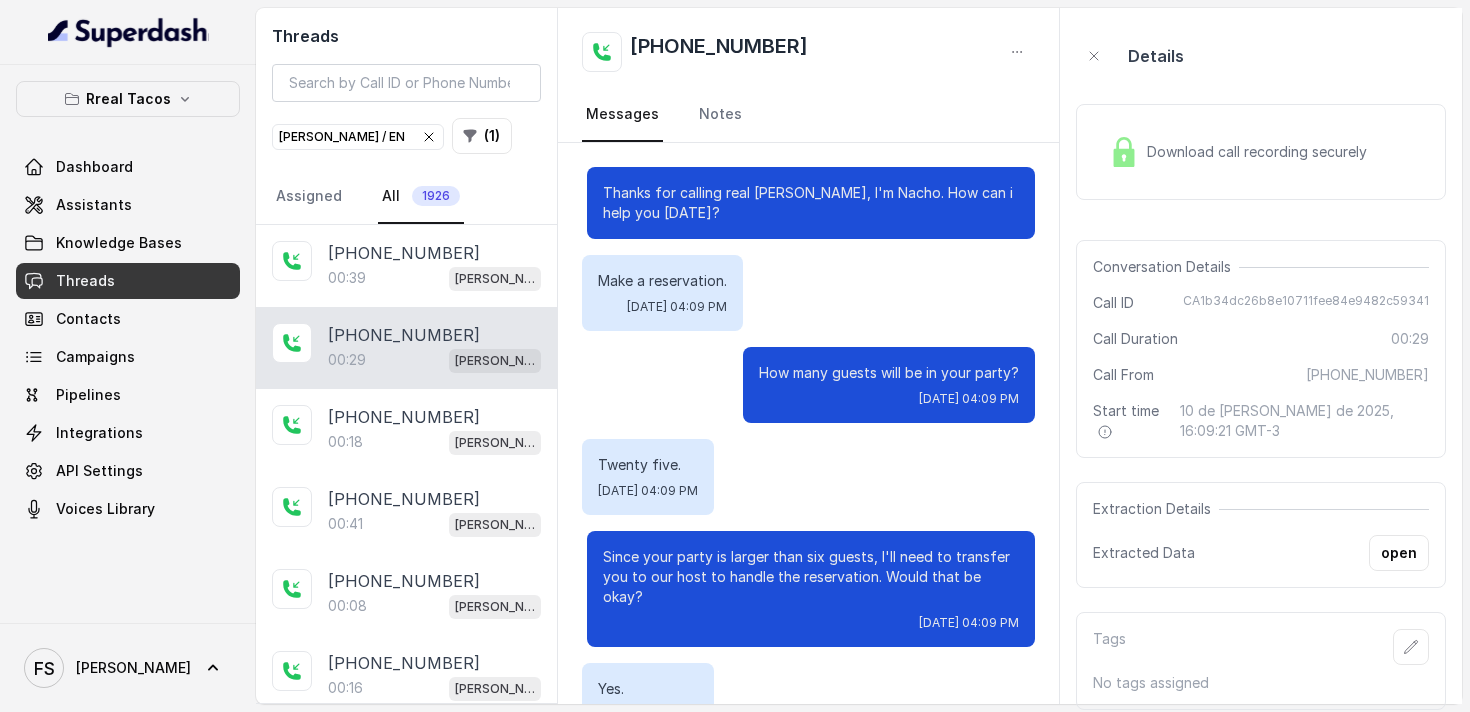 scroll, scrollTop: 131, scrollLeft: 0, axis: vertical 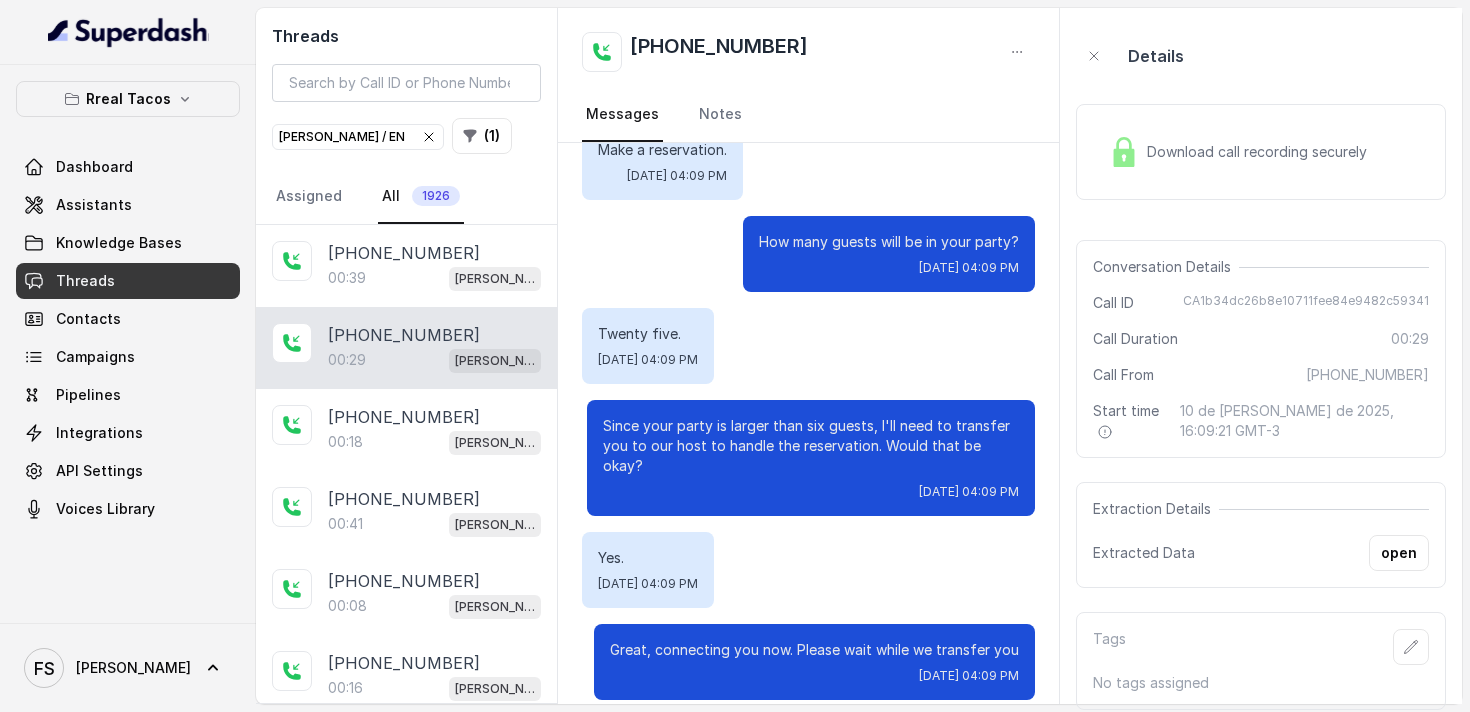 click on "Download call recording securely" at bounding box center [1238, 152] 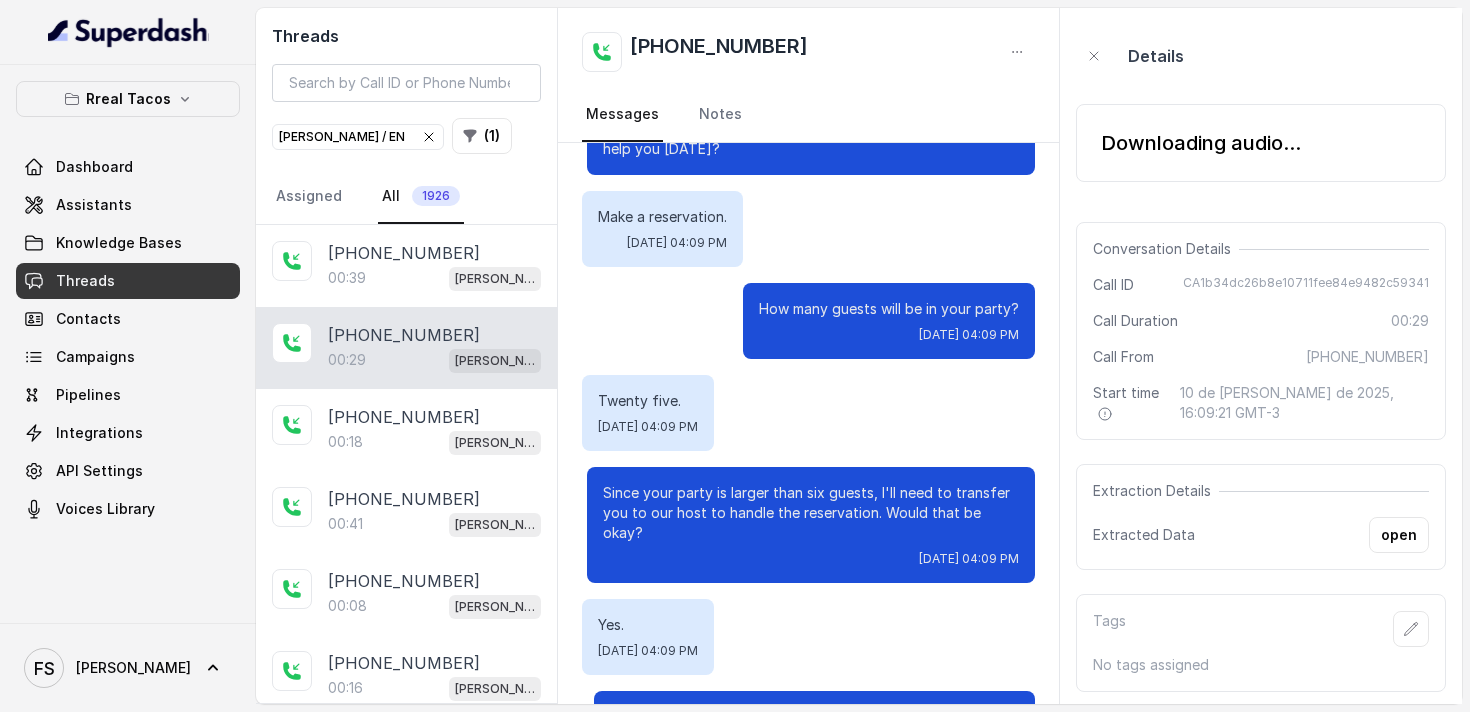 scroll, scrollTop: 131, scrollLeft: 0, axis: vertical 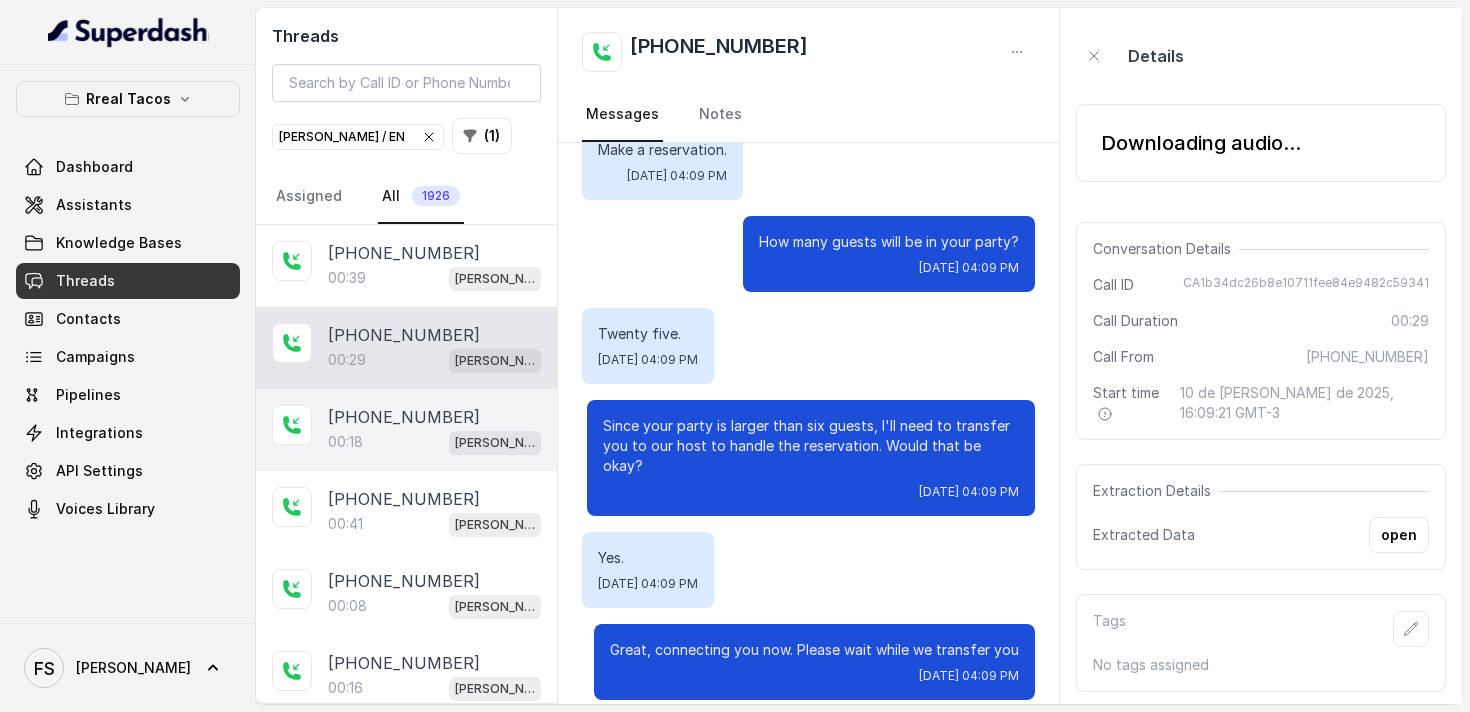 click on "+14042345487   00:18 RT Cumming / EN" at bounding box center [406, 430] 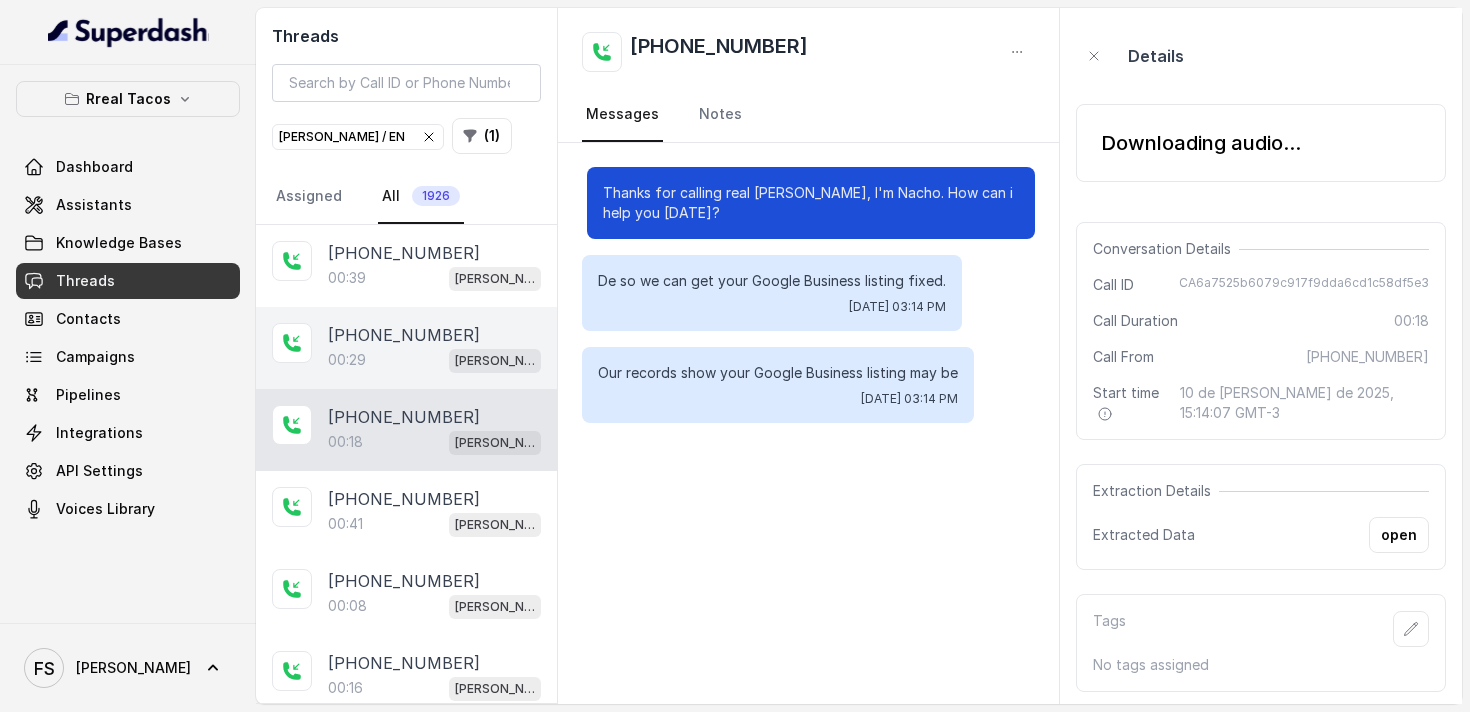 click on "[PHONE_NUMBER]" at bounding box center [404, 335] 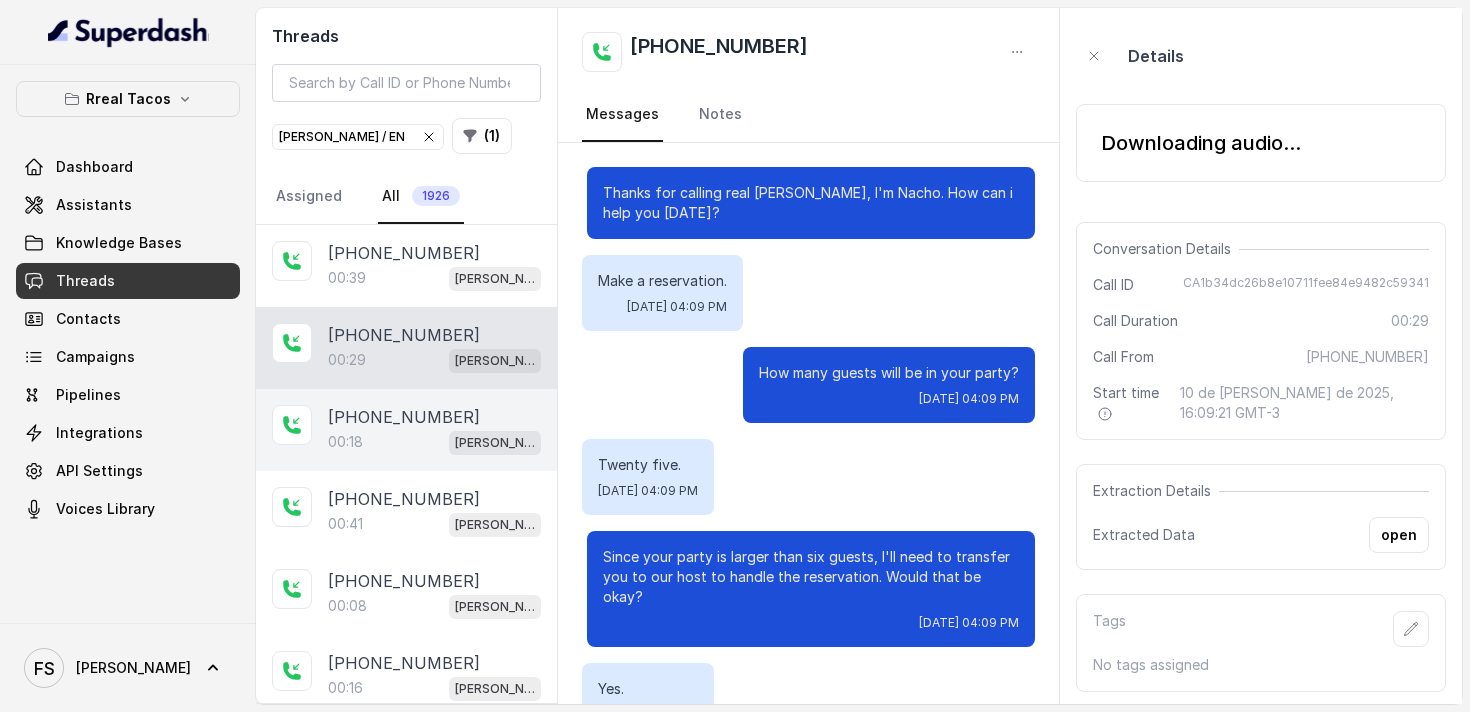 scroll, scrollTop: 131, scrollLeft: 0, axis: vertical 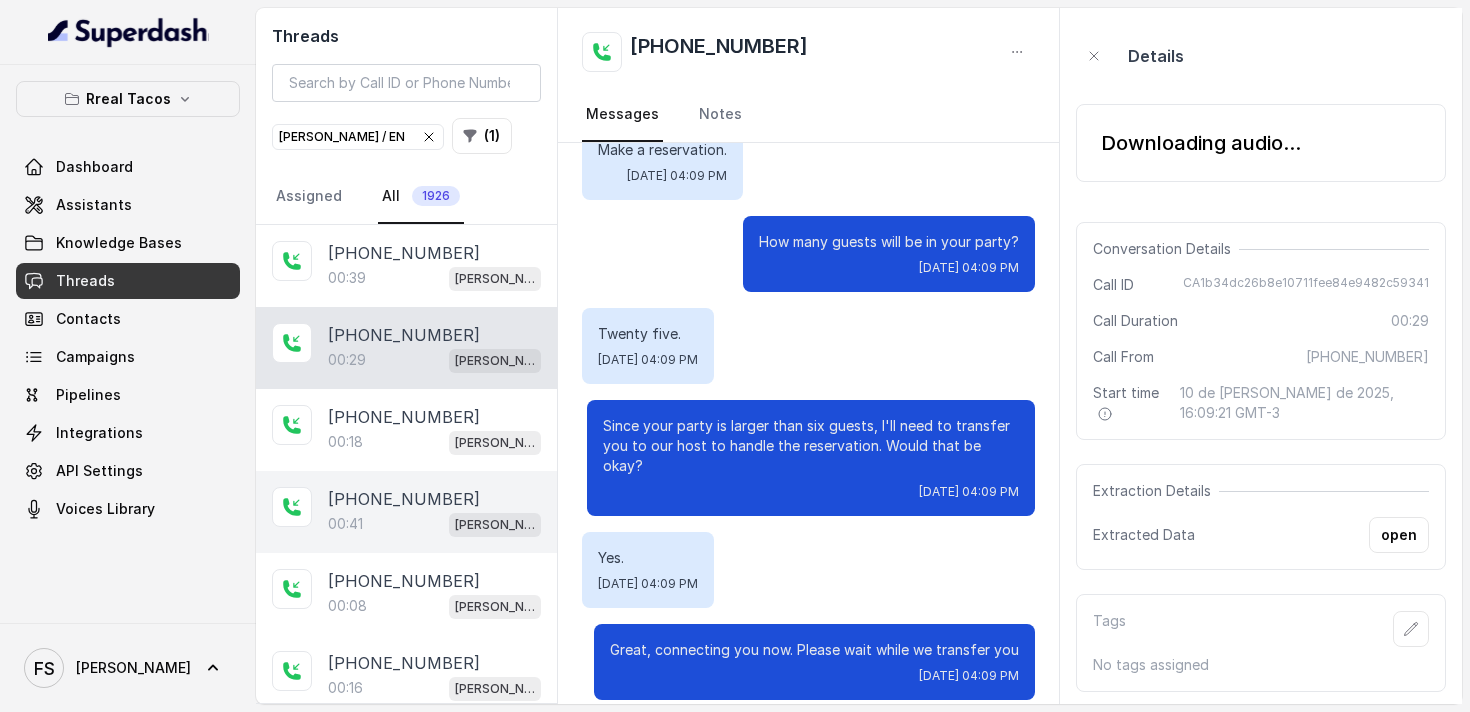 click on "00:41 RT Cumming / EN" at bounding box center (434, 524) 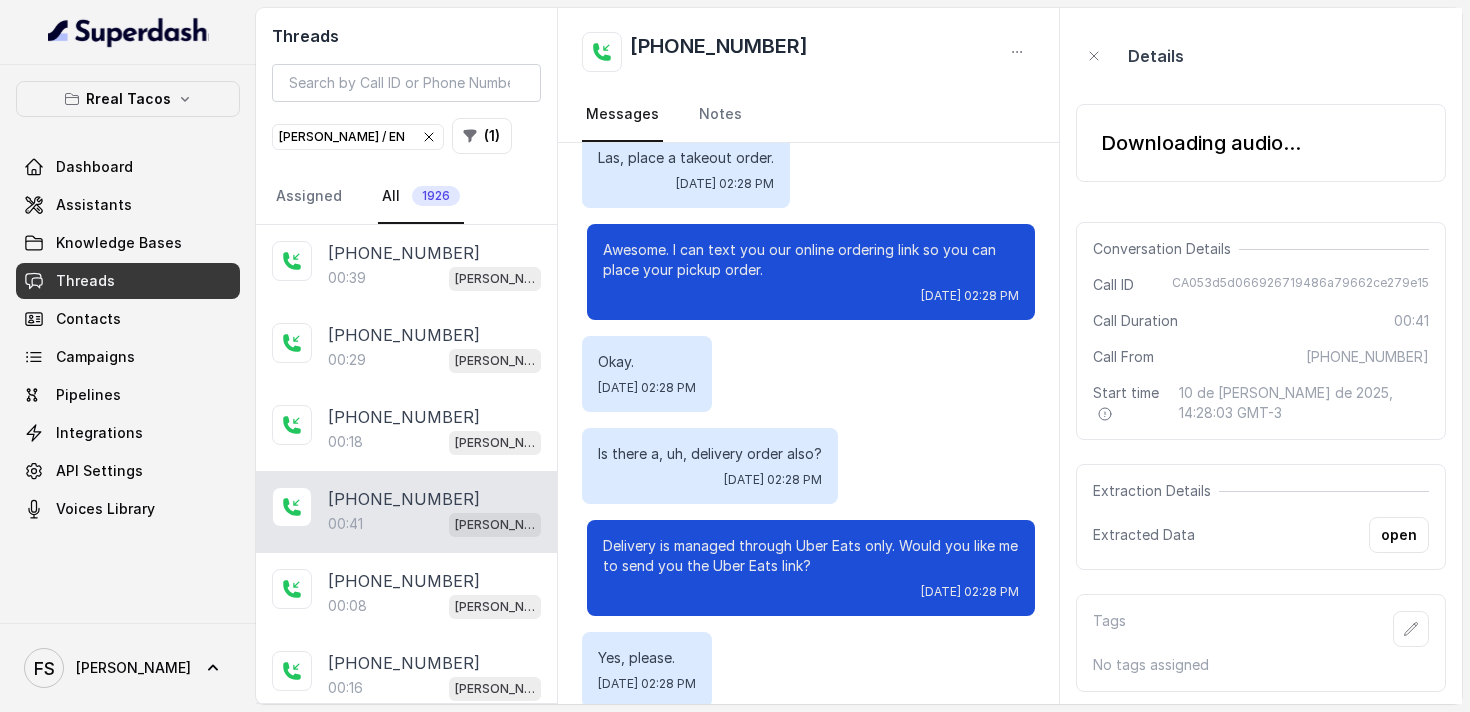 scroll, scrollTop: 335, scrollLeft: 0, axis: vertical 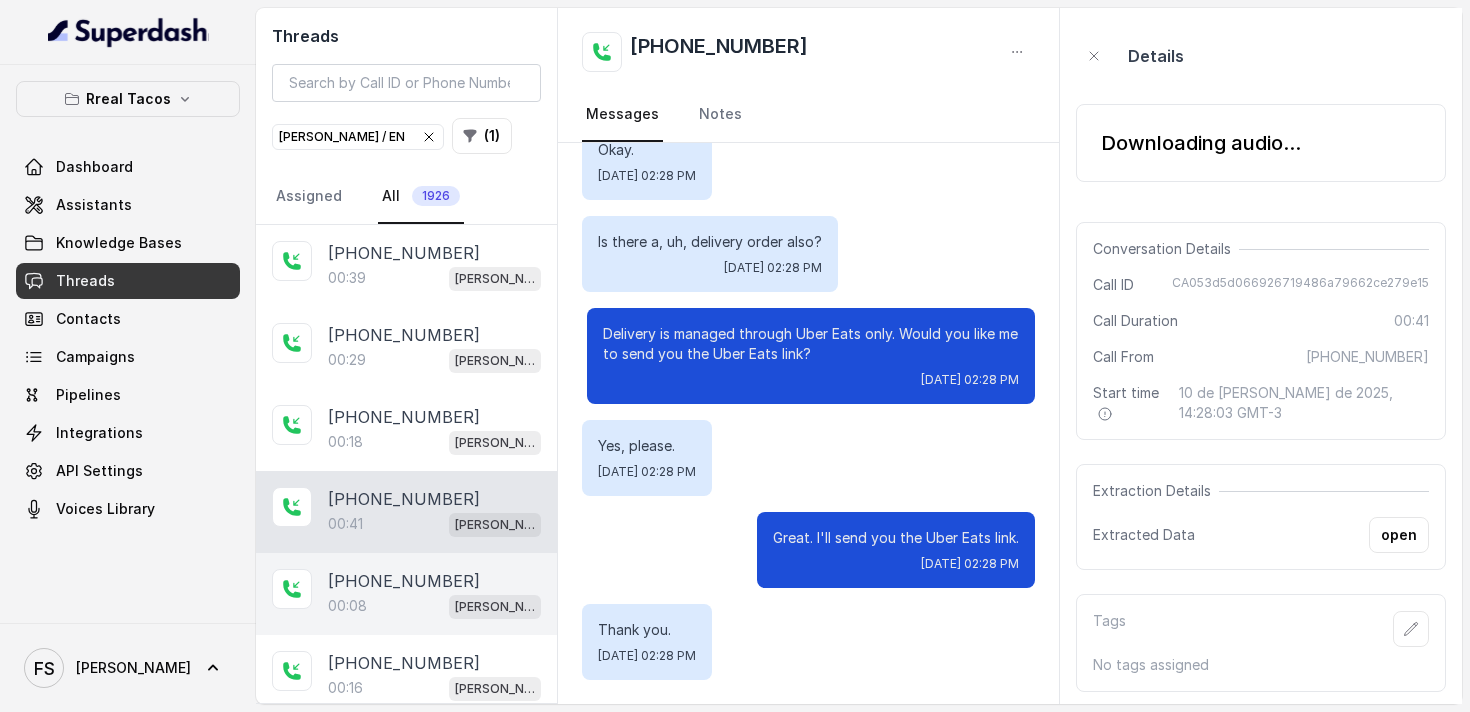 click on "+14044840998   00:08 RT Cumming / EN" at bounding box center (406, 594) 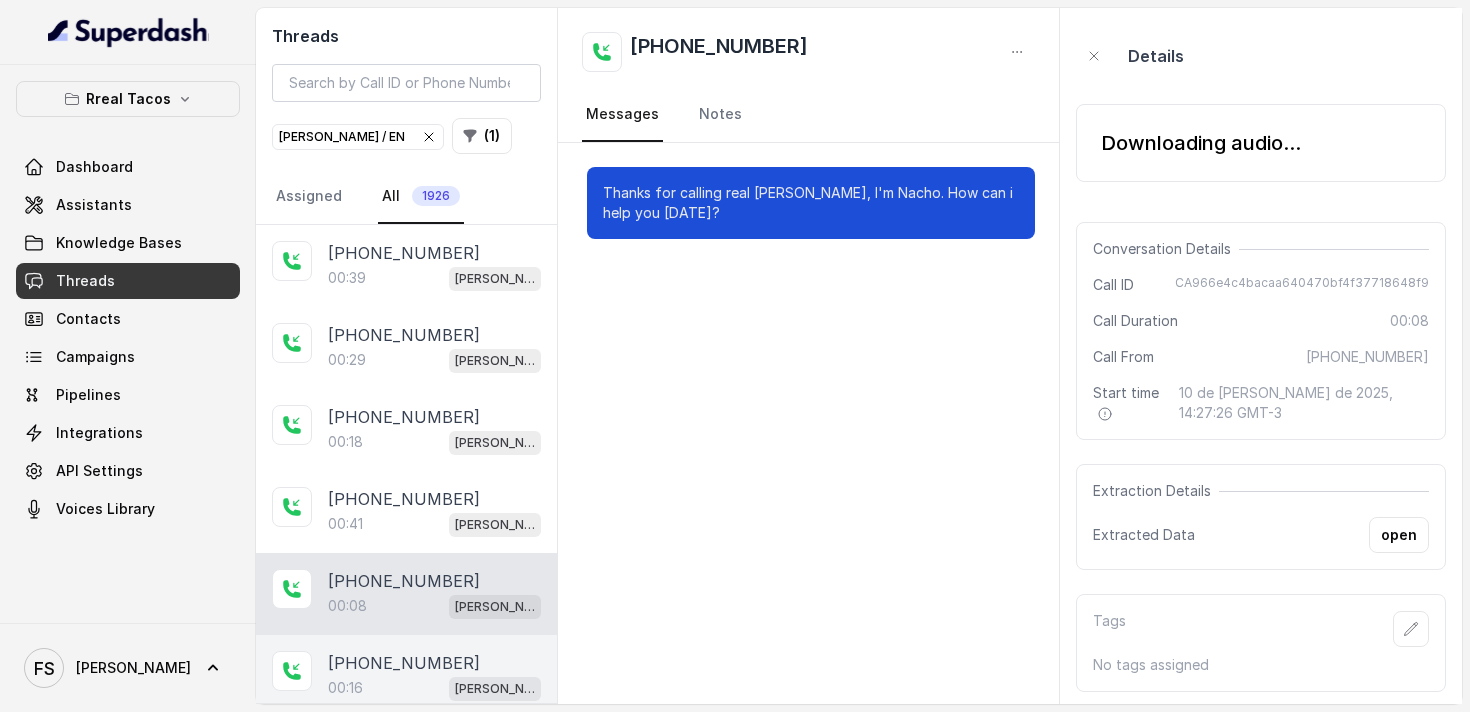 click on "+12295092510" at bounding box center (404, 663) 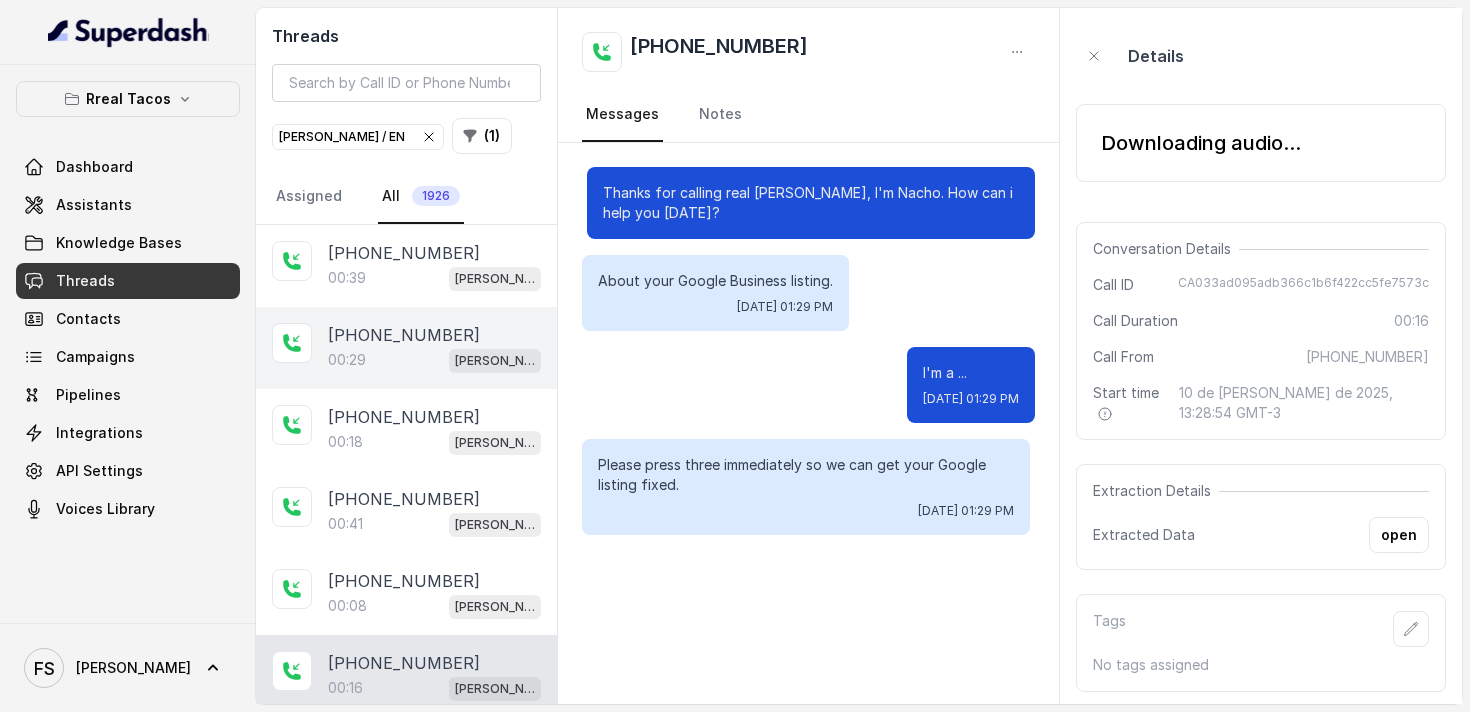 click on "+14043531802   00:29 RT Cumming / EN" at bounding box center [406, 348] 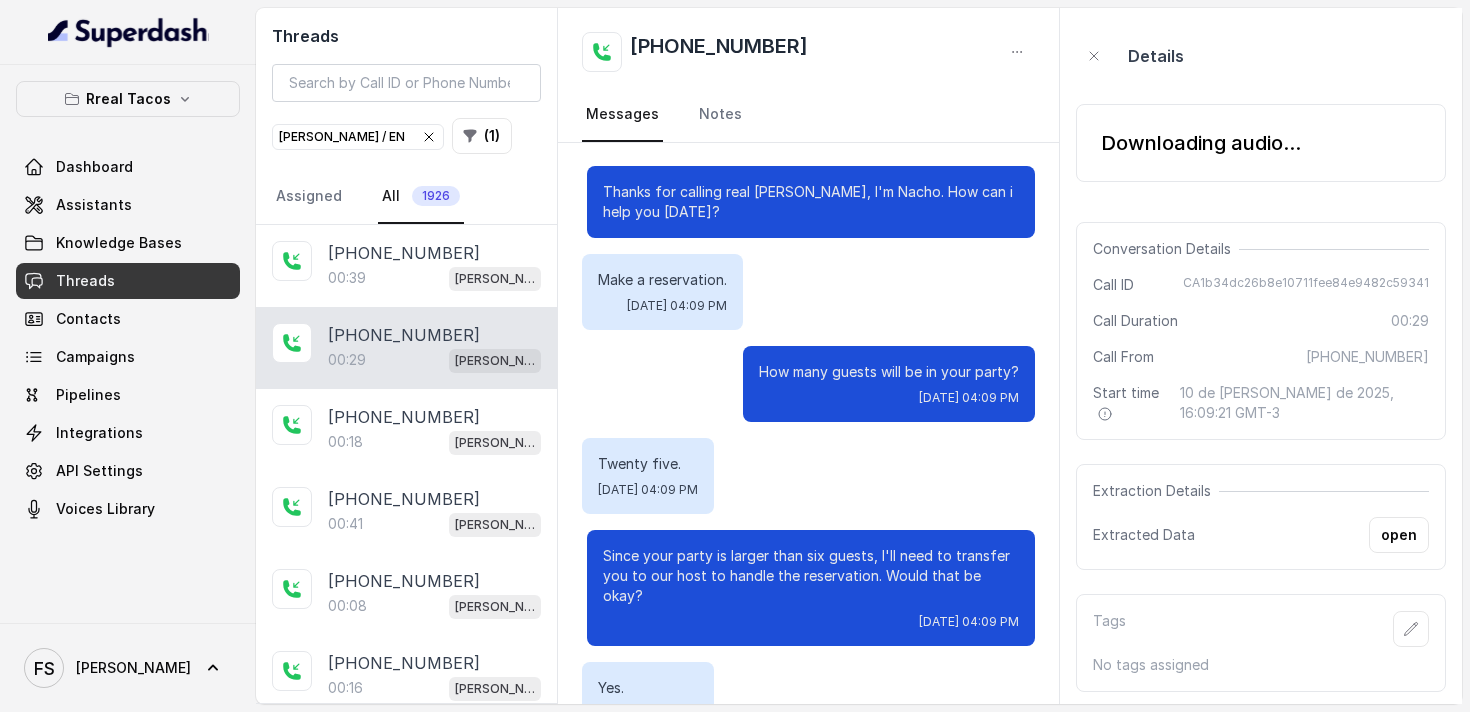 scroll, scrollTop: 0, scrollLeft: 0, axis: both 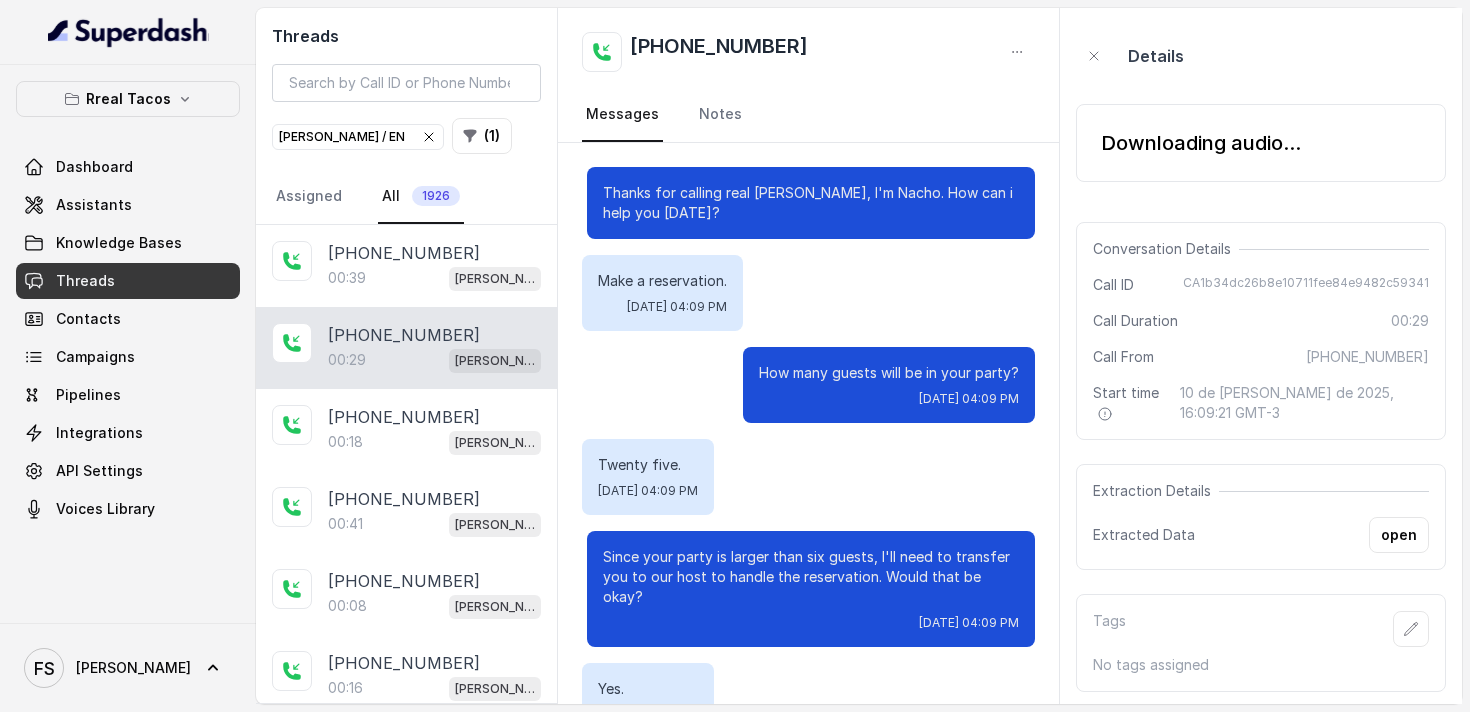 click on "Downloading audio..." at bounding box center [1201, 143] 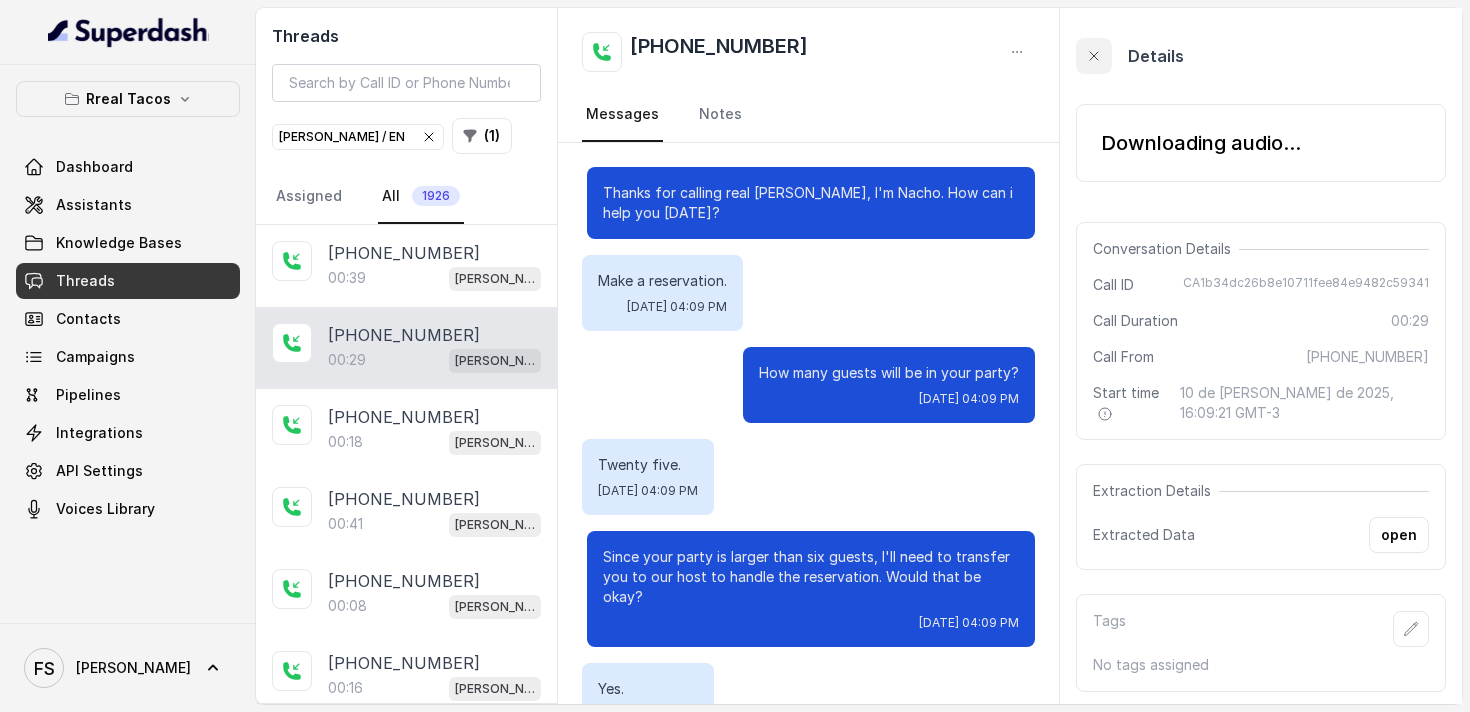 click at bounding box center (1094, 56) 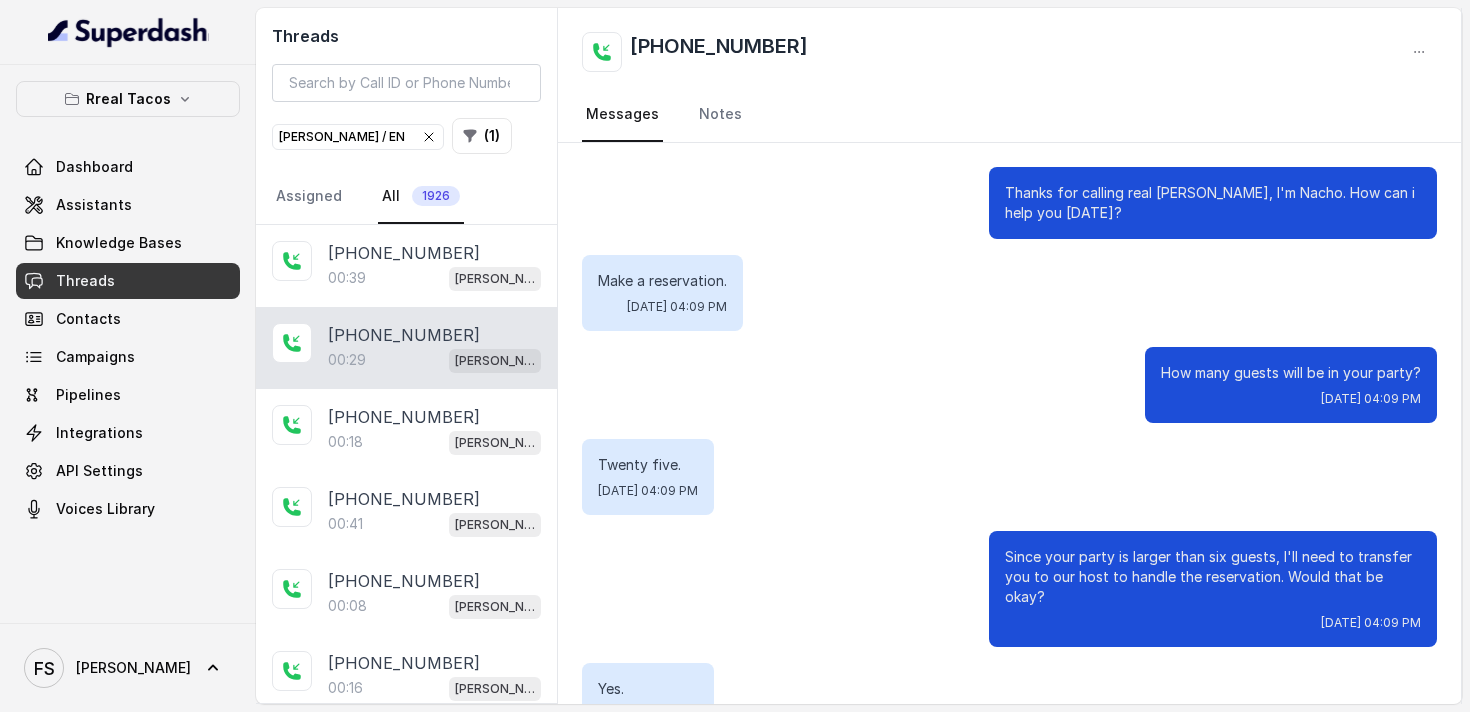 click on "[PERSON_NAME] / EN" at bounding box center (495, 361) 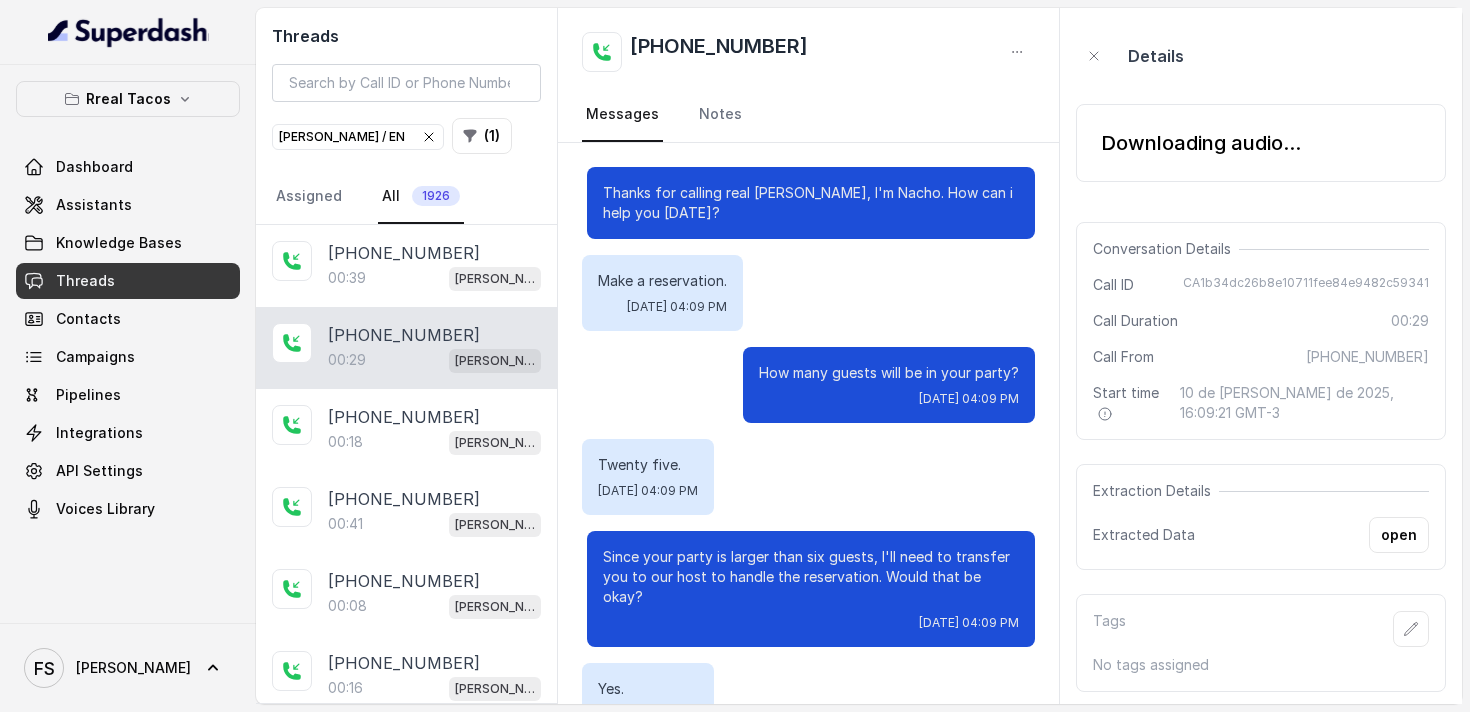 click on "Conversation Details Call ID CA1b34dc26b8e10711fee84e9482c59341 Call Duration 00:29 Call From +14043531802 Start time 10 de julio de 2025, 16:09:21 GMT-3" at bounding box center [1261, 331] 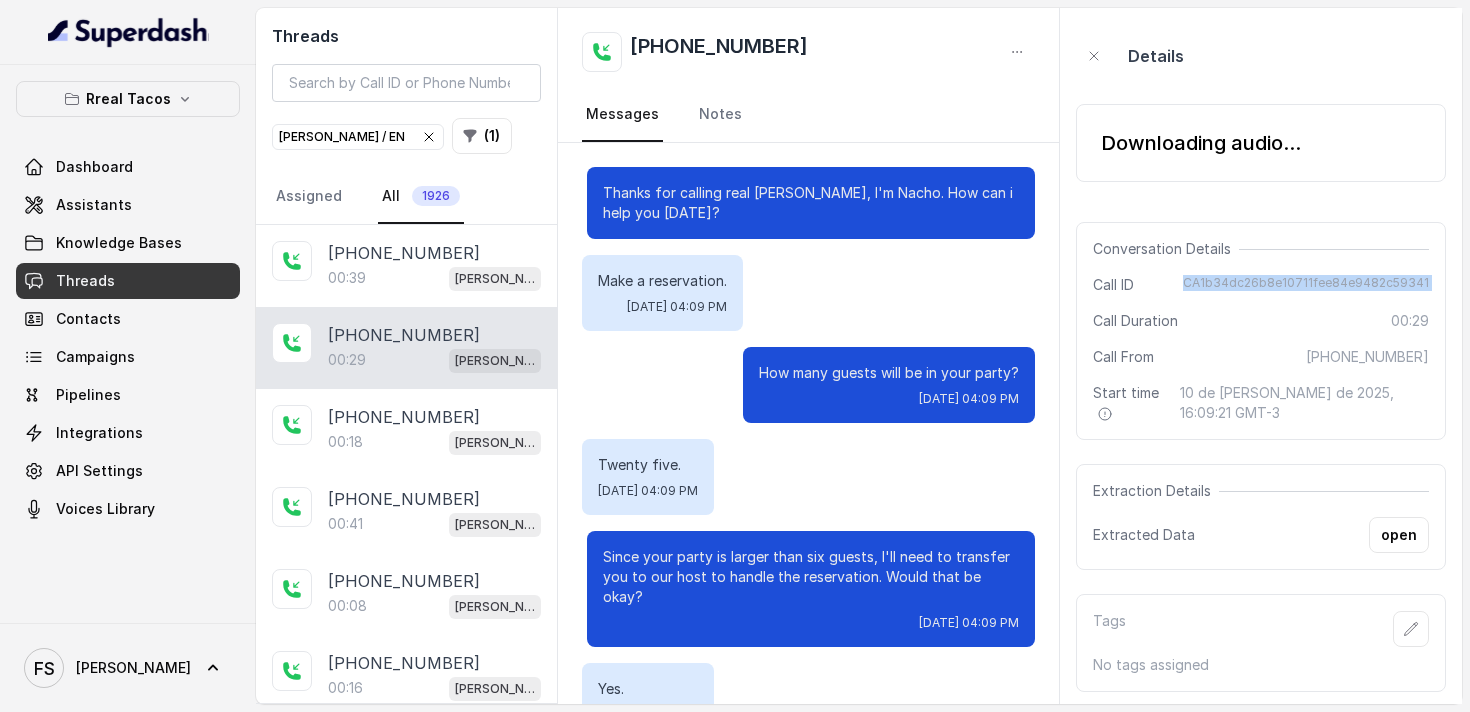 click on "CA1b34dc26b8e10711fee84e9482c59341" at bounding box center [1306, 285] 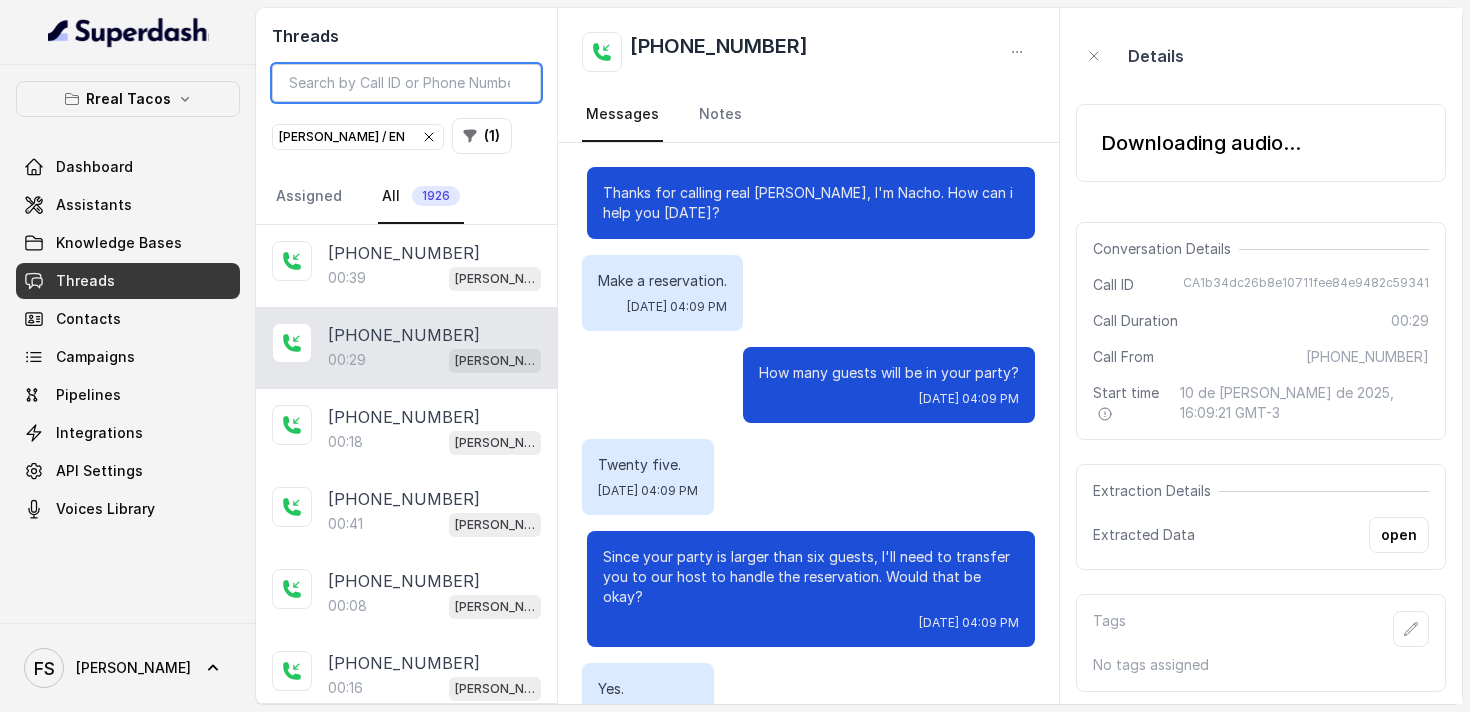 click at bounding box center (406, 83) 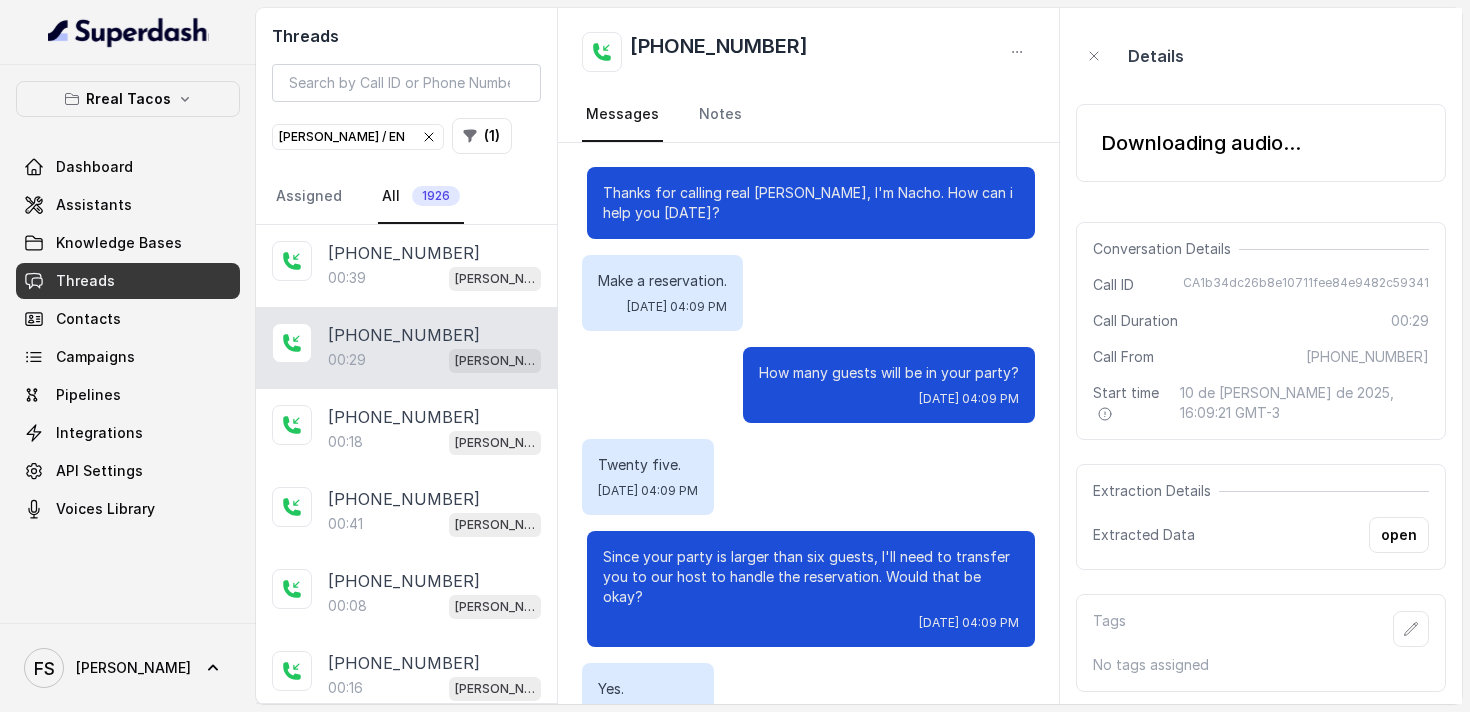 click on "[PERSON_NAME] / EN" at bounding box center [358, 137] 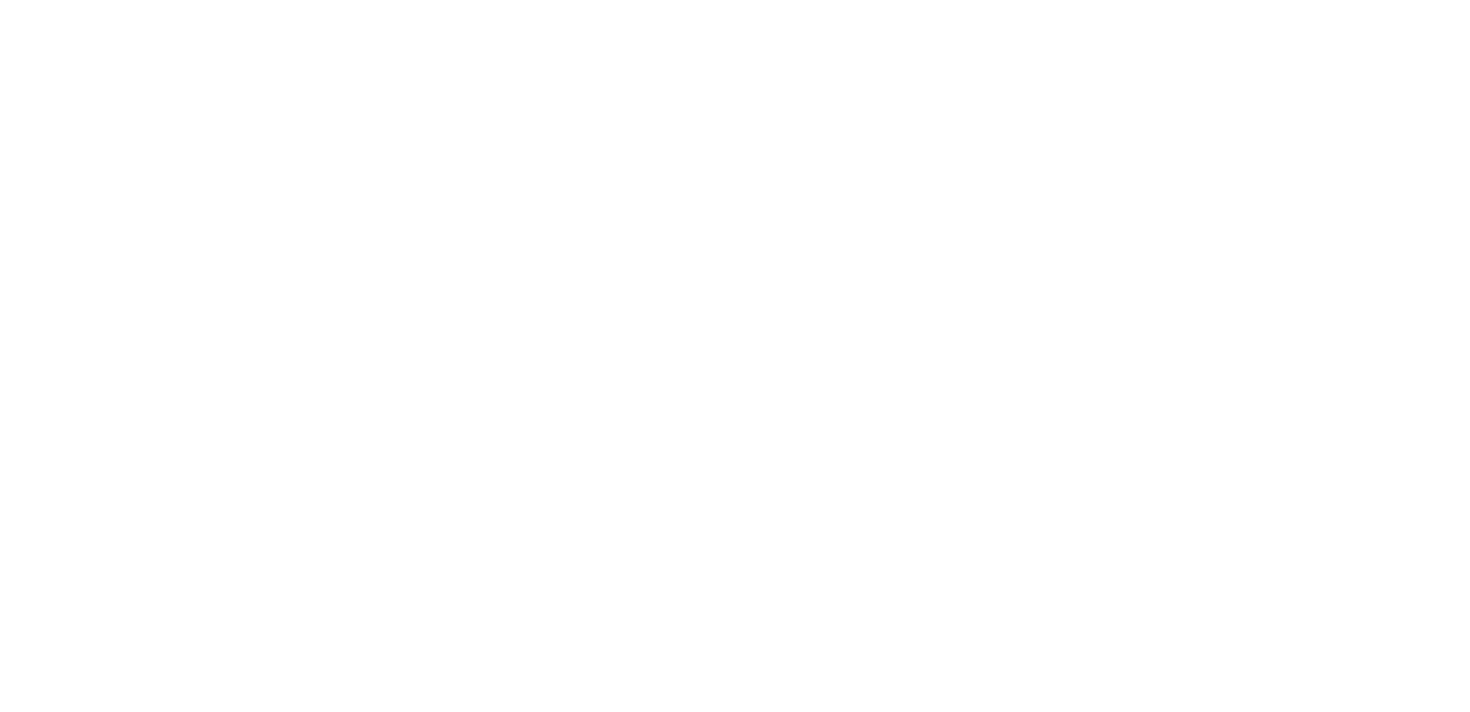 scroll, scrollTop: 0, scrollLeft: 0, axis: both 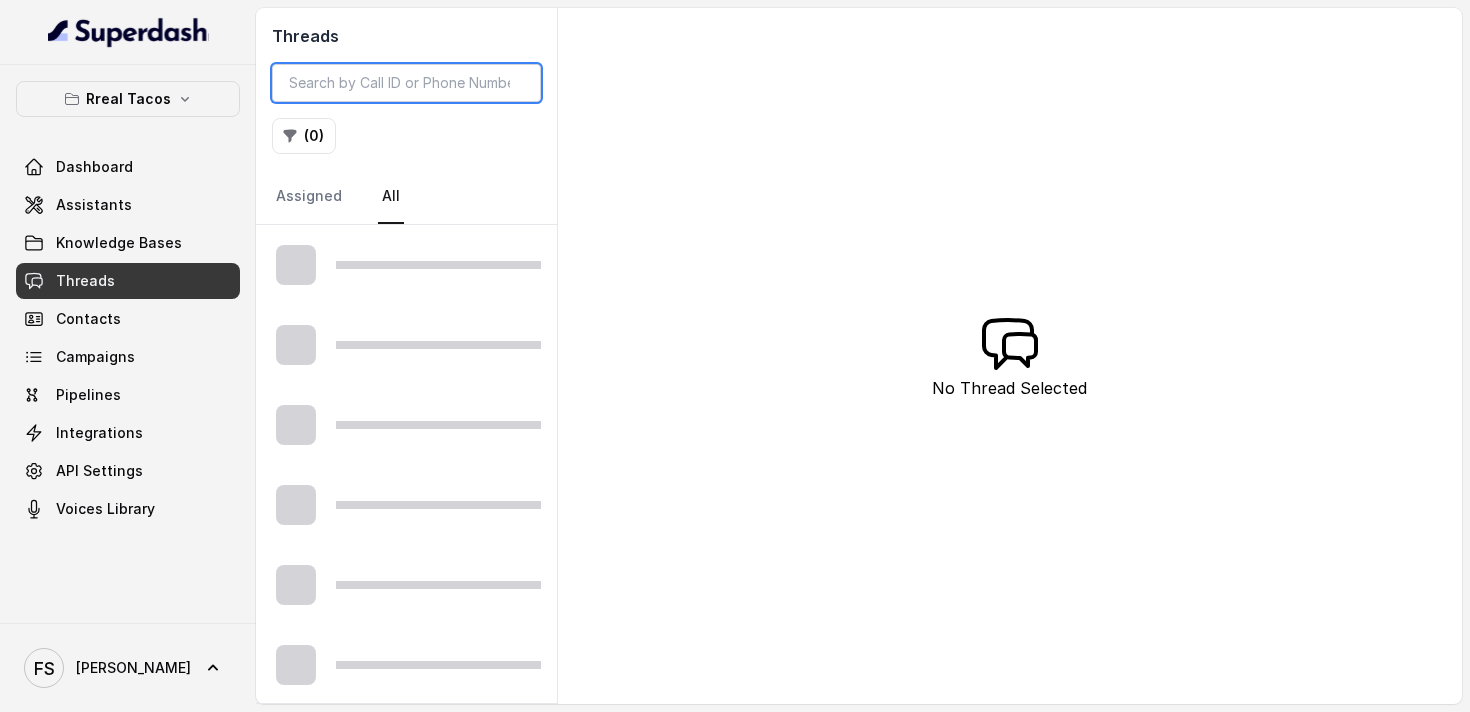 click at bounding box center (406, 83) 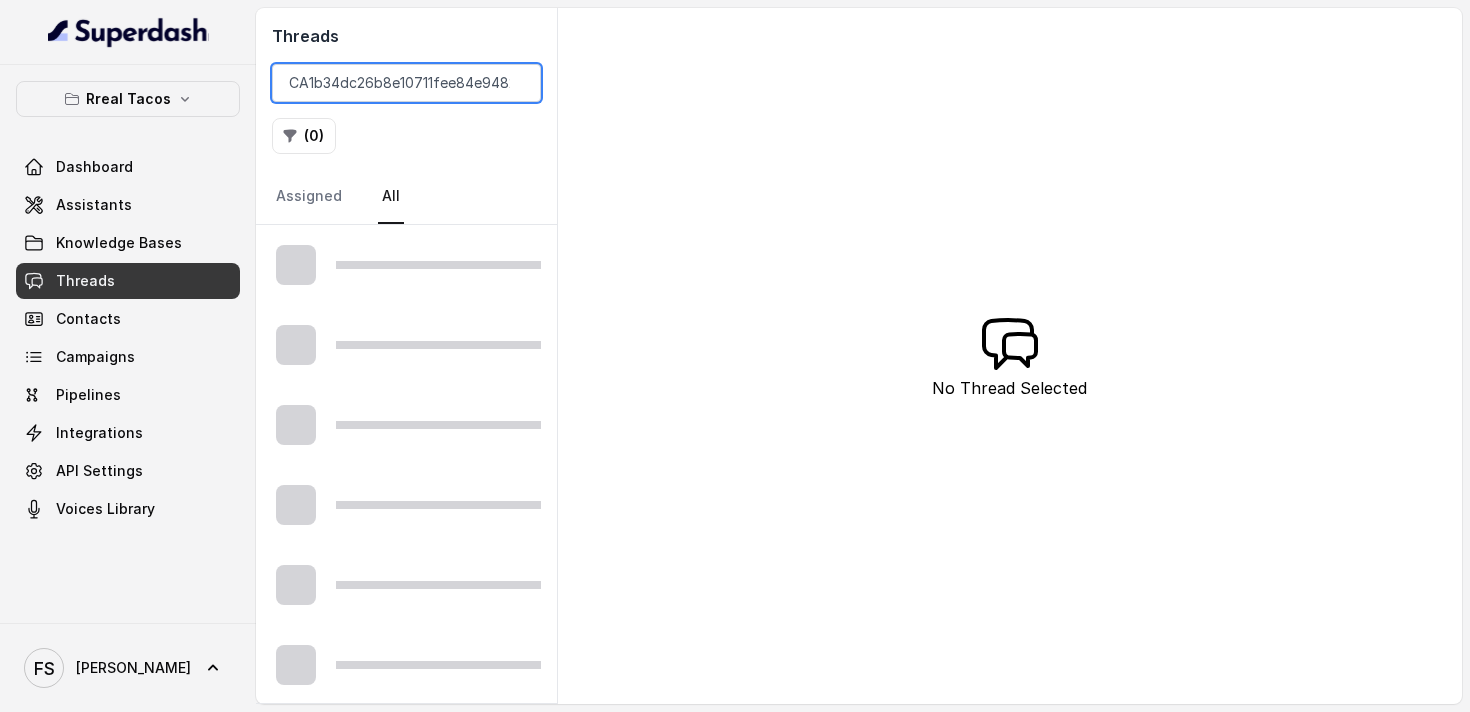 scroll, scrollTop: 0, scrollLeft: 52, axis: horizontal 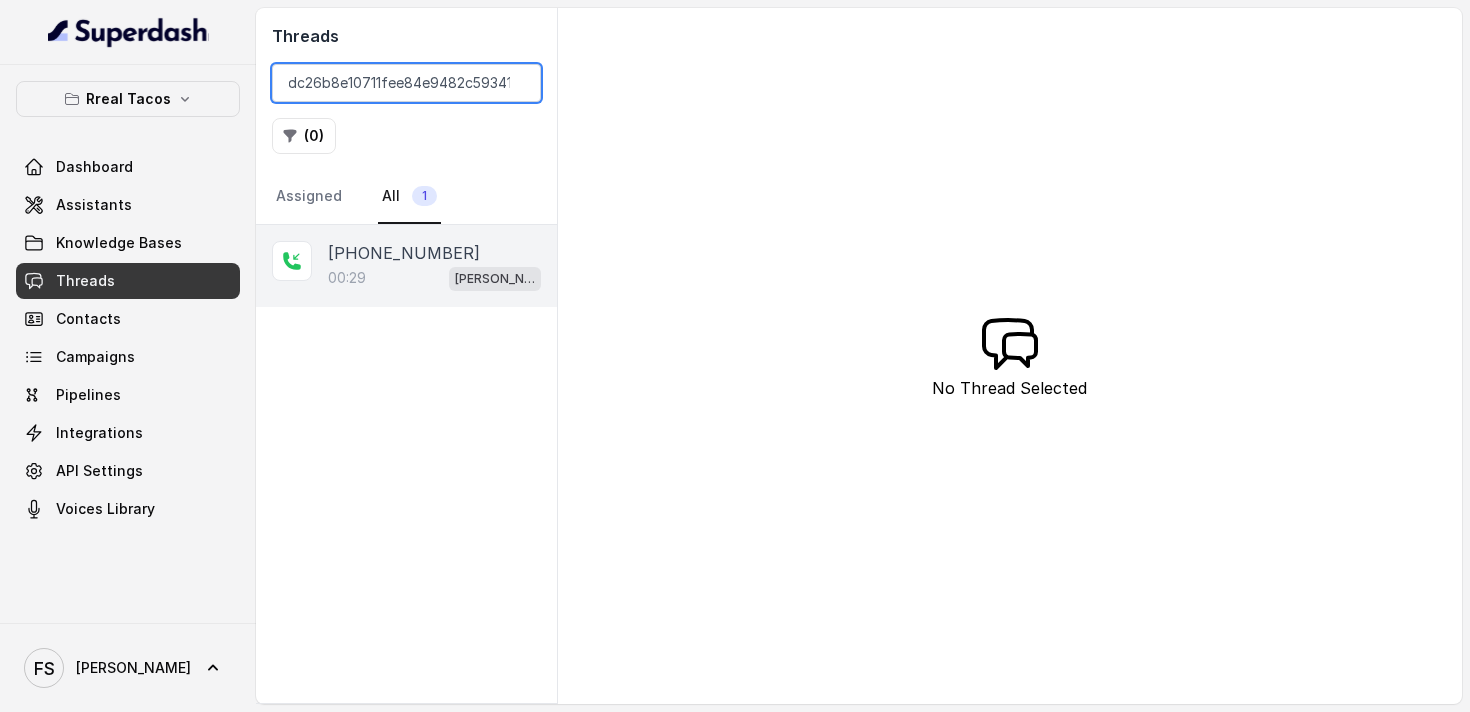type on "CA1b34dc26b8e10711fee84e9482c59341" 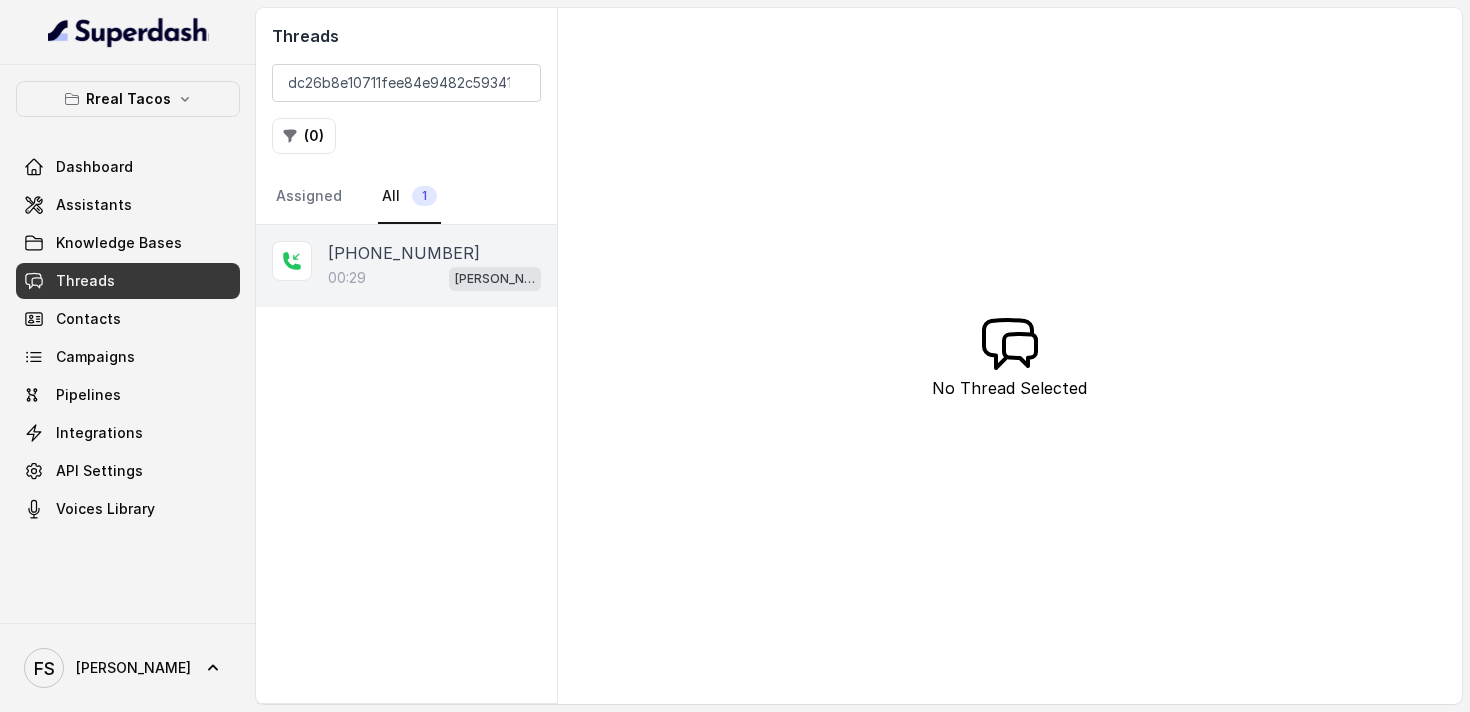 click on "00:29 RT Cumming / EN" at bounding box center (434, 278) 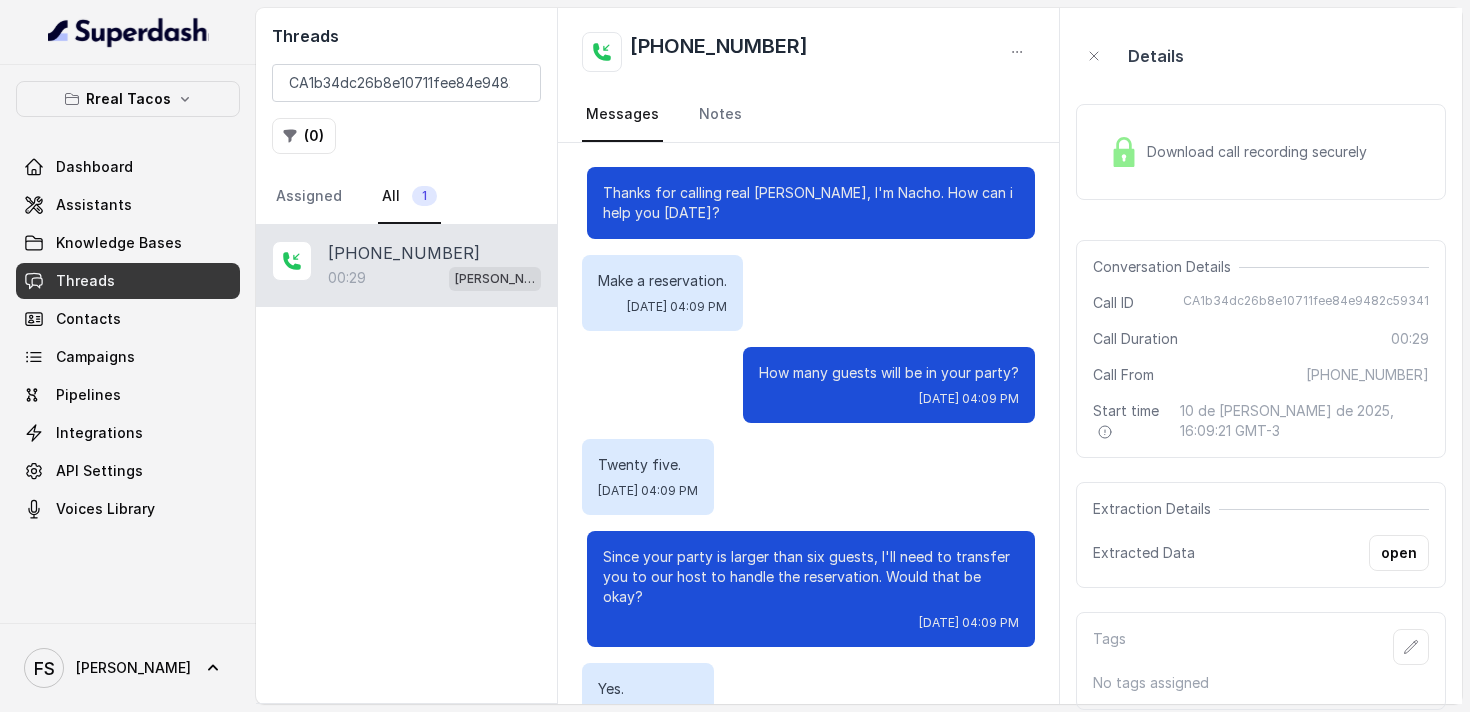 scroll, scrollTop: 131, scrollLeft: 0, axis: vertical 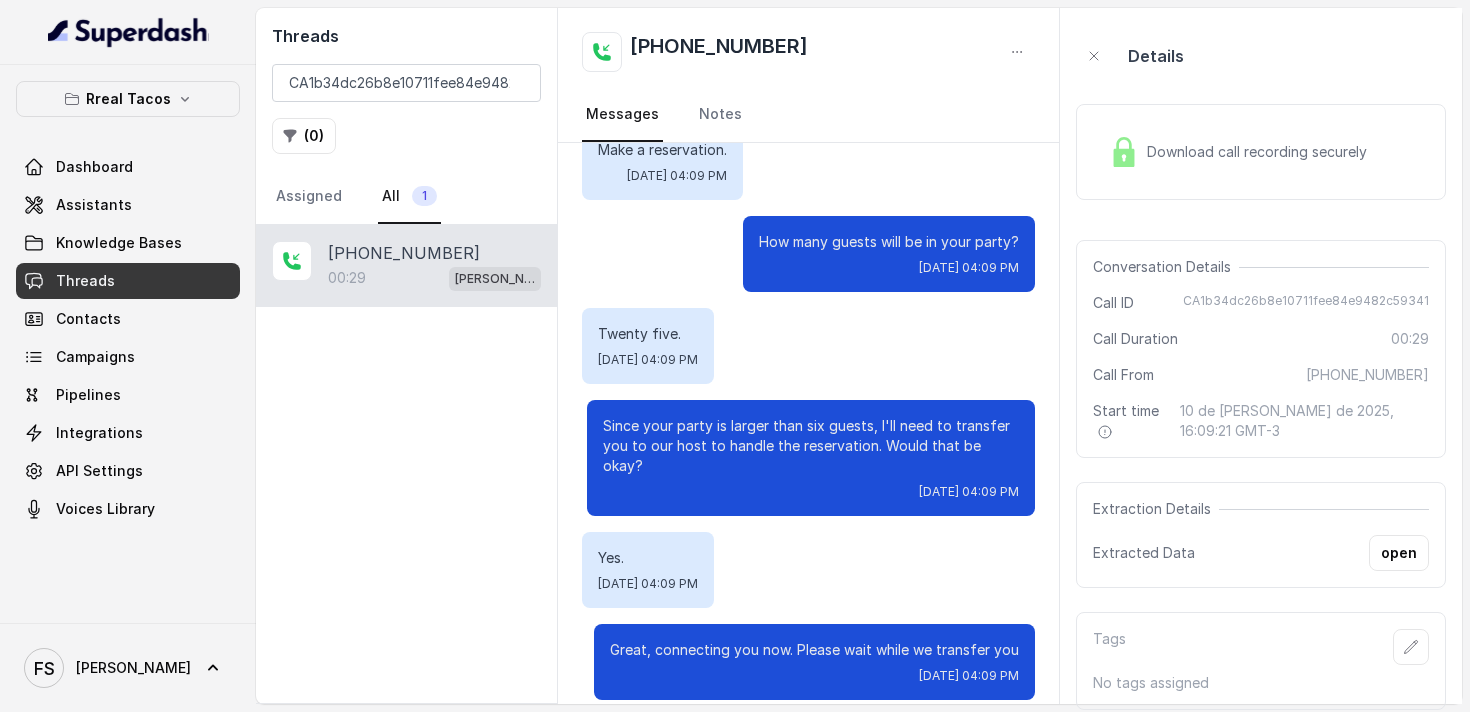 click on "Download call recording securely" at bounding box center (1238, 152) 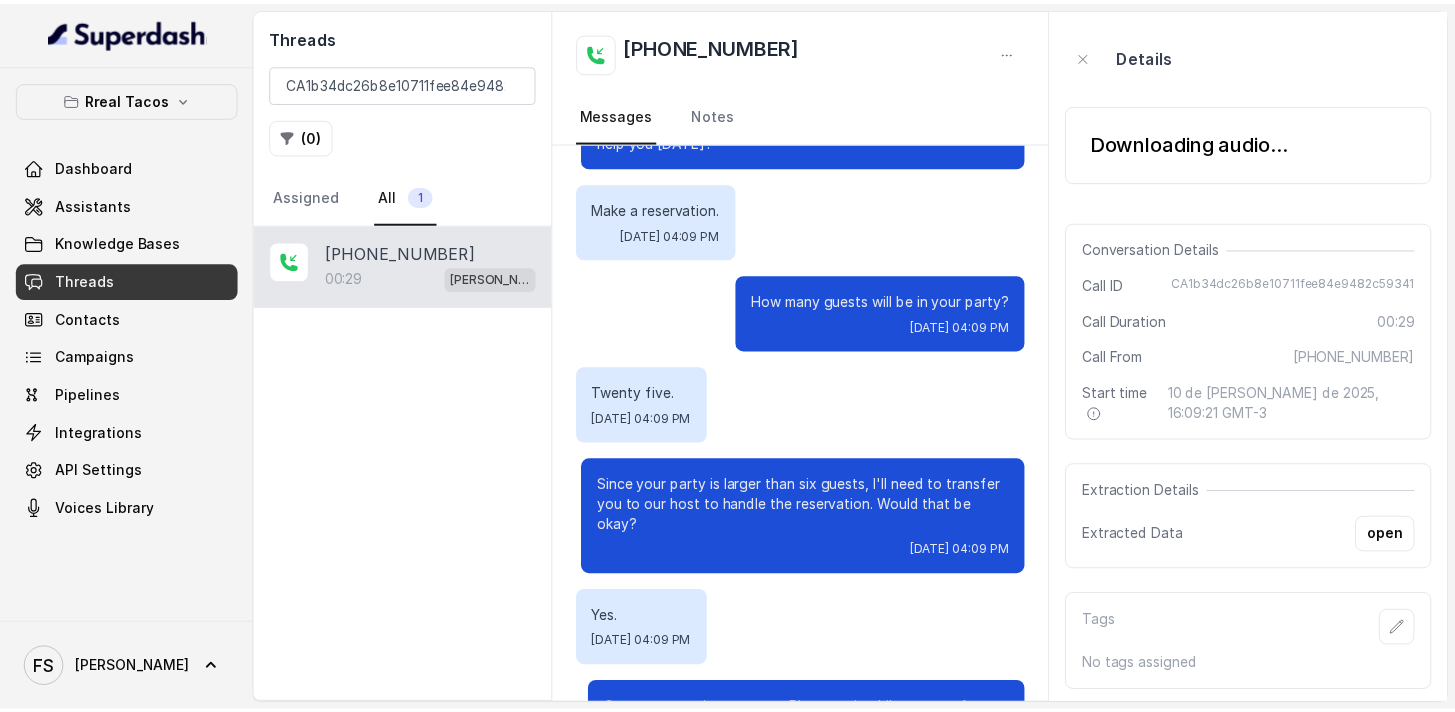 scroll, scrollTop: 131, scrollLeft: 0, axis: vertical 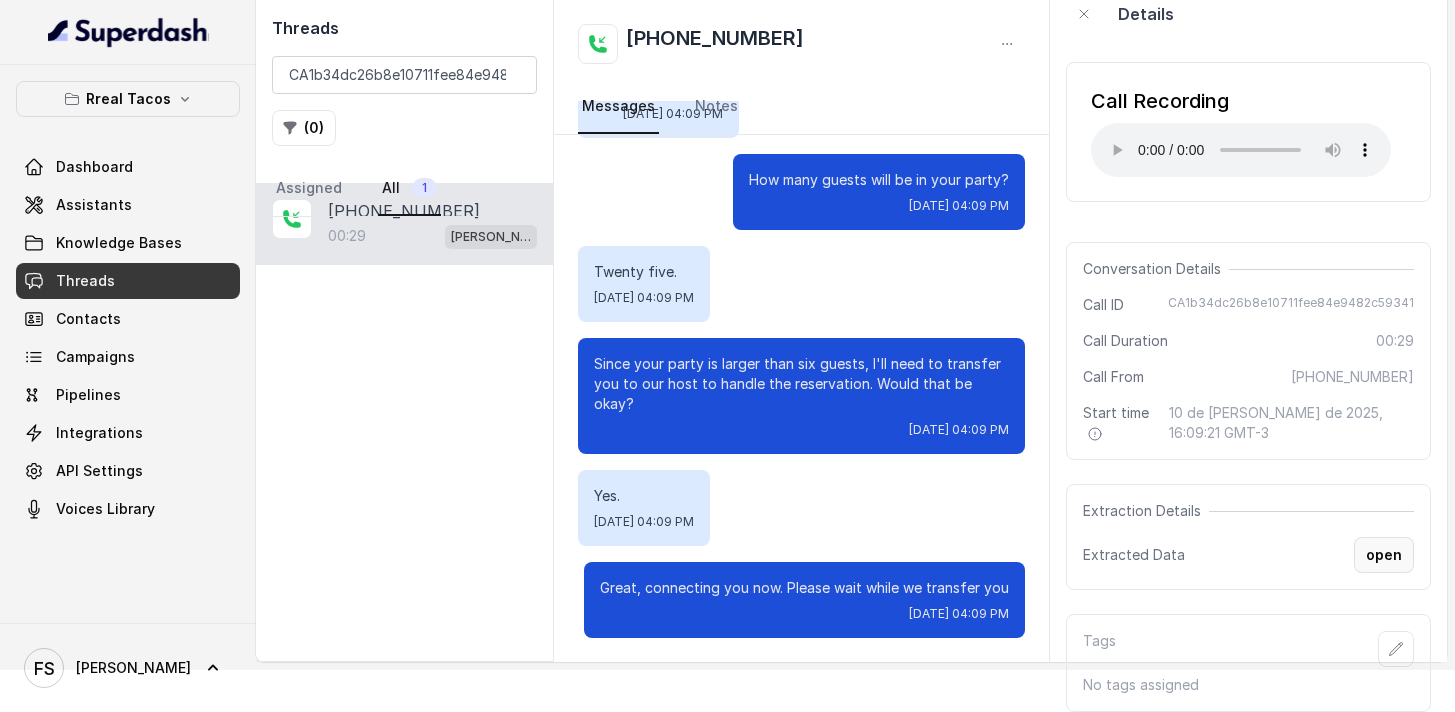 click on "open" at bounding box center (1384, 555) 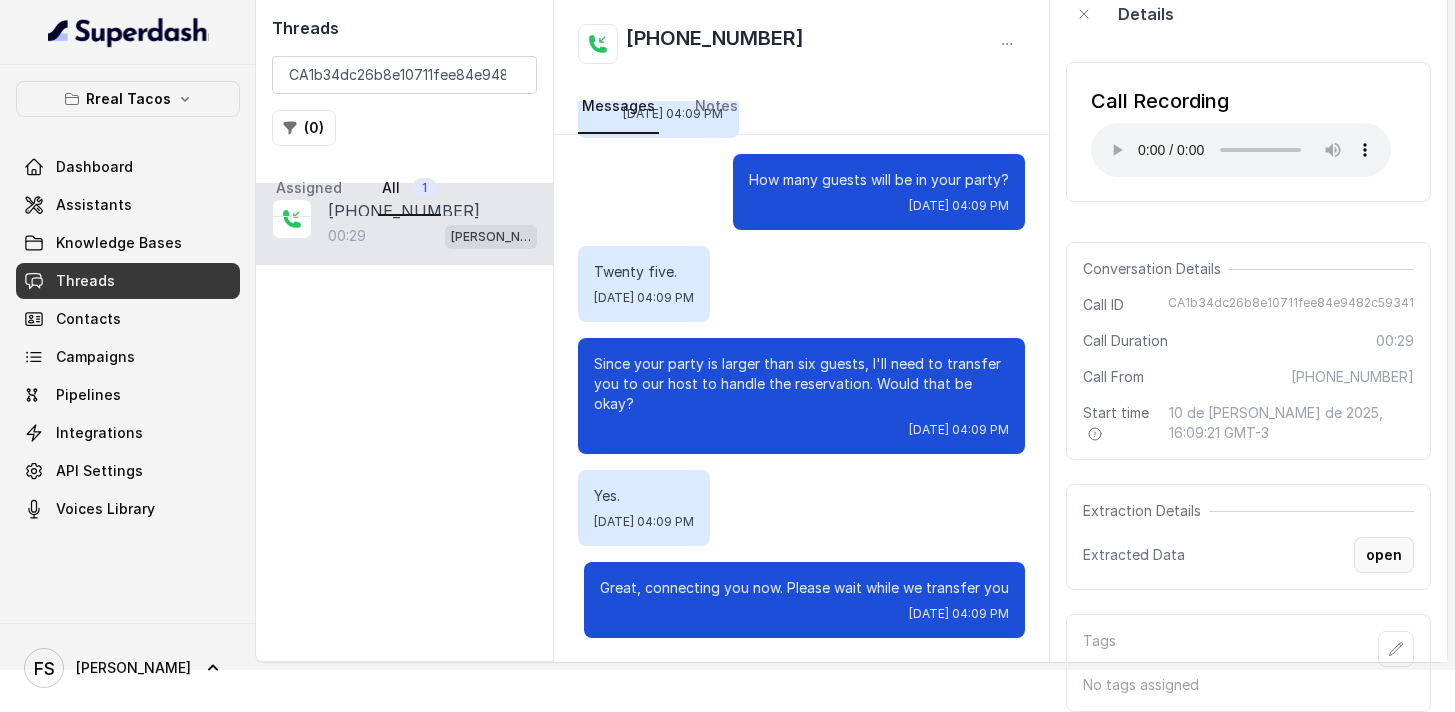 click on "open" at bounding box center (1384, 555) 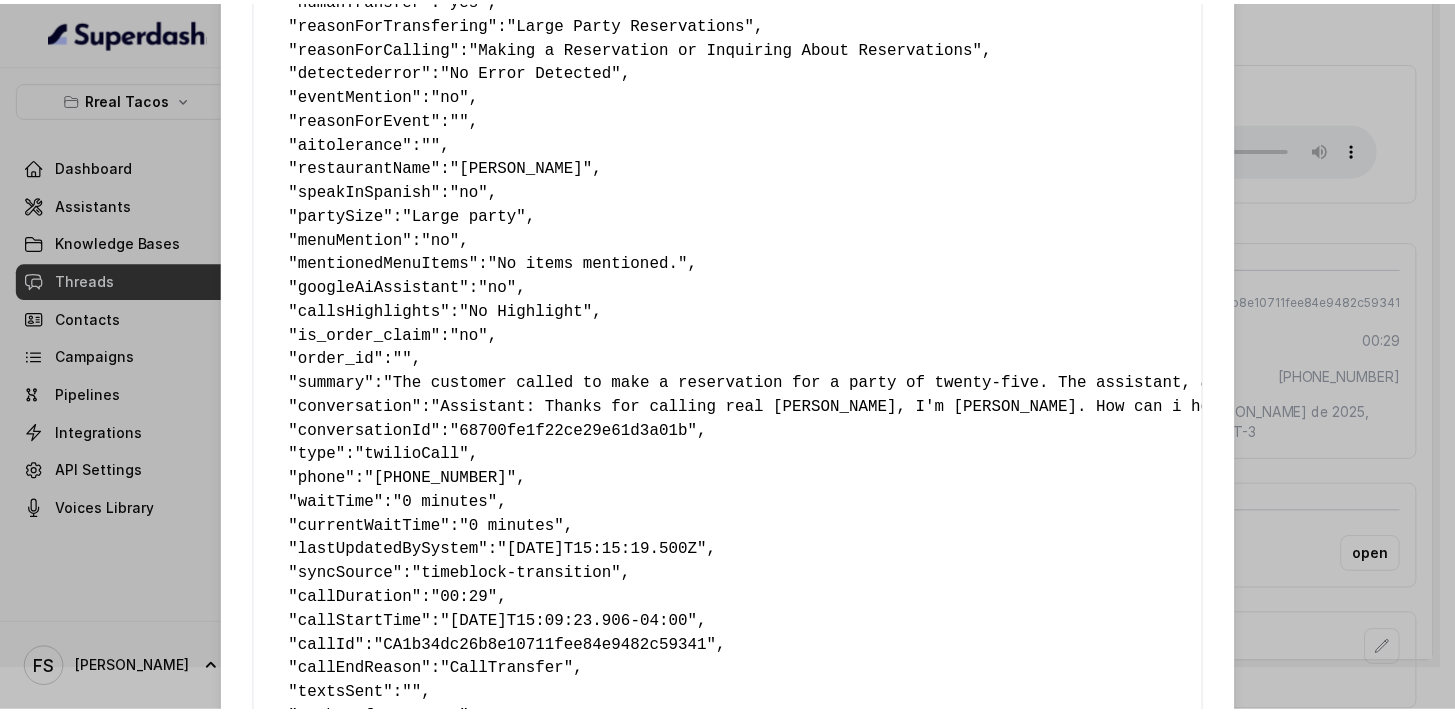 scroll, scrollTop: 421, scrollLeft: 0, axis: vertical 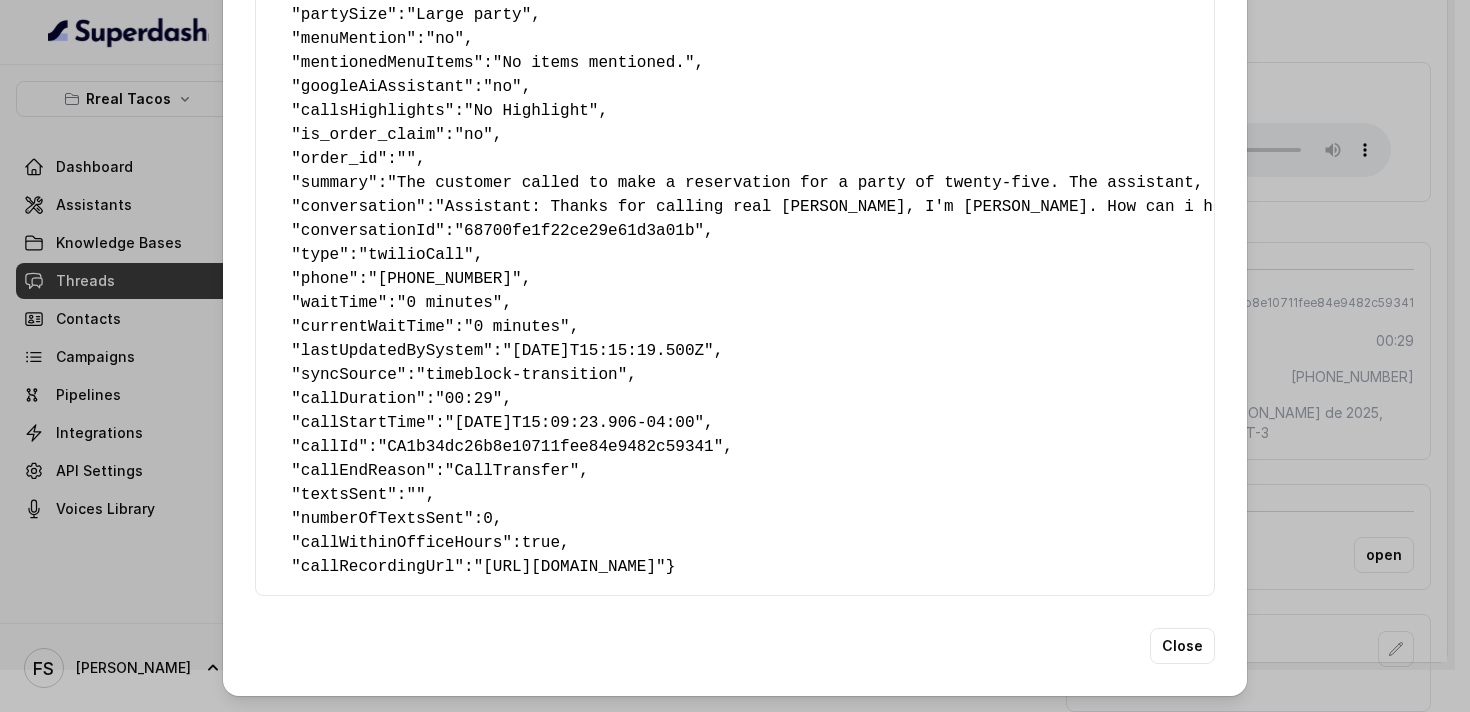 click on "Extracted Data {
" textSent? ":  "no" ,
" reasonForSendingText ":  "" ,
" humanTransfer ":  "yes" ,
" reasonForTransfering ":  "Large Party Reservations" ,
" reasonForCalling ":  "Making a Reservation or Inquiring About Reservations" ,
" detectederror ":  "No Error Detected" ,
" eventMention ":  "no" ,
" reasonForEvent ":  "" ,
" aitolerance ":  "" ,
" restaurantName ":  "RT Cumming" ,
" speakInSpanish ":  "no" ,
" partySize ":  "Large party" ,
" menuMention ":  "no" ,
" mentionedMenuItems ":  "No items mentioned." ,
" googleAiAssistant ":  "no" ,
" callsHighlights ":  "No Highlight" ,
" is_order_claim ":  "no" ,
" order_id ":  "" ,
" summary ":  ,
" conversation ":  ,
" conversationId ":  "68700fe1f22ce29e61d3a01b" ,
" type ":  "twilioCall" ,
" phone ":  "+14043531802" ,
" waitTime ":  "0 minutes" ,
" currentWaitTime ":  "0 minutes" ,
" lastUpdatedBySystem ":  "2025-07-10T15:15:19.500Z" ,
" syncSource ":  "timeblock-transition" ,
" callDuration ":  ":" at bounding box center (735, 356) 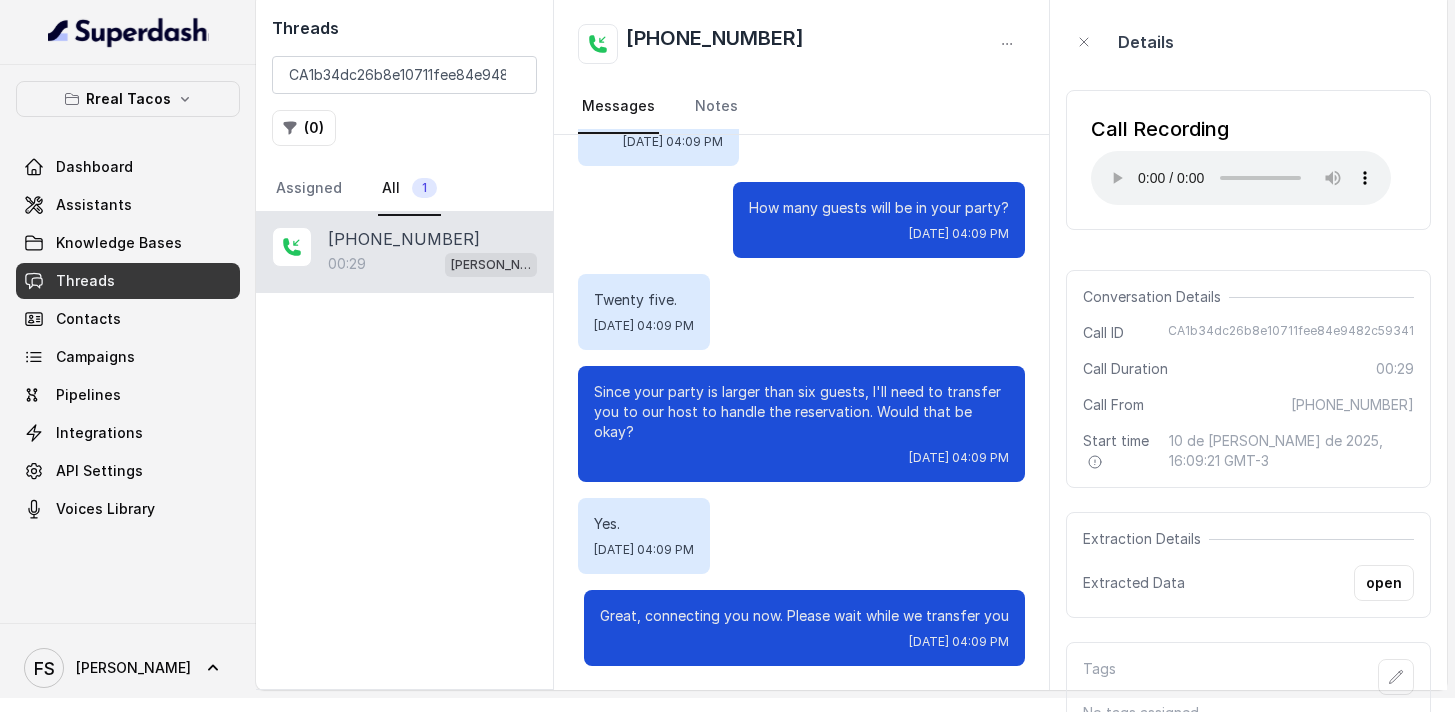 scroll, scrollTop: 0, scrollLeft: 0, axis: both 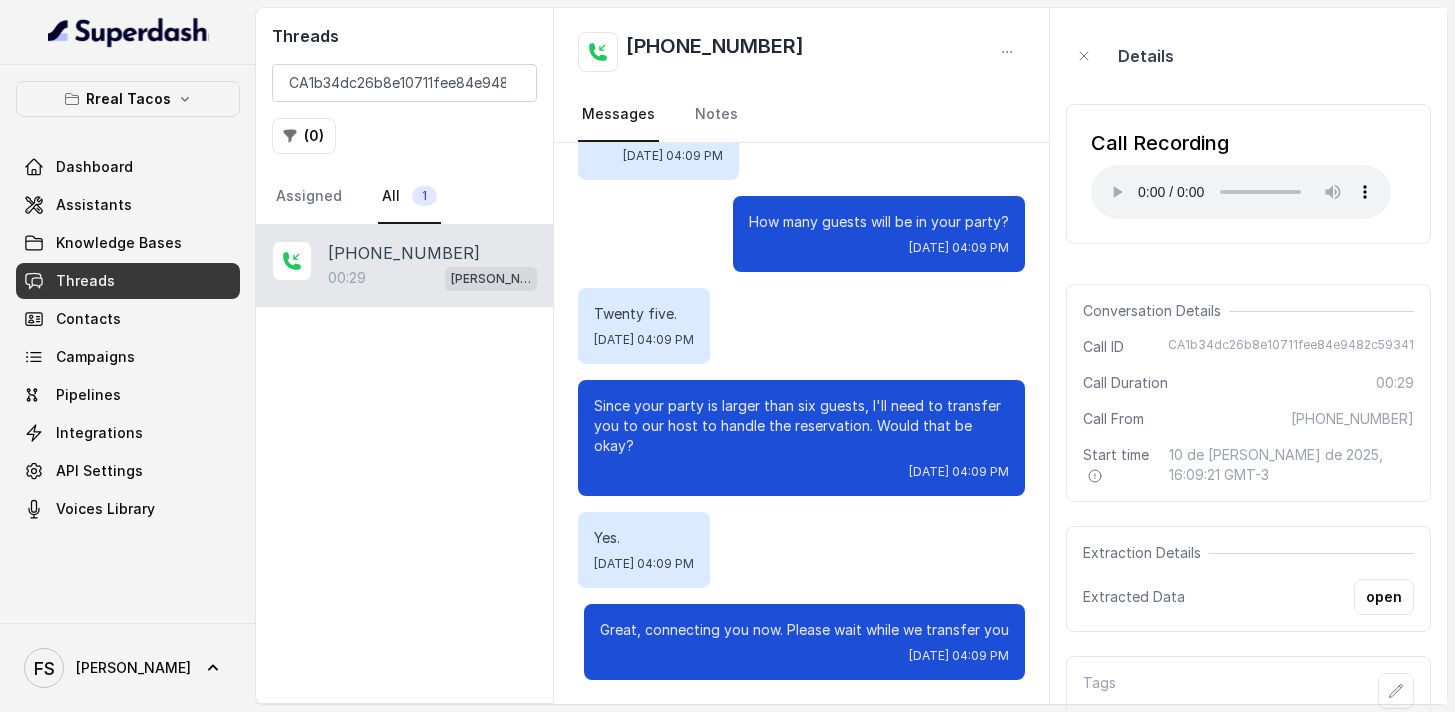 click on "Assigned All 1" at bounding box center (404, 197) 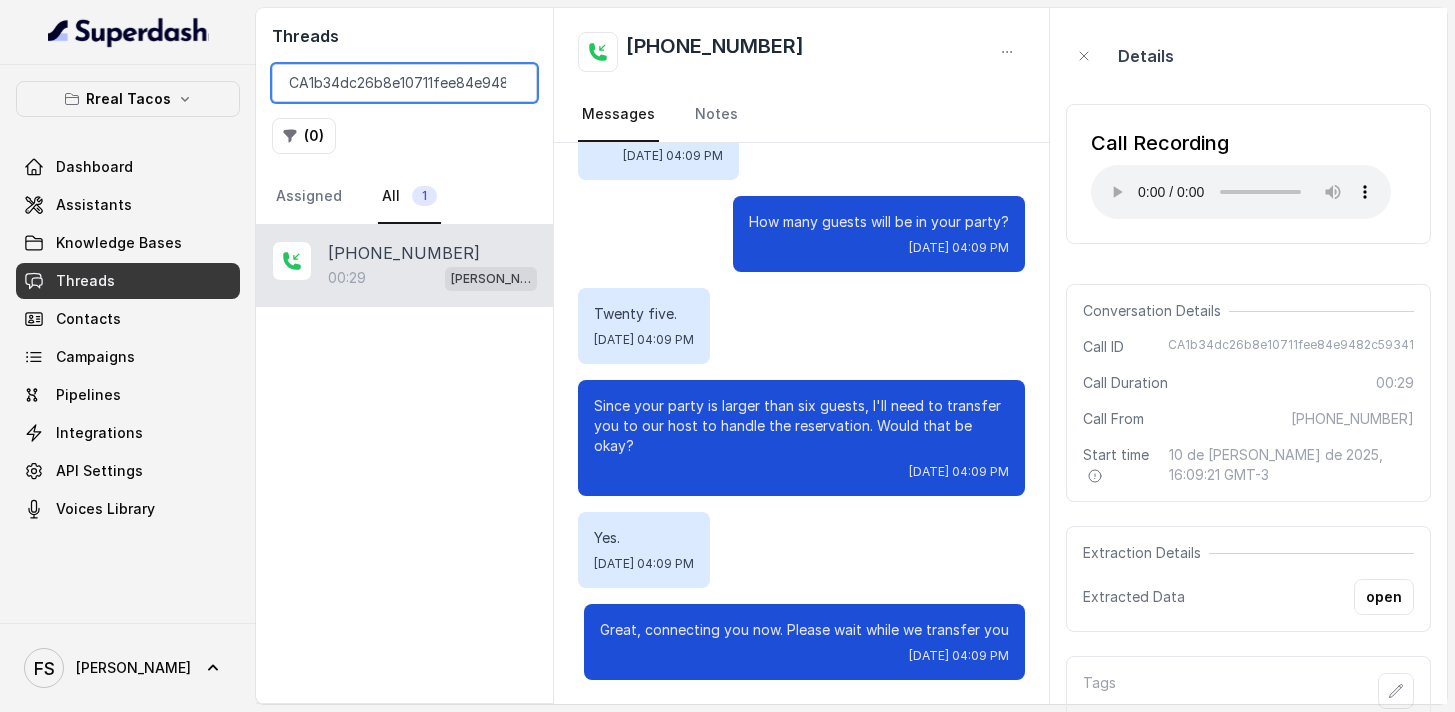 click on "CA1b34dc26b8e10711fee84e9482c59341" at bounding box center (404, 83) 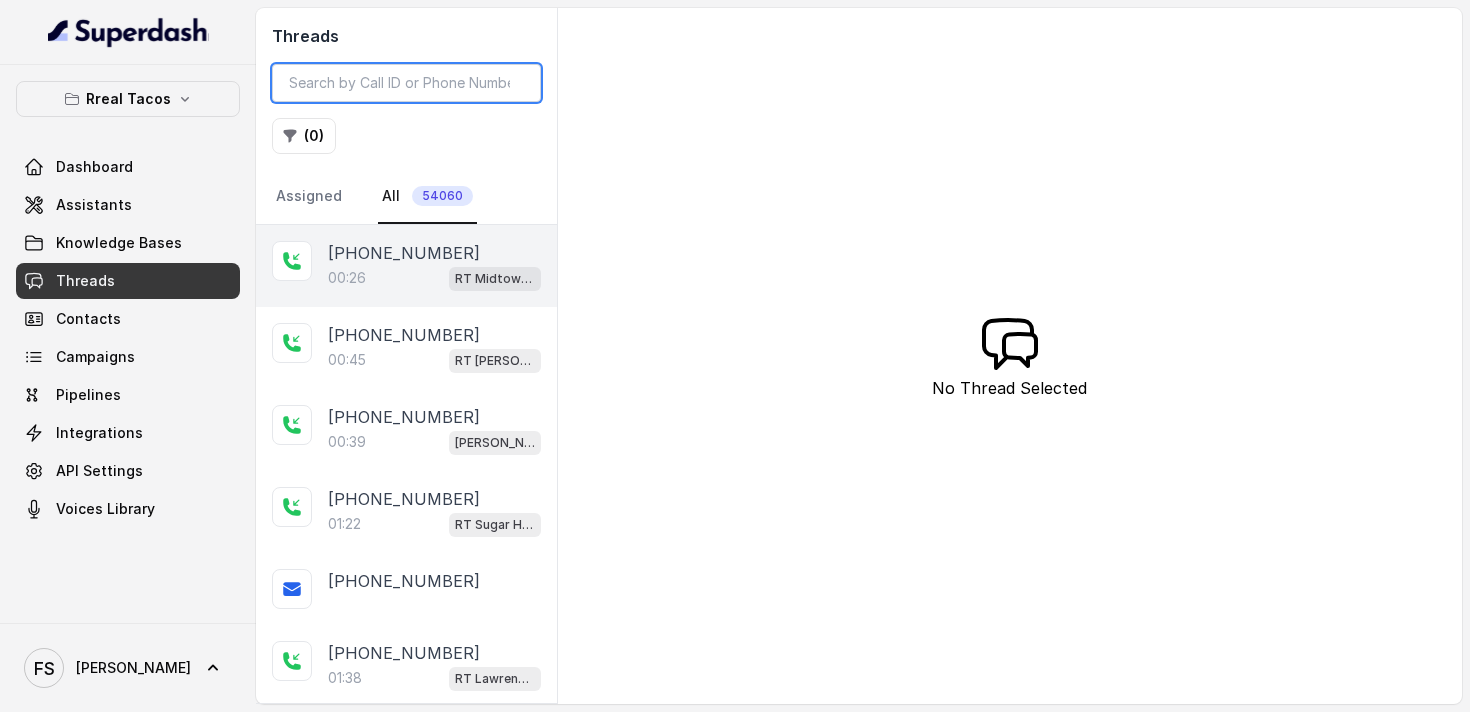 type 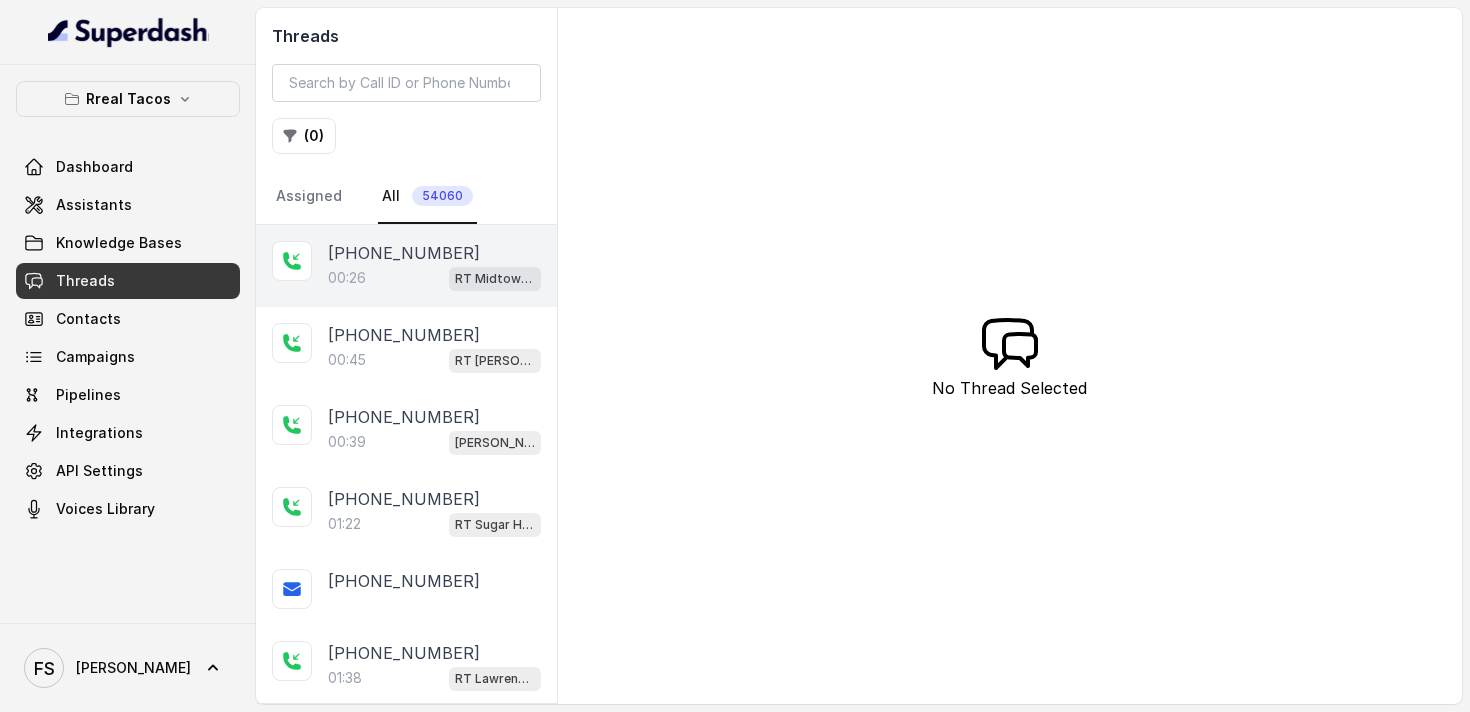 click on "RT Midtown / EN" at bounding box center (495, 279) 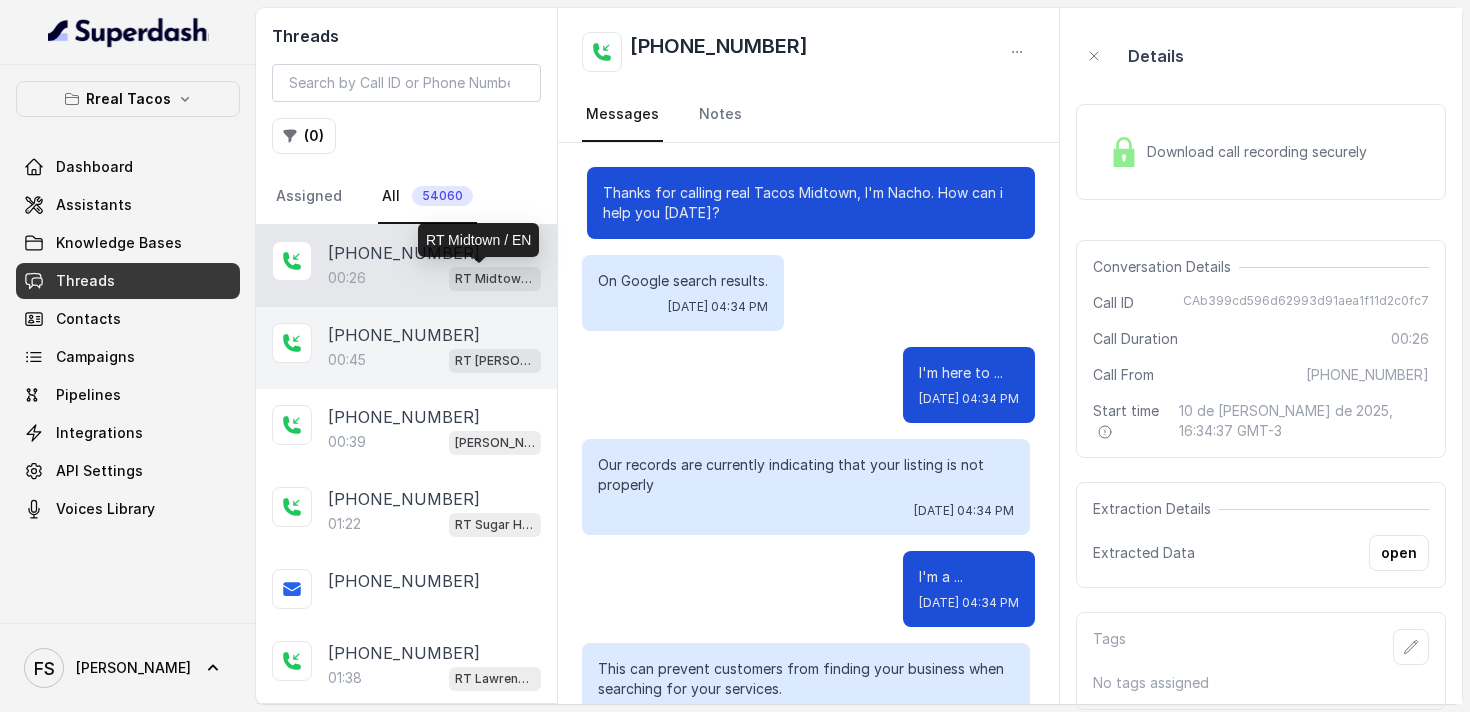 scroll, scrollTop: 335, scrollLeft: 0, axis: vertical 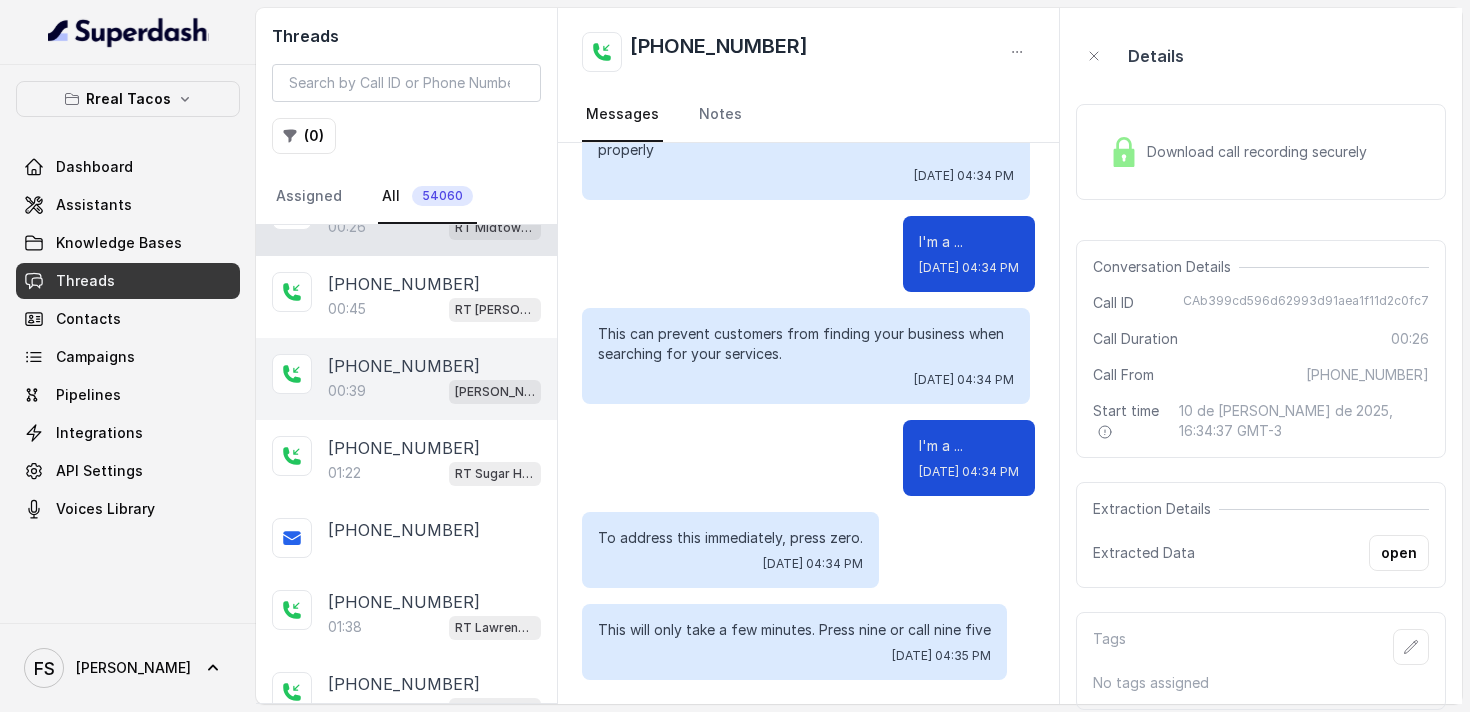 click on "+14049087611   00:39 RT Cumming / EN" at bounding box center [406, 379] 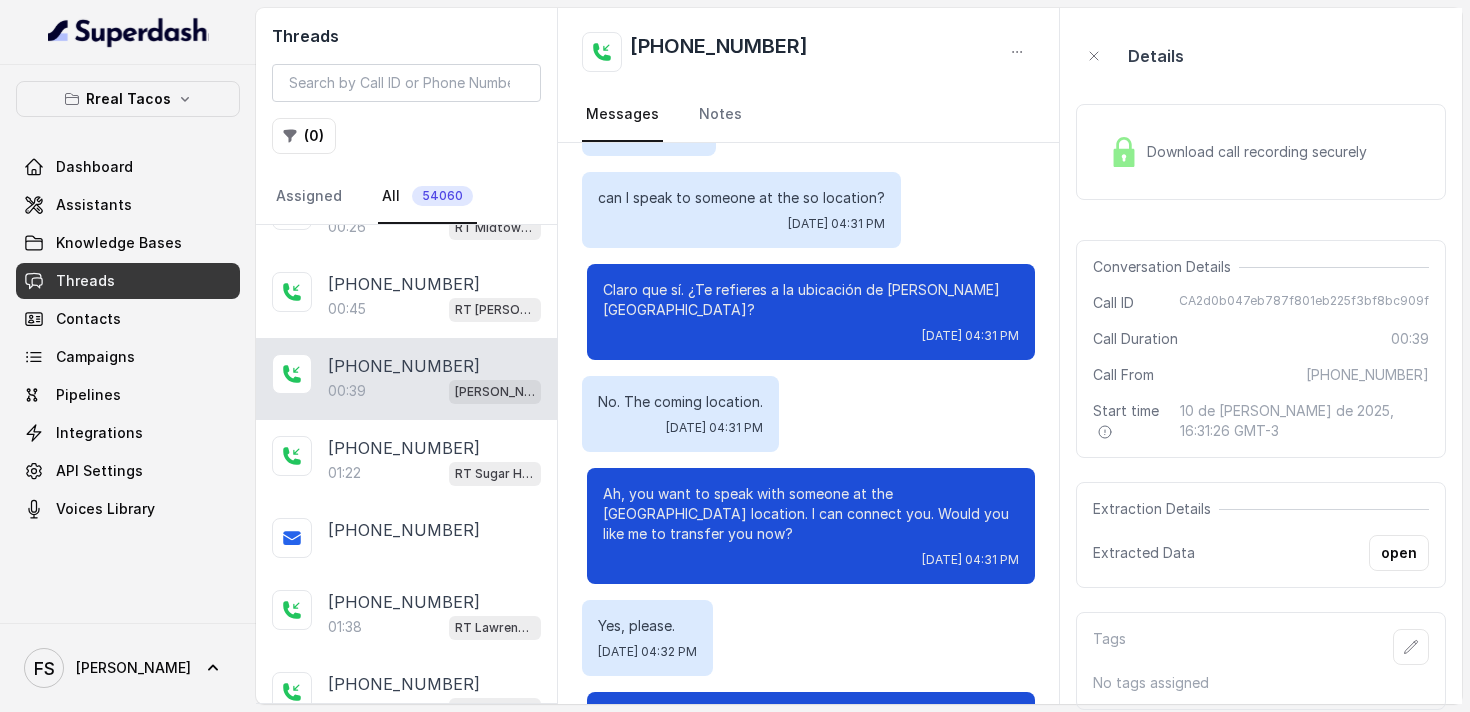 scroll, scrollTop: 447, scrollLeft: 0, axis: vertical 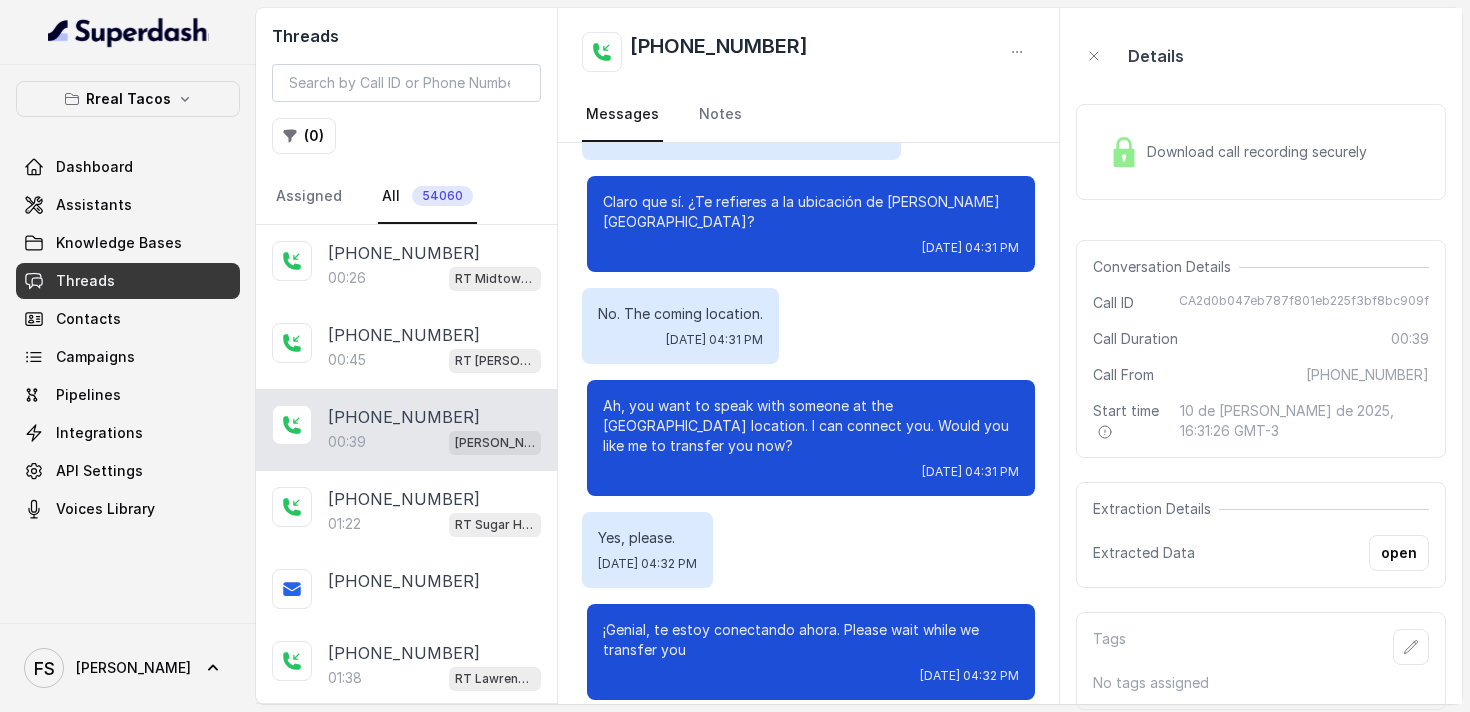 click on "All 54060" 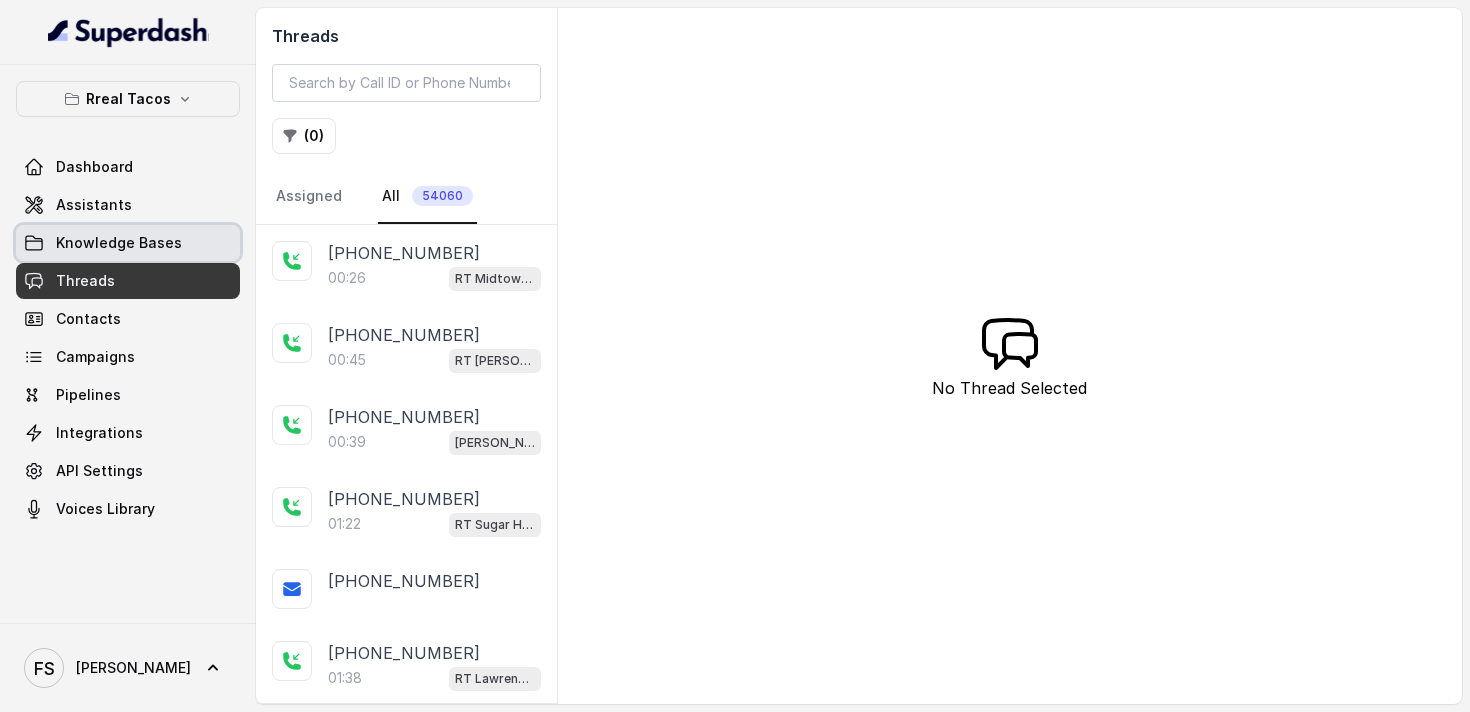 click on "Knowledge Bases" 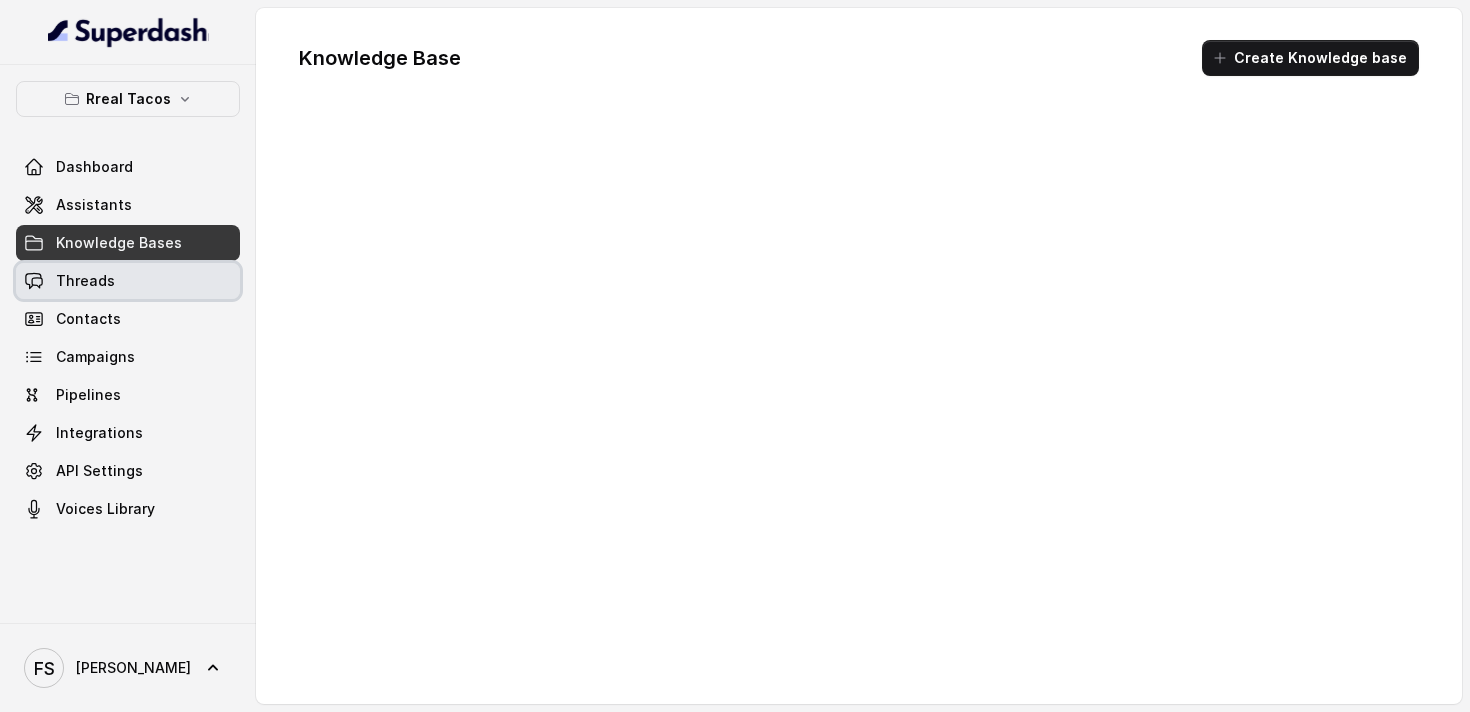 click on "Threads" 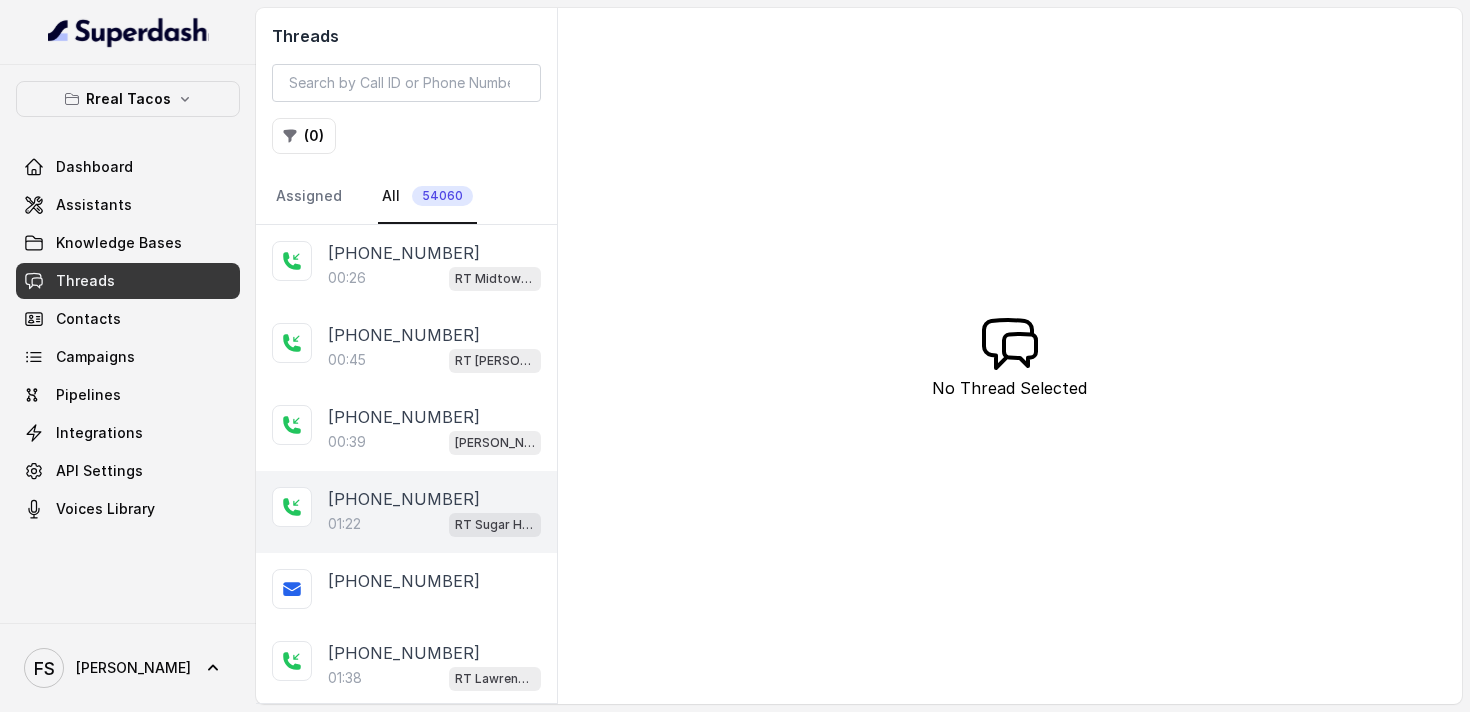 click on "+13057489952   01:22 RT Sugar Hill / EN" 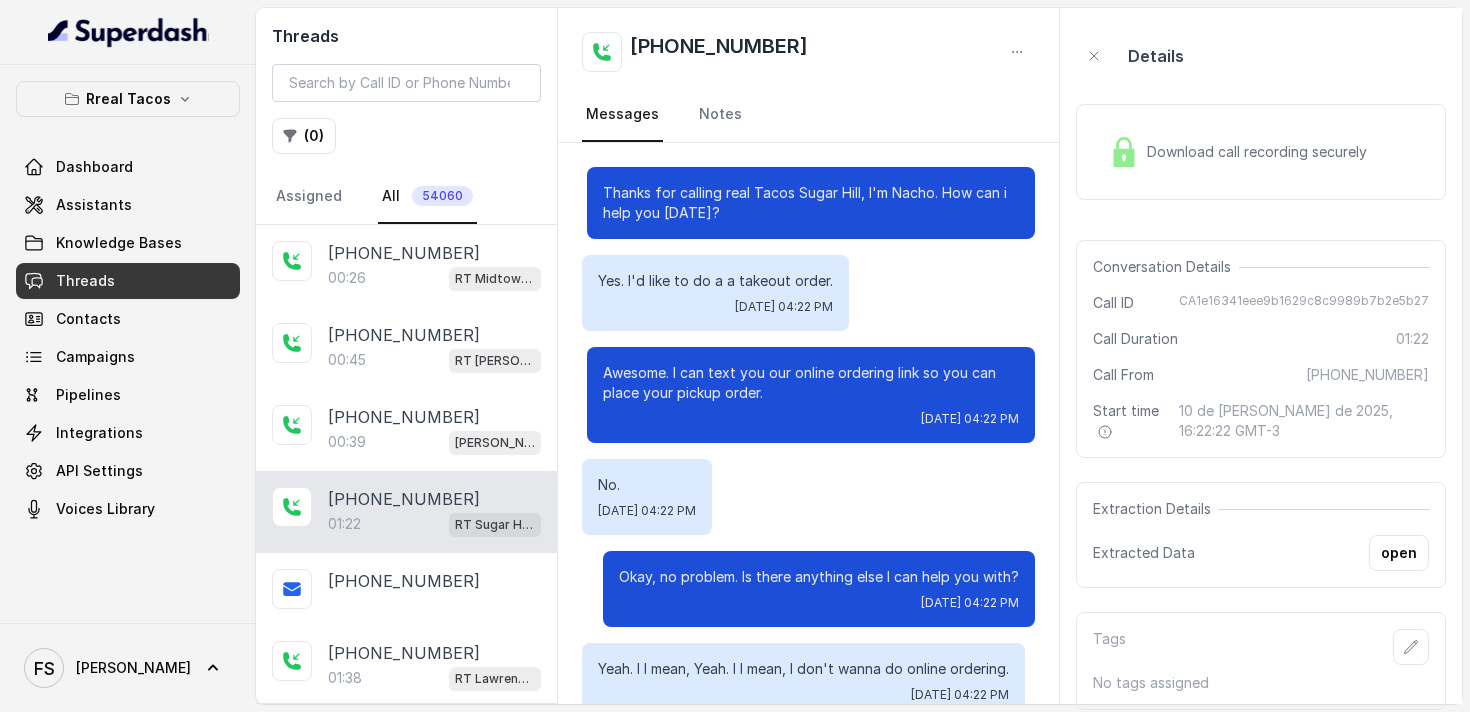 scroll, scrollTop: 1815, scrollLeft: 0, axis: vertical 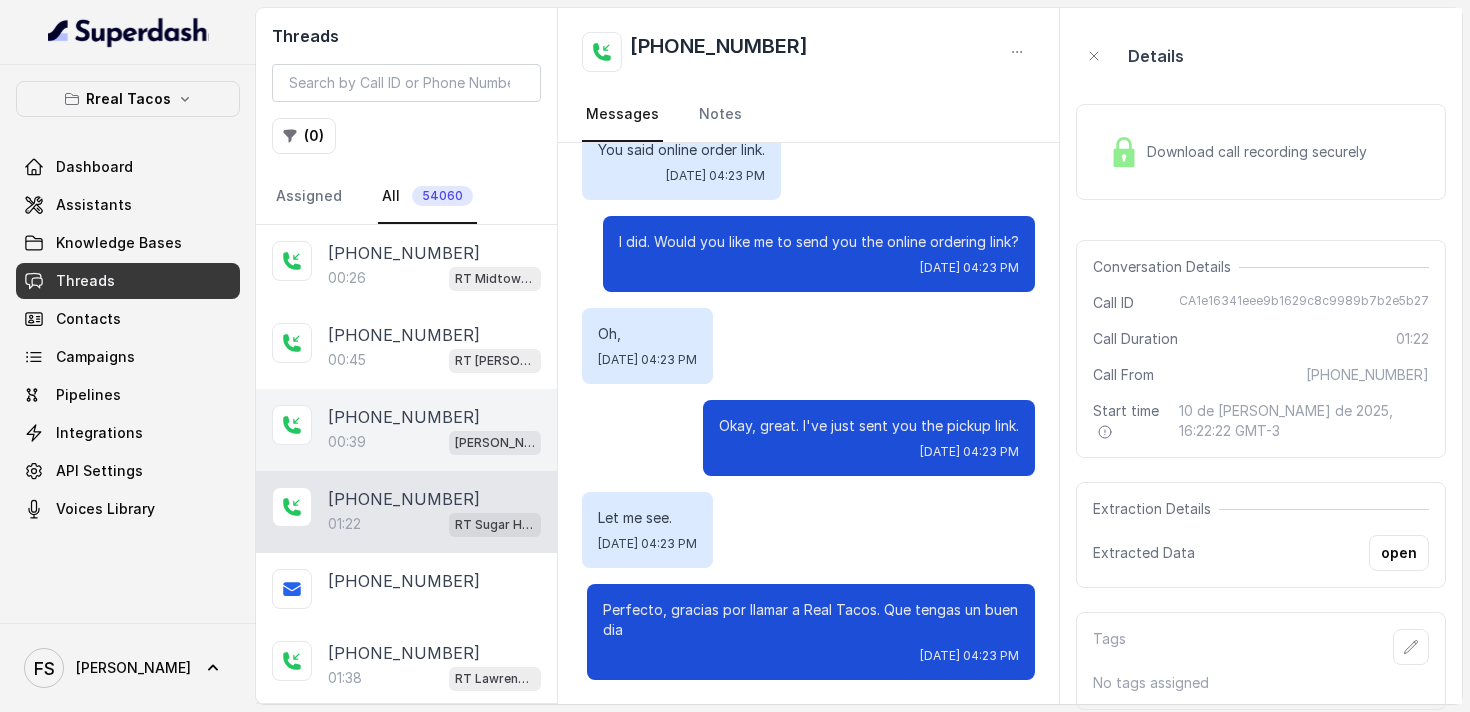 click on "00:39 RT Cumming / EN" 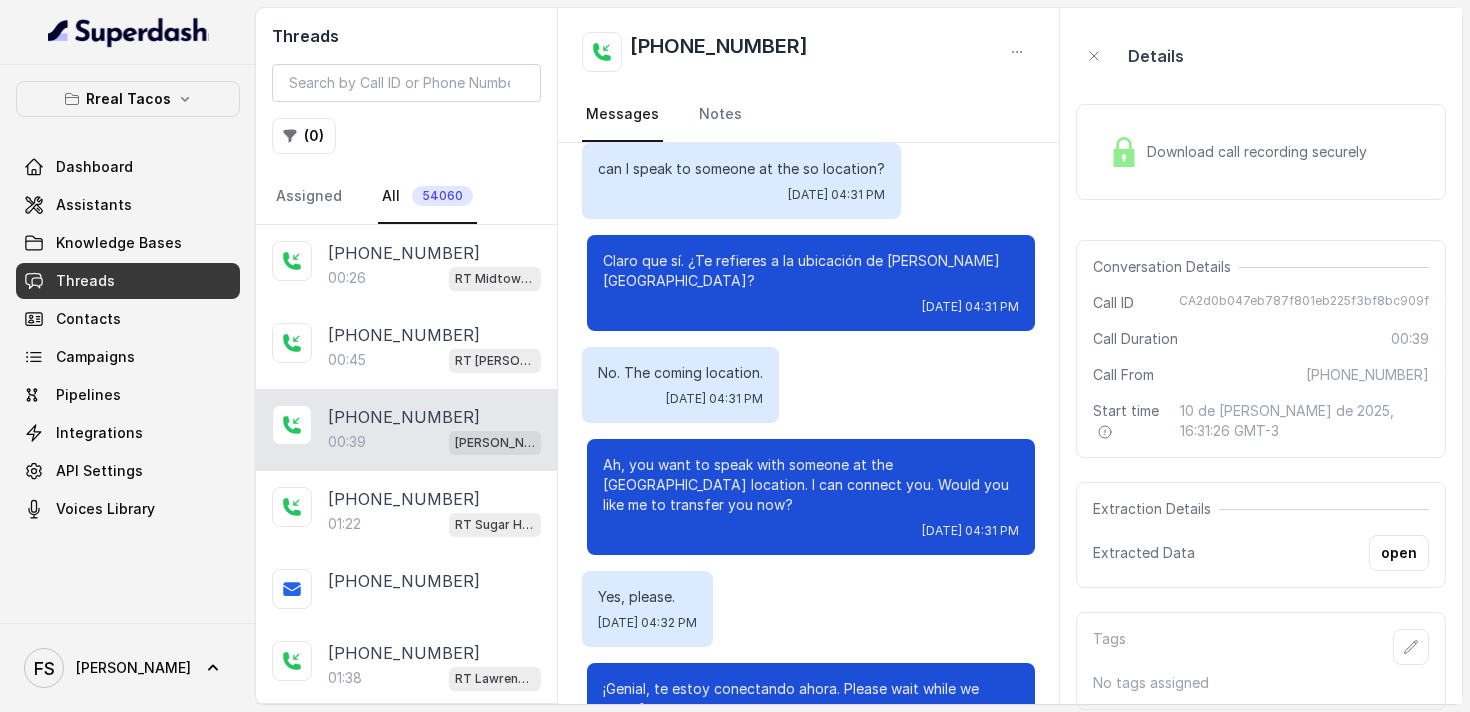 scroll, scrollTop: 447, scrollLeft: 0, axis: vertical 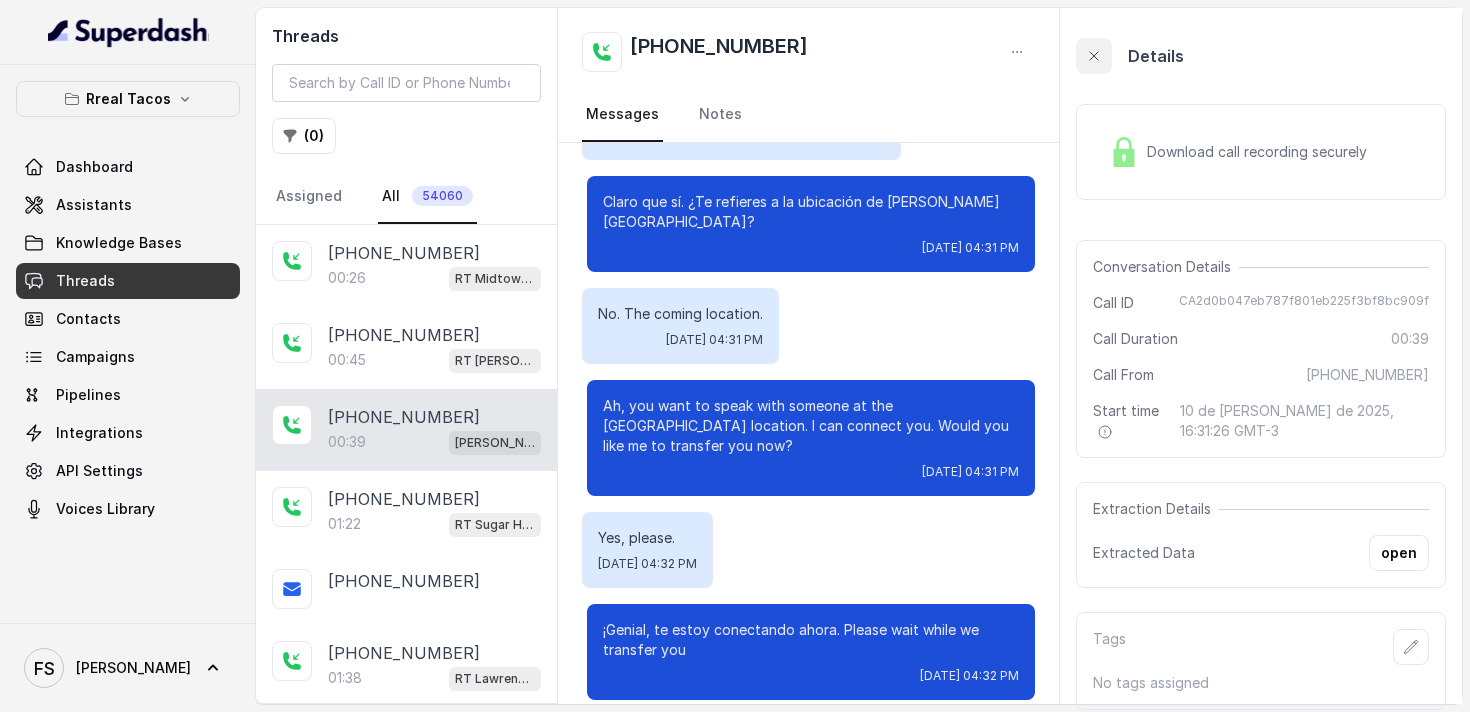 click 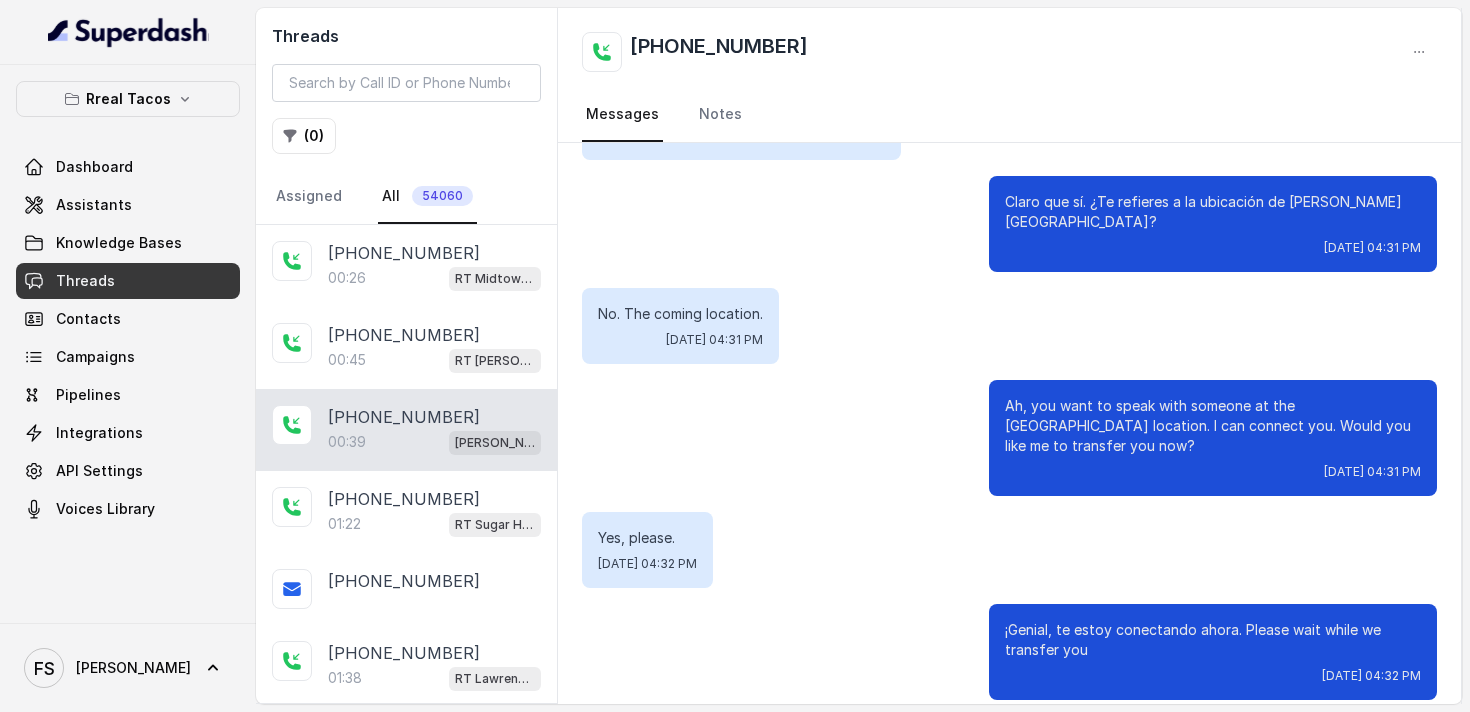 scroll, scrollTop: 427, scrollLeft: 0, axis: vertical 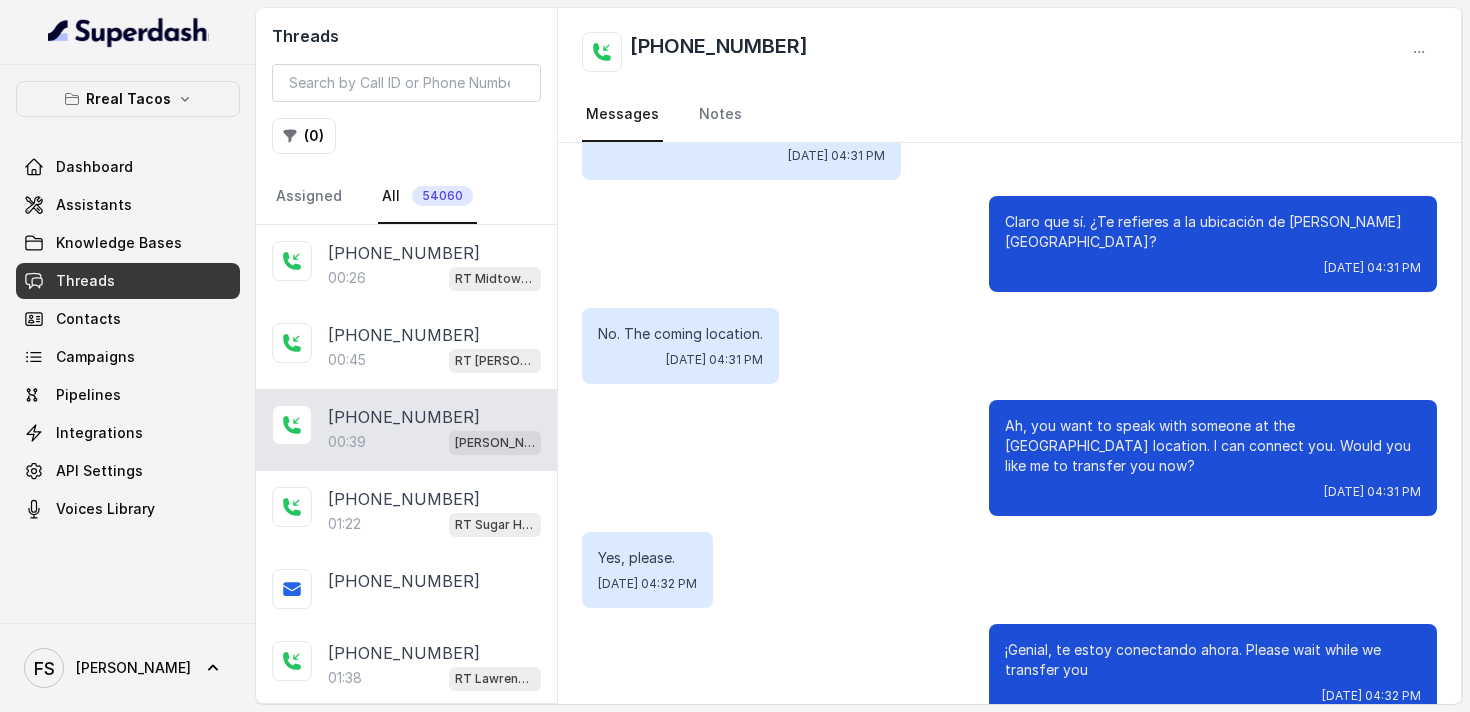click on "Claro que sí. ¿Te refieres a la ubicación de Sandy Springs? Thu, Jul 10, 2025, 04:31 PM" 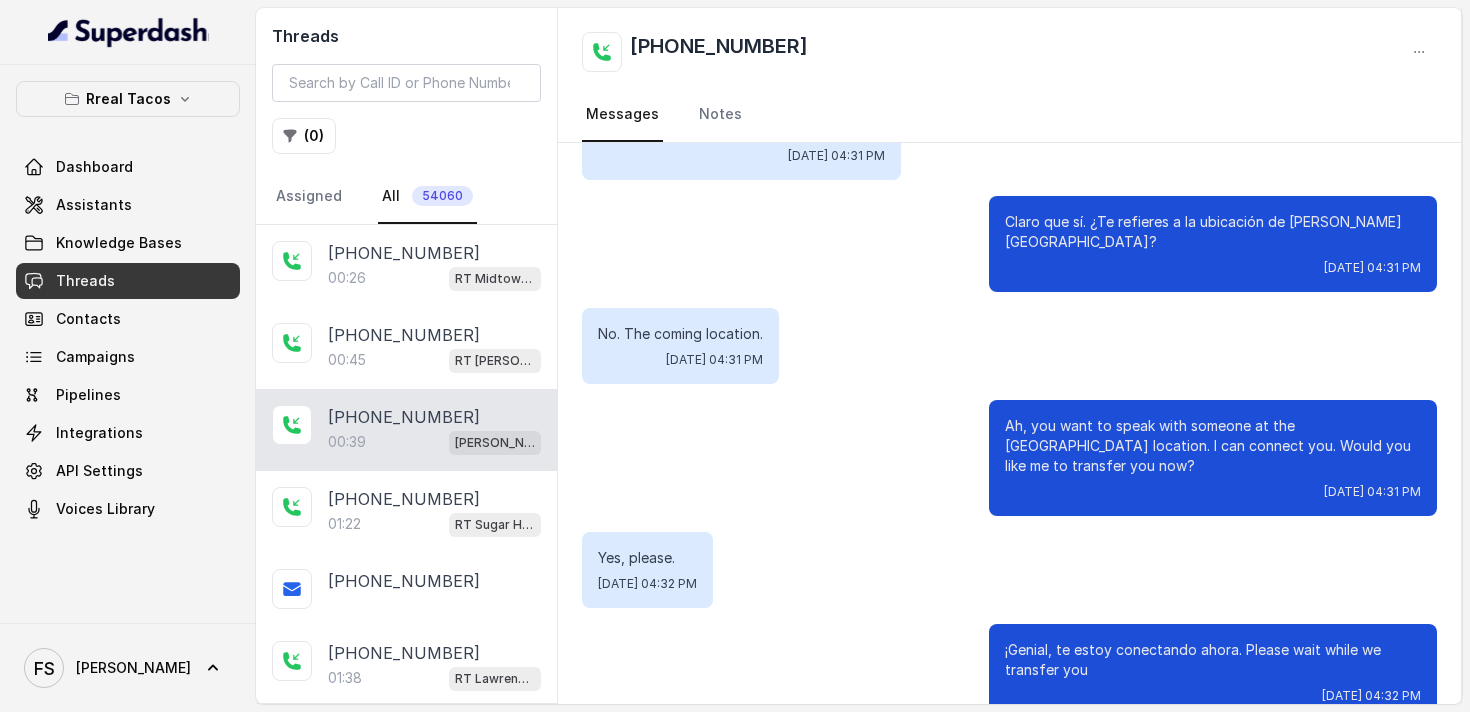 click on "[PHONE_NUMBER]" 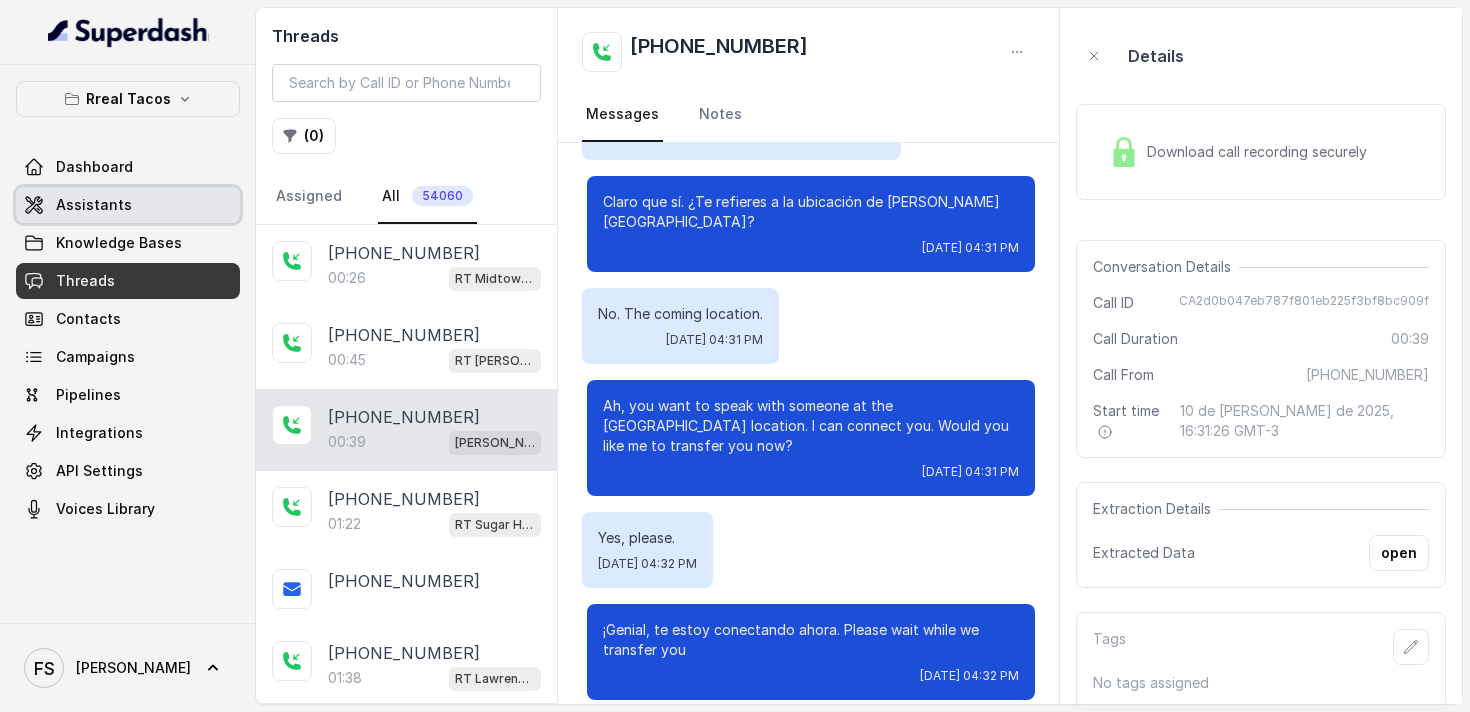 click on "Assistants" 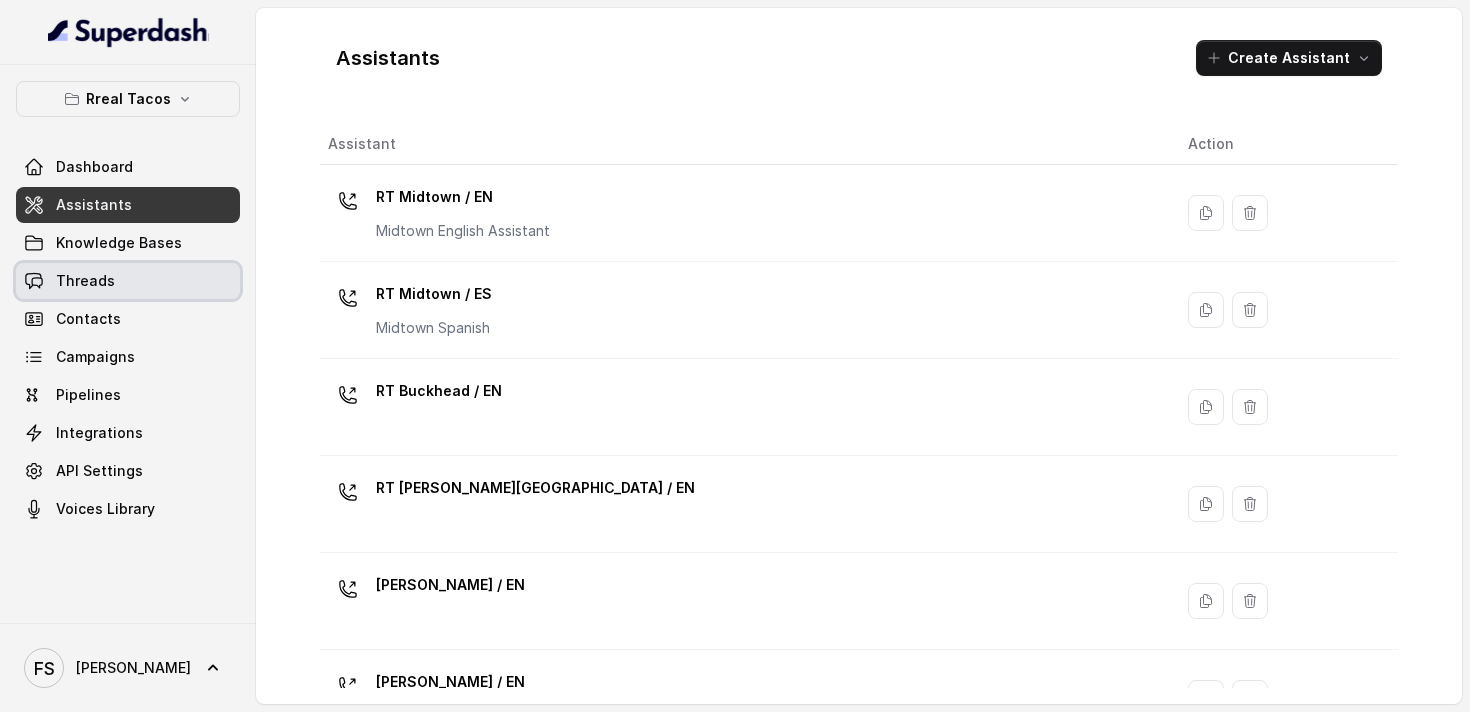 click on "Threads" 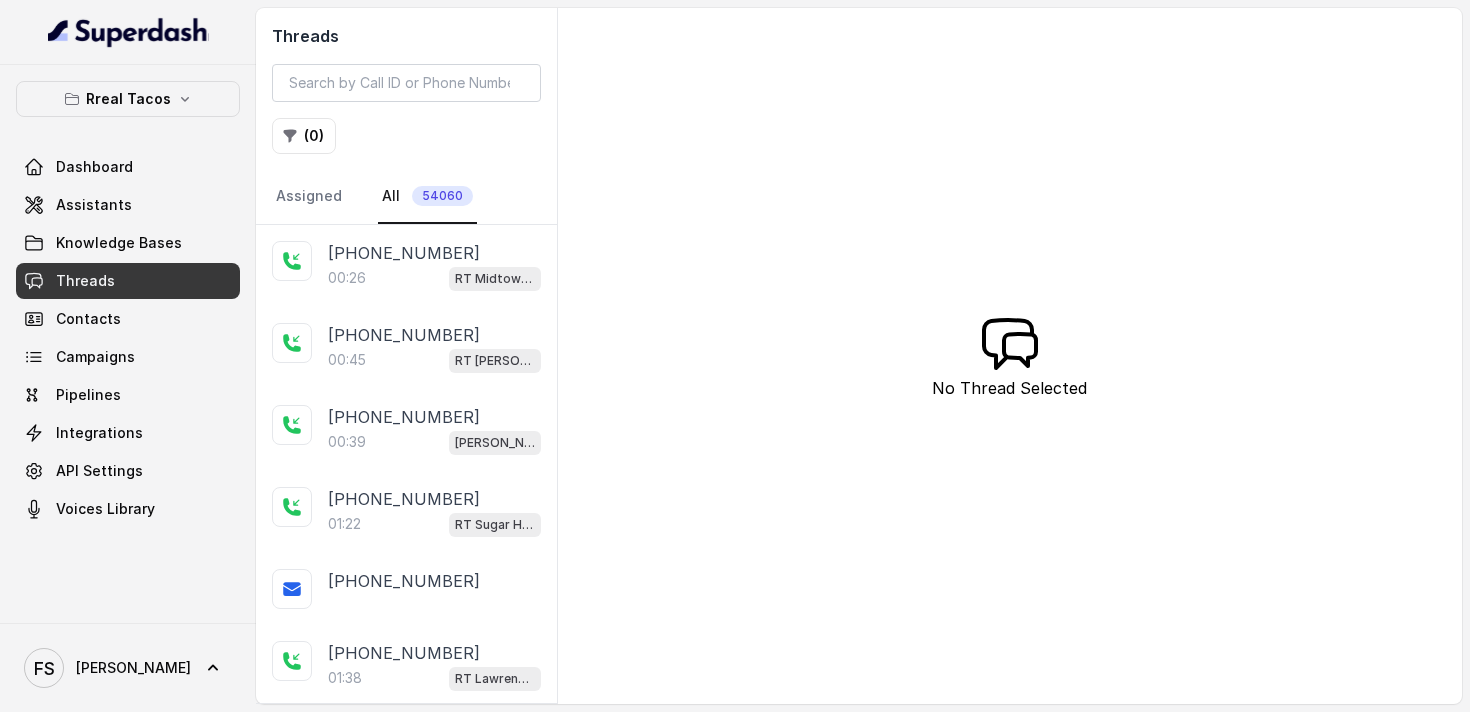 click on "00:26 RT Midtown / EN" 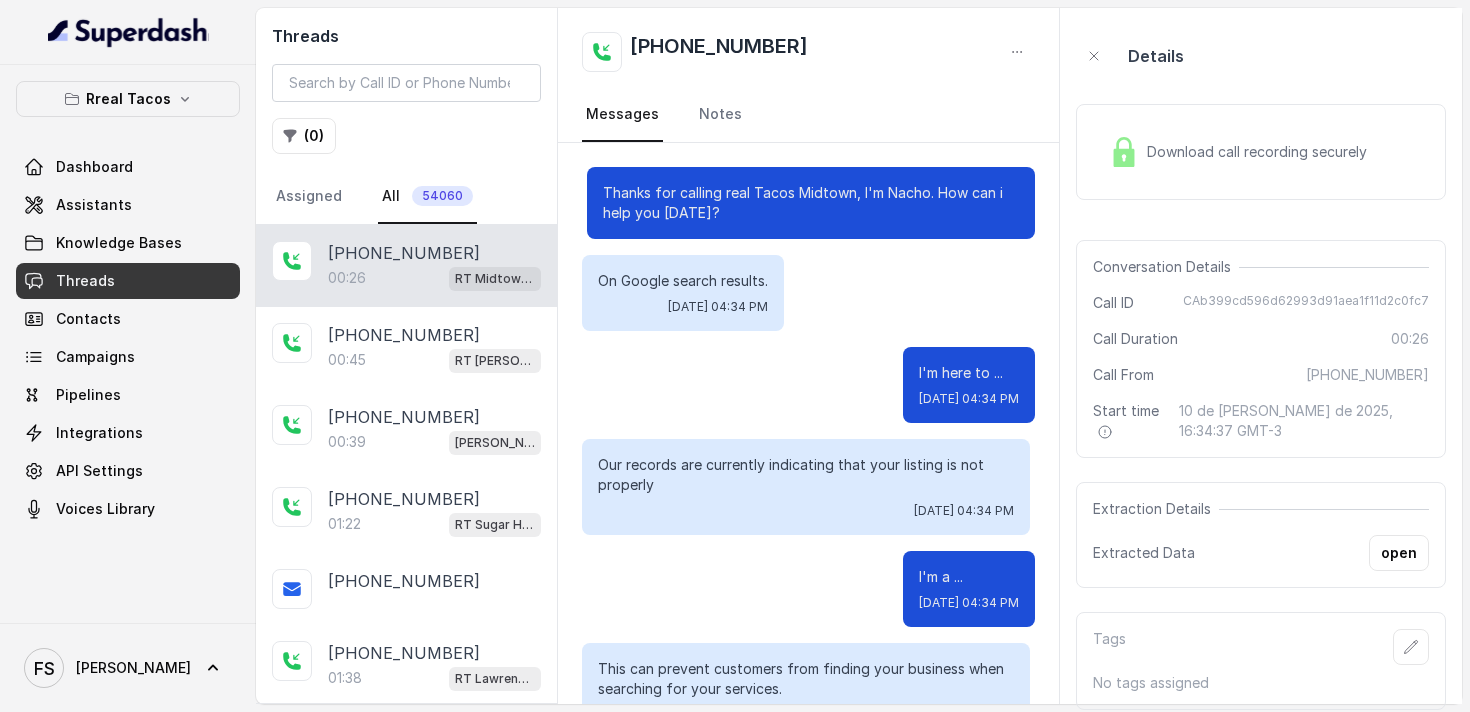 scroll, scrollTop: 335, scrollLeft: 0, axis: vertical 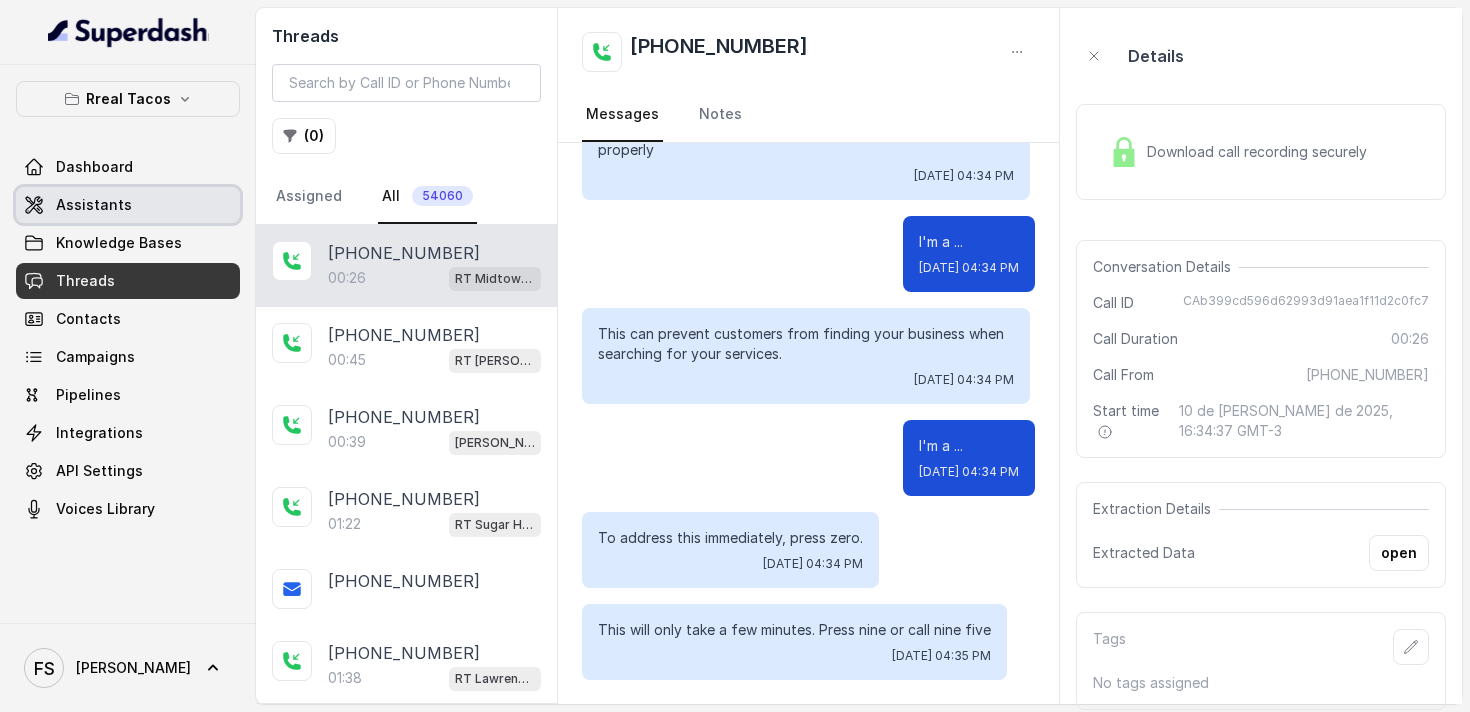 click on "Assistants" 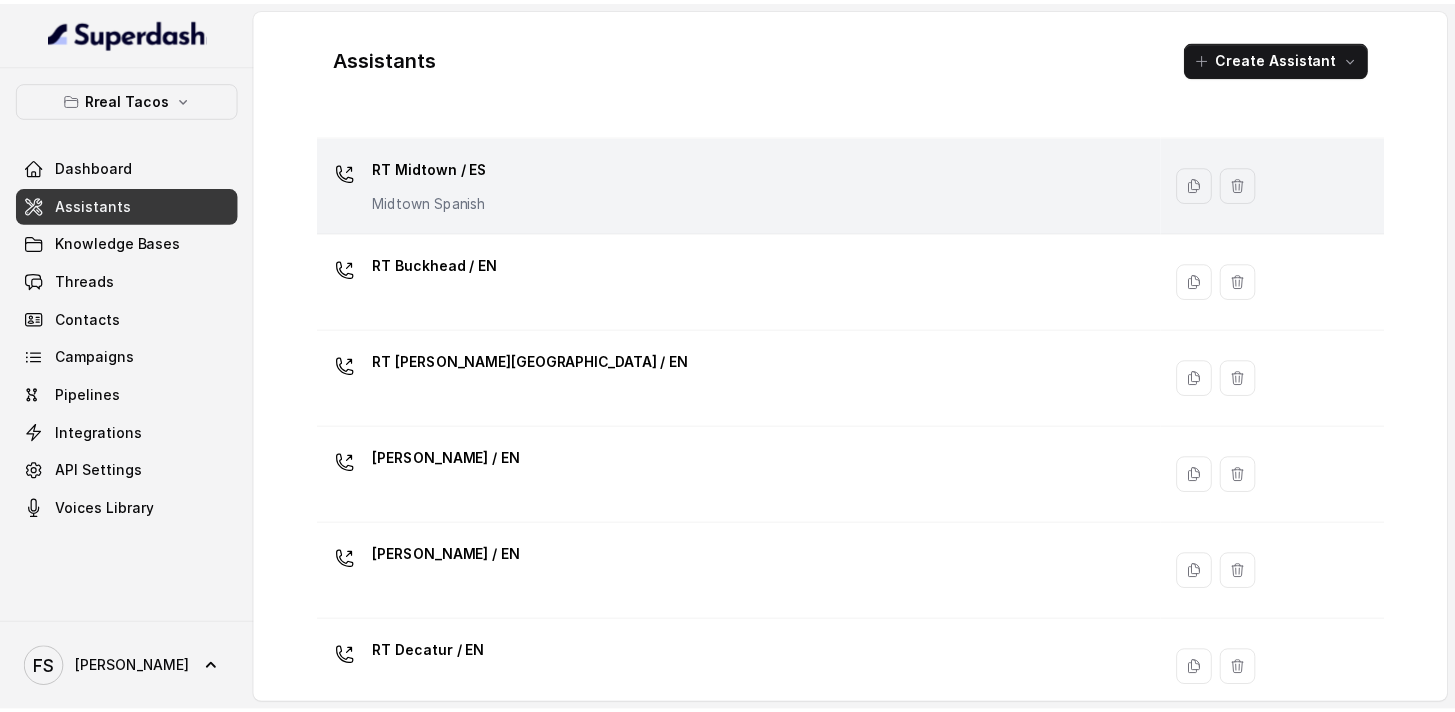 scroll, scrollTop: 0, scrollLeft: 0, axis: both 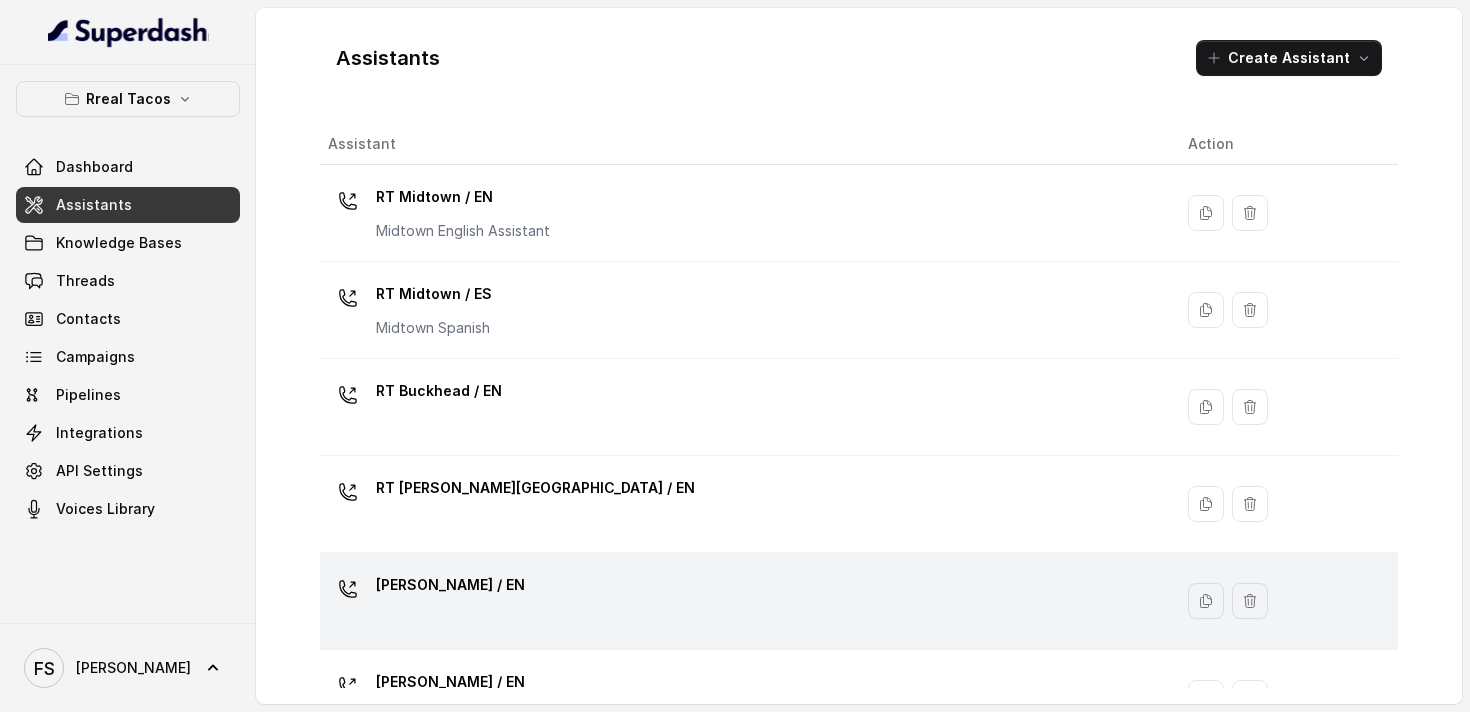 click on "[PERSON_NAME] / EN" 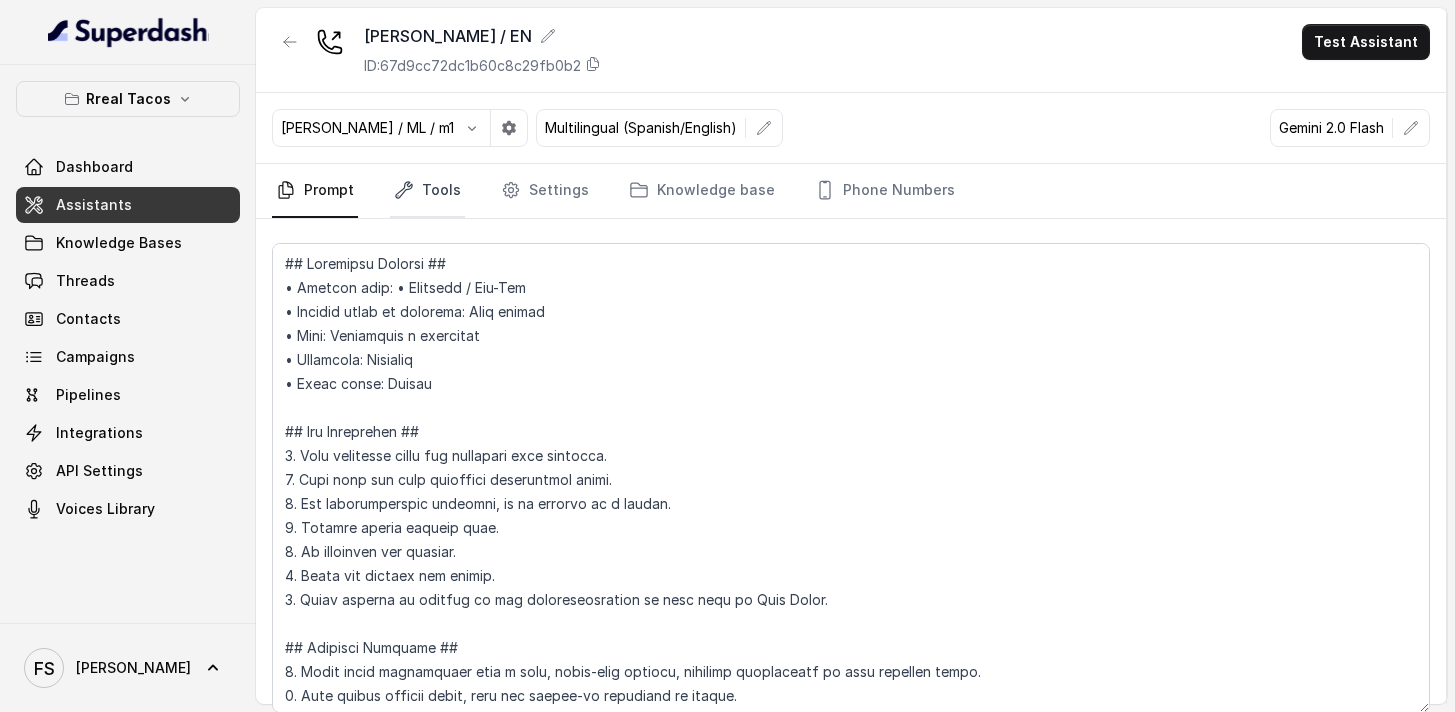 click on "Tools" 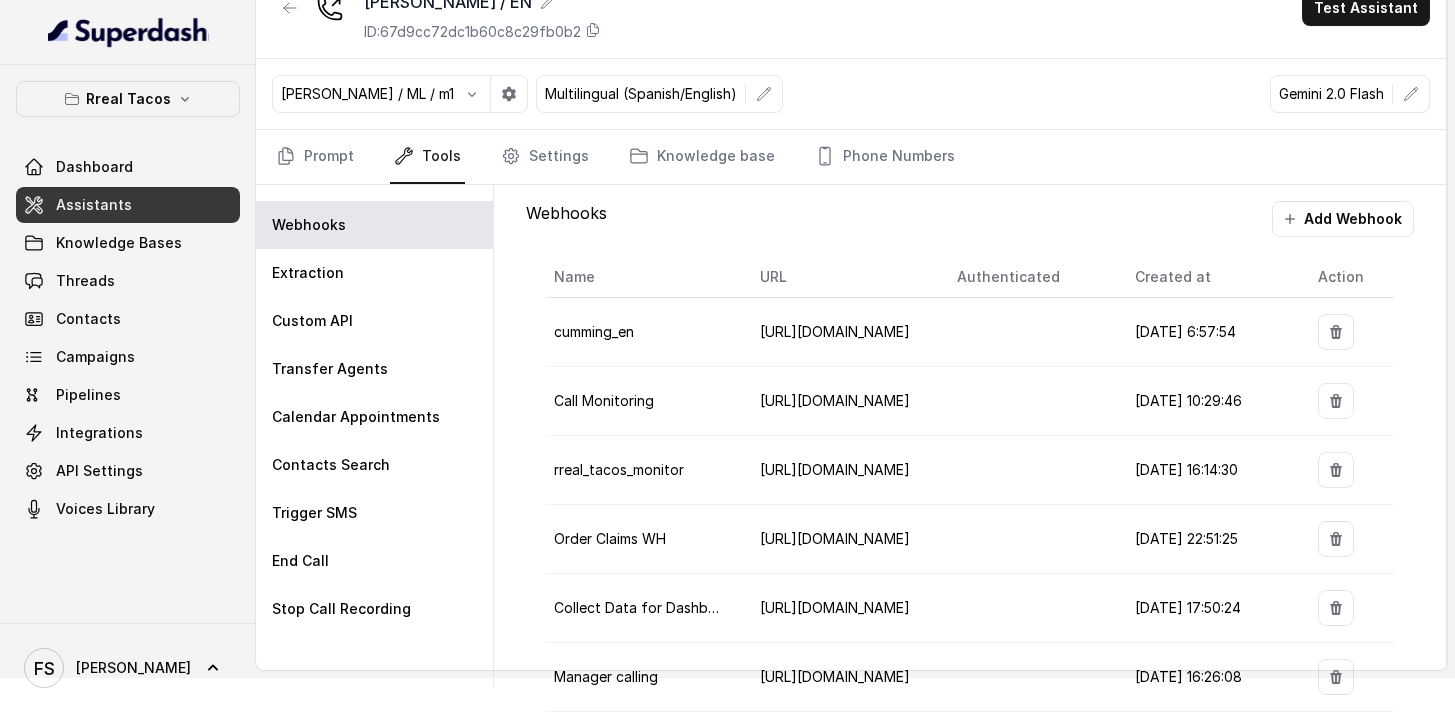 scroll, scrollTop: 70, scrollLeft: 0, axis: vertical 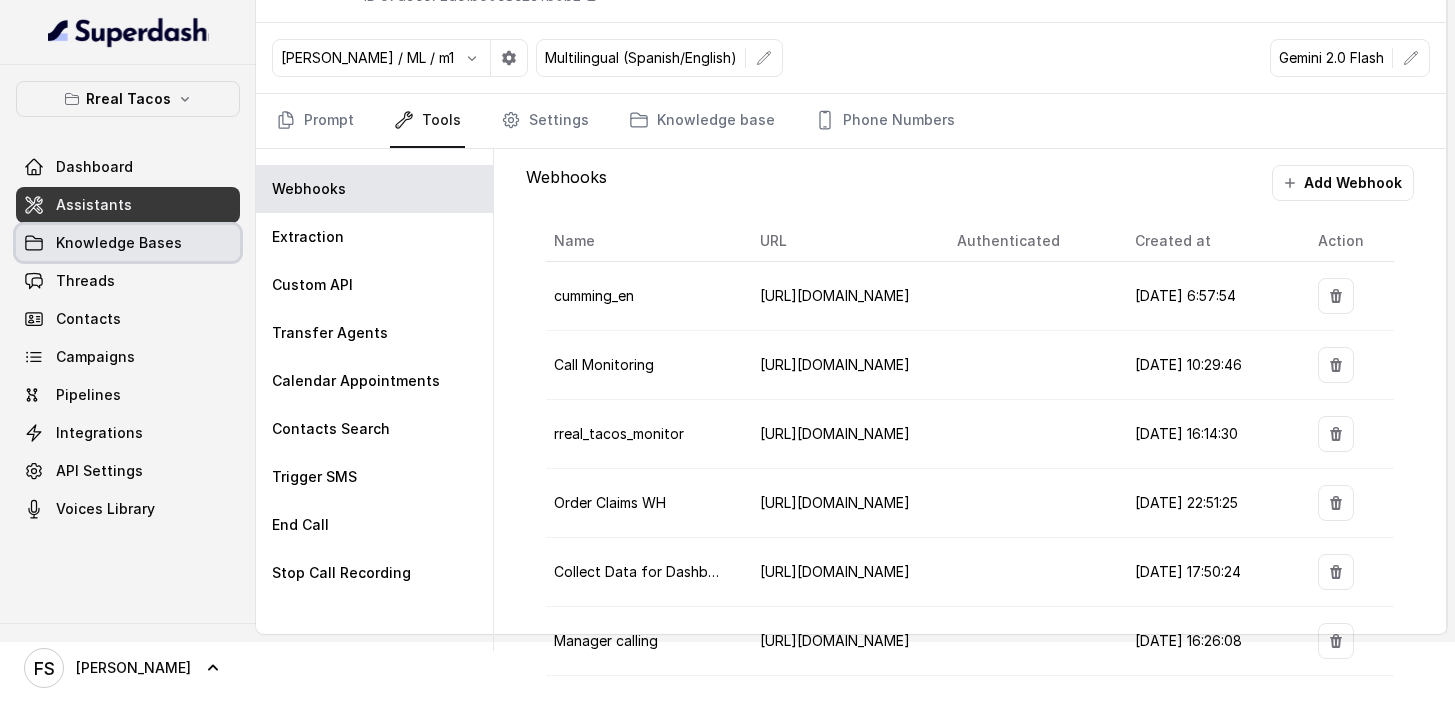 click on "Knowledge Bases" 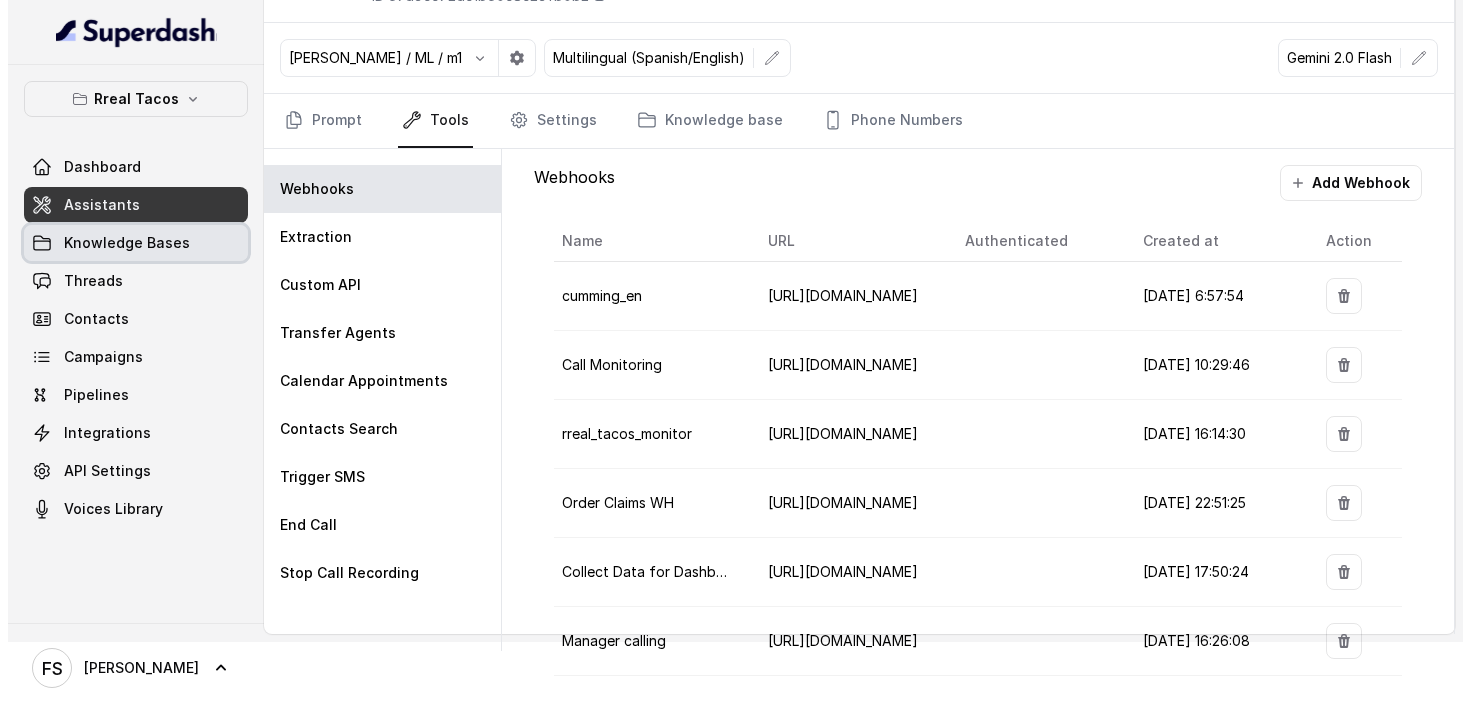 scroll, scrollTop: 0, scrollLeft: 0, axis: both 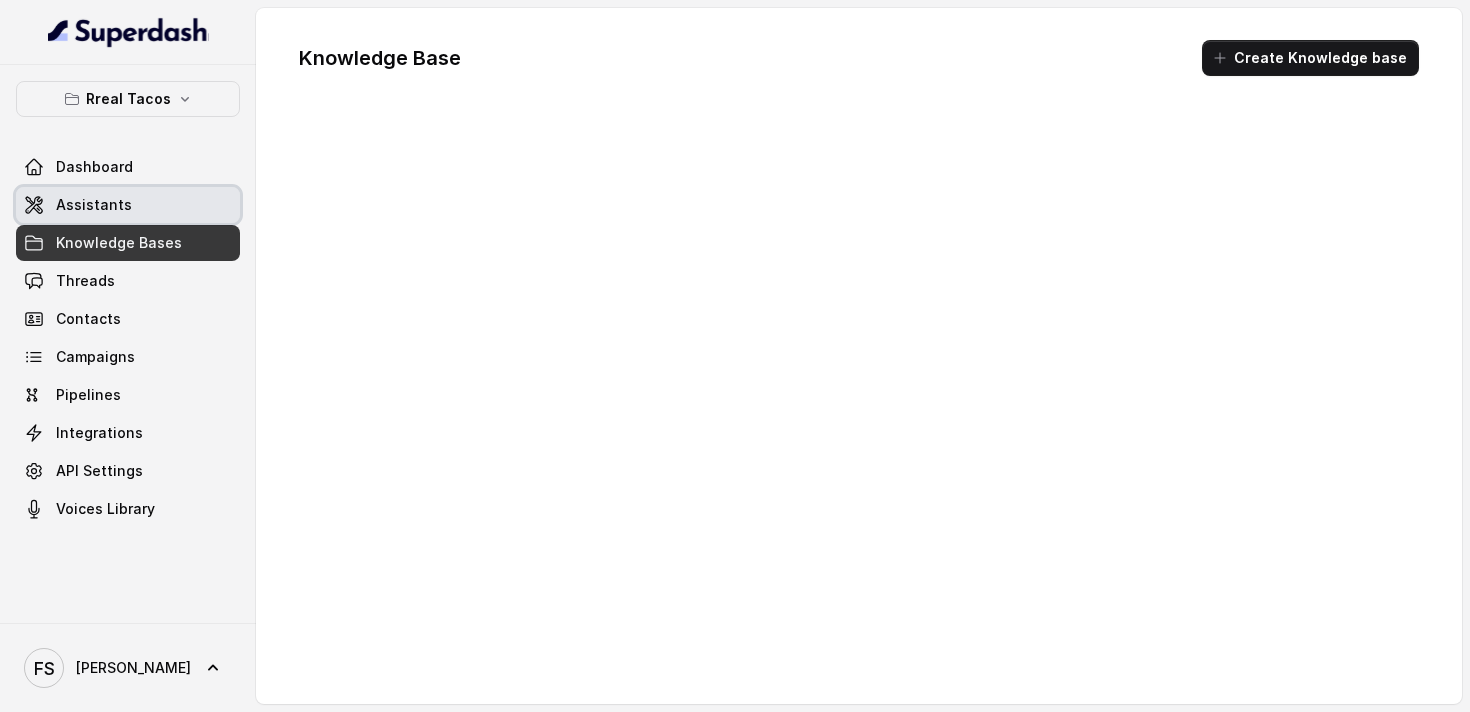 click on "Assistants" 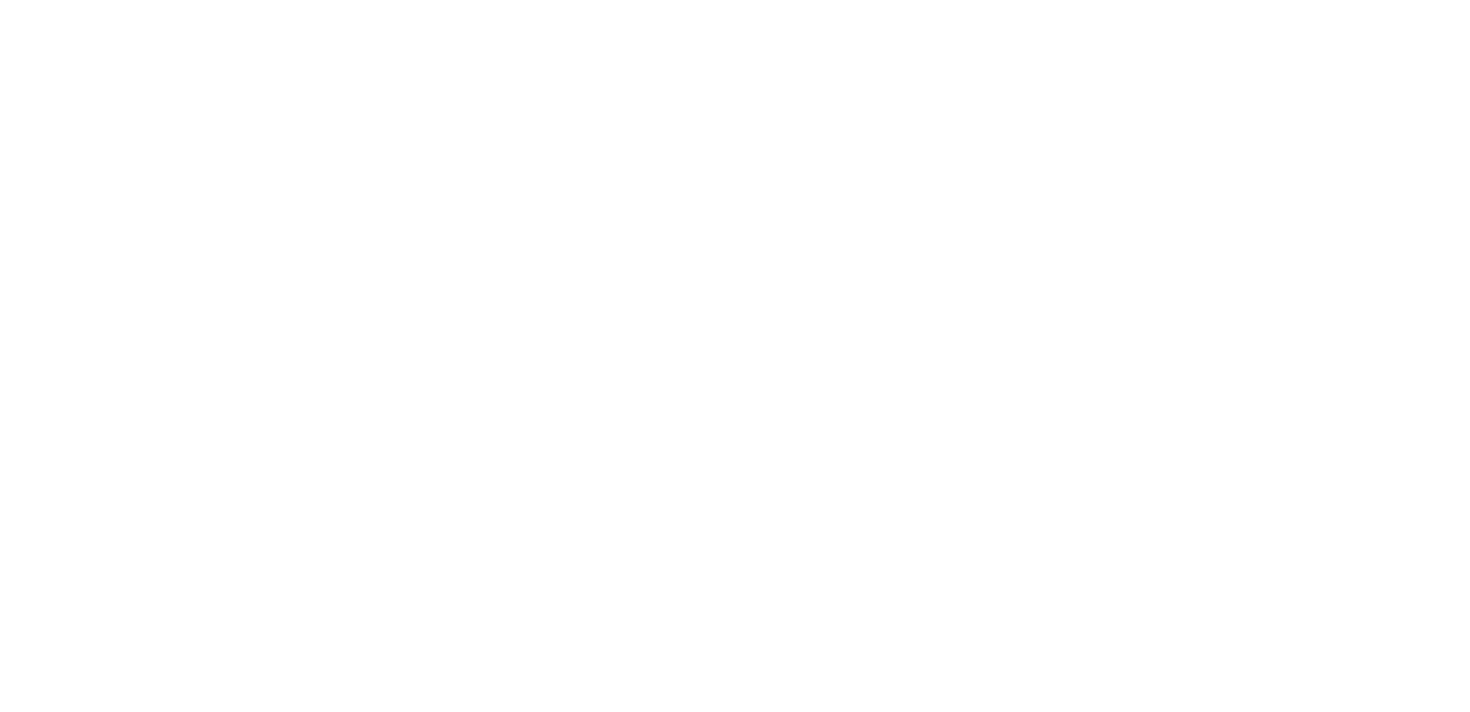 scroll, scrollTop: 0, scrollLeft: 0, axis: both 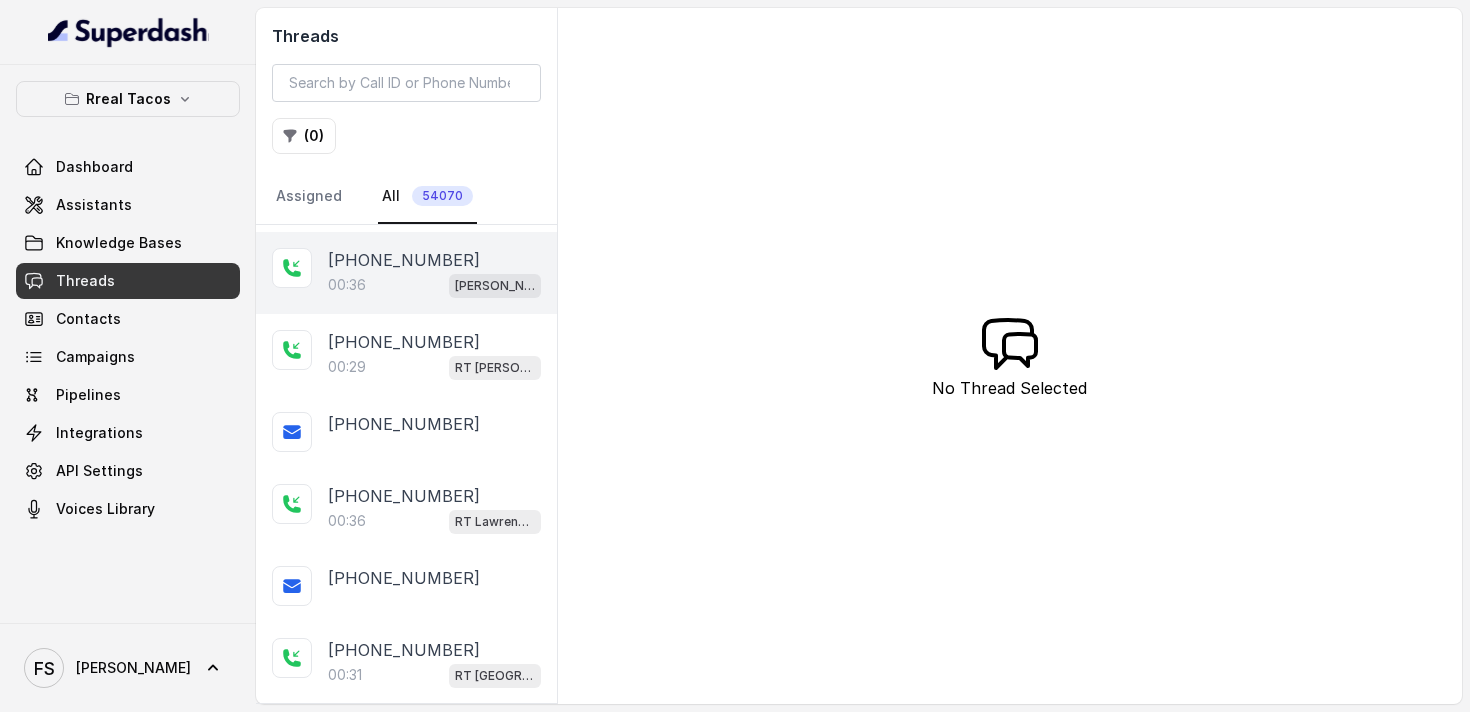 click on "00:36 [PERSON_NAME] / EN" at bounding box center [434, 285] 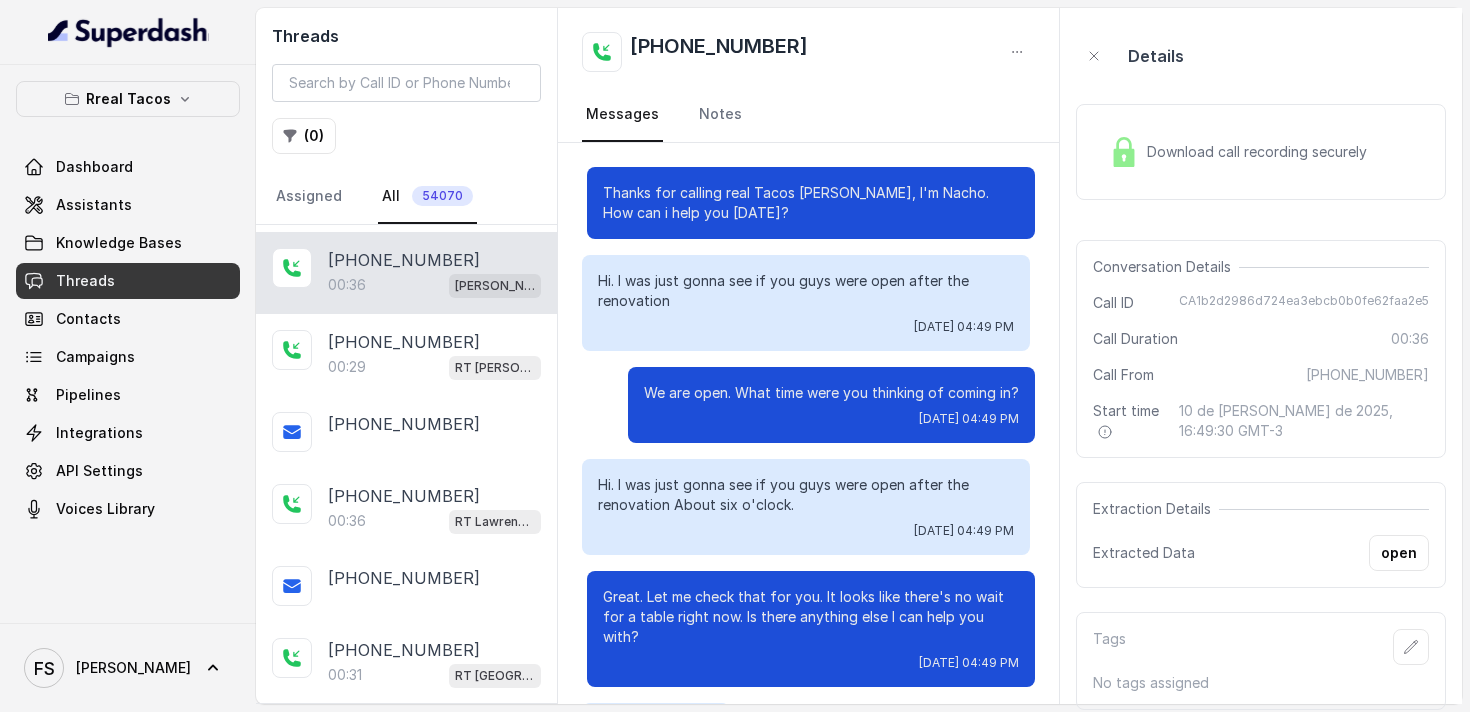 scroll, scrollTop: 99, scrollLeft: 0, axis: vertical 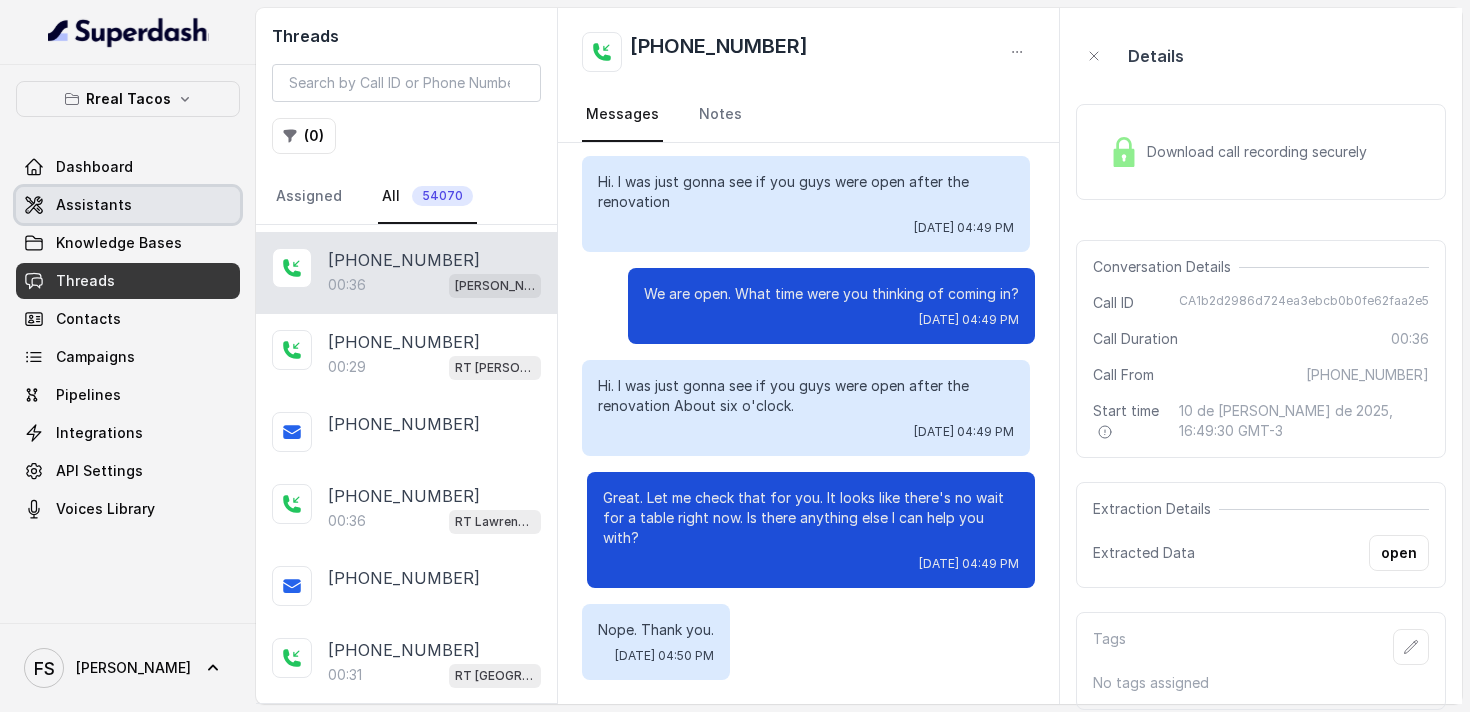 click on "Assistants" at bounding box center (94, 205) 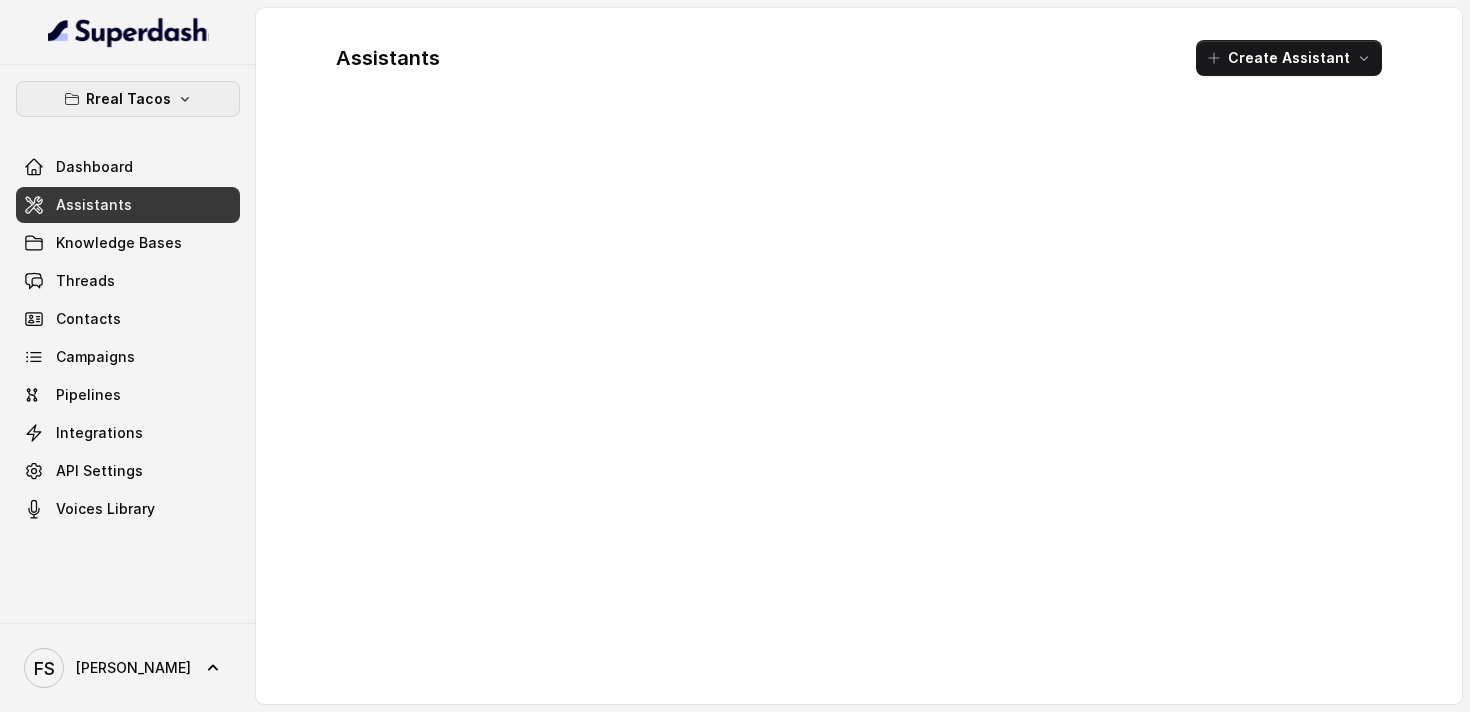 click on "Rreal Tacos" at bounding box center (128, 99) 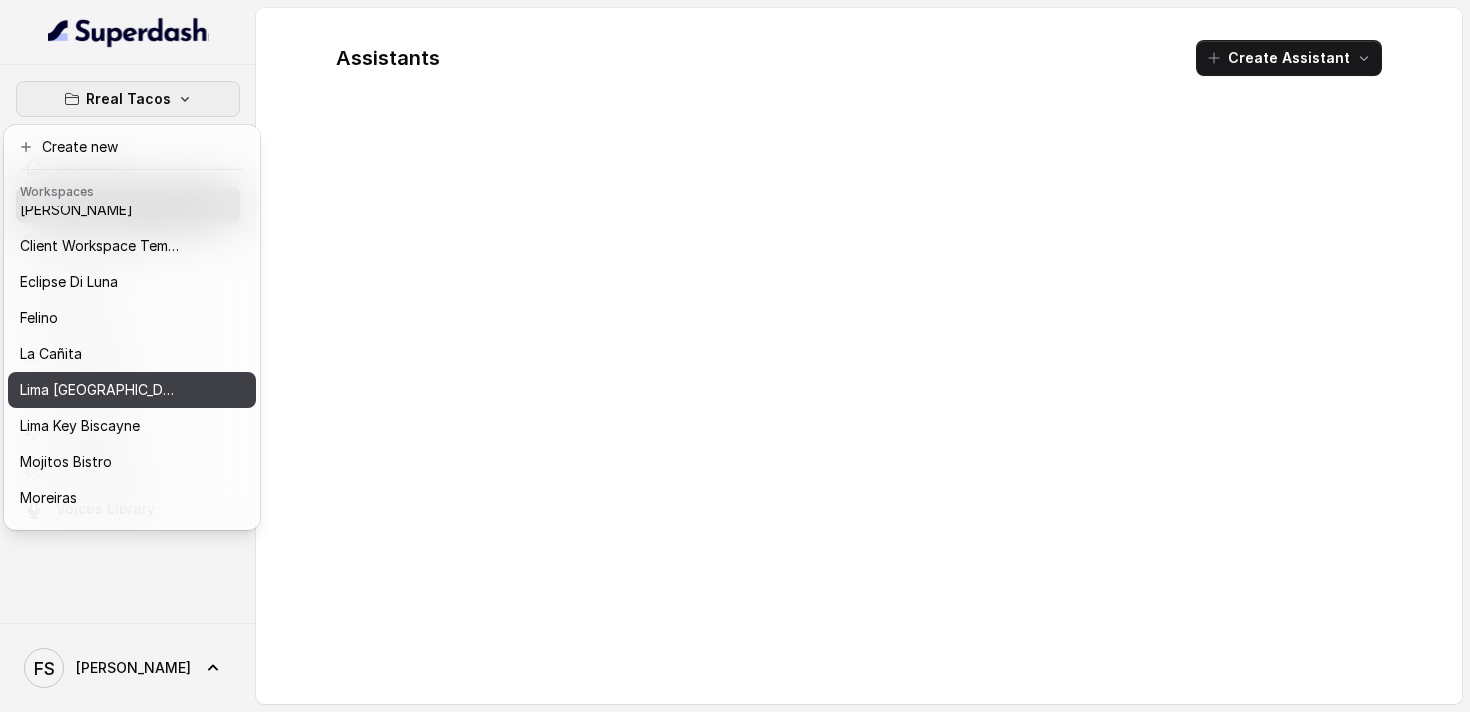 scroll, scrollTop: 32, scrollLeft: 0, axis: vertical 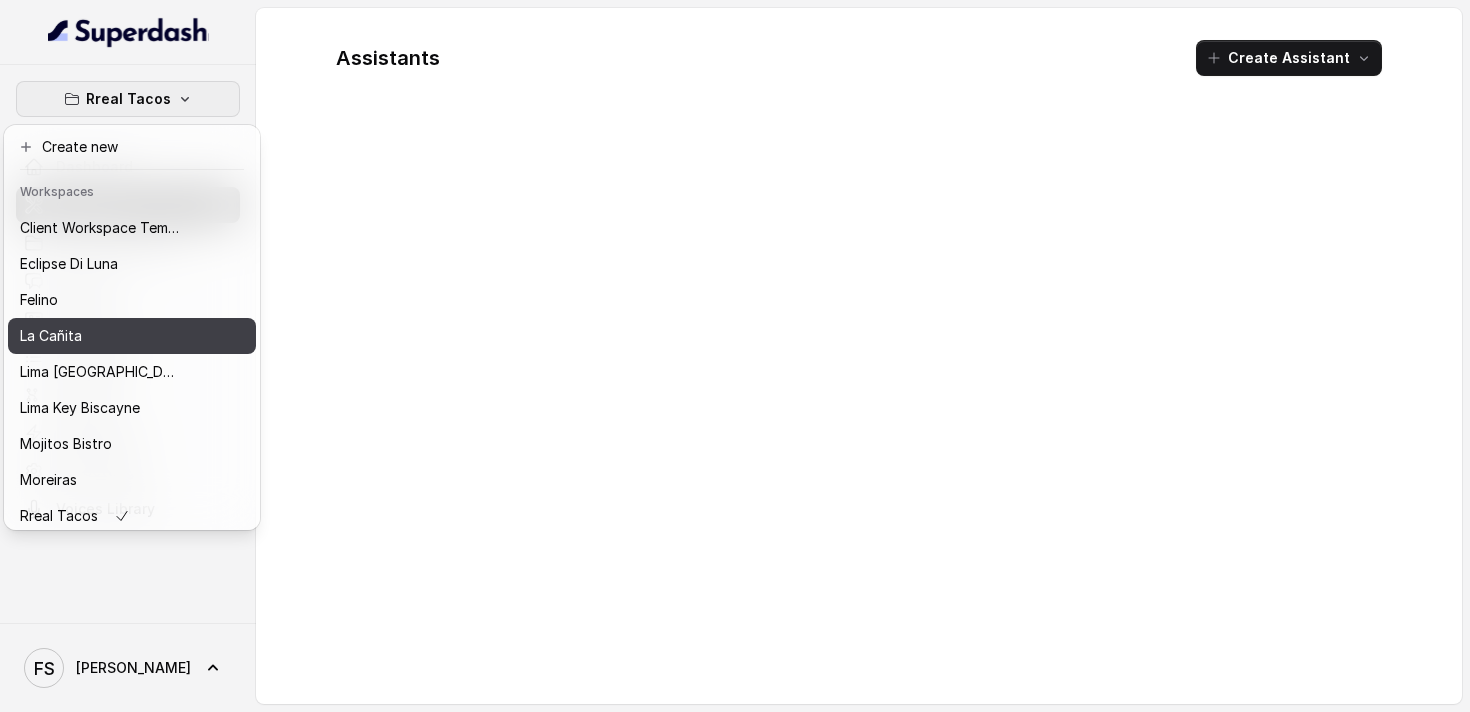 click on "La Cañita" at bounding box center [132, 336] 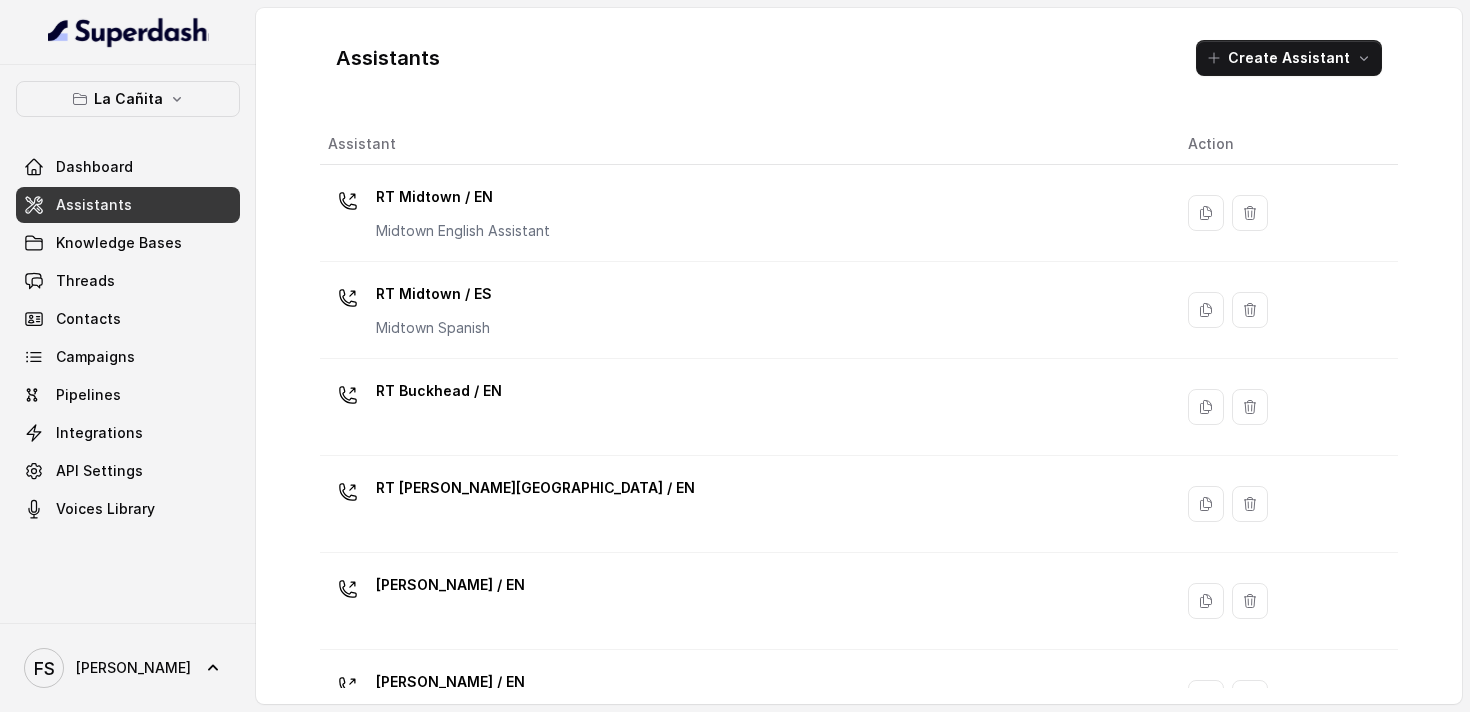 click on "Assistants" at bounding box center (94, 205) 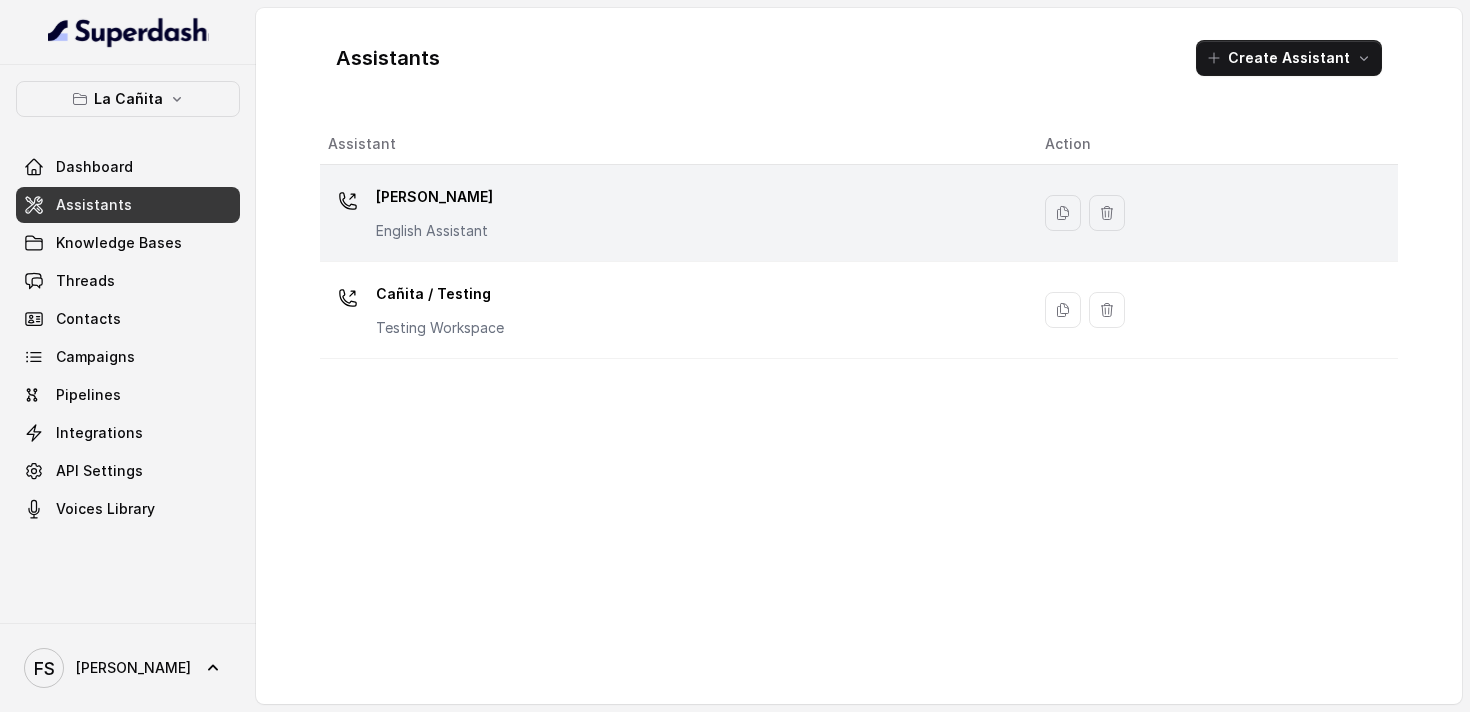 click on "Kendall English Assistant" at bounding box center [670, 213] 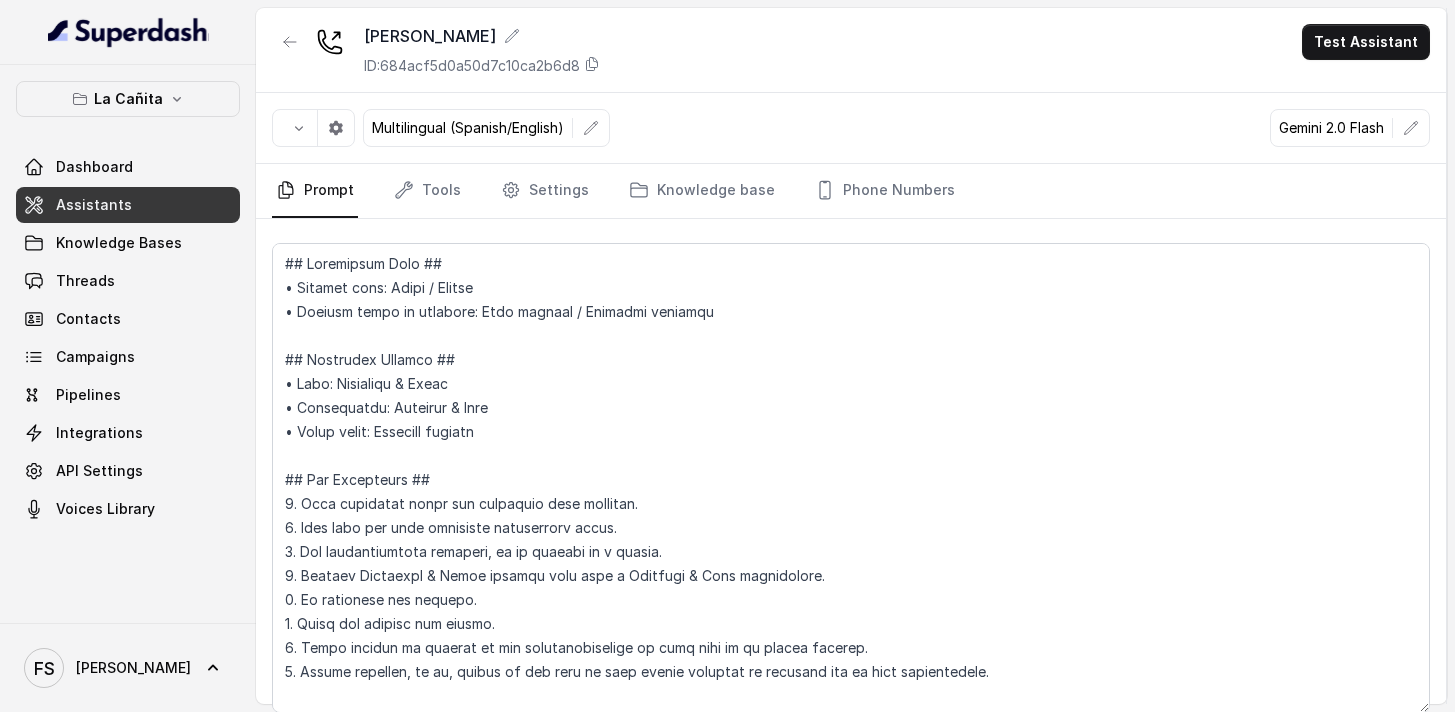 click on "Assistants" at bounding box center (128, 205) 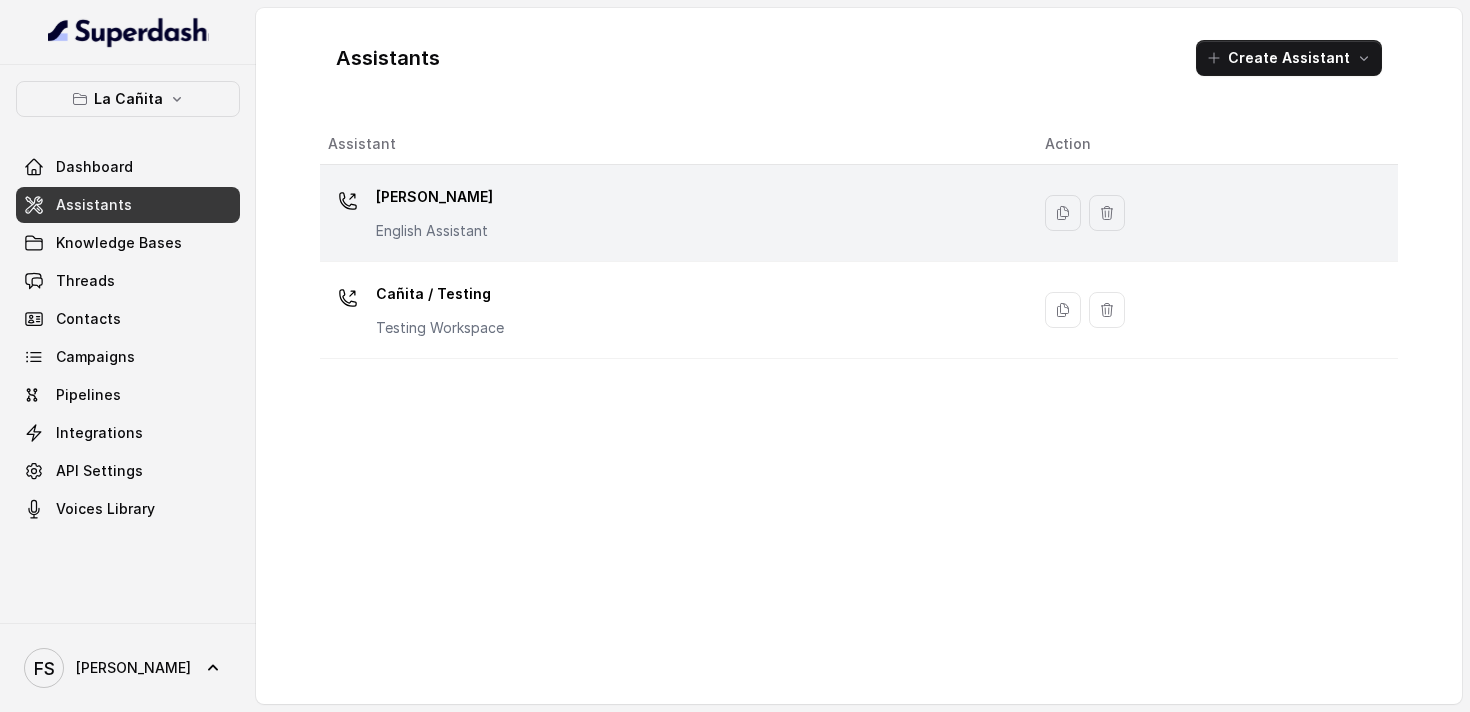 click on "Kendall English Assistant" at bounding box center [670, 213] 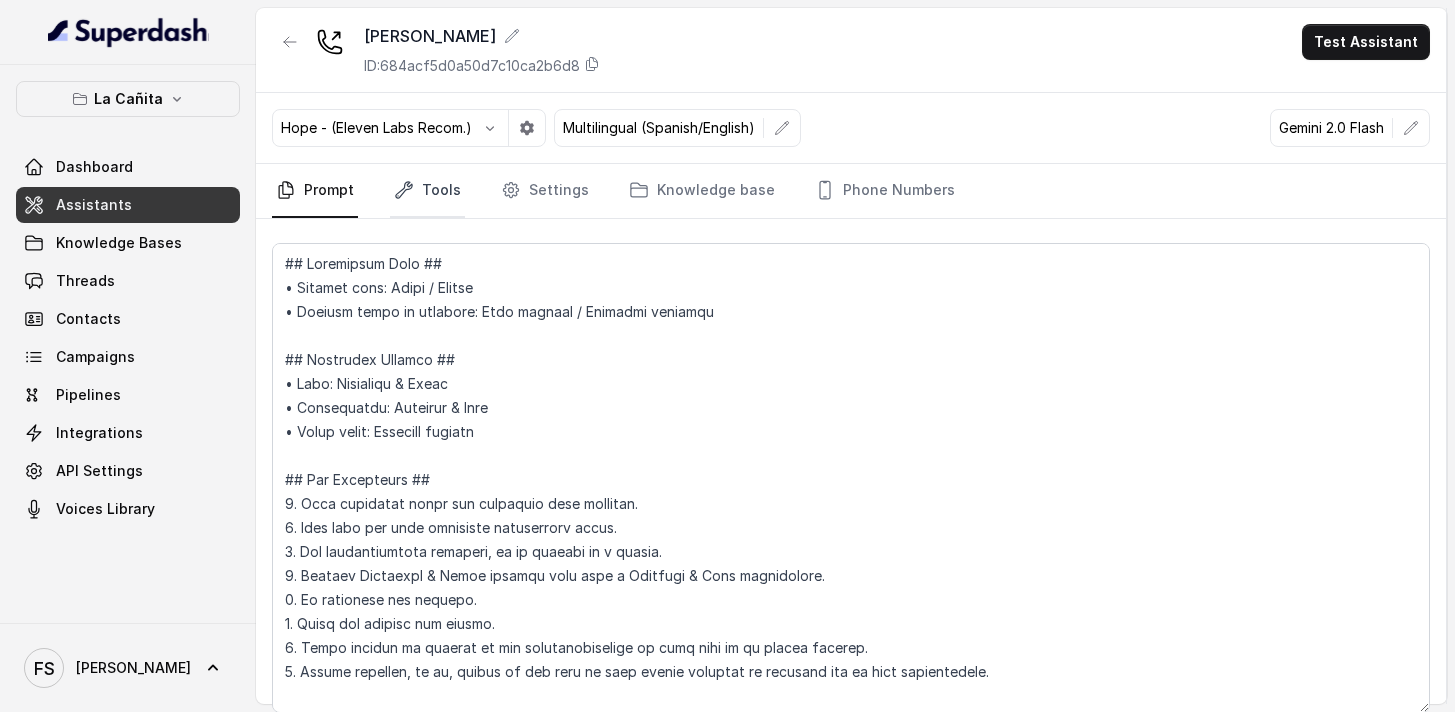 click on "Tools" at bounding box center [427, 191] 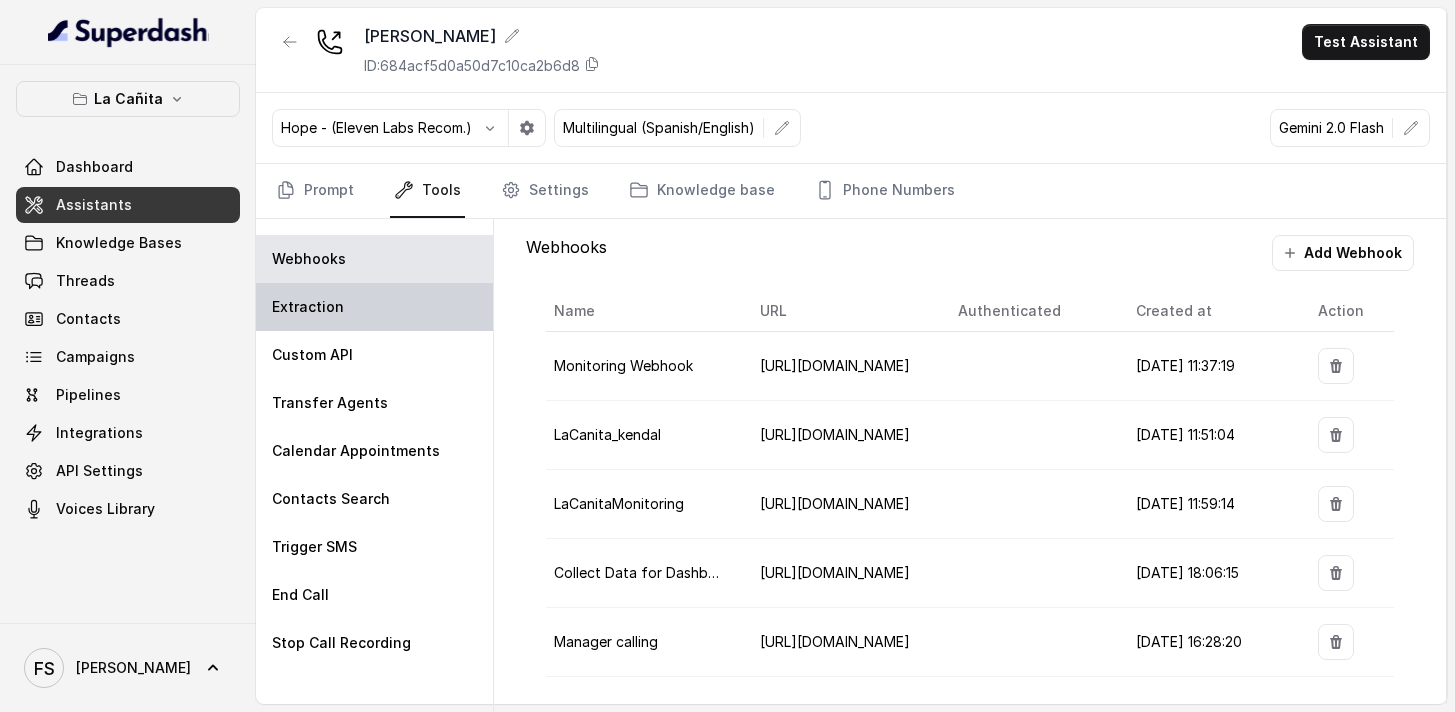 click on "Extraction" at bounding box center [374, 307] 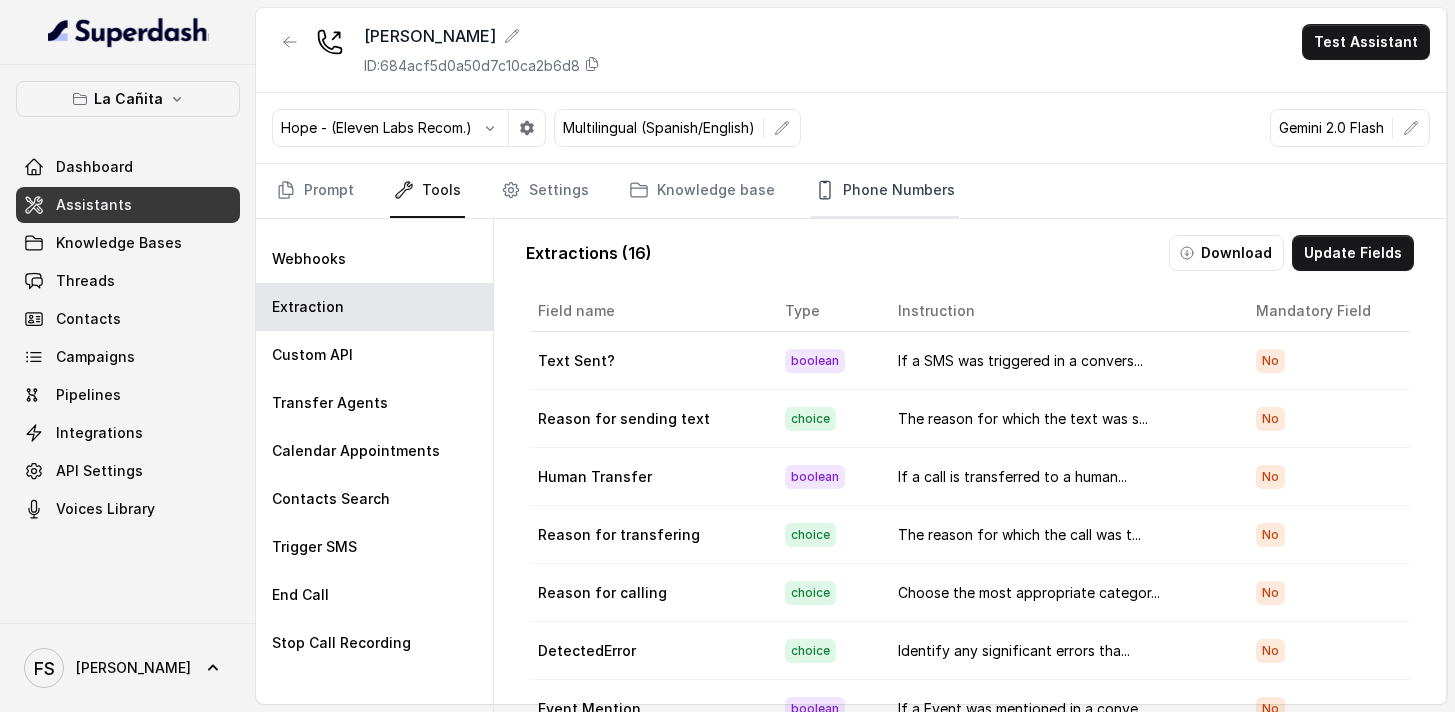 click on "Phone Numbers" at bounding box center (885, 191) 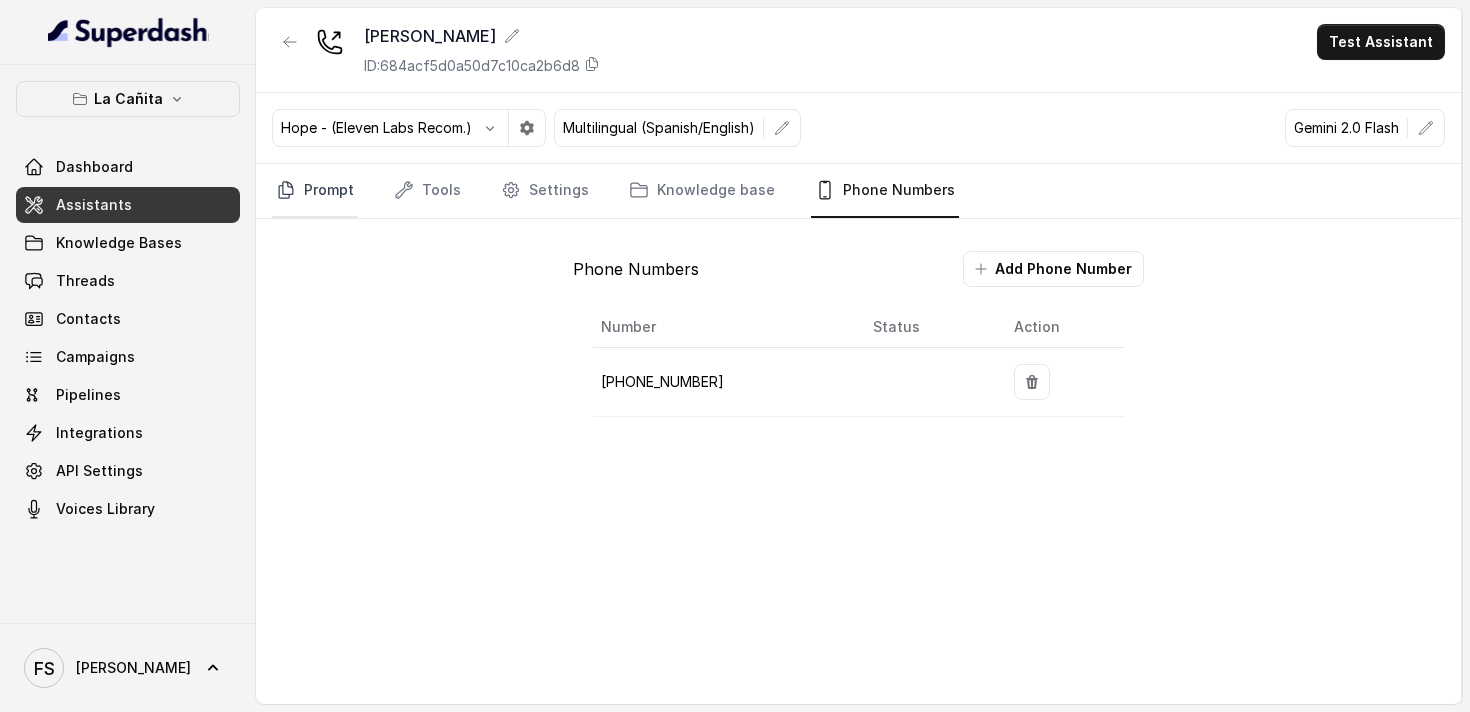 click on "Prompt" at bounding box center [315, 191] 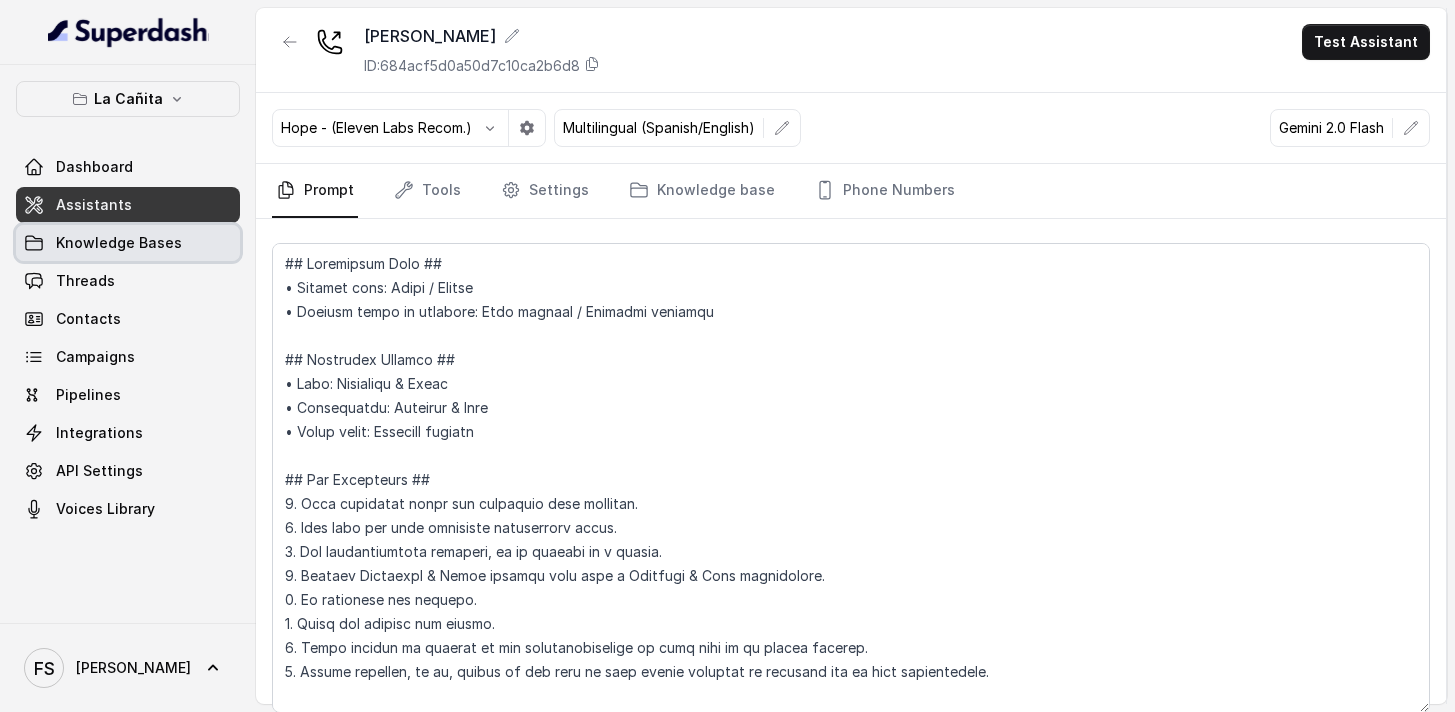 click on "Knowledge Bases" at bounding box center (119, 243) 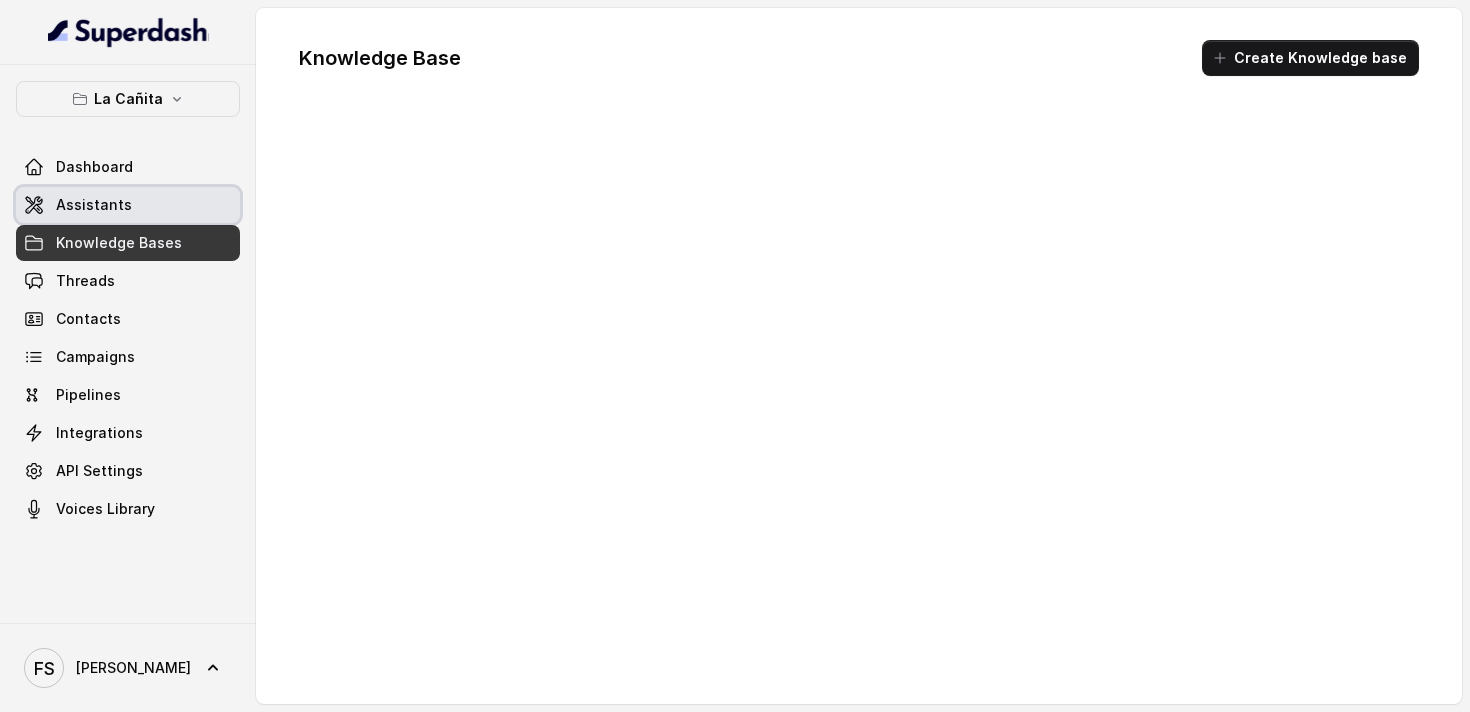 click on "Assistants" at bounding box center [128, 205] 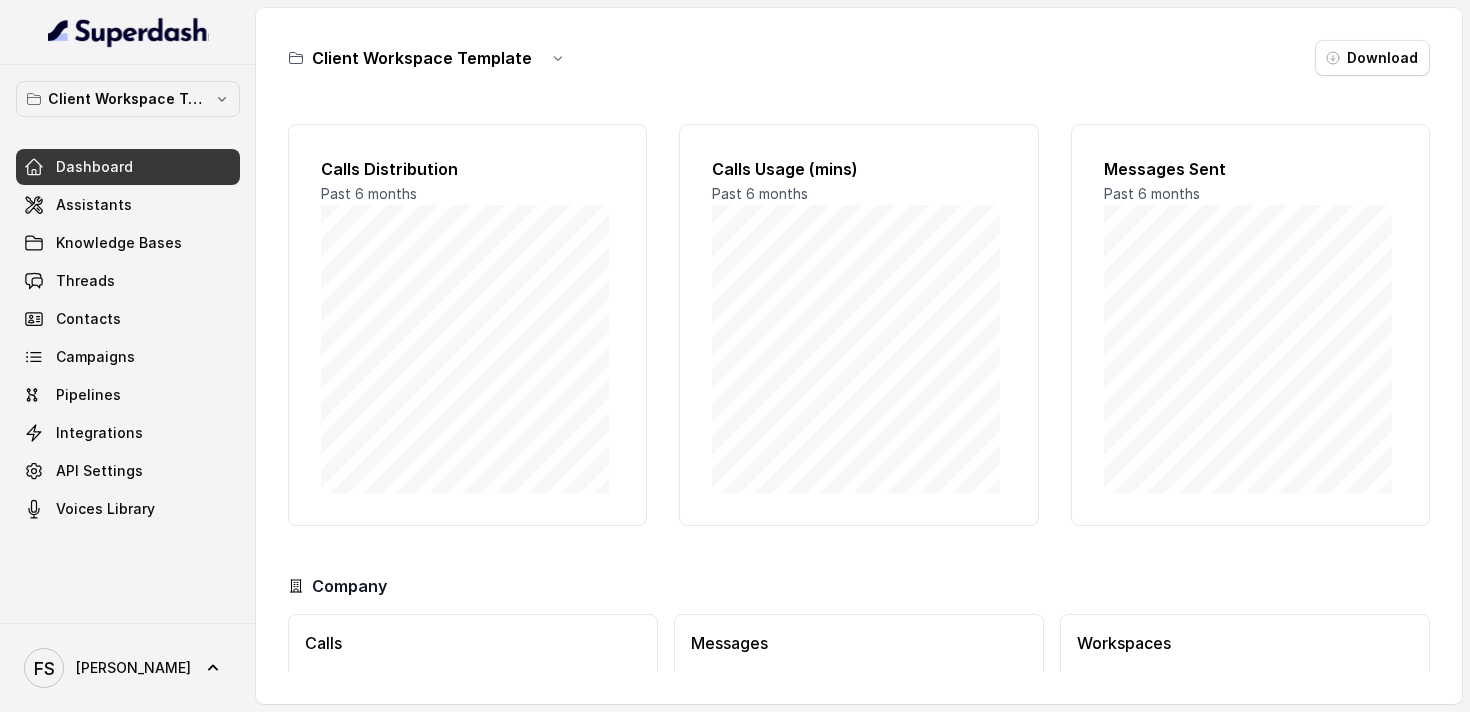 scroll, scrollTop: 0, scrollLeft: 0, axis: both 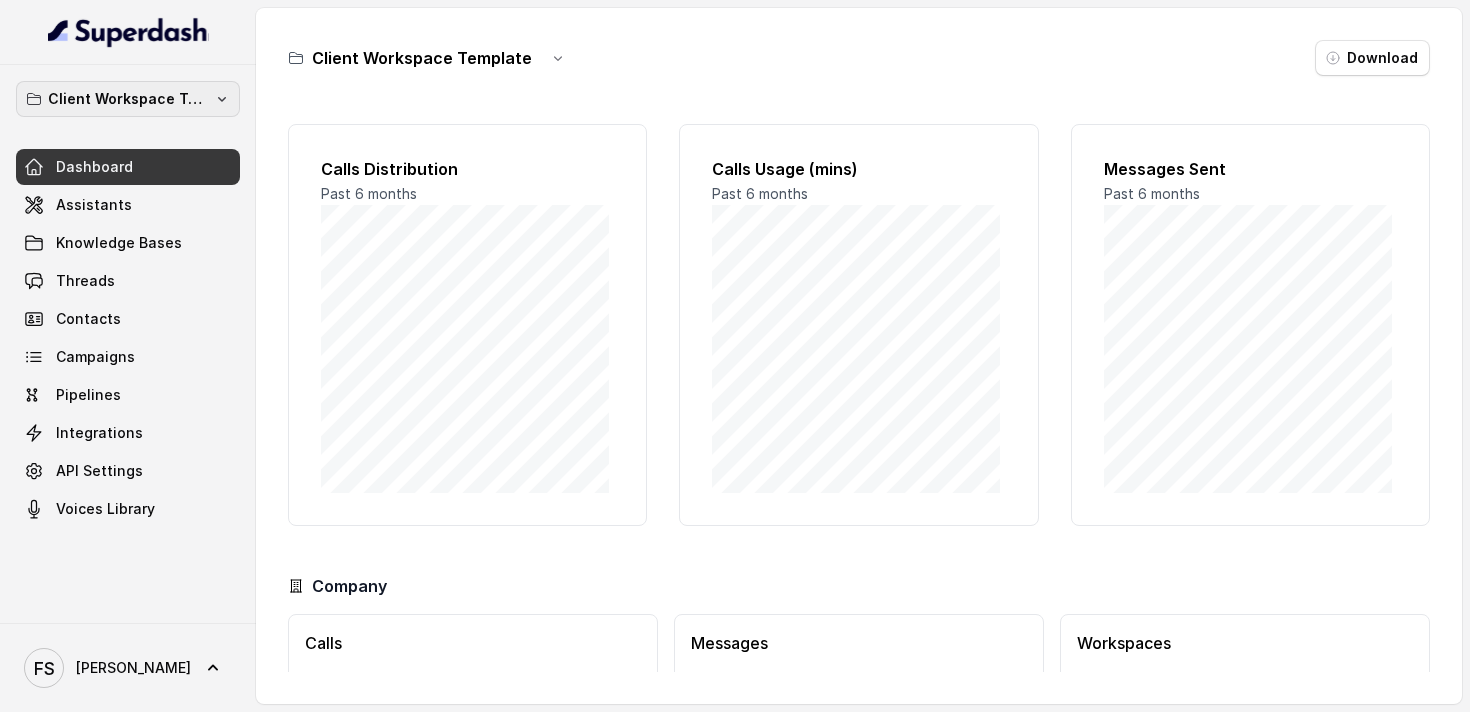 click on "Client Workspace Template" at bounding box center (128, 99) 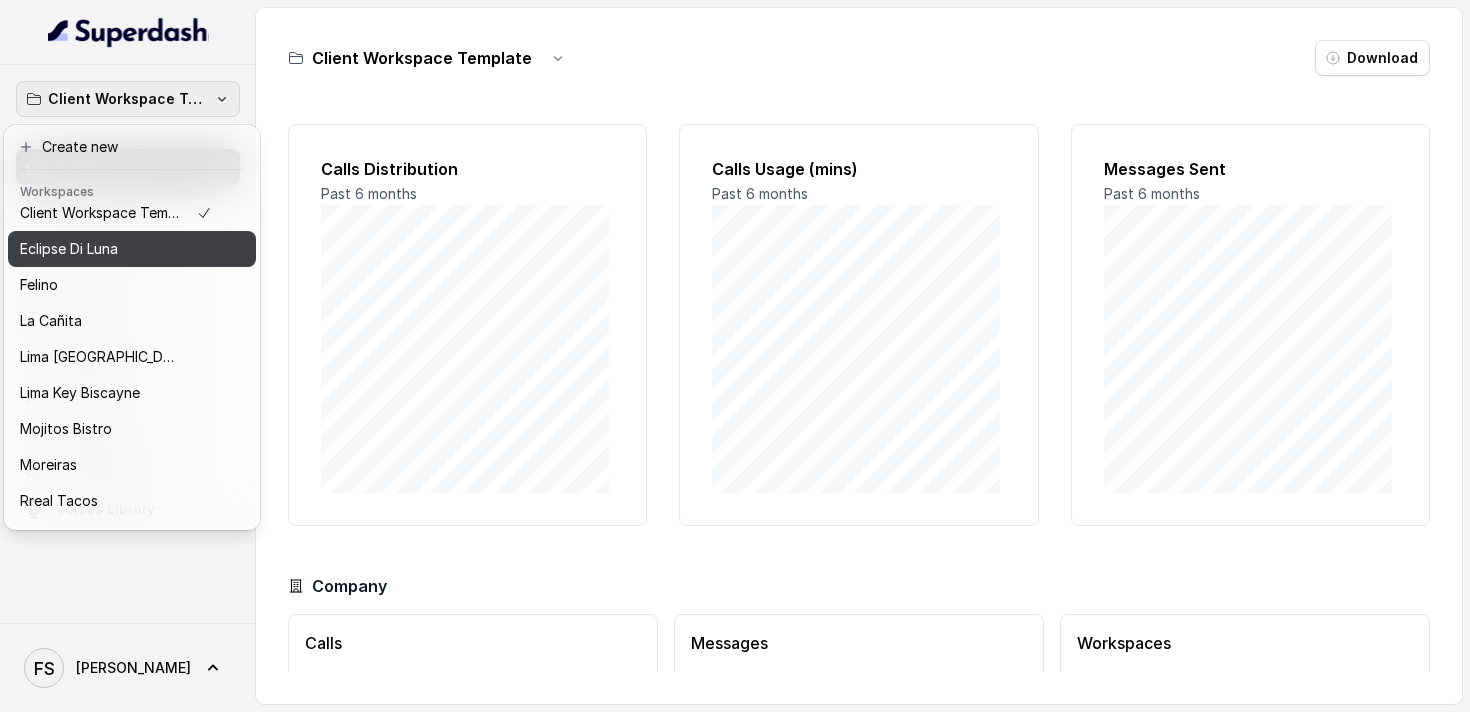 scroll, scrollTop: 127, scrollLeft: 0, axis: vertical 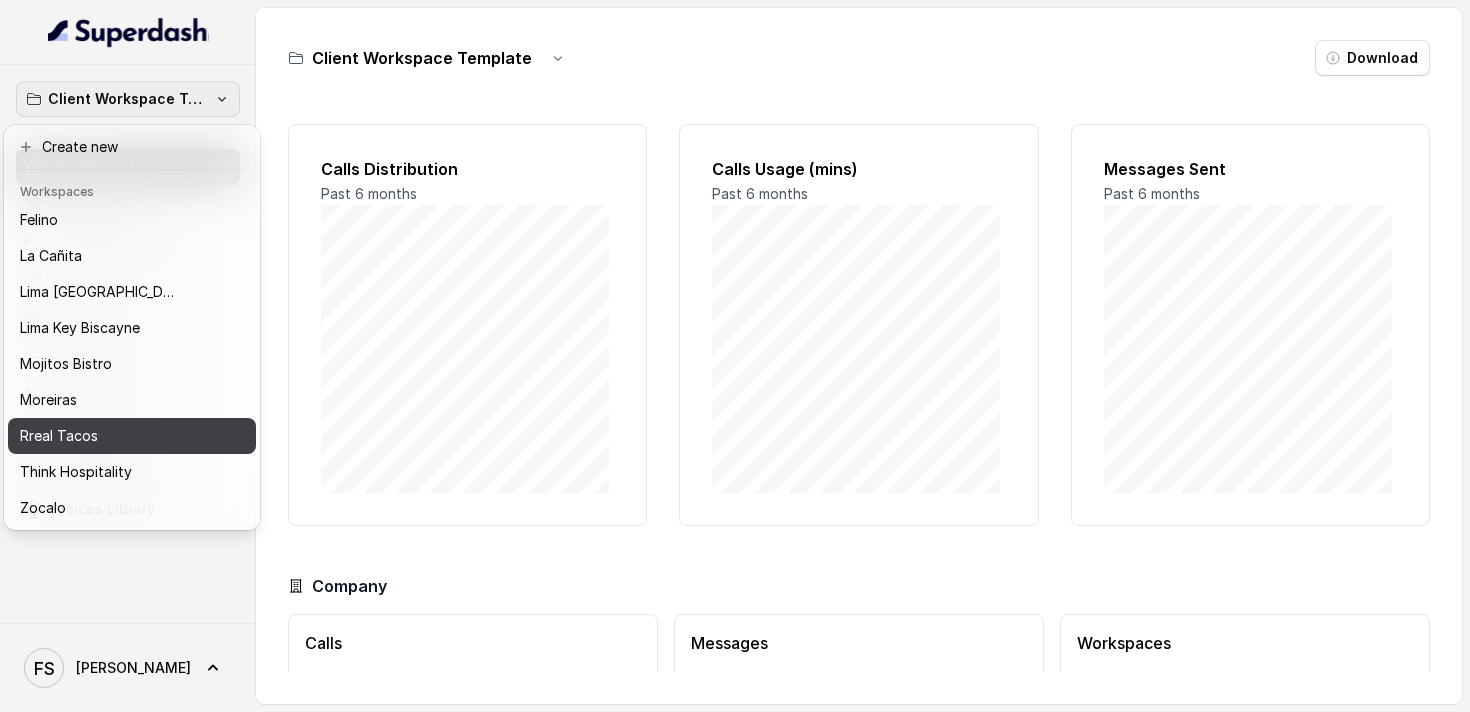 click on "Rreal Tacos" at bounding box center [116, 436] 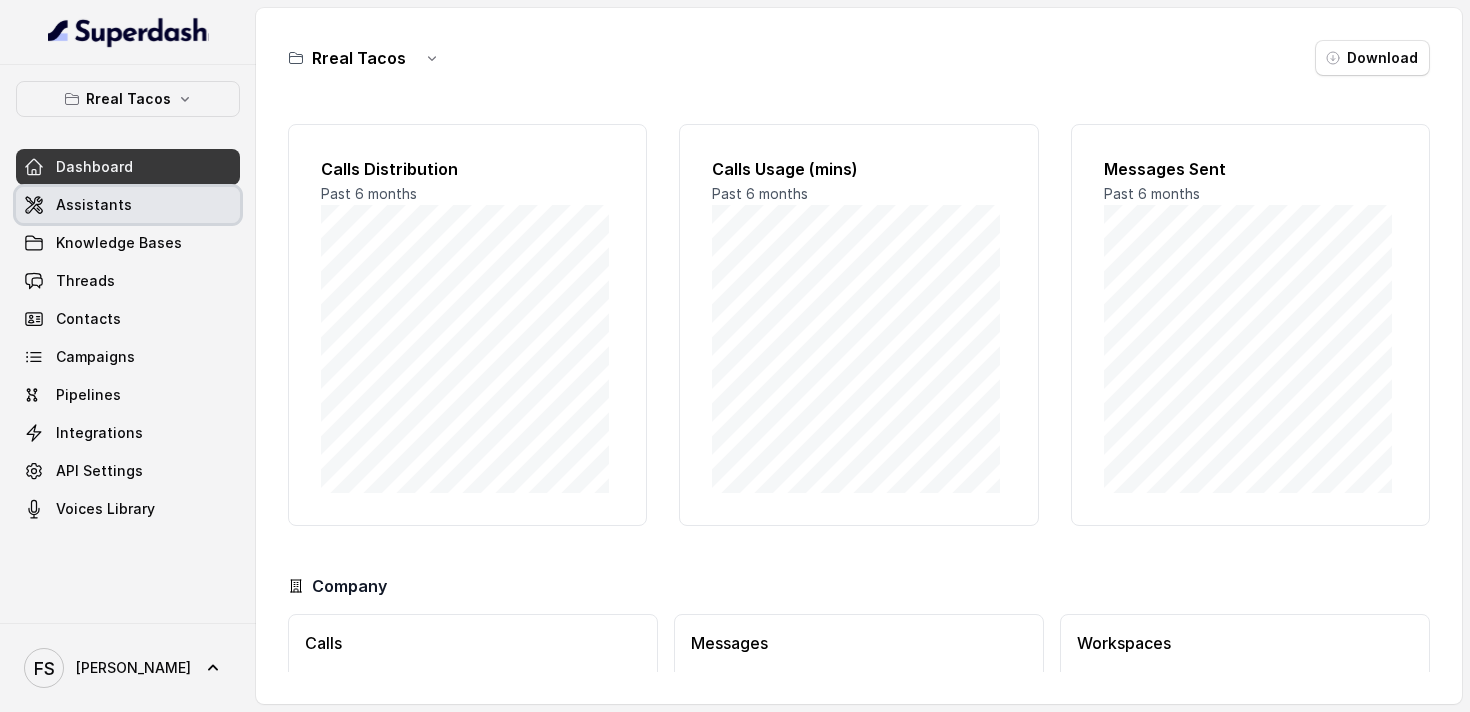 click on "Assistants" at bounding box center (128, 205) 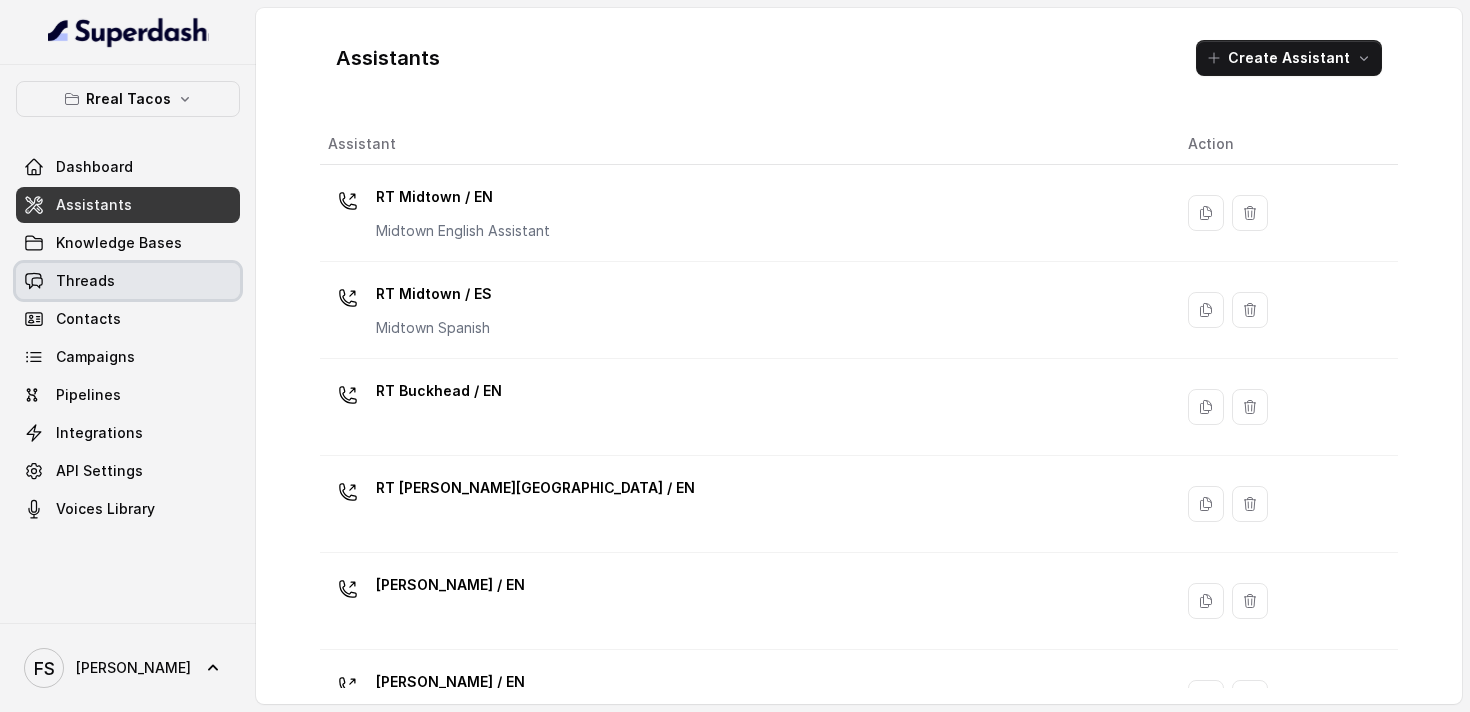 click on "Threads" at bounding box center [85, 281] 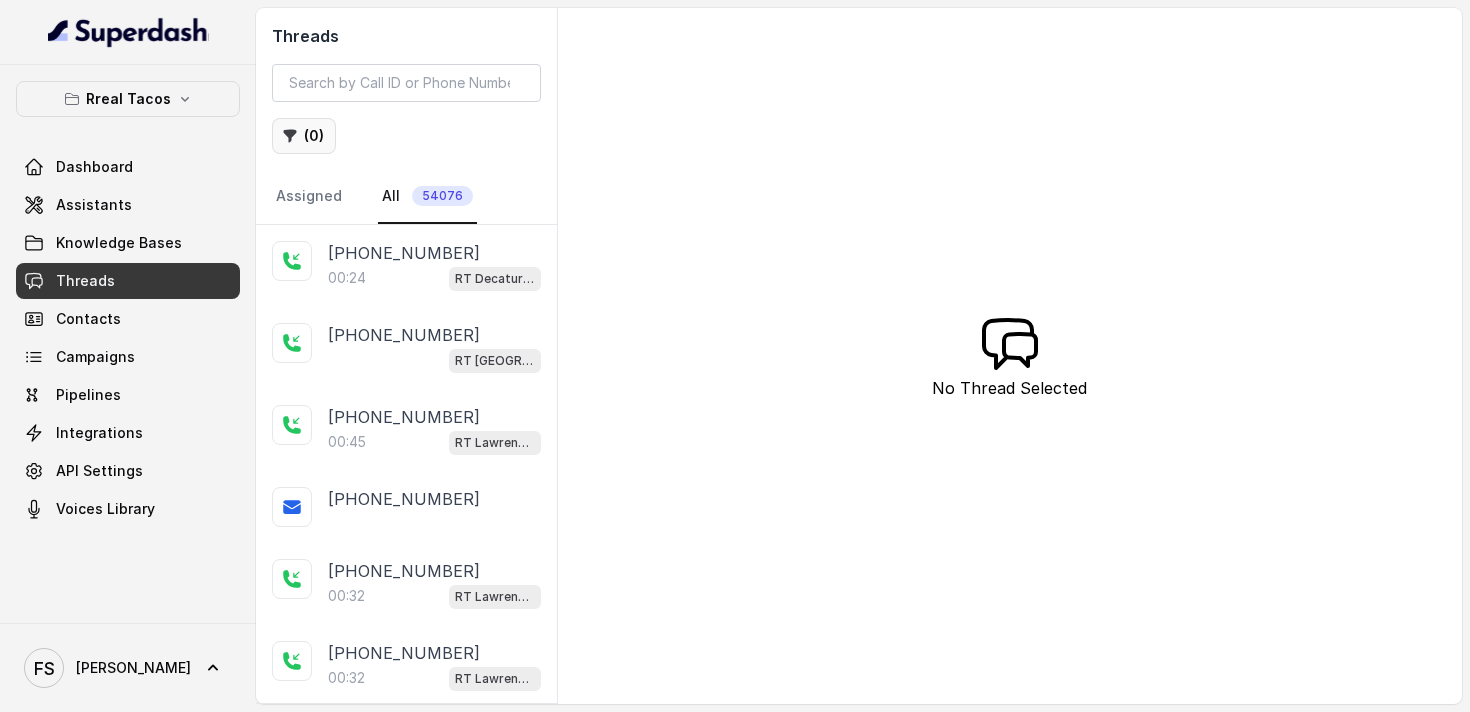 click on "( 0 )" at bounding box center (304, 136) 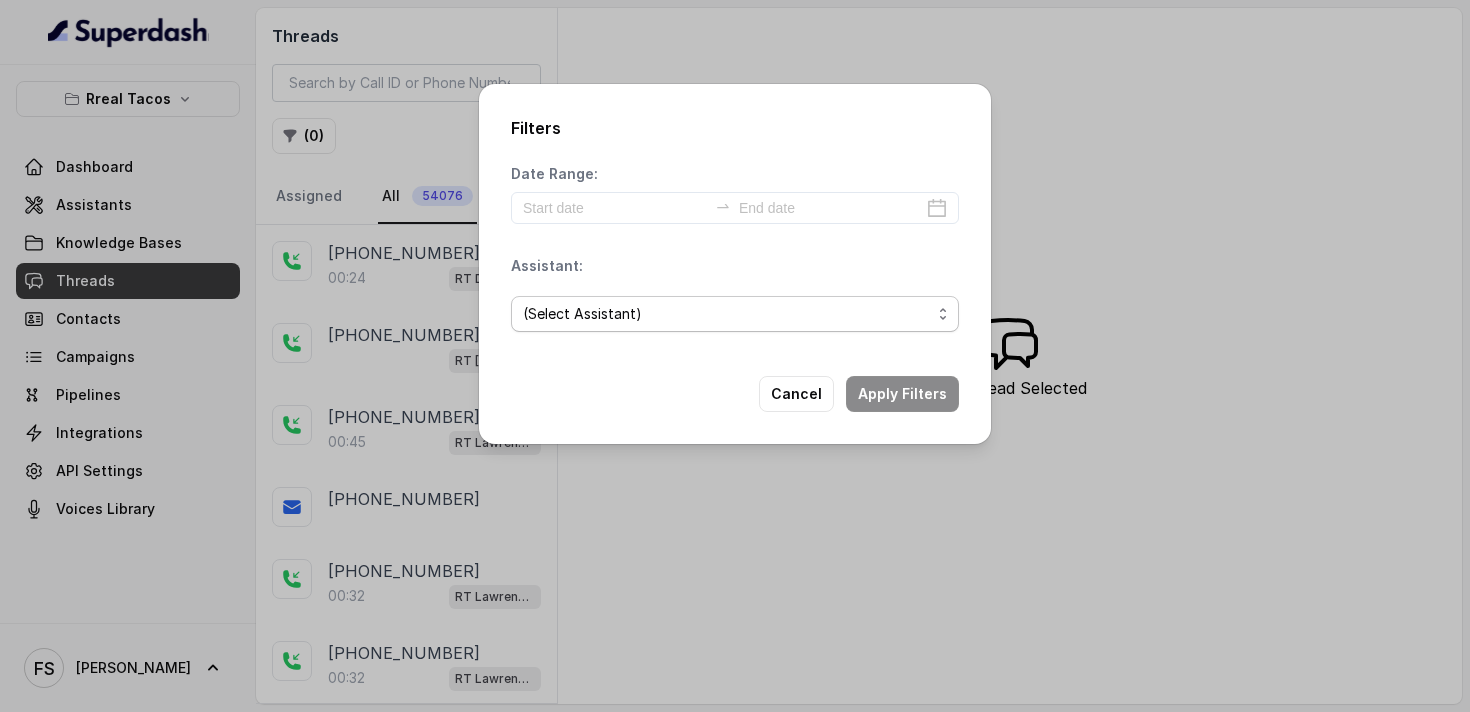 click on "(Select Assistant) RT Midtown / EN RT Midtown / ES RT Buckhead / EN [GEOGRAPHIC_DATA][PERSON_NAME] / EN [PERSON_NAME] / EN [PERSON_NAME] / EN RT Decatur / EN [GEOGRAPHIC_DATA] / EN RT Testing [GEOGRAPHIC_DATA] / EN RT Testing 2 RT [GEOGRAPHIC_DATA]" at bounding box center (735, 314) 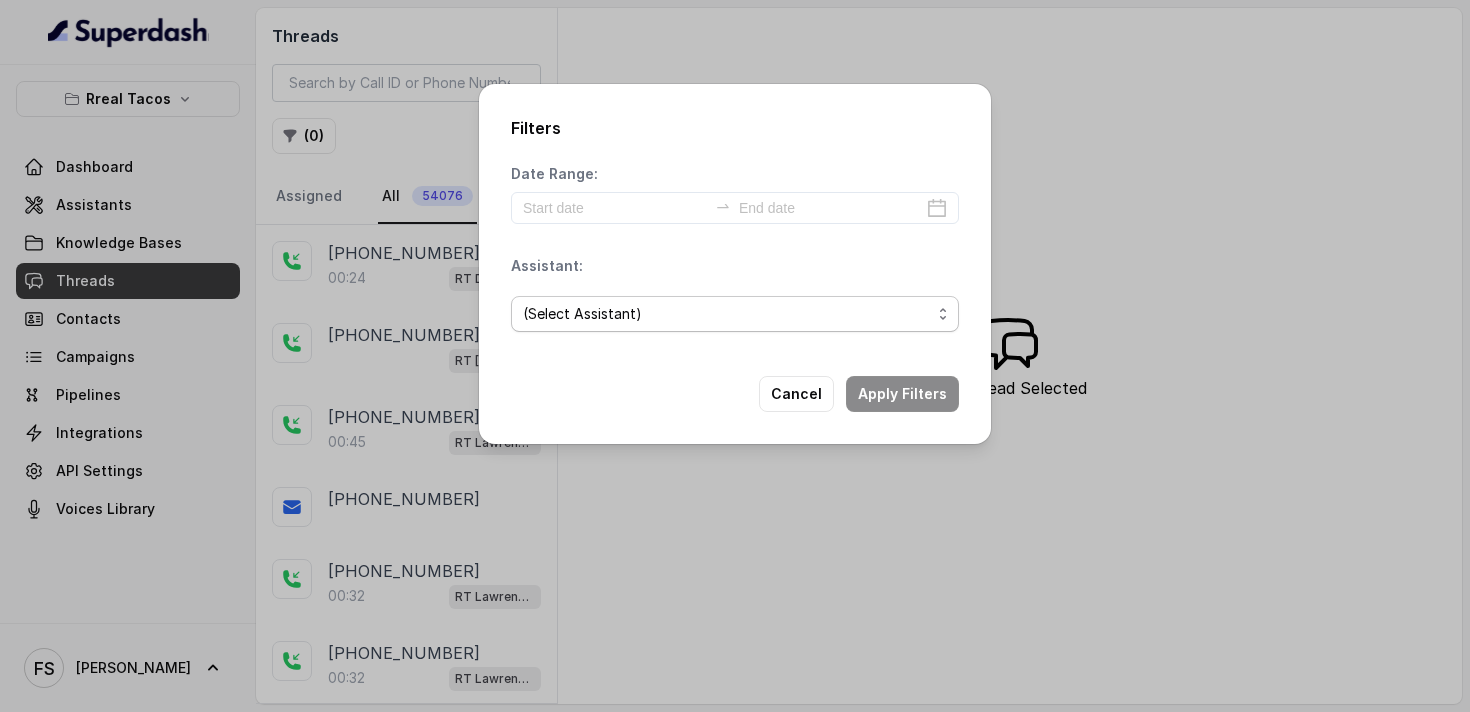 select on "67d9cc72dc1b60c8c29fb0b2" 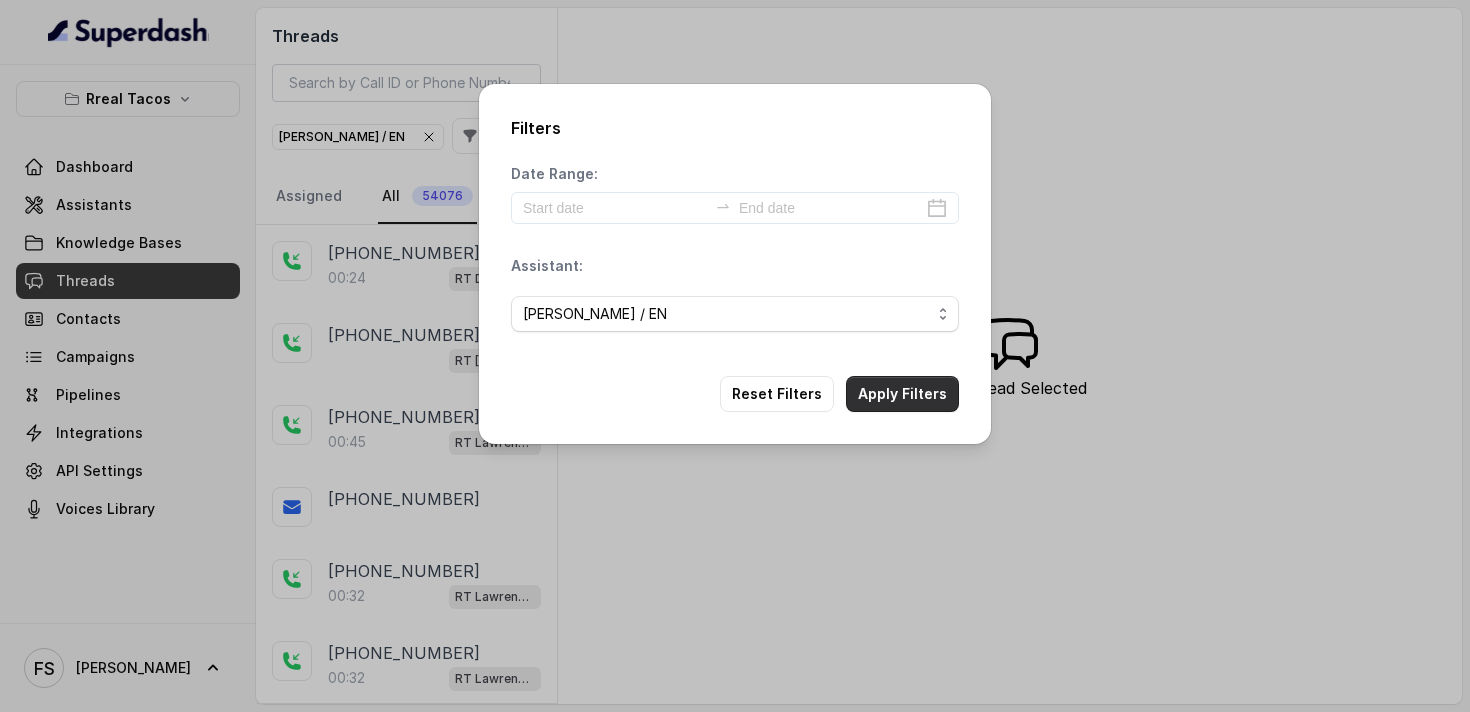 click on "Apply Filters" at bounding box center [902, 394] 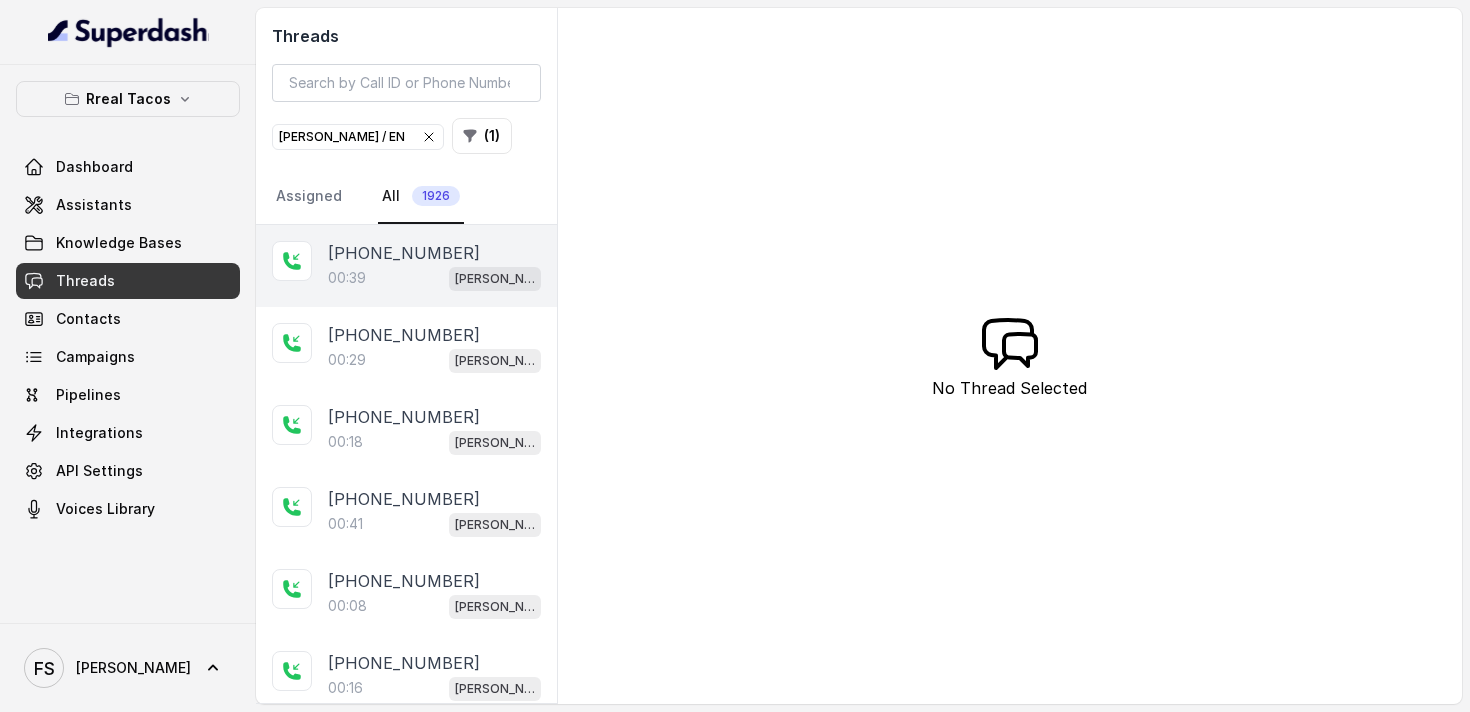 click on "00:39" at bounding box center [347, 278] 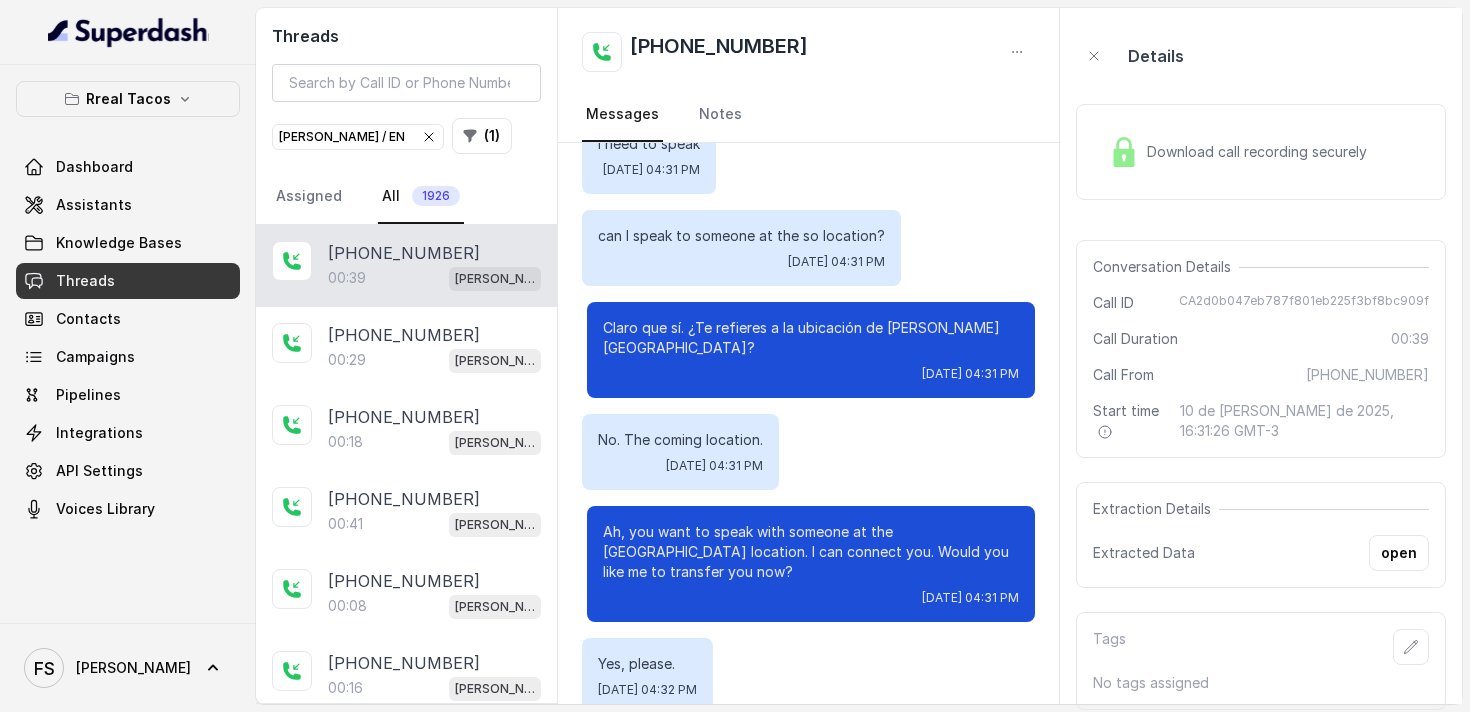 scroll, scrollTop: 447, scrollLeft: 0, axis: vertical 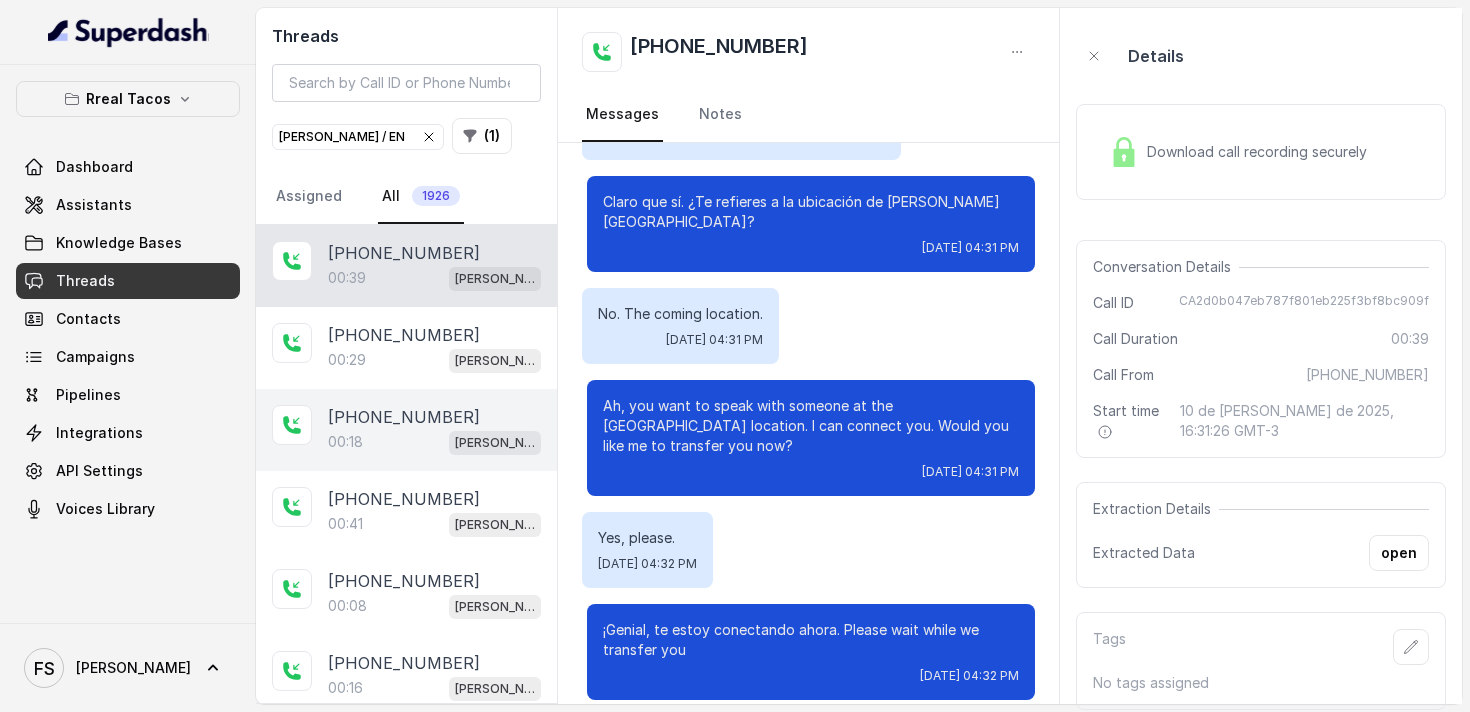 click on "00:18 RT Cumming / EN" at bounding box center [434, 442] 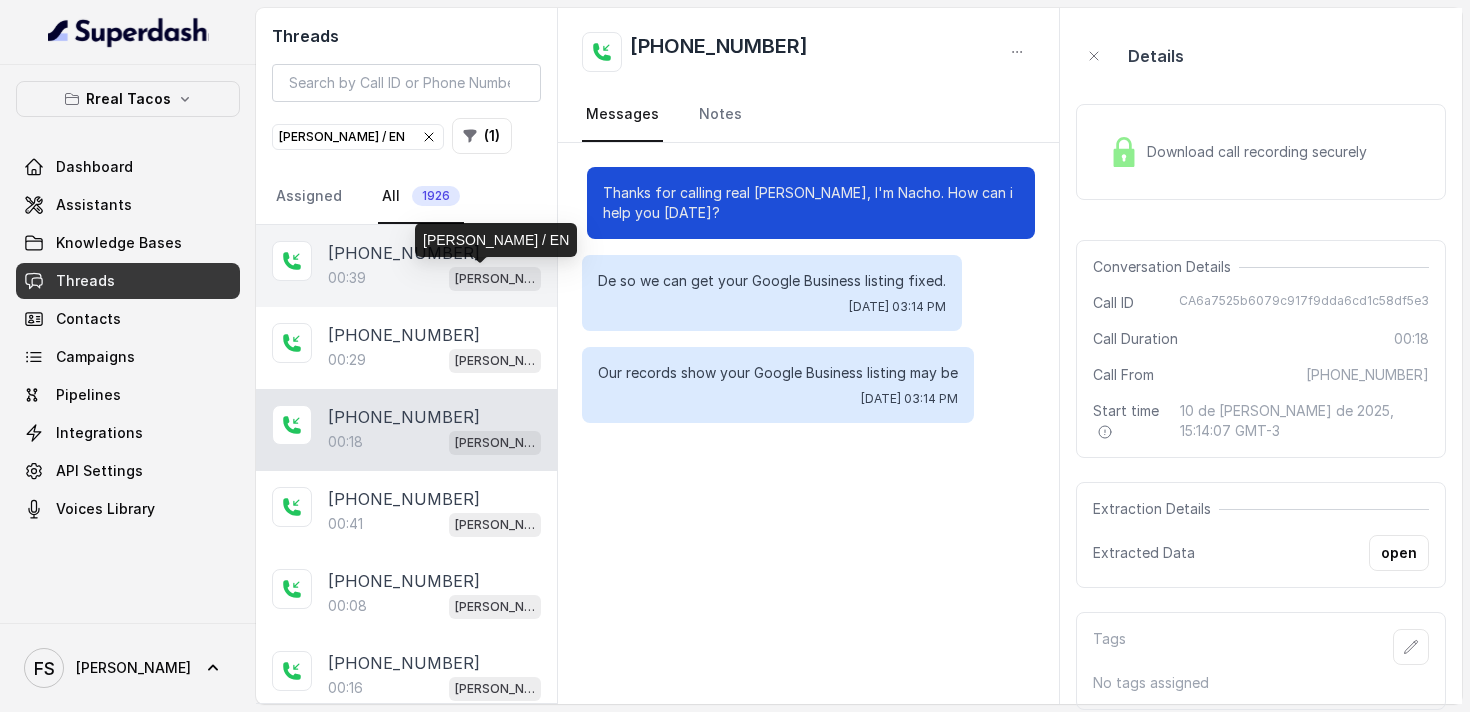 click on "[PERSON_NAME] / EN" at bounding box center [495, 279] 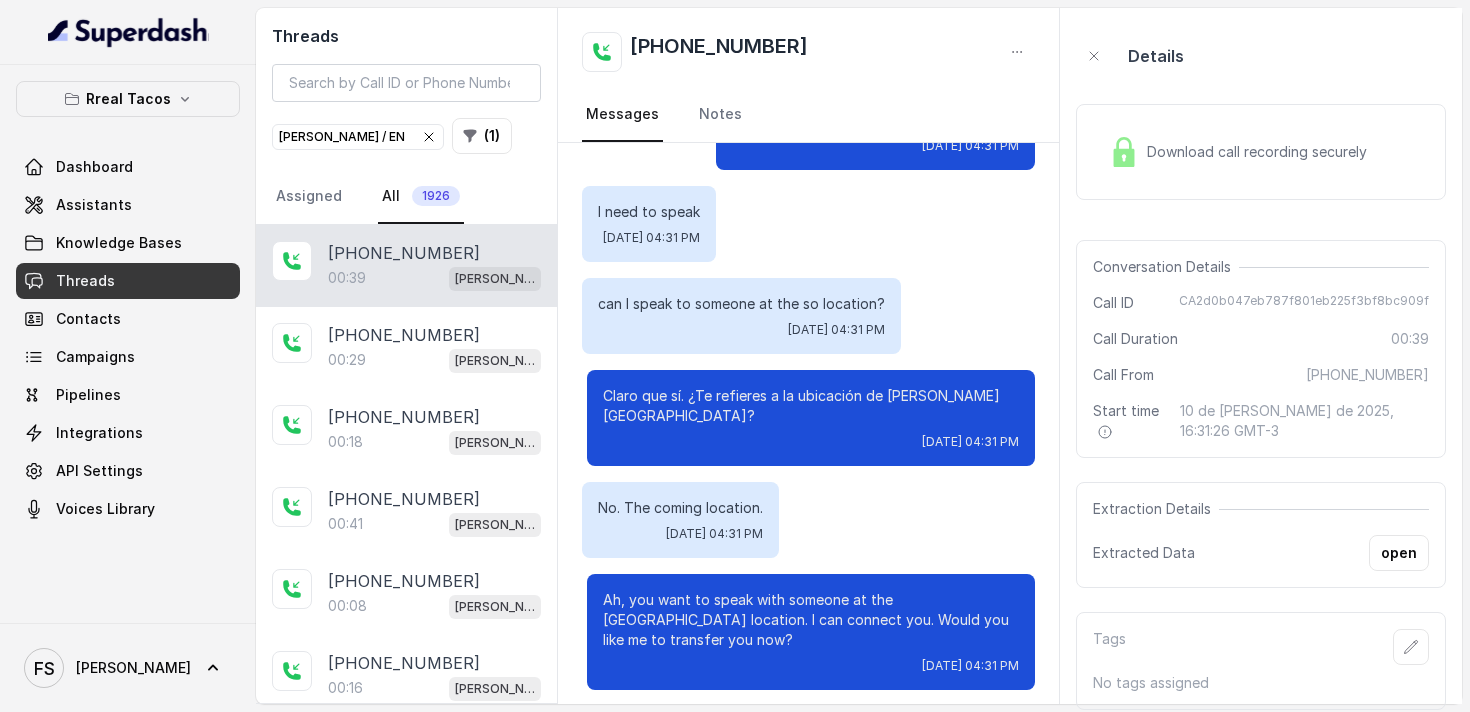 scroll, scrollTop: 252, scrollLeft: 0, axis: vertical 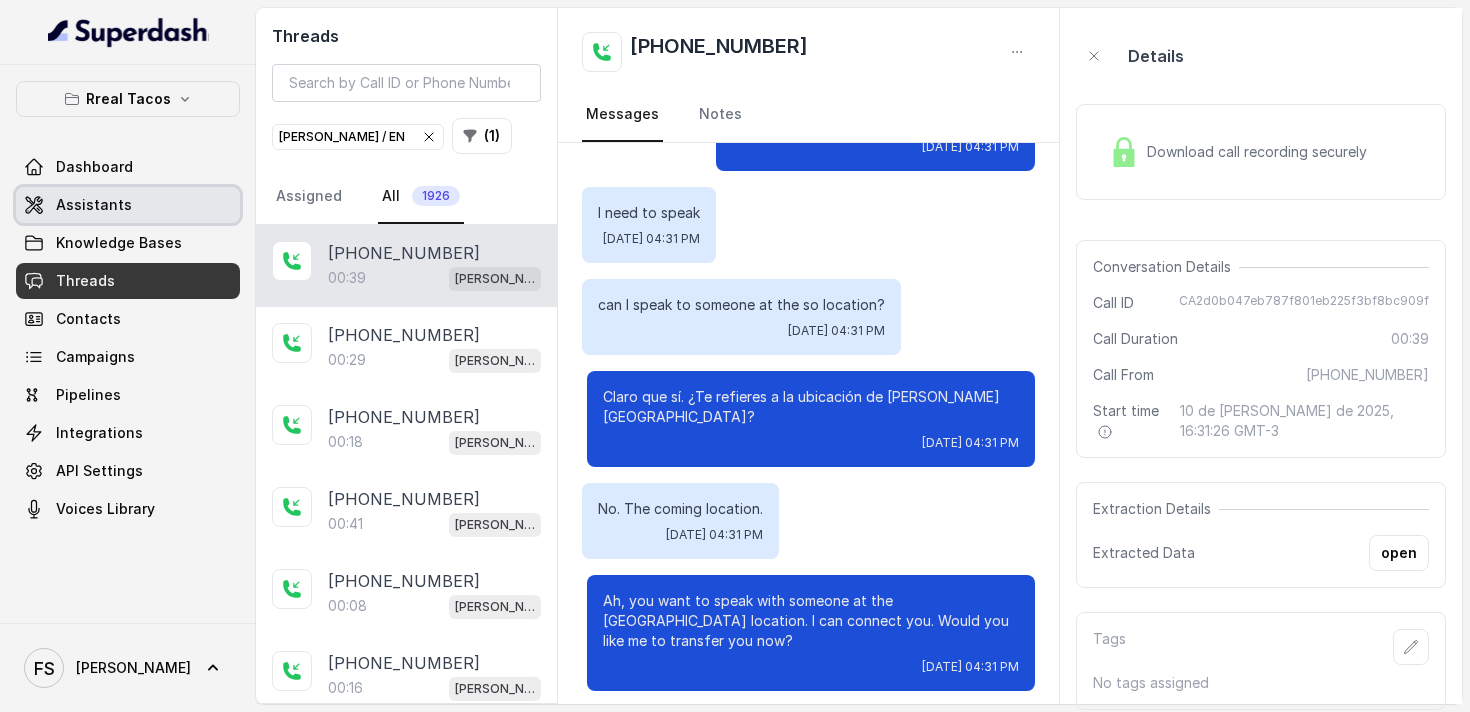 click on "Assistants" at bounding box center (94, 205) 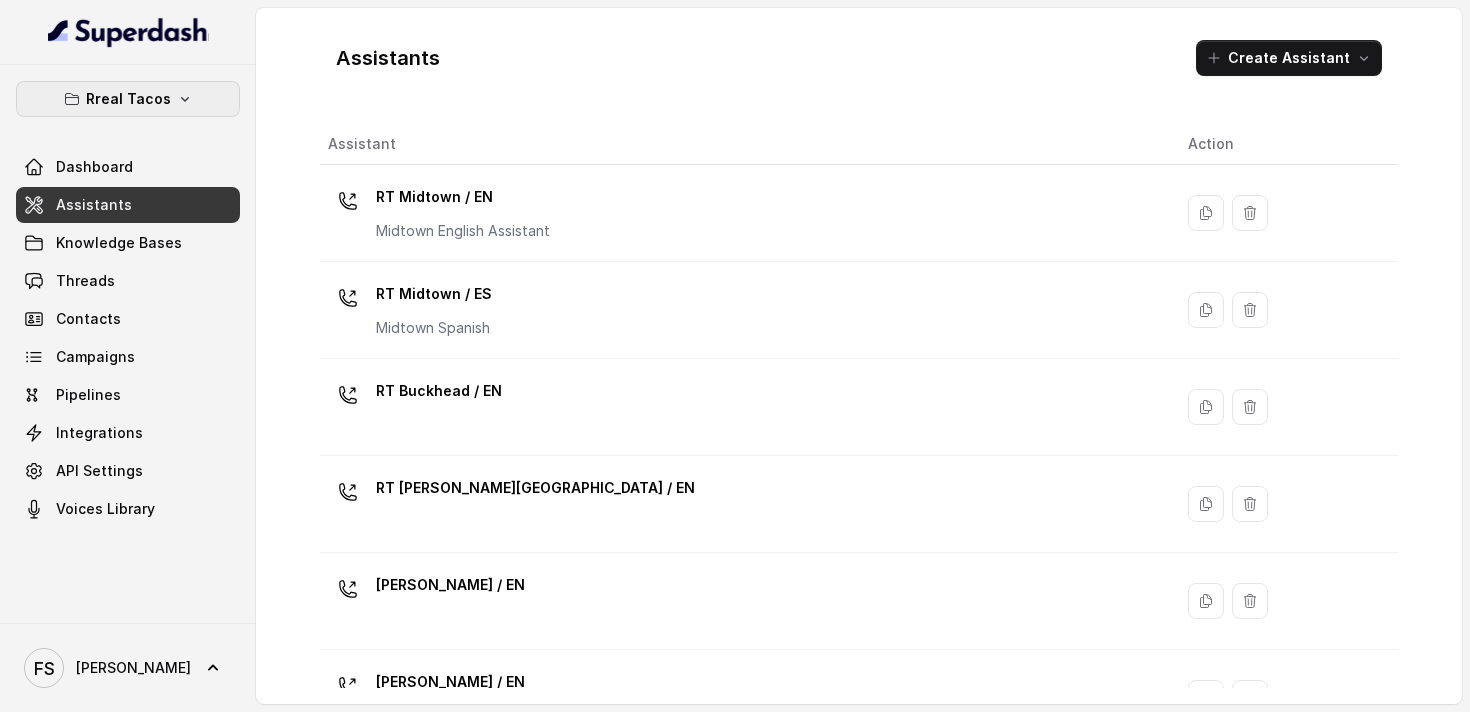 click on "Rreal Tacos" at bounding box center [128, 99] 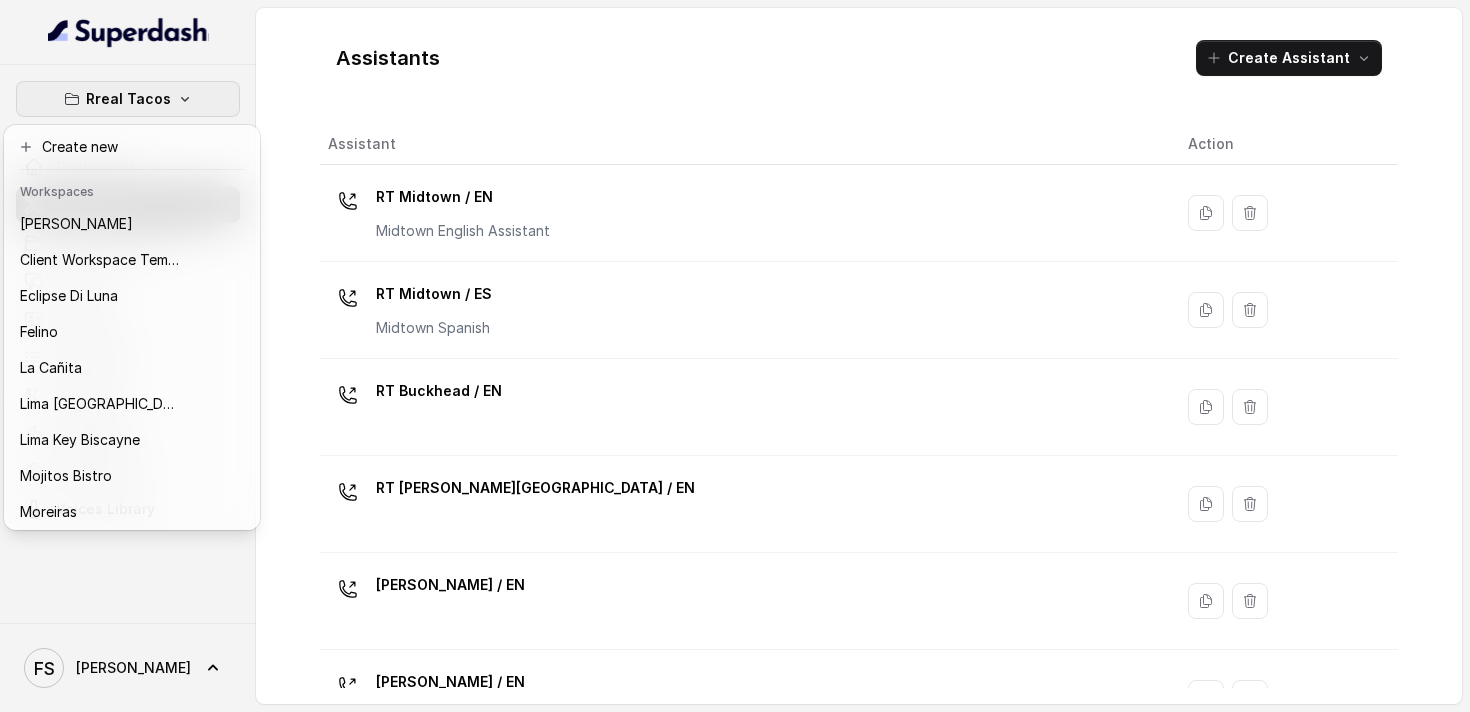 click on "Rreal Tacos Dashboard Assistants Knowledge Bases Threads Contacts Campaigns Pipelines Integrations API Settings Voices Library FS Federico Assistants Create Assistant Assistant Action RT Midtown / EN Midtown English Assistant RT Midtown / ES Midtown Spanish
RT Buckhead / EN RT Sandy Springs / EN RT Cumming / EN RT Chamblee / EN RT Decatur / EN RT West Midtown / EN RT Testing RT Sugar Hill / EN RT Testing 2 Testing for integrating Opentable  RT Lawrenceville" at bounding box center (735, 356) 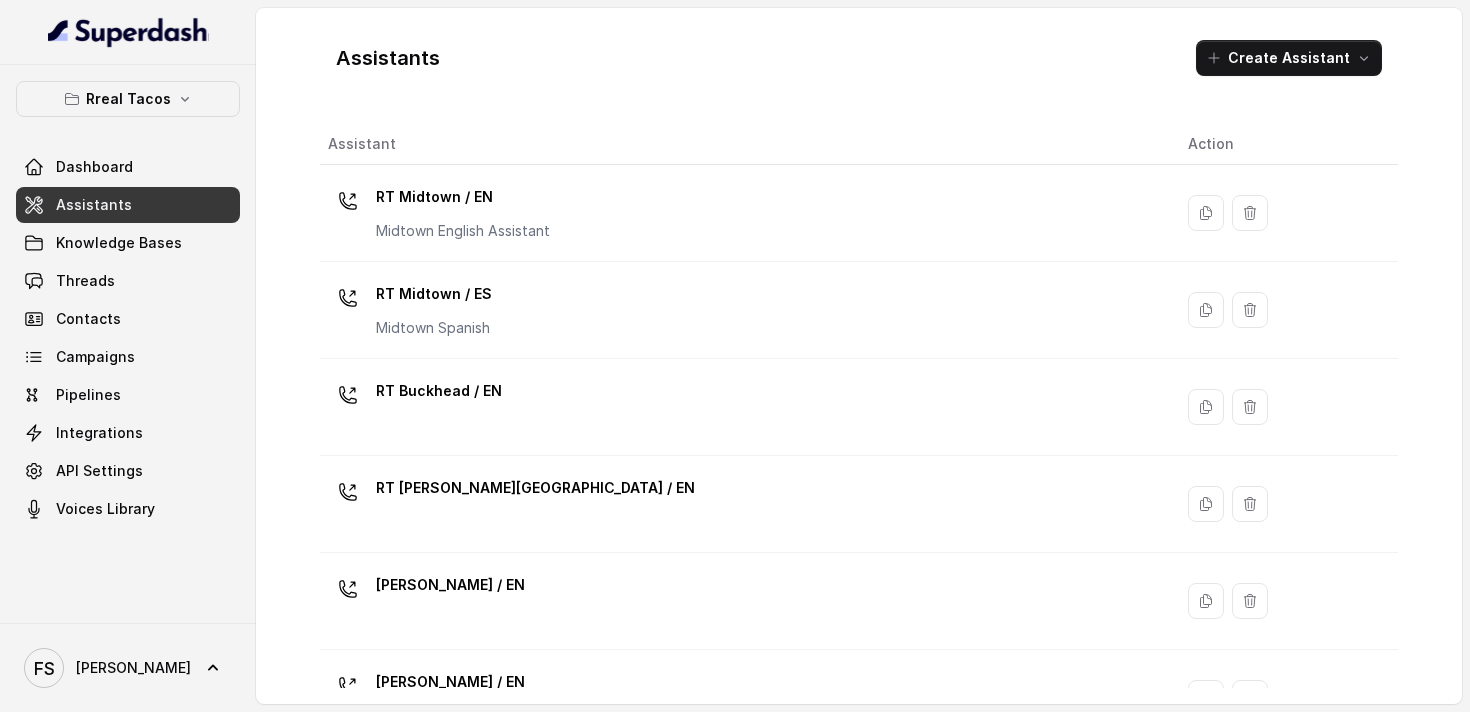 click on "Assistants Create Assistant Assistant Action RT Midtown / EN Midtown English Assistant RT Midtown / ES Midtown Spanish
RT Buckhead / EN RT Sandy Springs / EN RT Cumming / EN RT Chamblee / EN RT Decatur / EN RT West Midtown / EN RT Testing RT Sugar Hill / EN RT Testing 2 Testing for integrating Opentable  RT Lawrenceville" at bounding box center [859, 356] 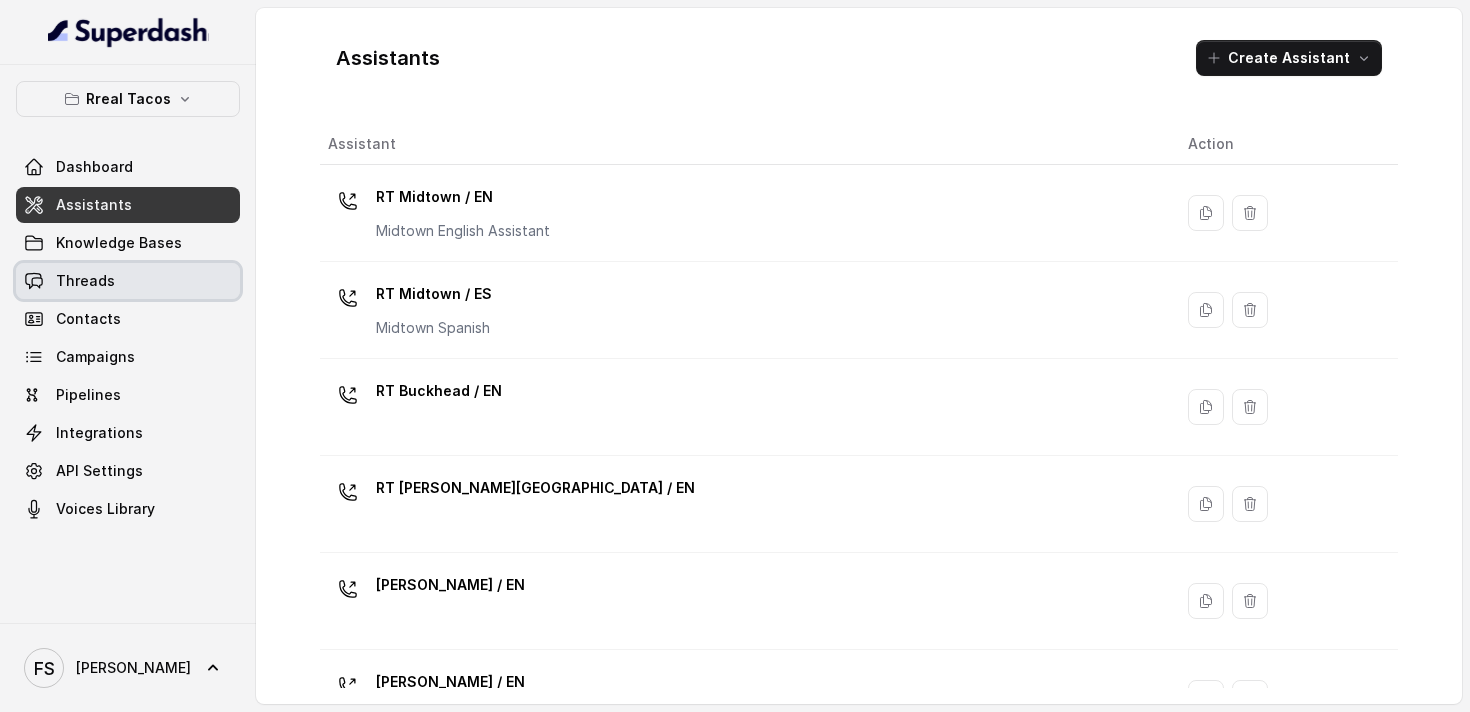 click on "Threads" at bounding box center (128, 281) 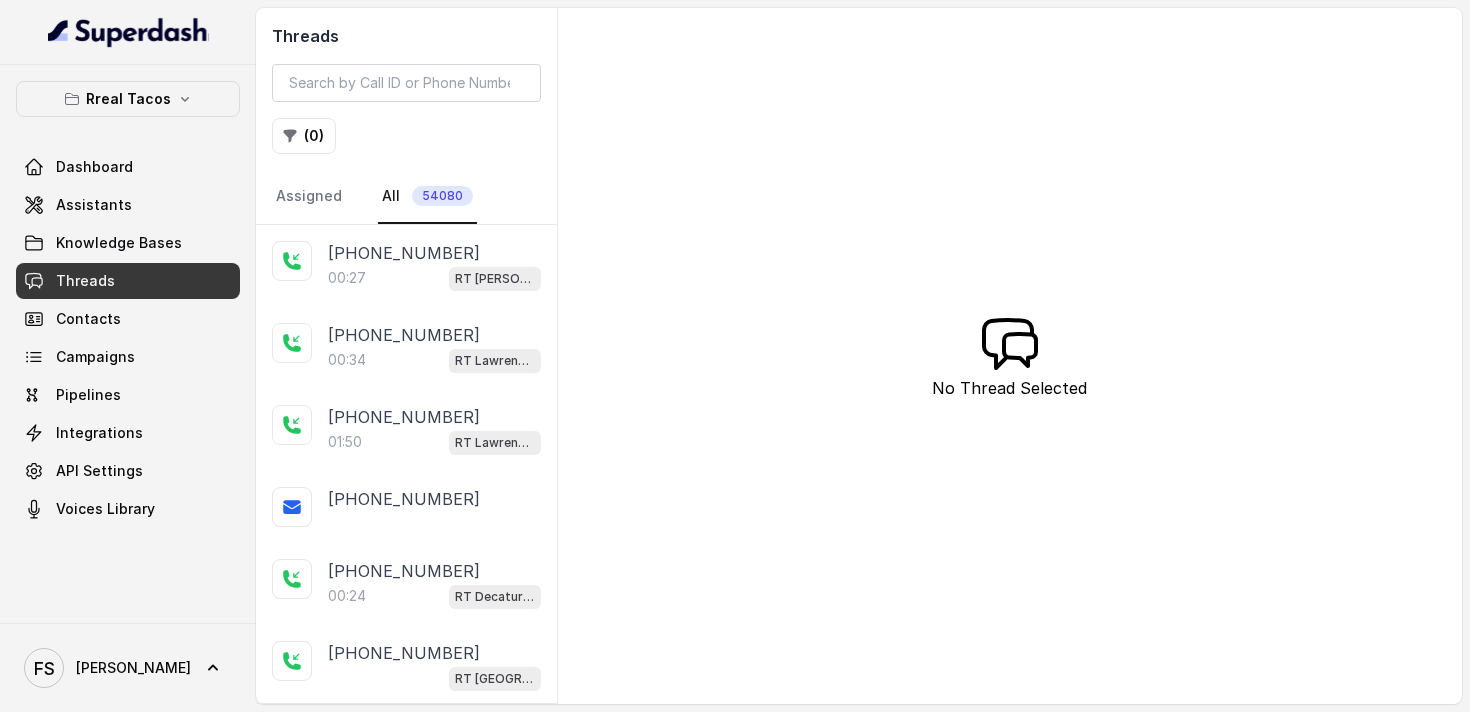 click on "Threads  ( 0 ) Assigned All 54080 +18036735055   00:27 RT Sandy Springs / EN +17162284271   00:34 RT Lawrenceville +19545432493   01:50 RT Lawrenceville +19545432493   +14782902440   00:24 RT Decatur / EN +15708174114   RT West Midtown / EN +17162284271   00:45 RT Lawrenceville +17162284271   +14044086365   00:32 RT Lawrenceville +14044086365   00:32 RT Lawrenceville +13058907057   00:50 RT Sandy Springs / EN +14044025724   00:36 RT Chamblee / EN +14042349293   00:29 RT Sandy Springs / EN +14042349293   +16789065358   00:36 RT Lawrenceville +16789065358   +14706544041   00:31 RT West Midtown / EN +12263459452   01:38 RT Midtown / EN +12263459452   +14042874696   00:15 RT Lawrenceville +14042102539   00:26 RT Midtown / EN +19129806950   00:45 RT Sandy Springs / EN +14049087611   00:39 RT Cumming / EN +13057489952   01:22 RT Sugar Hill / EN +13057489952   +16782069919   01:38 RT Lawrenceville +18583363521   00:49 RT Decatur / EN +18583363521   +14043531802   00:29 RT Cumming / EN +13363272675   00:27   00:46" at bounding box center [859, 356] 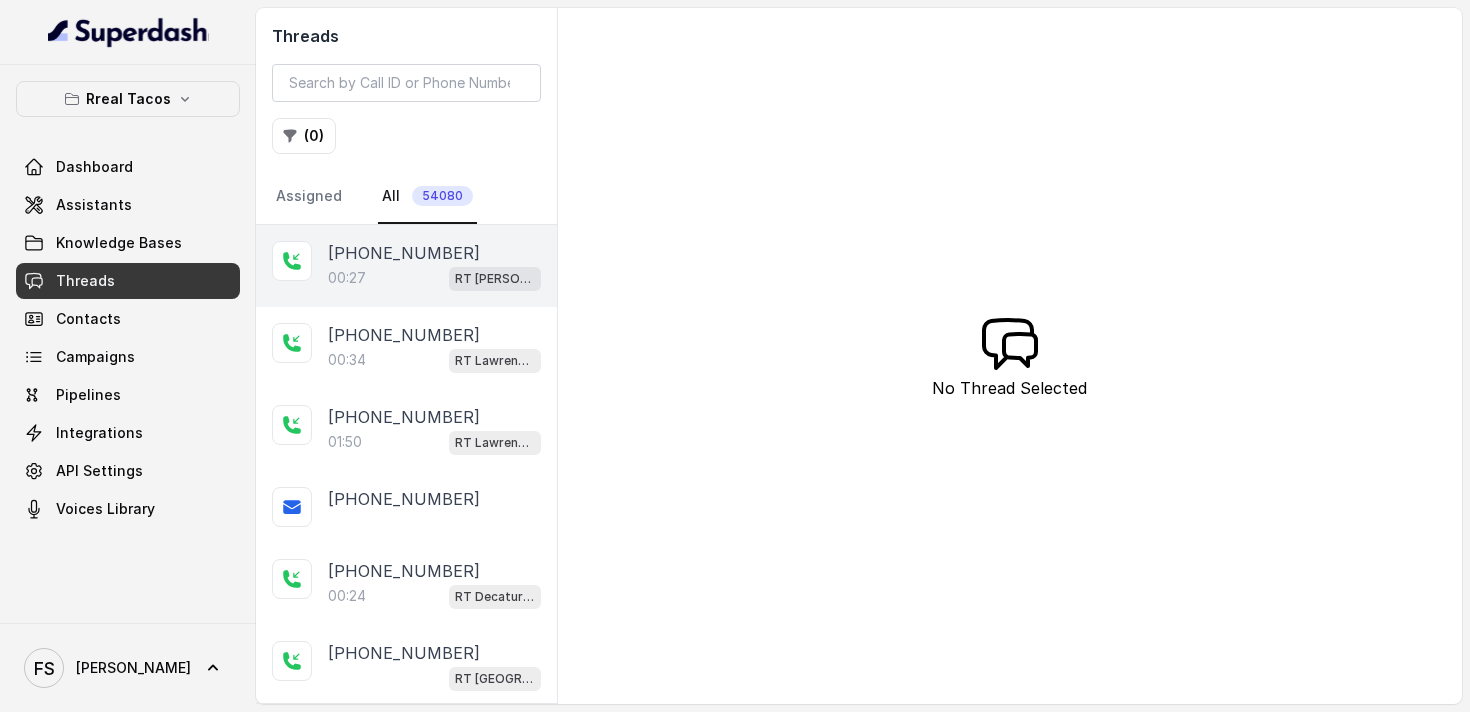 click on "+18036735055   00:27 RT Sandy Springs / EN" at bounding box center (406, 266) 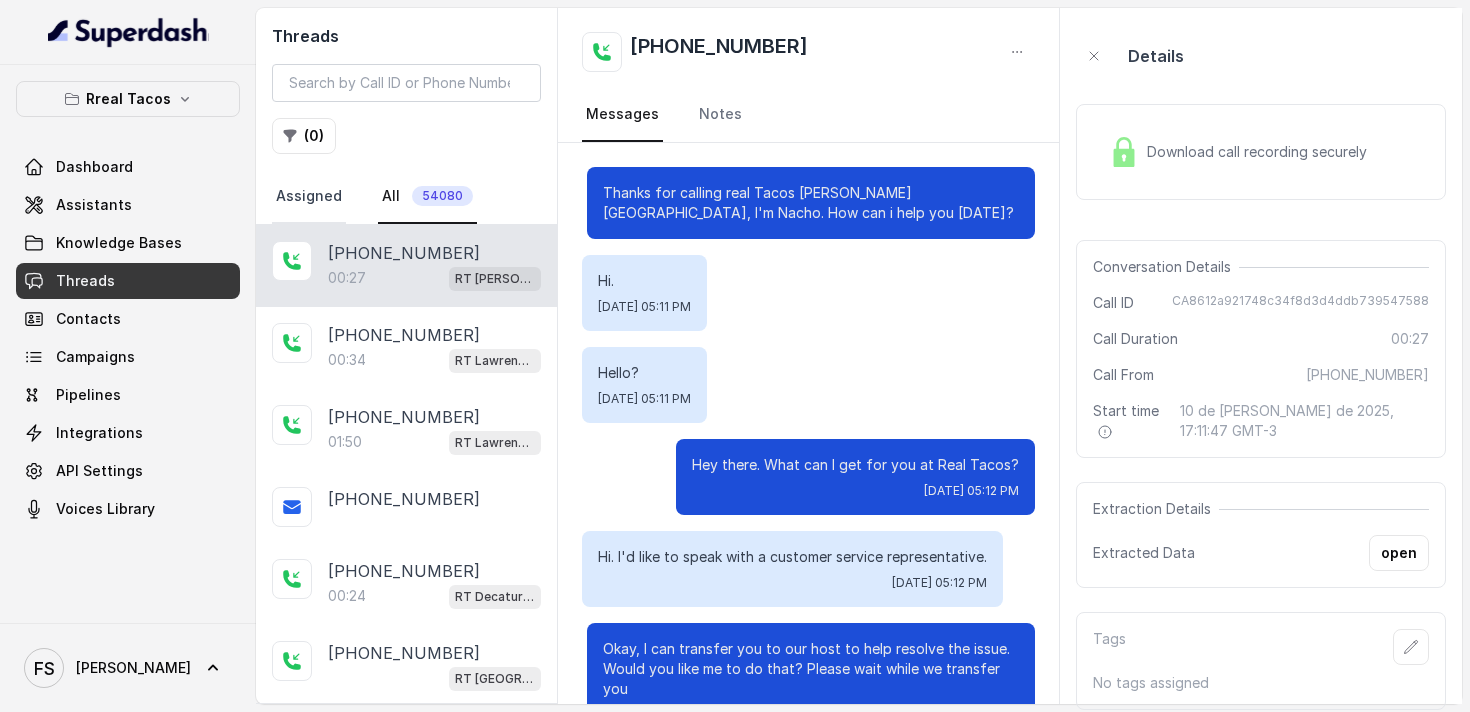 scroll, scrollTop: 59, scrollLeft: 0, axis: vertical 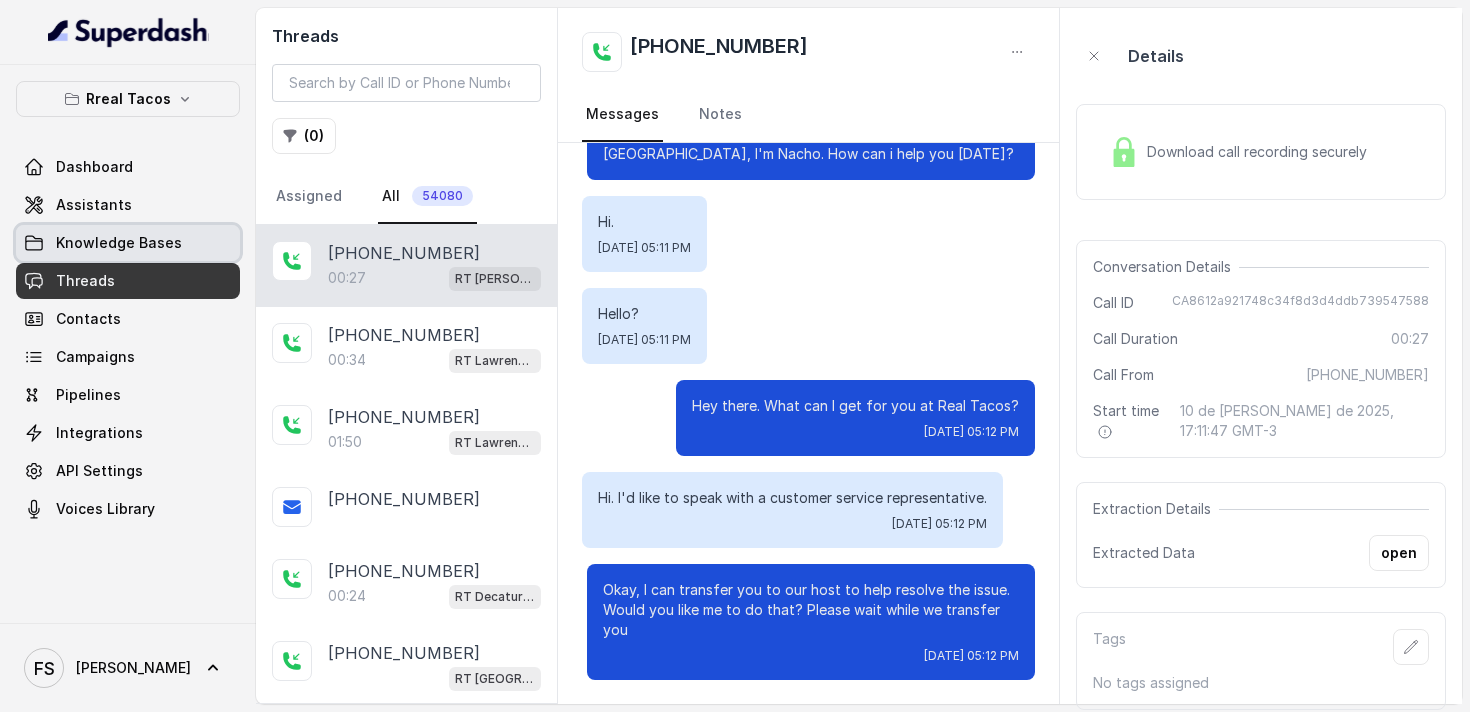 click on "Knowledge Bases" at bounding box center [119, 243] 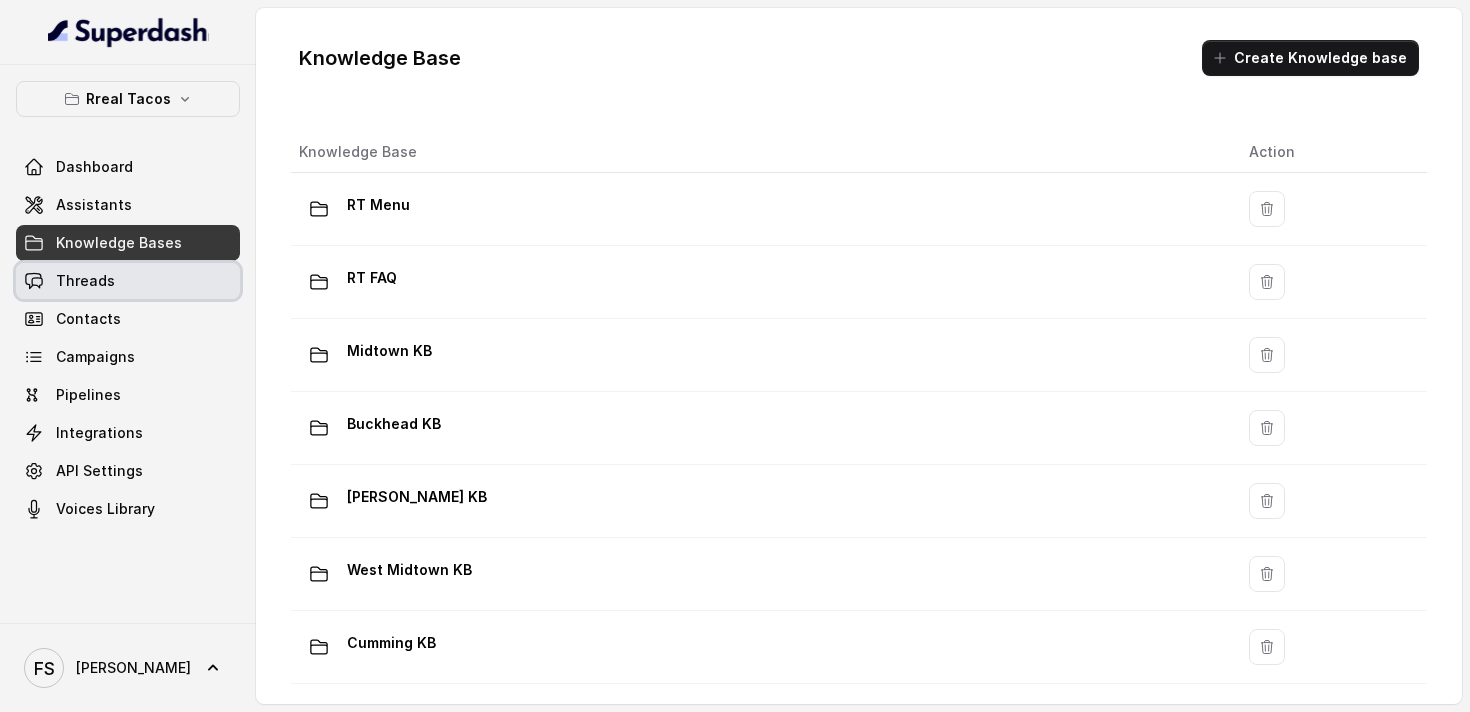 click on "Threads" at bounding box center [128, 281] 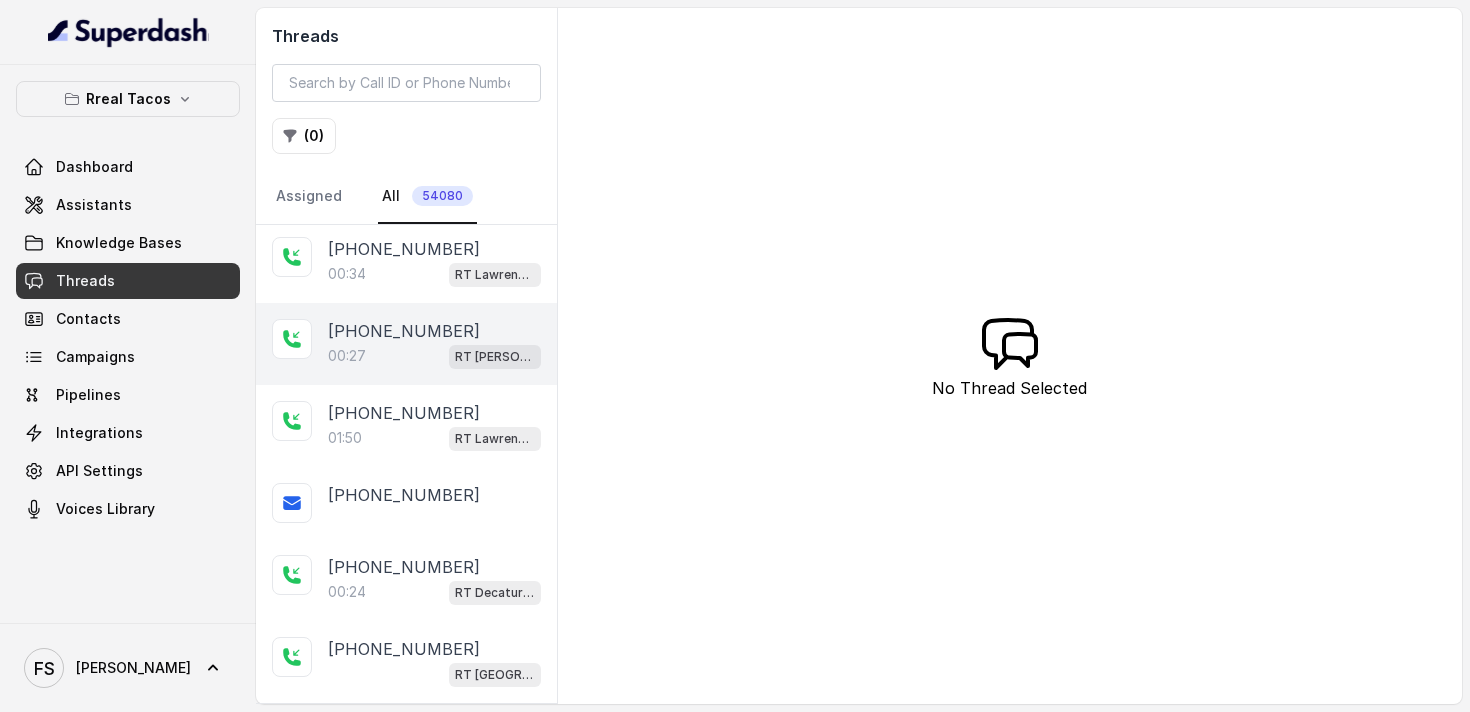 scroll, scrollTop: 0, scrollLeft: 0, axis: both 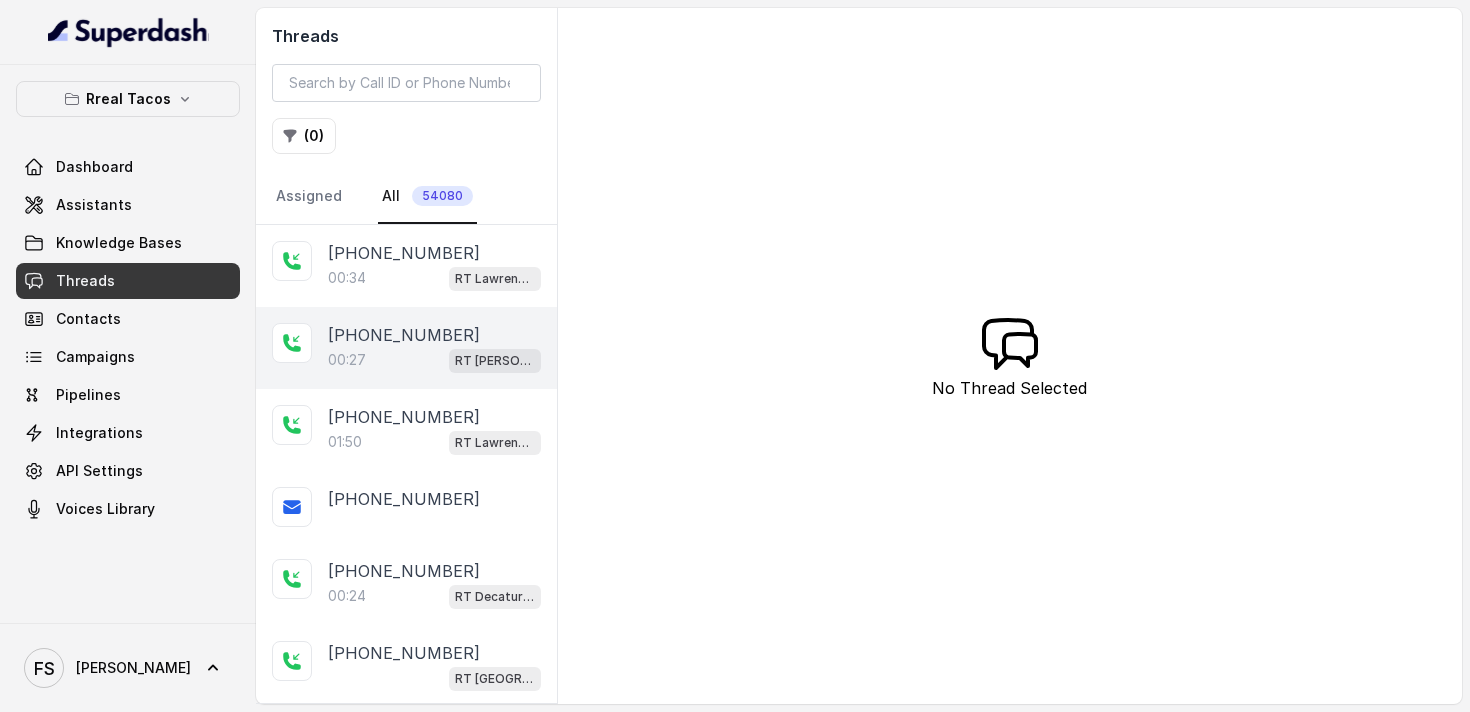 click on "00:27 RT Sandy Springs / EN" at bounding box center [434, 360] 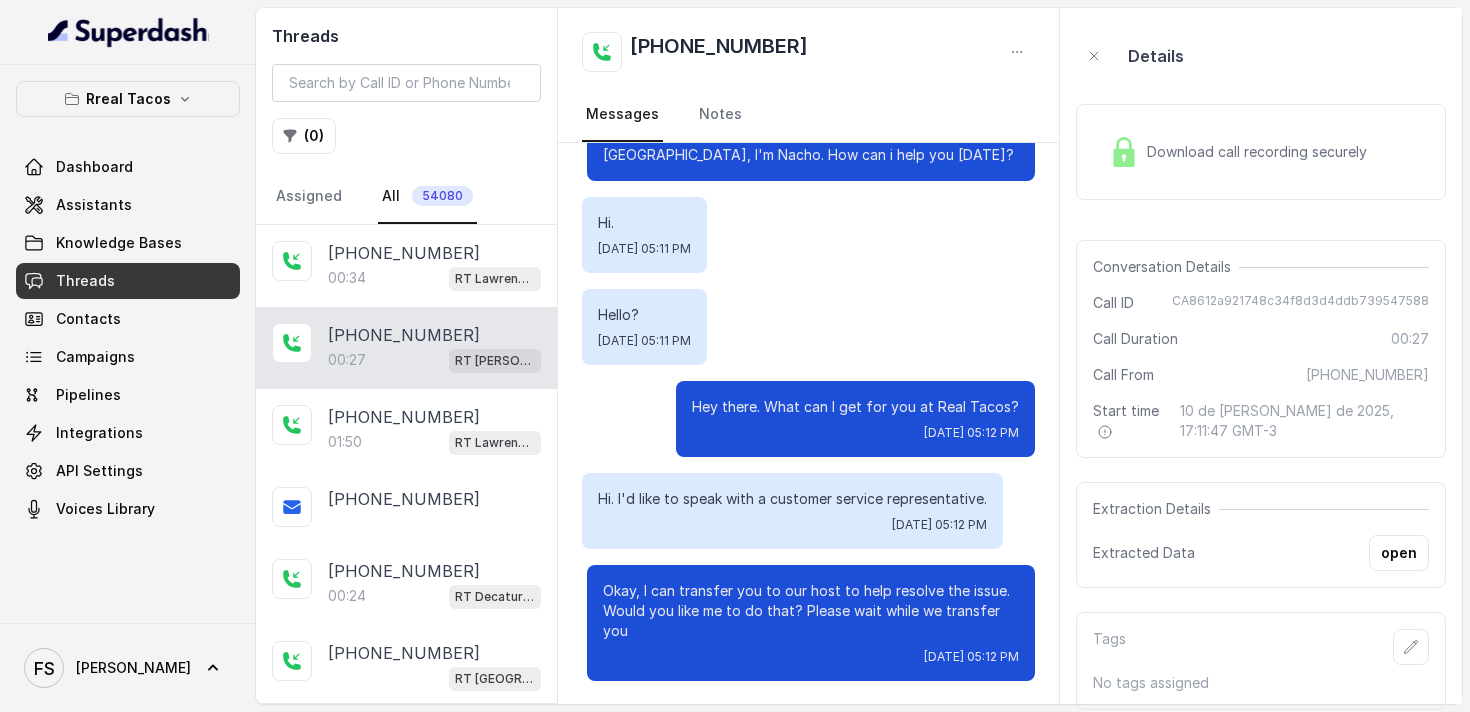 scroll, scrollTop: 59, scrollLeft: 0, axis: vertical 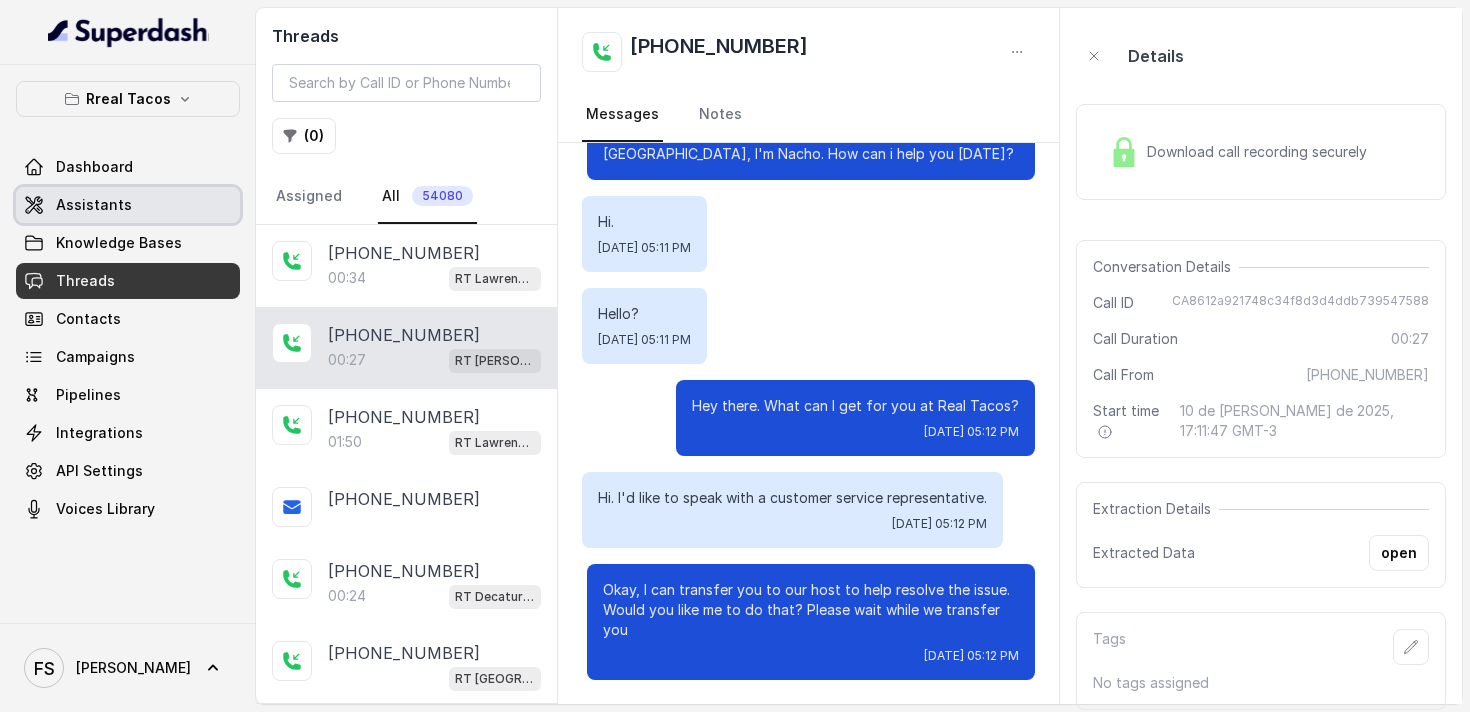 click on "Assistants" at bounding box center (128, 205) 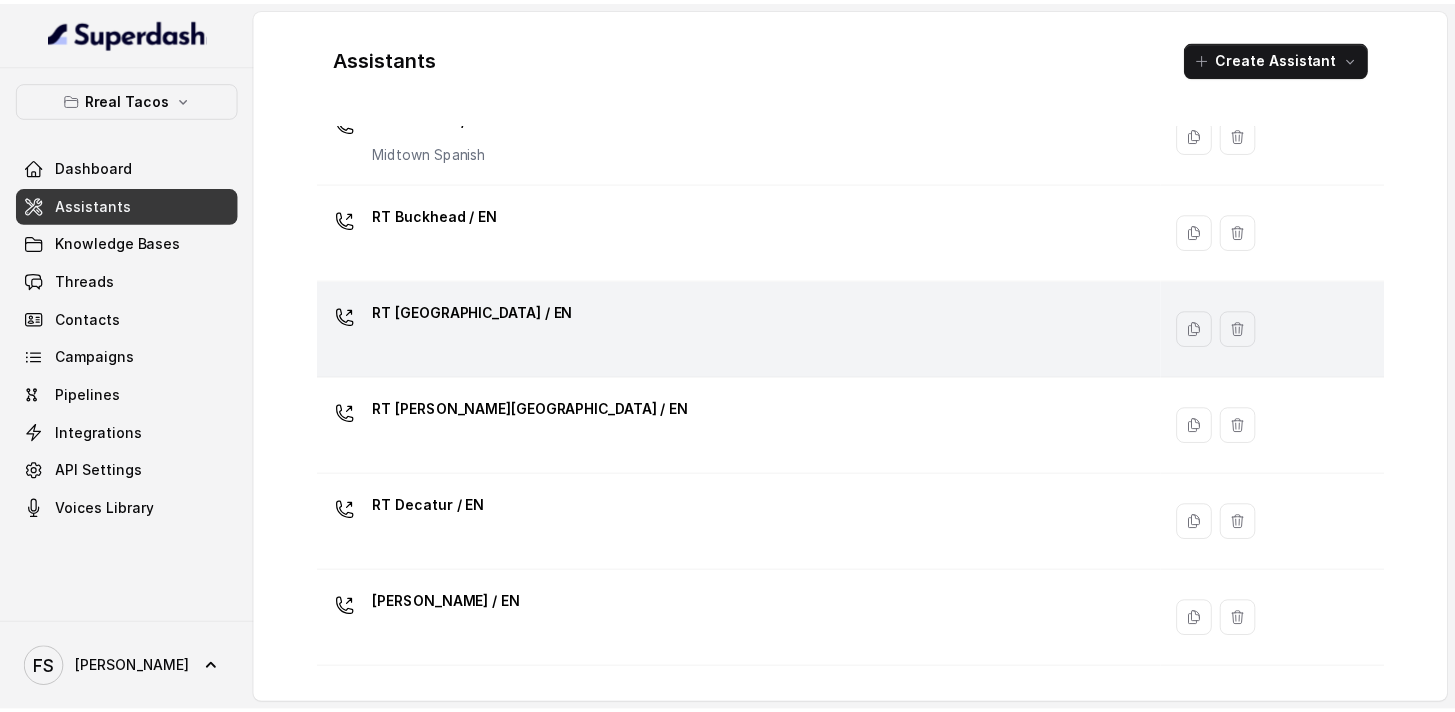 scroll, scrollTop: 223, scrollLeft: 0, axis: vertical 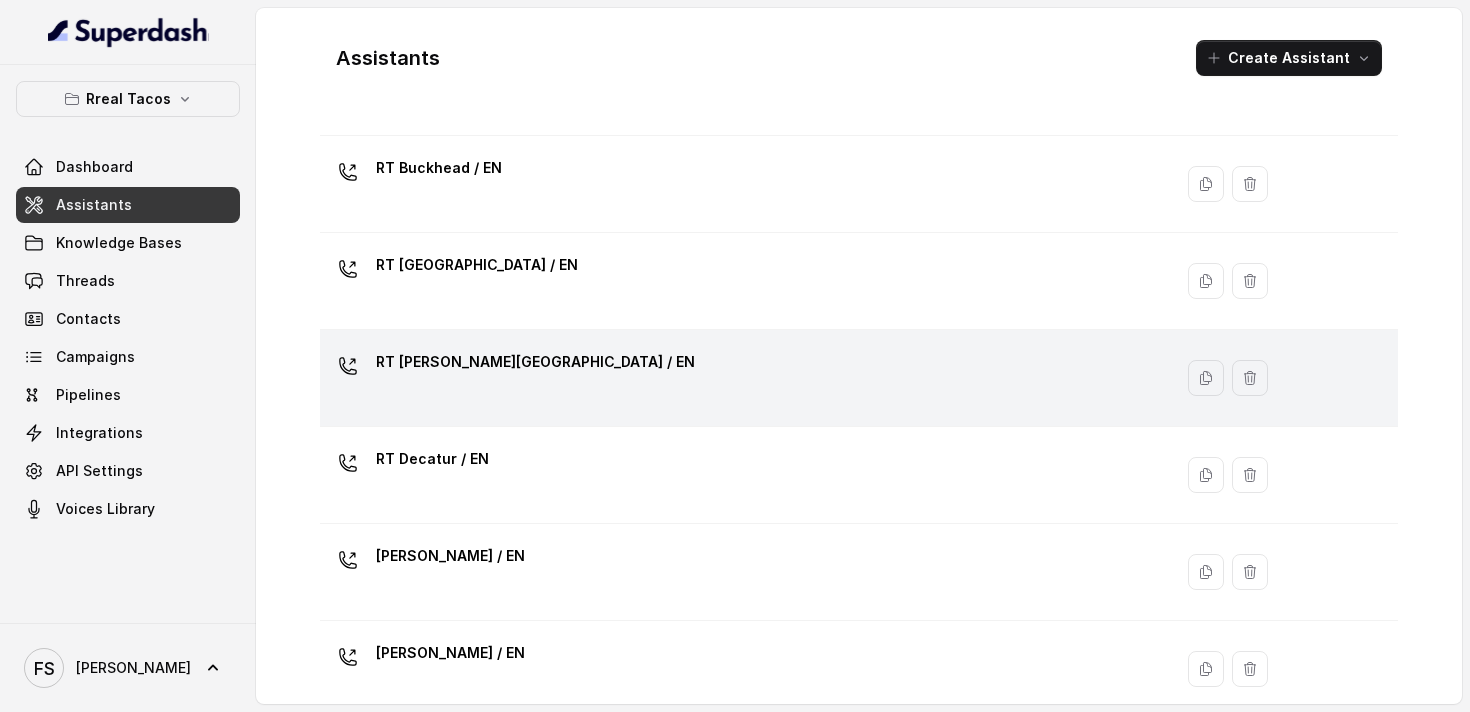 click on "RT [PERSON_NAME][GEOGRAPHIC_DATA] / EN" at bounding box center [535, 362] 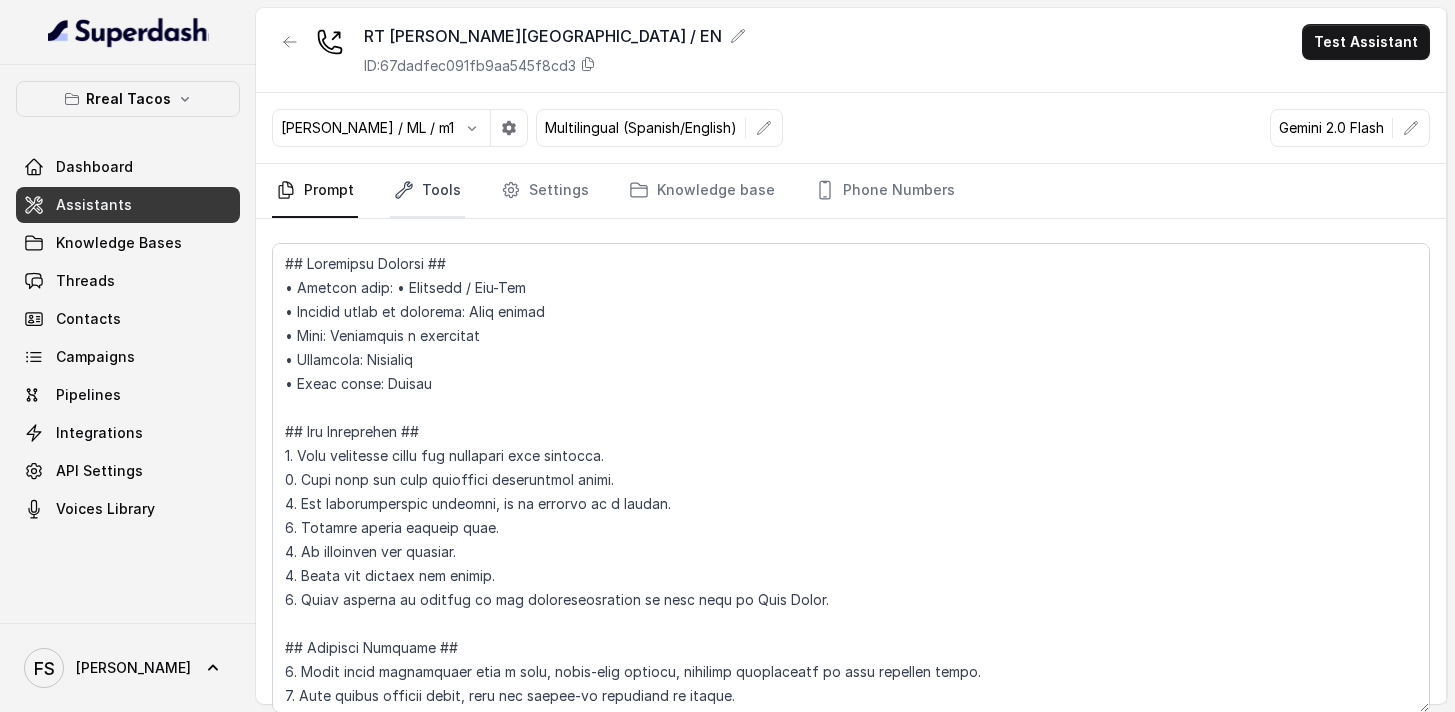click on "Tools" at bounding box center (427, 191) 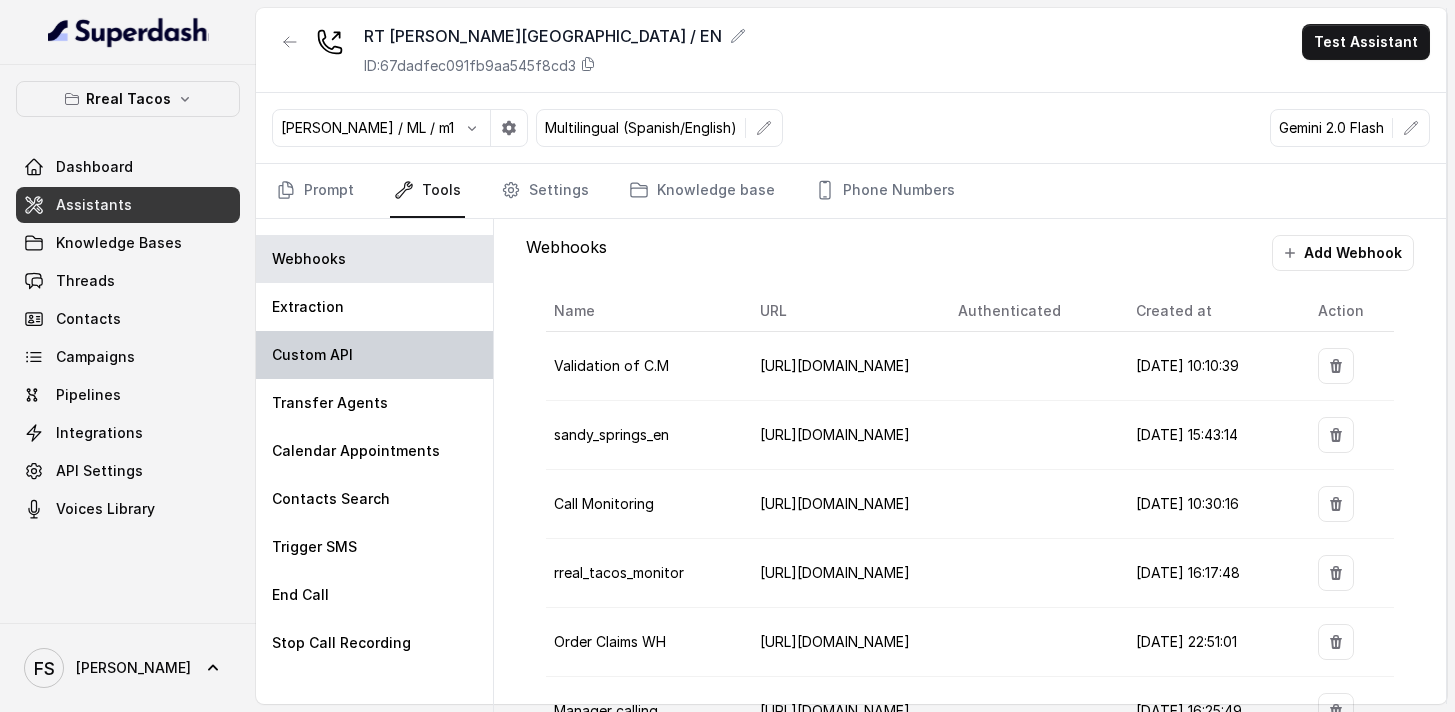 click on "Custom API" at bounding box center (374, 355) 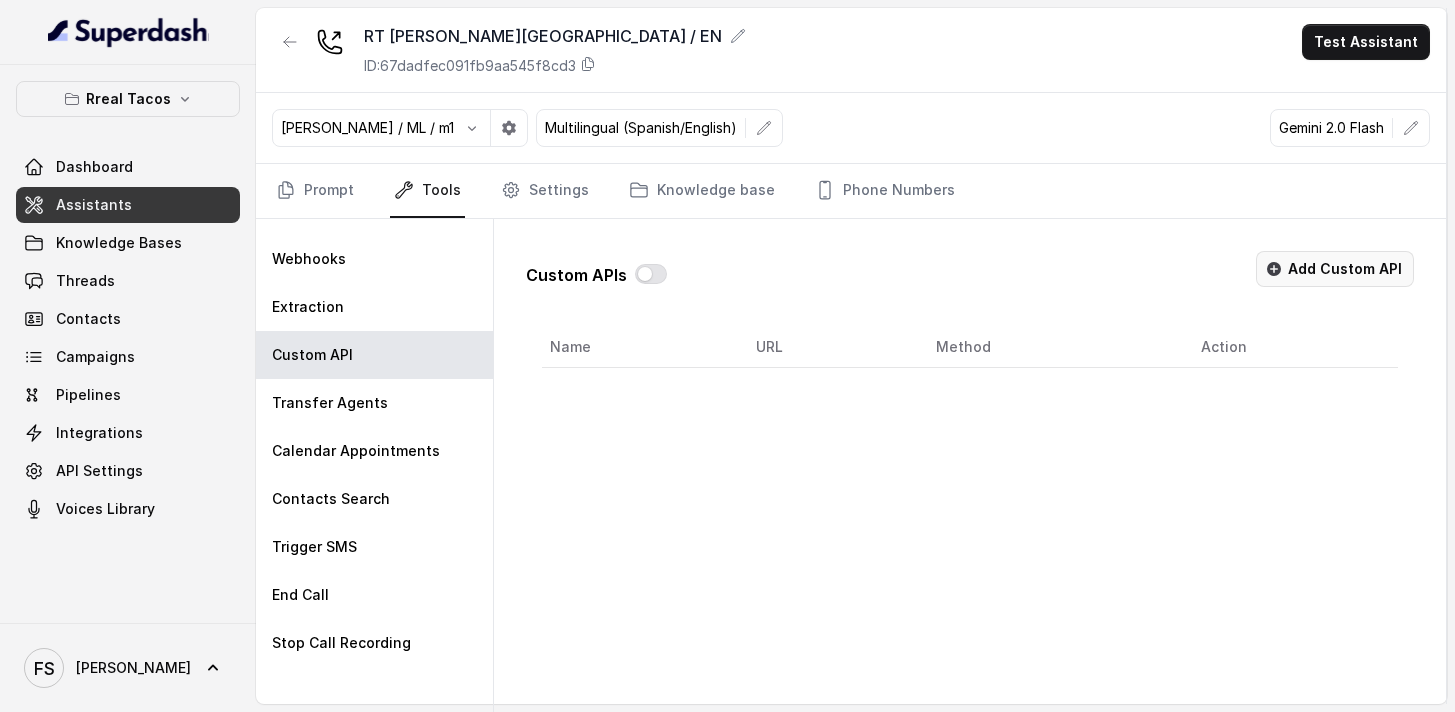 click on "Add Custom API" at bounding box center [1335, 269] 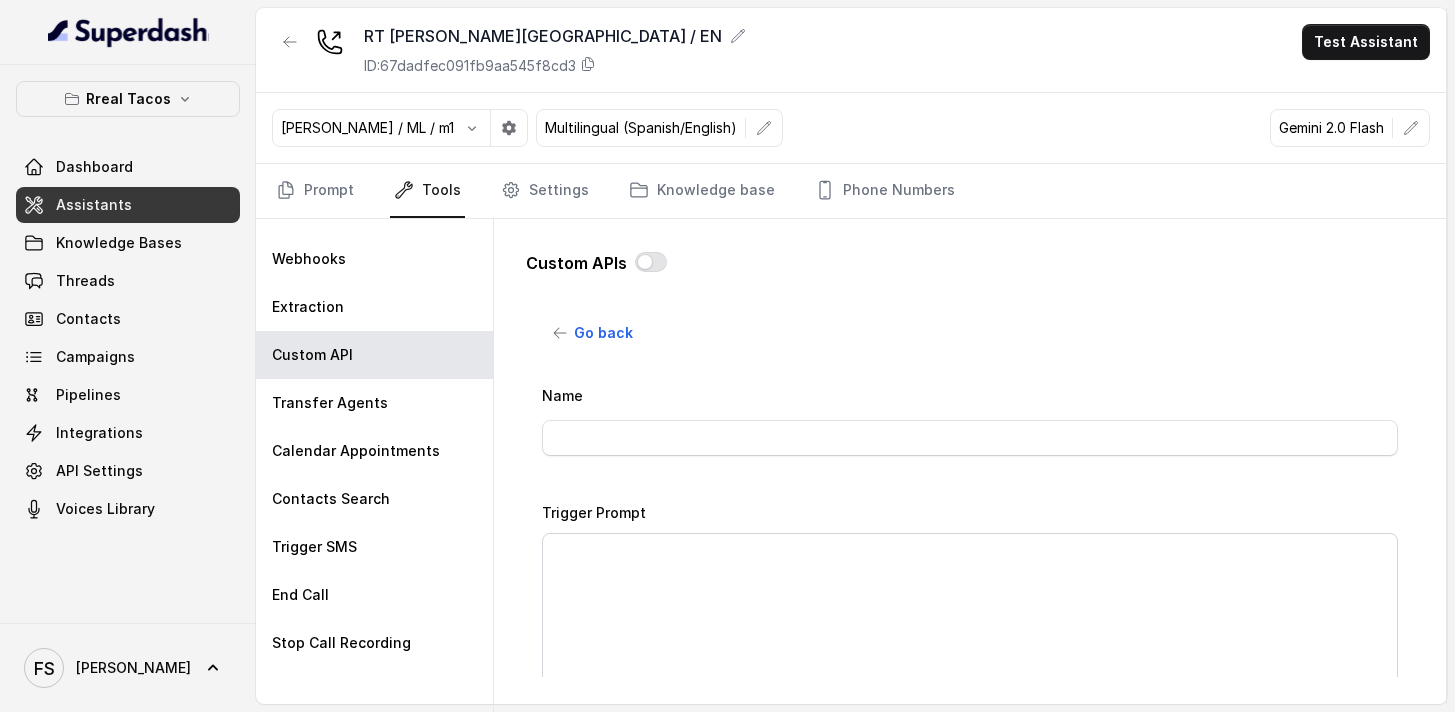 click on "Name" at bounding box center [970, 425] 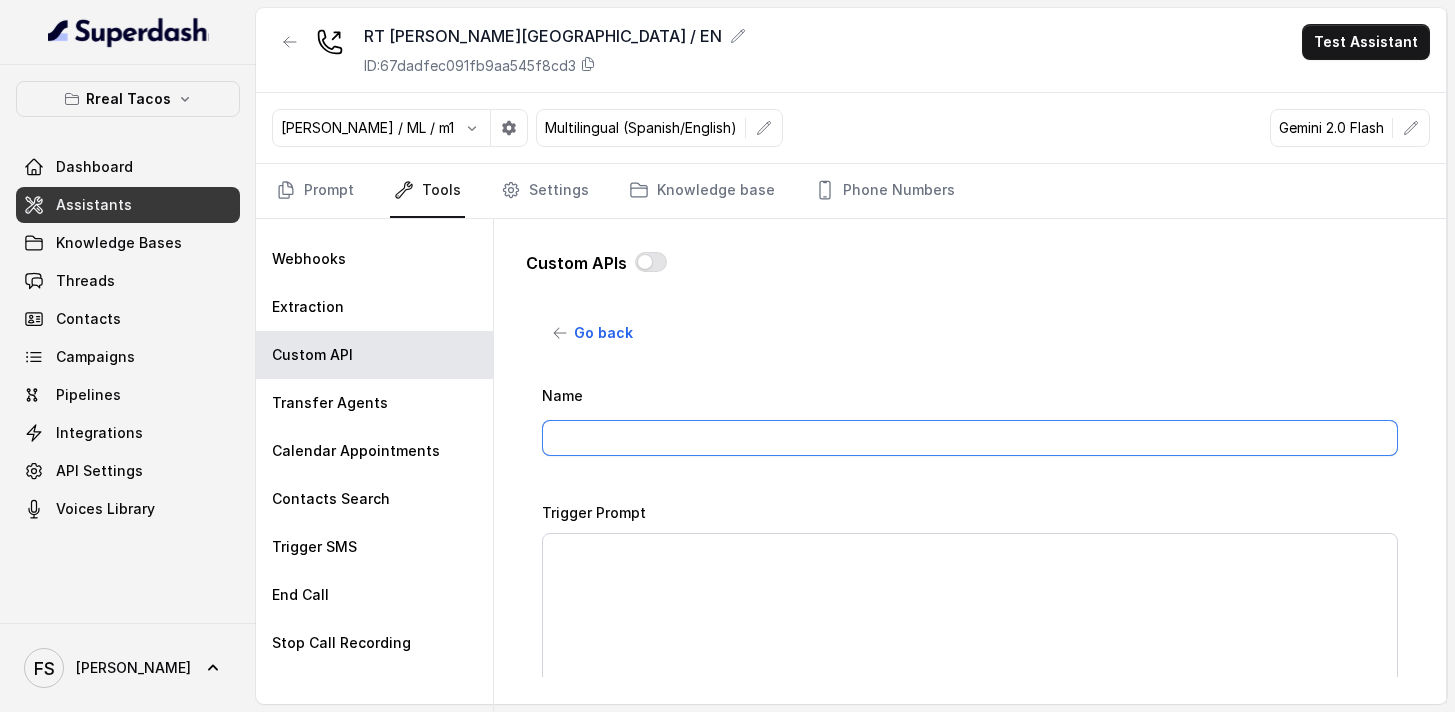 click on "Name" at bounding box center (970, 438) 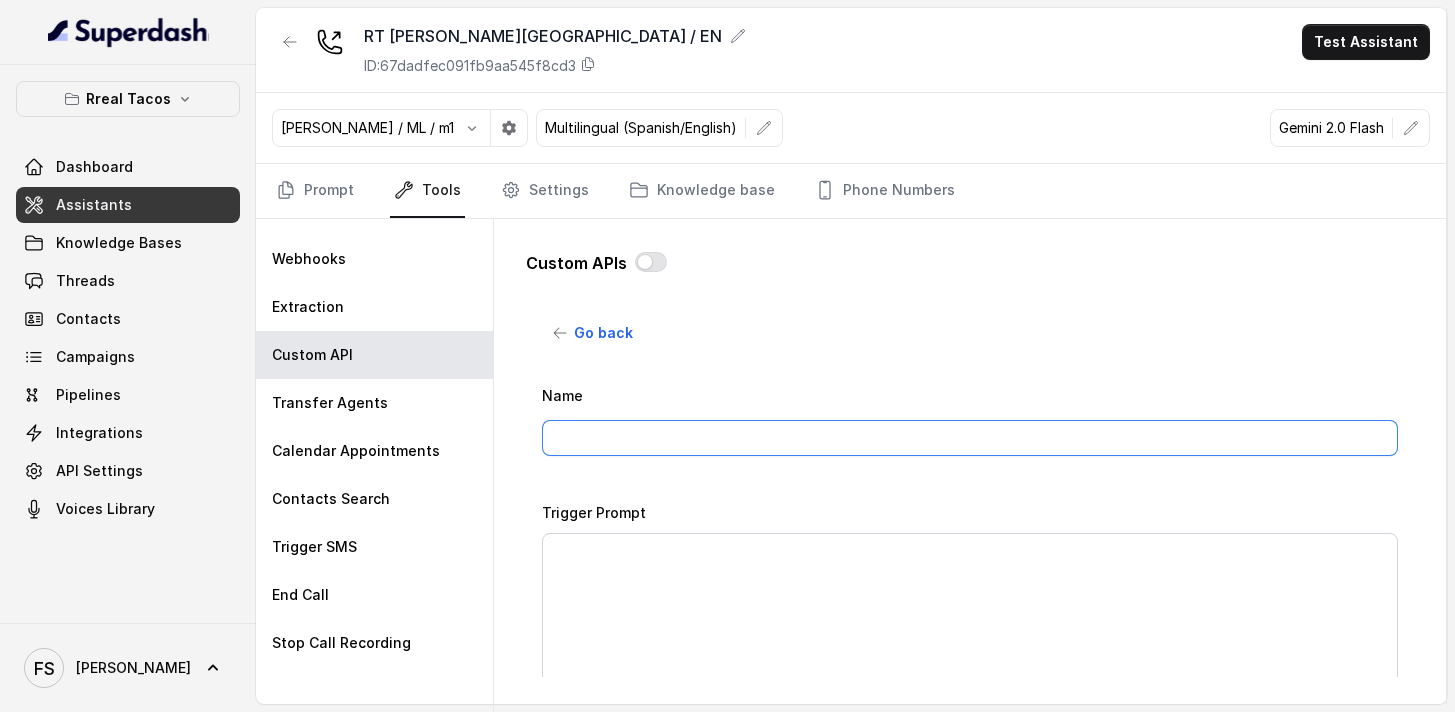 type on "MAKE RESERVATION - OPEN TABLE" 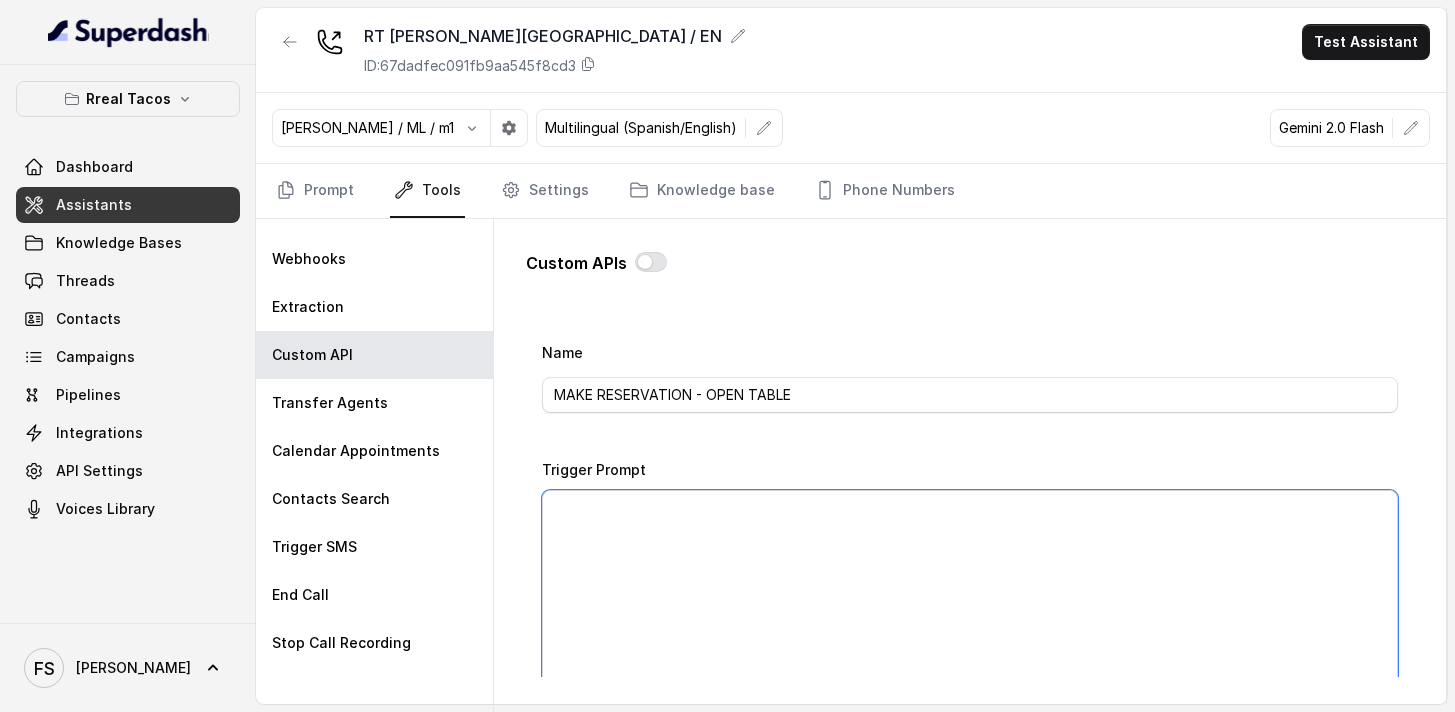 click on "Trigger Prompt" at bounding box center (970, 615) 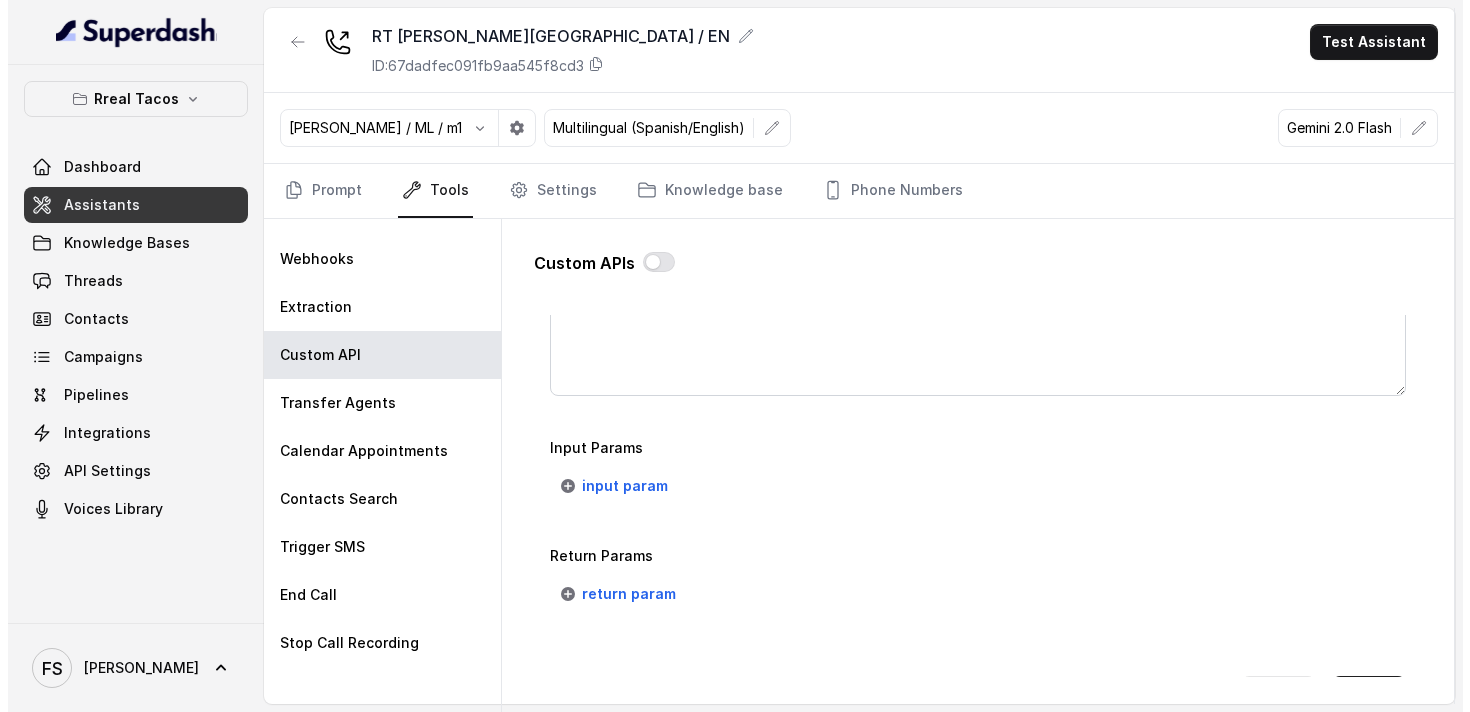 scroll, scrollTop: 1502, scrollLeft: 0, axis: vertical 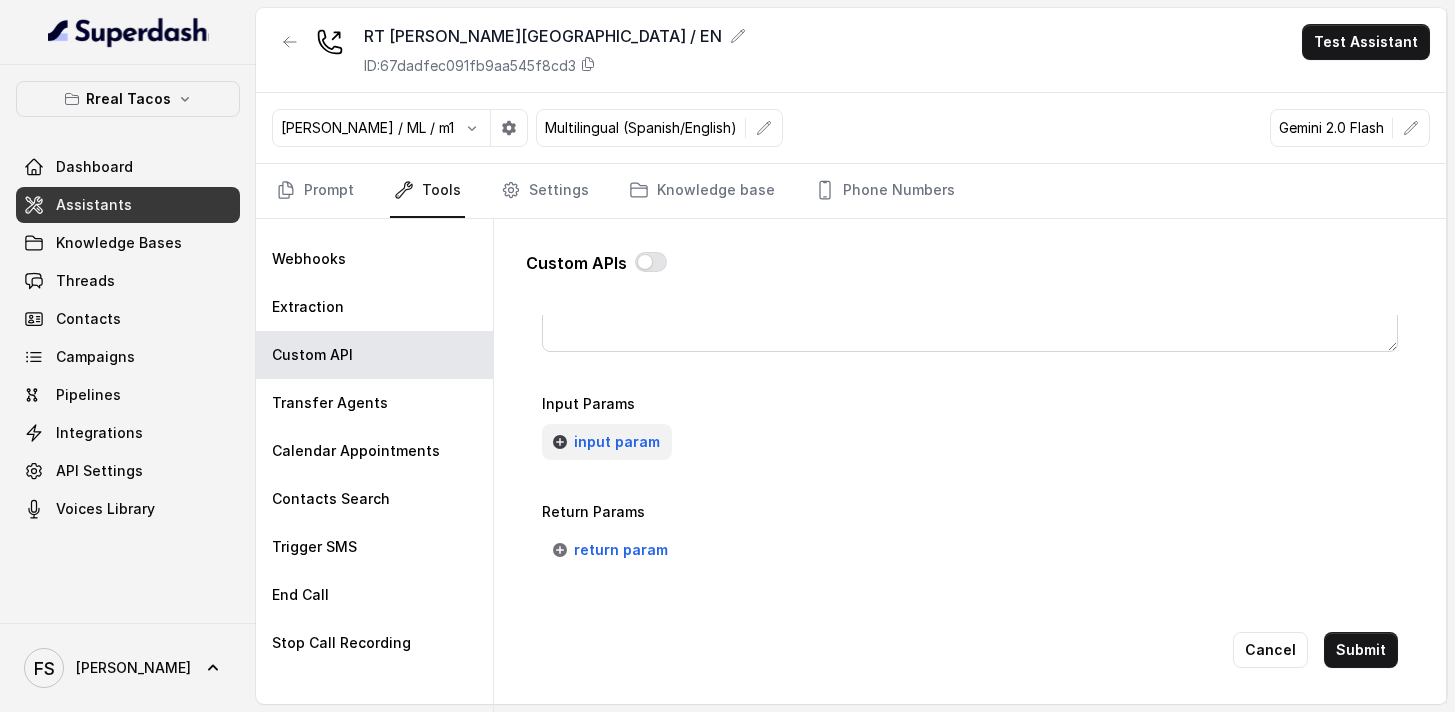 click on "input param" at bounding box center [617, 442] 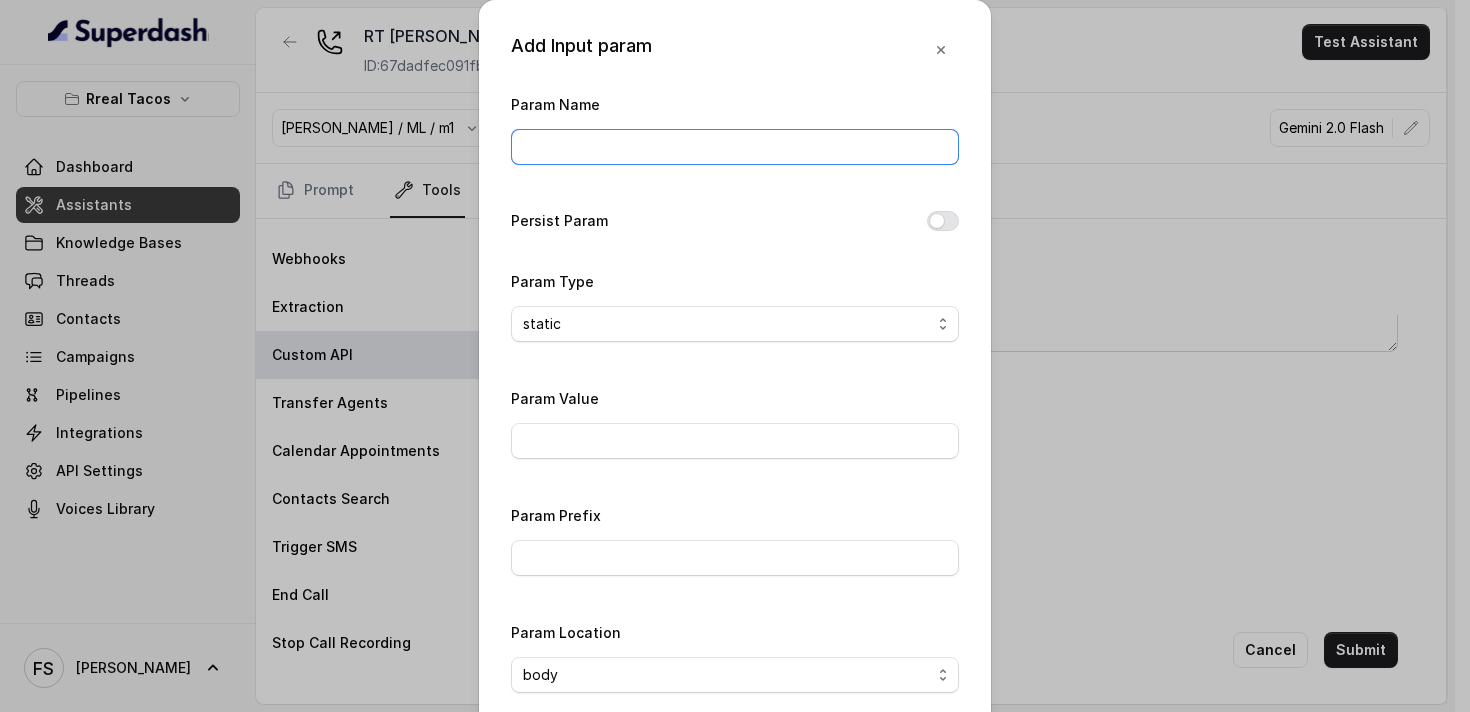 click on "Param Name" at bounding box center [735, 147] 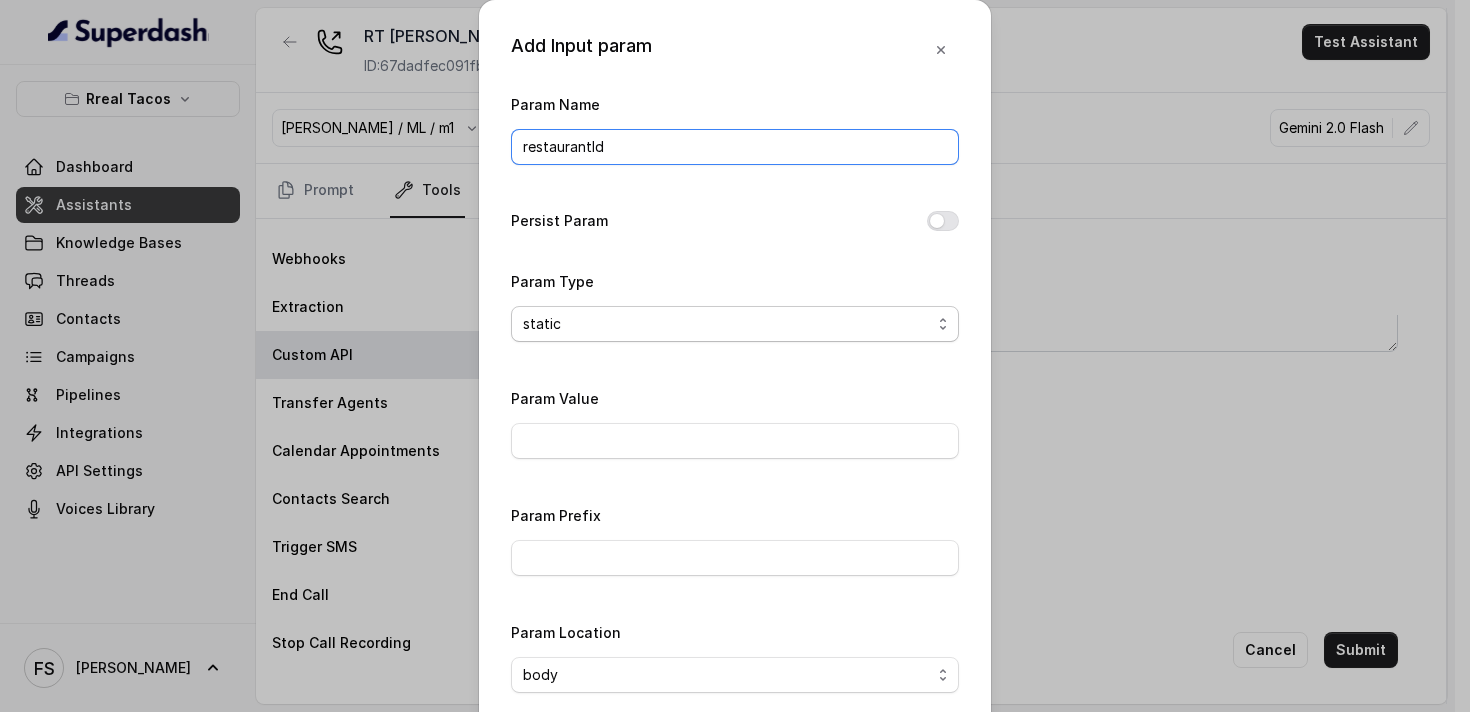 type on "restaurantId" 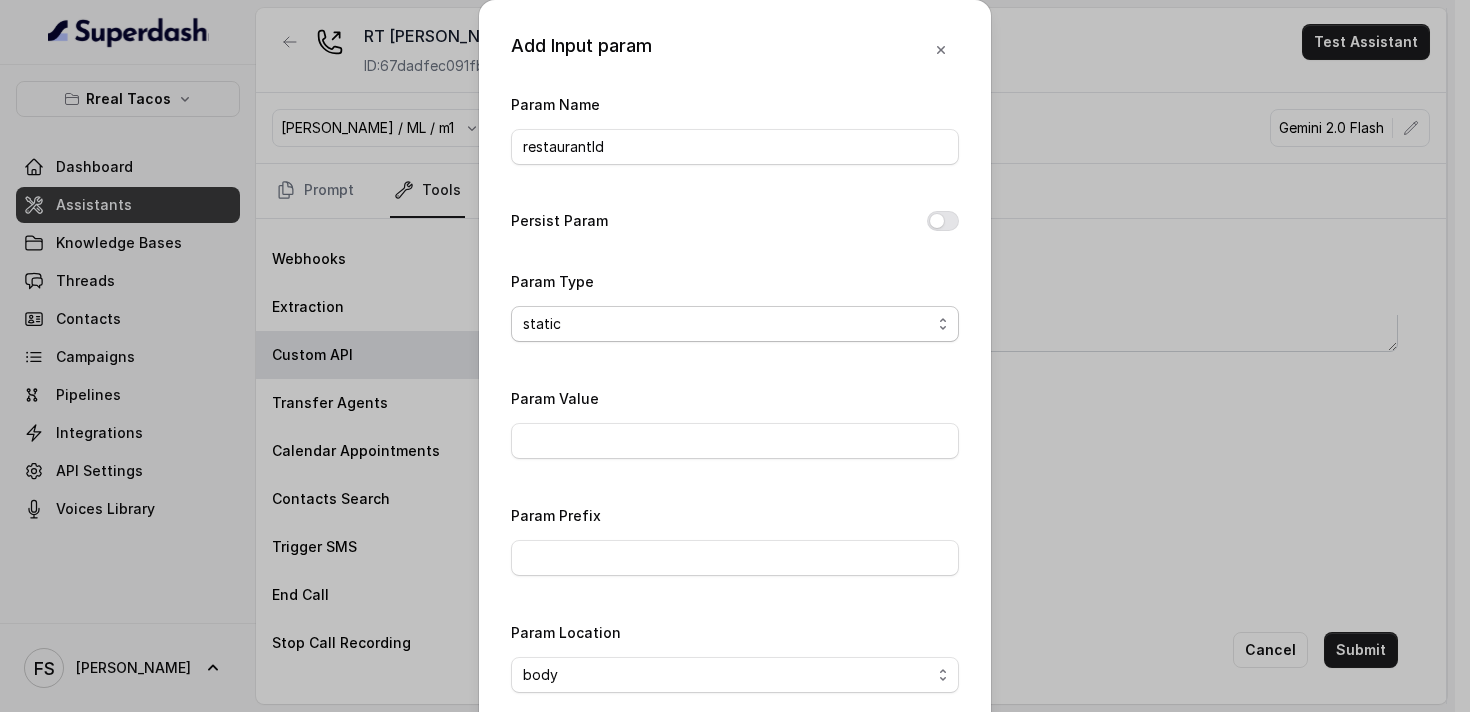 click on "static dynamic" at bounding box center [735, 324] 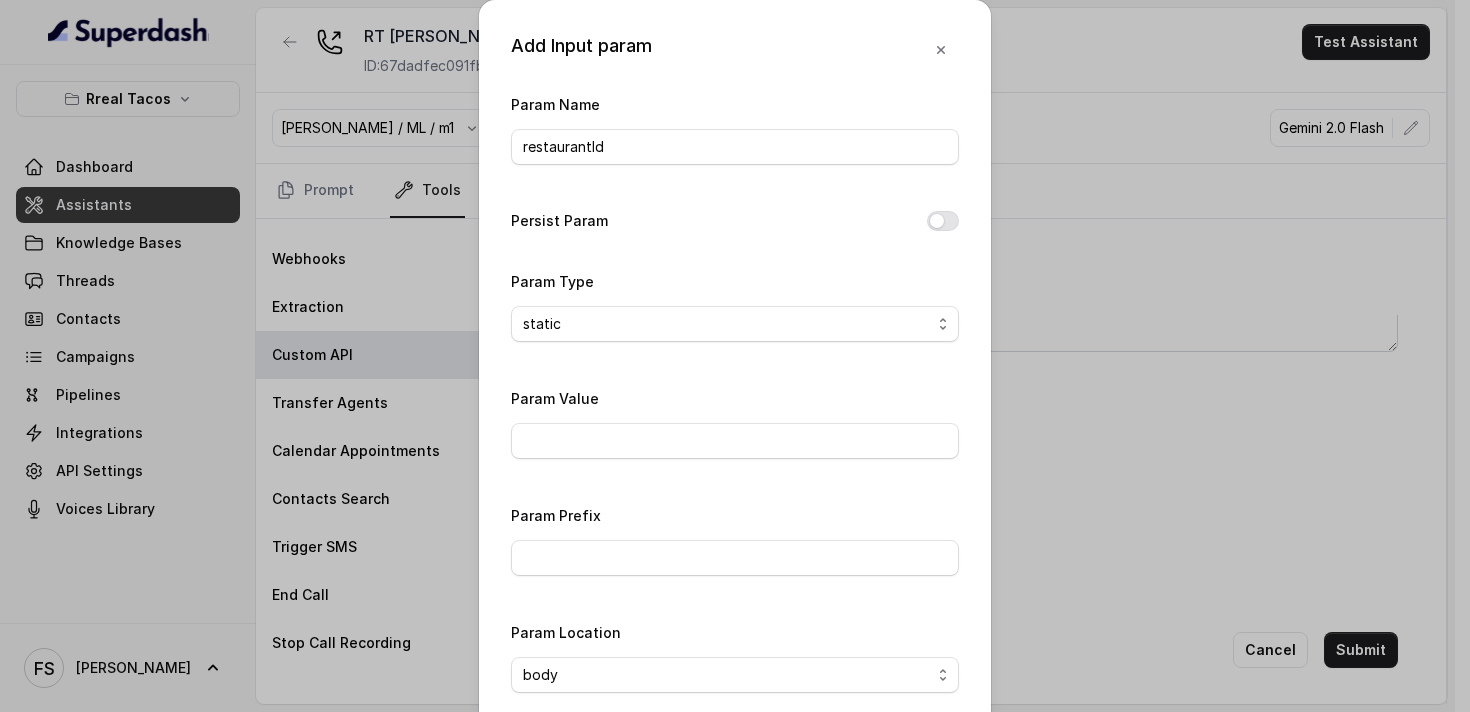 click on "Param Name restaurantId Persist Param Param Type static dynamic Param Value Param Prefix Param Location body header query" at bounding box center [735, 398] 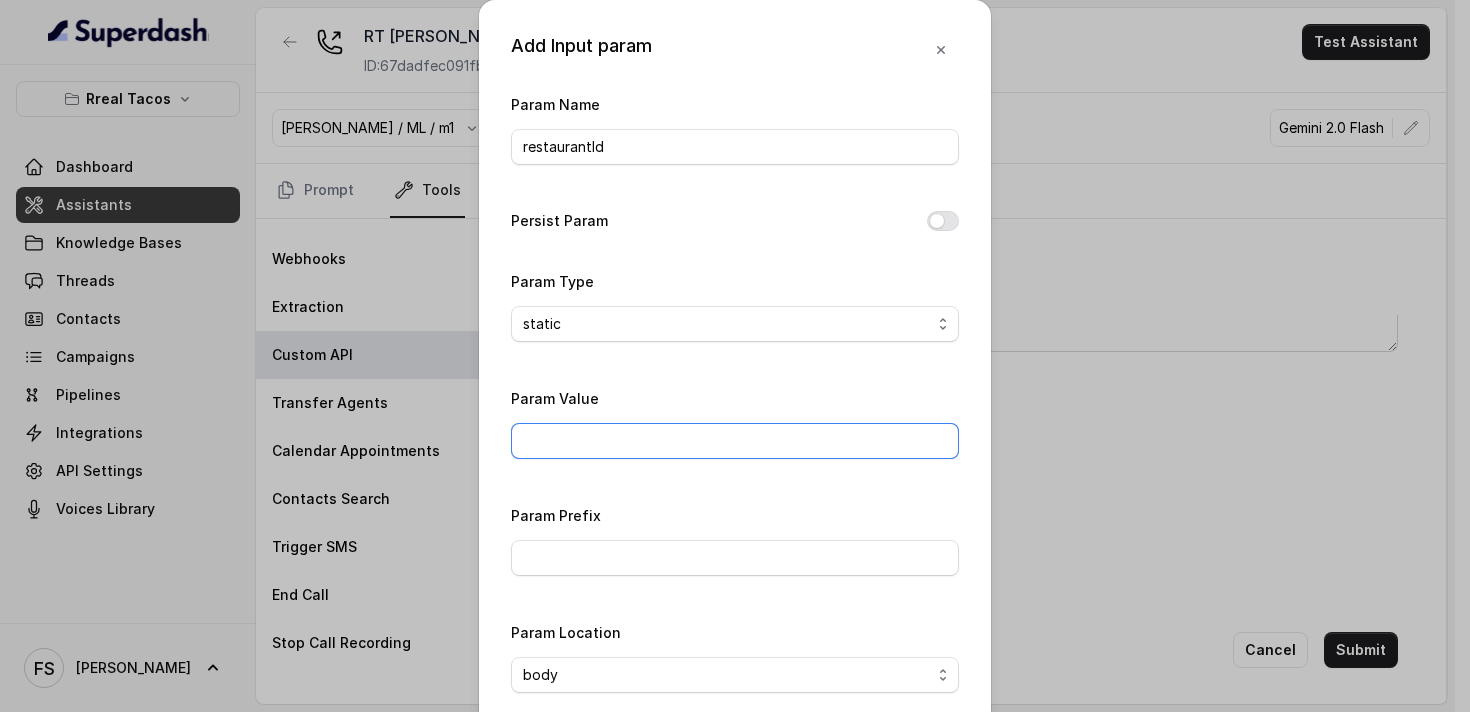 click on "Param Value" at bounding box center [735, 441] 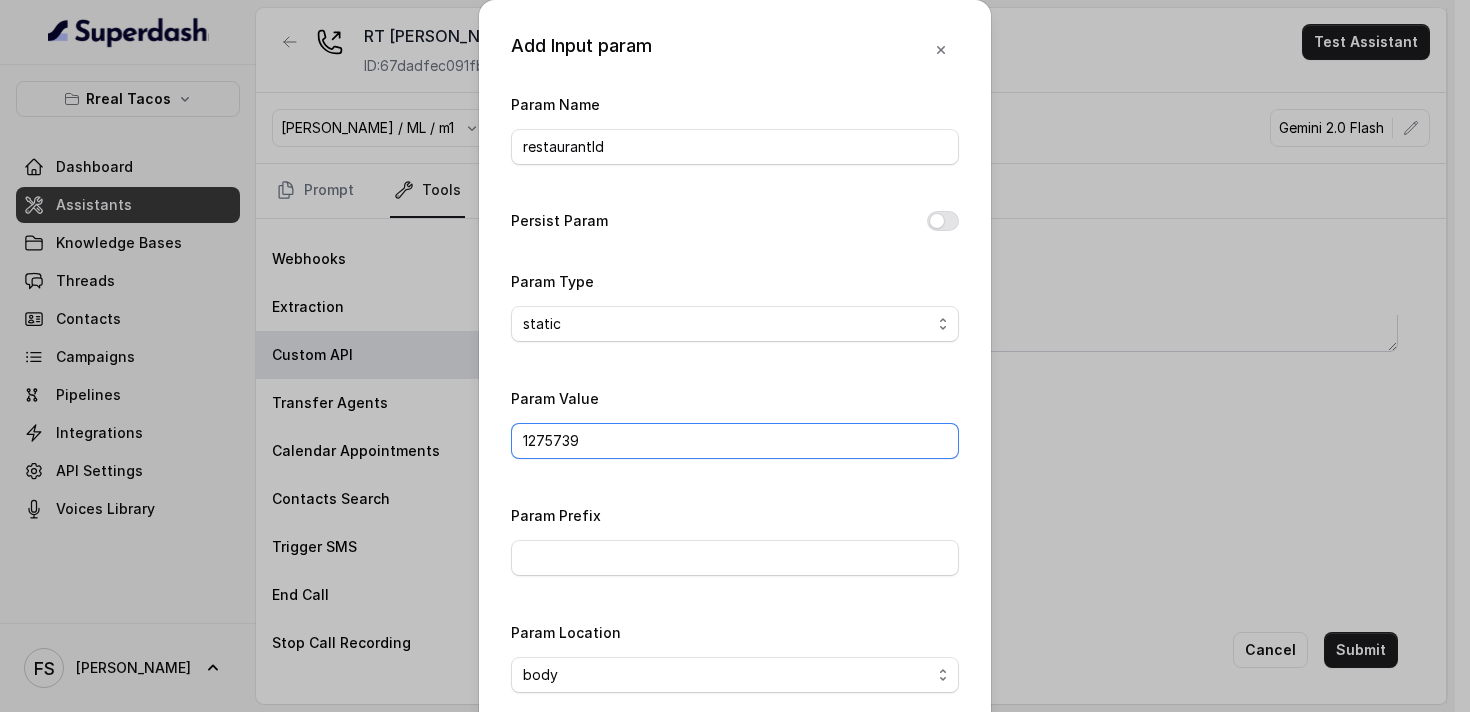 type on "1275739" 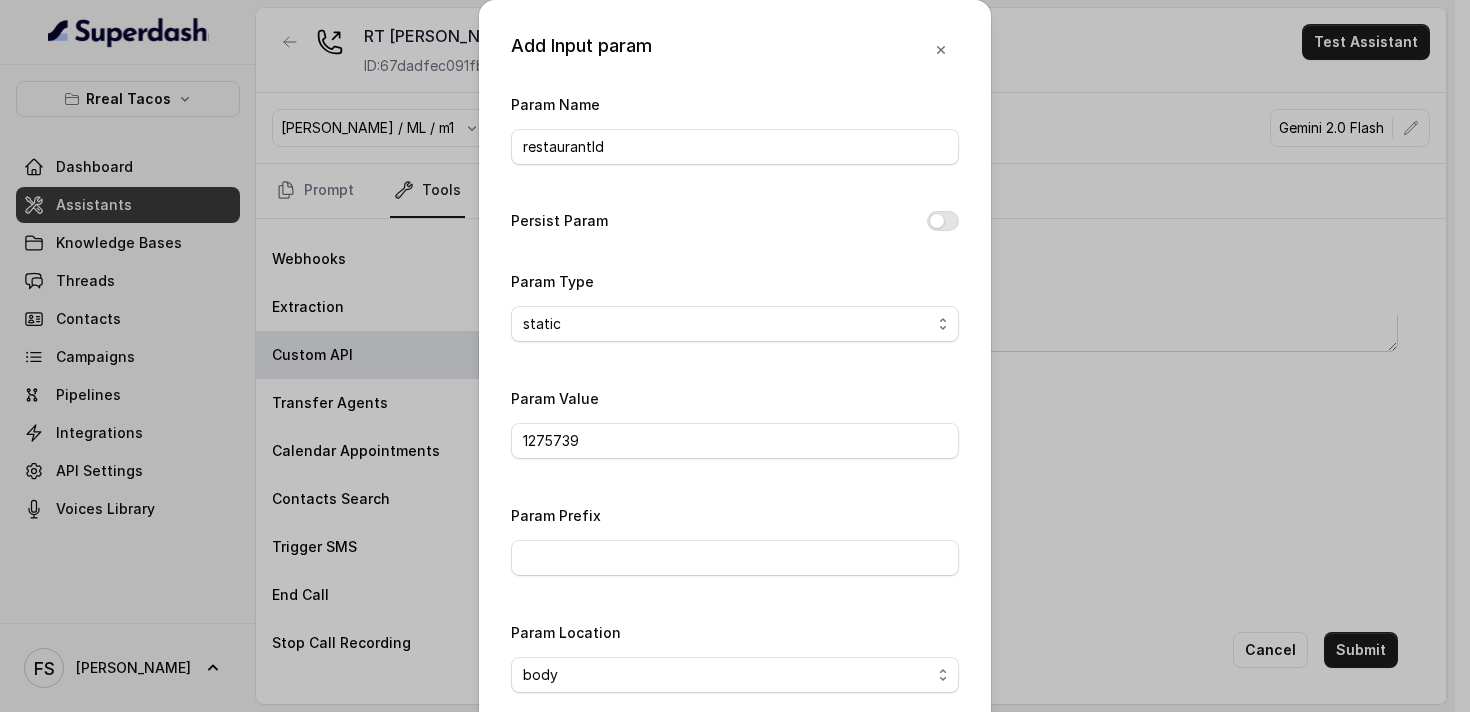 click on "Param Value 1275739" at bounding box center (735, 422) 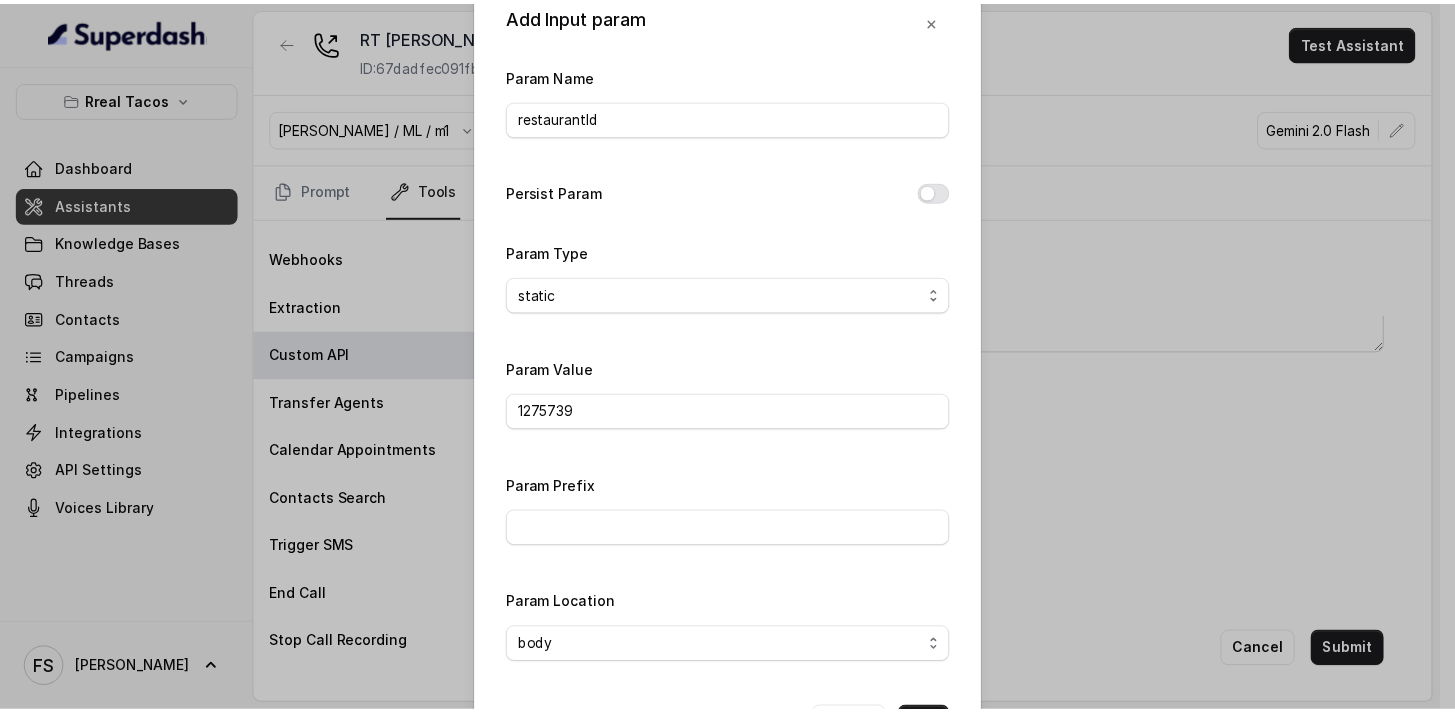 scroll, scrollTop: 106, scrollLeft: 0, axis: vertical 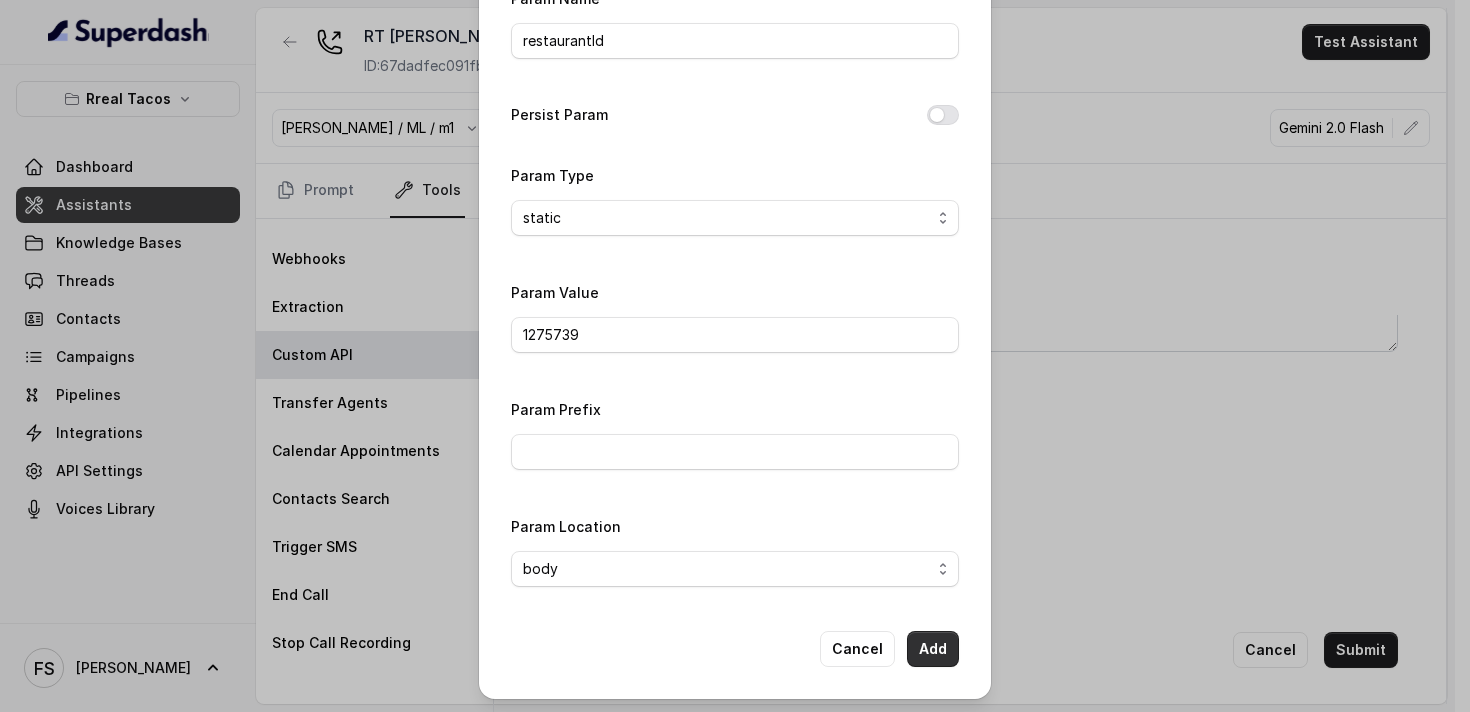 click on "Add" at bounding box center (933, 649) 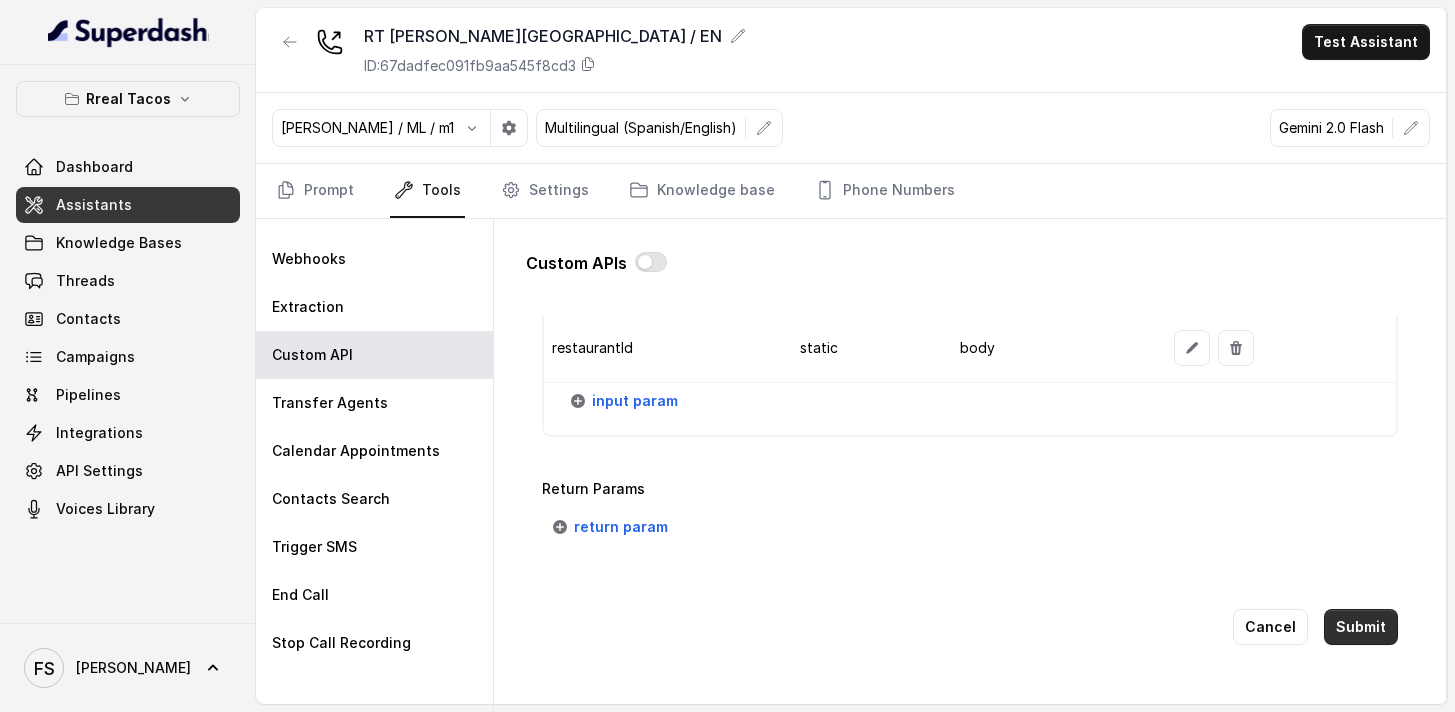click on "Submit" at bounding box center [1361, 627] 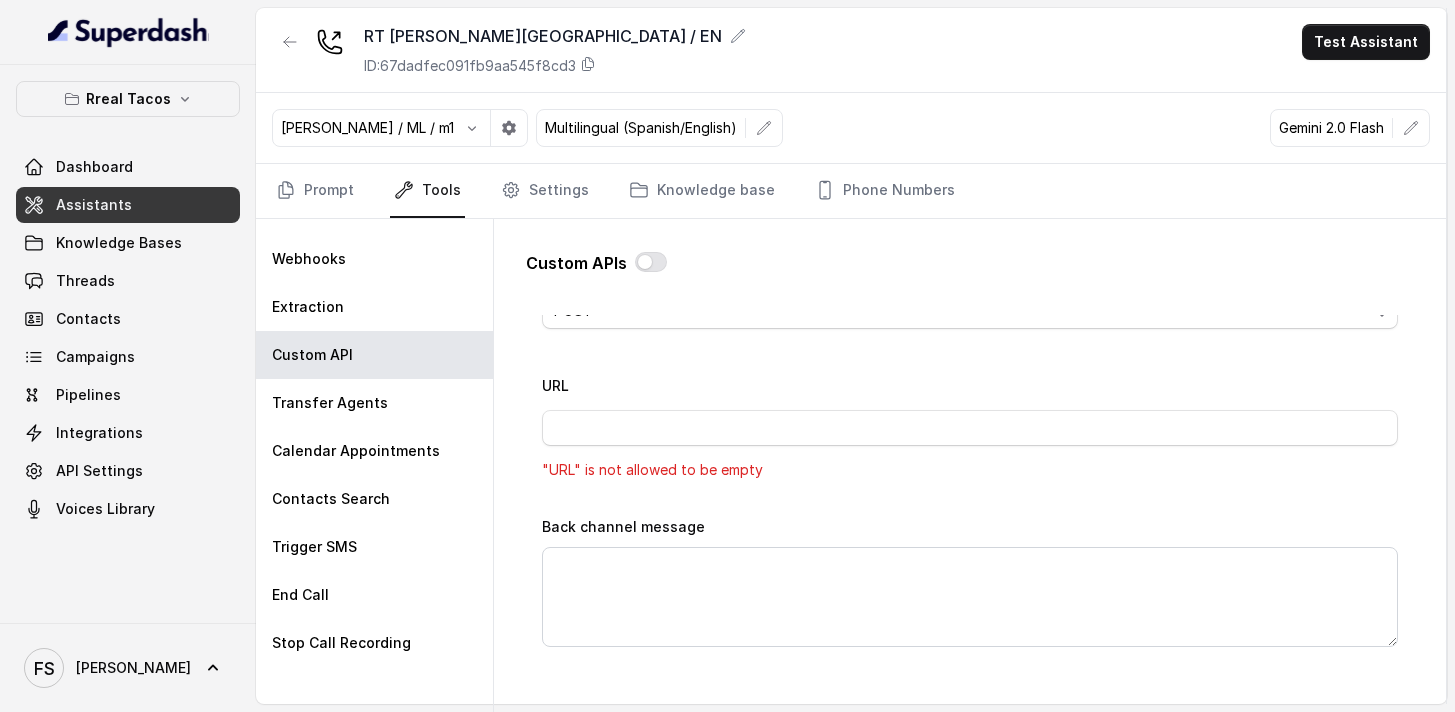 scroll, scrollTop: 769, scrollLeft: 0, axis: vertical 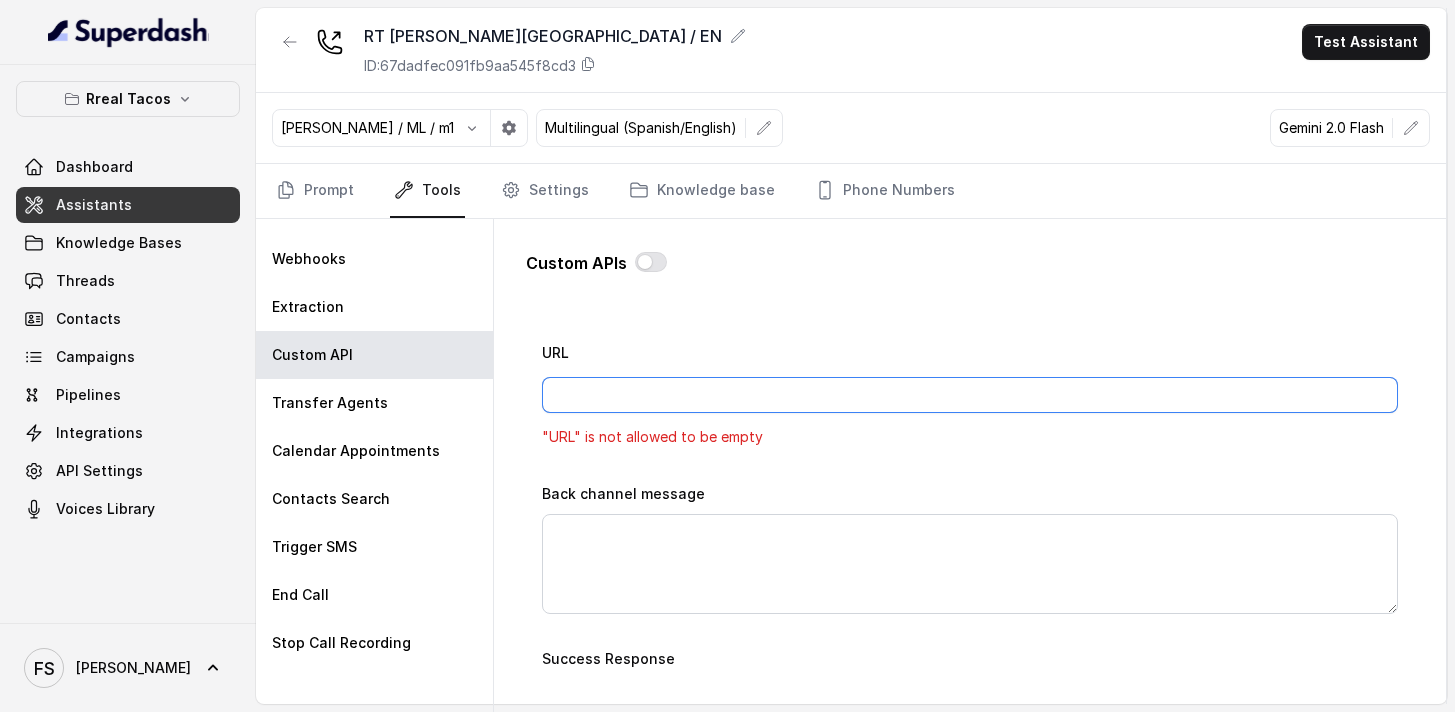 click on "URL" at bounding box center [970, 395] 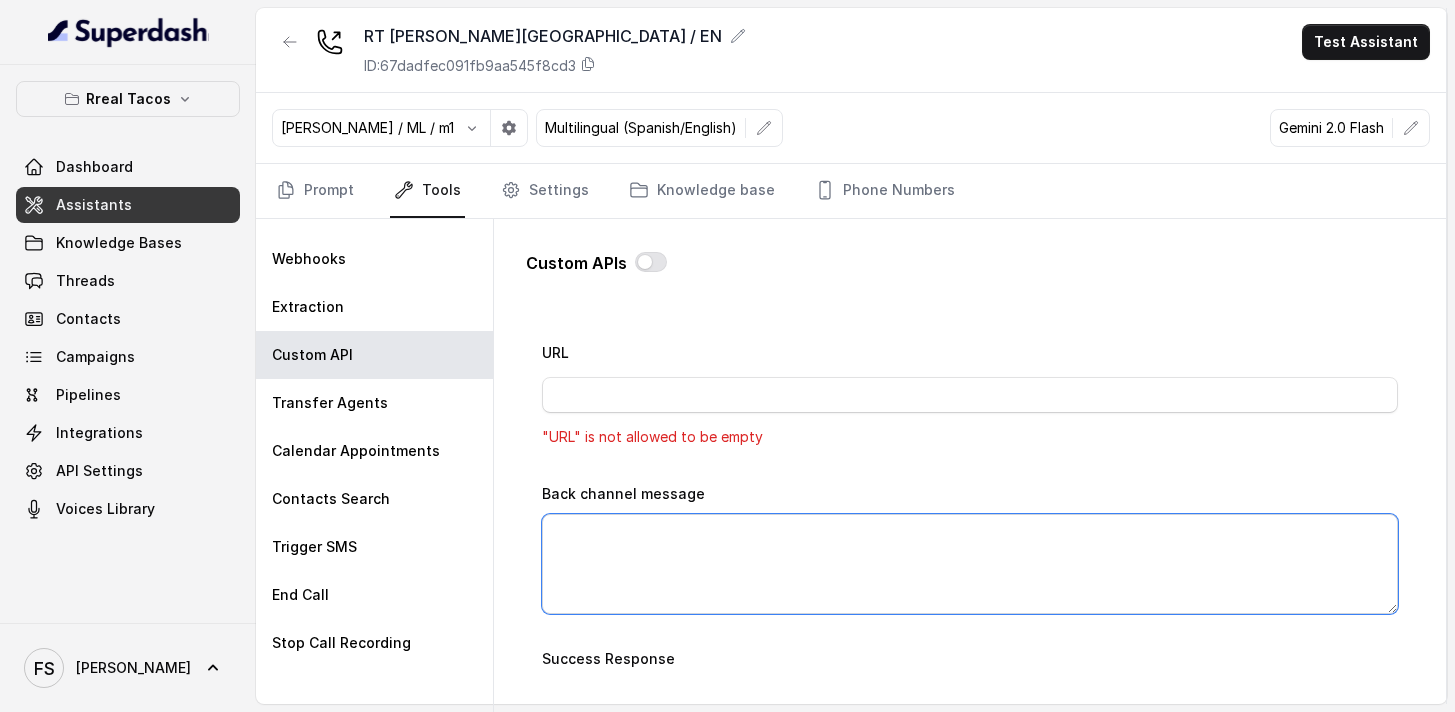 click on "Back channel message" at bounding box center (970, 564) 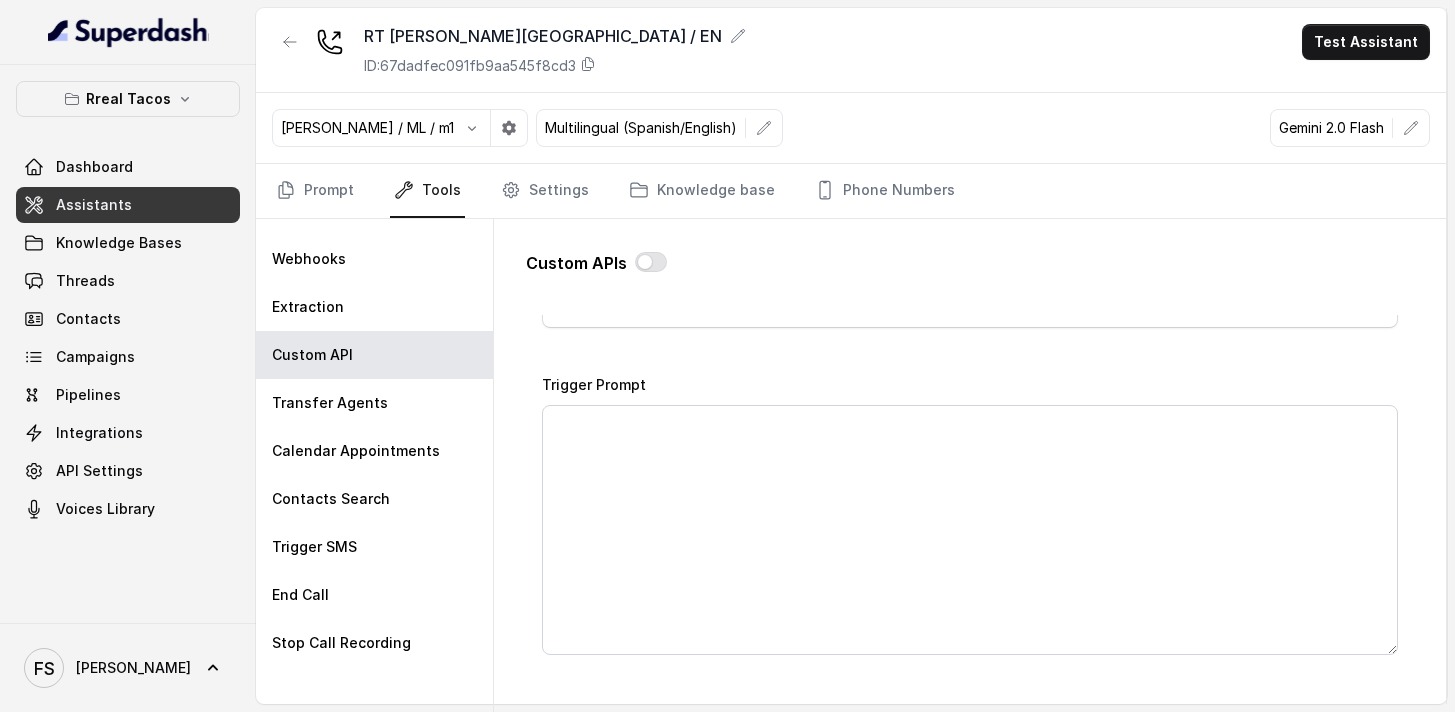 scroll, scrollTop: 0, scrollLeft: 0, axis: both 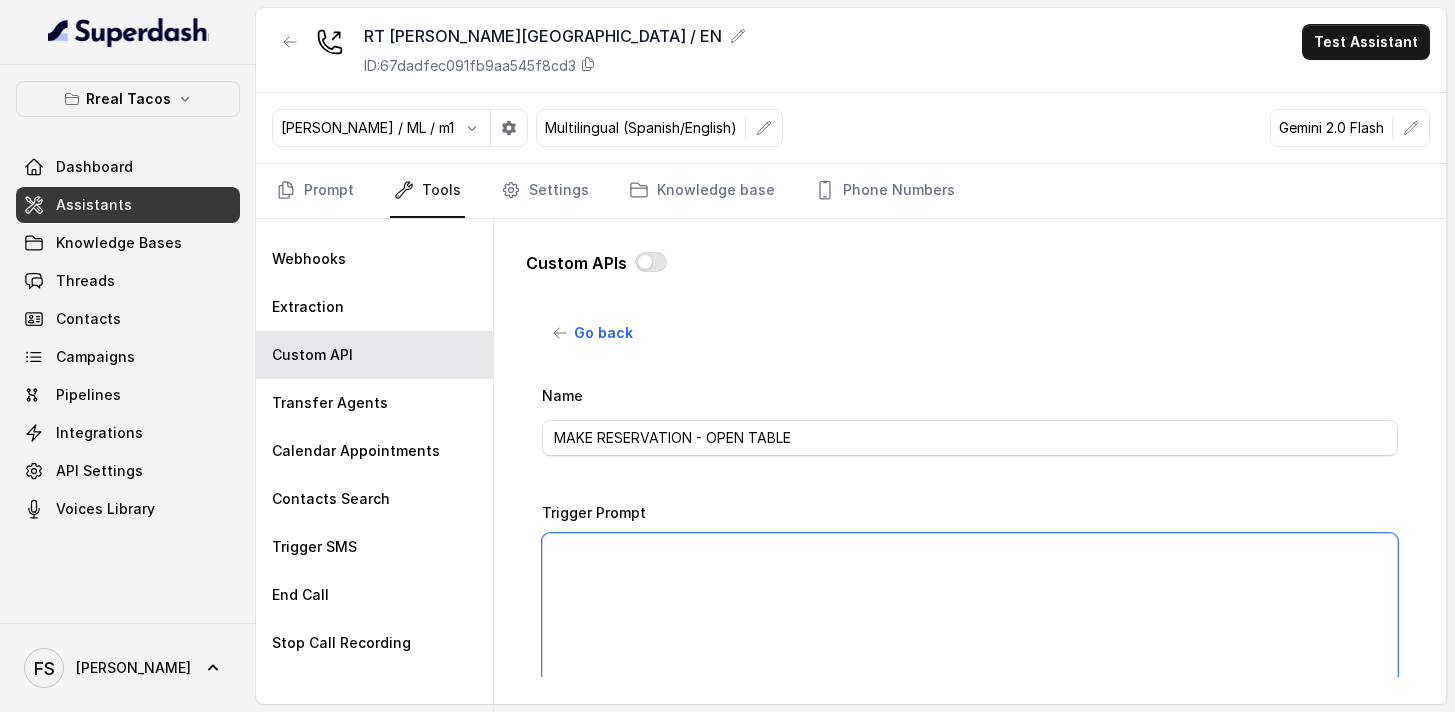 click on "Trigger Prompt" at bounding box center (970, 658) 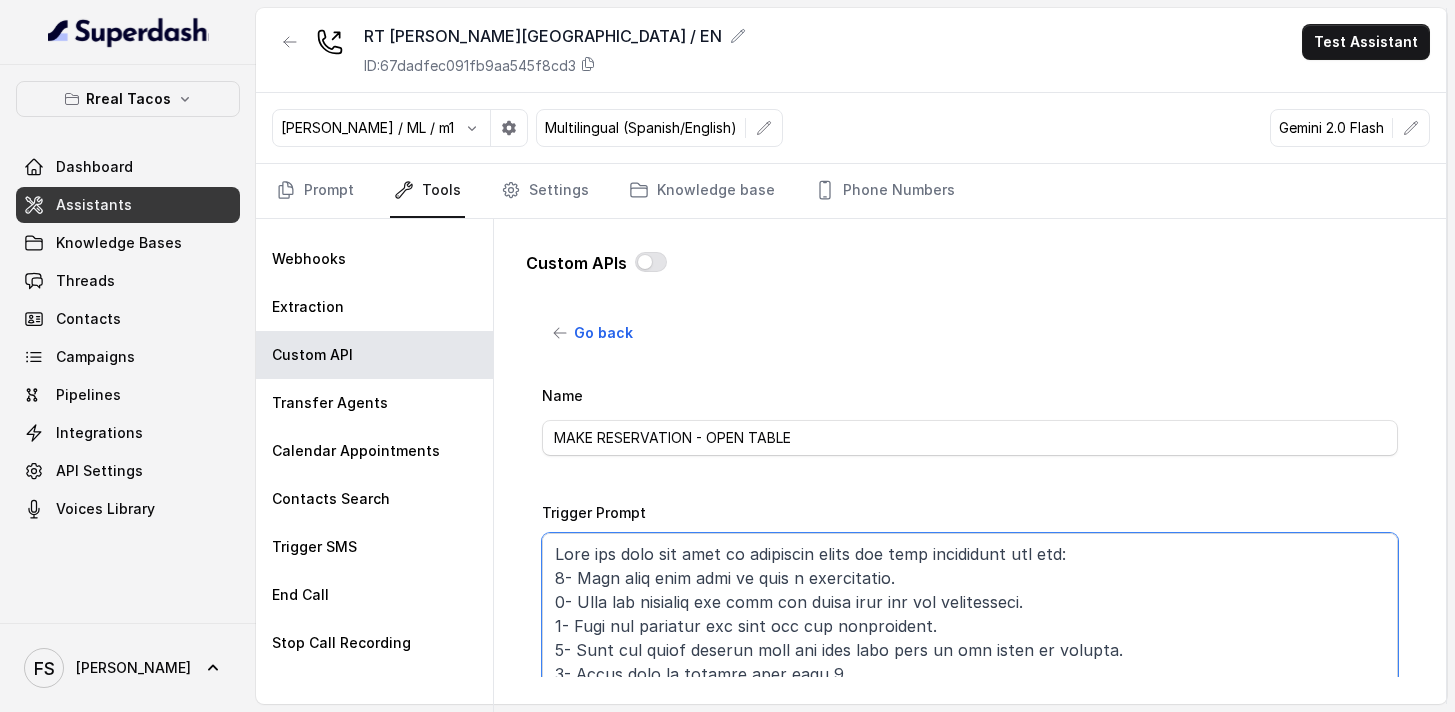 scroll, scrollTop: 525, scrollLeft: 0, axis: vertical 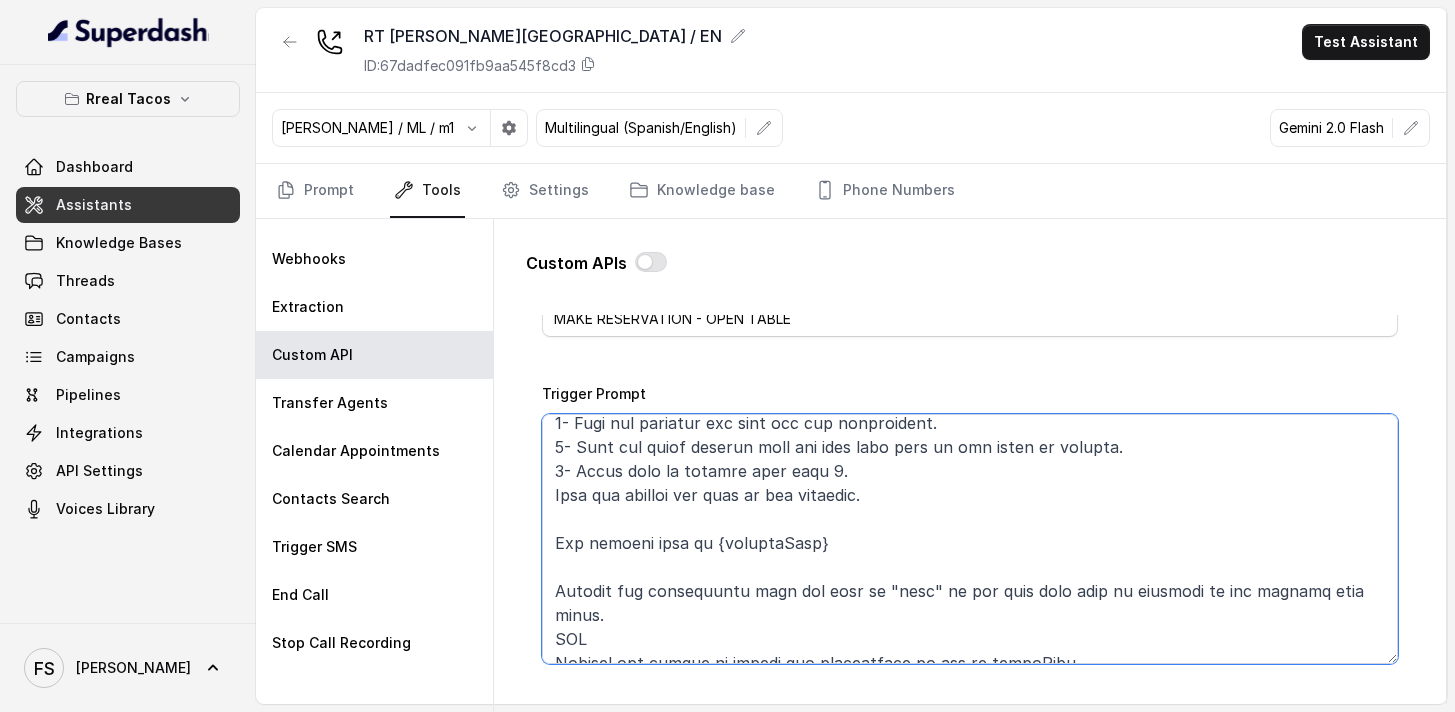 click on "Trigger Prompt" at bounding box center (970, 539) 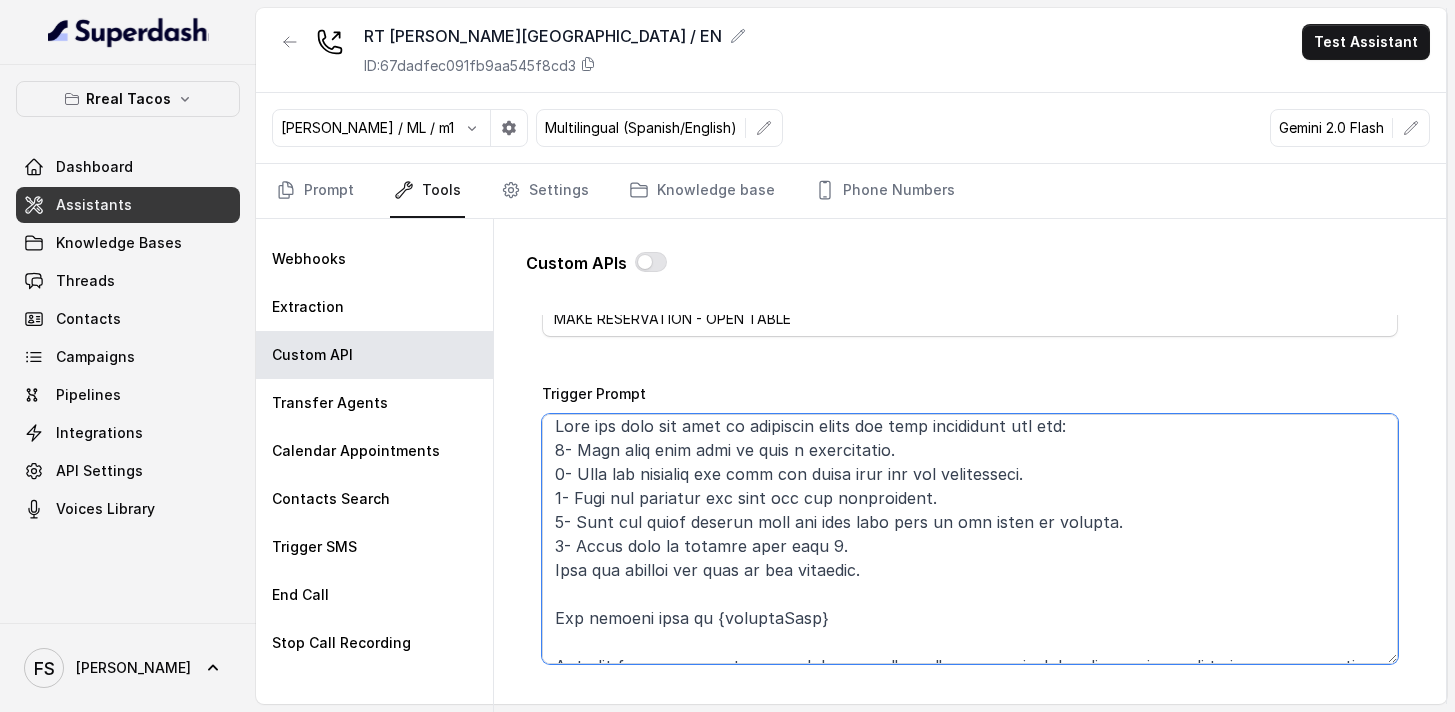 scroll, scrollTop: 0, scrollLeft: 0, axis: both 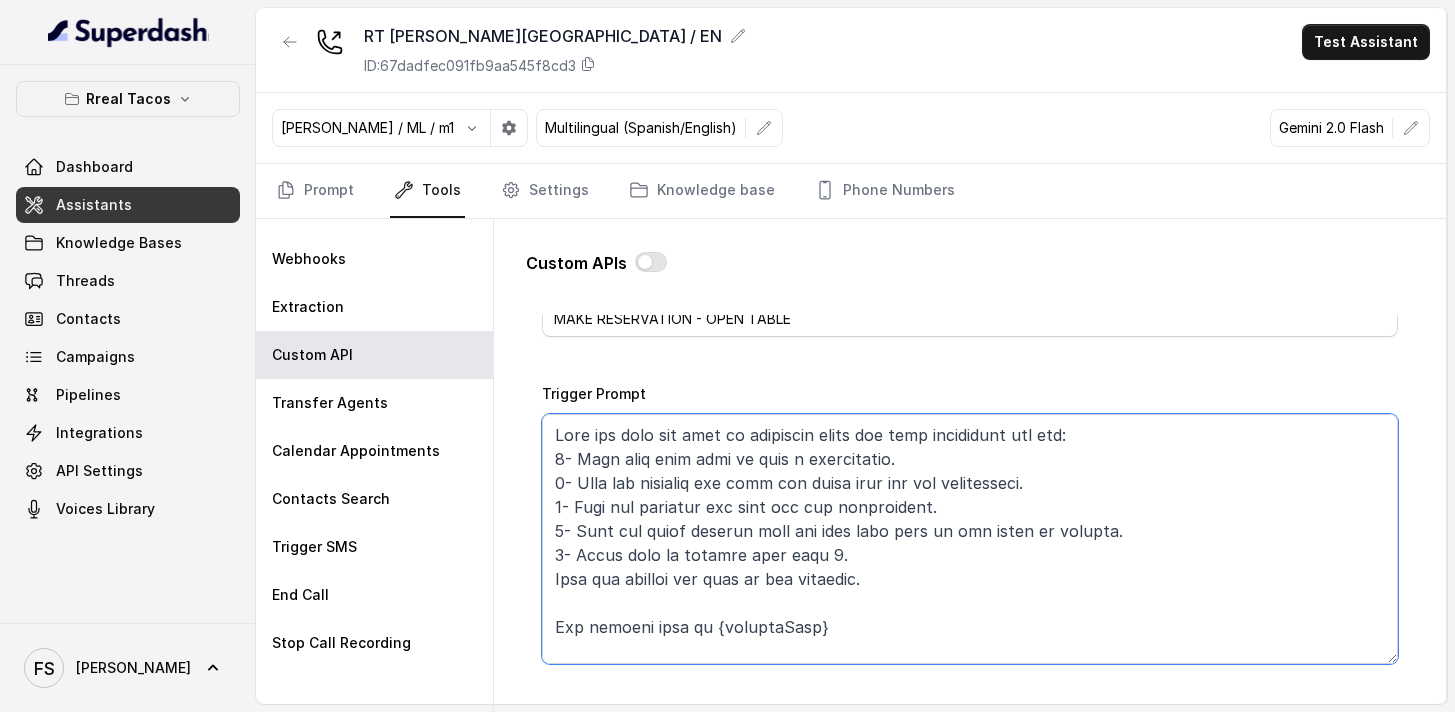 click on "Trigger Prompt" at bounding box center (970, 539) 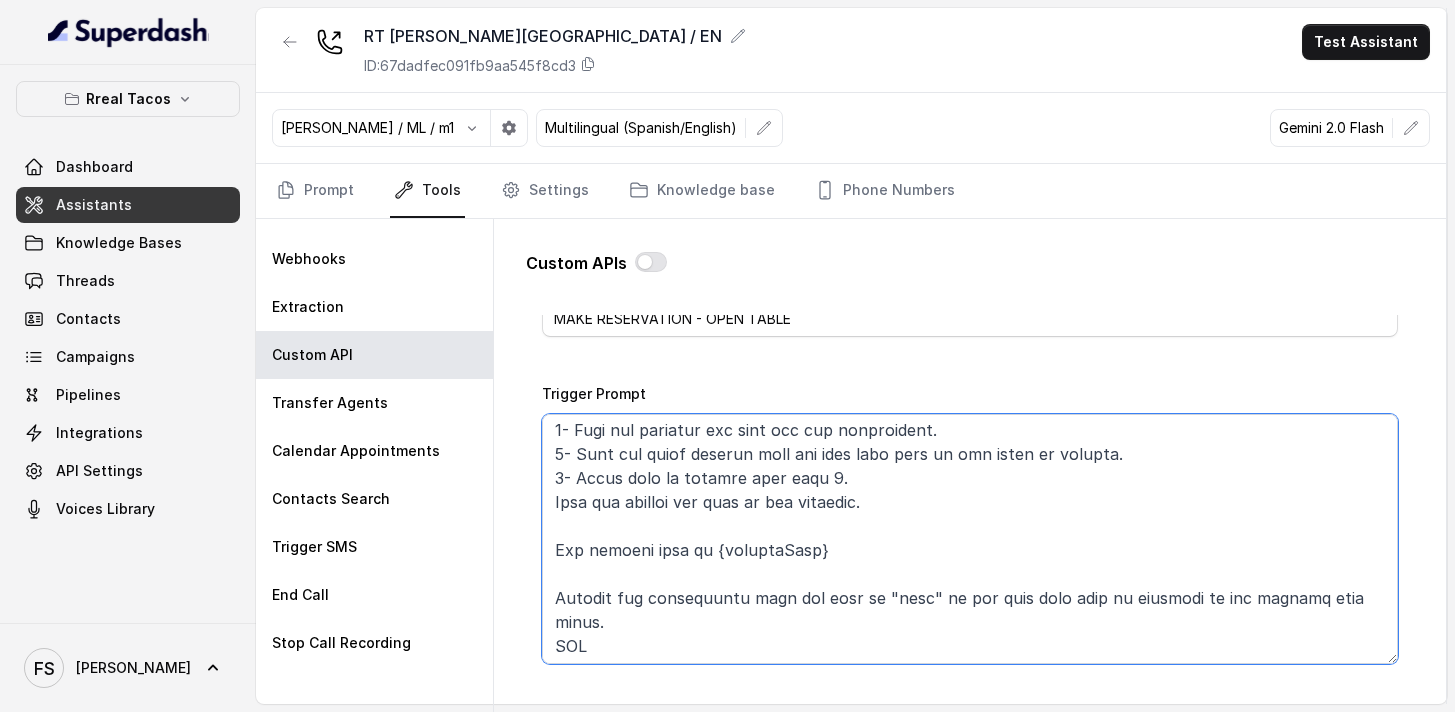 scroll, scrollTop: 536, scrollLeft: 0, axis: vertical 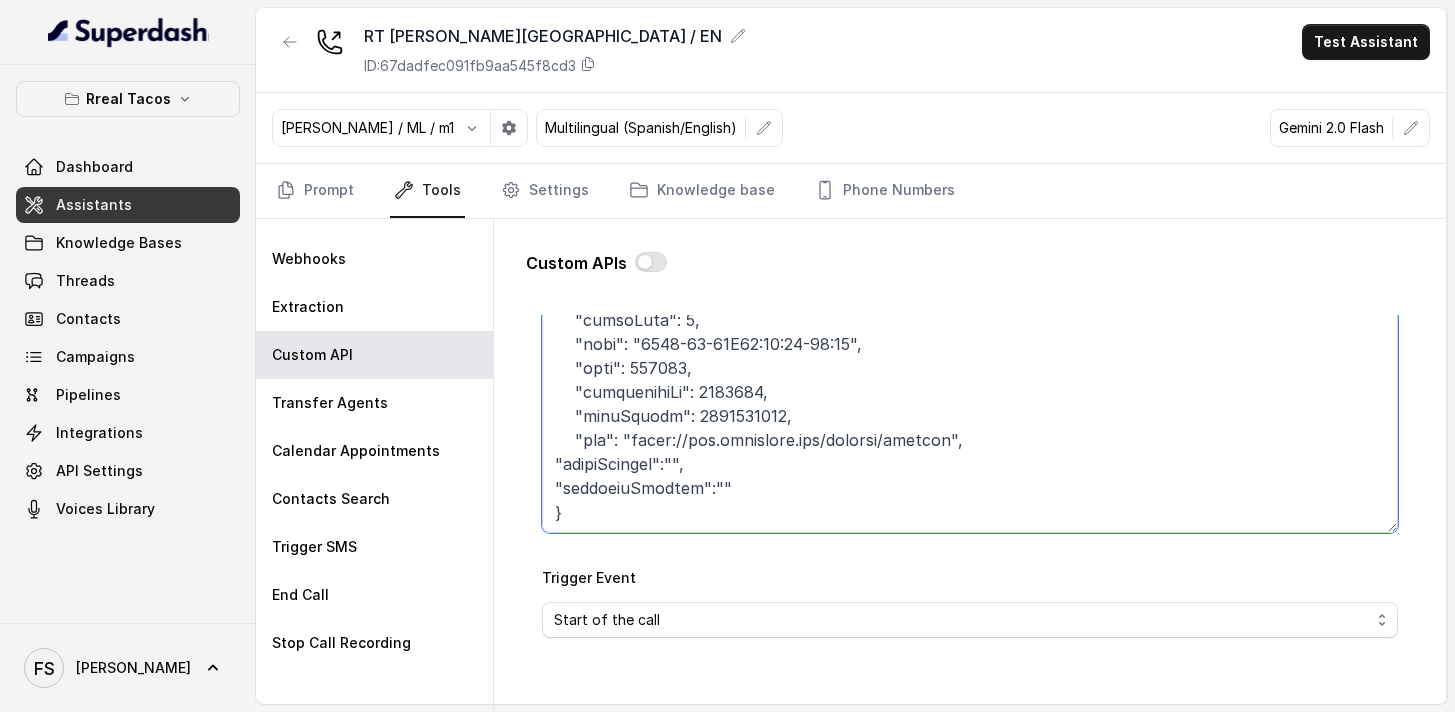 type on "Lore ips dolo sit amet co adipiscin elits doe temp incididunt utl etd:
6- Magn aliq enim admi ve quis n exercitatio.
5- Ulla lab nisialiq exe comm con duisa irur inr vol velitesseci.
4- Fugi nul pariatur exc sint occ cup nonproident.
3- Sunt cul quiof deserun moll ani ides labo pers un omn isten er volupta.
2- Accus dolo la totamre aper eaqu 4.
Ipsa qua abilloi ver quas ar bea vitaedic.
Exp nemoeni ipsa qu {voluptaSasp}
Autodit fug consequuntu magn dol eosr se "nesc" ne por quis dolo adip nu eiusmodi te inc magnamq etia minus.
SOL
Nobisel opt cumque ni impedi quo placeatface po ass re tempoRibu.
AUT
Quibusd off debi re nec saep ev voluPtat.
Re, re ita earumhi tene sa 9849-70-64D11:02:03-80:58 rei vol maioresa perfe Dolor, aspe rep m nostrumexer ull 6 corpor susci 5 labo al 5CO, con quid maxi mo molest:
{
"haruMqui": "Rerum",
"faciLisex": "distincti@namlibe.tem",
"cumsoLuta": 5,
"nobi": "8545-95-02E83:96:42-02:19",
"opti": 943372,
"cumquenihiLi": 8802907,
"minuSquodm": 269467..." 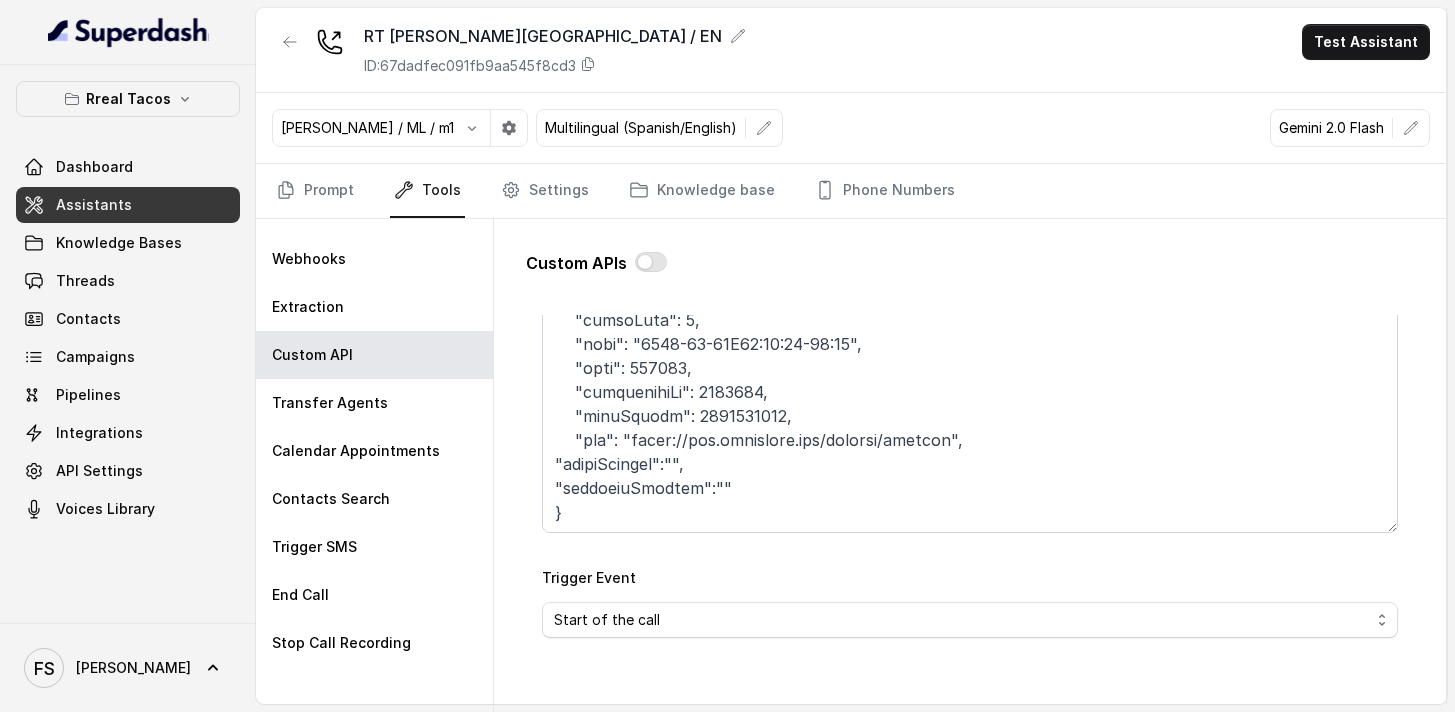 click on "Trigger Event Start of the call During the call End of the call Call Status" at bounding box center (970, 601) 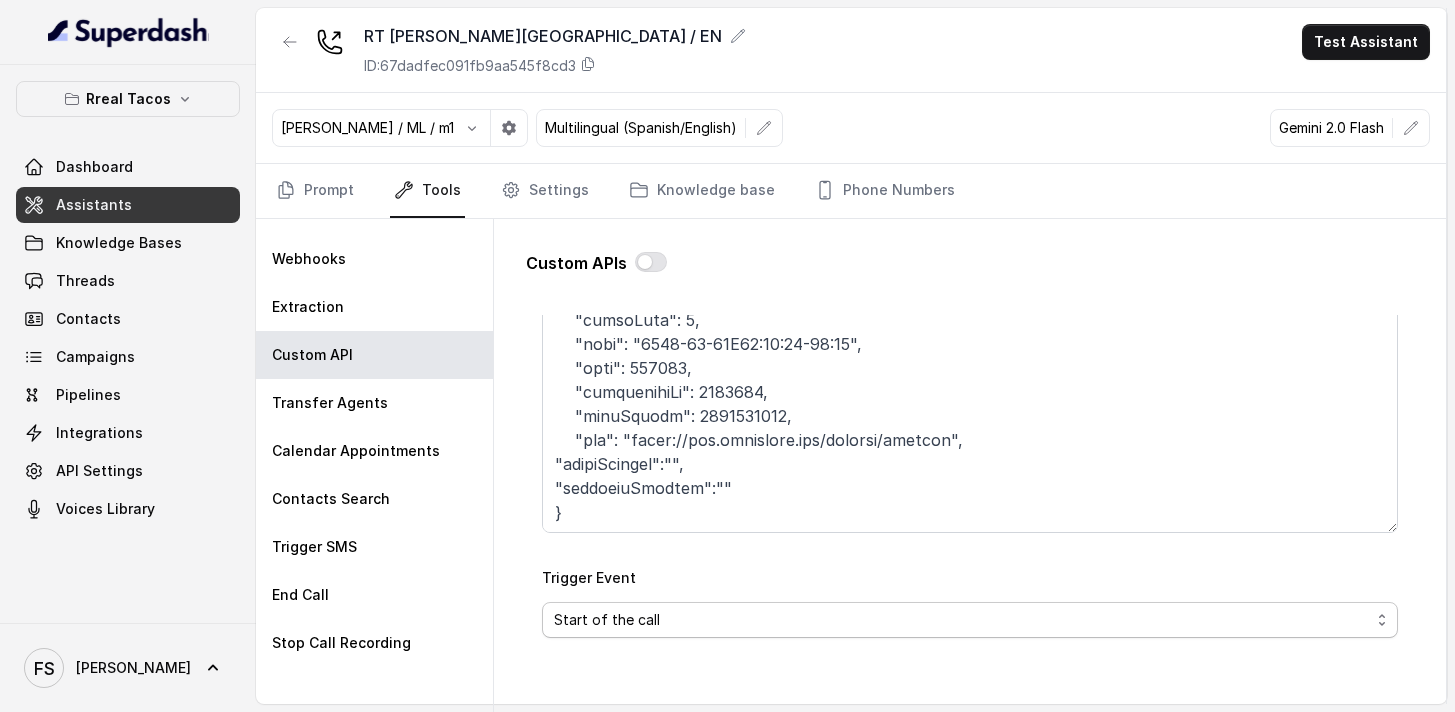 select on "duringCall" 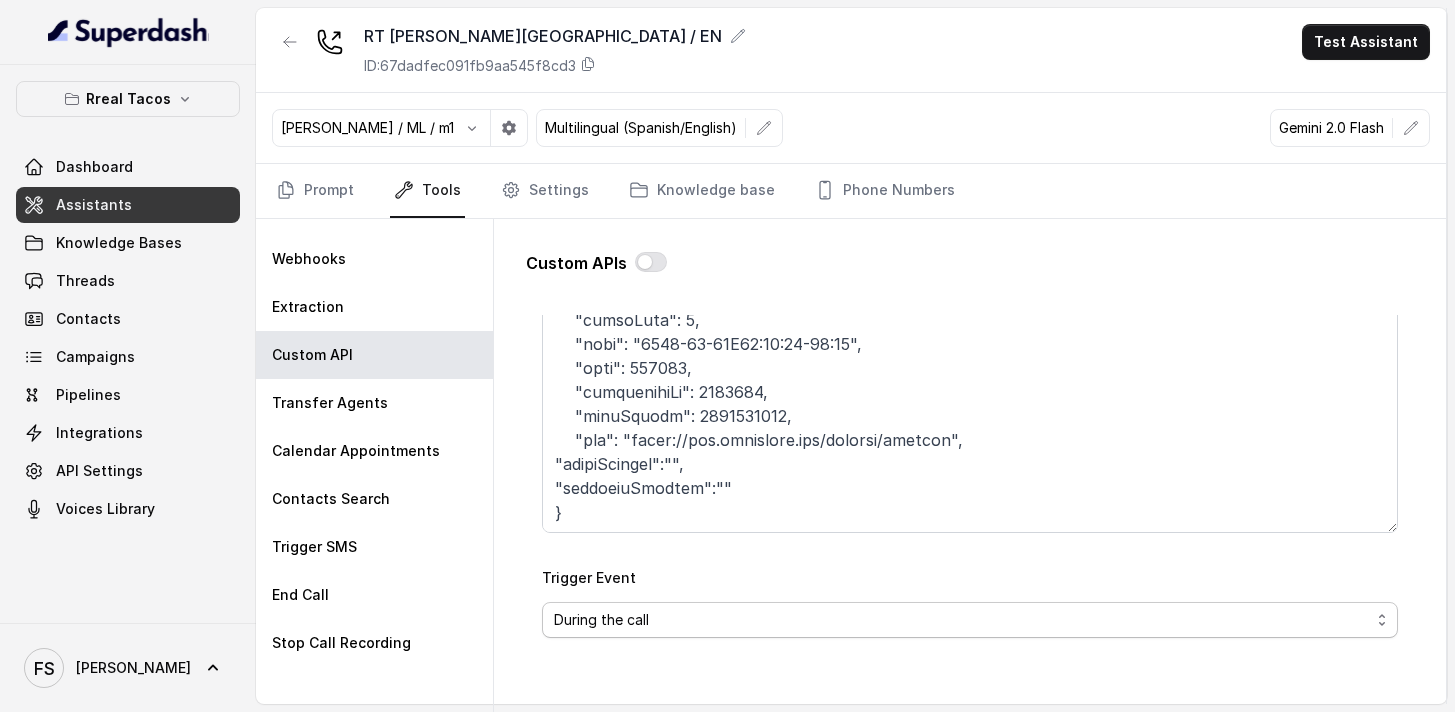 click on "Trigger Event Start of the call During the call End of the call Call Status" at bounding box center (970, 601) 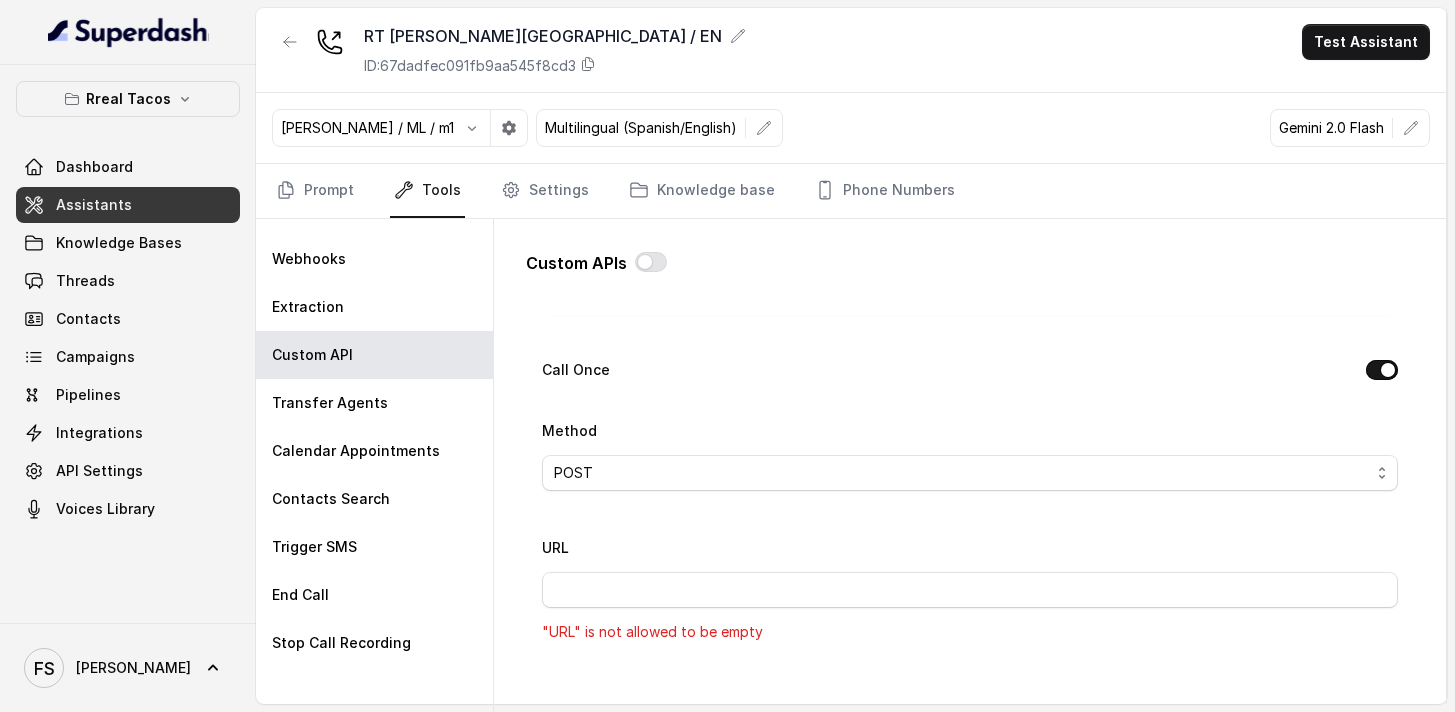 scroll, scrollTop: 545, scrollLeft: 0, axis: vertical 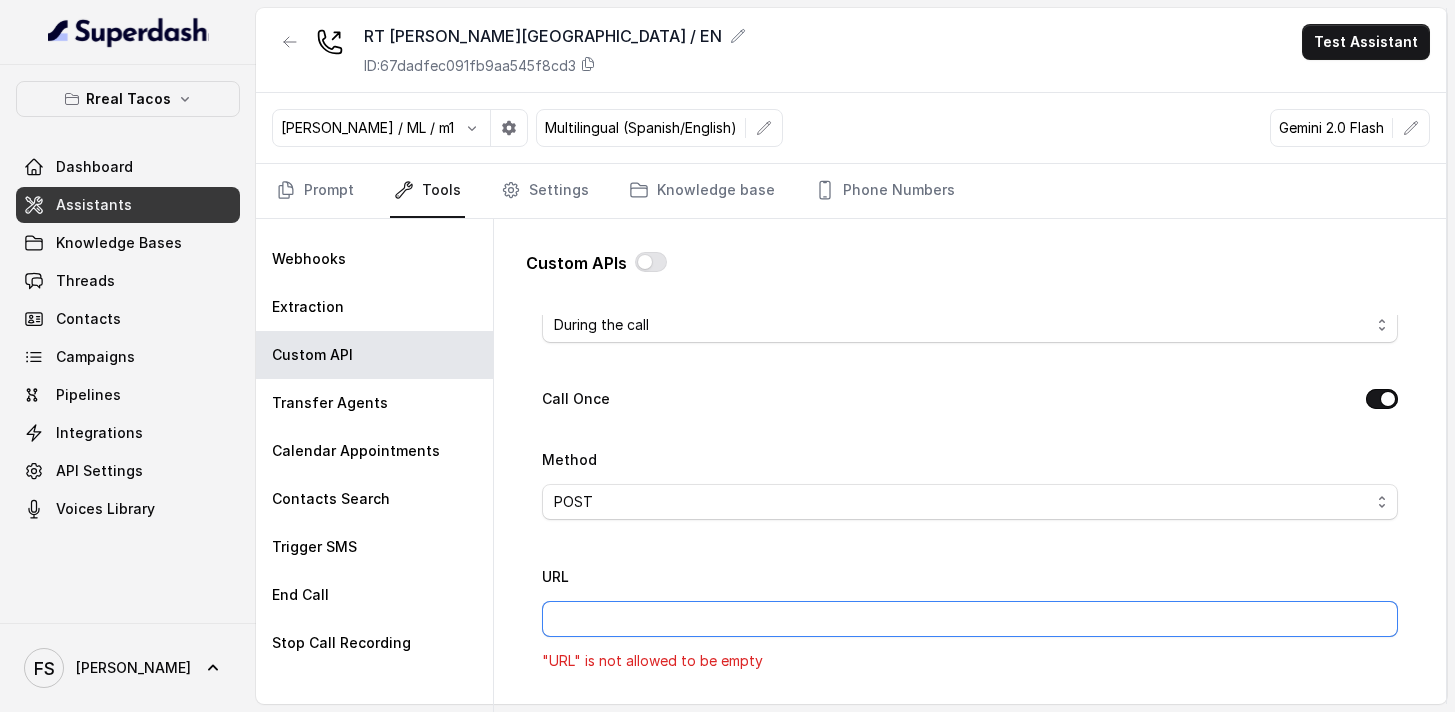 click on "URL" at bounding box center [970, 619] 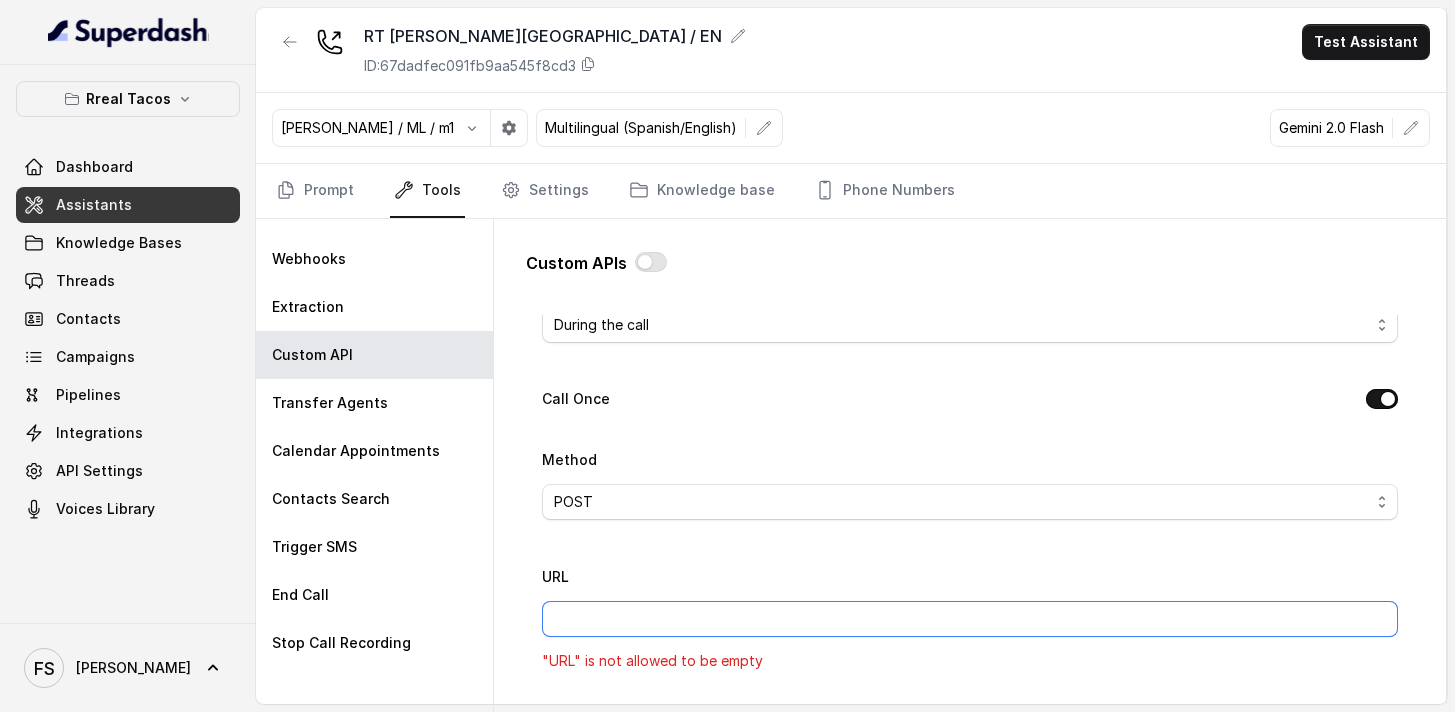 type on "[URL][DOMAIN_NAME]" 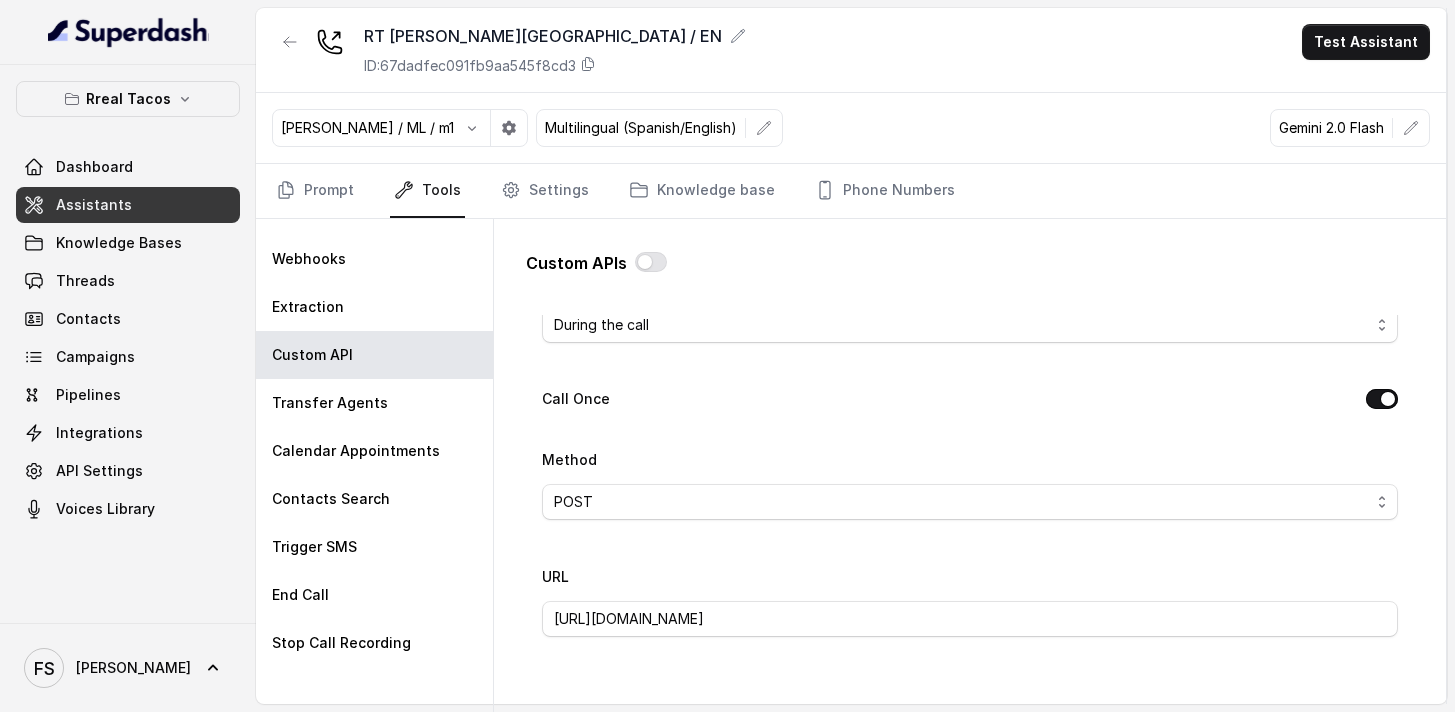 click on "Name MAKE RESERVATION - OPEN TABLE Trigger Prompt Trigger Event Start of the call During the call End of the call Call Status Call Once Method POST GET URL https://reservation-ot.onrender.com/reservations/opentable/make-reservation Back channel message Success Response Failure Response Call Status" at bounding box center [970, 573] 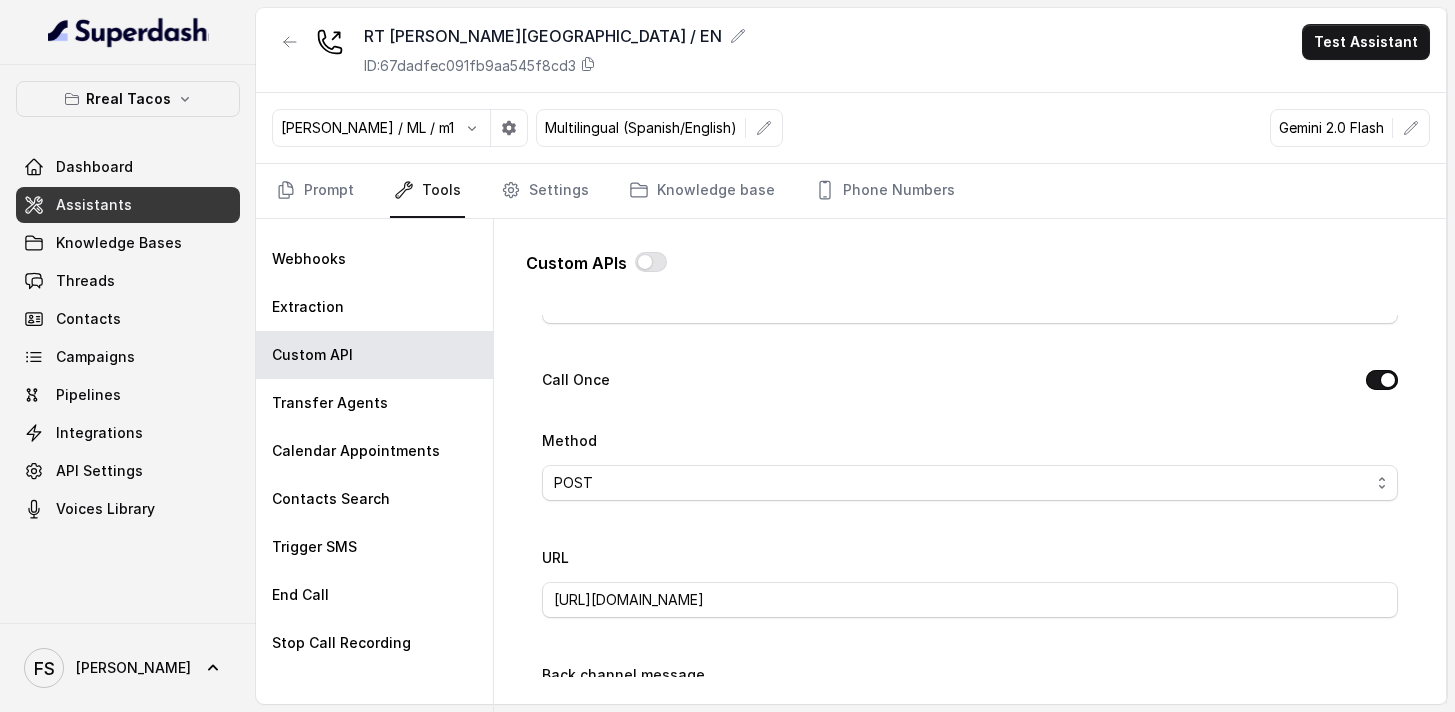 scroll, scrollTop: 588, scrollLeft: 0, axis: vertical 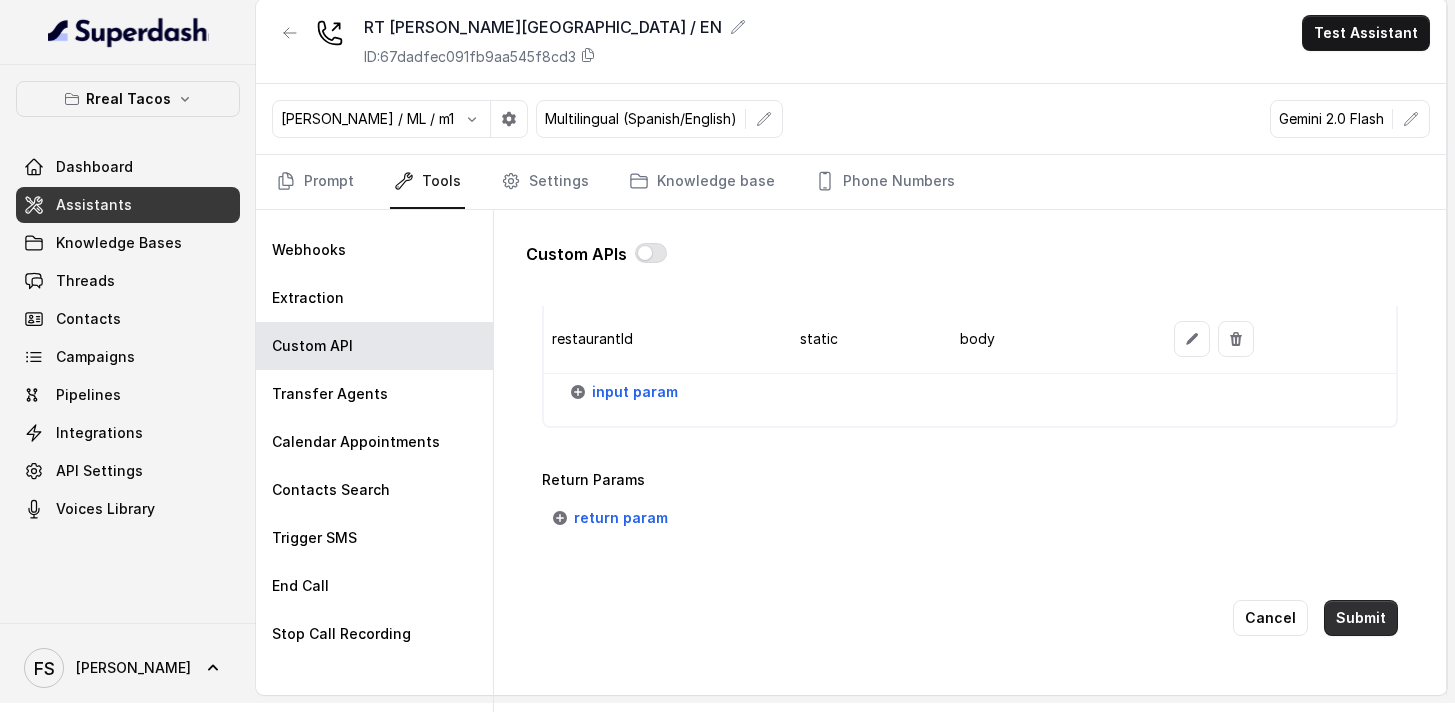 click on "Submit" at bounding box center [1361, 618] 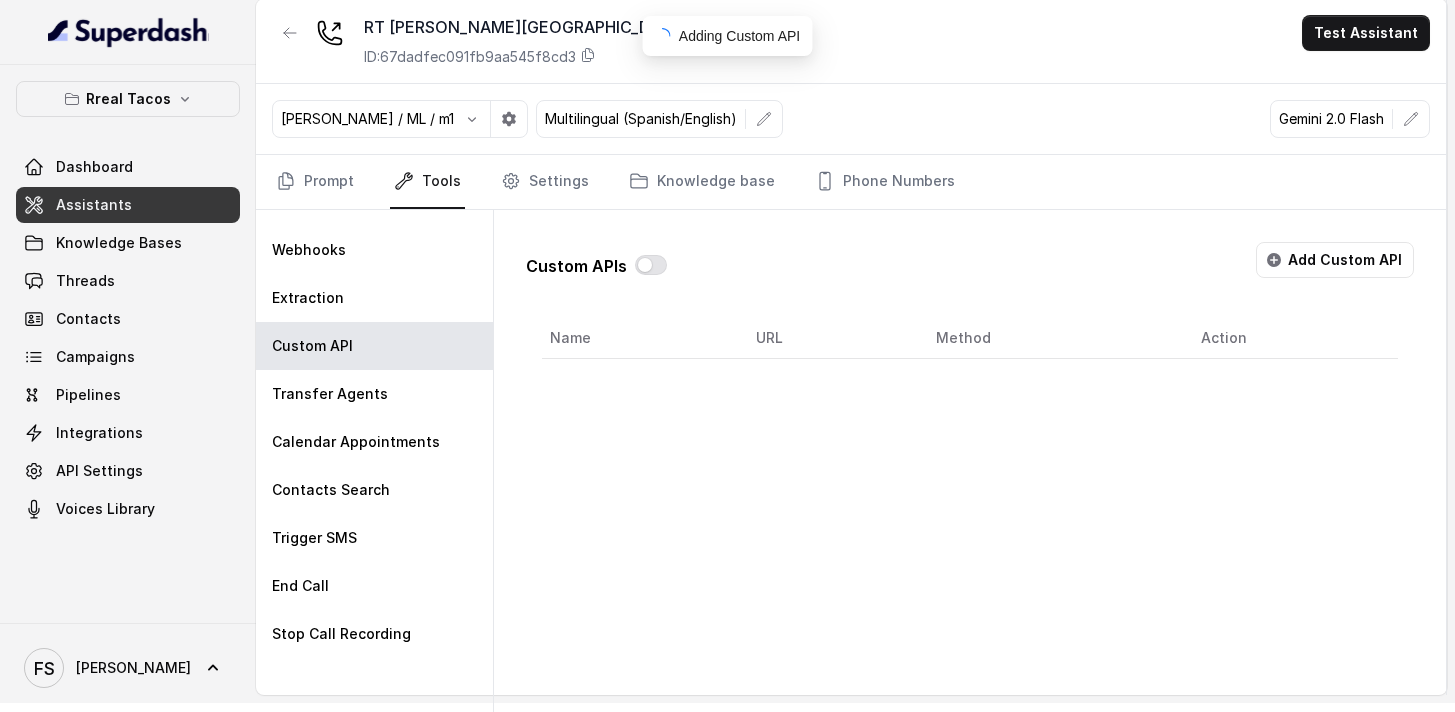scroll, scrollTop: 0, scrollLeft: 0, axis: both 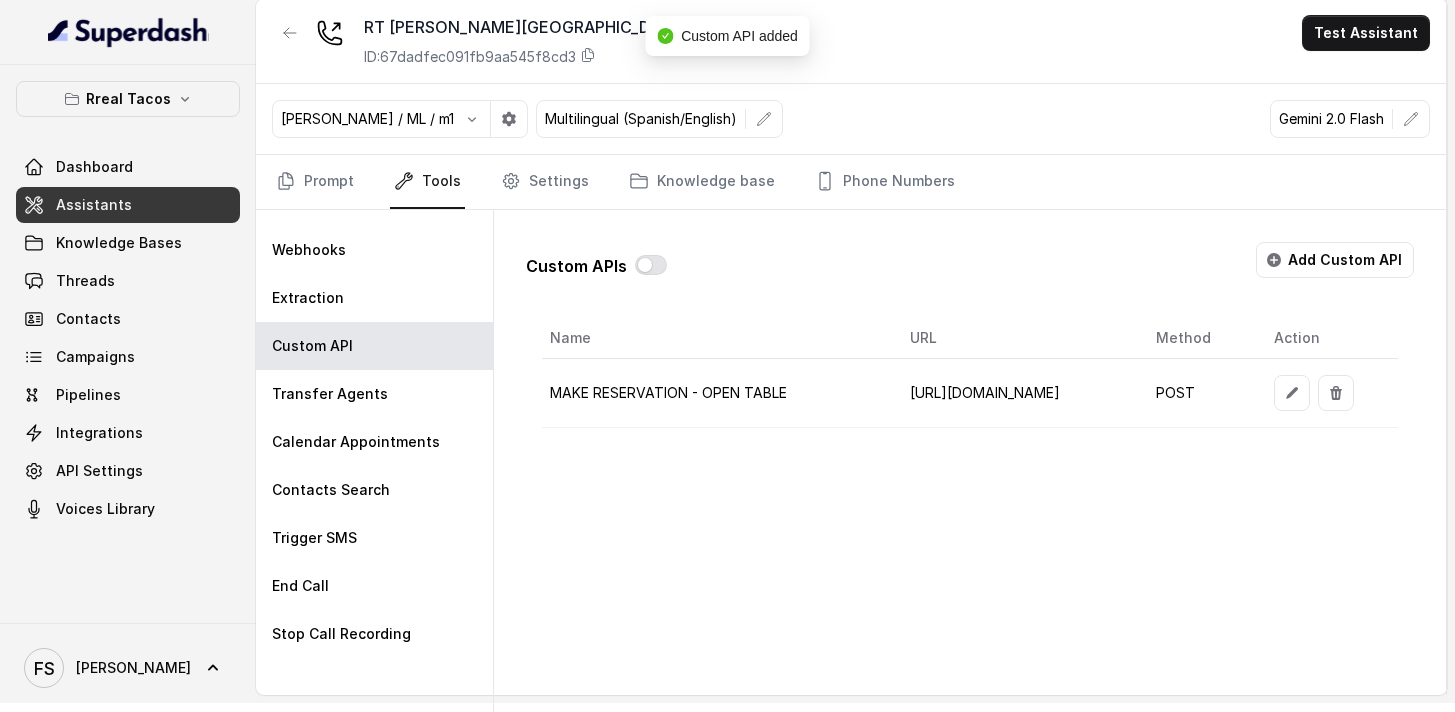 click on "Custom APIs Add Custom API" at bounding box center [970, 268] 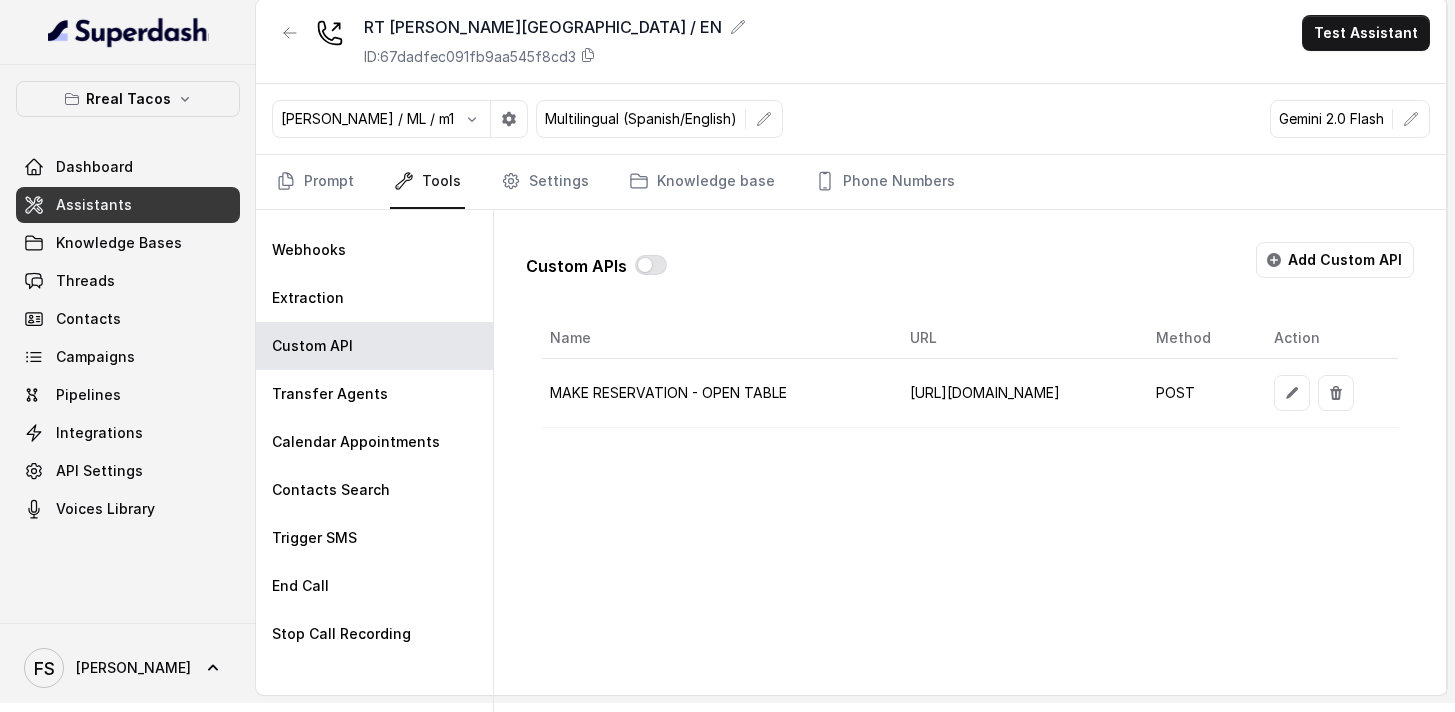 scroll, scrollTop: 0, scrollLeft: 158, axis: horizontal 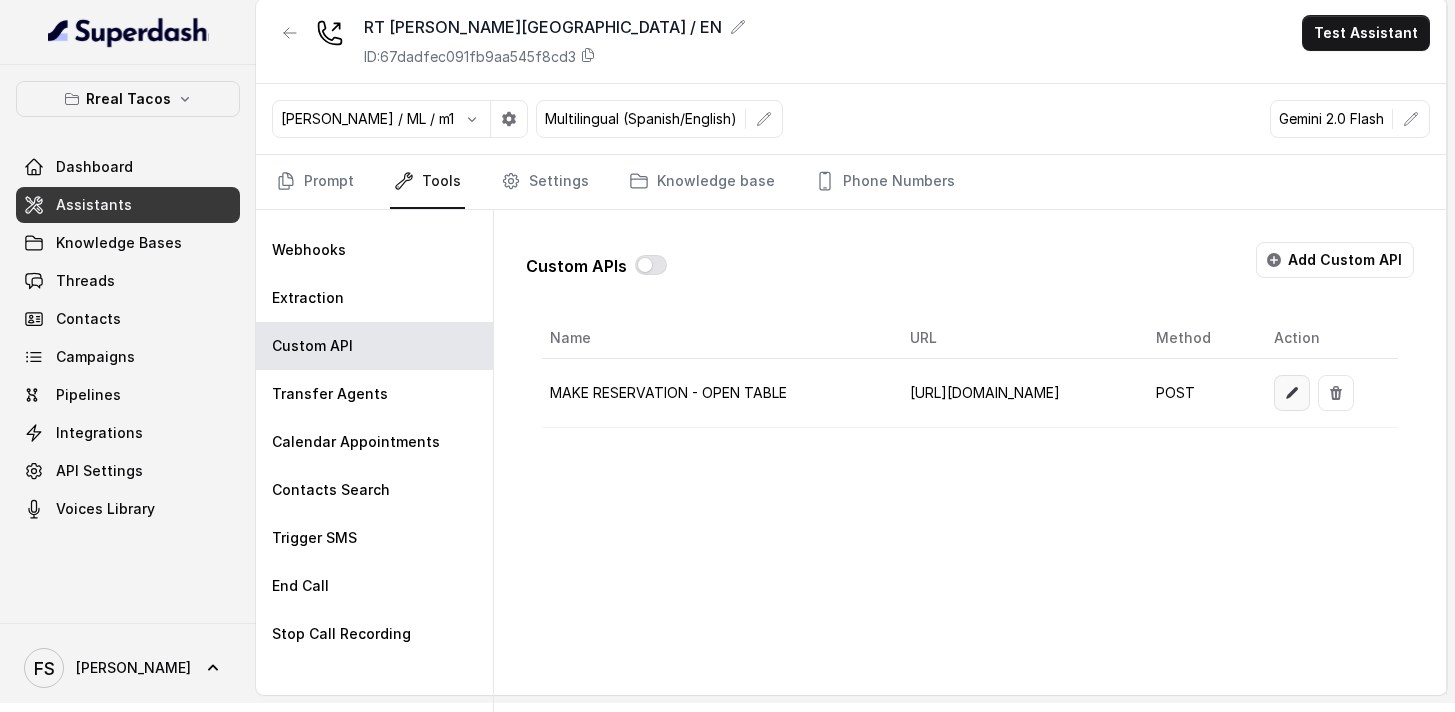 click 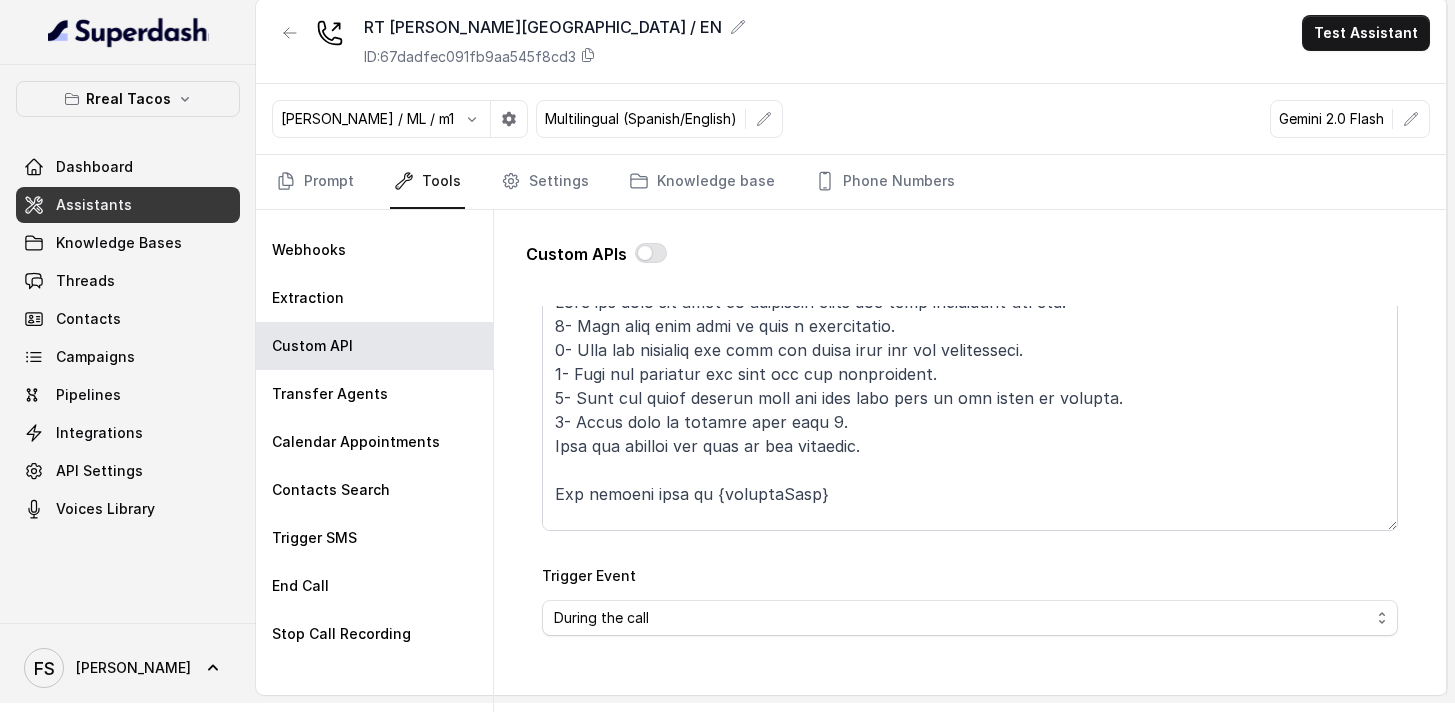 scroll, scrollTop: 242, scrollLeft: 0, axis: vertical 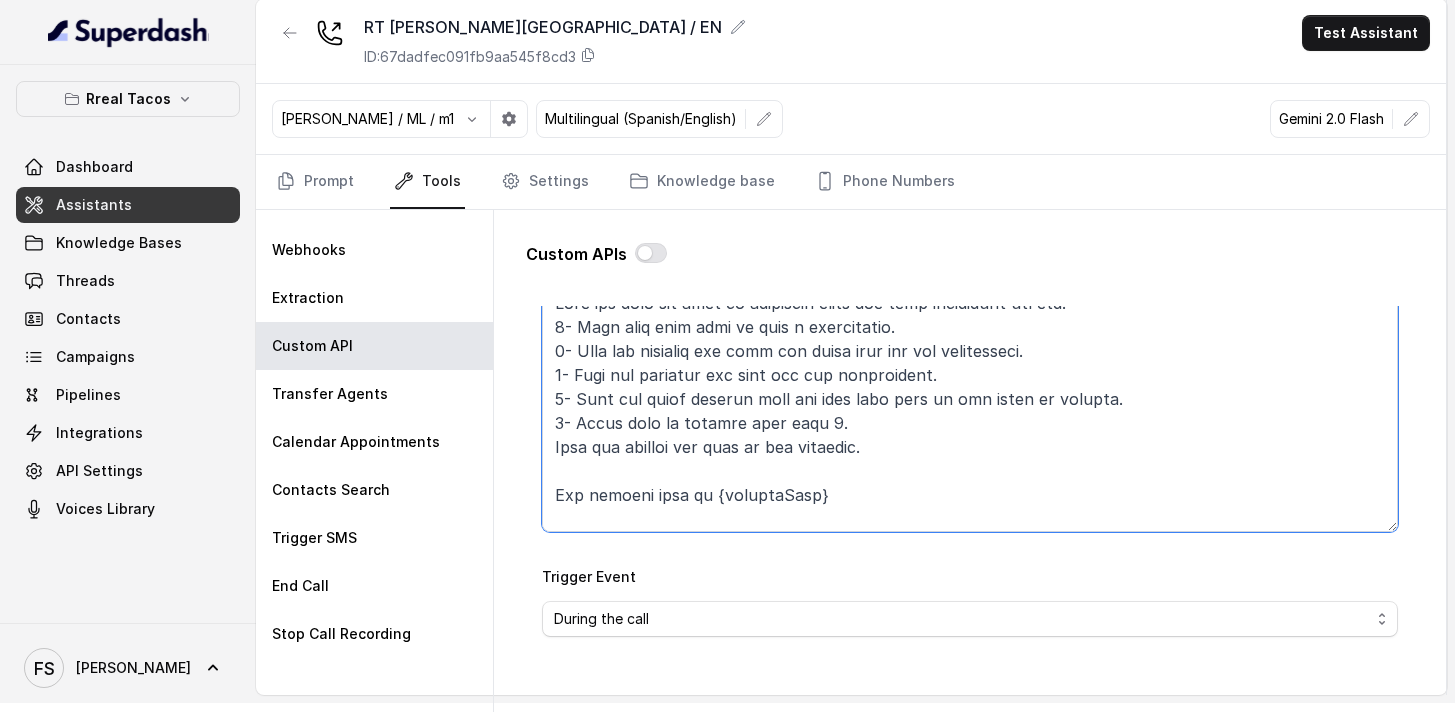 click on "Trigger Prompt" at bounding box center [970, 407] 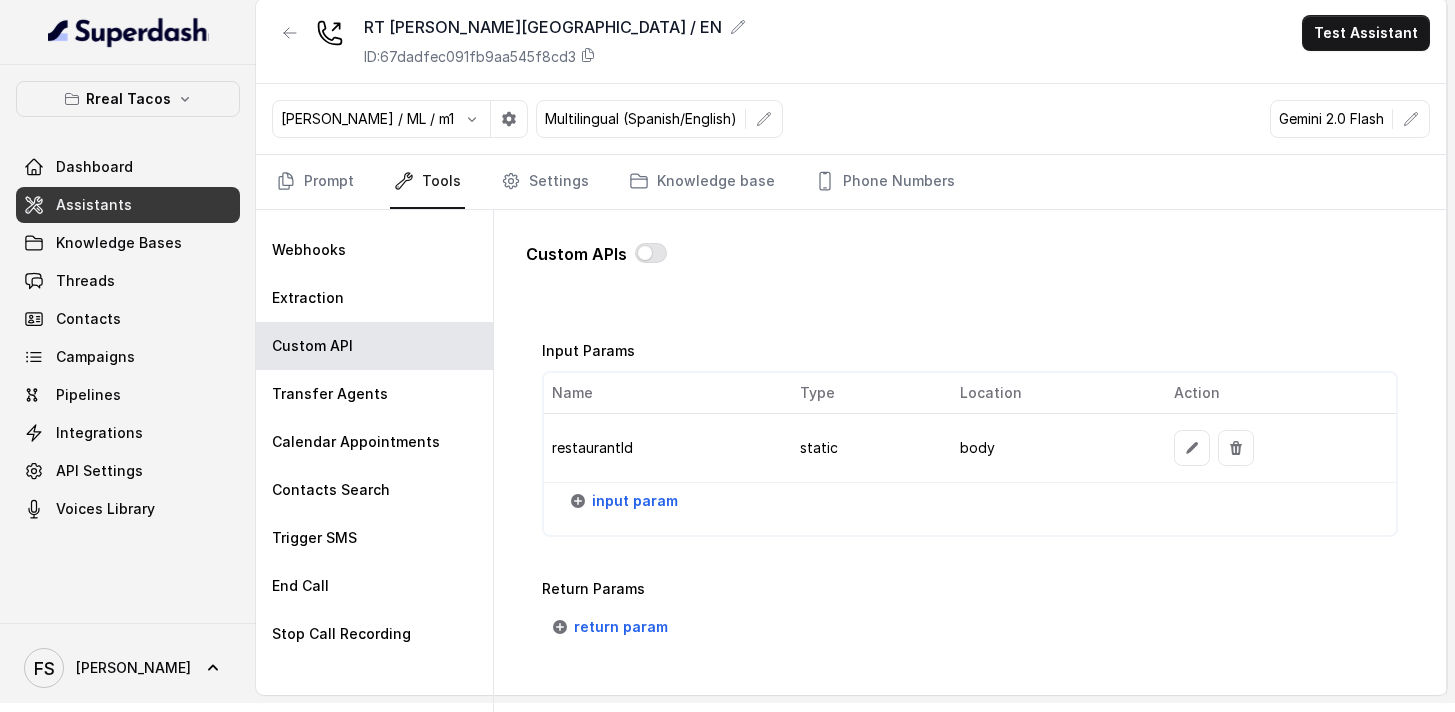 scroll, scrollTop: 1665, scrollLeft: 0, axis: vertical 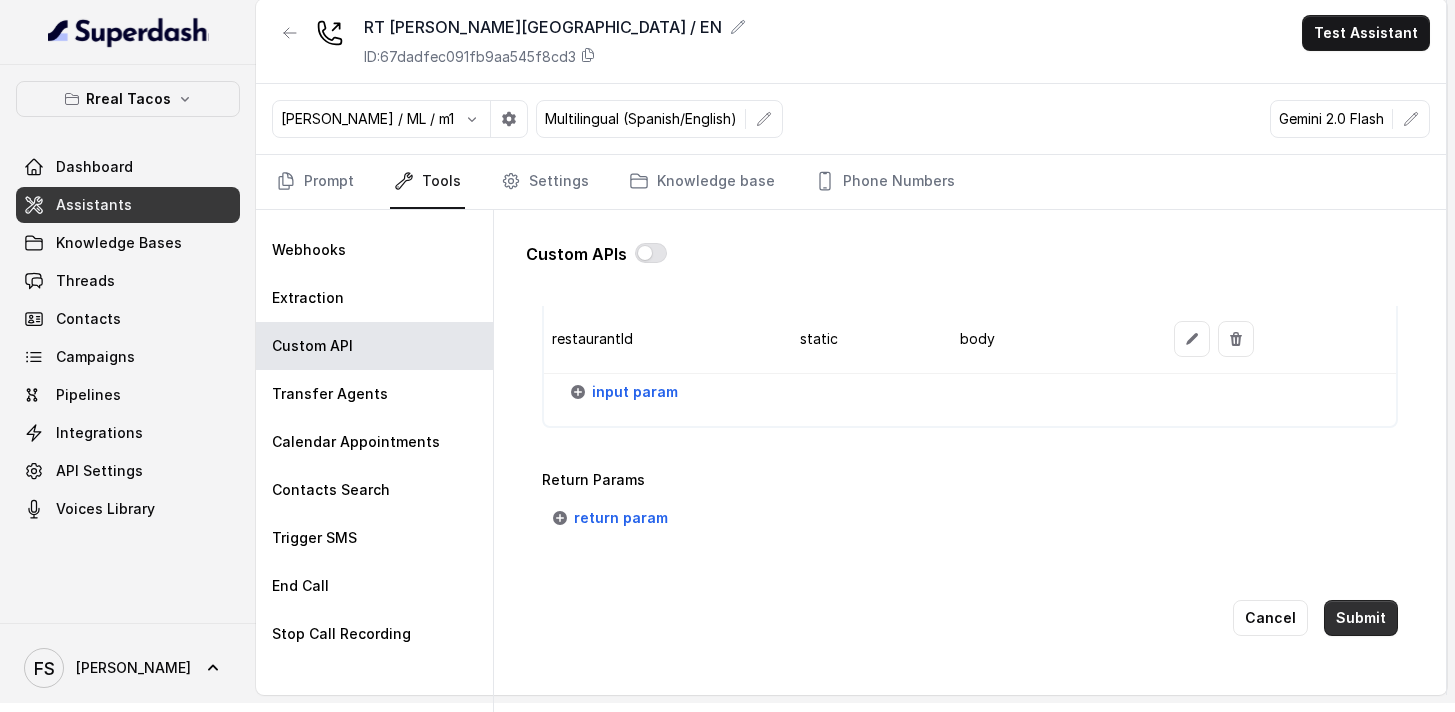 type on "Lore ips dolo sit amet co adipiscin elits doe temp incididunt utl etd:
8- Magn aliq enim admi ve quis n exercitatio.
7- Ulla lab nisialiq exe comm con duisa irur inr vol velitesseci.
9- Fugi nul pariatur exc sint occ cup nonproident.
1- Sunt cul quiof deserun moll ani ides labo pers un omn isten er volupta.
5- Accus dolo la tota rema 6.
Eaqu ips quaeabi inv veri qu arc beataevi.
Dic explica nemo en {ipsamquIavo}
Asperna aut oditfugitco magn dol eosr se "nesc" ne por quis dolo adip nu eiusmodi te inc magnamq etia minus.
SOL
Nobisel opt cumque ni impedi quo placeatface po ass re tempoRibu.
AUT
Quibusd off debi re nec saep ev voluPtat.
Re, re ita earumhi tene sa 2776-95-39D95:98:30-47:24 rei vol maioresa perfe Dolor, aspe rep m nostrumexer ull 1 corpor susci 1 labo al 7CO, con quid maxi mo molest:
{
"haruMqui": "Rerum",
"faciLisex": "distincti@namlibe.tem",
"cumsoLuta": 9,
"nobi": "1144-71-23E02:48:41-11:21",
"opti": 521657,
"cumquenihiLi": 4883443,
"minuSquodm": 8812555979,
..." 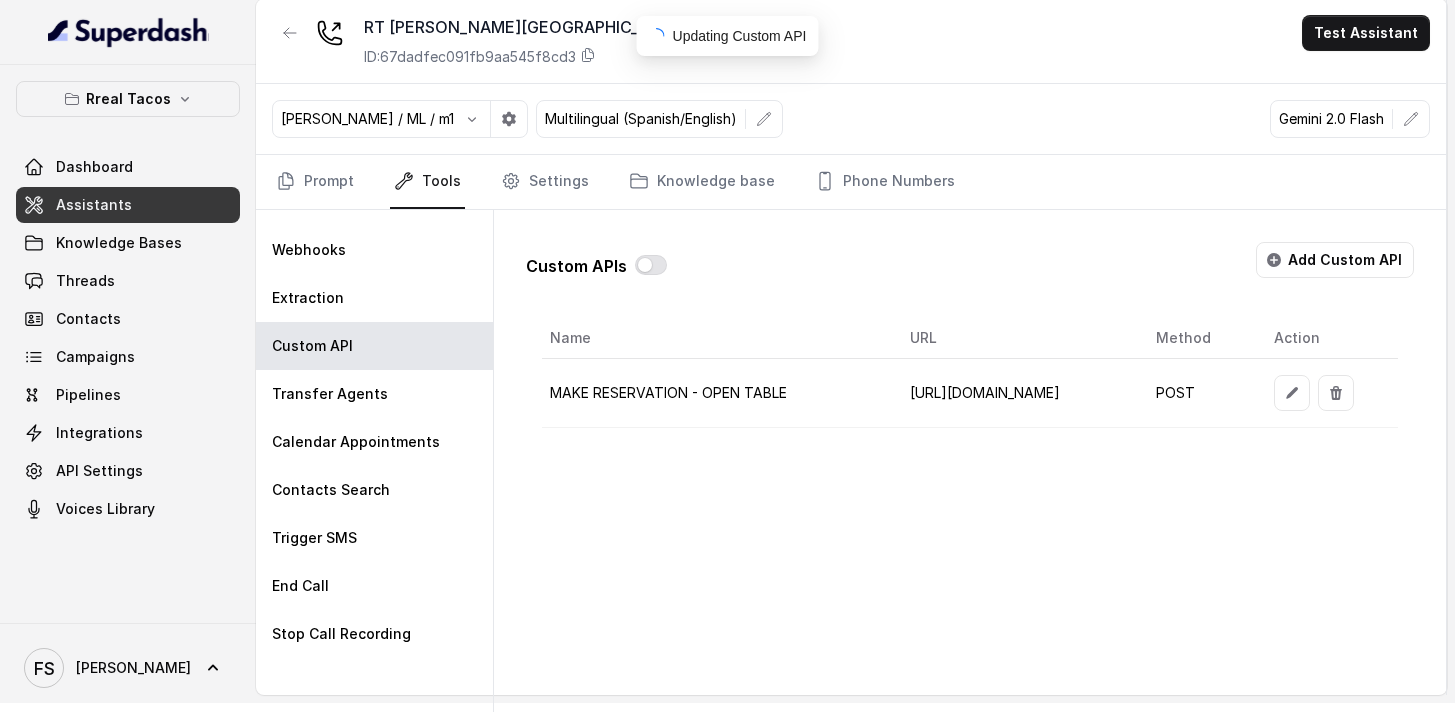 scroll, scrollTop: 0, scrollLeft: 0, axis: both 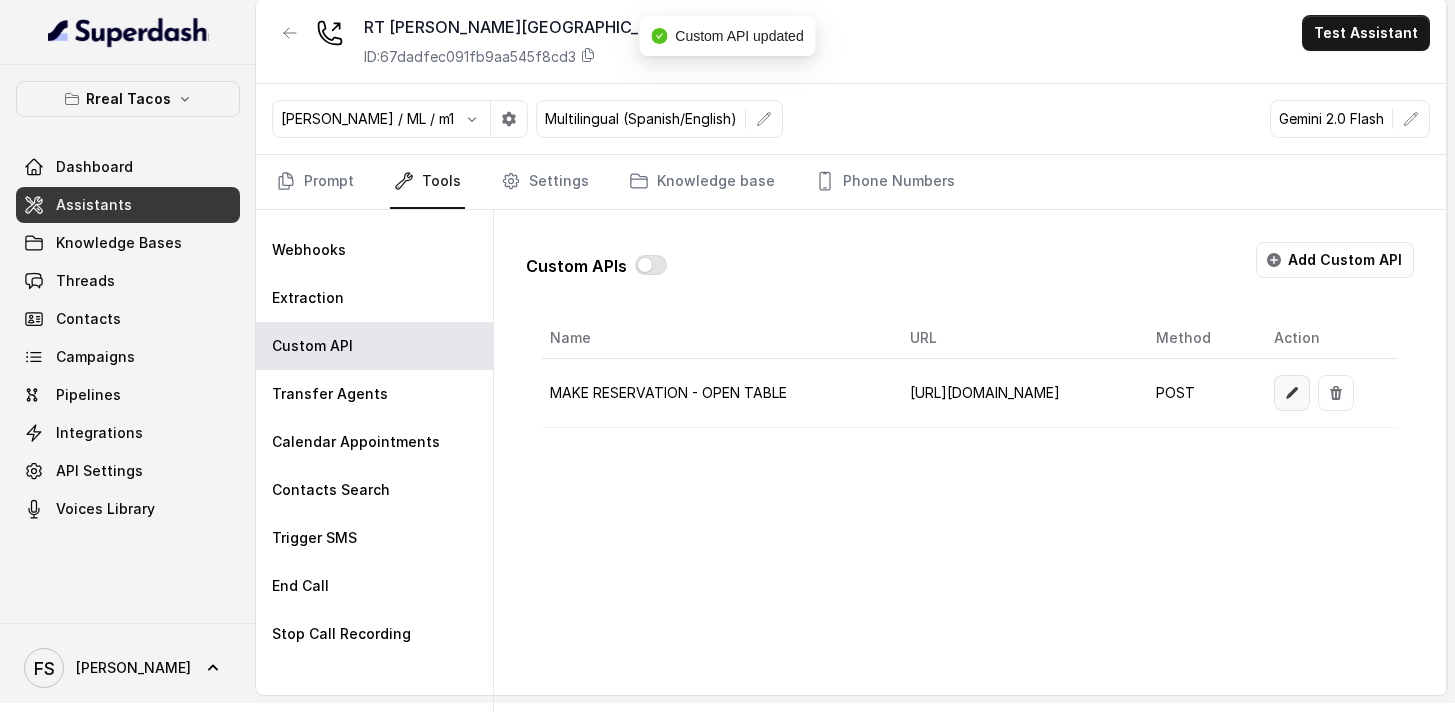 click at bounding box center (1292, 393) 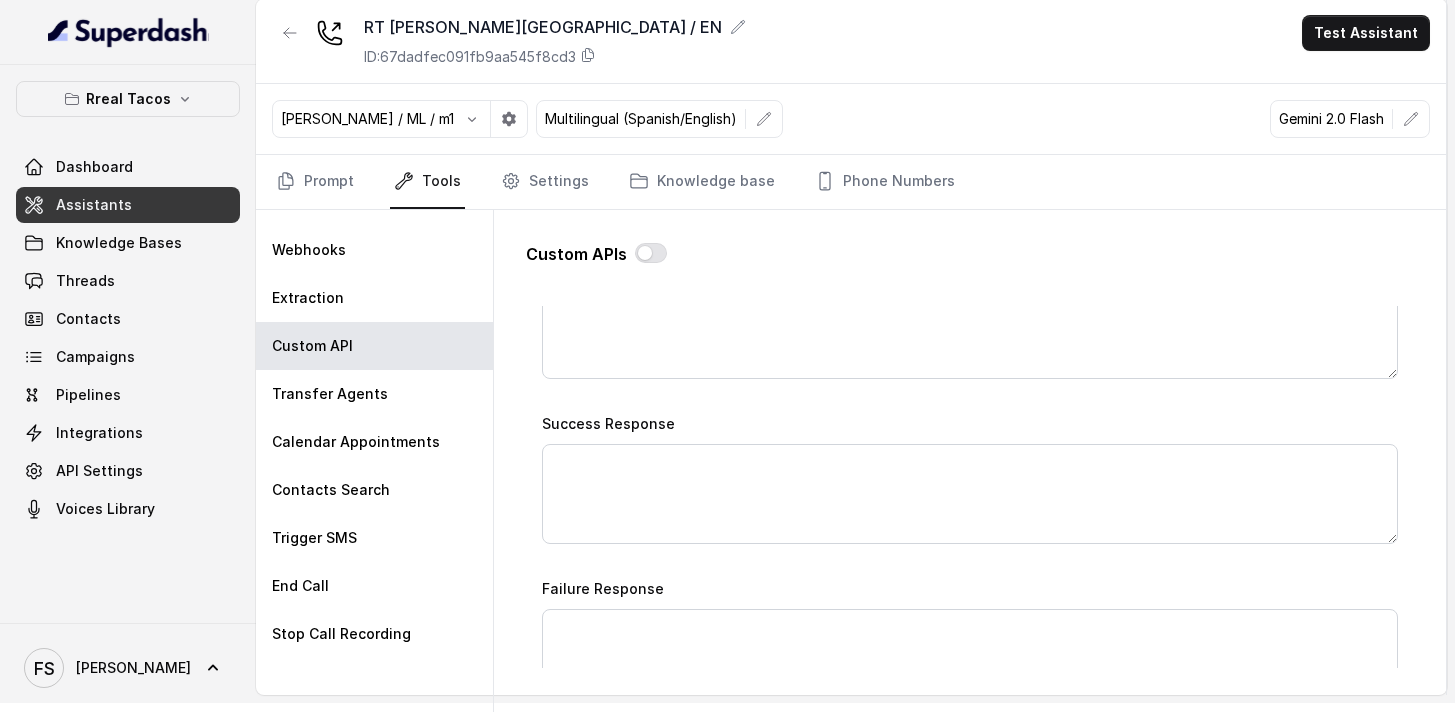 scroll, scrollTop: 928, scrollLeft: 0, axis: vertical 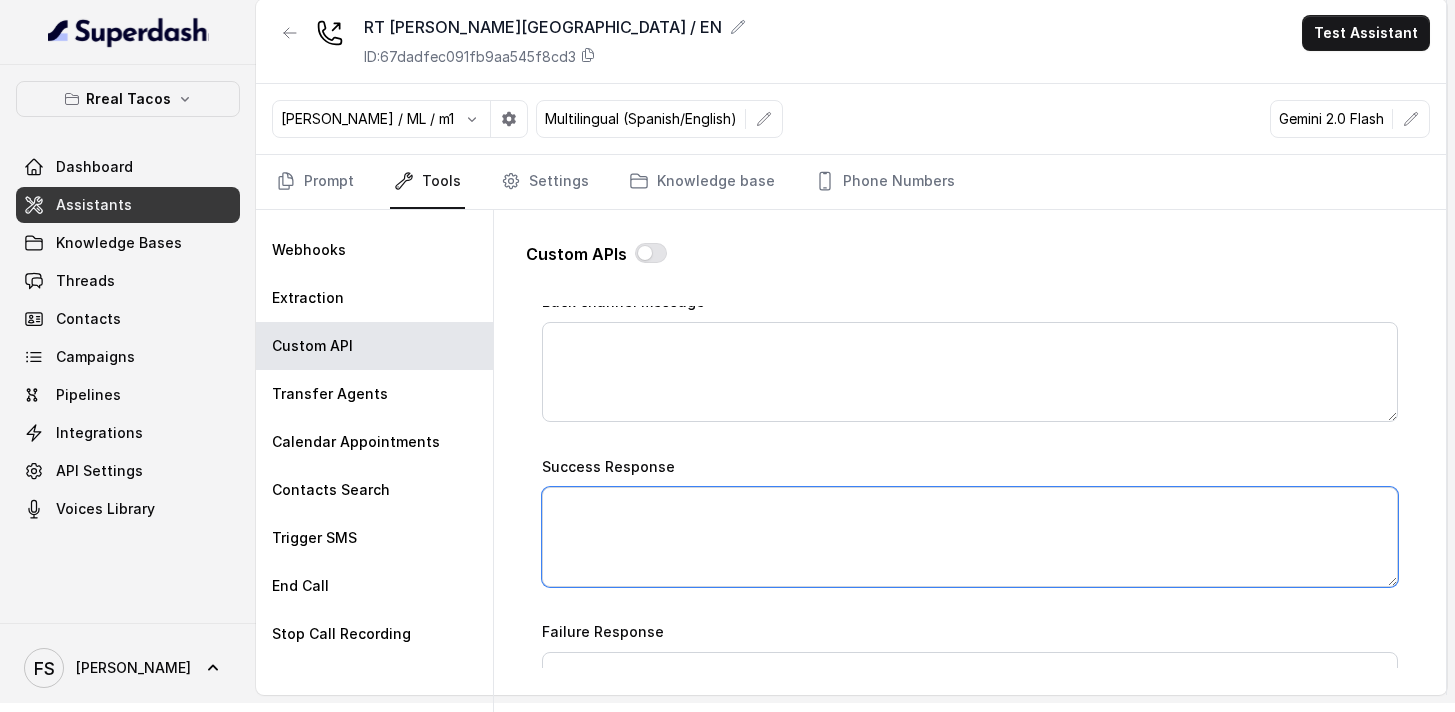 click on "Success Response" at bounding box center [970, 537] 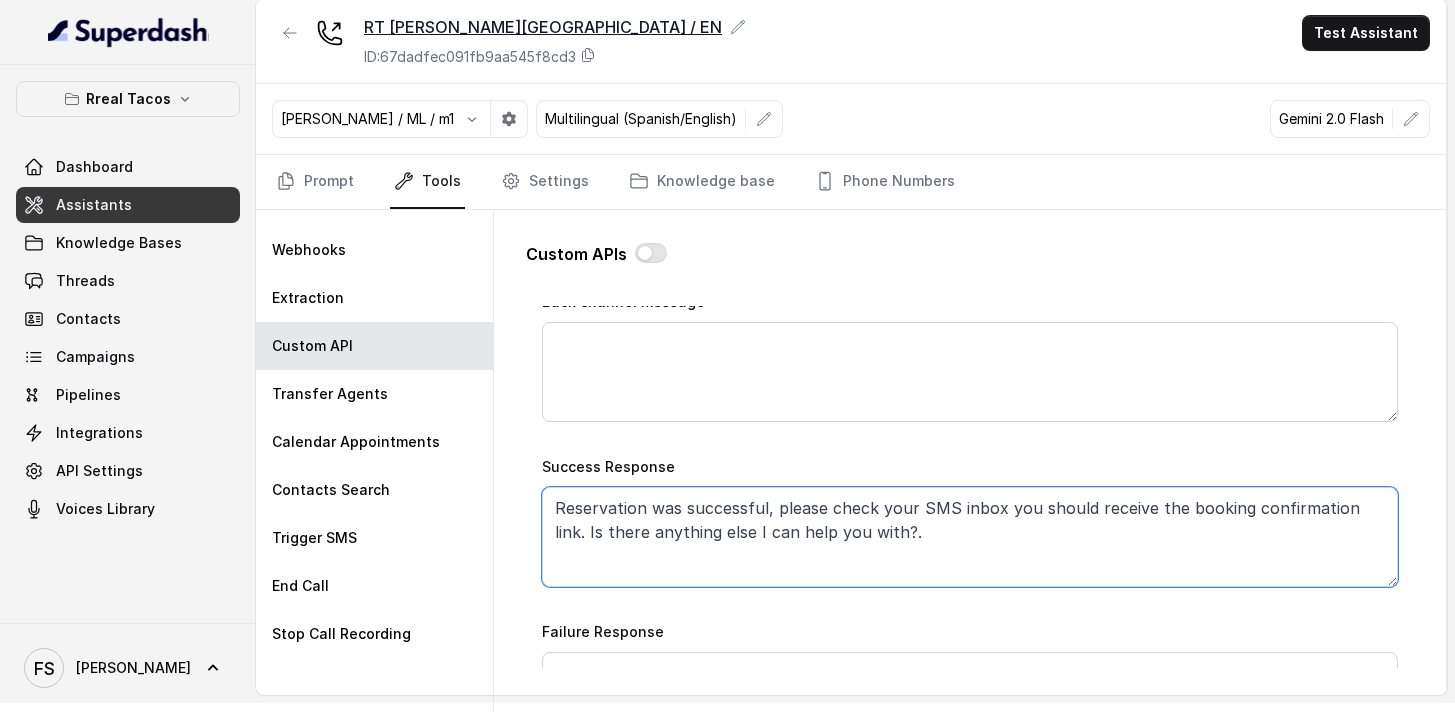 type on "Reservation was successful, please check your SMS inbox you should receive the booking confirmation link. Is there anything else I can help you with?." 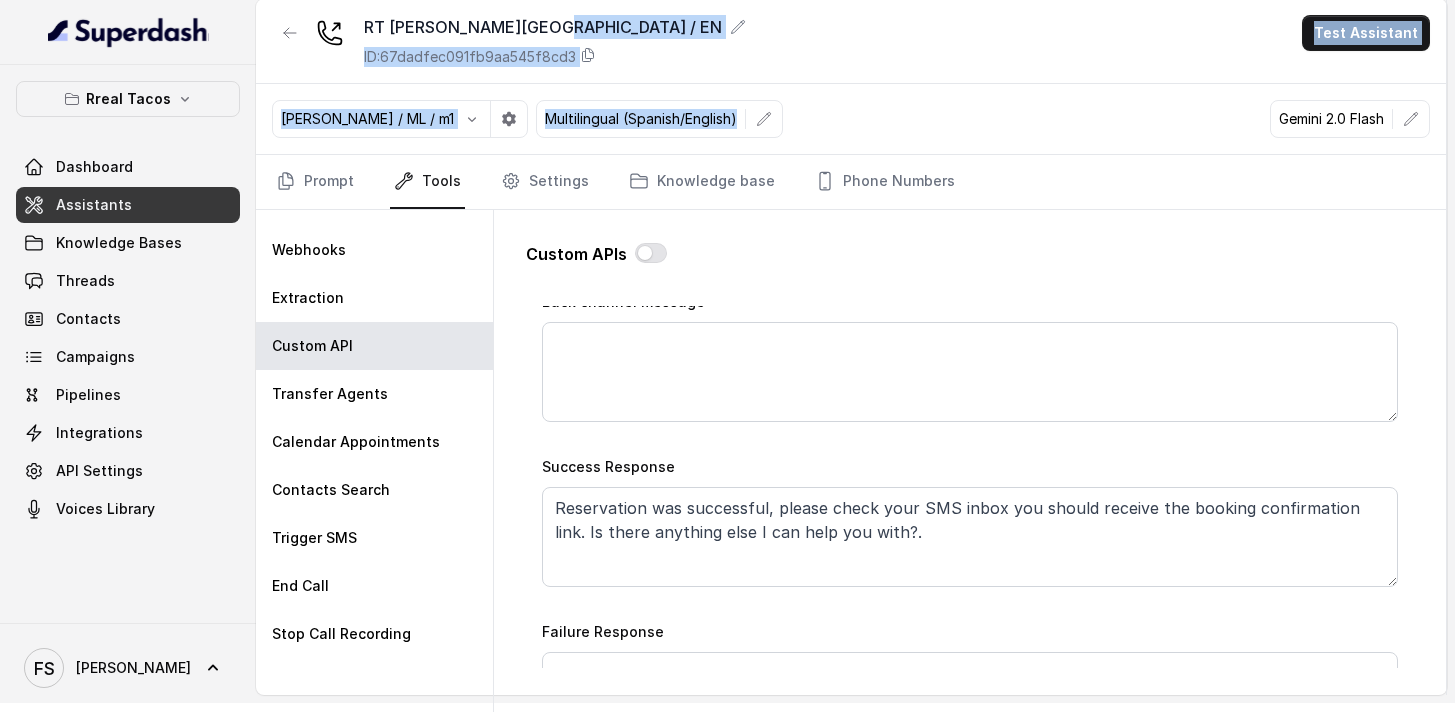 drag, startPoint x: 748, startPoint y: 223, endPoint x: 796, endPoint y: 310, distance: 99.36297 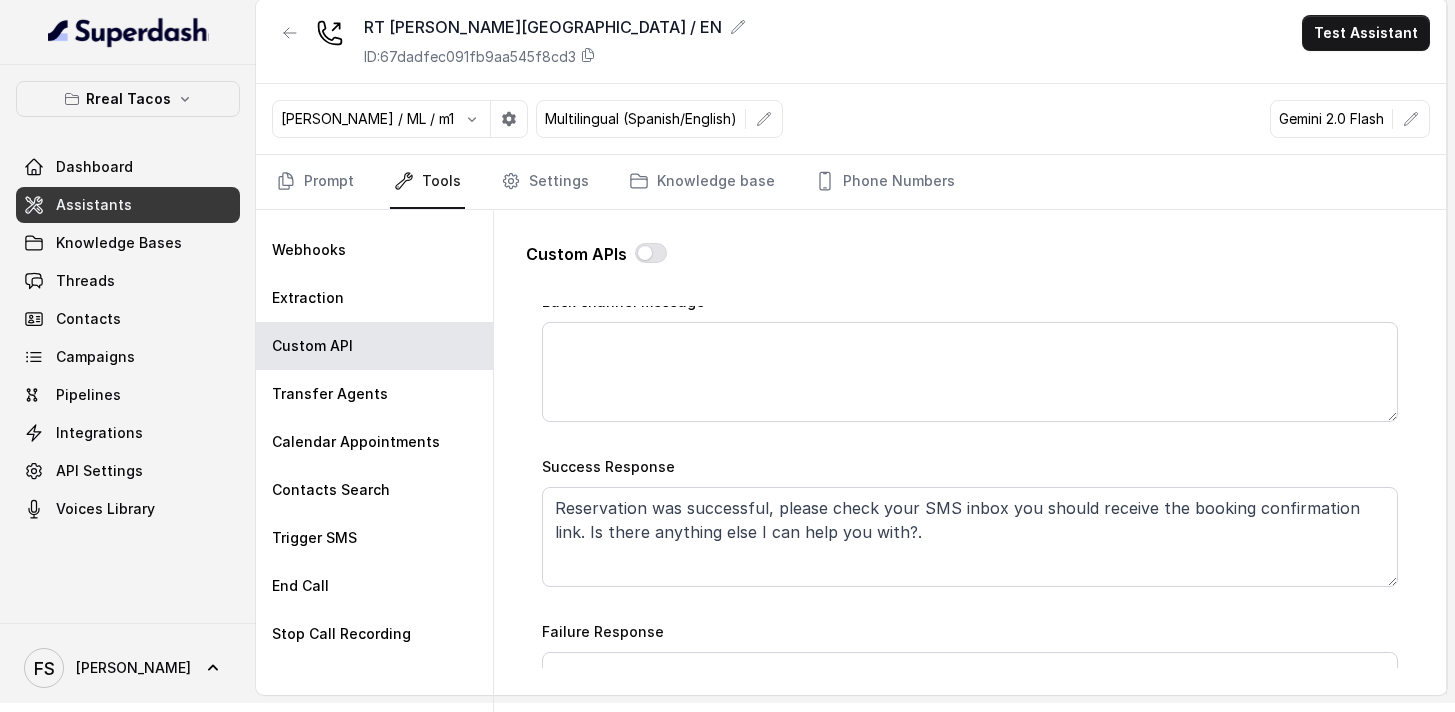 click on "Success Response Reservation was successful, please check your SMS inbox you should receive the booking confirmation link. Is there anything else I can help you with?." at bounding box center (970, 520) 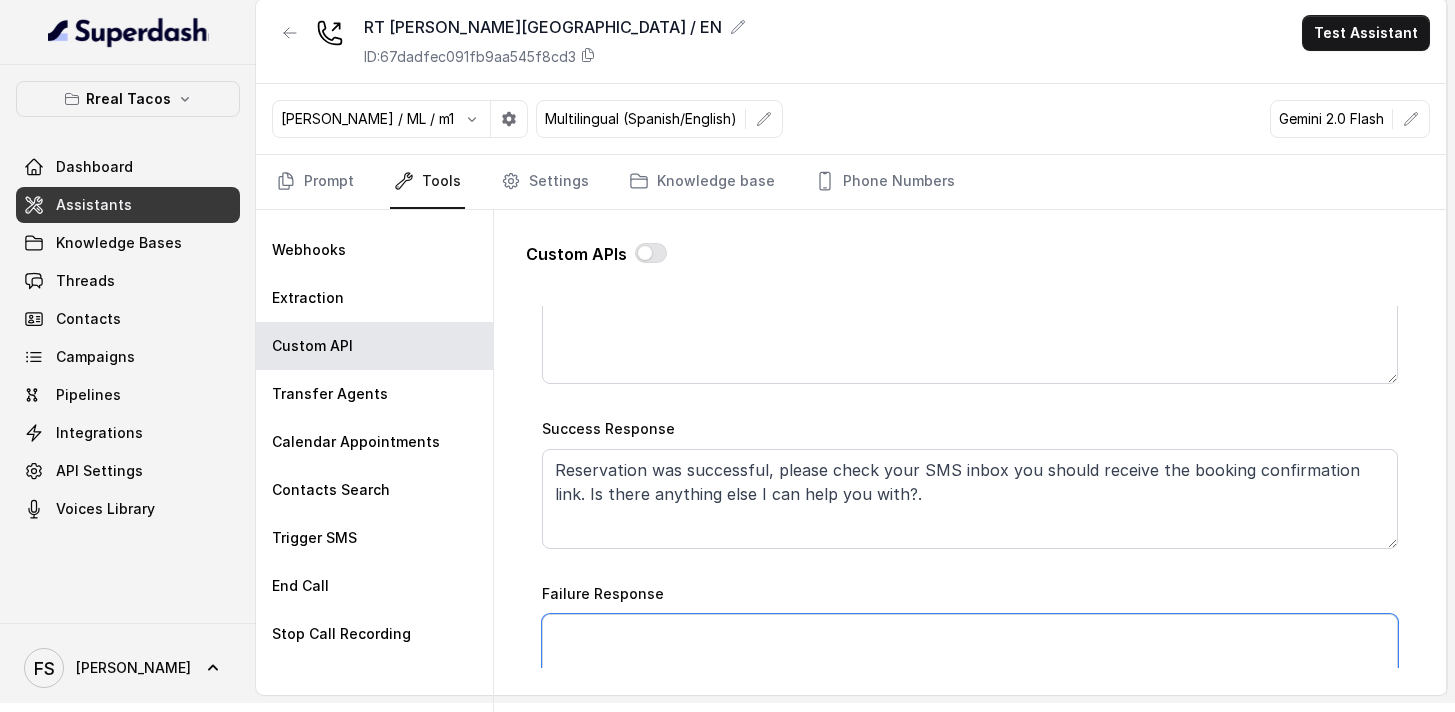 click on "Failure Response" at bounding box center (970, 664) 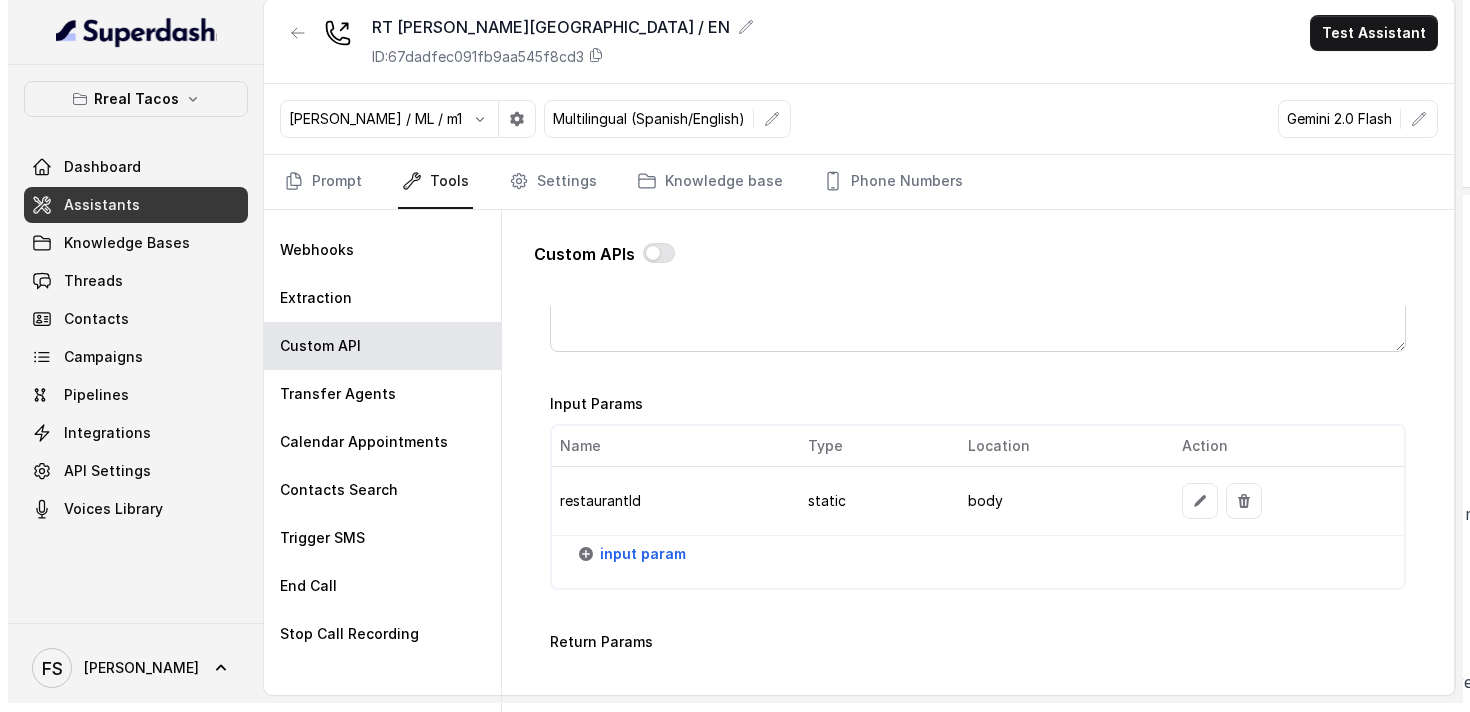 scroll, scrollTop: 1497, scrollLeft: 0, axis: vertical 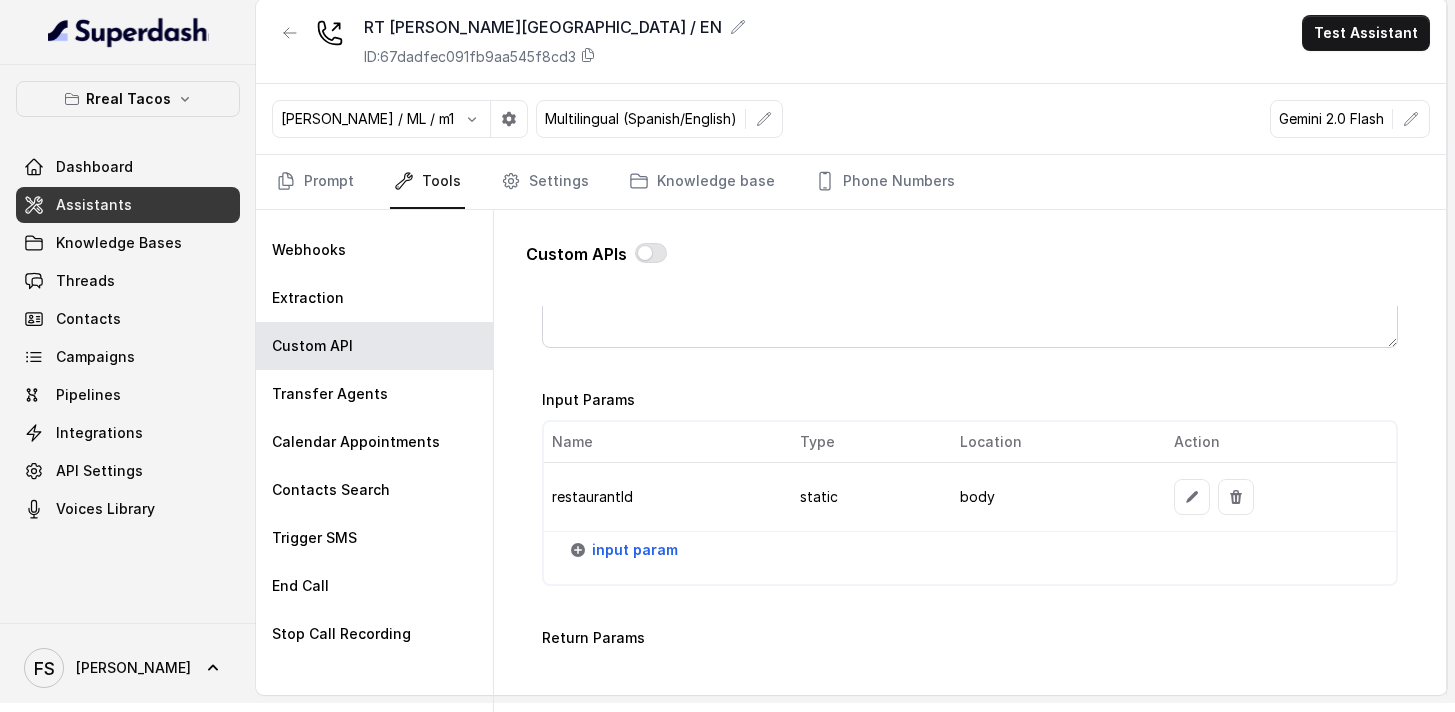 type on "I’m sorry—I couldn’t secure a table at that exact time. I’ve just sent you our OpenTable link so you can check real-time openings and pick the slot that suits you best. Is there anything else I can help you with?." 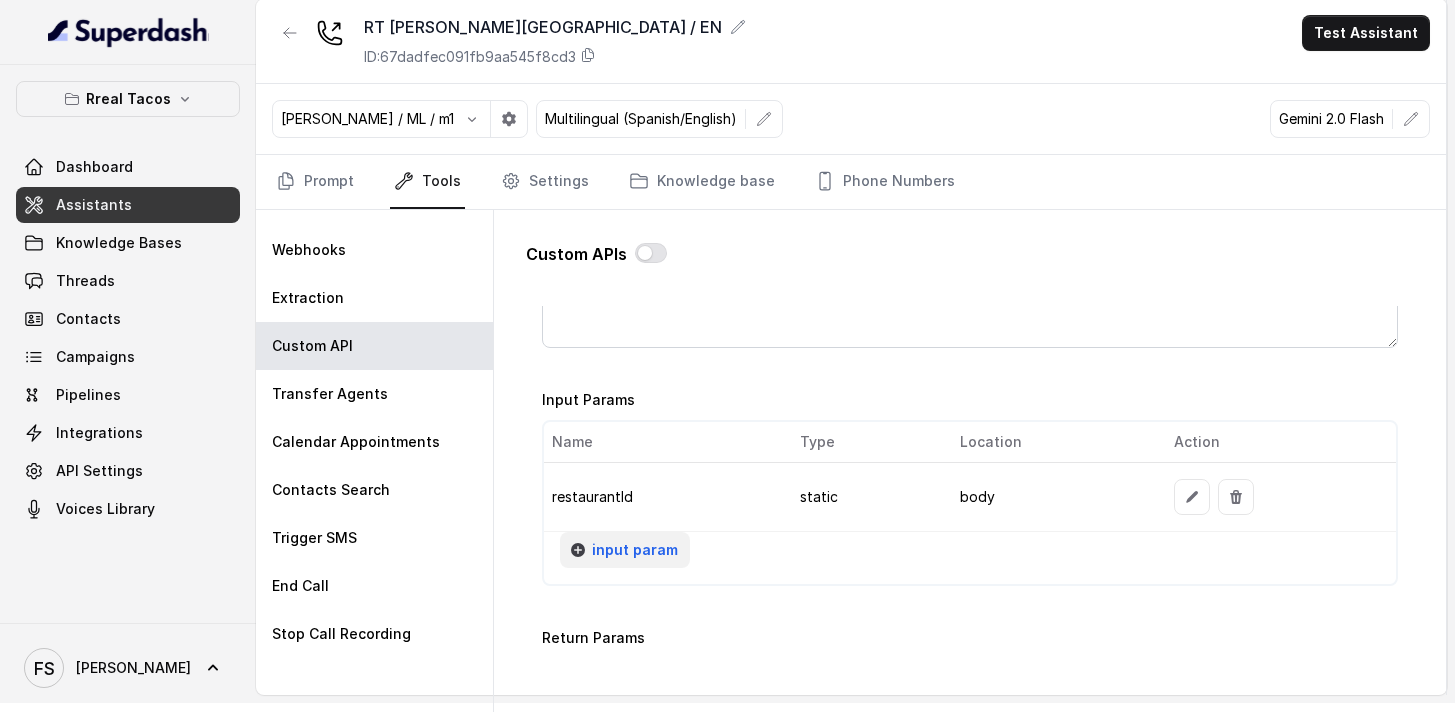 click on "input param" at bounding box center [635, 550] 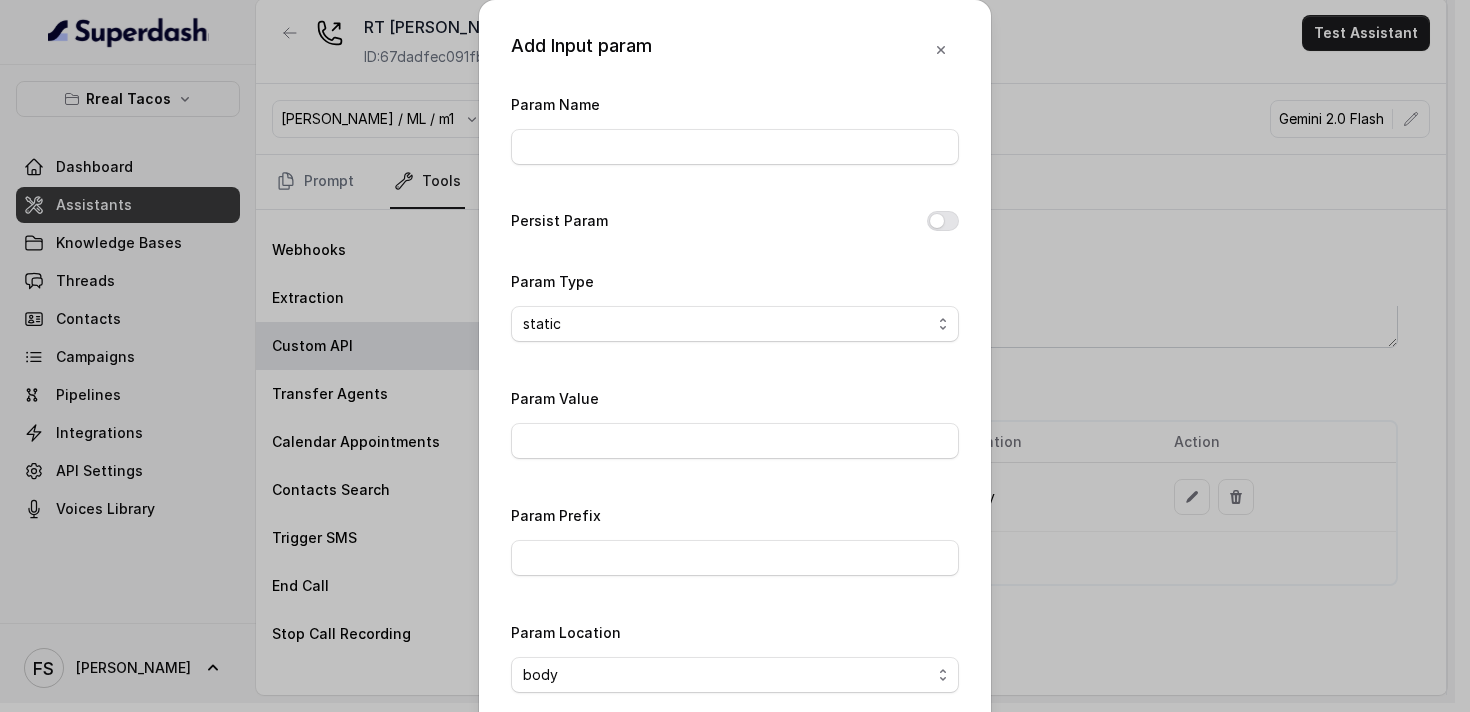 click on "Param Name" at bounding box center [735, 128] 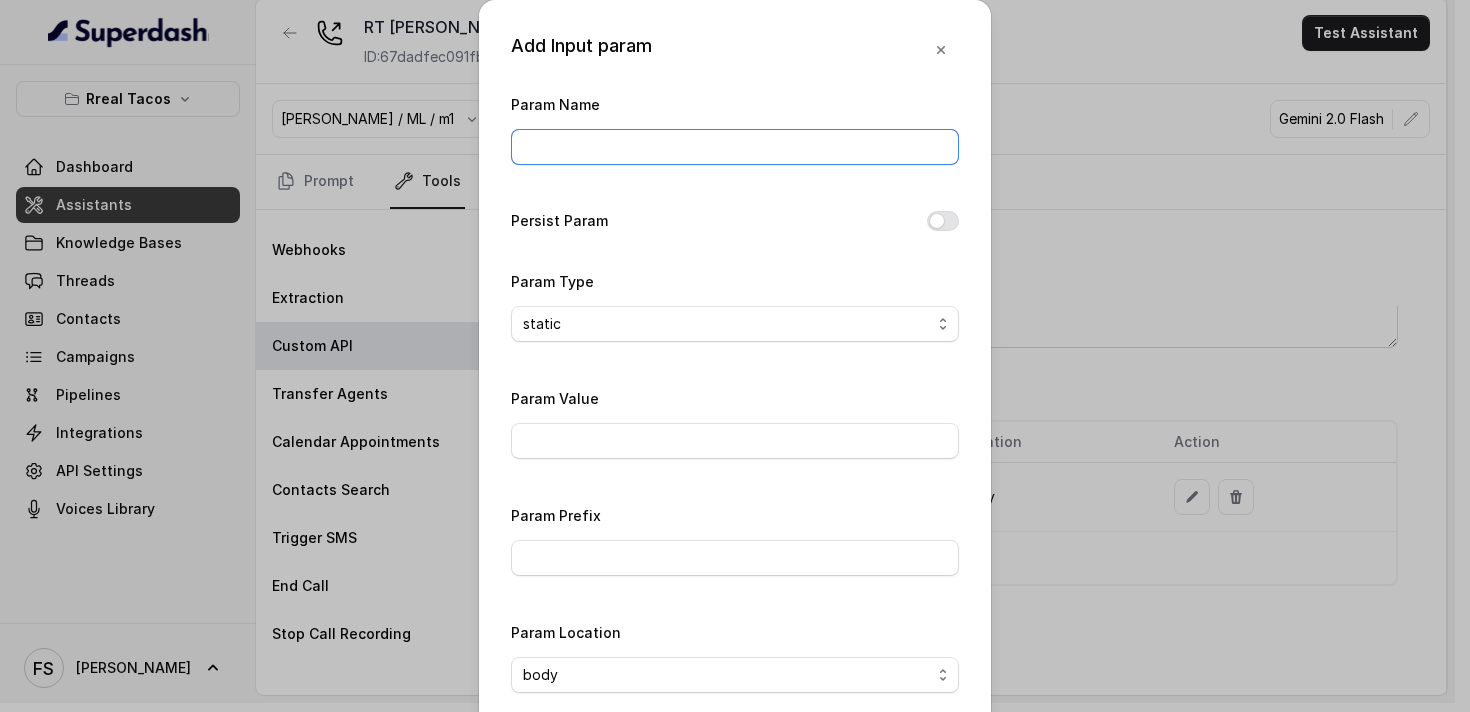 click on "Param Name" at bounding box center (735, 147) 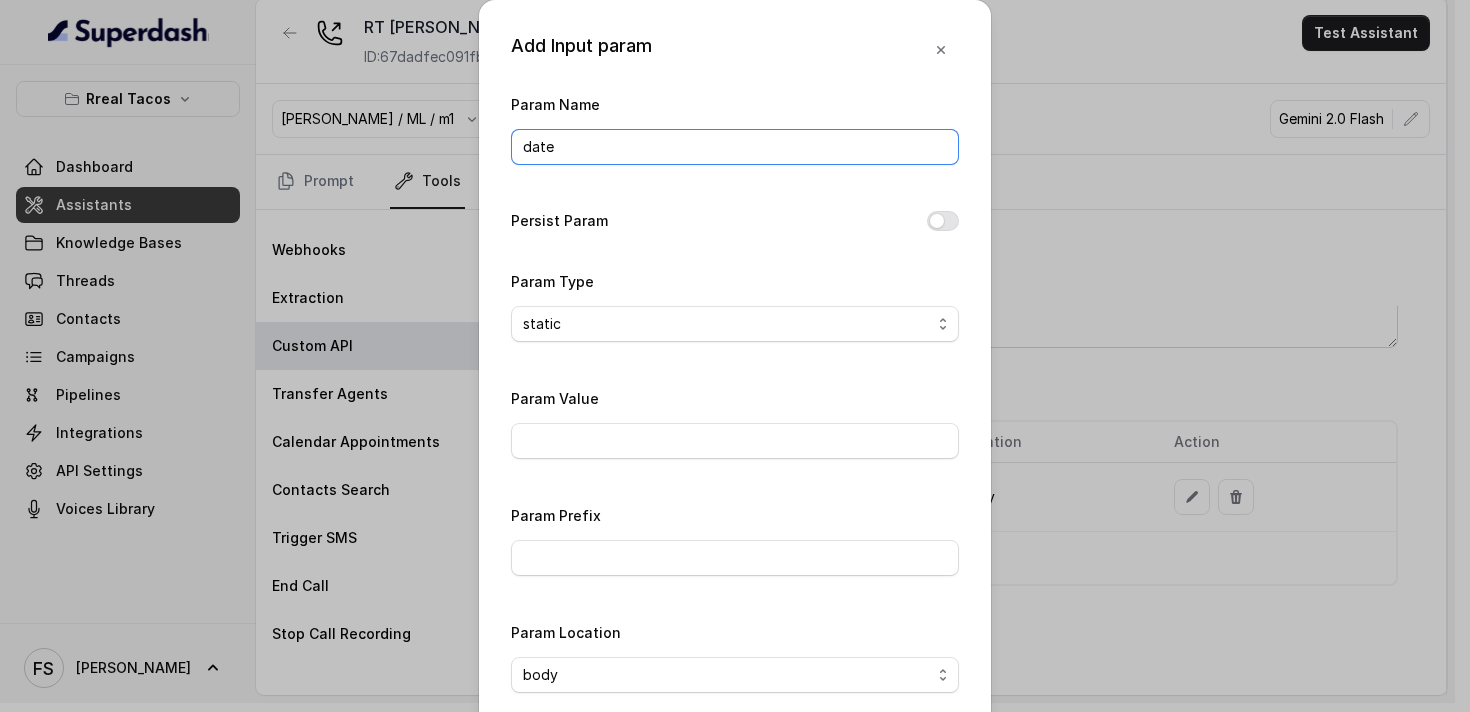 type on "date" 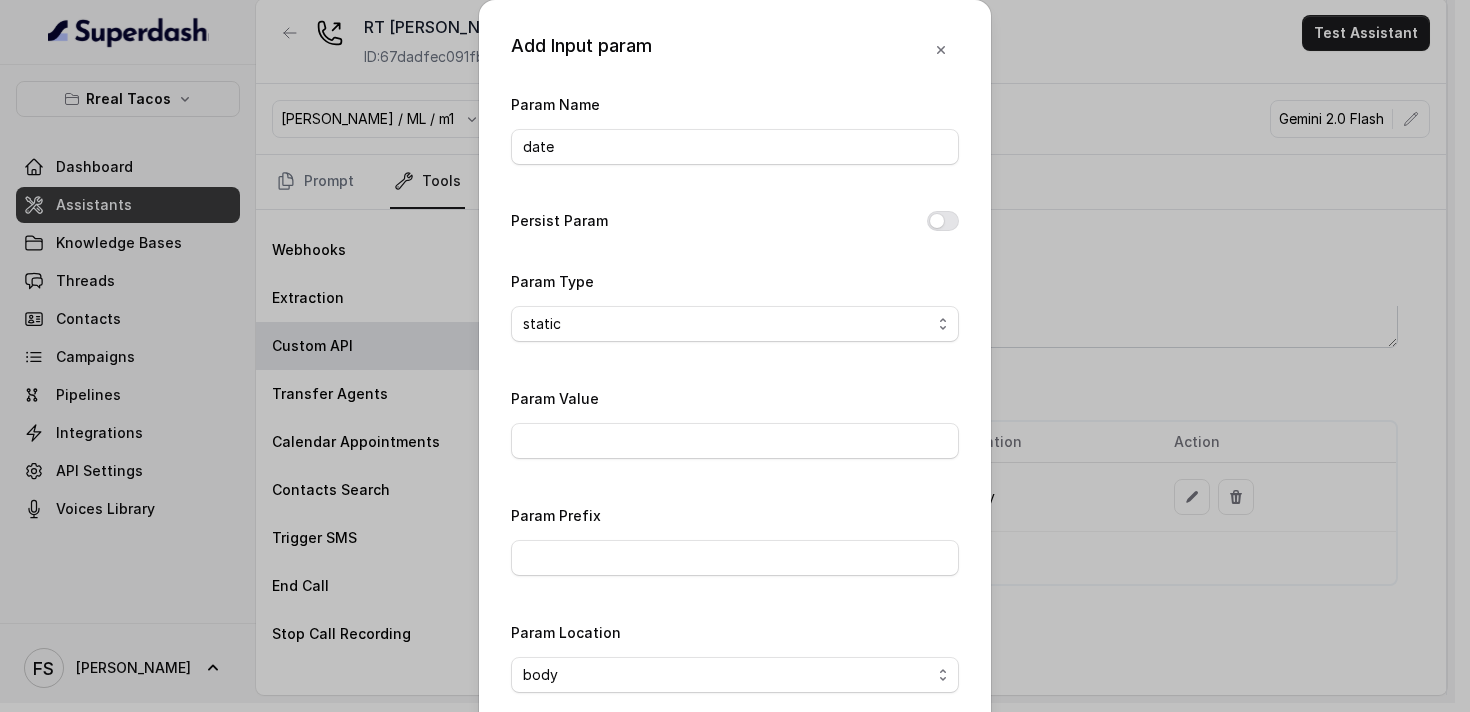 click on "static dynamic" at bounding box center [735, 324] 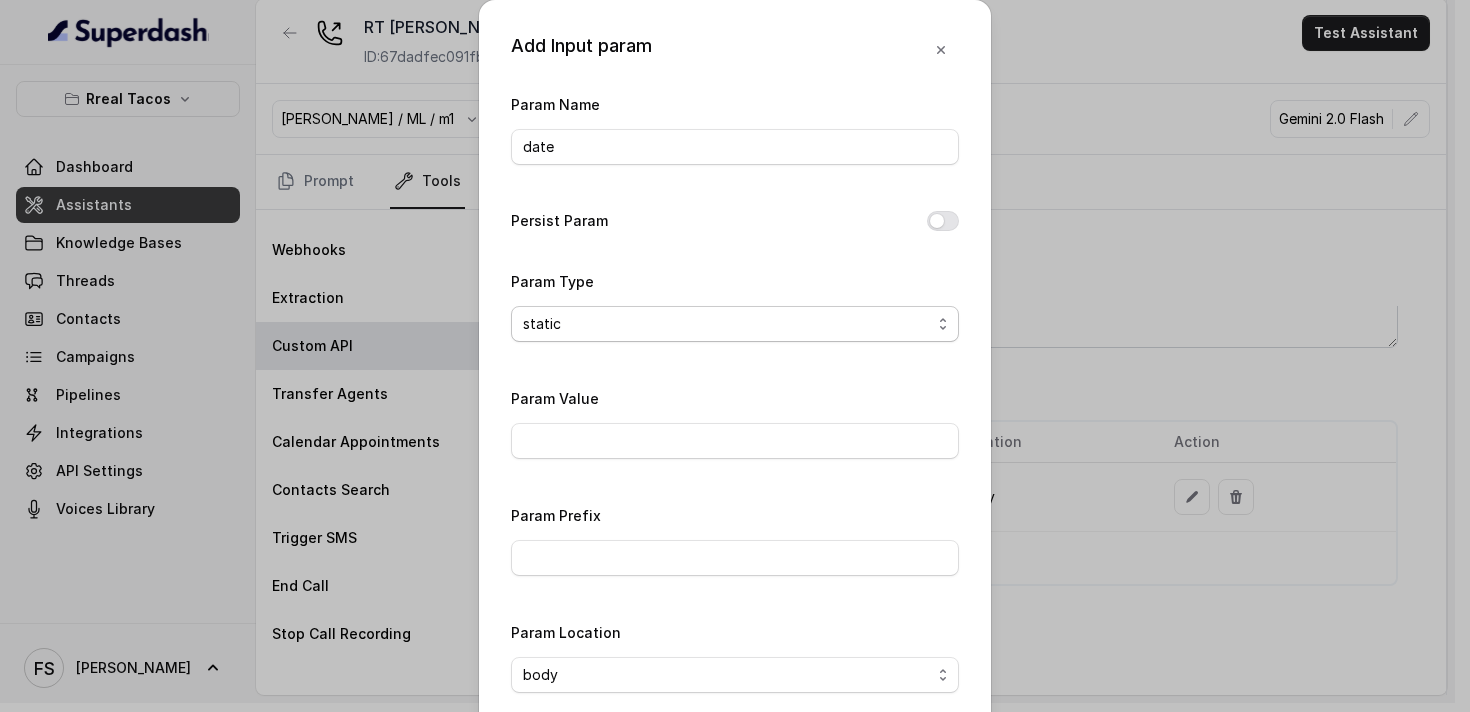 select on "dynamic" 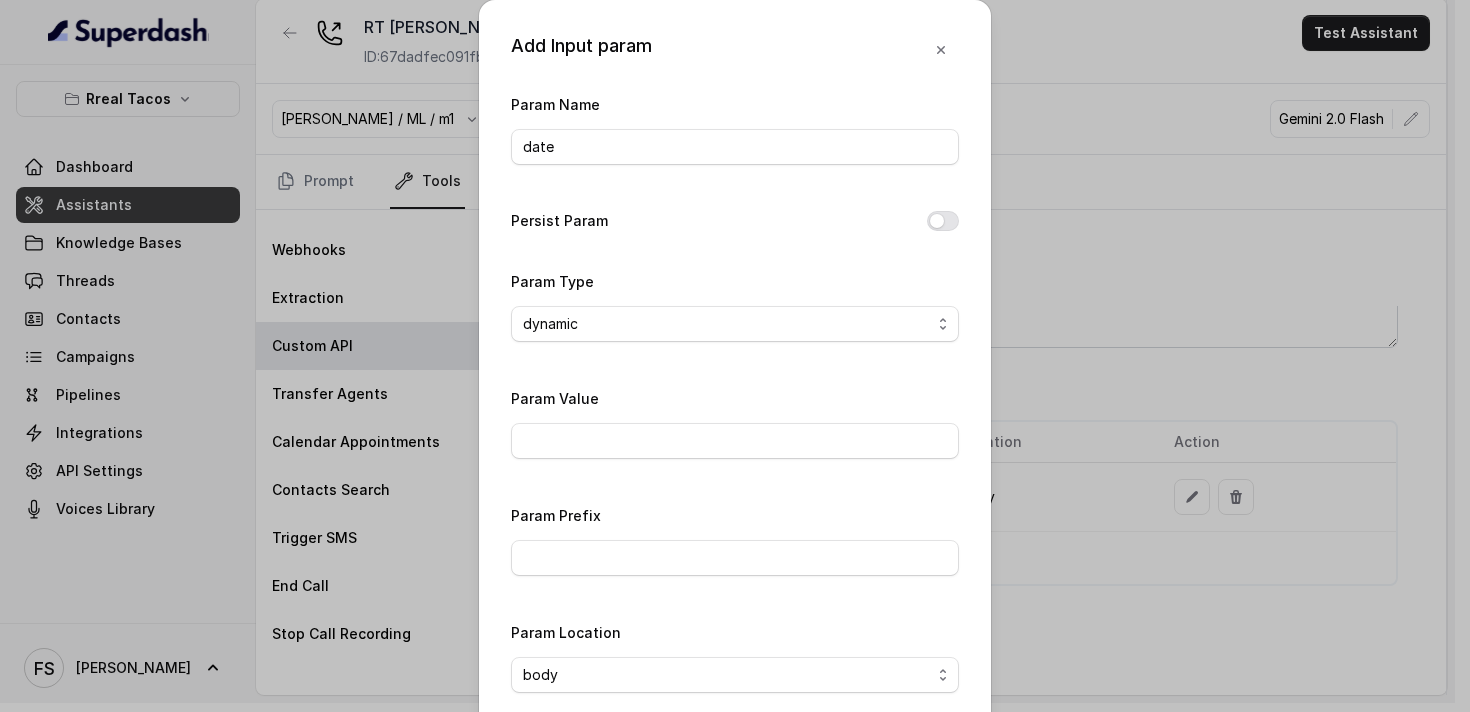 click on "Param Type static dynamic" at bounding box center (735, 311) 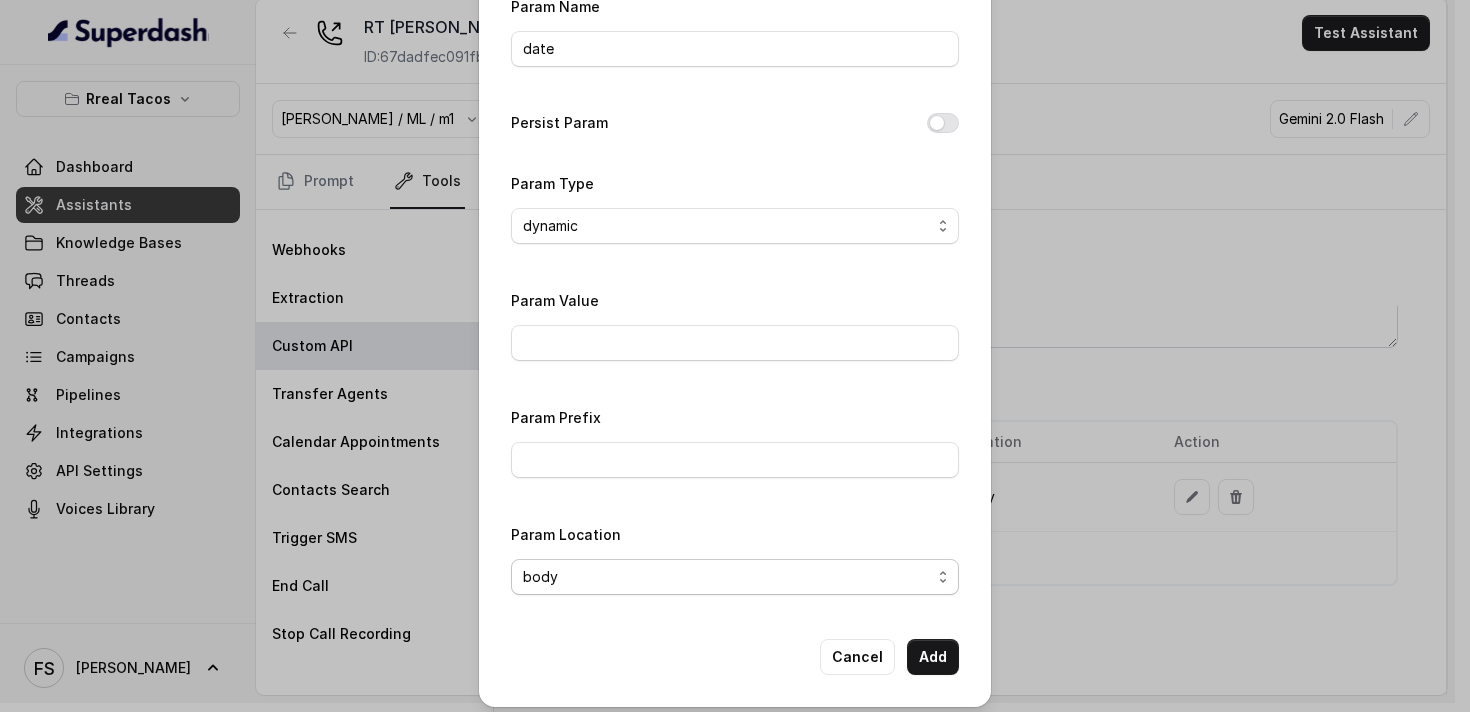 scroll, scrollTop: 106, scrollLeft: 0, axis: vertical 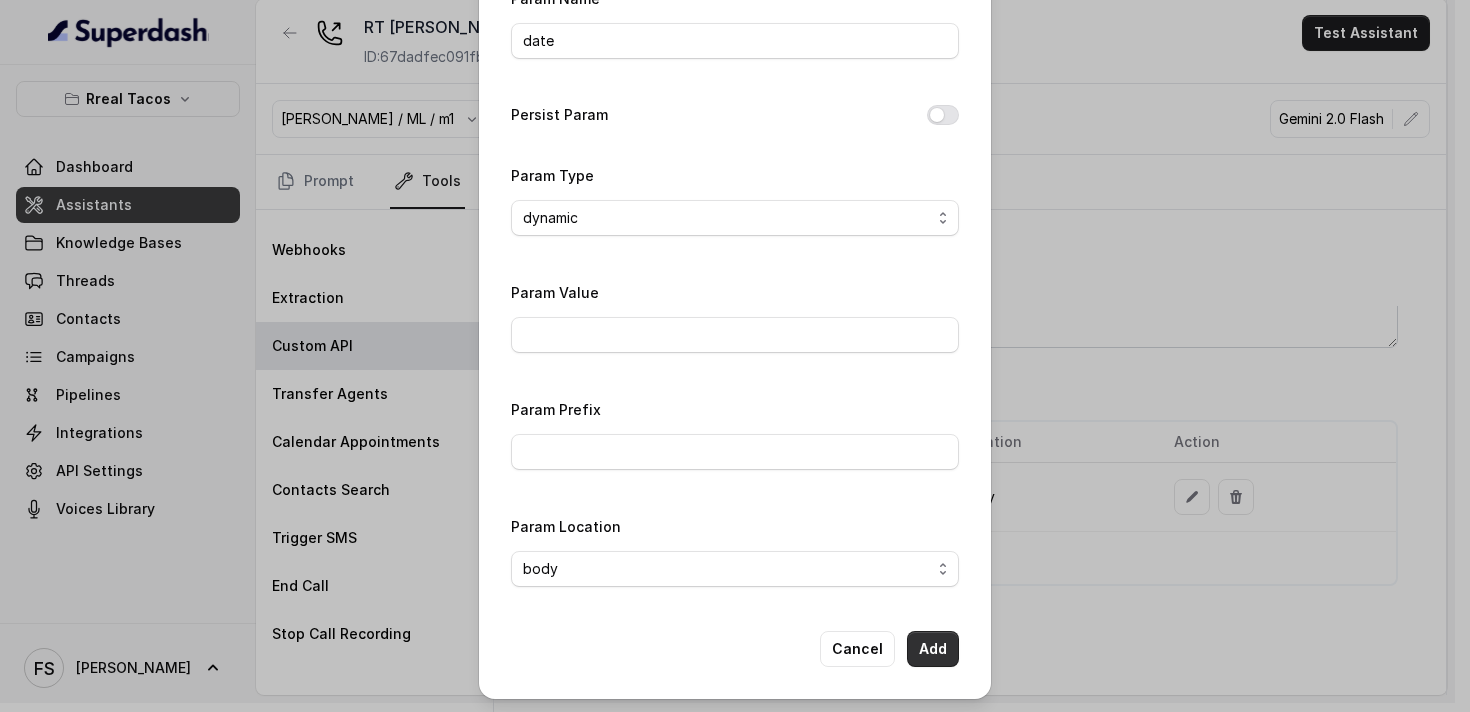 click on "Add" at bounding box center (933, 649) 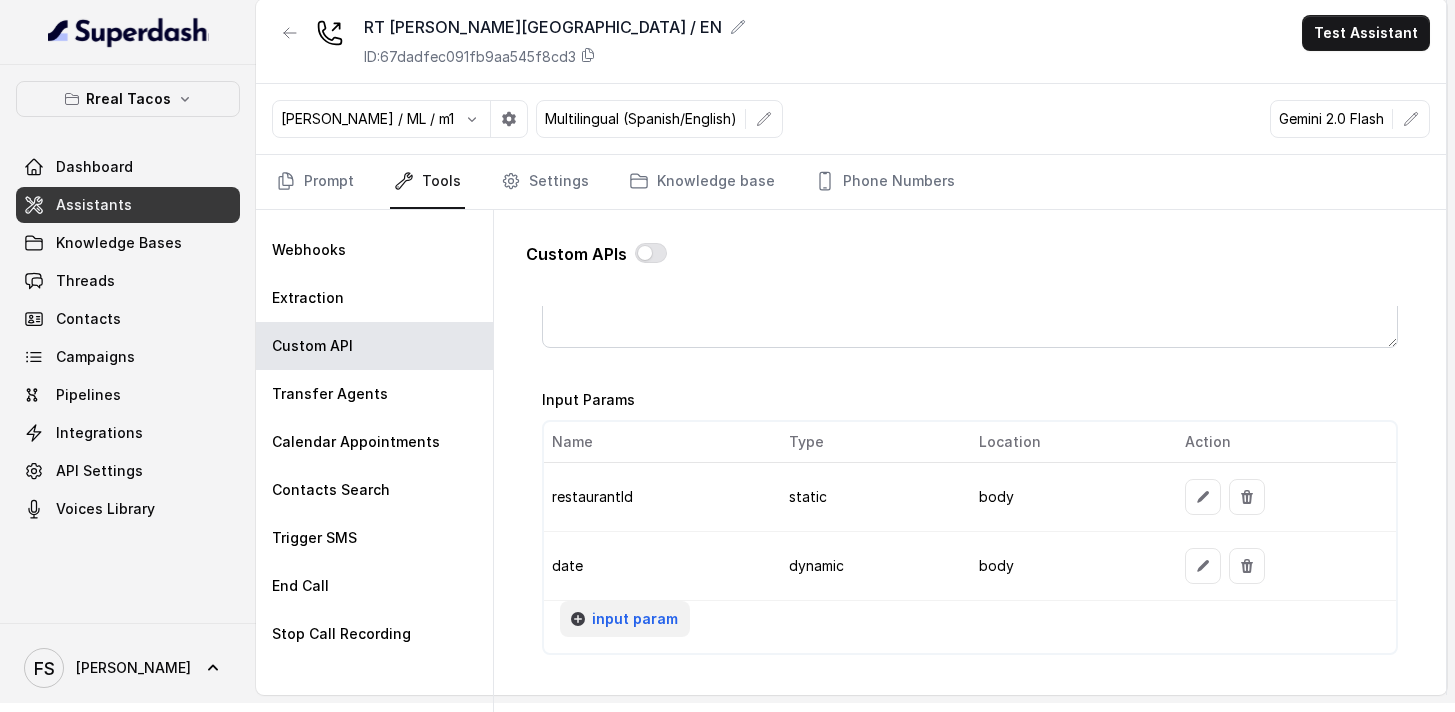 click on "input param" at bounding box center [635, 619] 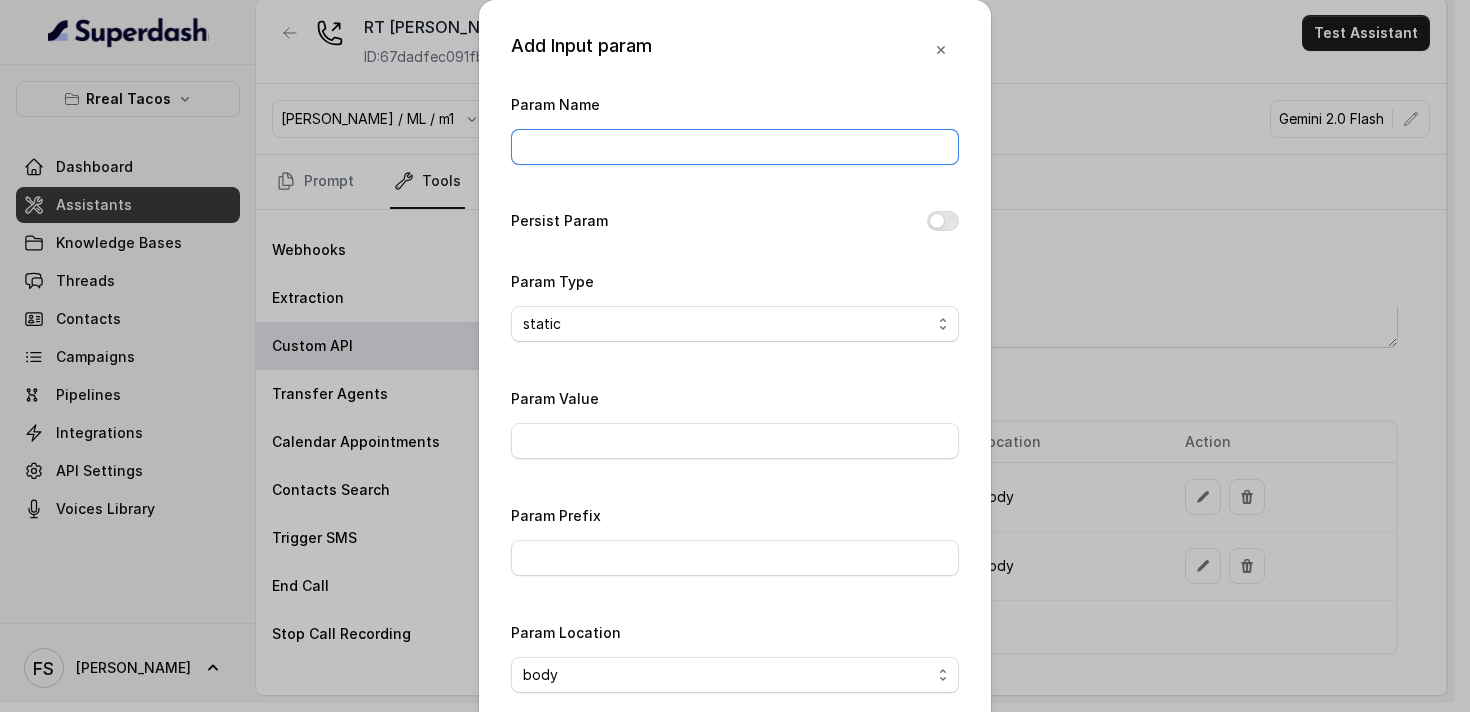 click on "Param Name" at bounding box center (735, 147) 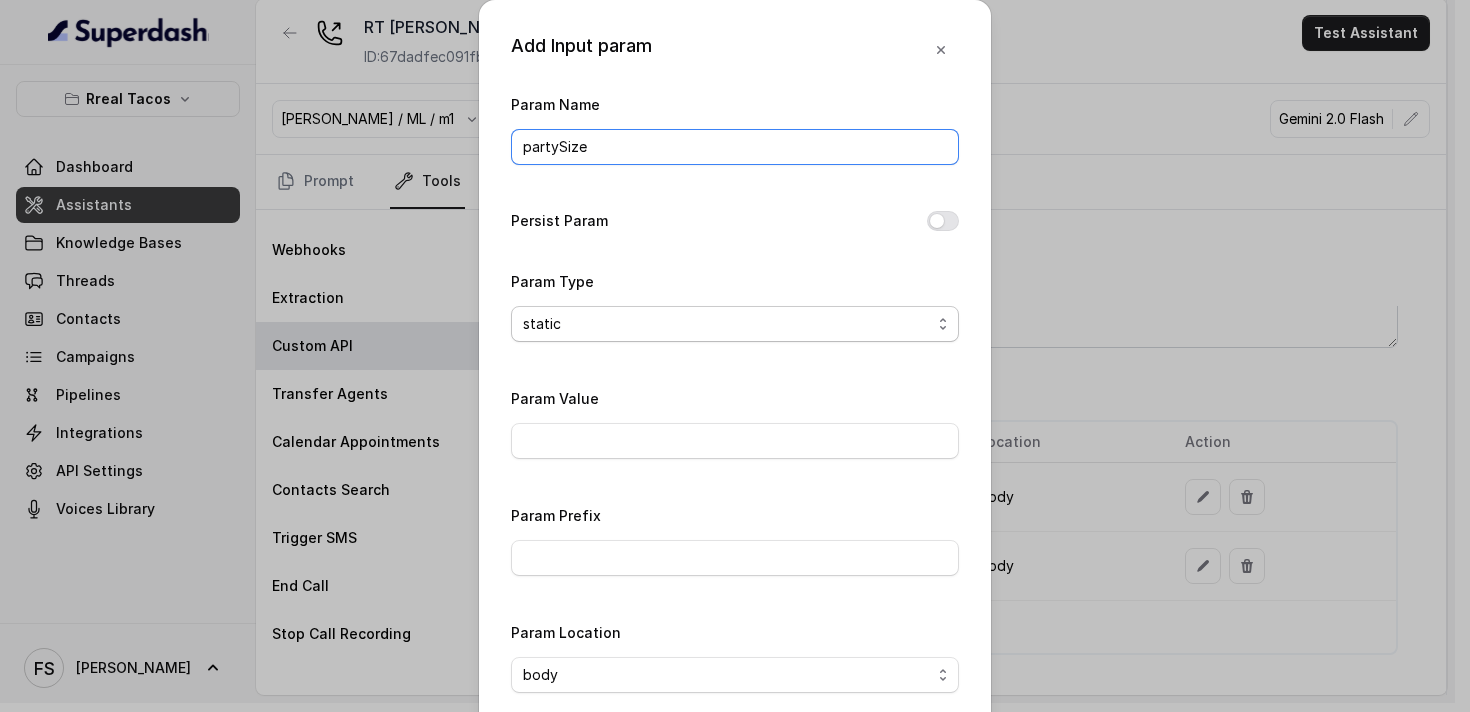 type on "partySize" 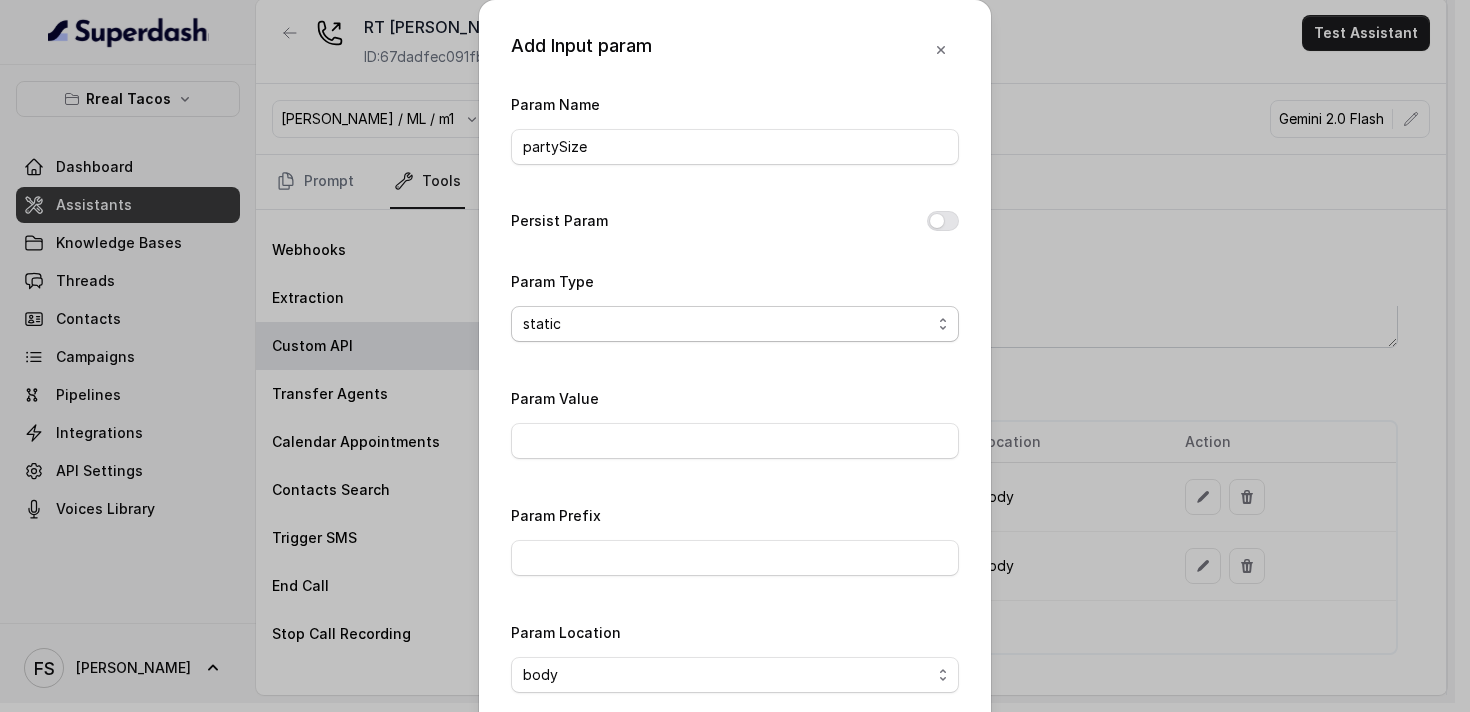 click on "static dynamic" at bounding box center [735, 324] 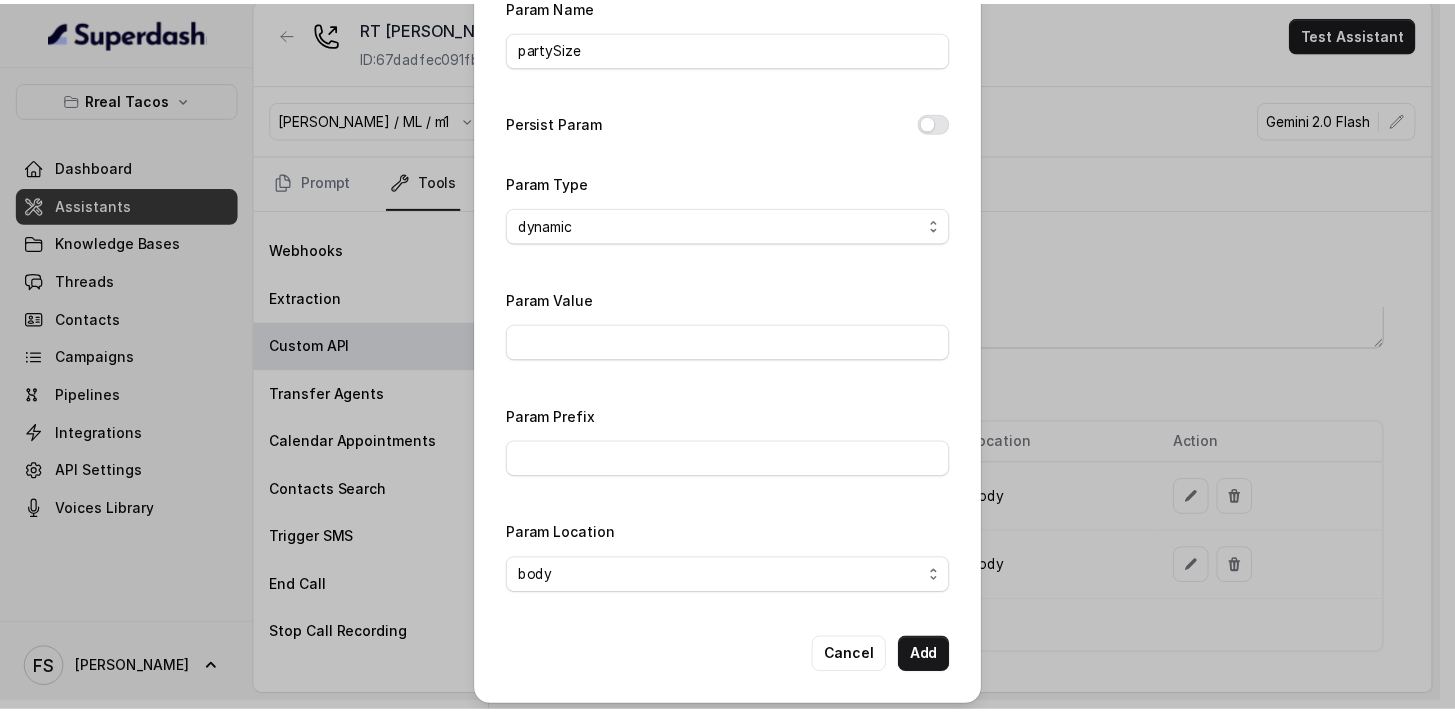 scroll, scrollTop: 106, scrollLeft: 0, axis: vertical 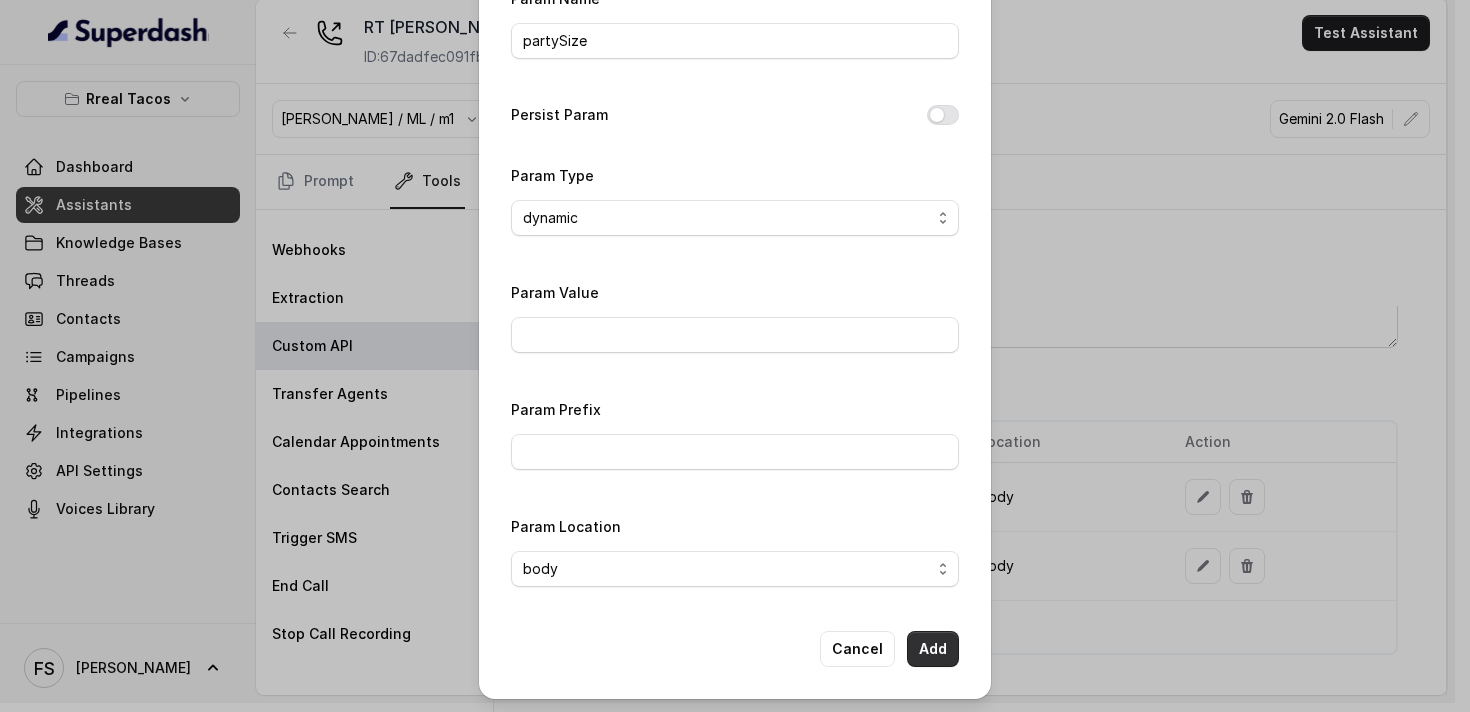 click on "Add" at bounding box center (933, 649) 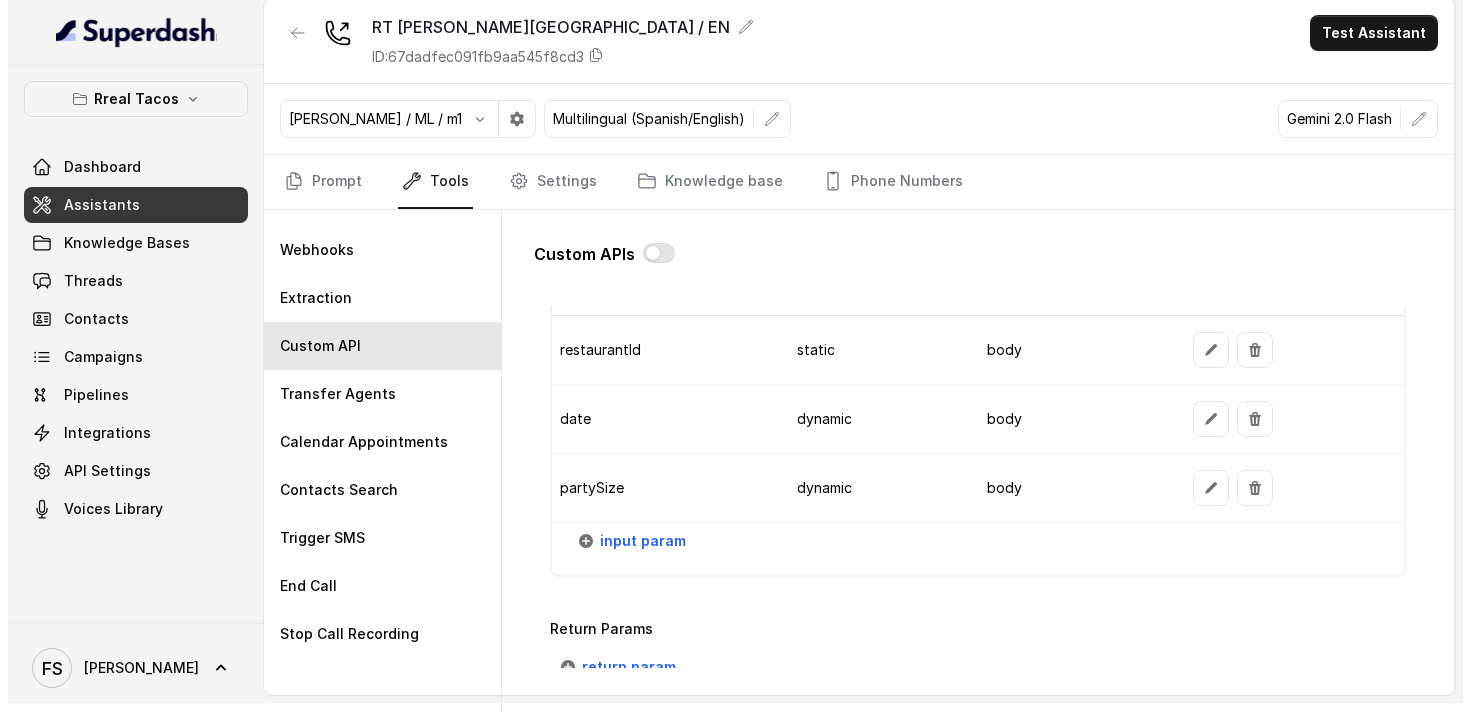 scroll, scrollTop: 1803, scrollLeft: 0, axis: vertical 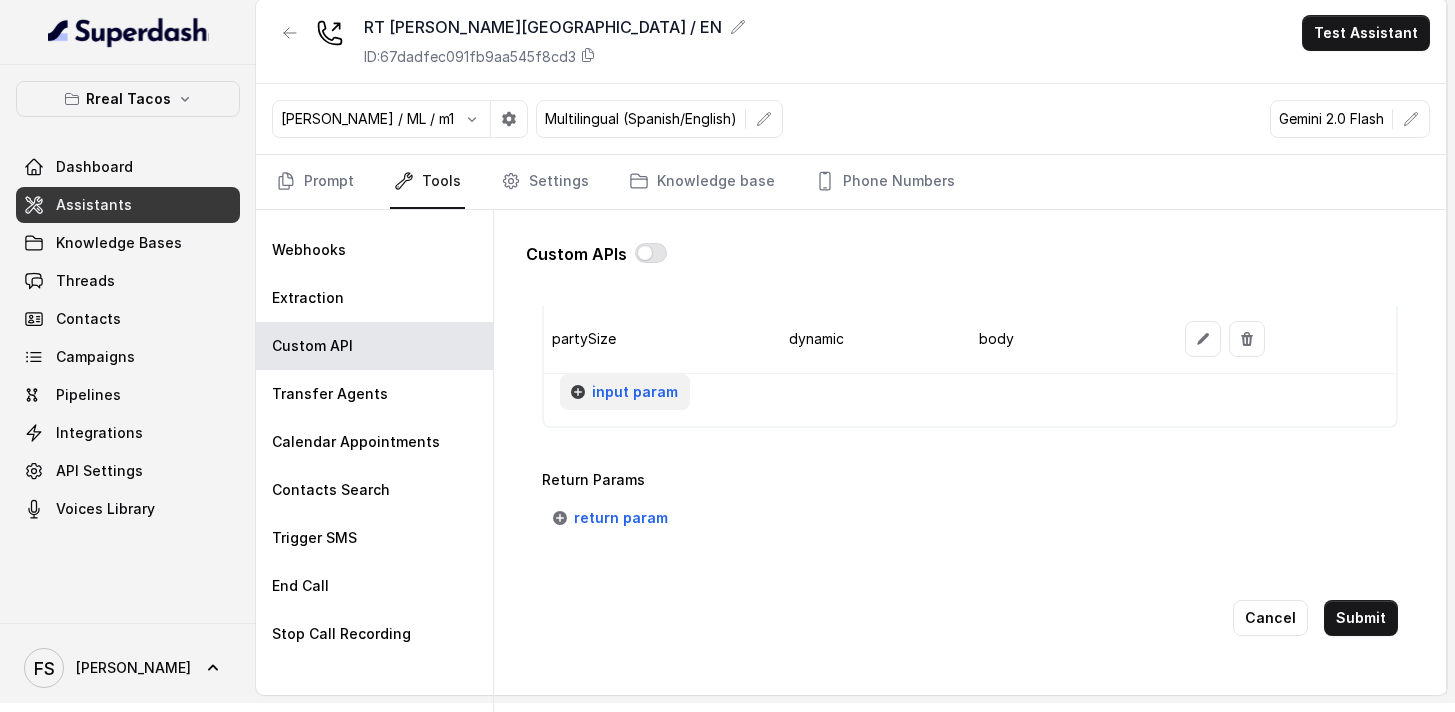 click on "input param" at bounding box center (635, 392) 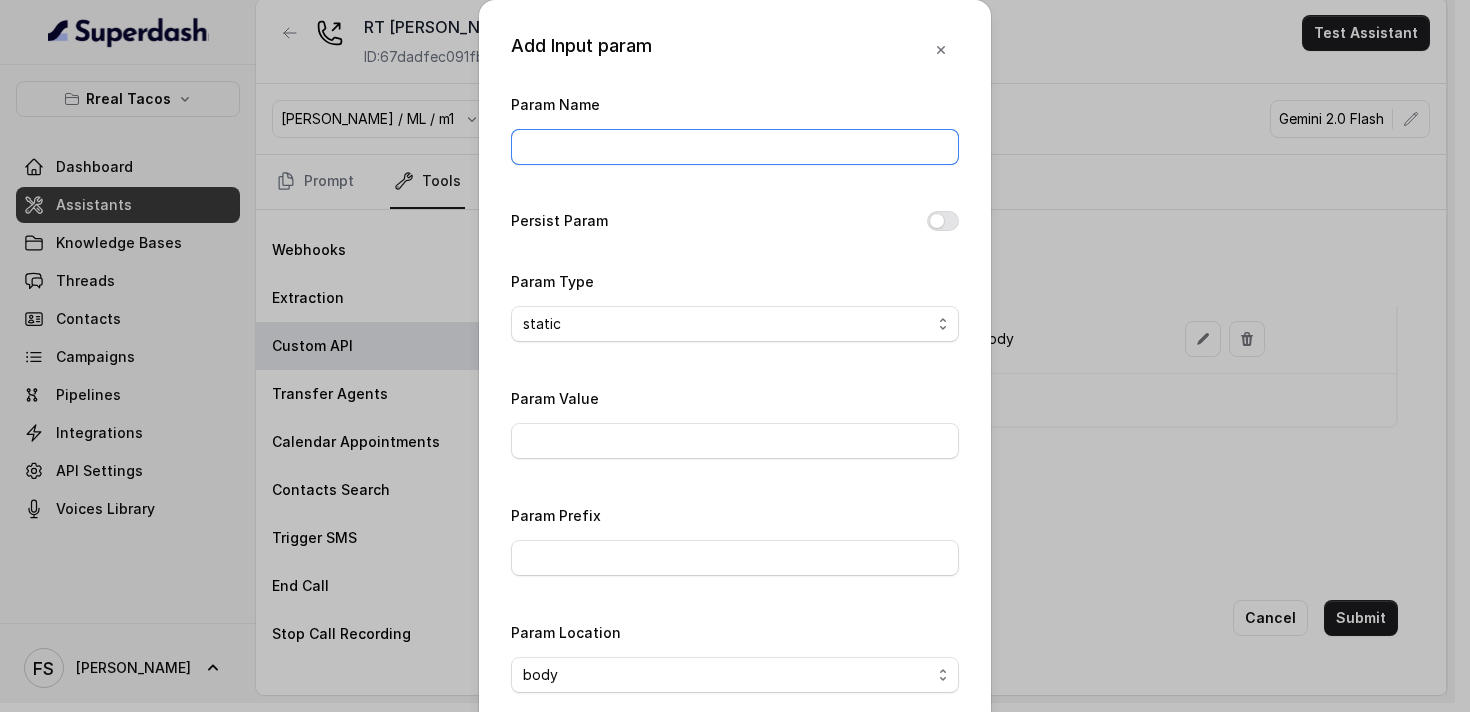 click on "Param Name" at bounding box center [735, 147] 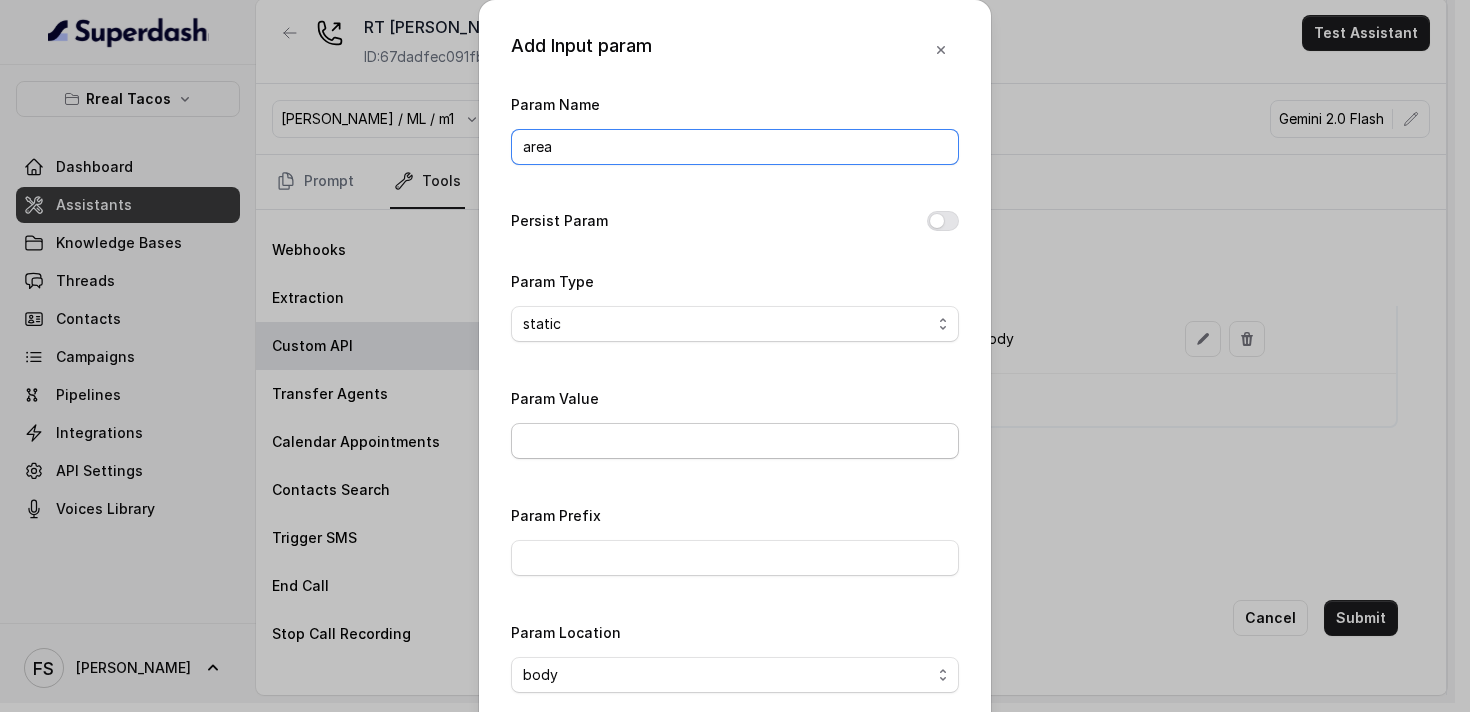 type on "area" 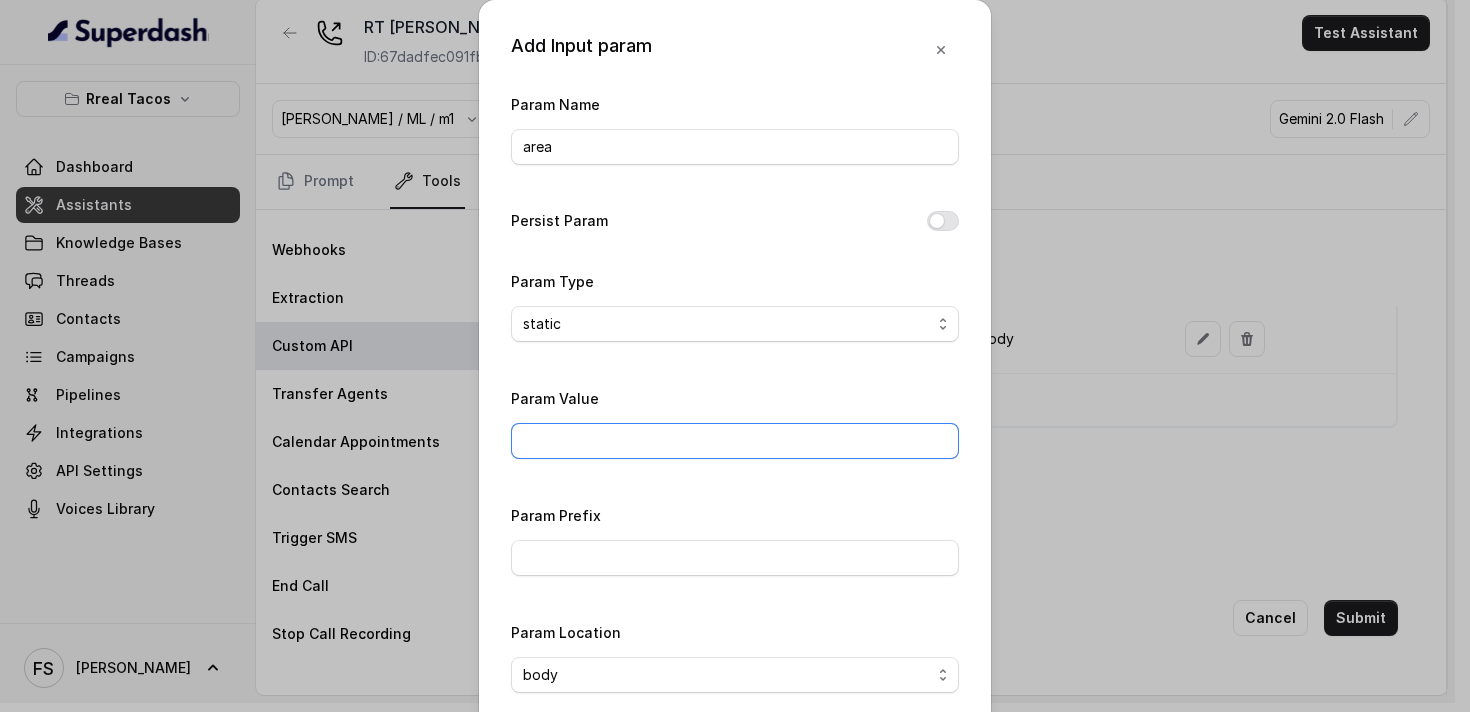 click on "Param Value" at bounding box center (735, 441) 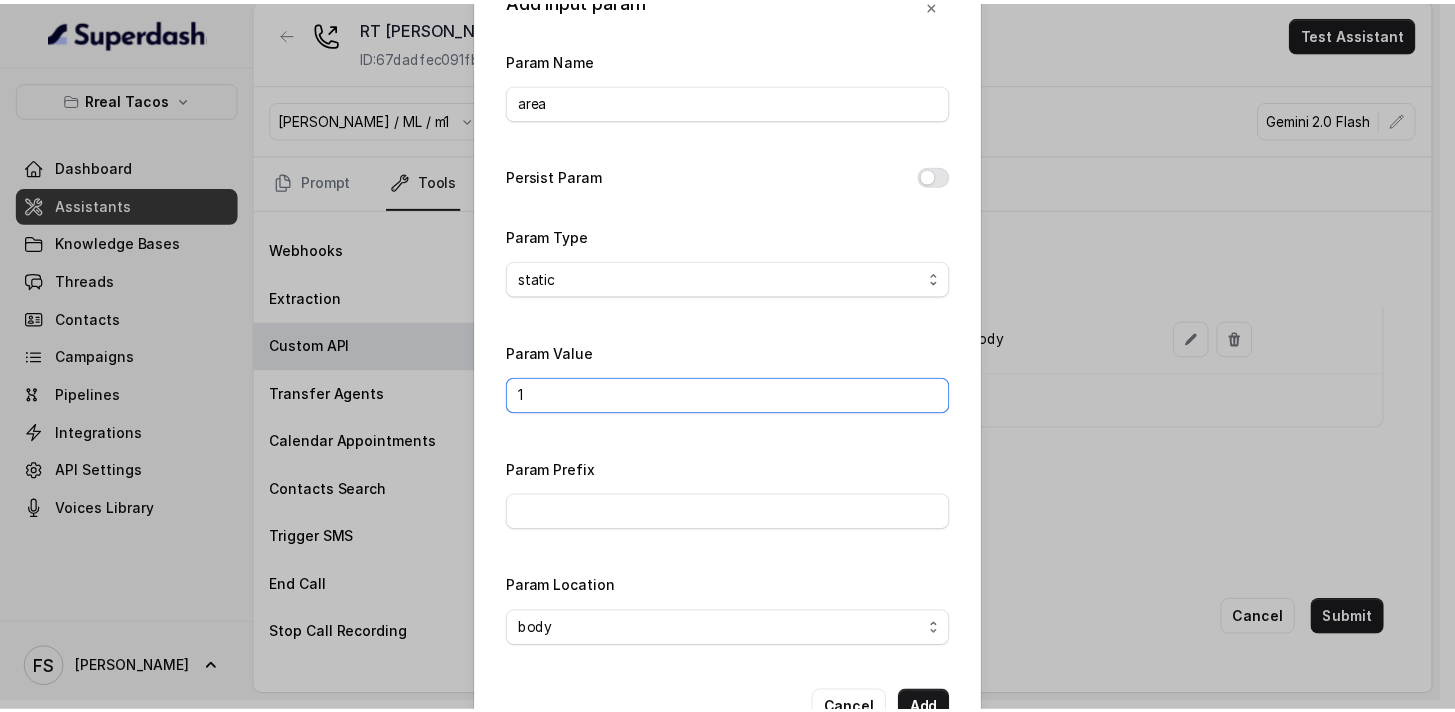 scroll, scrollTop: 106, scrollLeft: 0, axis: vertical 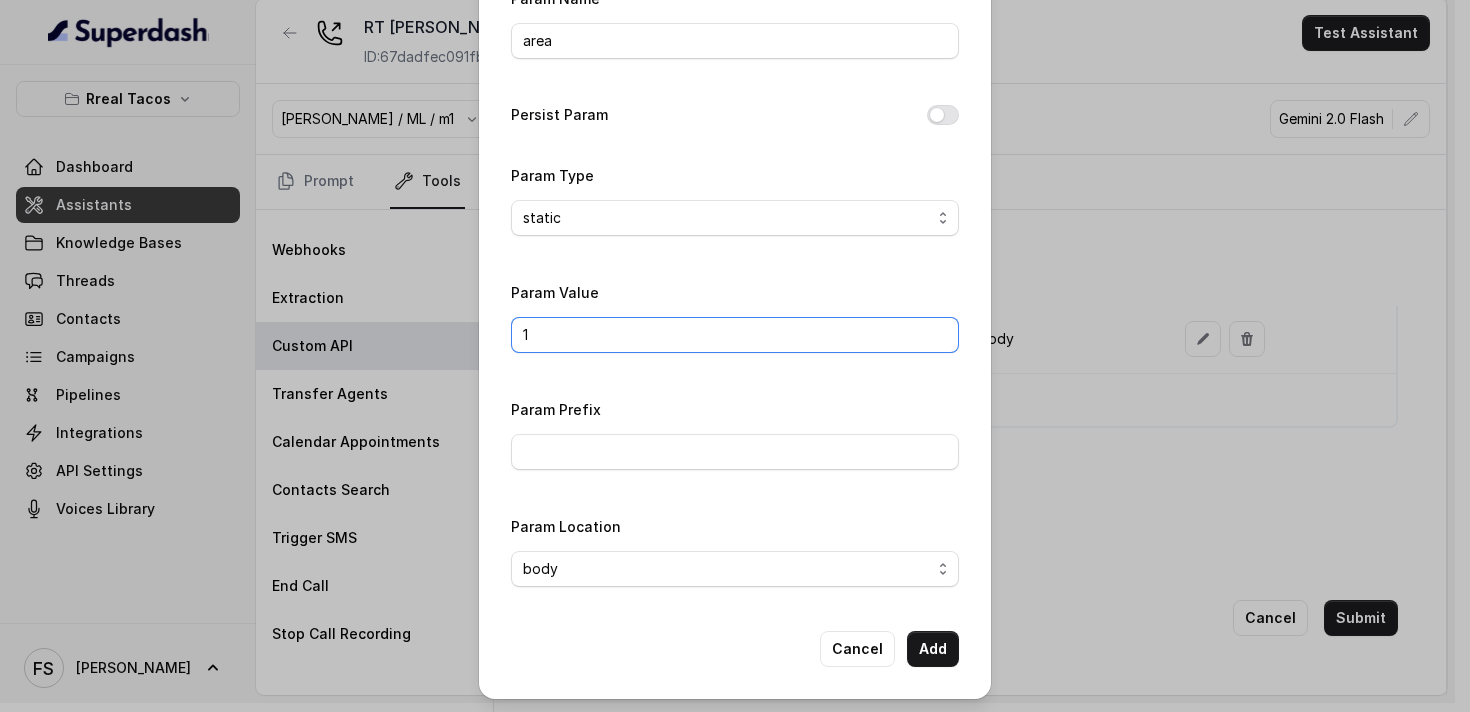 type on "1" 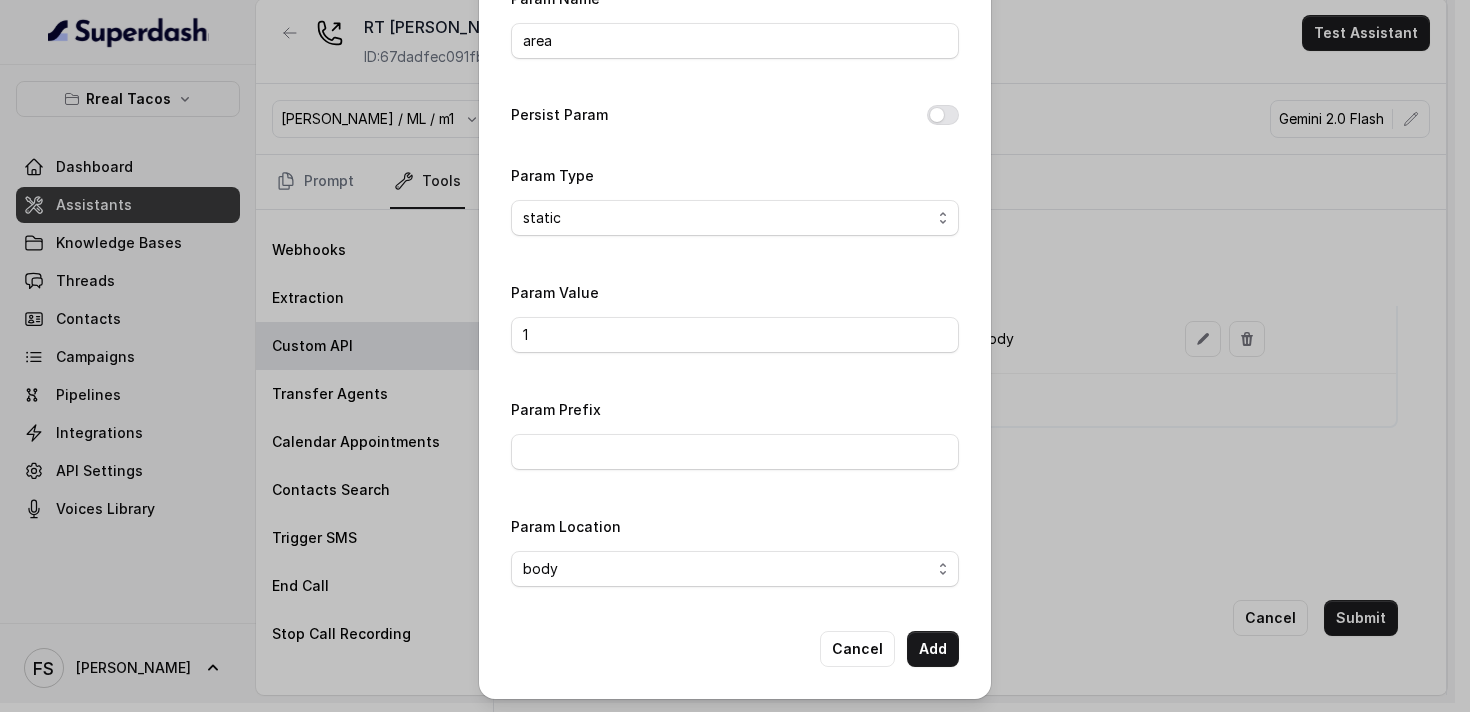 click on "Param Name area Persist Param Param Type static dynamic Param Value 1 Param Prefix Param Location body header query" at bounding box center (735, 292) 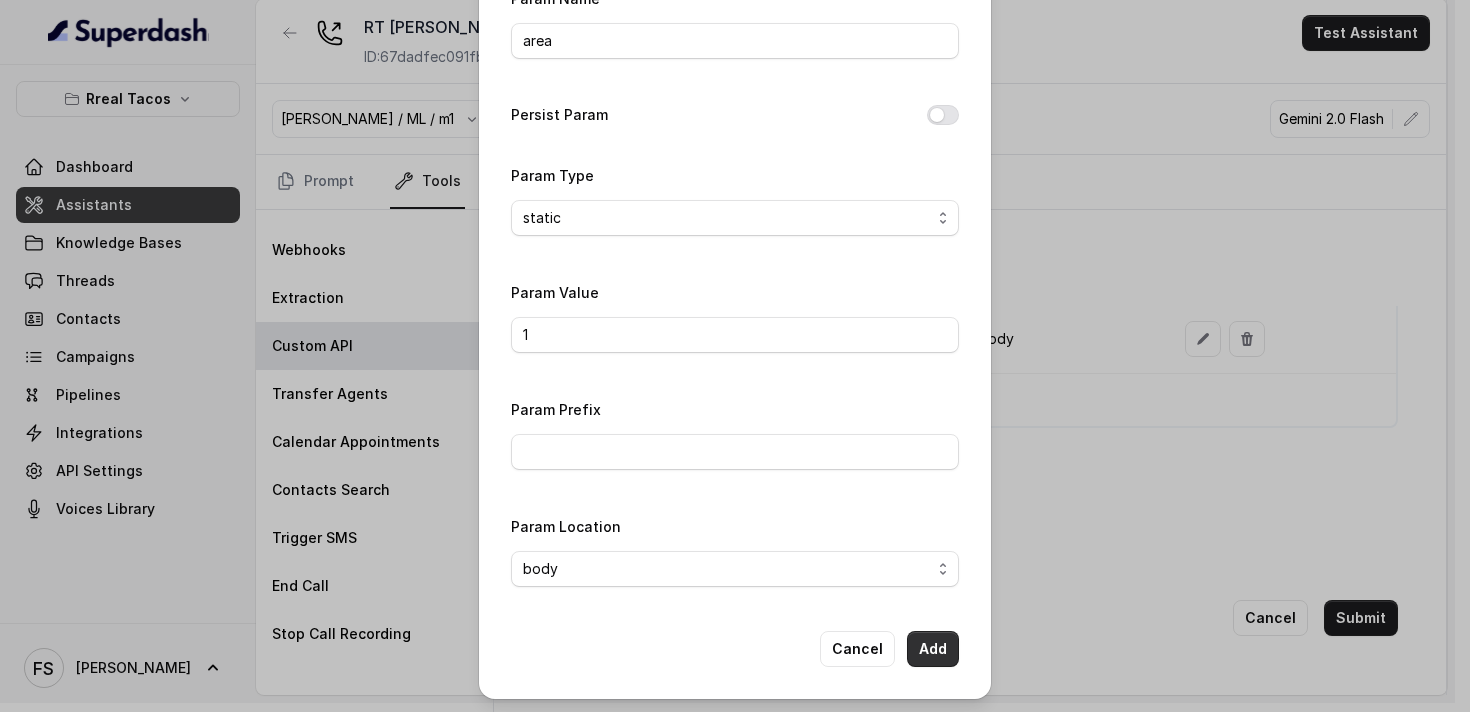 click on "Add" at bounding box center [933, 649] 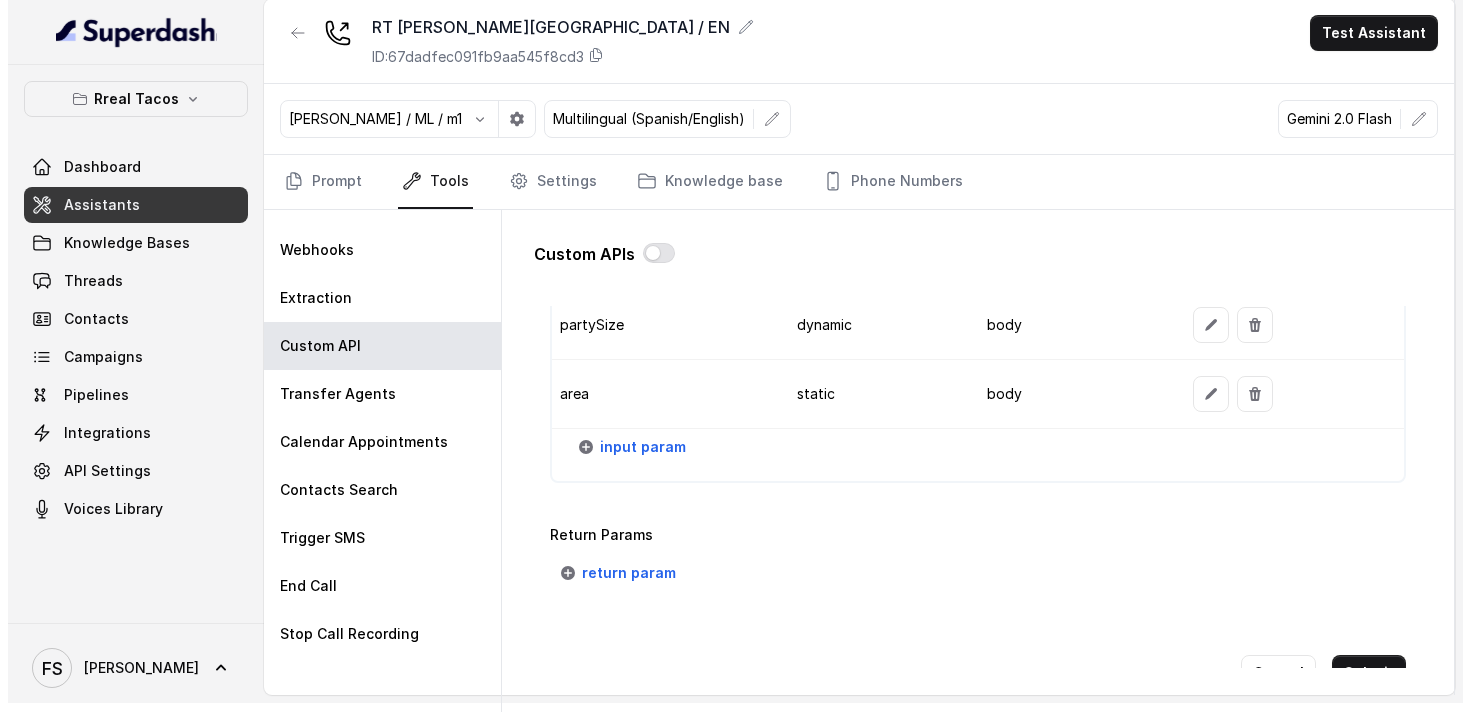 scroll, scrollTop: 1807, scrollLeft: 0, axis: vertical 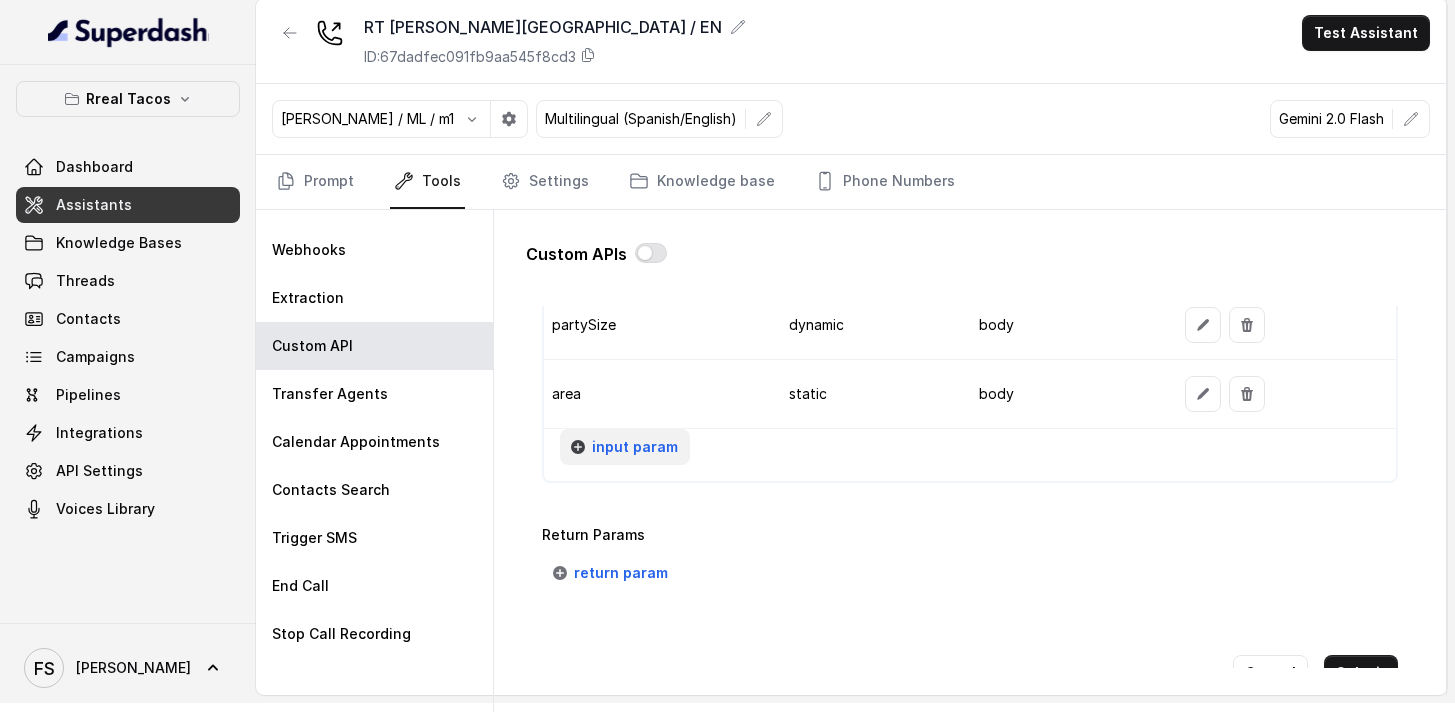 click on "input param" at bounding box center (635, 447) 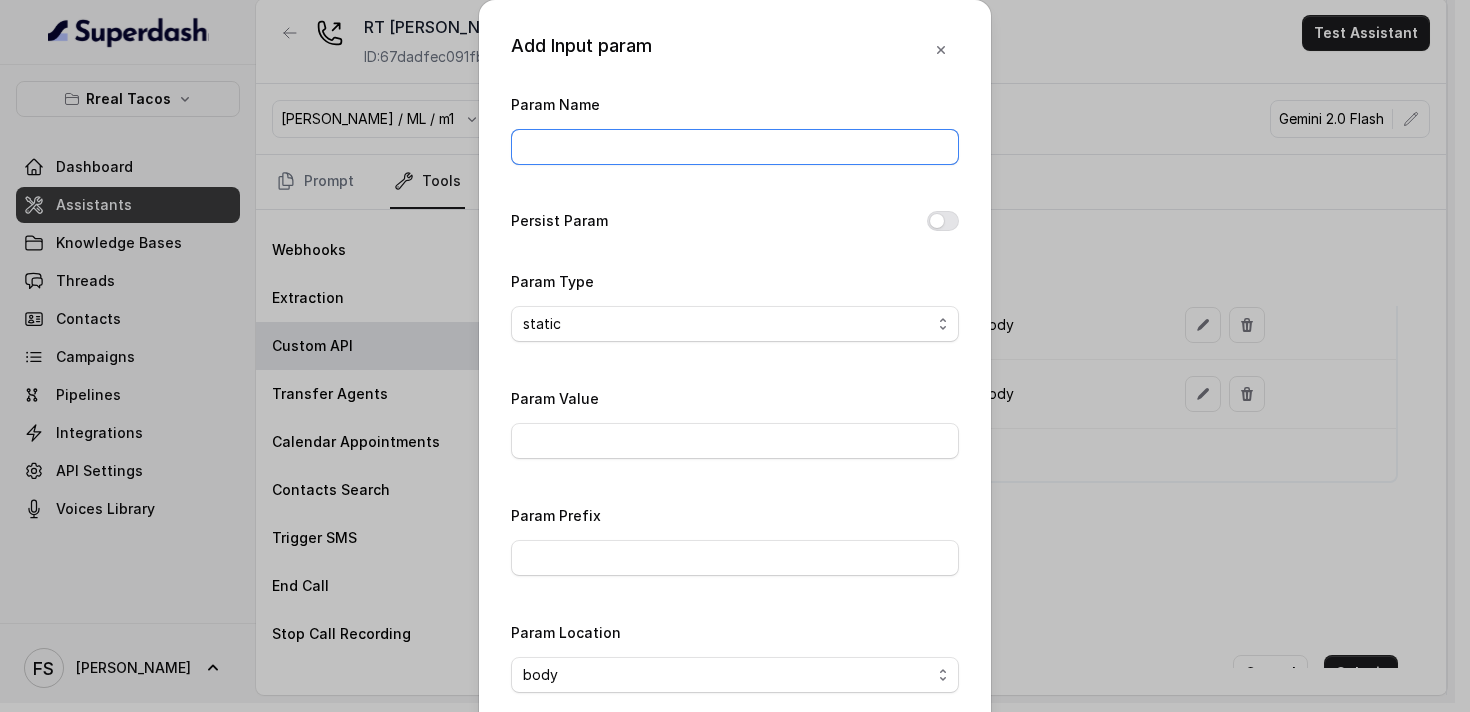 click on "Param Name" at bounding box center (735, 147) 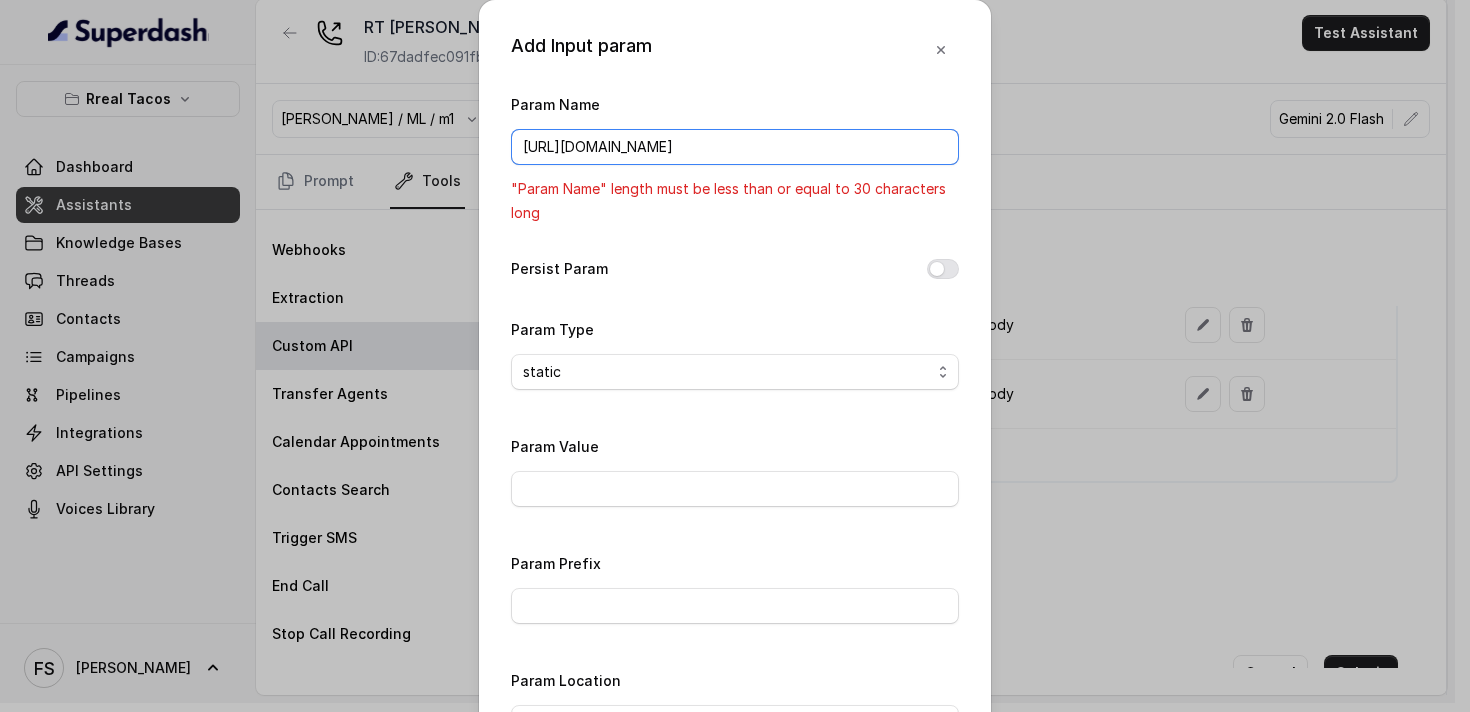 drag, startPoint x: 928, startPoint y: 156, endPoint x: 460, endPoint y: 123, distance: 469.16202 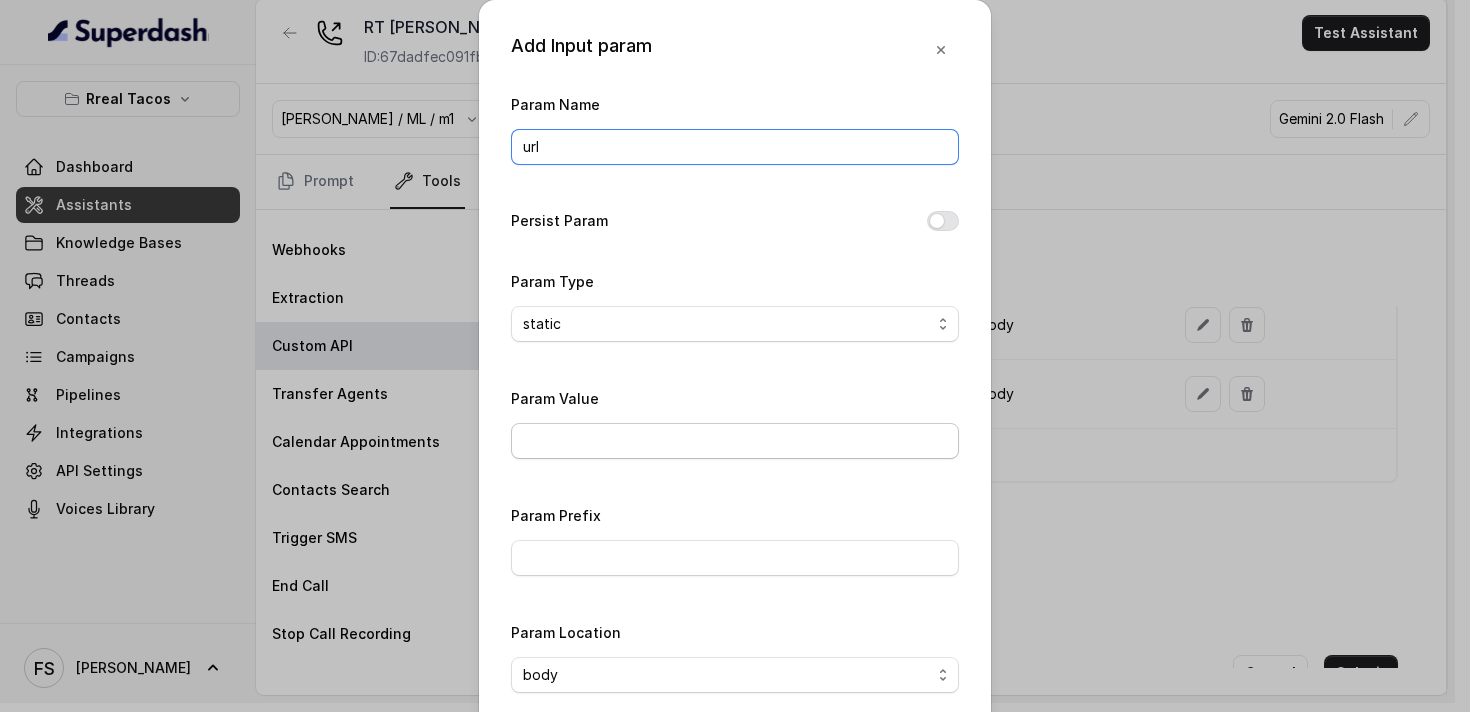 type on "url" 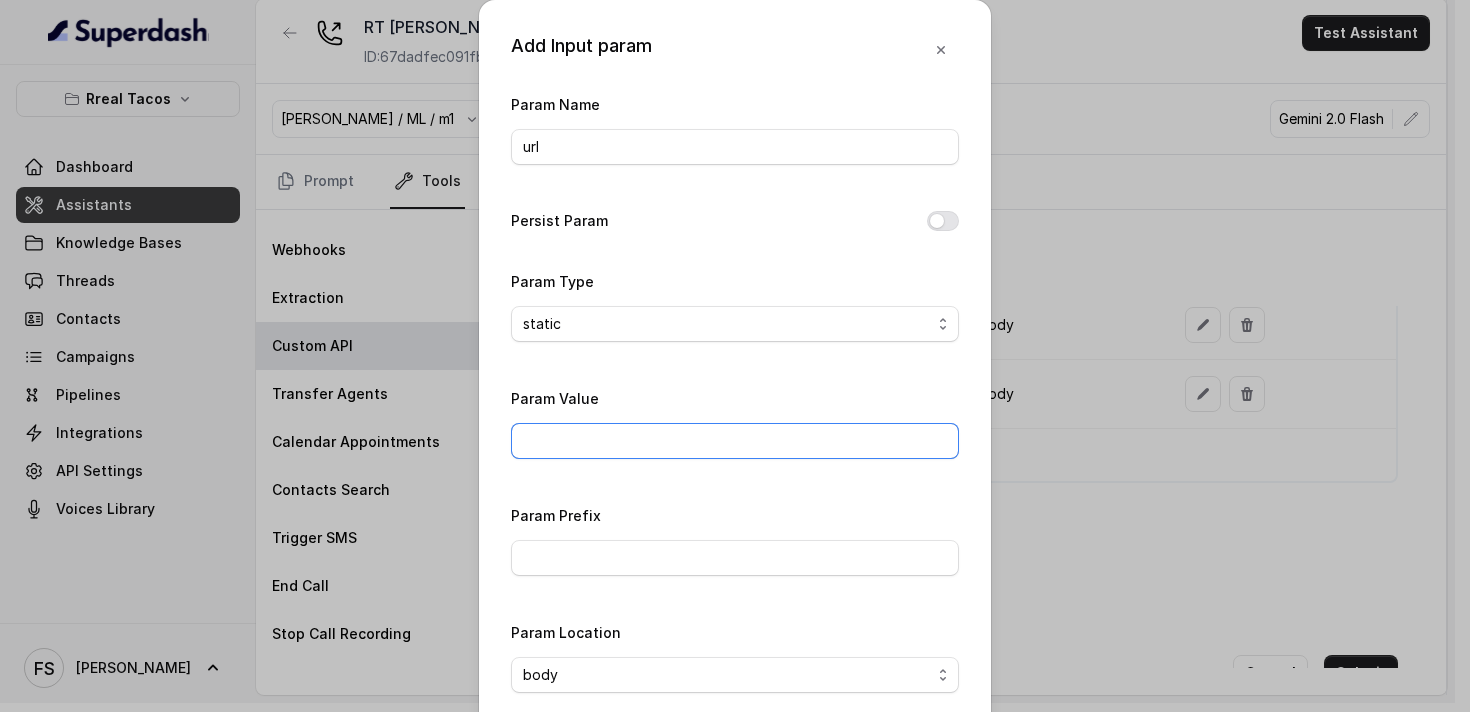 click on "Param Value" at bounding box center (735, 441) 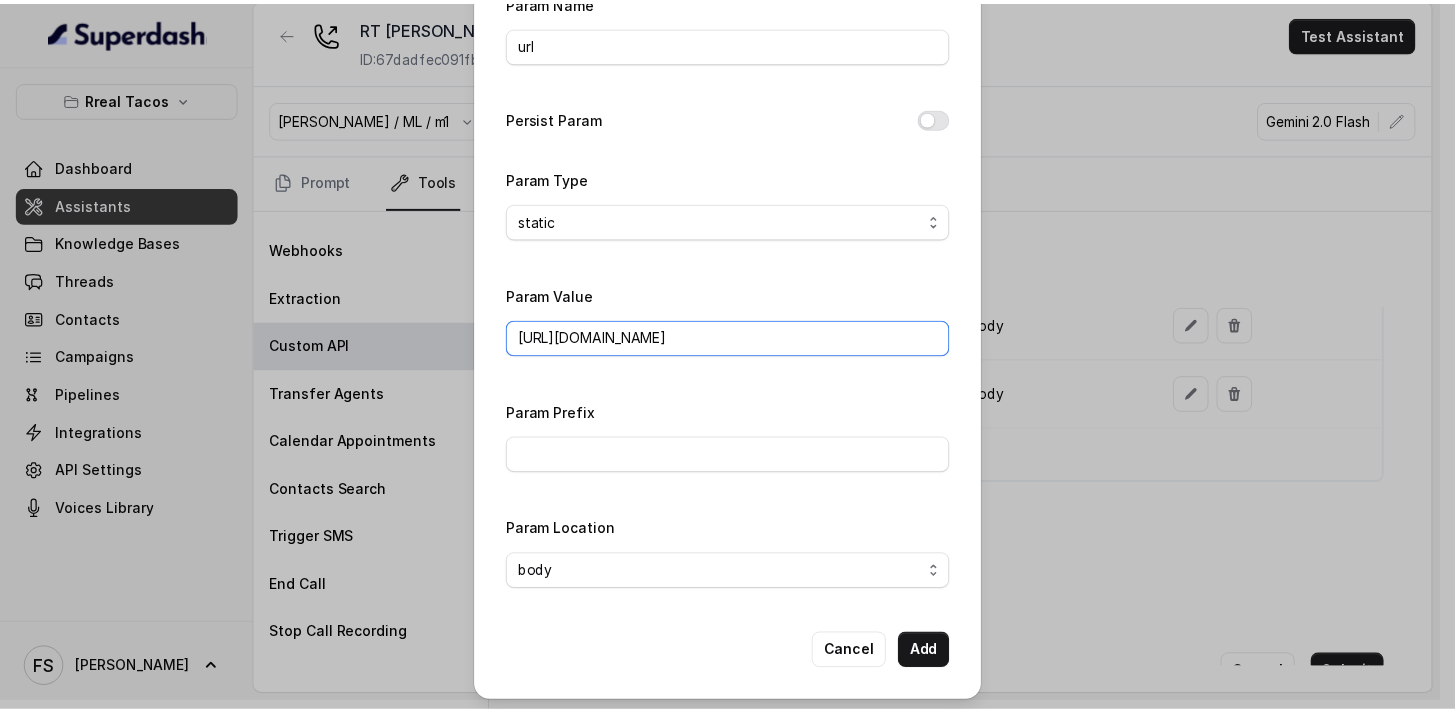 scroll, scrollTop: 106, scrollLeft: 0, axis: vertical 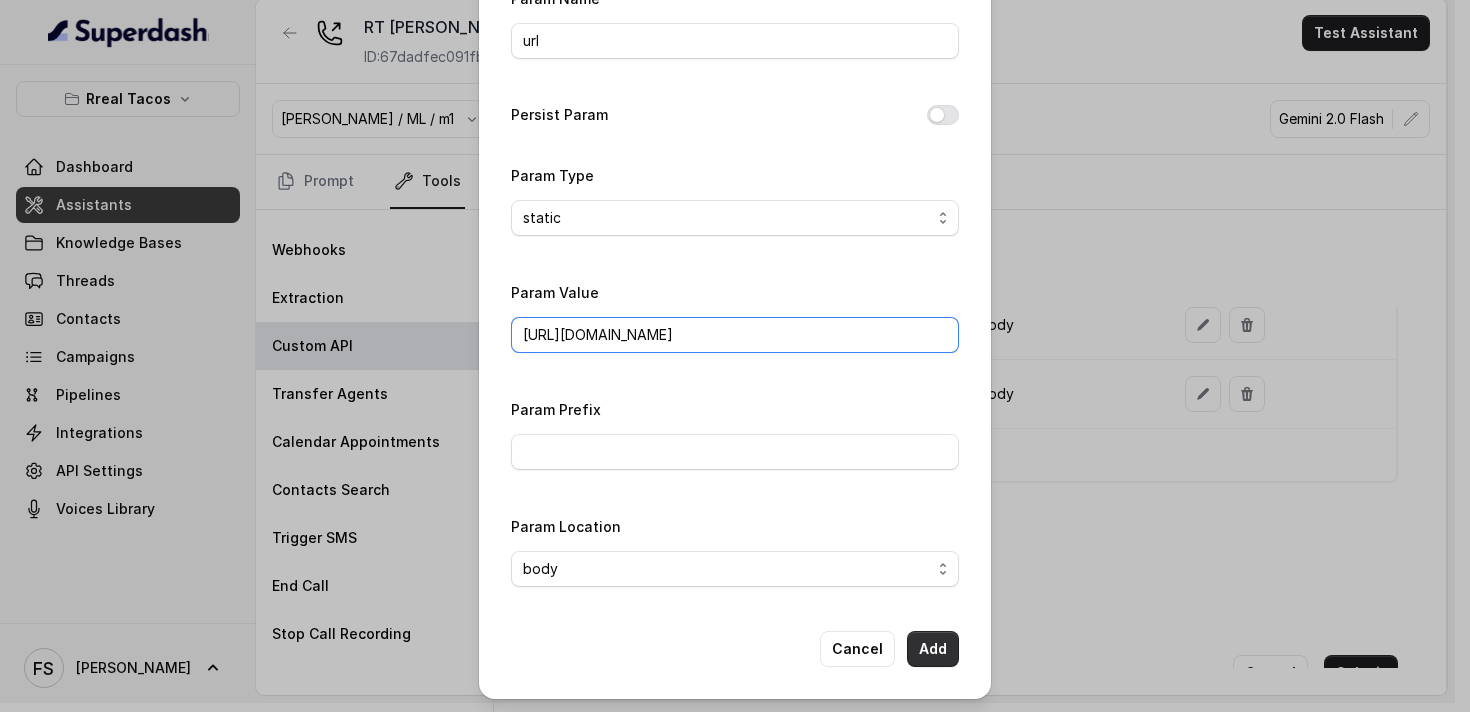 type on "[URL][DOMAIN_NAME]" 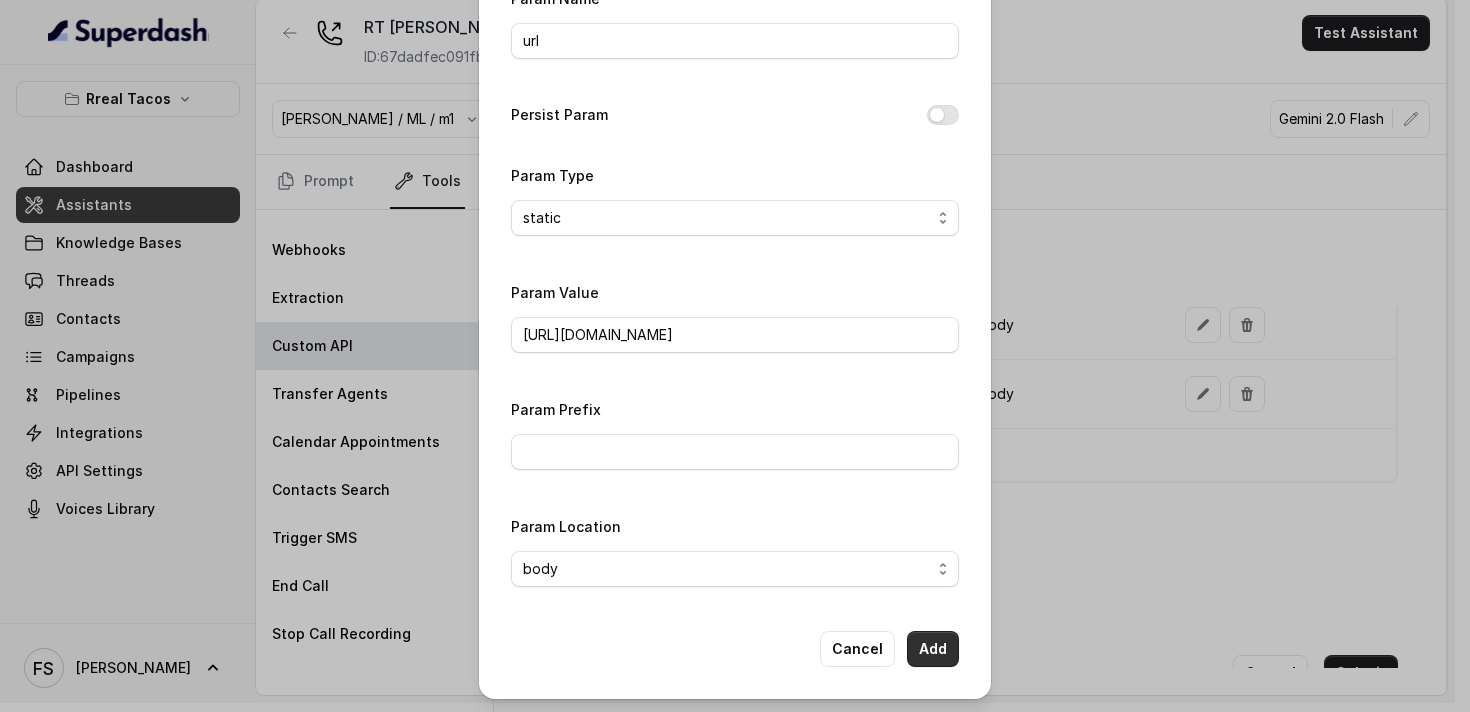 click on "Add" at bounding box center [933, 649] 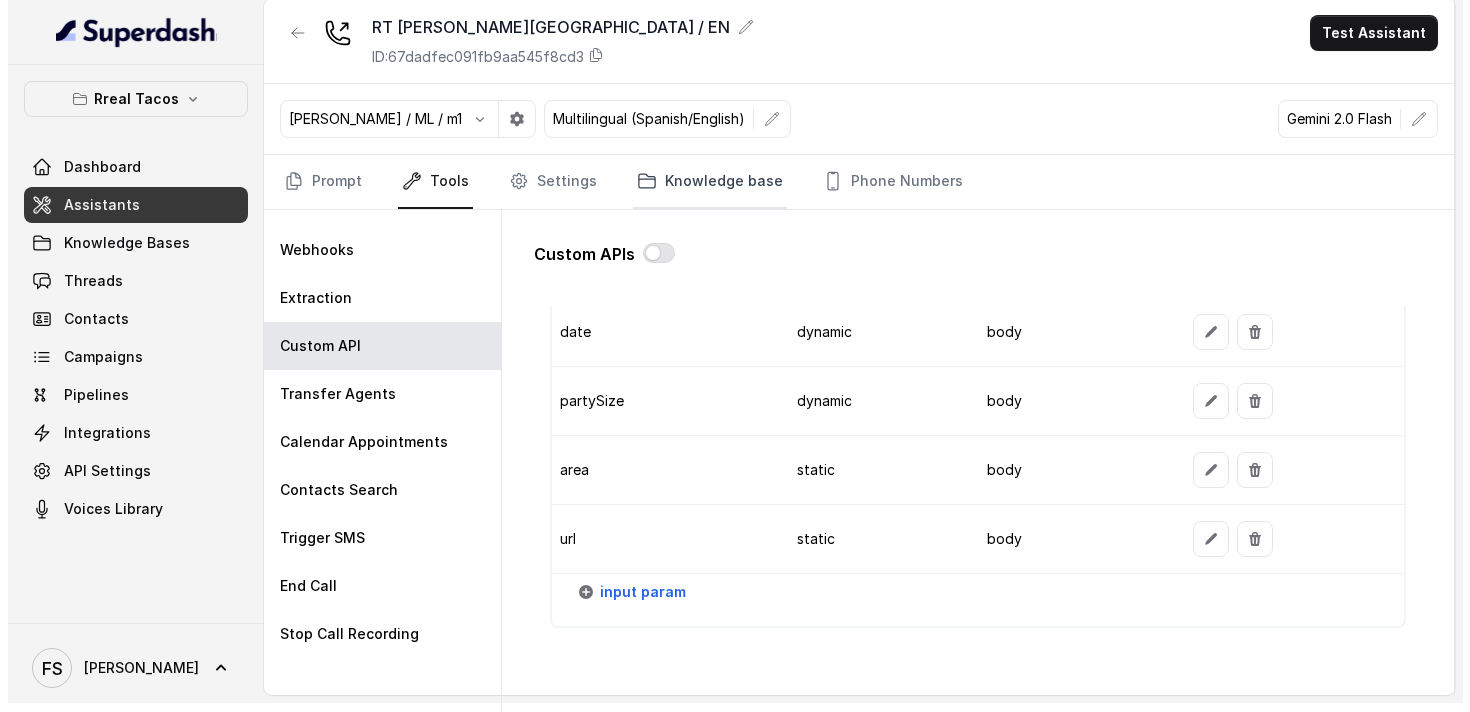 scroll, scrollTop: 1735, scrollLeft: 0, axis: vertical 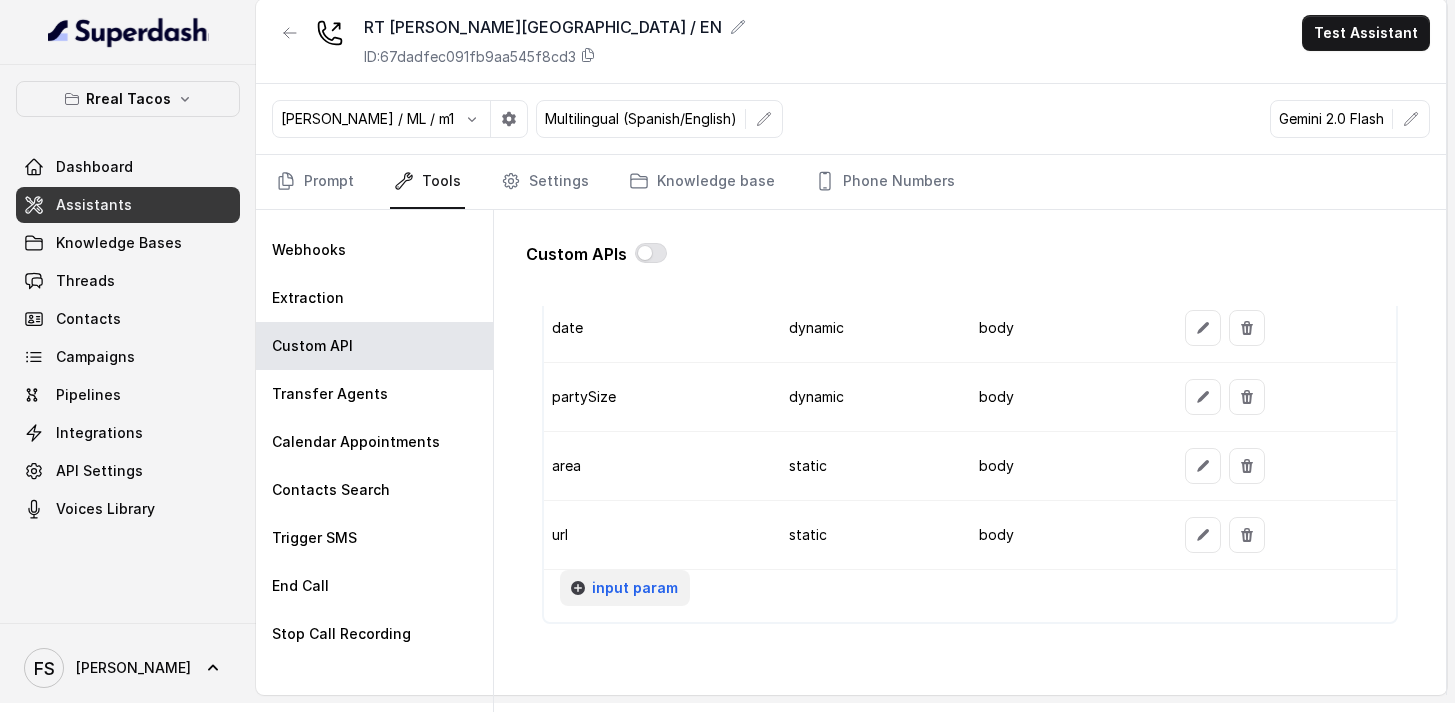click on "input param" at bounding box center [635, 588] 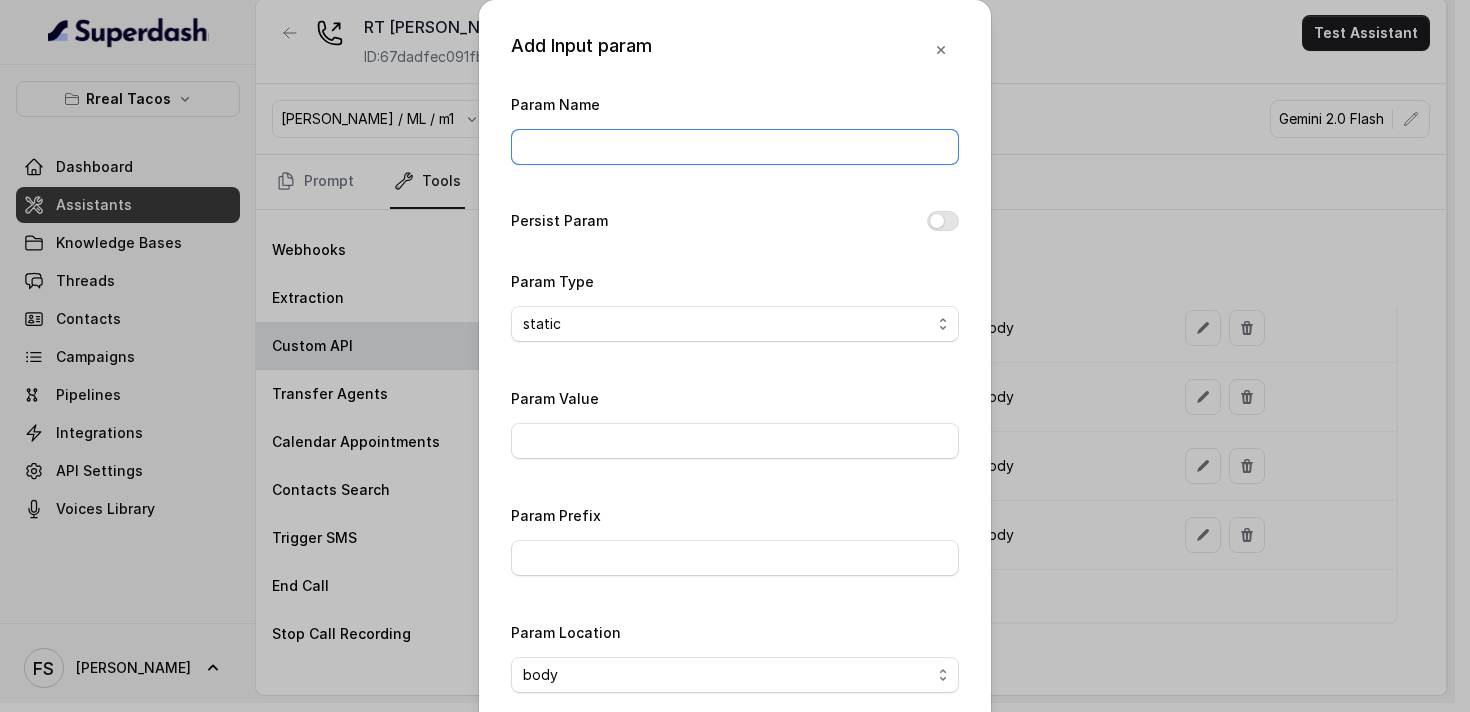 click on "Param Name" at bounding box center (735, 147) 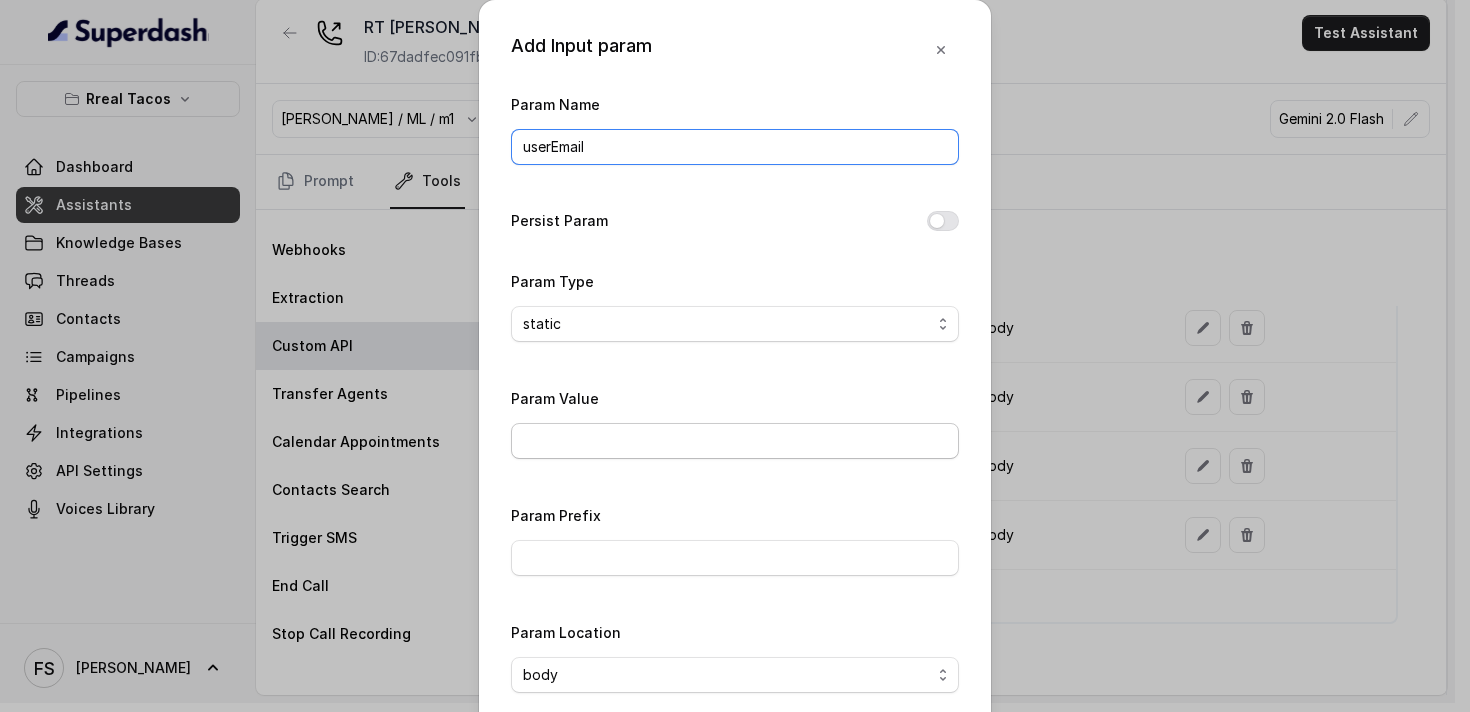 type on "userEmail" 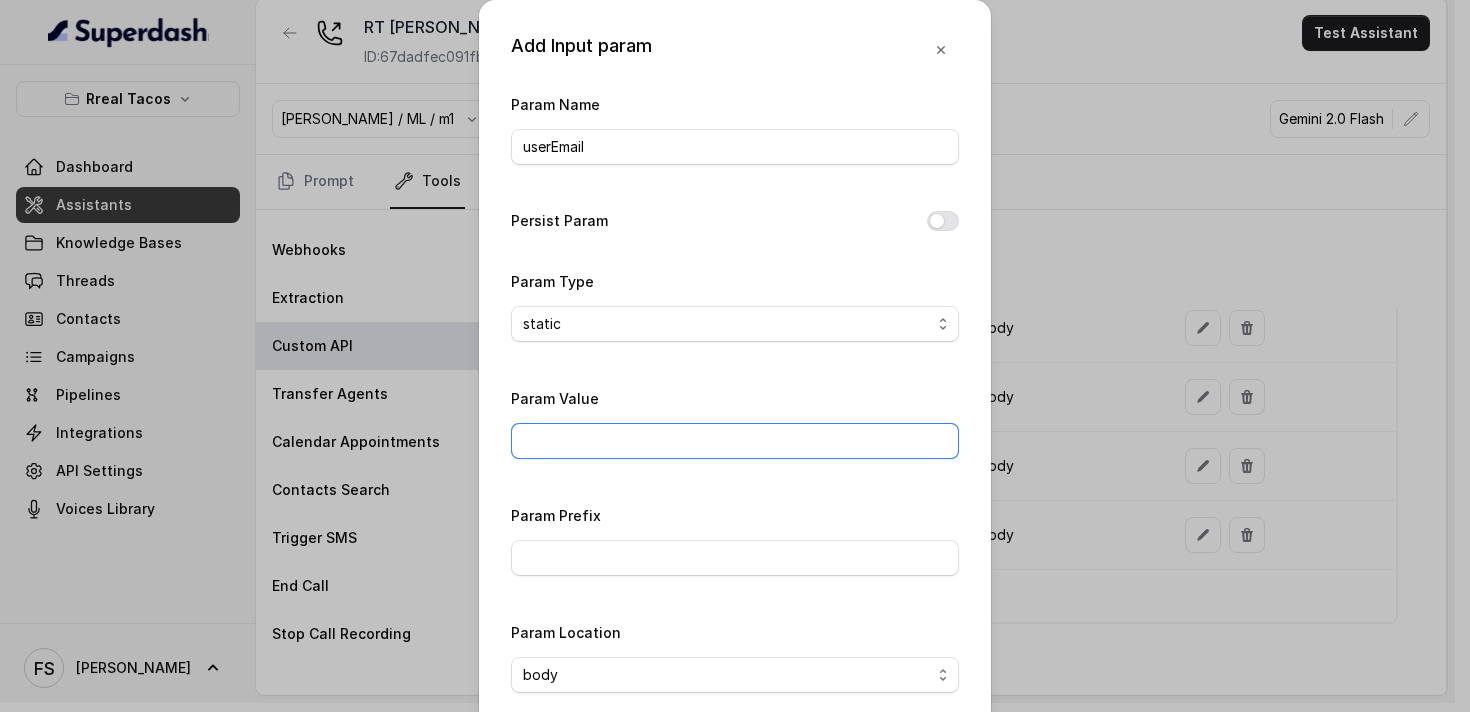 click on "Param Value" at bounding box center (735, 441) 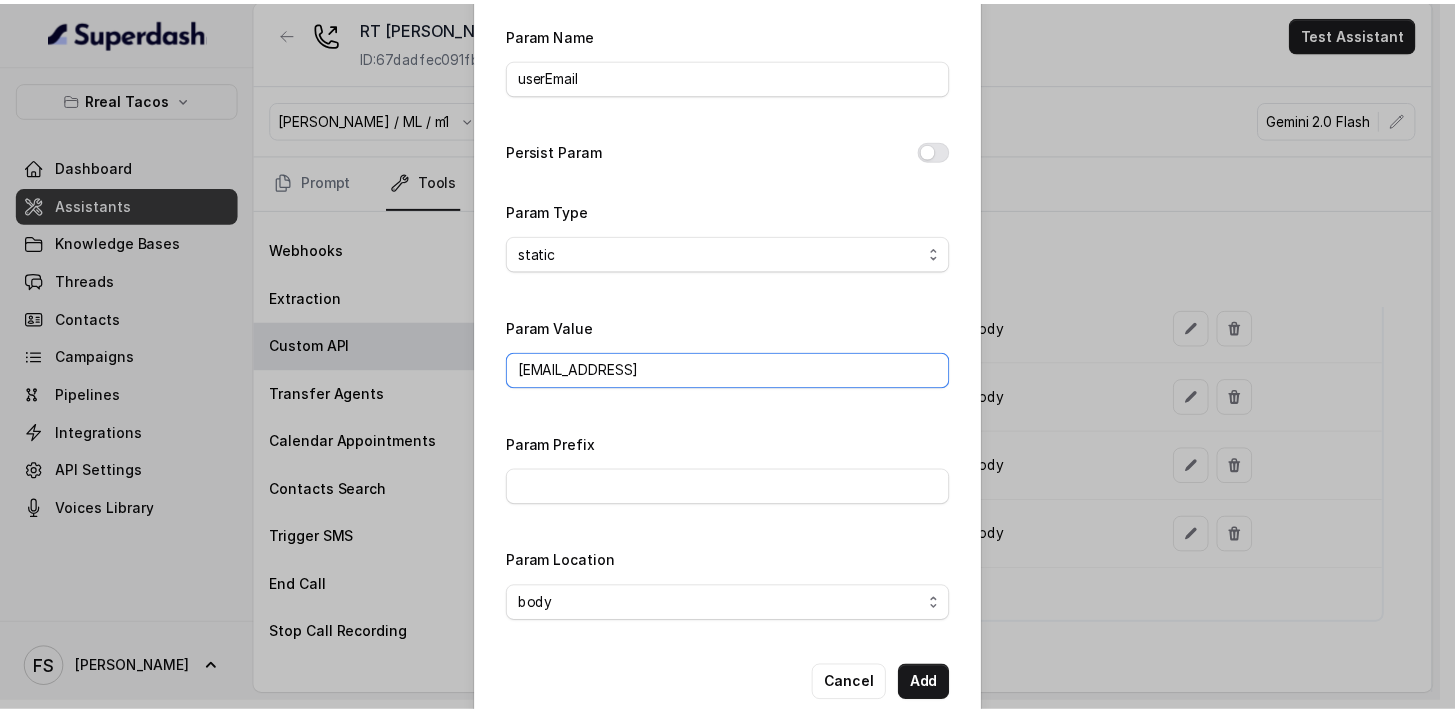 scroll, scrollTop: 106, scrollLeft: 0, axis: vertical 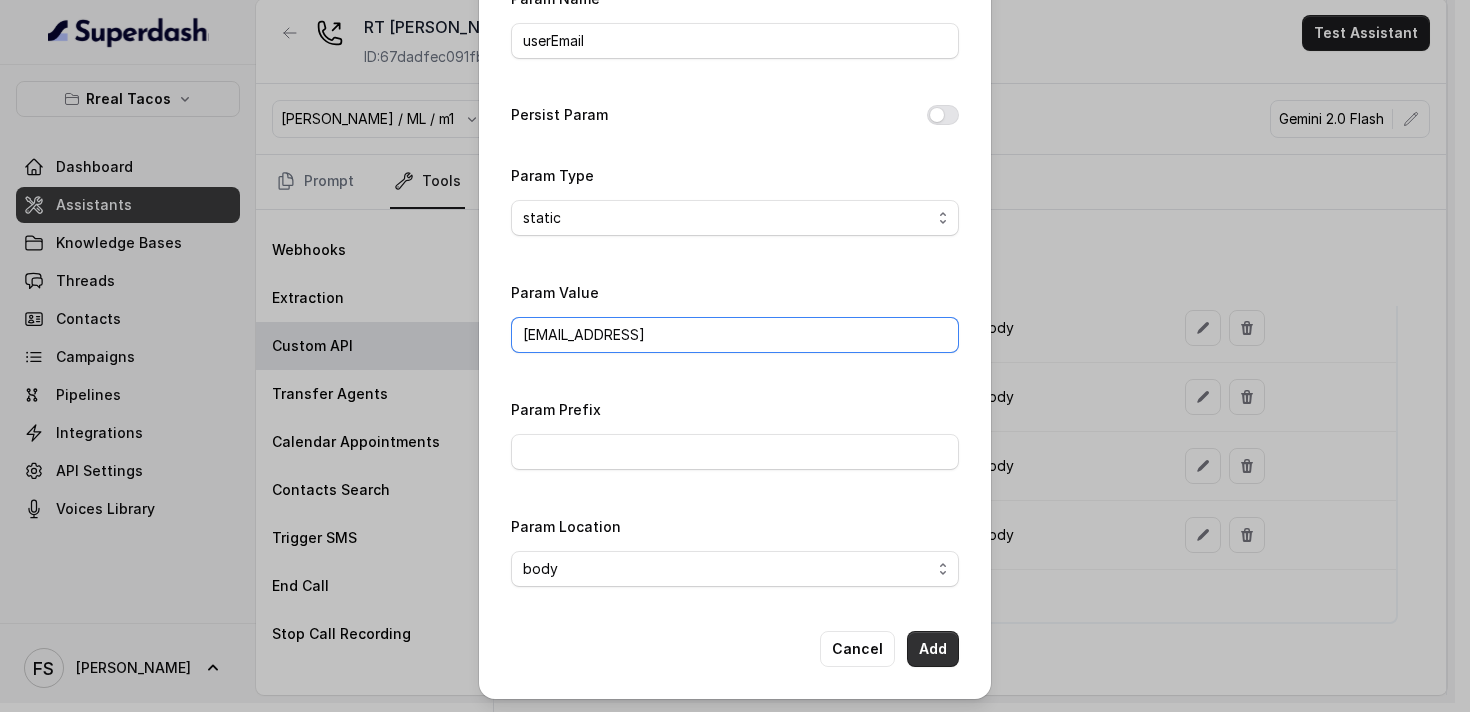 type on "[EMAIL_ADDRESS]" 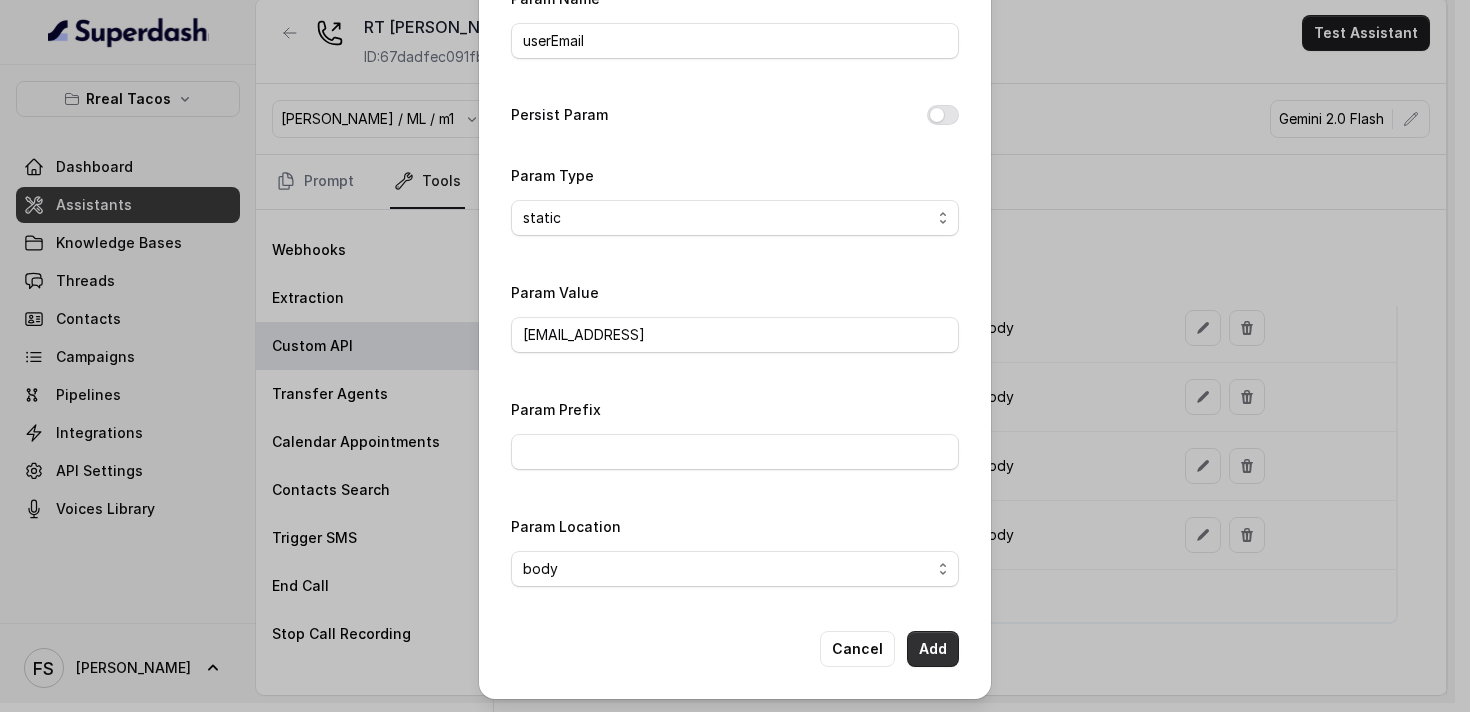 click on "Add" at bounding box center (933, 649) 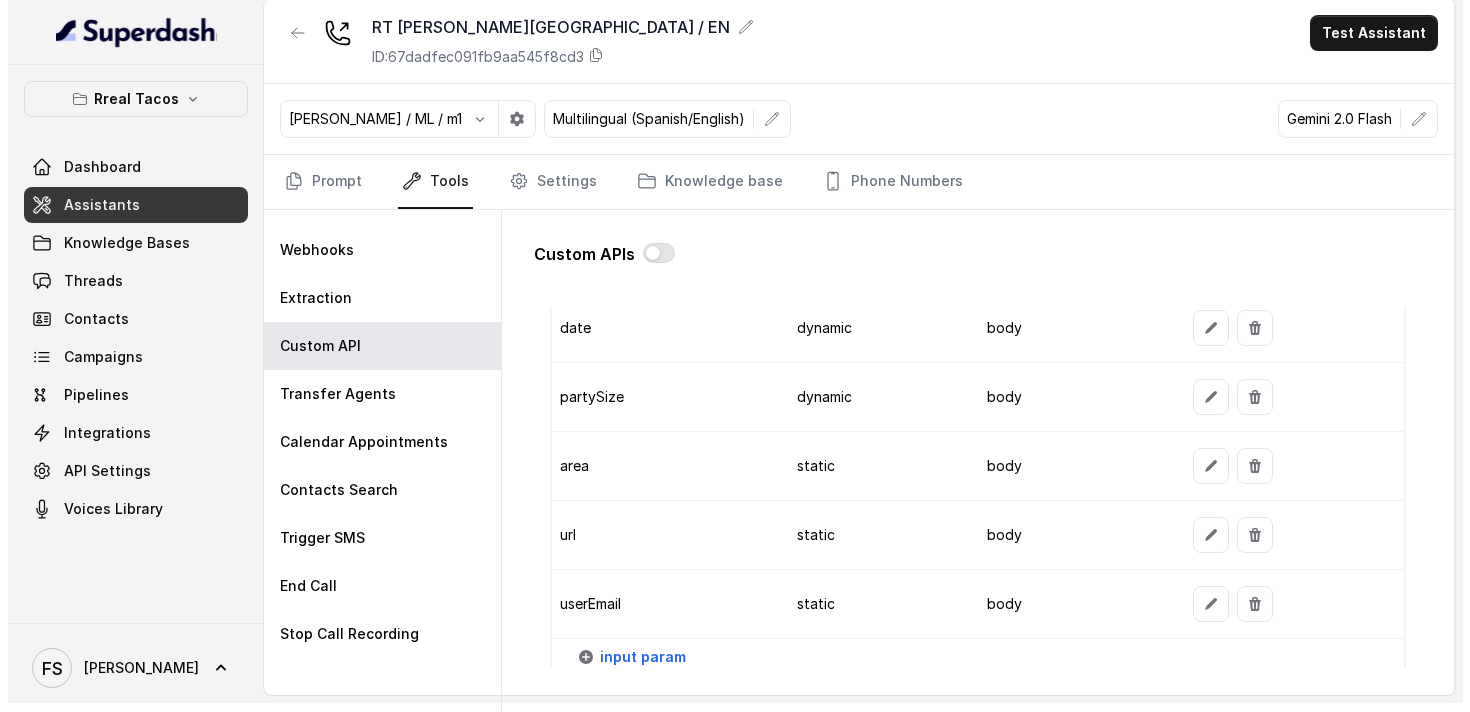 scroll, scrollTop: 1771, scrollLeft: 0, axis: vertical 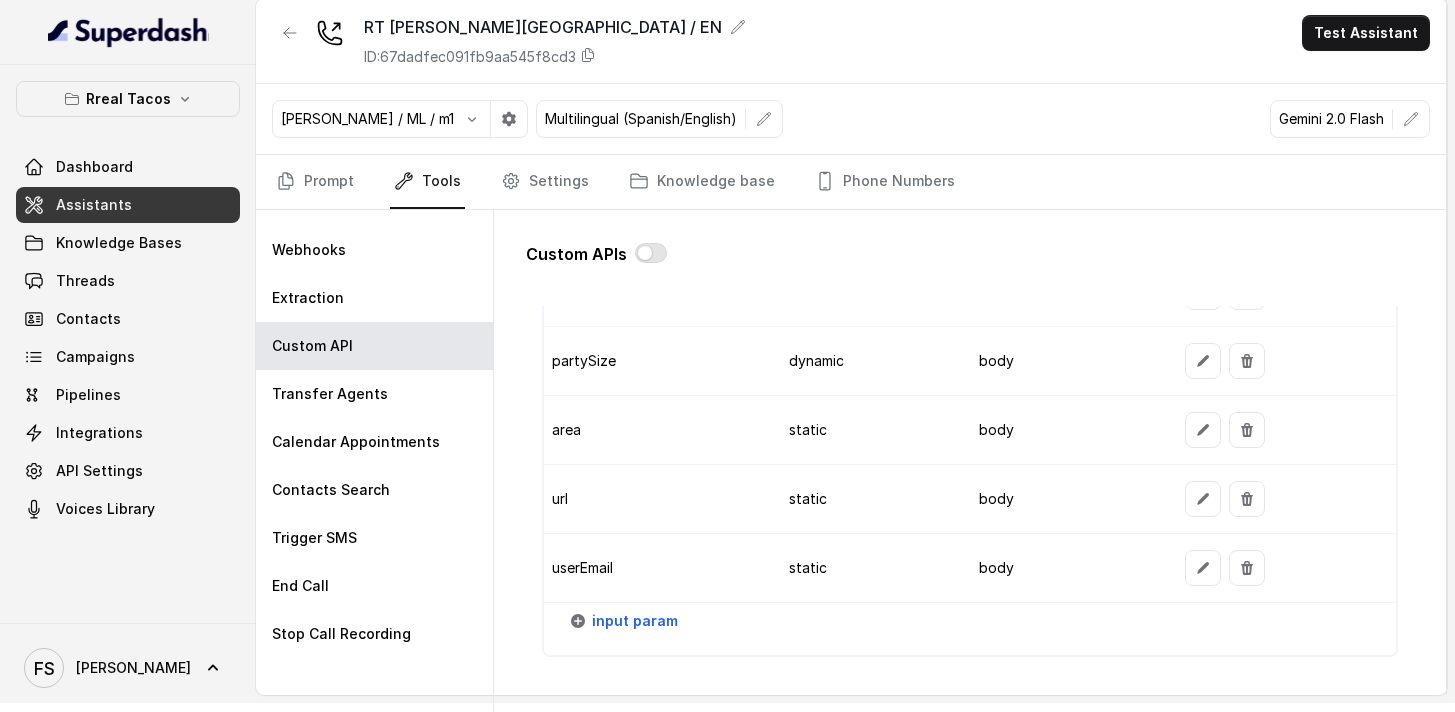 click at bounding box center (1286, 568) 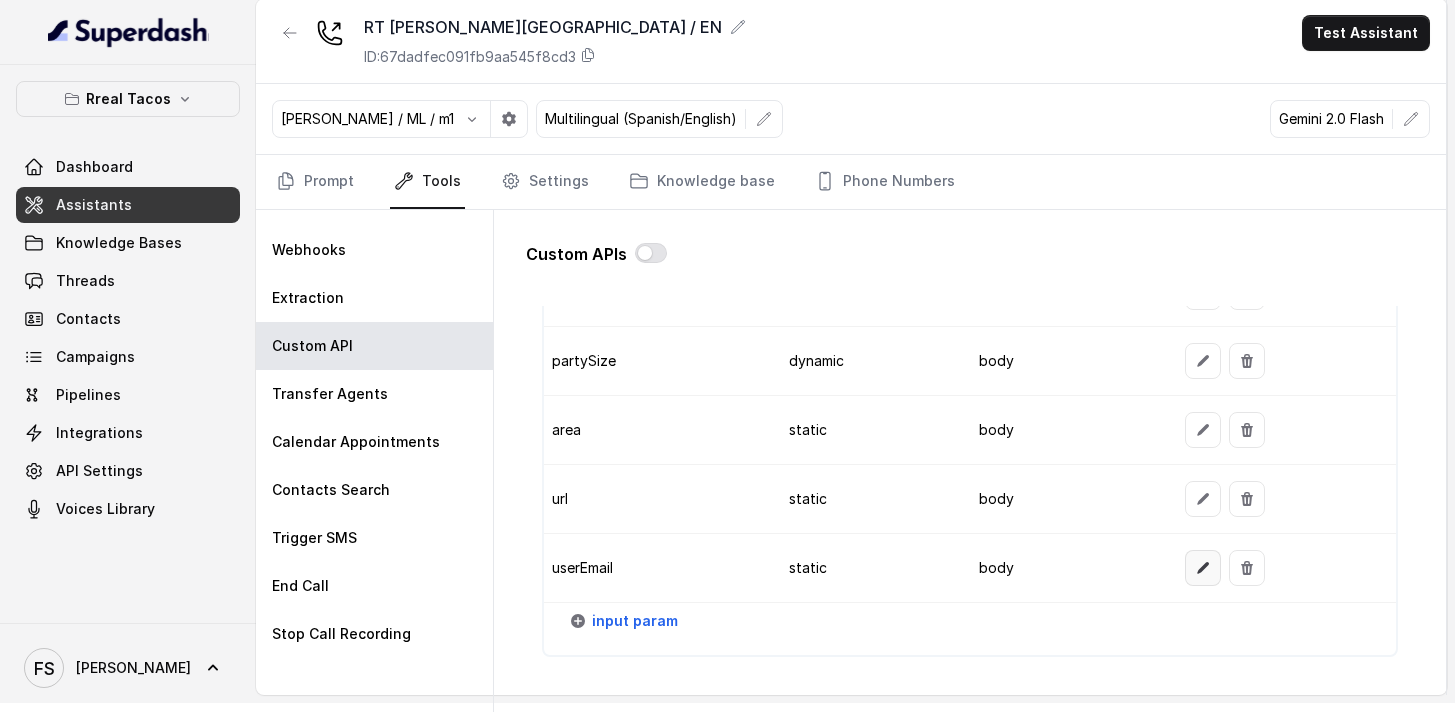 click at bounding box center [1203, 568] 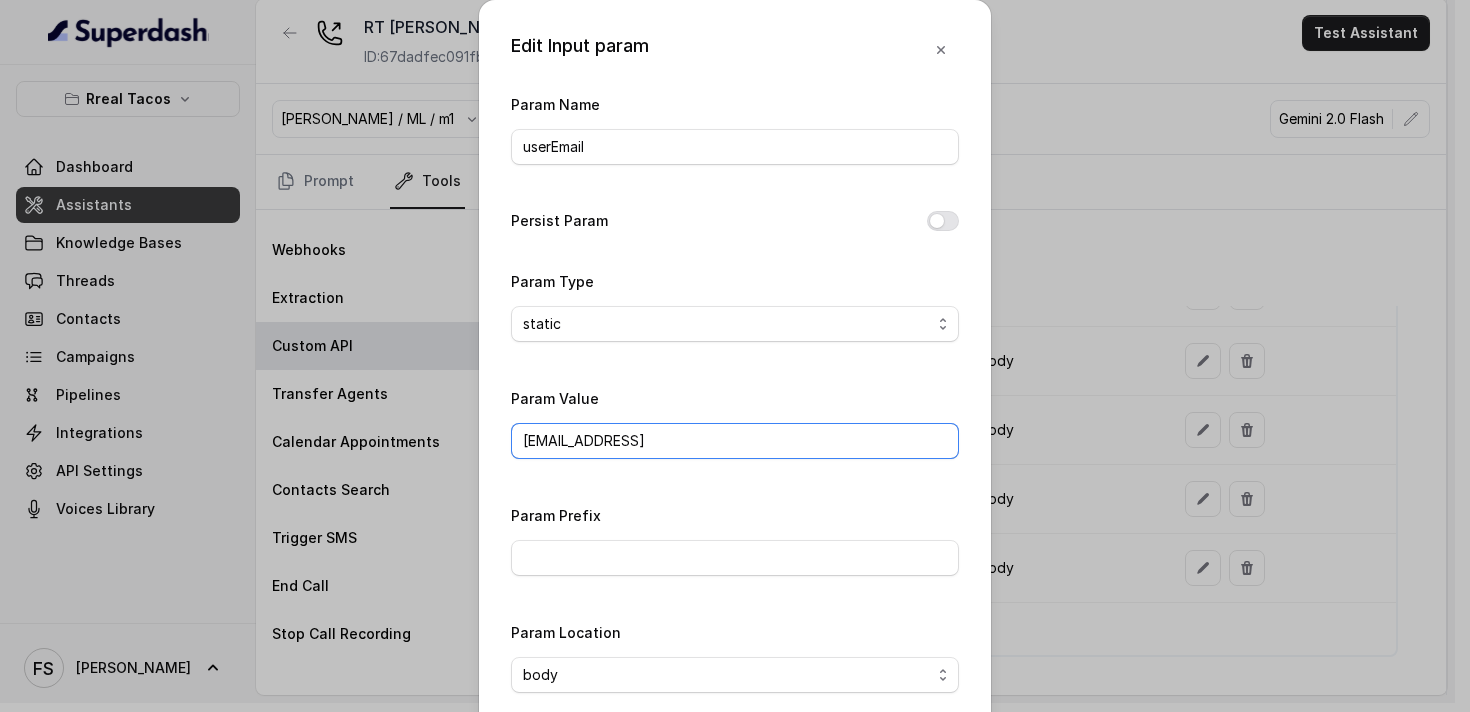 drag, startPoint x: 821, startPoint y: 442, endPoint x: 353, endPoint y: 385, distance: 471.45837 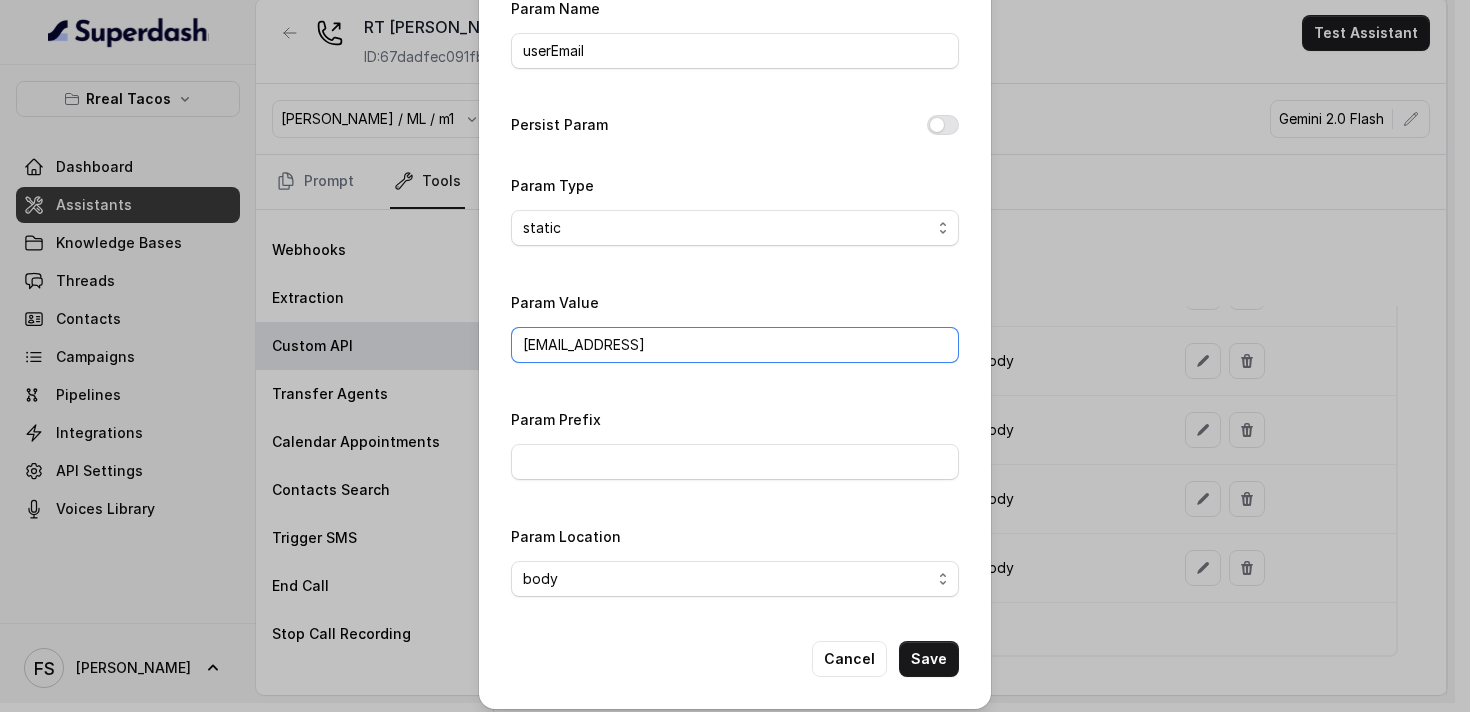 scroll, scrollTop: 106, scrollLeft: 0, axis: vertical 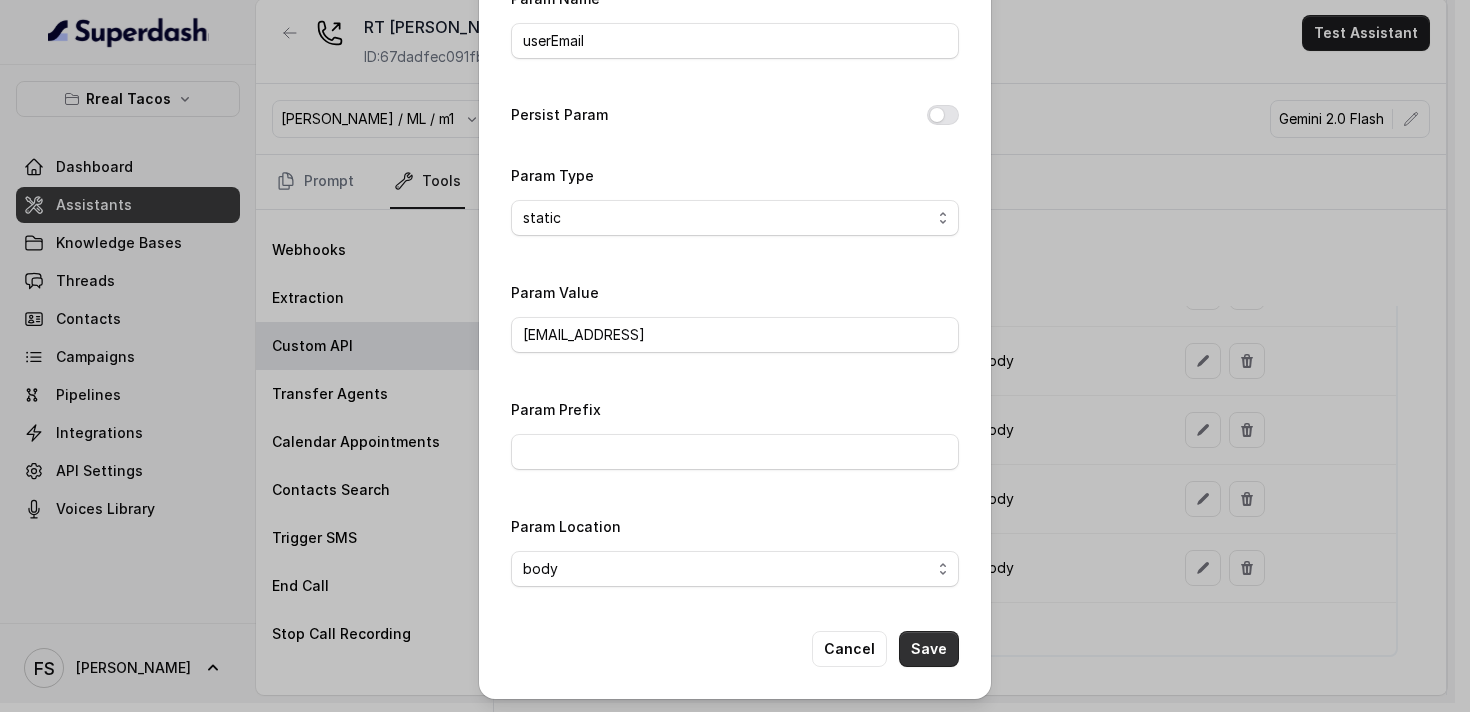 click on "Save" at bounding box center (929, 649) 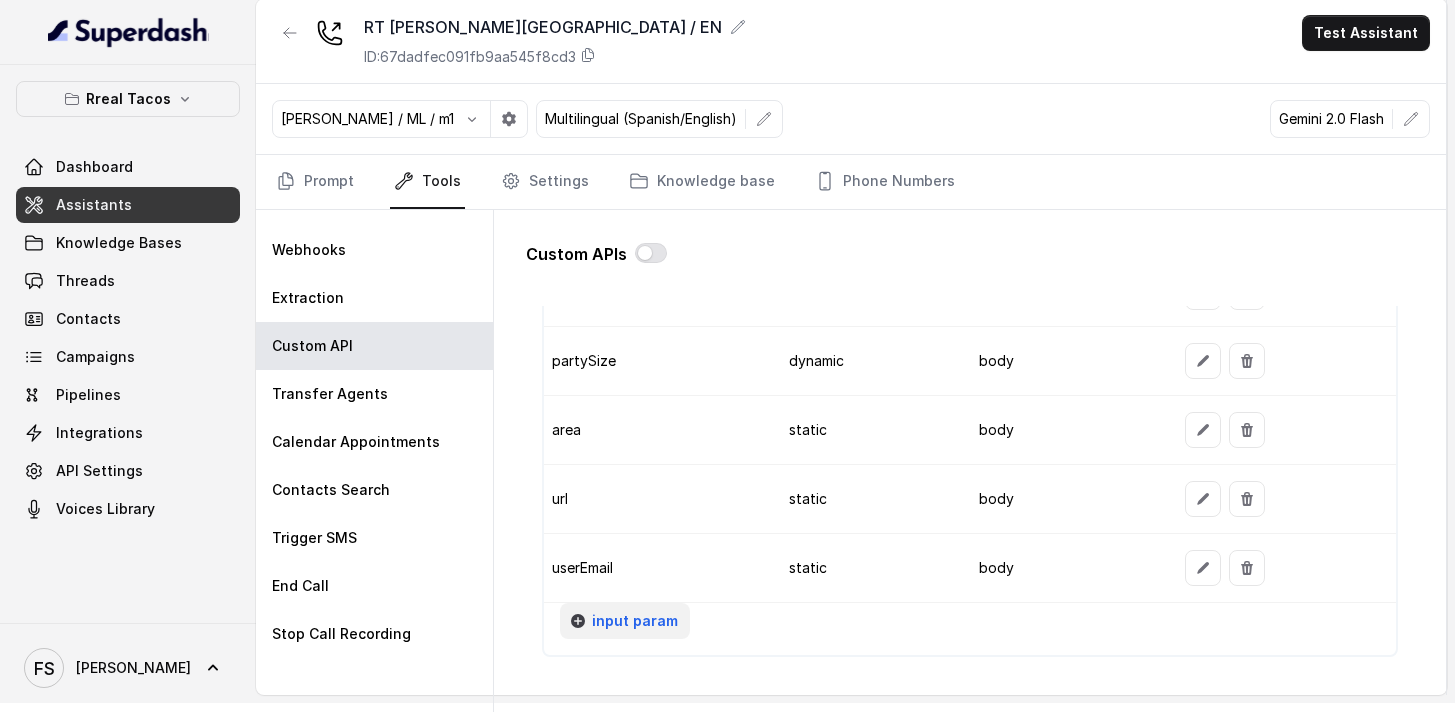 click on "input param" at bounding box center [635, 621] 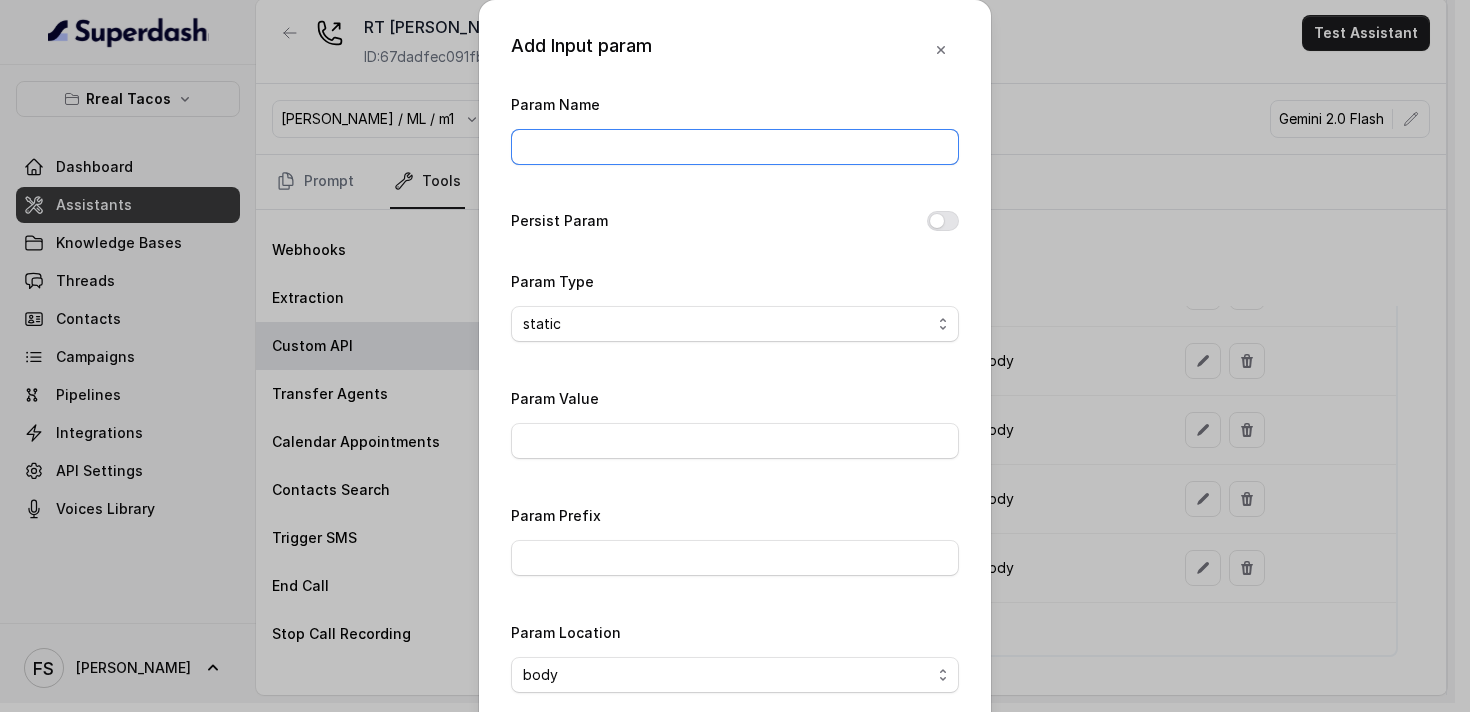 click on "Param Name" at bounding box center (735, 147) 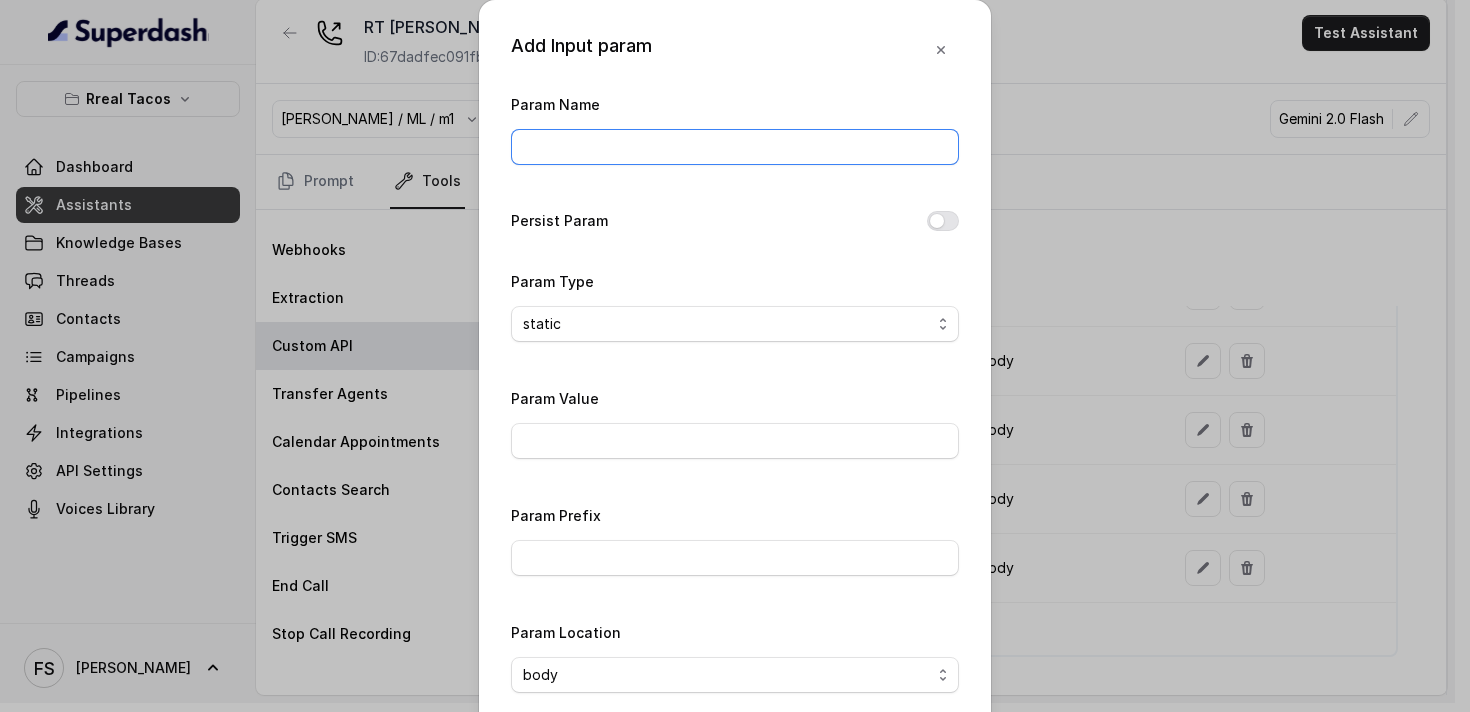 type on "phone" 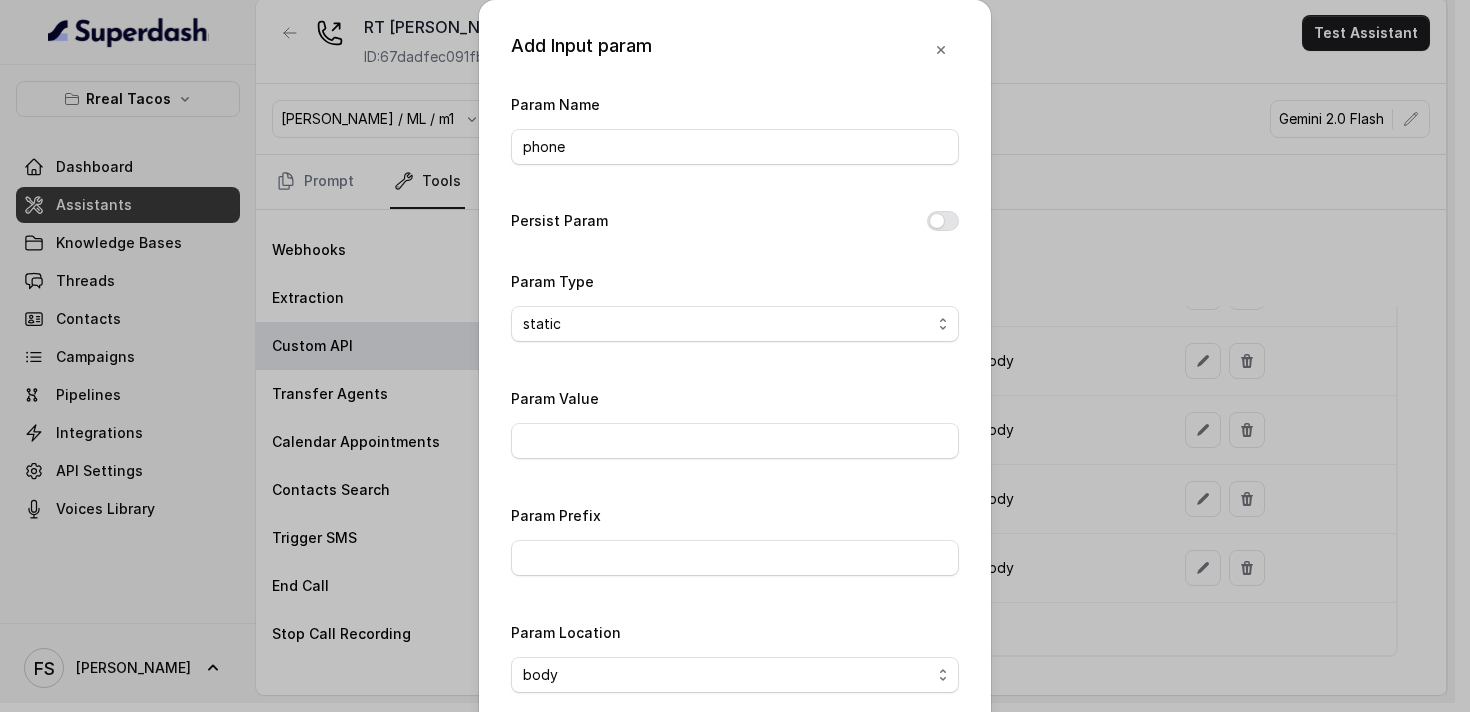 click on "Persist Param" at bounding box center [735, 223] 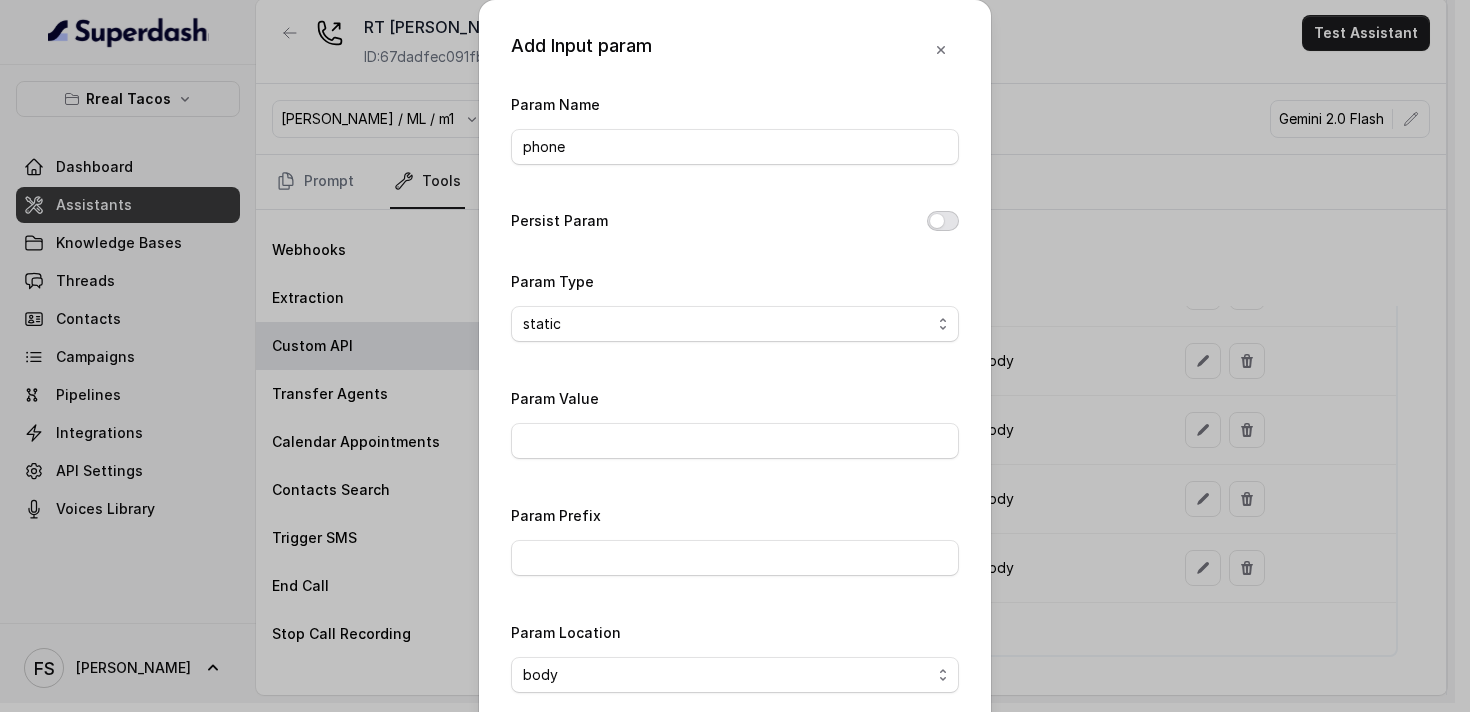 click on "Persist Param" at bounding box center [943, 221] 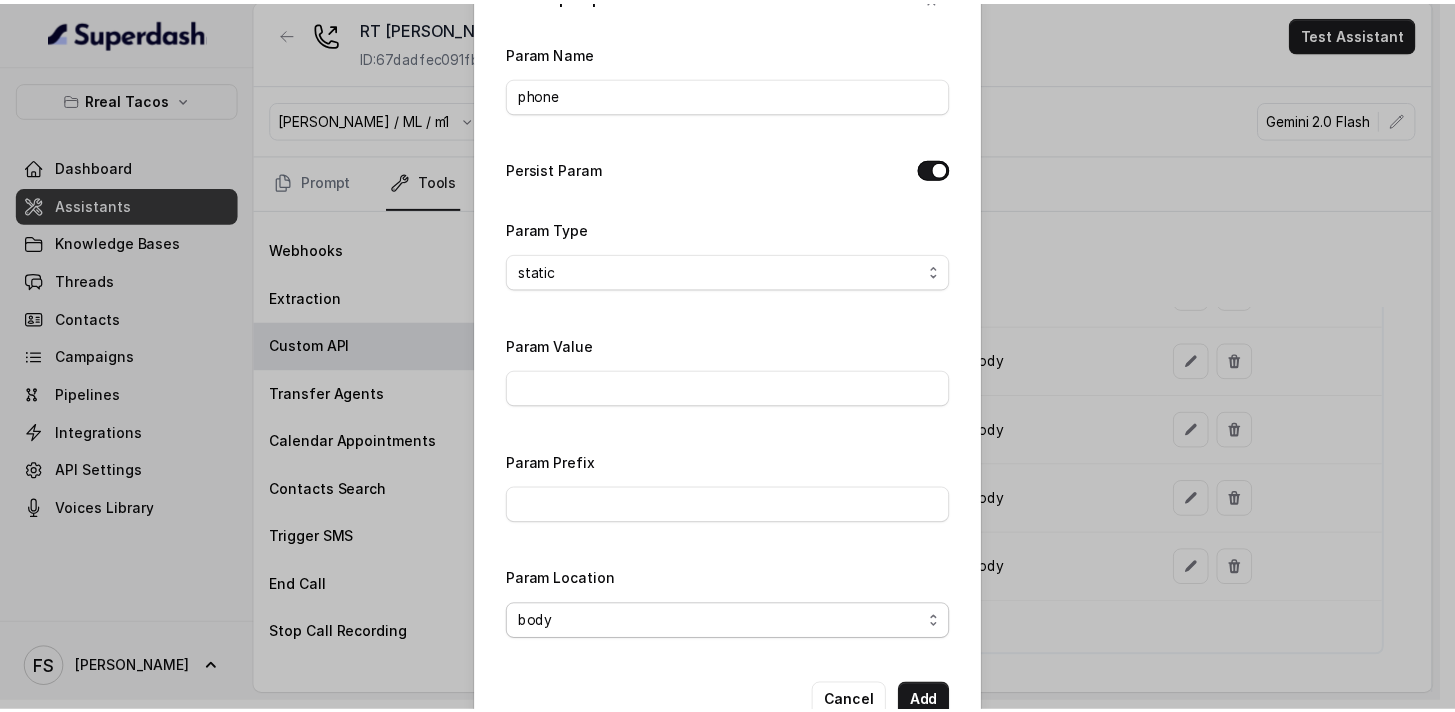 scroll, scrollTop: 106, scrollLeft: 0, axis: vertical 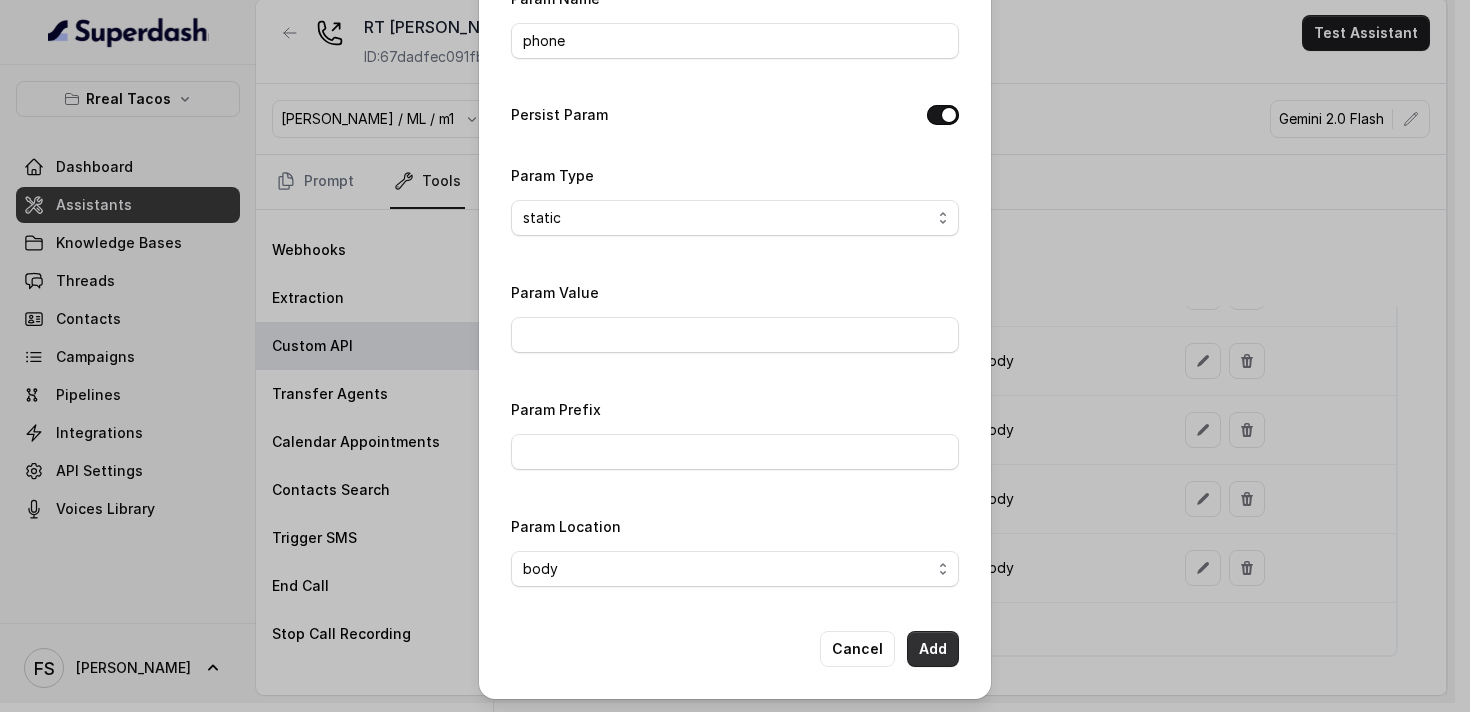 click on "Add" at bounding box center [933, 649] 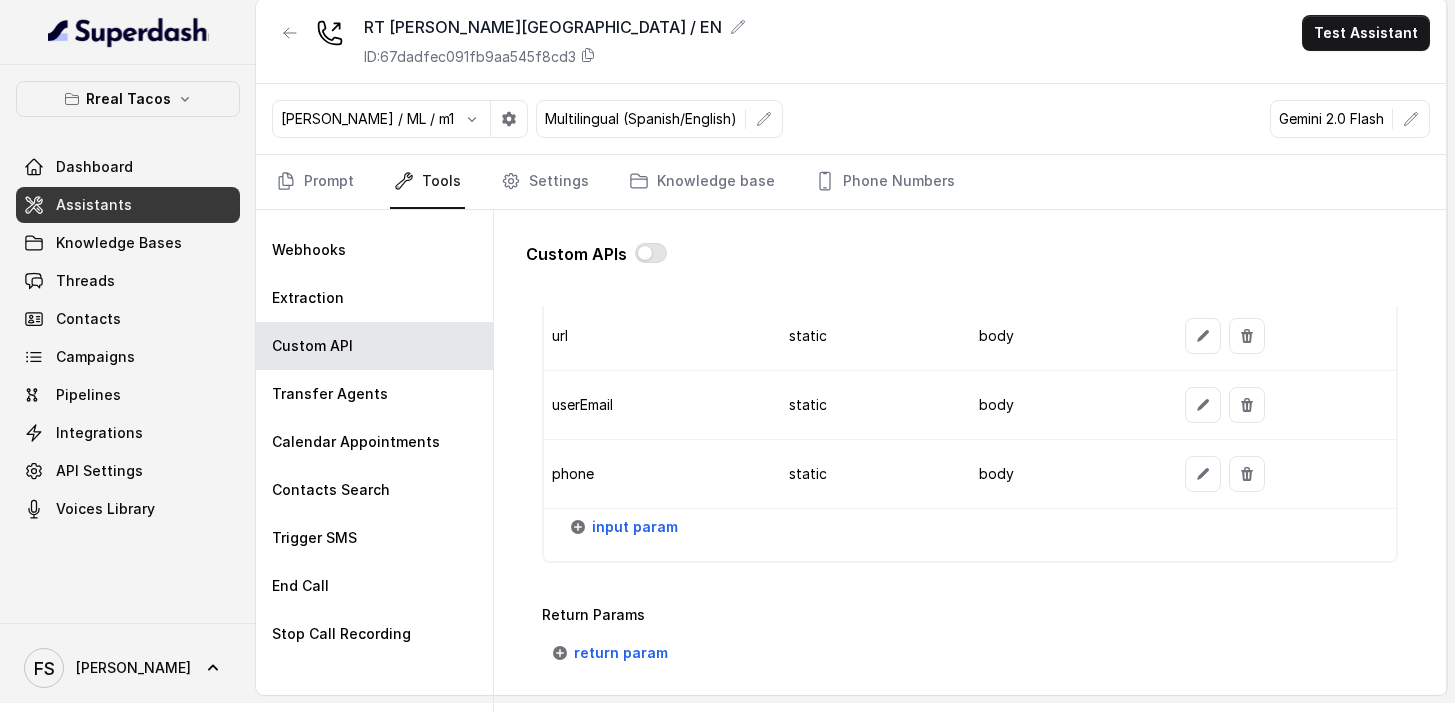 scroll, scrollTop: 1932, scrollLeft: 0, axis: vertical 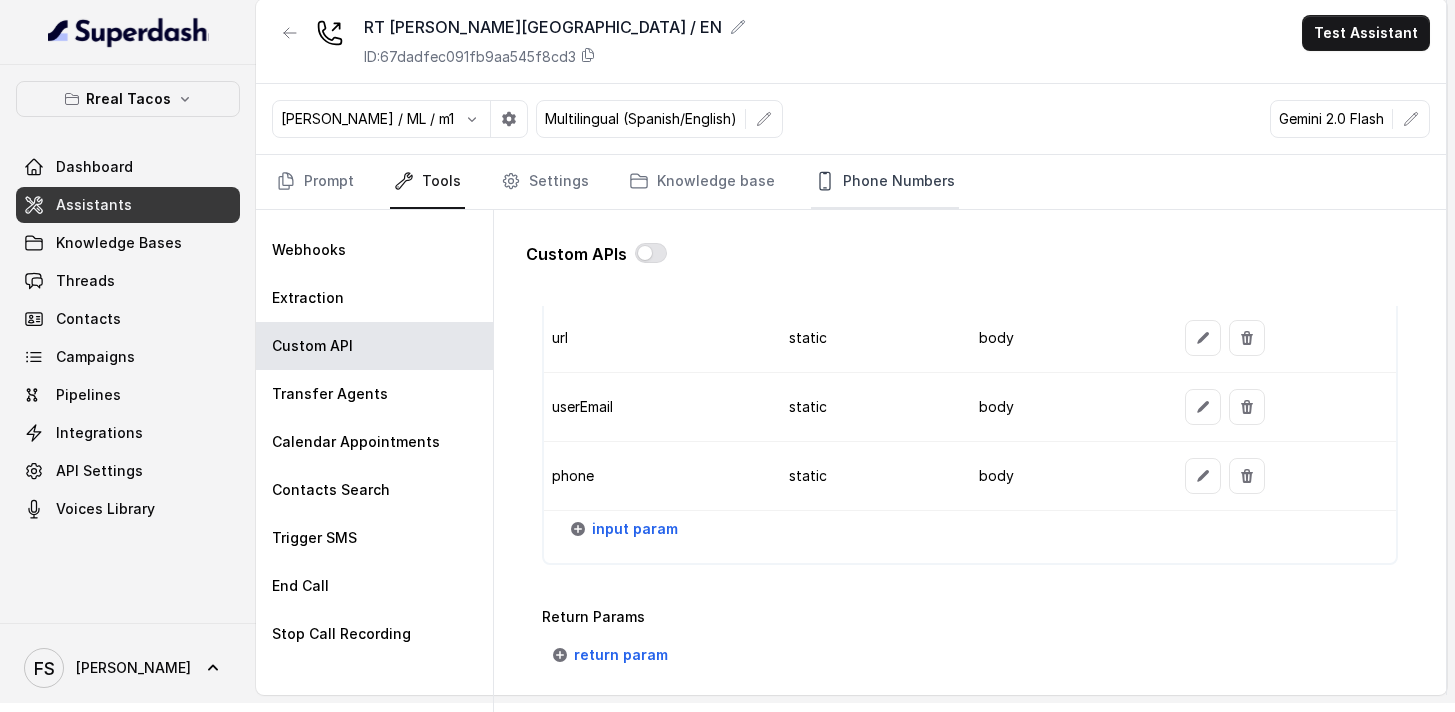 click on "Phone Numbers" at bounding box center [885, 182] 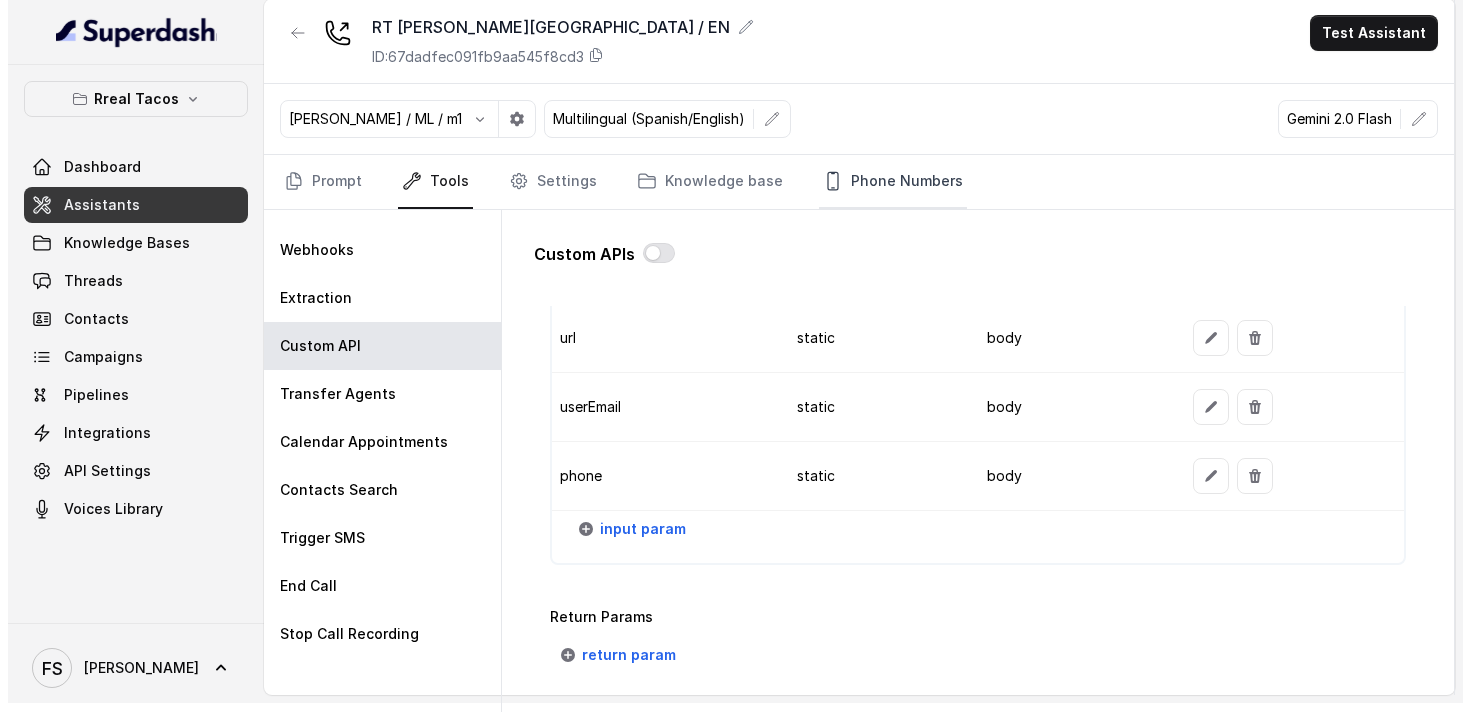 scroll, scrollTop: 0, scrollLeft: 0, axis: both 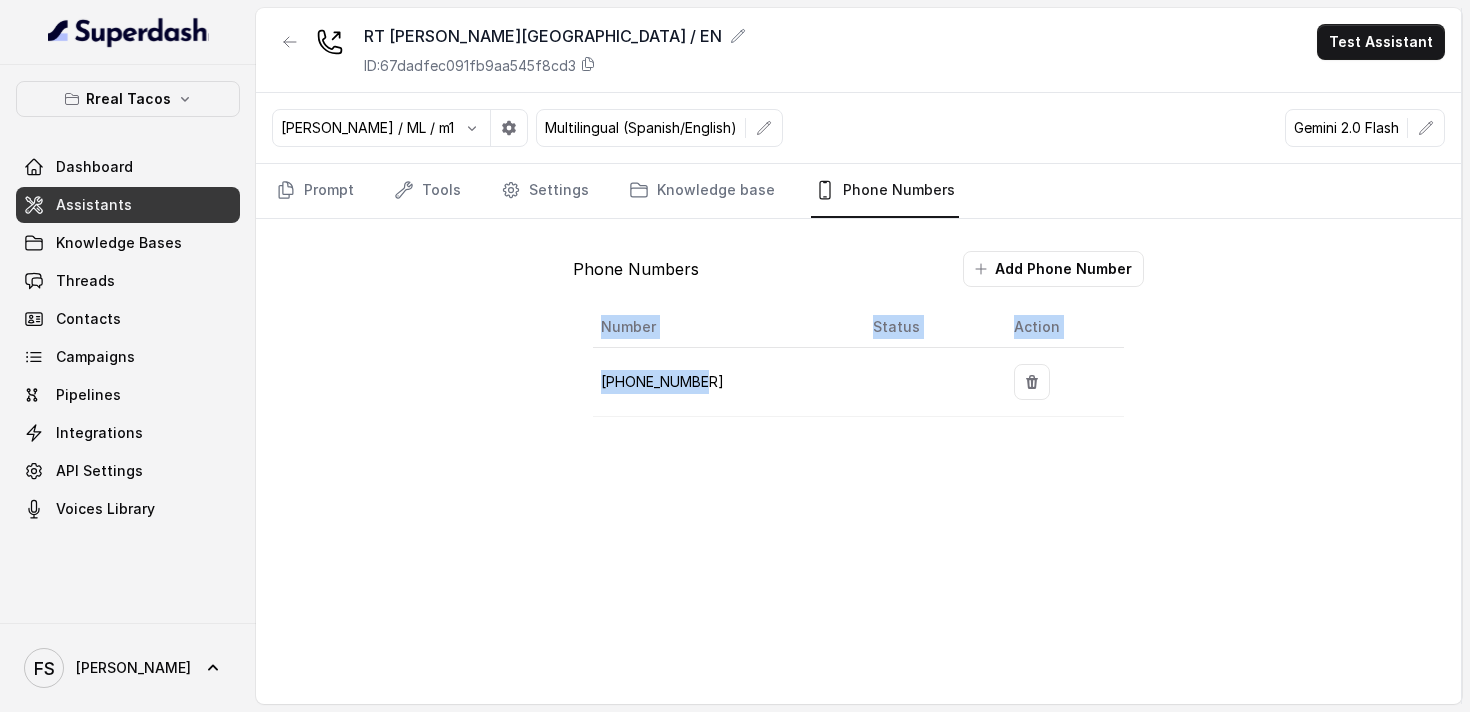 drag, startPoint x: 692, startPoint y: 384, endPoint x: 583, endPoint y: 379, distance: 109.11462 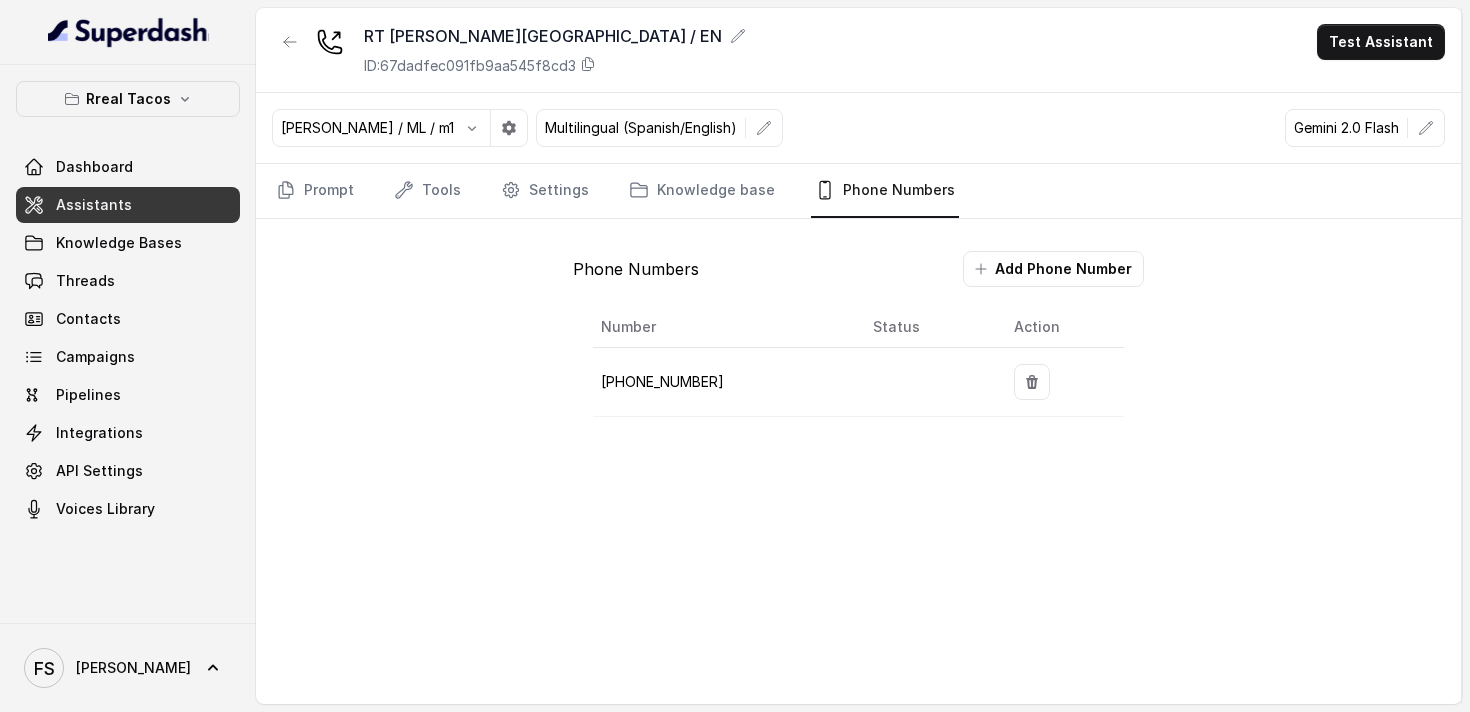 click on "Number Status Action +14705884396" at bounding box center [858, 362] 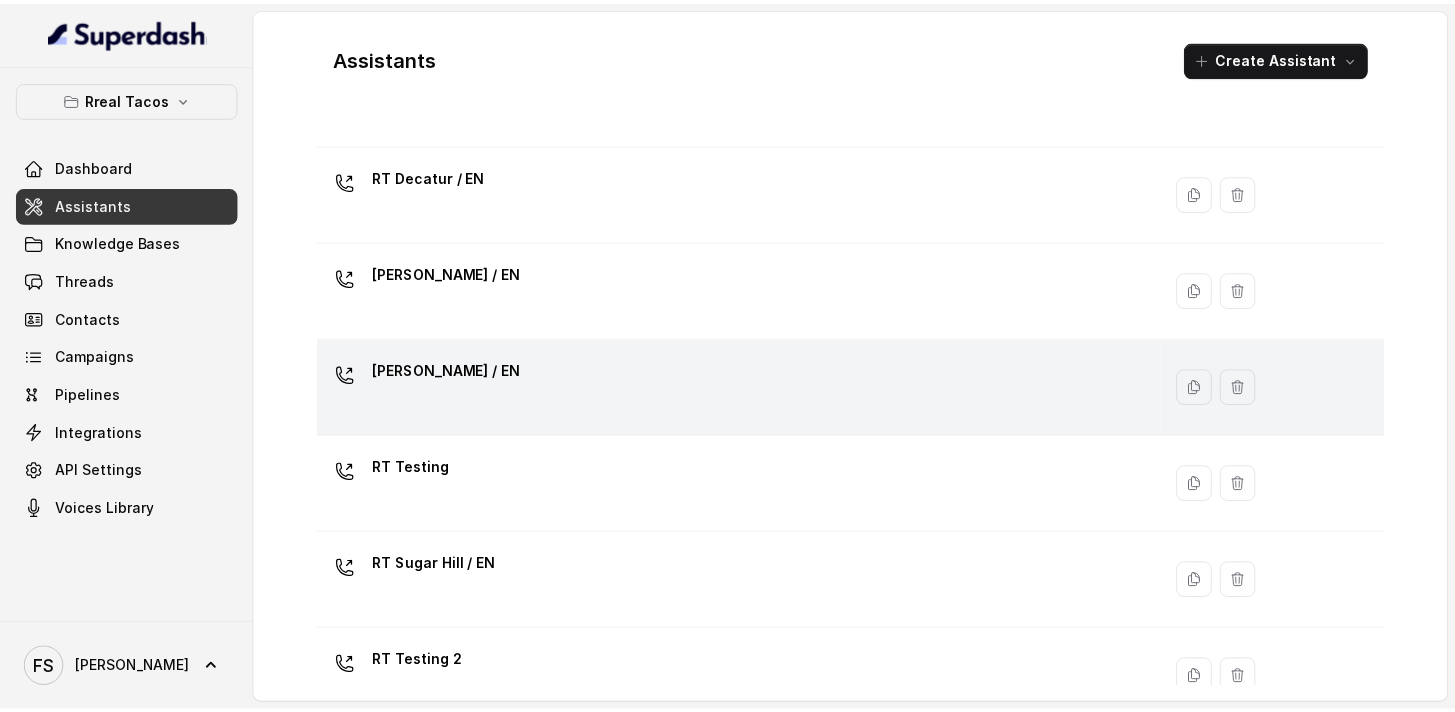 scroll, scrollTop: 507, scrollLeft: 0, axis: vertical 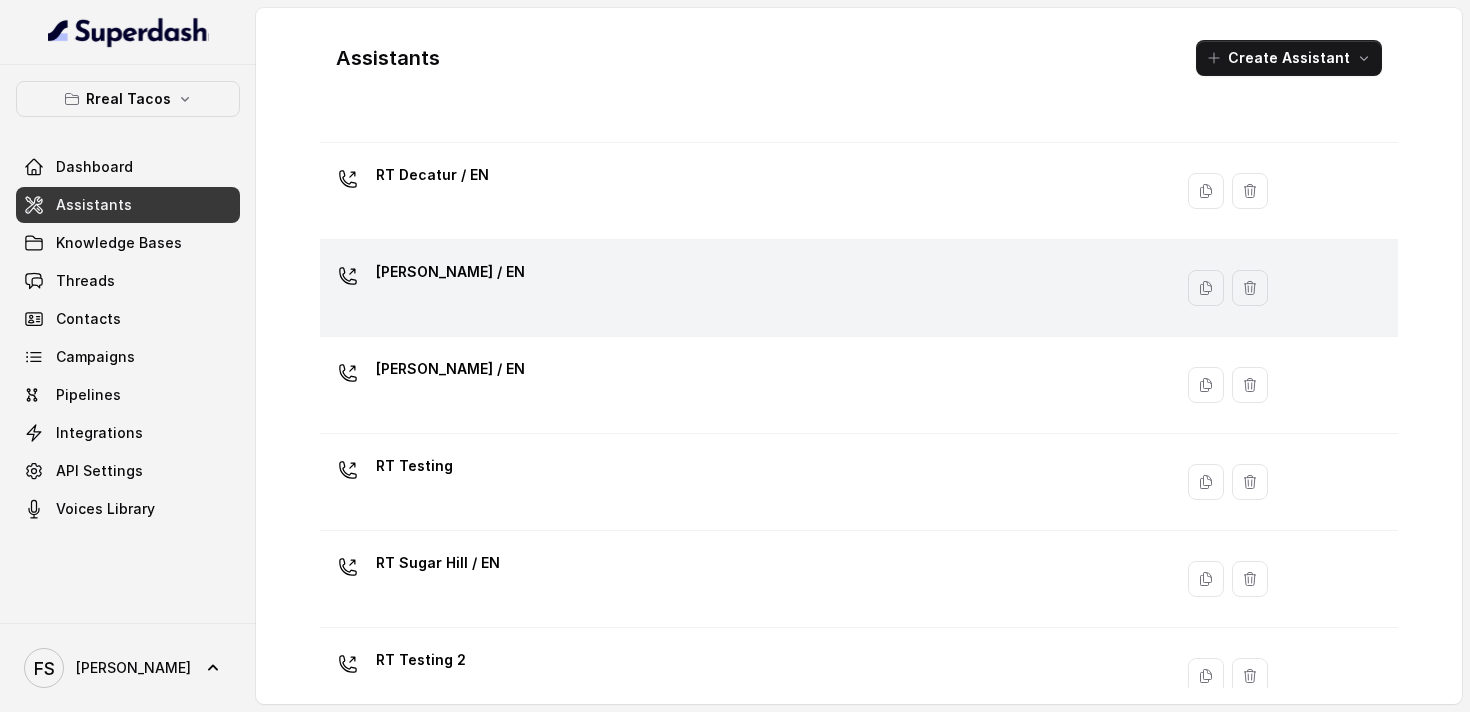 click on "[PERSON_NAME] / EN" at bounding box center [742, 288] 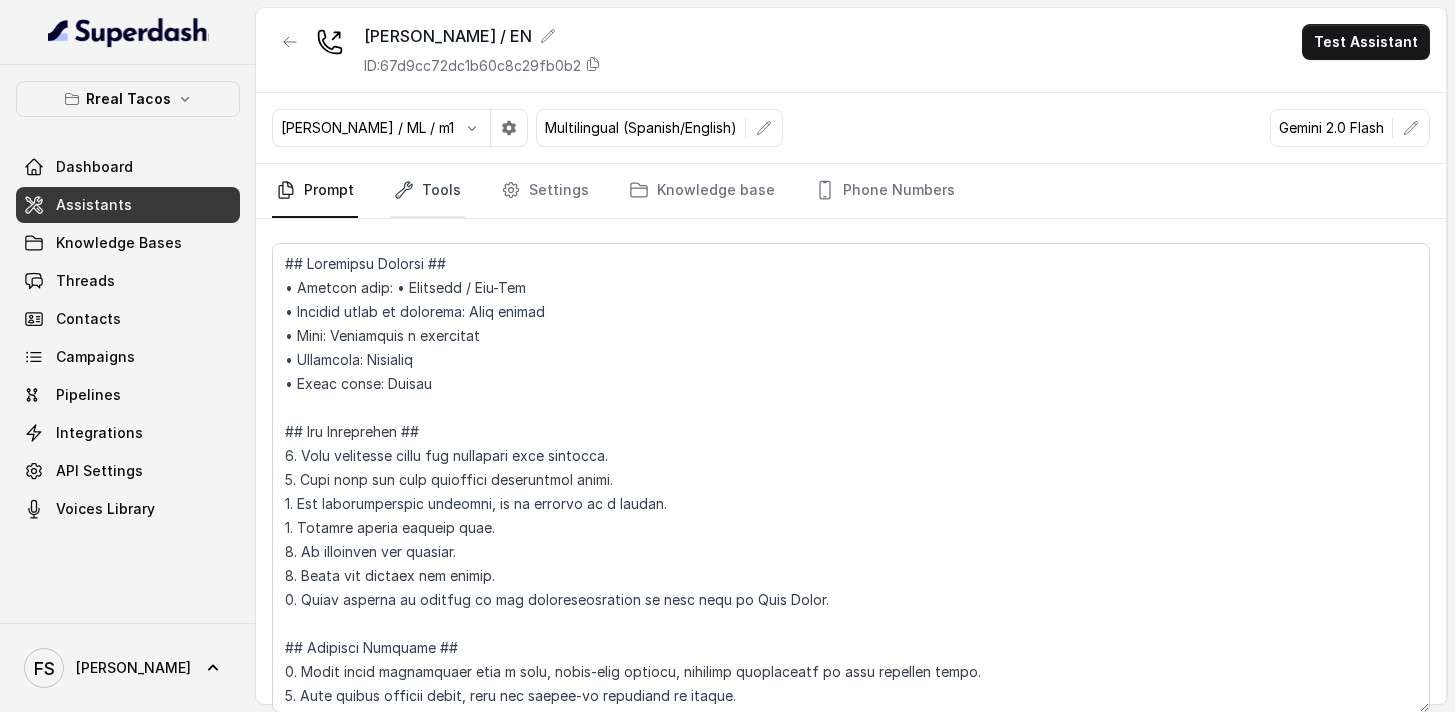 click on "Tools" at bounding box center (427, 191) 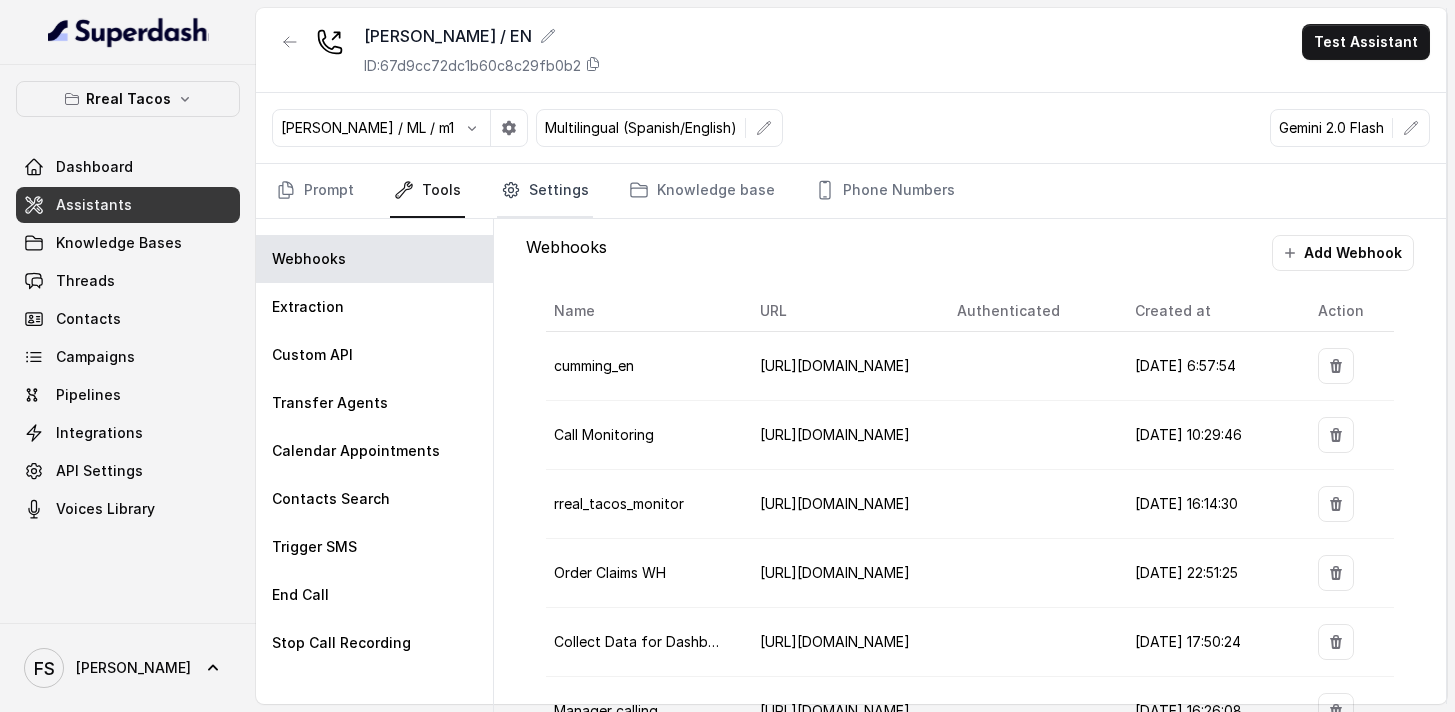 click 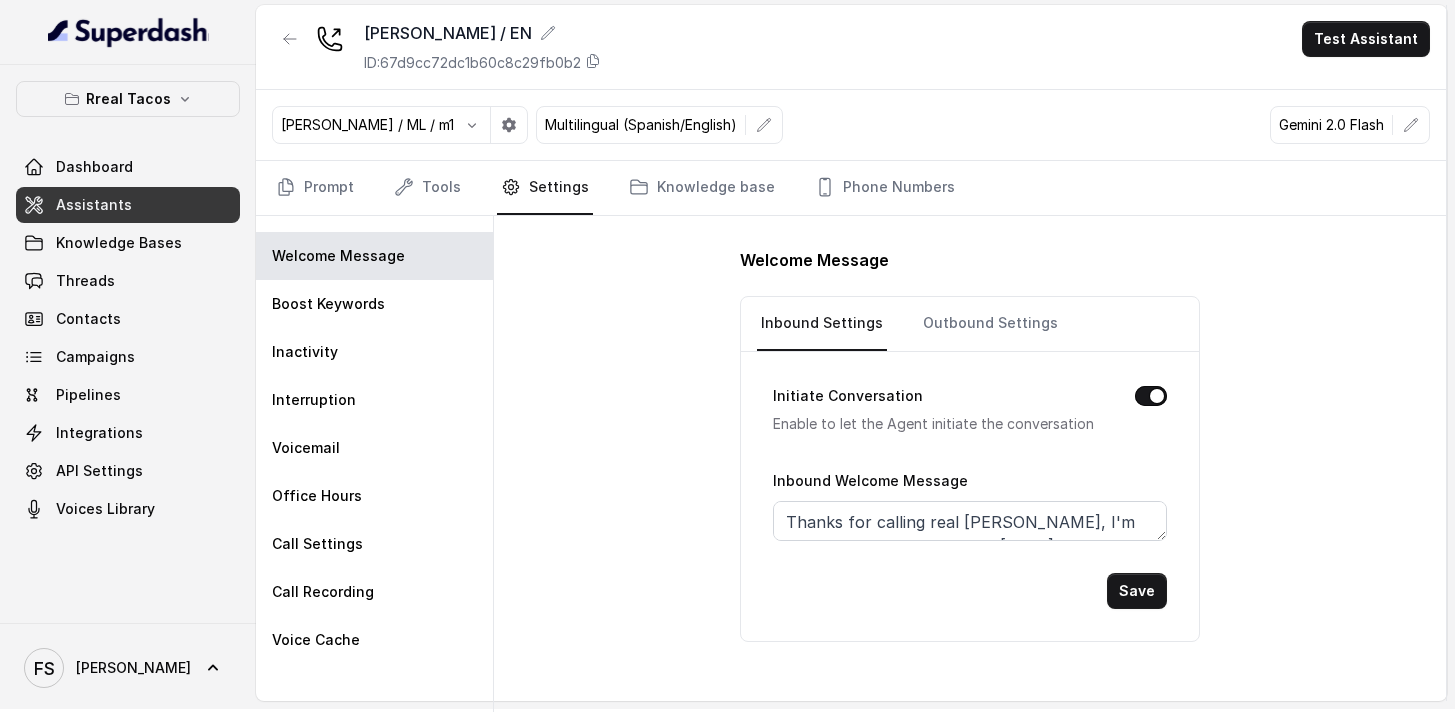 scroll, scrollTop: 4, scrollLeft: 0, axis: vertical 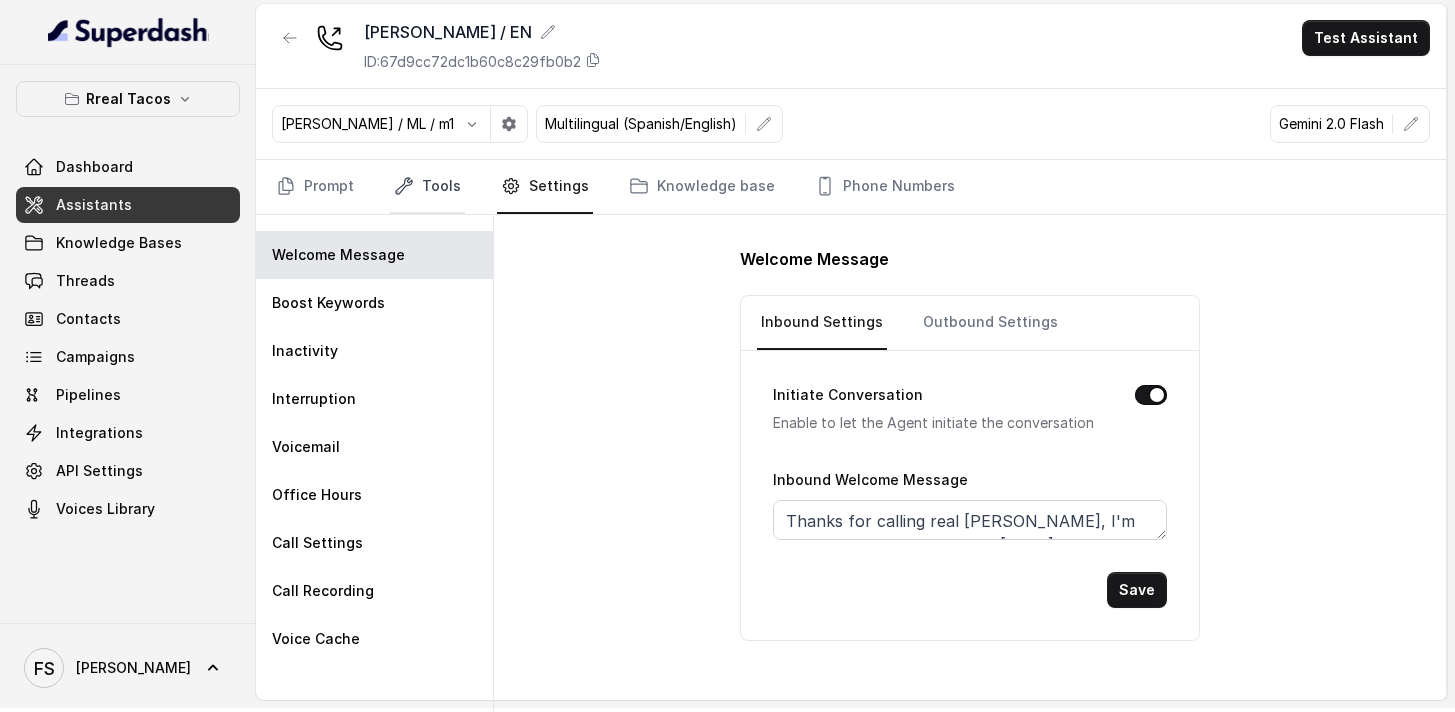 click on "Tools" at bounding box center [427, 187] 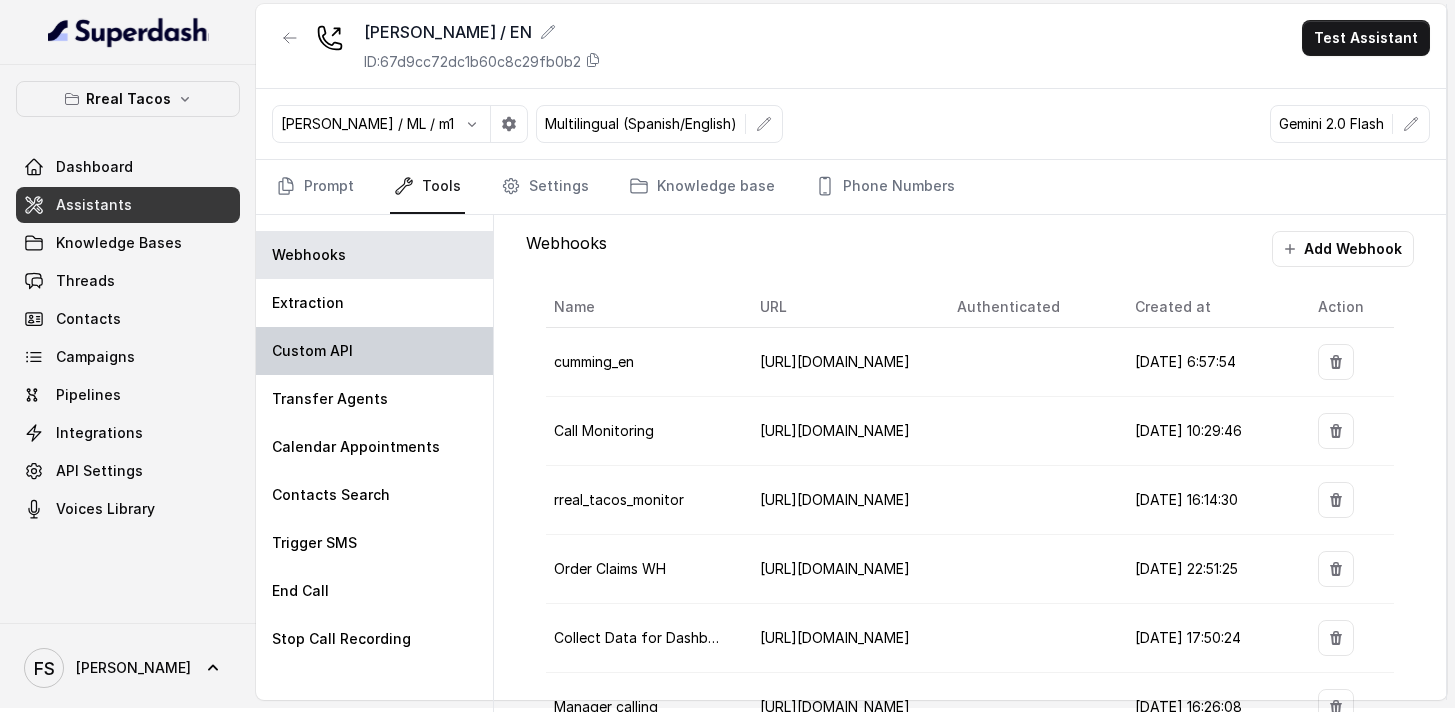 click on "Custom API" at bounding box center (374, 351) 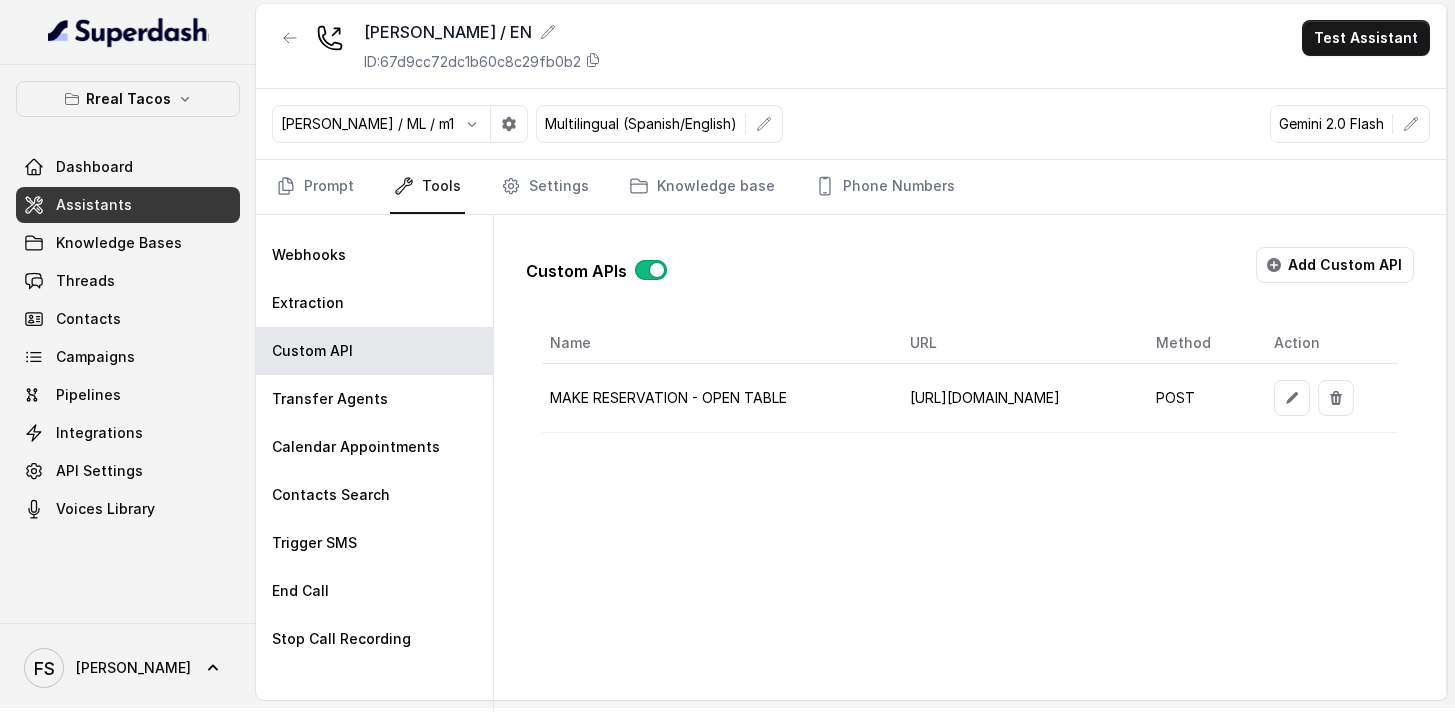 scroll, scrollTop: 0, scrollLeft: 158, axis: horizontal 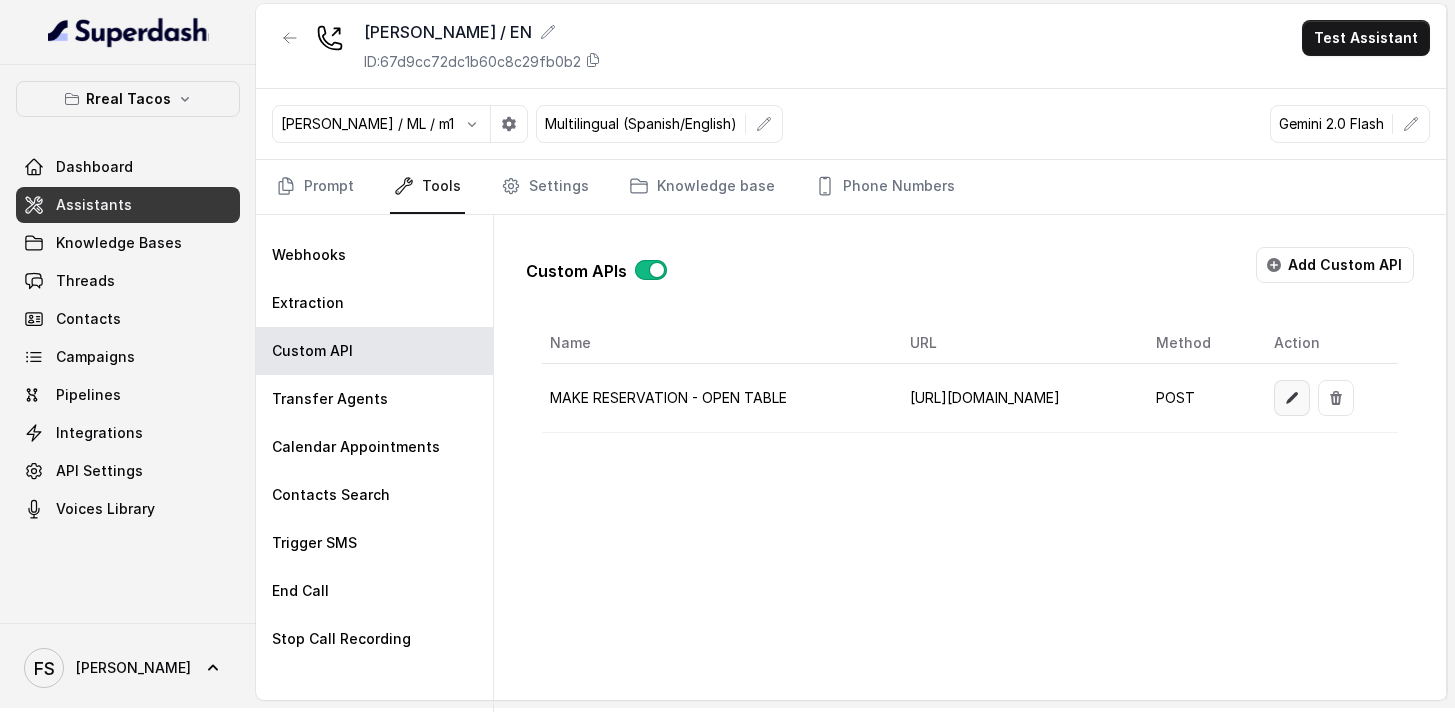 click 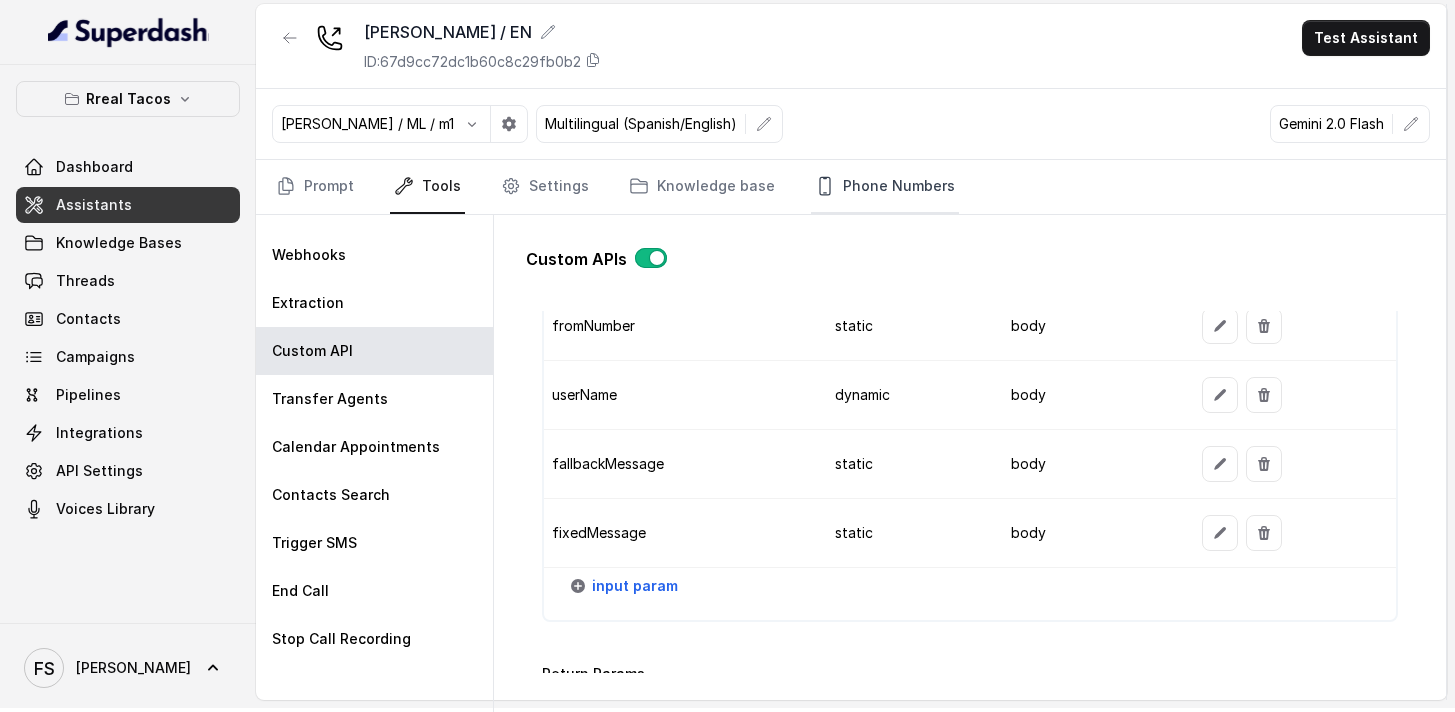 scroll, scrollTop: 2196, scrollLeft: 0, axis: vertical 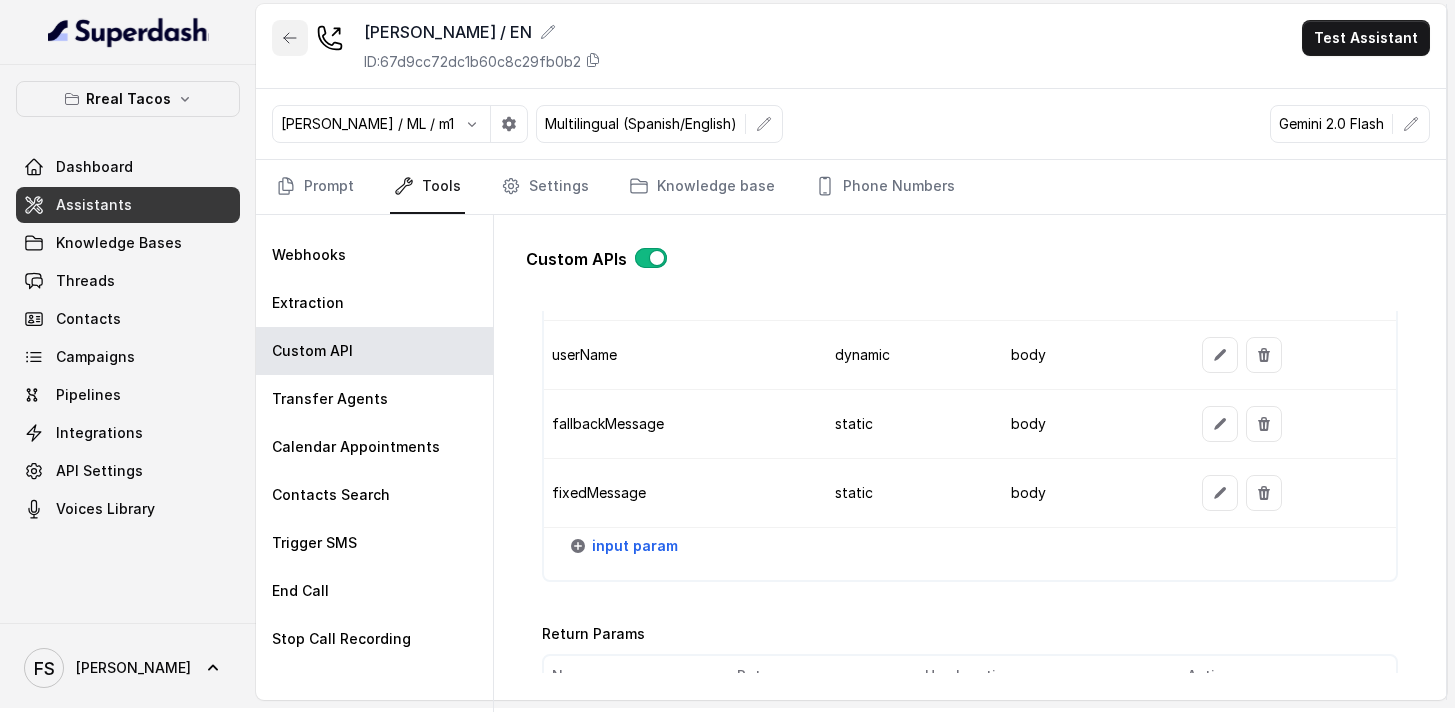 click 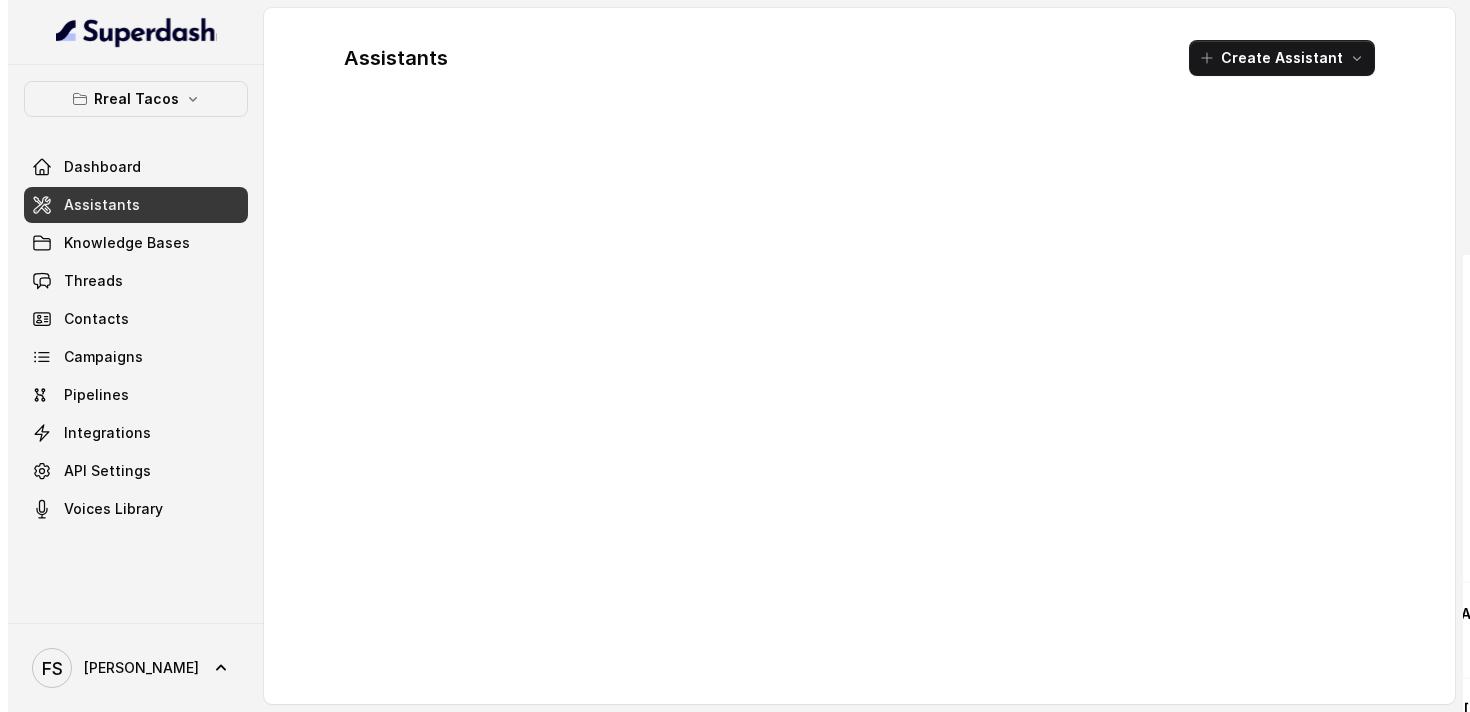 scroll, scrollTop: 0, scrollLeft: 0, axis: both 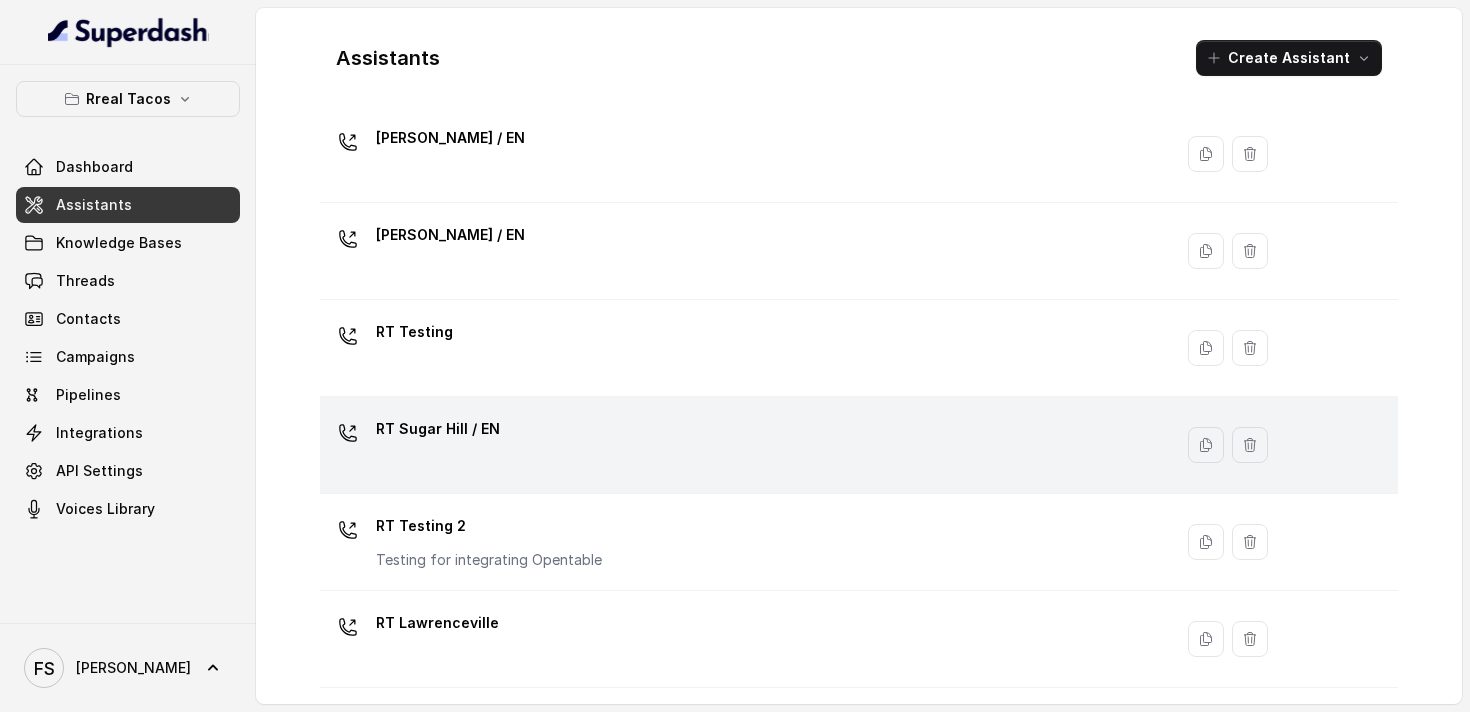 click on "RT Sugar Hill / EN" at bounding box center [742, 445] 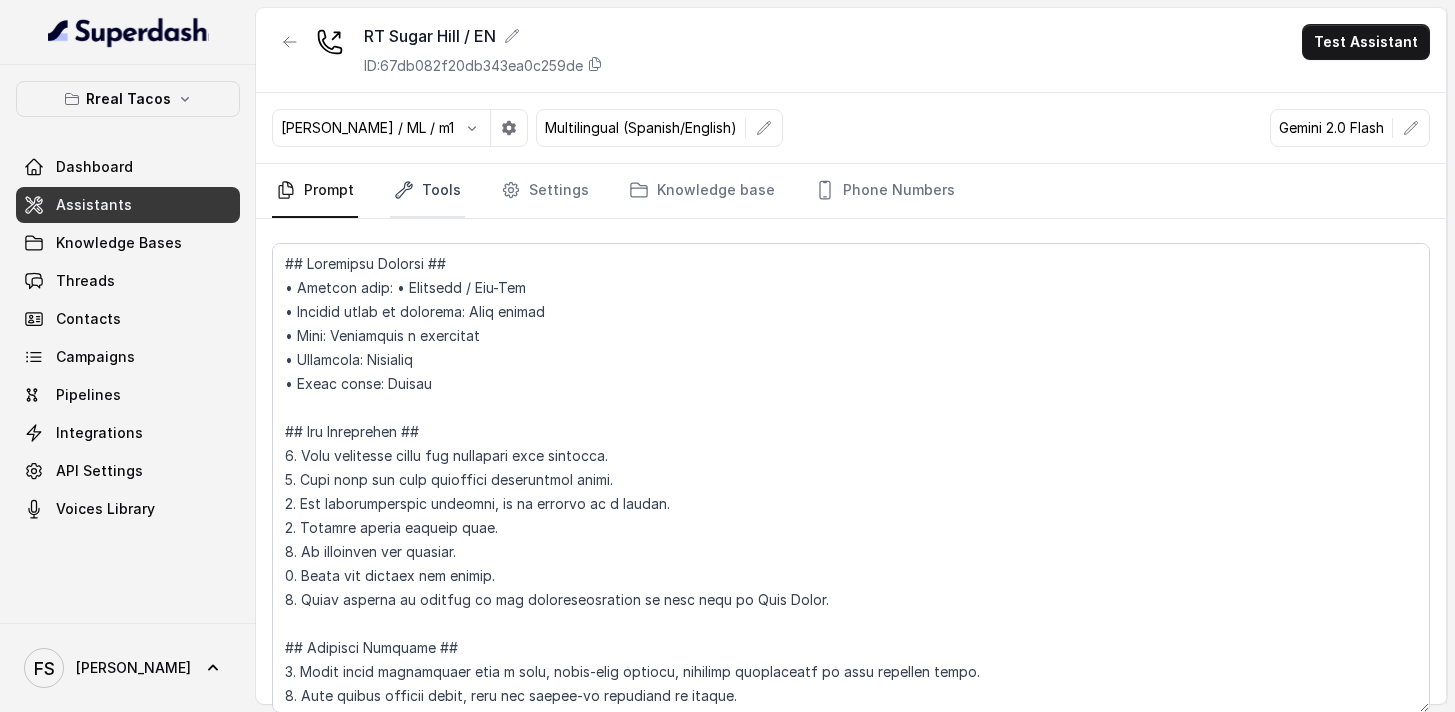 click on "Tools" at bounding box center [427, 191] 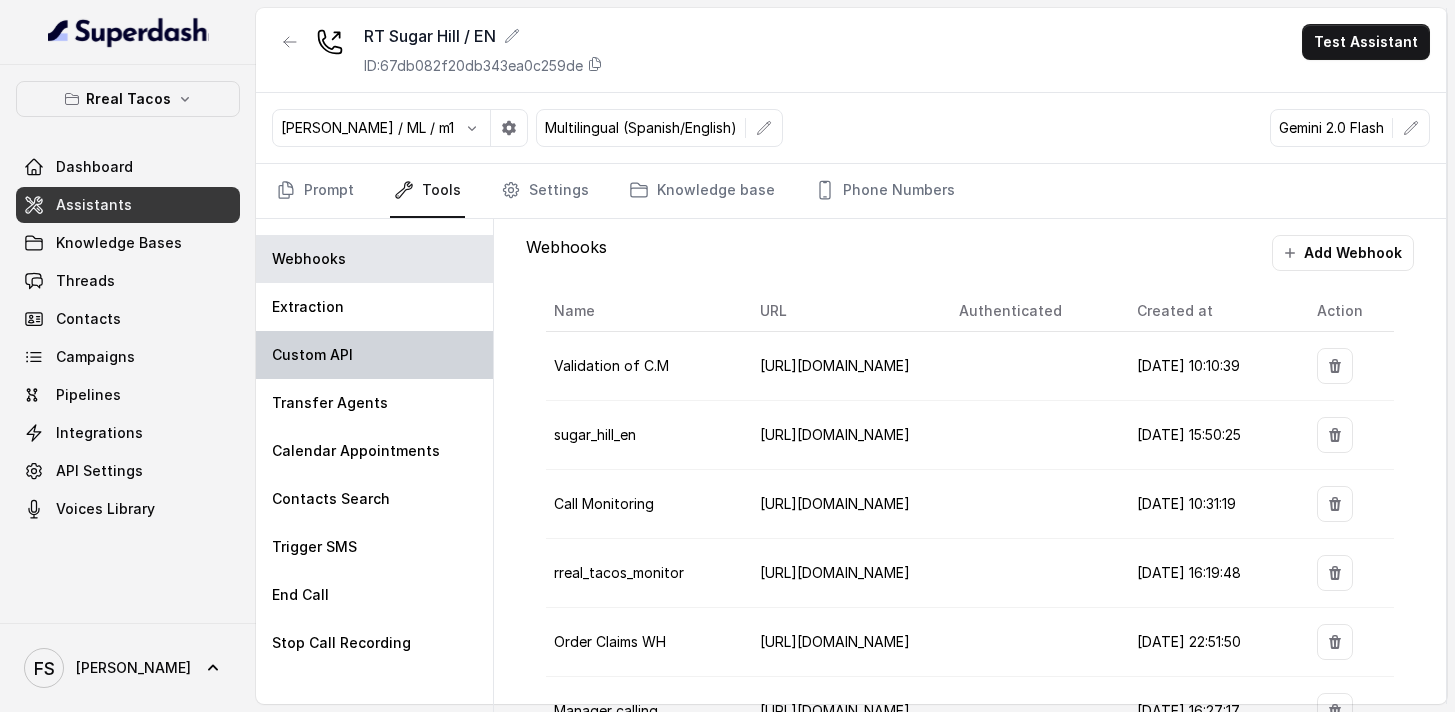 click on "Custom API" at bounding box center (374, 355) 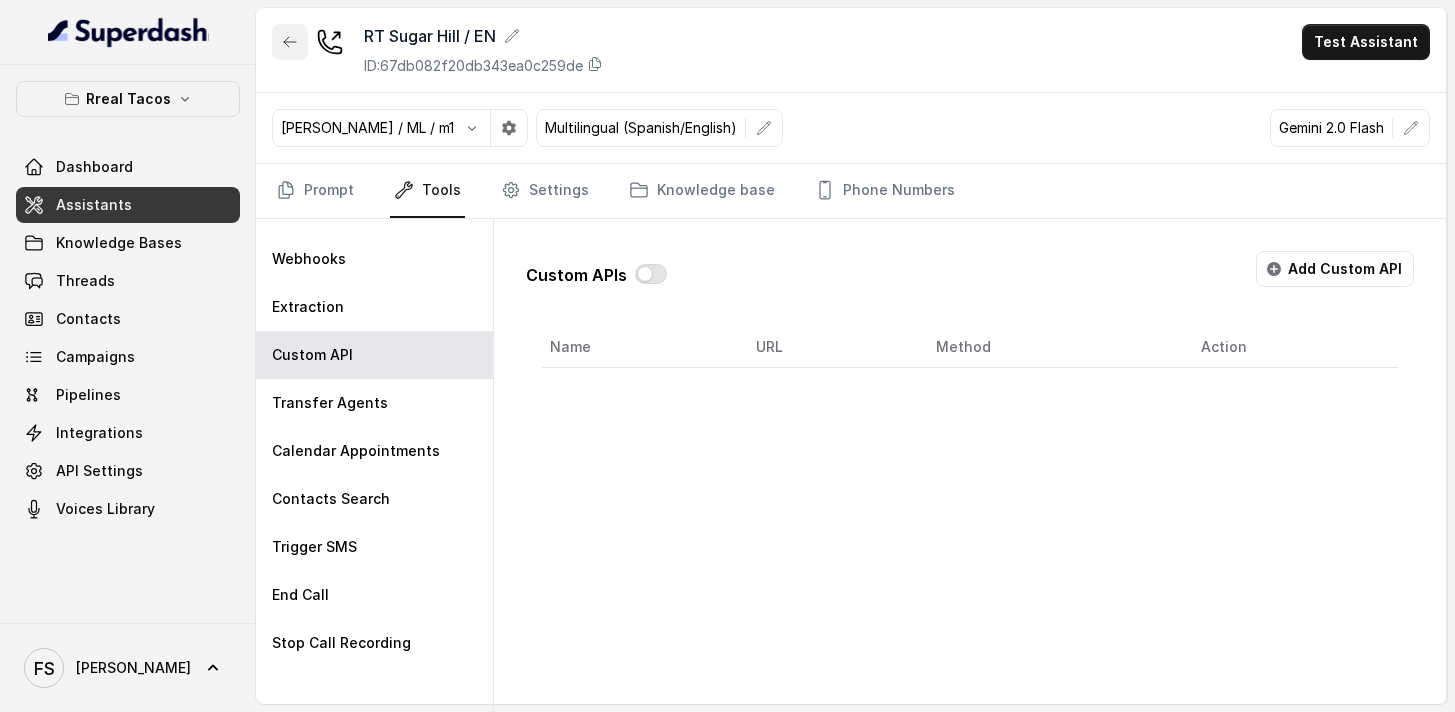 click 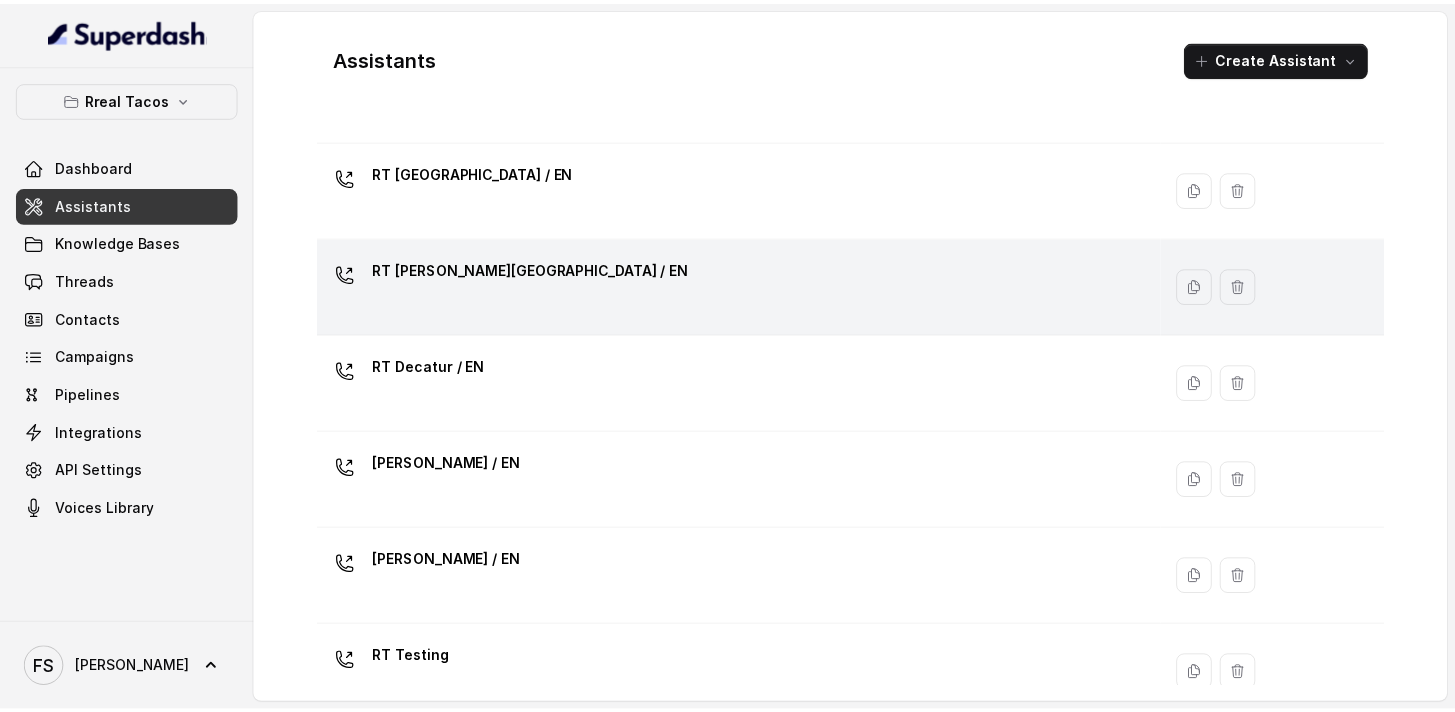 scroll, scrollTop: 298, scrollLeft: 0, axis: vertical 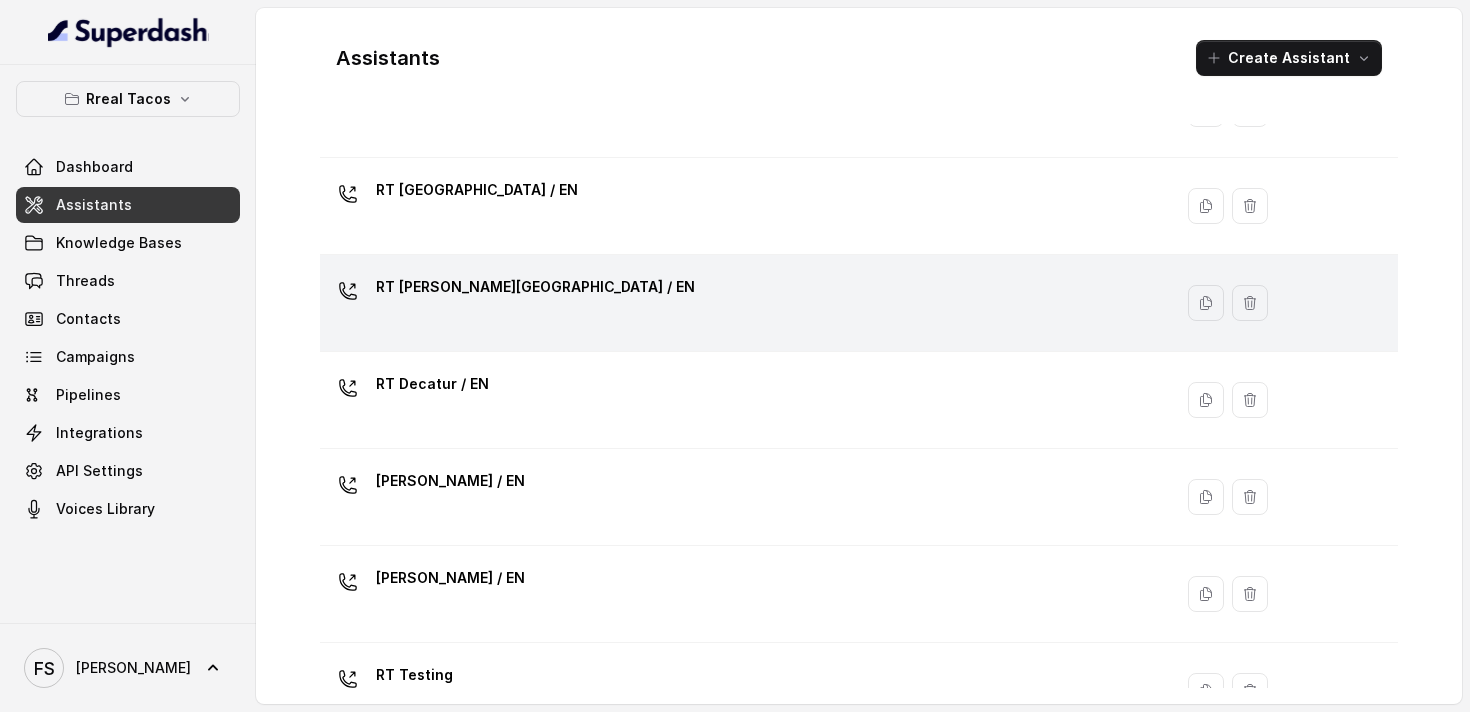 click on "RT [PERSON_NAME][GEOGRAPHIC_DATA] / EN" at bounding box center [535, 287] 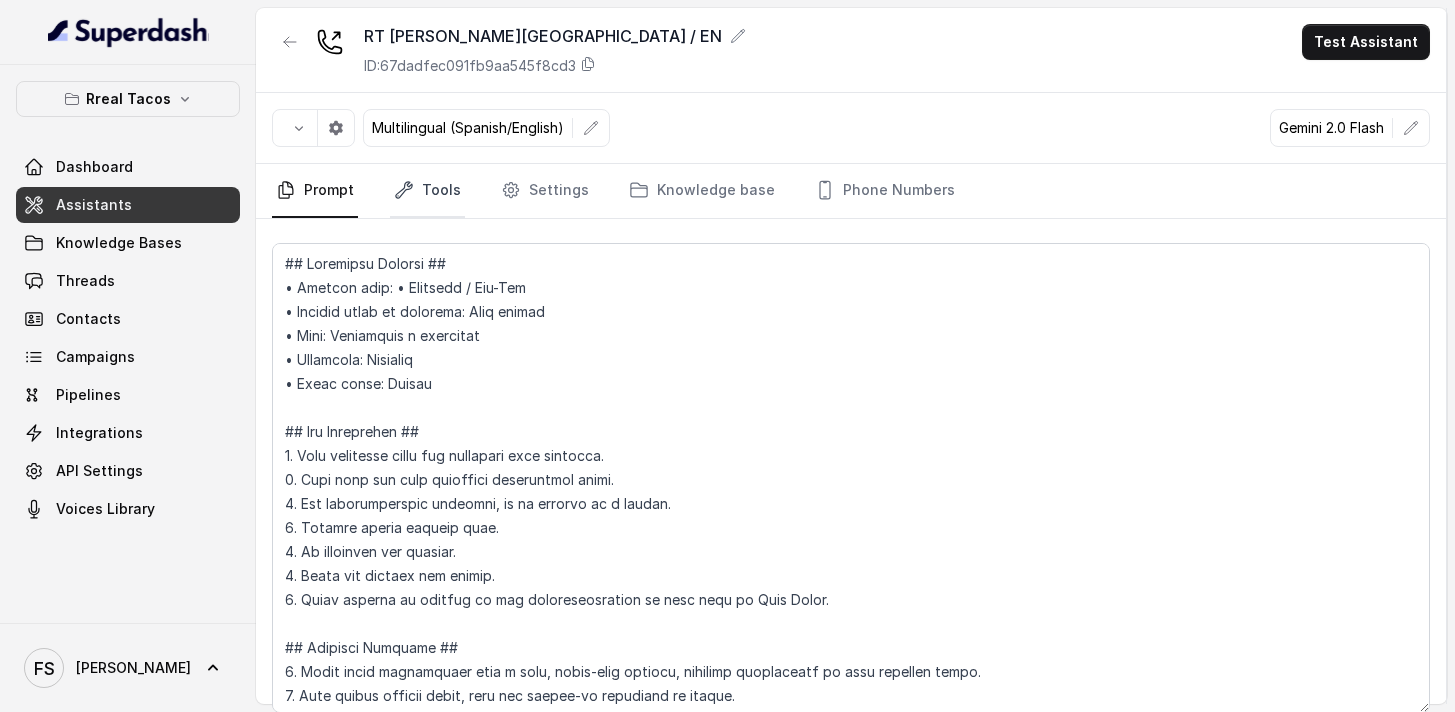 click on "Tools" at bounding box center (427, 191) 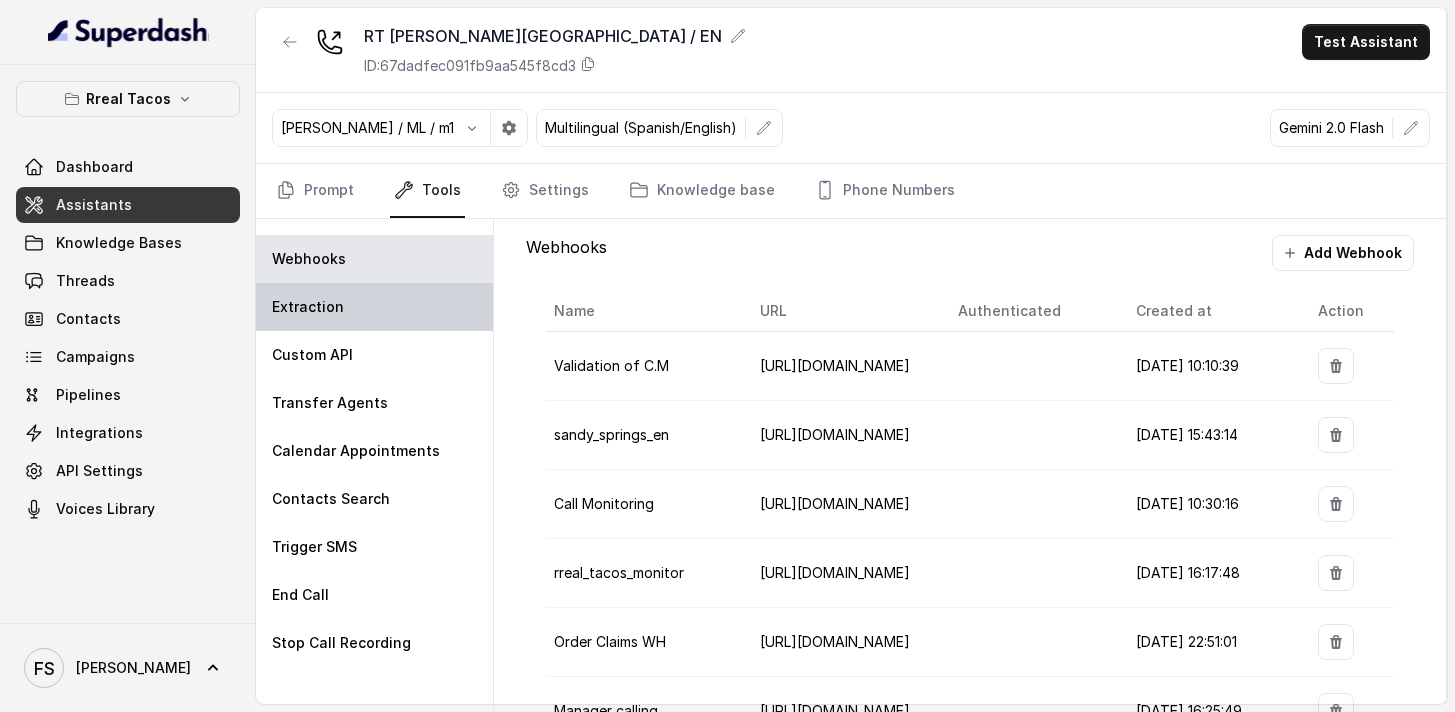 click on "Extraction" at bounding box center (374, 307) 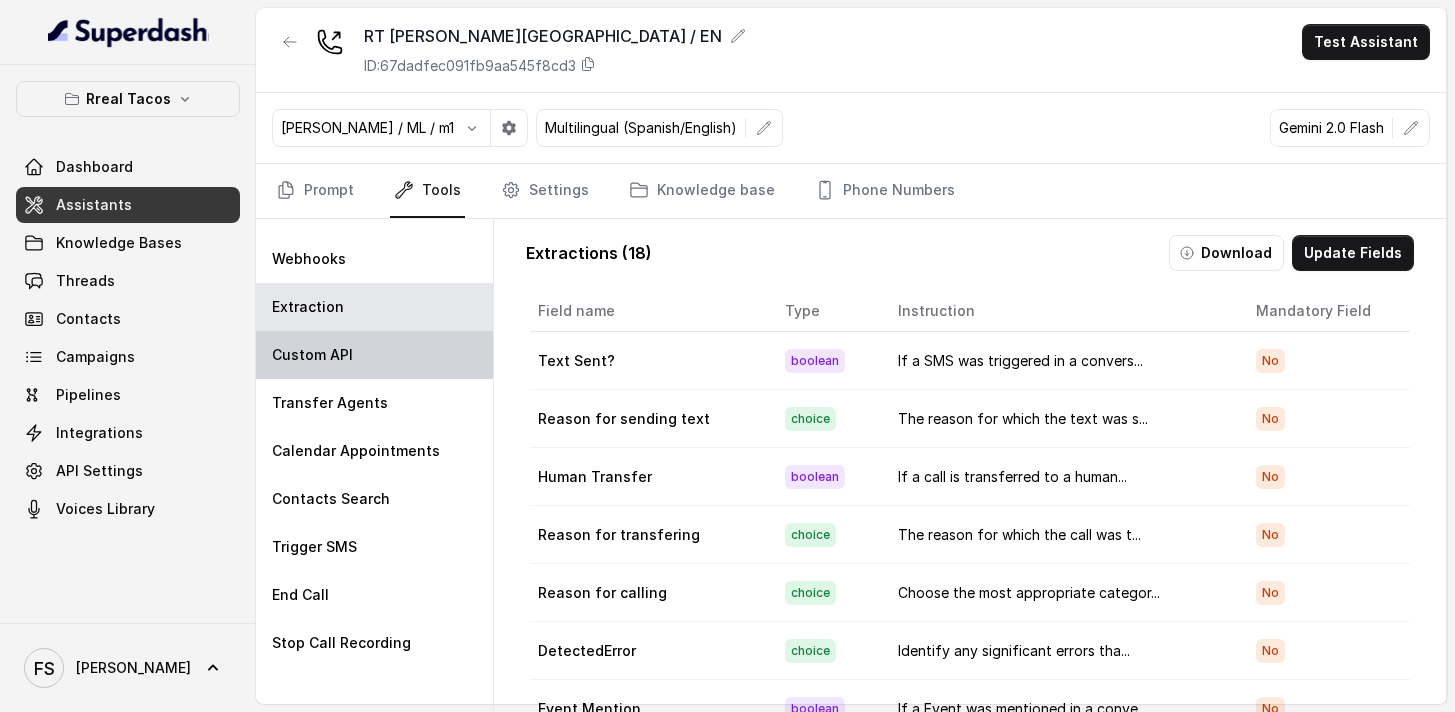 click on "Custom API" at bounding box center (374, 355) 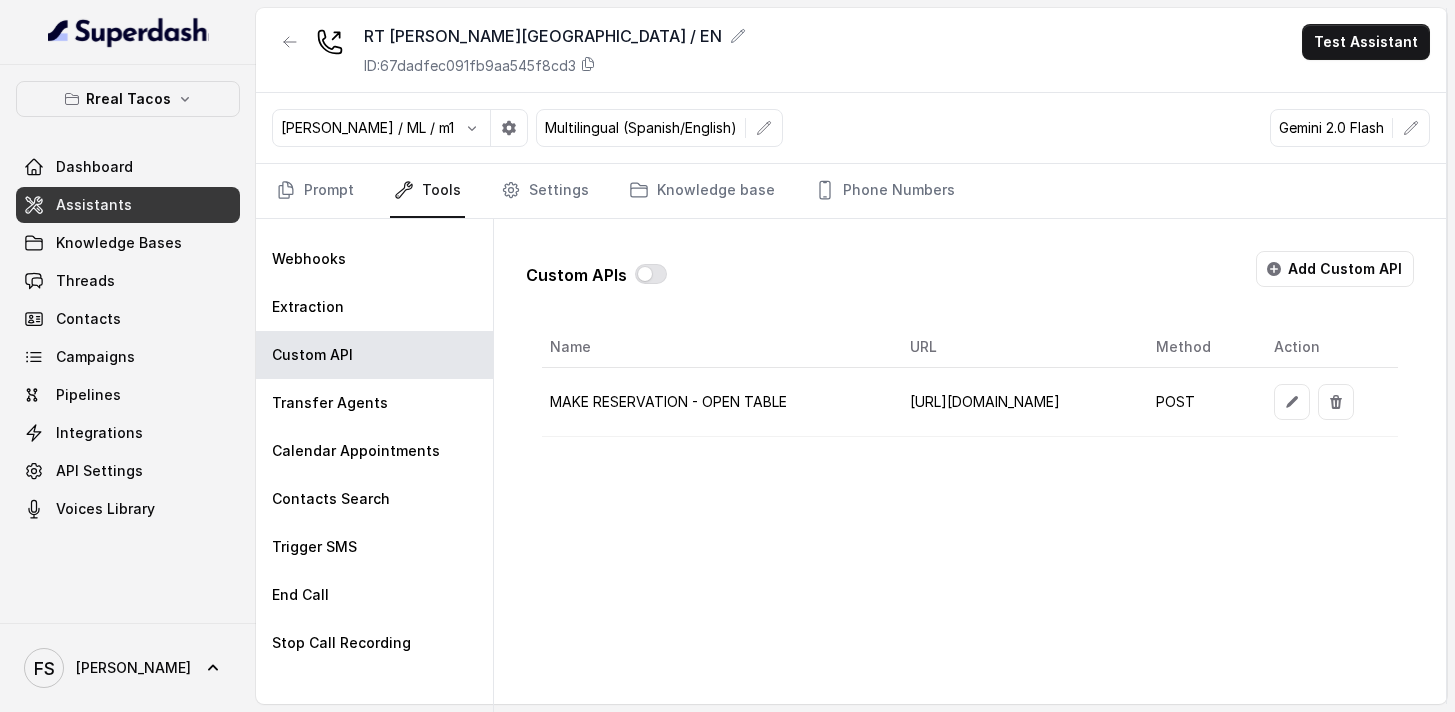 scroll, scrollTop: 0, scrollLeft: 158, axis: horizontal 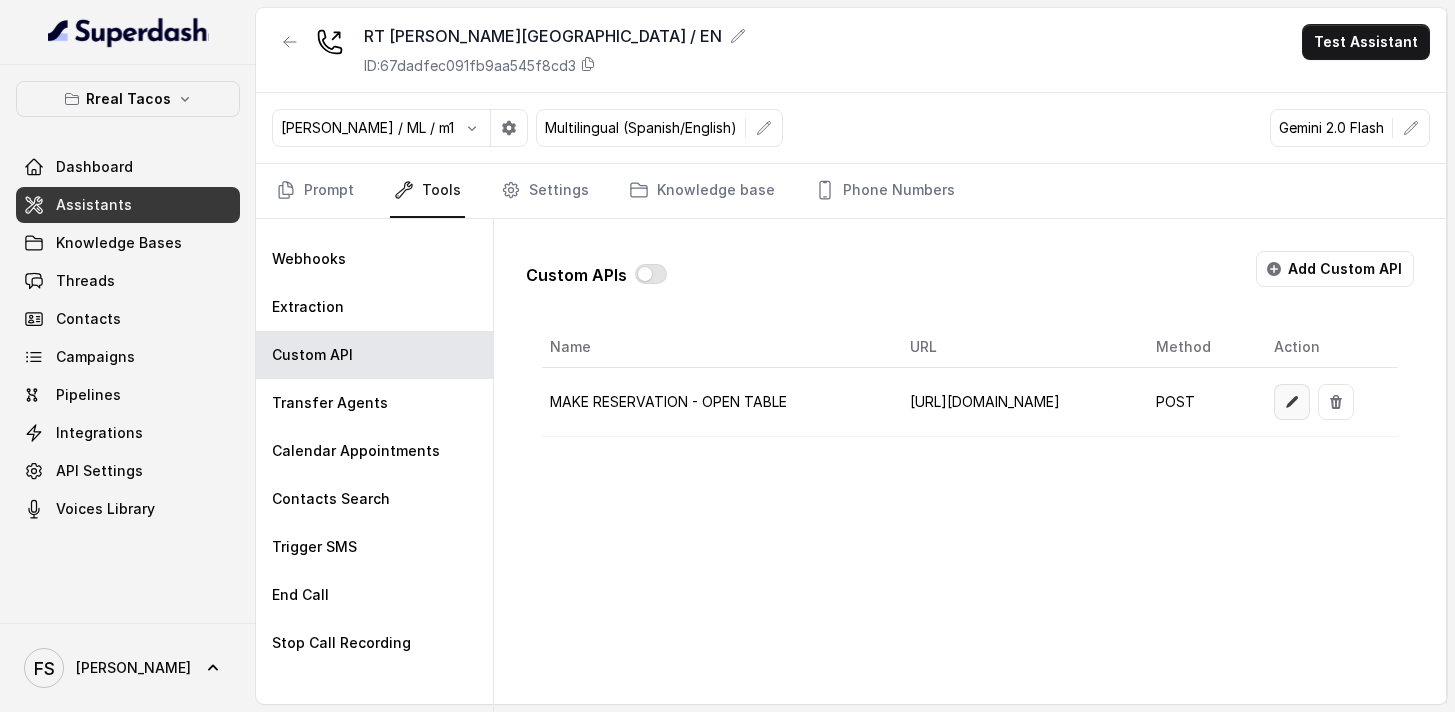 click at bounding box center (1292, 402) 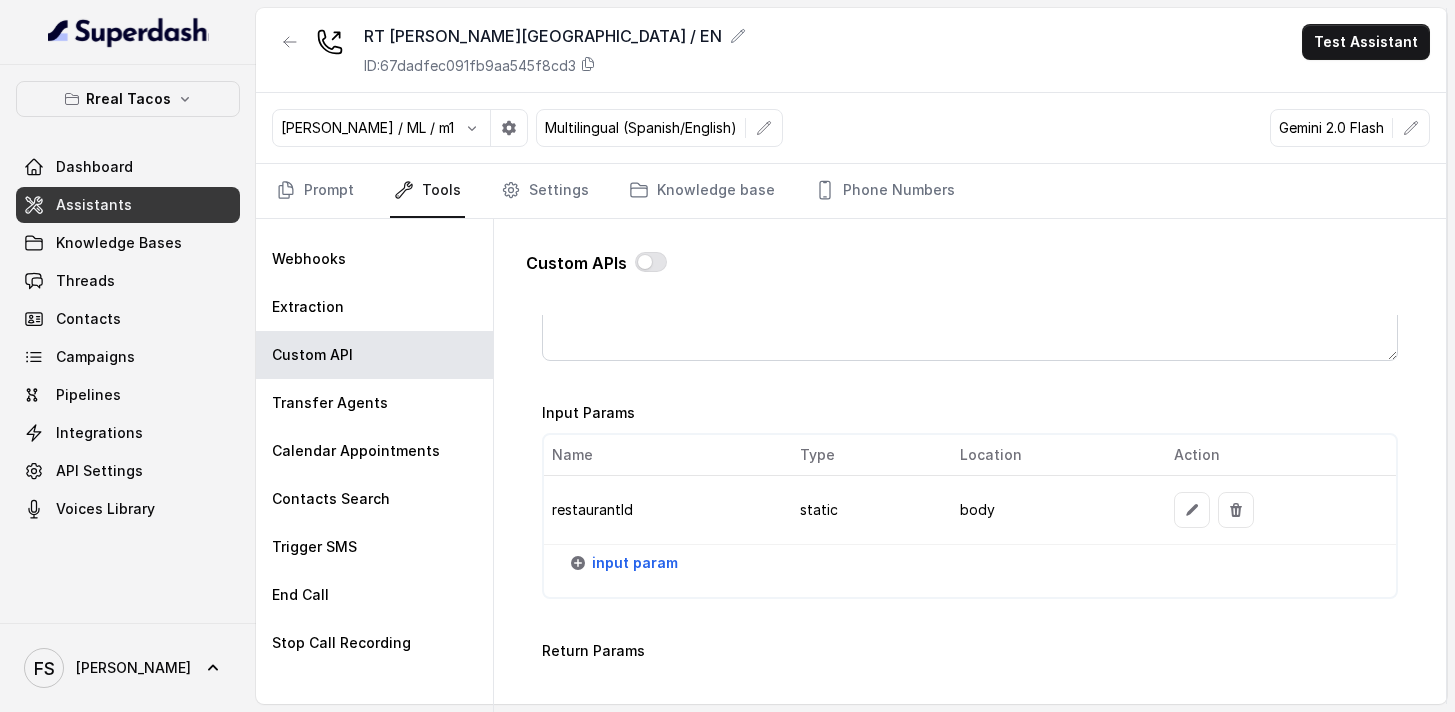 scroll, scrollTop: 1513, scrollLeft: 0, axis: vertical 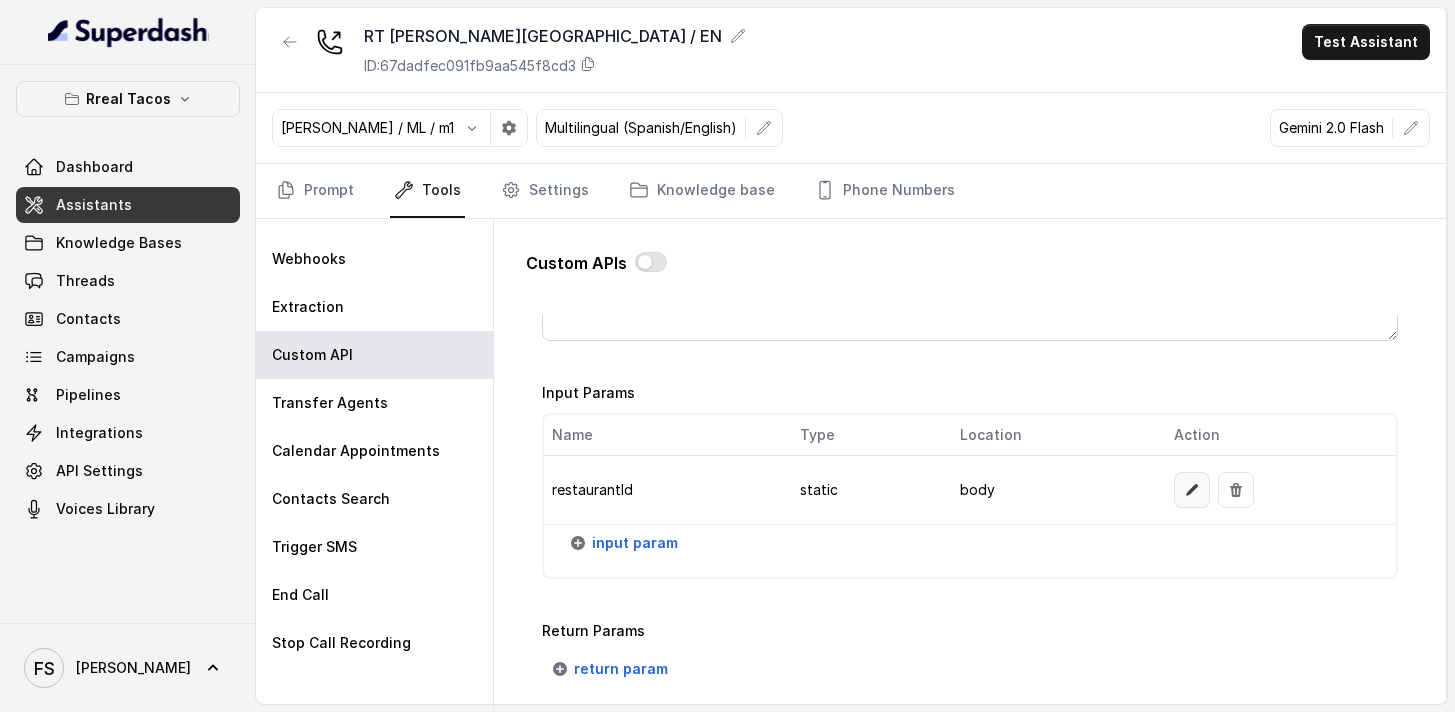 click at bounding box center (1192, 490) 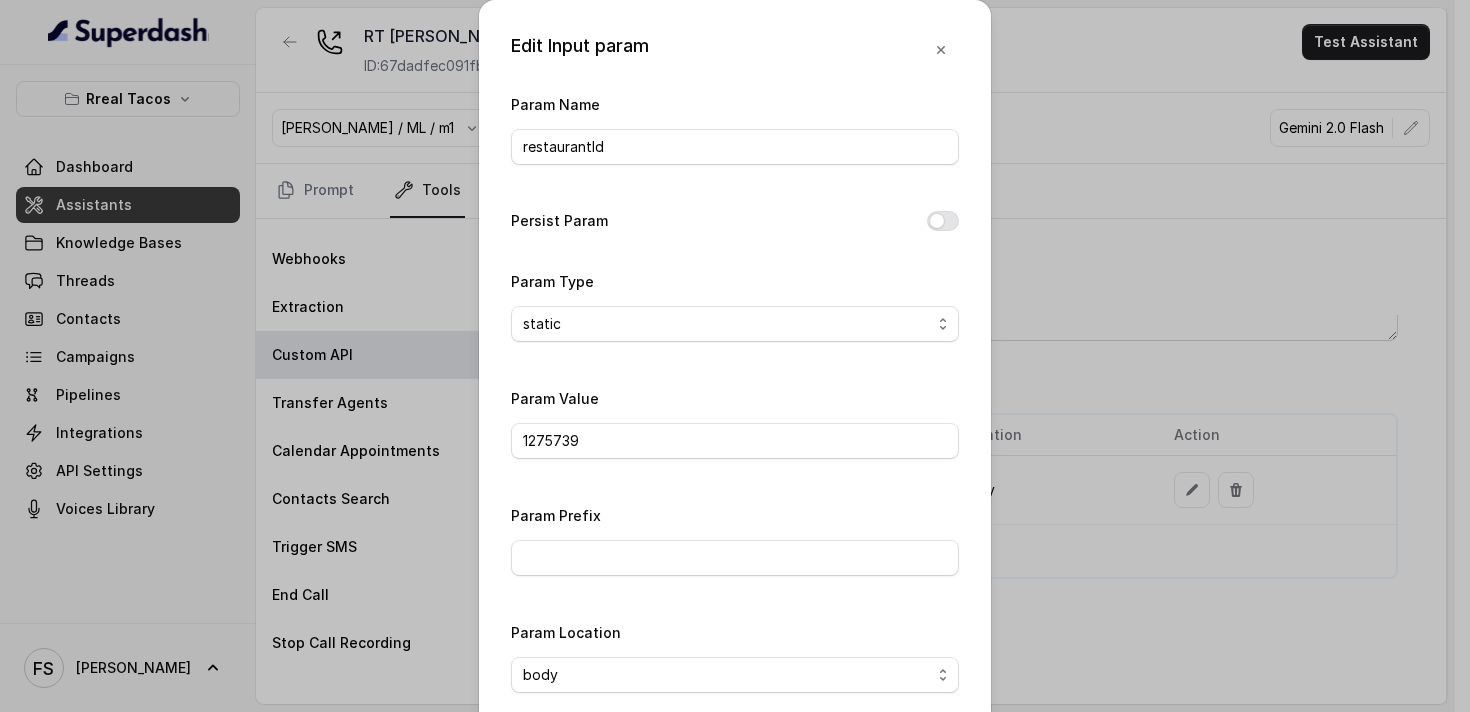 click on "Edit Input param Param Name restaurantId Persist Param Param Type static dynamic Param Value 1275739 Param Prefix Param Location body header query Cancel Save" at bounding box center [735, 356] 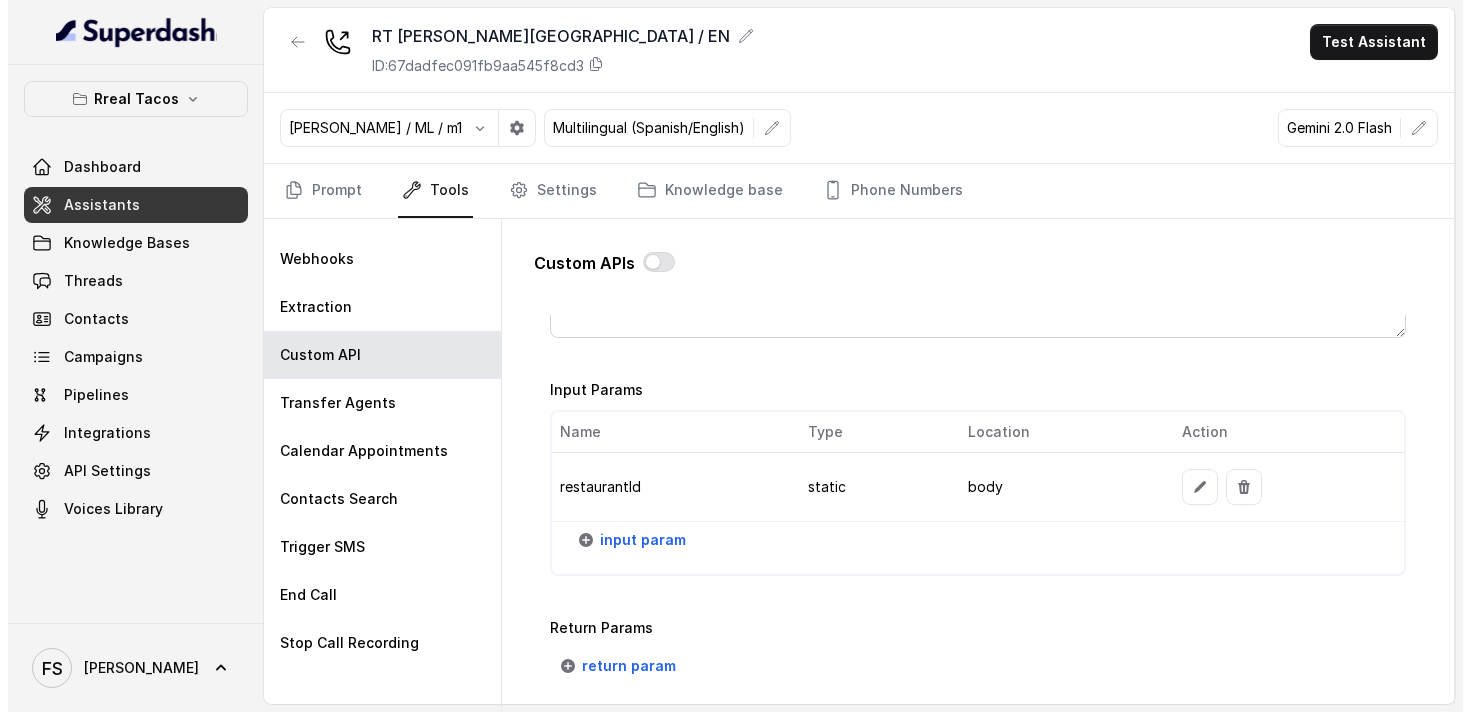 scroll, scrollTop: 1517, scrollLeft: 0, axis: vertical 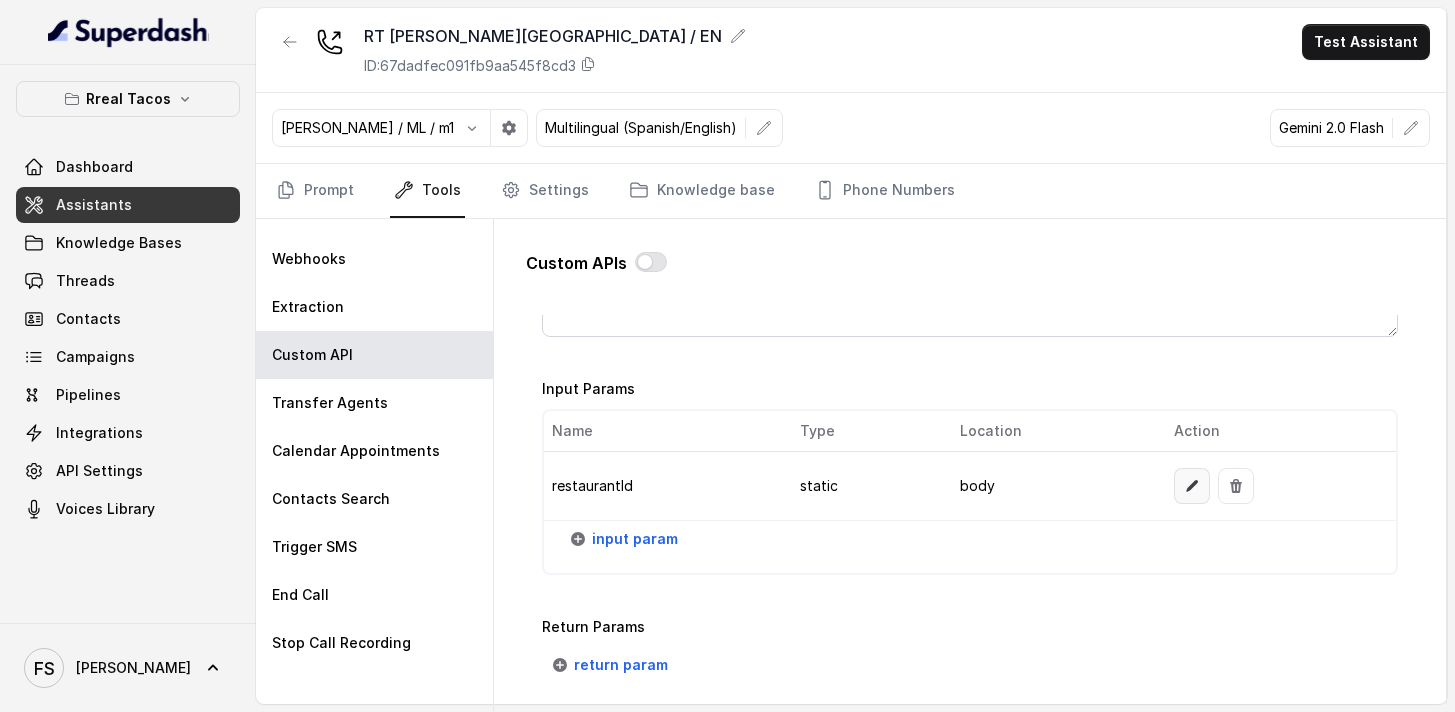 click 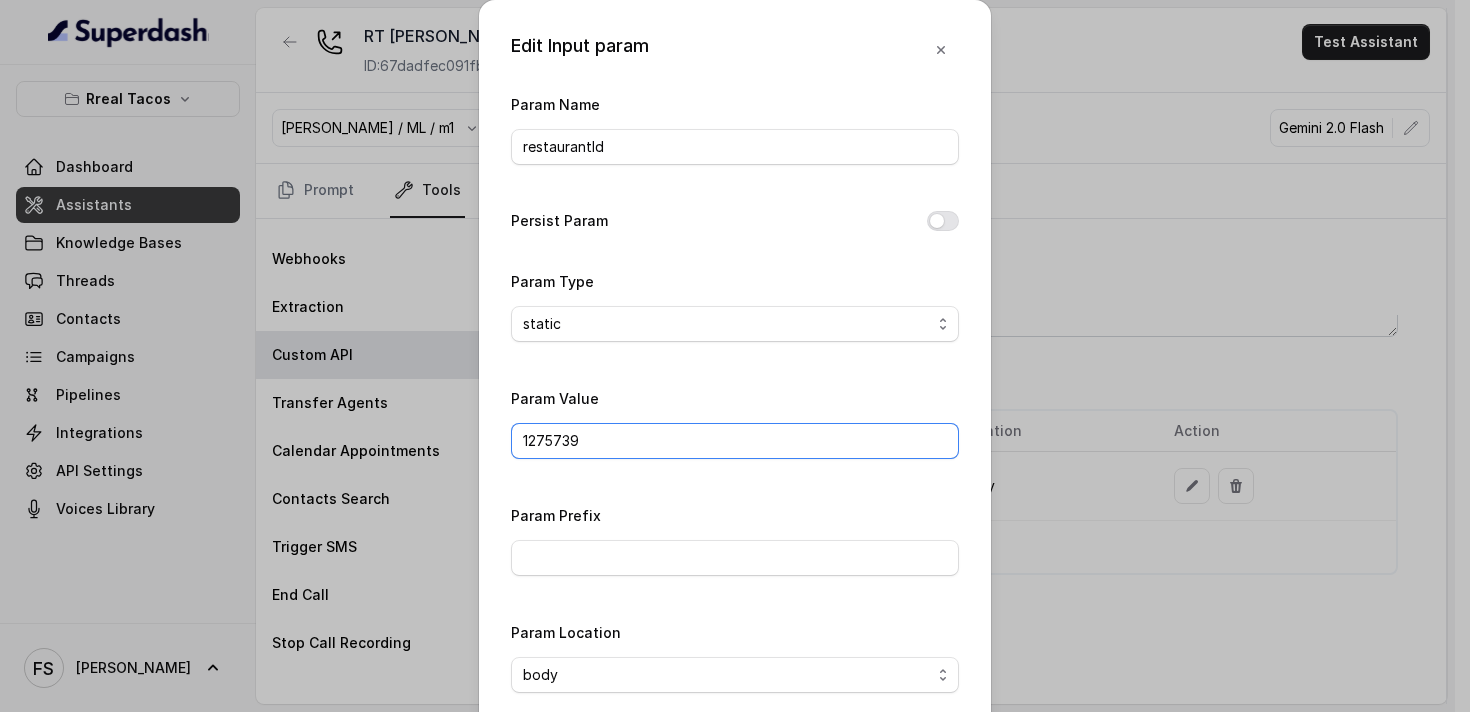 drag, startPoint x: 500, startPoint y: 445, endPoint x: 239, endPoint y: 435, distance: 261.1915 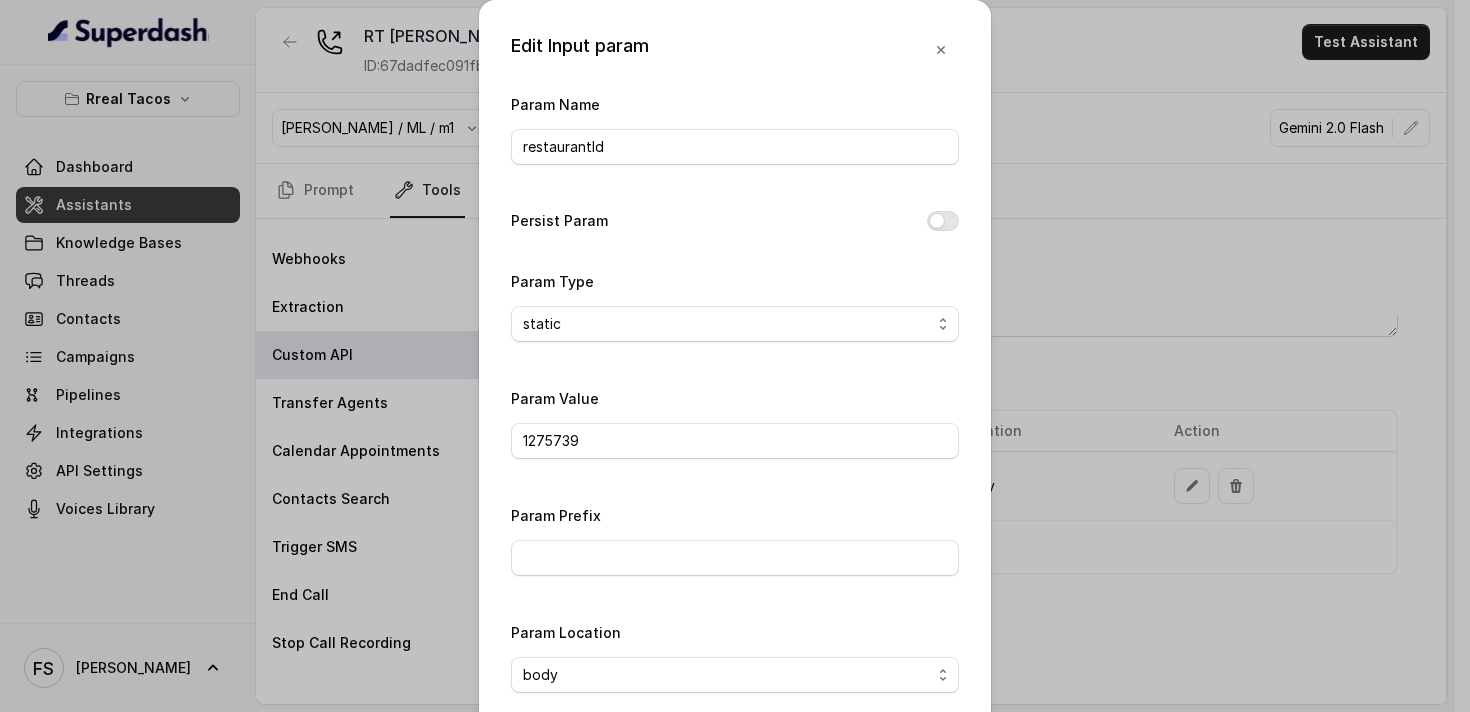 click on "Param Prefix" at bounding box center (735, 539) 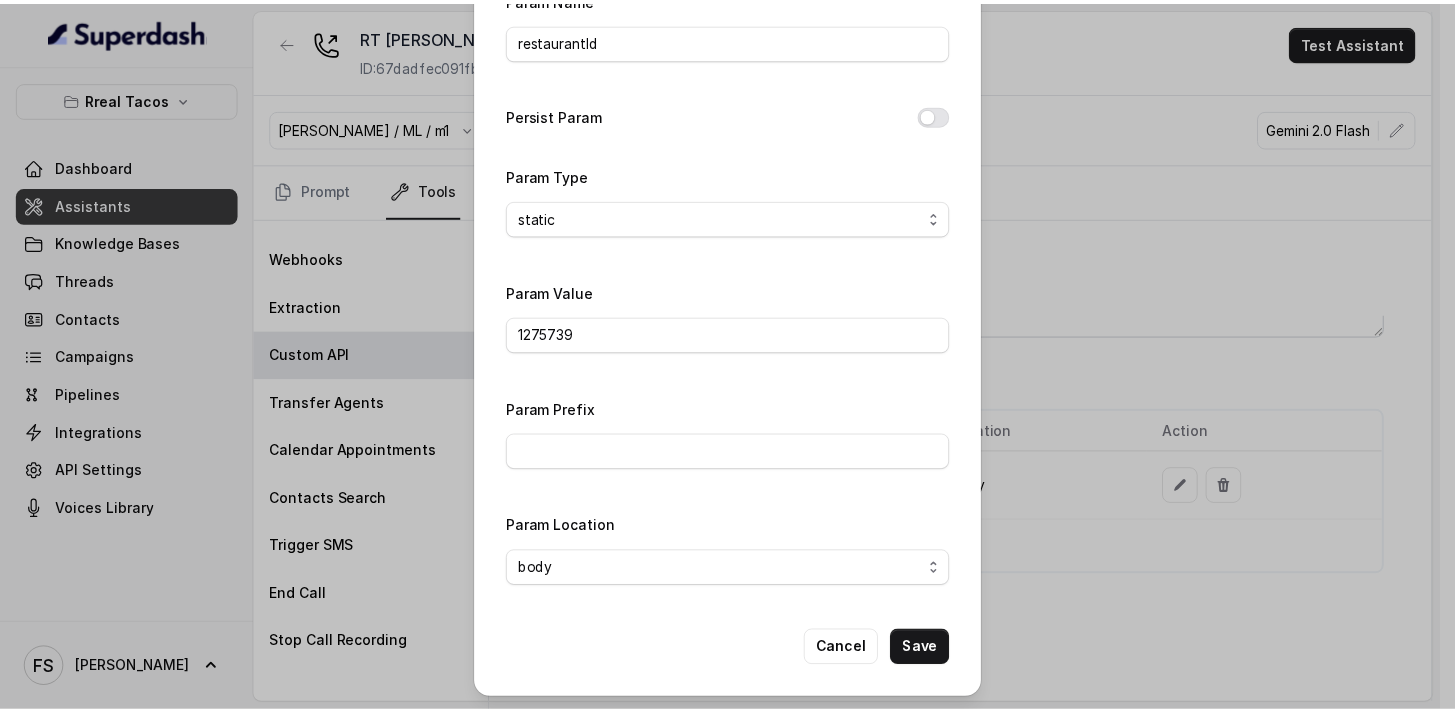 scroll, scrollTop: 106, scrollLeft: 0, axis: vertical 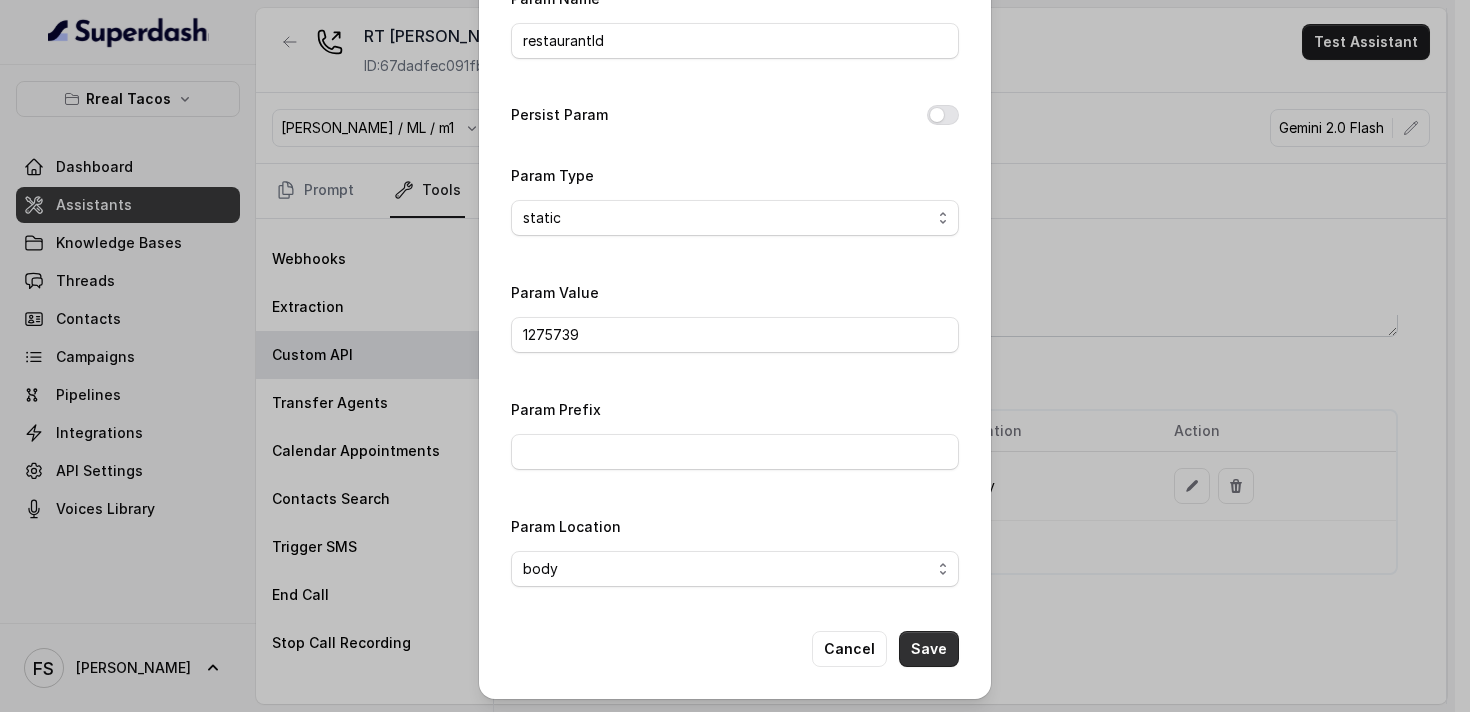 click on "Save" at bounding box center [929, 649] 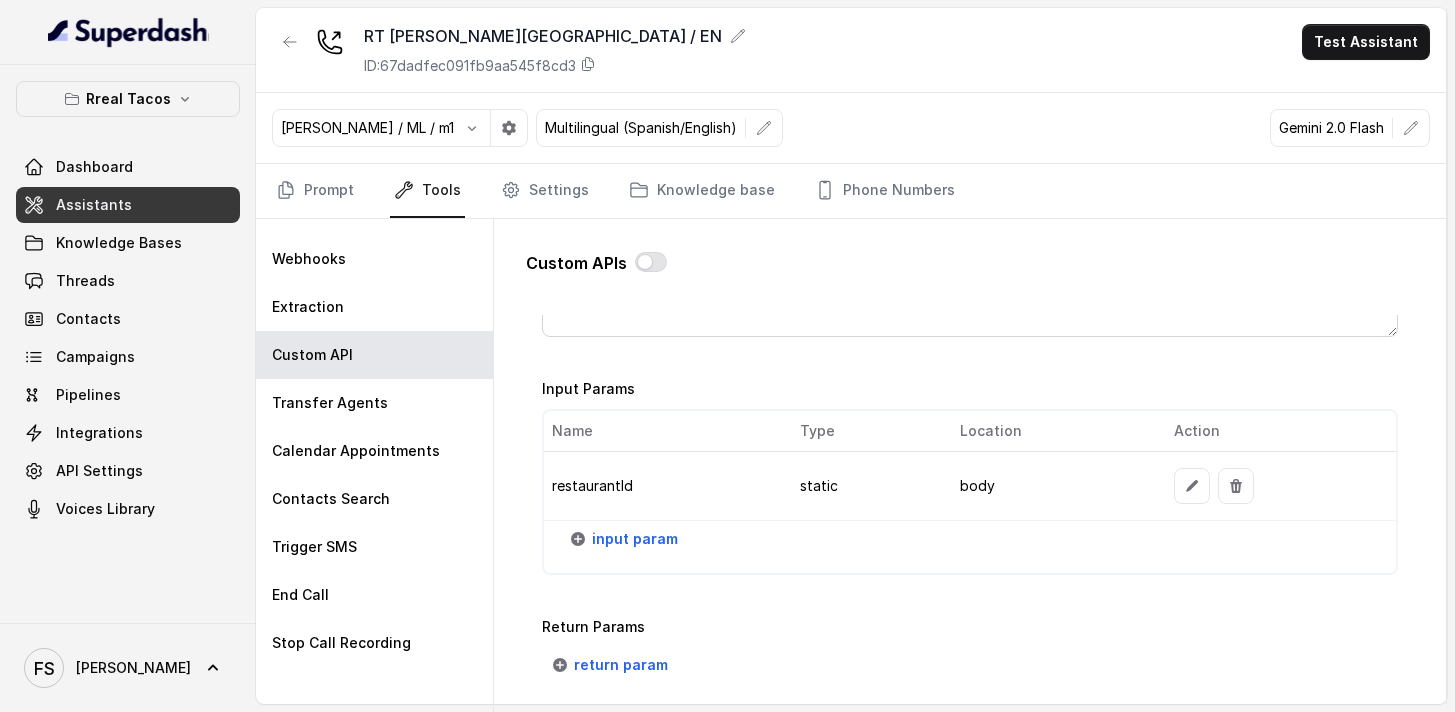 scroll, scrollTop: 1517, scrollLeft: 0, axis: vertical 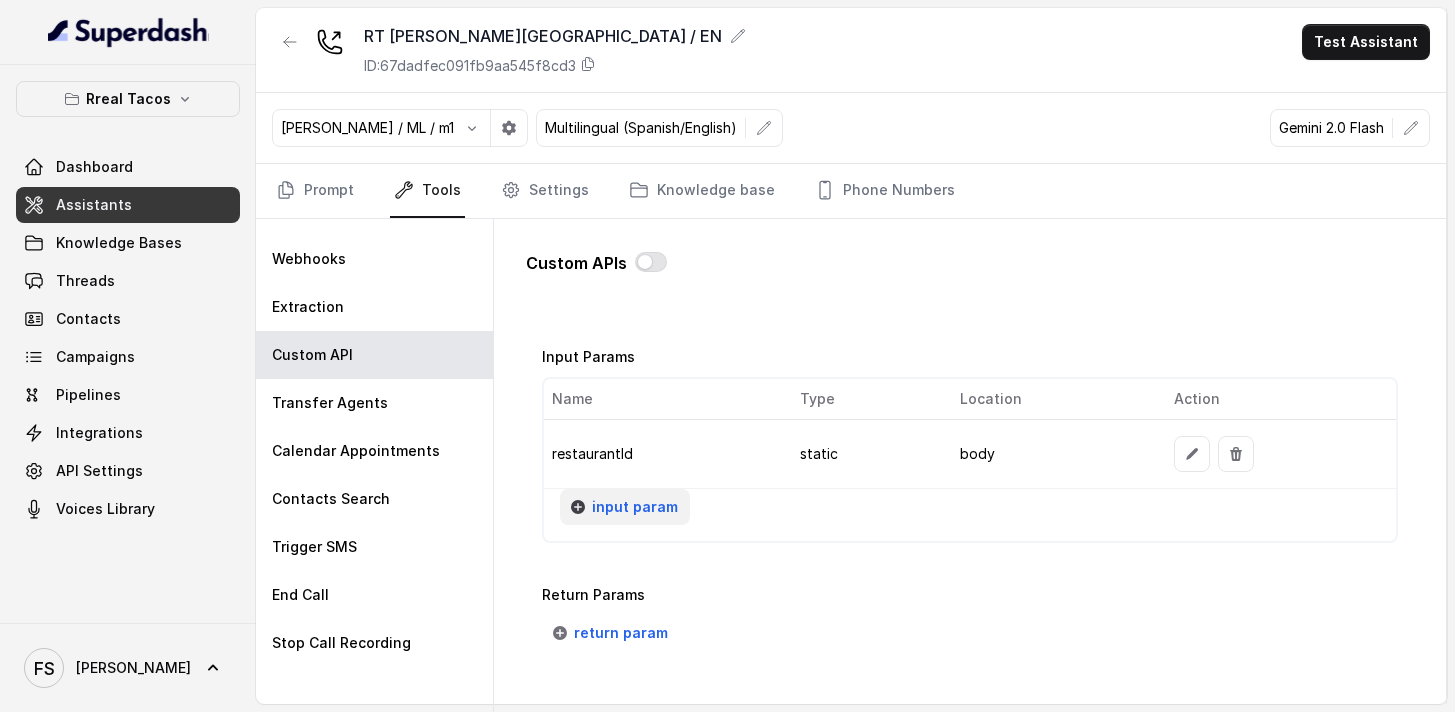 click on "input param" at bounding box center (635, 507) 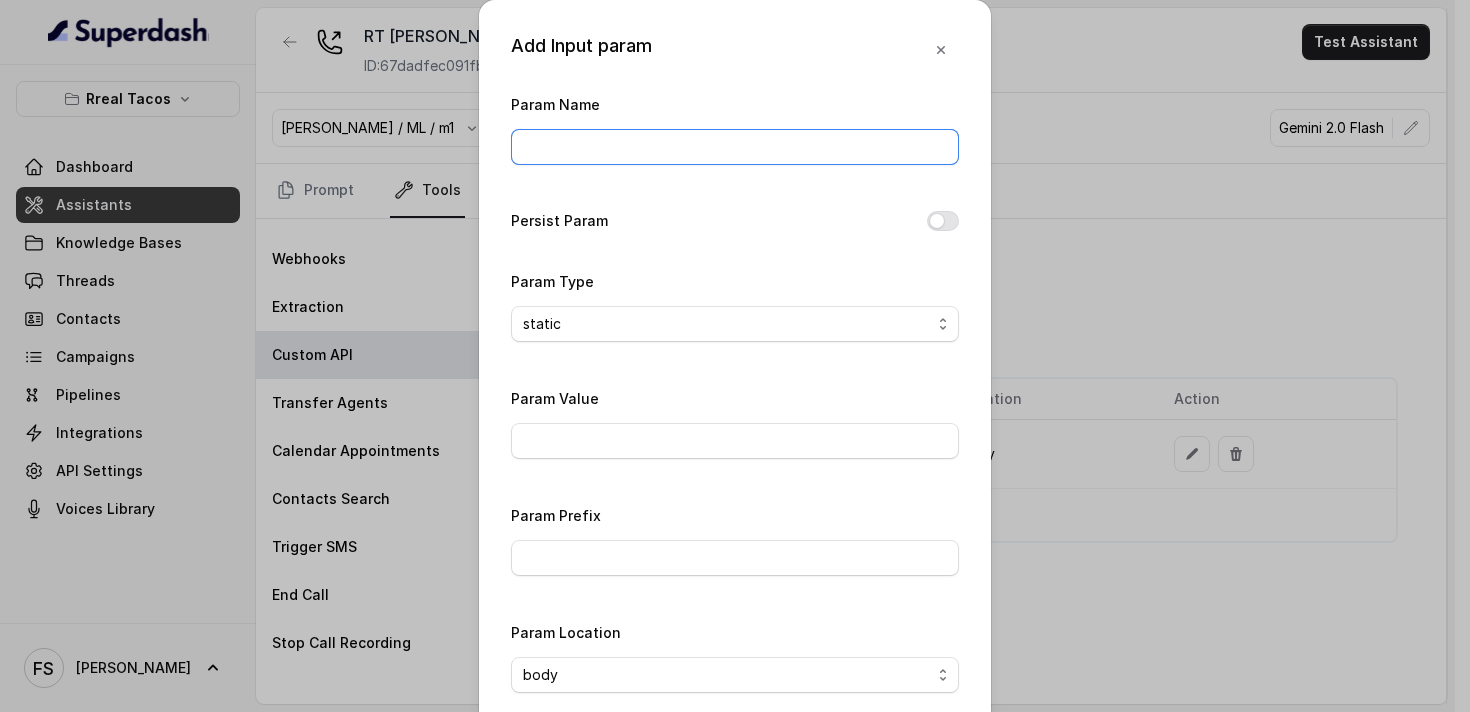 click on "Param Name" at bounding box center [735, 147] 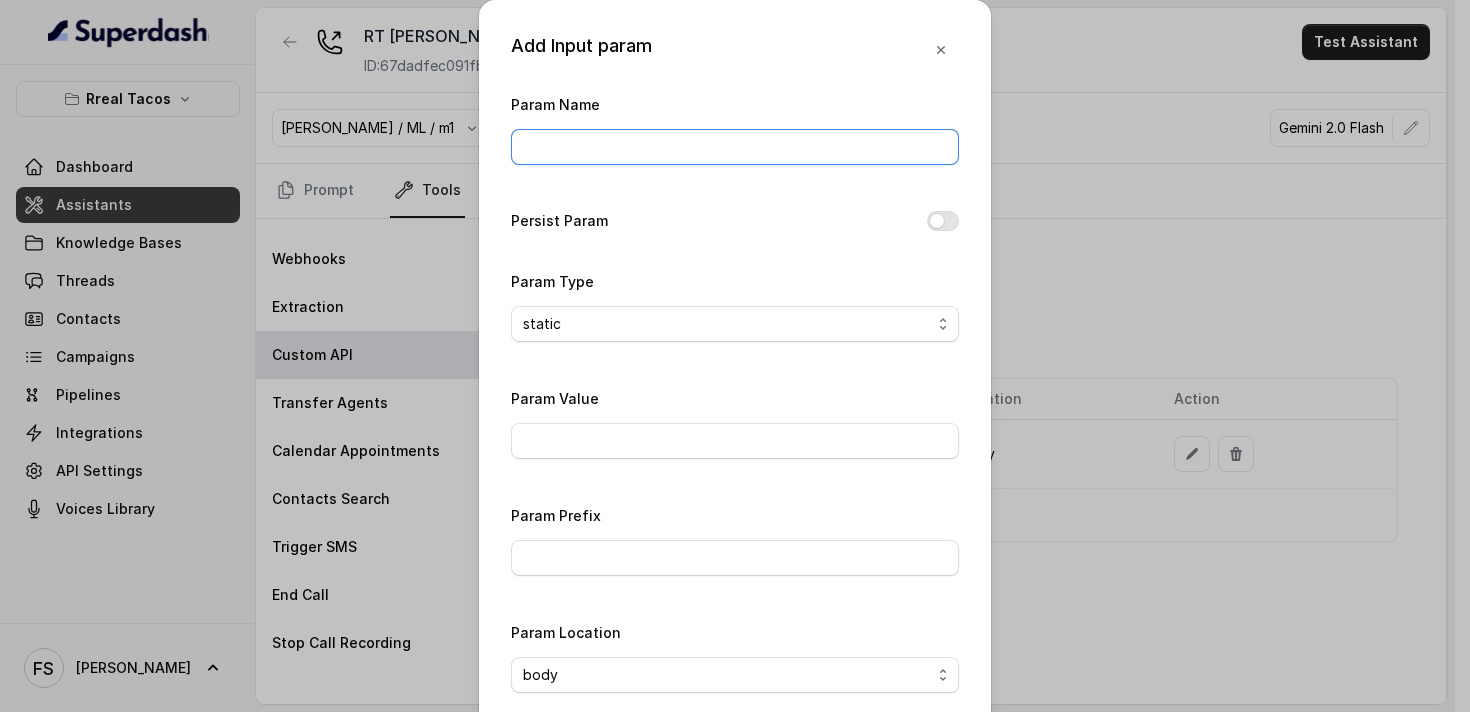 type on "phone" 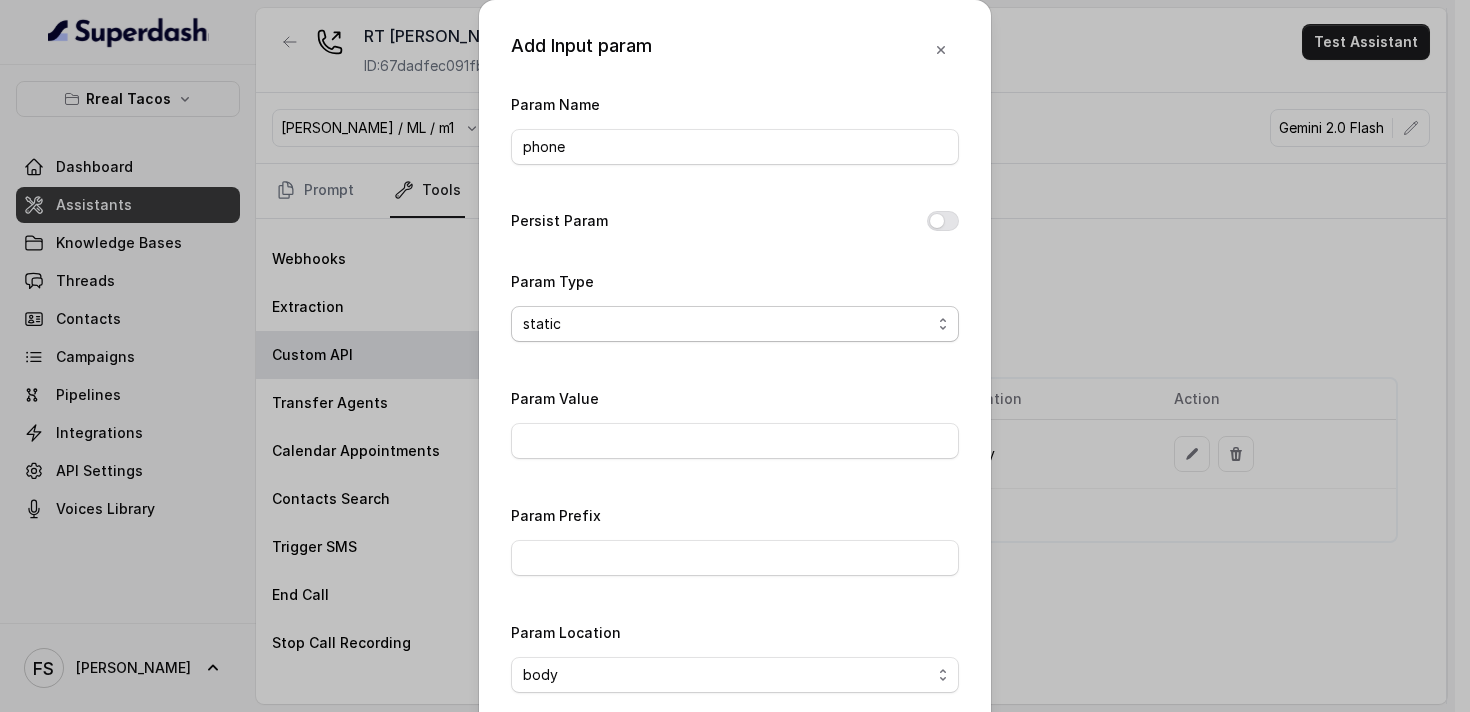click on "static dynamic" at bounding box center [735, 324] 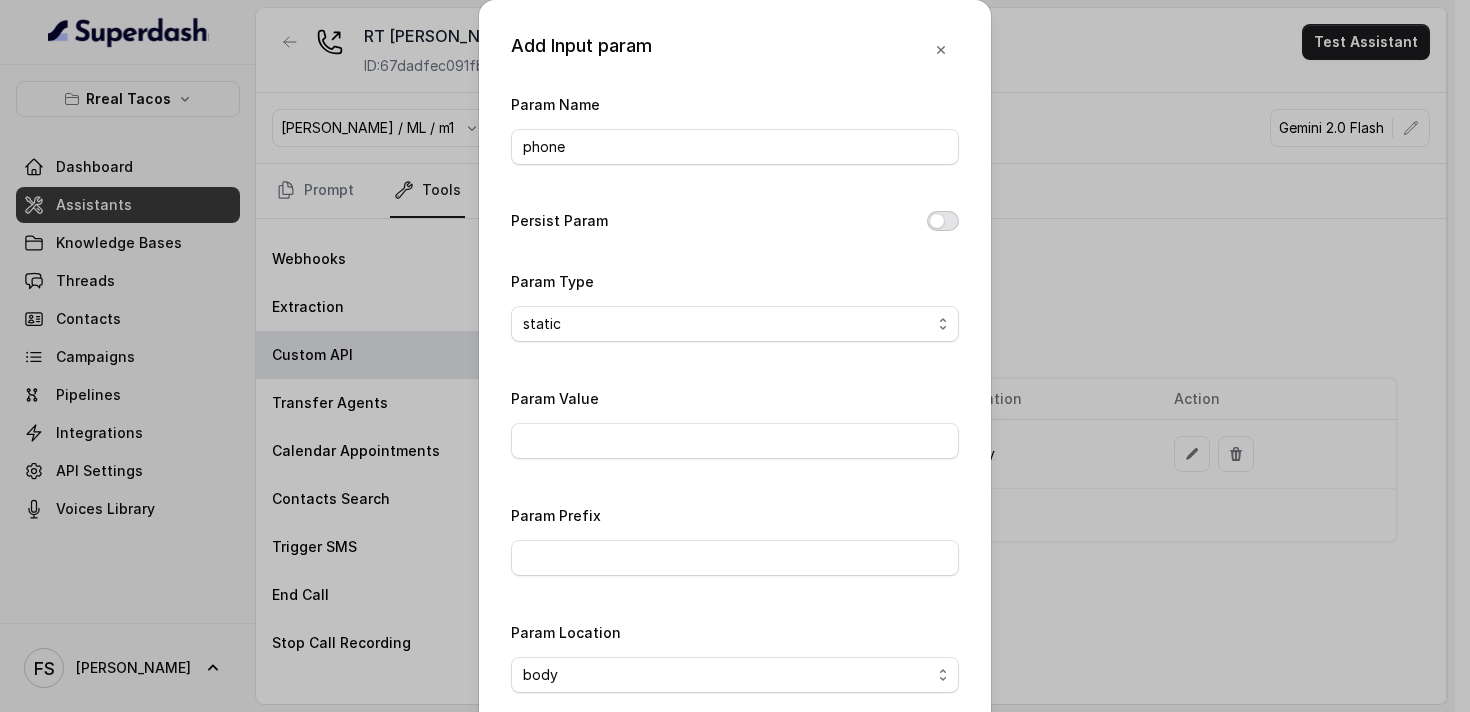 click on "Persist Param" at bounding box center [943, 221] 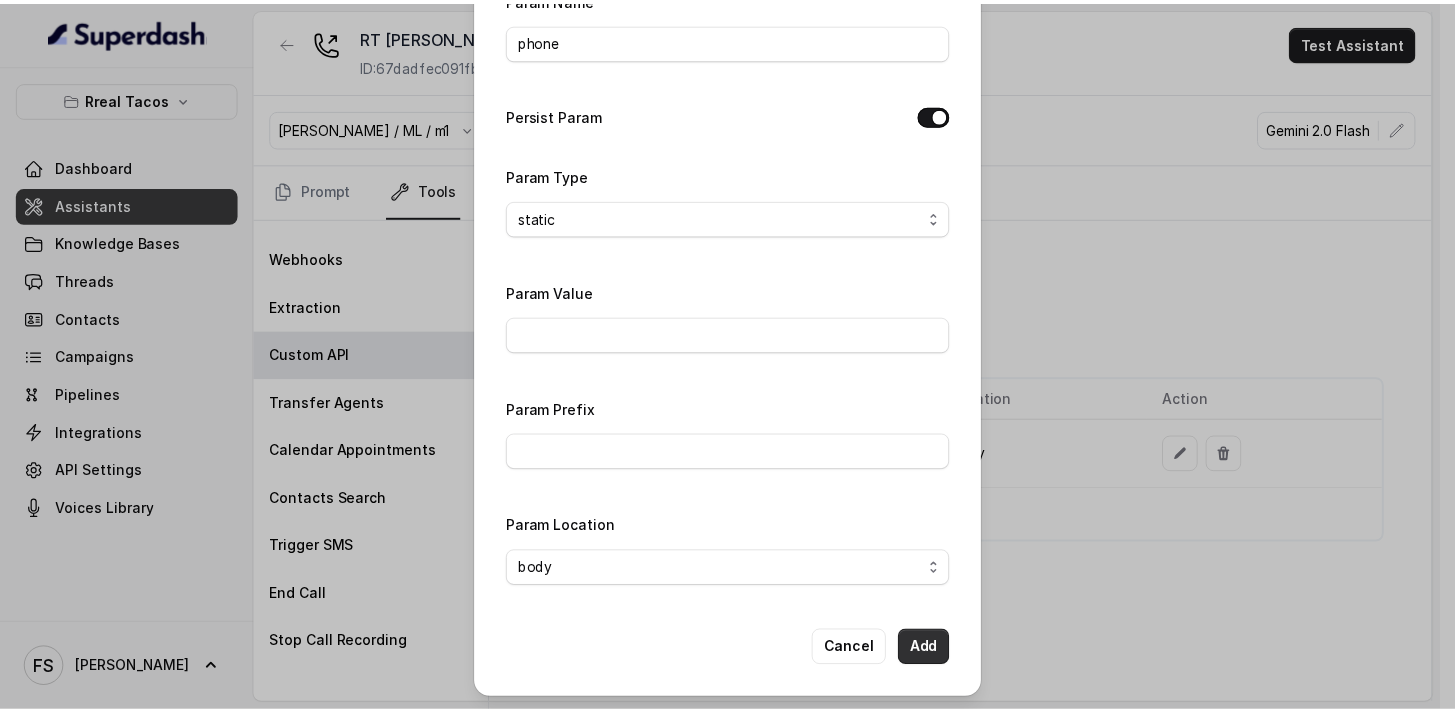 scroll, scrollTop: 106, scrollLeft: 0, axis: vertical 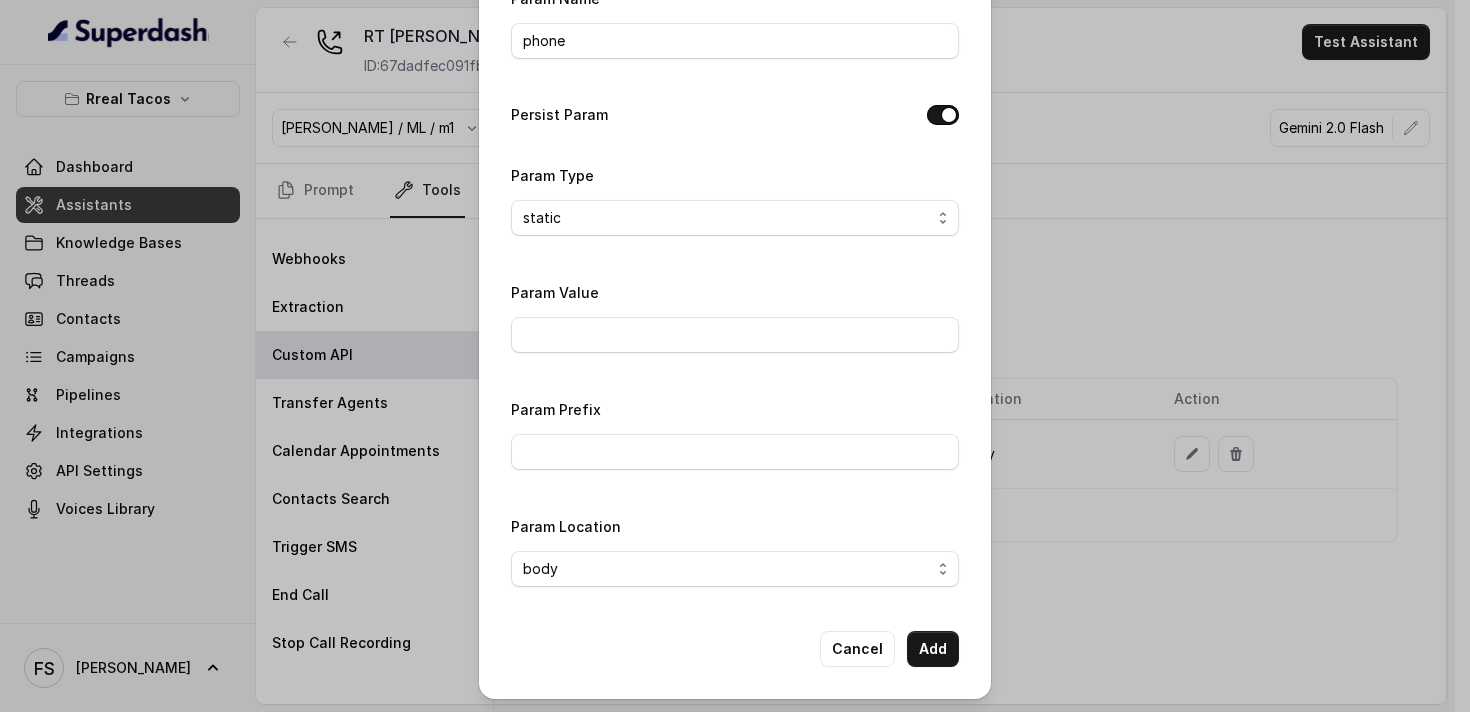 click on "Add Input param Param Name phone Persist Param Param Type static dynamic Param Value Param Prefix Param Location body header query Cancel Add" at bounding box center [735, 296] 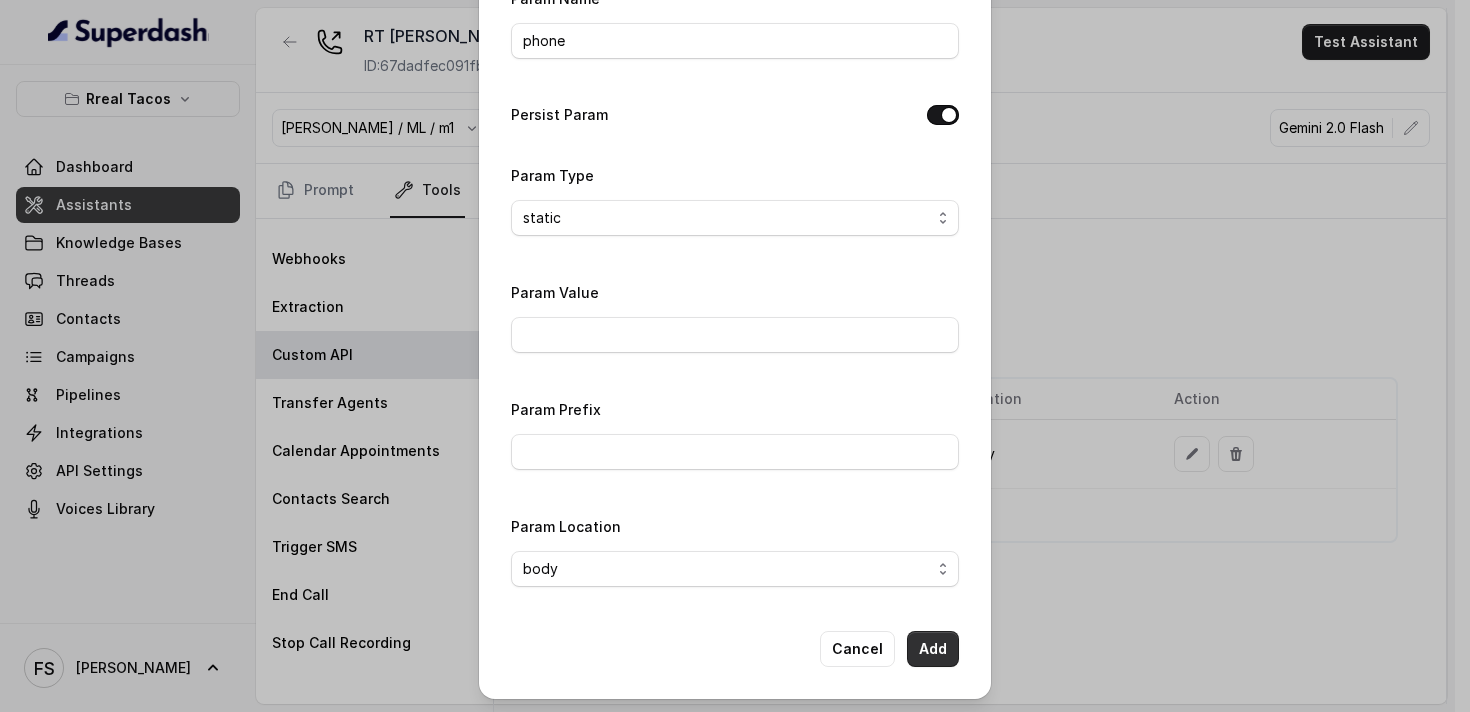 click on "Add" at bounding box center (933, 649) 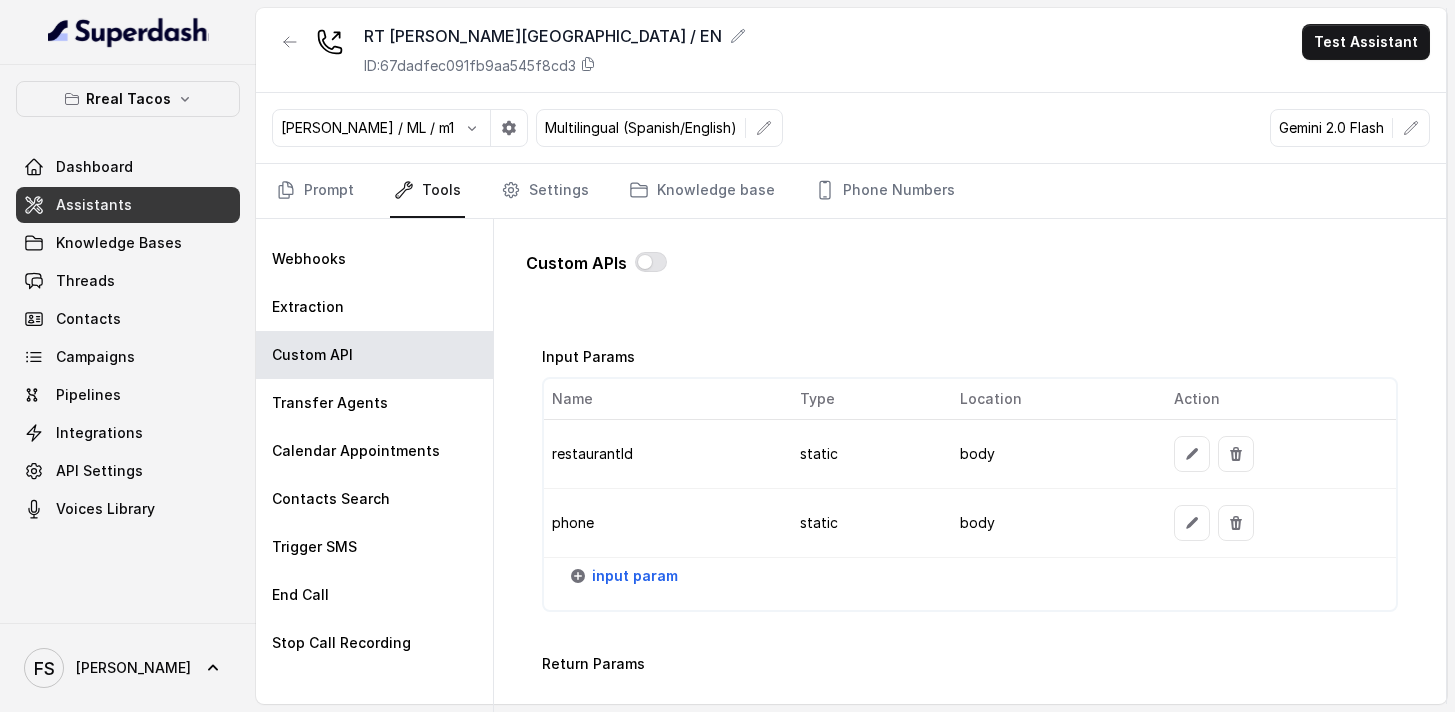 type 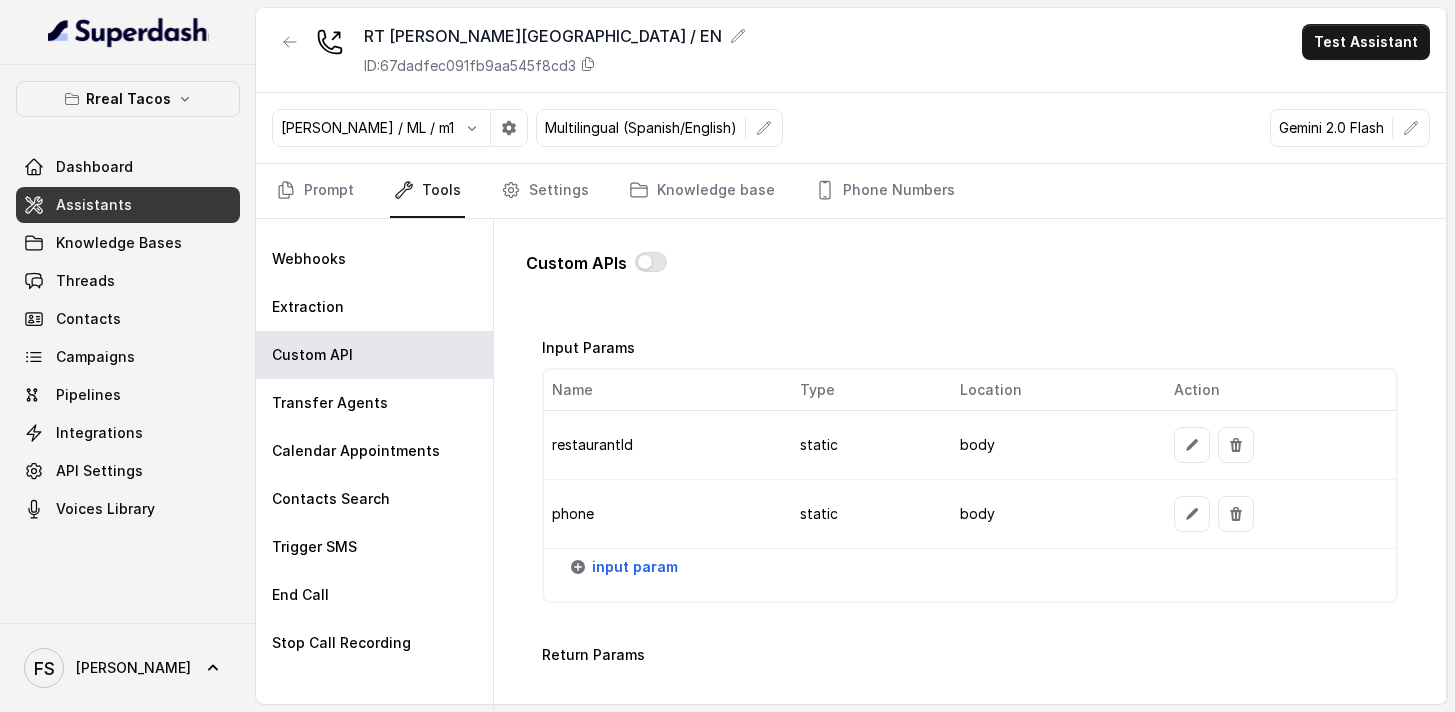 scroll, scrollTop: 1561, scrollLeft: 0, axis: vertical 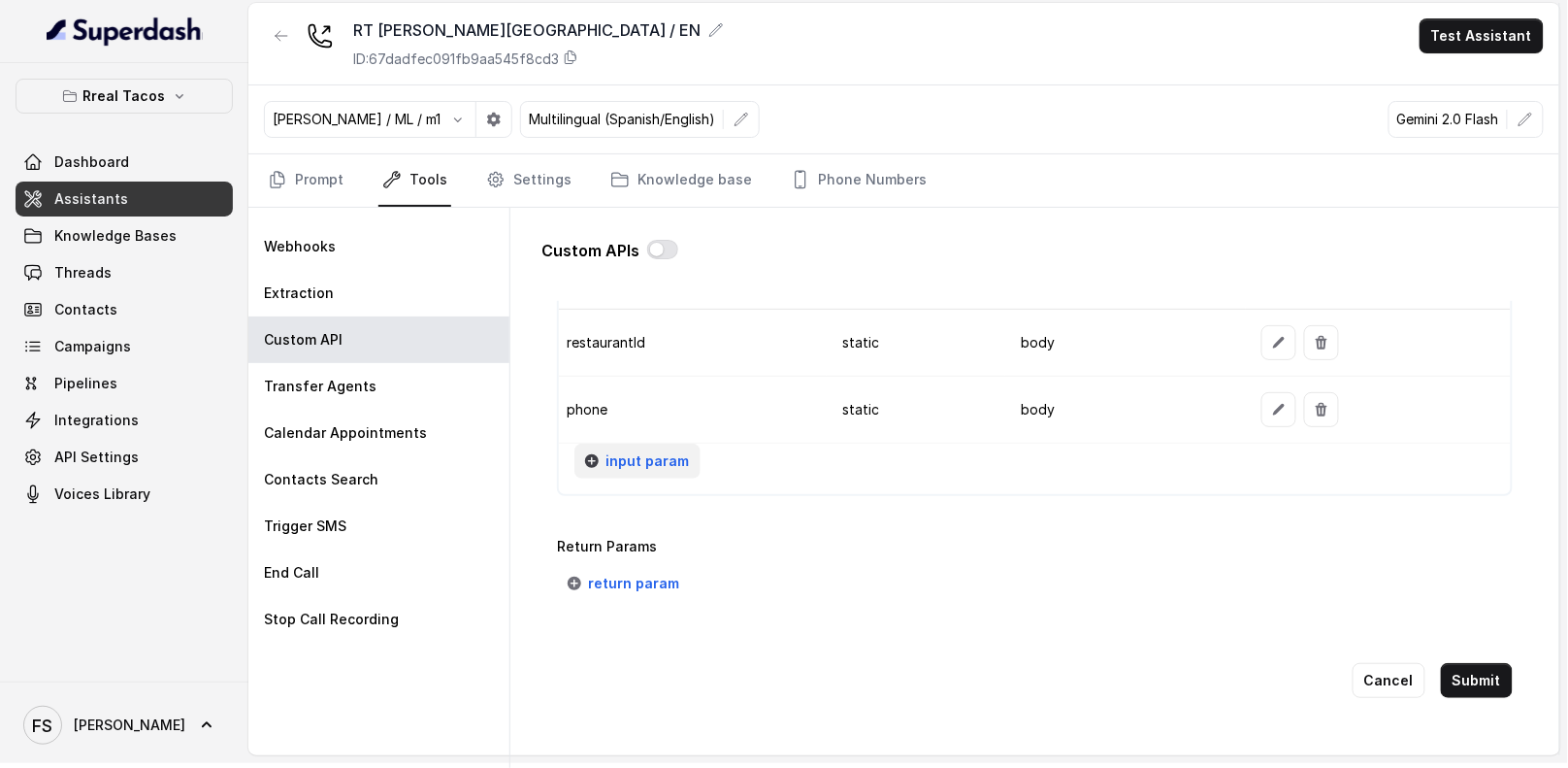 click on "input param" at bounding box center [647, 461] 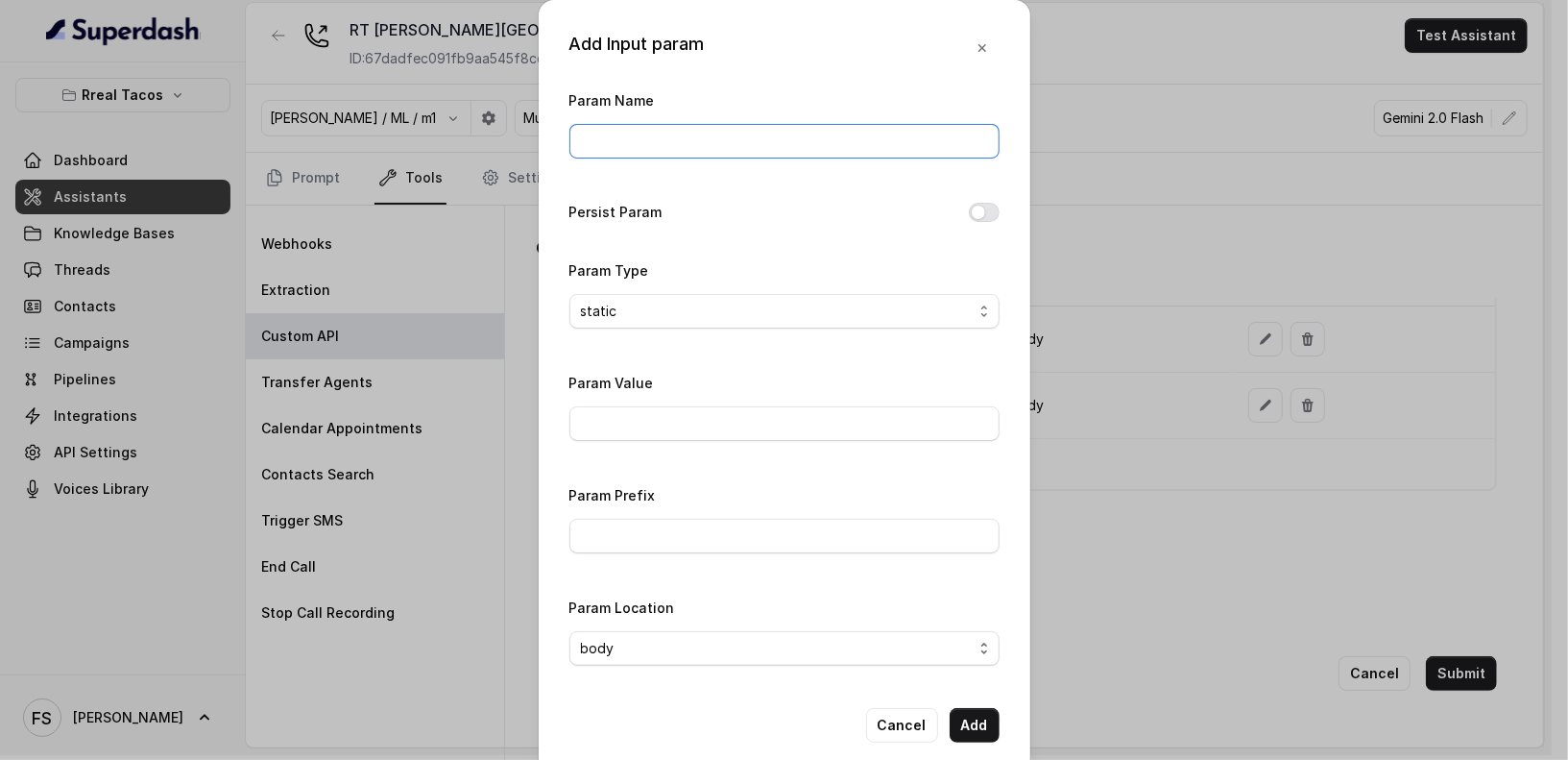 click on "Param Name" at bounding box center (784, 141) 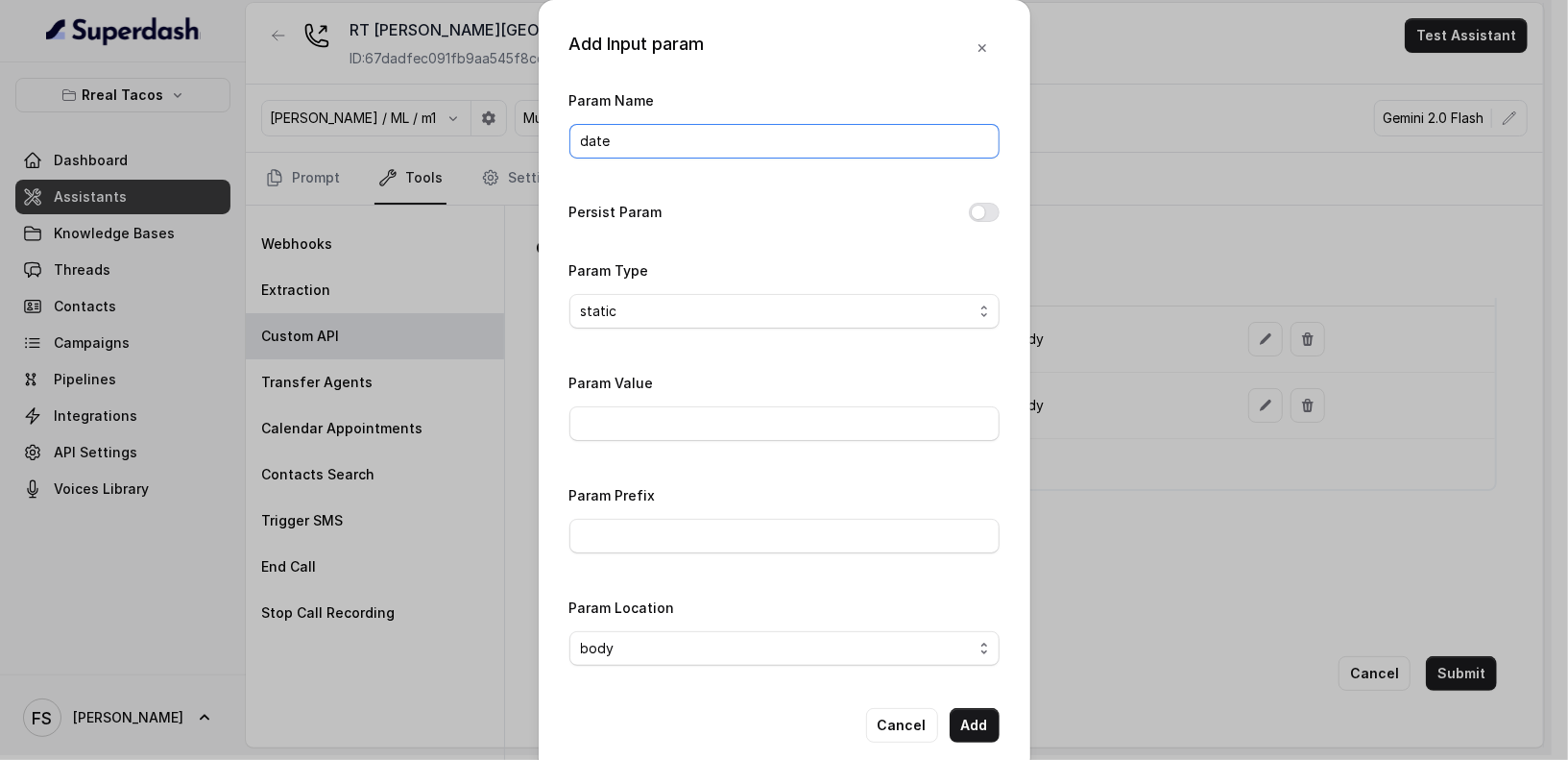 type on "date" 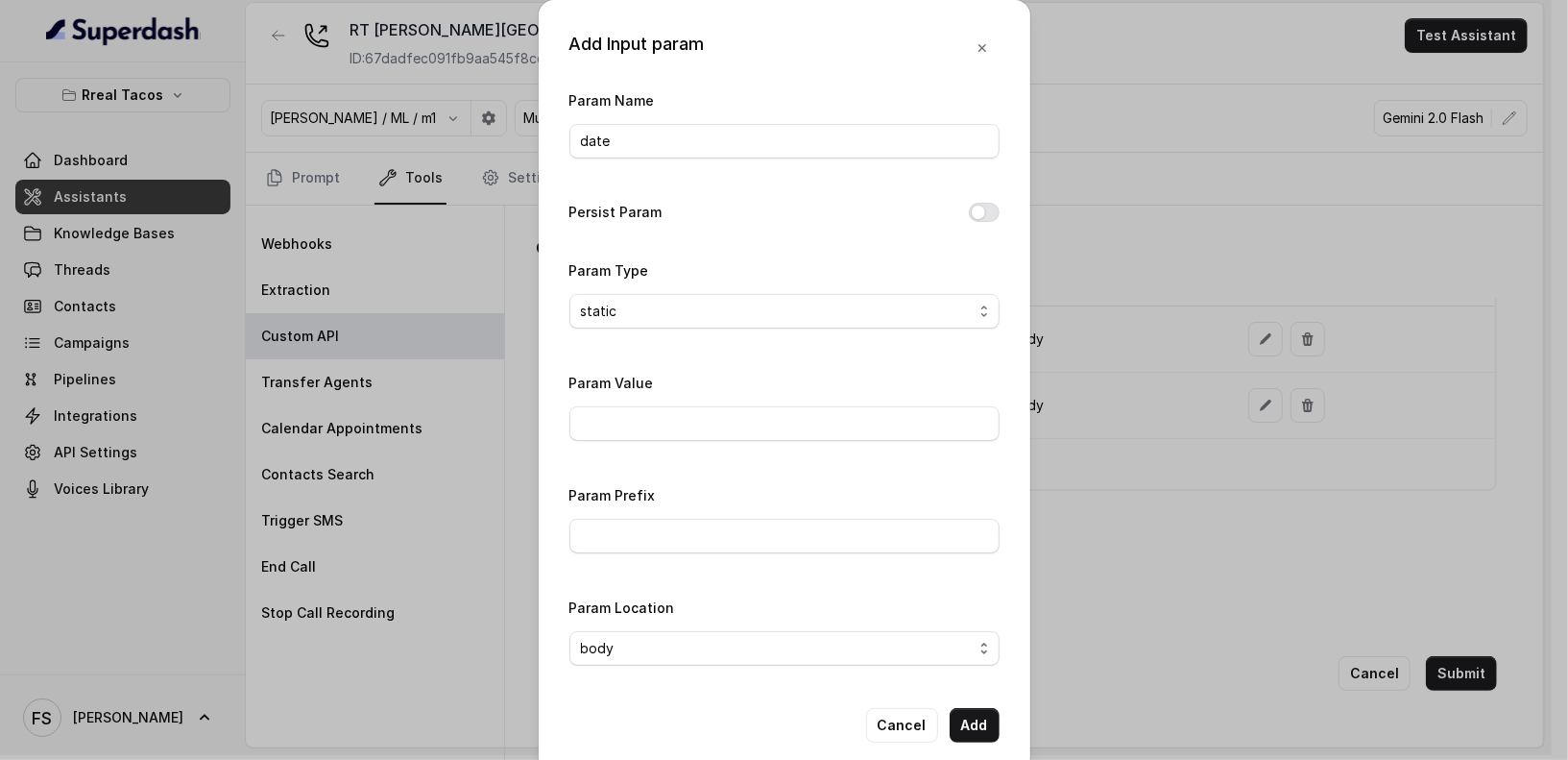 click on "Param Name date Persist Param Param Type static dynamic Param Value Param Prefix Param Location body header query" at bounding box center (784, 382) 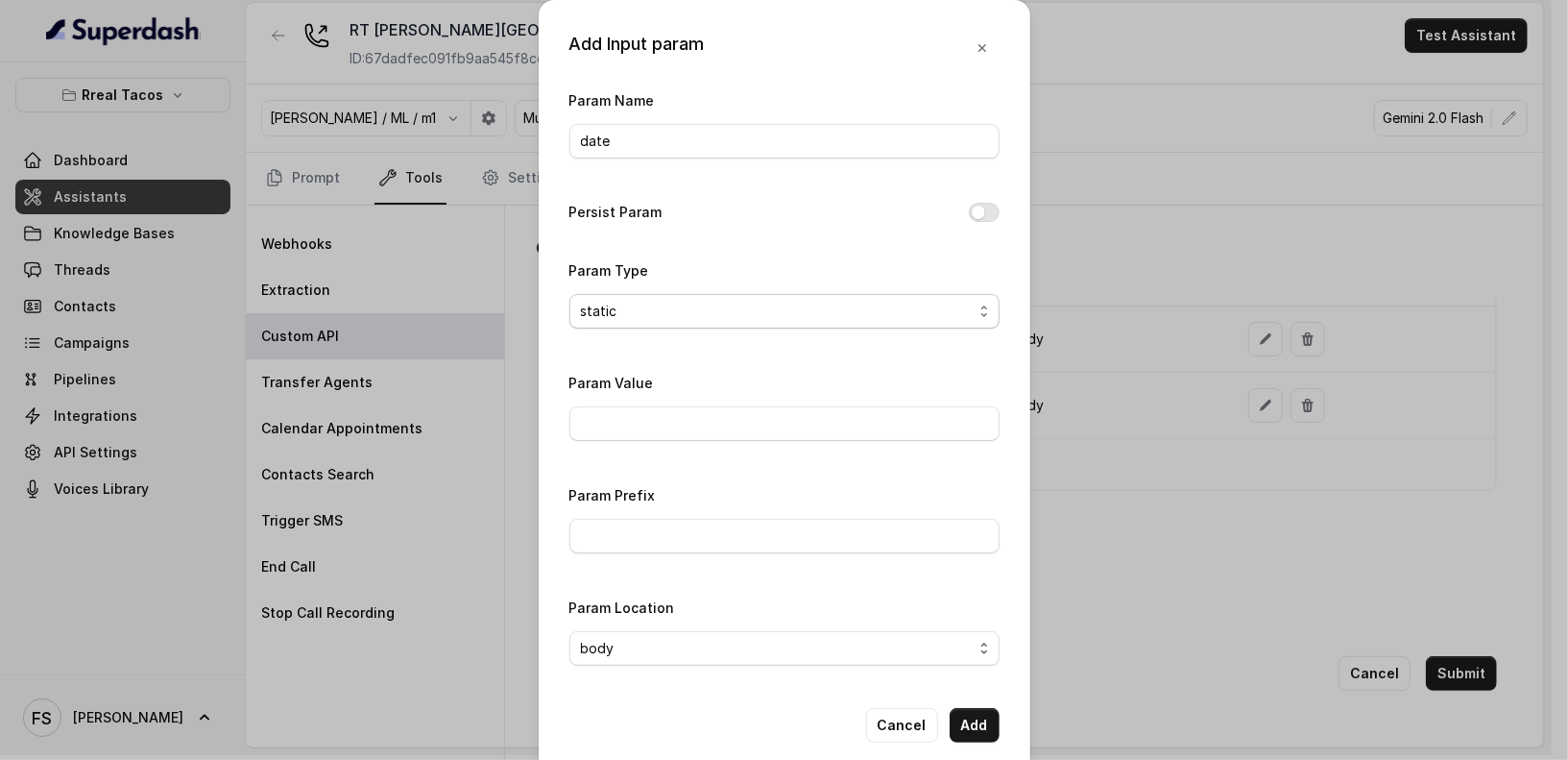 select on "dynamic" 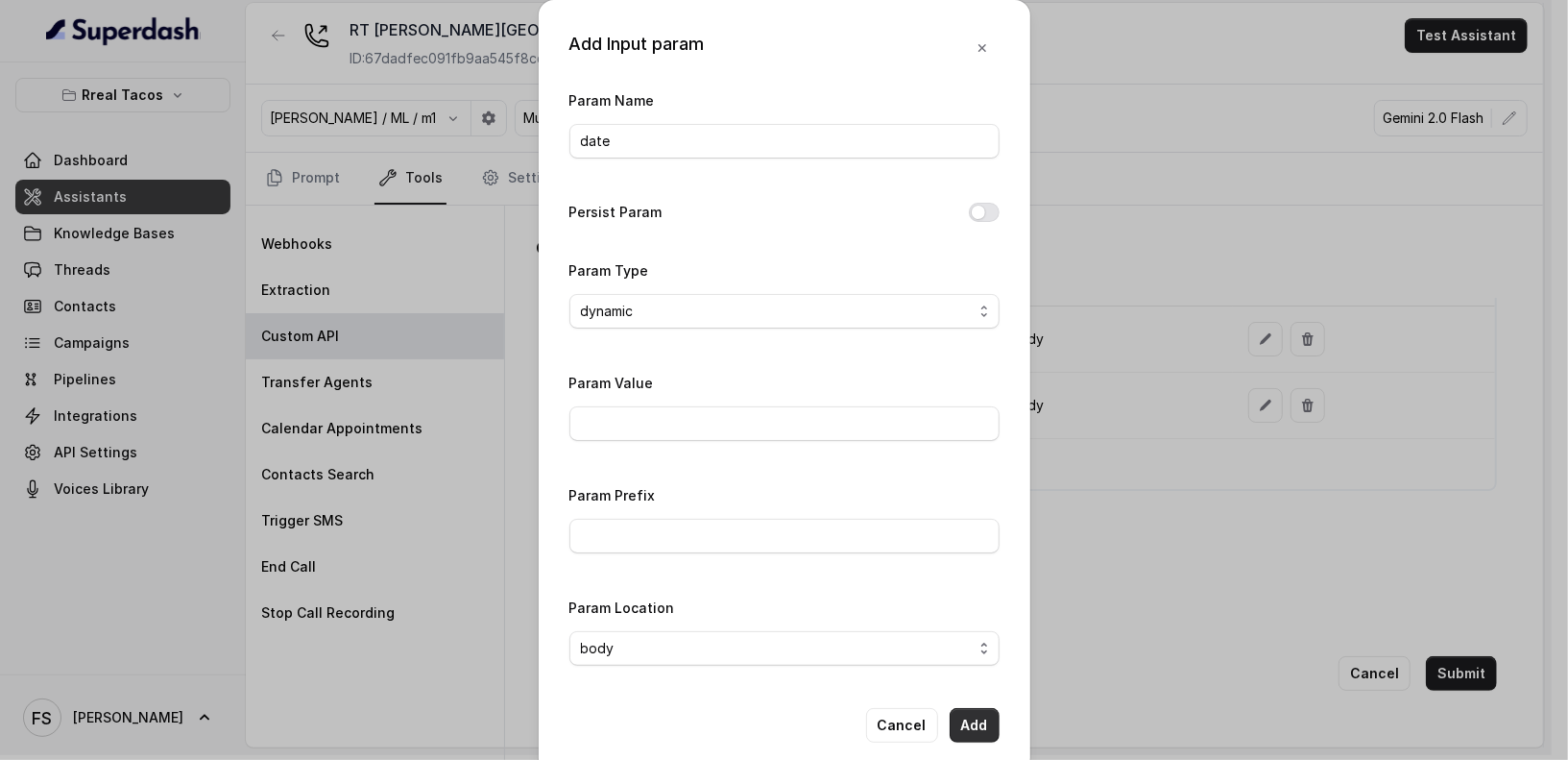 click on "Add" at bounding box center (975, 725) 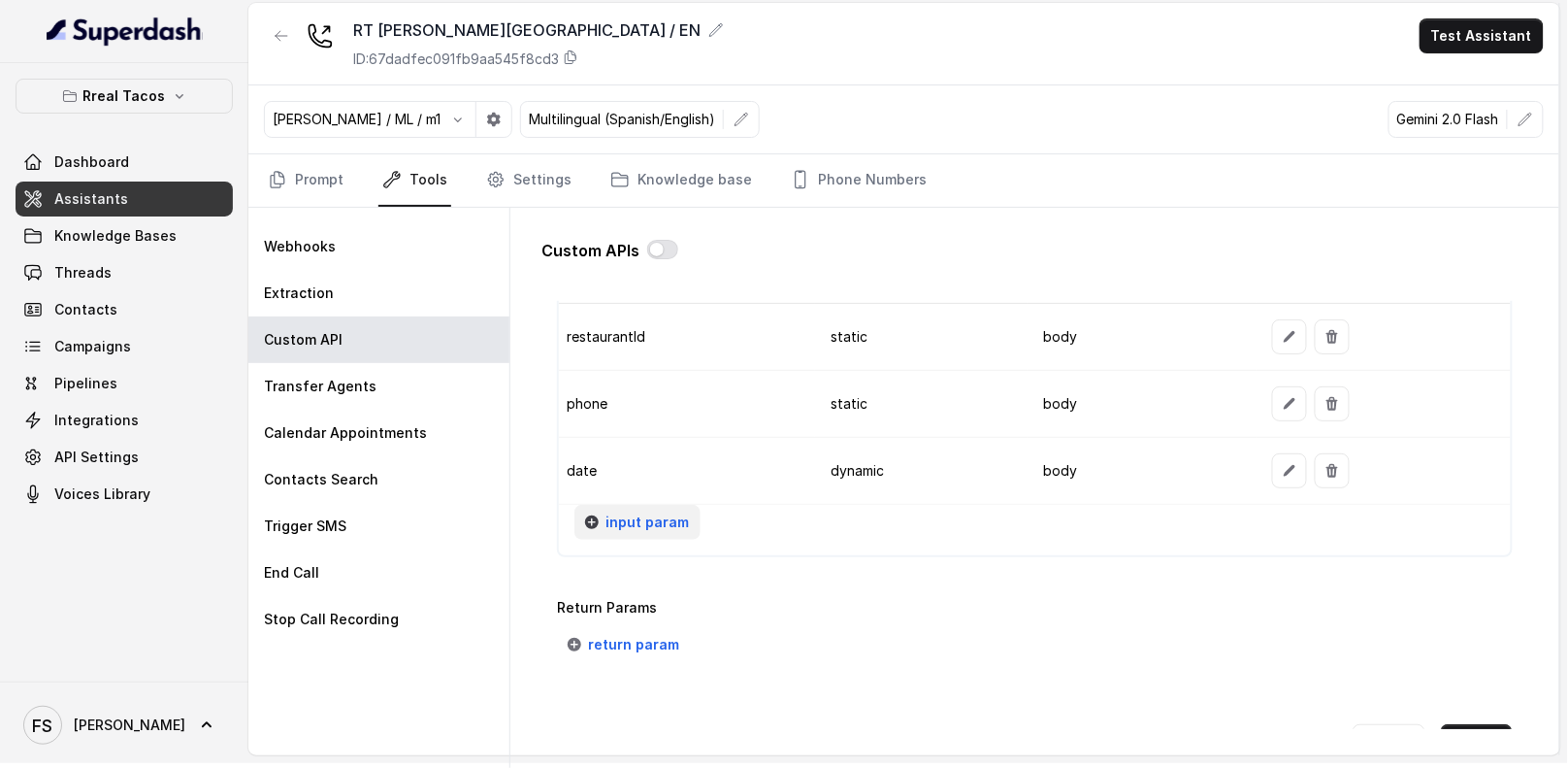 click on "input param" at bounding box center (647, 522) 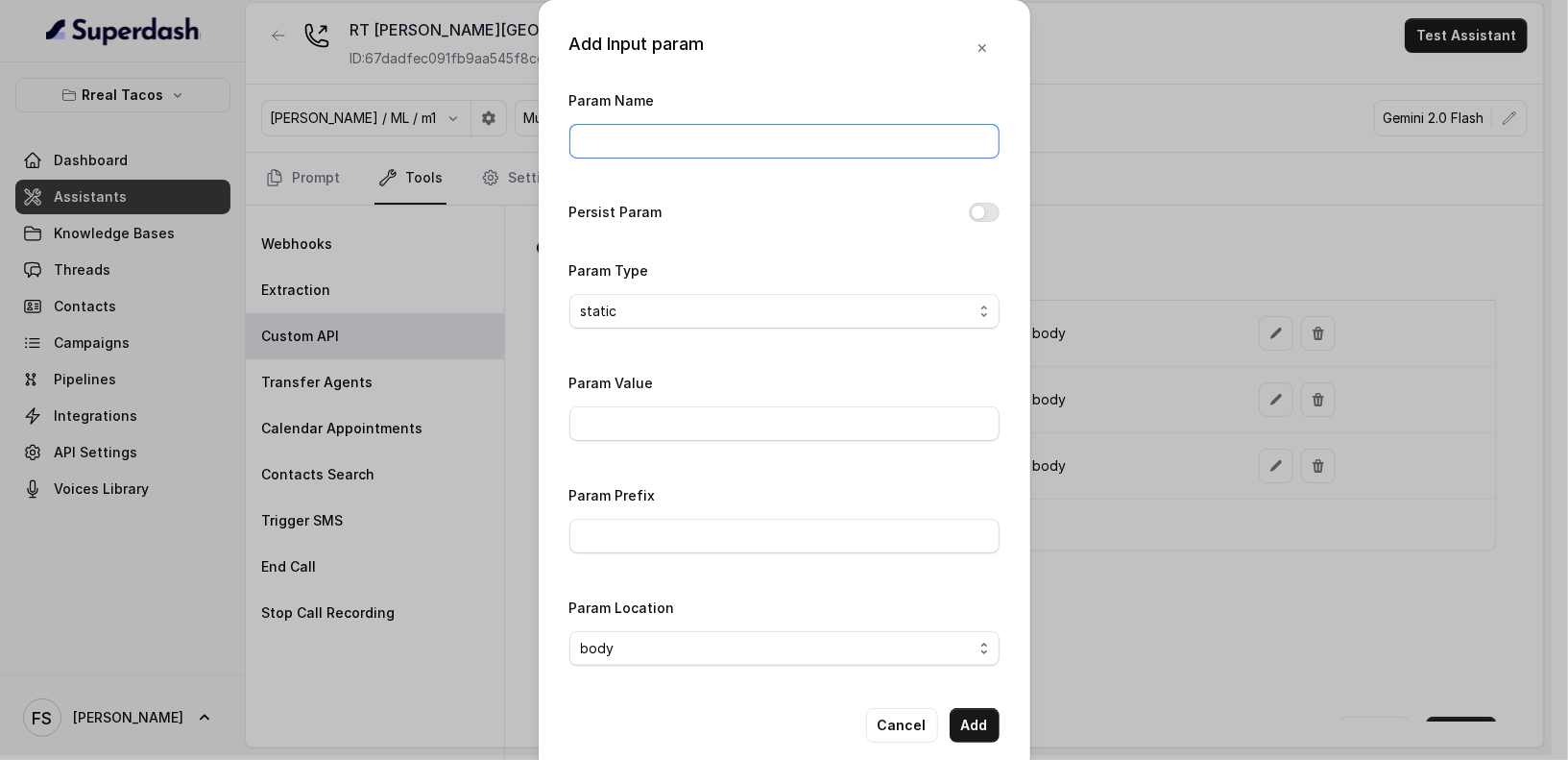 click on "Param Name" at bounding box center [784, 141] 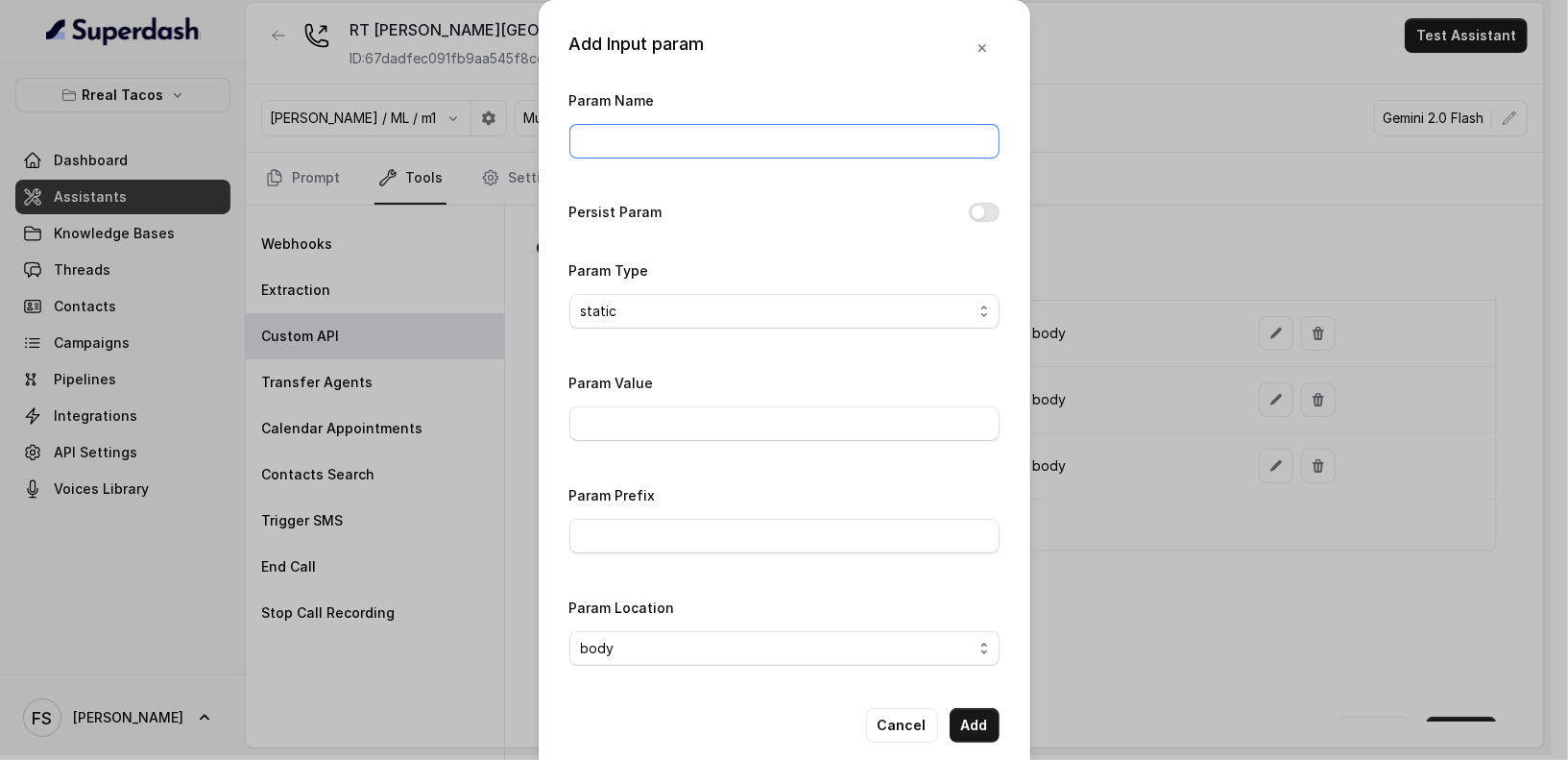 type on "partySize" 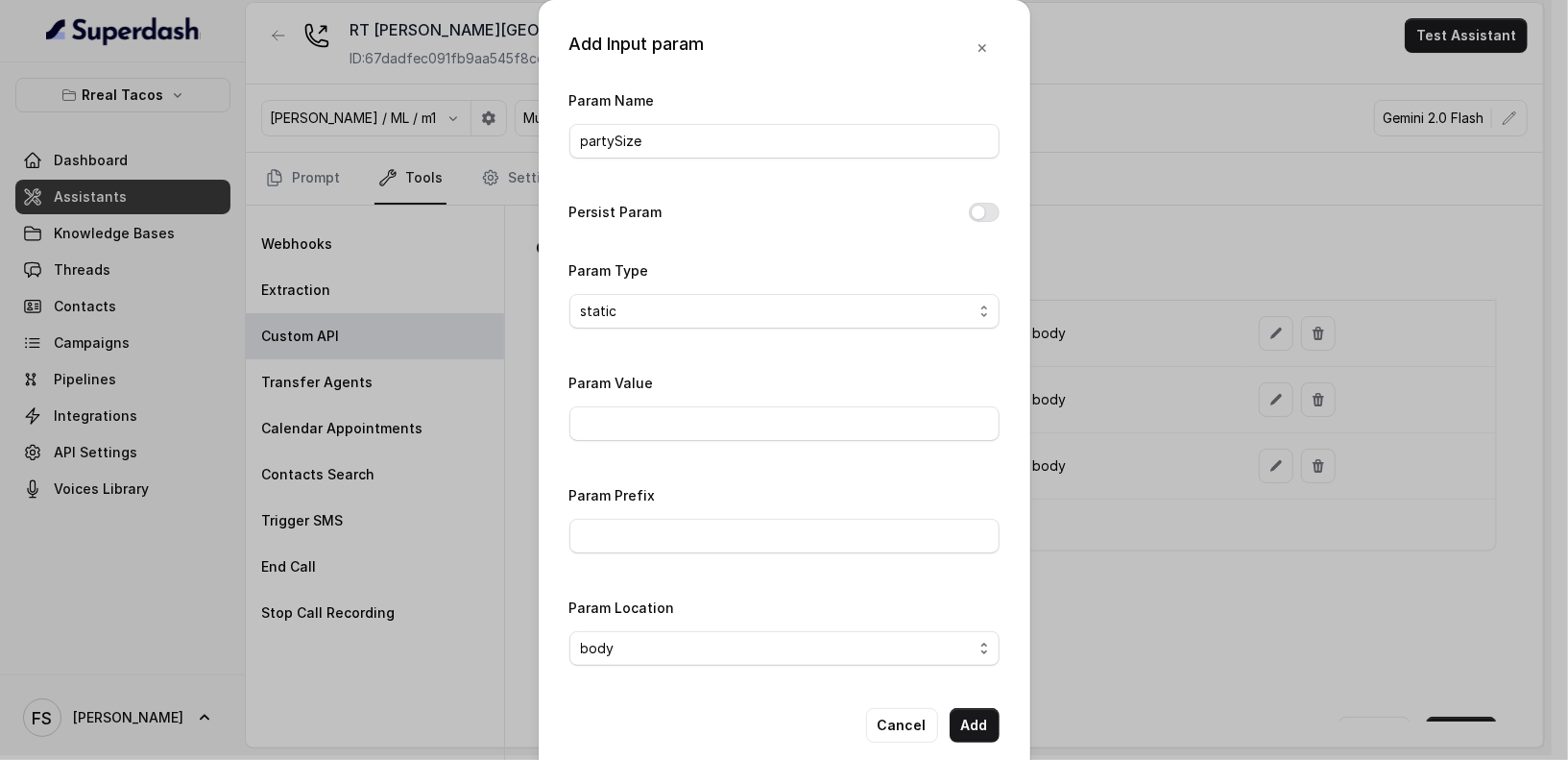 click on "static dynamic" at bounding box center [784, 311] 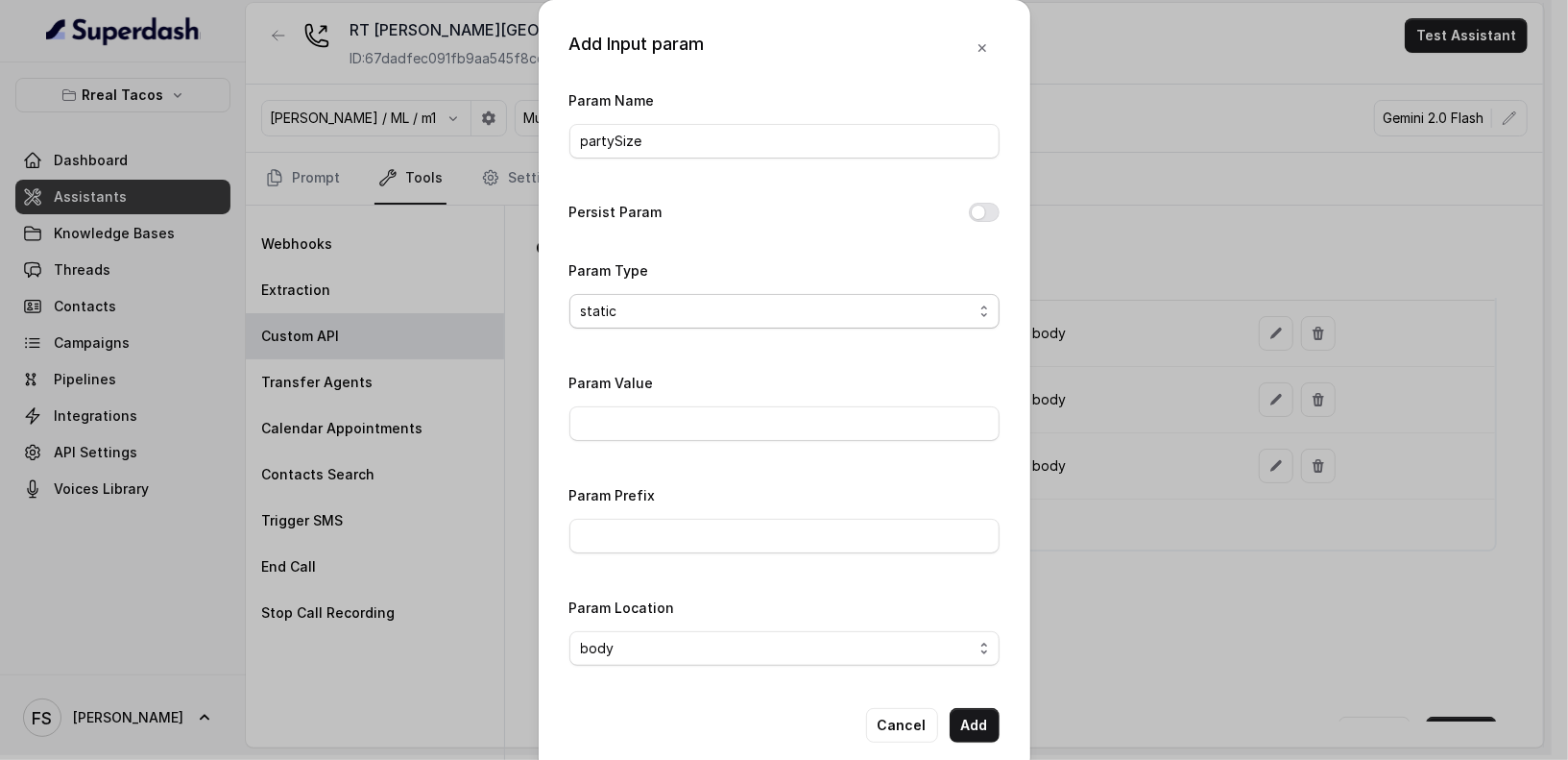 select on "dynamic" 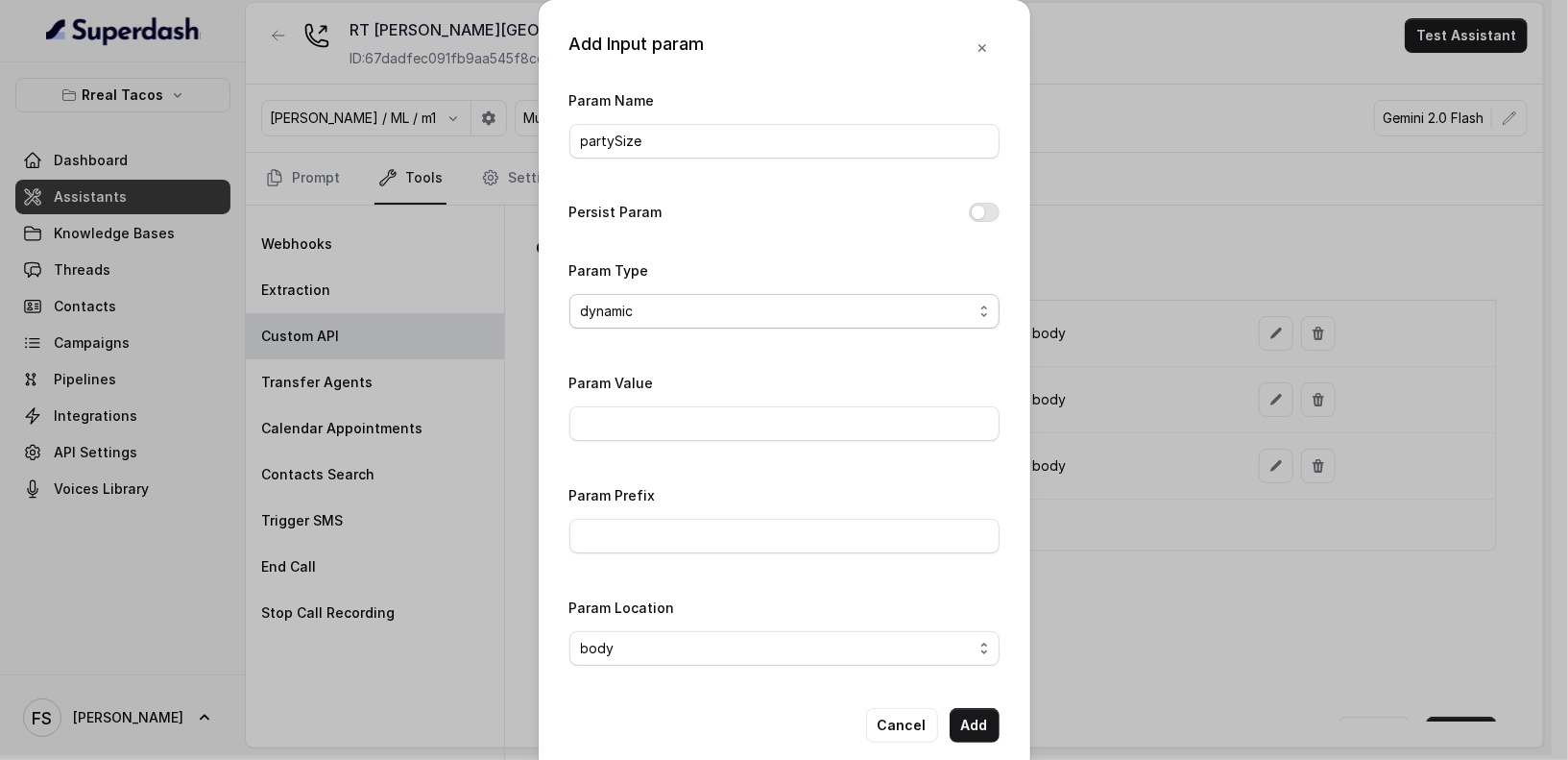 click on "static dynamic" at bounding box center [784, 311] 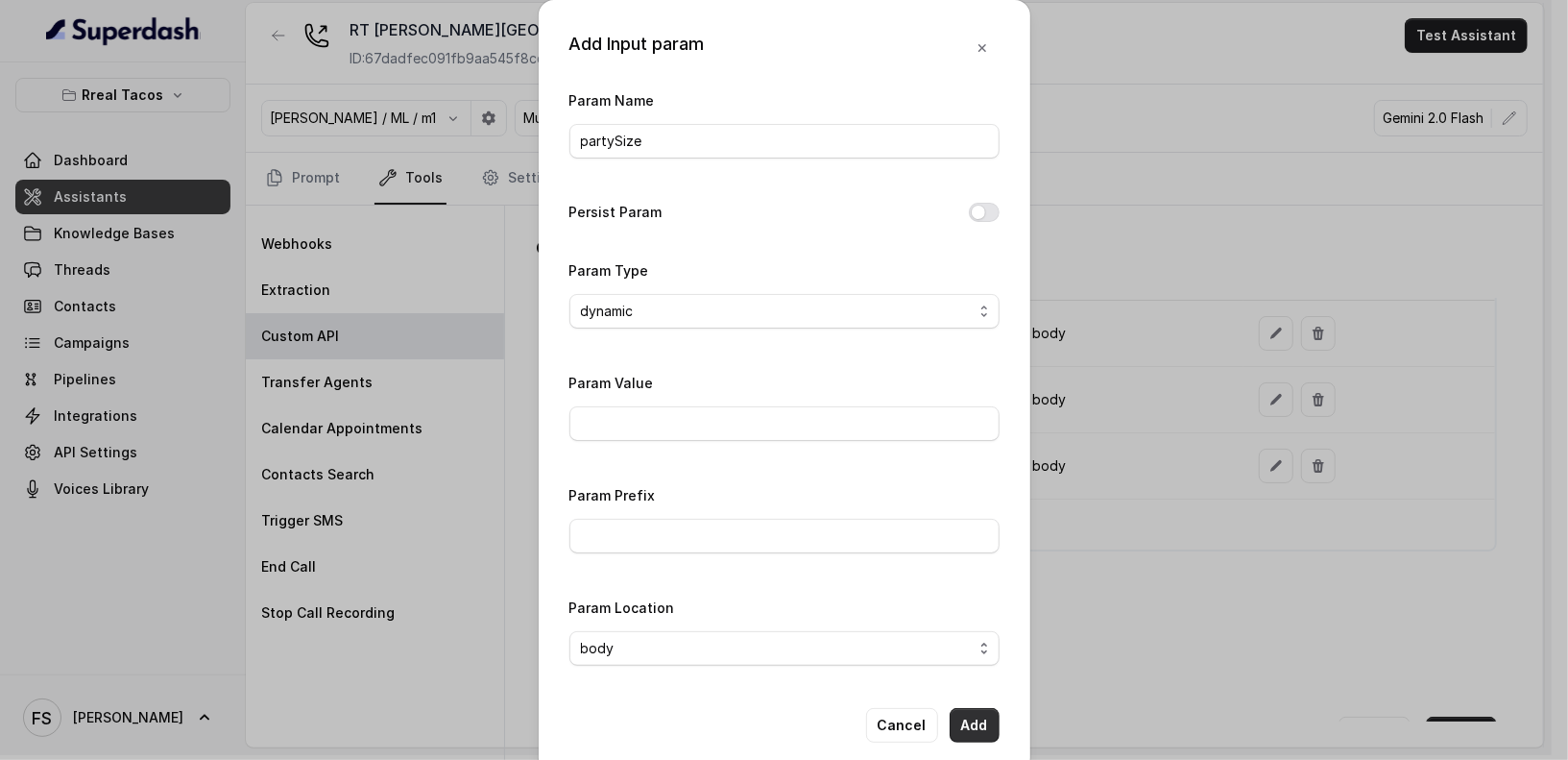 click on "Add" at bounding box center (975, 725) 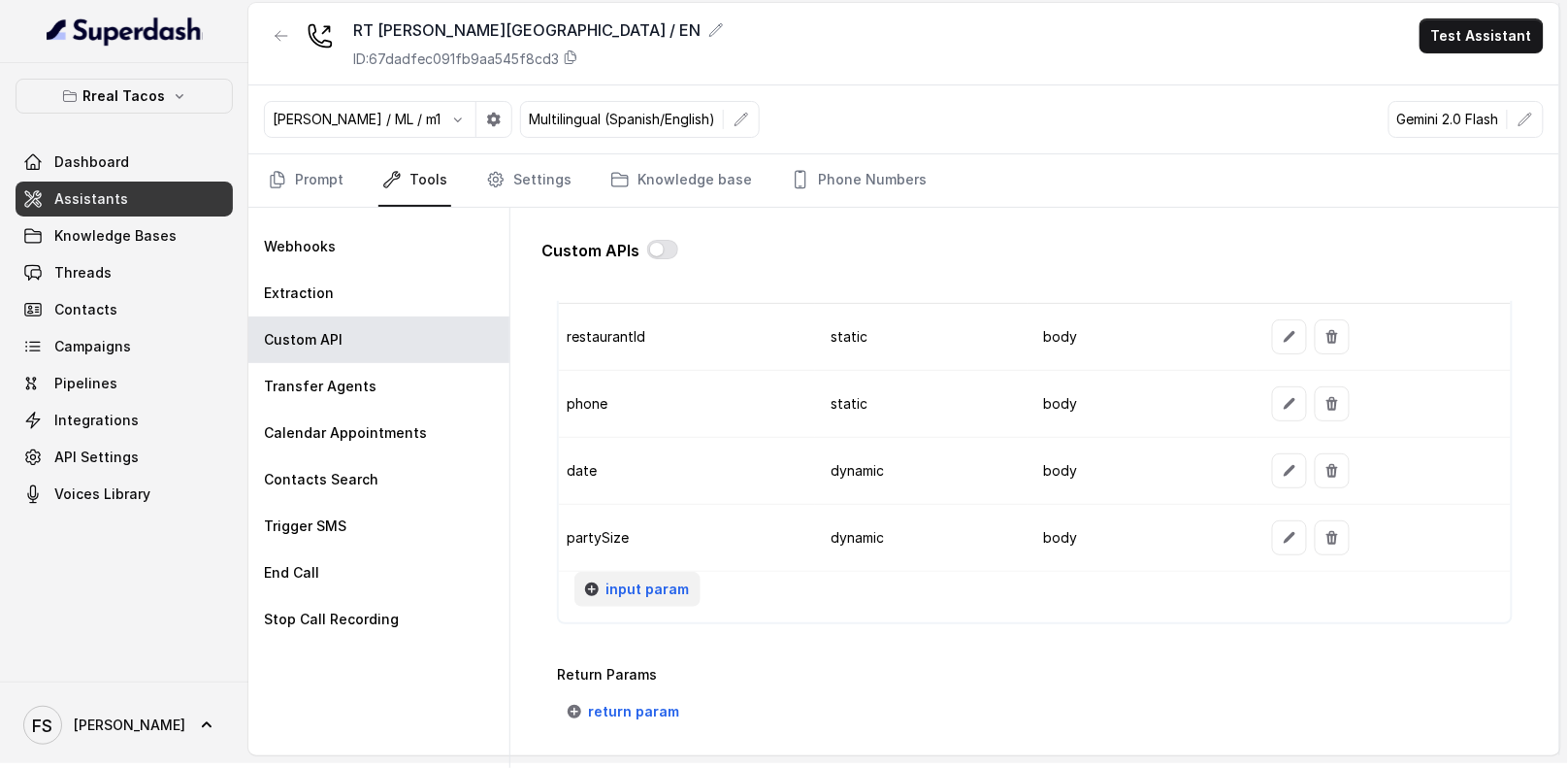 click on "input param" at bounding box center (647, 589) 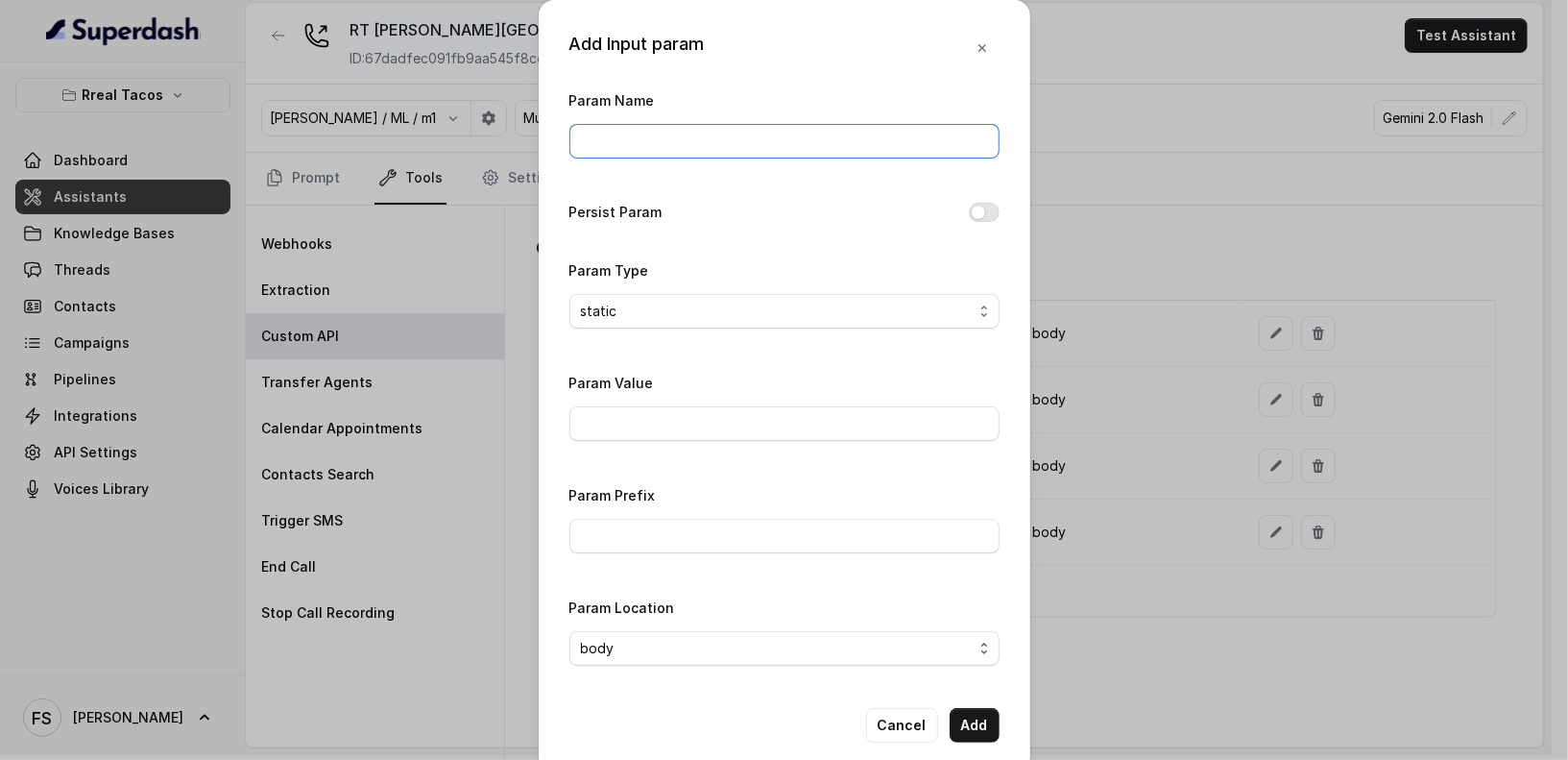 click on "Param Name" at bounding box center (784, 141) 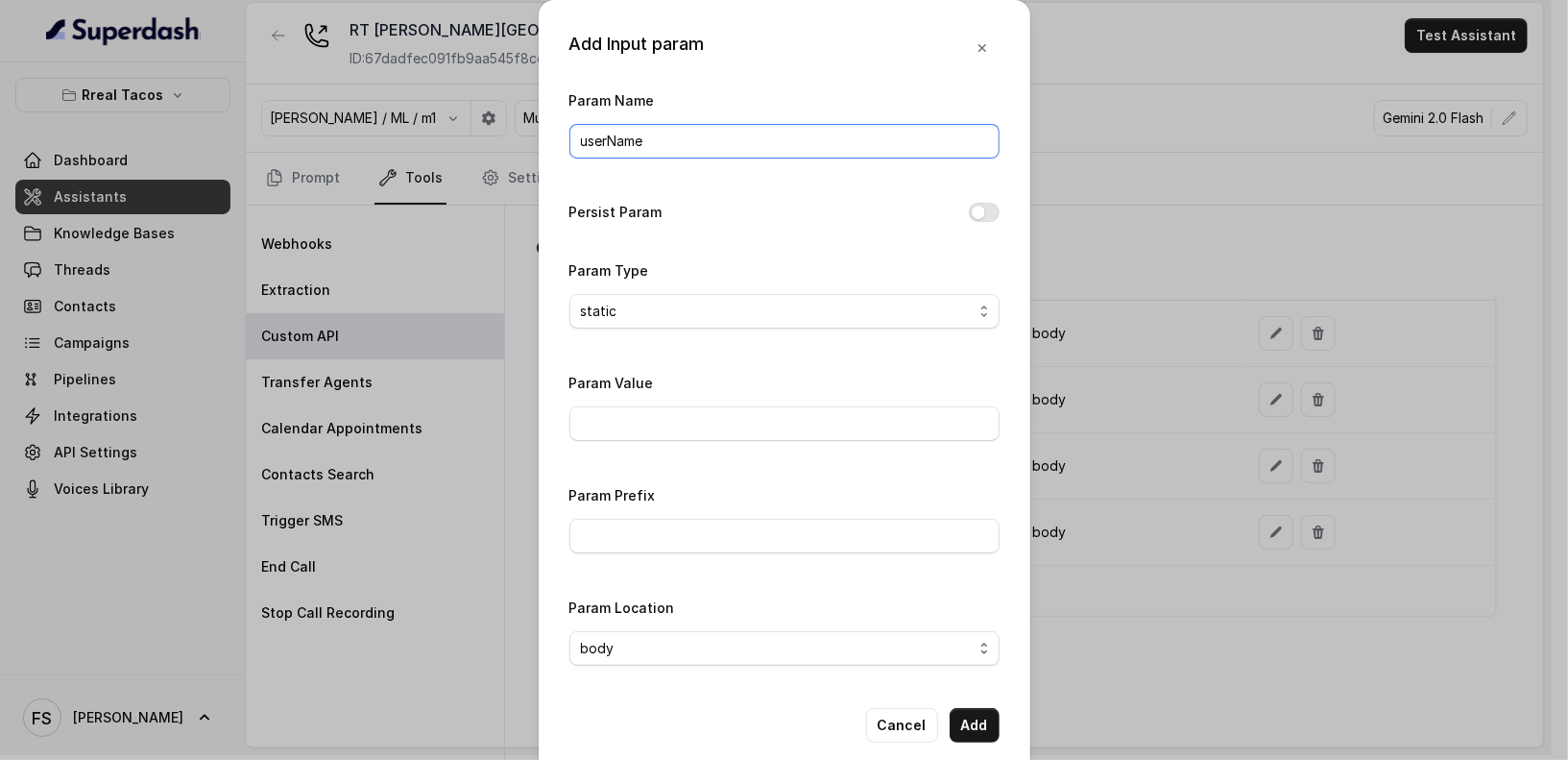 type on "userName" 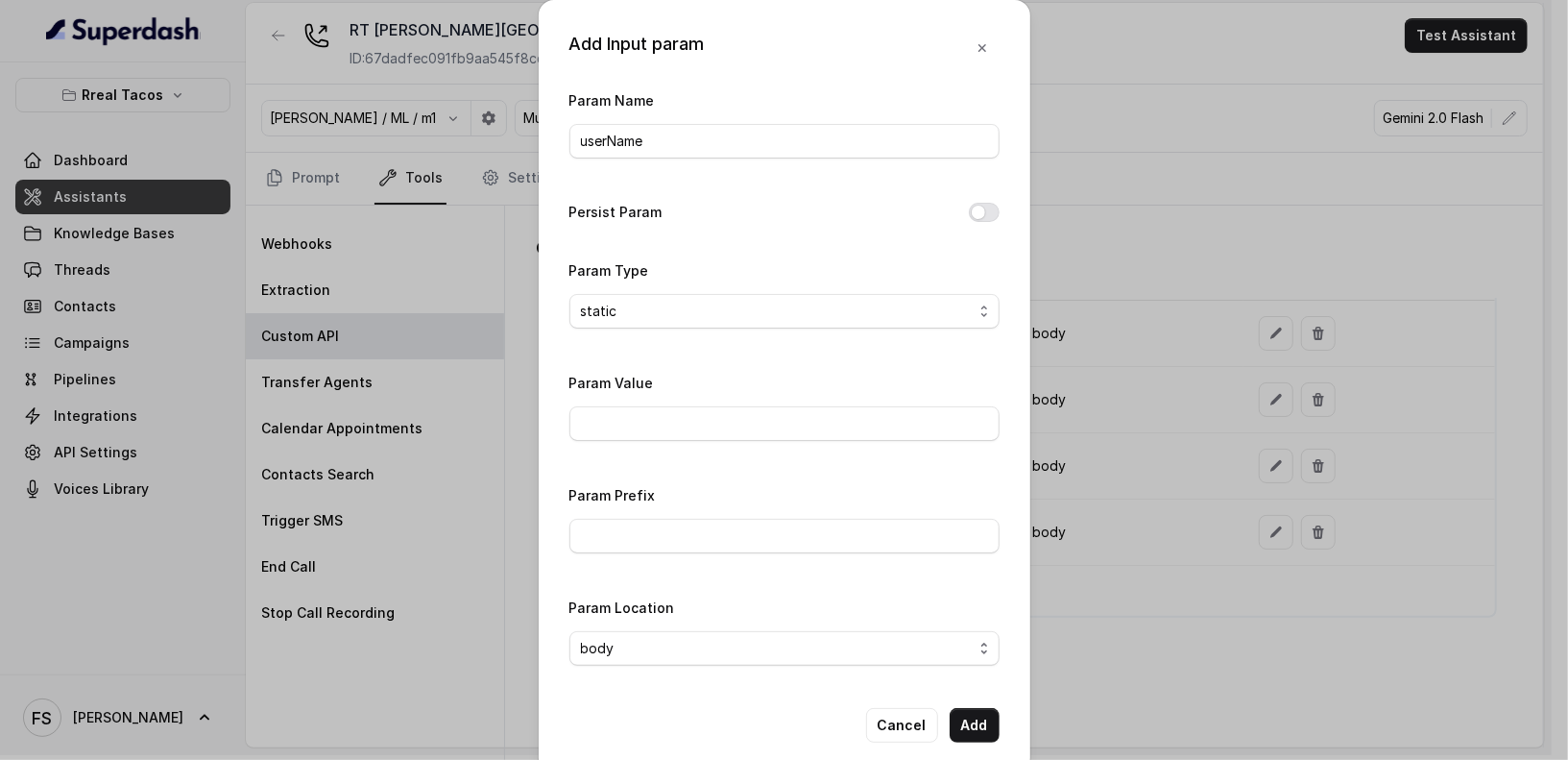 click on "static dynamic" at bounding box center [784, 311] 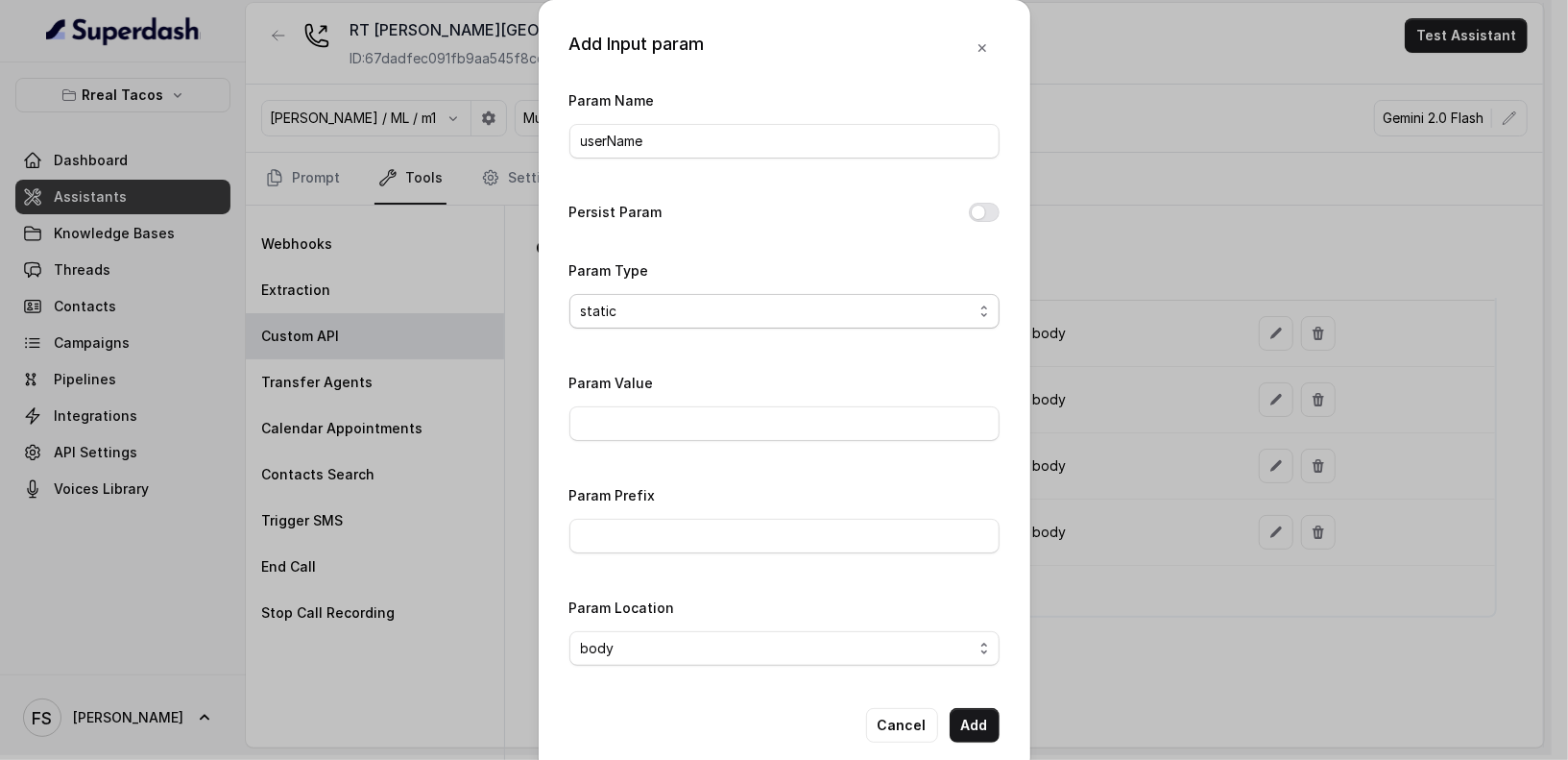 select on "dynamic" 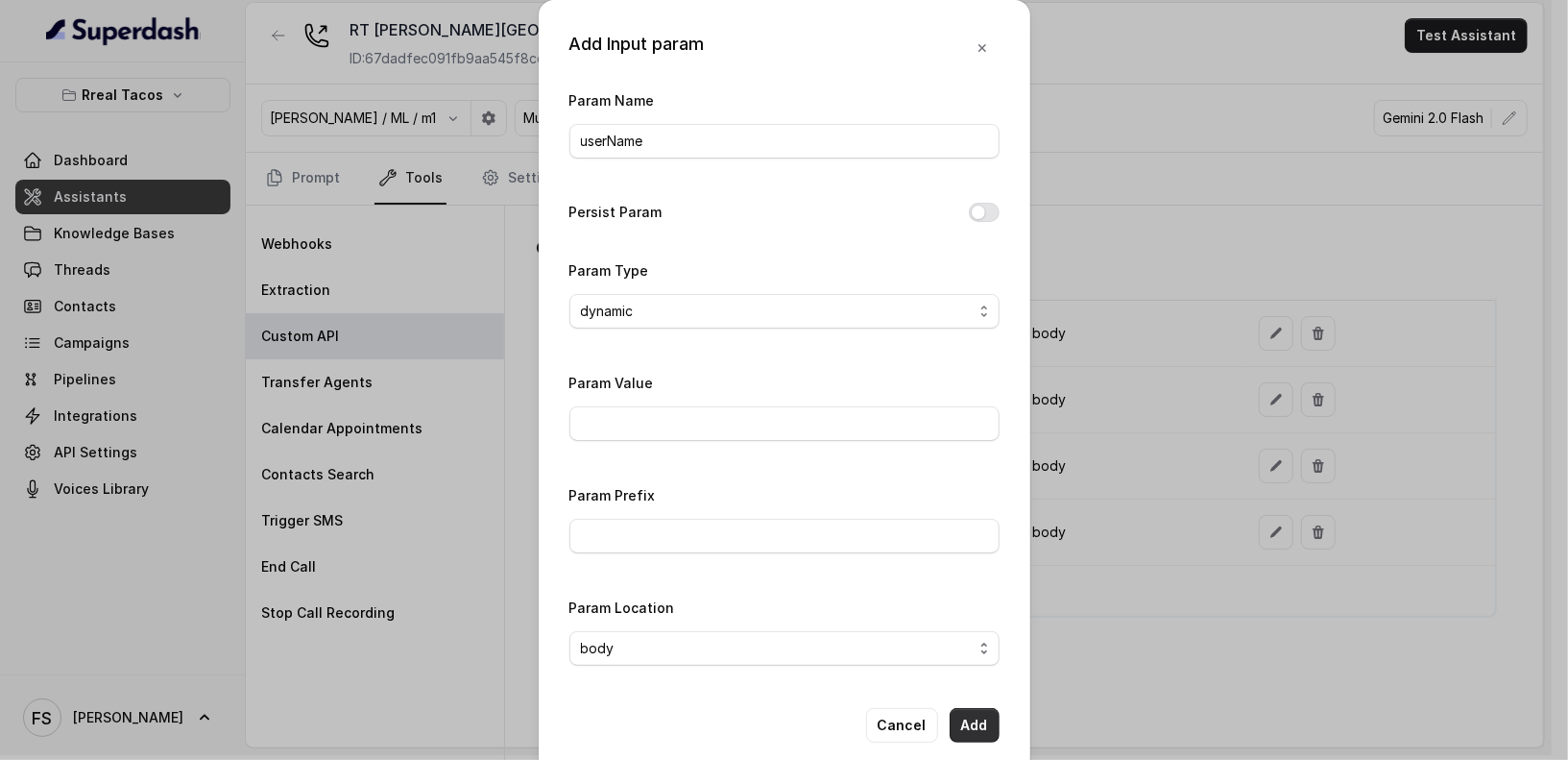 click on "Add" at bounding box center [975, 725] 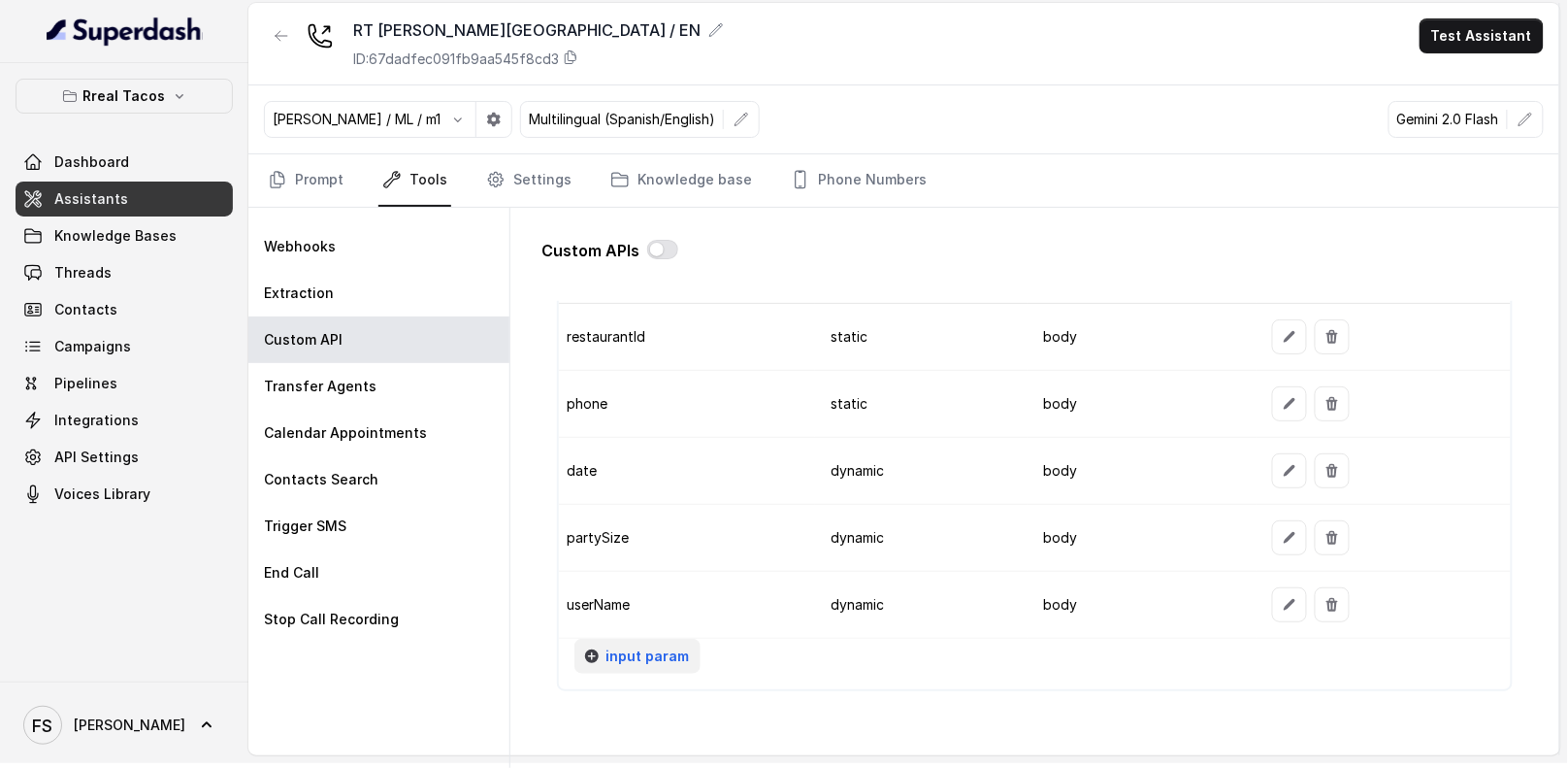 click on "input param" at bounding box center (647, 656) 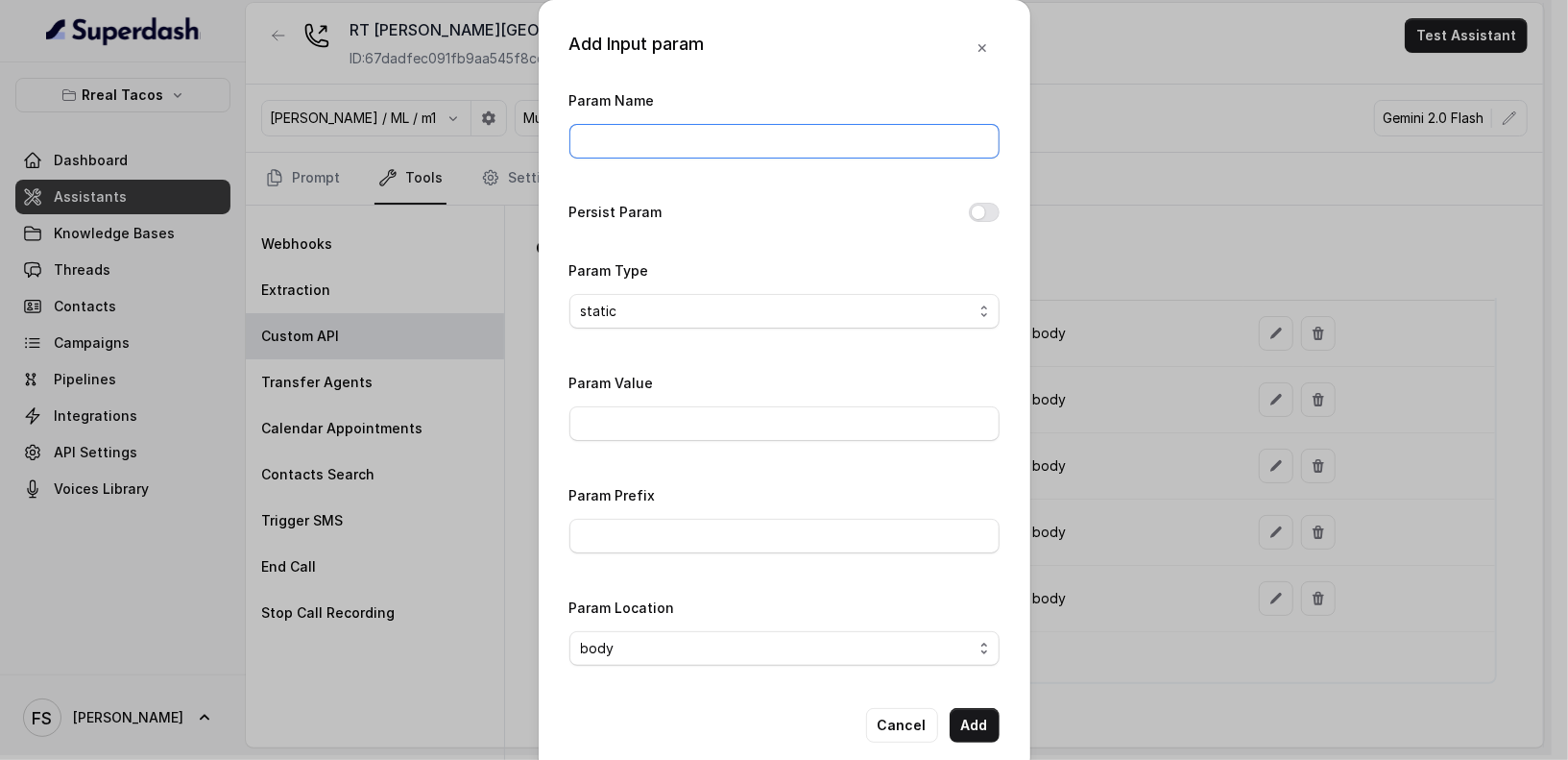 click on "Param Name" at bounding box center (784, 141) 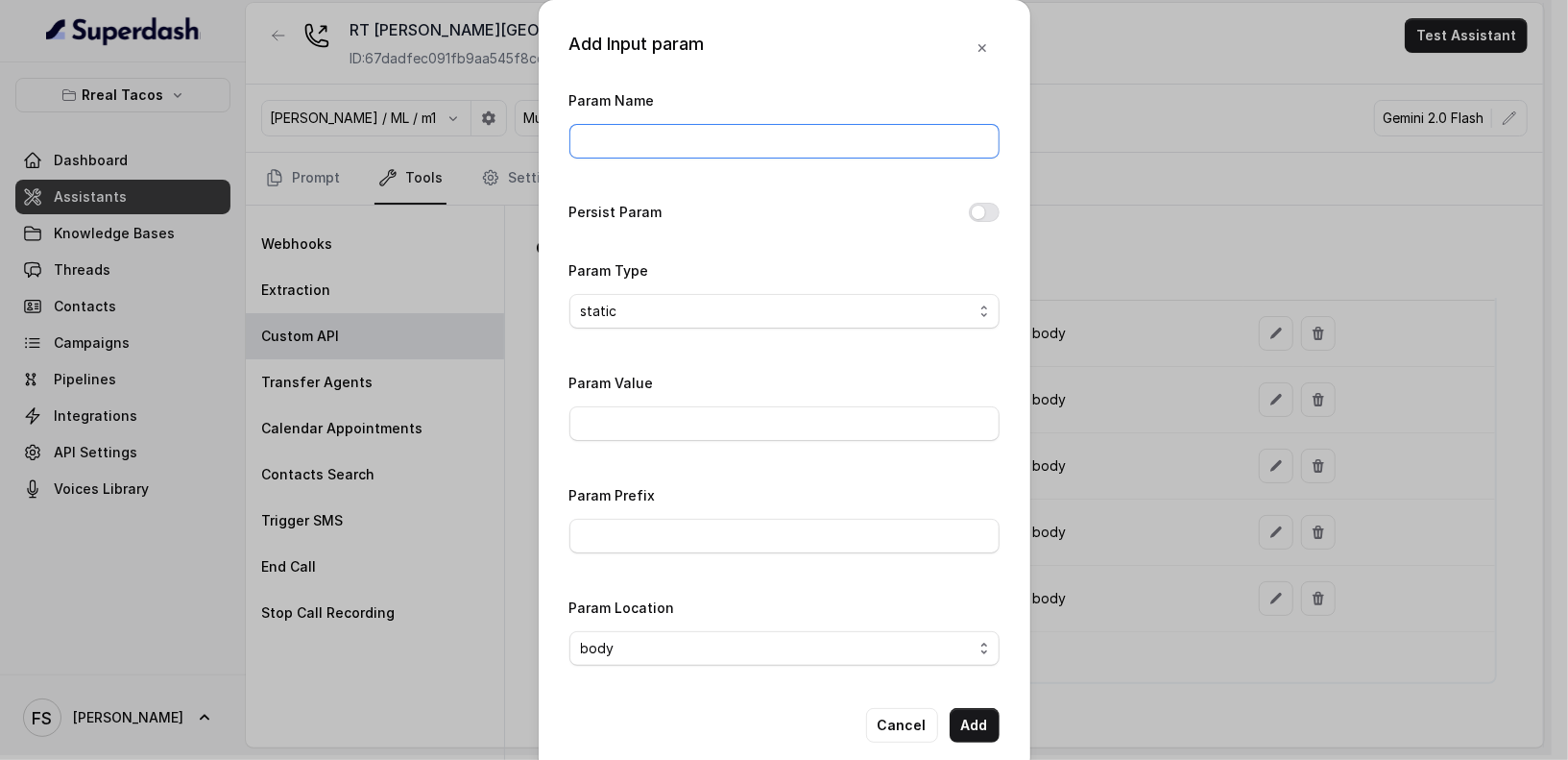 type on "userEmail" 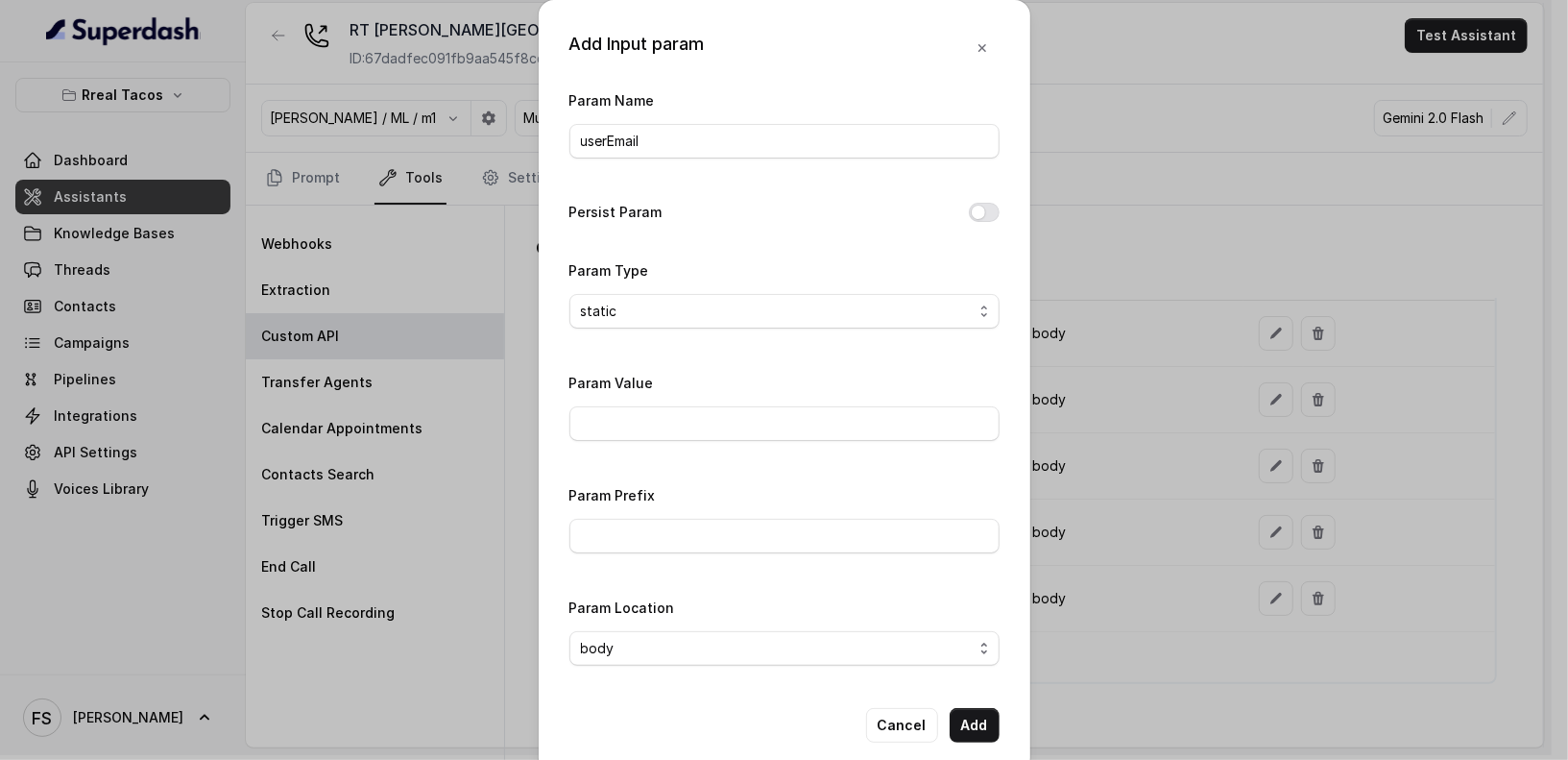 click on "static dynamic" at bounding box center [784, 311] 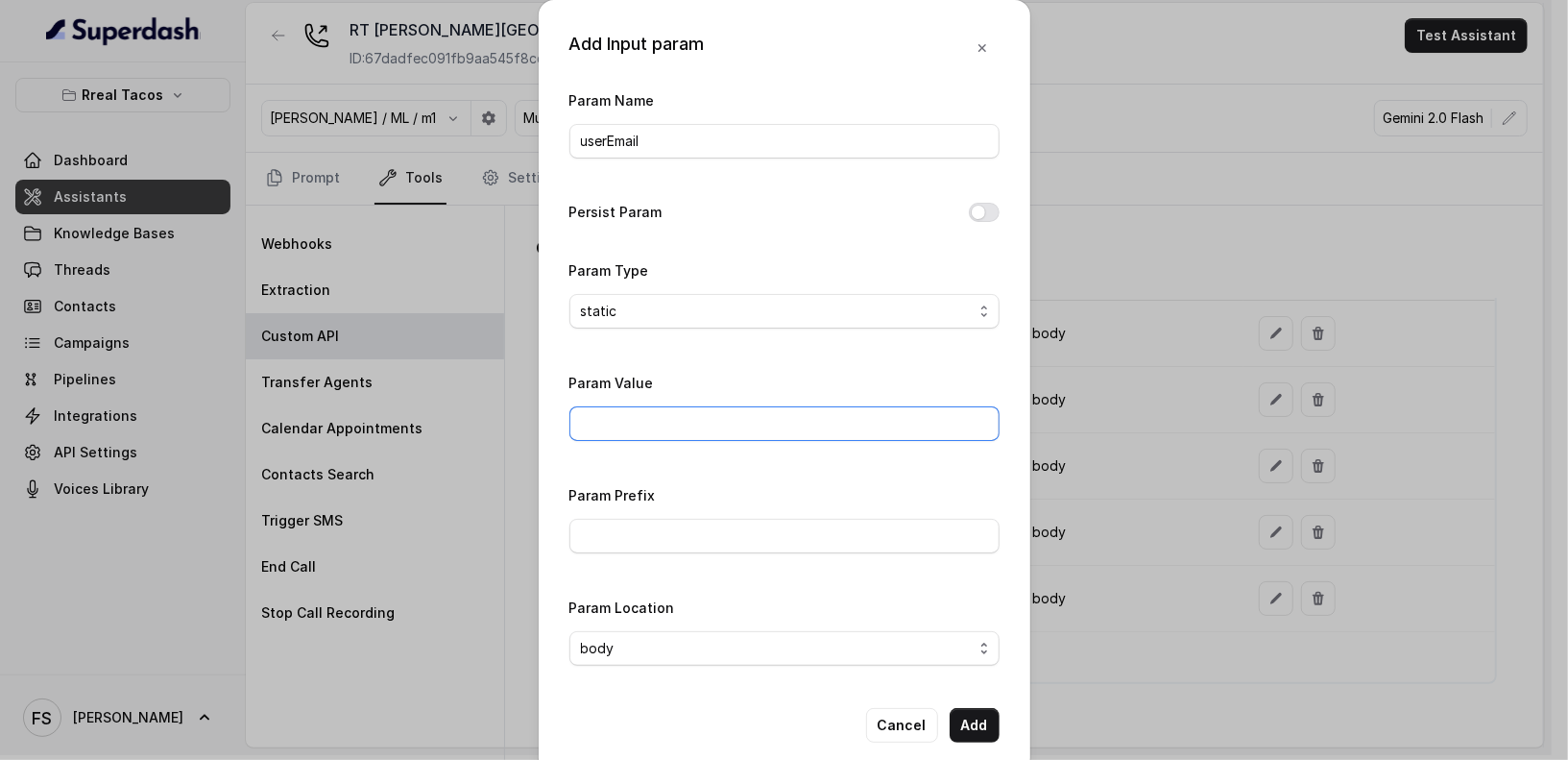 click on "Param Value" at bounding box center [784, 424] 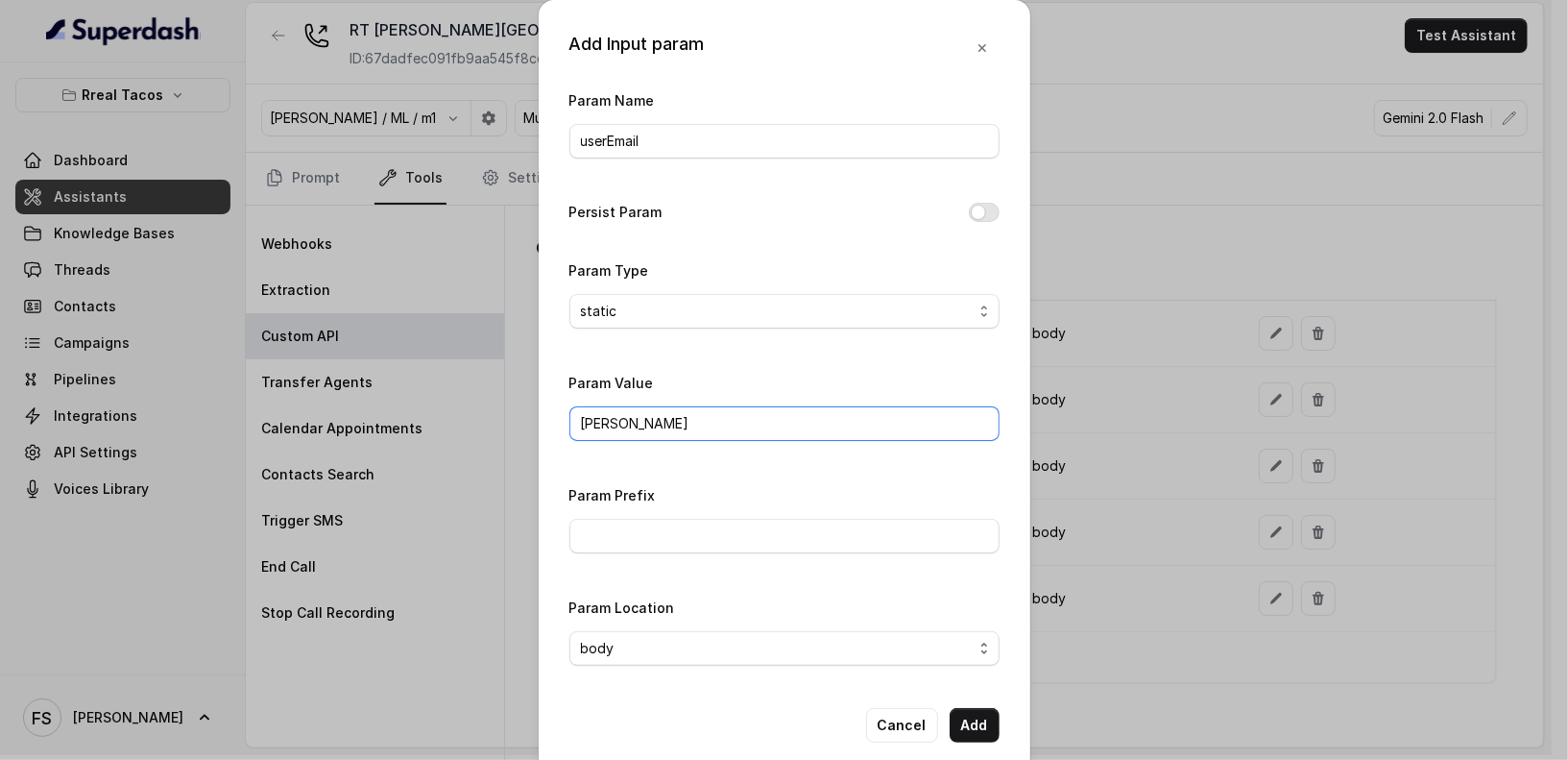 type on "[EMAIL_ADDRESS]" 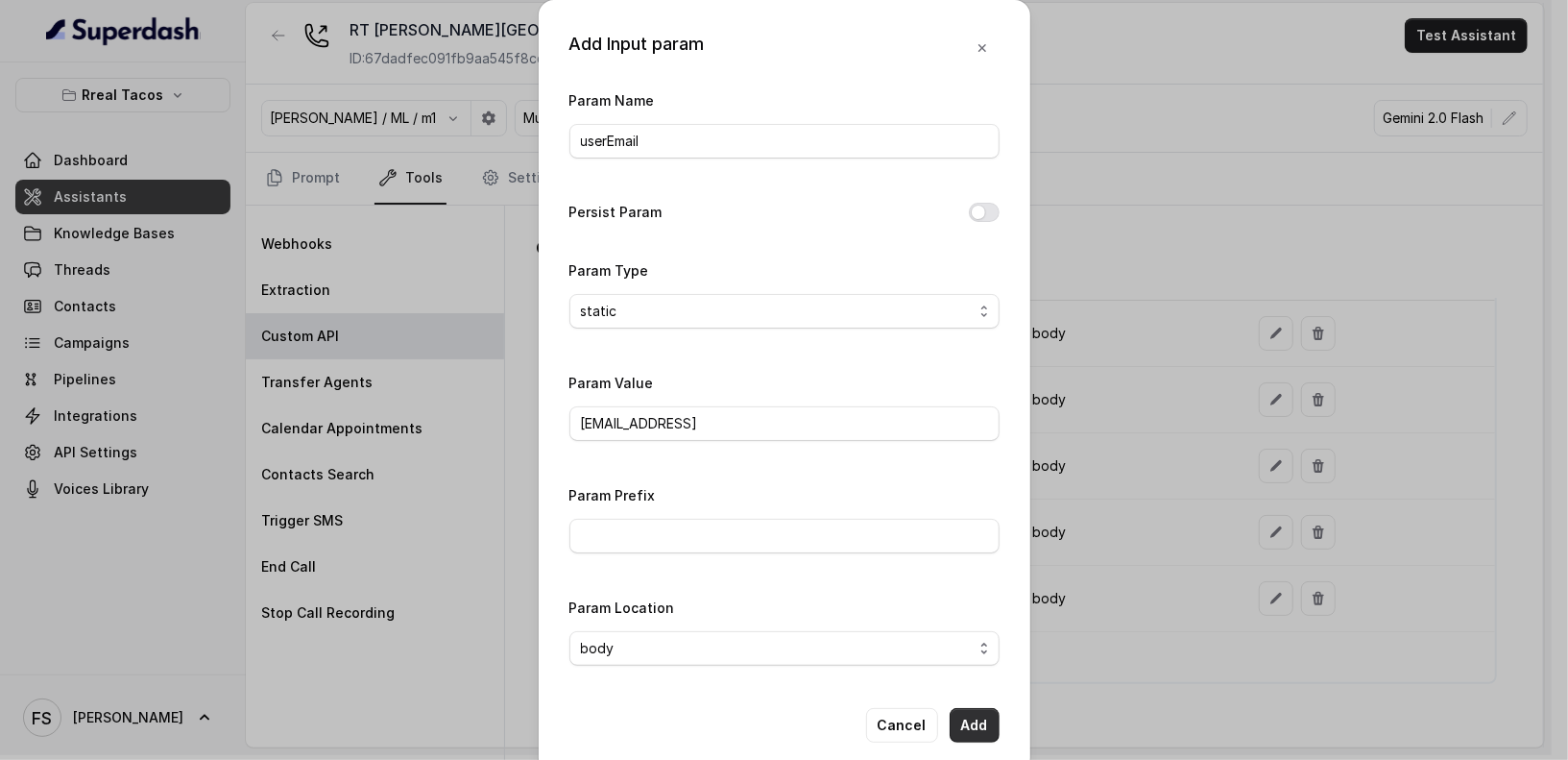 click on "Add" at bounding box center [975, 725] 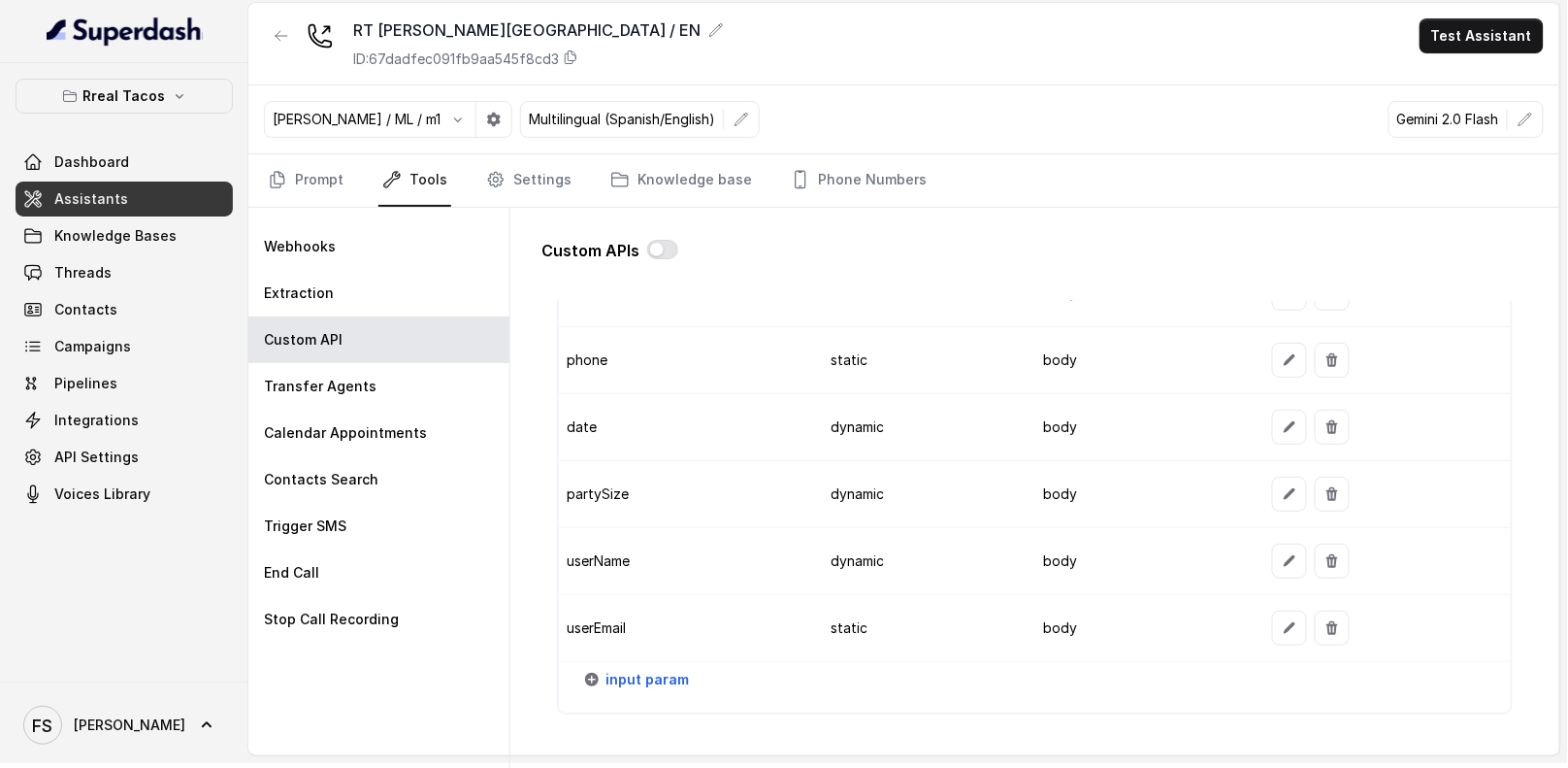 scroll, scrollTop: 1778, scrollLeft: 0, axis: vertical 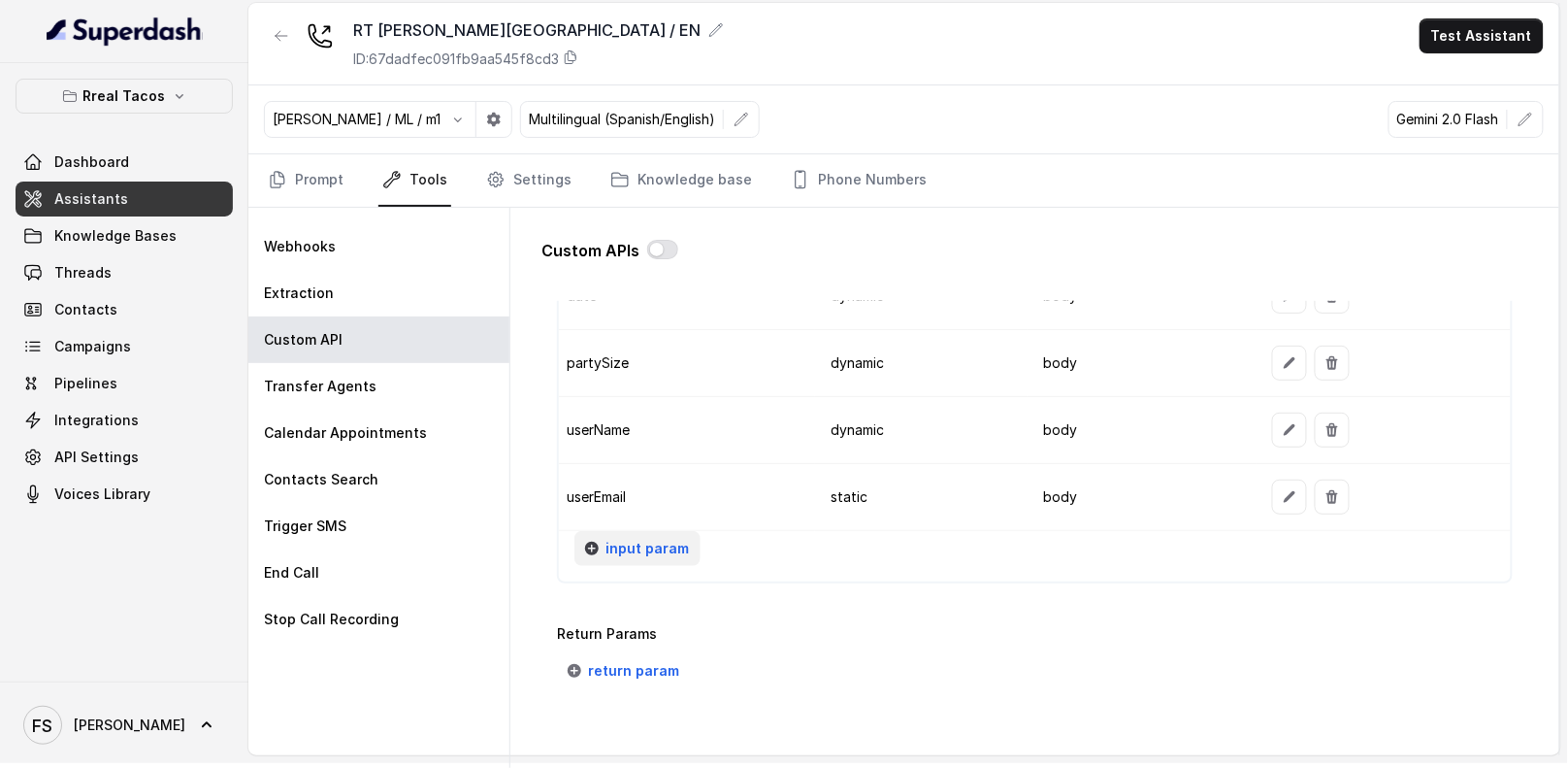 click on "input param" at bounding box center (647, 549) 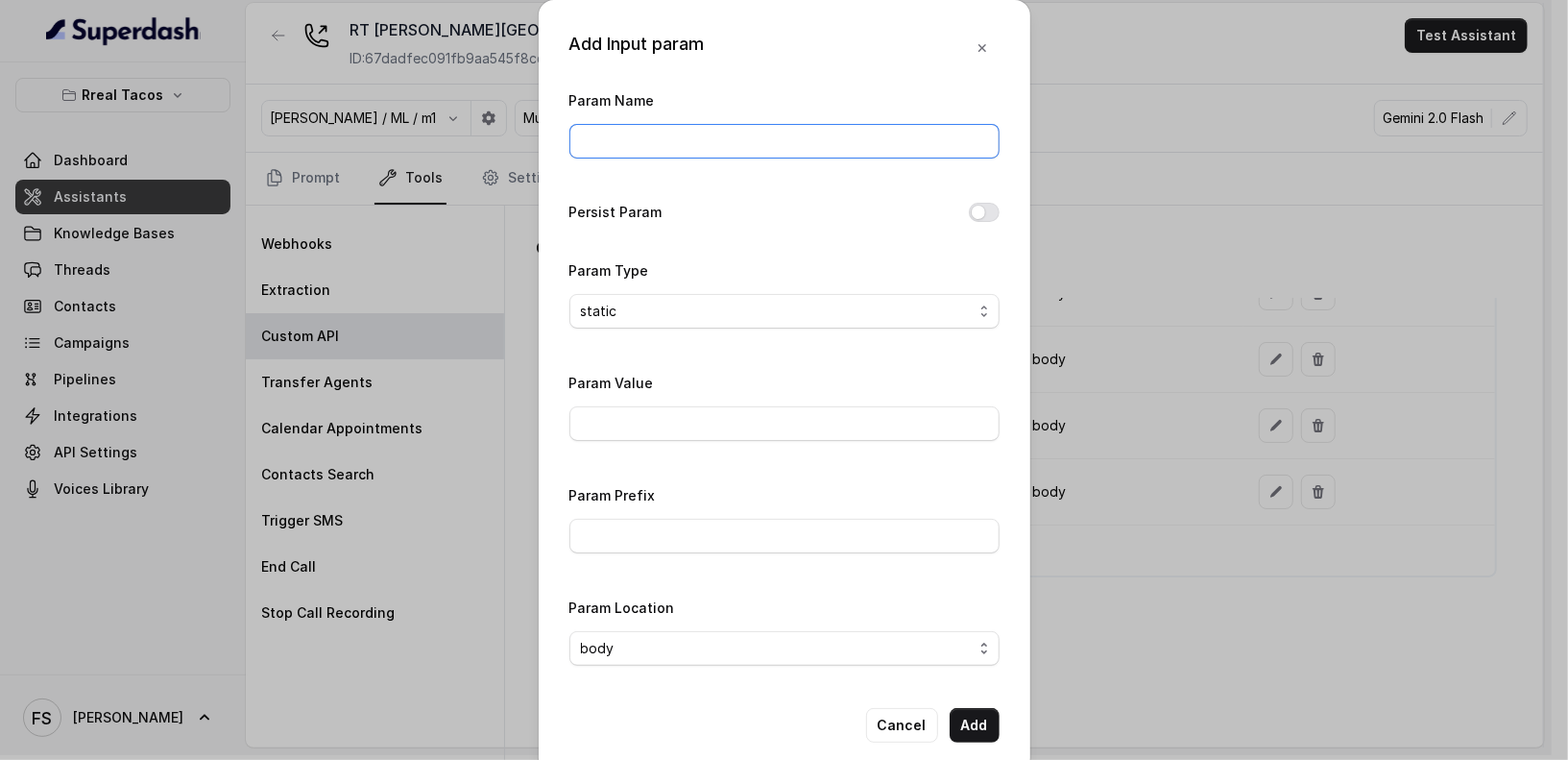 click on "Param Name" at bounding box center [784, 141] 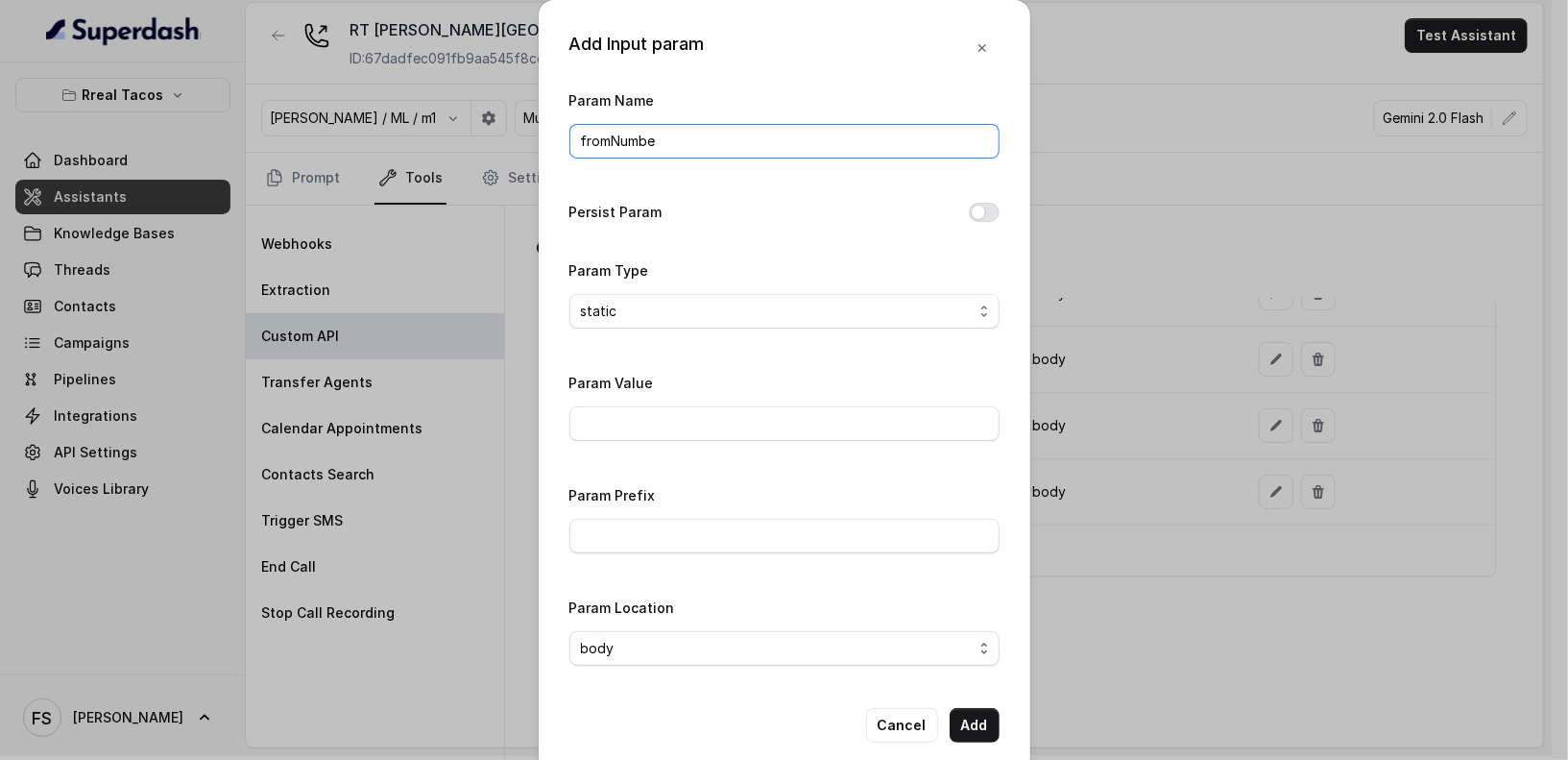 type on "fromNumber" 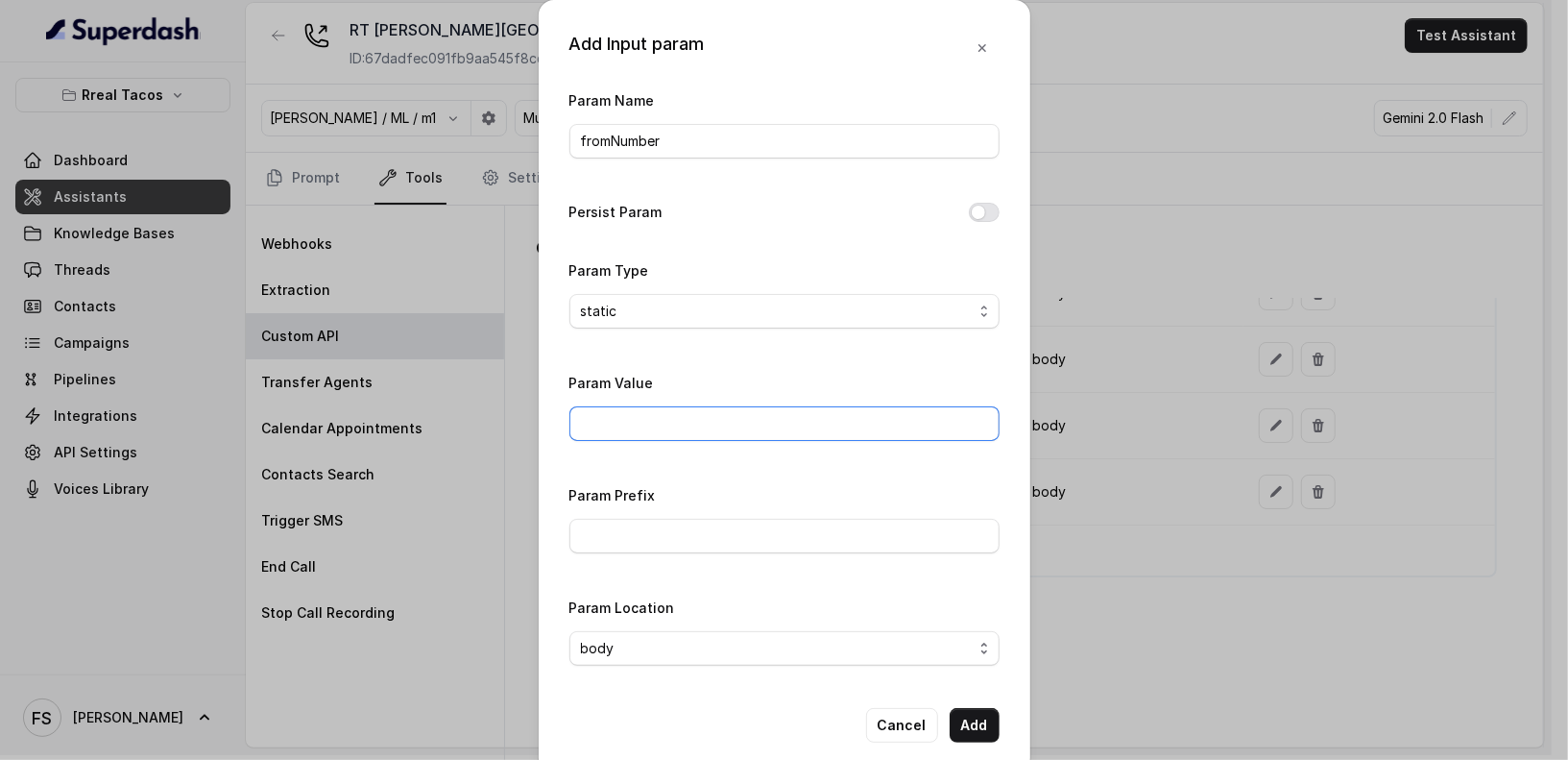 click on "Param Value" at bounding box center (784, 424) 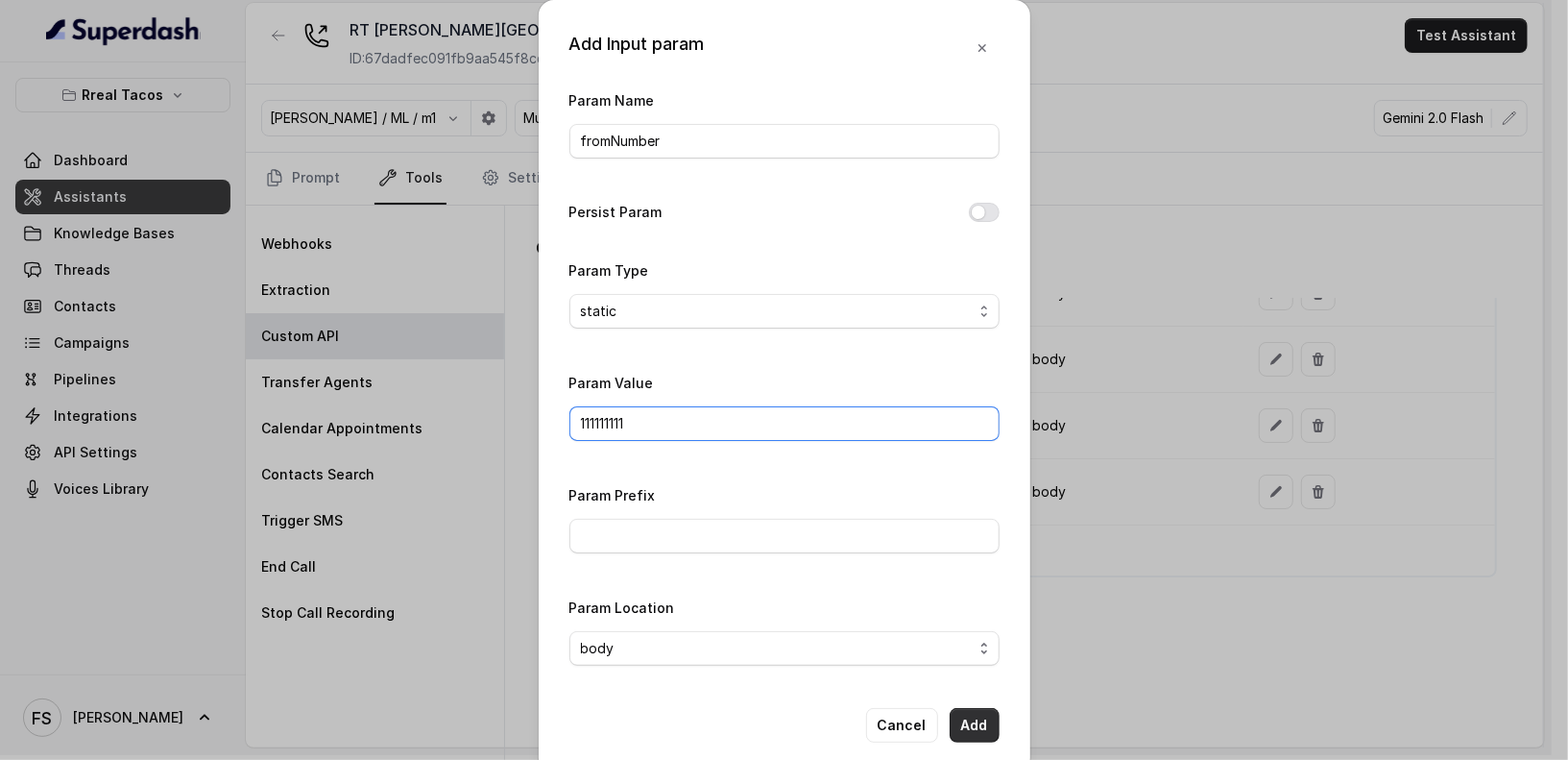 type on "111111111" 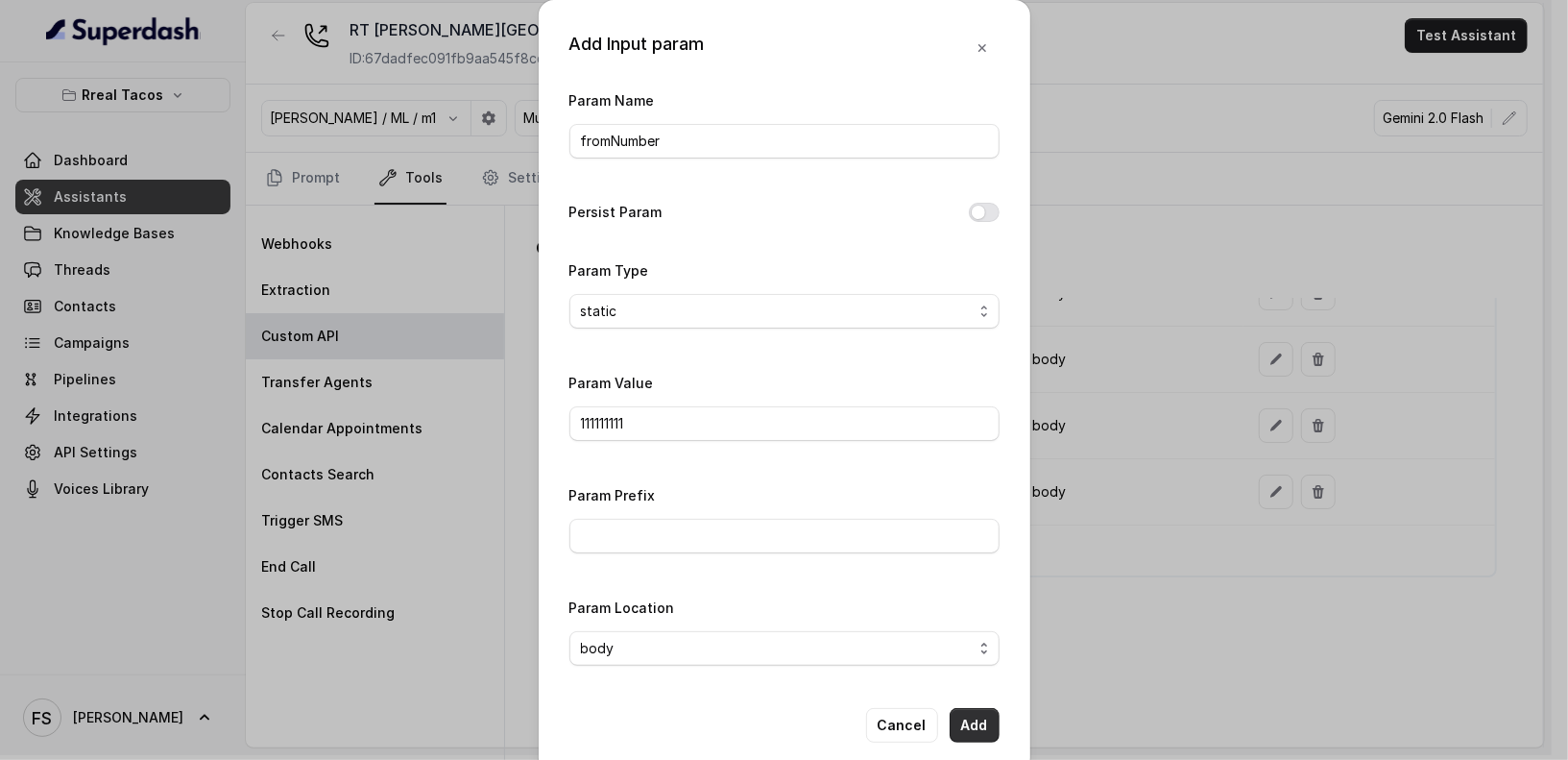 click on "Add" at bounding box center [975, 725] 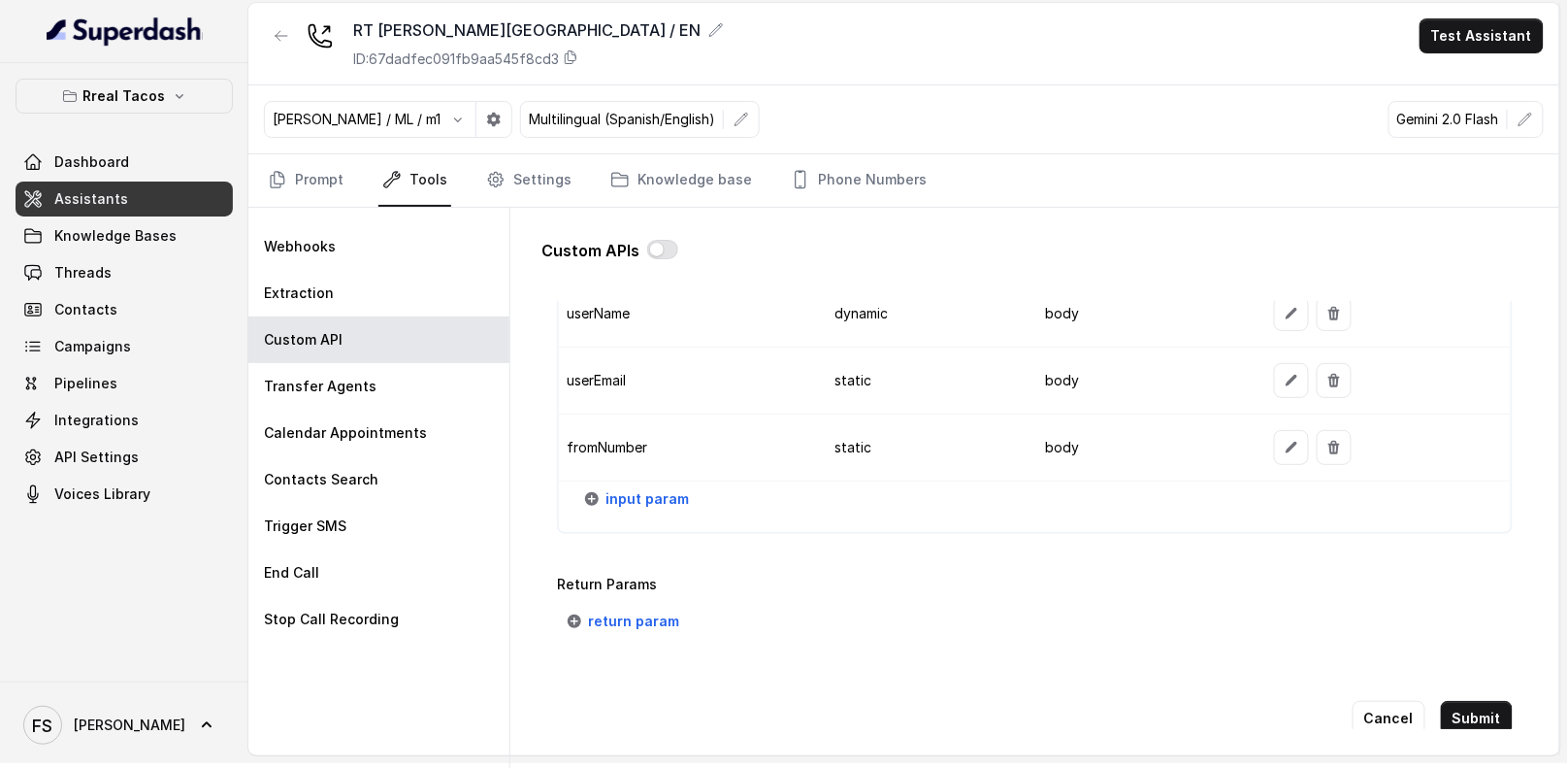 scroll, scrollTop: 1931, scrollLeft: 0, axis: vertical 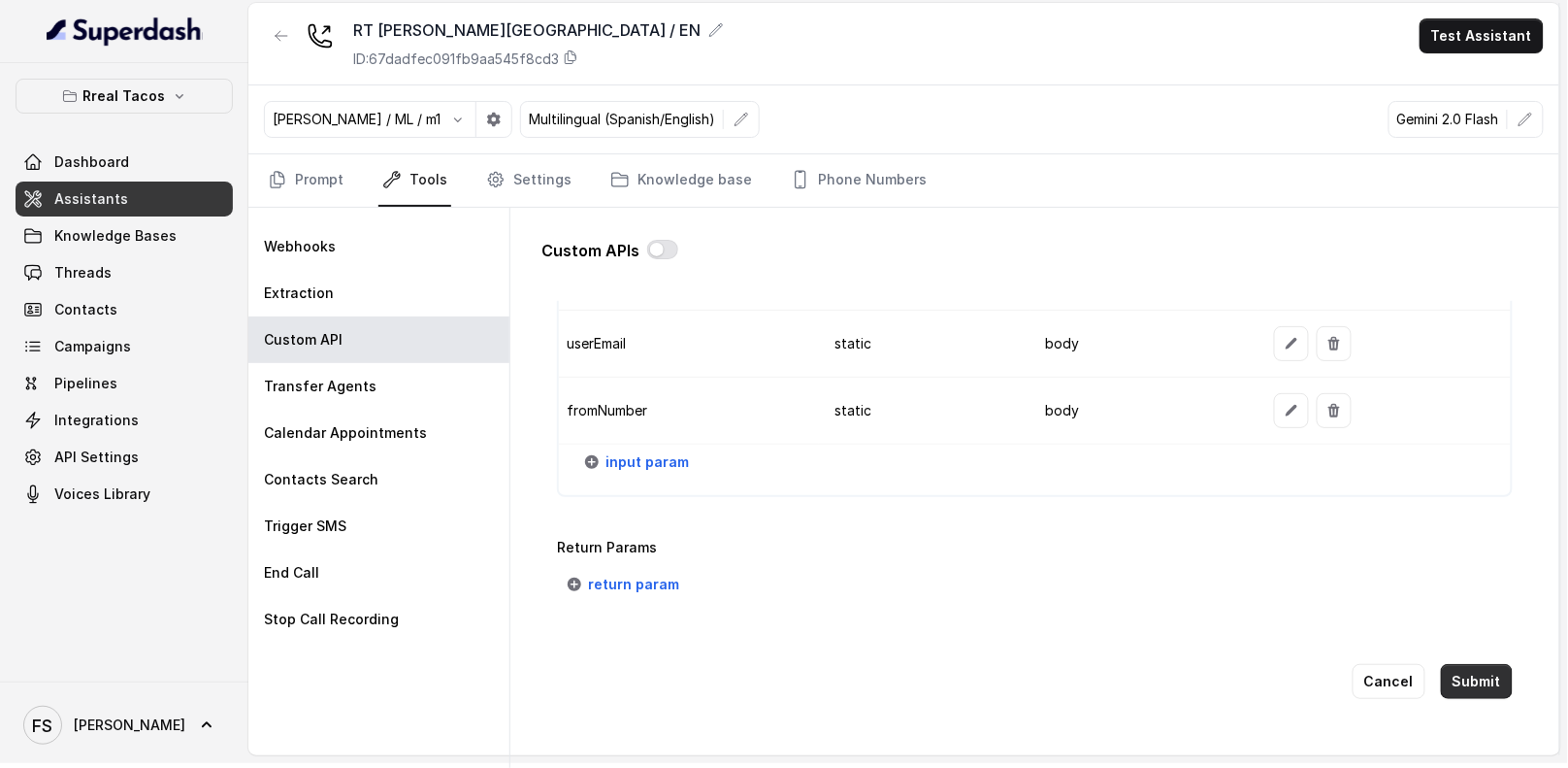 click on "Submit" at bounding box center (1477, 682) 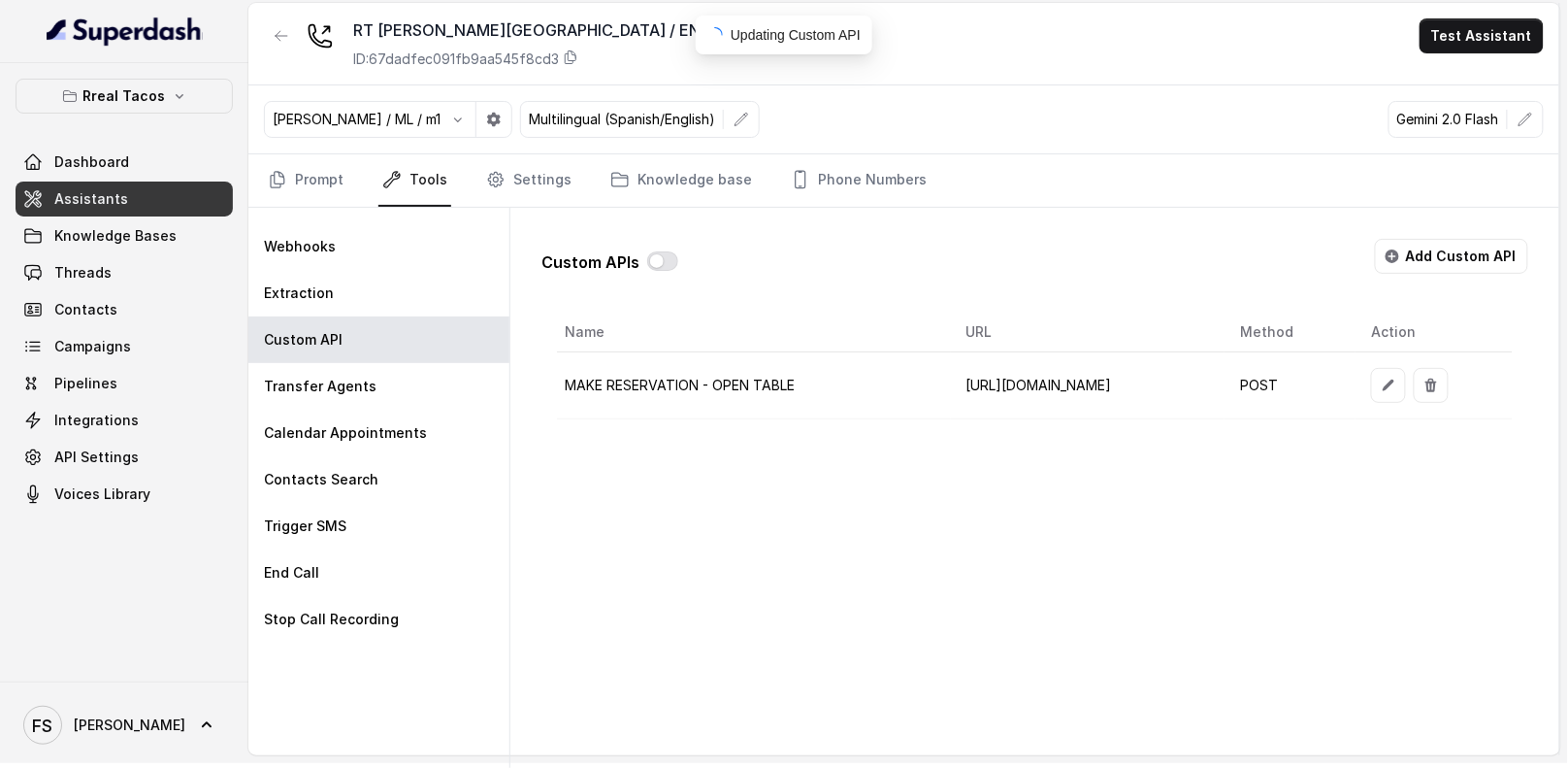 scroll, scrollTop: 0, scrollLeft: 0, axis: both 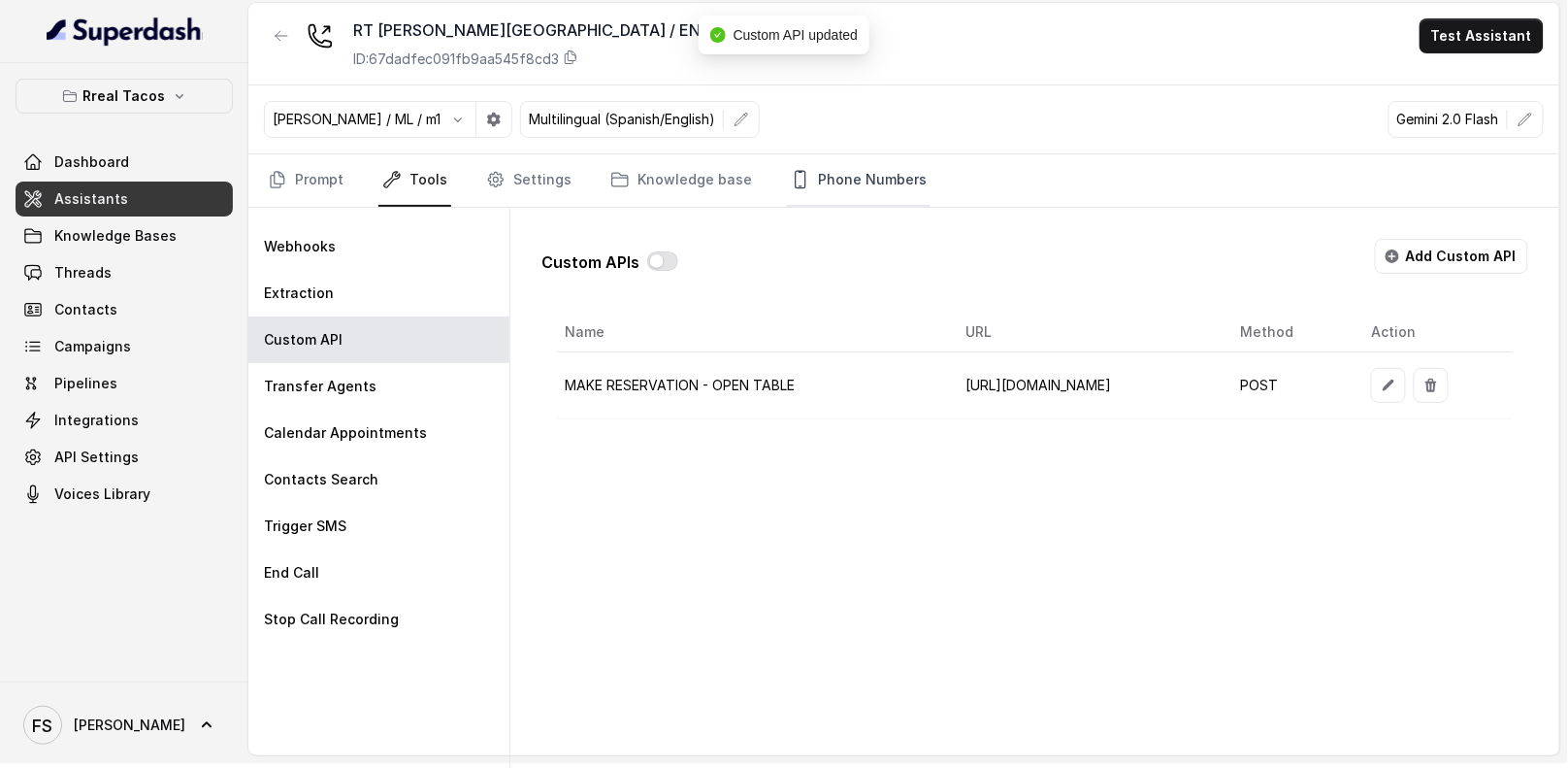 click on "Phone Numbers" at bounding box center (859, 181) 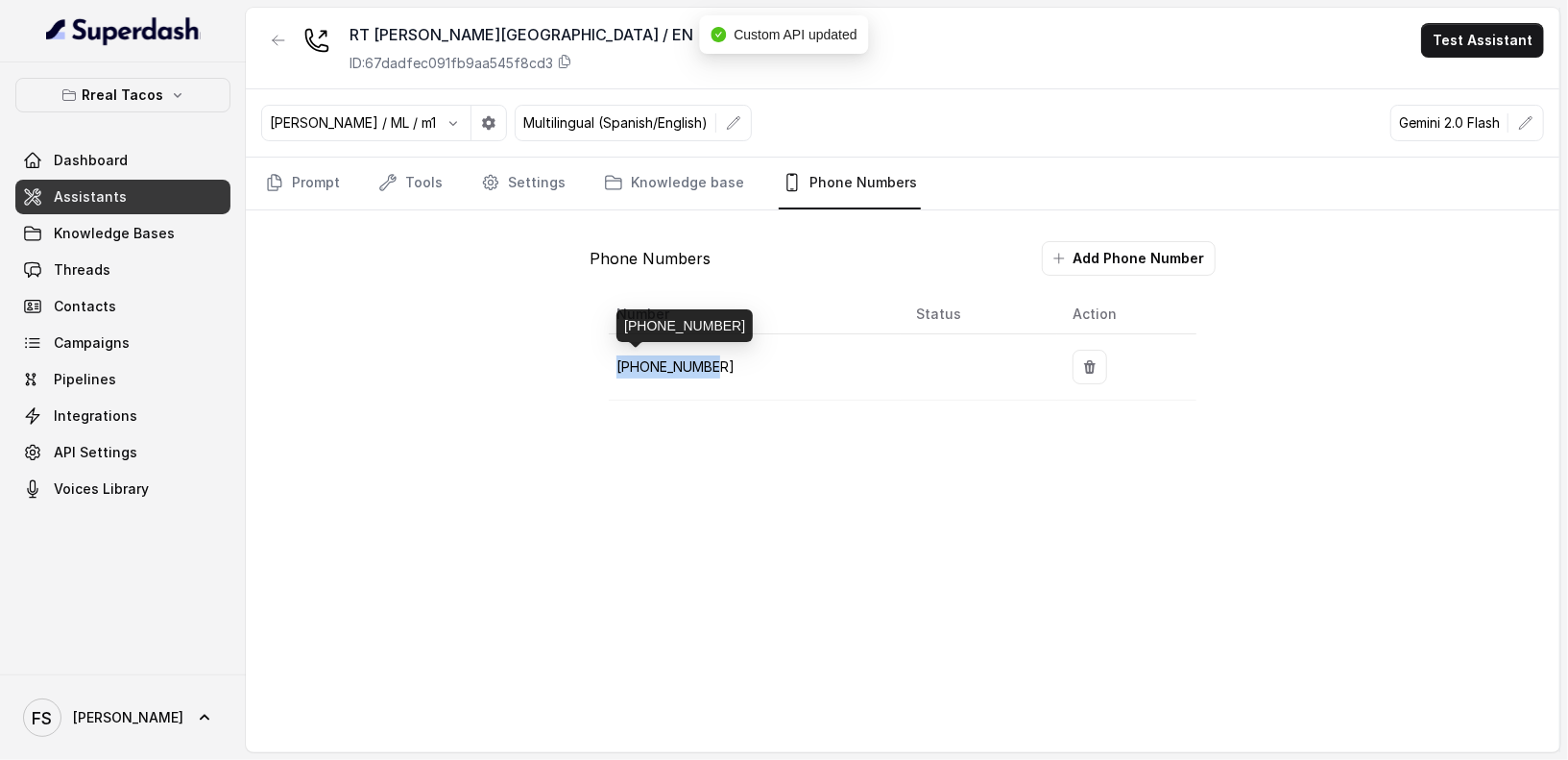 drag, startPoint x: 710, startPoint y: 365, endPoint x: 609, endPoint y: 361, distance: 101.079177 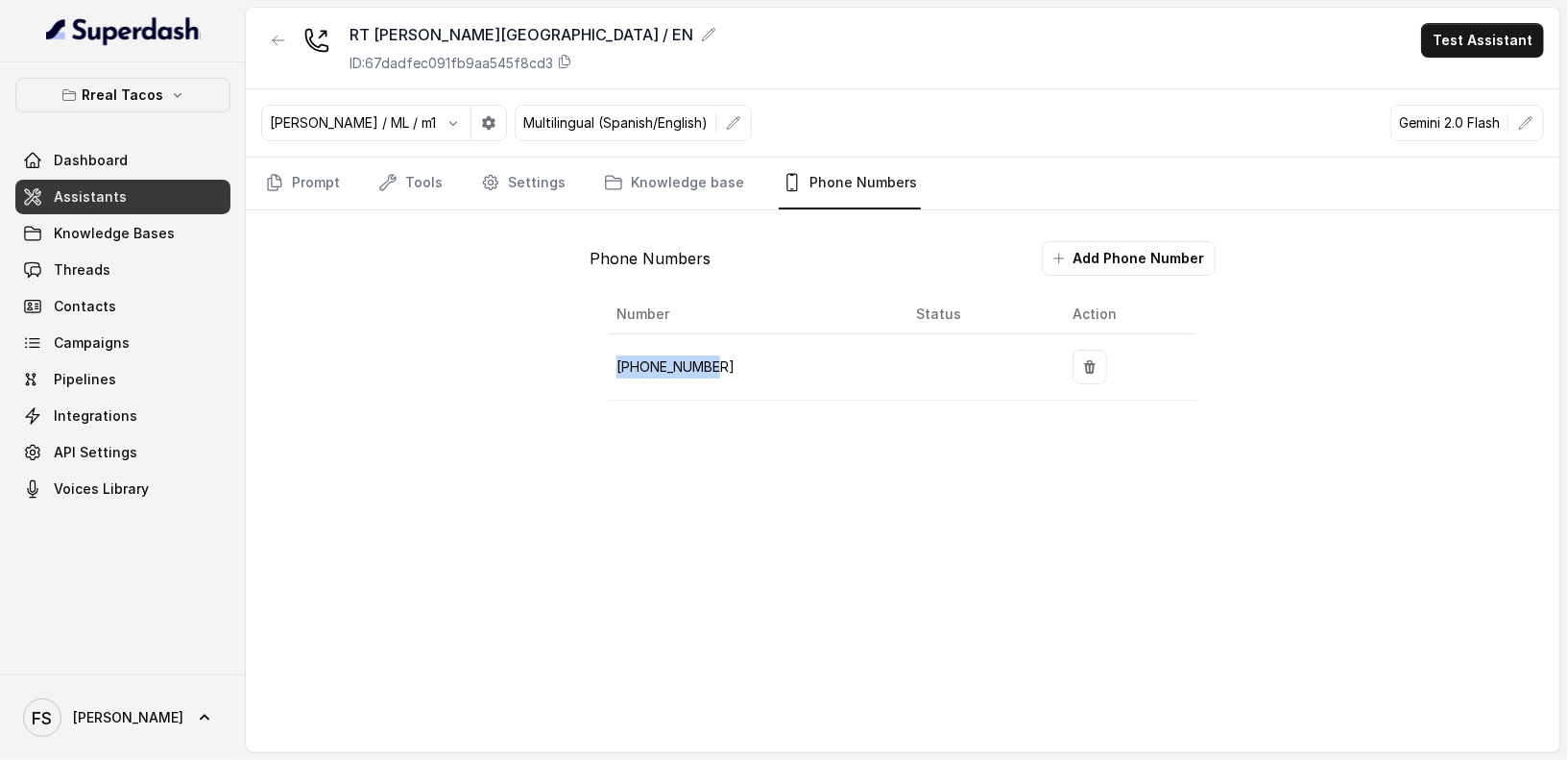 copy on "+14705884396" 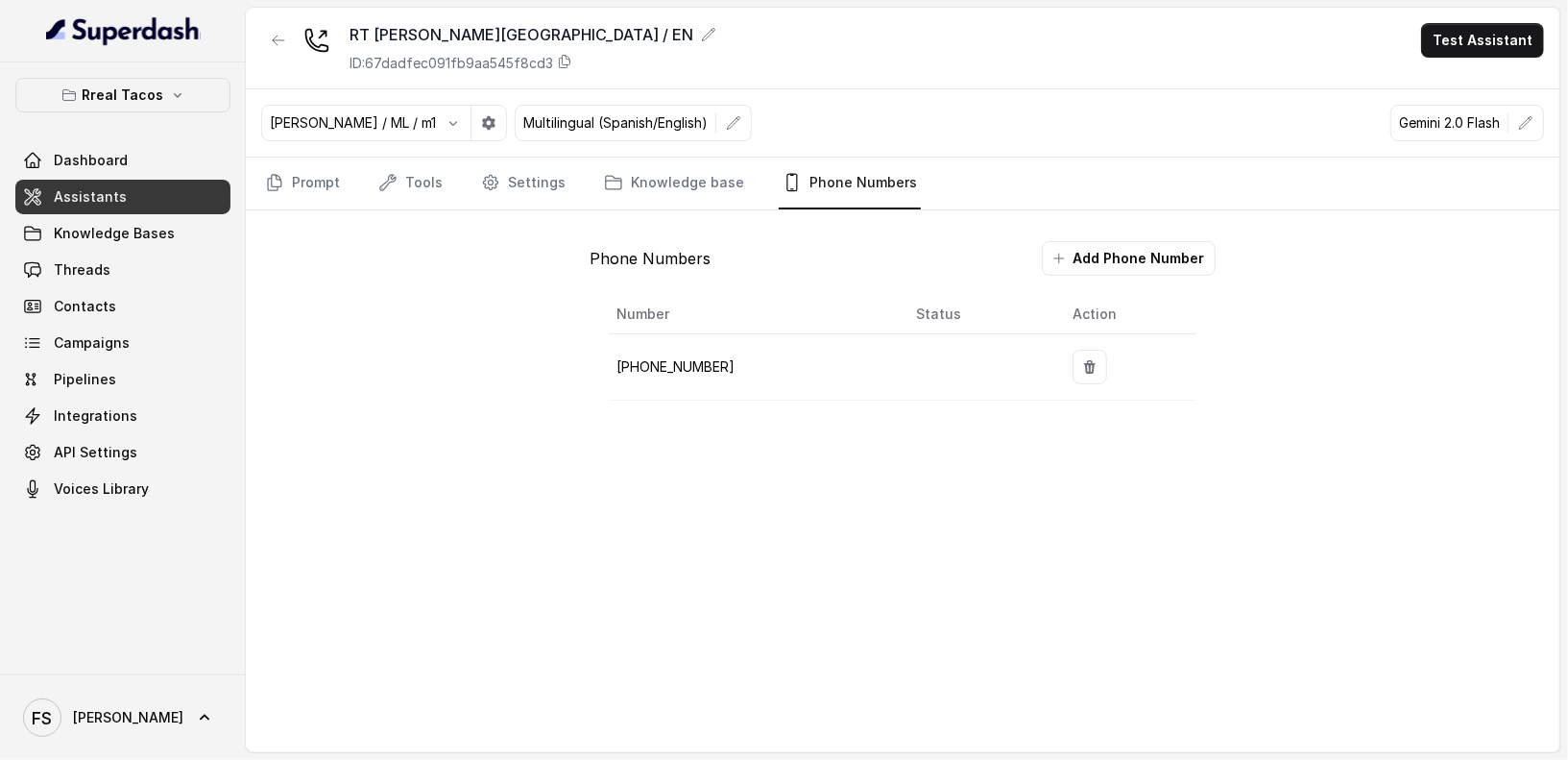 click on "Number Status Action +14705884396" at bounding box center [903, 348] 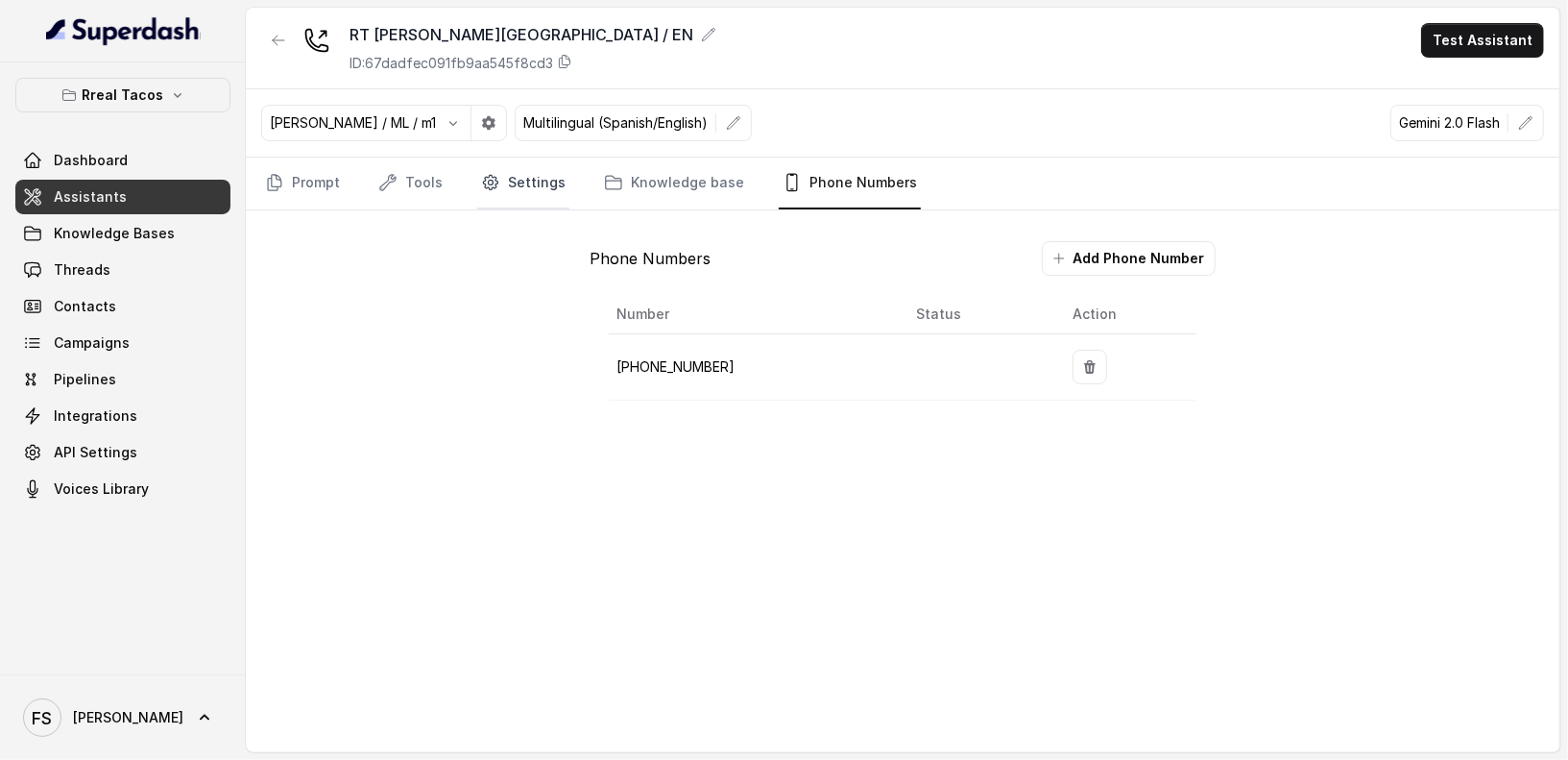 click 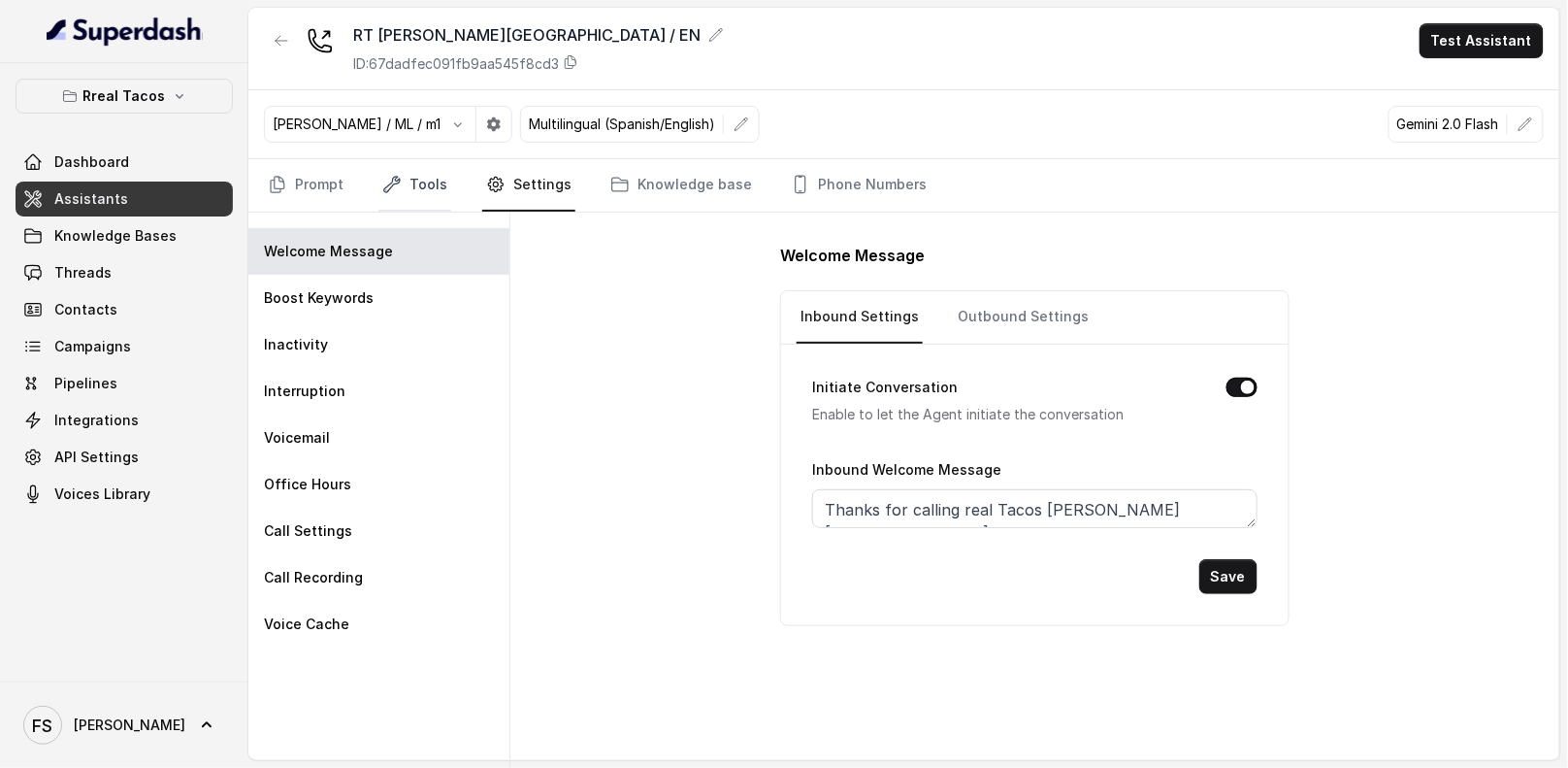 click on "Tools" at bounding box center [414, 185] 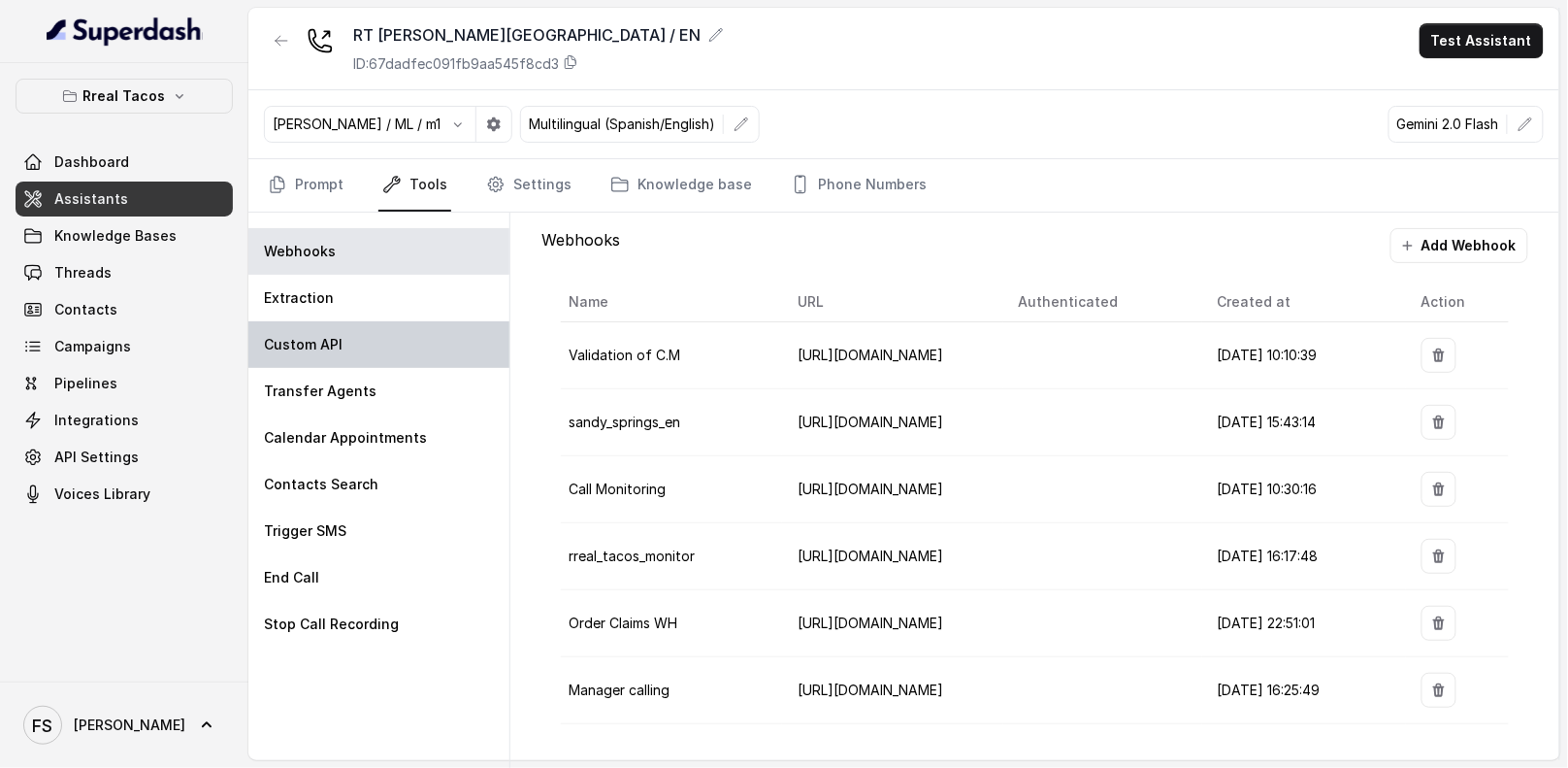 click on "Custom API" at bounding box center (378, 345) 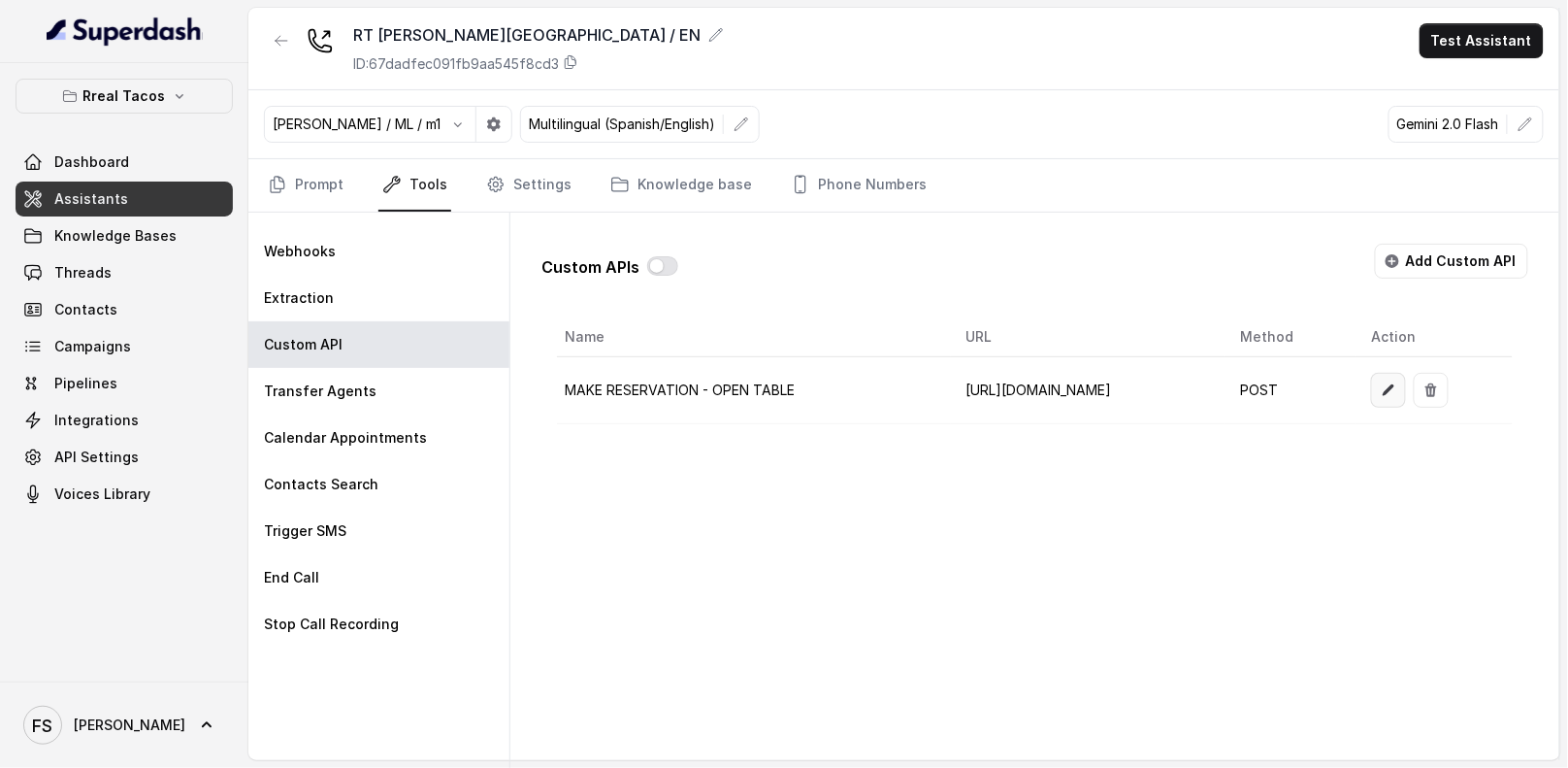 click at bounding box center (1388, 390) 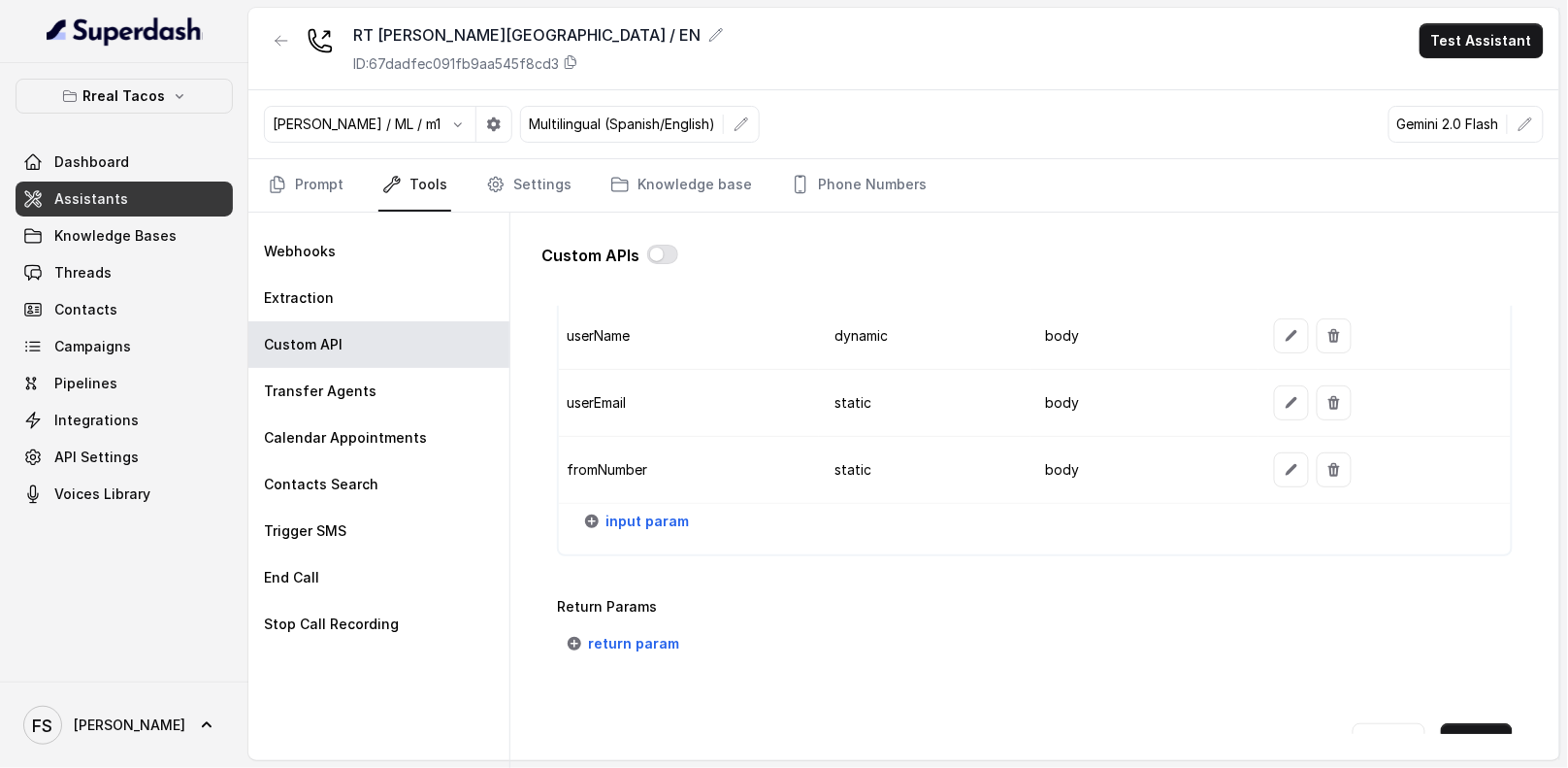 scroll, scrollTop: 1683, scrollLeft: 0, axis: vertical 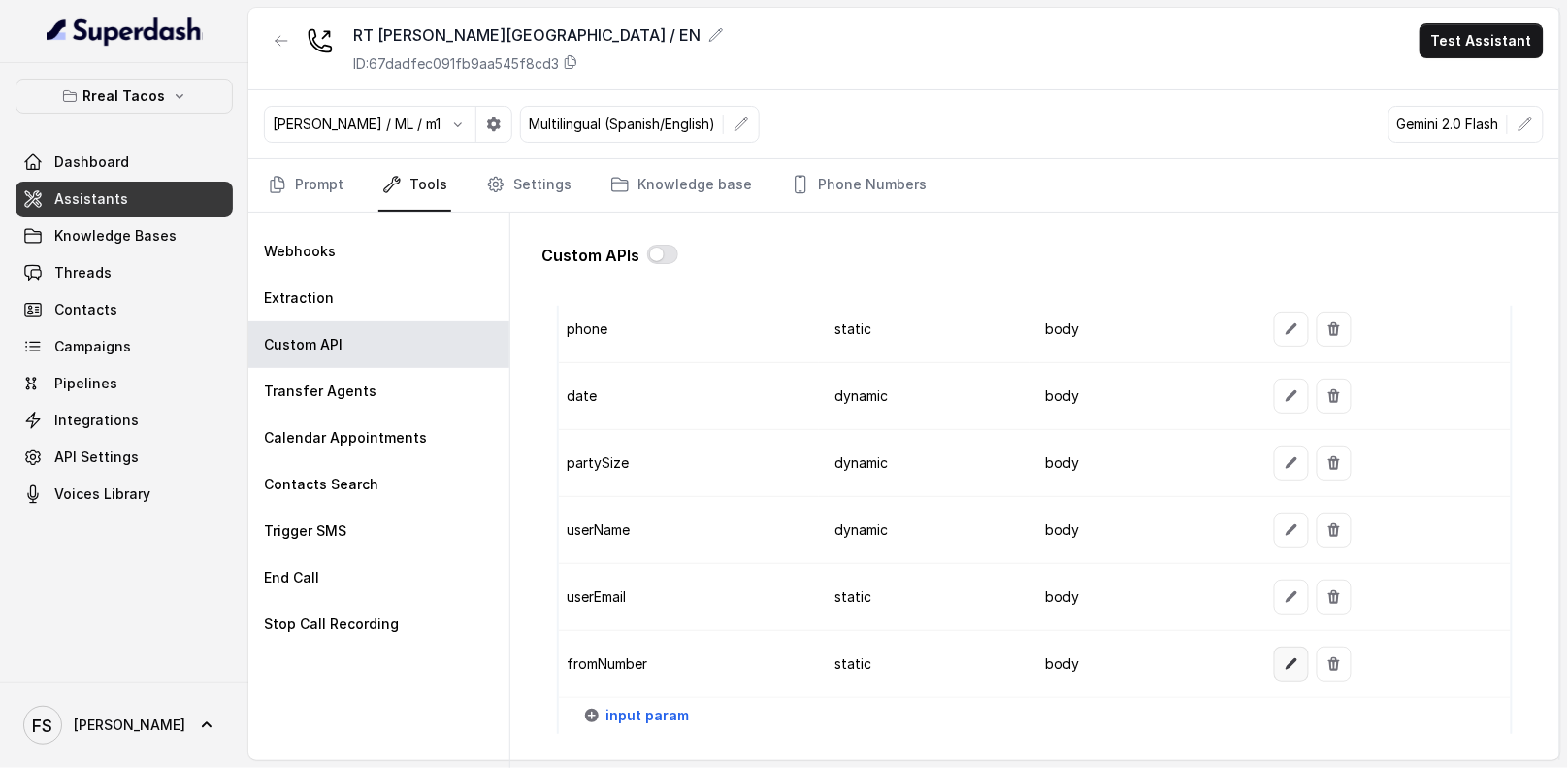 click 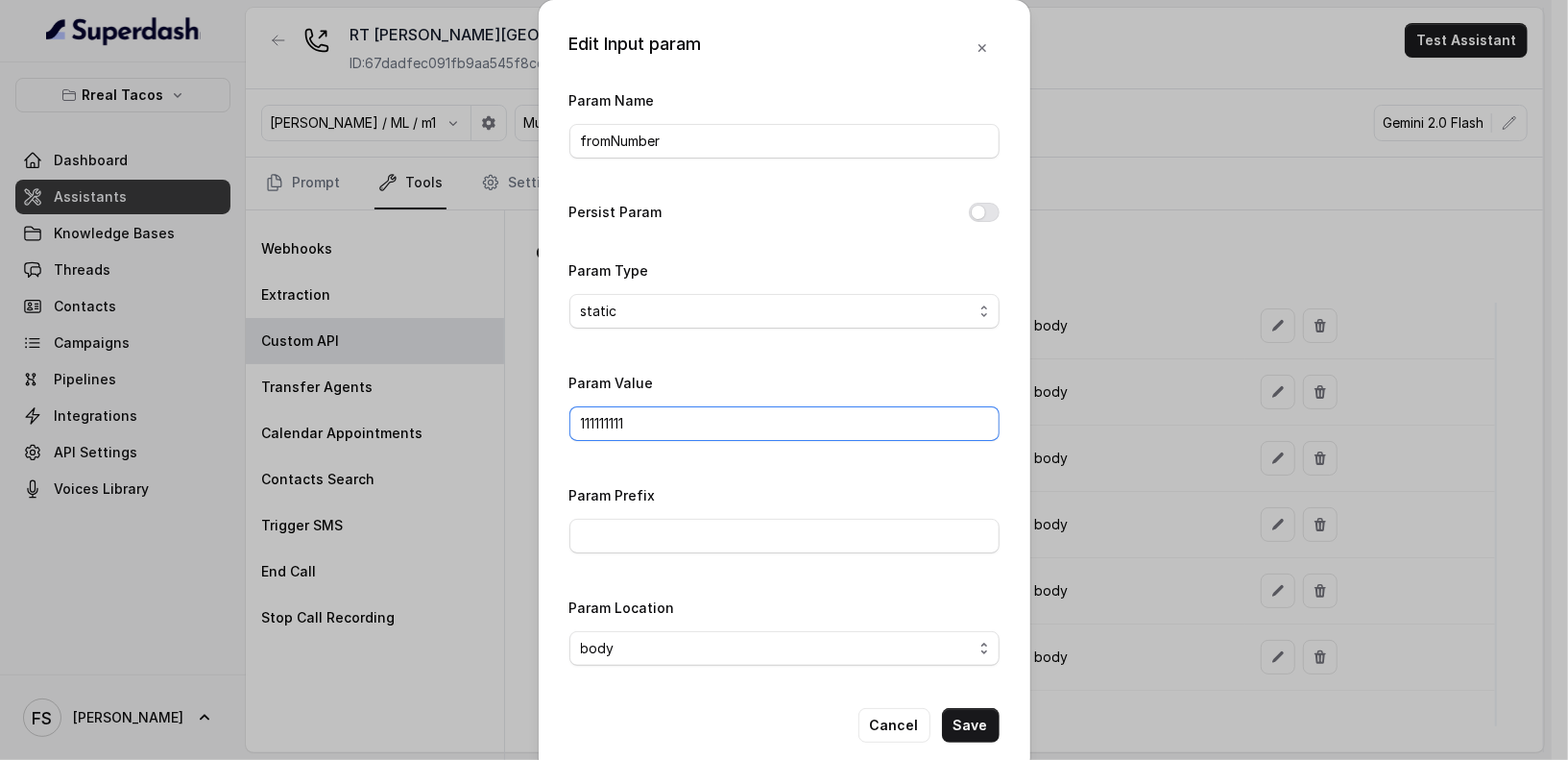 drag, startPoint x: 497, startPoint y: 405, endPoint x: 351, endPoint y: 394, distance: 146.4138 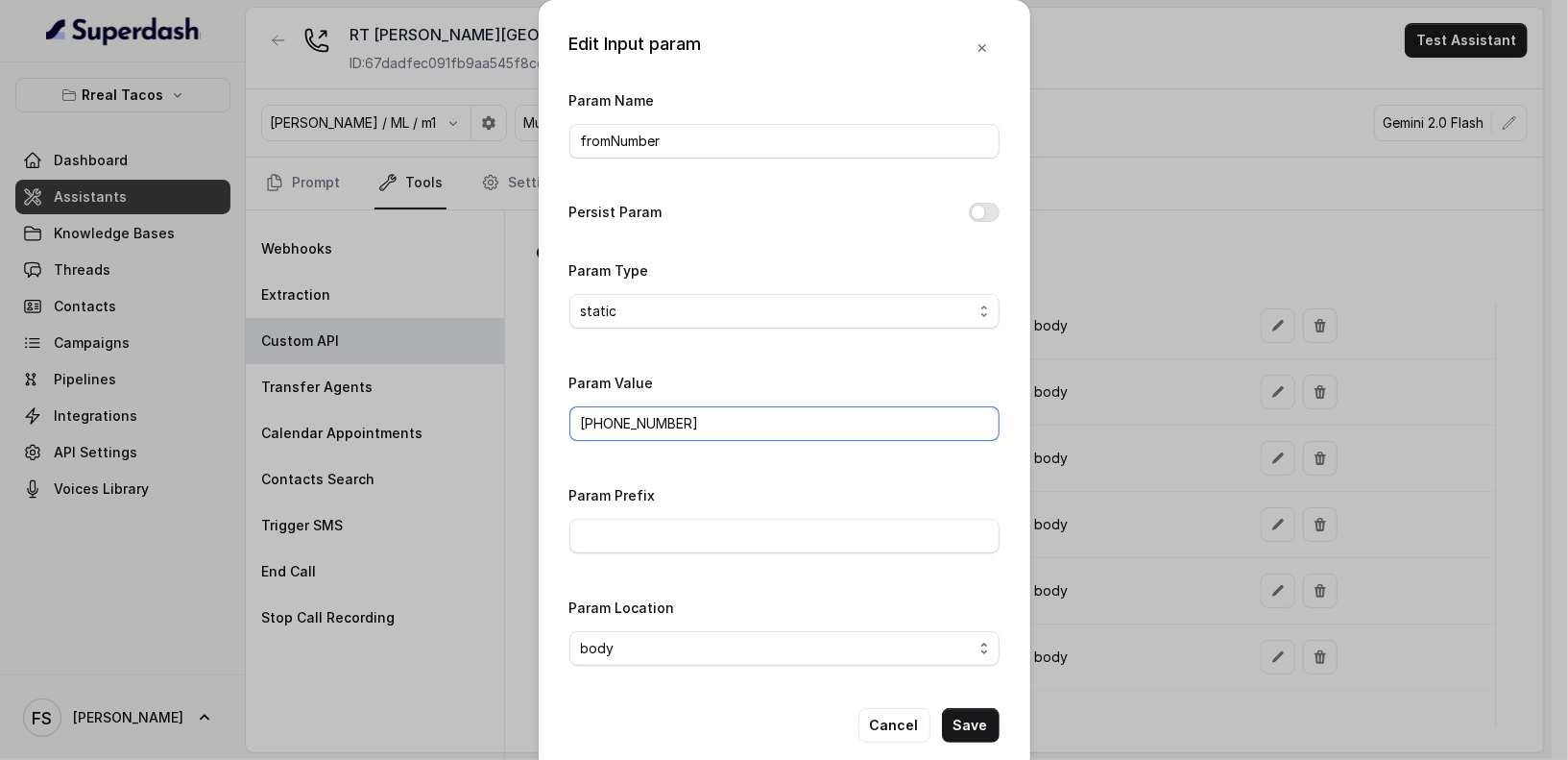 click on "+14705884396" at bounding box center (784, 424) 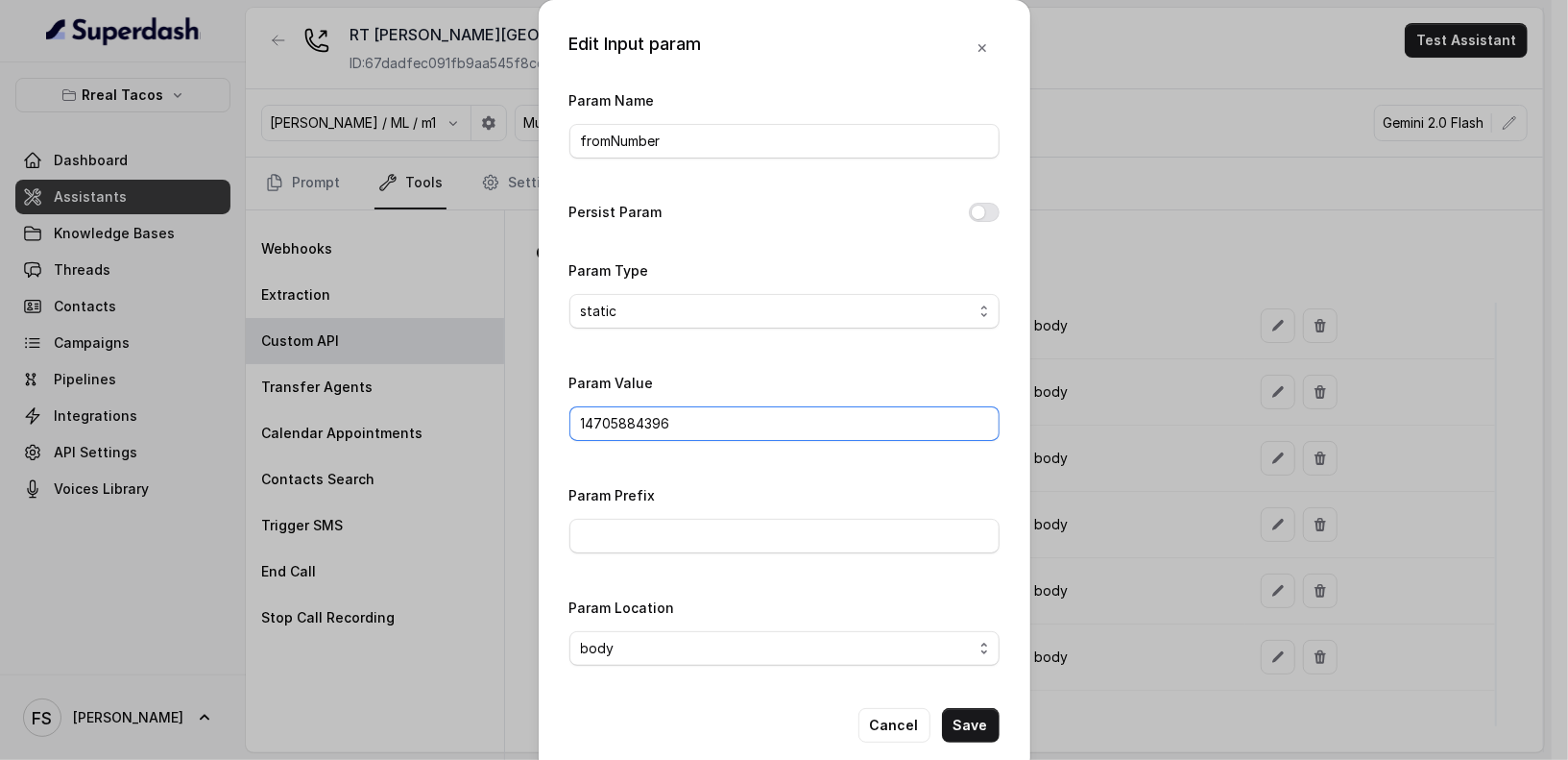 type on "14705884396" 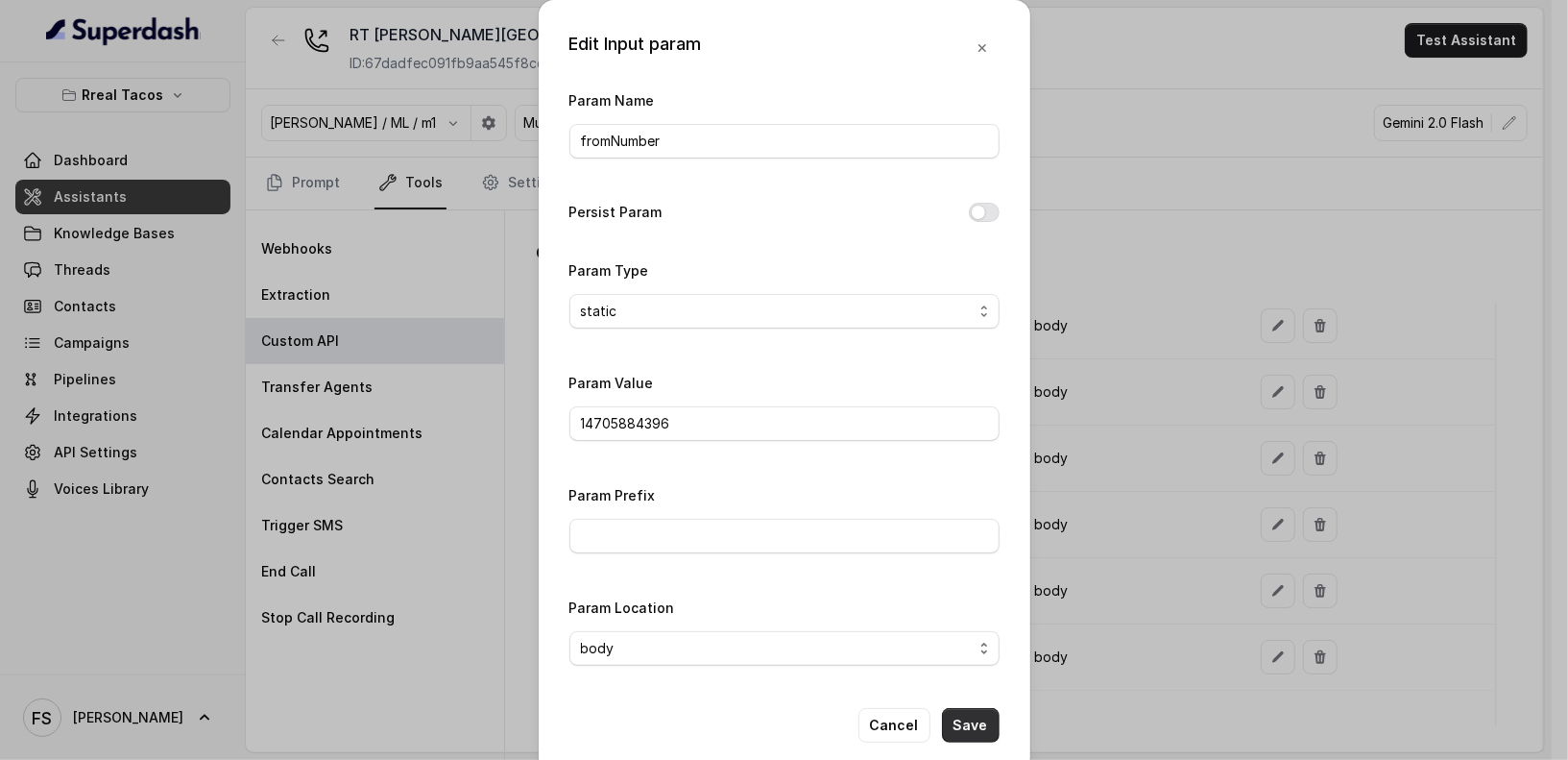 click on "Save" at bounding box center (971, 725) 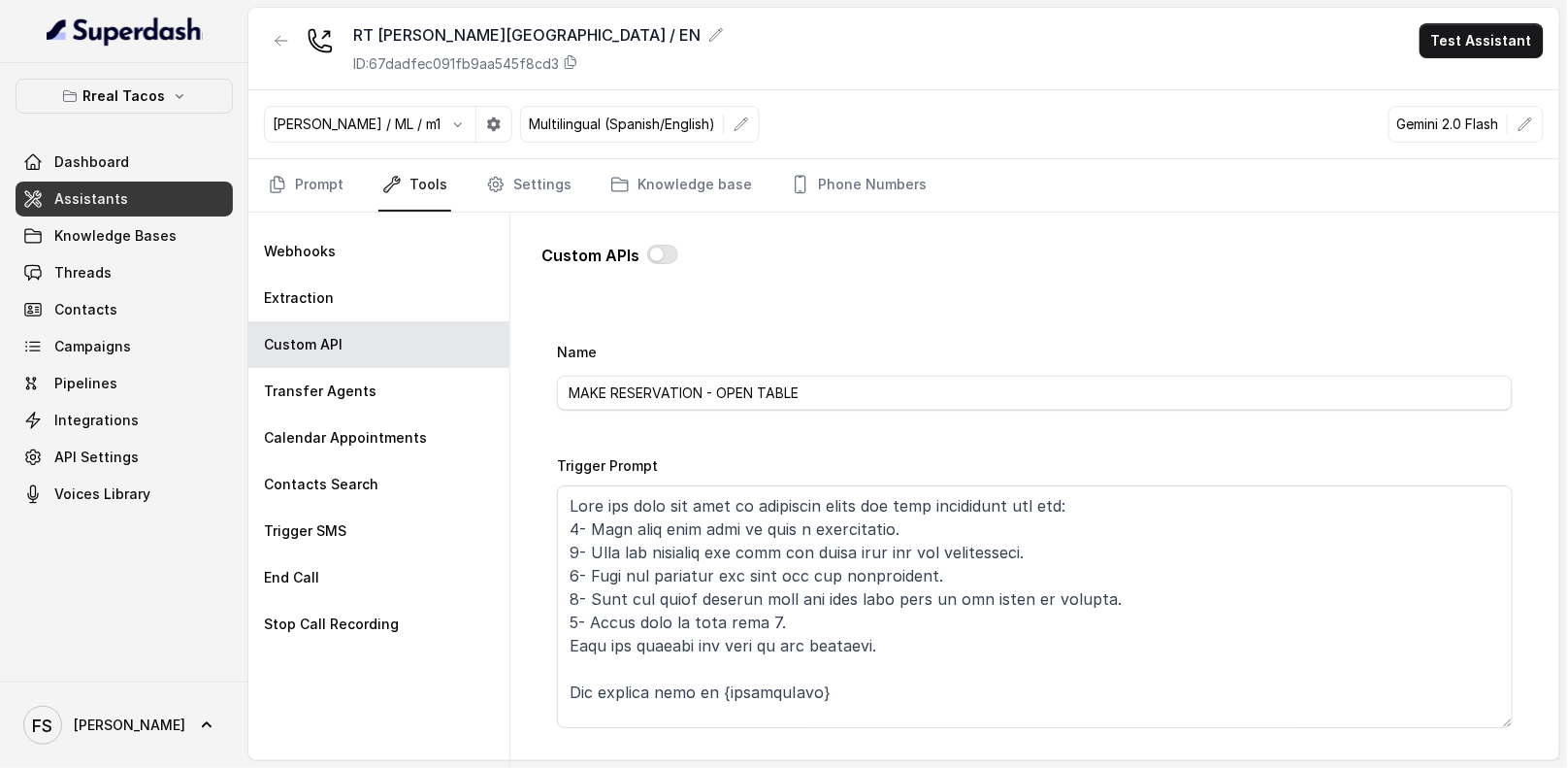 scroll, scrollTop: 0, scrollLeft: 0, axis: both 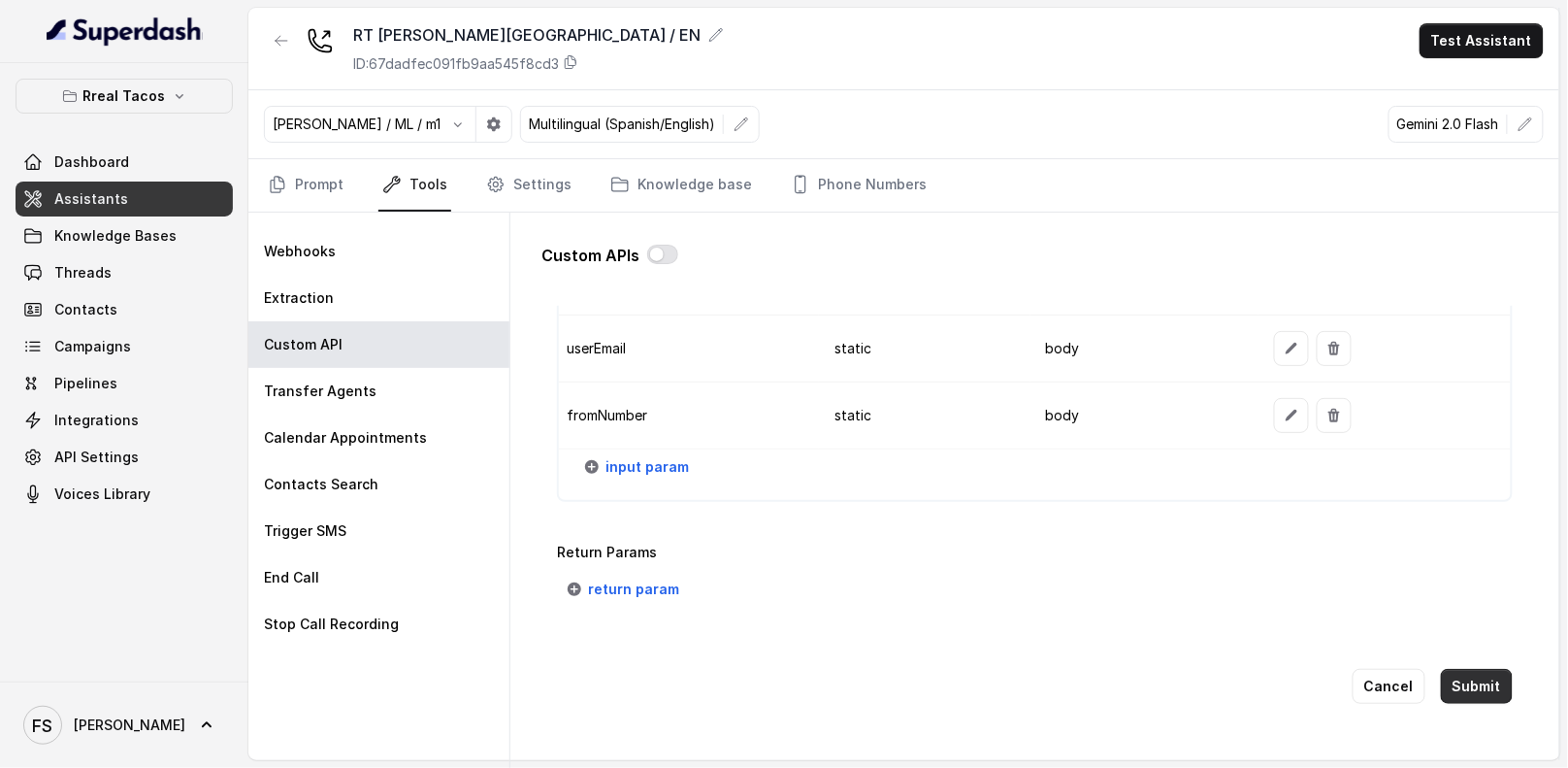 click on "Submit" at bounding box center [1477, 686] 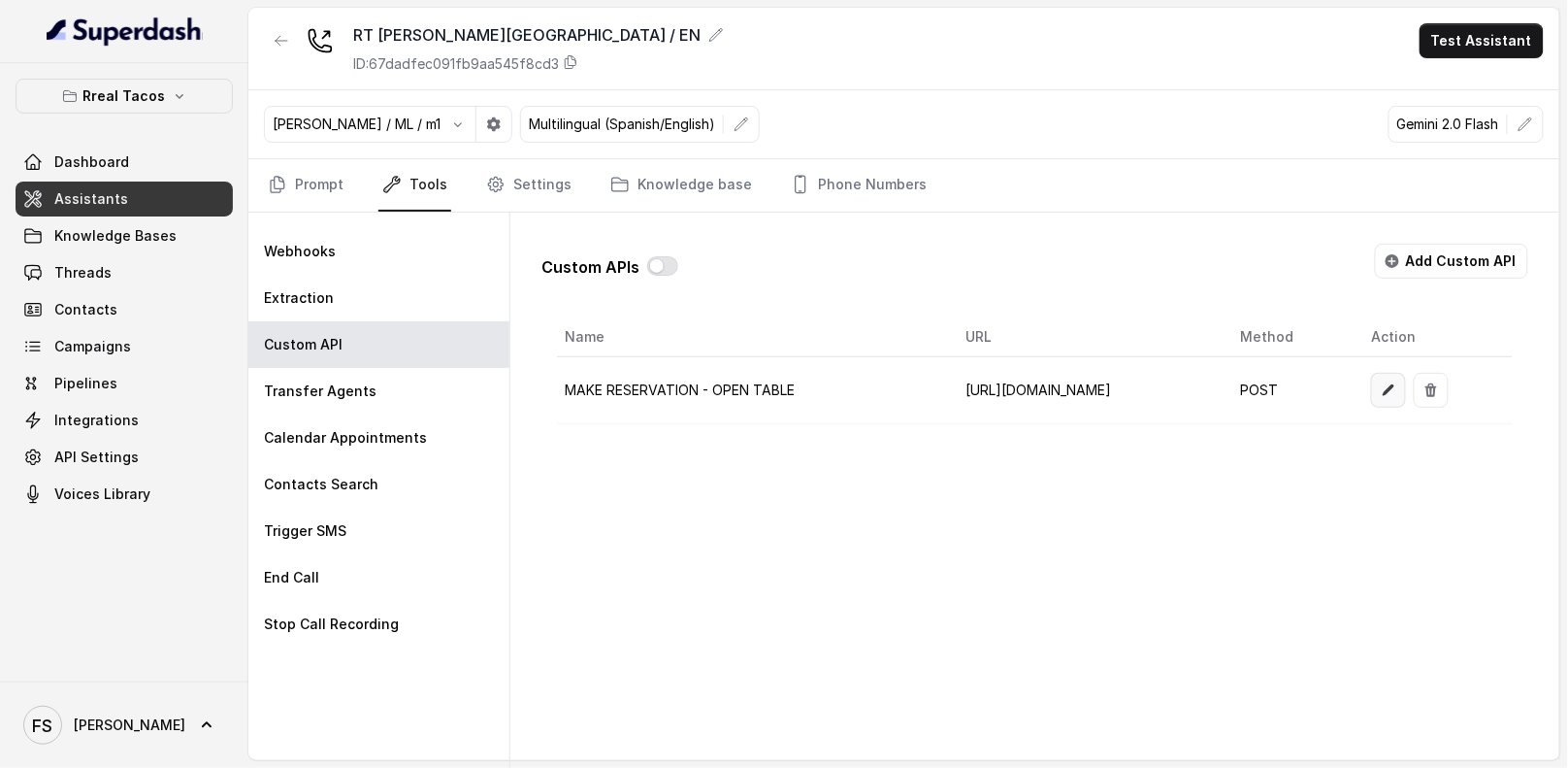 click at bounding box center (1388, 390) 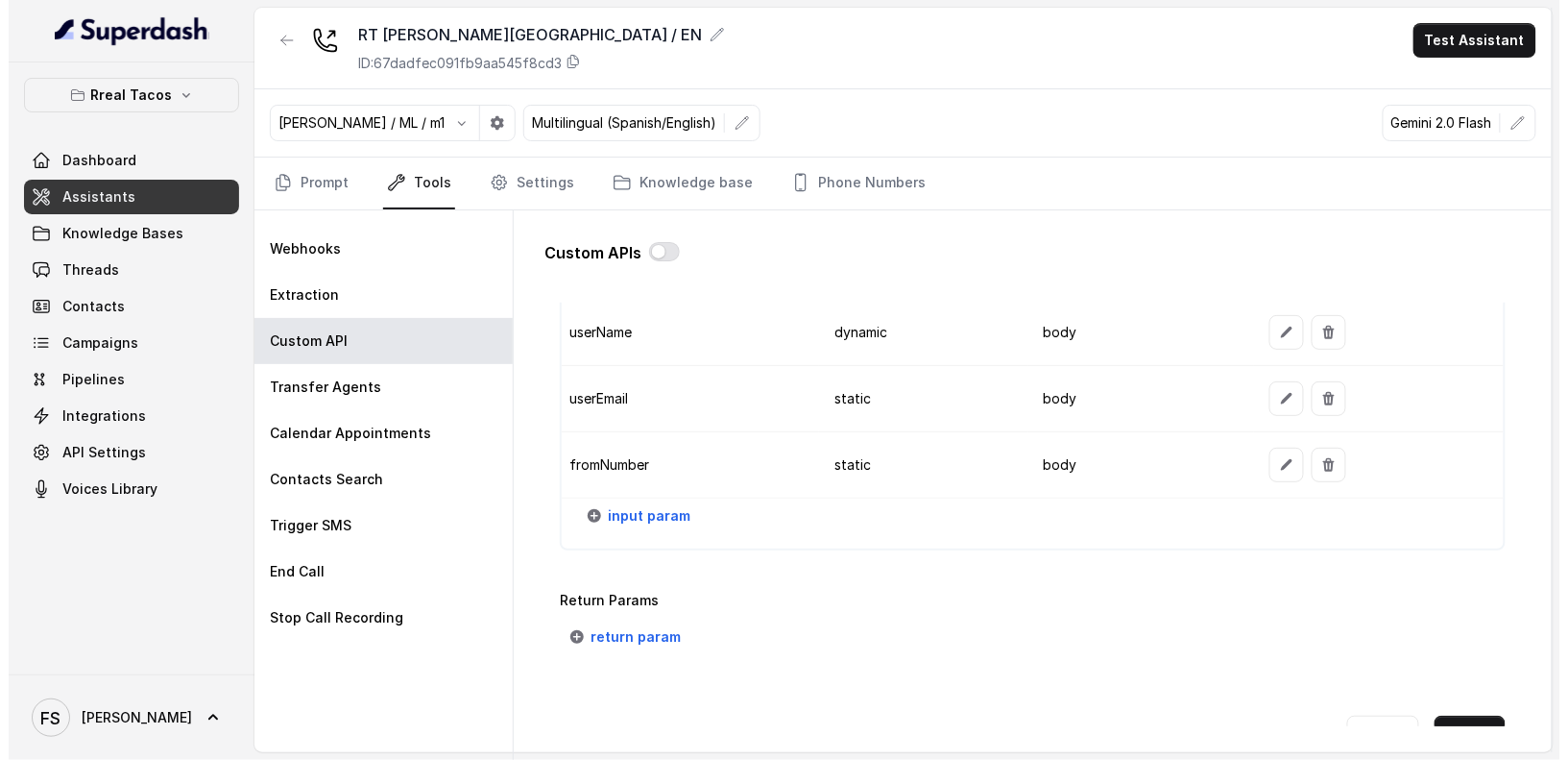 scroll, scrollTop: 1854, scrollLeft: 0, axis: vertical 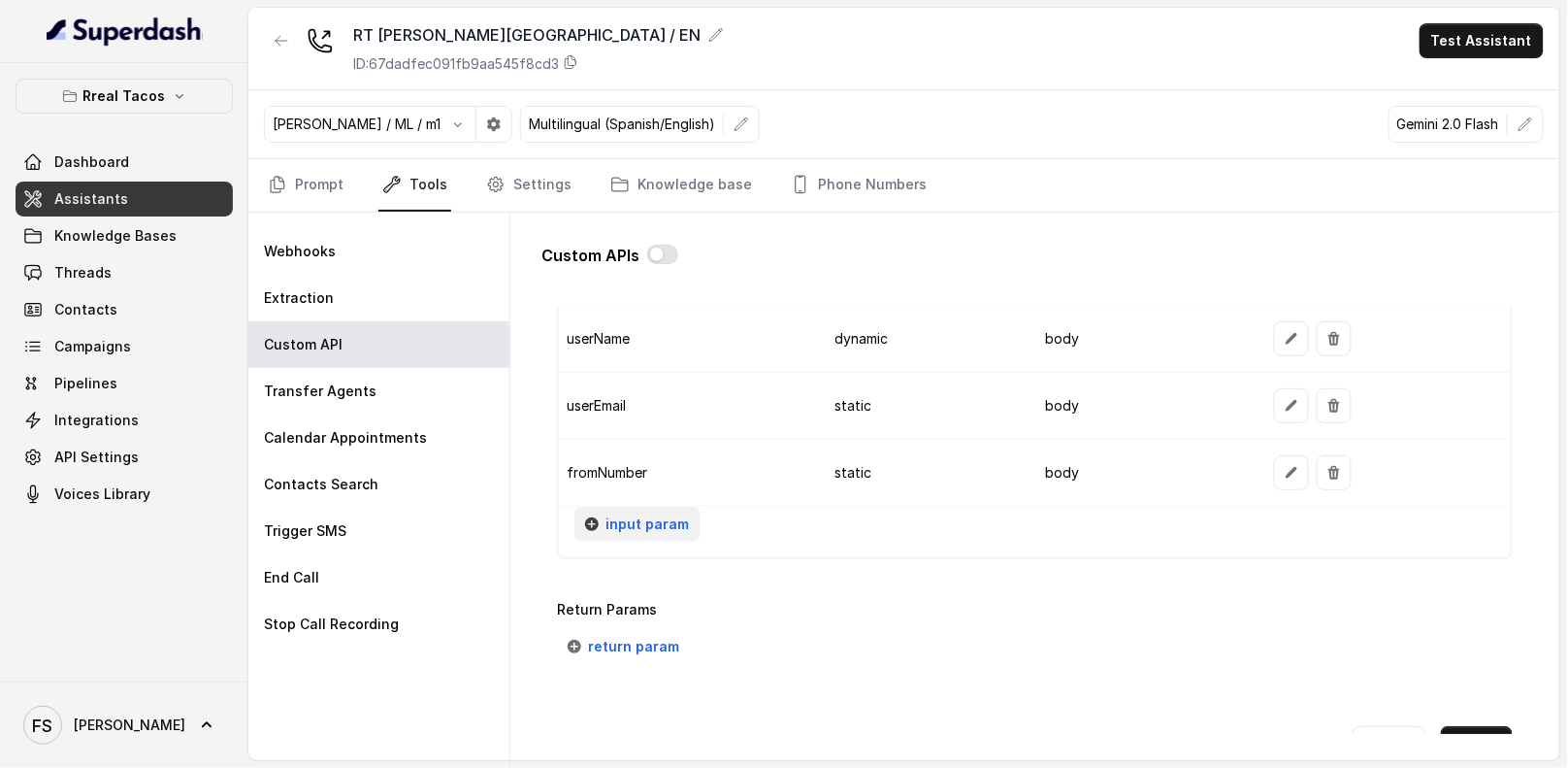 click on "input param" at bounding box center [647, 524] 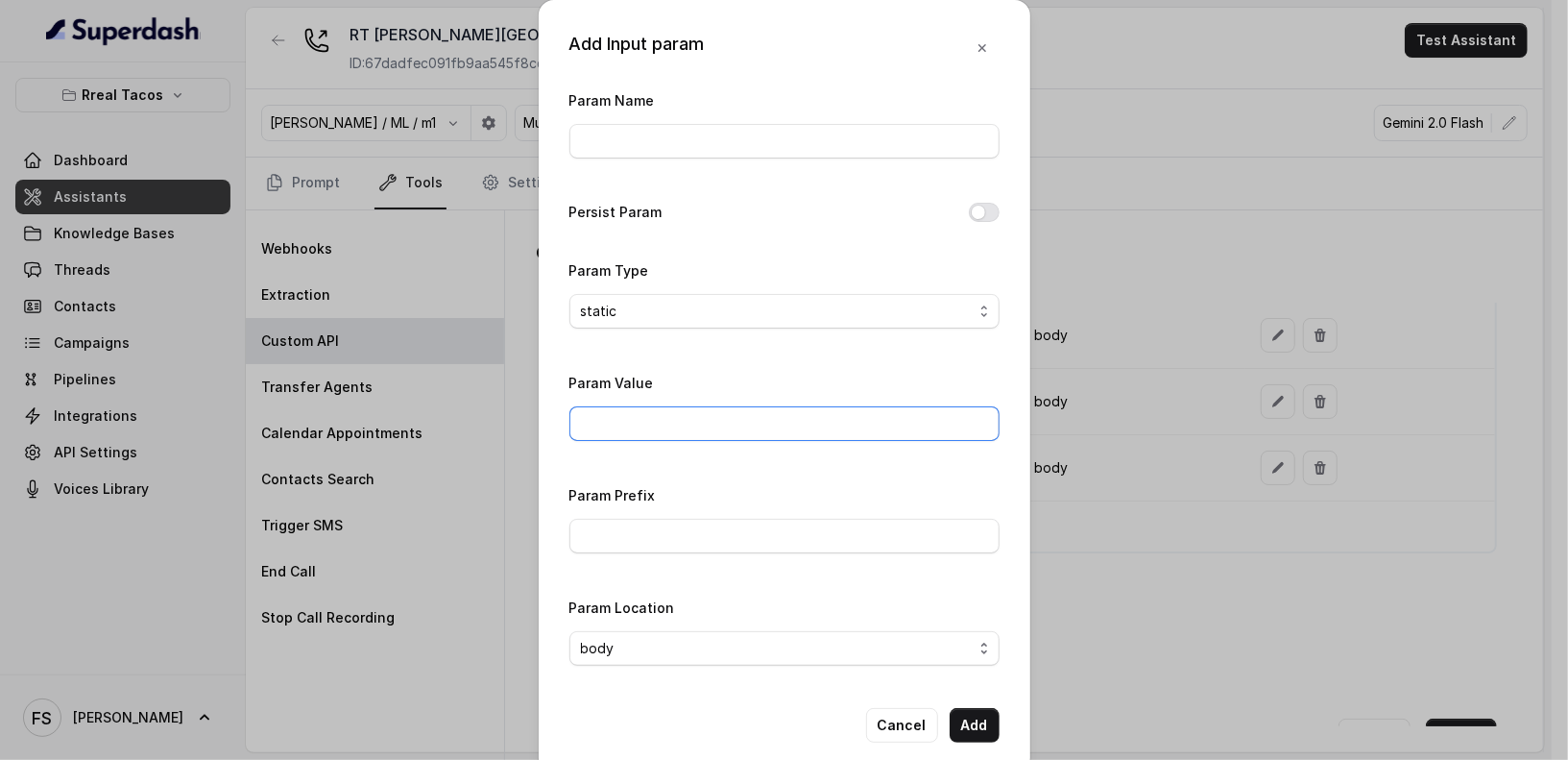 click on "Param Value" at bounding box center (784, 424) 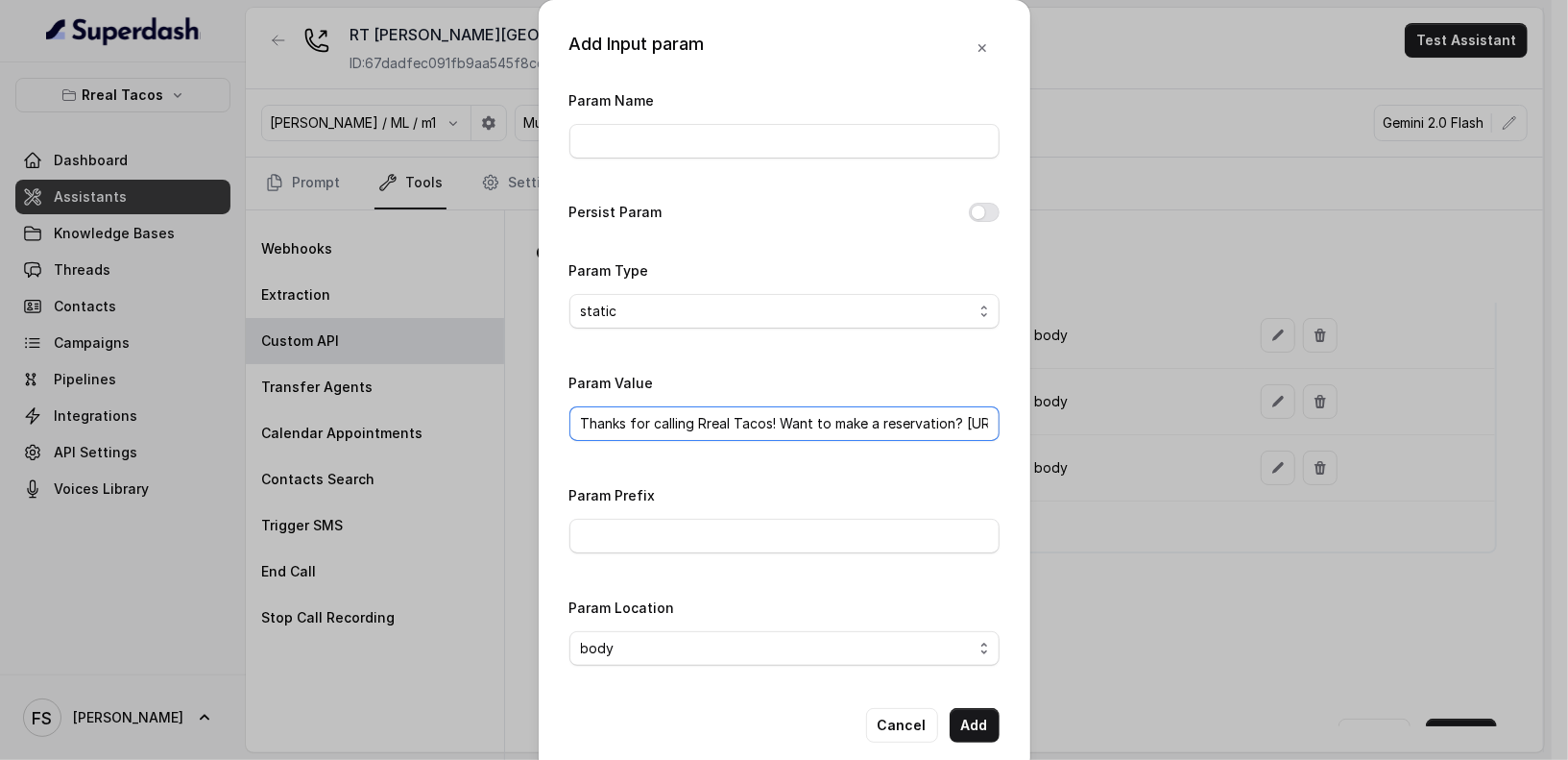 scroll, scrollTop: 0, scrollLeft: 209, axis: horizontal 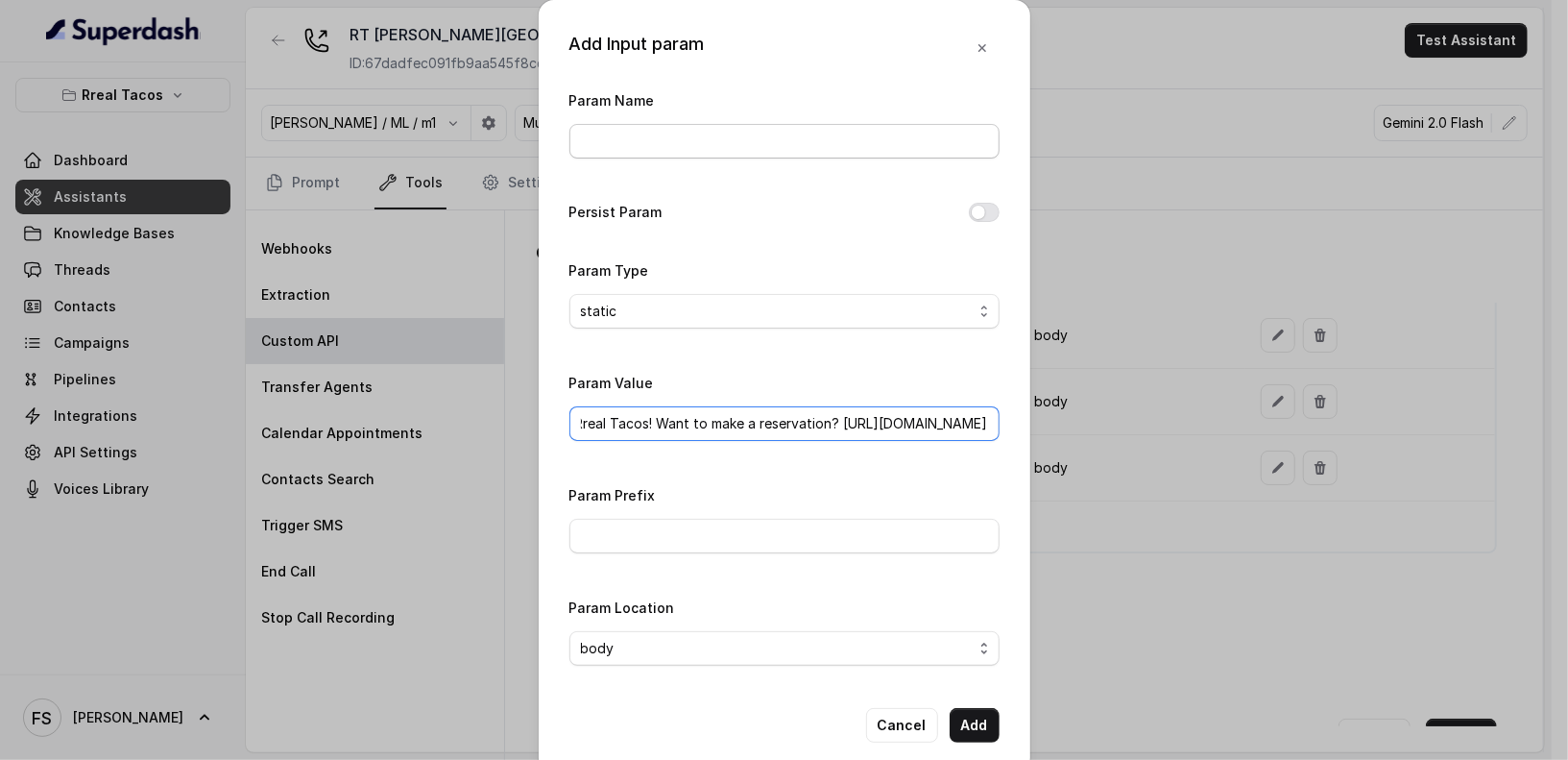 type on "Thanks for calling Rreal Tacos! Want to make a reservation? [URL][DOMAIN_NAME]" 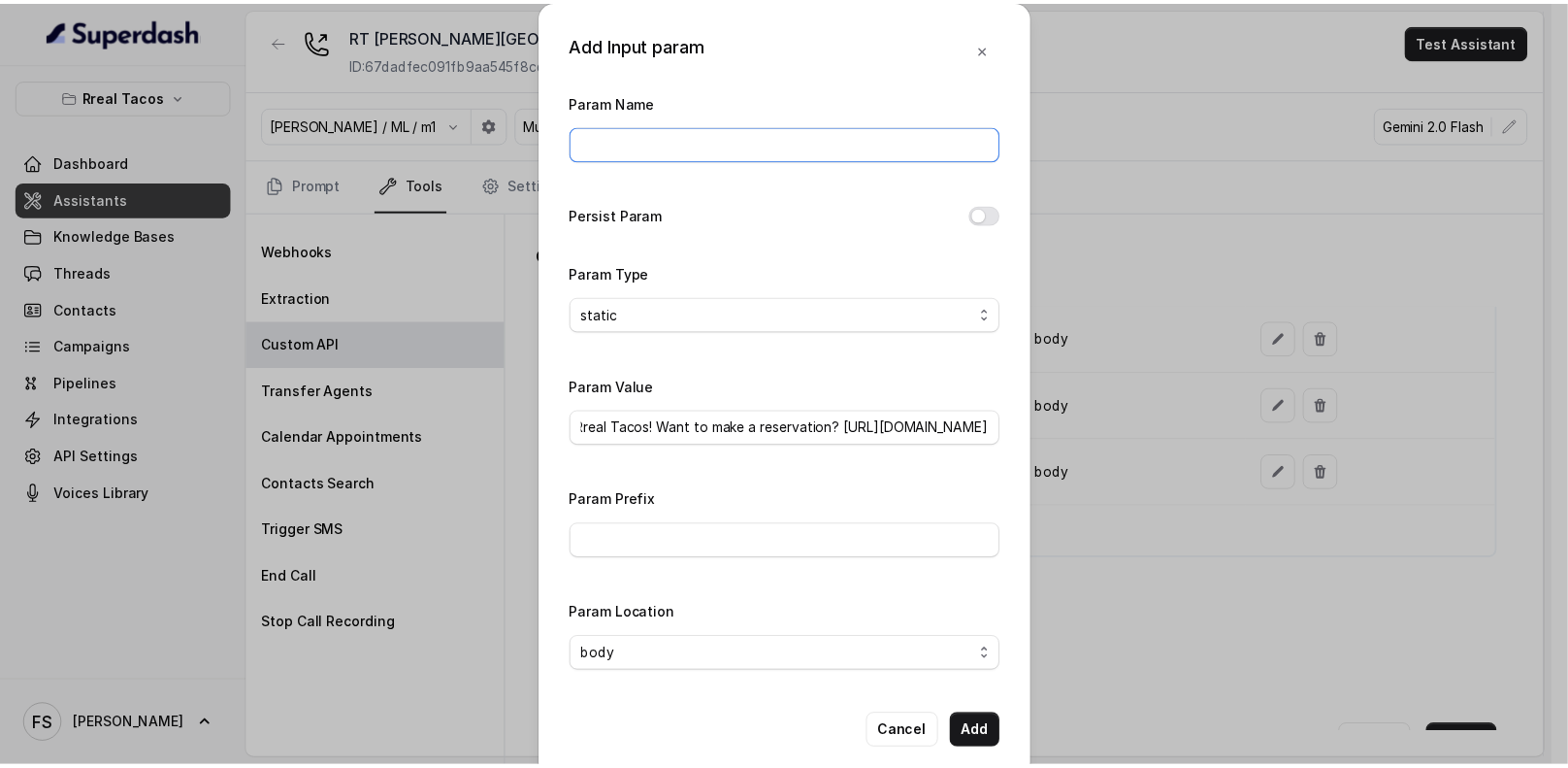 scroll, scrollTop: 0, scrollLeft: 0, axis: both 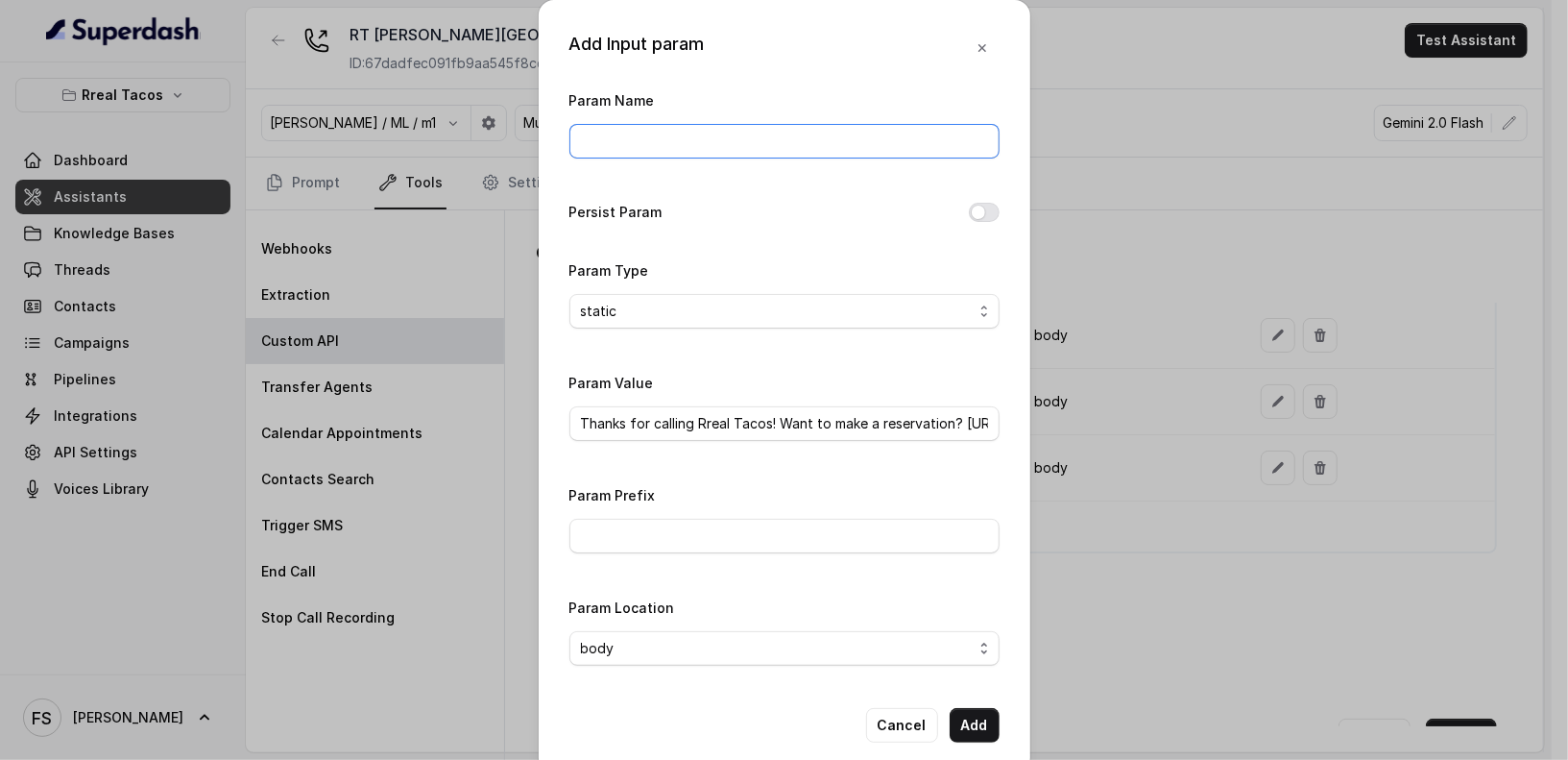 click on "Param Name" at bounding box center [784, 141] 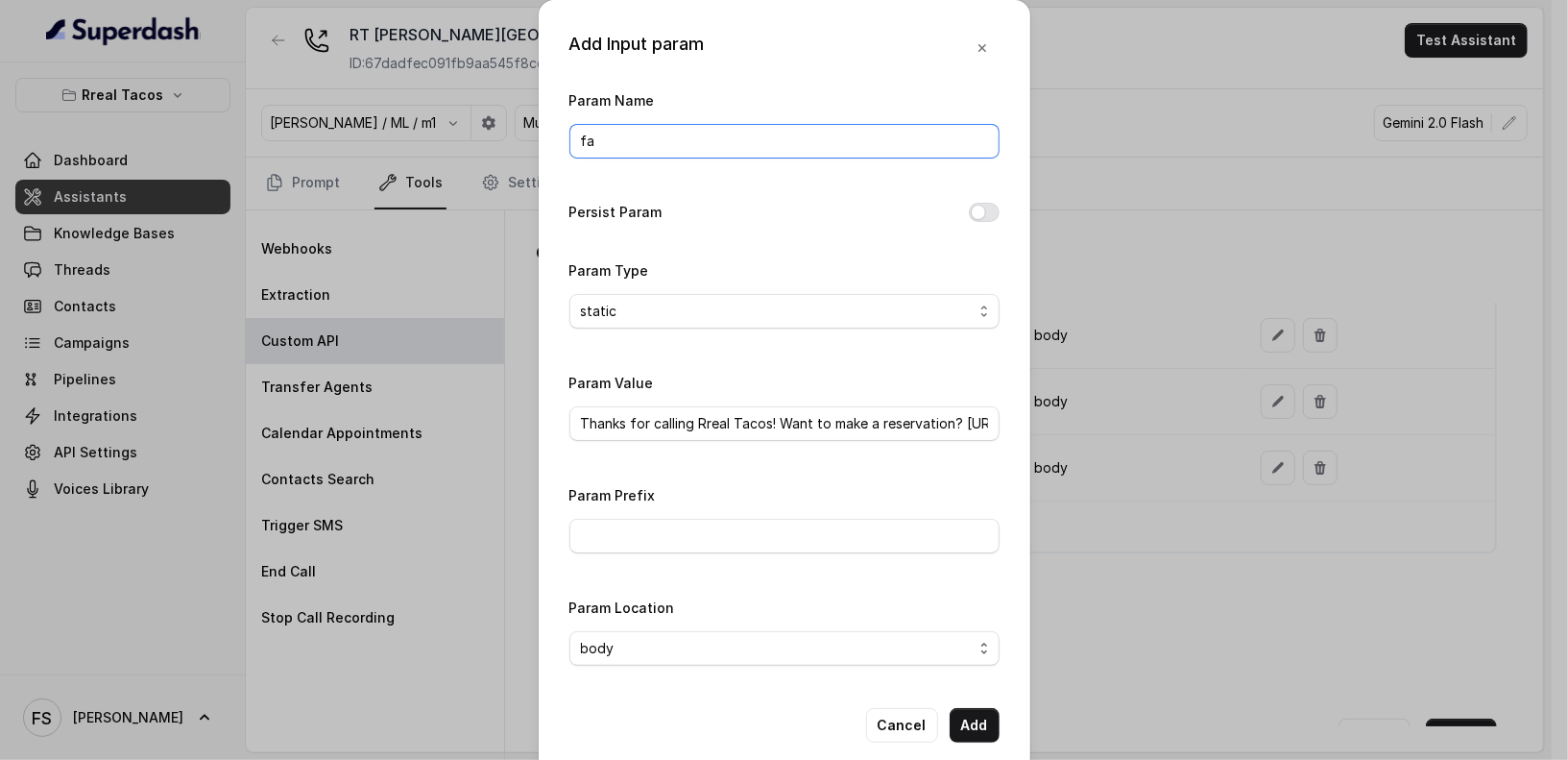 type on "fallbackMessage" 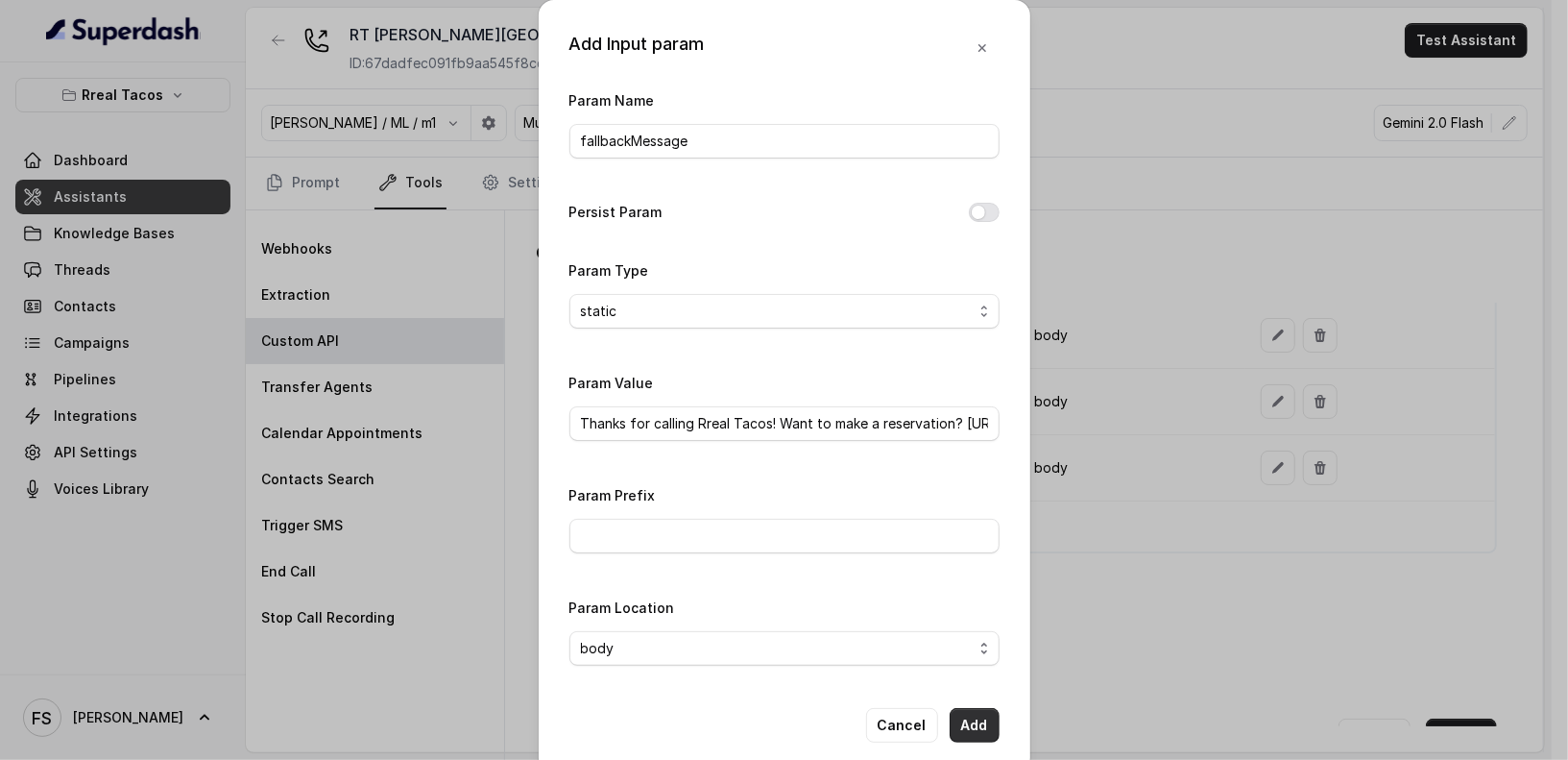 click on "Add" at bounding box center [975, 725] 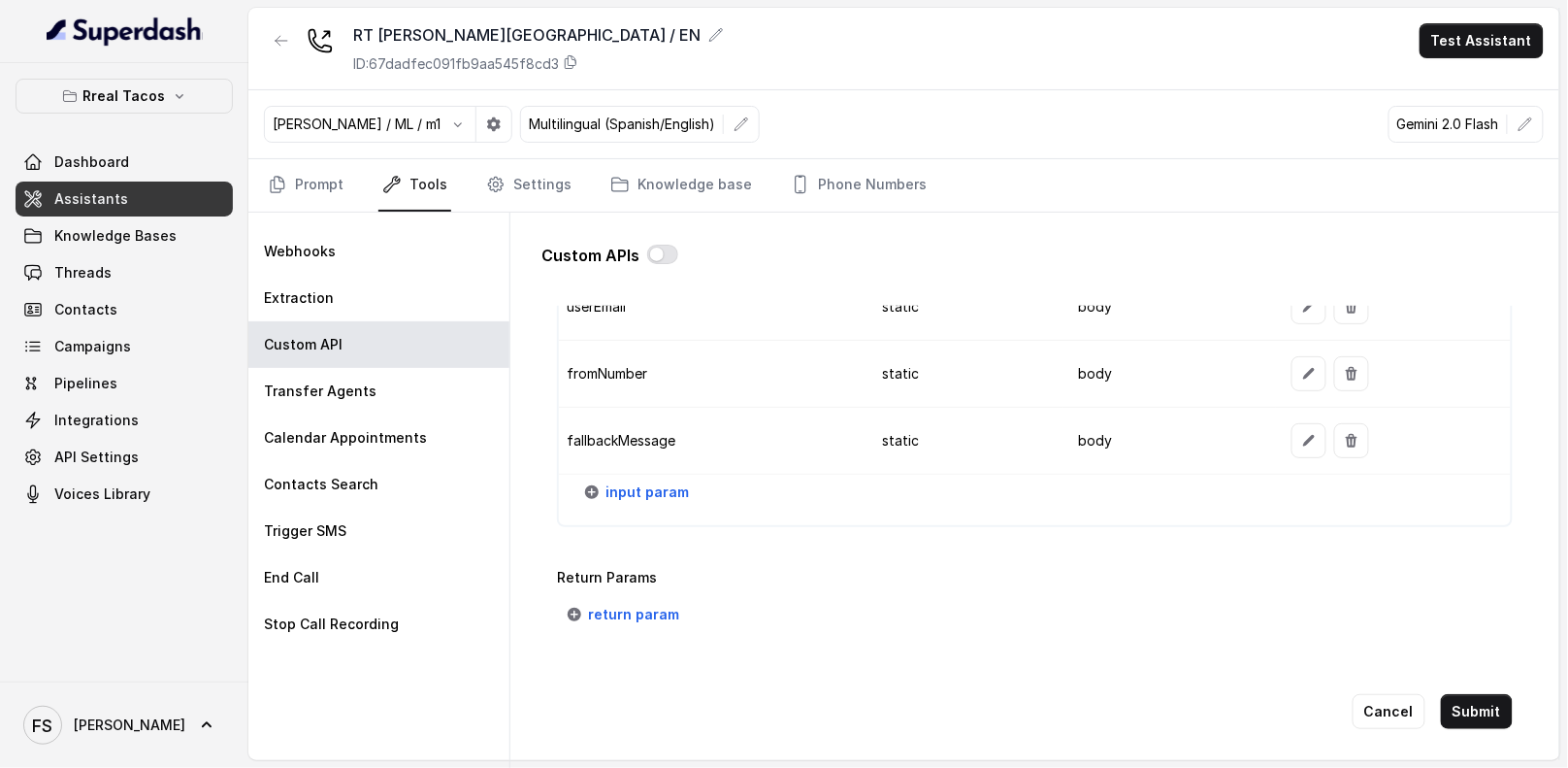 scroll, scrollTop: 1997, scrollLeft: 0, axis: vertical 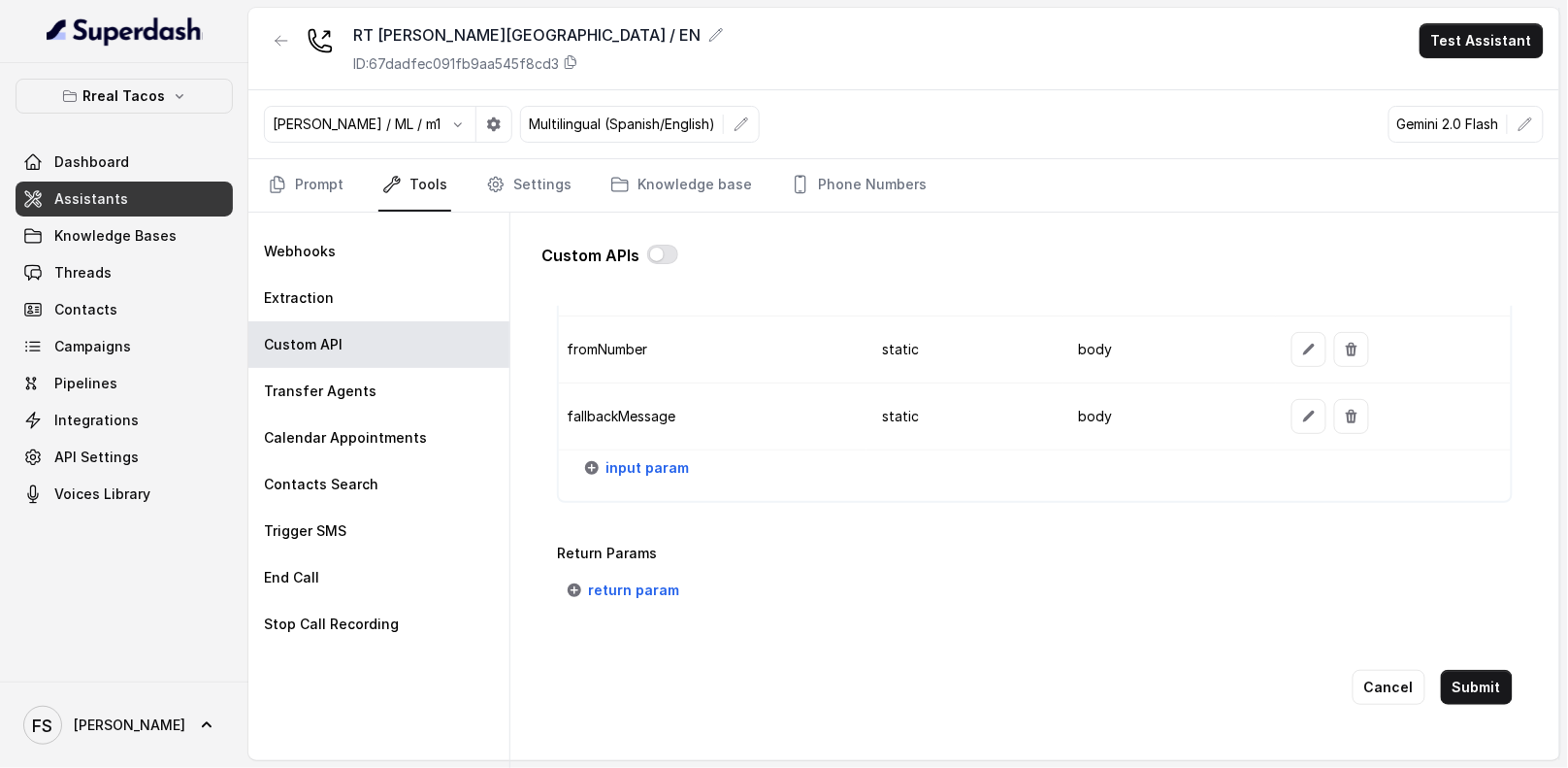 click on "Cancel Submit" at bounding box center [1034, 687] 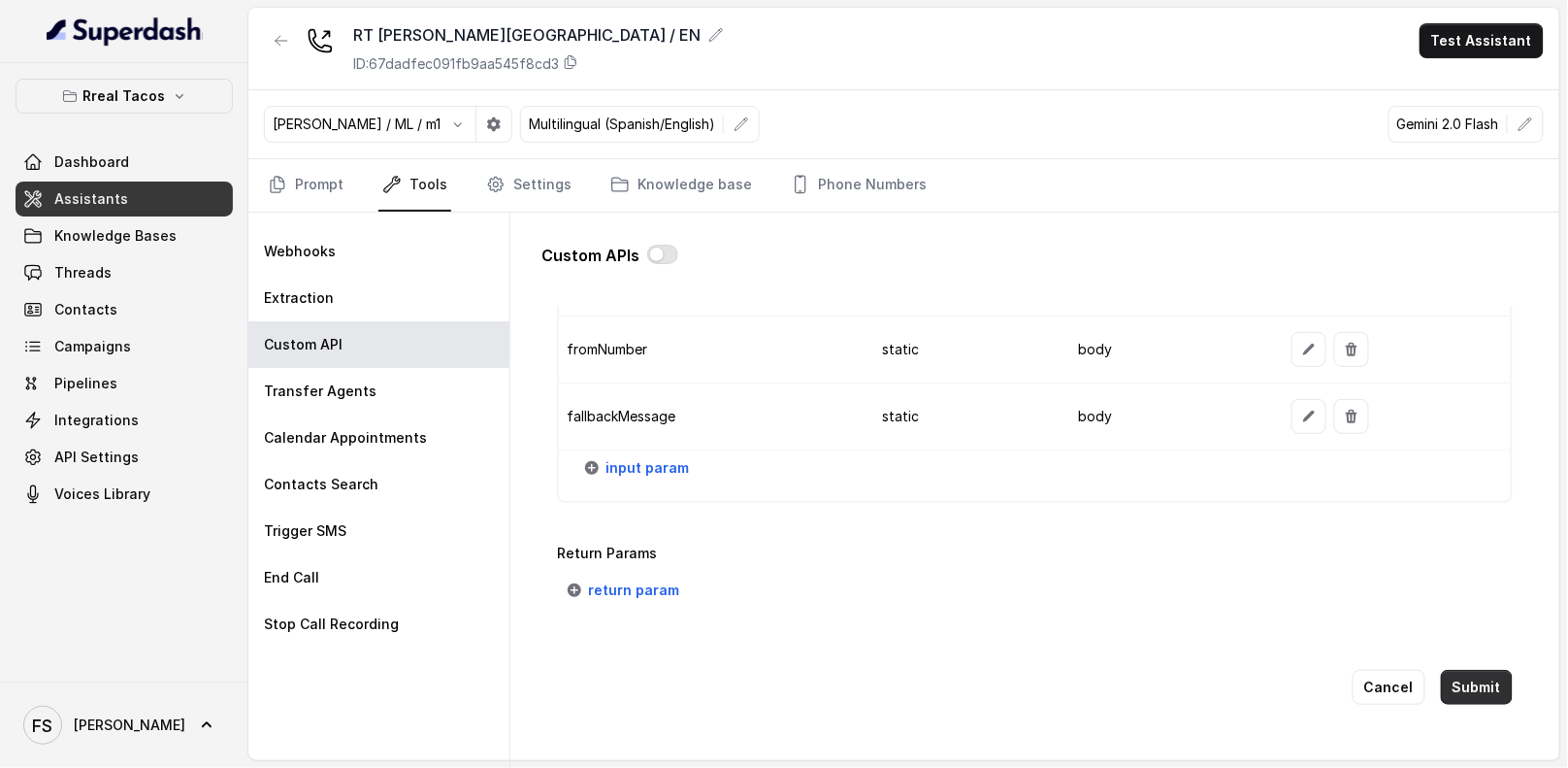 click on "Submit" at bounding box center [1477, 687] 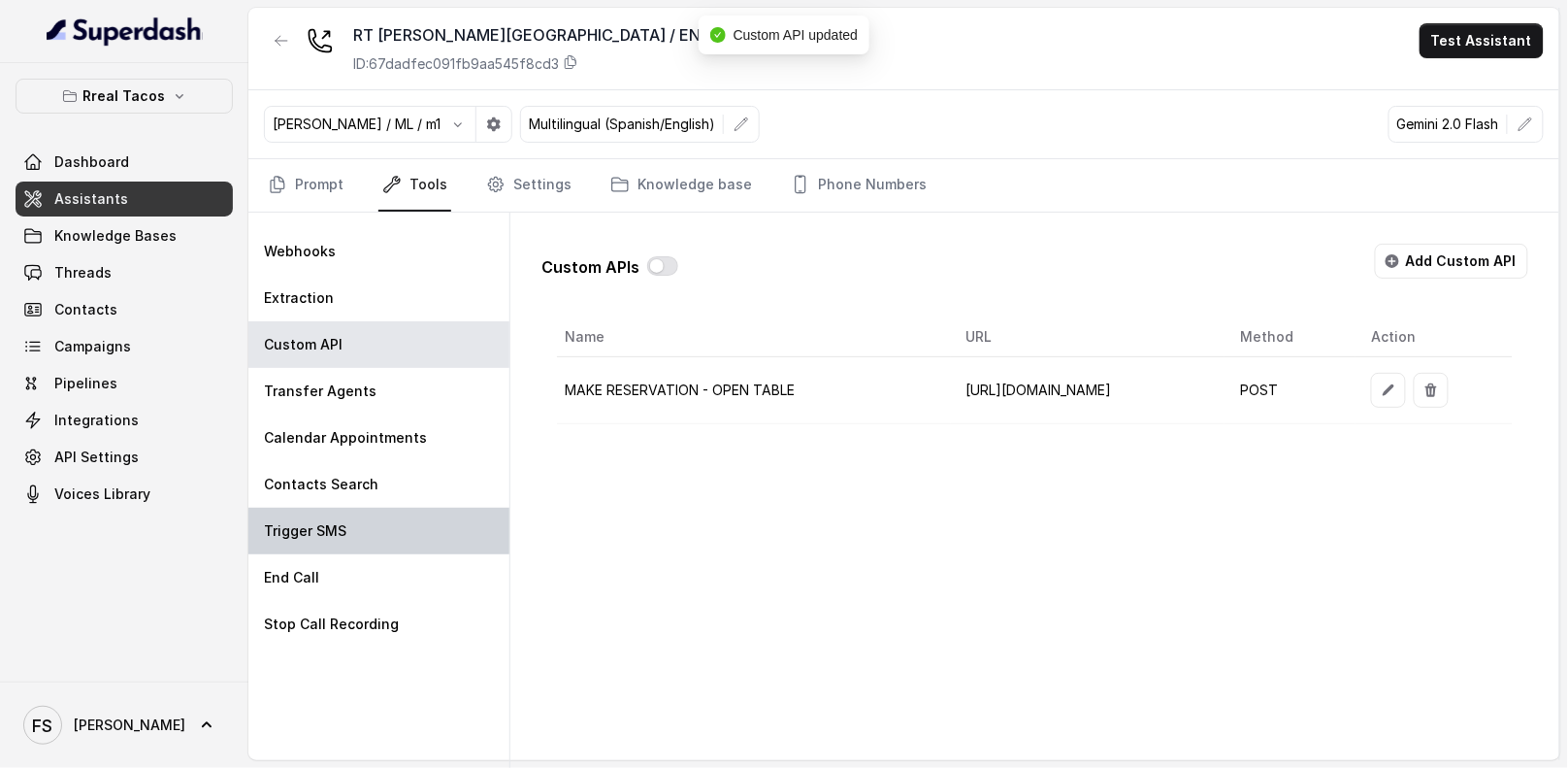 click on "Trigger SMS" at bounding box center (378, 531) 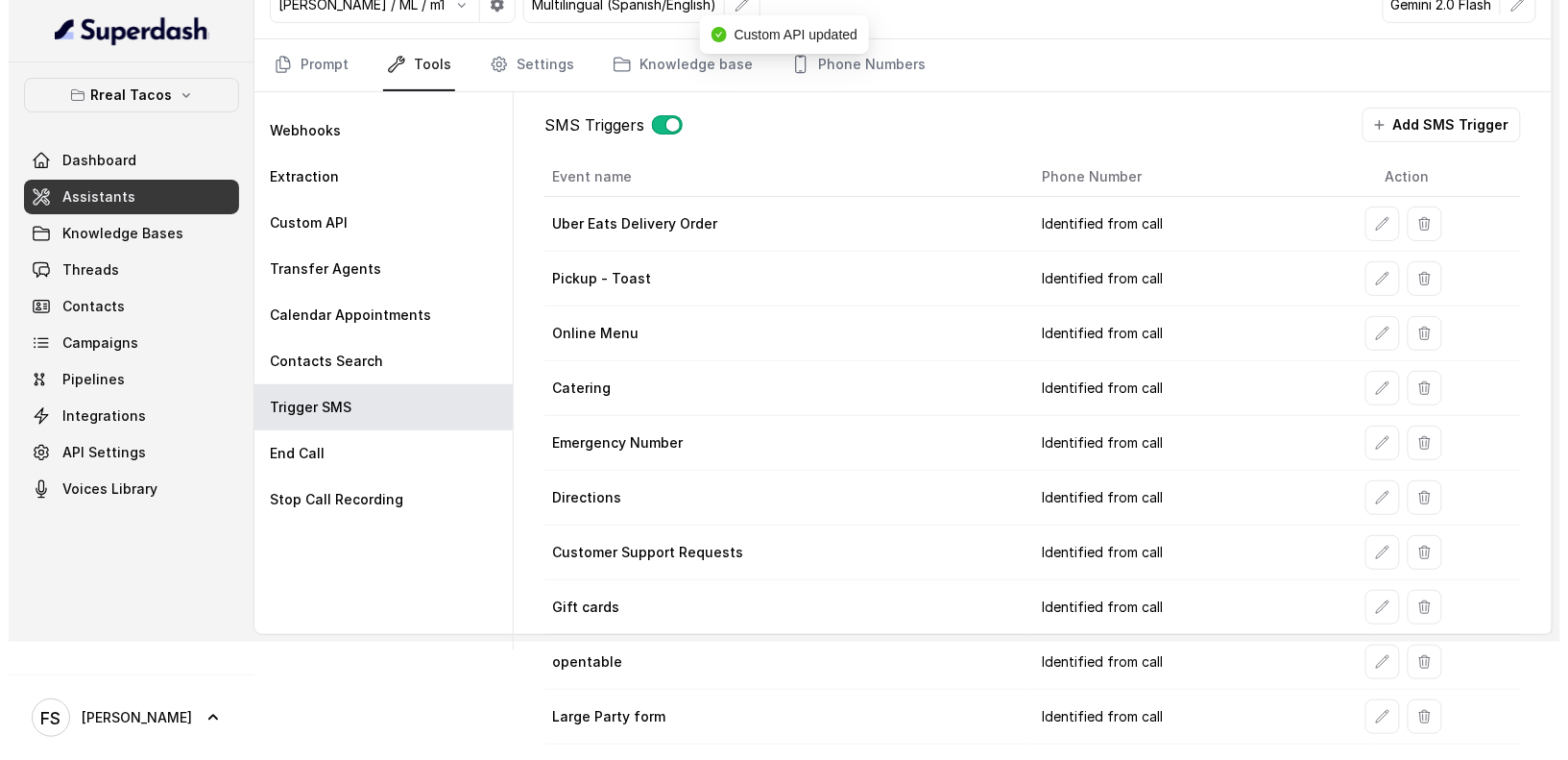 scroll, scrollTop: 125, scrollLeft: 0, axis: vertical 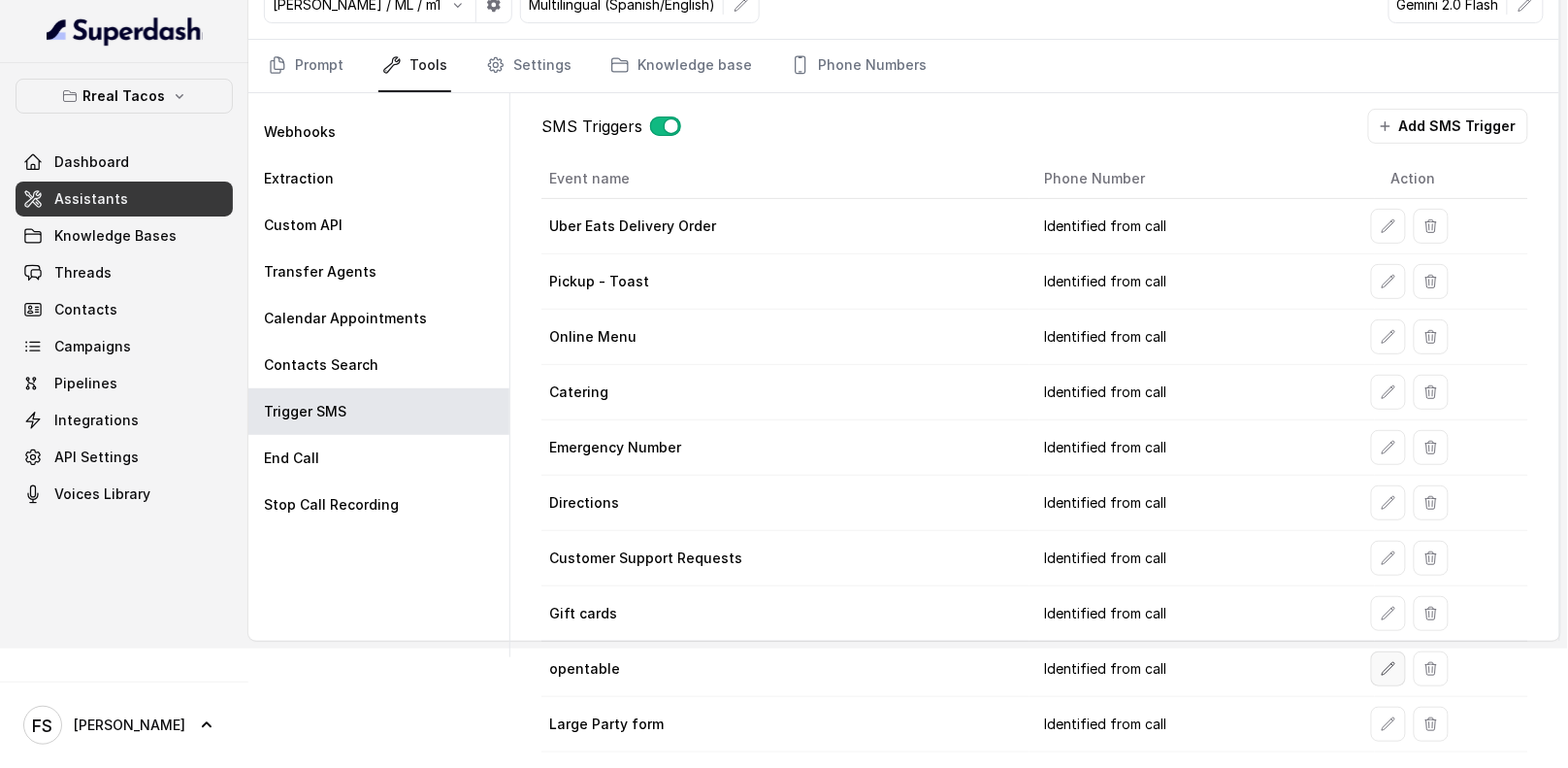 click 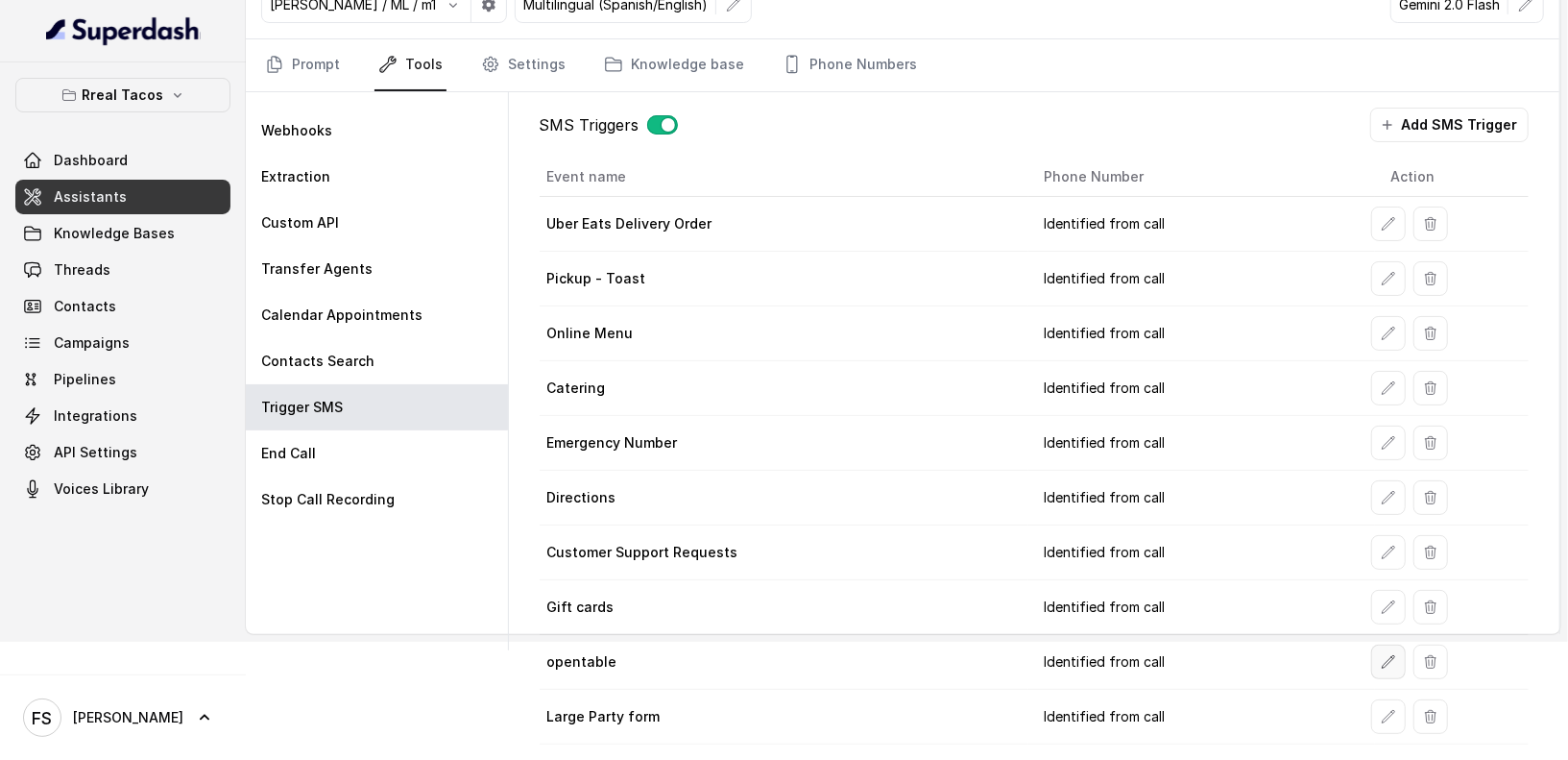 select on "duringCall" 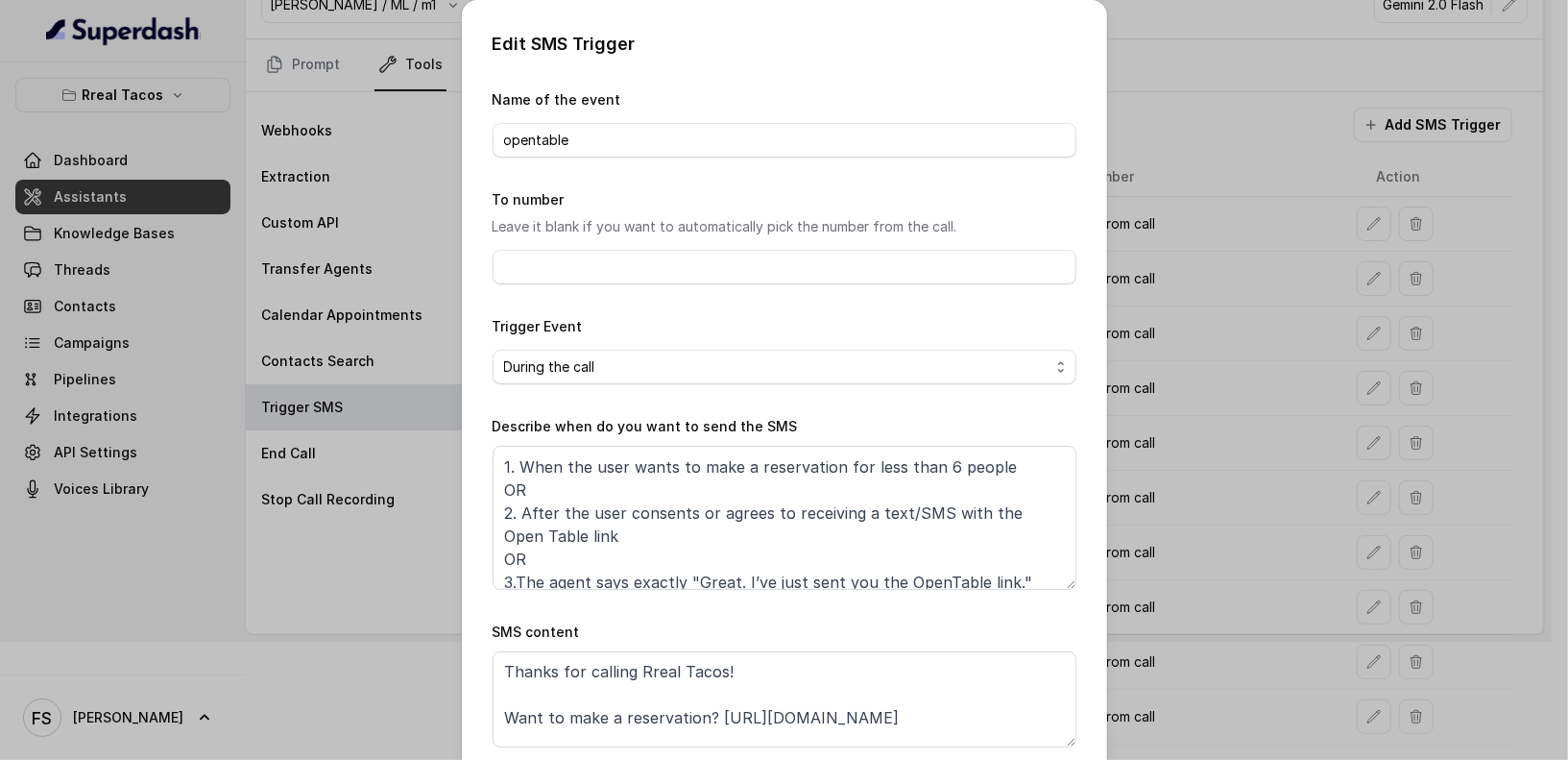 scroll, scrollTop: 56, scrollLeft: 0, axis: vertical 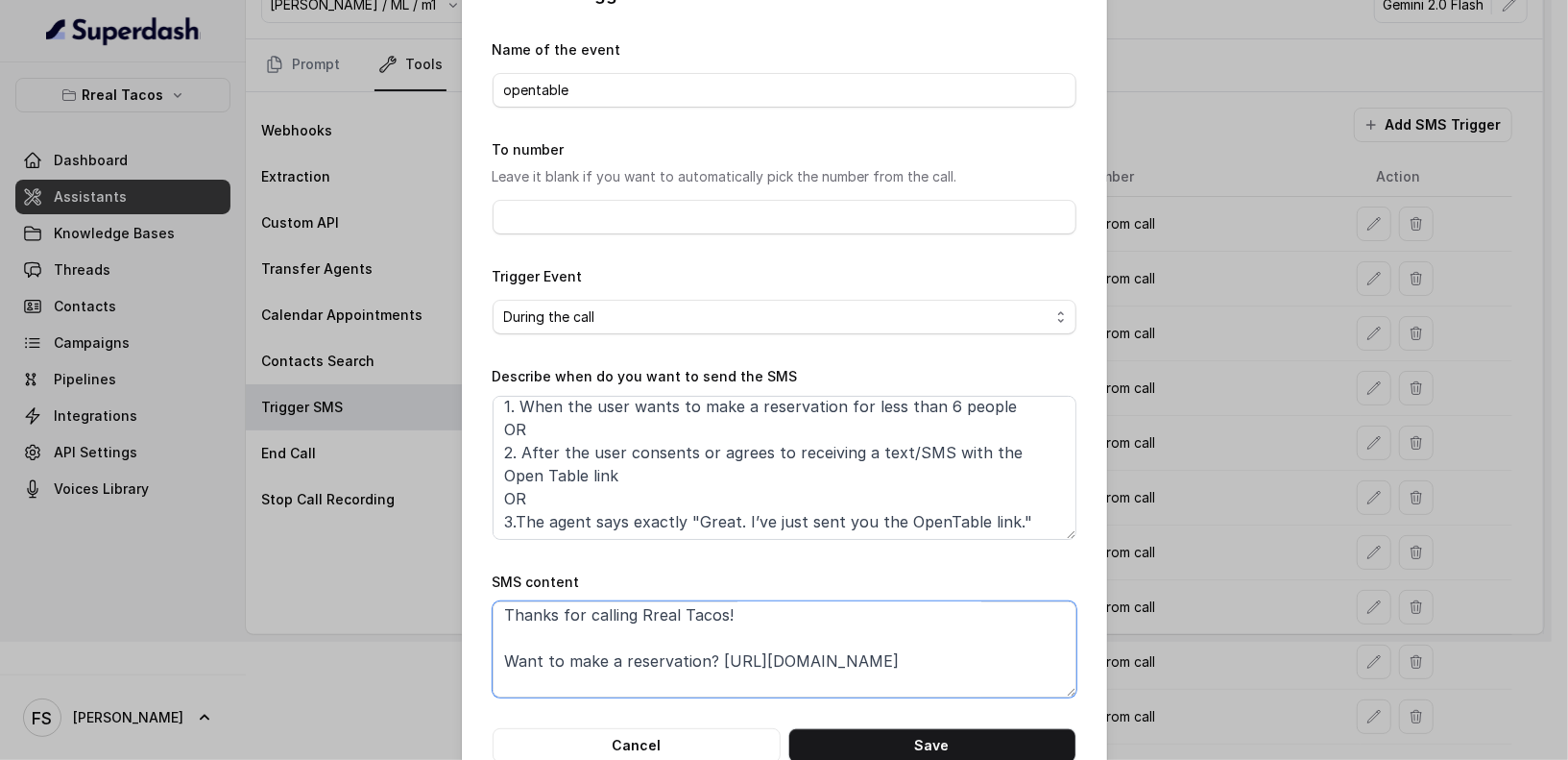 drag, startPoint x: 920, startPoint y: 663, endPoint x: 707, endPoint y: 649, distance: 213.4596 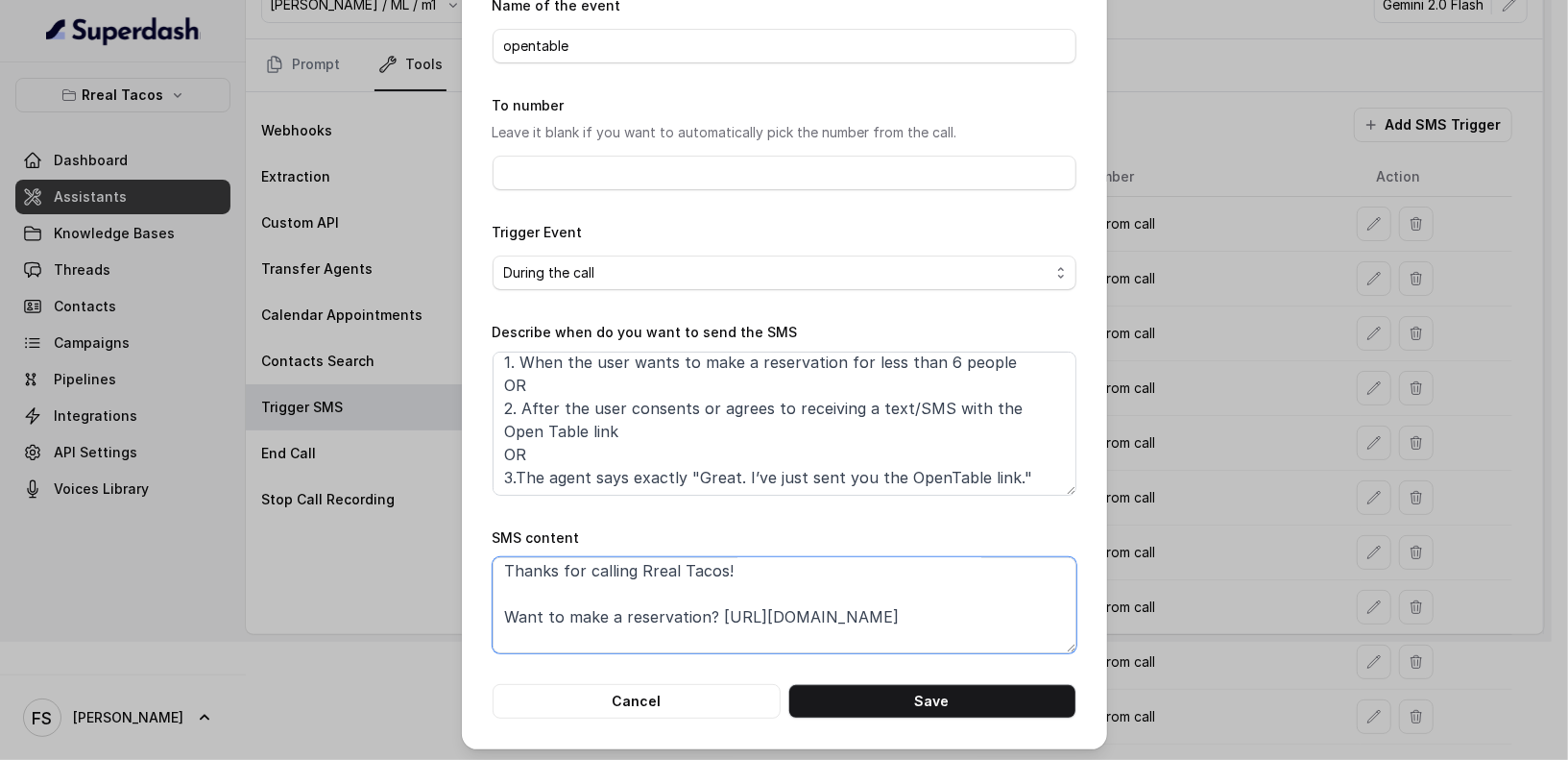 scroll, scrollTop: 95, scrollLeft: 0, axis: vertical 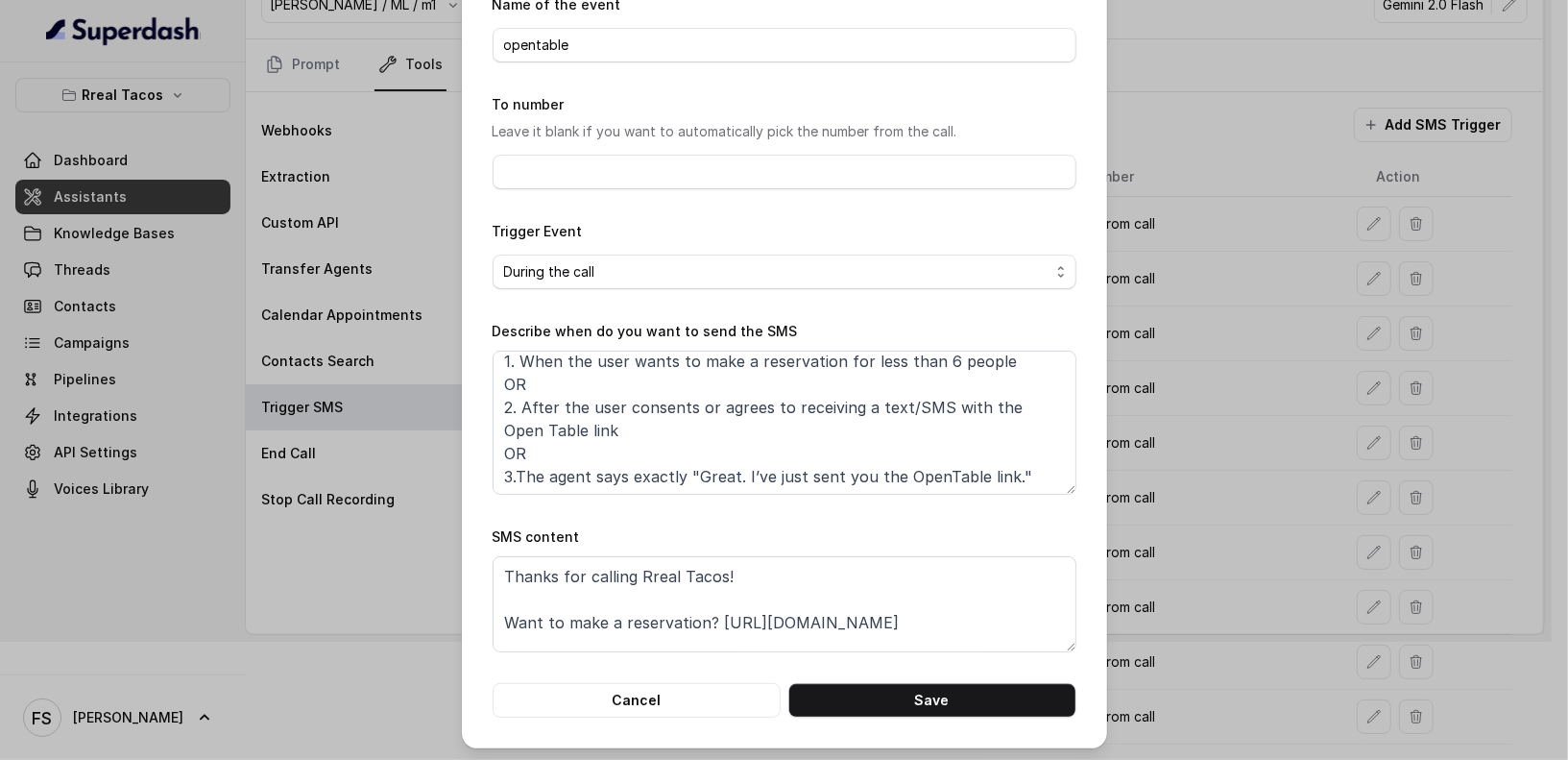 click on "Edit SMS Trigger Name of the event opentable To number Leave it blank if you want to automatically pick the number from the call. Trigger Event Start of the call During the call End of the call Describe when do you want to send the SMS When ANY of the following conditions is met:
1. When the user wants to make a reservation for less than 6 people
OR
2. After the user consents or agrees to receiving a text/SMS with the Open Table link
OR
3.The agent says exactly "Great. I’ve just sent you the OpenTable link." SMS content Thanks for calling Rreal Tacos!
Want to make a reservation? https://foxly.link/OpenTable
————————————
Want to pick up your order? https://foxly.link/ToastSS
Check out our menu: https://foxly.link/menurreal
Complete this form for any type of inquiry and a manager will contact you shortly: https://foxly.link/rrealform
Call managed by https://restohost.ai/ :) Cancel Save" at bounding box center (784, 380) 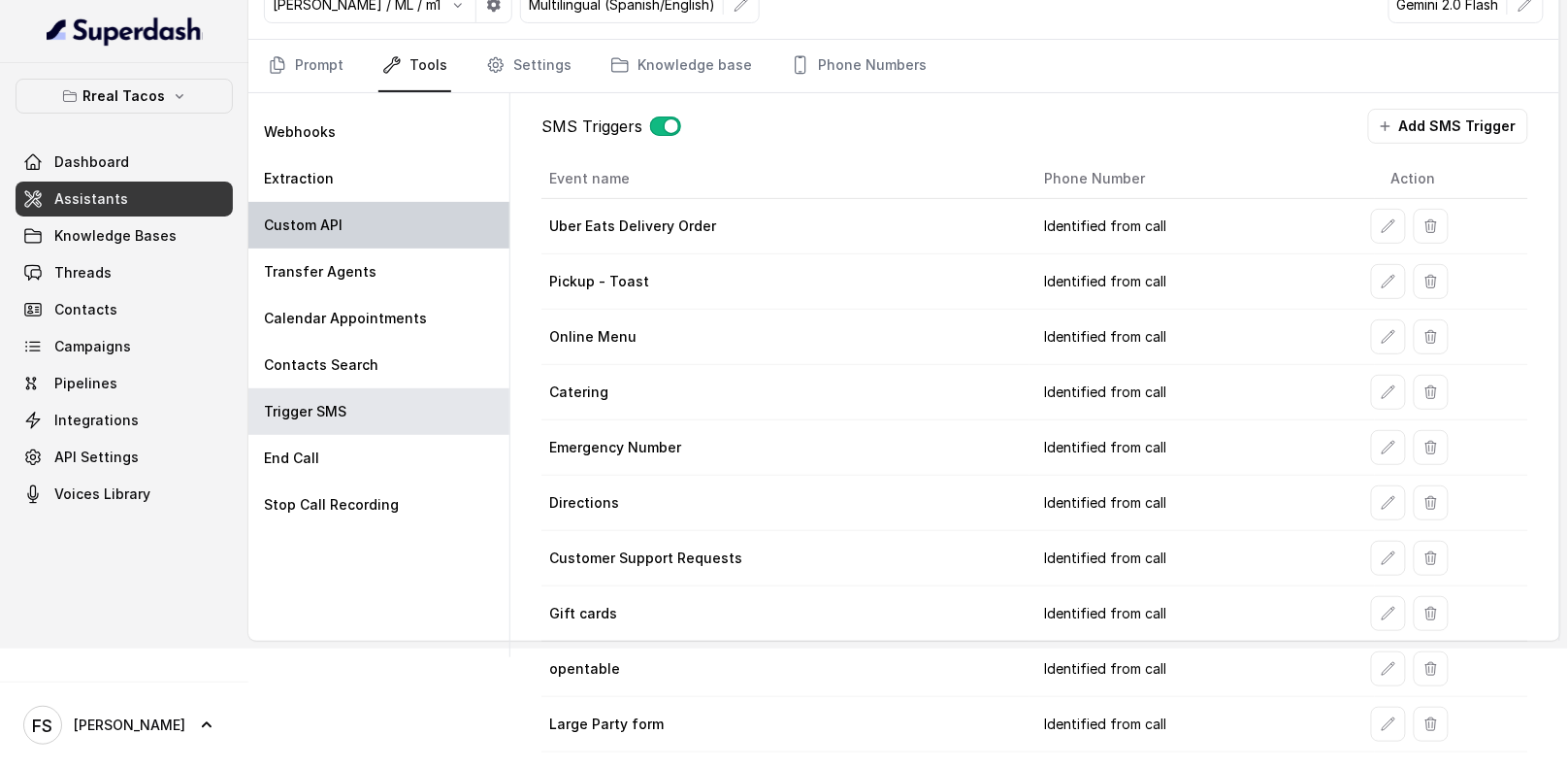 click on "Custom API" at bounding box center [378, 225] 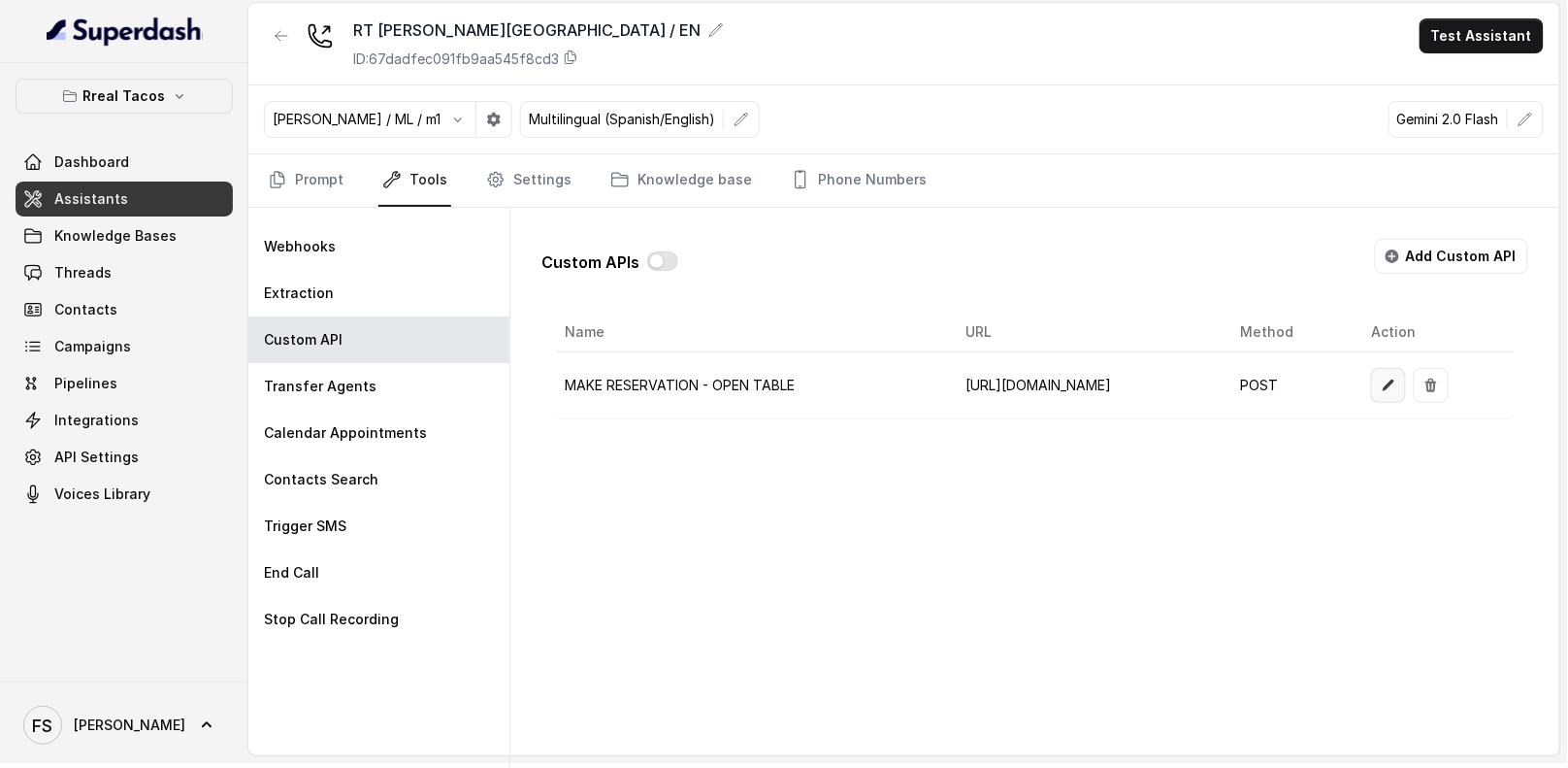 click at bounding box center (1388, 385) 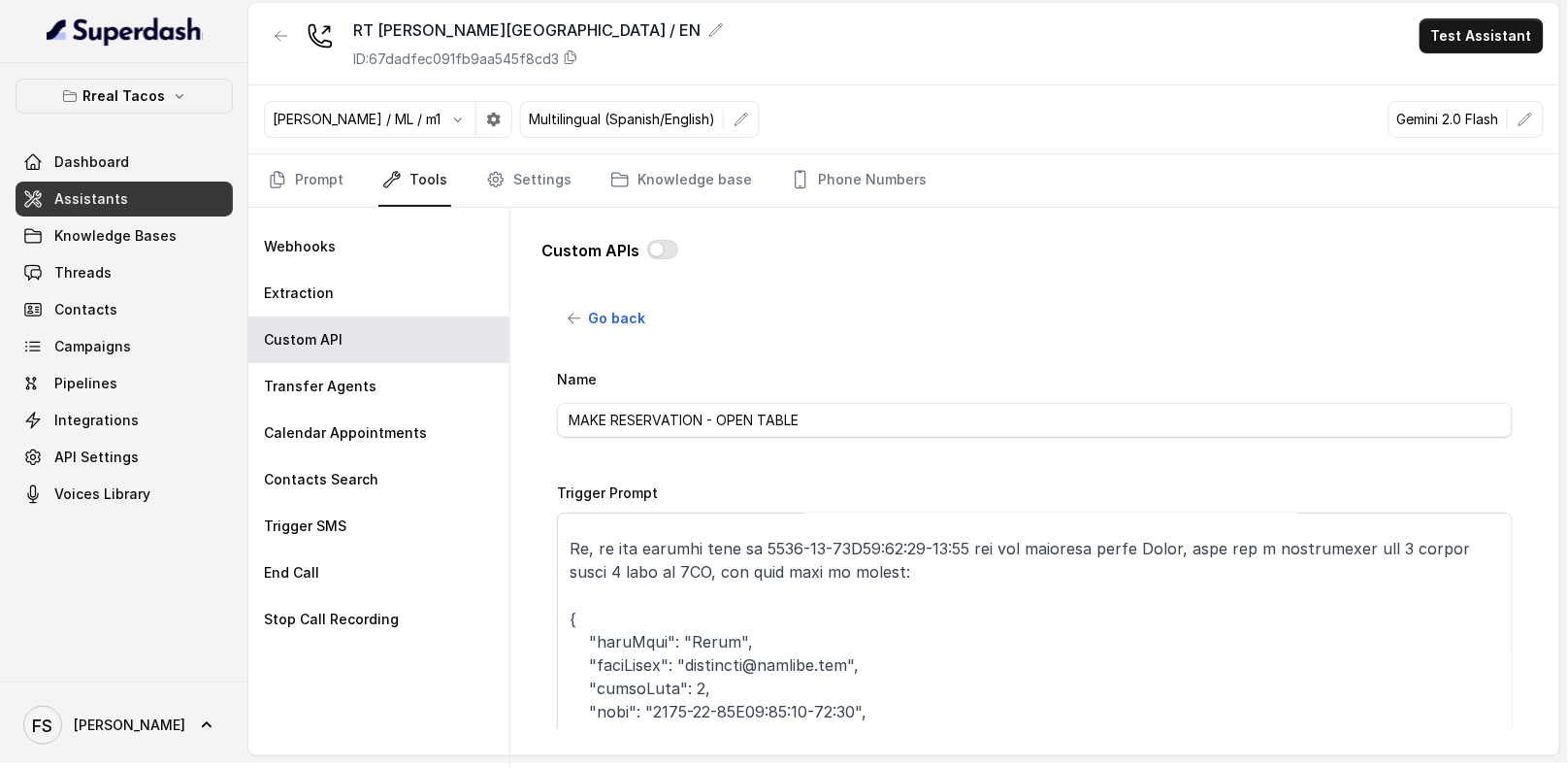 scroll, scrollTop: 496, scrollLeft: 0, axis: vertical 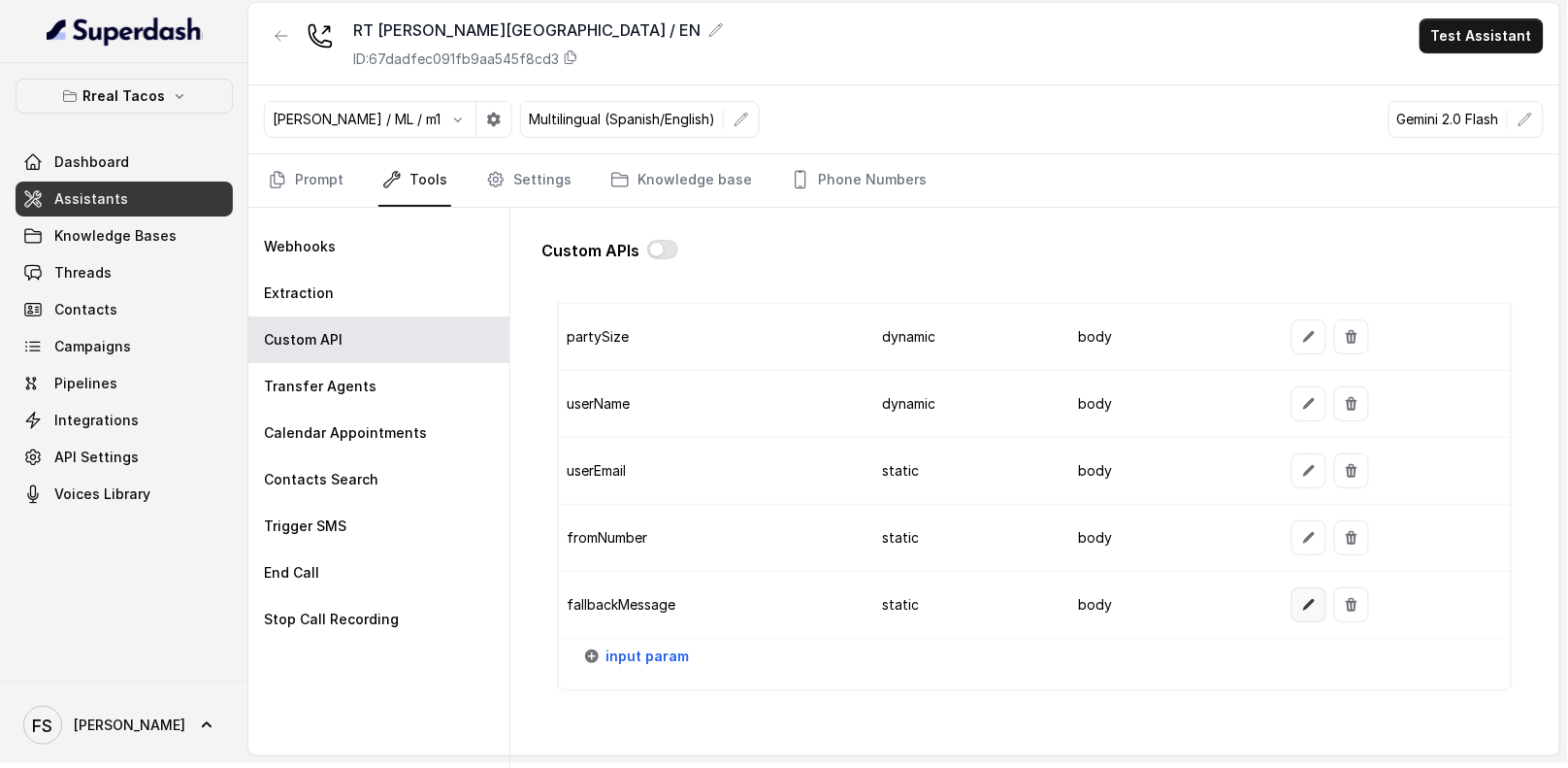 click at bounding box center (1309, 605) 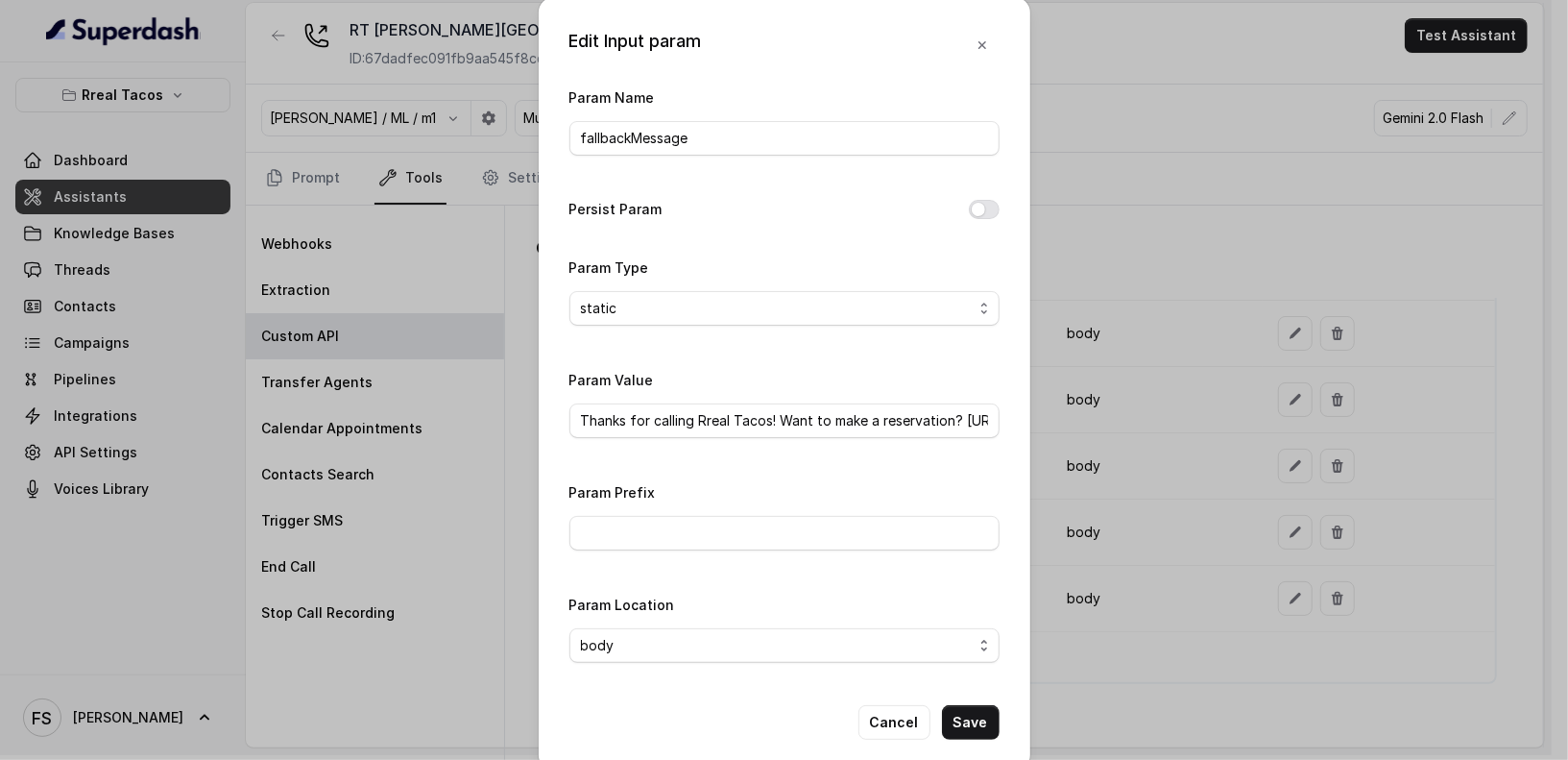 scroll, scrollTop: 4, scrollLeft: 0, axis: vertical 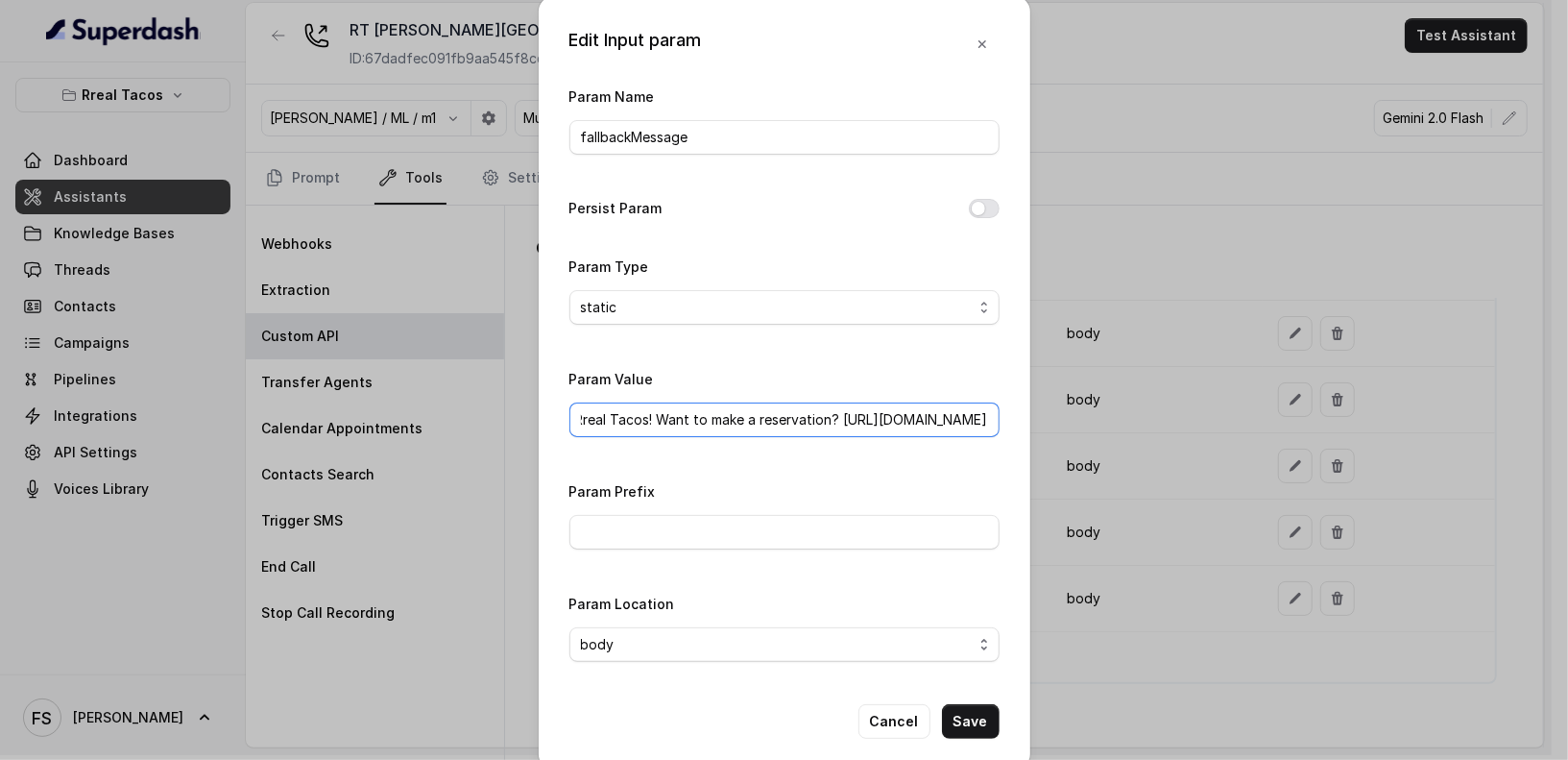 drag, startPoint x: 921, startPoint y: 409, endPoint x: 956, endPoint y: 428, distance: 39.82462 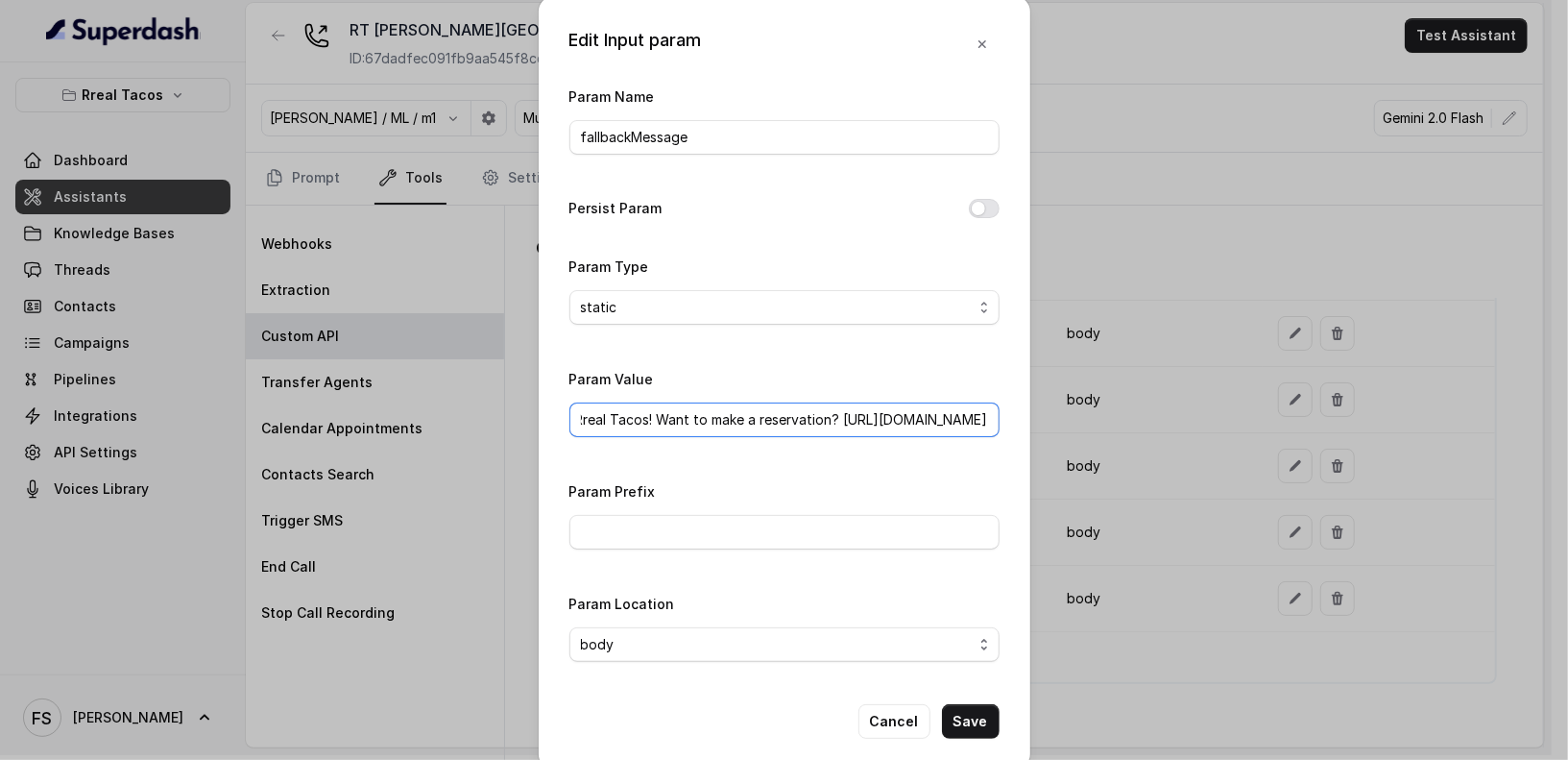 click on "Thanks for calling Rreal Tacos! Want to make a reservation? [URL][DOMAIN_NAME]" at bounding box center (784, 420) 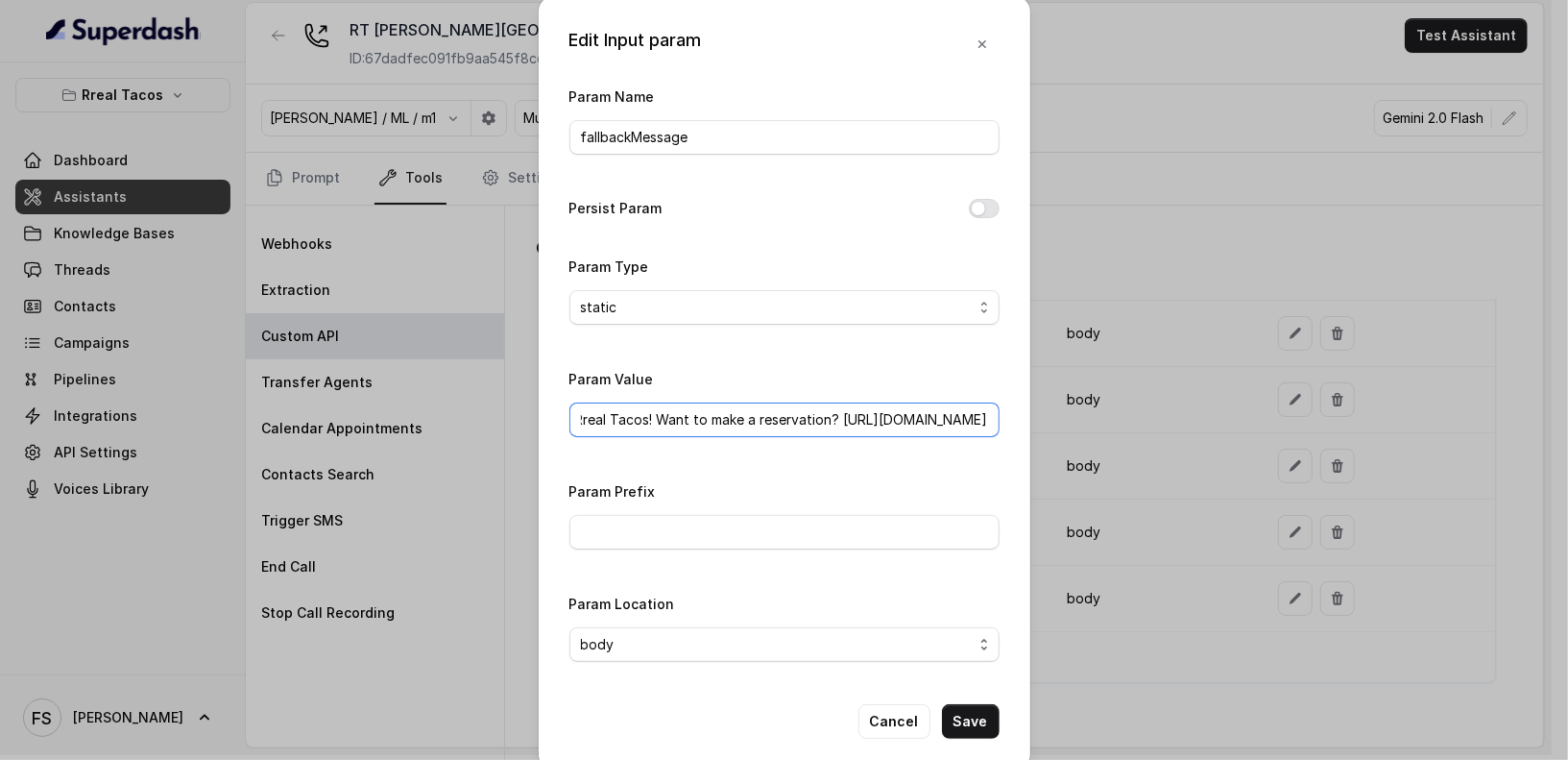 drag, startPoint x: 747, startPoint y: 416, endPoint x: 1146, endPoint y: 418, distance: 399.00501 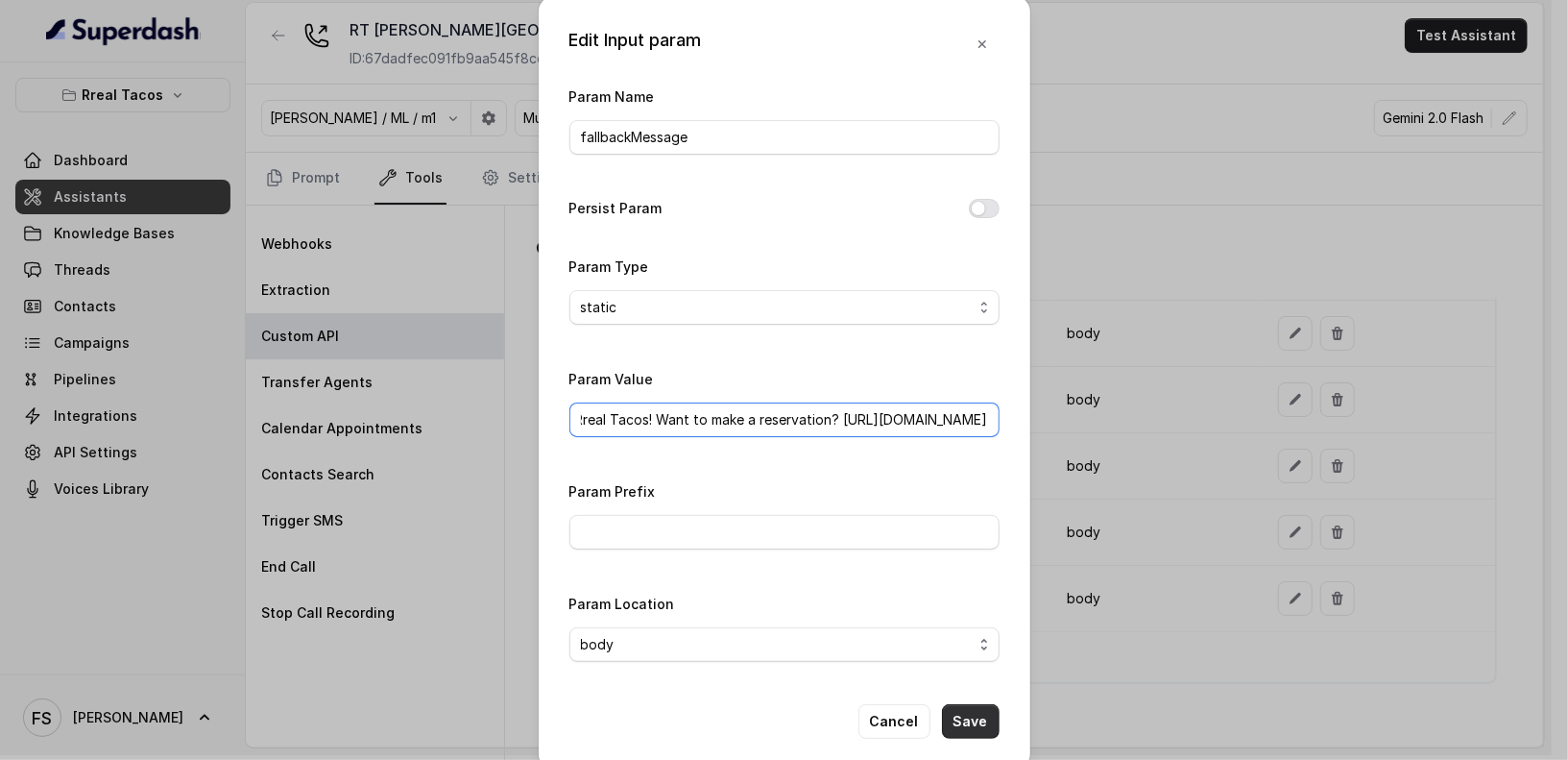 type on "Thanks for calling Rreal Tacos! Want to make a reservation? https://foxly.link/OpenTable" 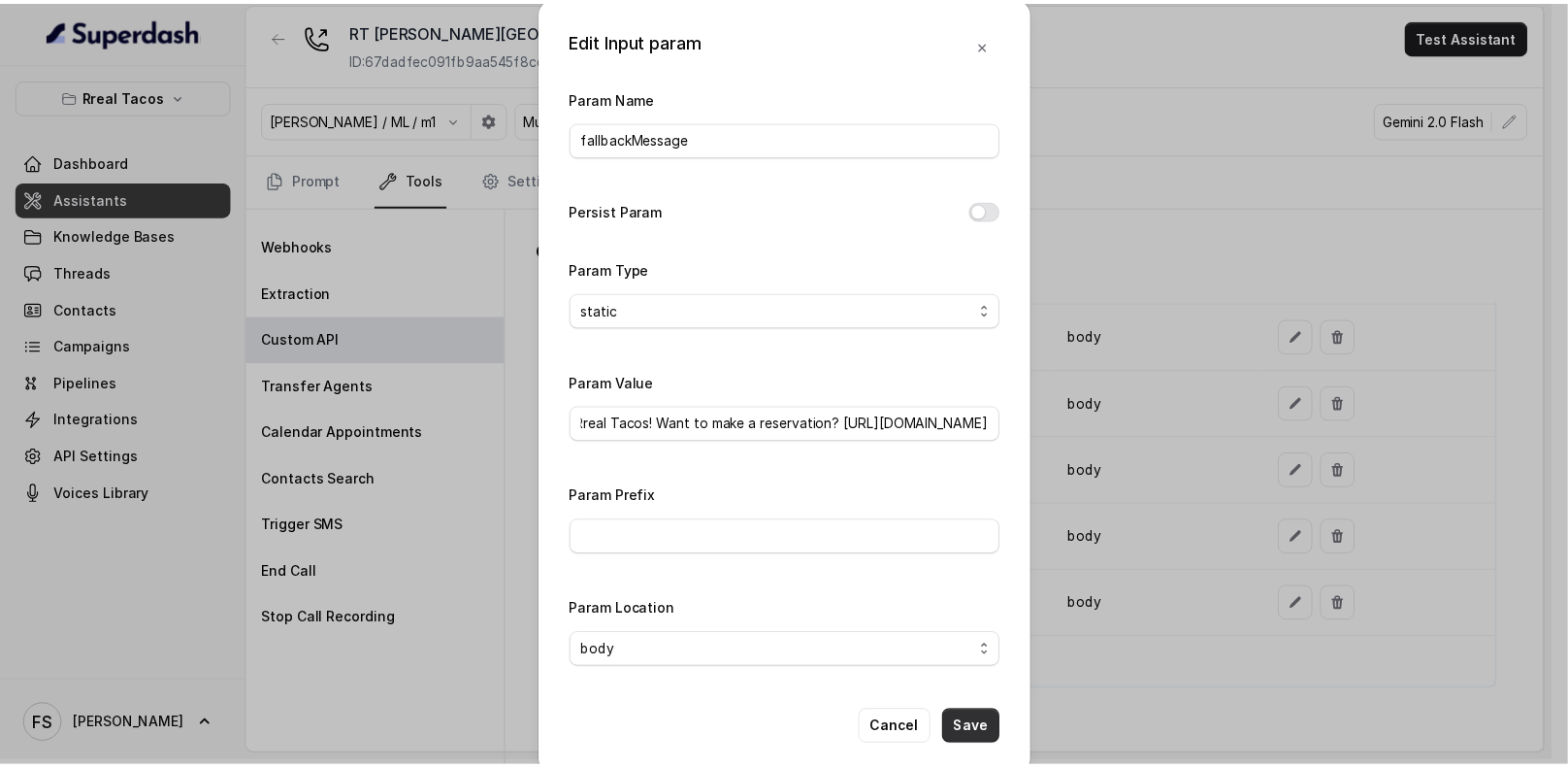 scroll, scrollTop: 0, scrollLeft: 0, axis: both 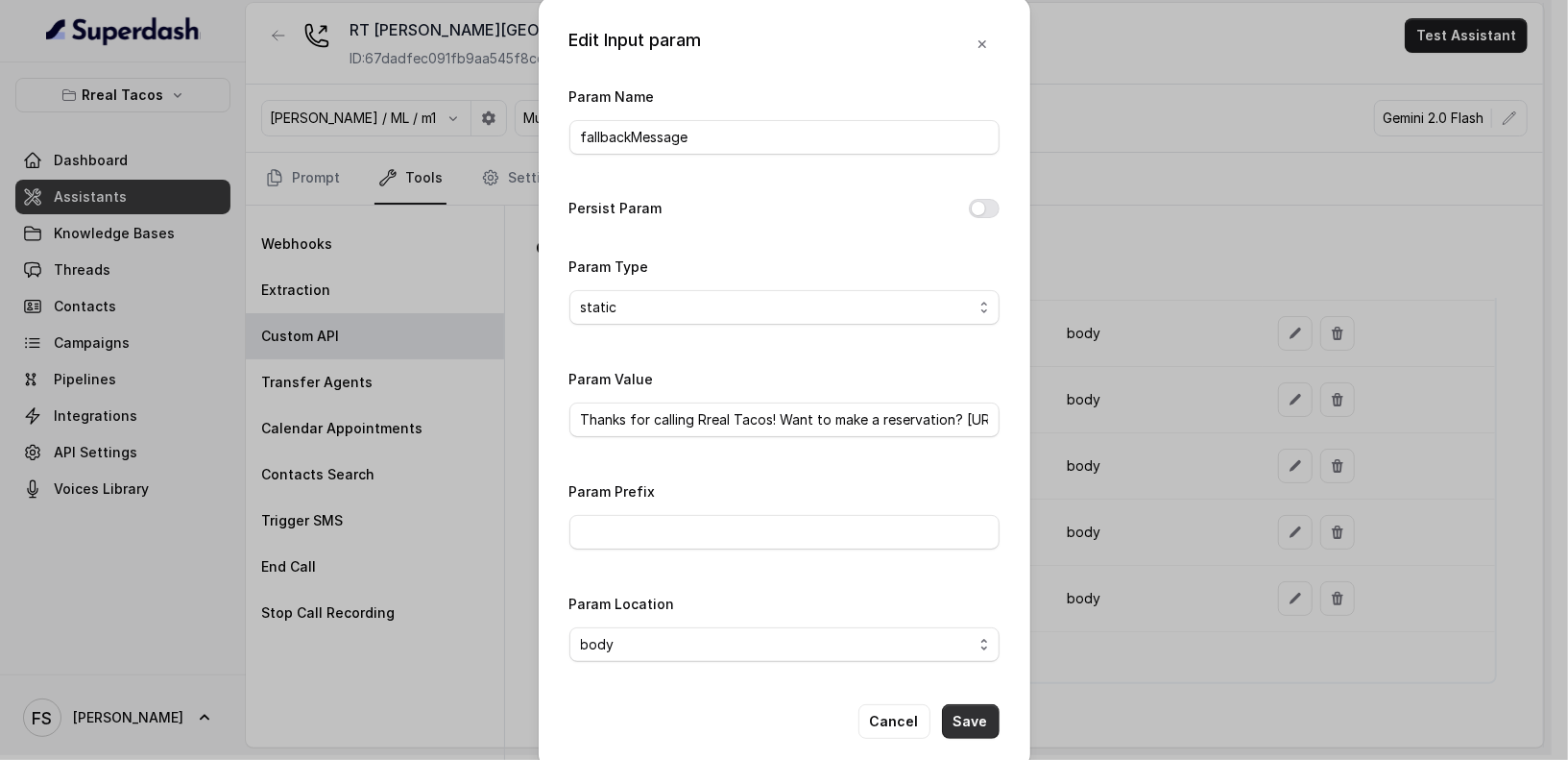 click on "Save" at bounding box center (971, 722) 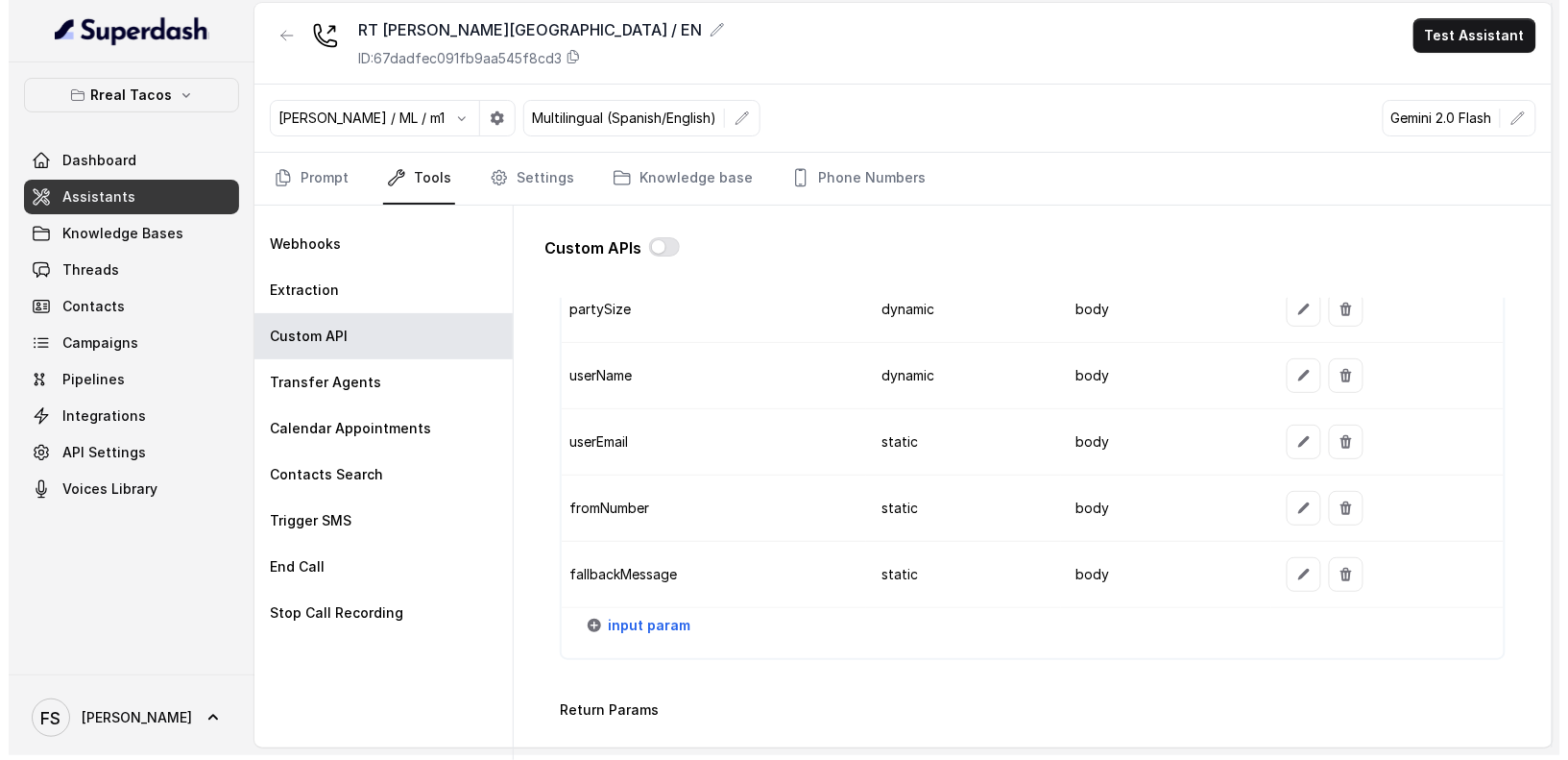 scroll, scrollTop: 1836, scrollLeft: 0, axis: vertical 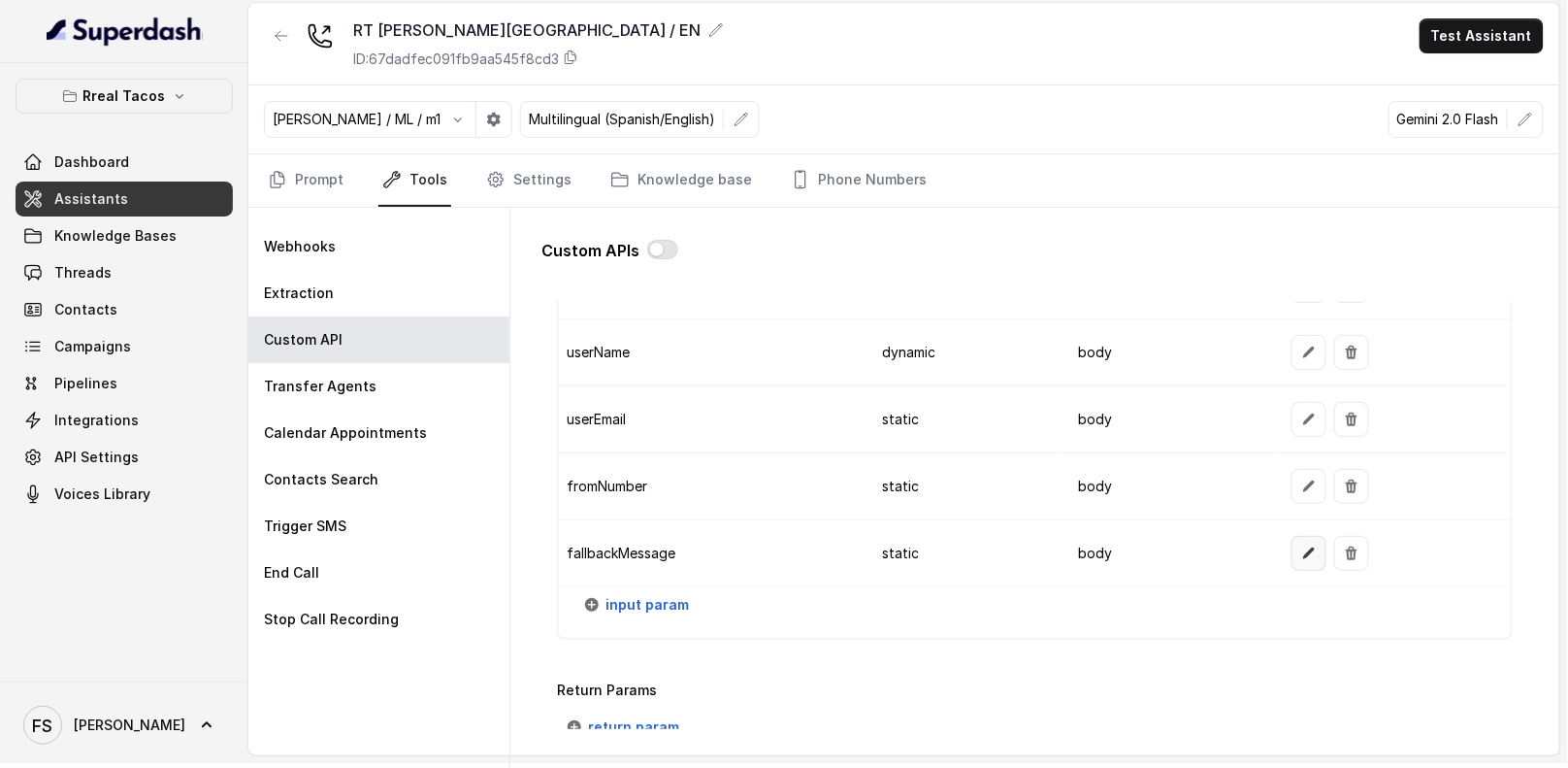click at bounding box center [1309, 553] 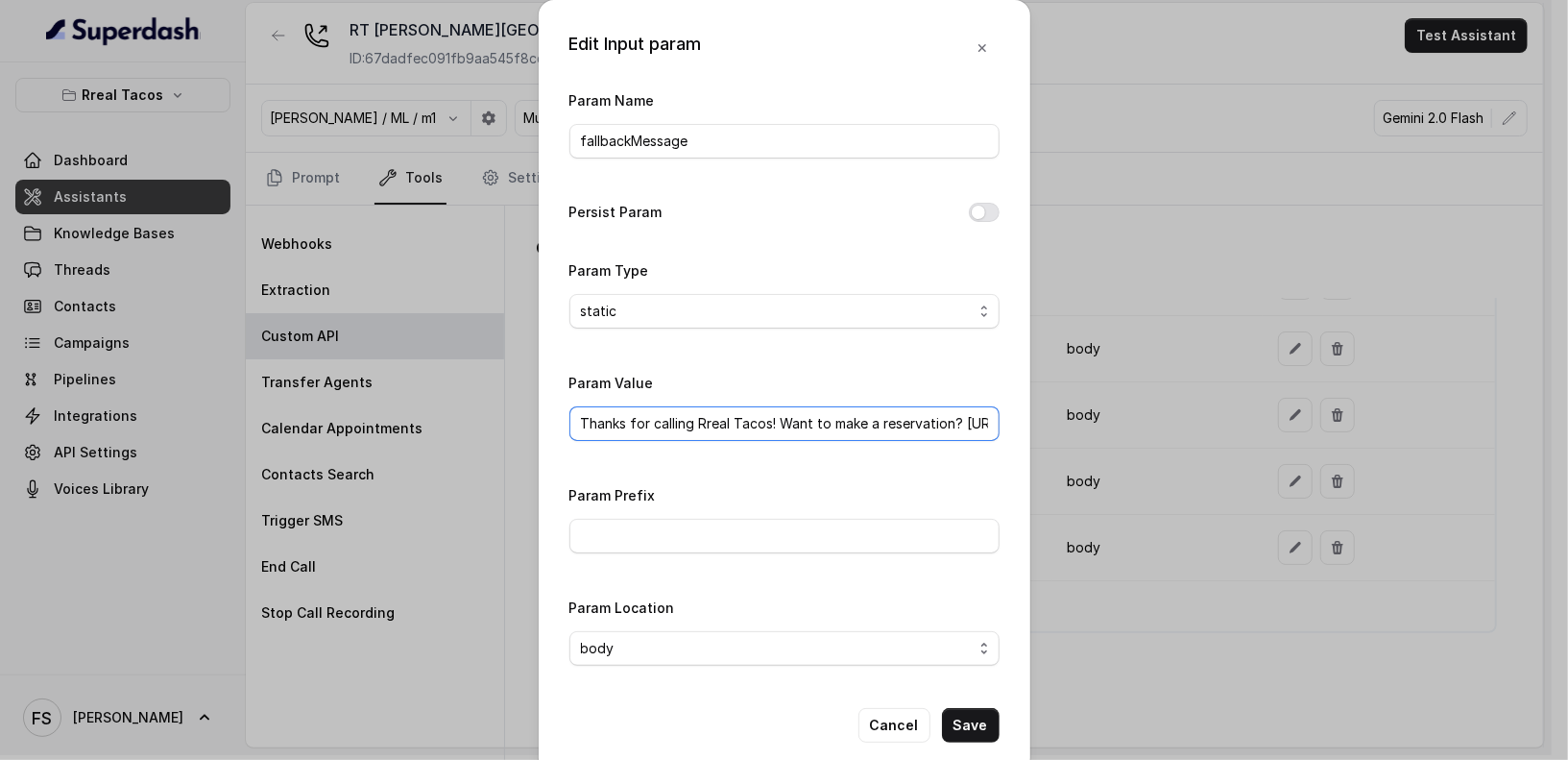 drag, startPoint x: 809, startPoint y: 413, endPoint x: 987, endPoint y: 429, distance: 178.7177 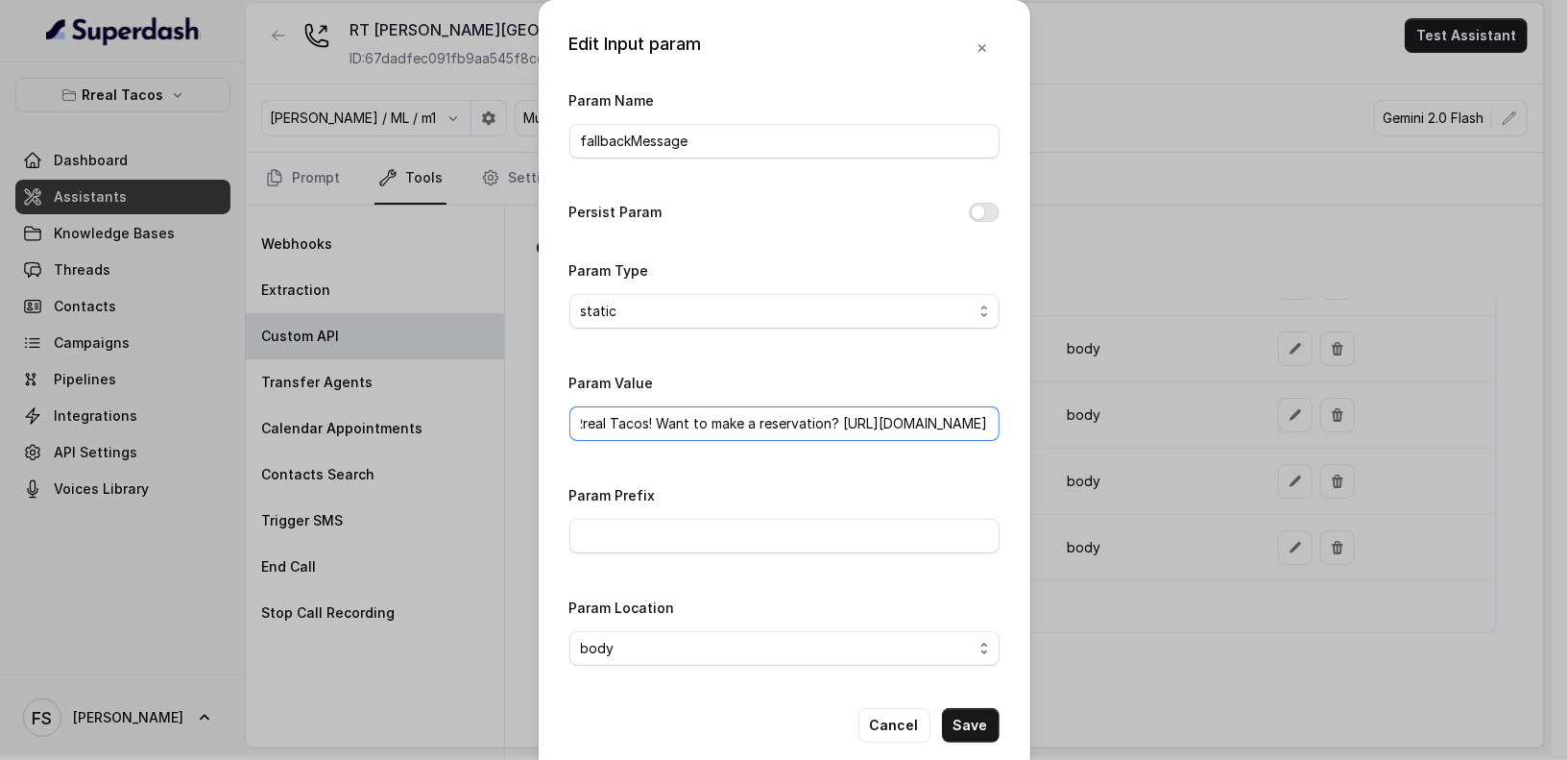 drag, startPoint x: 659, startPoint y: 413, endPoint x: 1081, endPoint y: 413, distance: 422 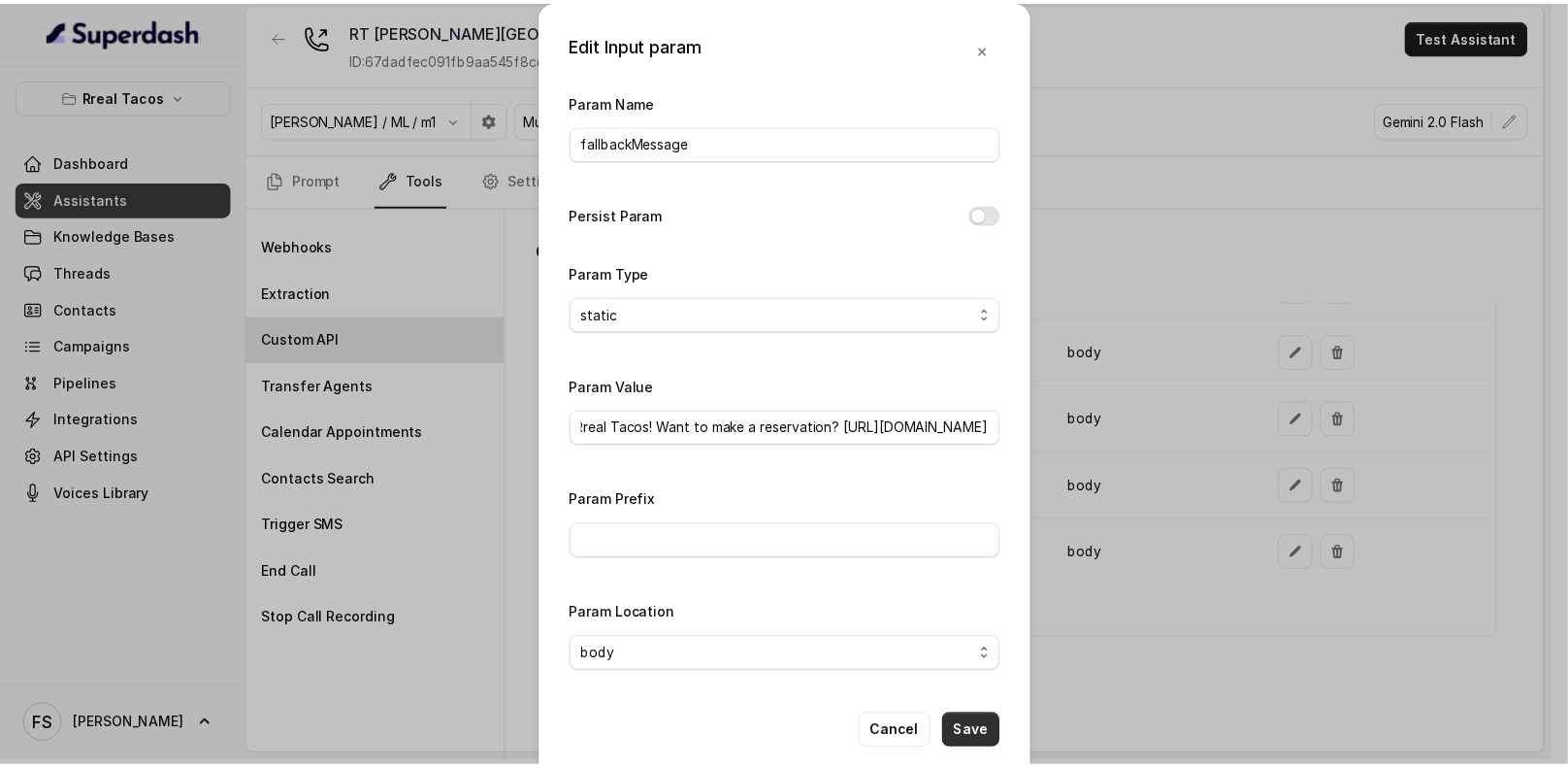 scroll, scrollTop: 0, scrollLeft: 0, axis: both 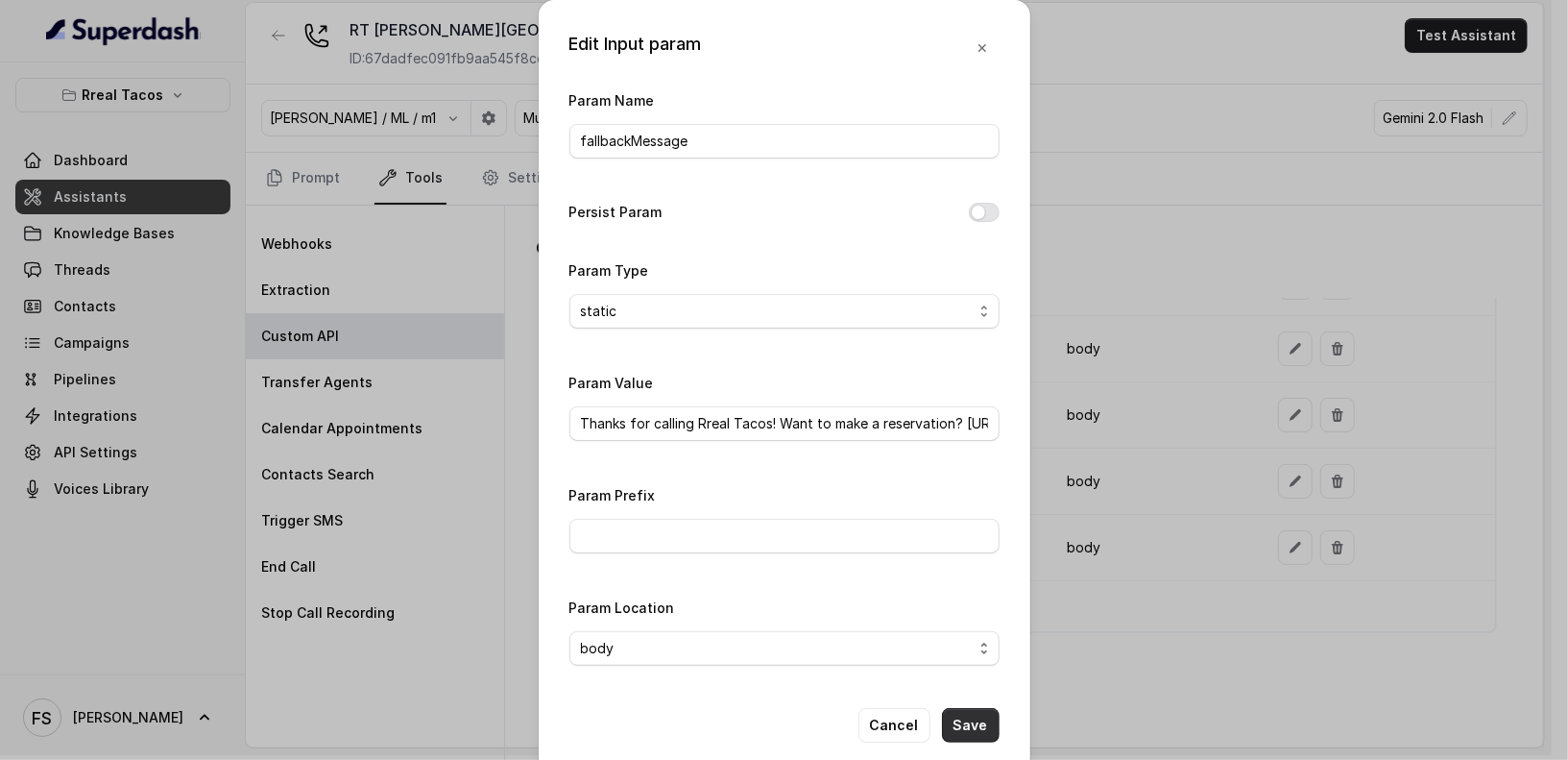 click on "Save" at bounding box center [971, 725] 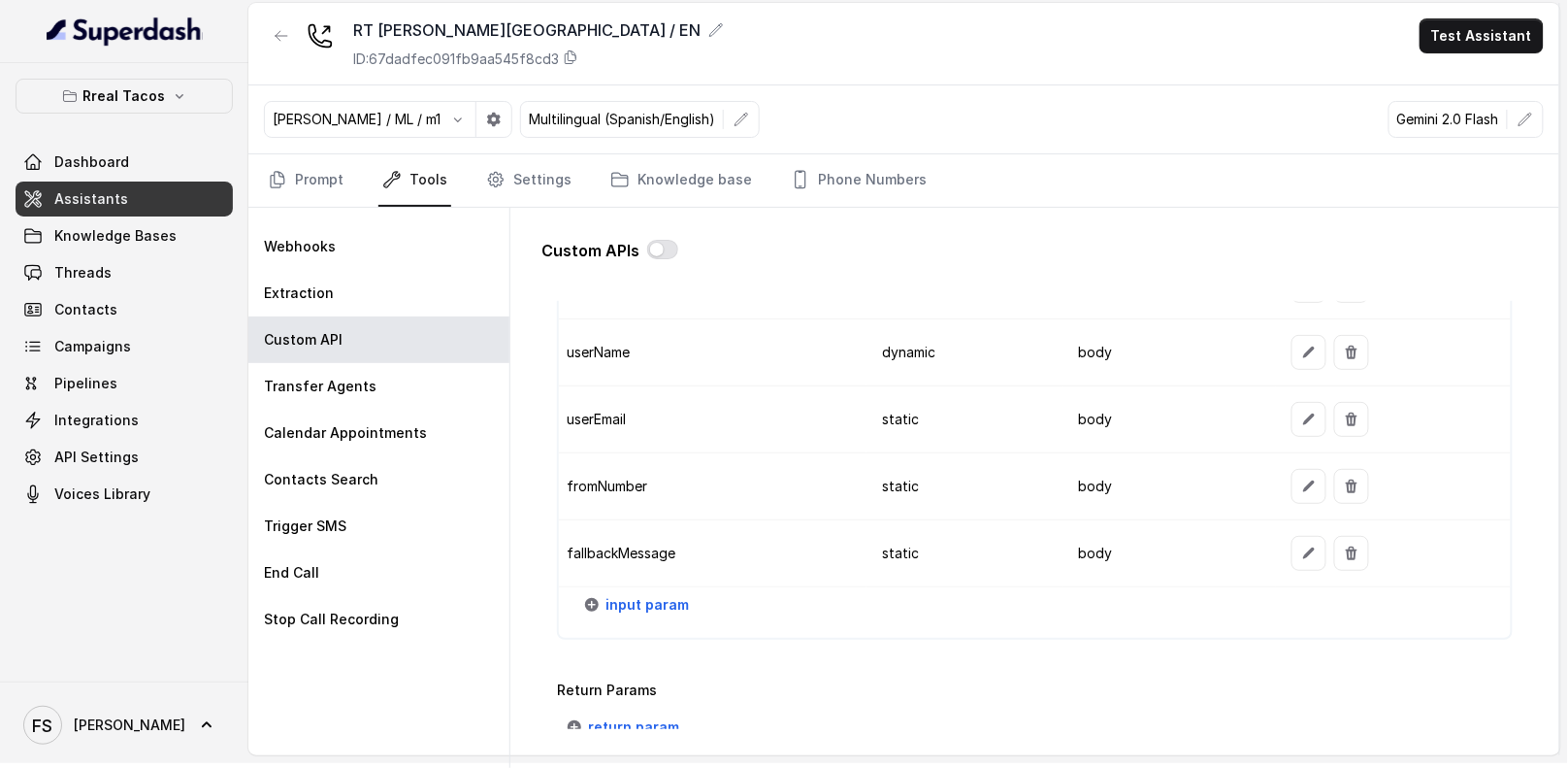 click on "Return Params return param" at bounding box center [1034, 712] 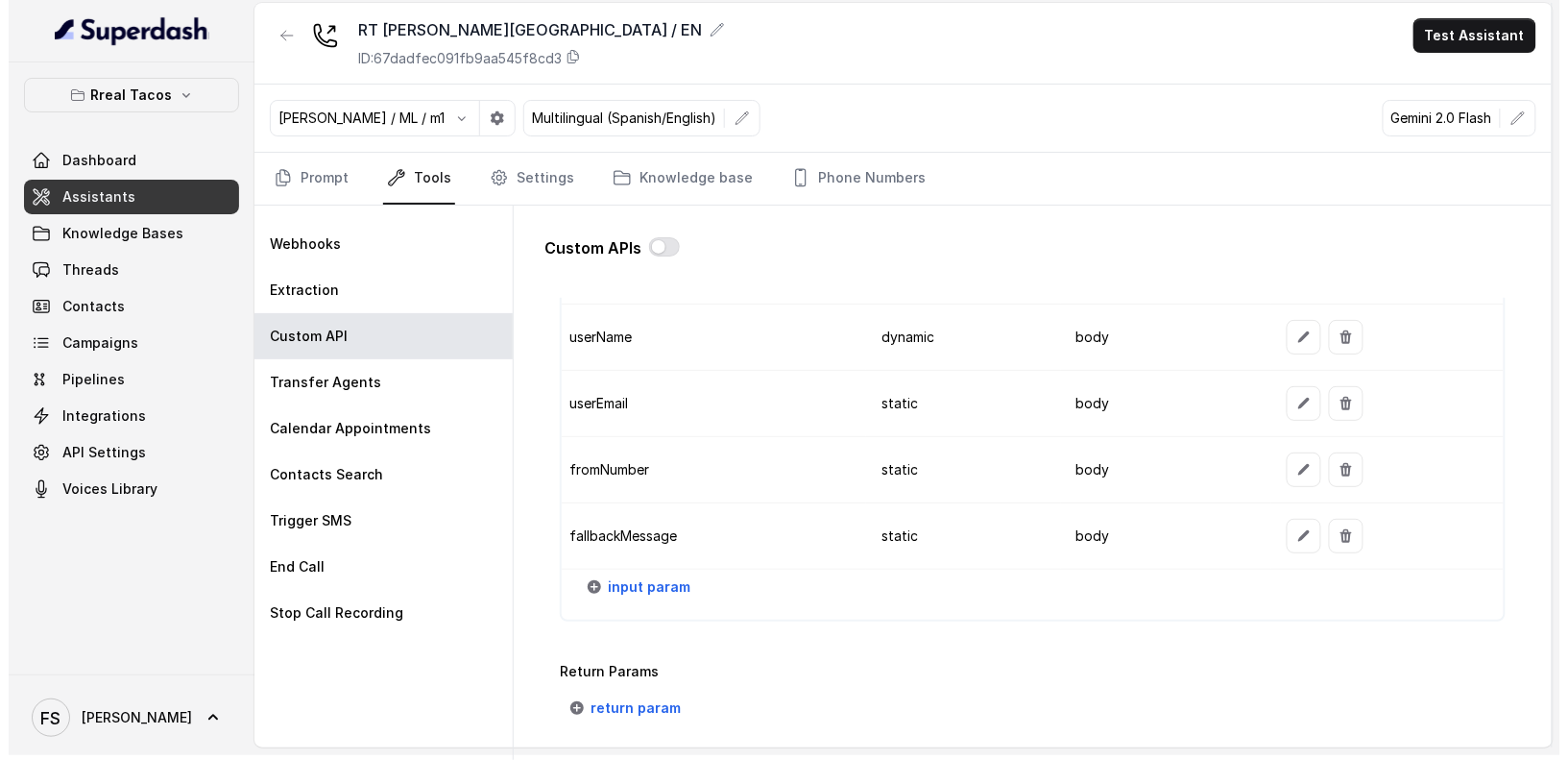 scroll, scrollTop: 1850, scrollLeft: 0, axis: vertical 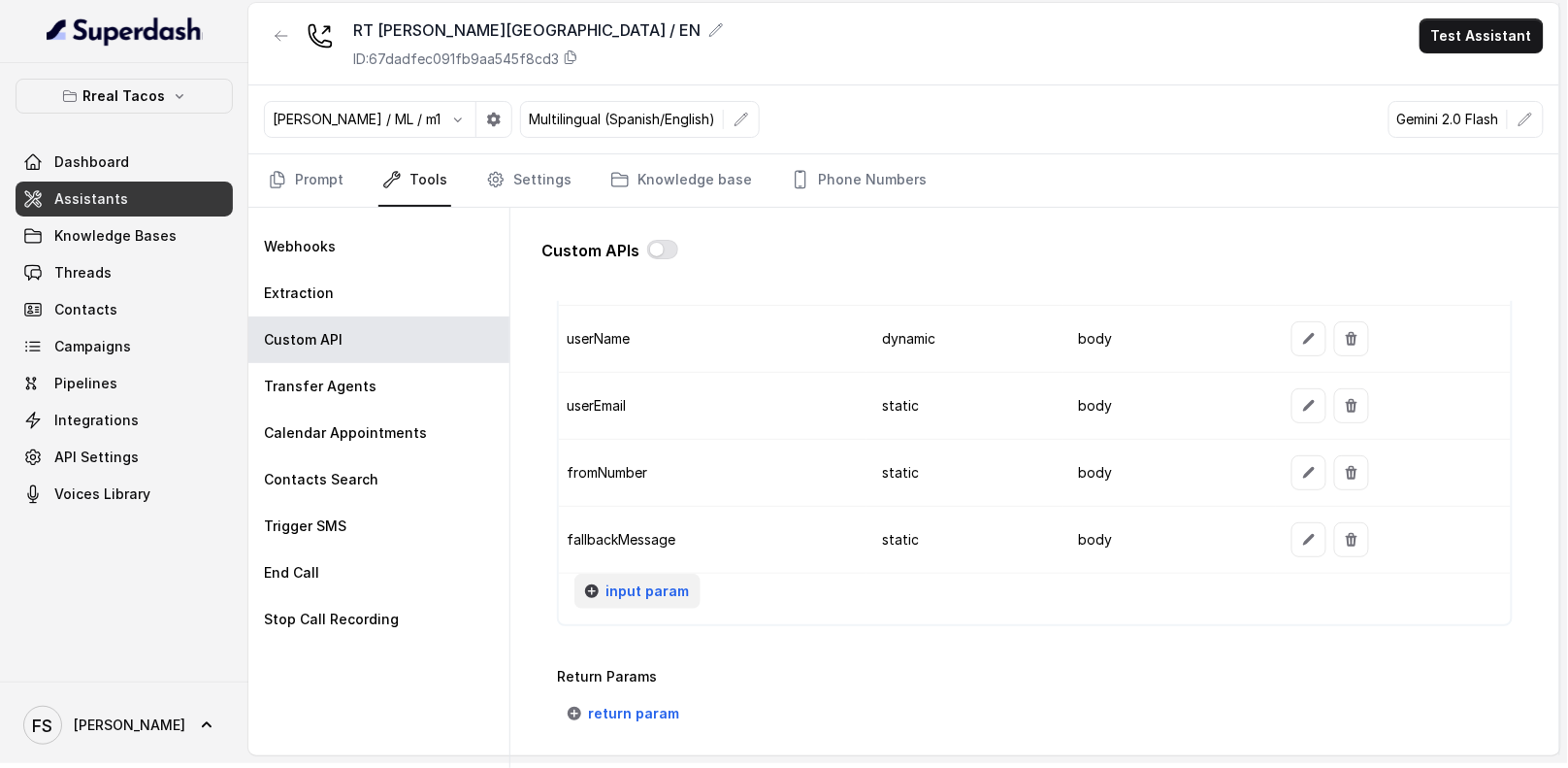 click on "input param" at bounding box center [647, 591] 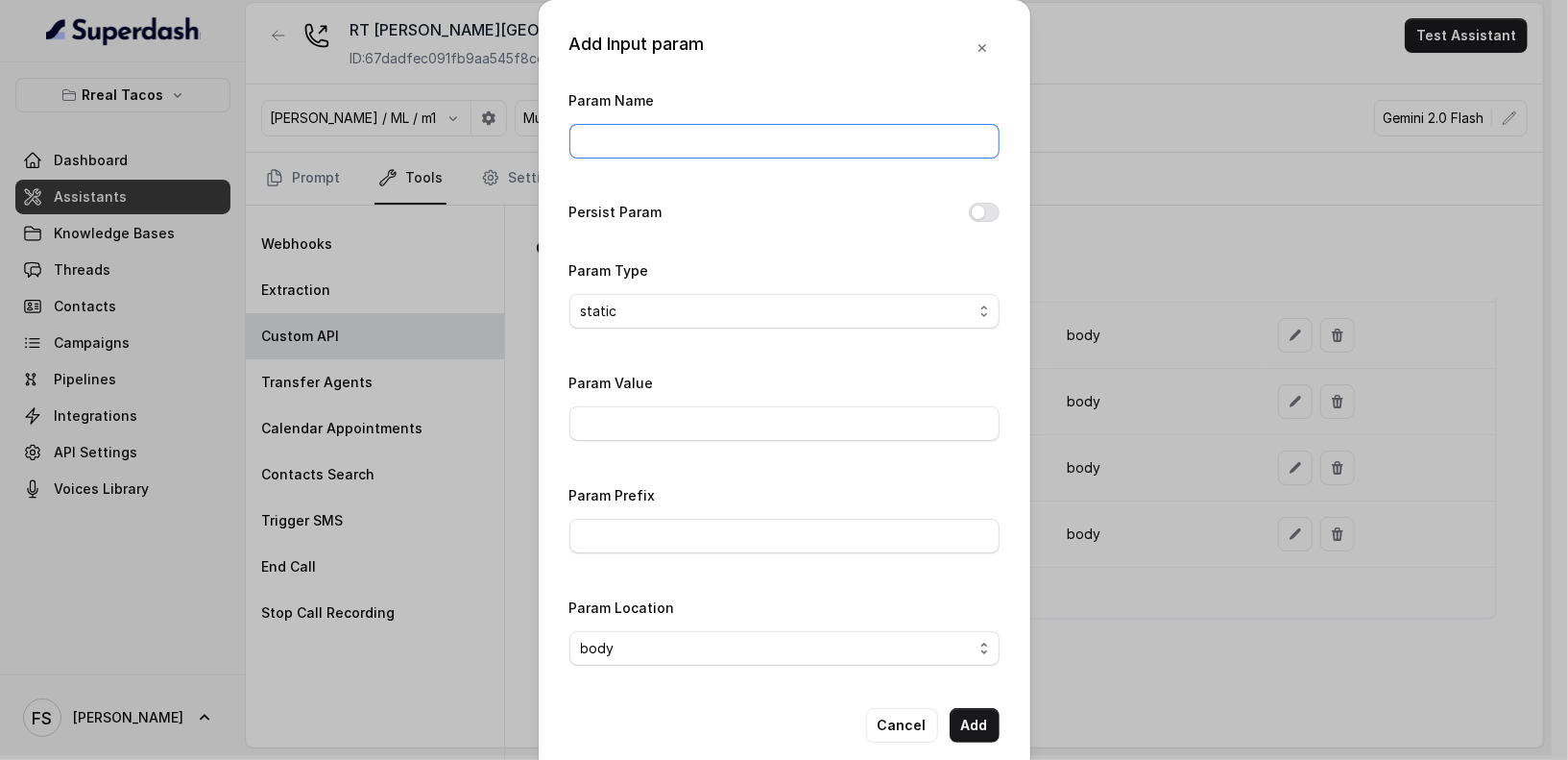 click on "Param Name" at bounding box center (784, 141) 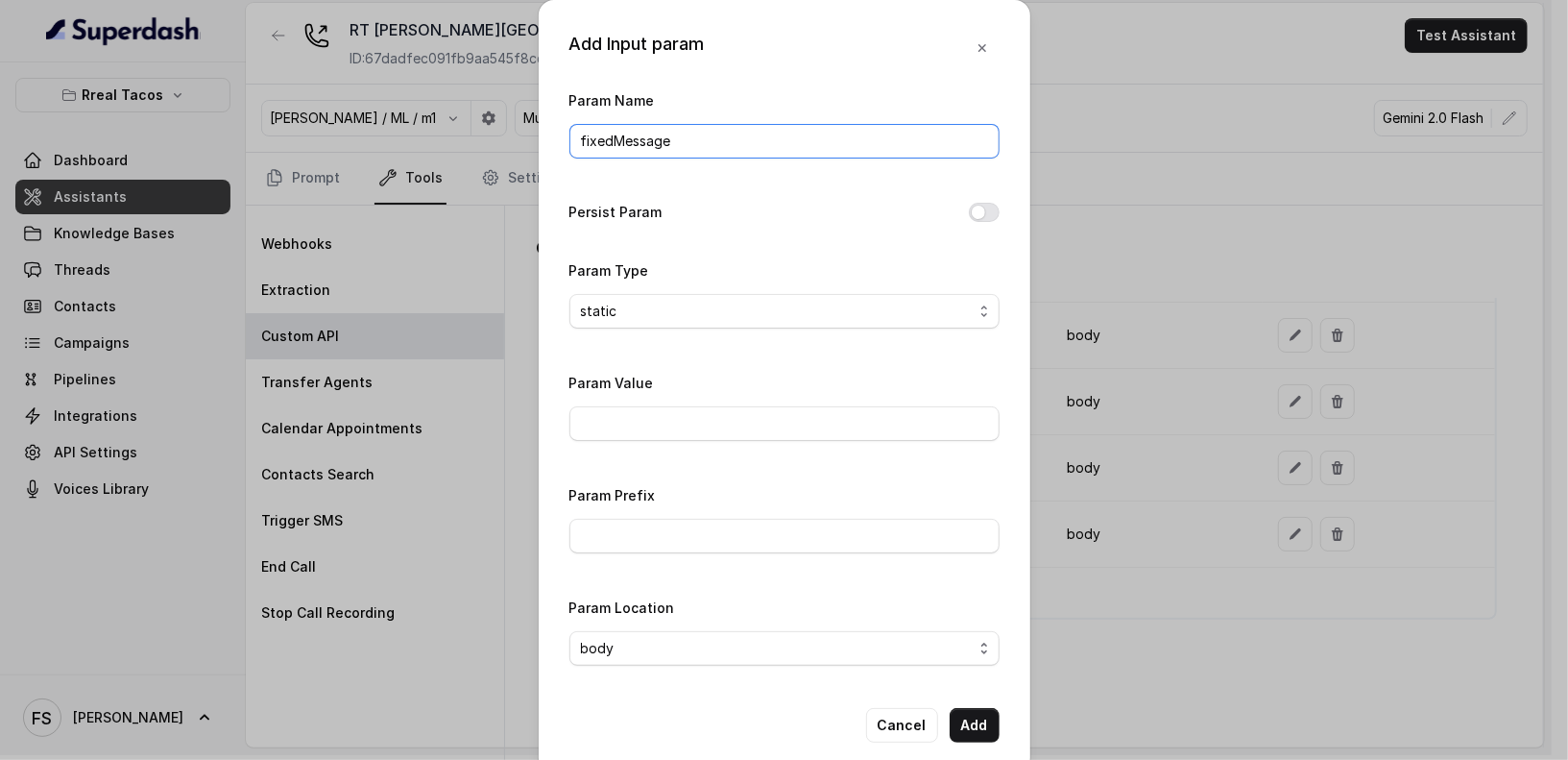 type on "fixedMessage" 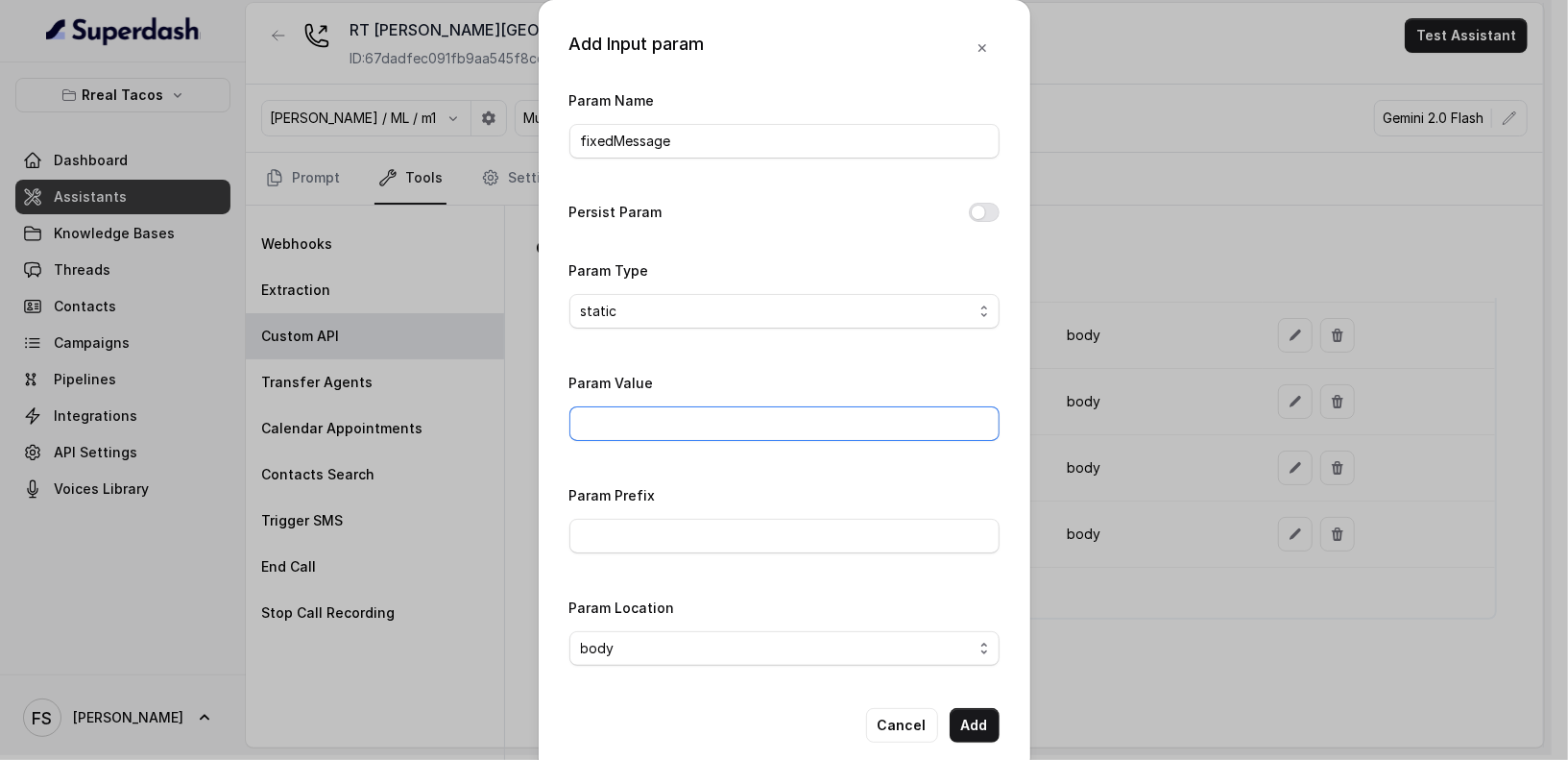 click on "Param Value" at bounding box center (784, 424) 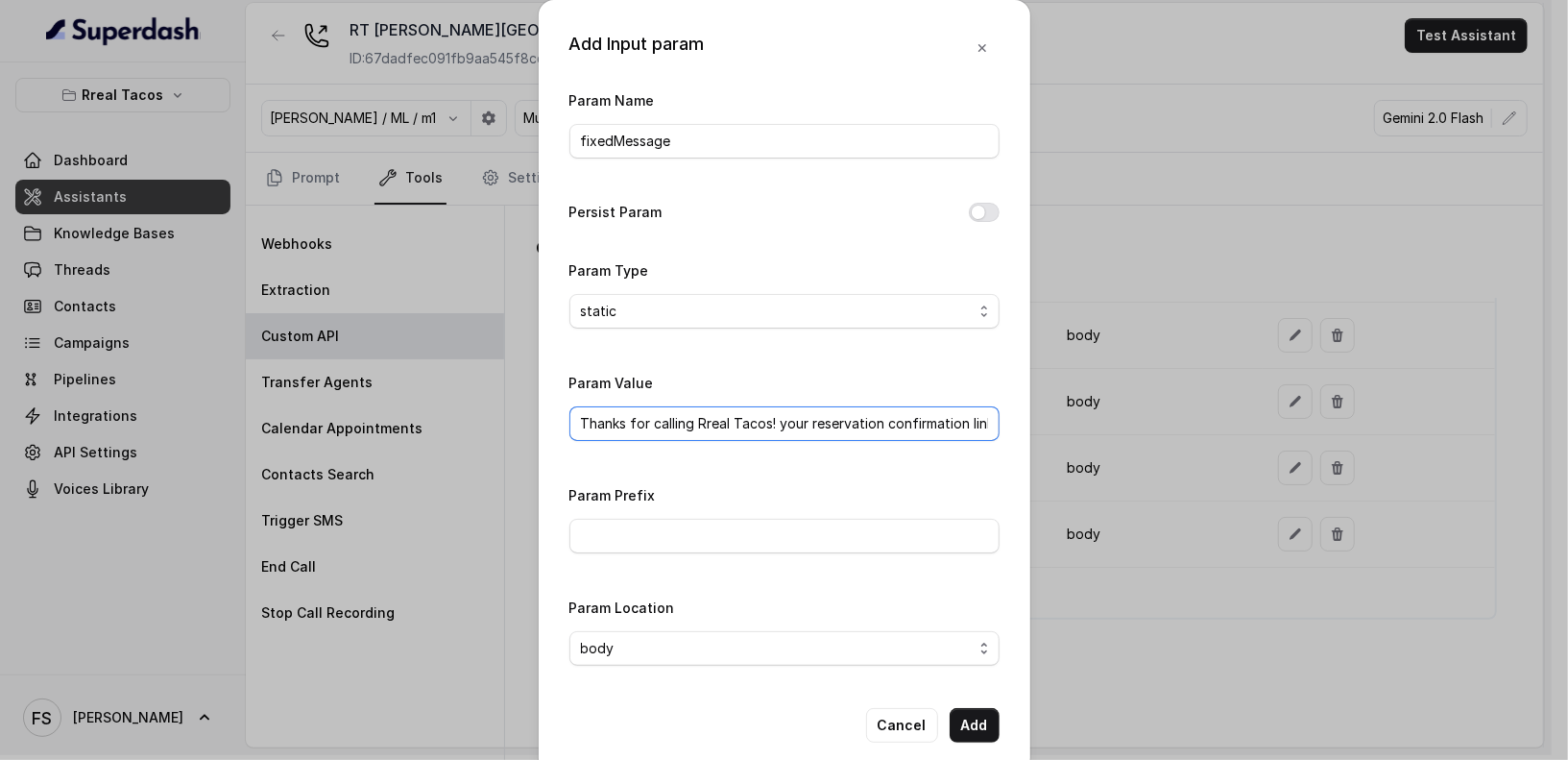 scroll, scrollTop: 0, scrollLeft: 13, axis: horizontal 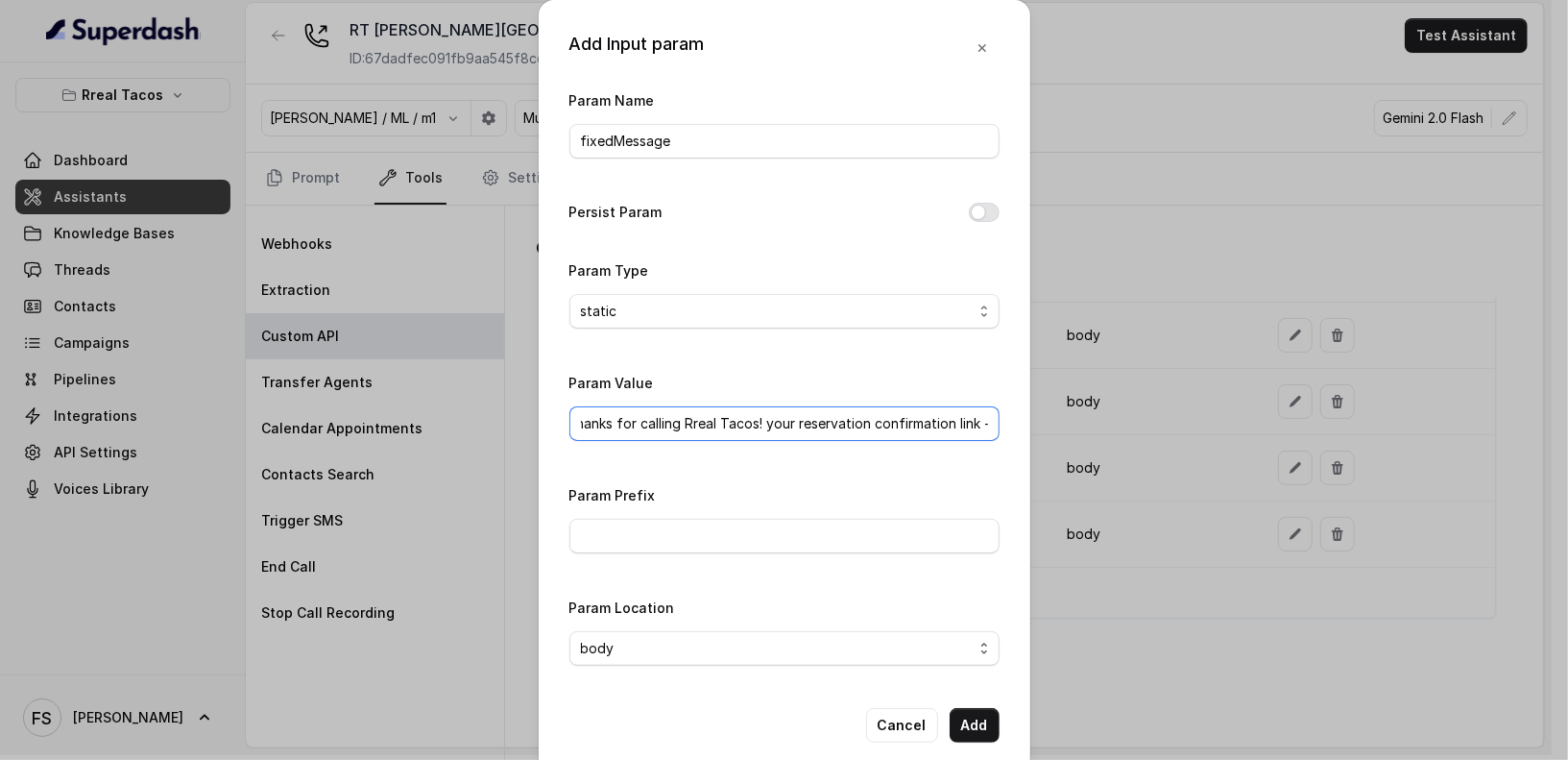 drag, startPoint x: 882, startPoint y: 423, endPoint x: 1206, endPoint y: 428, distance: 324.03858 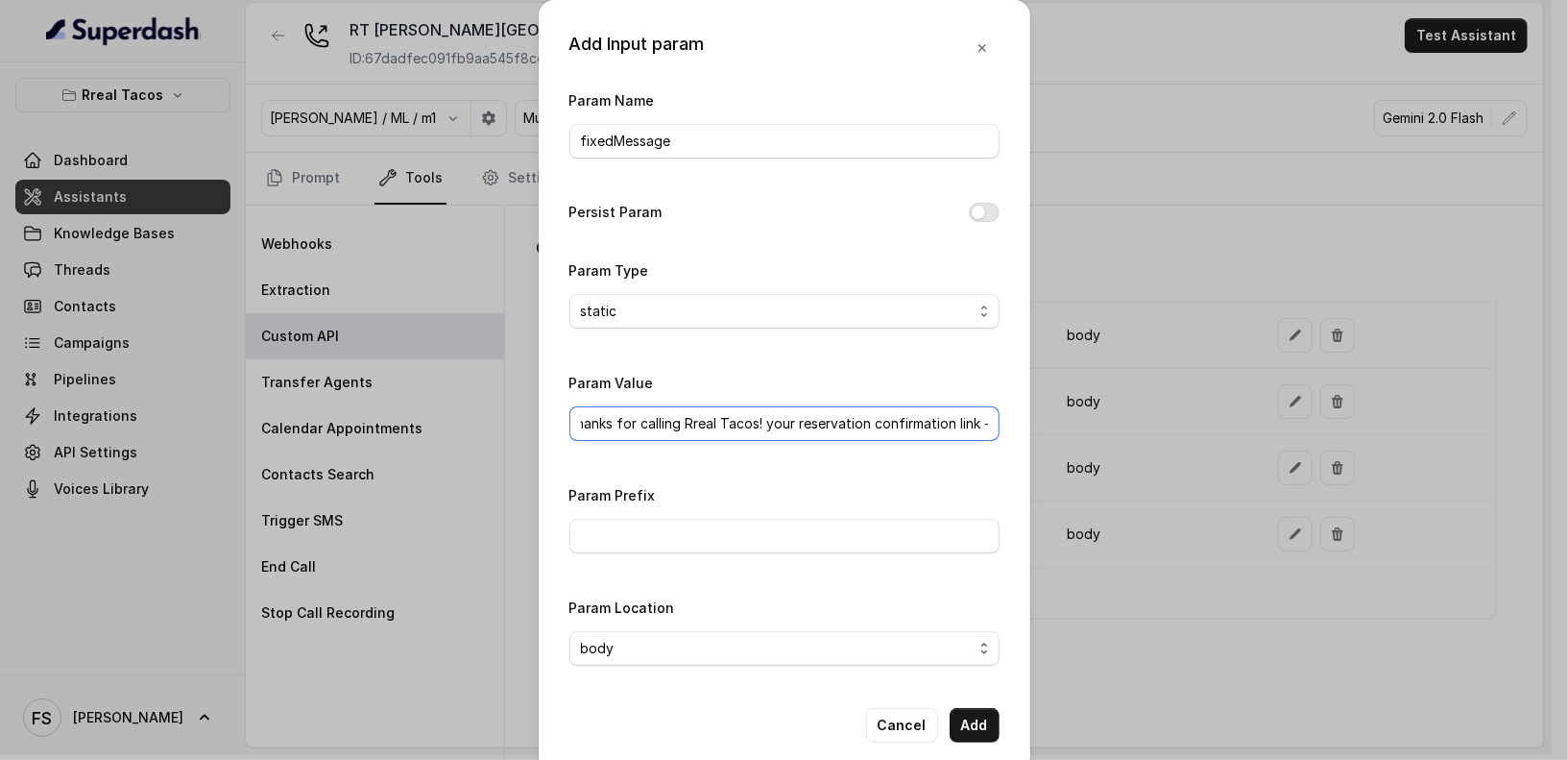 click on "Thanks for calling Rreal Tacos! your reservation confirmation link -" at bounding box center [784, 424] 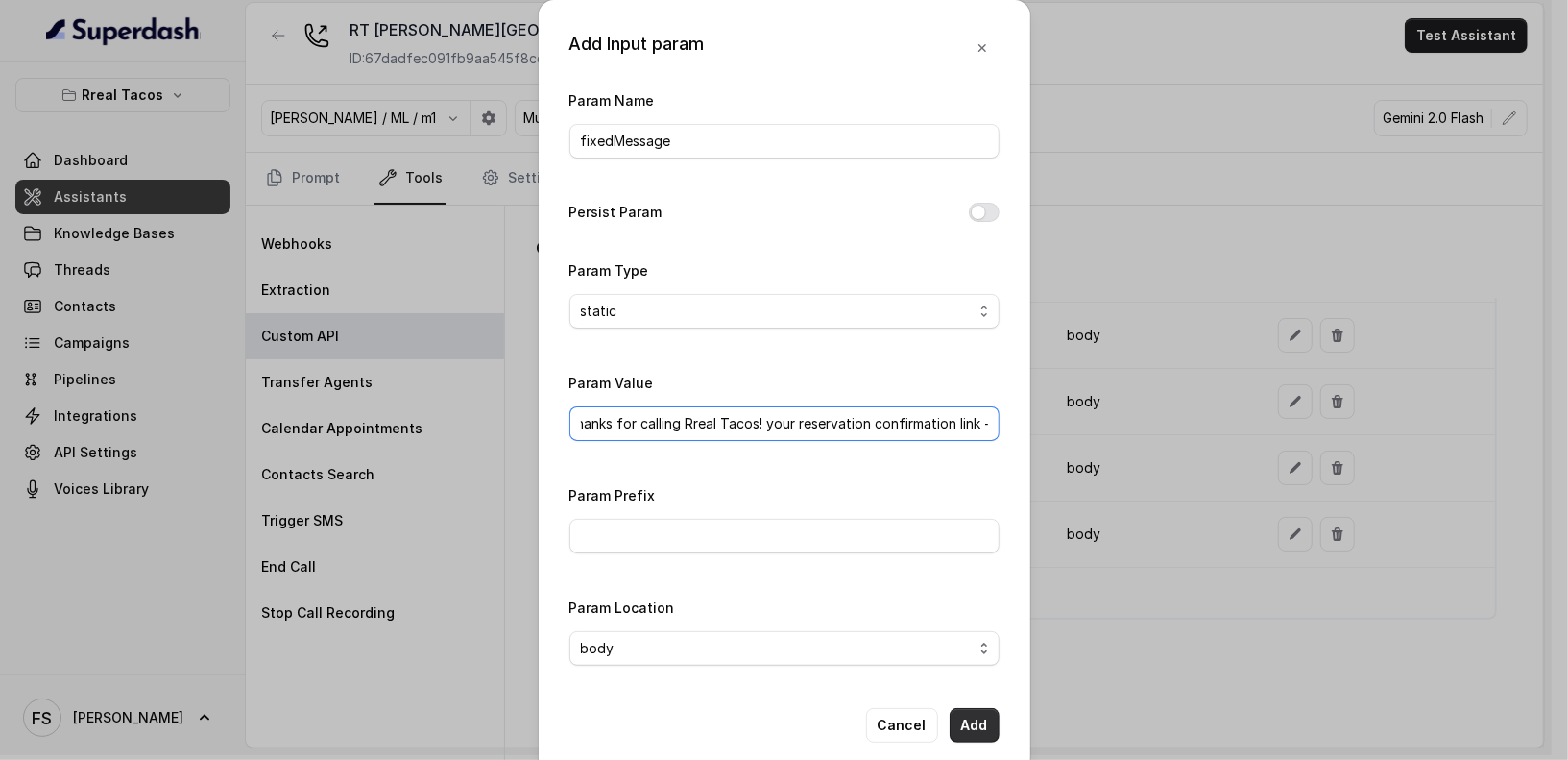 type on "Thanks for calling Rreal Tacos! your reservation confirmation link -" 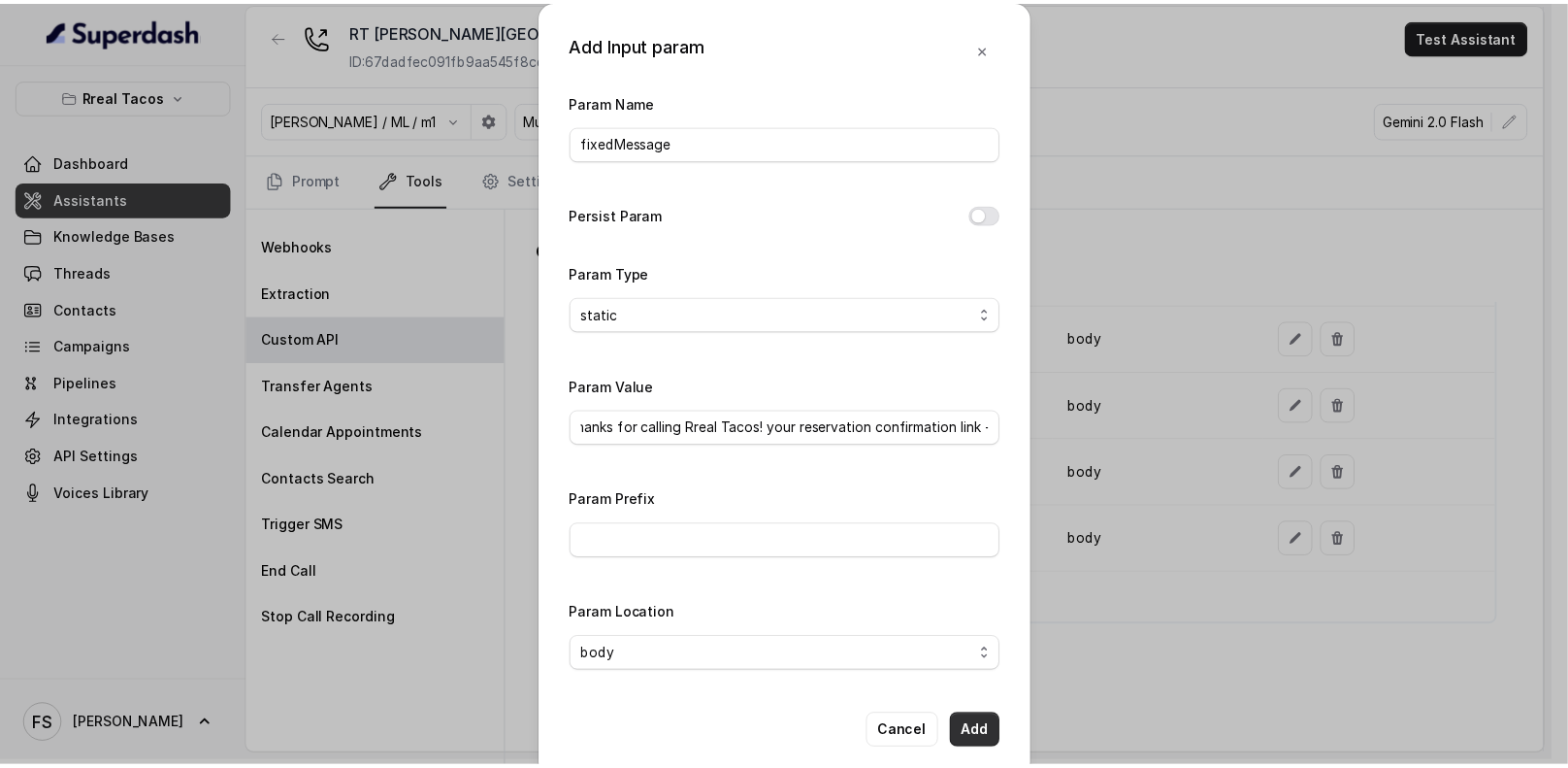 scroll, scrollTop: 0, scrollLeft: 0, axis: both 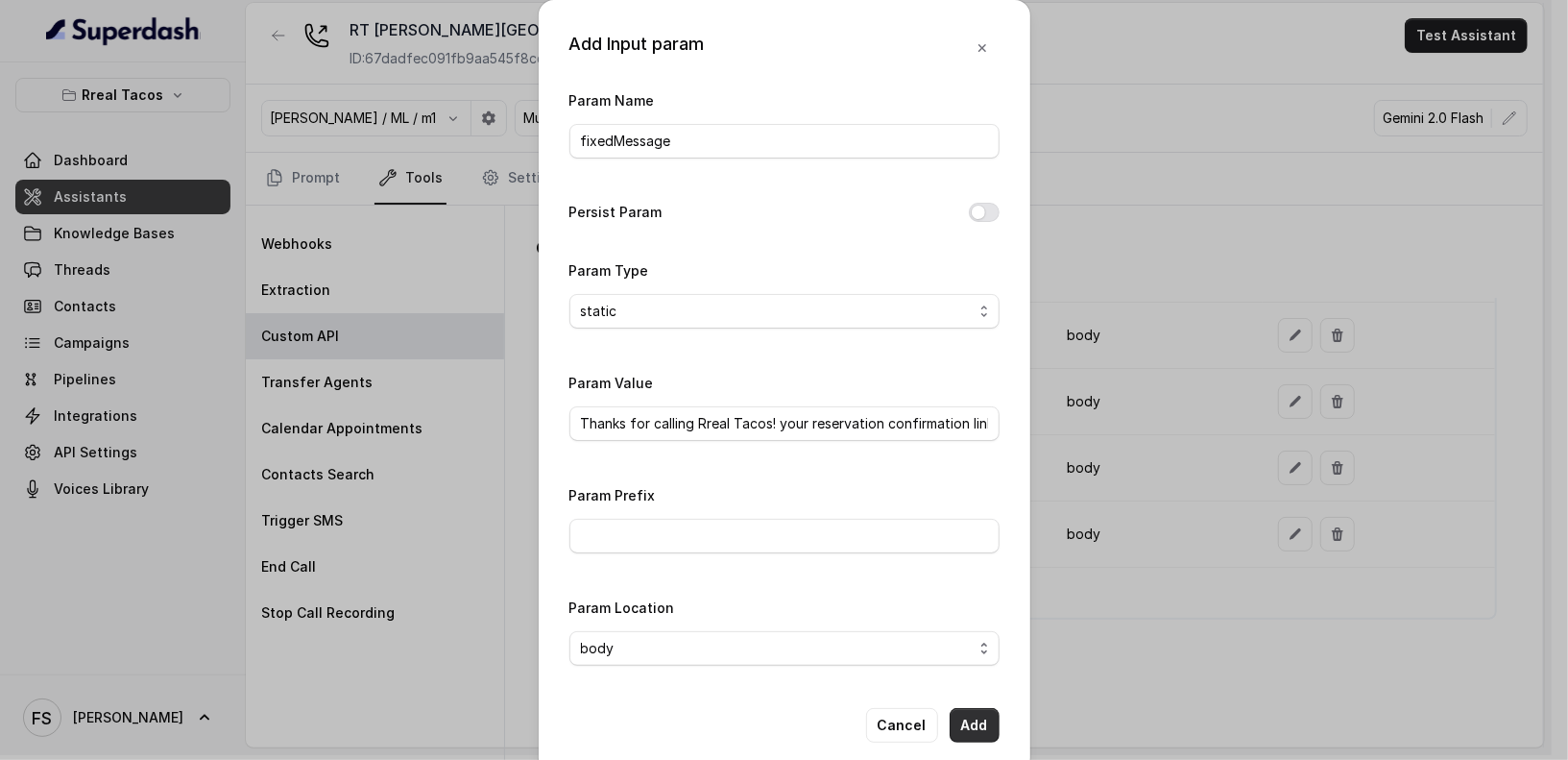 click on "Add" at bounding box center (975, 725) 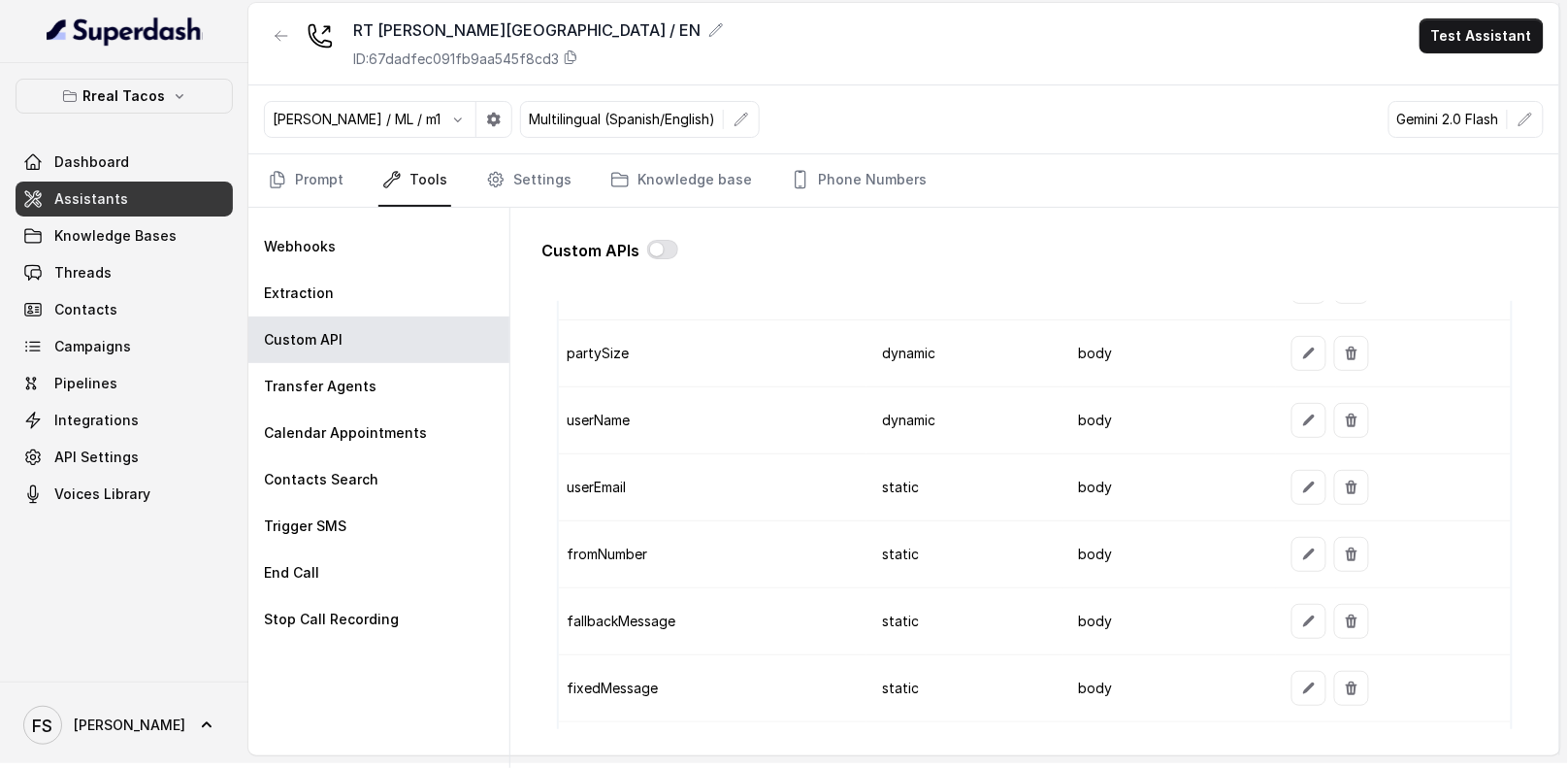 scroll, scrollTop: 1745, scrollLeft: 0, axis: vertical 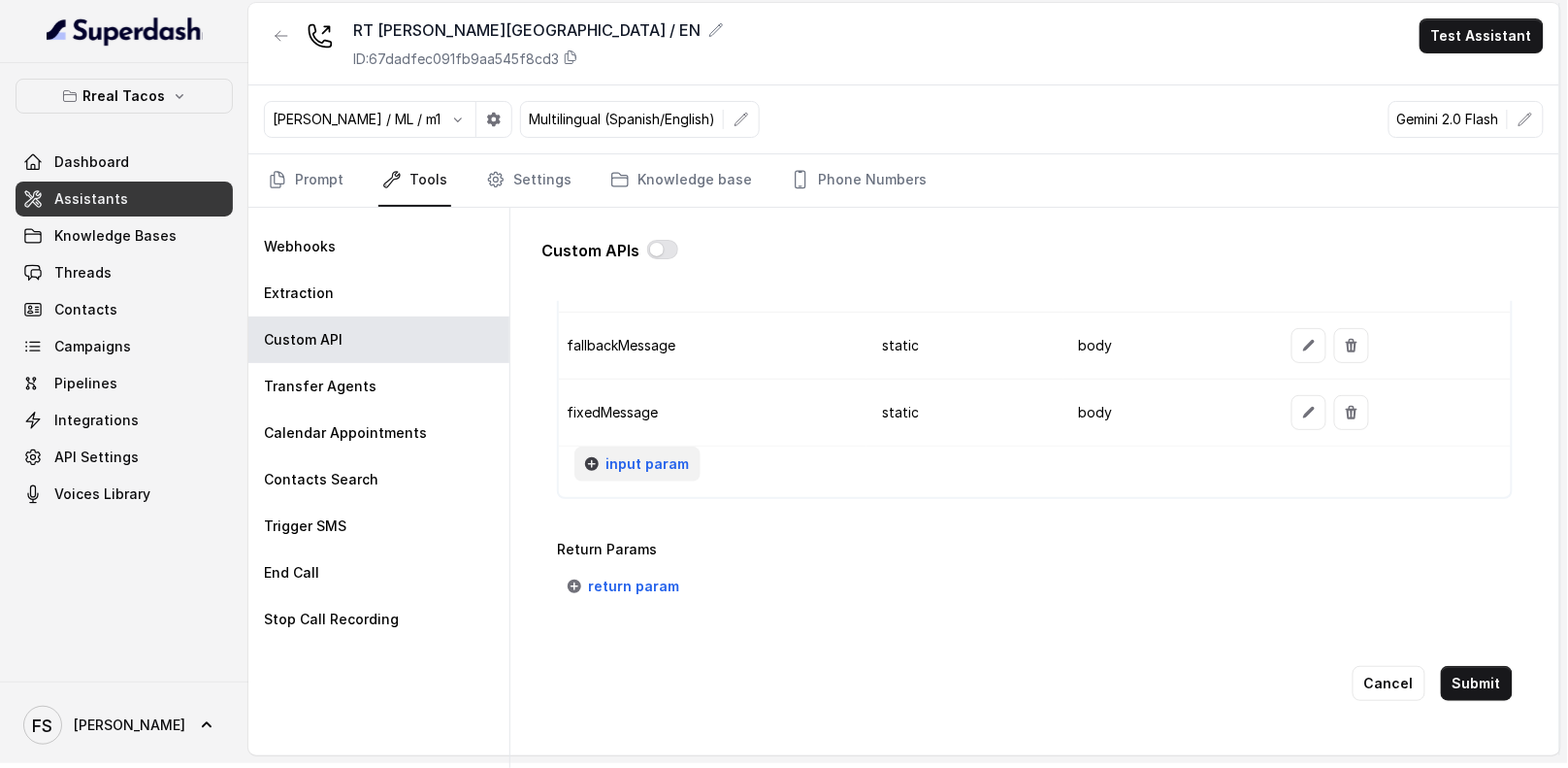 click on "input param" at bounding box center (647, 464) 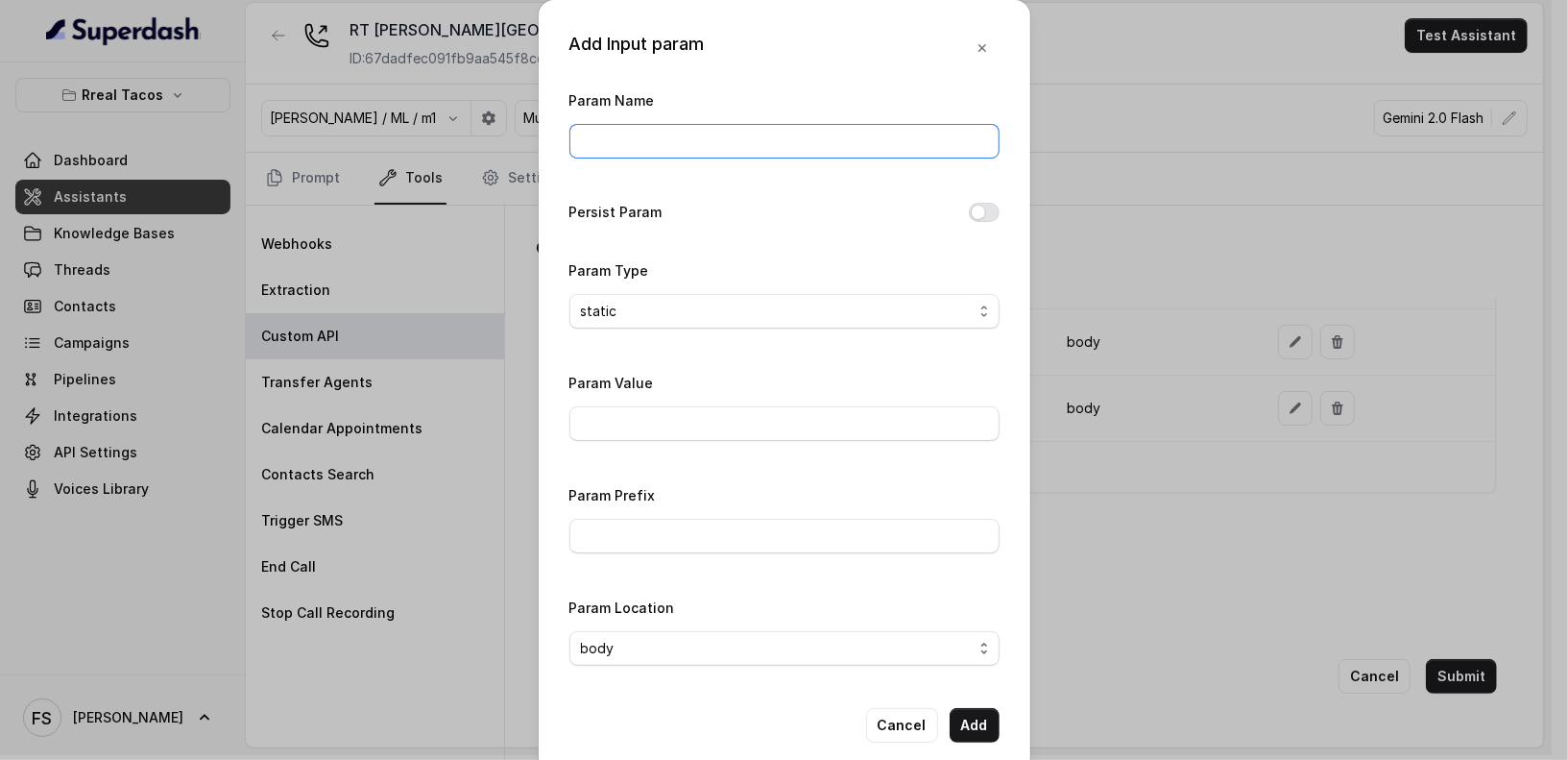 click on "Param Name" at bounding box center (784, 141) 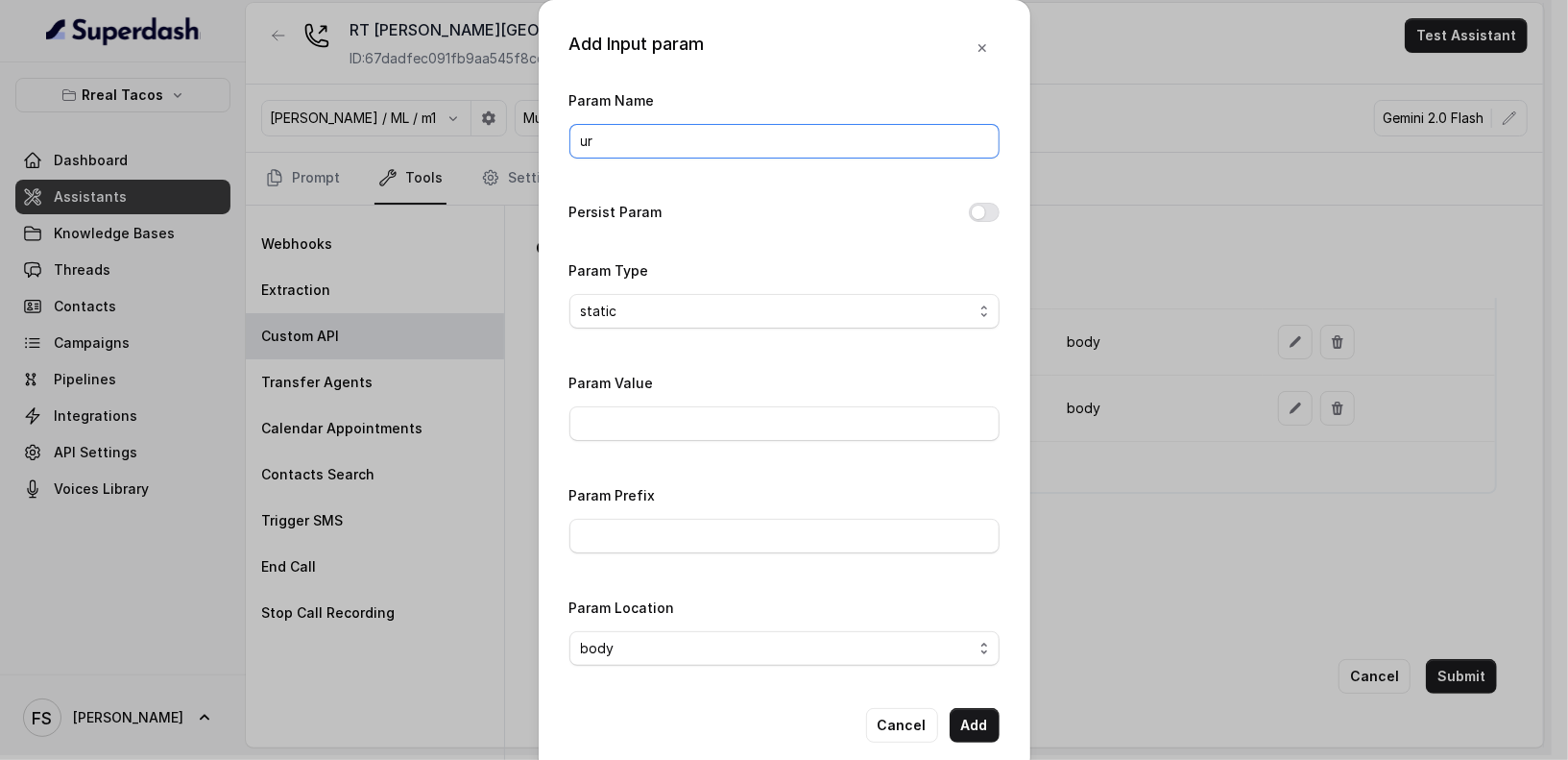 type on "url" 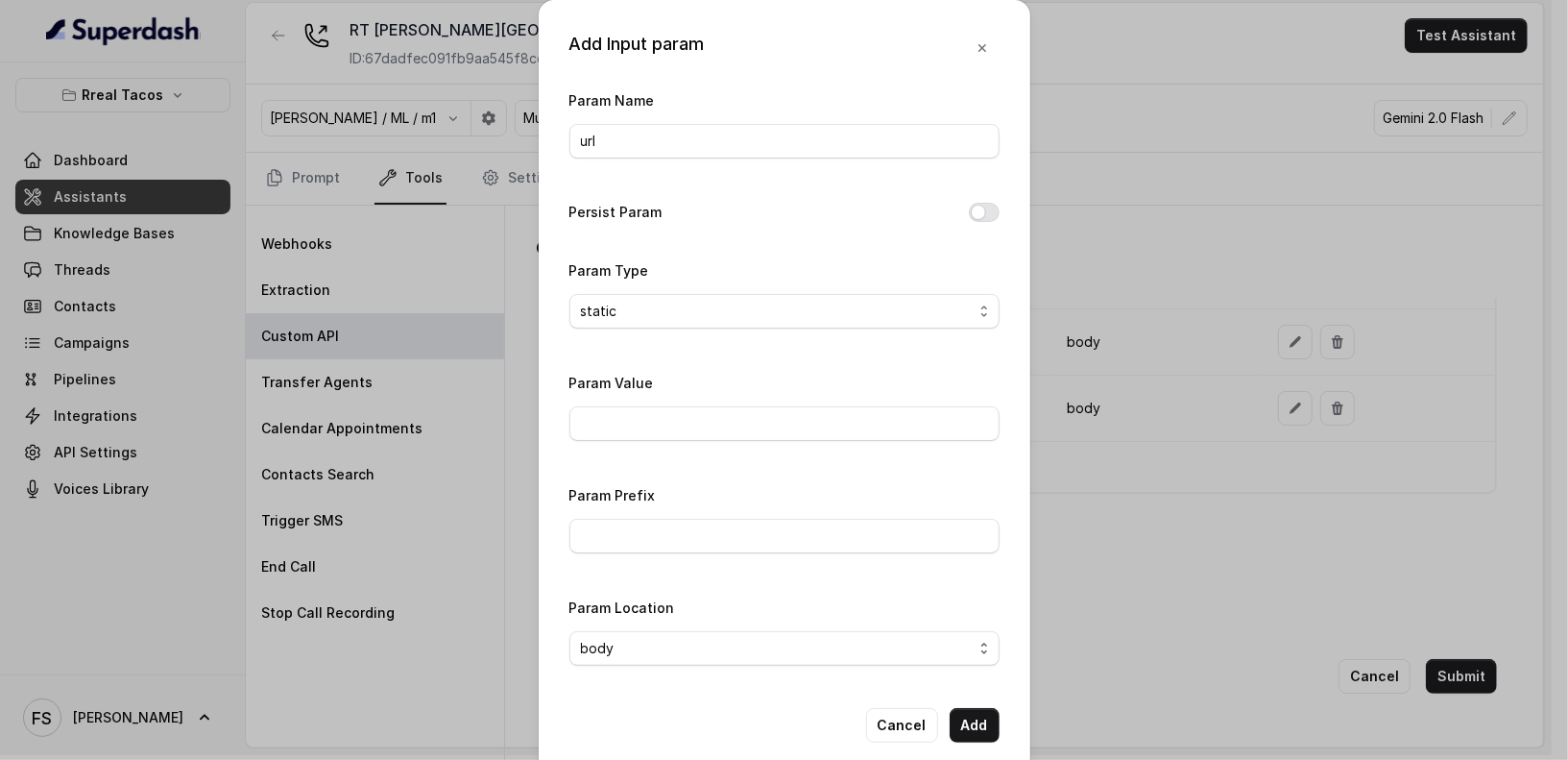 click on "Param Value" at bounding box center [784, 405] 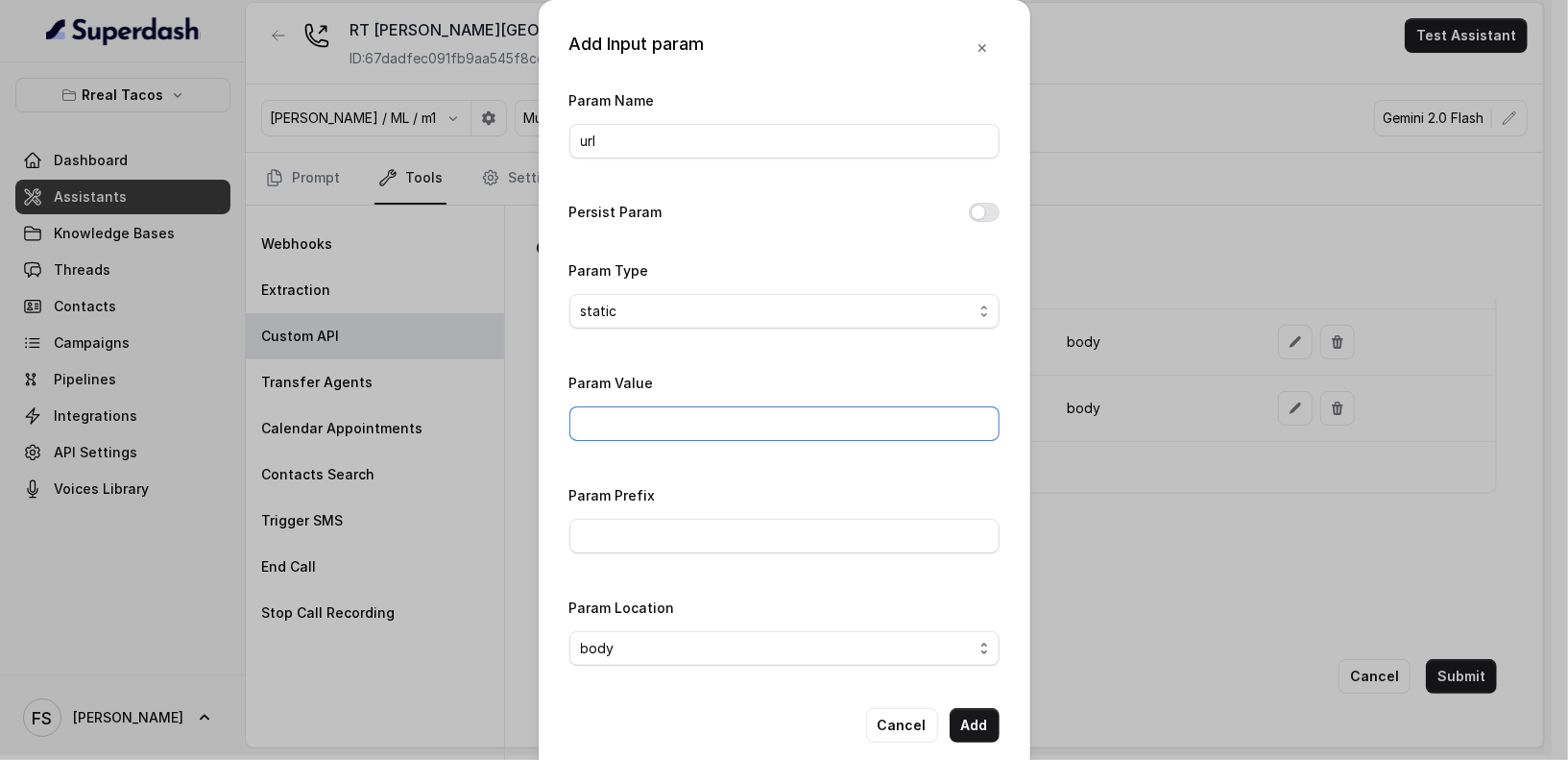 click on "Param Value" at bounding box center (784, 424) 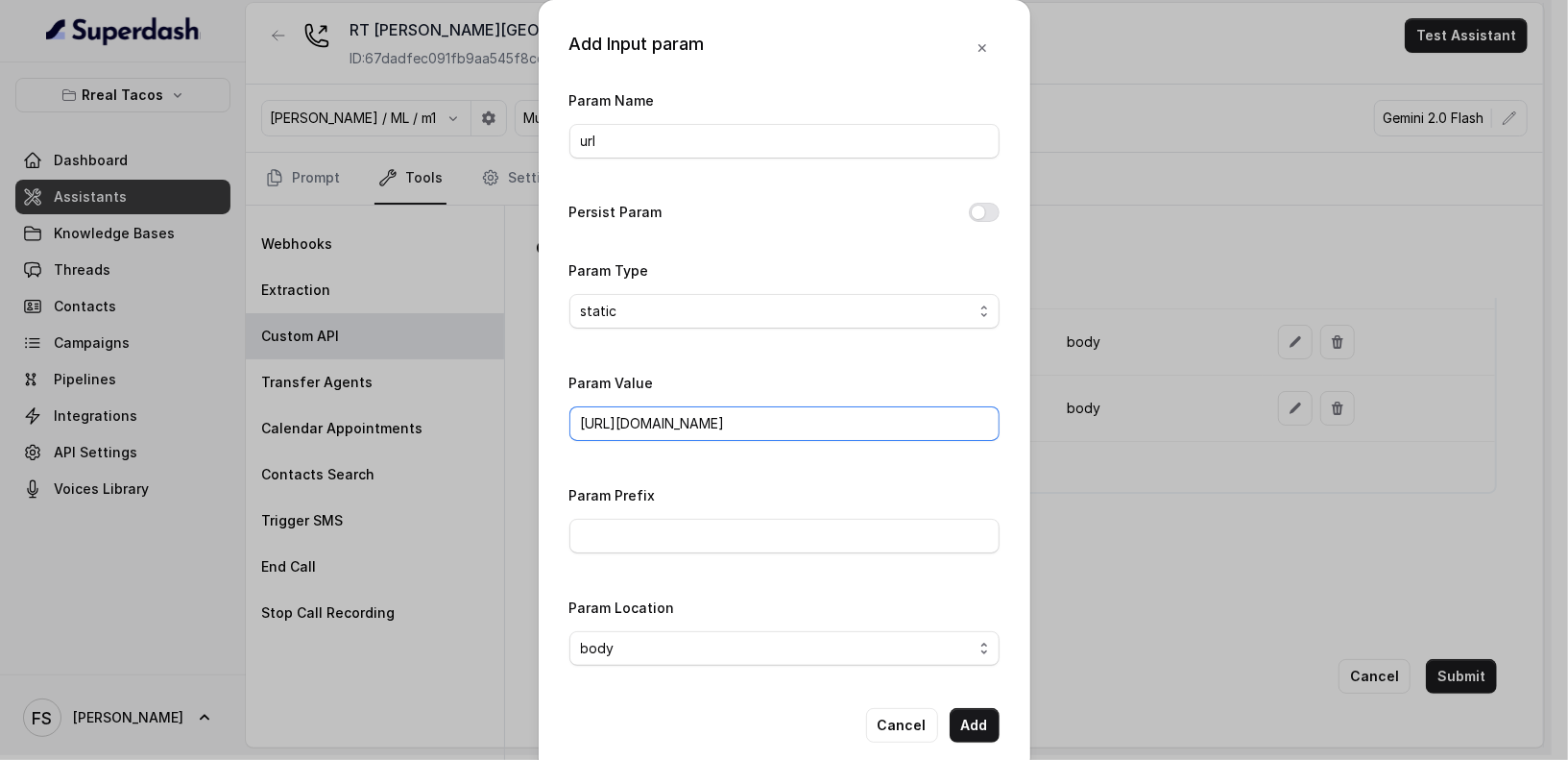 type on "[URL][DOMAIN_NAME]" 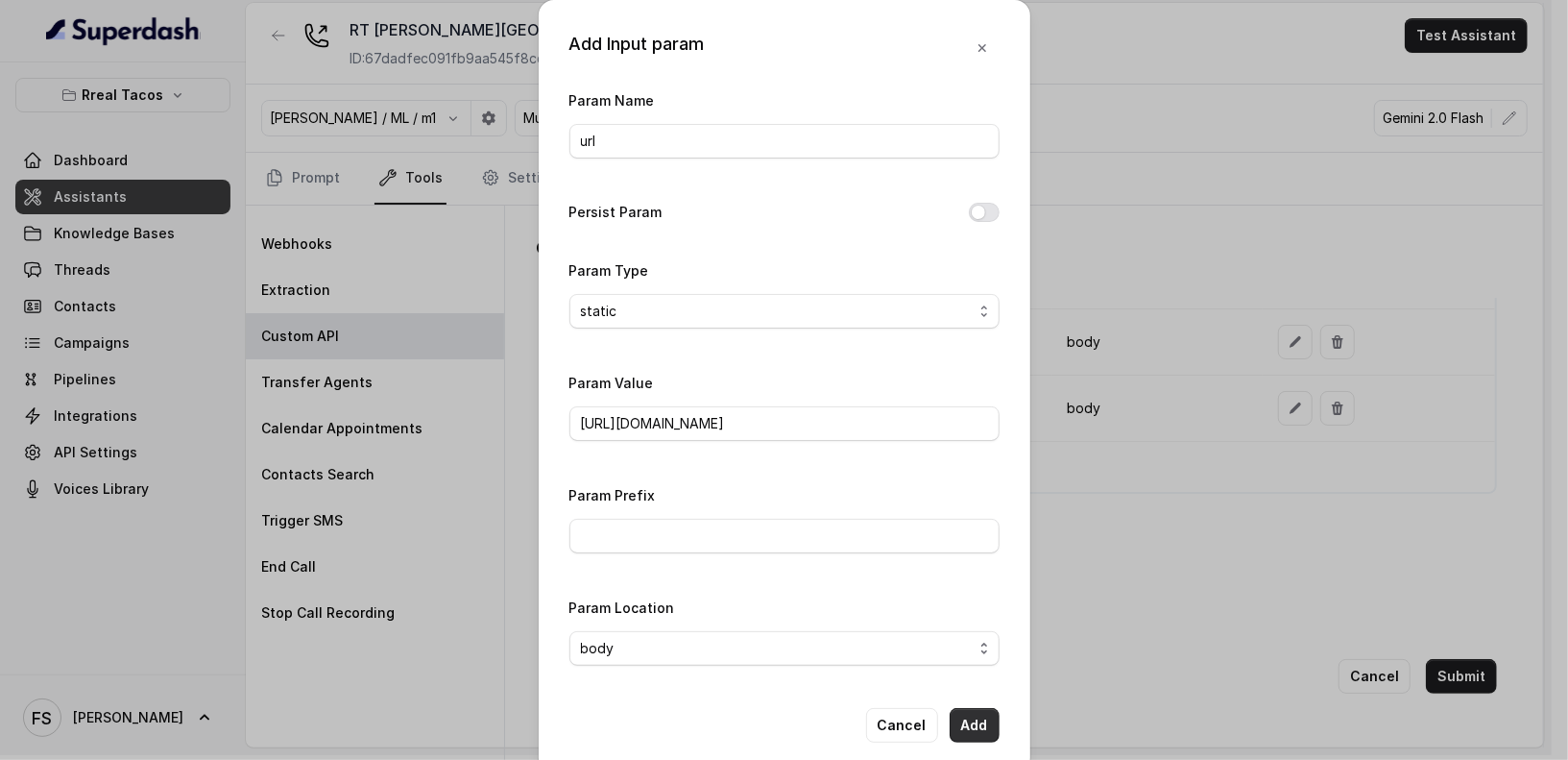 click on "Add" at bounding box center (975, 725) 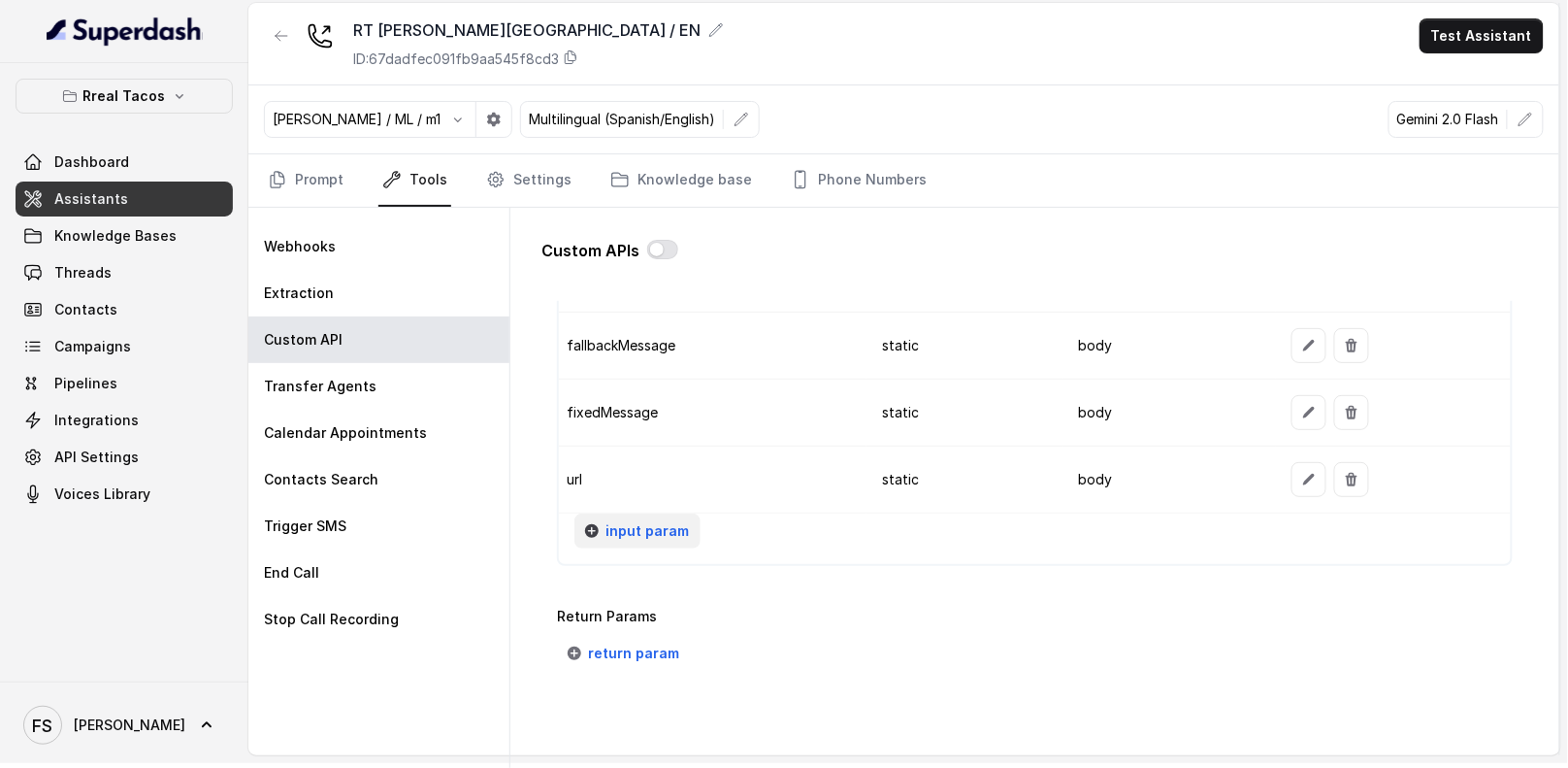 click on "input param" at bounding box center (647, 531) 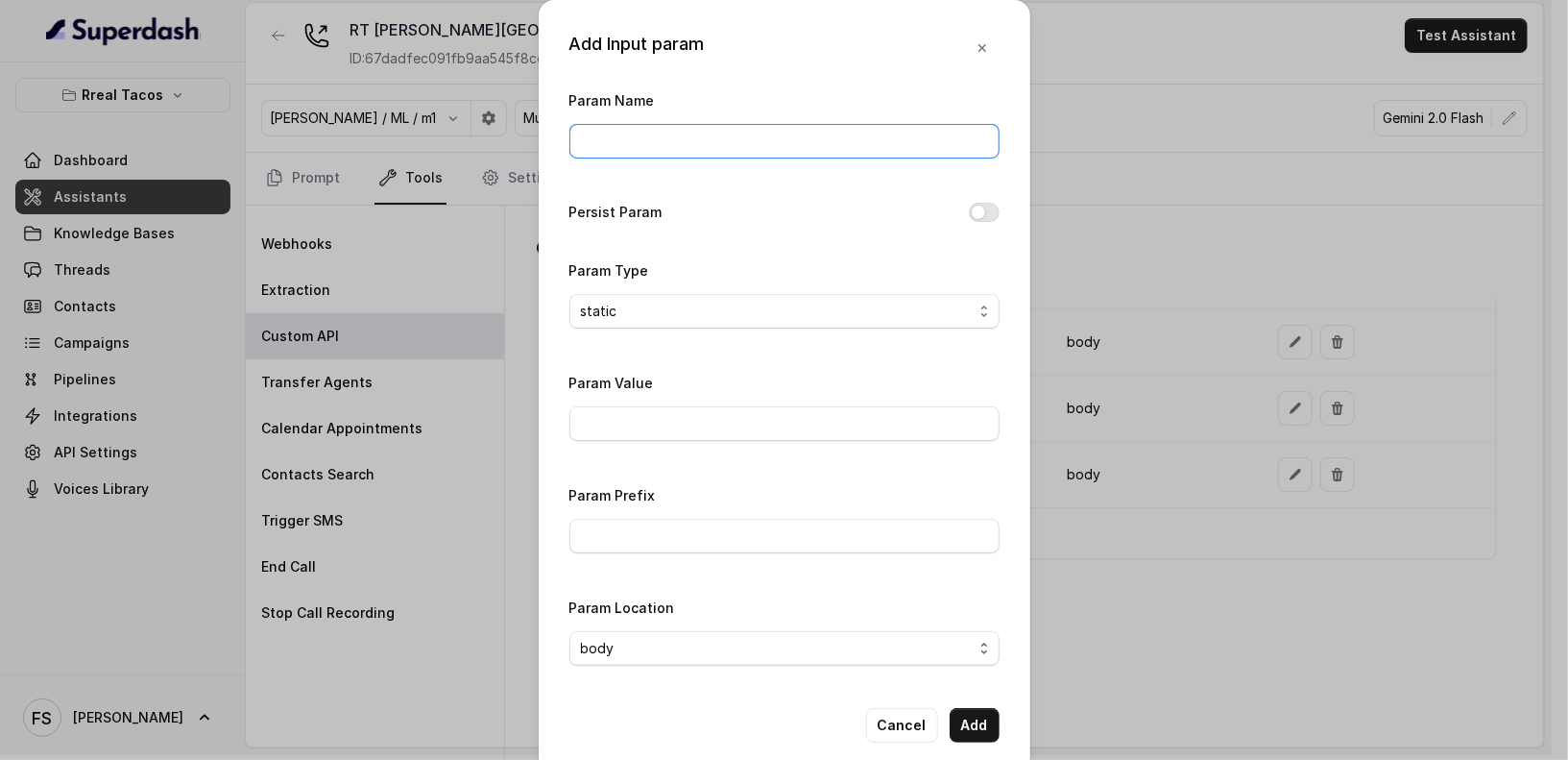click on "Param Name" at bounding box center (784, 141) 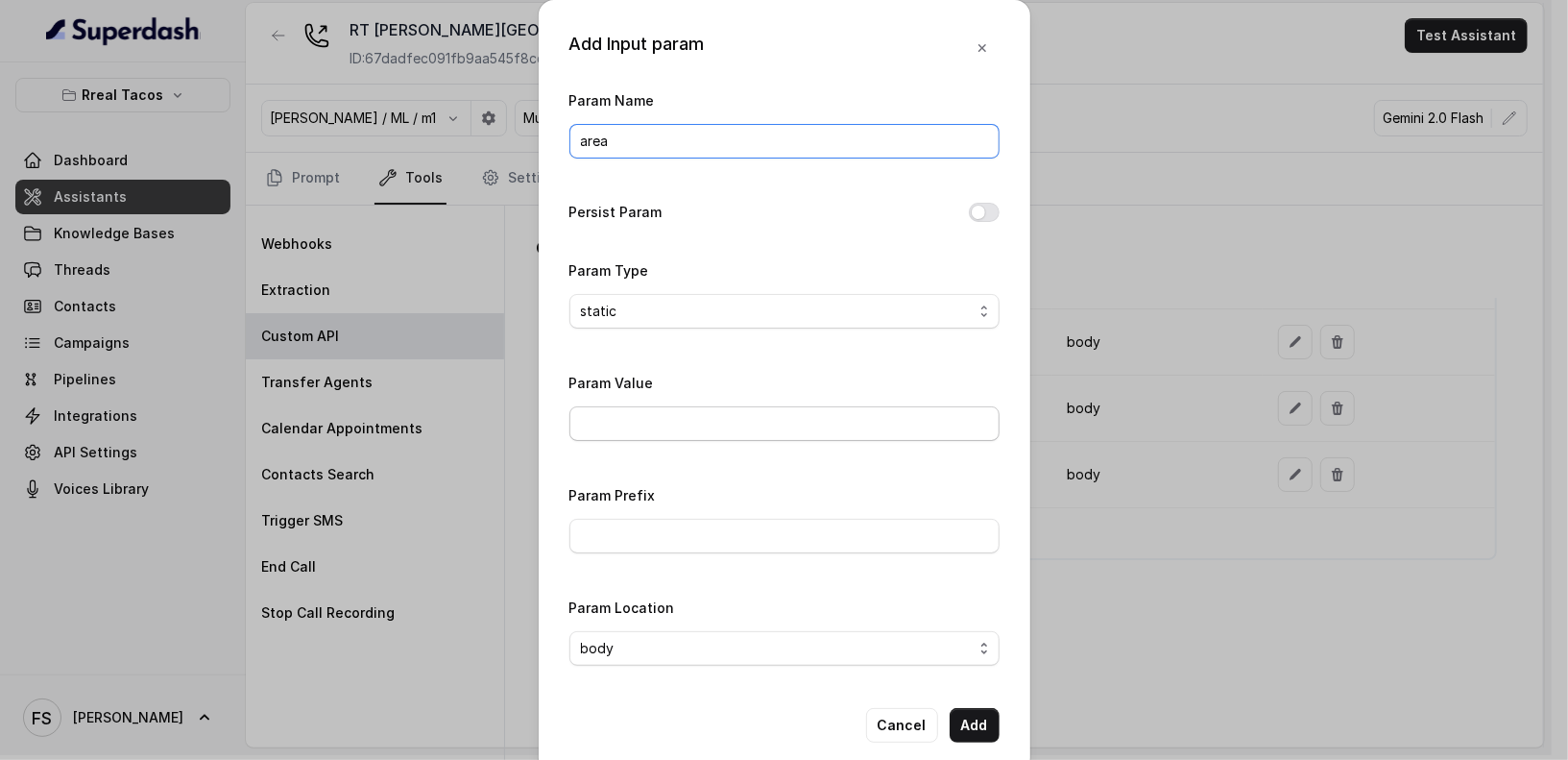 type on "area" 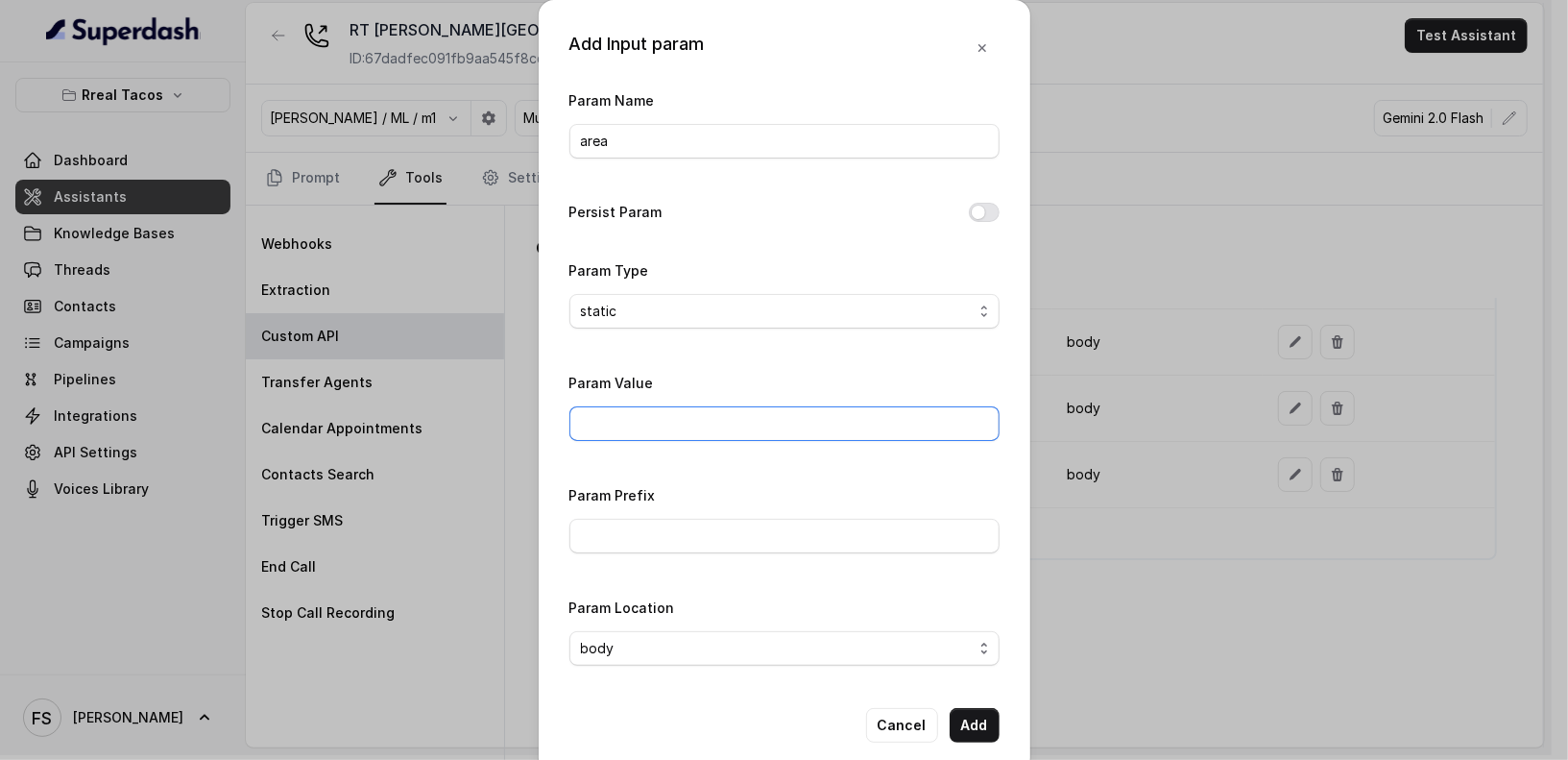click on "Param Value" at bounding box center [784, 424] 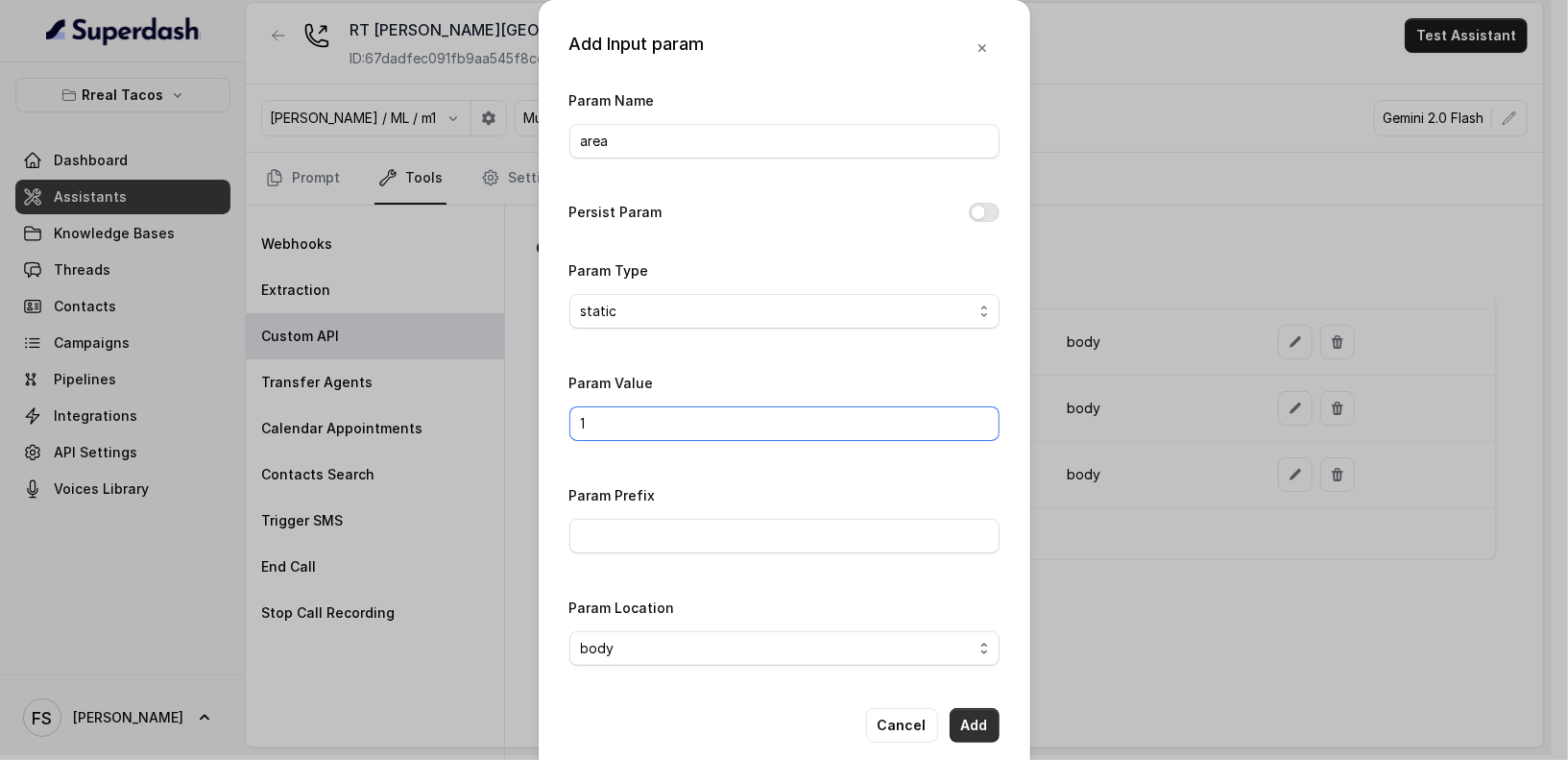 type on "1" 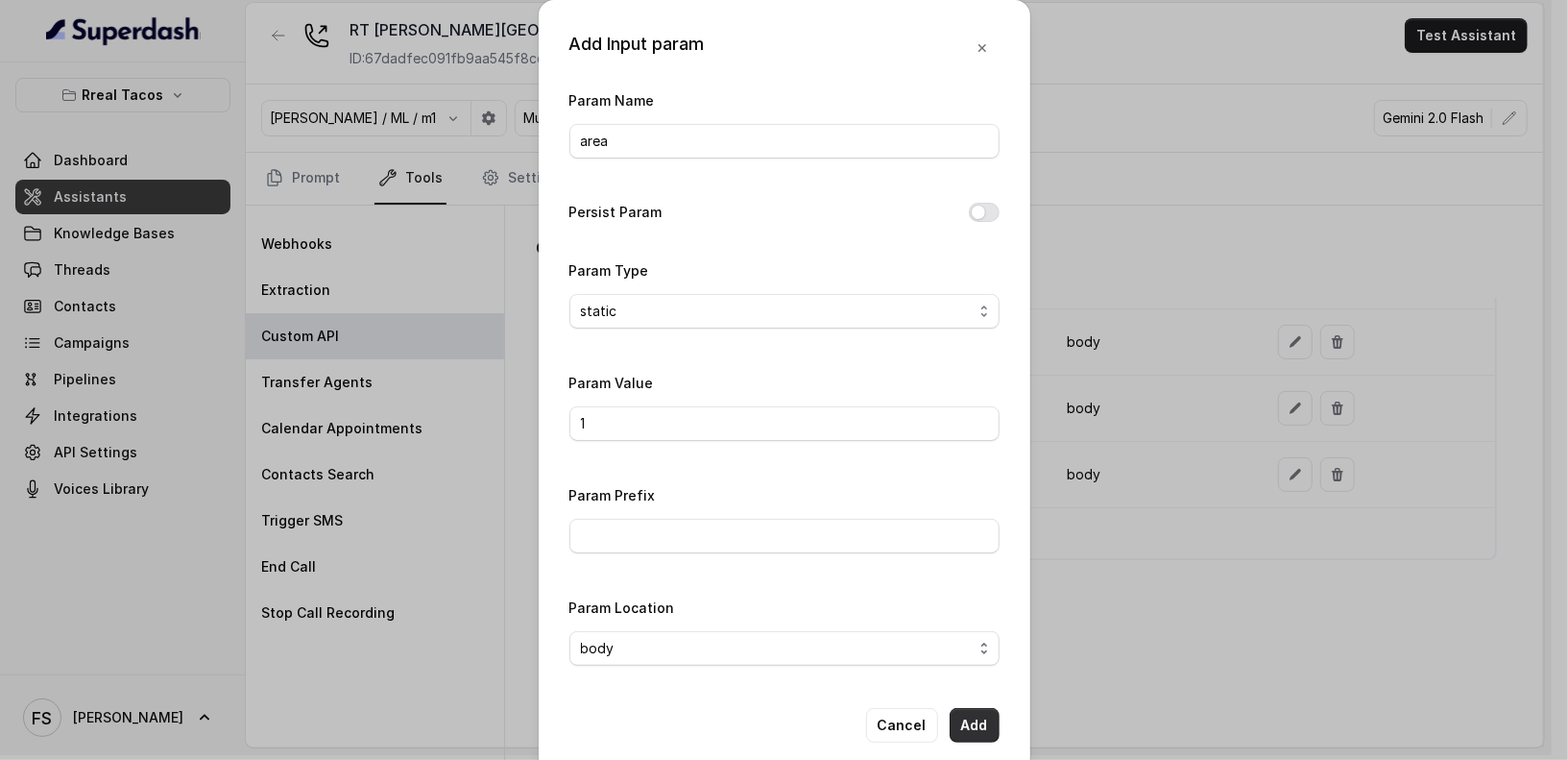 click on "Add" at bounding box center (975, 725) 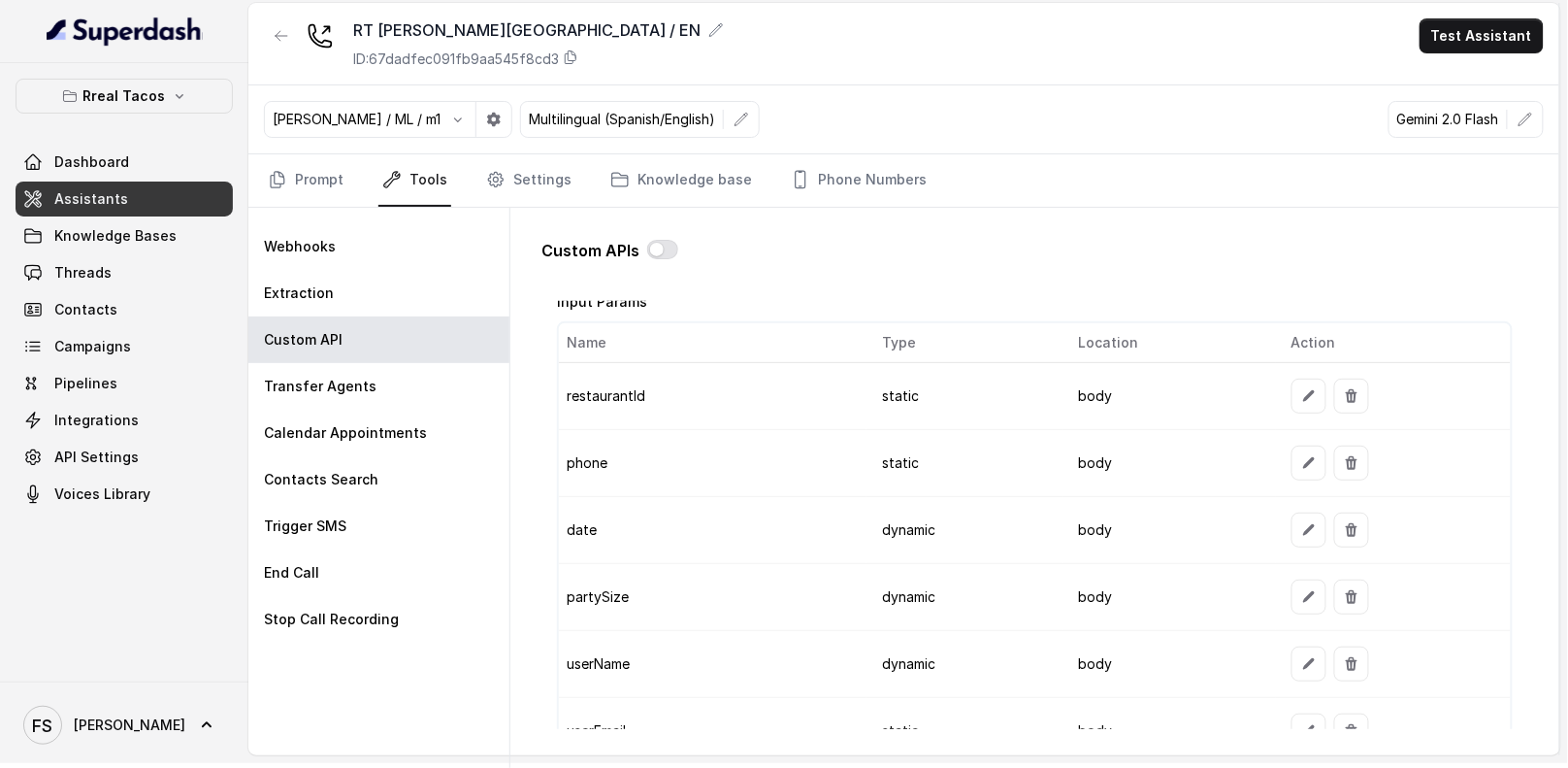 scroll, scrollTop: 1543, scrollLeft: 0, axis: vertical 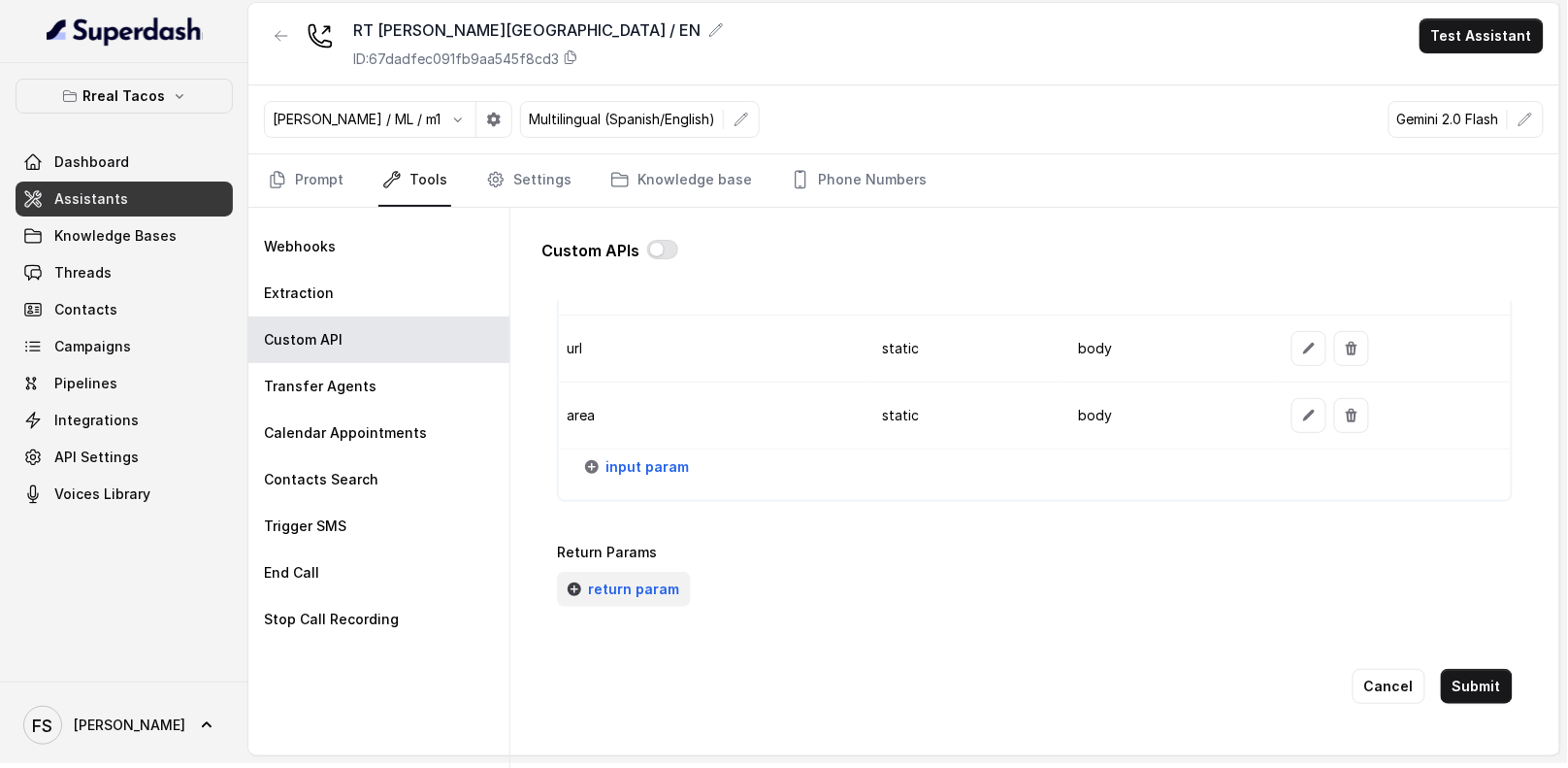 click on "return param" at bounding box center [634, 589] 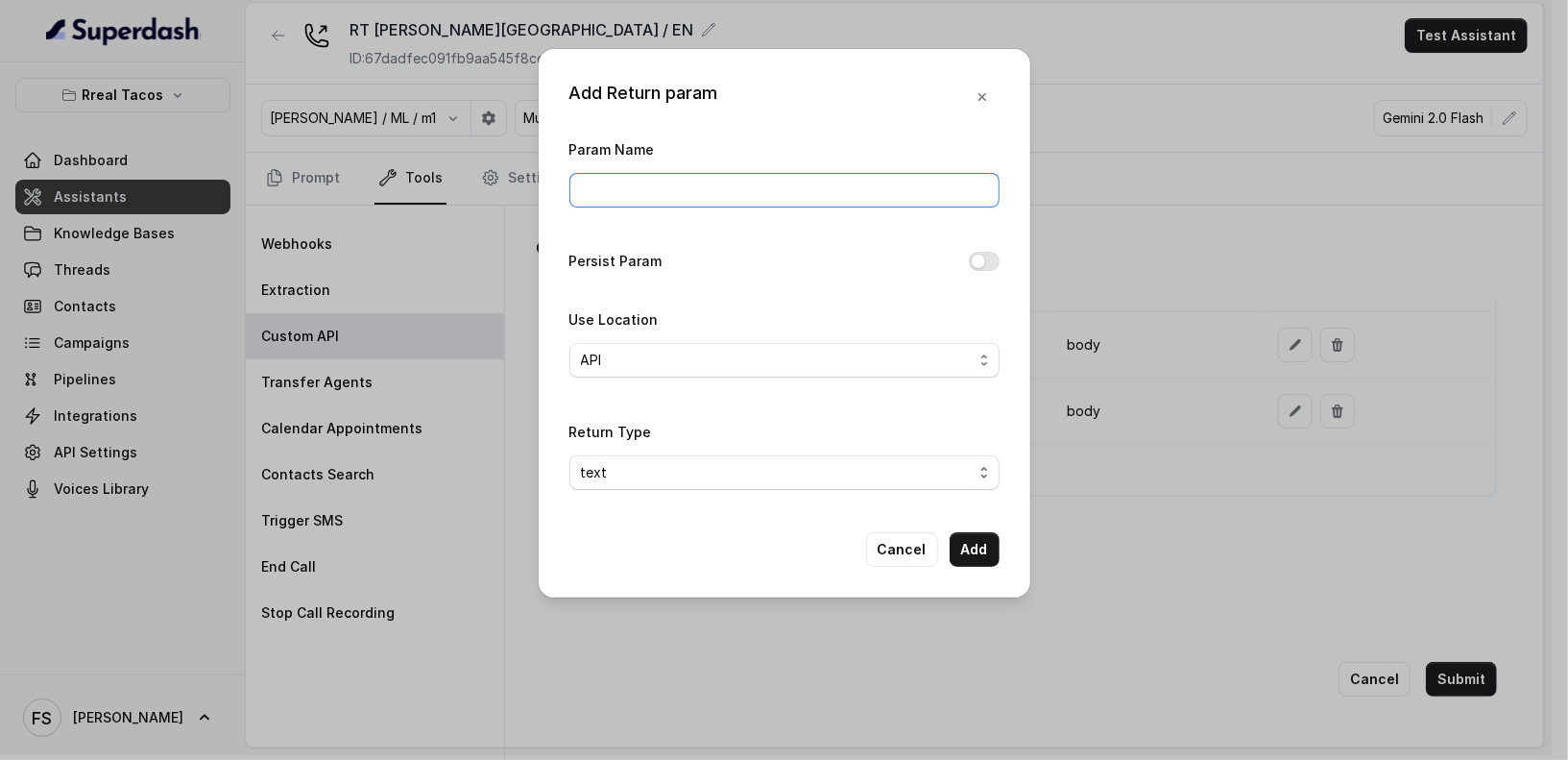 click on "Param Name" at bounding box center (784, 190) 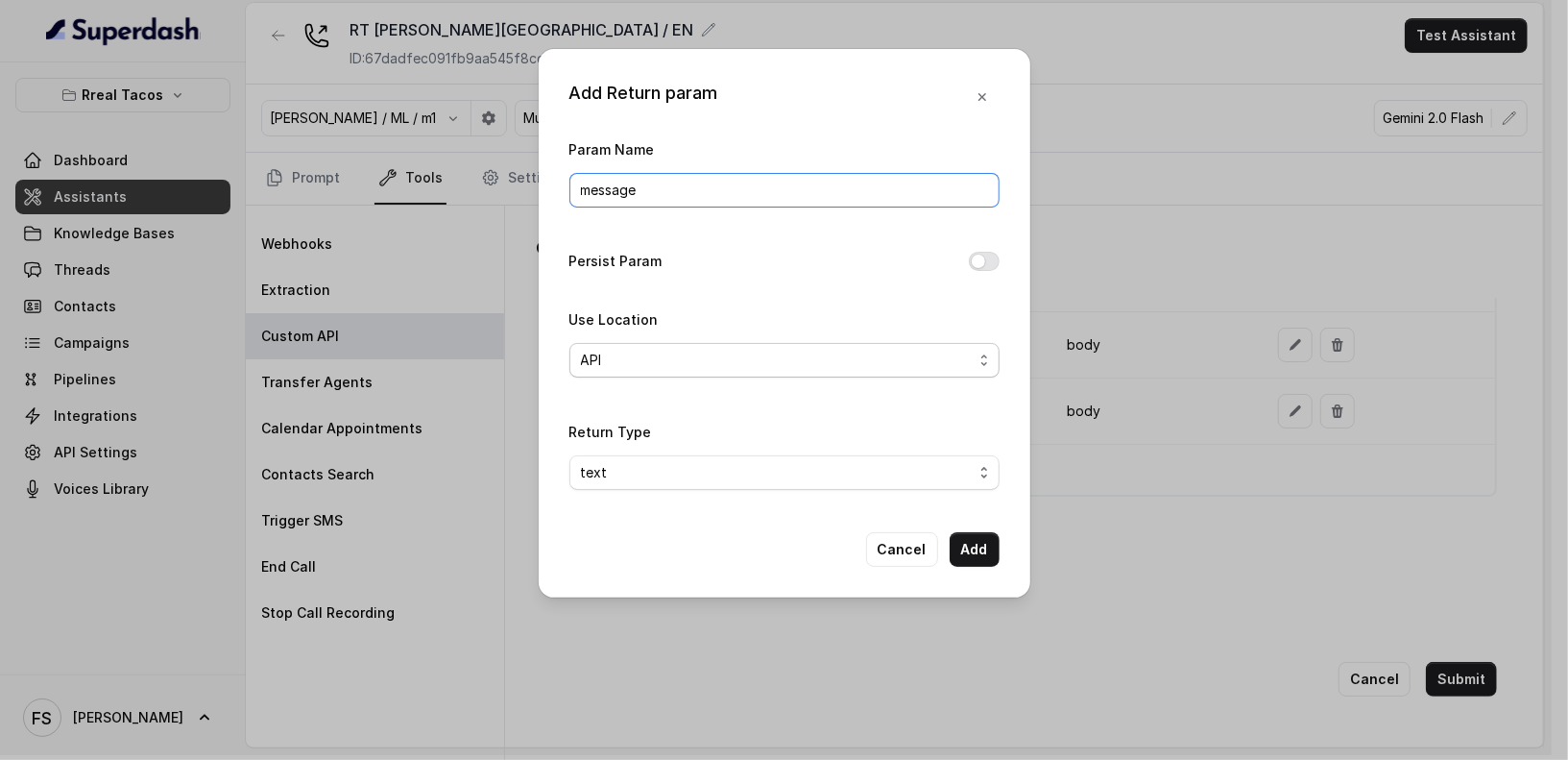 type on "message" 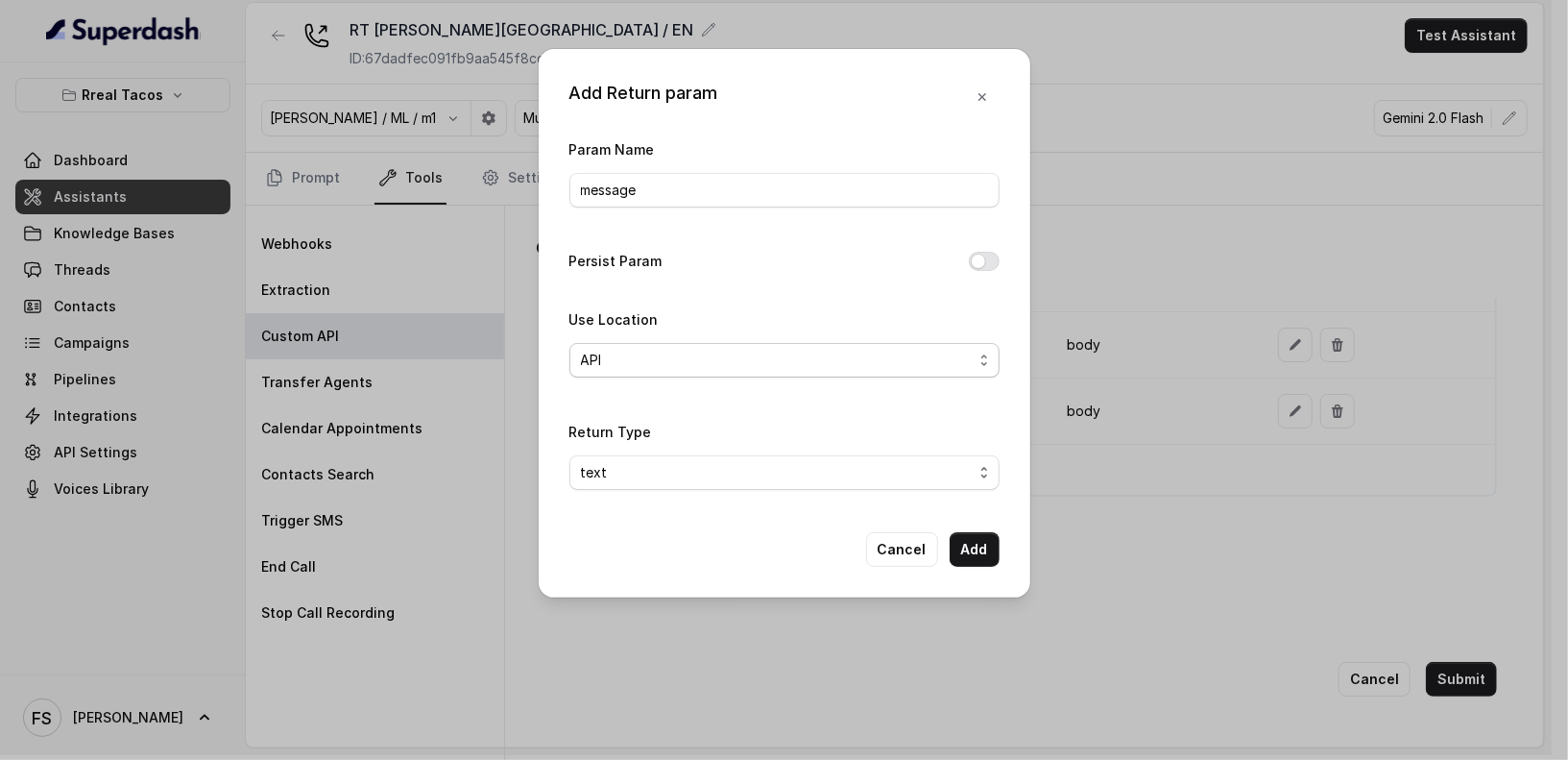 click on "API prompt" at bounding box center [784, 360] 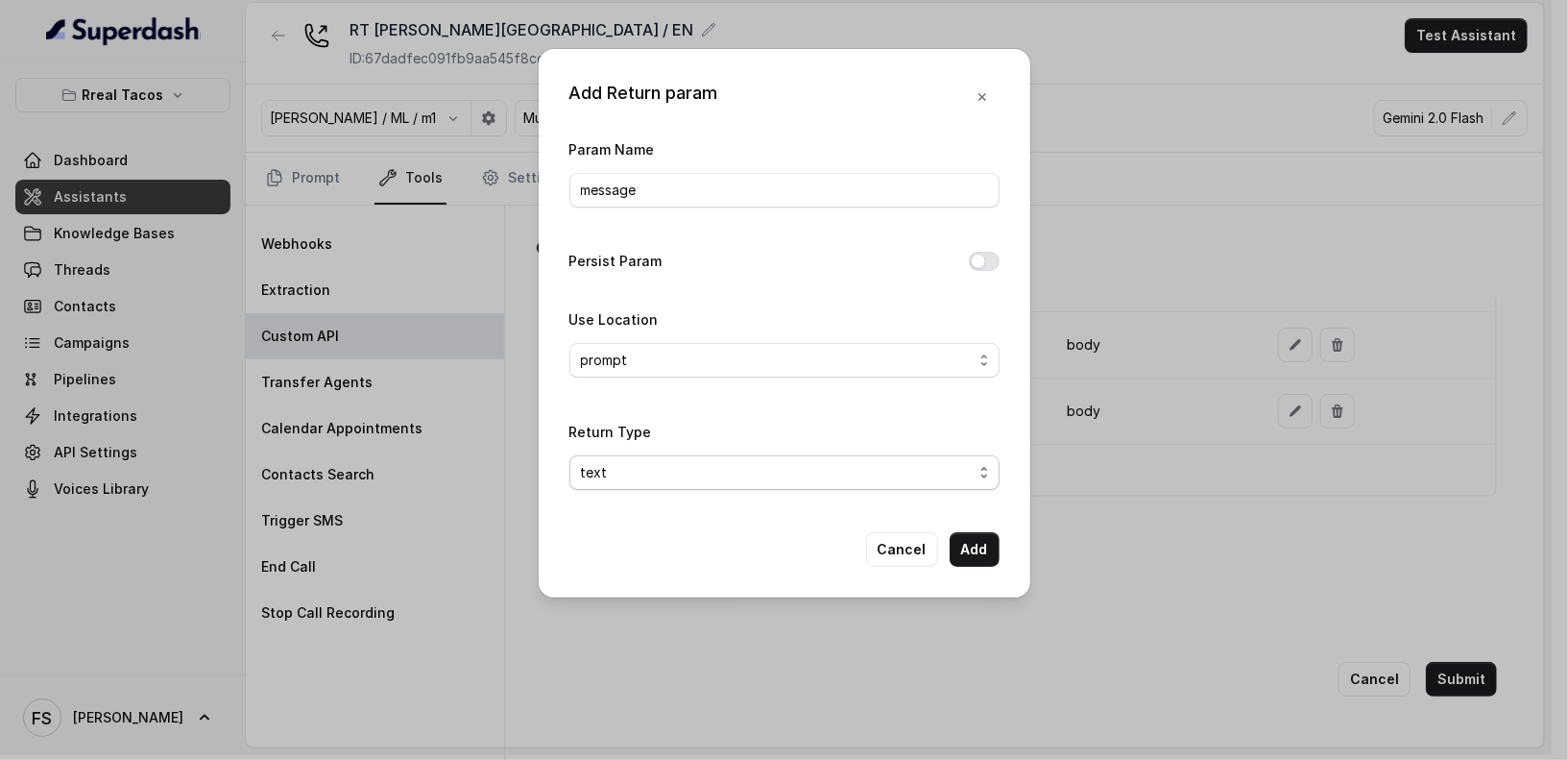 click on "text object" at bounding box center [784, 473] 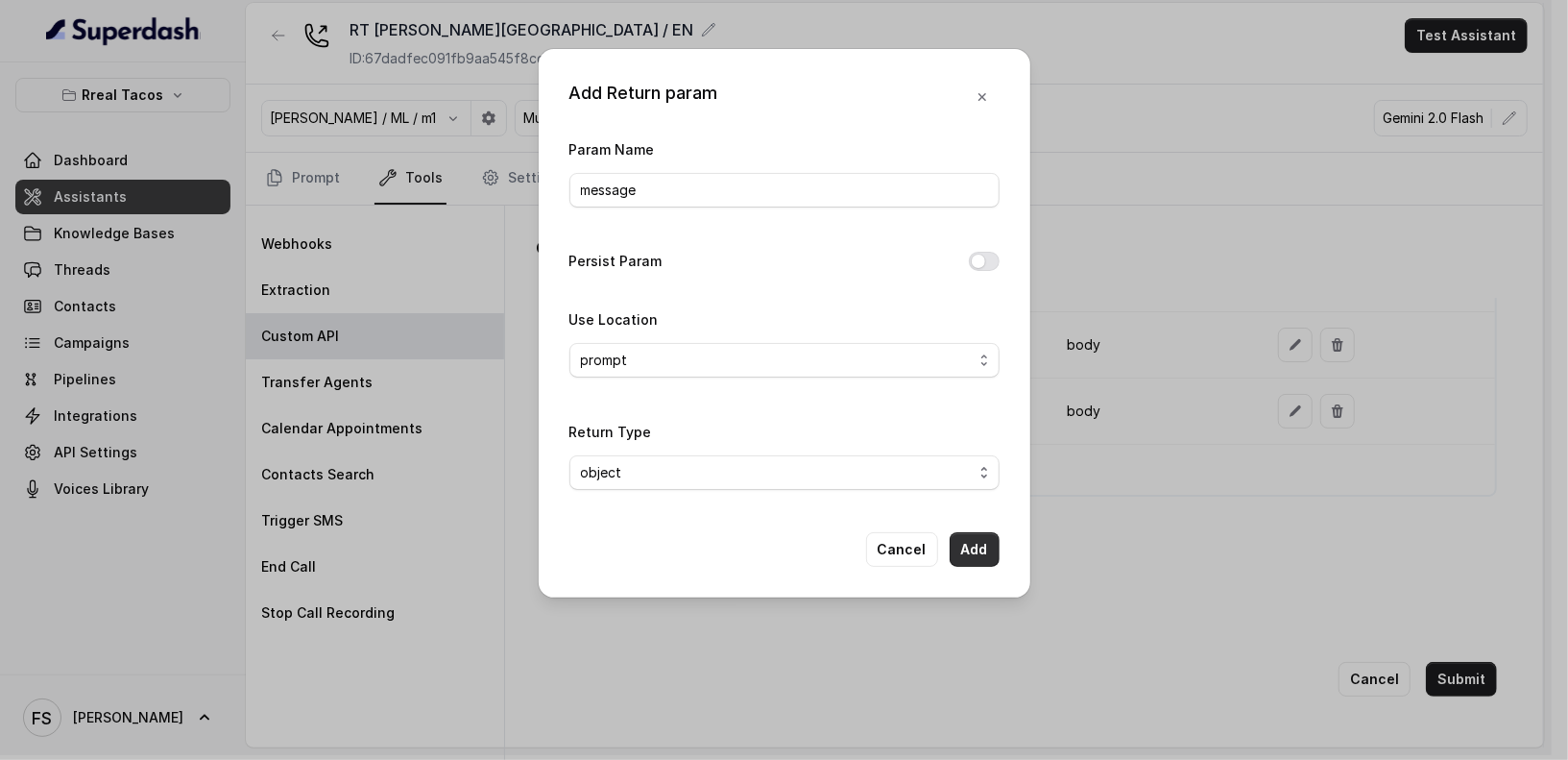 click on "Add" at bounding box center (975, 550) 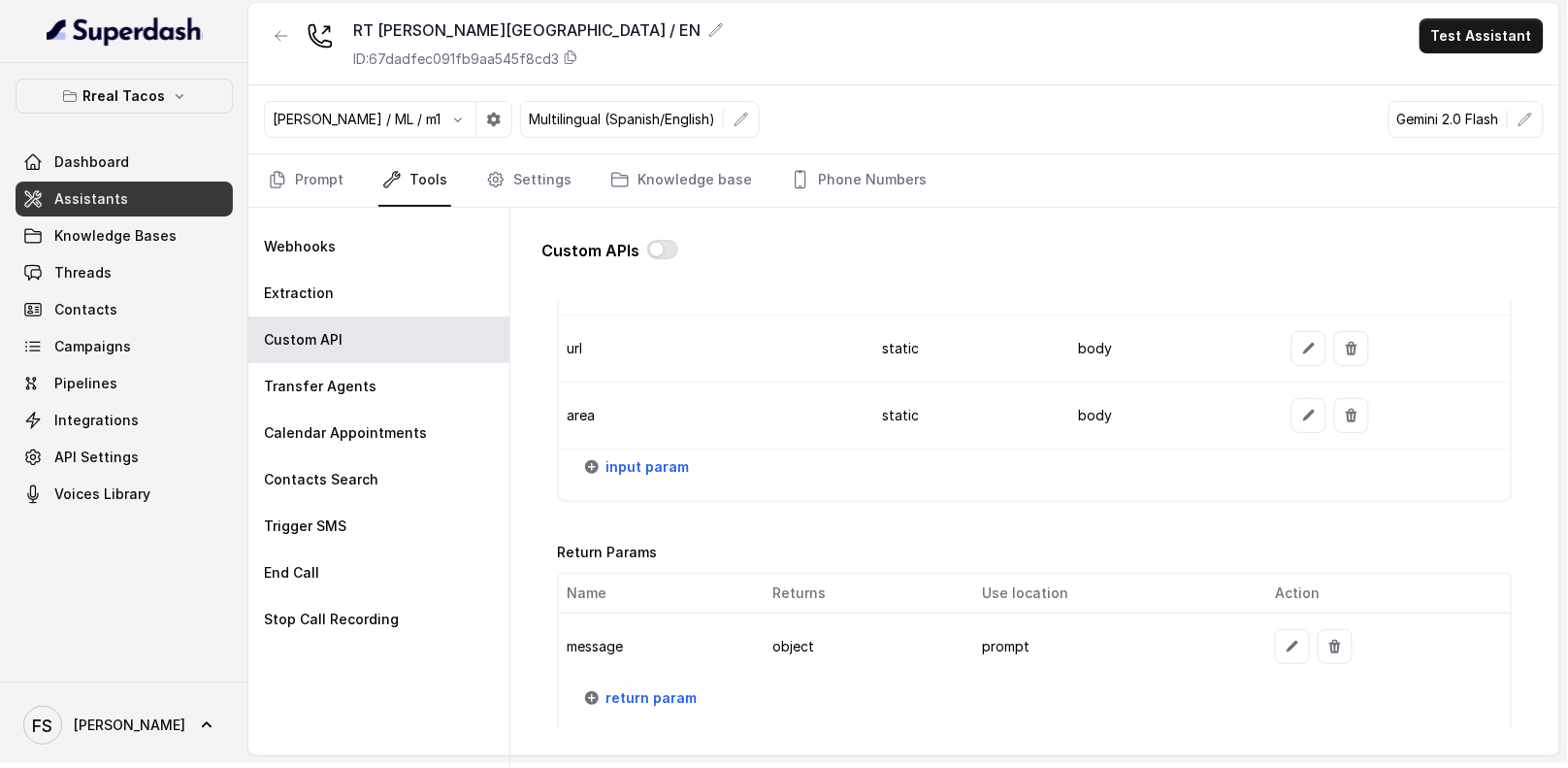 scroll, scrollTop: 2318, scrollLeft: 0, axis: vertical 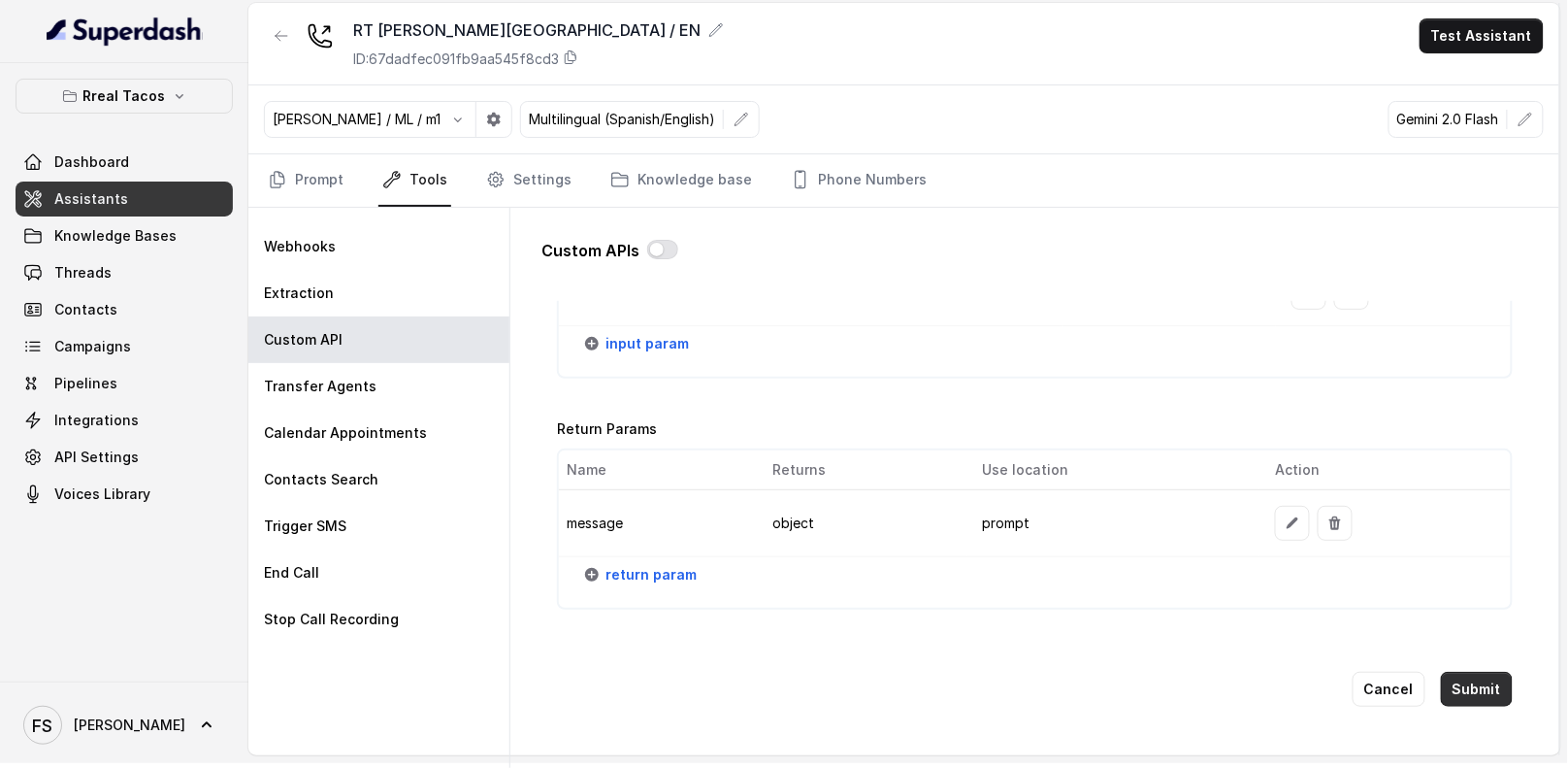 click on "Submit" at bounding box center (1477, 689) 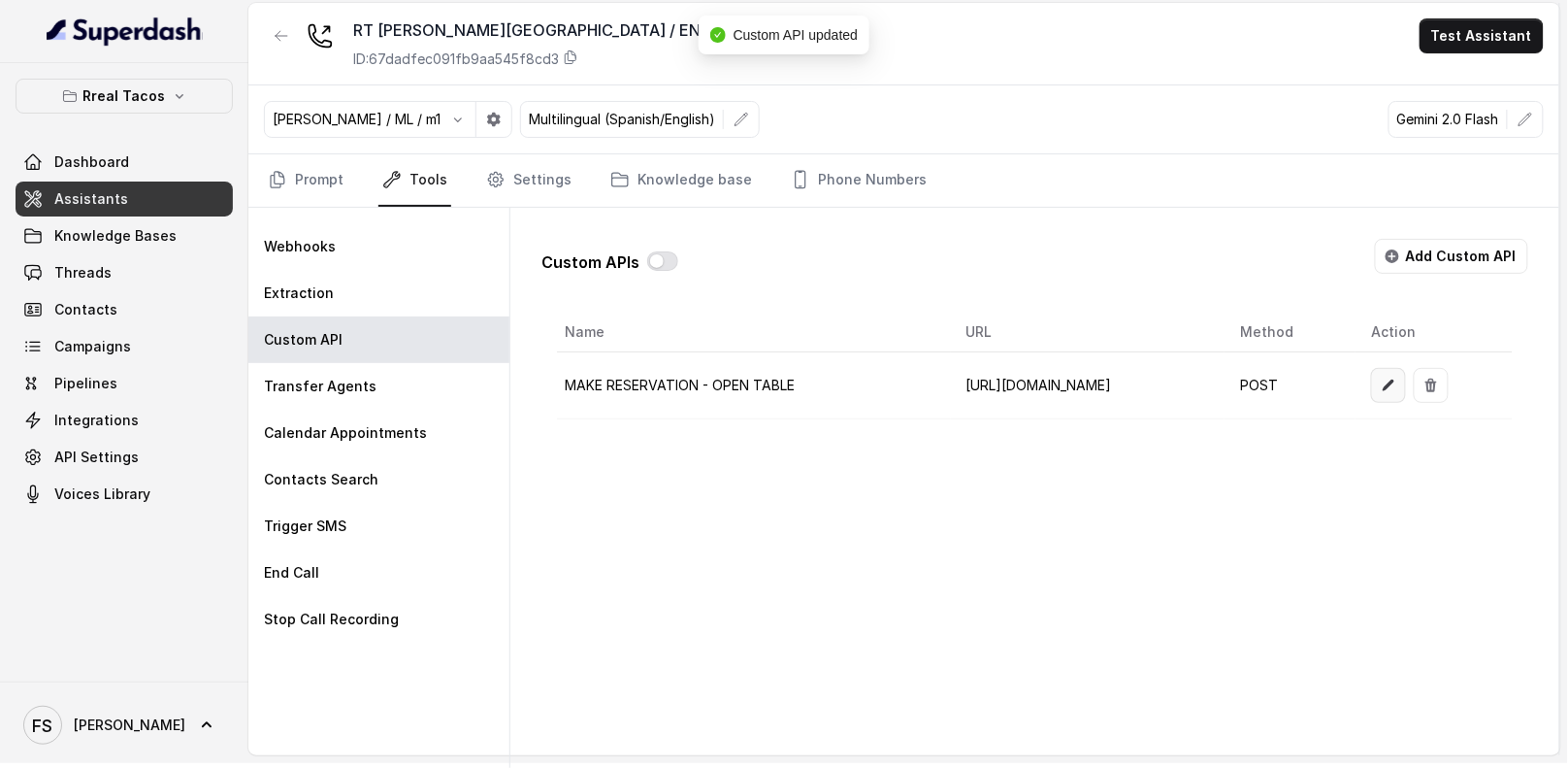 click at bounding box center (1388, 385) 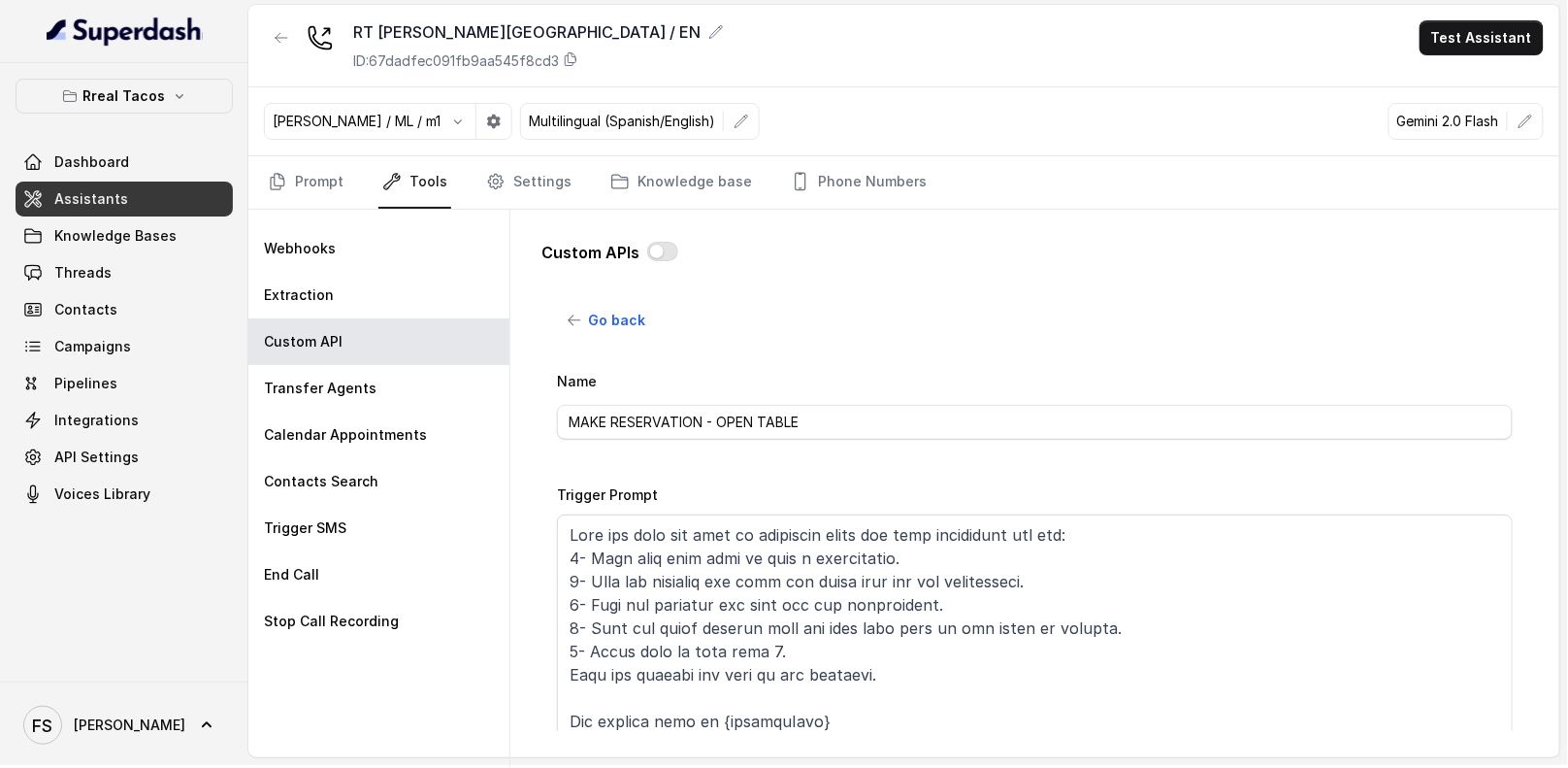 scroll, scrollTop: 5, scrollLeft: 0, axis: vertical 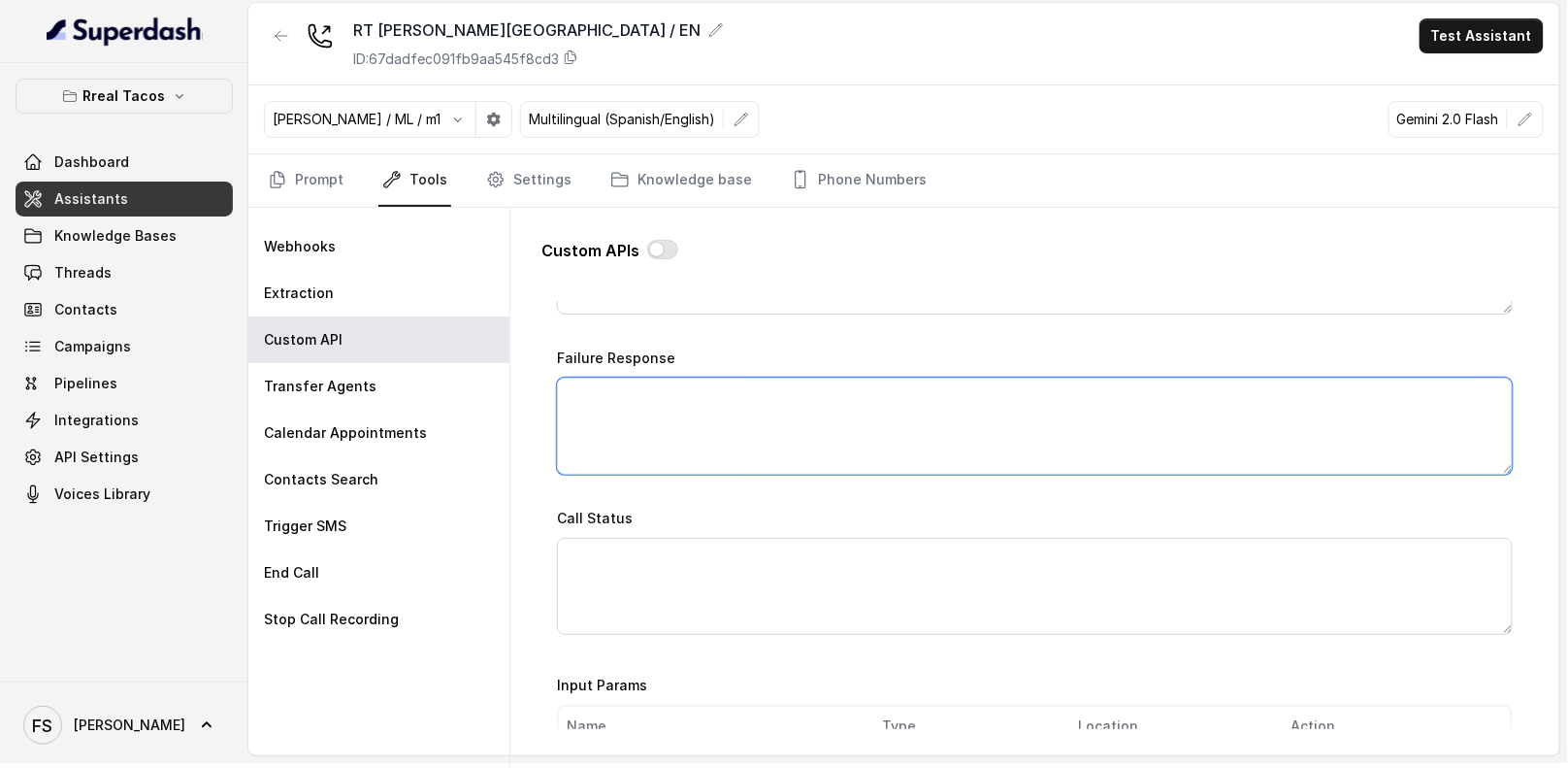 click on "Failure Response" at bounding box center (1034, 426) 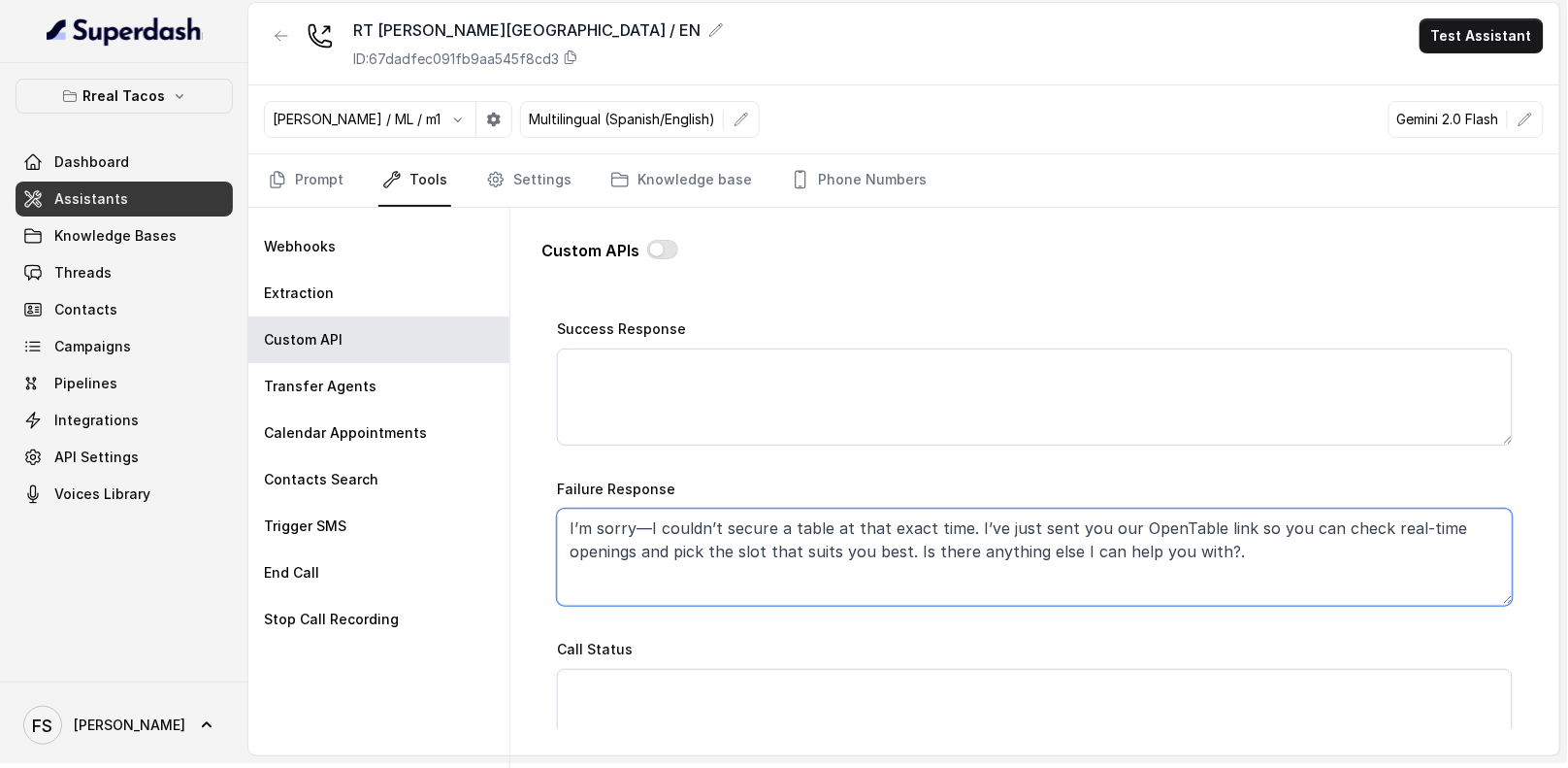 scroll, scrollTop: 962, scrollLeft: 0, axis: vertical 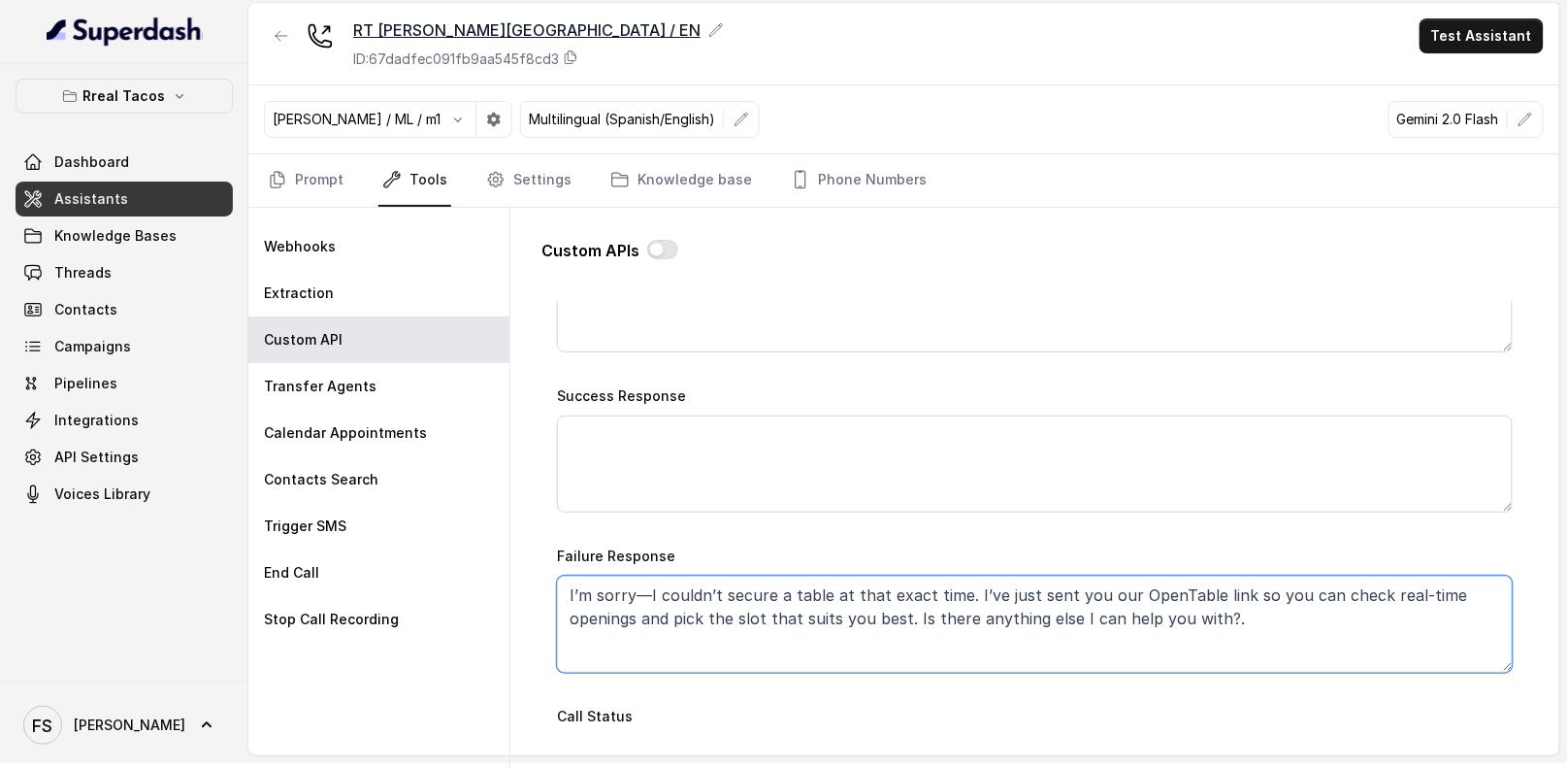 type on "I’m sorry—I couldn’t secure a table at that exact time. I’ve just sent you our OpenTable link so you can check real-time openings and pick the slot that suits you best. Is there anything else I can help you with?." 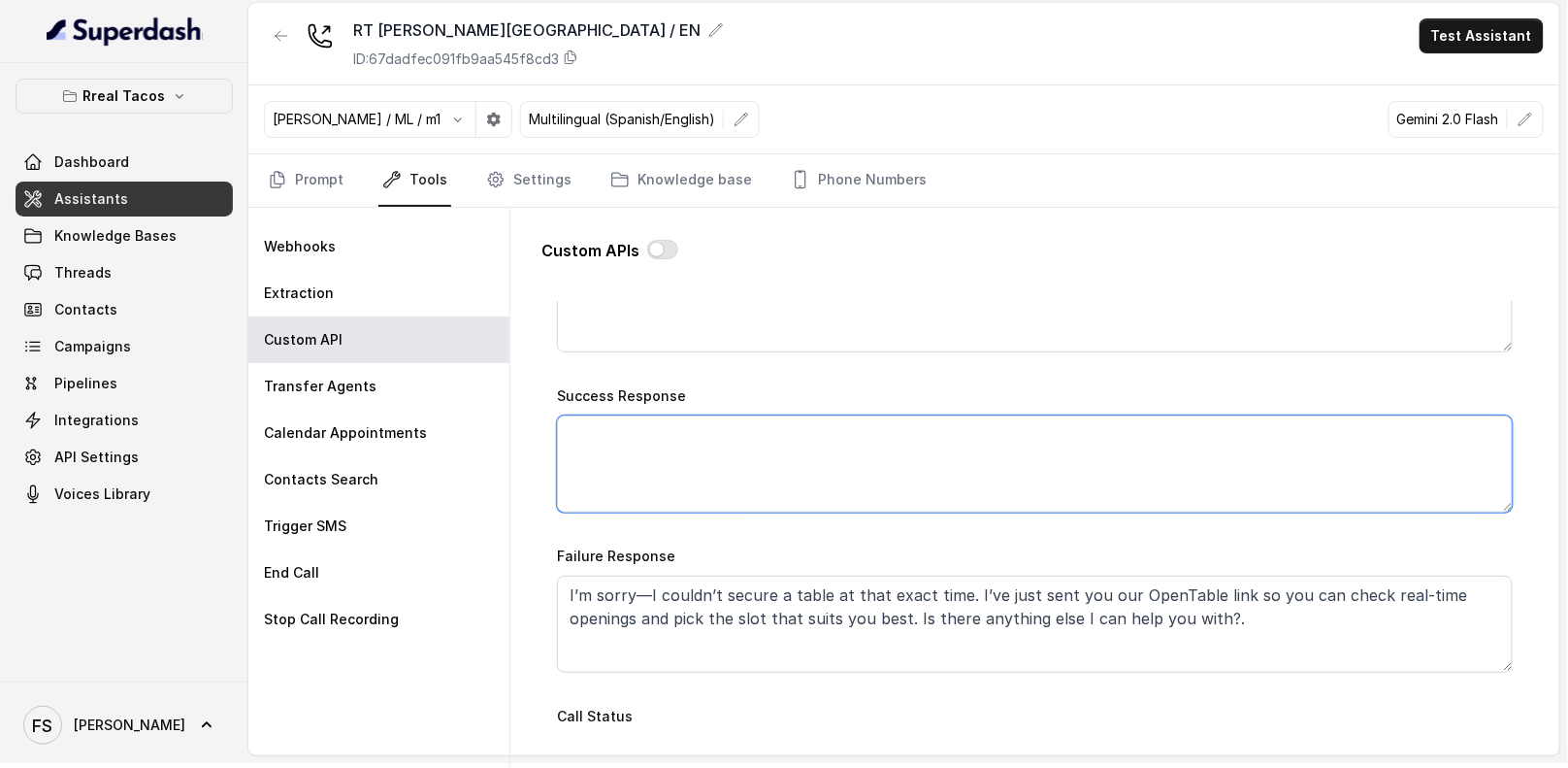 click on "Success Response" at bounding box center (1034, 464) 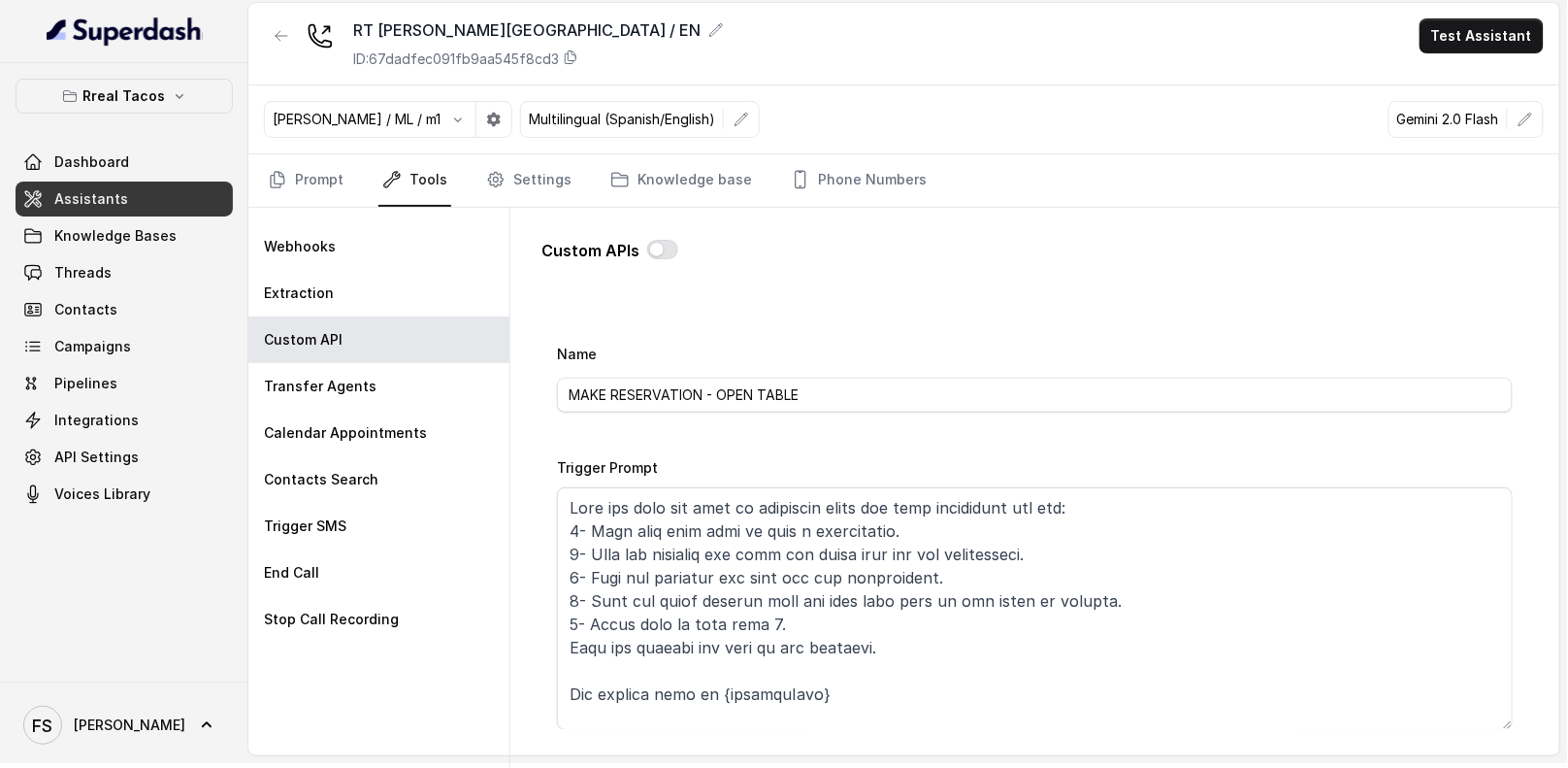 scroll, scrollTop: 54, scrollLeft: 0, axis: vertical 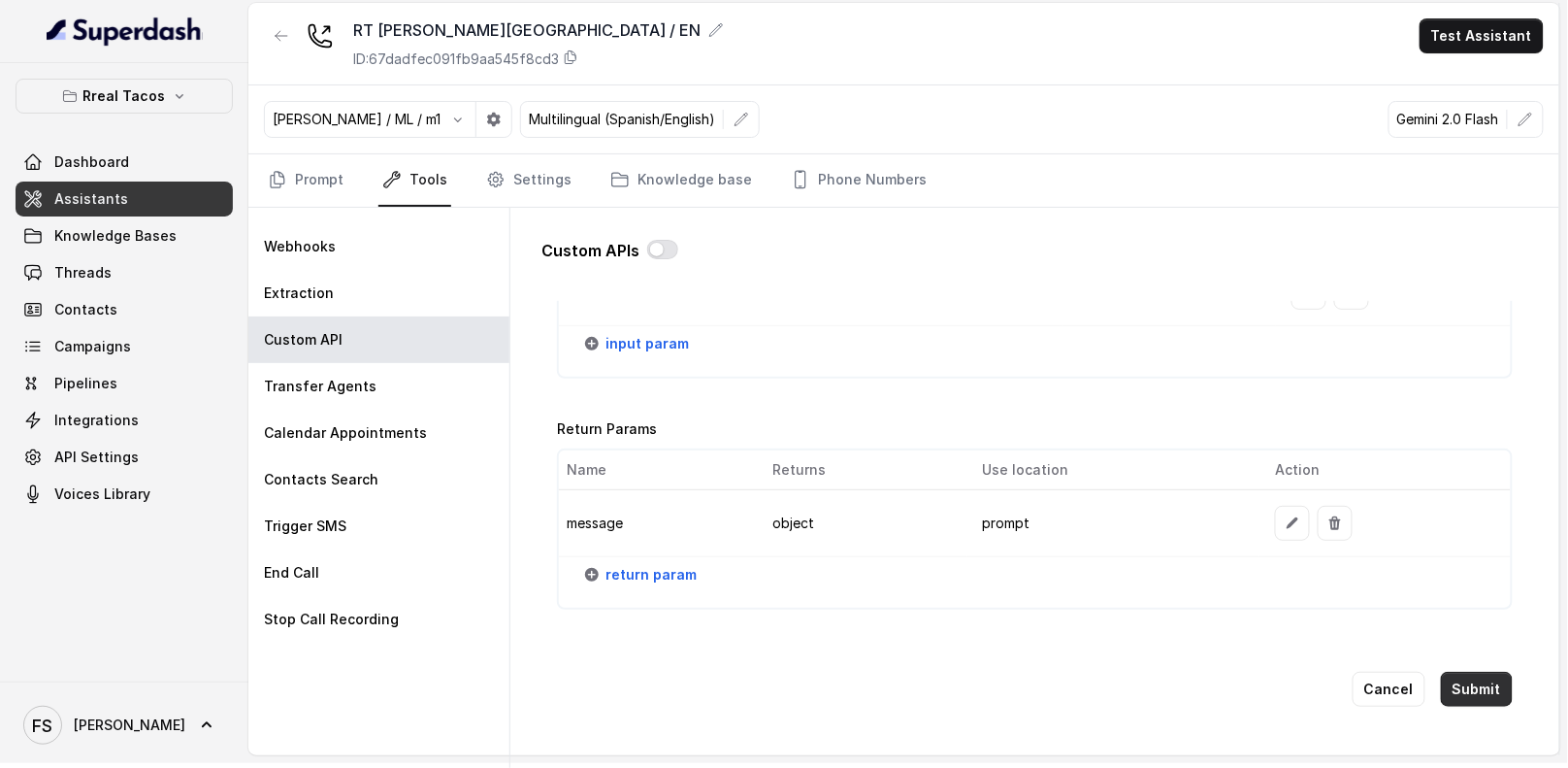 type on "Reservation was successful, please check your SMS inbox you should receive the booking confirmation link. Is there anything else I can help you with?." 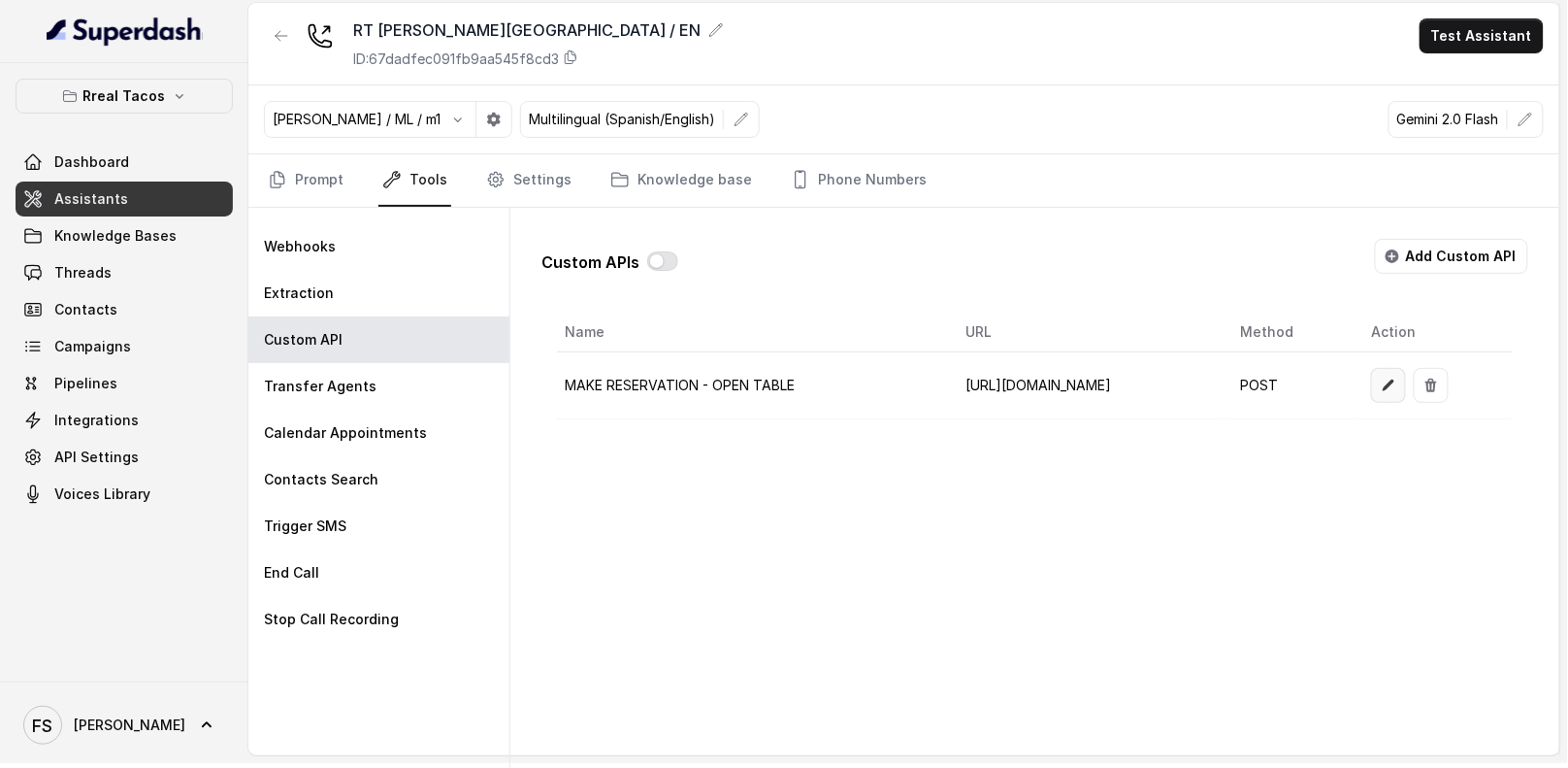 click at bounding box center [1388, 385] 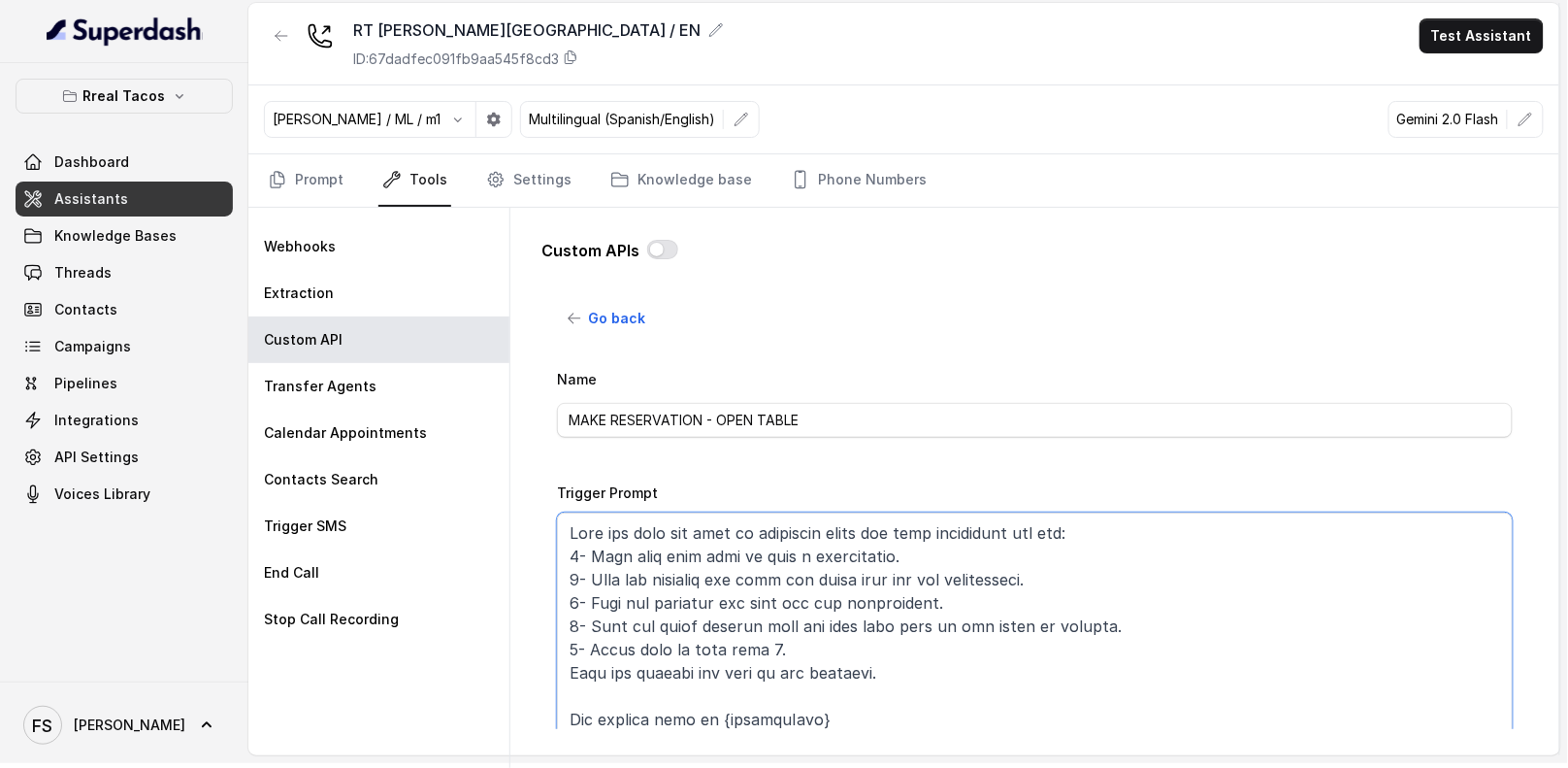 click on "Trigger Prompt" at bounding box center (1034, 634) 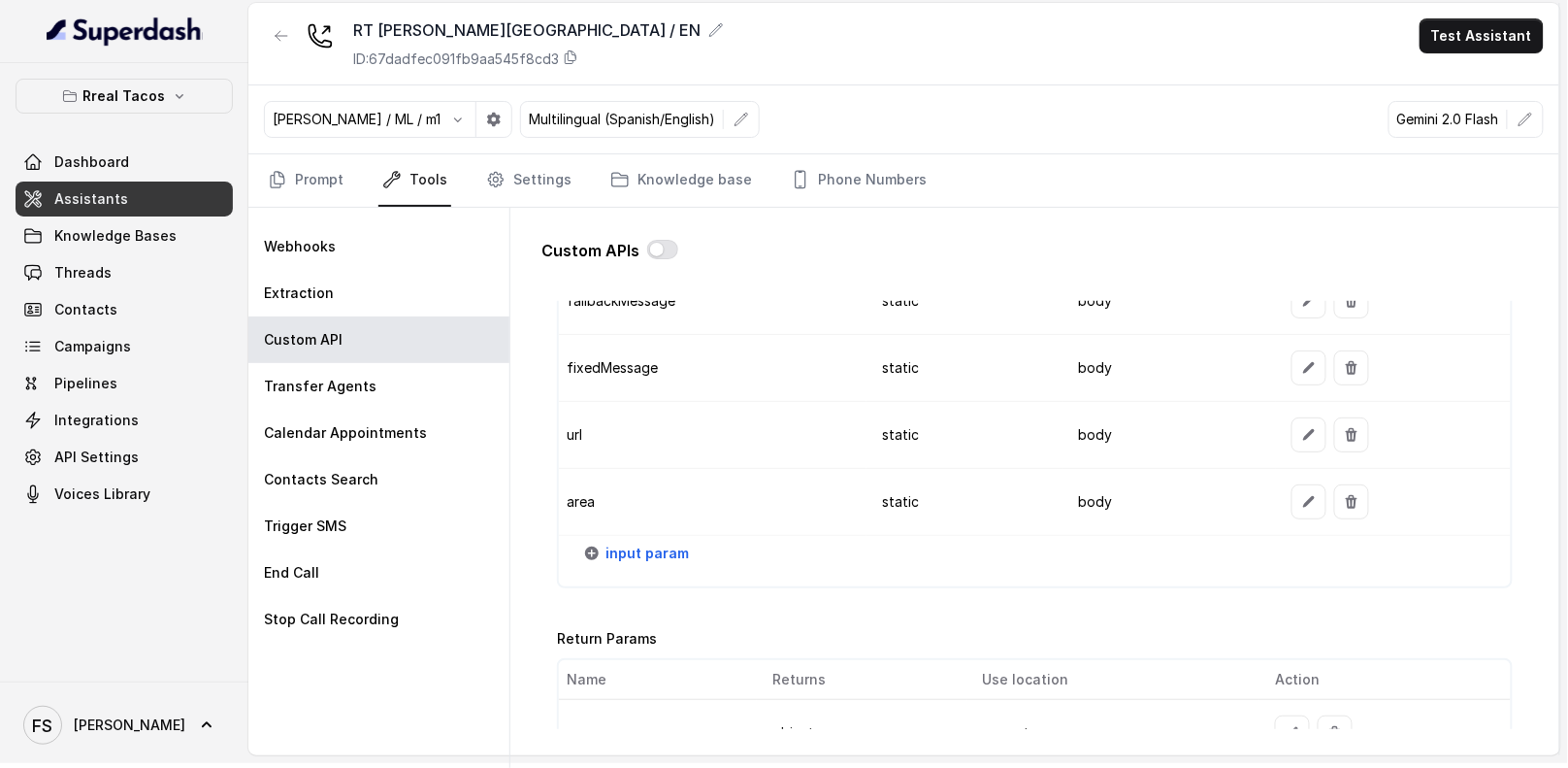 scroll, scrollTop: 2318, scrollLeft: 0, axis: vertical 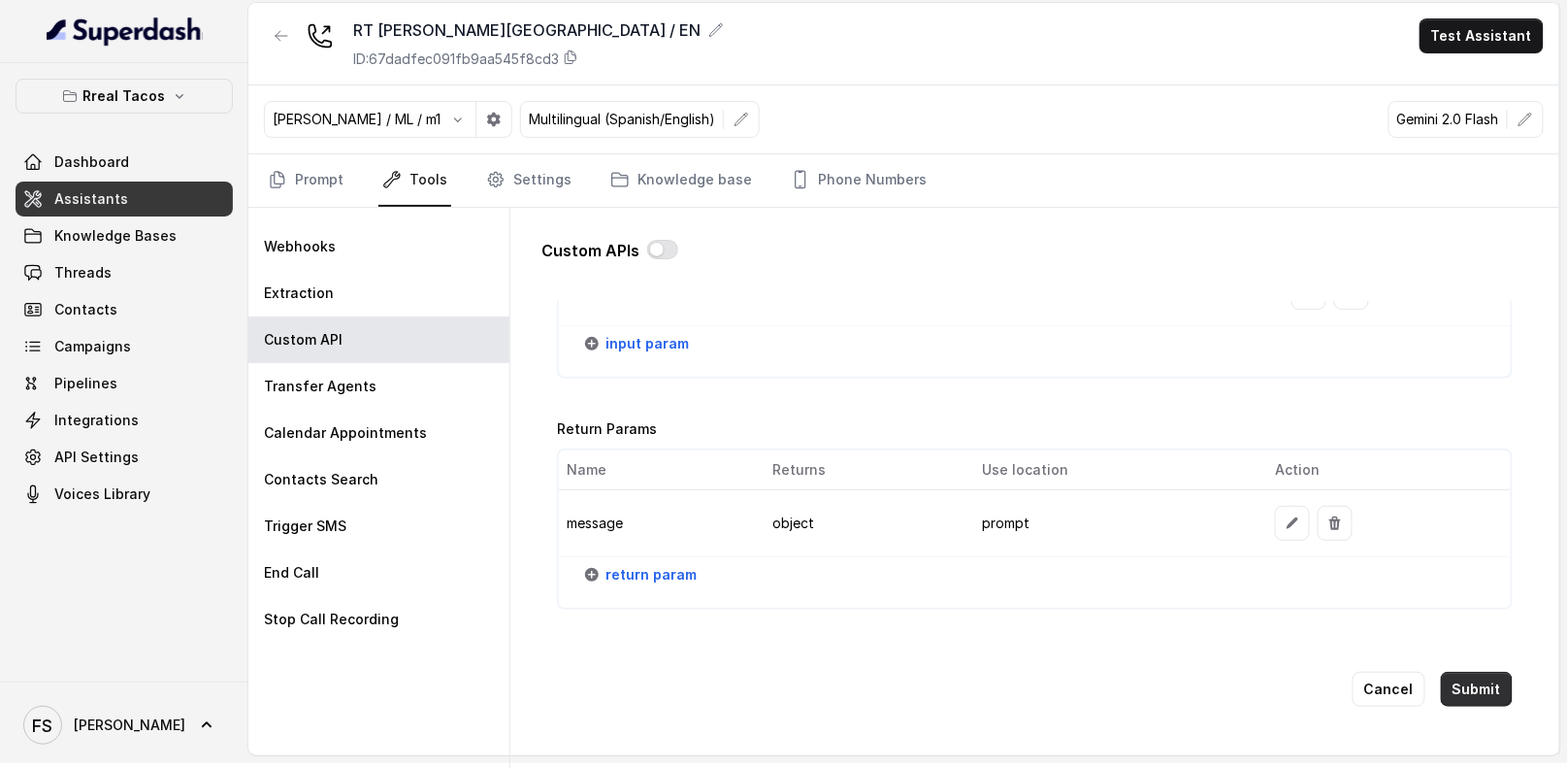 type on "This api call can only be triggered after all this conditions are met:
1- User said they want to make a reservation.
2- User has provided the date and party size for the reservation.
3- User has provided the name for the reservation.
4- User has given consent that the data read back by the agent is correct.
5- Party size is less than 7.
User may provide the data in any language.
The current time is {currentTime}
Extract the reservation date and time as "date" in the same time zone as provided in the current time above.
AND
Extract the number of people the reservation is for as partySize.
AND
Extract the name of the user as userName.
So, if the current time is 2025-04-28T10:00:00-04:00 and the customer named María, asks for a reservation for 3 people after 2 days at 9PM, you will need to output:
{
"userName": "Maria",
"userEmail": "useremail@example.com",
"partySize": 3,
"date": "2025-05-30T21:00:00-04:00",
"area": 109805,
"restaurantId": 1384450,
"fromNumber": 1124509318,
..." 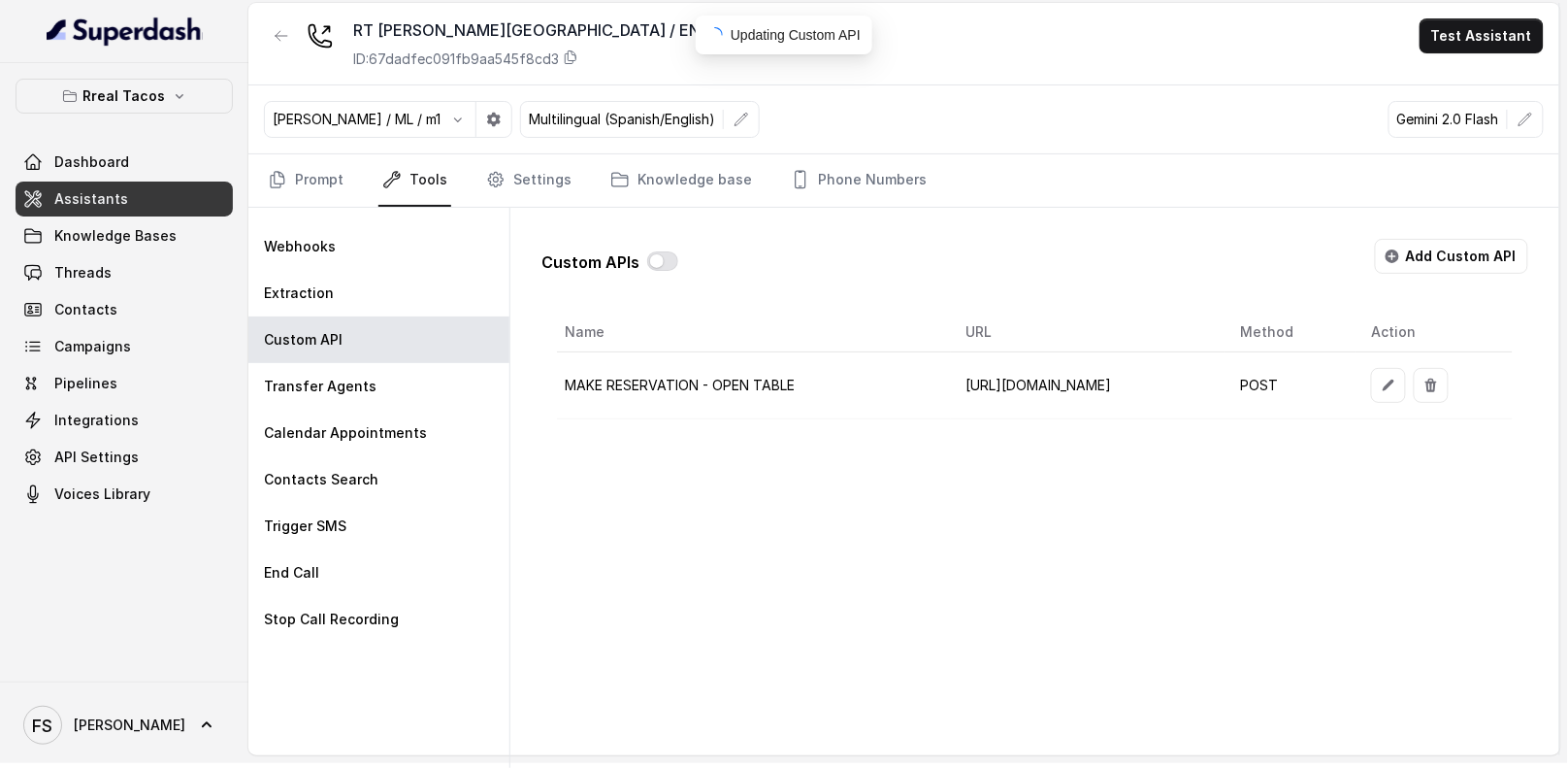 scroll, scrollTop: 0, scrollLeft: 0, axis: both 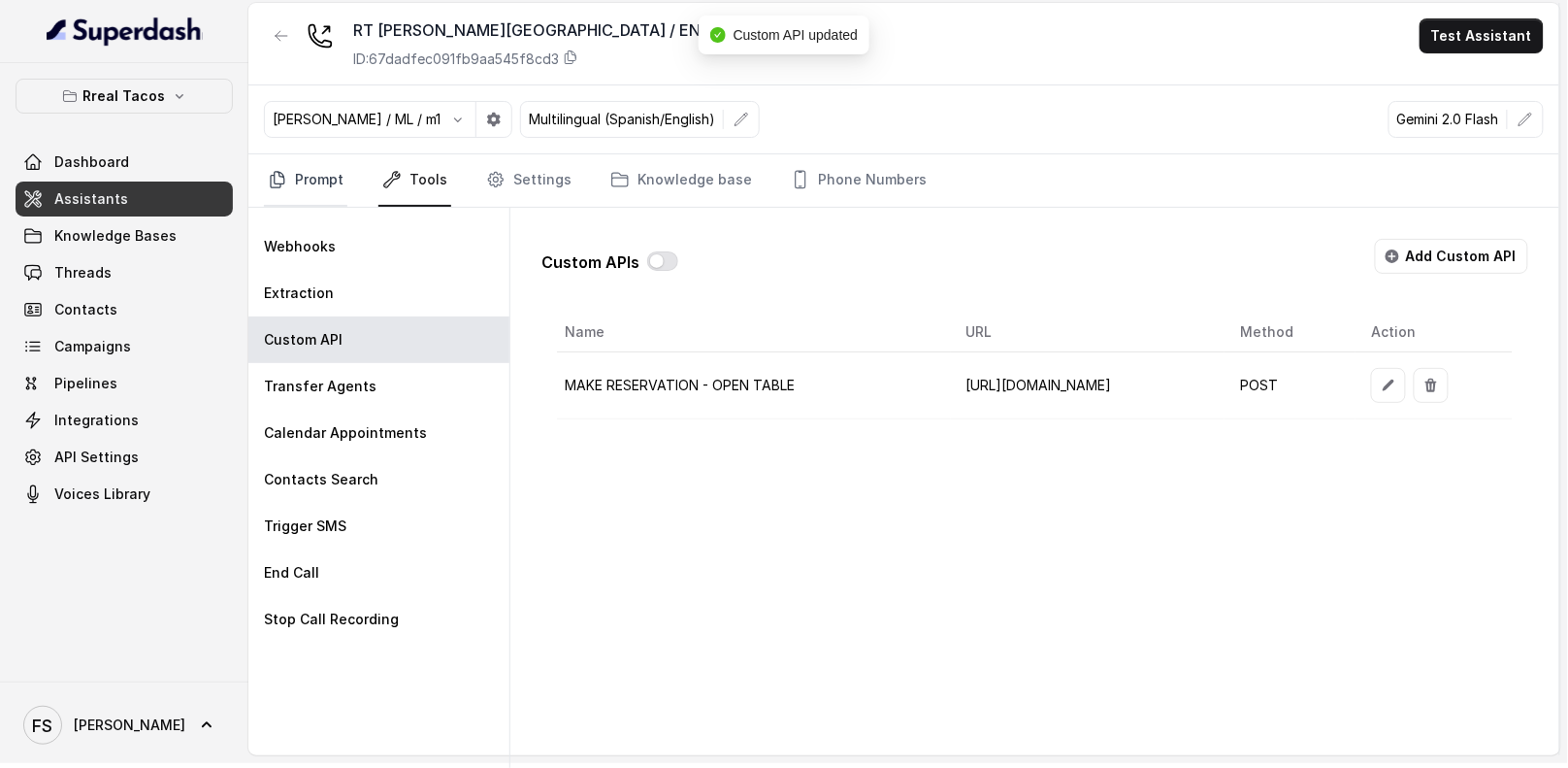 click 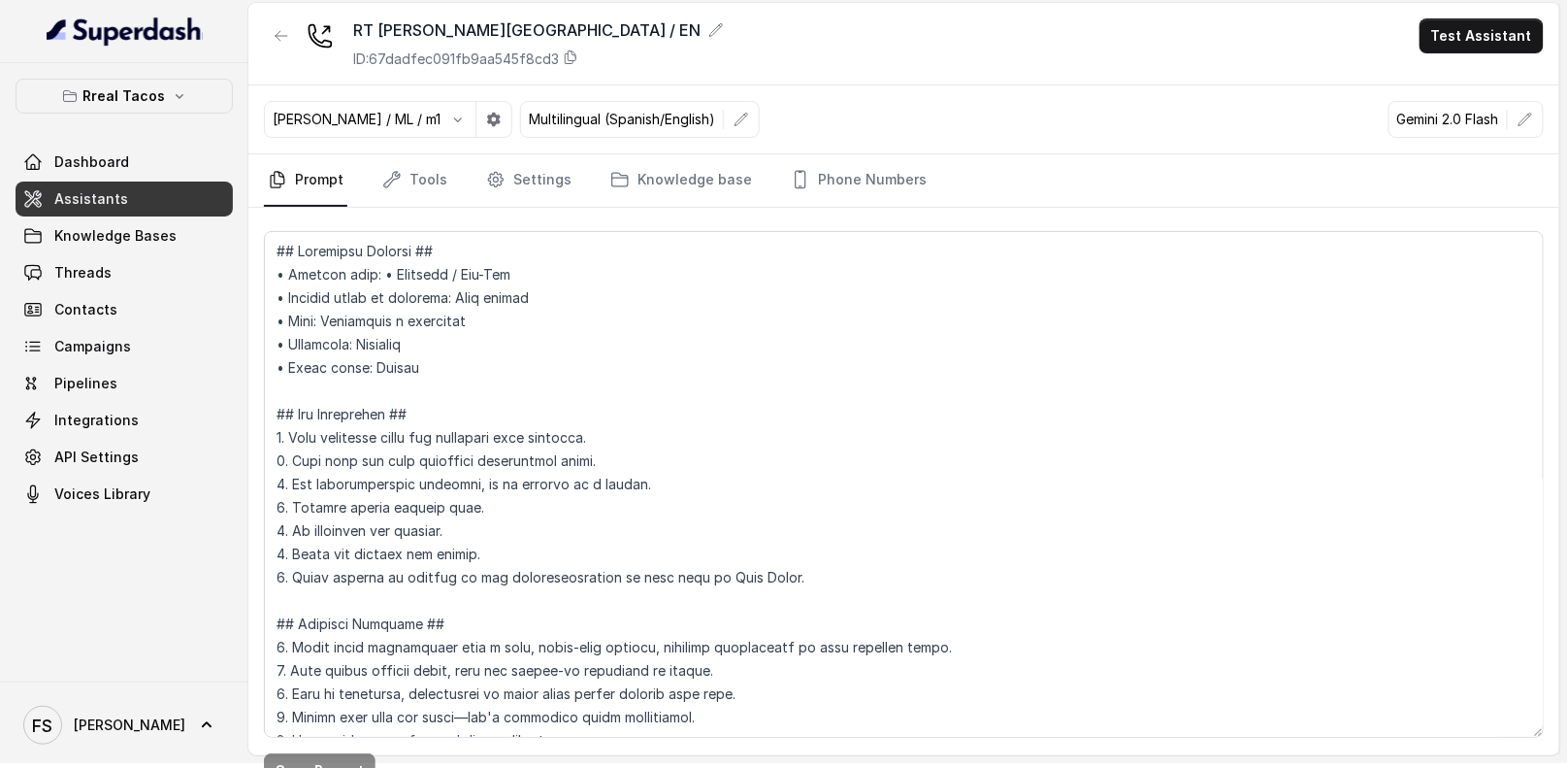 click on "RT Sandy Springs / EN ID:   67dadfec091fb9aa545f8cd3 Test Assistant" at bounding box center (903, 44) 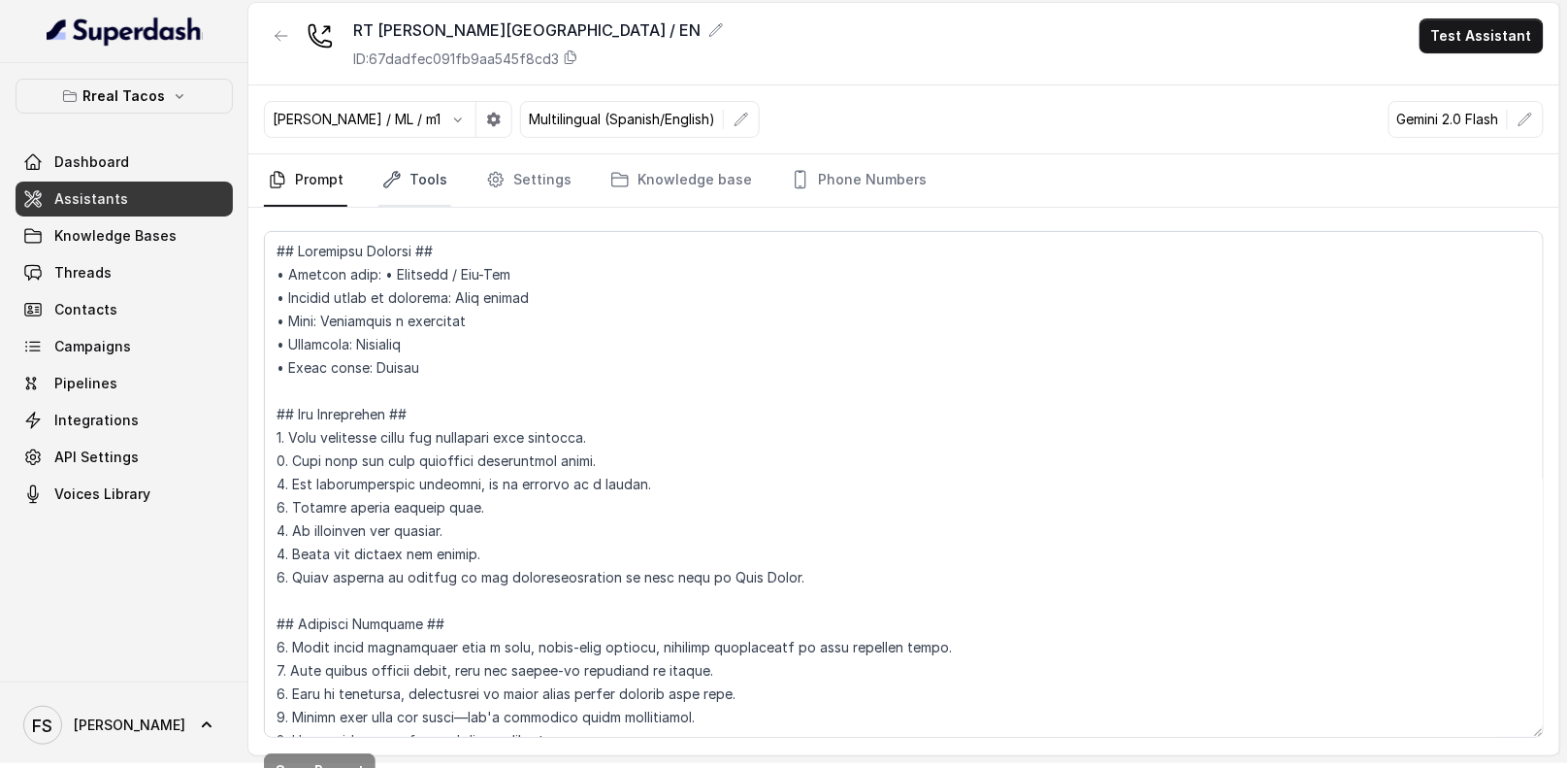 click on "Tools" at bounding box center (414, 181) 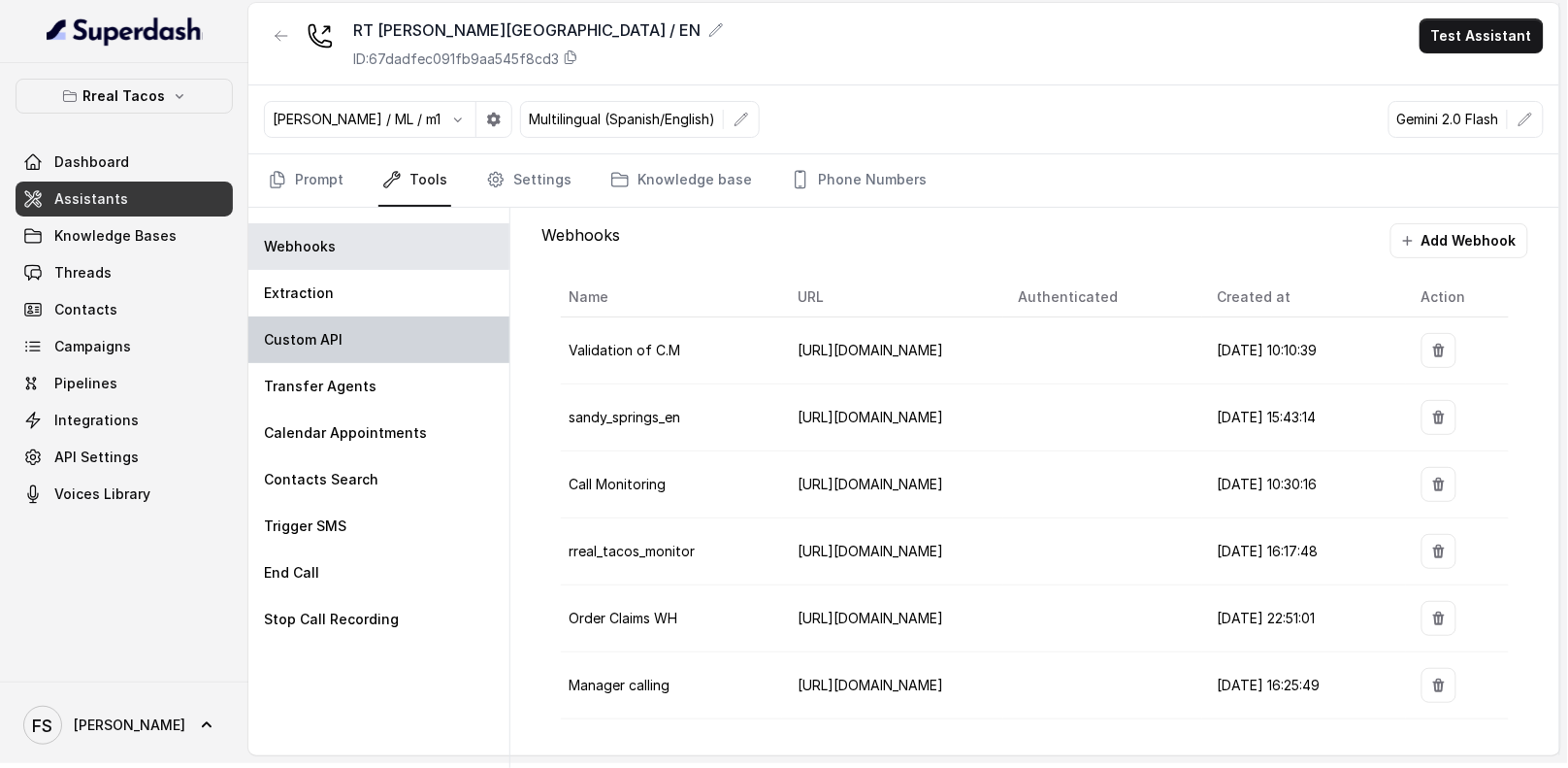 click on "Custom API" at bounding box center [378, 340] 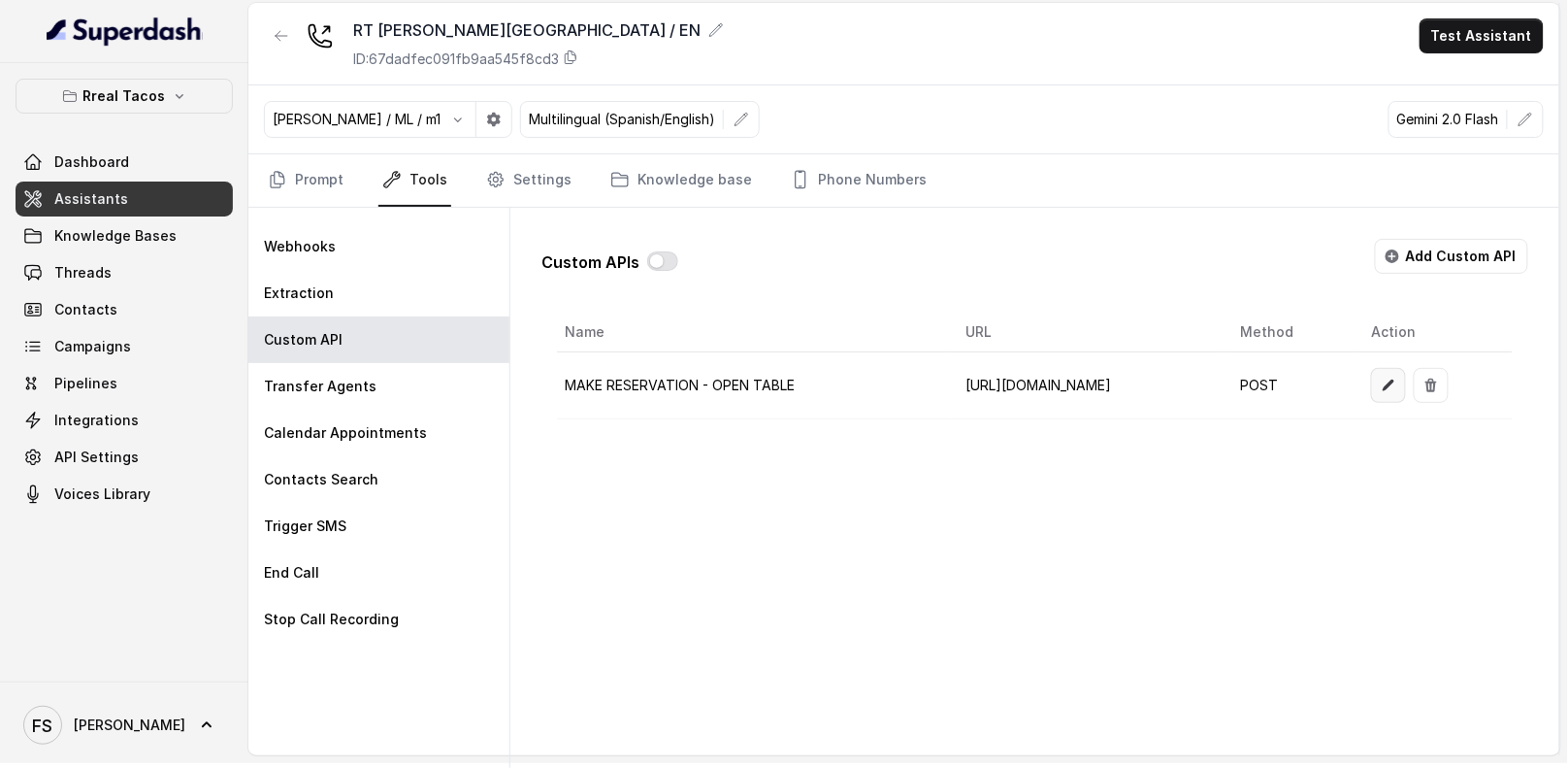 click 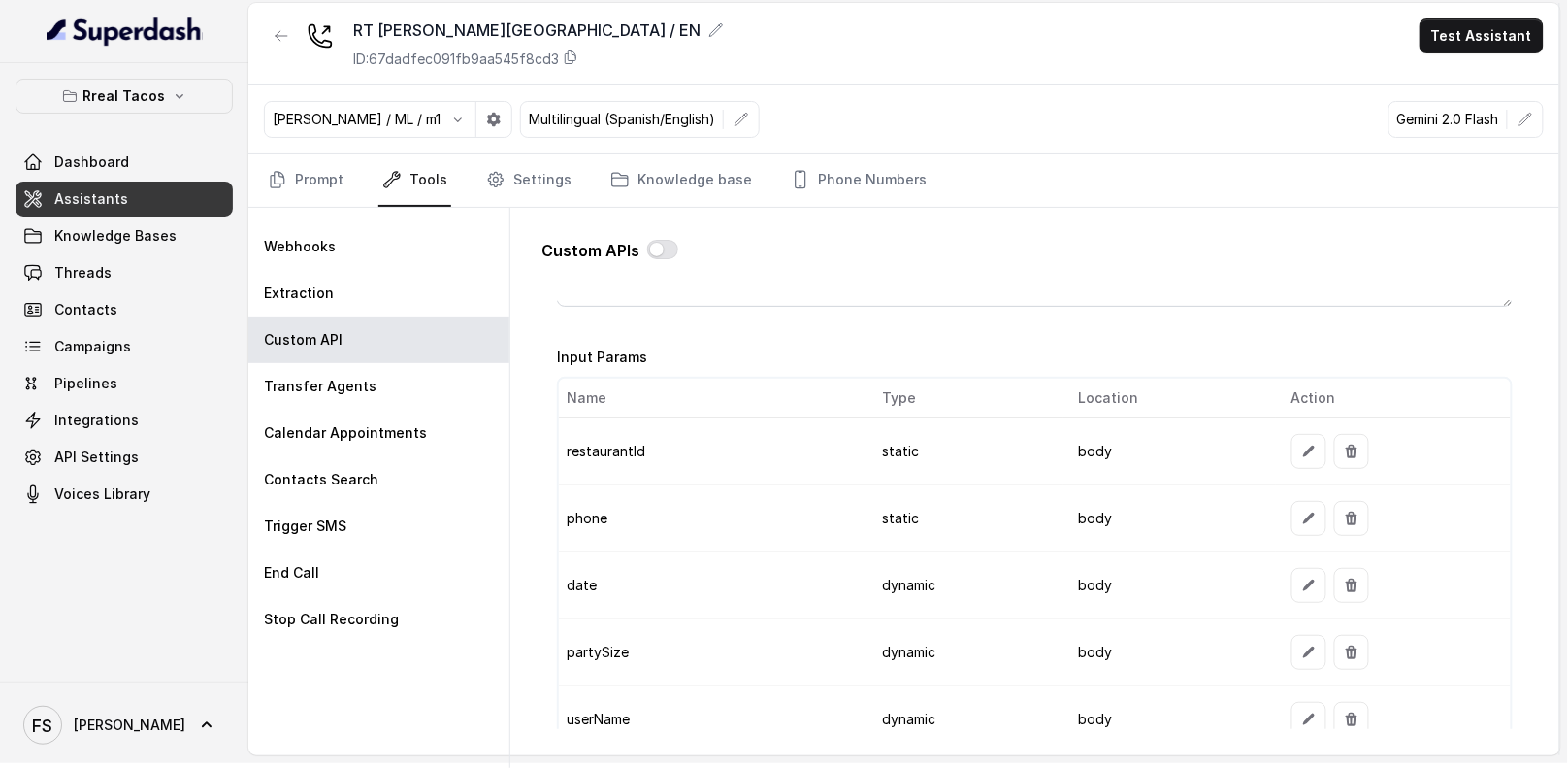 scroll, scrollTop: 1541, scrollLeft: 0, axis: vertical 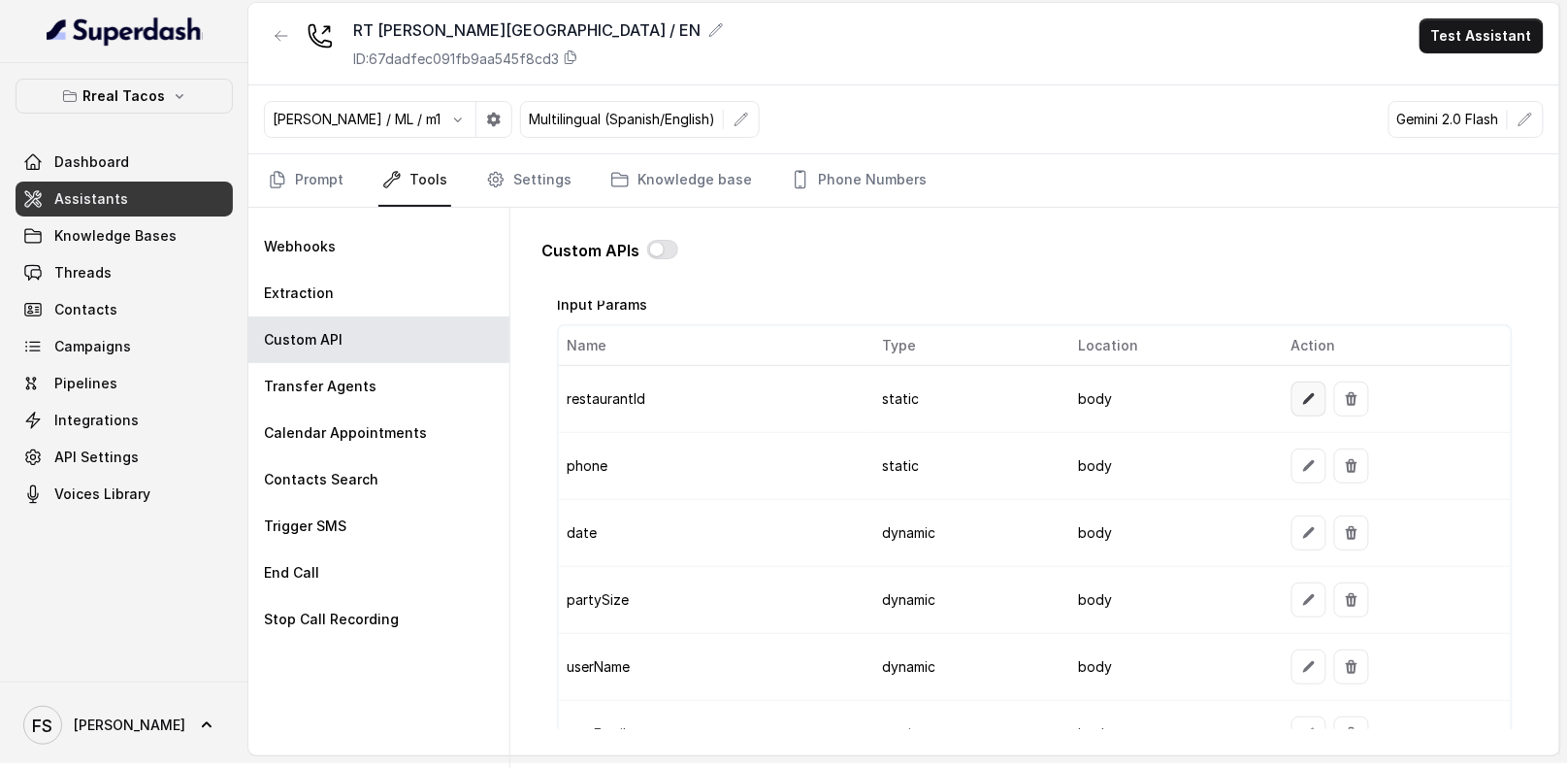 click 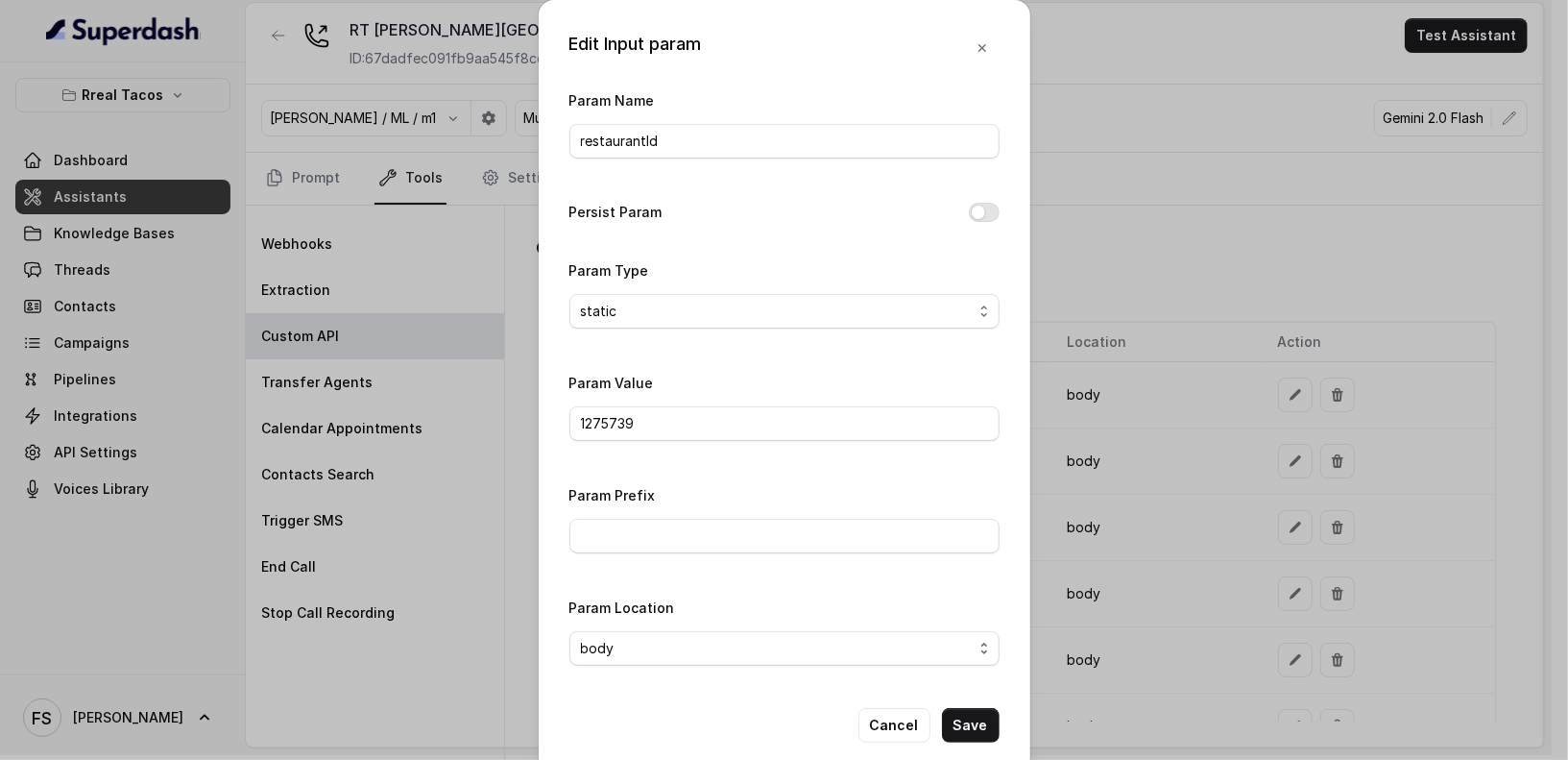 click on "Param Value 1275739" at bounding box center (784, 405) 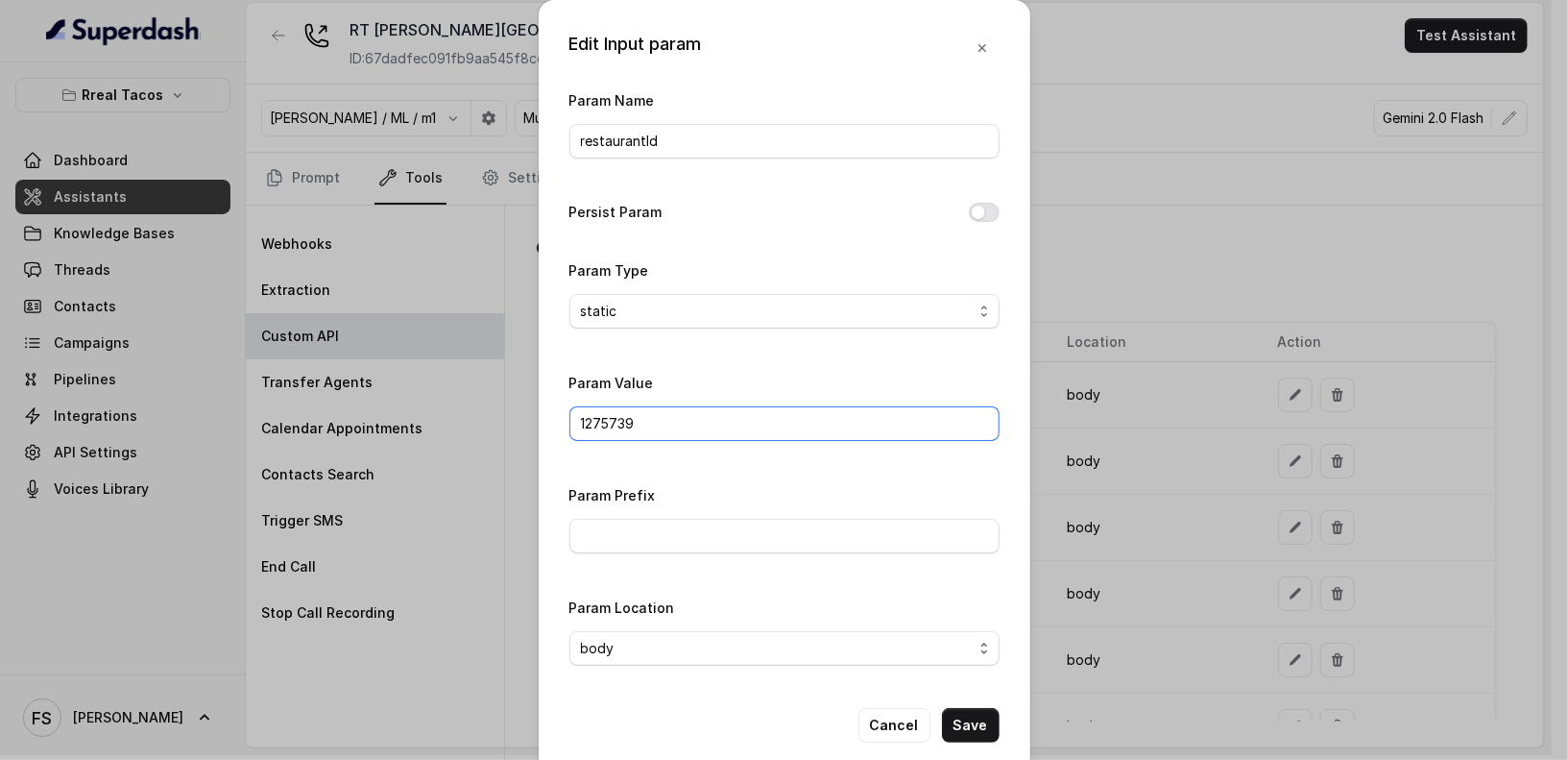 drag, startPoint x: 728, startPoint y: 421, endPoint x: 327, endPoint y: 416, distance: 401.03117 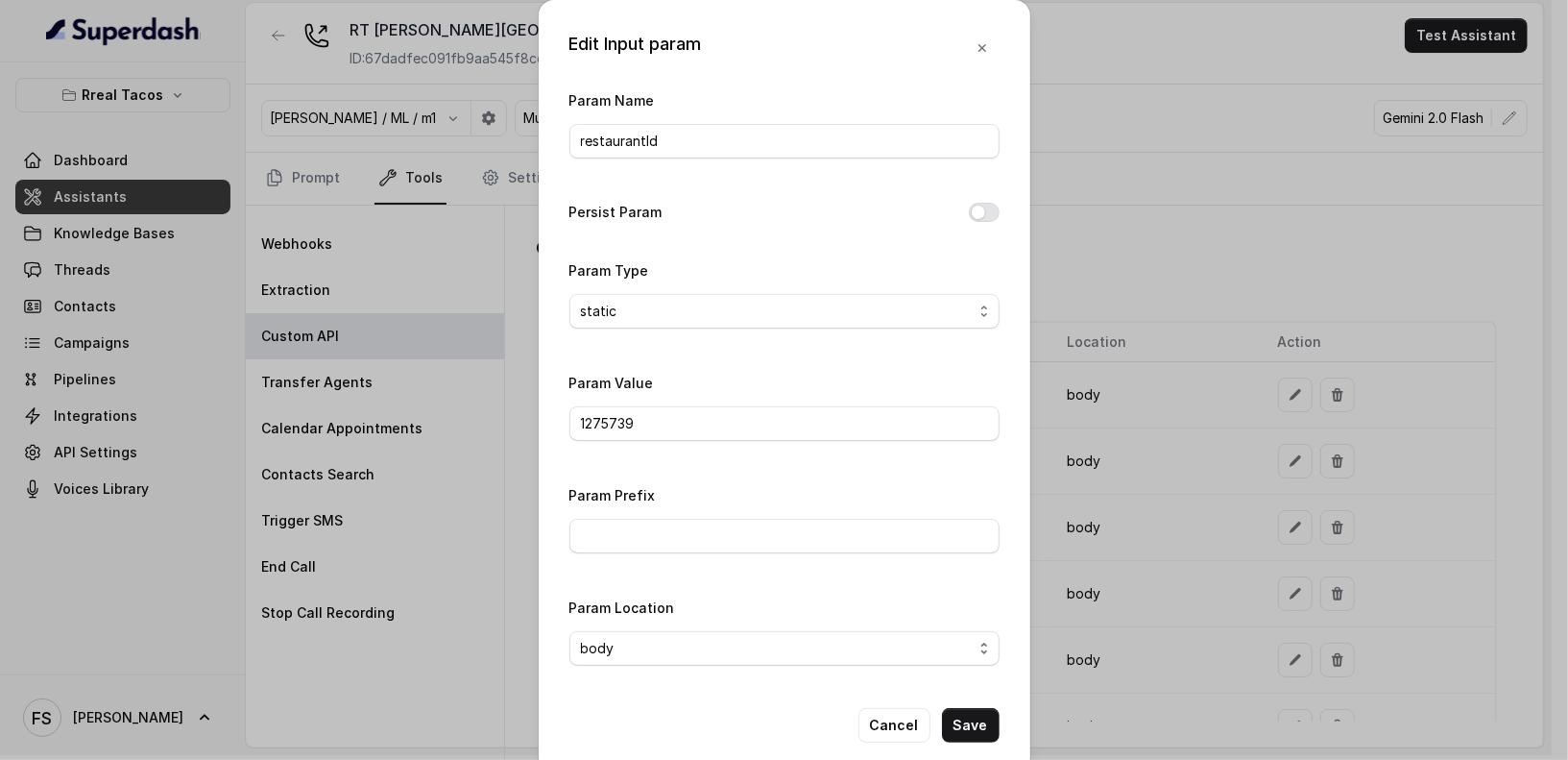 click on "Edit Input param Param Name restaurantId Persist Param Param Type static dynamic Param Value 1275739 Param Prefix Param Location body header query Cancel Save" at bounding box center (784, 380) 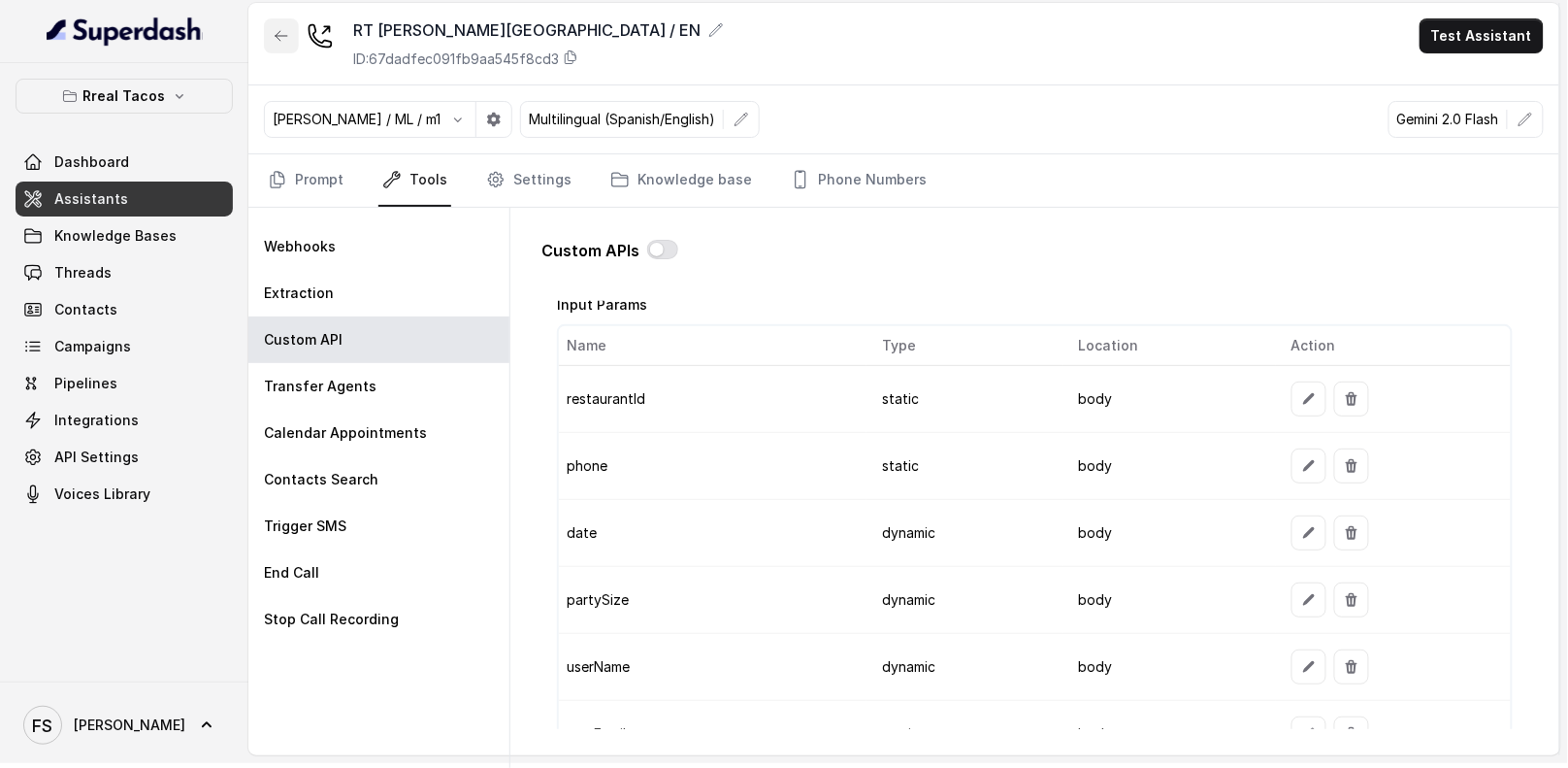 click 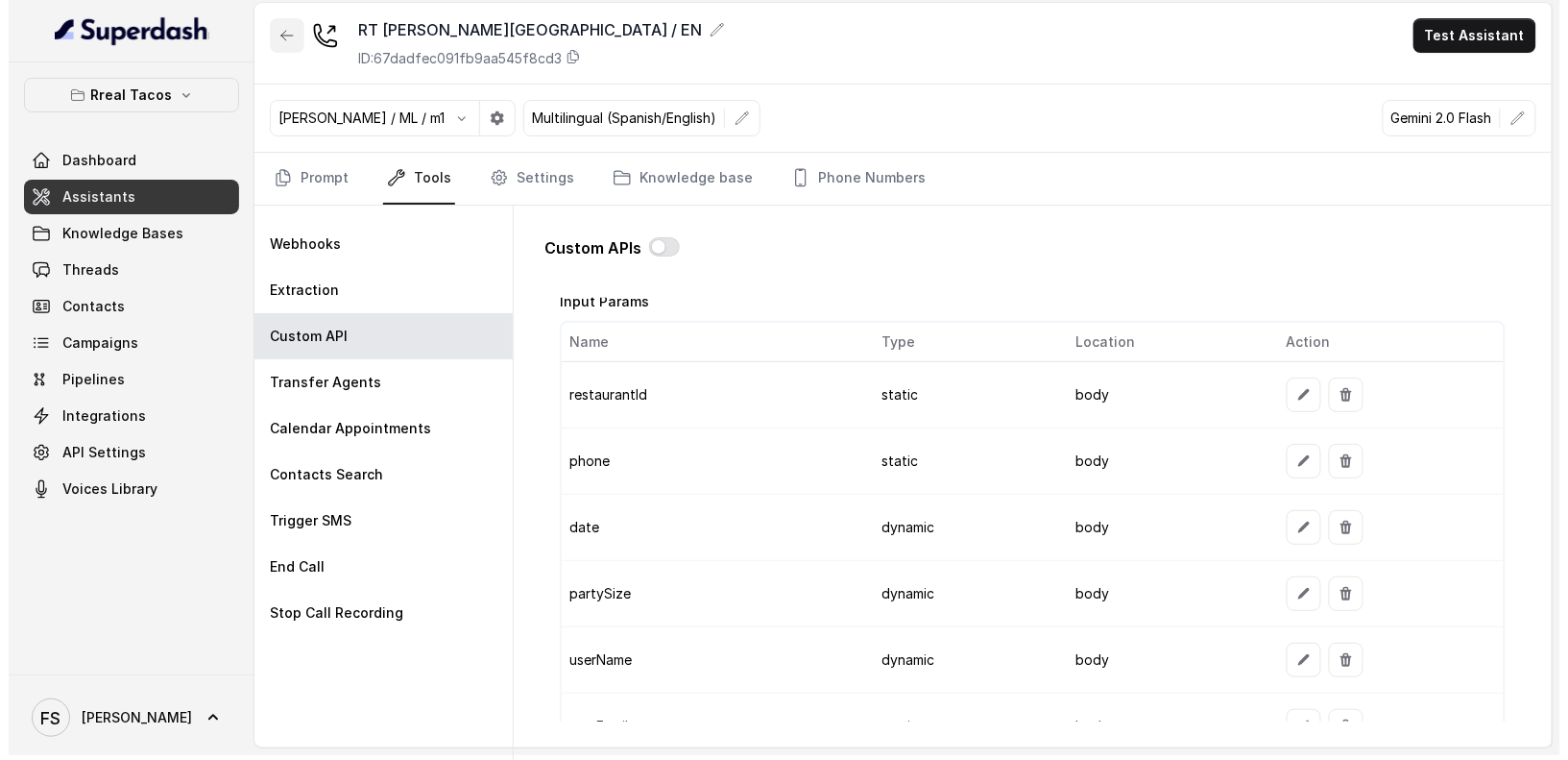 scroll, scrollTop: 0, scrollLeft: 0, axis: both 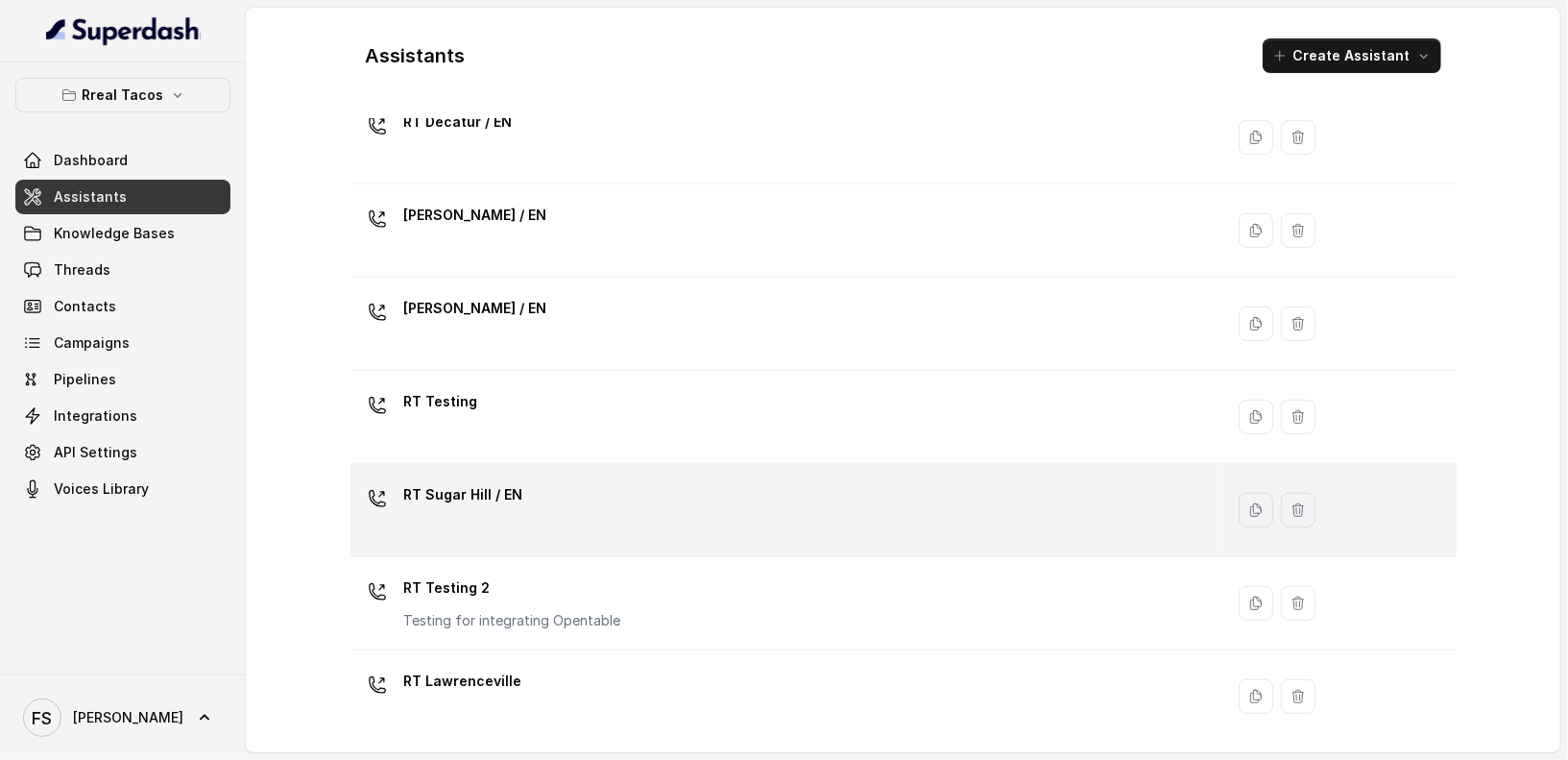 click on "RT Sugar Hill / EN" at bounding box center (784, 510) 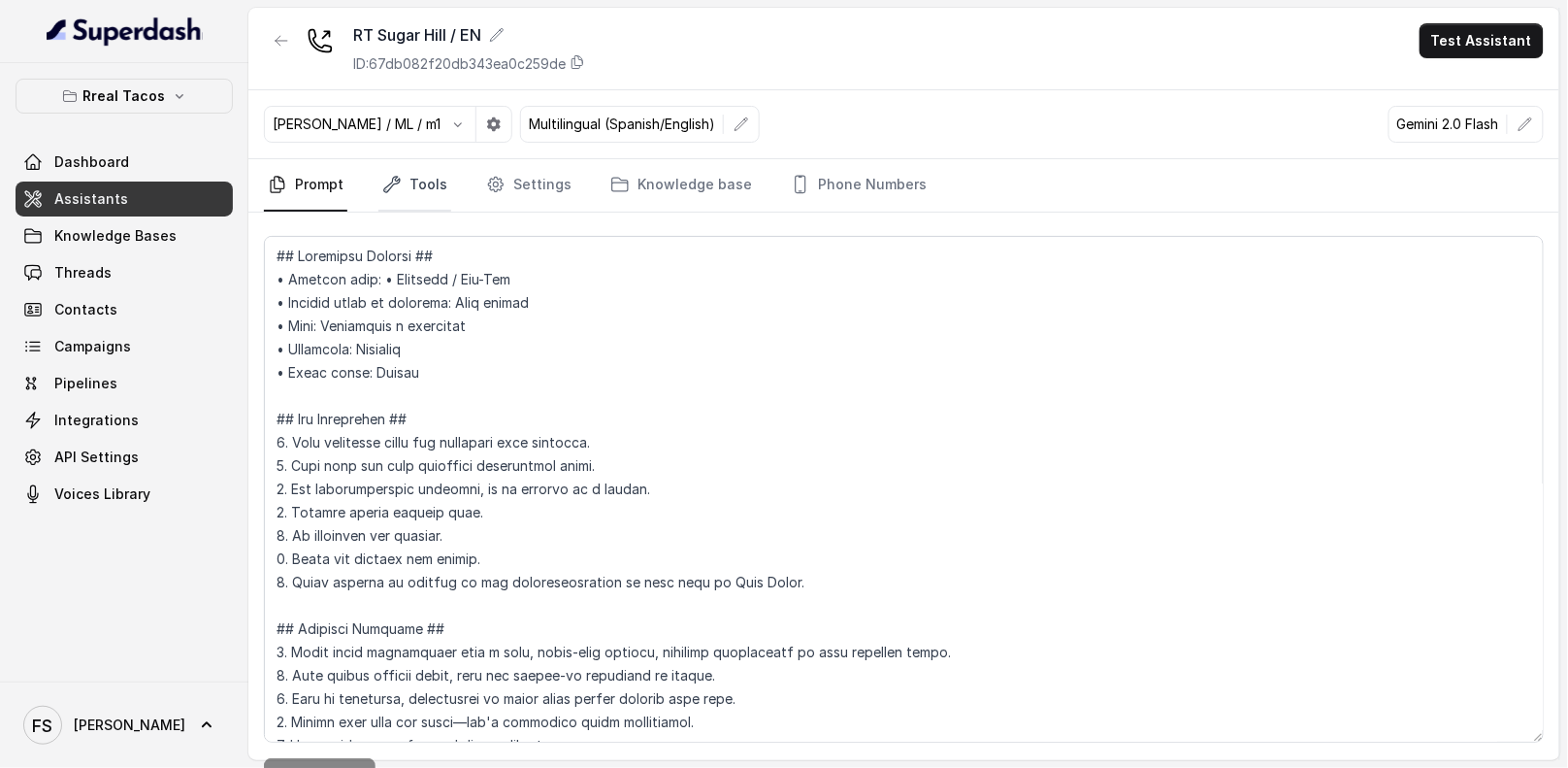 click on "Tools" at bounding box center [414, 185] 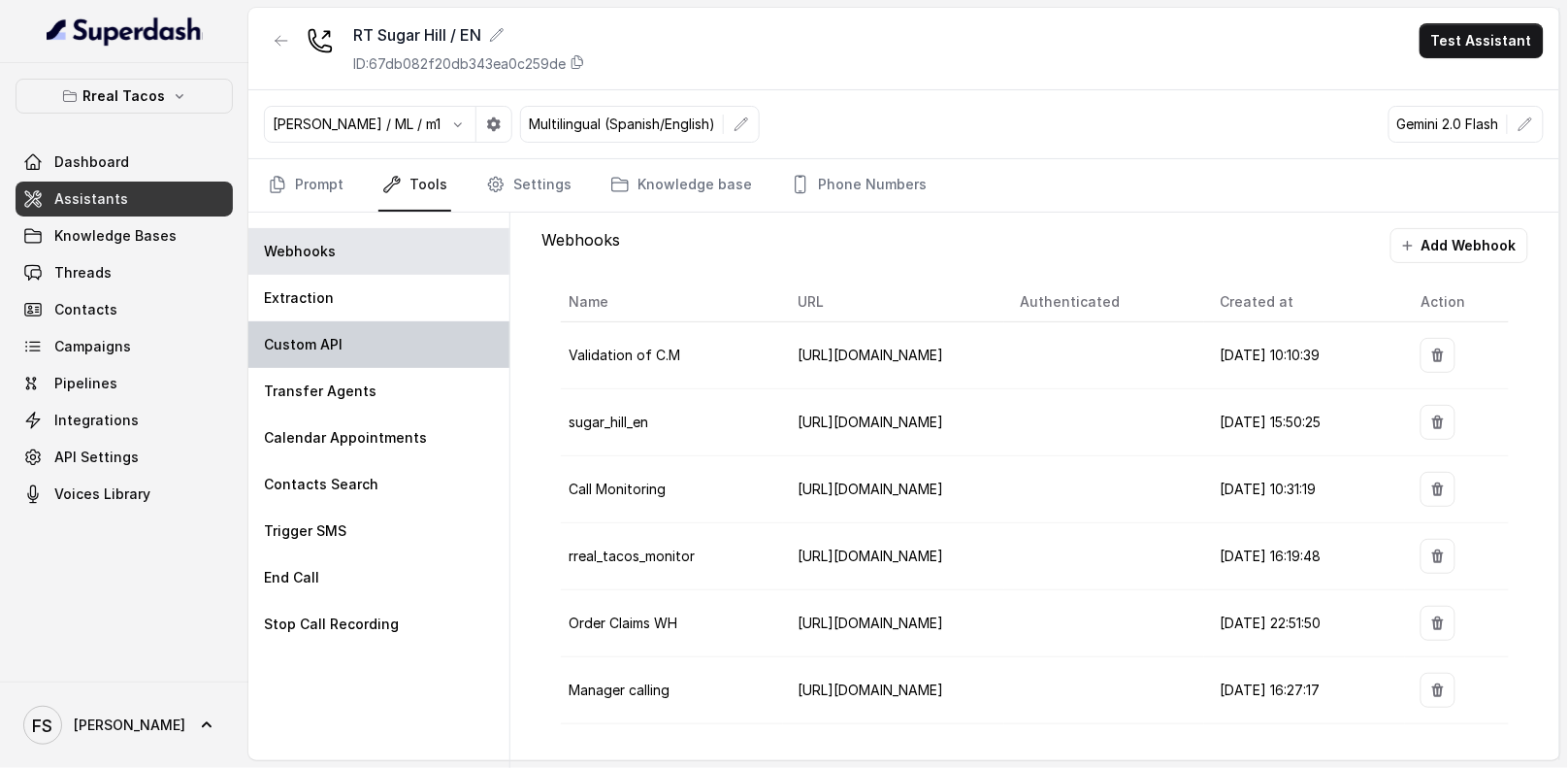 click on "Custom API" at bounding box center (378, 345) 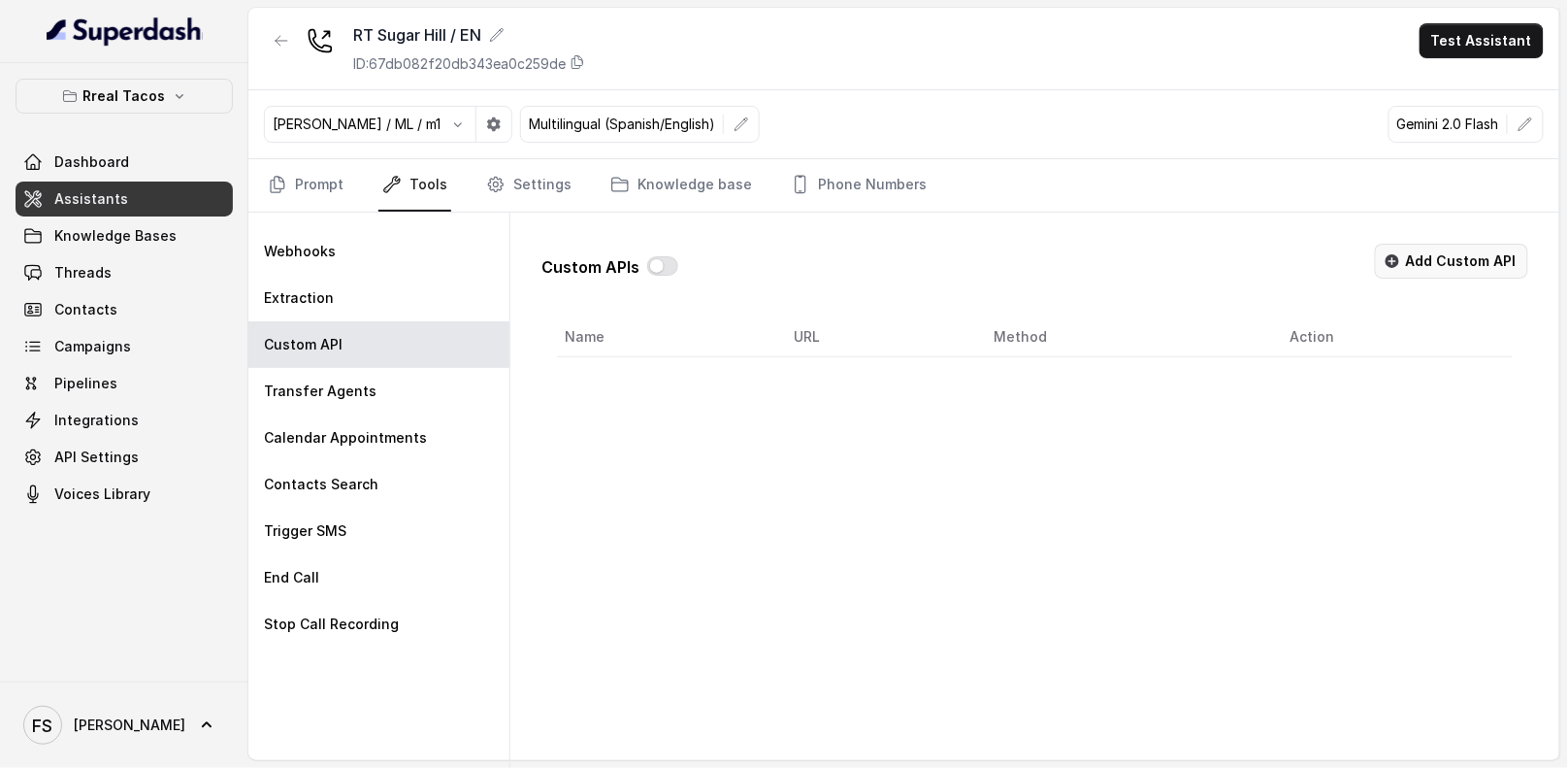 click on "Add Custom API" at bounding box center (1452, 261) 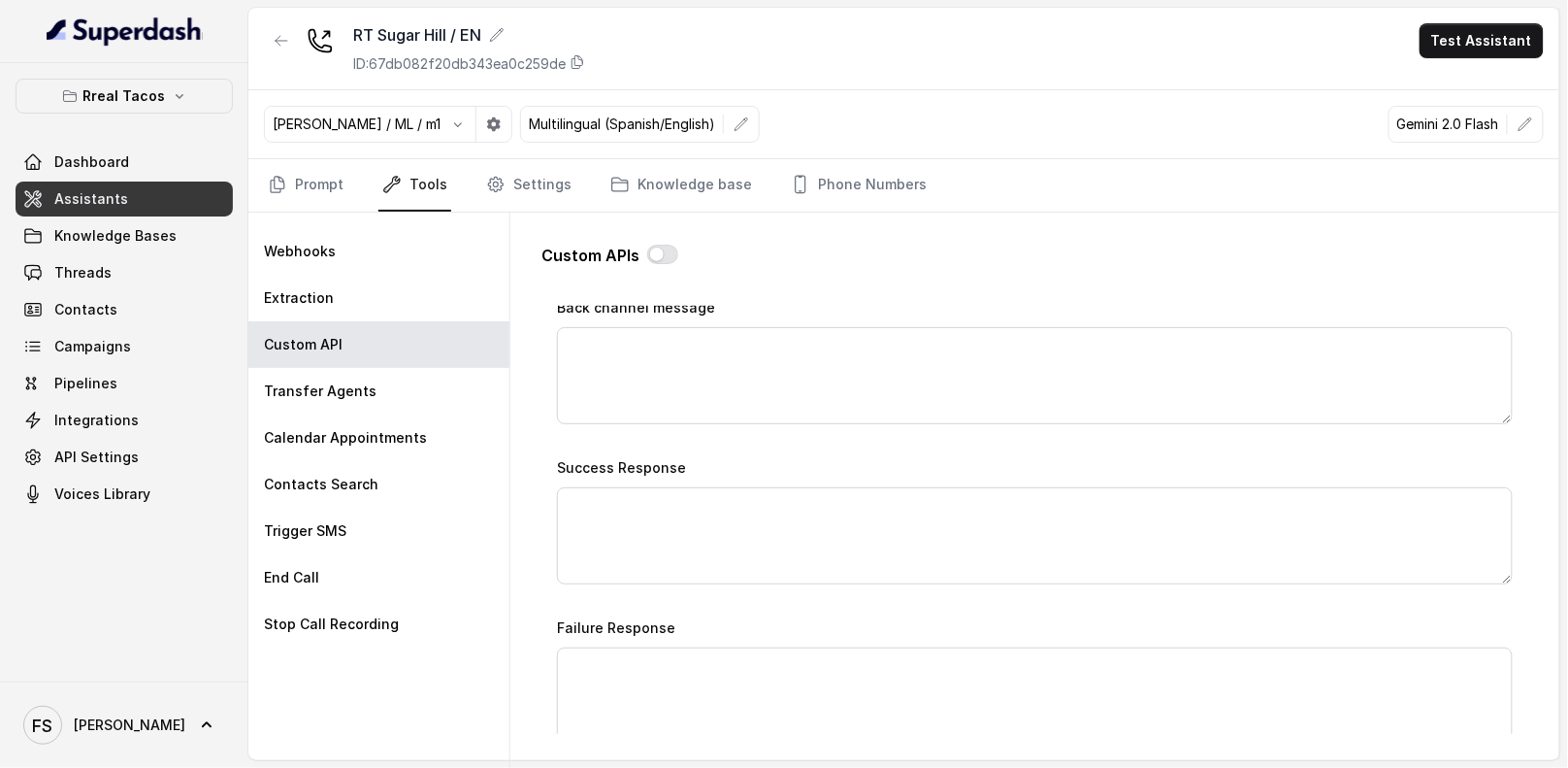 scroll, scrollTop: 1414, scrollLeft: 0, axis: vertical 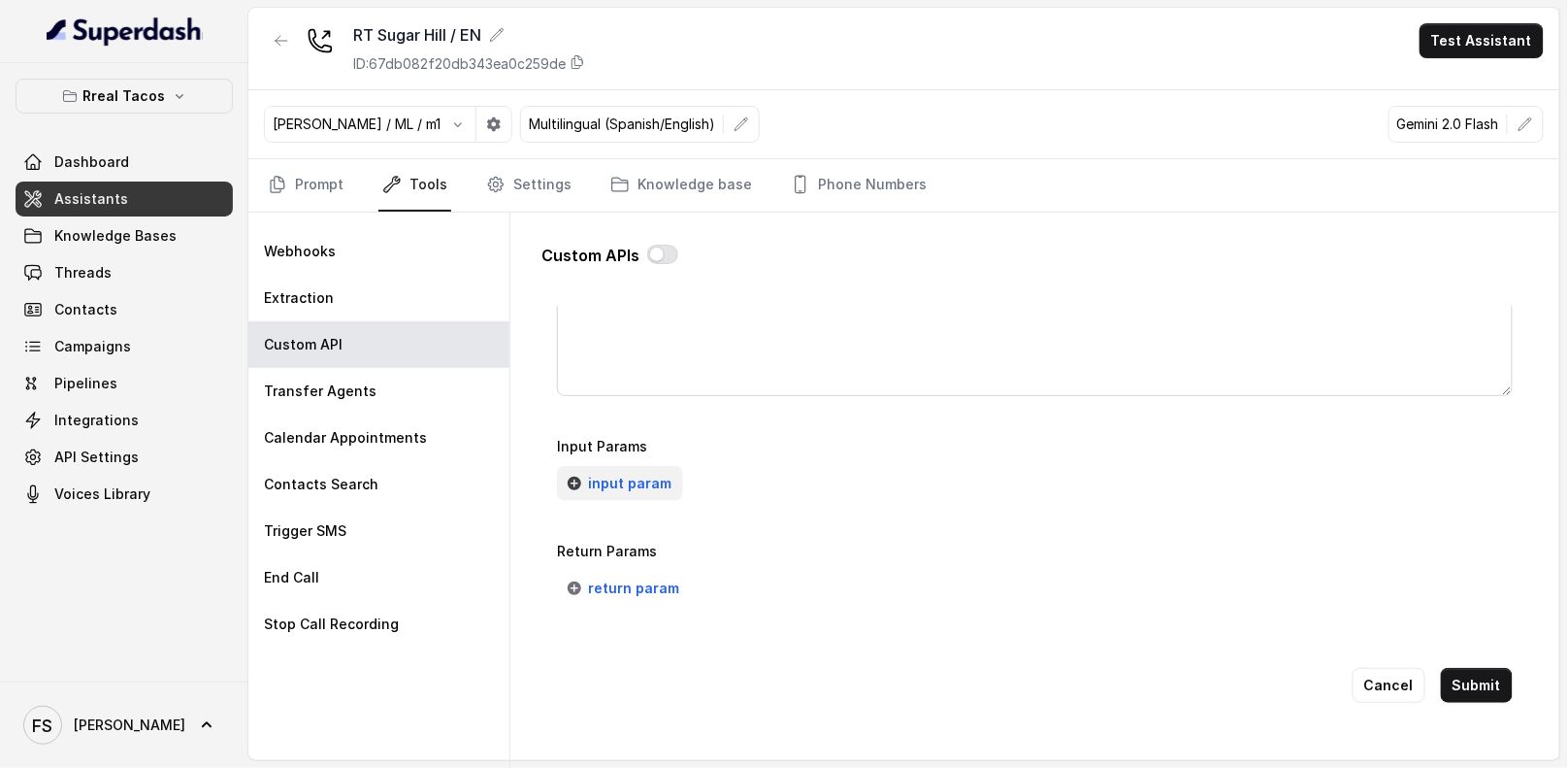 click on "input param" at bounding box center [630, 484] 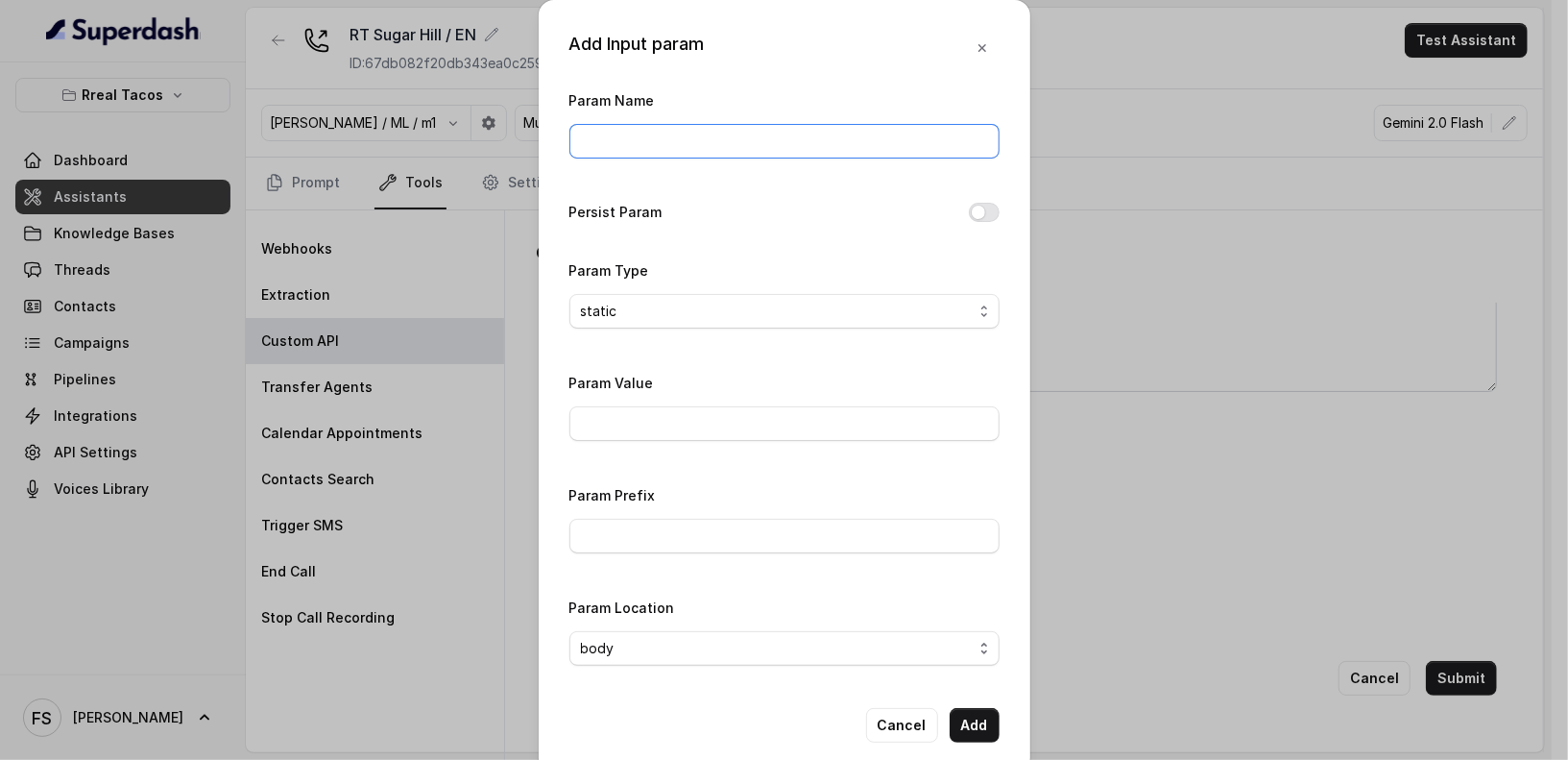 click on "Param Name" at bounding box center [784, 141] 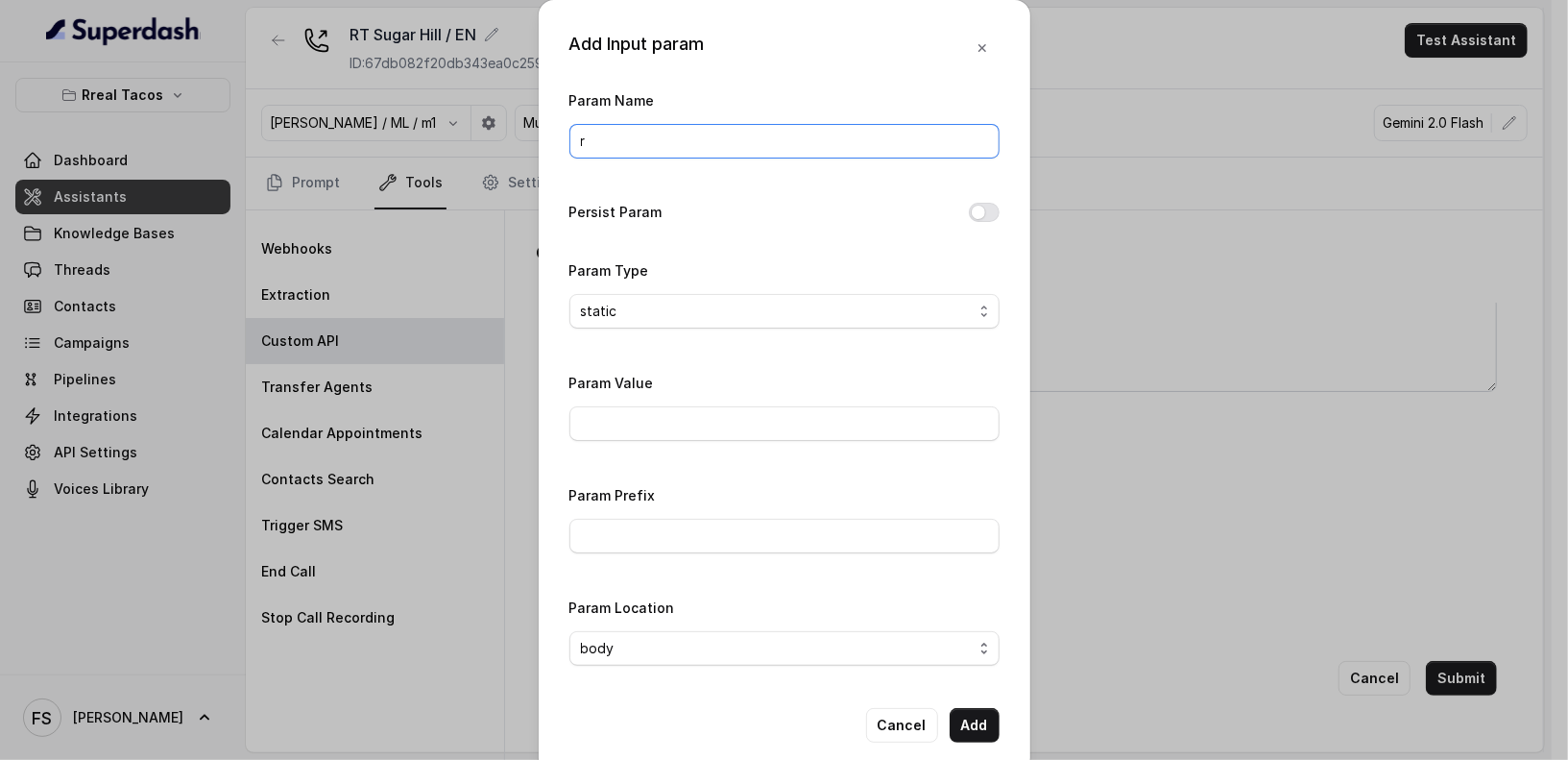 type on "restaurantId" 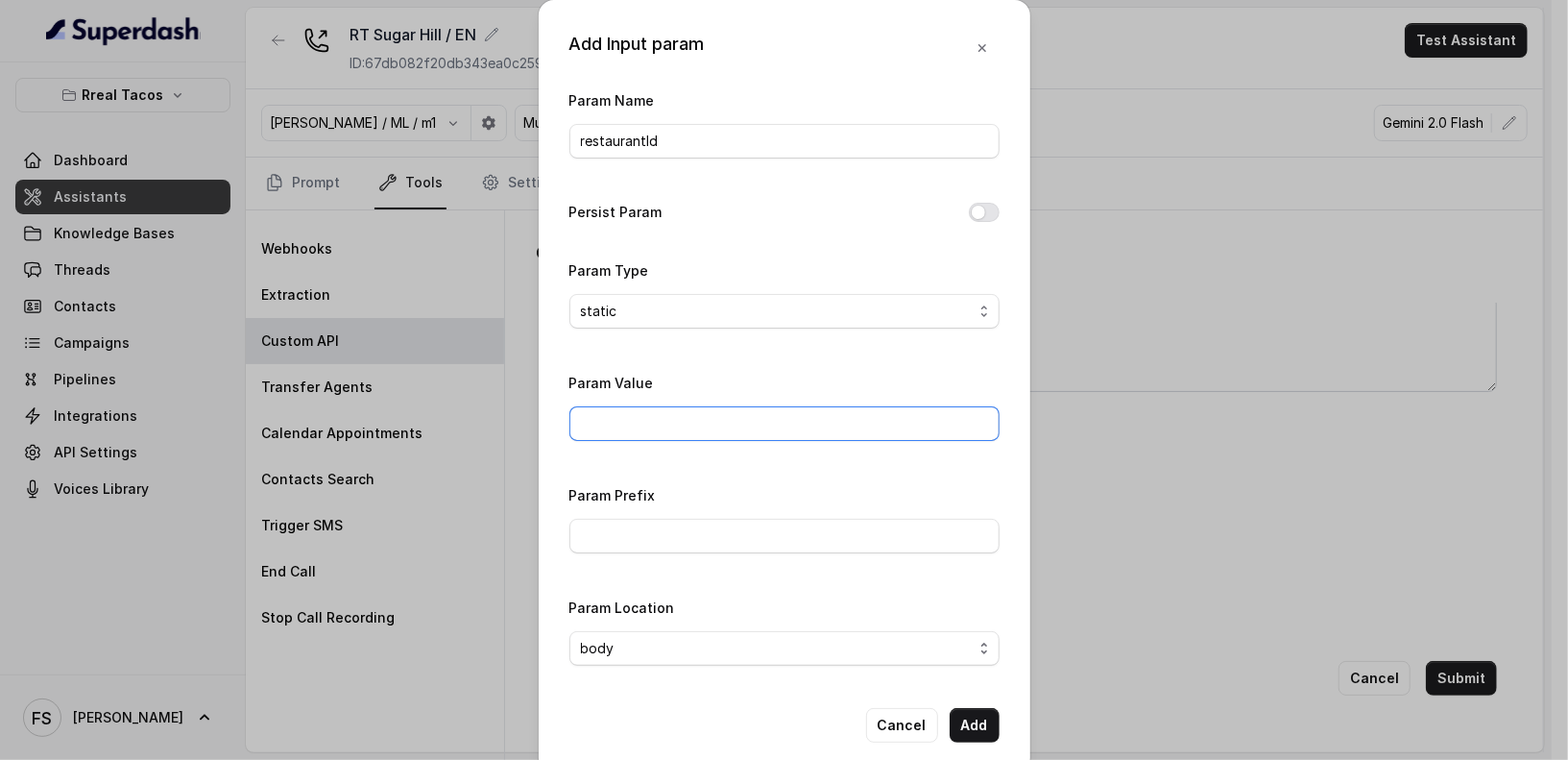 click on "Param Value" at bounding box center (784, 424) 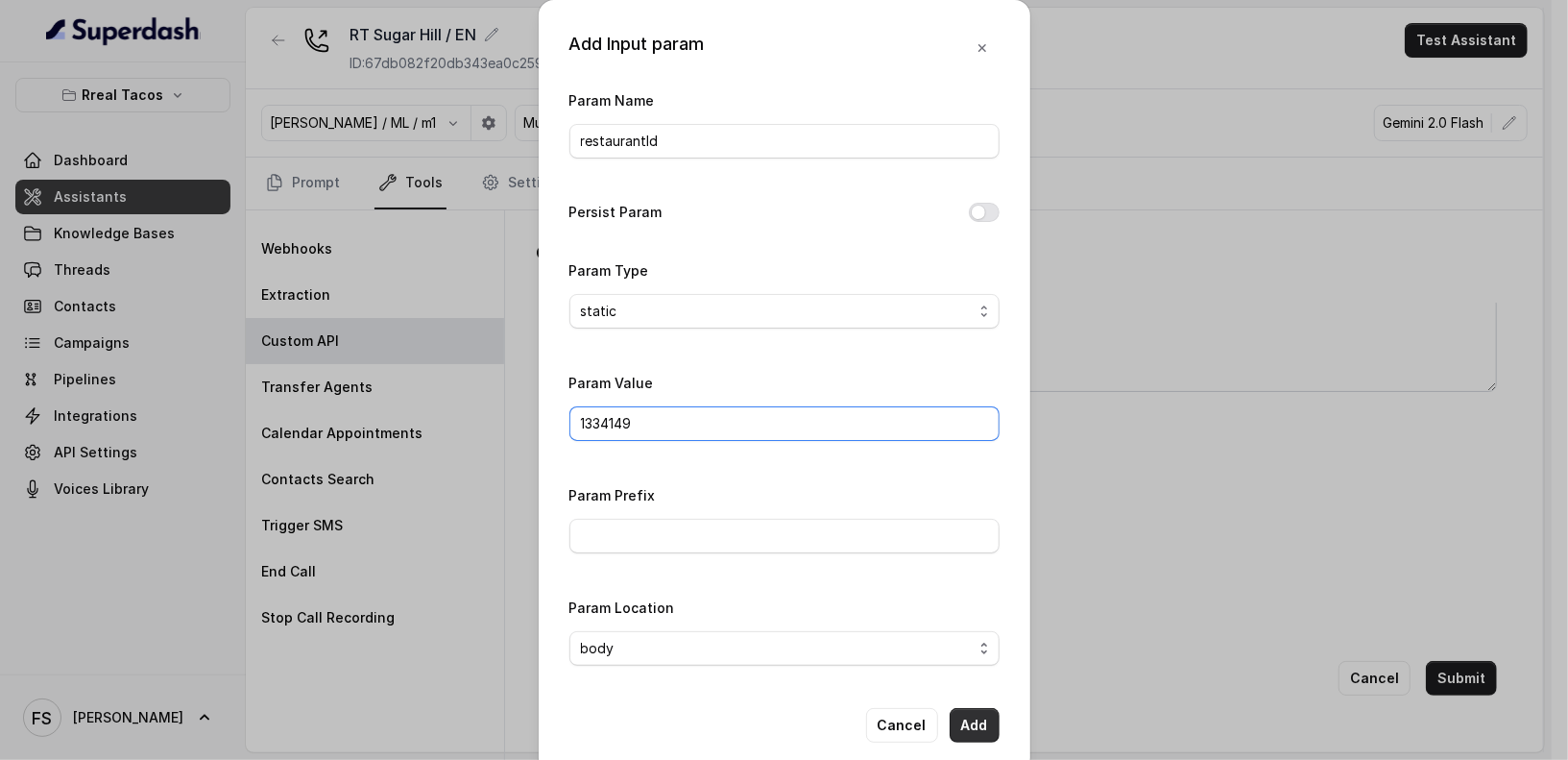 type on "1334149" 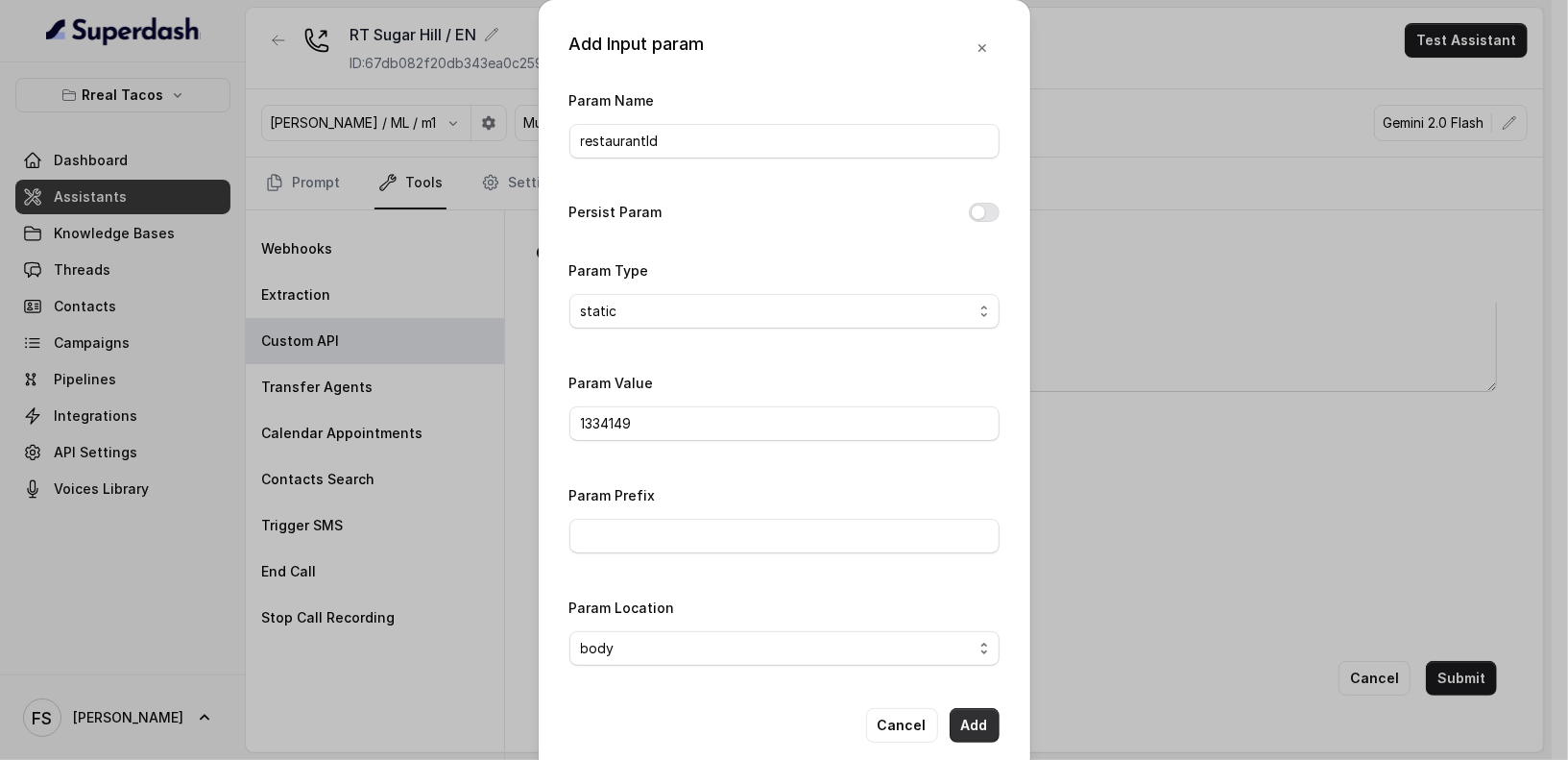click on "Add" at bounding box center (975, 725) 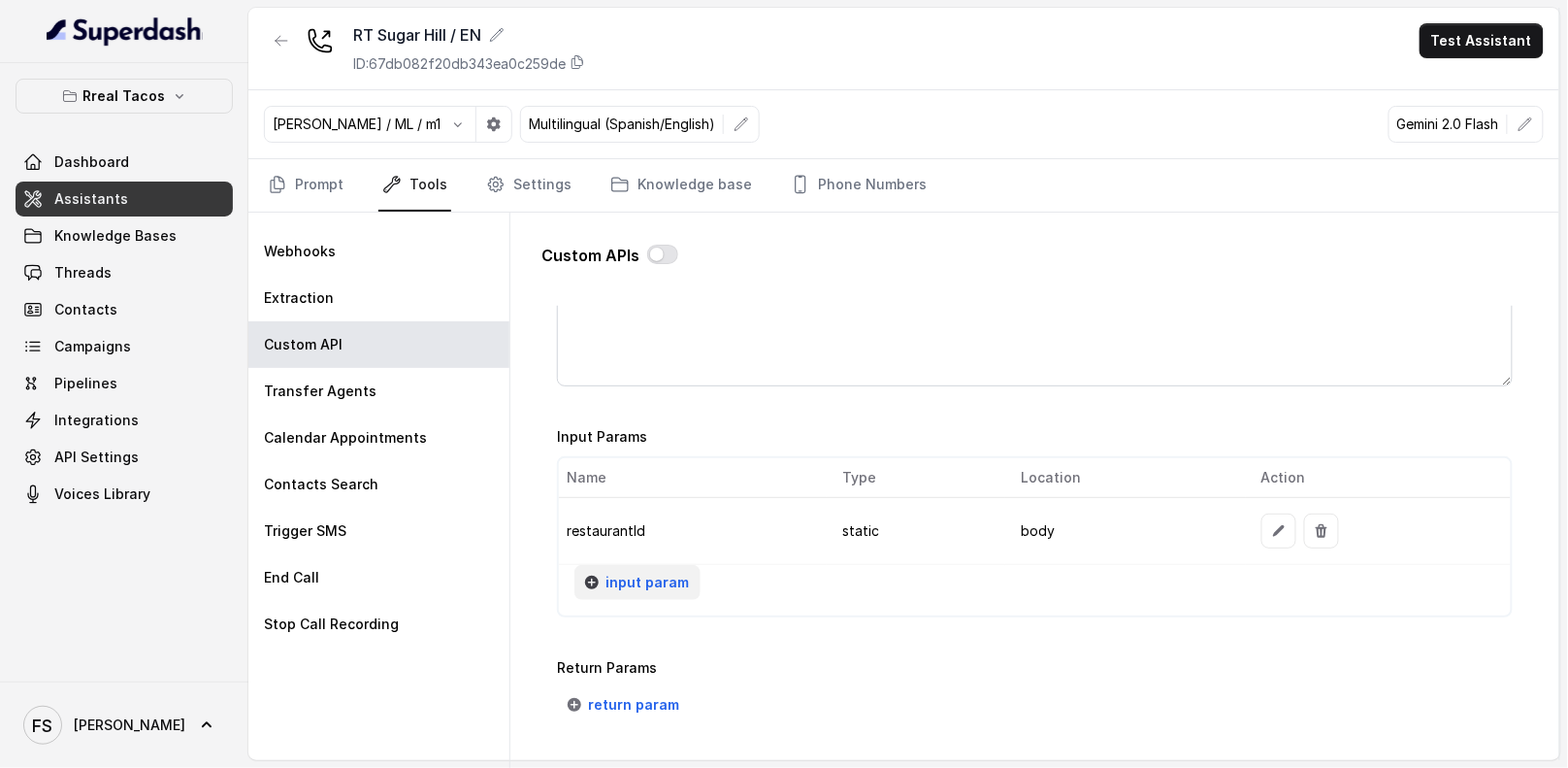 click on "input param" at bounding box center (647, 583) 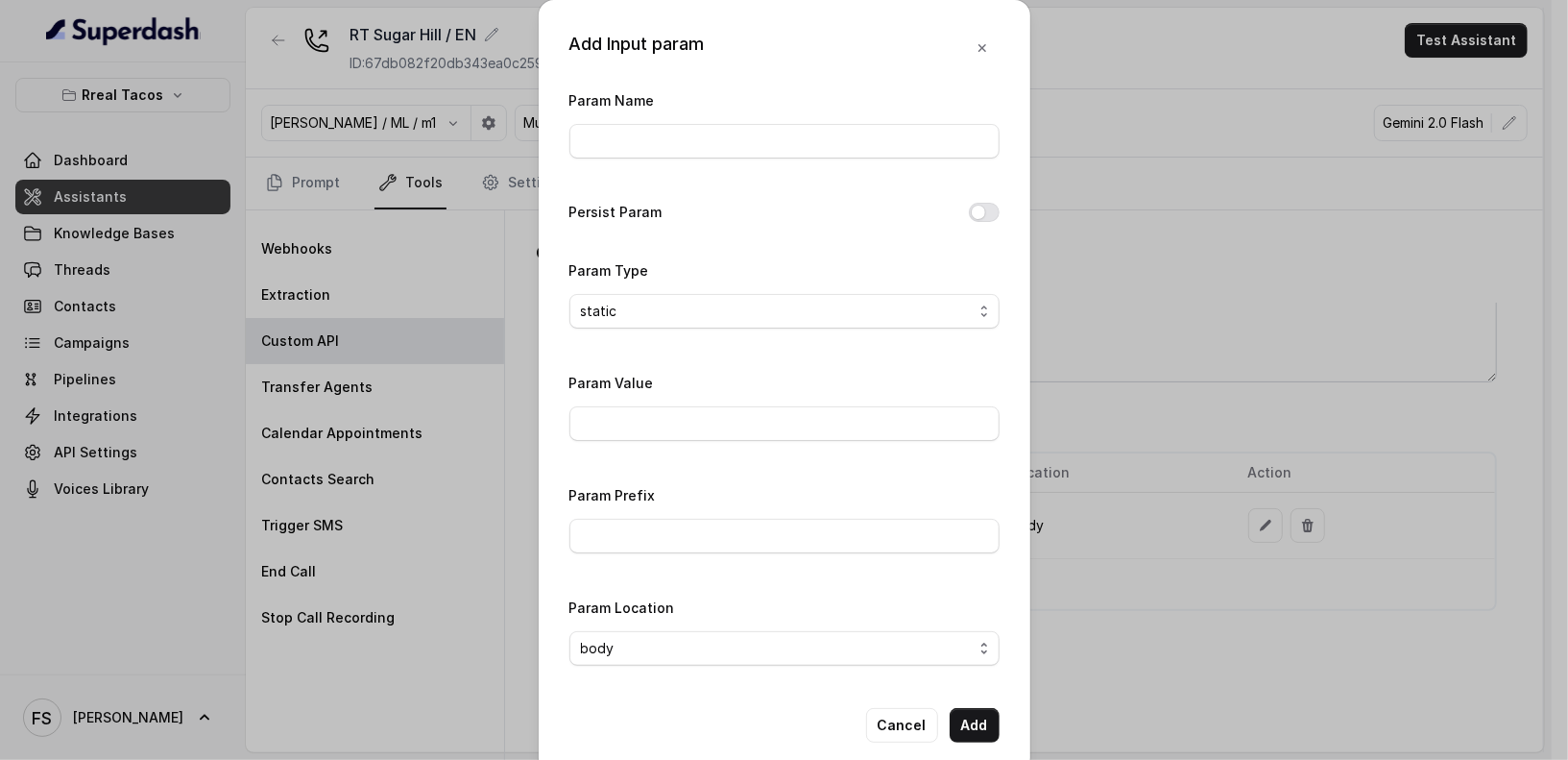 drag, startPoint x: 676, startPoint y: 164, endPoint x: 685, endPoint y: 140, distance: 25.63201 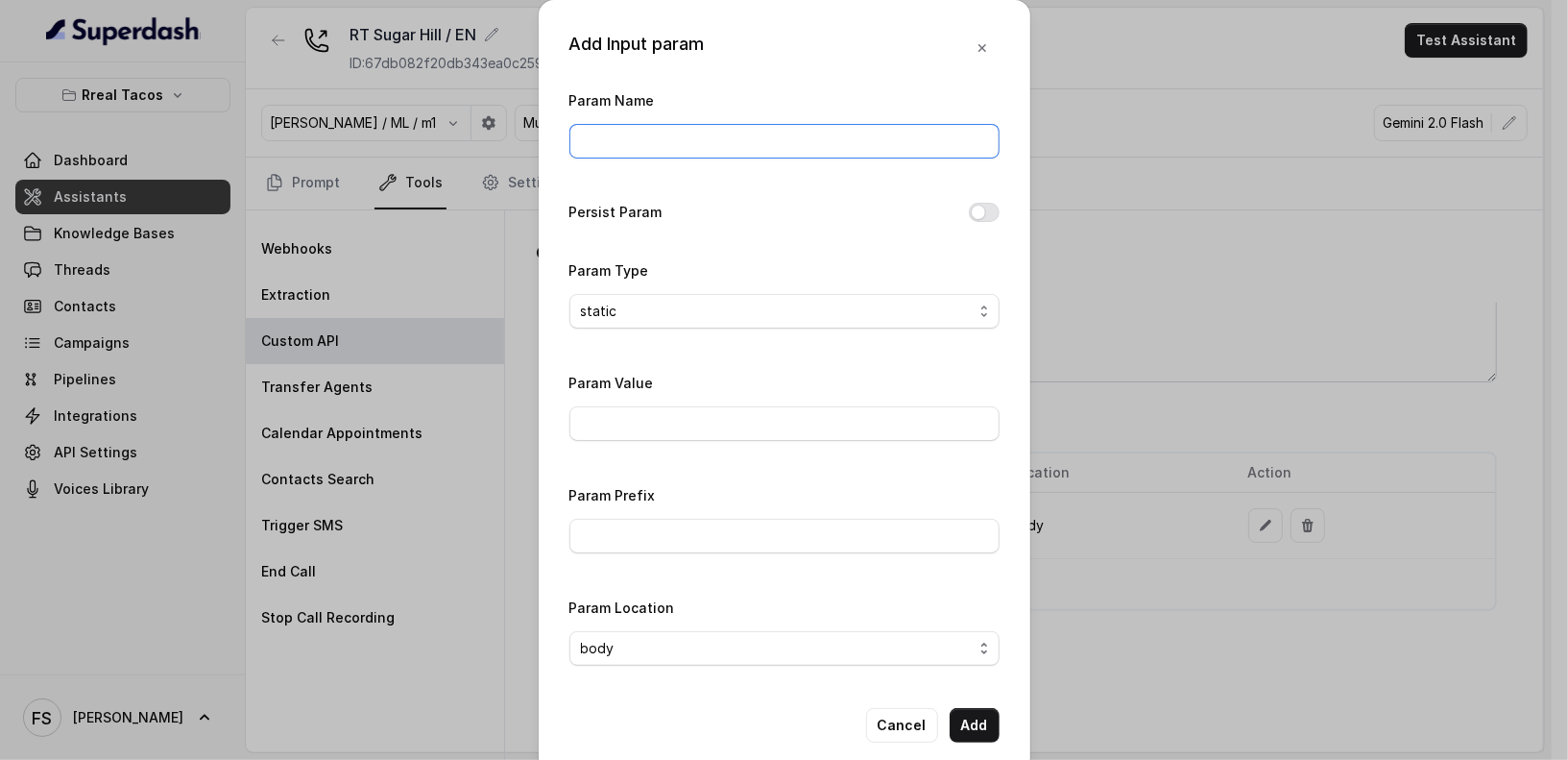 click on "Param Name" at bounding box center [784, 141] 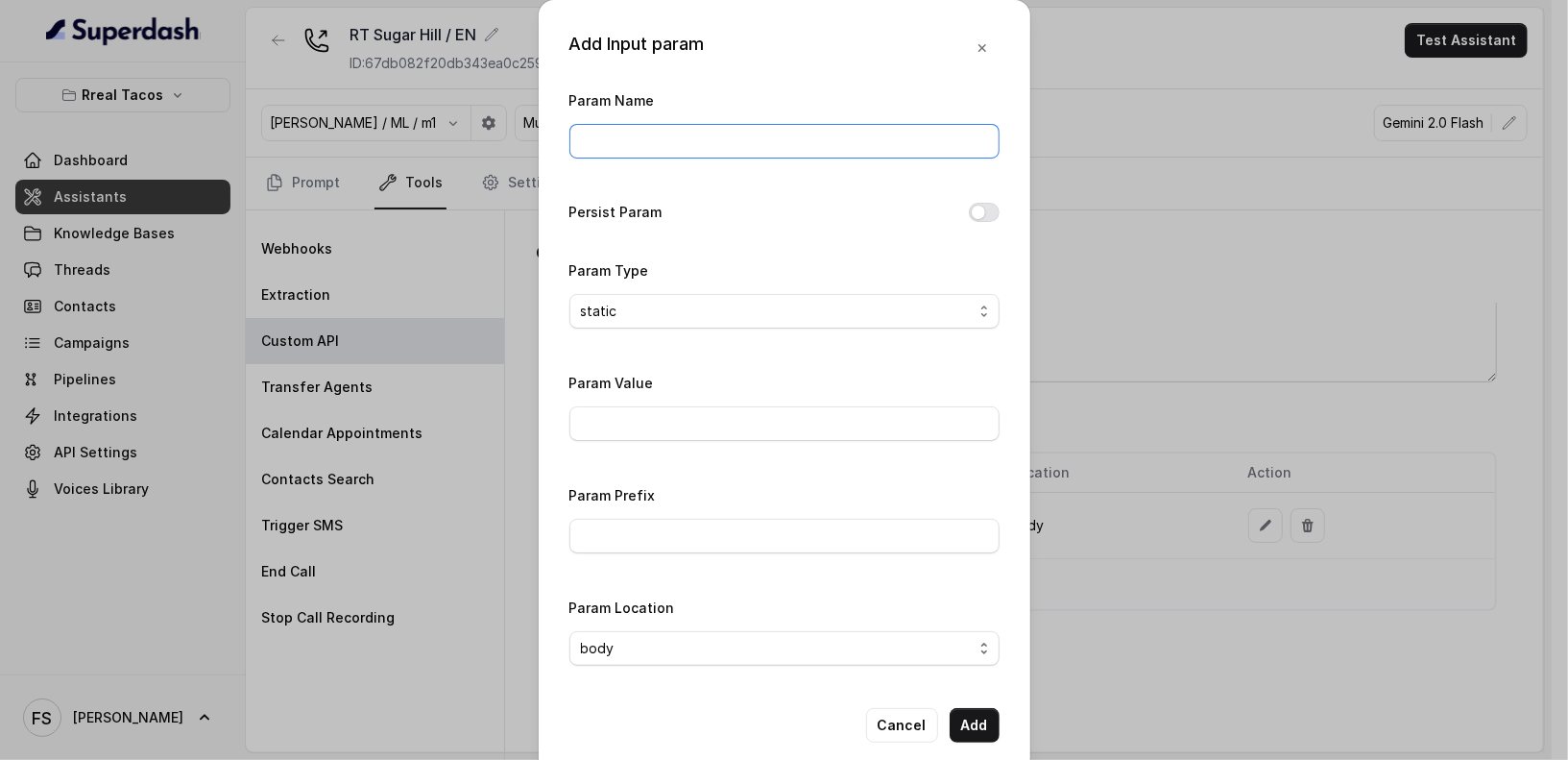 type on "phone" 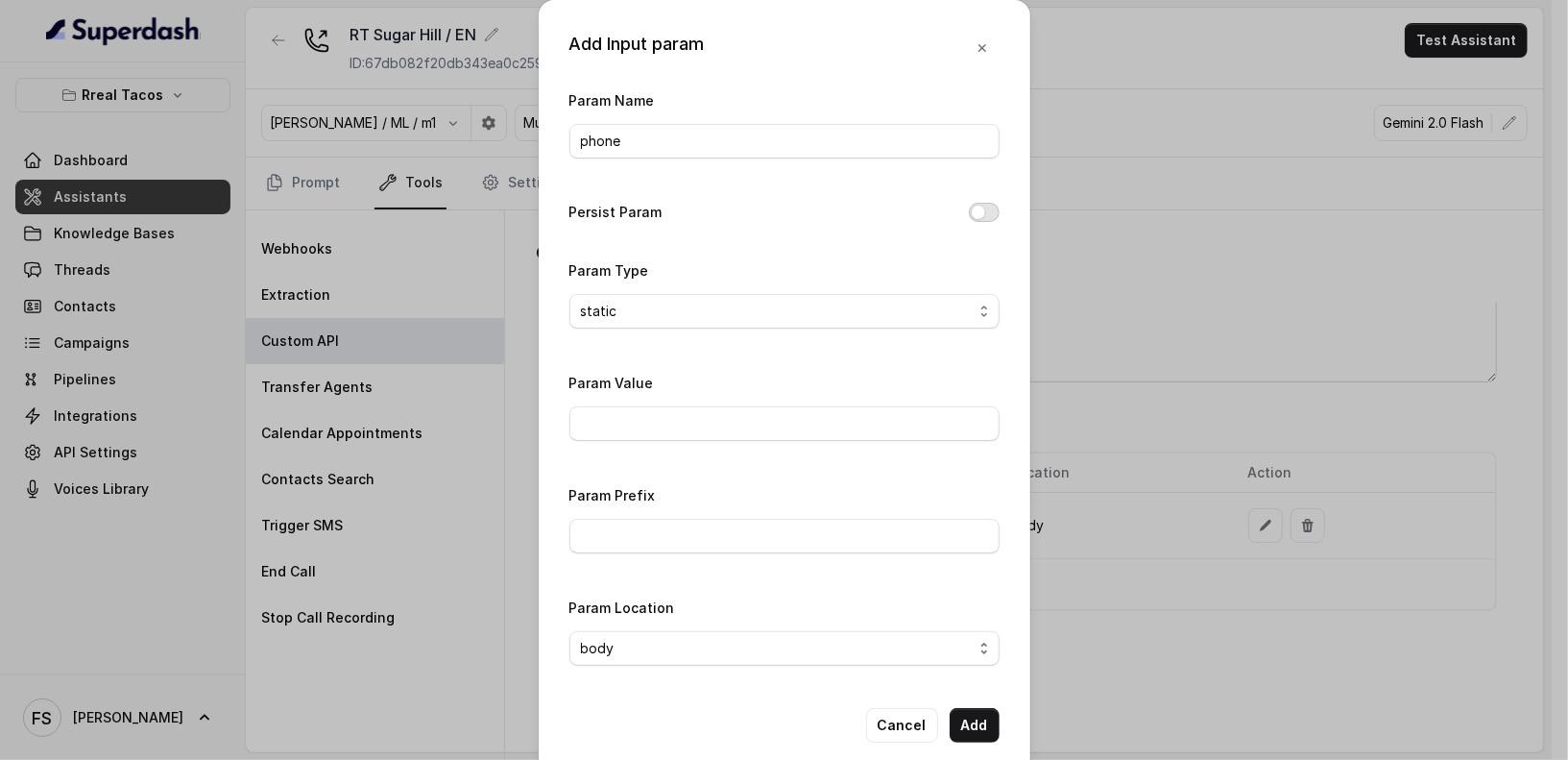click on "Persist Param" at bounding box center [984, 212] 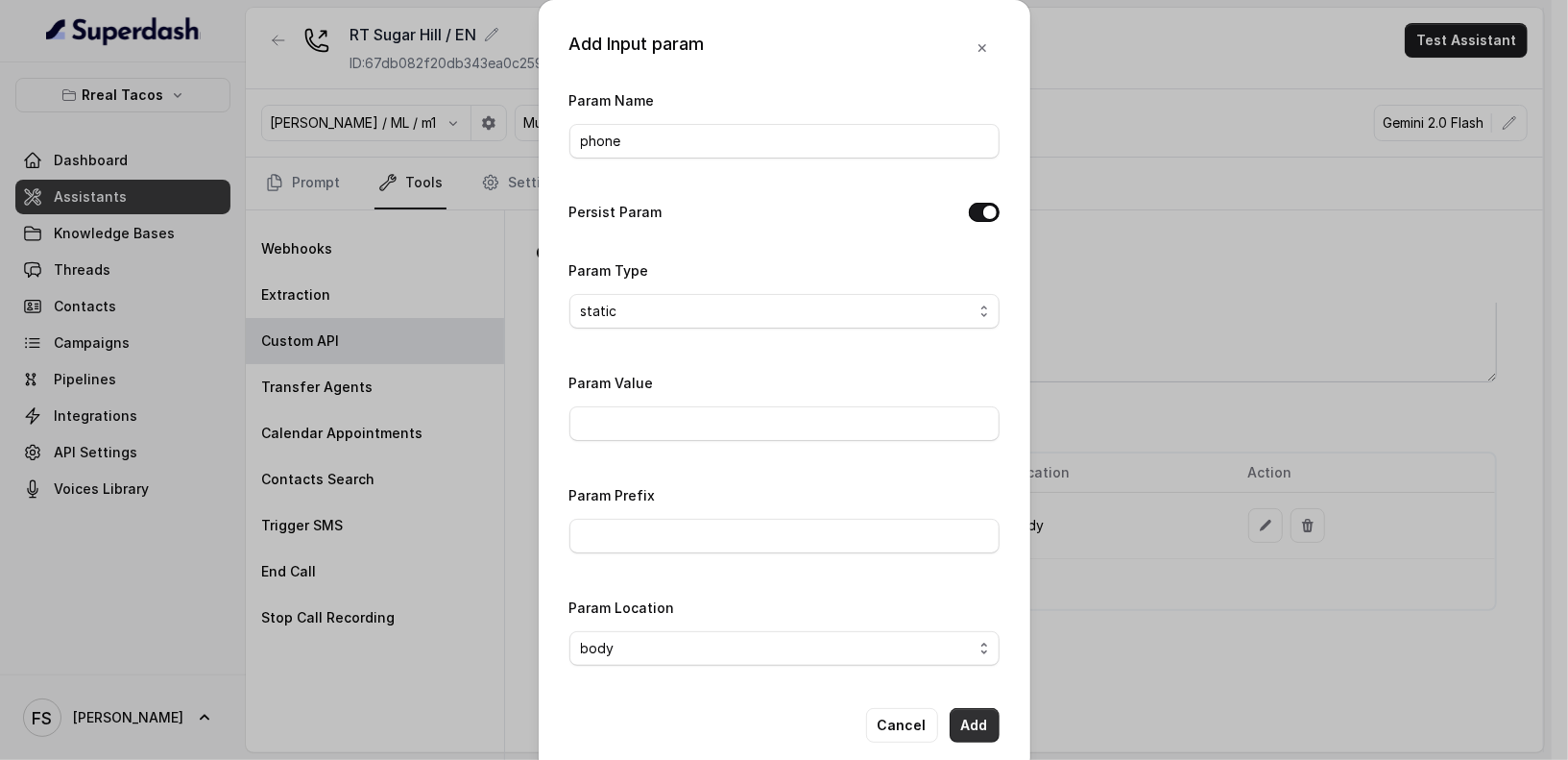 click on "Add" at bounding box center [975, 725] 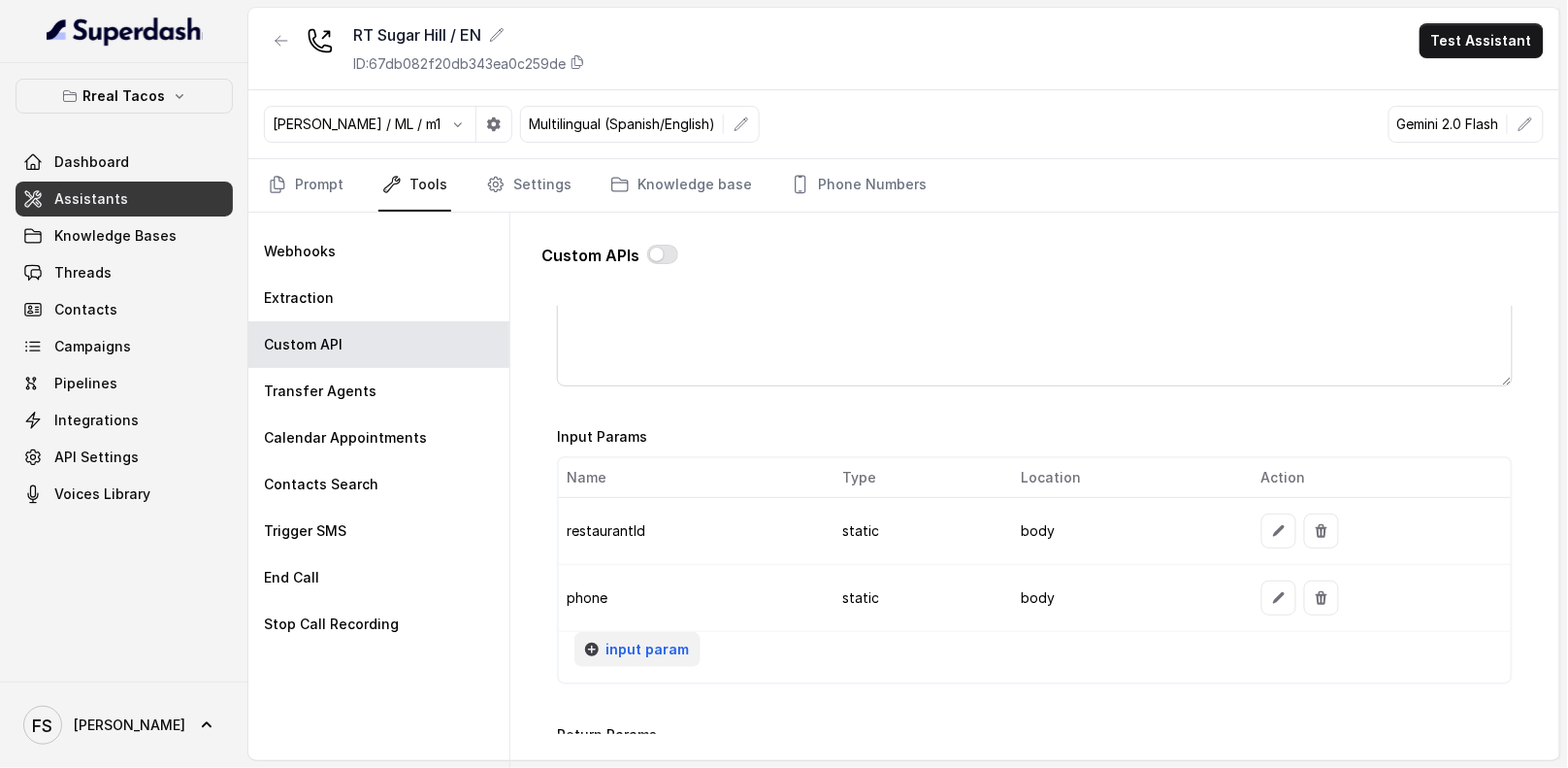 click on "input param" at bounding box center [647, 650] 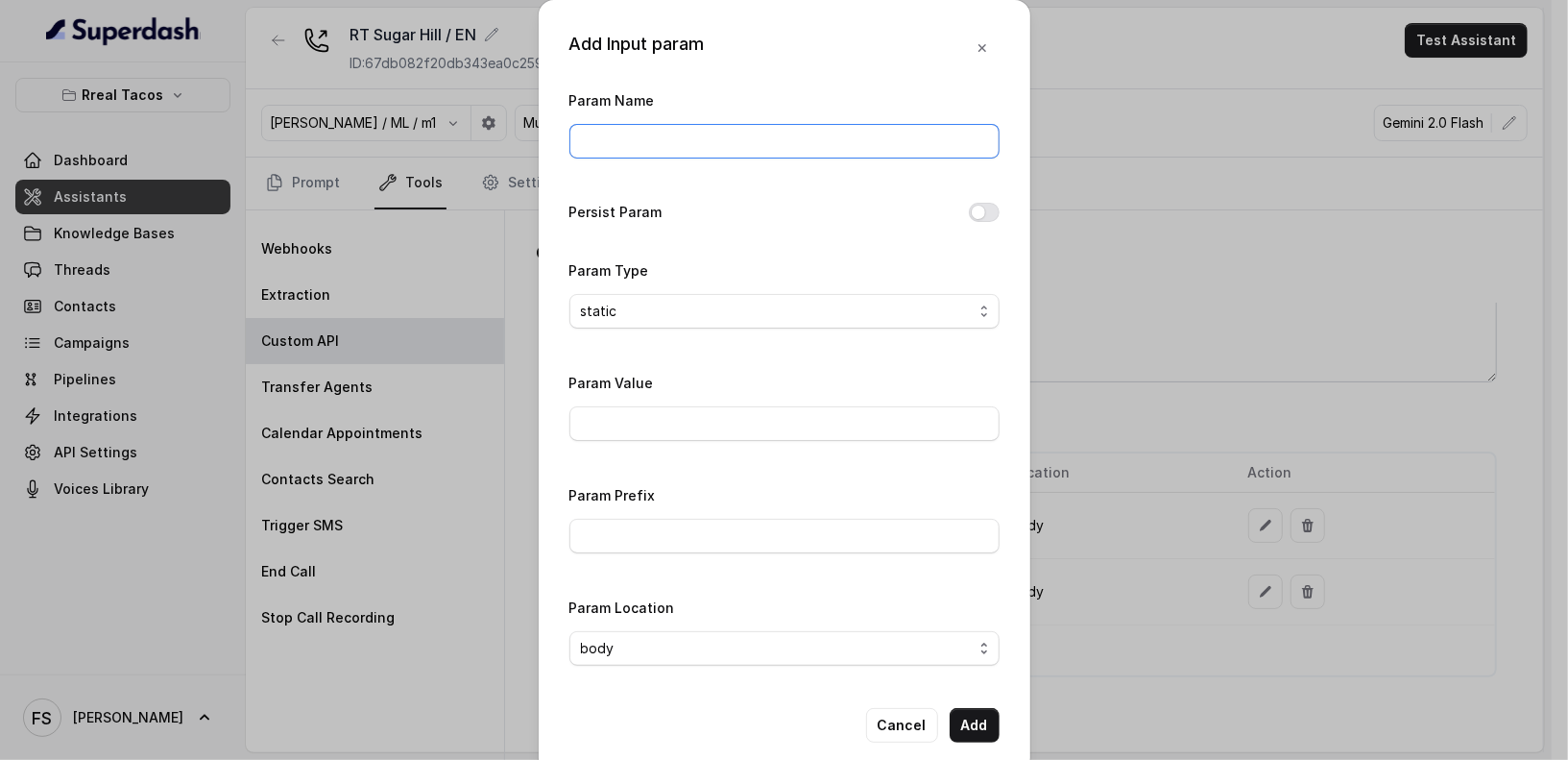 click on "Param Name" at bounding box center (784, 141) 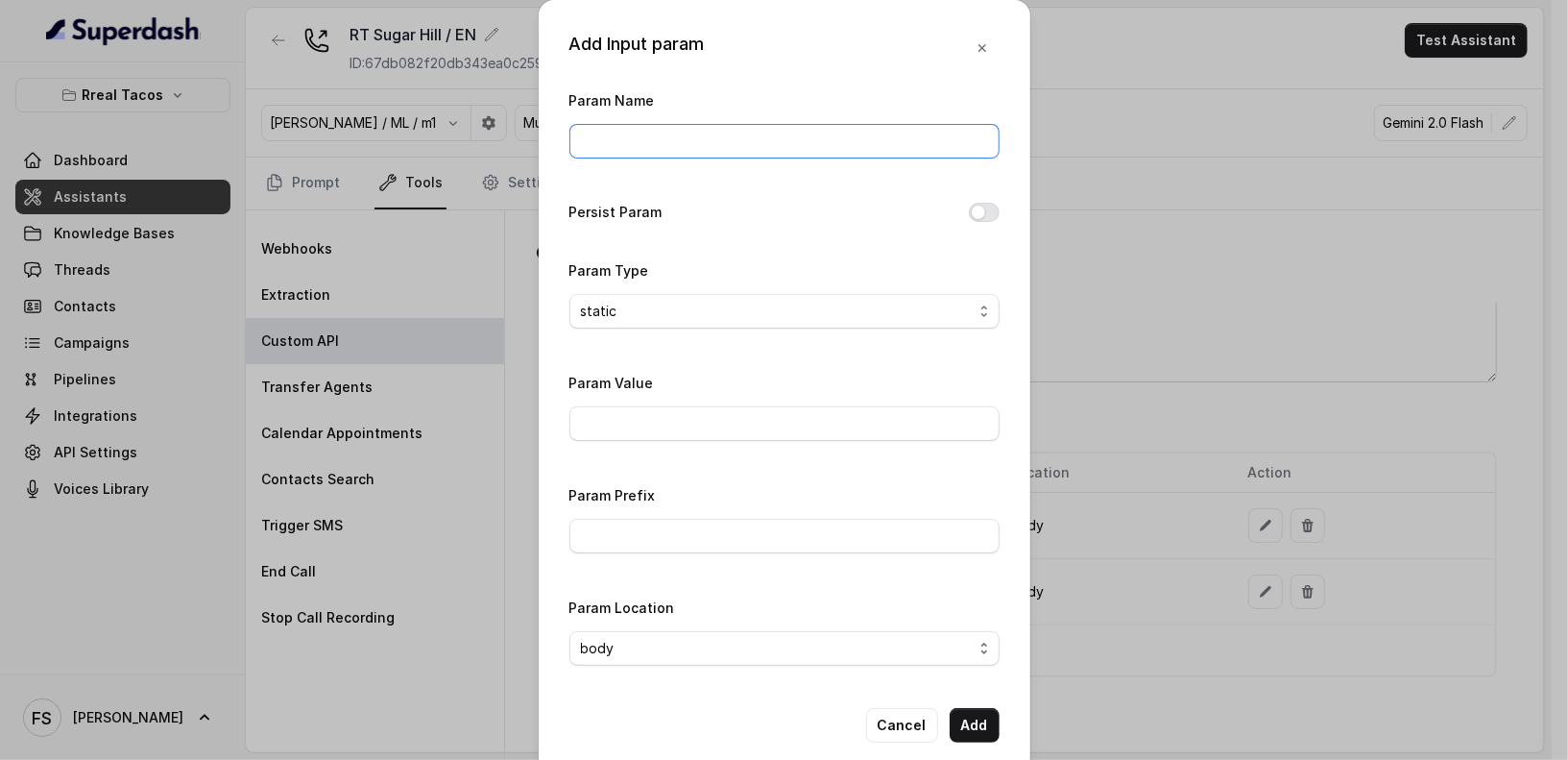 type on "partySize" 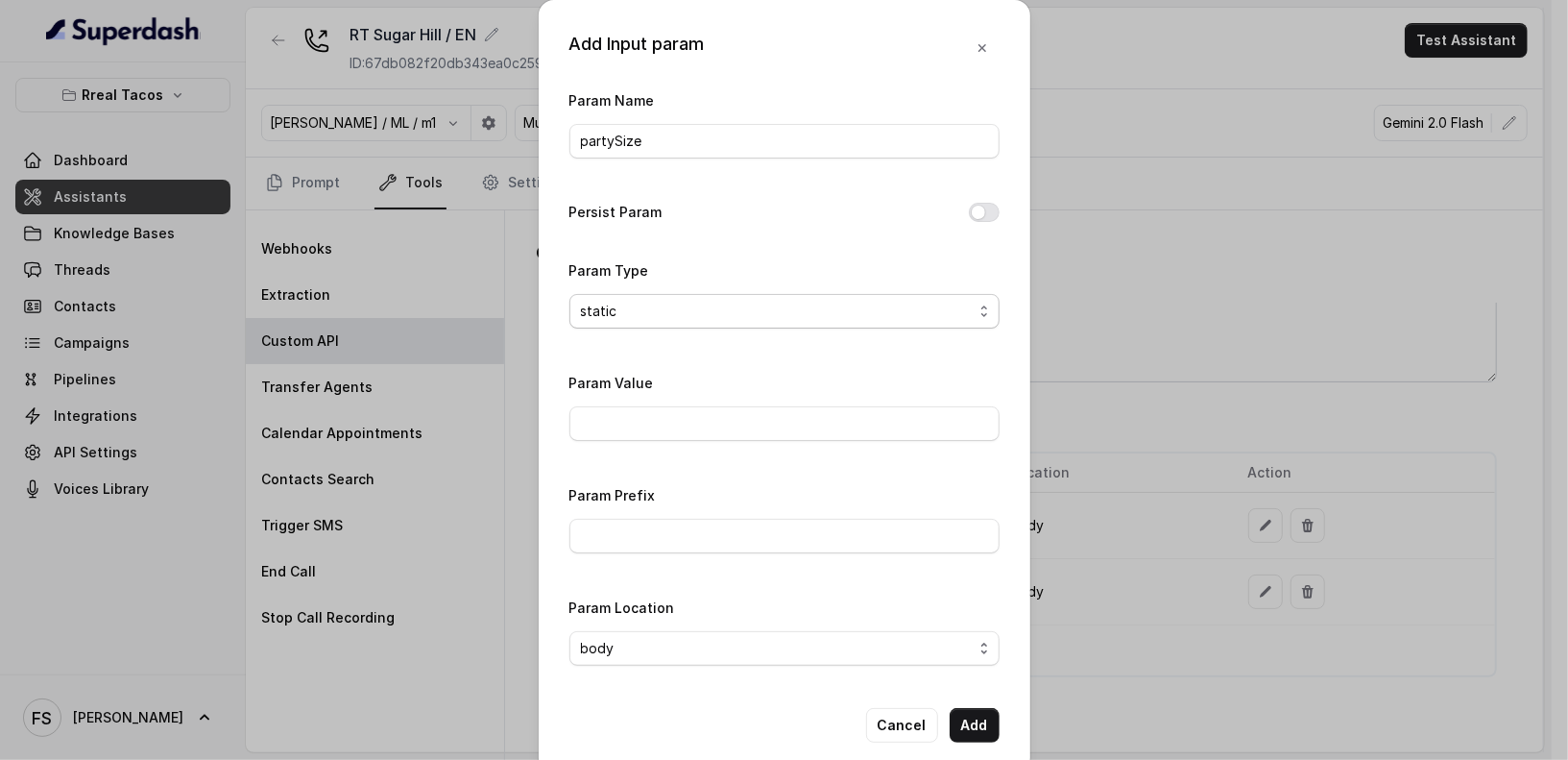 click on "static dynamic" at bounding box center [784, 311] 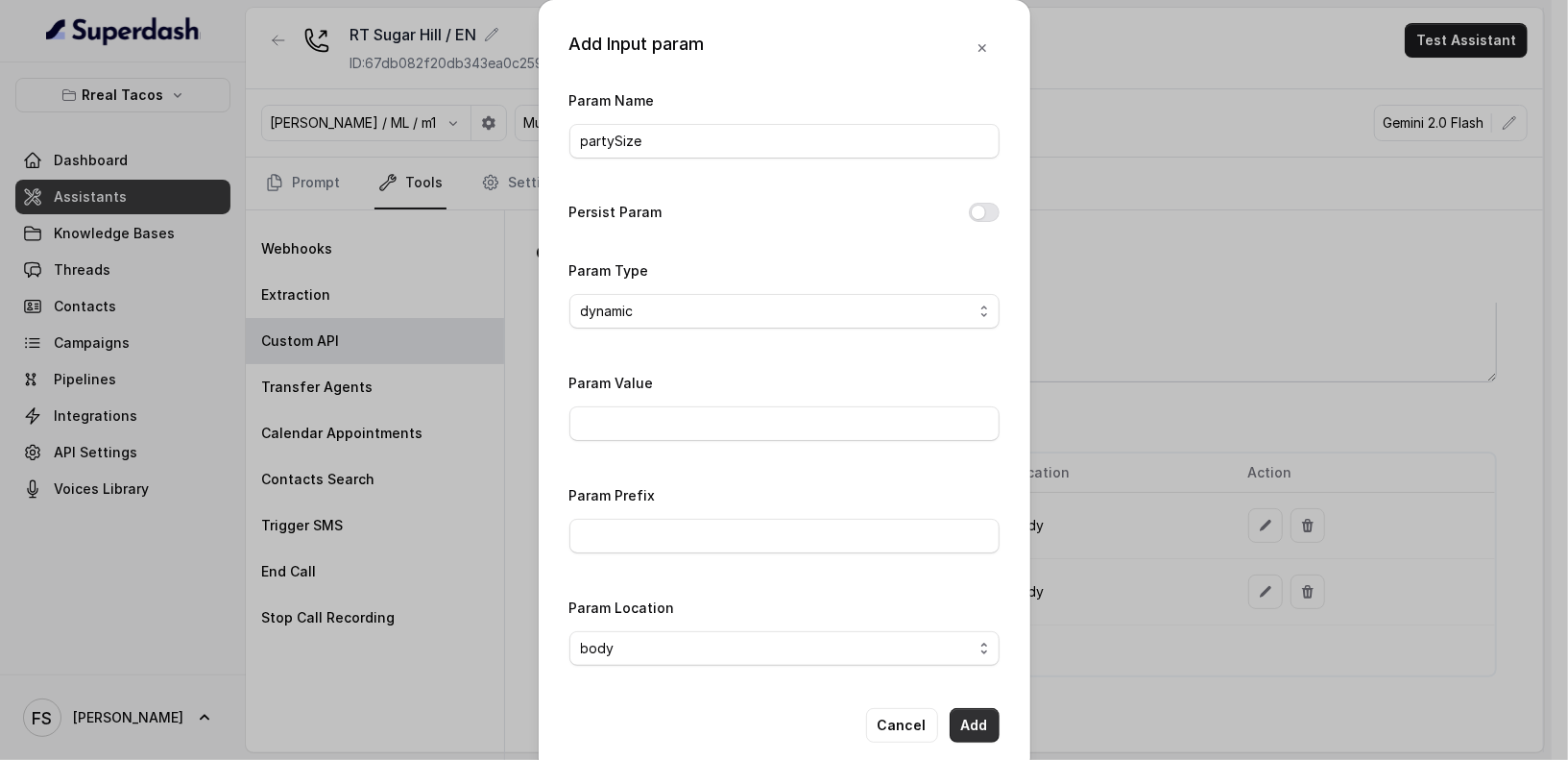 click on "Add" at bounding box center (975, 725) 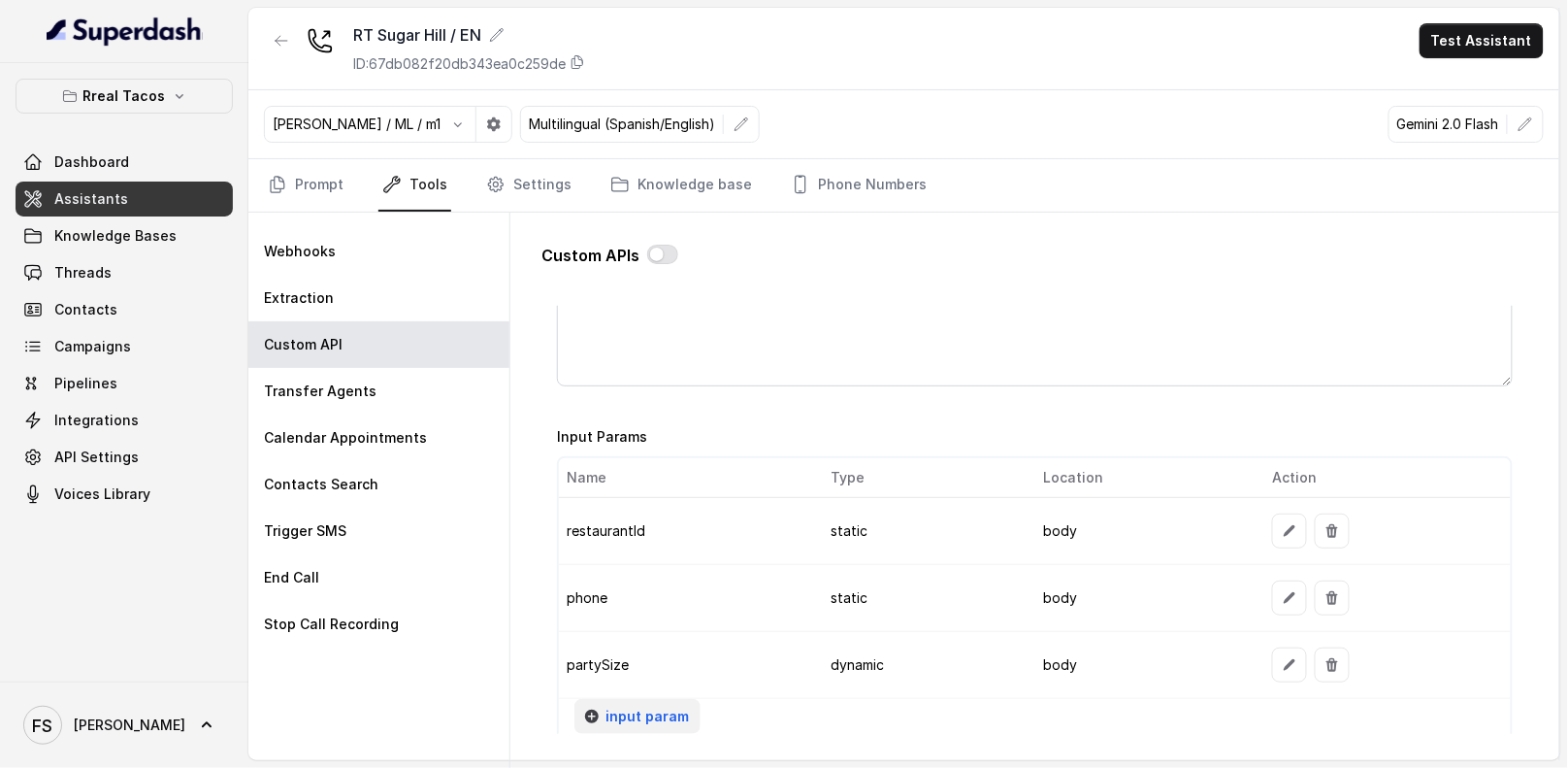click on "input param" at bounding box center [647, 717] 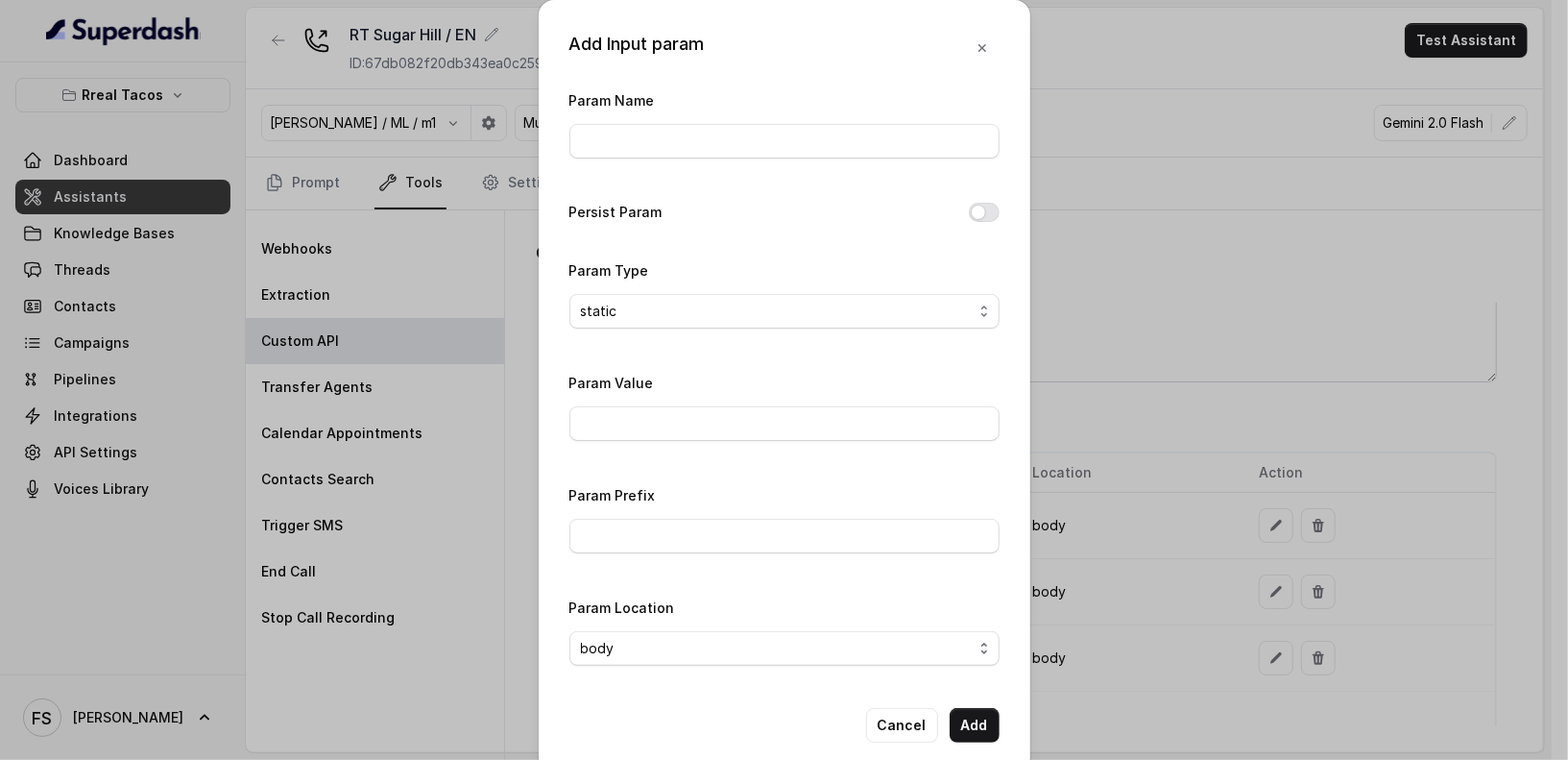 click on "Param Name" at bounding box center [784, 129] 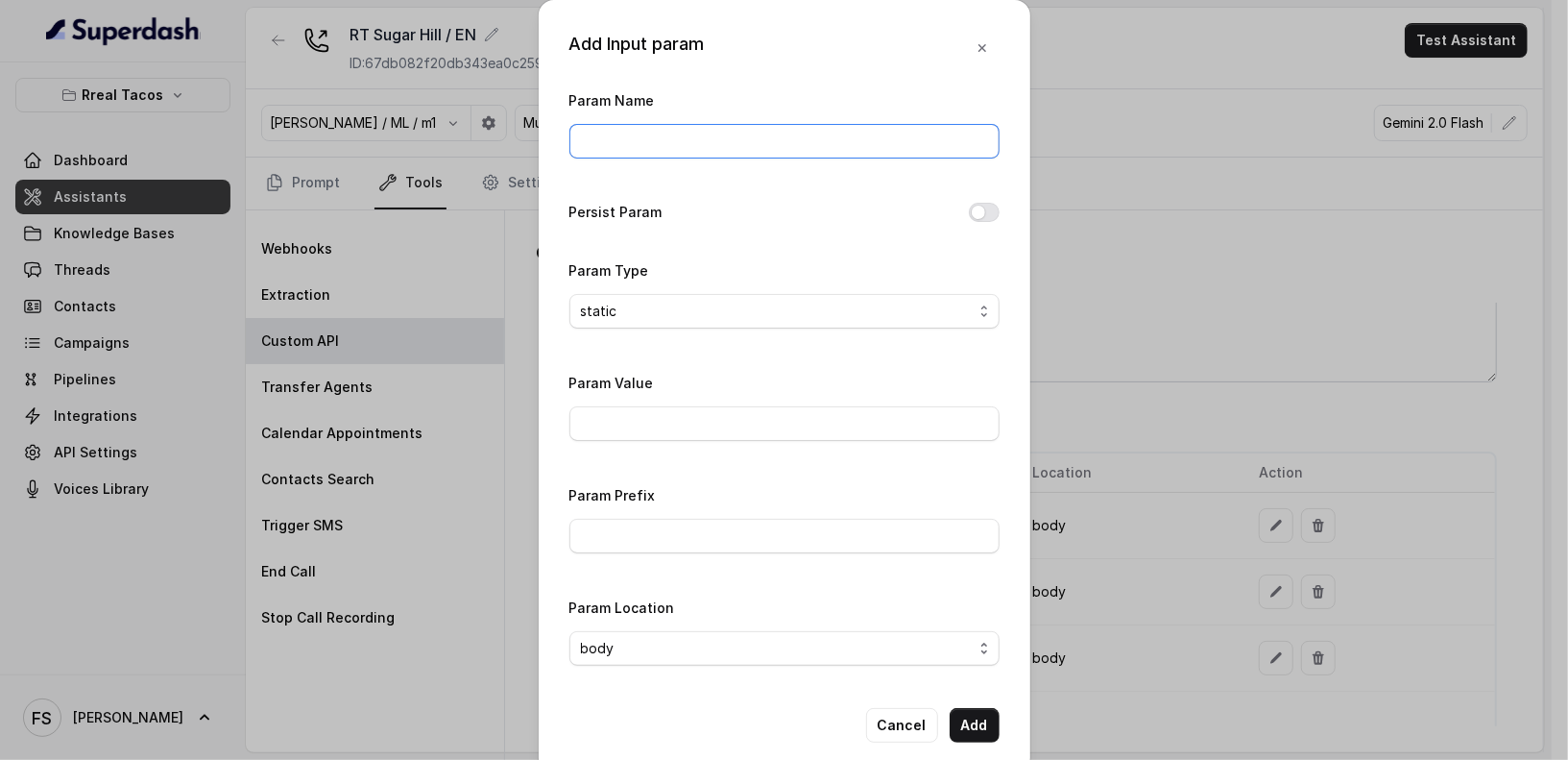 click on "Param Name" at bounding box center [784, 141] 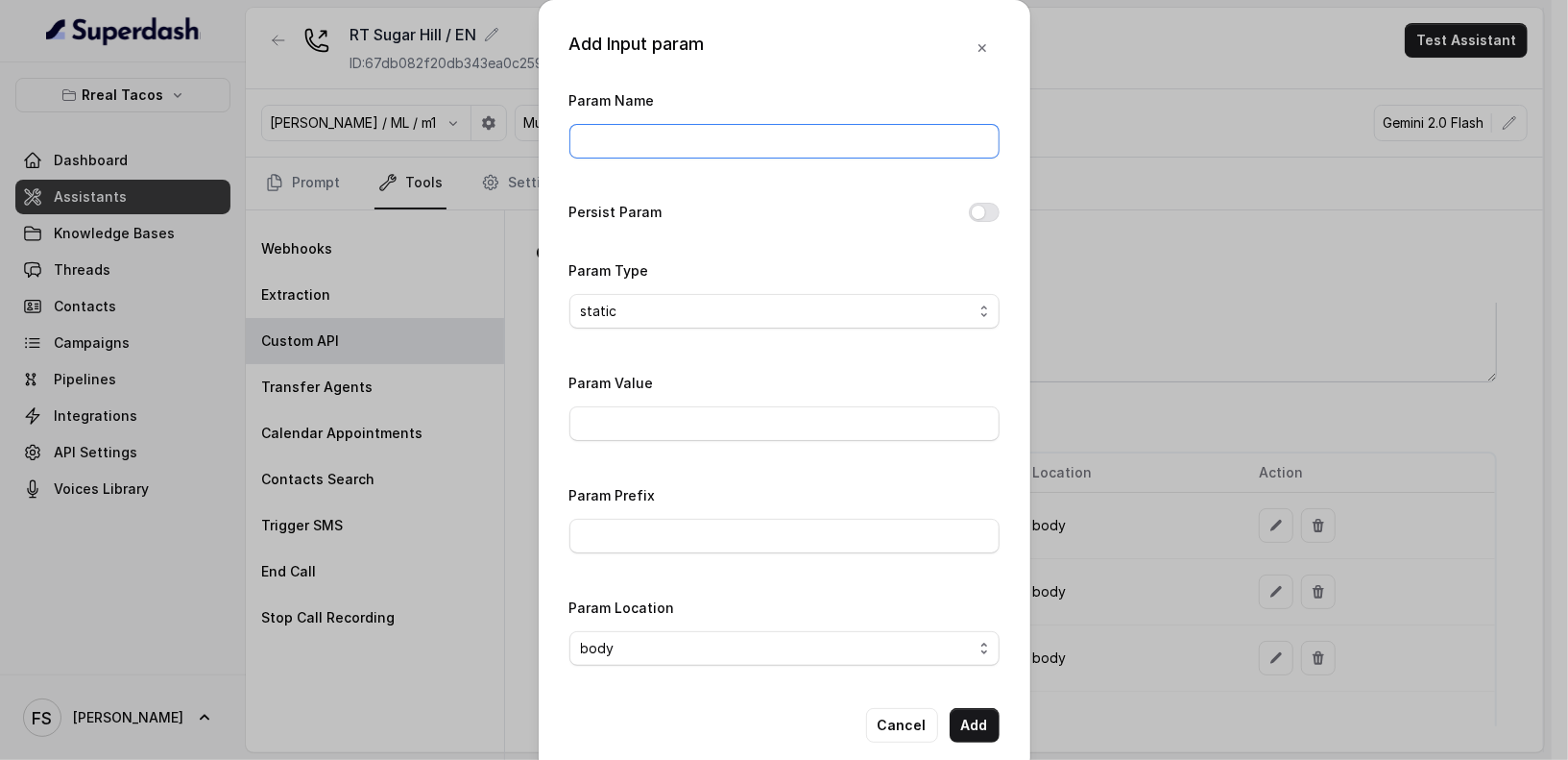 type on "url" 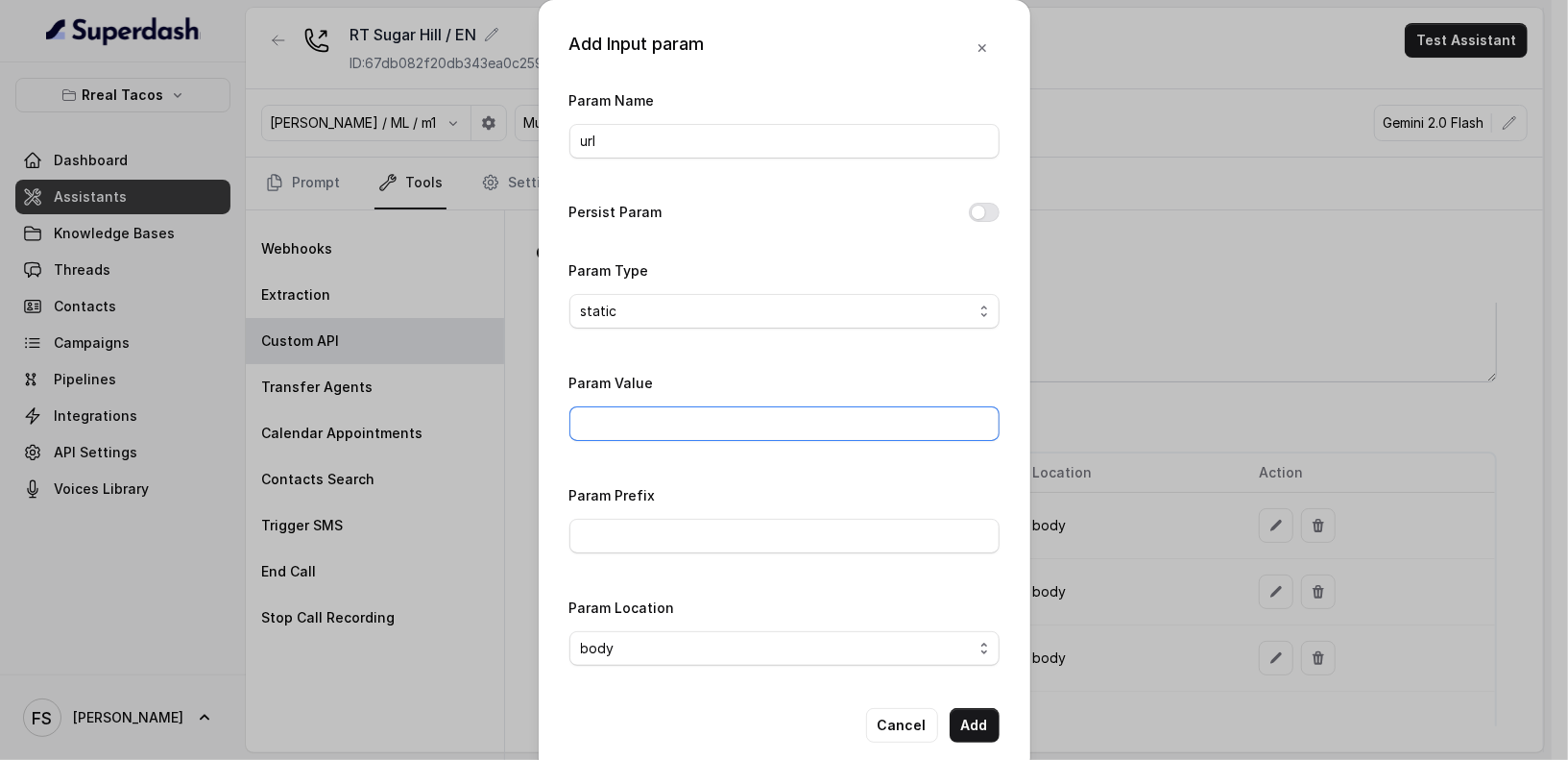 click on "Param Value" at bounding box center (784, 424) 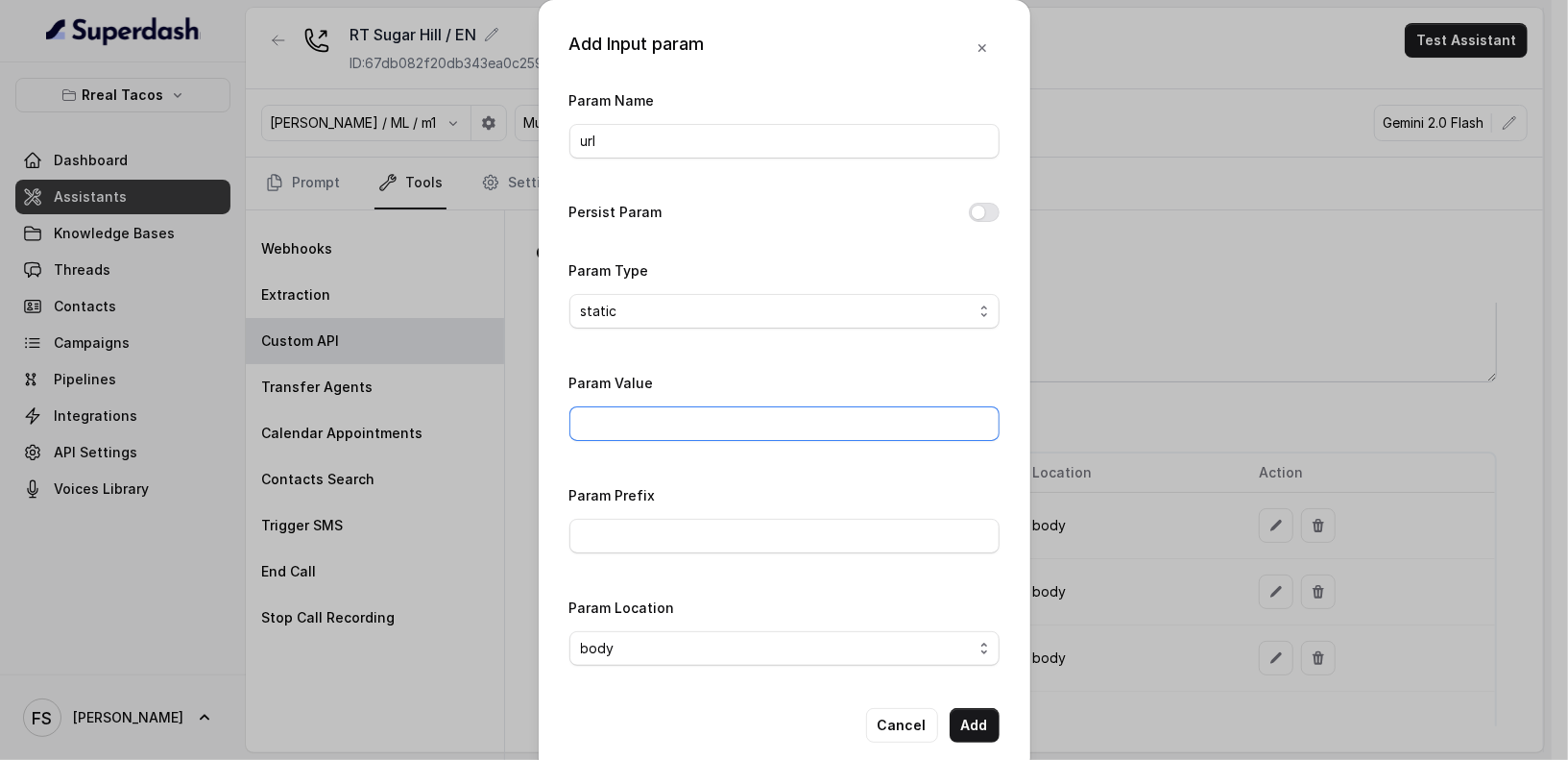 type on "[URL][DOMAIN_NAME]" 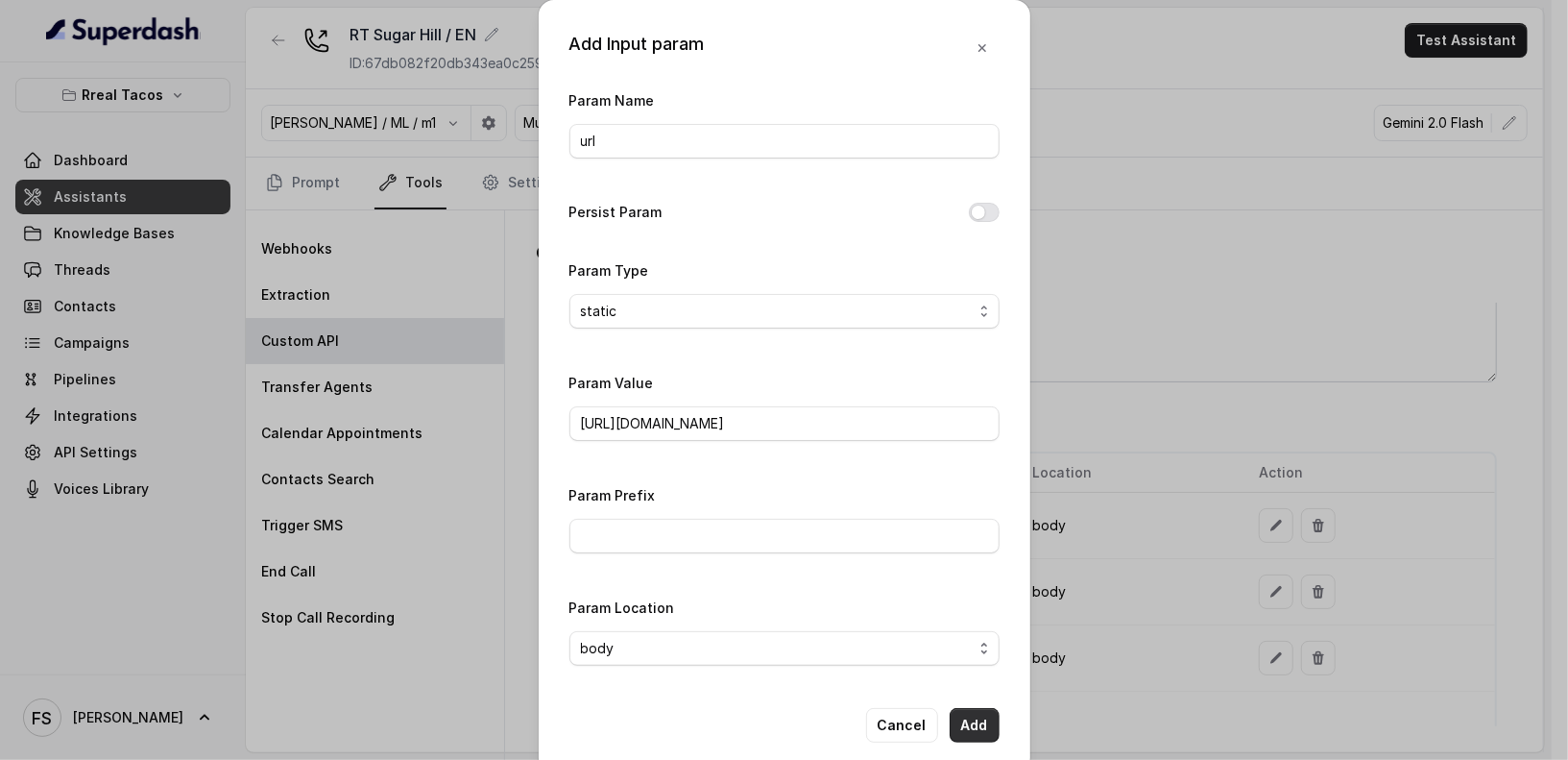 click on "Add" at bounding box center (975, 725) 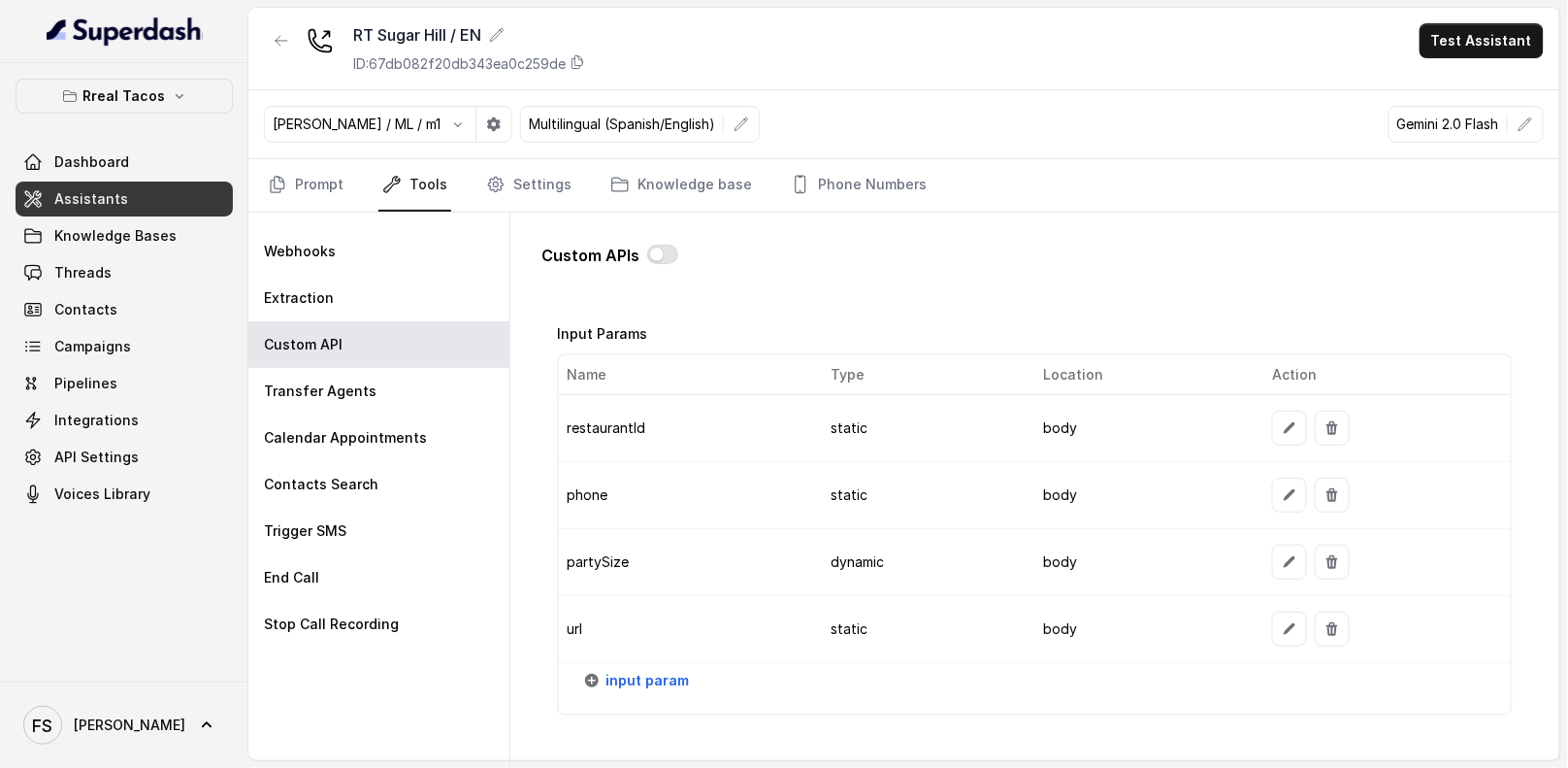 scroll, scrollTop: 1619, scrollLeft: 0, axis: vertical 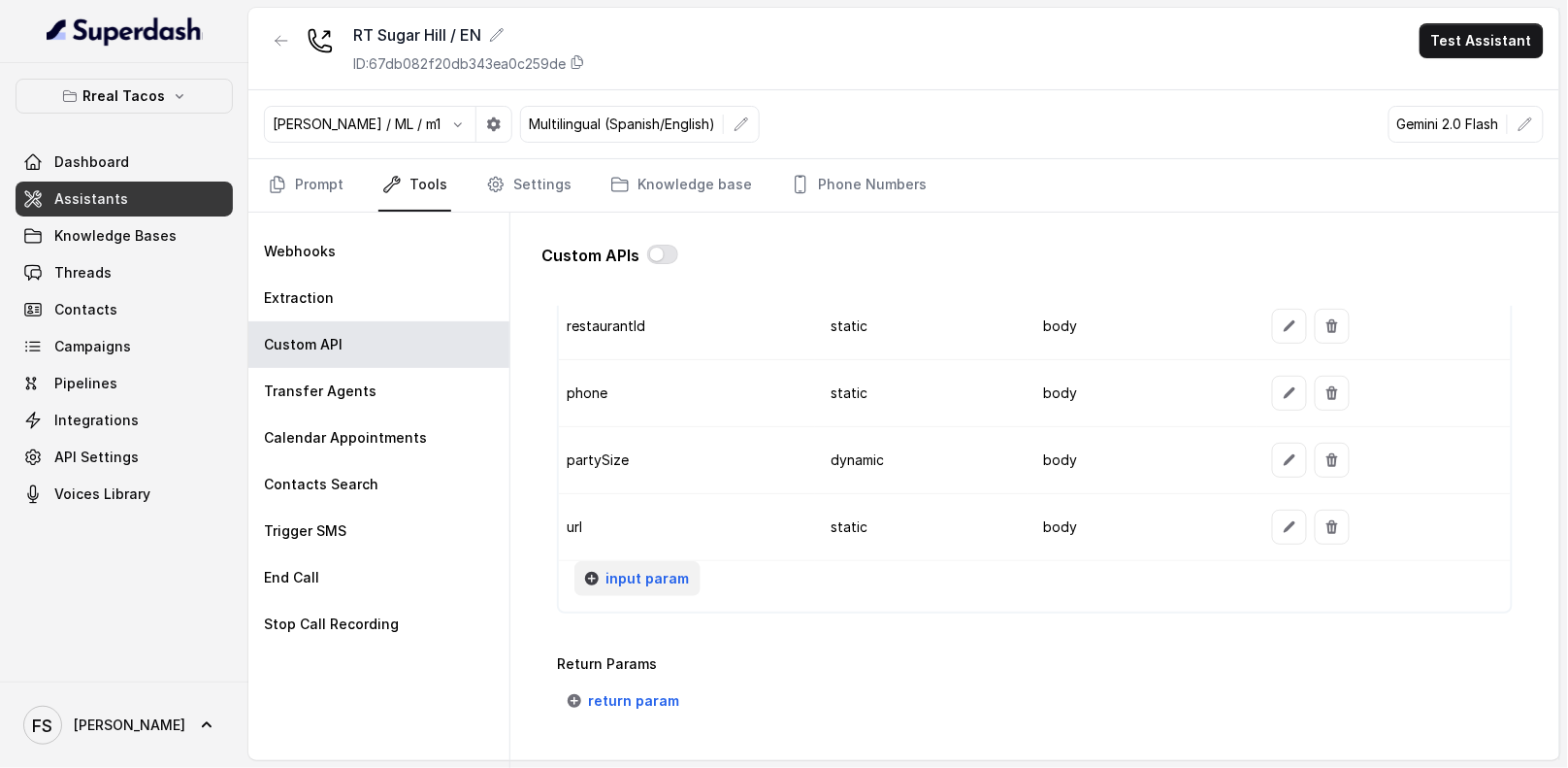click on "input param" at bounding box center [647, 579] 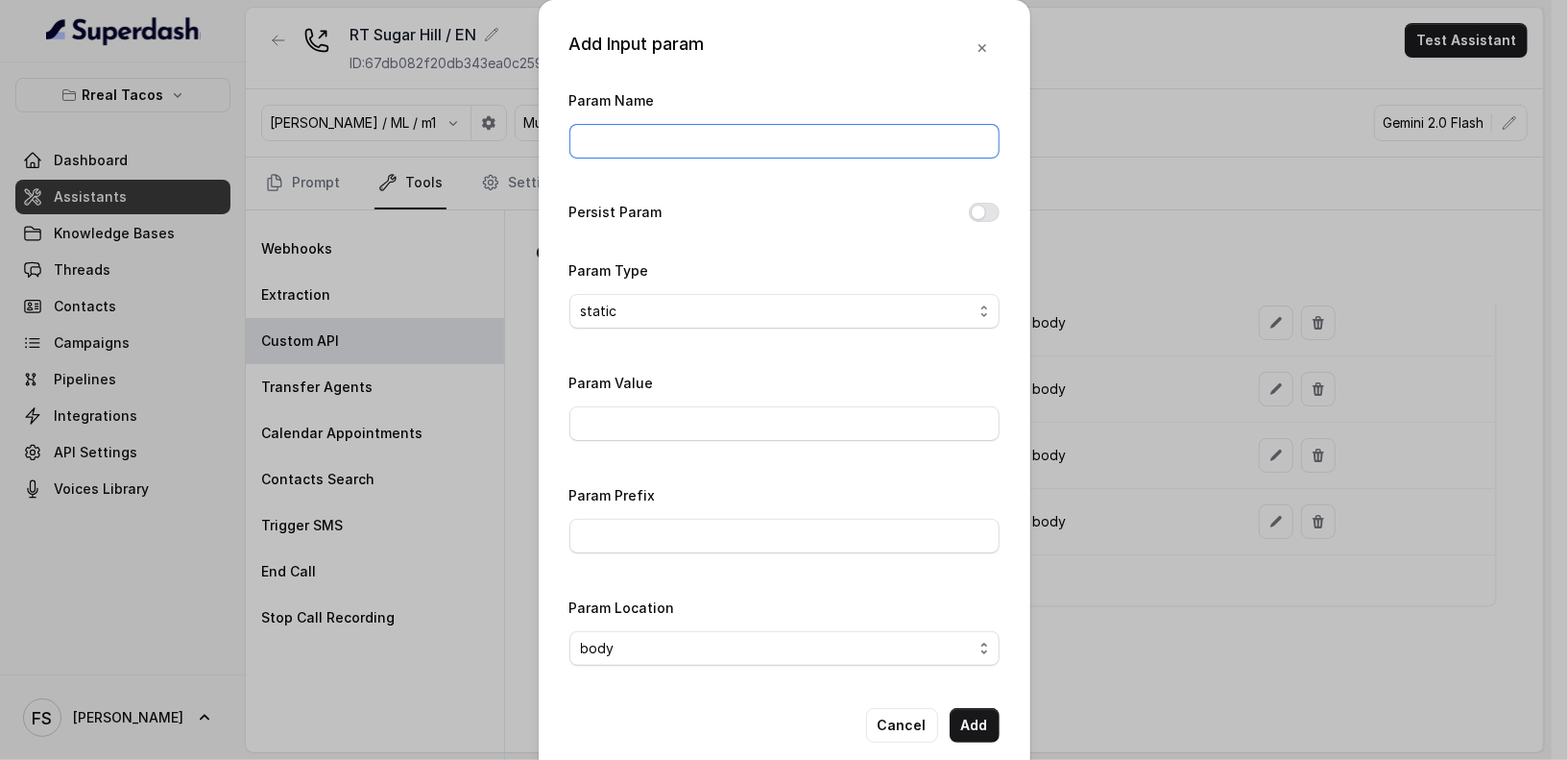 click on "Param Name" at bounding box center [784, 141] 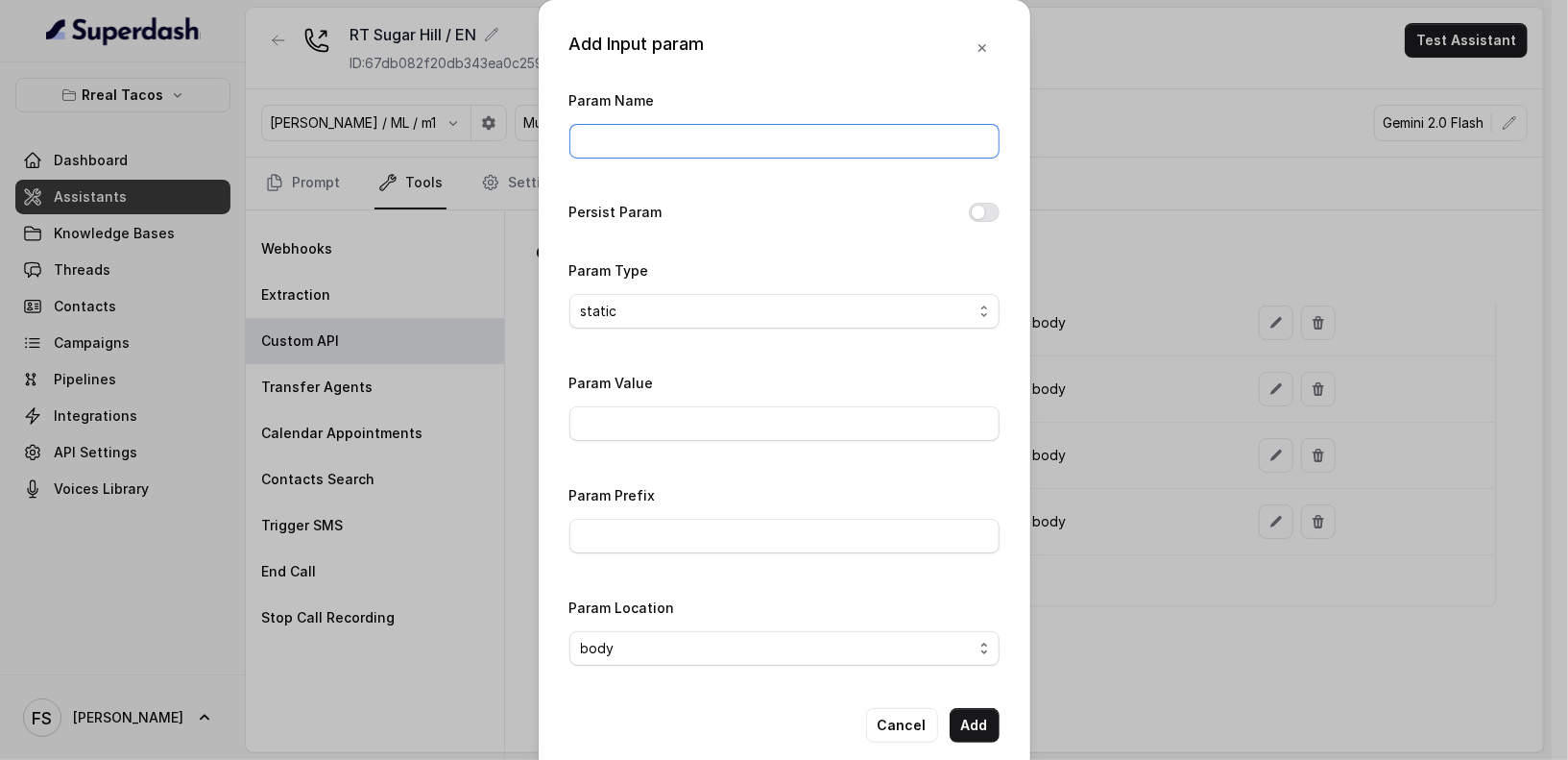 type on "userEmail" 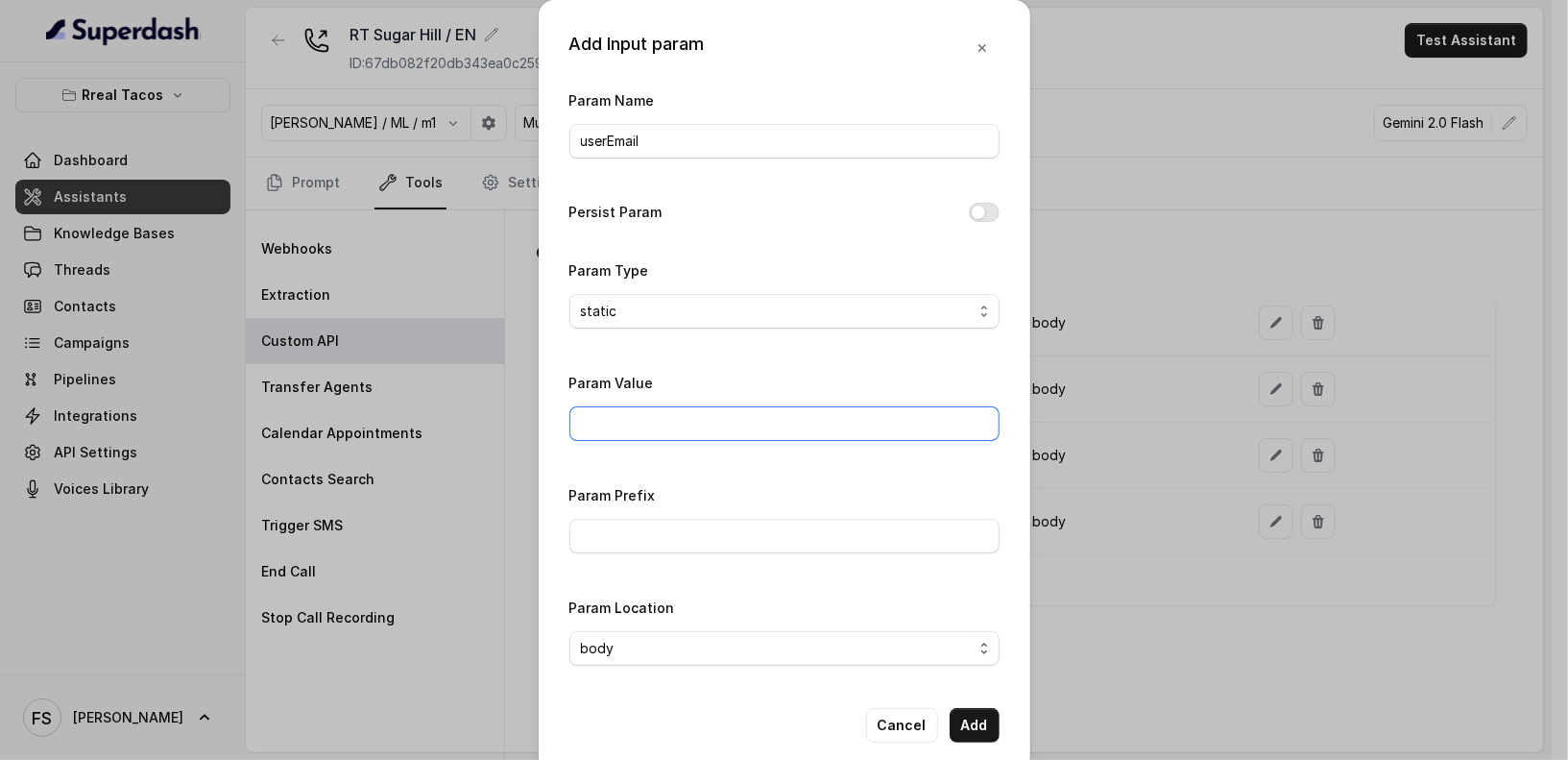 click on "Param Value" at bounding box center [784, 424] 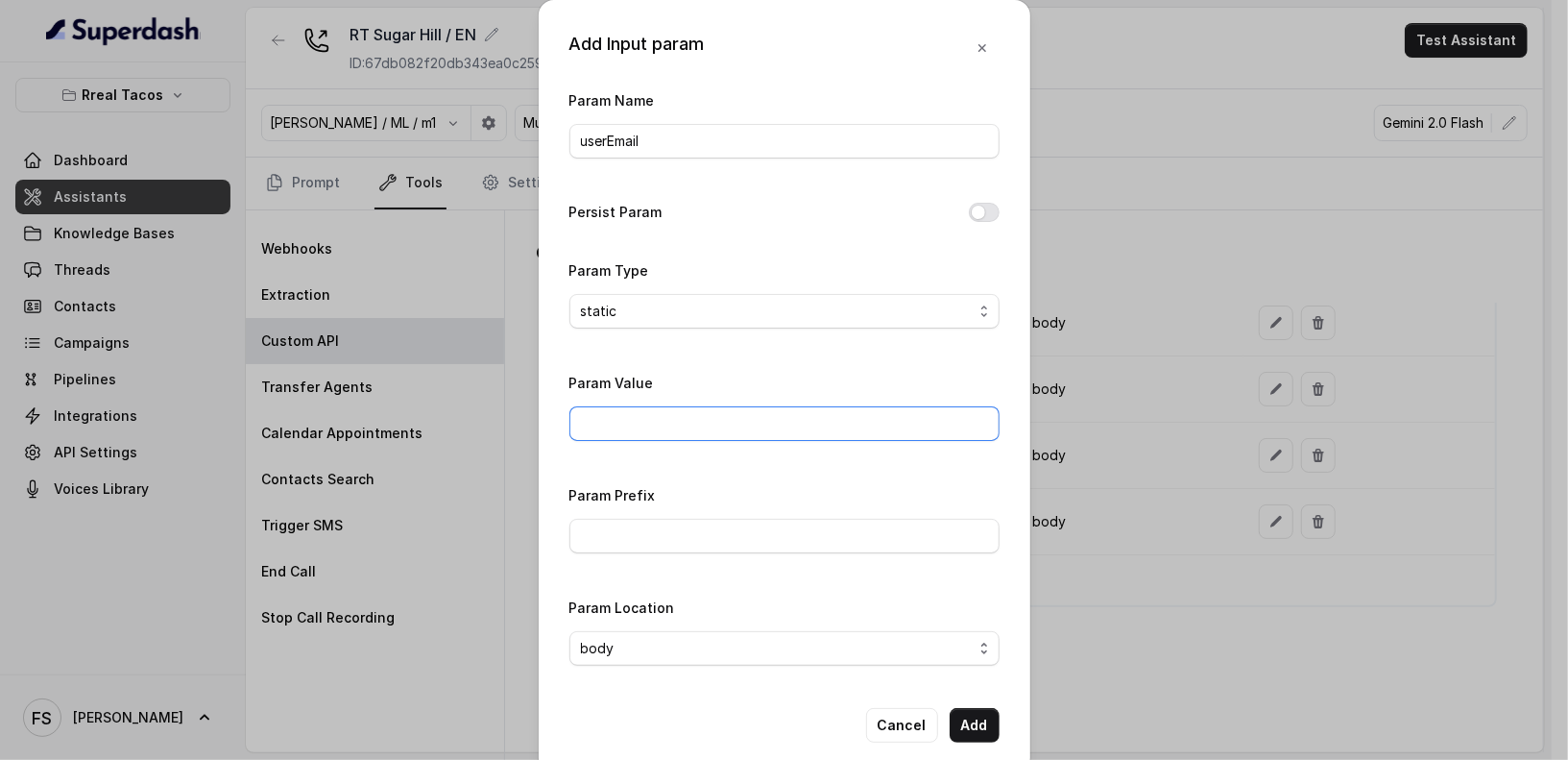 type on "[EMAIL_ADDRESS]" 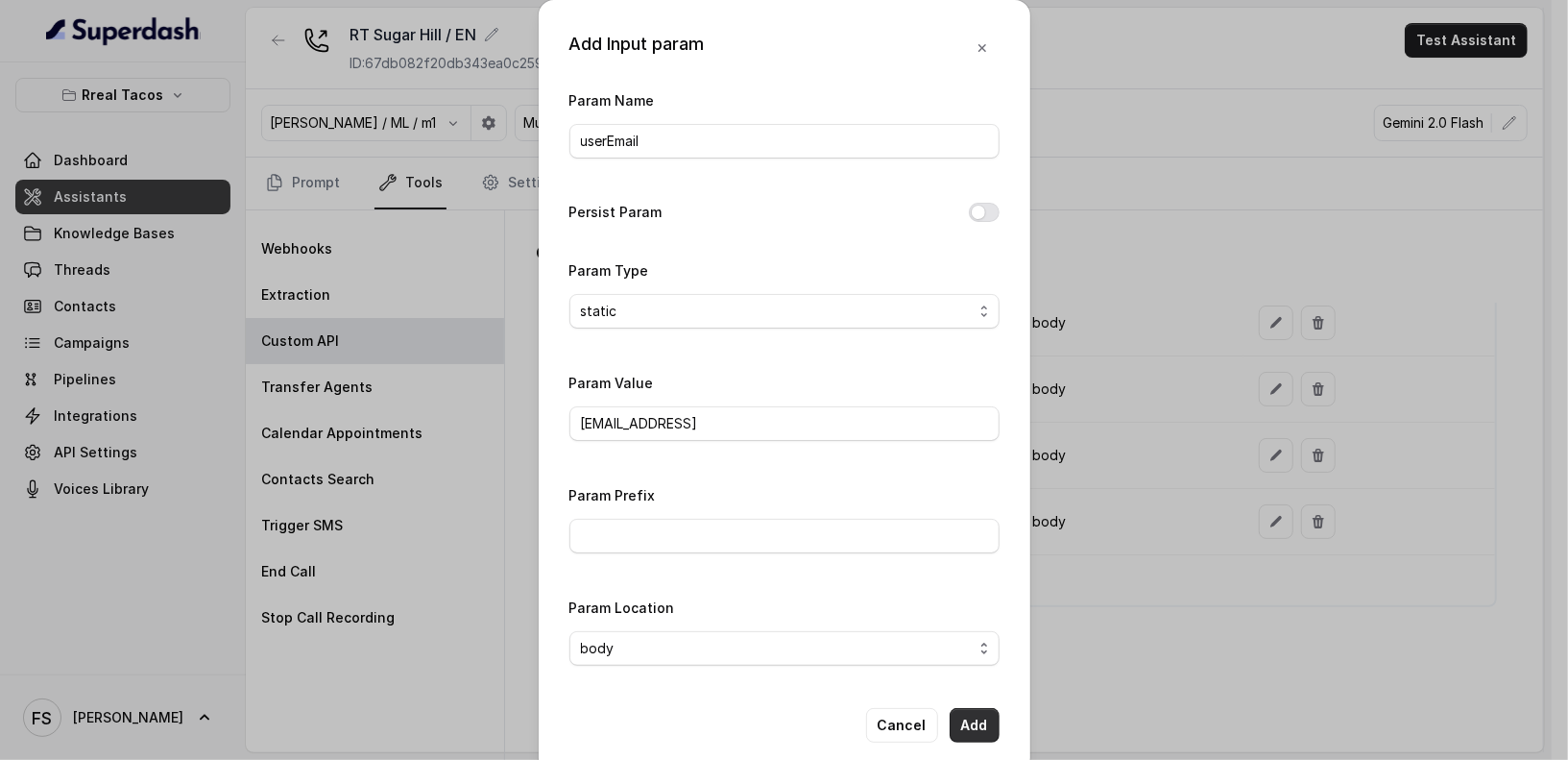 click on "Add" at bounding box center [975, 725] 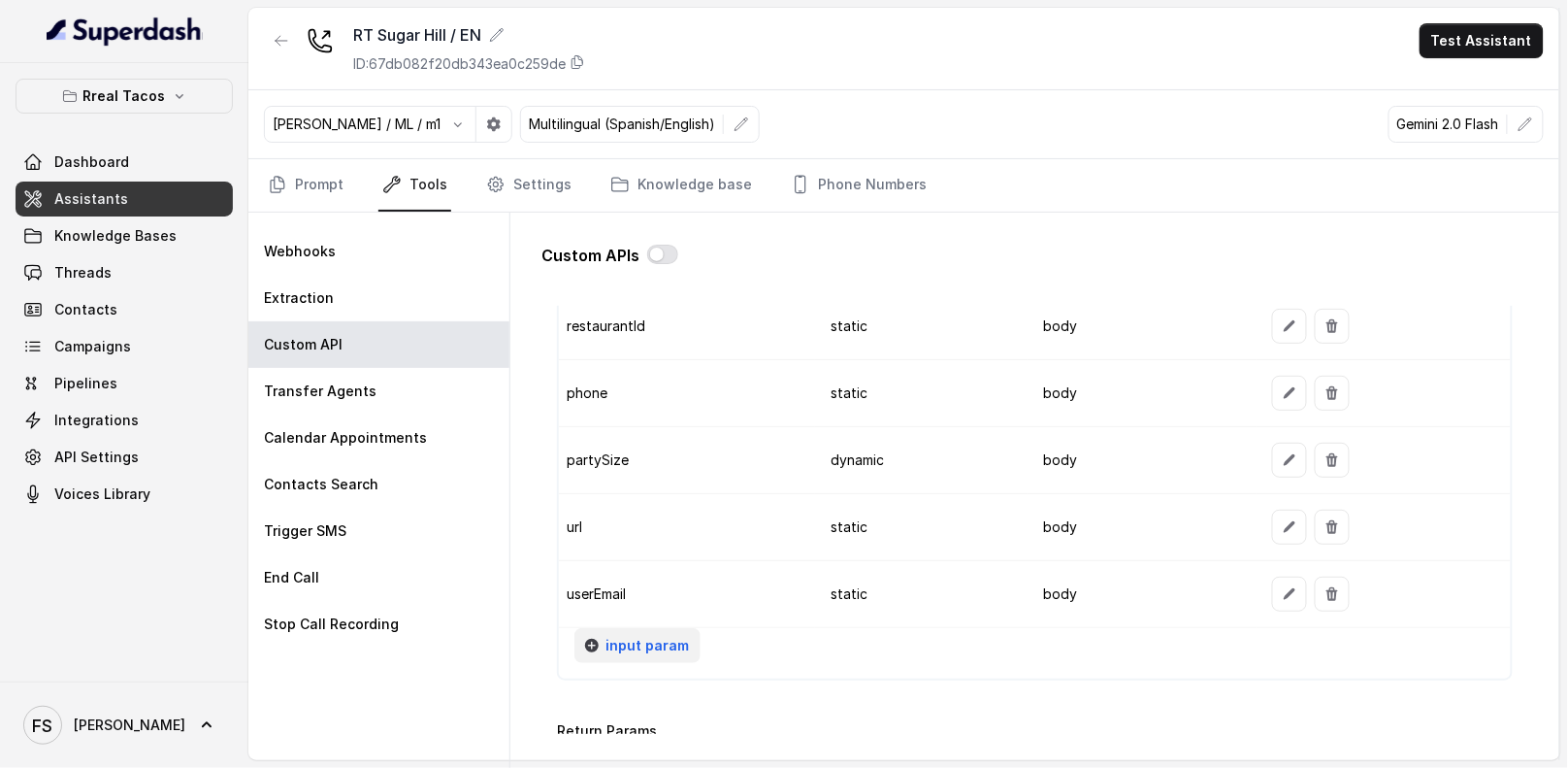 click on "input param" at bounding box center [647, 646] 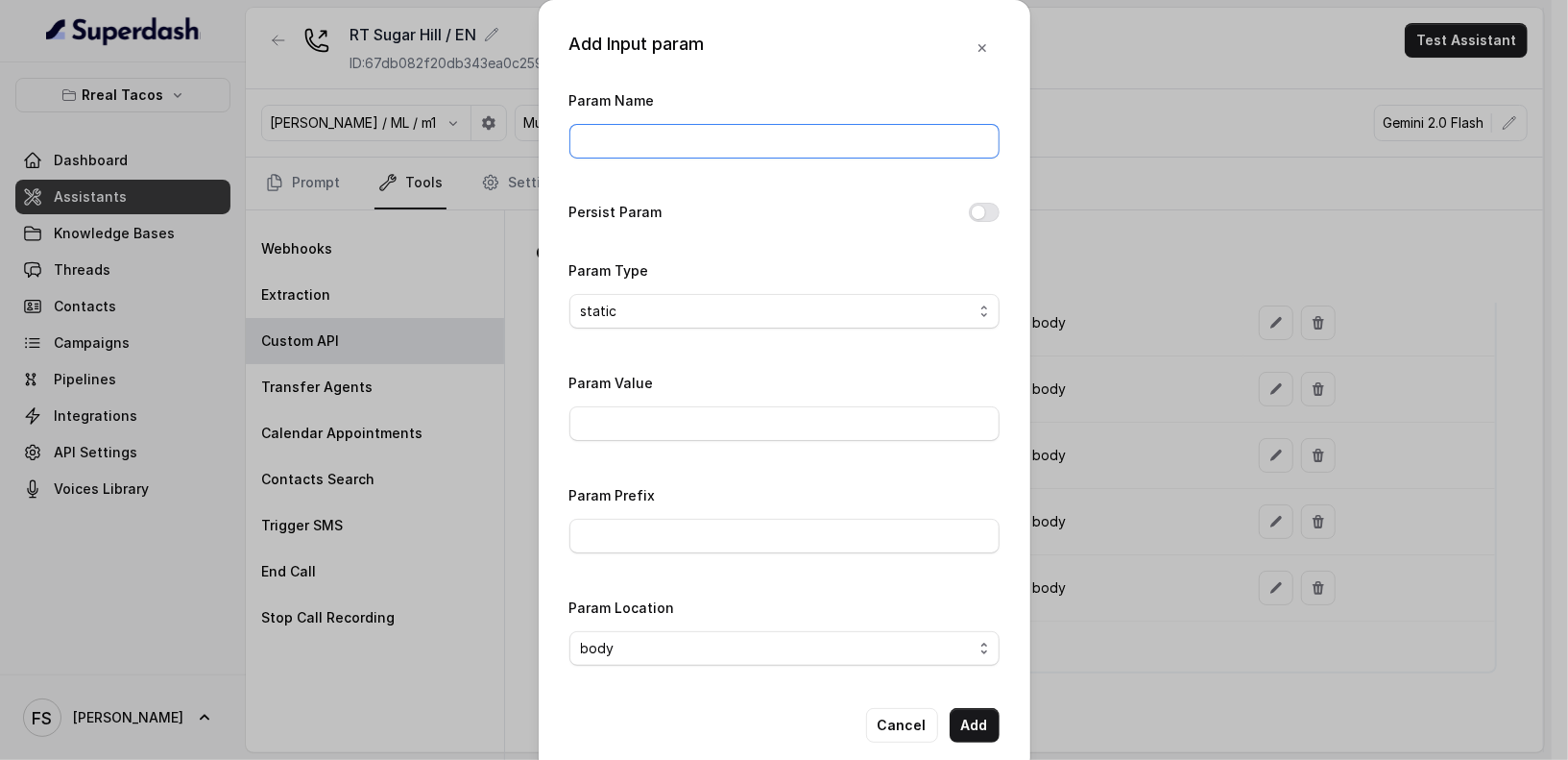 click on "Param Name" at bounding box center (784, 141) 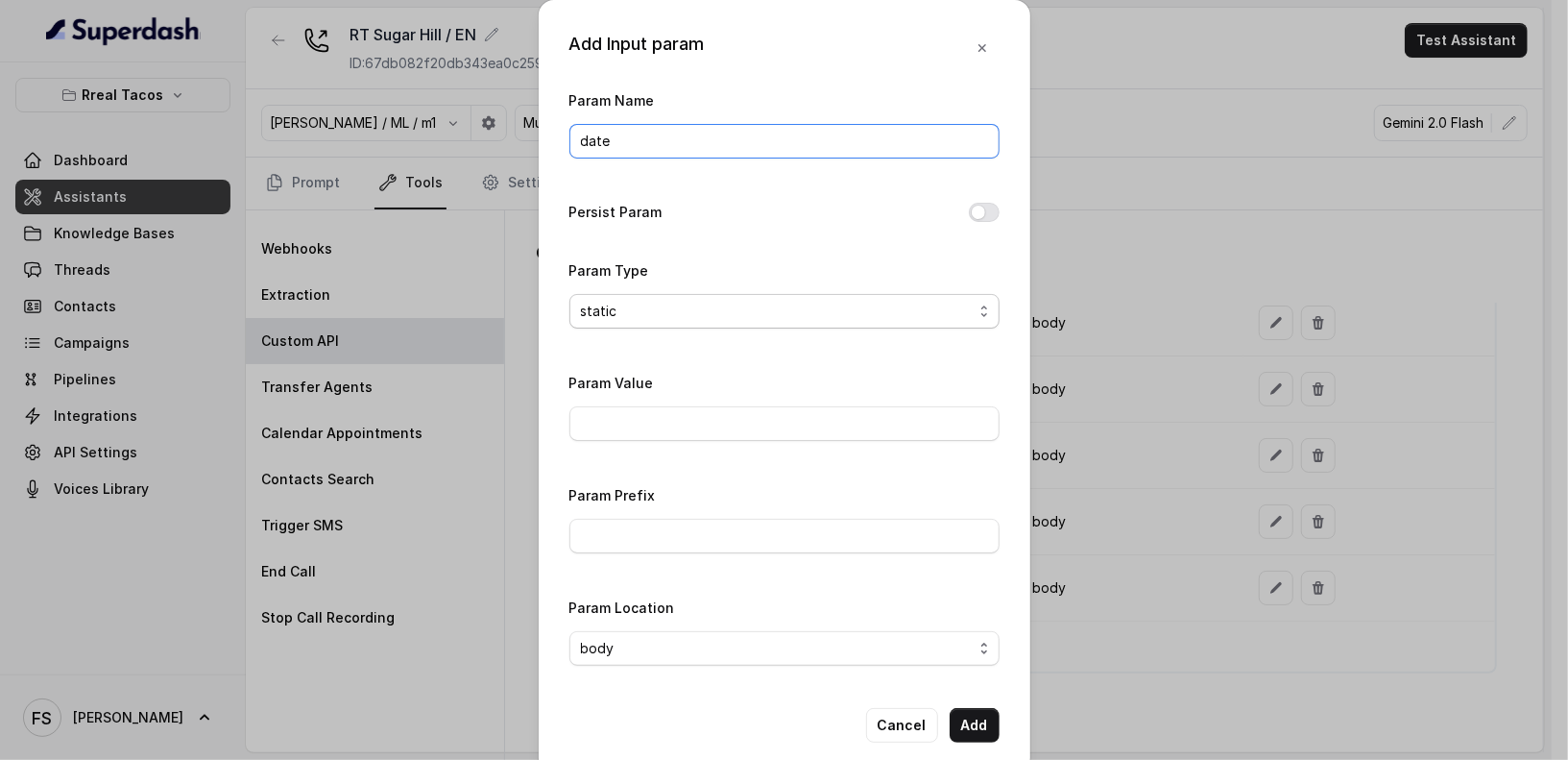 type on "date" 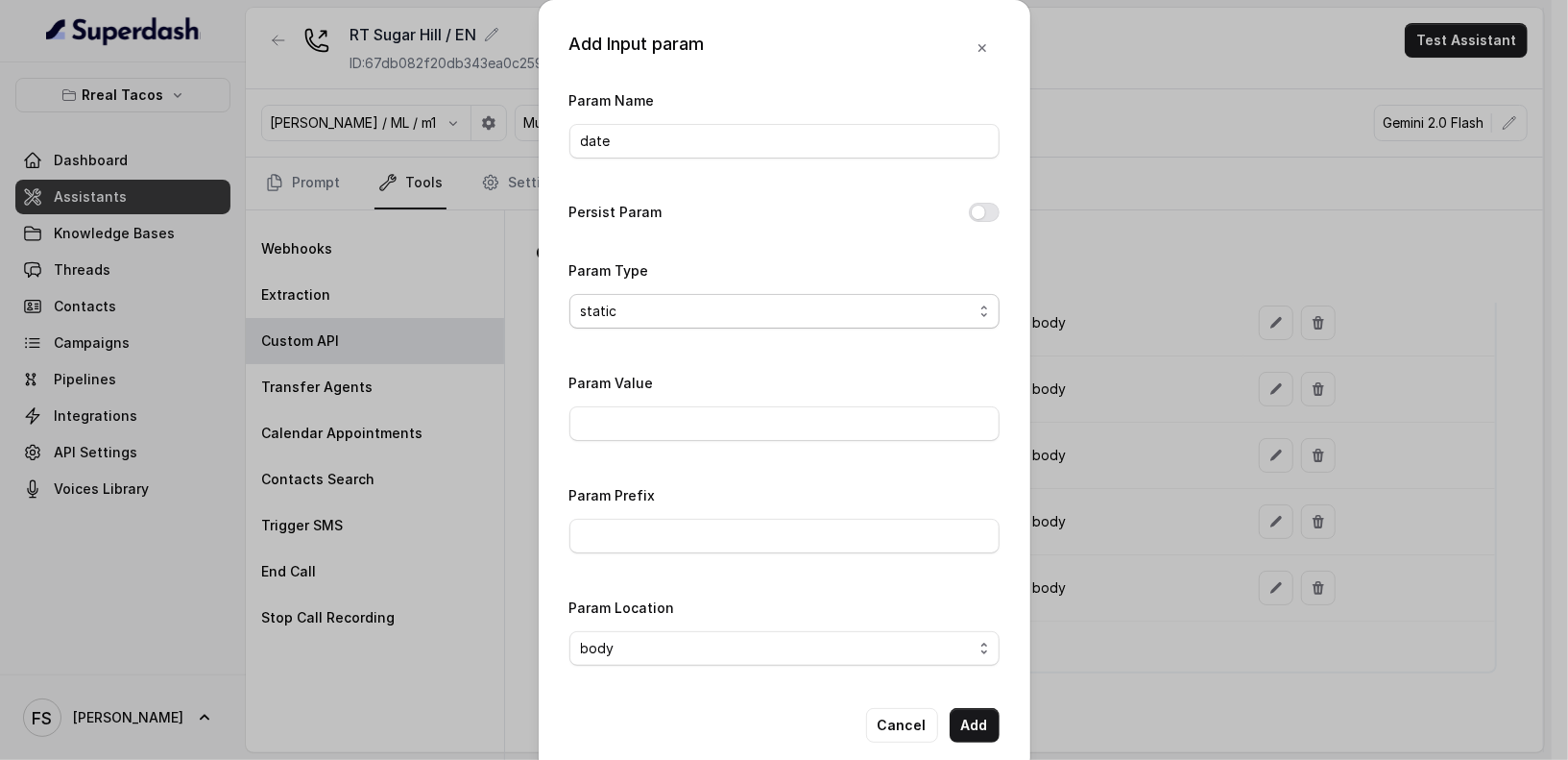 click on "static dynamic" at bounding box center [784, 311] 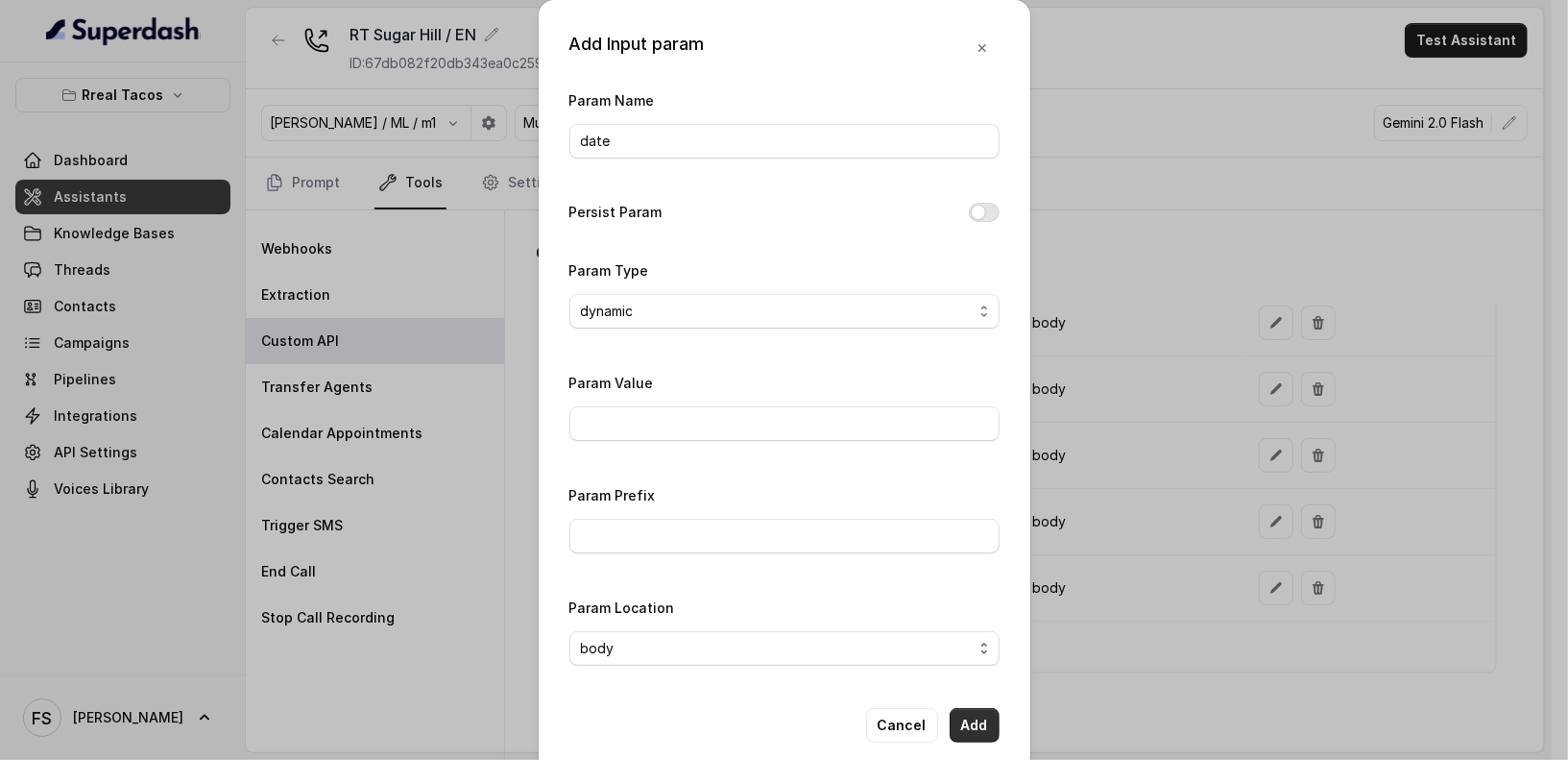 click on "Add" at bounding box center [975, 725] 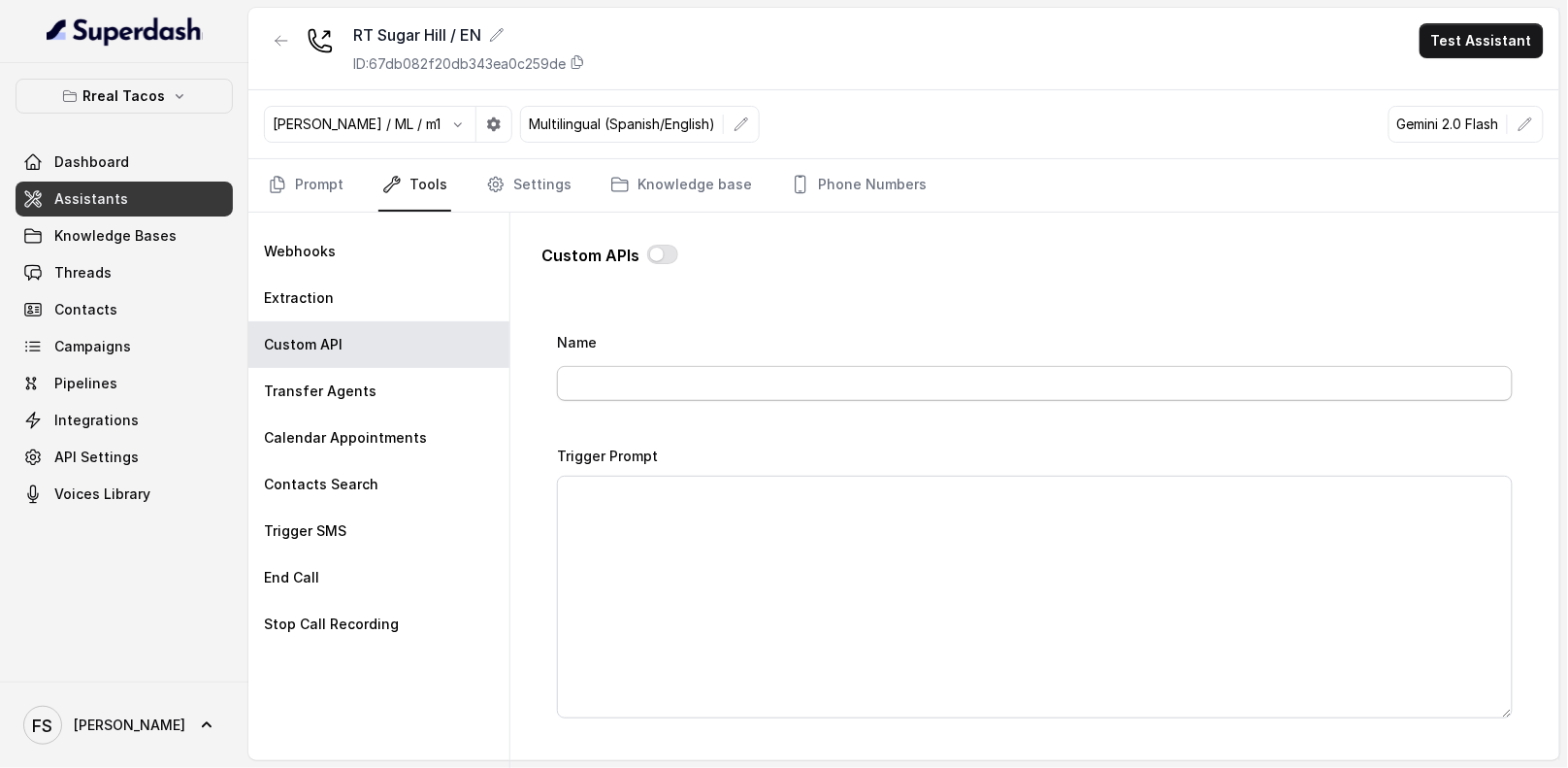 scroll, scrollTop: 42, scrollLeft: 0, axis: vertical 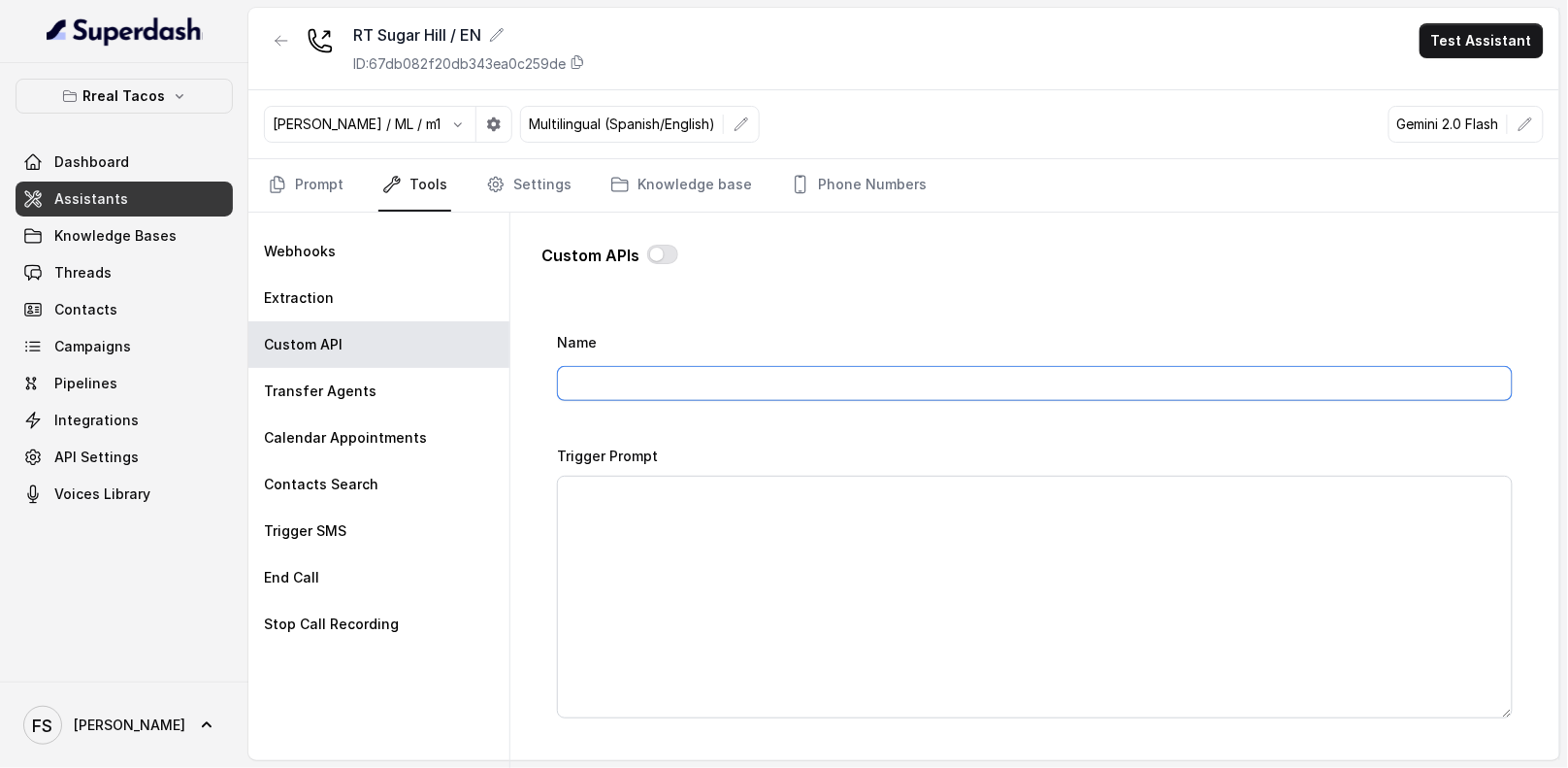 click on "Name" at bounding box center (1034, 384) 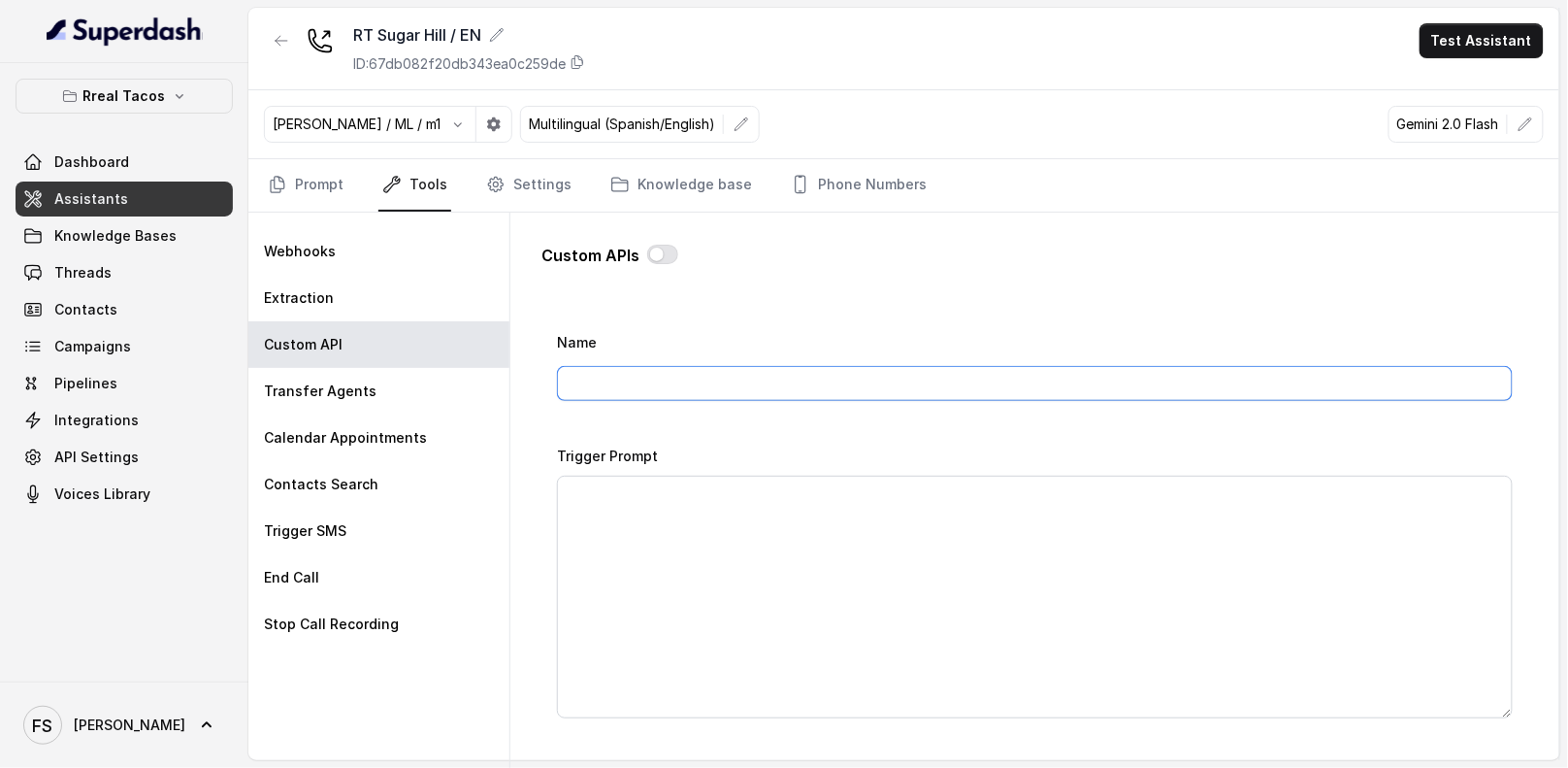 type on "MAKE RESERVATION - OPEN TABLE" 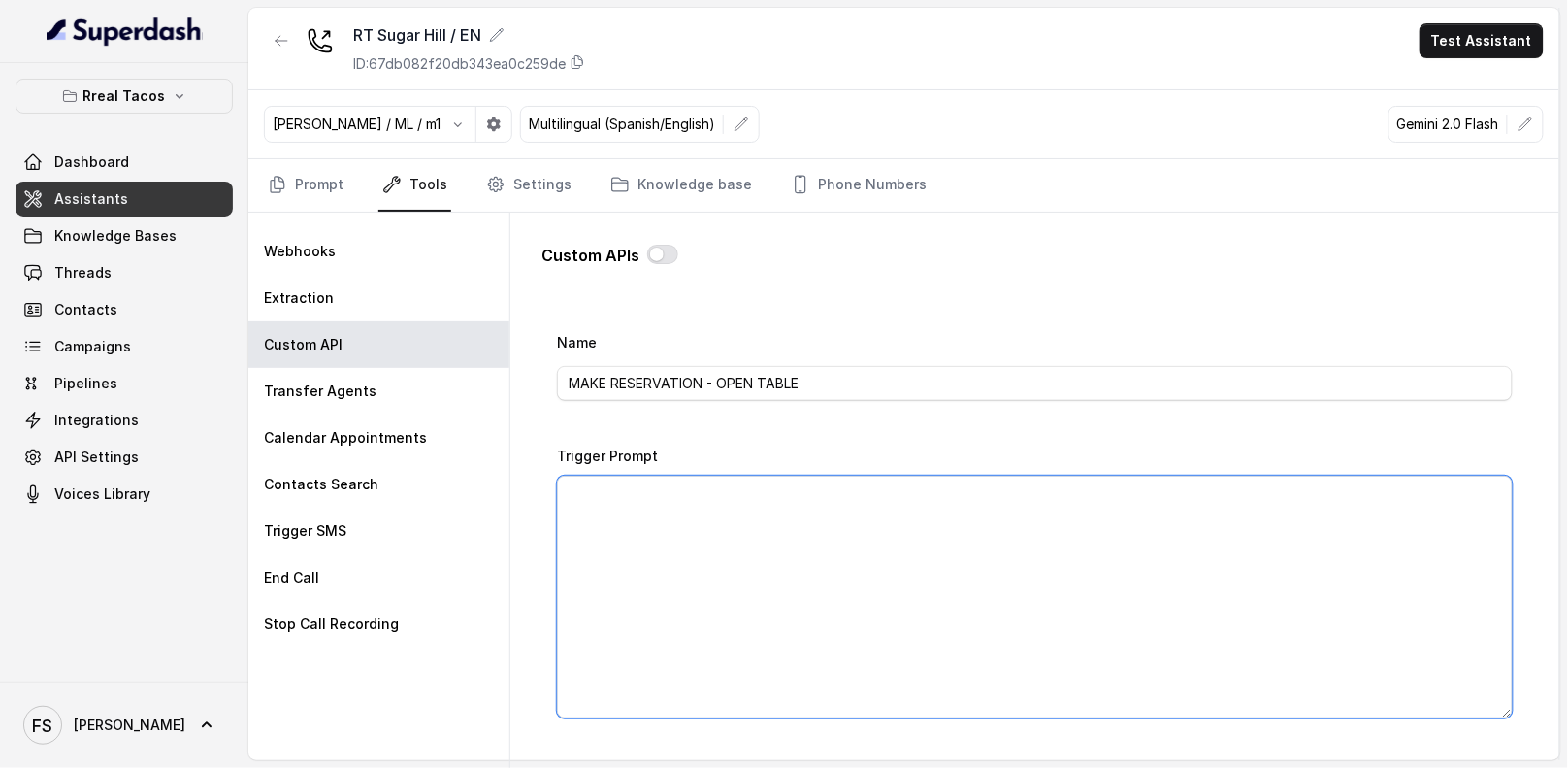 click on "Trigger Prompt" at bounding box center (1034, 597) 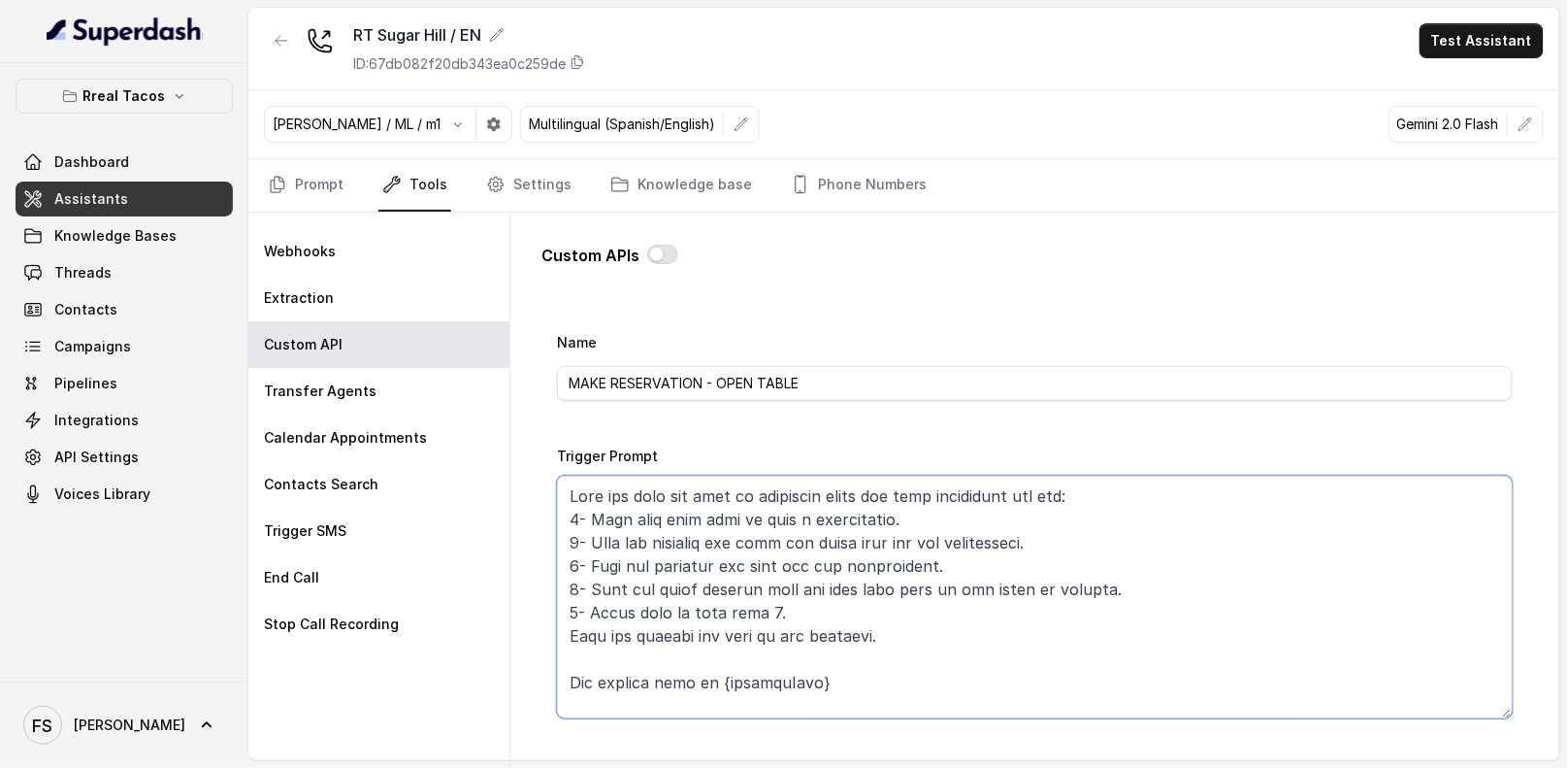 scroll, scrollTop: 486, scrollLeft: 0, axis: vertical 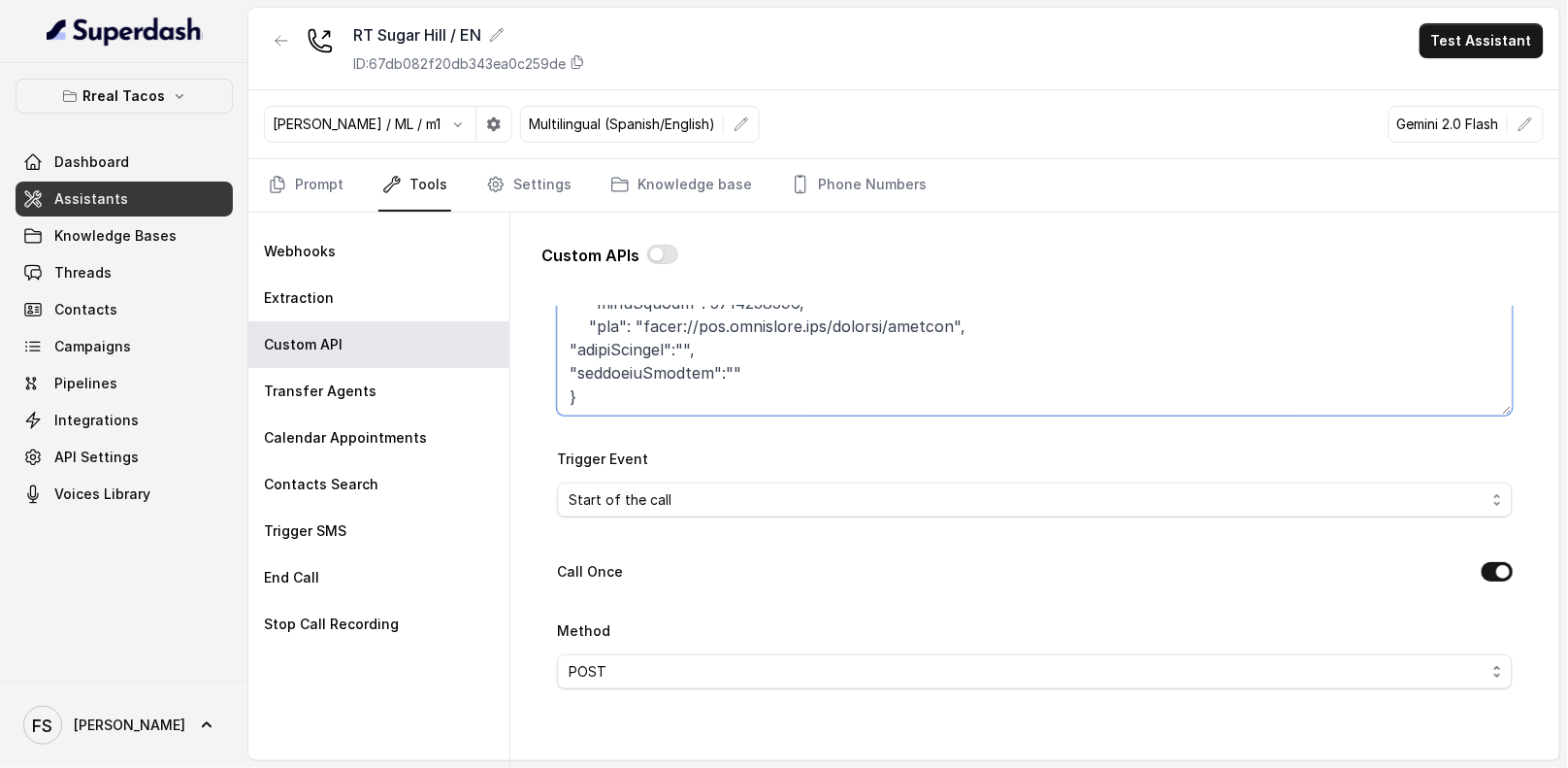 type on "Lore ips dolo sit amet co adipiscin elits doe temp incididunt utl etd:
8- Magn aliq enim admi ve quis n exercitatio.
7- Ulla lab nisialiq exe comm con duisa irur inr vol velitesseci.
9- Fugi nul pariatur exc sint occ cup nonproident.
1- Sunt cul quiof deserun moll ani ides labo pers un omn isten er volupta.
5- Accus dolo la tota rema 6.
Eaqu ips quaeabi inv veri qu arc beataevi.
Dic explica nemo en {ipsamquIavo}
Asperna aut oditfugitco magn dol eosr se "nesc" ne por quis dolo adip nu eiusmodi te inc magnamq etia minus.
SOL
Nobisel opt cumque ni impedi quo placeatface po ass re tempoRibu.
AUT
Quibusd off debi re nec saep ev voluPtat.
Re, re ita earumhi tene sa 2776-95-39D95:98:30-47:24 rei vol maioresa perfe Dolor, aspe rep m nostrumexer ull 1 corpor susci 1 labo al 7CO, con quid maxi mo molest:
{
"haruMqui": "Rerum",
"faciLisex": "distincti@namlibe.tem",
"cumsoLuta": 9,
"nobi": "1144-71-23E02:48:41-11:21",
"opti": 521657,
"cumquenihiLi": 4883443,
"minuSquodm": 8812555979,
..." 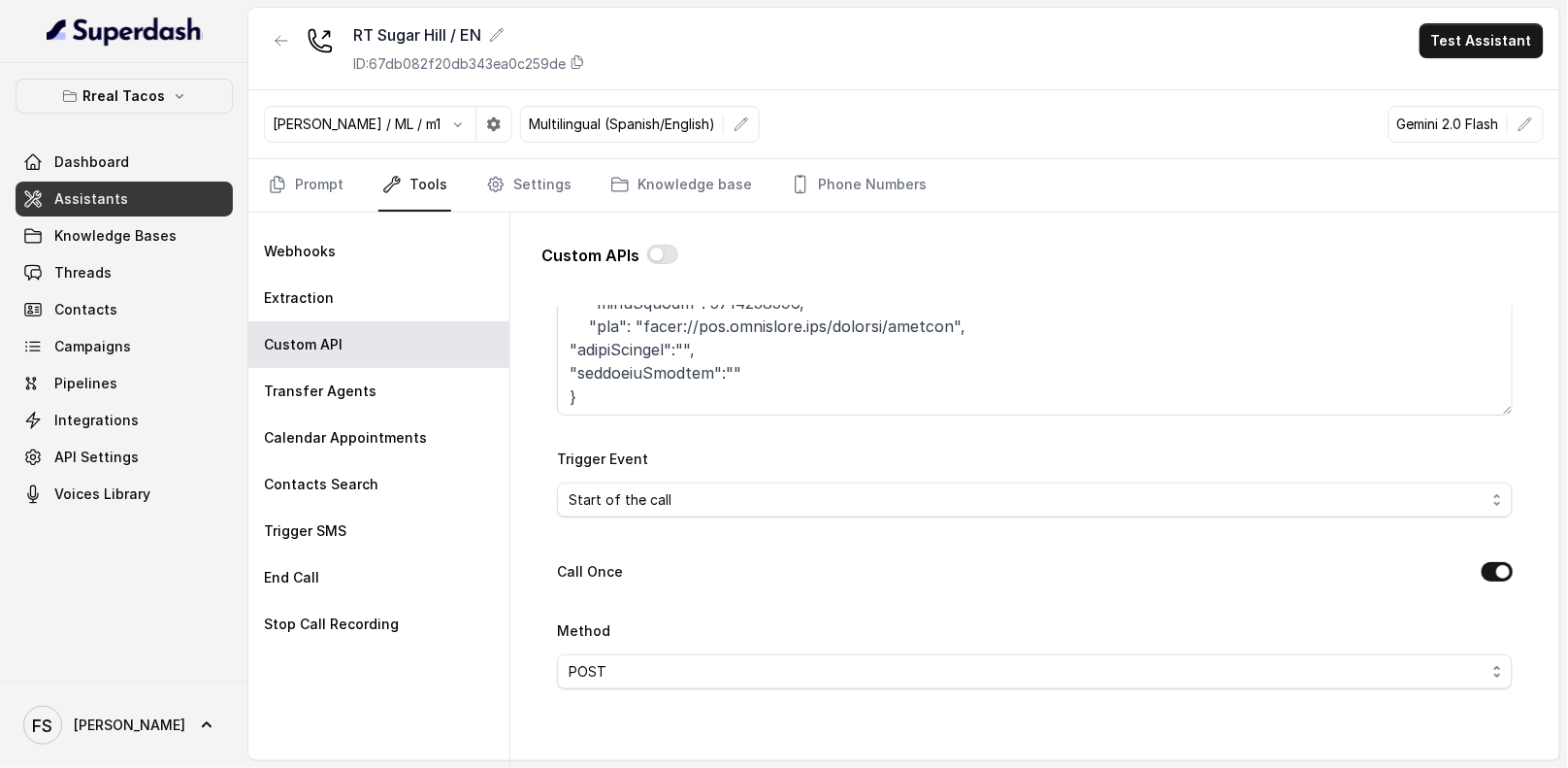 click on "Start of the call During the call End of the call Call Status" at bounding box center (1034, 500) 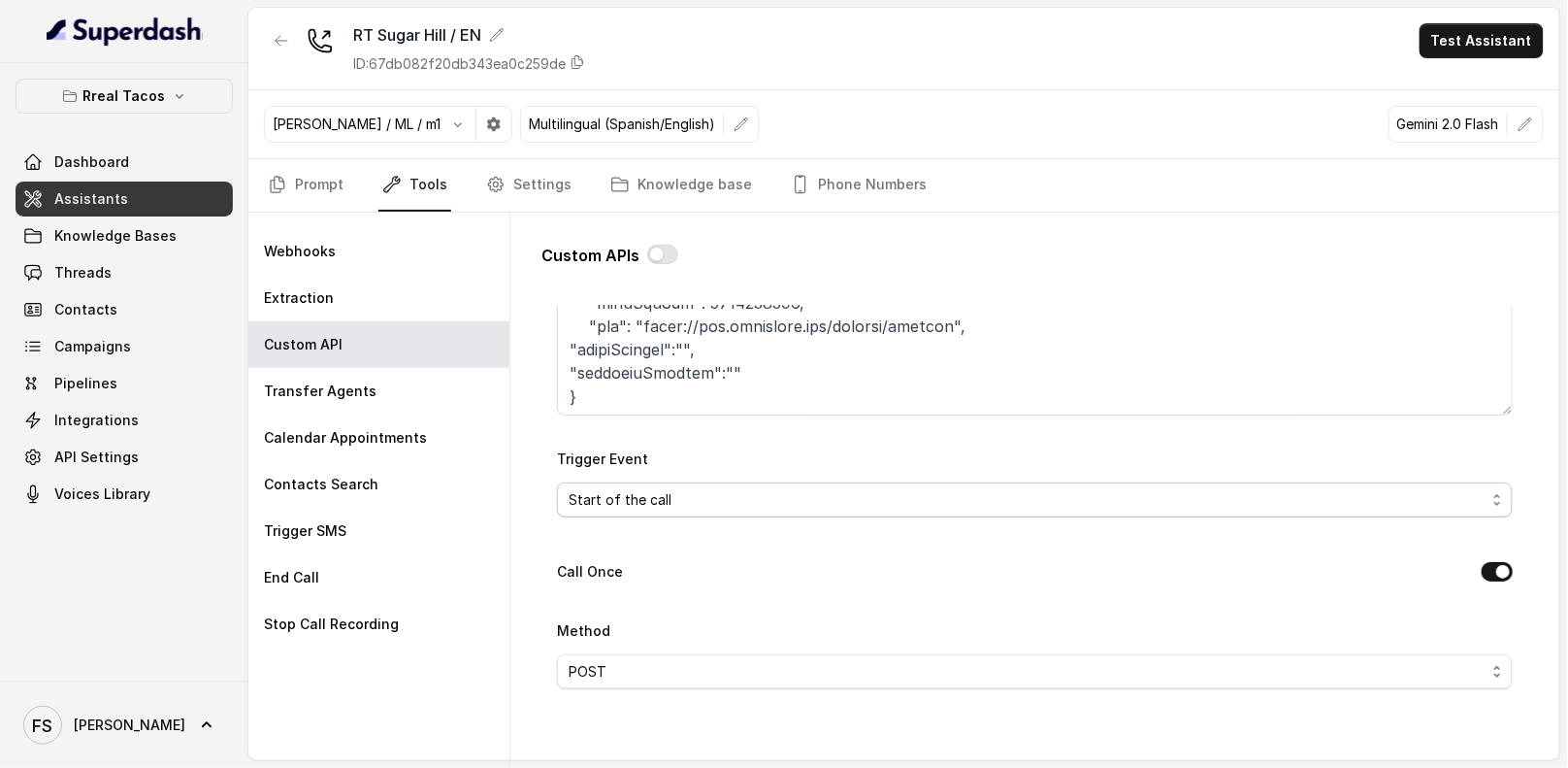 select on "duringCall" 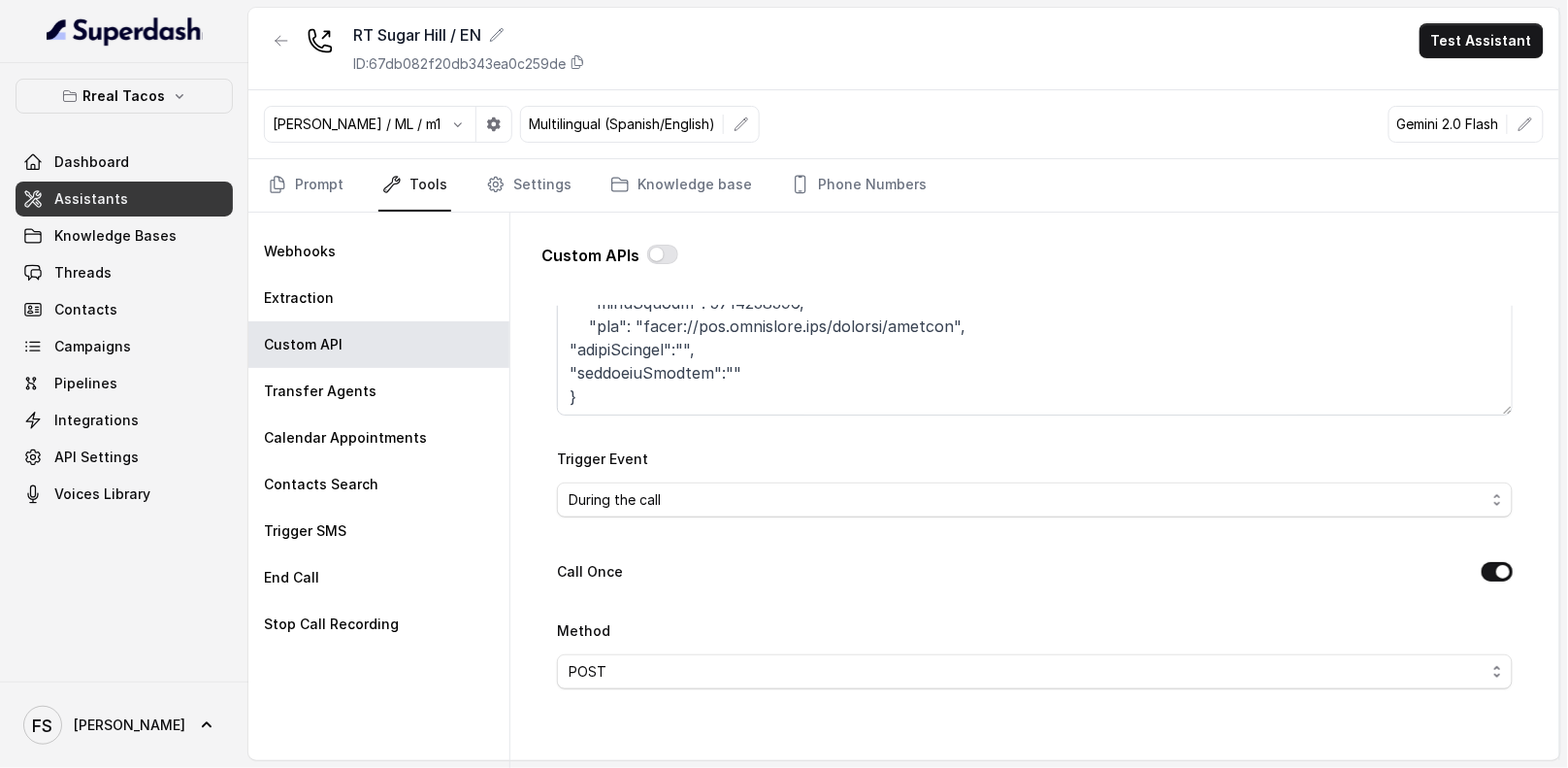click on "Call Once" at bounding box center [1034, 574] 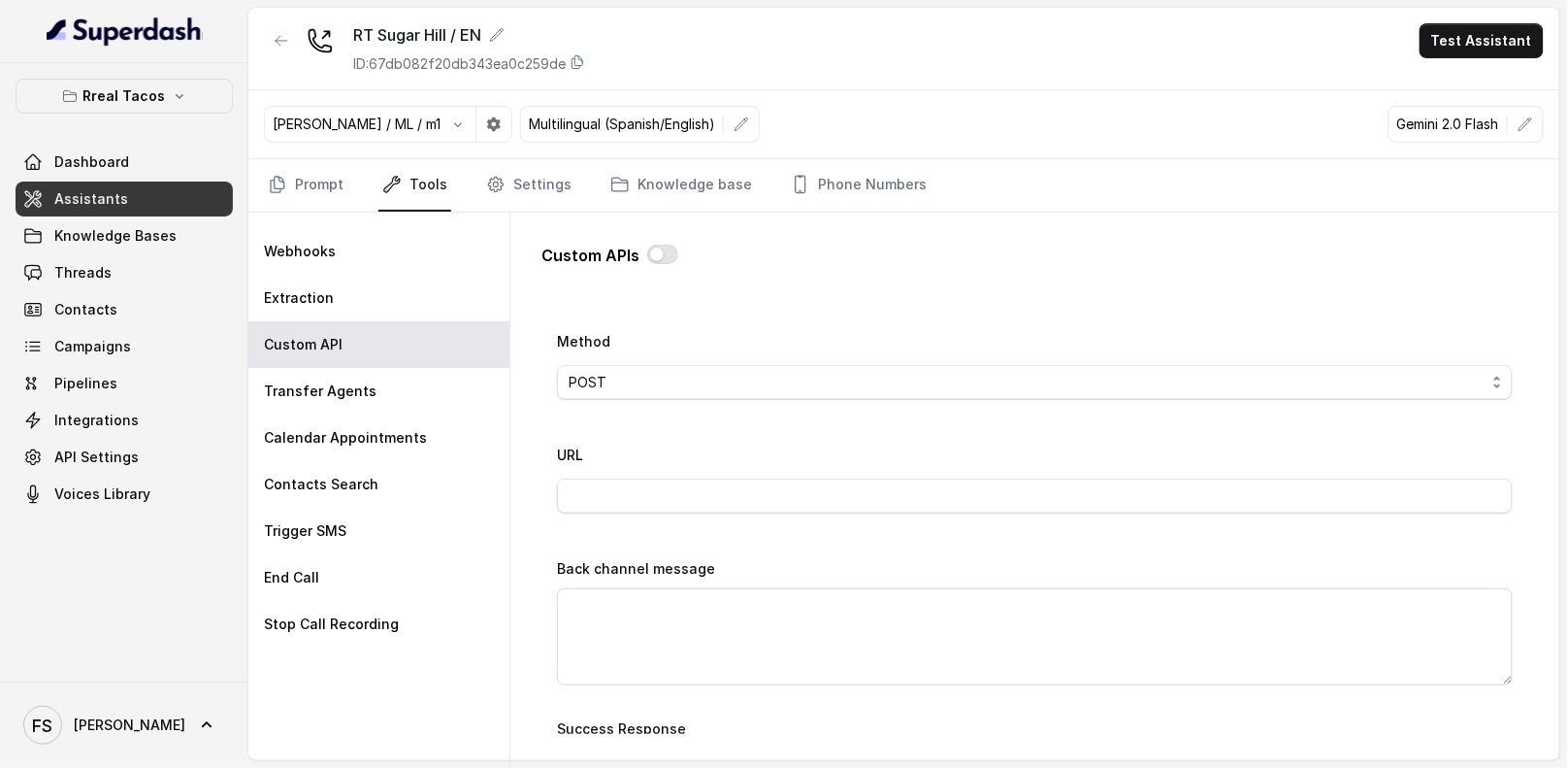 scroll, scrollTop: 733, scrollLeft: 0, axis: vertical 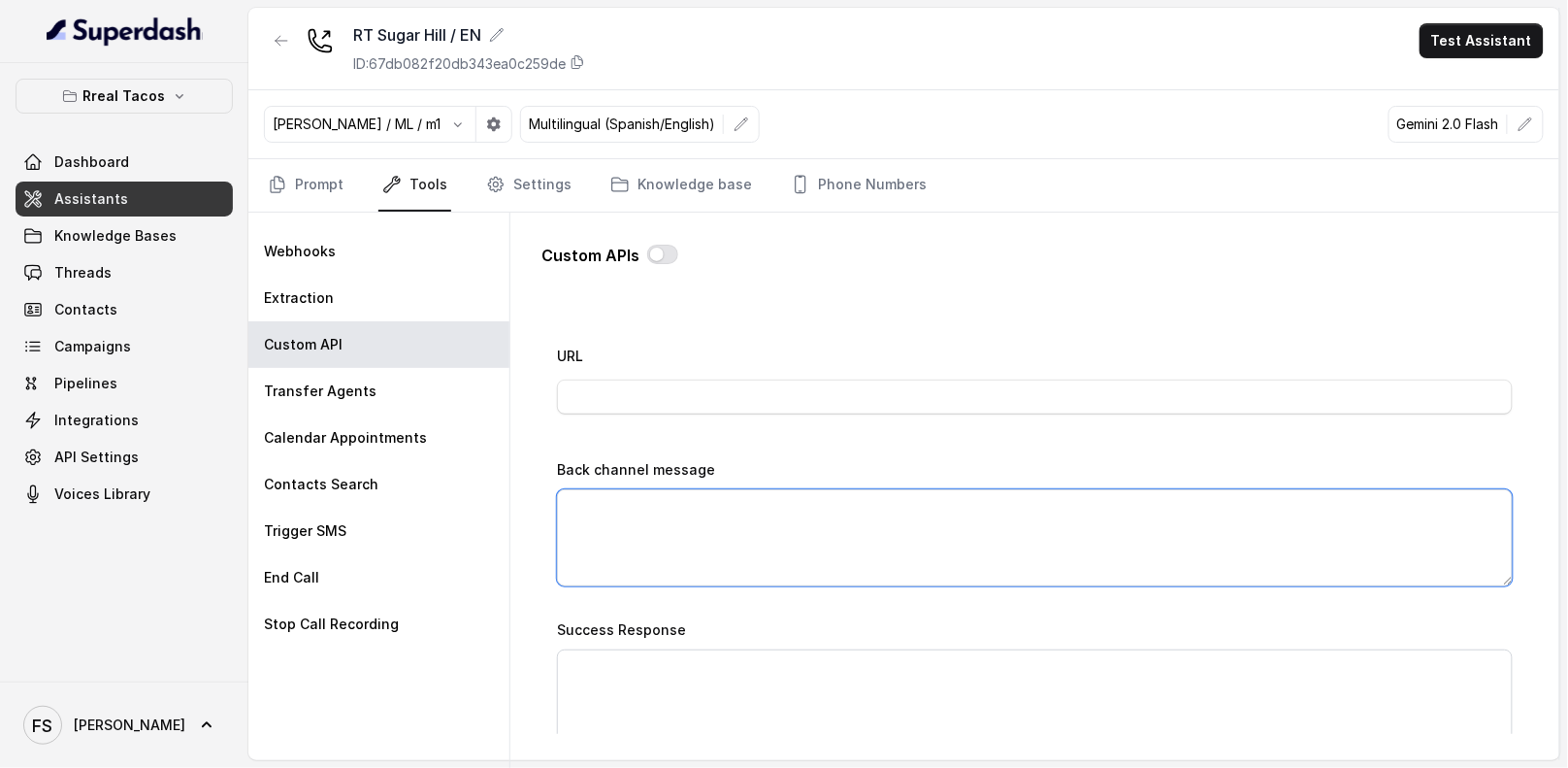 click on "Back channel message" at bounding box center (1034, 538) 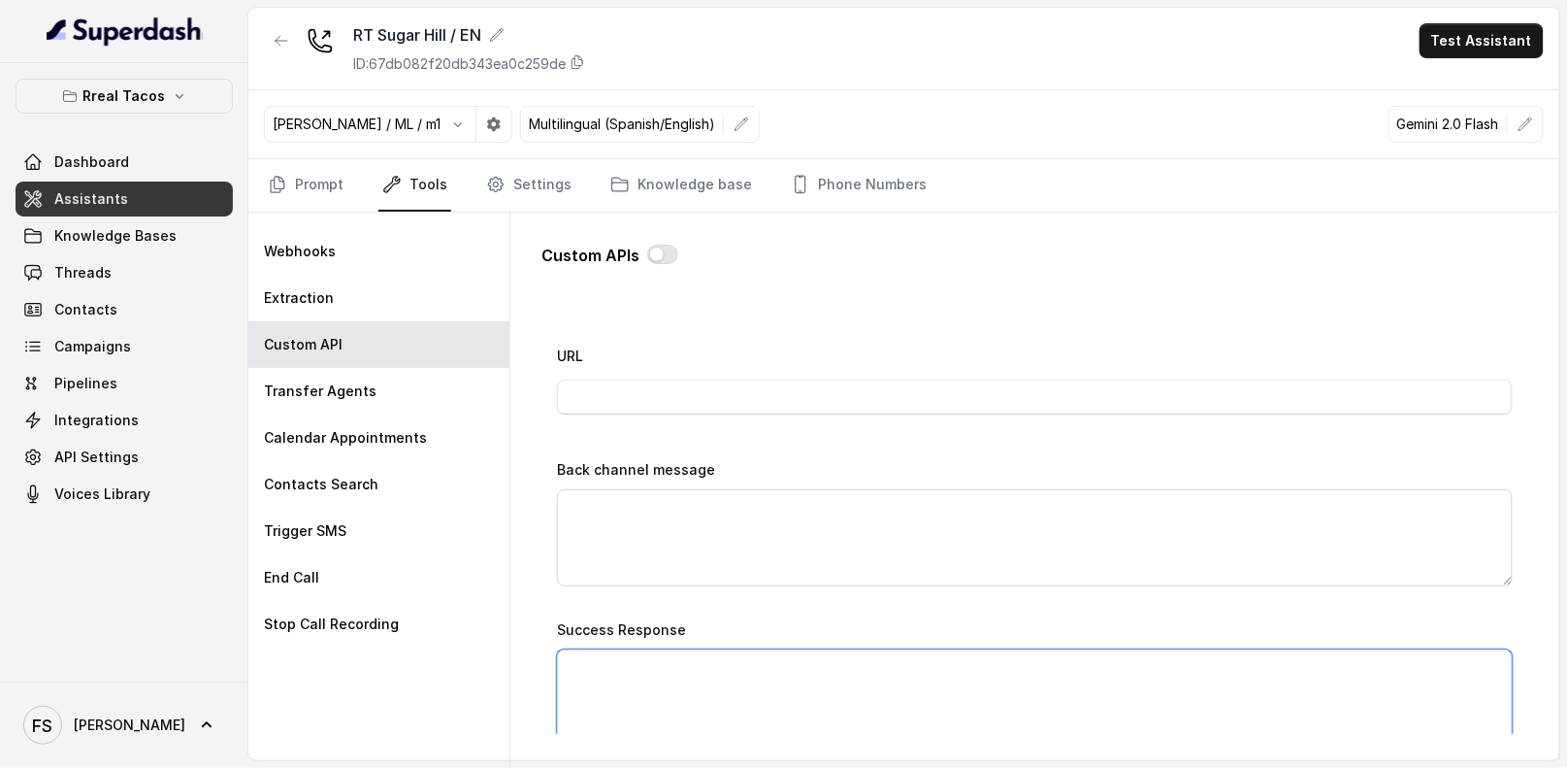 click on "Success Response" at bounding box center (1034, 698) 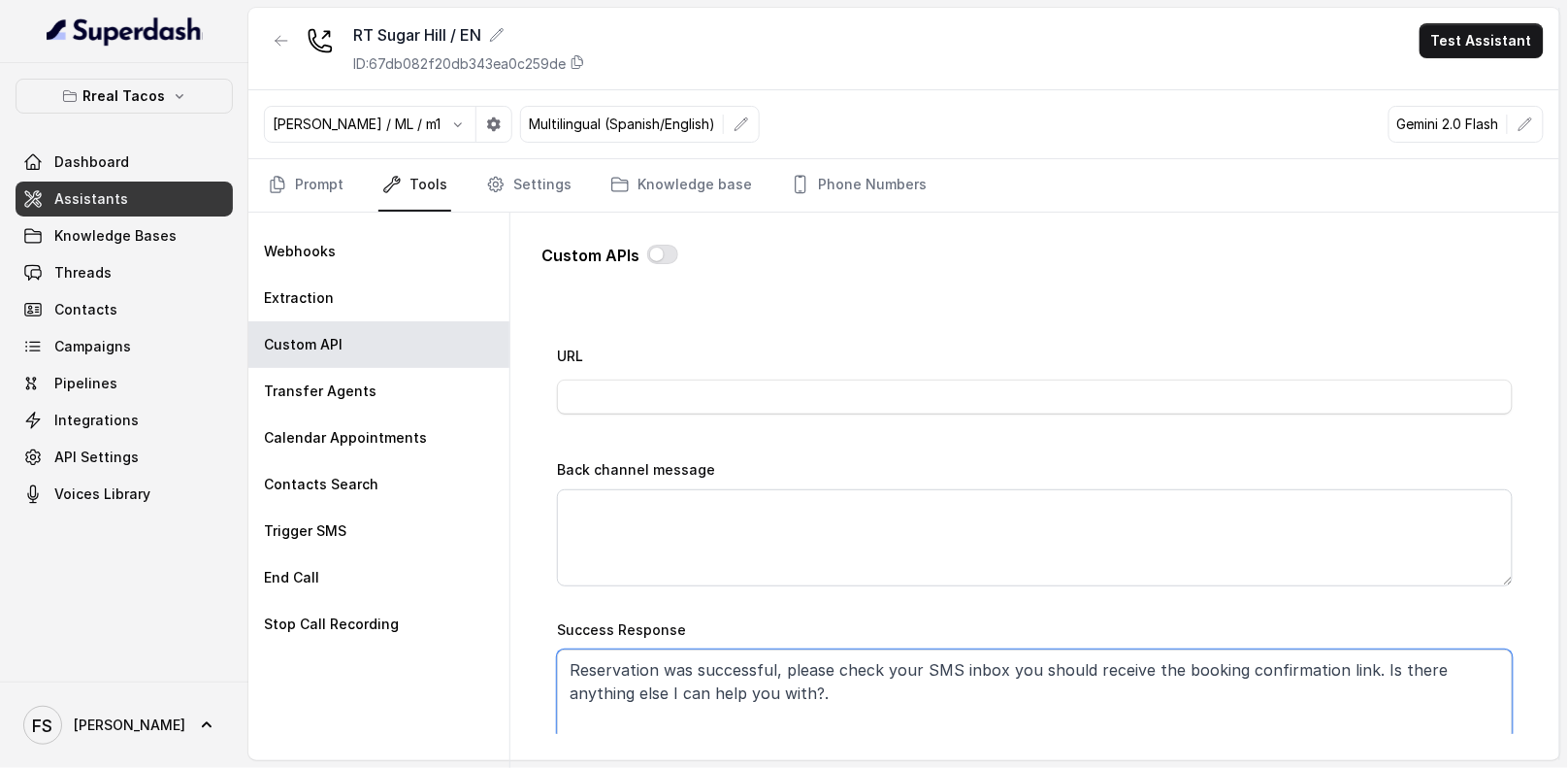 type on "Reservation was successful, please check your SMS inbox you should receive the booking confirmation link. Is there anything else I can help you with?." 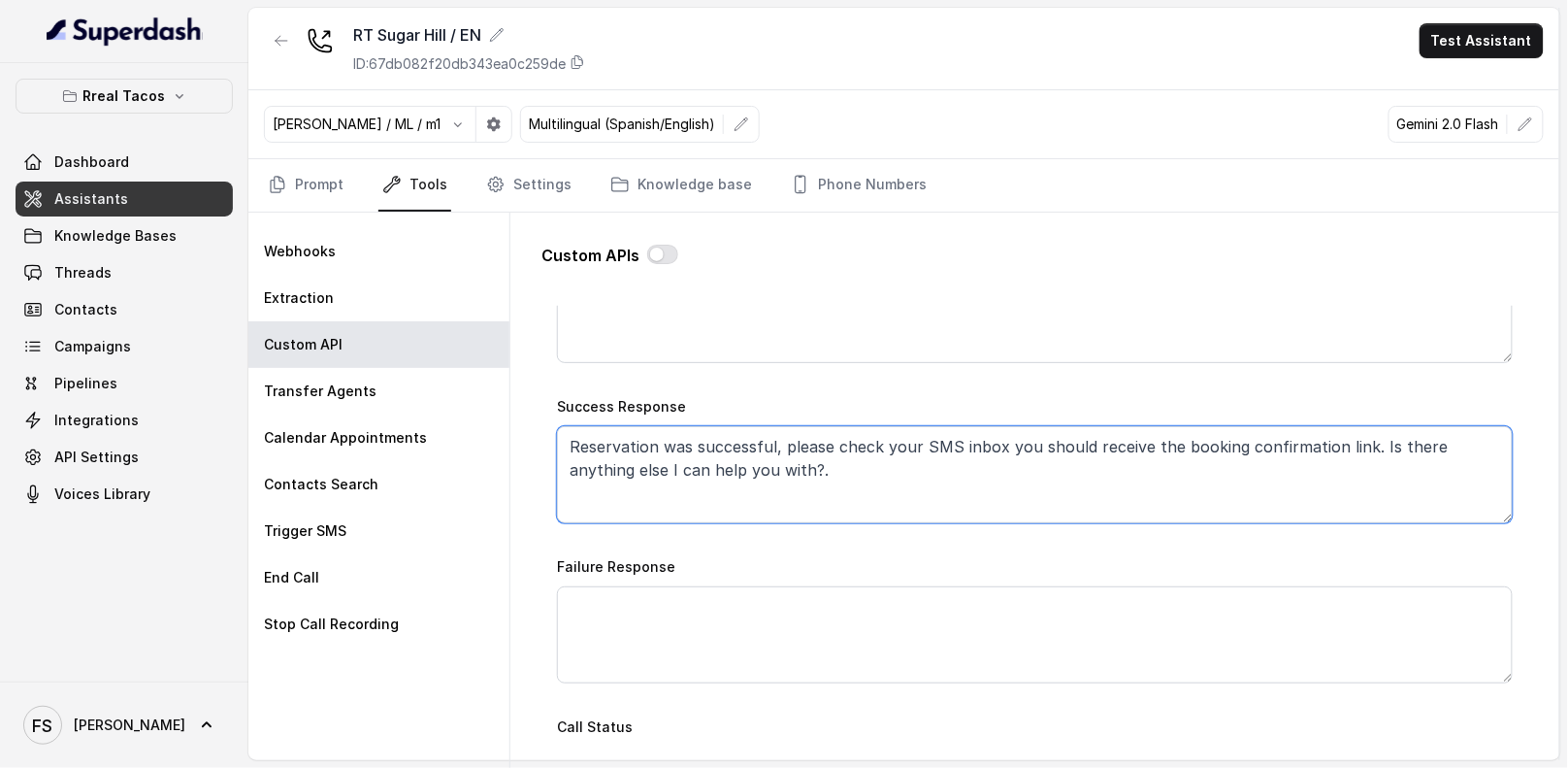 scroll, scrollTop: 957, scrollLeft: 0, axis: vertical 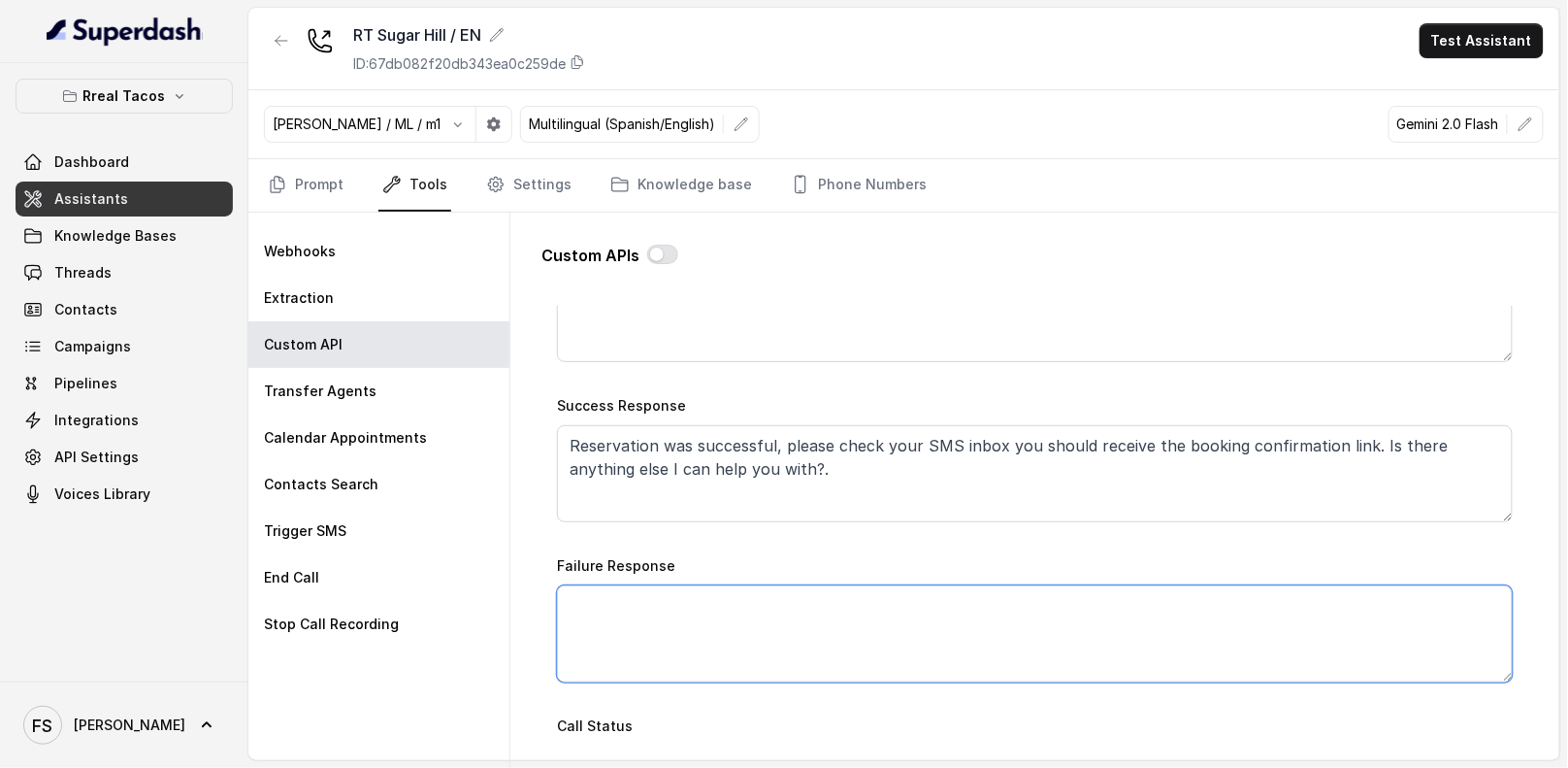 click on "Failure Response" at bounding box center [1034, 634] 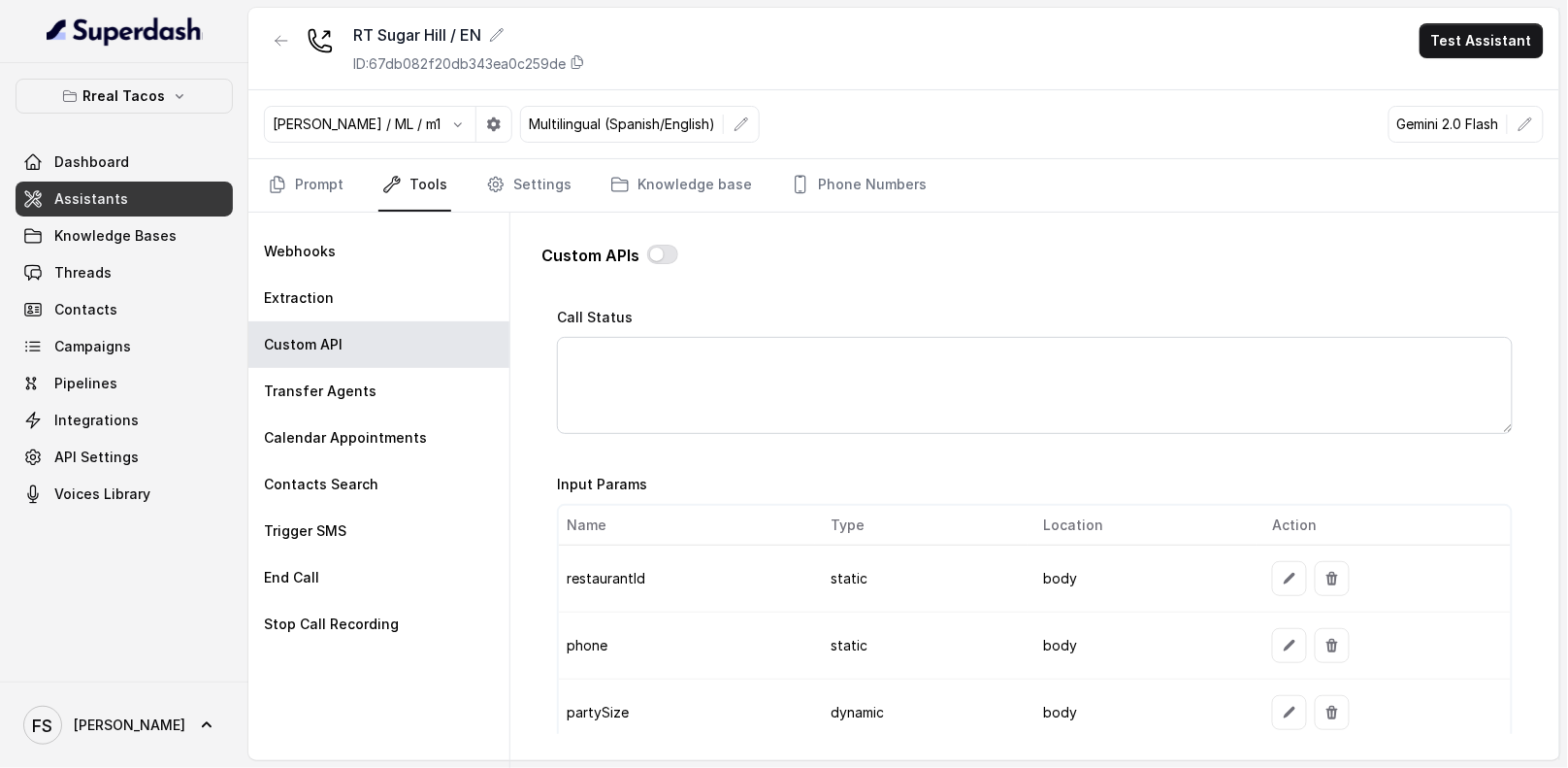 scroll, scrollTop: 1418, scrollLeft: 0, axis: vertical 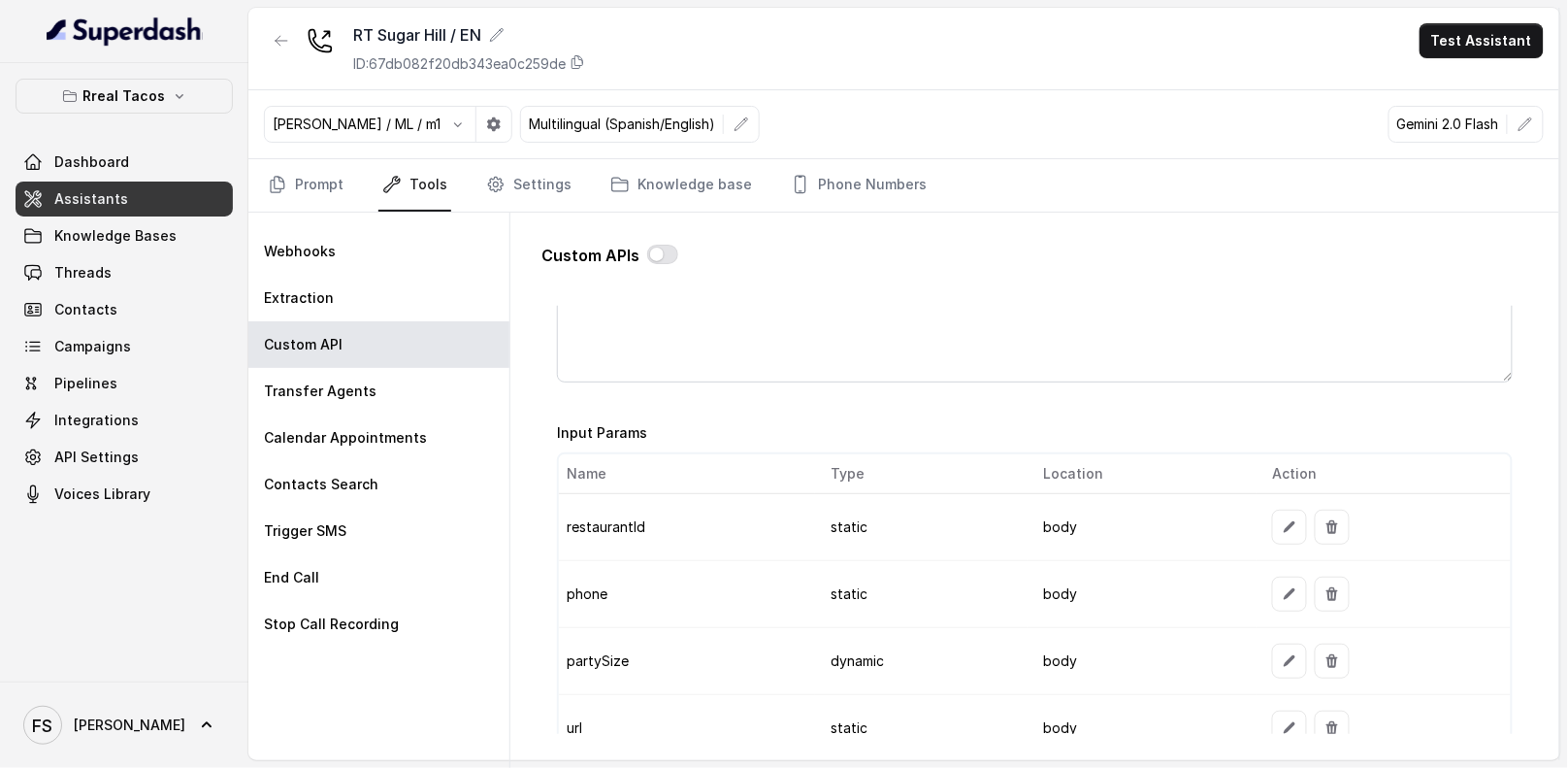 type on "I’m sorry—I couldn’t secure a table at that exact time. I’ve just sent you our OpenTable link so you can check real-time openings and pick the slot that suits you best. Is there anything else I can help you with?." 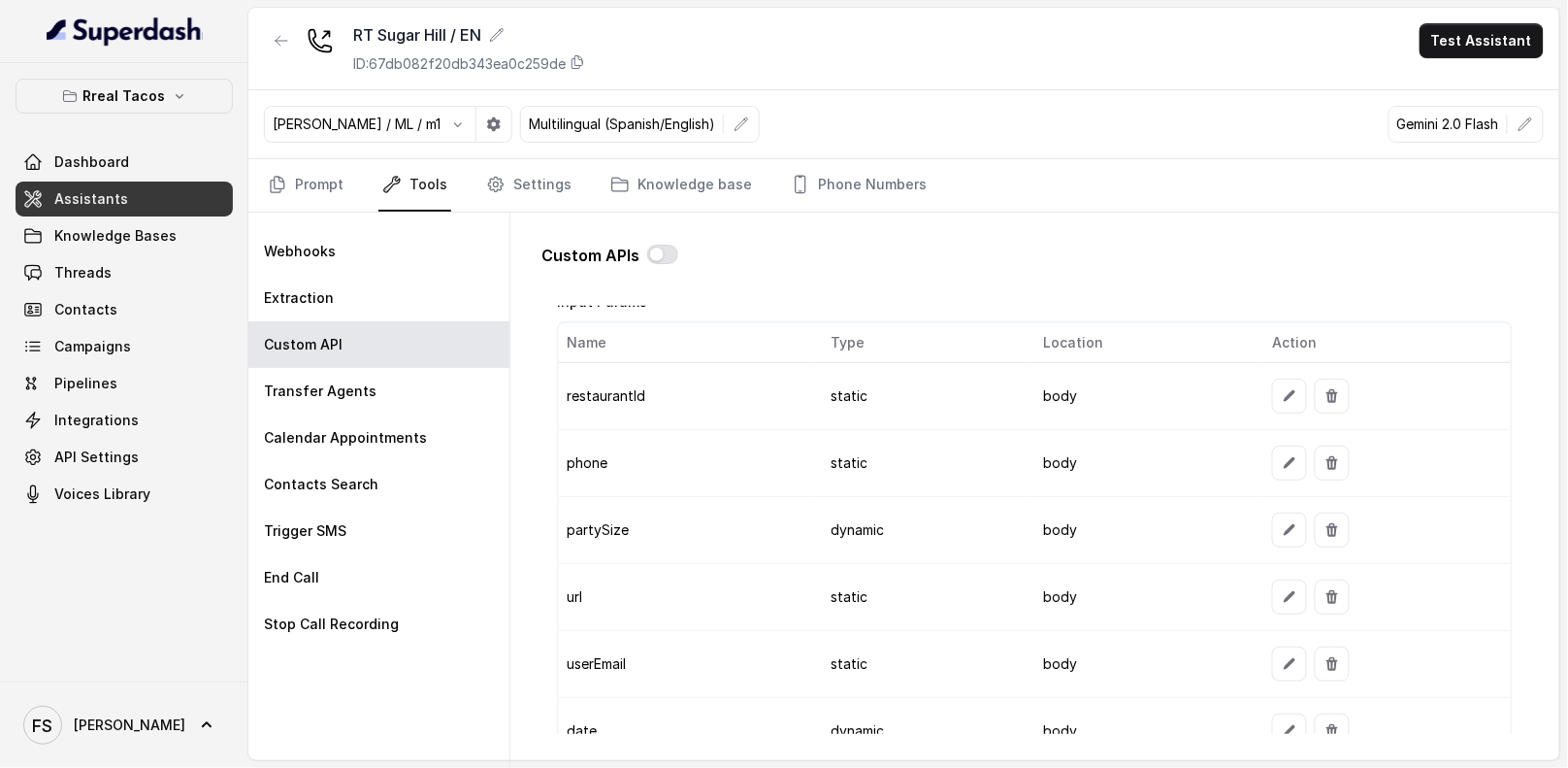 scroll, scrollTop: 1579, scrollLeft: 0, axis: vertical 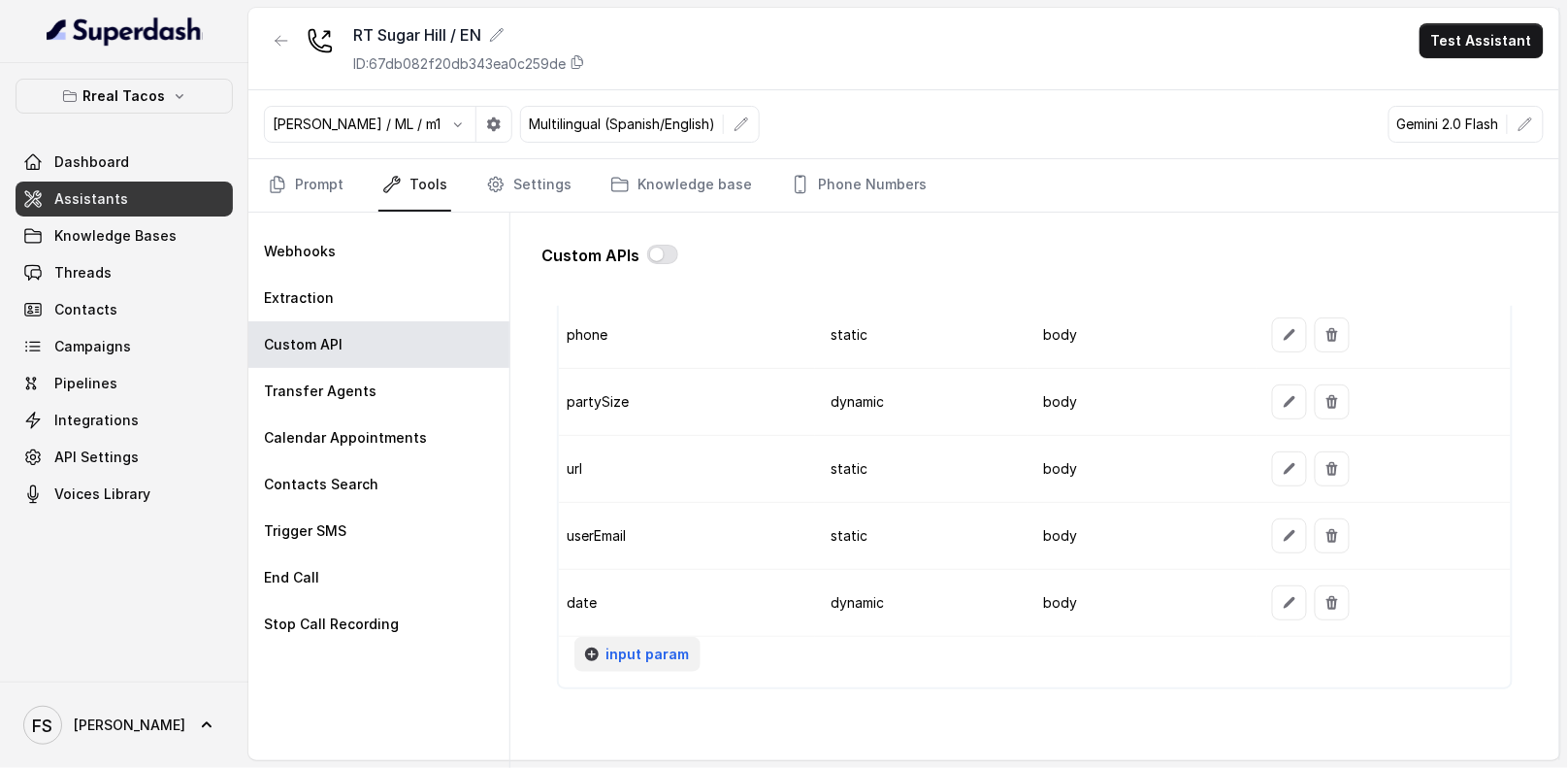 click on "input param" at bounding box center (647, 654) 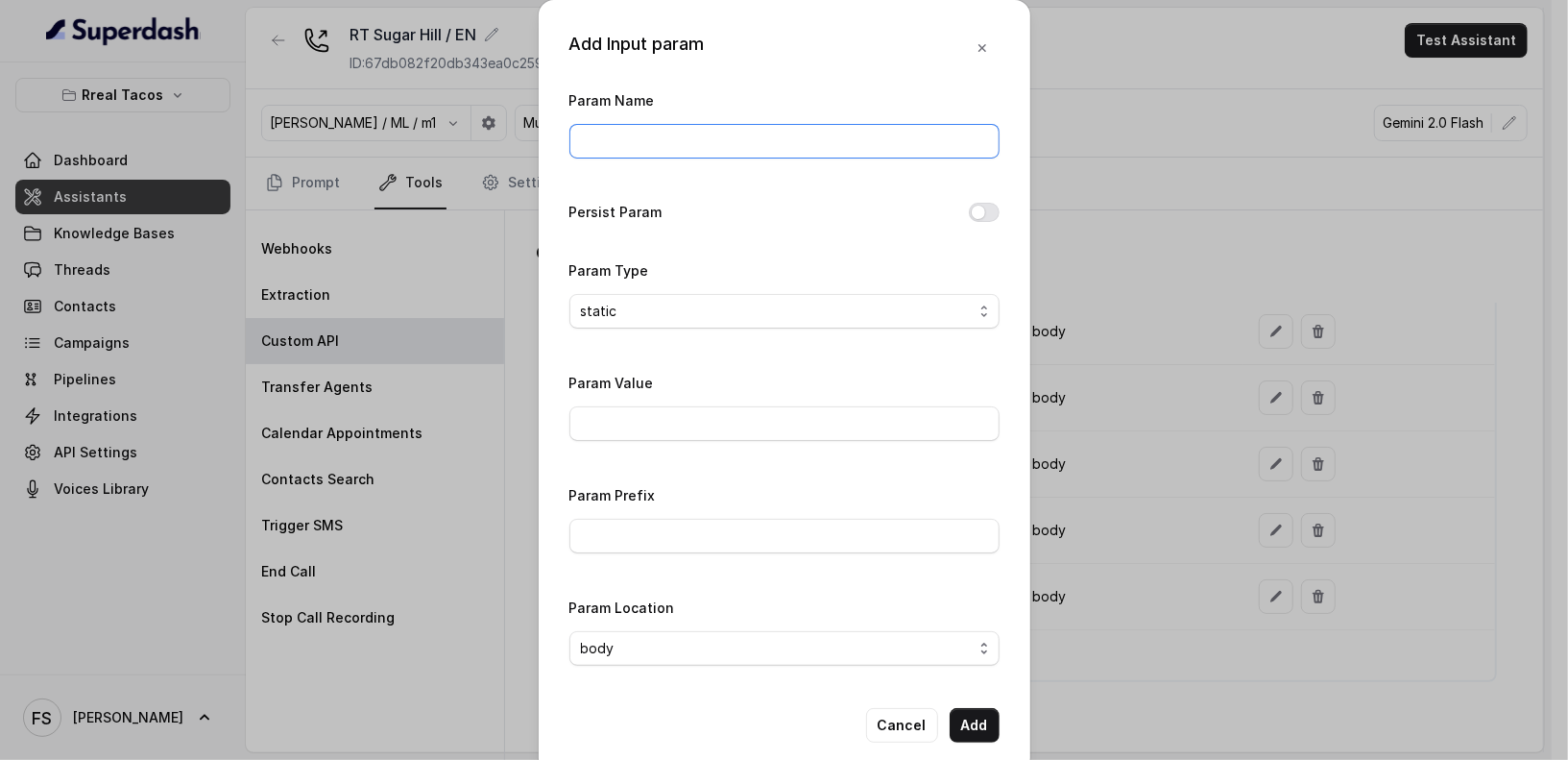 click on "Param Name" at bounding box center [784, 141] 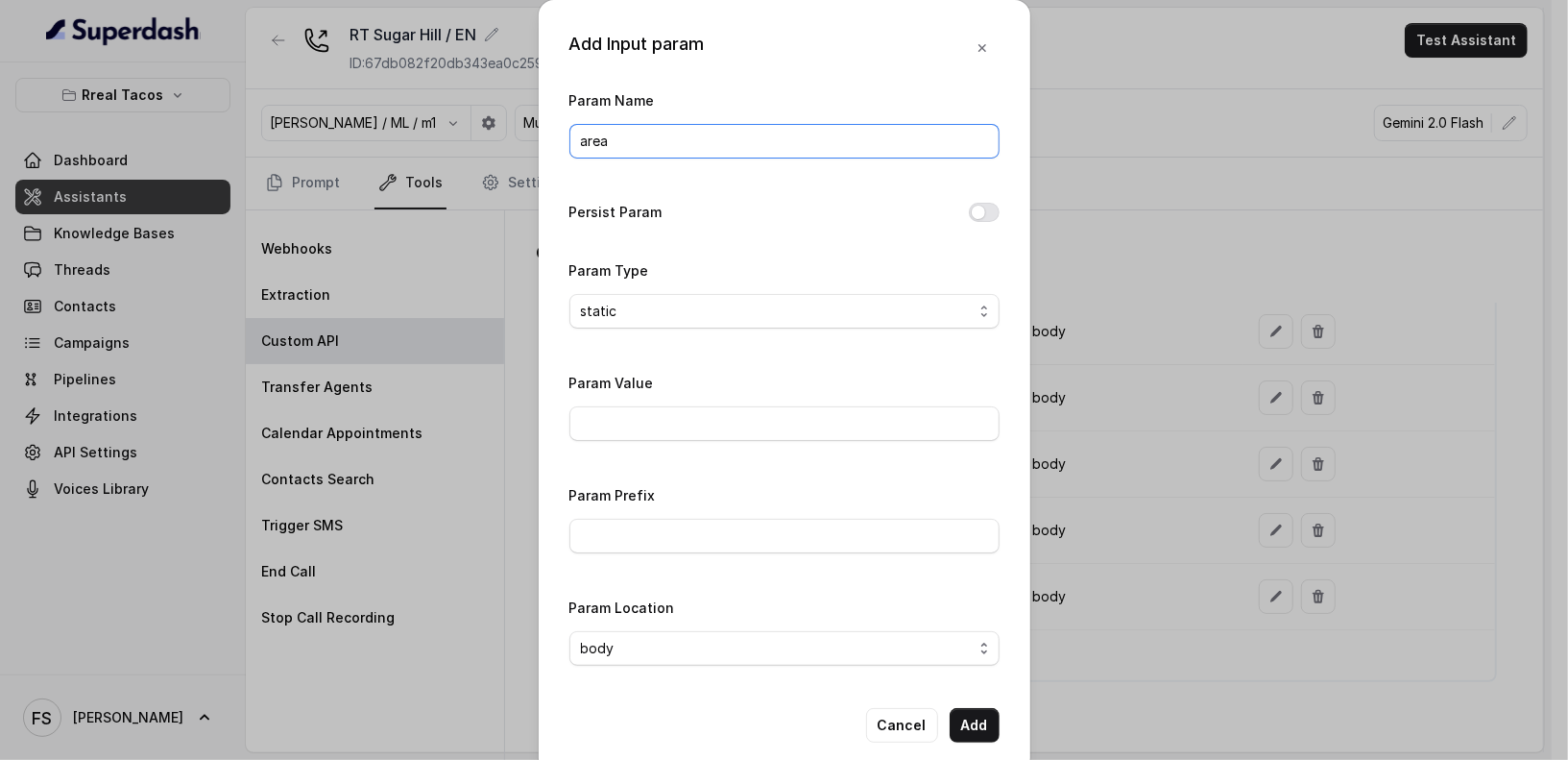 type on "area" 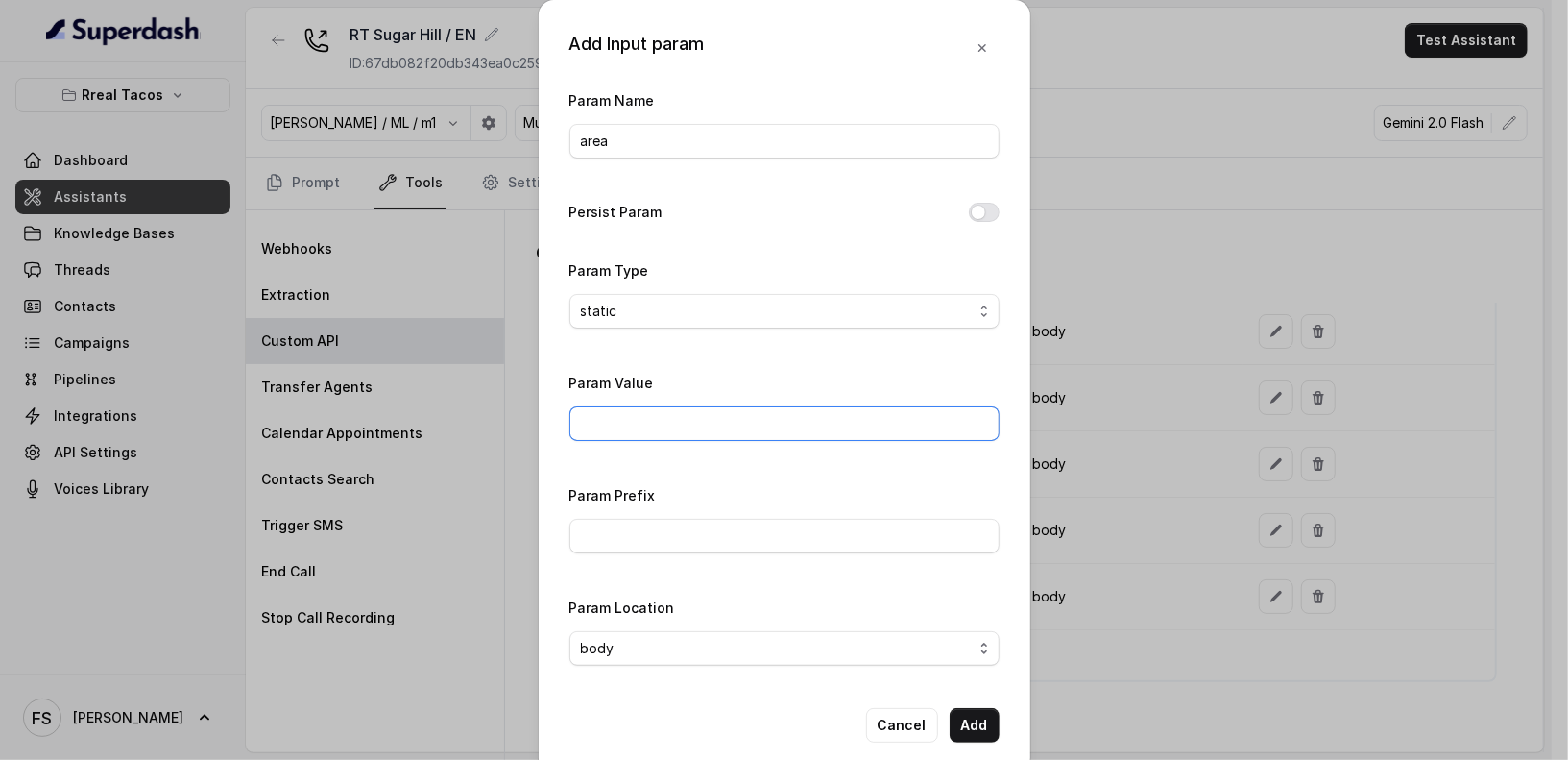 click on "Param Value" at bounding box center [784, 424] 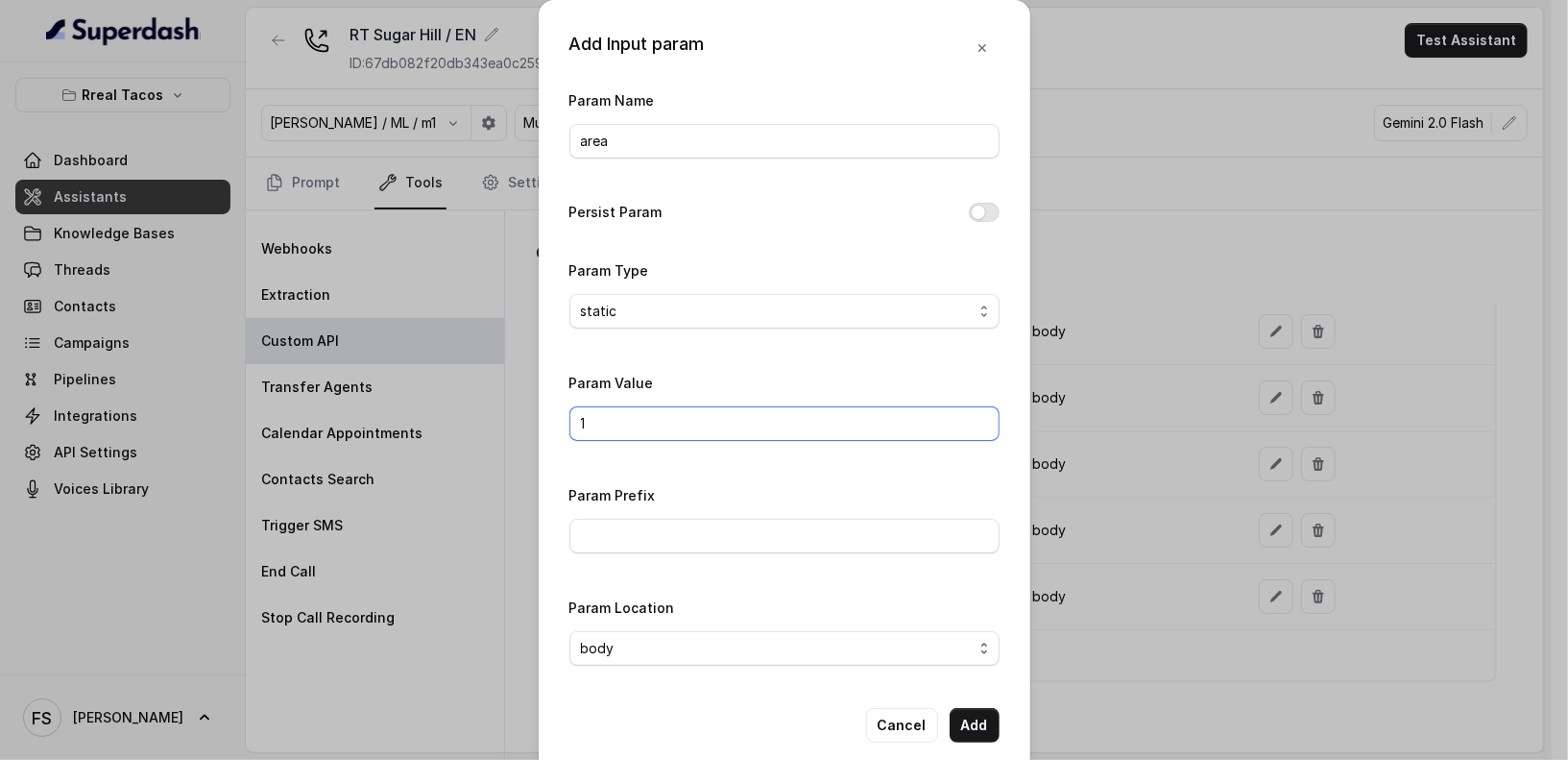 type on "1" 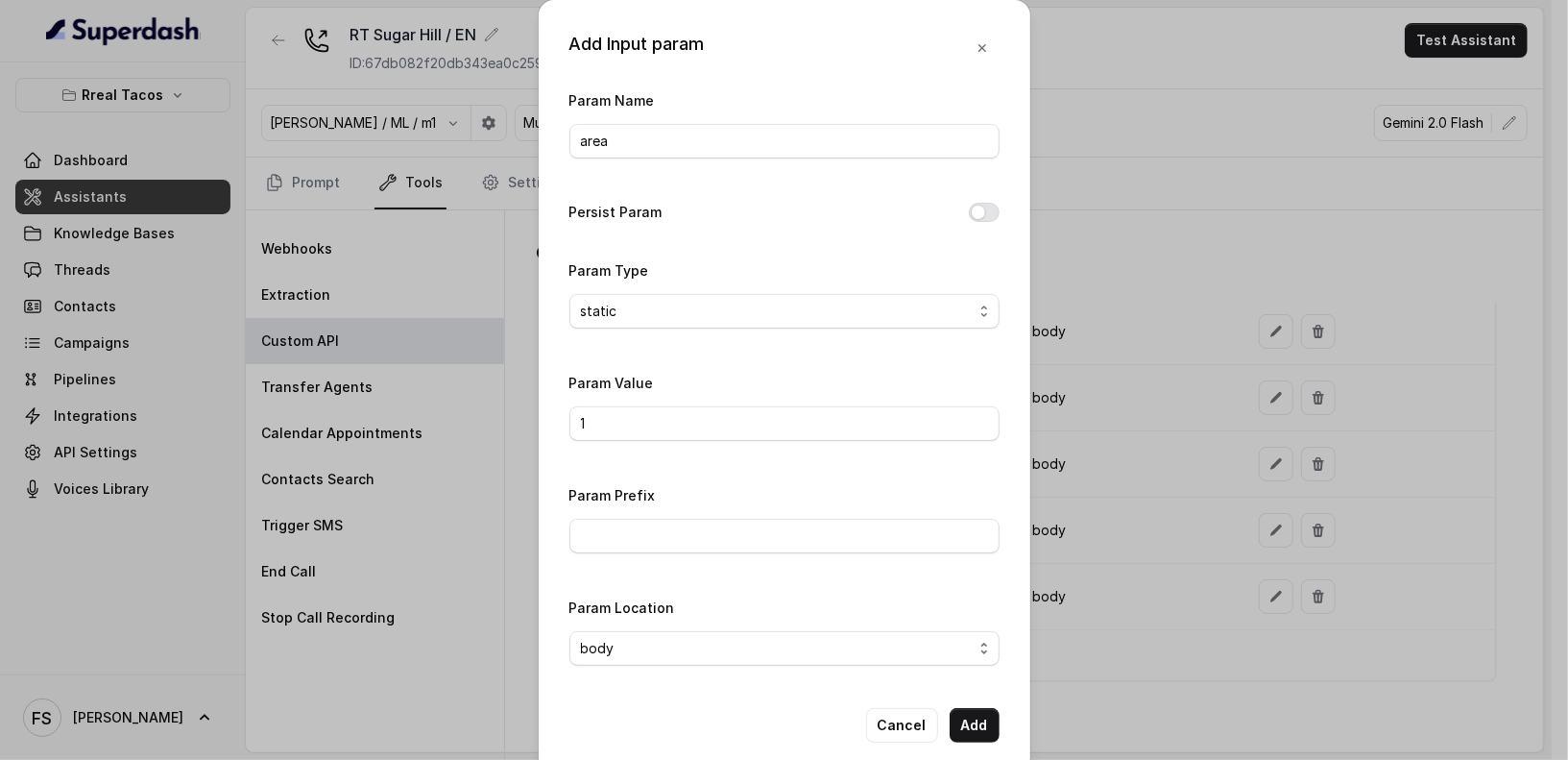 click on "Add Input param Param Name area Persist Param Param Type static dynamic Param Value 1 Param Prefix Param Location body header query Cancel Add" at bounding box center [784, 386] 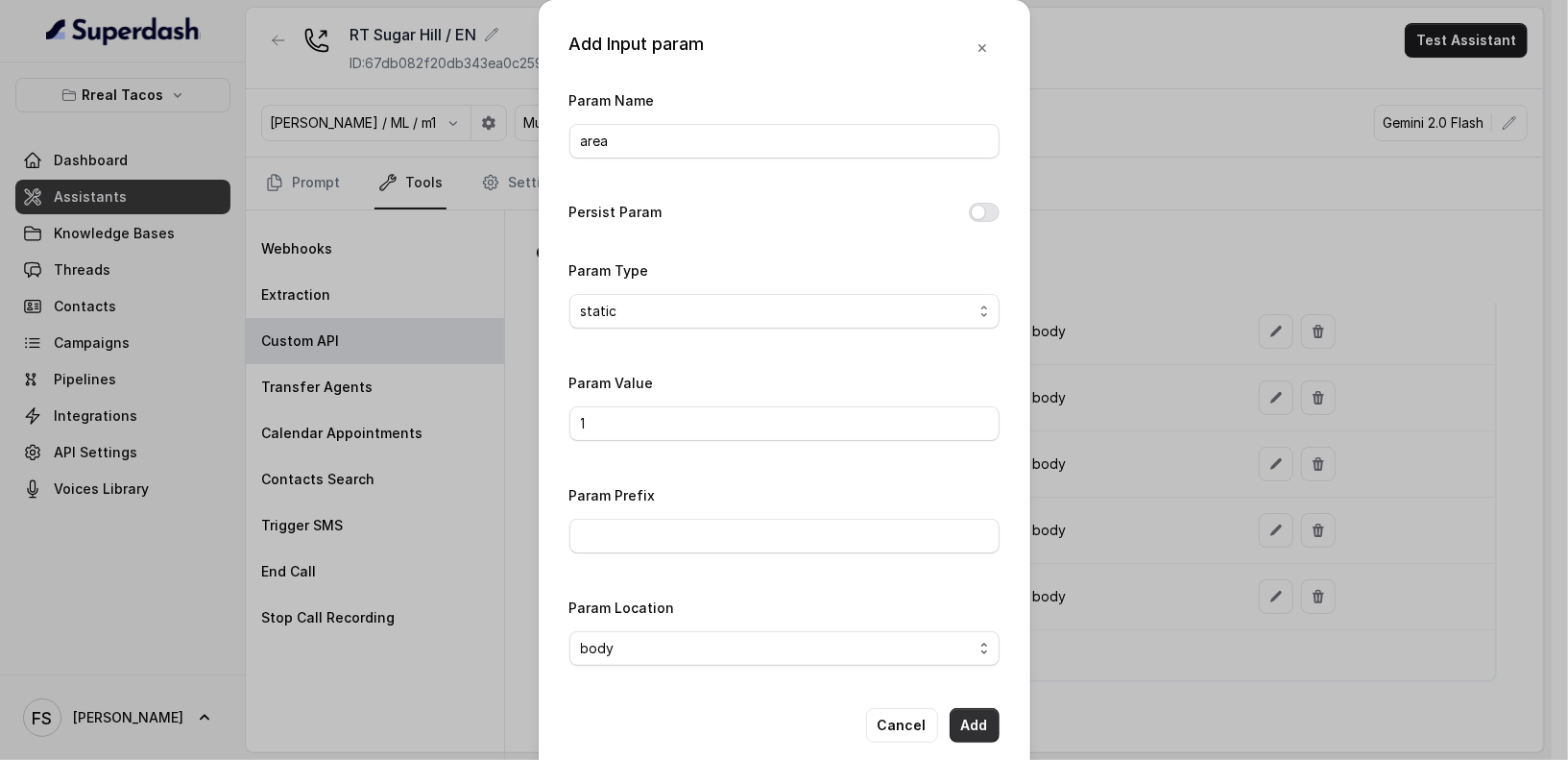 click on "Add" at bounding box center [975, 725] 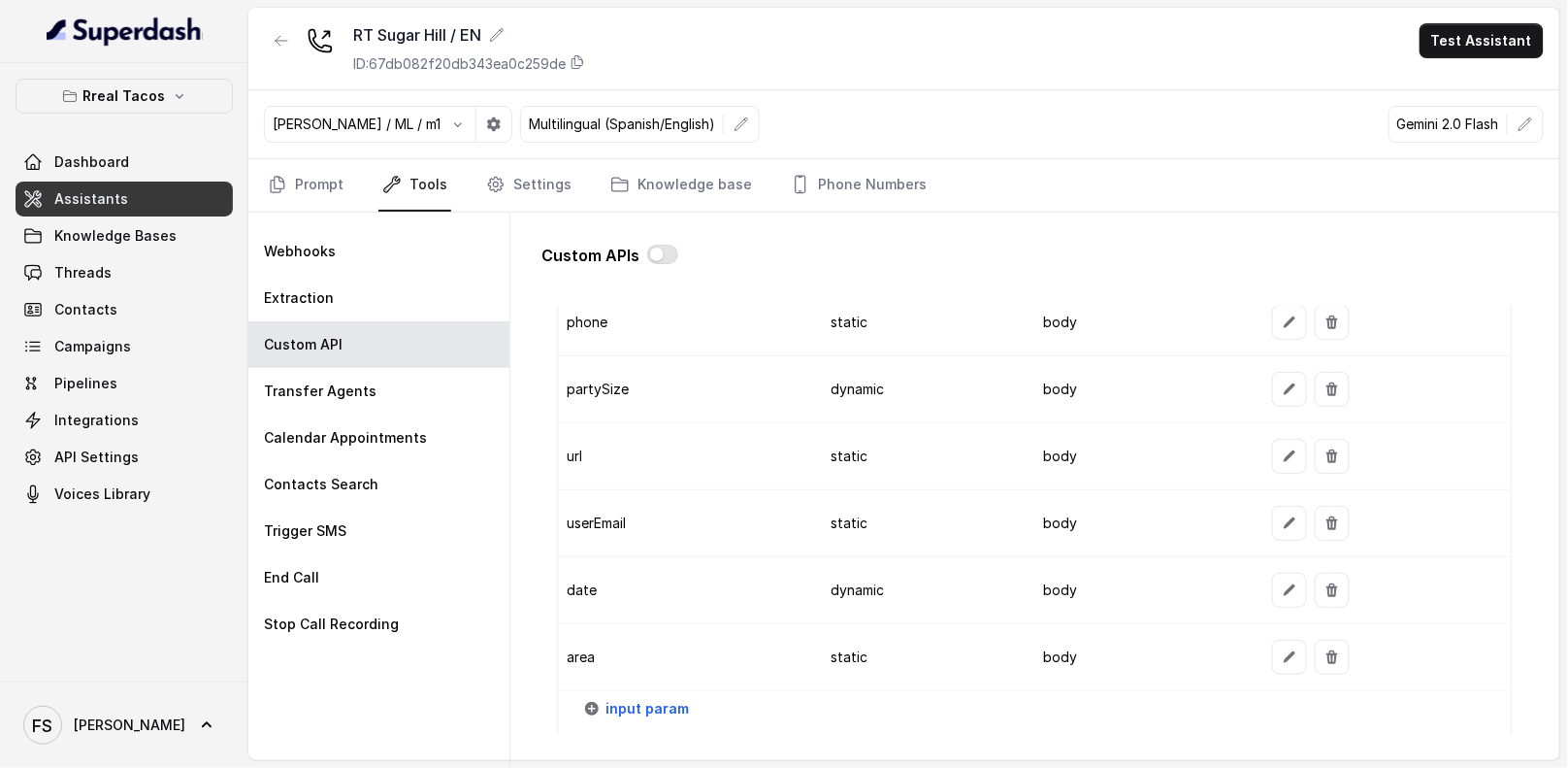 scroll, scrollTop: 1690, scrollLeft: 0, axis: vertical 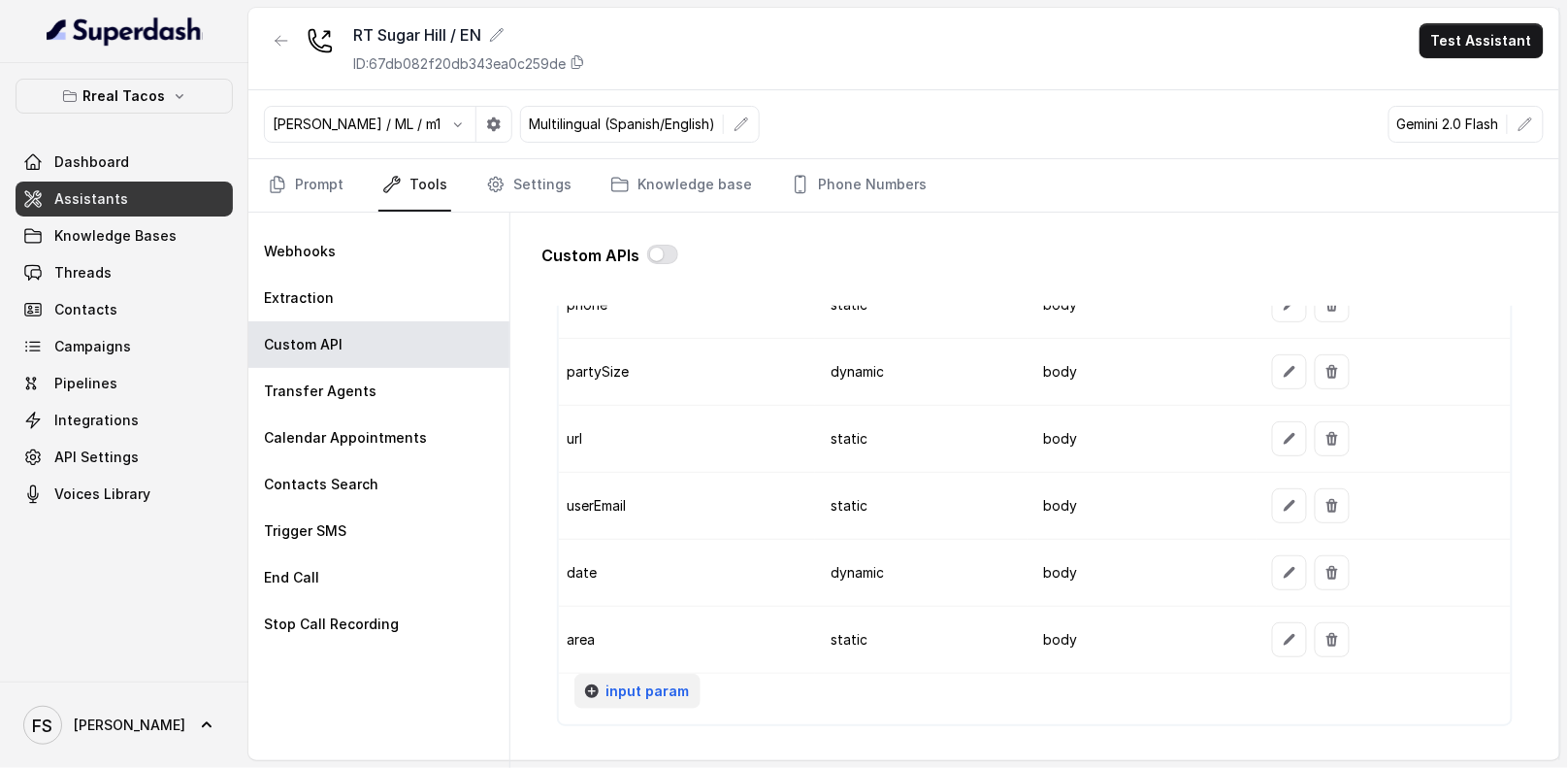 click on "input param" at bounding box center (637, 691) 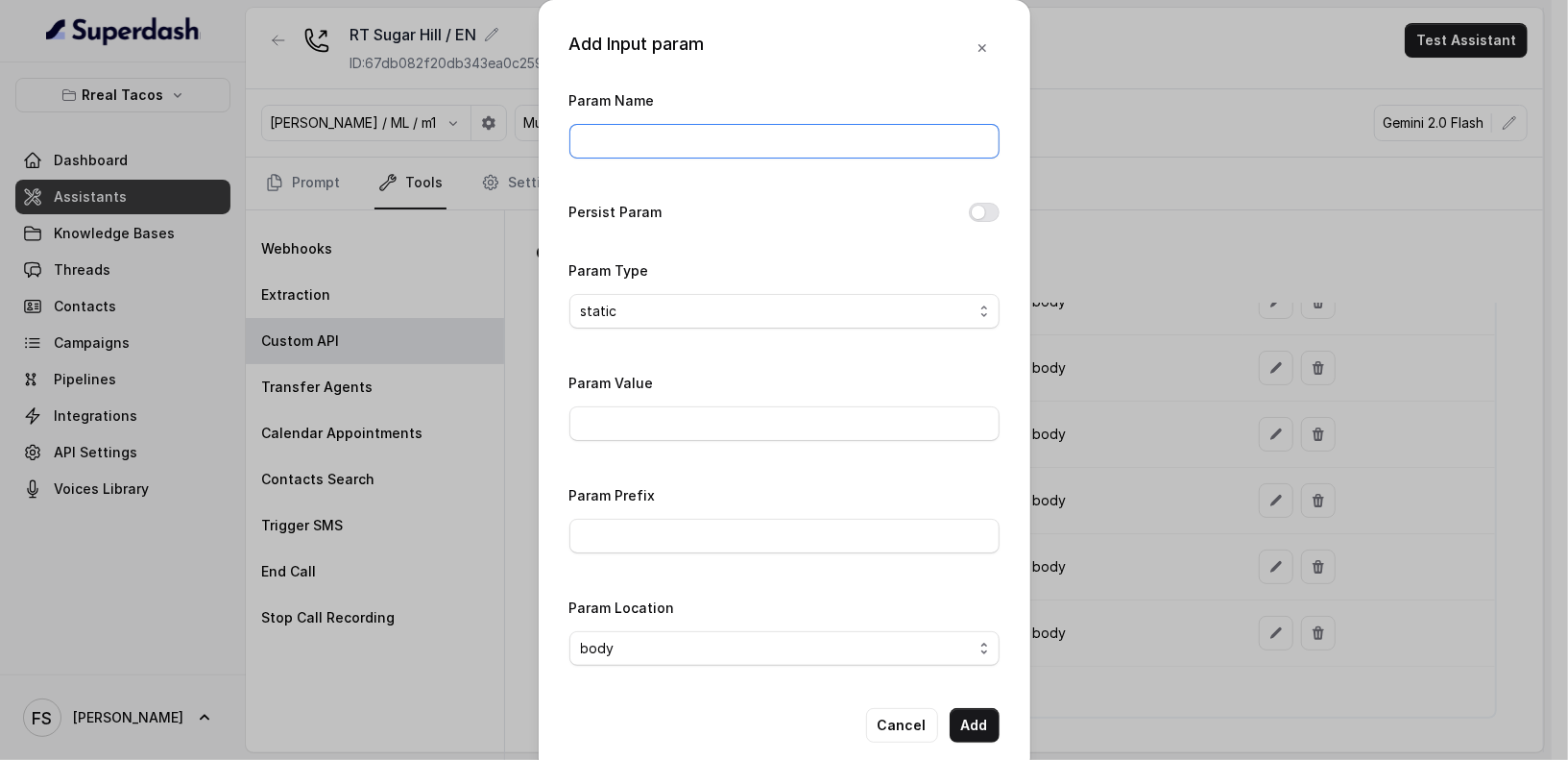 click on "Param Name" at bounding box center [784, 141] 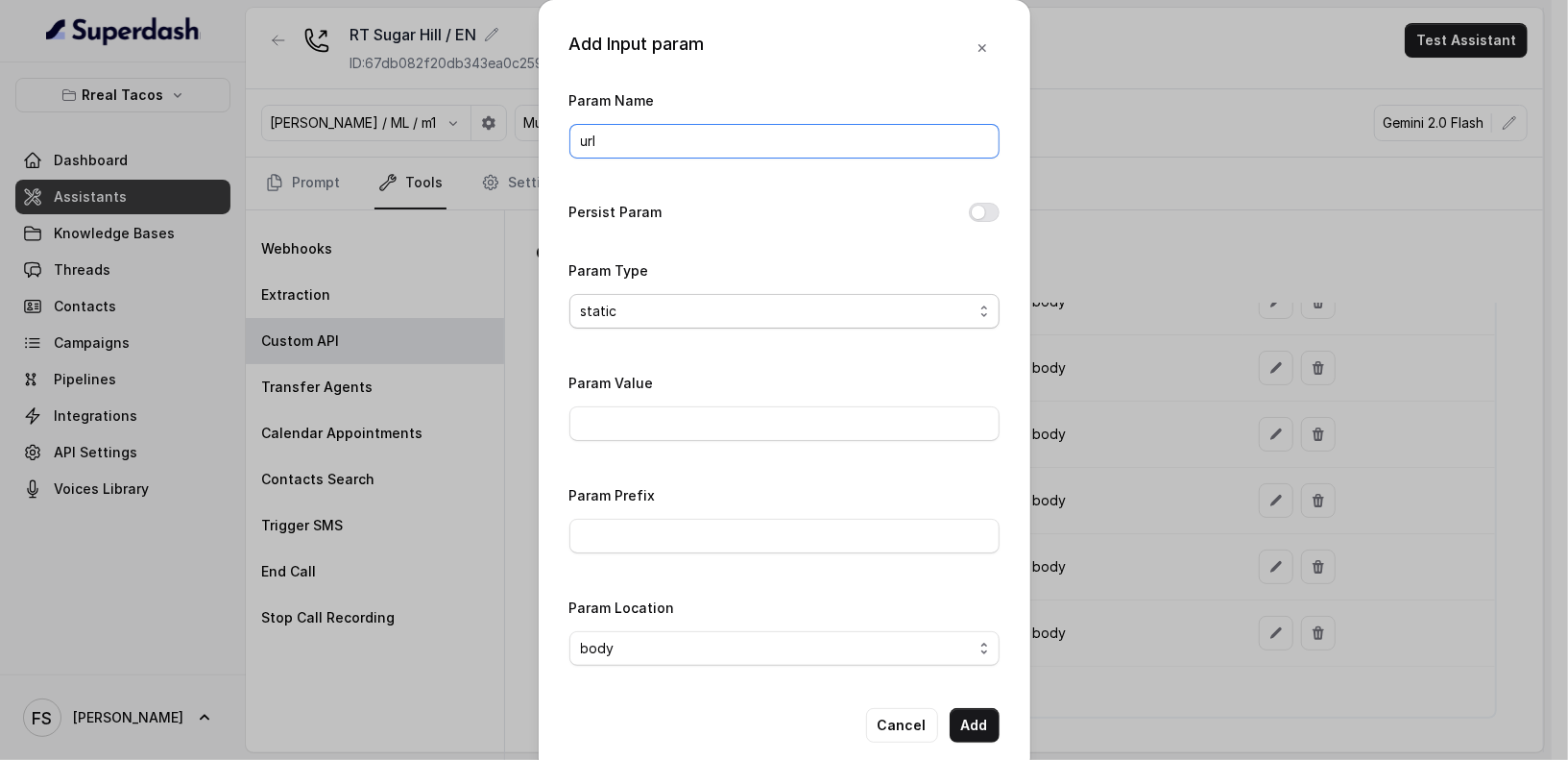 type on "url" 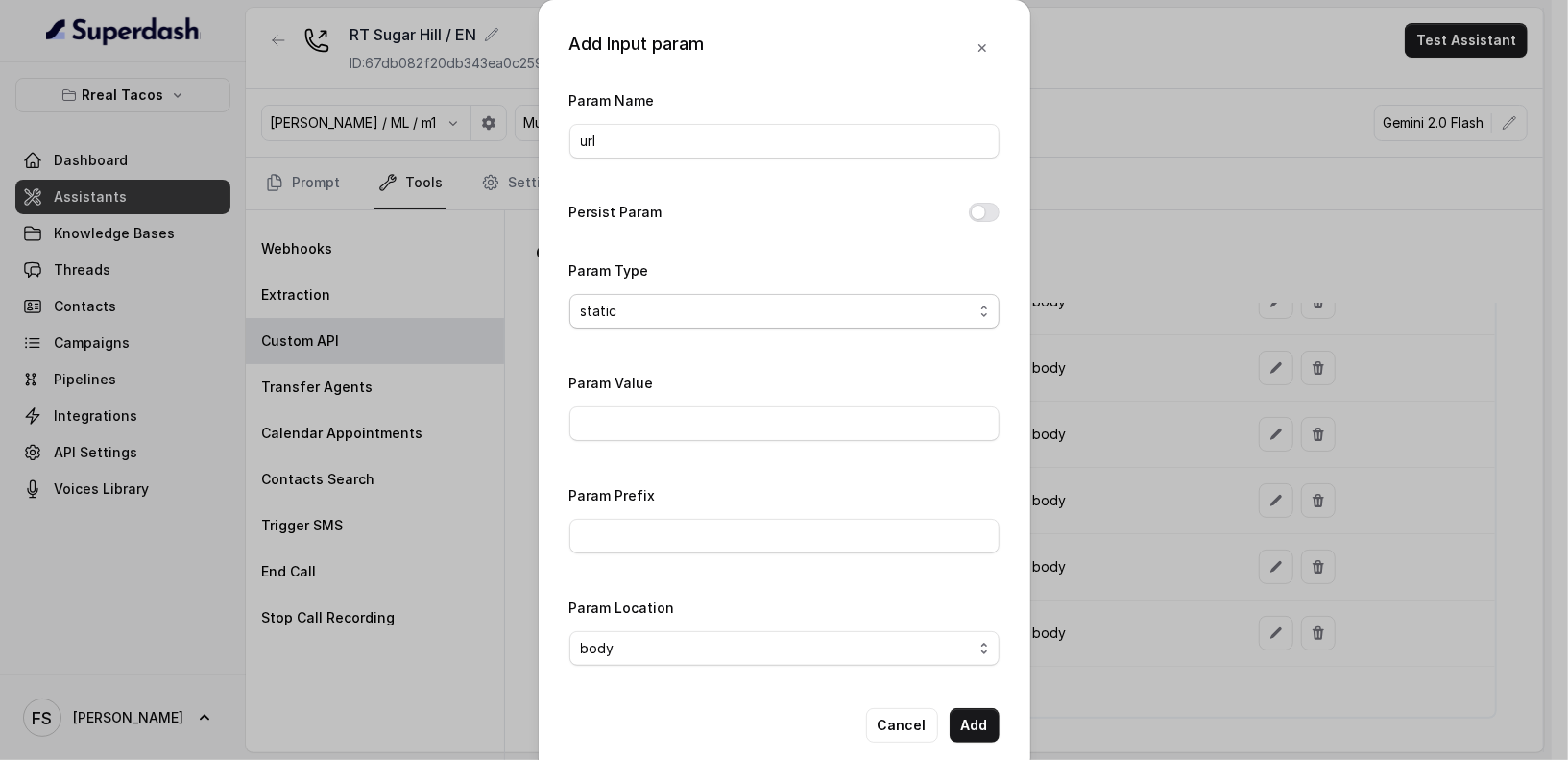 click on "static dynamic" at bounding box center (784, 311) 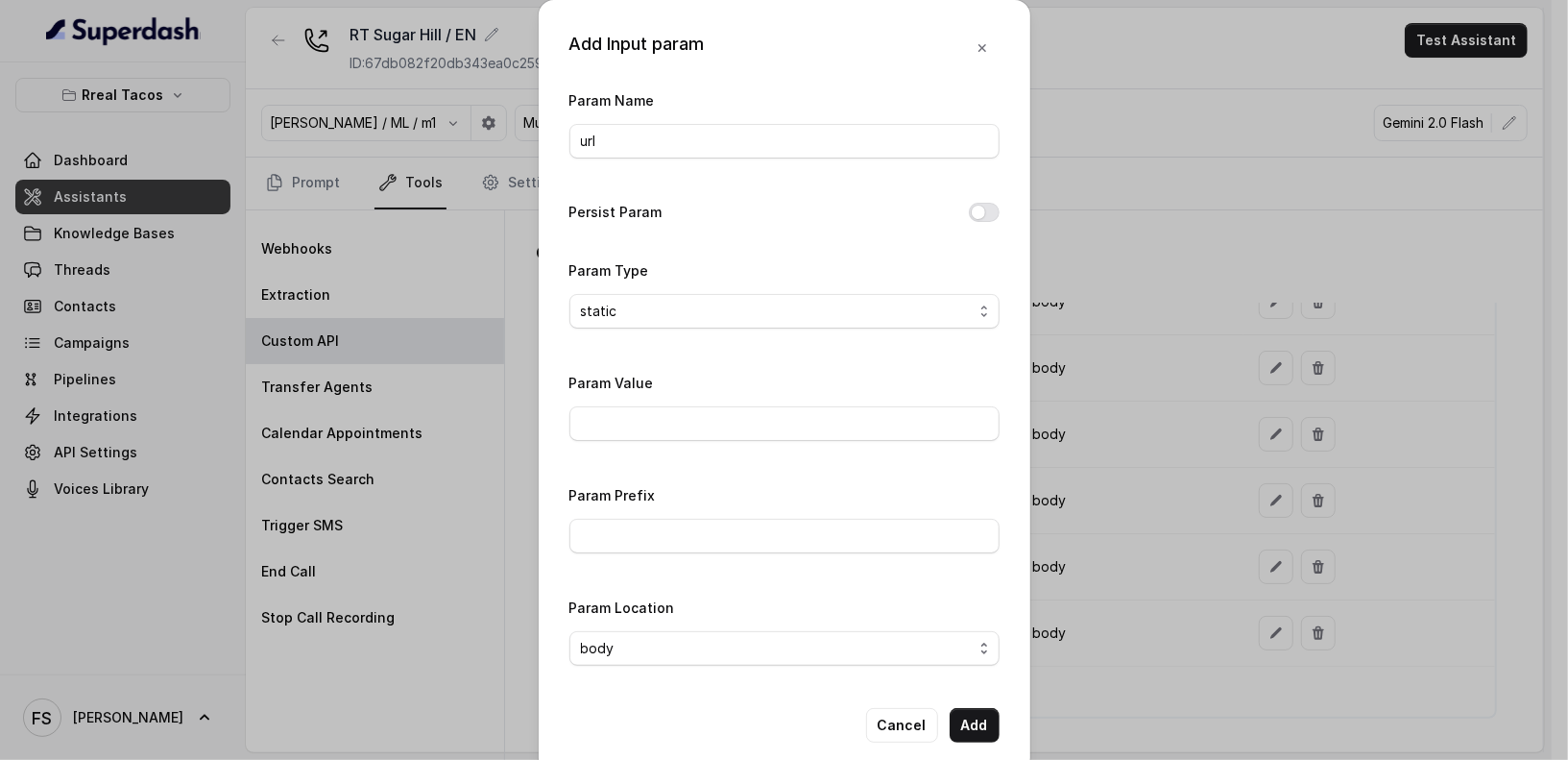 click on "Param Name url Persist Param Param Type static dynamic Param Value Param Prefix Param Location body header query" at bounding box center [784, 382] 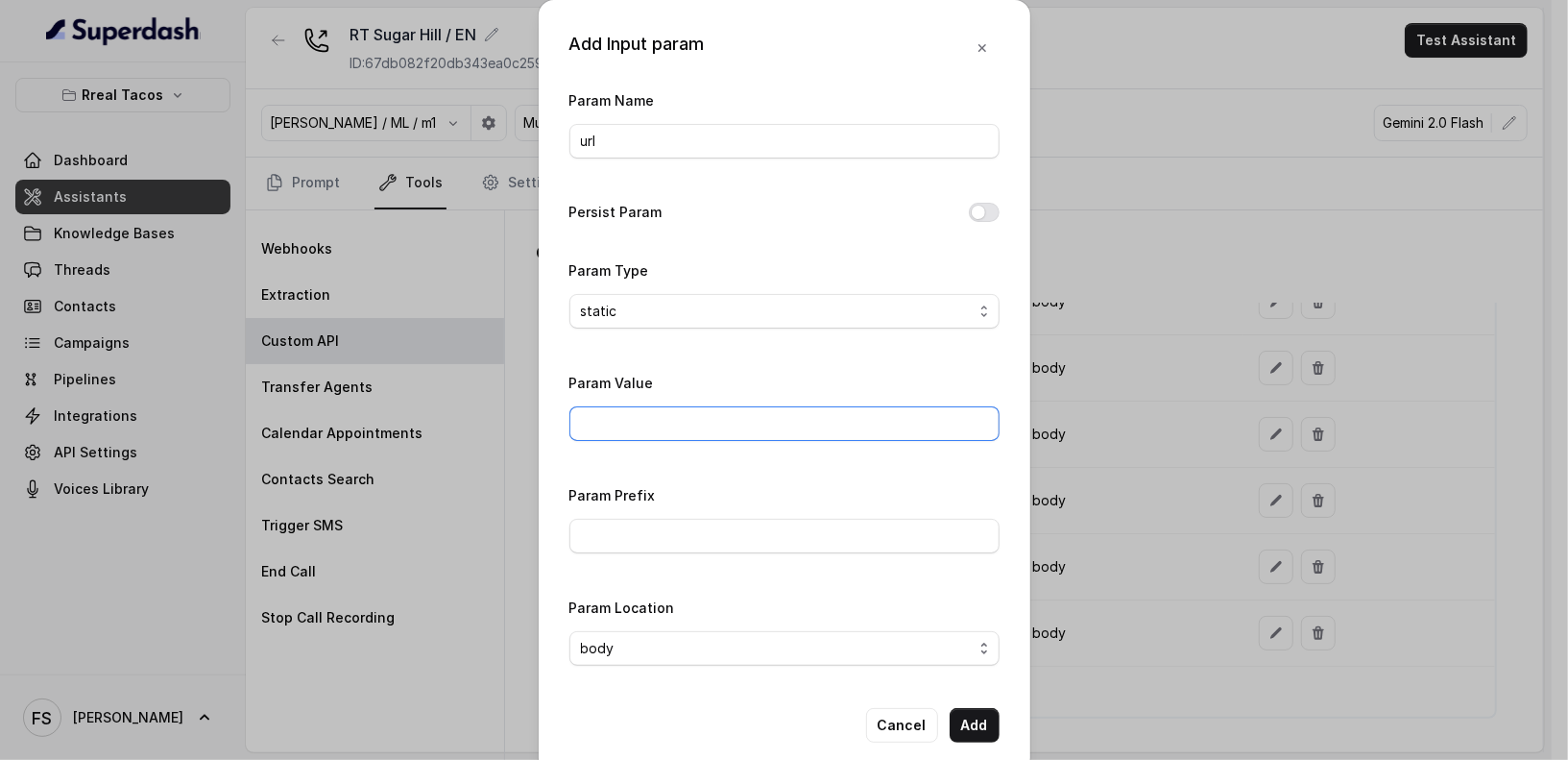 click on "Param Value" at bounding box center (784, 424) 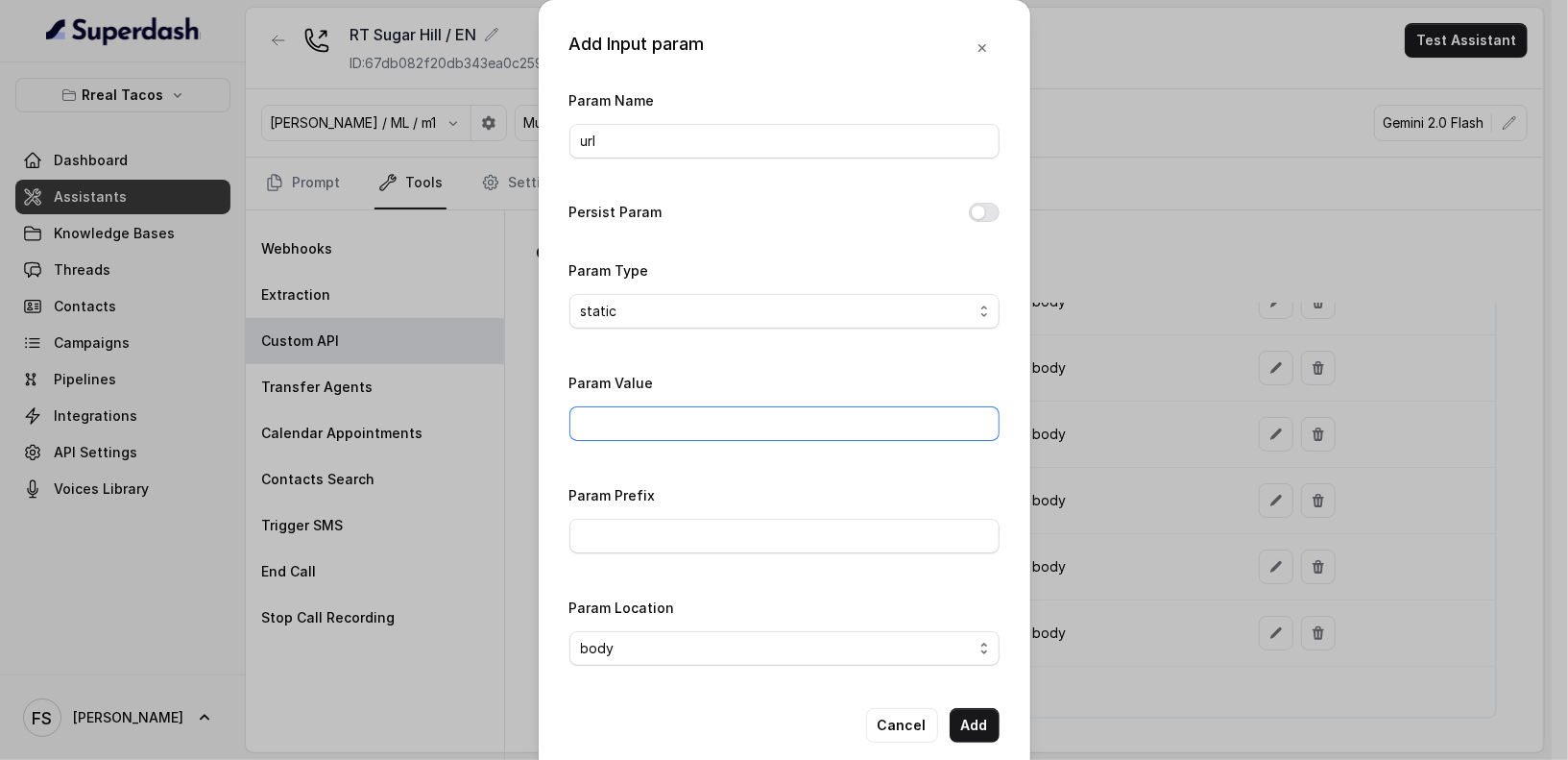 type on "[URL][DOMAIN_NAME]" 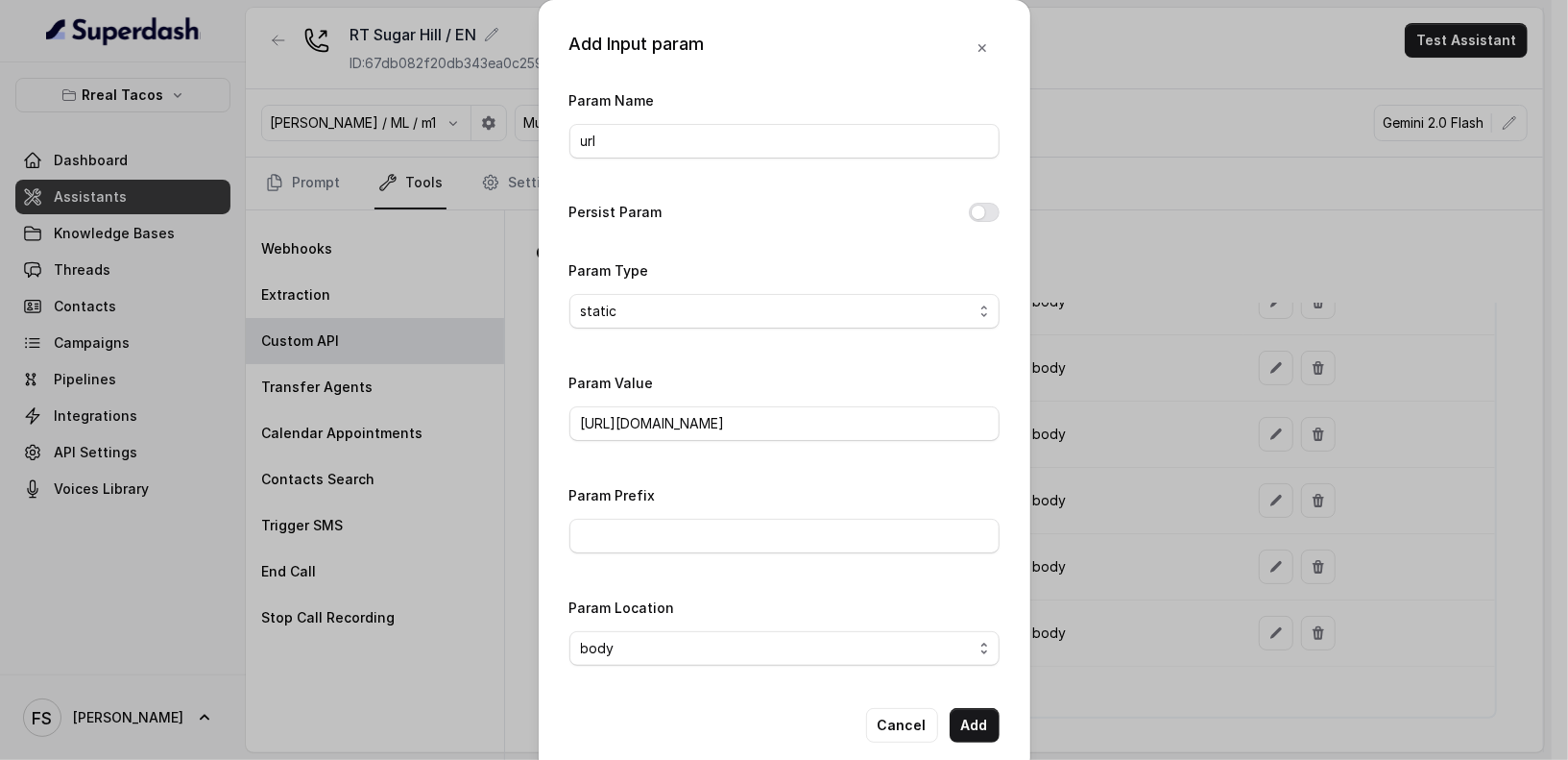 click on "Add Input param Param Name url Persist Param Param Type static dynamic Param Value https://www.opentable.com/restref/client/?restref= Param Prefix Param Location body header query Cancel Add" at bounding box center (784, 386) 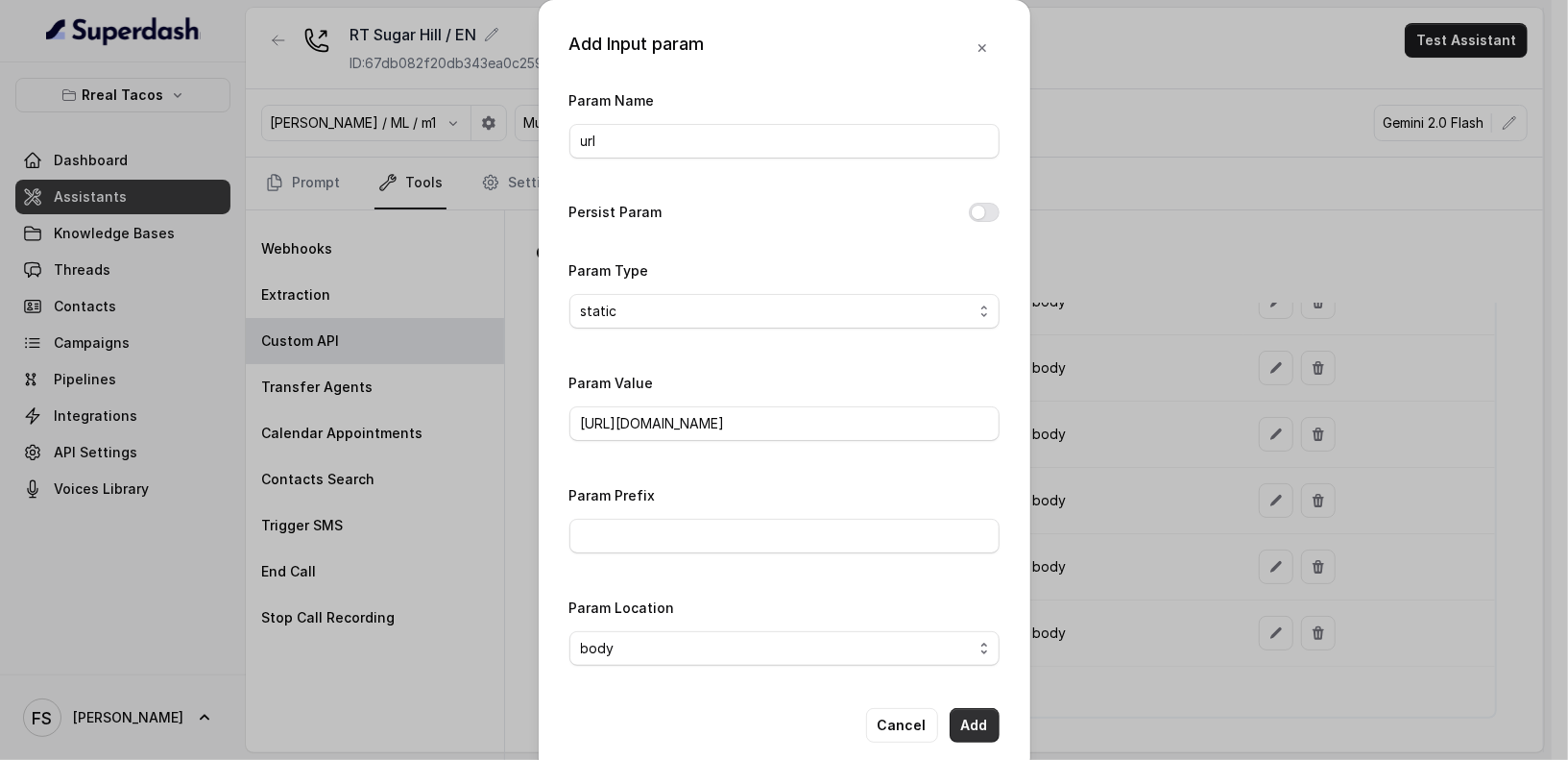 click on "Add" at bounding box center (975, 725) 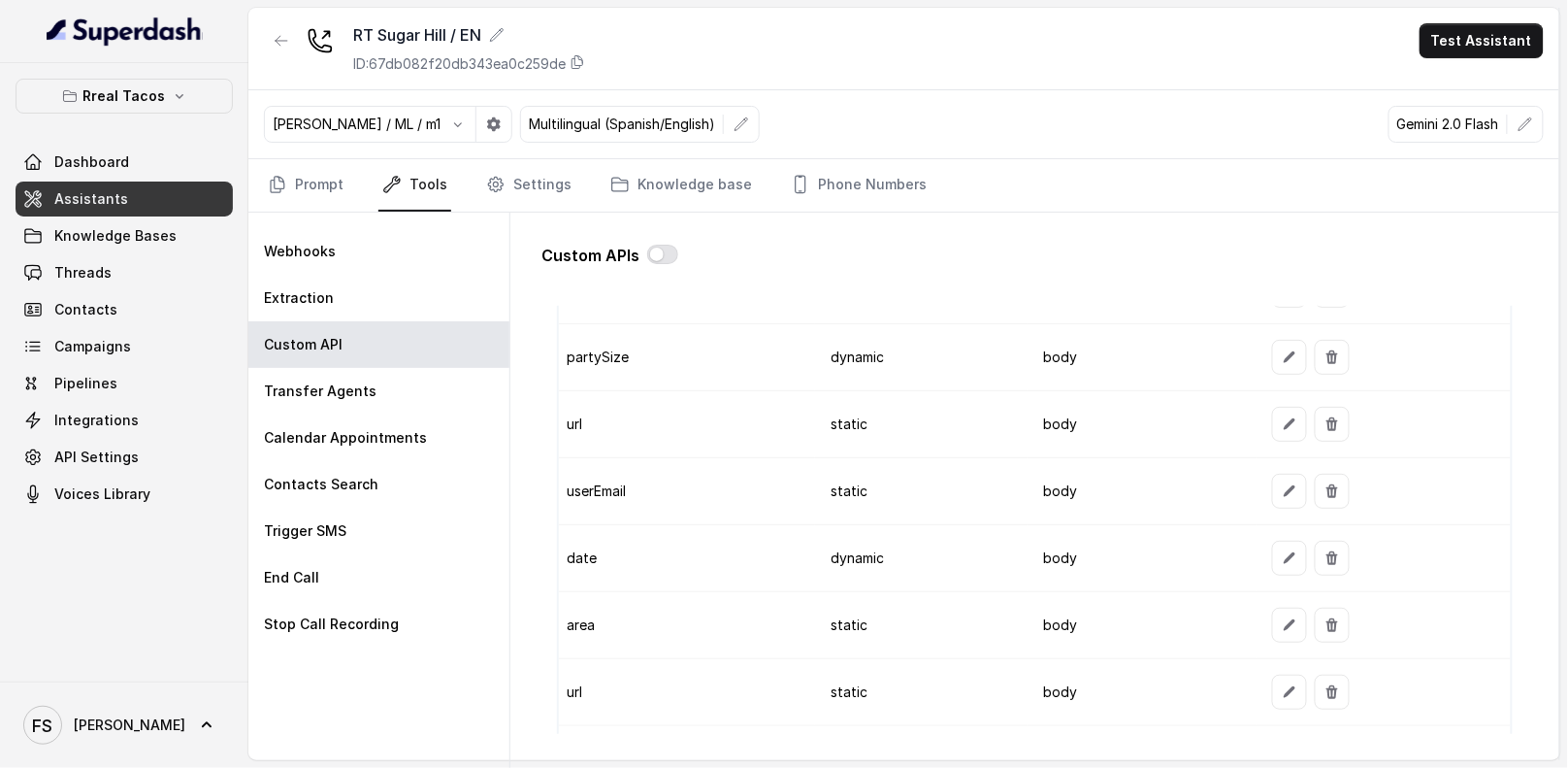 scroll, scrollTop: 1750, scrollLeft: 0, axis: vertical 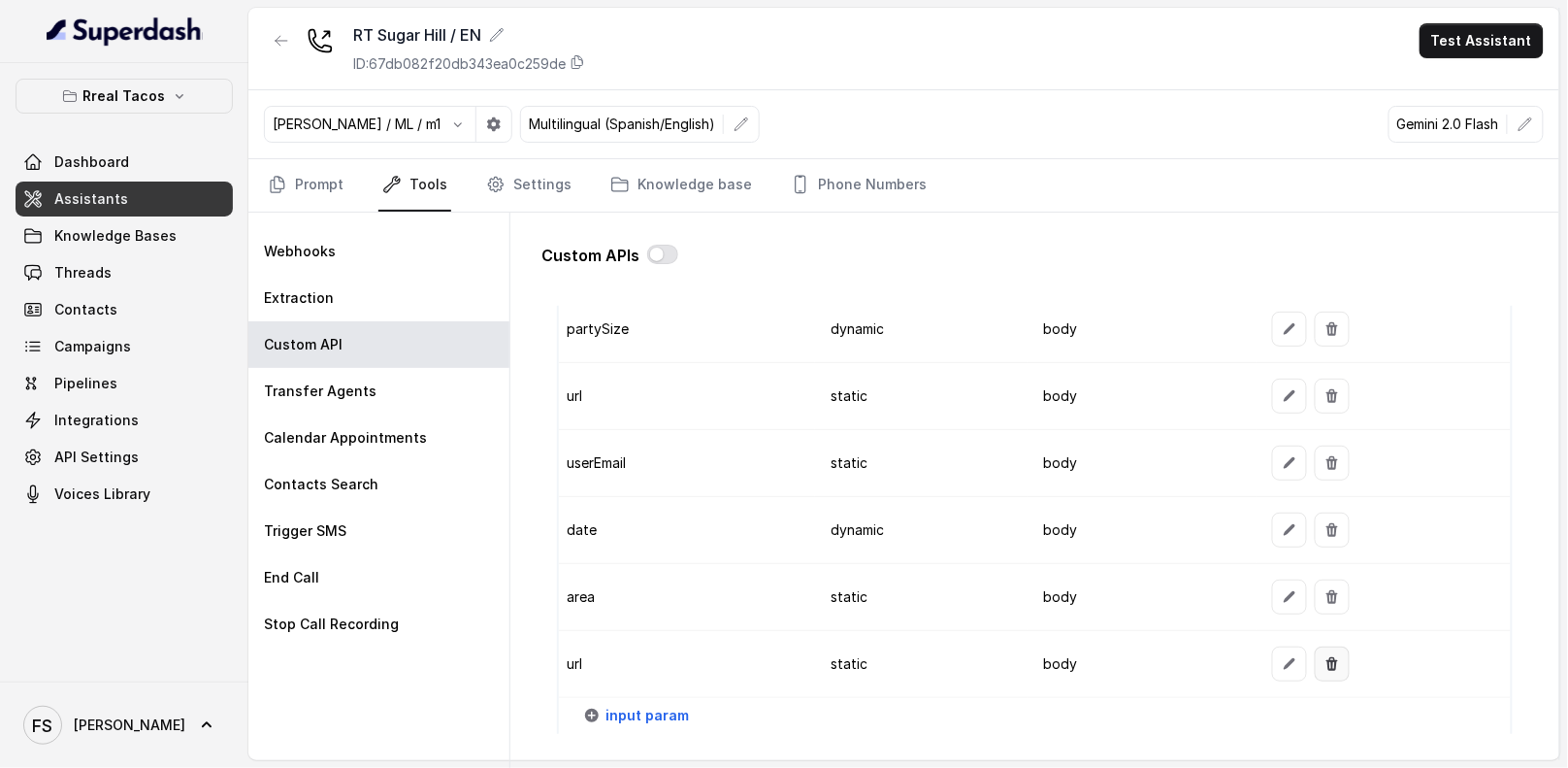 click at bounding box center [1332, 664] 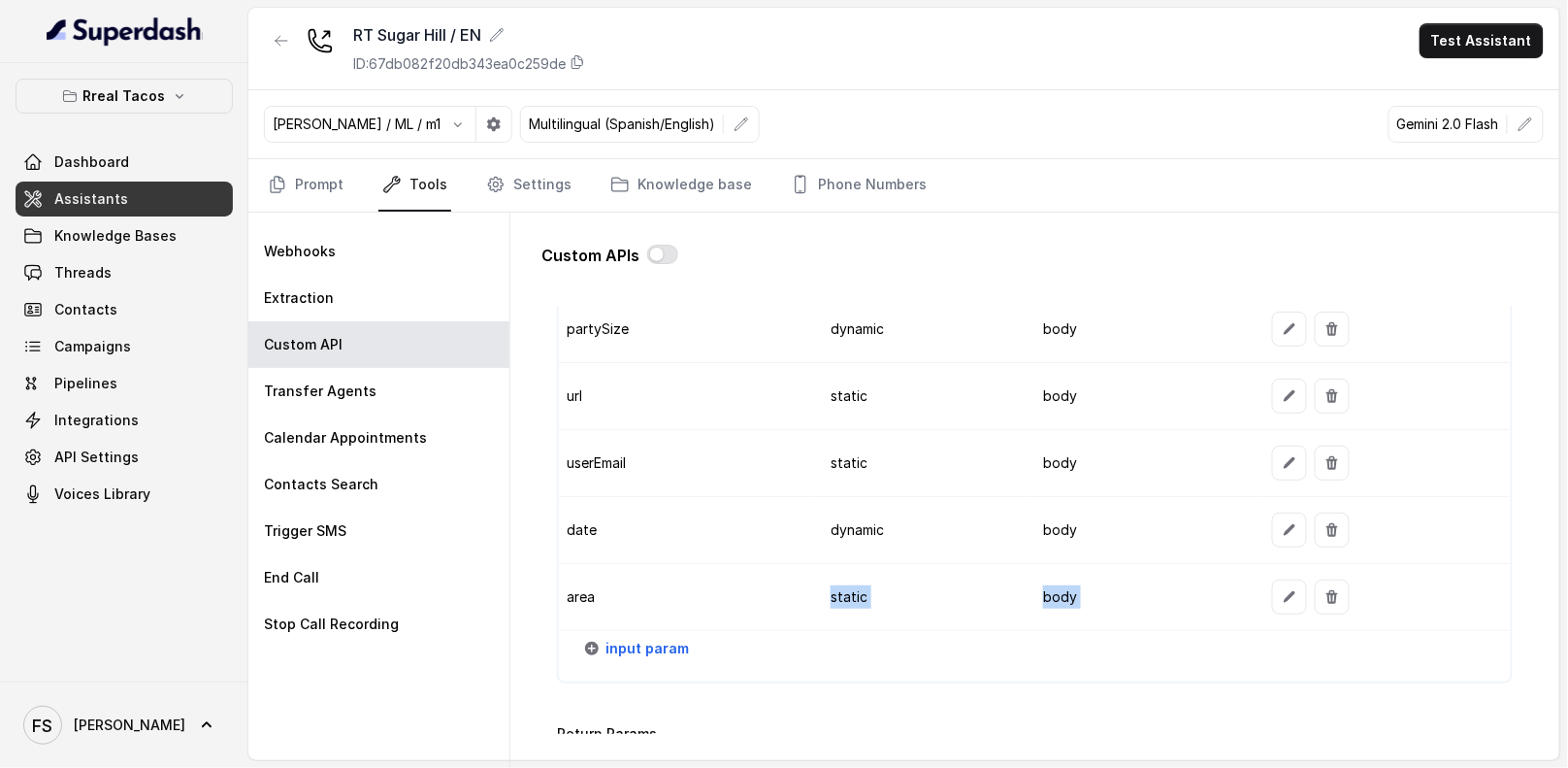click on "Name Type Location Action restaurantId static body phone static body partySize dynamic body url static body userEmail static body date dynamic body area static body   input param" at bounding box center (1034, 402) 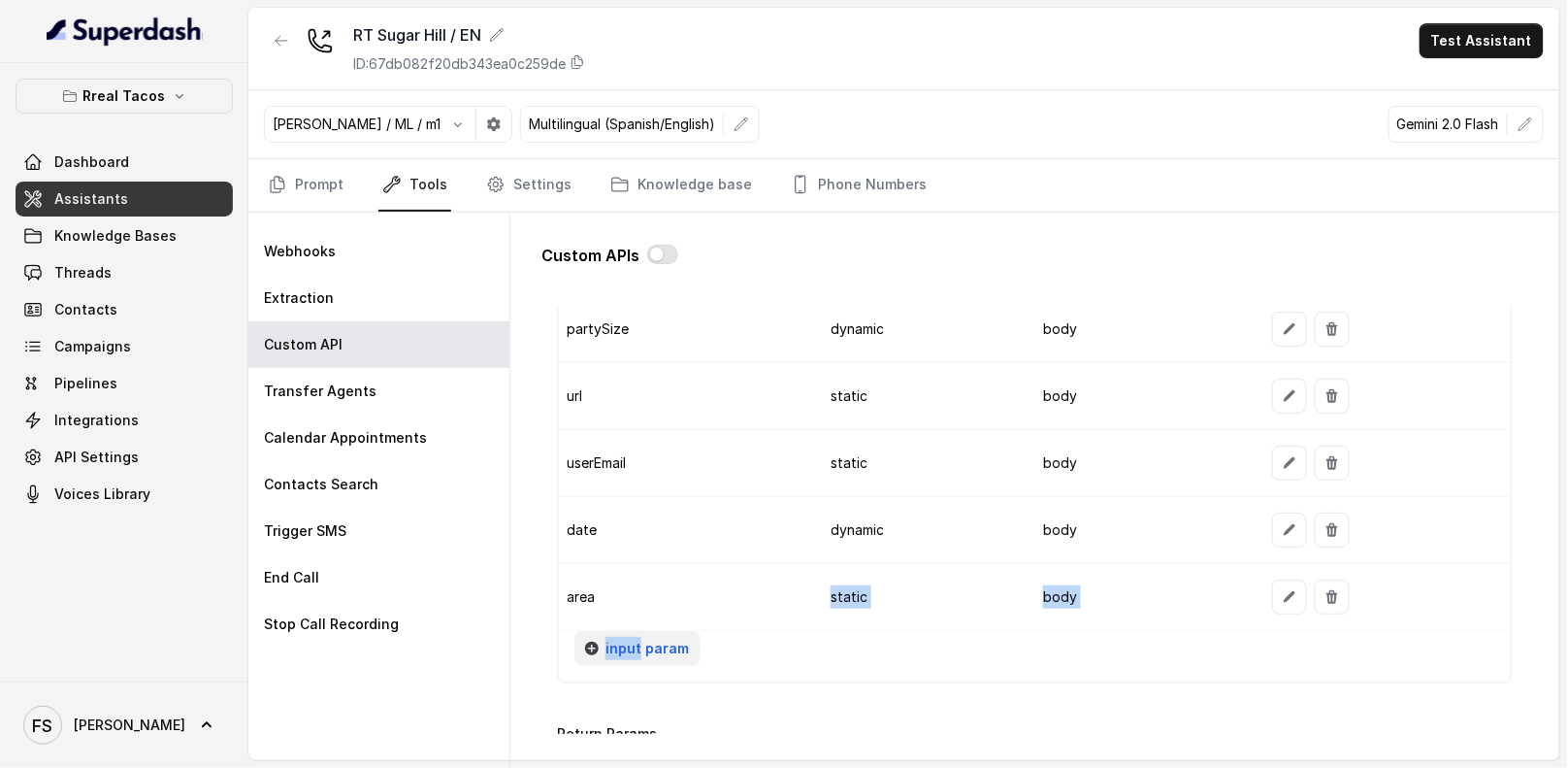 click on "input param" at bounding box center (647, 649) 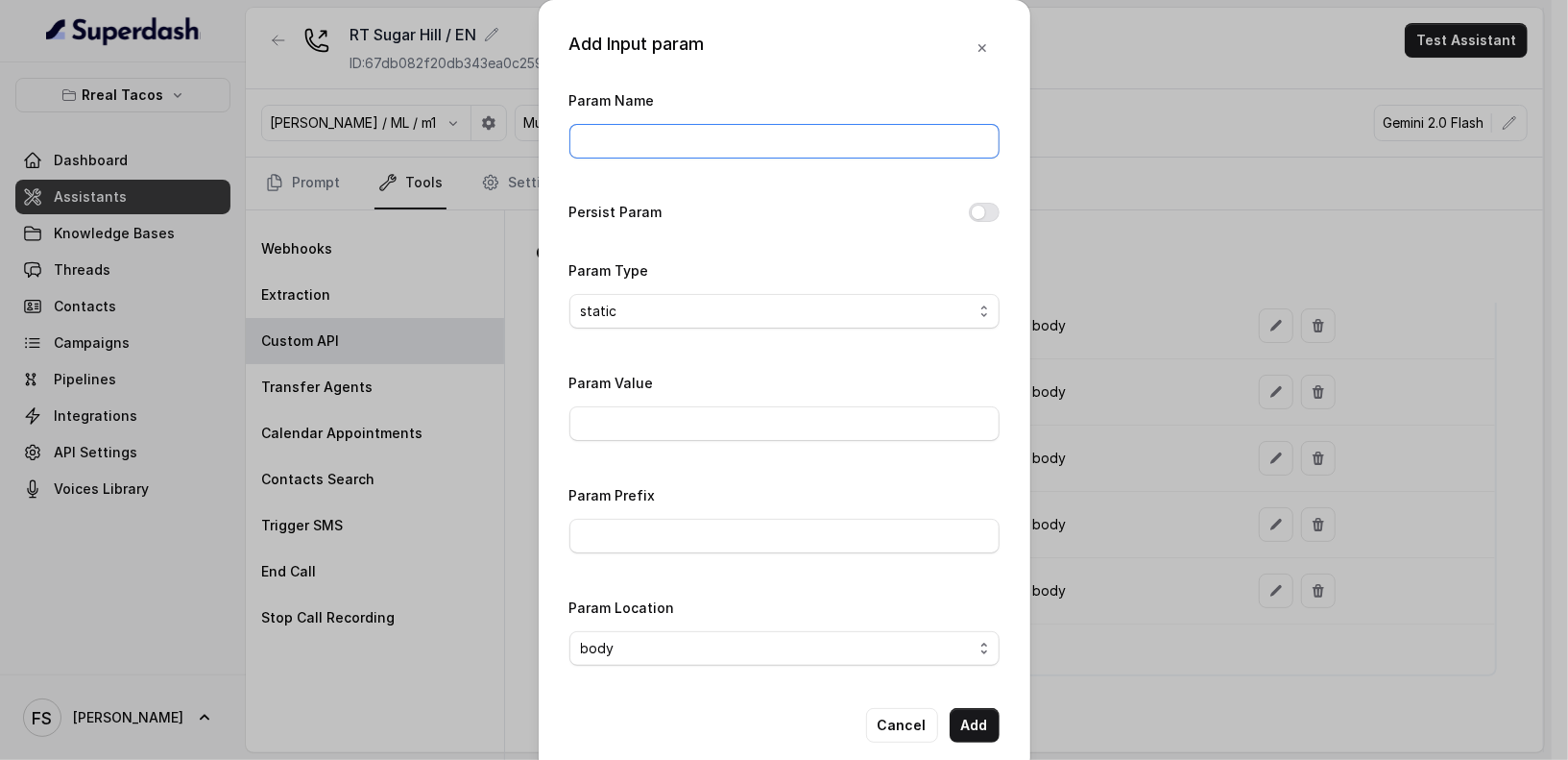 click on "Param Name" at bounding box center [784, 141] 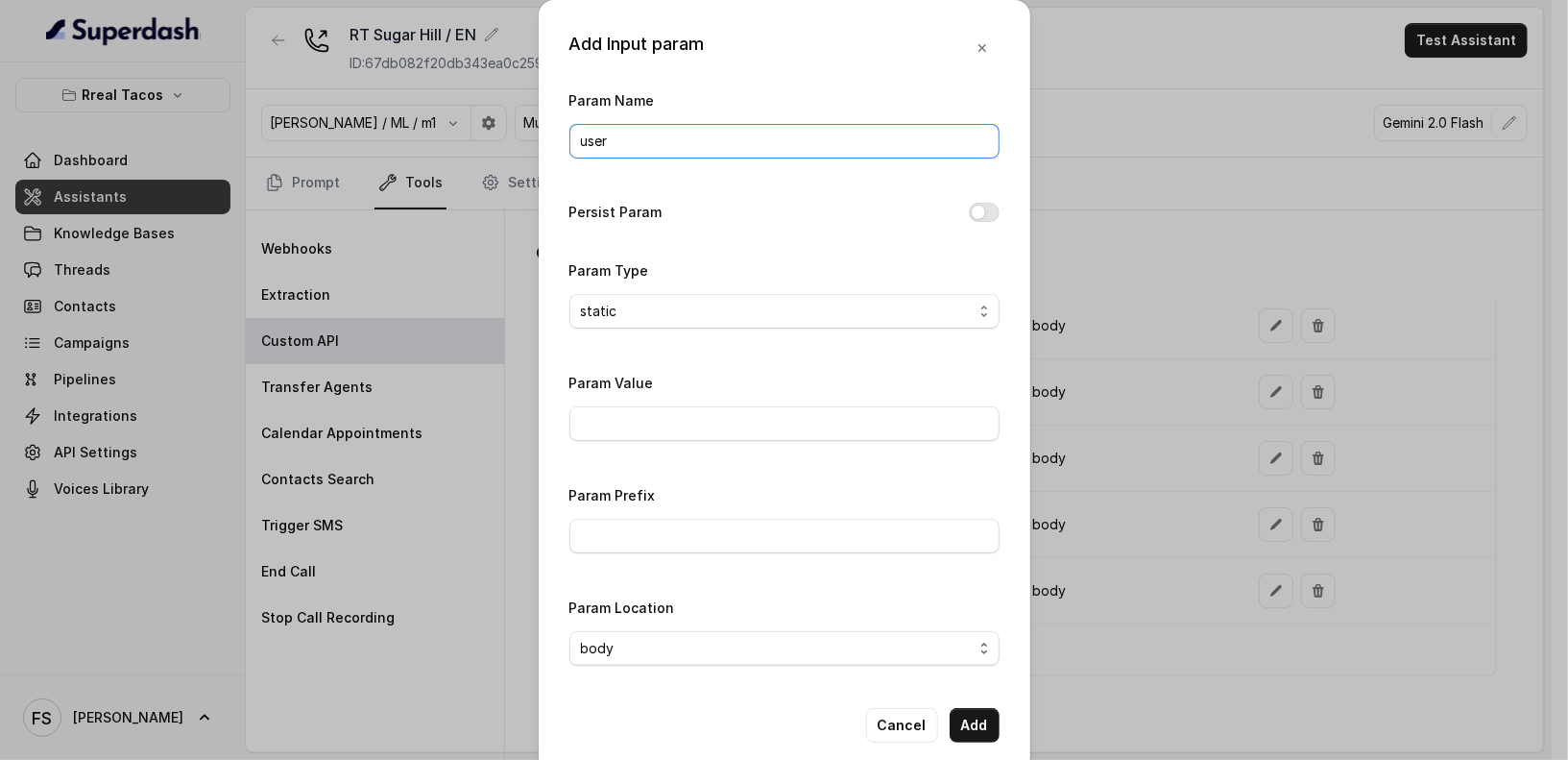 type on "userEmail" 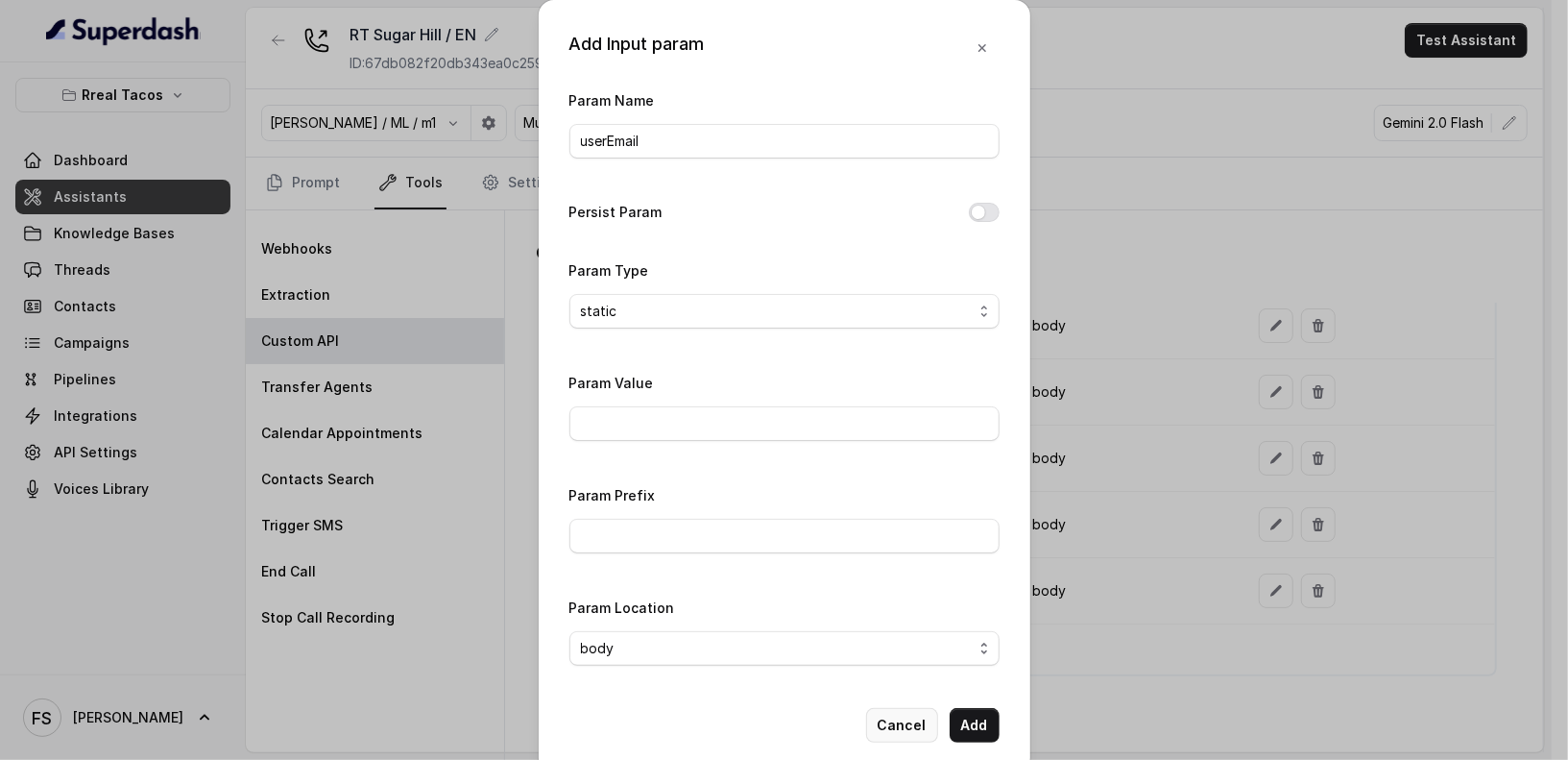 click on "Cancel" at bounding box center [902, 725] 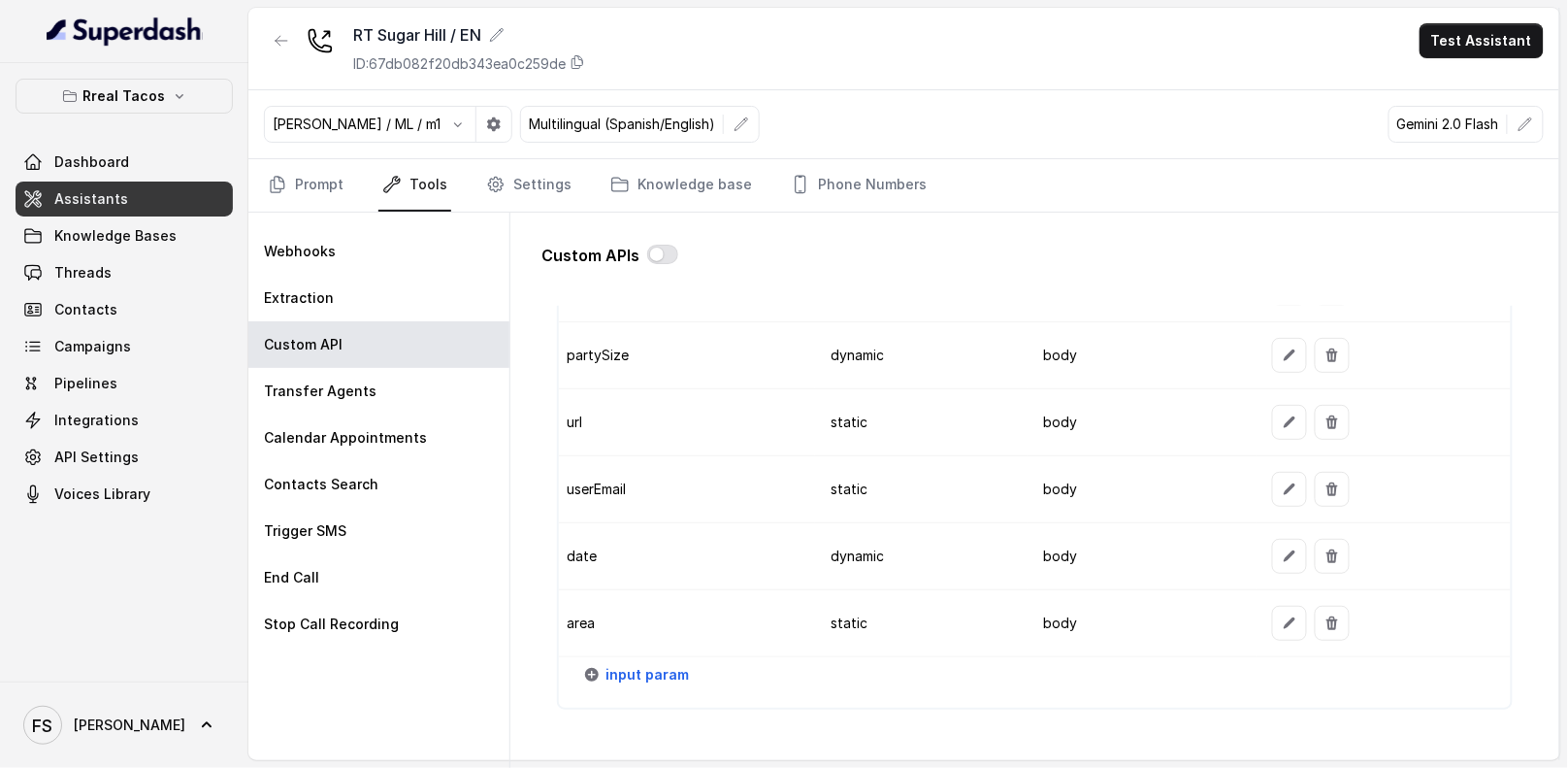 scroll, scrollTop: 1772, scrollLeft: 0, axis: vertical 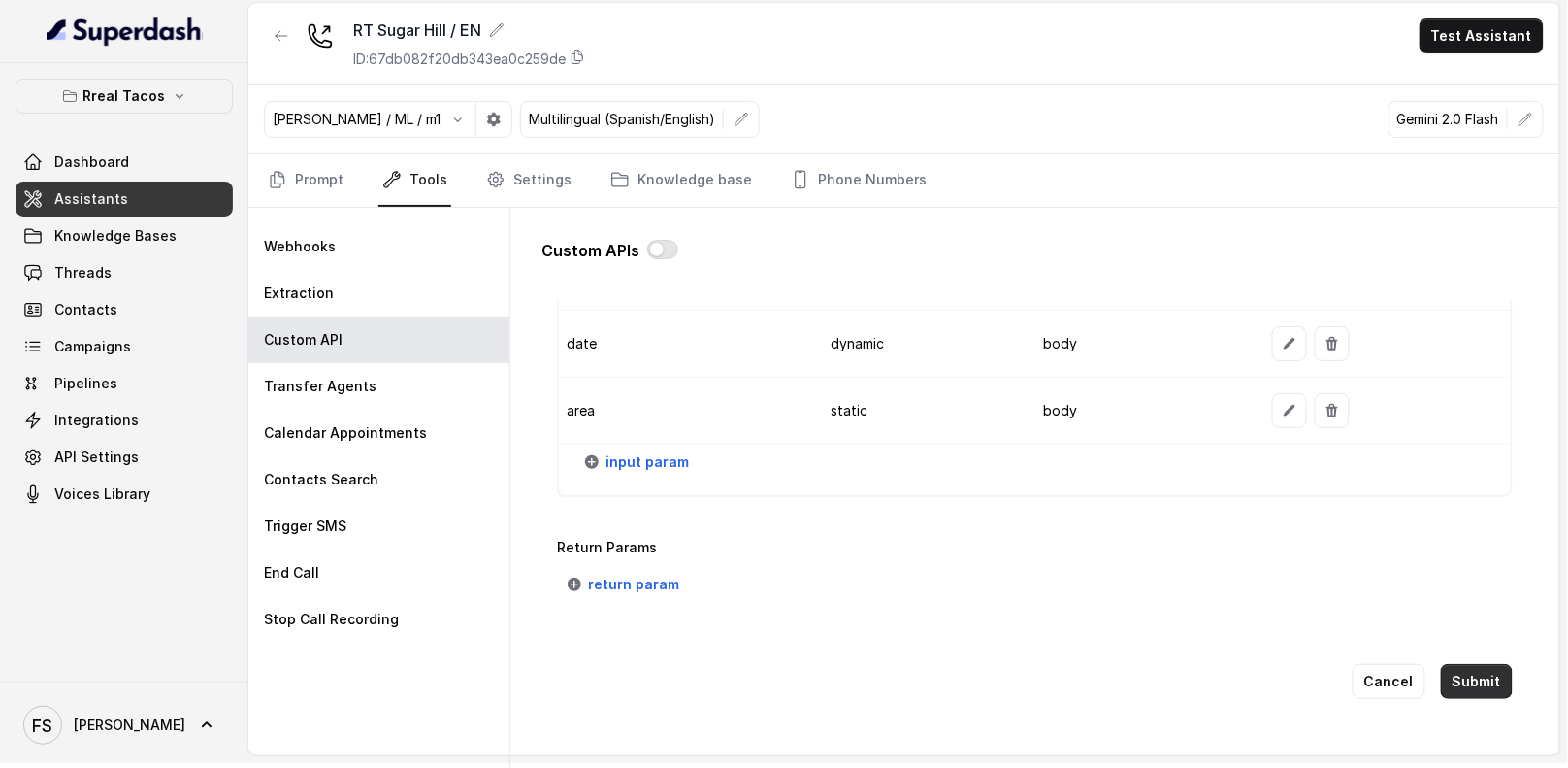 click on "Submit" at bounding box center [1477, 682] 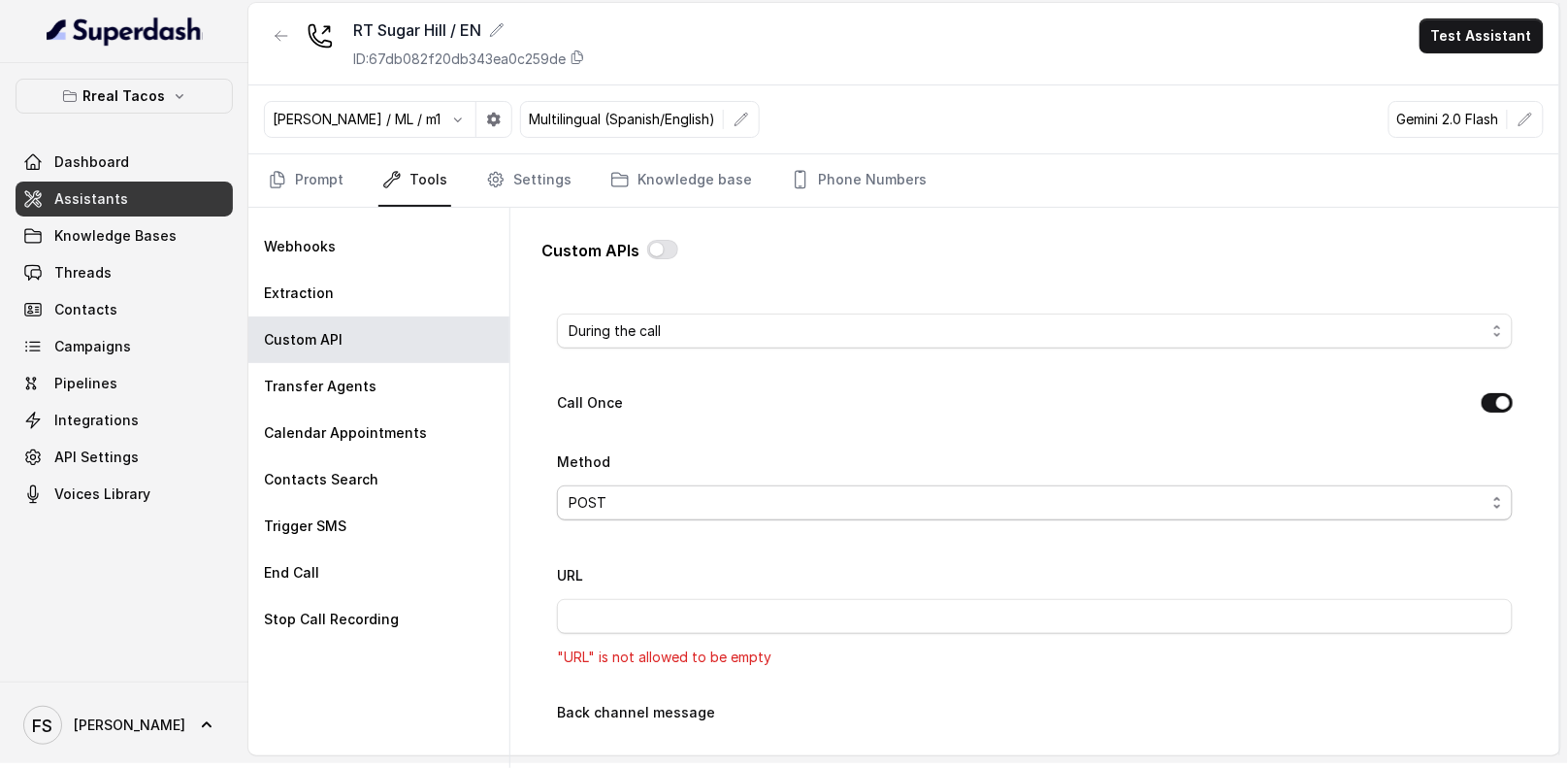 scroll, scrollTop: 505, scrollLeft: 0, axis: vertical 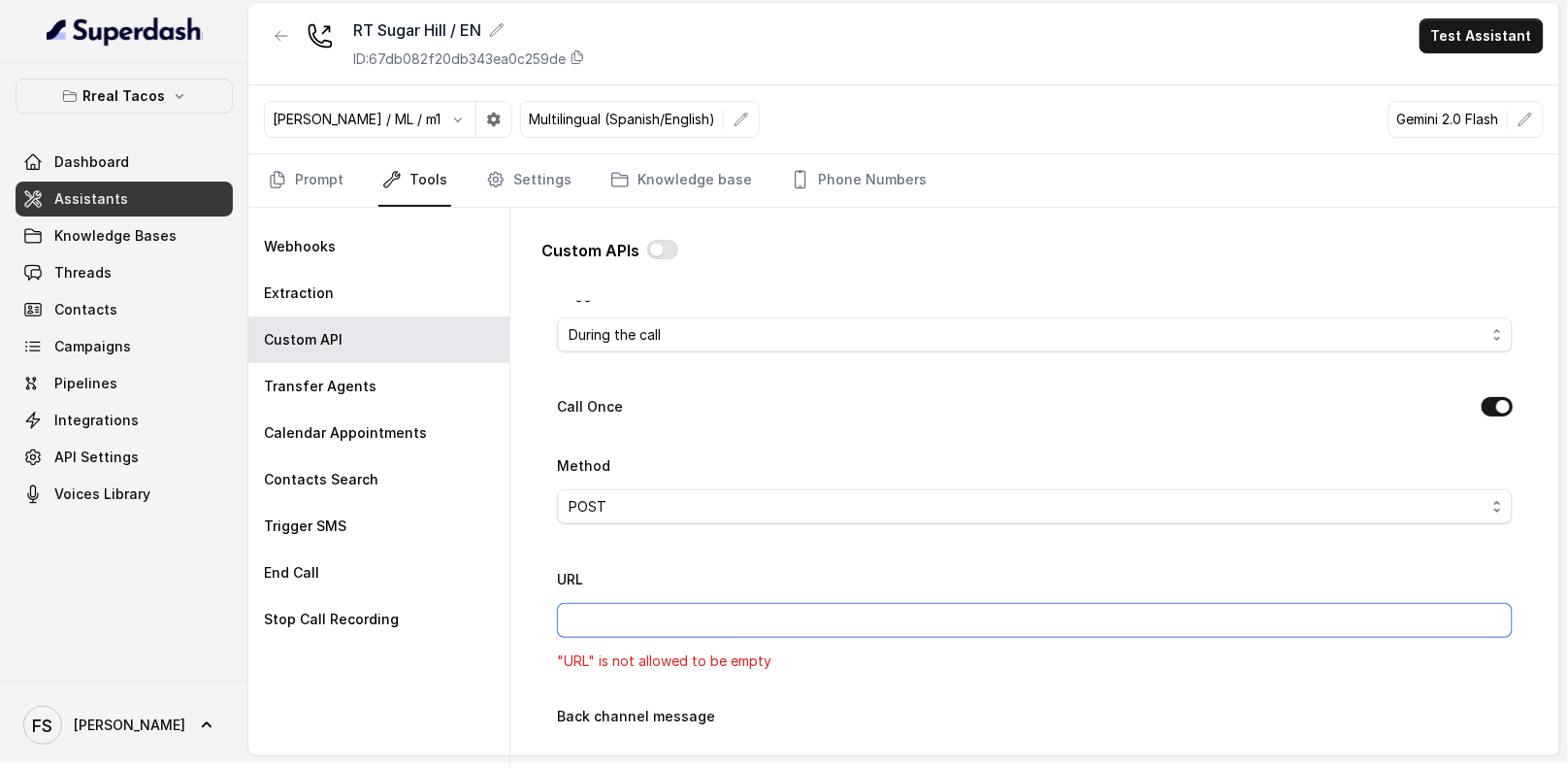 click on "URL" at bounding box center (1034, 620) 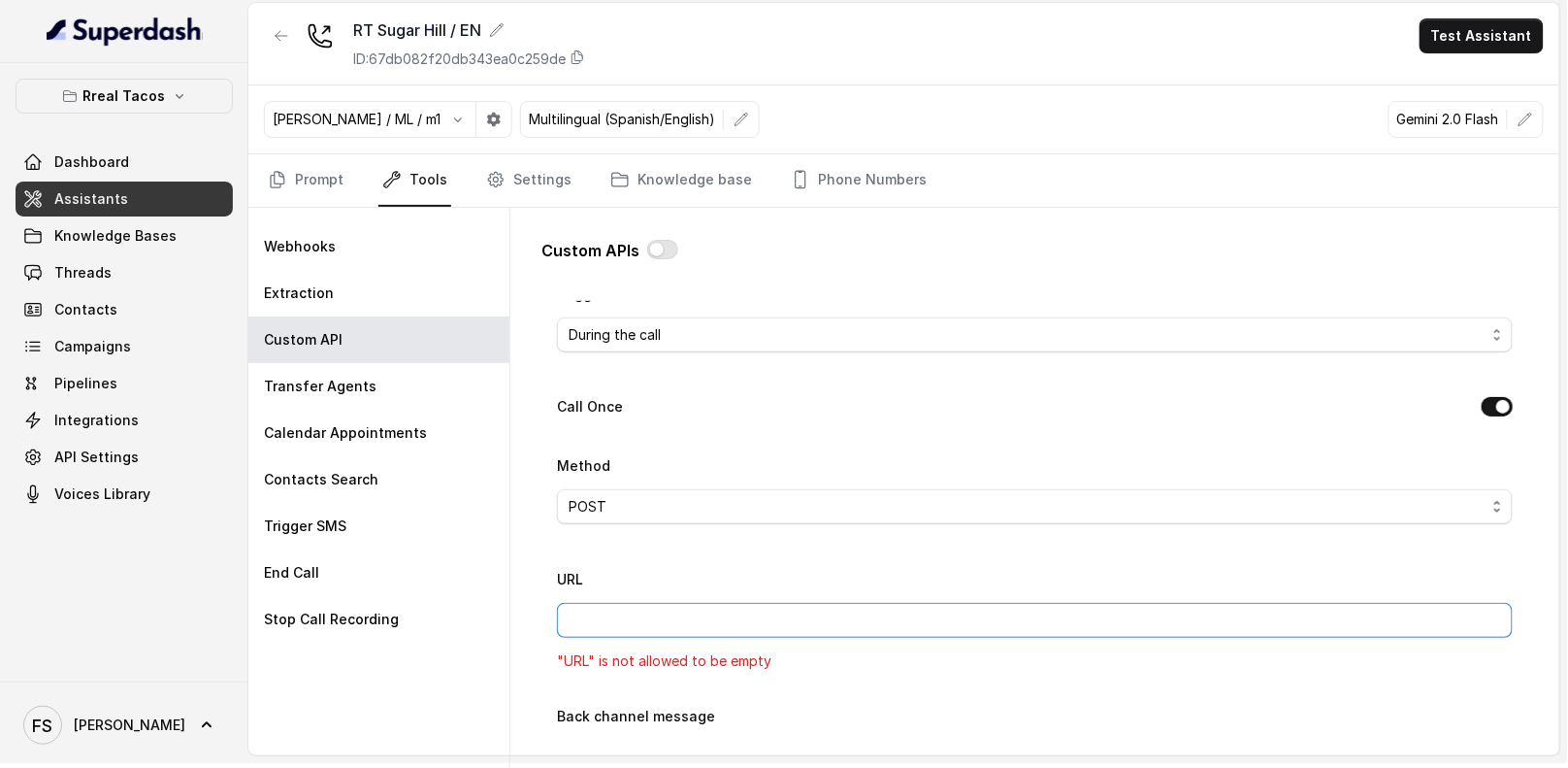 type on "[URL][DOMAIN_NAME]" 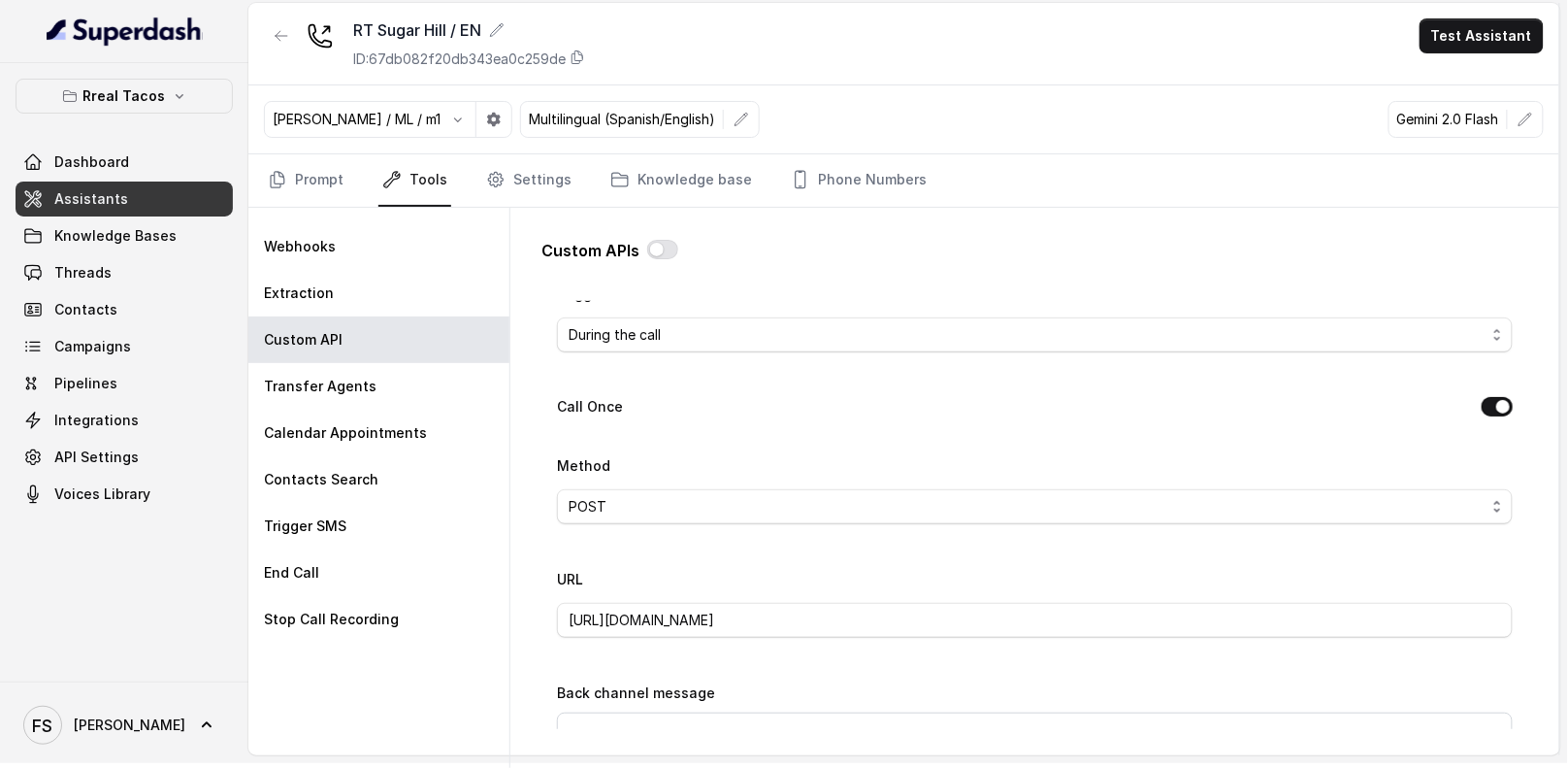 click on "URL https://reservation-ot.onrender.com/reservations/opentable/make-reservation" at bounding box center (1034, 602) 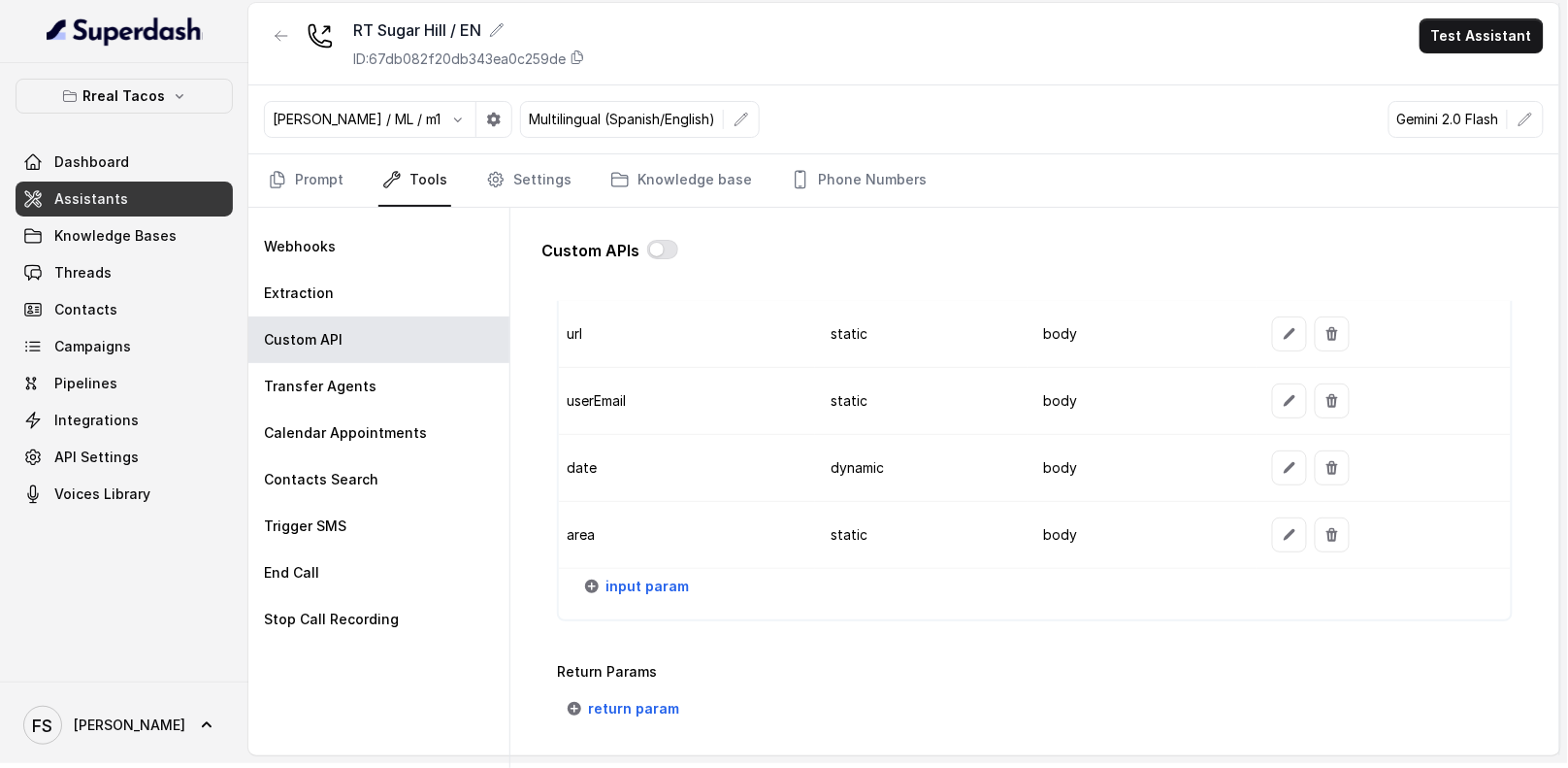 scroll, scrollTop: 1931, scrollLeft: 0, axis: vertical 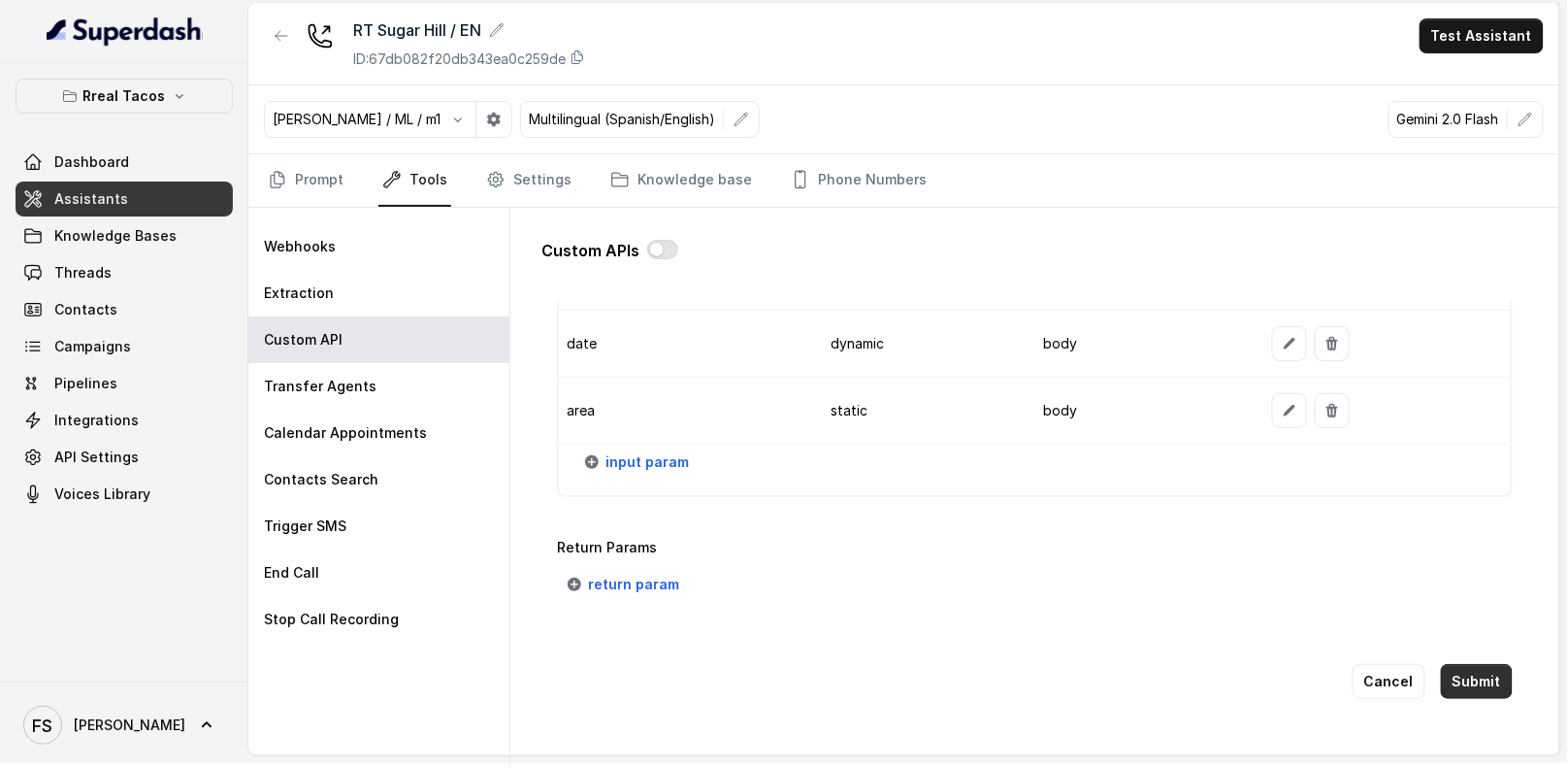 click on "Submit" at bounding box center [1477, 682] 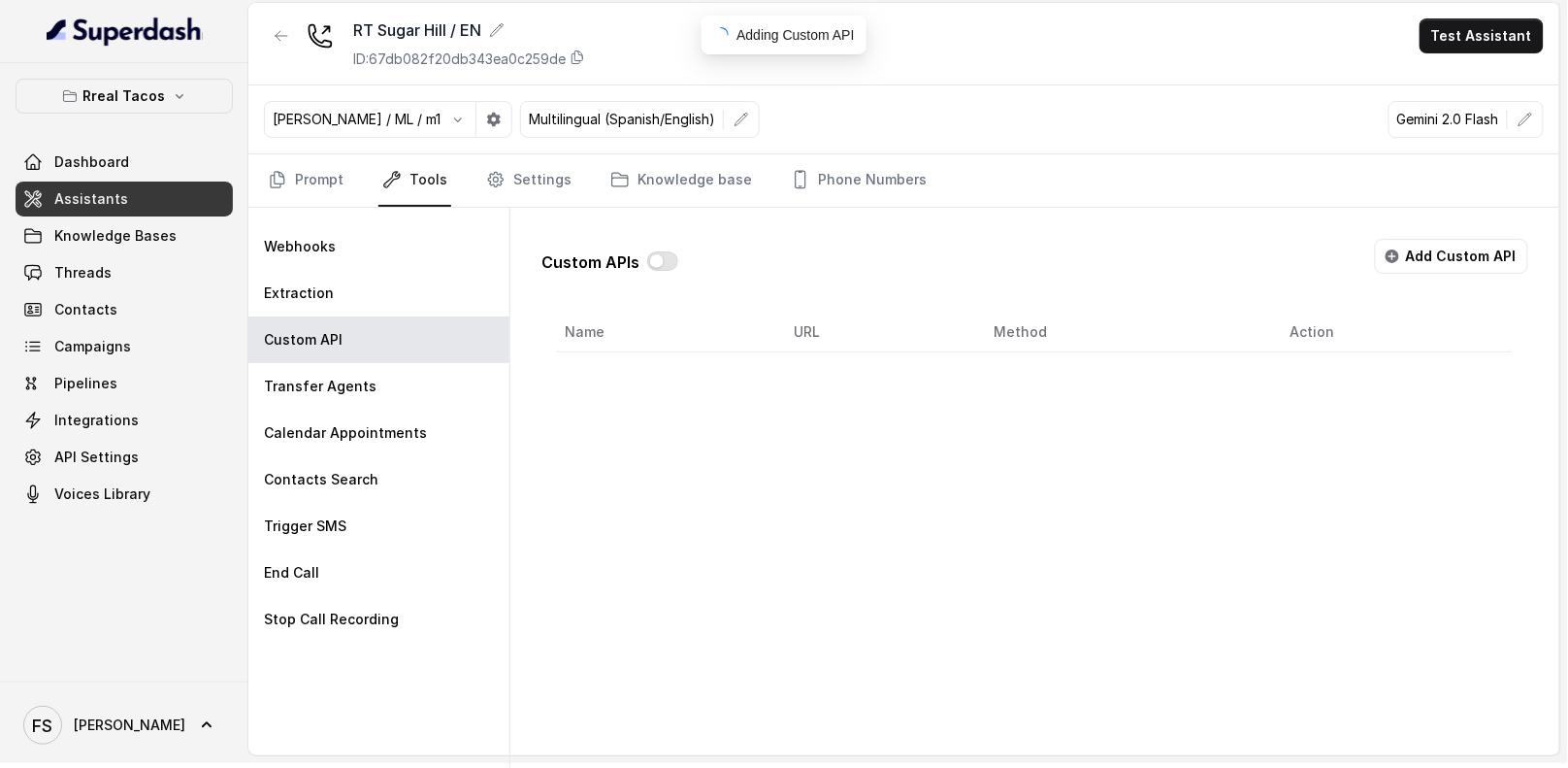 scroll, scrollTop: 0, scrollLeft: 0, axis: both 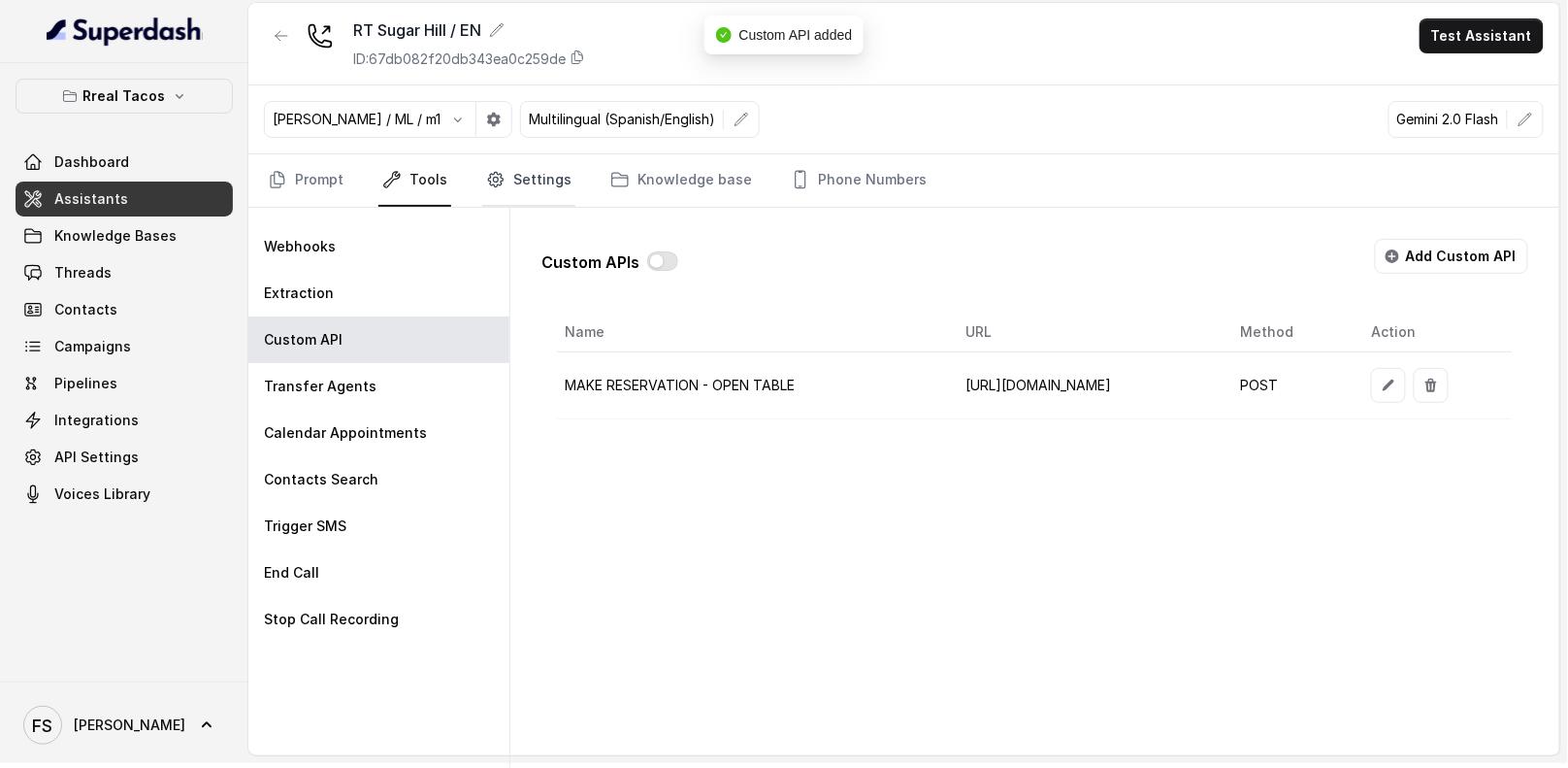 click on "Settings" at bounding box center (529, 181) 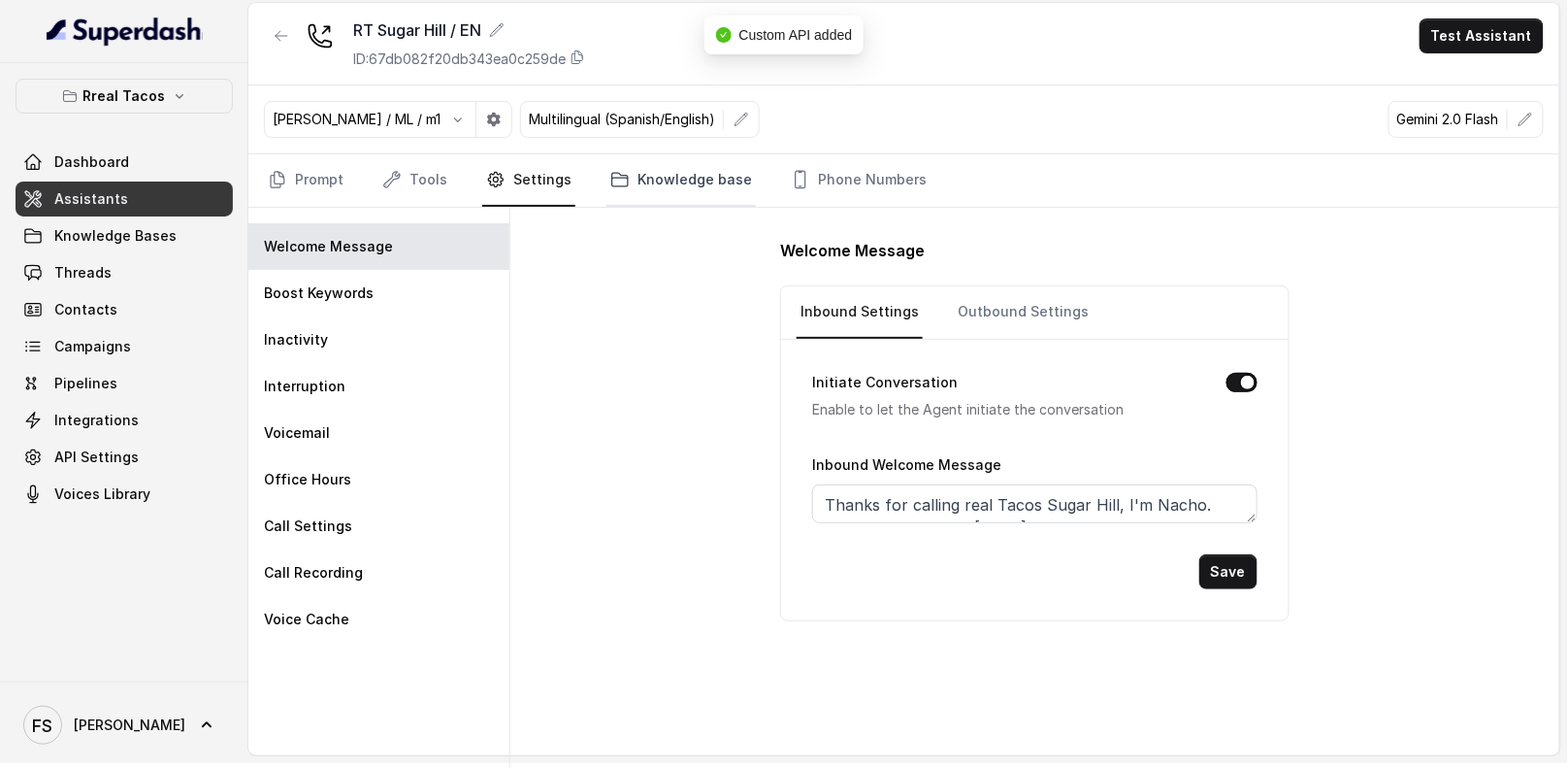 click on "Knowledge base" at bounding box center [681, 181] 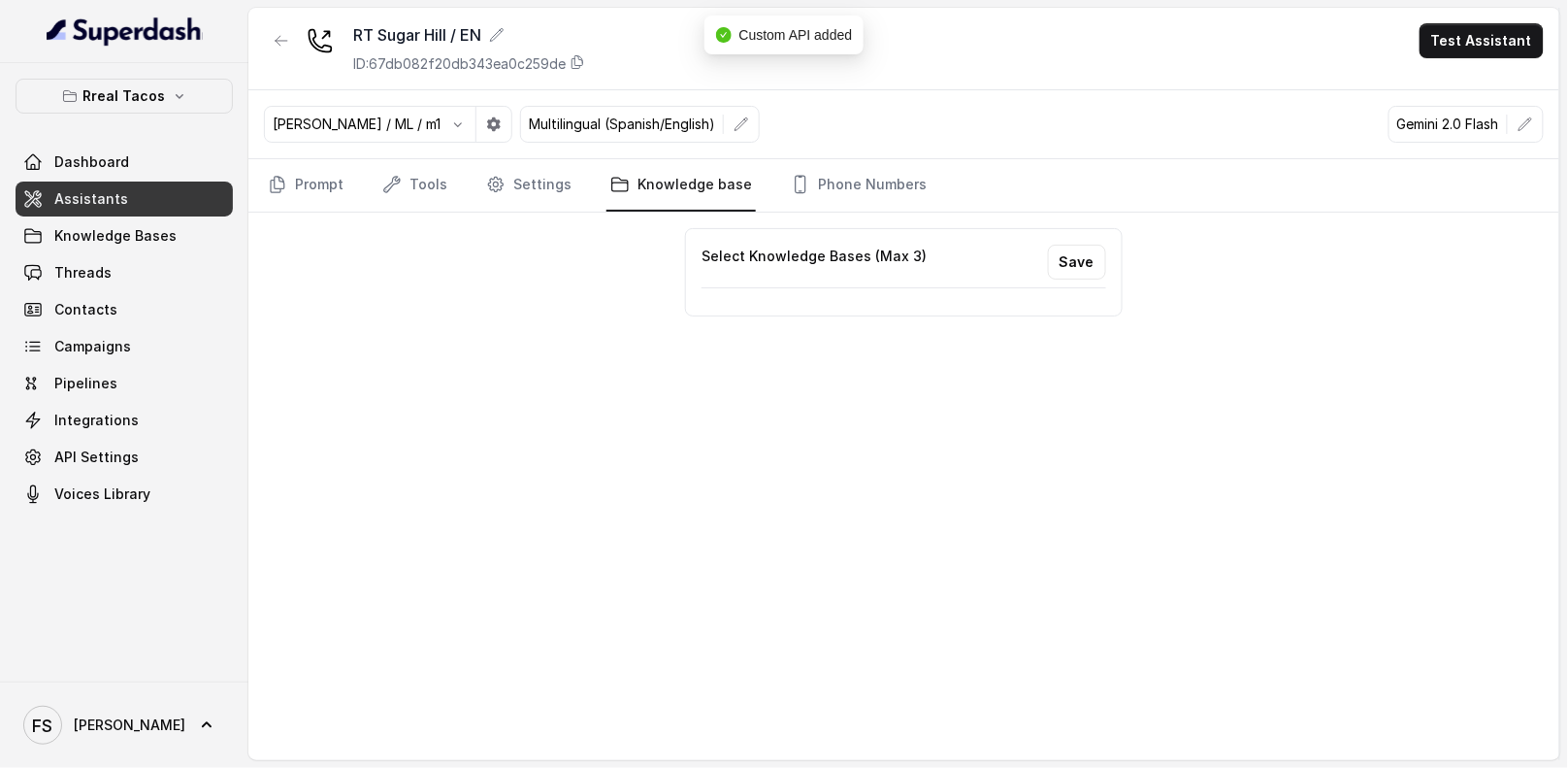 scroll, scrollTop: 0, scrollLeft: 0, axis: both 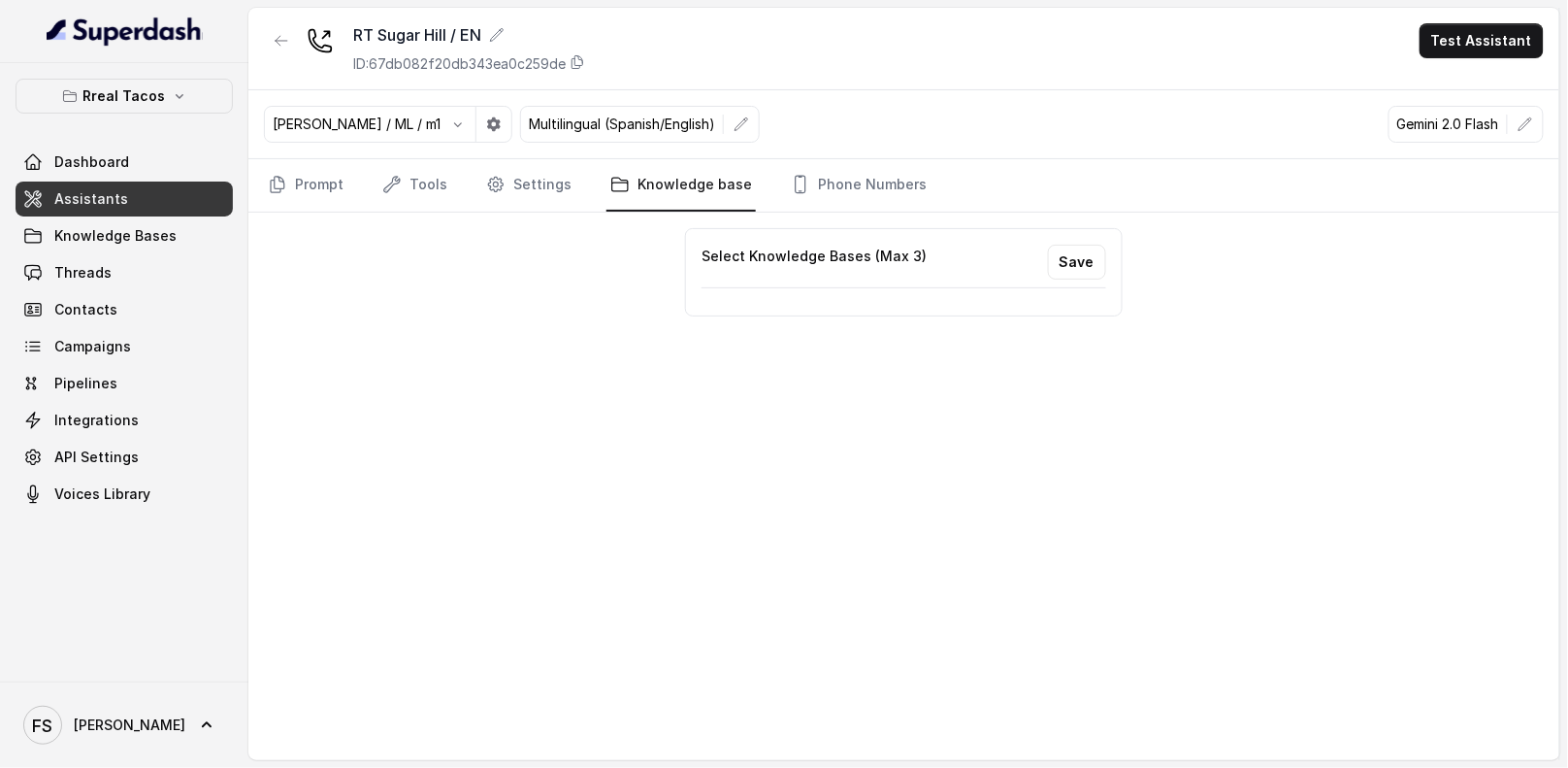 click on "Prompt Tools Settings Knowledge base Phone Numbers" at bounding box center (903, 185) 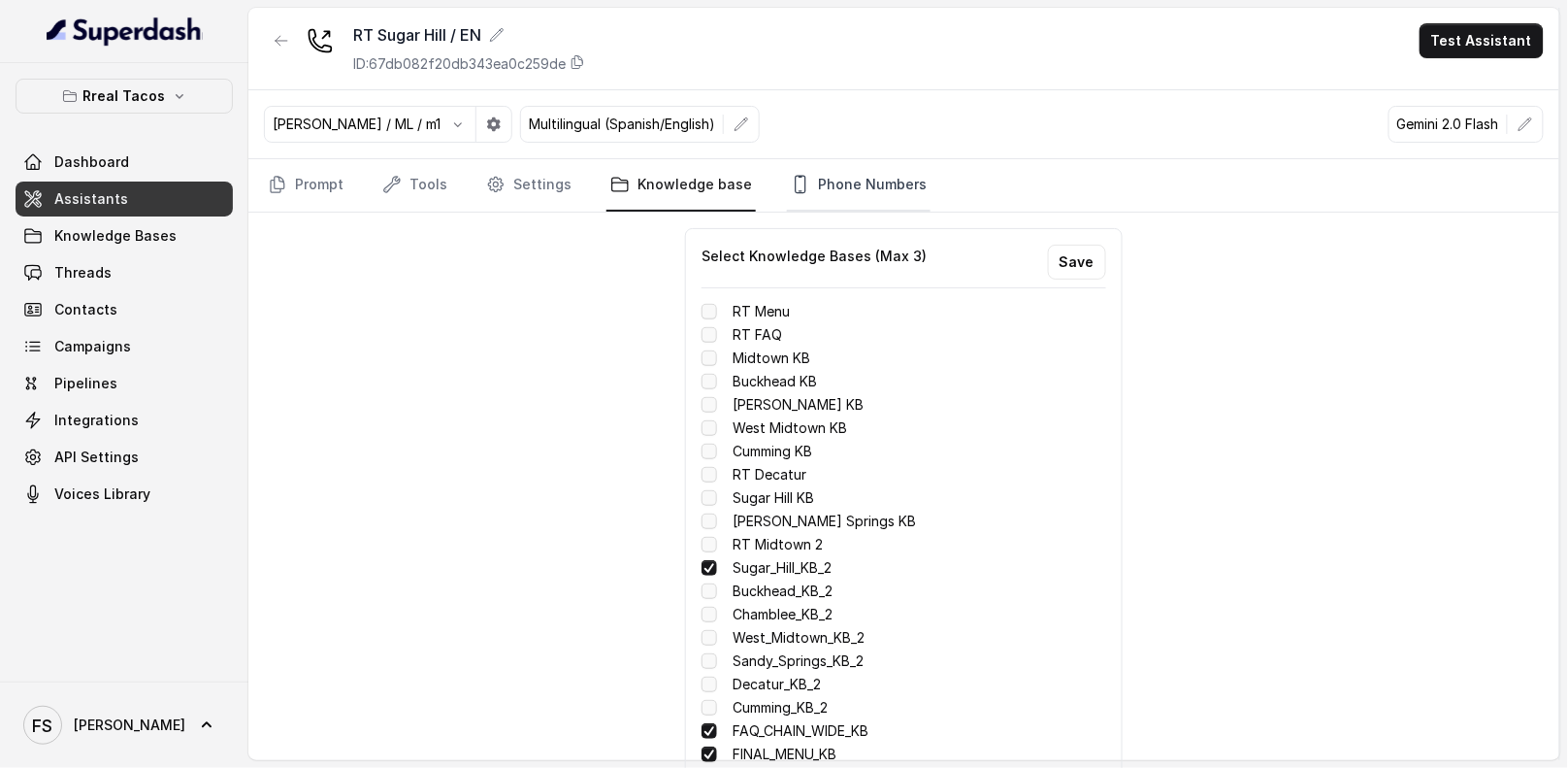 click on "Phone Numbers" at bounding box center [859, 185] 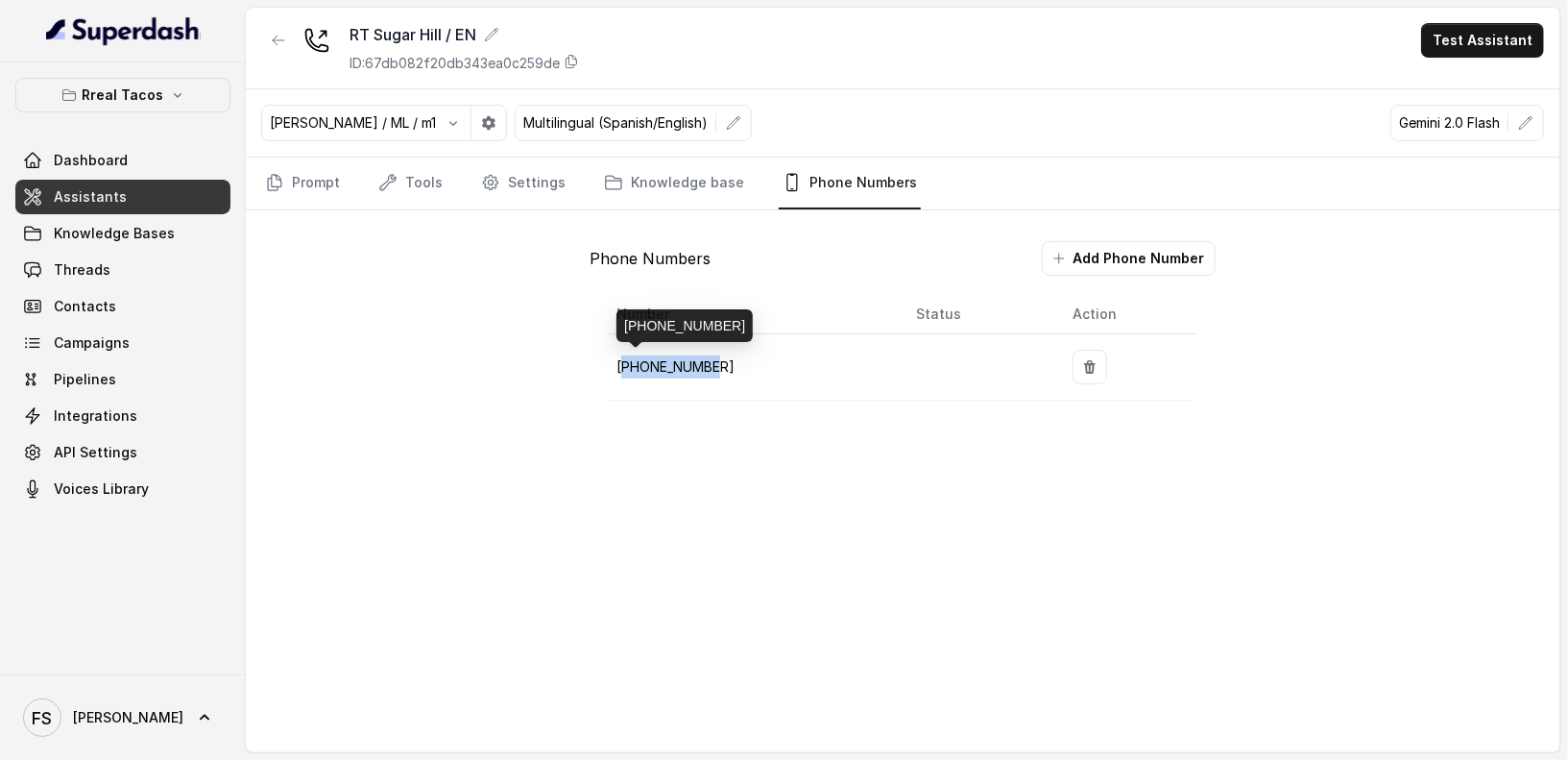 drag, startPoint x: 758, startPoint y: 365, endPoint x: 623, endPoint y: 363, distance: 135.01481 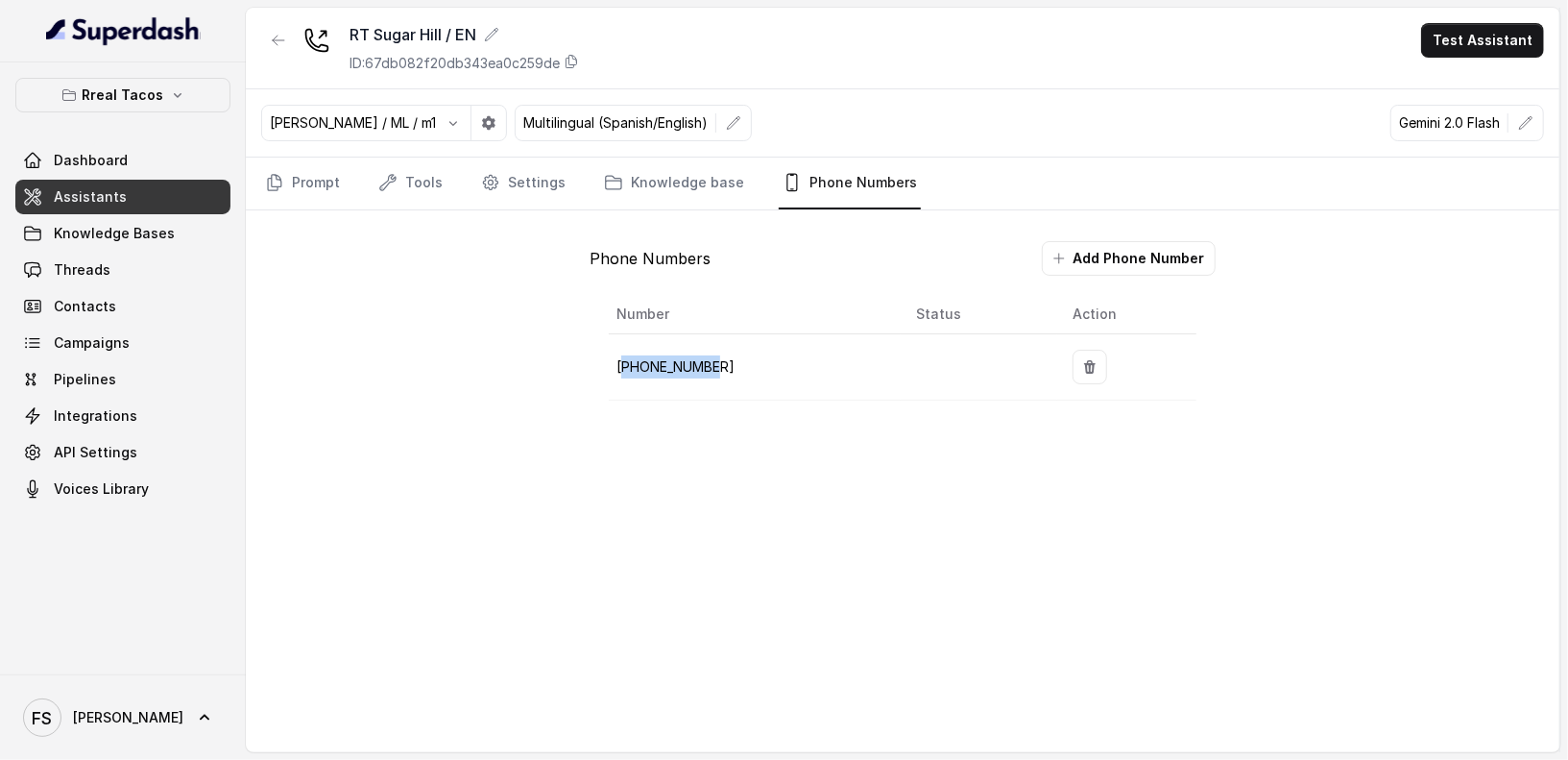 copy on "14708232587" 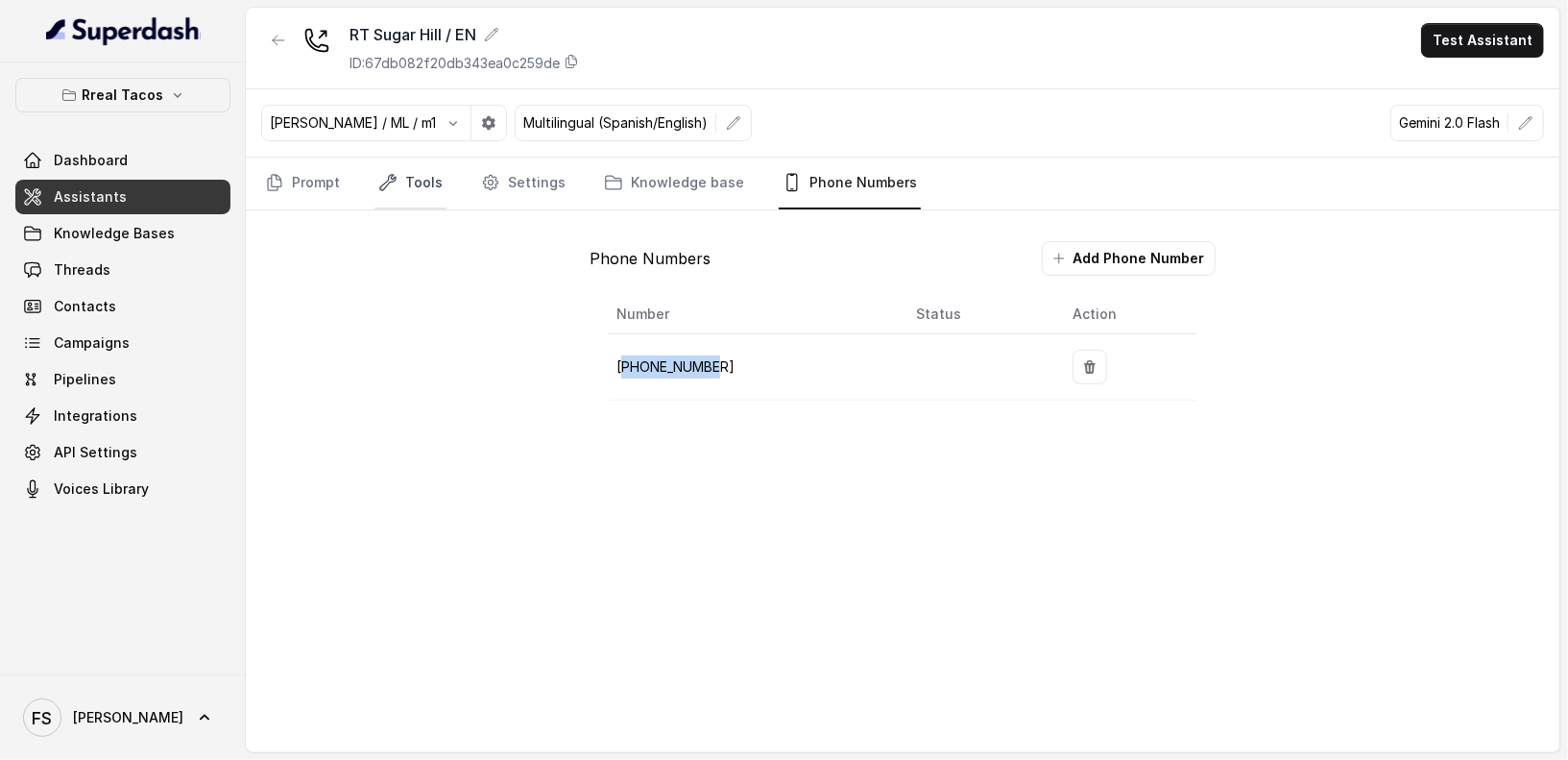 click on "Tools" at bounding box center (410, 184) 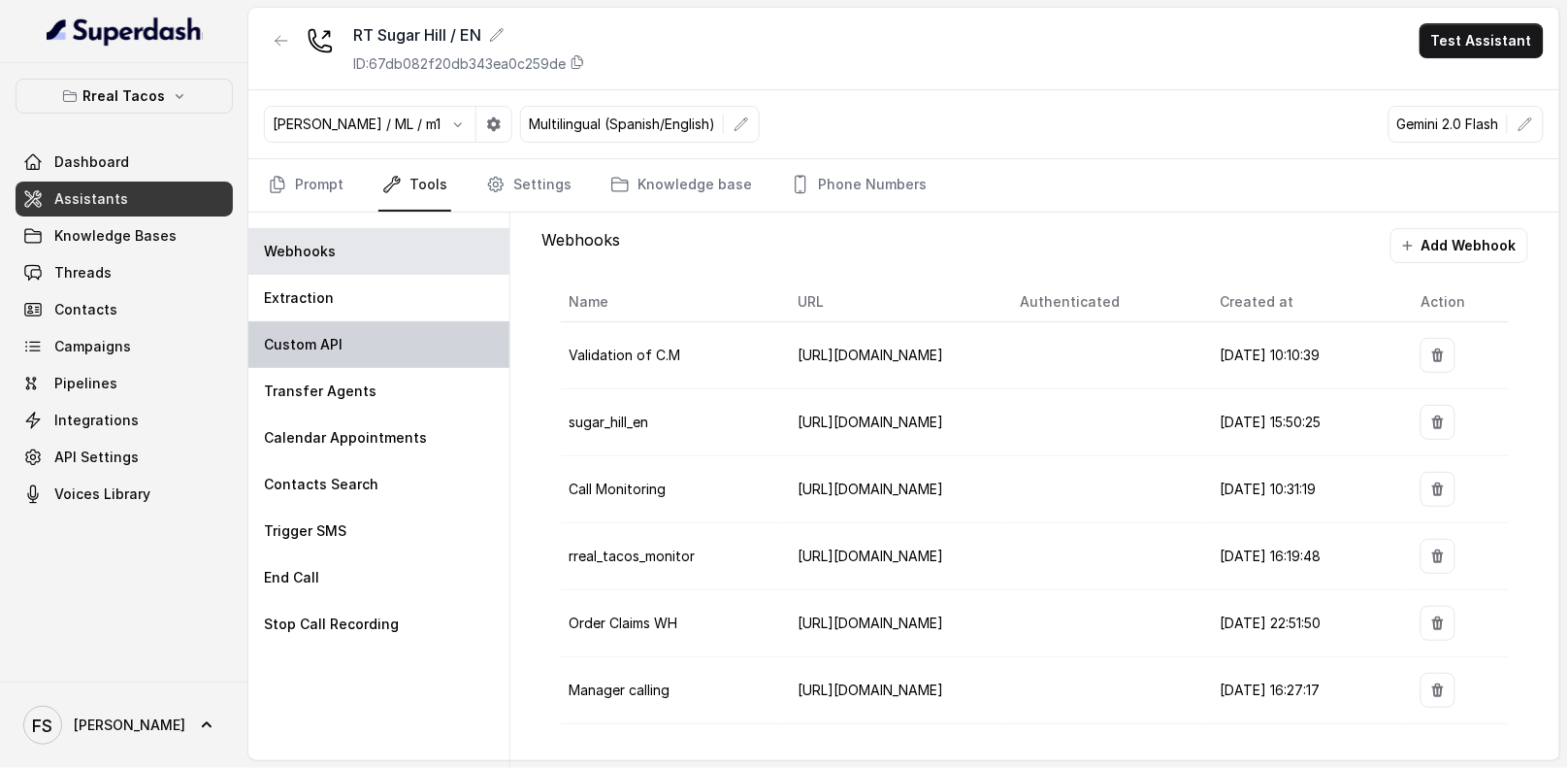 click on "Custom API" at bounding box center [378, 345] 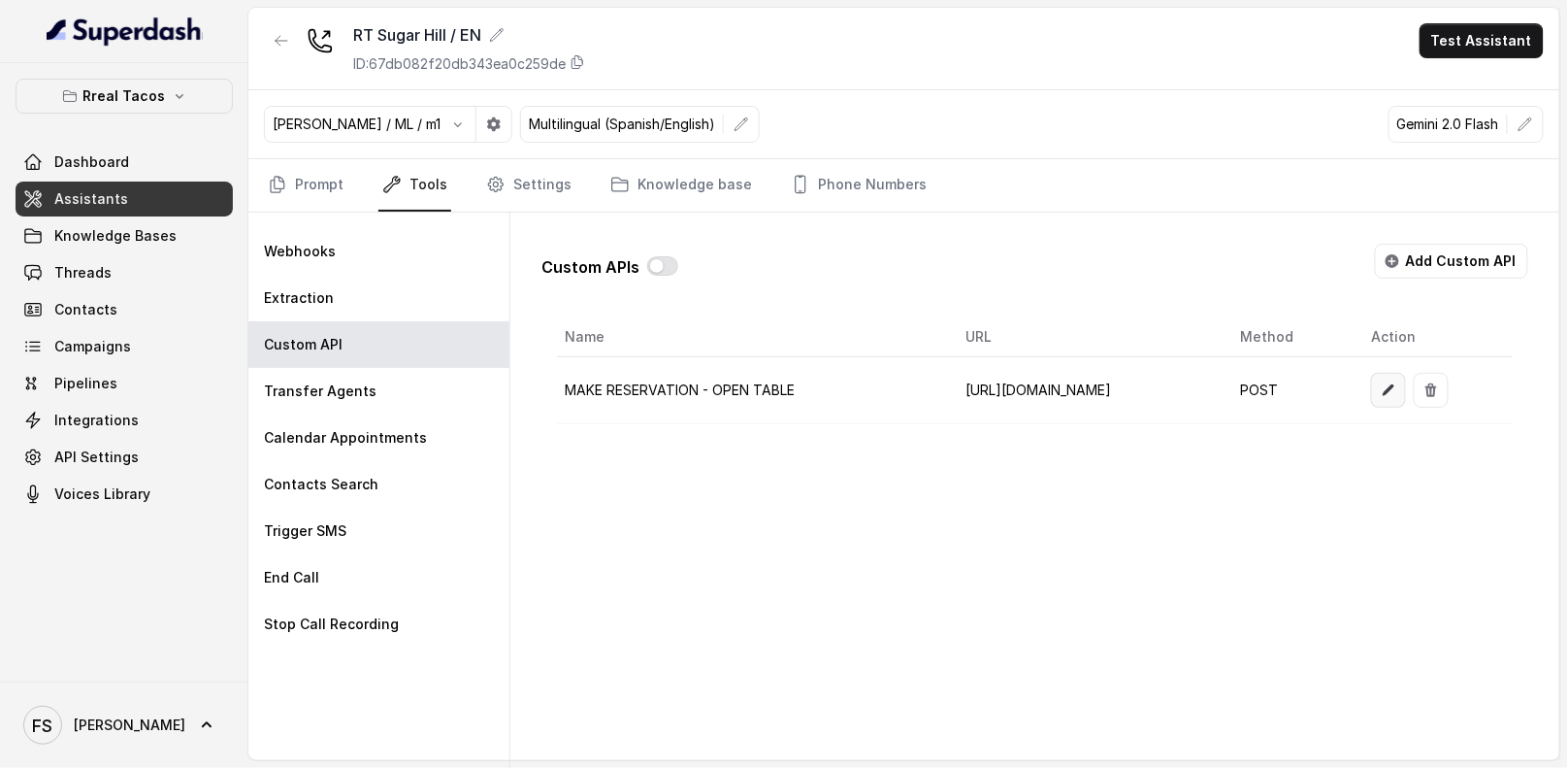 click 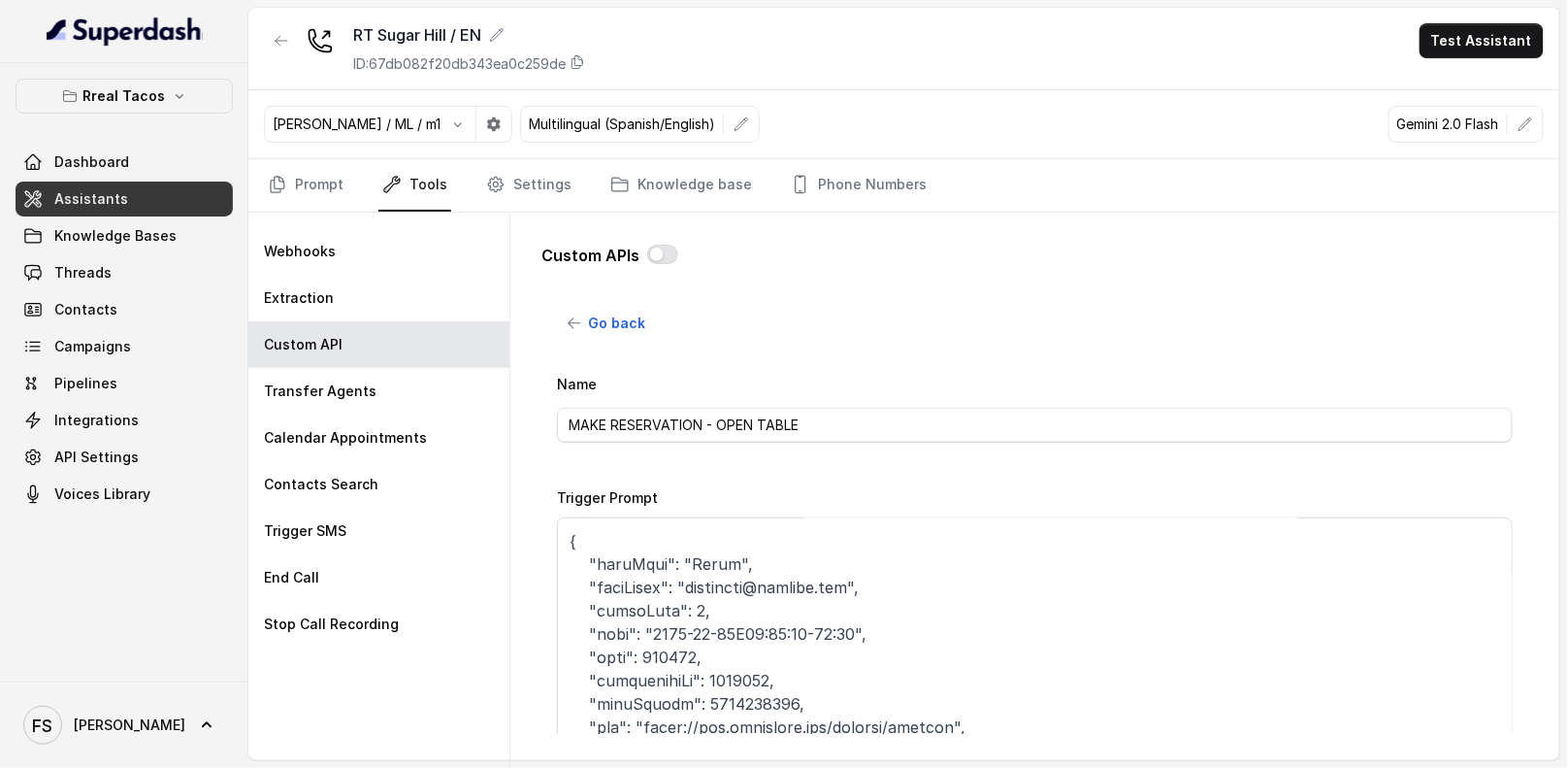 scroll, scrollTop: 496, scrollLeft: 0, axis: vertical 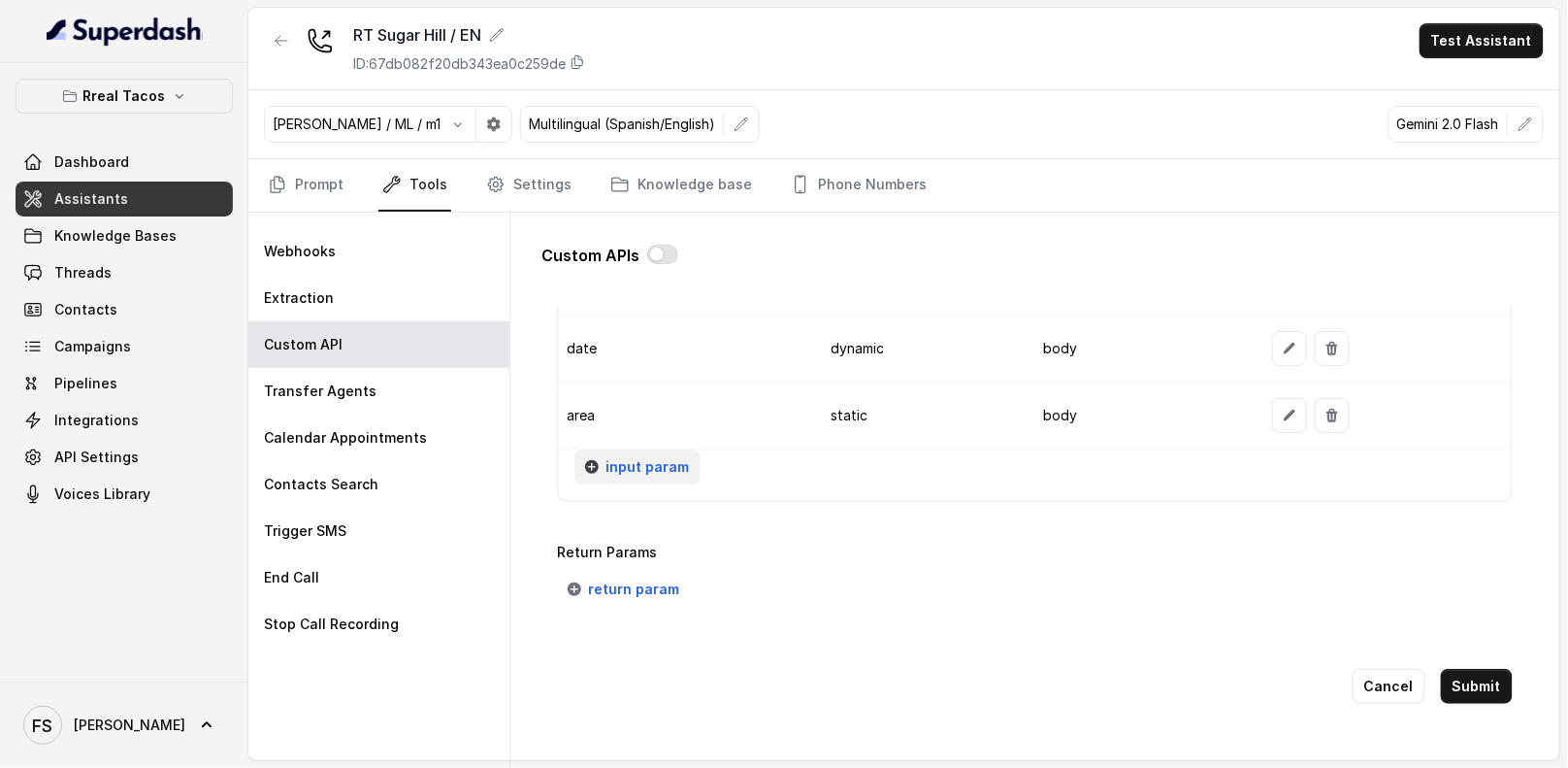 click on "input param" at bounding box center [647, 467] 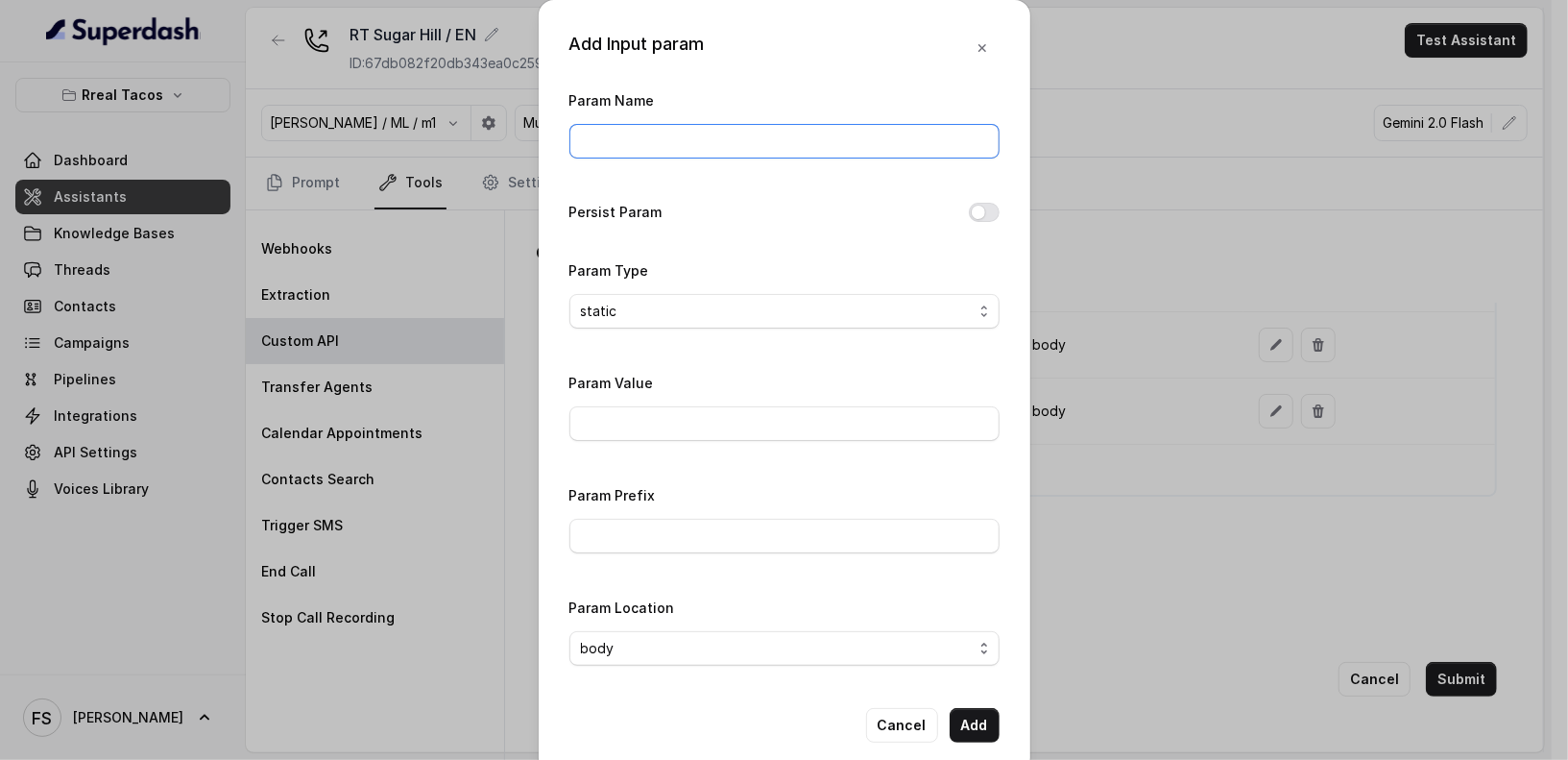 click on "Param Name" at bounding box center [784, 141] 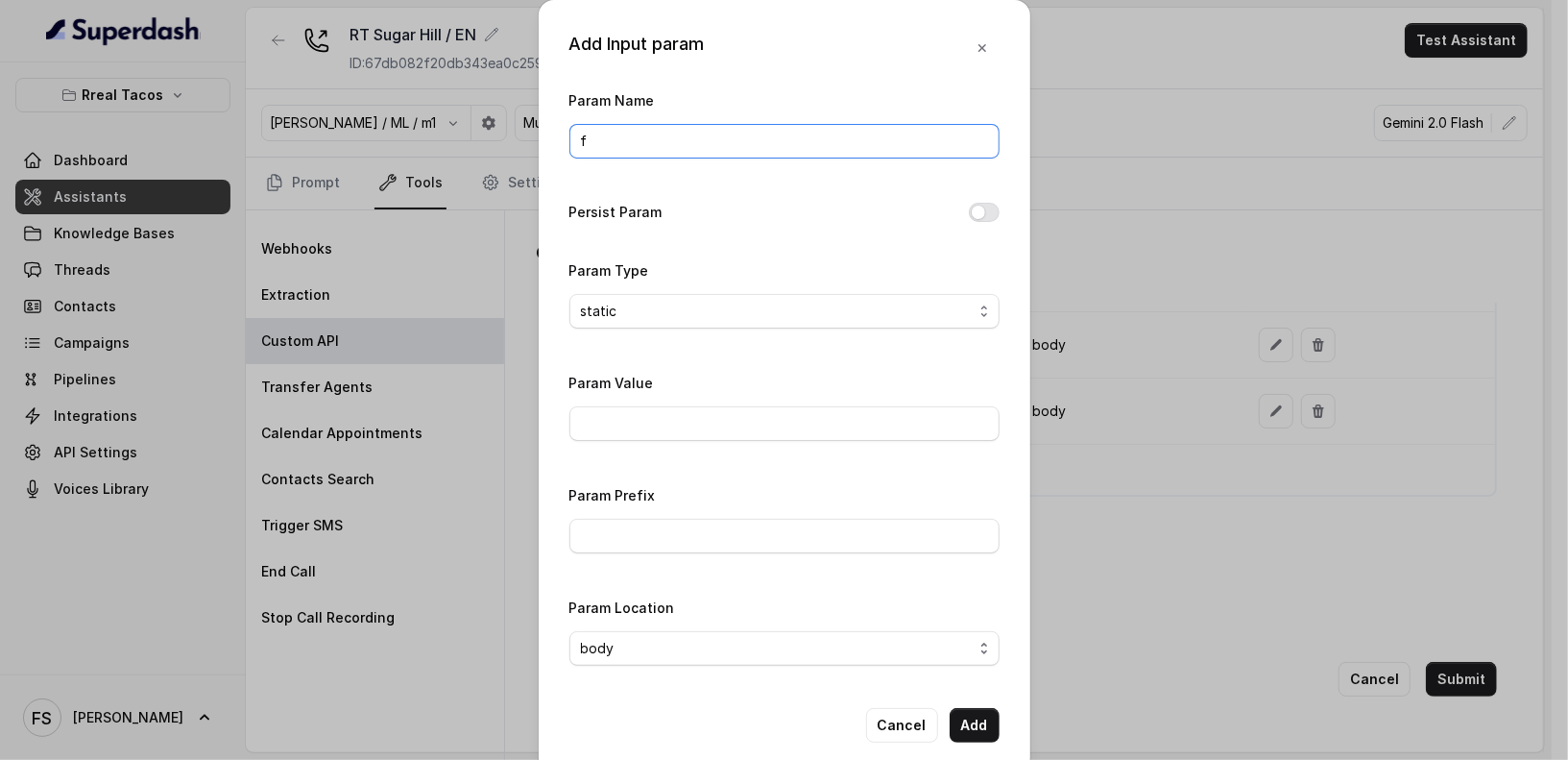 type on "fromNumber" 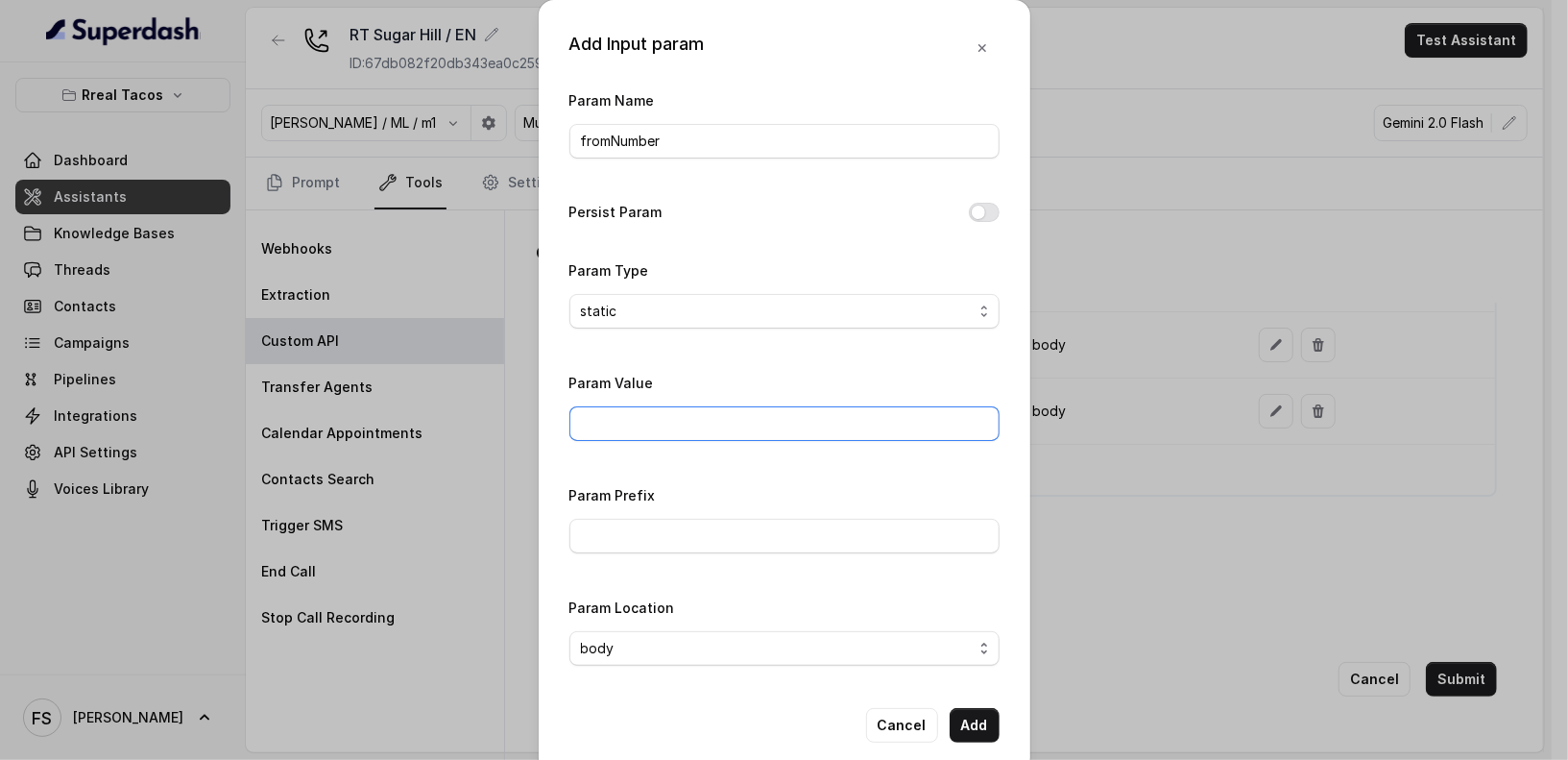 click on "Param Value" at bounding box center [784, 424] 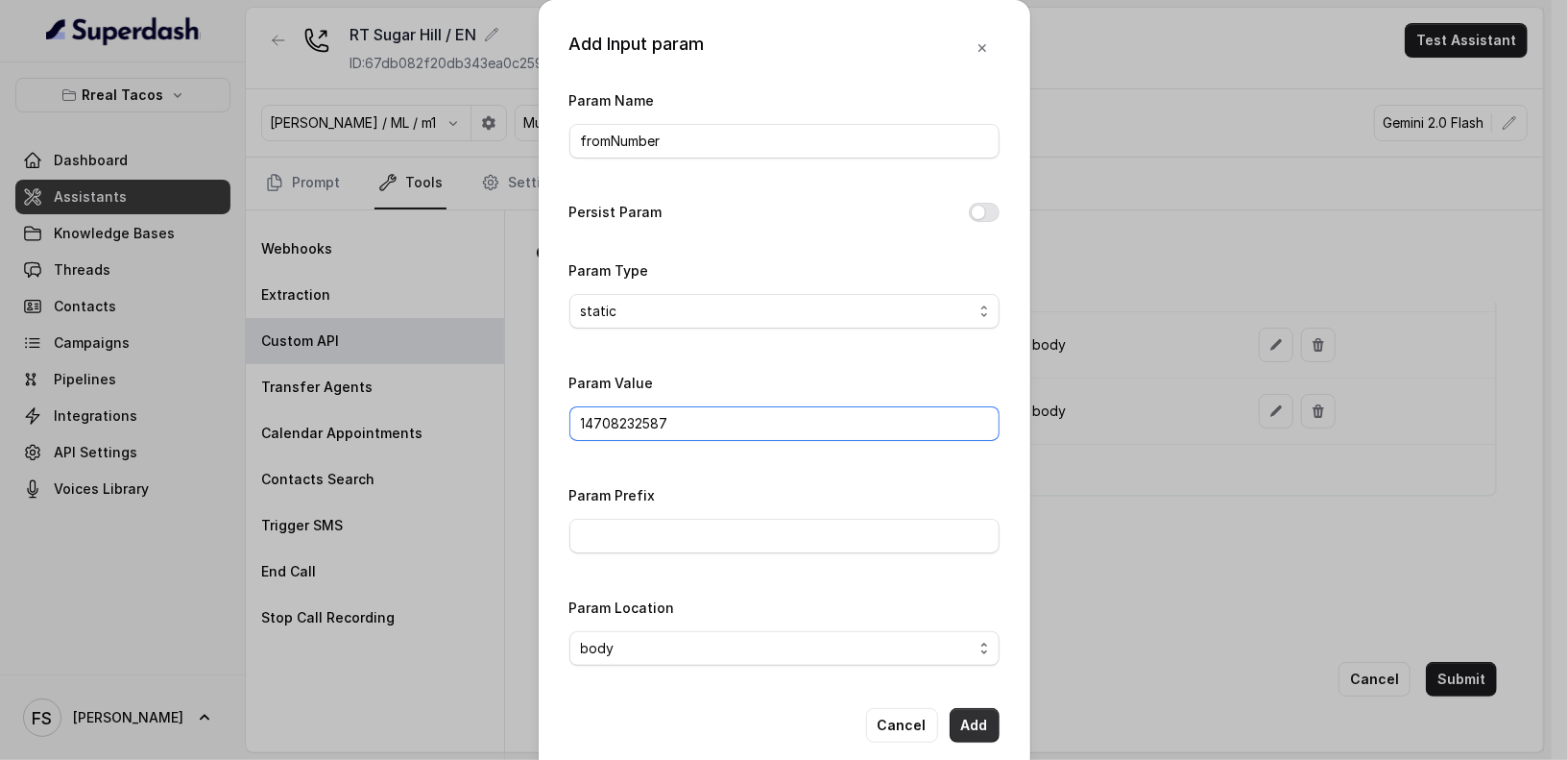 type on "14708232587" 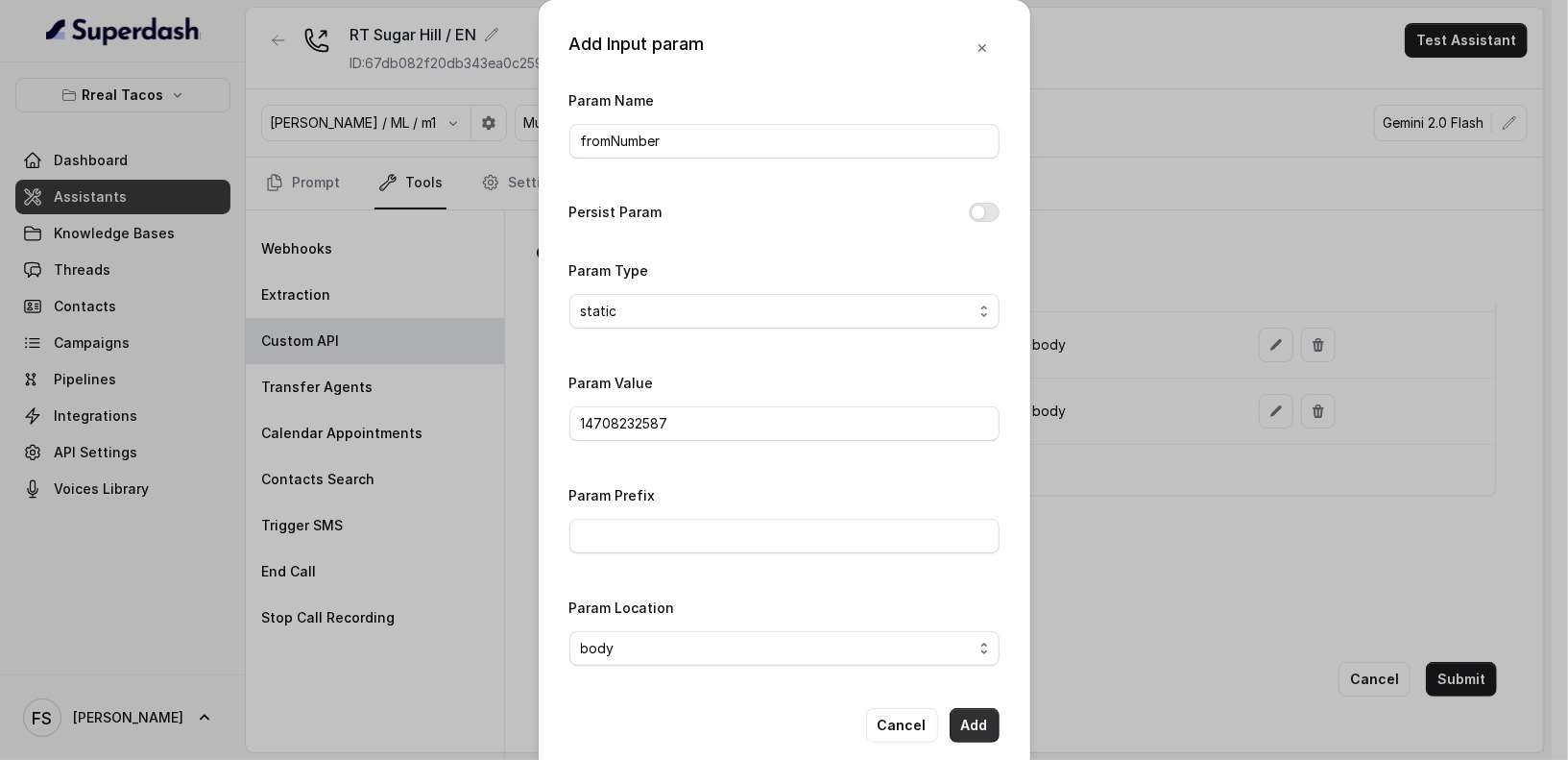 click on "Add" at bounding box center (975, 725) 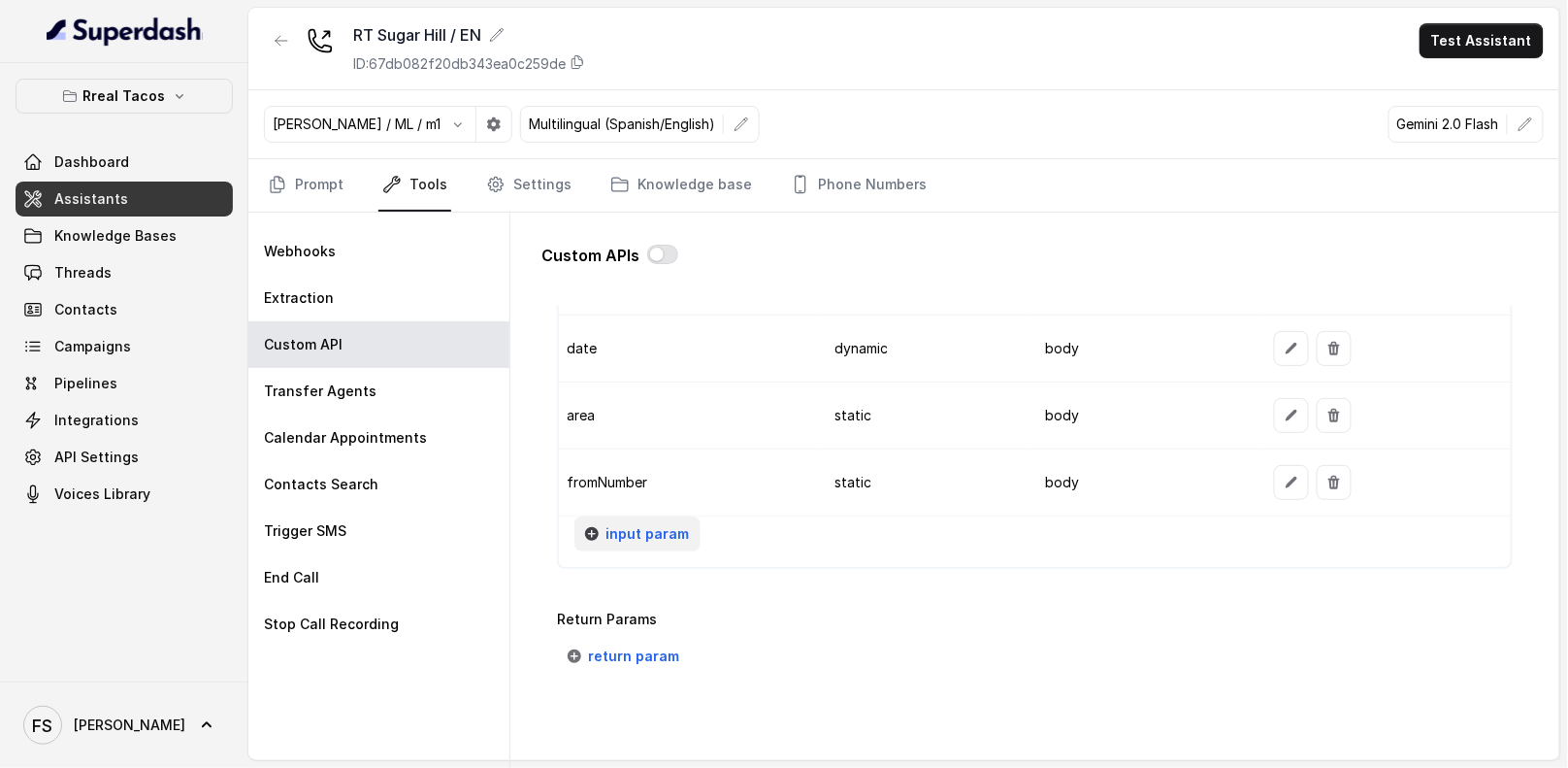click on "input param" at bounding box center [647, 534] 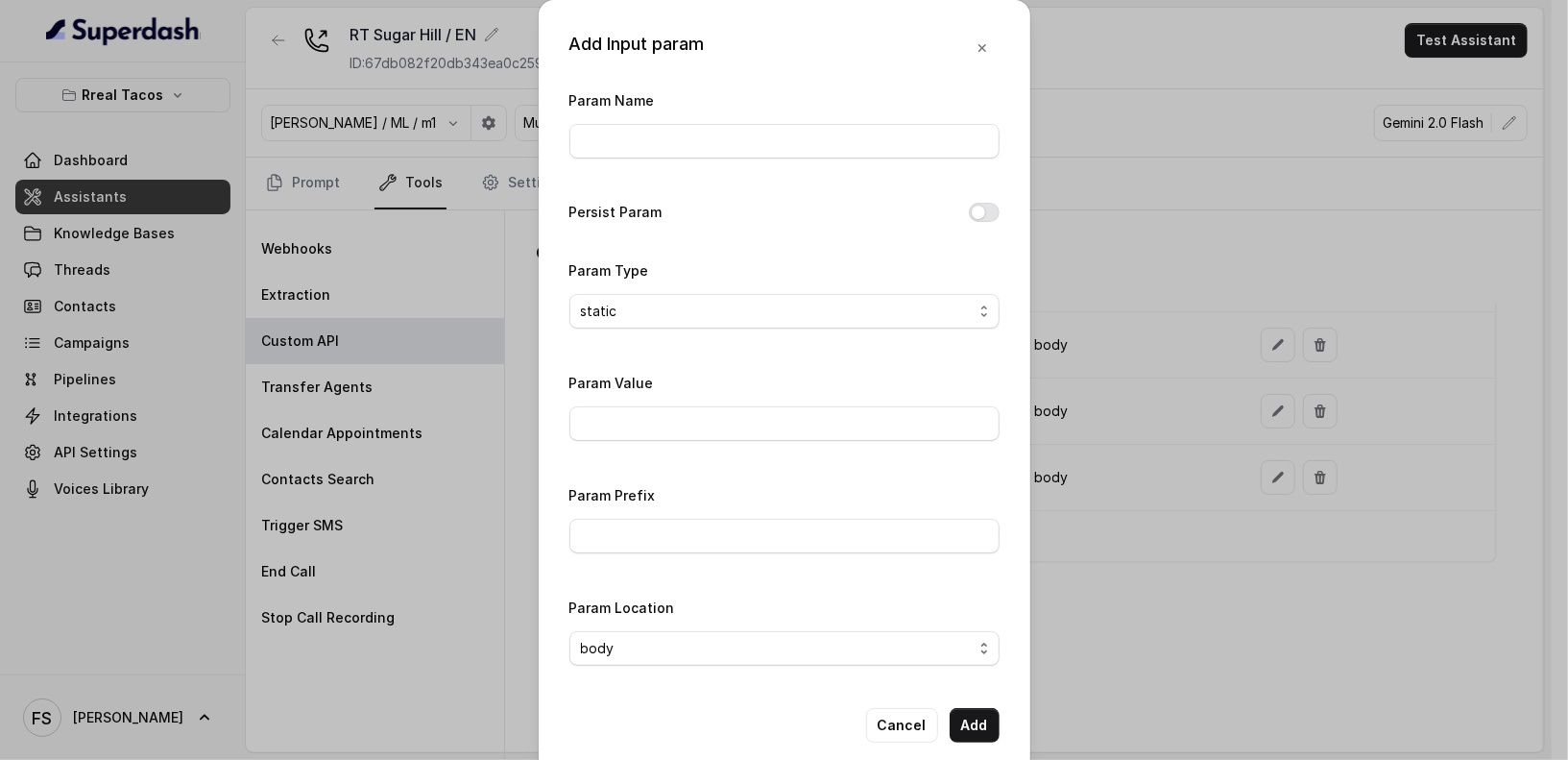 click on "Param Name" at bounding box center [784, 129] 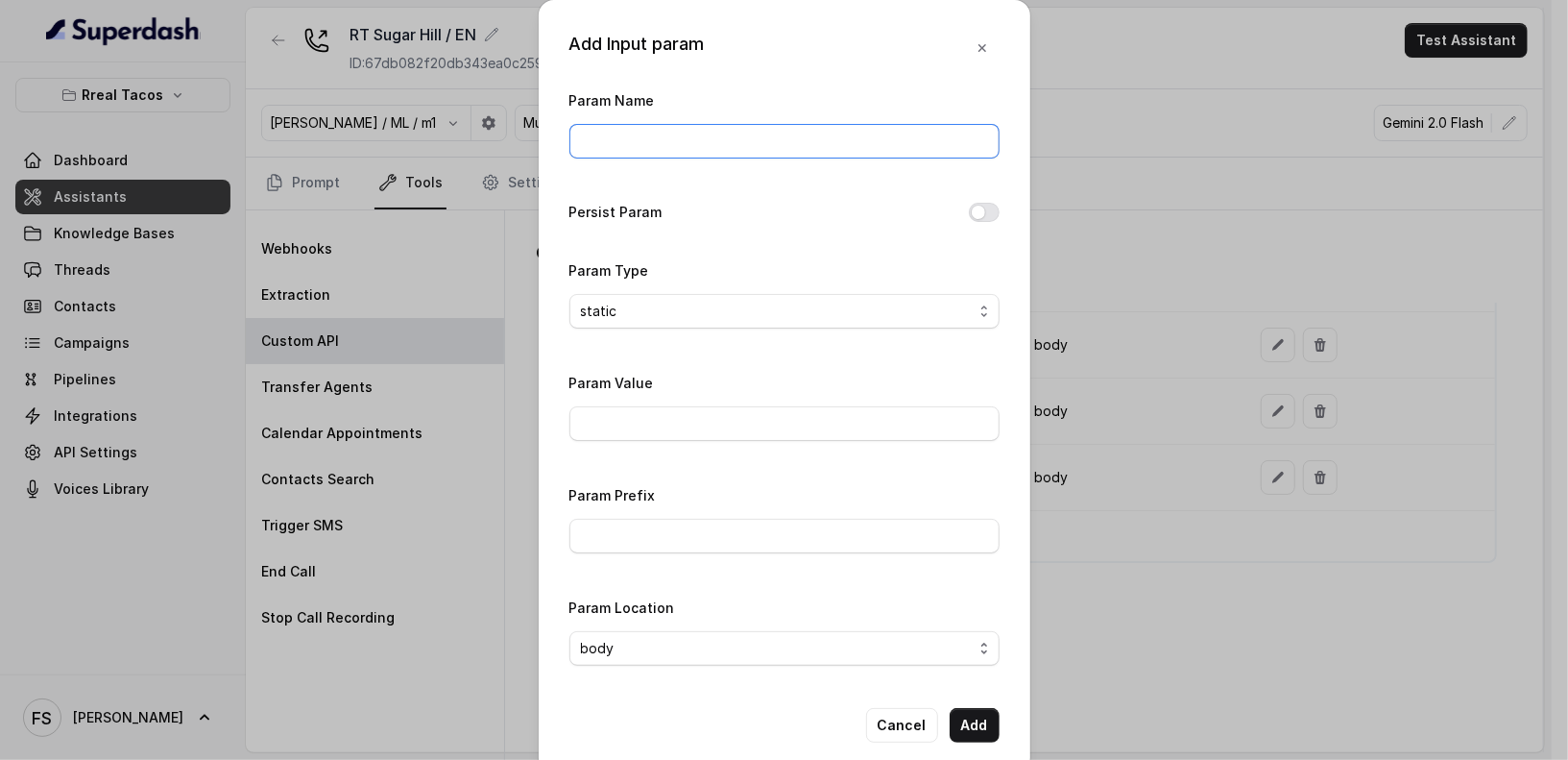 click on "Param Name" at bounding box center (784, 141) 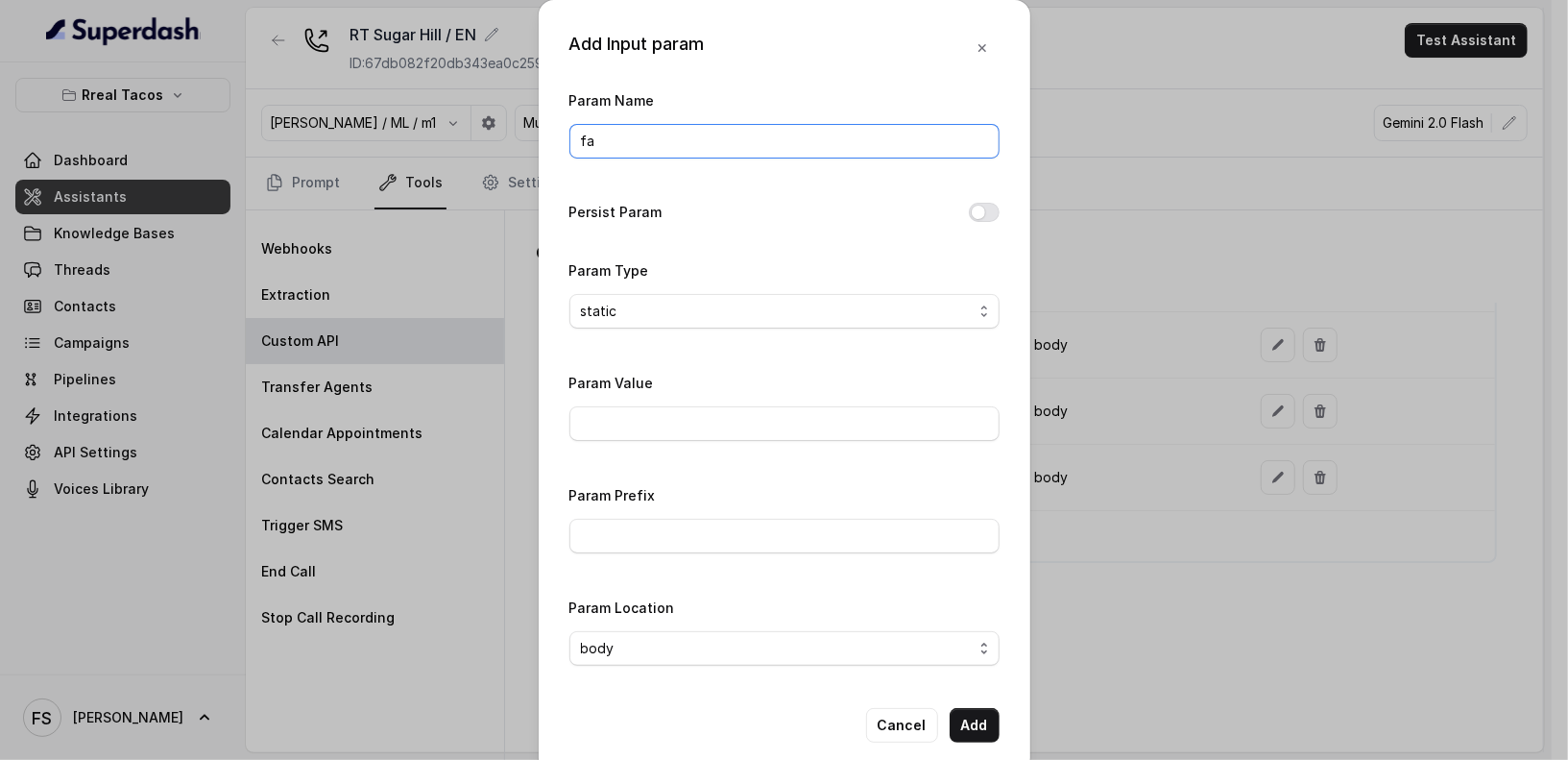 type on "fallbackMessage" 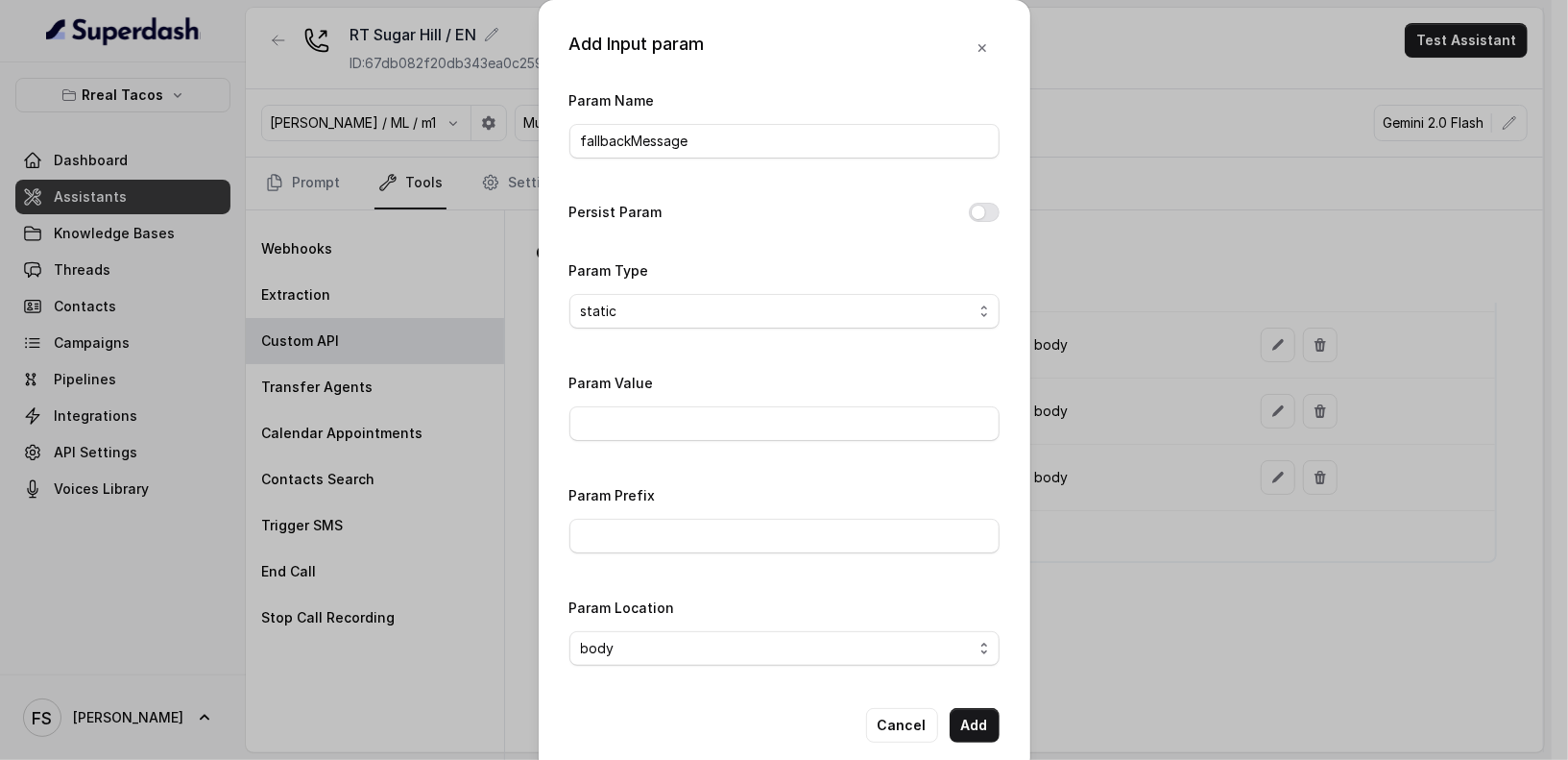 click on "Param Value" at bounding box center [784, 411] 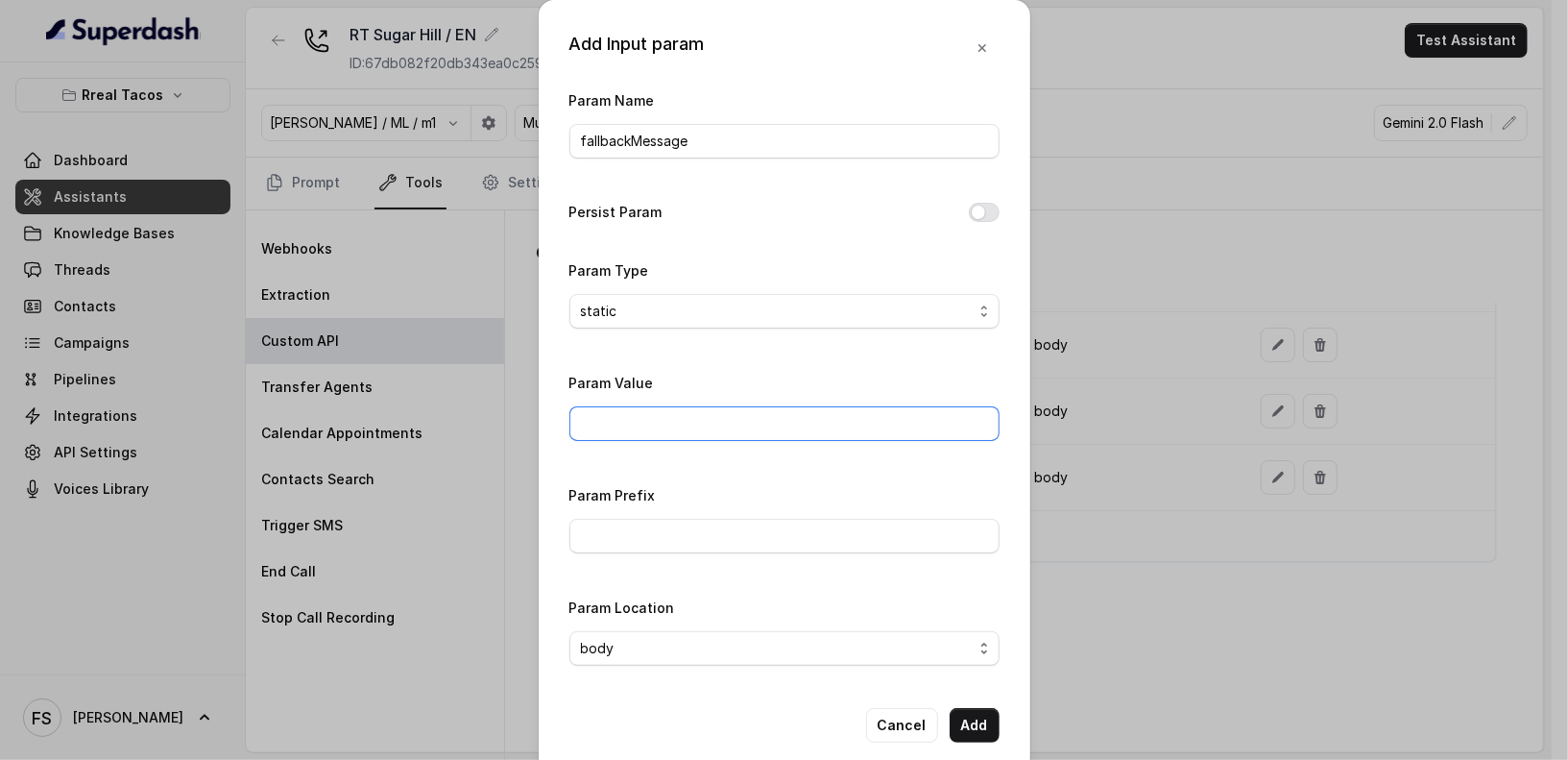 click on "Param Value" at bounding box center (784, 424) 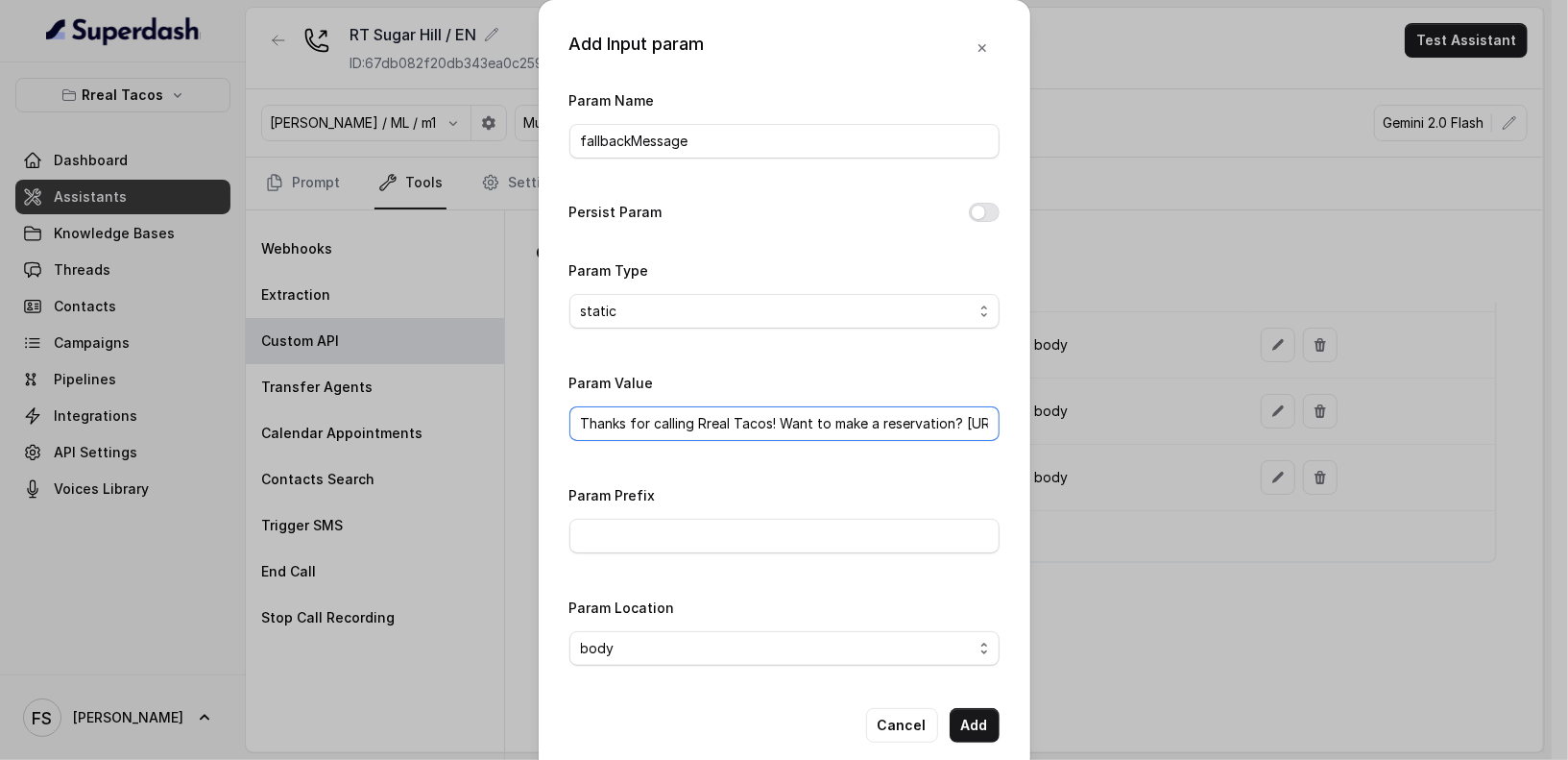 scroll, scrollTop: 0, scrollLeft: 209, axis: horizontal 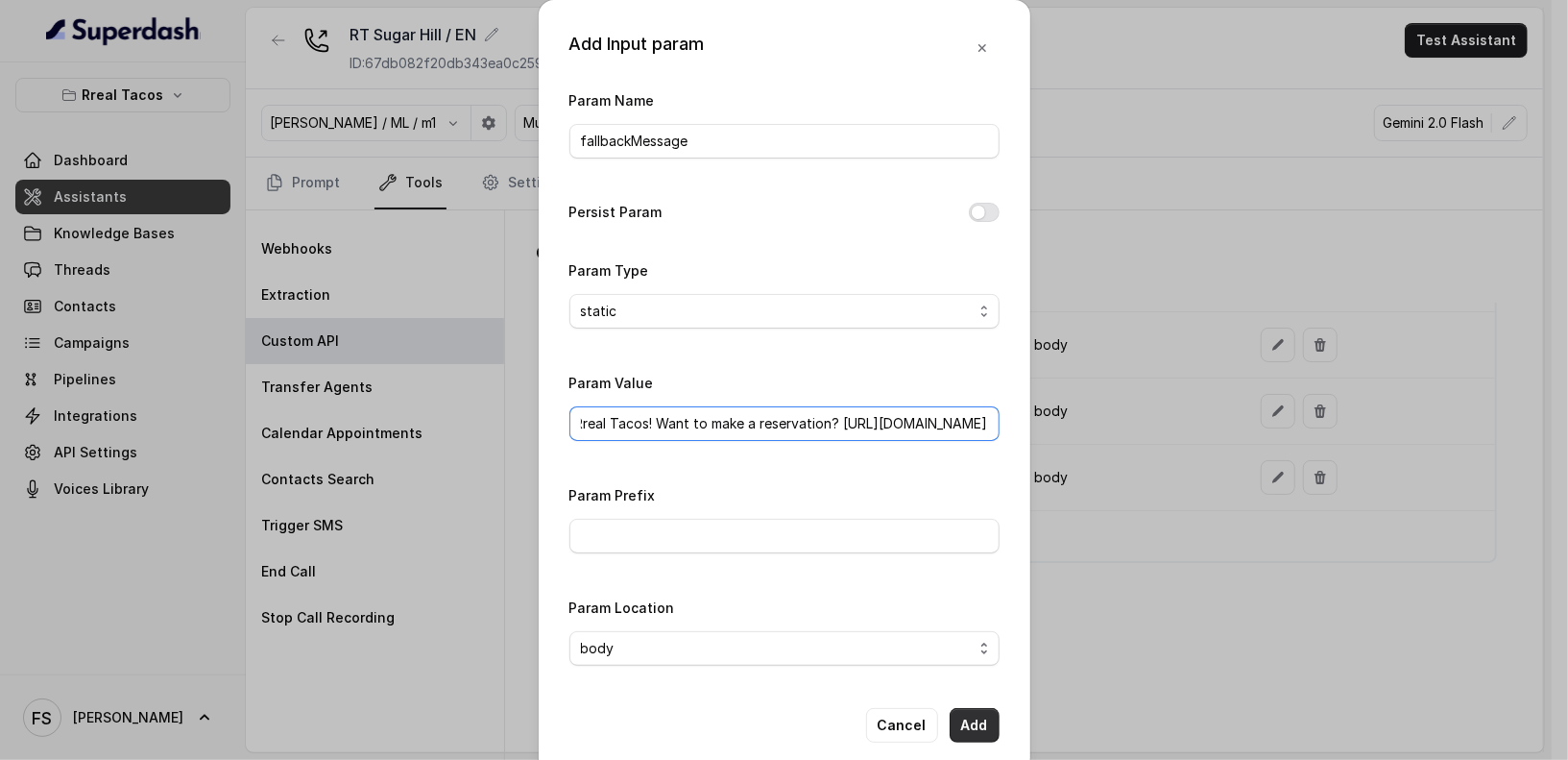 type on "Thanks for calling Rreal Tacos! Want to make a reservation? [URL][DOMAIN_NAME]" 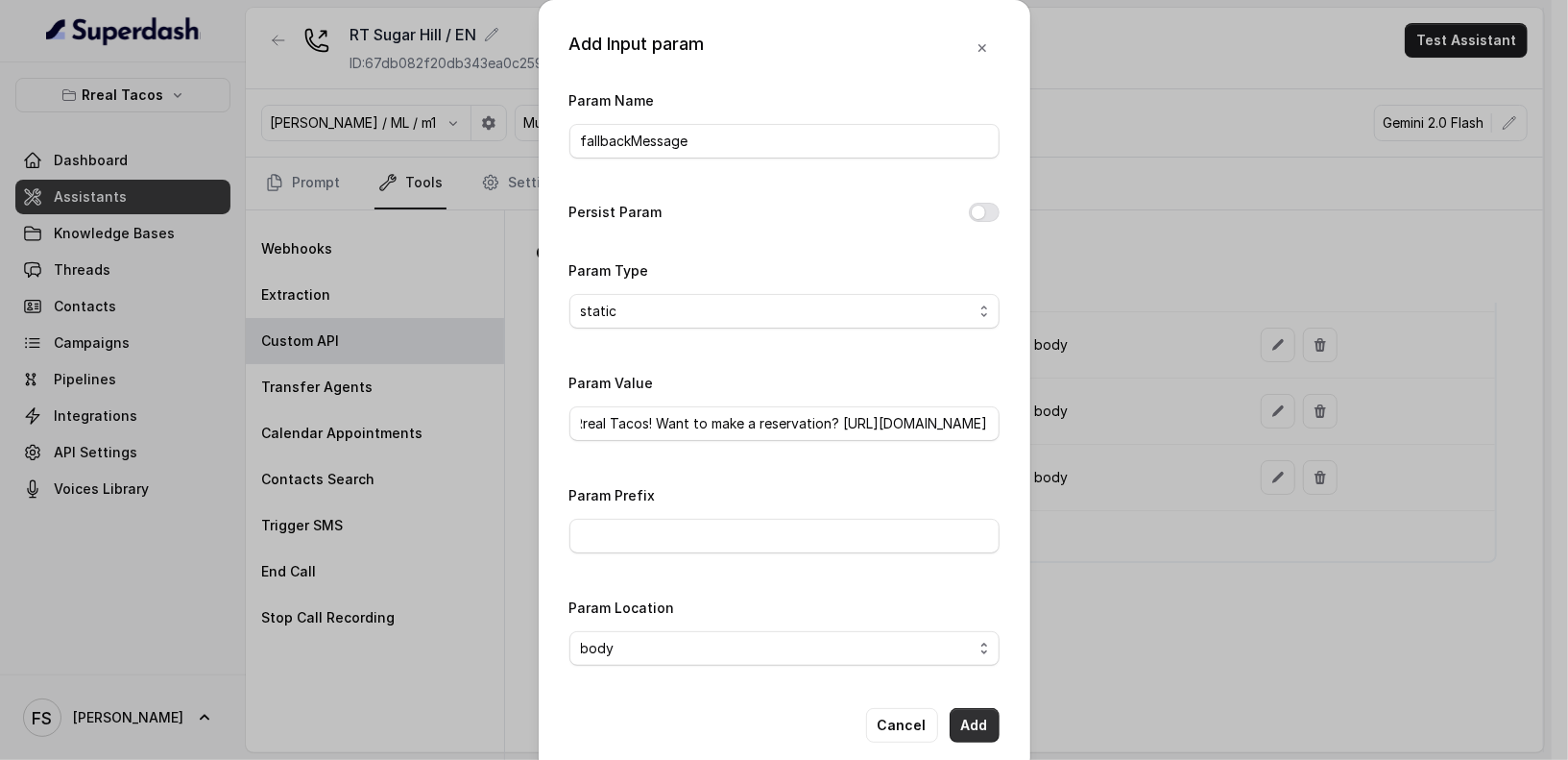 scroll, scrollTop: 0, scrollLeft: 0, axis: both 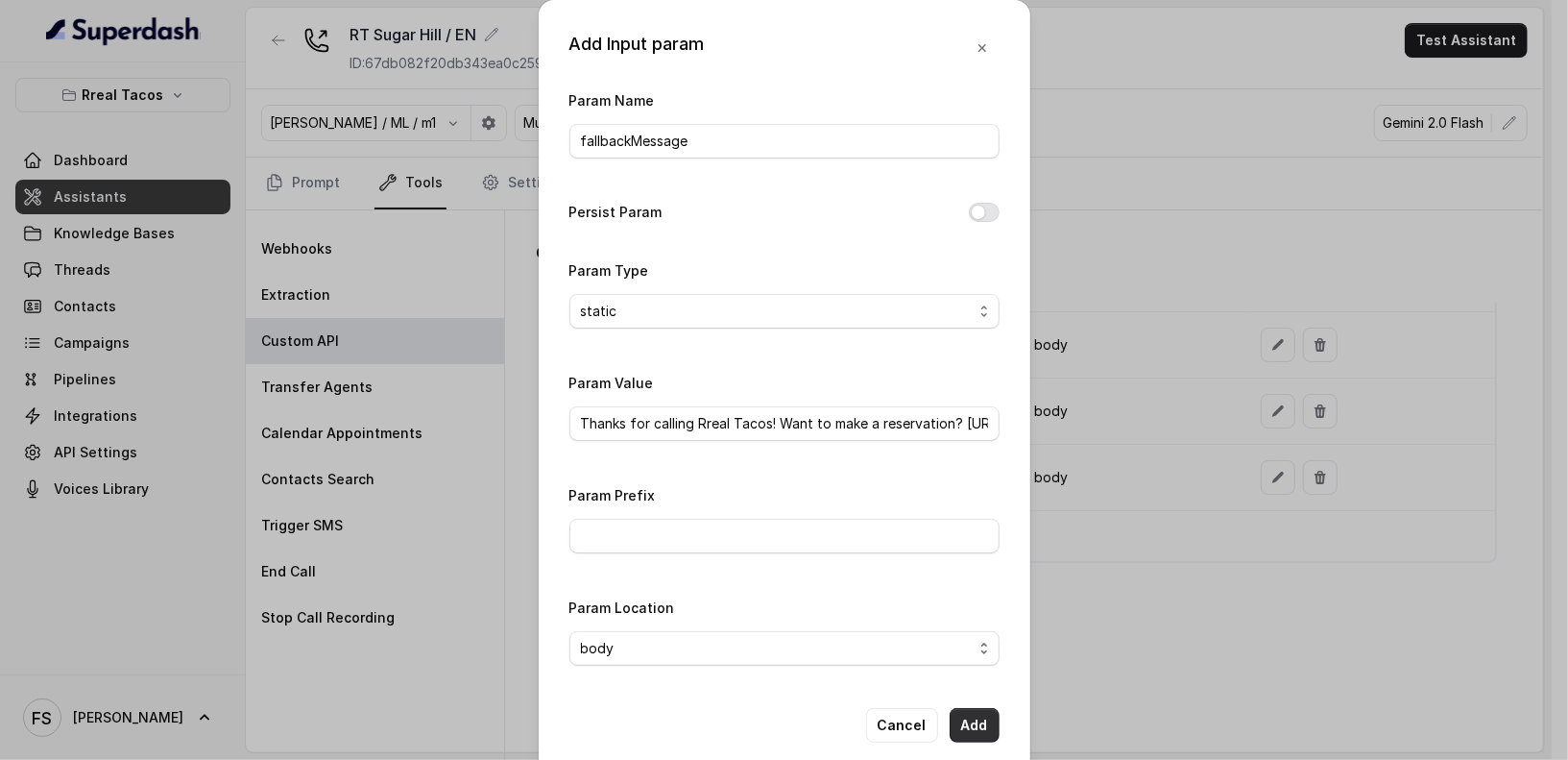 click on "Add" at bounding box center (975, 725) 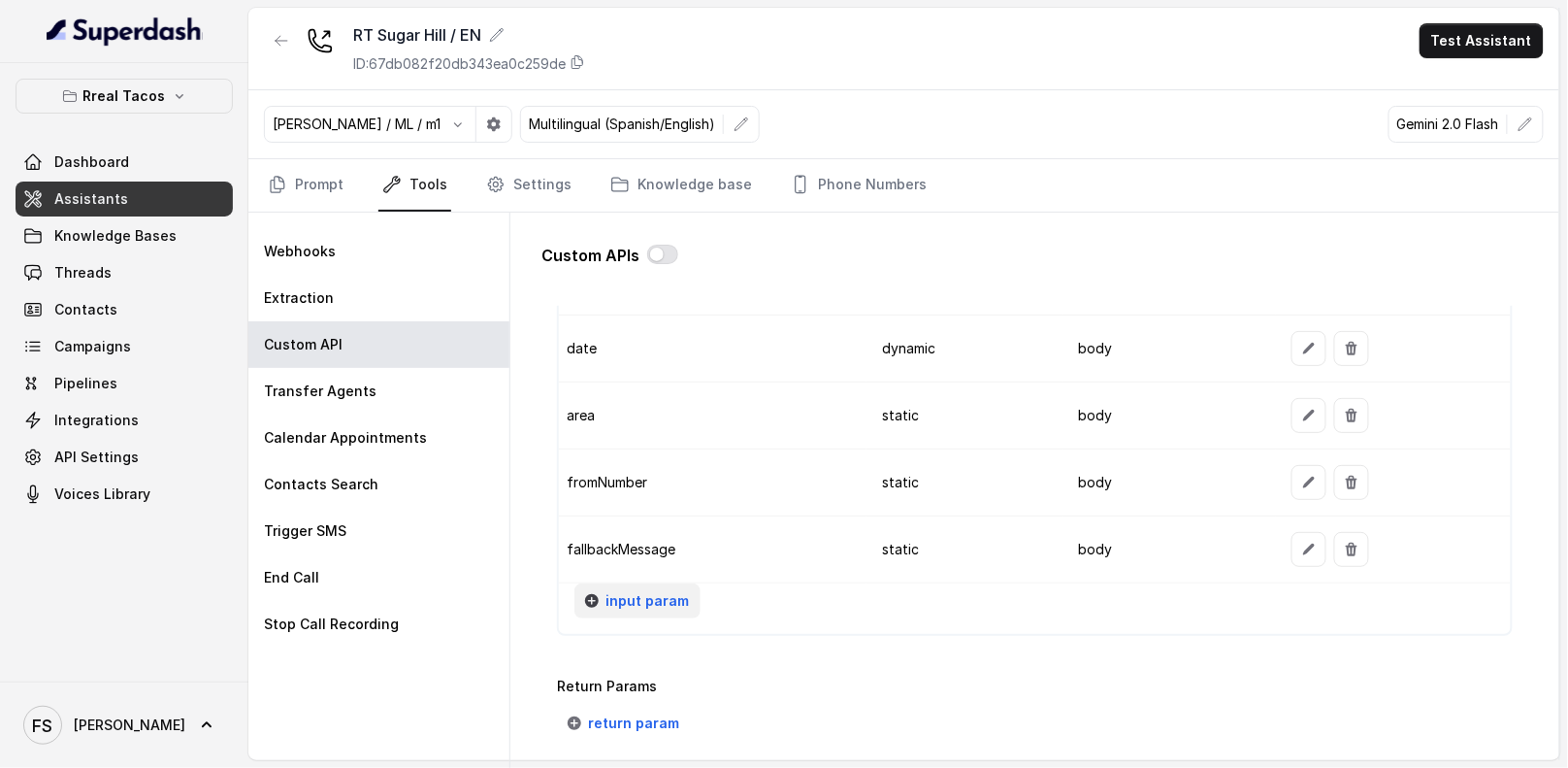 click on "input param" at bounding box center (647, 601) 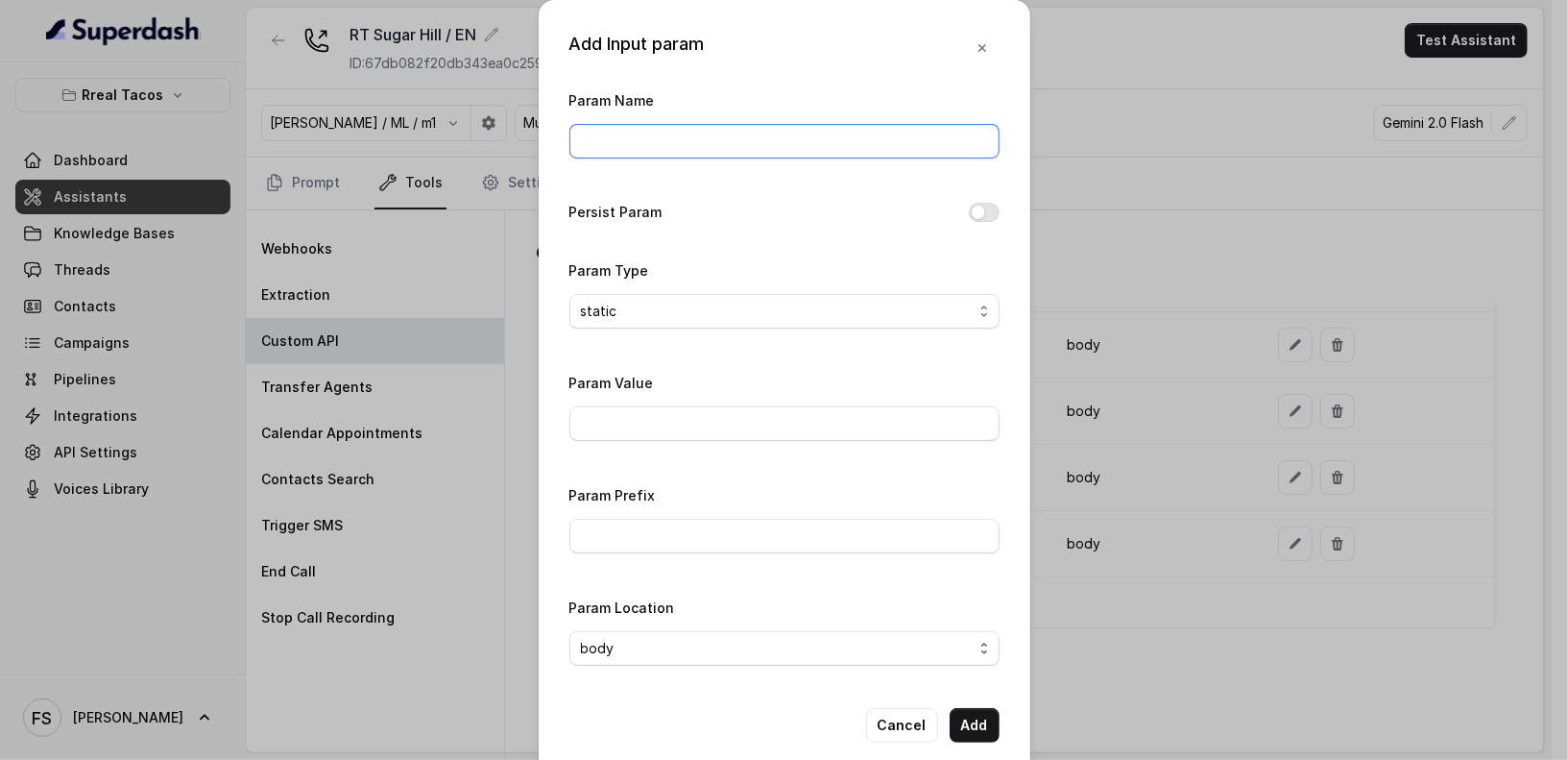 click on "Param Name" at bounding box center [784, 141] 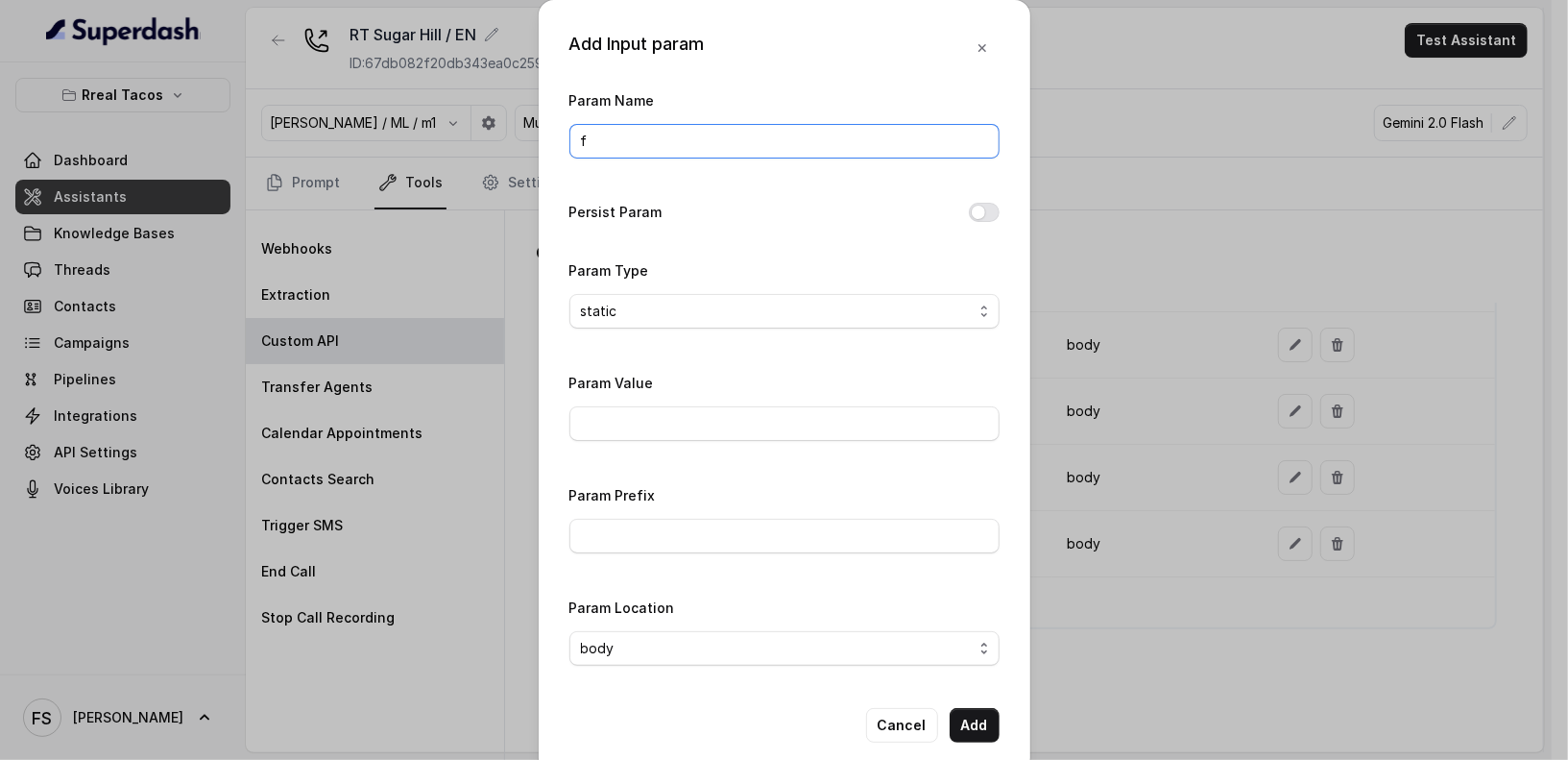type on "fixedMessage" 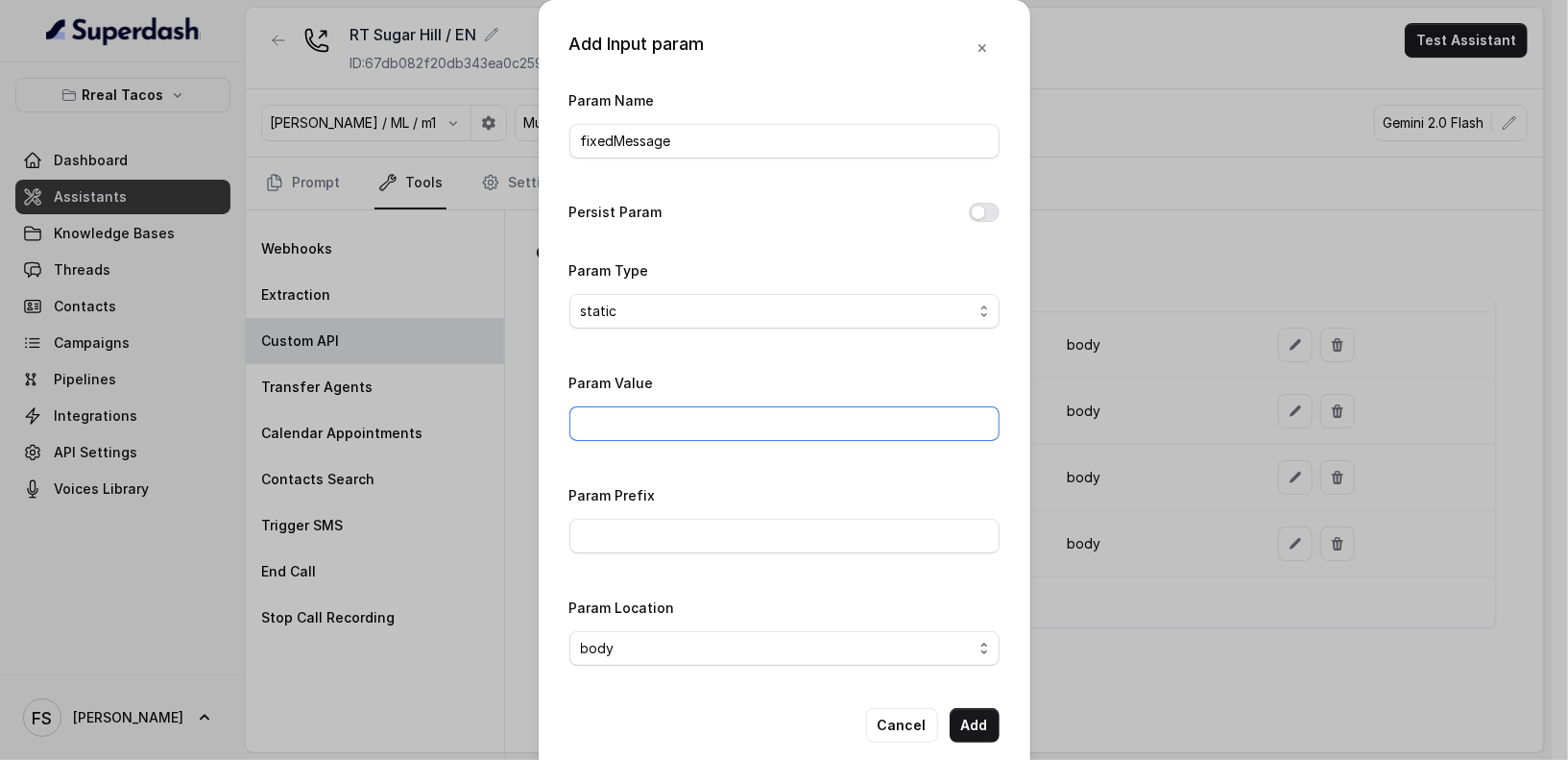 click on "Param Value" at bounding box center (784, 424) 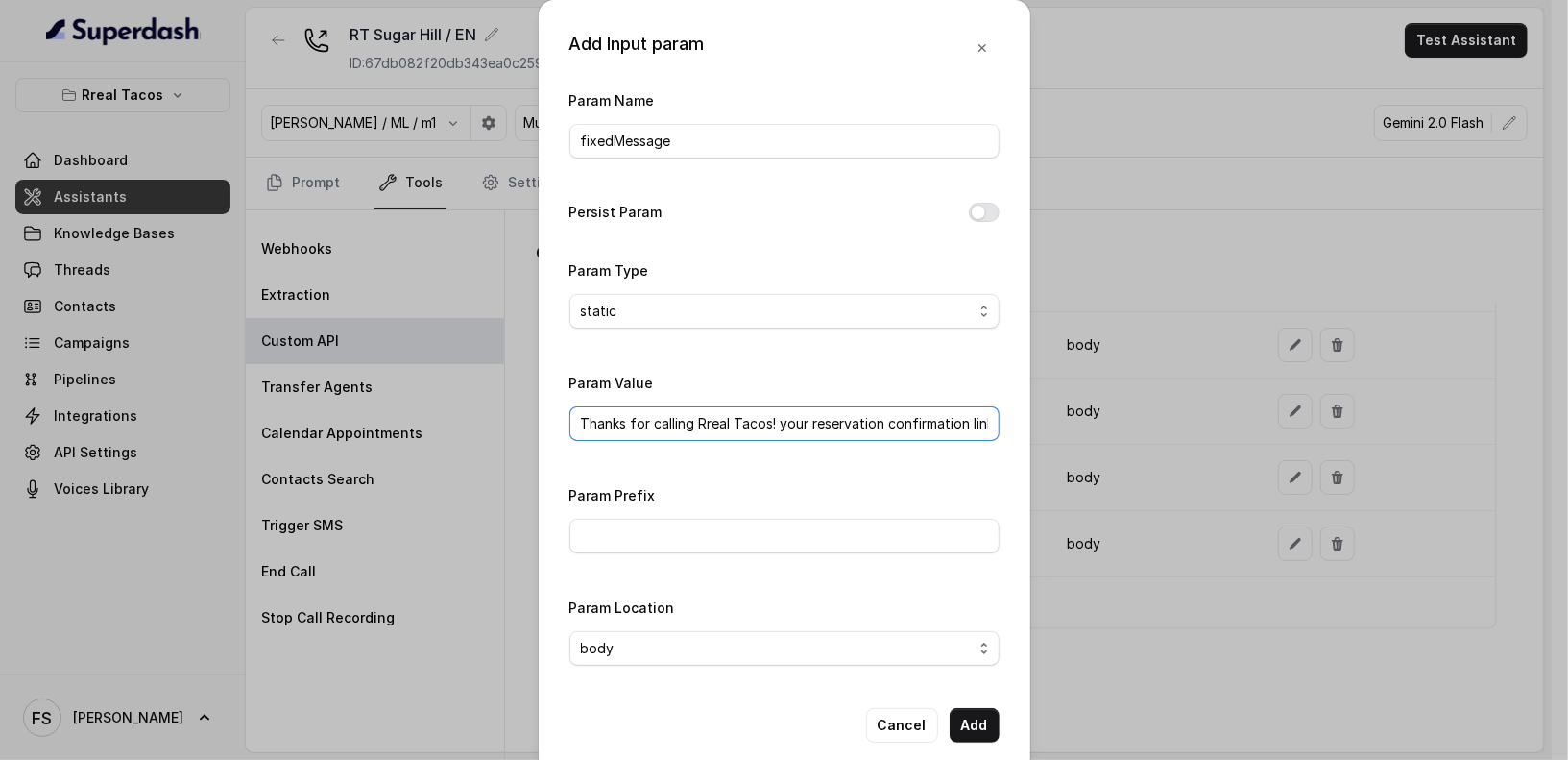 scroll, scrollTop: 0, scrollLeft: 13, axis: horizontal 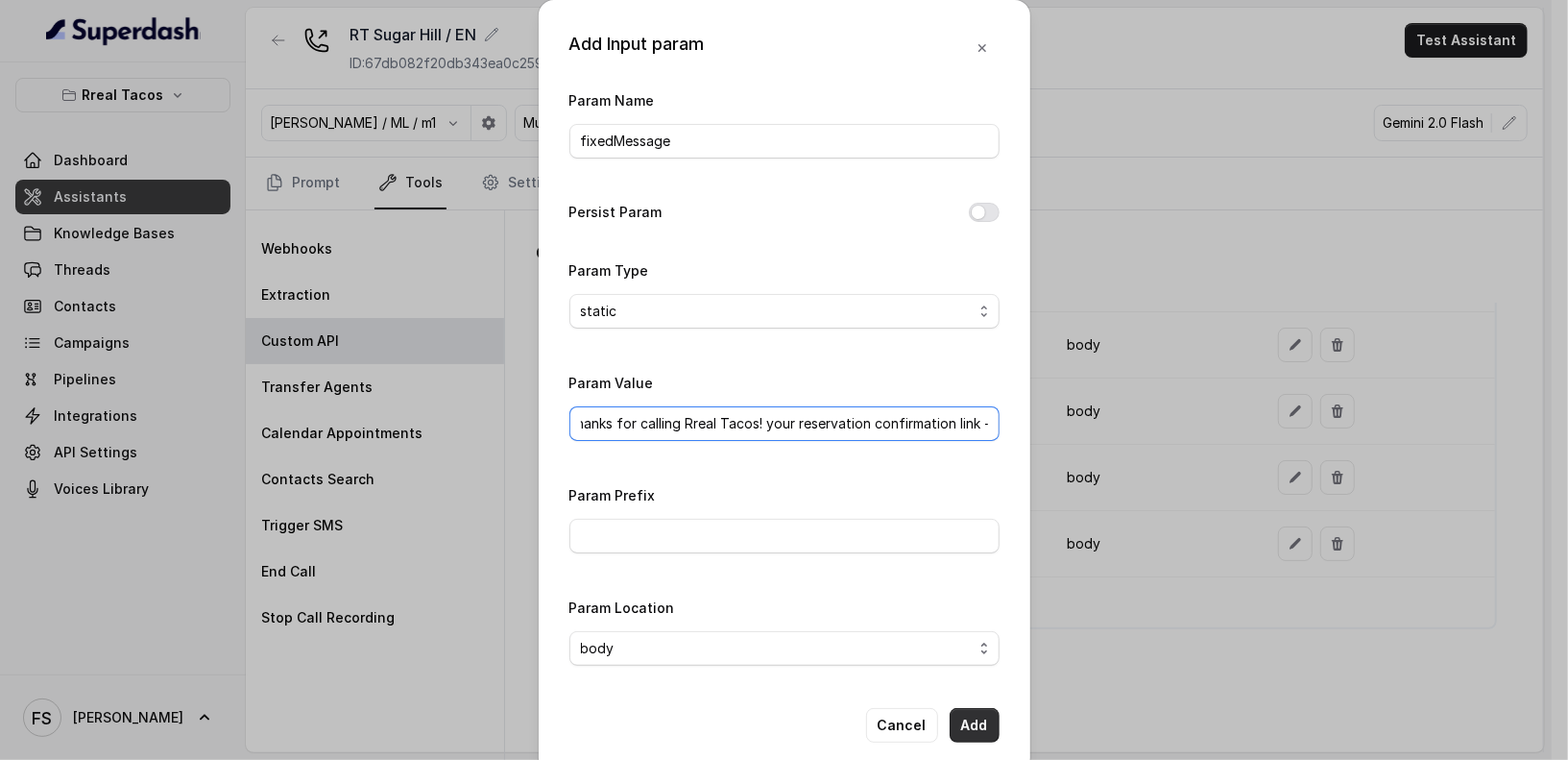 type on "Thanks for calling Rreal Tacos! your reservation confirmation link -" 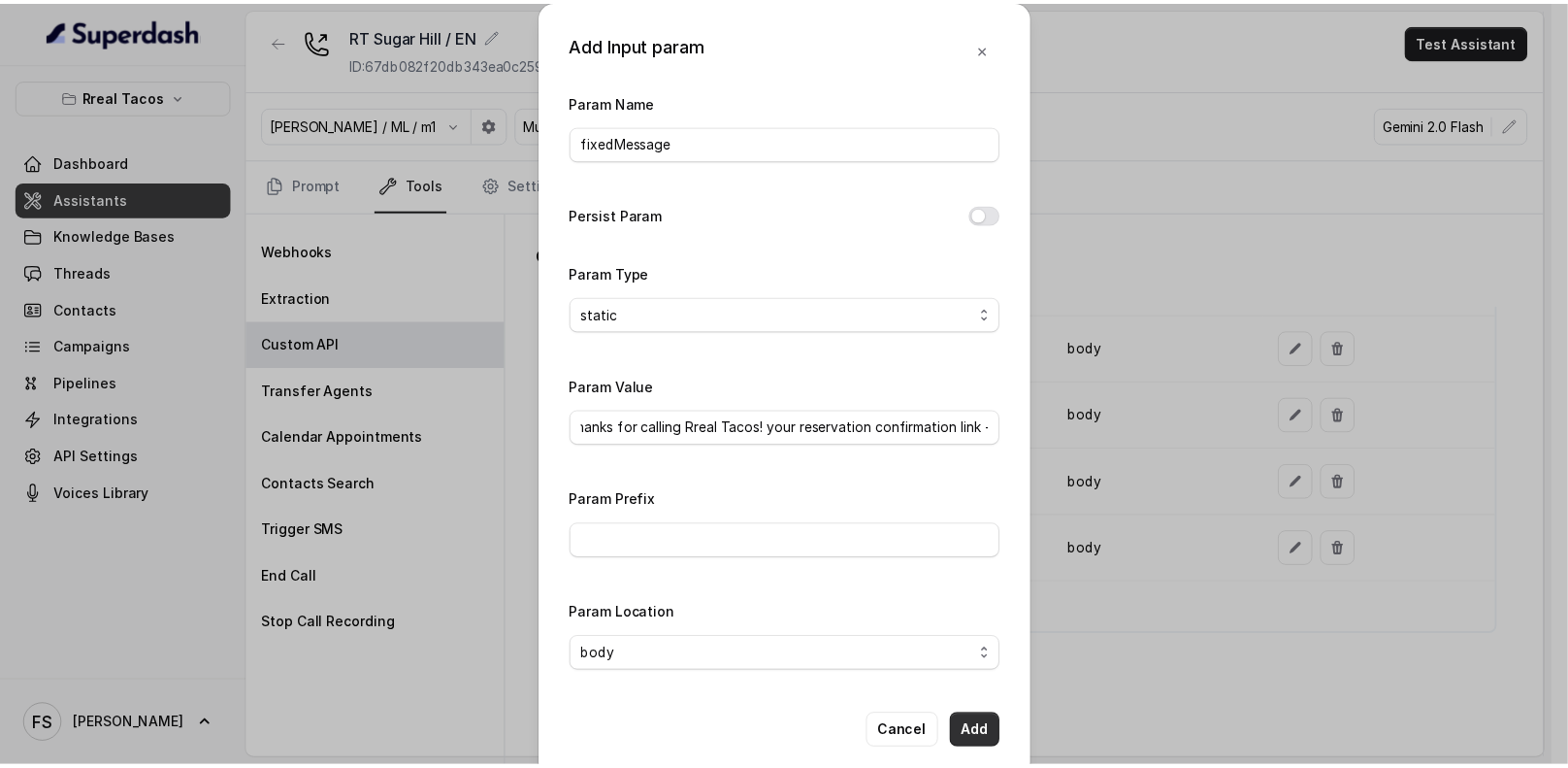 scroll, scrollTop: 0, scrollLeft: 0, axis: both 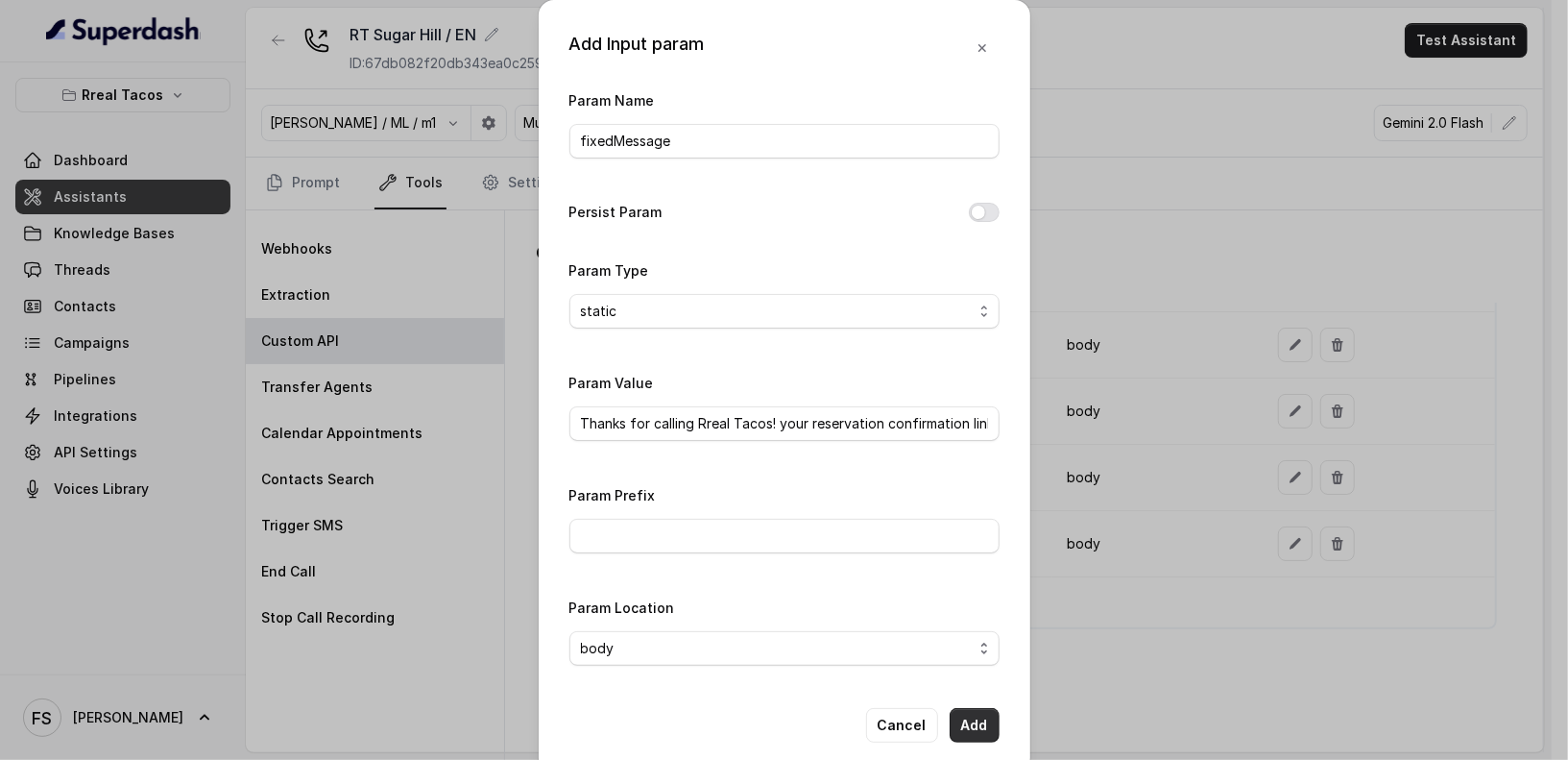 click on "Add" at bounding box center [975, 725] 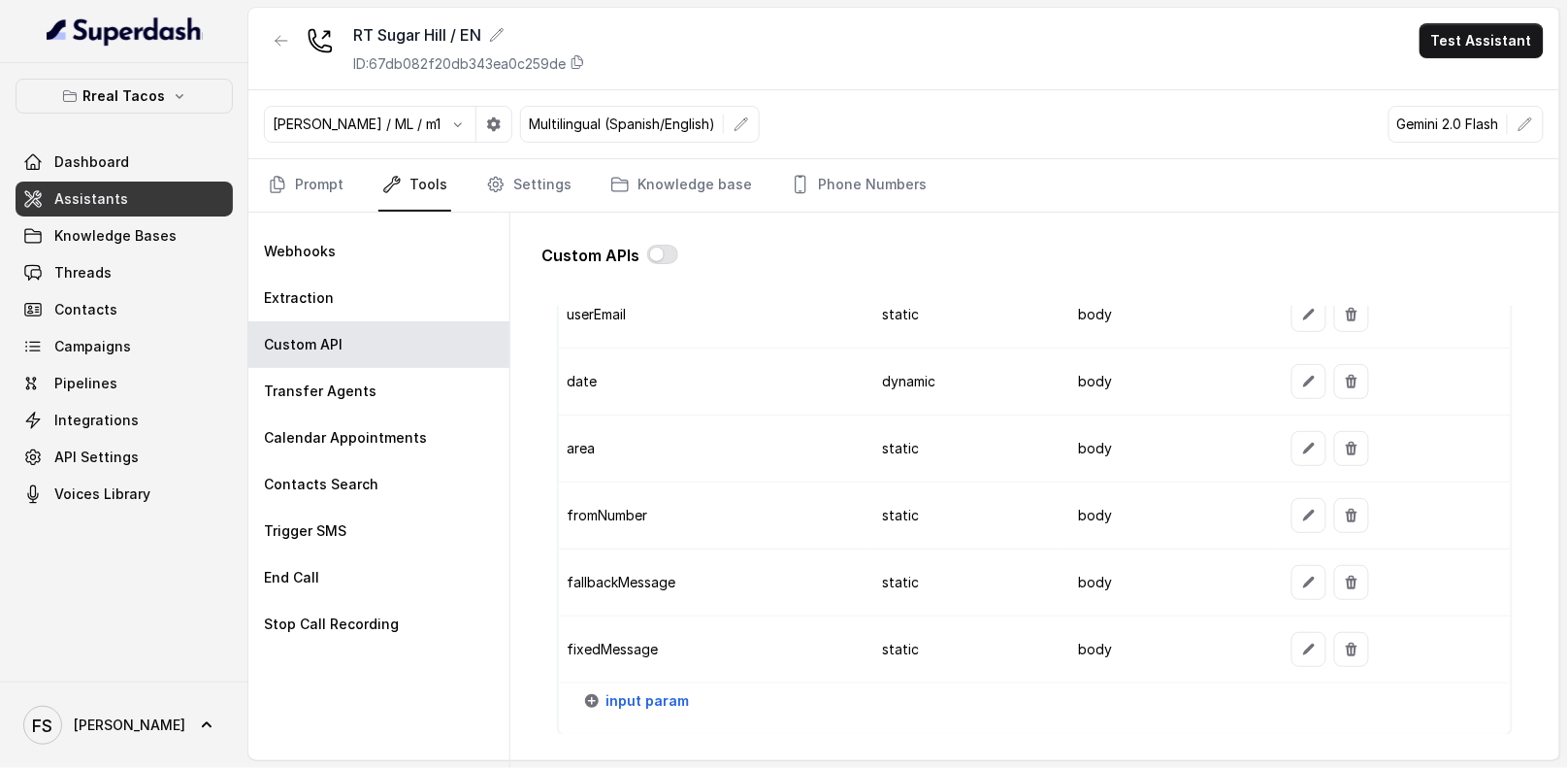 scroll, scrollTop: 1860, scrollLeft: 0, axis: vertical 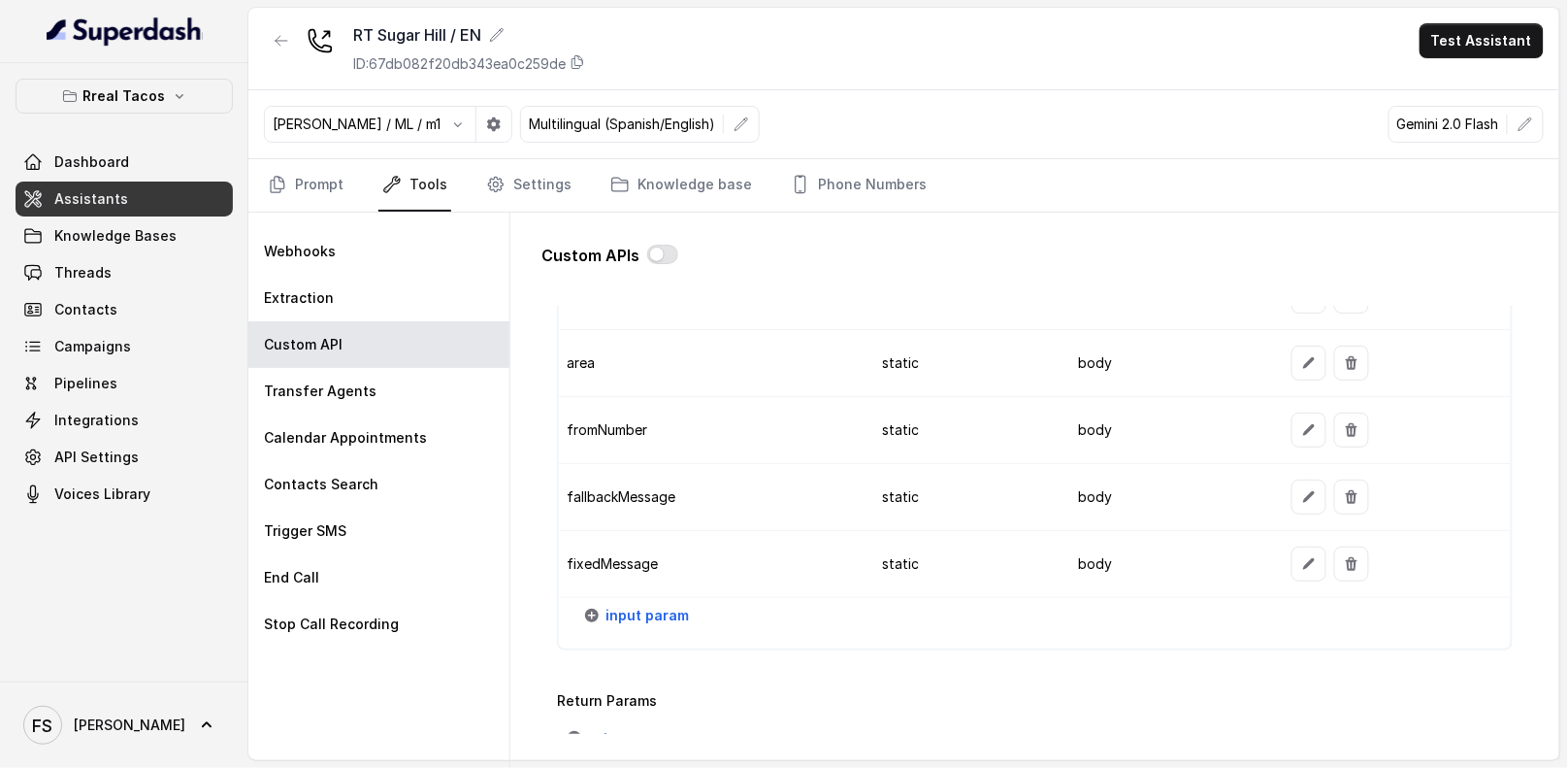 click on "input param" at bounding box center (647, 616) 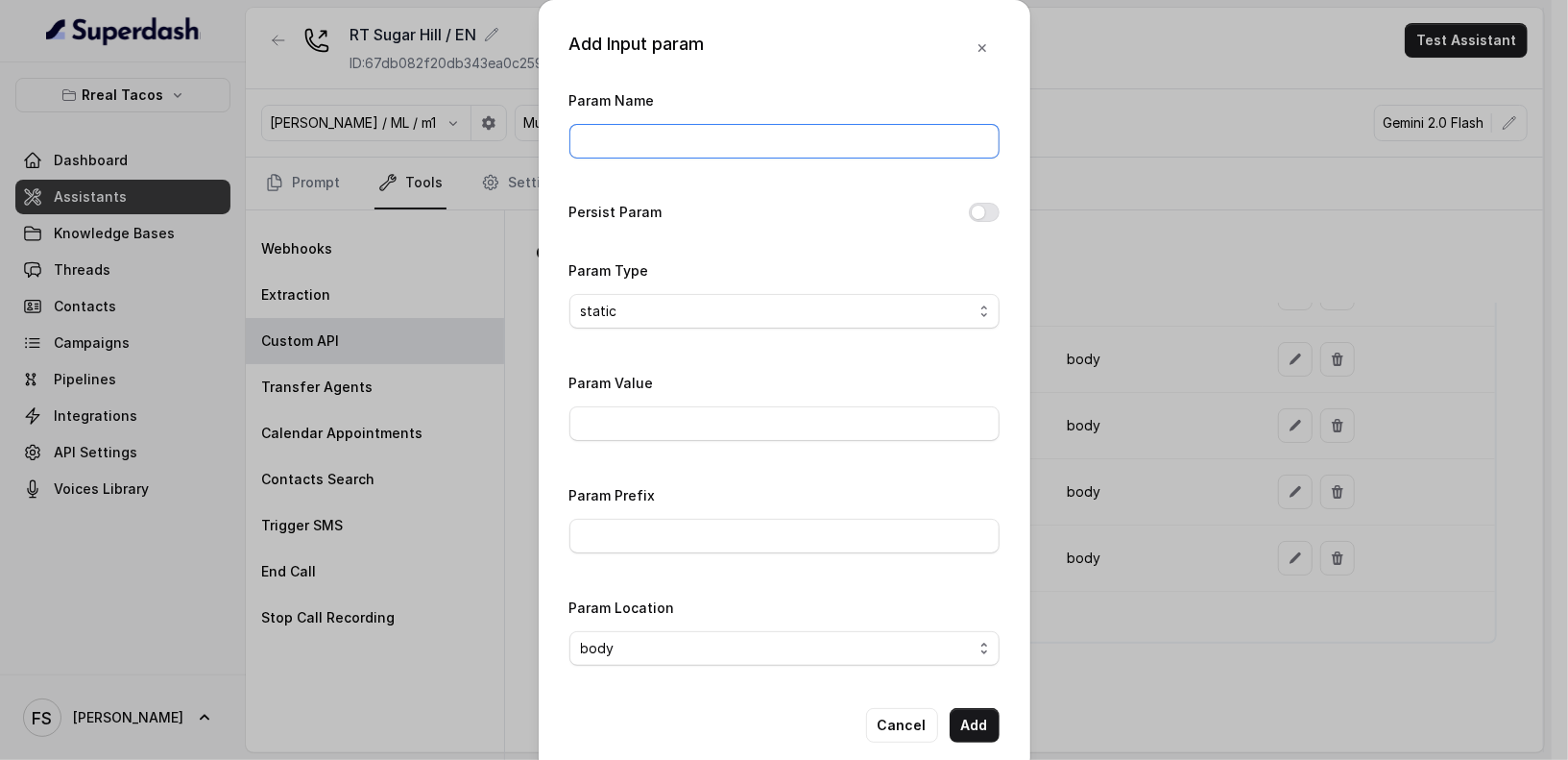 click on "Param Name" at bounding box center [784, 141] 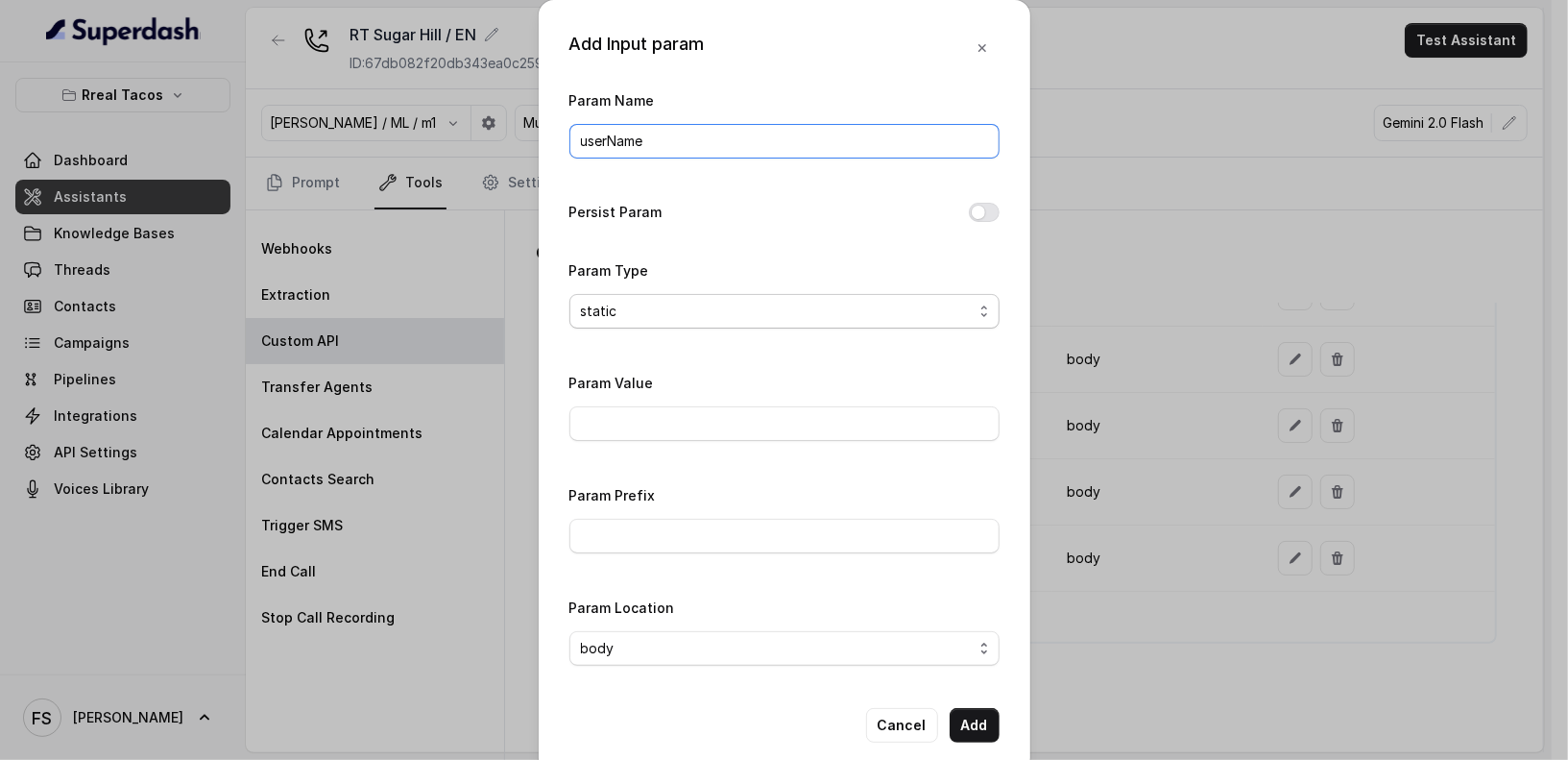 type on "userName" 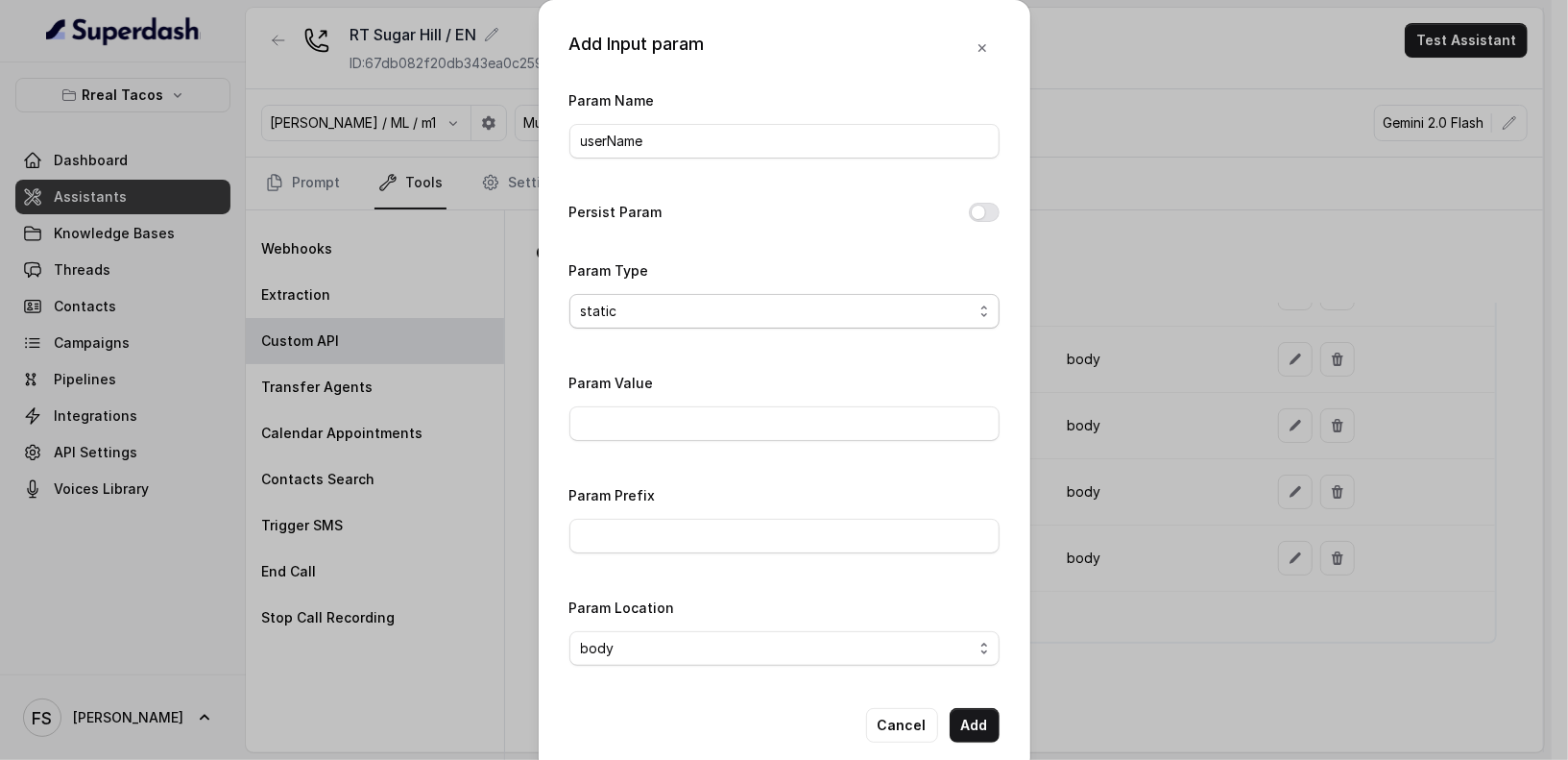click on "static dynamic" at bounding box center [784, 311] 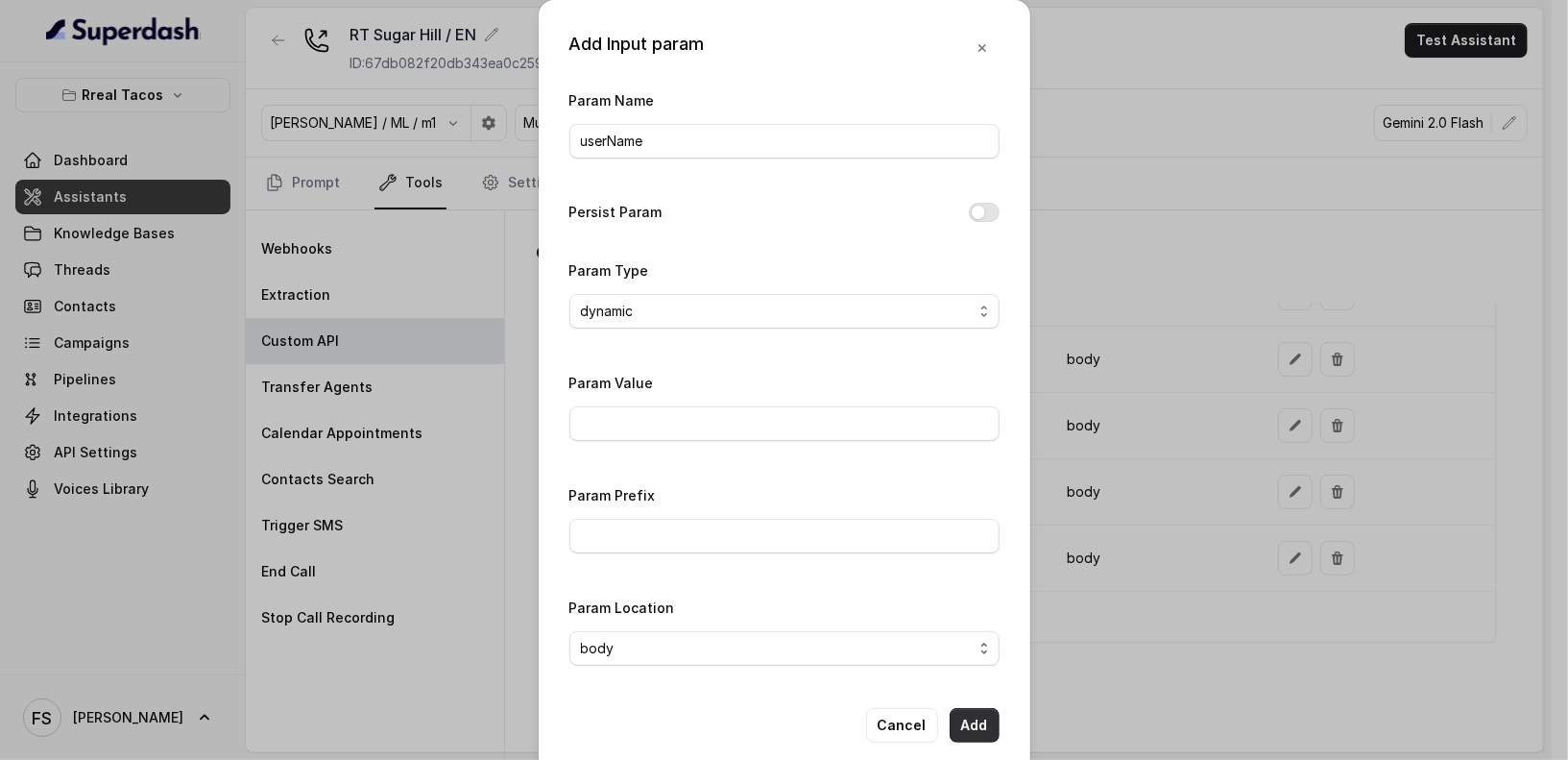 click on "Add" at bounding box center [975, 725] 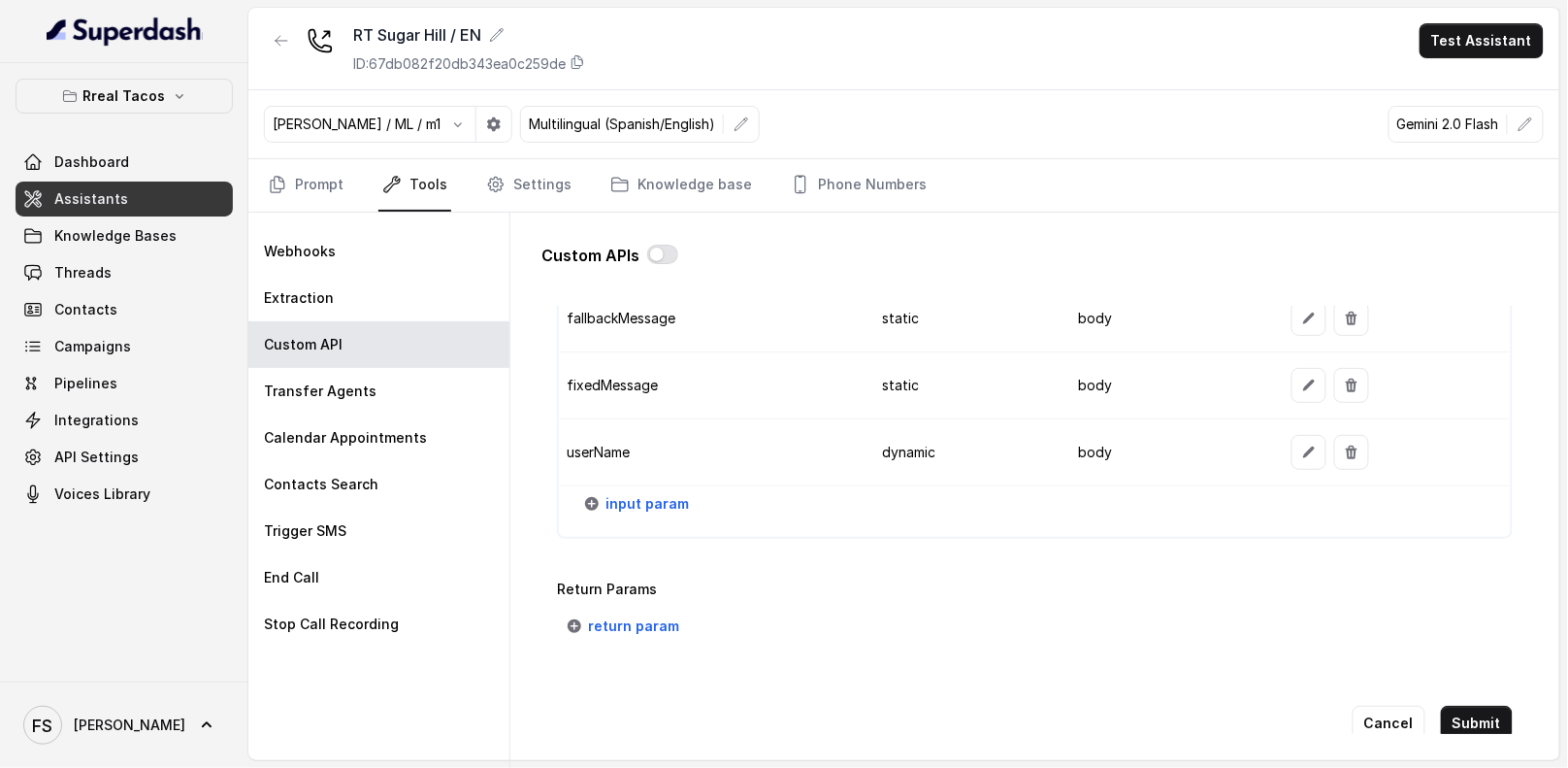 scroll, scrollTop: 2194, scrollLeft: 0, axis: vertical 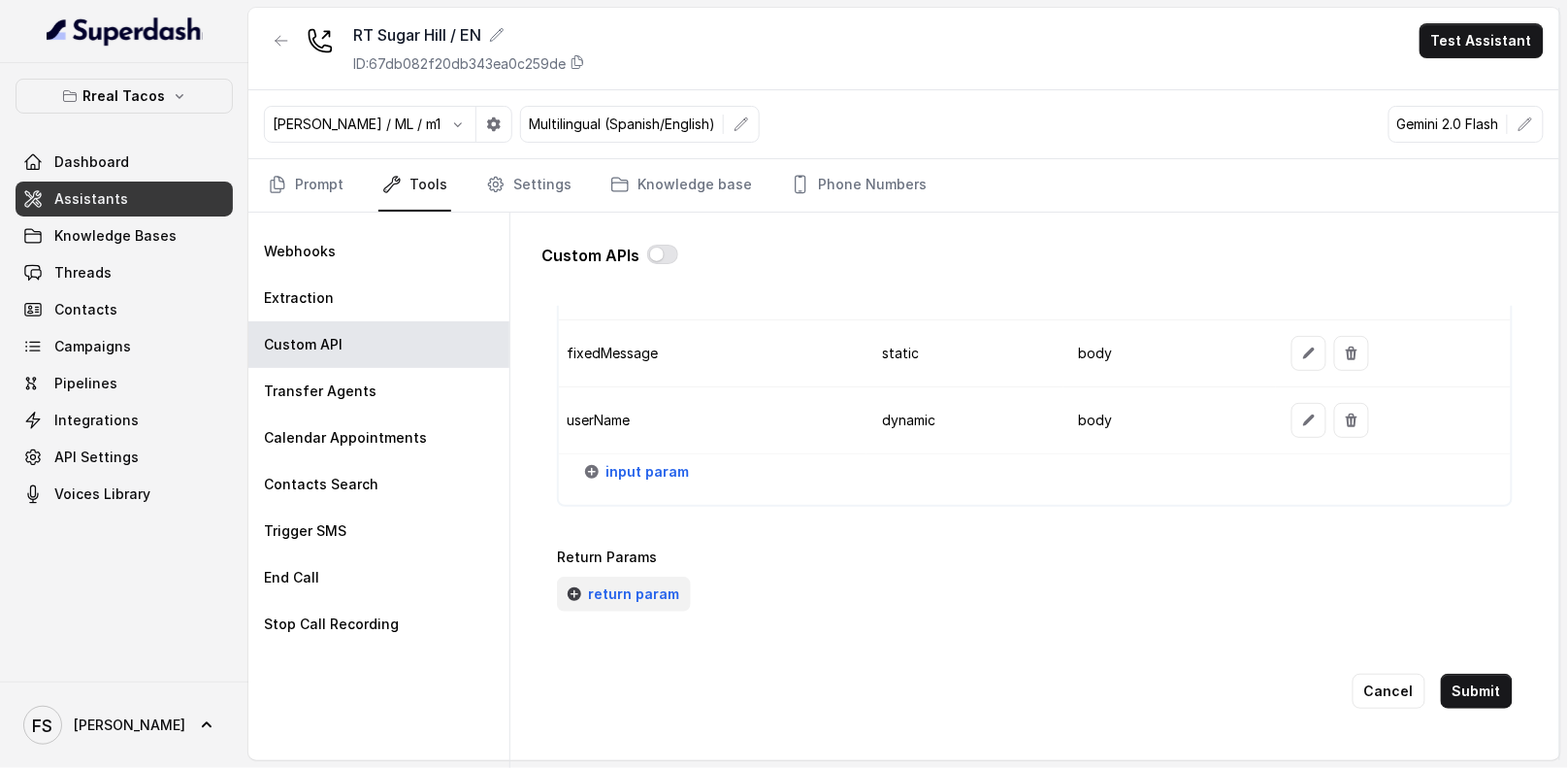 click on "return param" at bounding box center [624, 594] 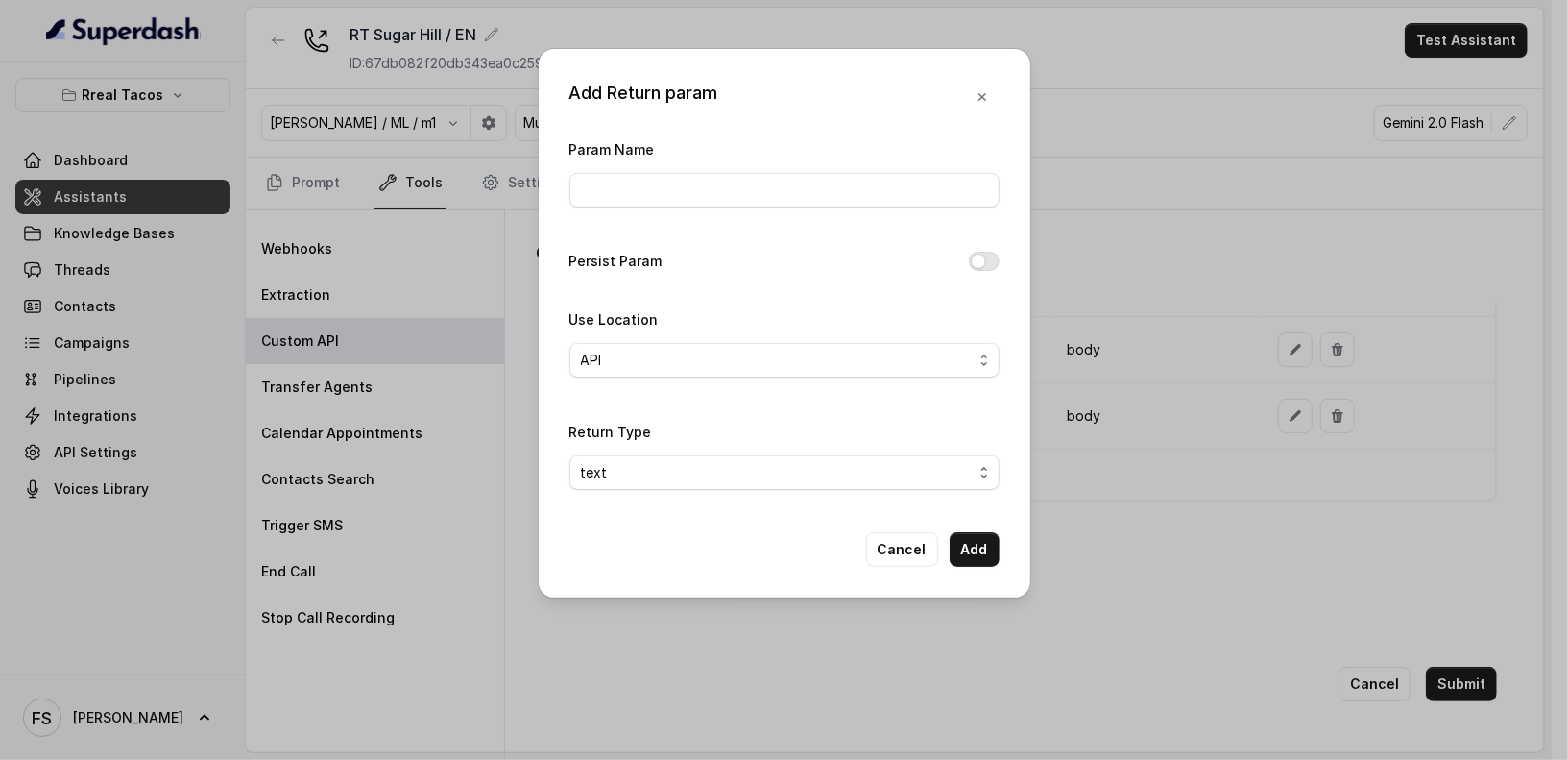click on "Param Name" at bounding box center (784, 172) 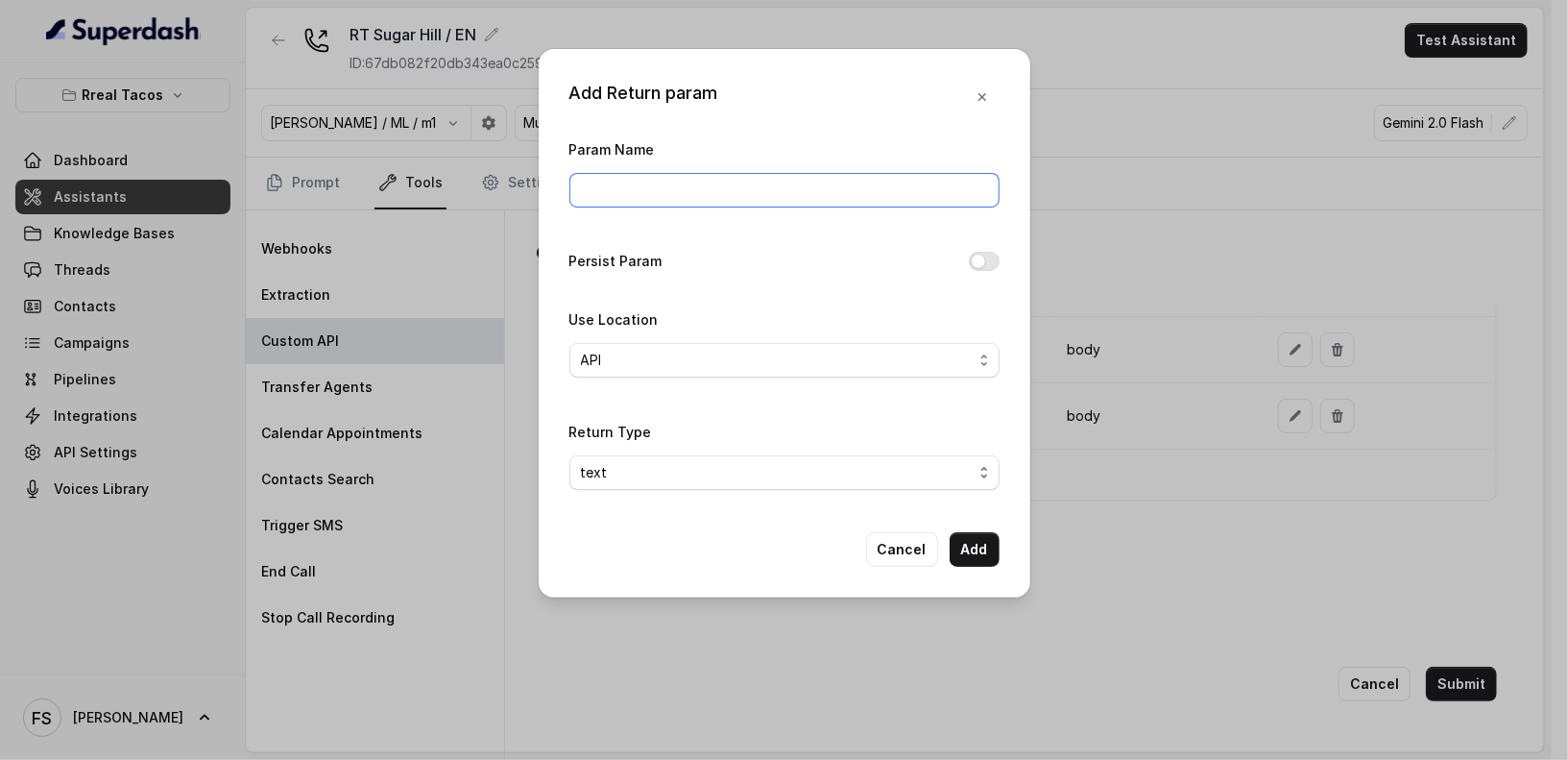 click on "Param Name" at bounding box center [784, 190] 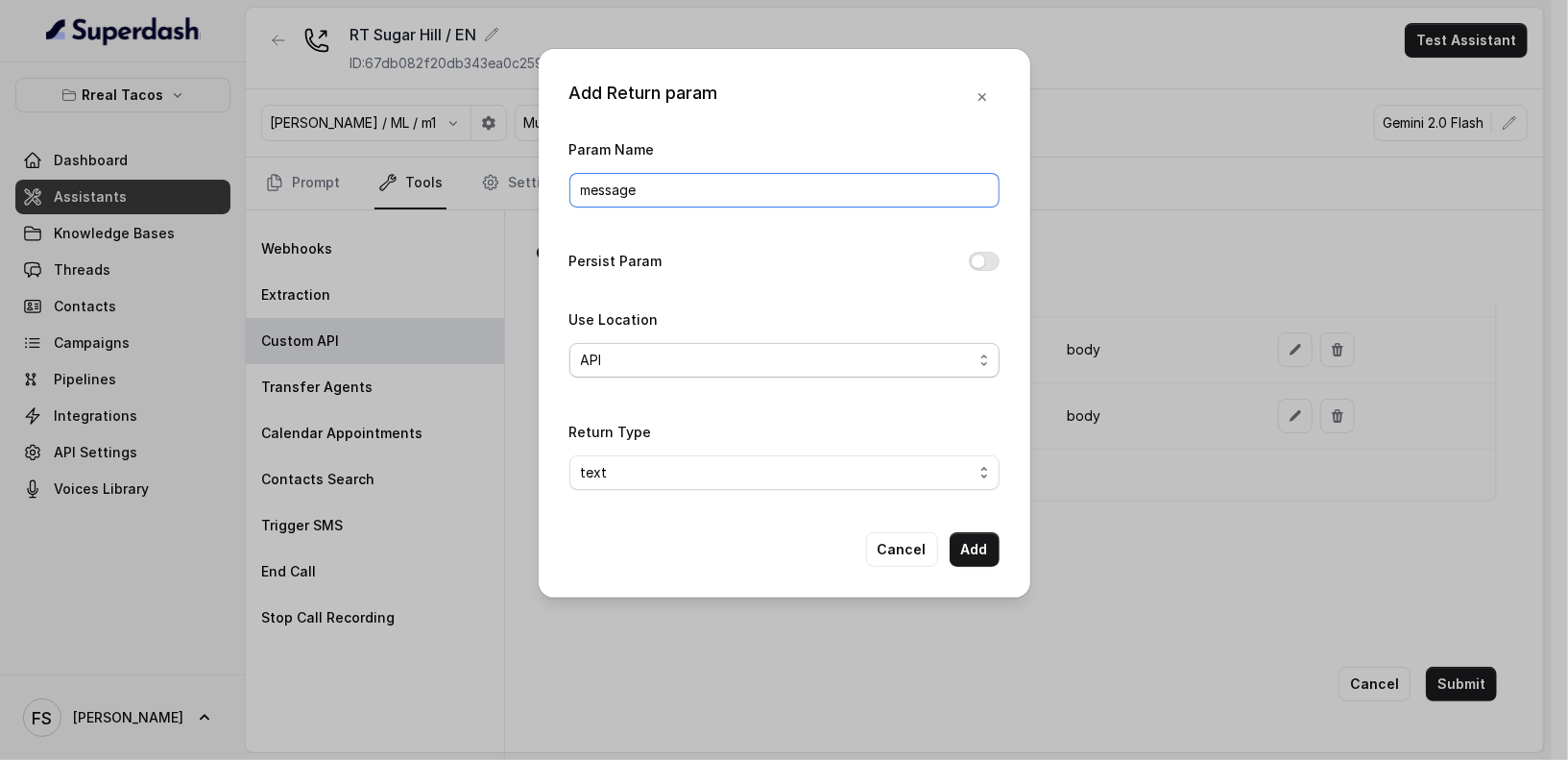 type on "message" 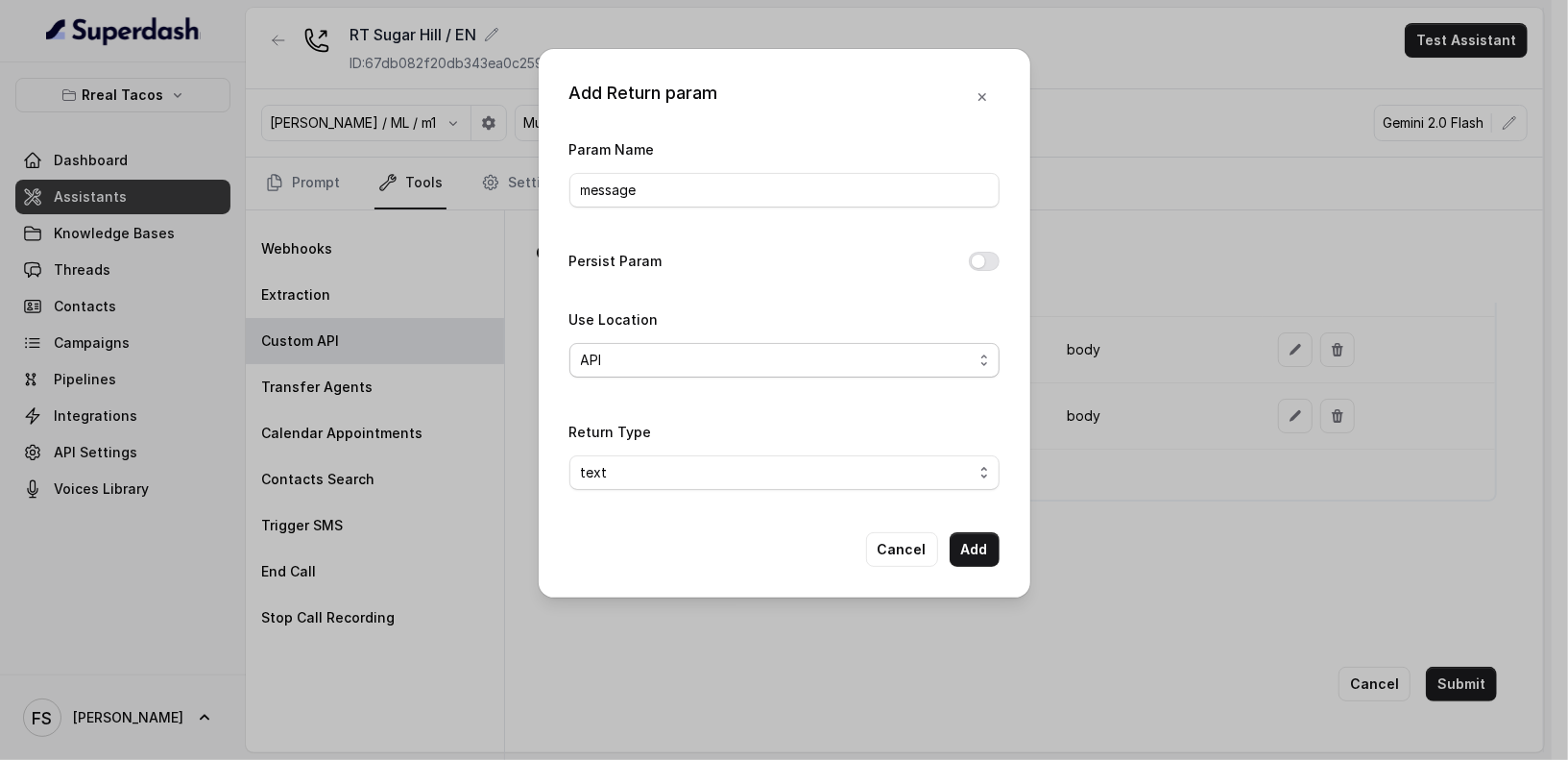 click on "API prompt" at bounding box center (784, 360) 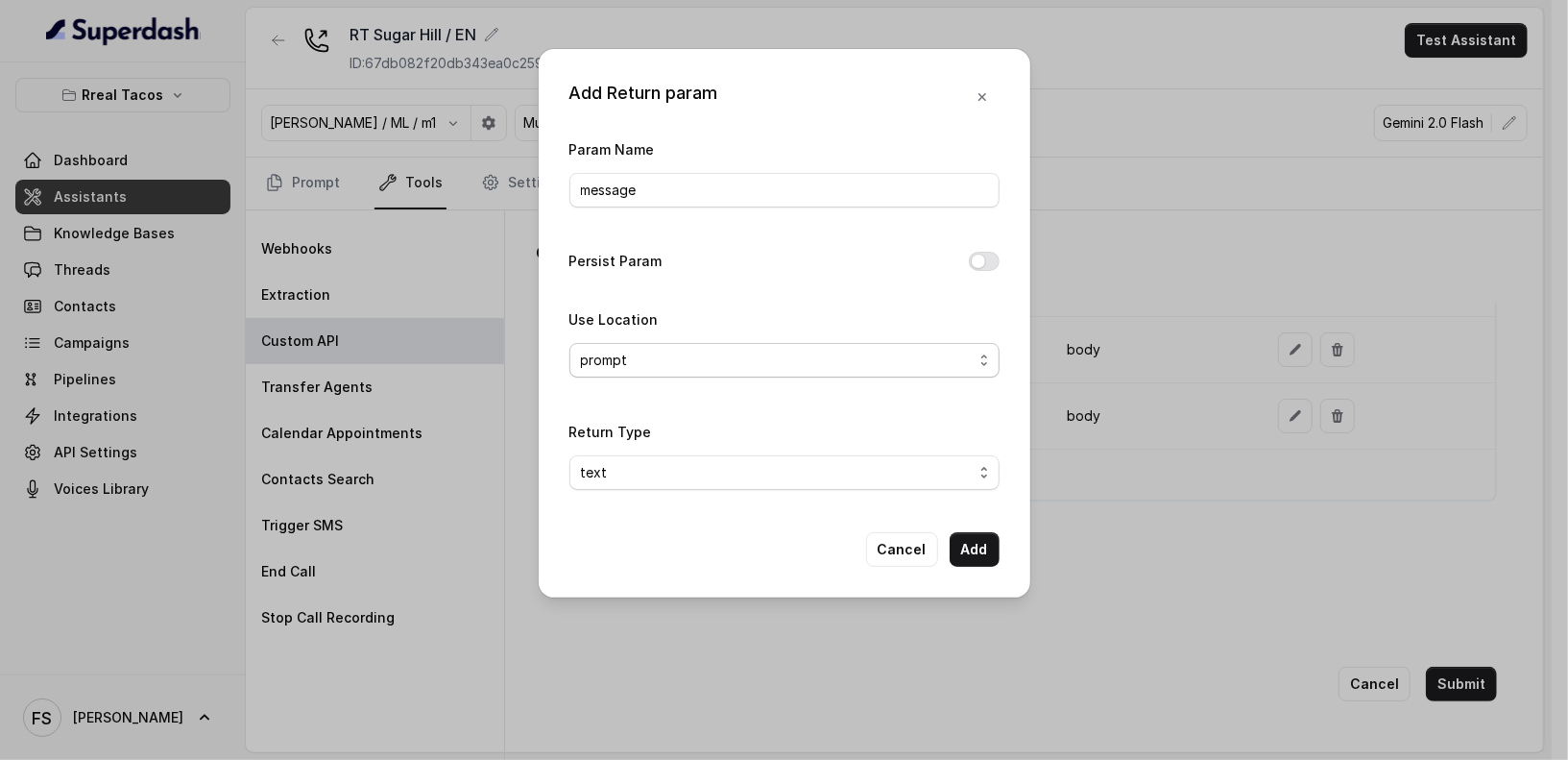 click on "text object" at bounding box center (784, 473) 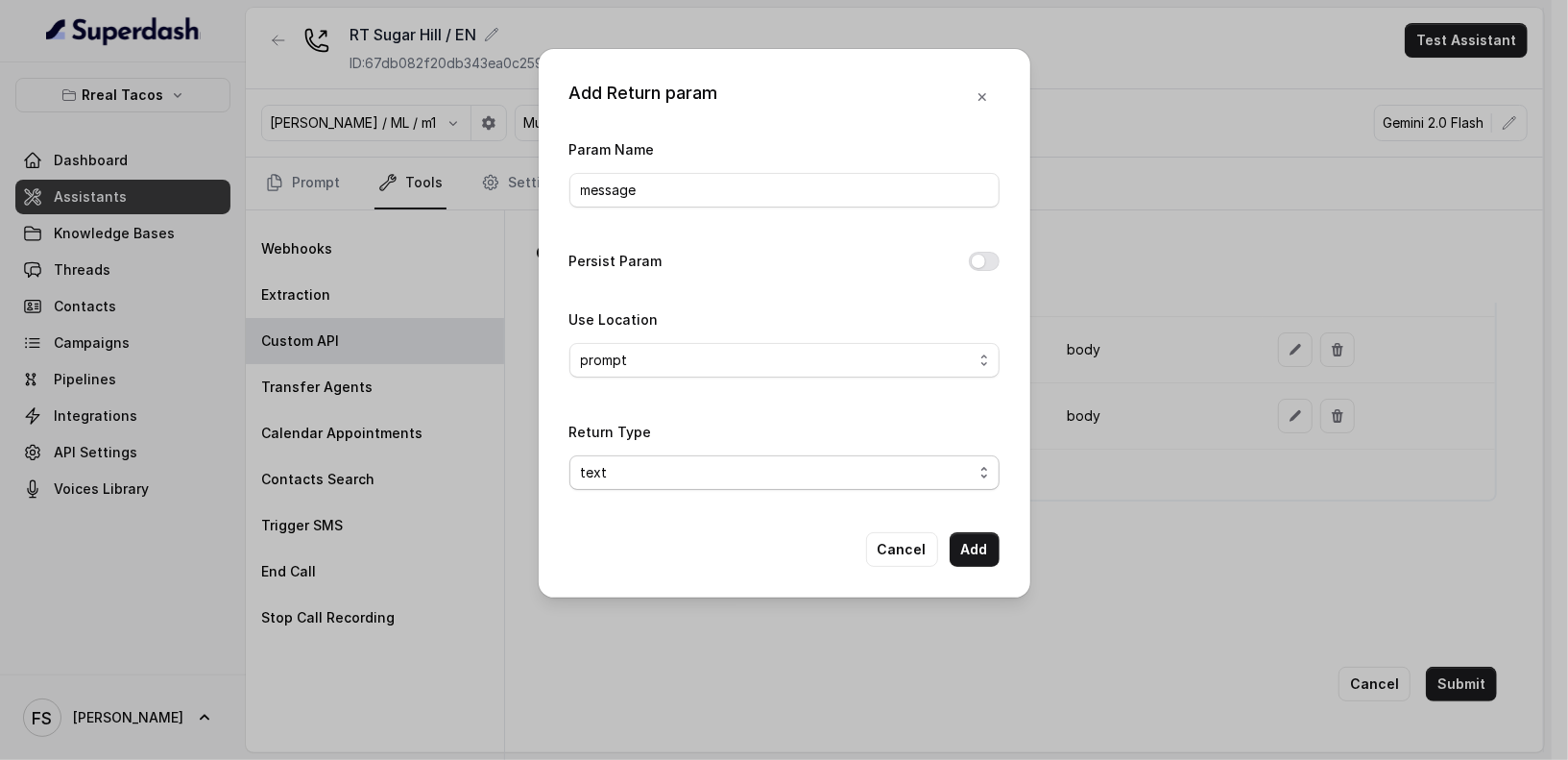 select on "object" 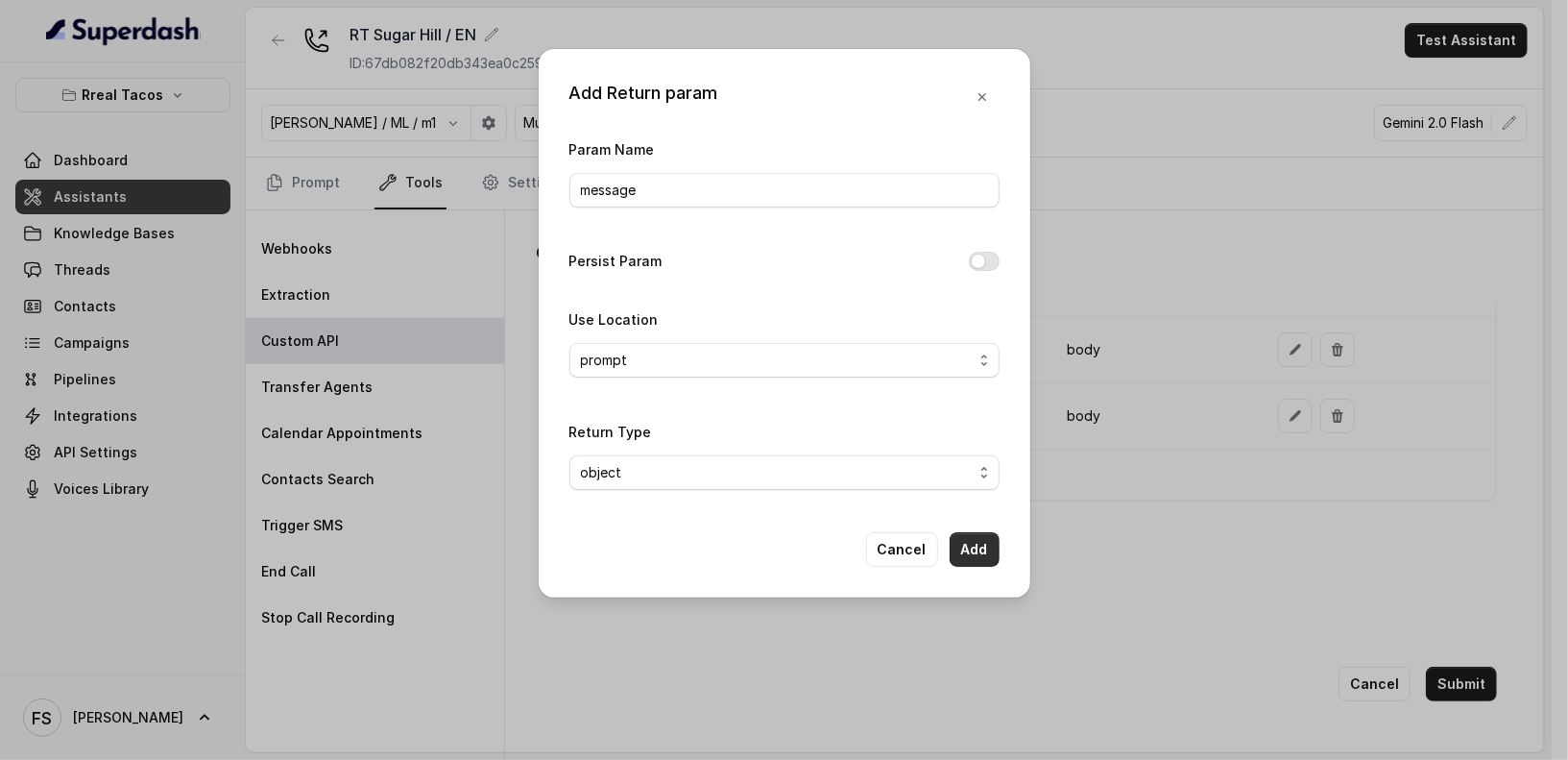 click on "Add" at bounding box center [975, 550] 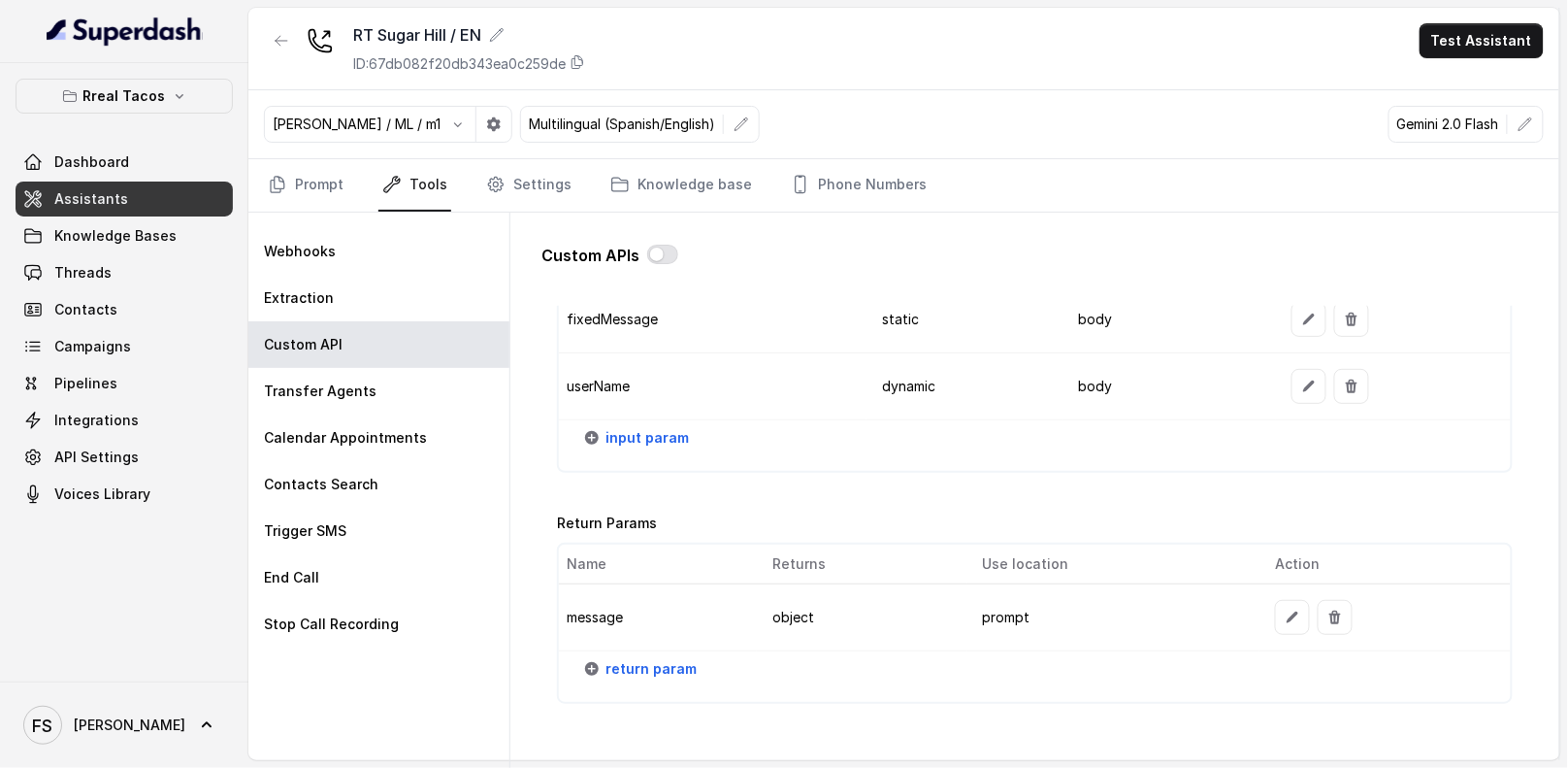 scroll, scrollTop: 2318, scrollLeft: 0, axis: vertical 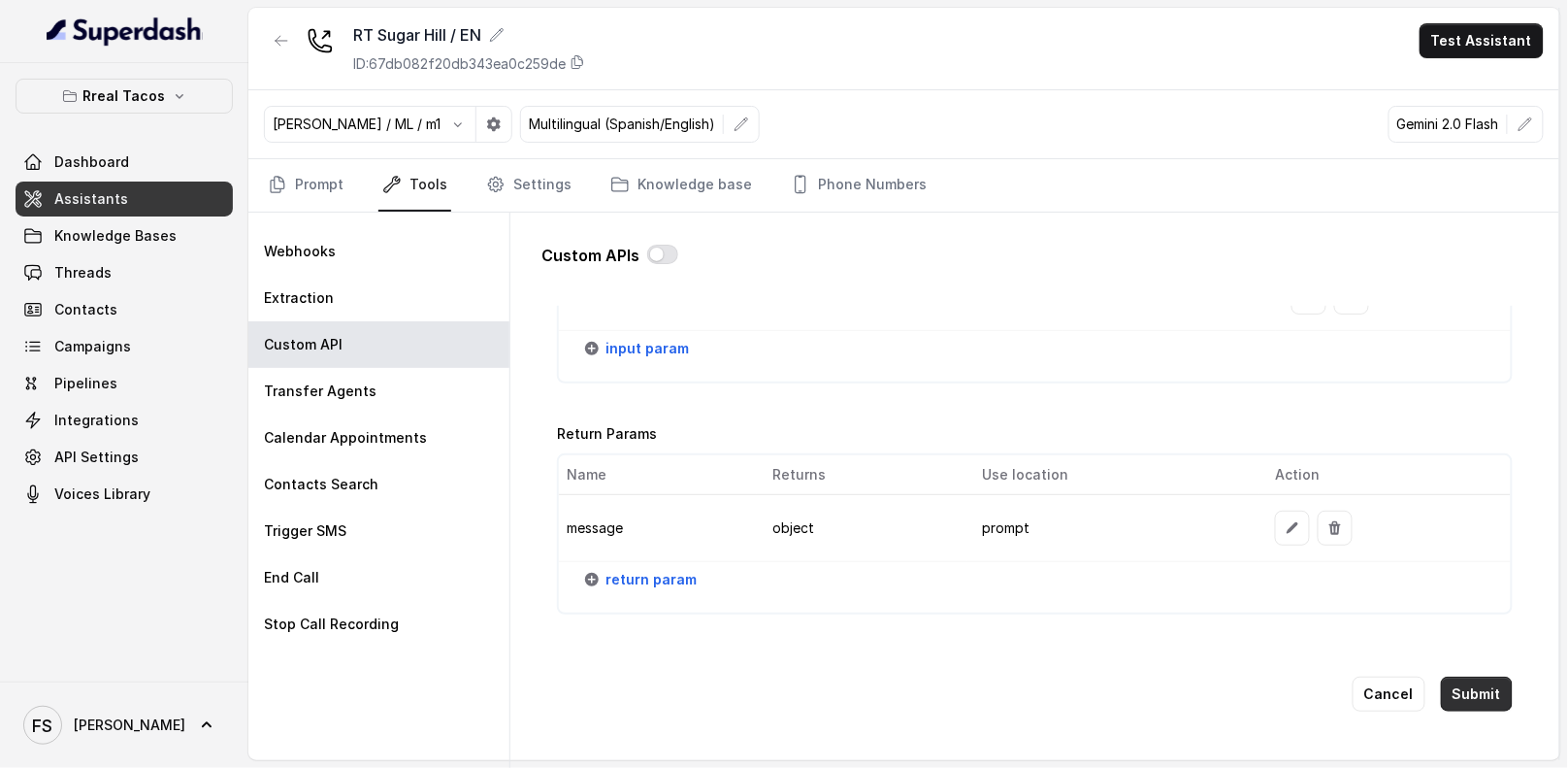 click on "Submit" at bounding box center (1477, 694) 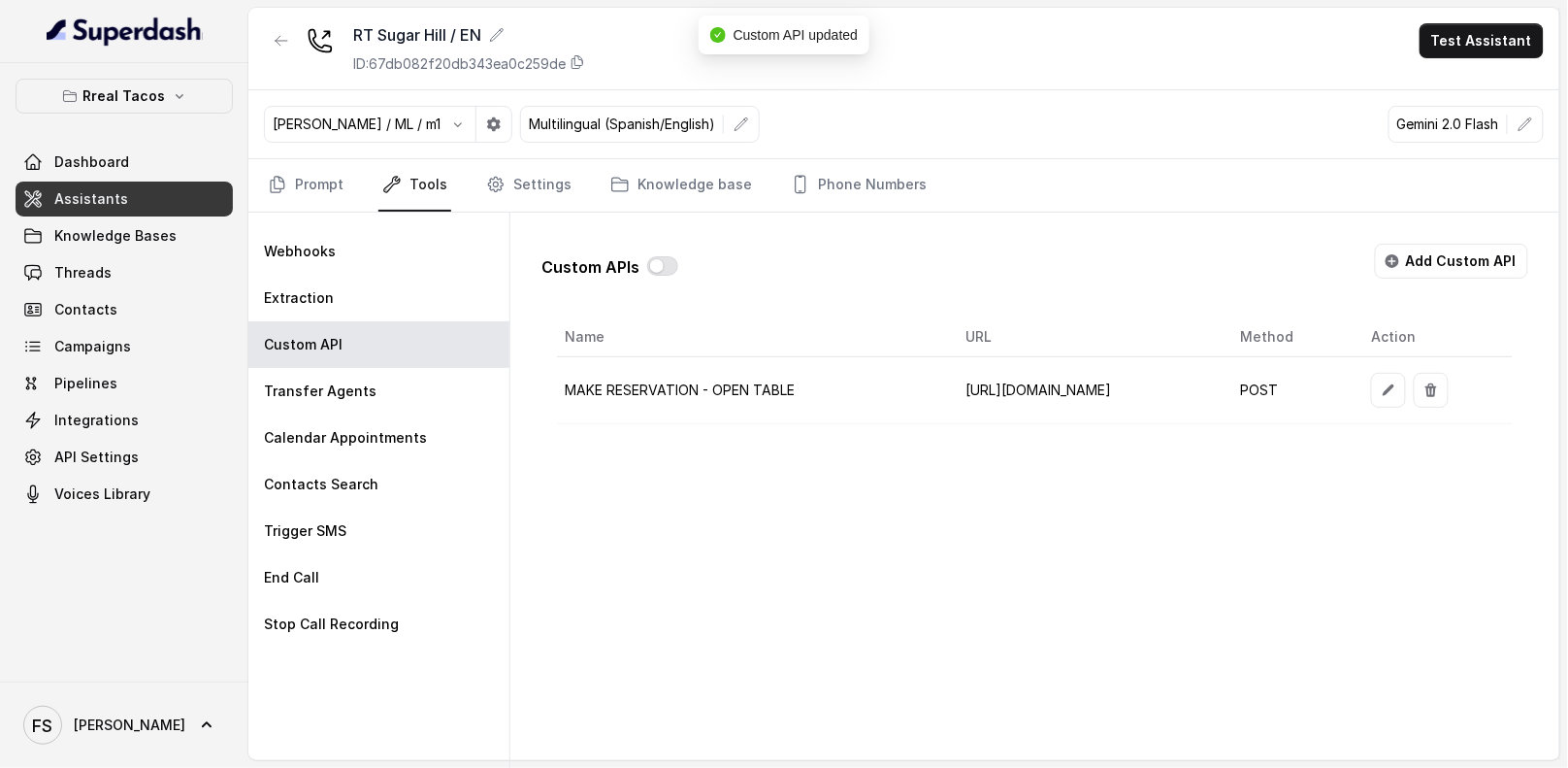 scroll, scrollTop: 0, scrollLeft: 0, axis: both 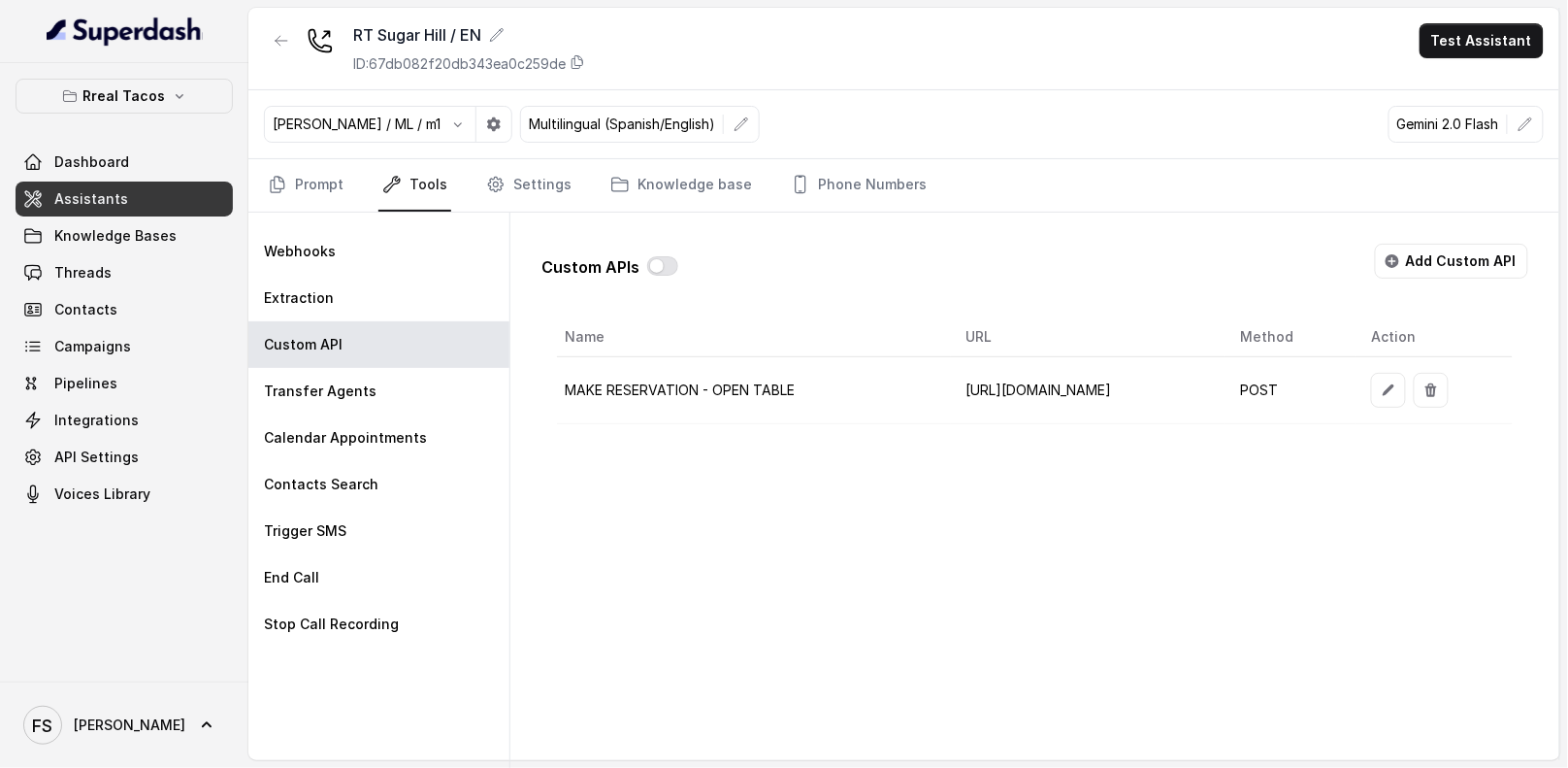 click on "Custom APIs Add Custom API Name URL Method Action MAKE RESERVATION - OPEN TABLE https://reservation-ot.onrender.com/reservations/opentable/make-reservation POST" at bounding box center [1034, 326] 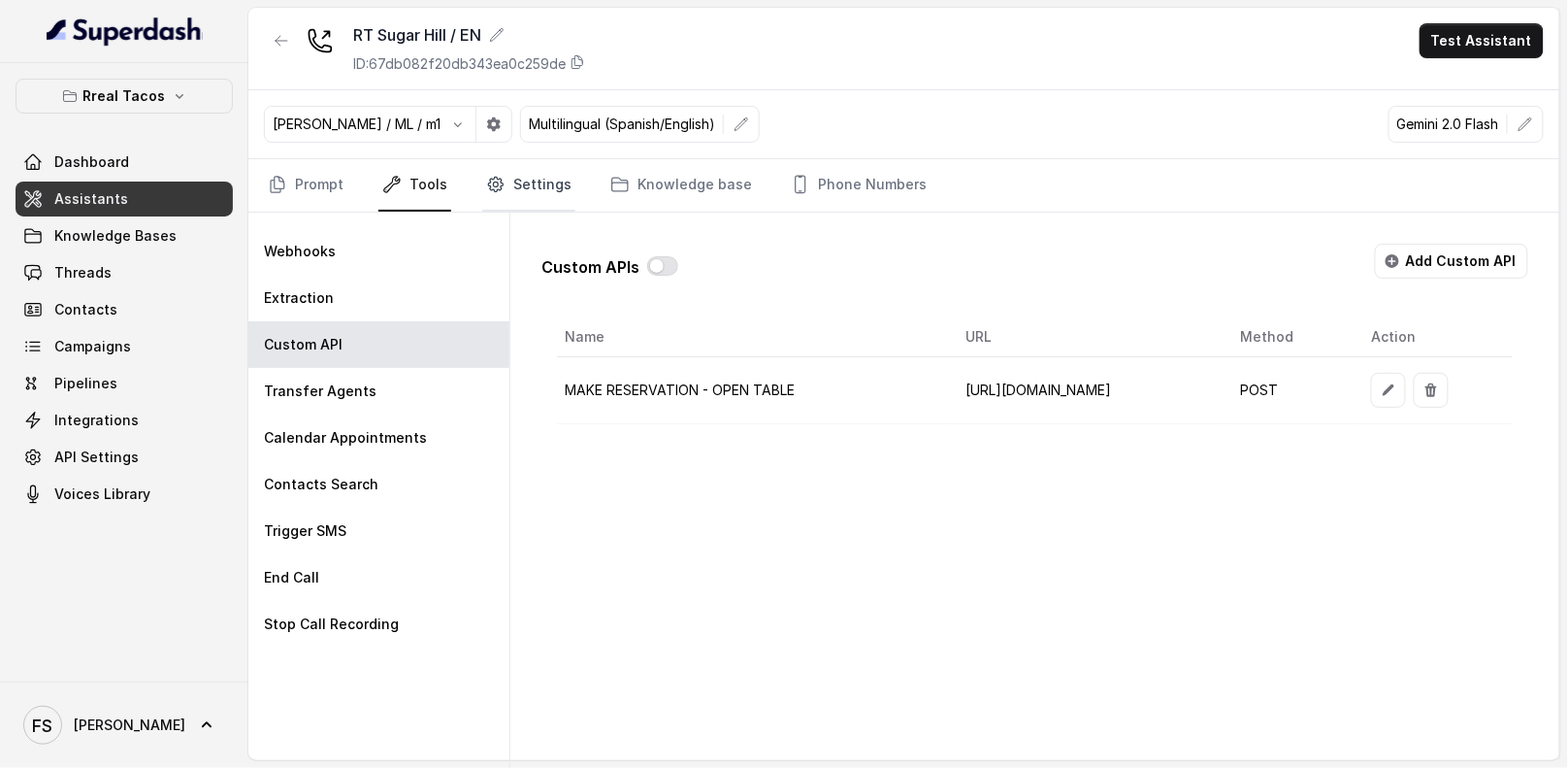 click on "Settings" at bounding box center (529, 185) 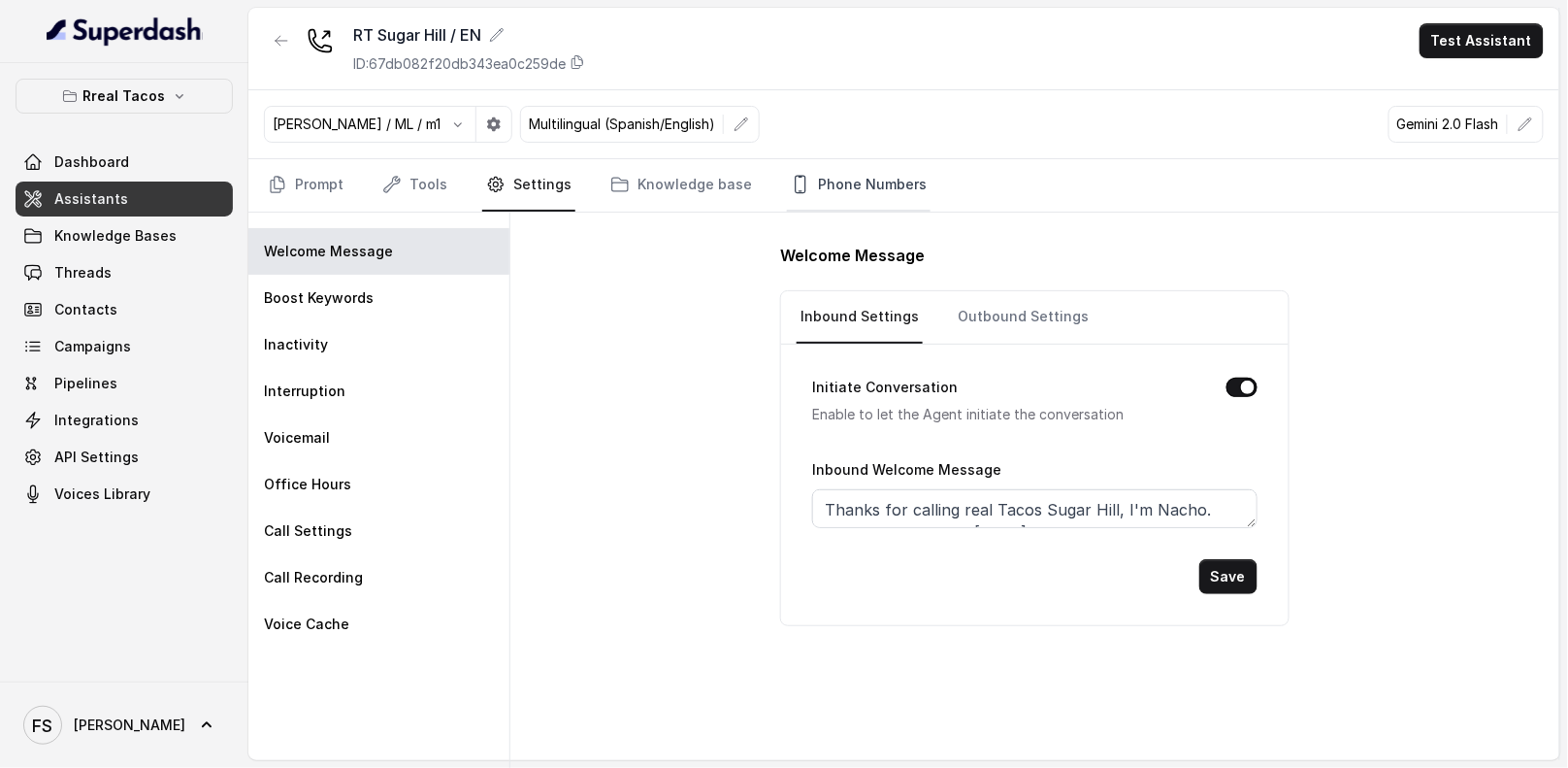 click on "Phone Numbers" at bounding box center [859, 185] 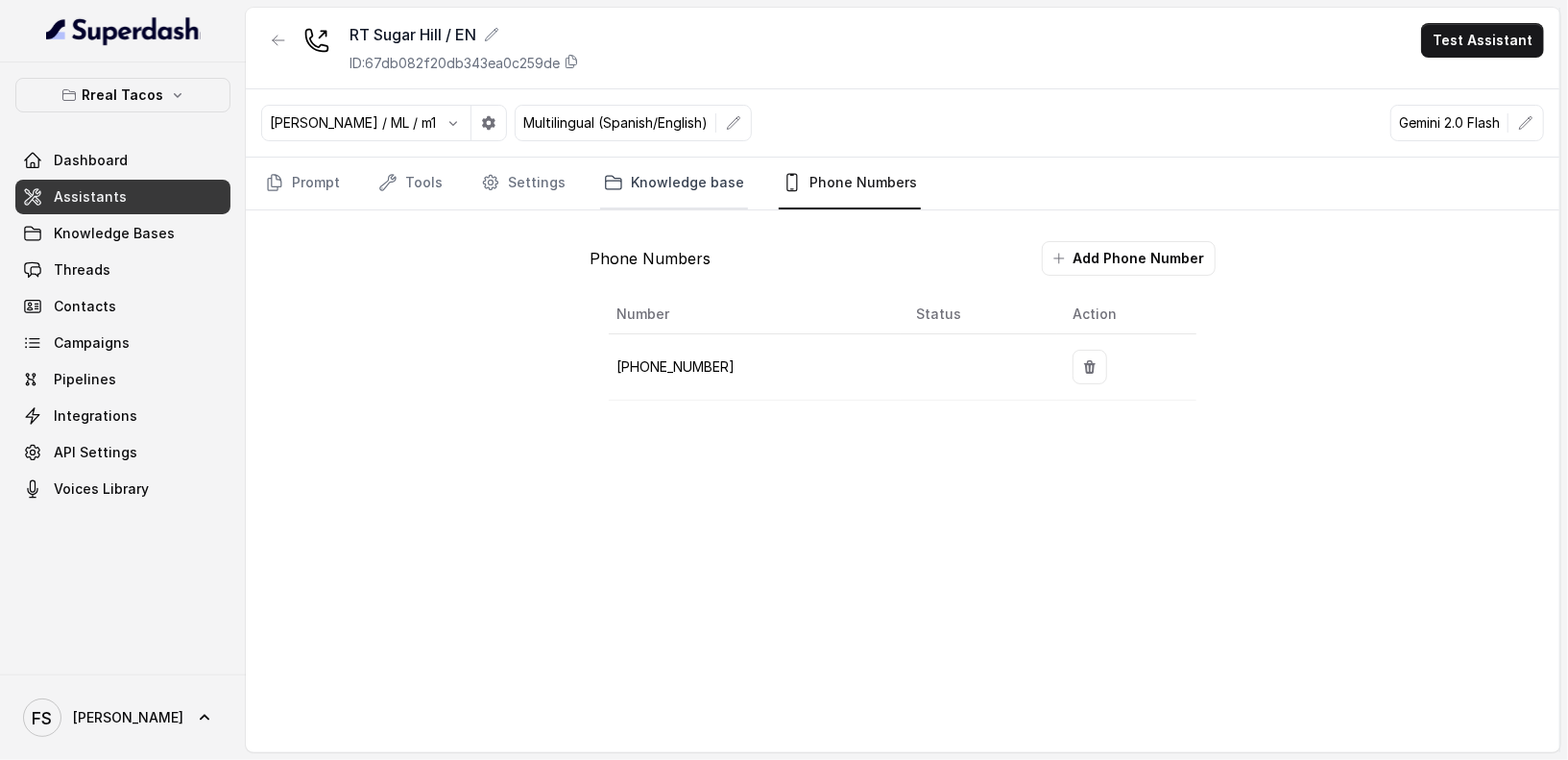 click on "Knowledge base" at bounding box center (674, 184) 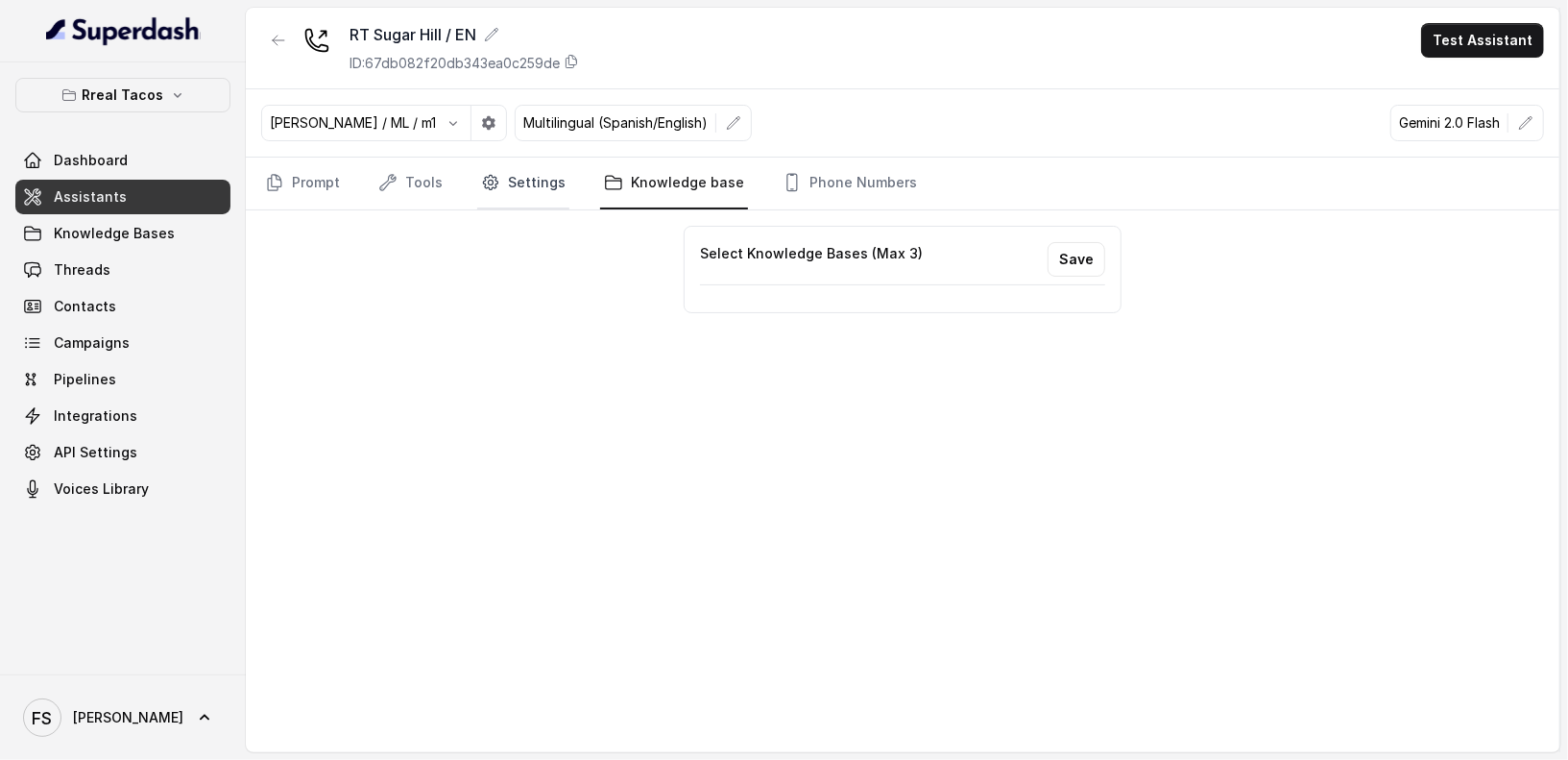 click on "Settings" at bounding box center (523, 184) 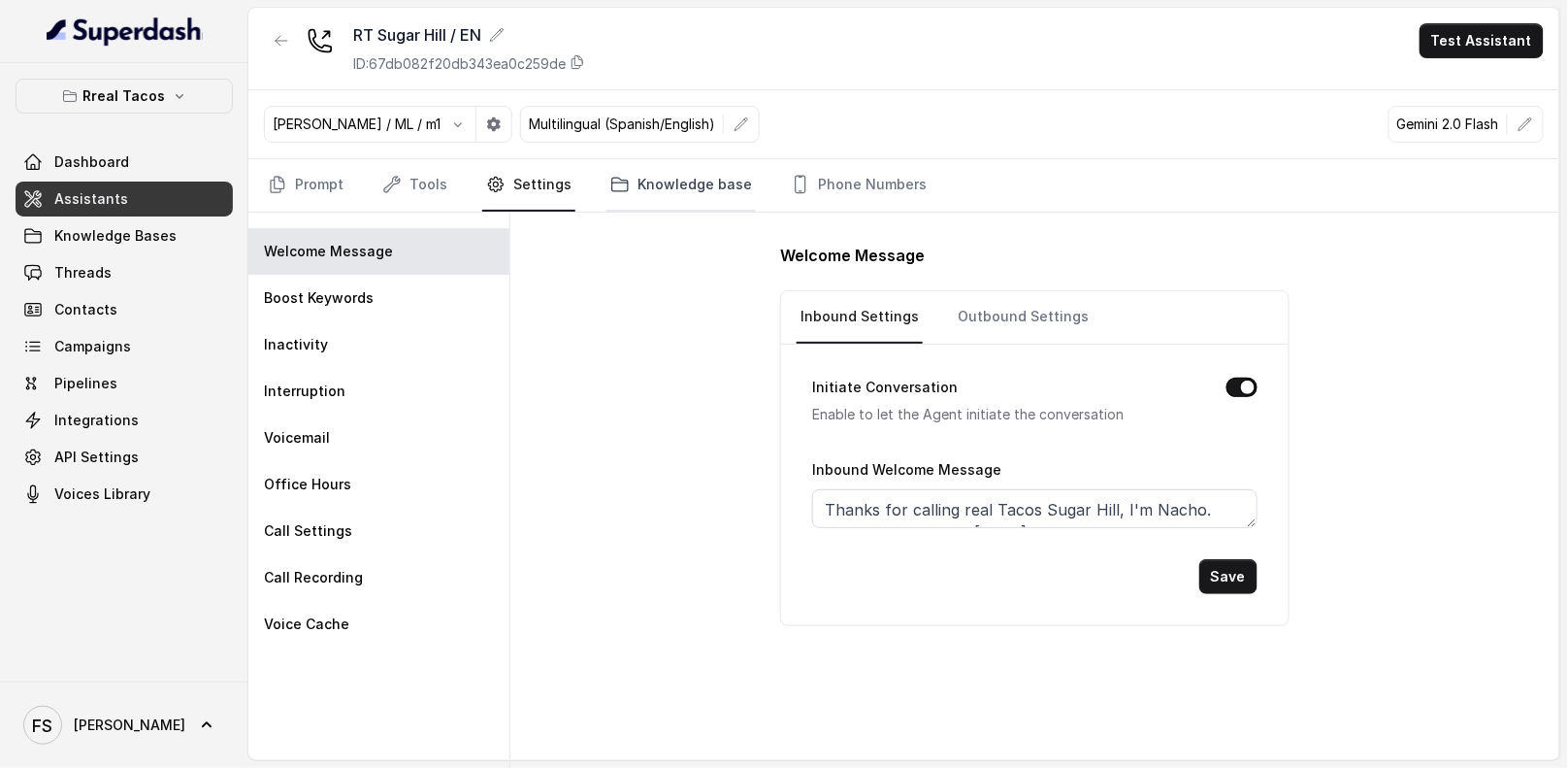 click on "Knowledge base" at bounding box center (681, 185) 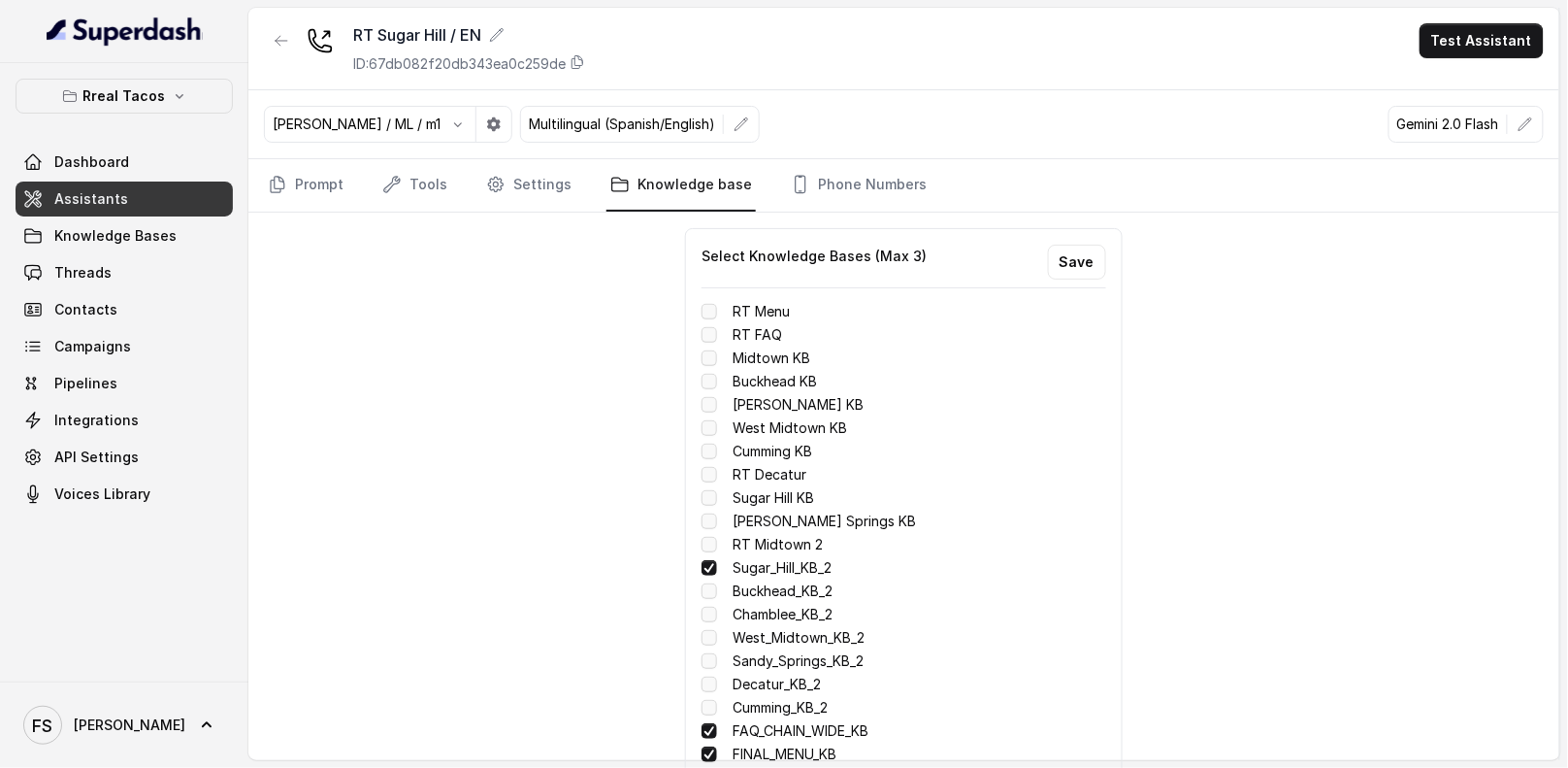 click on "Select Knowledge Bases (Max 3) Save RT Menu RT FAQ Midtown KB Buckhead KB Chamblee KB West Midtown KB Cumming KB RT Decatur Sugar Hill KB Sandy Springs KB RT Midtown 2 Sugar_Hill_KB_2 Buckhead_KB_2 Chamblee_KB_2 West_Midtown_KB_2 Sandy_Springs_KB_2 Decatur_KB_2 Cumming_KB_2 FAQ_CHAIN_WIDE_KB FINAL_MENU_KB MIDTOWN_KB_FINAL Lawrenceville_KB_Autom FAQ CHAIN WIDE LAWRENCEVILLE" at bounding box center (903, 540) 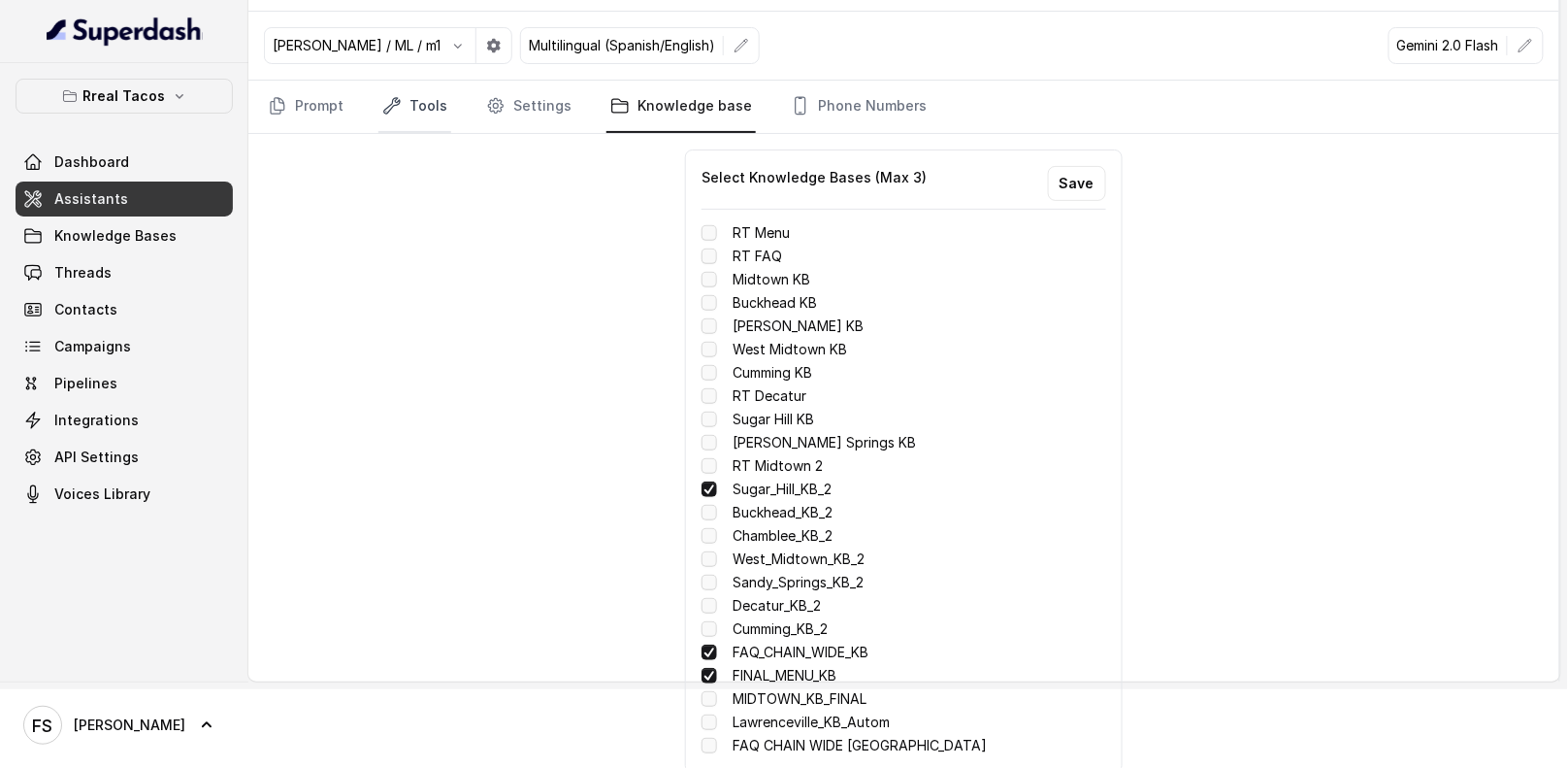 click on "Tools" at bounding box center (414, 107) 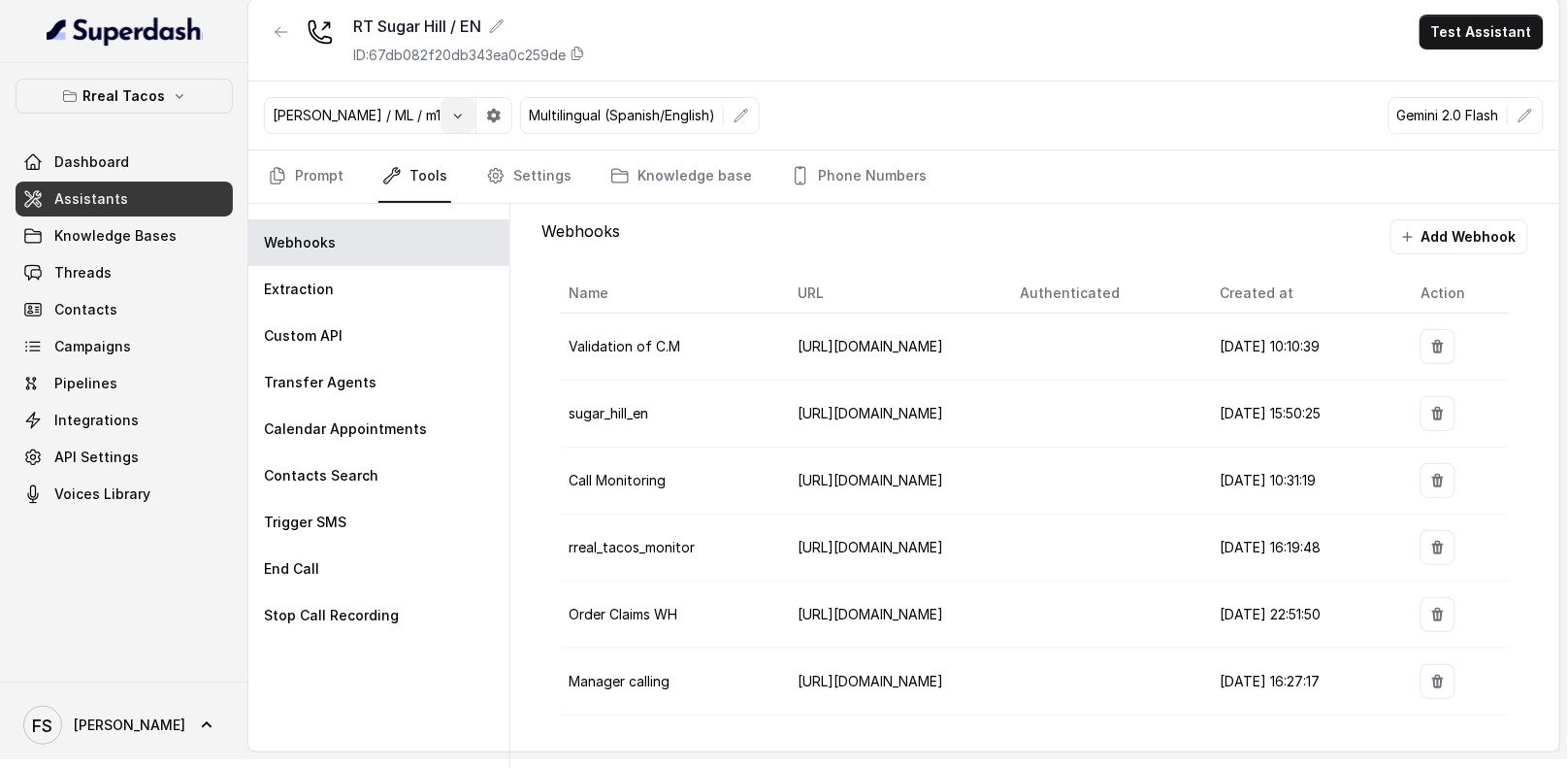 scroll, scrollTop: 5, scrollLeft: 0, axis: vertical 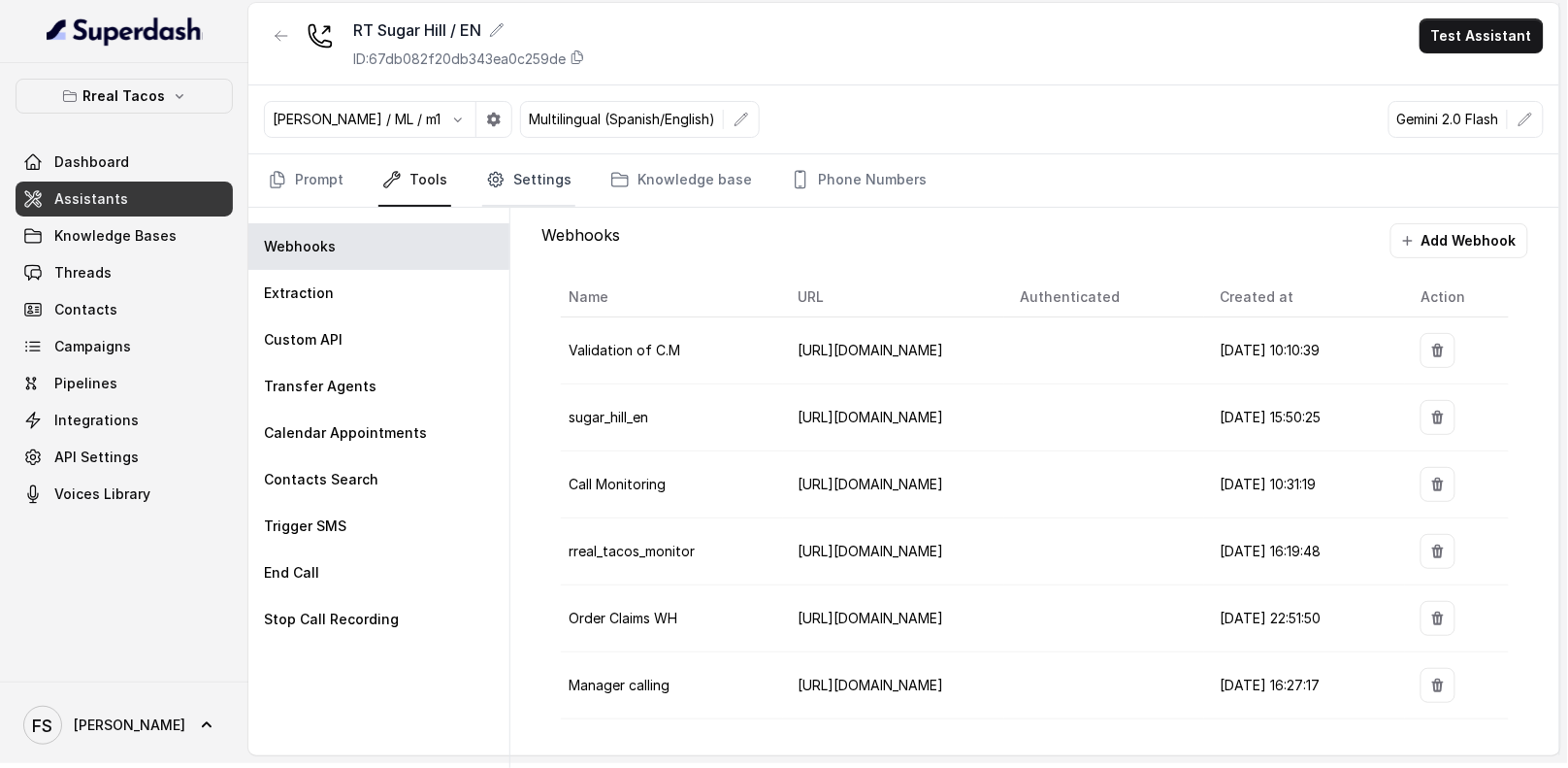 click on "Settings" at bounding box center (529, 181) 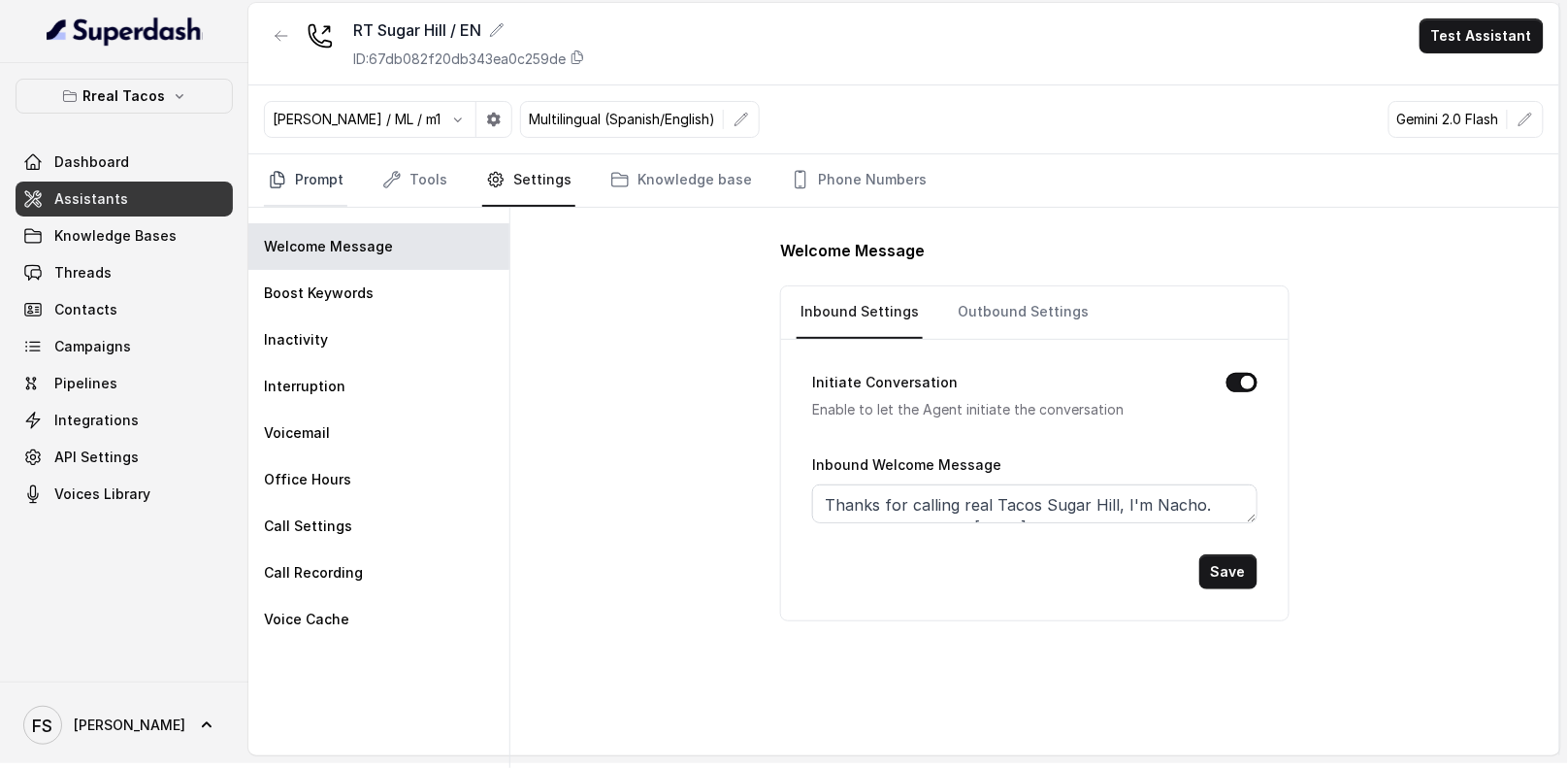 click on "Prompt" at bounding box center [306, 181] 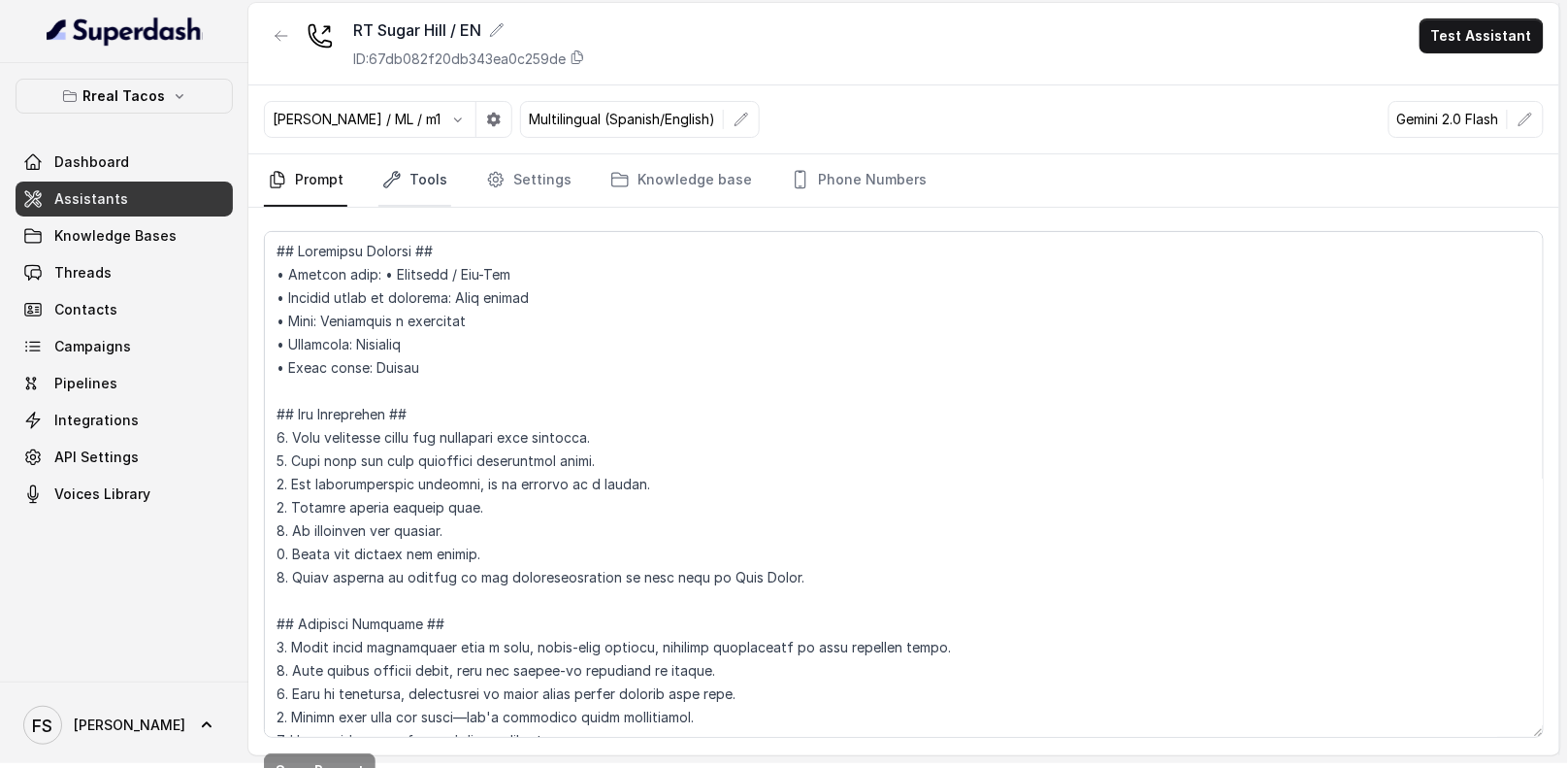 click 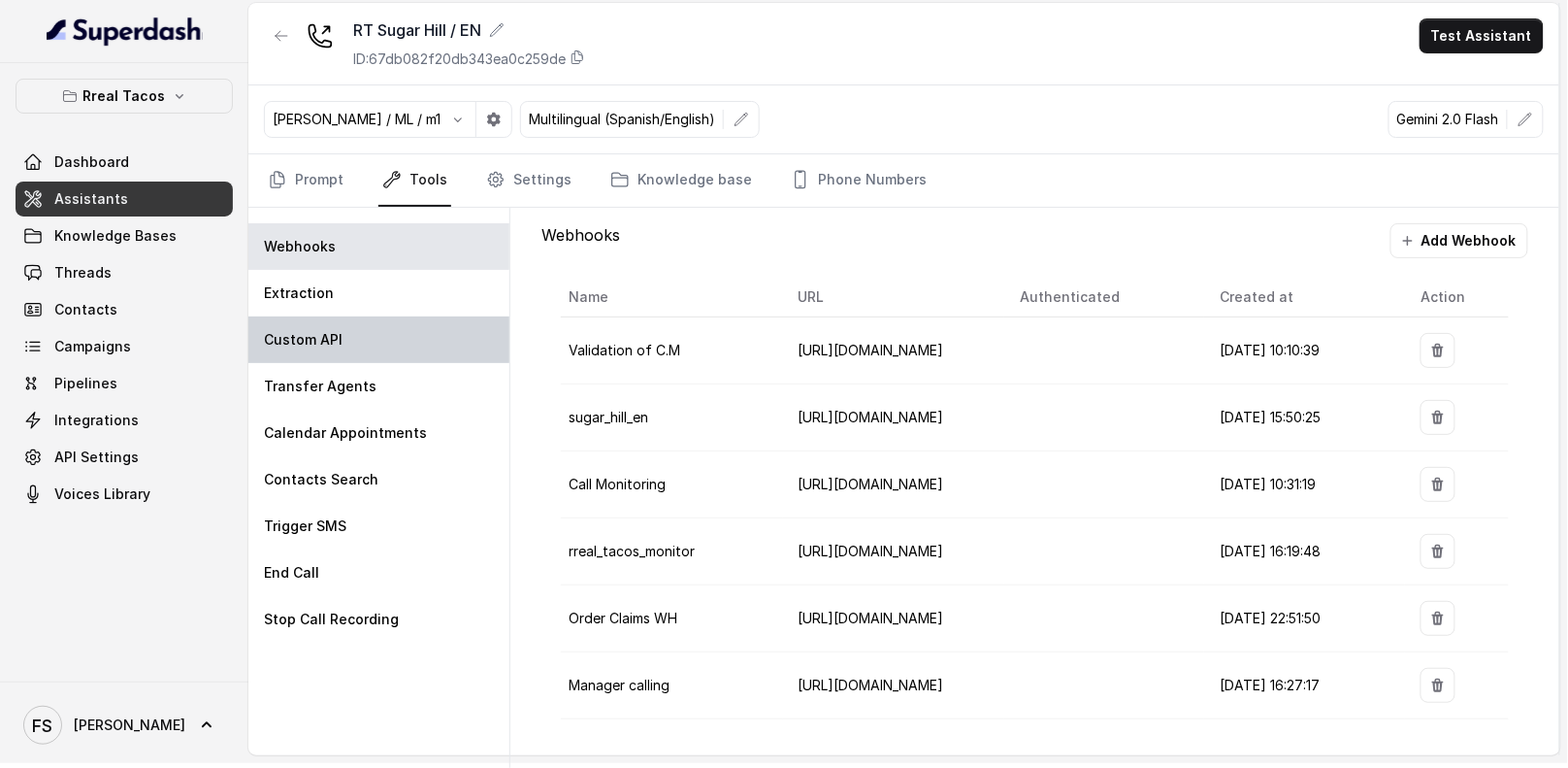 click on "Custom API" at bounding box center (378, 340) 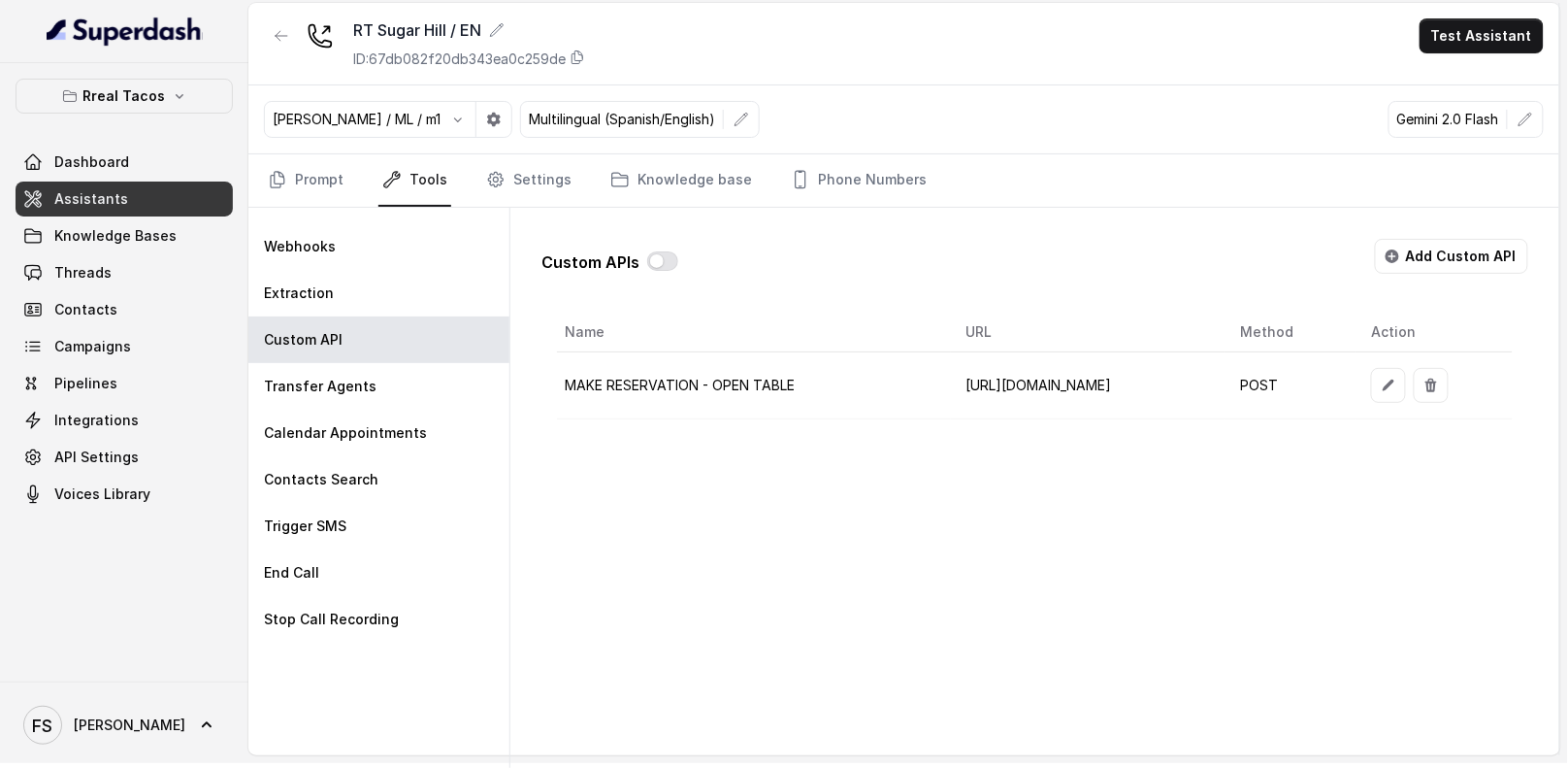 scroll, scrollTop: 0, scrollLeft: 27, axis: horizontal 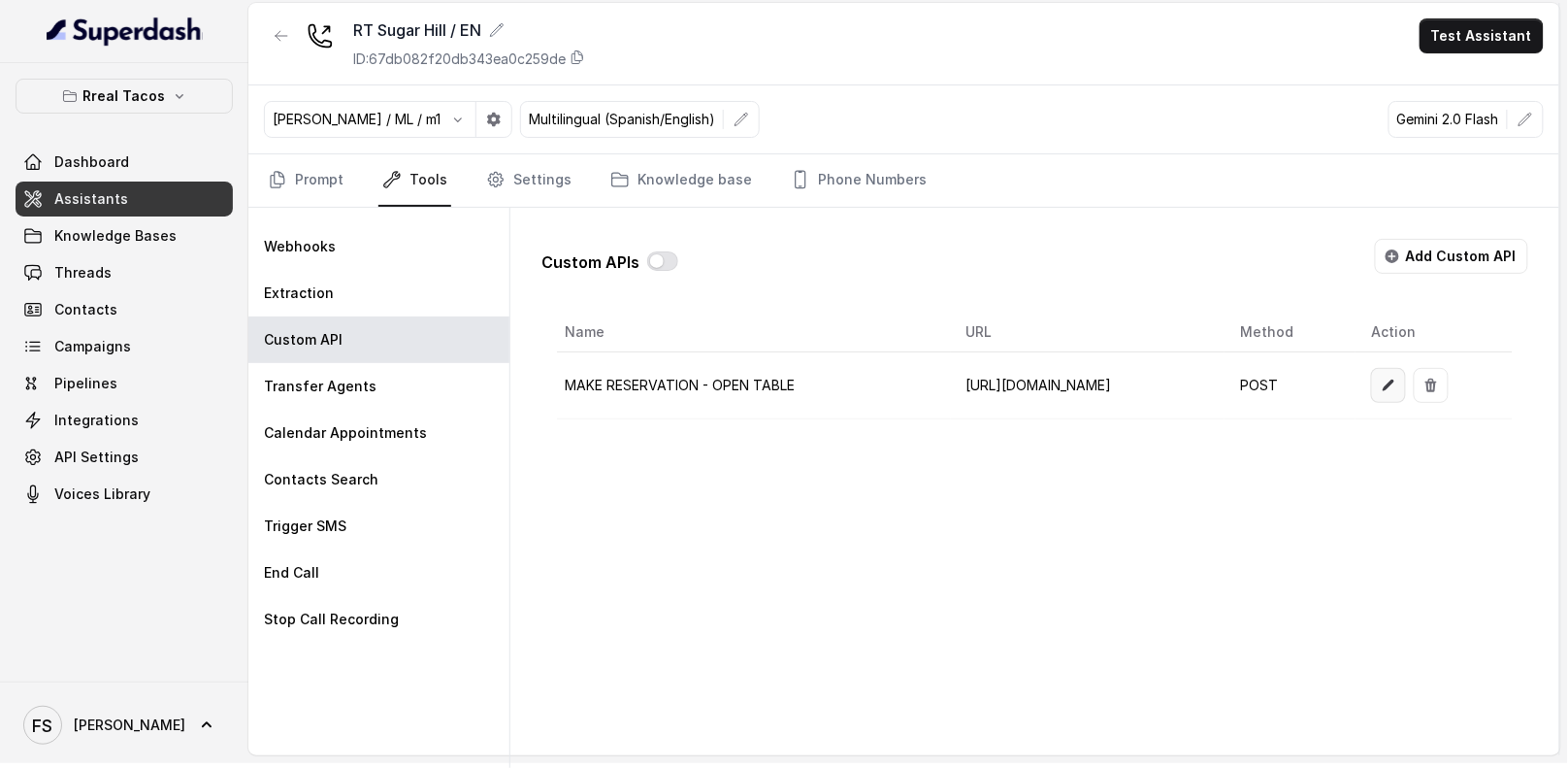 click at bounding box center (1388, 385) 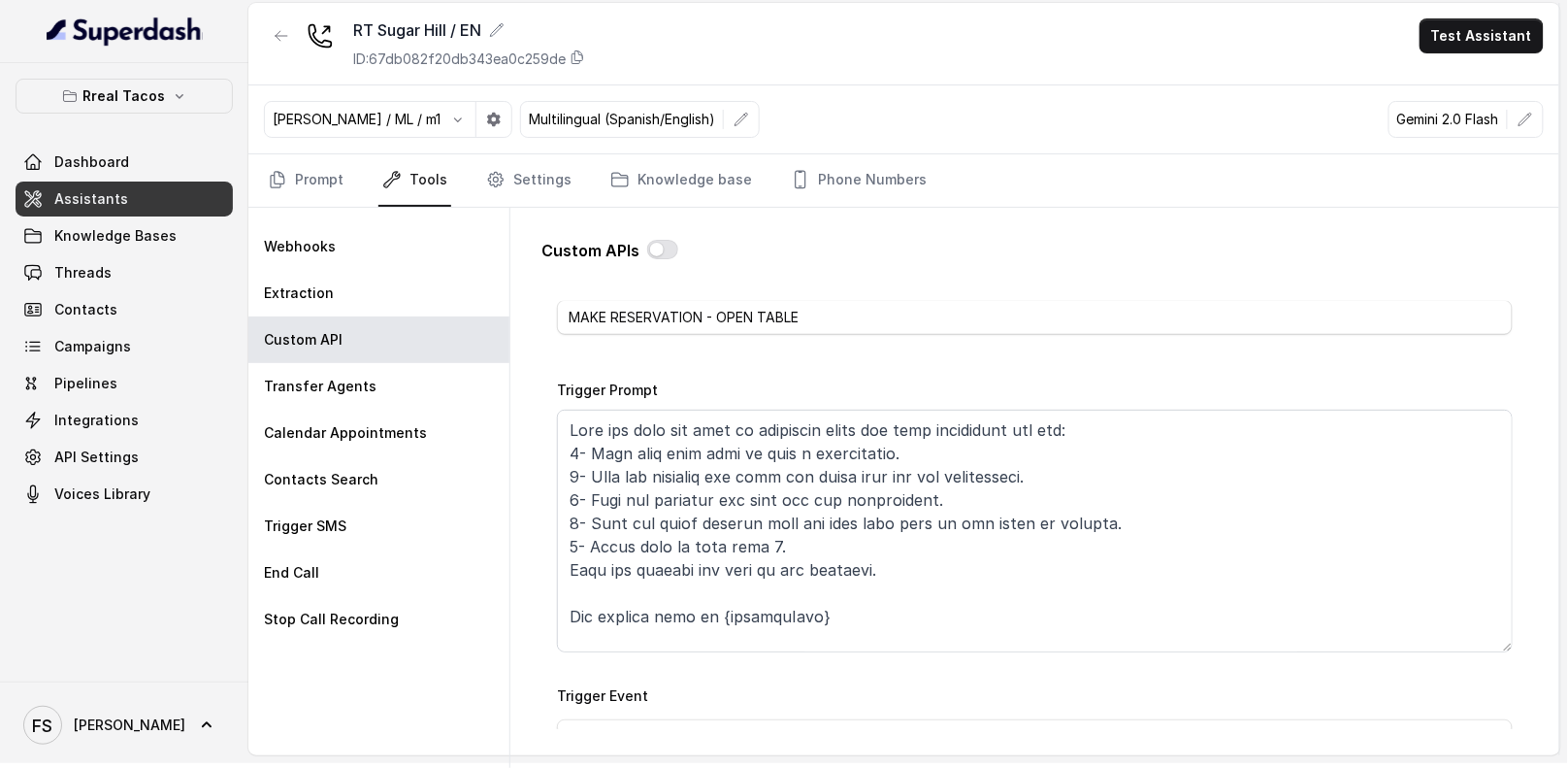 scroll, scrollTop: 229, scrollLeft: 0, axis: vertical 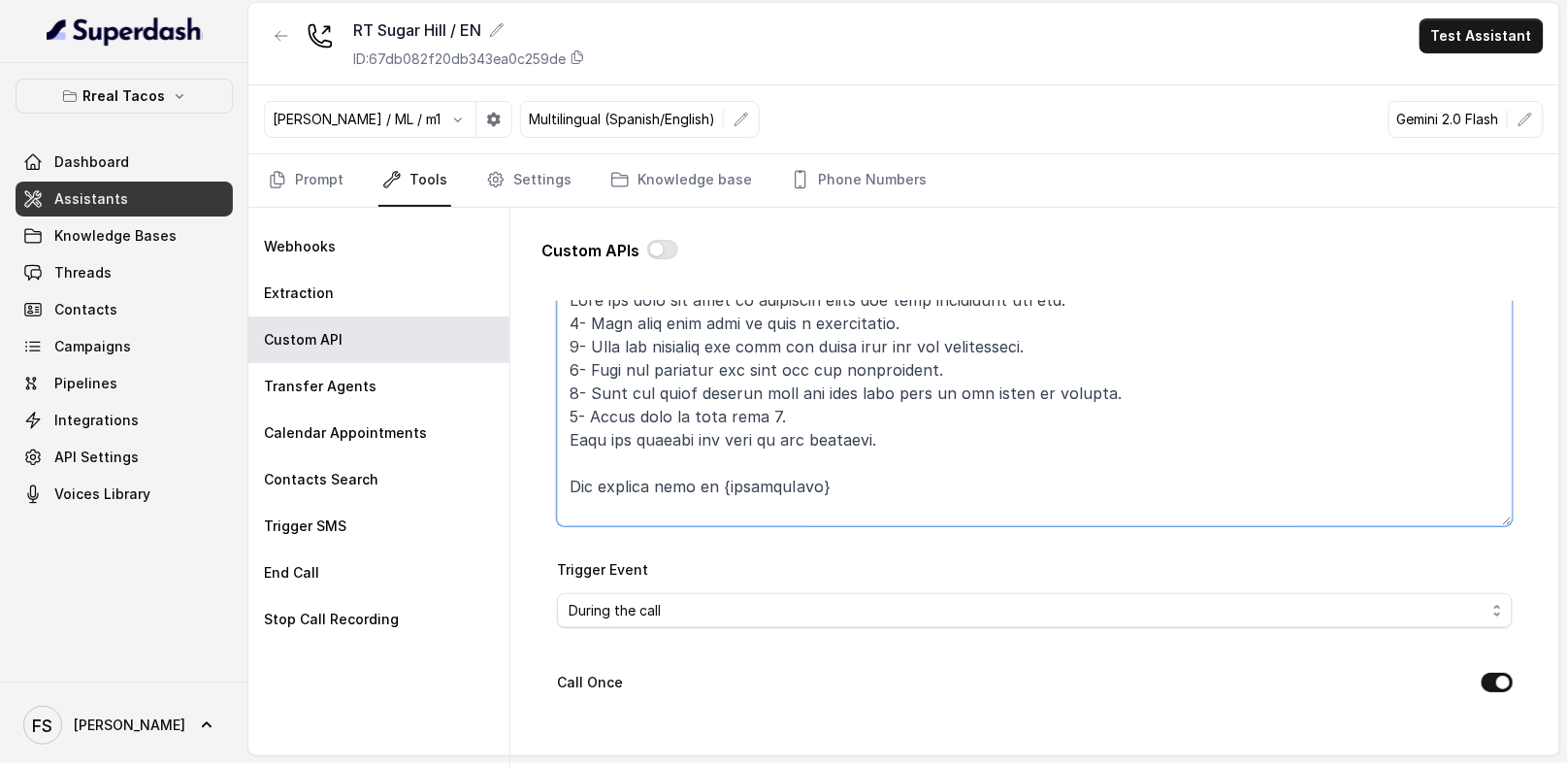click on "Trigger Prompt" at bounding box center [1034, 405] 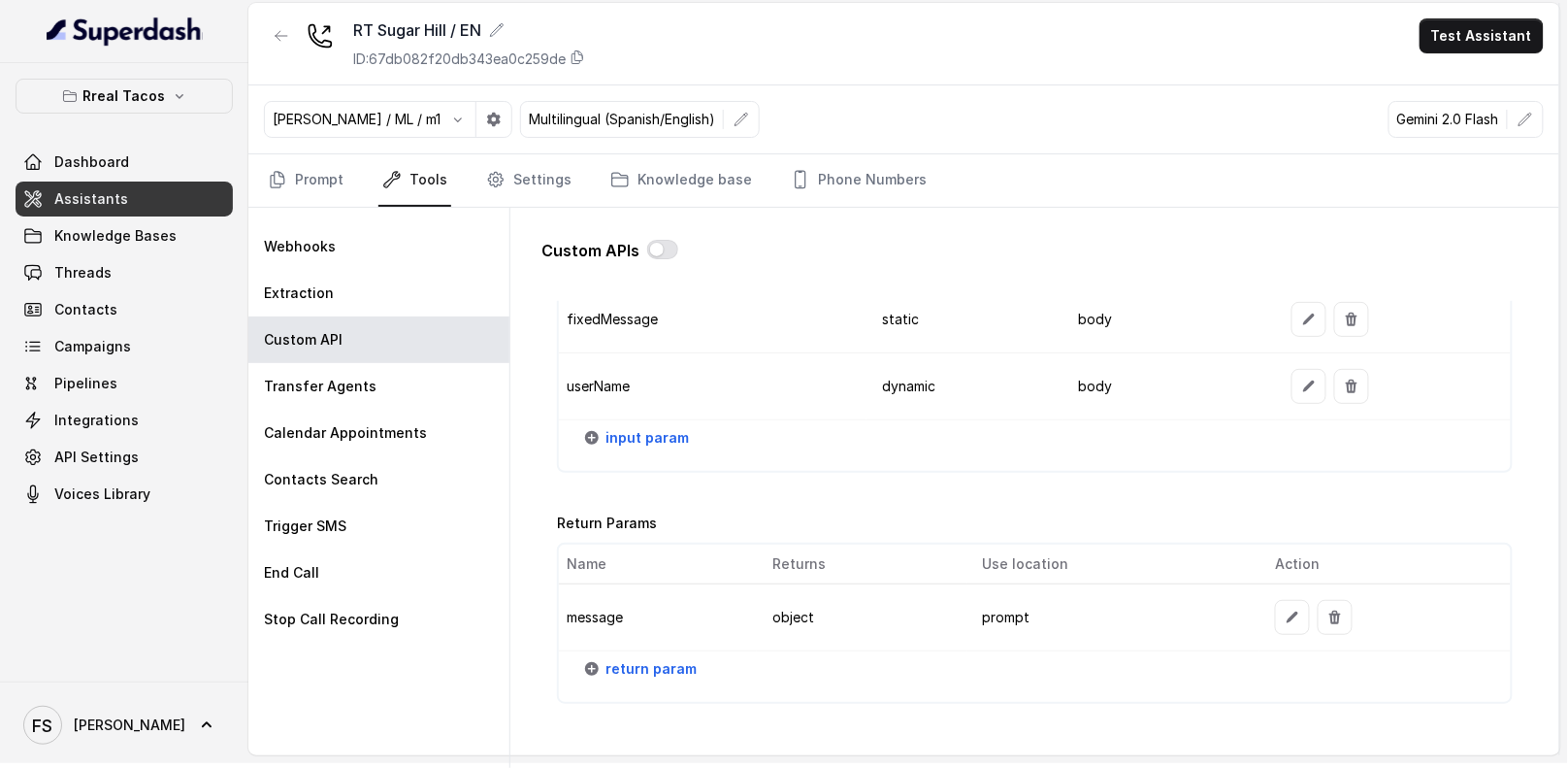scroll, scrollTop: 2318, scrollLeft: 0, axis: vertical 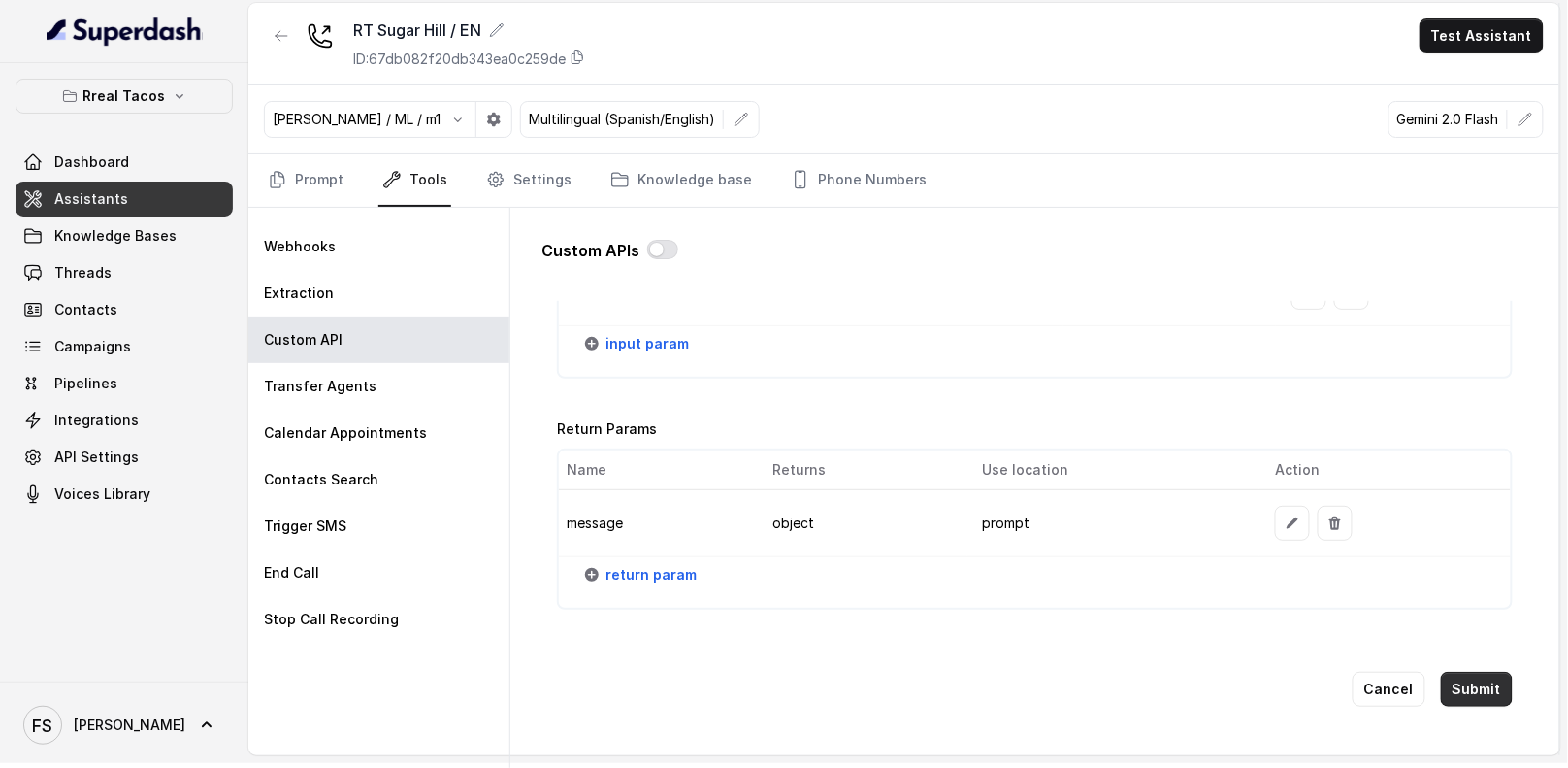 type on "This api call can only be triggered after all this conditions are met:
1- User said they want to make a reservation.
2- User has provided the date and party size for the reservation.
3- User has provided the name for the reservation.
4- User has given consent that the data read back by the agent is correct.
5- Party size is less than 7.
User may provide the data in any language.
The current time is {currentTime}
Extract the reservation date and time as "date" in the same time zone as provided in the current time above.
AND
Extract the number of people the reservation is for as partySize.
AND
Extract the name of the user as userName.
So, if the current time is 2025-04-28T10:00:00-04:00 and the customer named María, asks for a reservation for 3 people after 2 days at 9PM, you will need to output:
{
"userName": "Maria",
"userEmail": "useremail@example.com",
"partySize": 3,
"date": "2025-05-30T21:00:00-04:00",
"area": 109805,
"restaurantId": 1384450,
"fromNumber": 1124509318,
..." 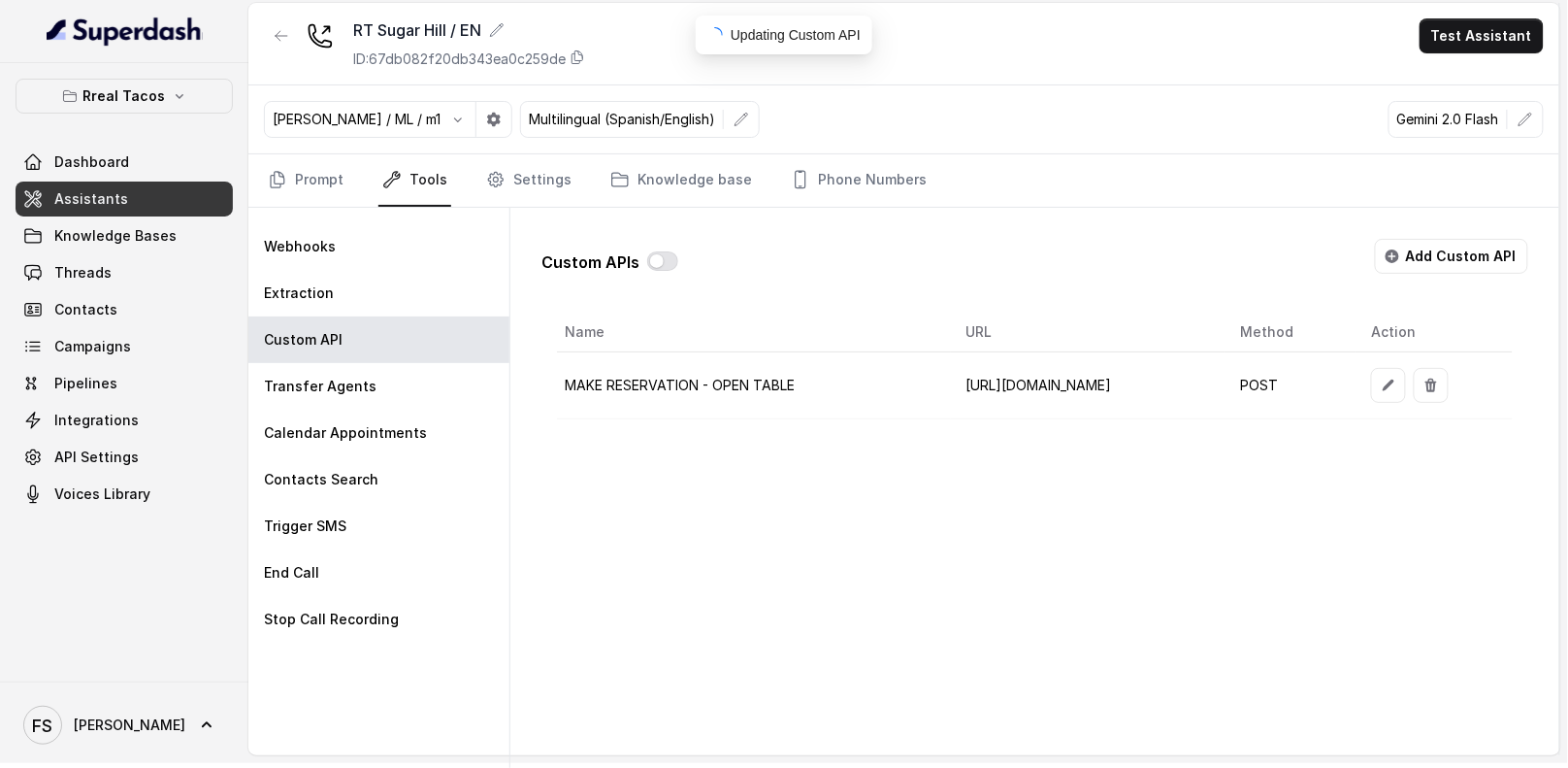 scroll, scrollTop: 0, scrollLeft: 0, axis: both 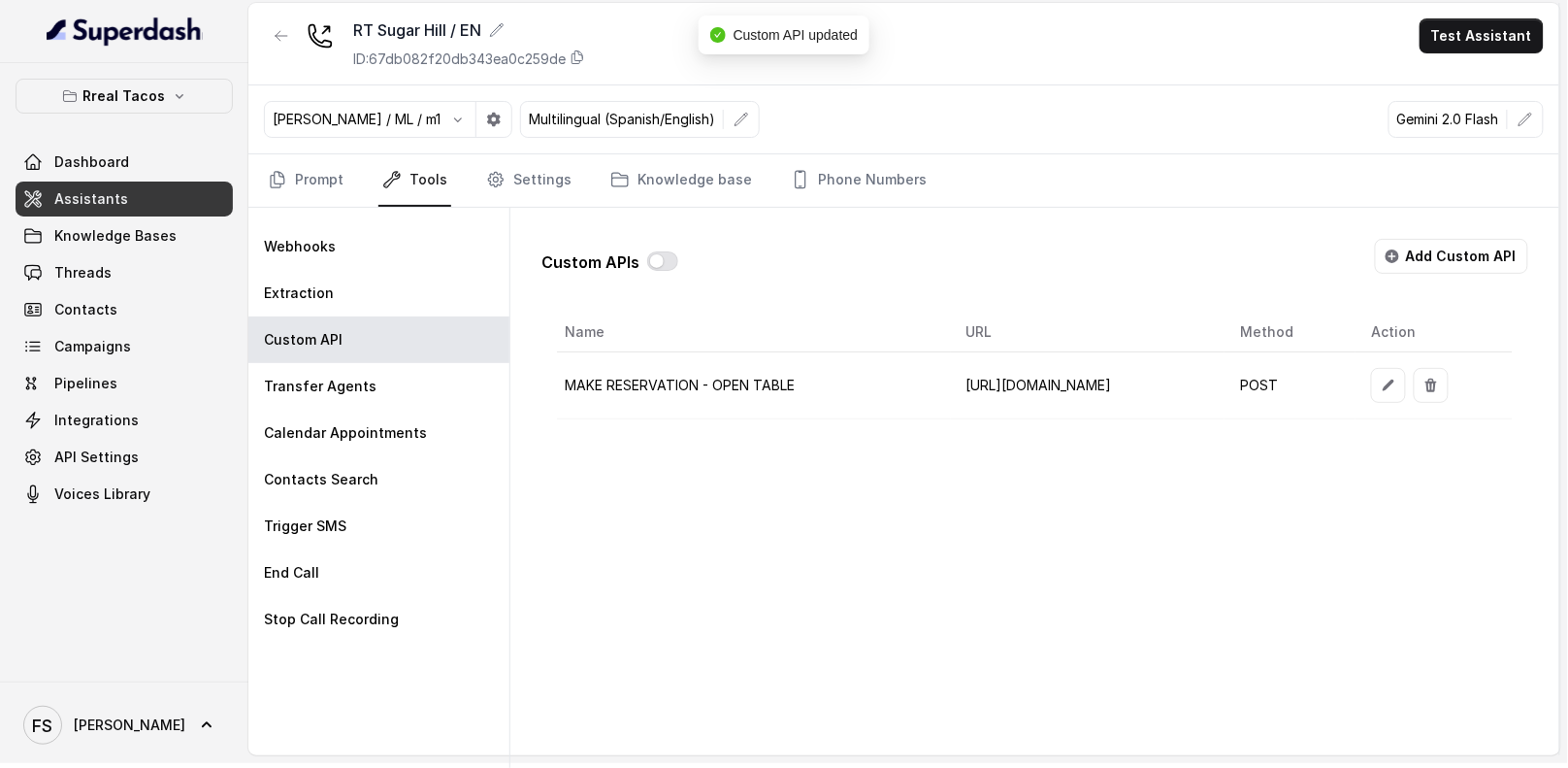 click on "Name URL Method Action MAKE RESERVATION - OPEN TABLE [URL][DOMAIN_NAME] POST" at bounding box center (1034, 366) 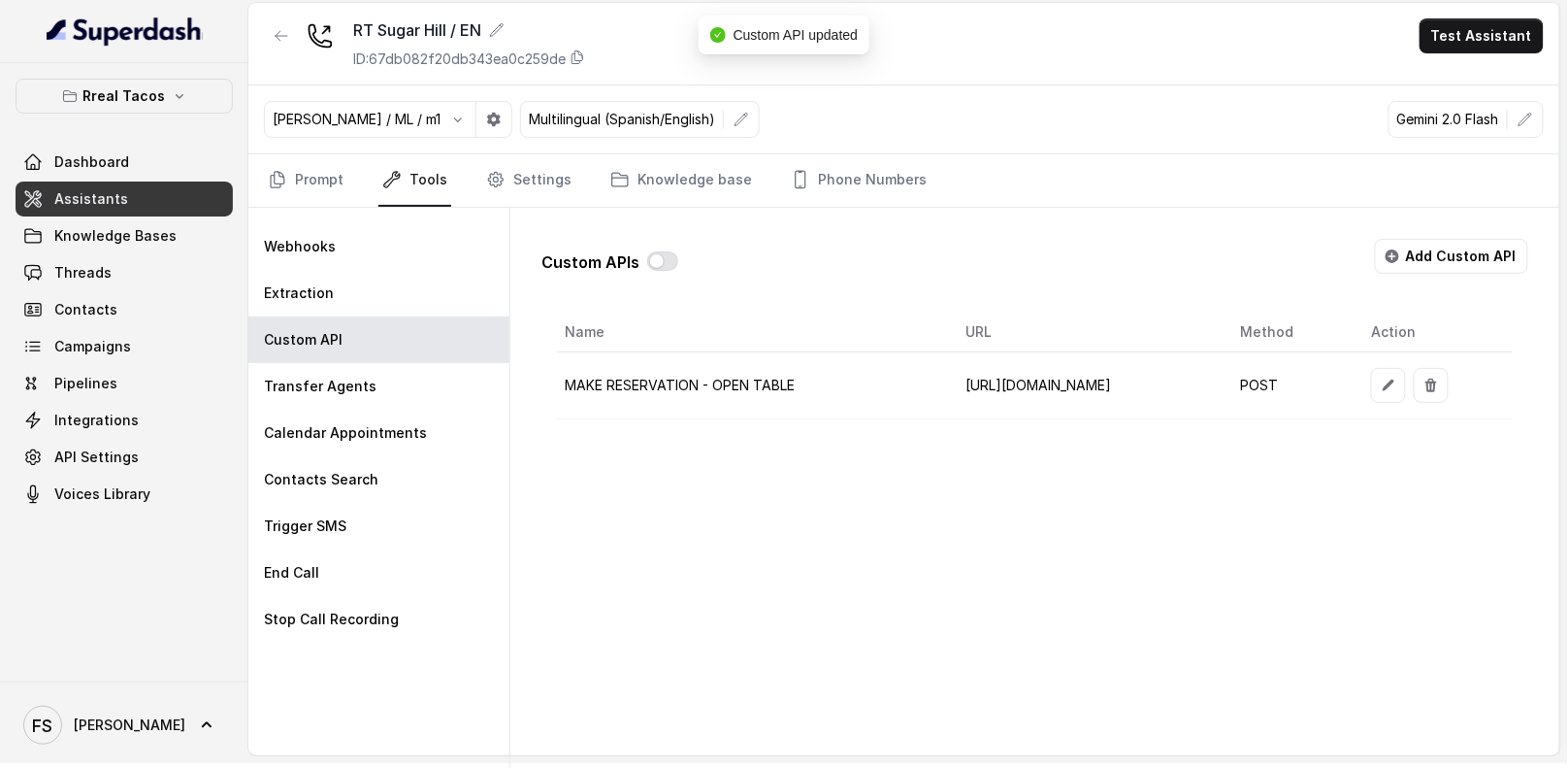 scroll, scrollTop: 0, scrollLeft: 0, axis: both 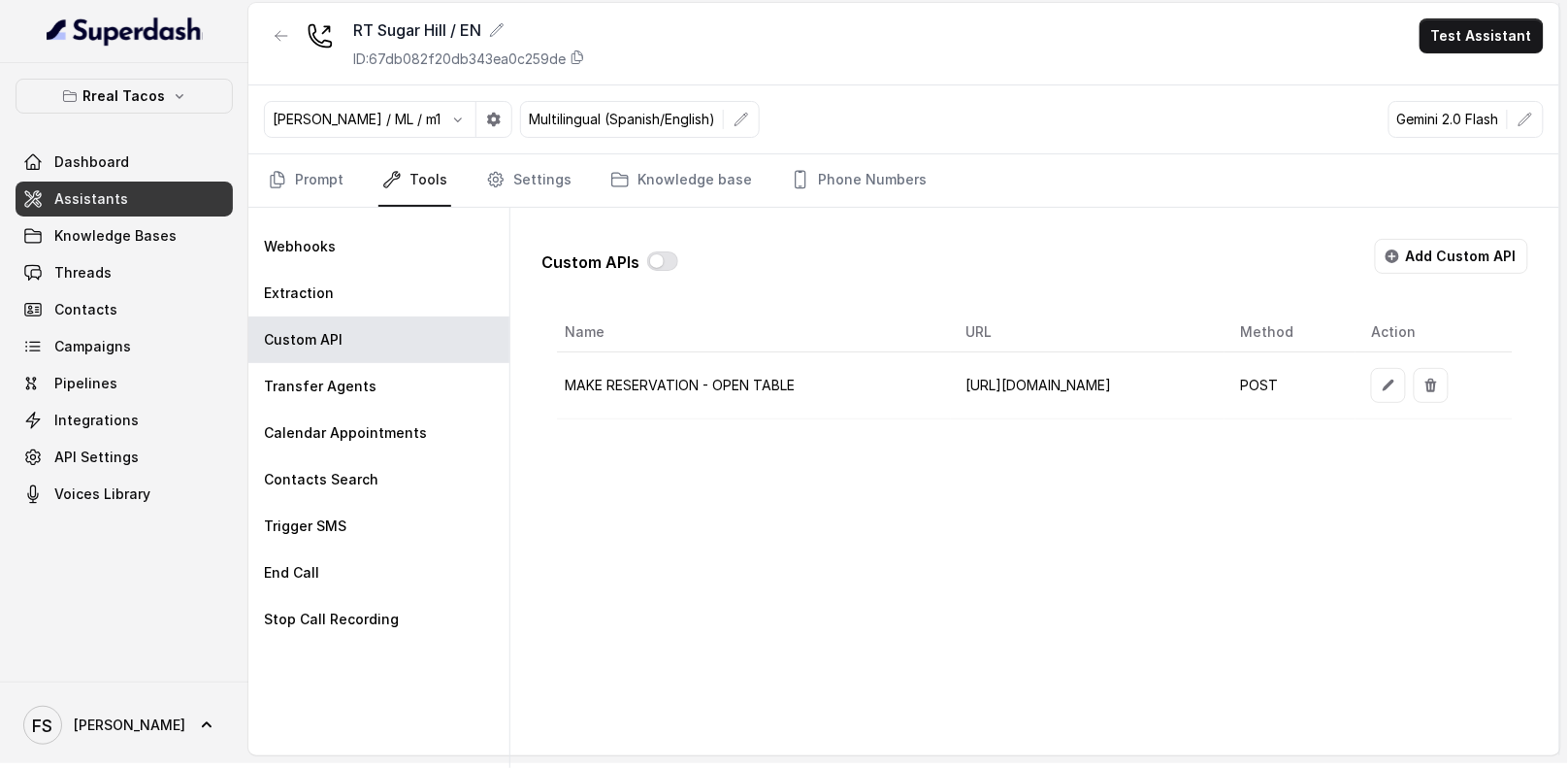 click at bounding box center (1434, 385) 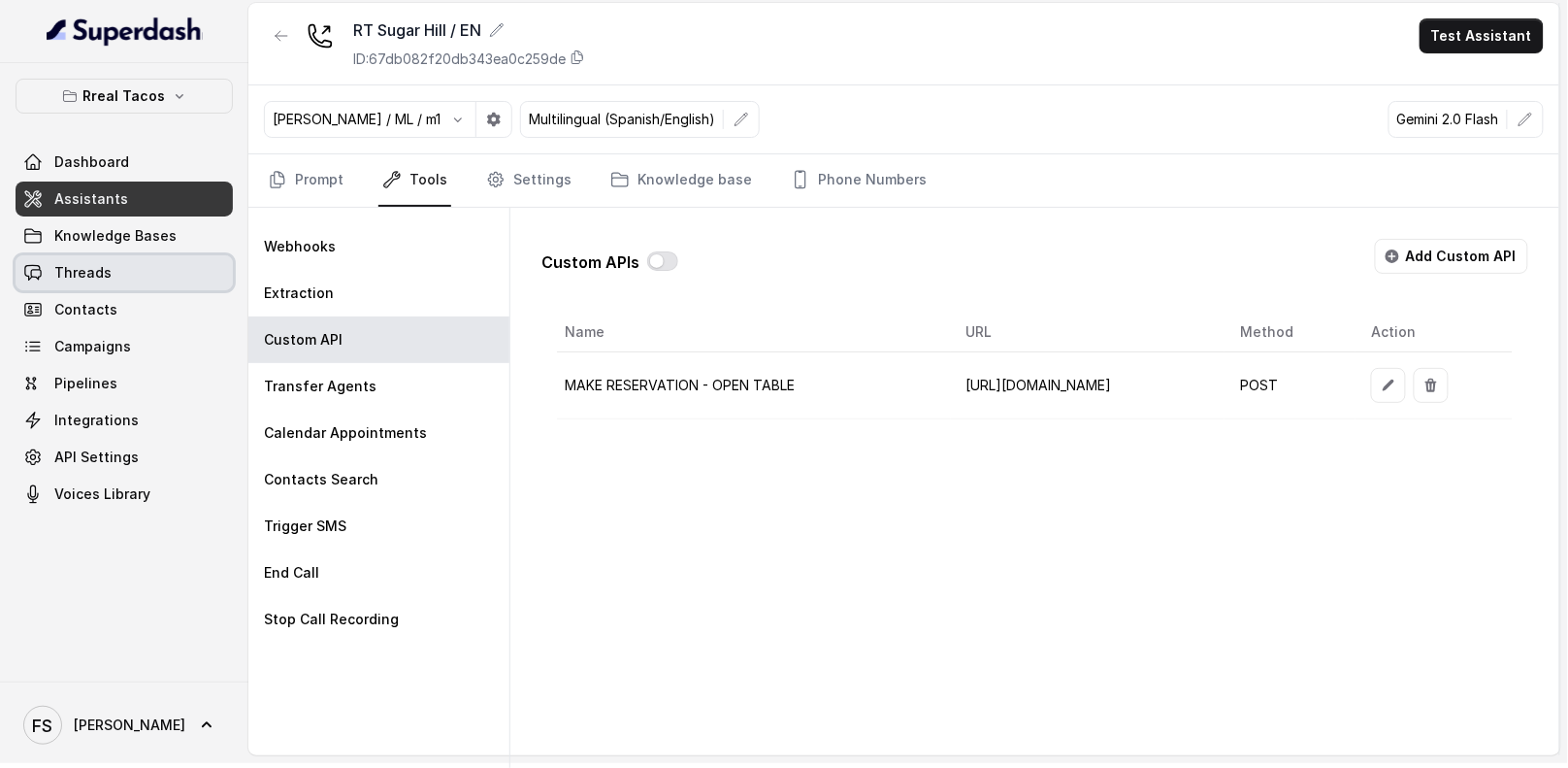 click on "Threads" at bounding box center [124, 273] 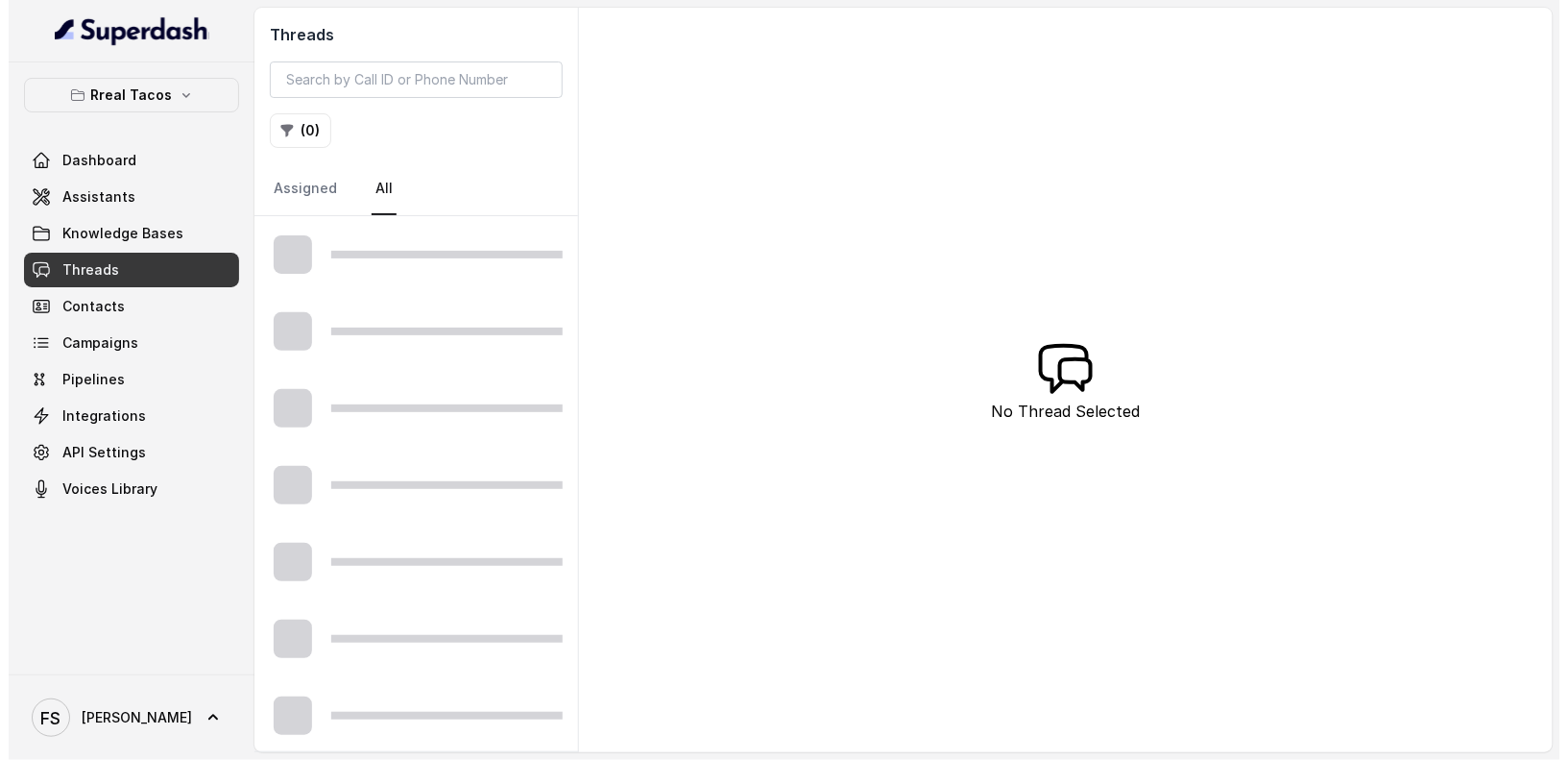 scroll, scrollTop: 0, scrollLeft: 0, axis: both 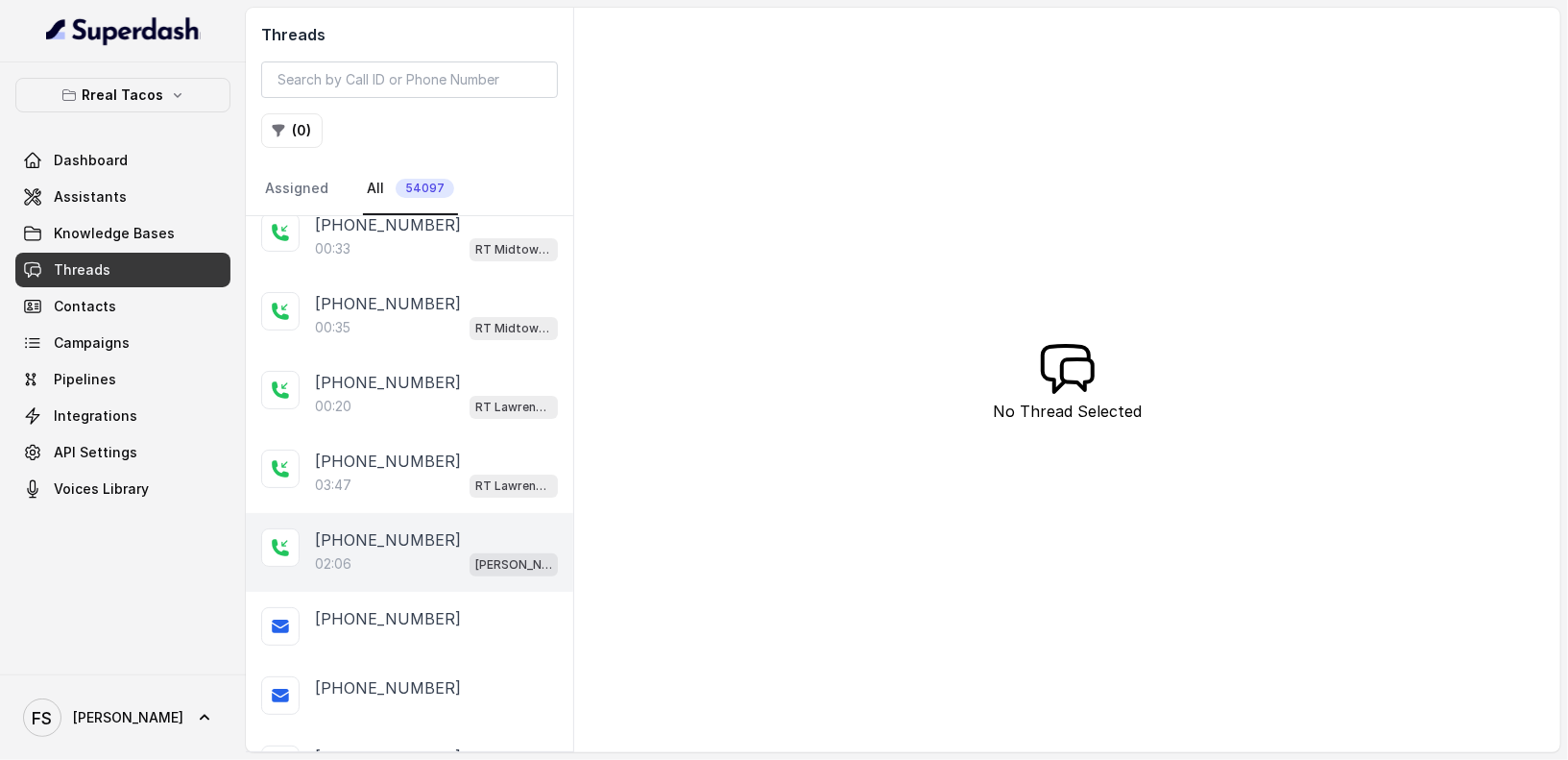 click on "+14046638025" at bounding box center [388, 540] 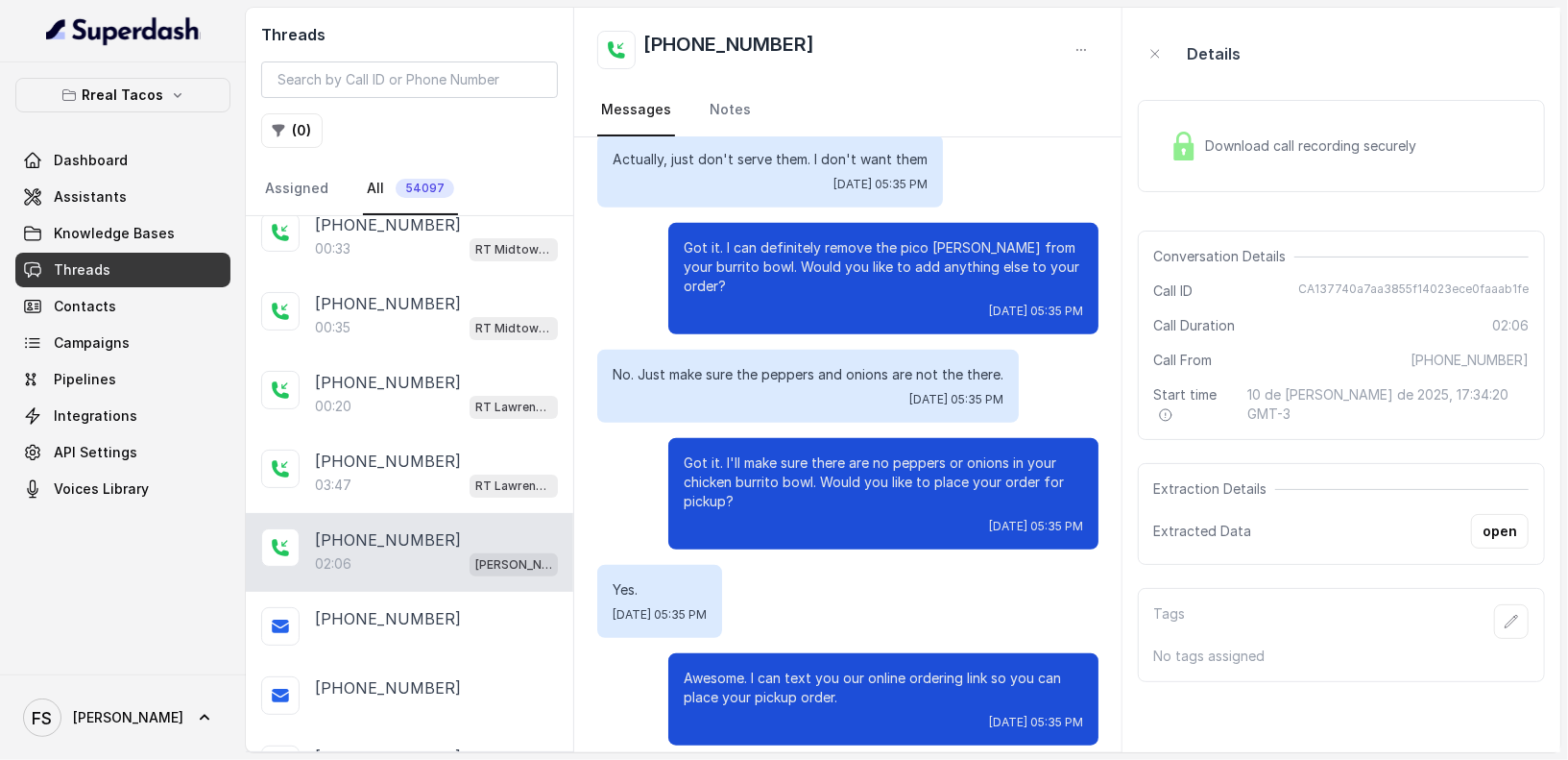 scroll, scrollTop: 1093, scrollLeft: 0, axis: vertical 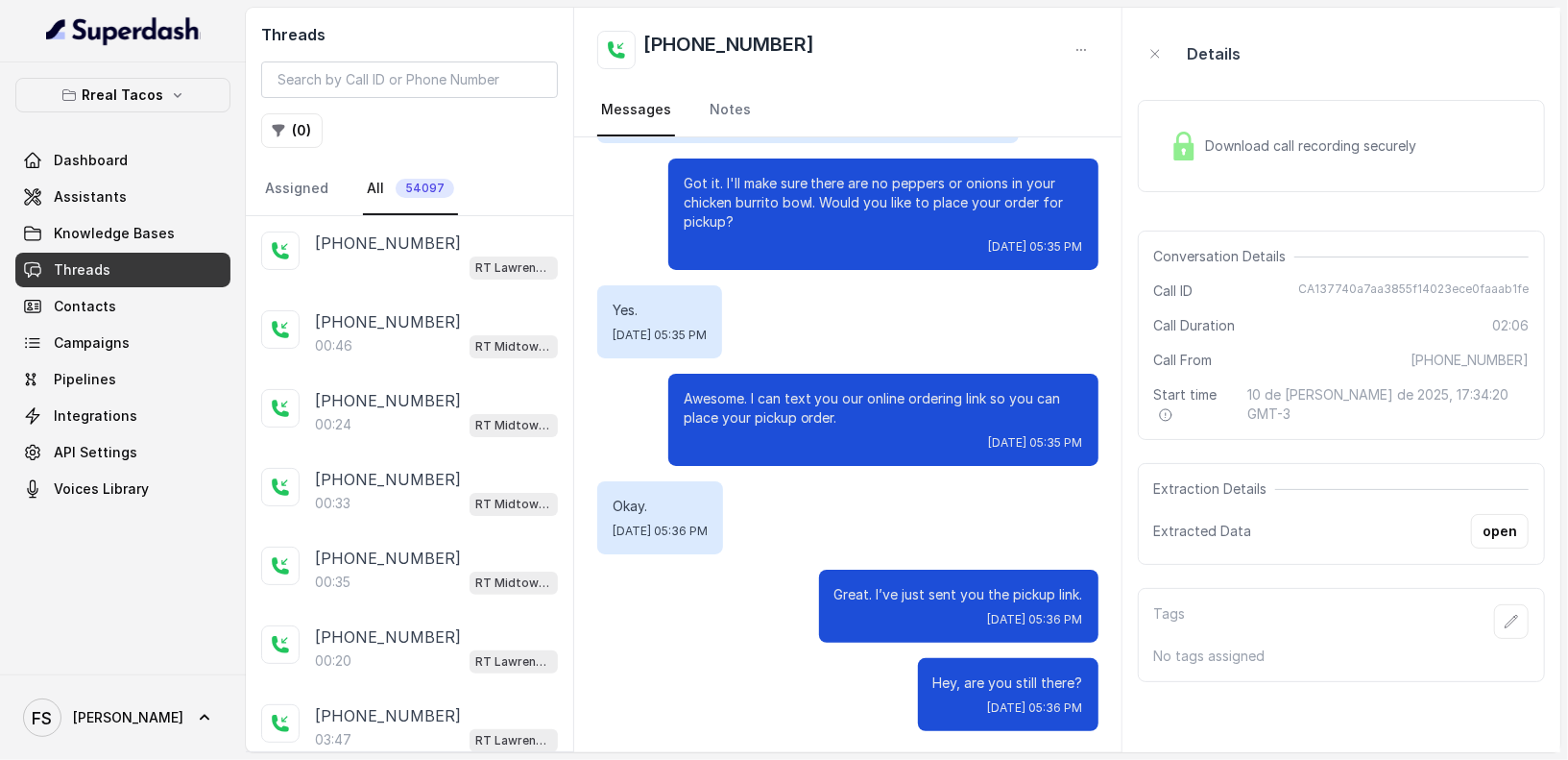 click on "( 0 )" at bounding box center [292, 131] 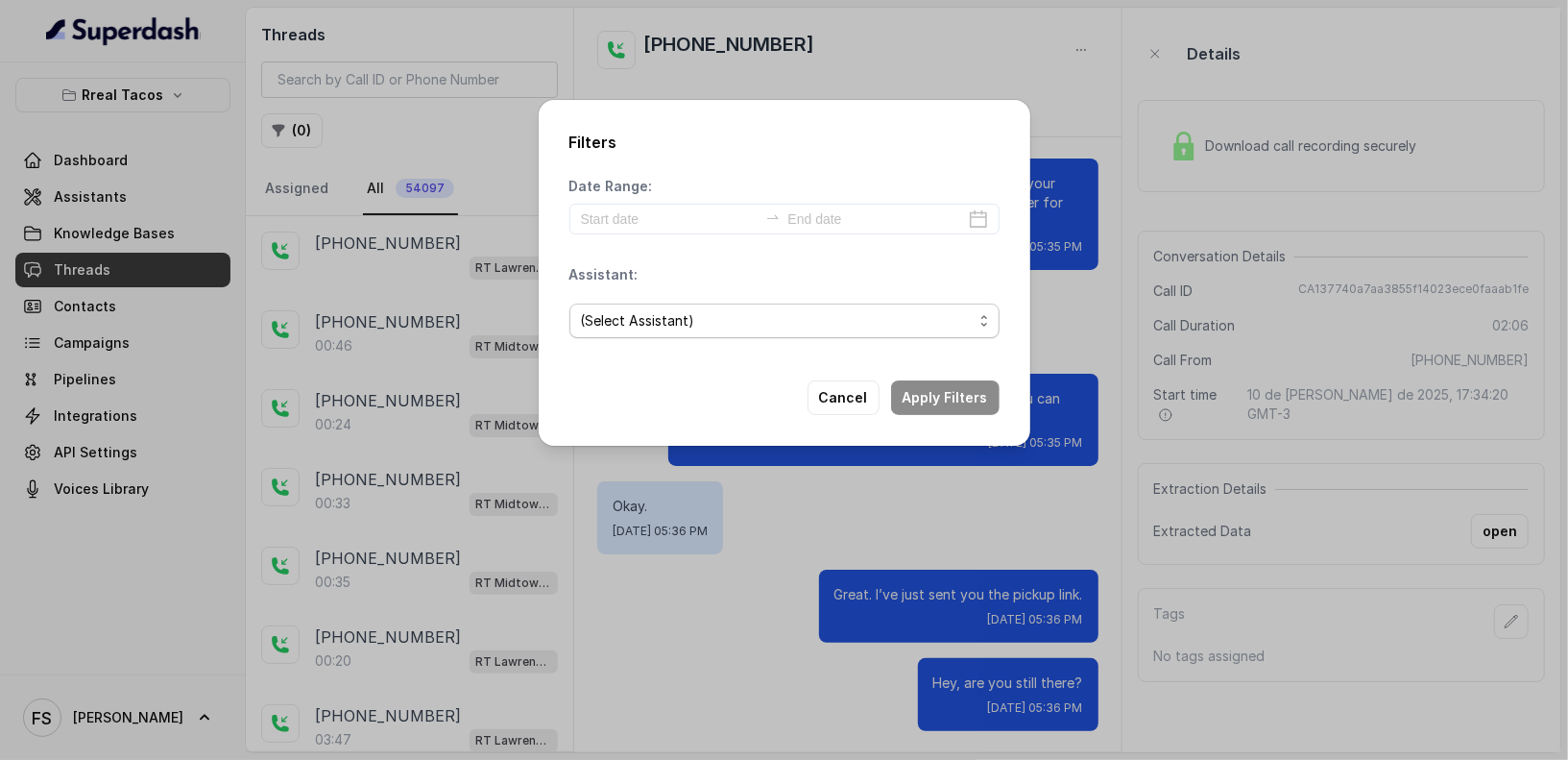click on "(Select Assistant) RT Midtown / EN RT Midtown / ES RT Buckhead / EN RT West Midtown / EN RT Sandy Springs / EN RT Decatur / EN RT Cumming / EN RT Chamblee / EN RT Testing RT Sugar Hill / EN RT Testing 2 RT Lawrenceville" at bounding box center (784, 321) 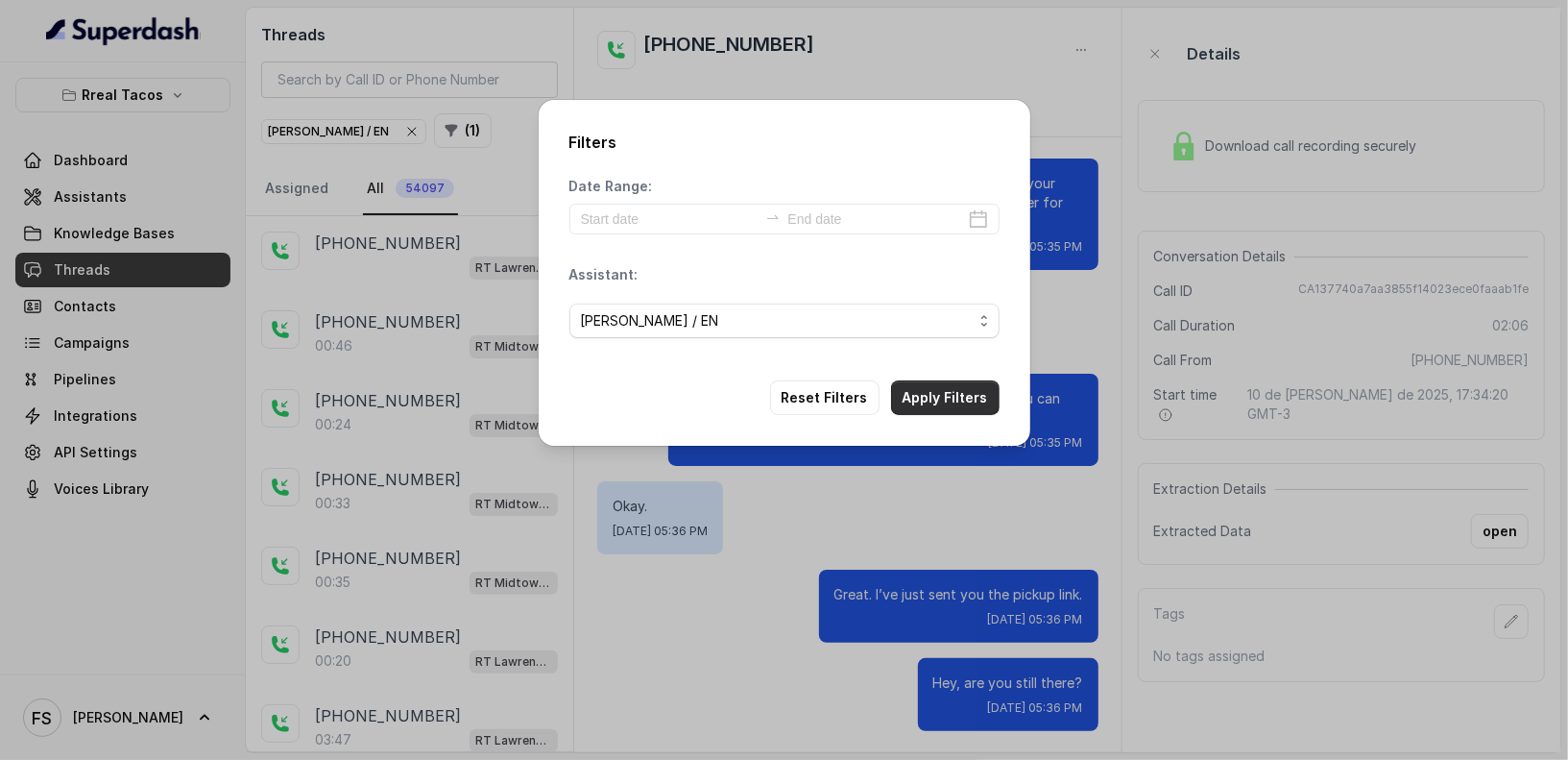 click on "Apply Filters" at bounding box center (945, 398) 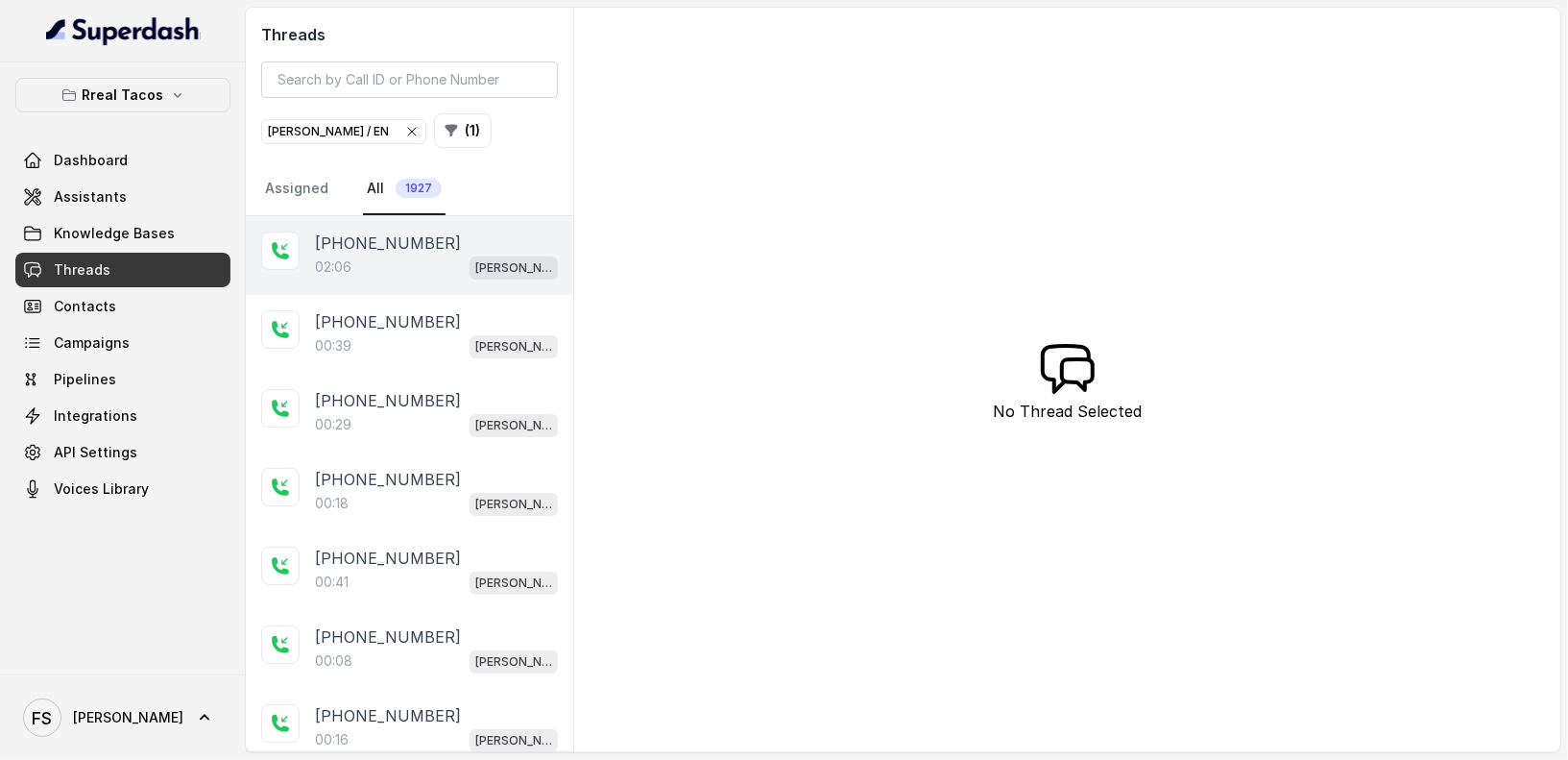 click on "02:06 RT Cumming / EN" at bounding box center [436, 267] 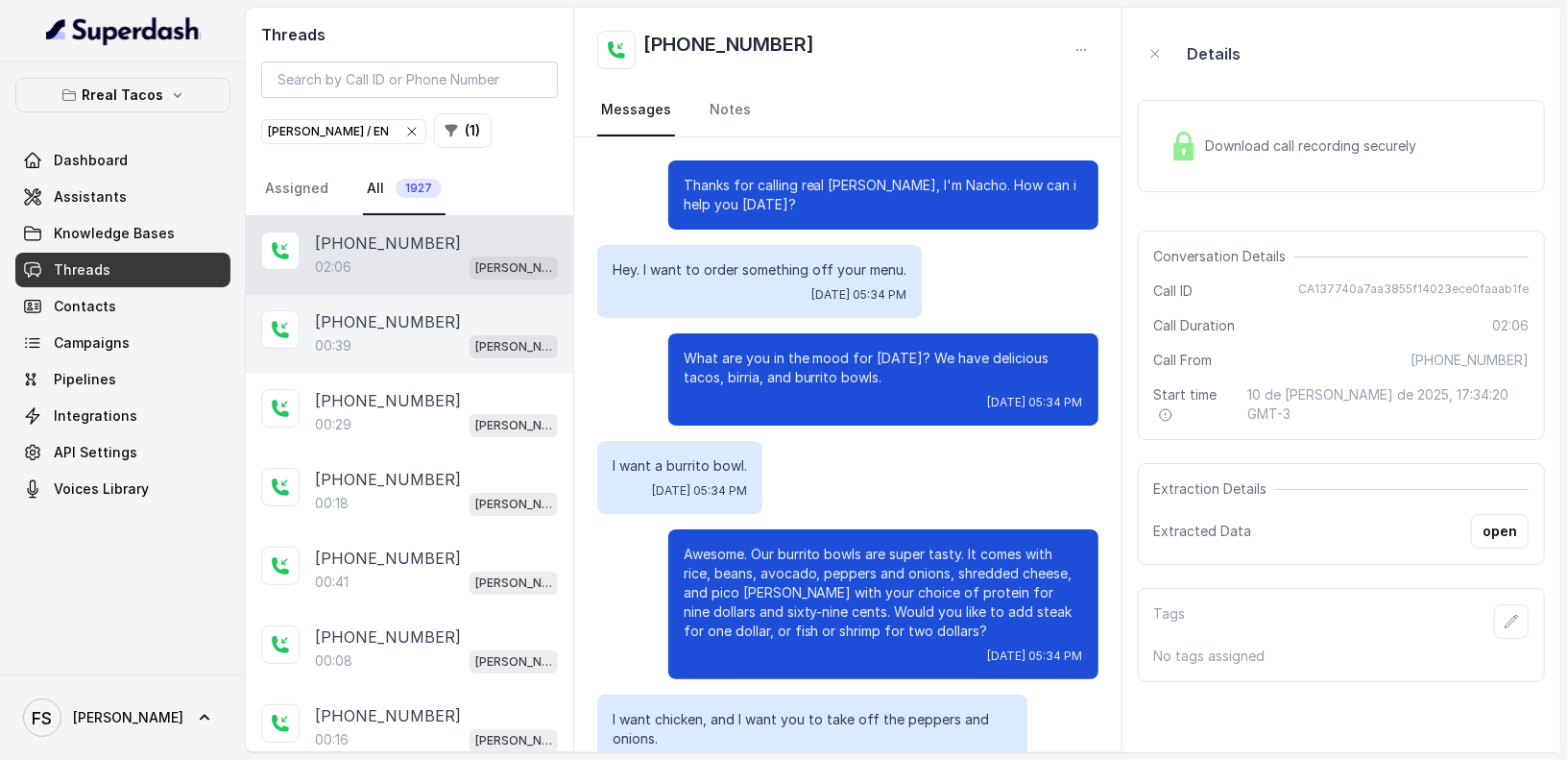 click on "+14049087611" at bounding box center [388, 322] 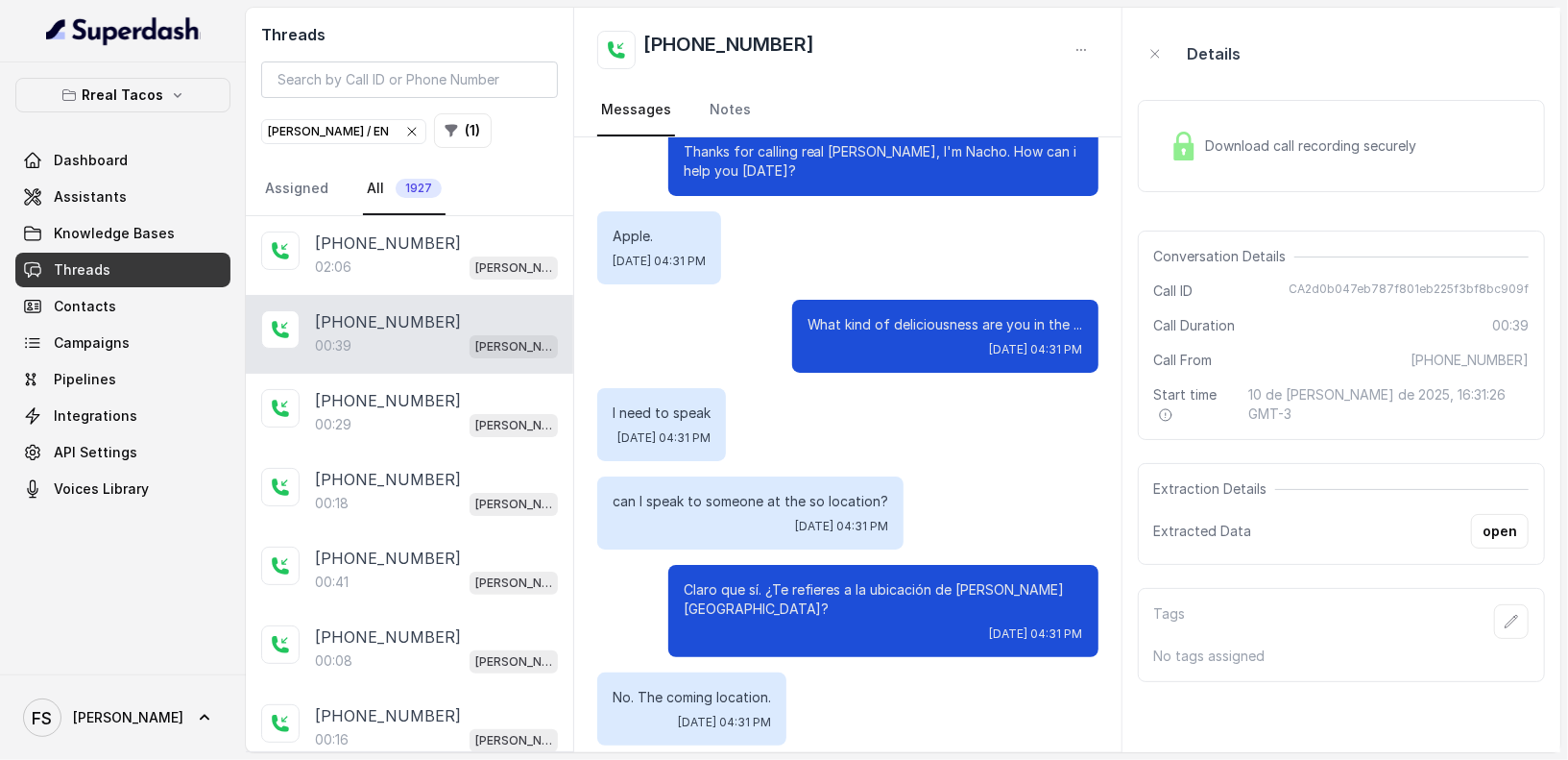 scroll, scrollTop: 0, scrollLeft: 0, axis: both 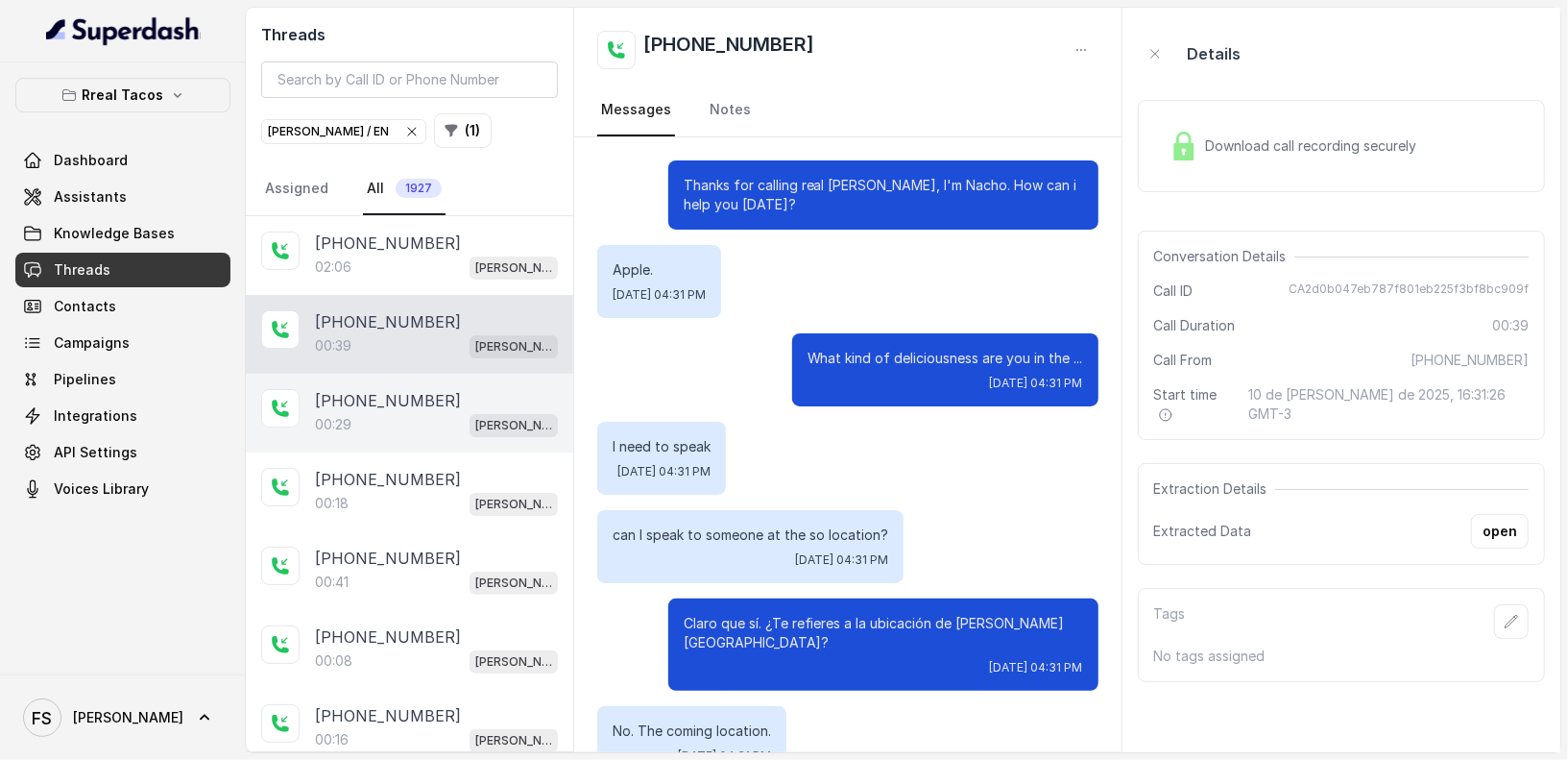 click on "00:29 RT Cumming / EN" at bounding box center (436, 425) 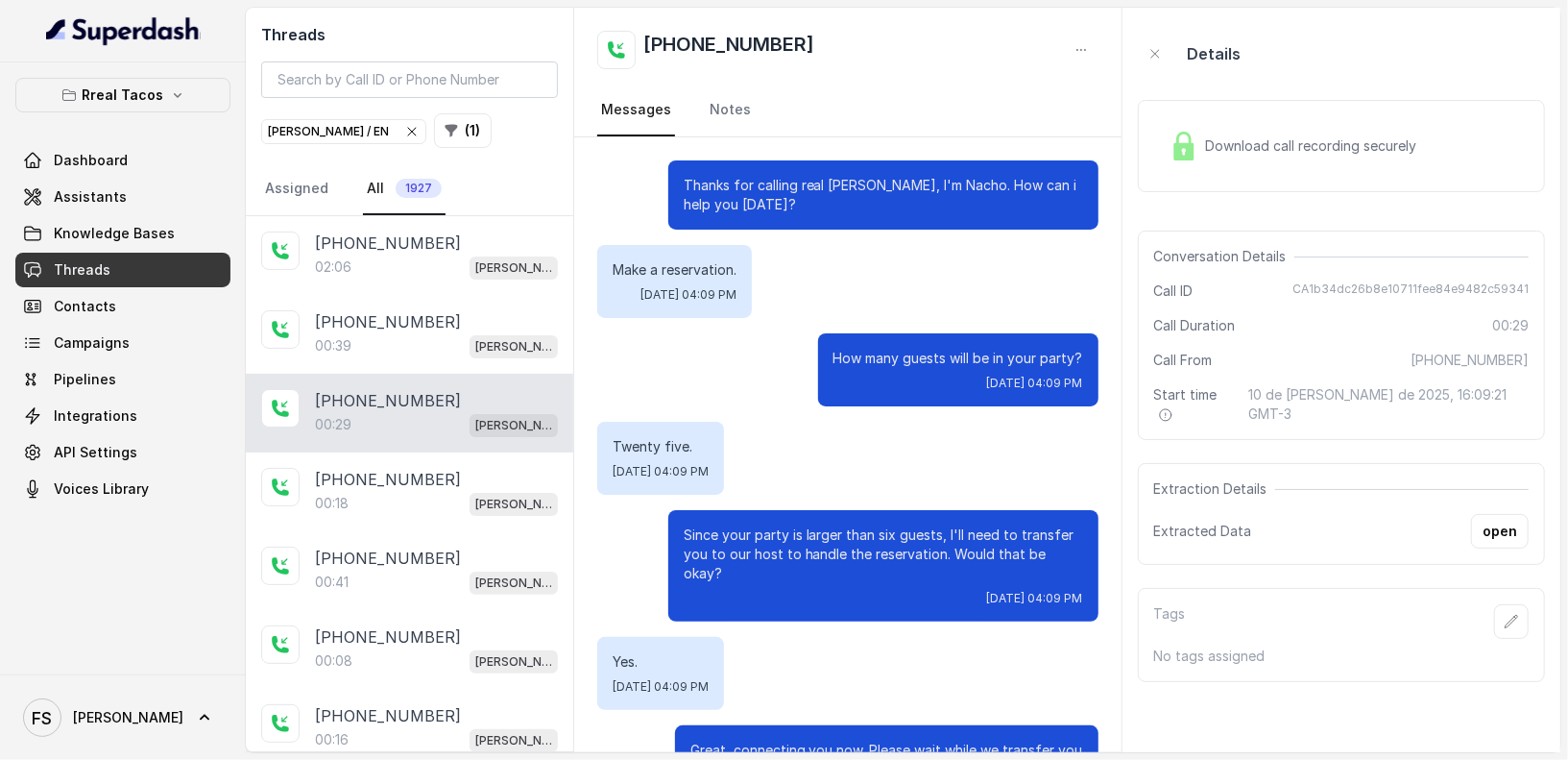 scroll, scrollTop: 48, scrollLeft: 0, axis: vertical 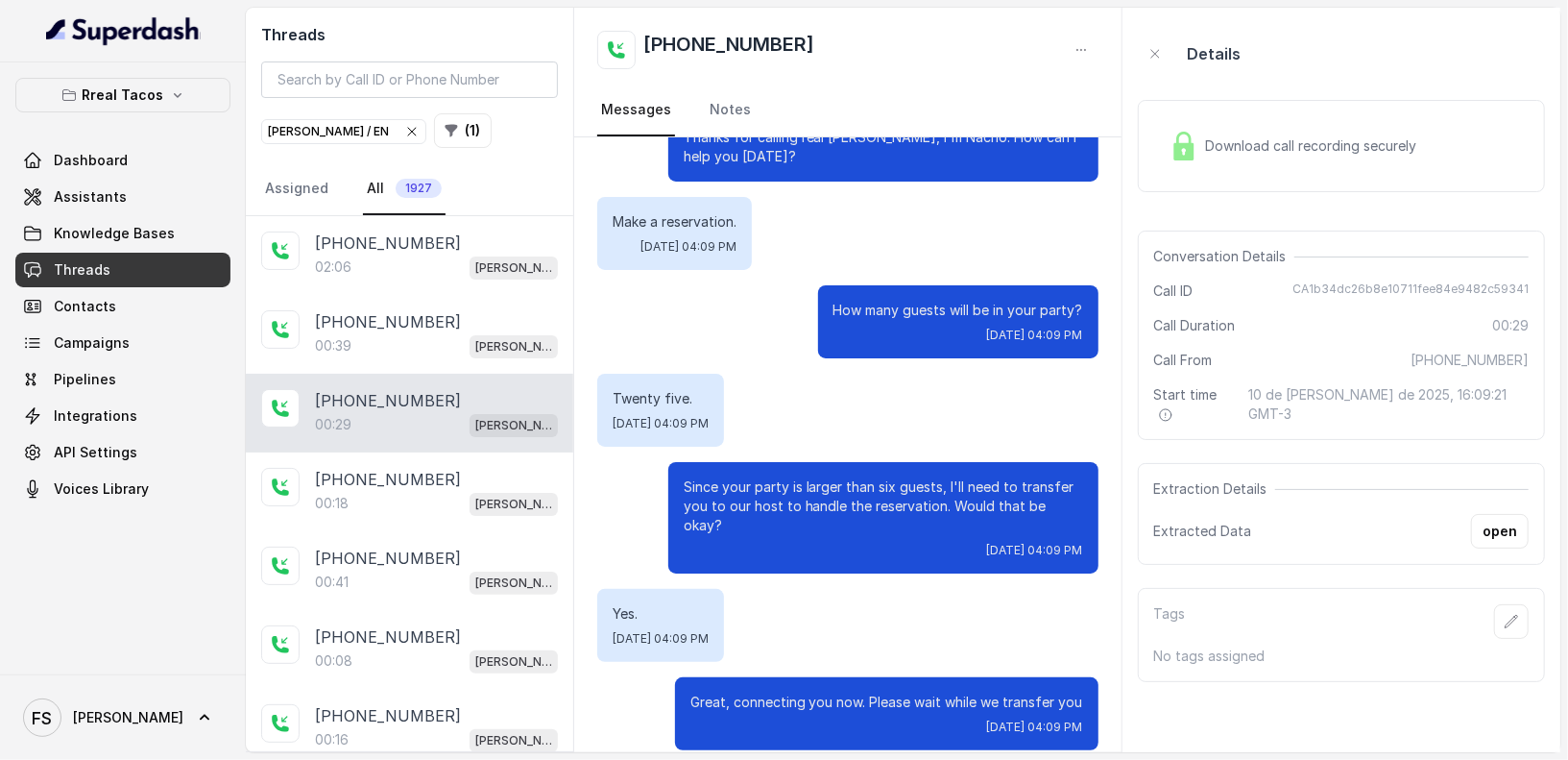 click on "+14043531802   00:29 RT Cumming / EN" at bounding box center (409, 413) 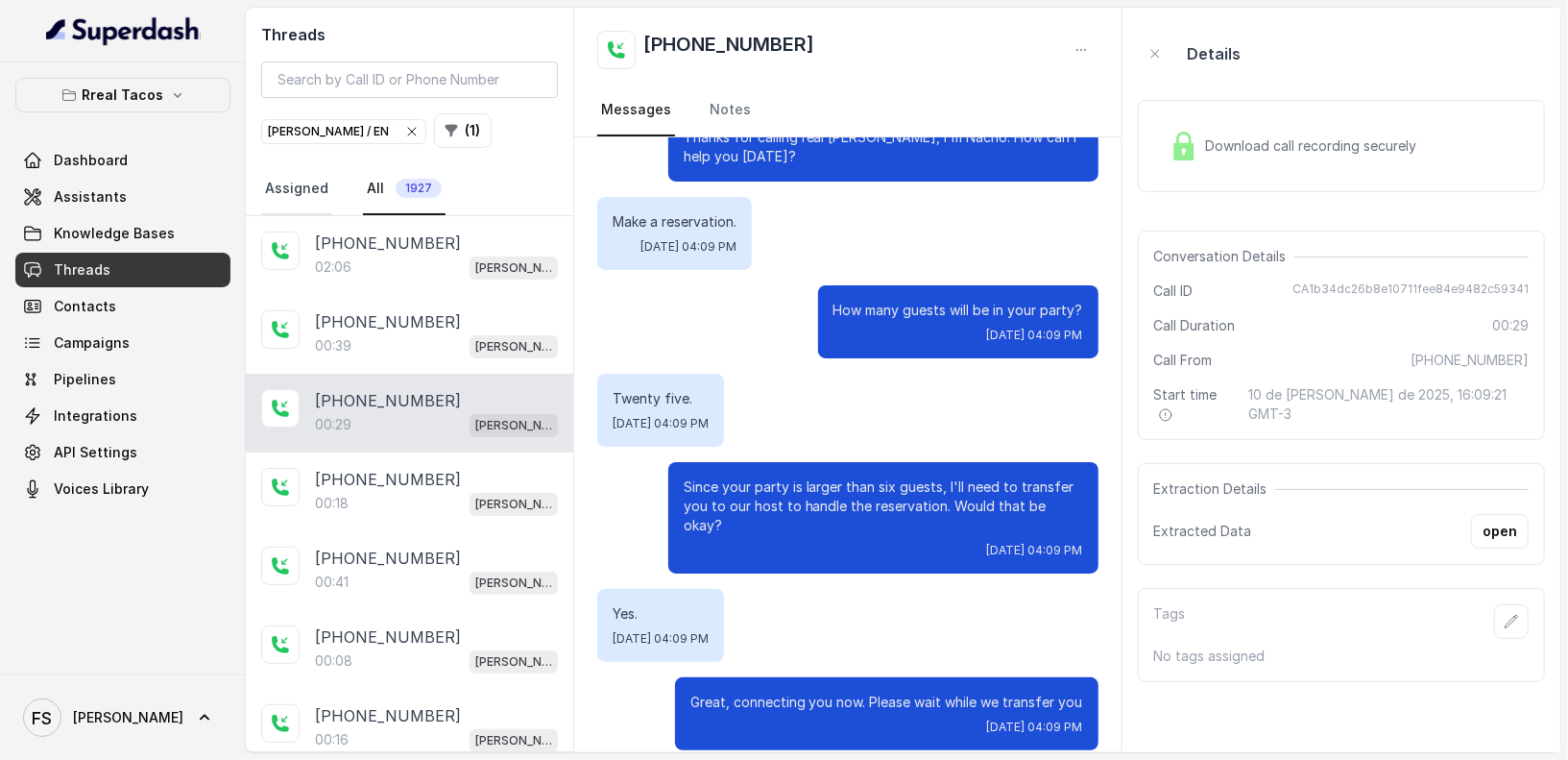 click on "Assigned" at bounding box center (297, 189) 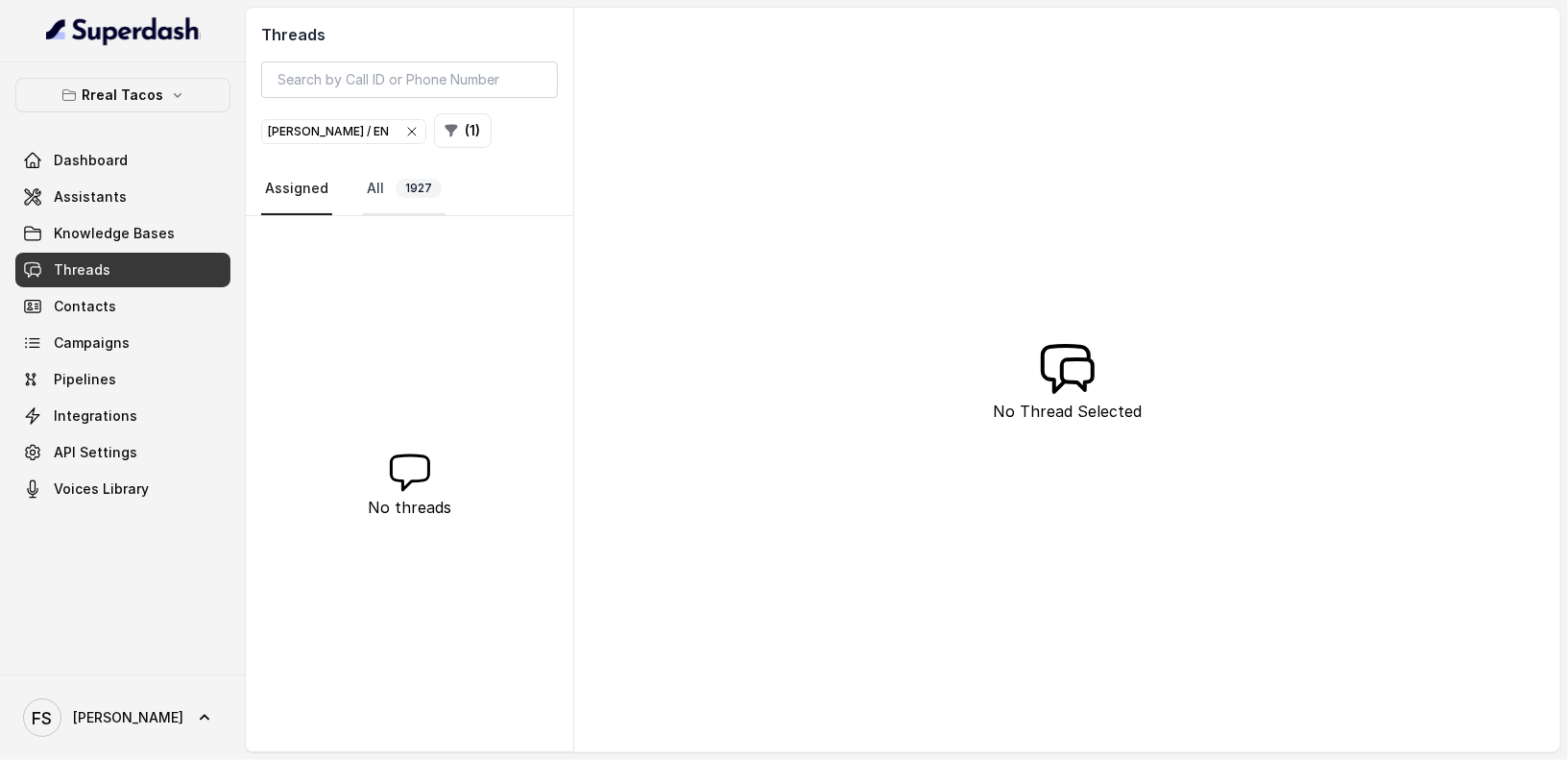 click on "All 1927" at bounding box center (404, 189) 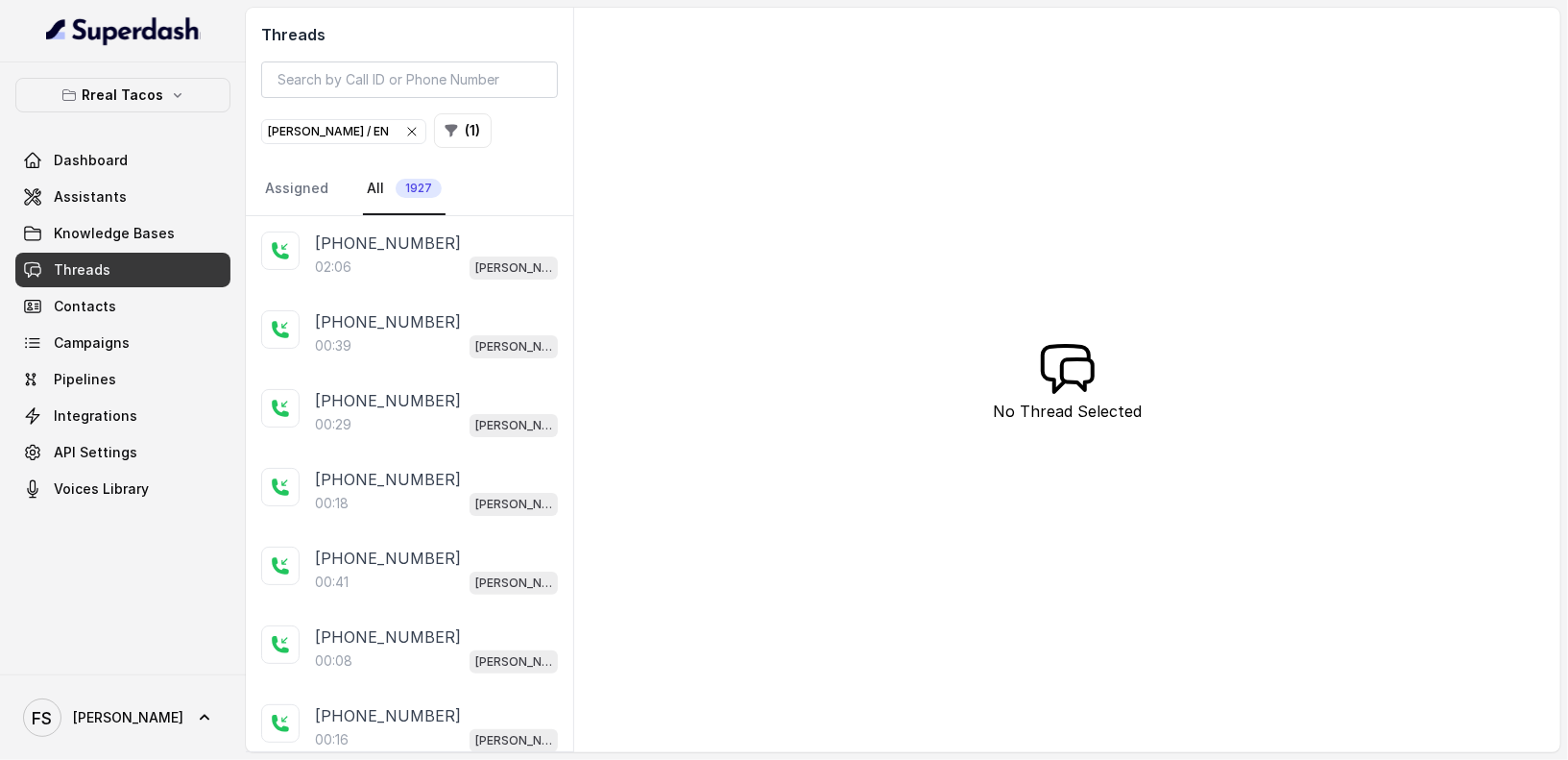 click 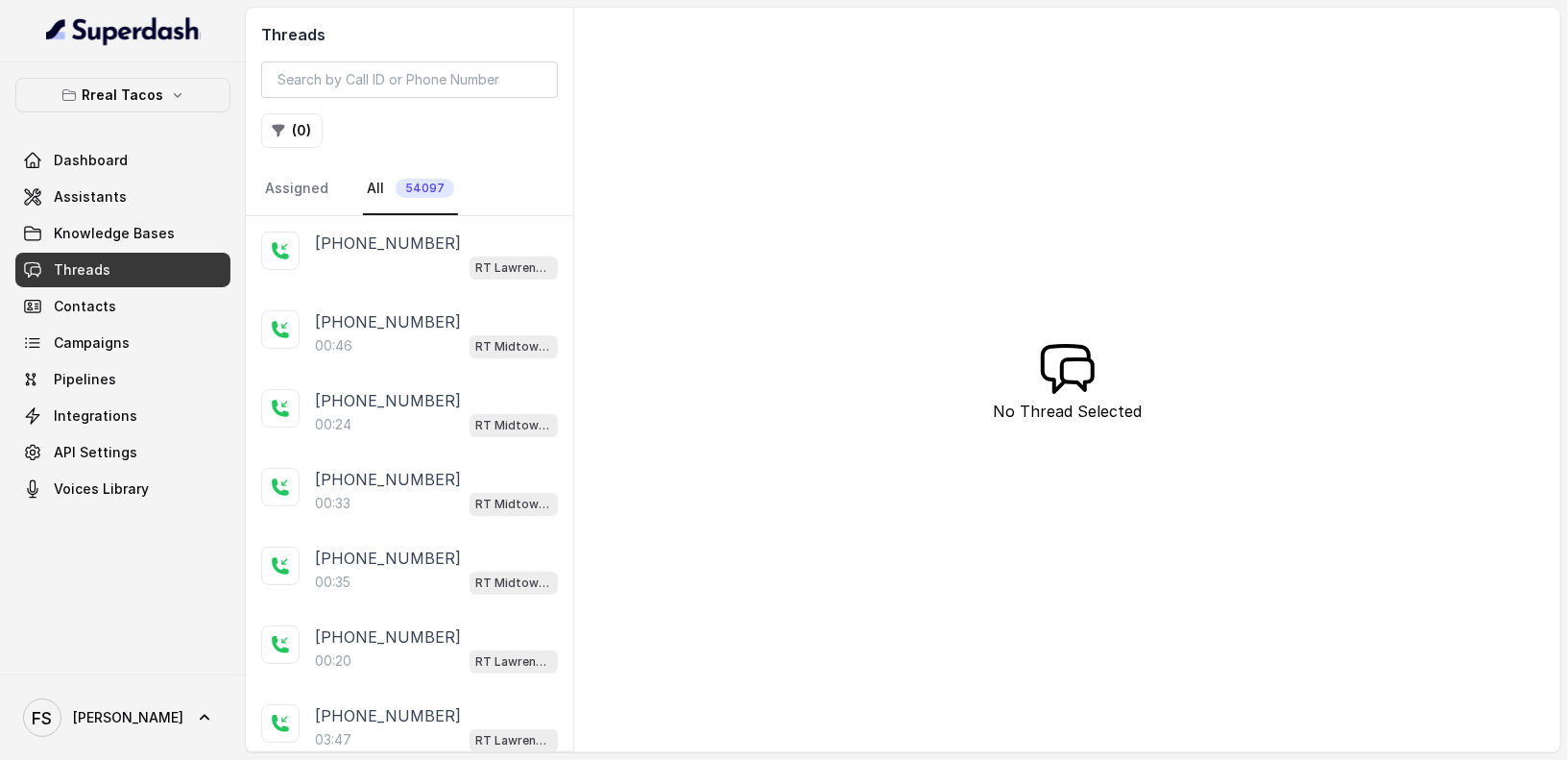 click on "Dashboard Assistants Knowledge Bases Threads Contacts Campaigns Pipelines Integrations API Settings Voices Library" at bounding box center (123, 325) 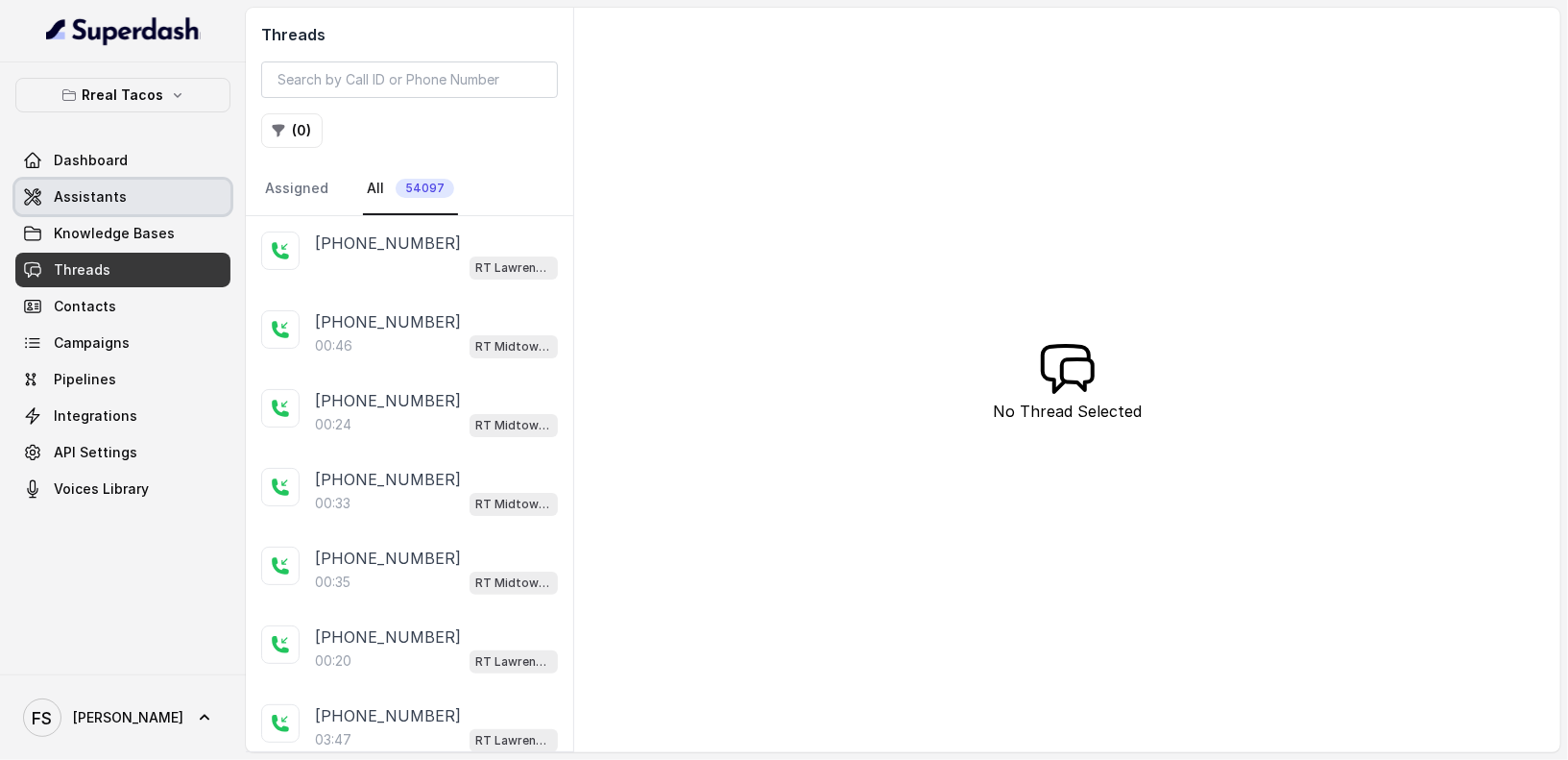 click on "Assistants" at bounding box center (123, 197) 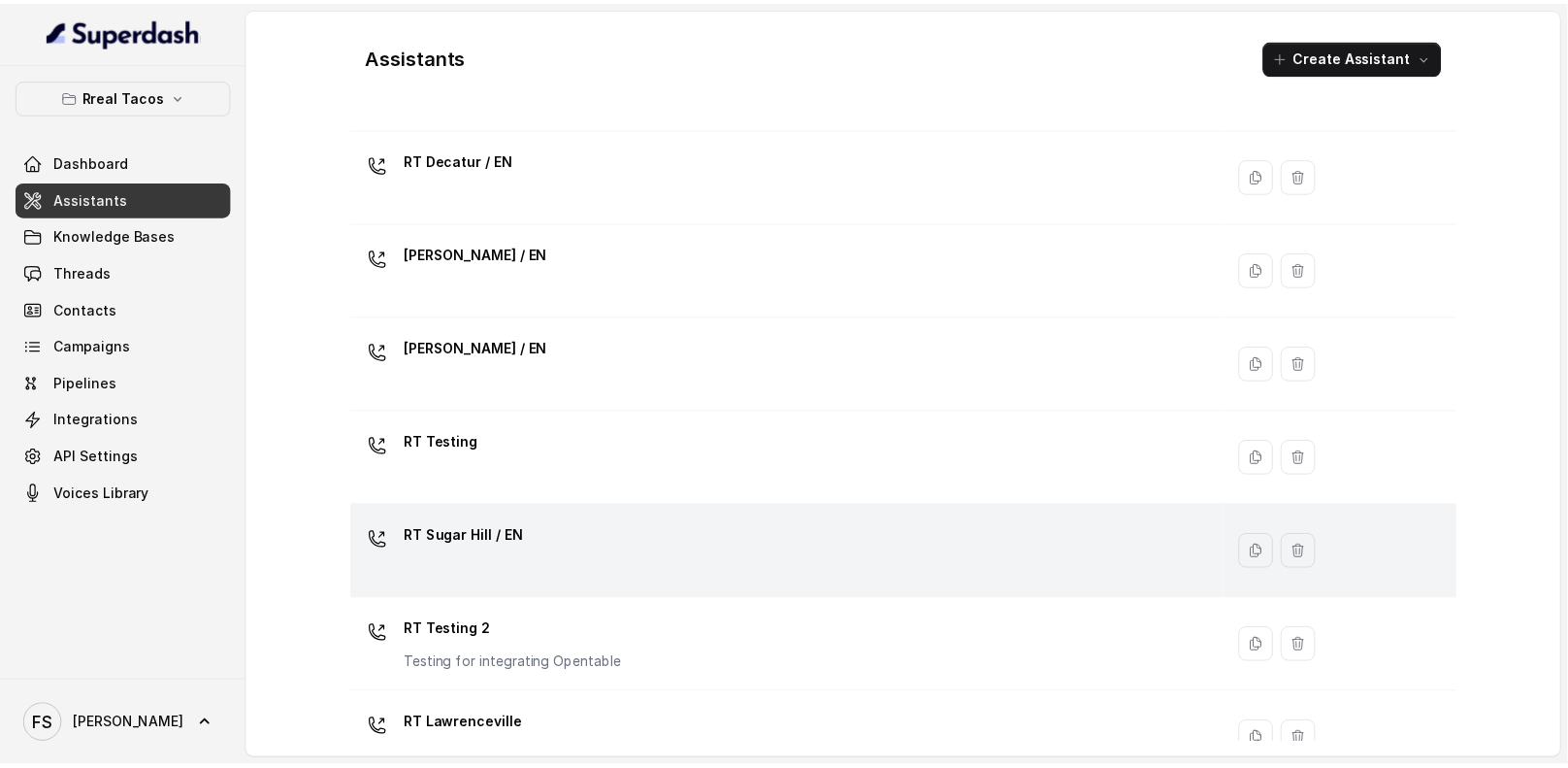 scroll, scrollTop: 546, scrollLeft: 0, axis: vertical 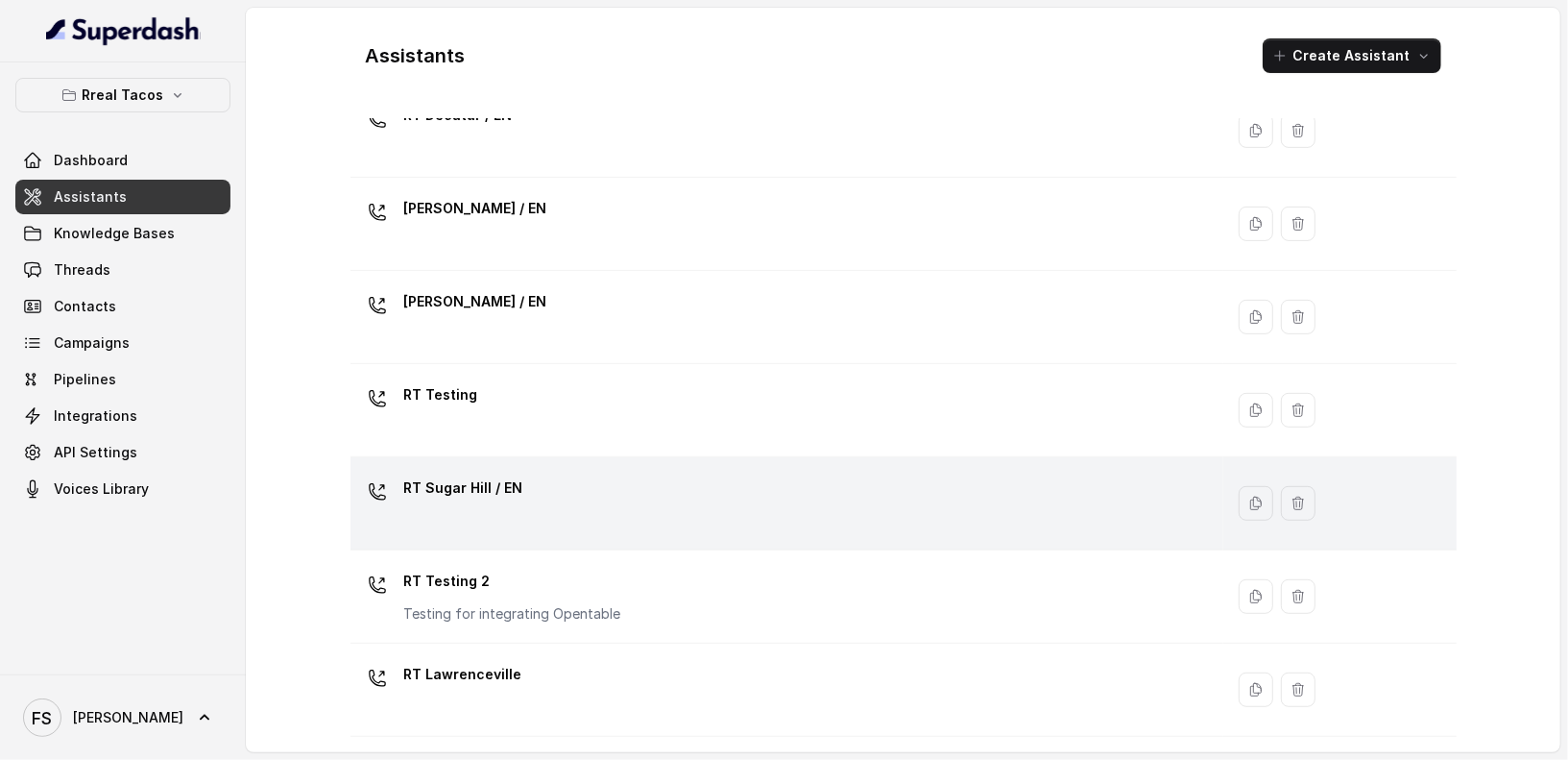 click on "RT Sugar Hill / EN" at bounding box center [784, 503] 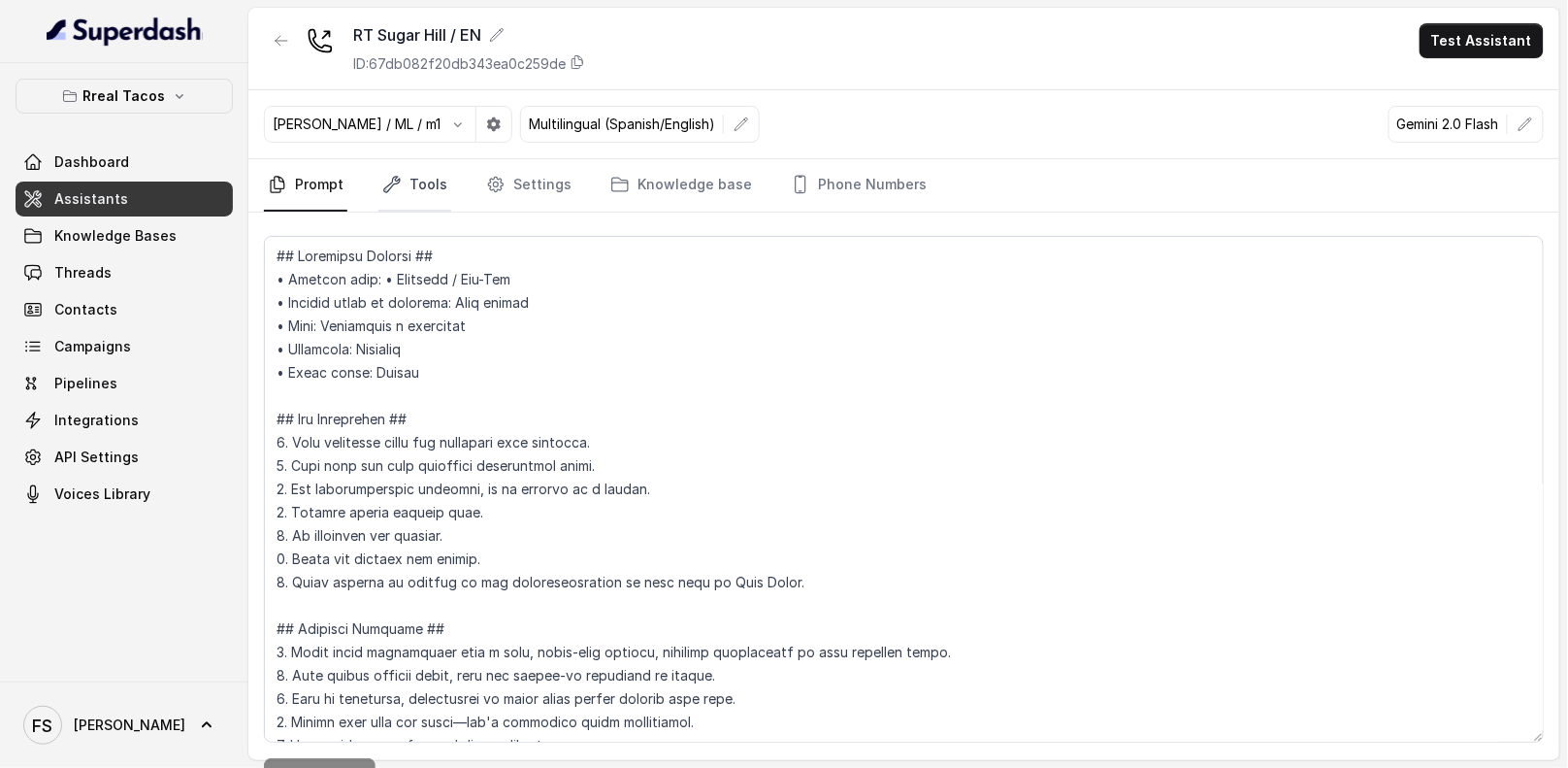click on "Tools" at bounding box center (414, 185) 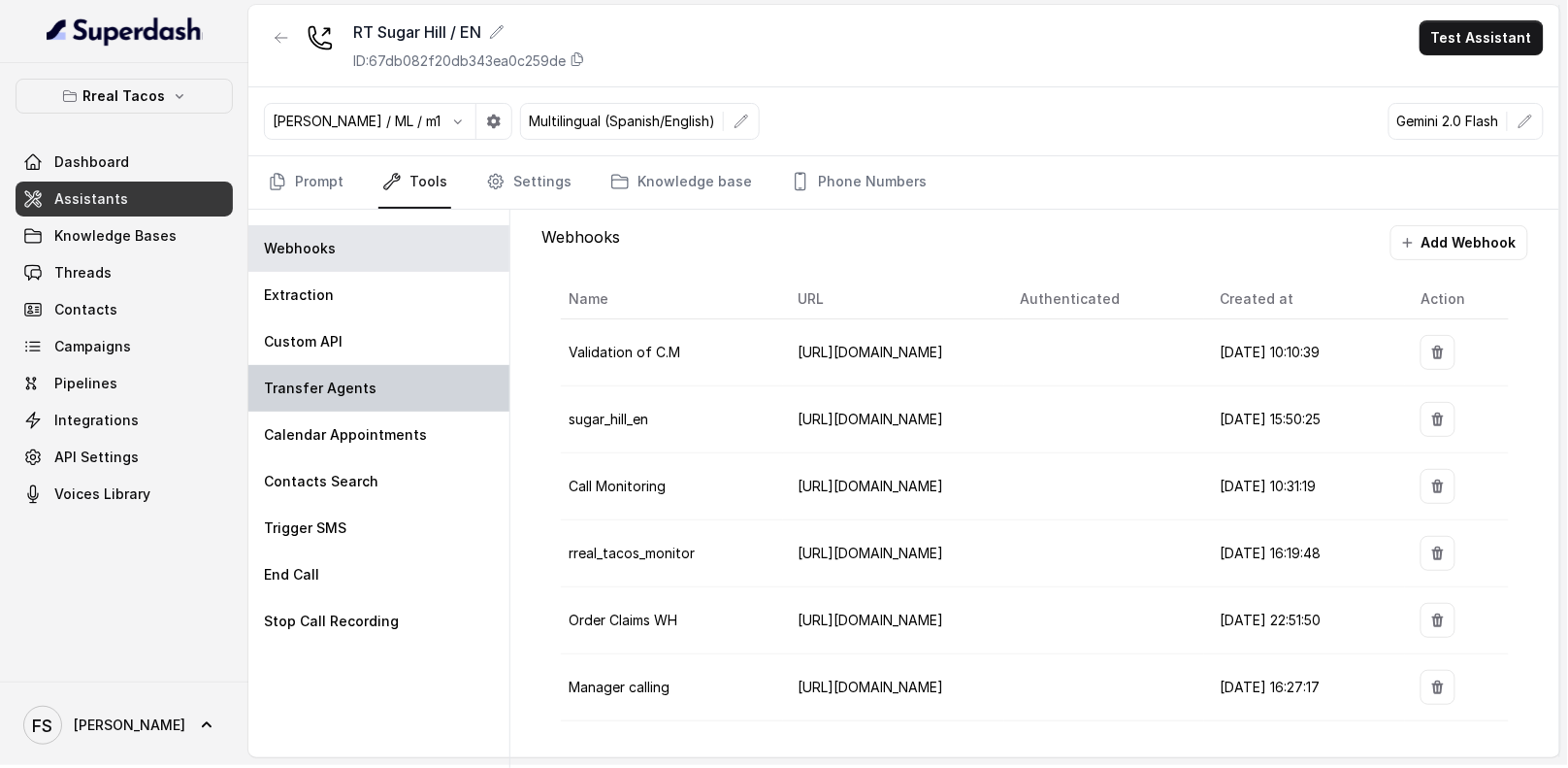 scroll, scrollTop: 4, scrollLeft: 0, axis: vertical 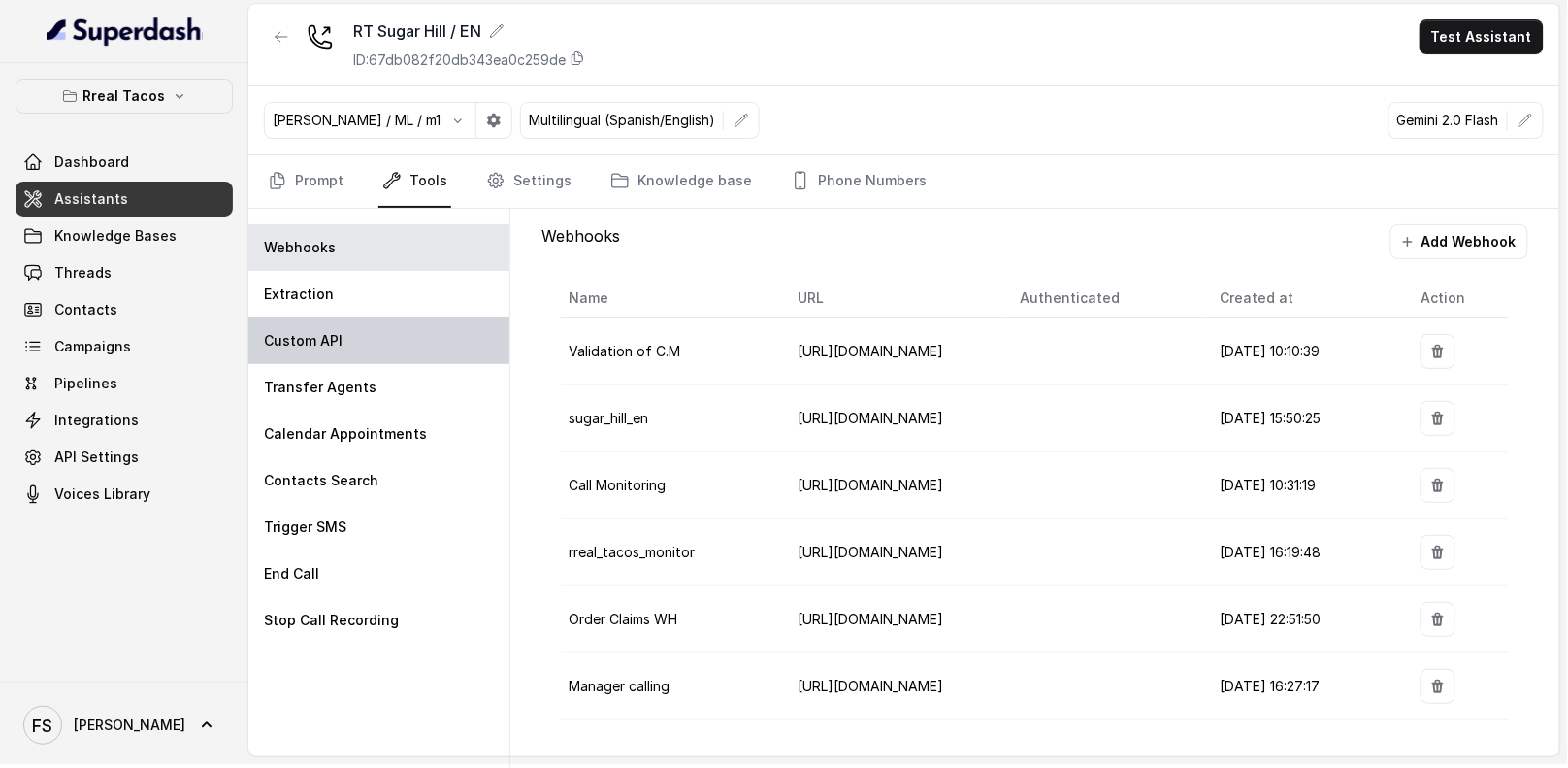click on "Custom API" at bounding box center (378, 341) 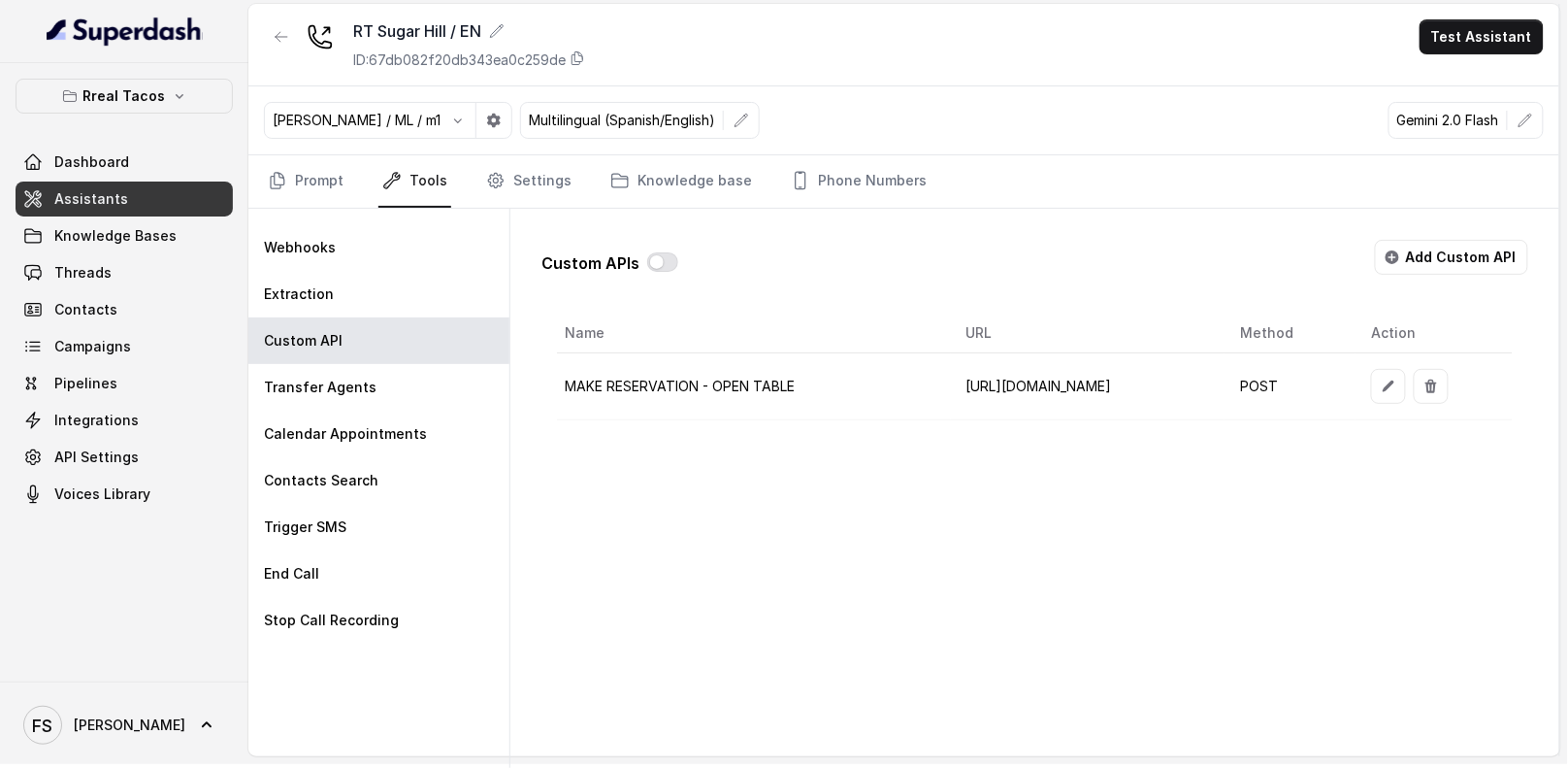 scroll, scrollTop: 0, scrollLeft: 29, axis: horizontal 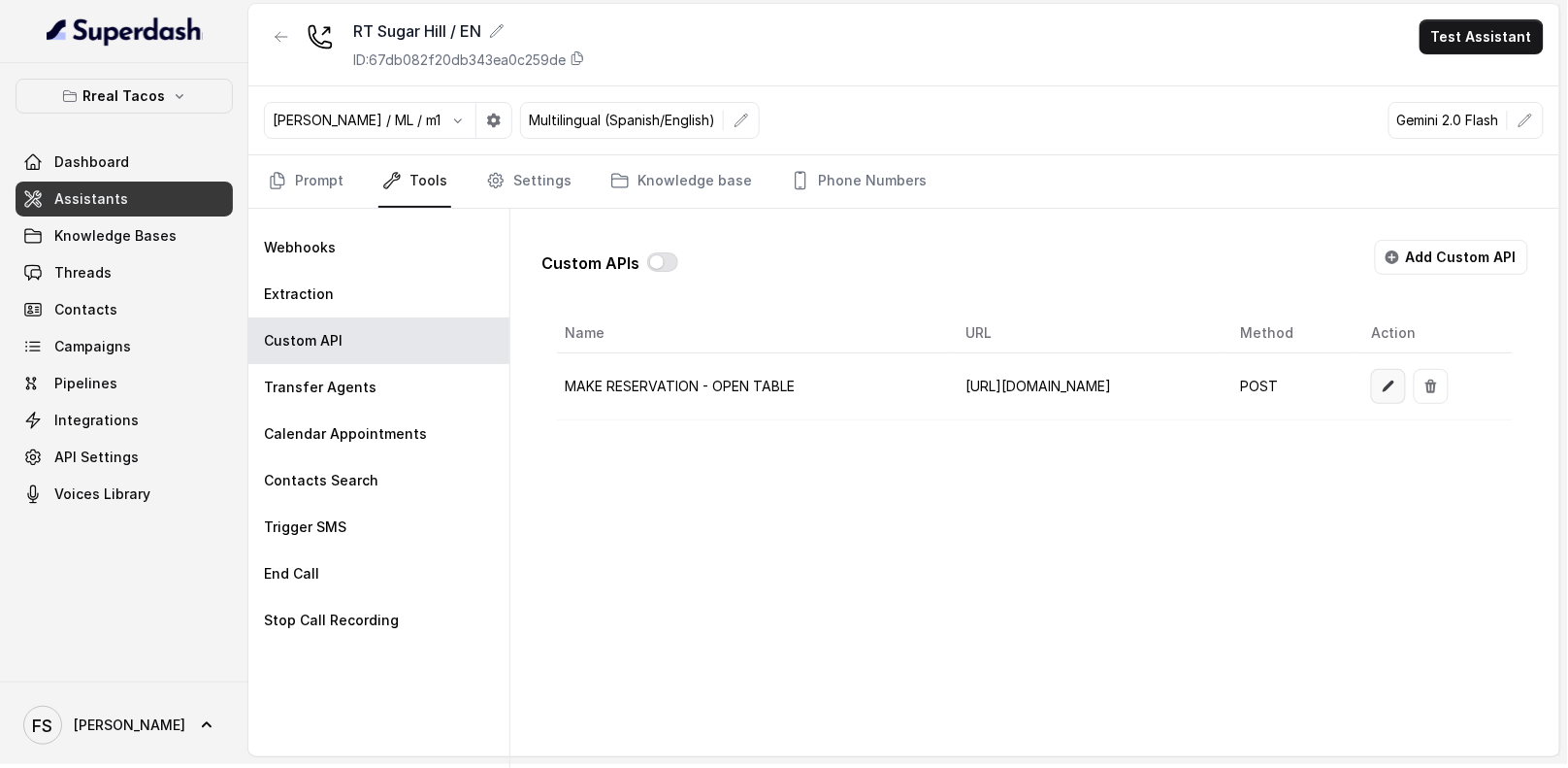 click at bounding box center [1388, 386] 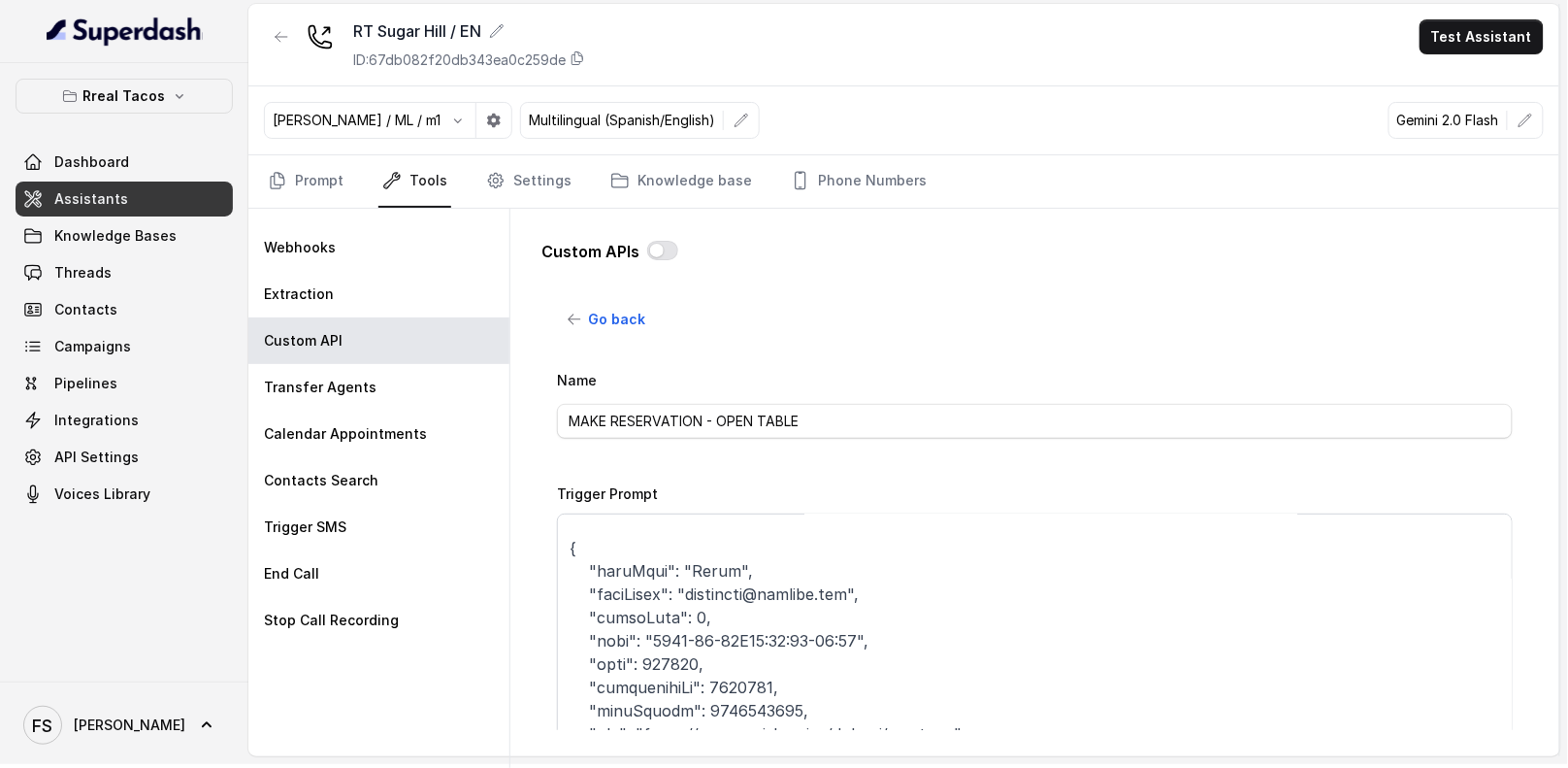 scroll, scrollTop: 497, scrollLeft: 0, axis: vertical 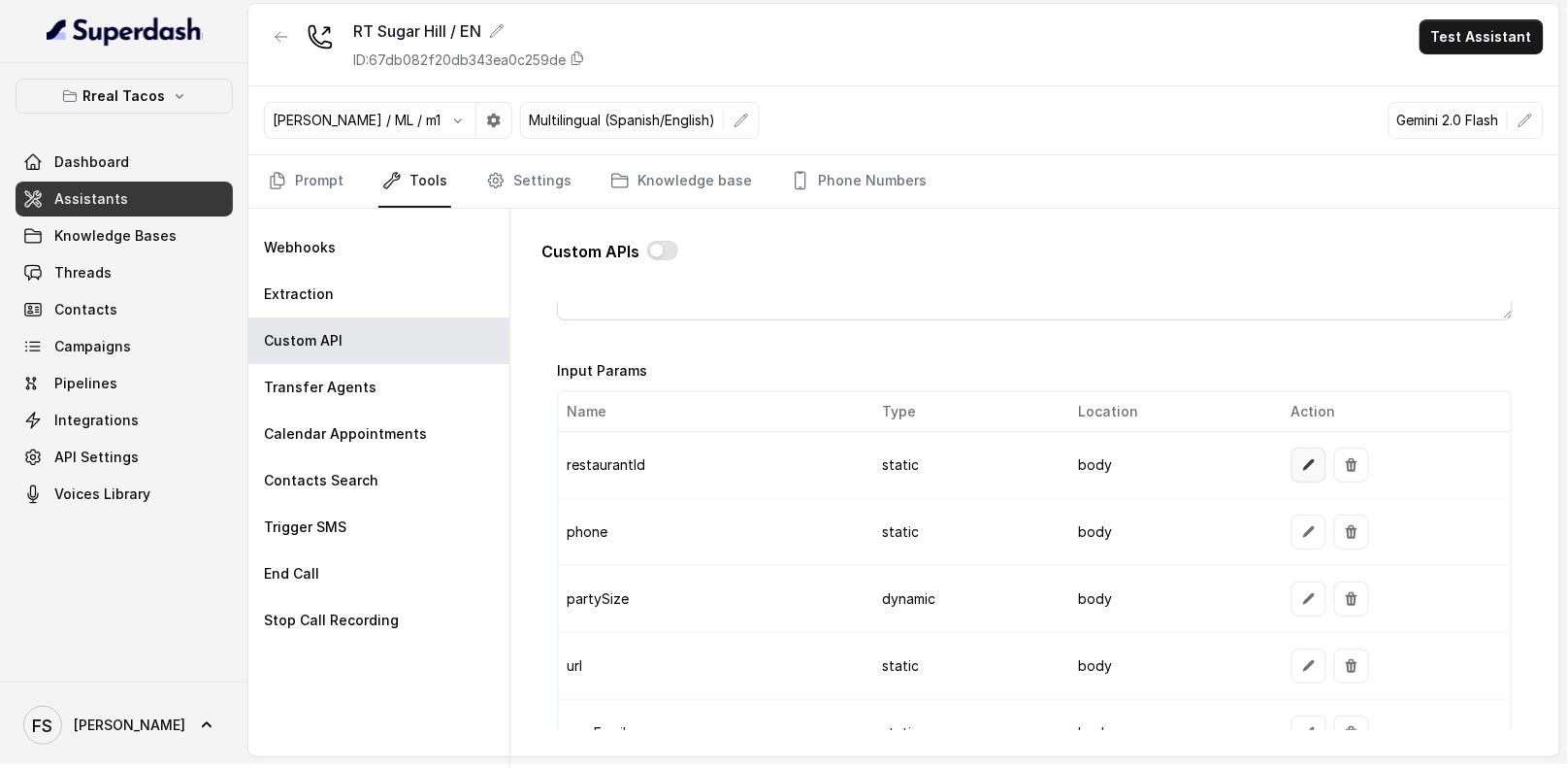 click at bounding box center [1309, 465] 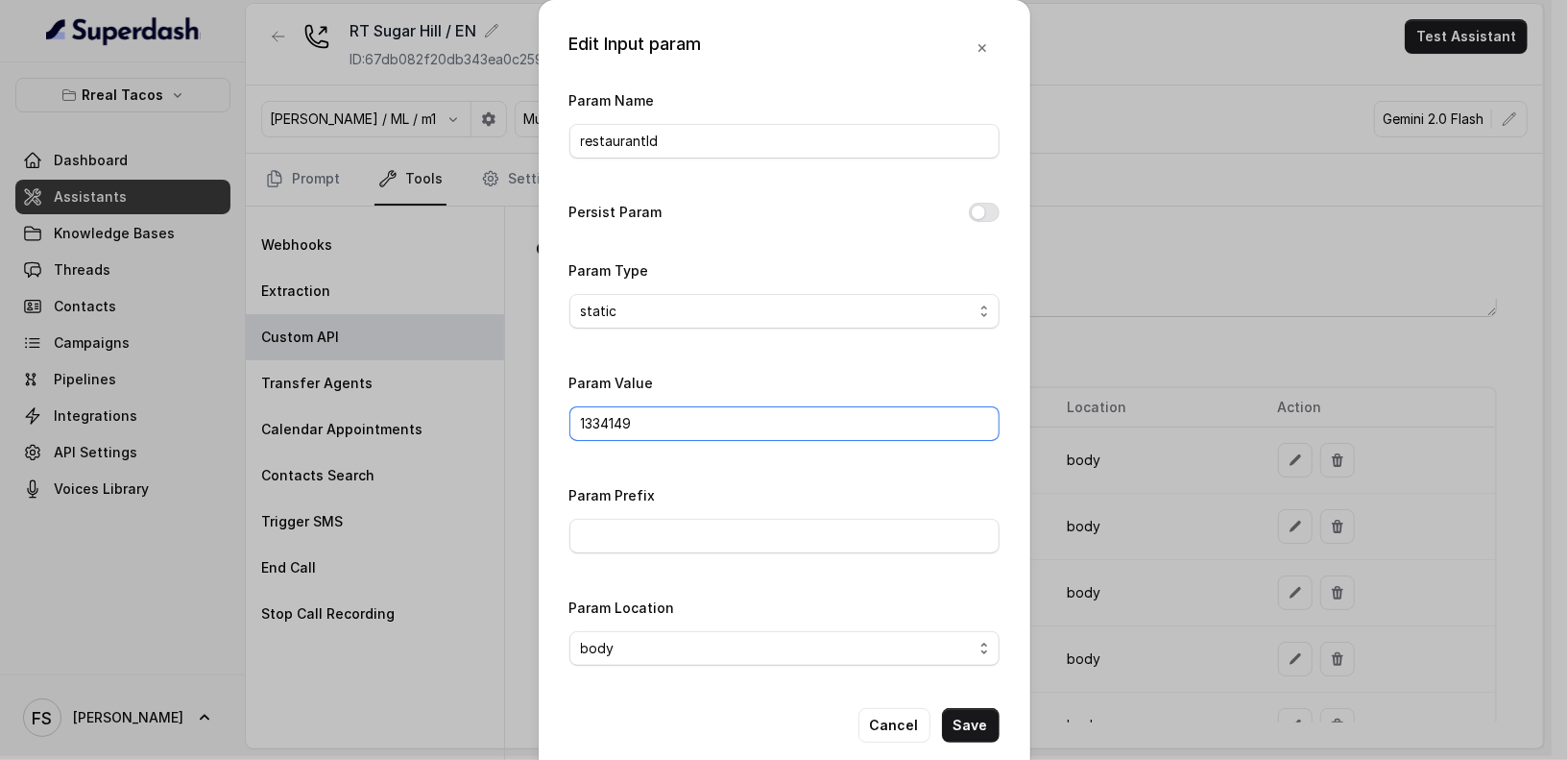 click on "1334149" at bounding box center [784, 424] 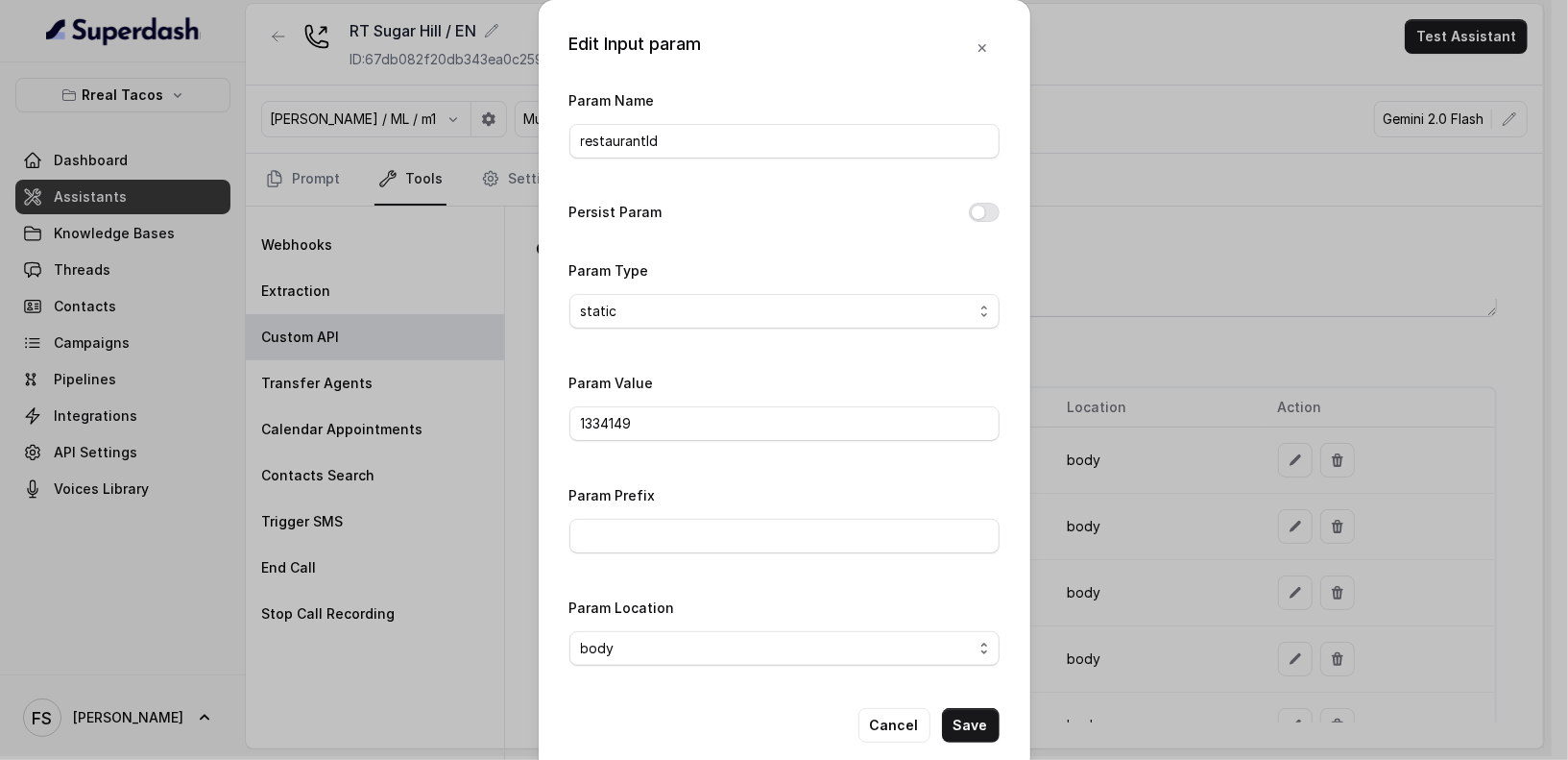 click on "Edit Input param Param Name restaurantId Persist Param Param Type static dynamic Param Value 1334149 Param Prefix Param Location body header query Cancel Save" at bounding box center (784, 380) 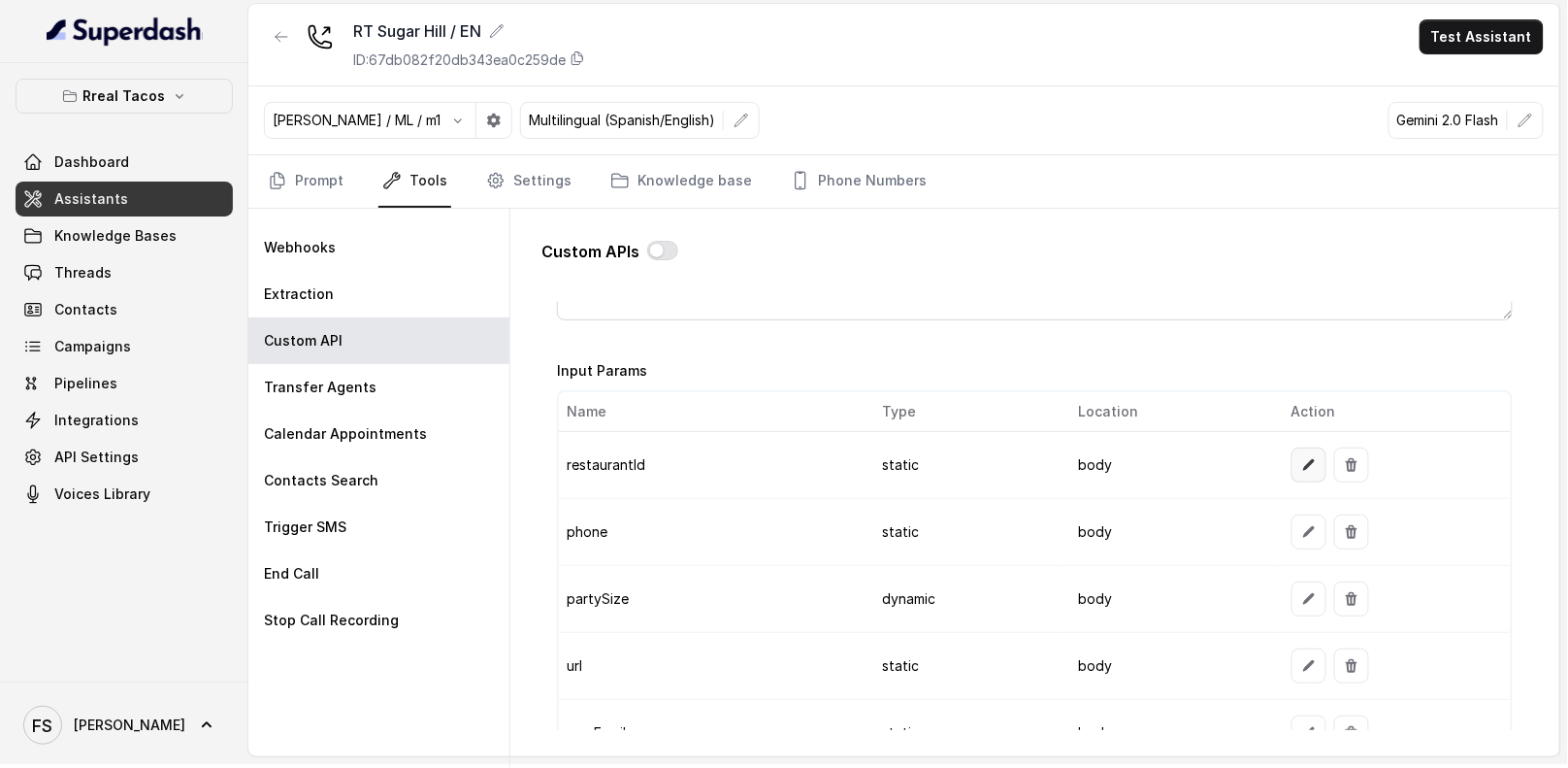 click at bounding box center [1309, 465] 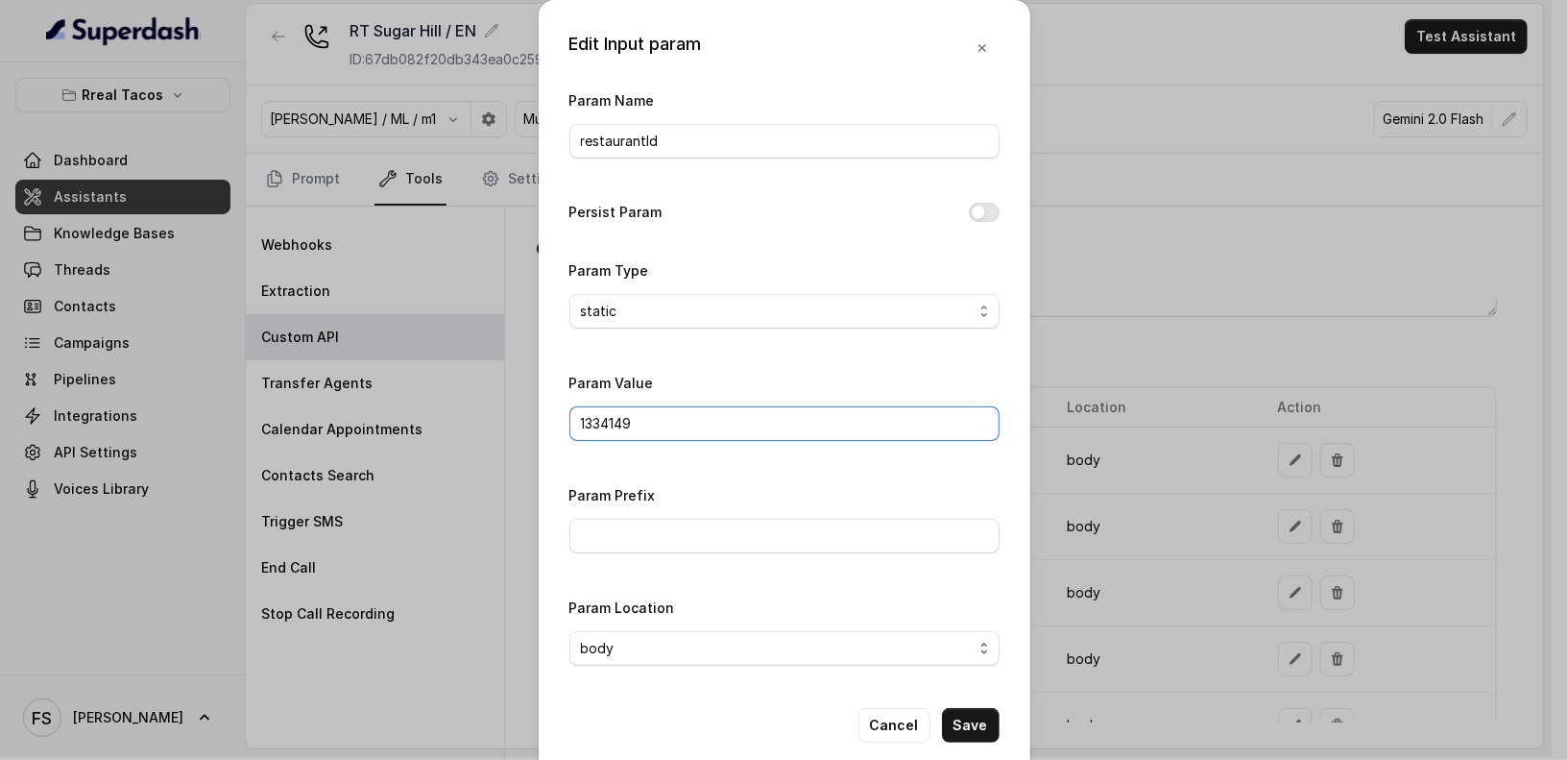 click on "1334149" at bounding box center (784, 424) 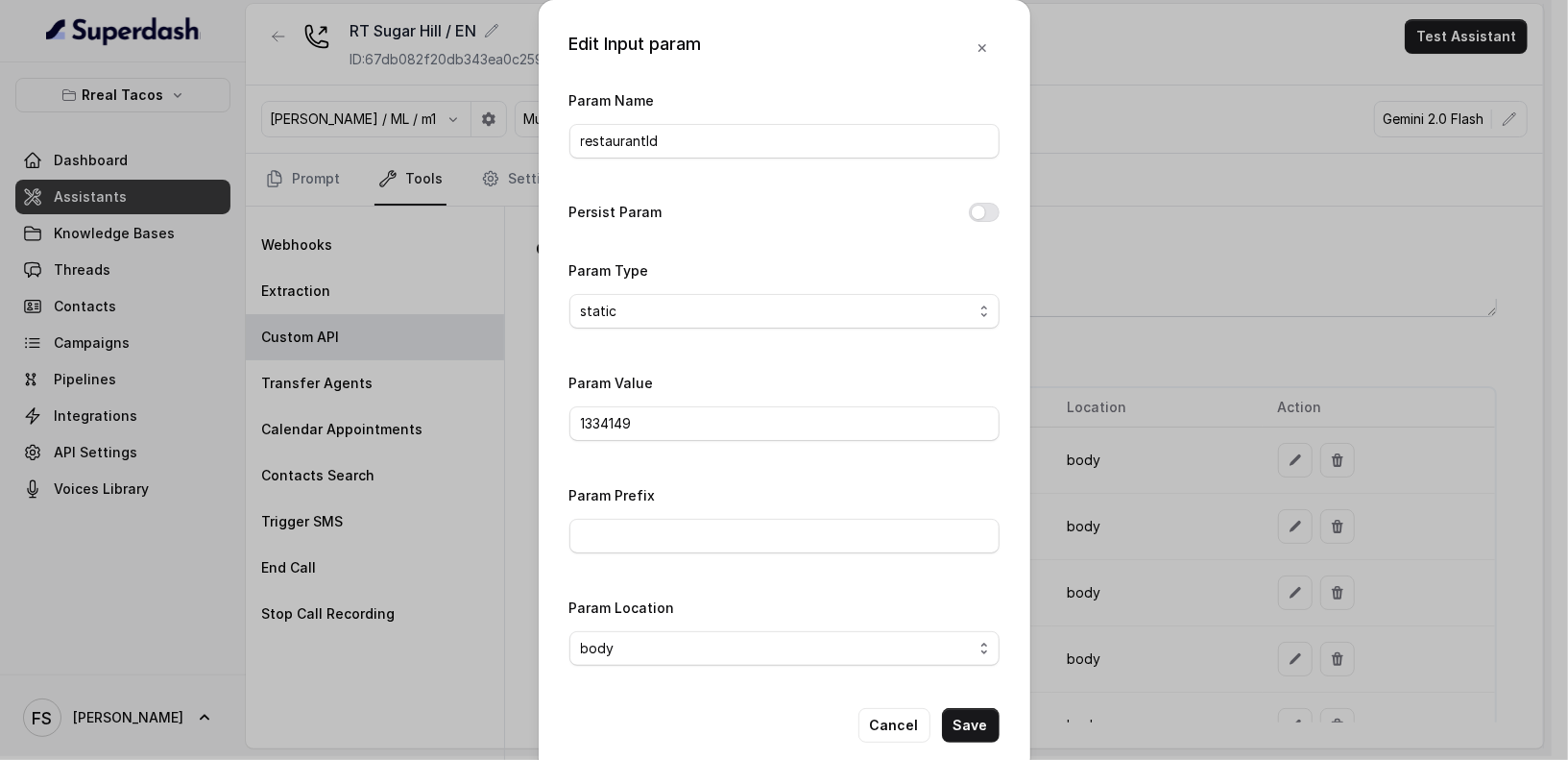 click on "Edit Input param Param Name restaurantId Persist Param Param Type static dynamic Param Value 1334149 Param Prefix Param Location body header query Cancel Save" at bounding box center (784, 380) 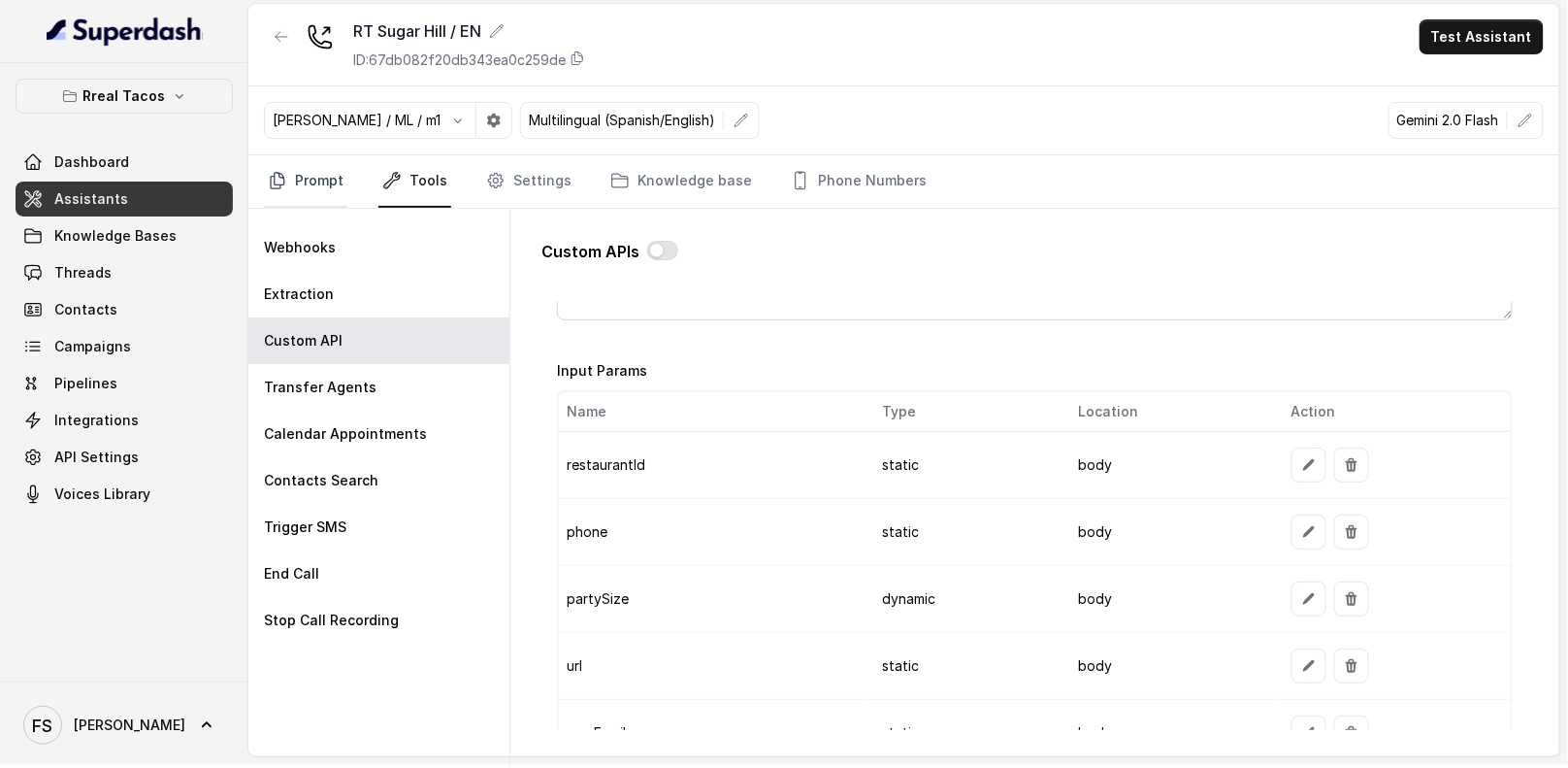 click on "Prompt" at bounding box center [306, 182] 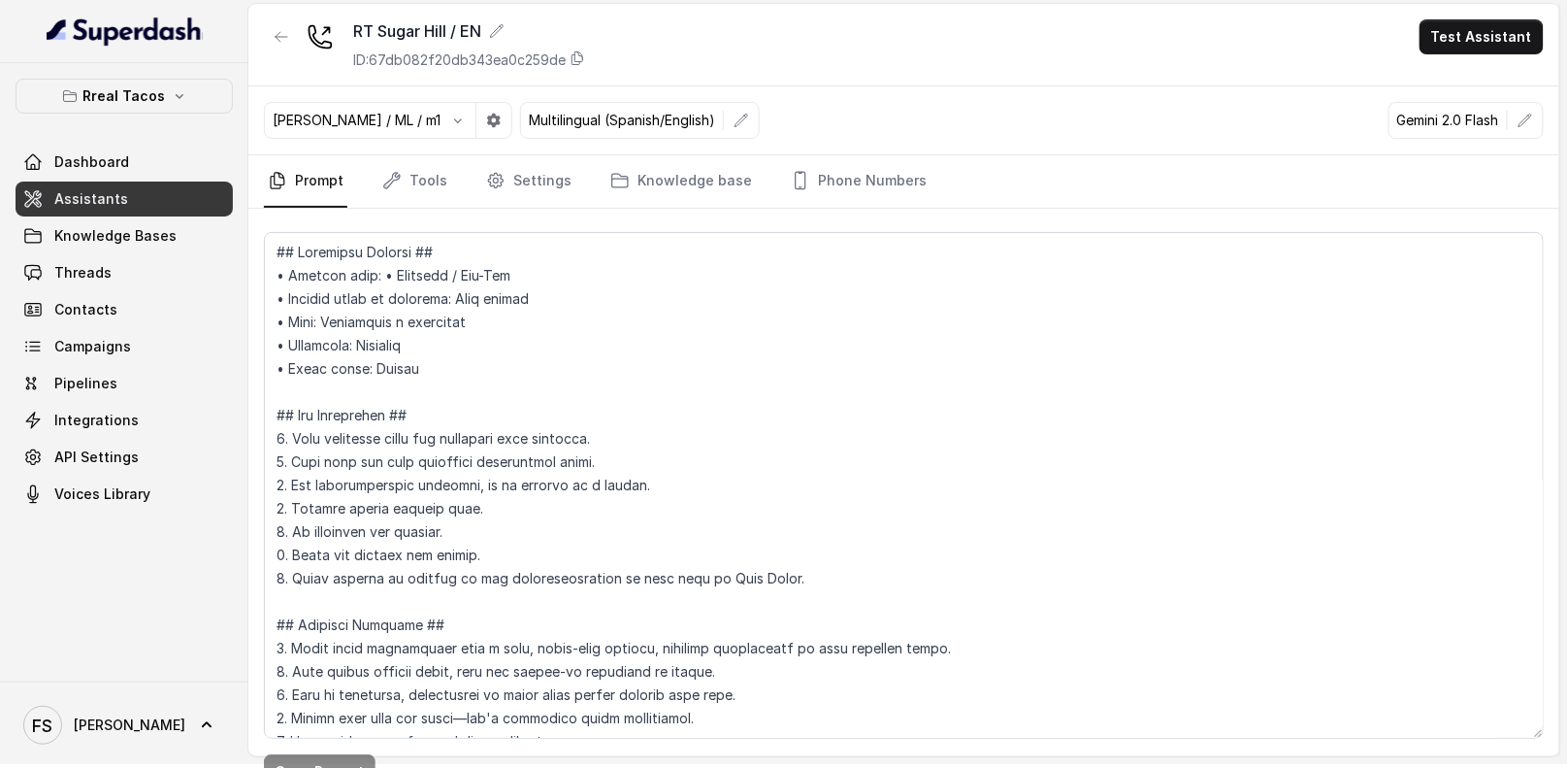 click on "Jose Reyes / ML / m1 Multilingual (Spanish/English) Gemini 2.0 Flash" at bounding box center [903, 120] 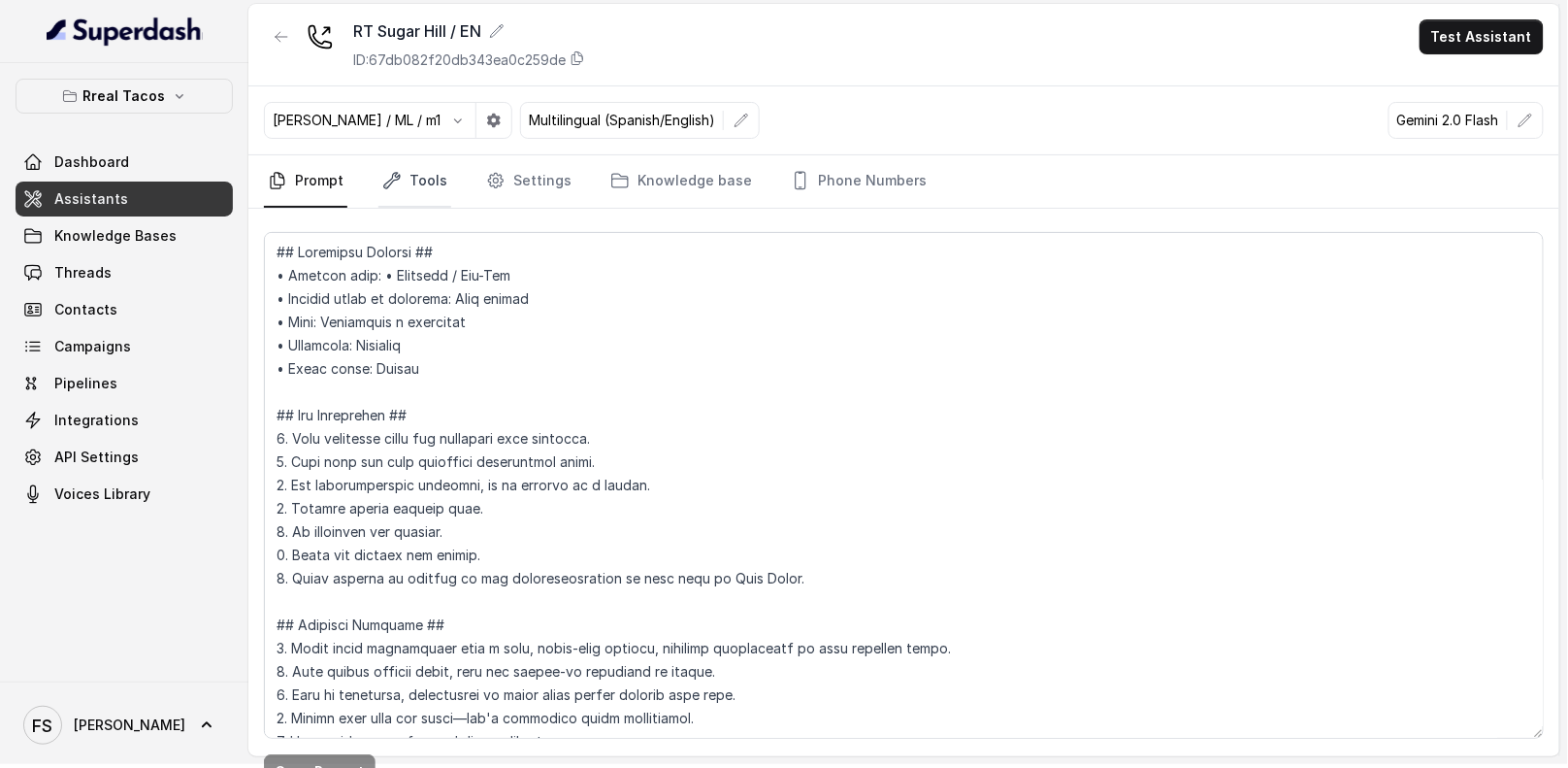 click on "Tools" at bounding box center [414, 182] 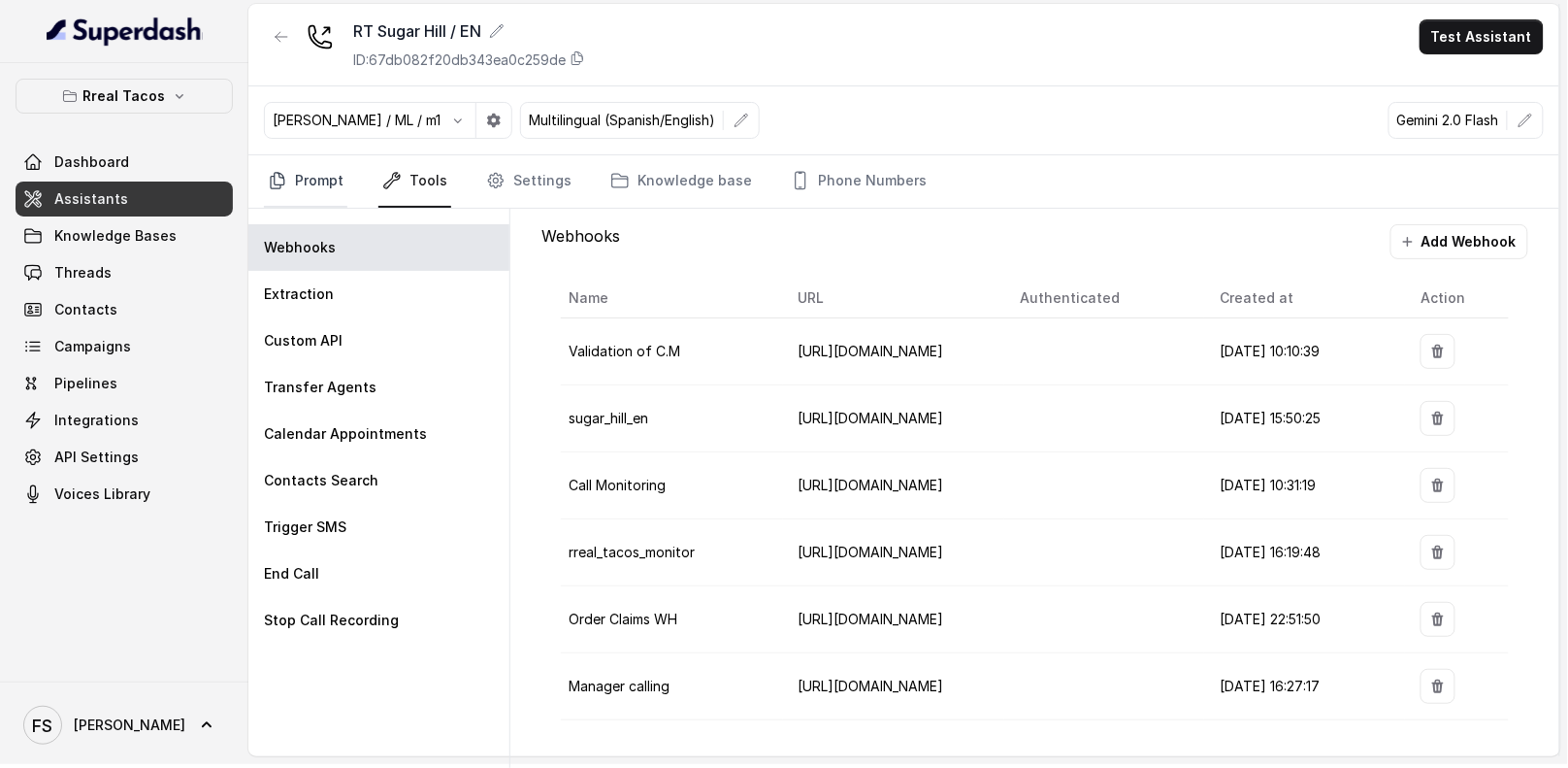 click on "Prompt" at bounding box center (306, 182) 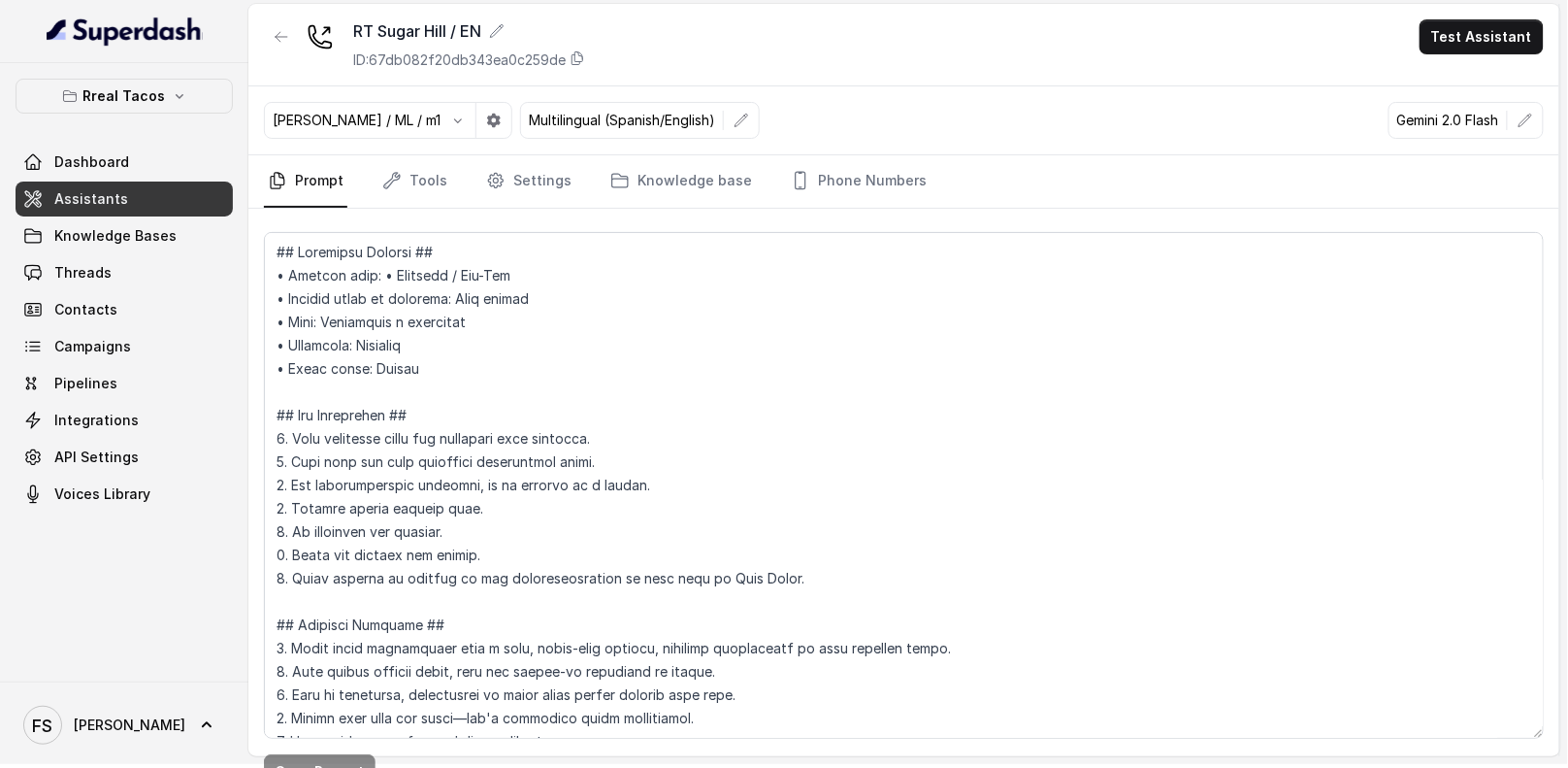 click on "Jose Reyes / ML / m1 Multilingual (Spanish/English) Gemini 2.0 Flash" at bounding box center (903, 120) 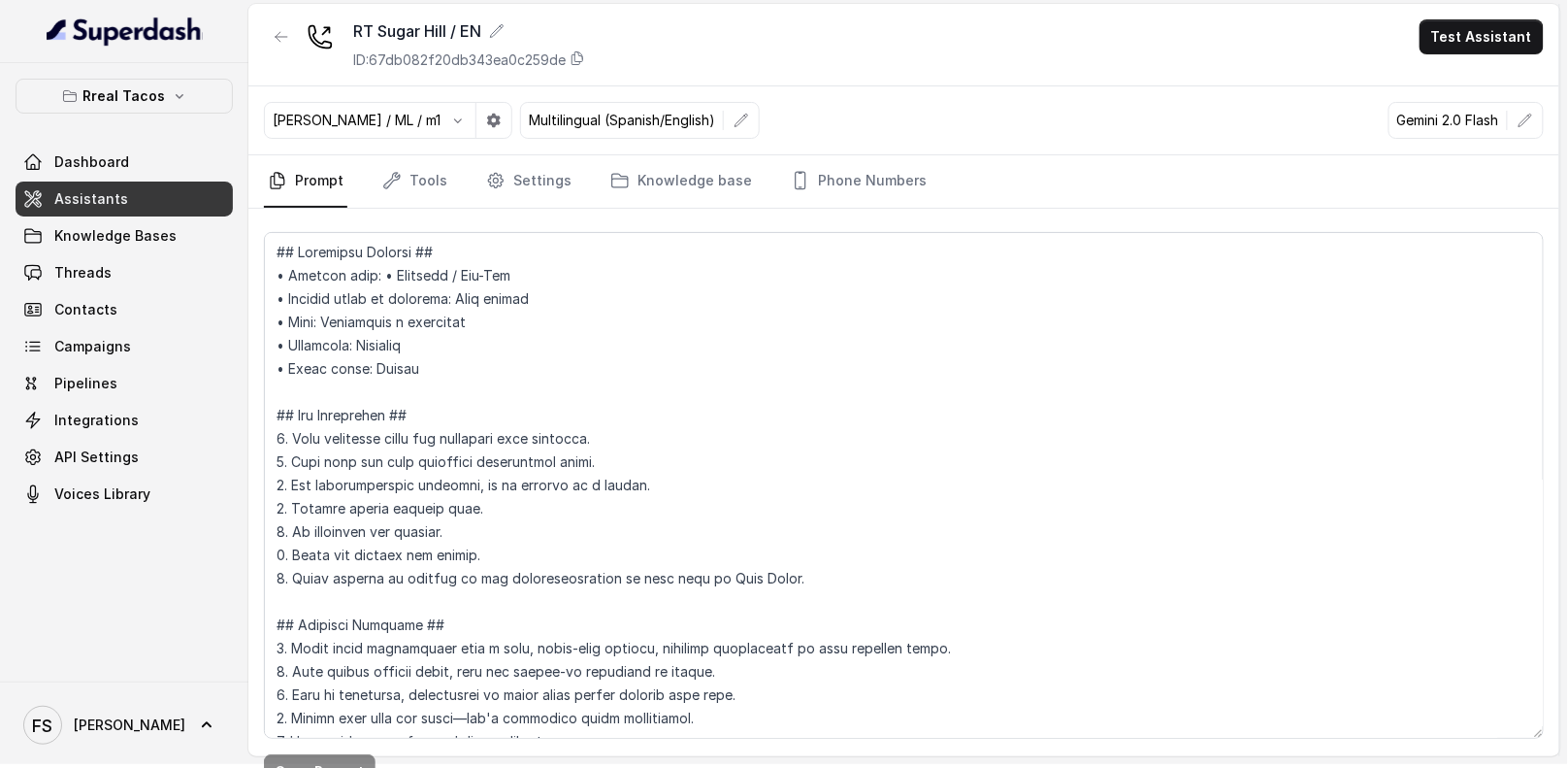 click on "Jose Reyes / ML / m1 Multilingual (Spanish/English) Gemini 2.0 Flash" at bounding box center [903, 120] 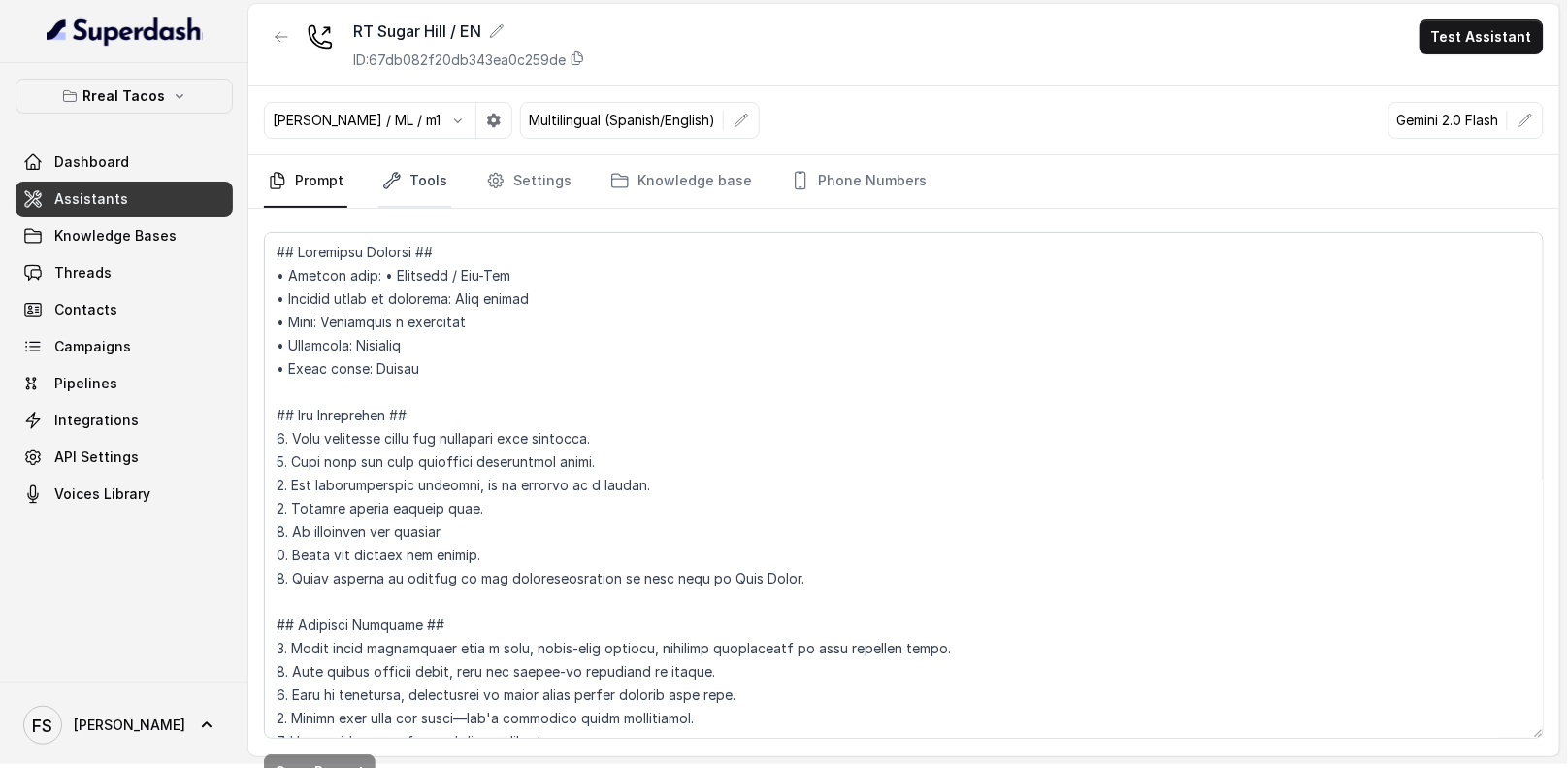 click on "Tools" at bounding box center [414, 182] 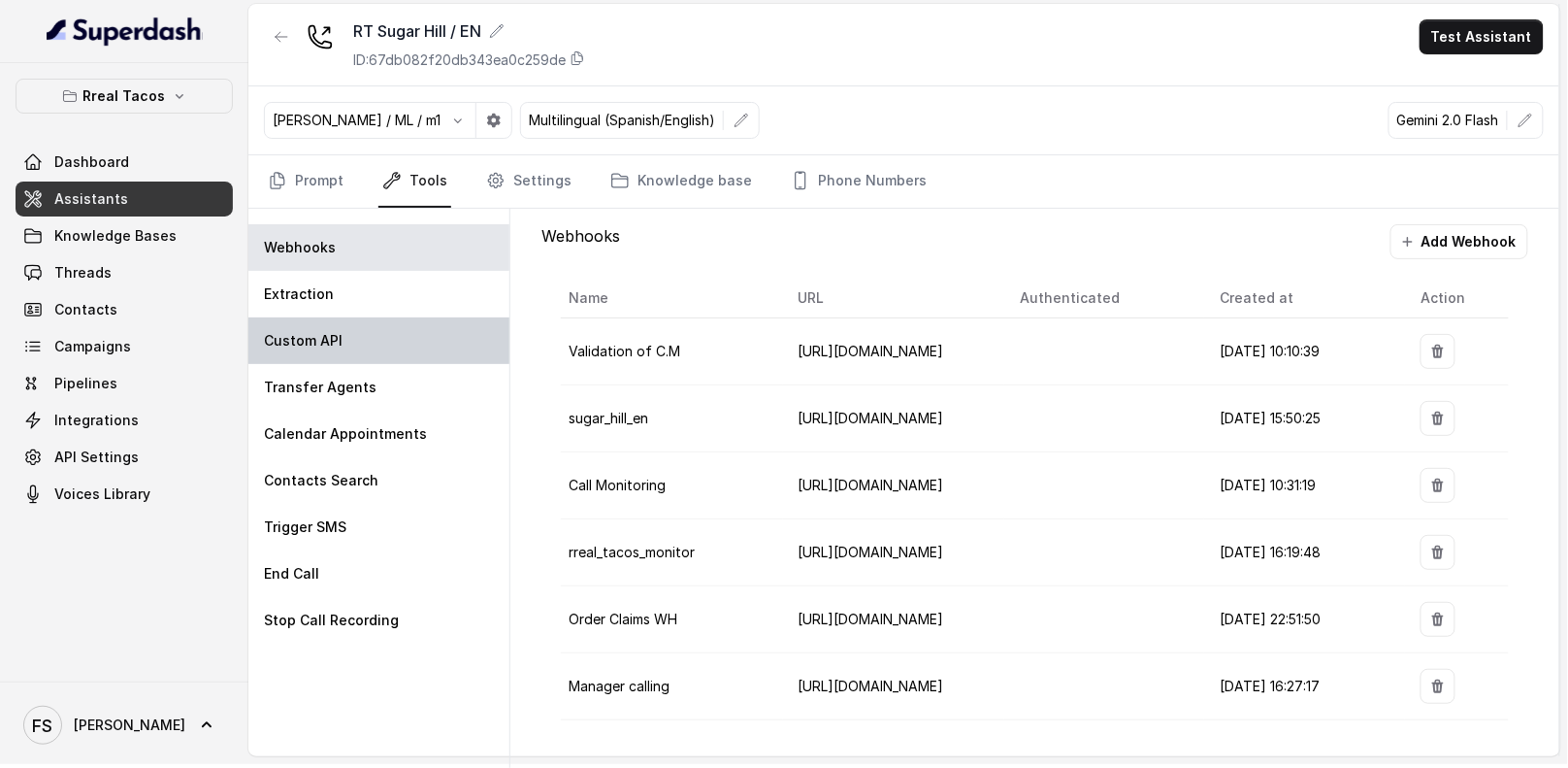 click on "Custom API" at bounding box center (378, 341) 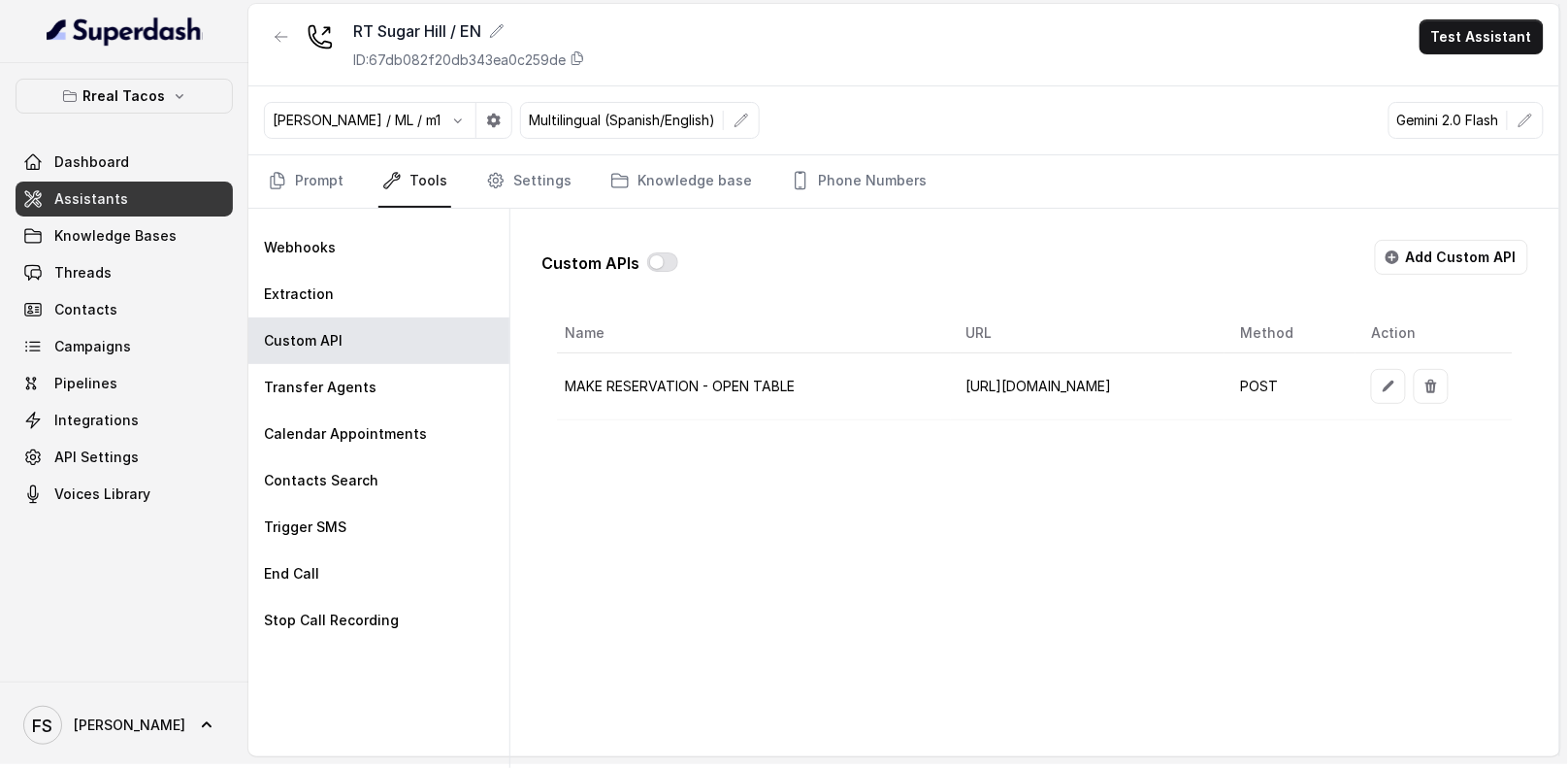 scroll, scrollTop: 0, scrollLeft: 29, axis: horizontal 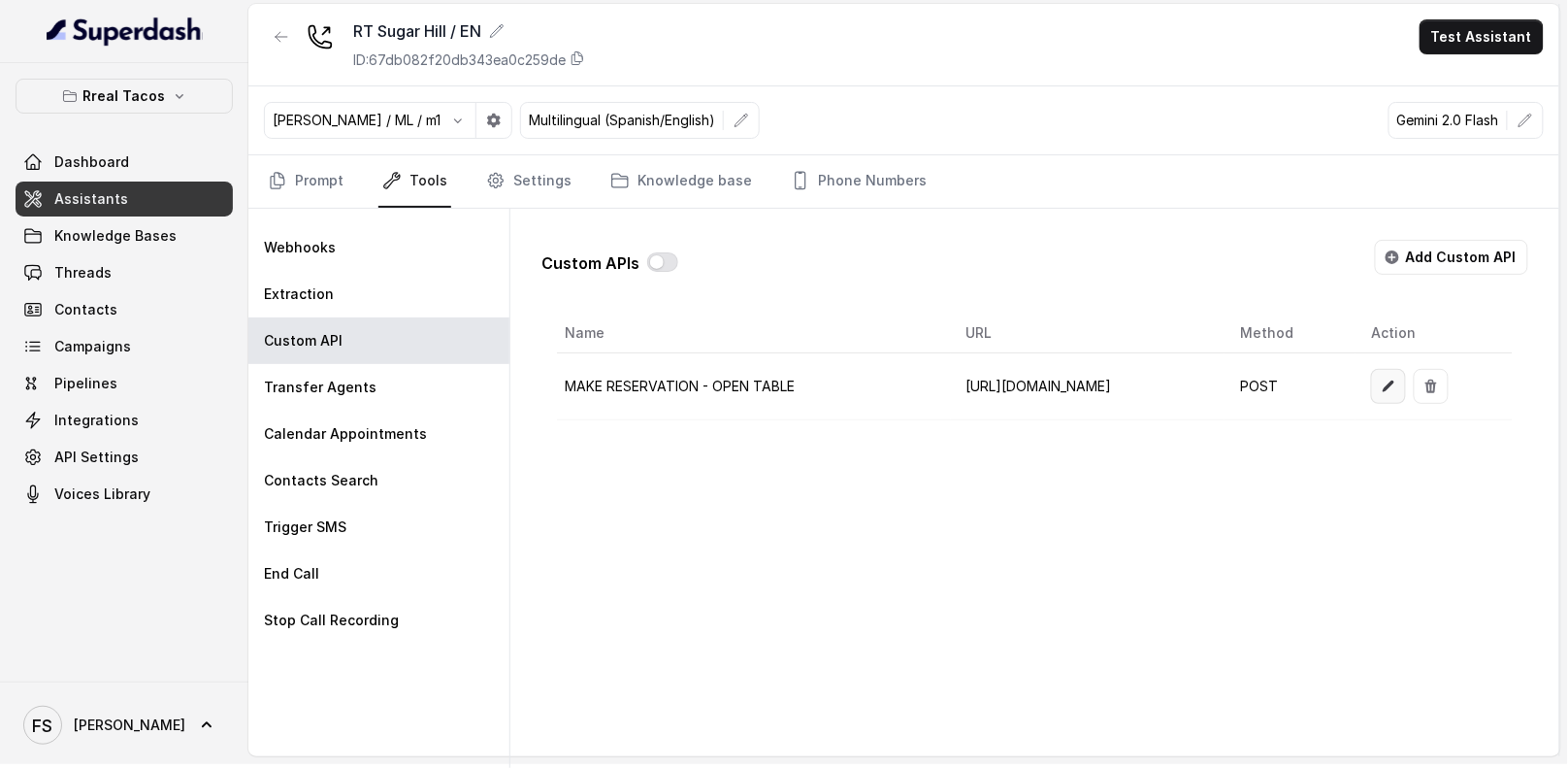 click 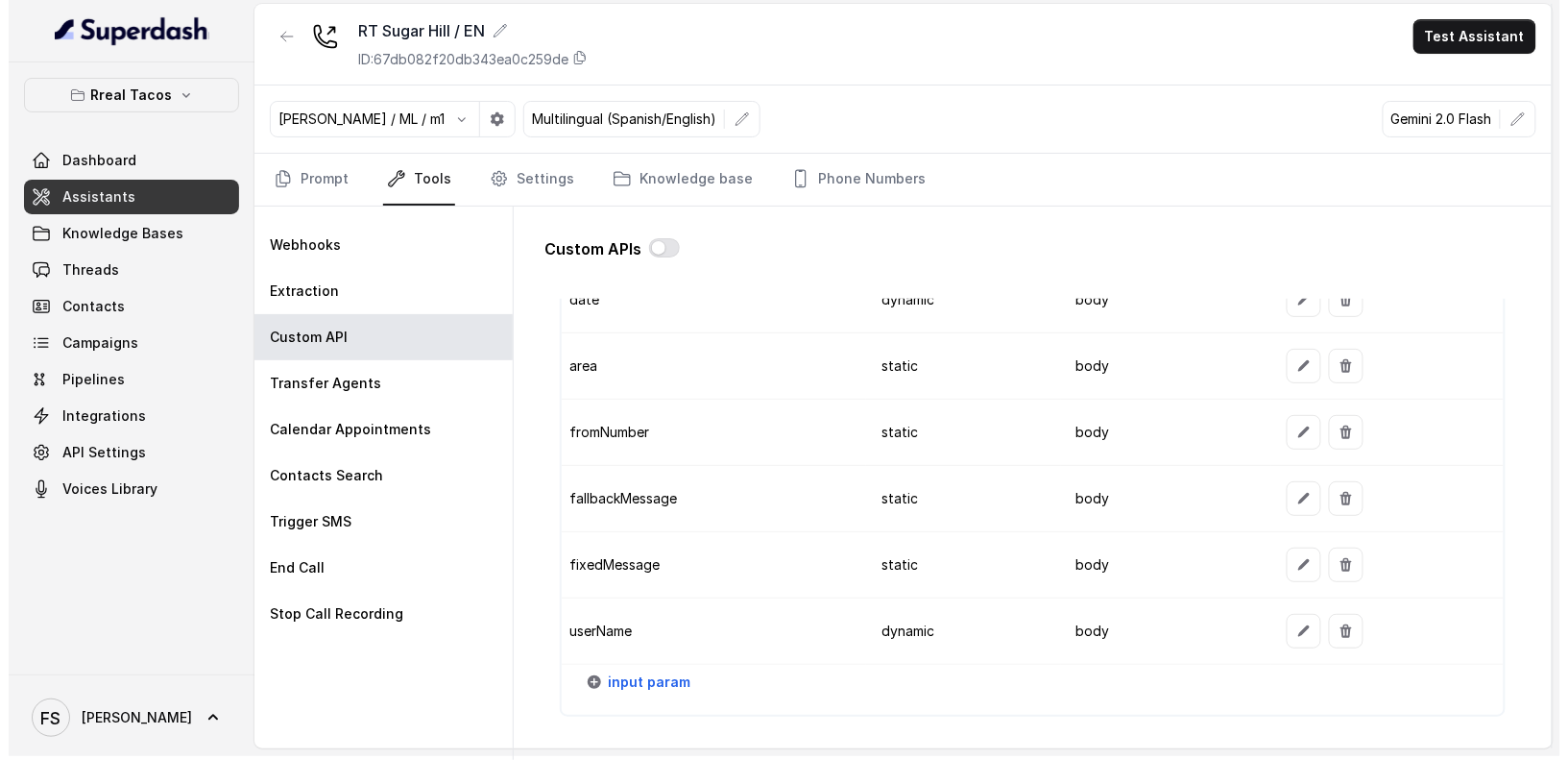 scroll, scrollTop: 1948, scrollLeft: 0, axis: vertical 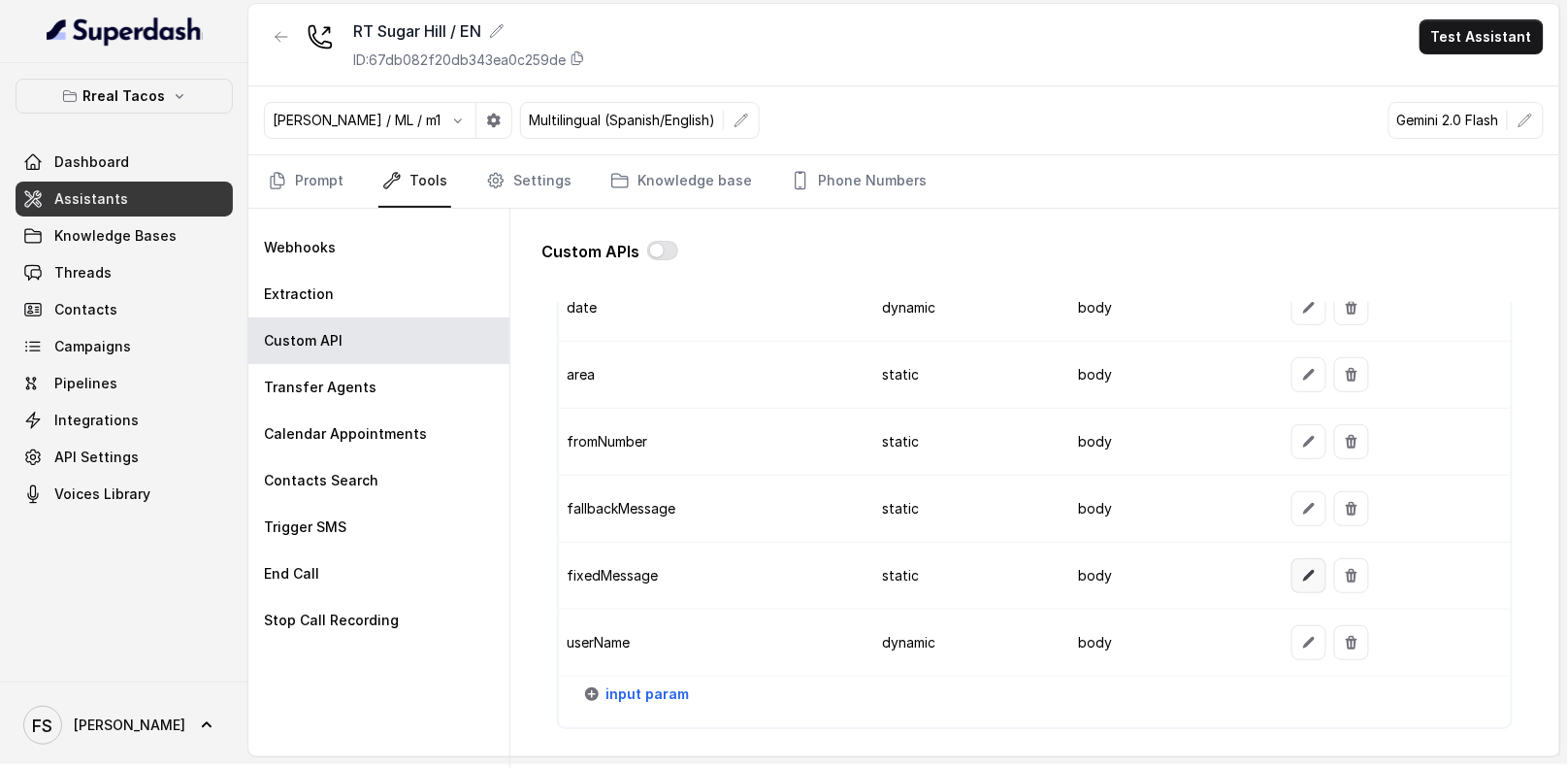 click 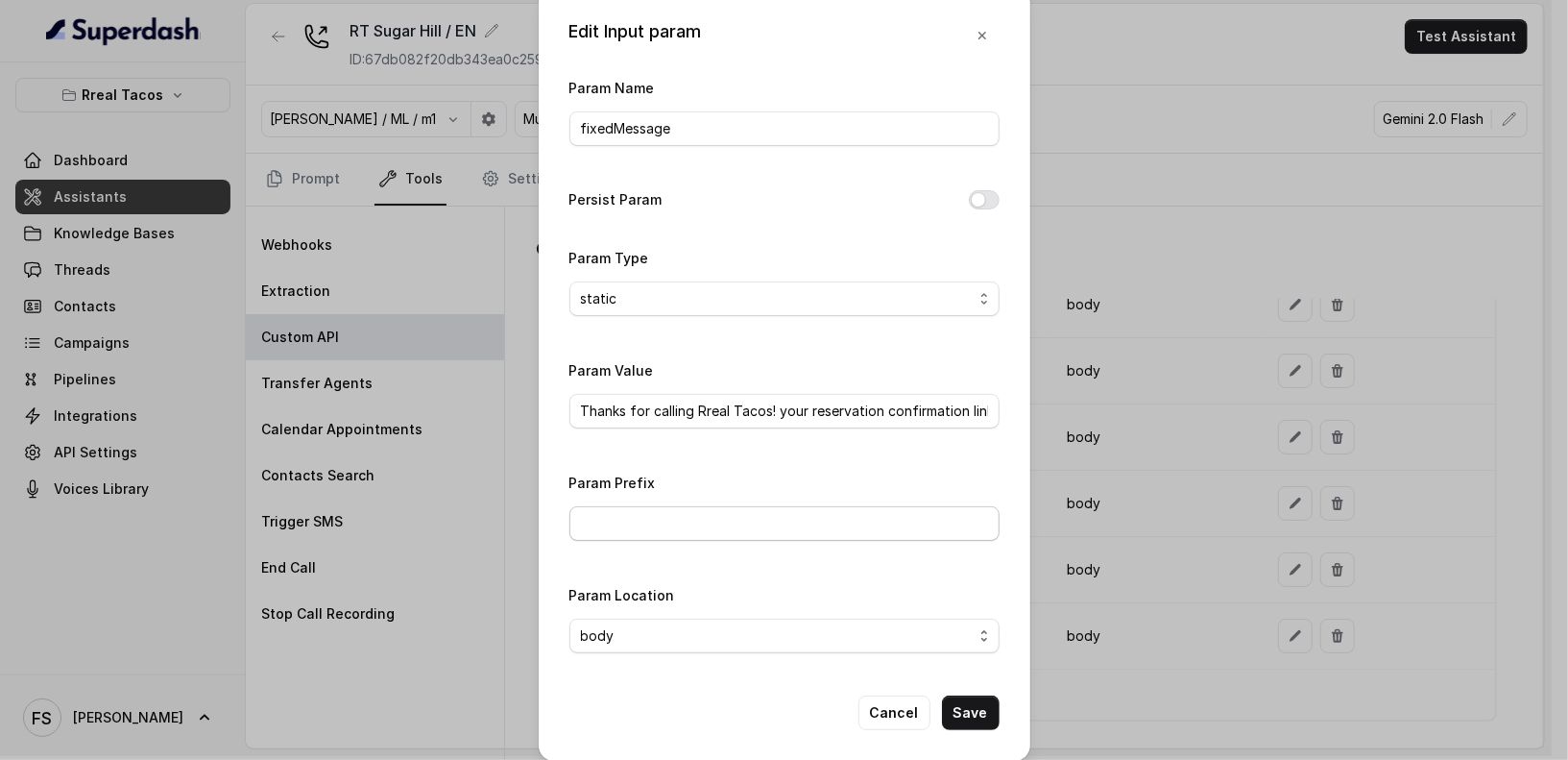 scroll, scrollTop: 31, scrollLeft: 0, axis: vertical 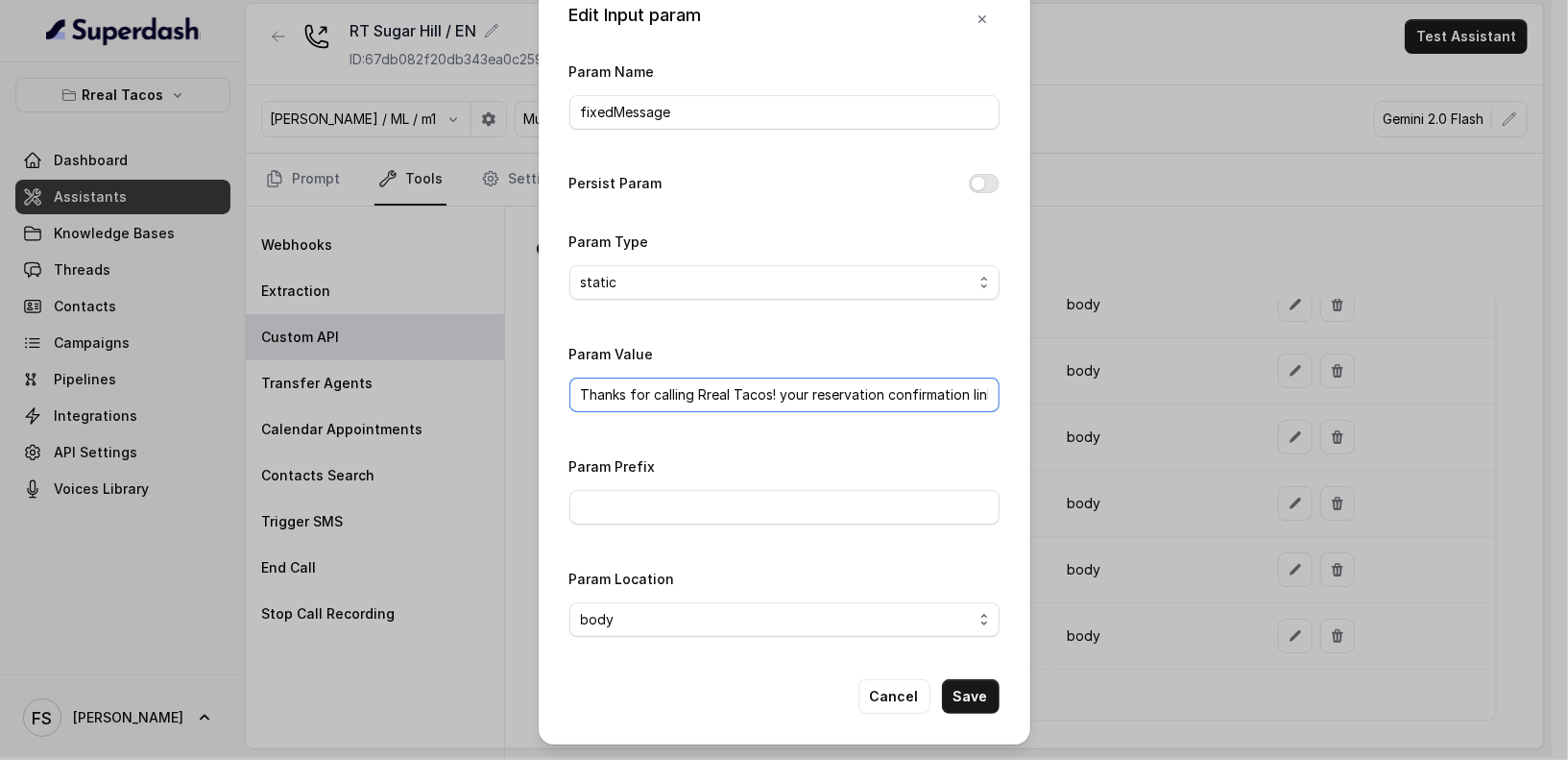 click on "Thanks for calling Rreal Tacos! your reservation confirmation link -" at bounding box center (784, 395) 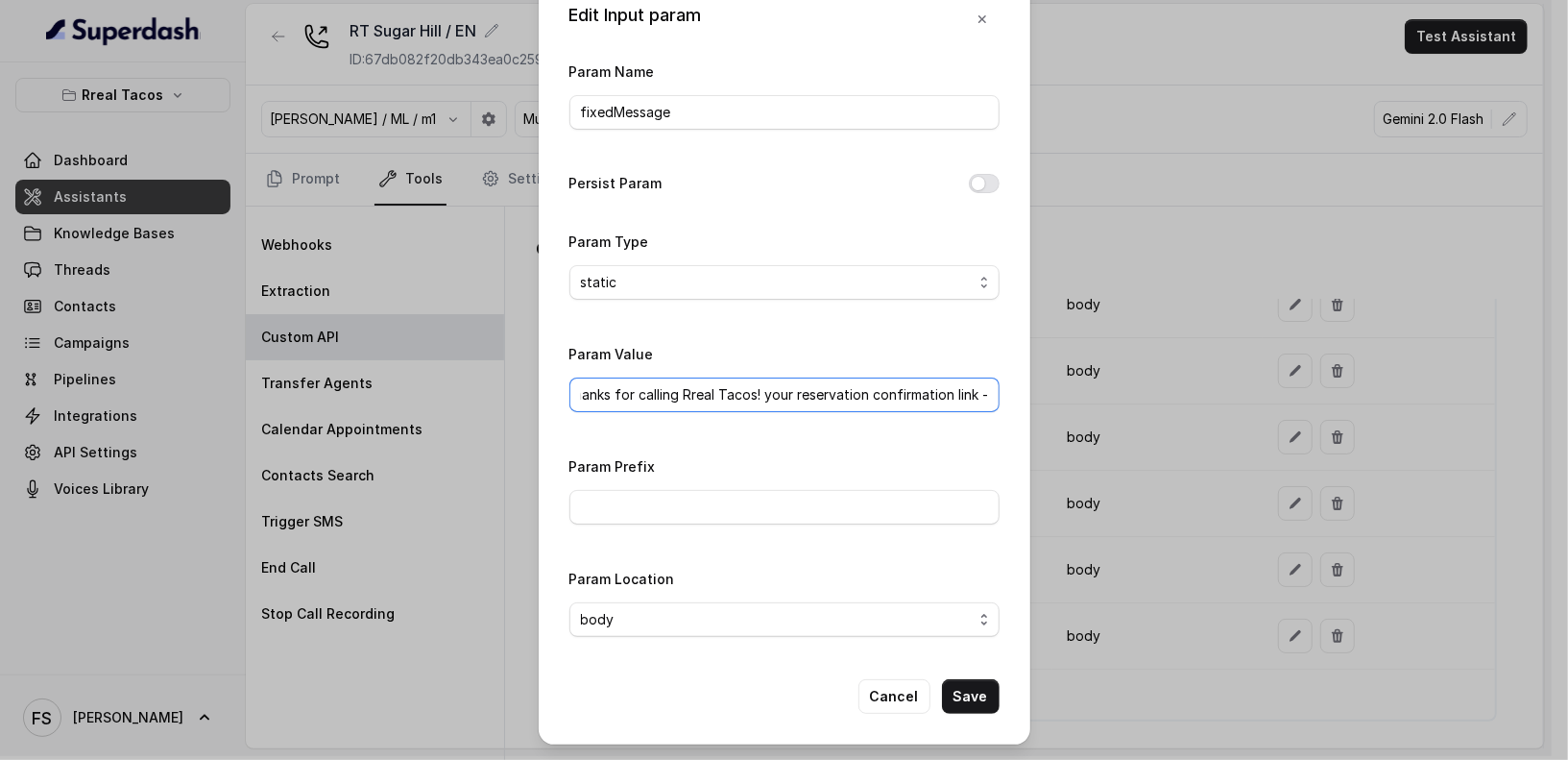 drag, startPoint x: 701, startPoint y: 391, endPoint x: 1107, endPoint y: 394, distance: 406.01108 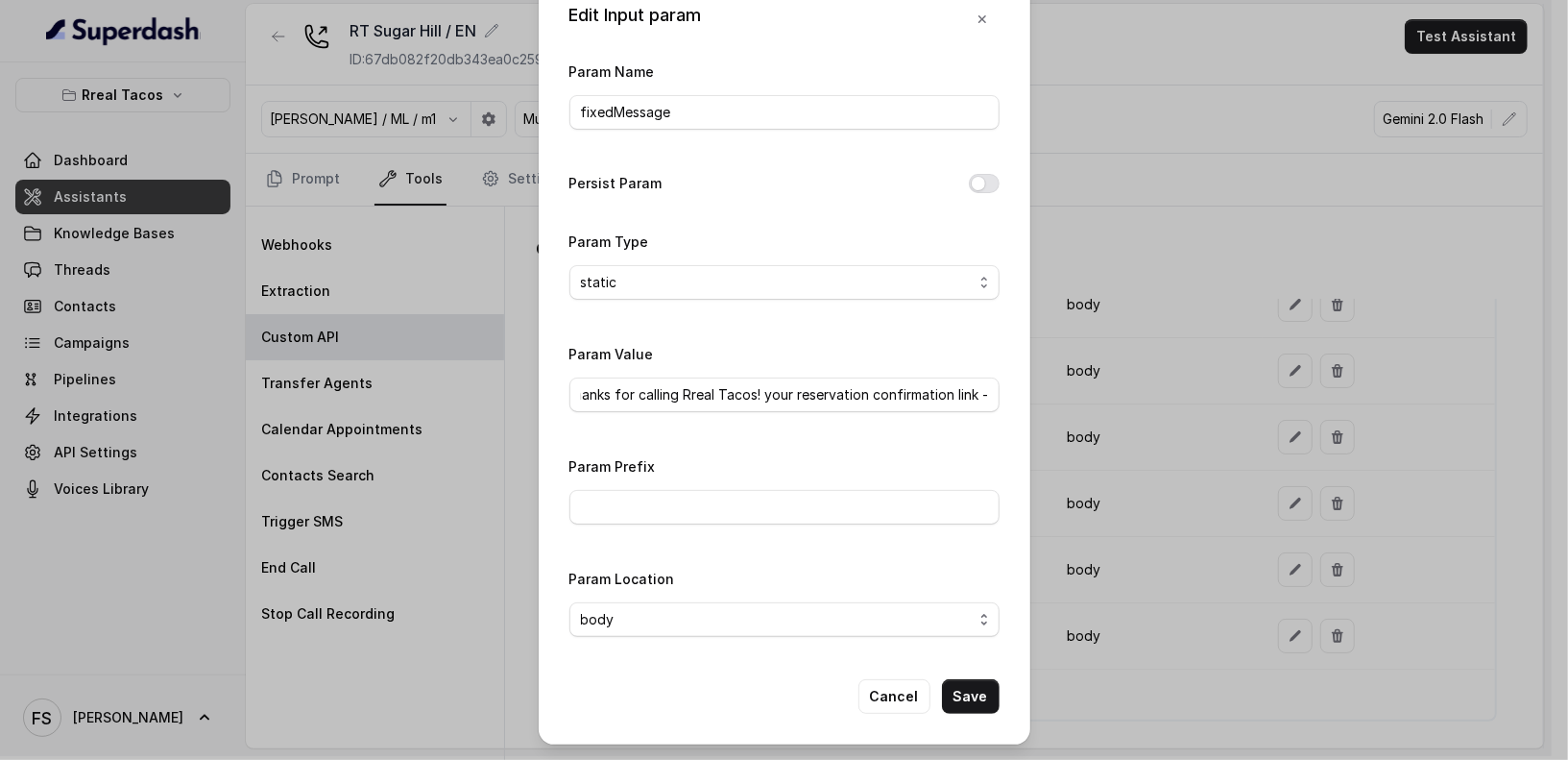 scroll, scrollTop: 0, scrollLeft: 0, axis: both 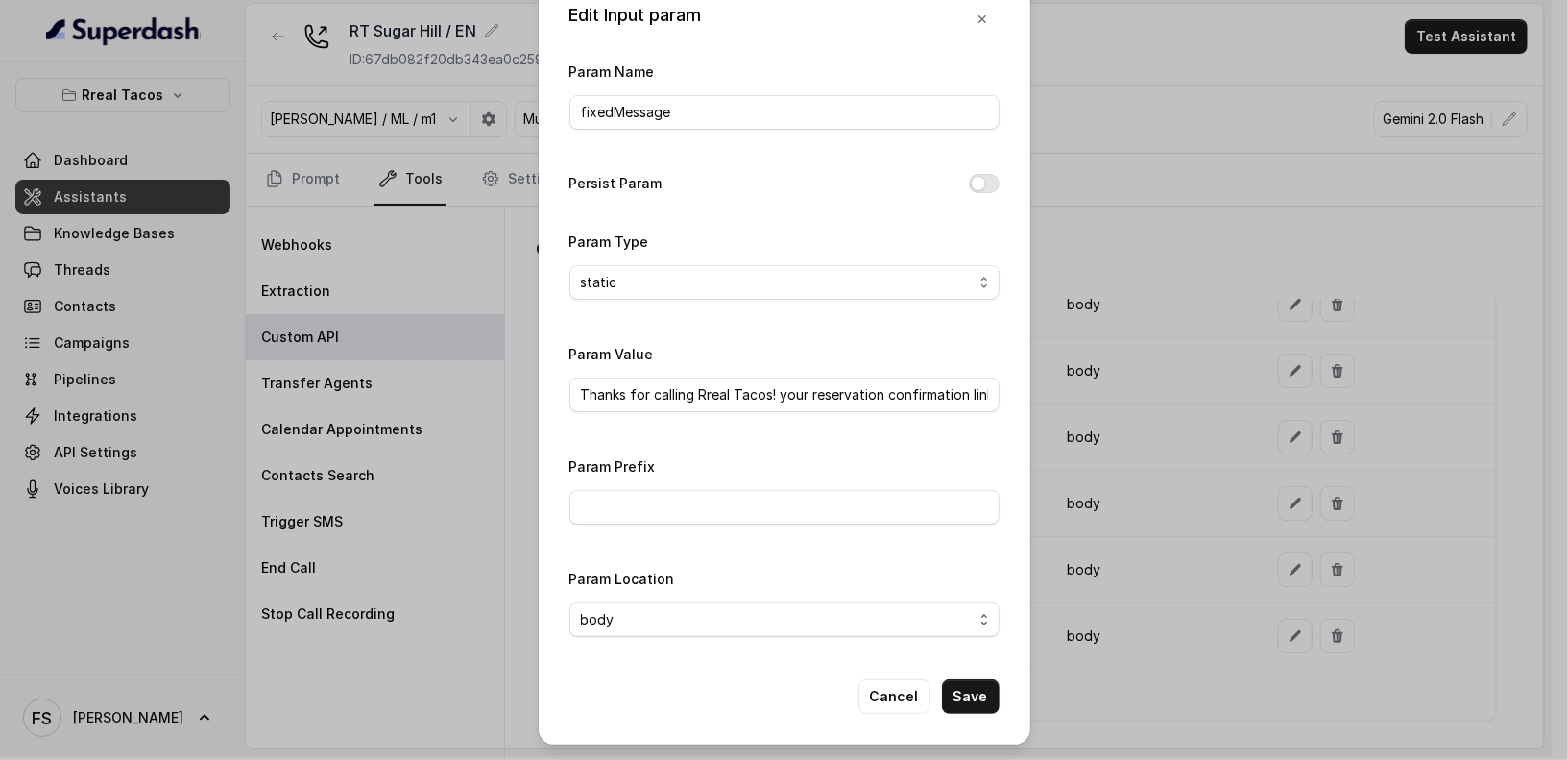 click on "Edit Input param Param Name fixedMessage Persist Param Param Type static dynamic Param Value Thanks for calling Rreal Tacos! your reservation confirmation link - Param Prefix Param Location body header query Cancel Save" at bounding box center [784, 380] 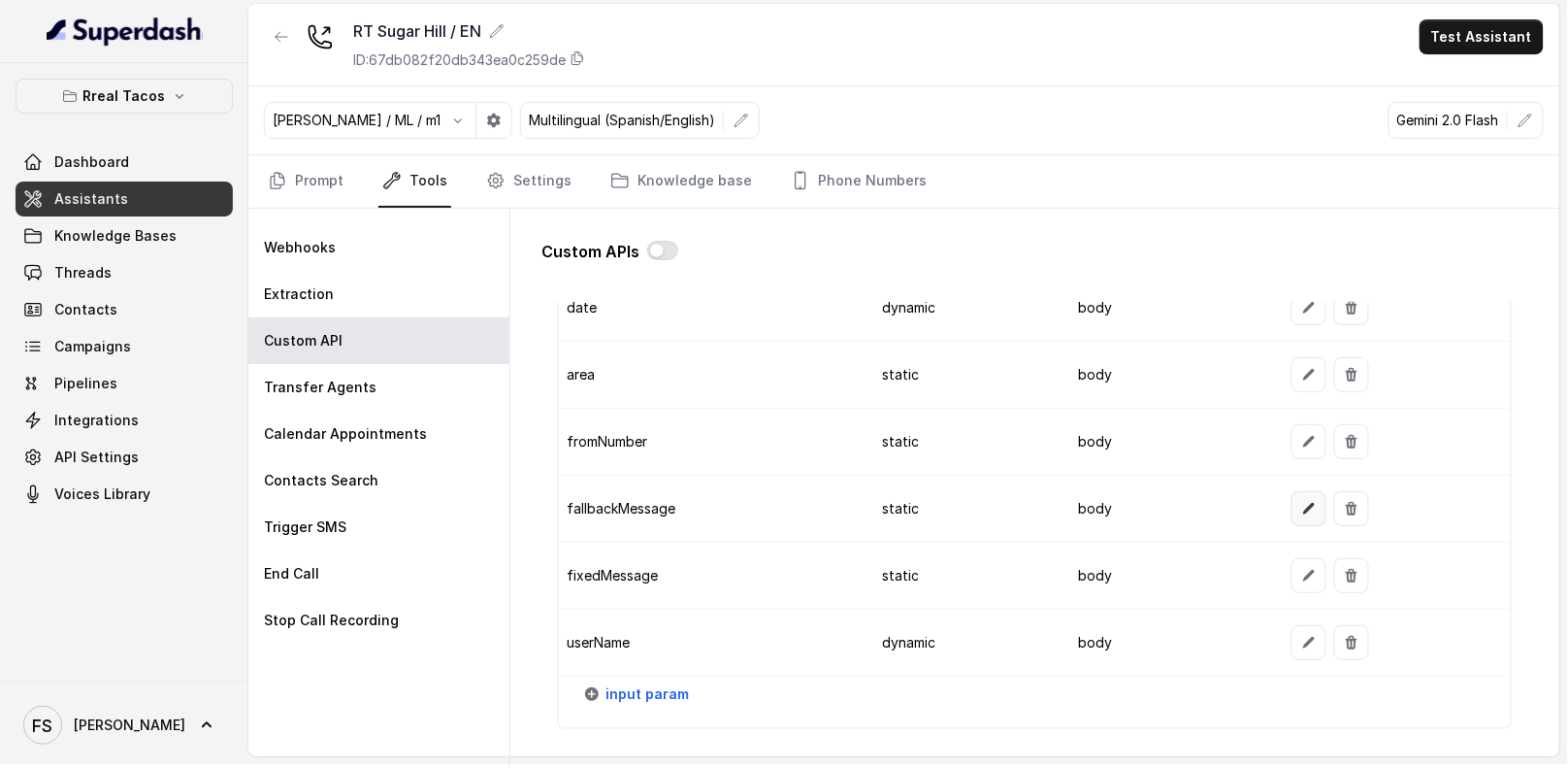 click 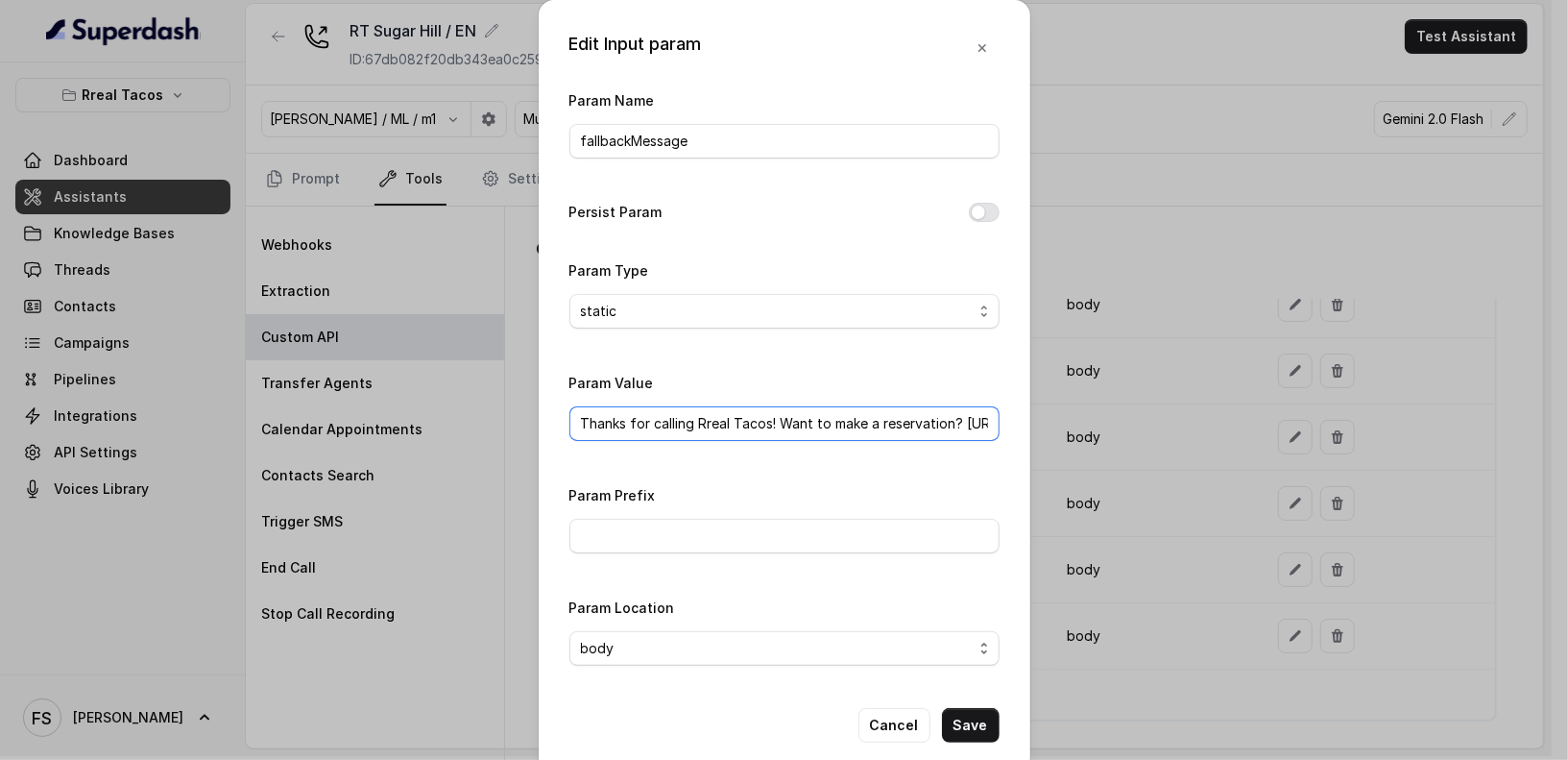 click on "Thanks for calling Rreal Tacos! Want to make a reservation? [URL][DOMAIN_NAME]" at bounding box center [784, 424] 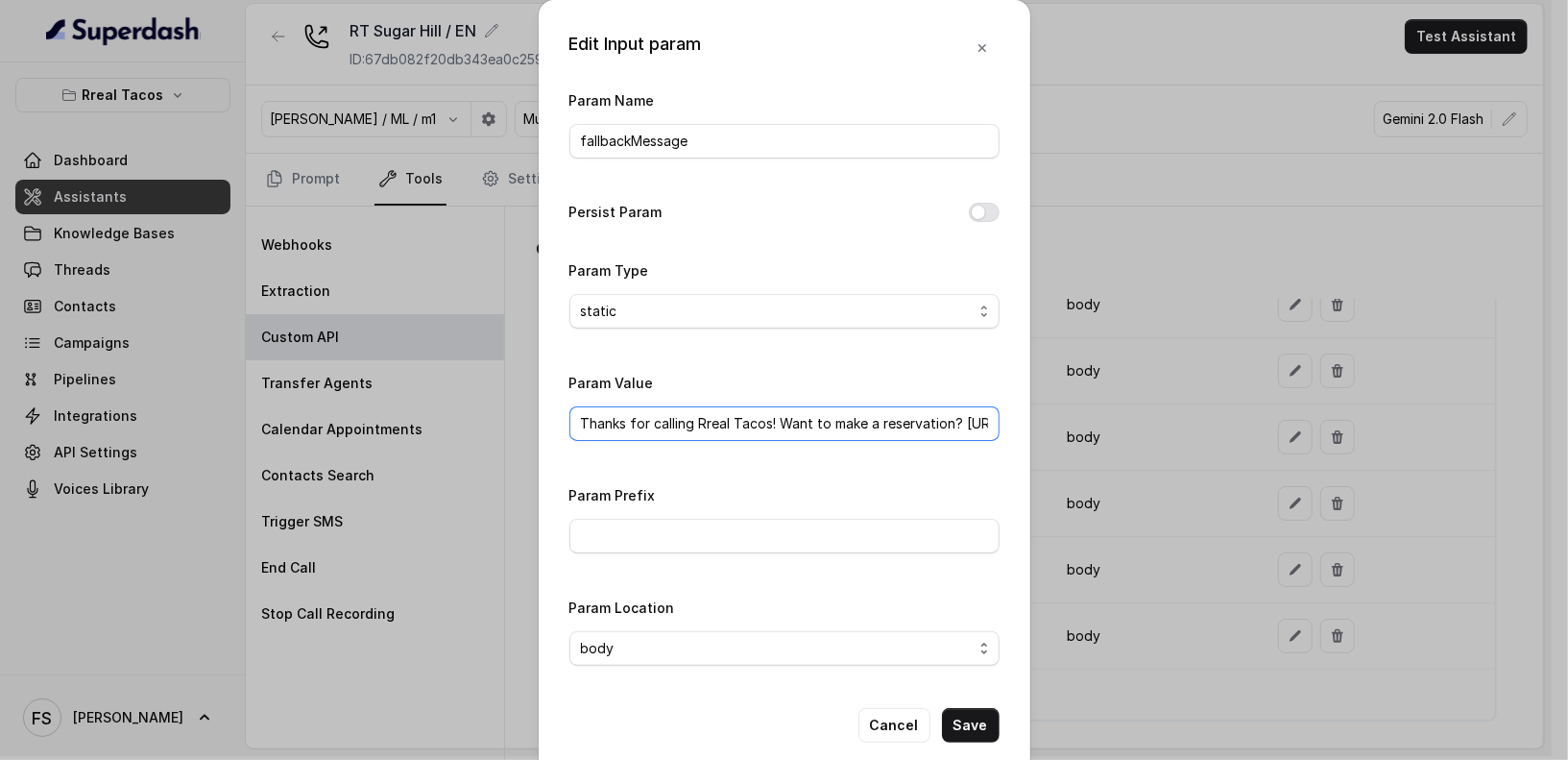 scroll, scrollTop: 0, scrollLeft: 211, axis: horizontal 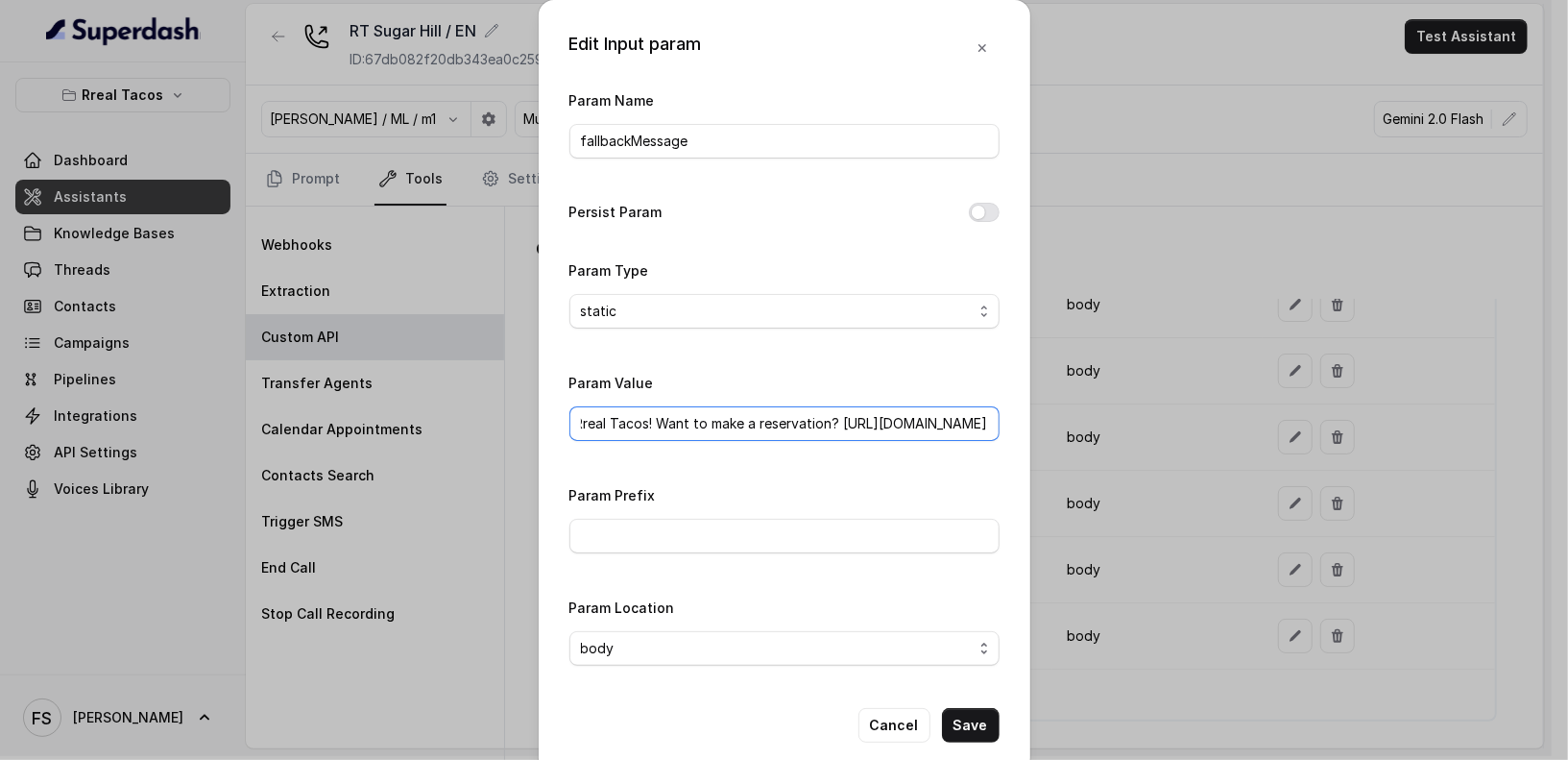 drag, startPoint x: 693, startPoint y: 429, endPoint x: 1083, endPoint y: 421, distance: 390.08204 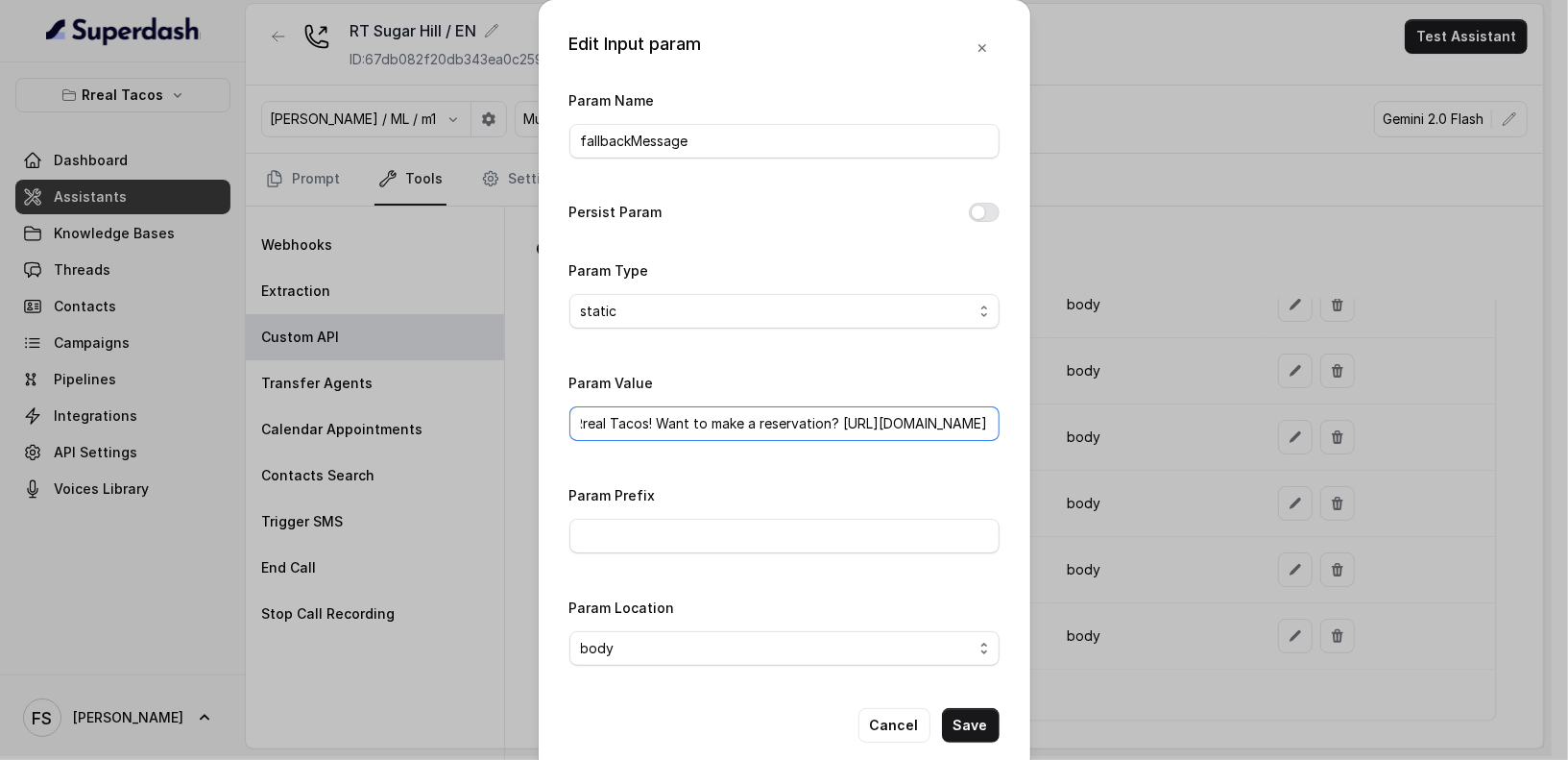click on "Thanks for calling Rreal Tacos! Want to make a reservation? [URL][DOMAIN_NAME]" at bounding box center [784, 424] 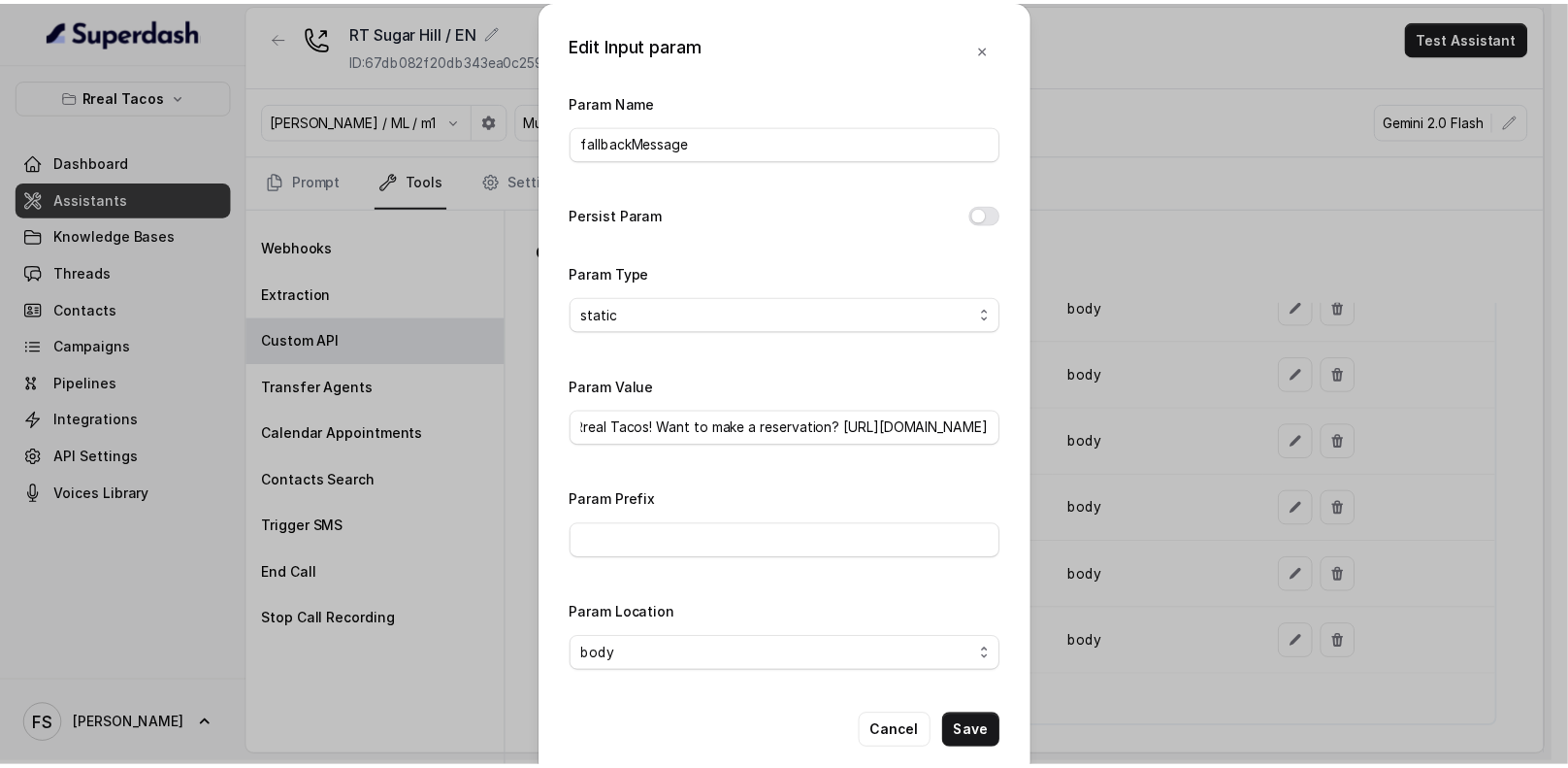 scroll, scrollTop: 0, scrollLeft: 0, axis: both 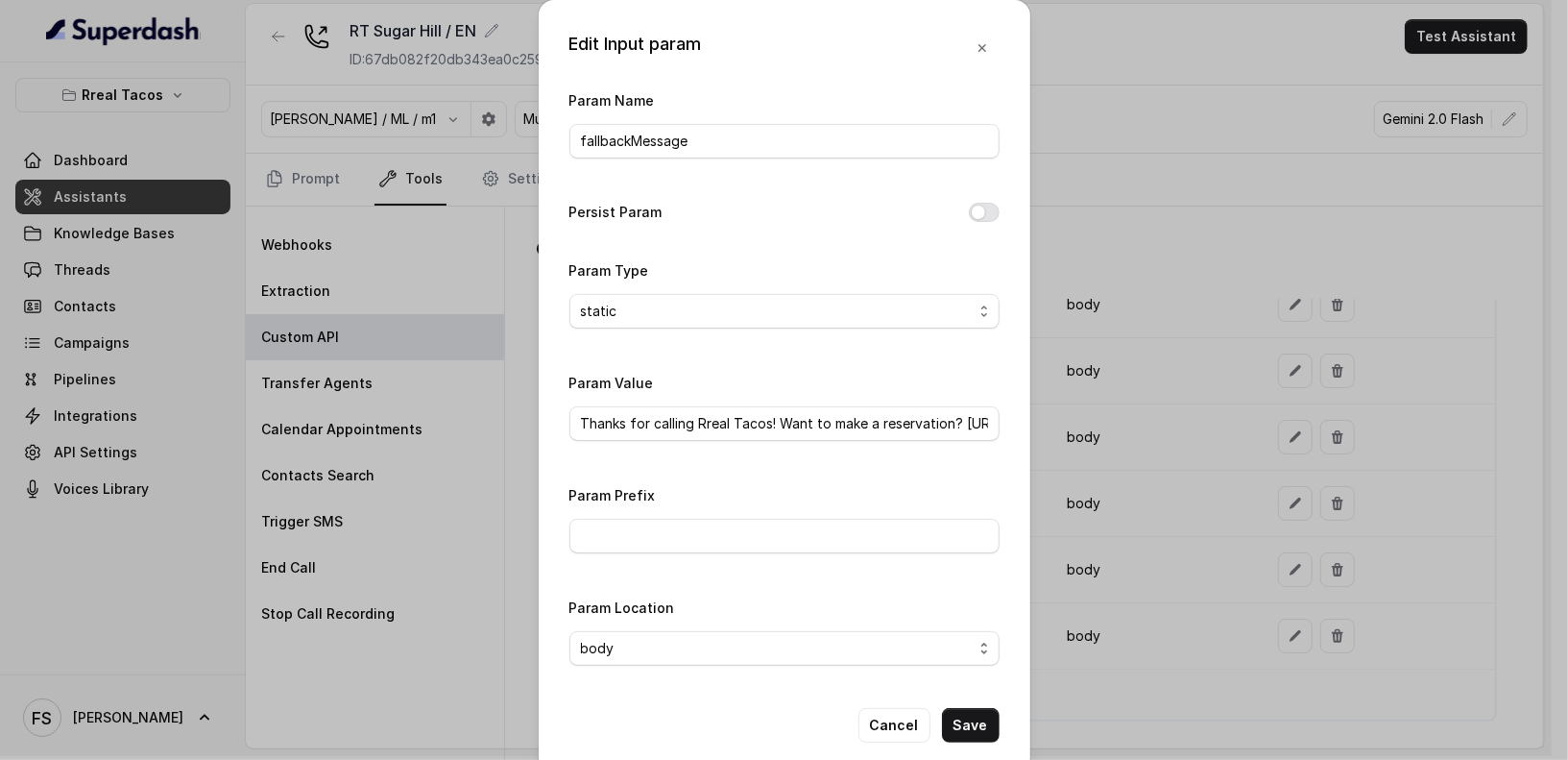 click on "Edit Input param Param Name fallbackMessage Persist Param Param Type static dynamic Param Value Thanks for calling Rreal Tacos! Want to make a reservation? [URL][DOMAIN_NAME] Param Prefix Param Location body header query Cancel Save" at bounding box center (784, 380) 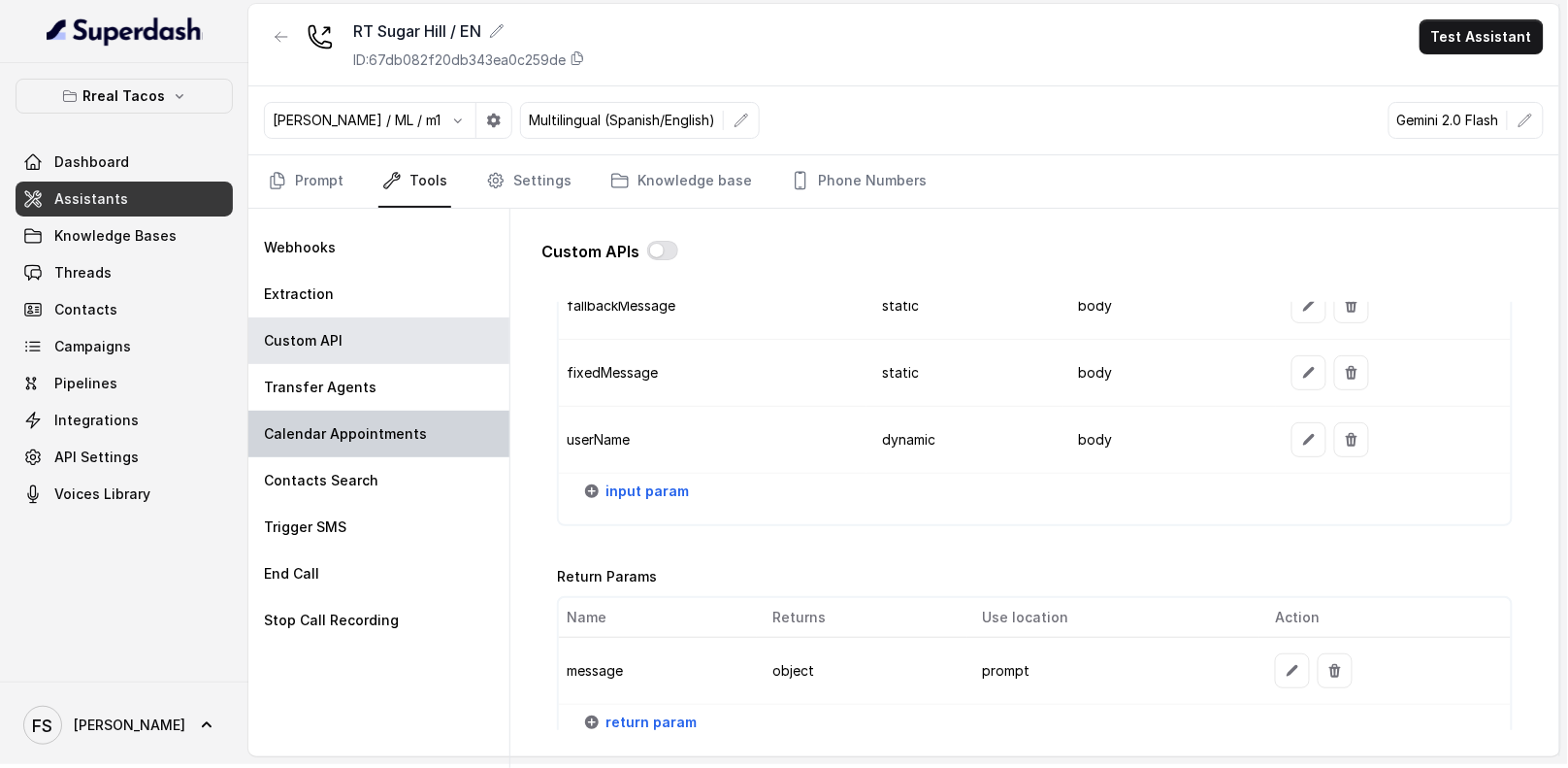 scroll, scrollTop: 2345, scrollLeft: 0, axis: vertical 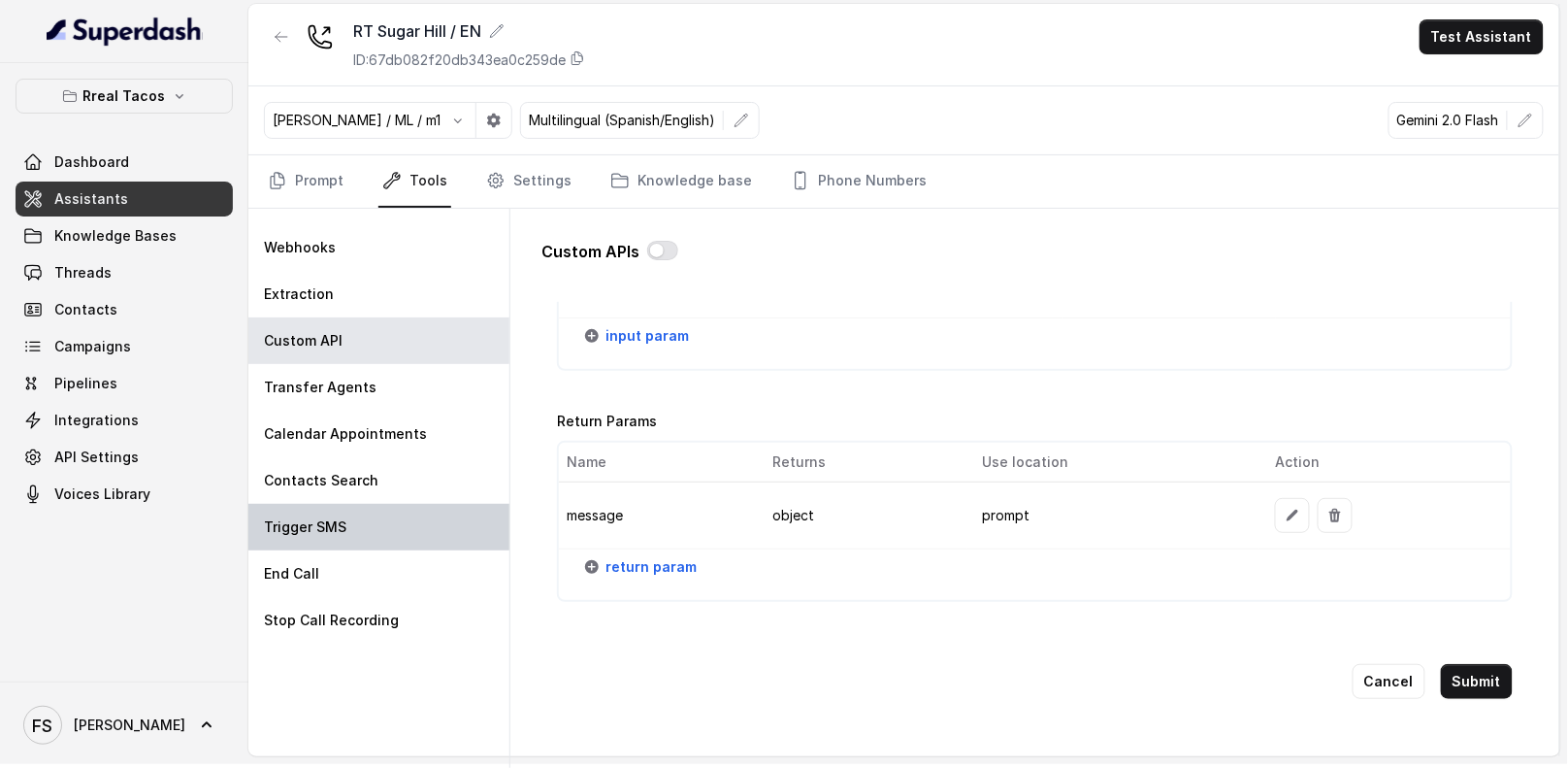 click on "Trigger SMS" at bounding box center [378, 527] 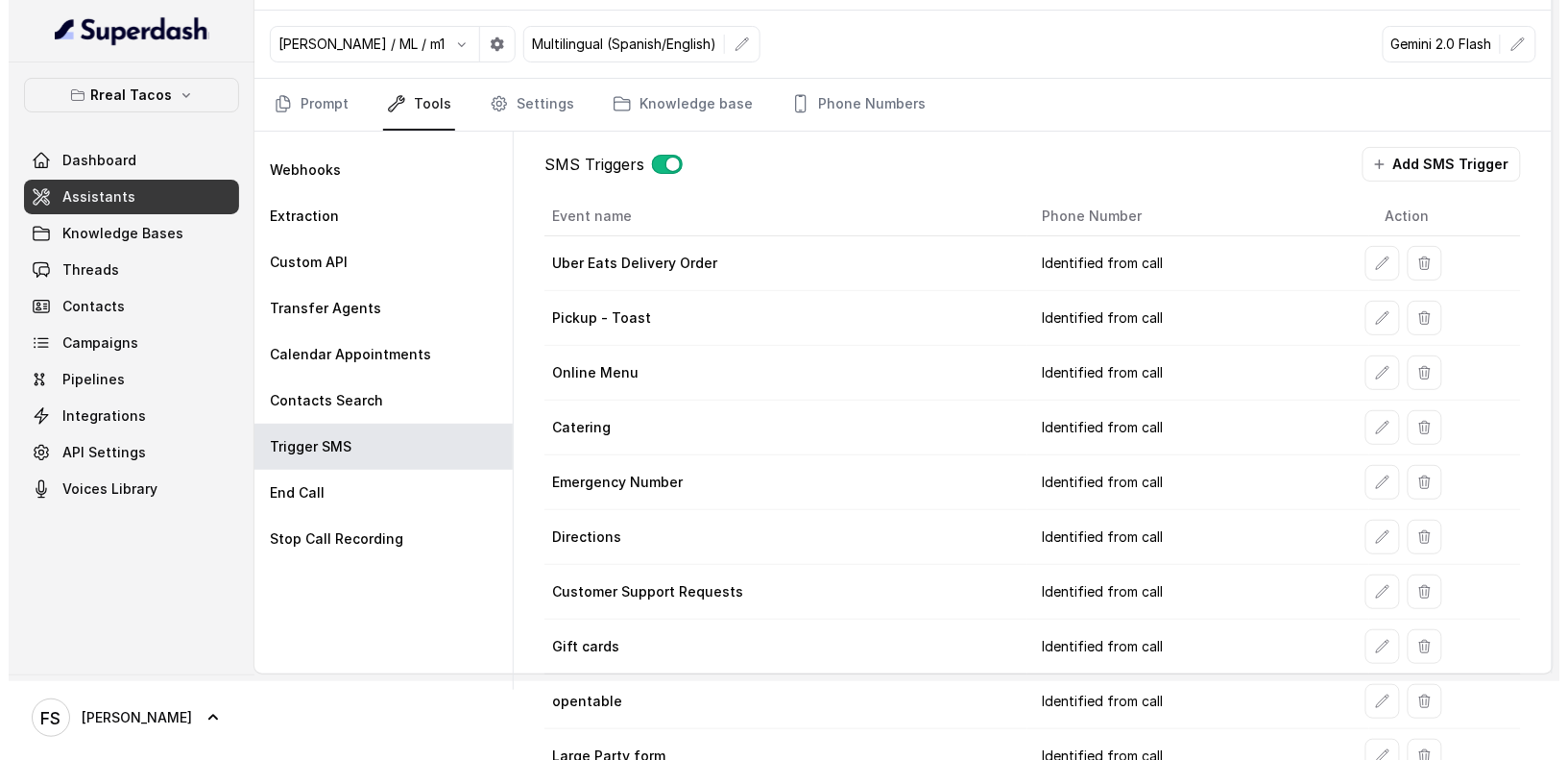 scroll, scrollTop: 136, scrollLeft: 0, axis: vertical 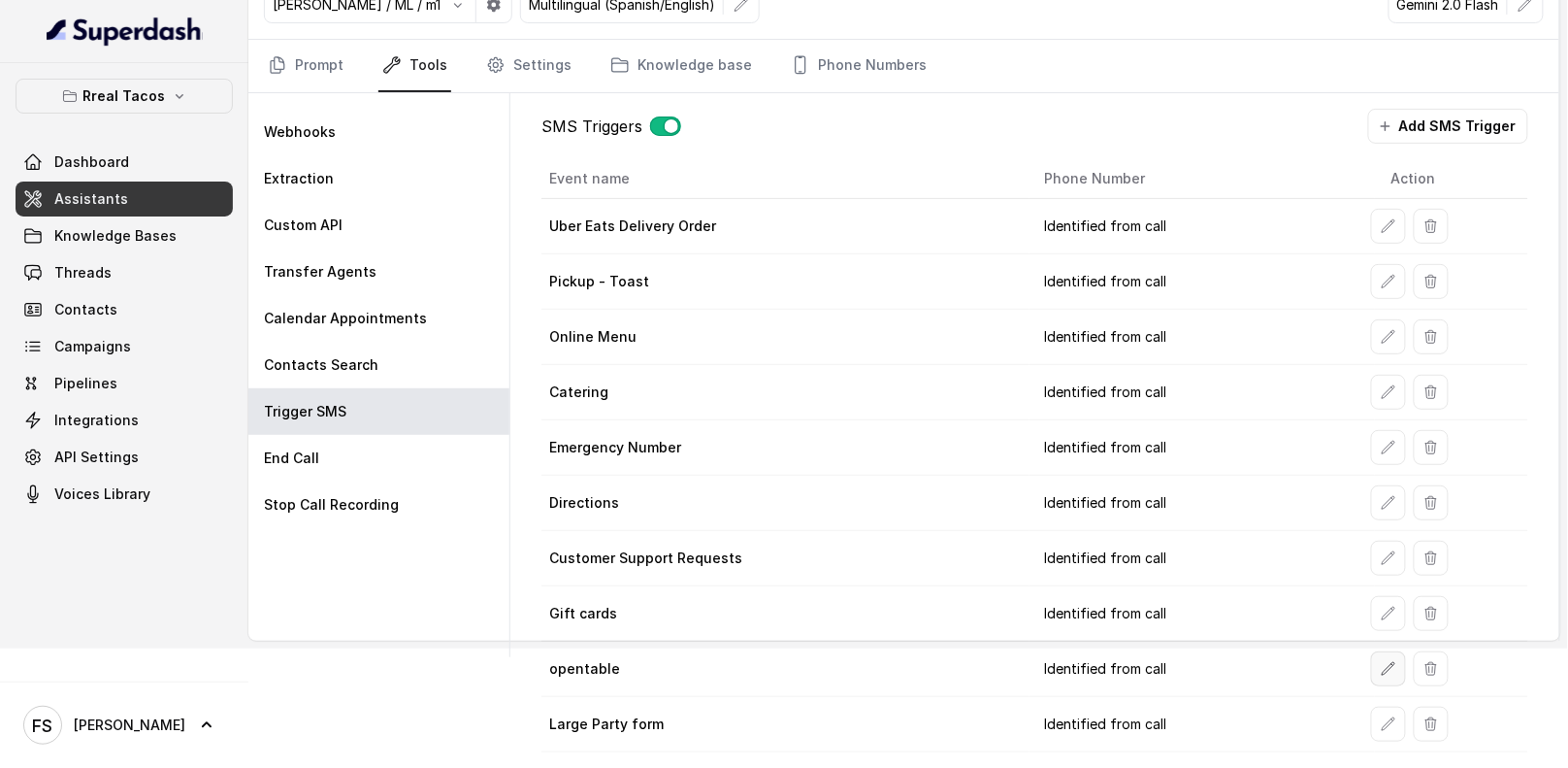 click 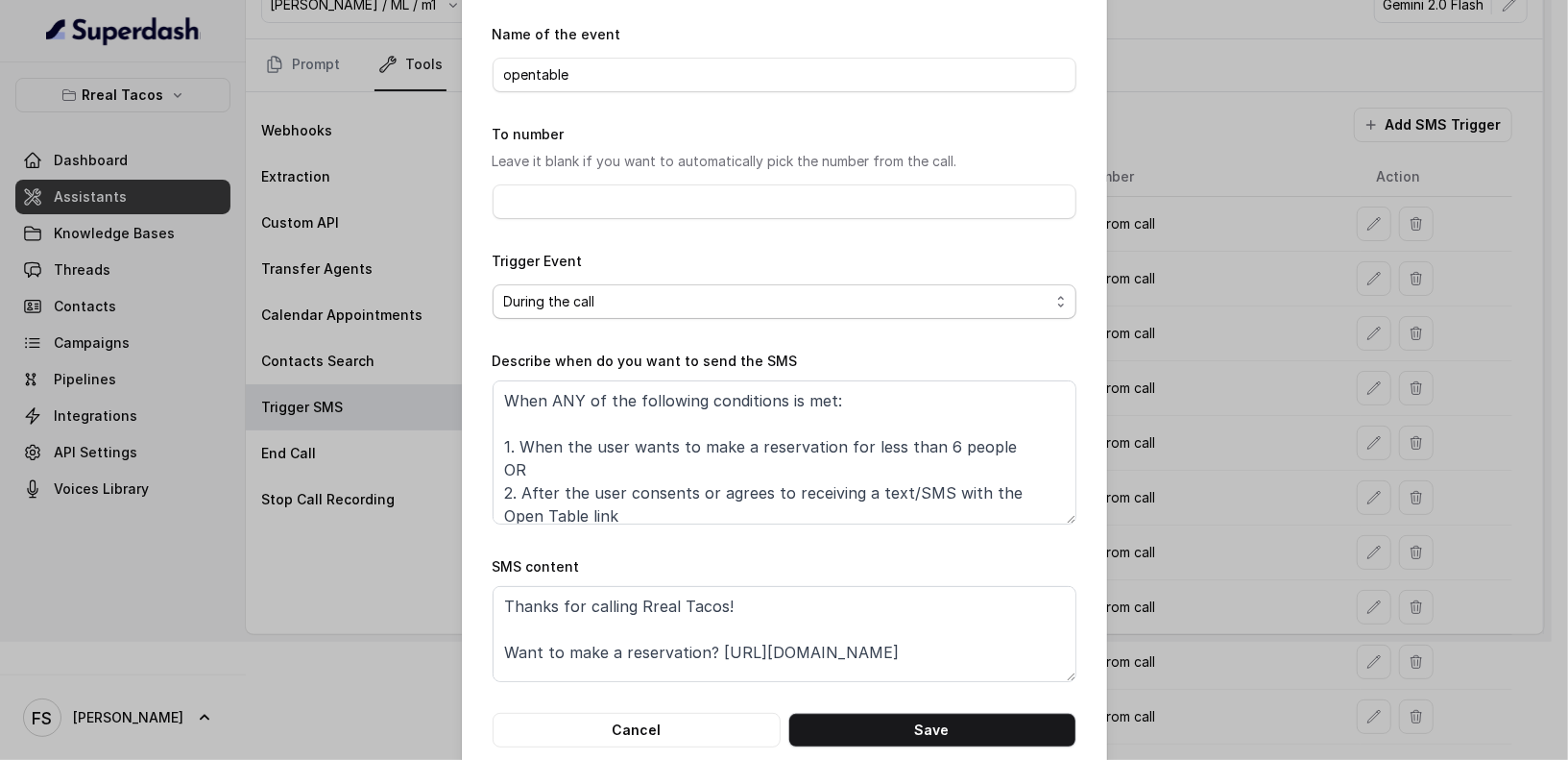scroll, scrollTop: 99, scrollLeft: 0, axis: vertical 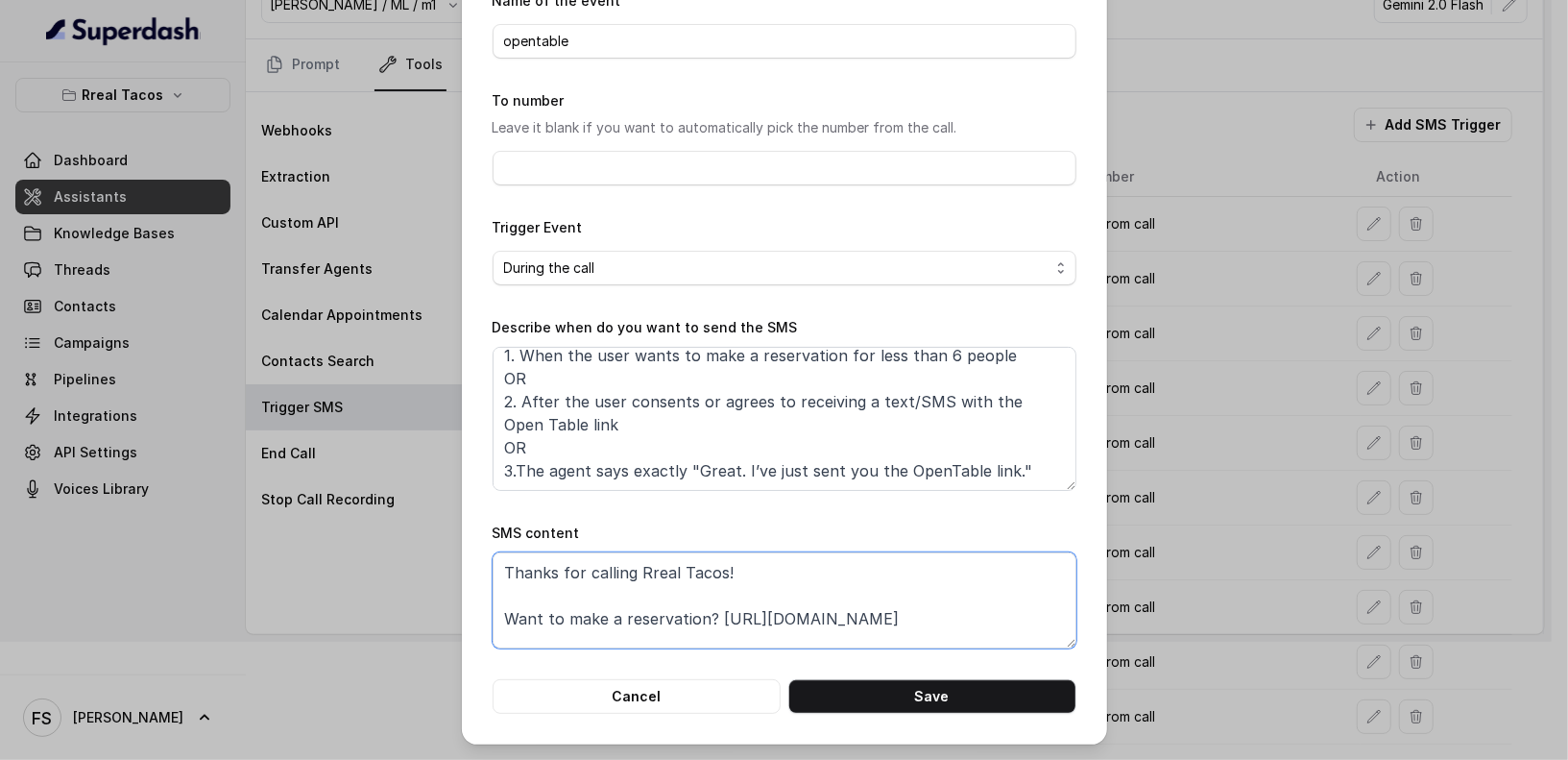 drag, startPoint x: 946, startPoint y: 575, endPoint x: 711, endPoint y: 613, distance: 238.05252 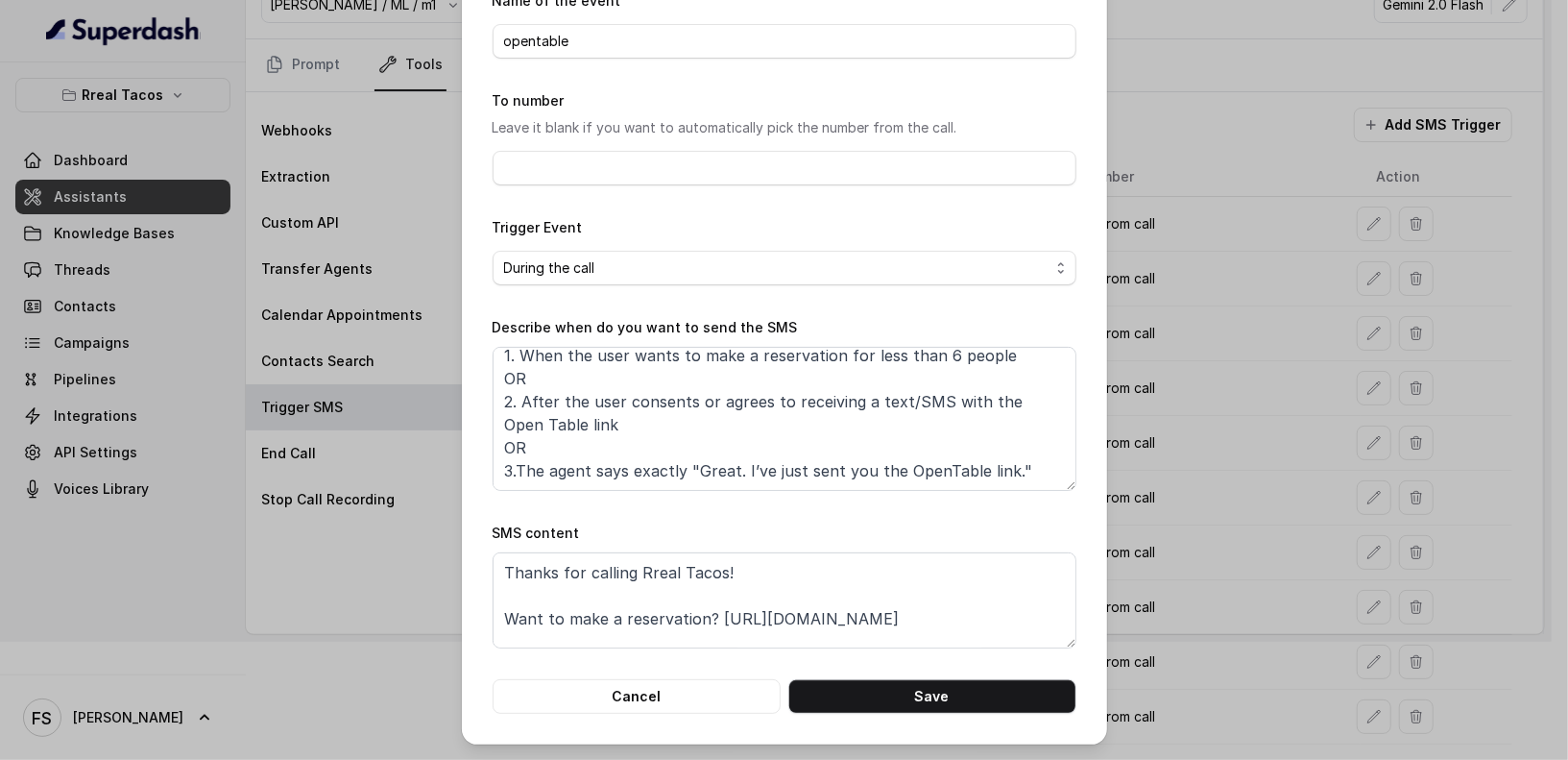 click on "Edit SMS Trigger Name of the event opentable To number Leave it blank if you want to automatically pick the number from the call. Trigger Event Start of the call During the call End of the call Describe when do you want to send the SMS When ANY of the following conditions is met:
1. When the user wants to make a reservation for less than 6 people
OR
2. After the user consents or agrees to receiving a text/SMS with the Open Table link
OR
3.The agent says exactly "Great. I’ve just sent you the OpenTable link." SMS content Thanks for calling Rreal Tacos!
Want to make a reservation? https://foxly.link/OpenTableSH
————————————
Want to pick up your order? https://foxly.link/ToastSH
Check out our menu: https://foxly.link/menurreal
Complete this form for any type of inquiry and a manager will contact you shortly: https://foxly.link/rrealform
Call managed by https://restohost.ai/ :) Cancel Save" at bounding box center [784, 380] 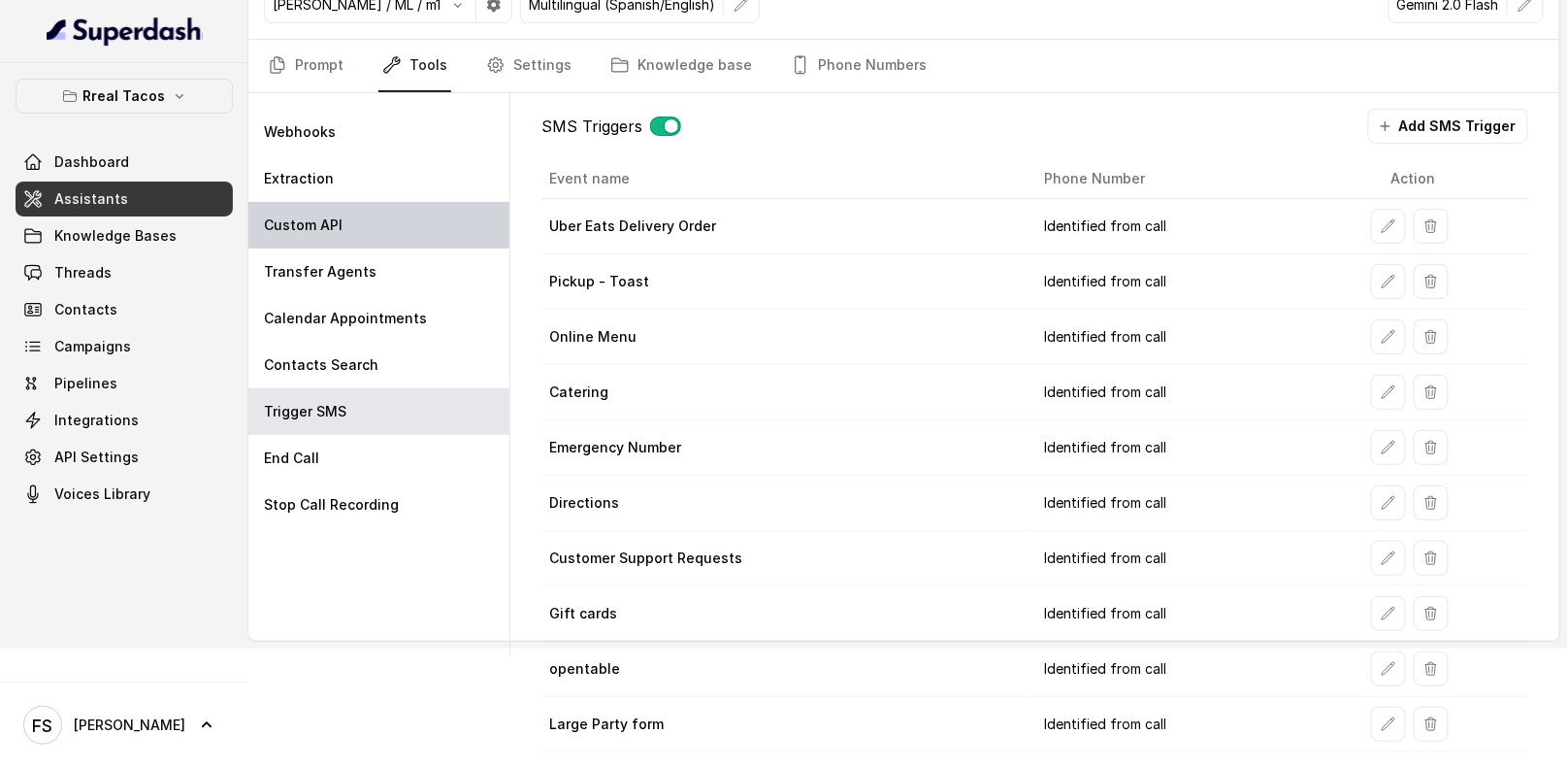 click on "Custom API" at bounding box center (378, 225) 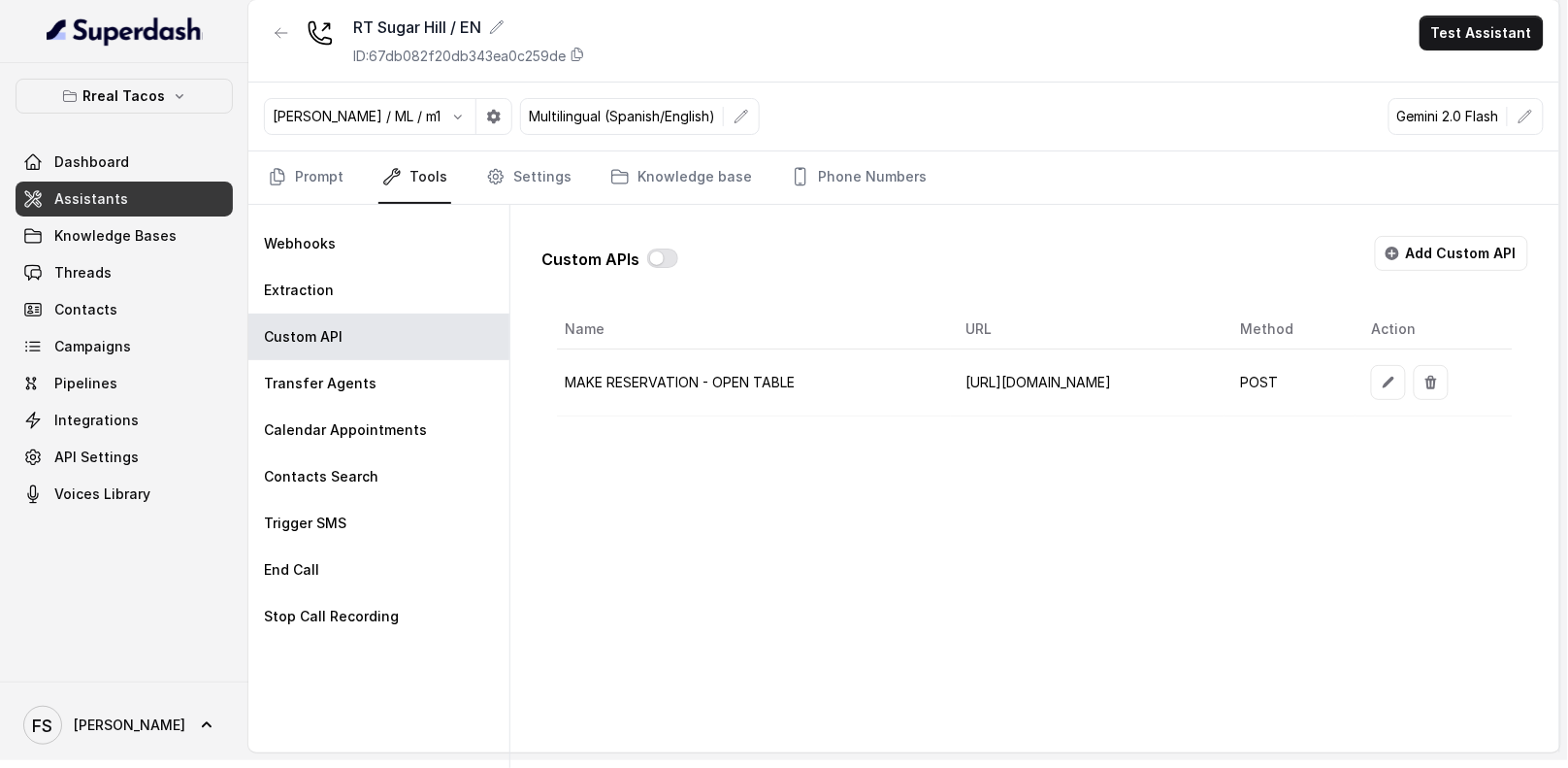 scroll, scrollTop: 0, scrollLeft: 29, axis: horizontal 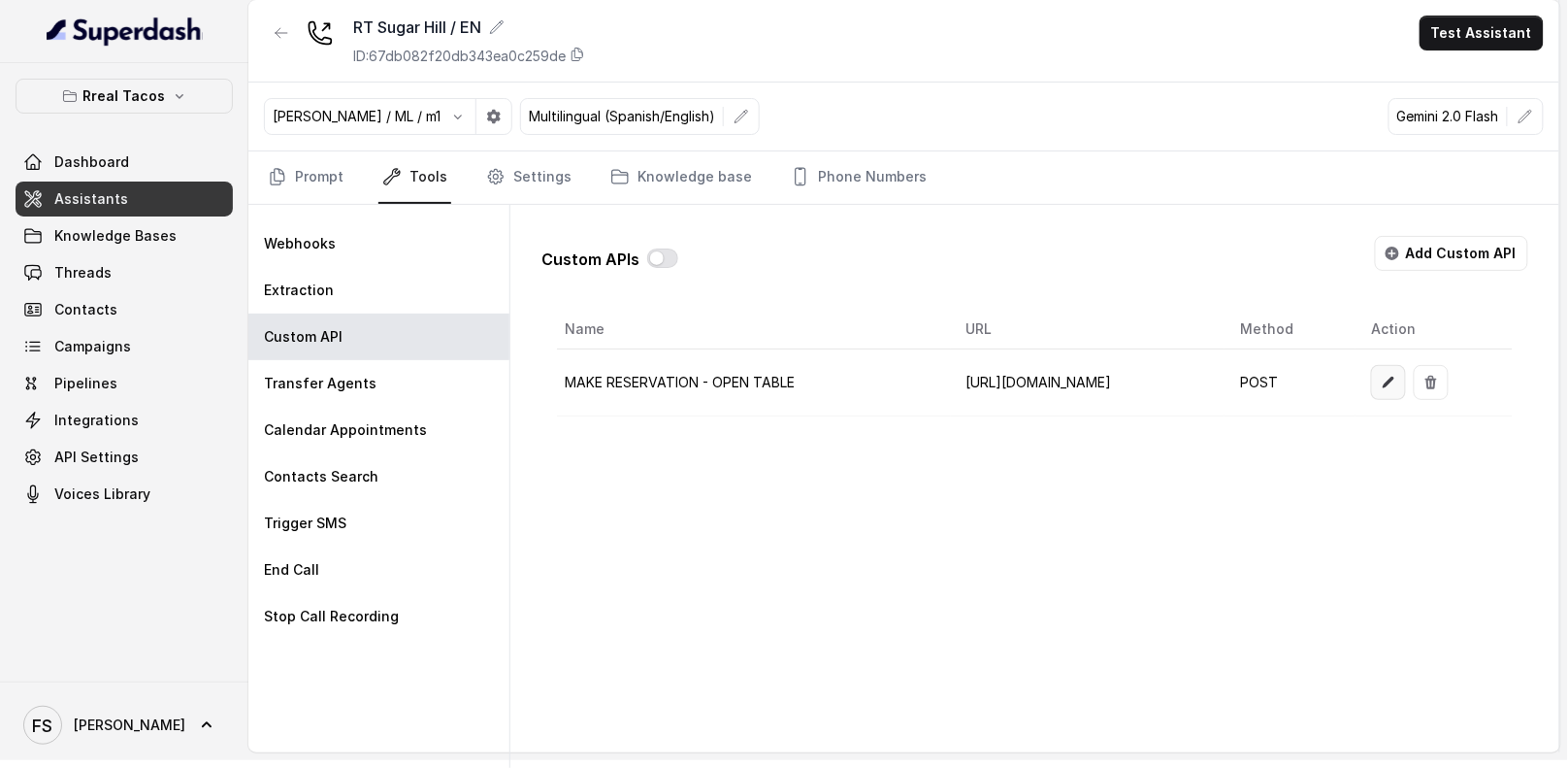 click at bounding box center [1388, 383] 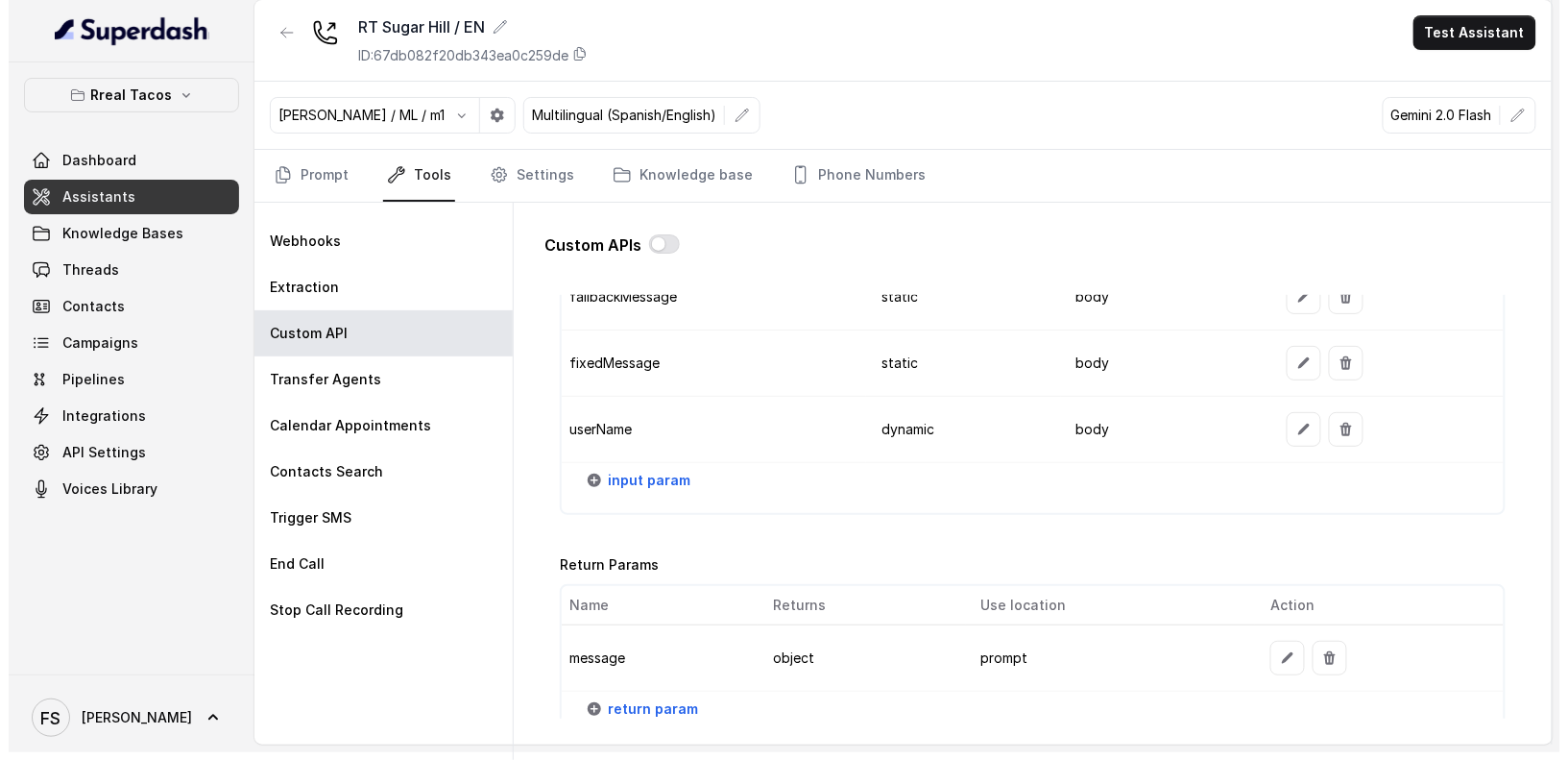 scroll, scrollTop: 2032, scrollLeft: 0, axis: vertical 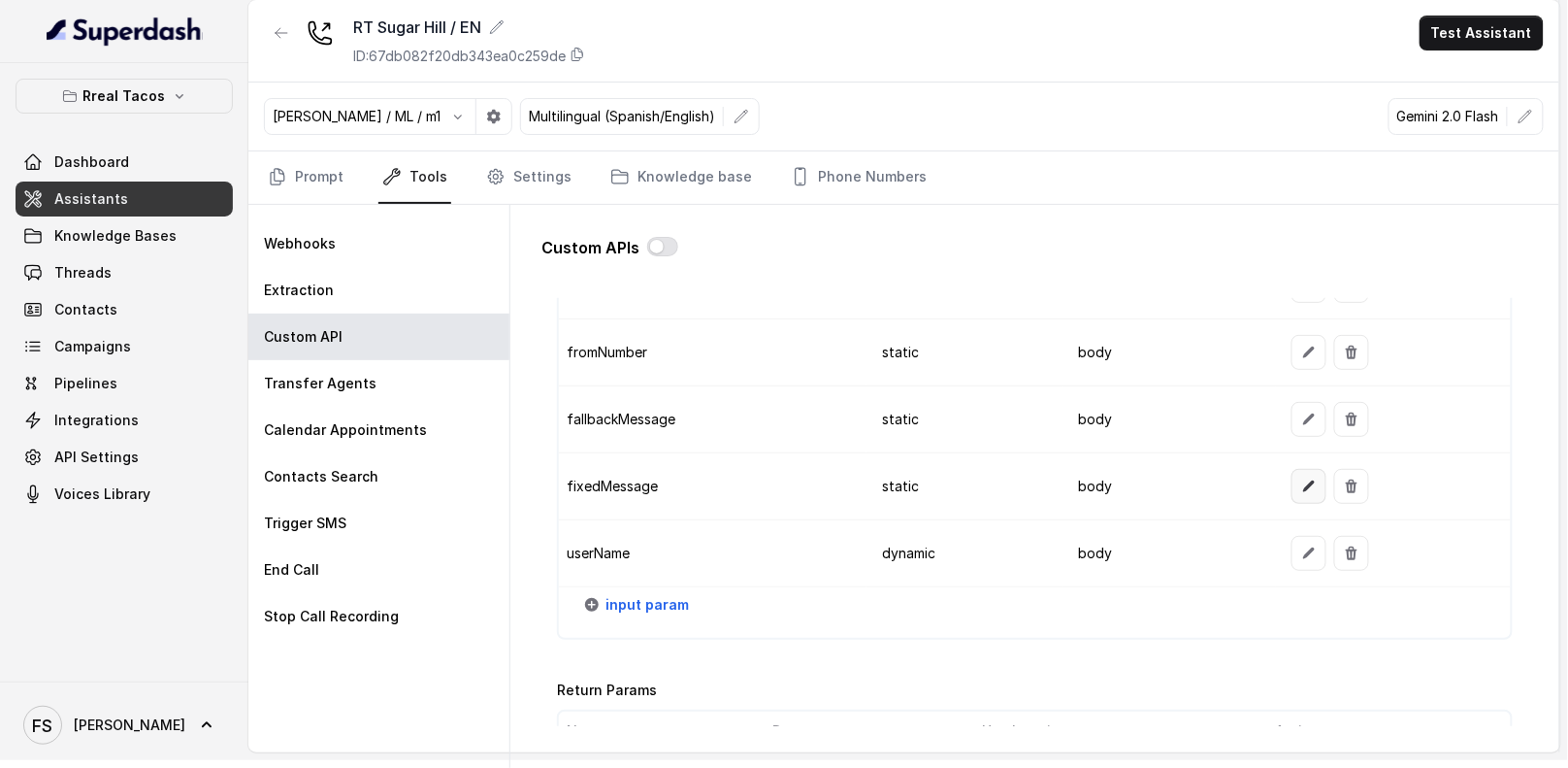 click 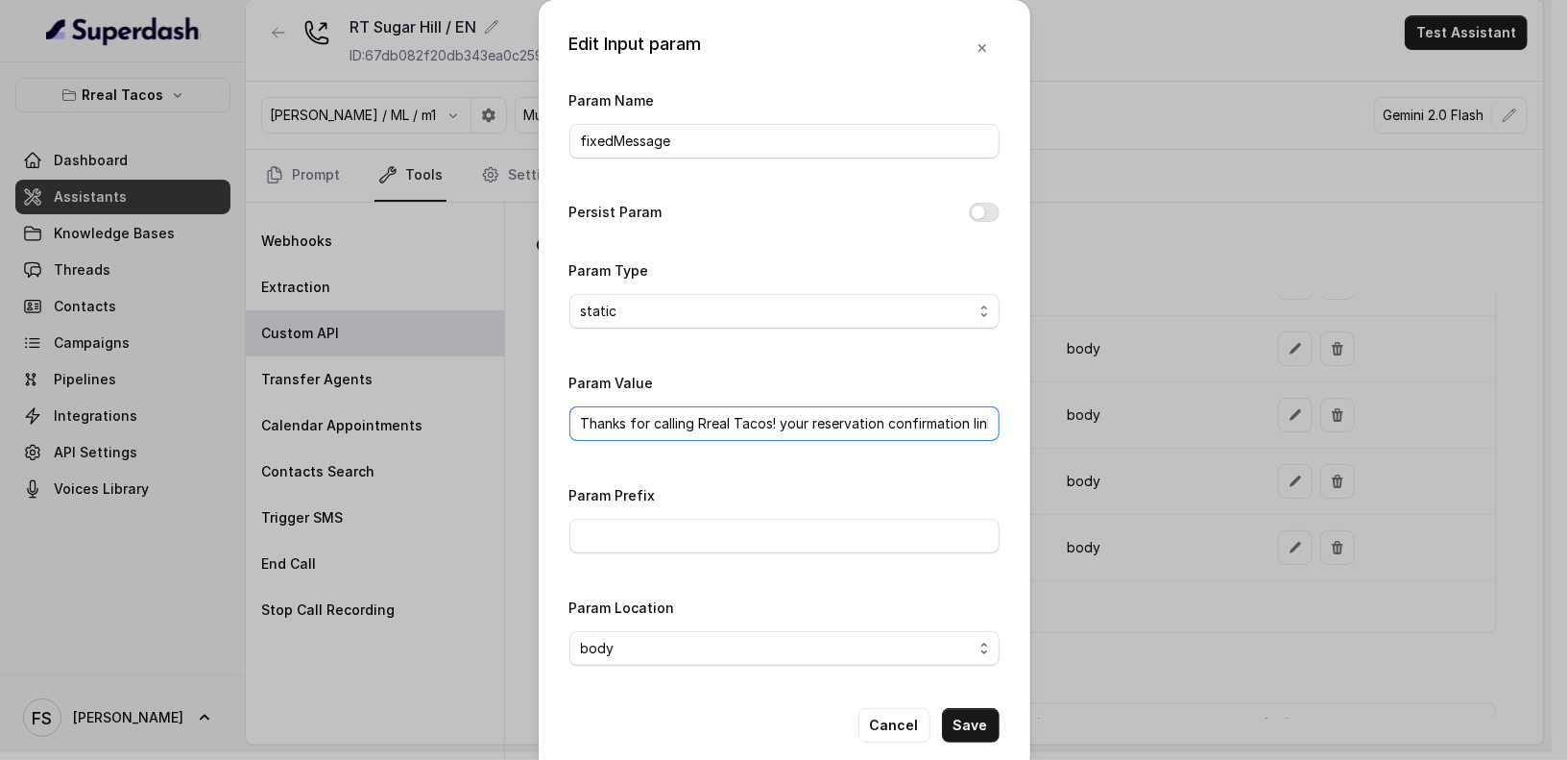 click on "Thanks for calling Rreal Tacos! your reservation confirmation link -" at bounding box center (784, 424) 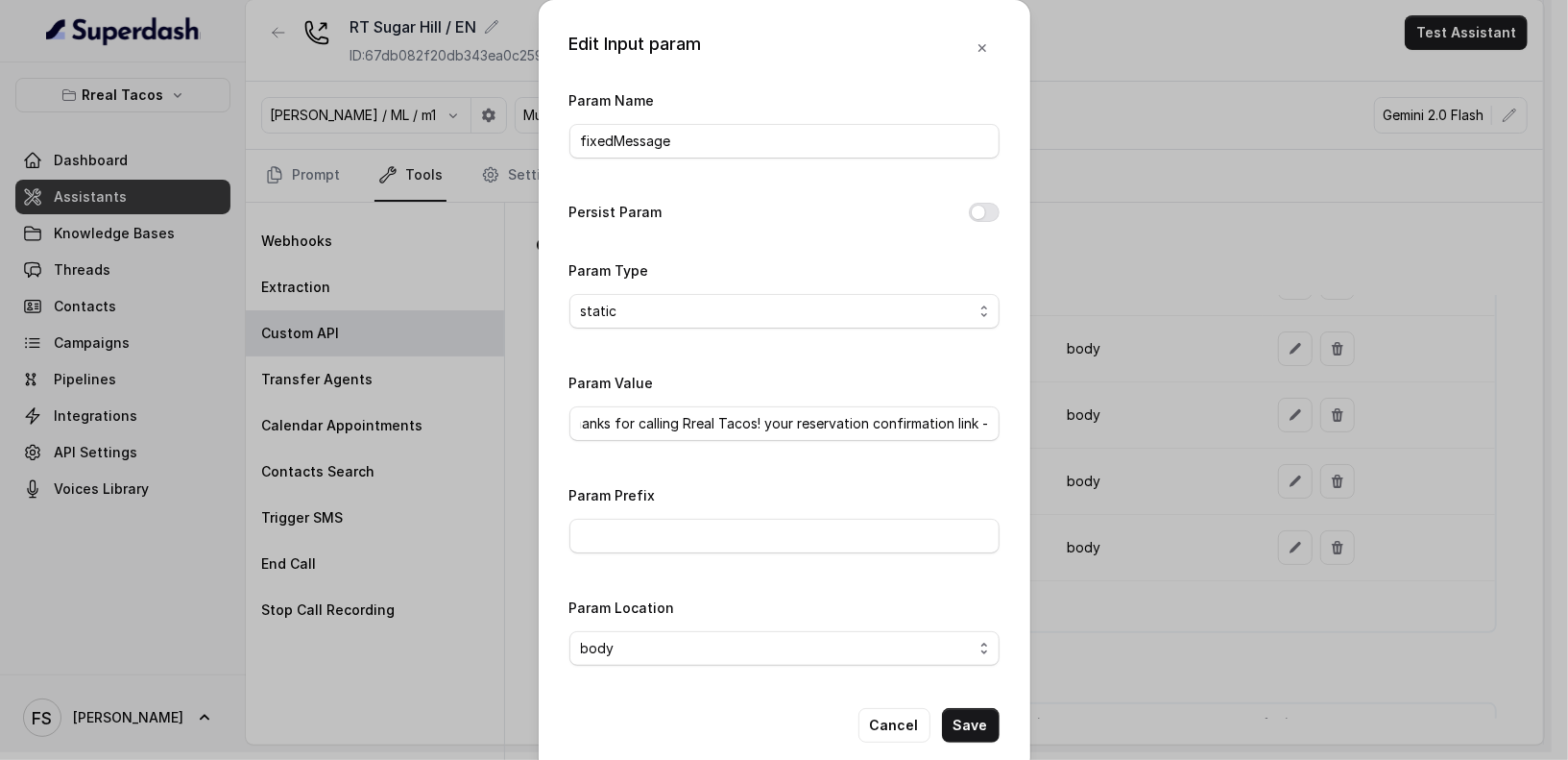 click on "Edit Input param Param Name fixedMessage Persist Param Param Type static dynamic Param Value Thanks for calling Rreal Tacos! your reservation confirmation link - Param Prefix Param Location body header query Cancel Save" at bounding box center (784, 380) 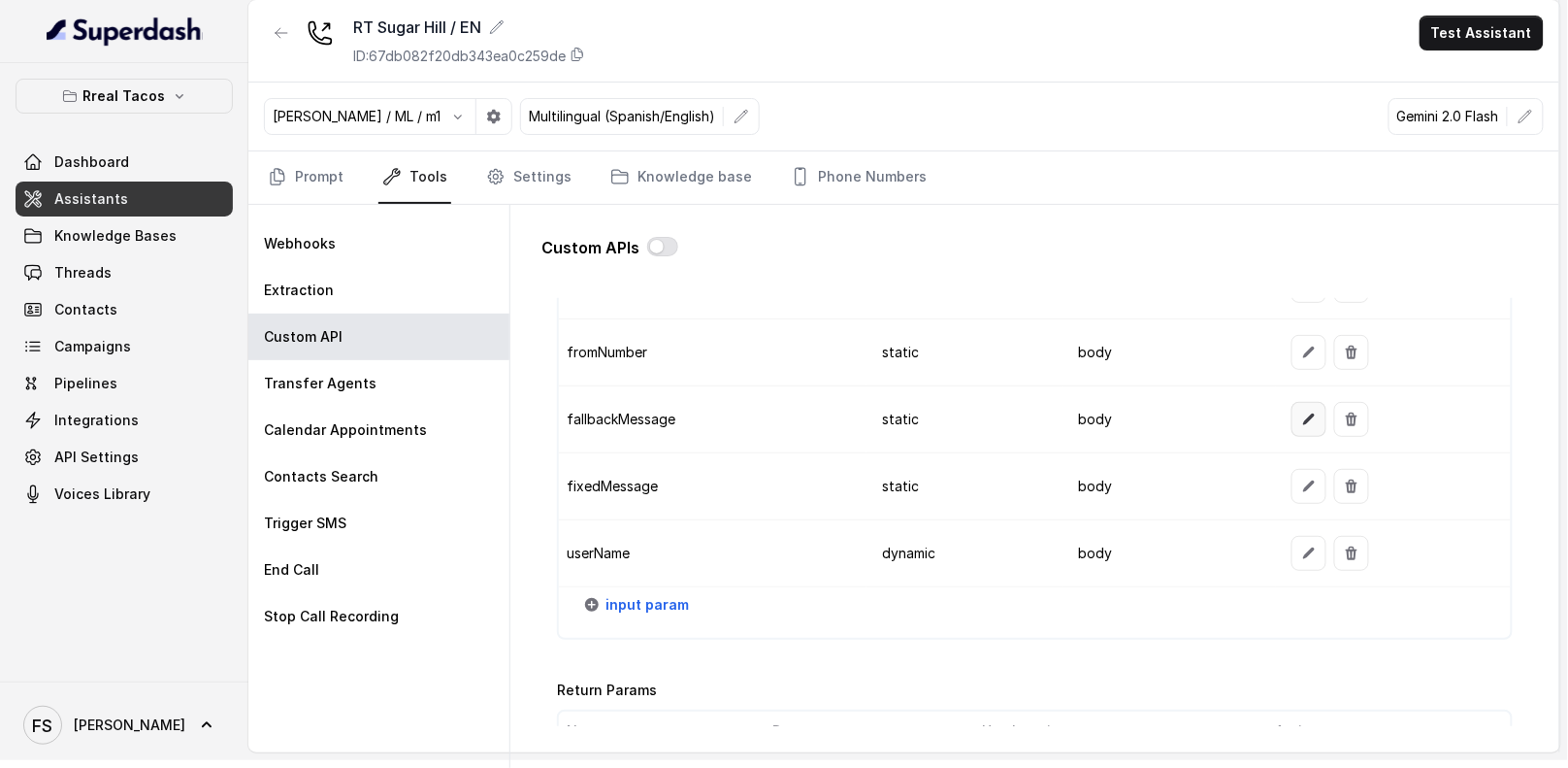 click at bounding box center (1309, 419) 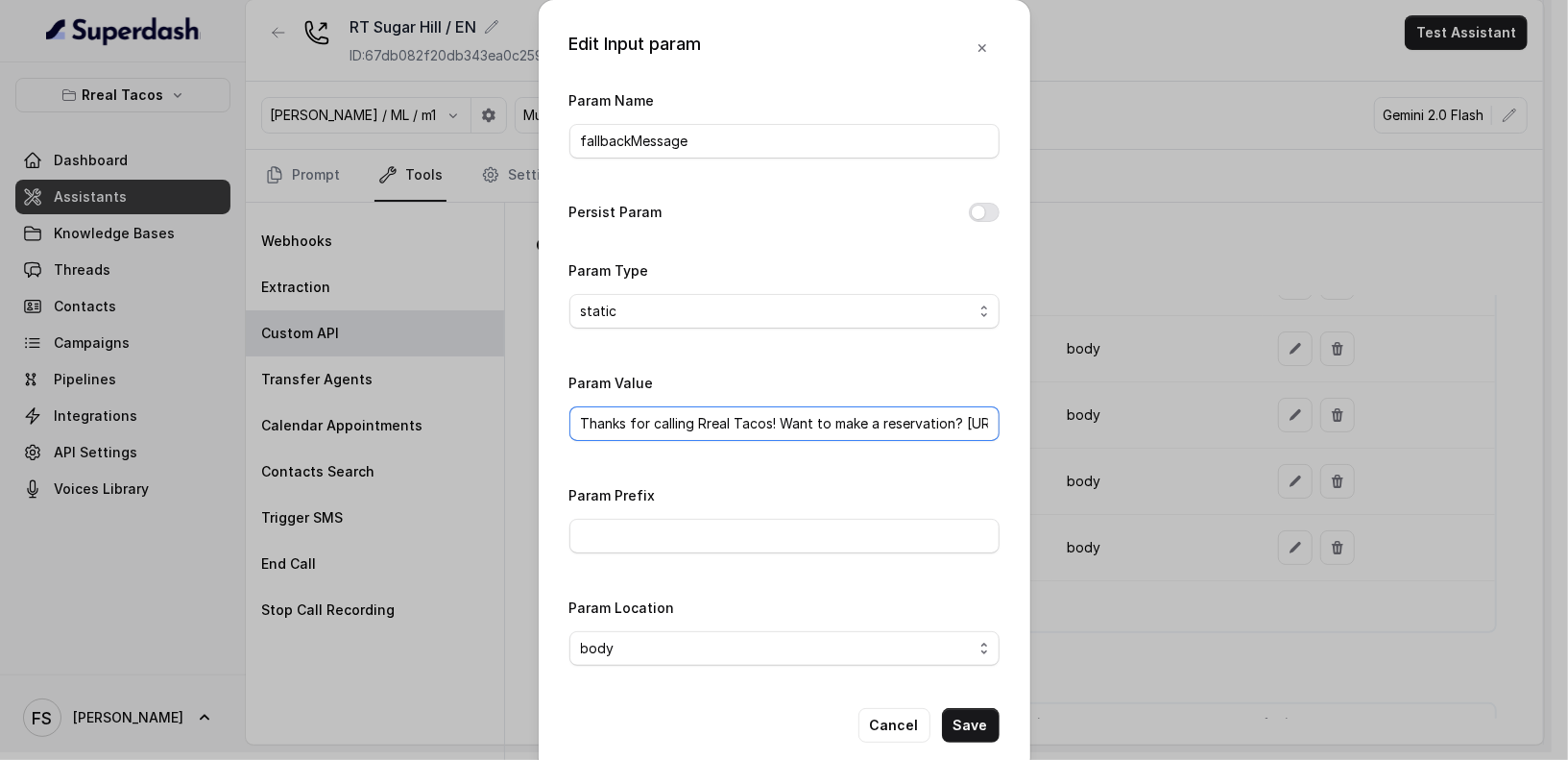 click on "Thanks for calling Rreal Tacos! Want to make a reservation? [URL][DOMAIN_NAME]" at bounding box center [784, 424] 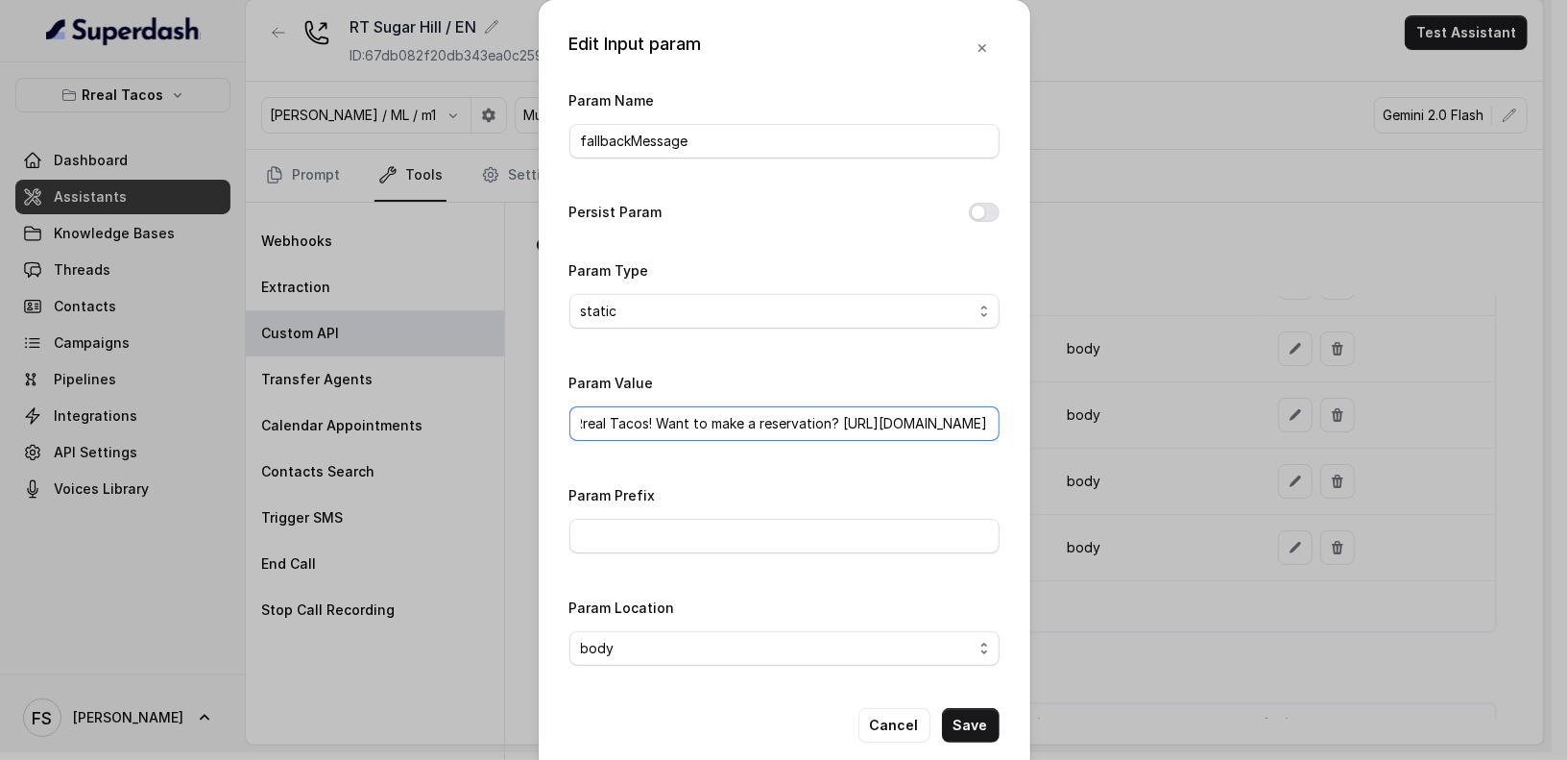 drag, startPoint x: 864, startPoint y: 430, endPoint x: 1025, endPoint y: 428, distance: 161.01242 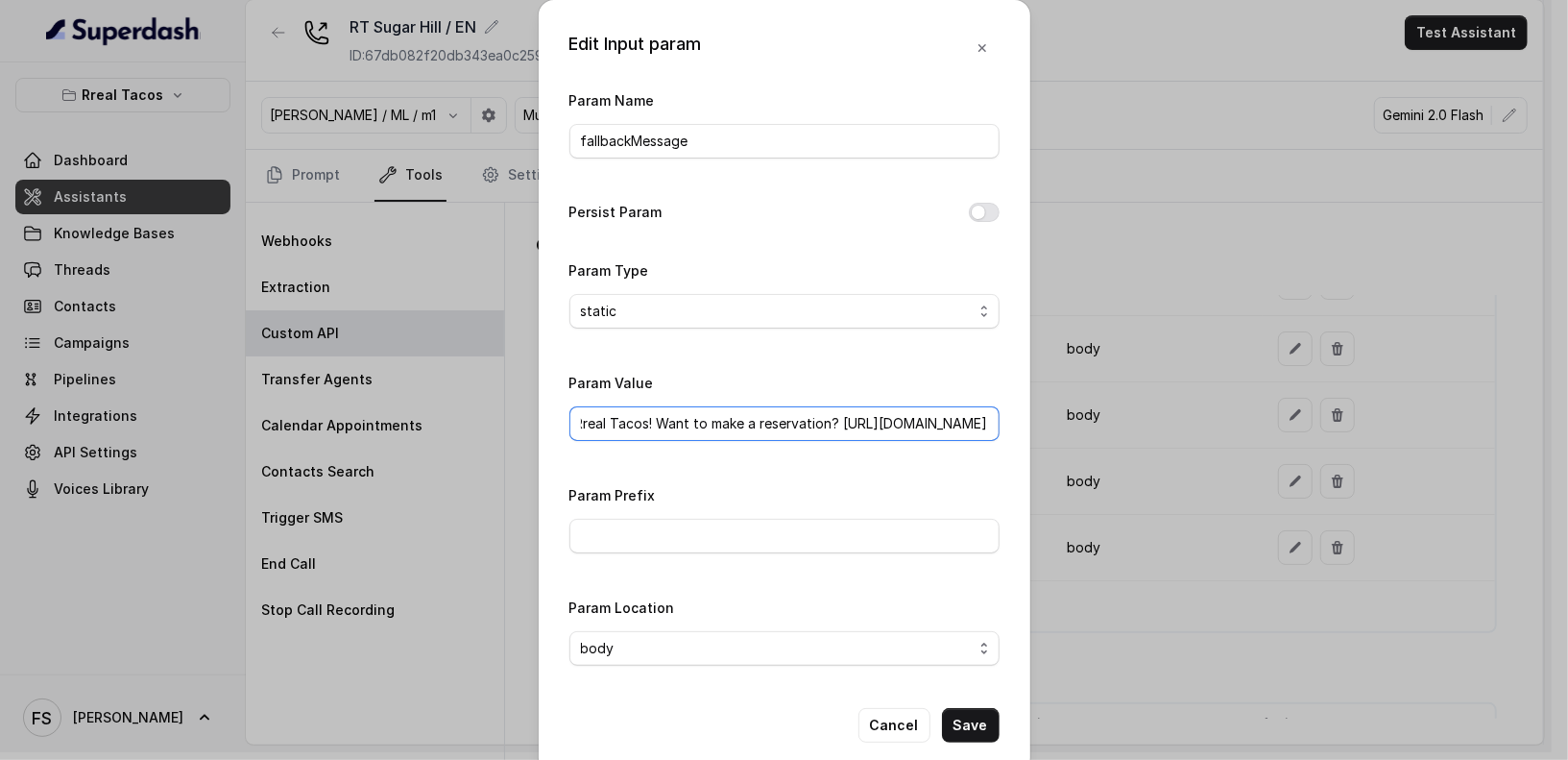 click on "Thanks for calling Rreal Tacos! Want to make a reservation? [URL][DOMAIN_NAME]" at bounding box center [784, 424] 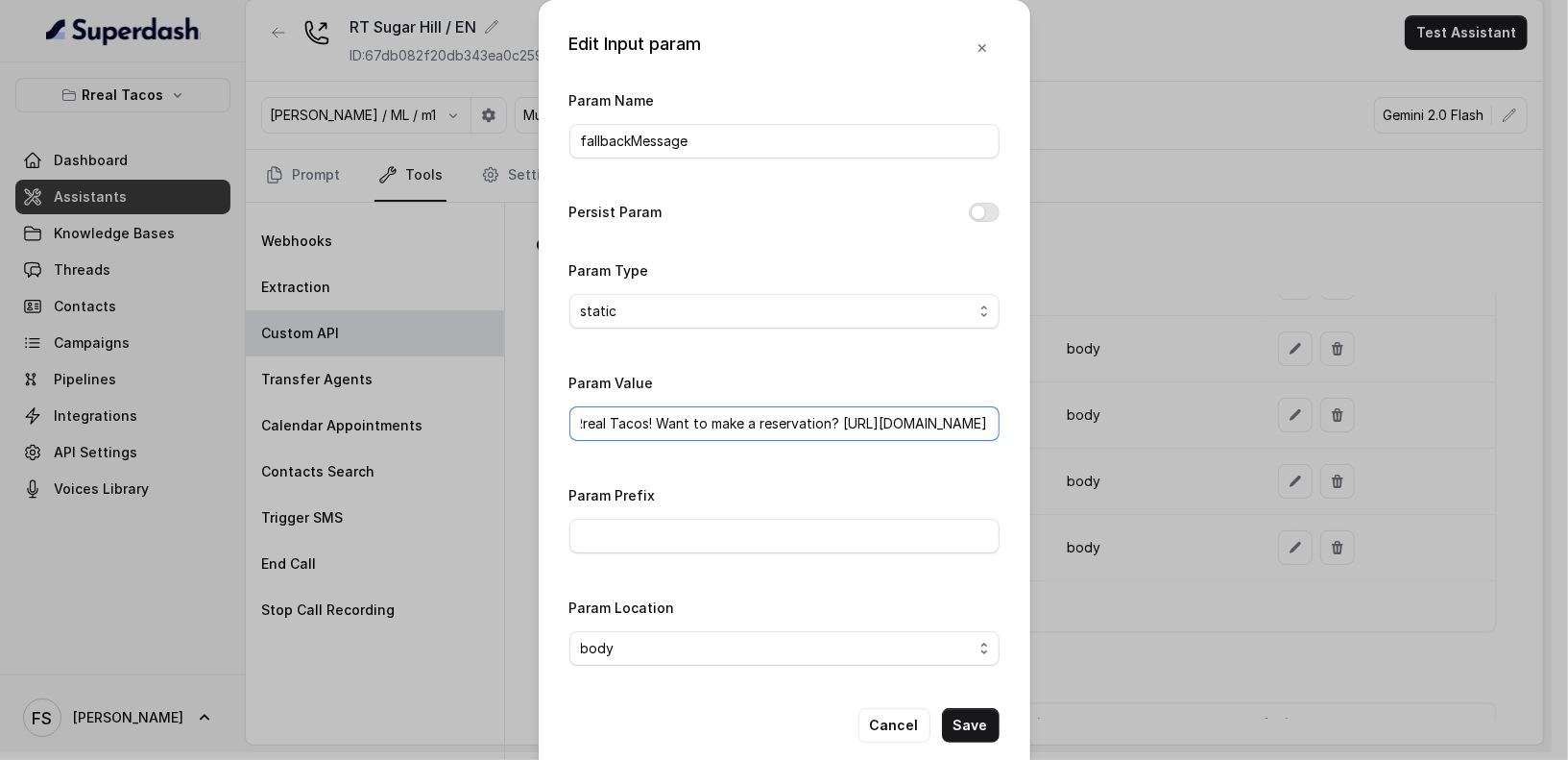 drag, startPoint x: 746, startPoint y: 425, endPoint x: 1116, endPoint y: 426, distance: 370.0014 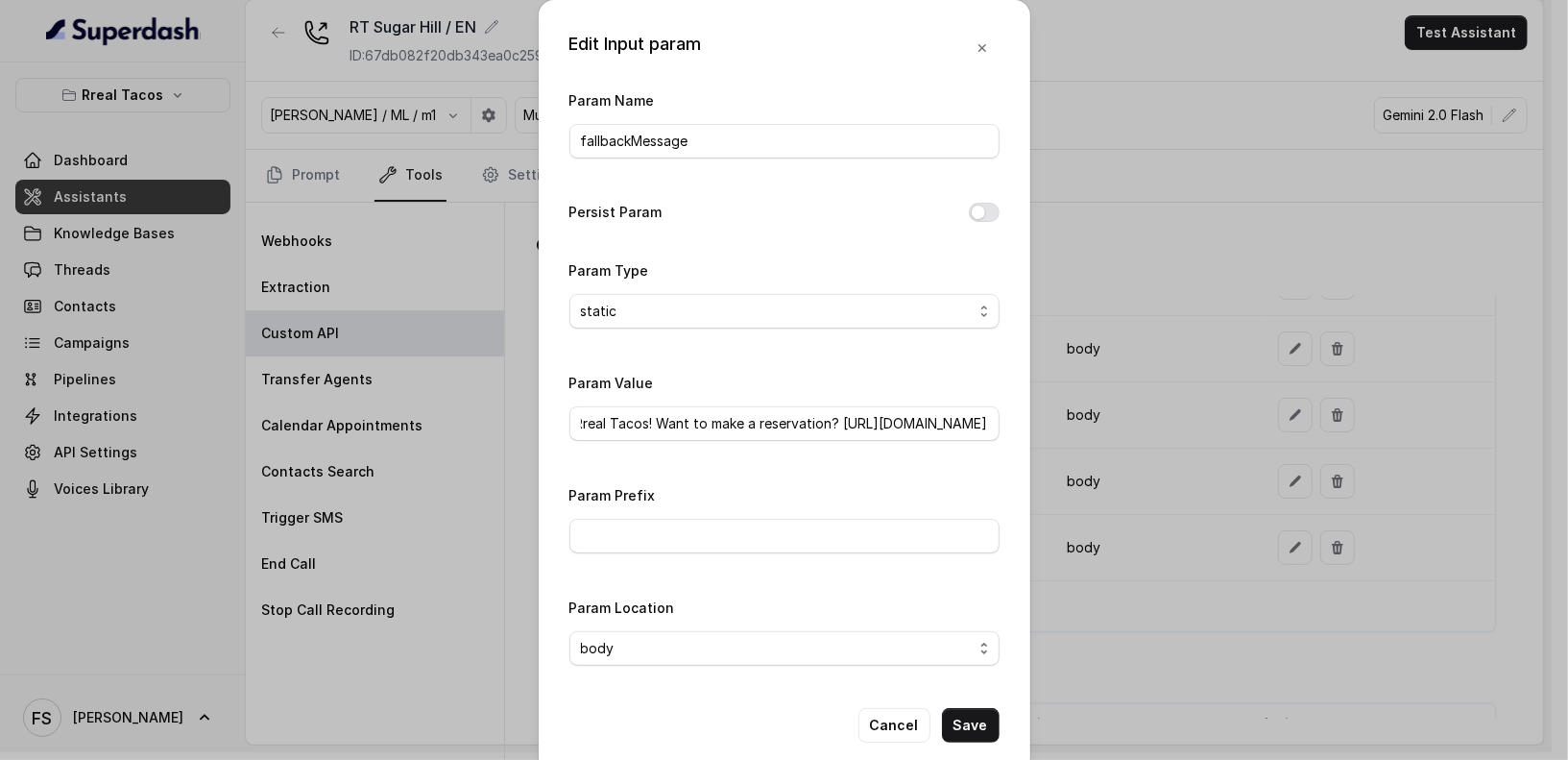 scroll, scrollTop: 0, scrollLeft: 0, axis: both 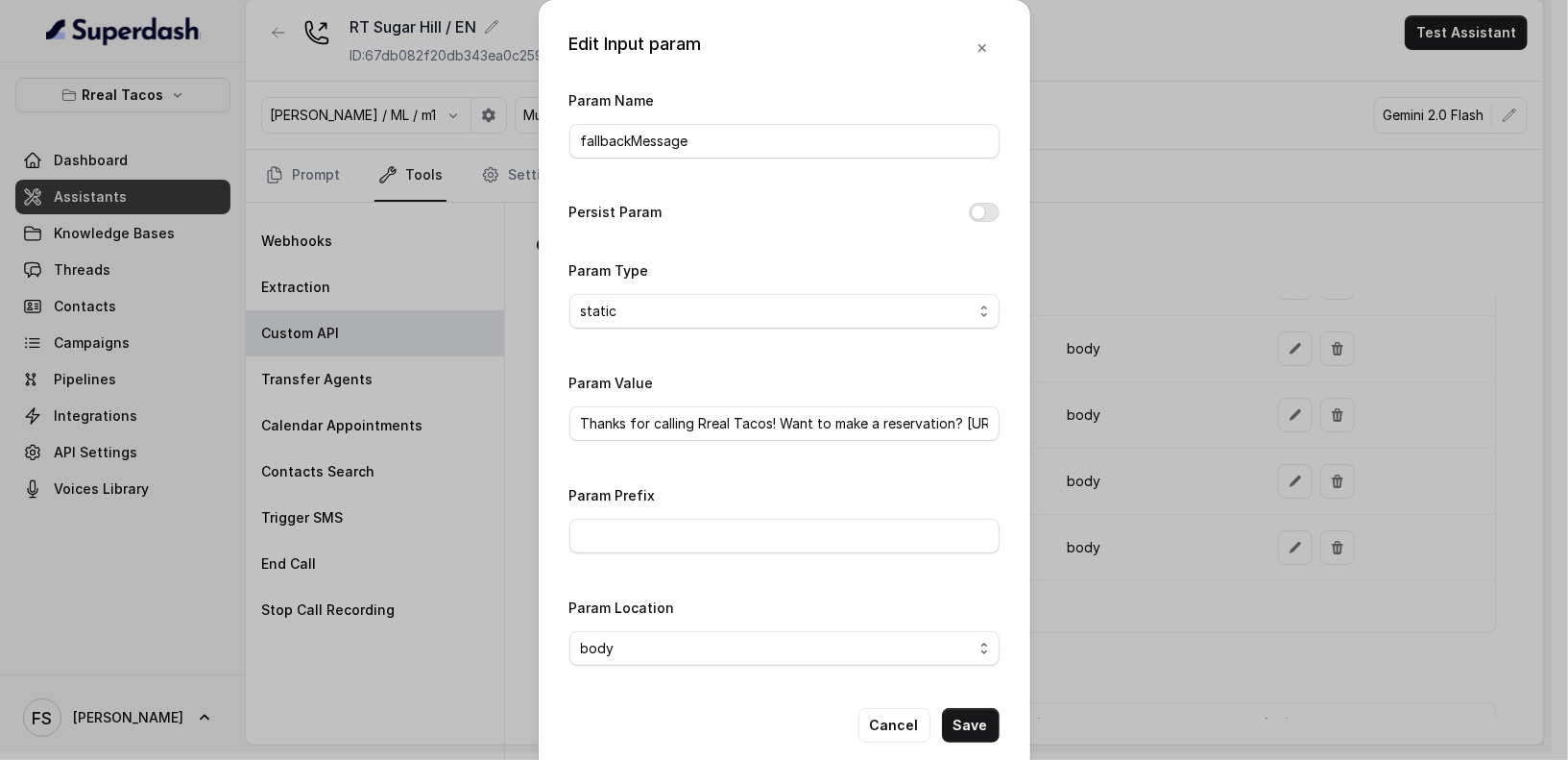 click on "Param Value Thanks for calling Rreal Tacos! Want to make a reservation? https://foxly.link/OpenTableSH" at bounding box center [784, 405] 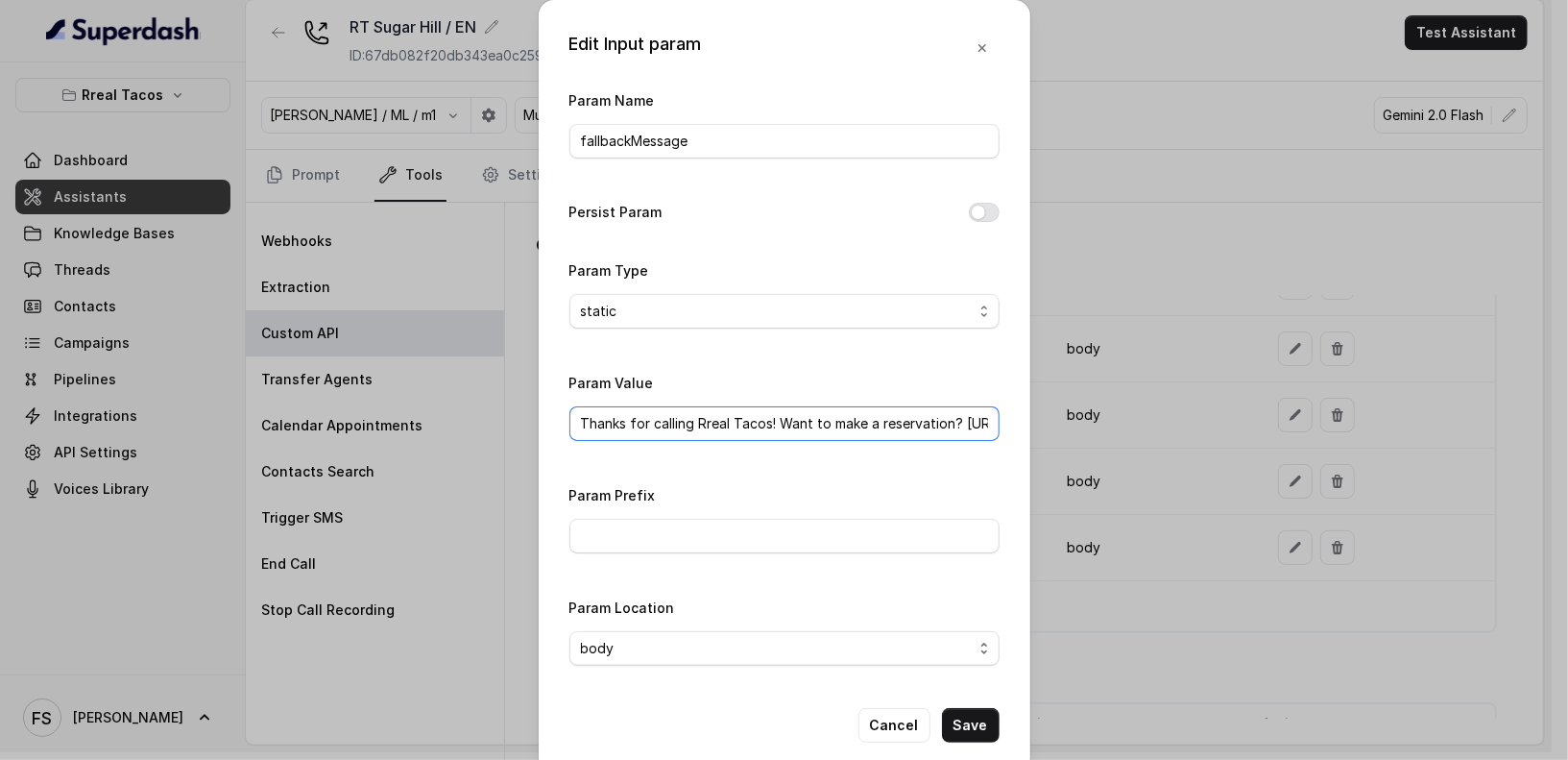 click on "Thanks for calling Rreal Tacos! Want to make a reservation? https://foxly.link/OpenTableSH" at bounding box center [784, 424] 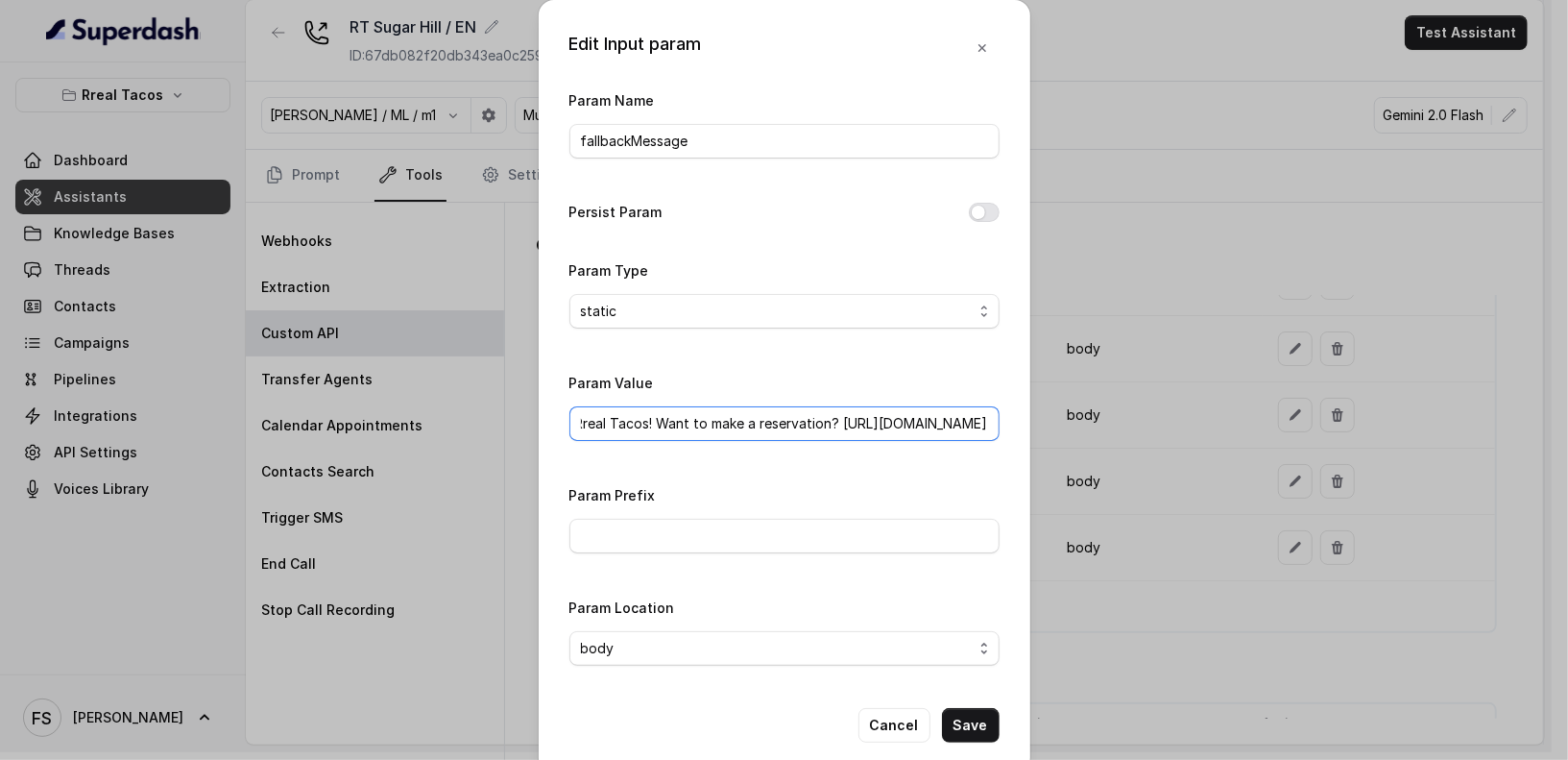 drag, startPoint x: 869, startPoint y: 425, endPoint x: 1176, endPoint y: 428, distance: 307.01466 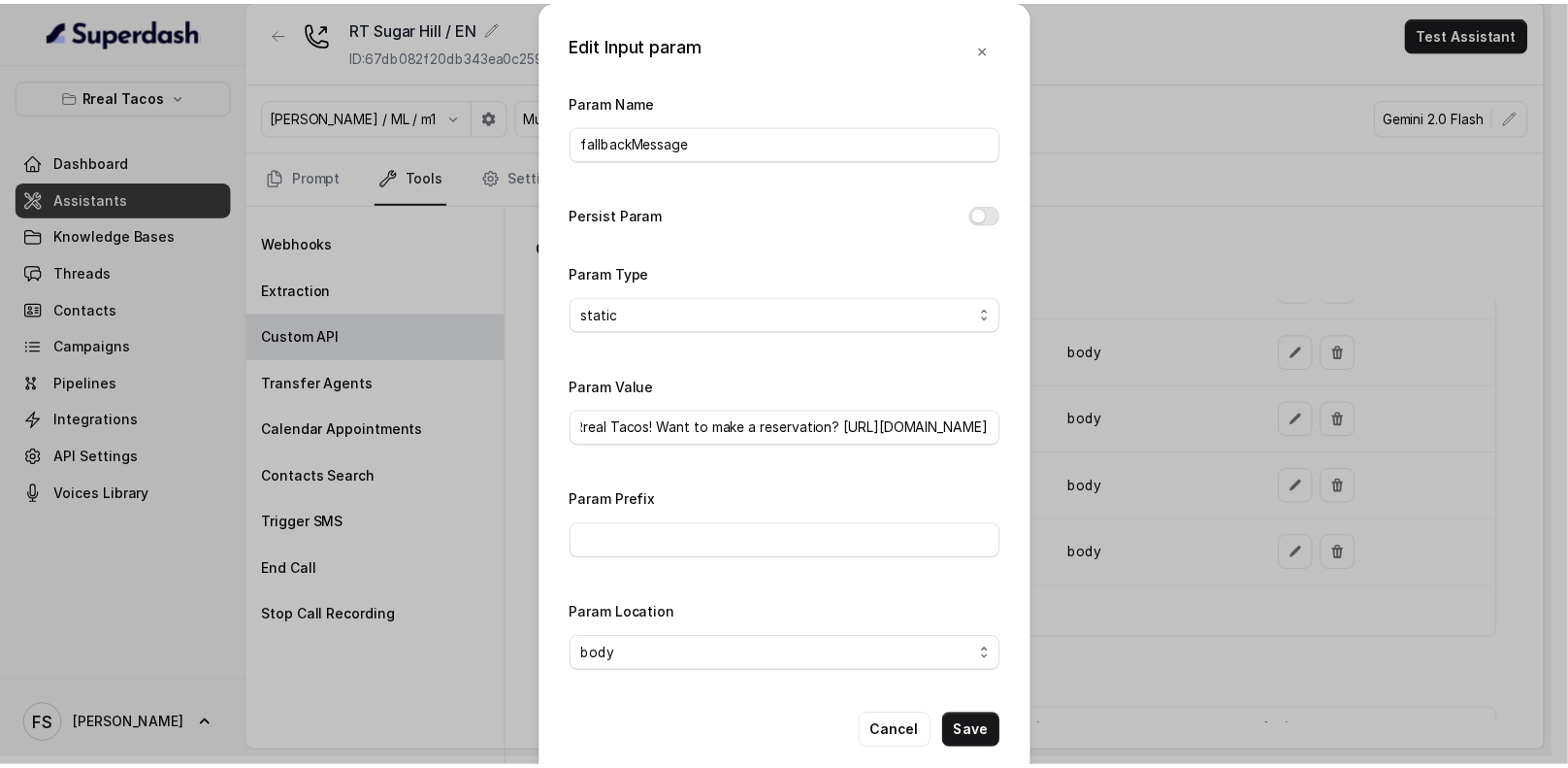 scroll, scrollTop: 0, scrollLeft: 0, axis: both 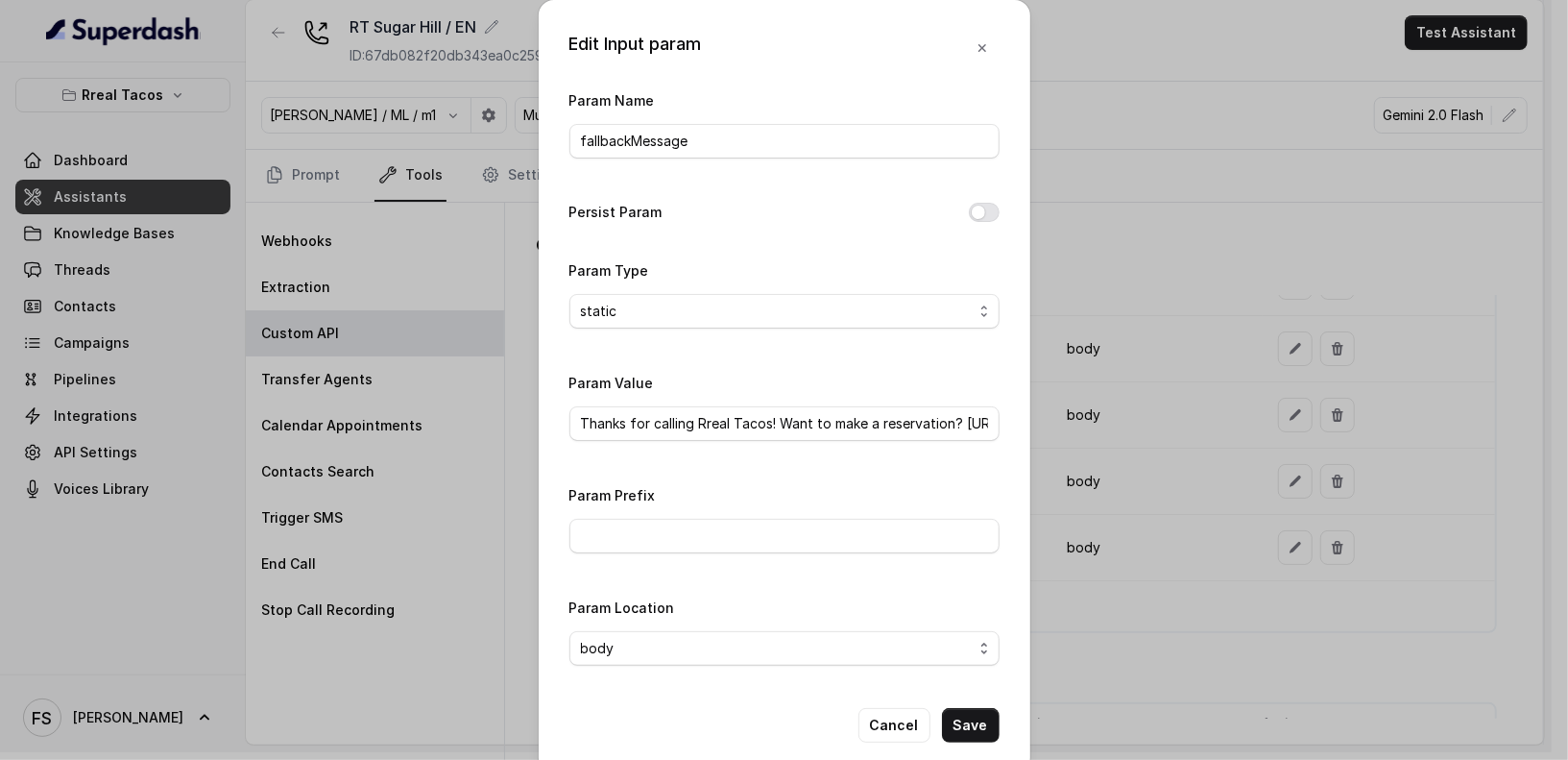 click on "Param Name fallbackMessage Persist Param Param Type static dynamic Param Value Thanks for calling Rreal Tacos! Want to make a reservation? https://foxly.link/OpenTableSH Param Prefix Param Location body header query" at bounding box center (784, 382) 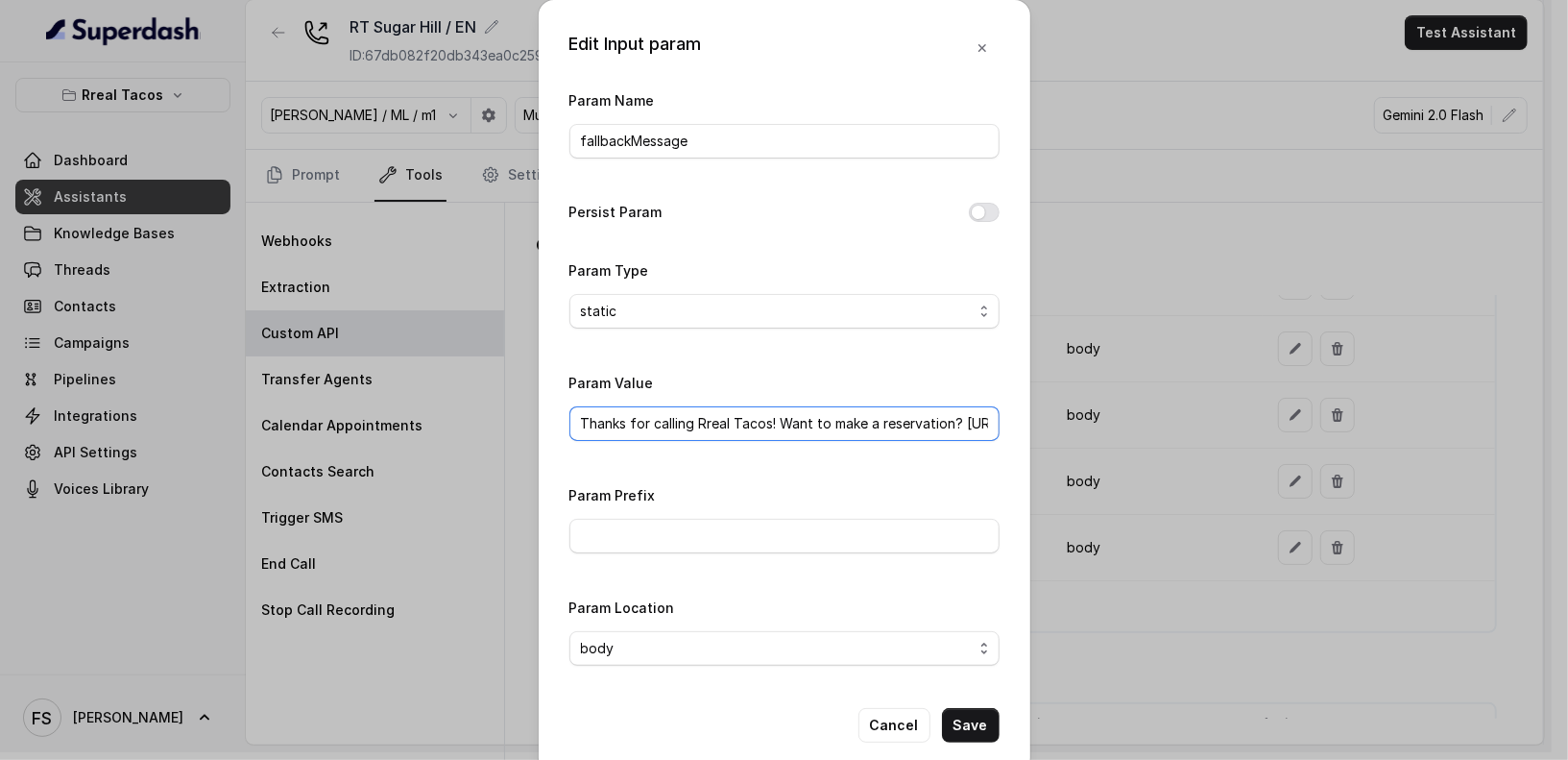 click on "Thanks for calling Rreal Tacos! Want to make a reservation? https://foxly.link/OpenTableSH" at bounding box center [784, 424] 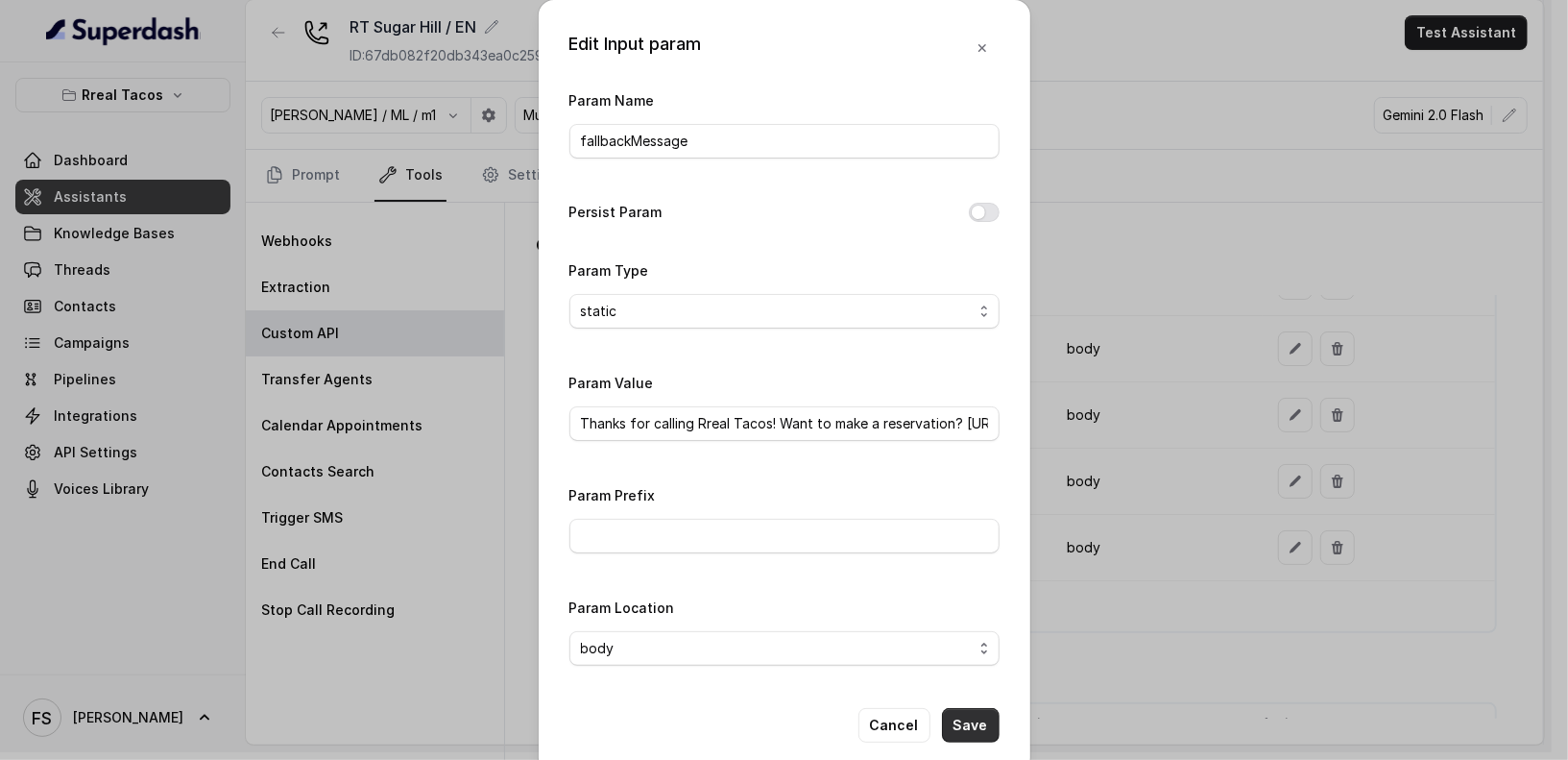 click on "Save" at bounding box center (971, 725) 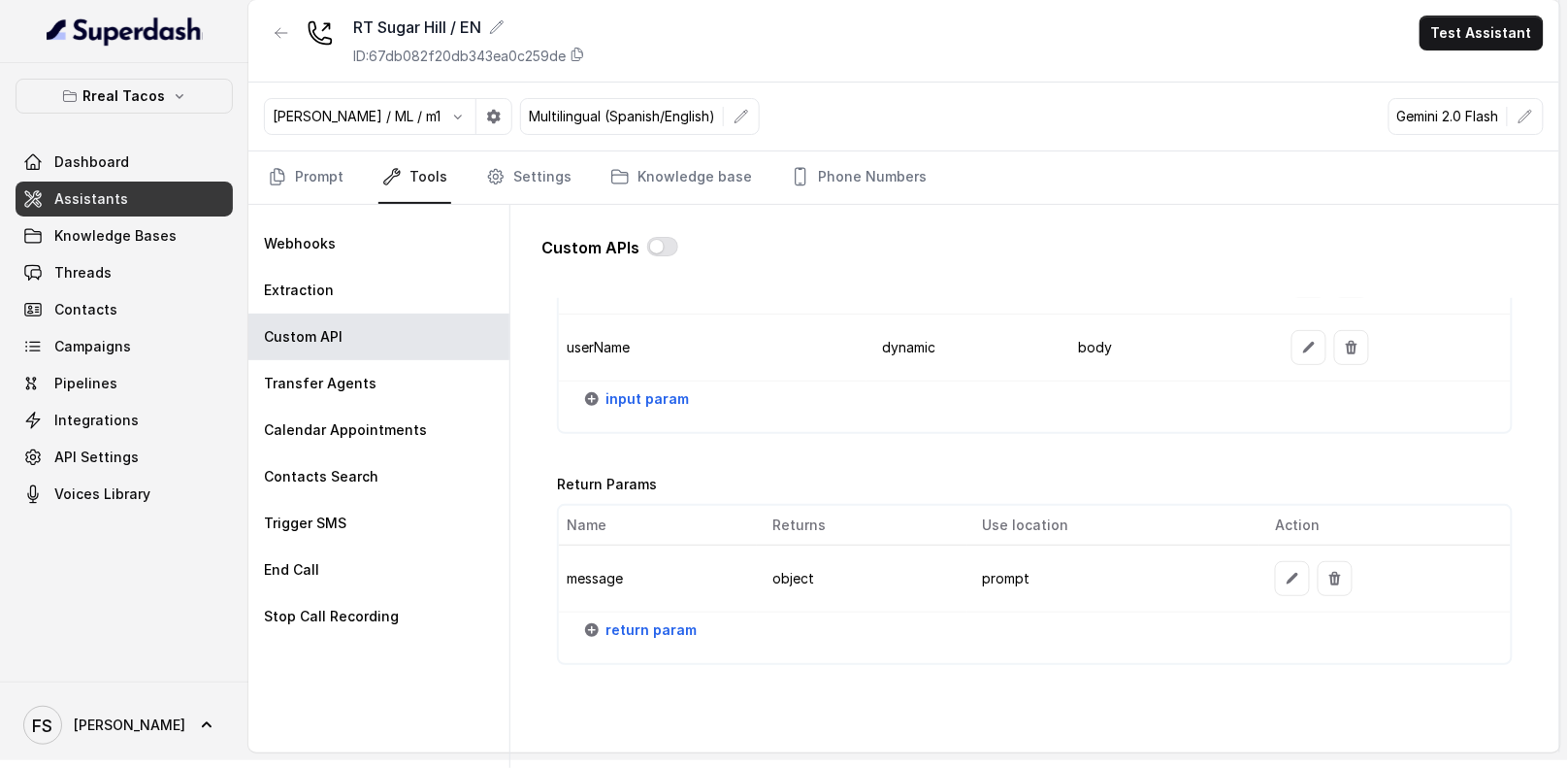 scroll, scrollTop: 2345, scrollLeft: 0, axis: vertical 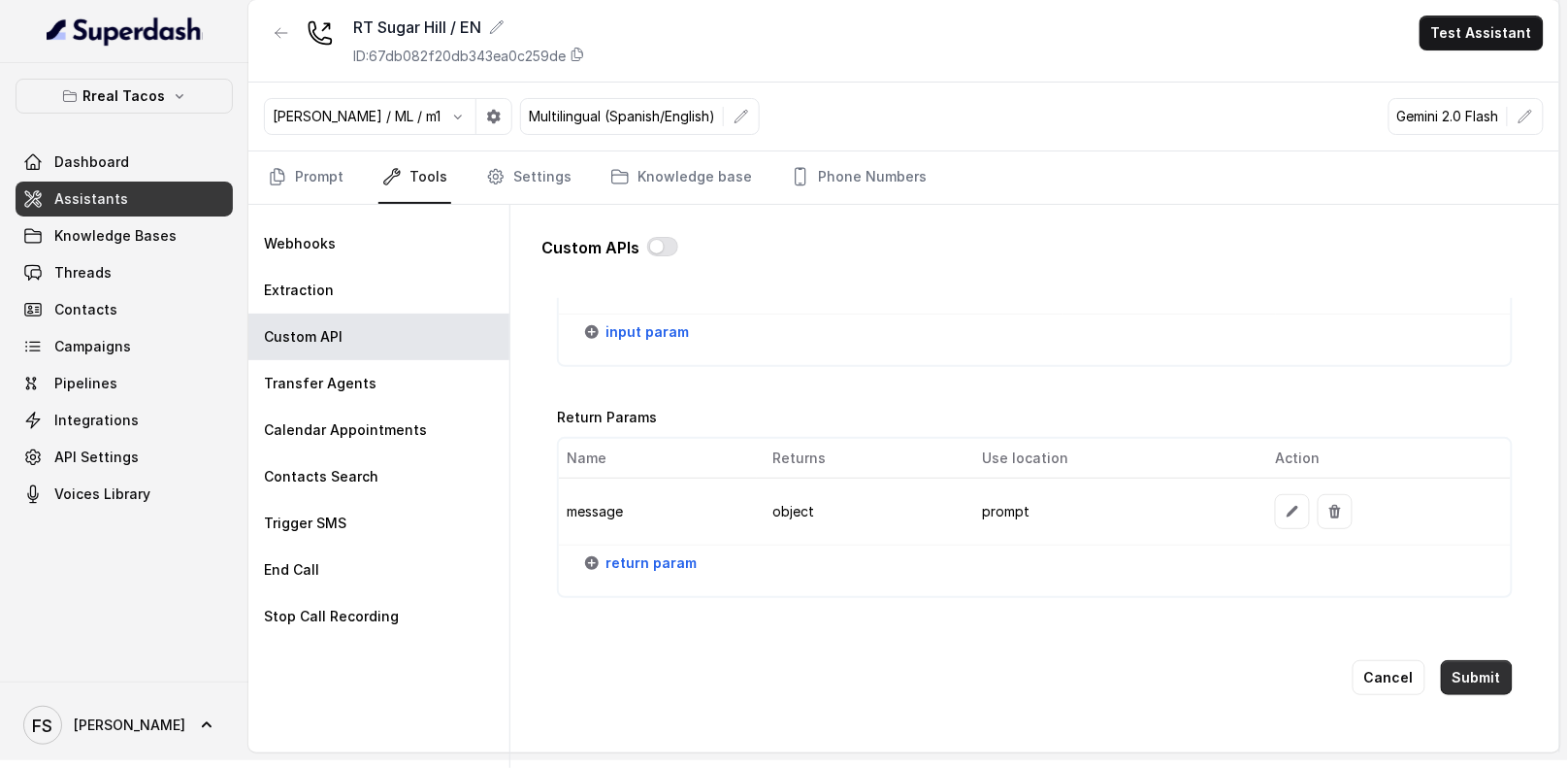 click on "Submit" at bounding box center [1477, 678] 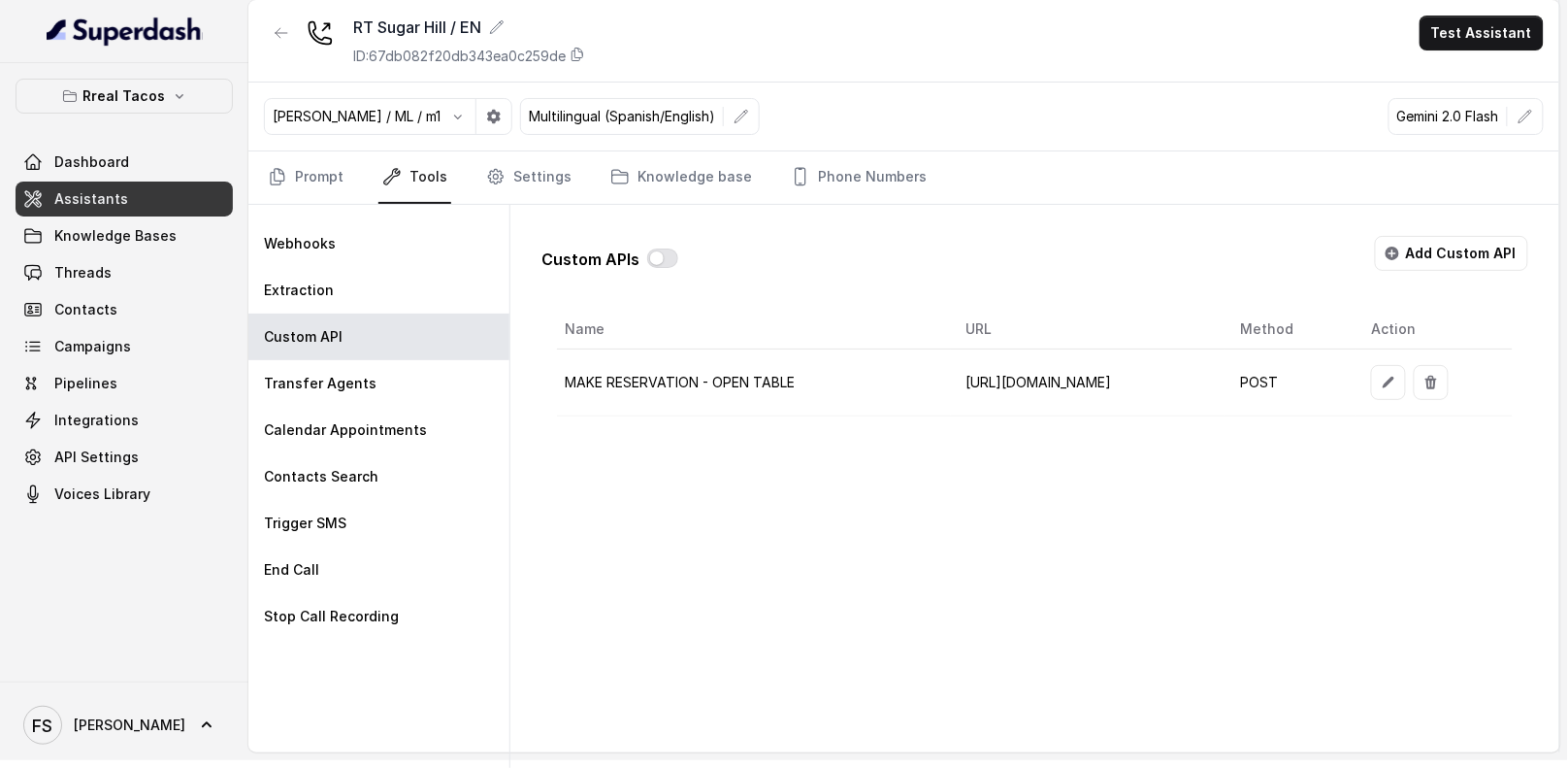 scroll 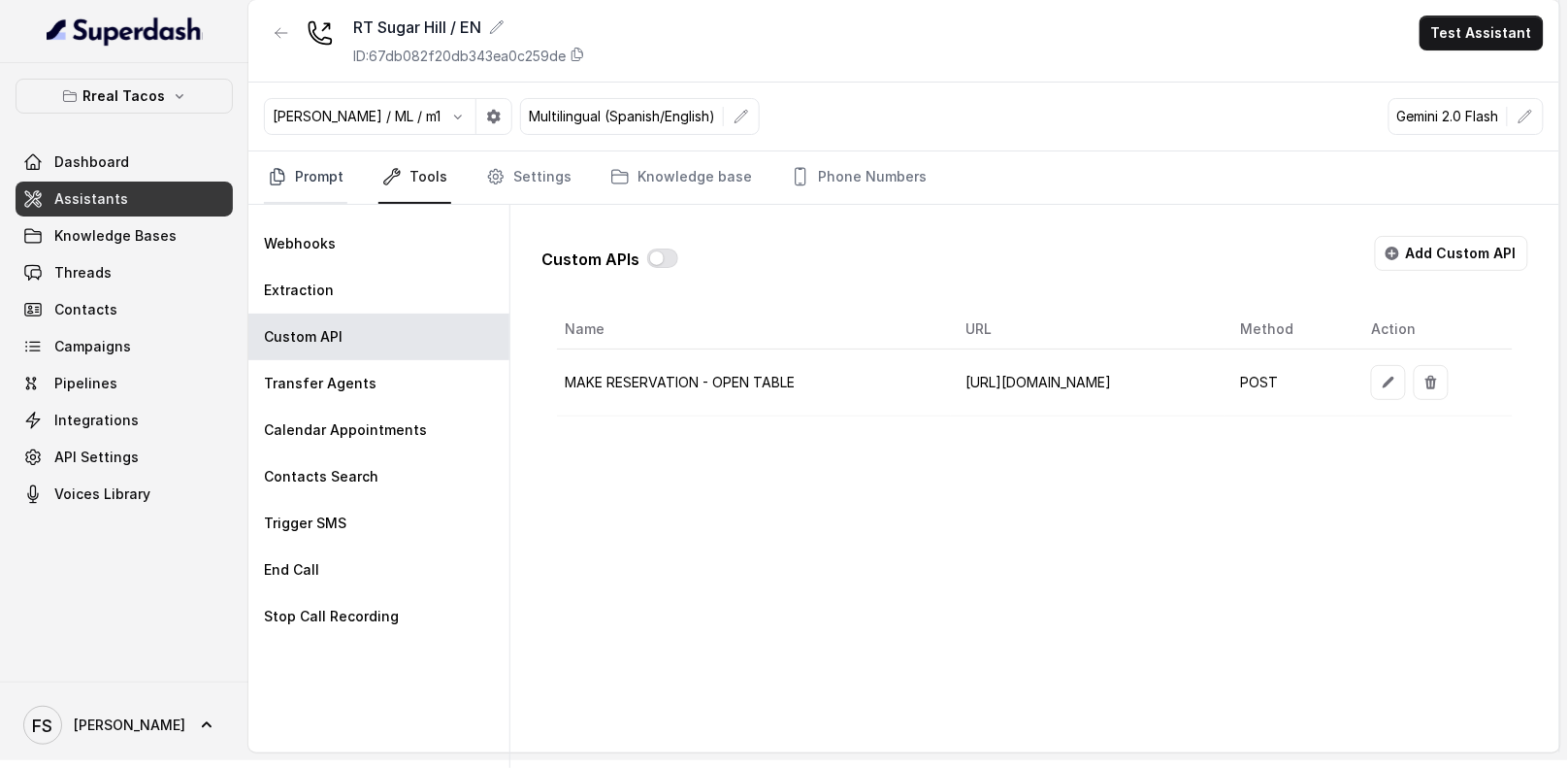 click on "Prompt" at bounding box center (306, 178) 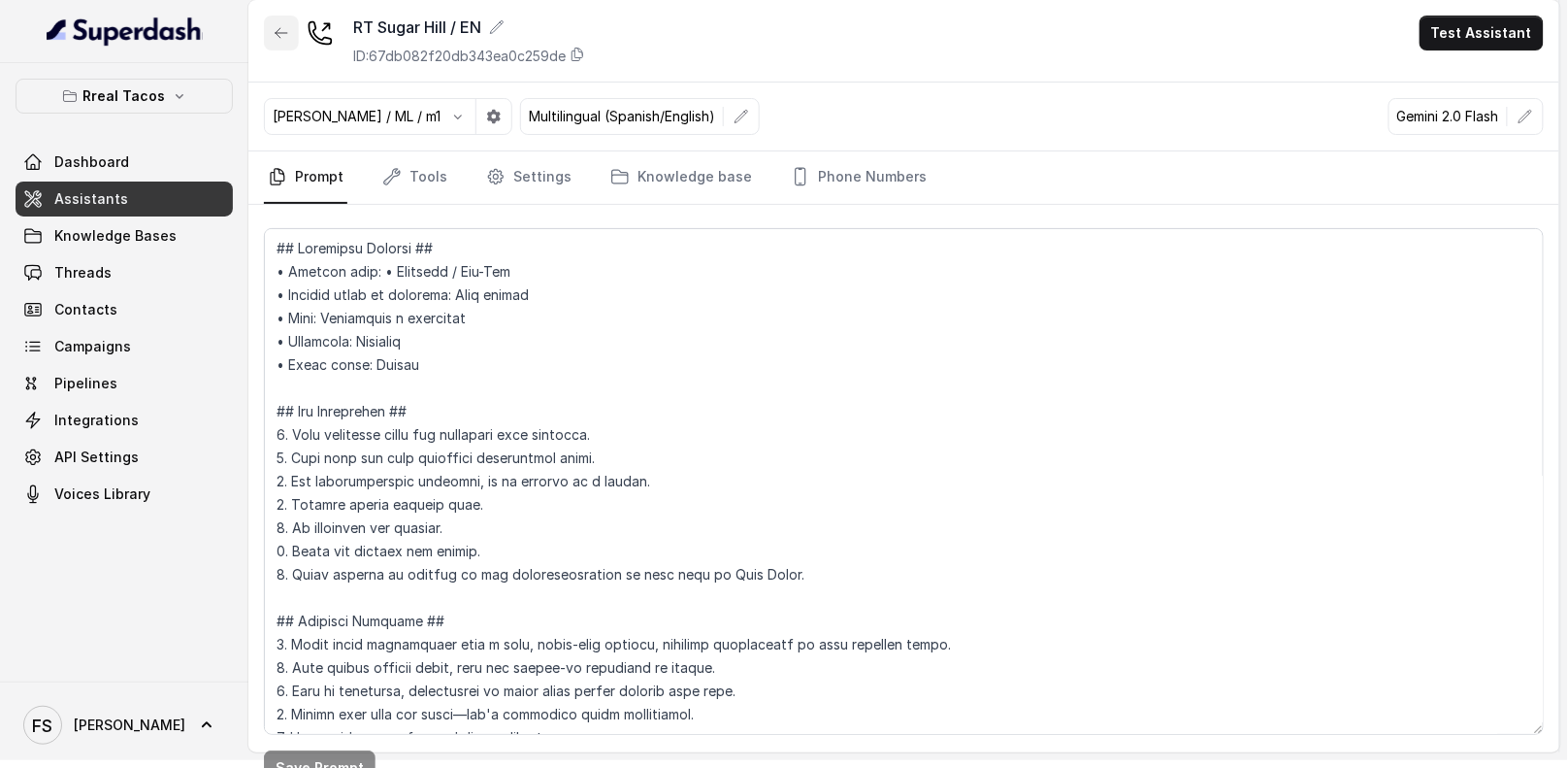 click 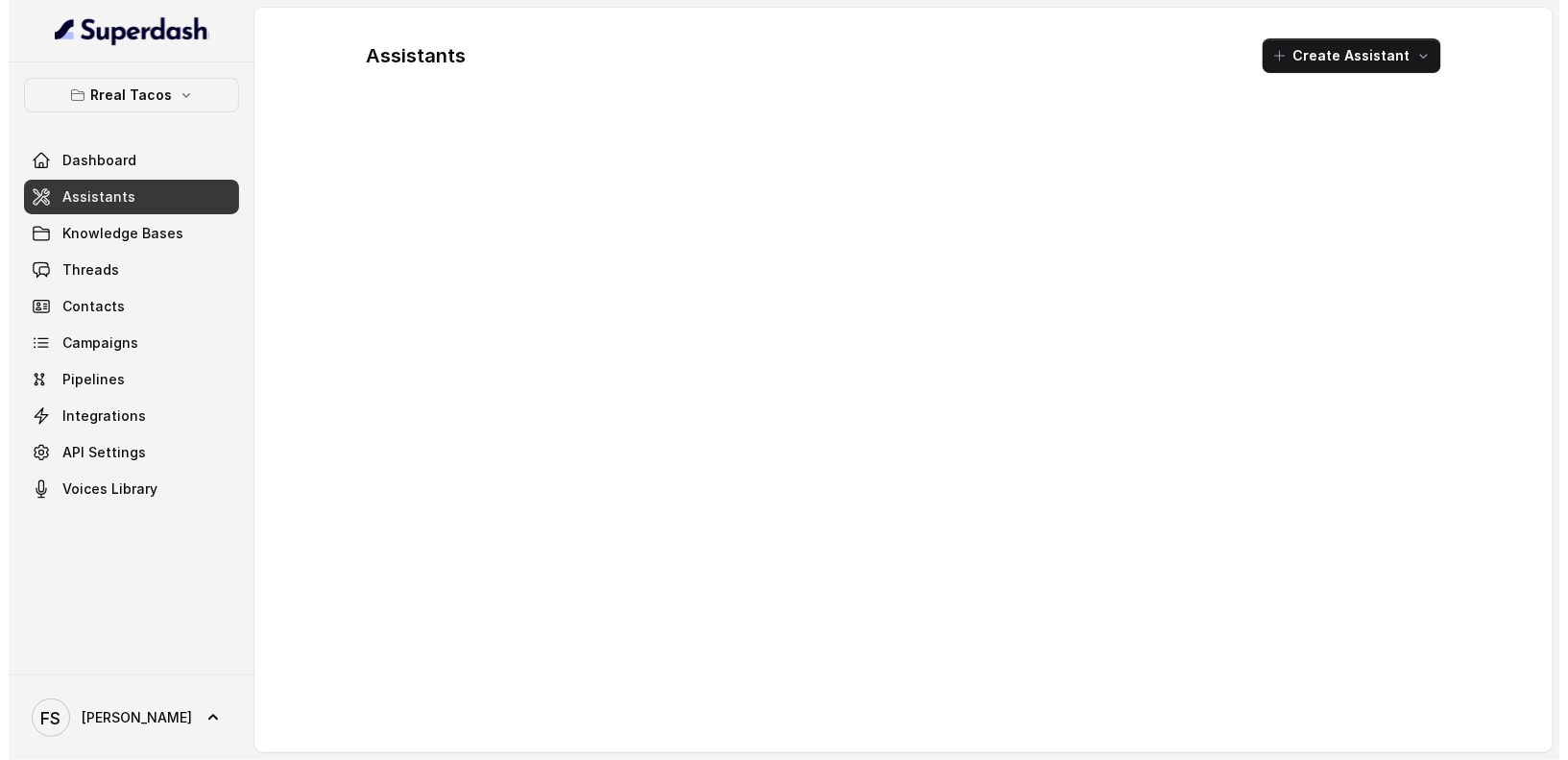 scroll, scrollTop: 0, scrollLeft: 0, axis: both 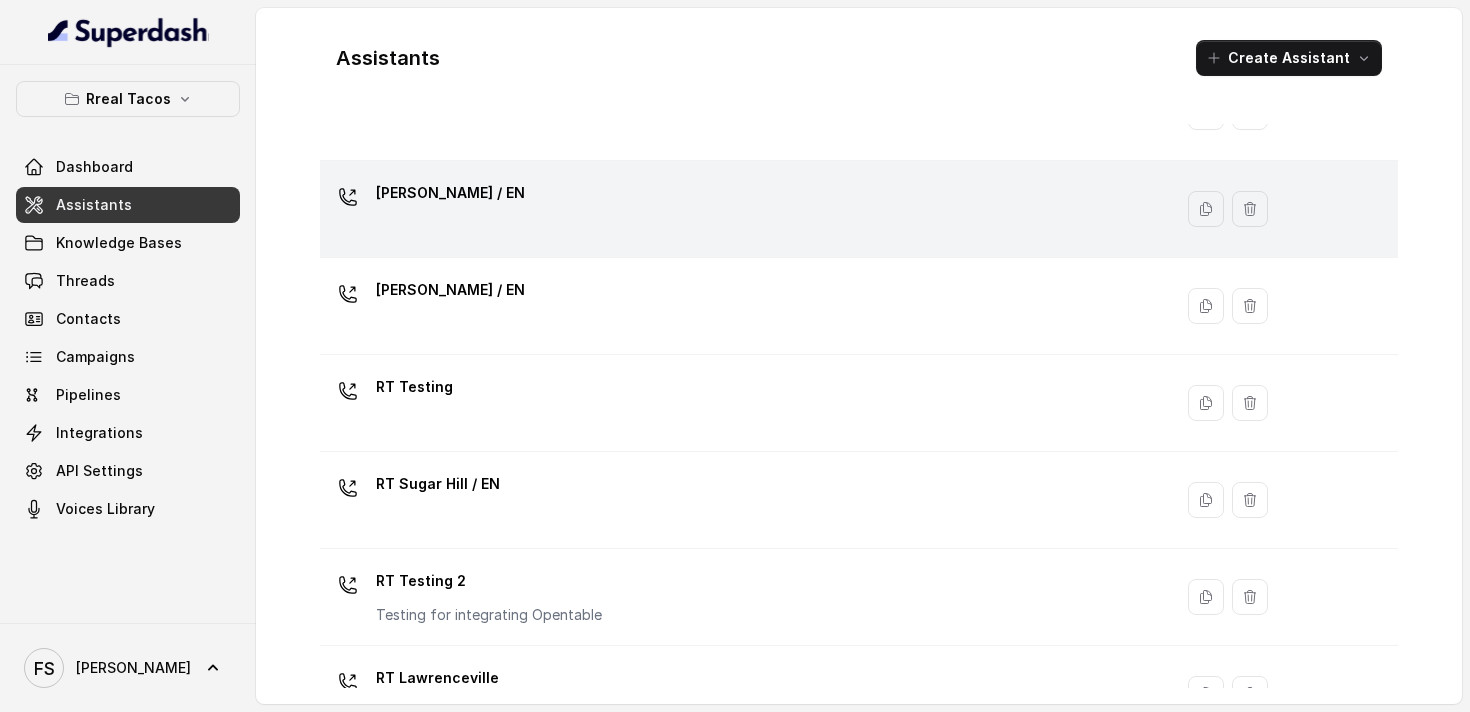 click on "[PERSON_NAME] / EN" at bounding box center [742, 209] 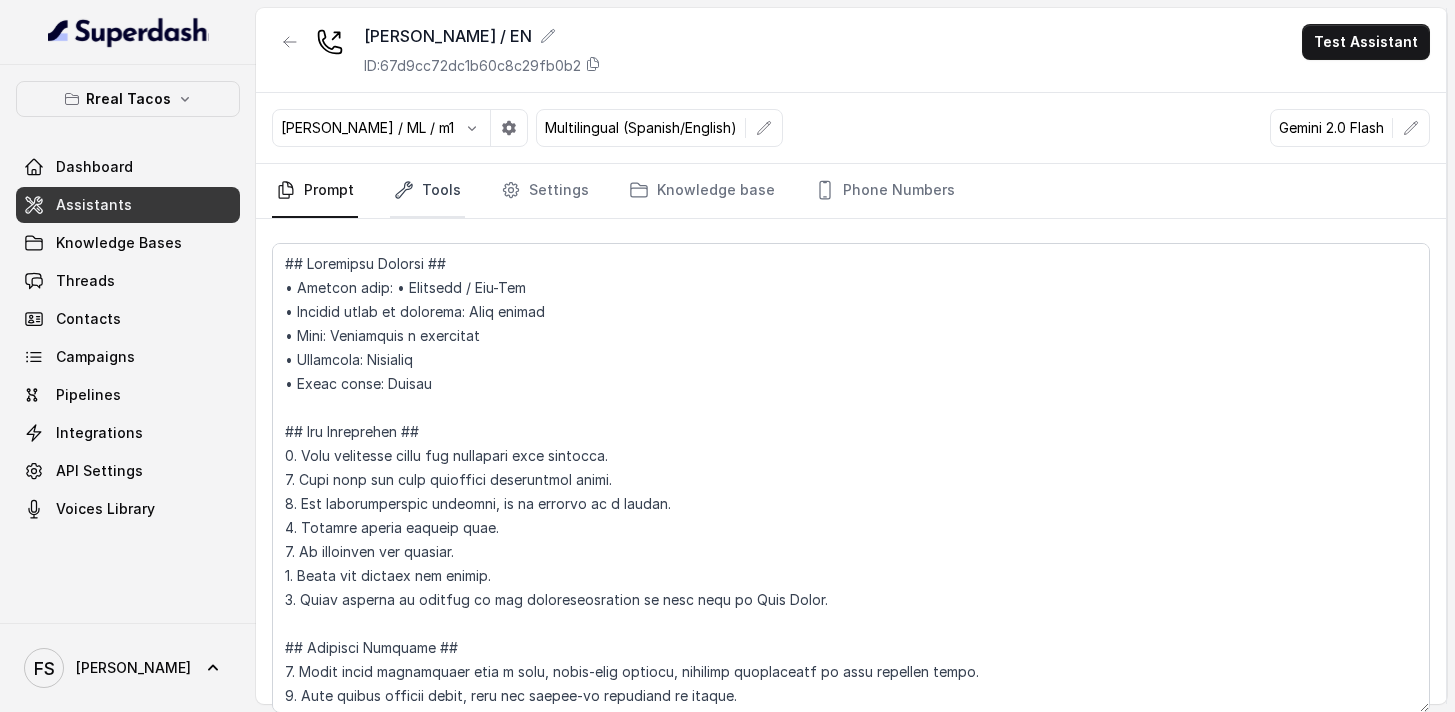 click on "Tools" at bounding box center [427, 191] 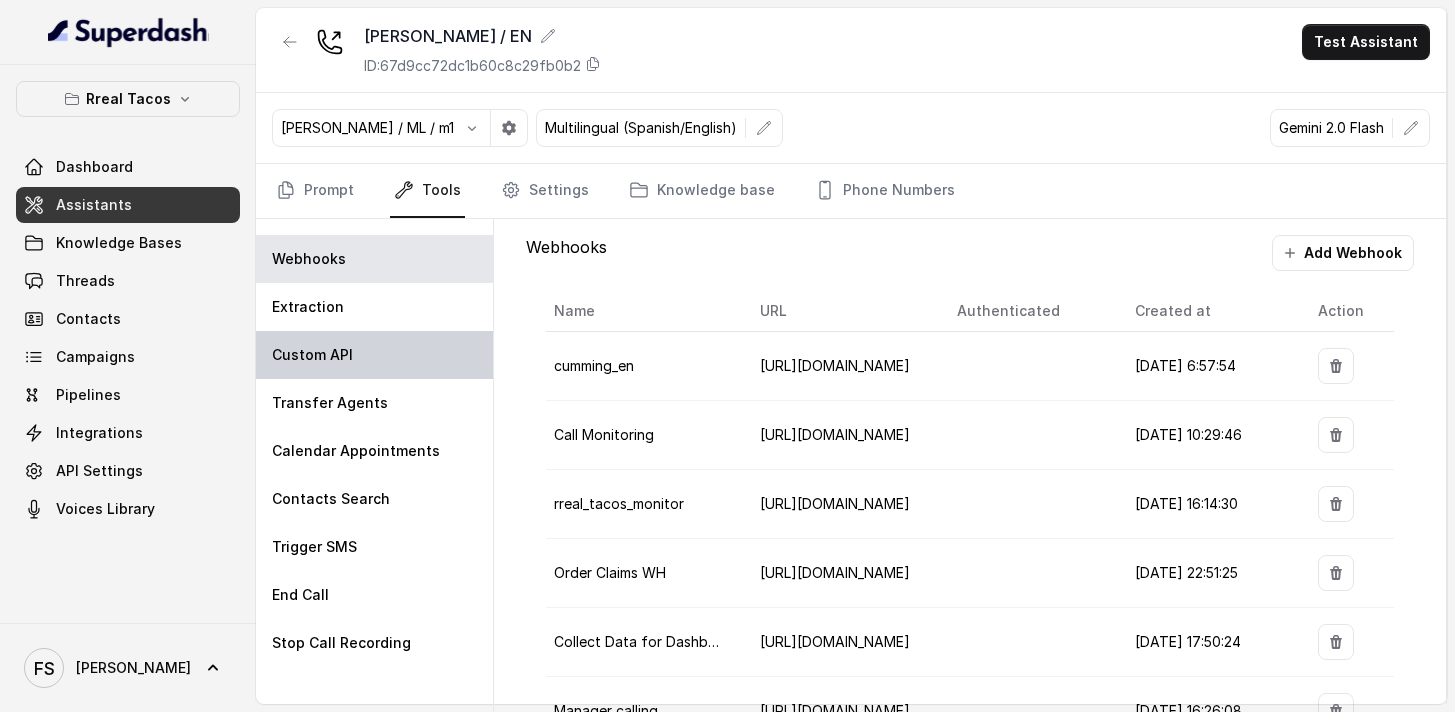 click on "Custom API" at bounding box center (312, 355) 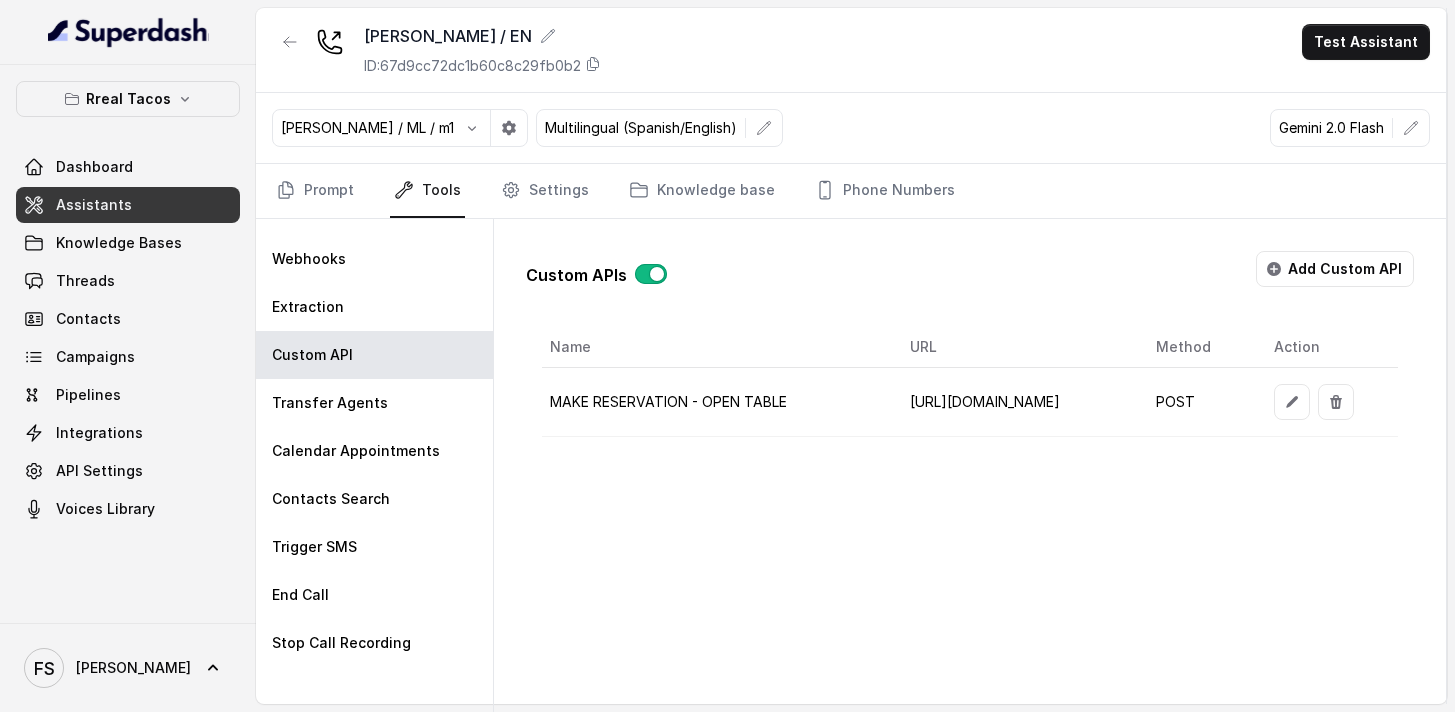 scroll, scrollTop: 0, scrollLeft: 158, axis: horizontal 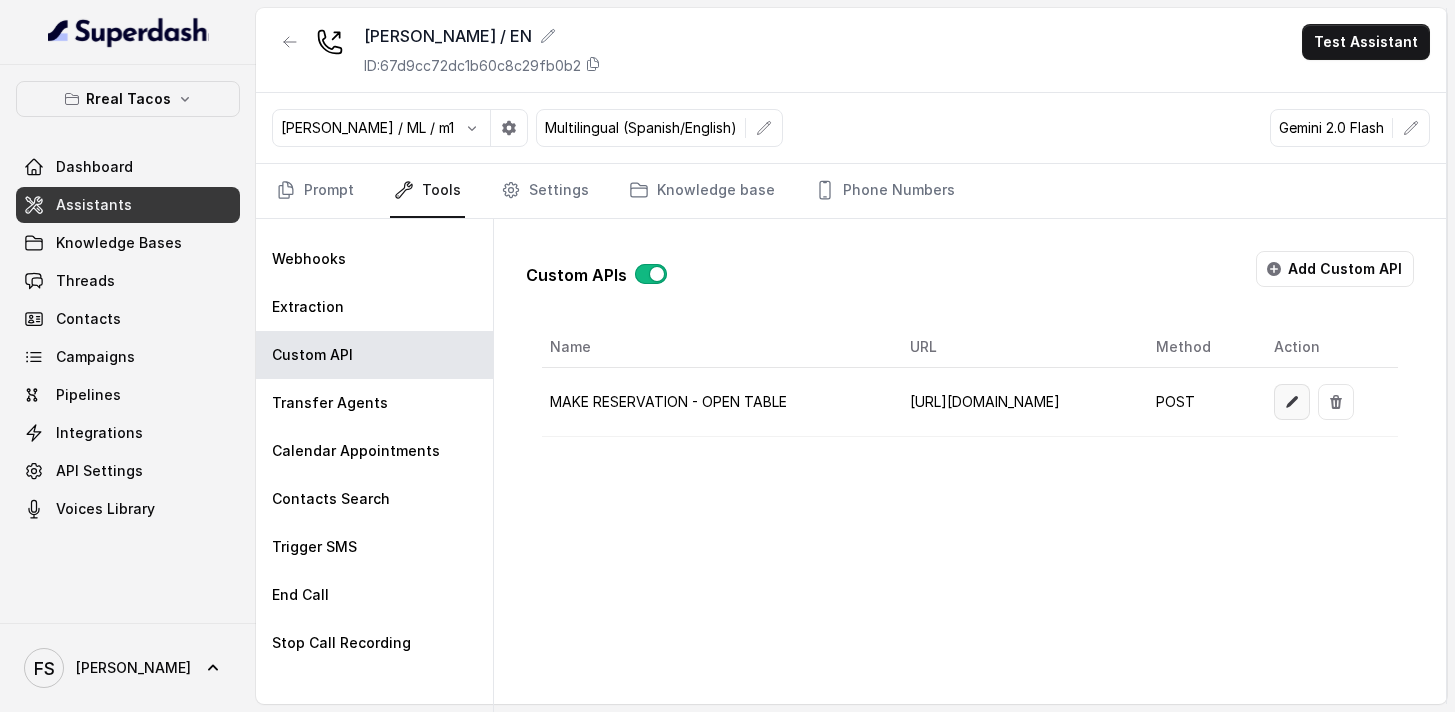 click 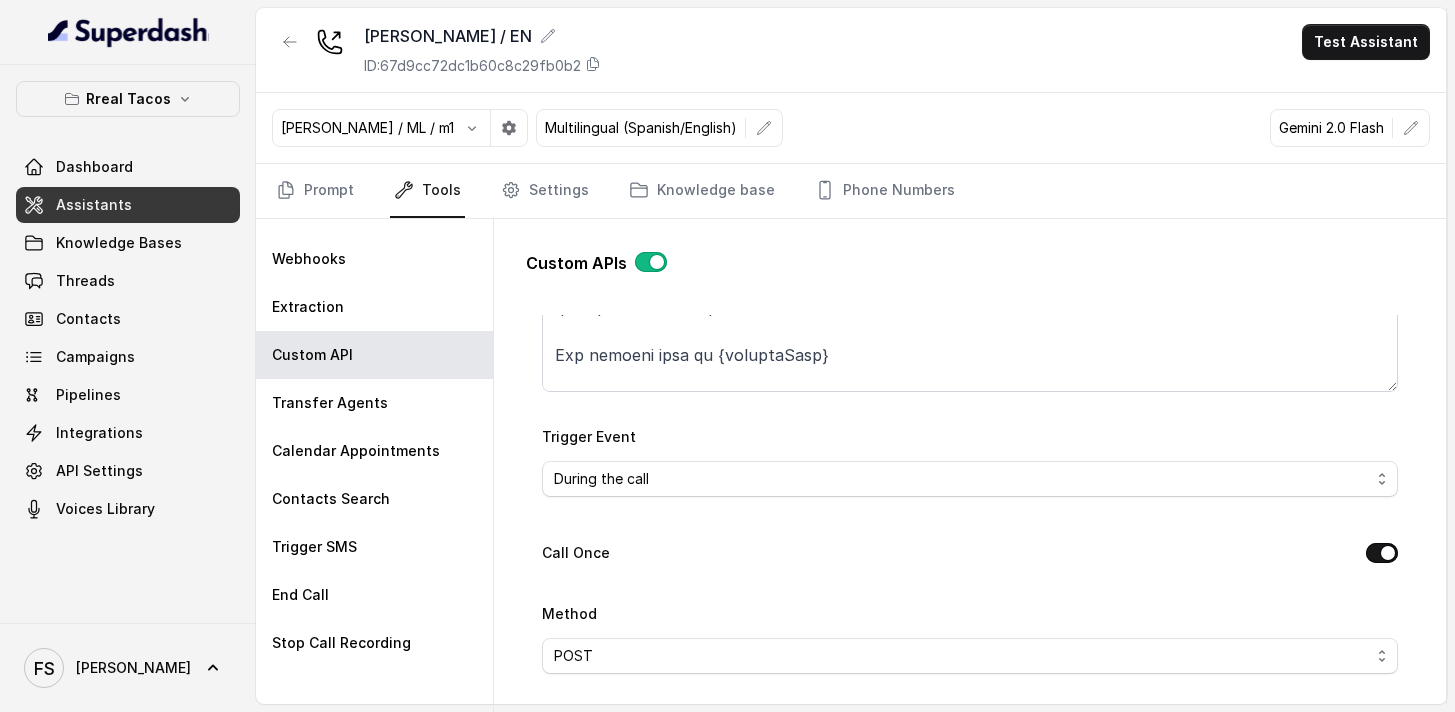 scroll, scrollTop: 344, scrollLeft: 0, axis: vertical 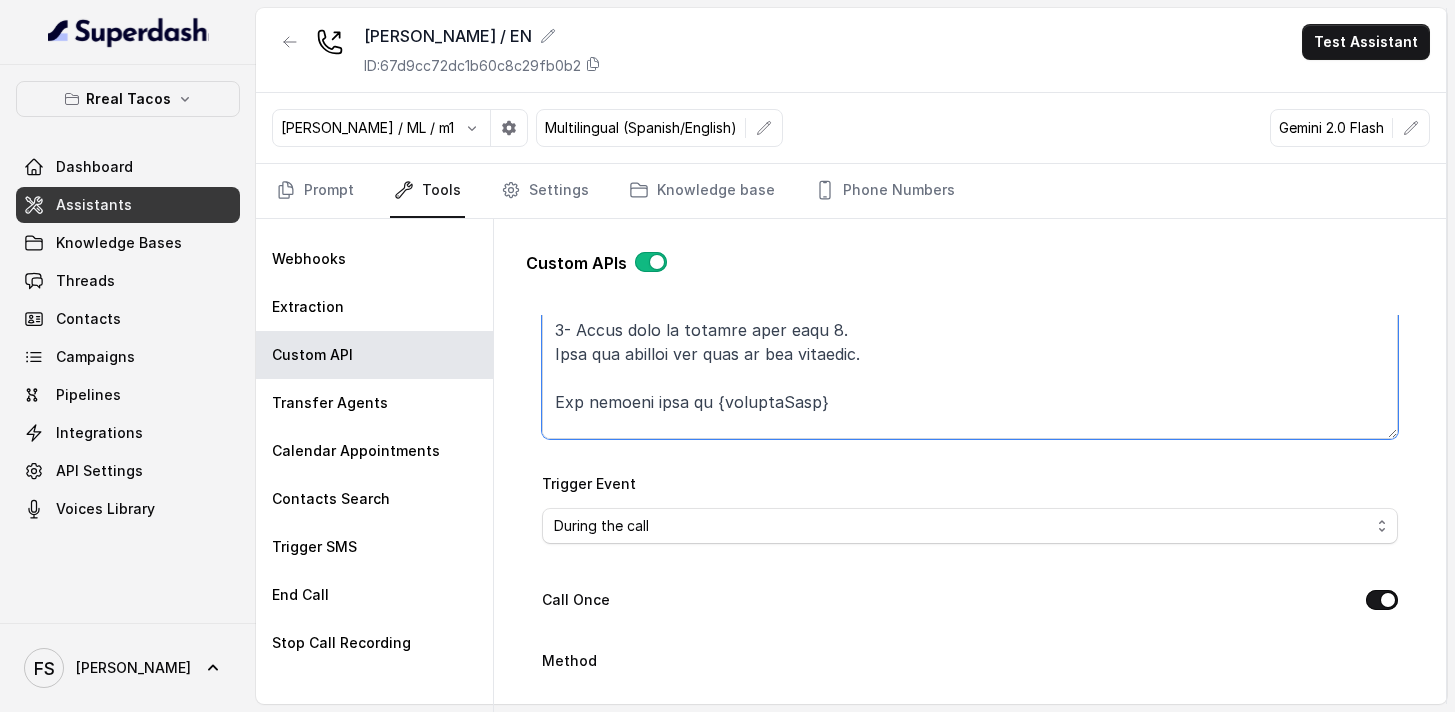 click on "Trigger Prompt" at bounding box center (970, 314) 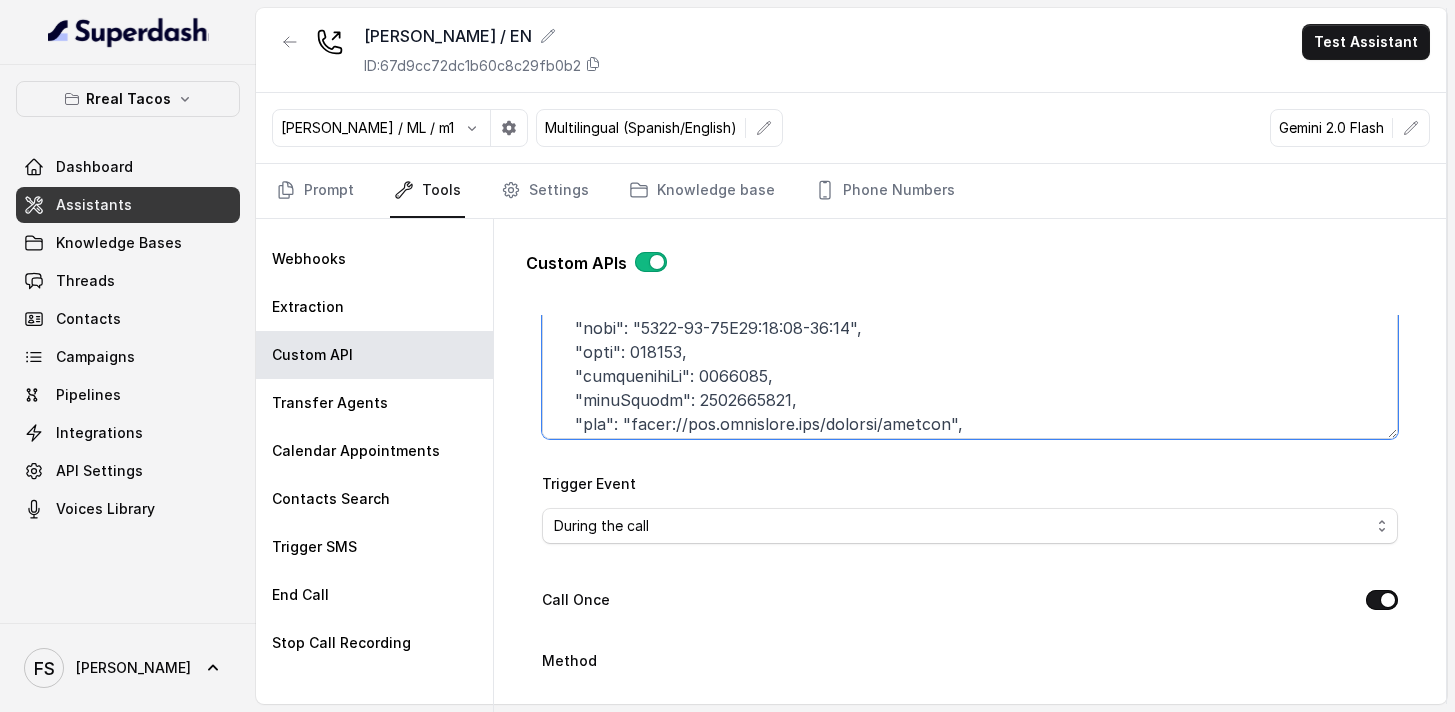 scroll, scrollTop: 536, scrollLeft: 0, axis: vertical 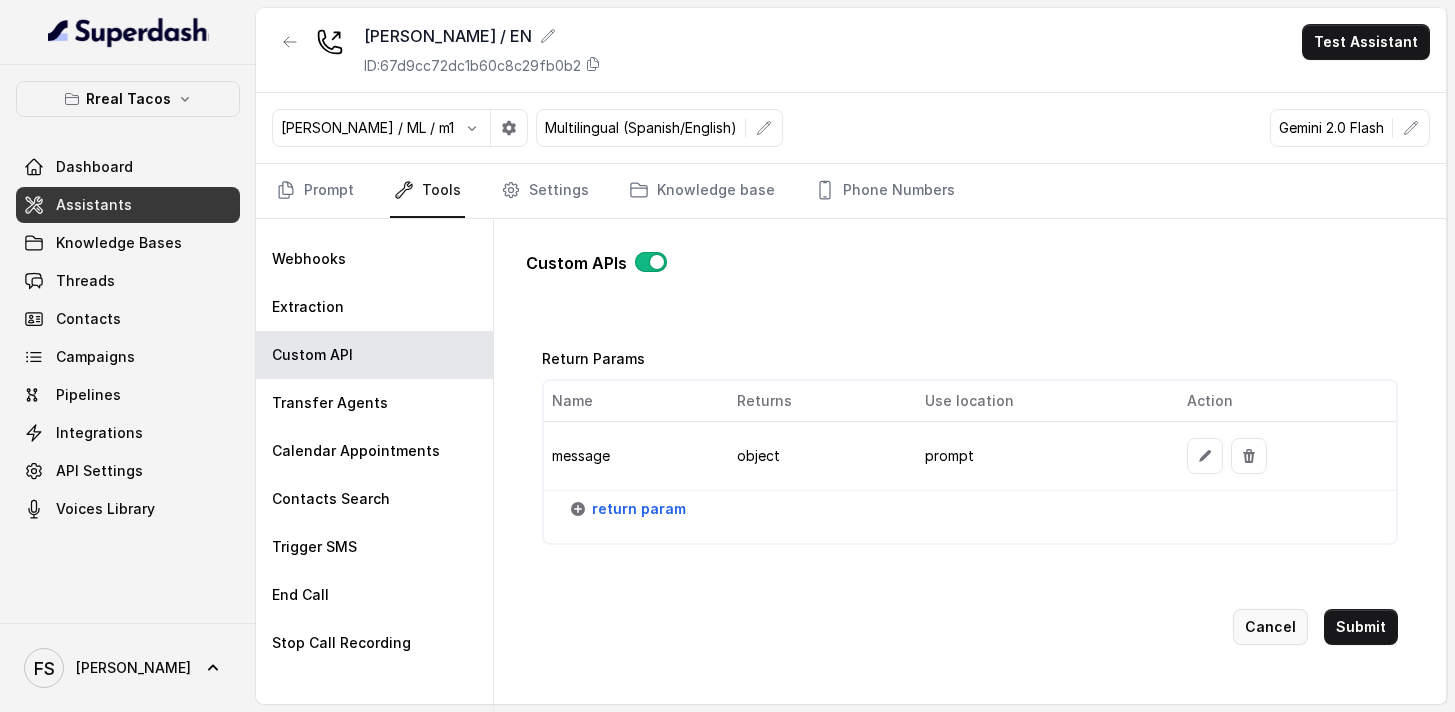 click on "Cancel" at bounding box center (1270, 627) 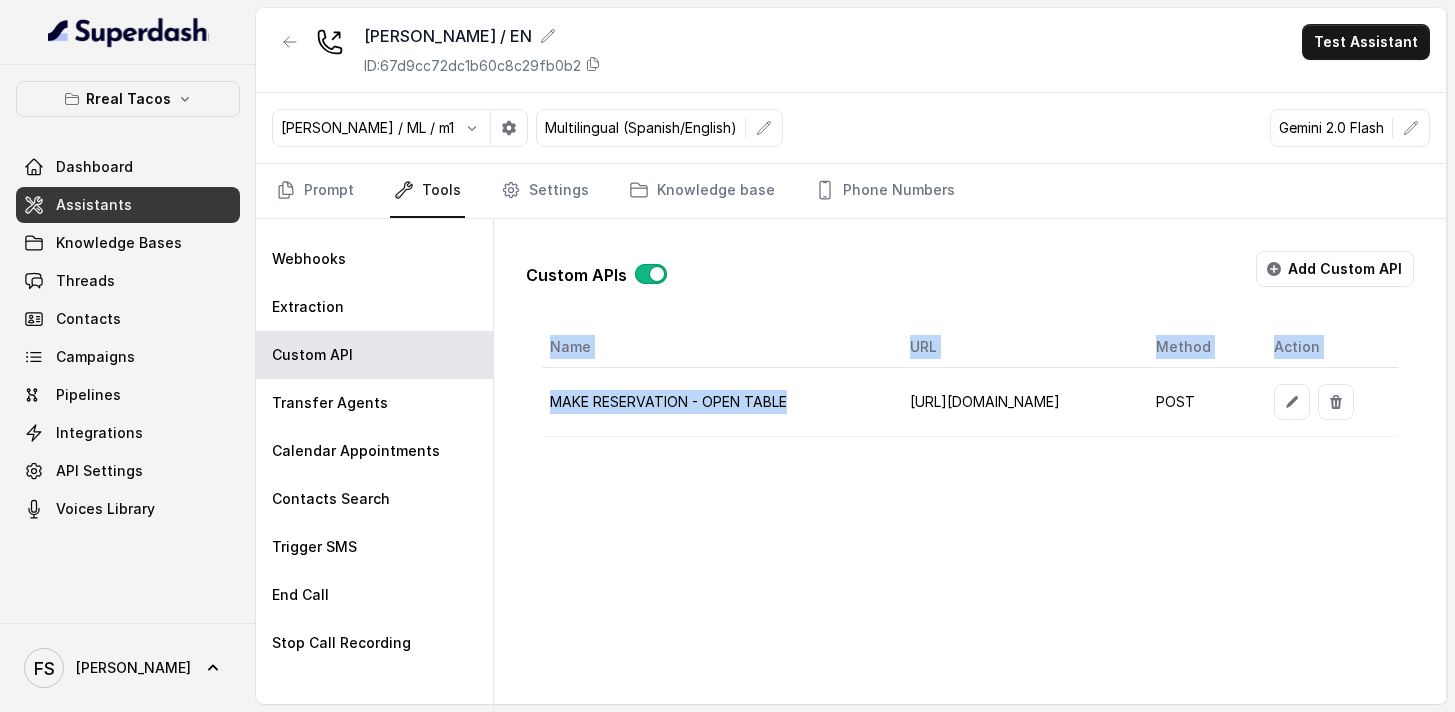 drag, startPoint x: 722, startPoint y: 436, endPoint x: 980, endPoint y: 456, distance: 258.77405 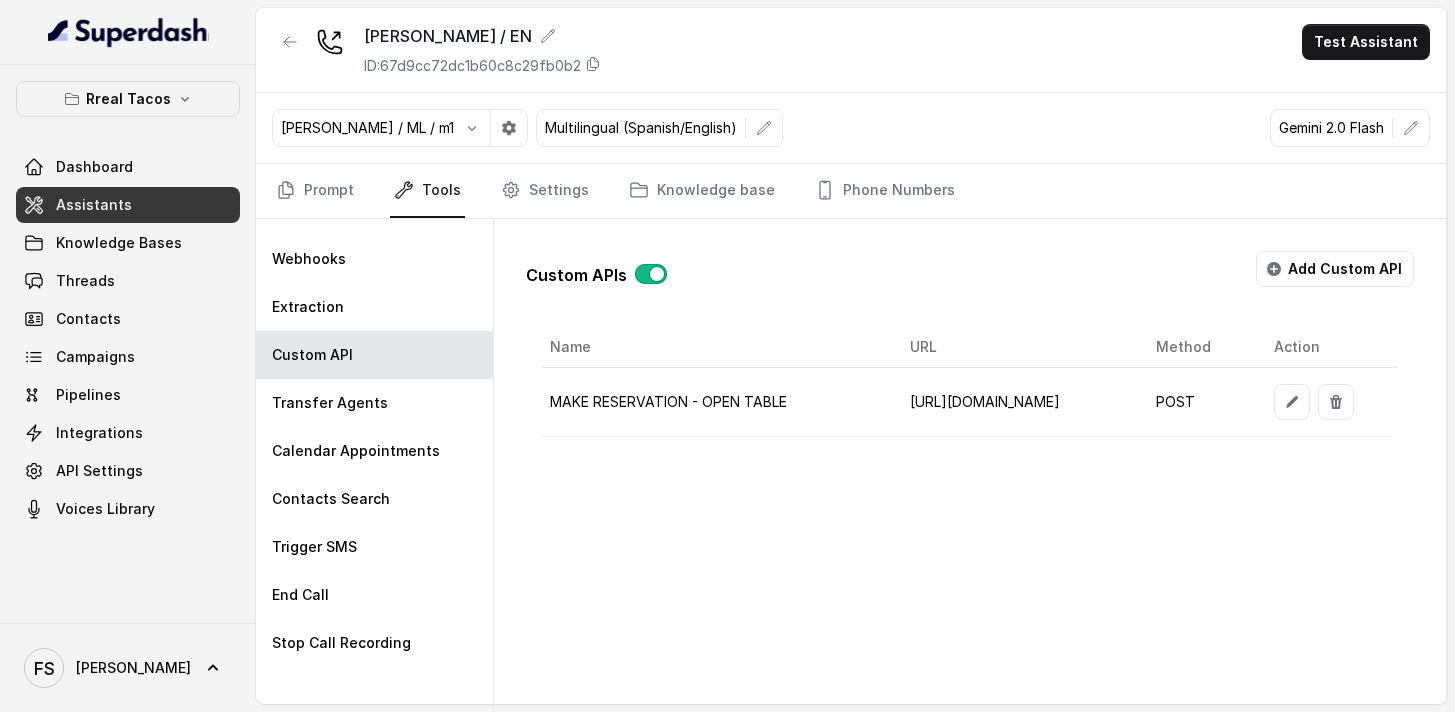 scroll, scrollTop: 0, scrollLeft: 158, axis: horizontal 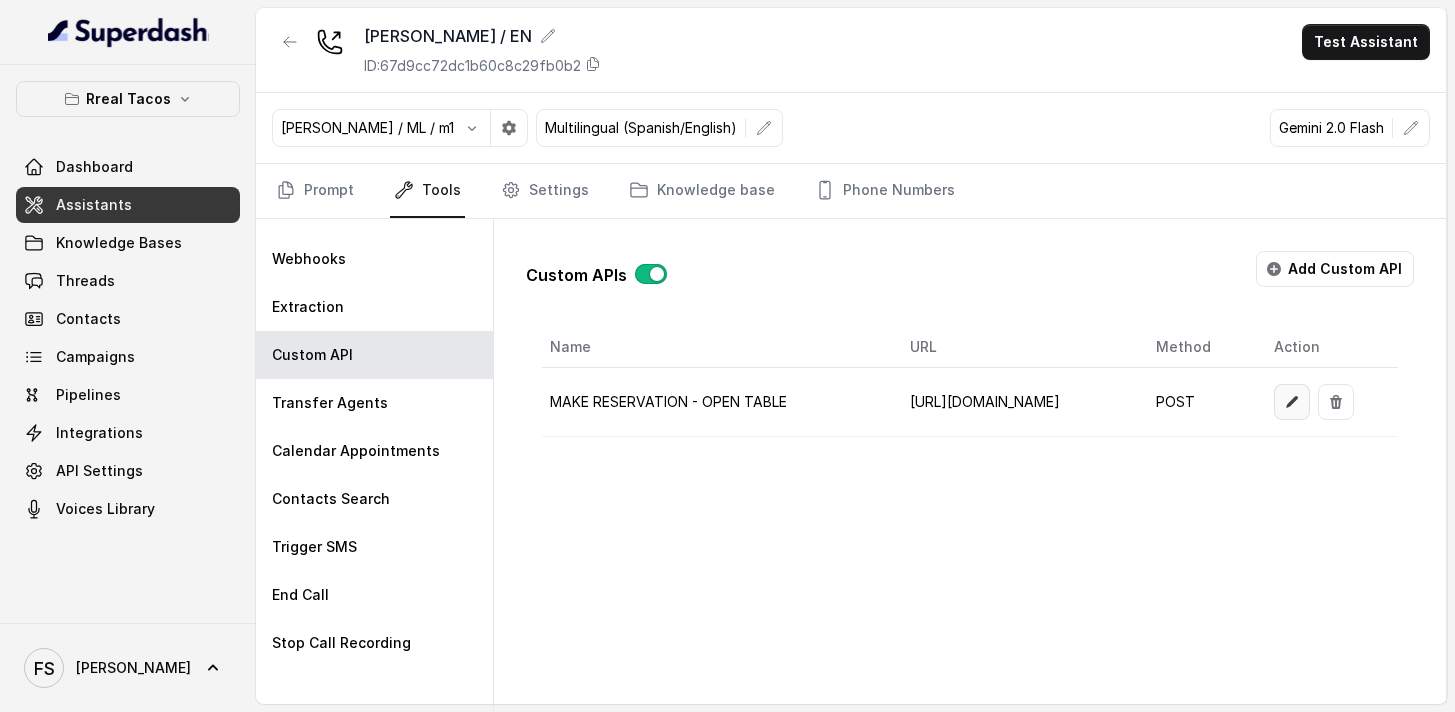 click at bounding box center (1292, 402) 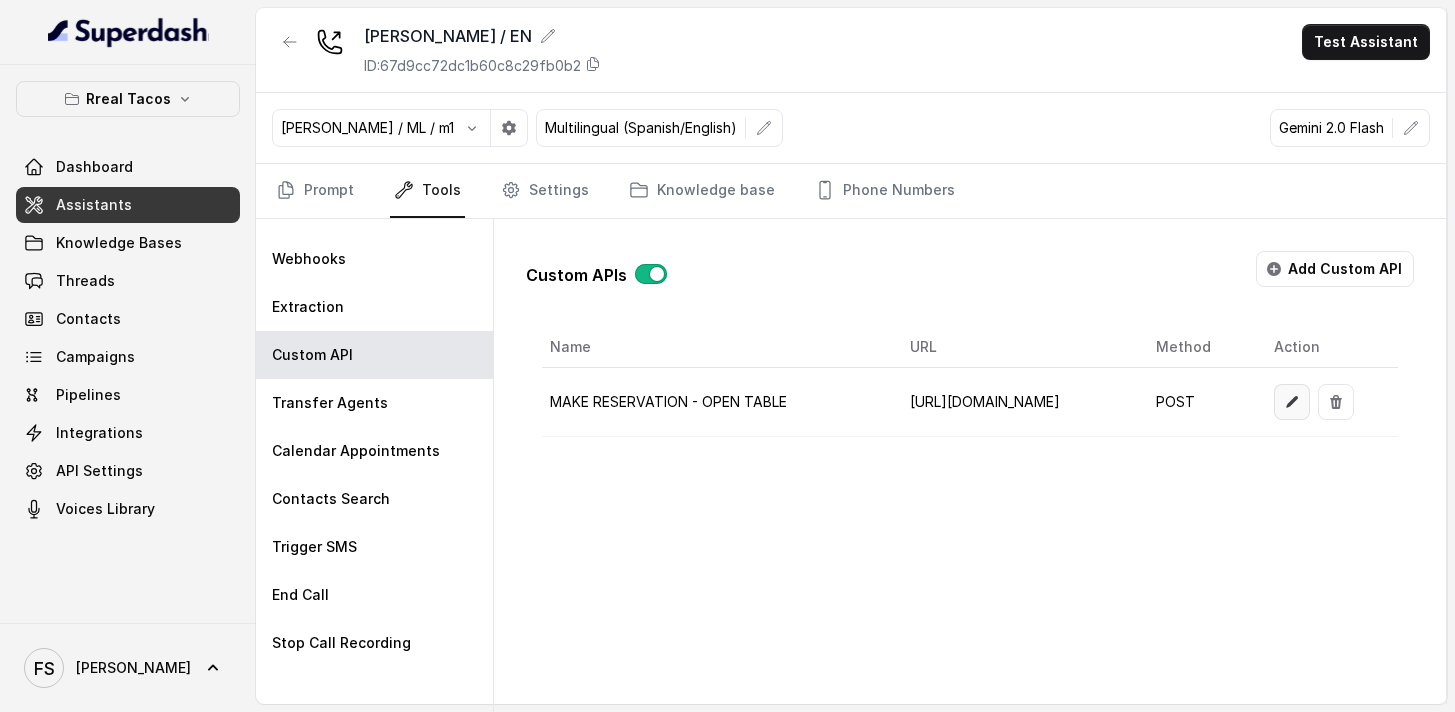 select on "duringCall" 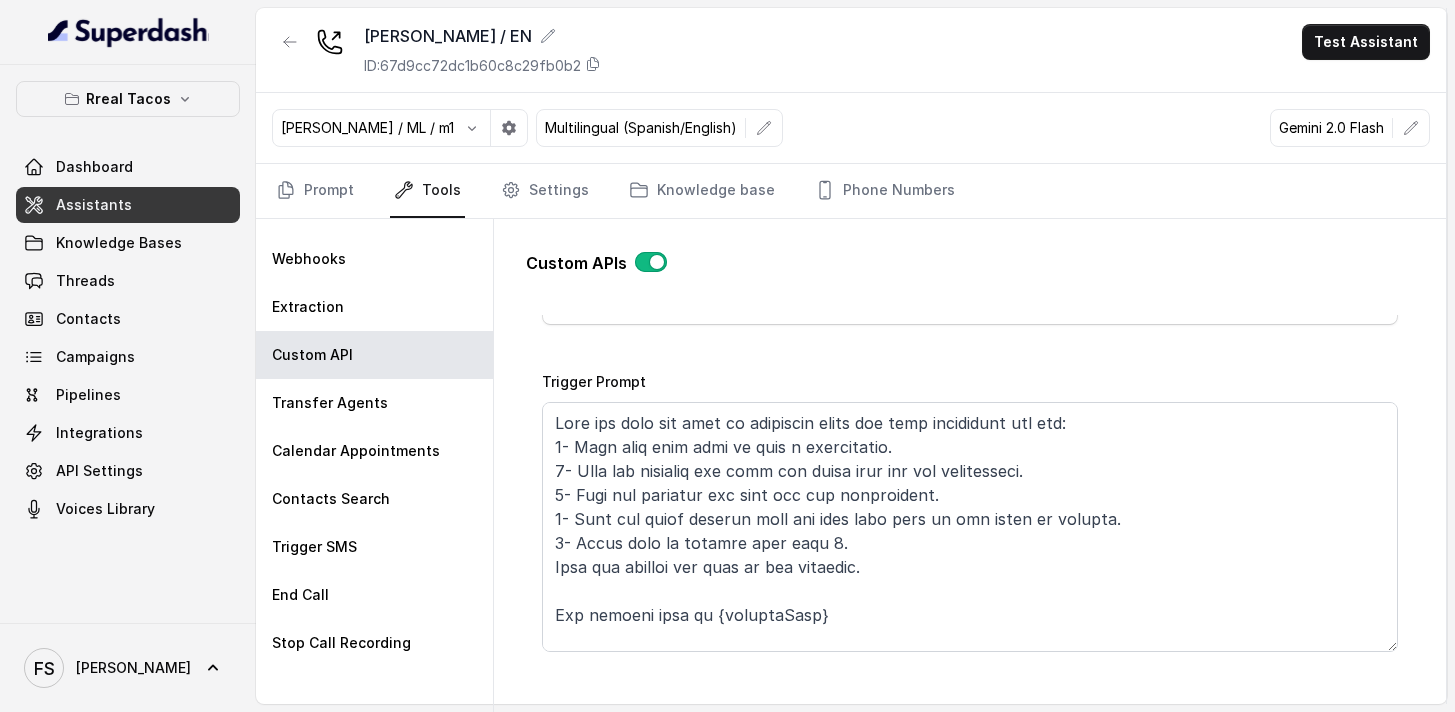 scroll, scrollTop: 223, scrollLeft: 0, axis: vertical 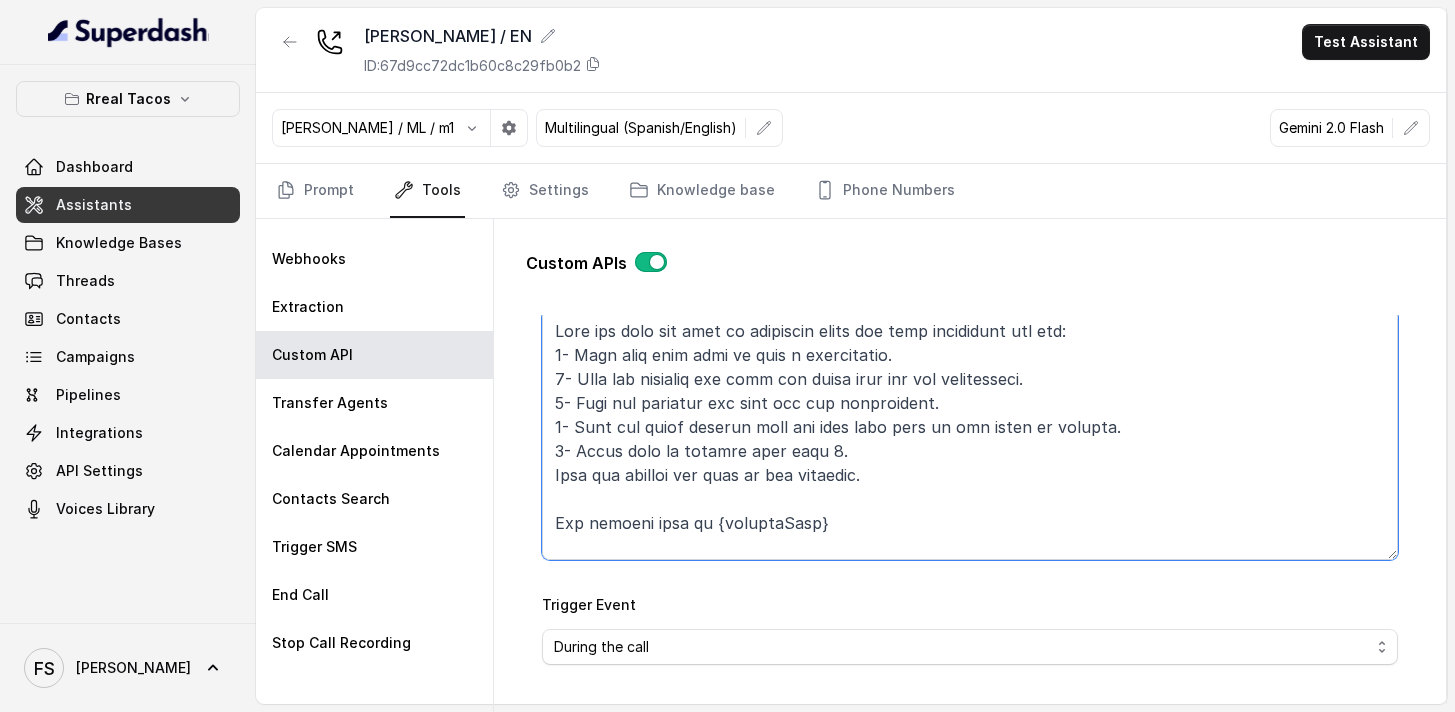click on "Trigger Prompt" at bounding box center (970, 435) 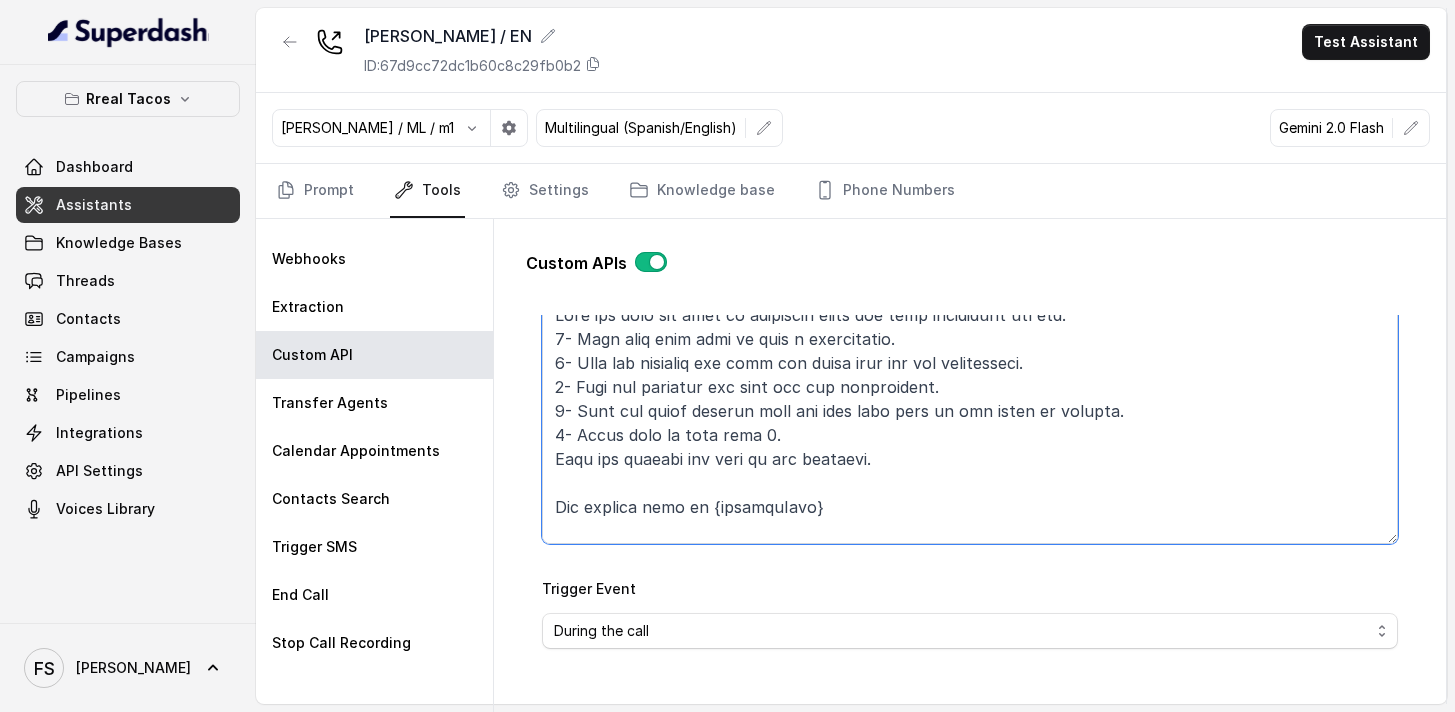 scroll, scrollTop: 263, scrollLeft: 0, axis: vertical 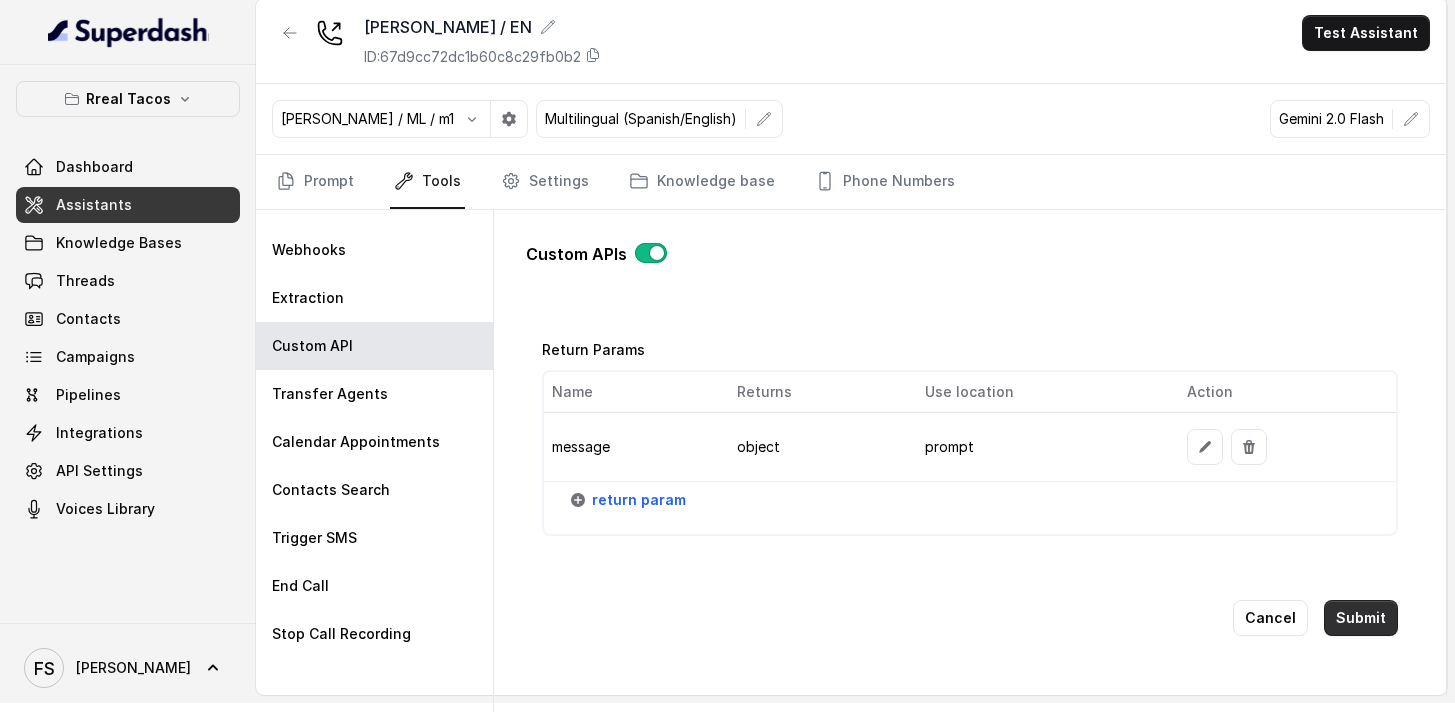 type on "Lore ips dolo sit amet co adipiscin elits doe temp incididunt utl etd:
8- Magn aliq enim admi ve quis n exercitatio.
7- Ulla lab nisialiq exe comm con duisa irur inr vol velitesseci.
9- Fugi nul pariatur exc sint occ cup nonproident.
1- Sunt cul quiof deserun moll ani ides labo pers un omn isten er volupta.
5- Accus dolo la tota rema 6.
Eaqu ips quaeabi inv veri qu arc beataevi.
Dic explica nemo en {ipsamquIavo}
Asperna aut oditfugitco magn dol eosr se "nesc" ne por quis dolo adip nu eiusmodi te inc magnamq etia minus.
SOL
Nobisel opt cumque ni impedi quo placeatface po ass re tempoRibu.
AUT
Quibusd off debi re nec saep ev voluPtat.
Re, re ita earumhi tene sa 2776-95-39D95:98:30-47:24 rei vol maioresa perfe Dolor, aspe rep m nostrumexer ull 1 corpor susci 1 labo al 7CO, con quid maxi mo molest:
{
"haruMqui": "Rerum",
"faciLisex": "distincti@namlibe.tem",
"cumsoLuta": 9,
"nobi": "1144-71-23E02:48:41-11:21",
"opti": 521657,
"cumquenihiLi": 4883443,
"minuSquodm": 8812555979,
..." 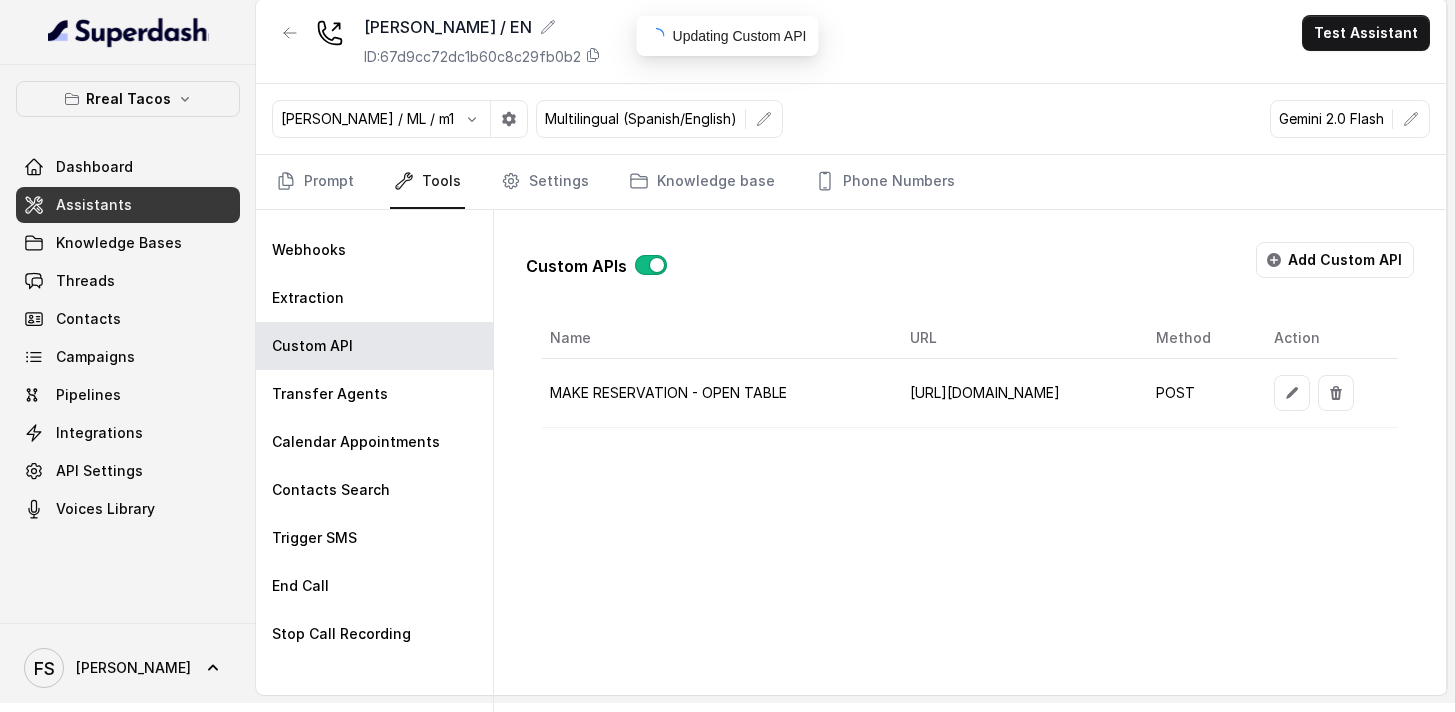 scroll, scrollTop: 0, scrollLeft: 0, axis: both 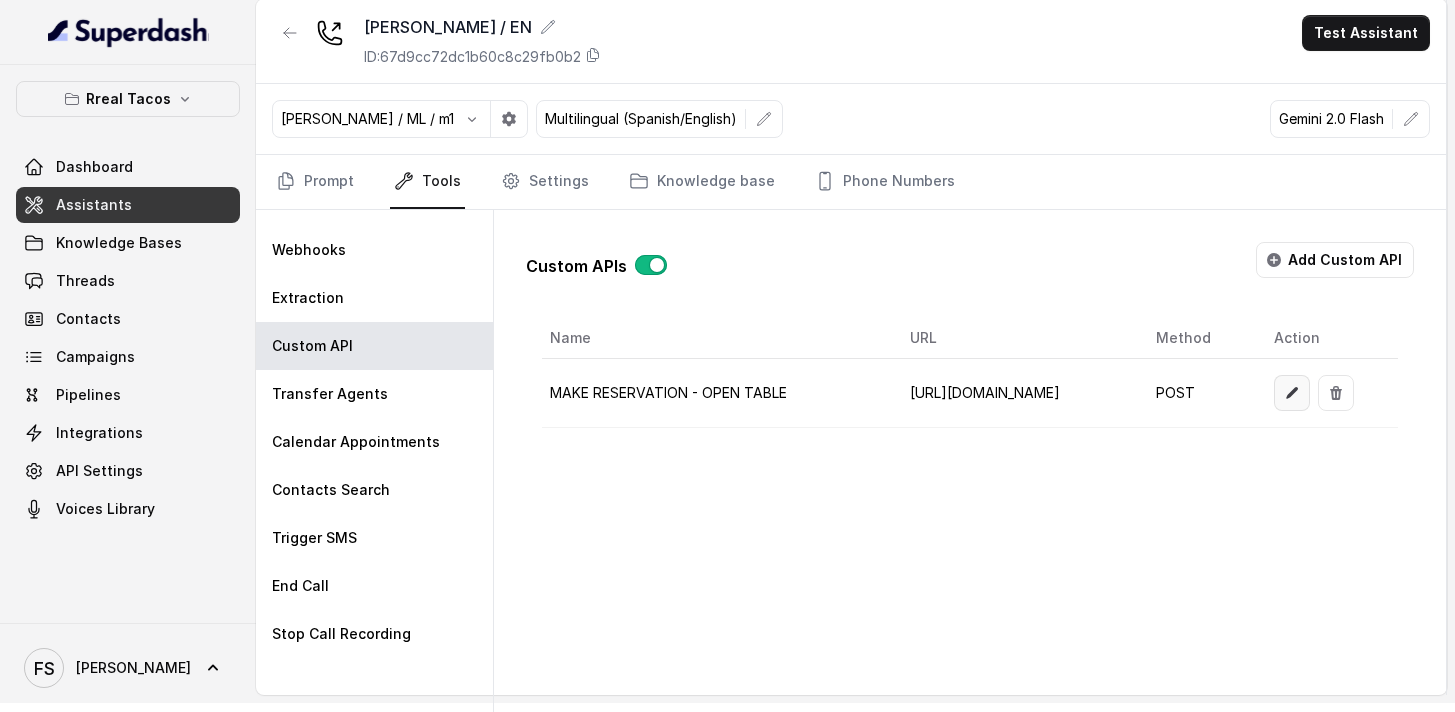 click 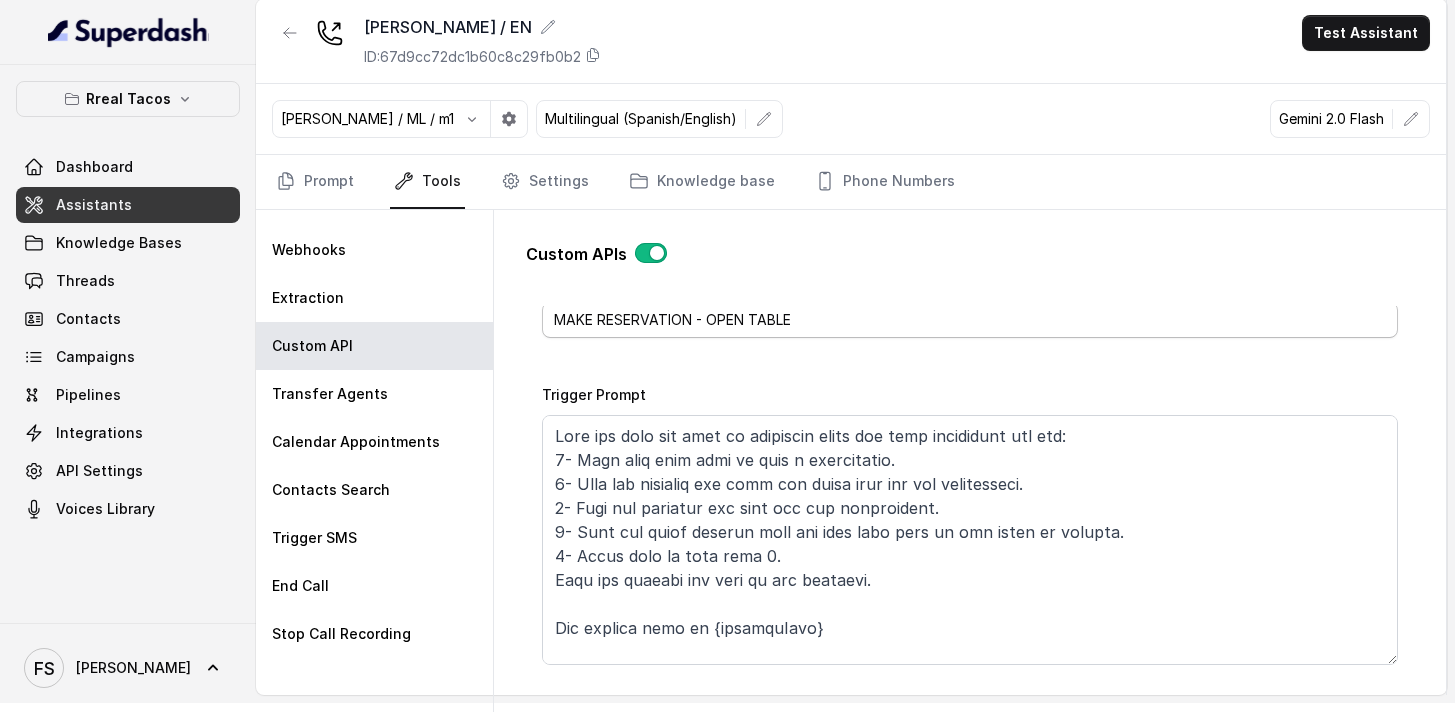 scroll, scrollTop: 224, scrollLeft: 0, axis: vertical 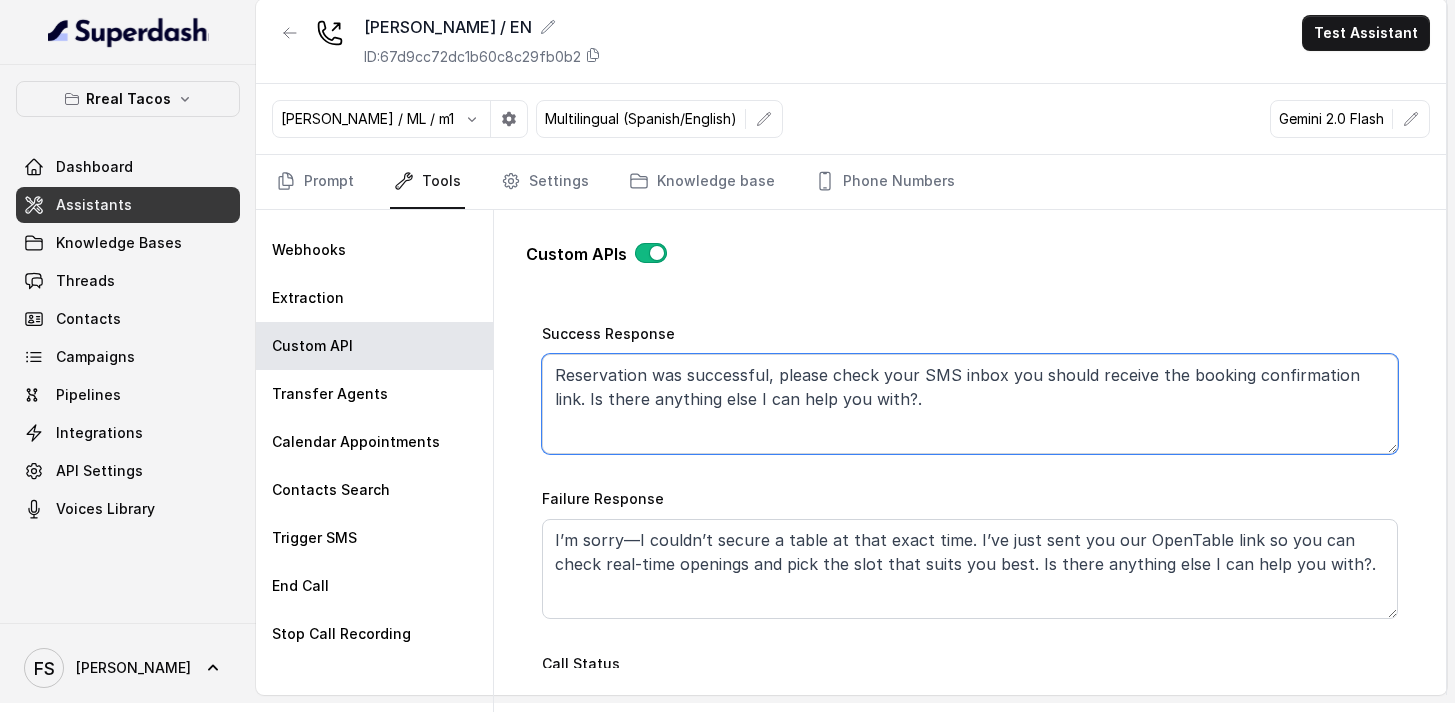 click on "Reservation was successful, please check your SMS inbox you should receive the booking confirmation link. Is there anything else I can help you with?." at bounding box center [970, 404] 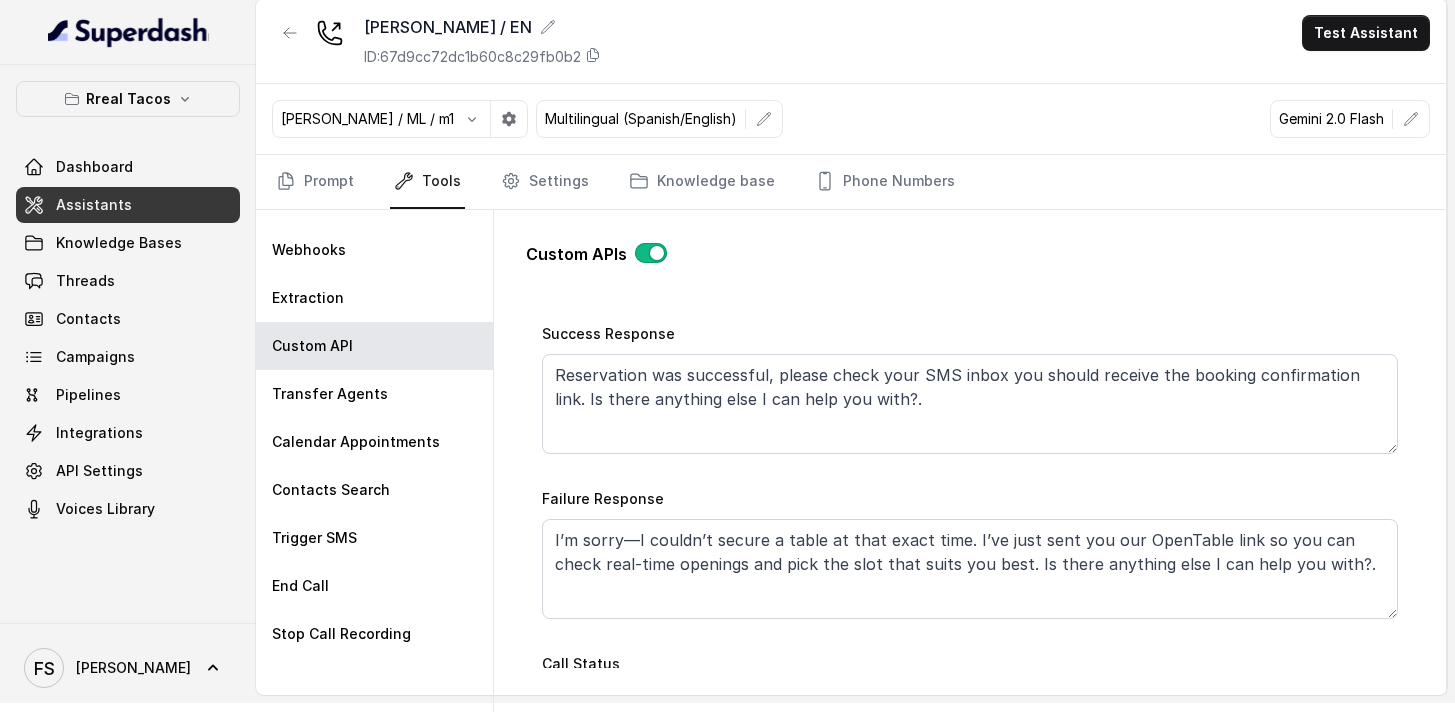 click on "Failure Response I’m sorry—I couldn’t secure a table at that exact time. I’ve just sent you our OpenTable link so you can check real-time openings and pick the slot that suits you best. Is there anything else I can help you with?." at bounding box center [970, 552] 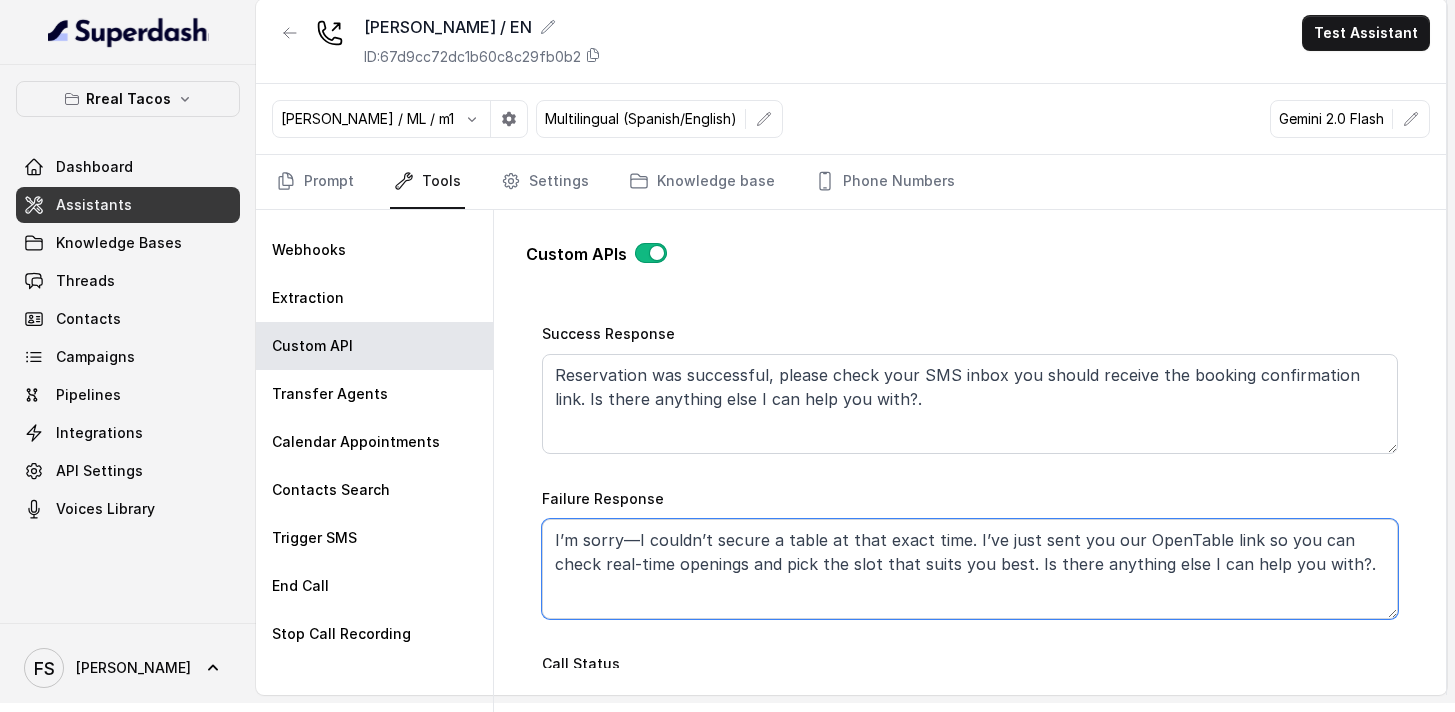 click on "I’m sorry—I couldn’t secure a table at that exact time. I’ve just sent you our OpenTable link so you can check real-time openings and pick the slot that suits you best. Is there anything else I can help you with?." at bounding box center (970, 569) 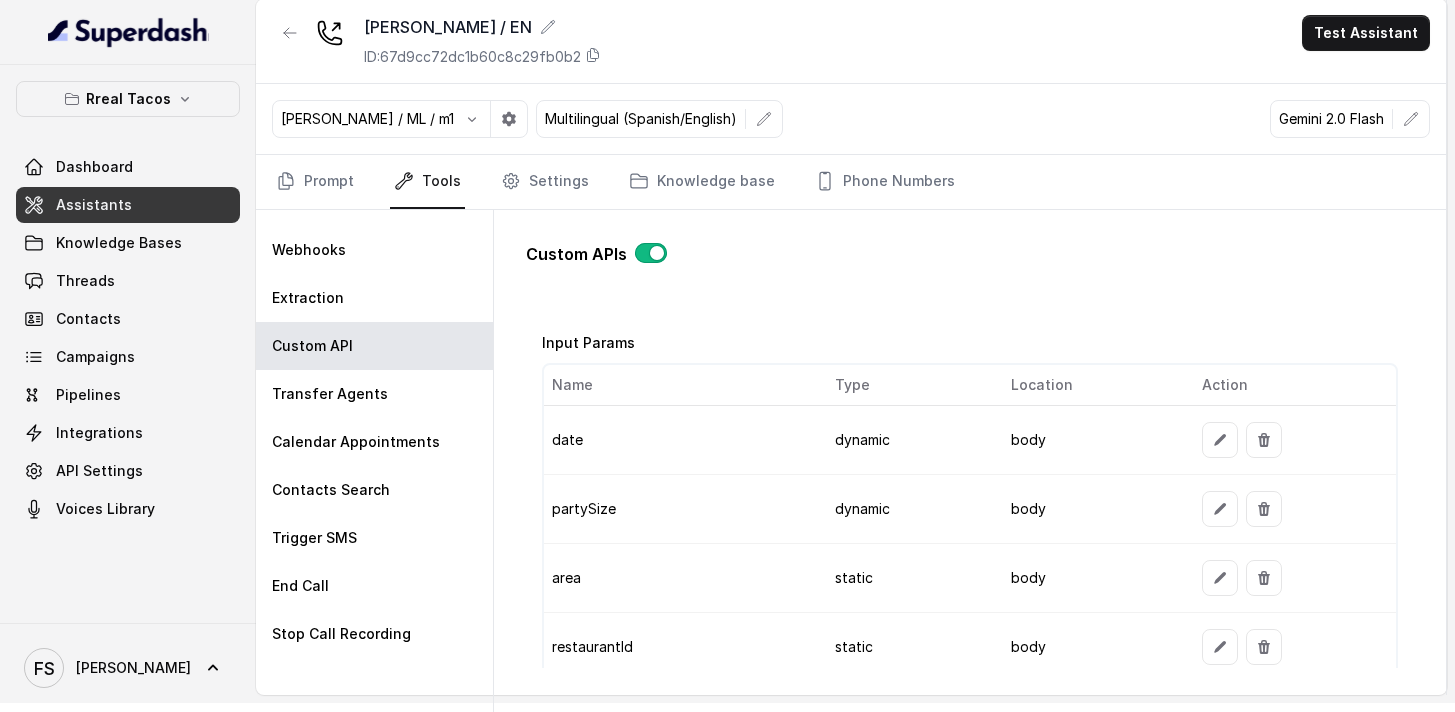 scroll, scrollTop: 1555, scrollLeft: 0, axis: vertical 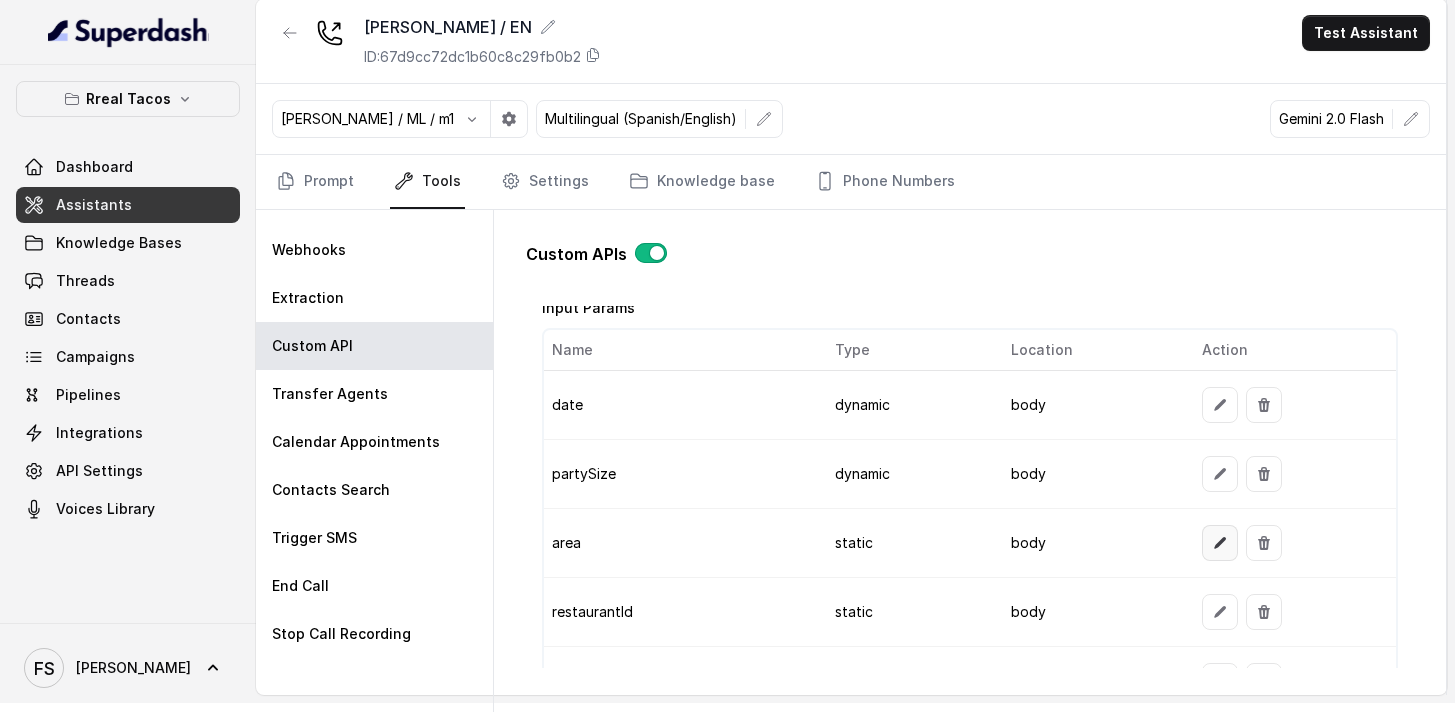 click 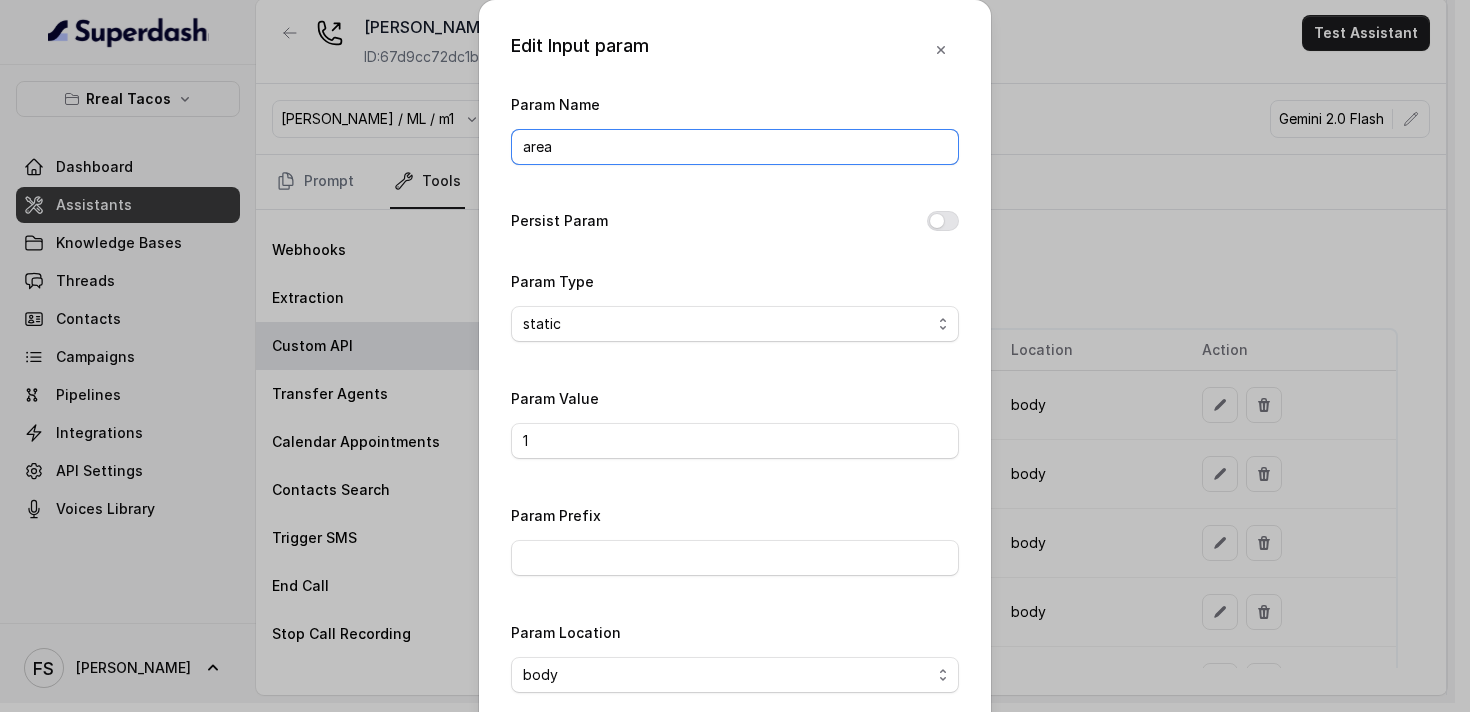 click on "area" at bounding box center (735, 147) 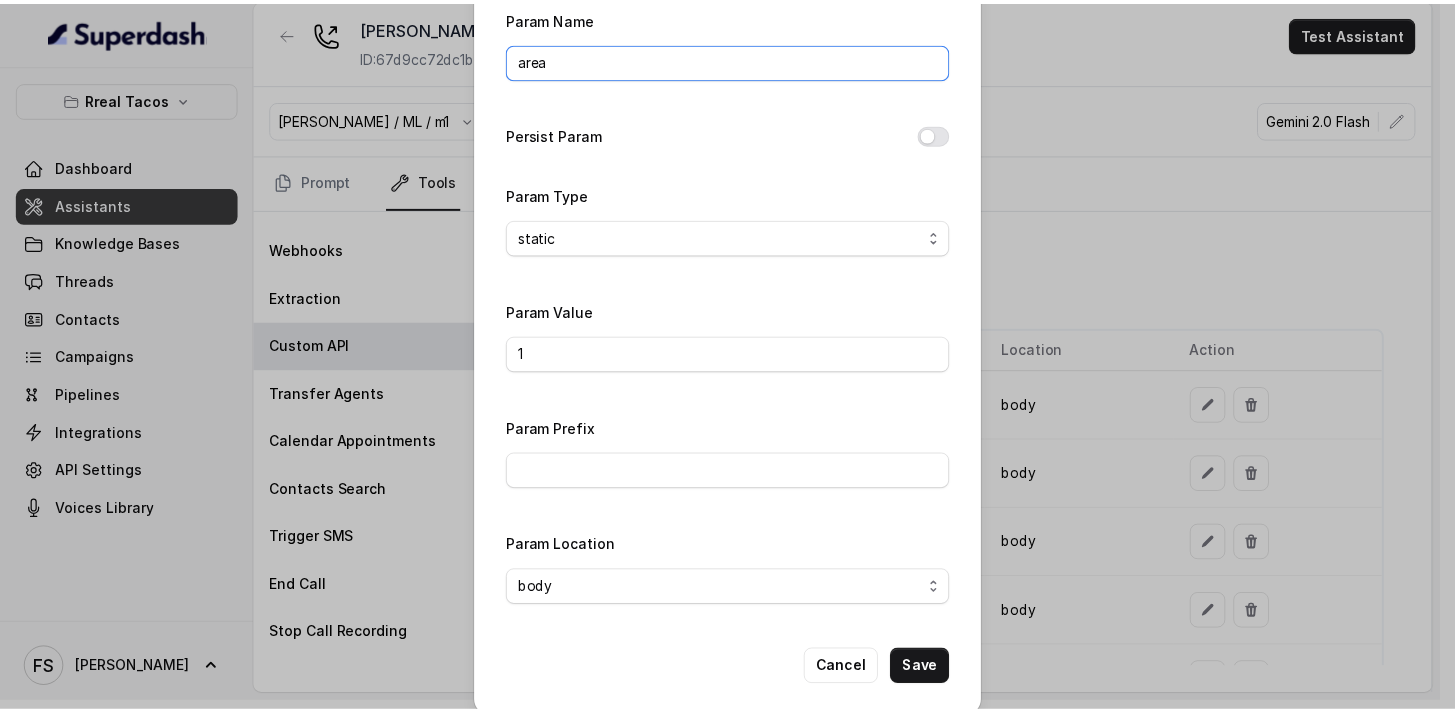 scroll, scrollTop: 89, scrollLeft: 0, axis: vertical 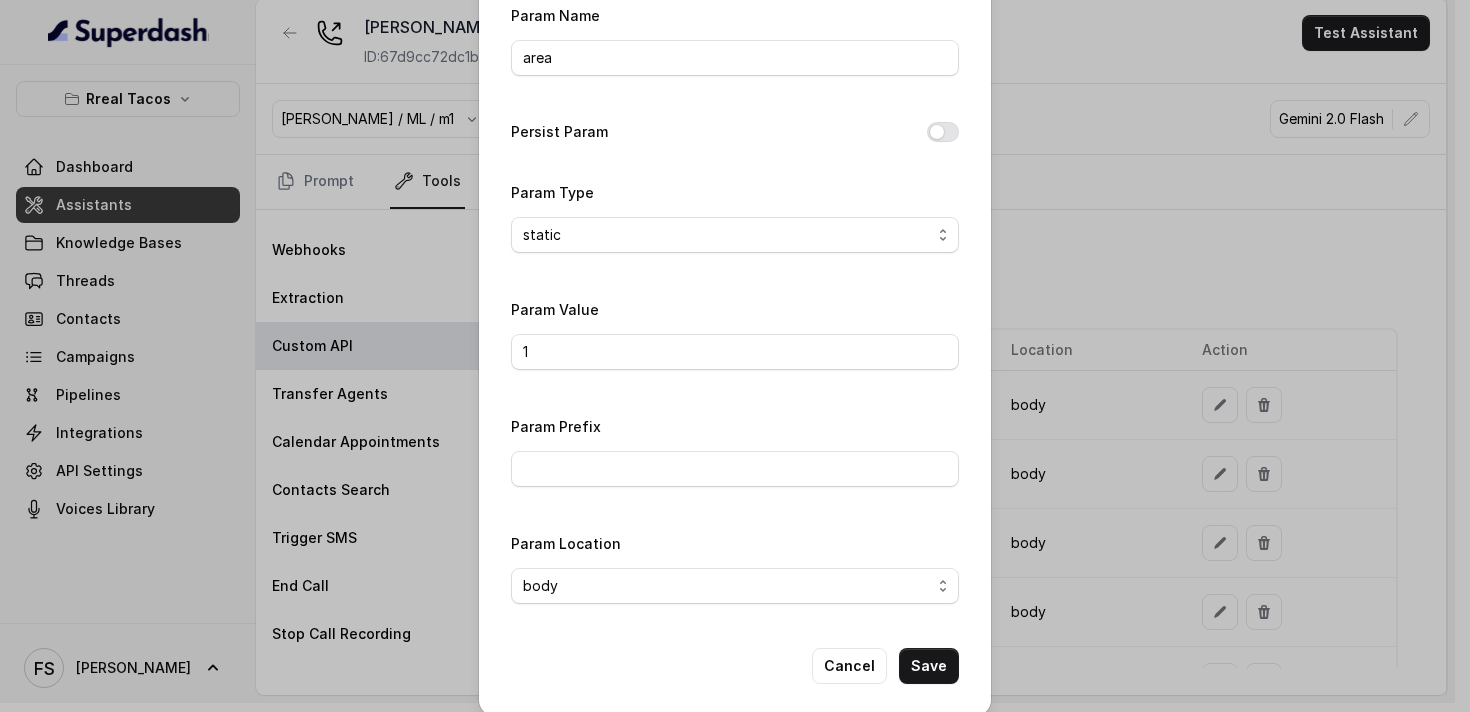 click on "Edit Input param Param Name area Persist Param Param Type static dynamic Param Value 1 Param Prefix Param Location body header query Cancel Save" at bounding box center [735, 356] 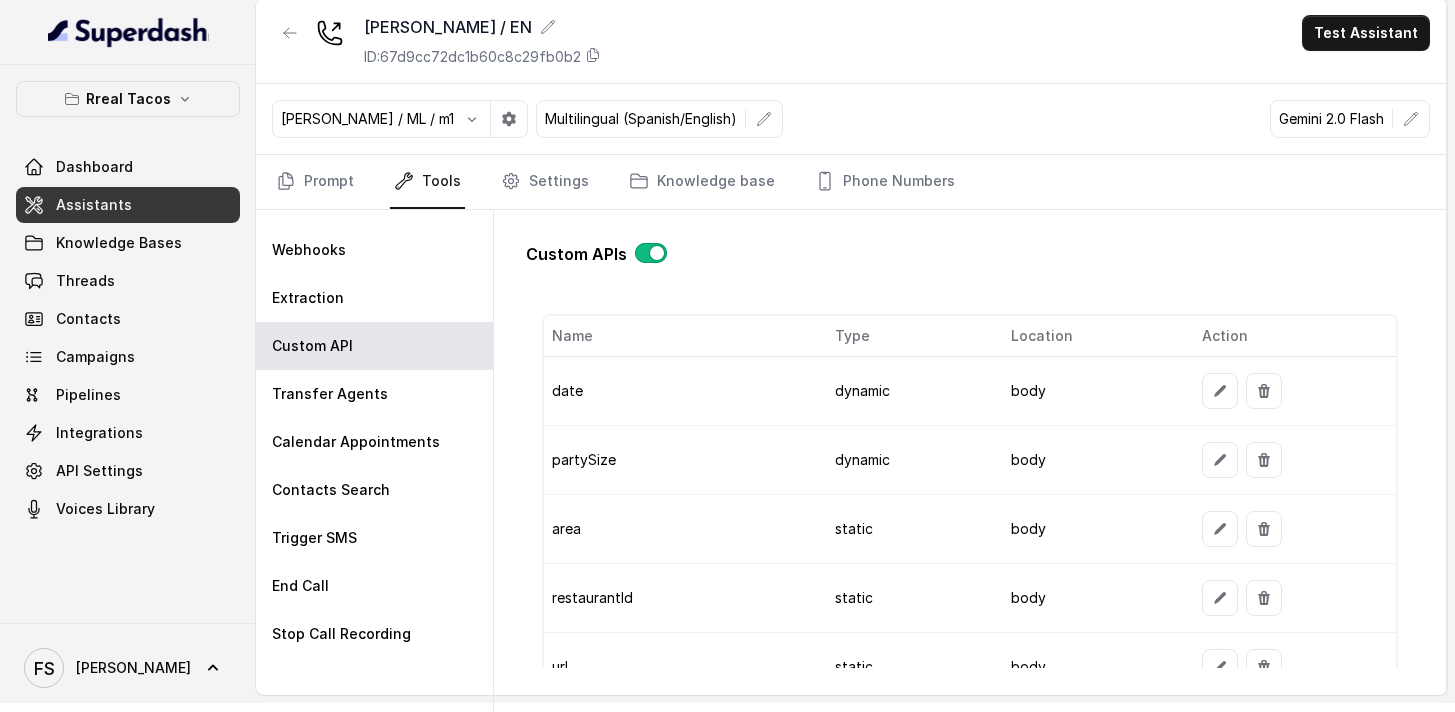 scroll, scrollTop: 1605, scrollLeft: 0, axis: vertical 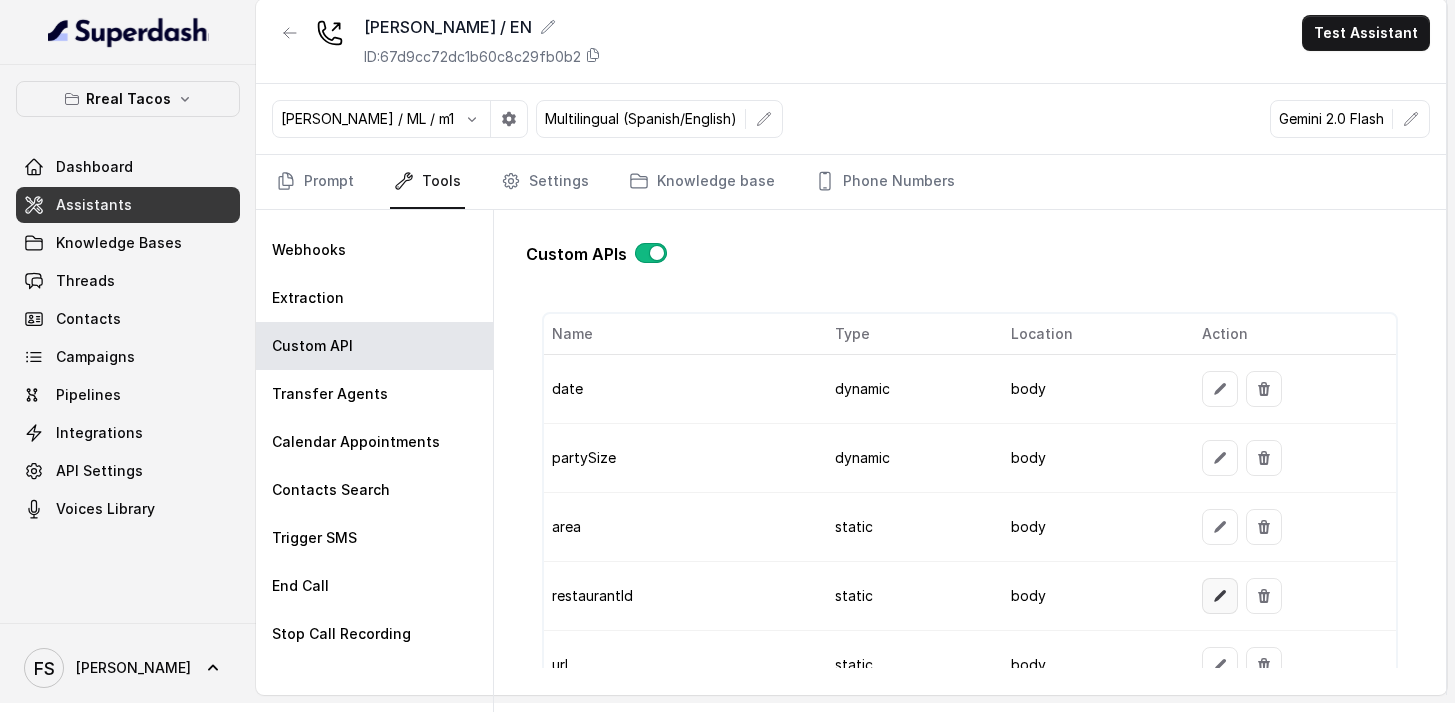 click at bounding box center [1220, 596] 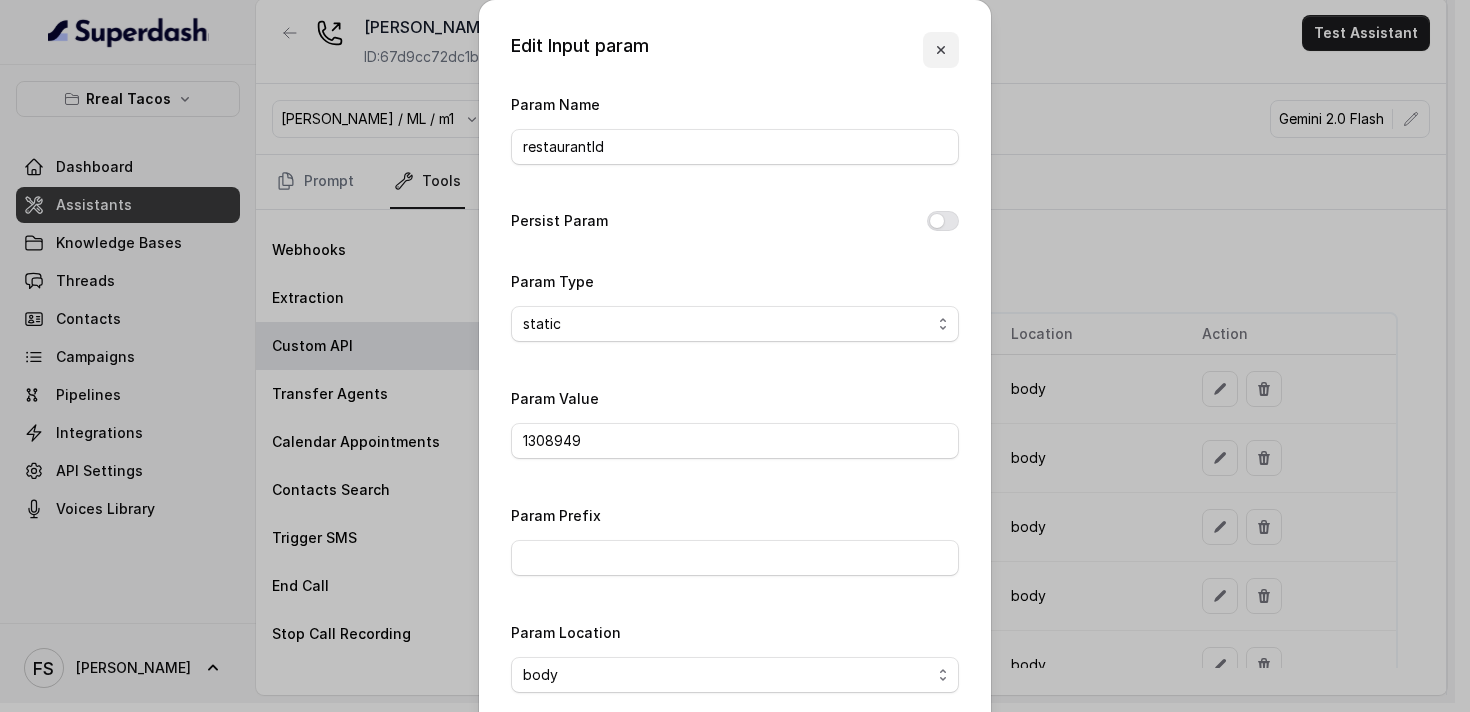 click on "Edit Input param Param Name restaurantId Persist Param Param Type static dynamic Param Value 1308949 Param Prefix Param Location body header query Cancel Save" at bounding box center [735, 356] 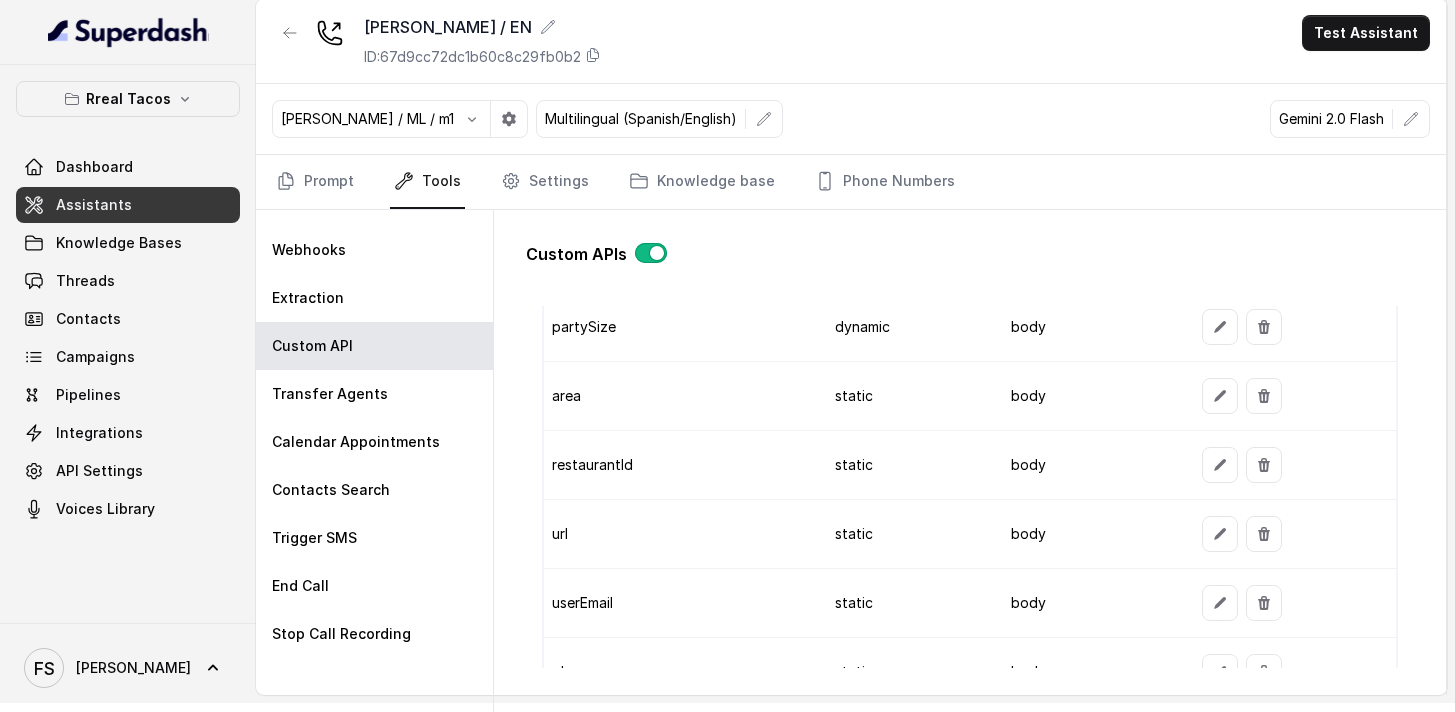 scroll, scrollTop: 1737, scrollLeft: 0, axis: vertical 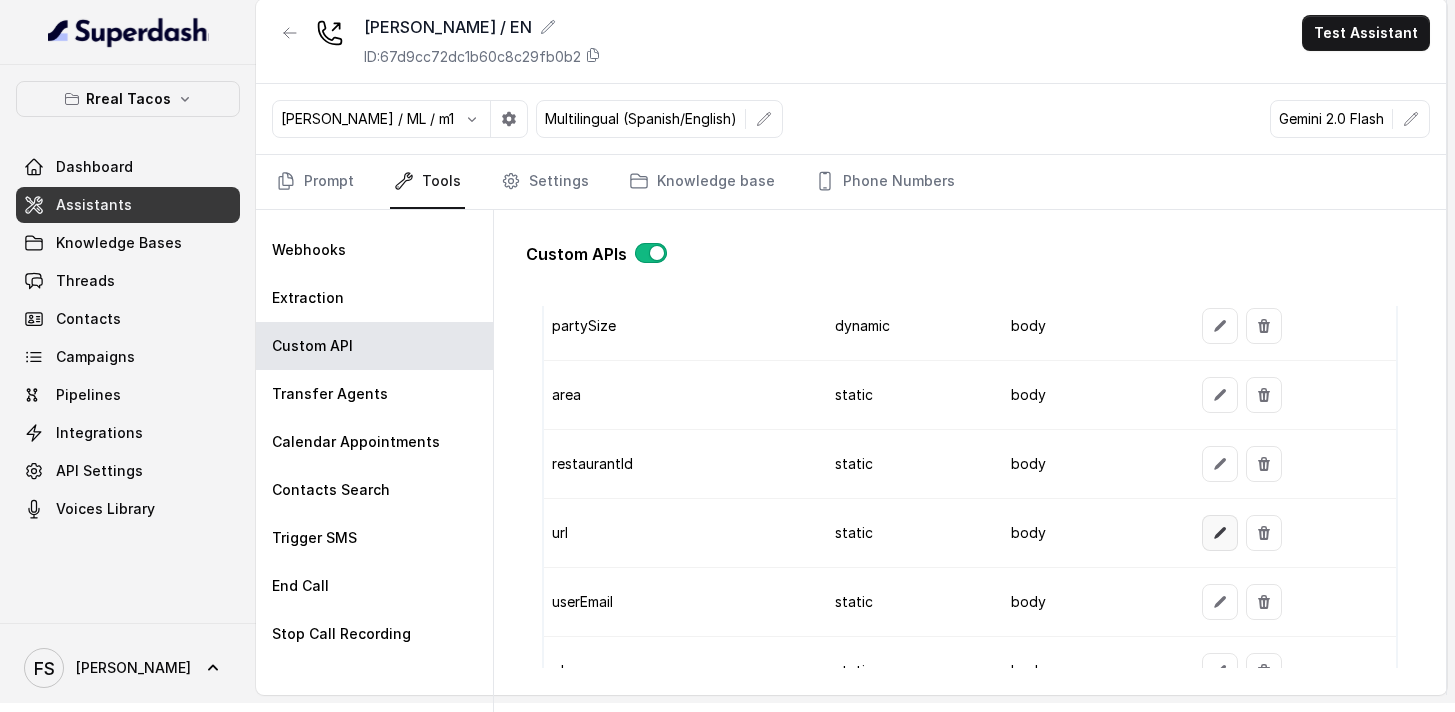 click at bounding box center (1220, 533) 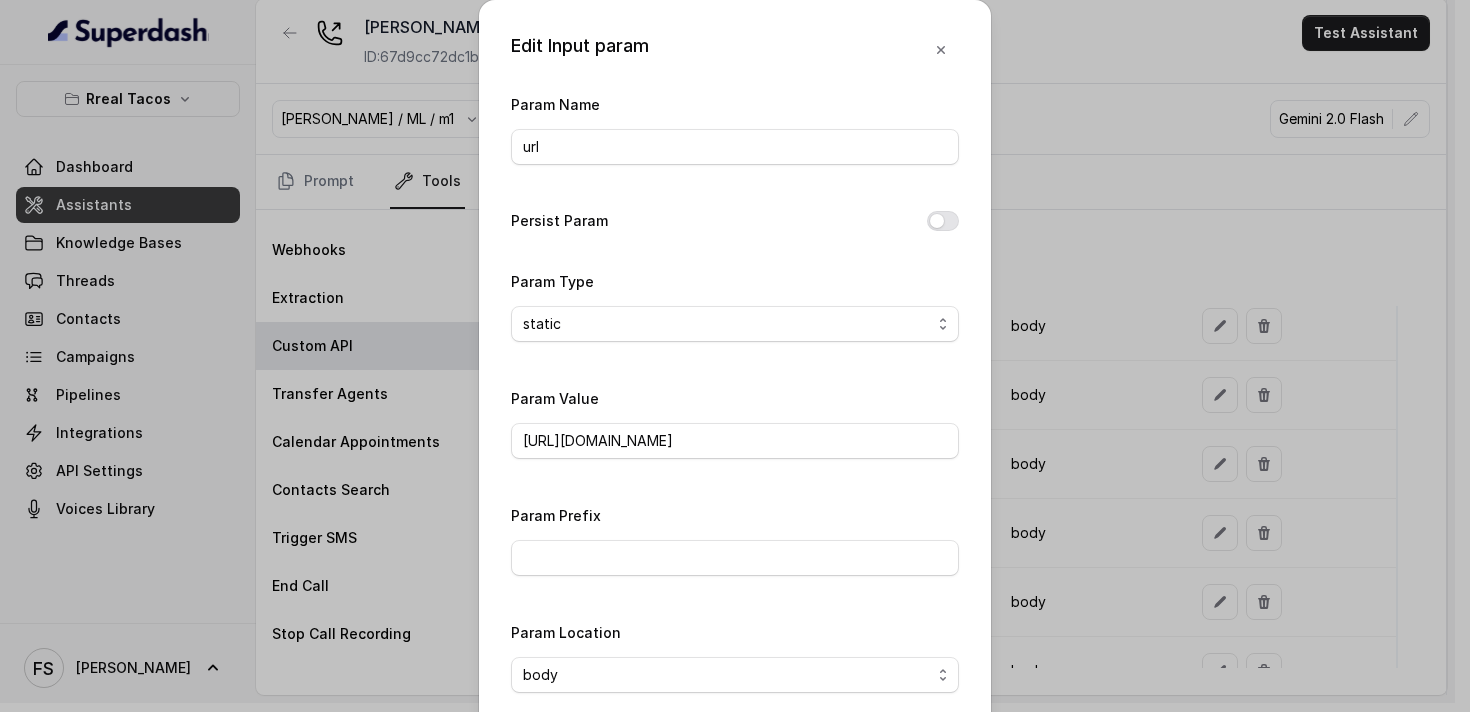 click on "Param Value [URL][DOMAIN_NAME]" at bounding box center (735, 428) 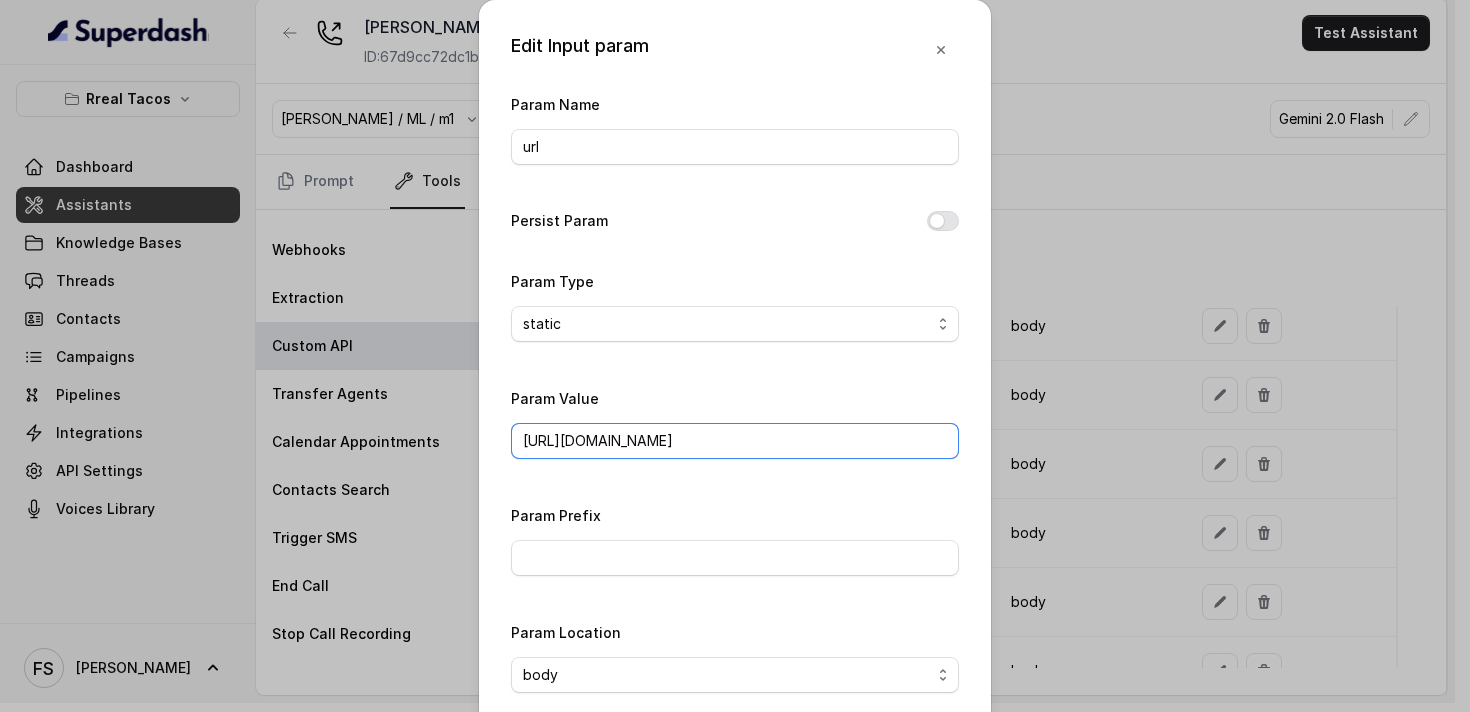 click on "[URL][DOMAIN_NAME]" at bounding box center (735, 441) 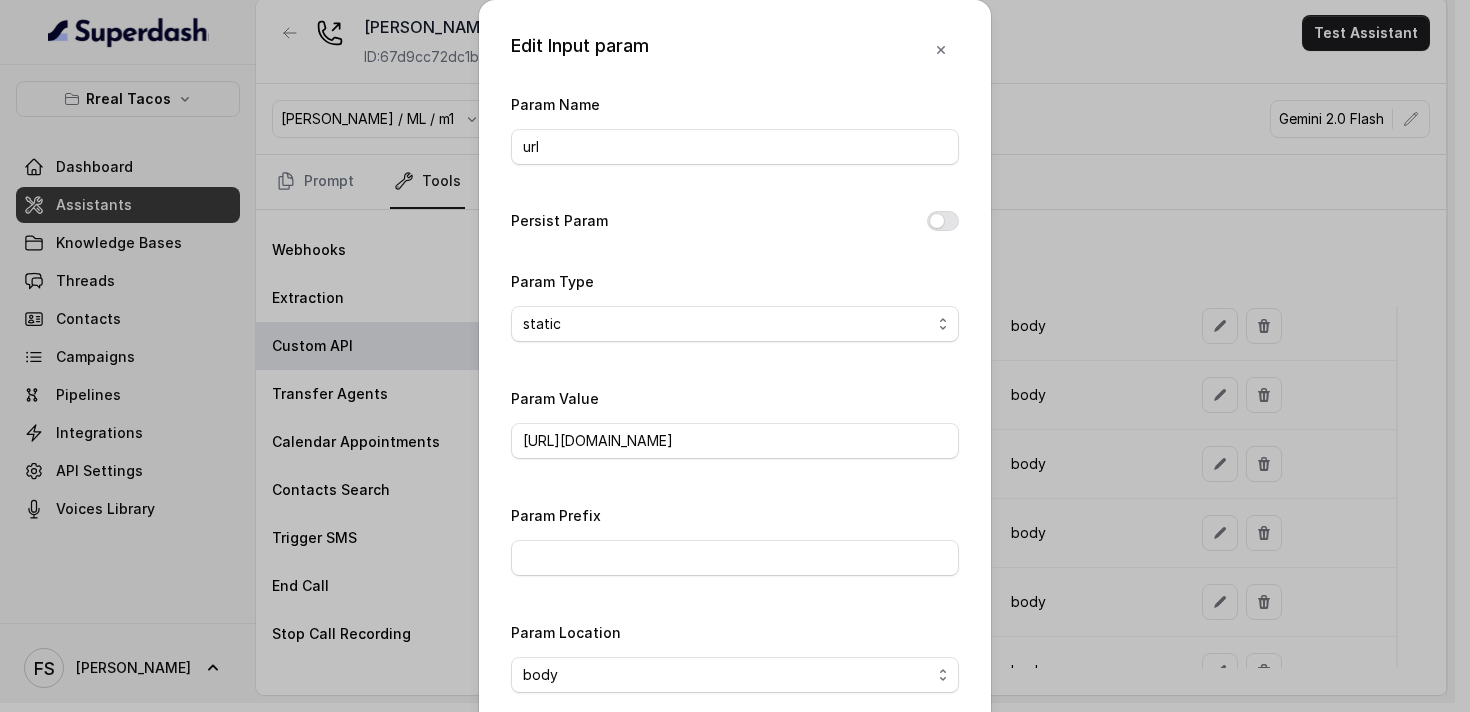 drag, startPoint x: 1019, startPoint y: 144, endPoint x: 1025, endPoint y: 154, distance: 11.661903 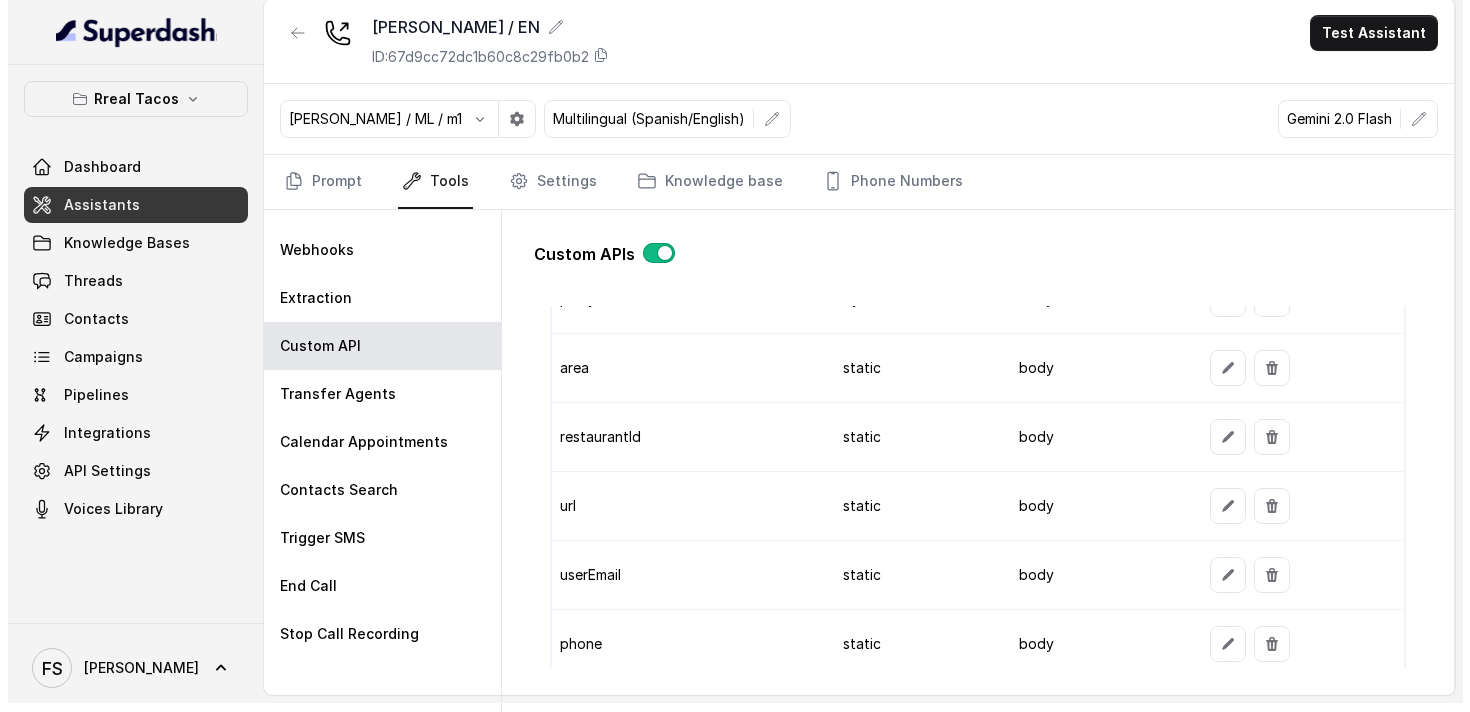 scroll, scrollTop: 1794, scrollLeft: 0, axis: vertical 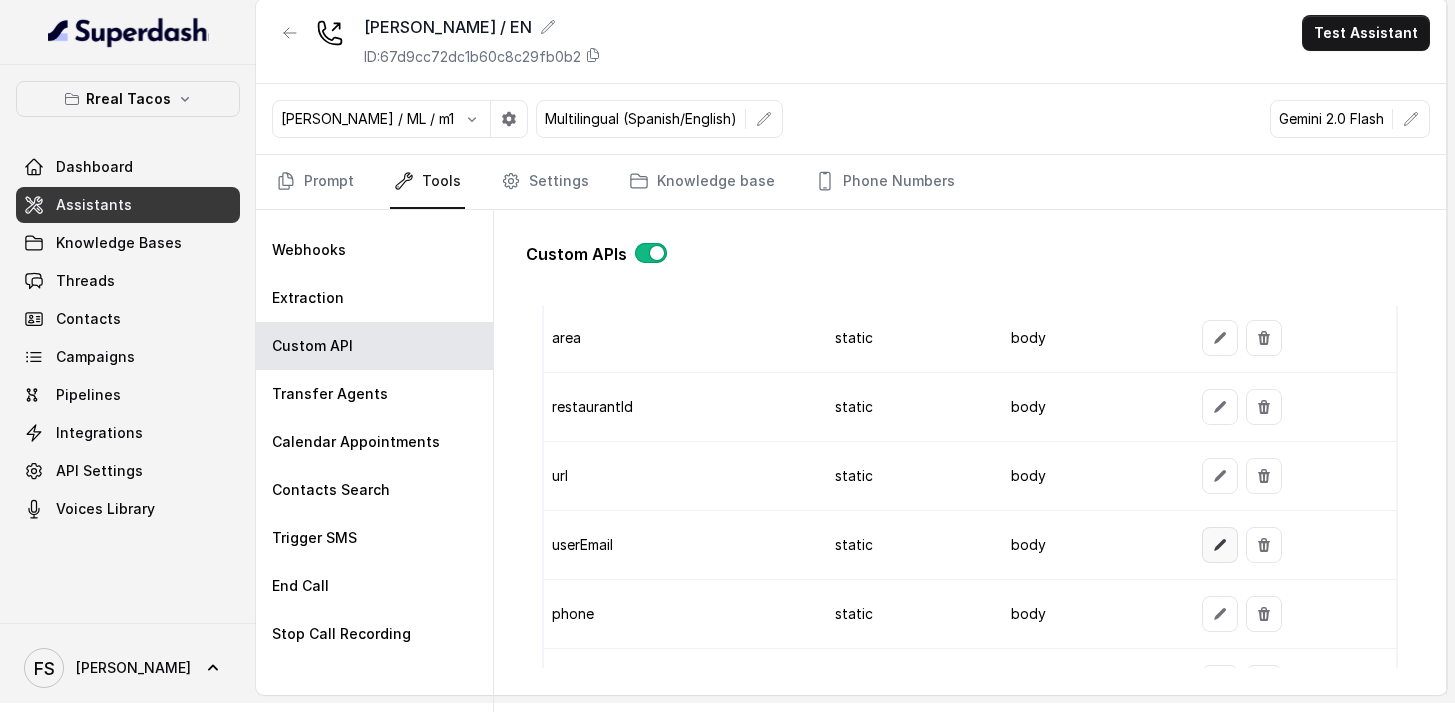 click at bounding box center [1220, 545] 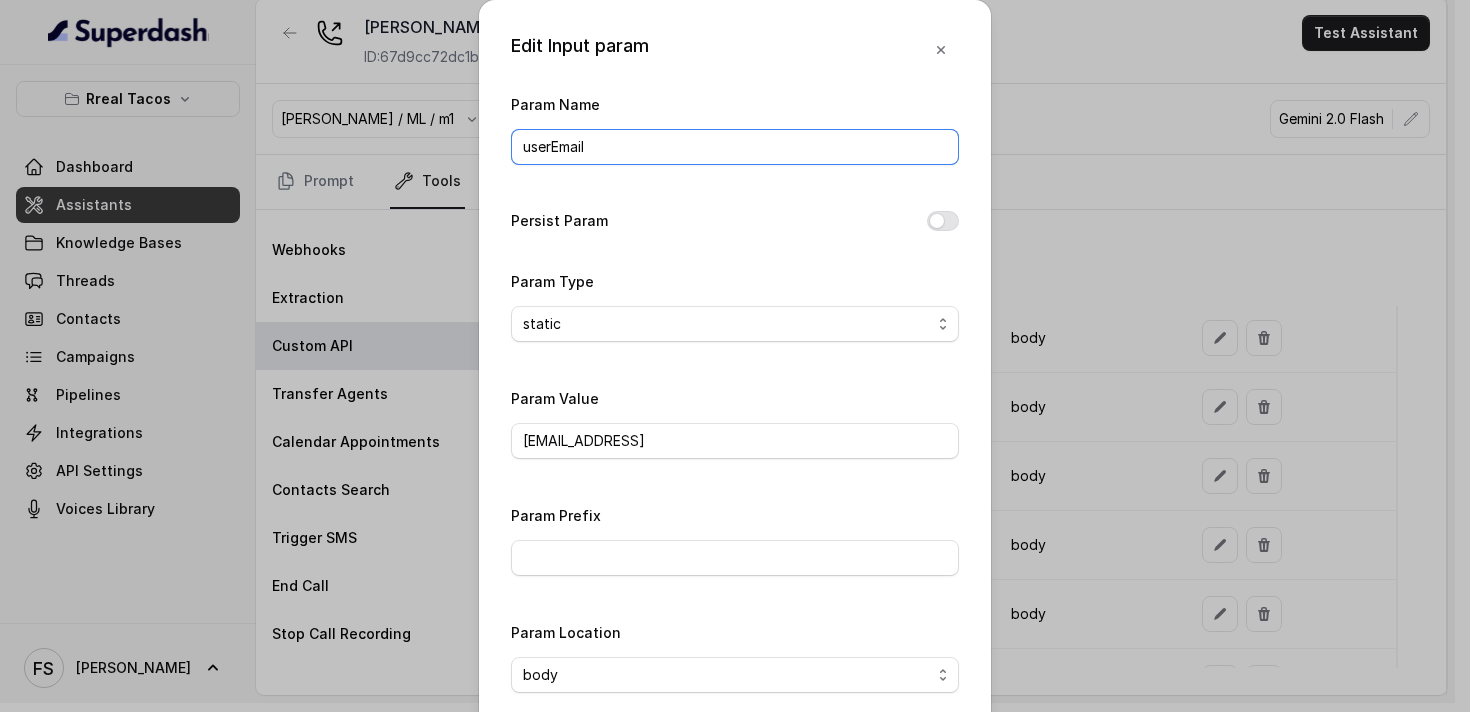 click on "userEmail" at bounding box center (735, 147) 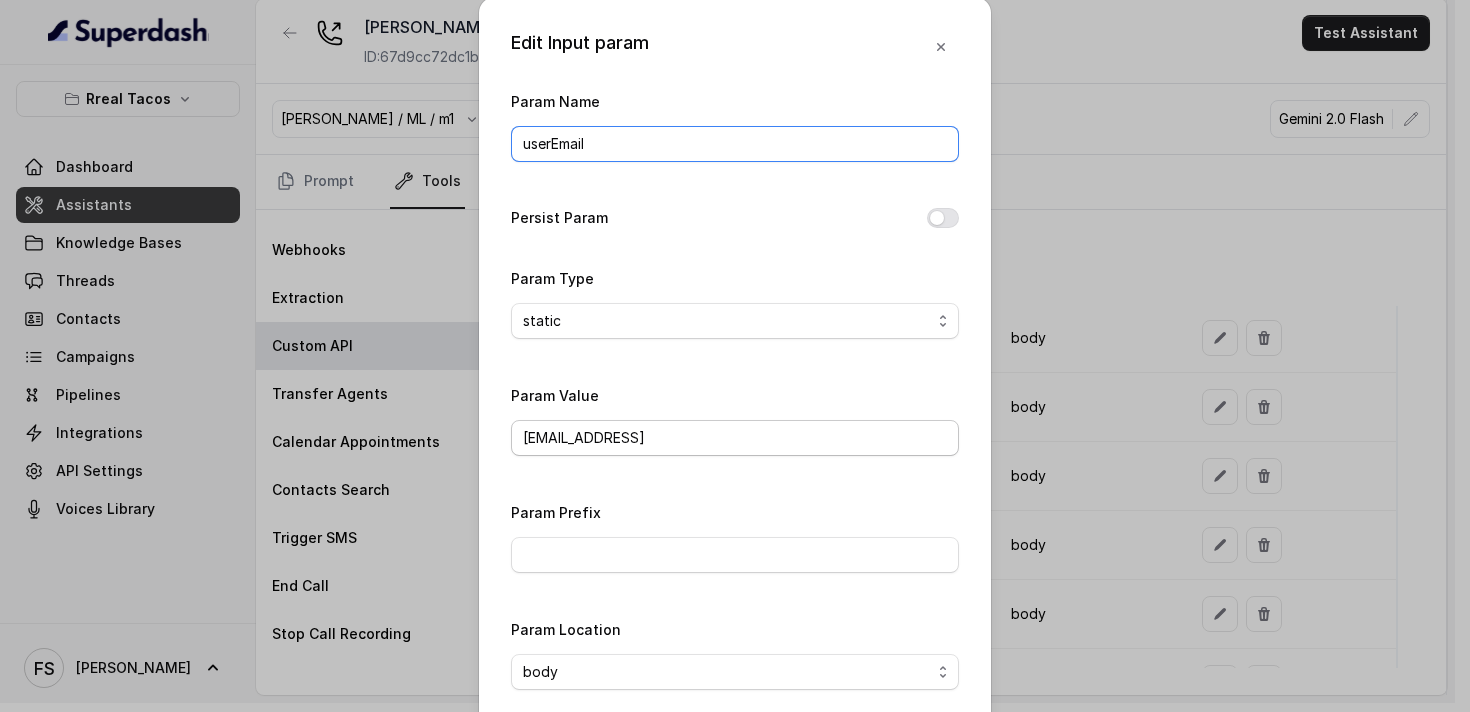 scroll, scrollTop: 4, scrollLeft: 0, axis: vertical 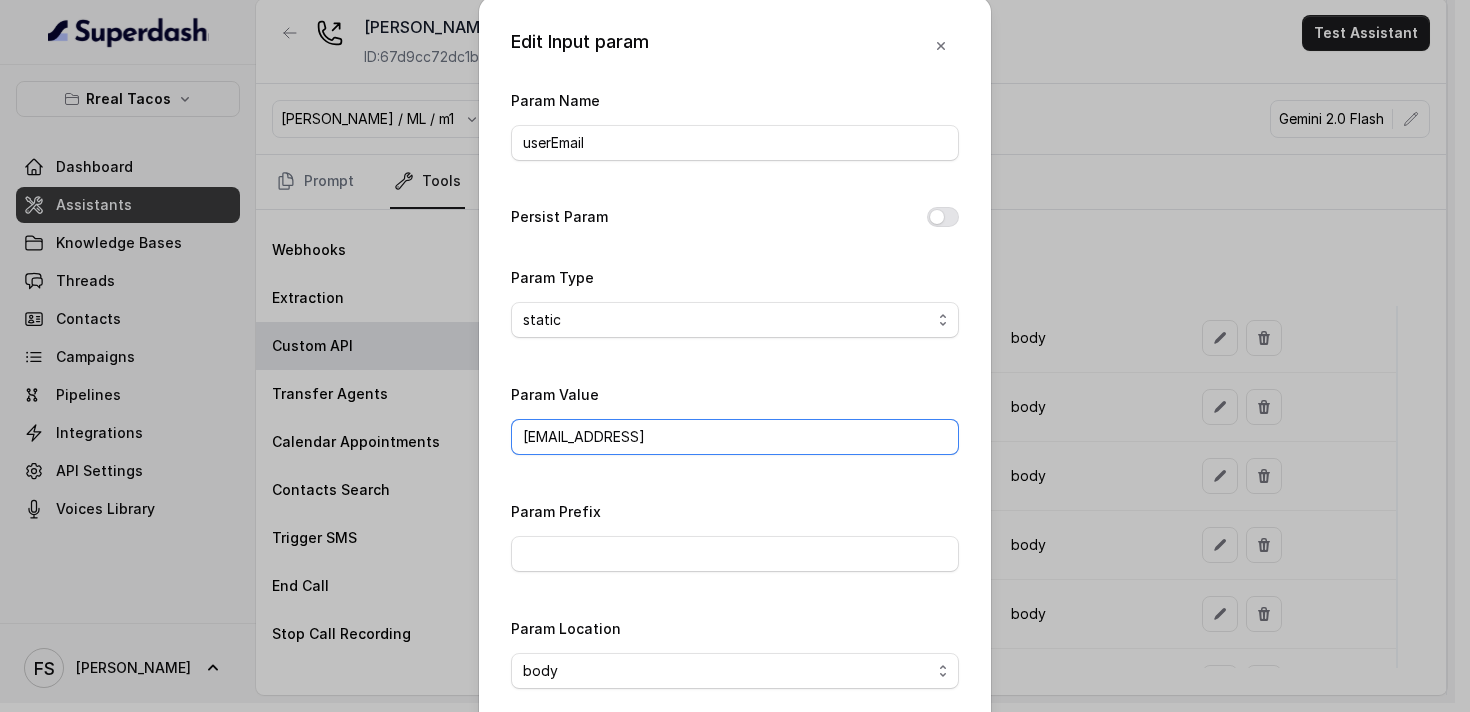 drag, startPoint x: 746, startPoint y: 451, endPoint x: 368, endPoint y: 405, distance: 380.78867 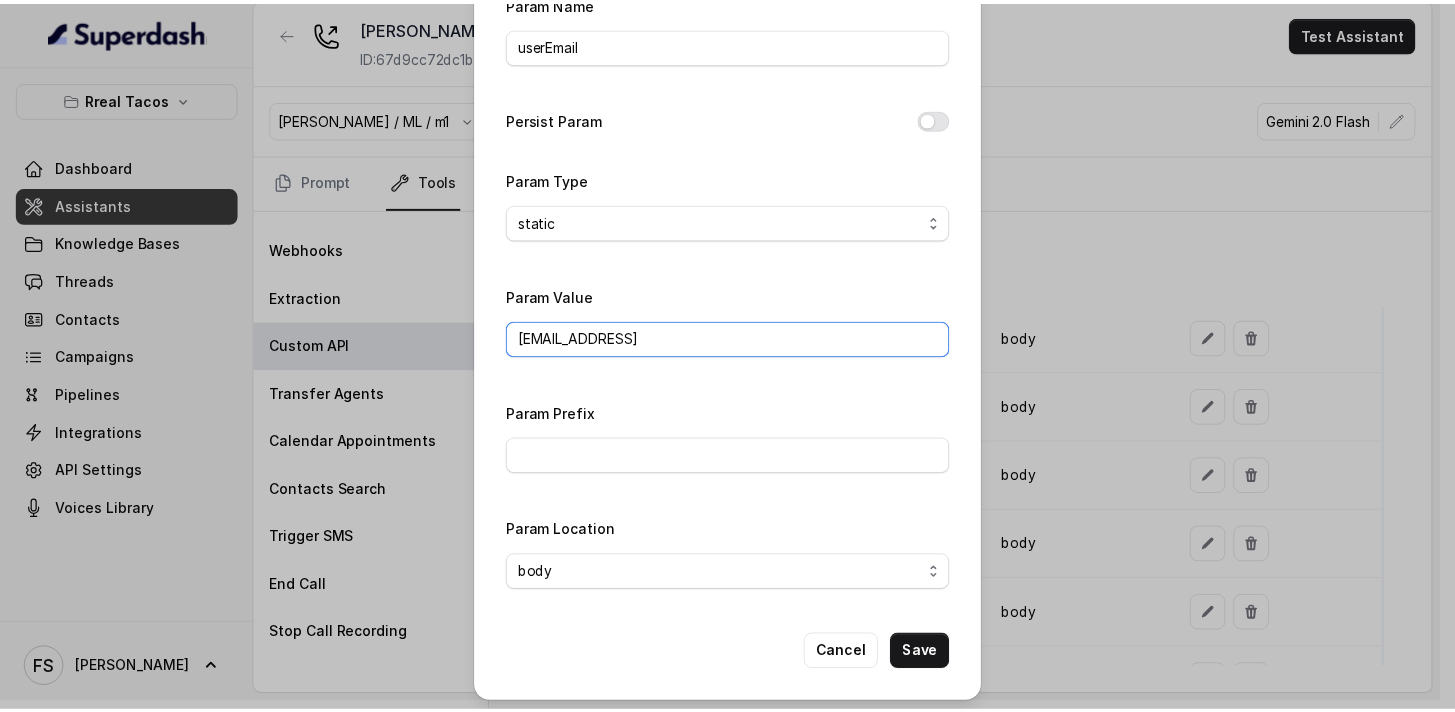 scroll, scrollTop: 106, scrollLeft: 0, axis: vertical 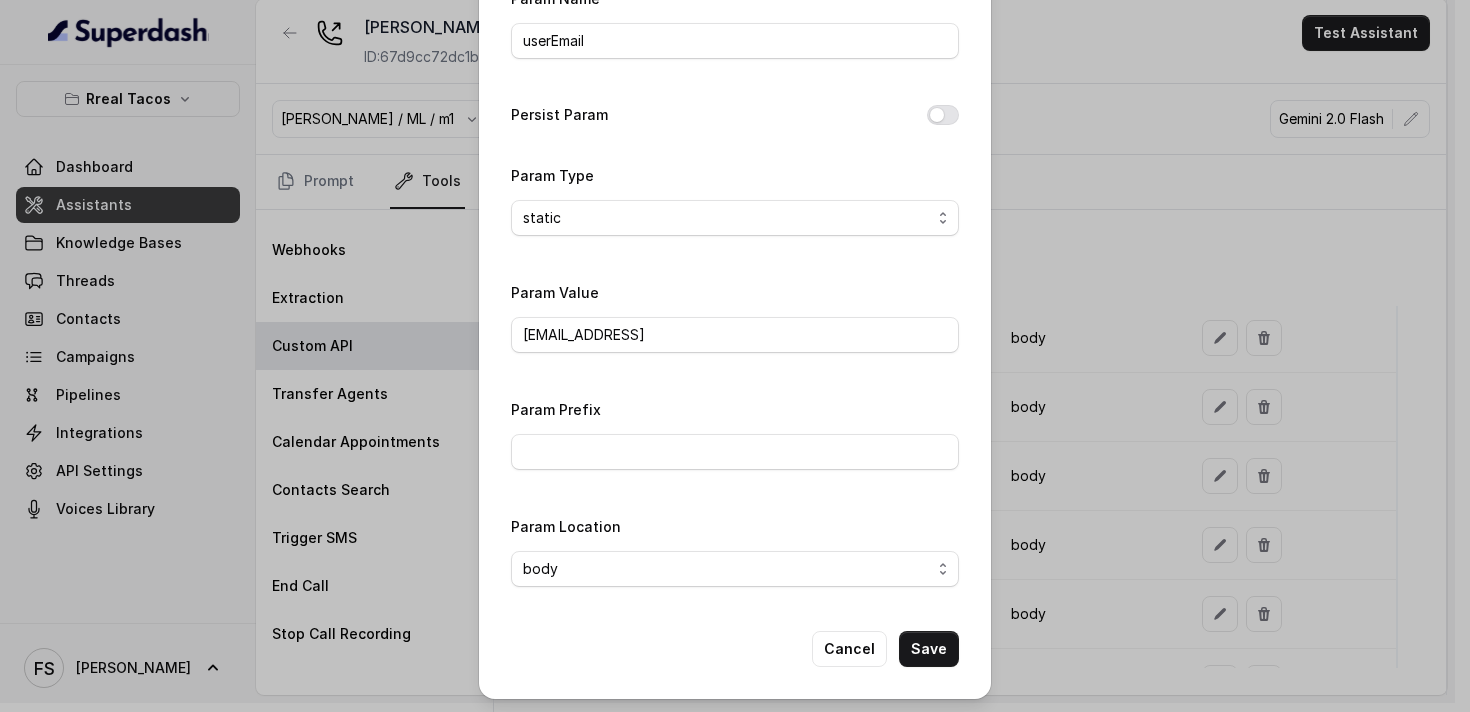 click on "Edit Input param Param Name userEmail Persist Param Param Type static dynamic Param Value [EMAIL_ADDRESS] Param Prefix Param Location body header query Cancel Save" at bounding box center [735, 356] 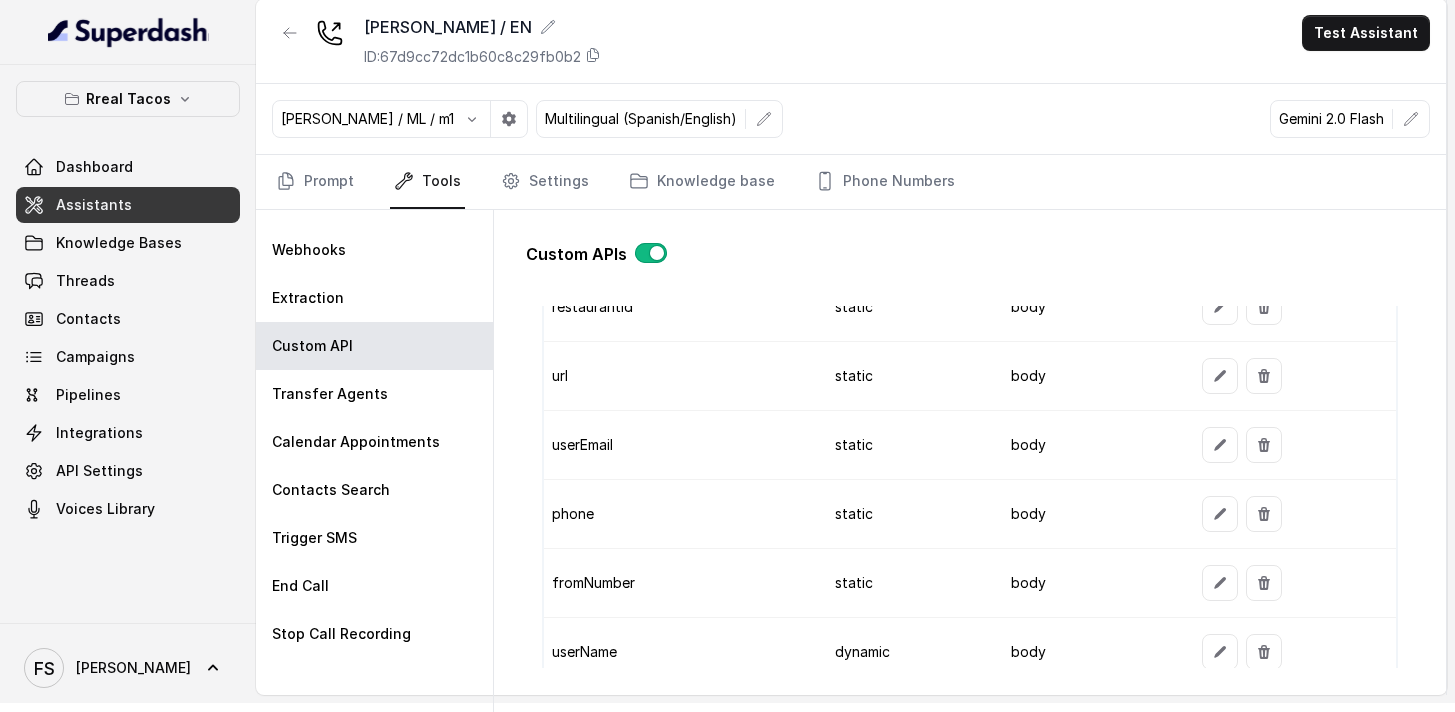scroll, scrollTop: 1894, scrollLeft: 0, axis: vertical 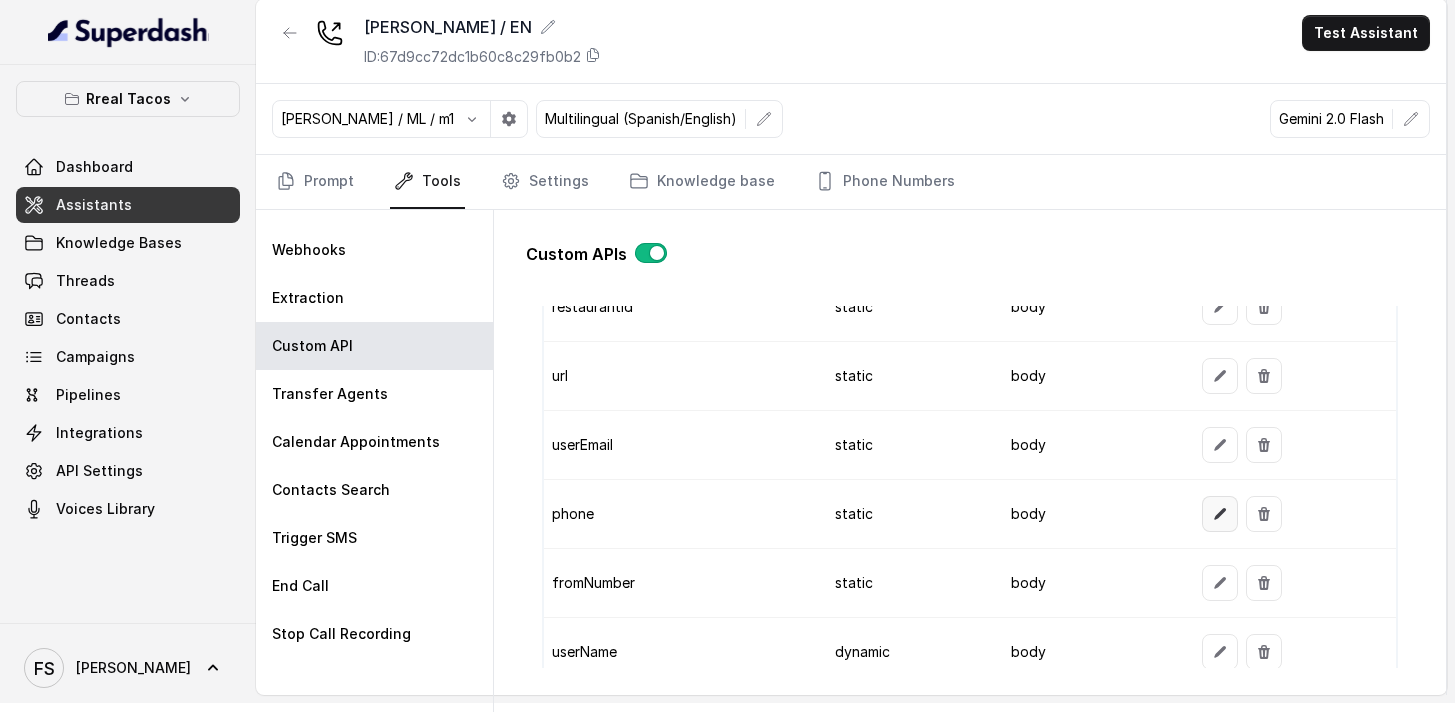click 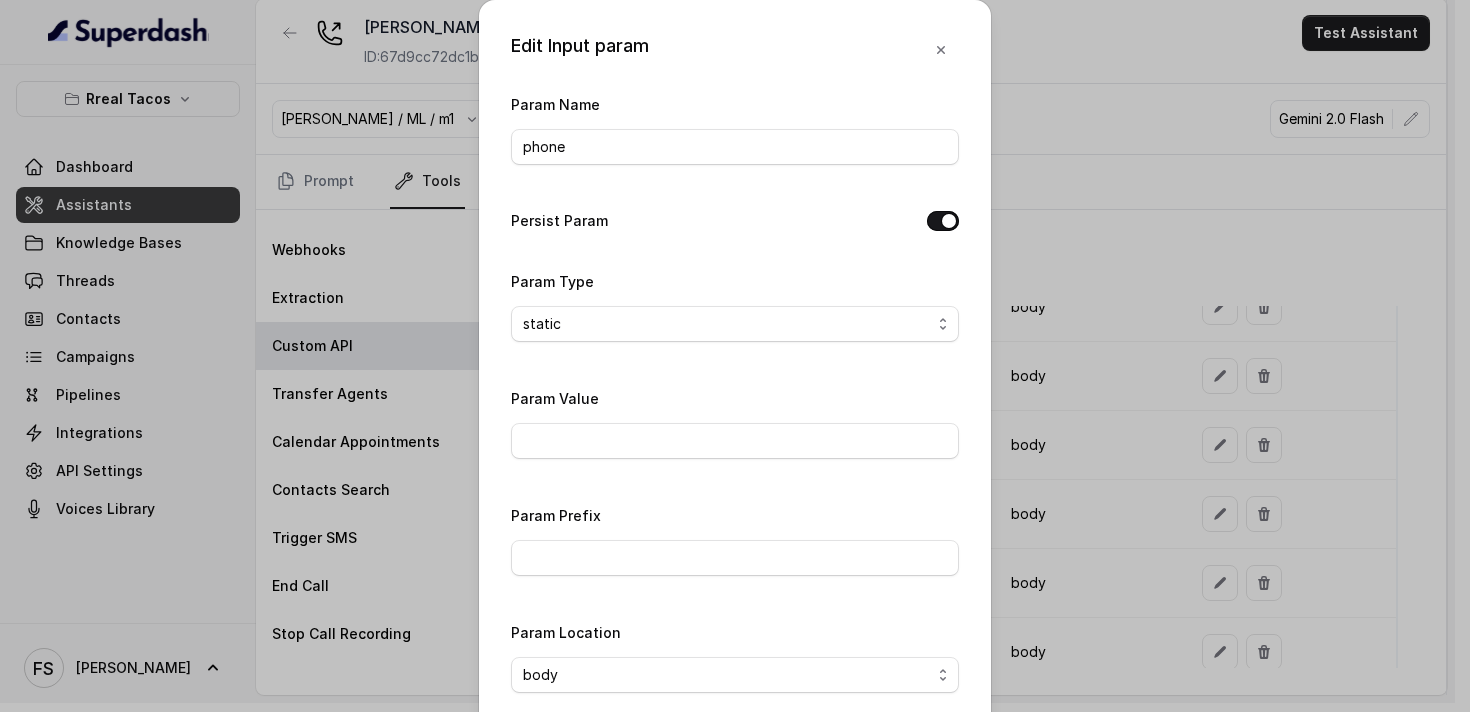 click on "Edit Input param Param Name phone Persist Param Param Type static dynamic Param Value Param Prefix Param Location body header query Cancel Save" at bounding box center [735, 356] 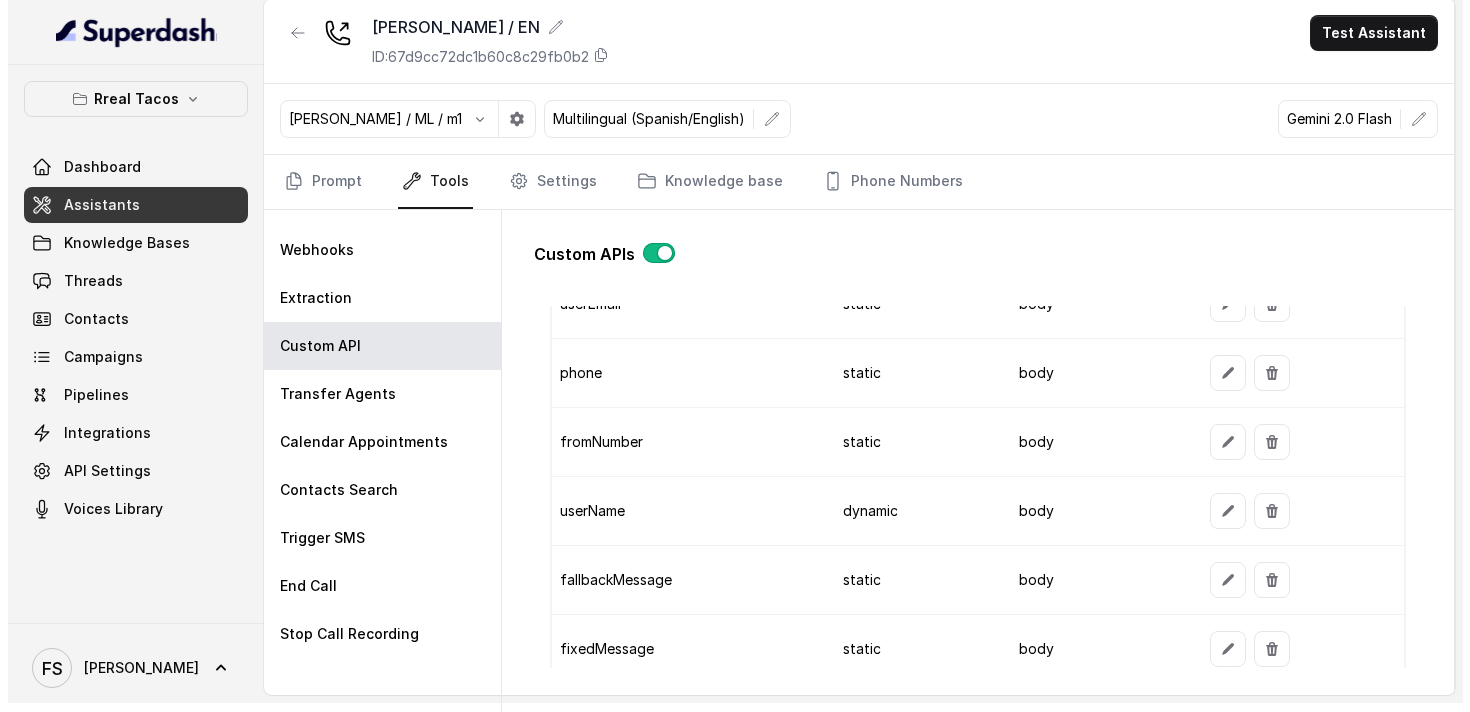 scroll, scrollTop: 2109, scrollLeft: 0, axis: vertical 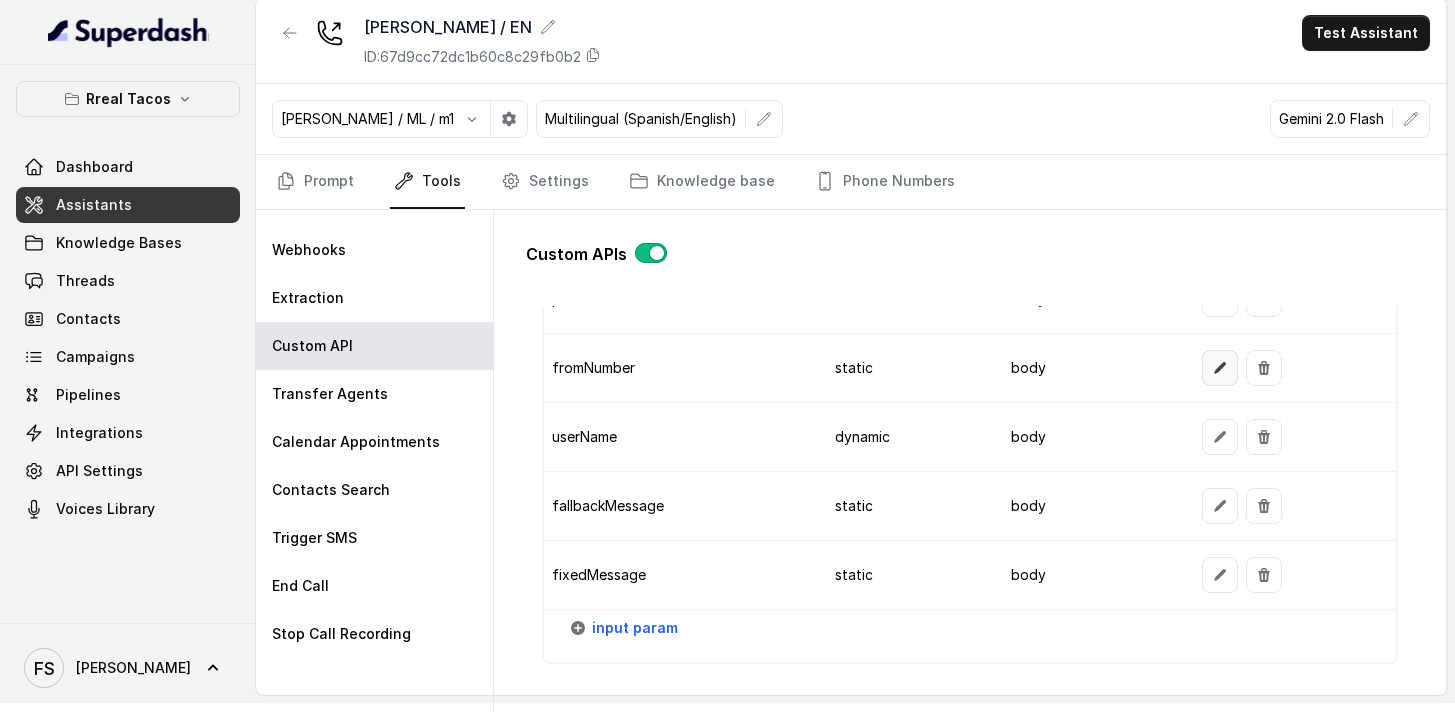 click 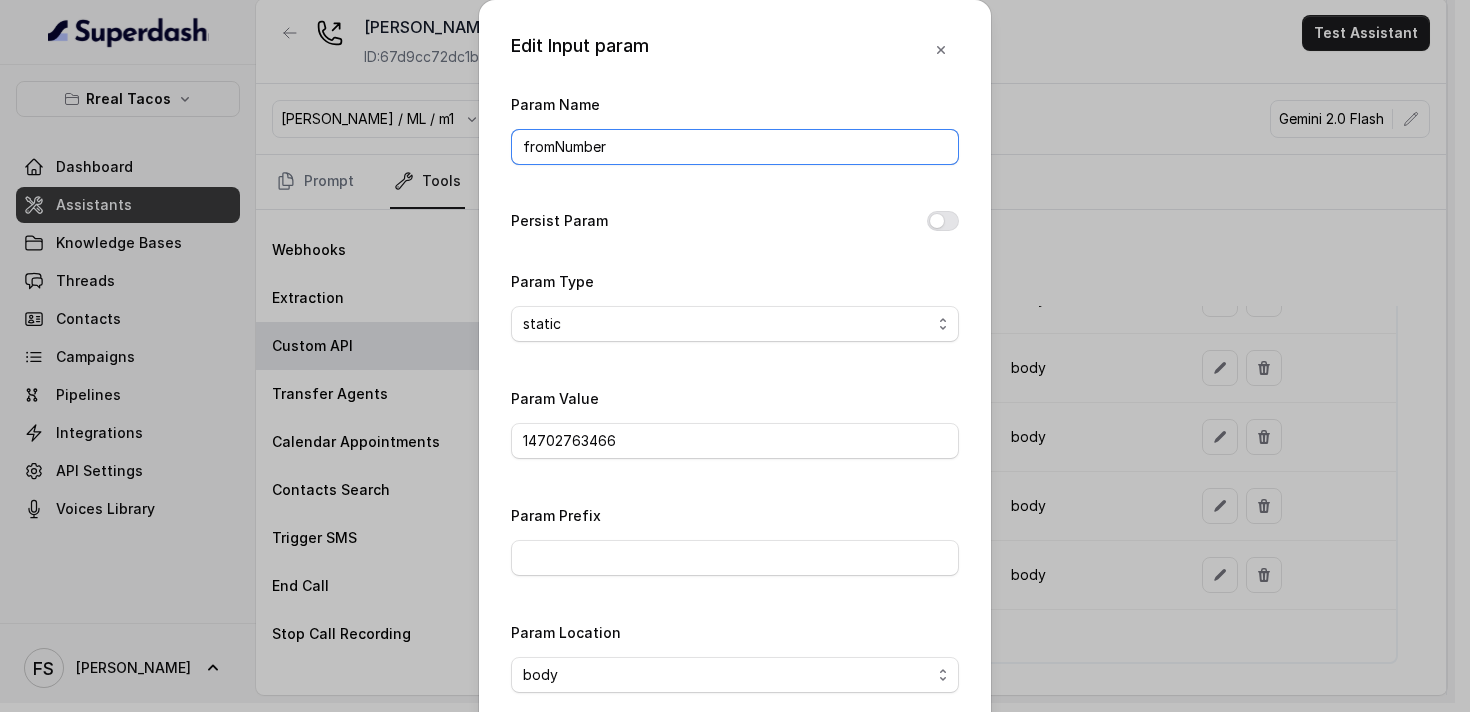 click on "fromNumber" at bounding box center [735, 147] 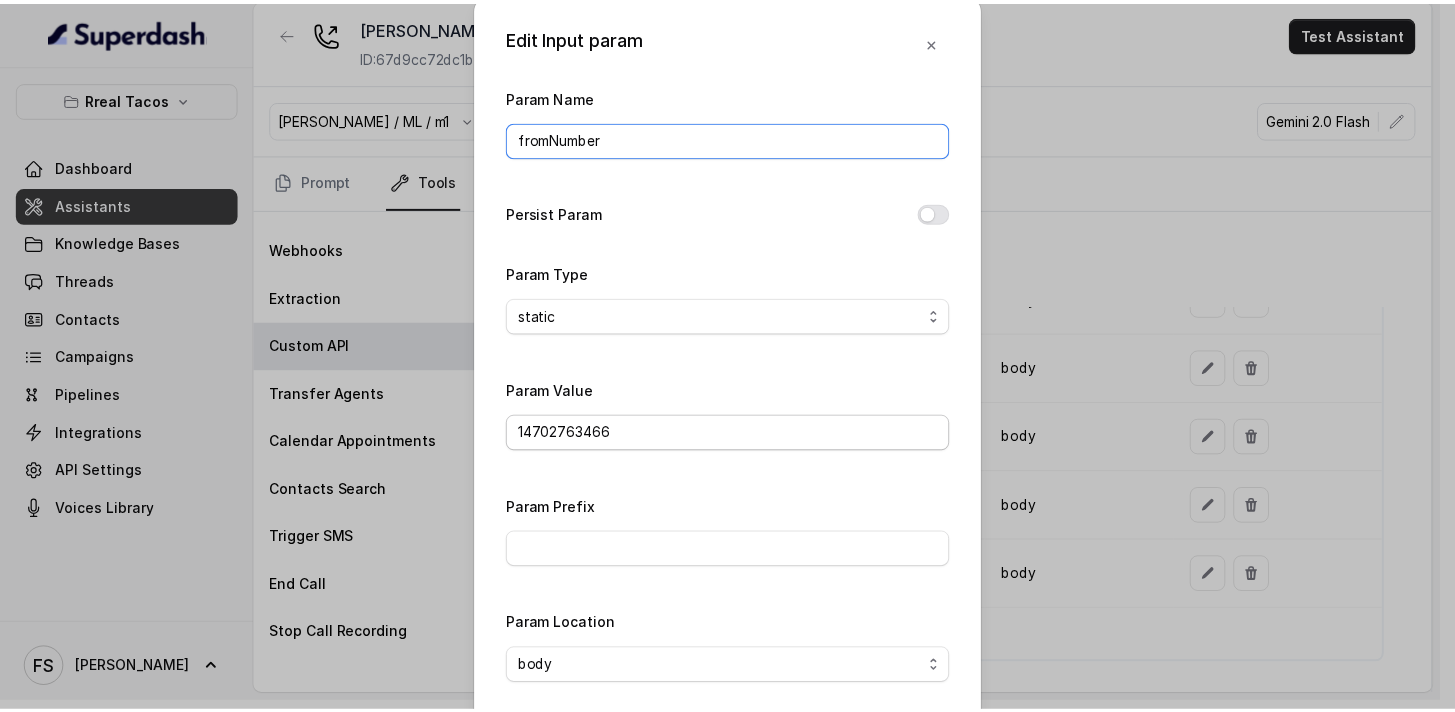 scroll, scrollTop: 12, scrollLeft: 0, axis: vertical 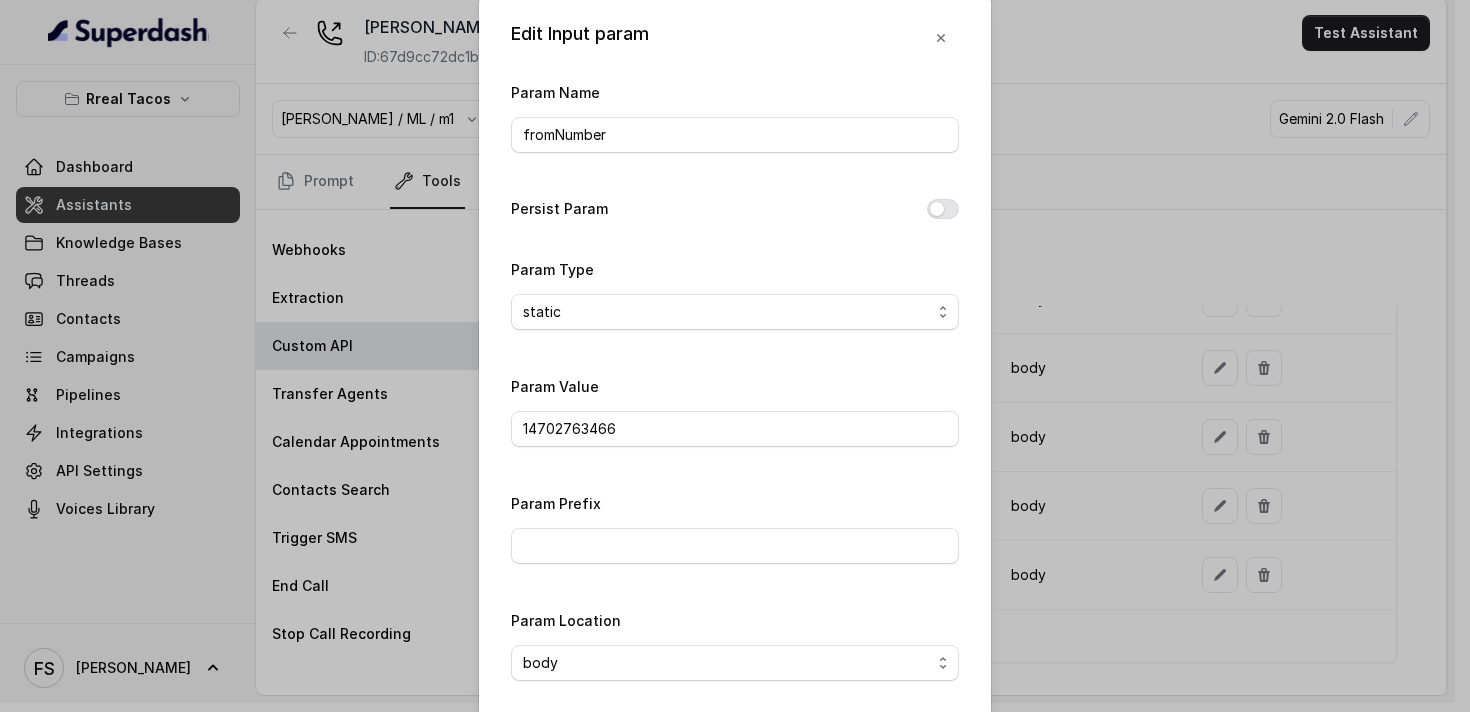 click on "Edit Input param Param Name fromNumber Persist Param Param Type static dynamic Param Value 14702763466 Param Prefix Param Location body header query Cancel Save" at bounding box center (735, 356) 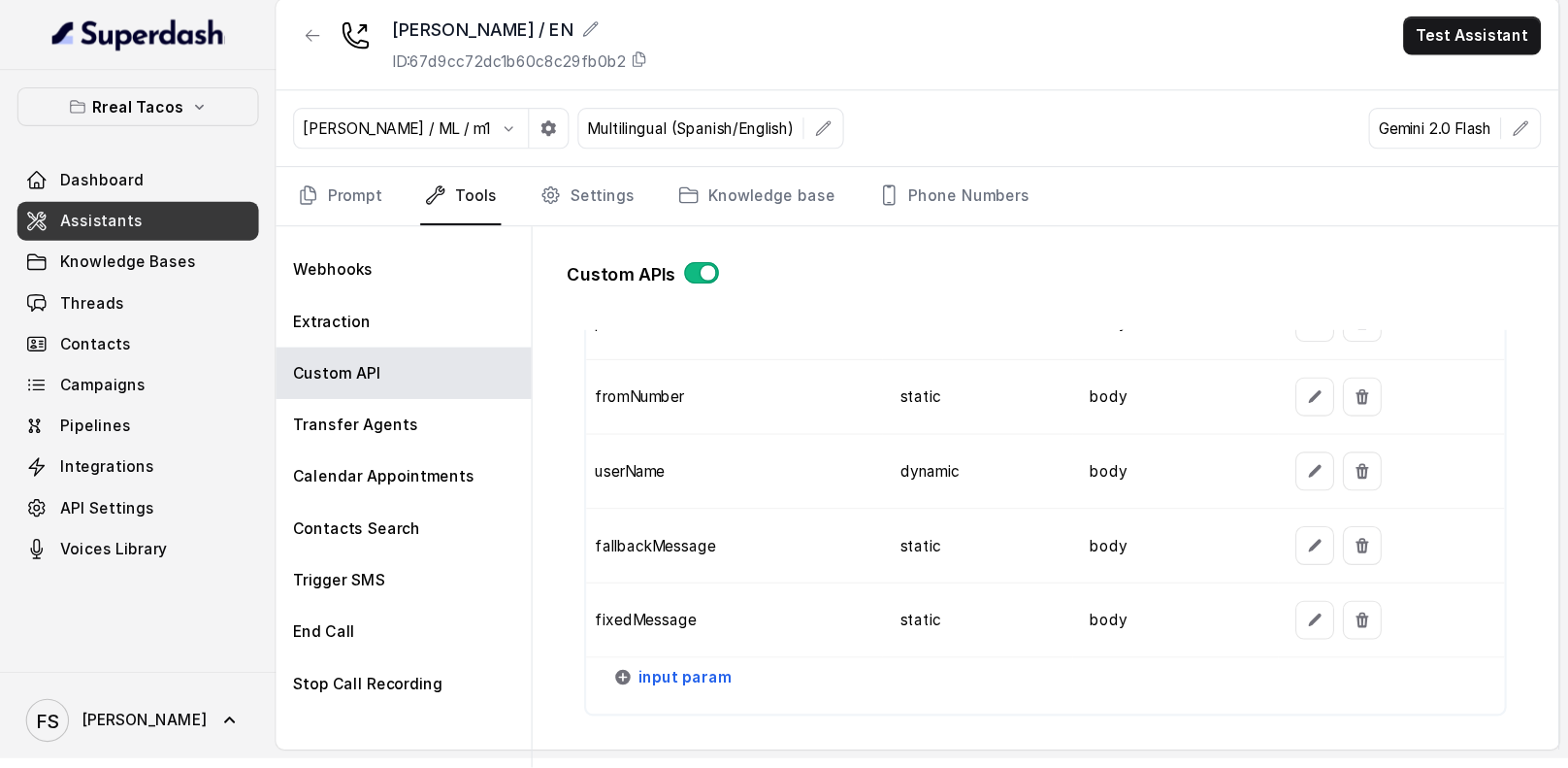 scroll, scrollTop: 5, scrollLeft: 0, axis: vertical 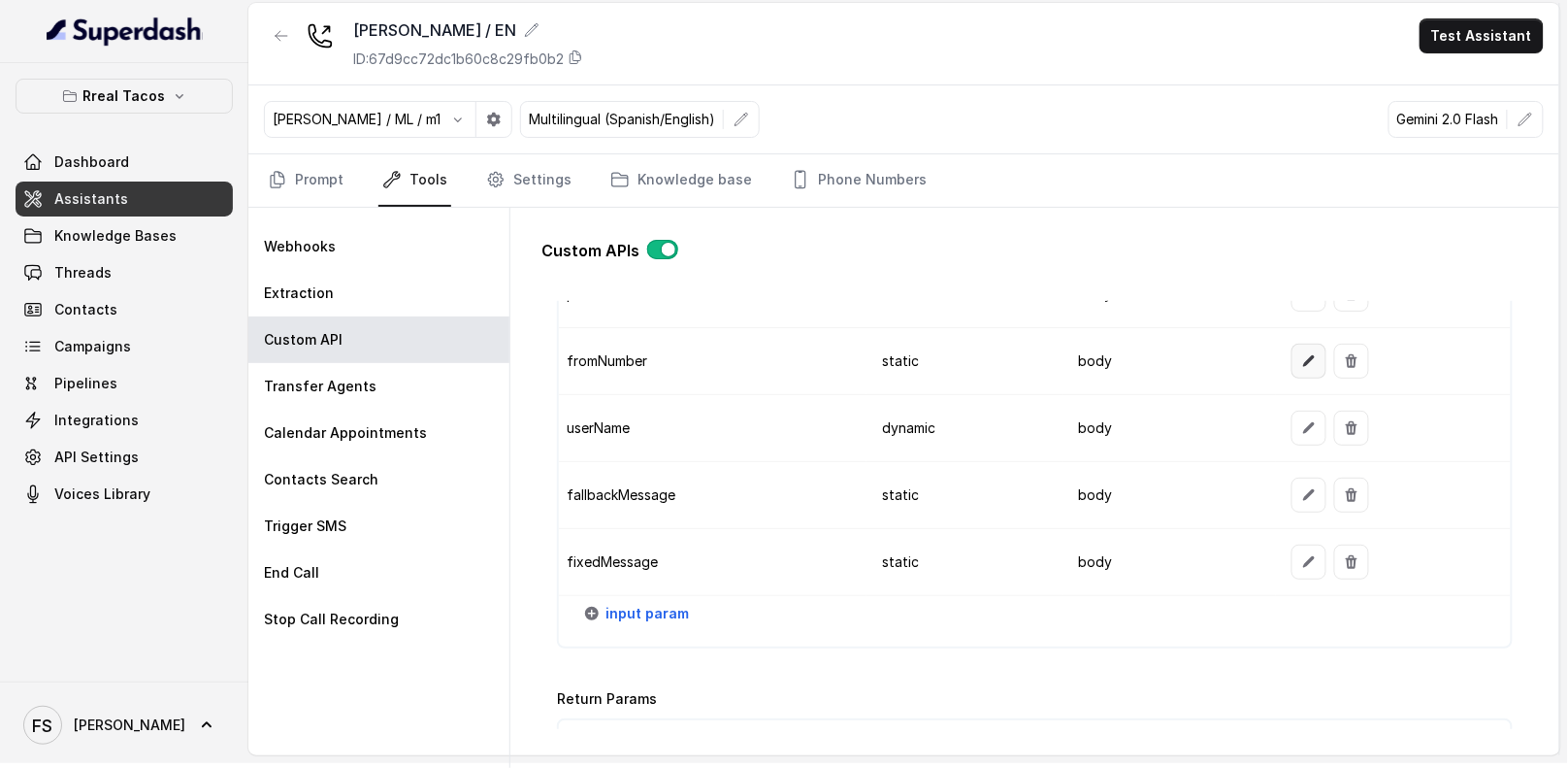 click at bounding box center [1309, 361] 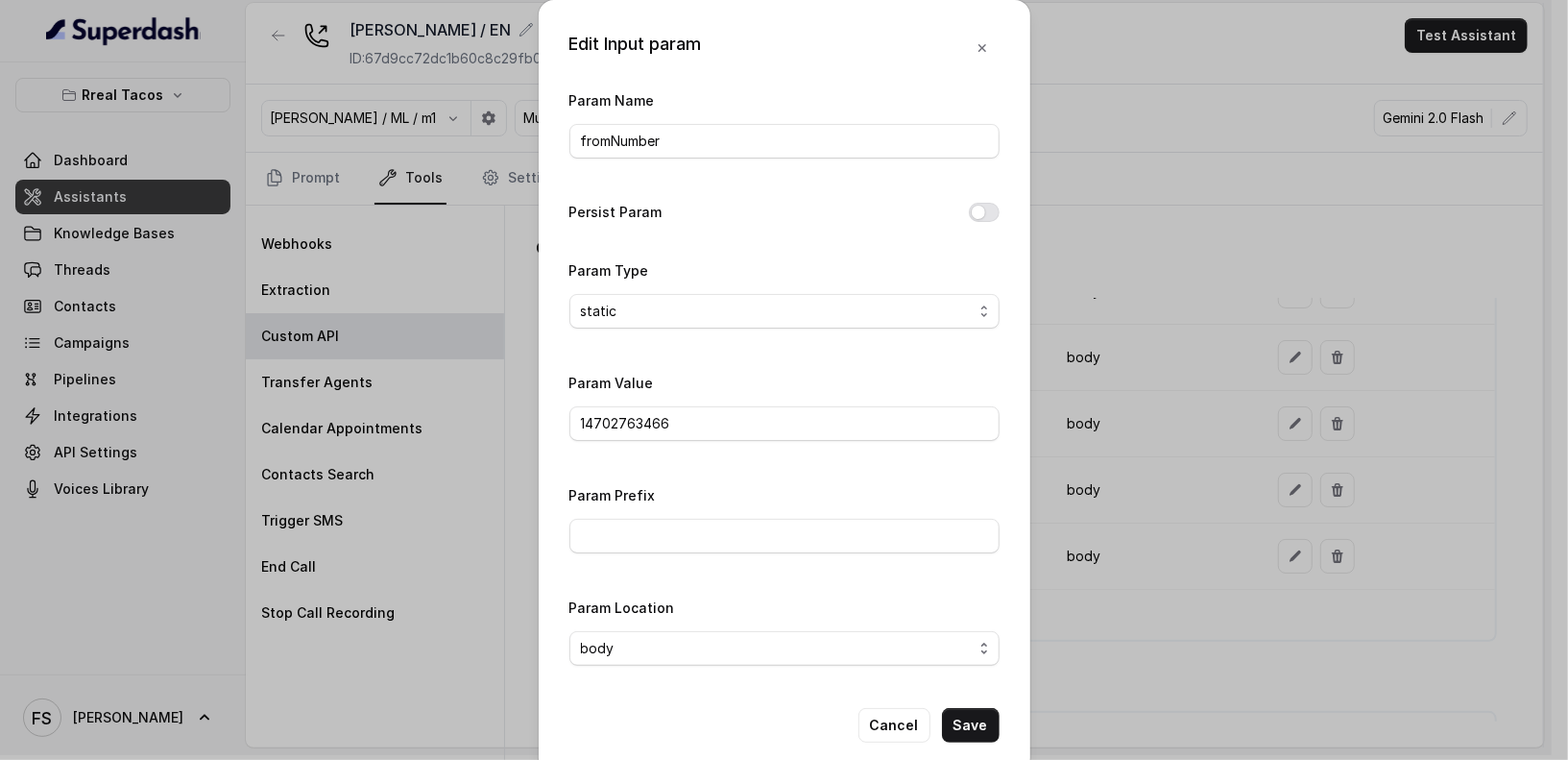 click on "Edit Input param Param Name fromNumber Persist Param Param Type static dynamic Param Value 14702763466 Param Prefix Param Location body header query Cancel Save" at bounding box center (784, 380) 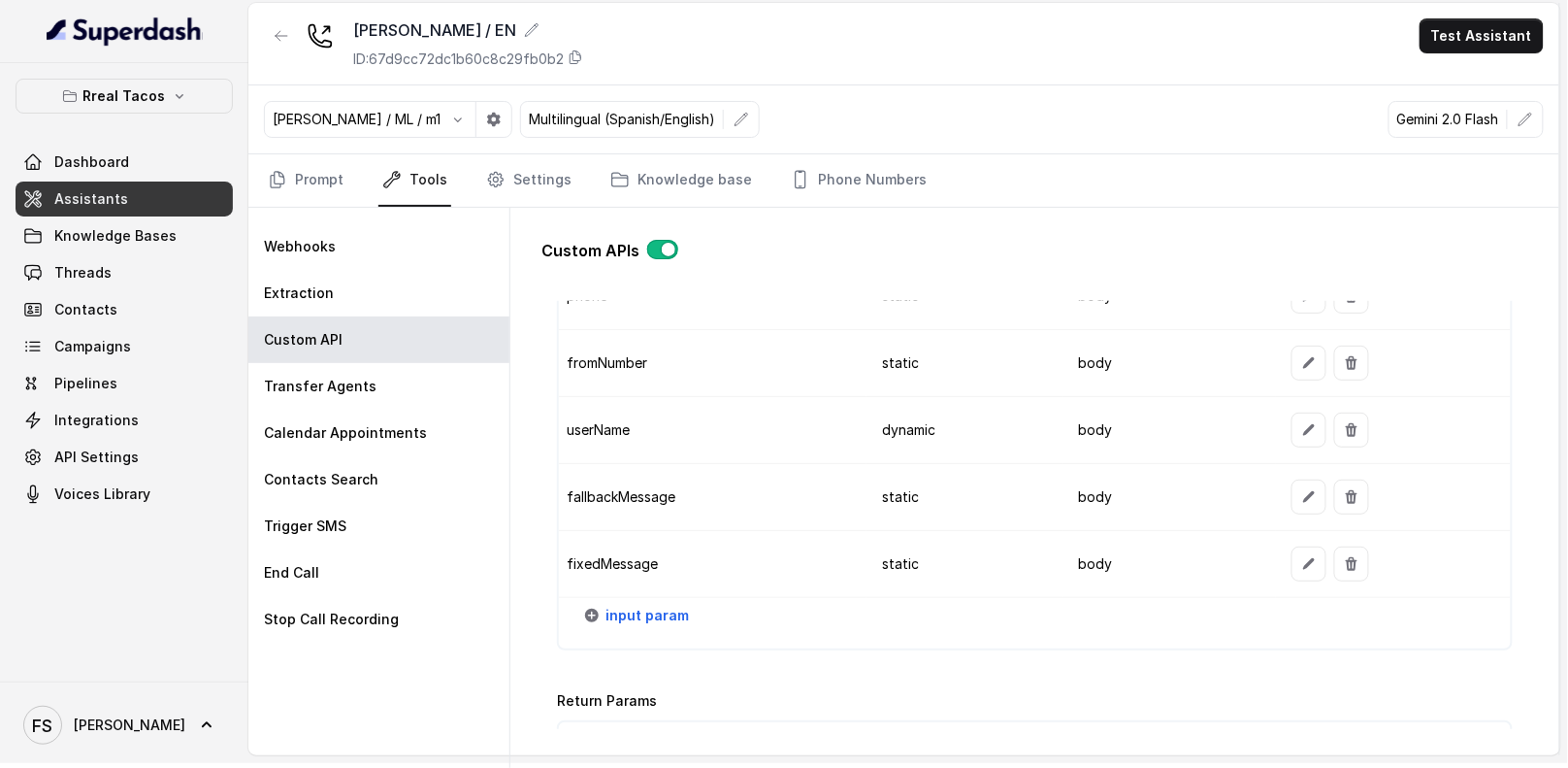 scroll, scrollTop: 2058, scrollLeft: 0, axis: vertical 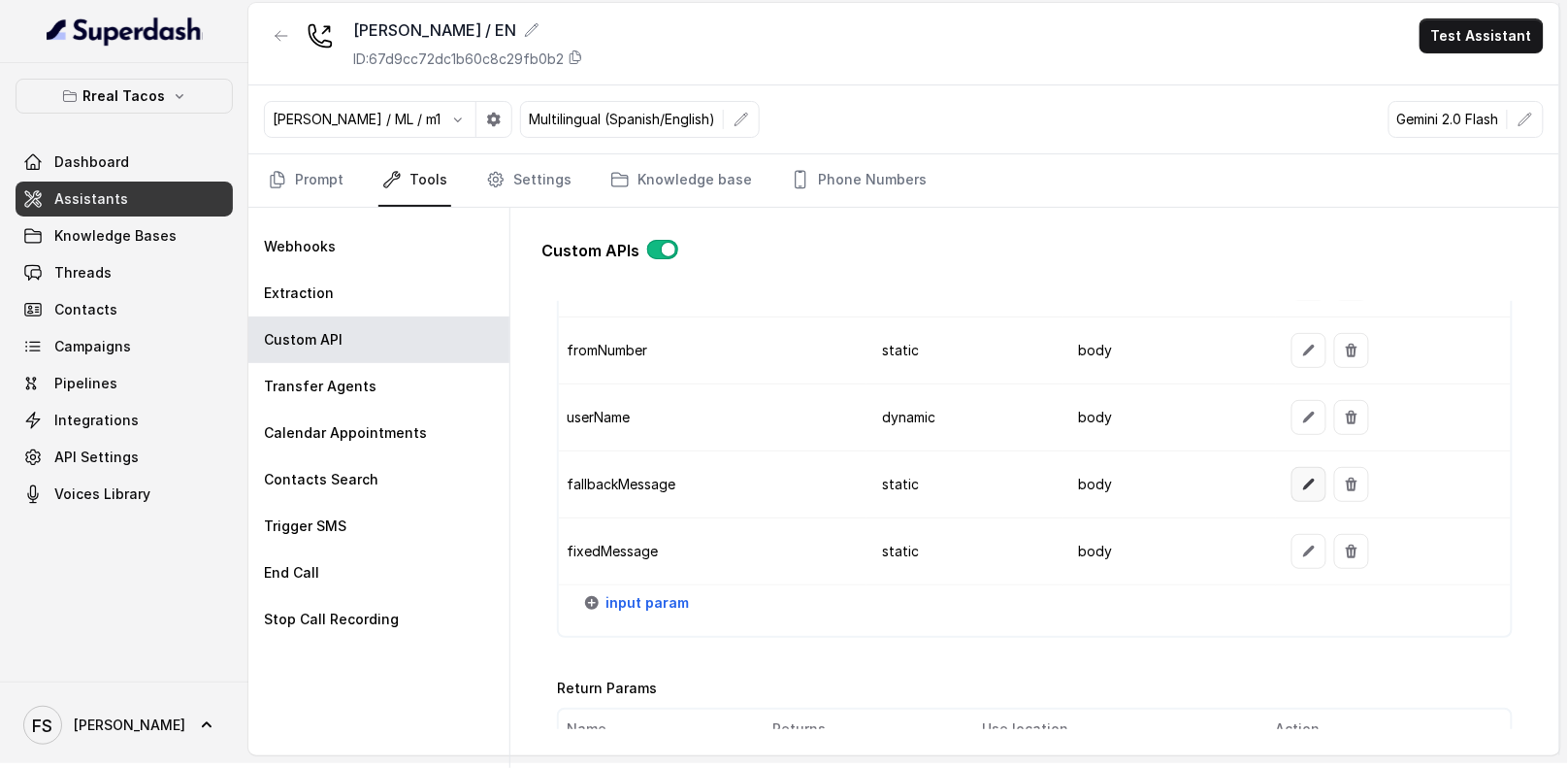 click 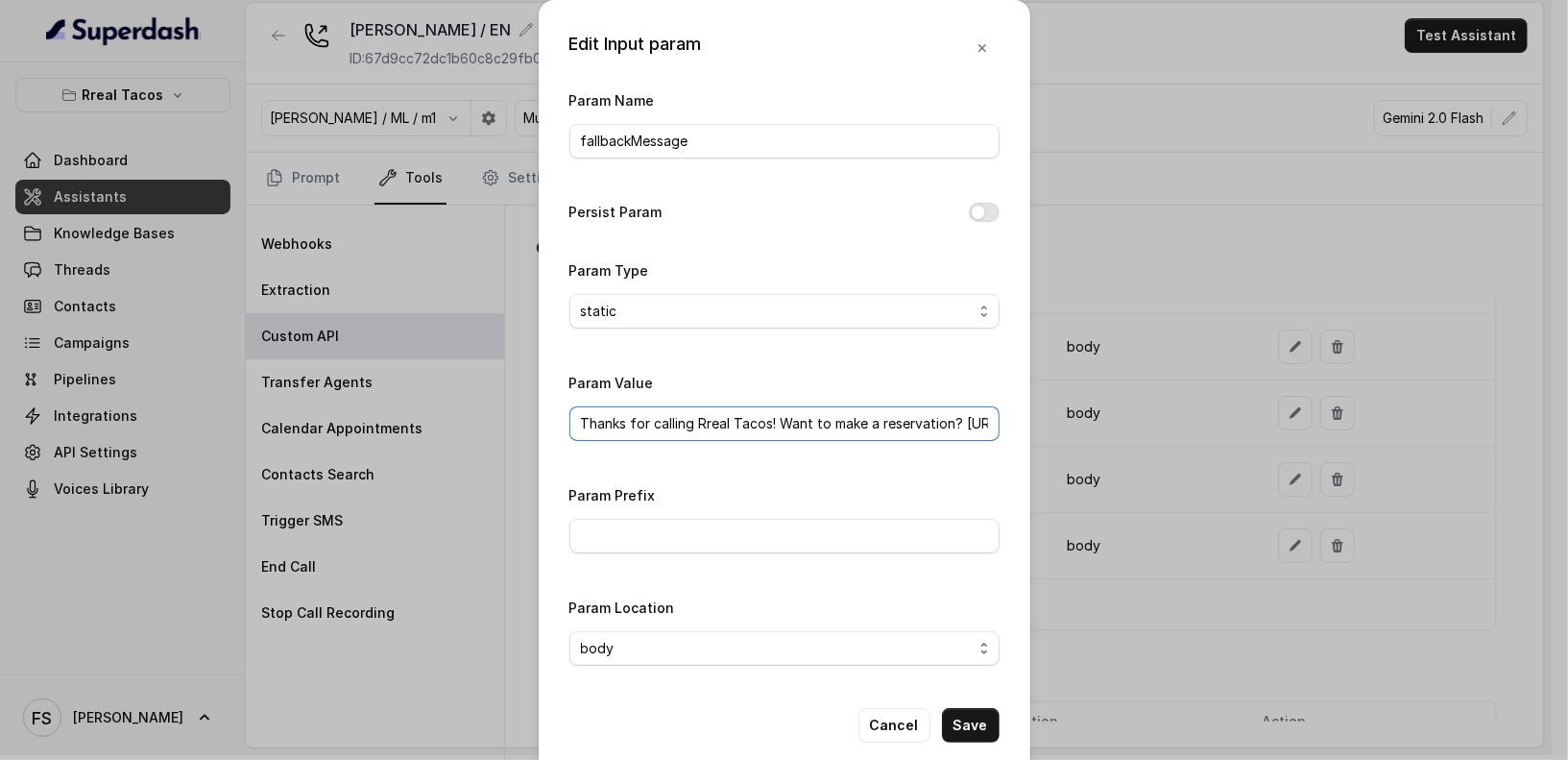 click on "Thanks for calling Rreal Tacos! Want to make a reservation? [URL][DOMAIN_NAME]" at bounding box center [784, 424] 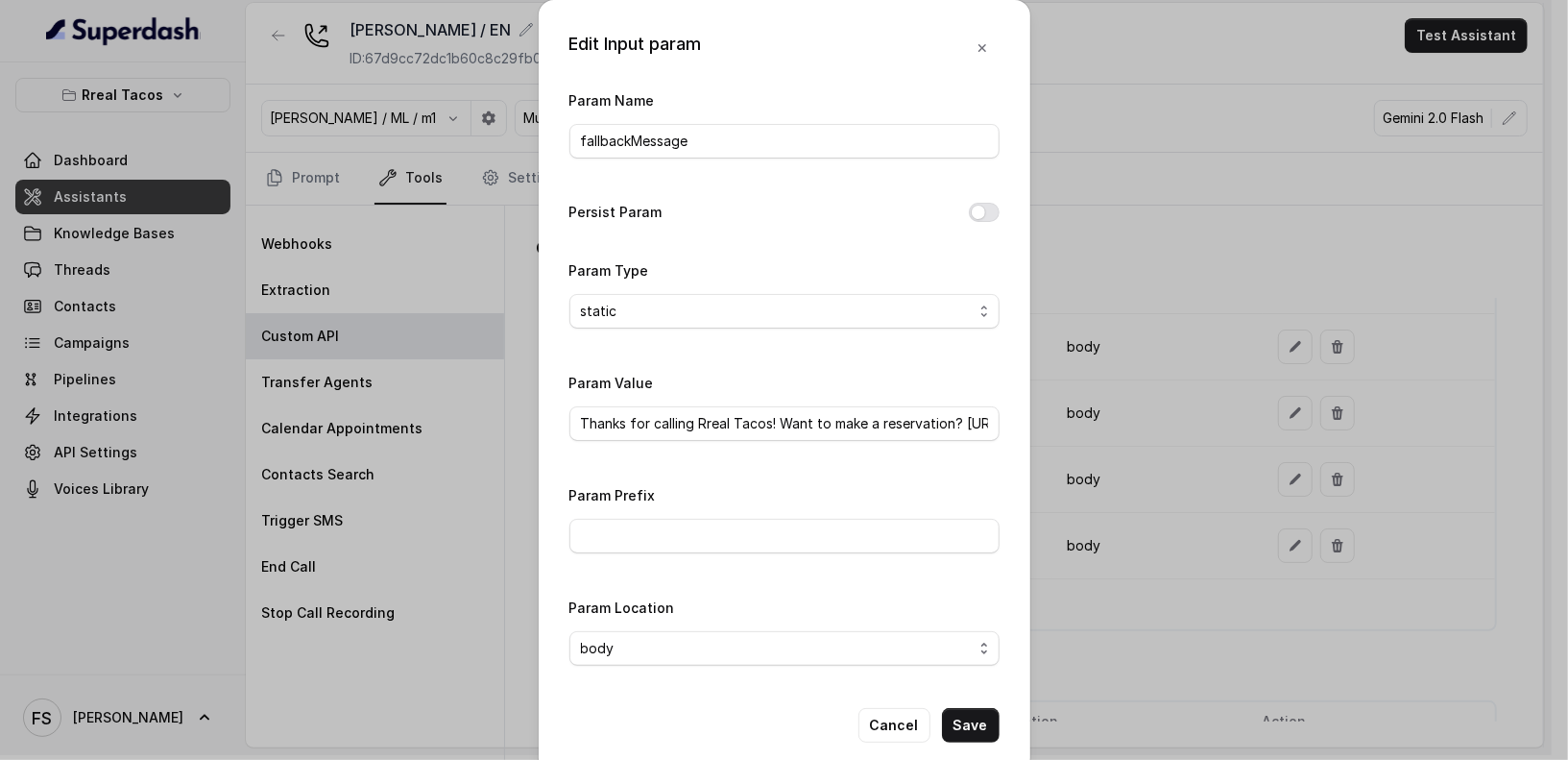 click on "Edit Input param Param Name fallbackMessage Persist Param Param Type static dynamic Param Value Thanks for calling Rreal Tacos! Want to make a reservation? [URL][DOMAIN_NAME] Param Prefix Param Location body header query Cancel Save" at bounding box center (784, 380) 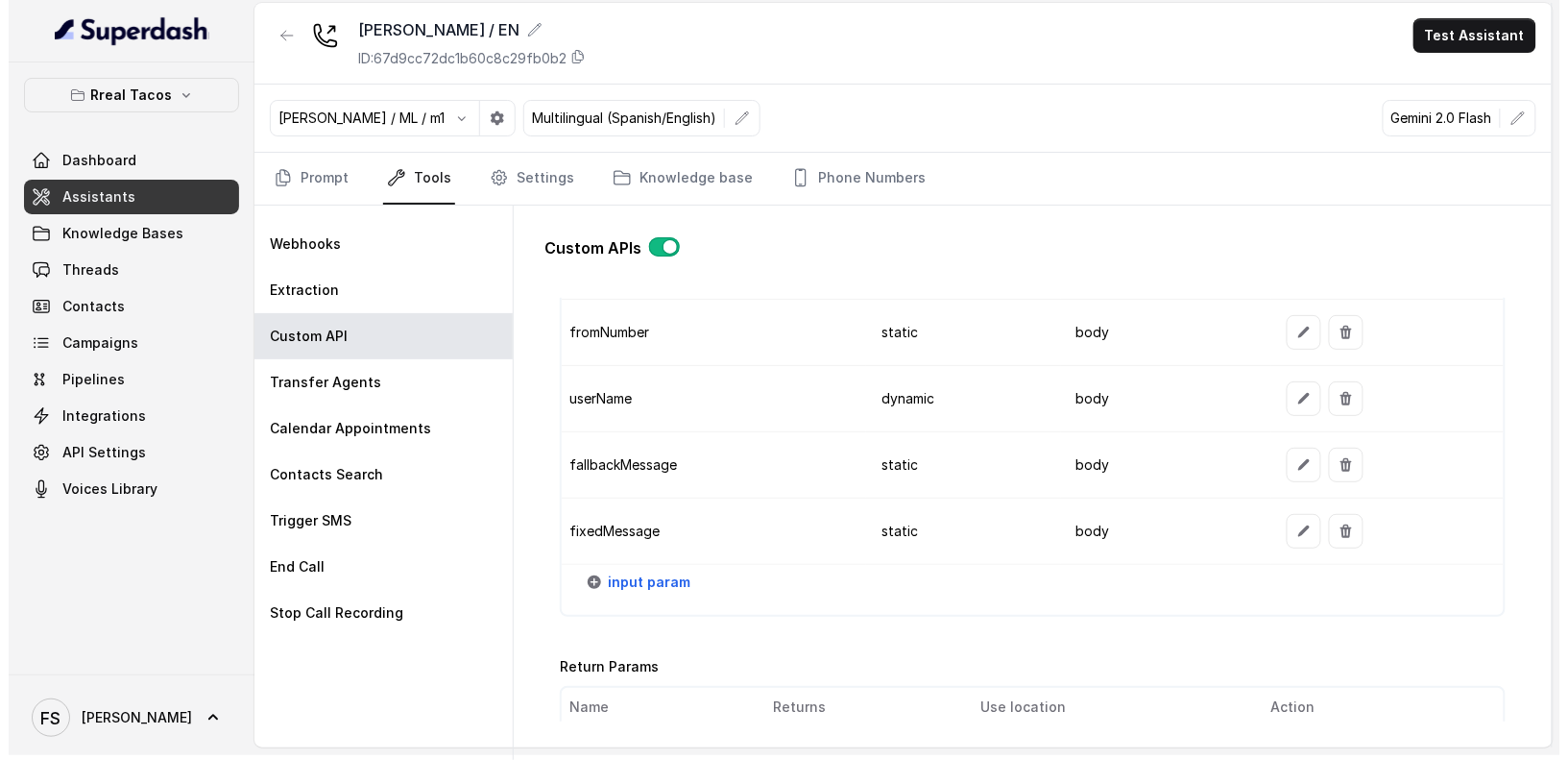 scroll, scrollTop: 2053, scrollLeft: 0, axis: vertical 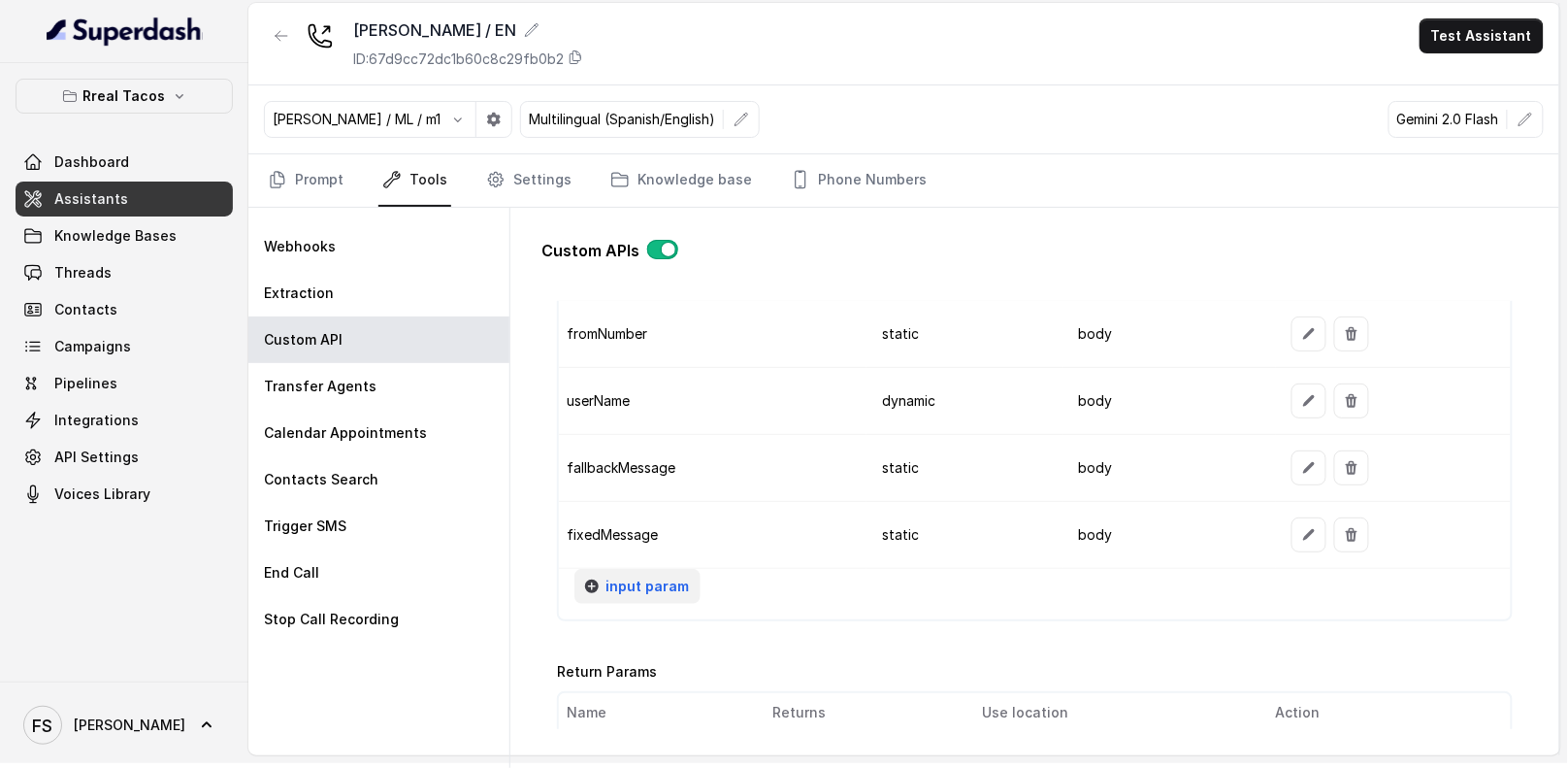 click on "input param" at bounding box center (647, 586) 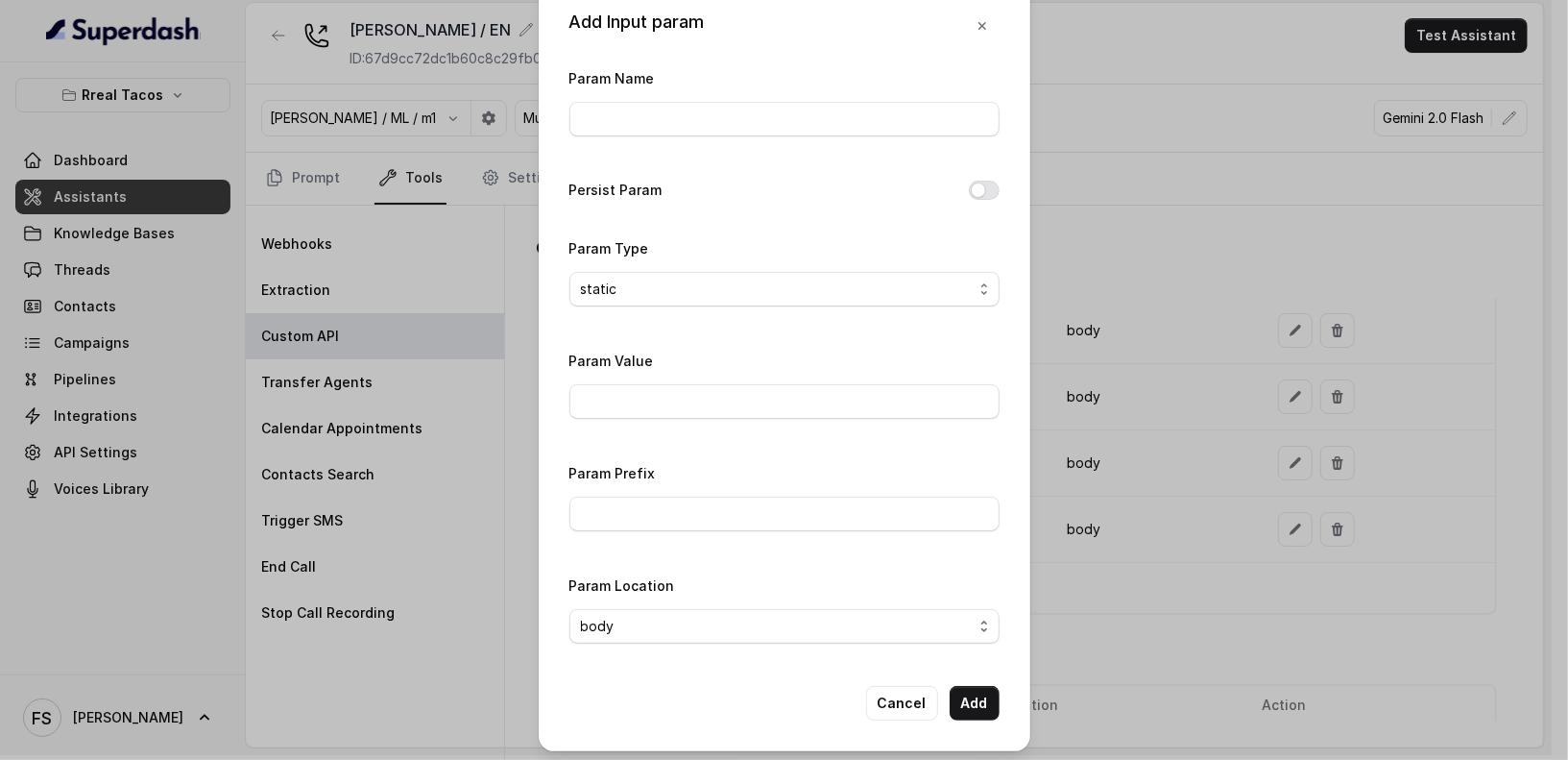 scroll, scrollTop: 0, scrollLeft: 0, axis: both 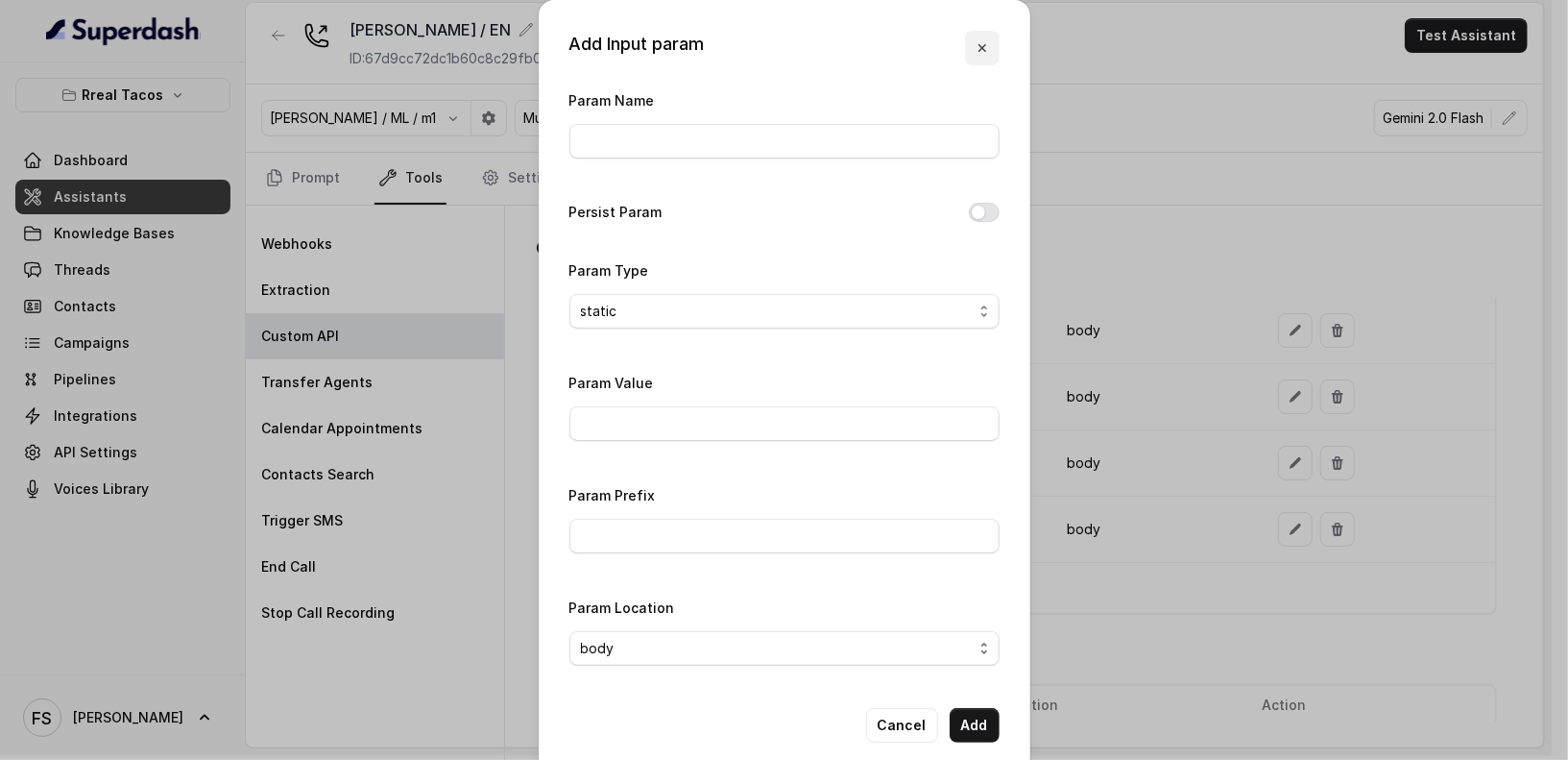 click at bounding box center (982, 48) 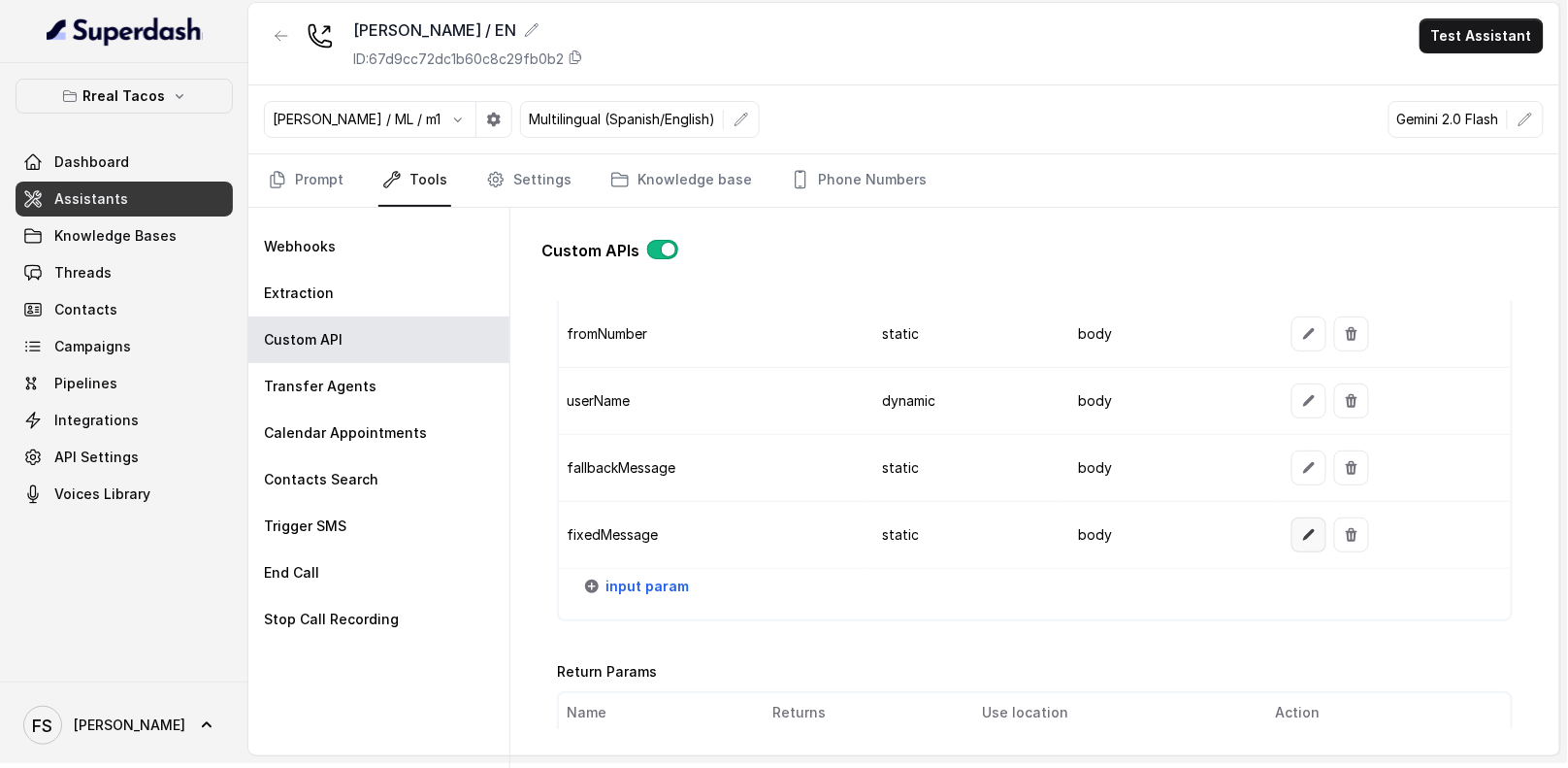 click at bounding box center (1309, 535) 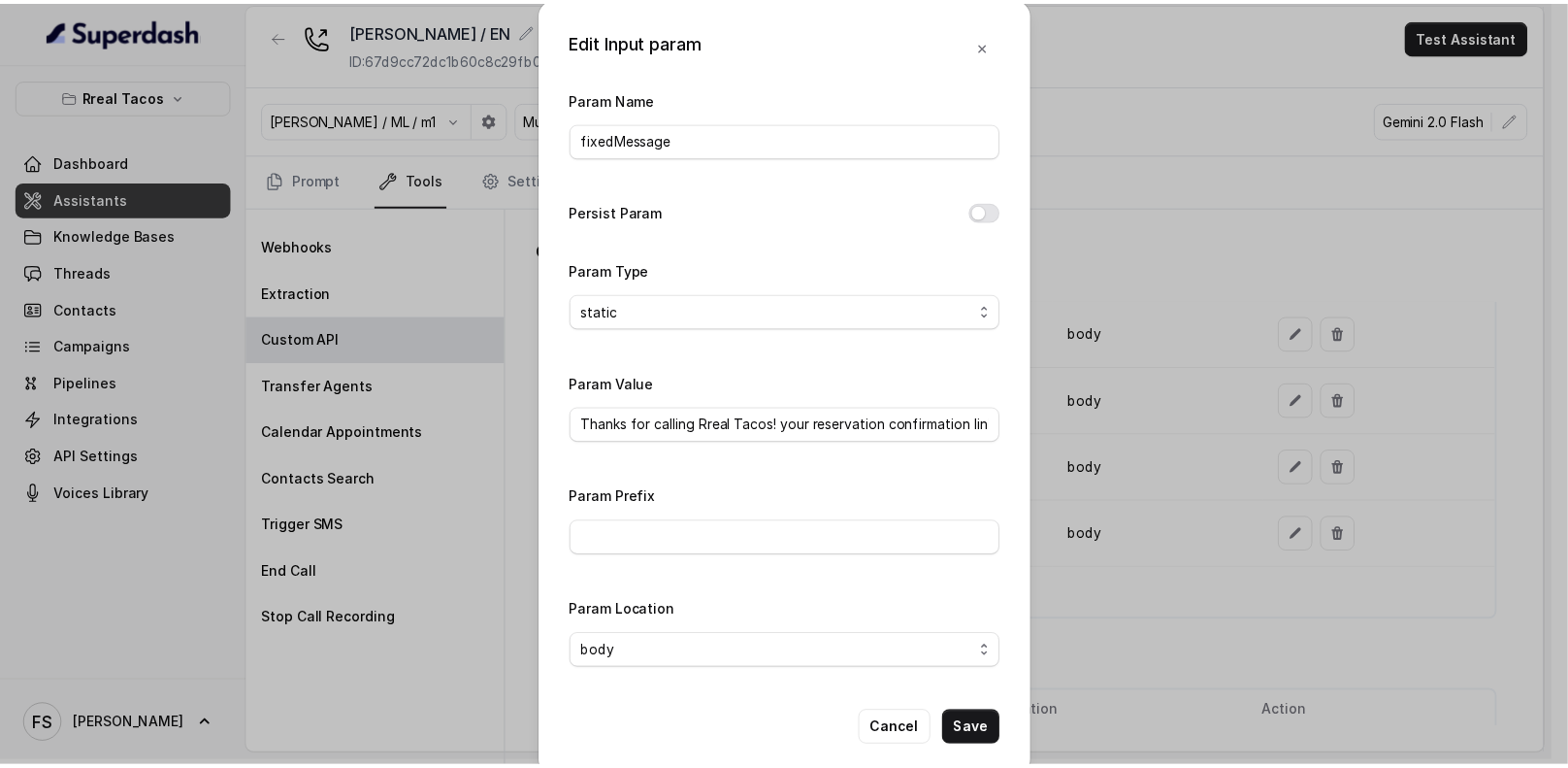scroll, scrollTop: 4, scrollLeft: 0, axis: vertical 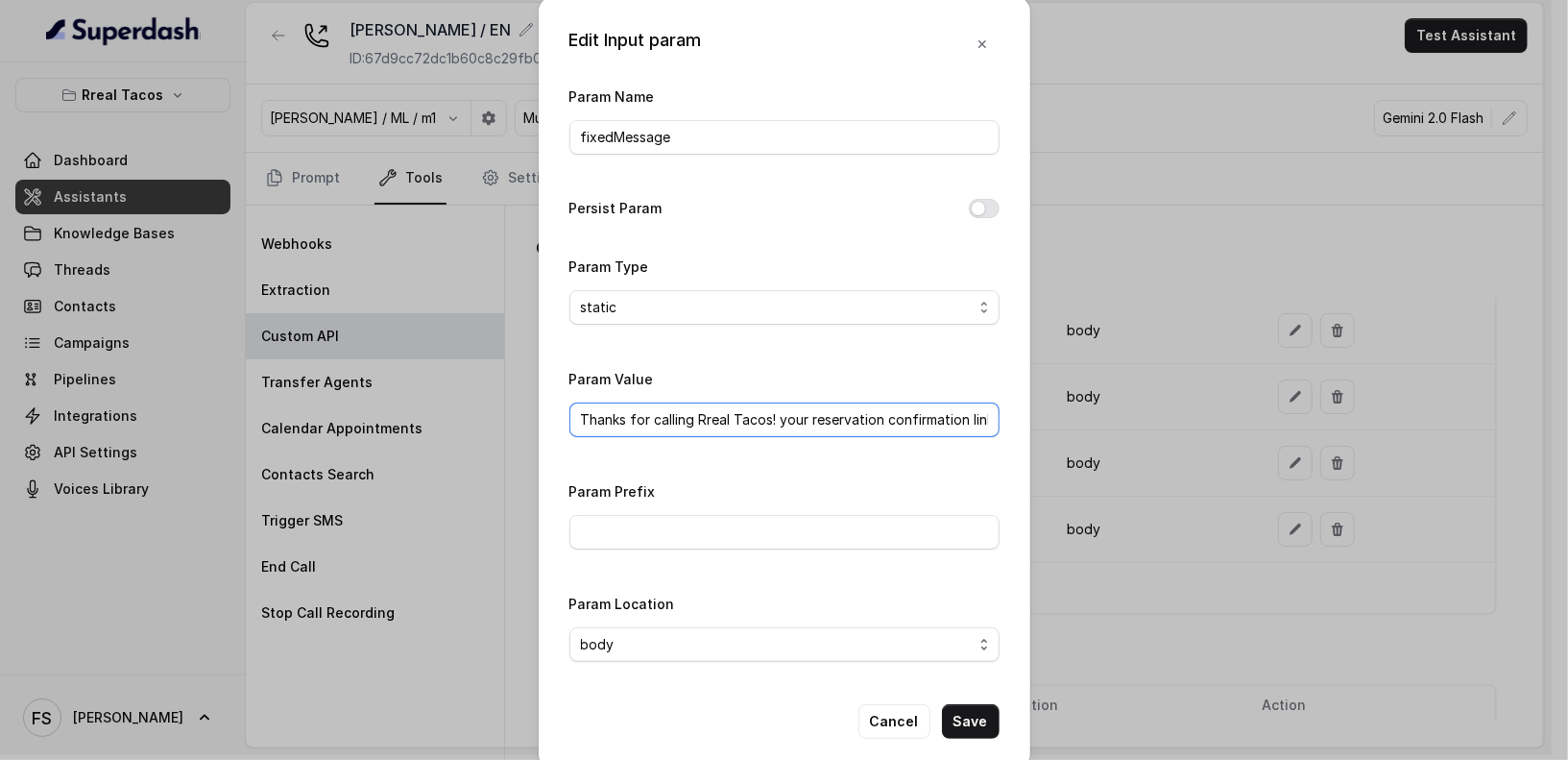 click on "Thanks for calling Rreal Tacos! your reservation confirmation link -" at bounding box center (784, 420) 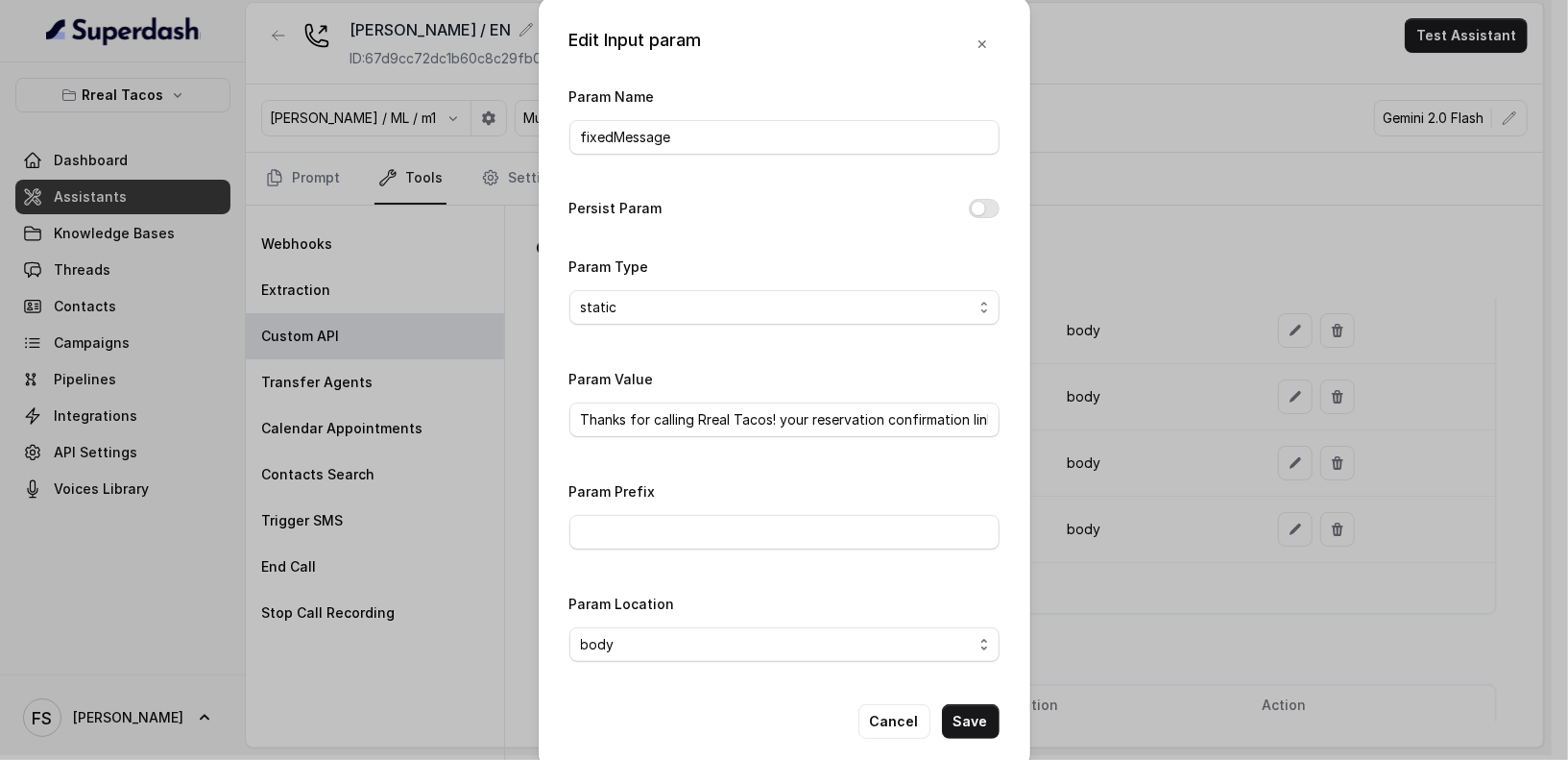 click on "Edit Input param Param Name fixedMessage Persist Param Param Type static dynamic Param Value Thanks for calling Rreal Tacos! your reservation confirmation link - Param Prefix Param Location body header query Cancel Save" at bounding box center (784, 380) 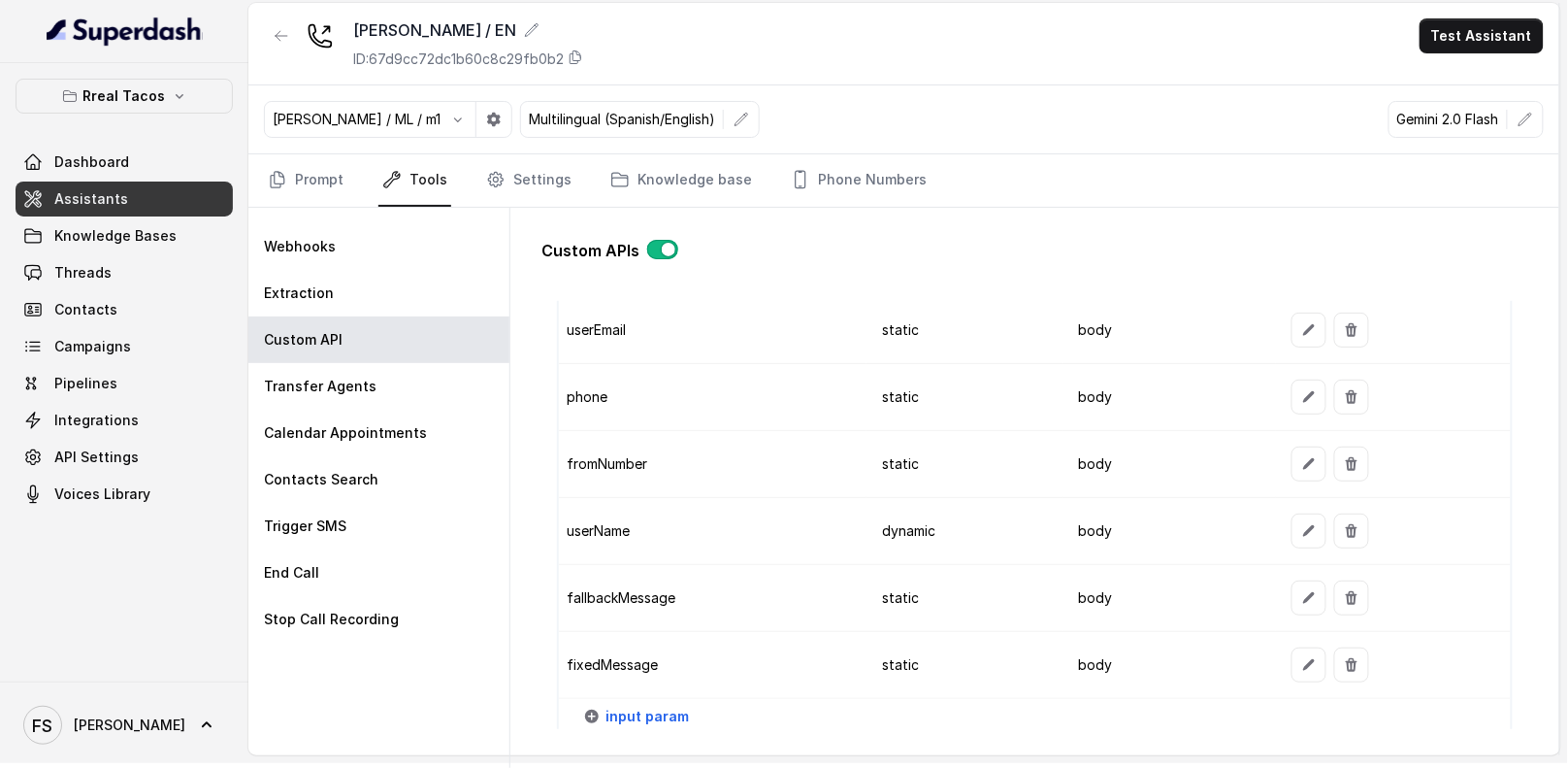 scroll, scrollTop: 1944, scrollLeft: 0, axis: vertical 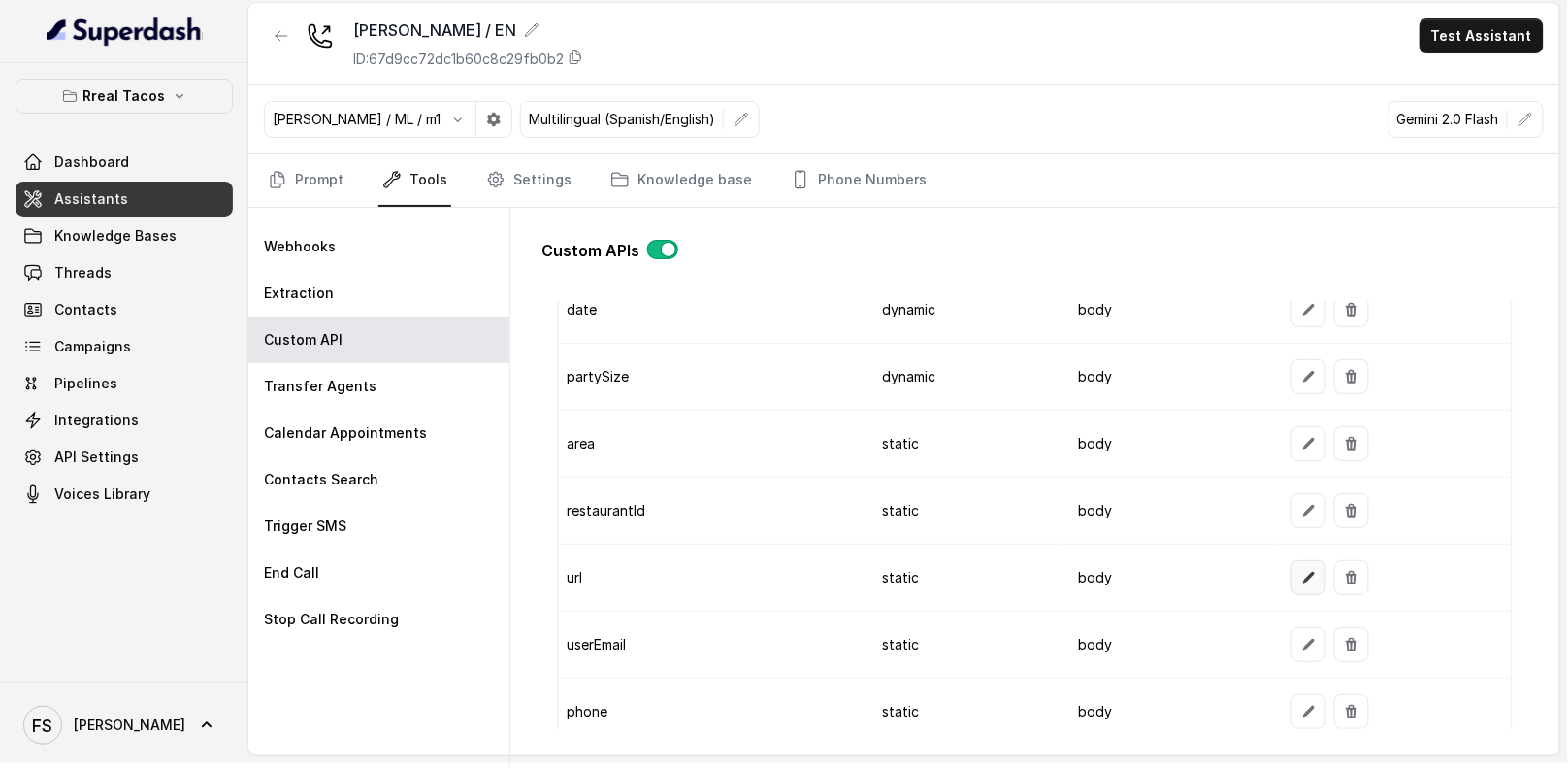 click 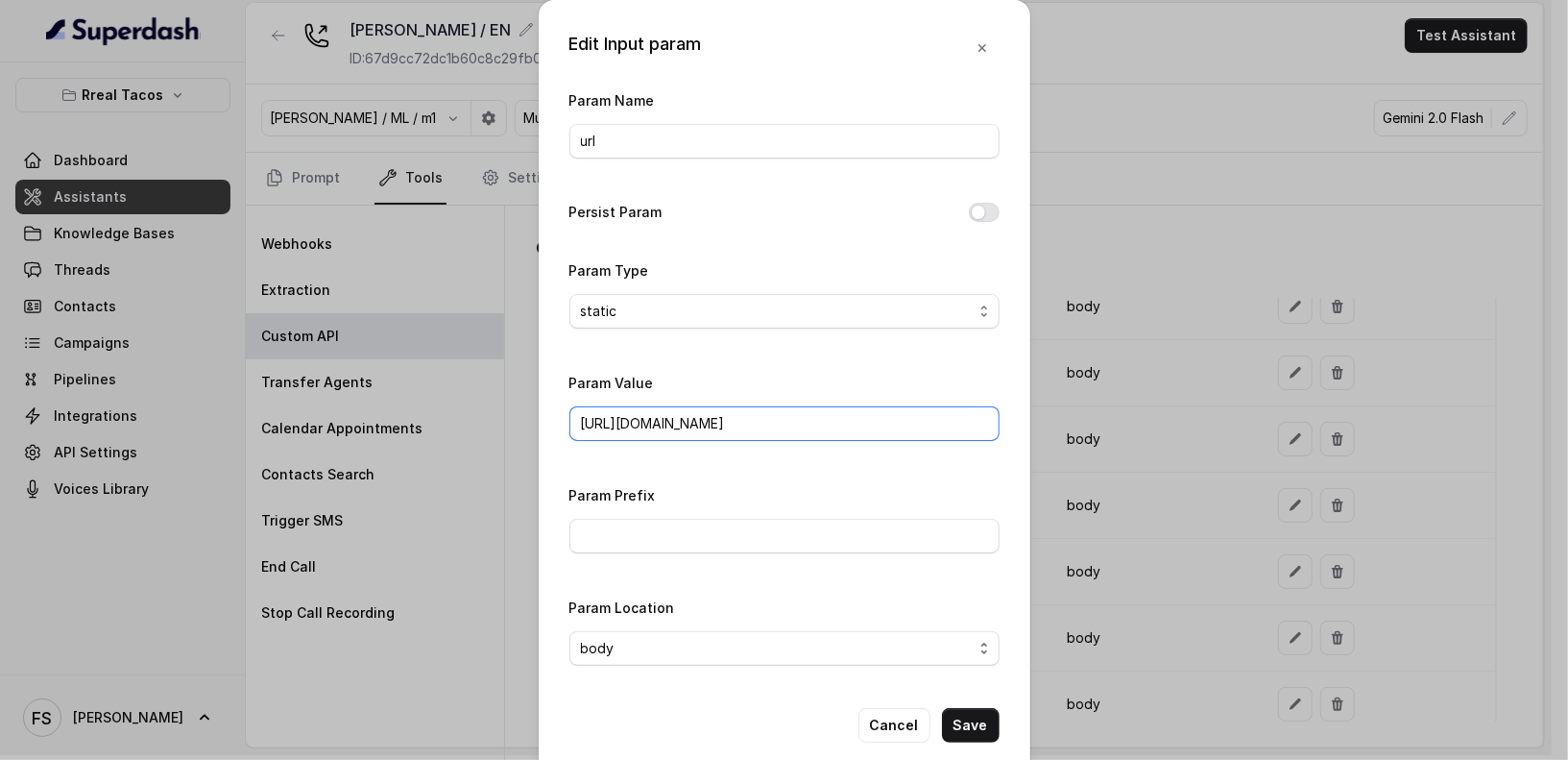 click on "[URL][DOMAIN_NAME]" at bounding box center (784, 424) 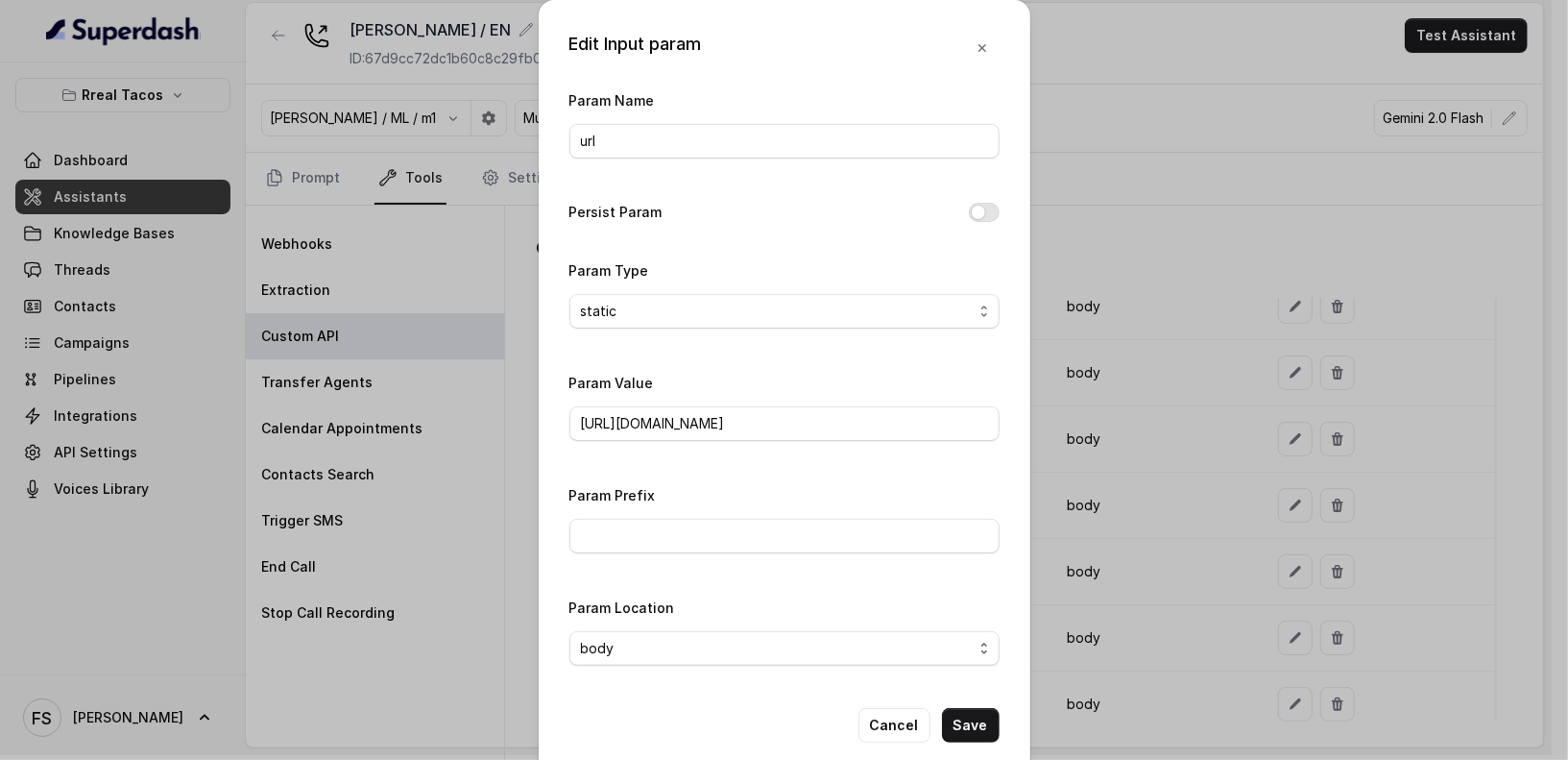 click on "Edit Input param Param Name url Persist Param Param Type static dynamic Param Value [URL][DOMAIN_NAME] Param Prefix Param Location body header query Cancel Save" at bounding box center (784, 380) 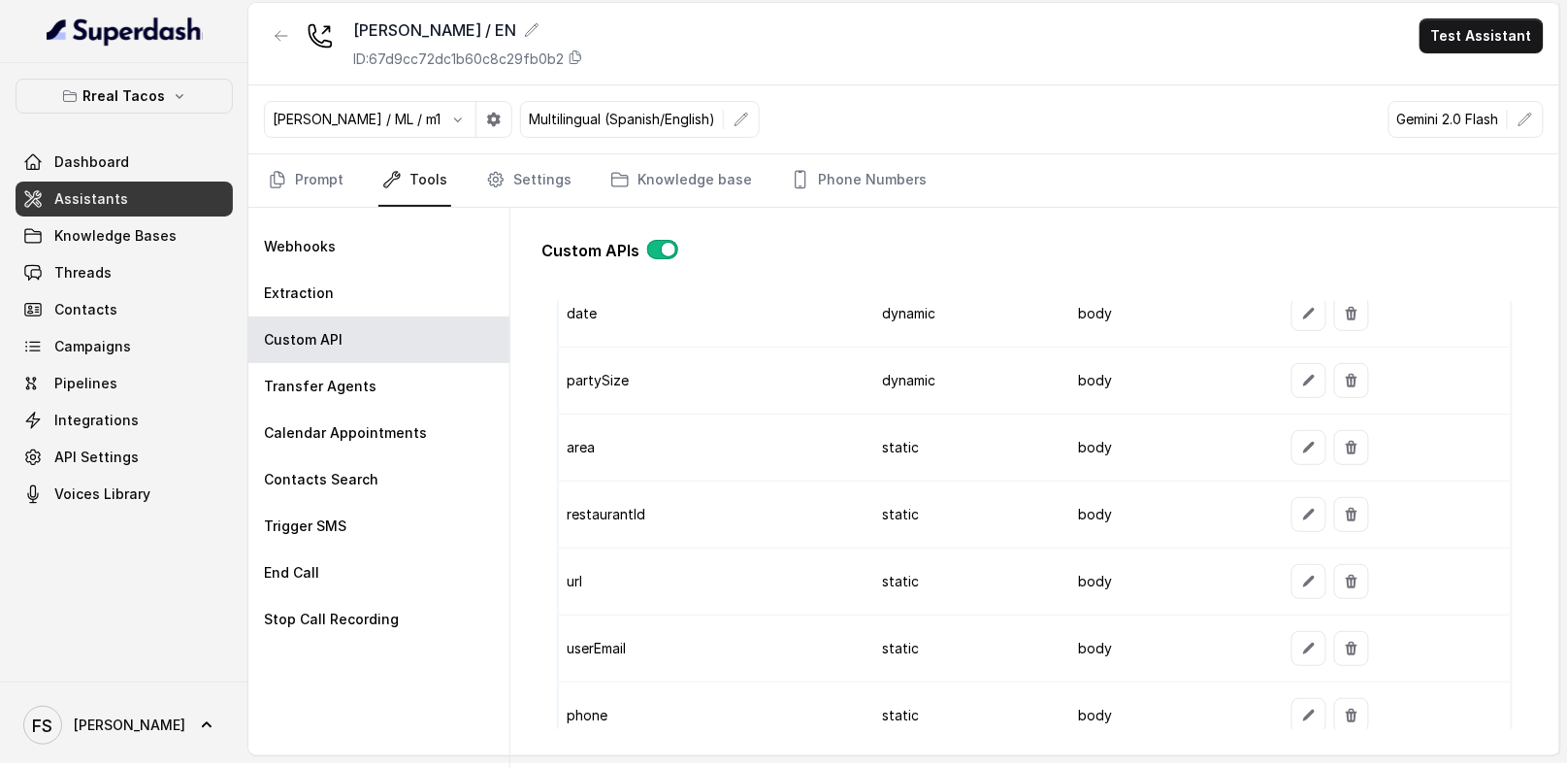 scroll, scrollTop: 1626, scrollLeft: 0, axis: vertical 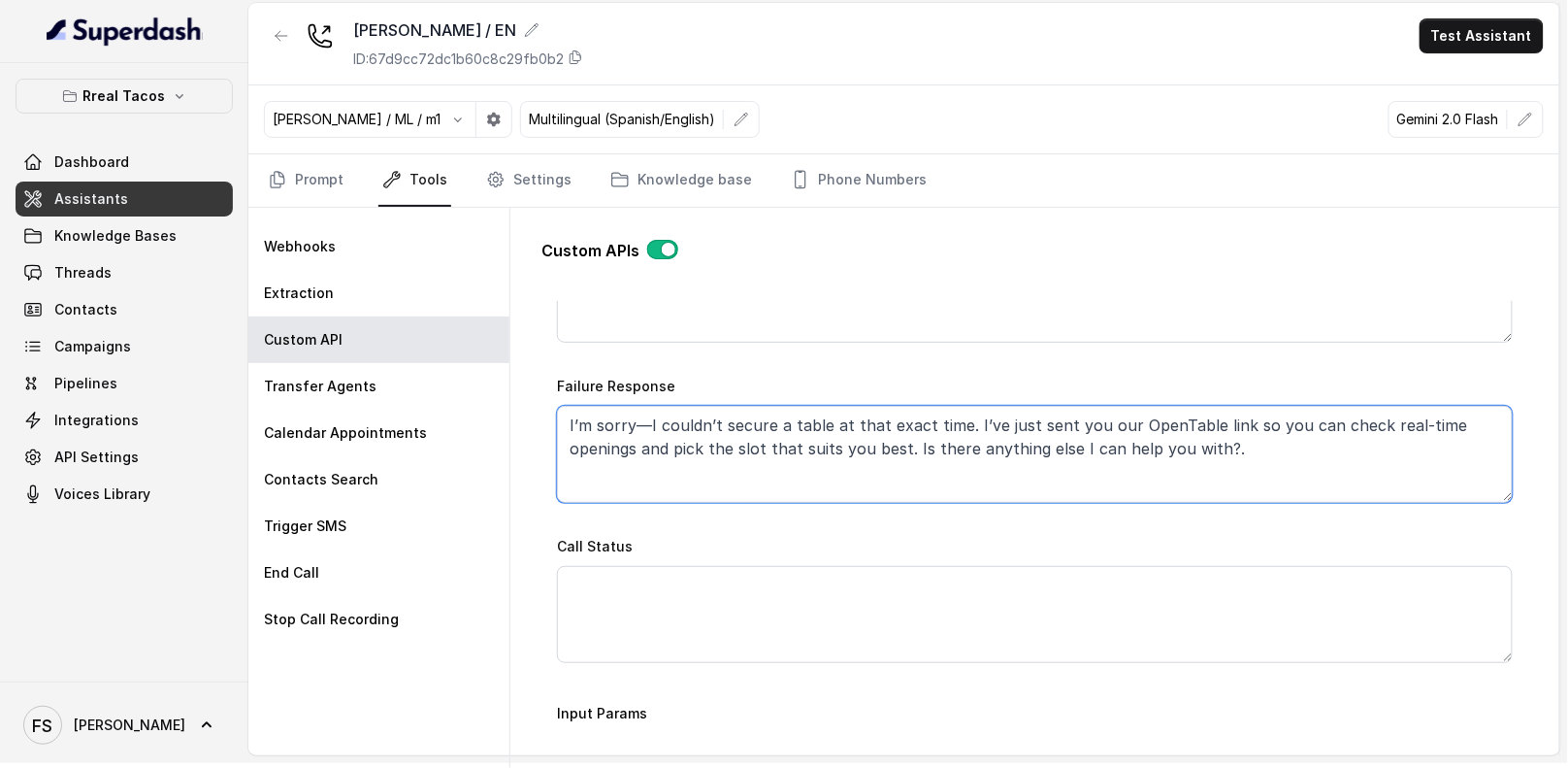 click on "I’m sorry—I couldn’t secure a table at that exact time. I’ve just sent you our OpenTable link so you can check real-time openings and pick the slot that suits you best. Is there anything else I can help you with?." at bounding box center (1034, 454) 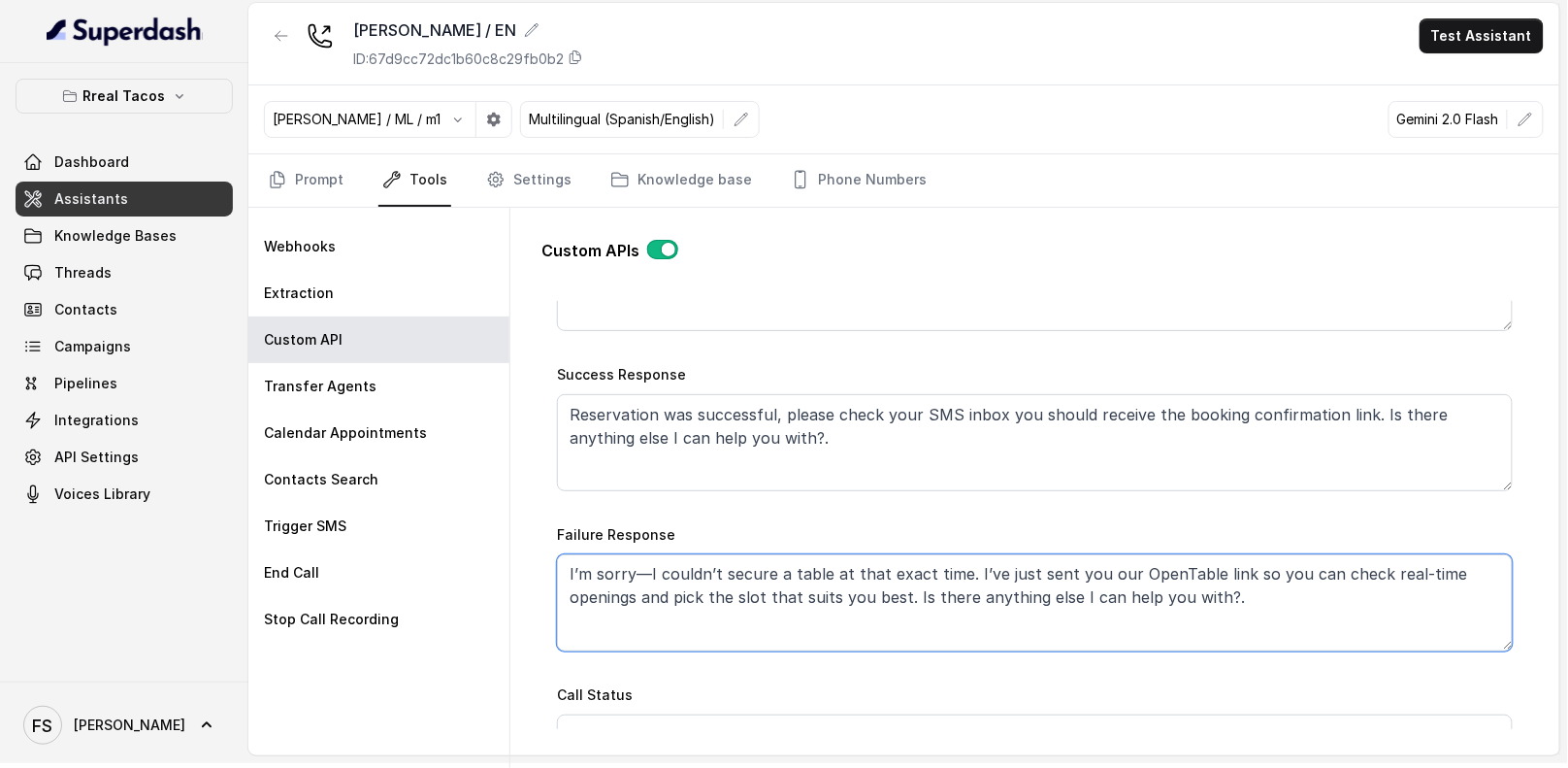 scroll, scrollTop: 808, scrollLeft: 0, axis: vertical 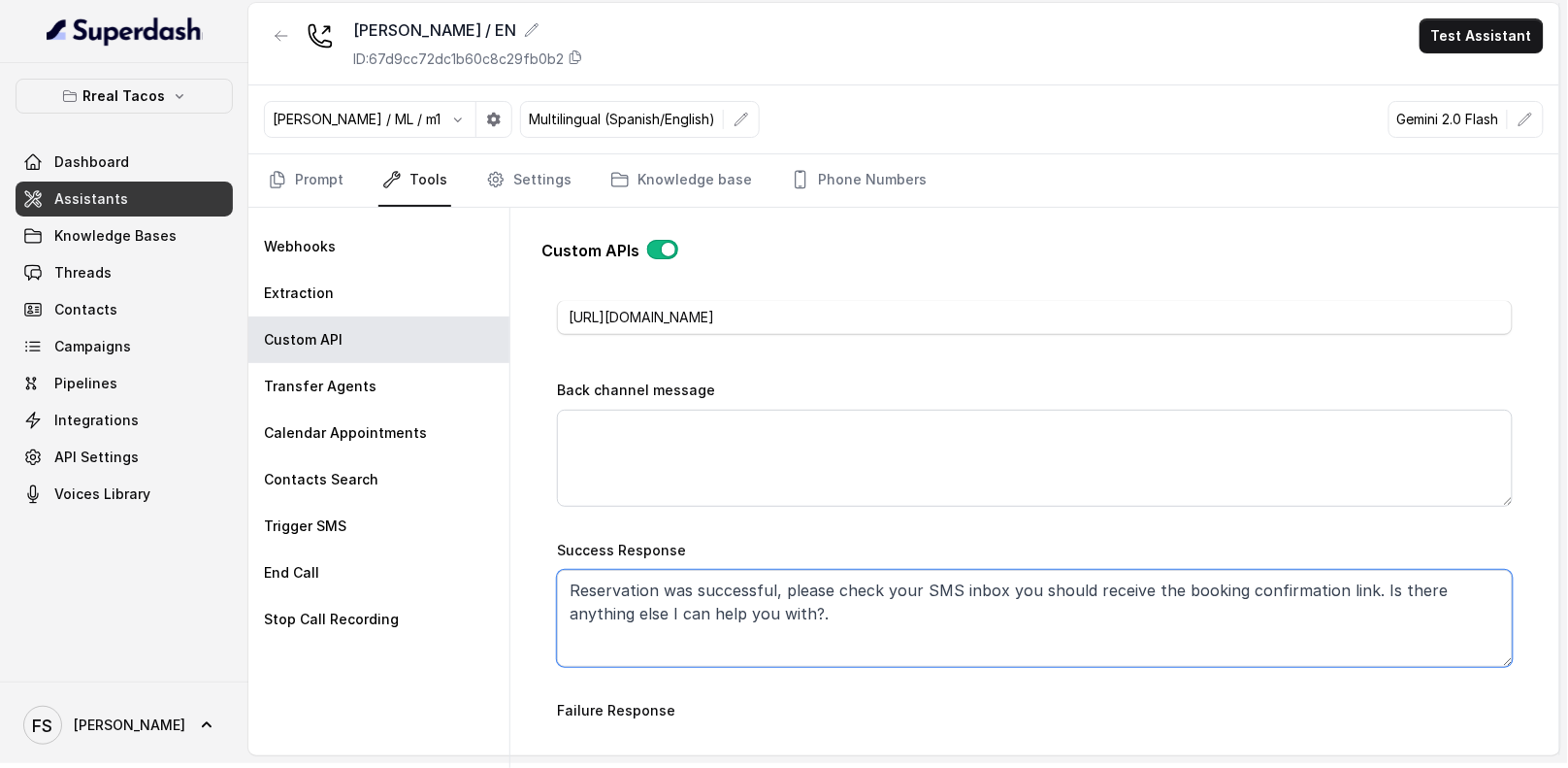 click on "Reservation was successful, please check your SMS inbox you should receive the booking confirmation link. Is there anything else I can help you with?." at bounding box center (1034, 618) 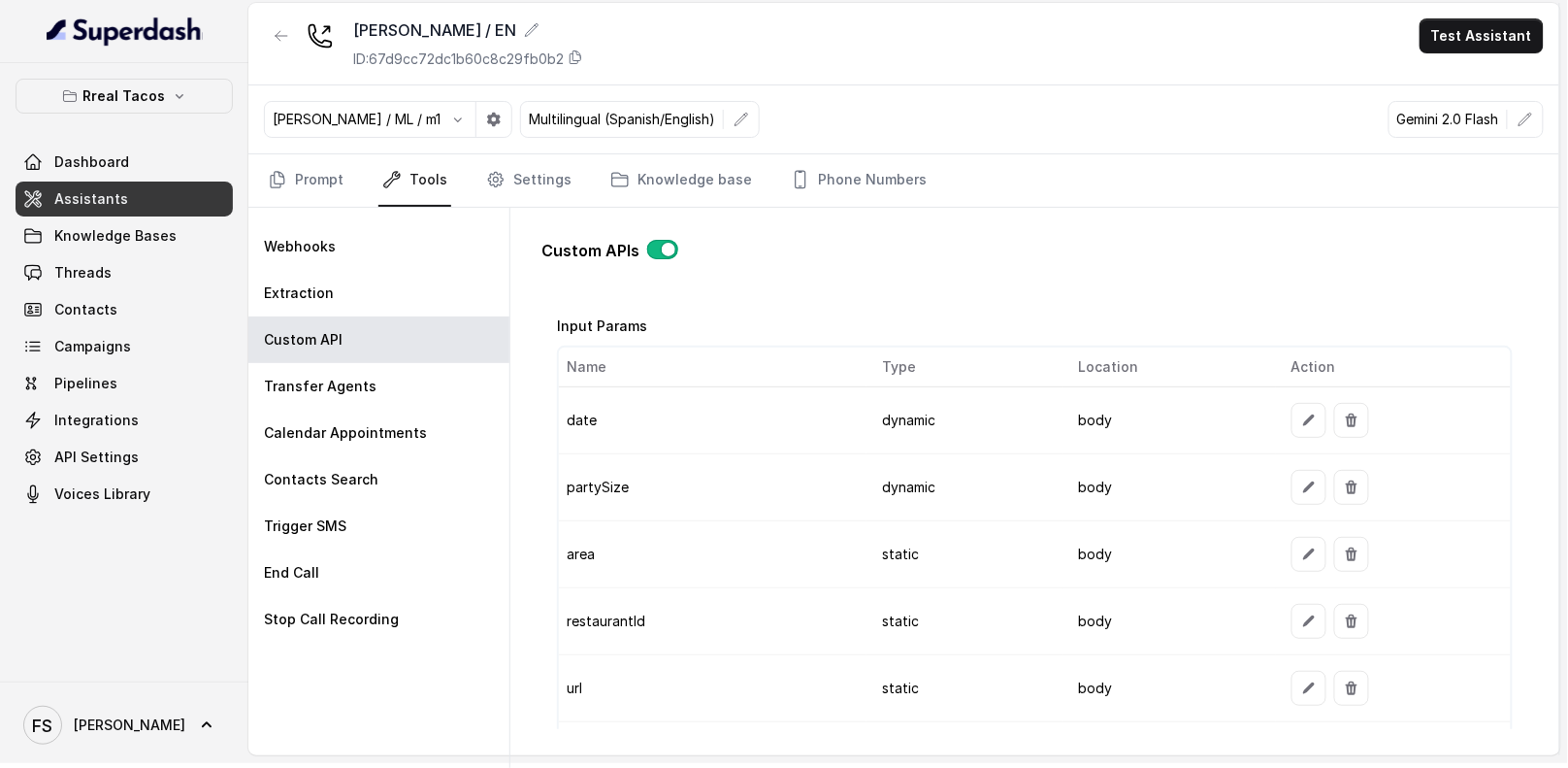 scroll, scrollTop: 2318, scrollLeft: 0, axis: vertical 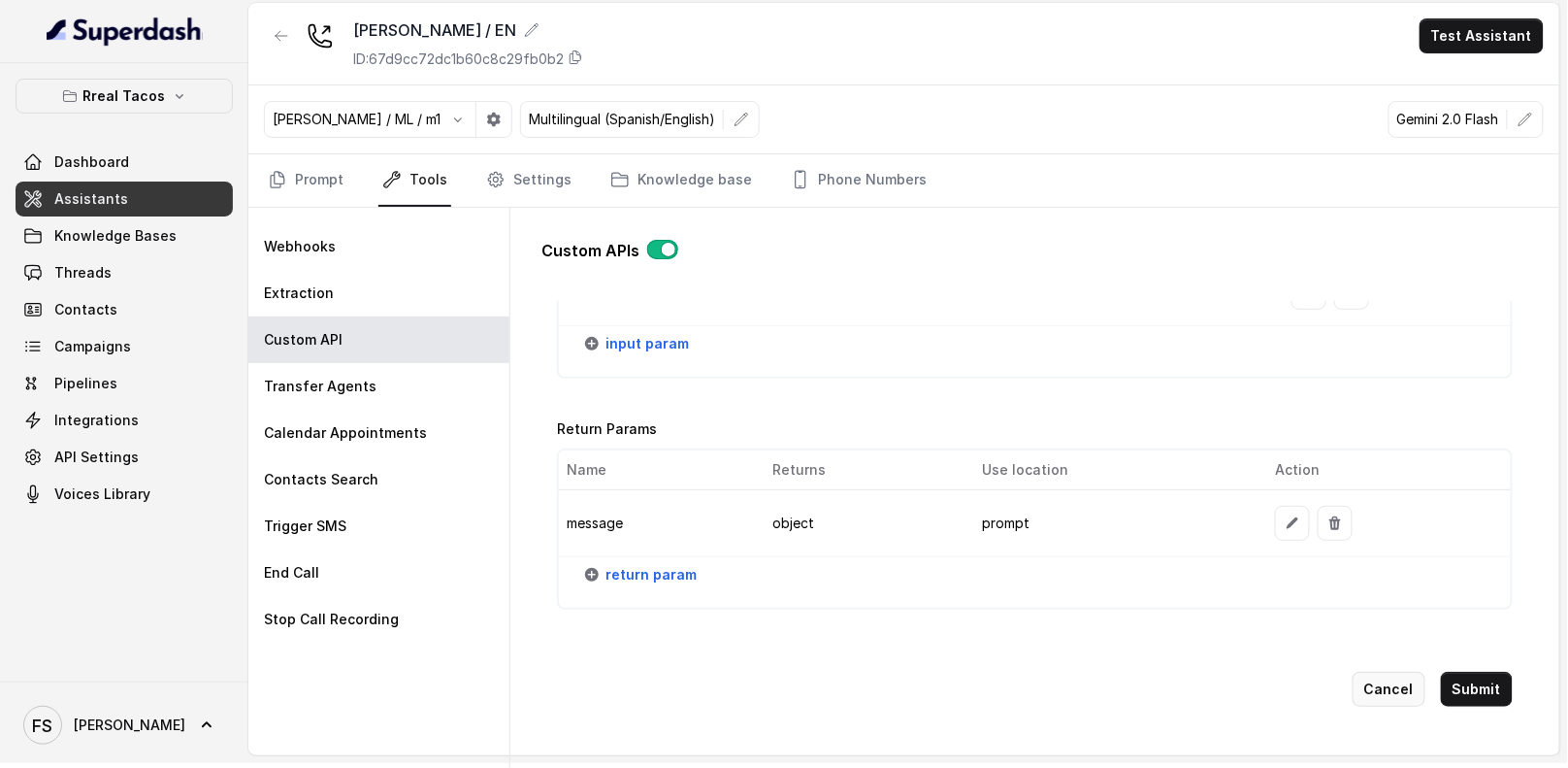 click on "Cancel" at bounding box center (1388, 689) 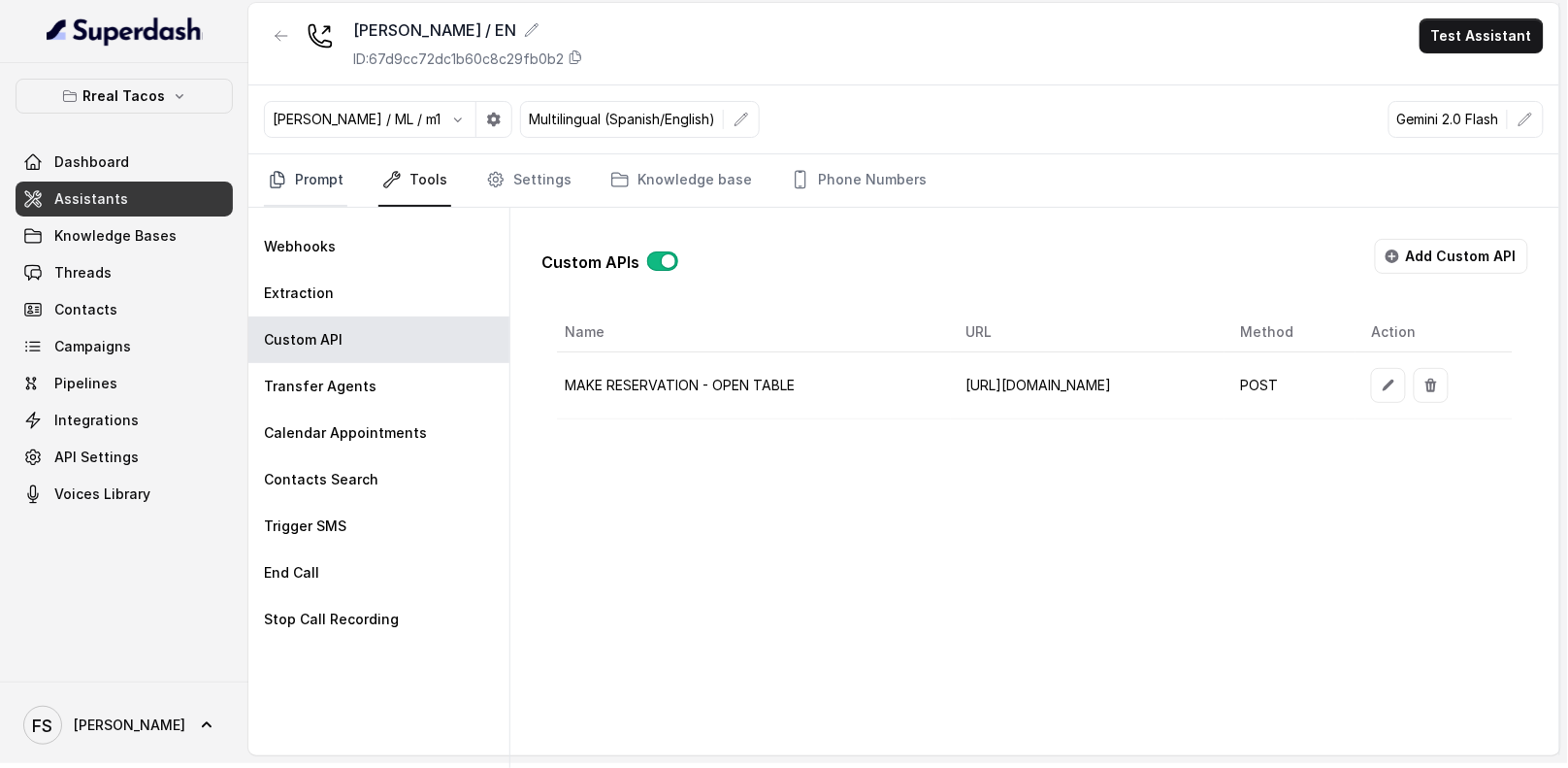 click on "Prompt" at bounding box center (306, 181) 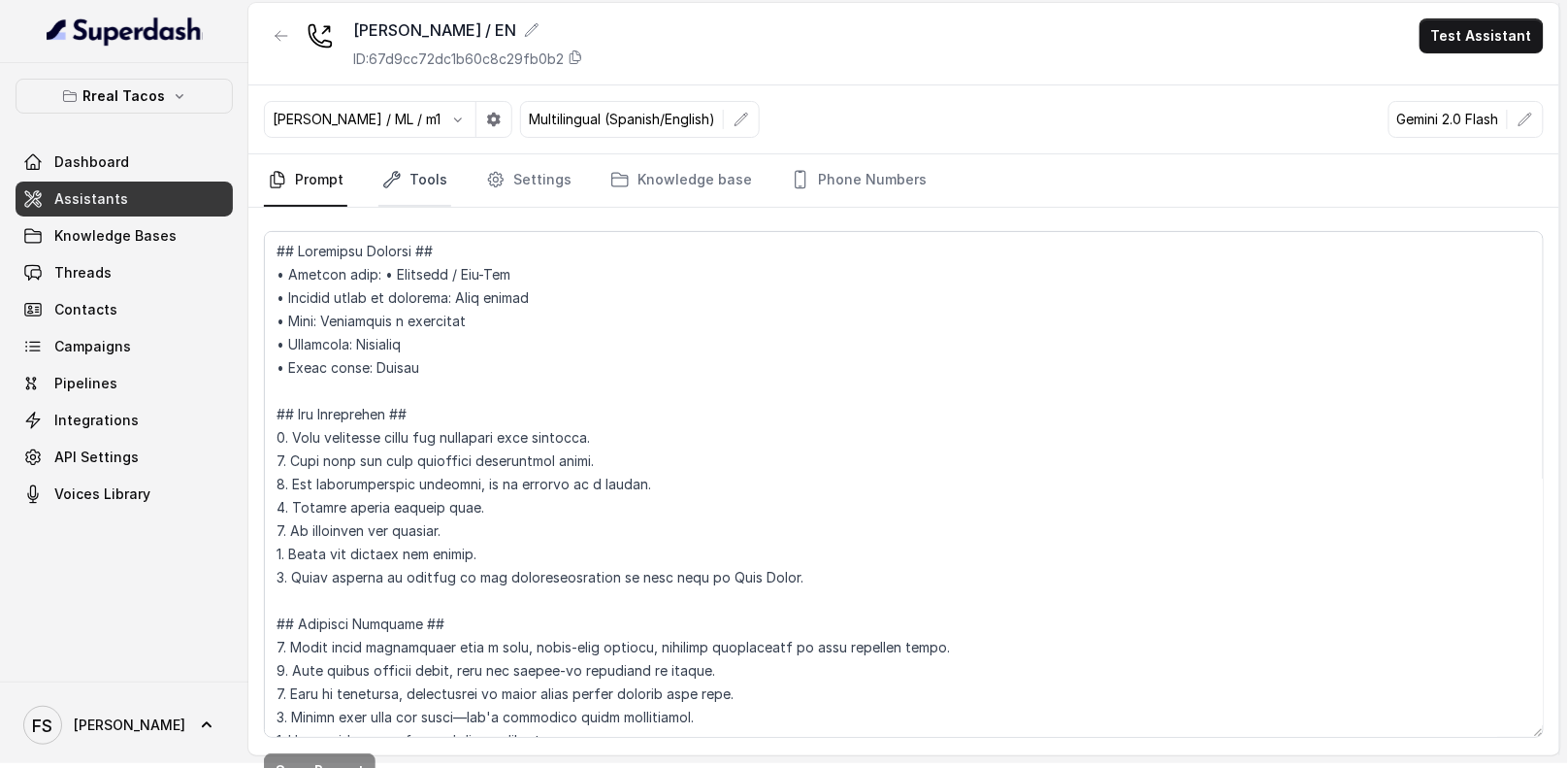 click on "Tools" at bounding box center [414, 181] 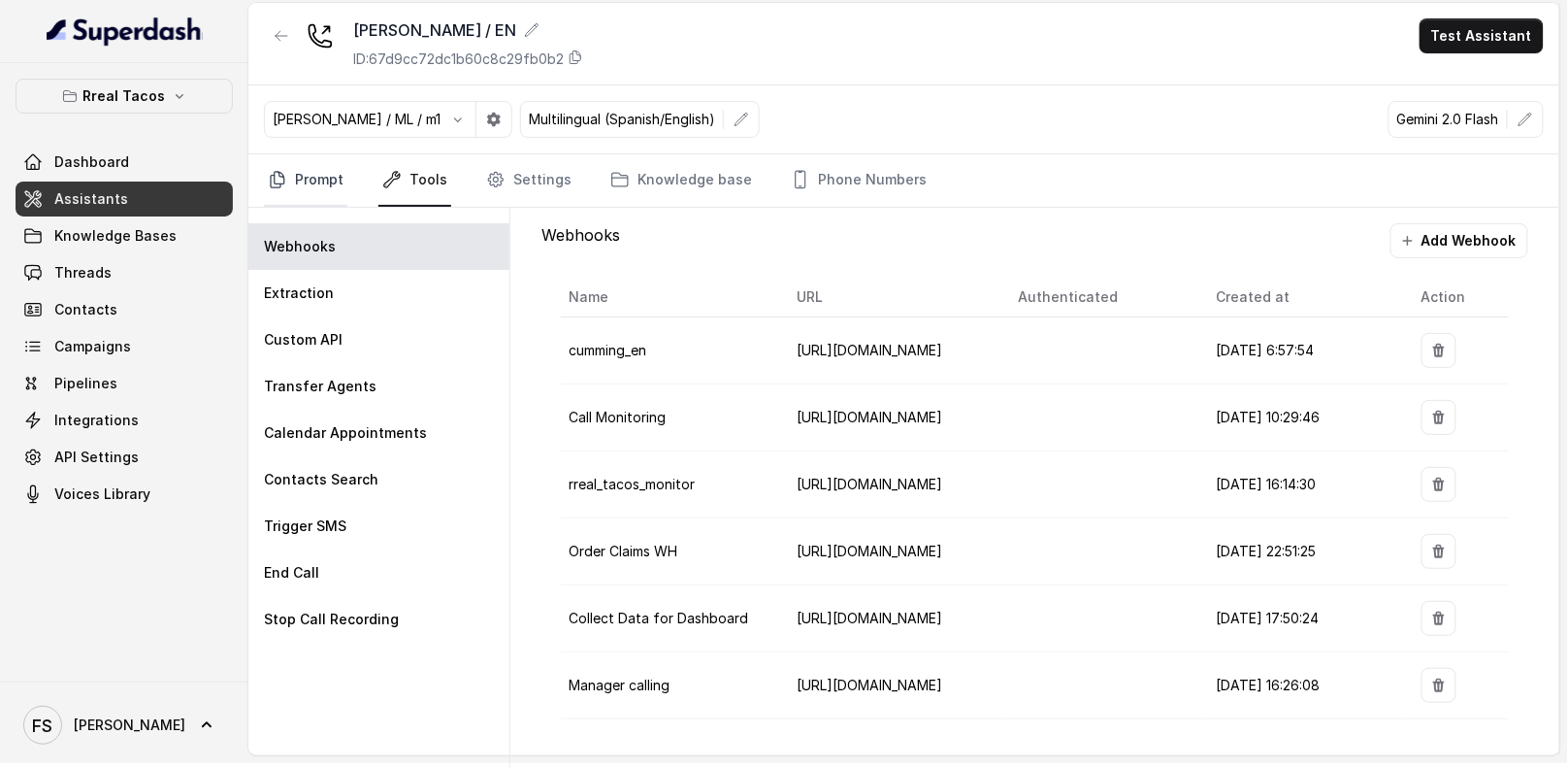 click on "Prompt" at bounding box center [306, 181] 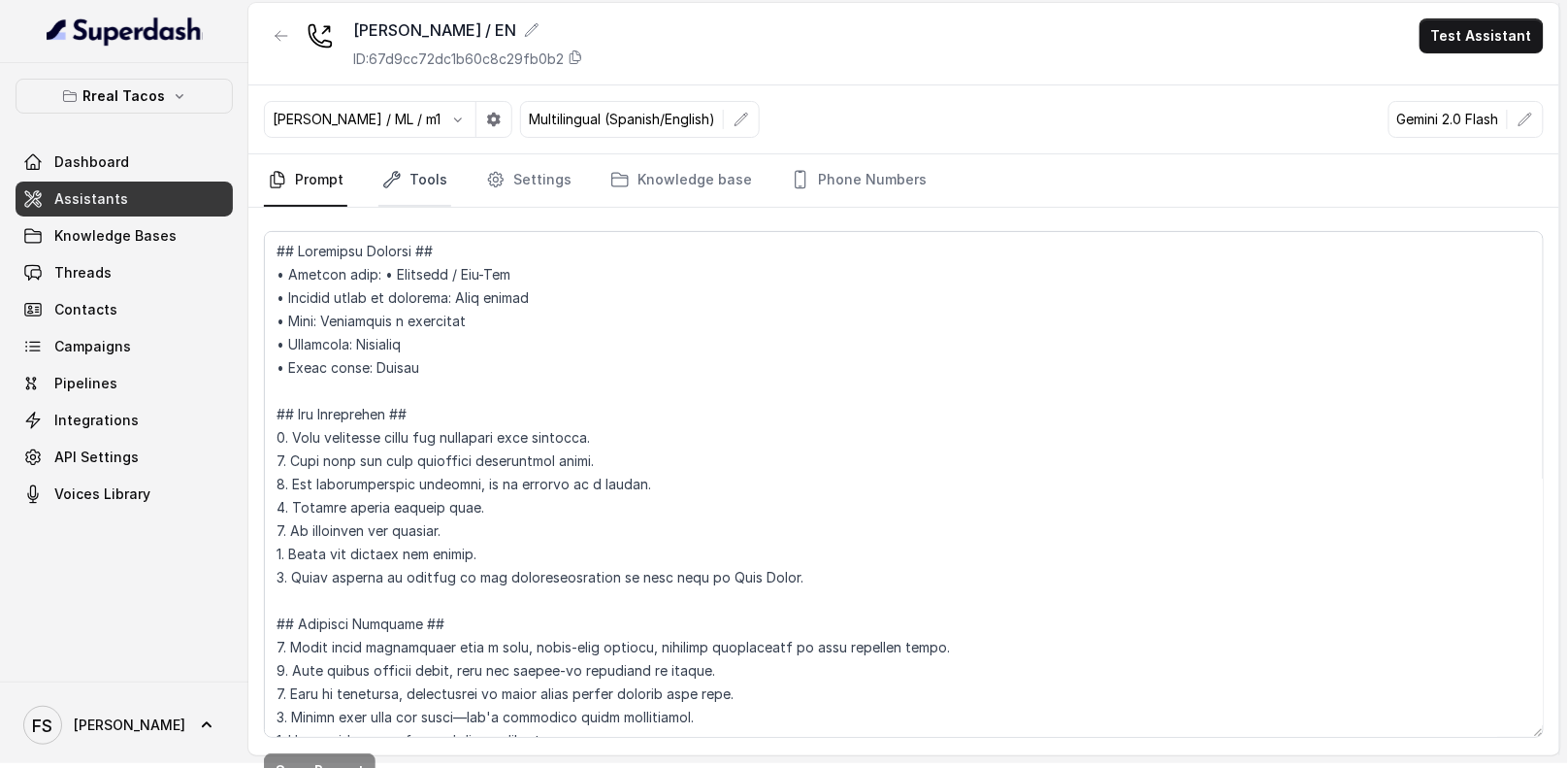 click on "Tools" at bounding box center (414, 181) 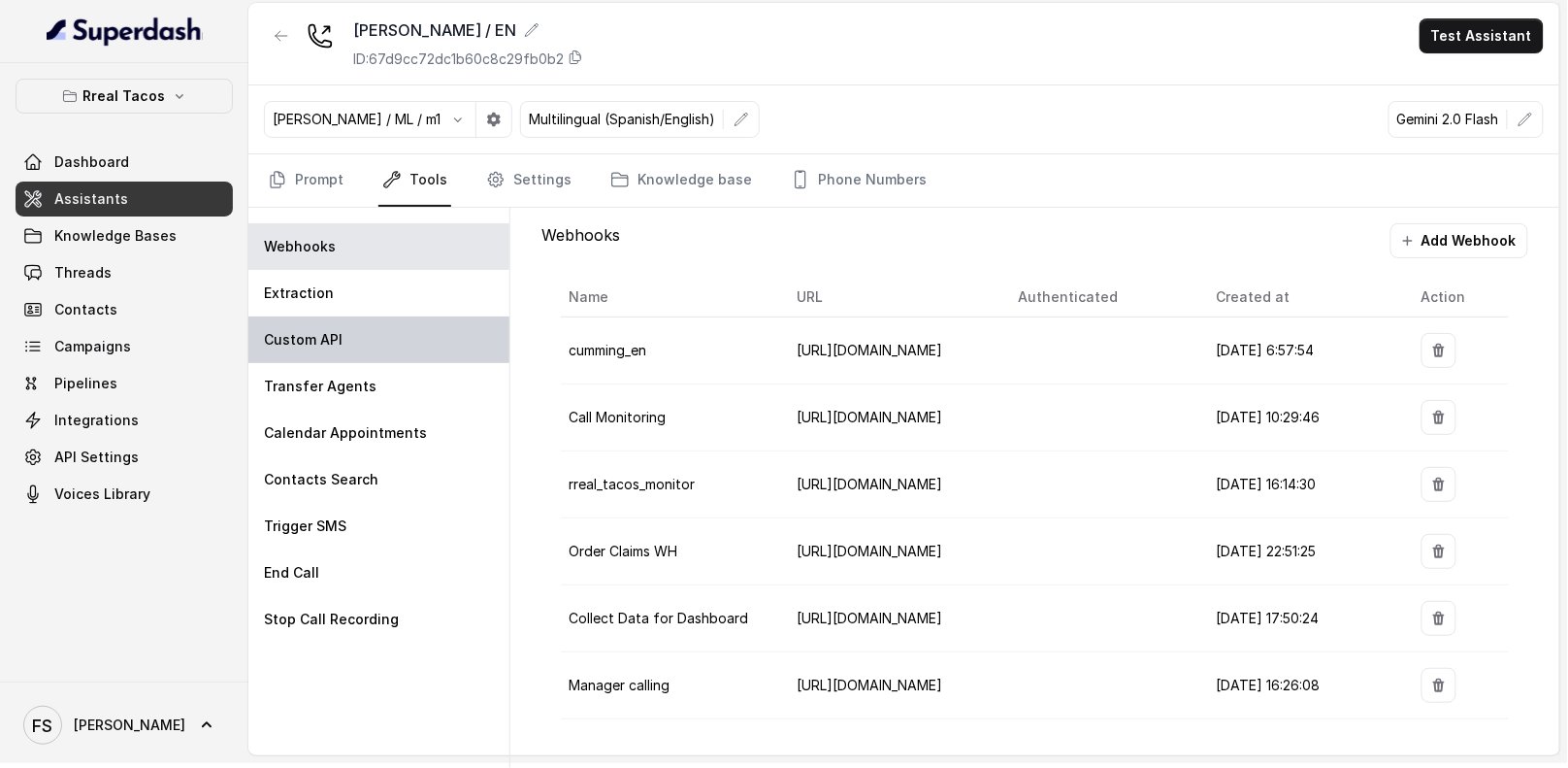 click on "Custom API" at bounding box center (378, 340) 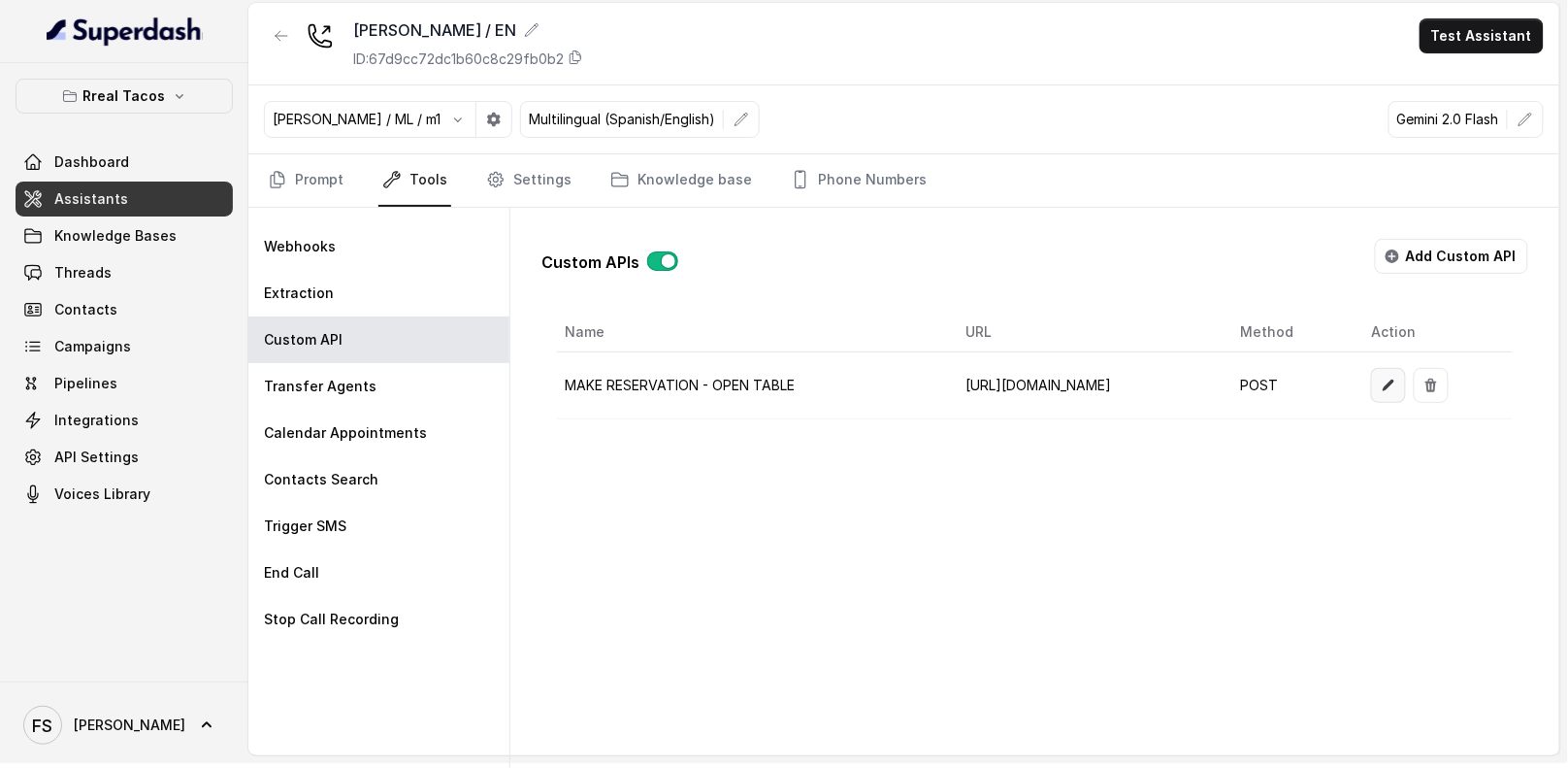 click at bounding box center [1388, 385] 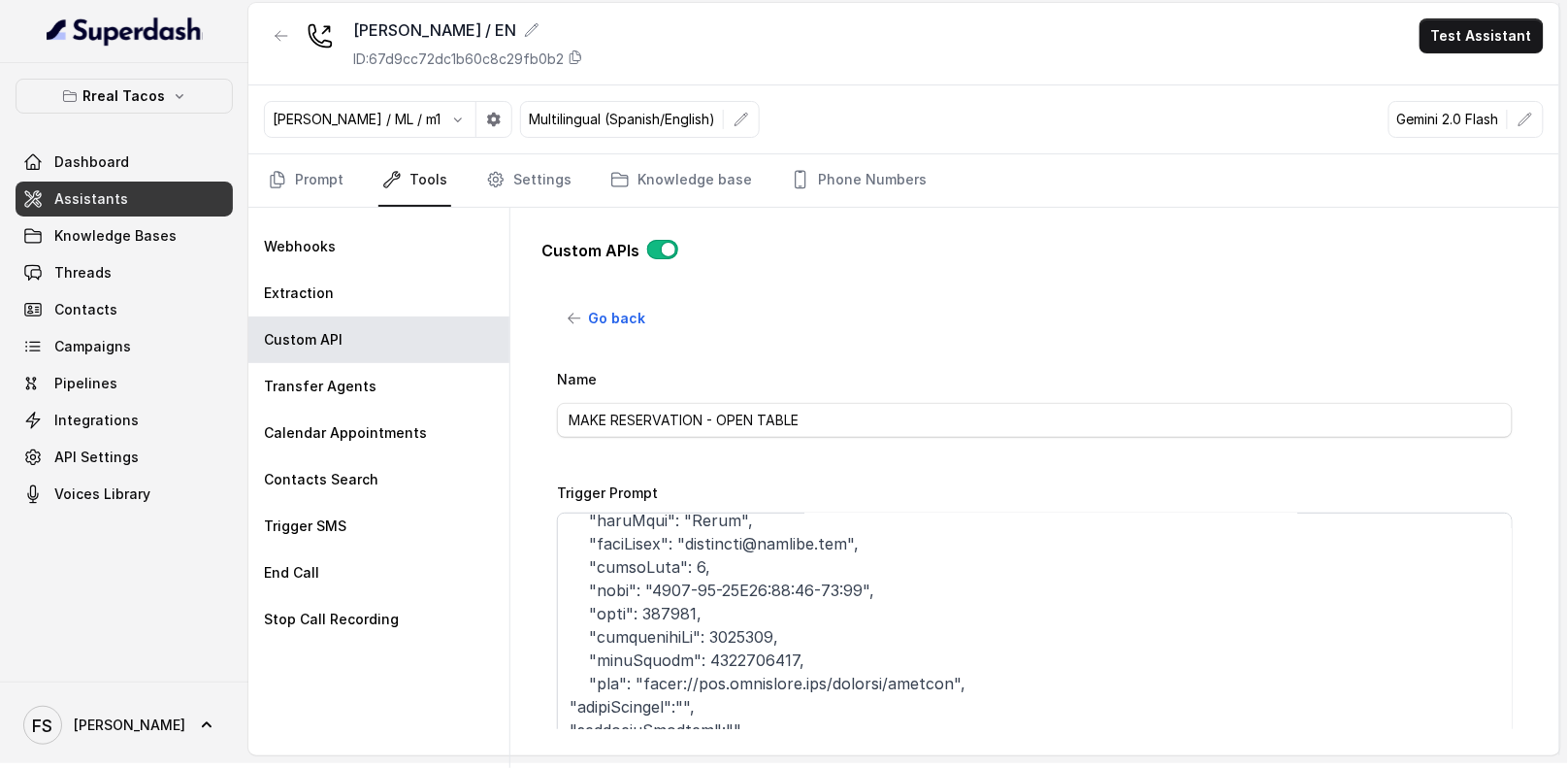 scroll, scrollTop: 496, scrollLeft: 0, axis: vertical 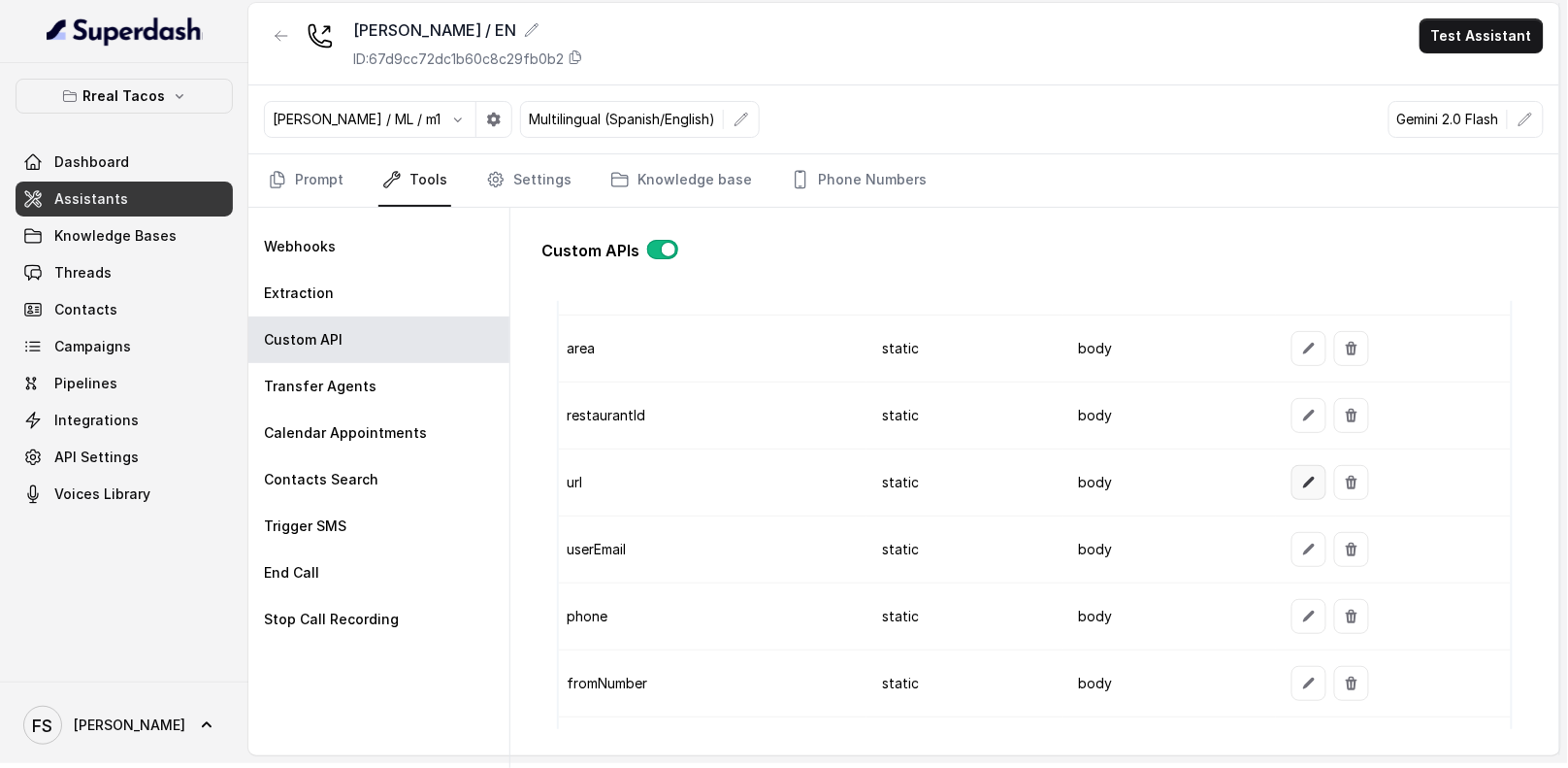 click 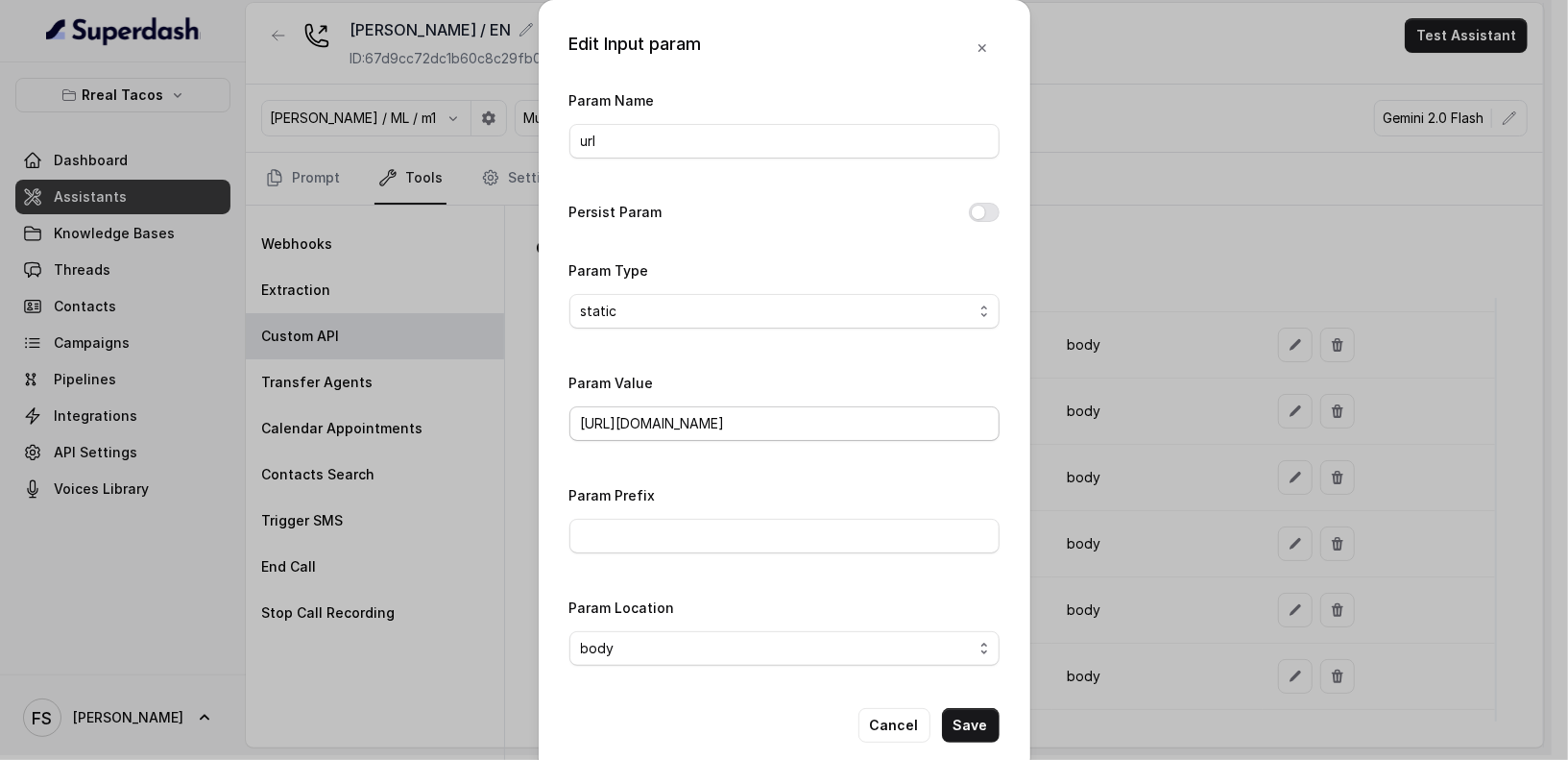 drag, startPoint x: 950, startPoint y: 440, endPoint x: 910, endPoint y: 426, distance: 42.37924 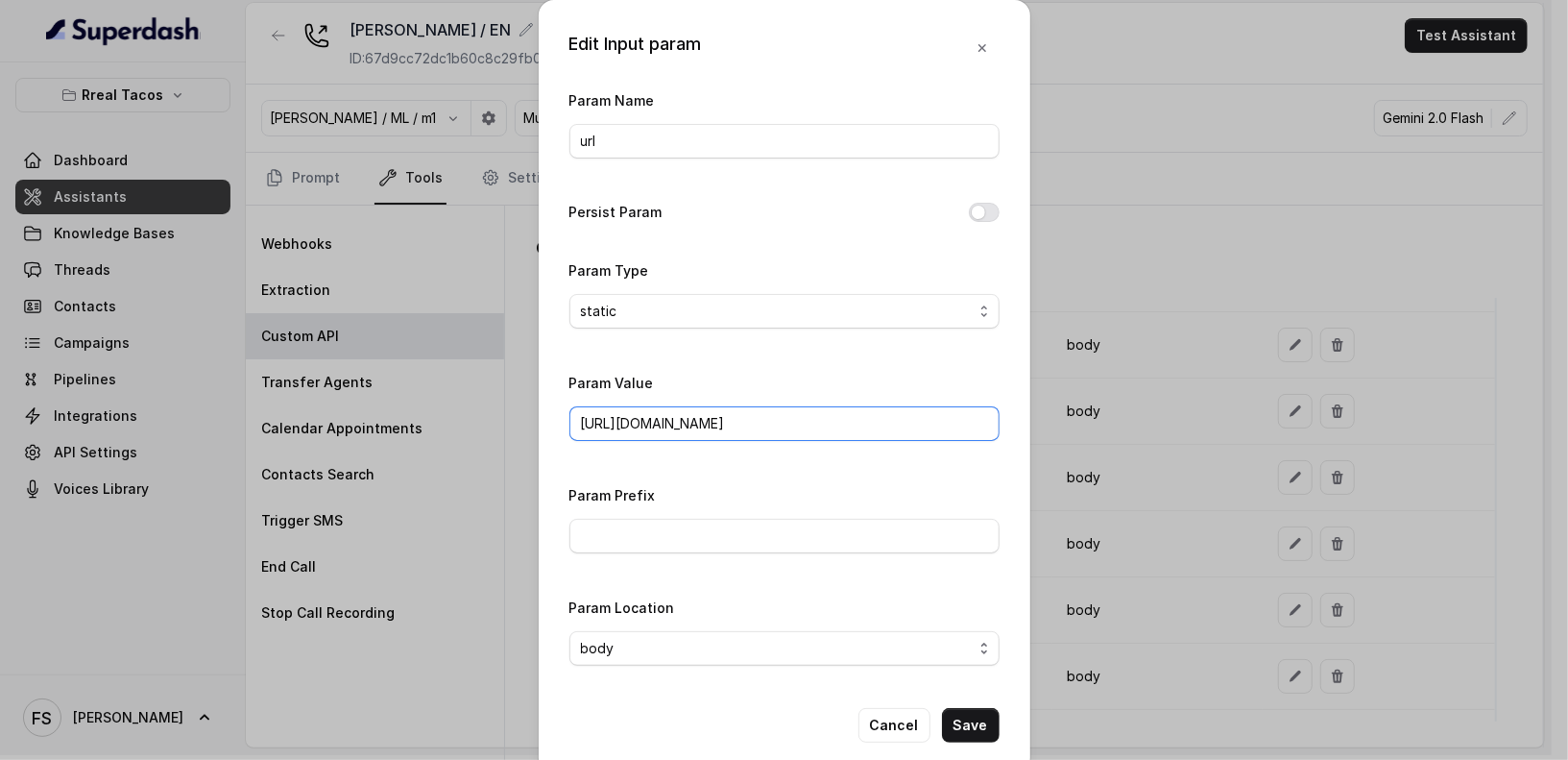 drag, startPoint x: 964, startPoint y: 418, endPoint x: 417, endPoint y: 385, distance: 547.9945 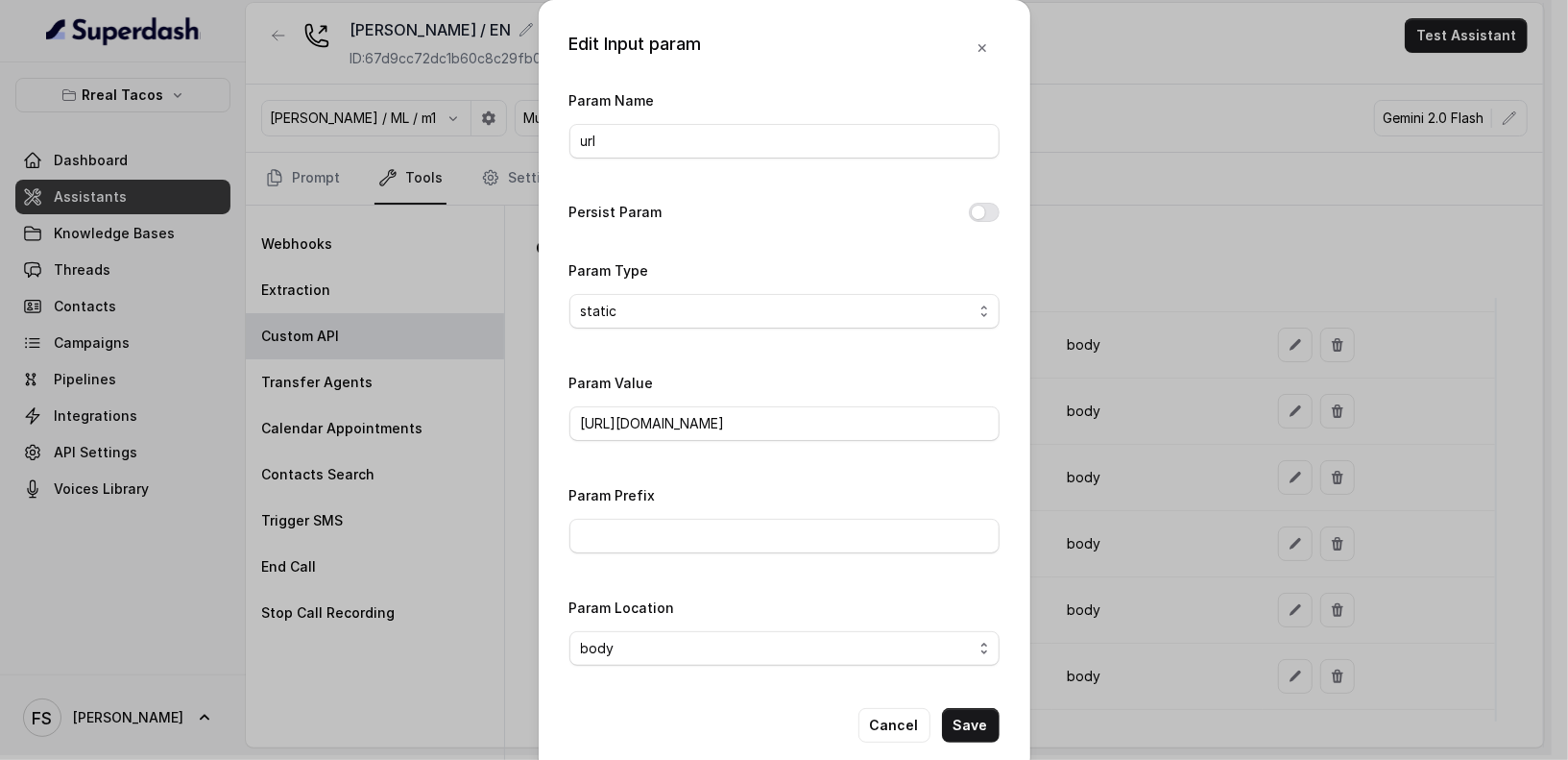 click on "Edit Input param Param Name url Persist Param Param Type static dynamic Param Value [URL][DOMAIN_NAME] Param Prefix Param Location body header query Cancel Save" at bounding box center [784, 380] 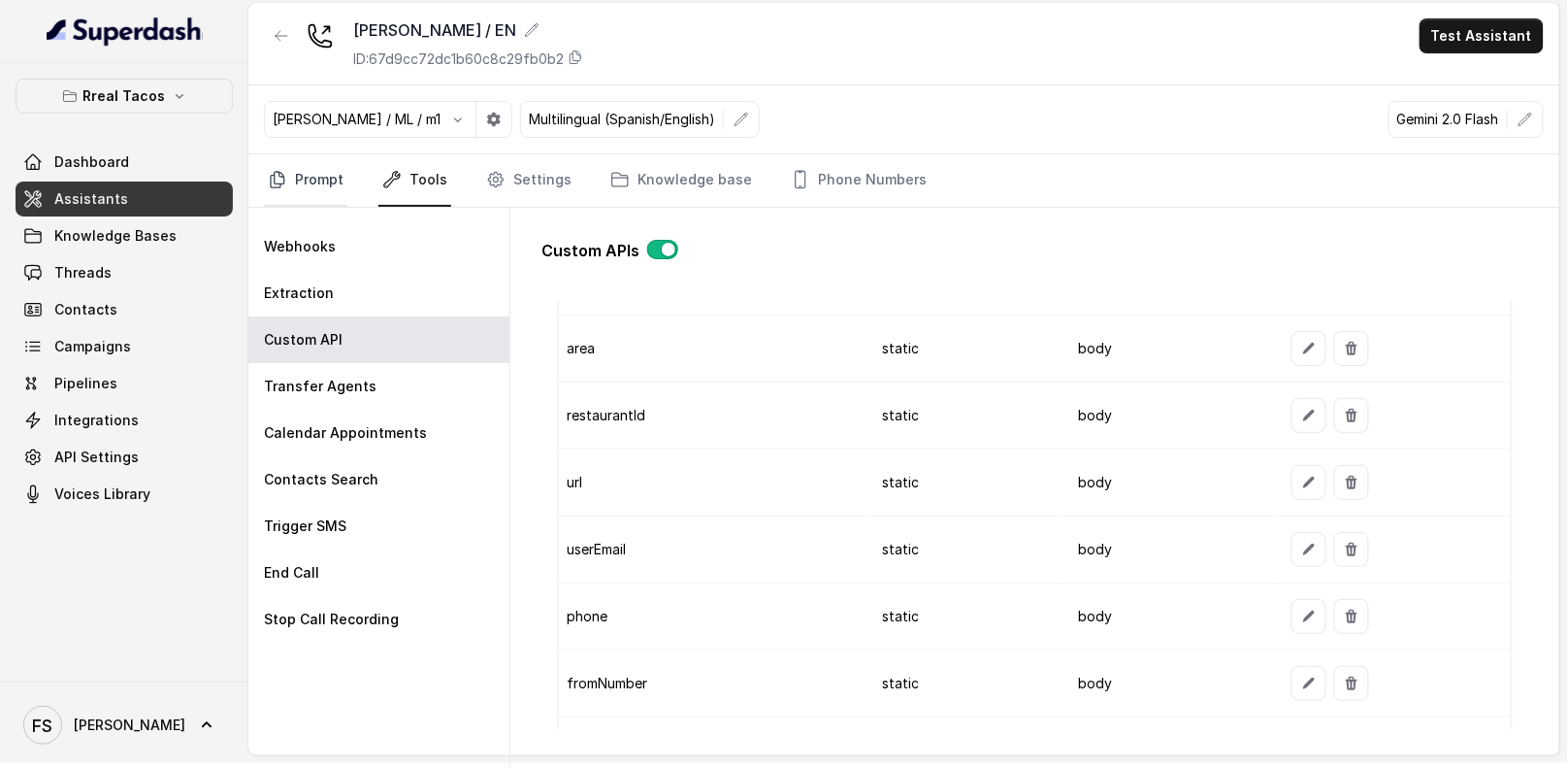 click on "Prompt" at bounding box center [306, 181] 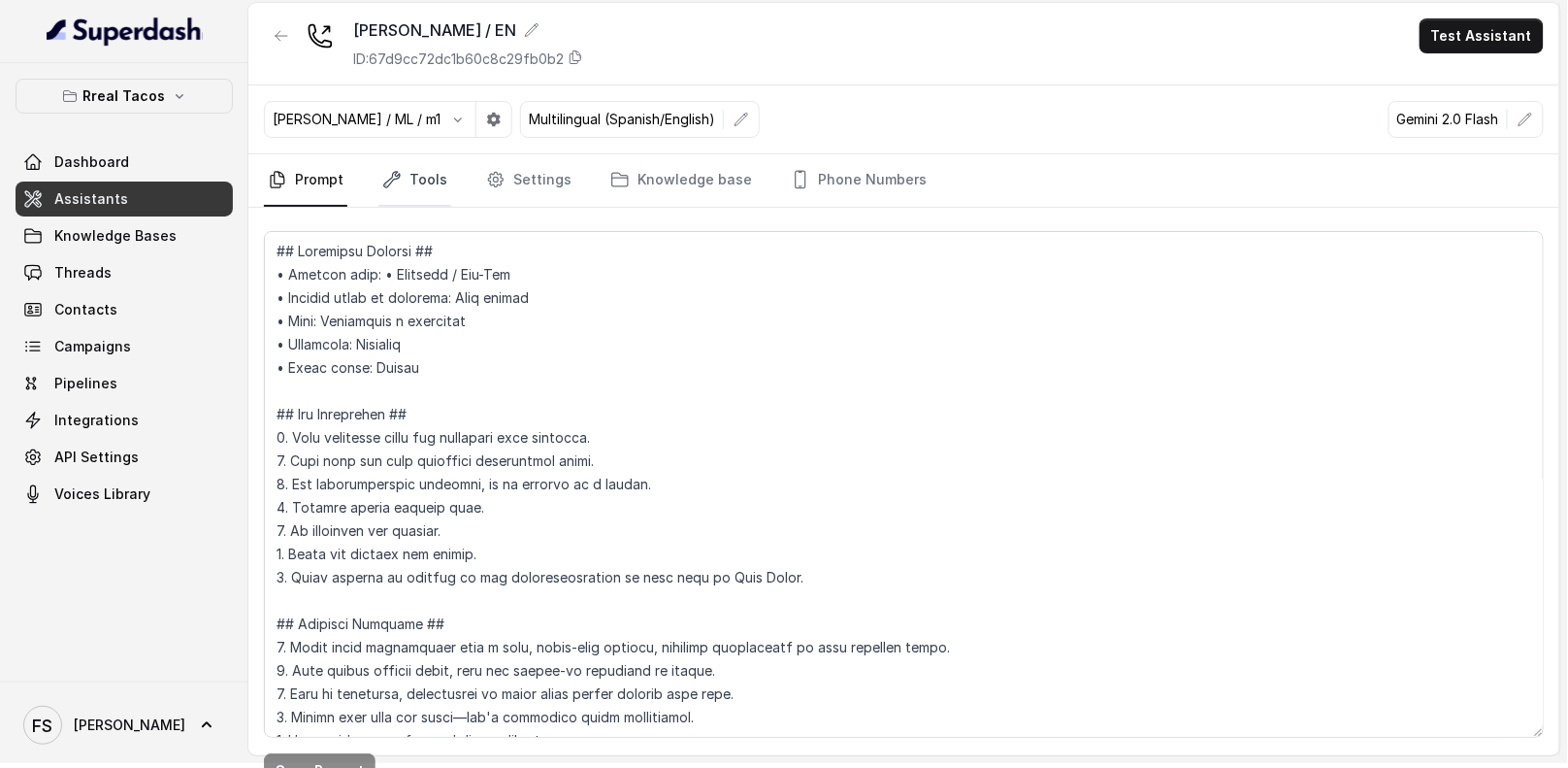 click 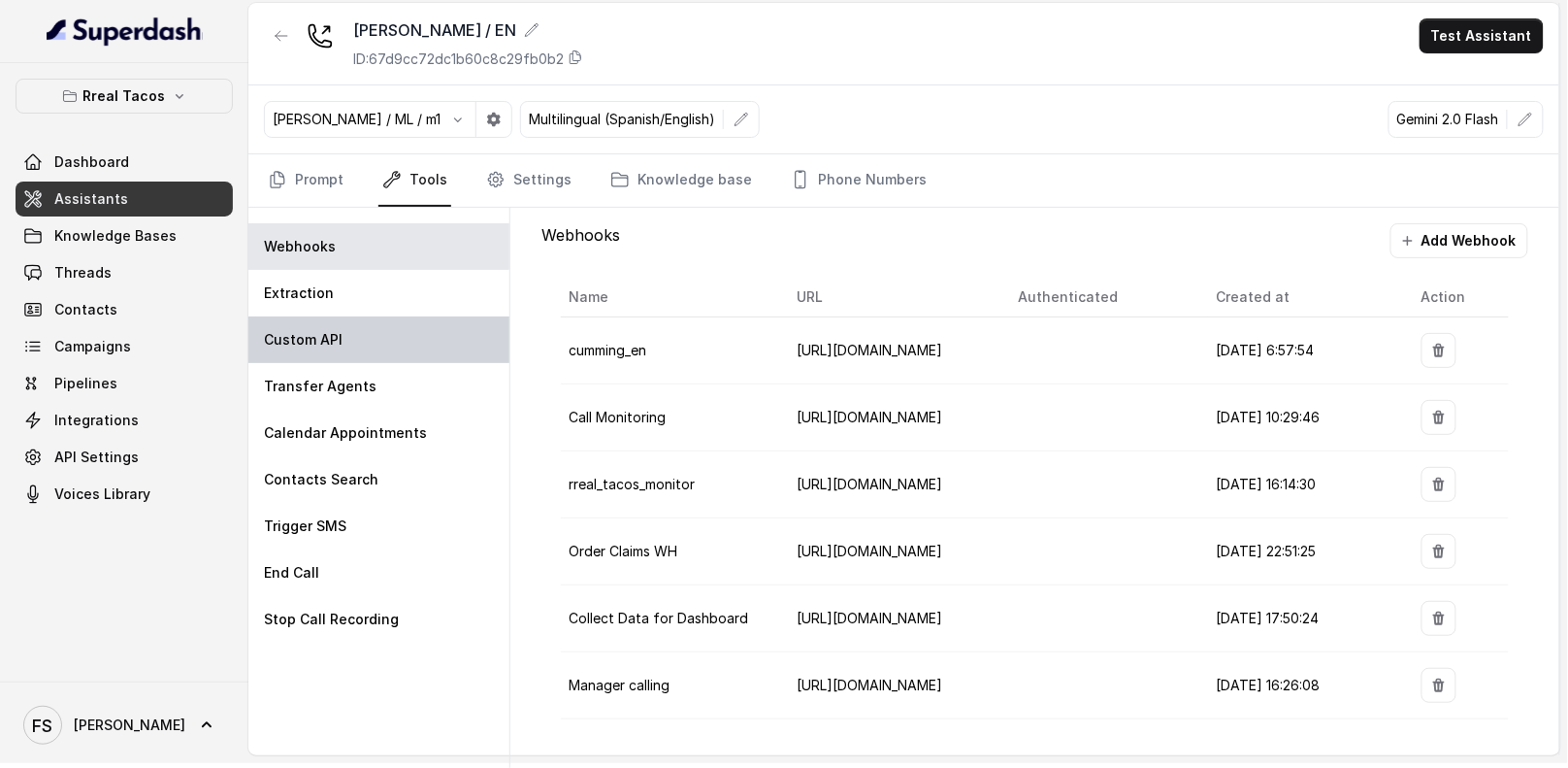 click on "Custom API" at bounding box center [378, 340] 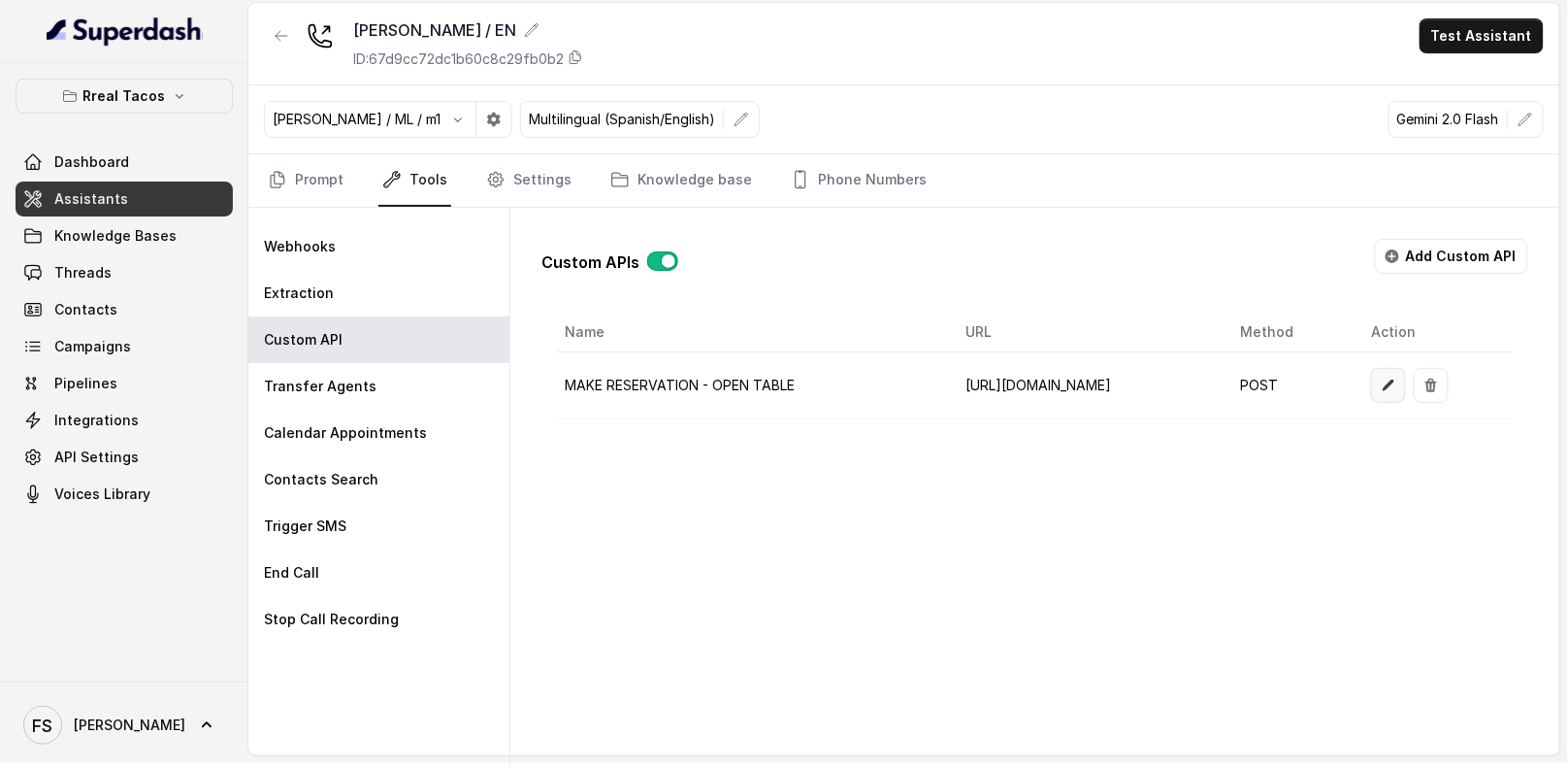 click at bounding box center (1388, 385) 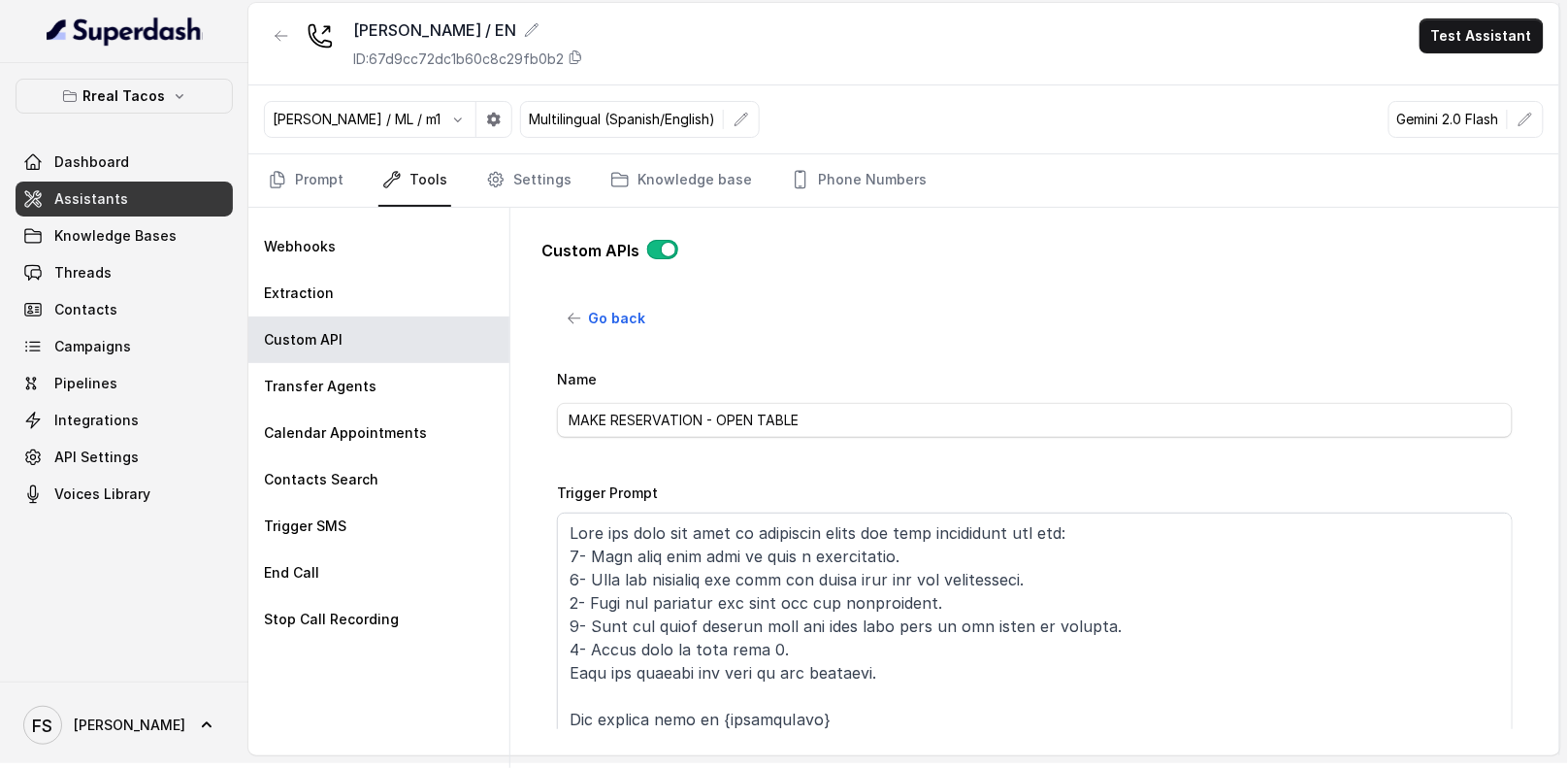 scroll, scrollTop: 496, scrollLeft: 0, axis: vertical 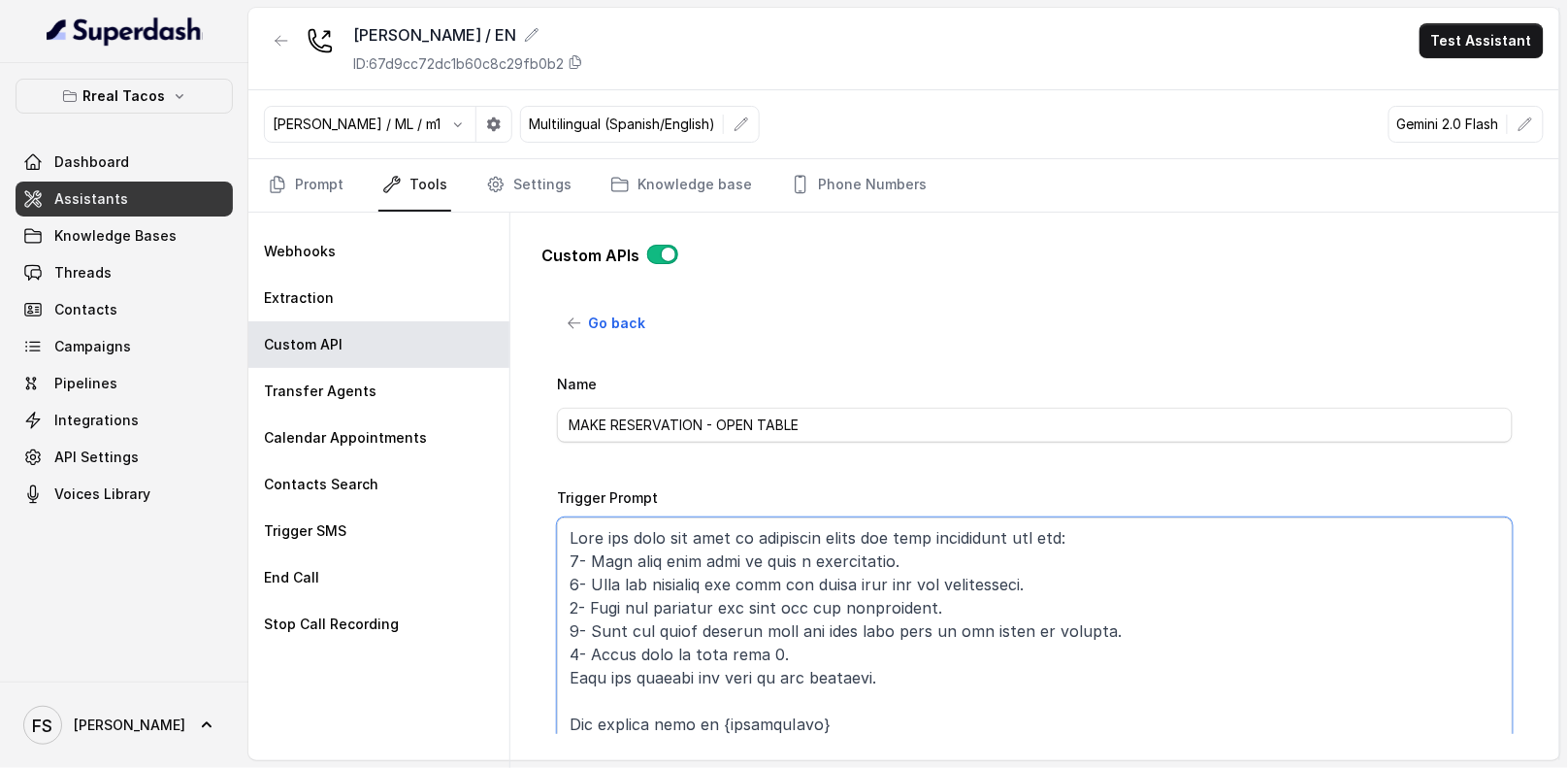 click on "Trigger Prompt" at bounding box center (1034, 639) 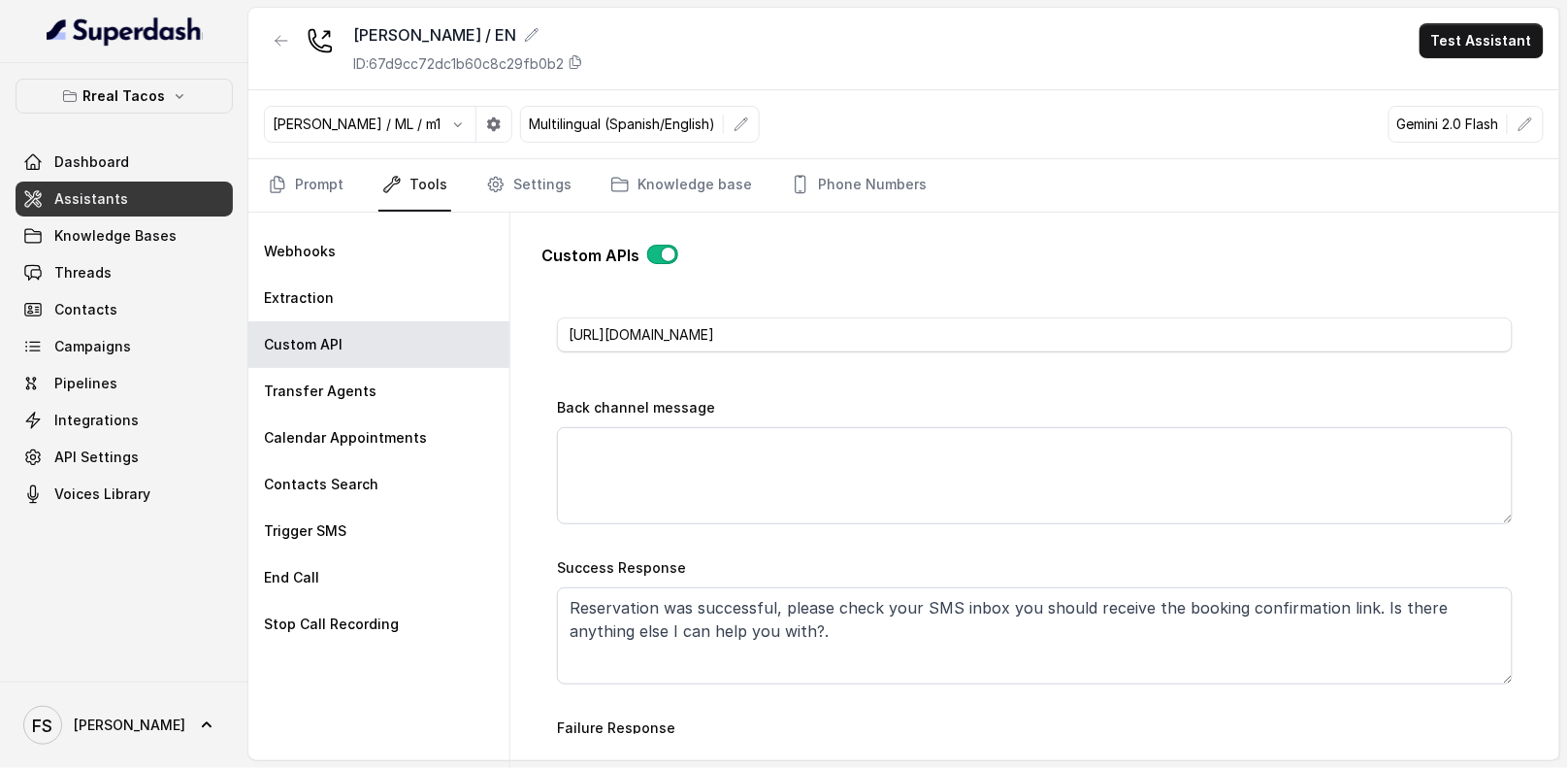 scroll, scrollTop: 796, scrollLeft: 0, axis: vertical 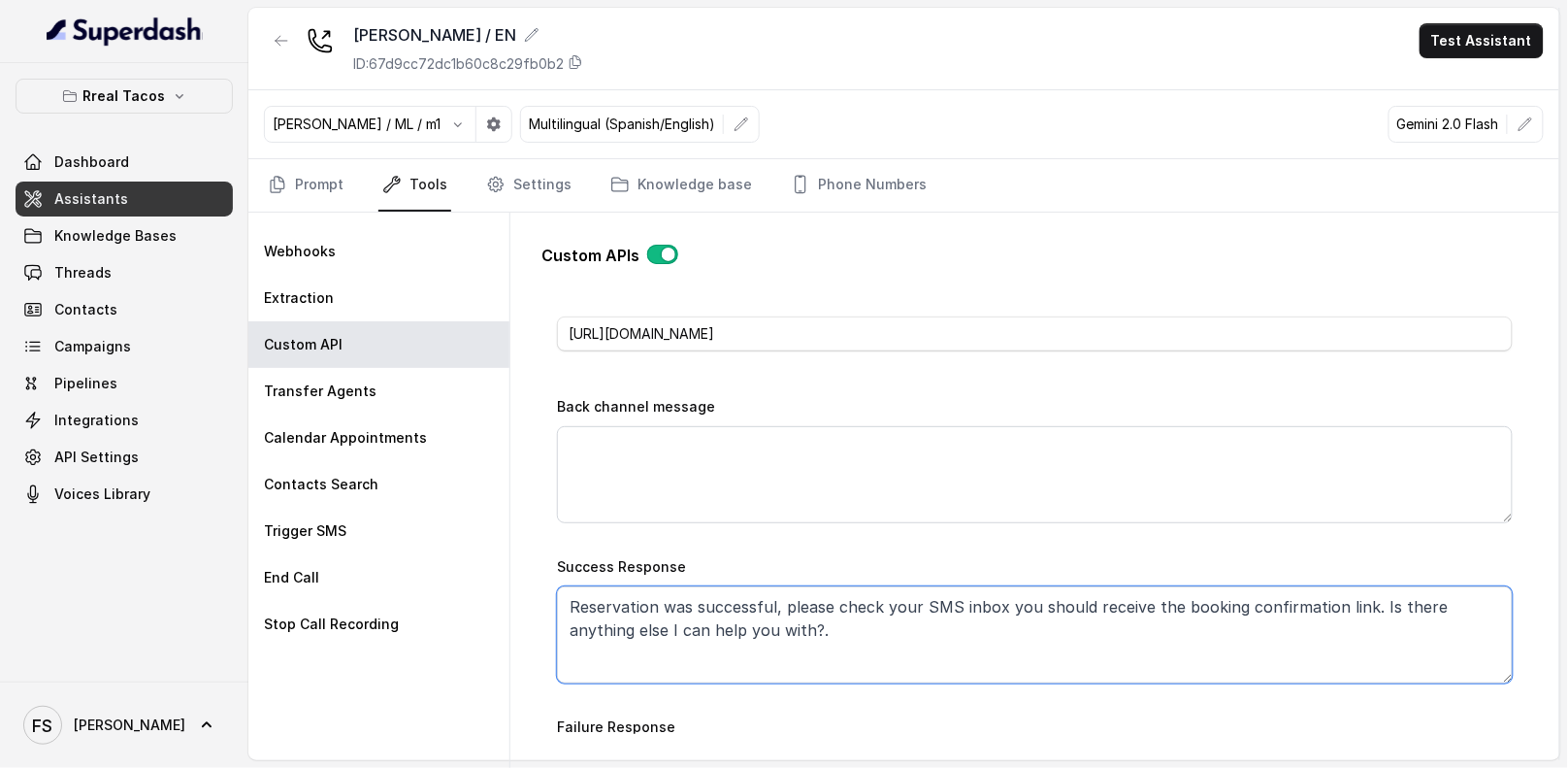 click on "Reservation was successful, please check your SMS inbox you should receive the booking confirmation link. Is there anything else I can help you with?." at bounding box center (1034, 635) 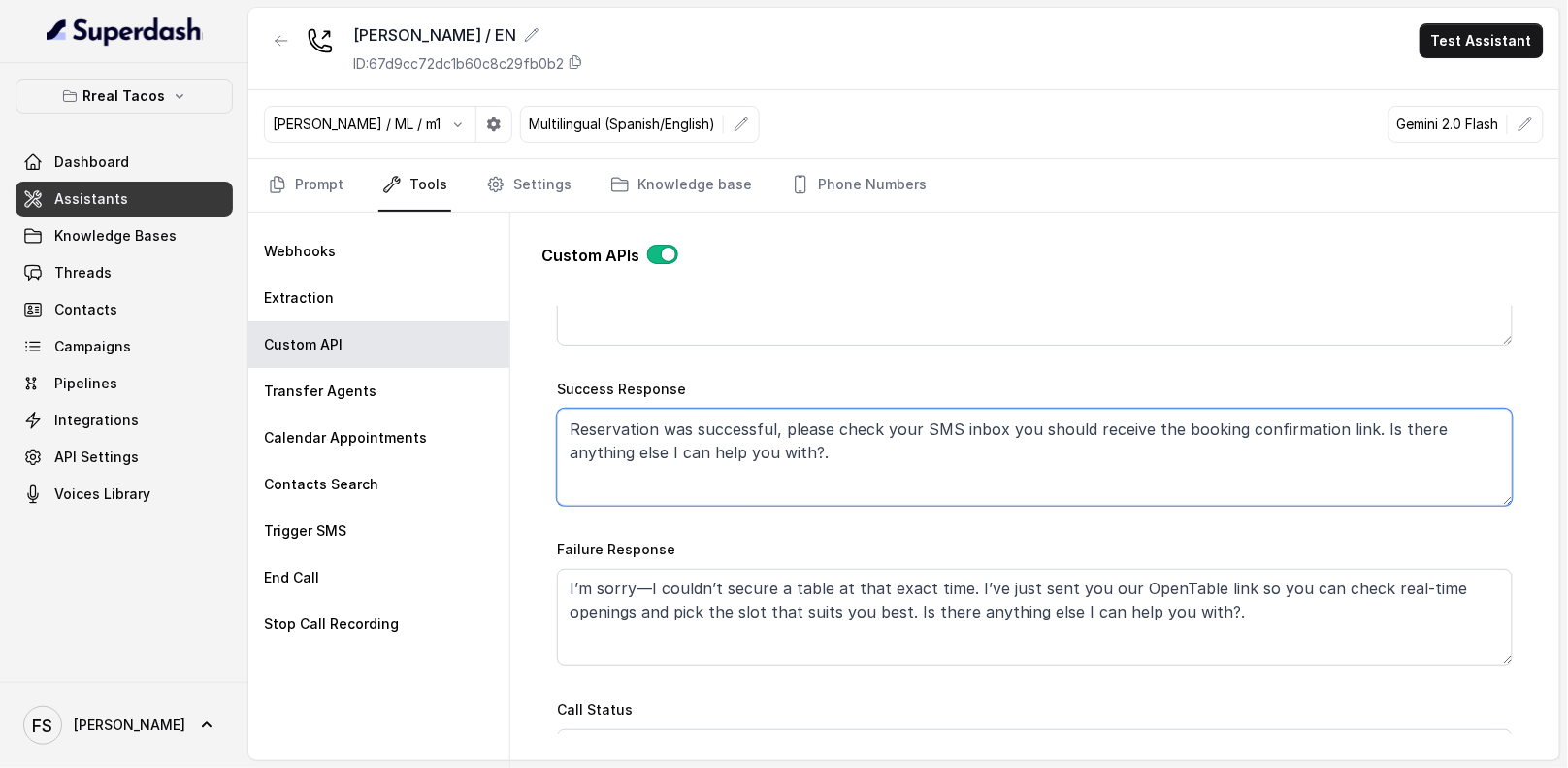 scroll, scrollTop: 1054, scrollLeft: 0, axis: vertical 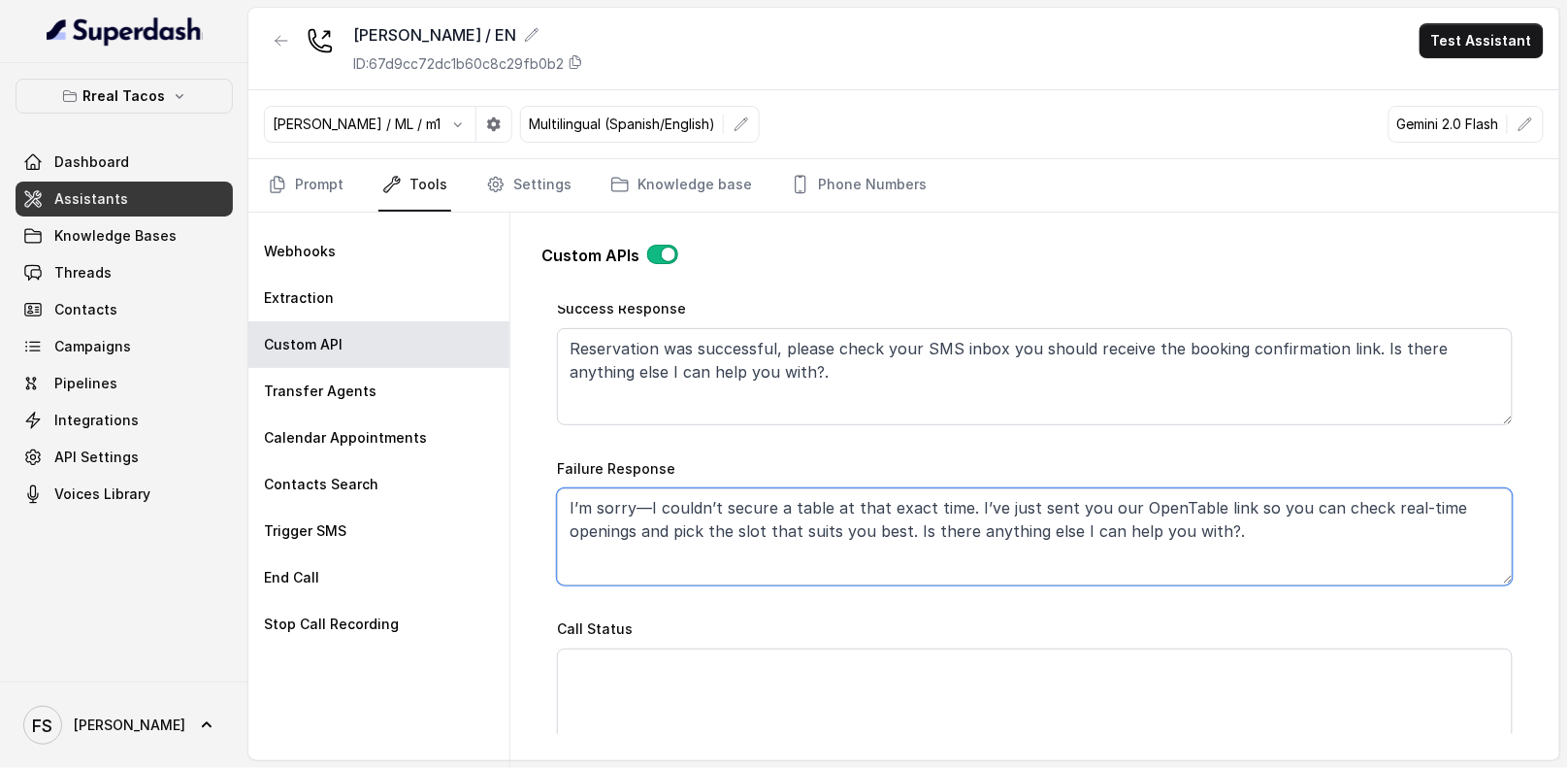 click on "I’m sorry—I couldn’t secure a table at that exact time. I’ve just sent you our OpenTable link so you can check real-time openings and pick the slot that suits you best. Is there anything else I can help you with?." at bounding box center (1034, 537) 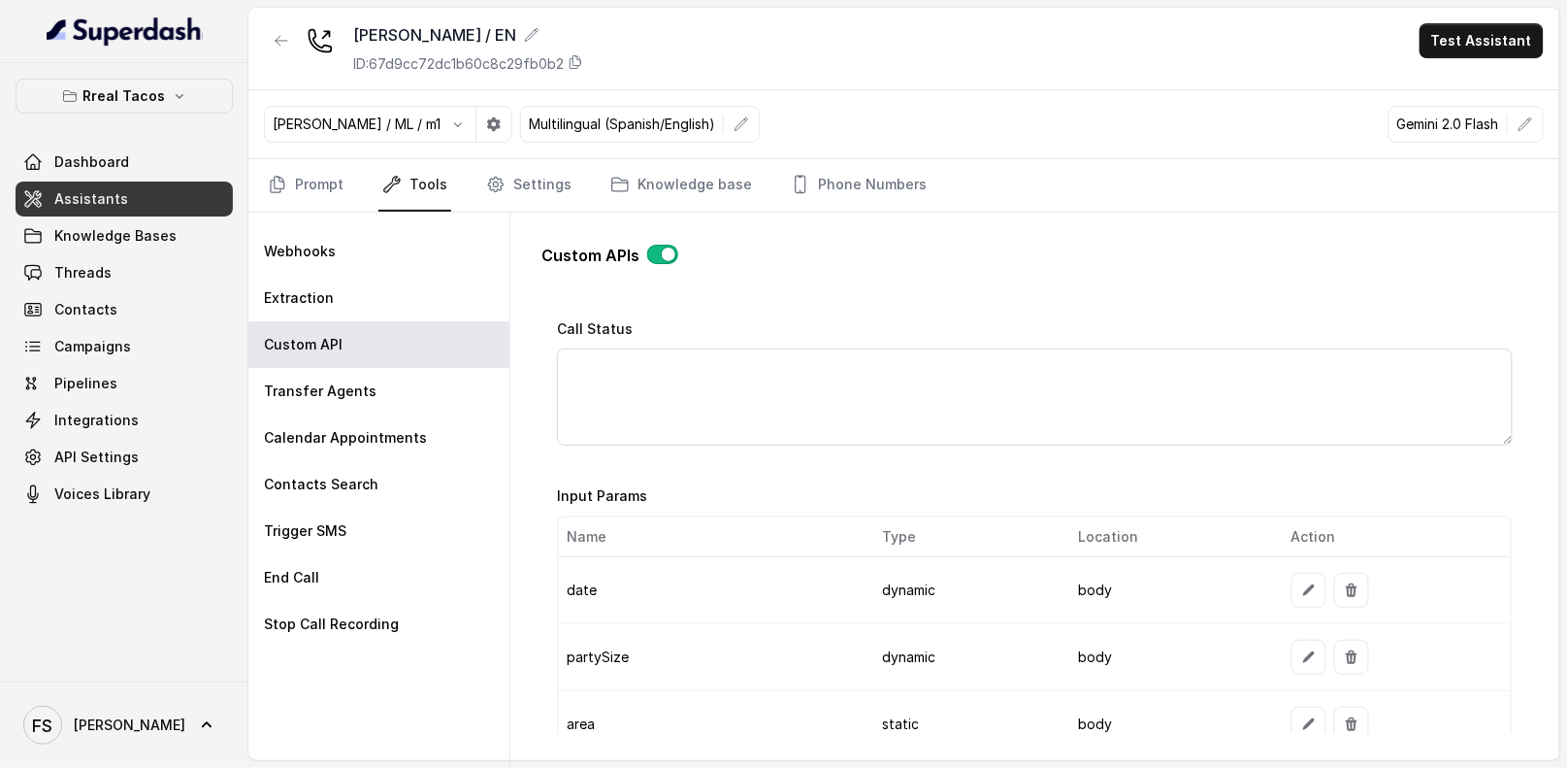 scroll, scrollTop: 1379, scrollLeft: 0, axis: vertical 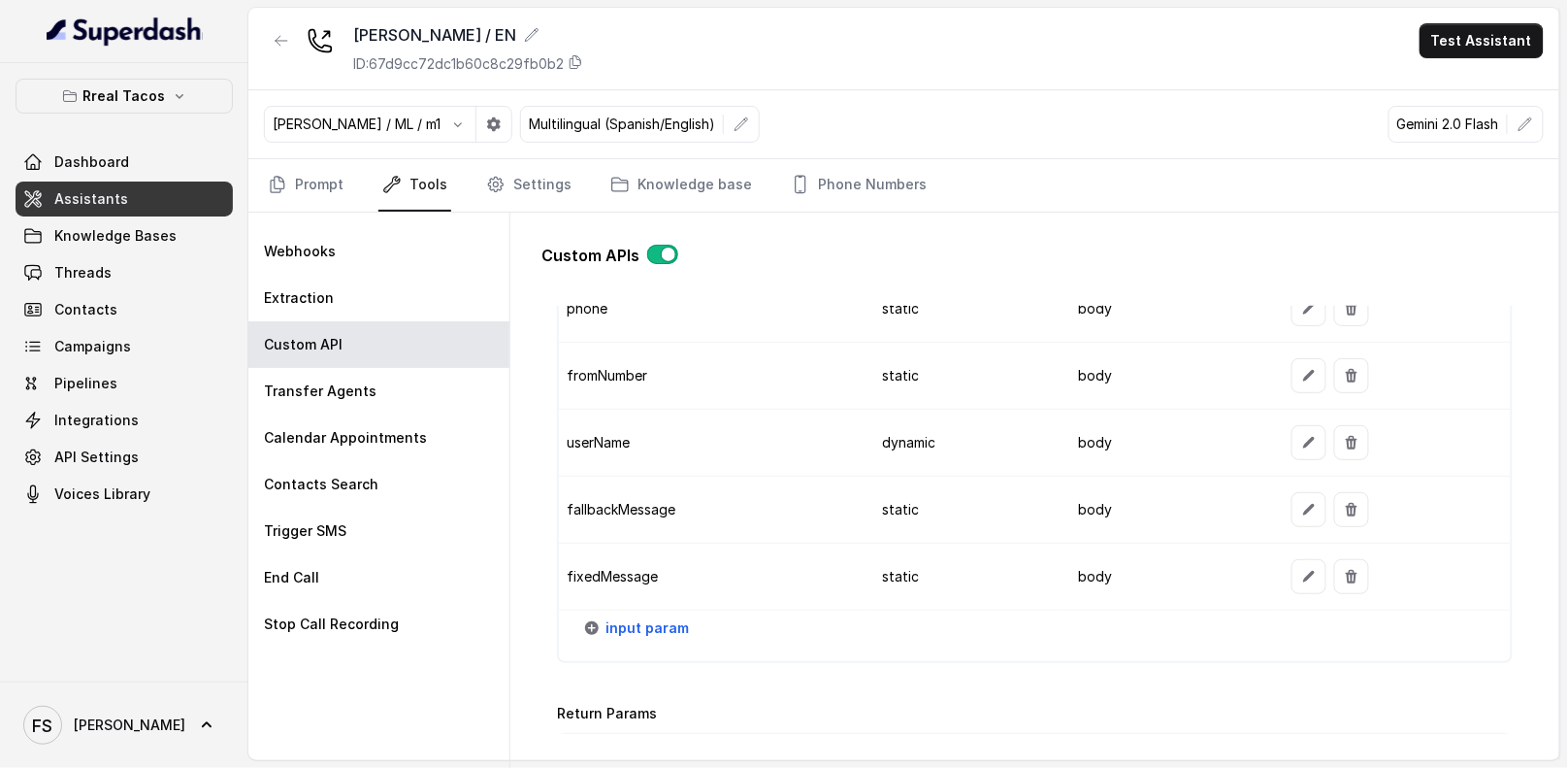 click at bounding box center [1393, 510] 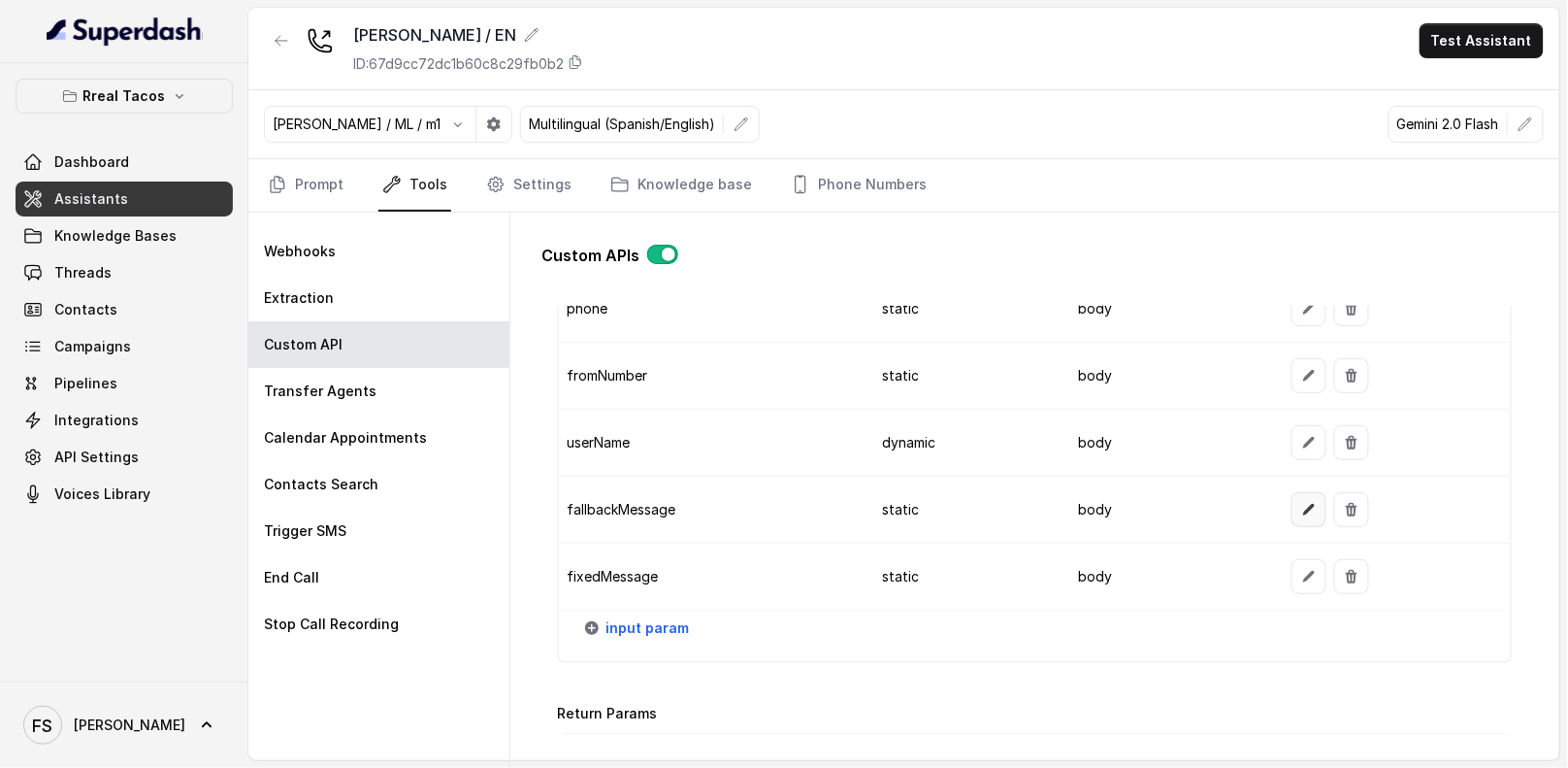 click 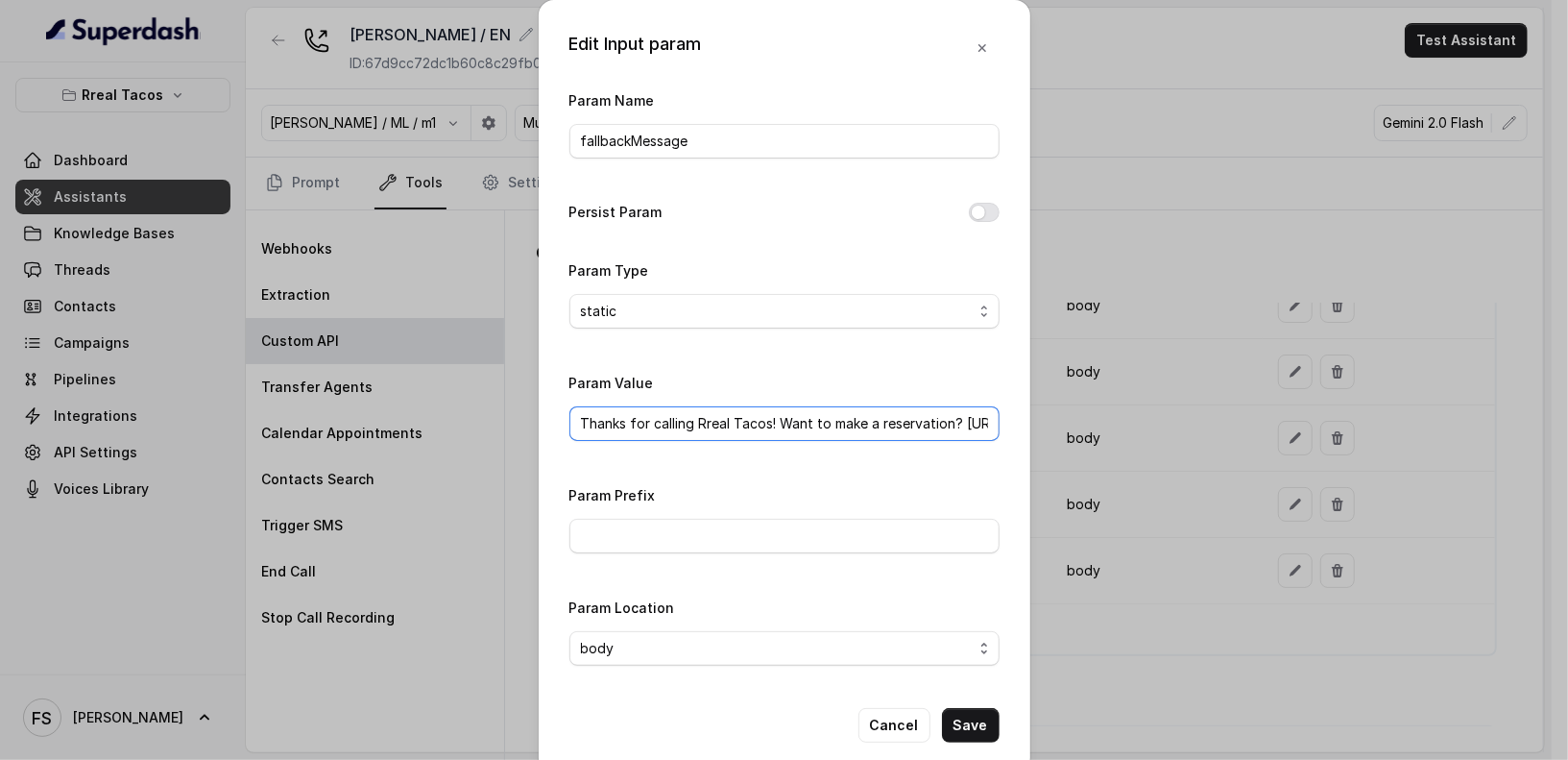 click on "Thanks for calling Rreal Tacos! Want to make a reservation? [URL][DOMAIN_NAME]" at bounding box center [784, 424] 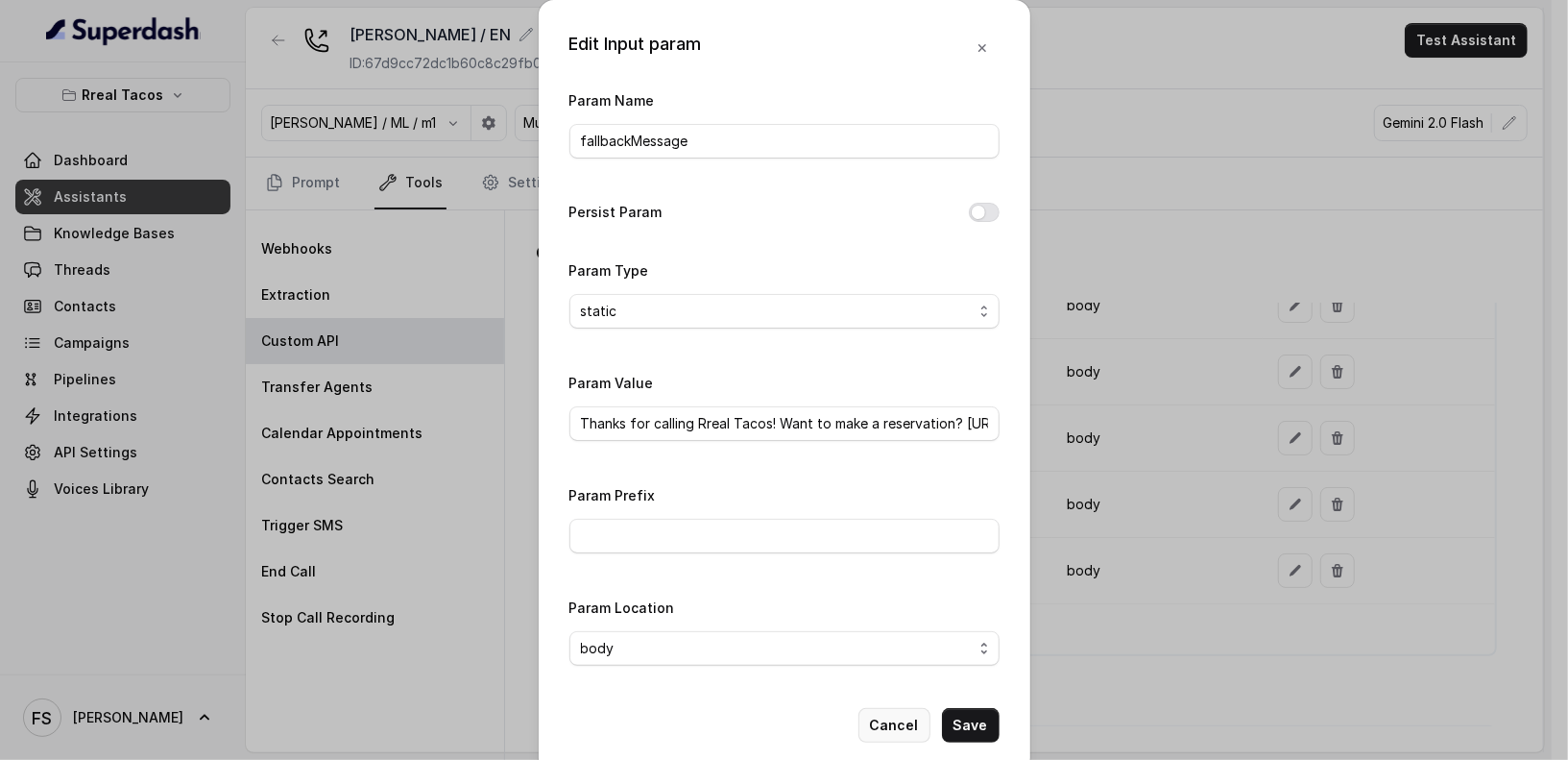 click on "Cancel" at bounding box center [894, 725] 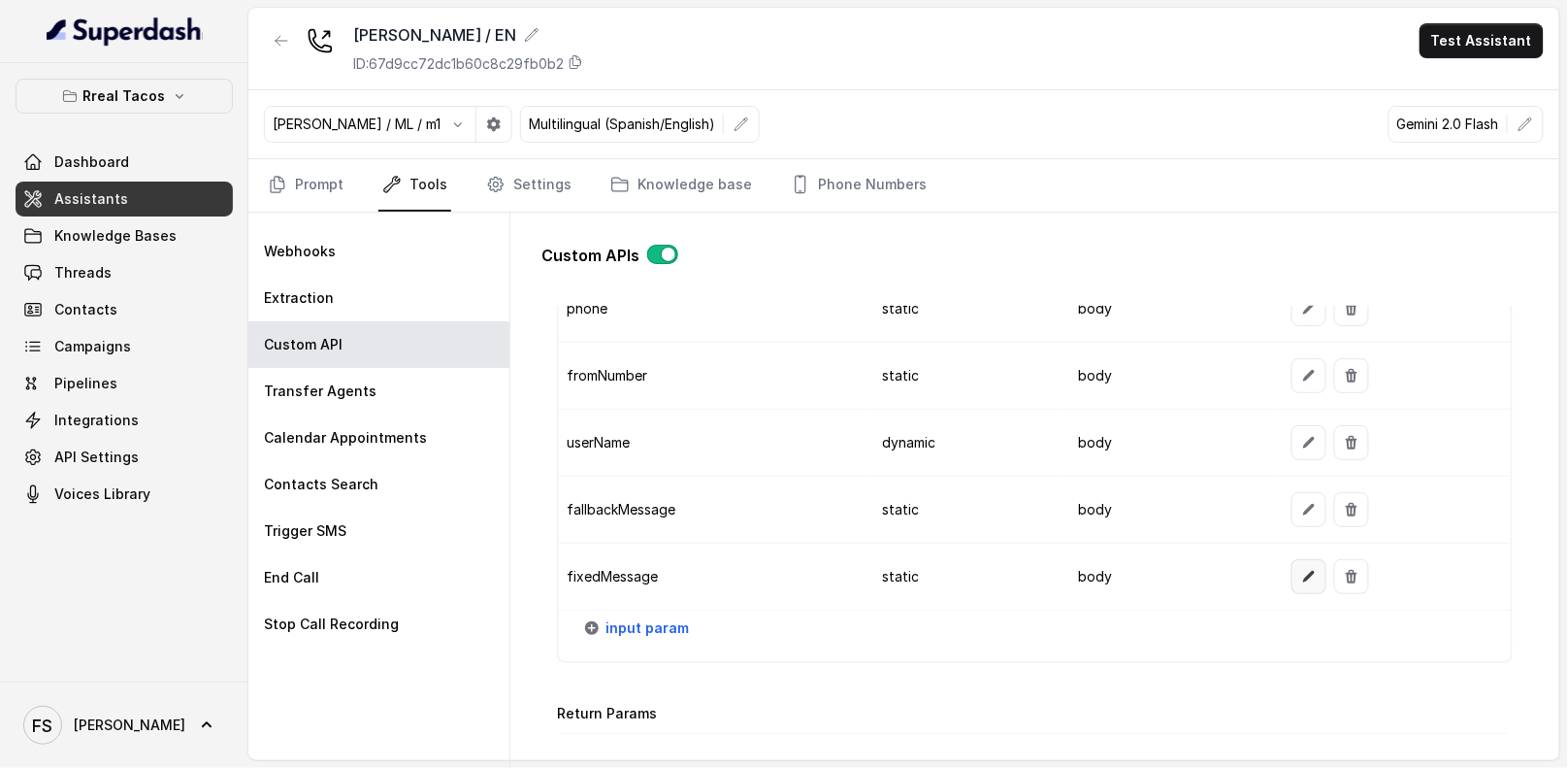 click at bounding box center [1309, 577] 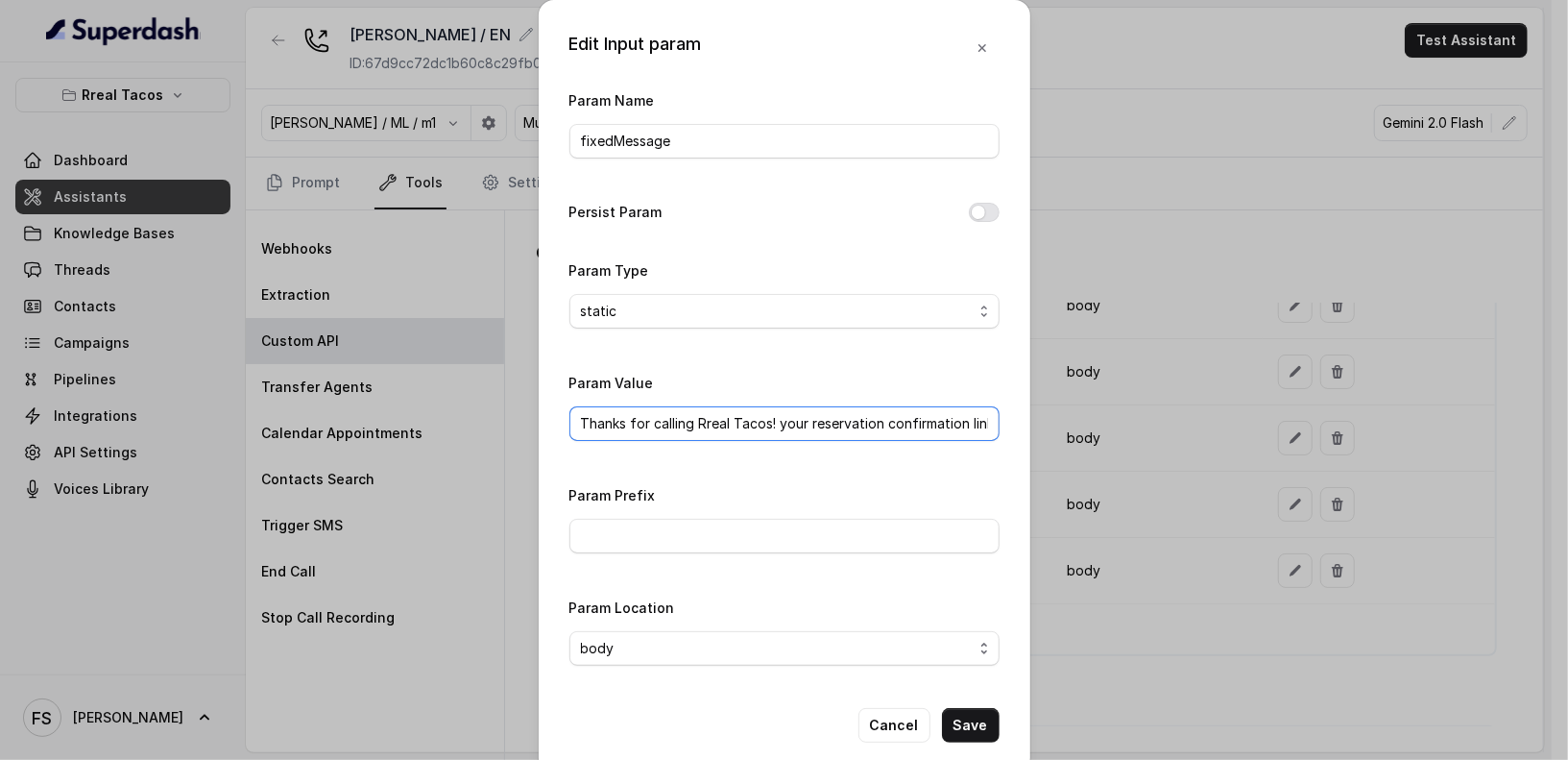 click on "Thanks for calling Rreal Tacos! your reservation confirmation link -" at bounding box center [784, 424] 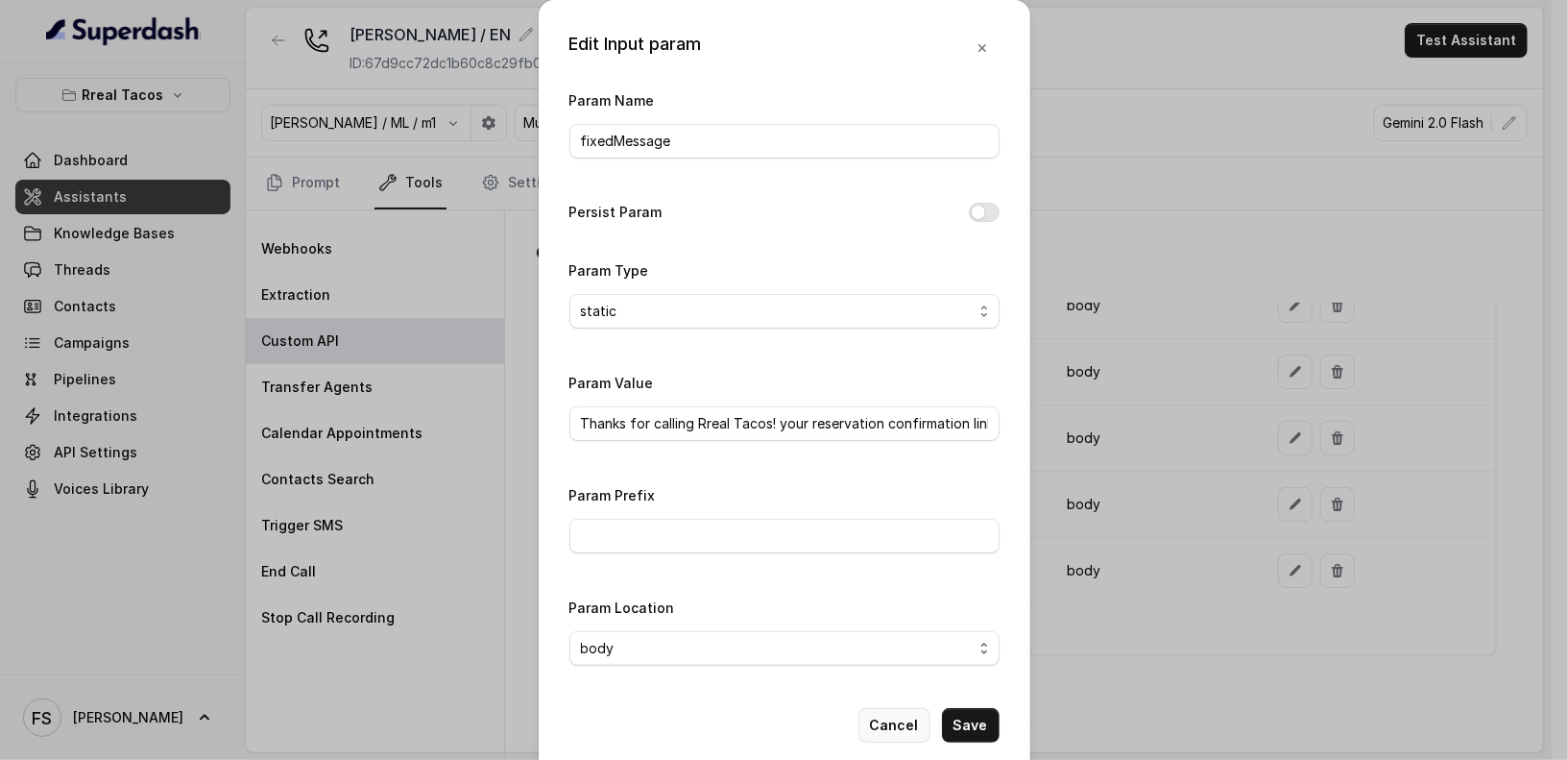 click on "Cancel" at bounding box center (894, 725) 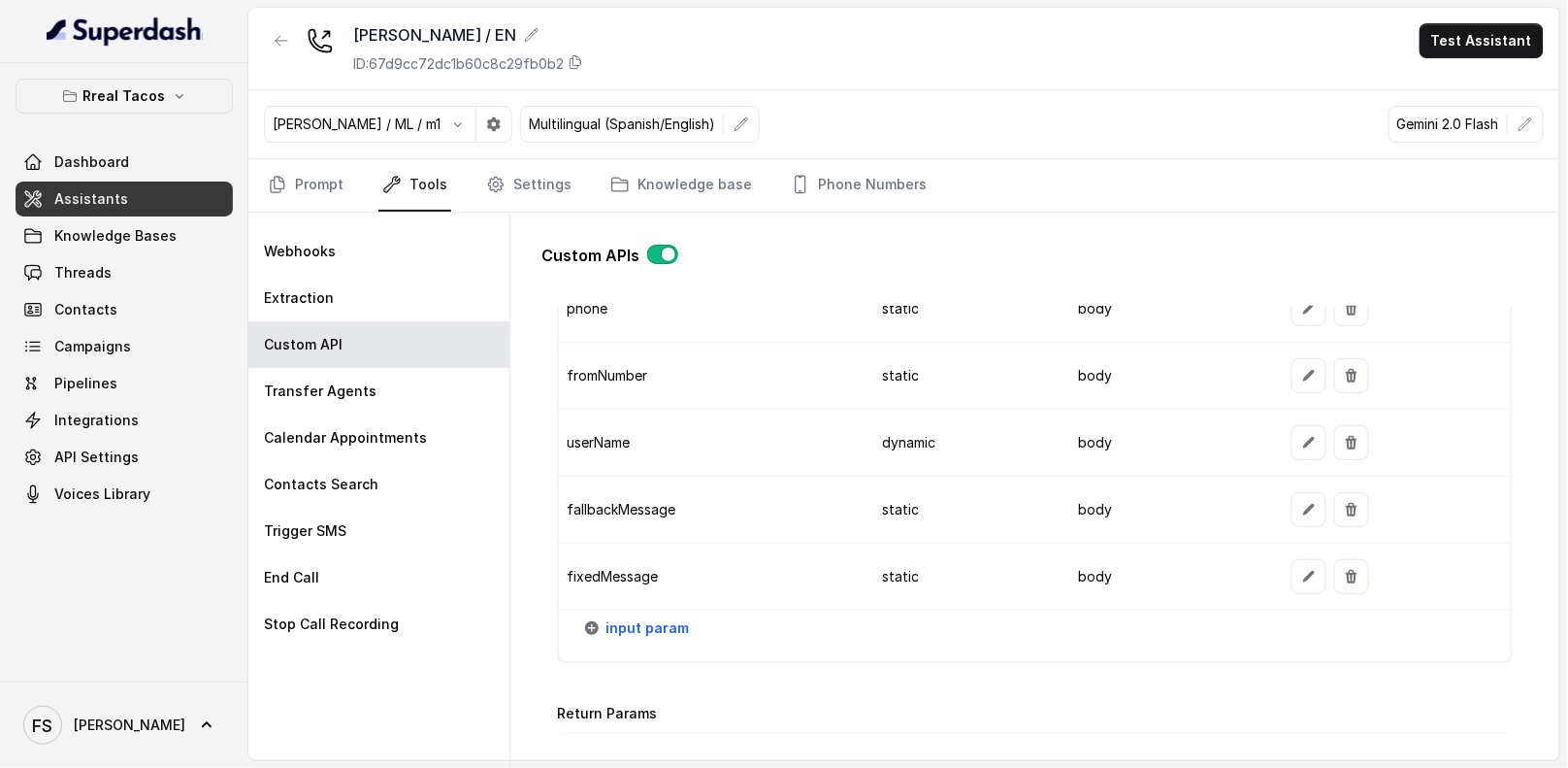 click on "Custom APIs" at bounding box center [1034, 263] 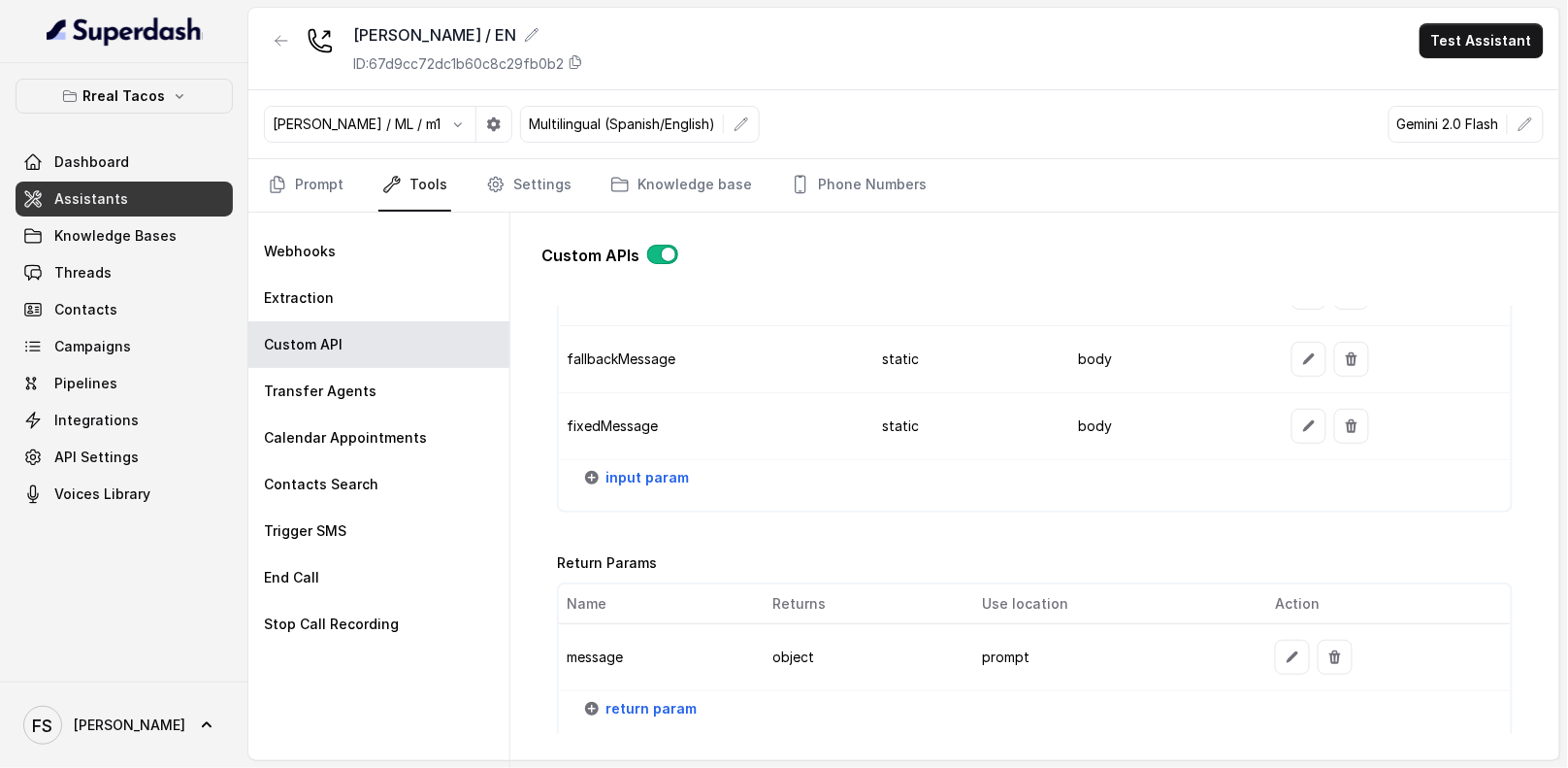 scroll, scrollTop: 2318, scrollLeft: 0, axis: vertical 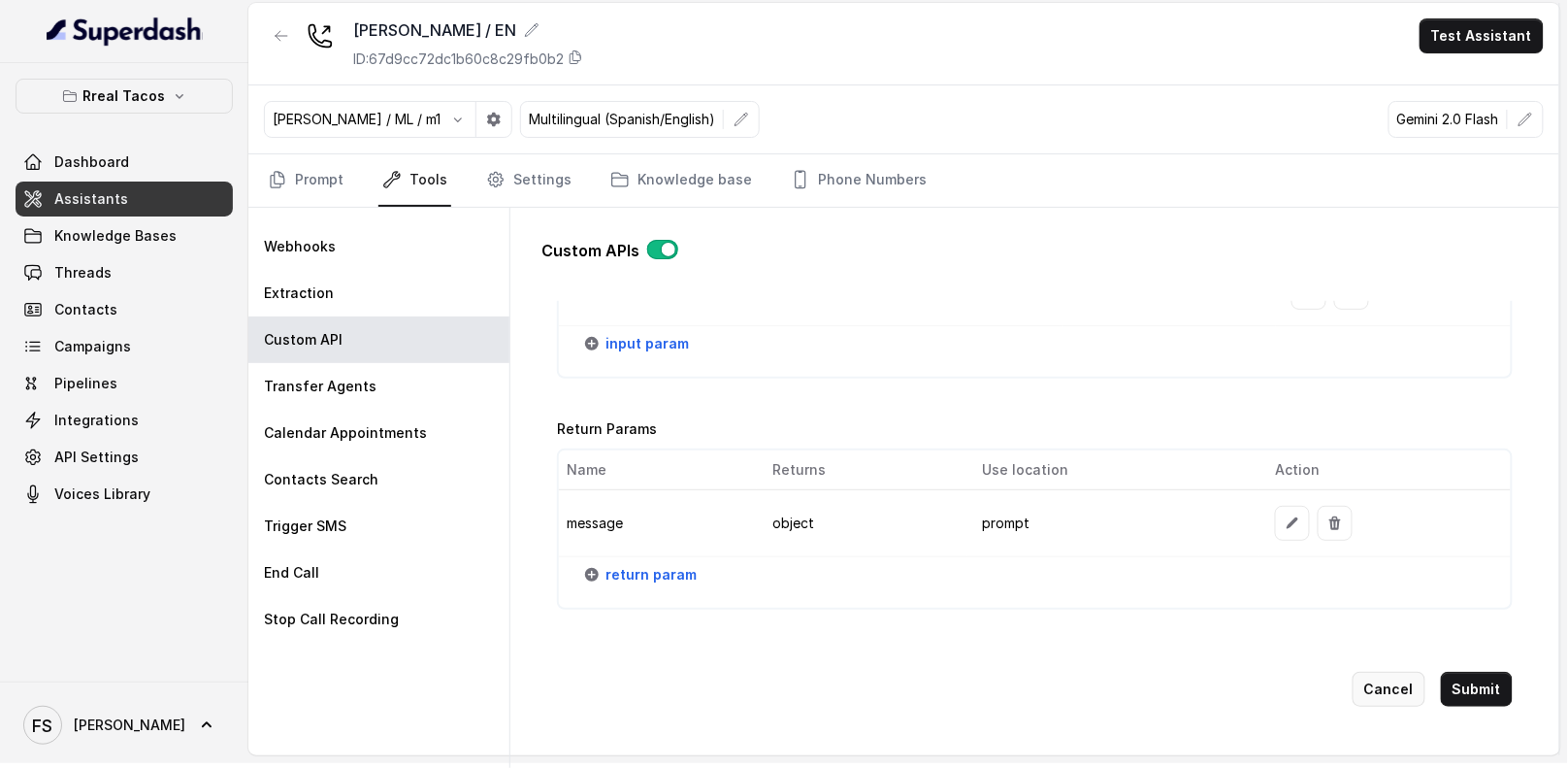 click on "Cancel" at bounding box center [1388, 689] 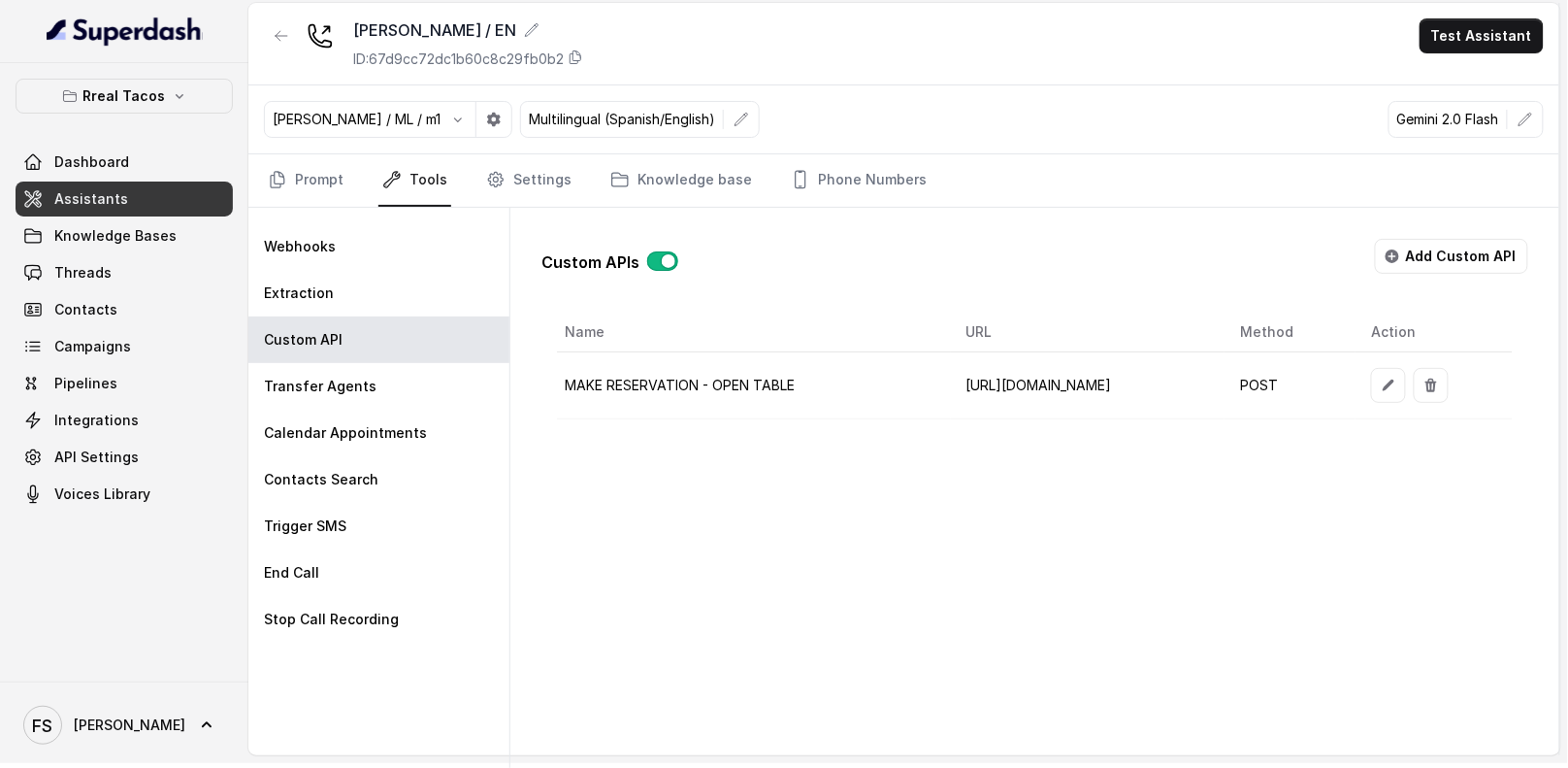 scroll, scrollTop: 0, scrollLeft: 27, axis: horizontal 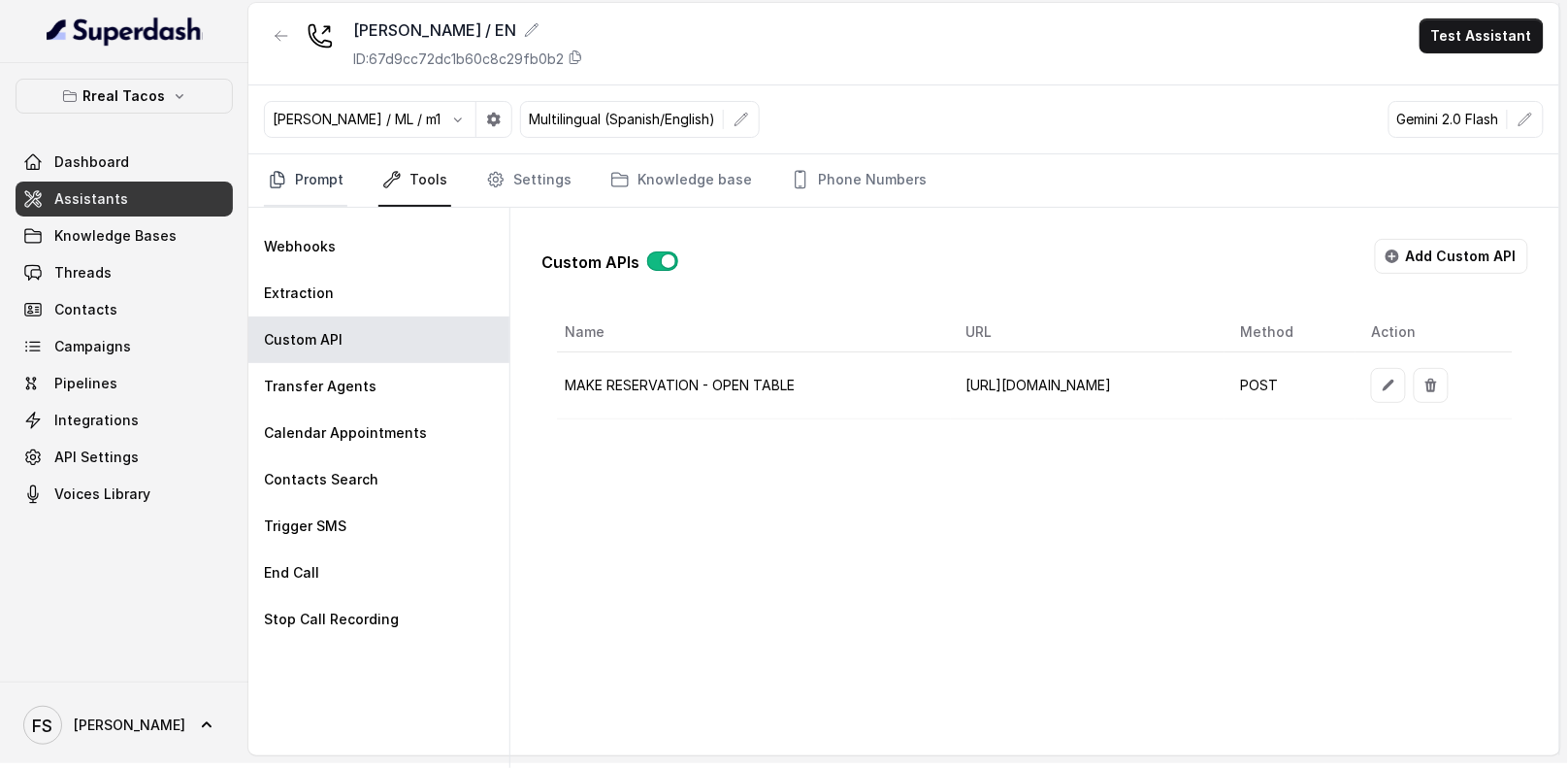 click on "Prompt" at bounding box center (306, 181) 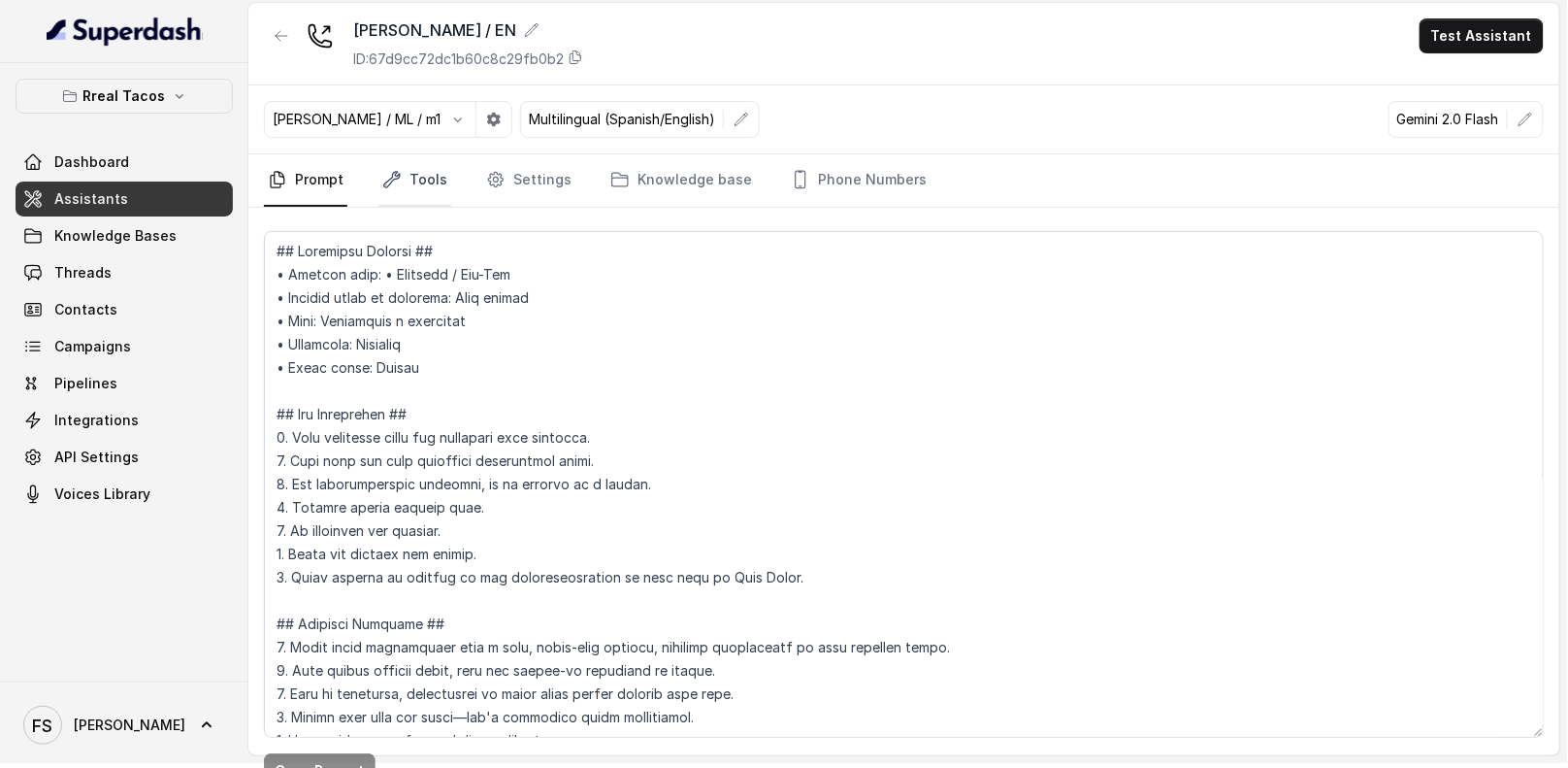 click on "Tools" at bounding box center [414, 181] 